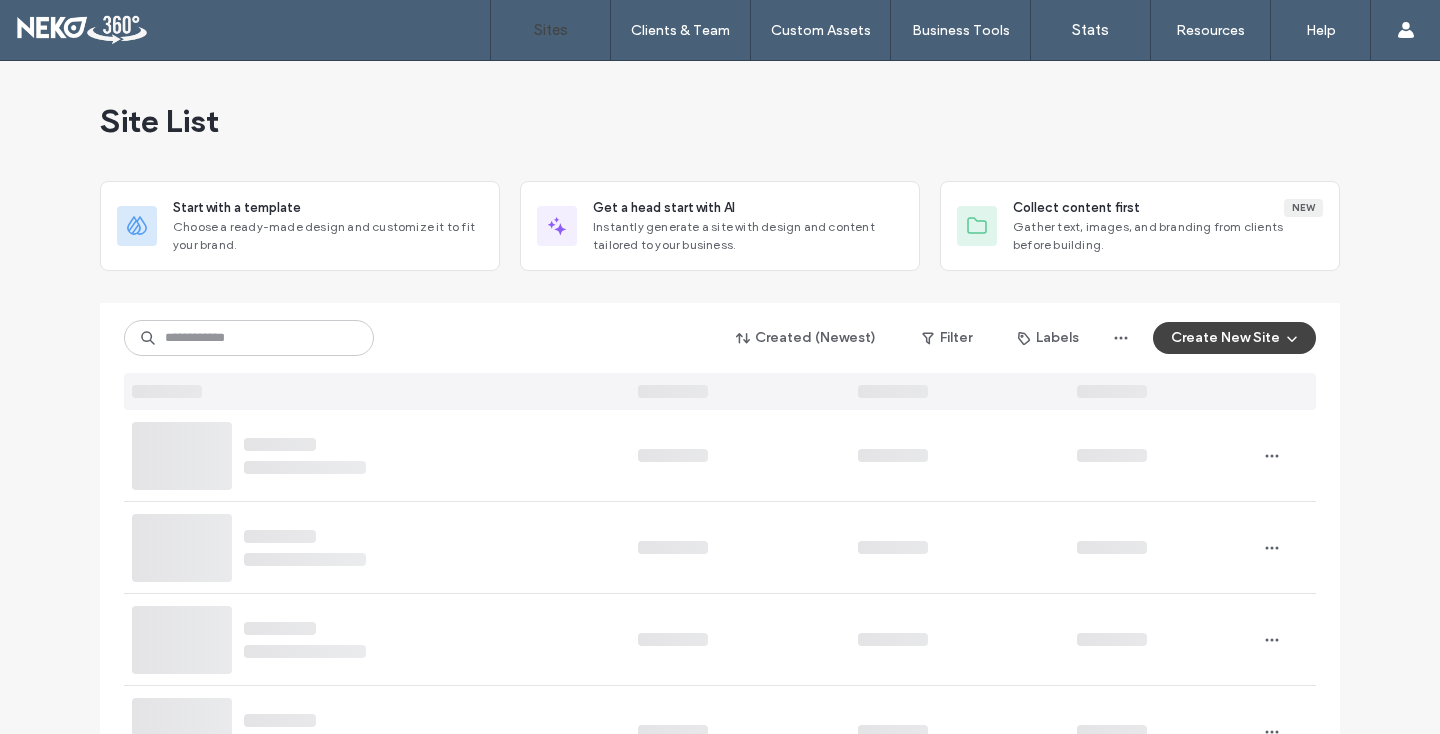 scroll, scrollTop: 0, scrollLeft: 0, axis: both 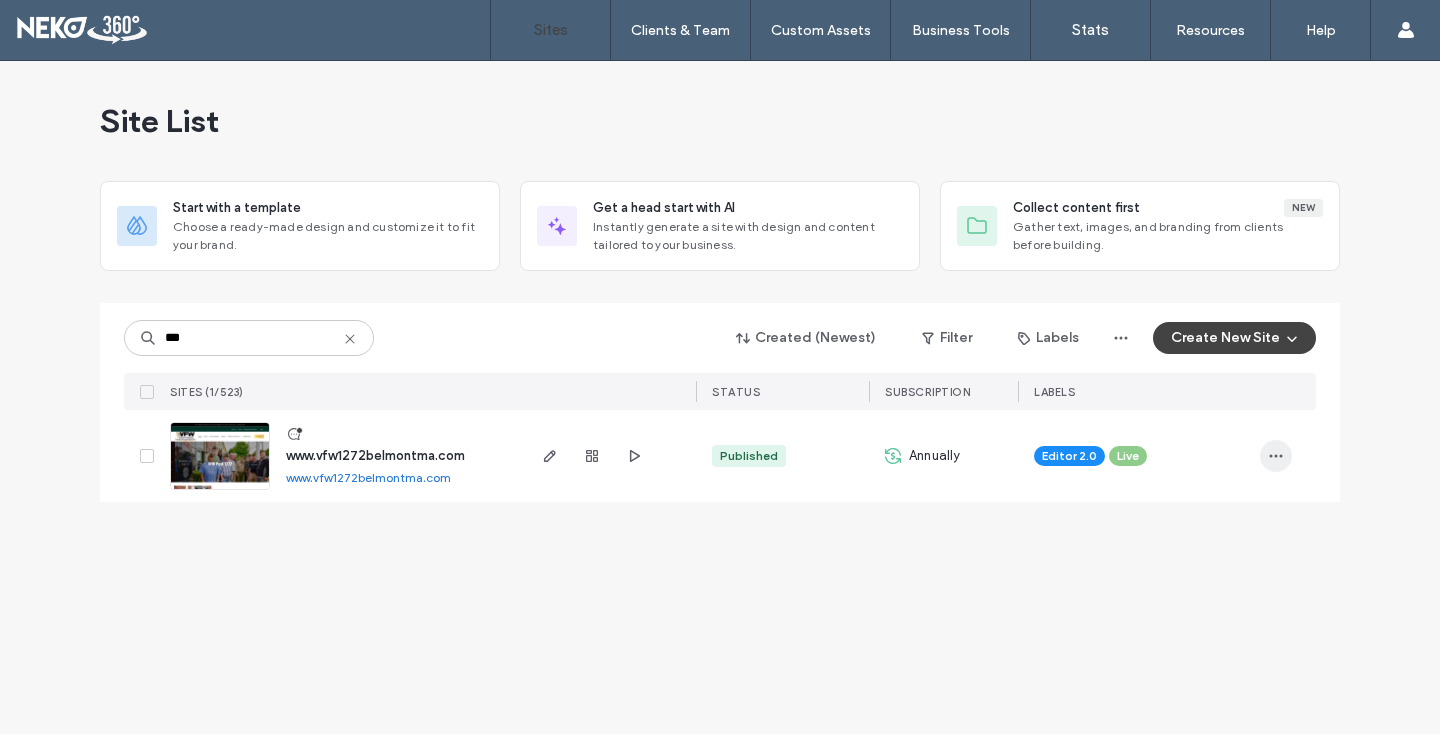 type on "***" 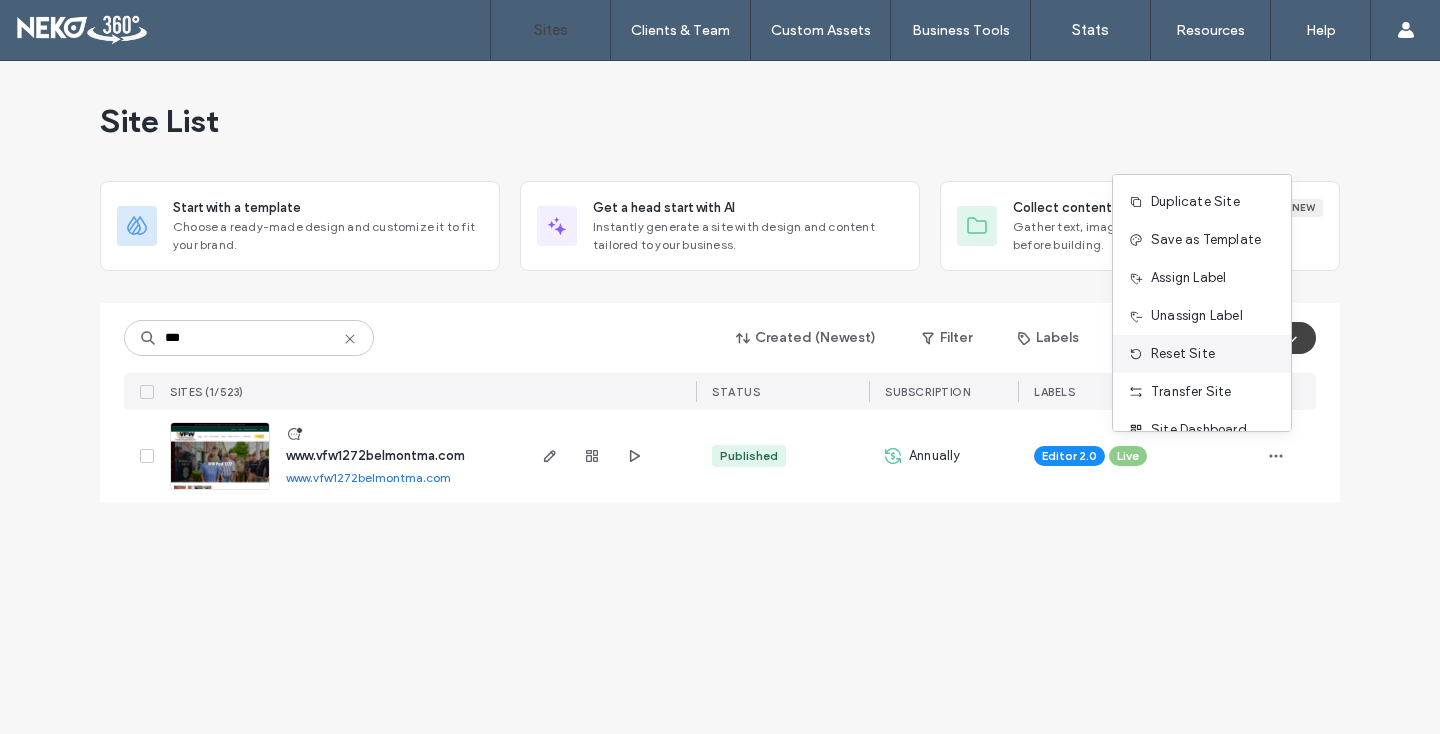 scroll, scrollTop: 64, scrollLeft: 0, axis: vertical 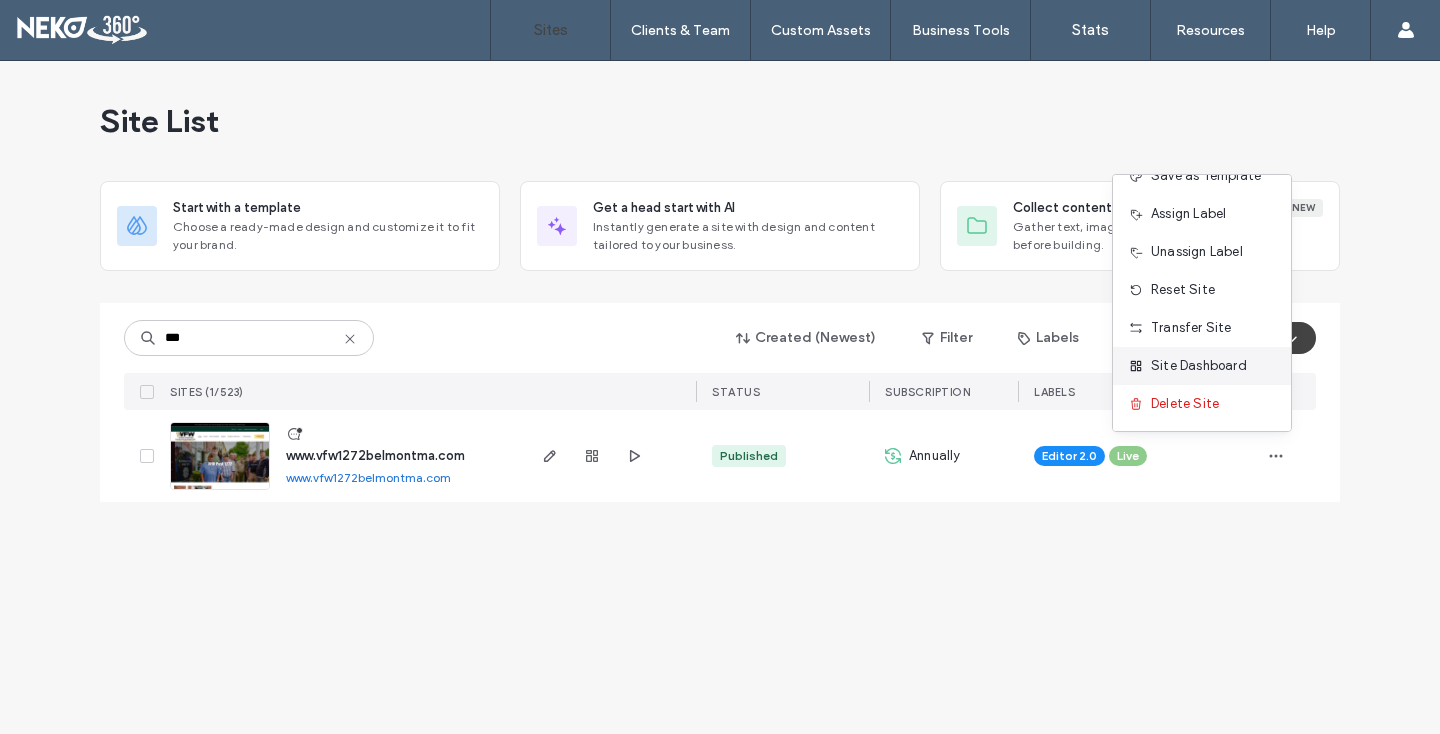 click on "Site Dashboard" at bounding box center (1199, 366) 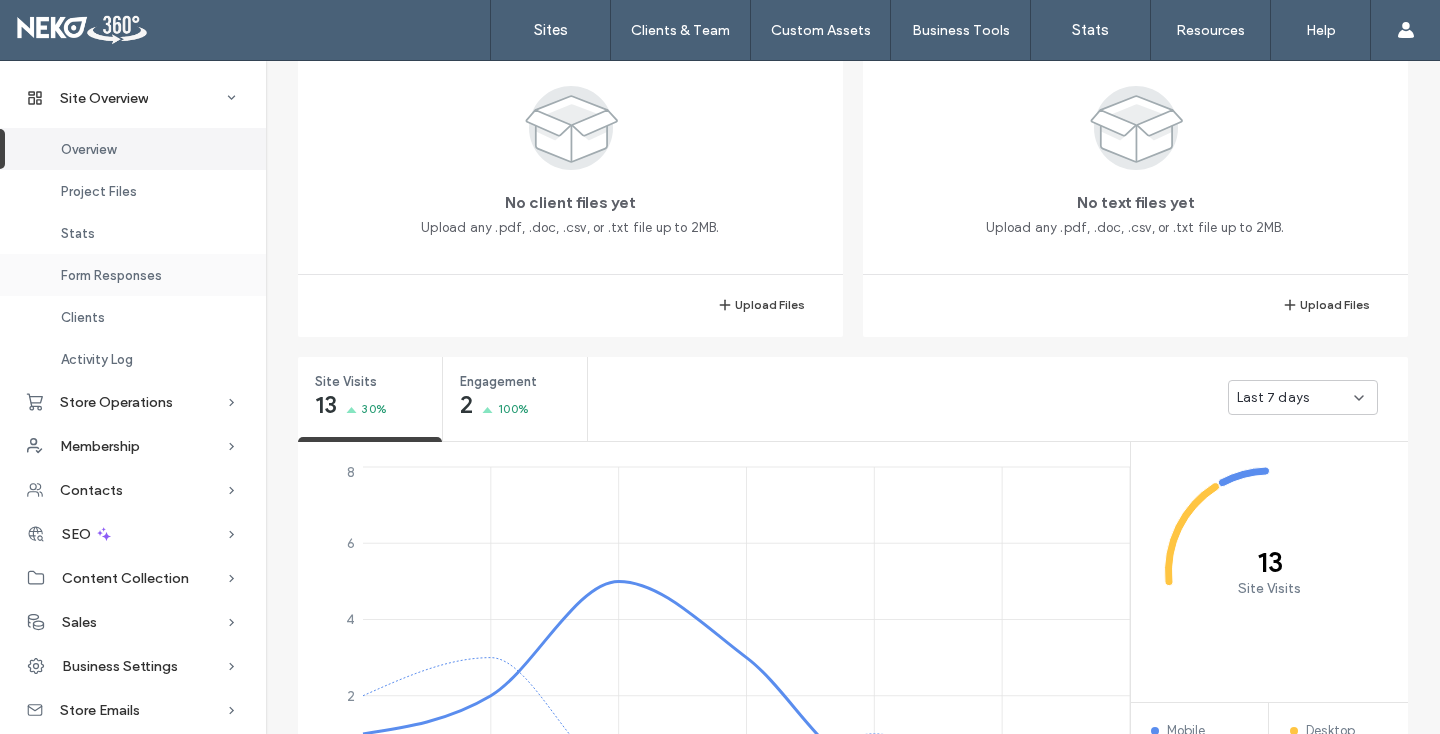 click on "Form Responses" at bounding box center [111, 275] 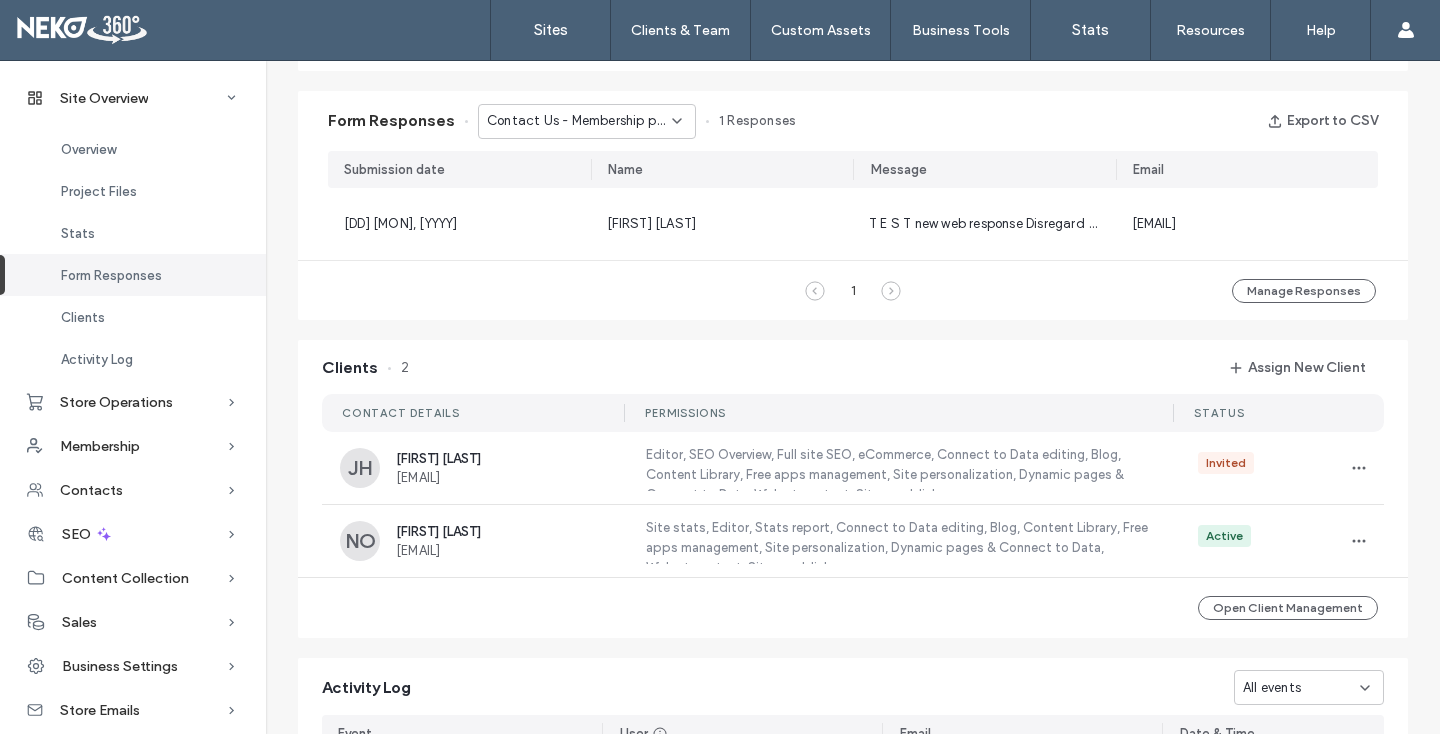 scroll, scrollTop: 1278, scrollLeft: 0, axis: vertical 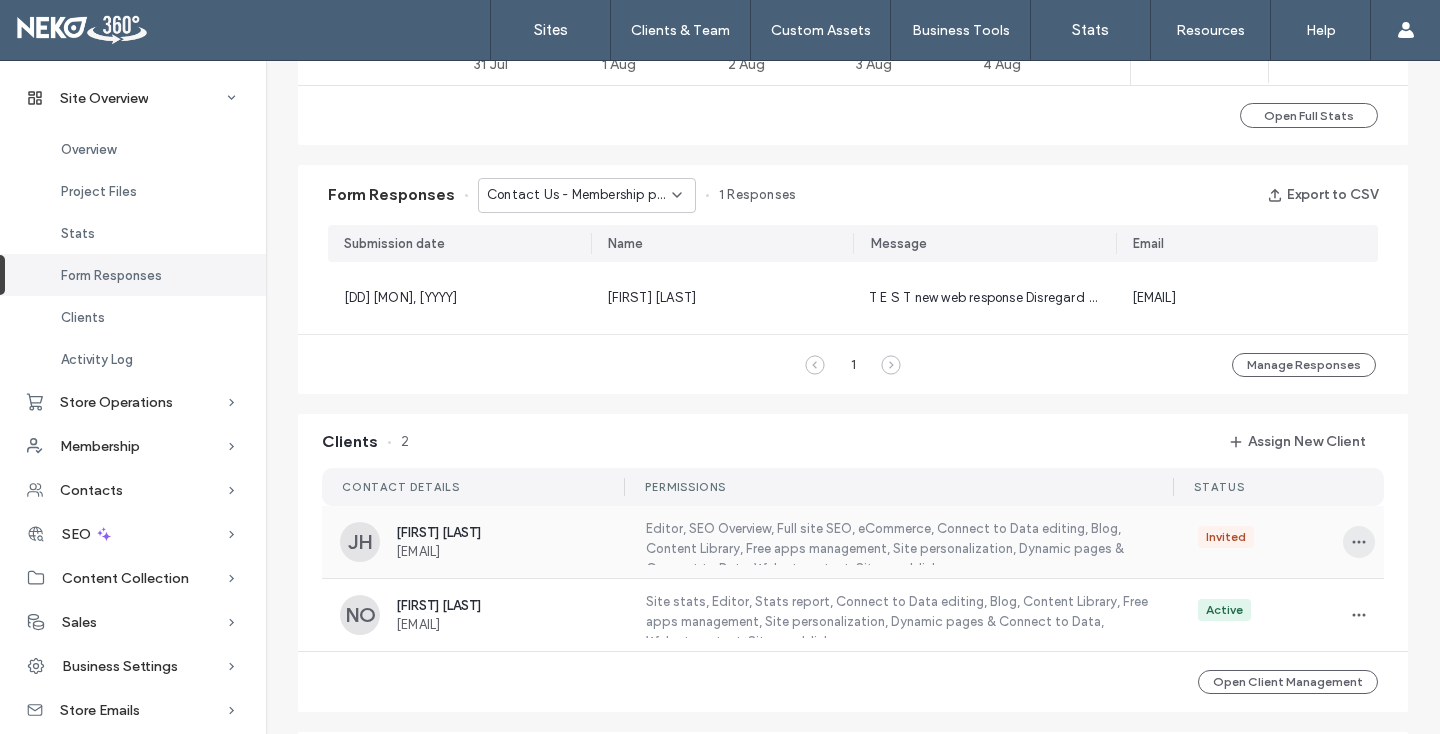 click at bounding box center [1359, 542] 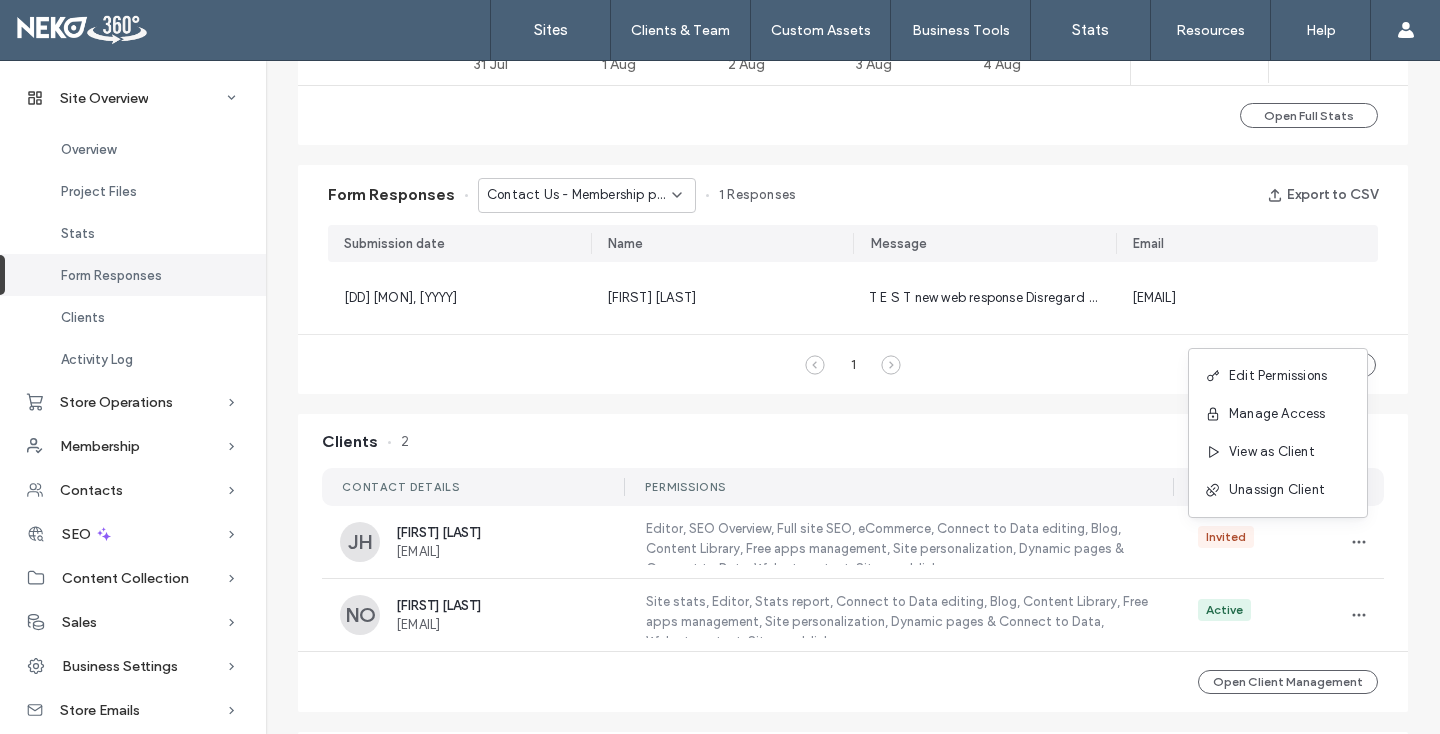 click on "Clients 2 Assign New Client" at bounding box center [853, 436] 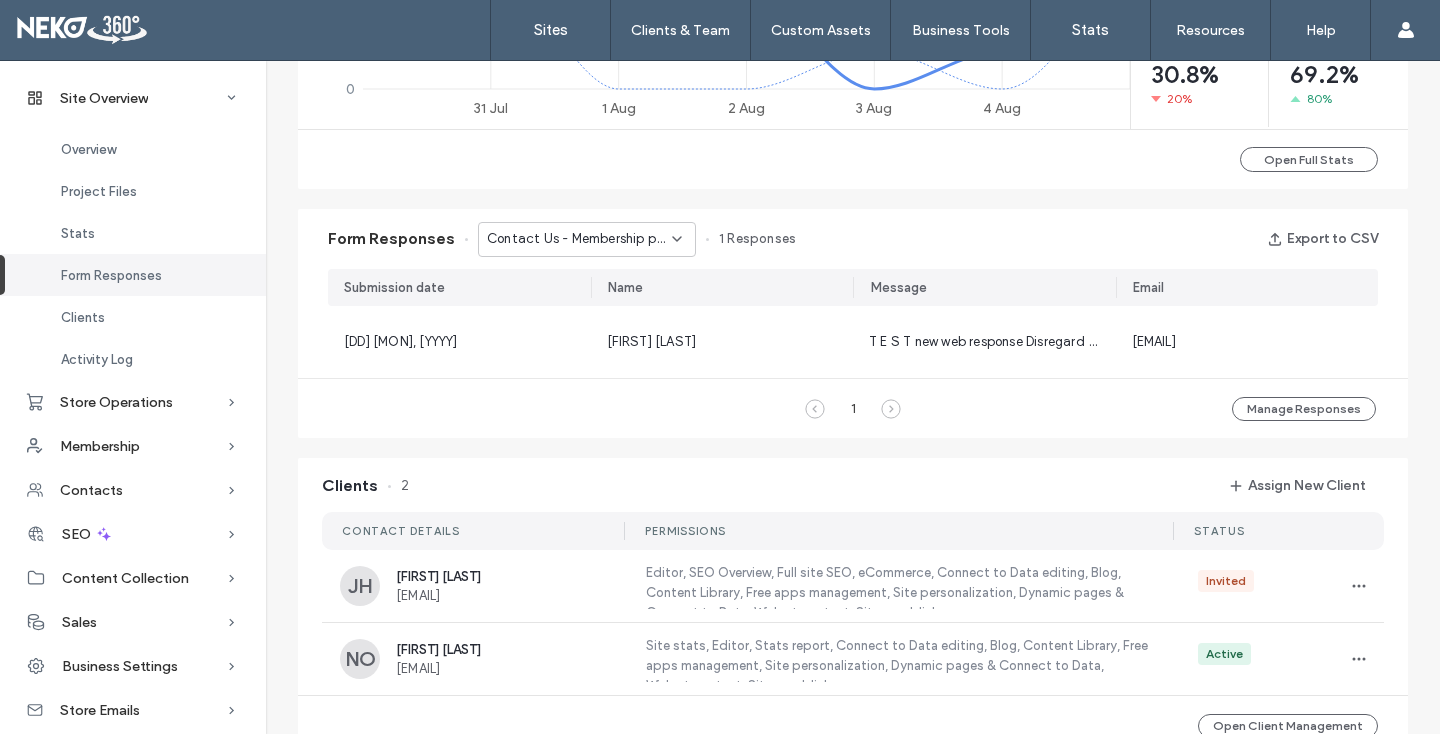 scroll, scrollTop: 1104, scrollLeft: 0, axis: vertical 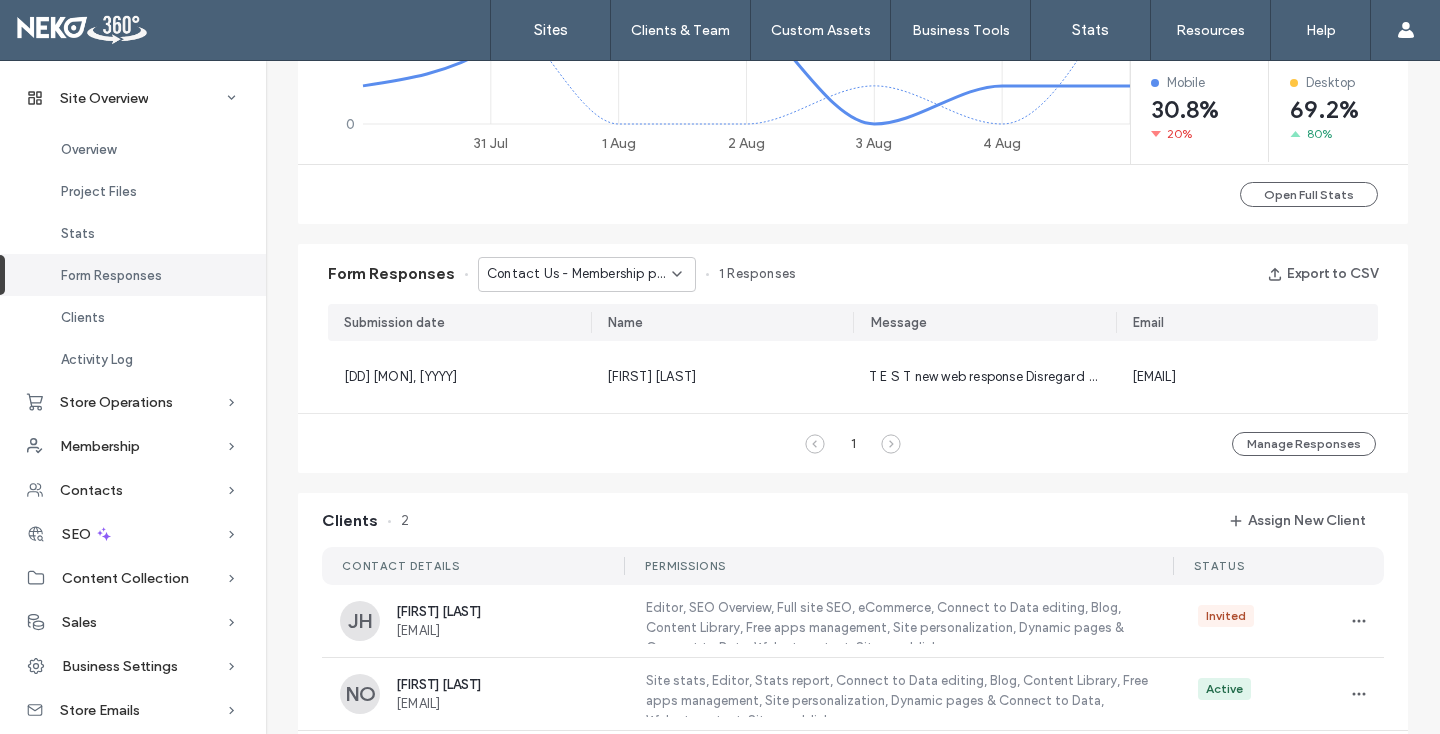click 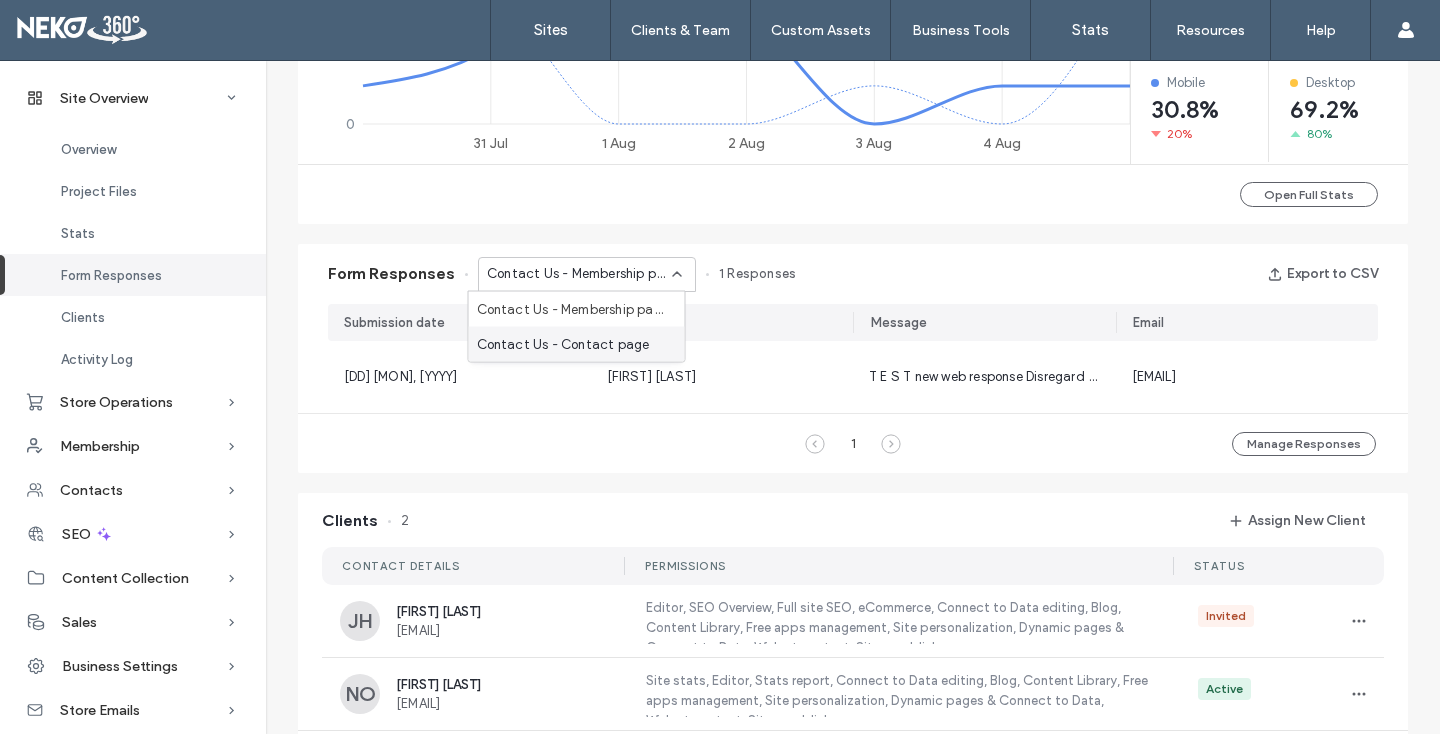 click on "Contact Us - Contact page" at bounding box center (563, 344) 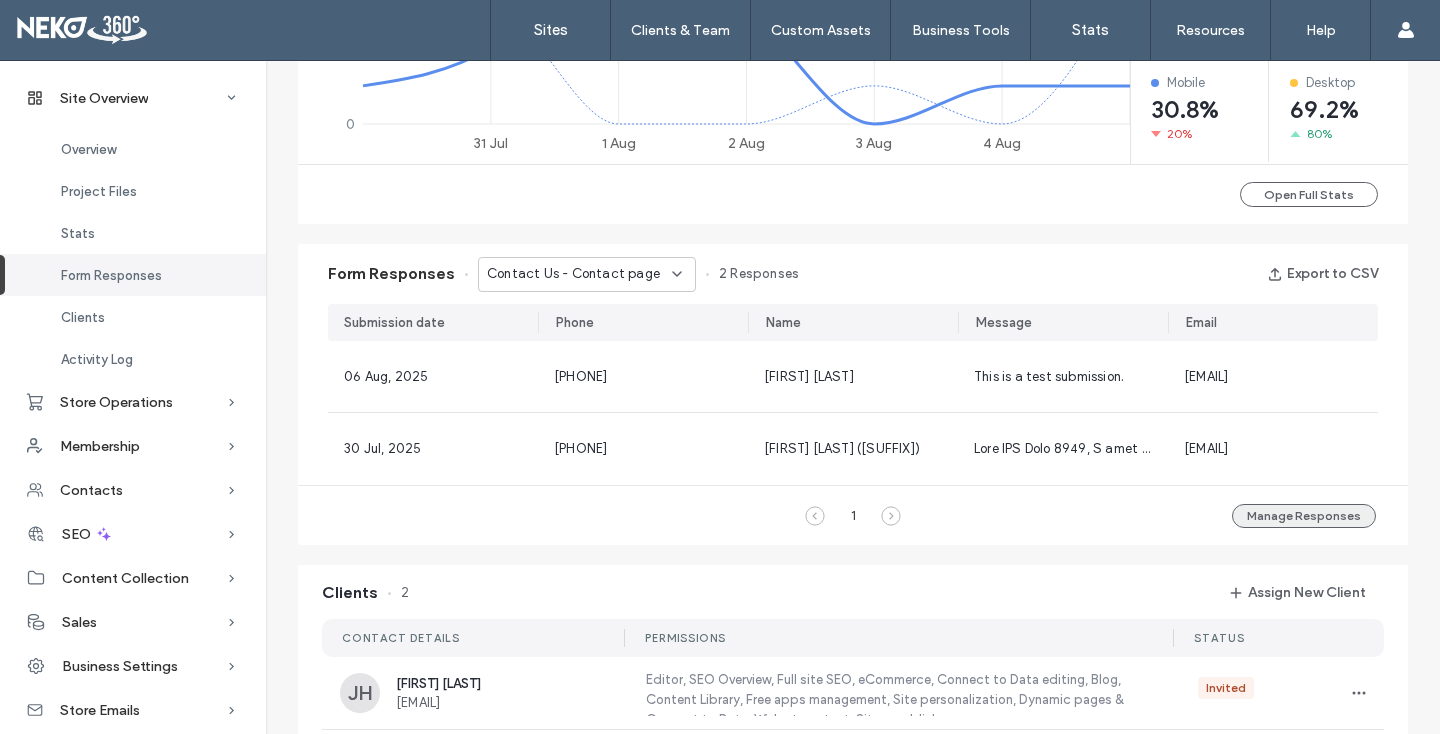 click on "Manage Responses" at bounding box center [1304, 516] 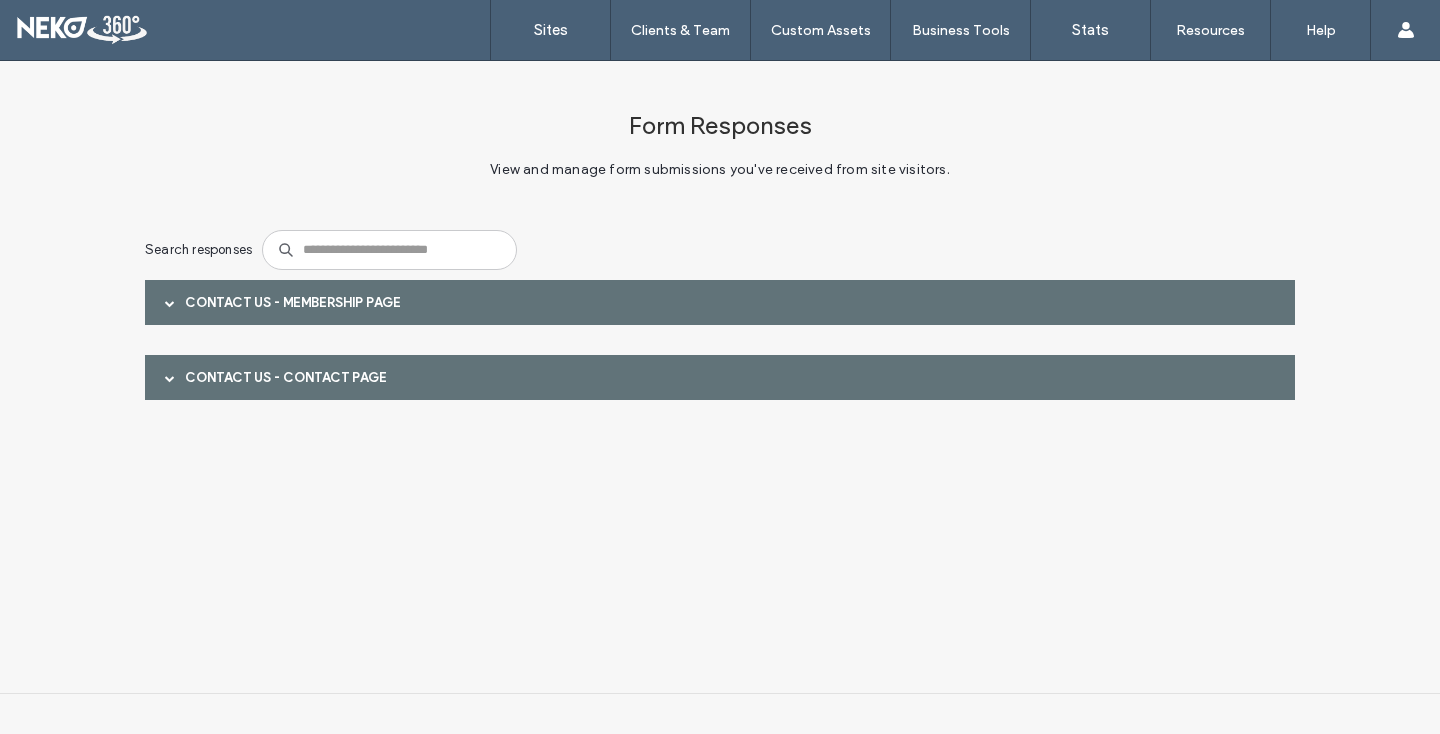 scroll, scrollTop: 0, scrollLeft: 0, axis: both 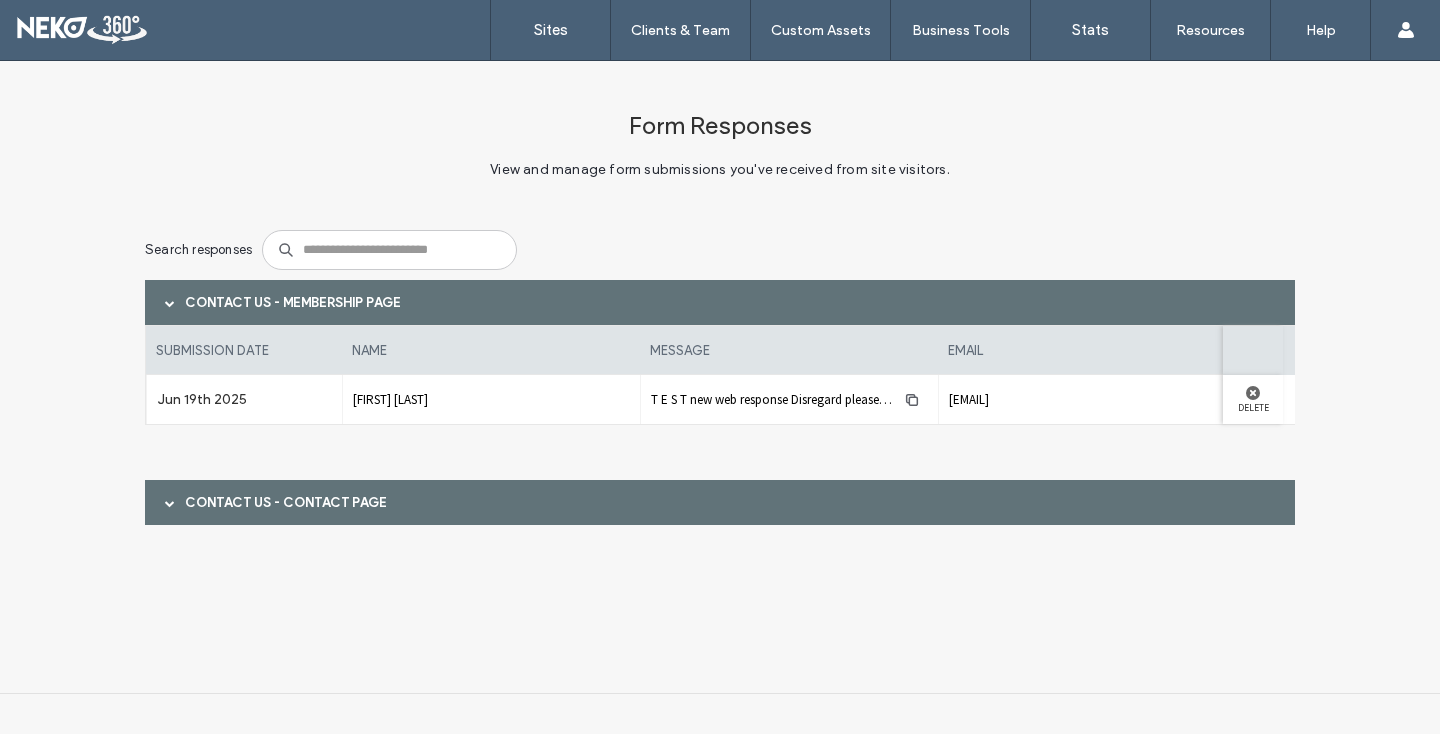 click at bounding box center (170, 503) 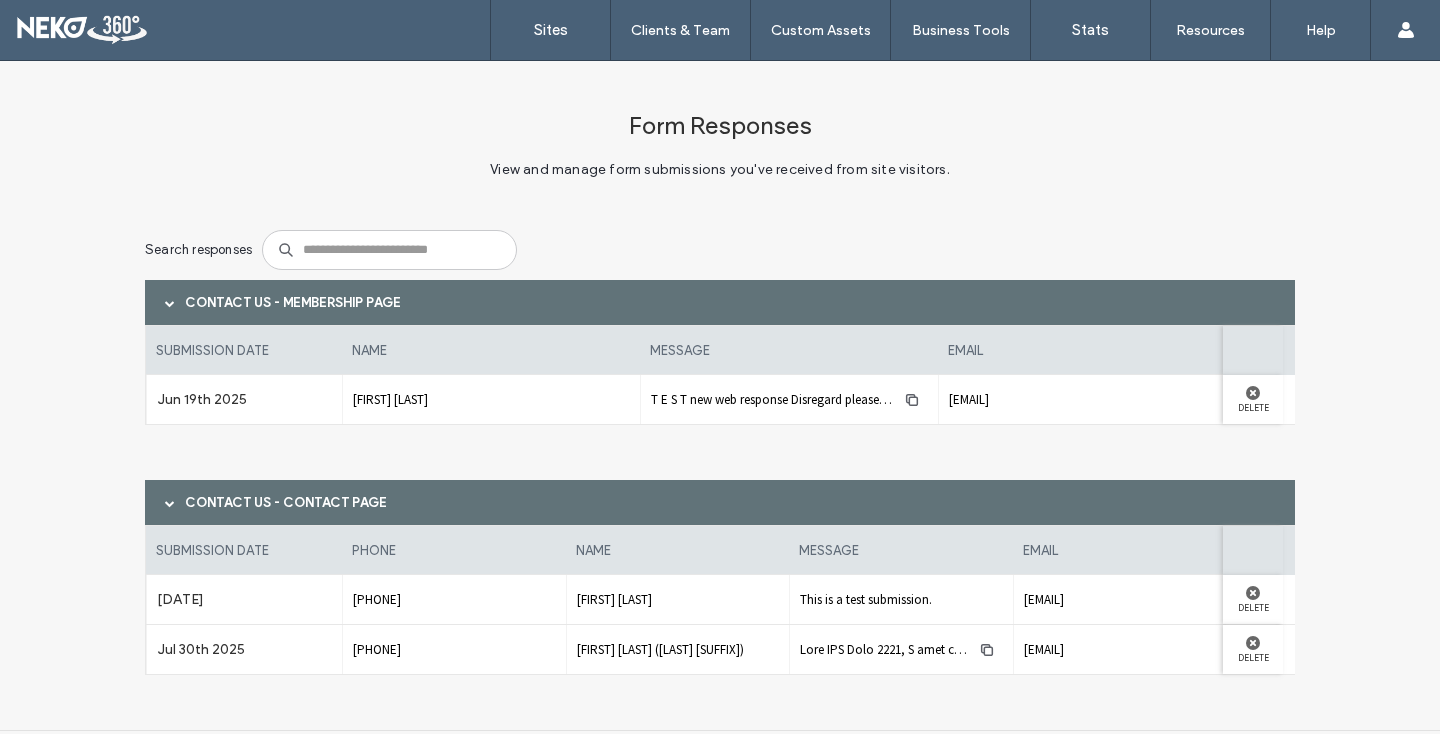 scroll, scrollTop: 37, scrollLeft: 0, axis: vertical 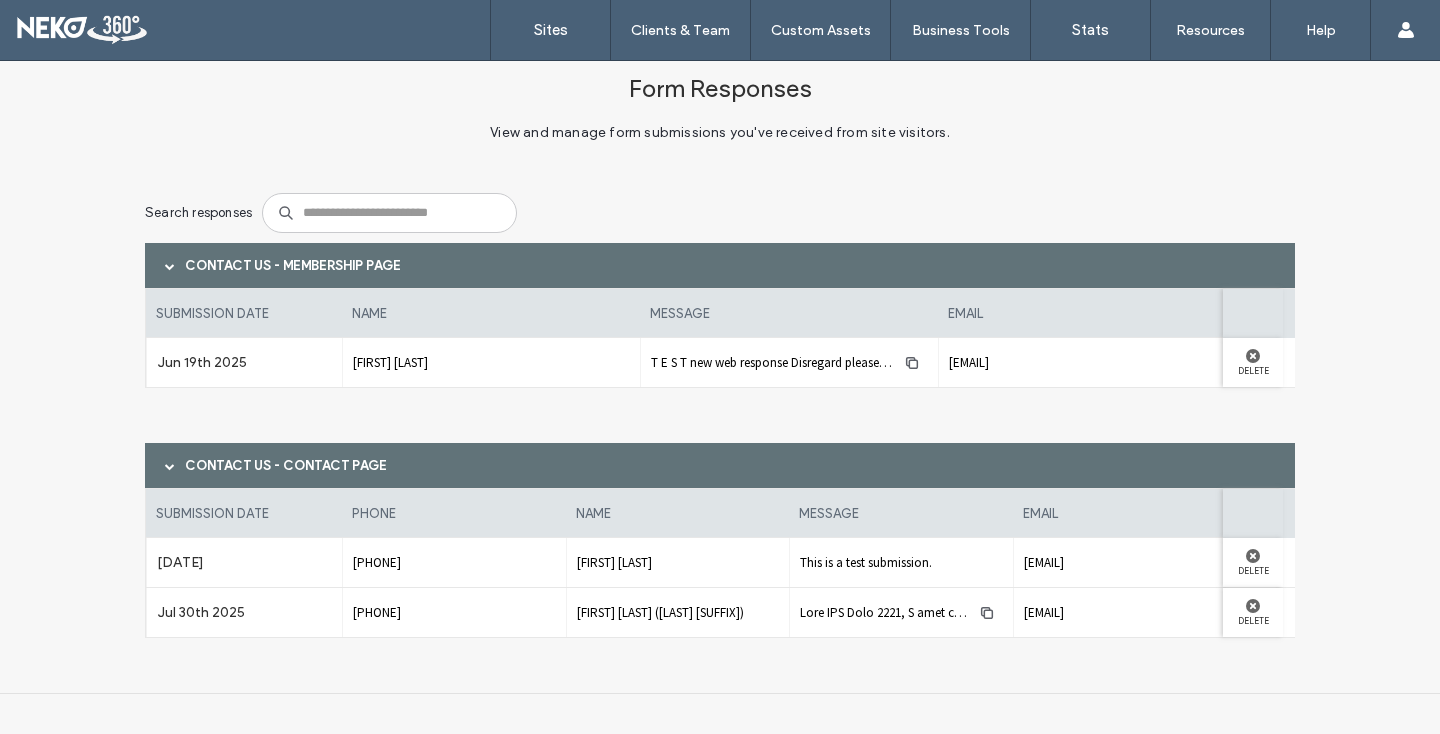 click at bounding box center [128, 30] 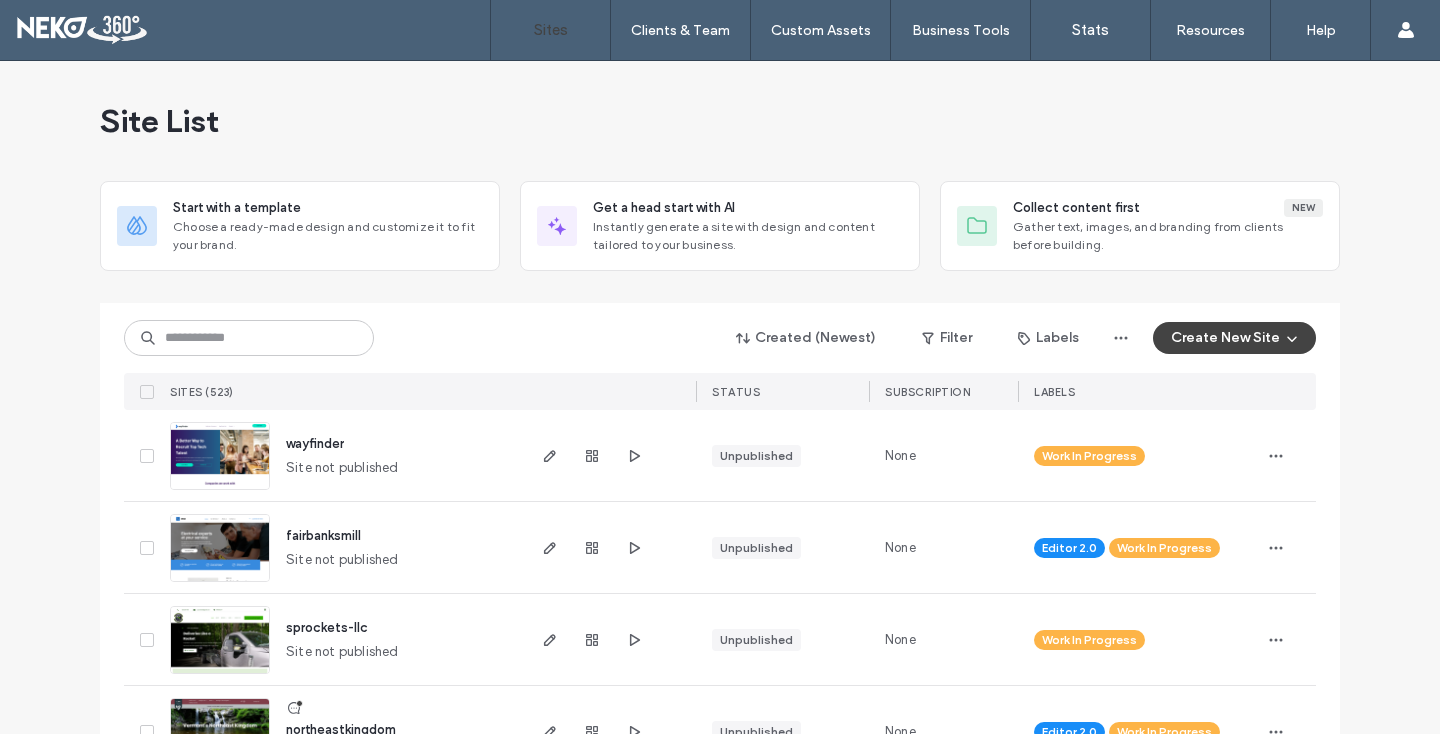 scroll, scrollTop: 0, scrollLeft: 0, axis: both 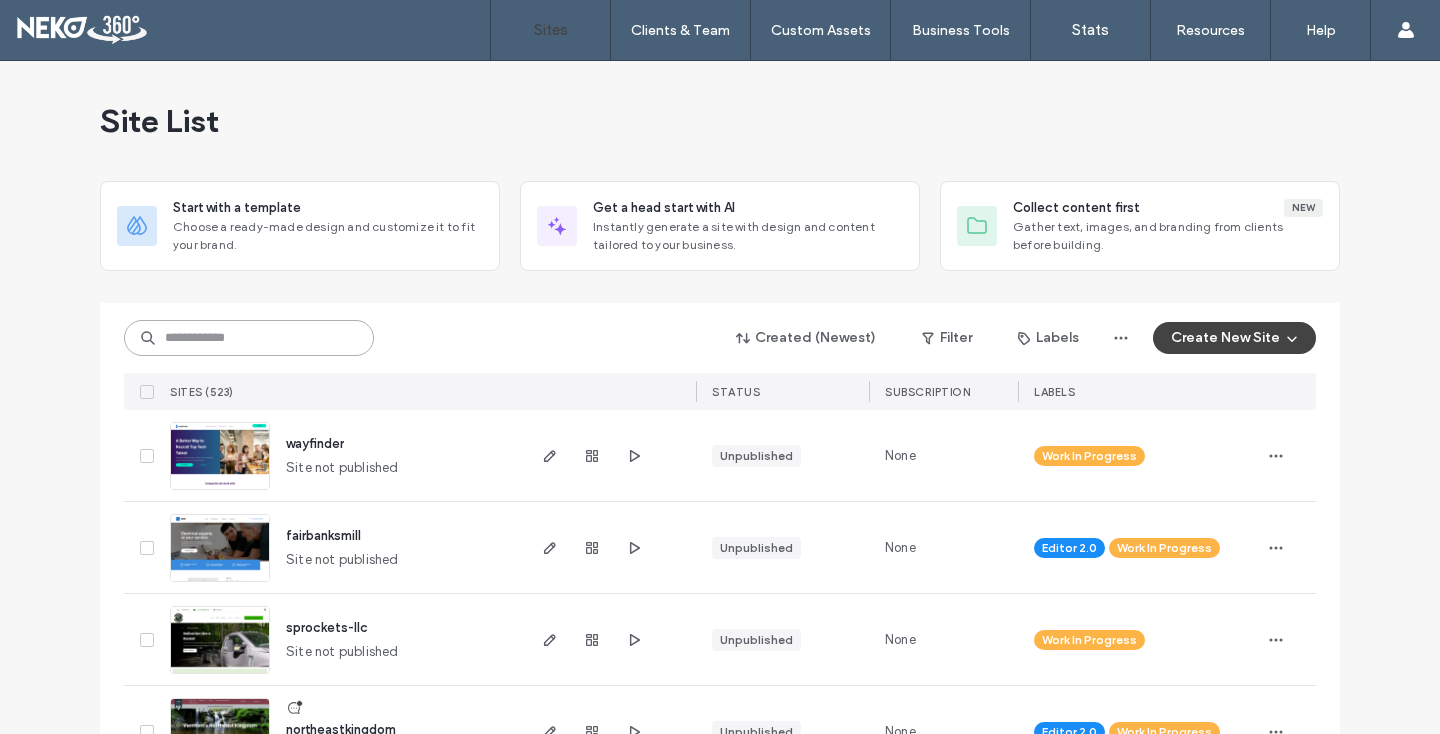 click at bounding box center (249, 338) 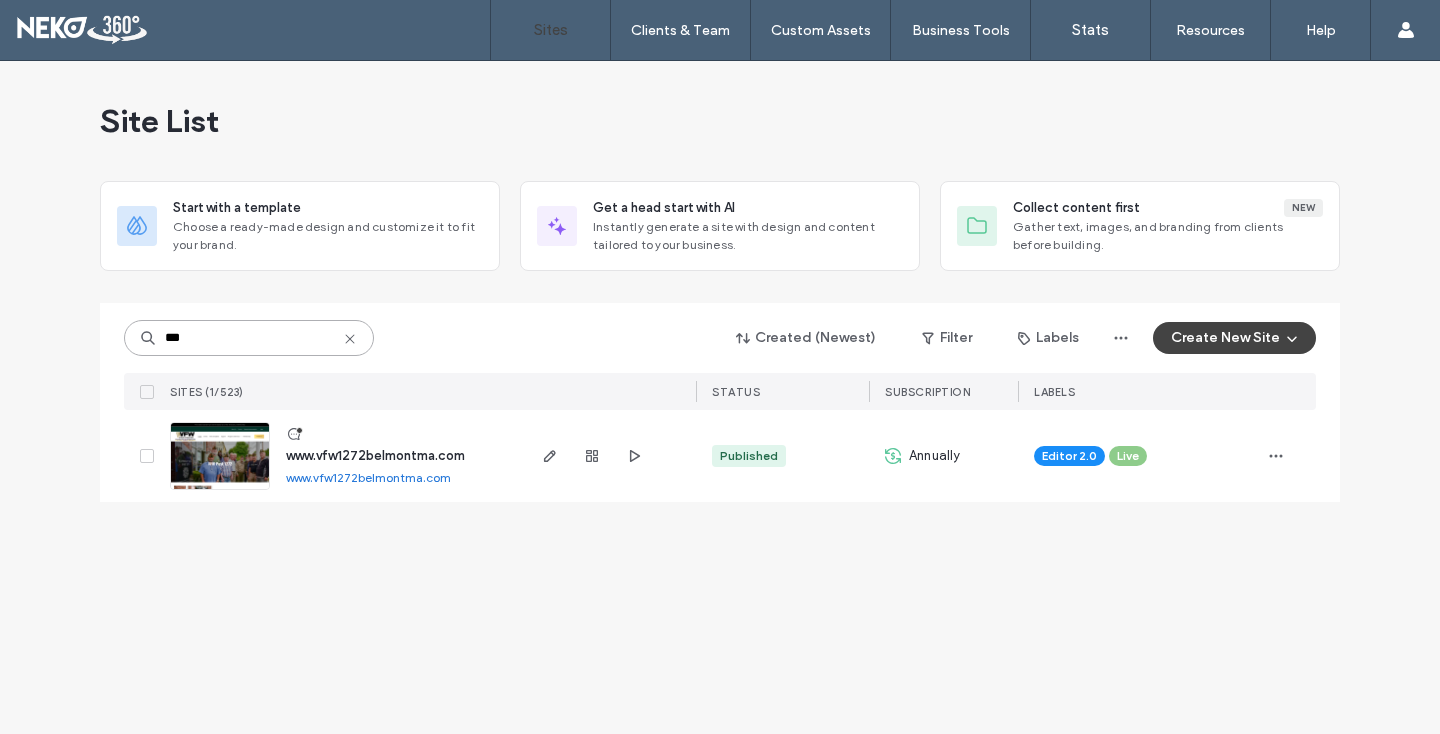type on "***" 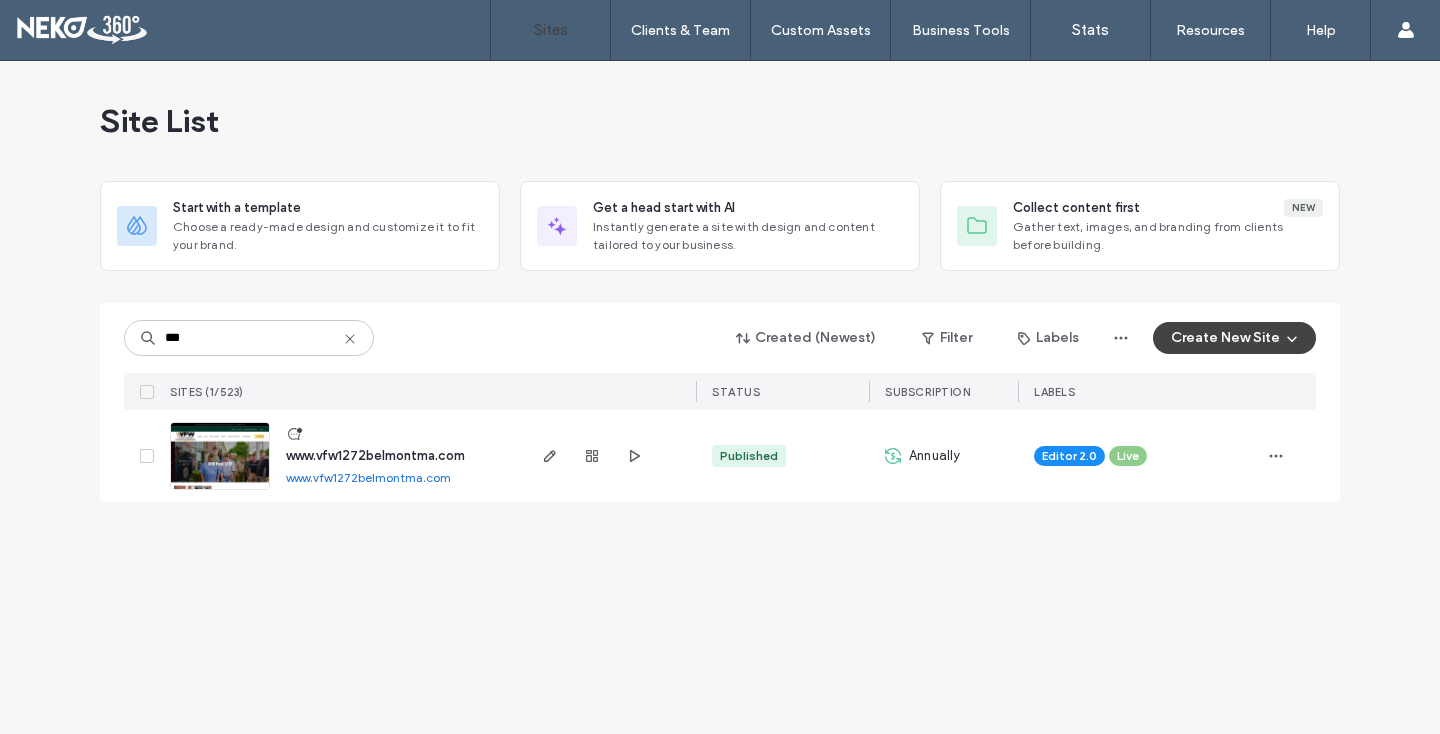 click at bounding box center [220, 491] 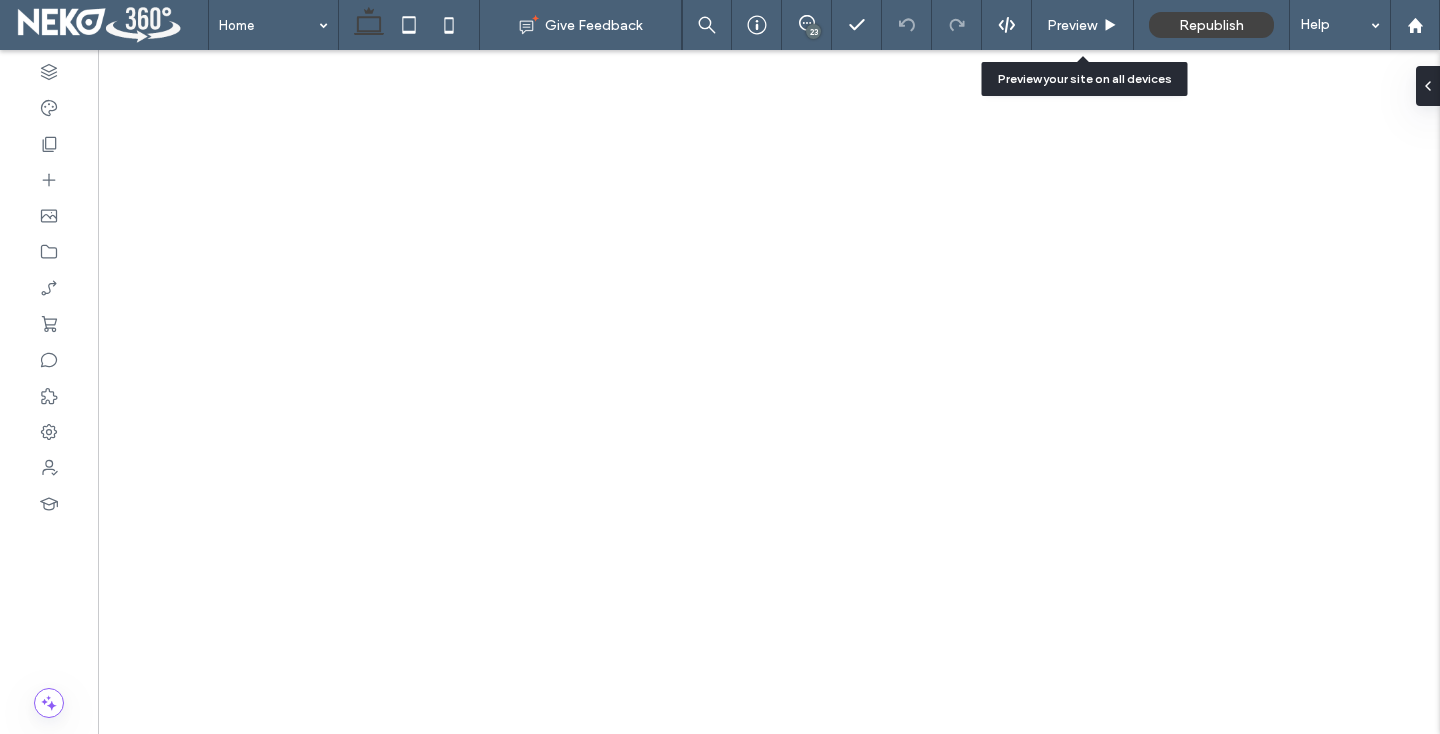 click on "Preview" at bounding box center [1072, 25] 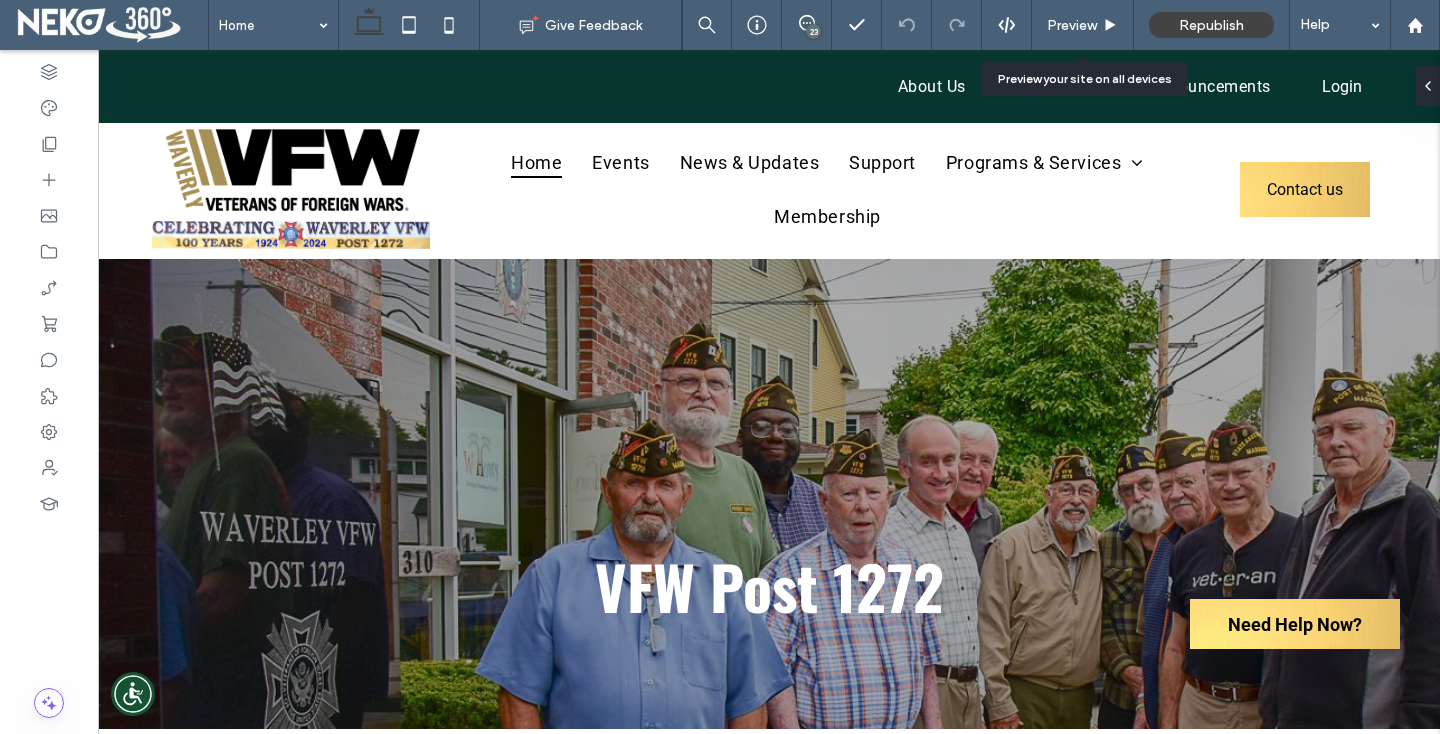 scroll, scrollTop: 0, scrollLeft: 0, axis: both 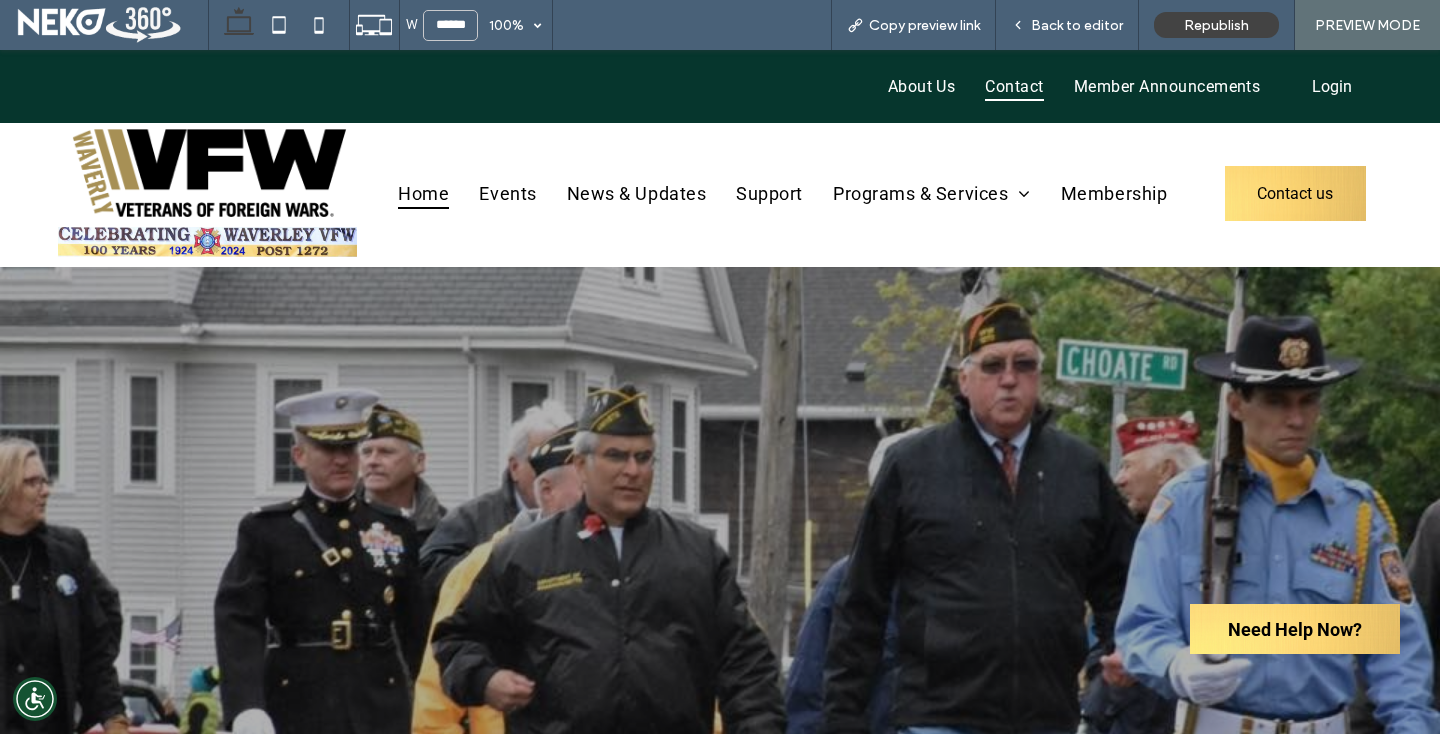 click on "Contact" at bounding box center (1014, 86) 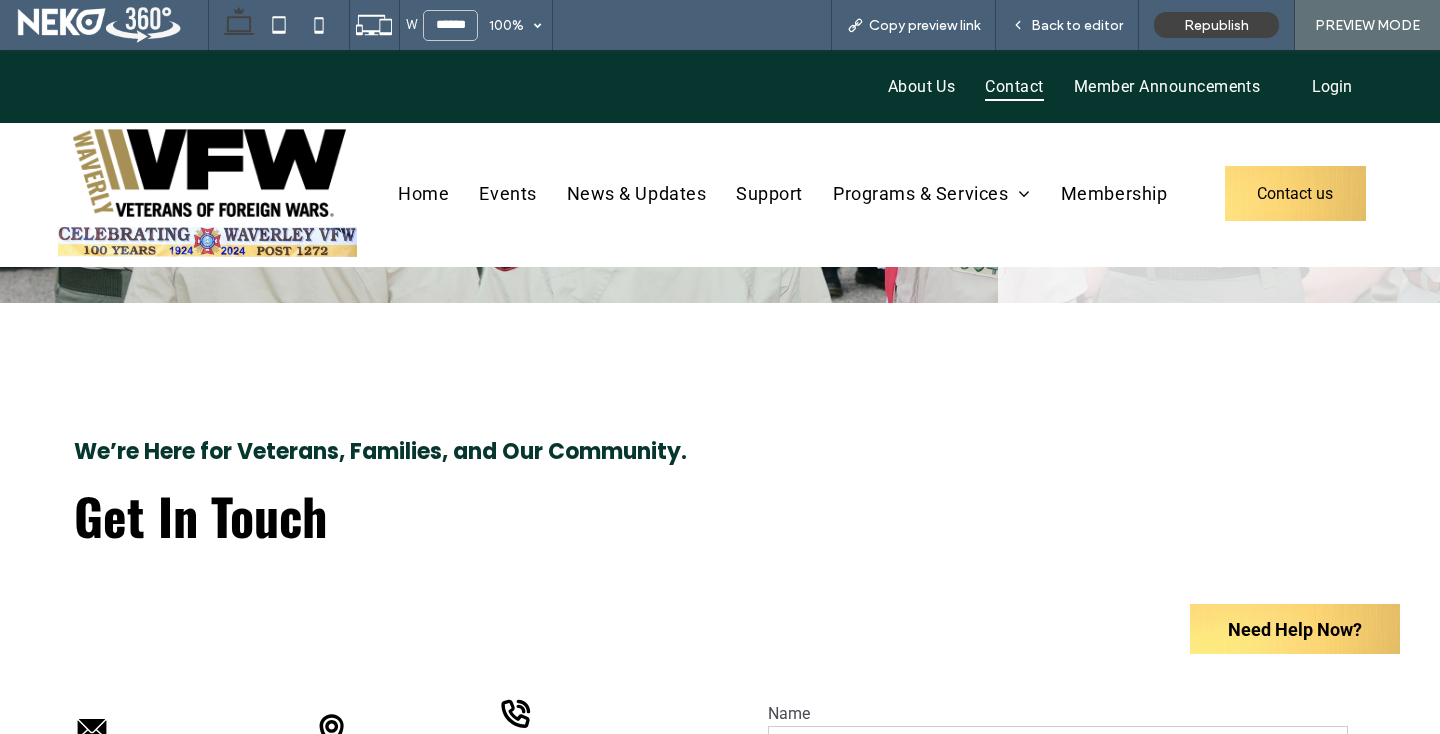 scroll, scrollTop: 707, scrollLeft: 0, axis: vertical 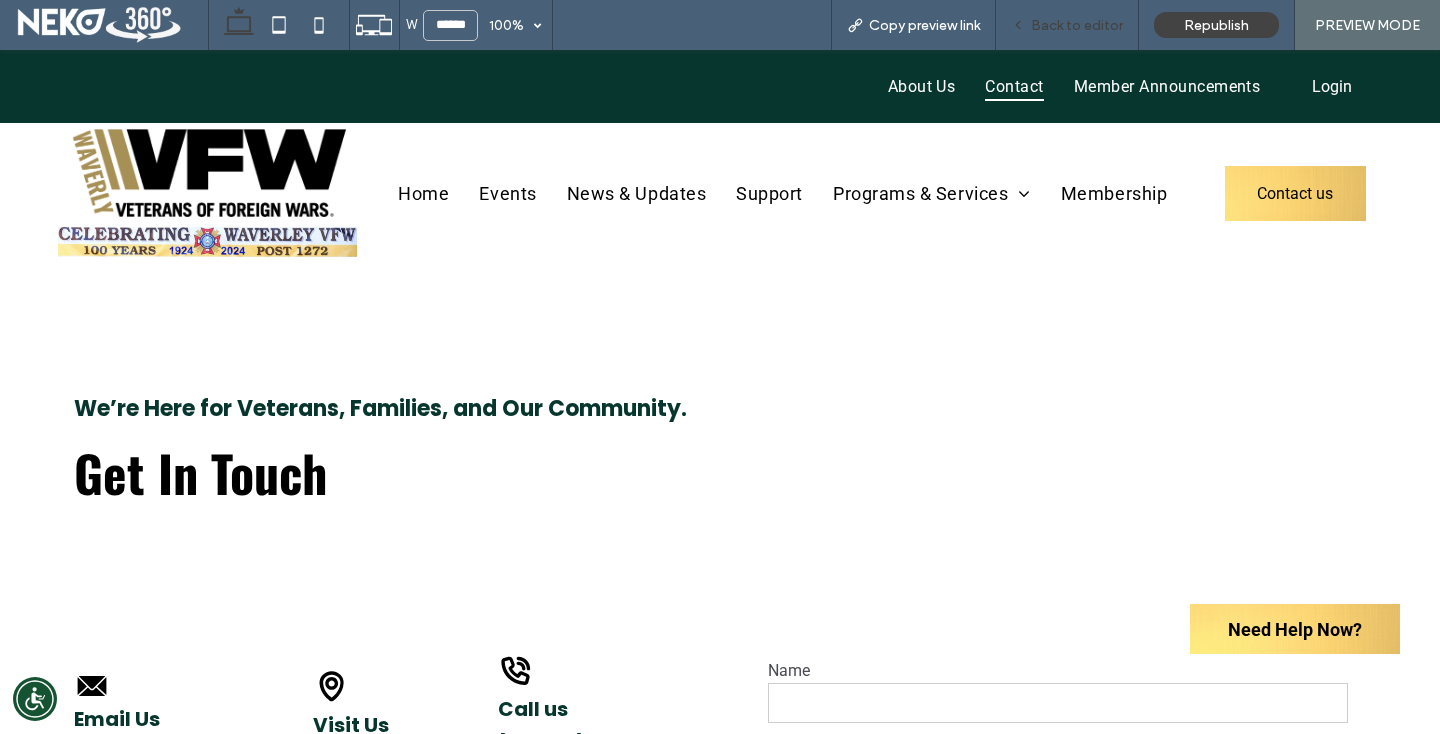 click on "Back to editor" at bounding box center [1077, 25] 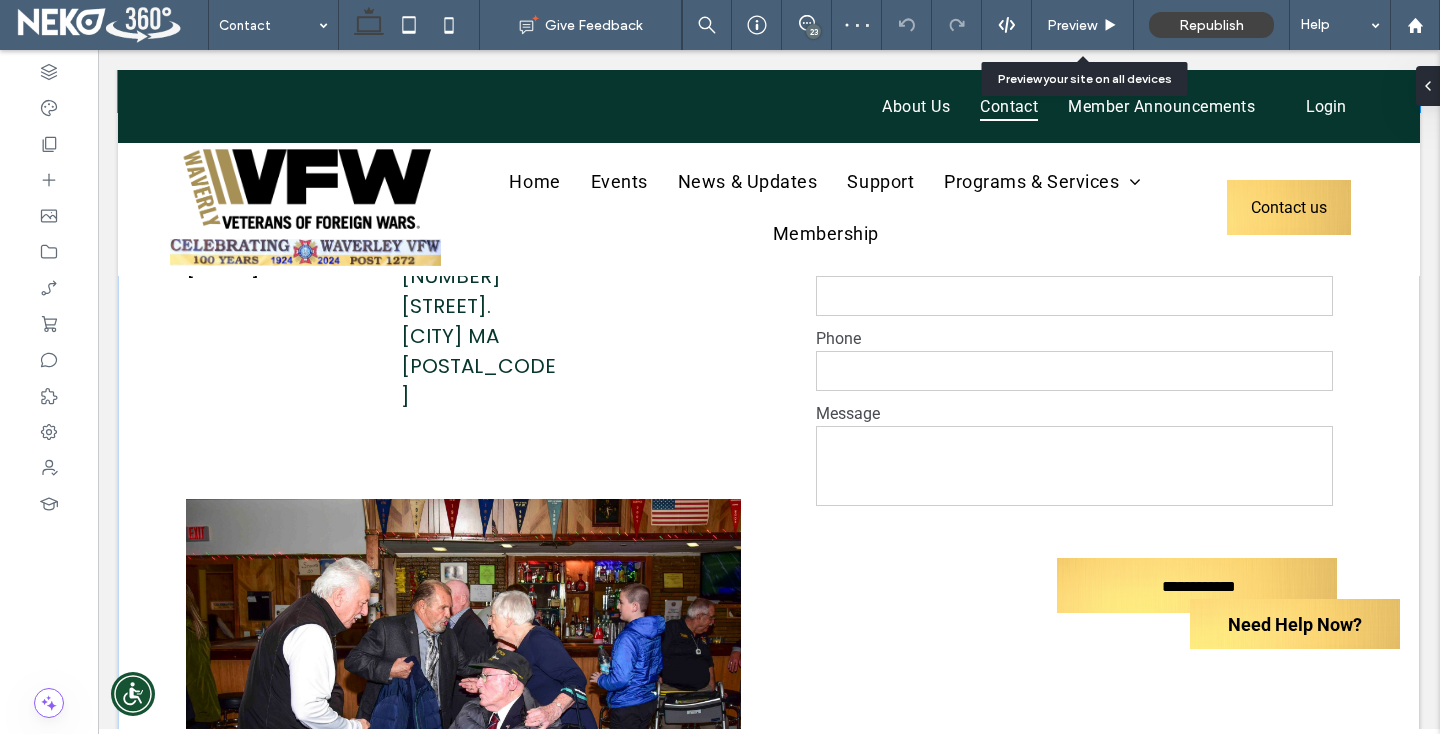 scroll, scrollTop: 1215, scrollLeft: 0, axis: vertical 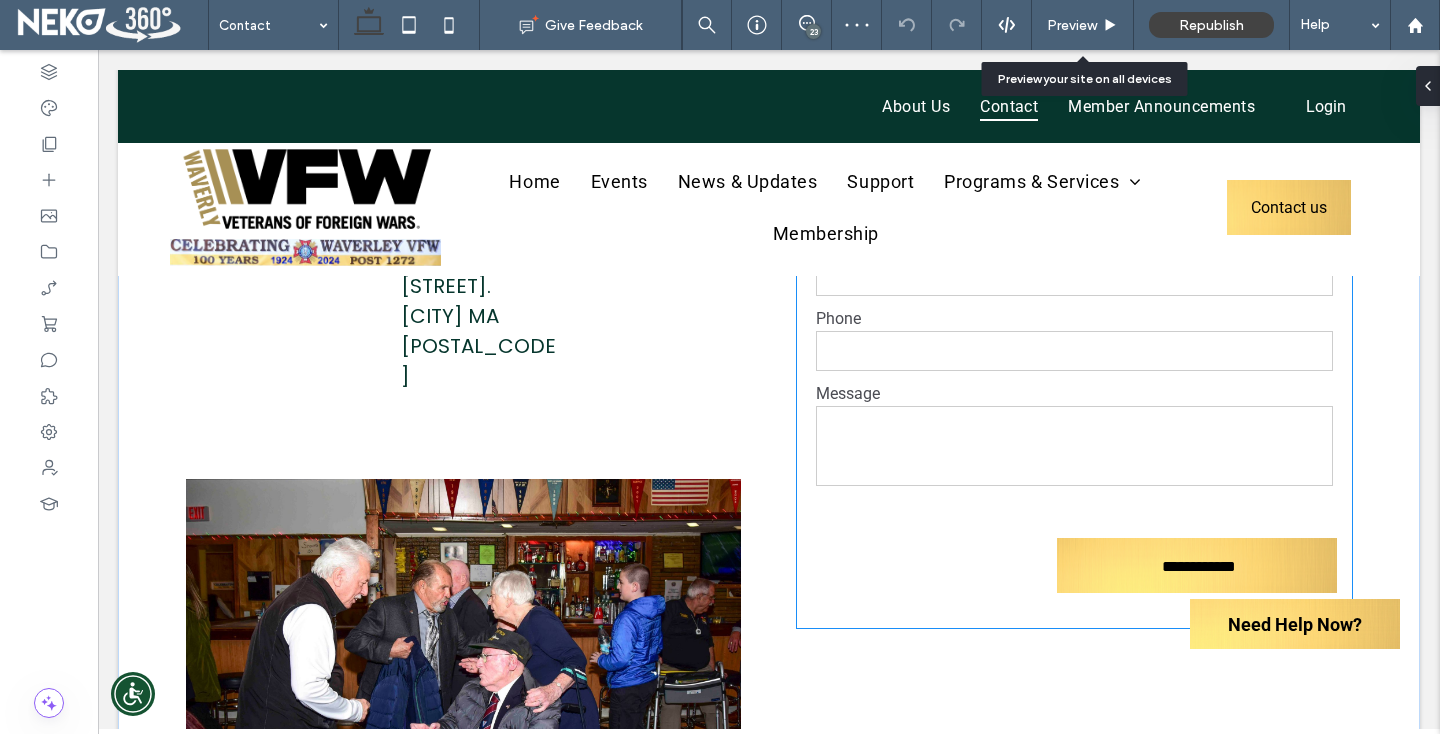 click on "Message" at bounding box center (1074, 393) 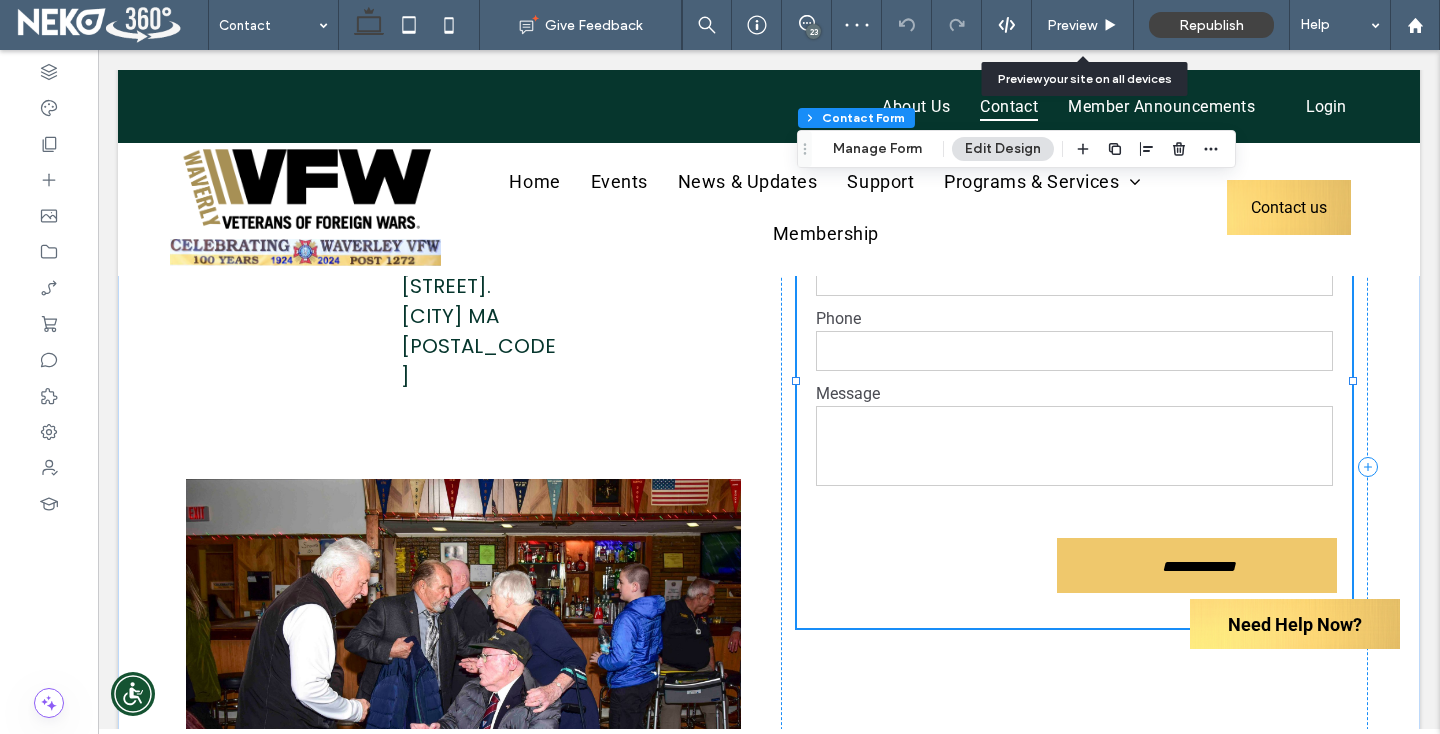 type on "*" 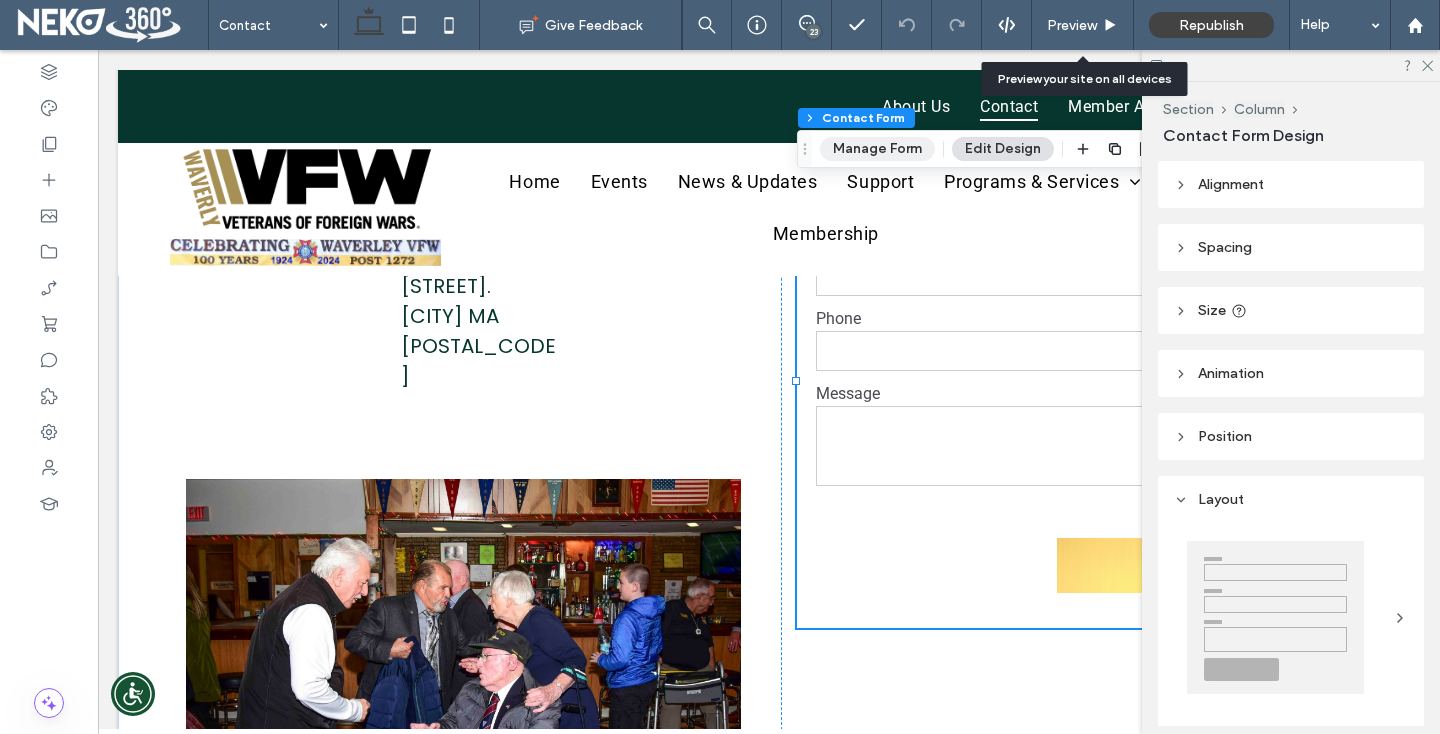 click on "Manage Form" at bounding box center [877, 149] 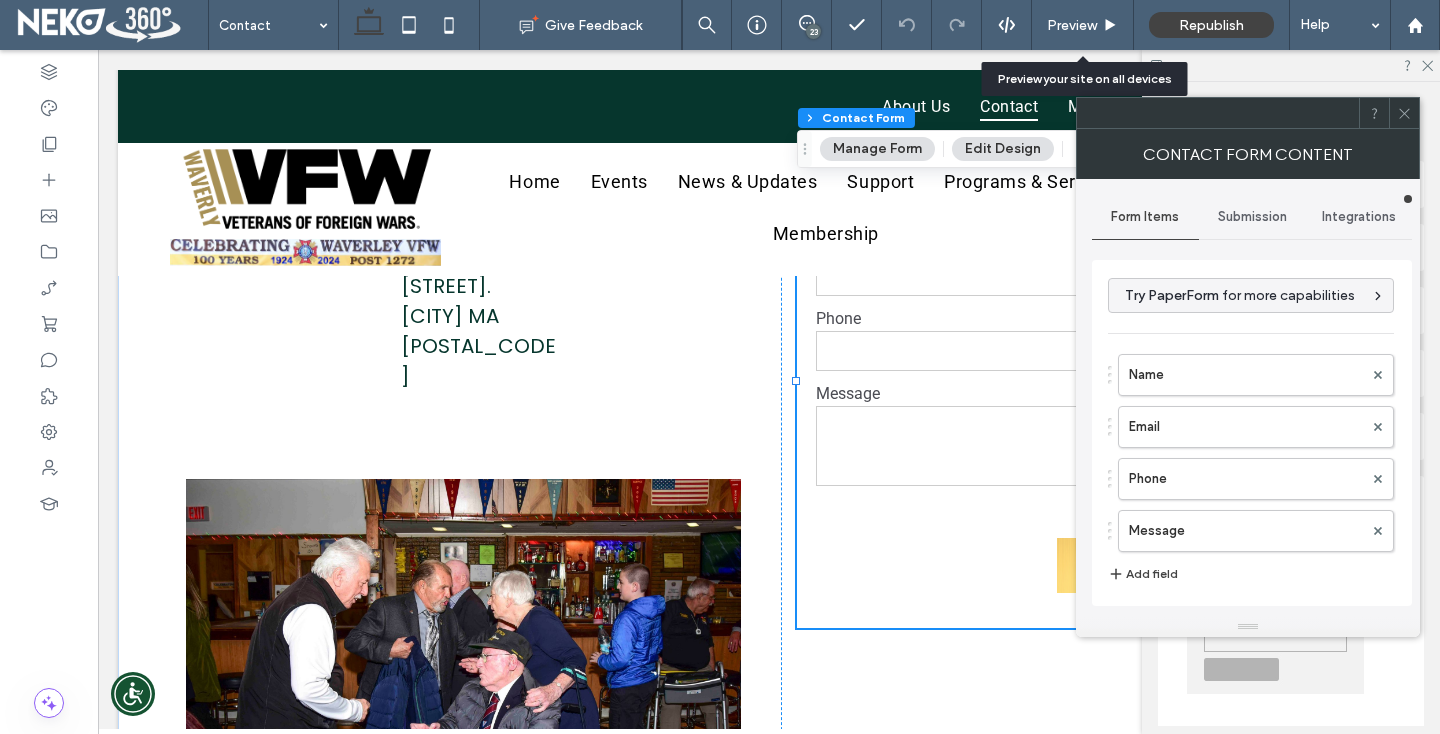 click on "Submission" at bounding box center [1252, 217] 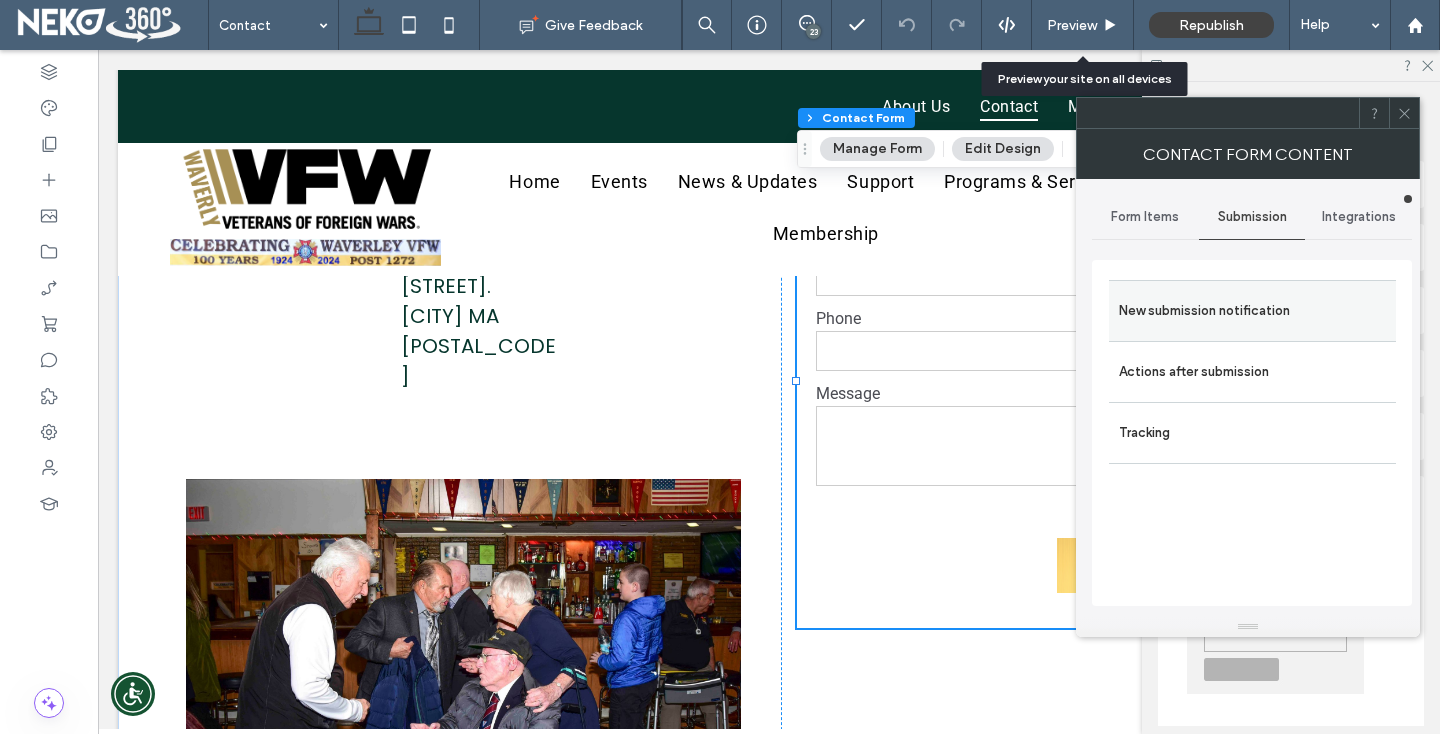click on "New submission notification" at bounding box center [1252, 311] 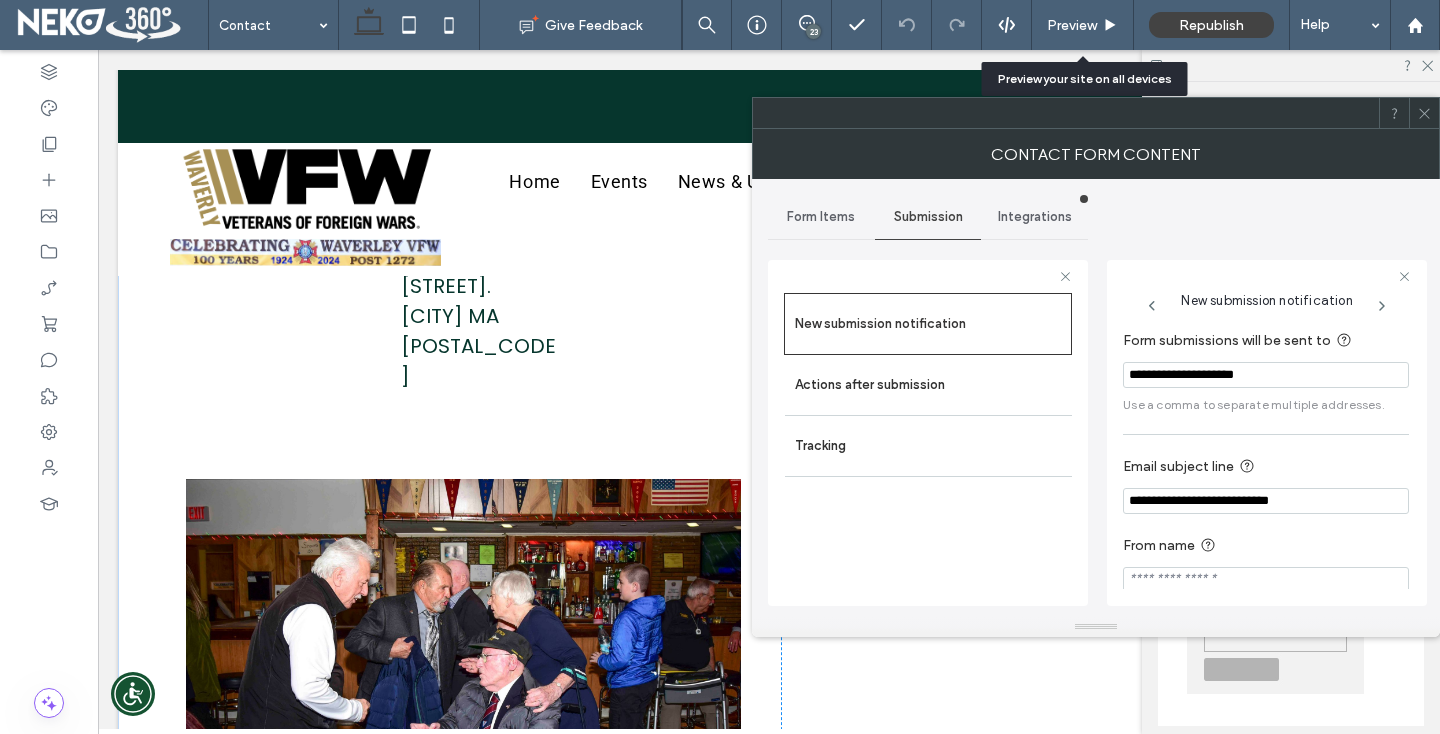 click on "**********" at bounding box center (1266, 501) 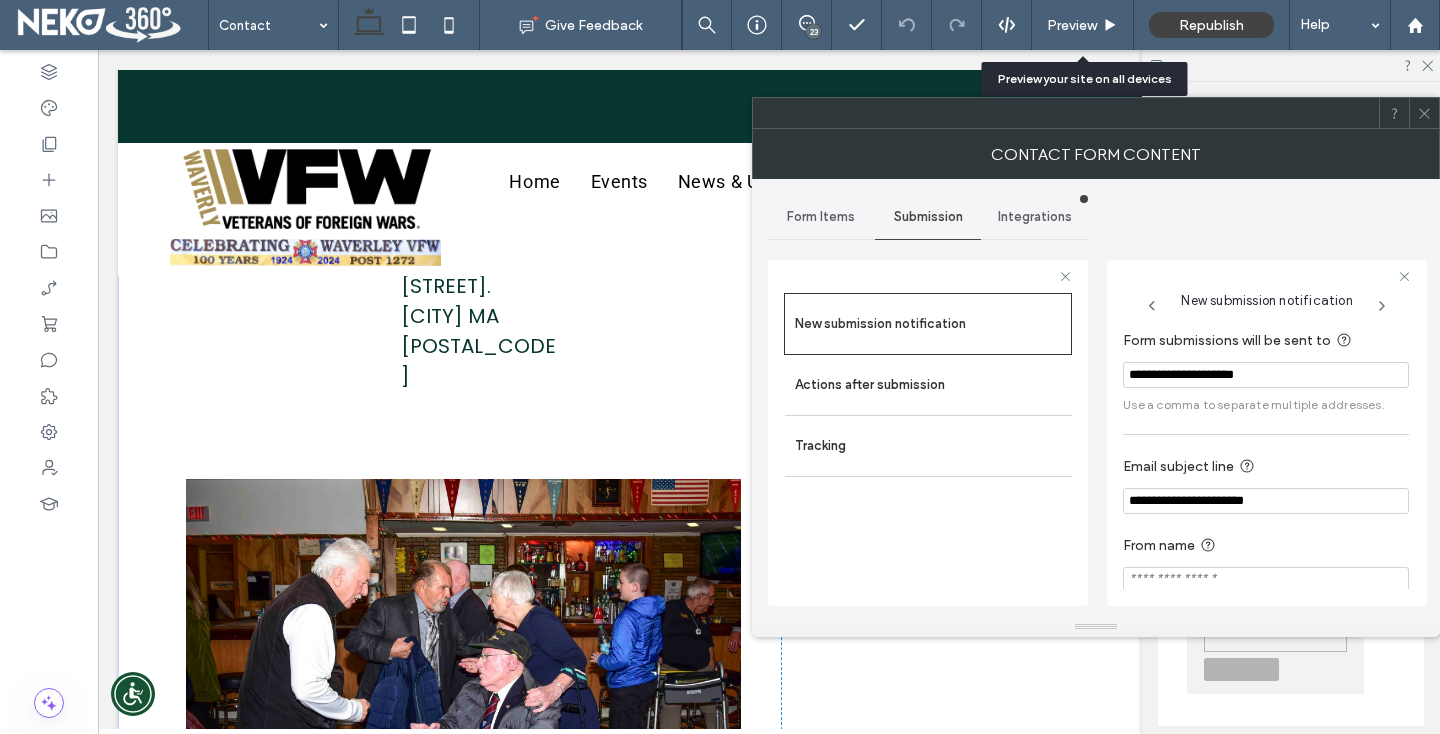 type on "**********" 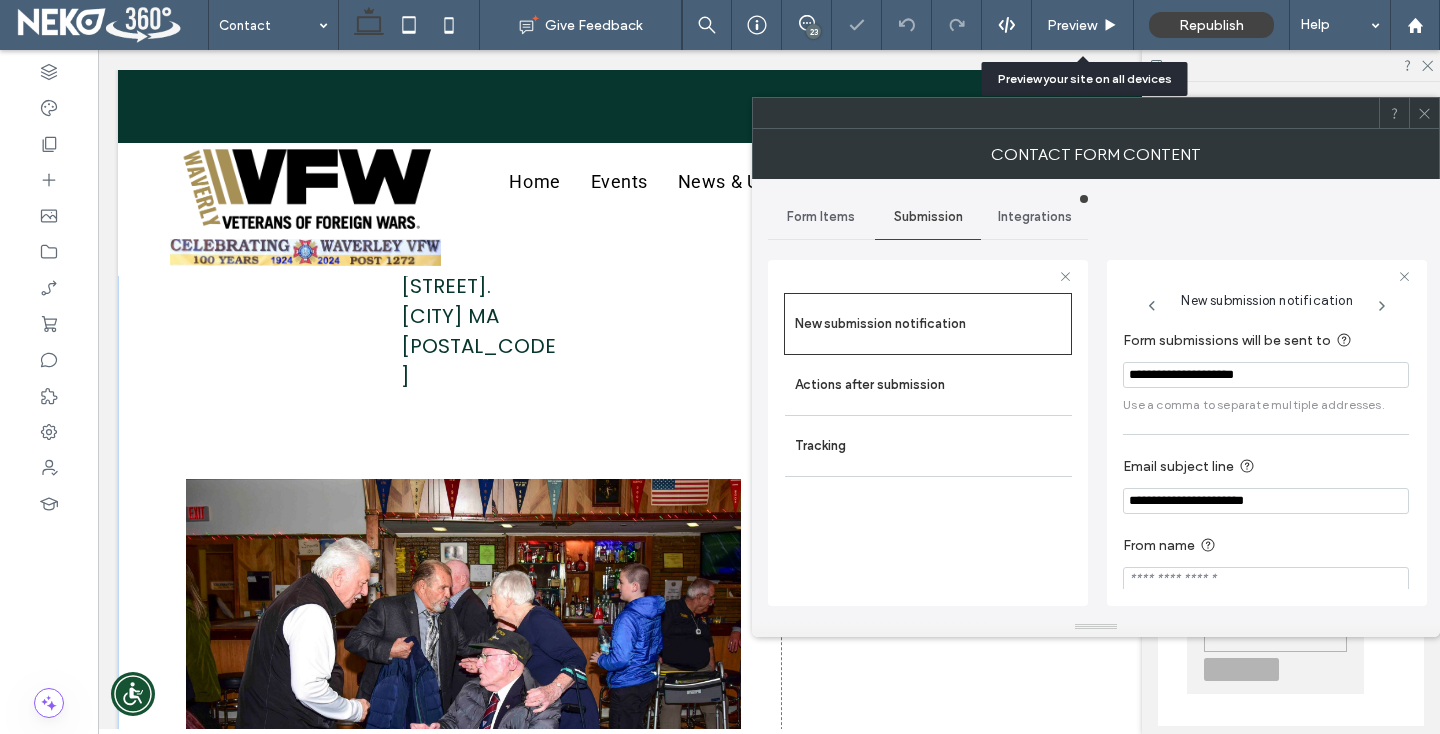 click on "From name" at bounding box center [1266, 563] 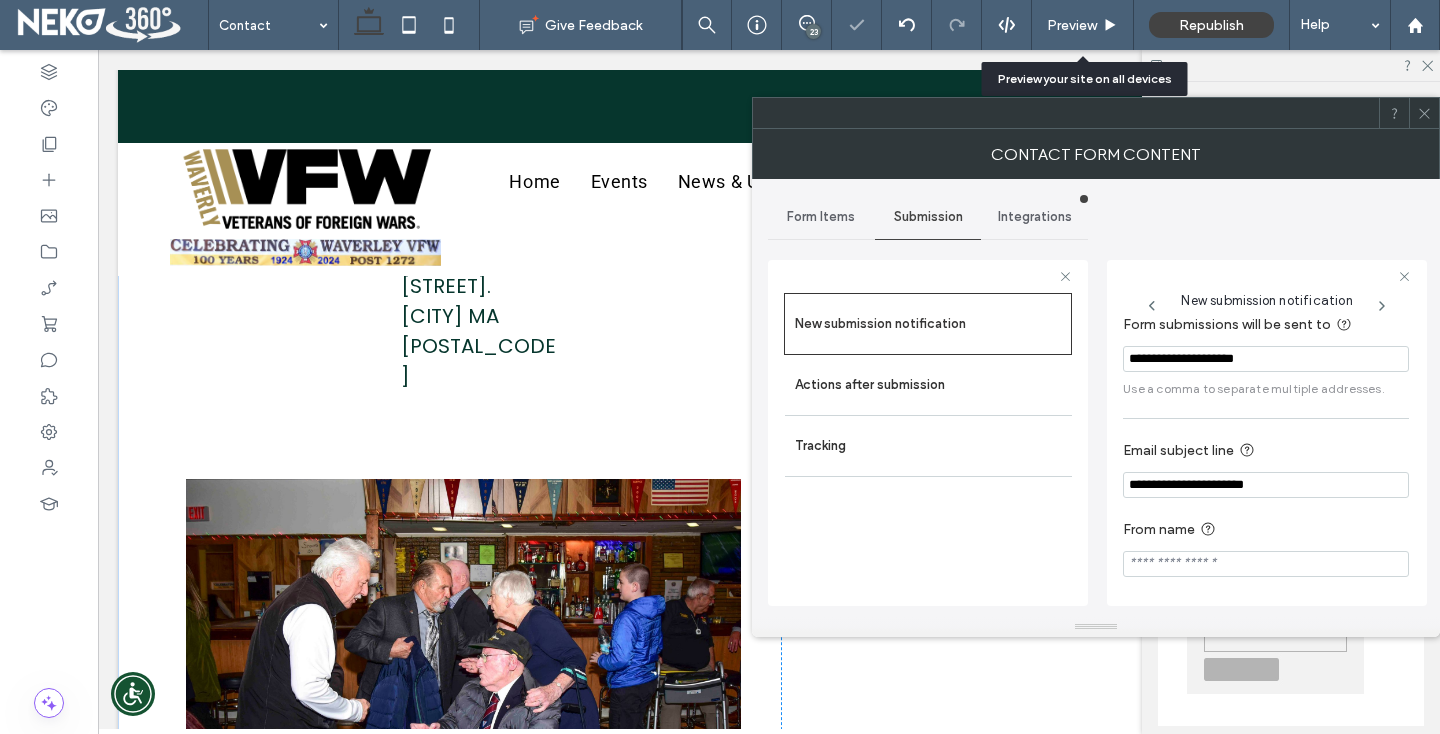 scroll, scrollTop: 0, scrollLeft: 0, axis: both 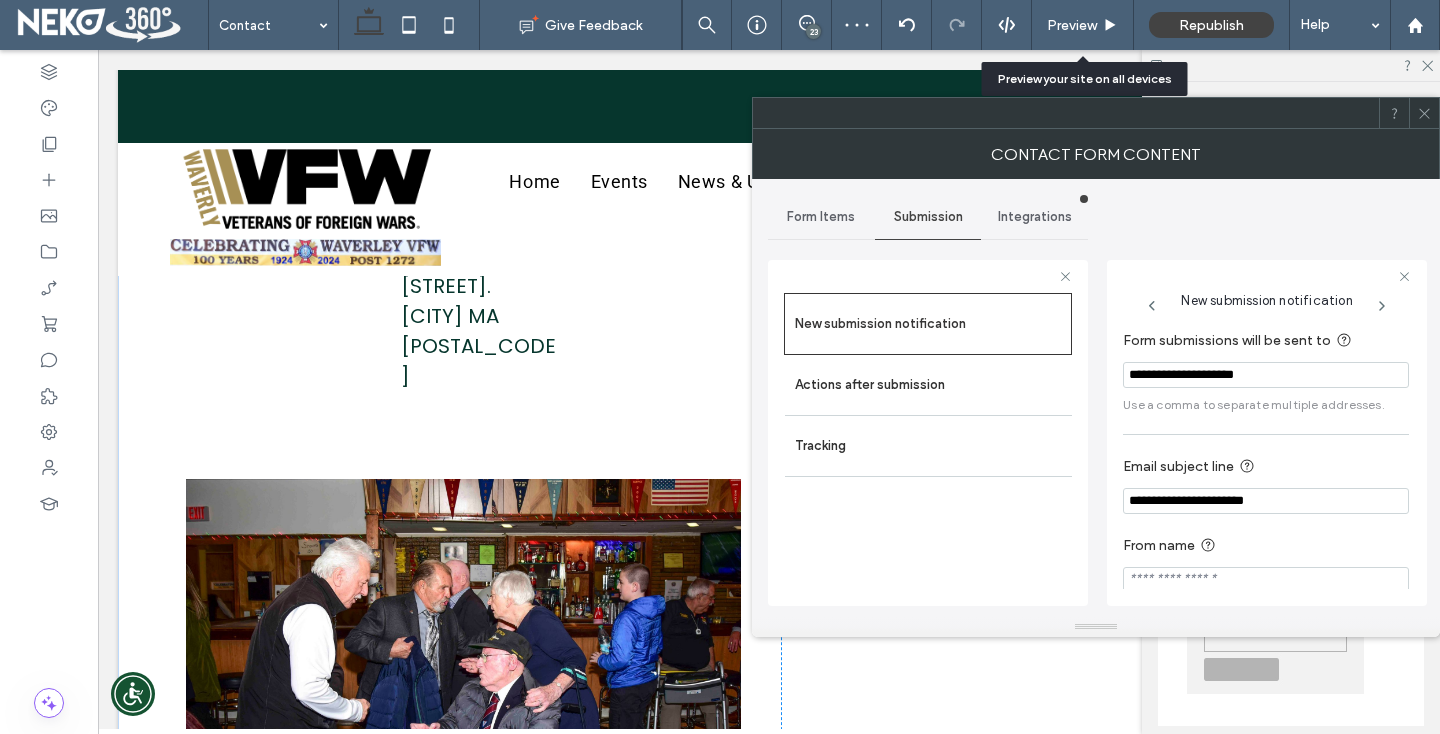 click on "**********" at bounding box center [1266, 375] 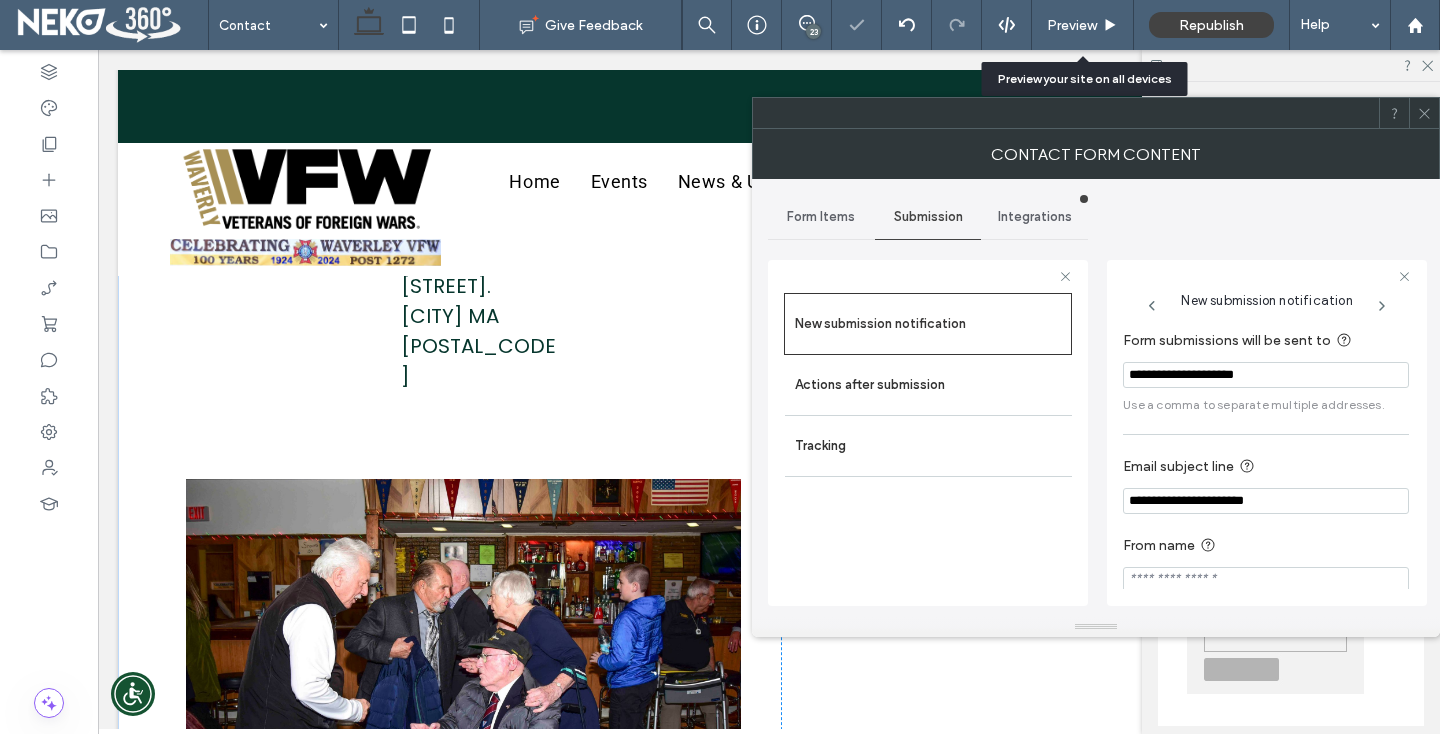 click on "**********" at bounding box center [1096, 398] 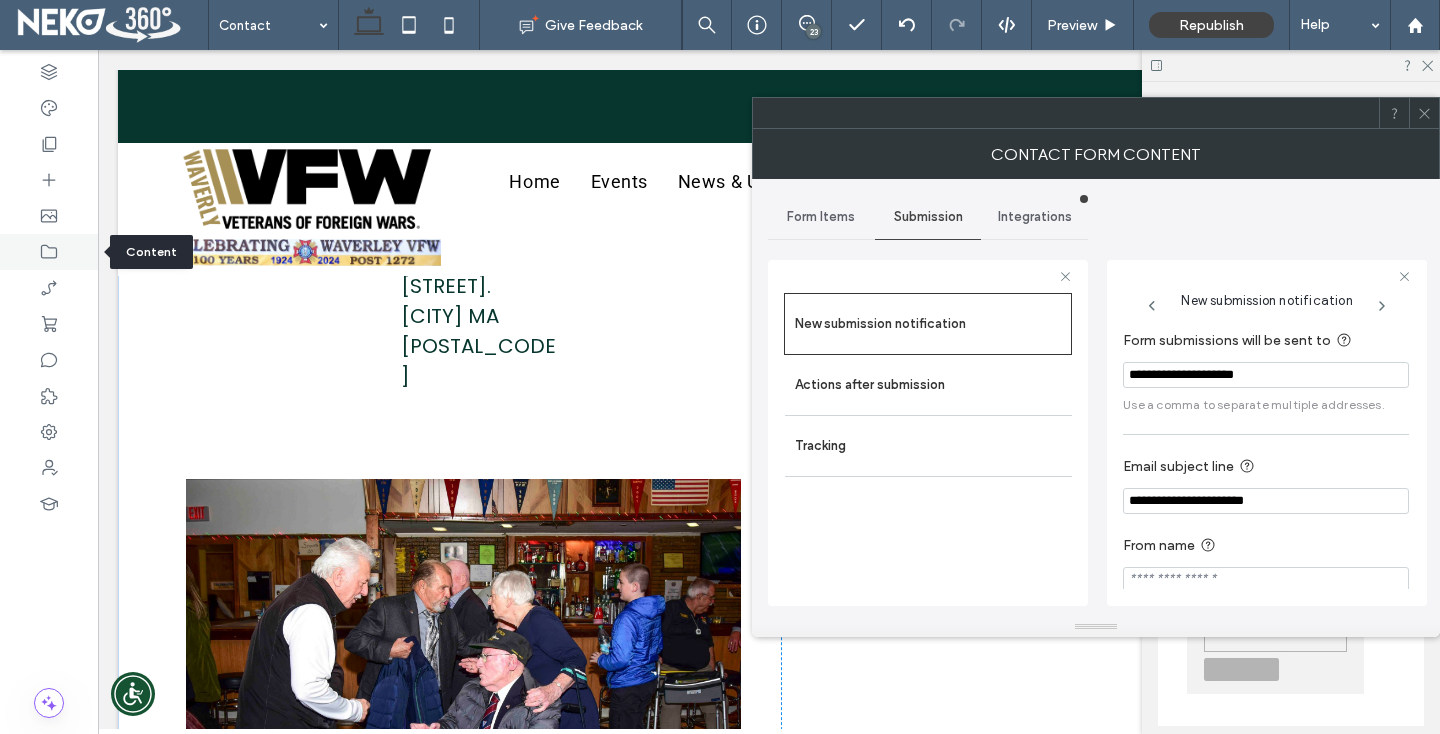 click at bounding box center [49, 252] 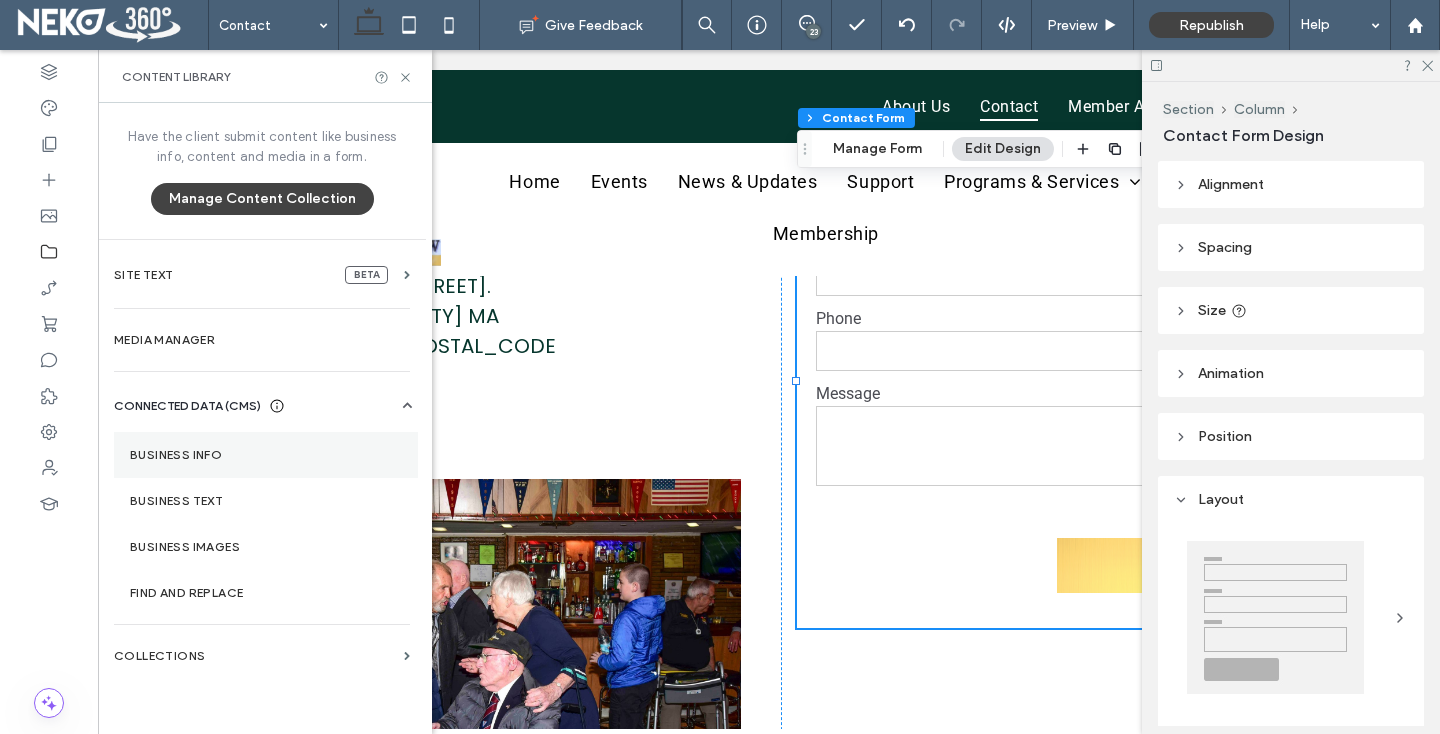 click on "Business Info" at bounding box center [266, 455] 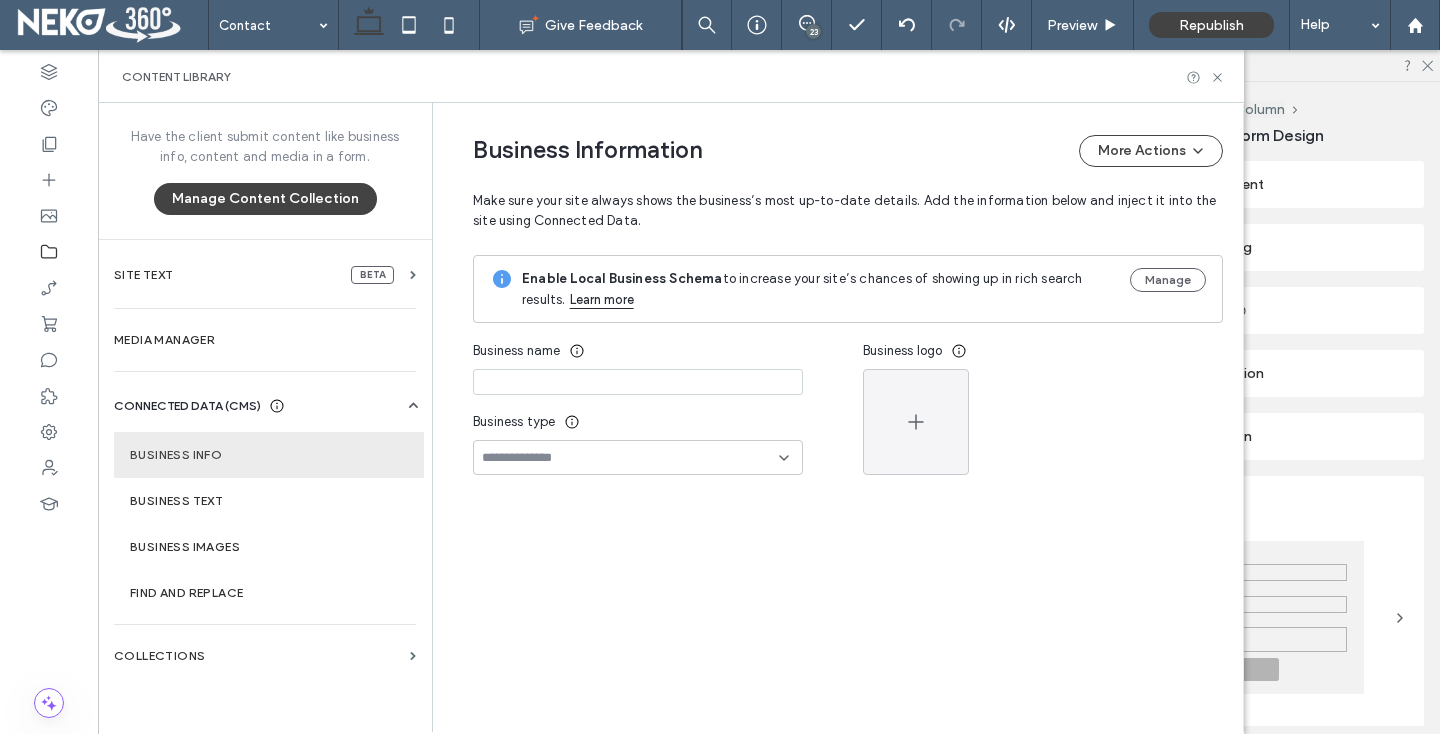 type on "**********" 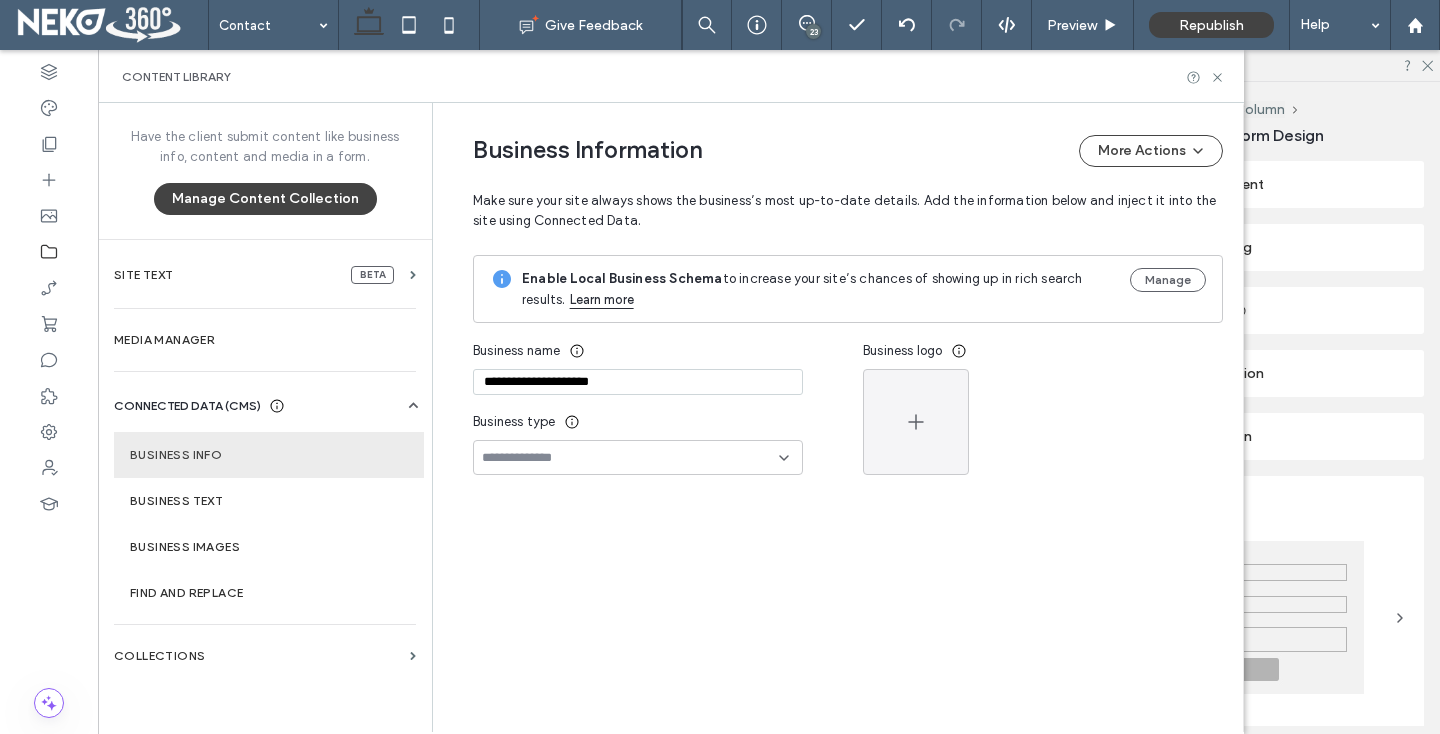 scroll, scrollTop: 84, scrollLeft: 0, axis: vertical 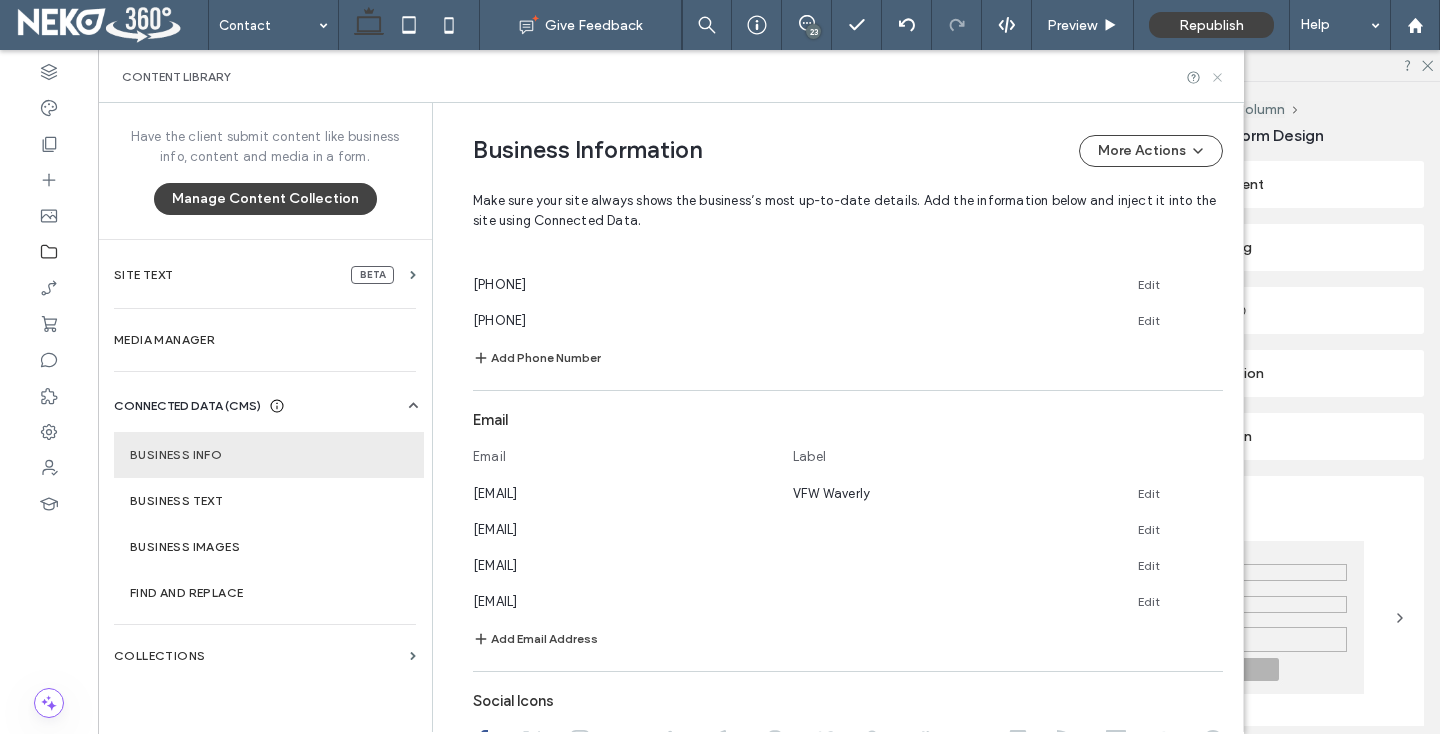 click 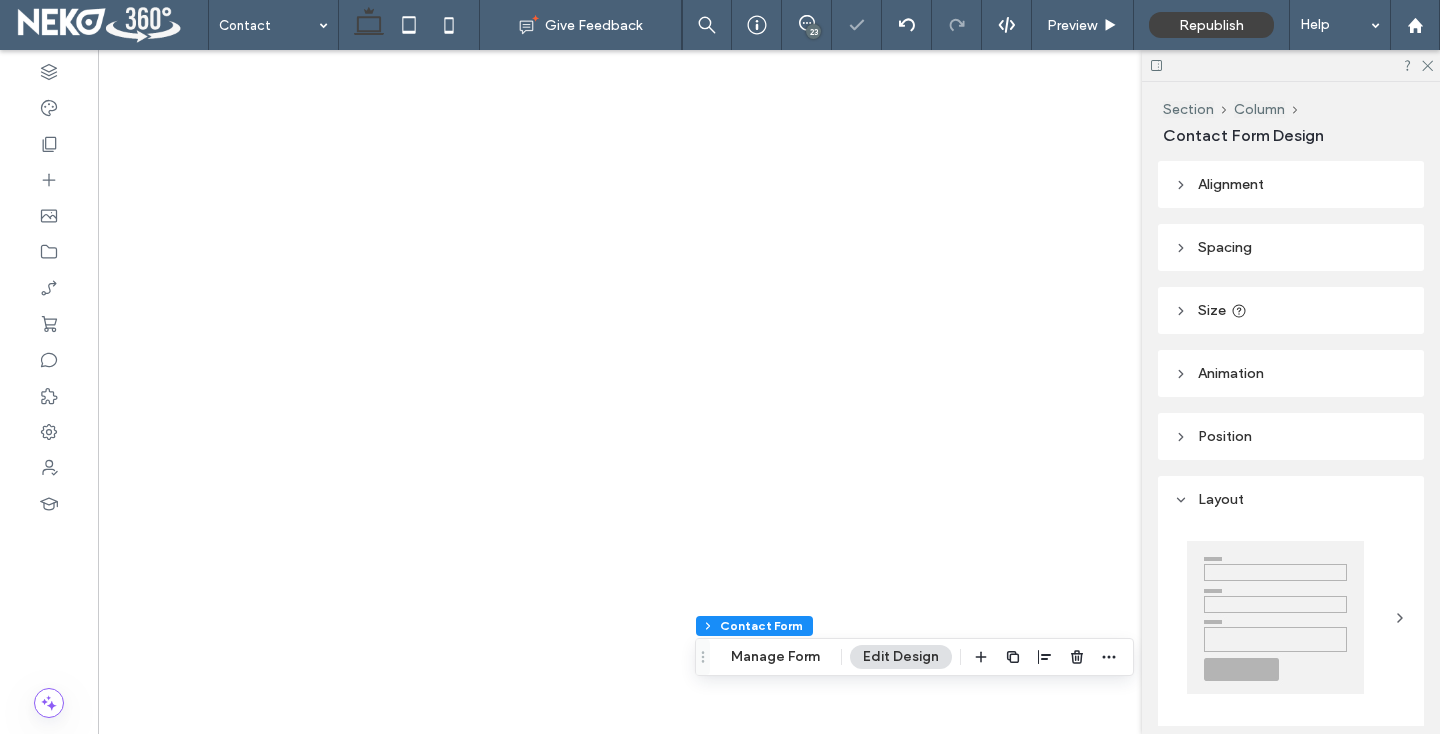 type on "*" 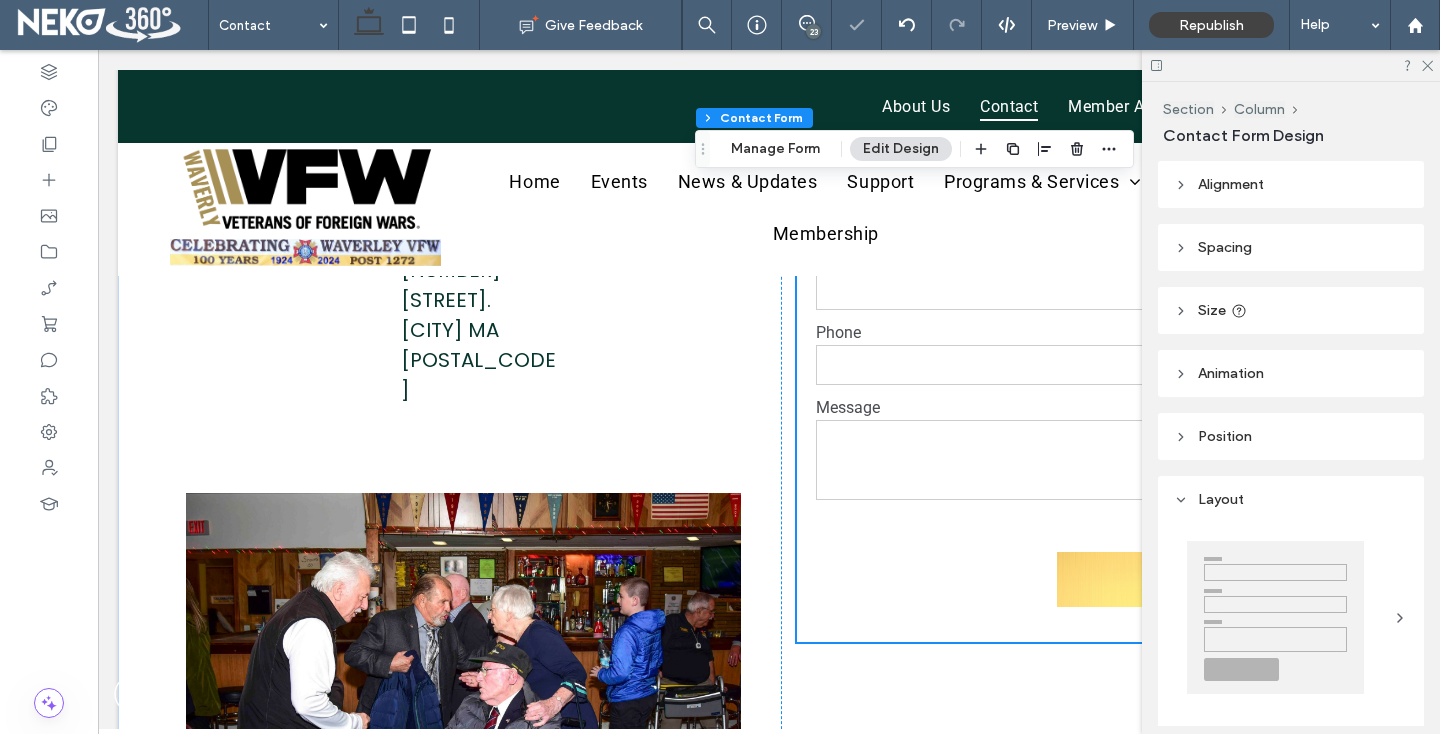scroll, scrollTop: 1206, scrollLeft: 0, axis: vertical 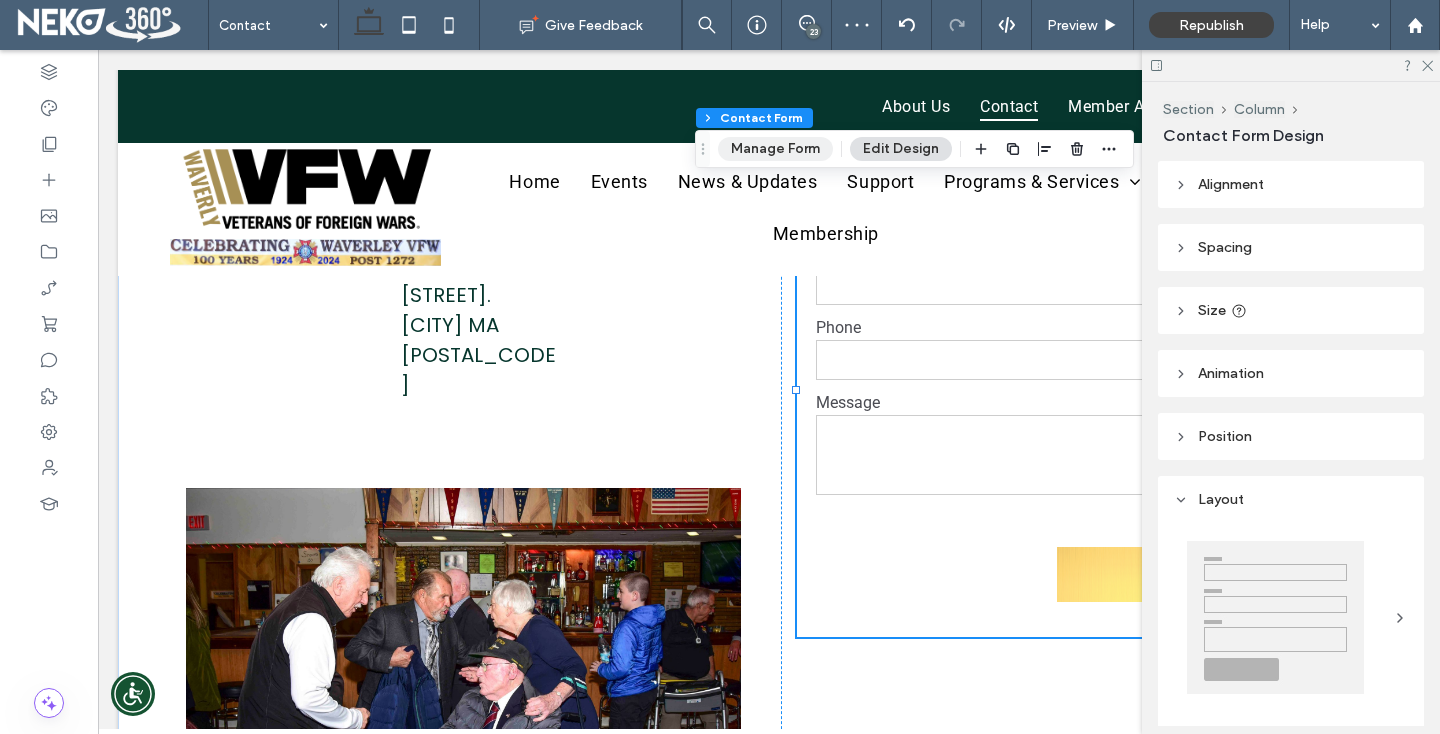 click on "Manage Form" at bounding box center [775, 149] 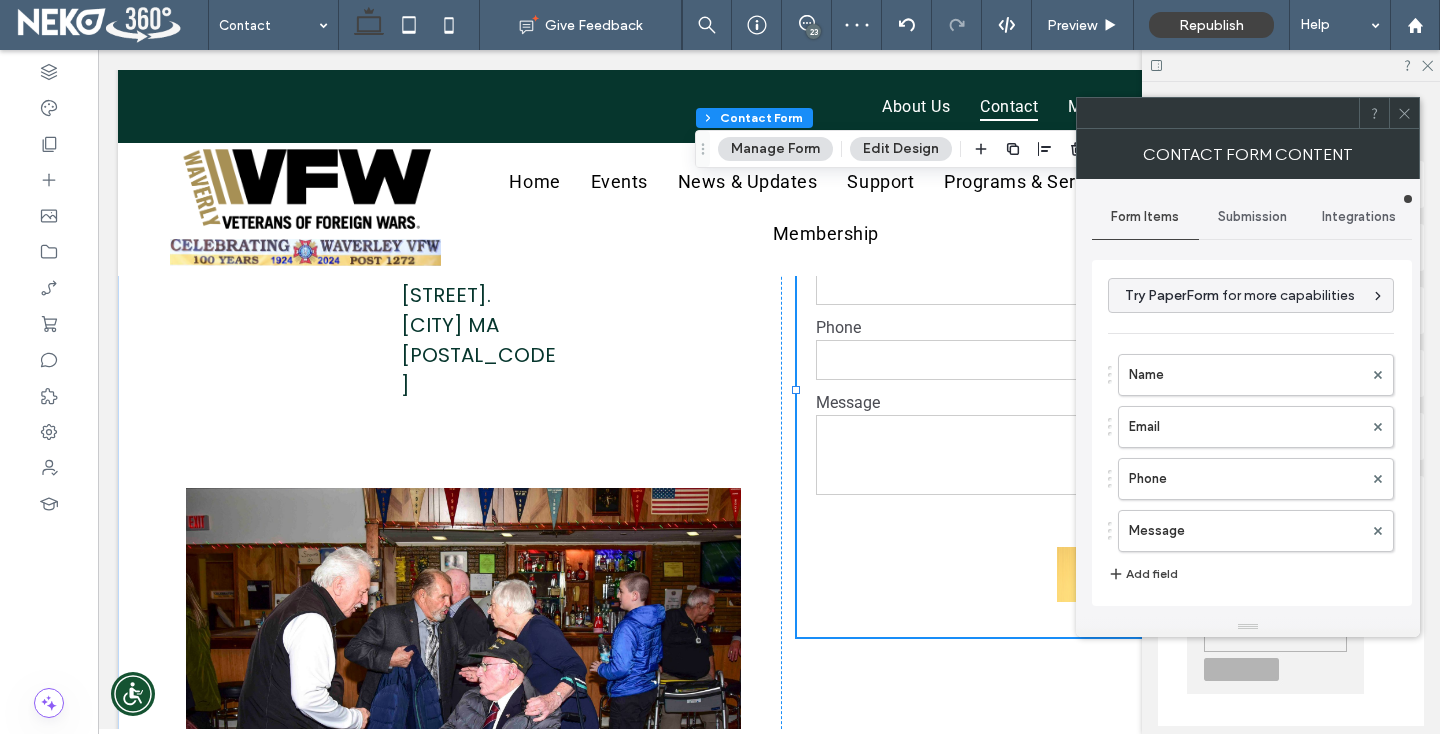 click on "Submission" at bounding box center (1252, 217) 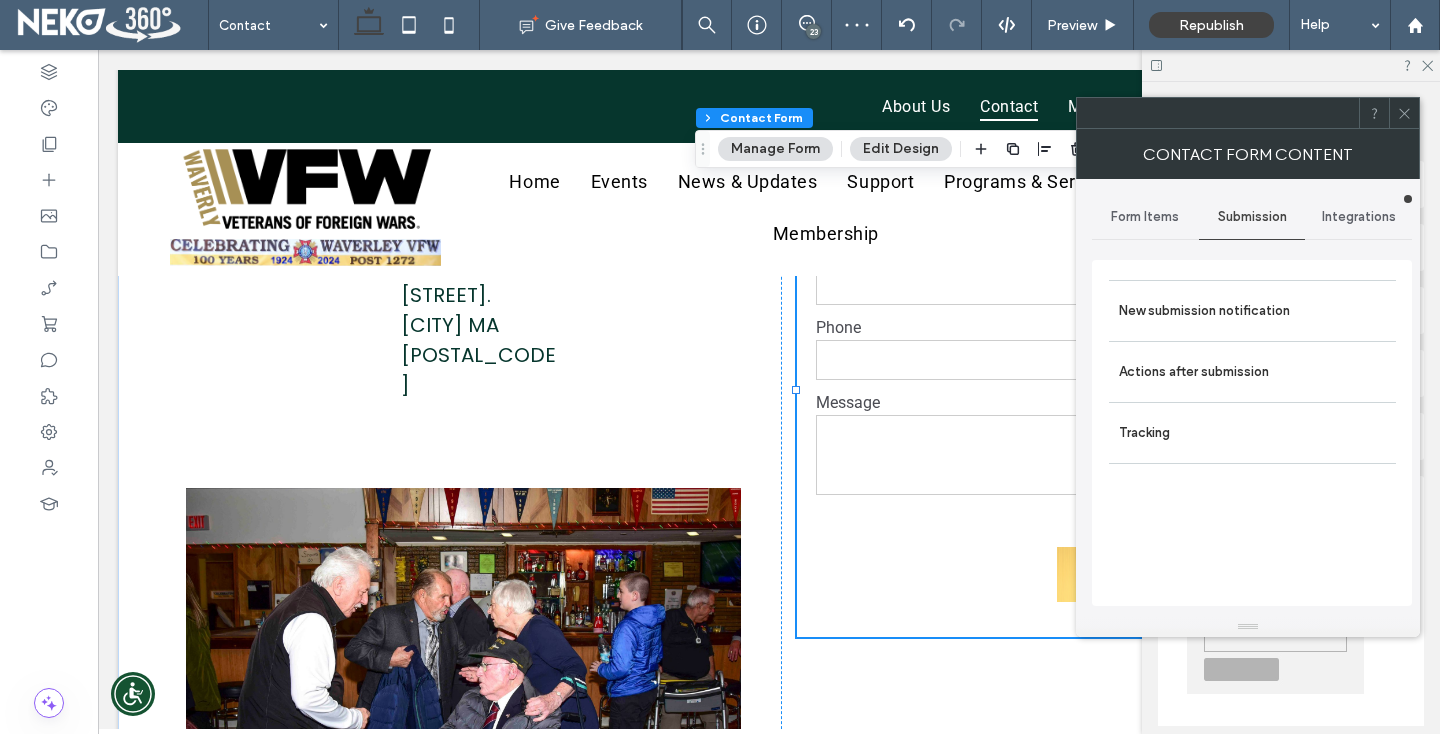 click on "Submission" at bounding box center (1252, 217) 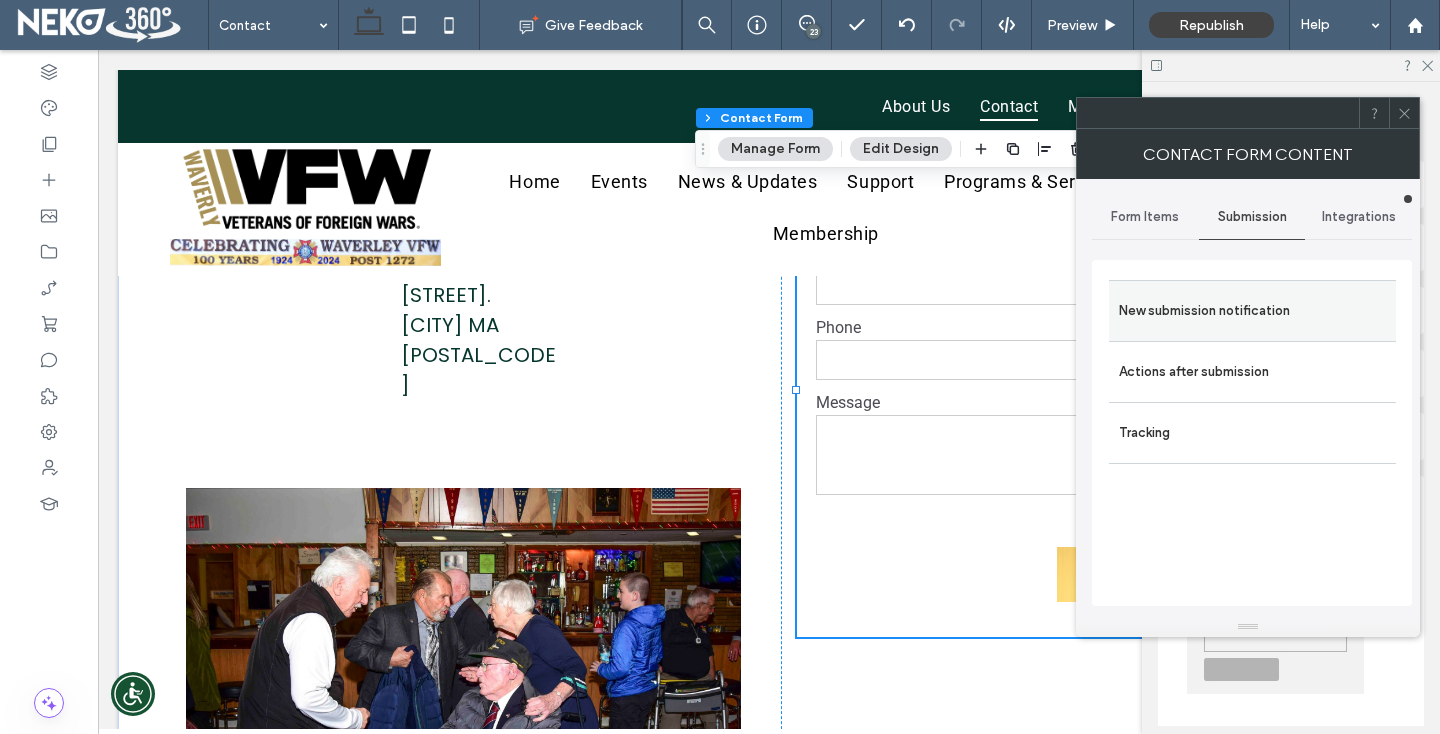 click on "New submission notification" at bounding box center [1252, 311] 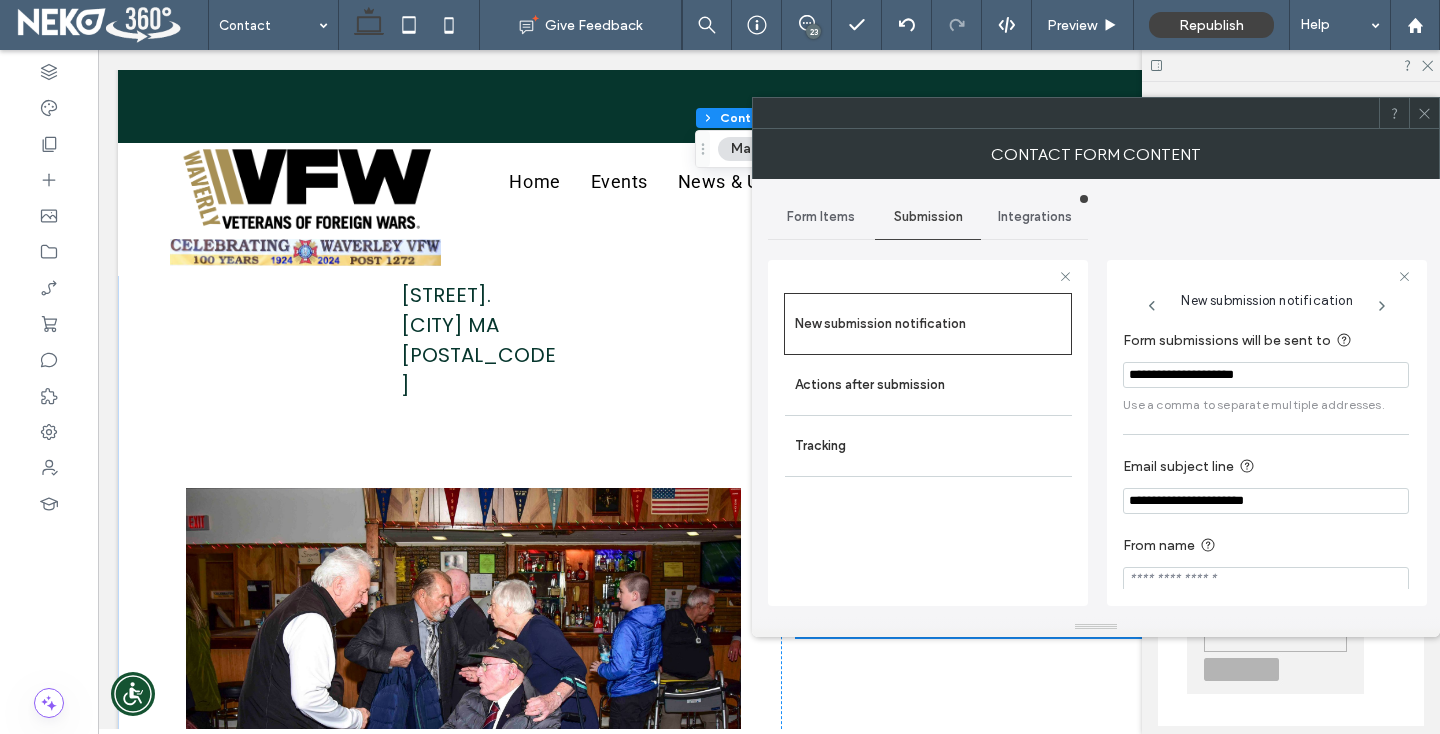 click on "**********" at bounding box center (1266, 375) 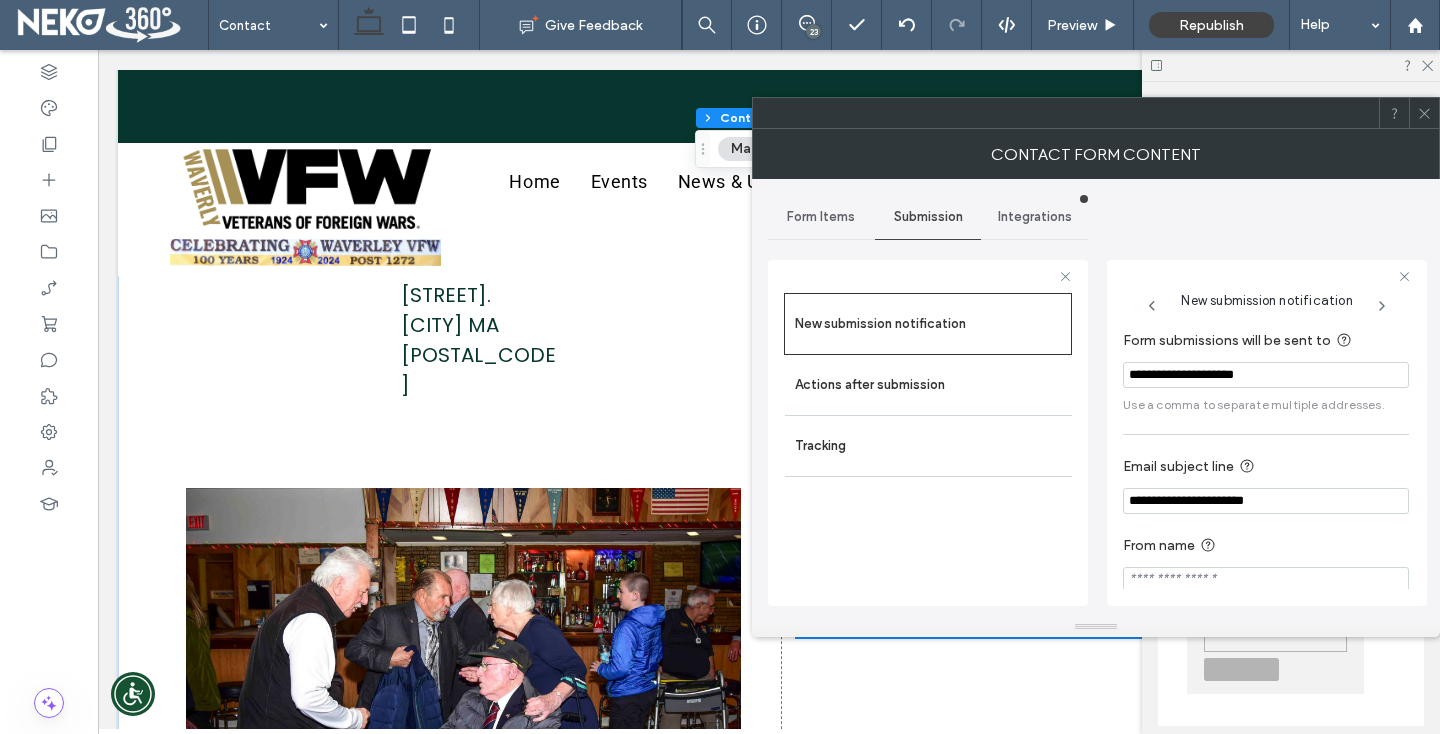 scroll, scrollTop: 20, scrollLeft: 0, axis: vertical 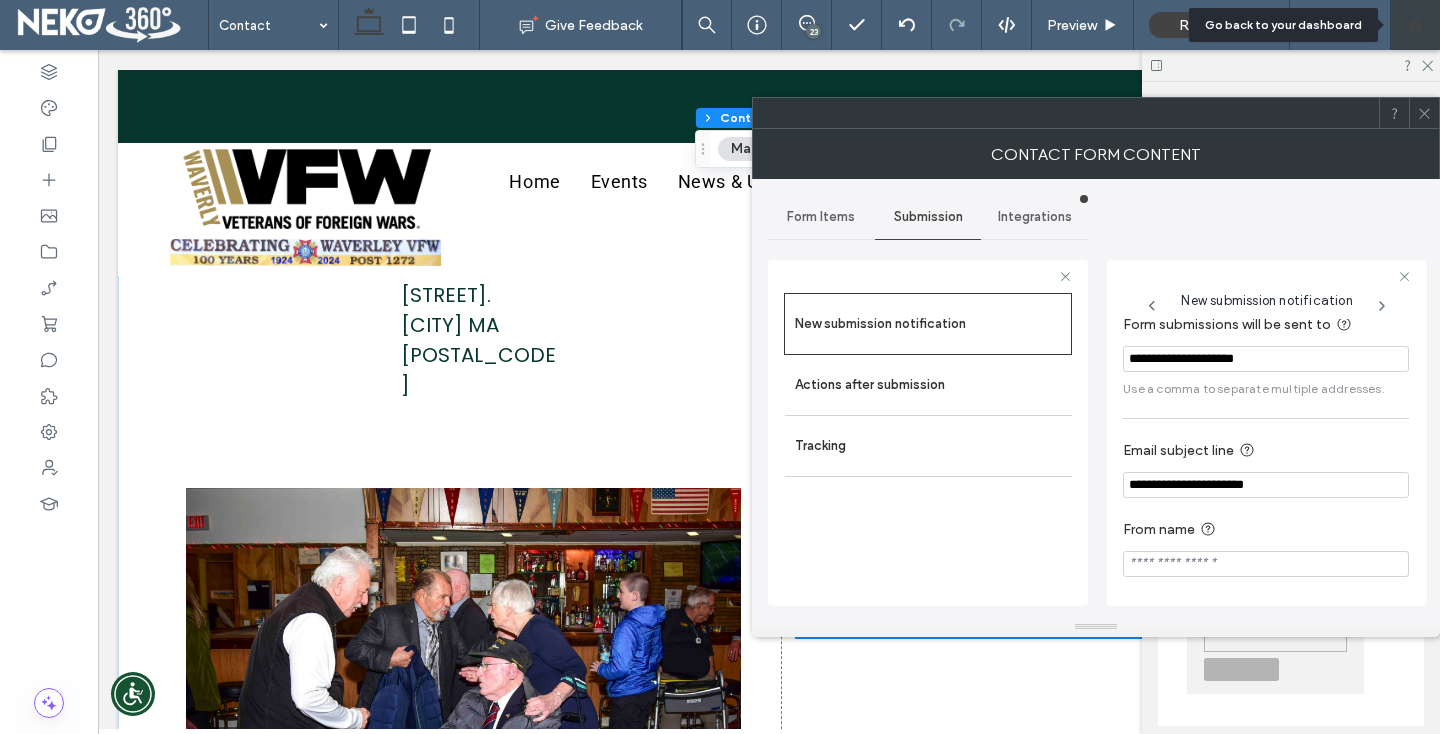 click at bounding box center [1415, 25] 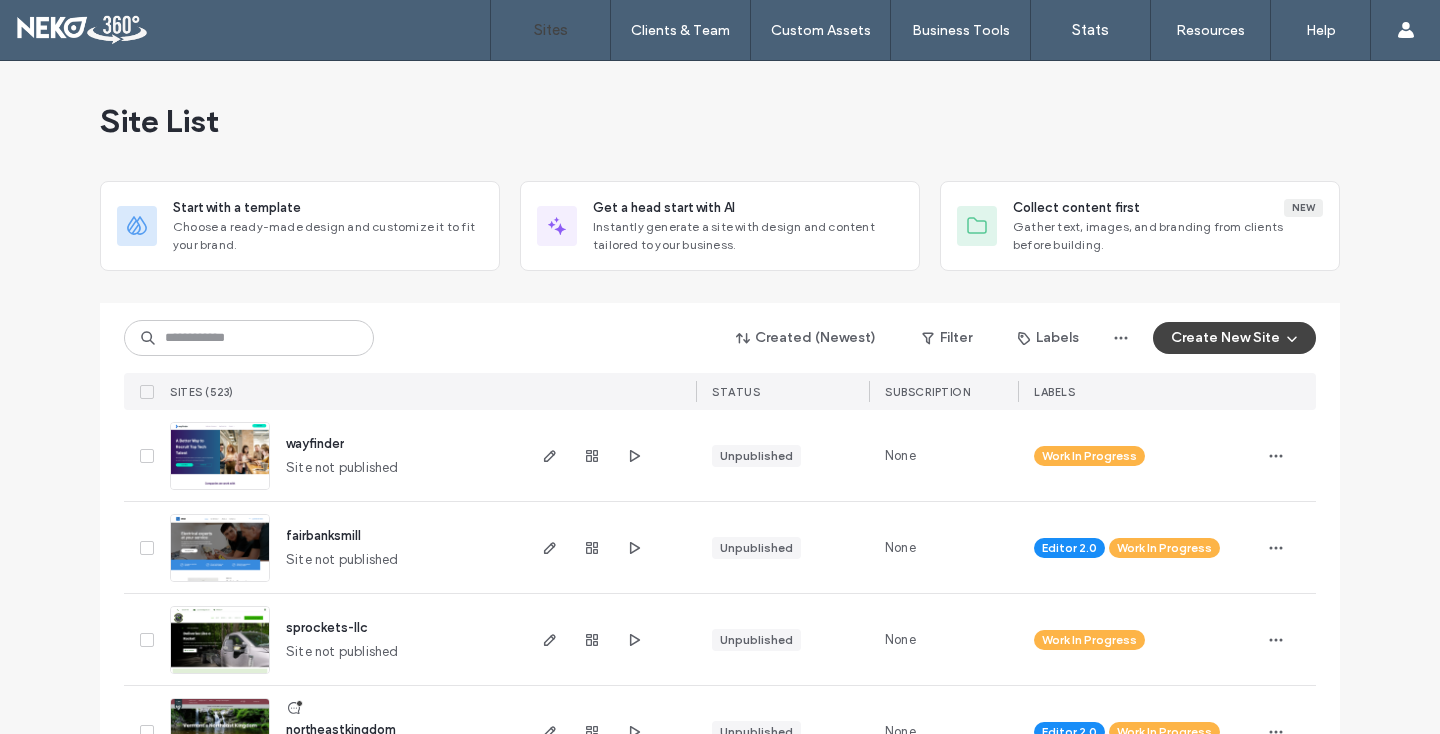 scroll, scrollTop: 0, scrollLeft: 0, axis: both 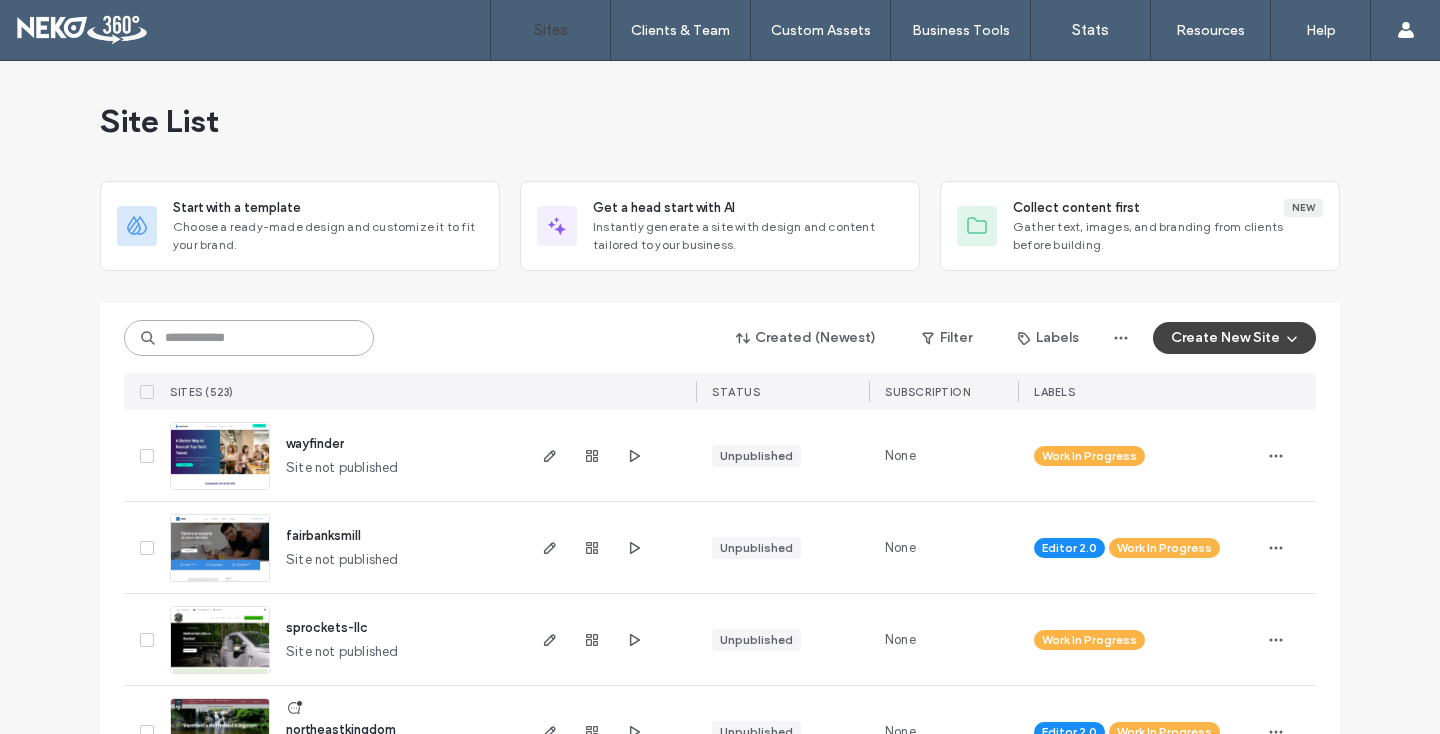 click at bounding box center (249, 338) 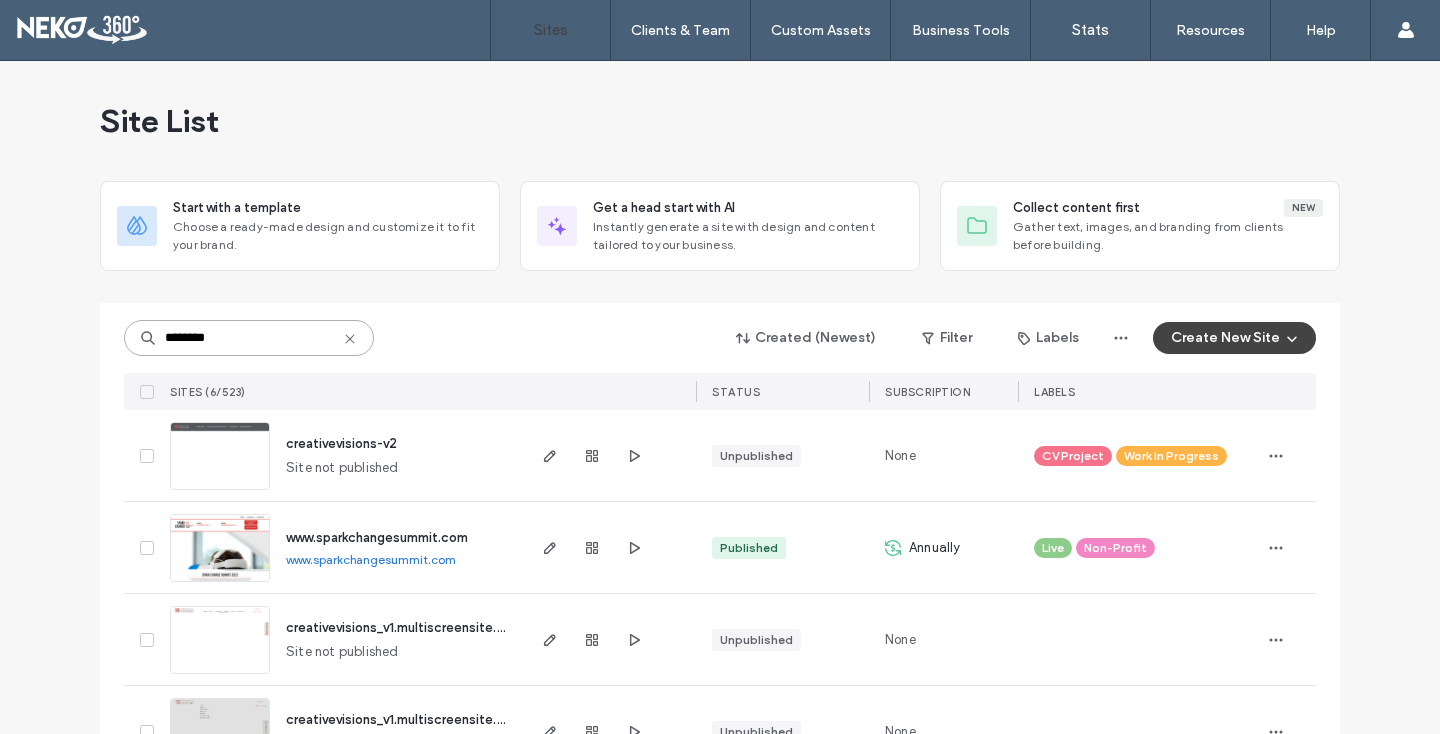 scroll, scrollTop: 252, scrollLeft: 0, axis: vertical 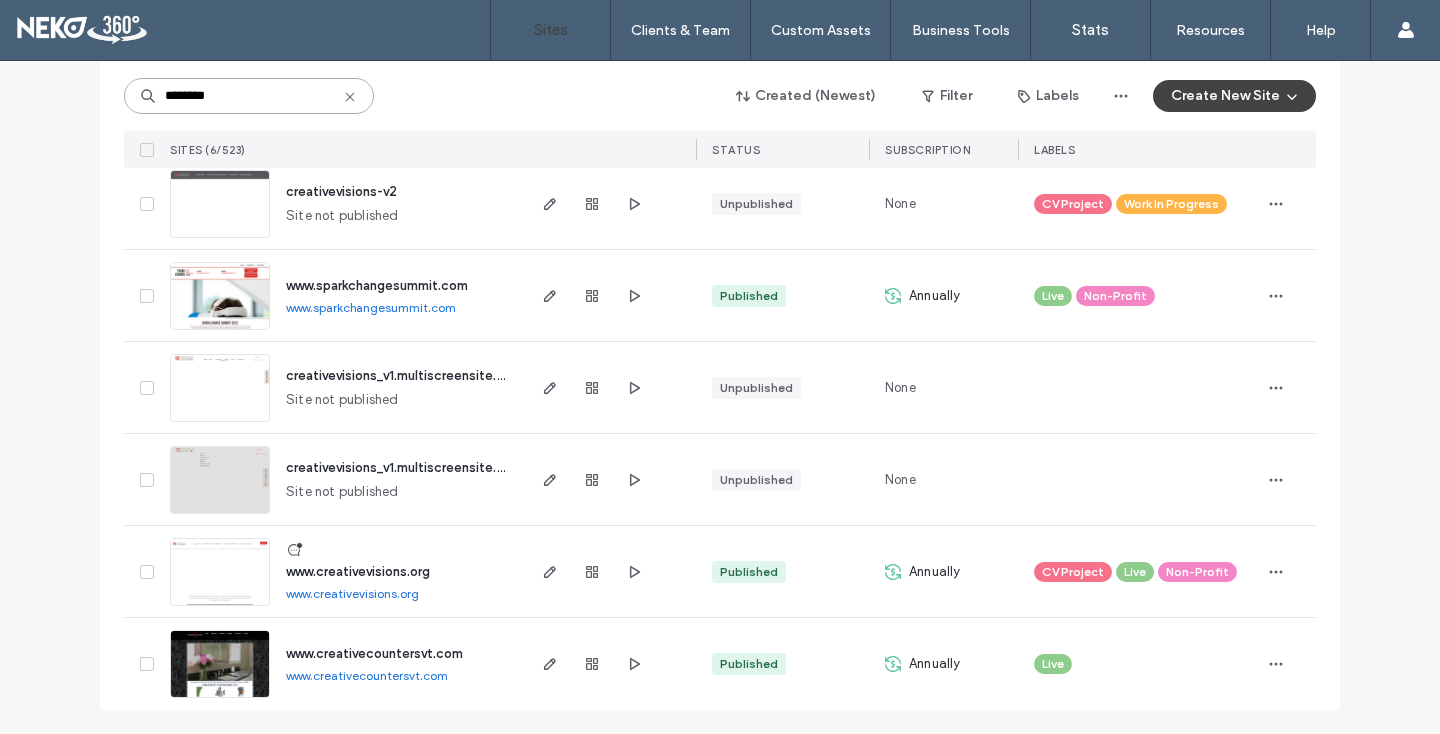 type on "********" 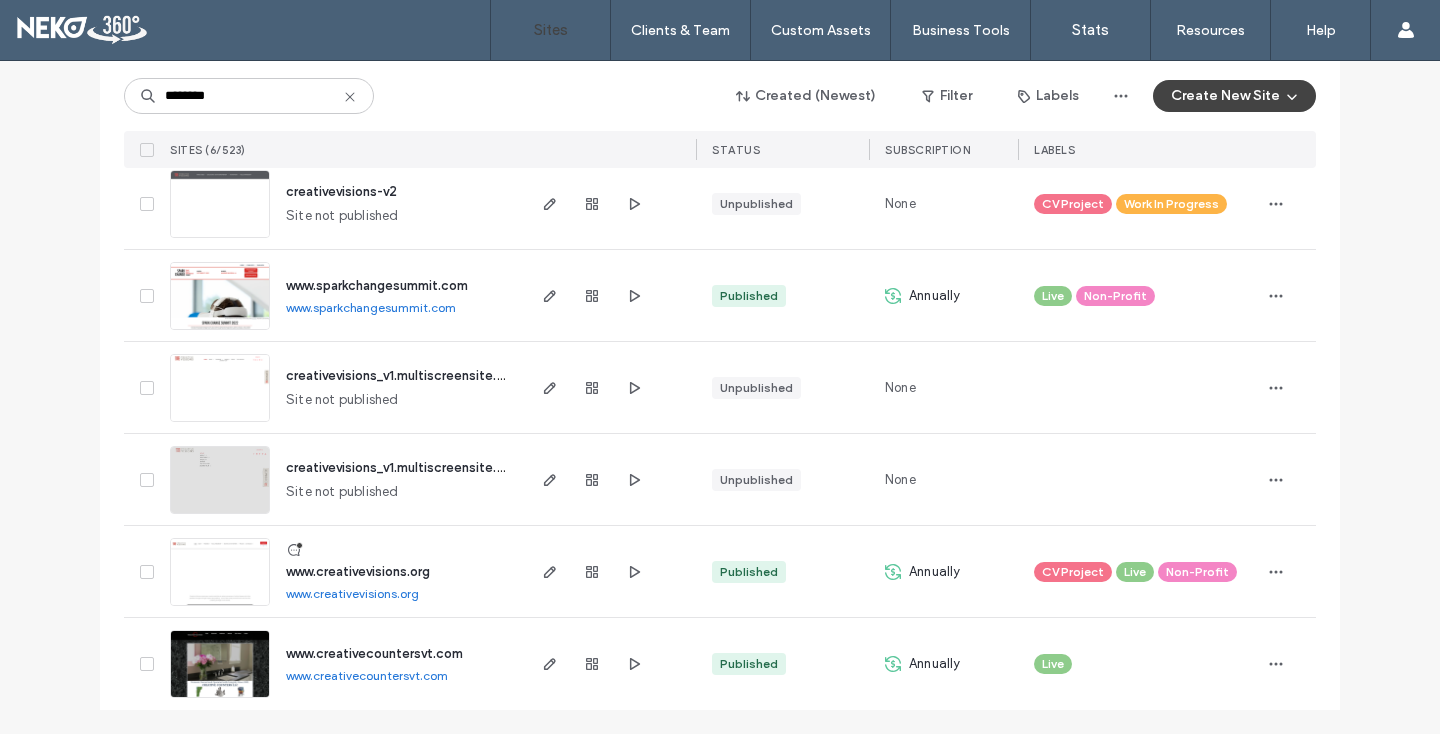 click at bounding box center (220, 607) 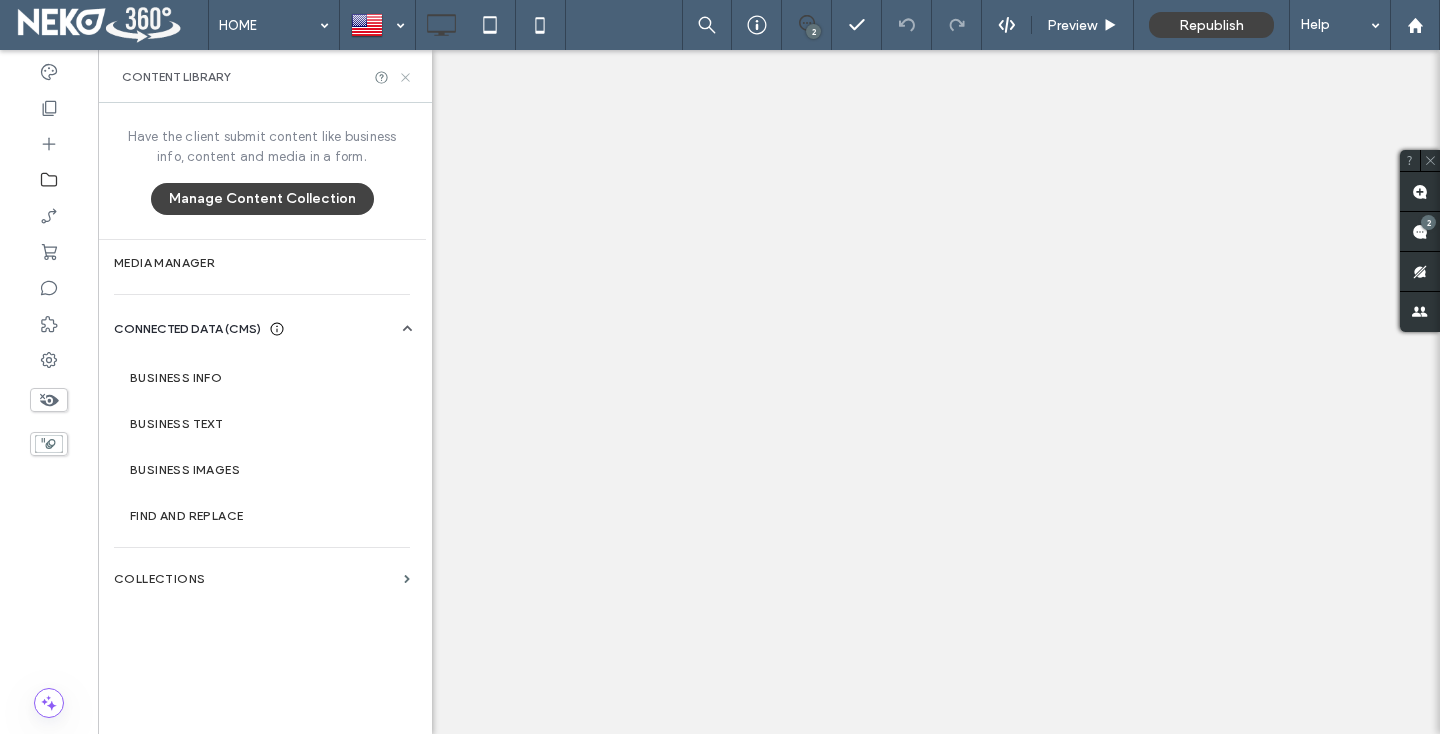 click 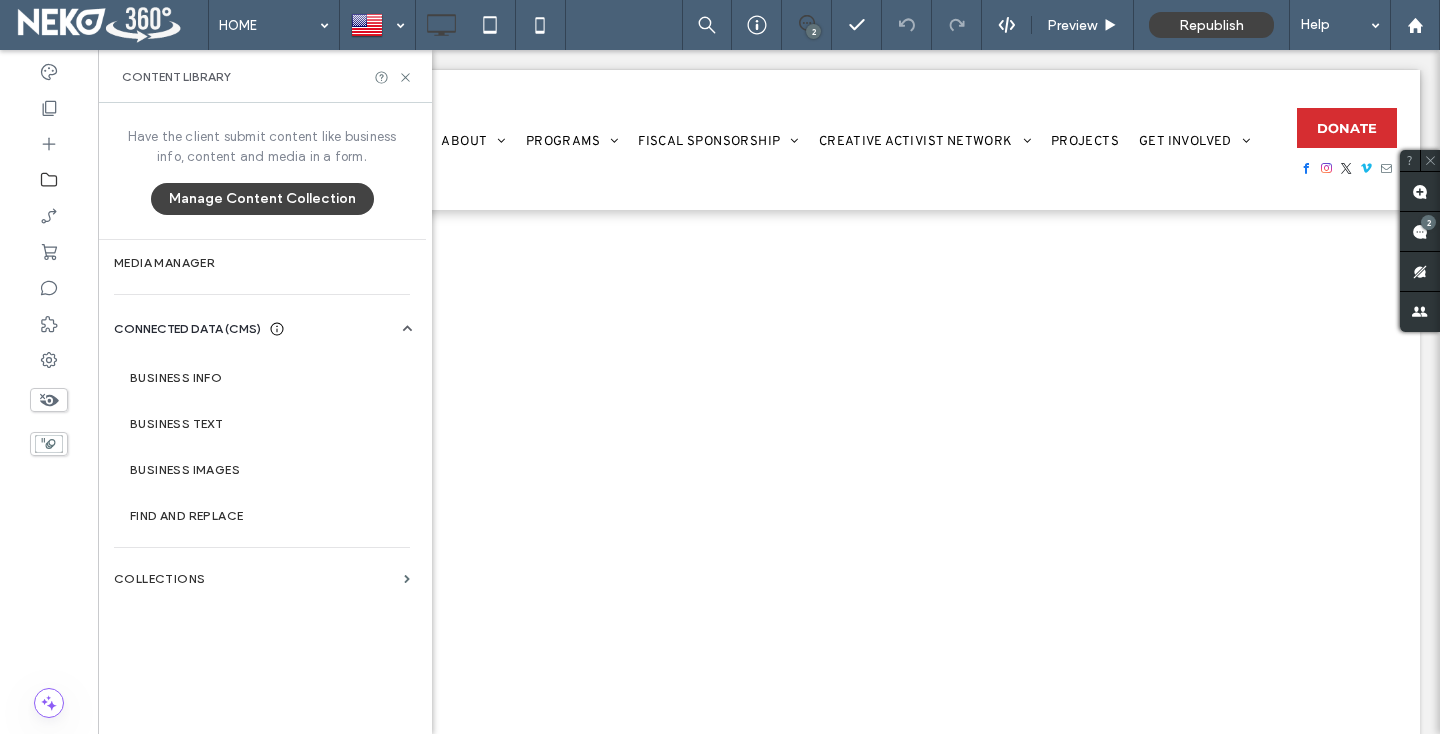 scroll, scrollTop: 0, scrollLeft: 0, axis: both 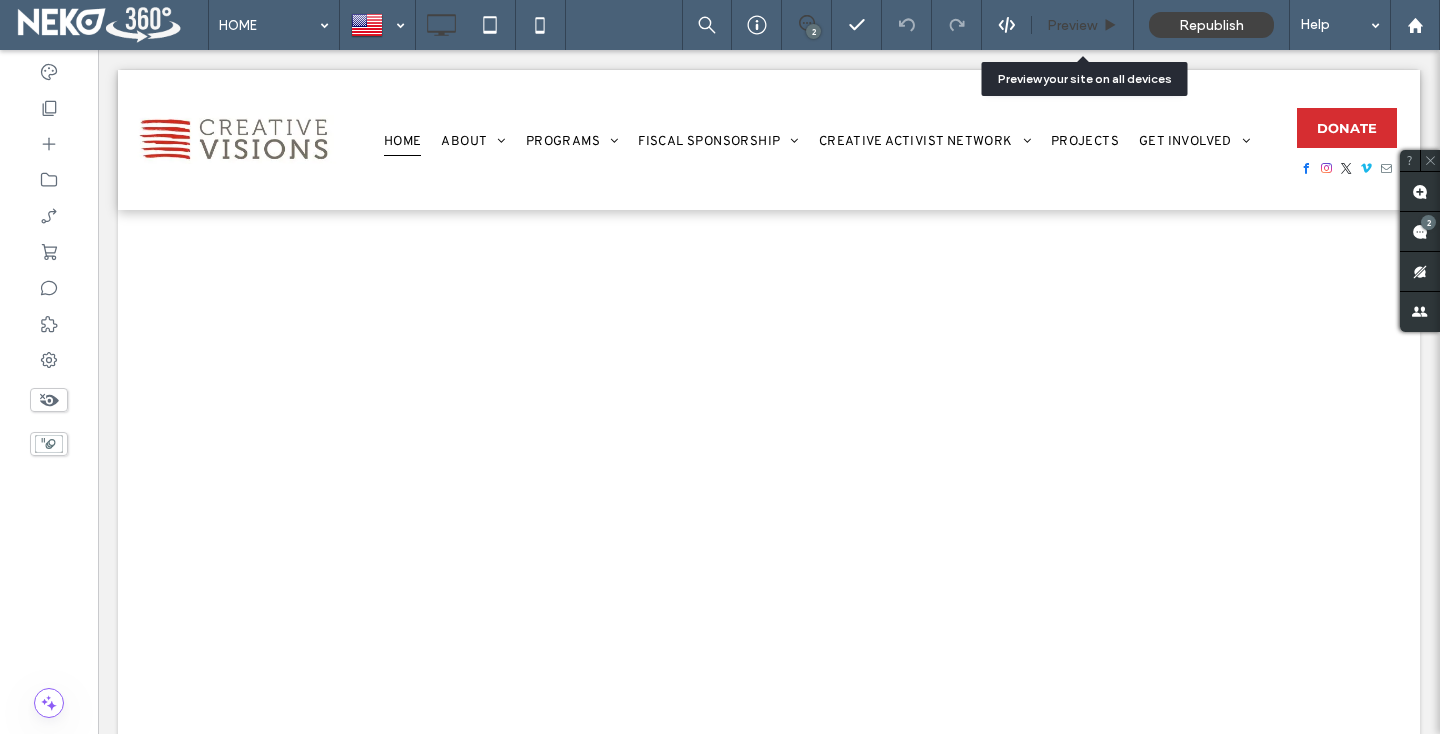 click on "Preview" at bounding box center [1072, 25] 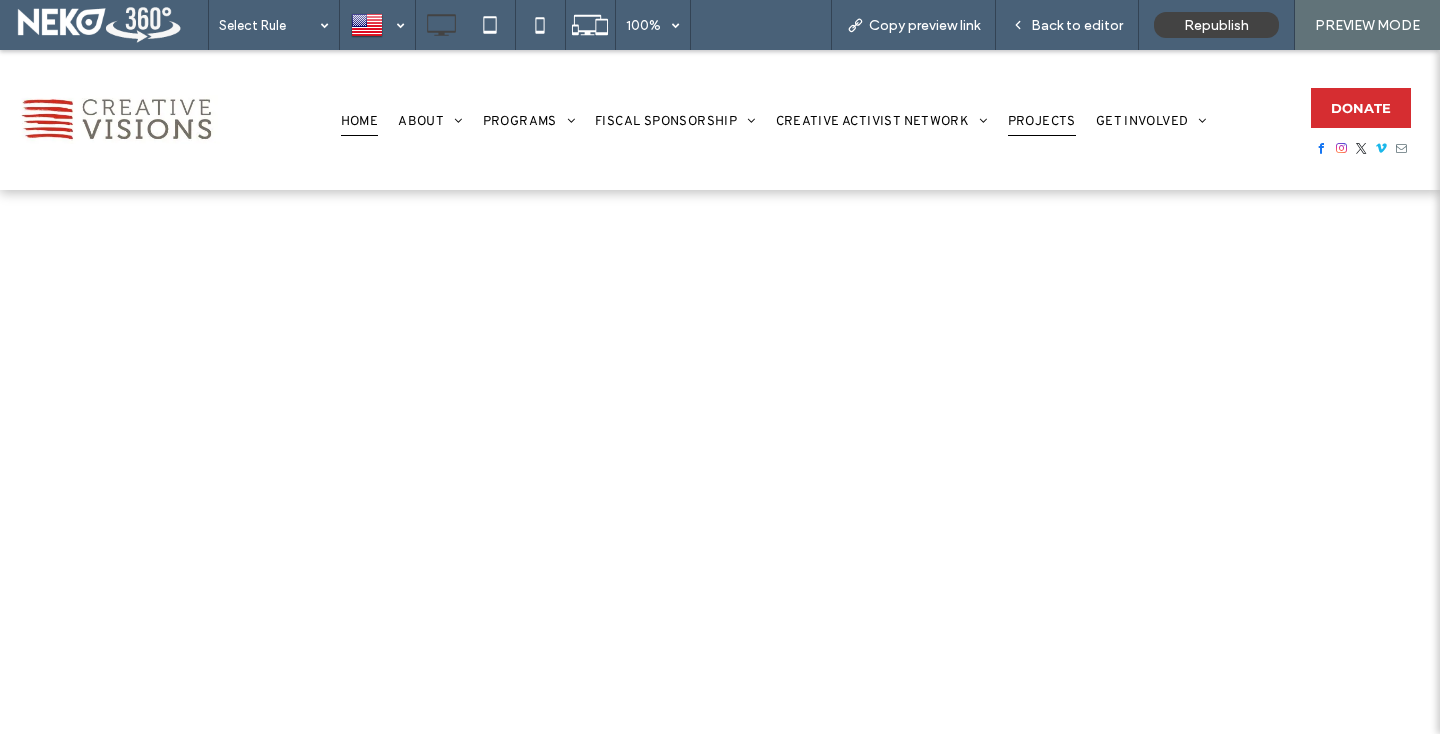 click on "PROJECTS" at bounding box center [1042, 122] 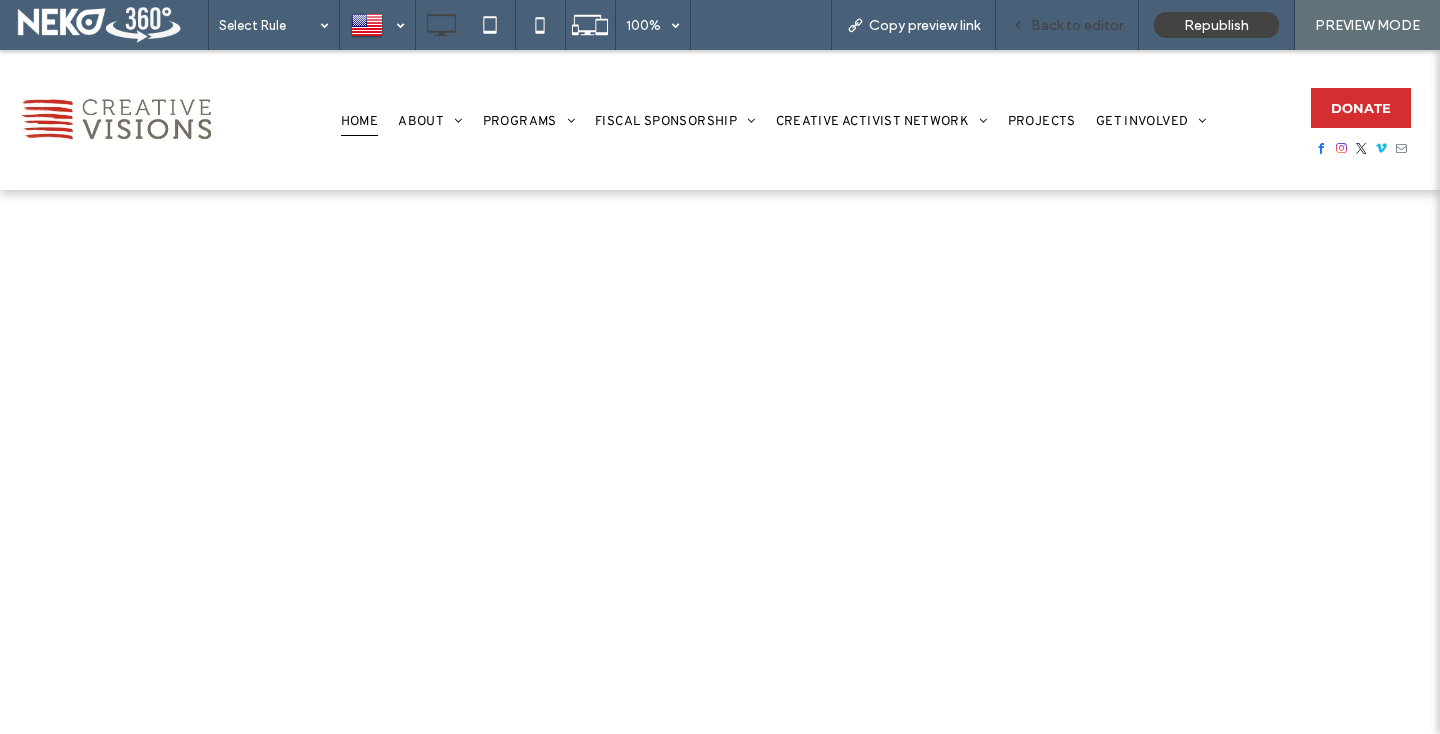click on "Back to editor" at bounding box center [1077, 25] 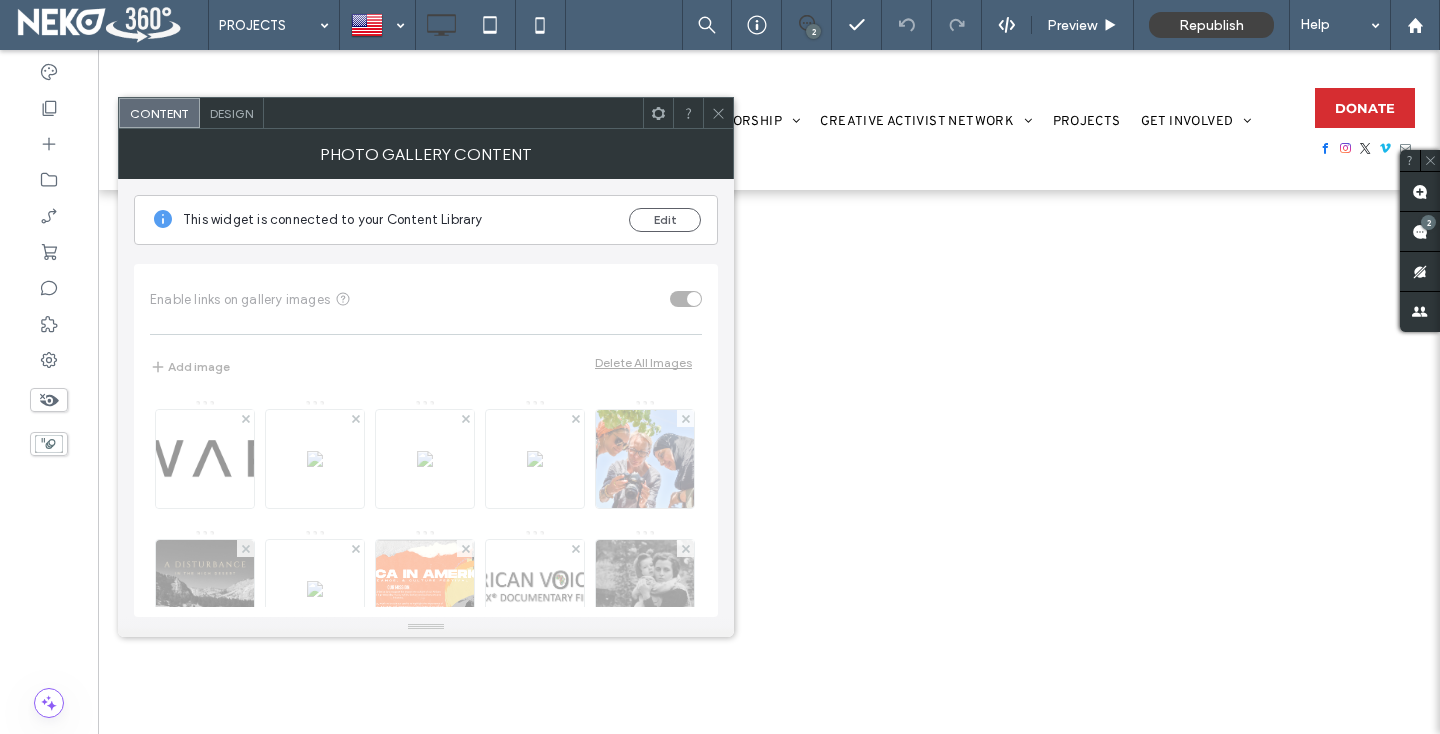 click 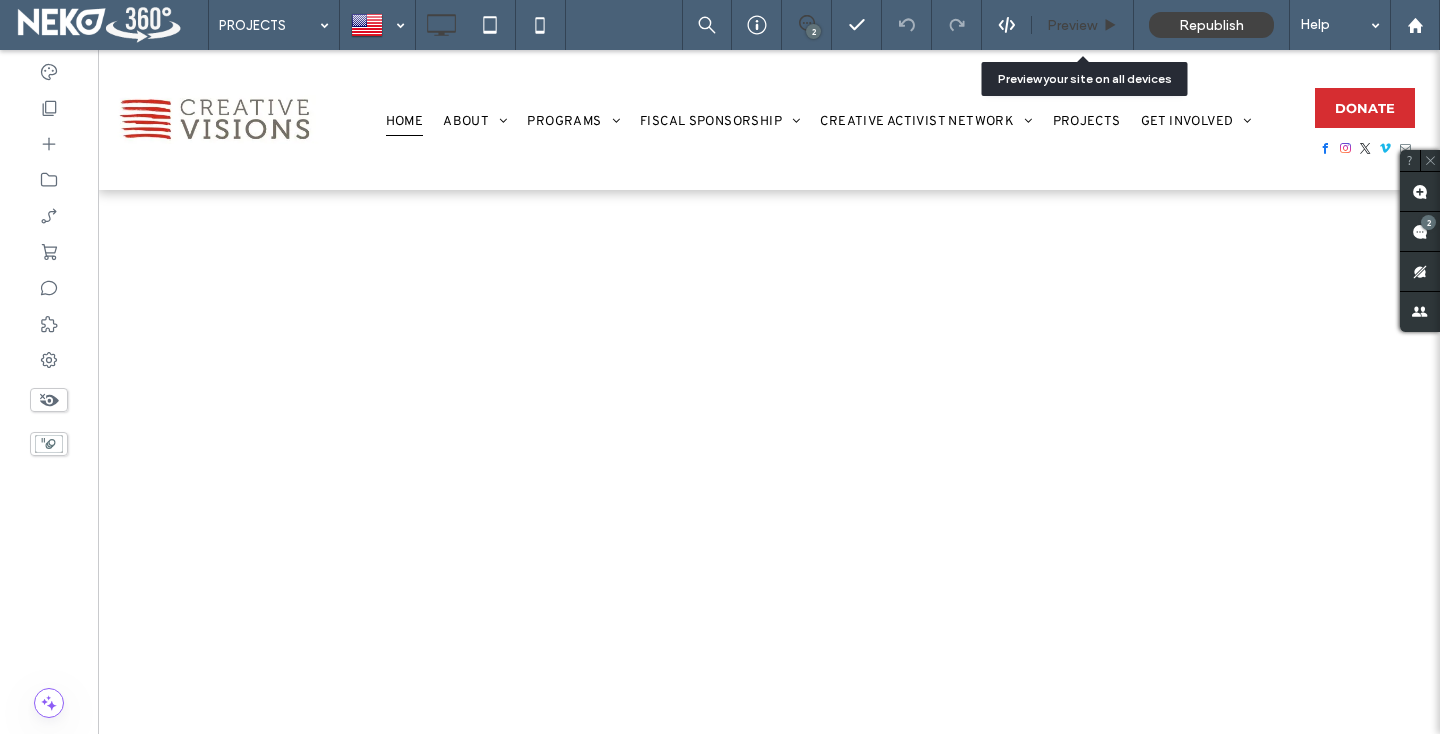 click on "Preview" at bounding box center [1072, 25] 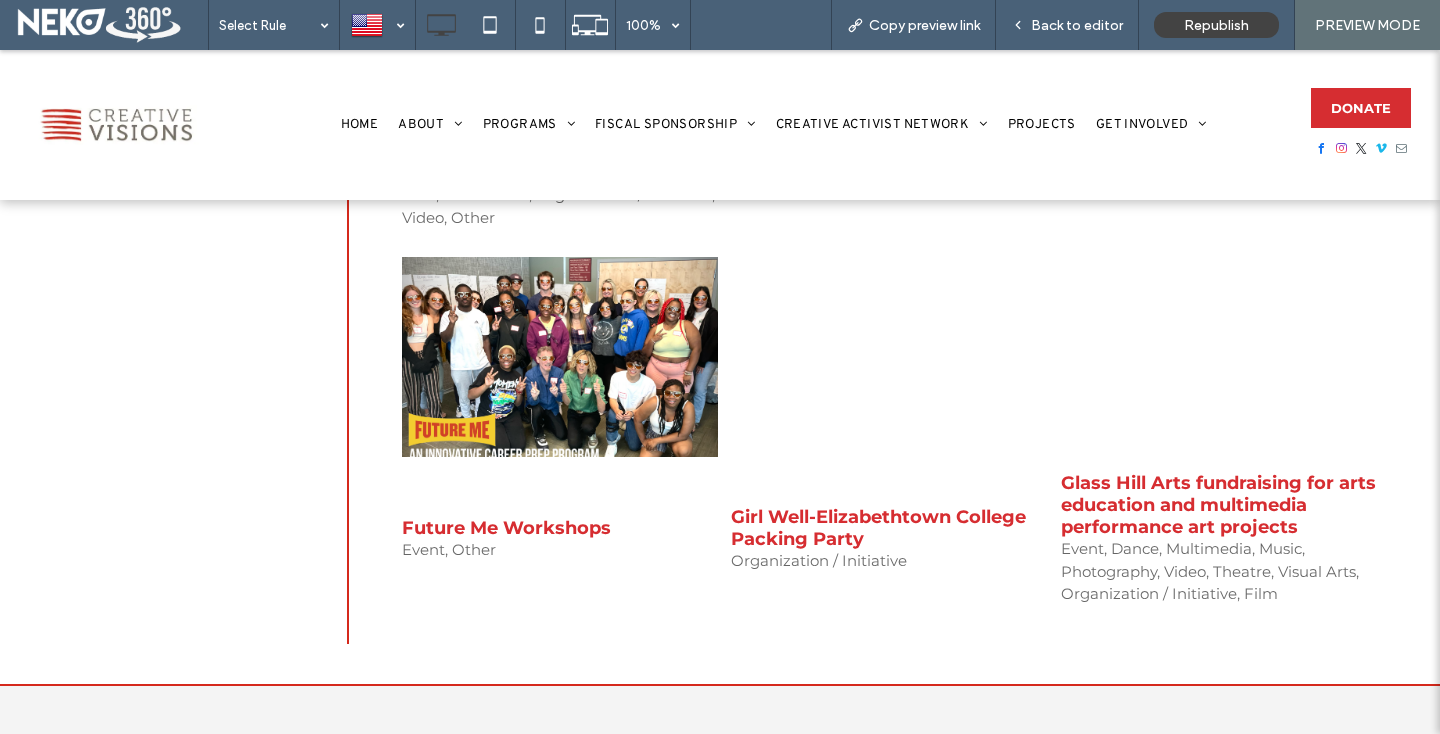 scroll, scrollTop: 3219, scrollLeft: 0, axis: vertical 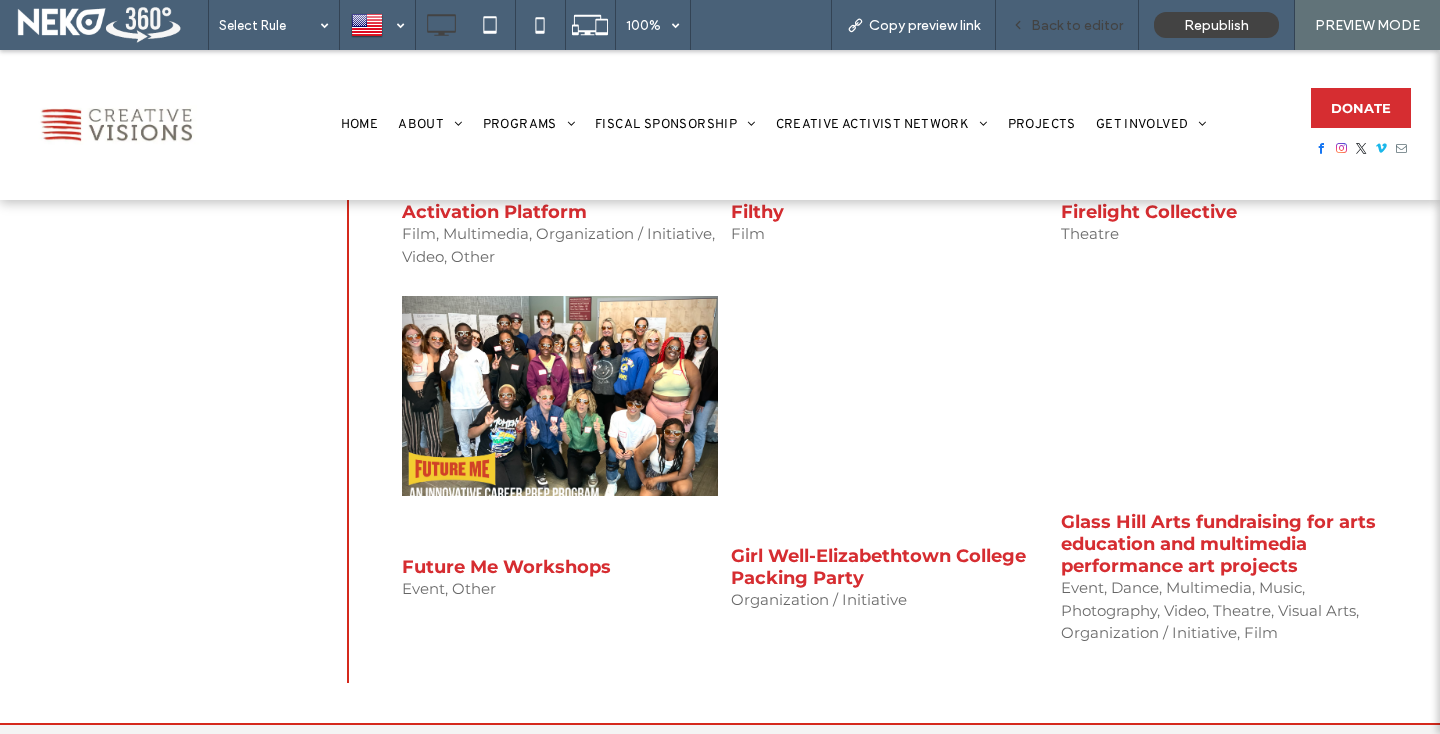 click on "Back to editor" at bounding box center (1077, 25) 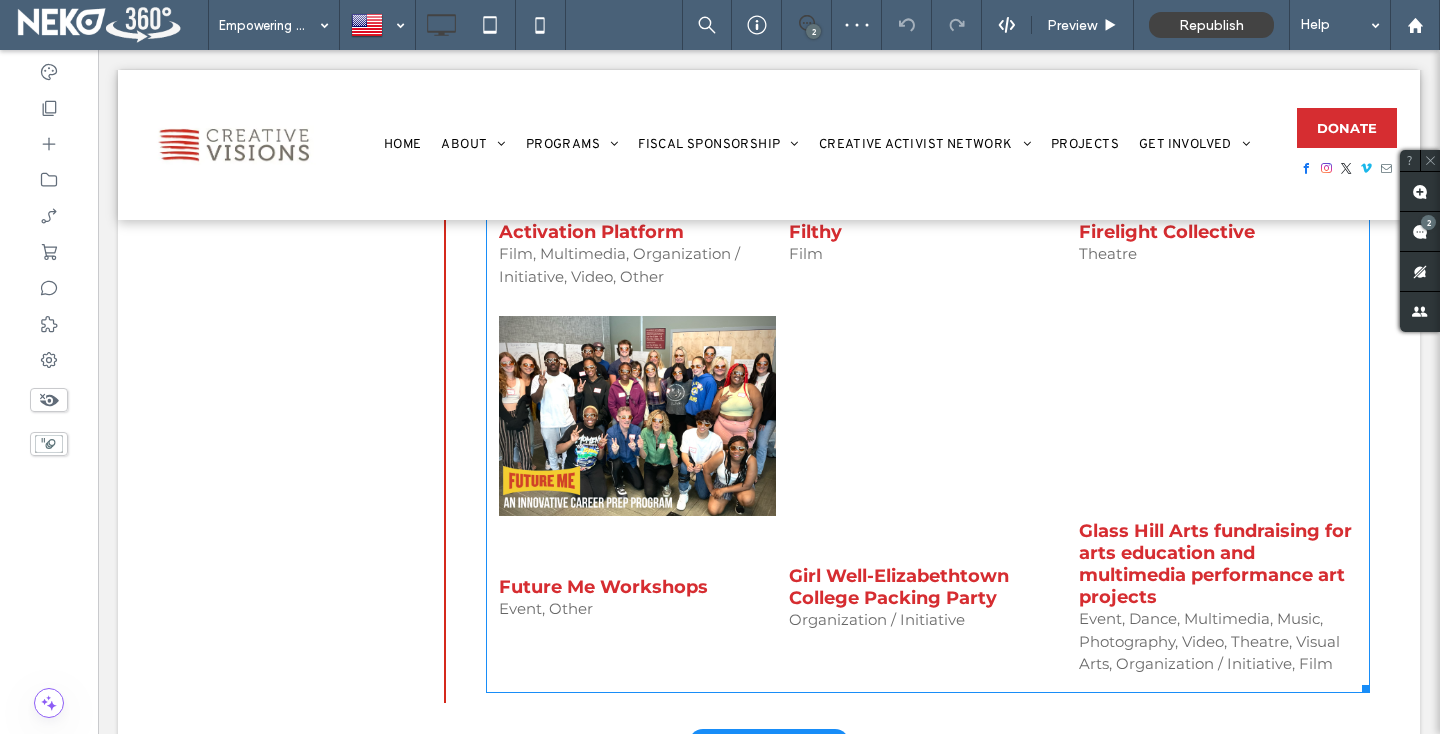 click at bounding box center (637, 416) 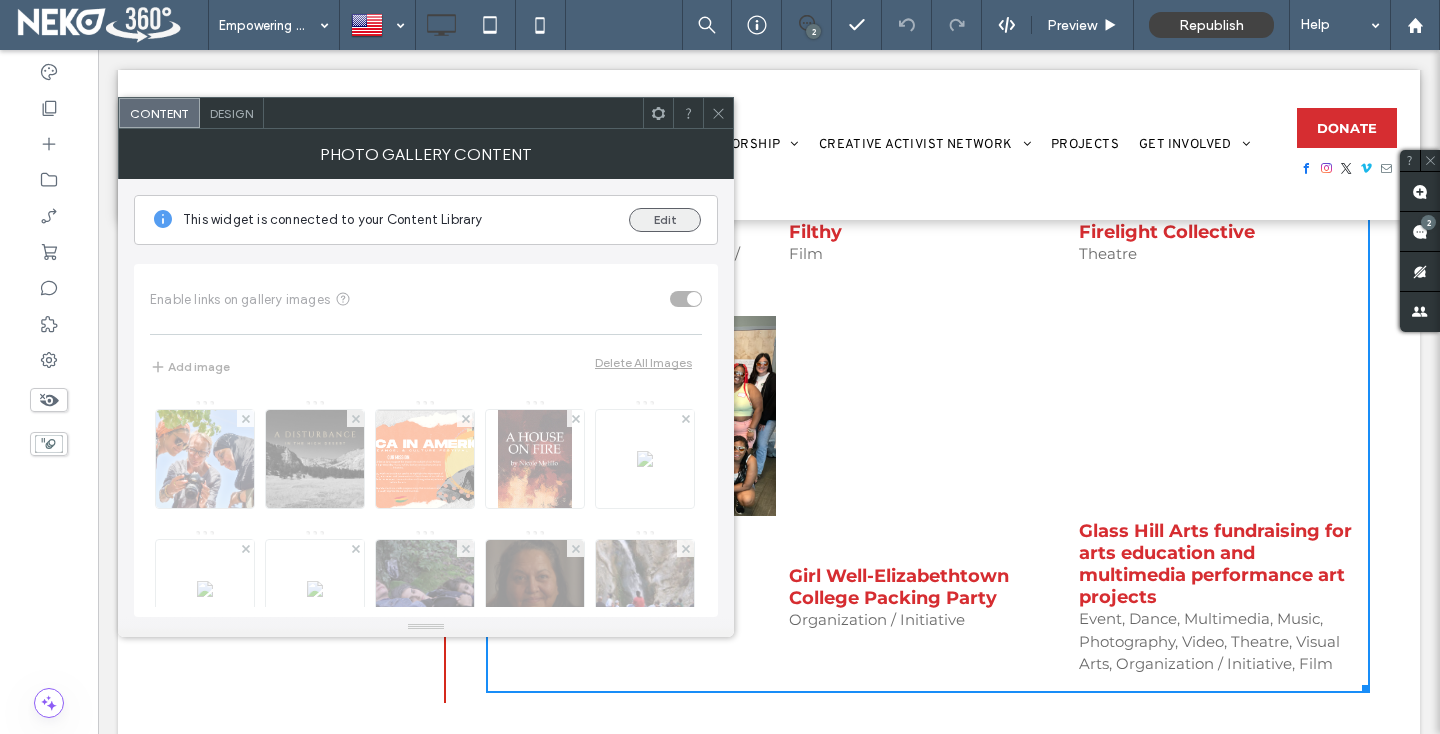 click on "Edit" at bounding box center [665, 220] 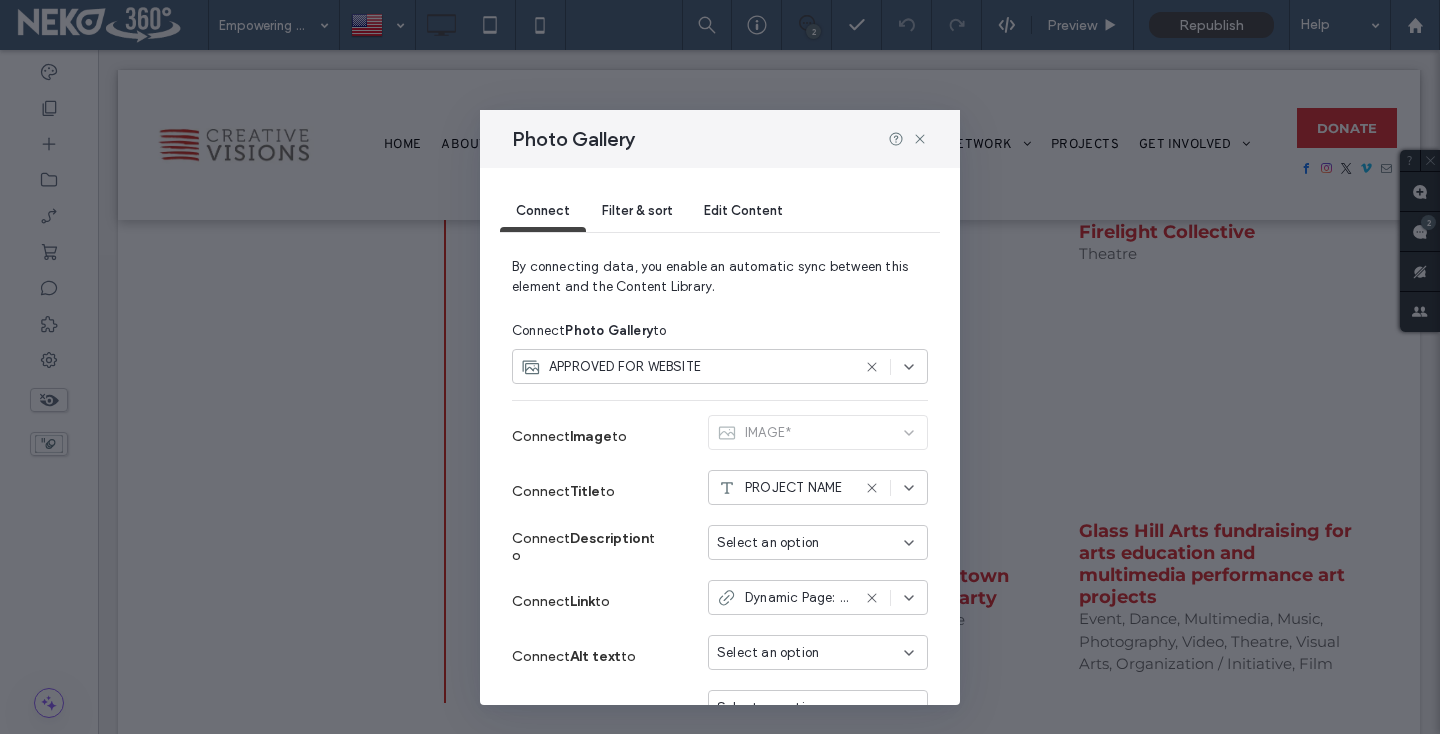 click on "Filter & sort" at bounding box center (637, 212) 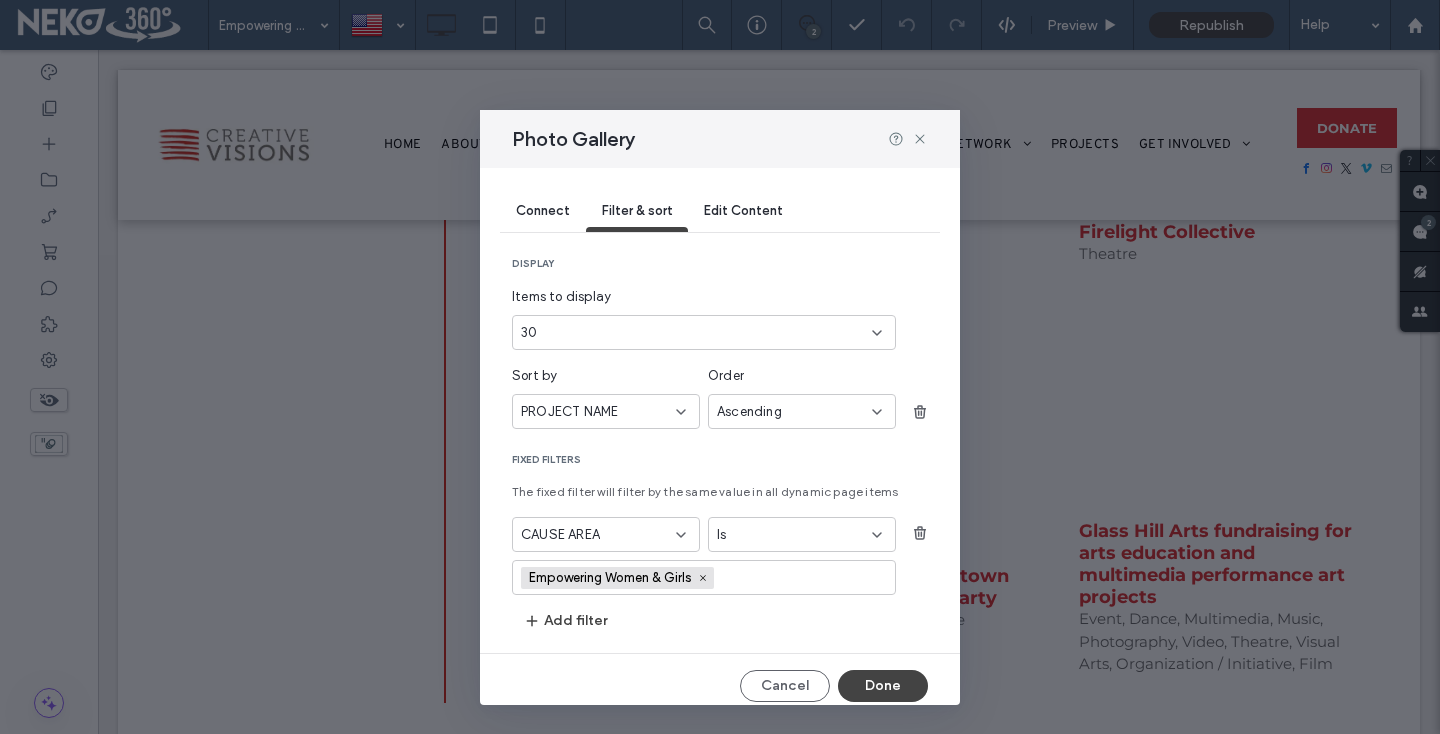scroll, scrollTop: 13, scrollLeft: 0, axis: vertical 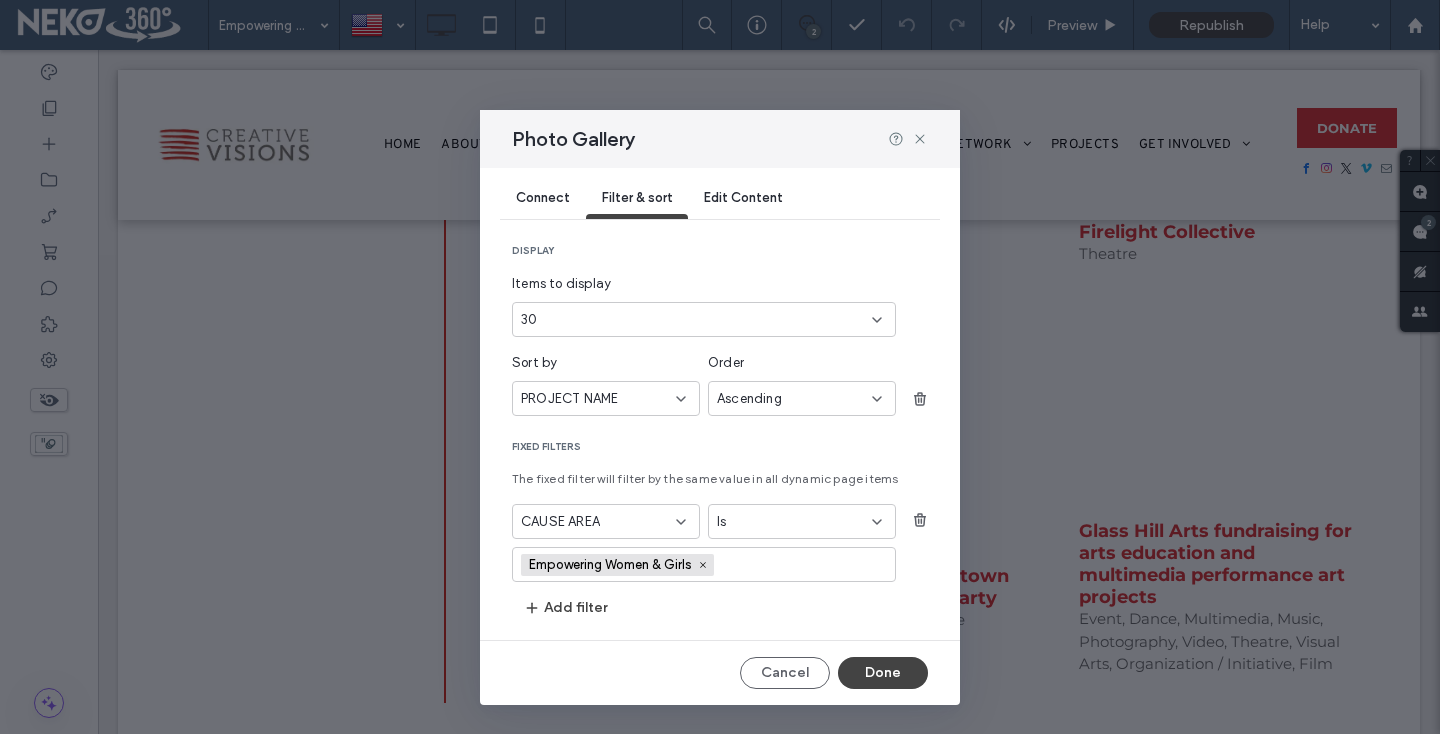 click on "Items to display 30" at bounding box center (704, 305) 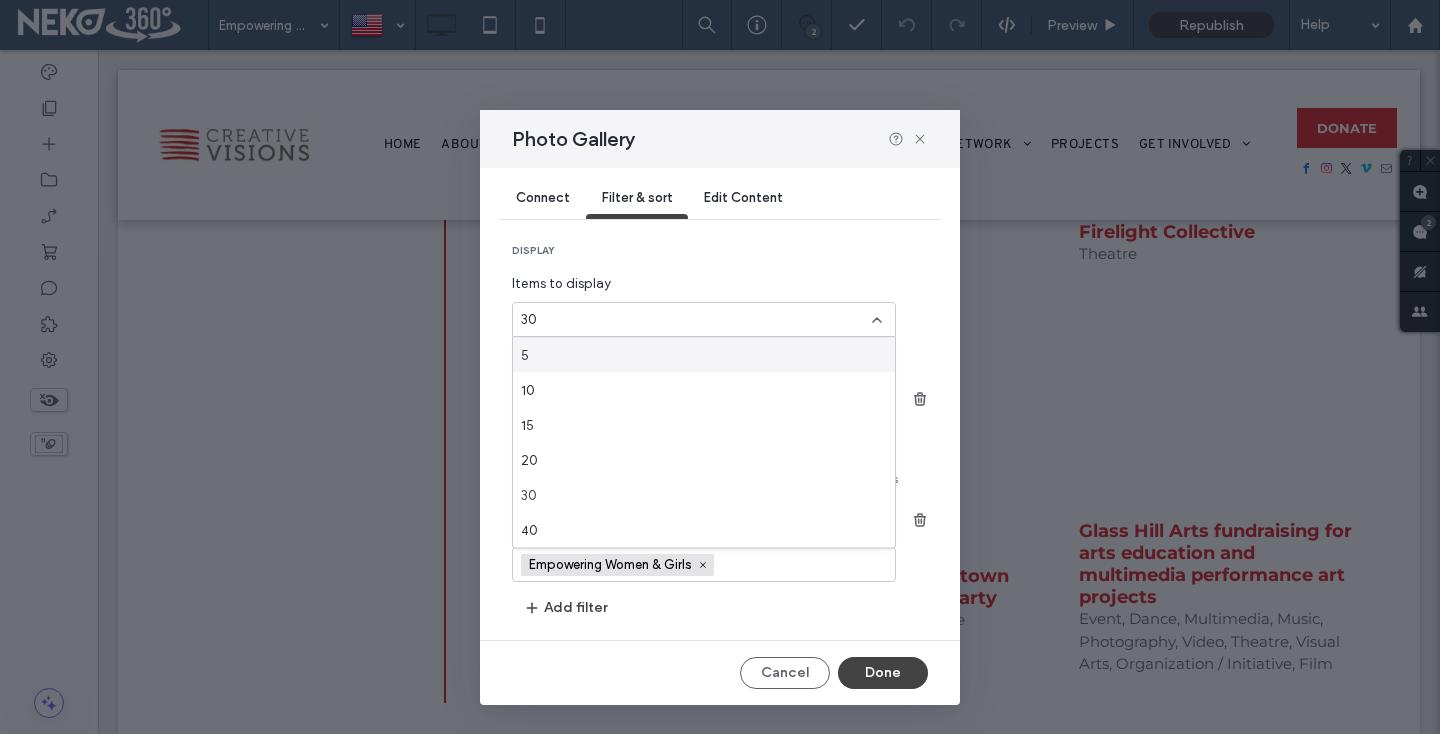 scroll, scrollTop: 70, scrollLeft: 0, axis: vertical 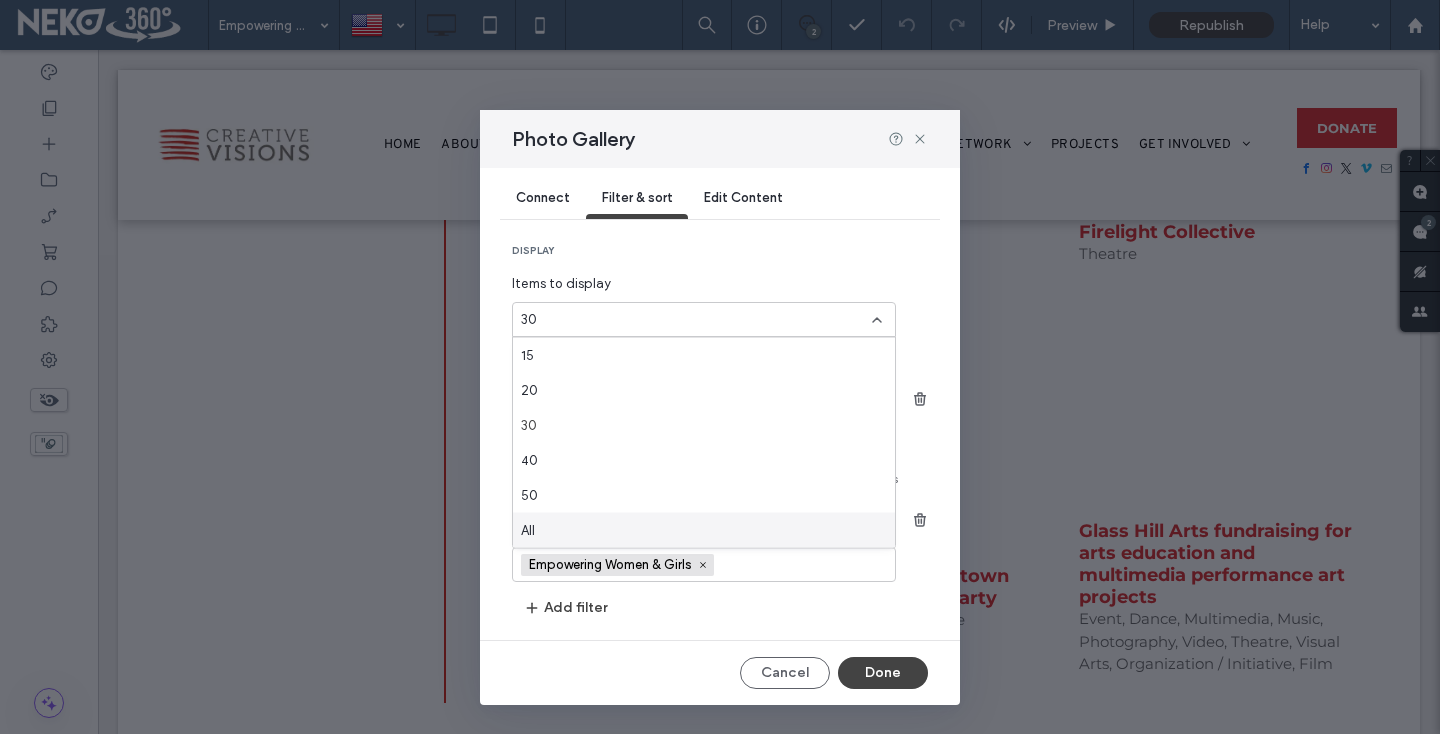 click on "All" at bounding box center (704, 530) 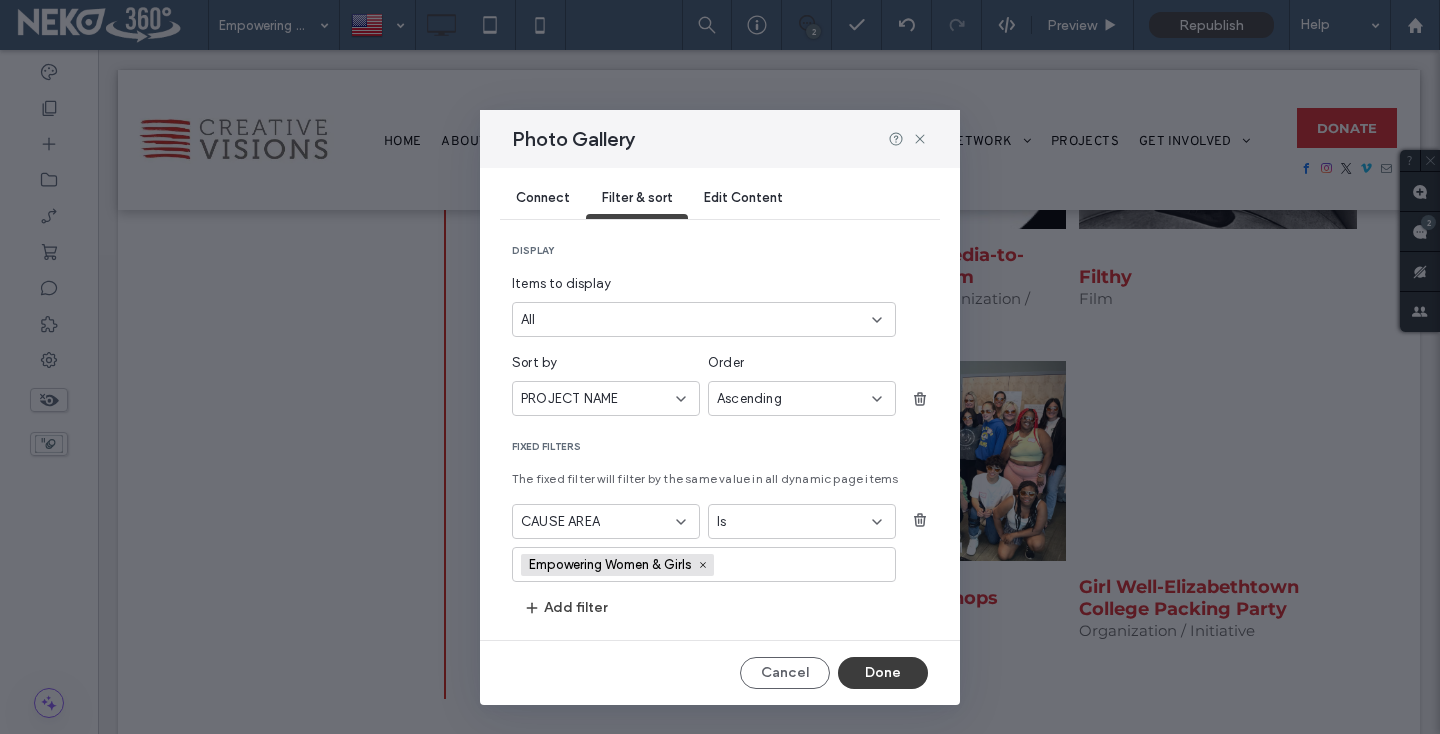 click on "Done" at bounding box center [883, 673] 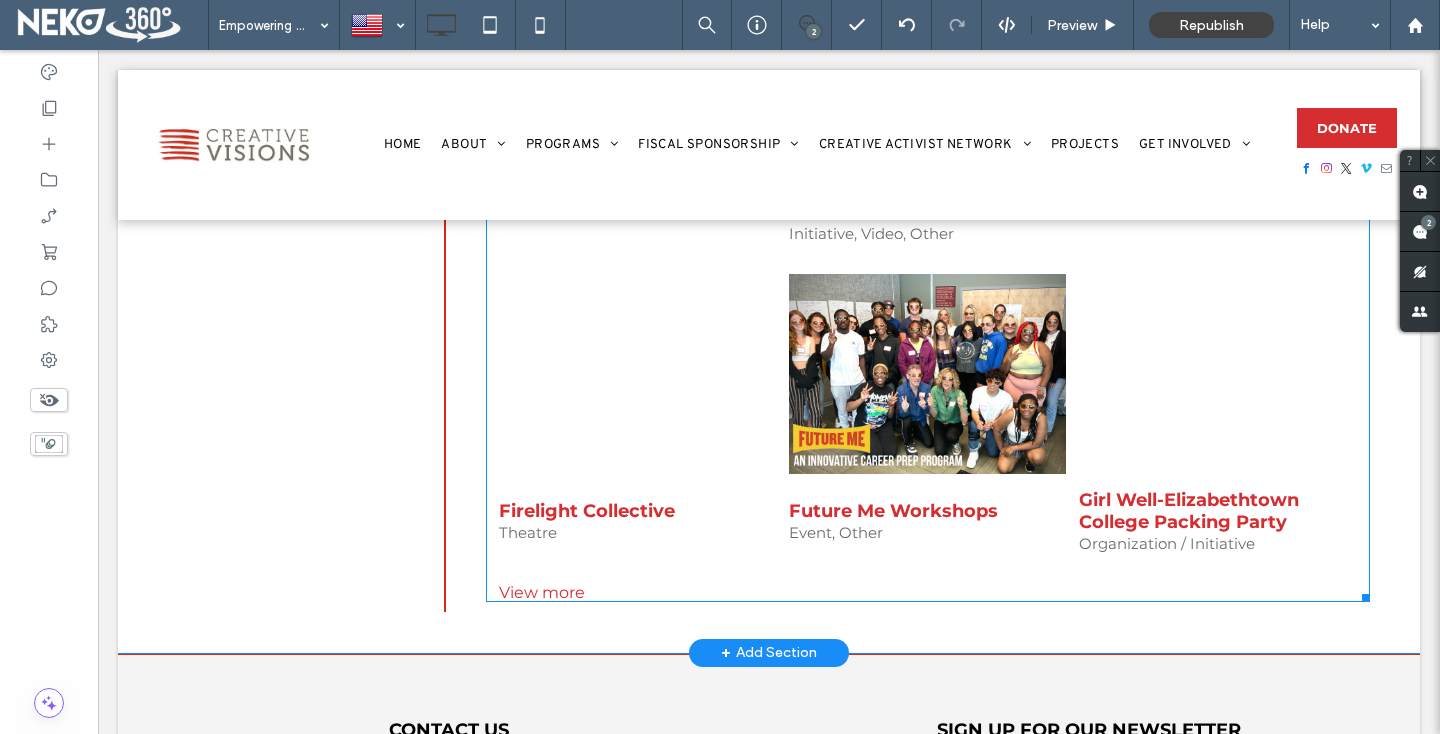 scroll, scrollTop: 3313, scrollLeft: 0, axis: vertical 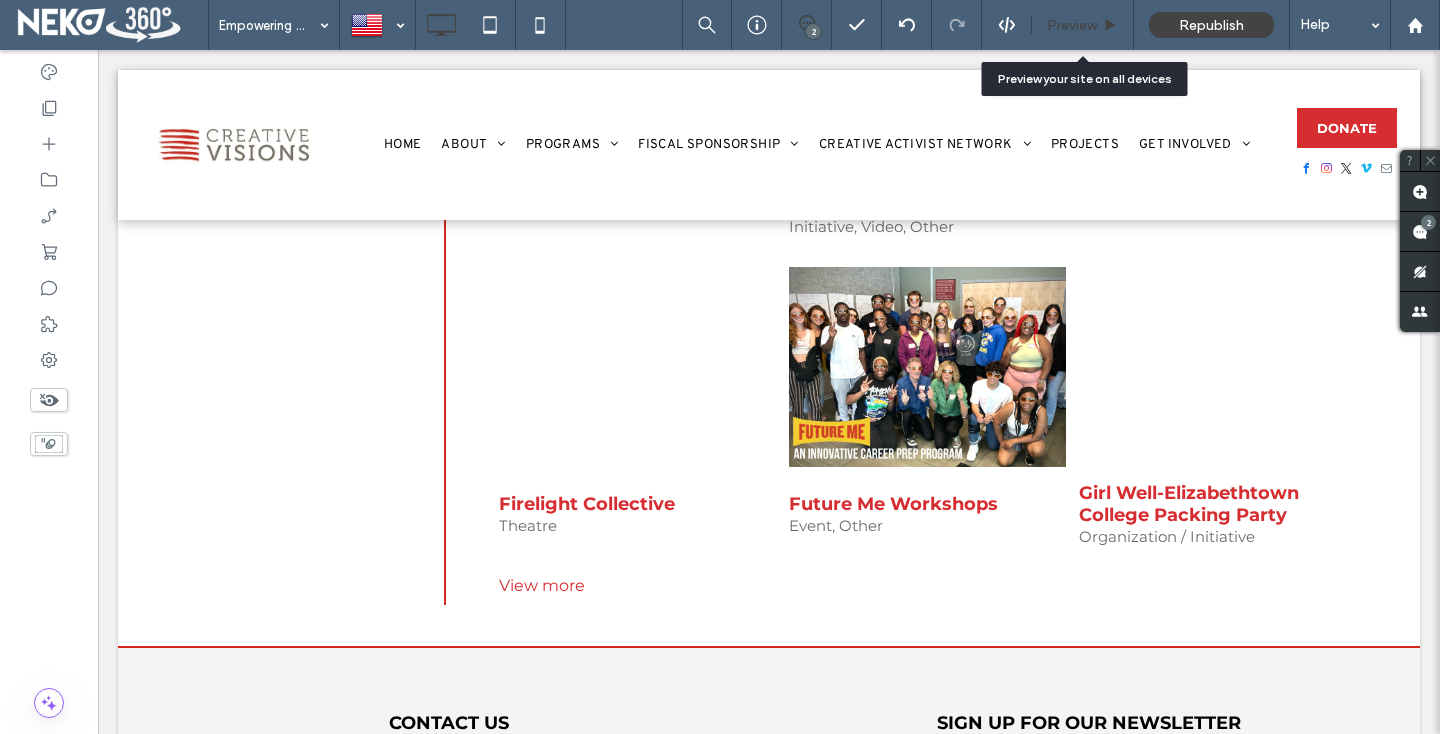 click on "Preview" at bounding box center [1072, 25] 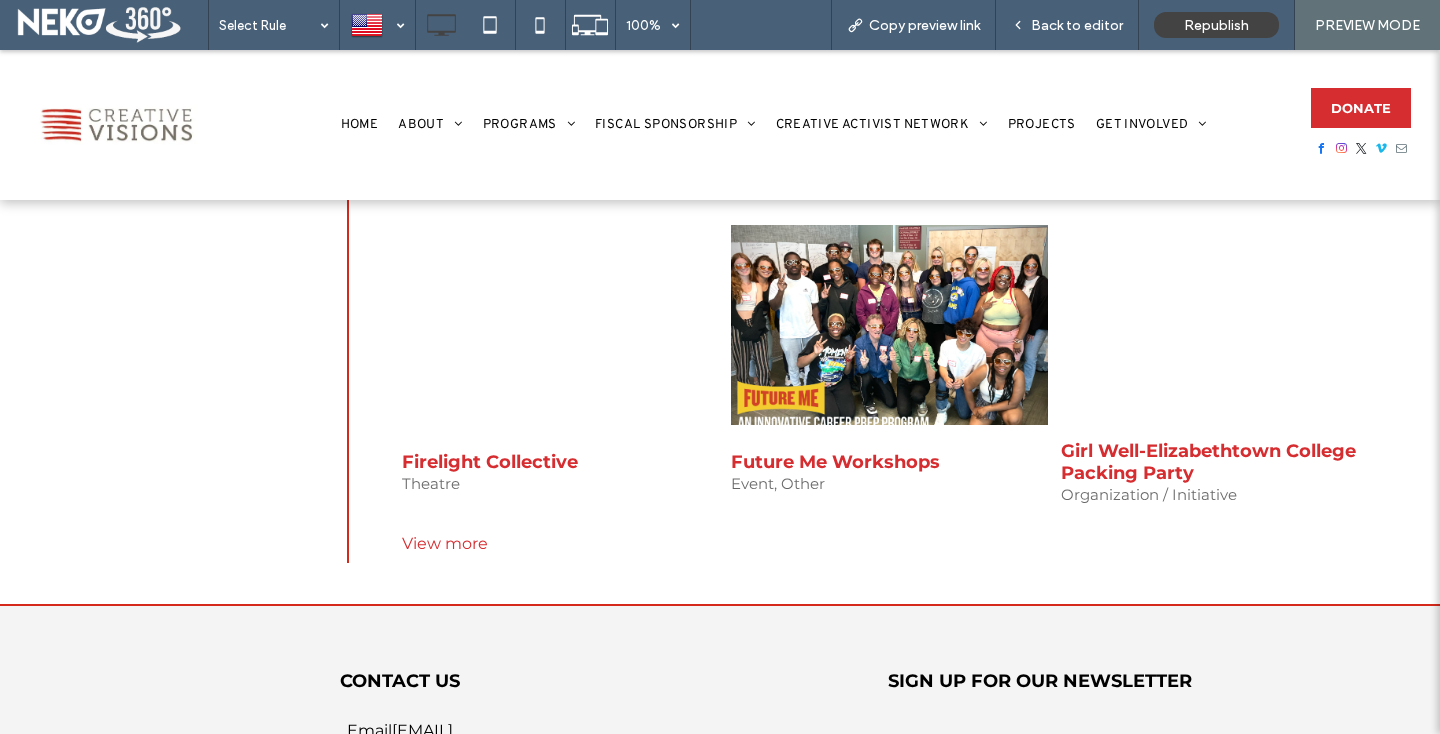 click on "View more" at bounding box center [889, 543] 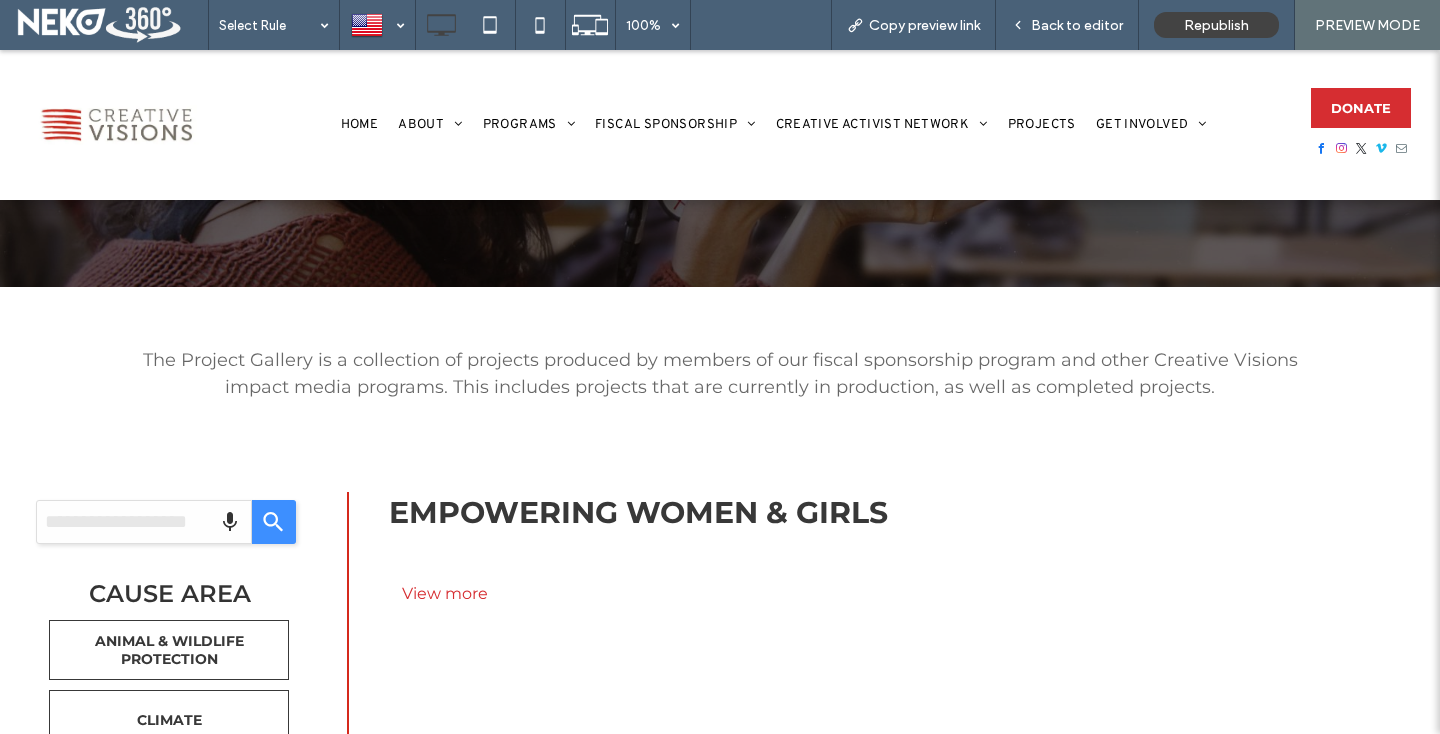 scroll, scrollTop: 504, scrollLeft: 0, axis: vertical 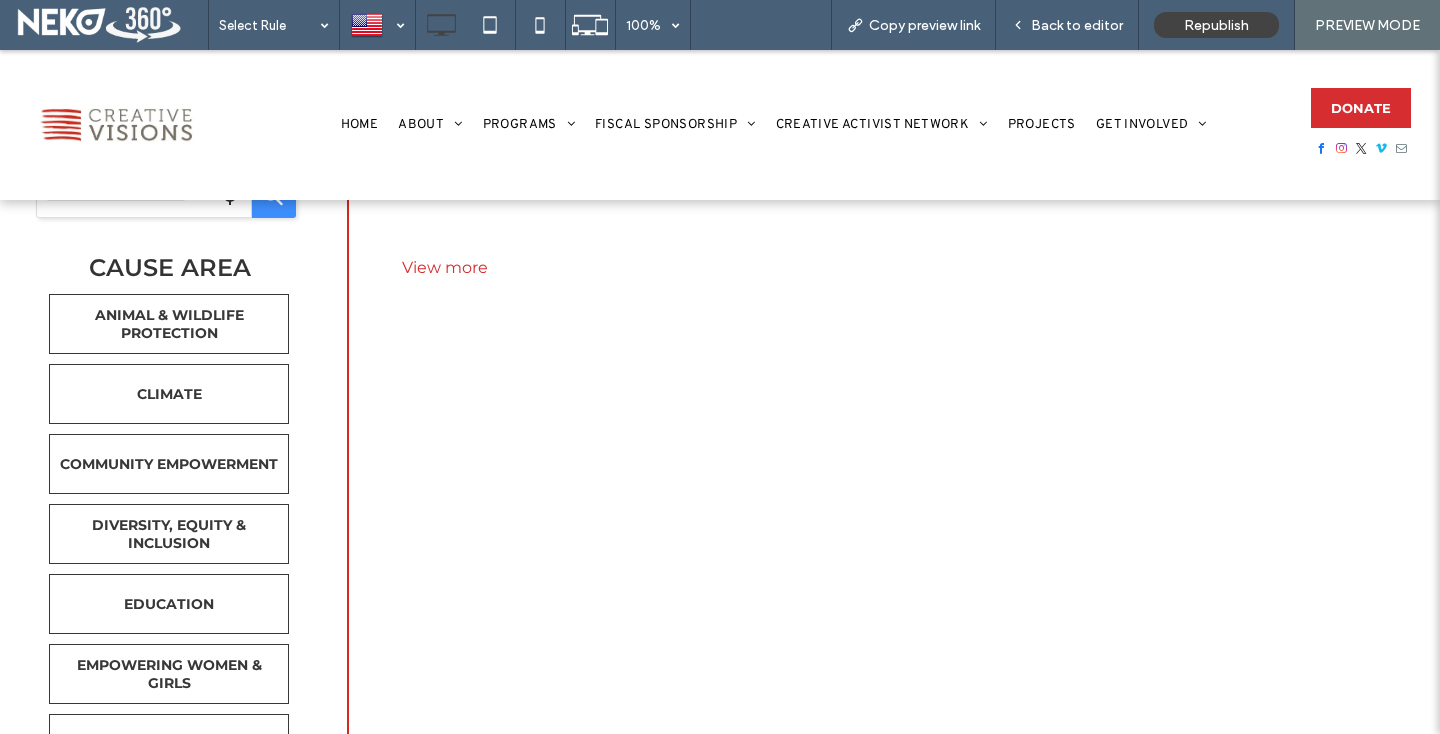click on "View more" at bounding box center (889, 267) 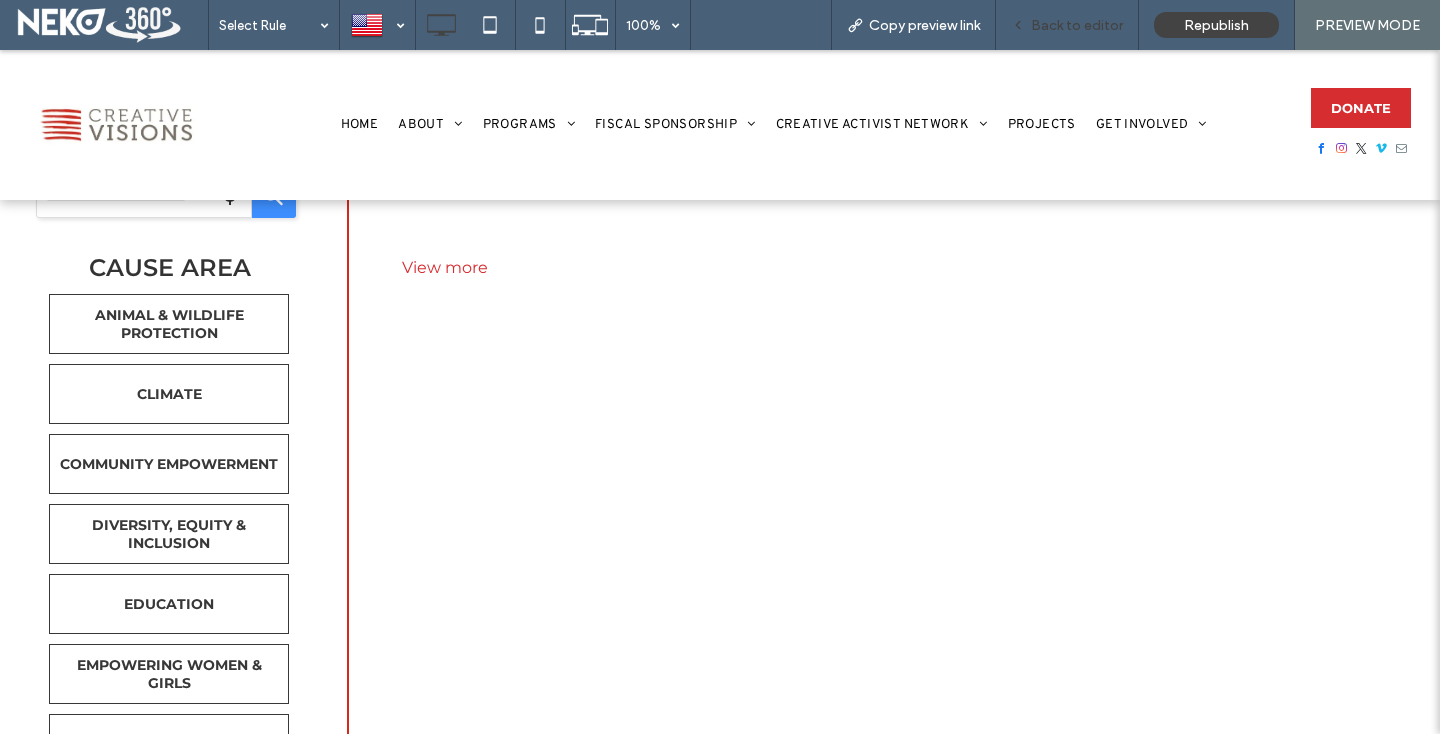 click on "Back to editor" at bounding box center [1077, 25] 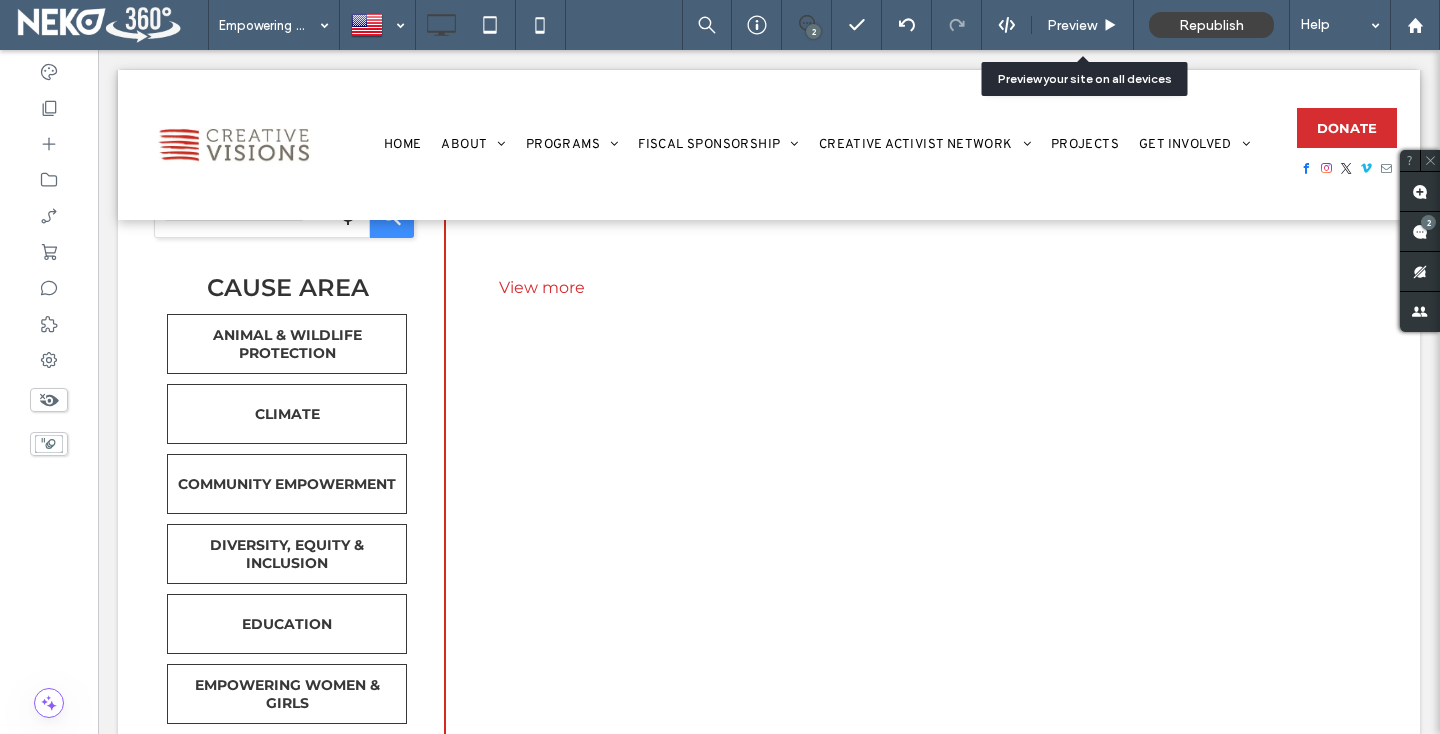 click on "Preview" at bounding box center (1082, 25) 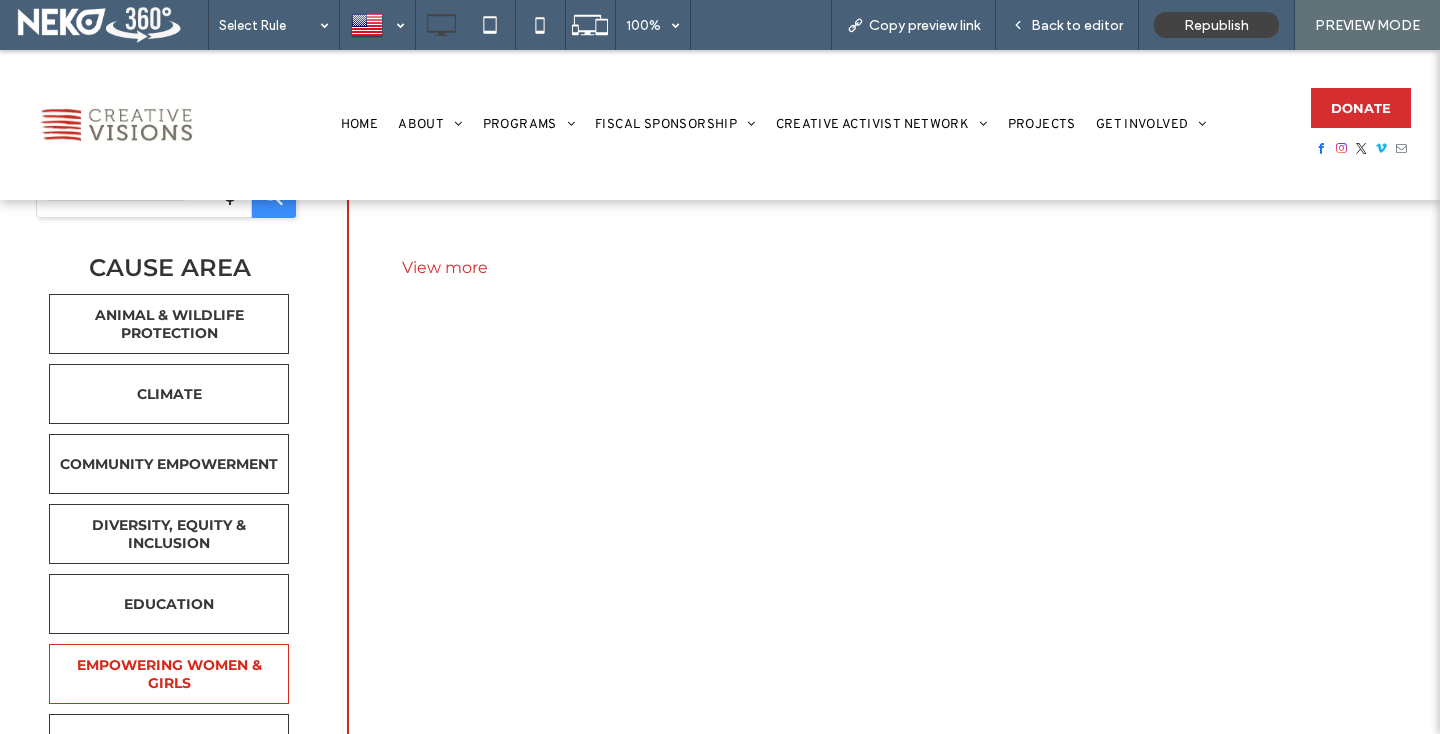 click on "EMPOWERING WOMEN & GIRLS" at bounding box center (169, 674) 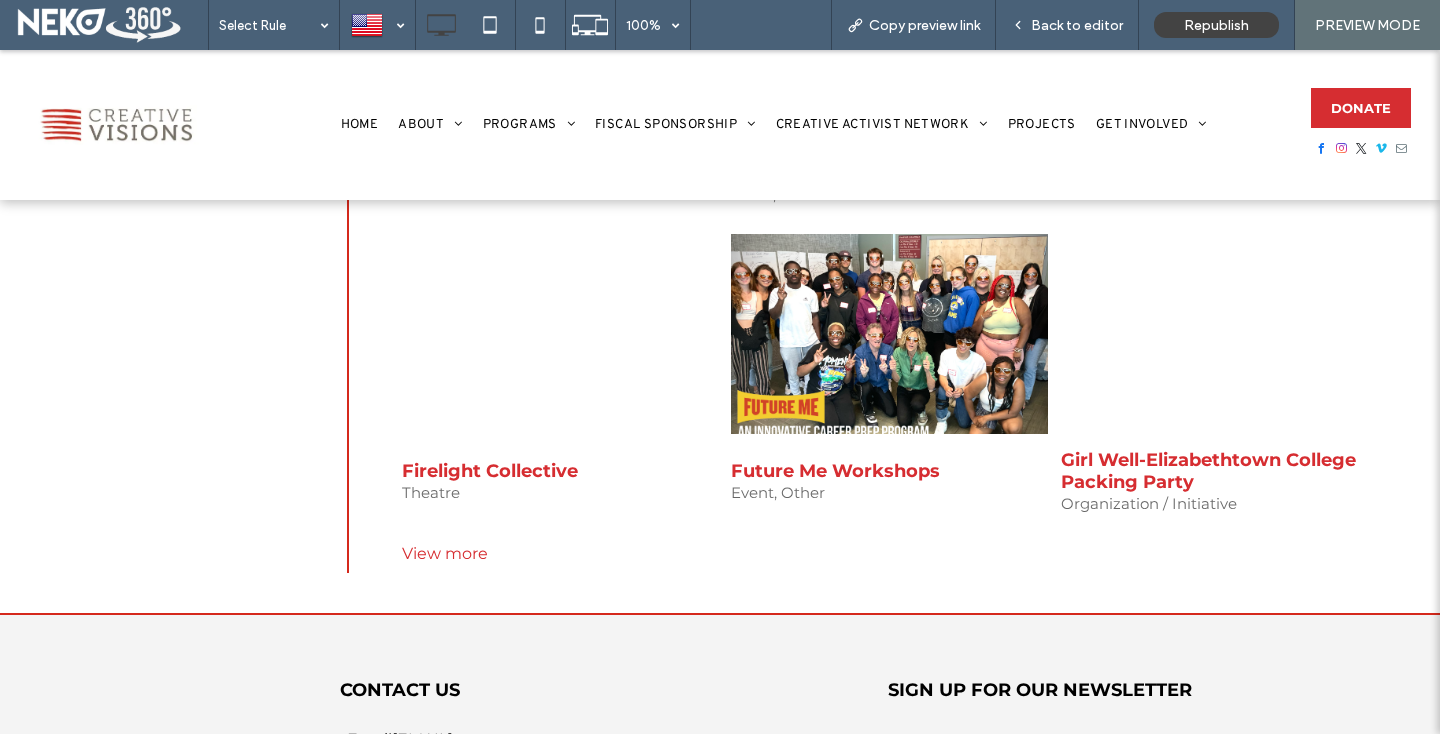 scroll, scrollTop: 3292, scrollLeft: 0, axis: vertical 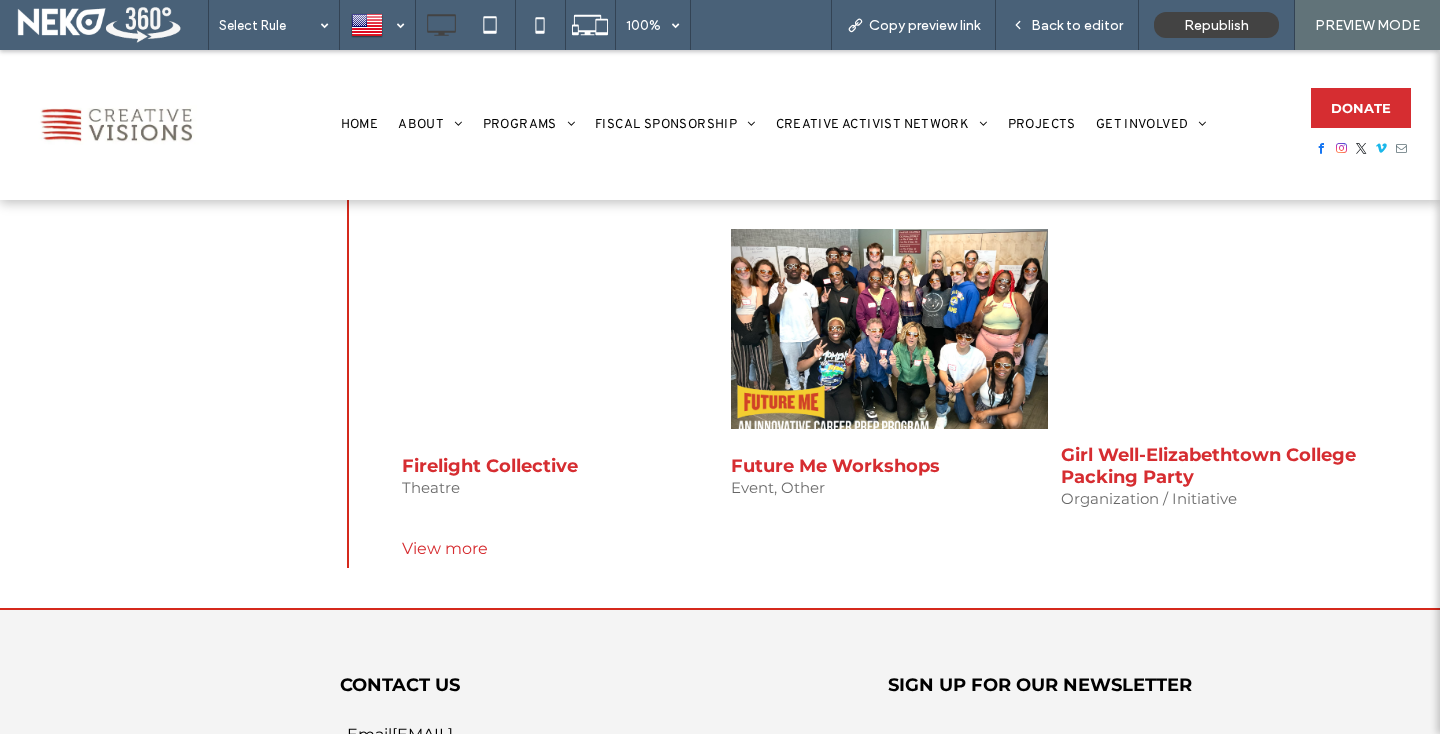 click on "View more" at bounding box center (889, 548) 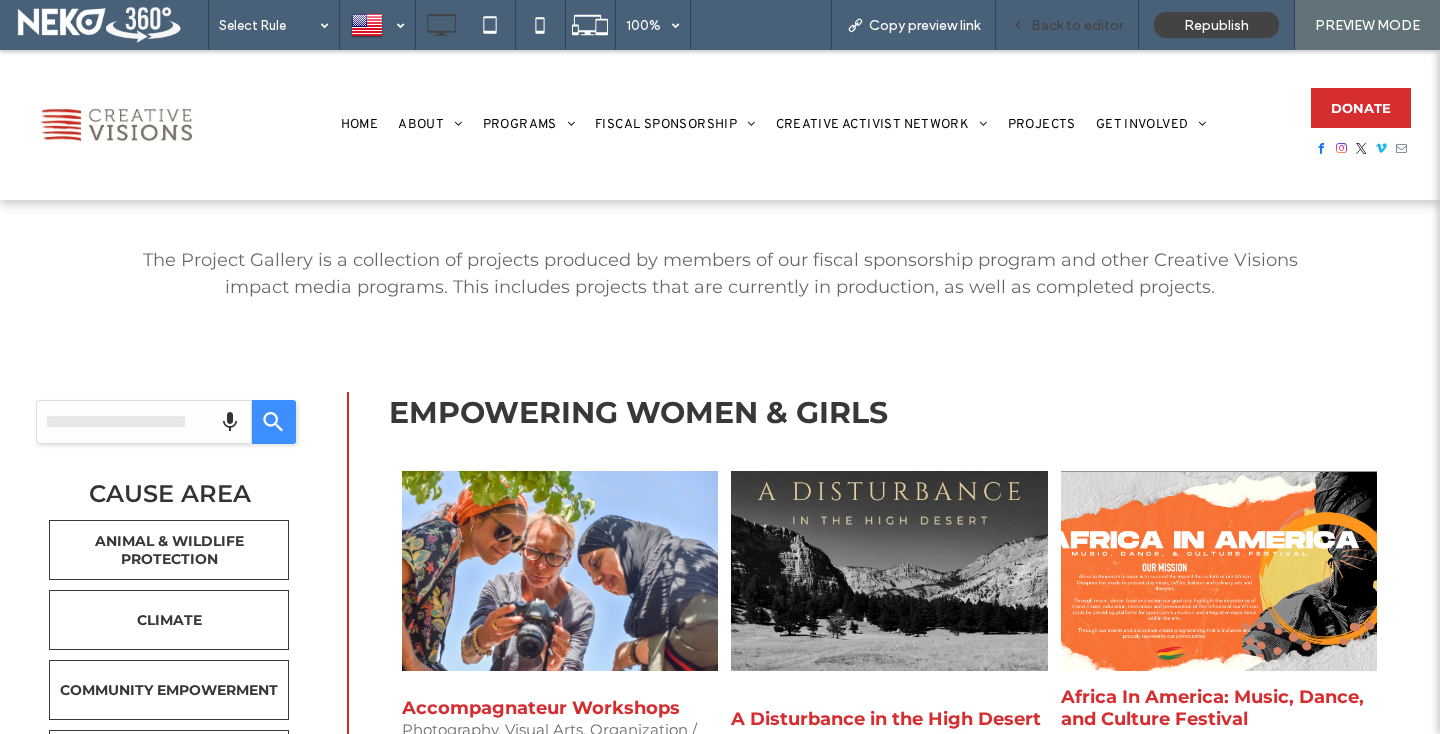 scroll, scrollTop: 325, scrollLeft: 0, axis: vertical 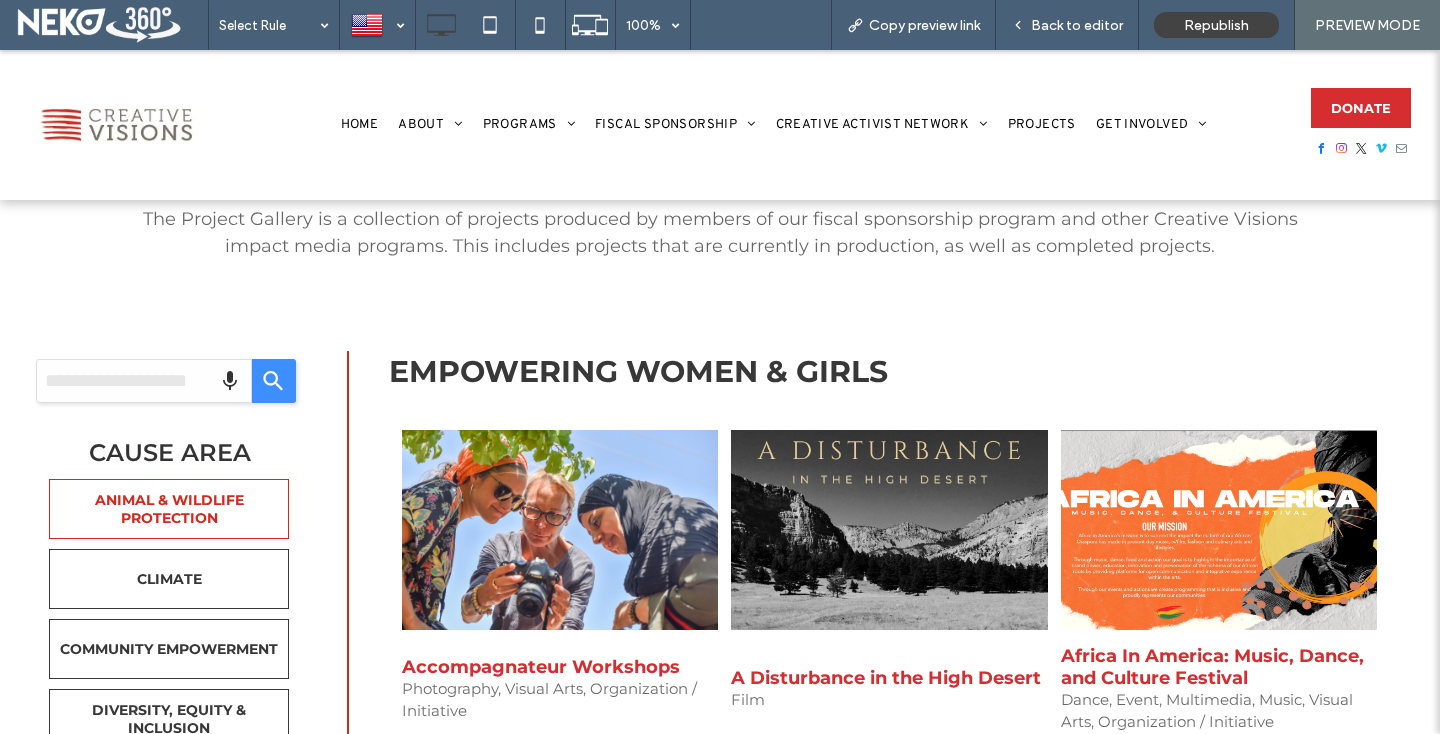 click on "ANIMAL & WILDLIFE PROTECTION" at bounding box center [169, 509] 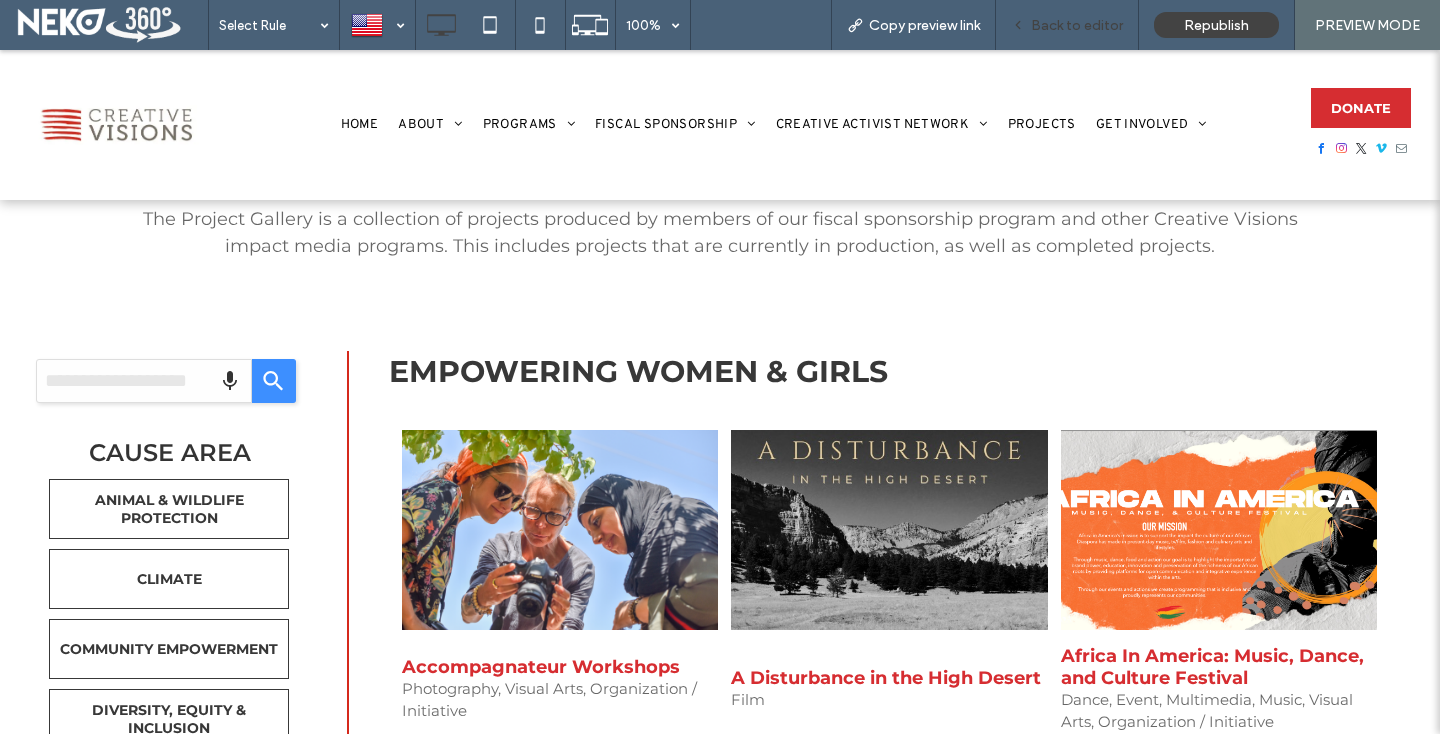 click on "Back to editor" at bounding box center (1077, 25) 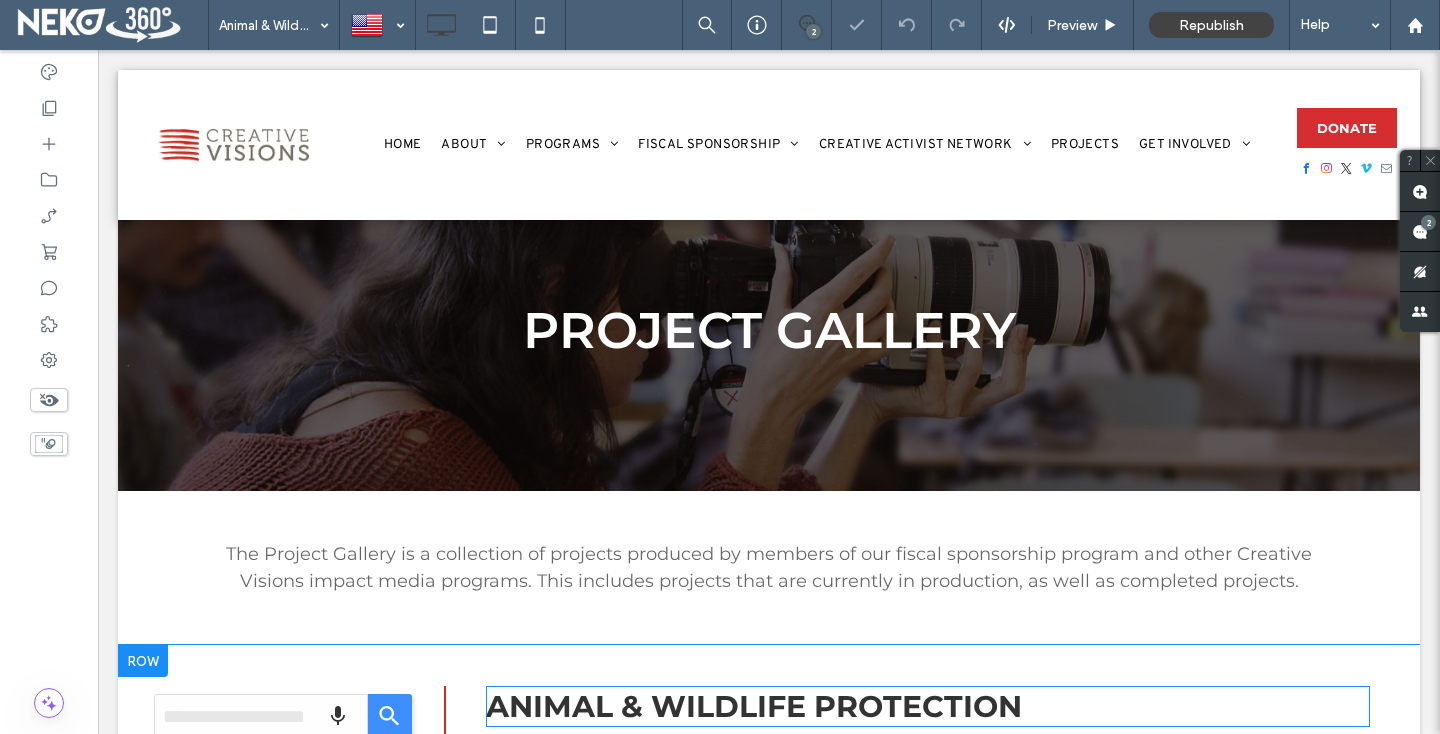 scroll, scrollTop: 386, scrollLeft: 0, axis: vertical 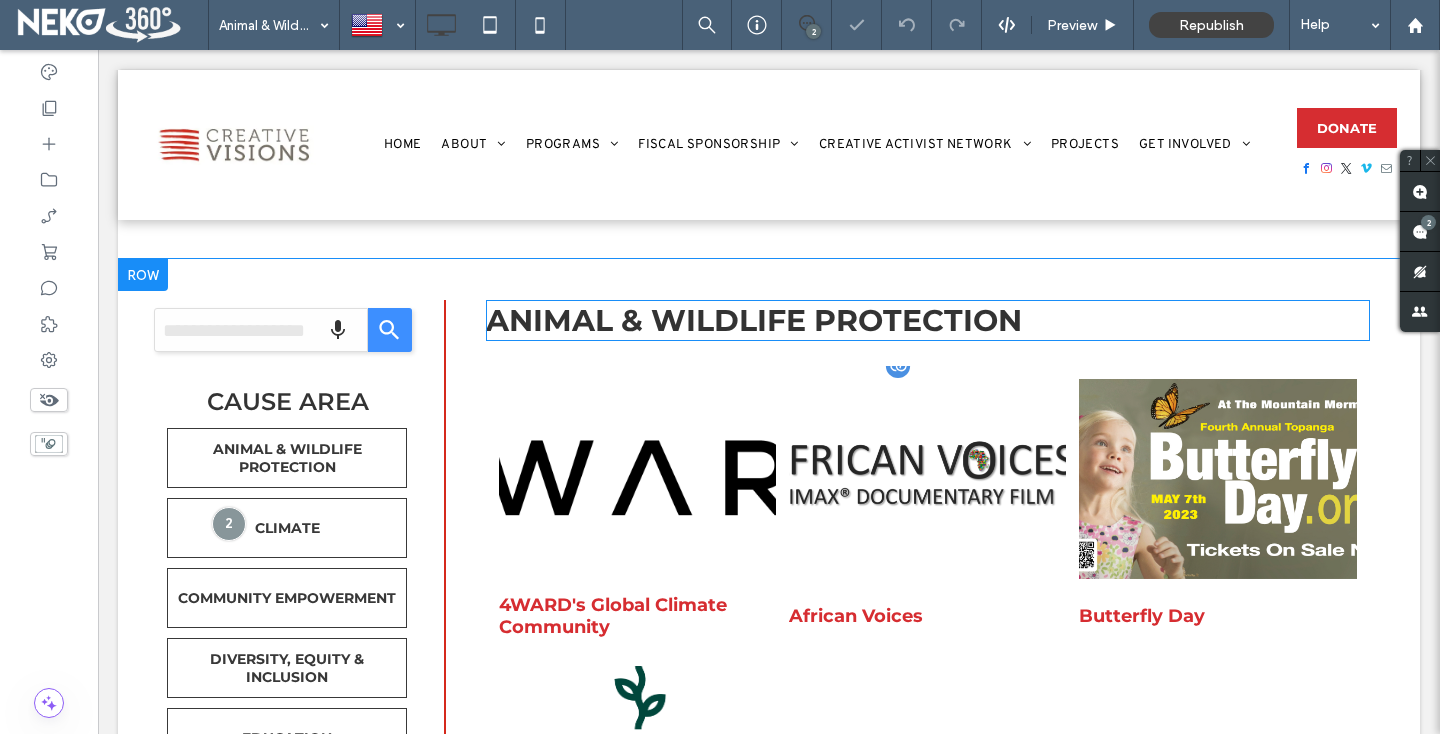 click at bounding box center (637, 479) 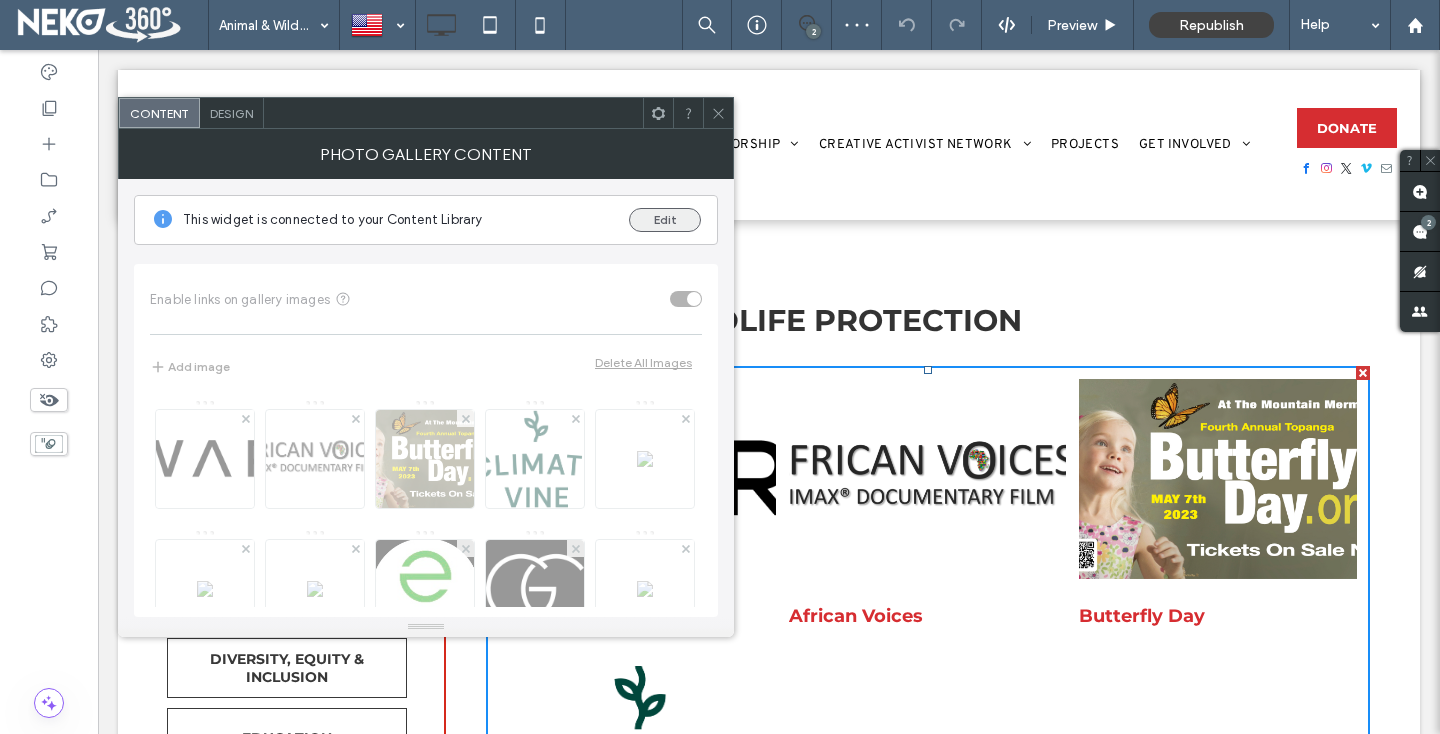 click on "Edit" at bounding box center [665, 220] 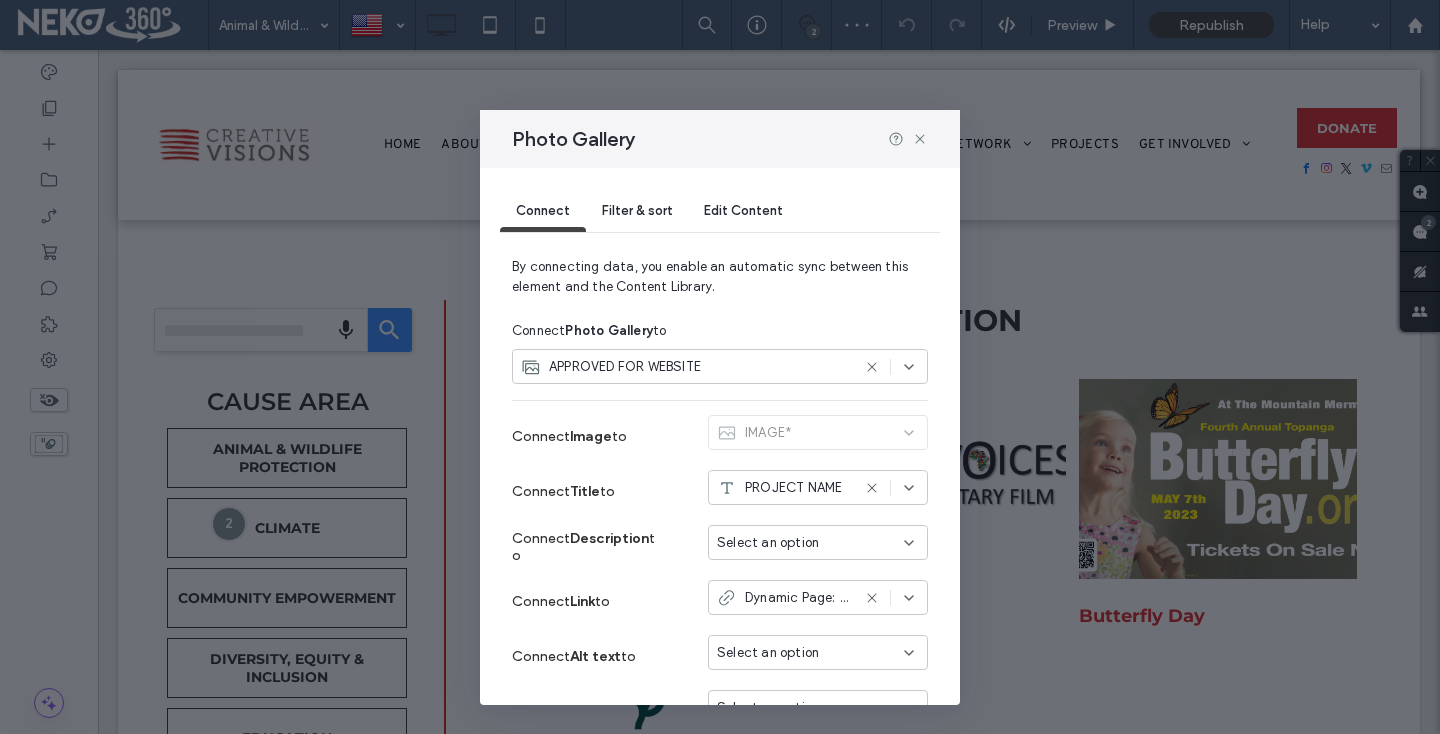 click on "Filter & sort" at bounding box center (637, 210) 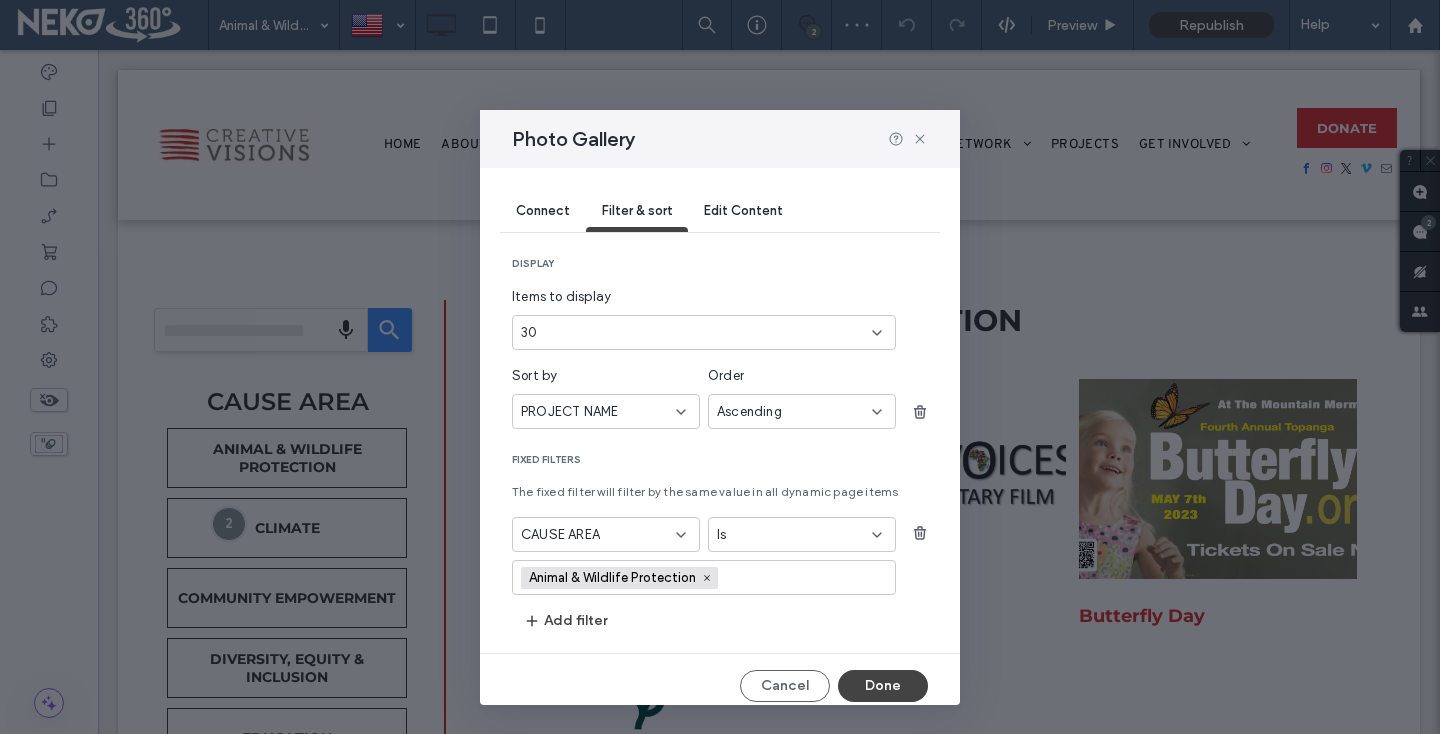 click on "30" at bounding box center (704, 332) 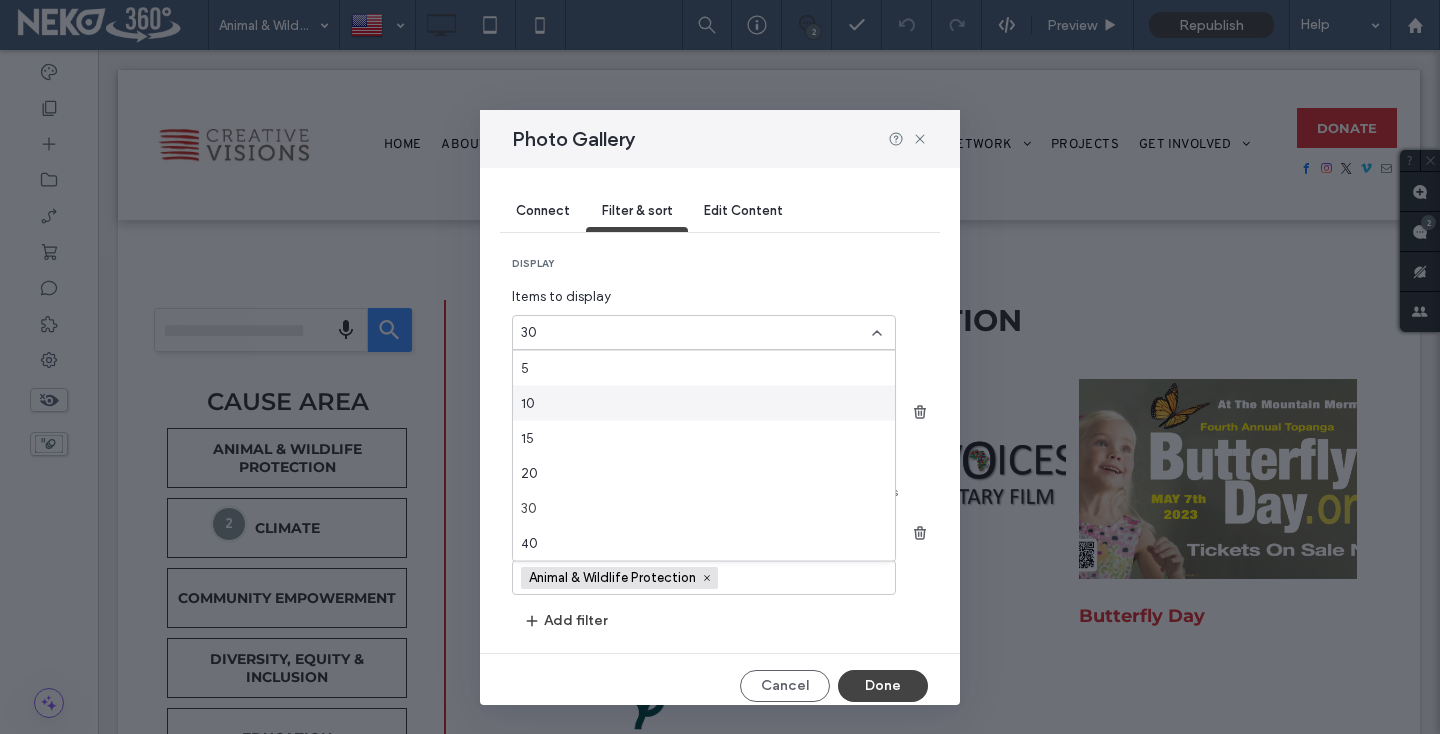 scroll, scrollTop: 70, scrollLeft: 0, axis: vertical 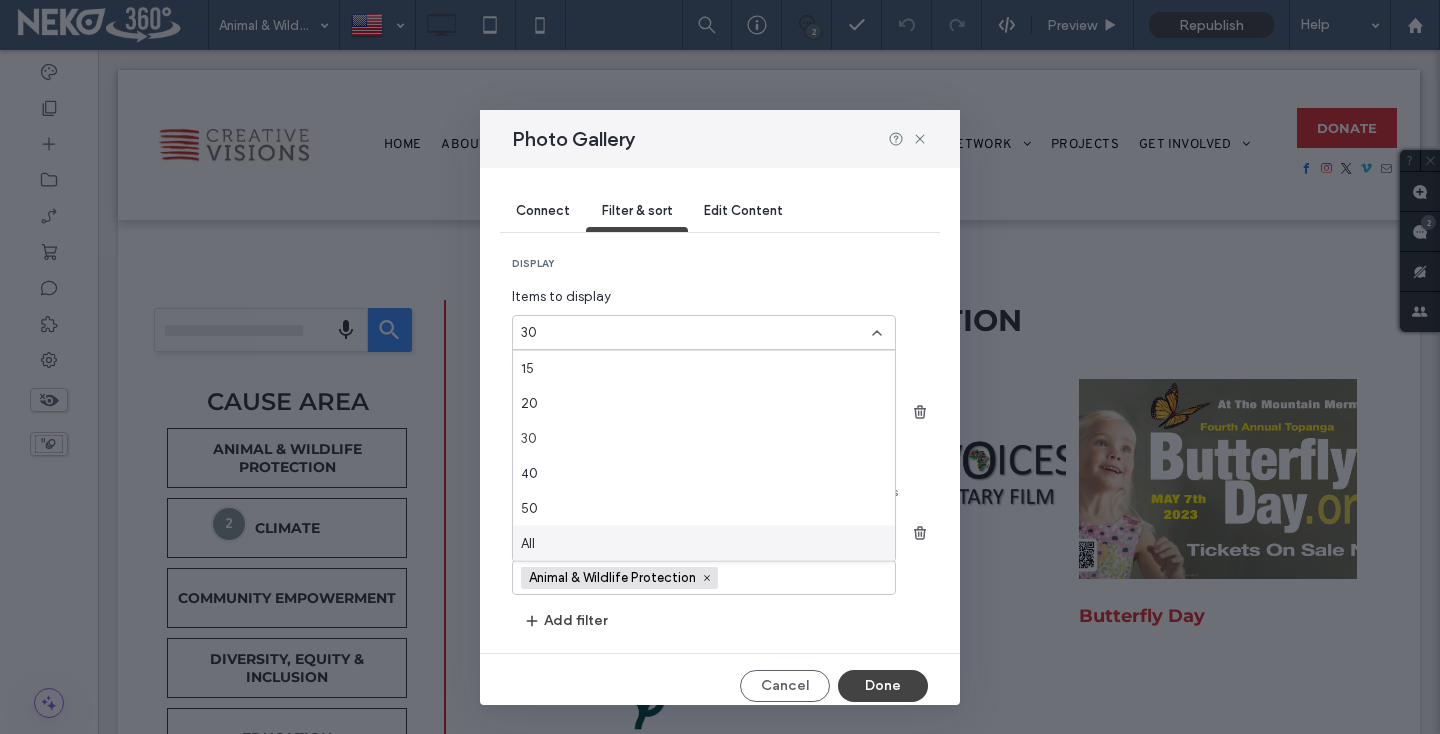 click on "All" at bounding box center (704, 543) 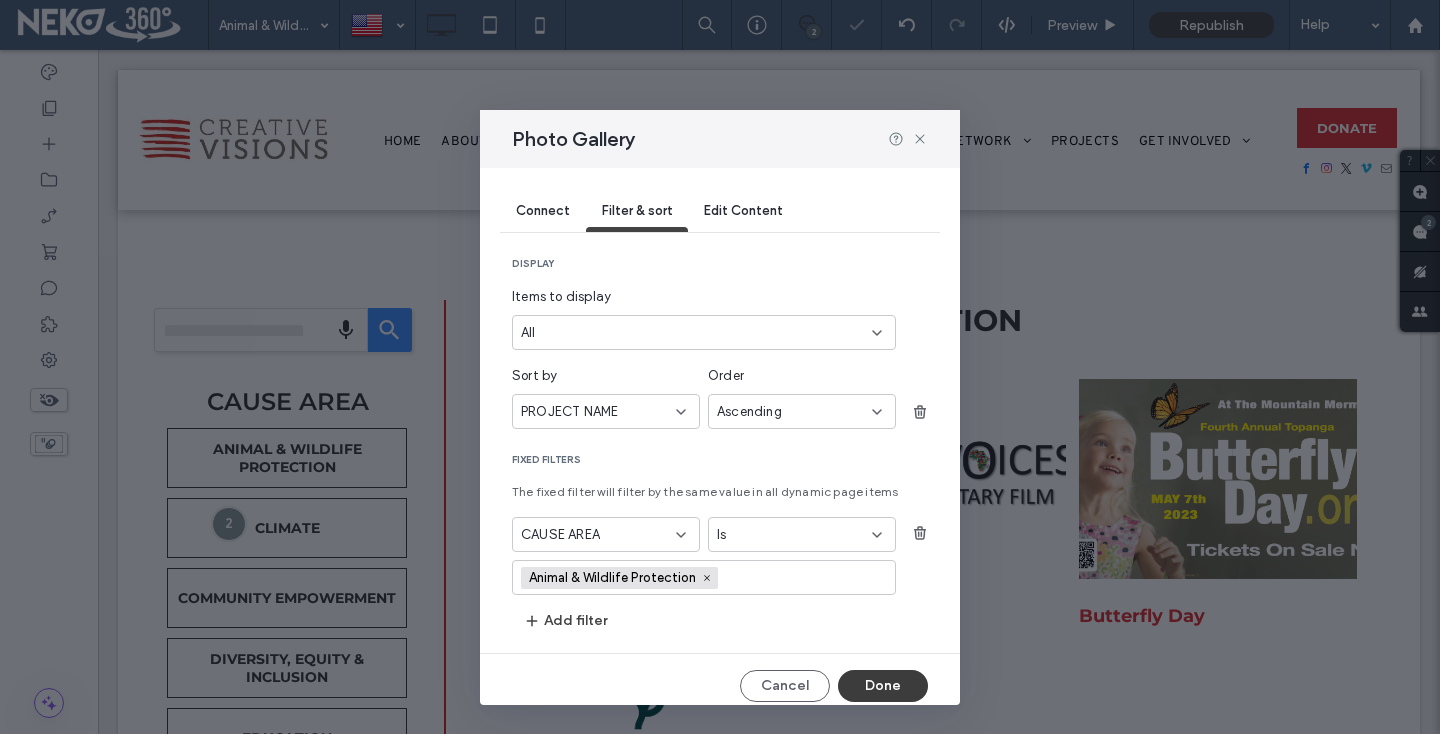 click on "Done" at bounding box center [883, 686] 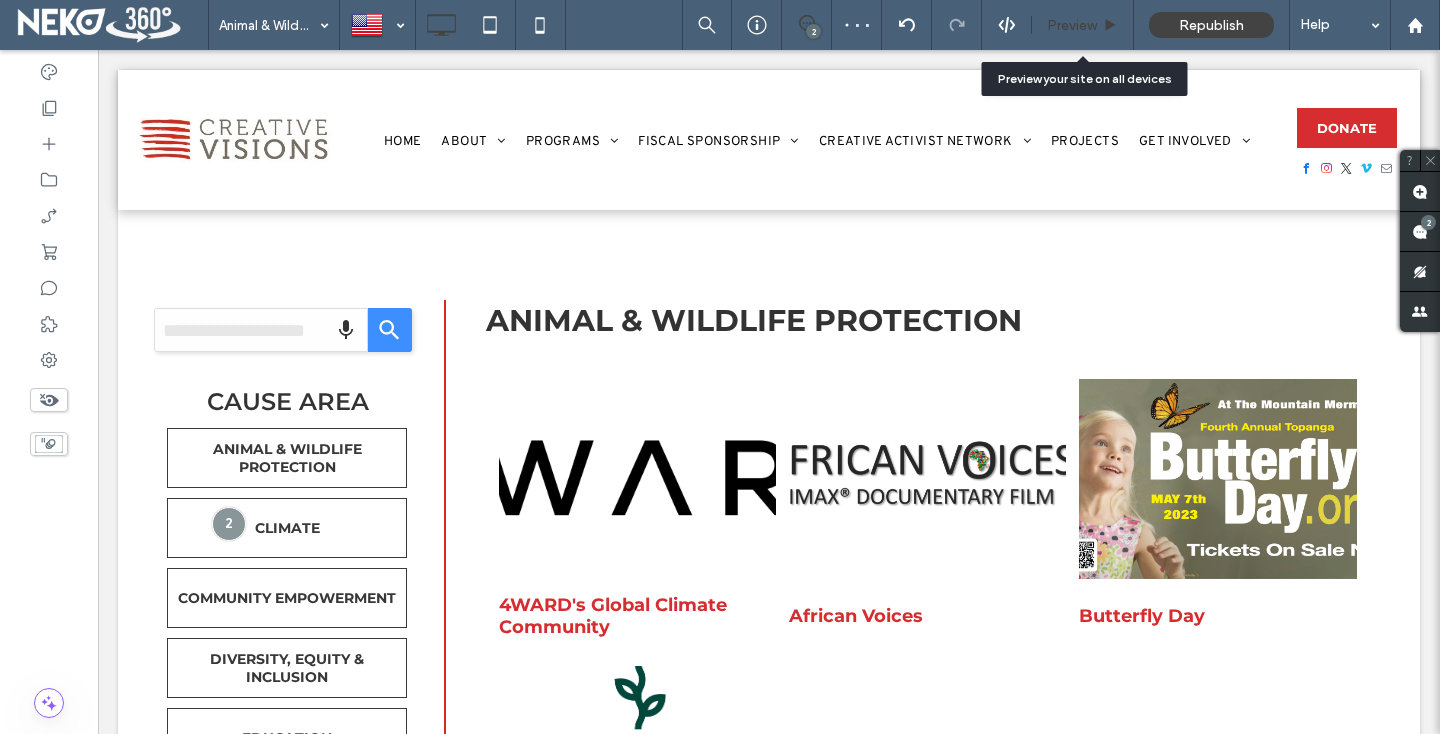 drag, startPoint x: 1051, startPoint y: 32, endPoint x: 838, endPoint y: 15, distance: 213.67732 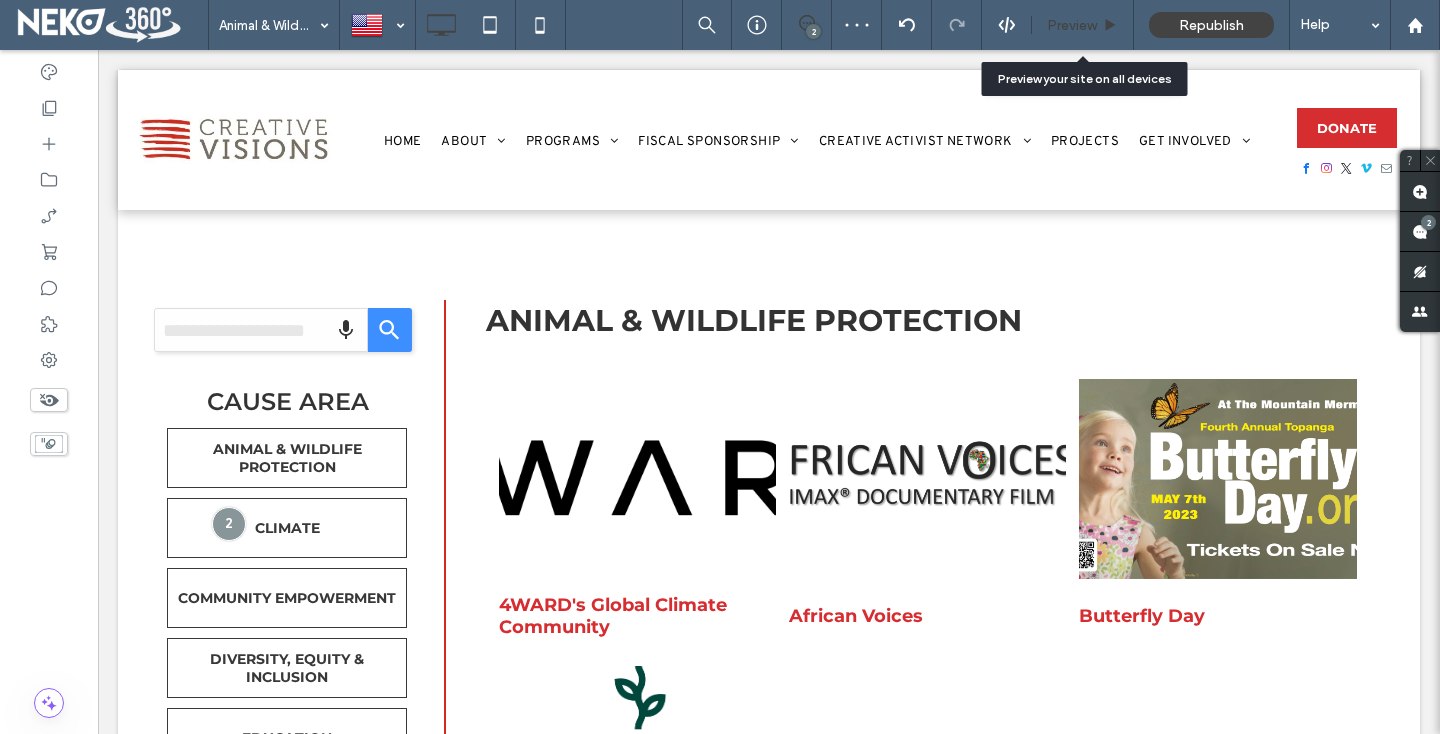 click on "Preview" at bounding box center [1072, 25] 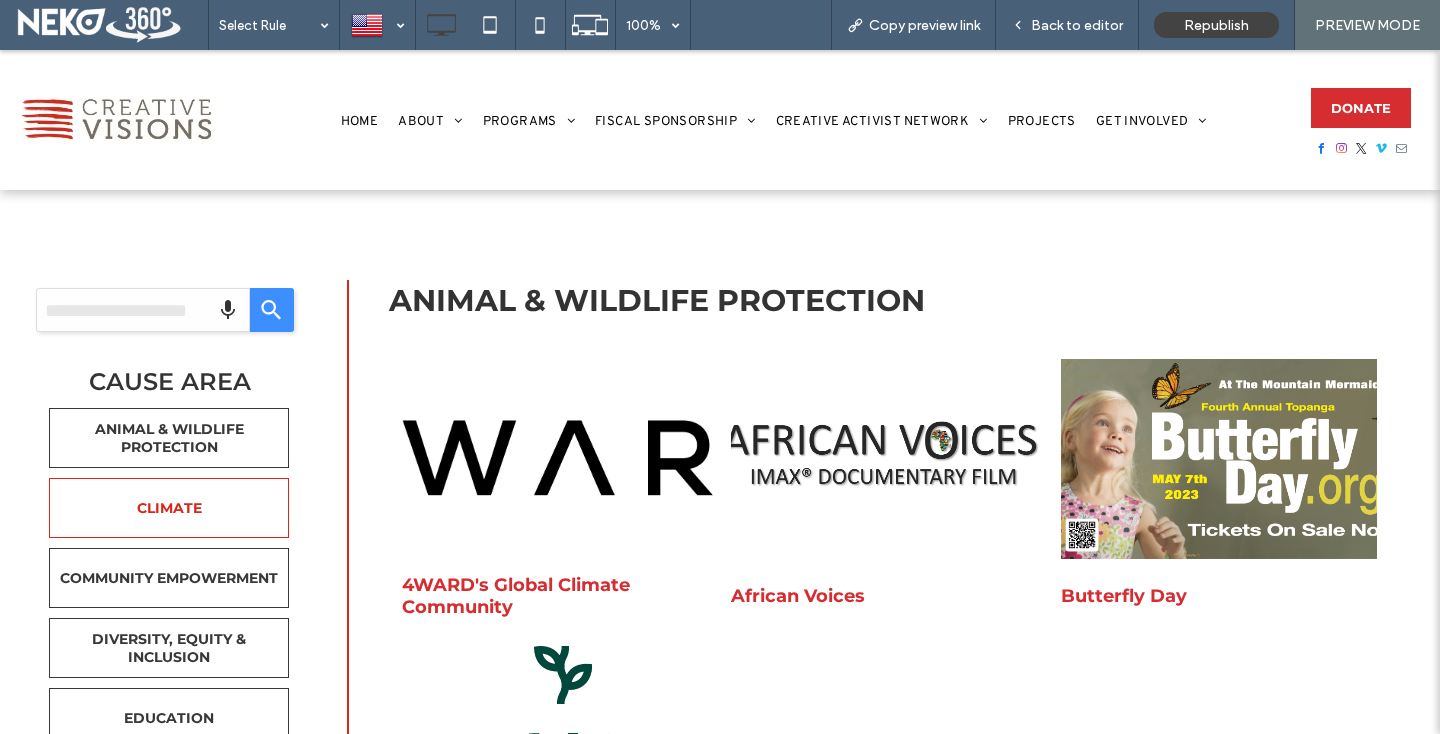 click on "CLIMATE" at bounding box center [169, 508] 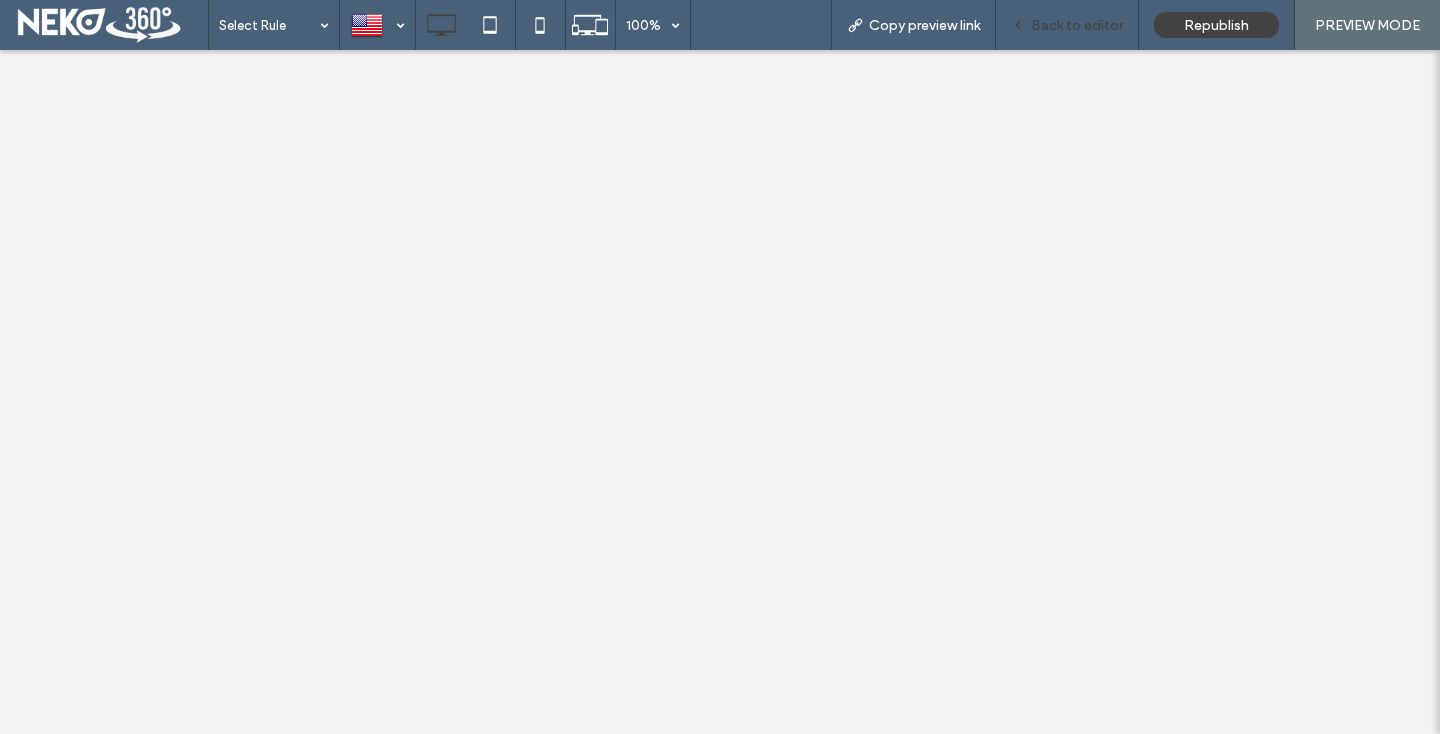 click on "Back to editor" at bounding box center (1077, 25) 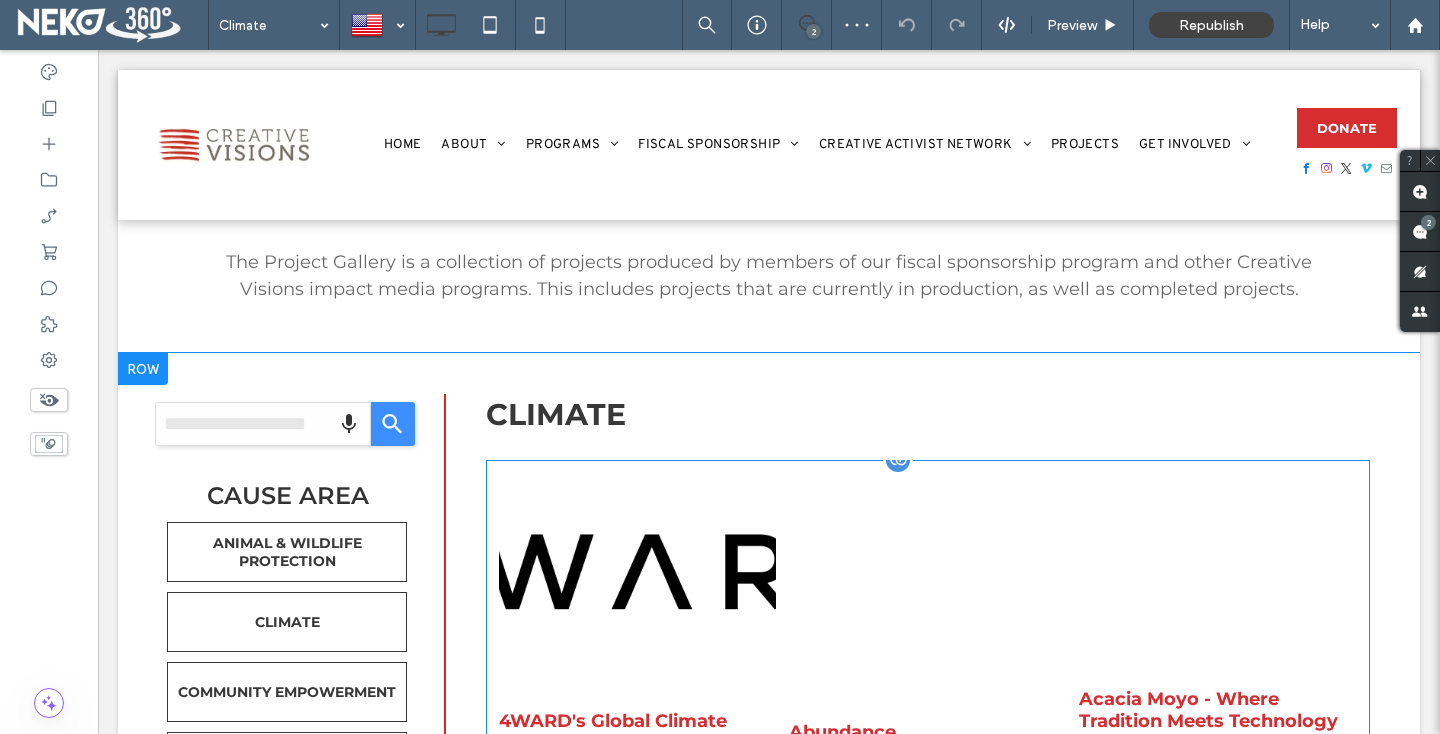 scroll, scrollTop: 448, scrollLeft: 0, axis: vertical 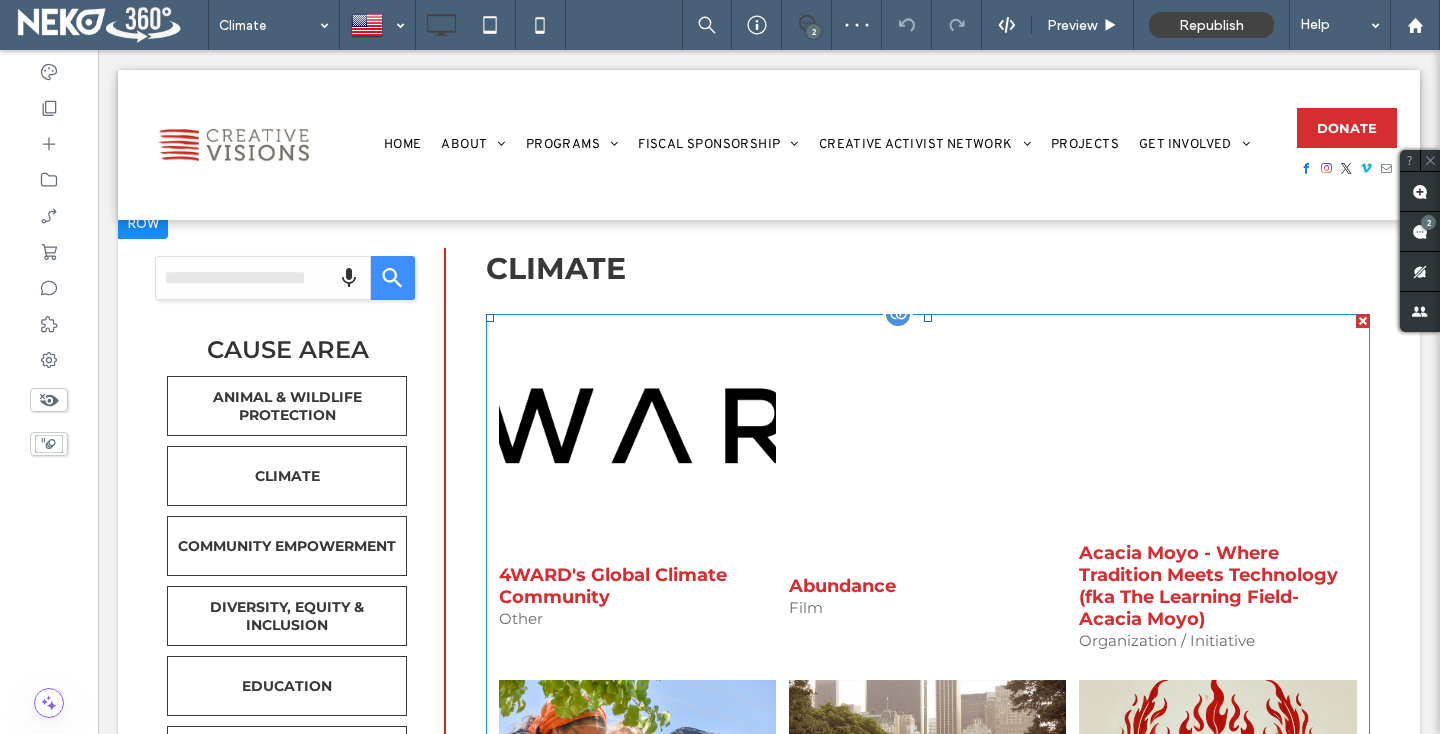 click at bounding box center [637, 427] 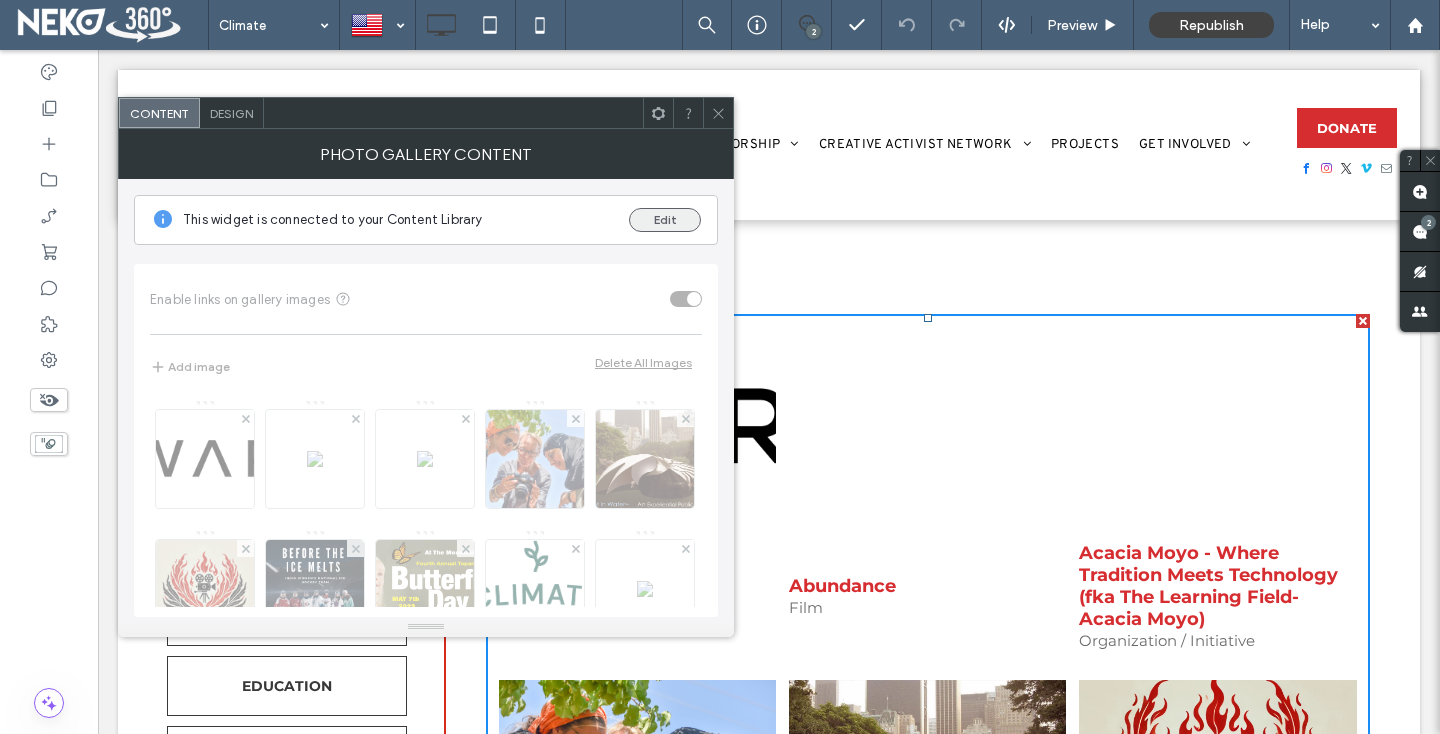click on "Edit" at bounding box center (665, 220) 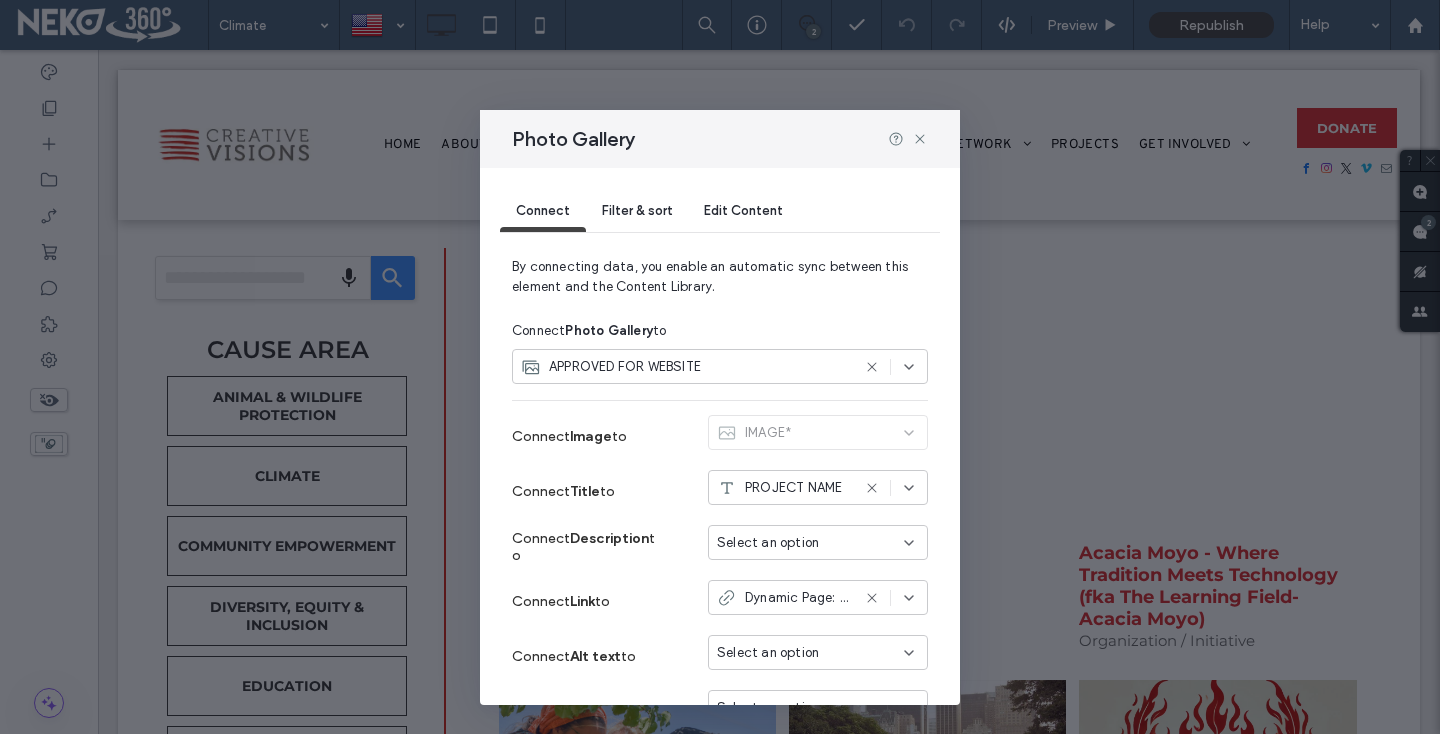 click on "Filter & sort" at bounding box center [637, 212] 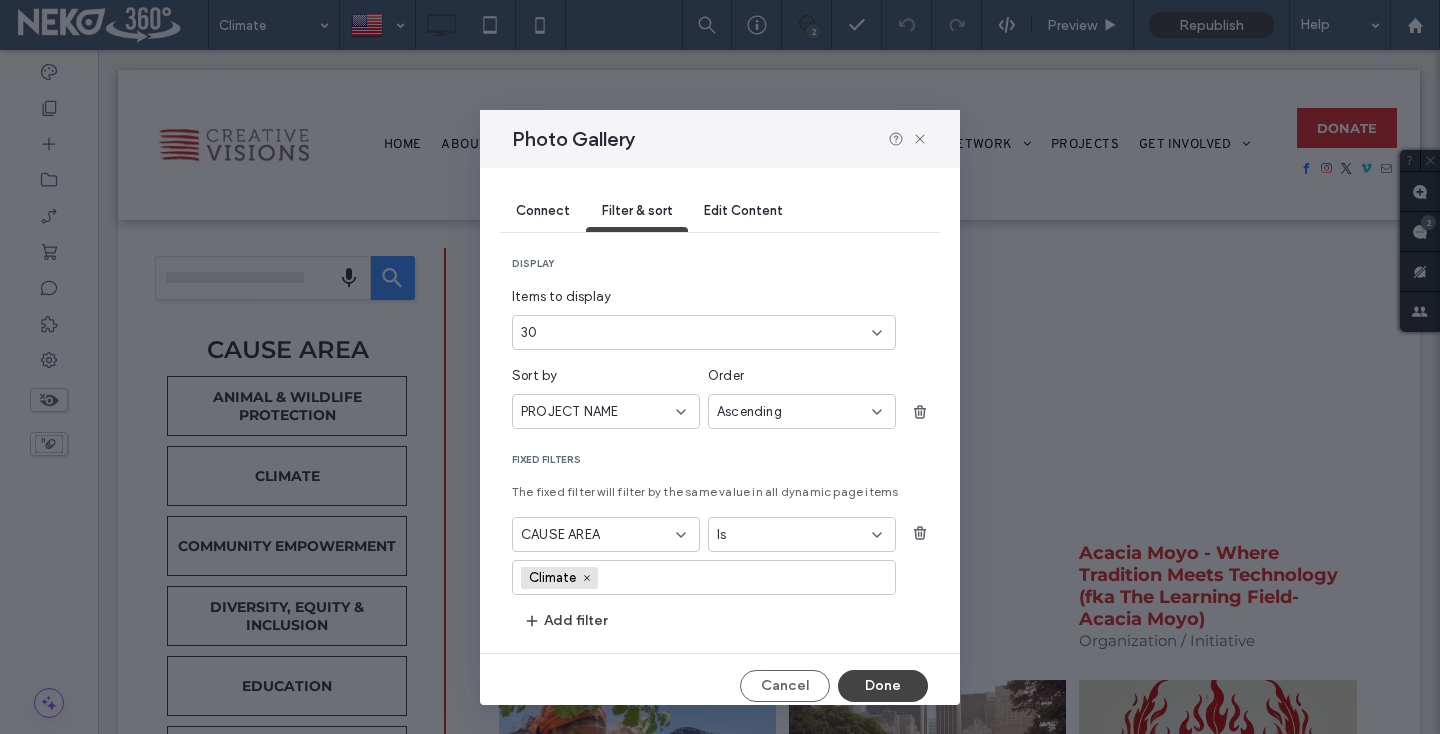 click on "30" at bounding box center [692, 333] 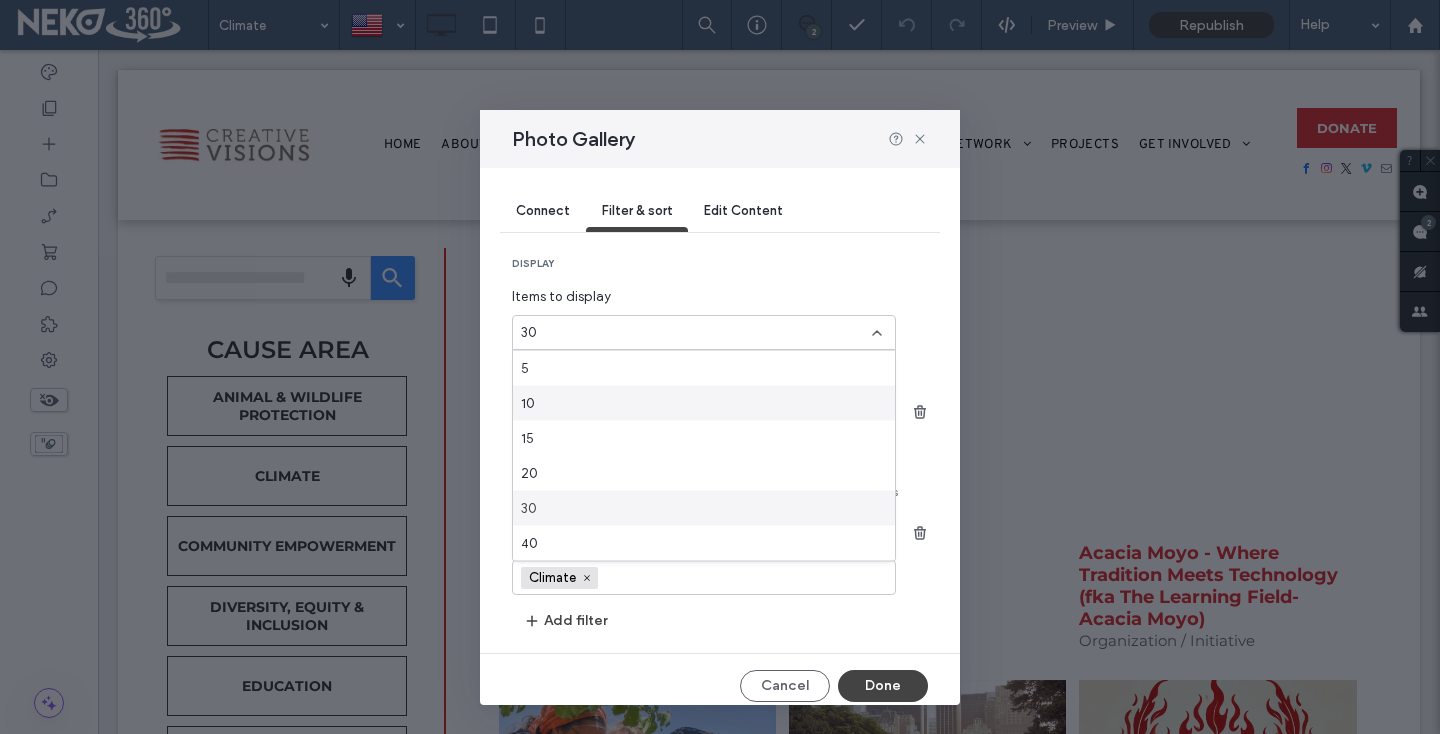 scroll, scrollTop: 70, scrollLeft: 0, axis: vertical 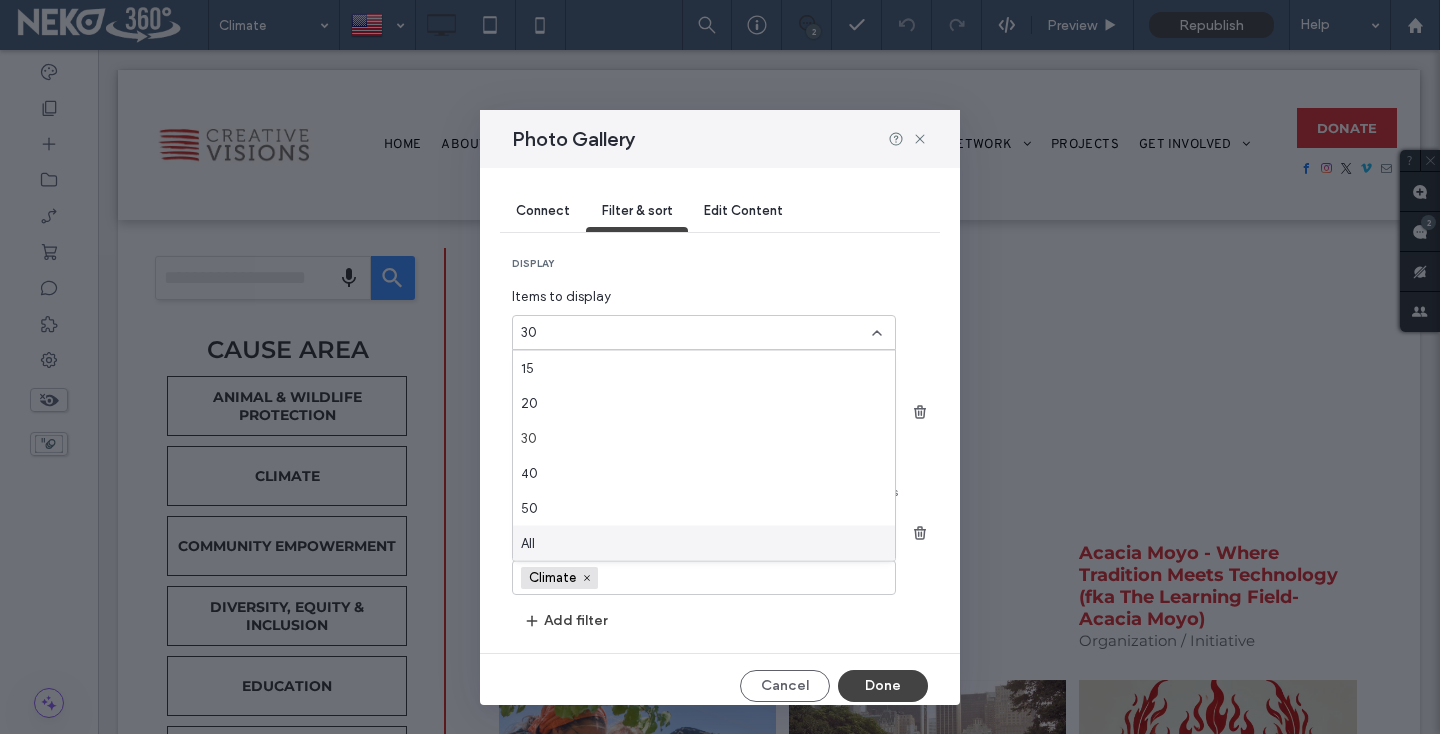 click on "All" at bounding box center [704, 543] 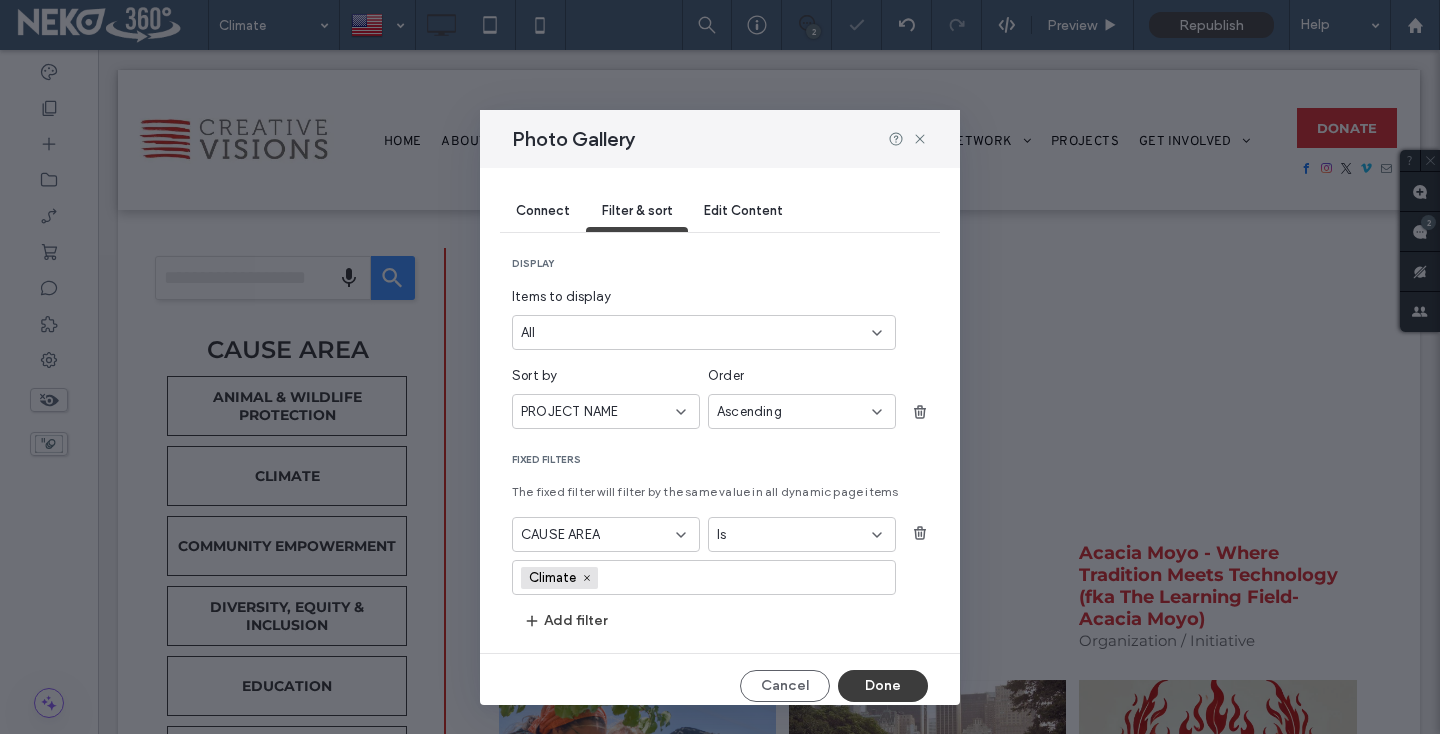 click on "Done" at bounding box center (883, 686) 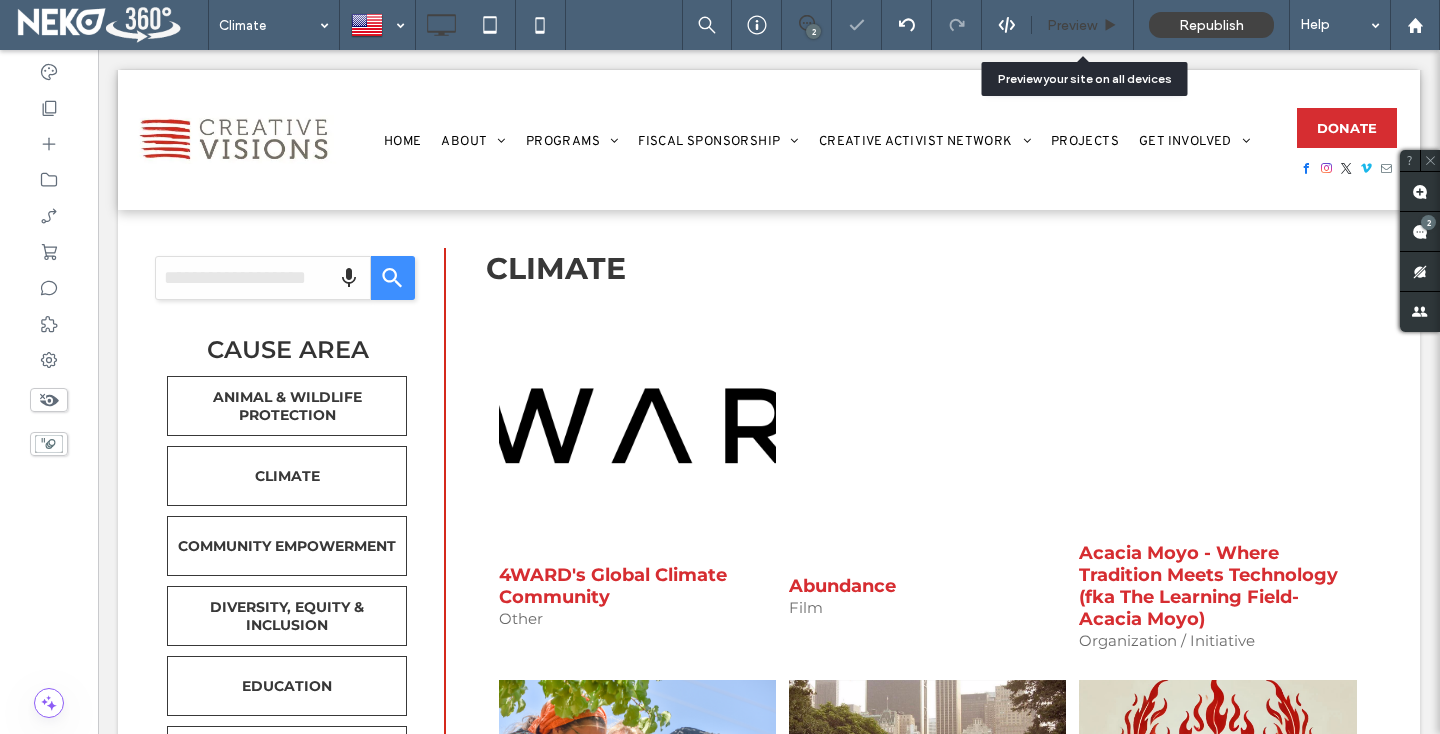 drag, startPoint x: 1049, startPoint y: 26, endPoint x: 511, endPoint y: 225, distance: 573.62445 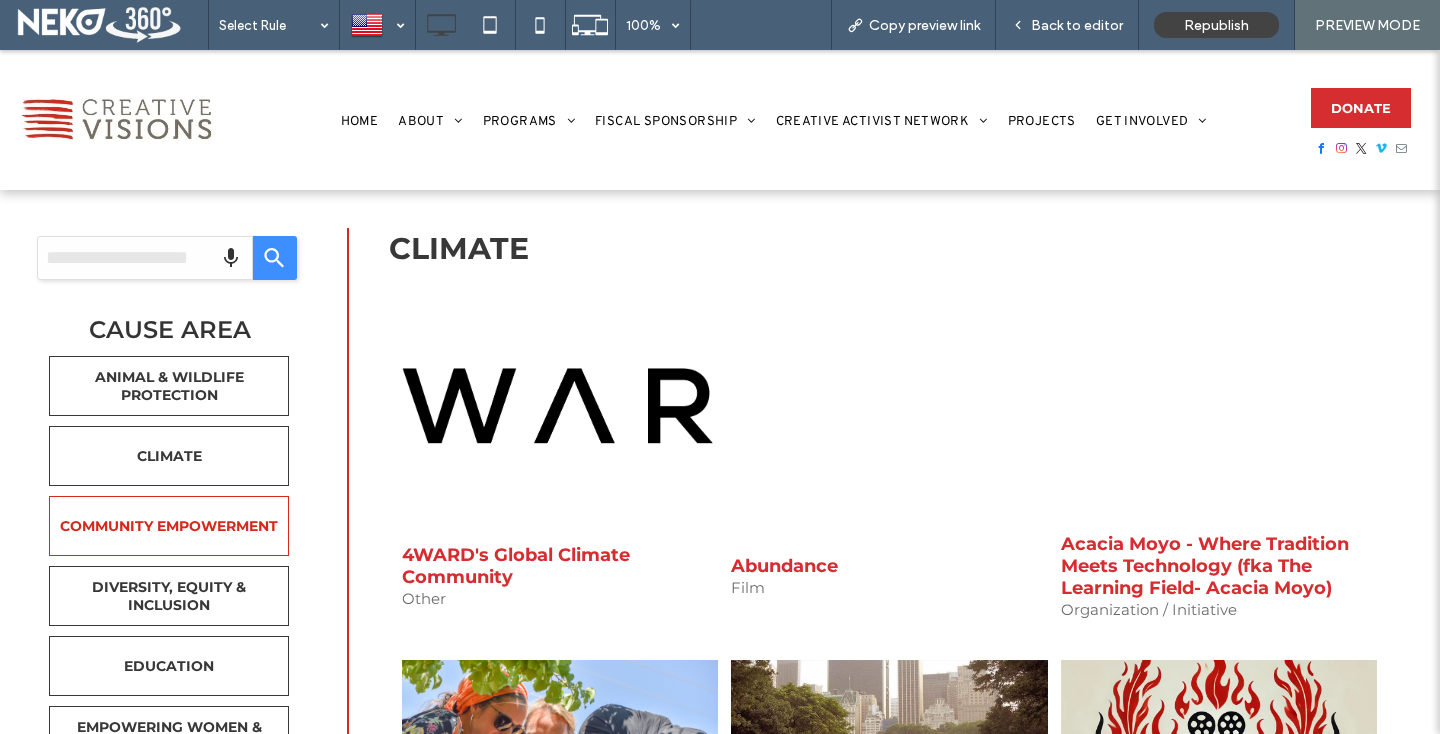 click on "COMMUNITY EMPOWERMENT" at bounding box center (169, 526) 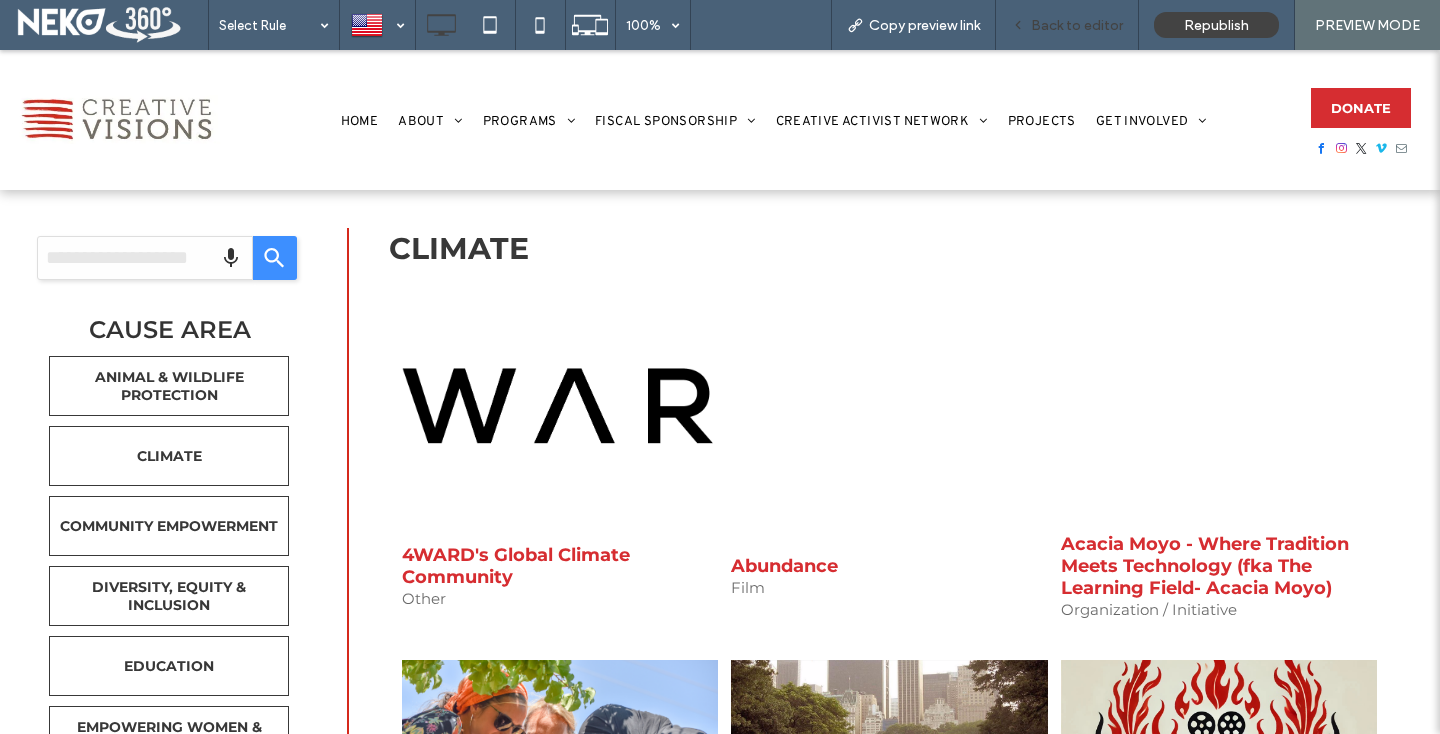 click on "Back to editor" at bounding box center [1077, 25] 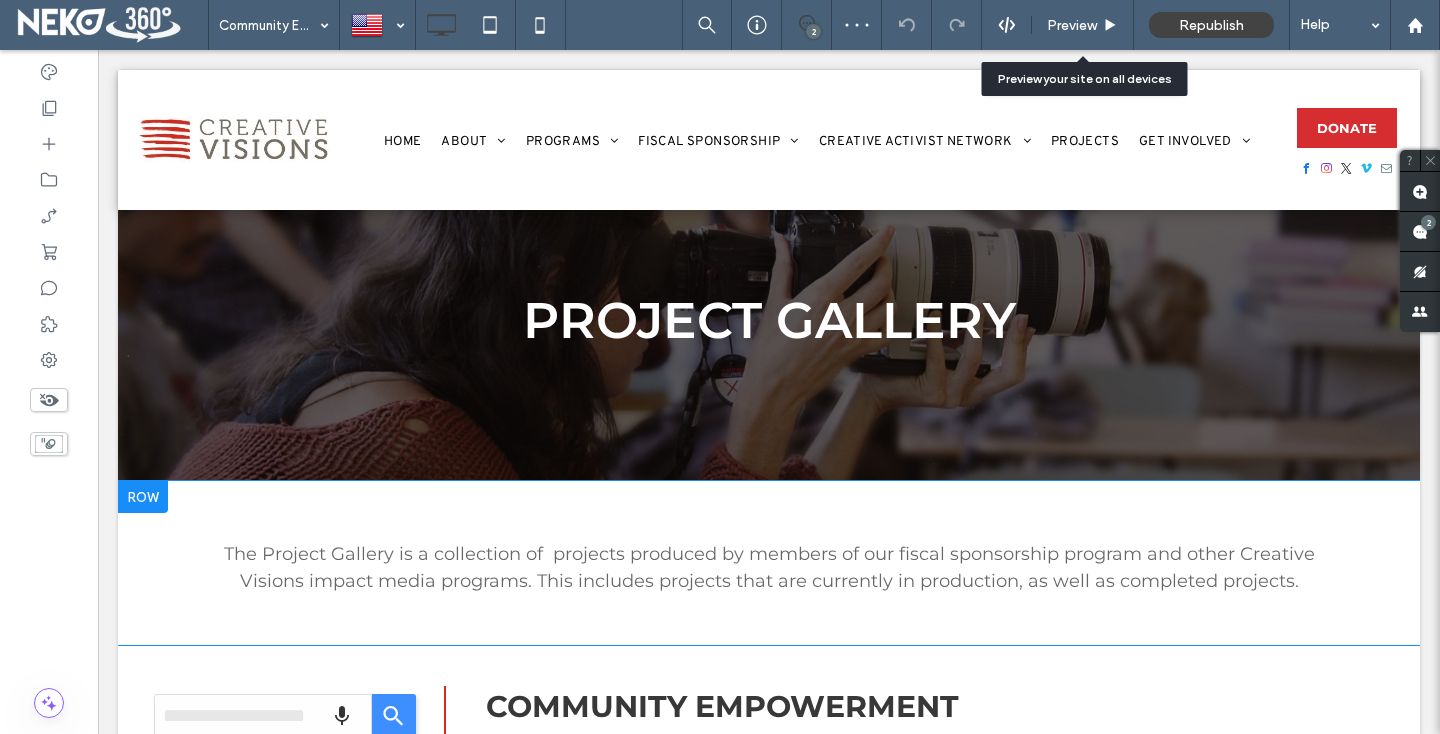 scroll, scrollTop: 0, scrollLeft: 0, axis: both 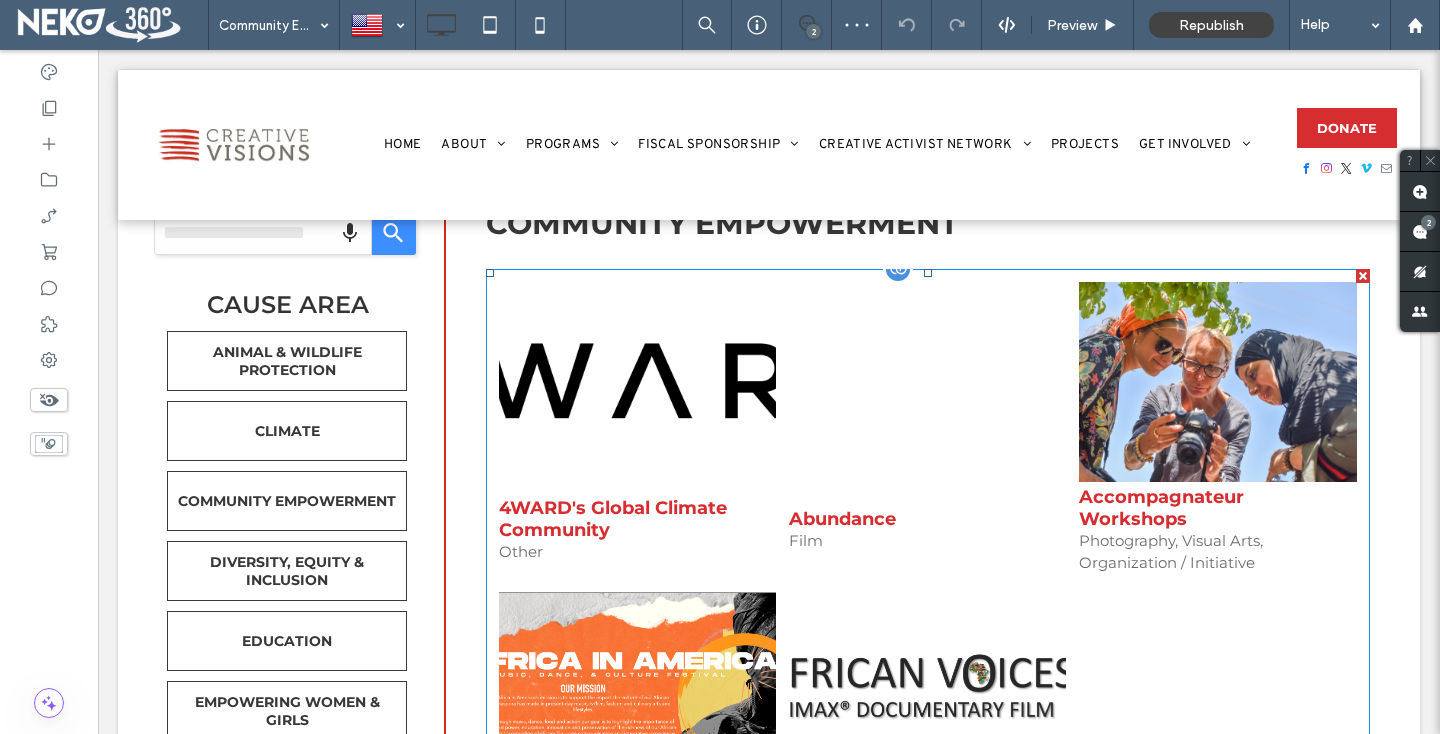 click on "4WARD's Global Climate Community
Other
Button" at bounding box center (637, 530) 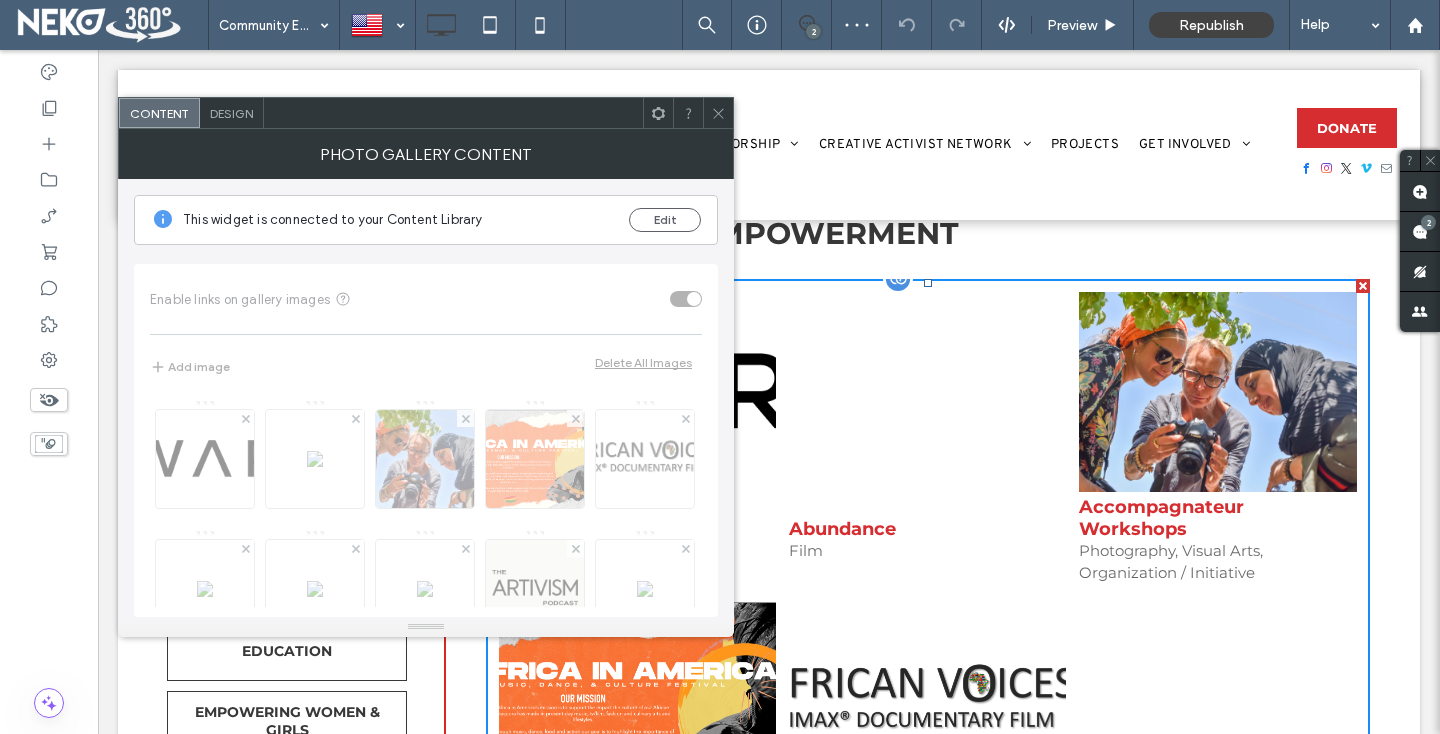 scroll, scrollTop: 493, scrollLeft: 0, axis: vertical 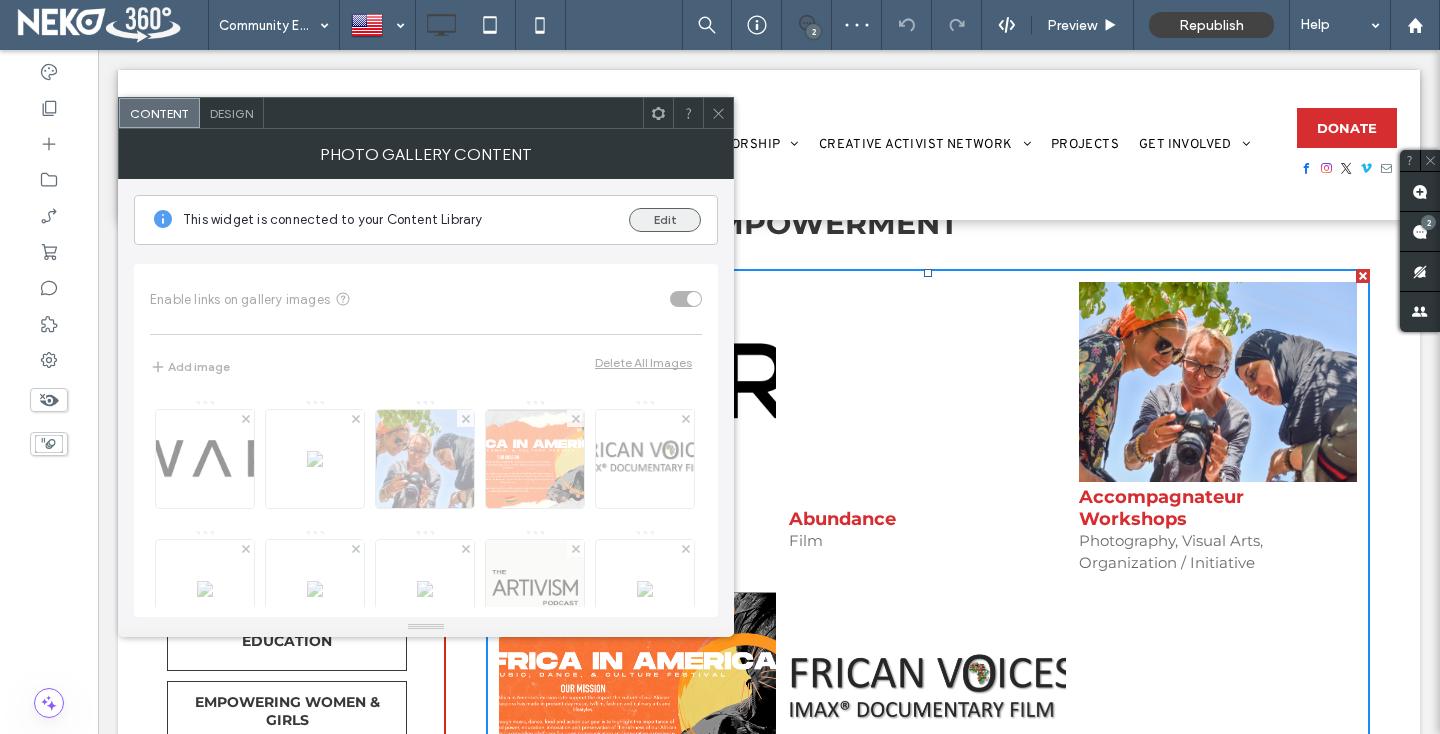 click on "Edit" at bounding box center [665, 220] 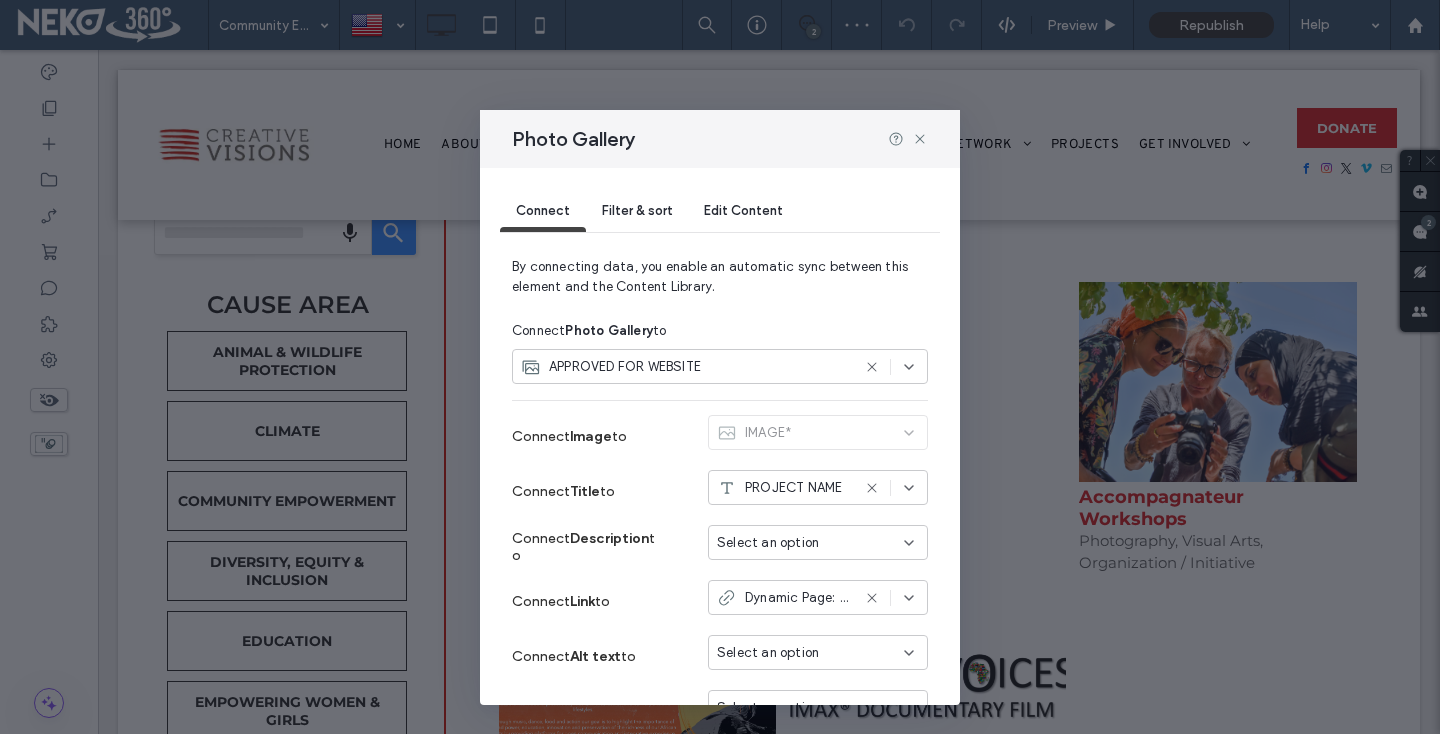 click on "Filter & sort" at bounding box center [637, 210] 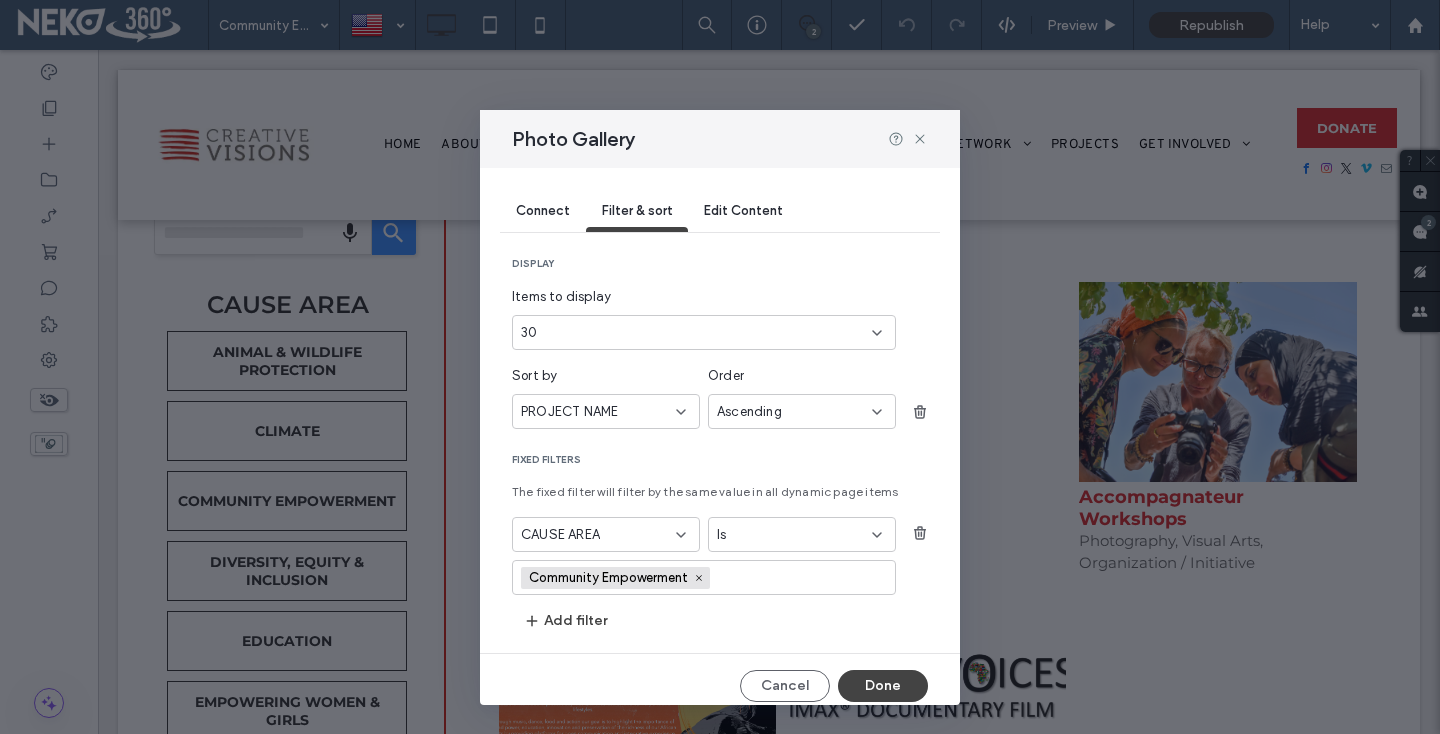 click on "30" at bounding box center (704, 332) 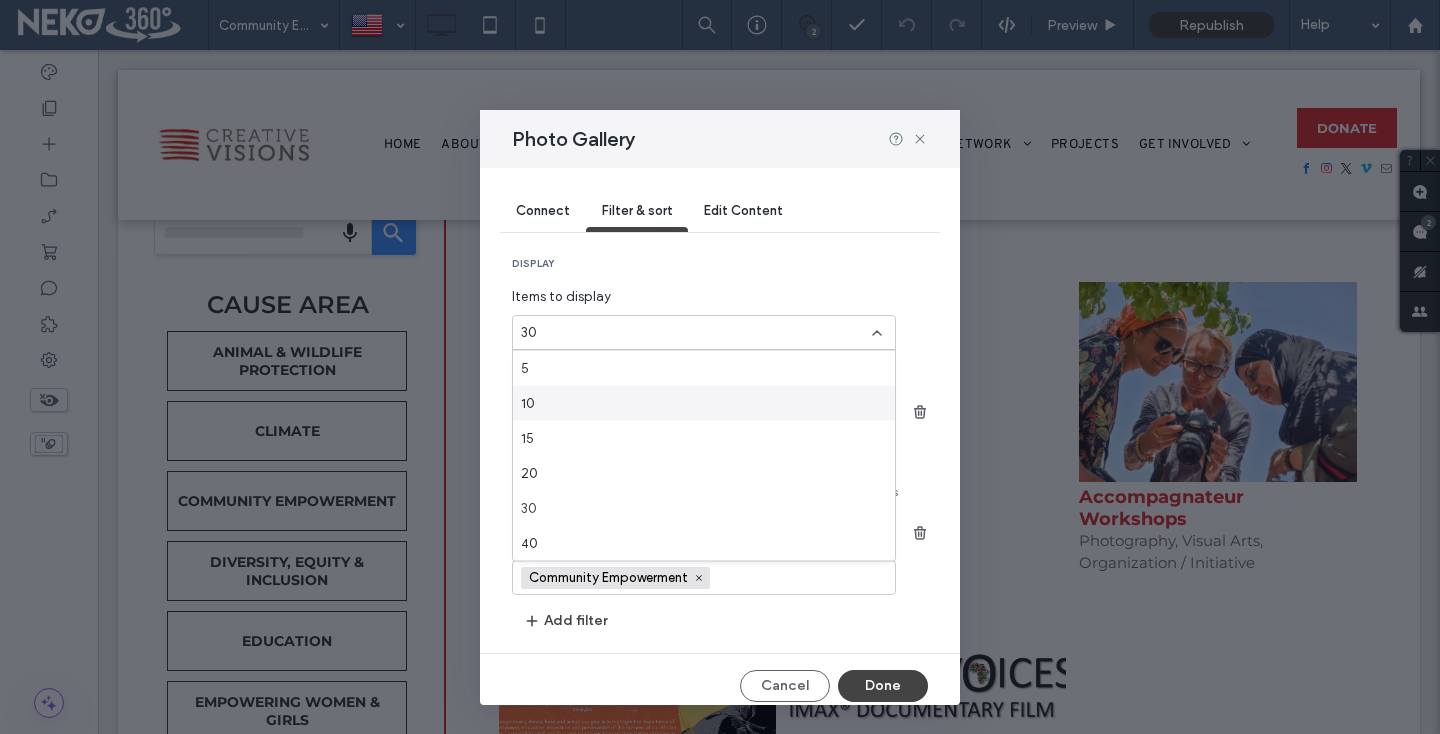 scroll, scrollTop: 70, scrollLeft: 0, axis: vertical 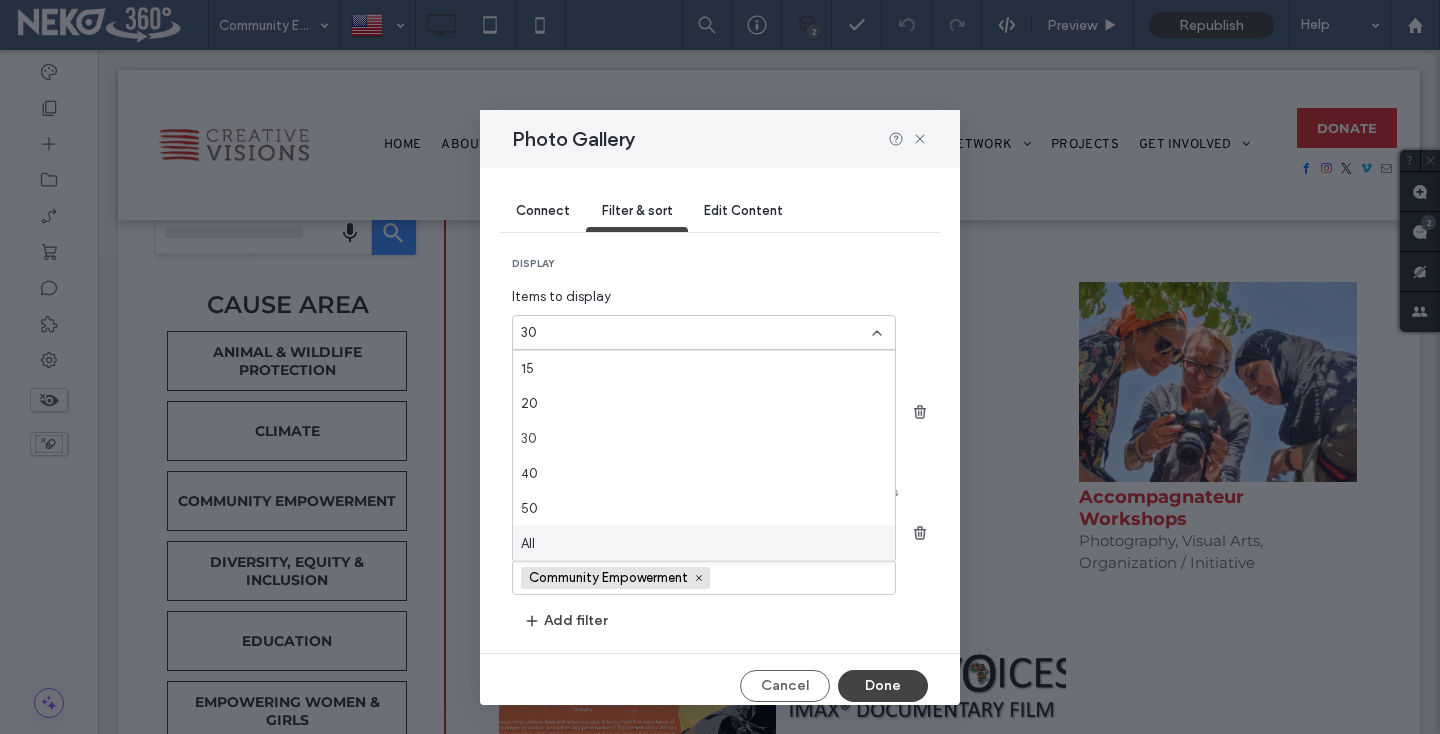 click on "All" at bounding box center [704, 543] 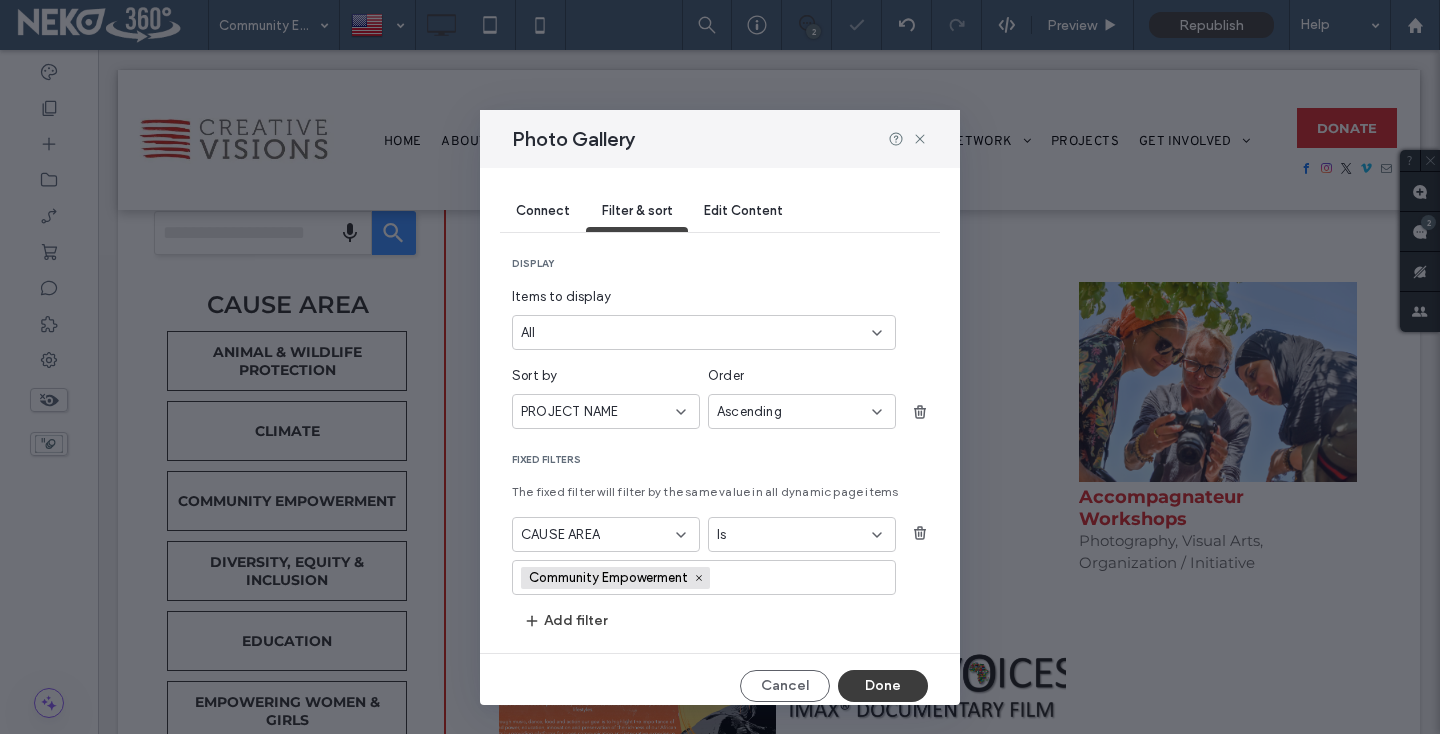 click on "Done" at bounding box center [883, 686] 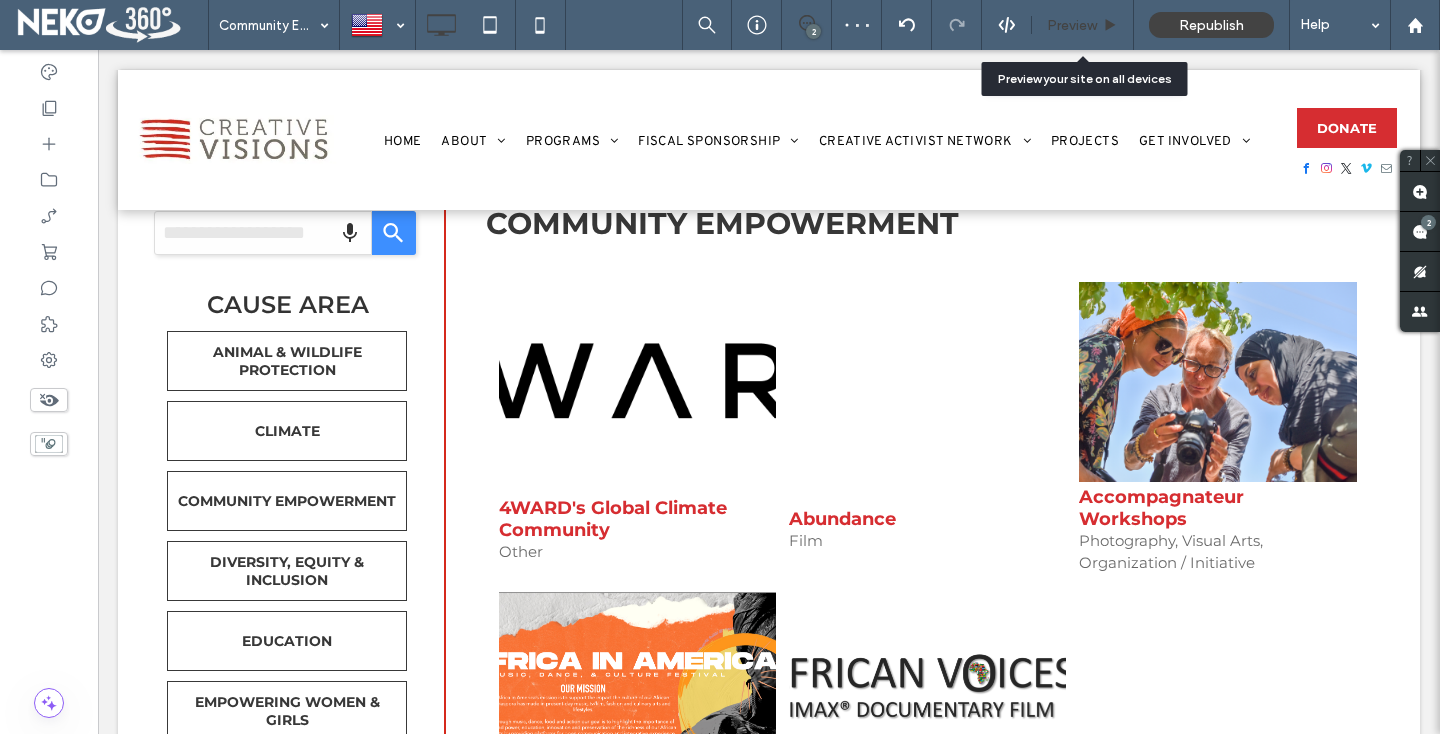 drag, startPoint x: 1080, startPoint y: 28, endPoint x: 88, endPoint y: 503, distance: 1099.8586 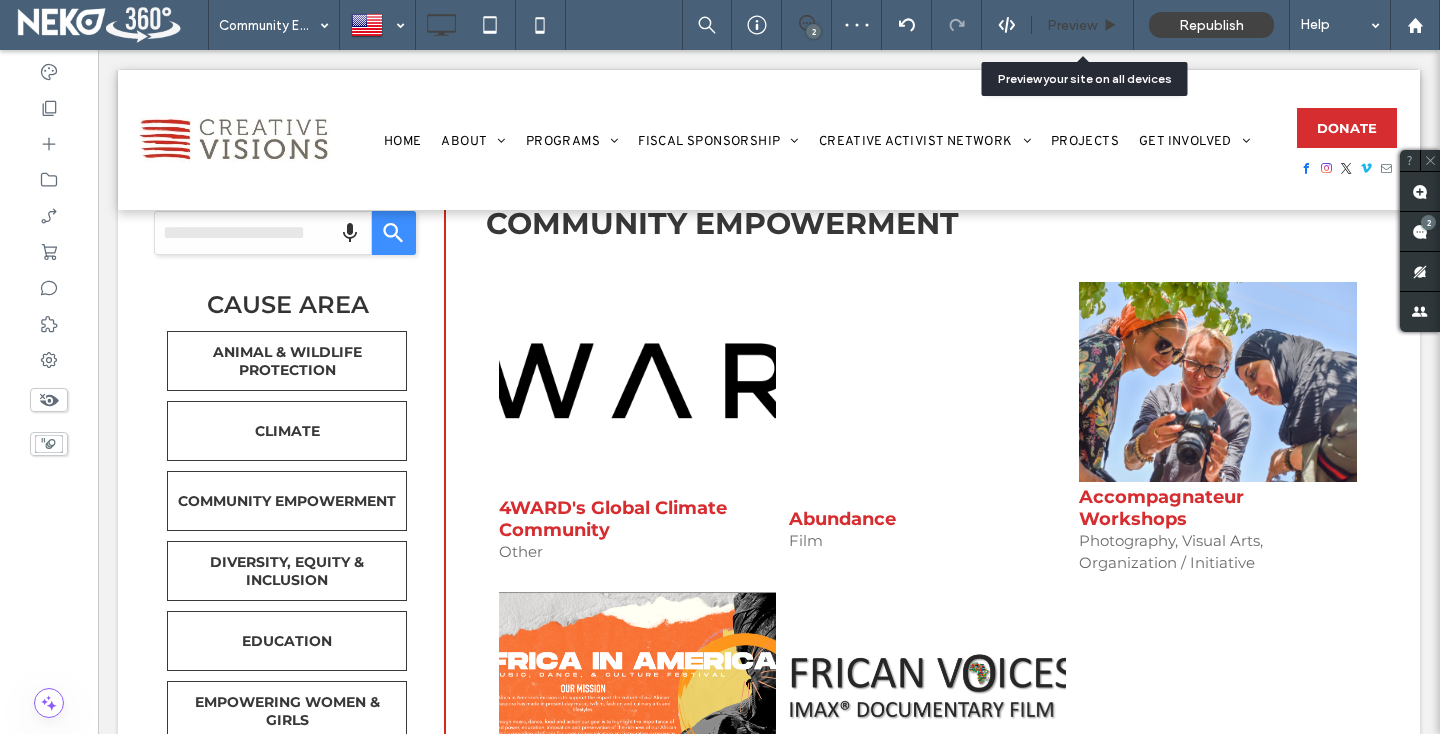 click on "Preview" at bounding box center [1072, 25] 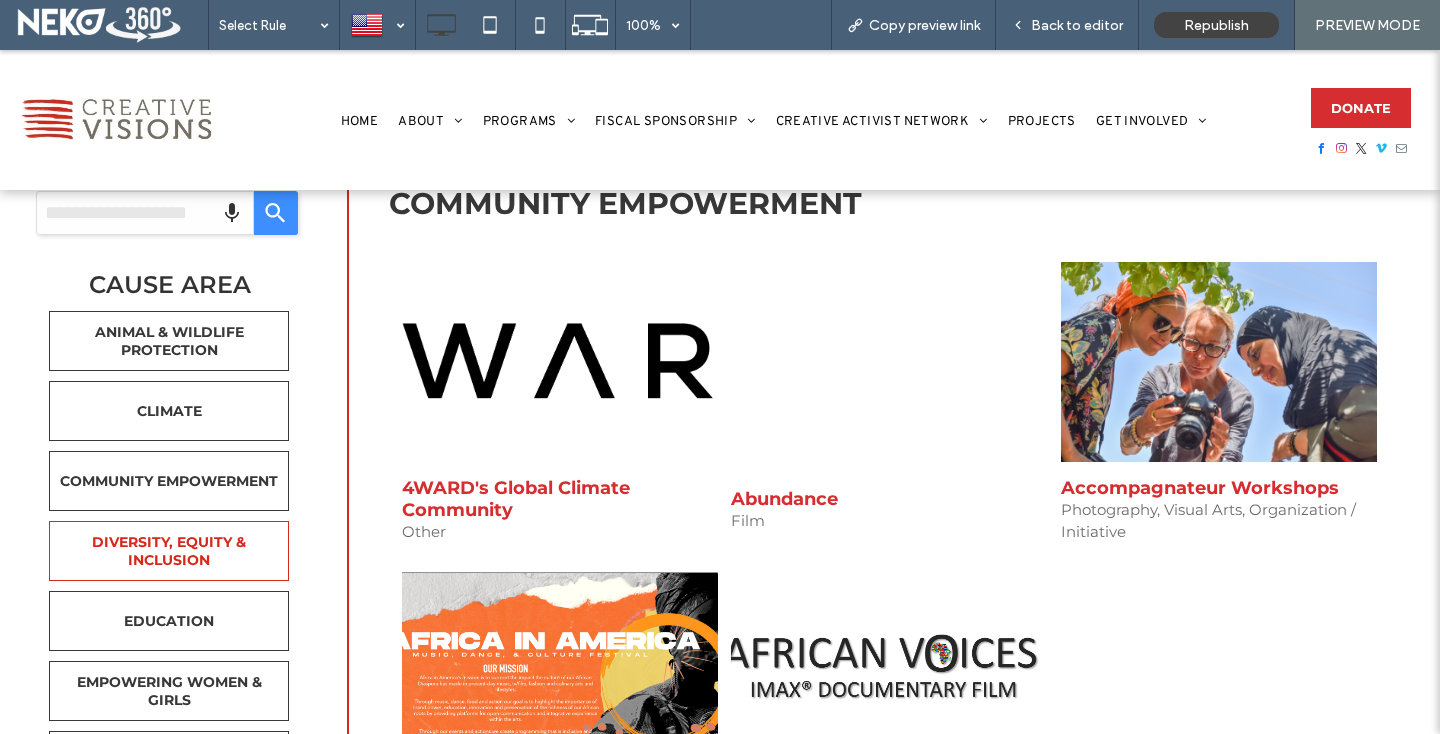 click on "DIVERSITY, EQUITY & INCLUSION" at bounding box center [169, 551] 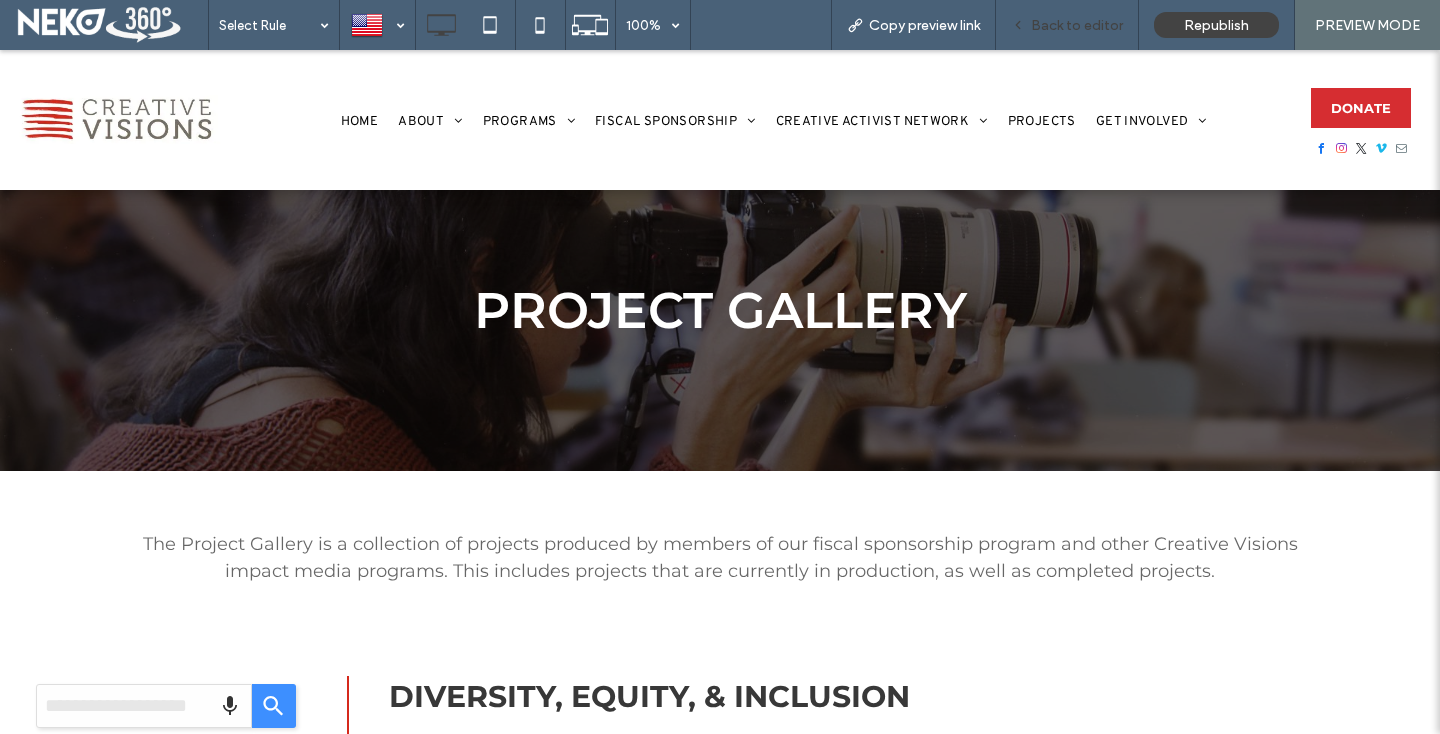 click on "Back to editor" at bounding box center (1077, 25) 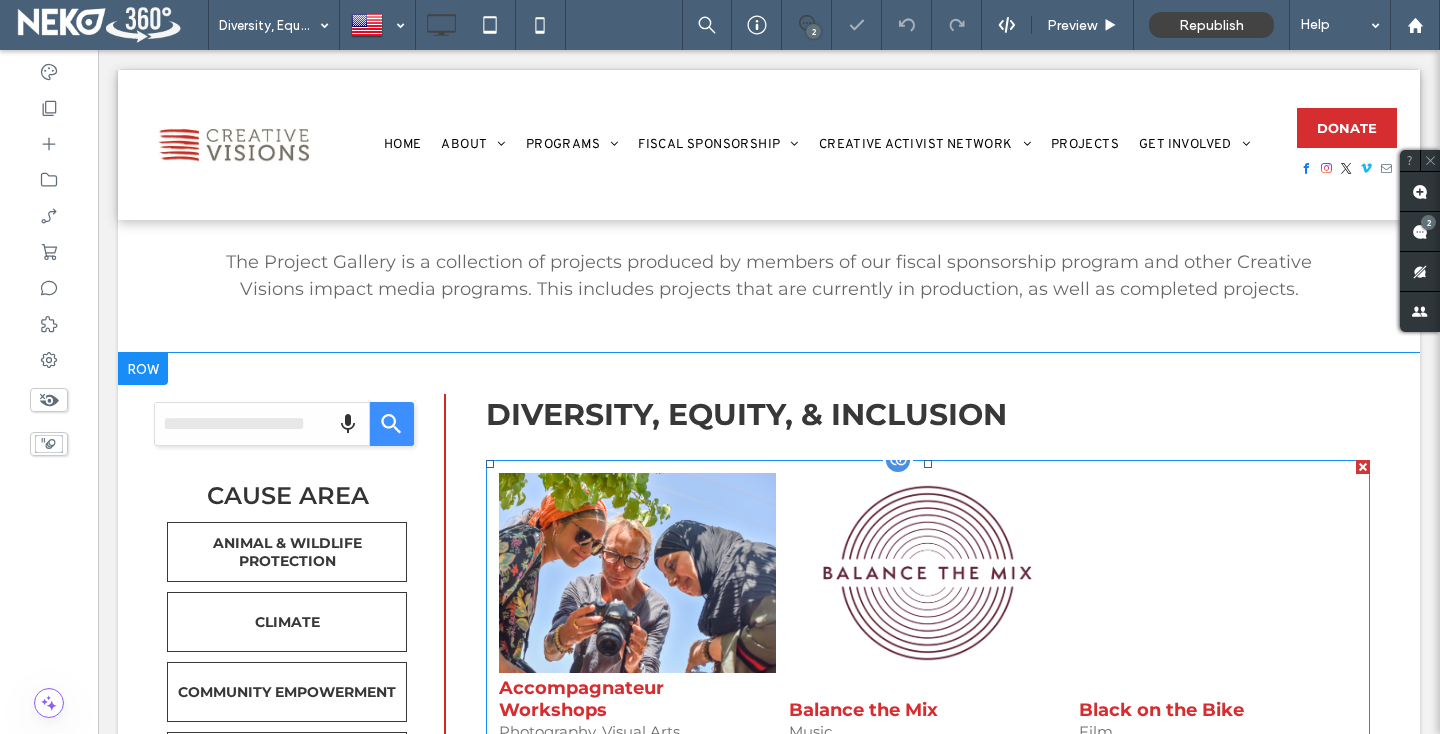 scroll, scrollTop: 369, scrollLeft: 0, axis: vertical 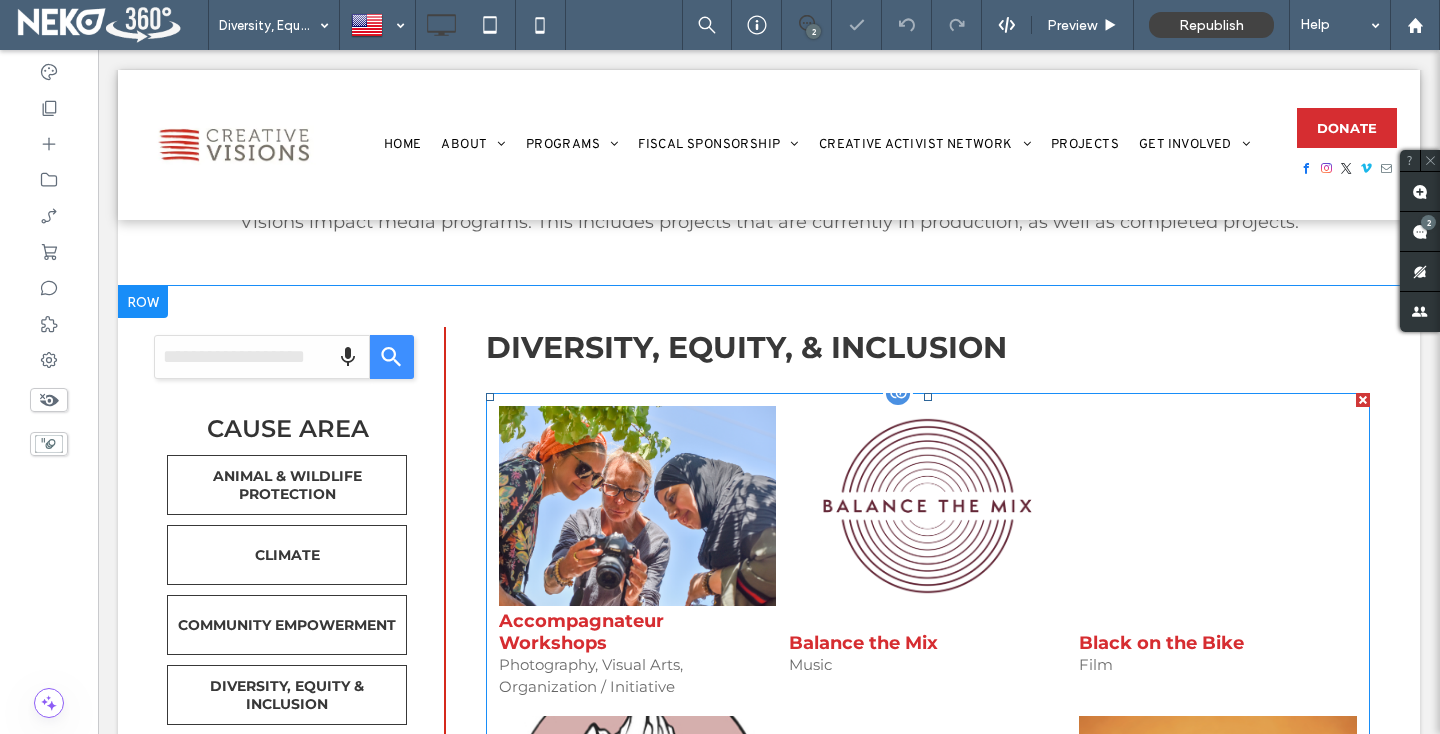 click at bounding box center [637, 506] 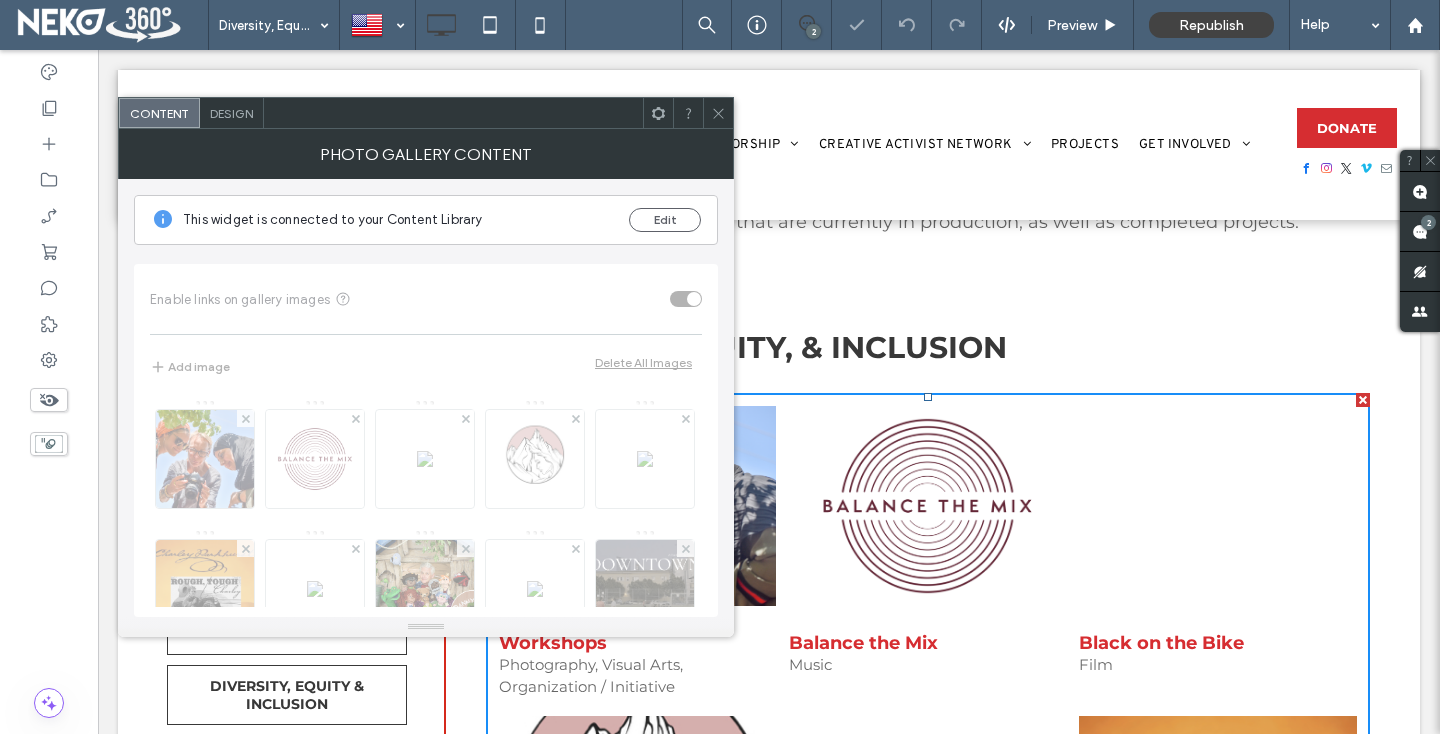 click on "This widget is connected to your Content Library Edit" at bounding box center (426, 220) 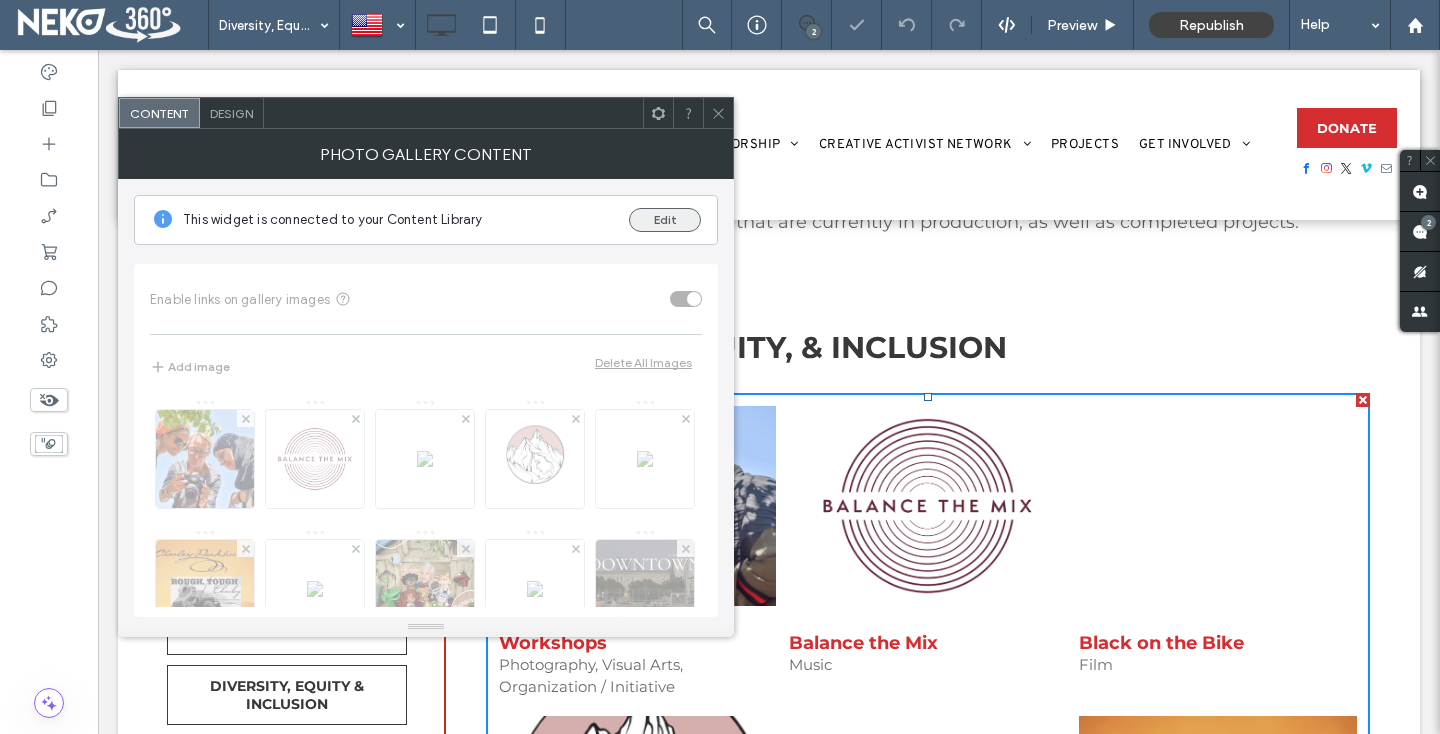 click on "Edit" at bounding box center [665, 220] 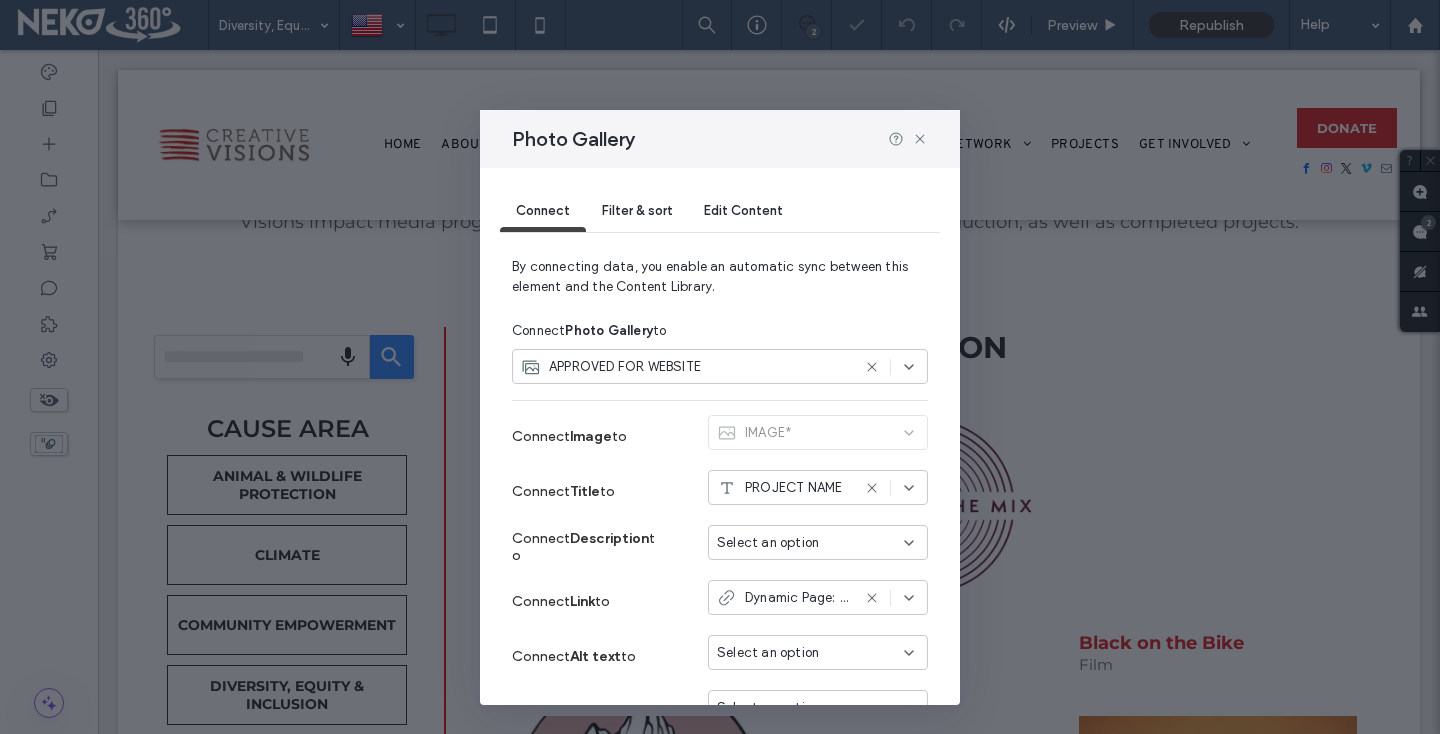 click on "Filter & sort" at bounding box center [637, 210] 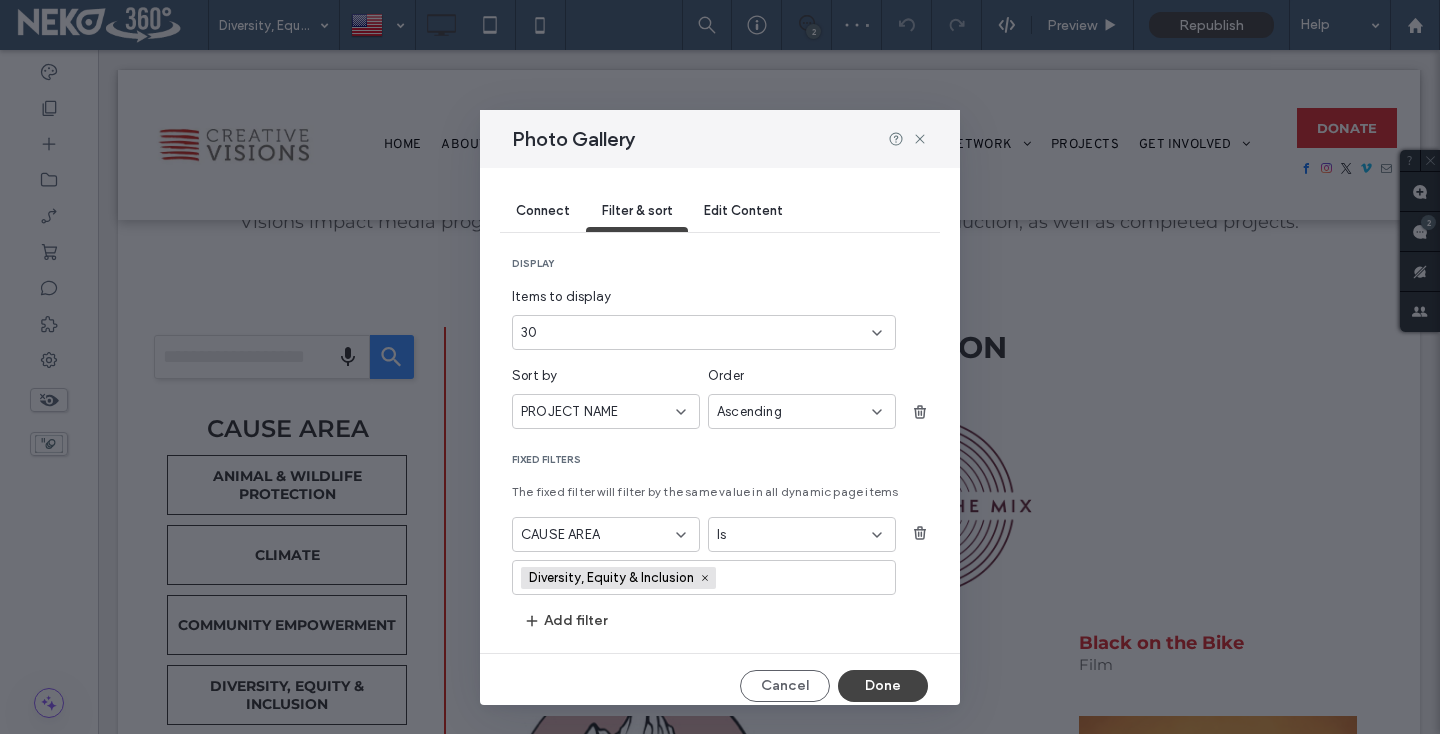 click on "30" at bounding box center [692, 333] 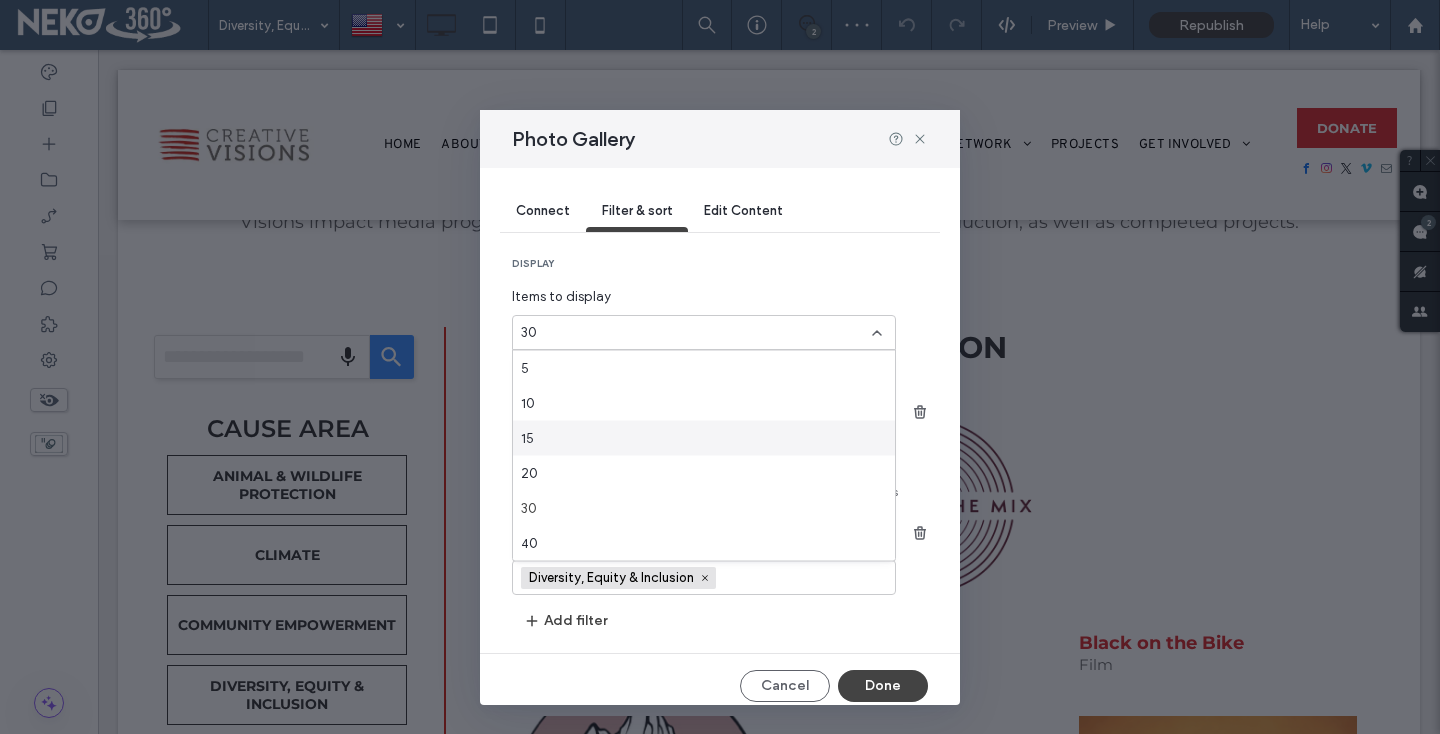 scroll, scrollTop: 70, scrollLeft: 0, axis: vertical 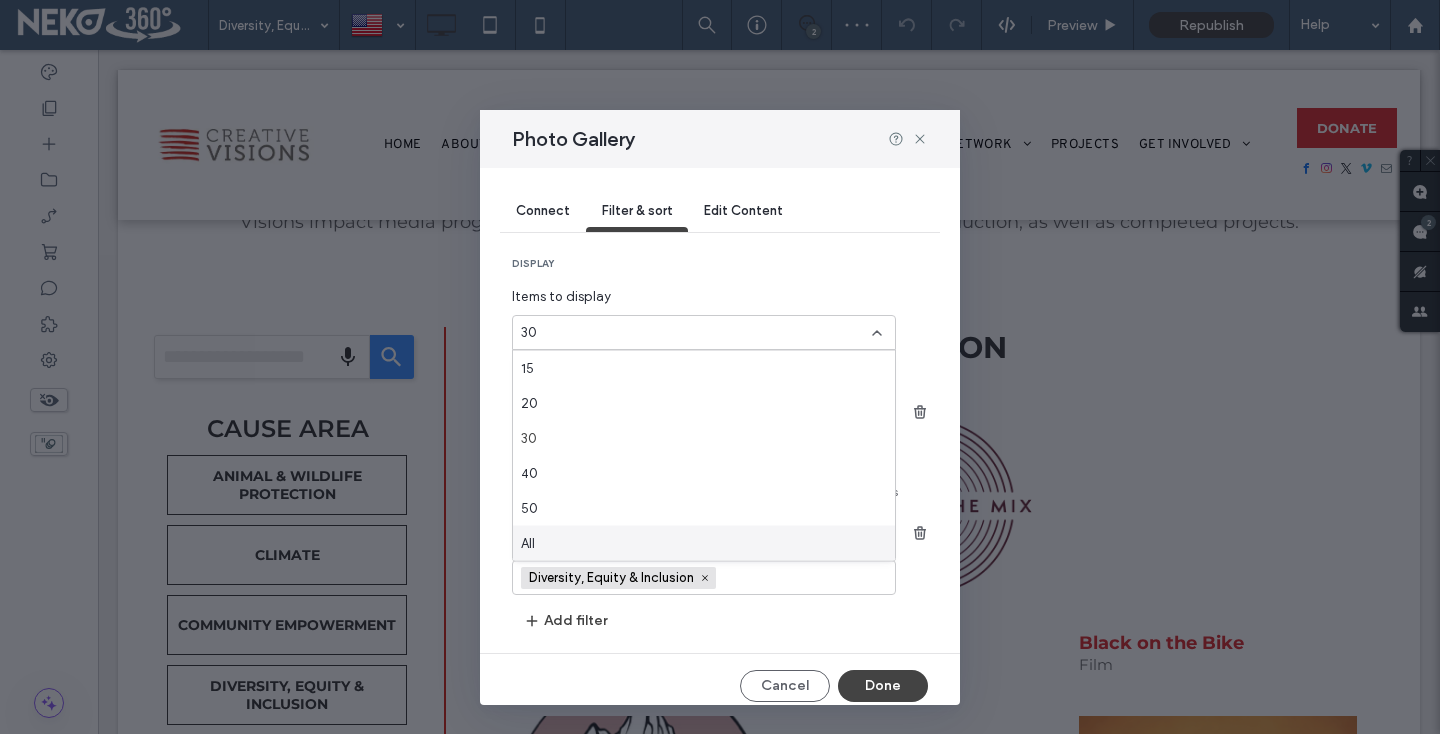 click on "All" at bounding box center (704, 543) 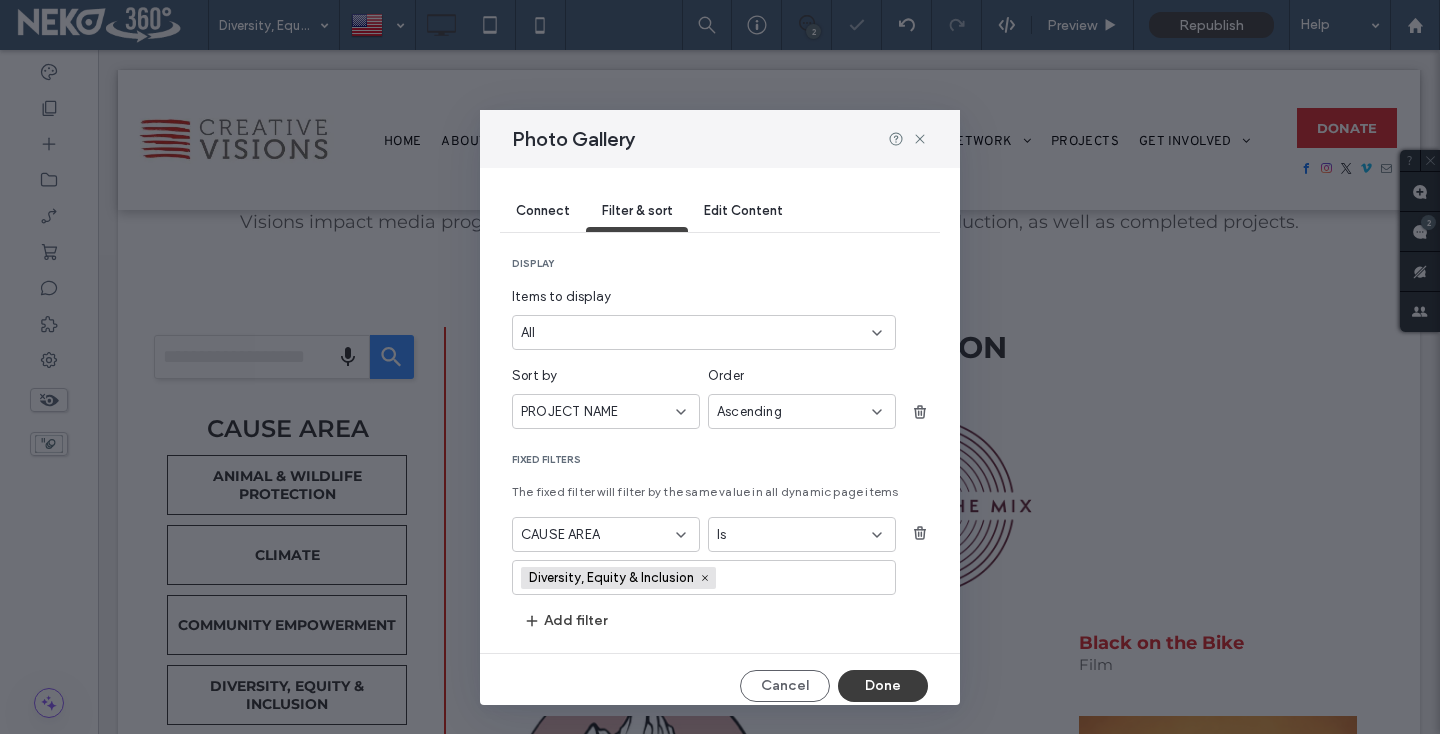 click on "Done" at bounding box center [883, 686] 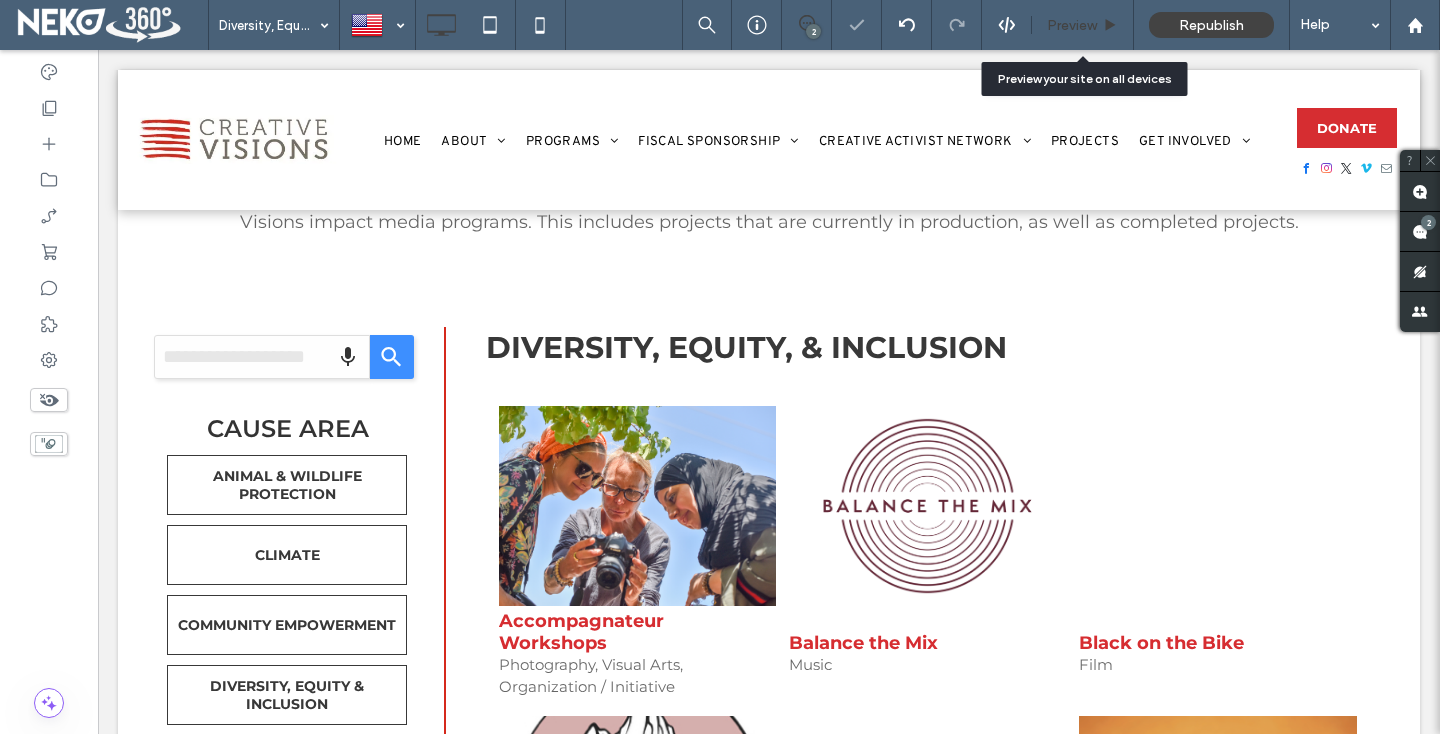 click on "Preview" at bounding box center (1072, 25) 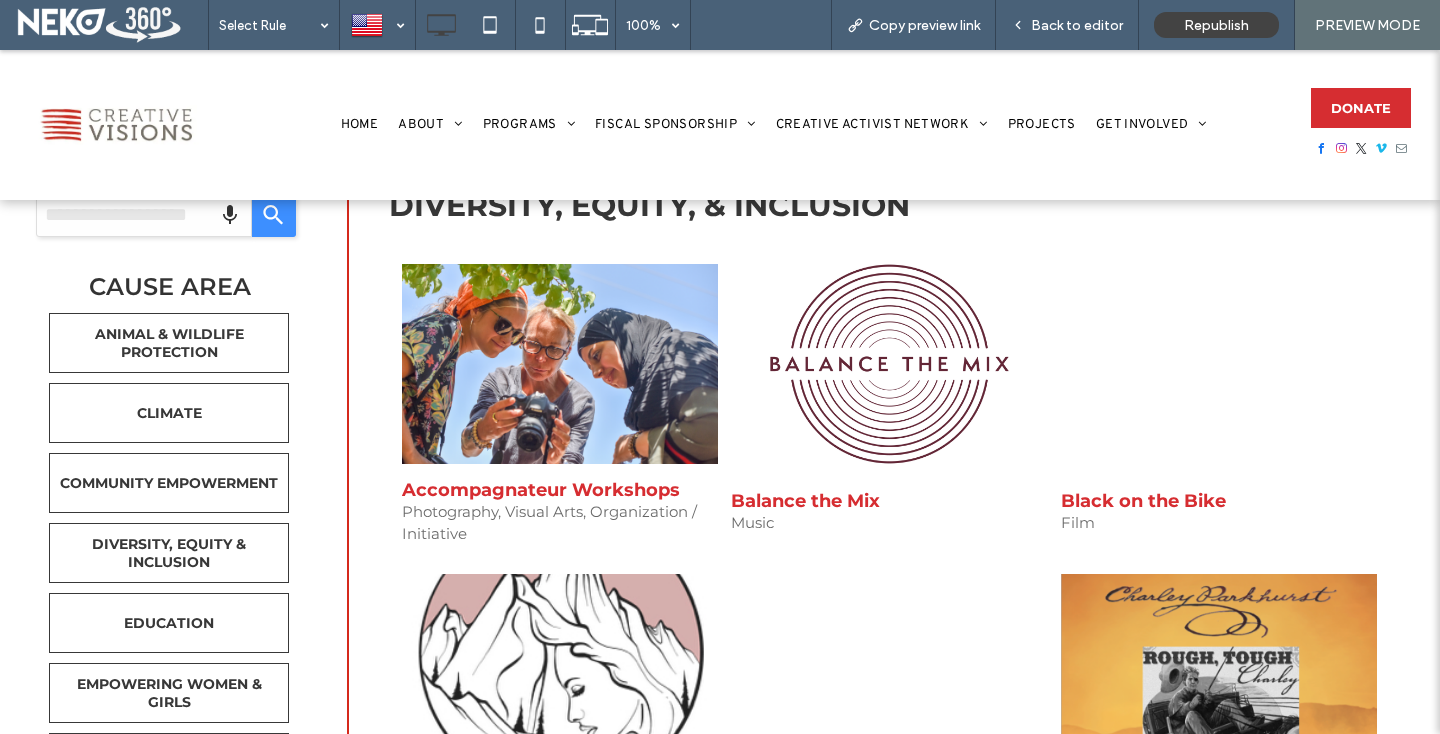 scroll, scrollTop: 602, scrollLeft: 0, axis: vertical 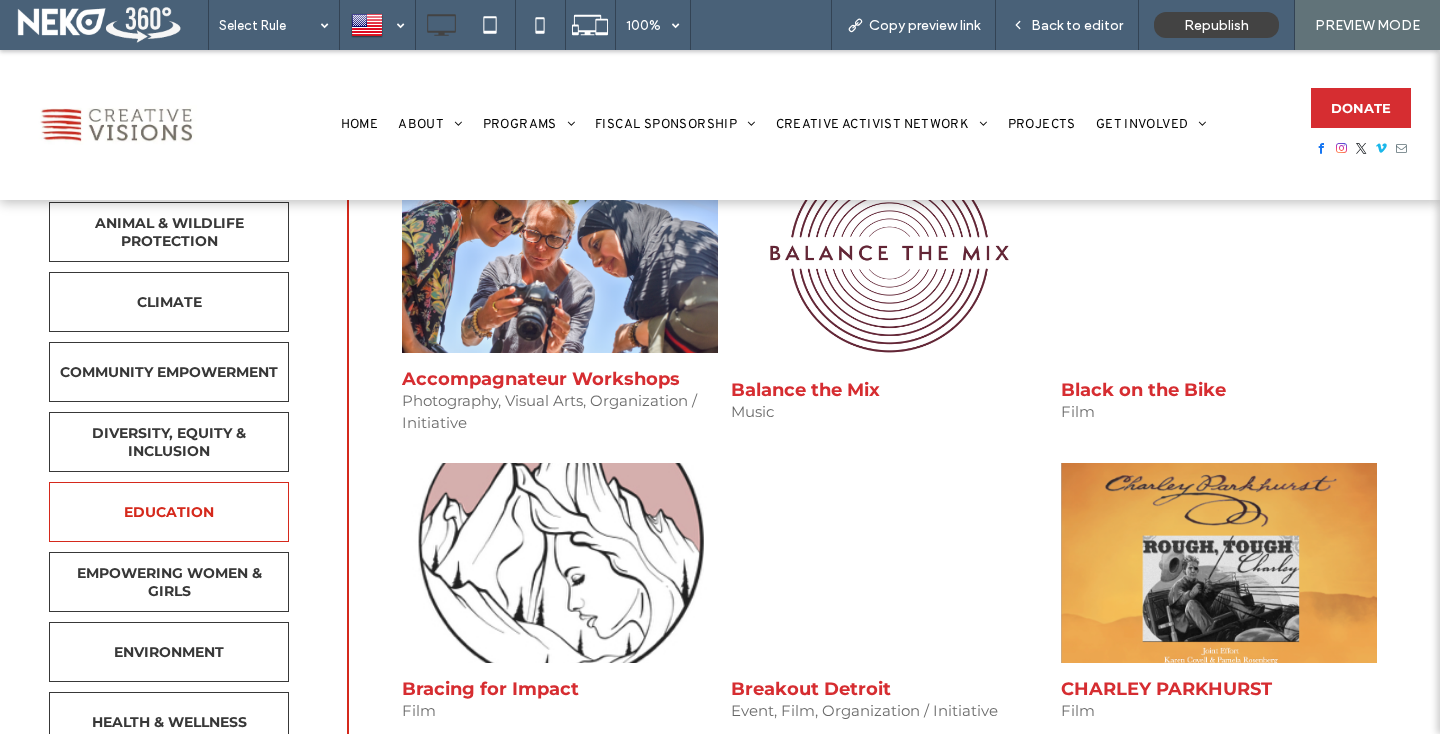 drag, startPoint x: 185, startPoint y: 514, endPoint x: 187, endPoint y: 563, distance: 49.0408 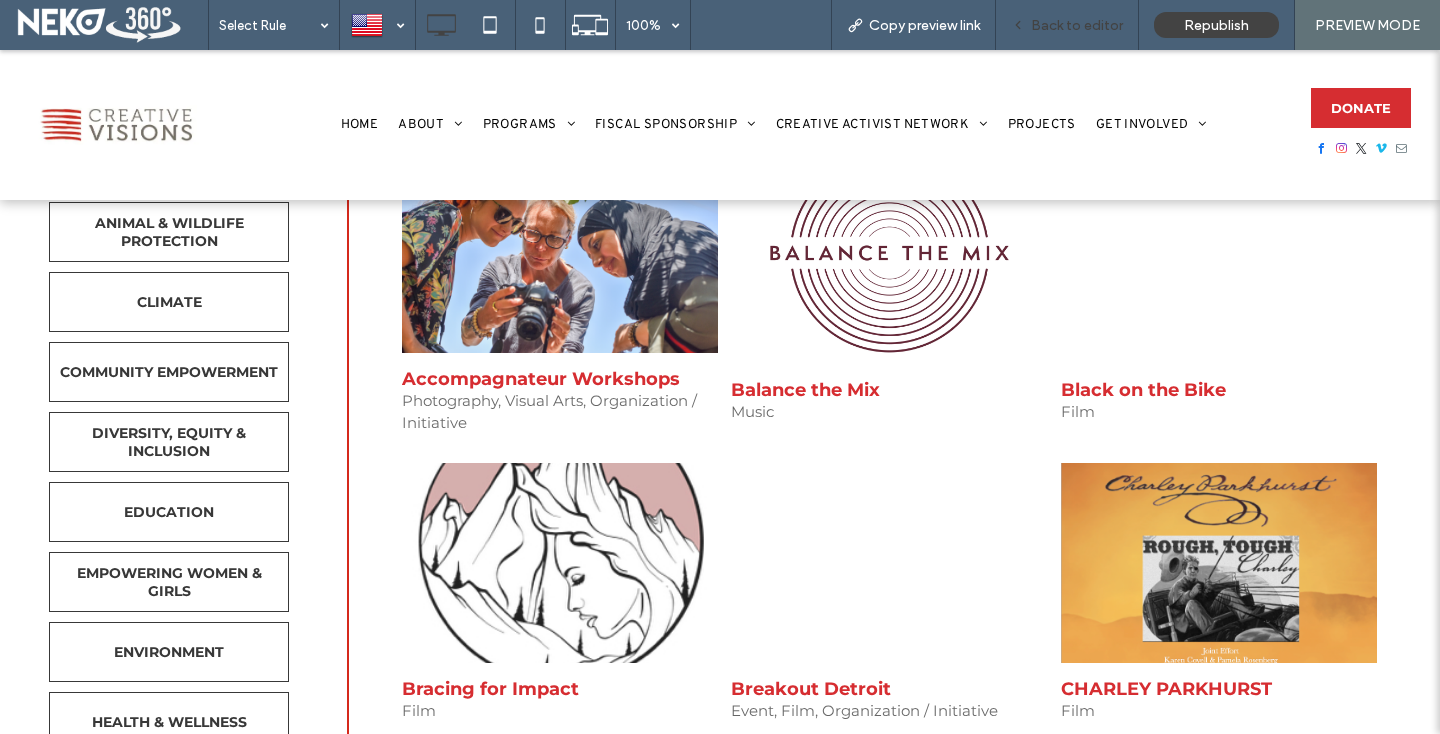 click on "Back to editor" at bounding box center [1077, 25] 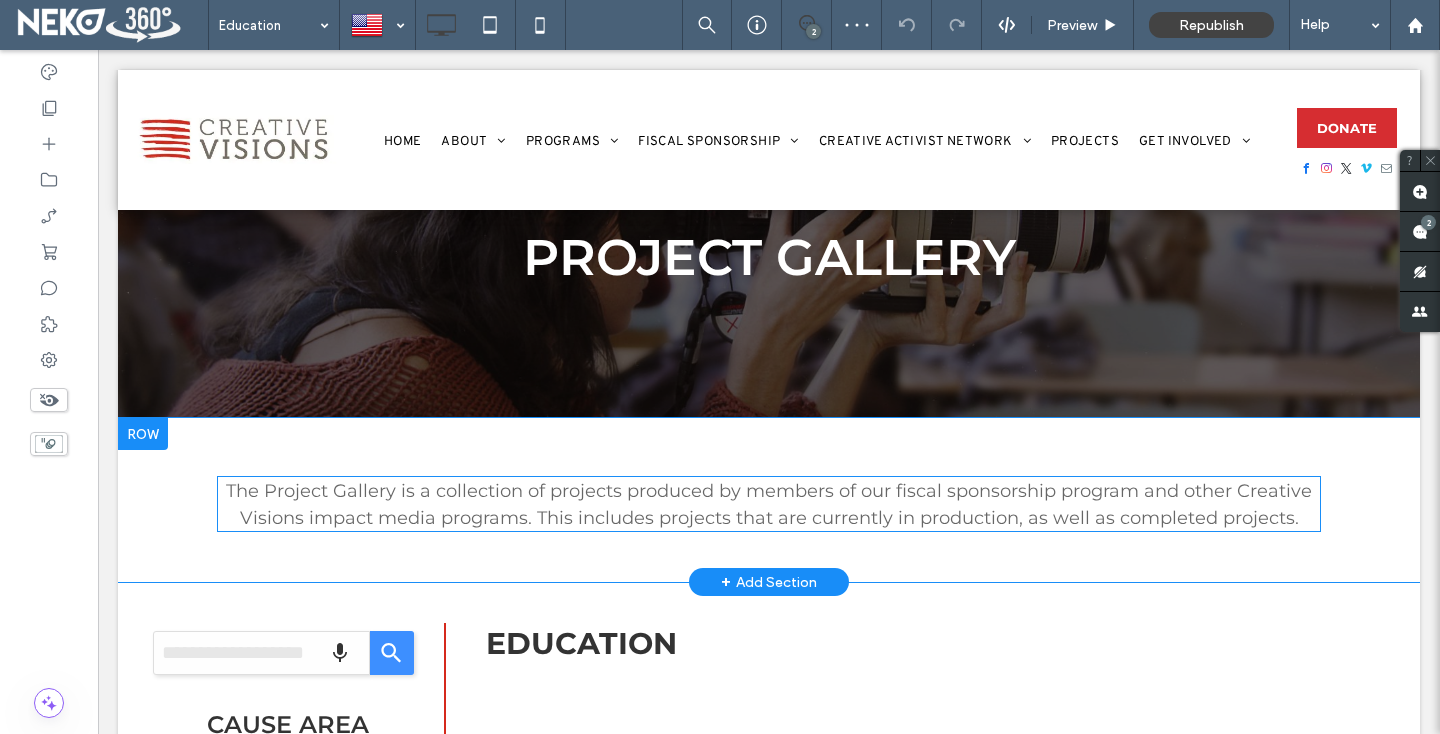 scroll, scrollTop: 265, scrollLeft: 0, axis: vertical 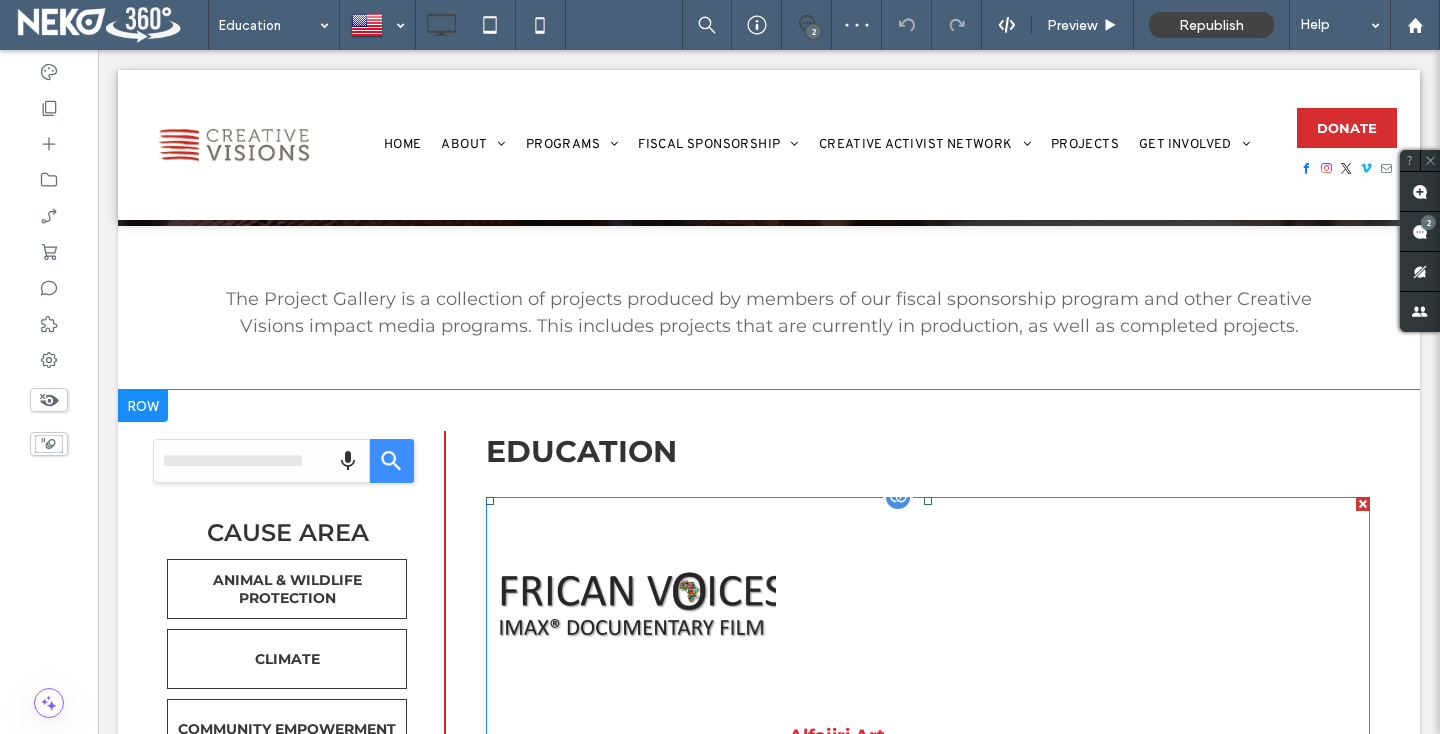 click at bounding box center [637, 610] 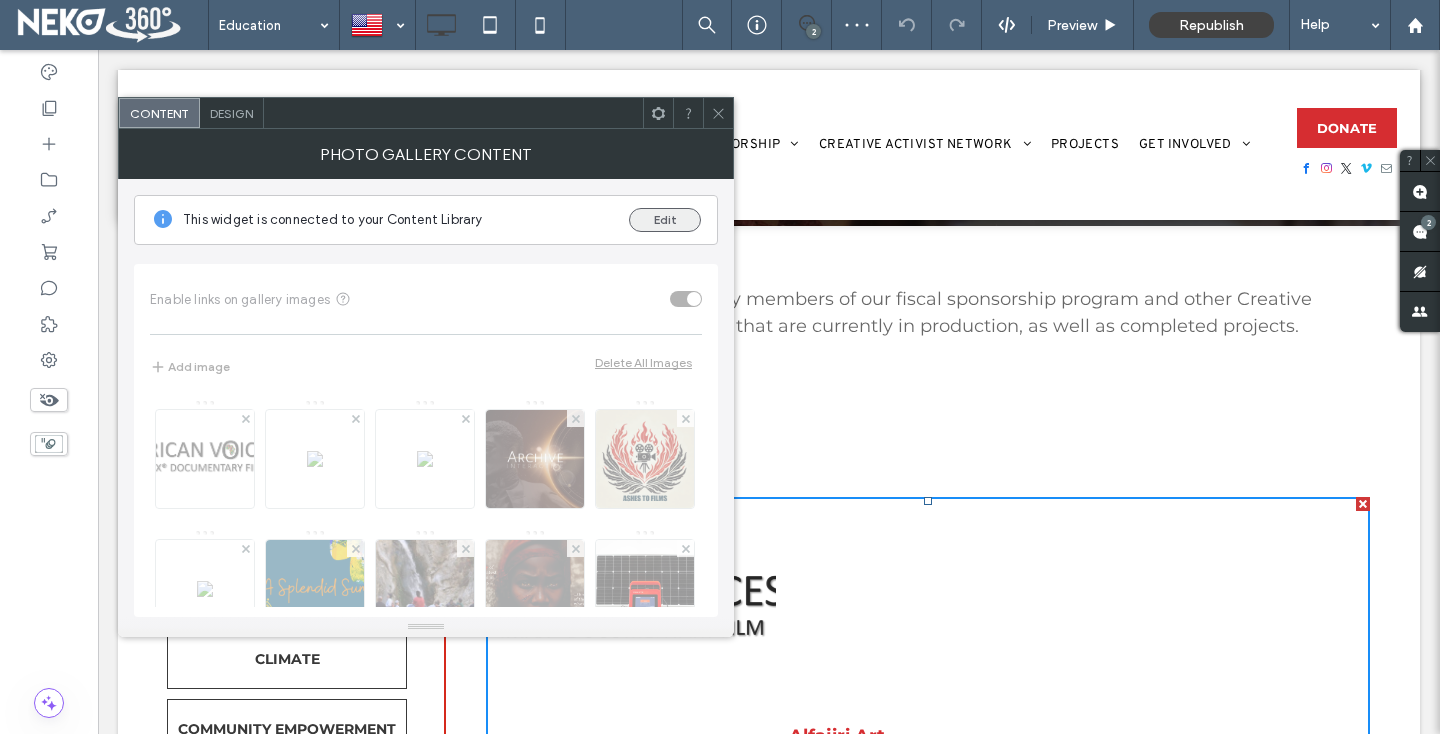 click on "Edit" at bounding box center (665, 220) 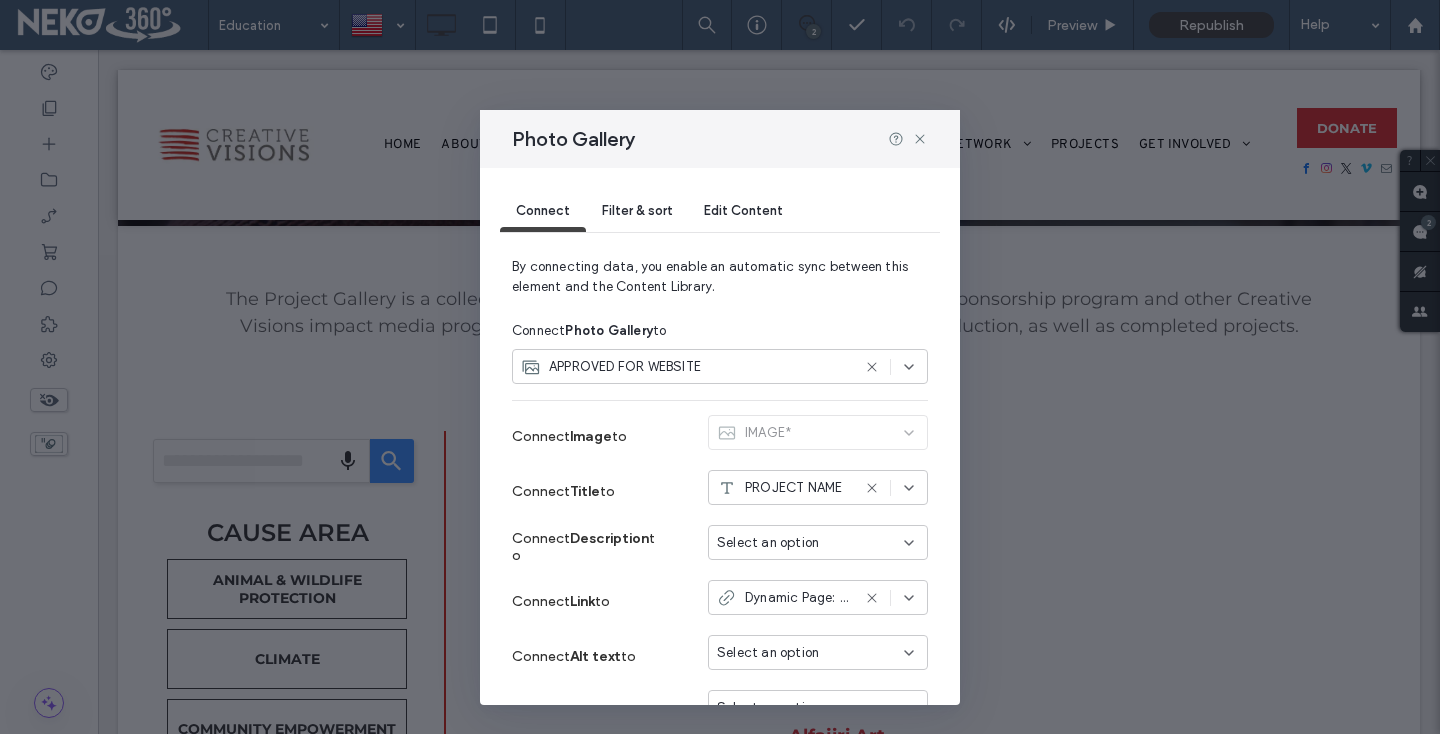 click on "Filter & sort" at bounding box center (637, 210) 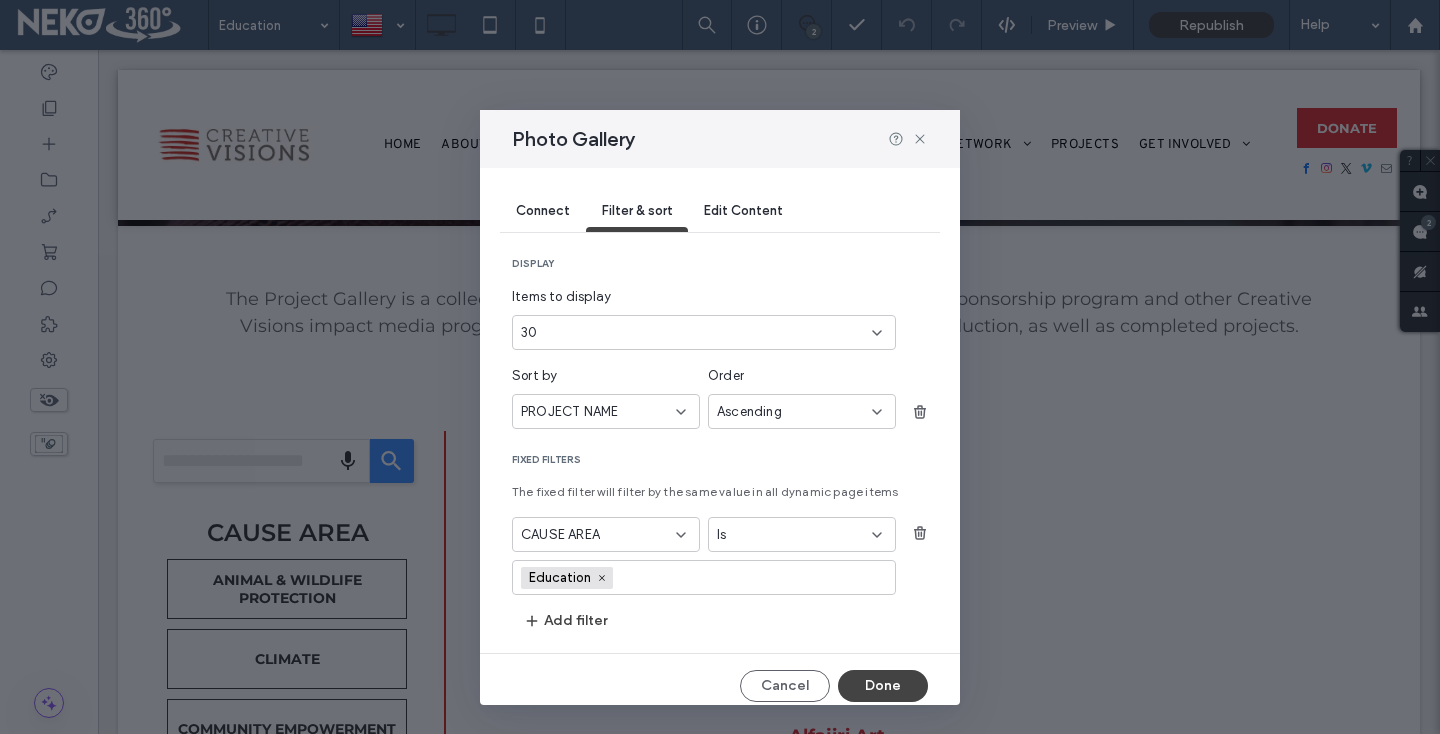 click on "30" at bounding box center [692, 333] 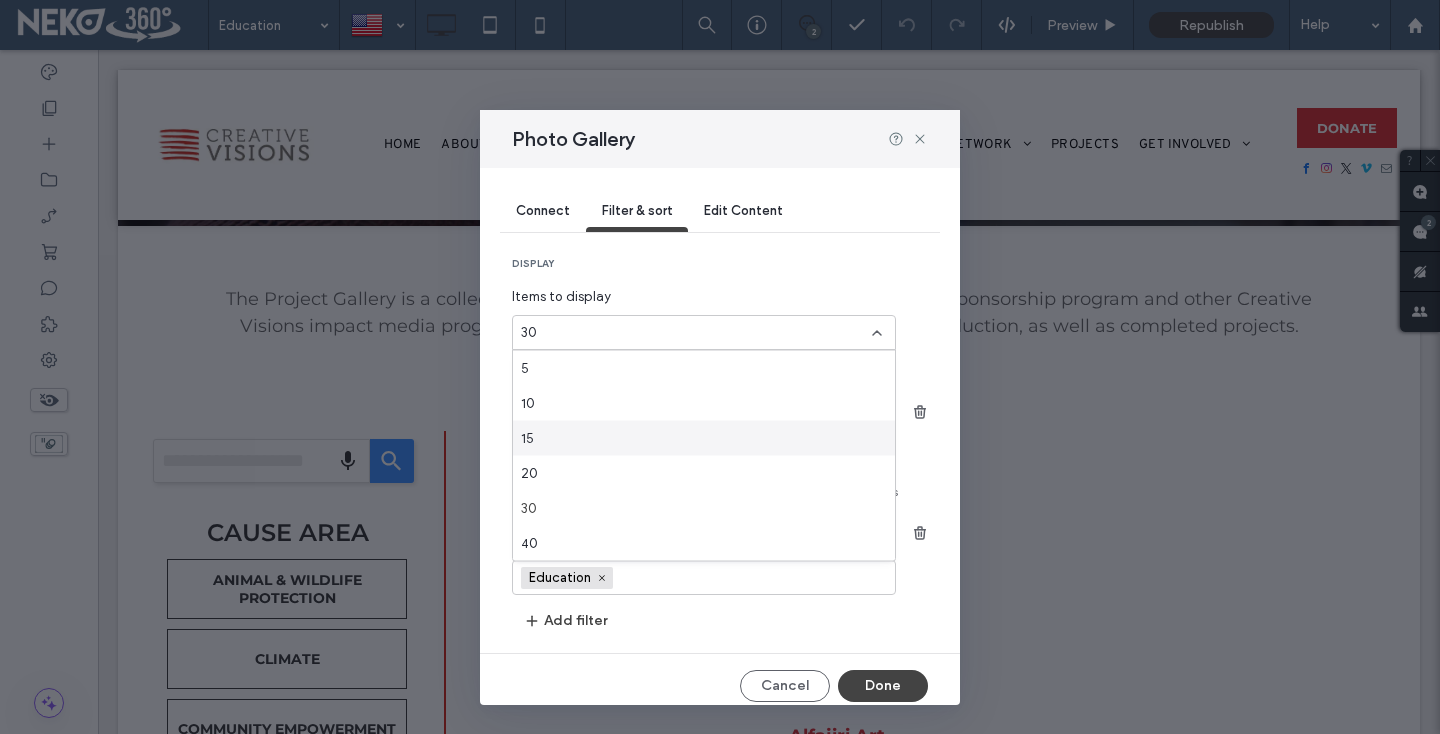 scroll, scrollTop: 70, scrollLeft: 0, axis: vertical 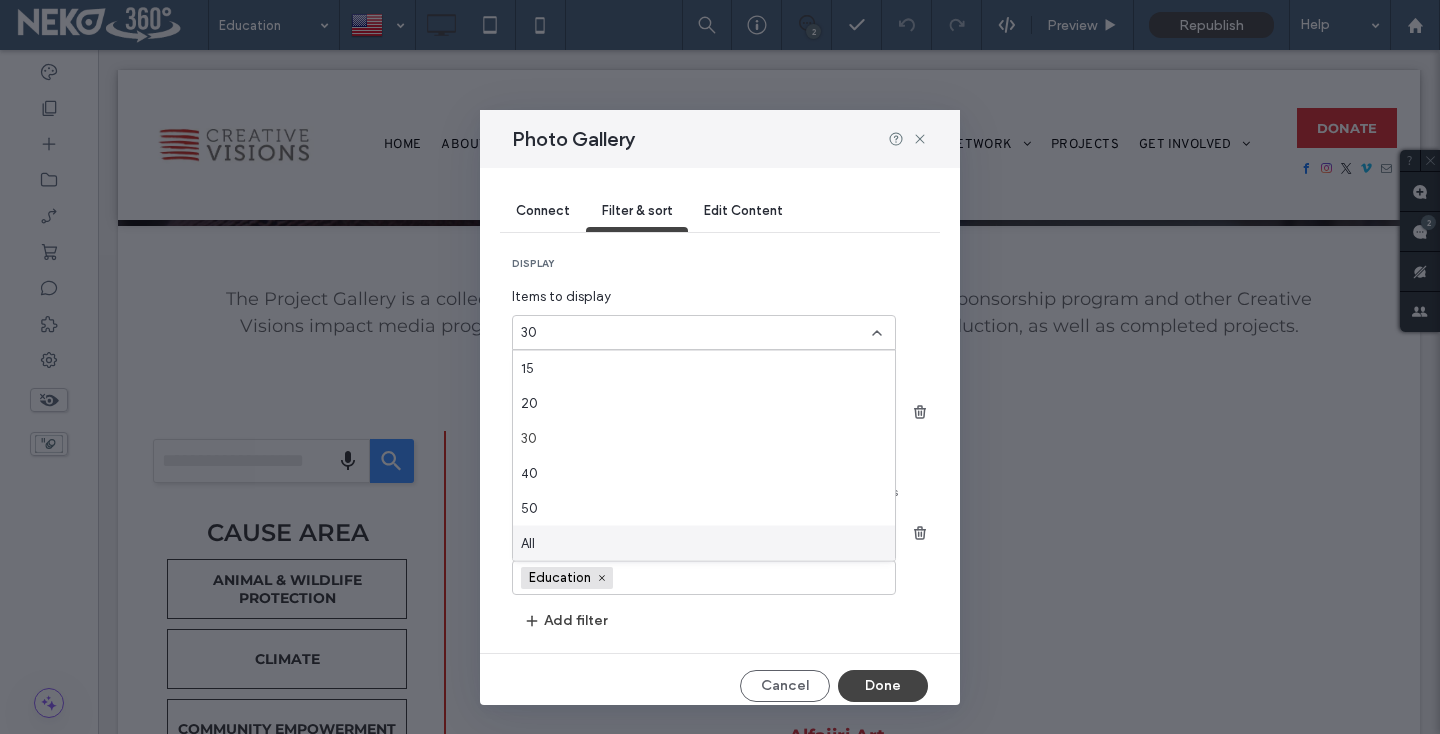 click on "All" at bounding box center (528, 543) 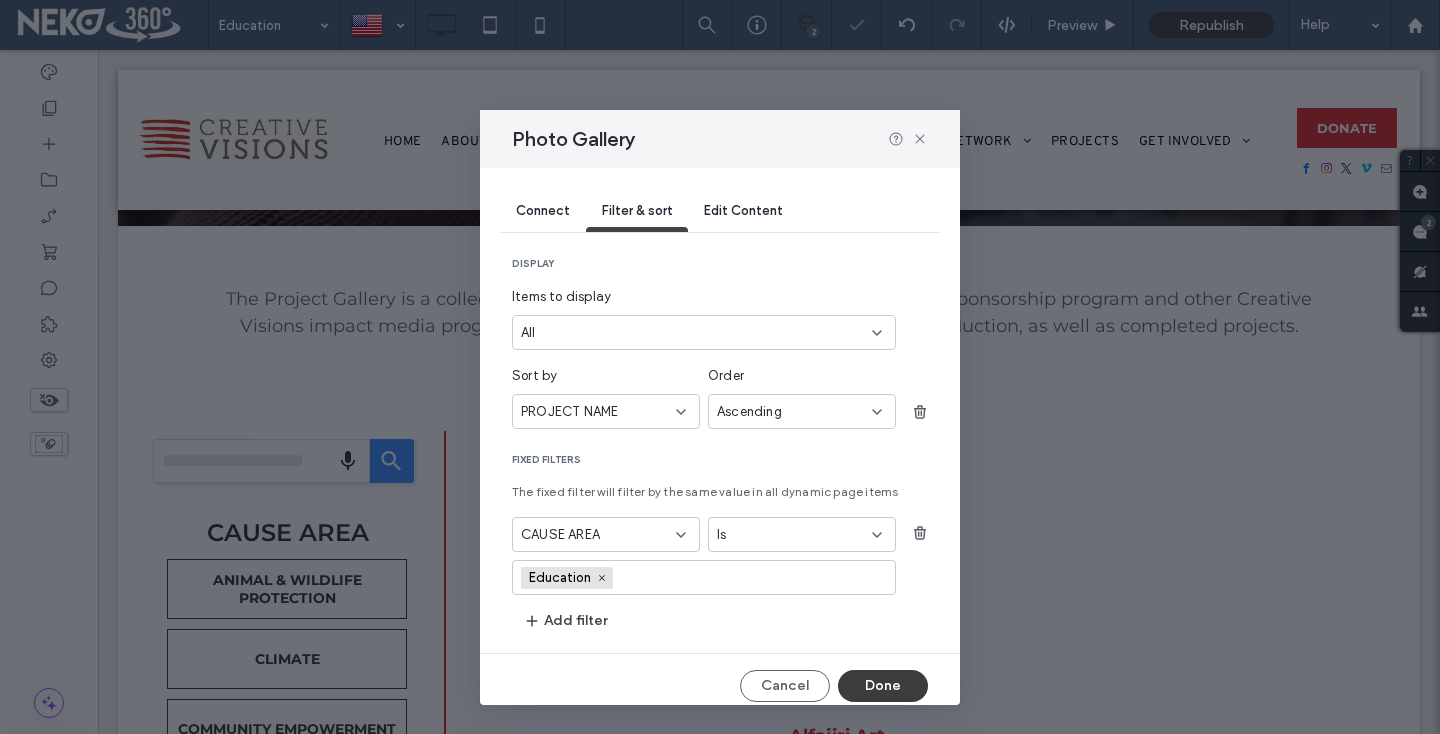 click on "Done" at bounding box center [883, 686] 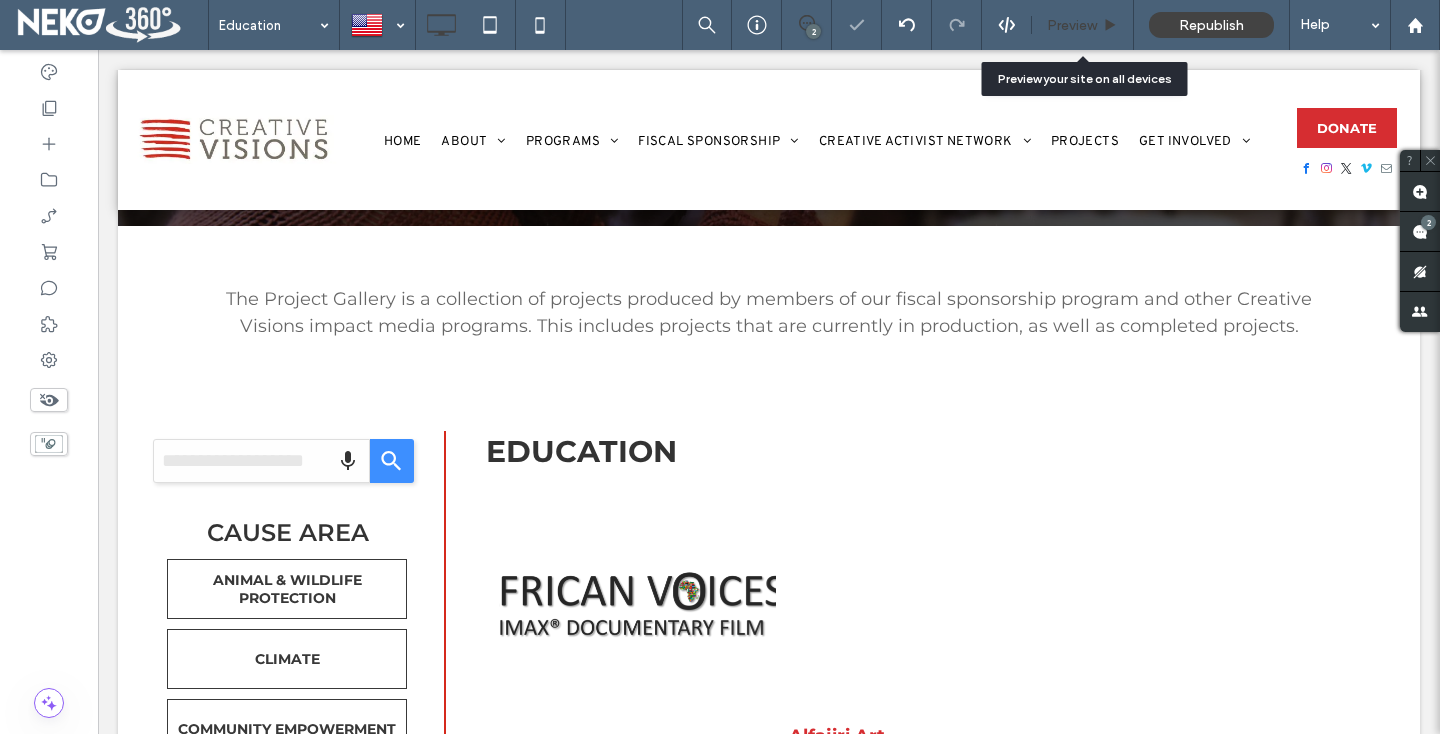 click on "Preview" at bounding box center [1083, 25] 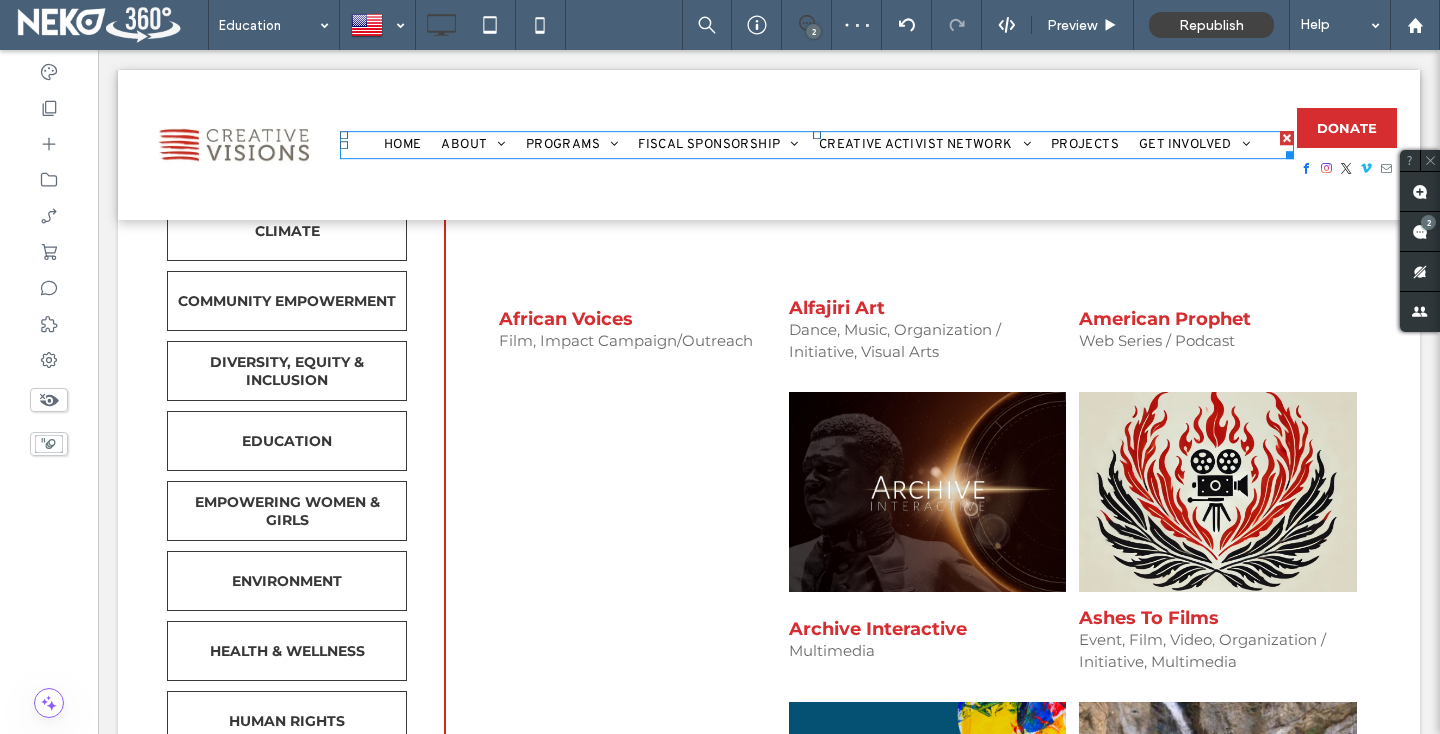 scroll, scrollTop: 718, scrollLeft: 0, axis: vertical 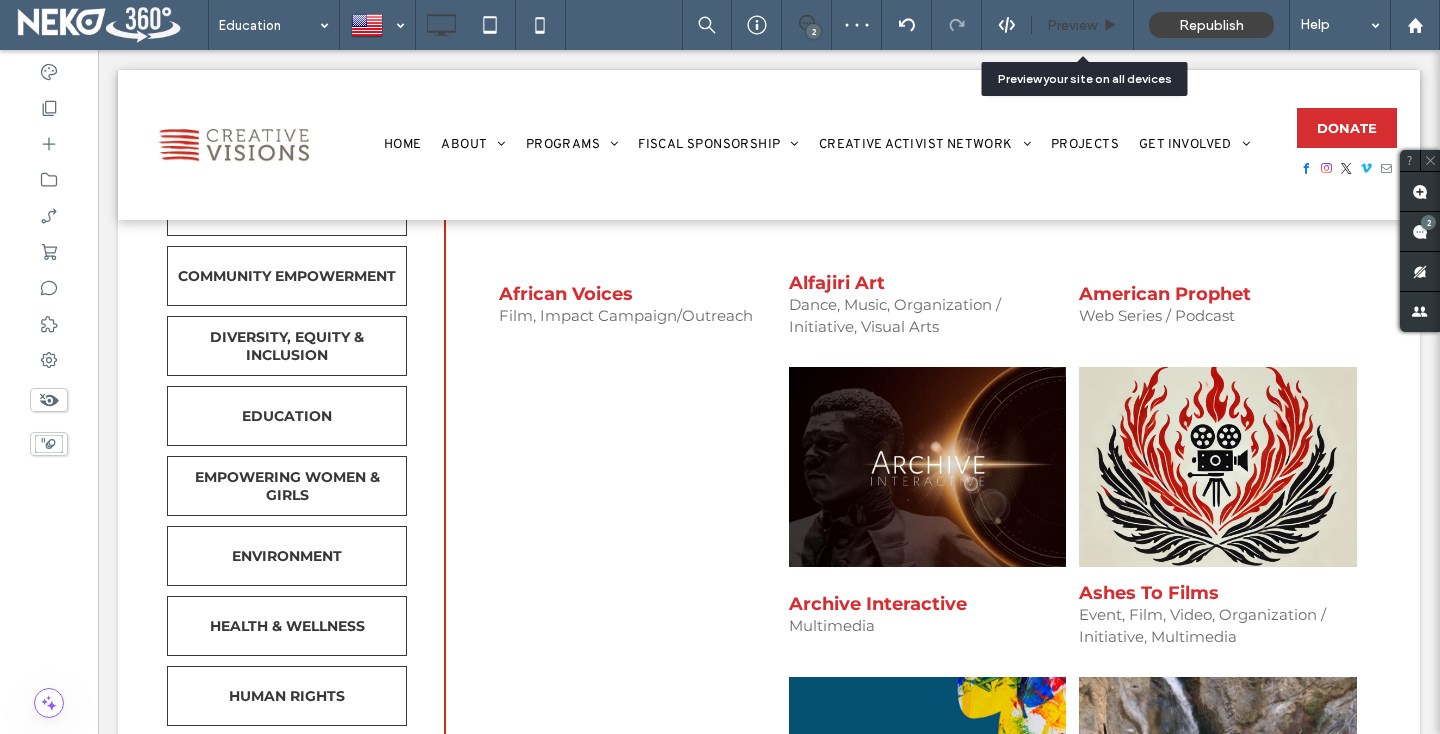 click on "Preview" at bounding box center [1072, 25] 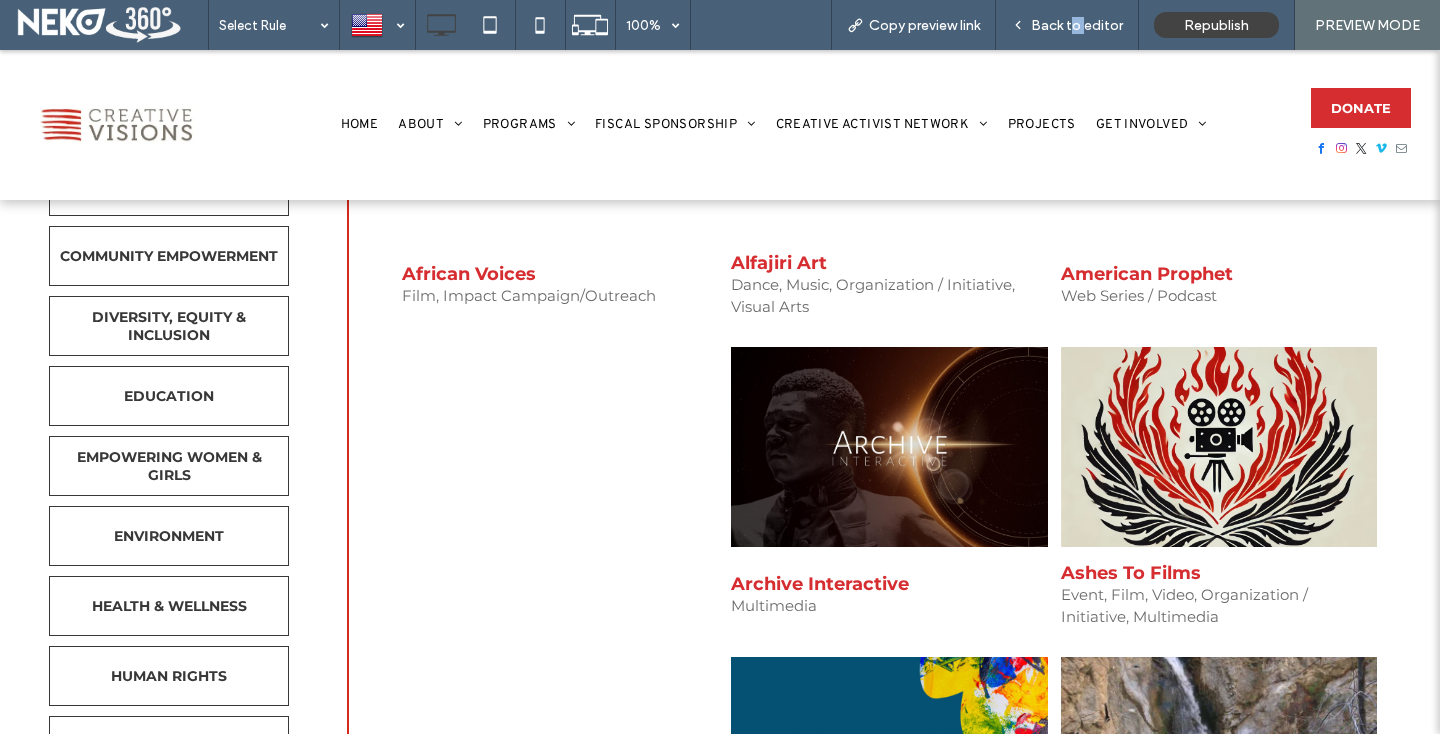 drag, startPoint x: 1086, startPoint y: 69, endPoint x: 769, endPoint y: 427, distance: 478.17676 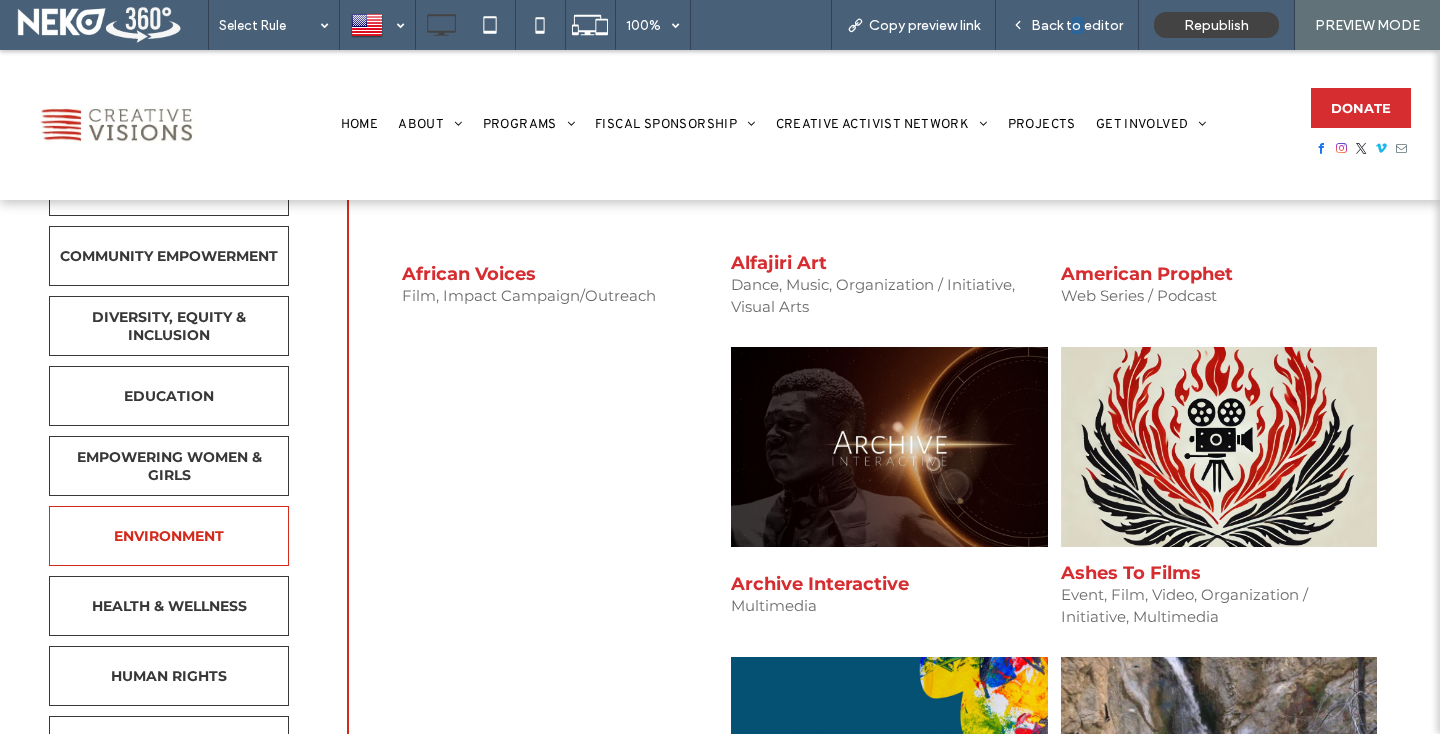 click on "ENVIRONMENT" at bounding box center [169, 536] 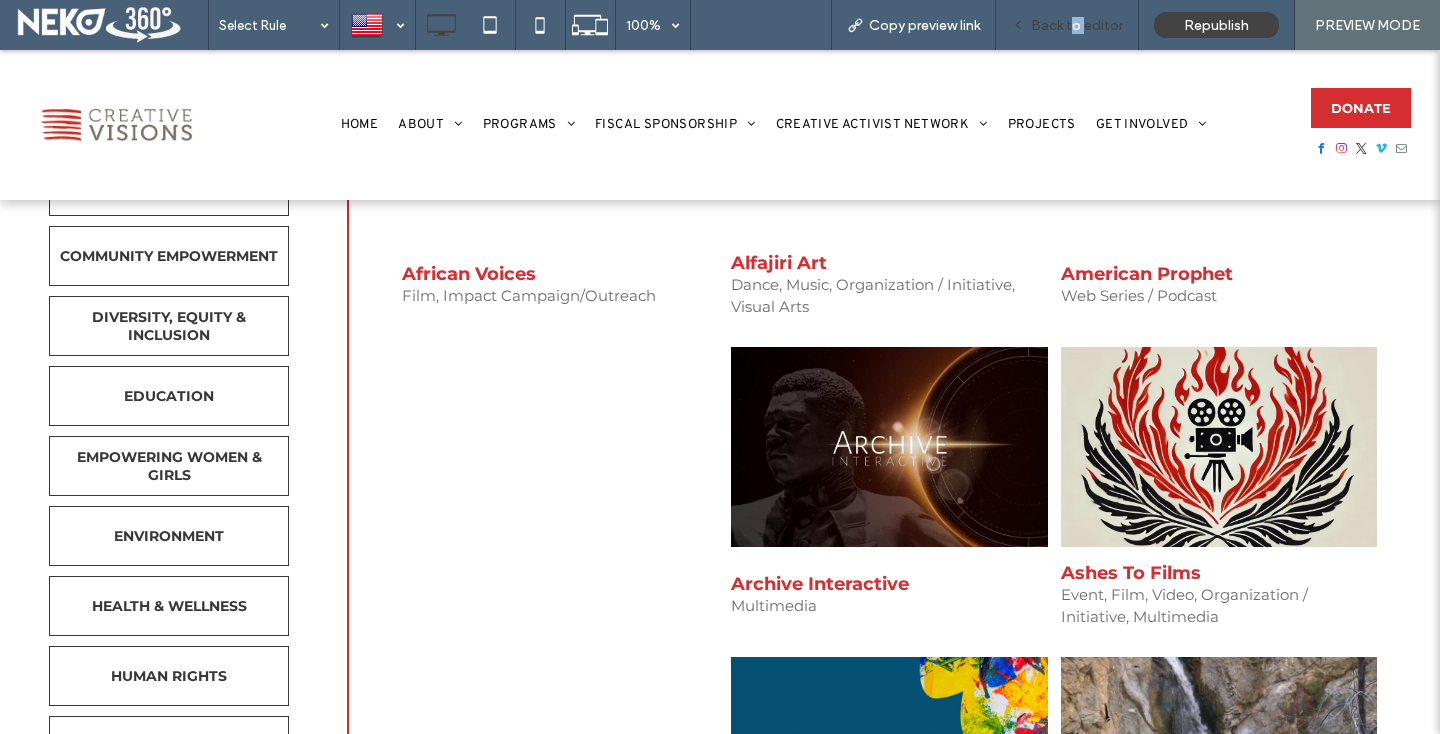 click on "Back to editor" at bounding box center (1077, 25) 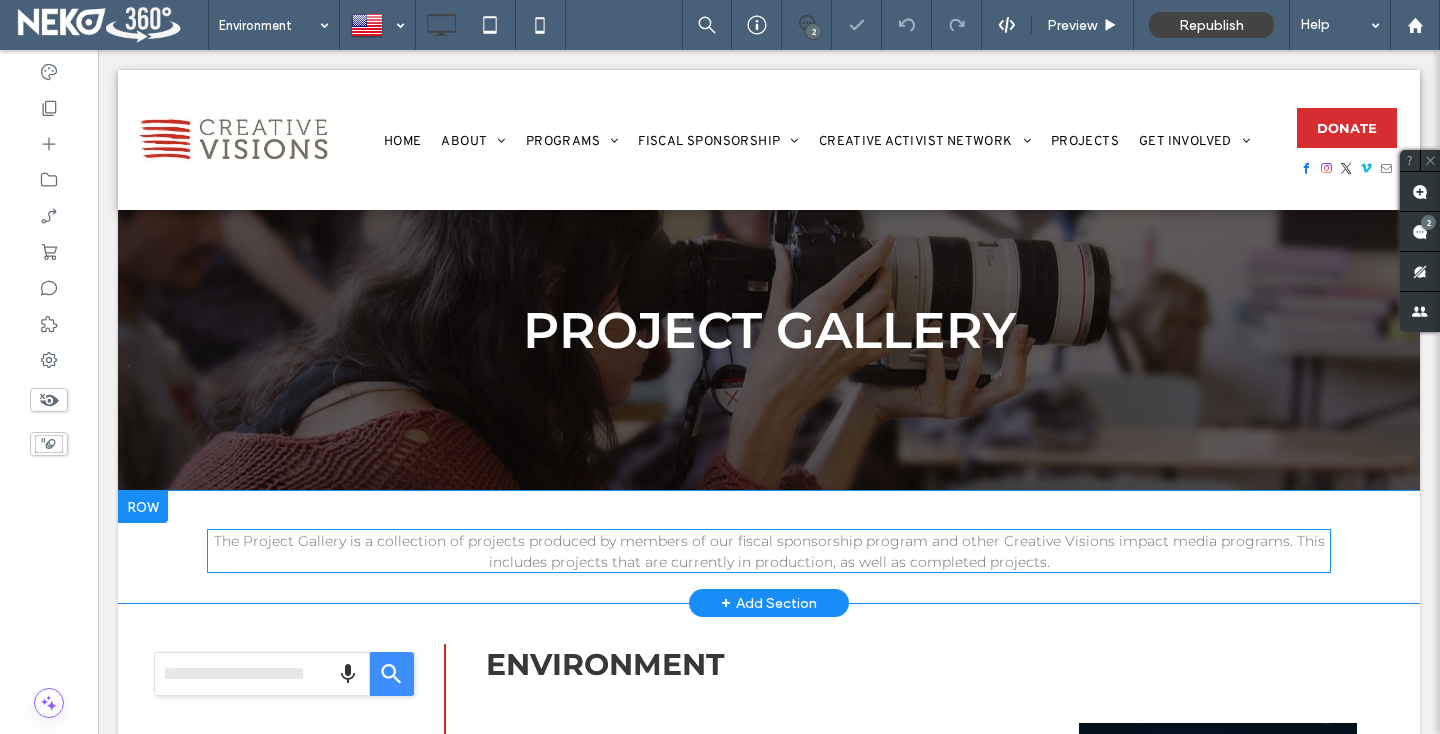 scroll, scrollTop: 306, scrollLeft: 0, axis: vertical 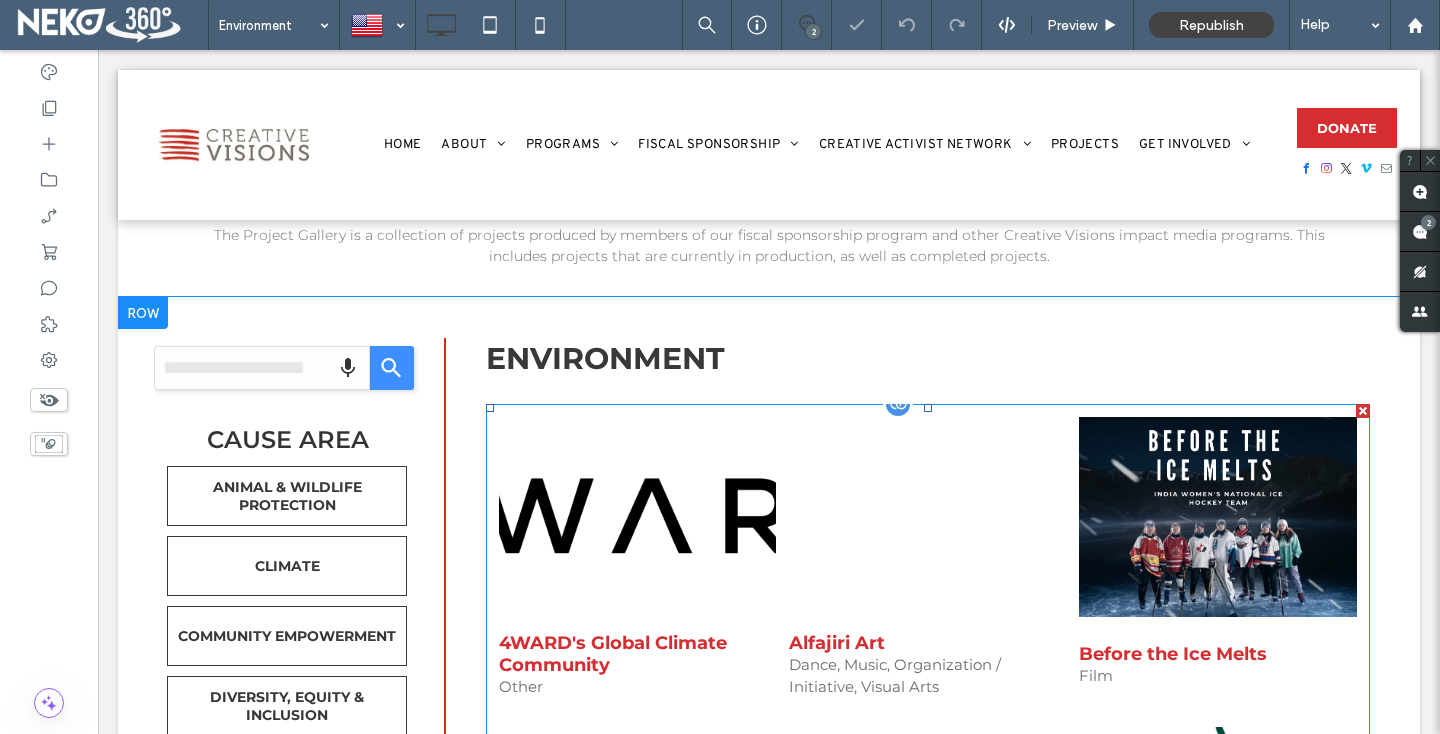 click at bounding box center [637, 517] 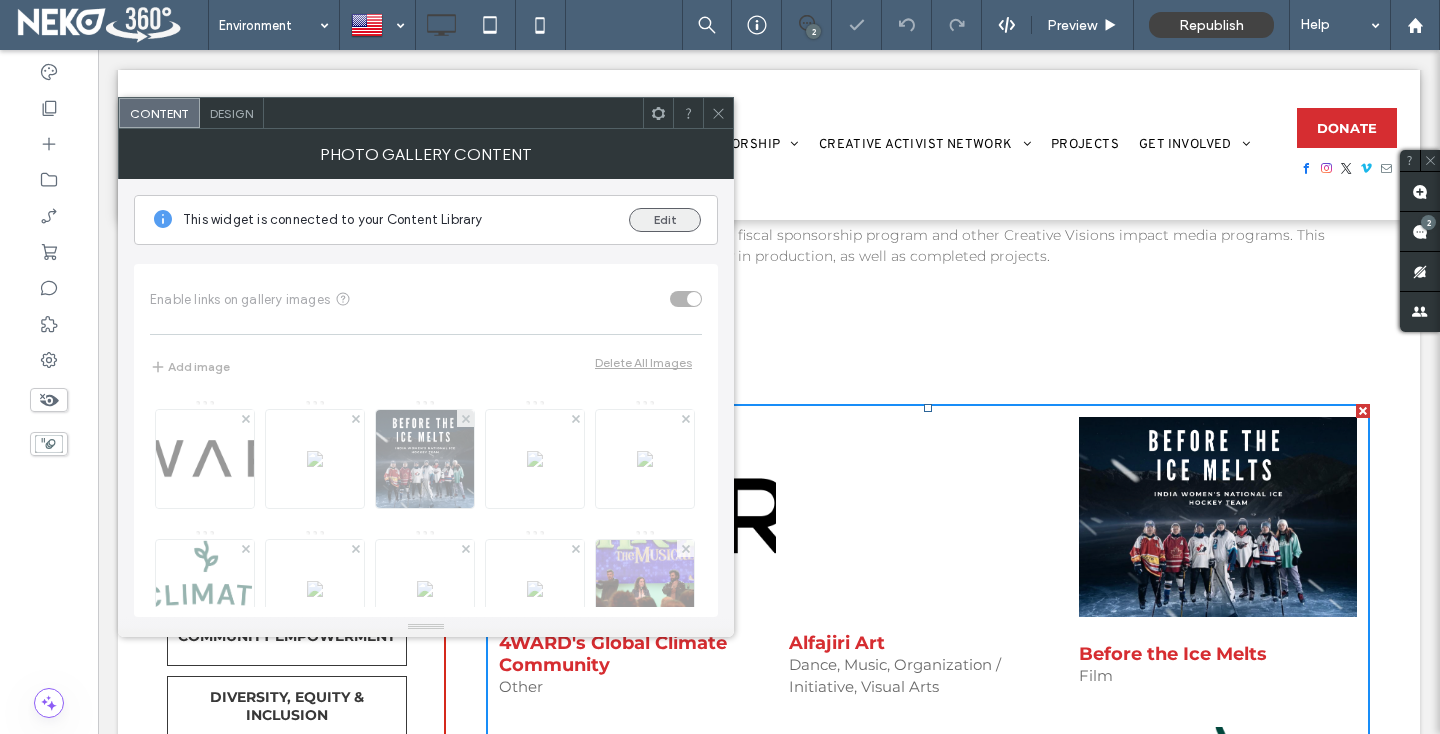 click on "Edit" at bounding box center [665, 220] 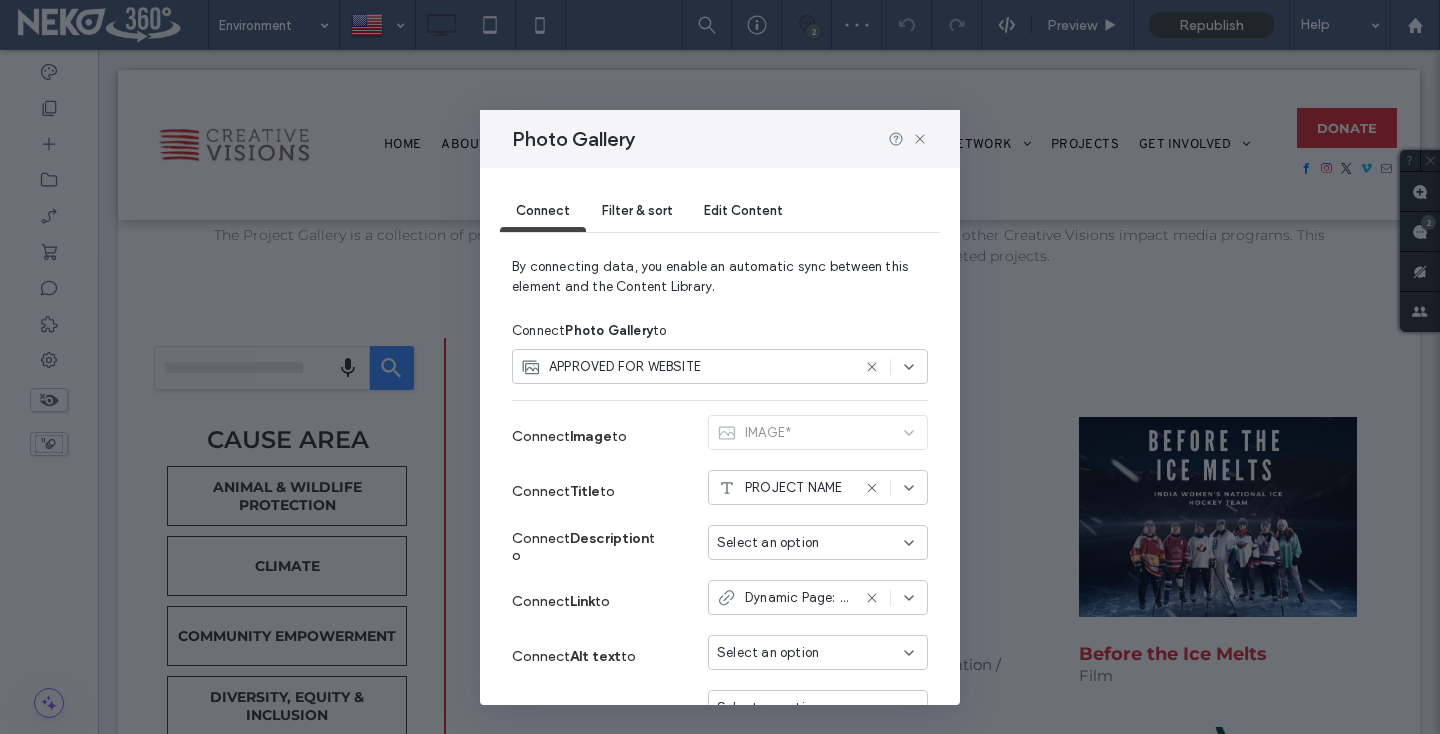 click on "Filter & sort" at bounding box center (637, 212) 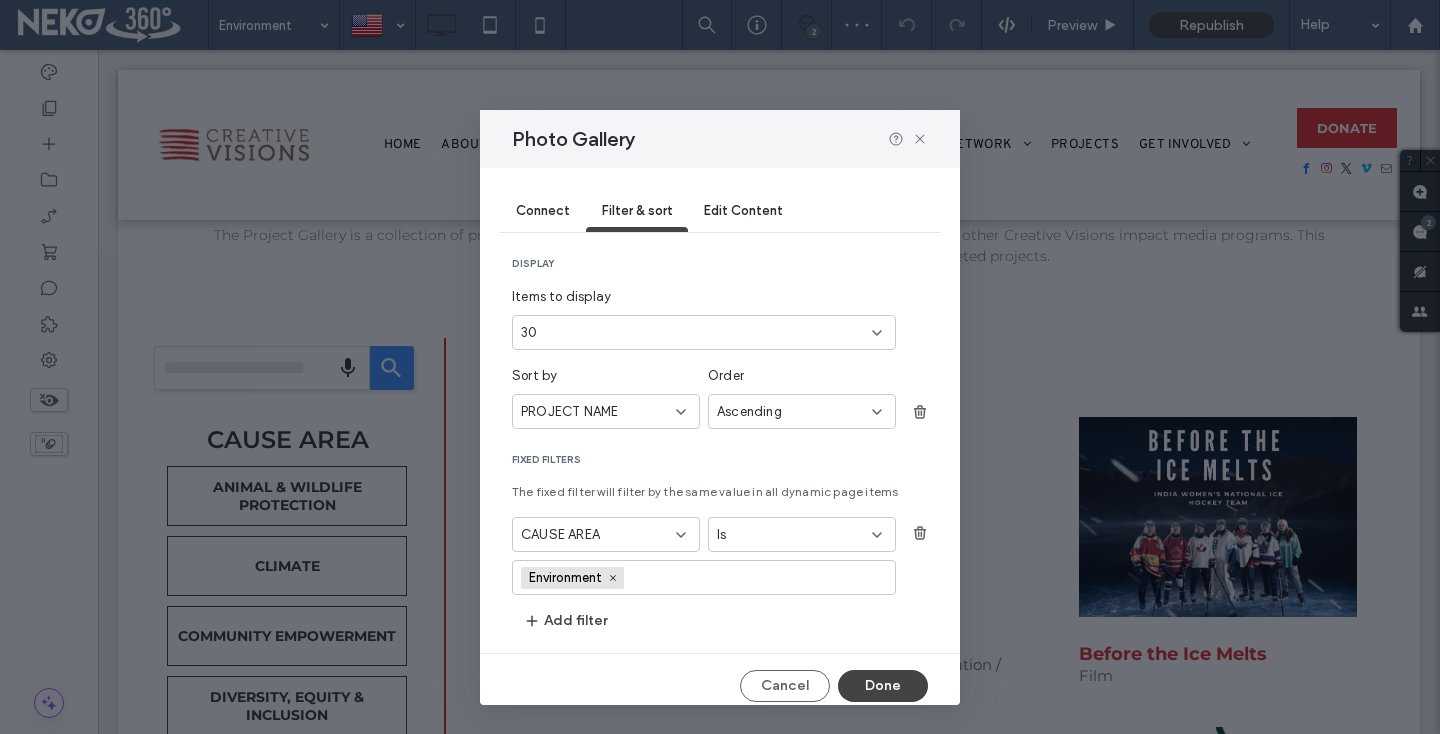 click on "30" at bounding box center (704, 332) 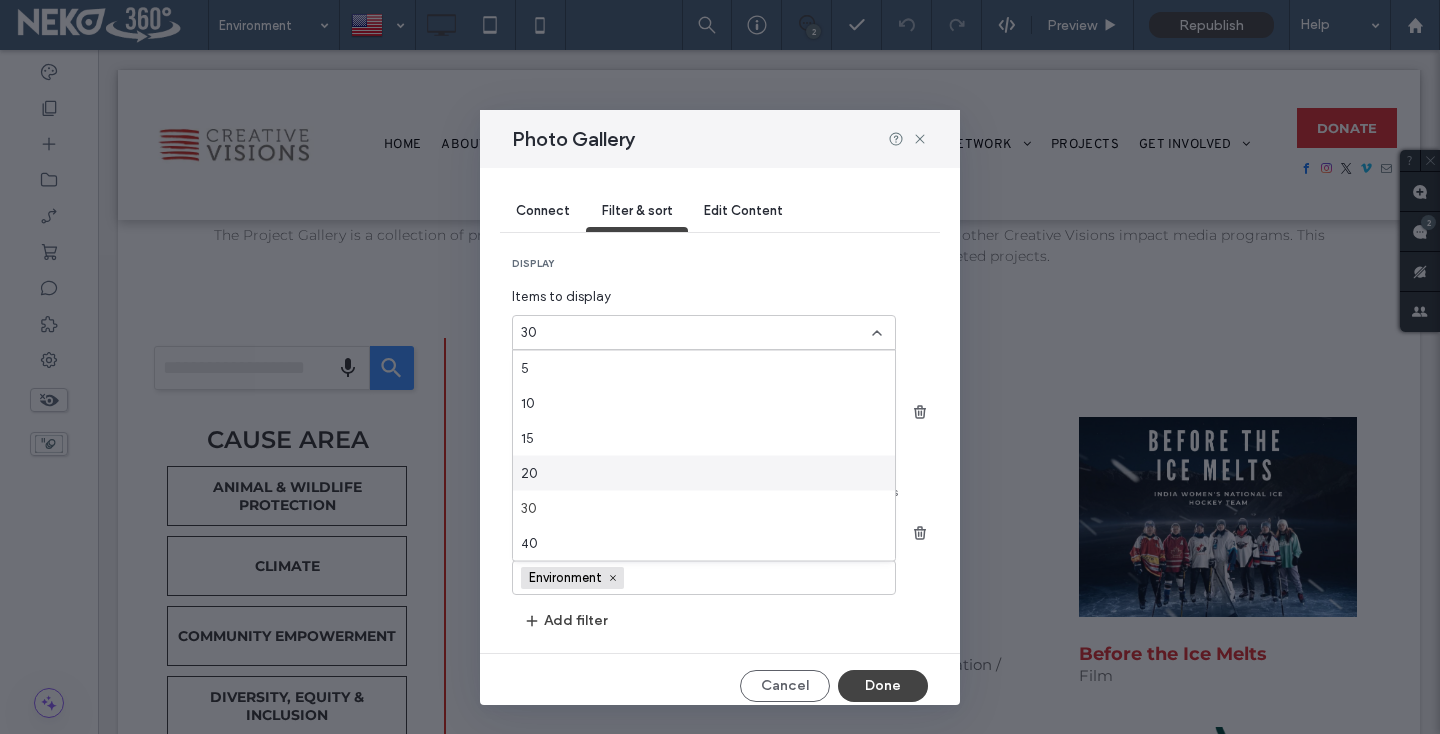 scroll, scrollTop: 70, scrollLeft: 0, axis: vertical 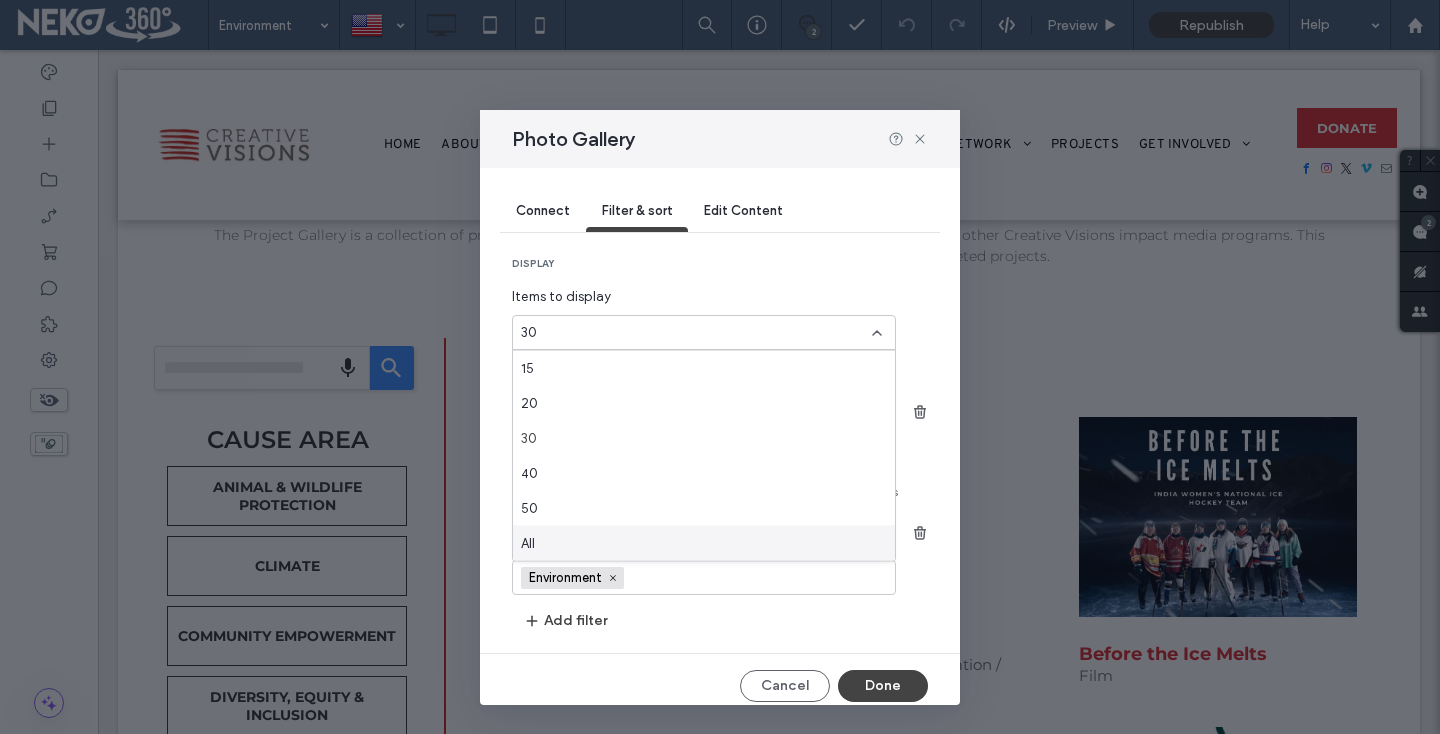 click on "All" at bounding box center [704, 543] 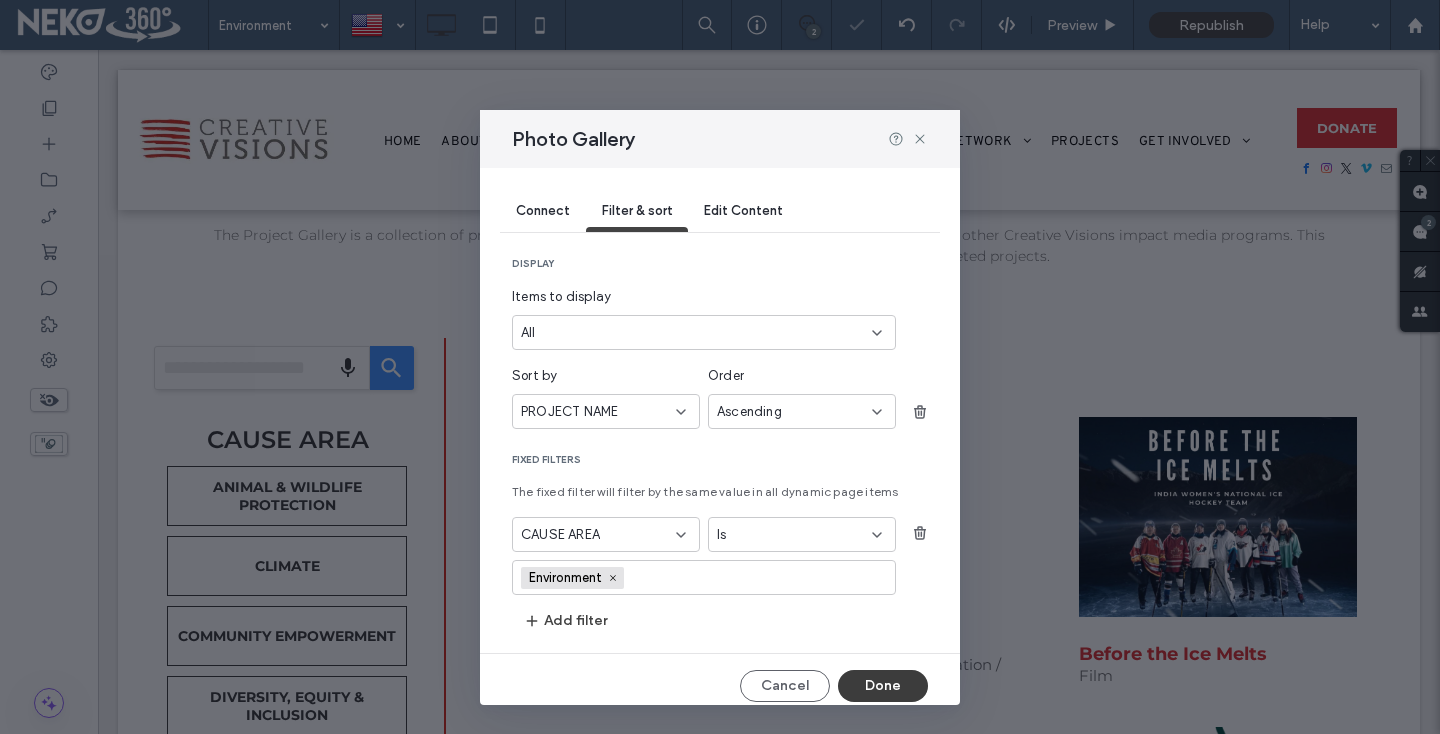click on "Done" at bounding box center [883, 686] 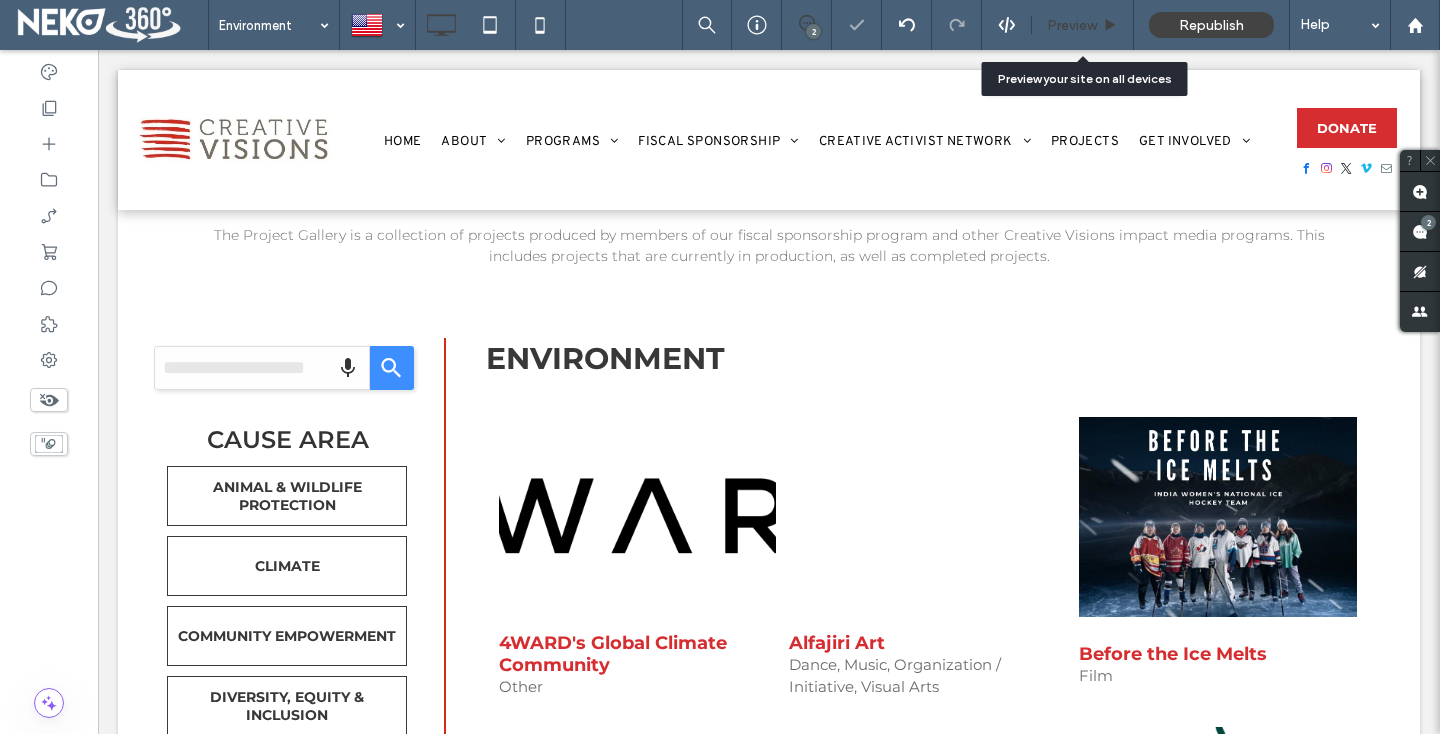 click on "Preview" at bounding box center [1083, 25] 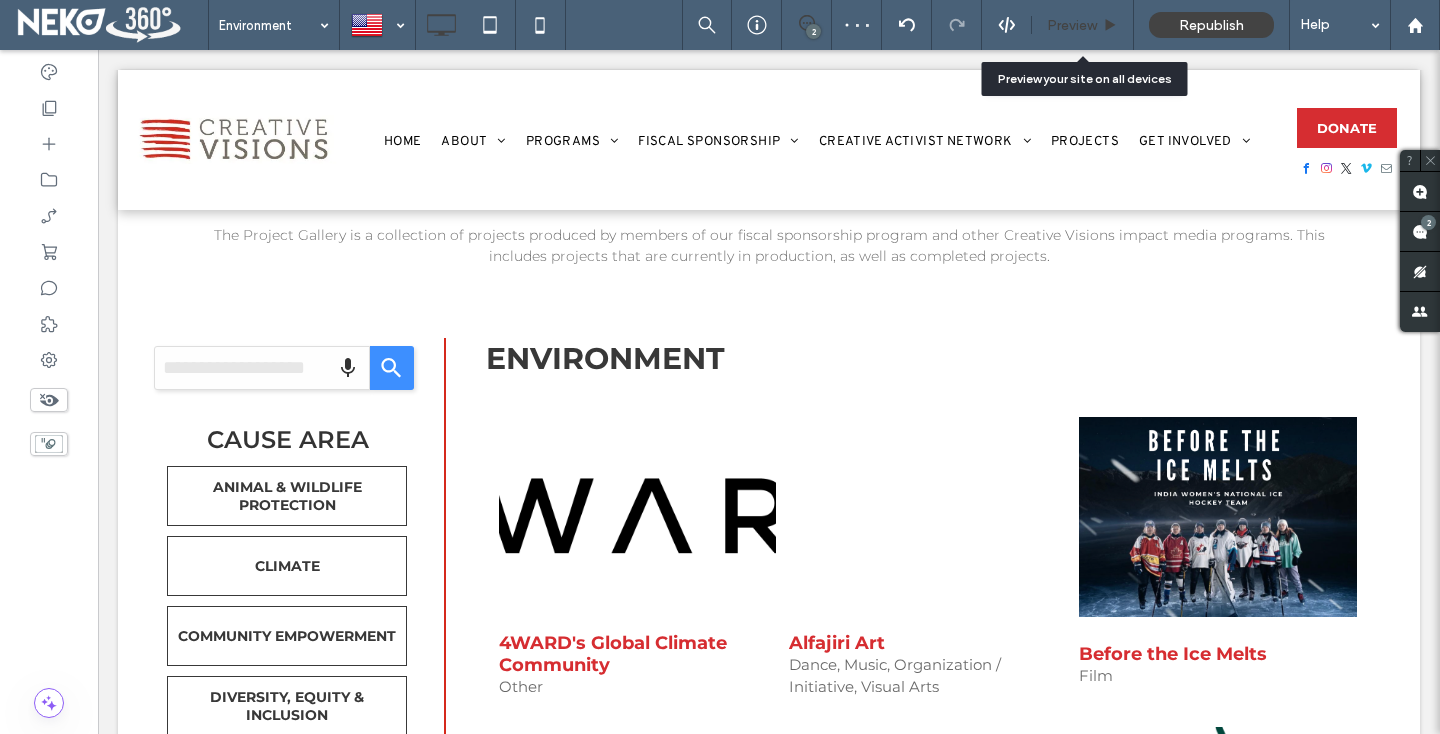 drag, startPoint x: 1067, startPoint y: 23, endPoint x: 303, endPoint y: 497, distance: 899.0951 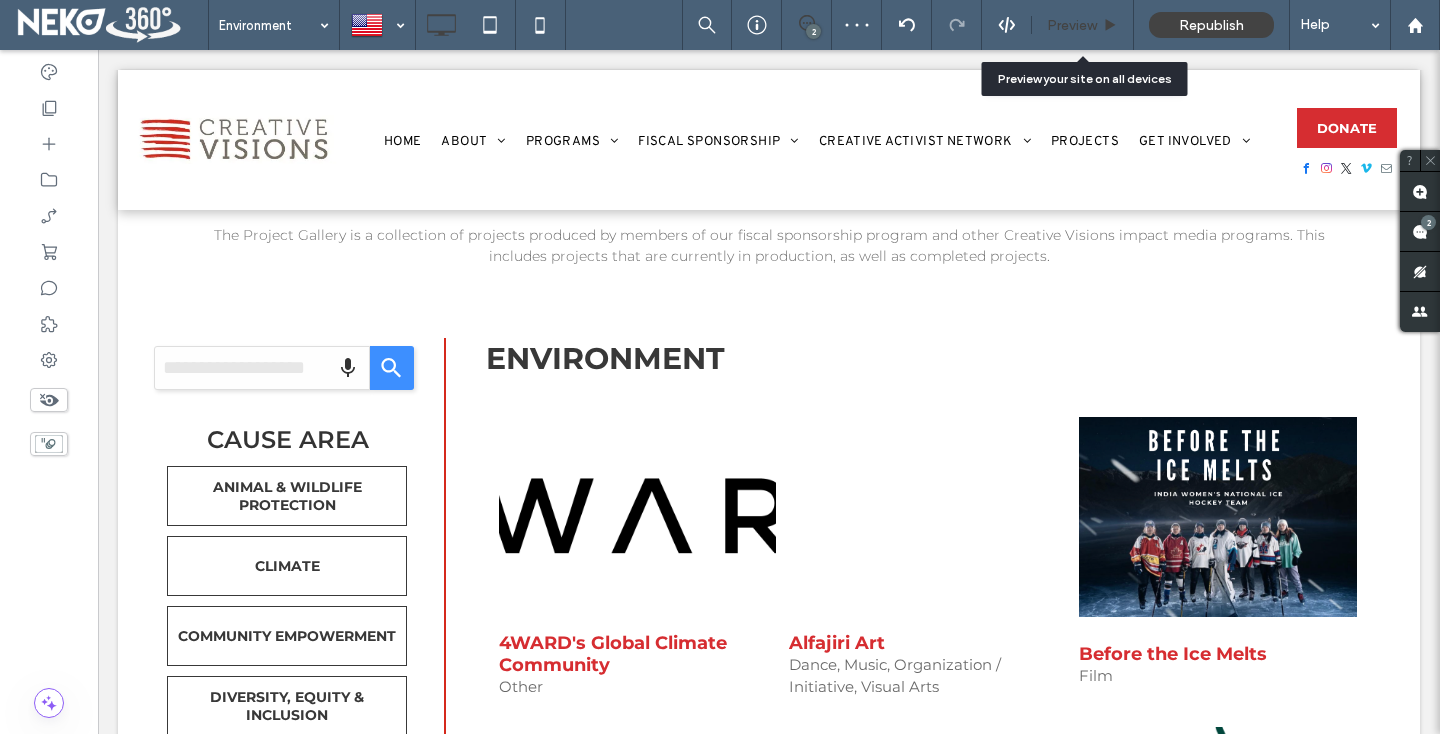 click on "Preview" at bounding box center [1072, 25] 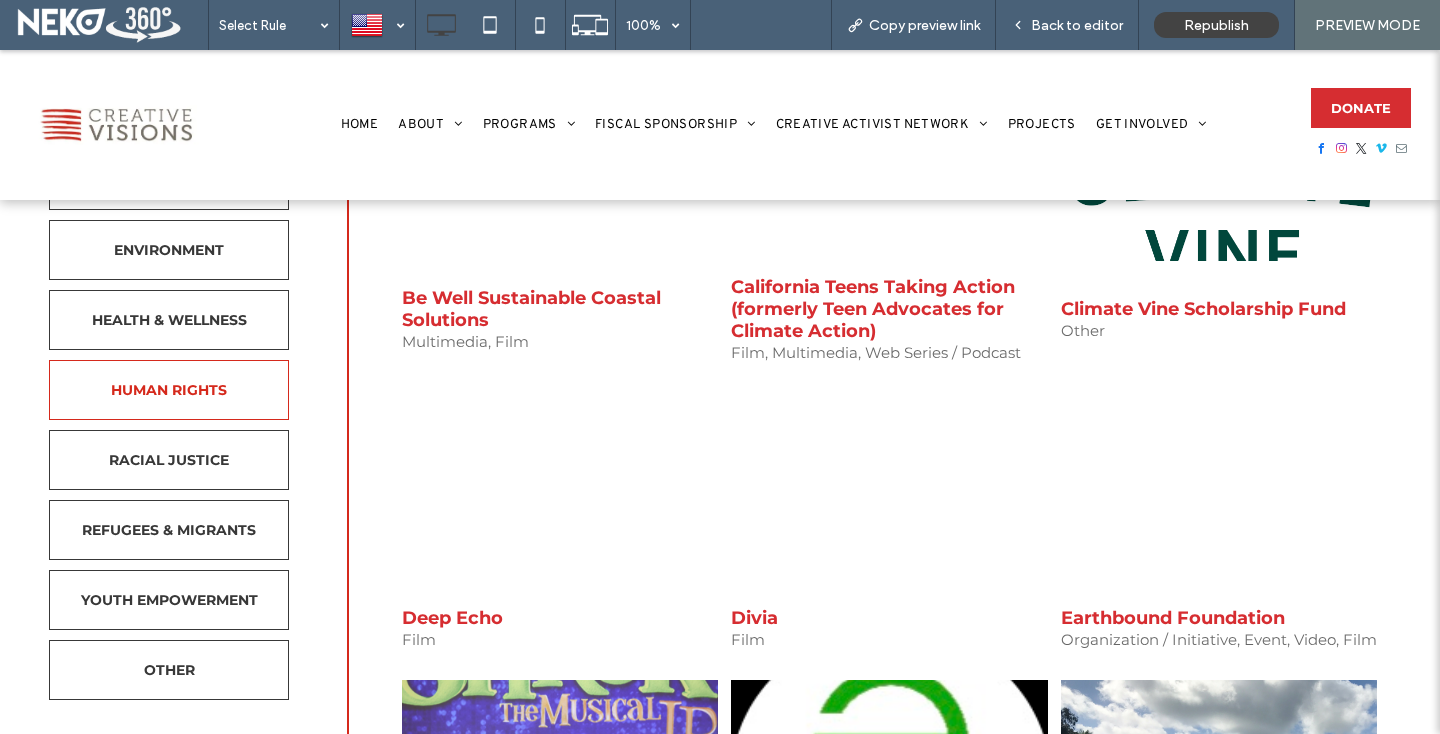 scroll, scrollTop: 787, scrollLeft: 0, axis: vertical 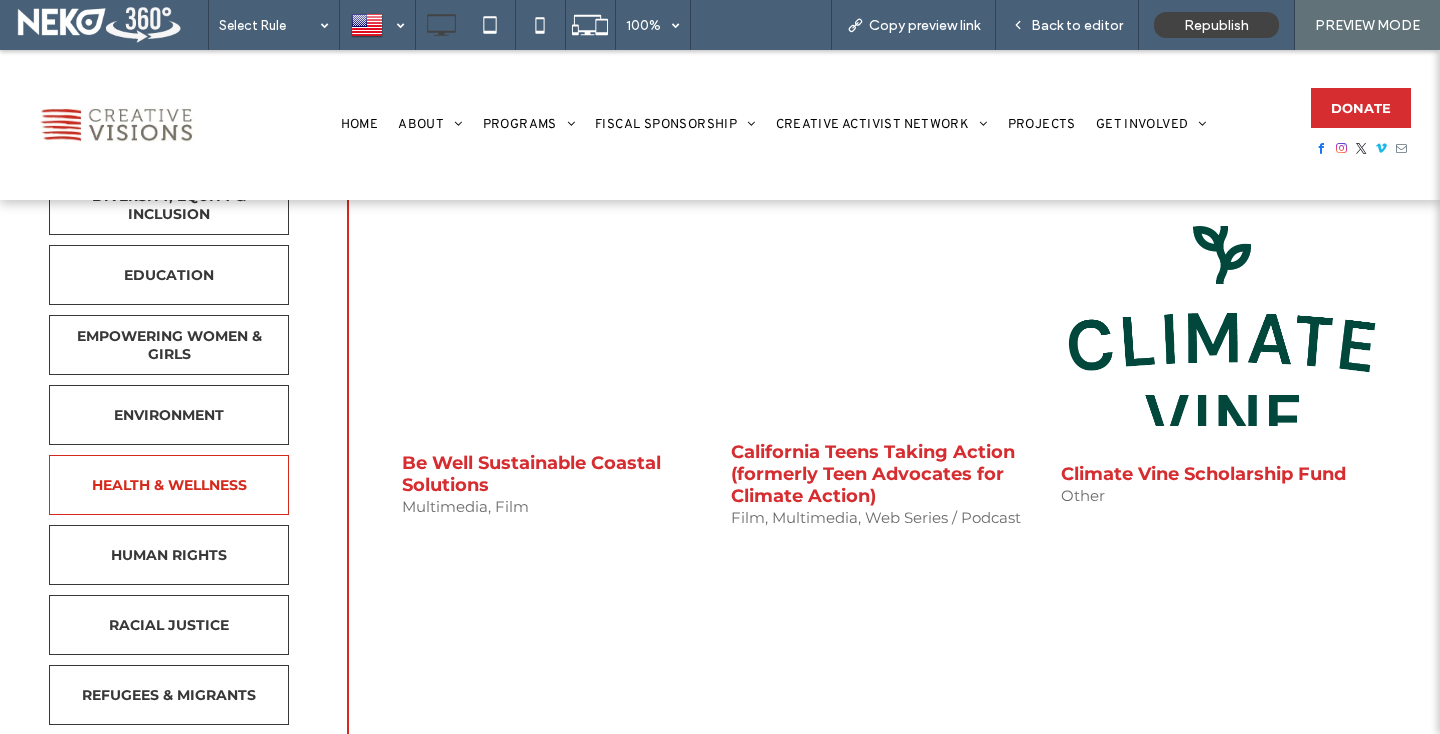 click on "HEALTH & WELLNESS" at bounding box center (169, 485) 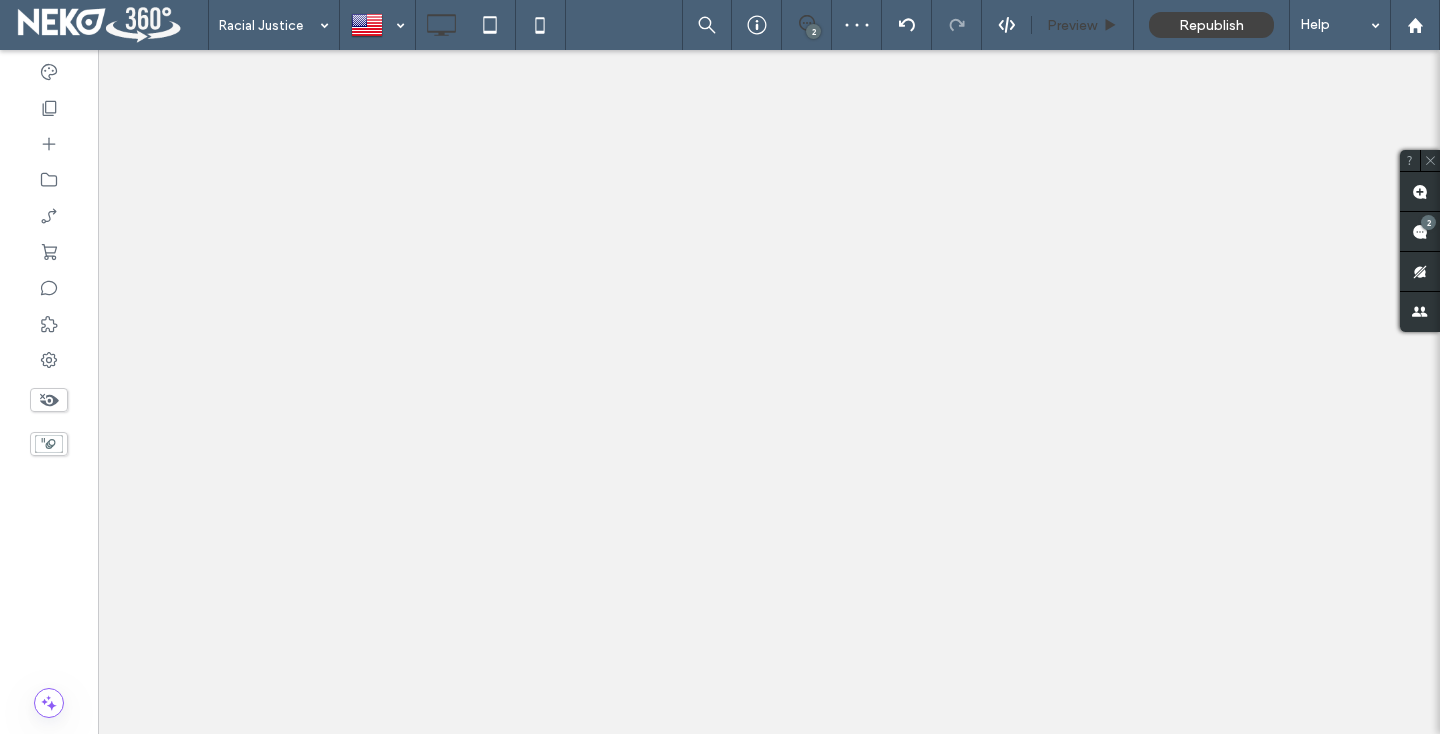 click on "Preview" at bounding box center [1072, 25] 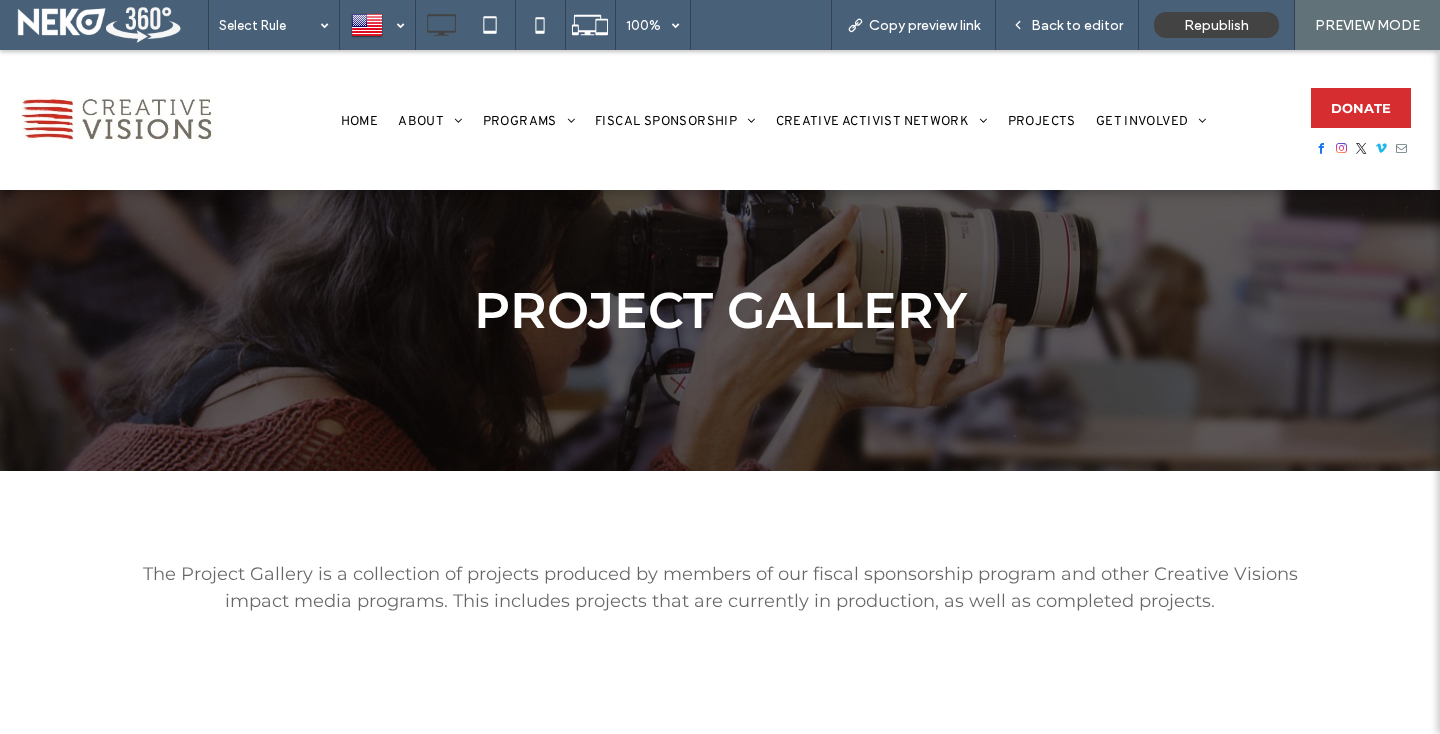 scroll, scrollTop: 445, scrollLeft: 0, axis: vertical 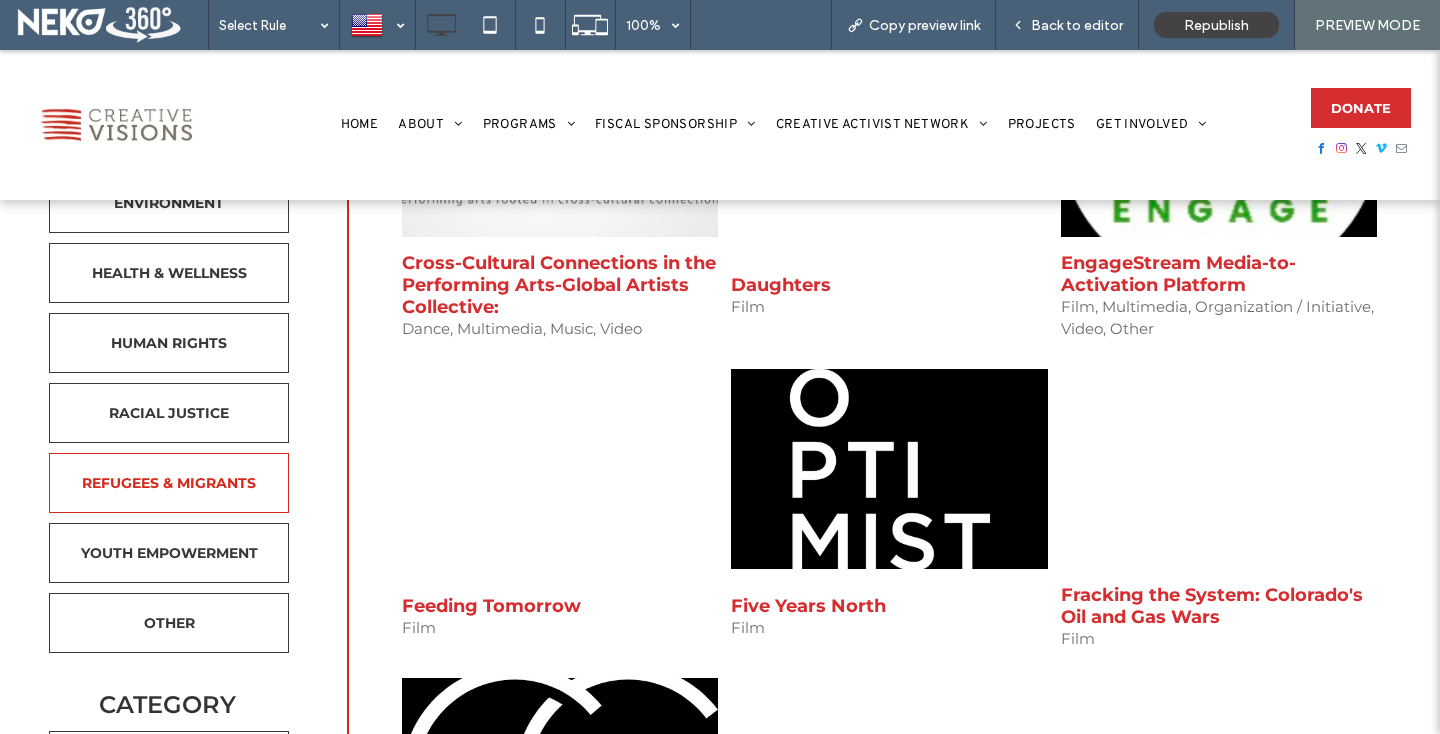 click on "REFUGEES & MIGRANTS" at bounding box center (169, 483) 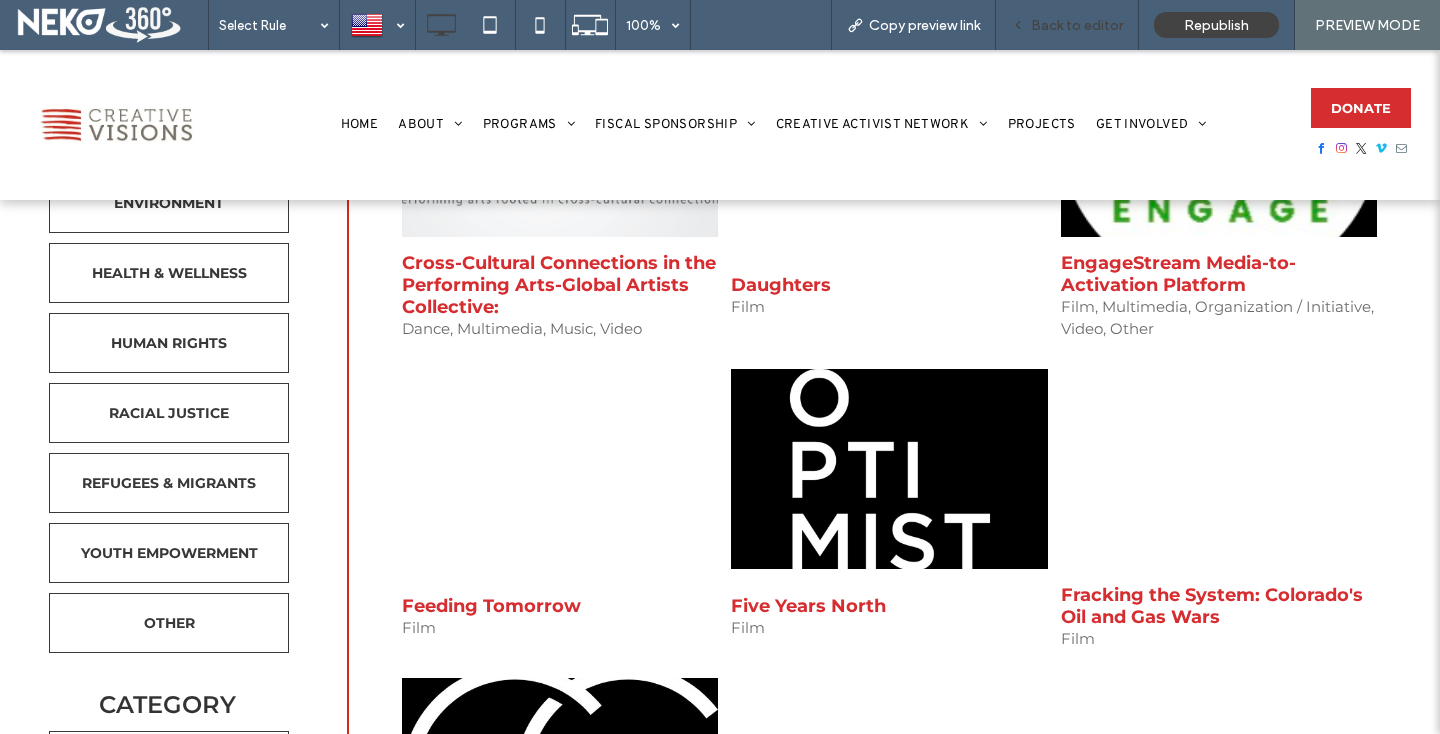 click on "Back to editor" at bounding box center [1077, 25] 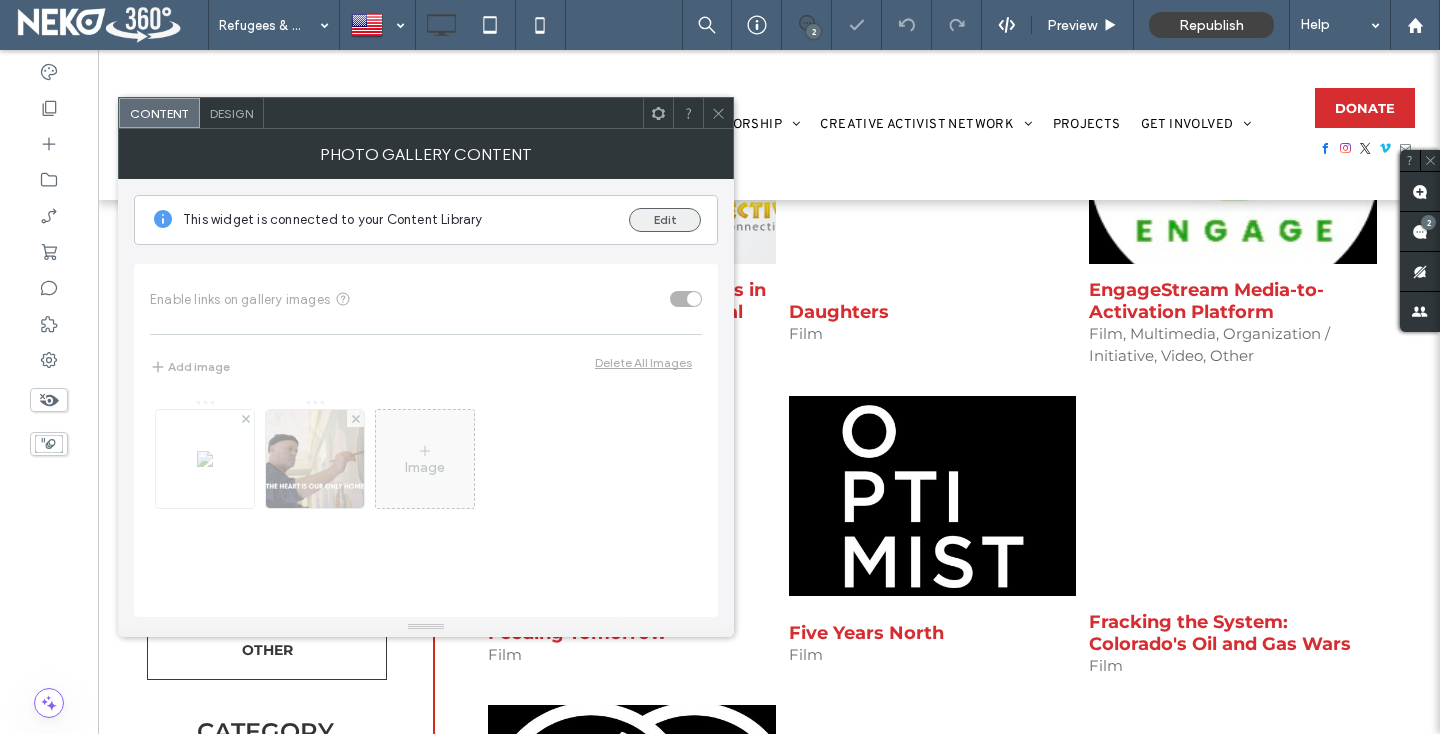 click on "Edit" at bounding box center (665, 220) 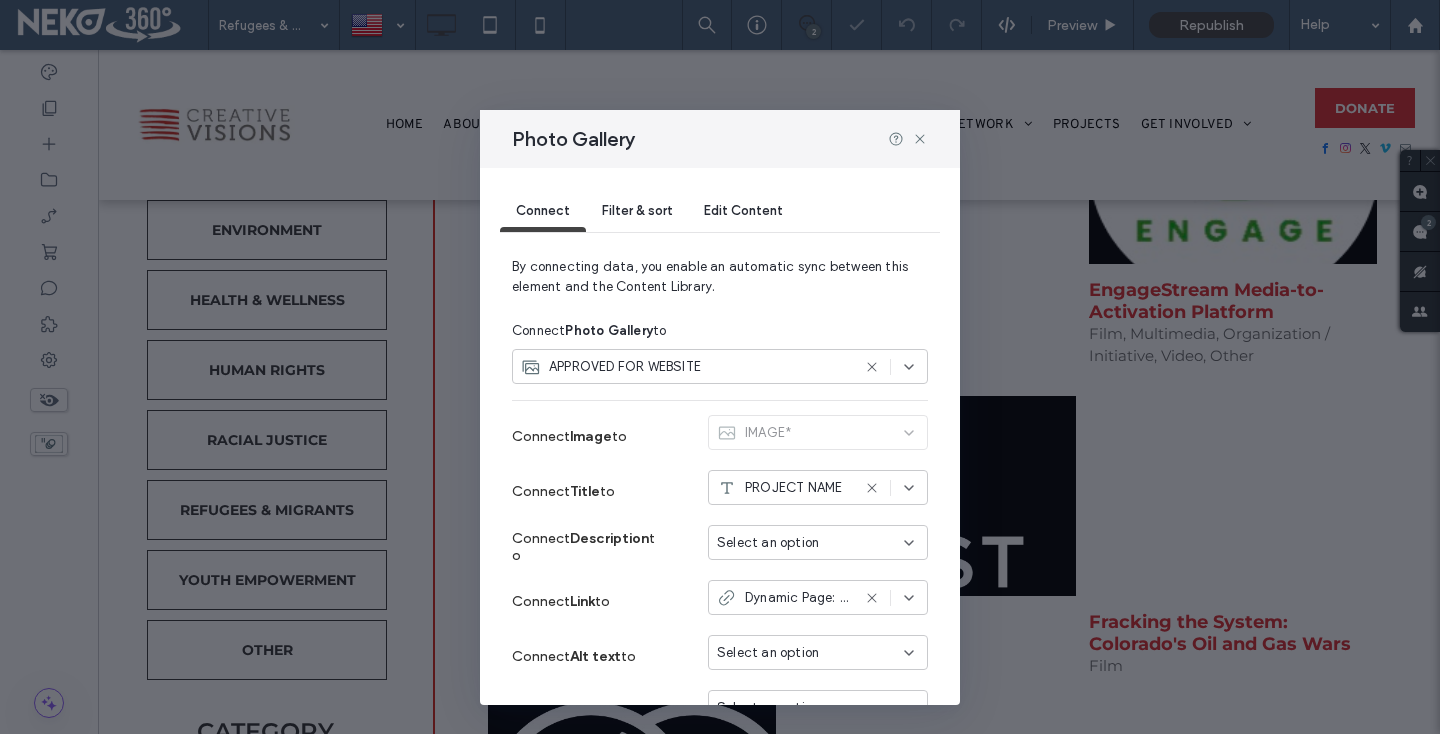 click on "Filter & sort" at bounding box center [637, 212] 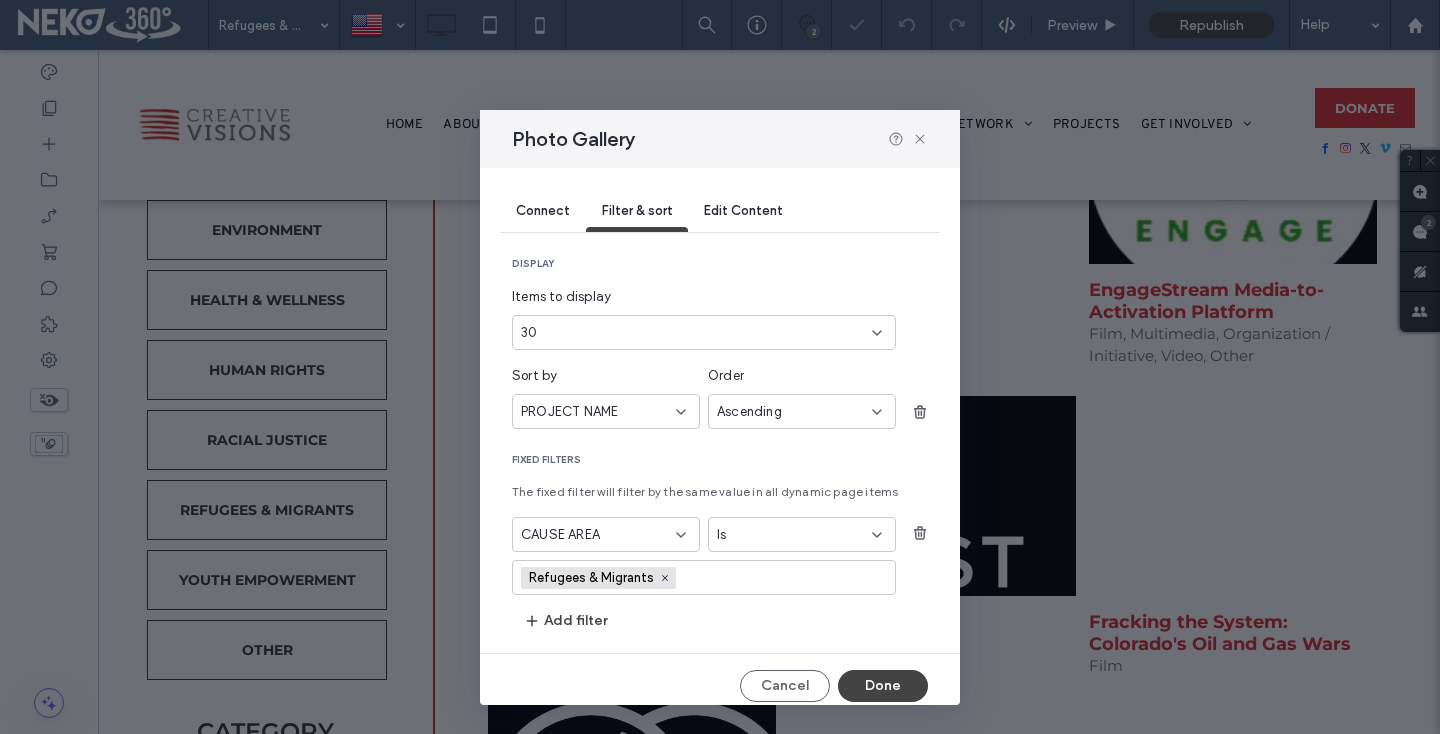 click on "30" at bounding box center (692, 333) 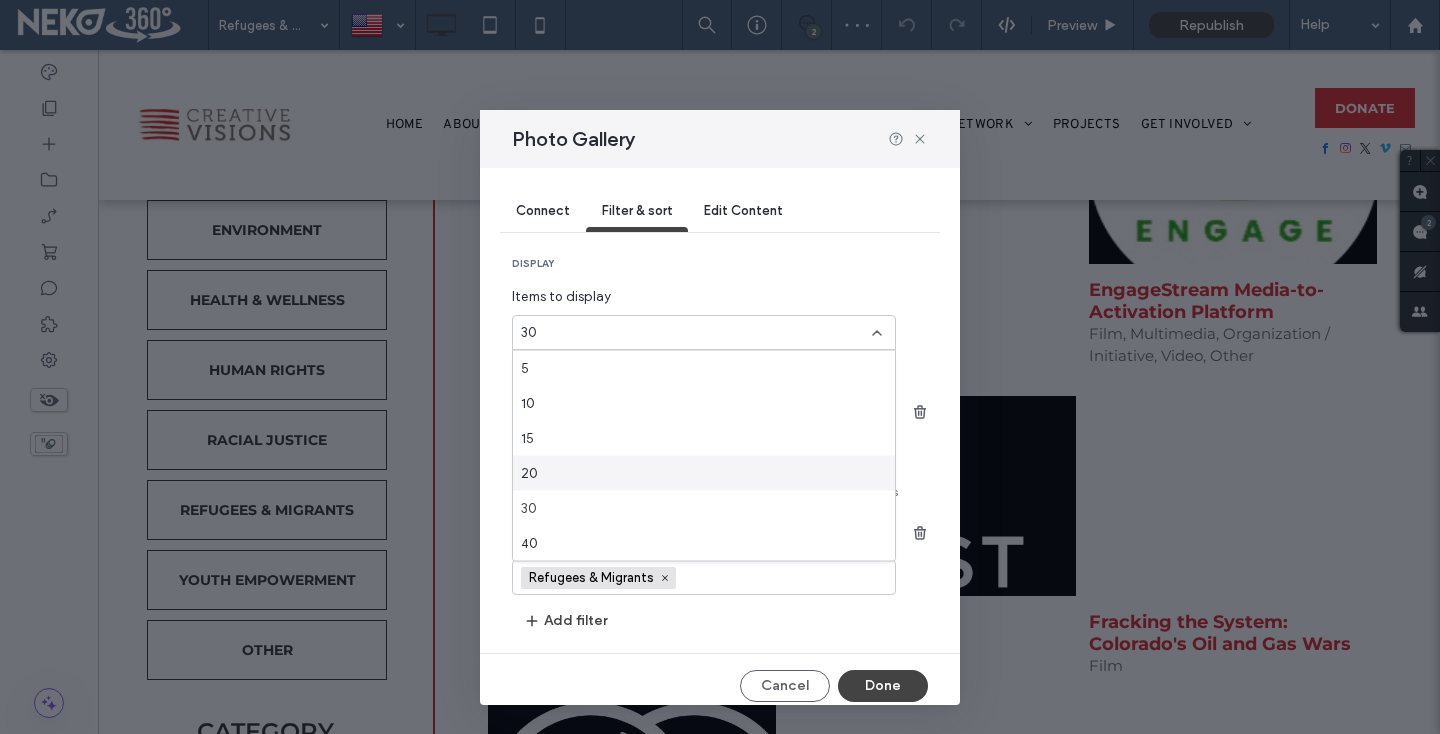 scroll, scrollTop: 70, scrollLeft: 0, axis: vertical 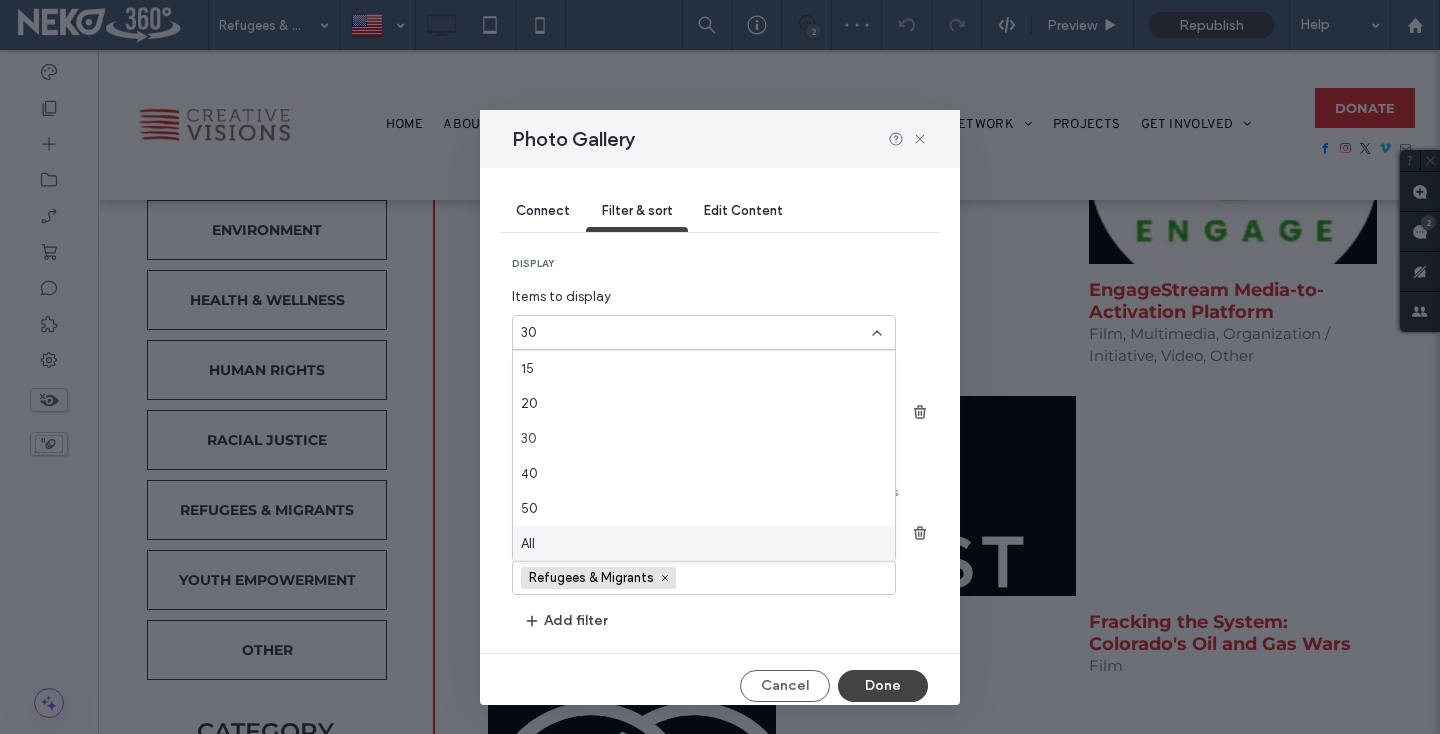 click on "All" at bounding box center (704, 543) 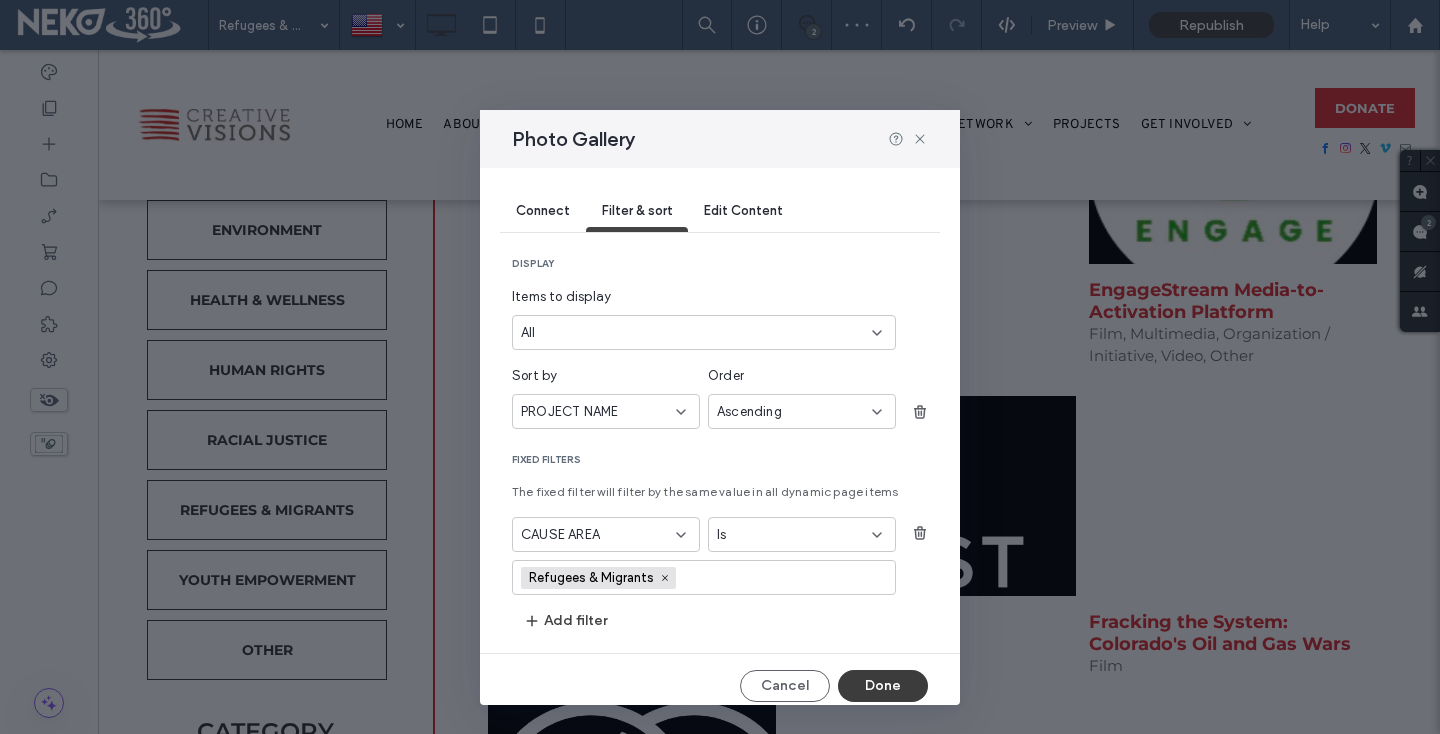 click on "Done" at bounding box center (883, 686) 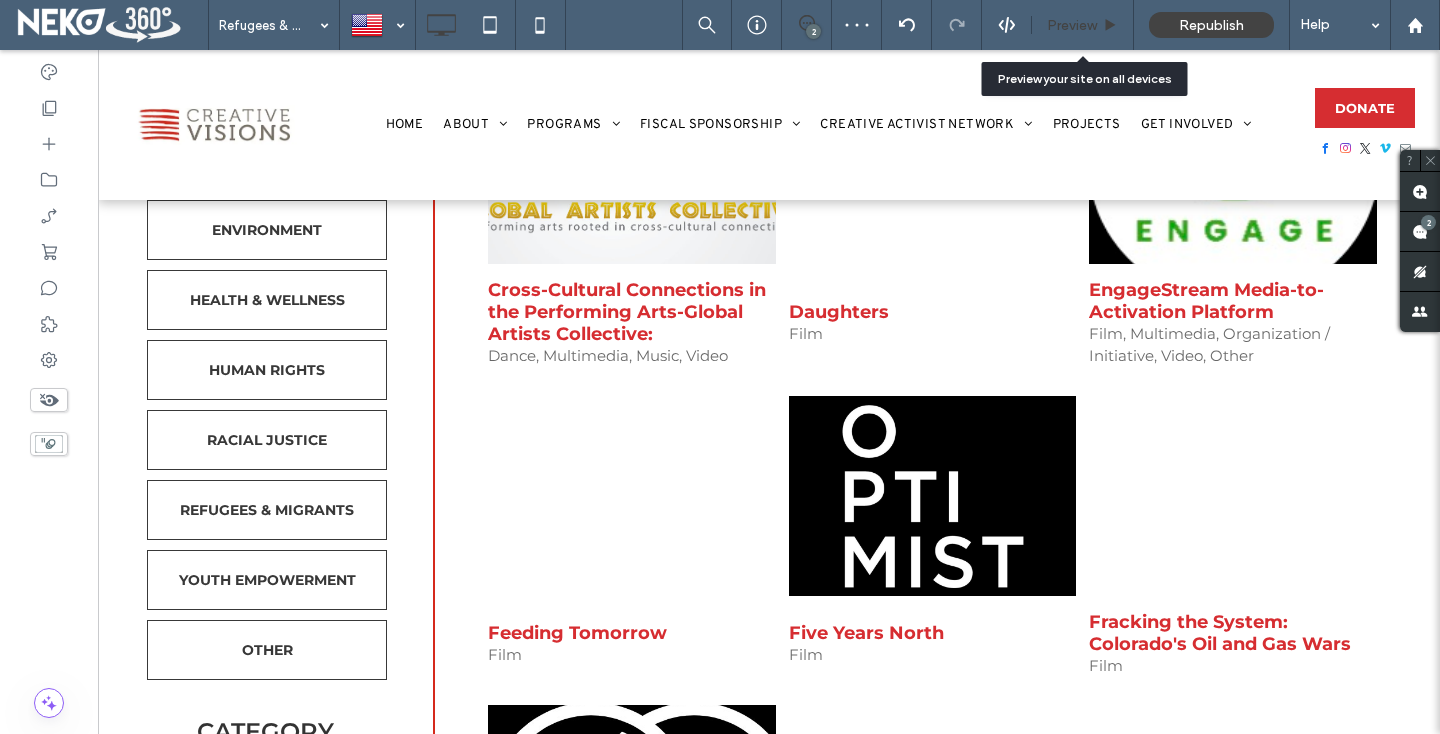 click on "Preview" at bounding box center (1072, 25) 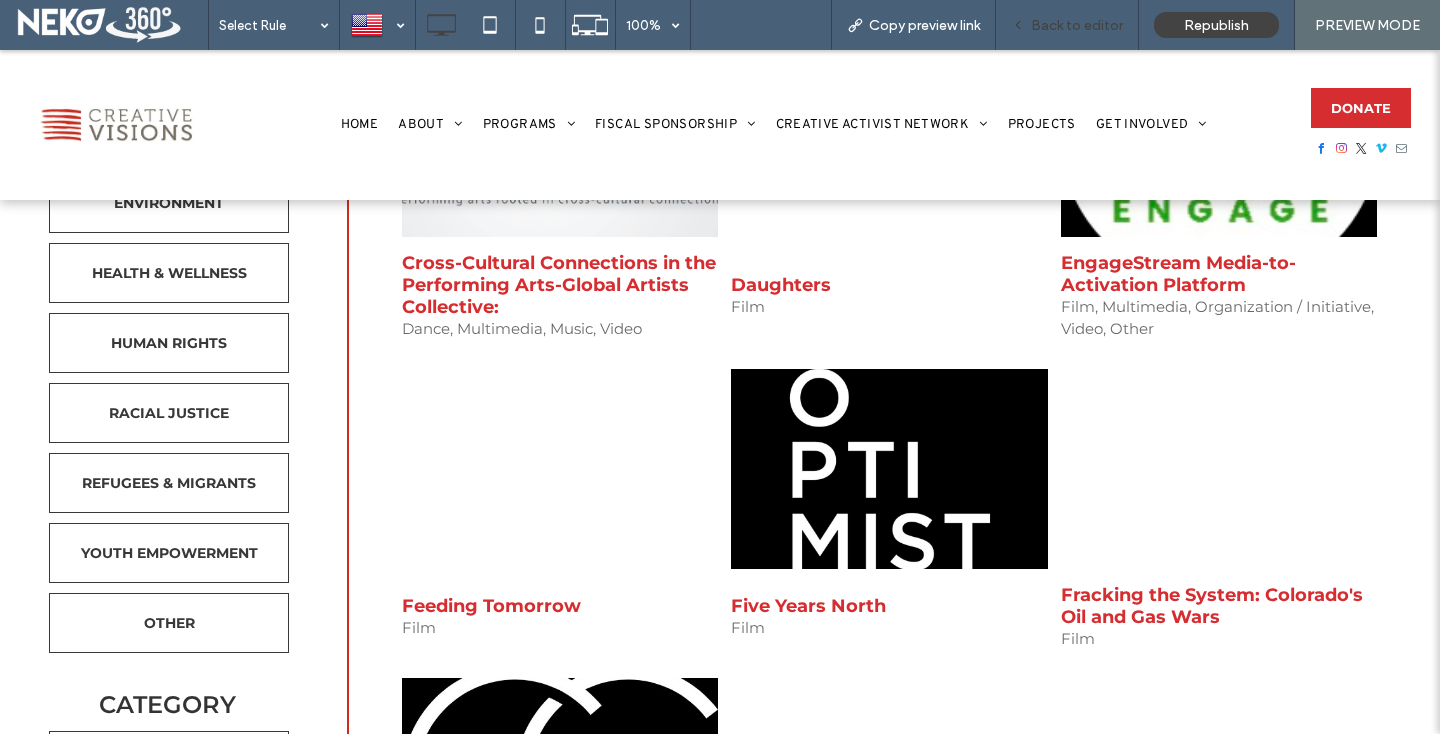click on "Back to editor" at bounding box center [1067, 25] 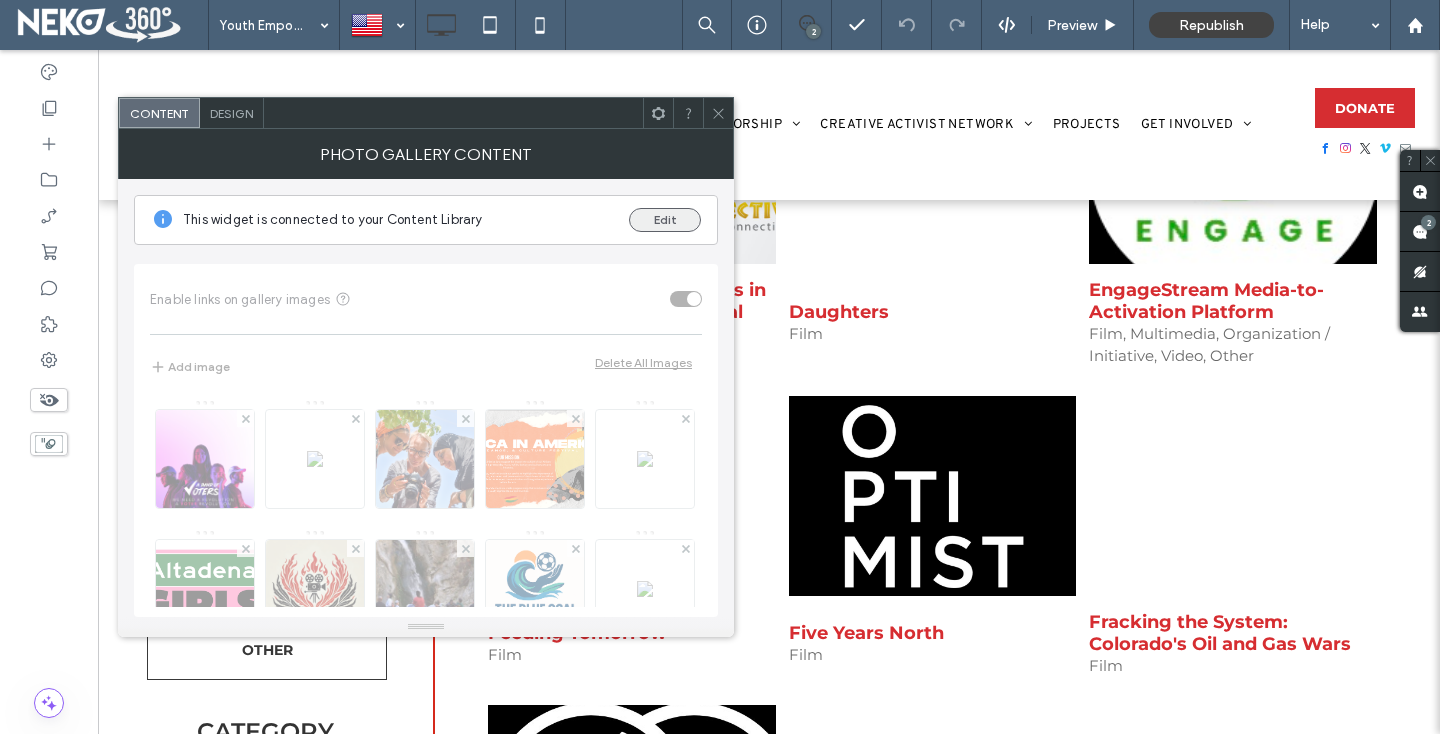 click on "Edit" at bounding box center (665, 220) 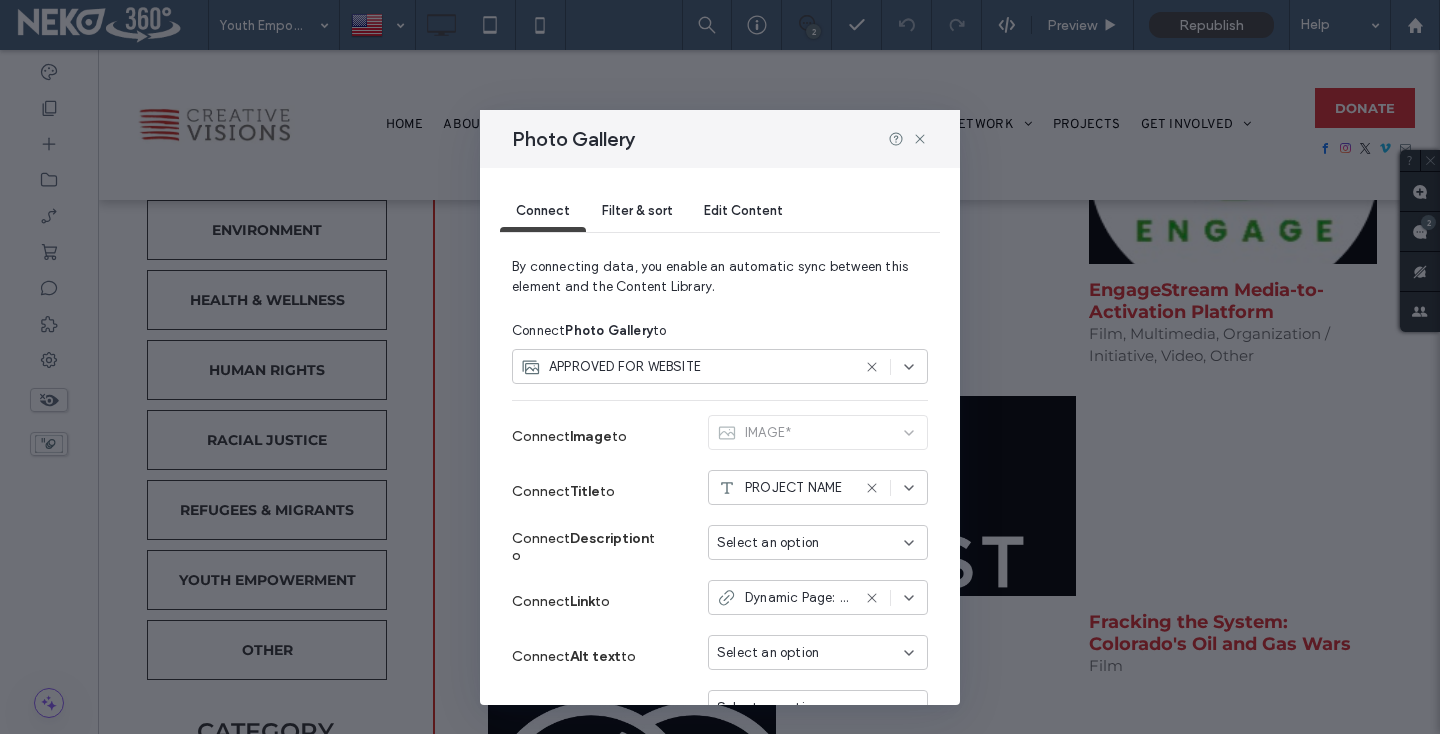 click on "Filter & sort" at bounding box center (637, 212) 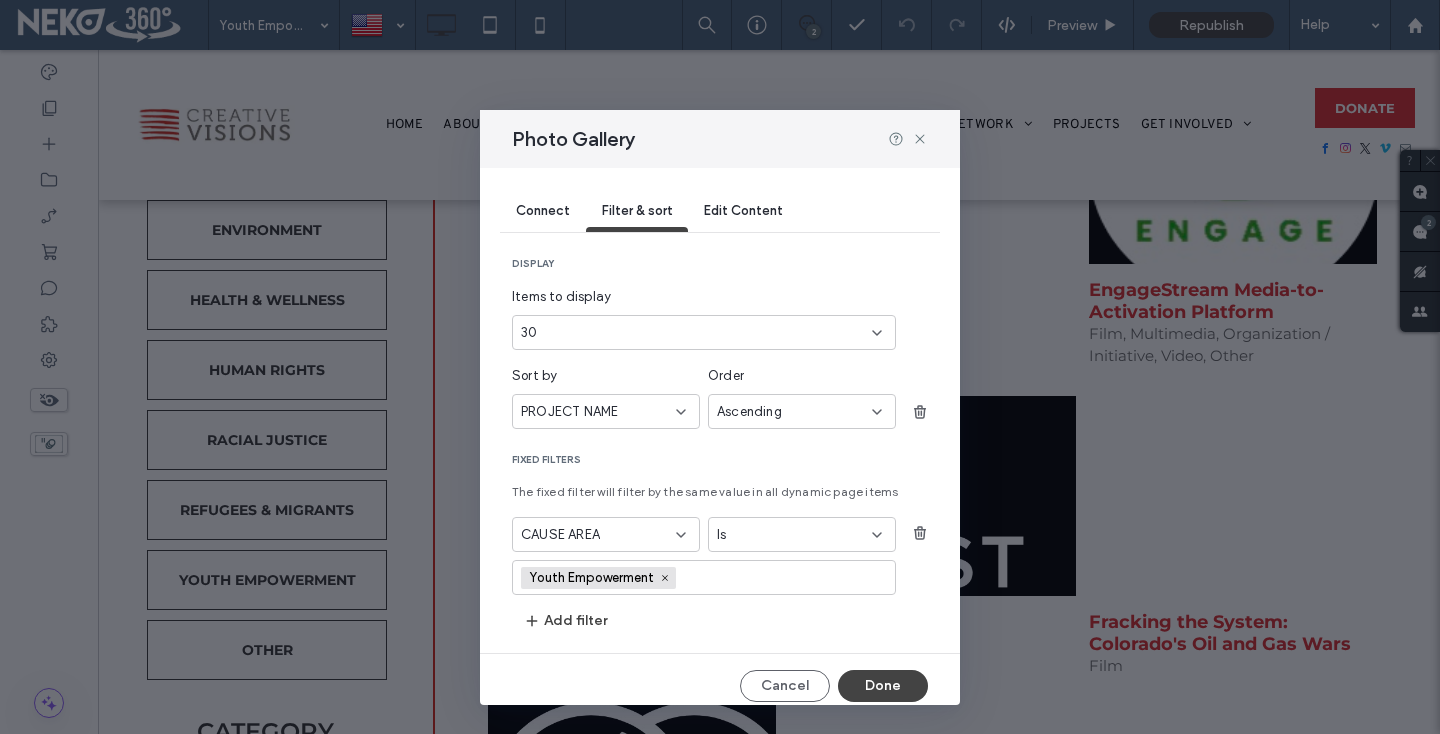 click on "Items to display 30" at bounding box center [704, 318] 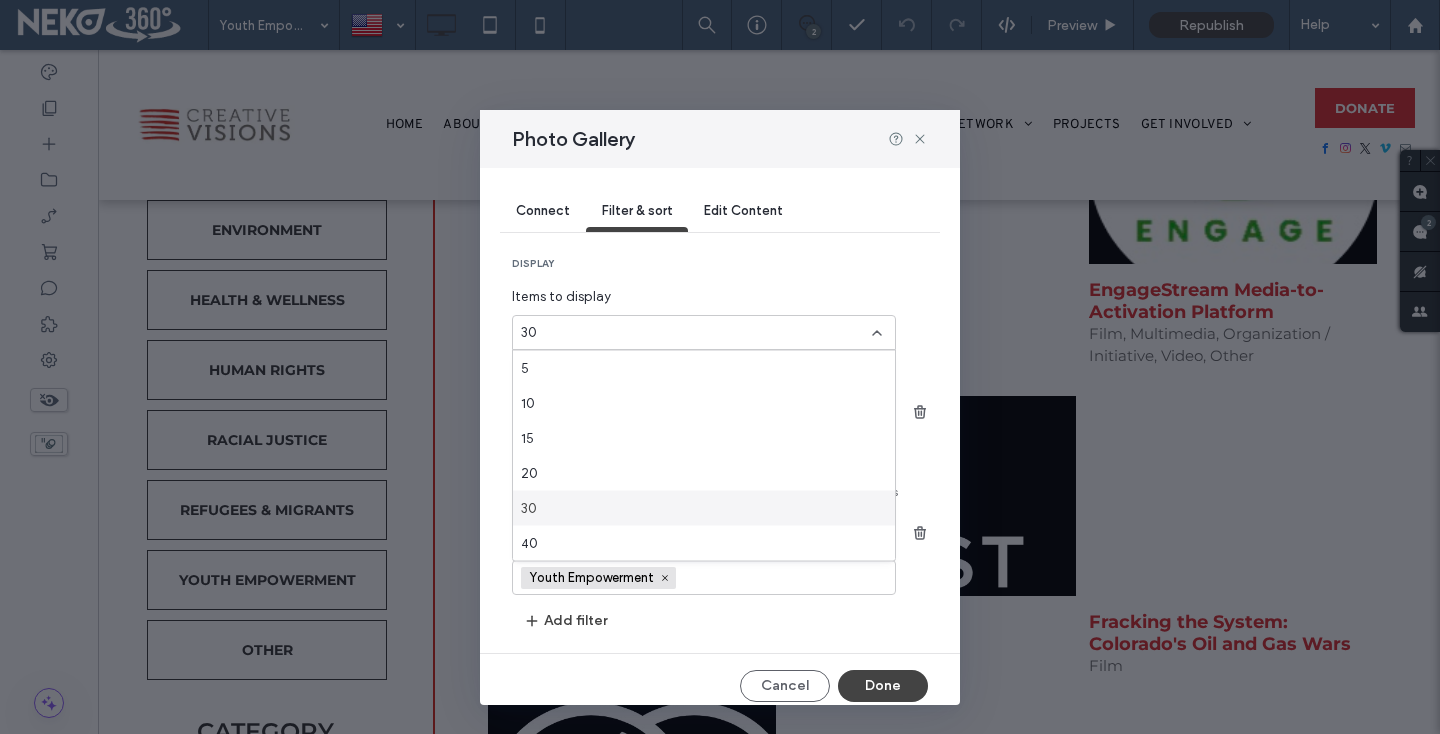 scroll, scrollTop: 70, scrollLeft: 0, axis: vertical 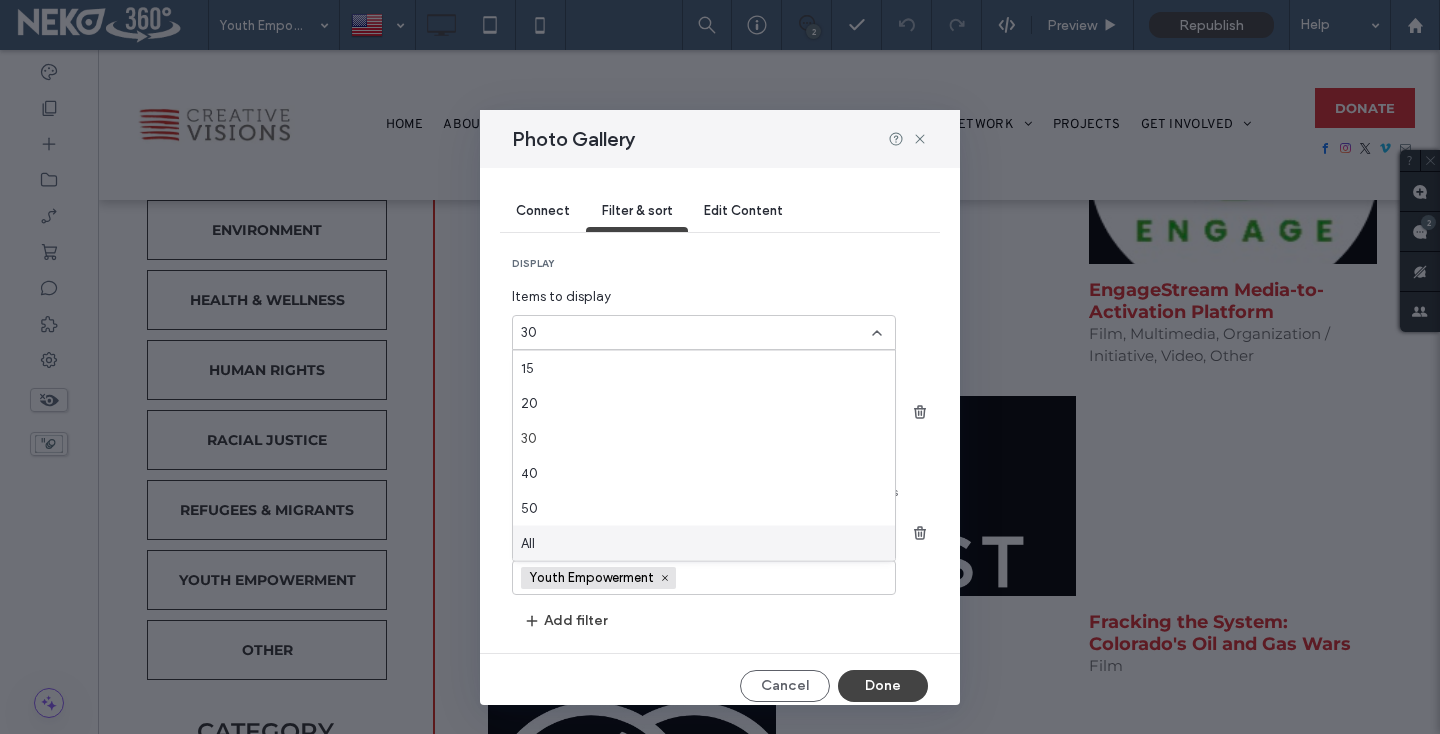 click on "All" at bounding box center (704, 543) 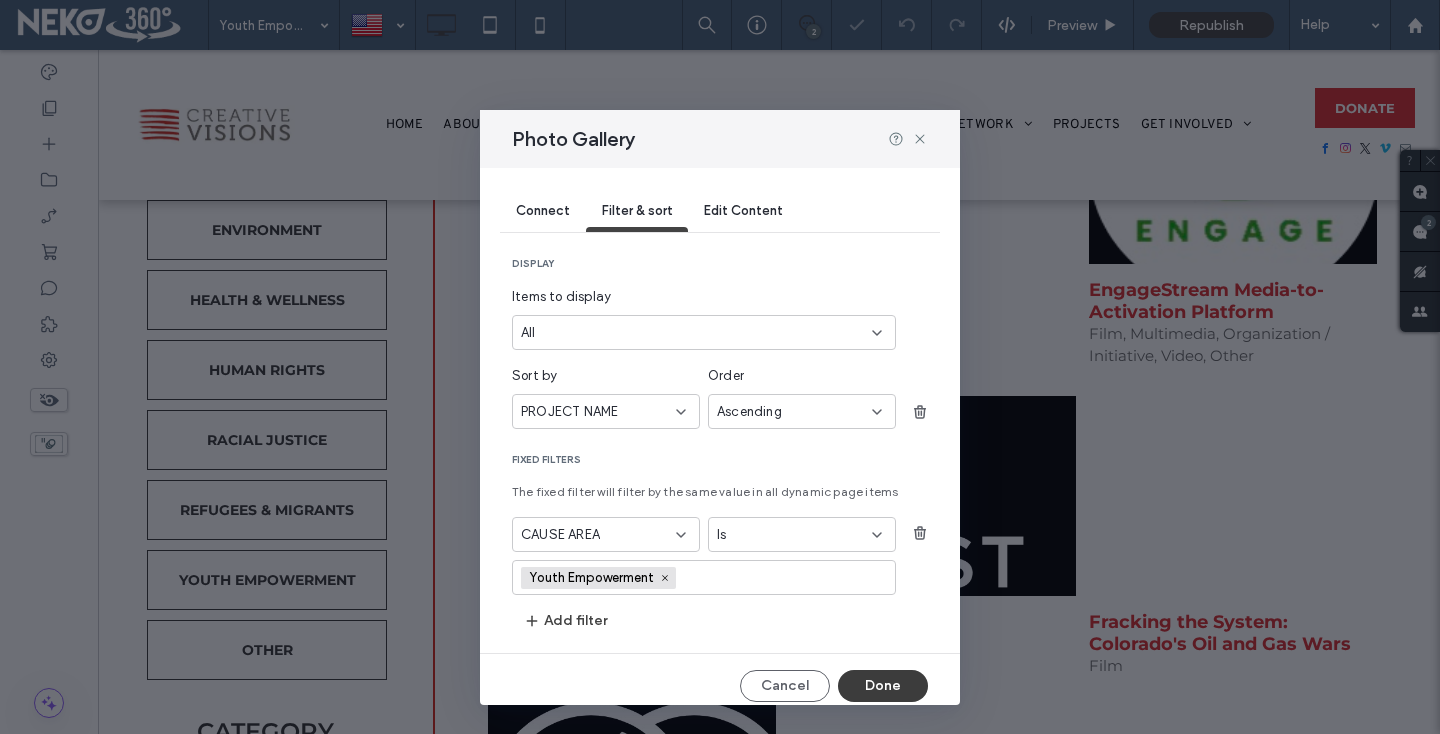 click on "Done" at bounding box center [883, 686] 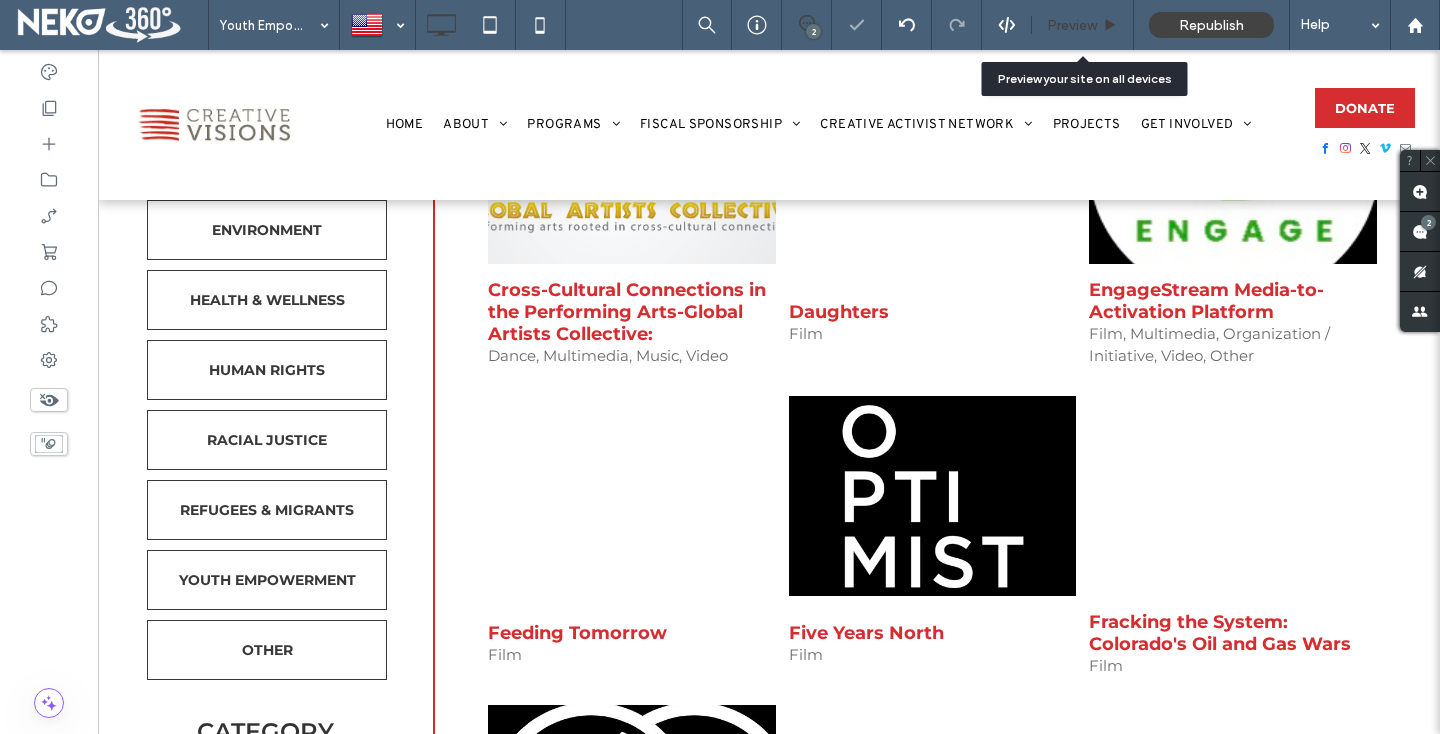 click on "Preview" at bounding box center [1083, 25] 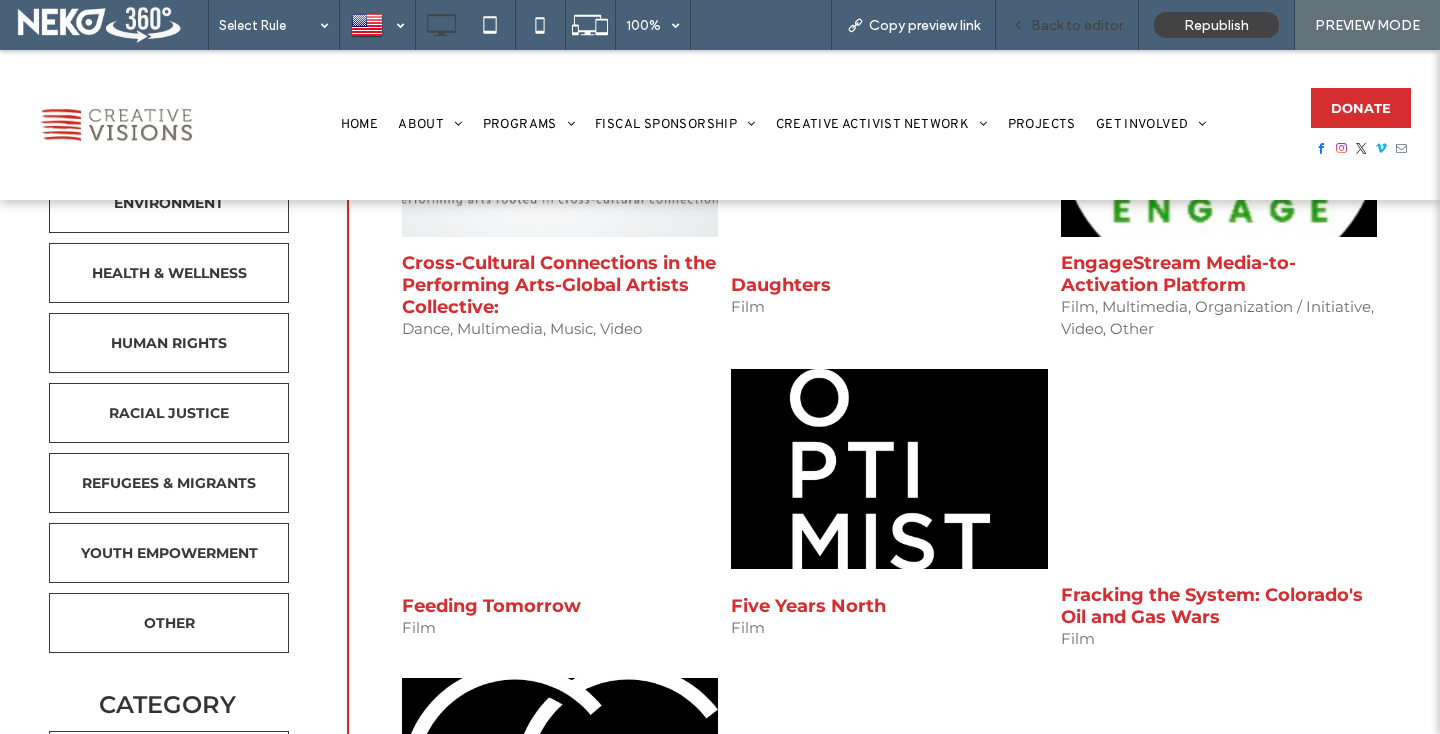 click on "Back to editor" at bounding box center (1077, 25) 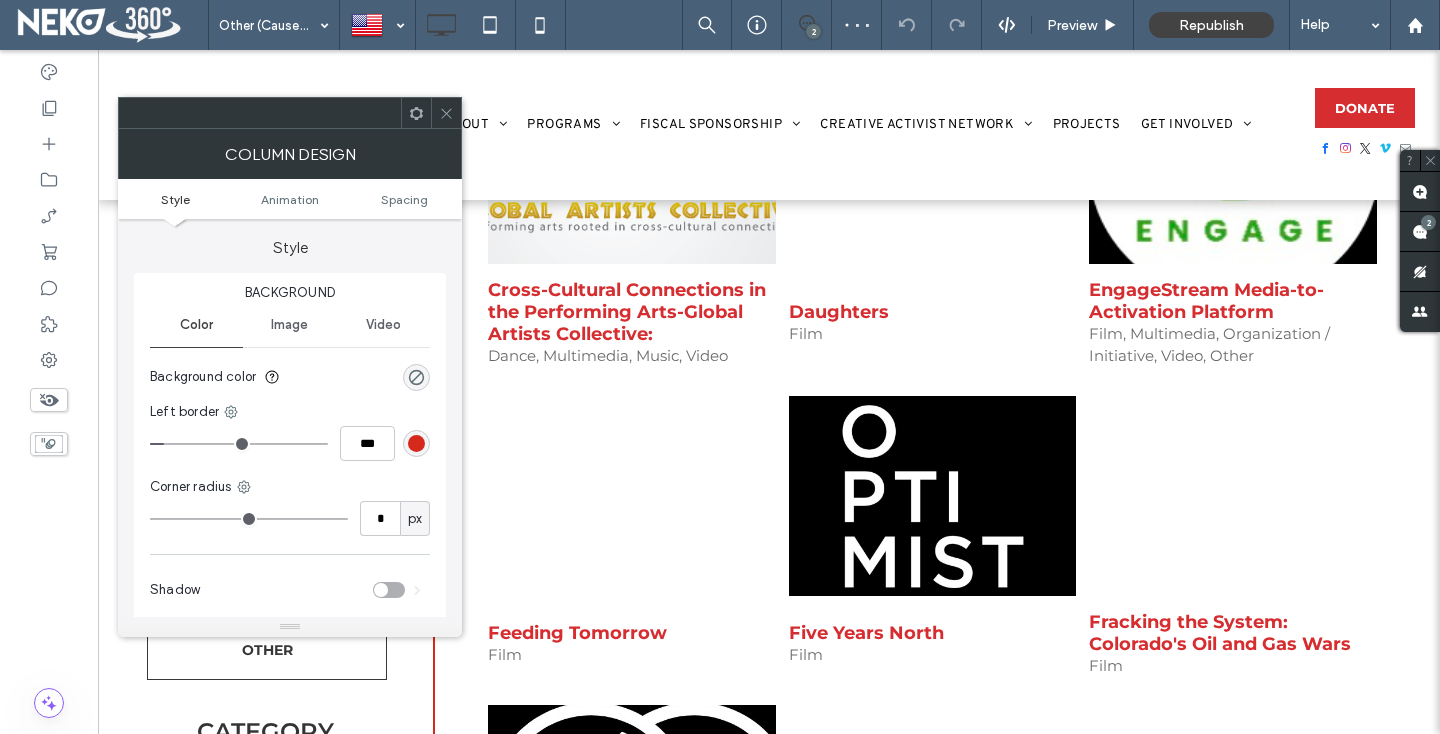click 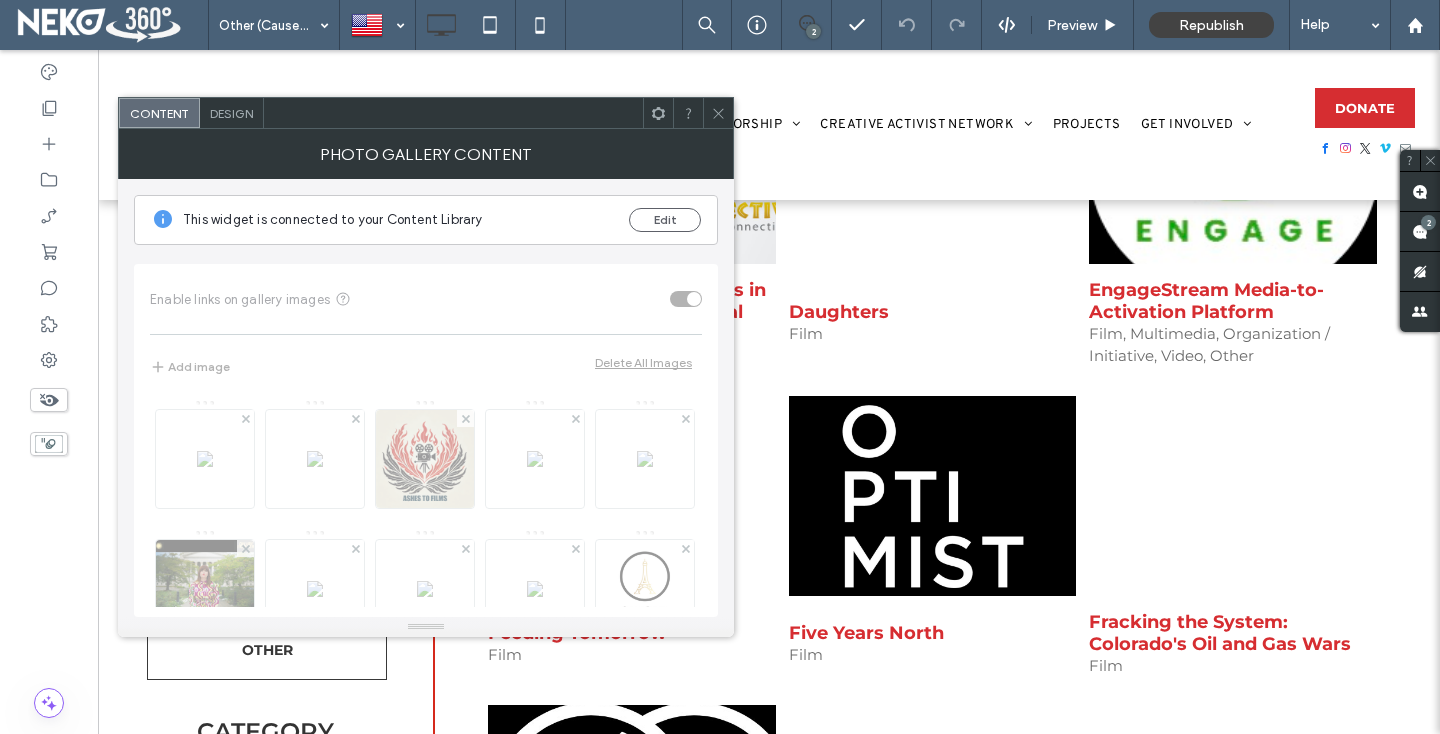 click on "This widget is connected to your Content Library Edit" at bounding box center (426, 220) 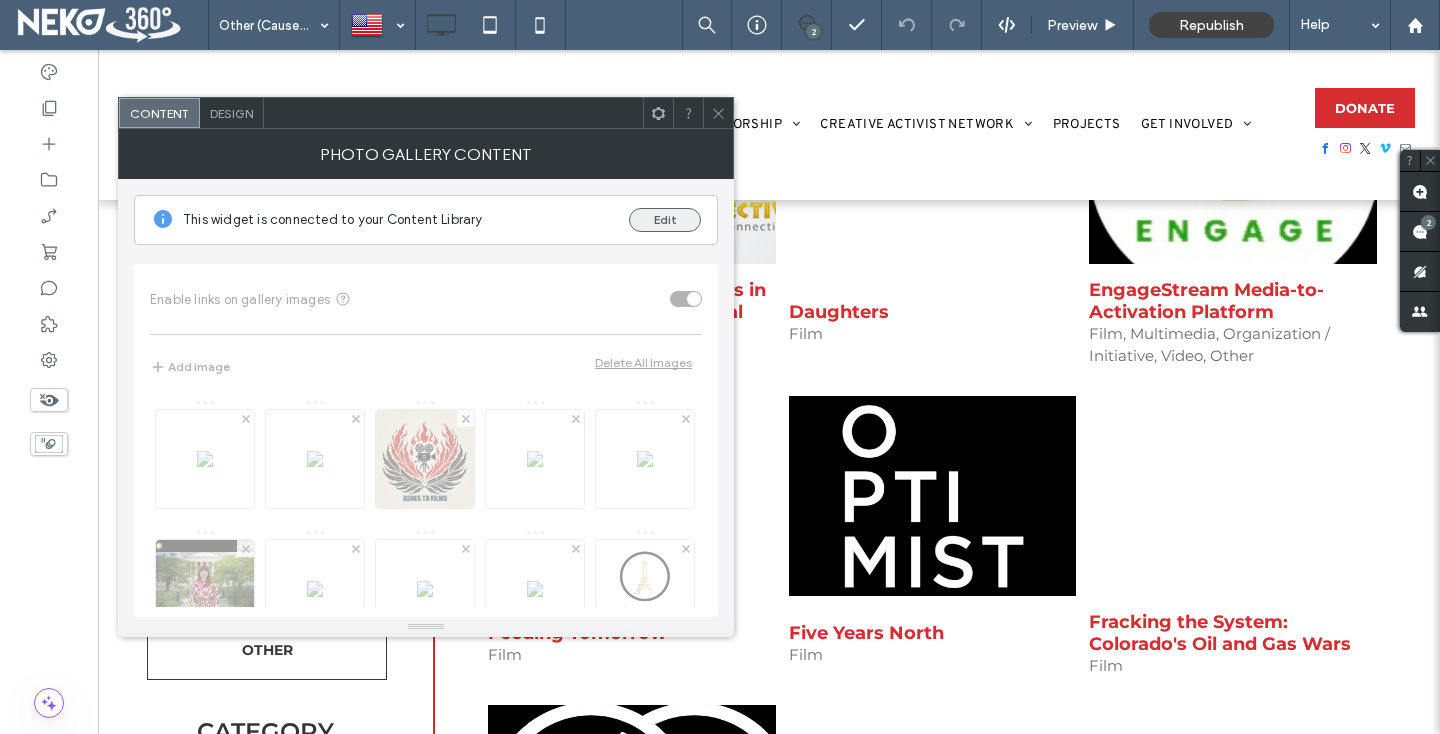 click on "Edit" at bounding box center (665, 220) 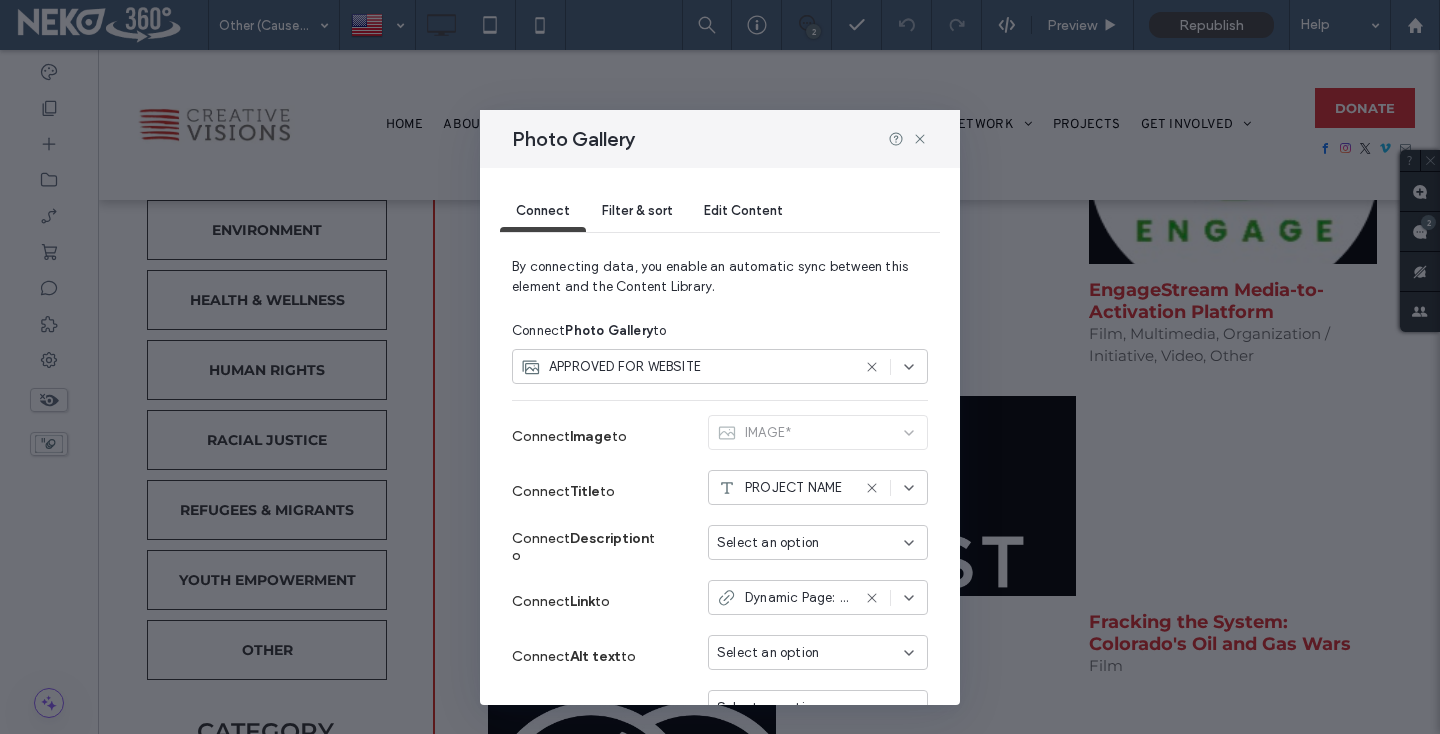 click on "Filter & sort" at bounding box center (637, 212) 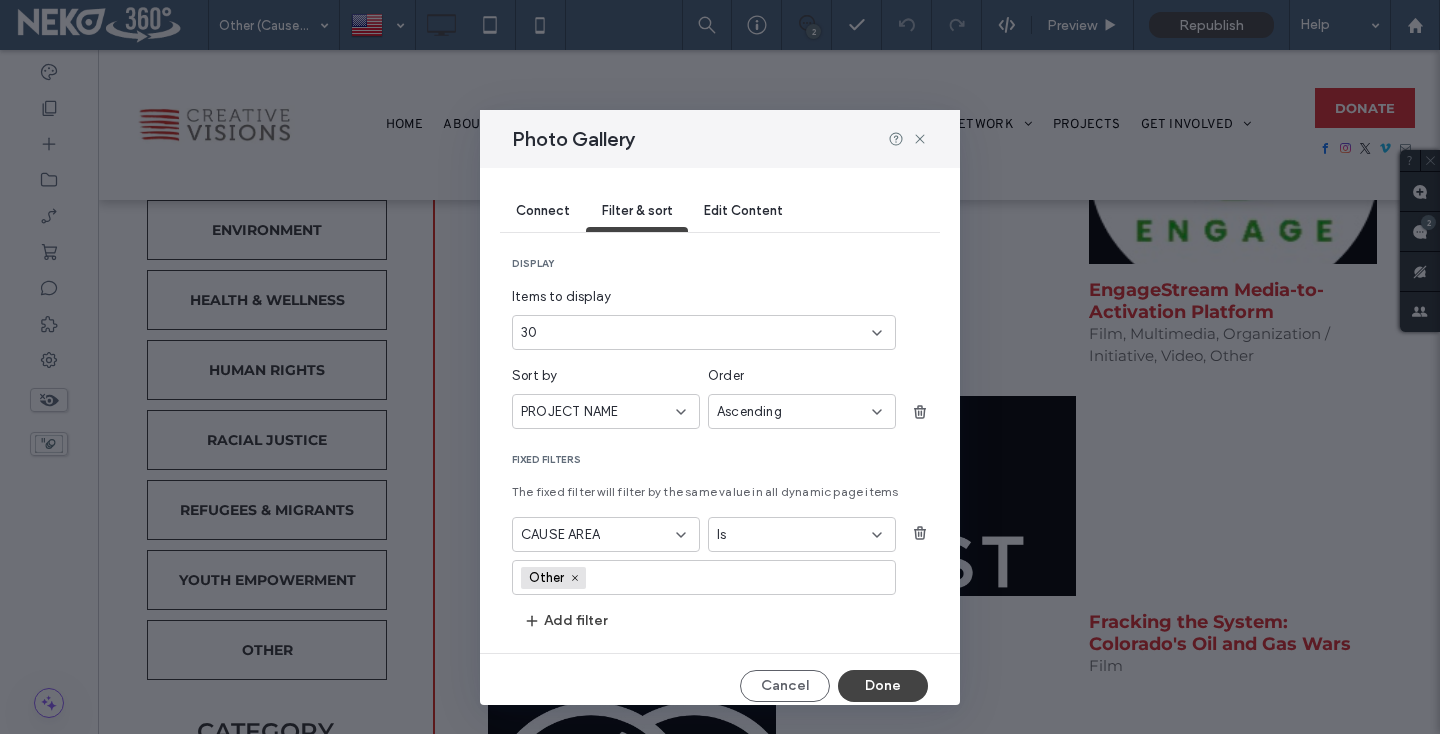 click on "30" at bounding box center [704, 332] 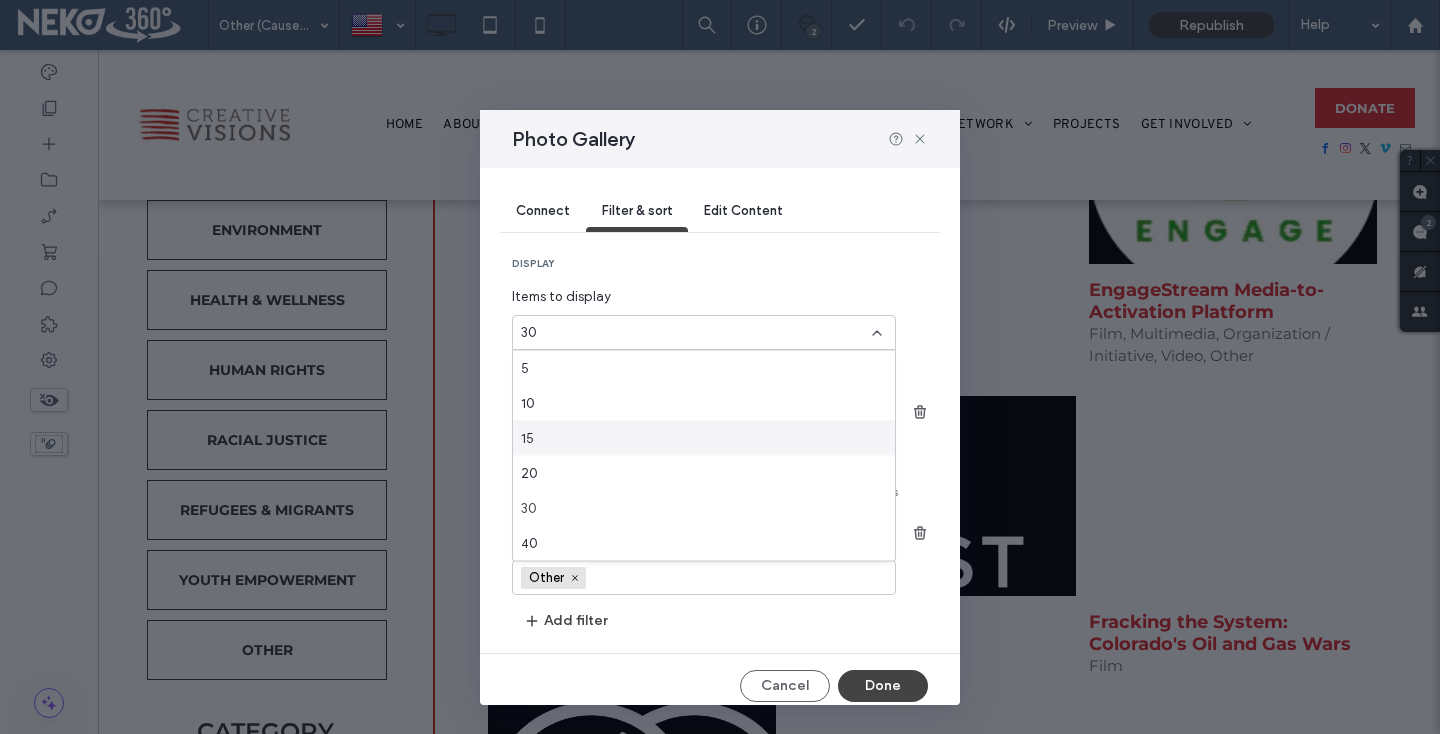 scroll, scrollTop: 70, scrollLeft: 0, axis: vertical 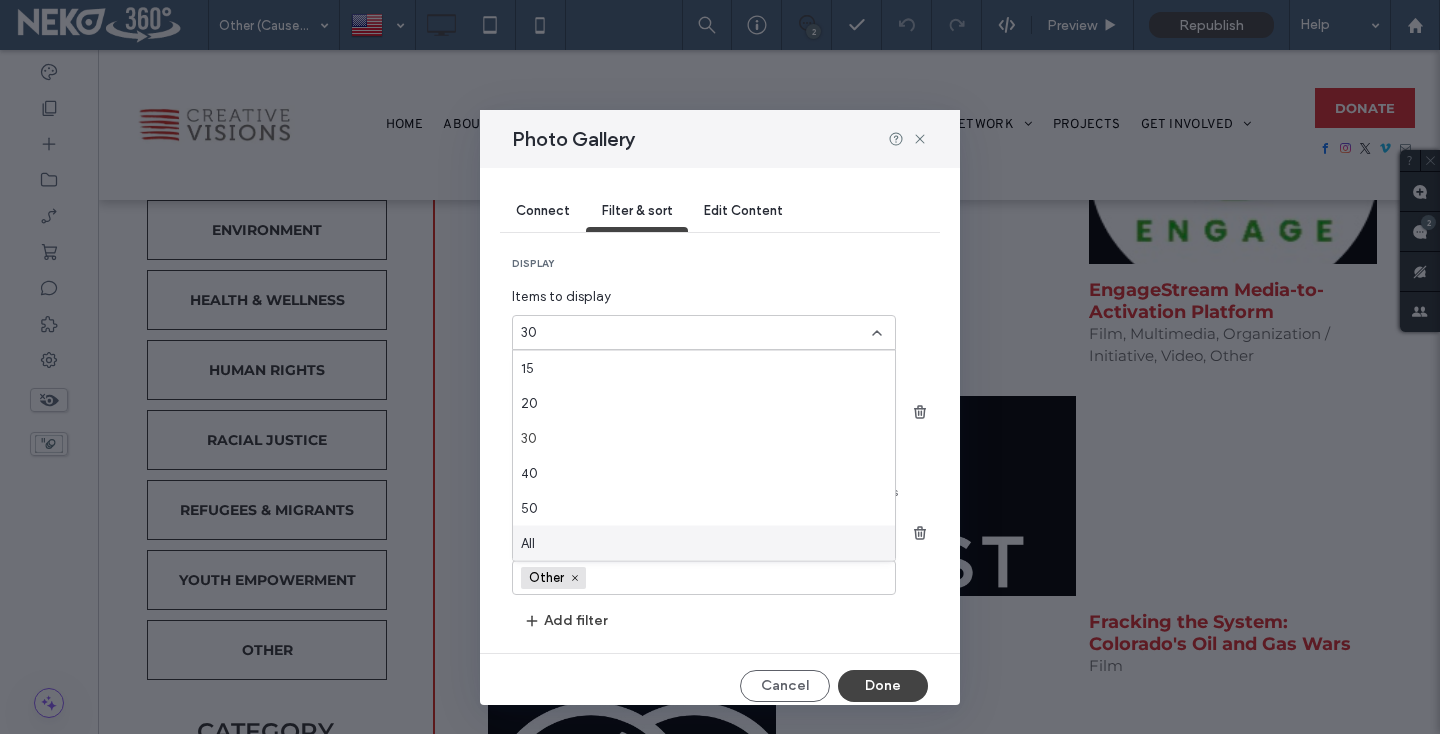 click on "All" at bounding box center [704, 543] 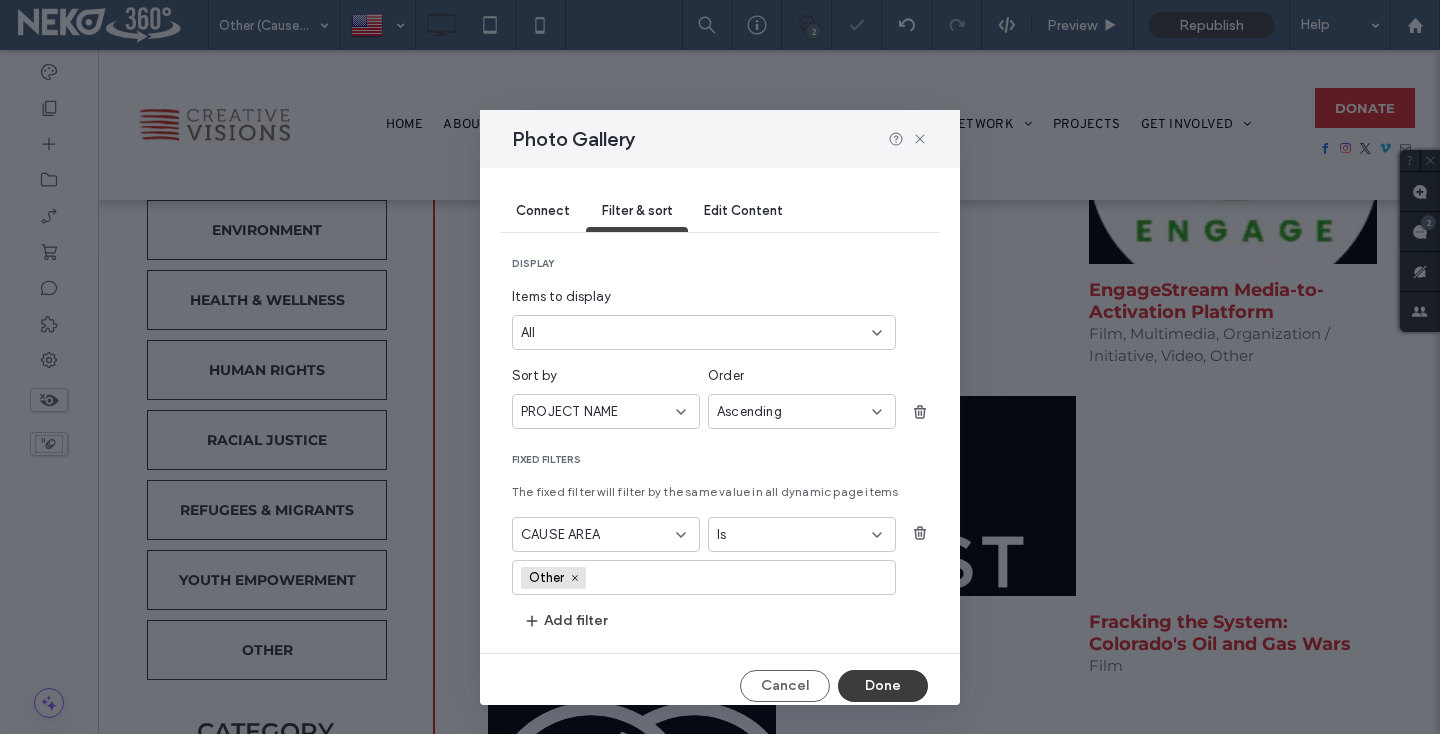 click on "Done" at bounding box center [883, 686] 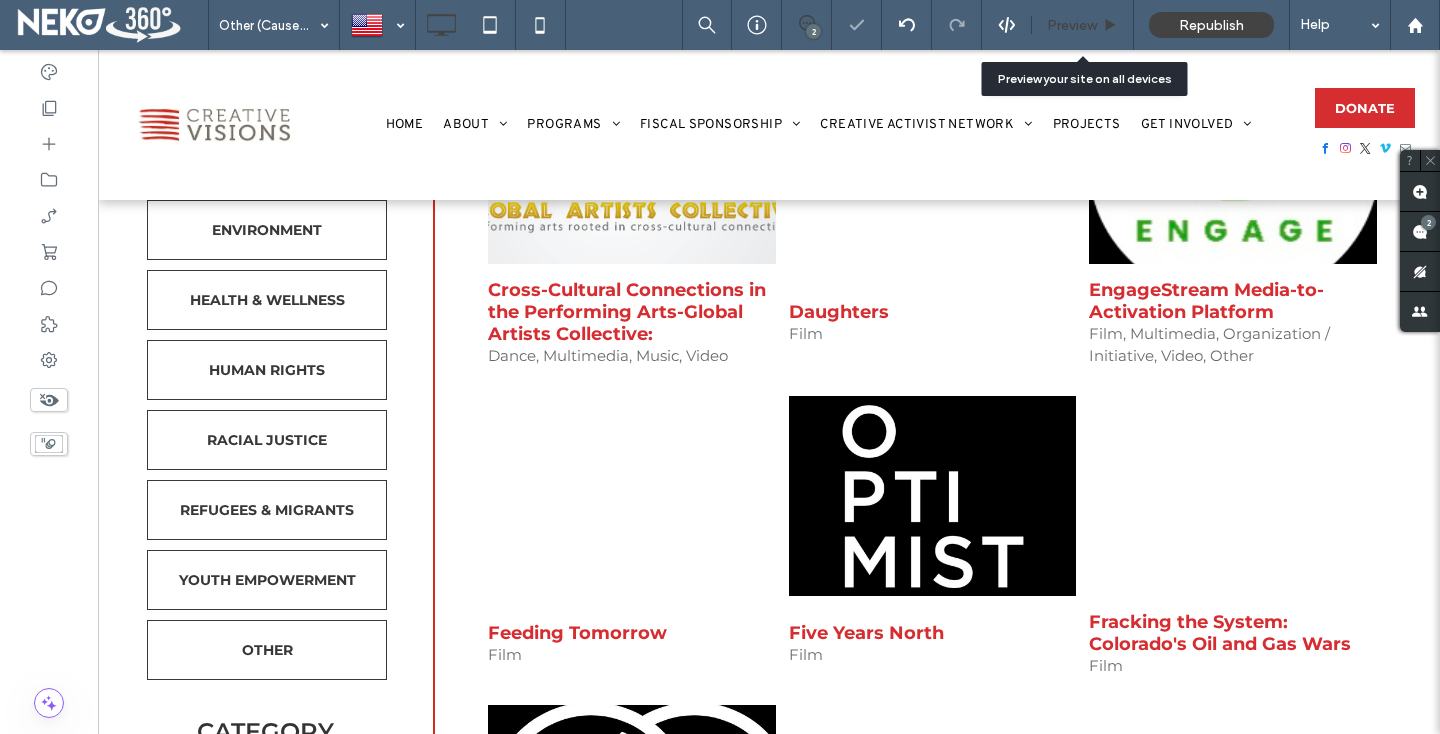click on "Preview" at bounding box center (1072, 25) 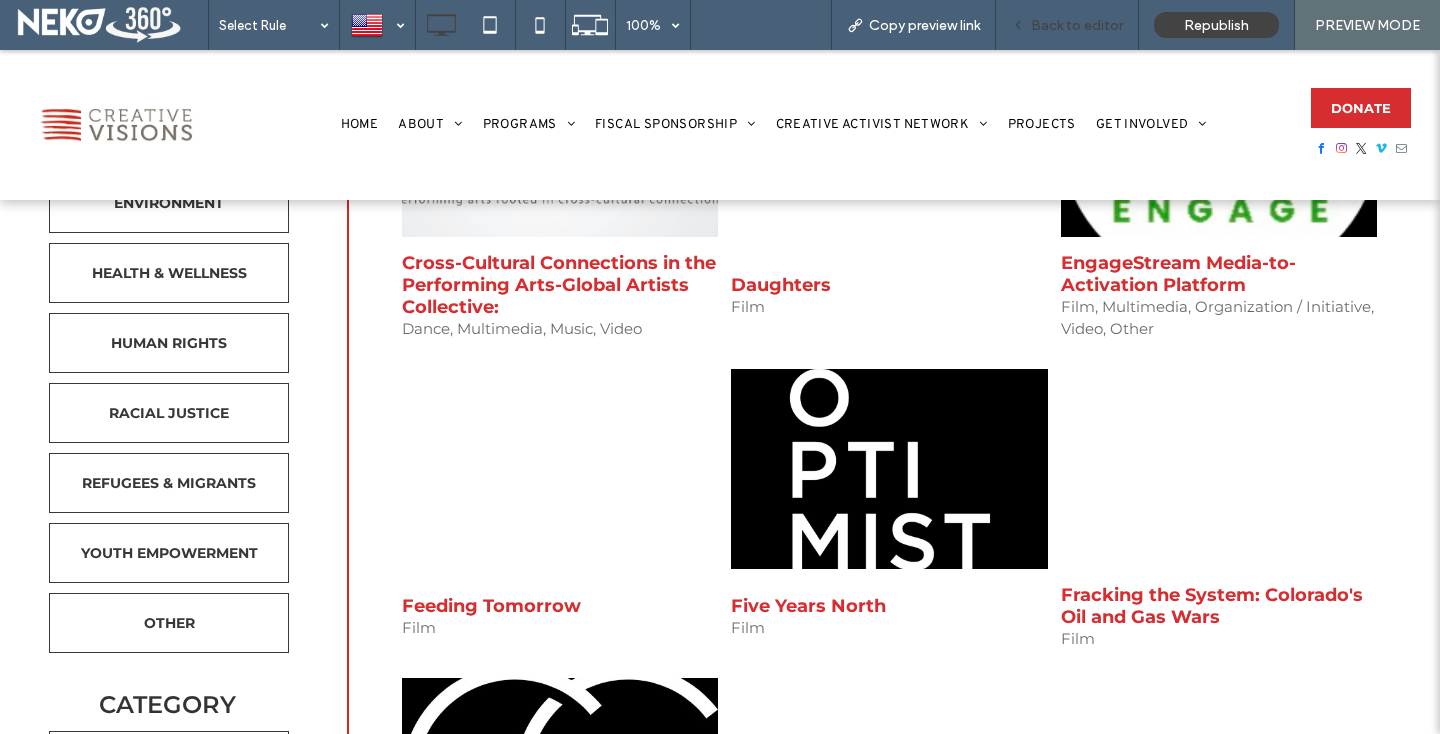 click on "Back to editor" at bounding box center (1077, 25) 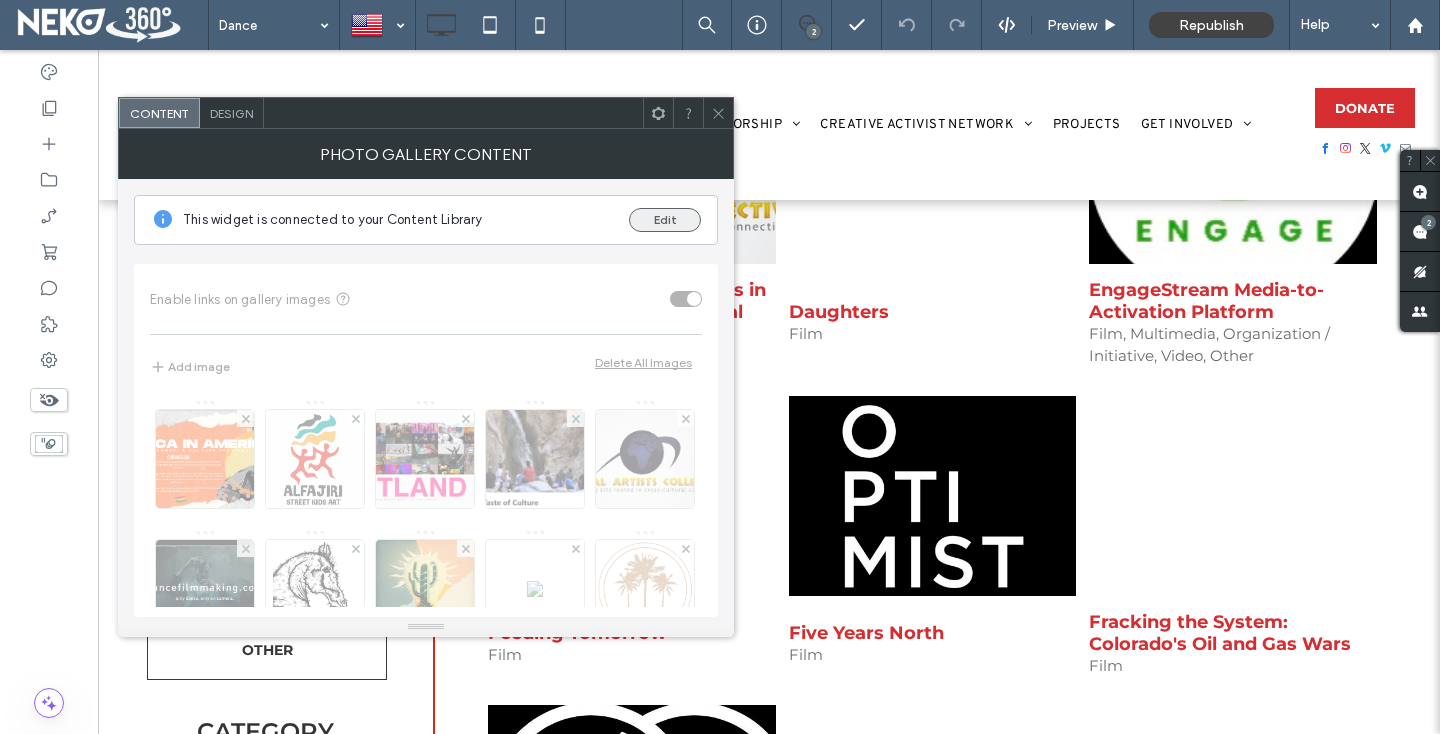 click on "Edit" at bounding box center [665, 220] 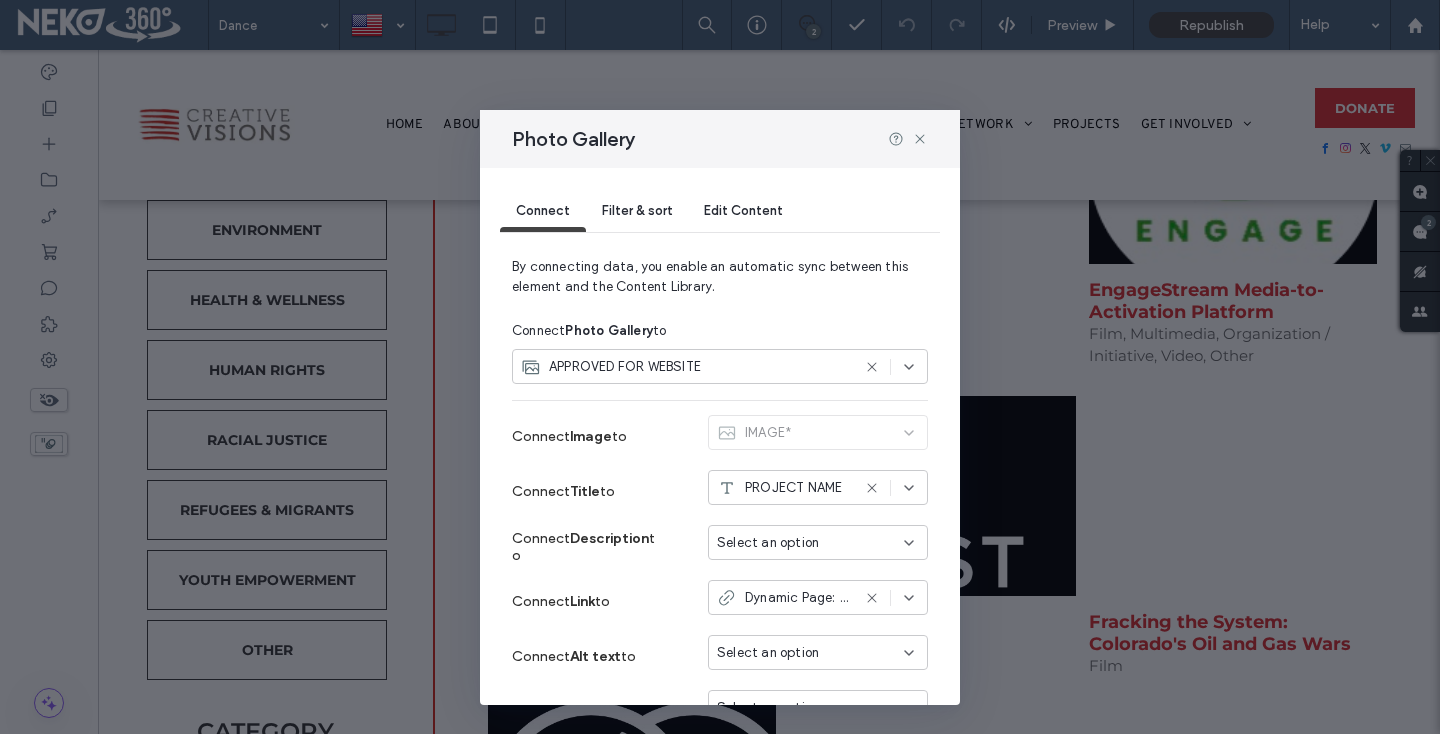 click on "Filter & sort" at bounding box center (637, 210) 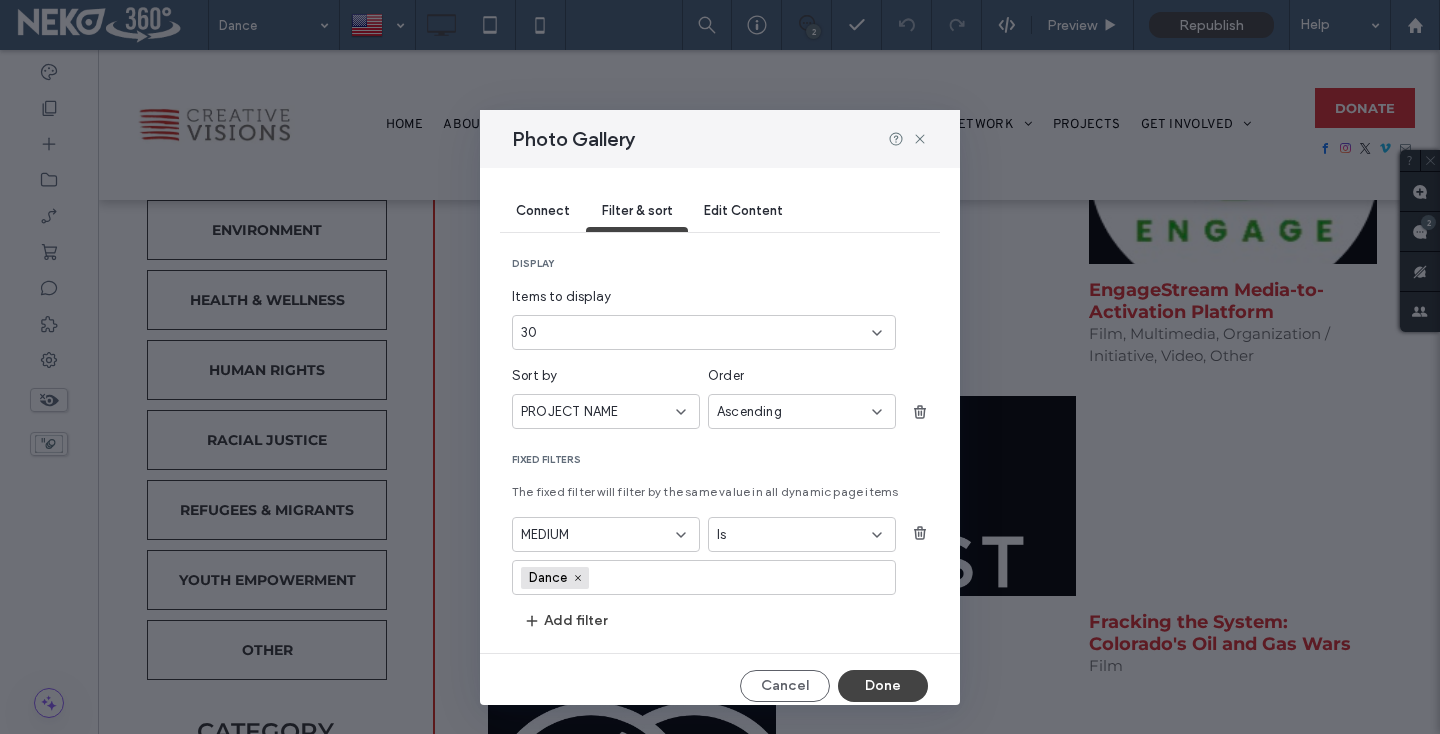 click on "30" at bounding box center [692, 333] 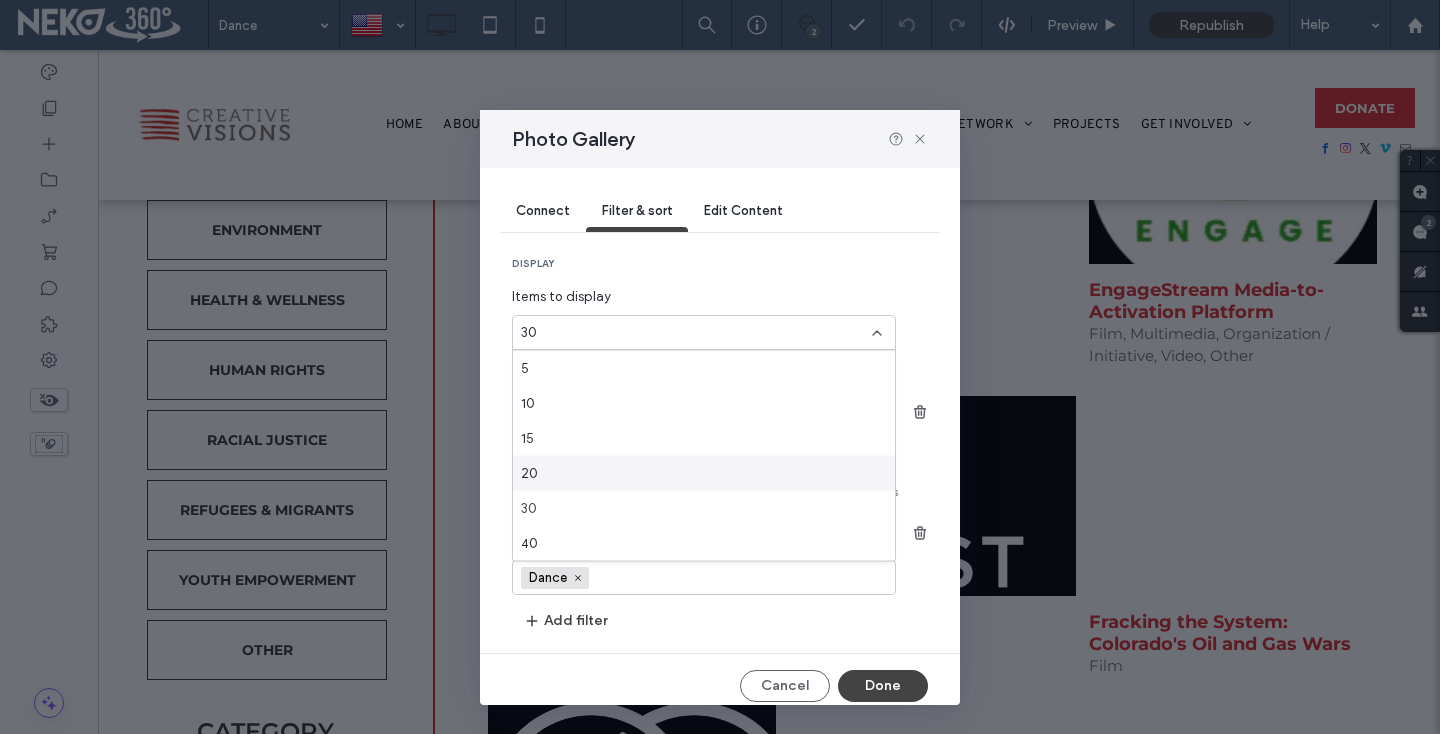 scroll, scrollTop: 70, scrollLeft: 0, axis: vertical 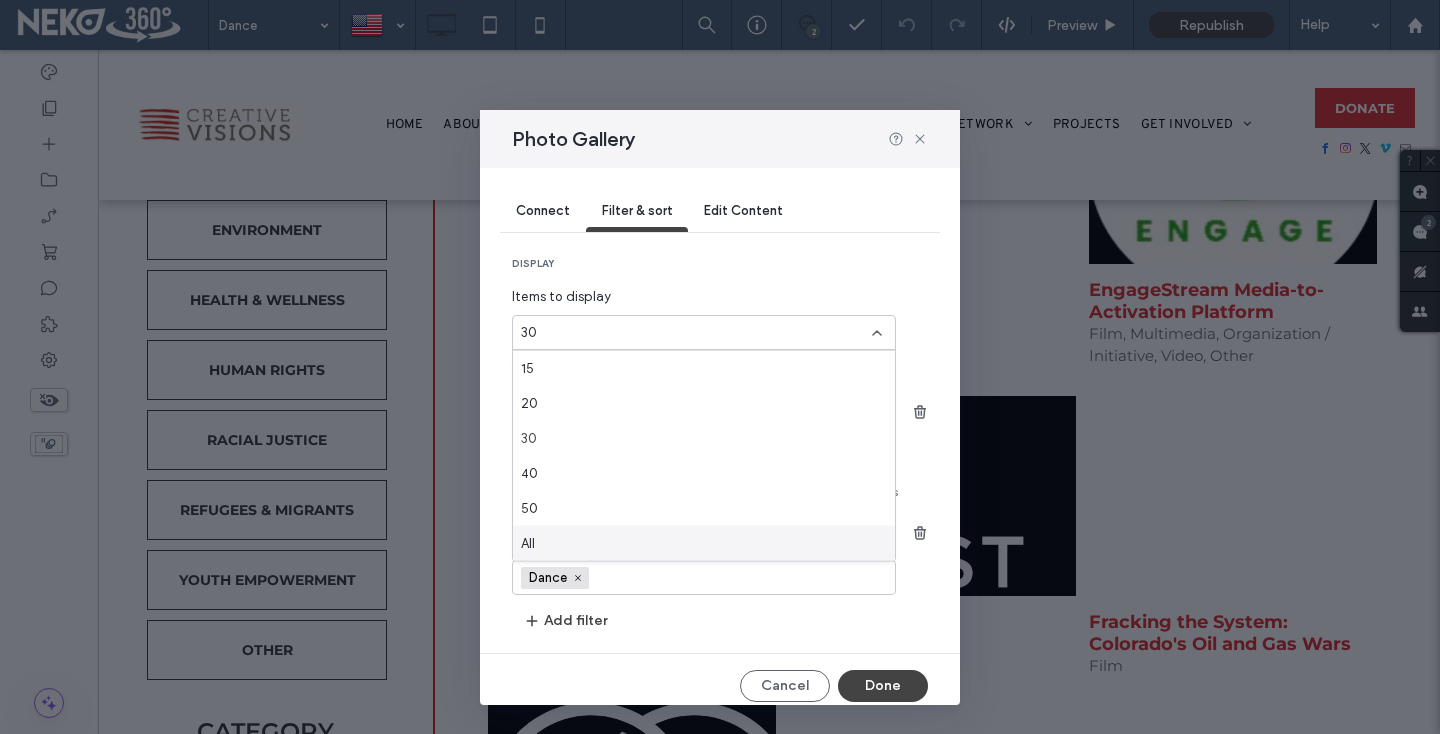 click on "All" at bounding box center (704, 543) 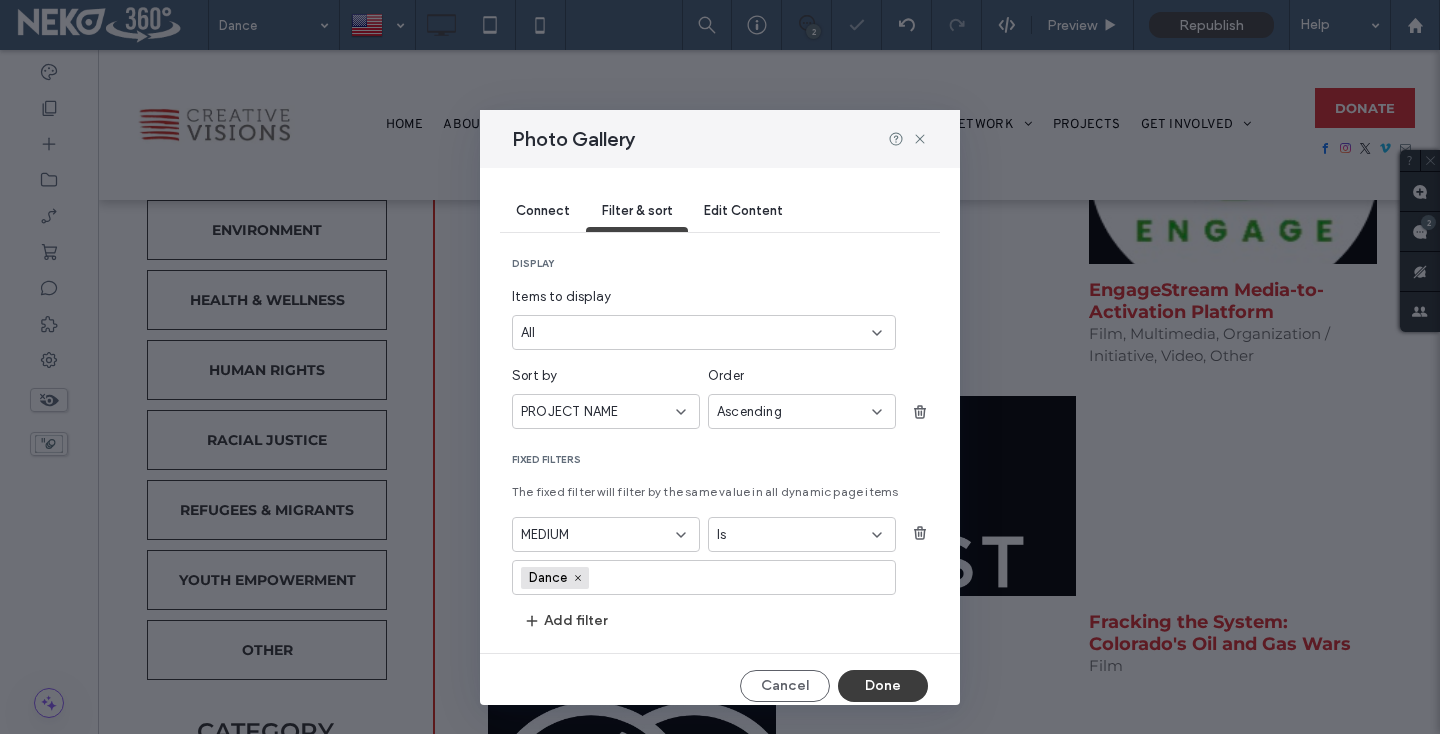 click on "Done" at bounding box center [883, 686] 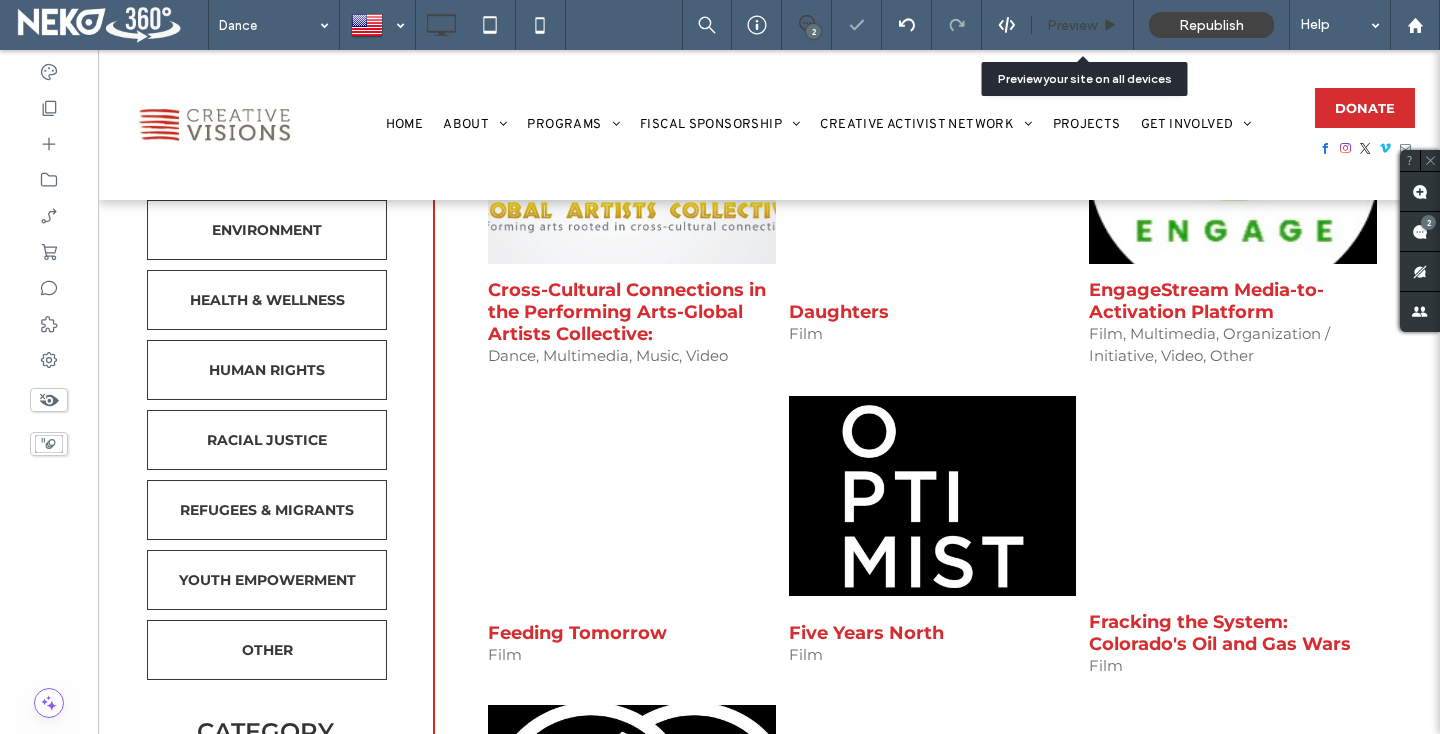 click on "Preview" at bounding box center (1072, 25) 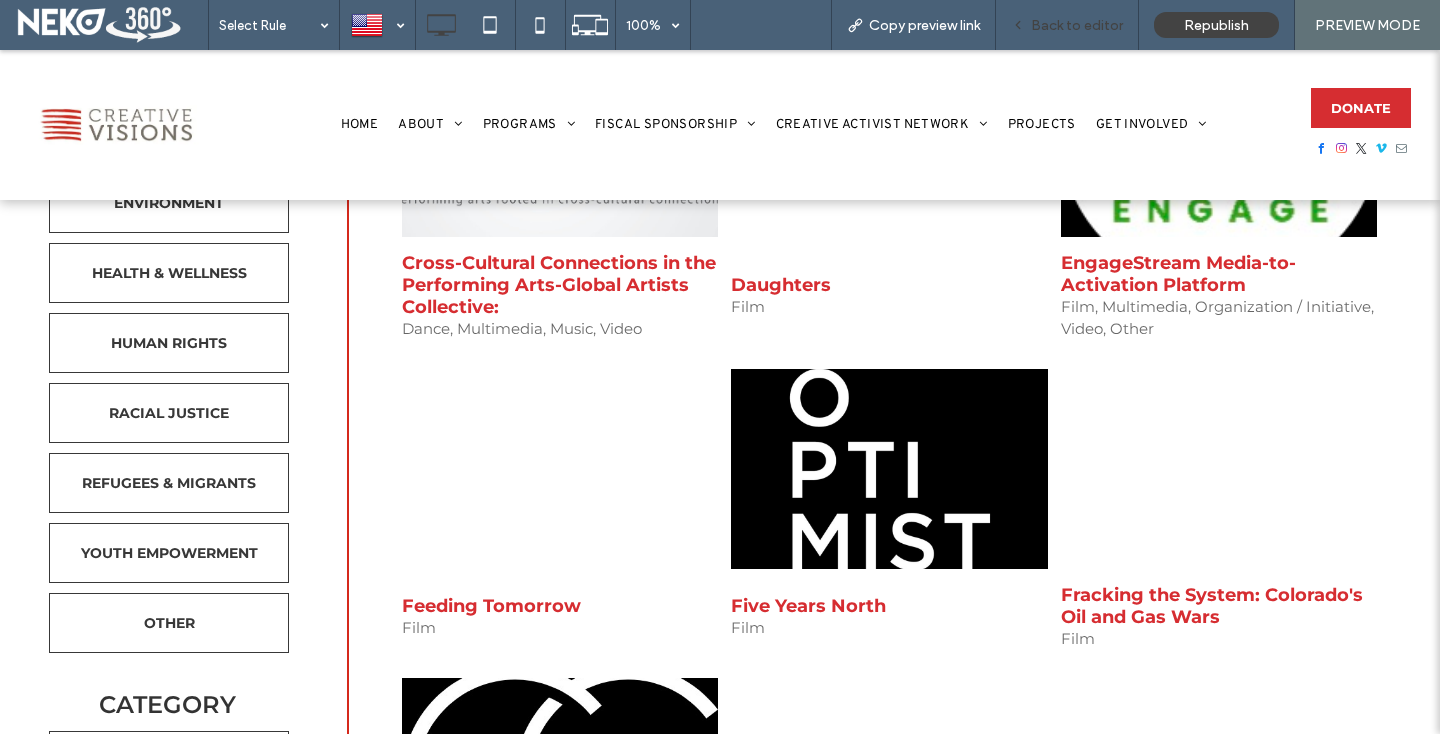 click on "Back to editor" at bounding box center (1077, 25) 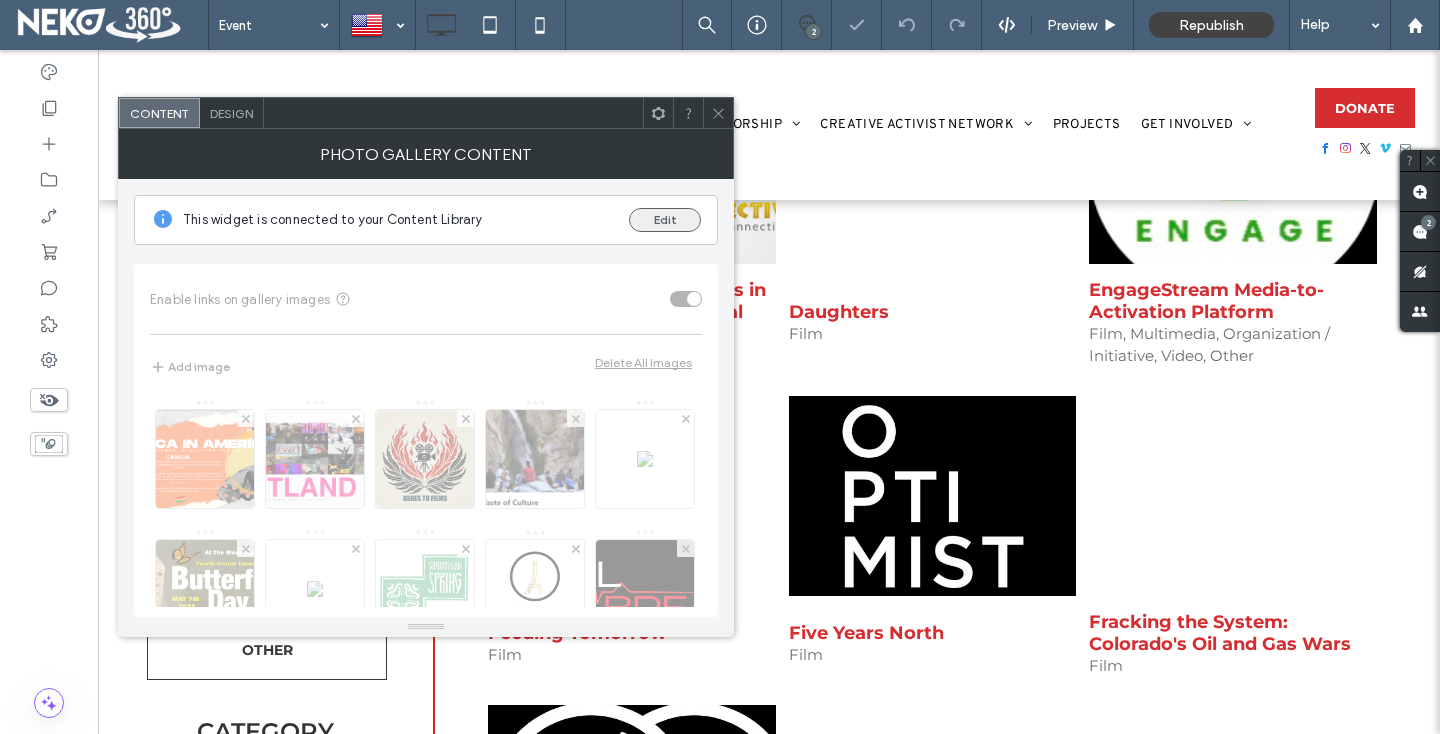 click on "Edit" at bounding box center (665, 220) 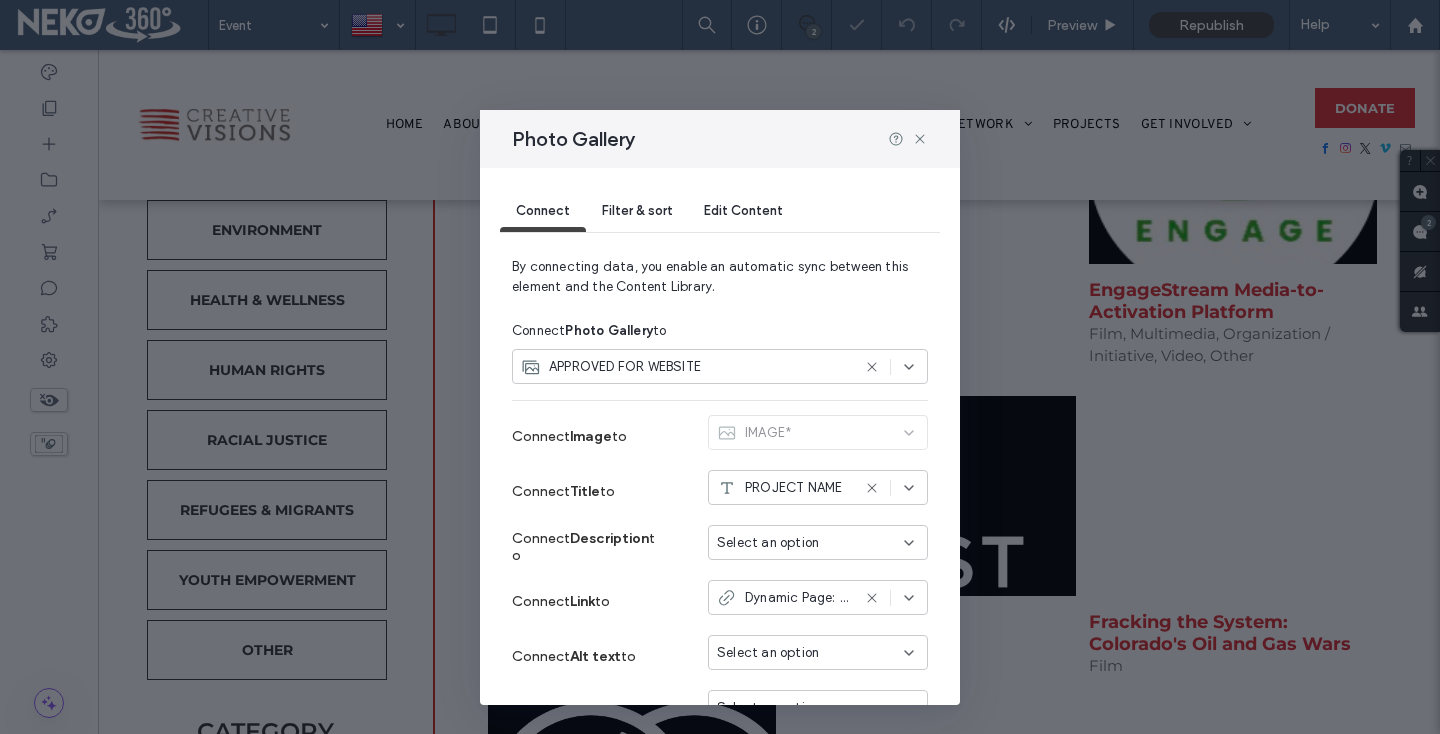 click on "Filter & sort" at bounding box center (637, 210) 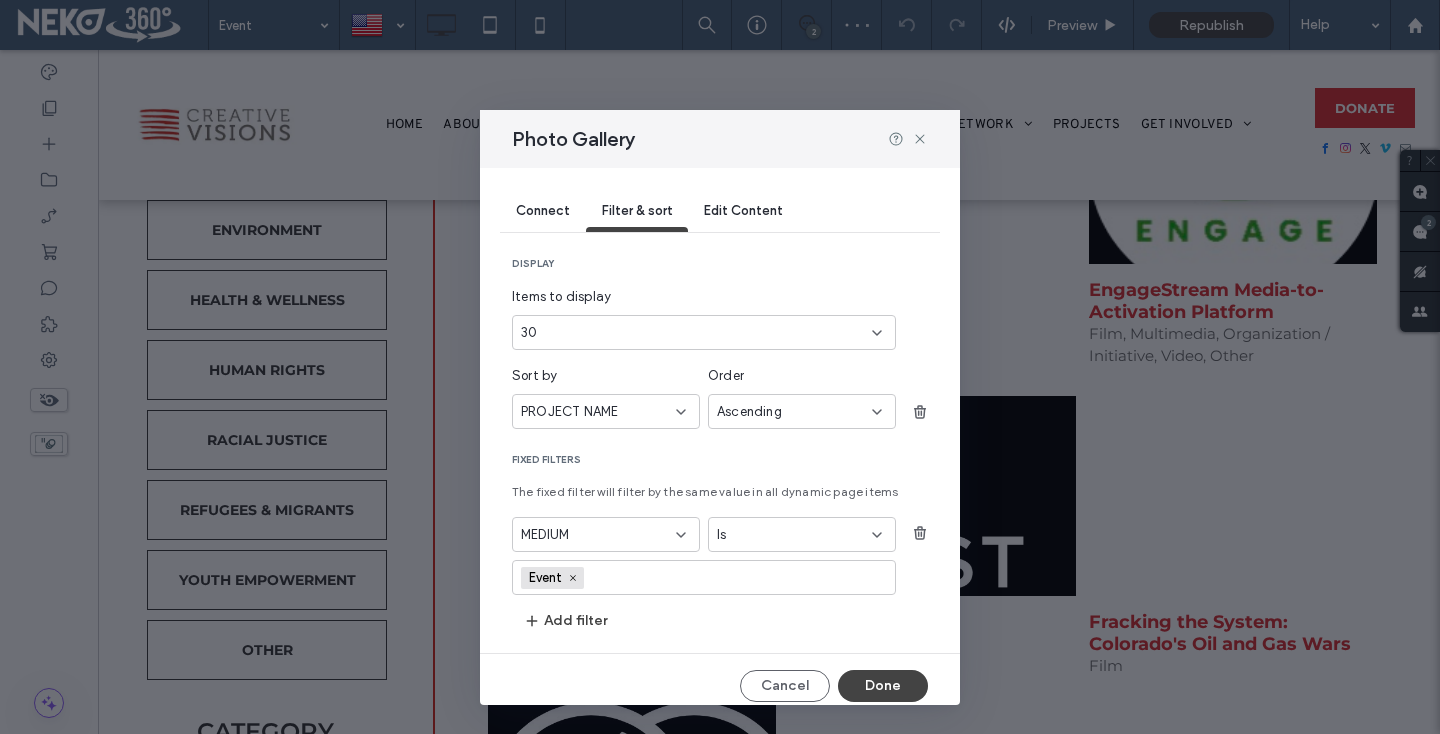 click on "30" at bounding box center [692, 333] 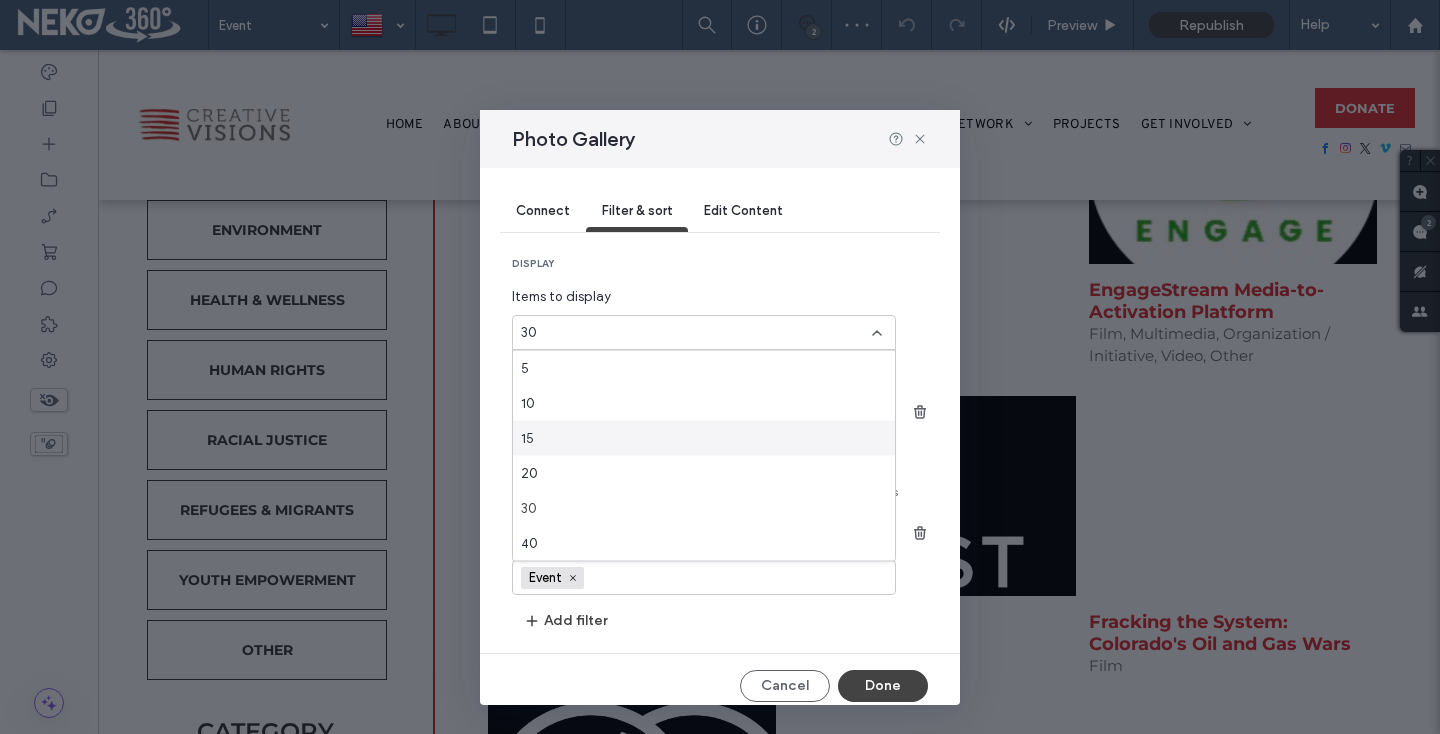 scroll, scrollTop: 70, scrollLeft: 0, axis: vertical 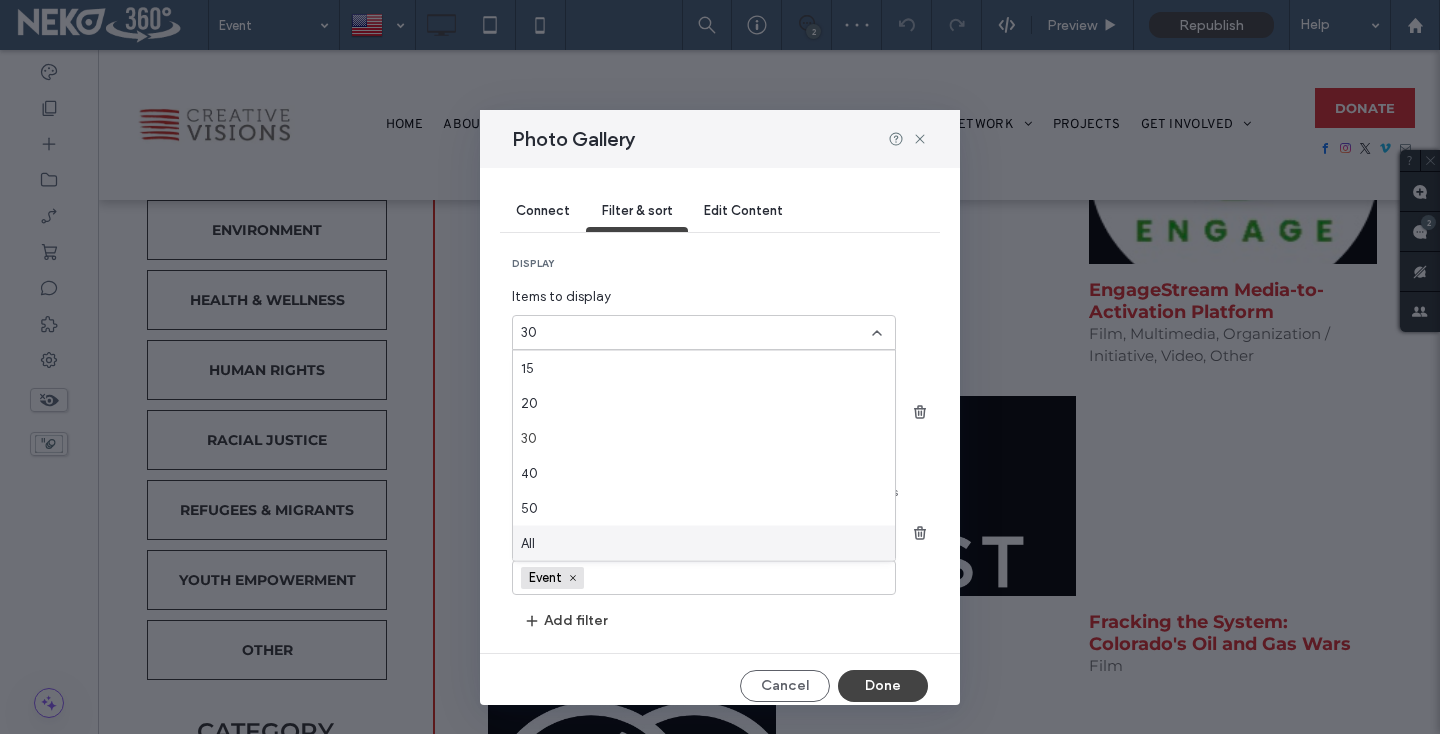 click on "All" at bounding box center (704, 543) 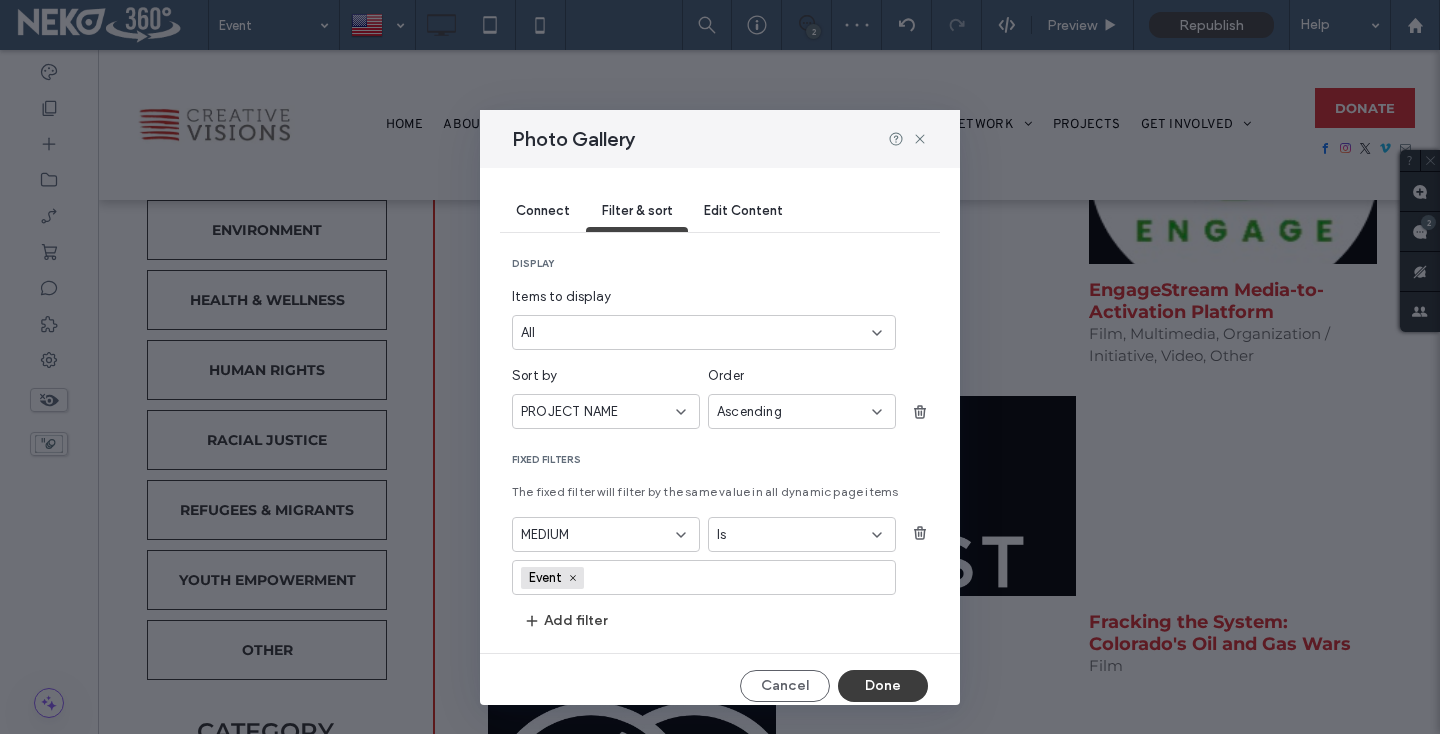 click on "Done" at bounding box center [883, 686] 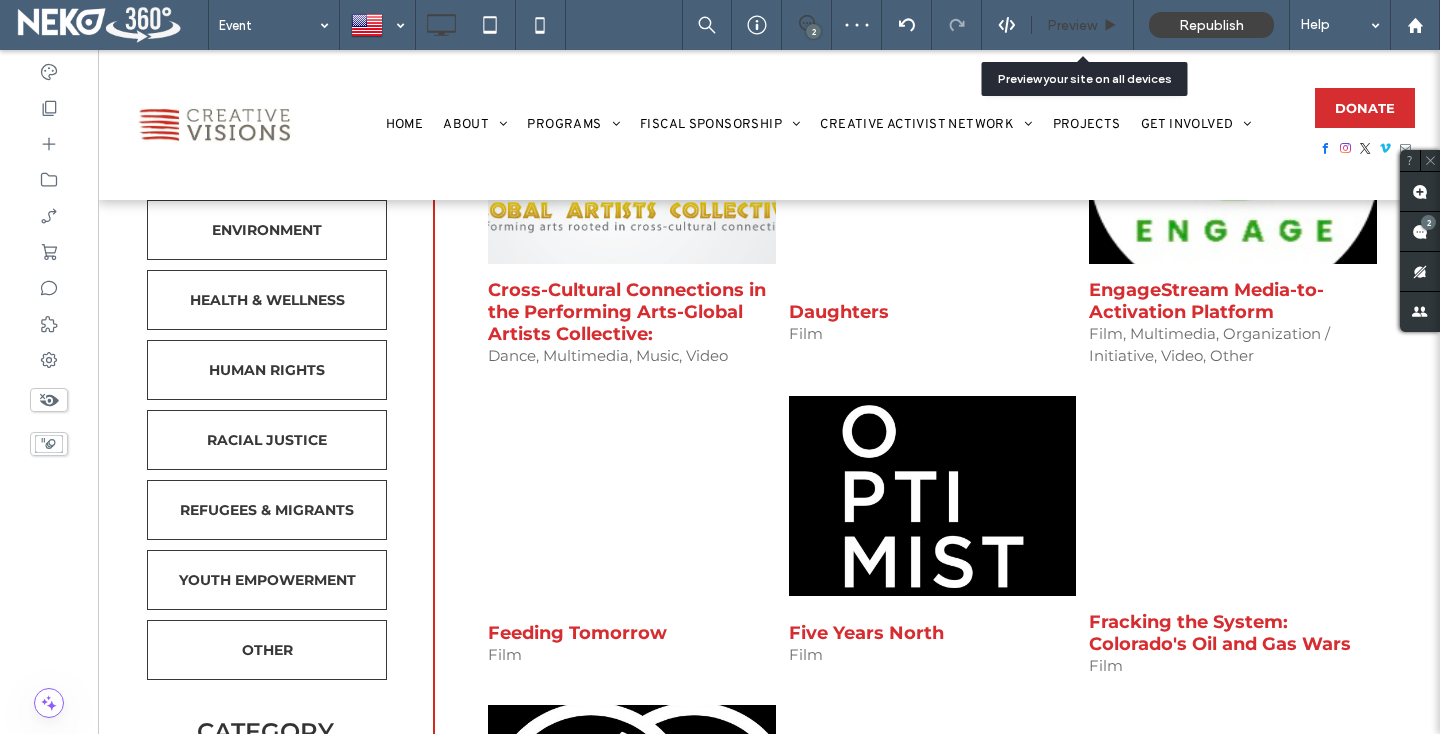 click on "Preview" at bounding box center [1072, 25] 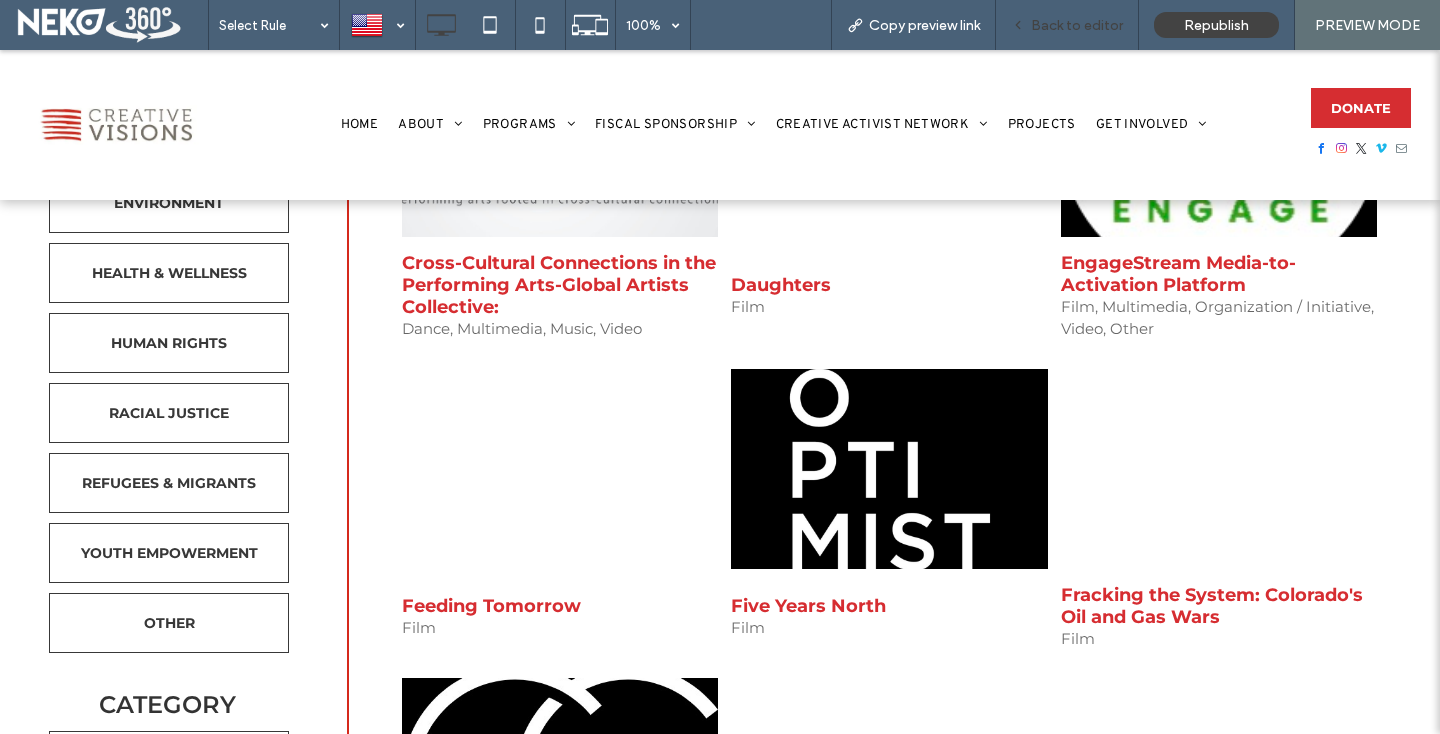 click on "Back to editor" at bounding box center (1067, 25) 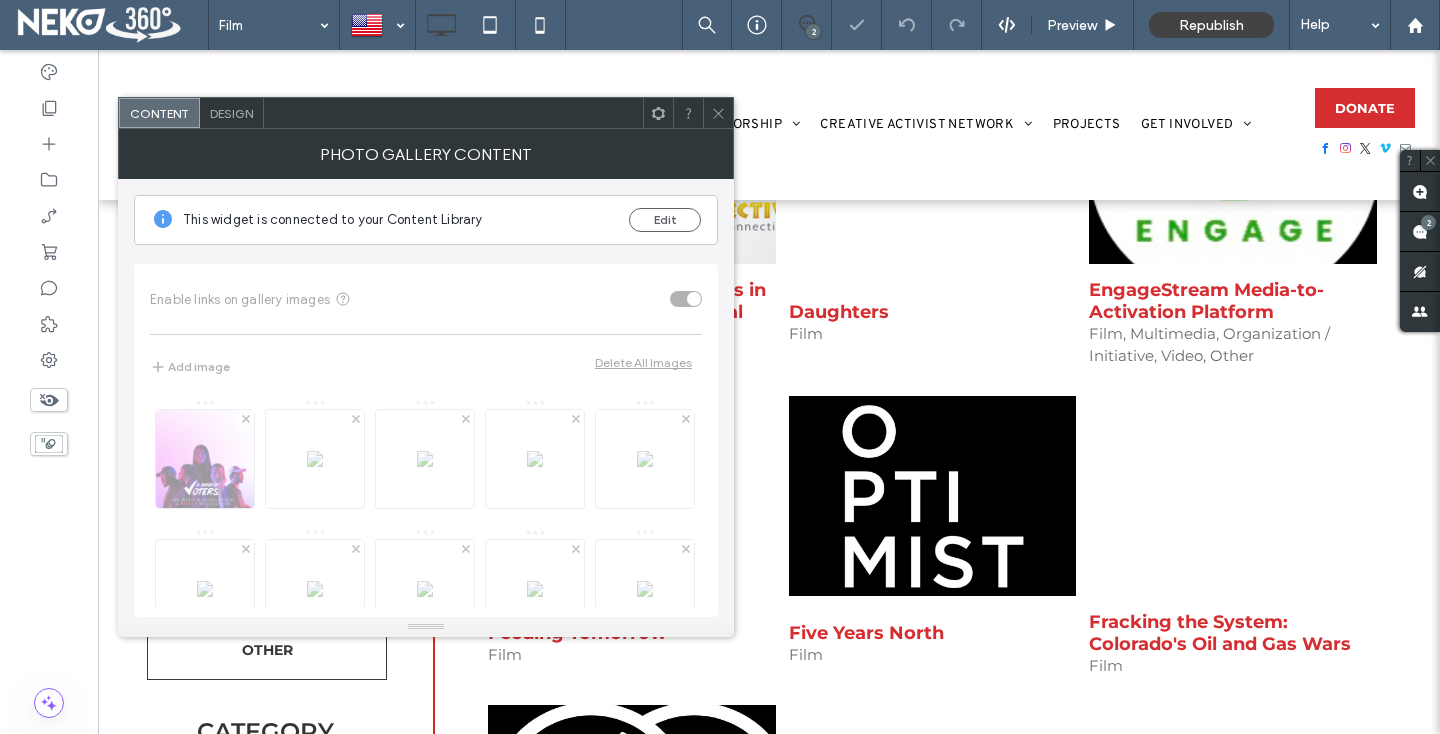 click on "This widget is connected to your Content Library Edit" at bounding box center [426, 220] 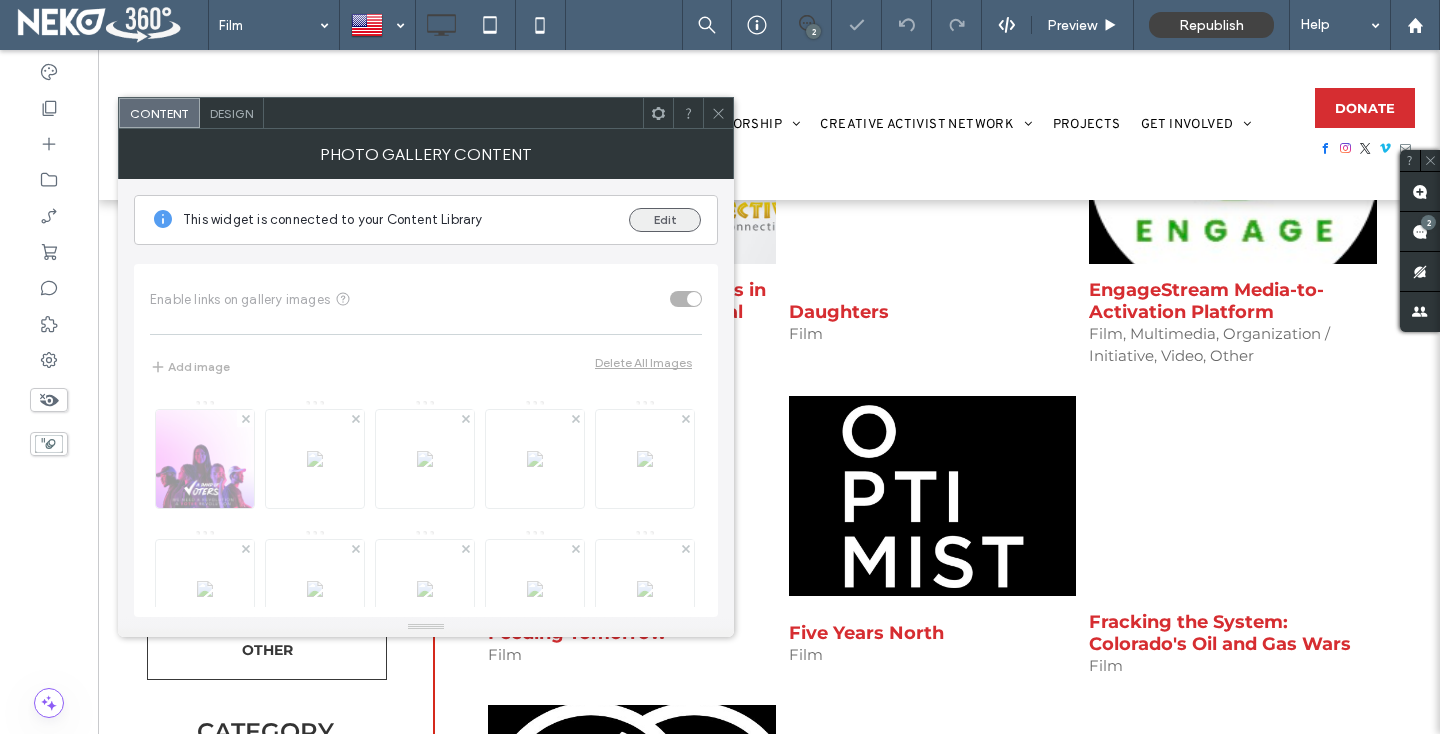 click on "Edit" at bounding box center (665, 220) 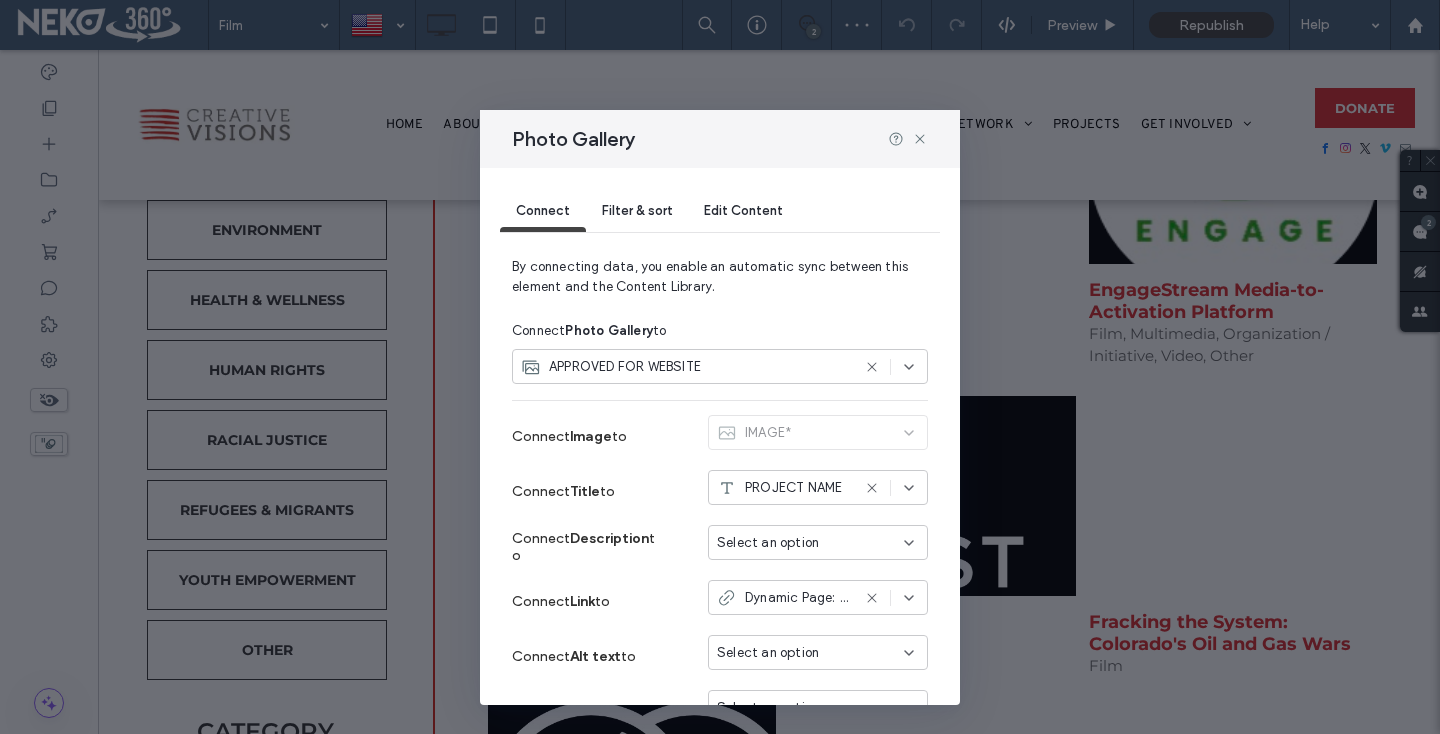 click on "Filter & sort" at bounding box center (637, 210) 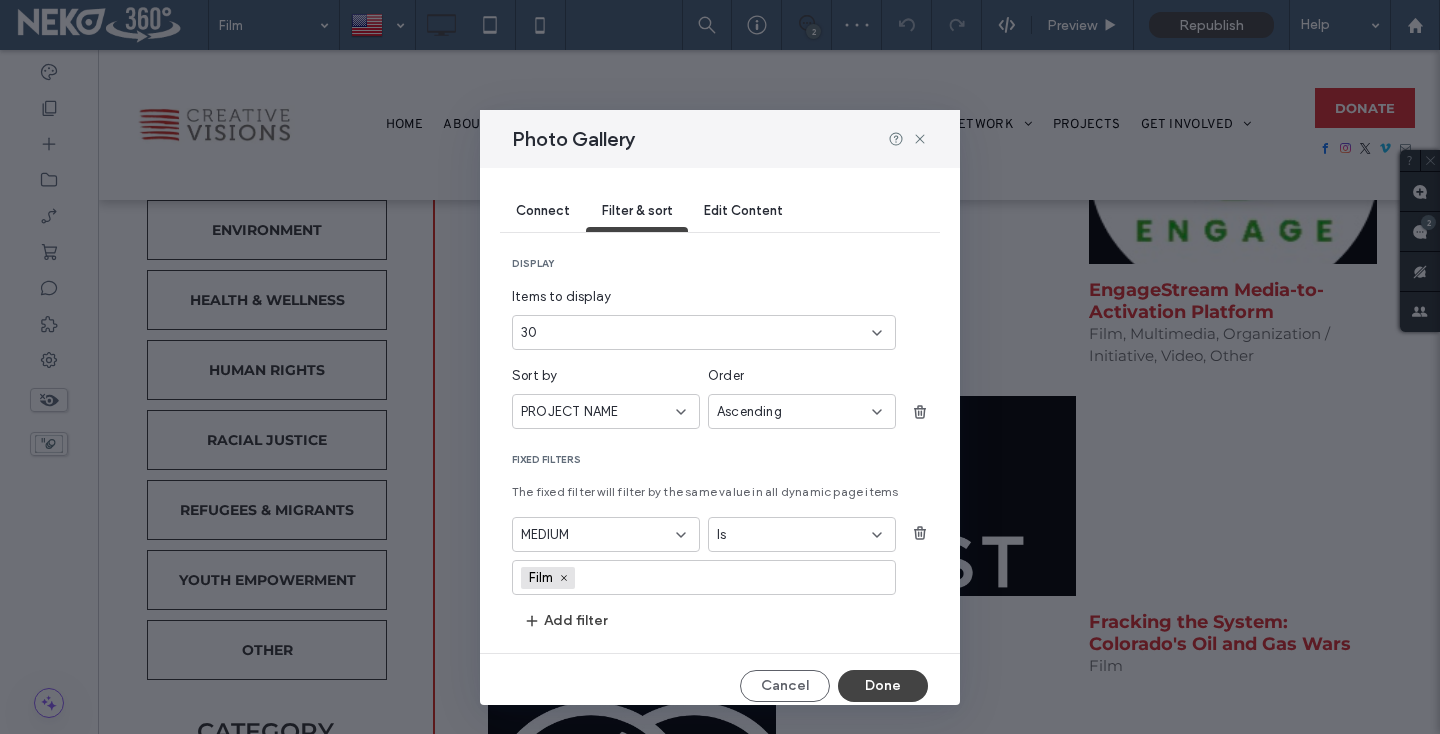 scroll, scrollTop: 13, scrollLeft: 0, axis: vertical 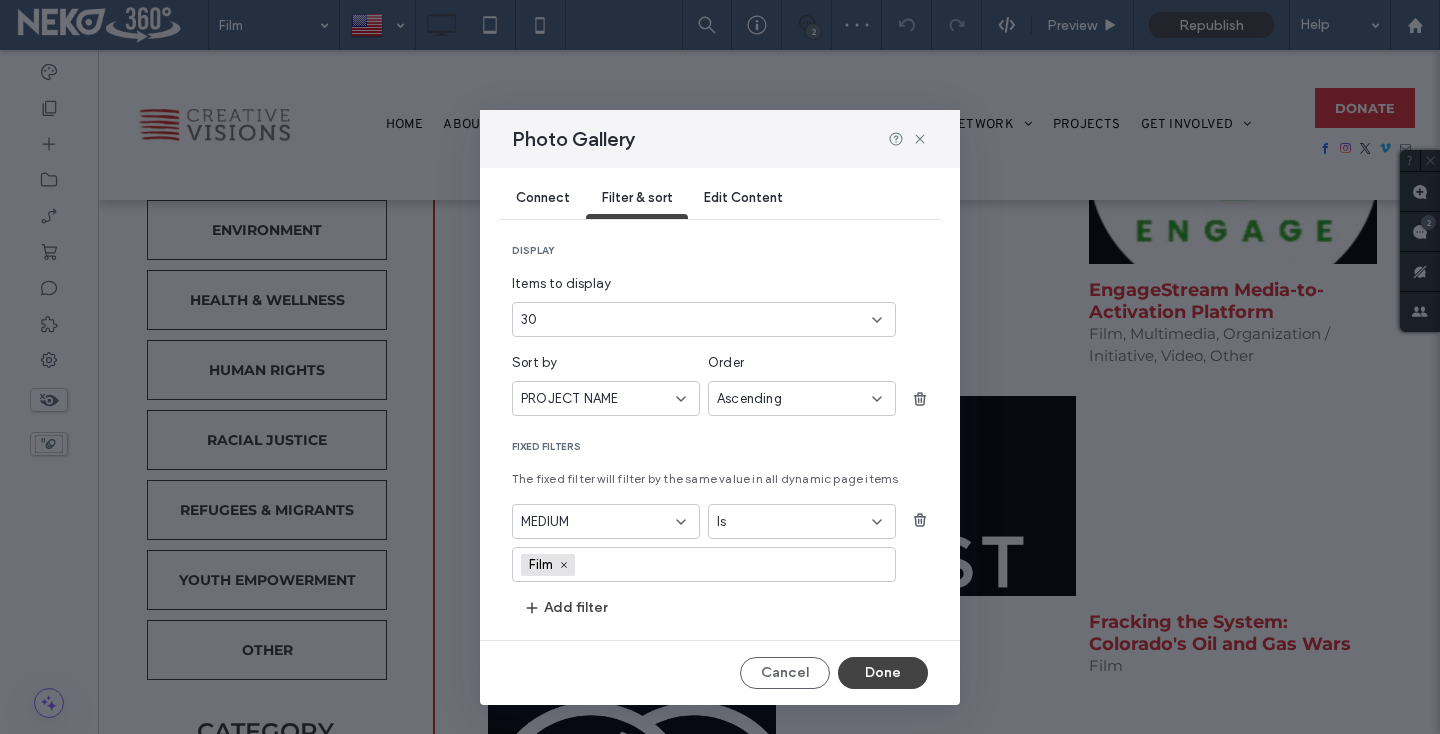 click on "30" at bounding box center (692, 320) 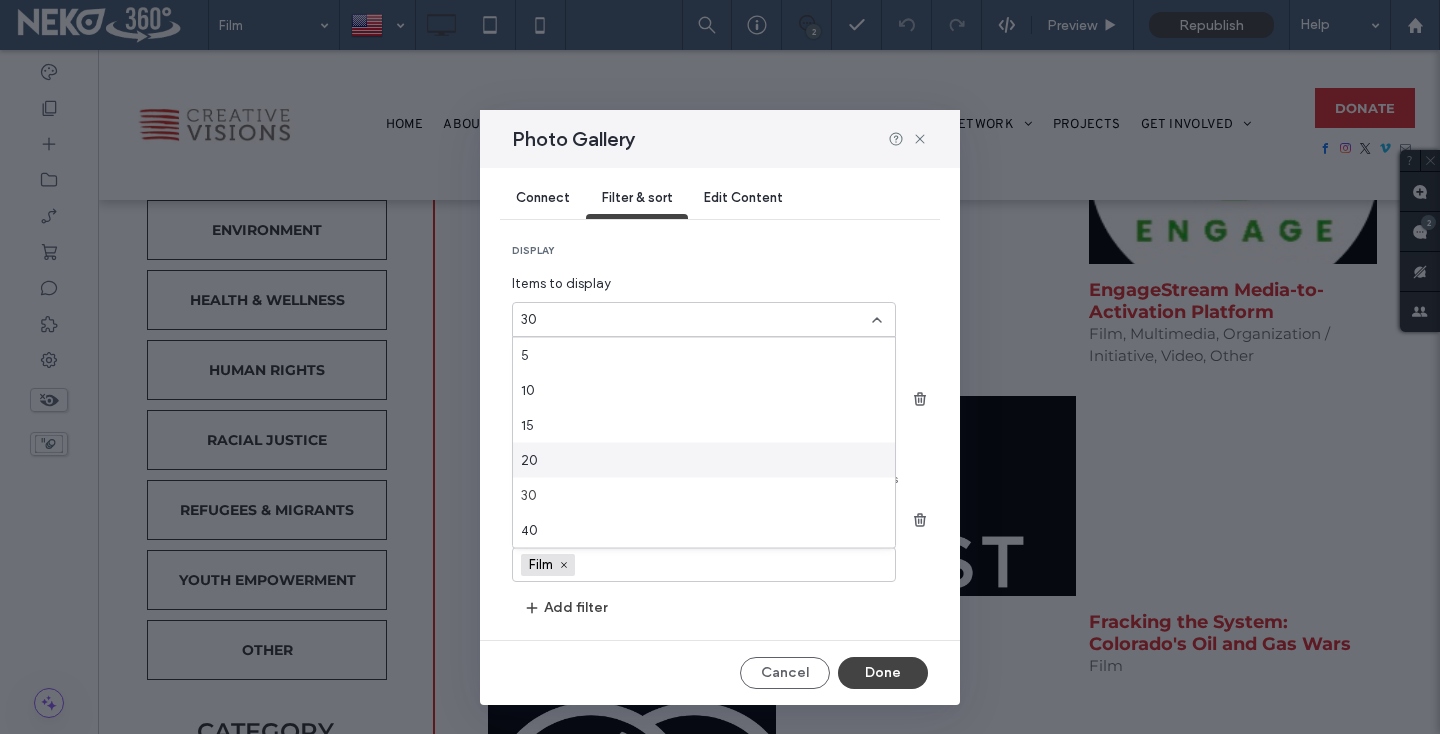 scroll, scrollTop: 70, scrollLeft: 0, axis: vertical 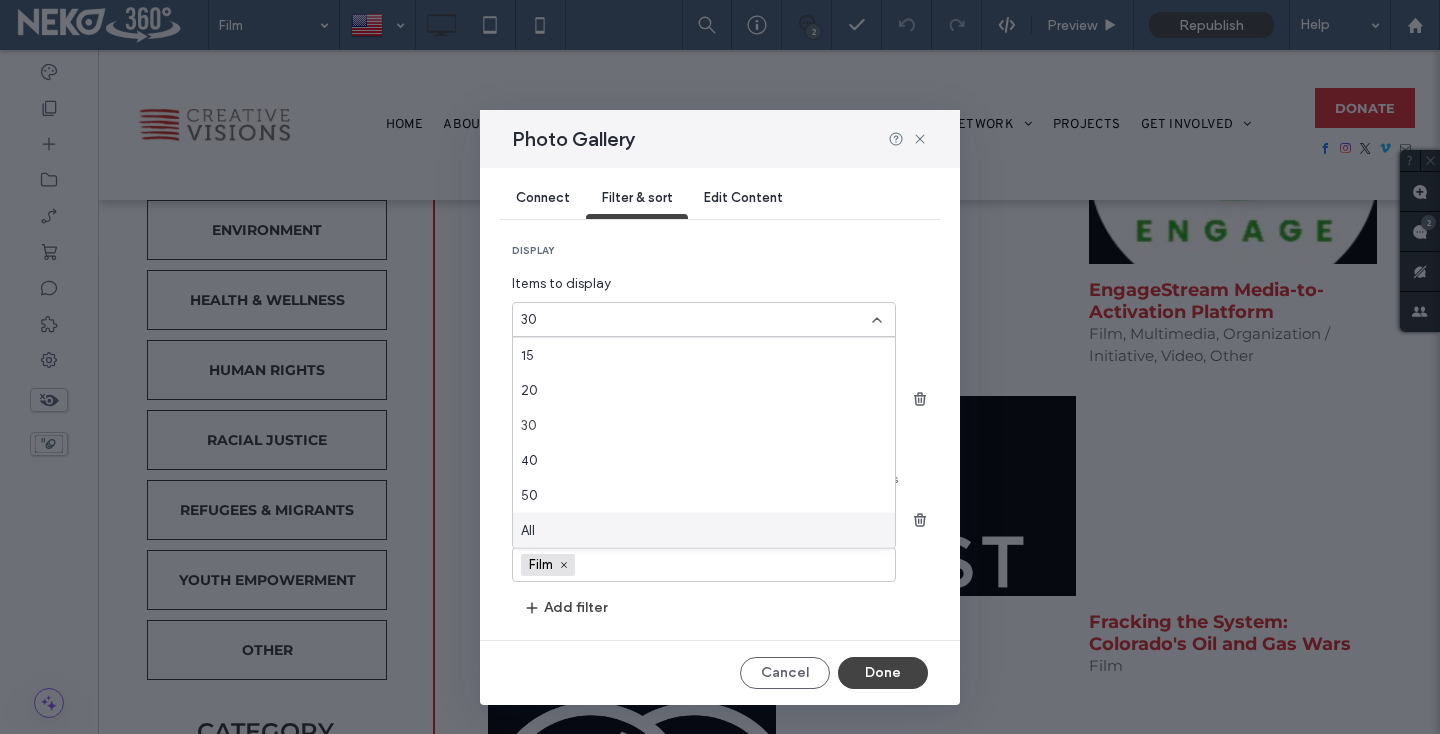 click on "All" at bounding box center [704, 530] 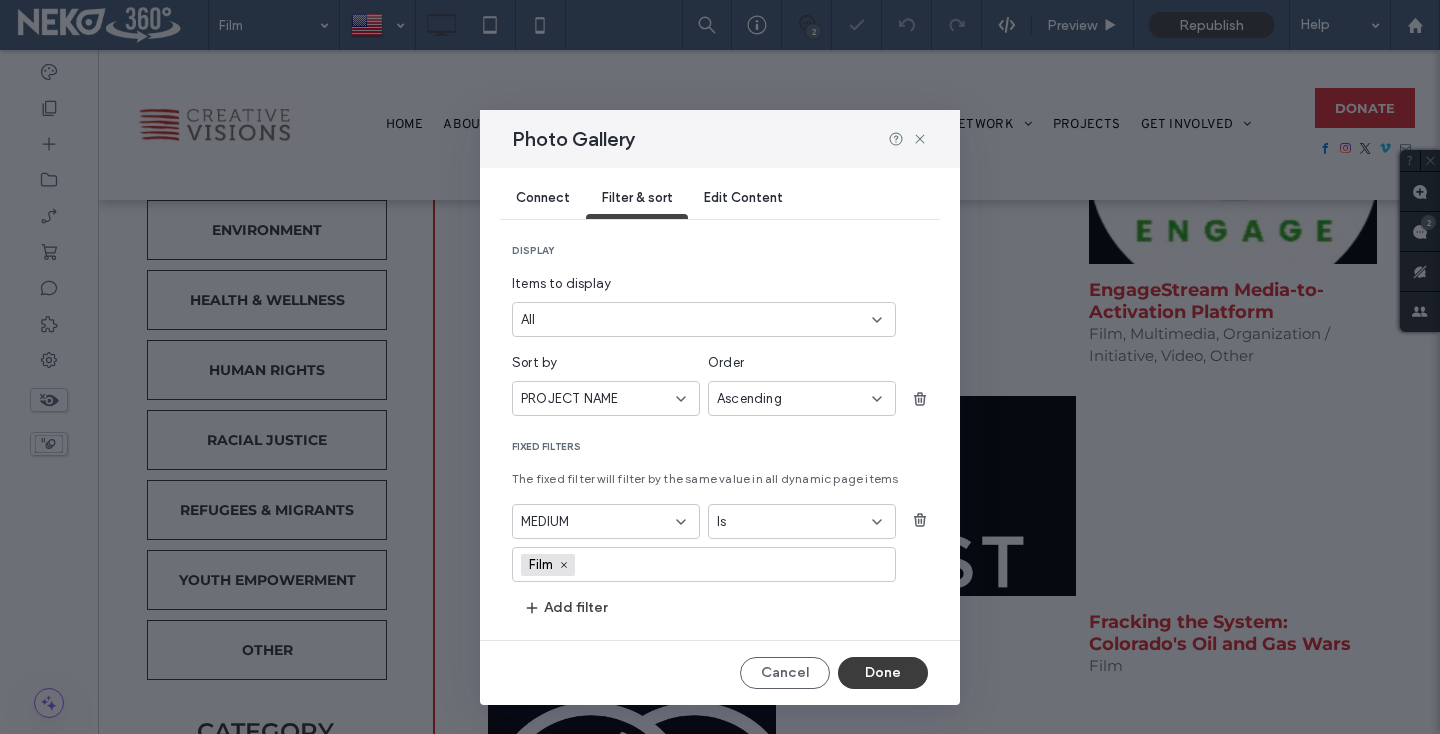 click on "Done" at bounding box center [883, 673] 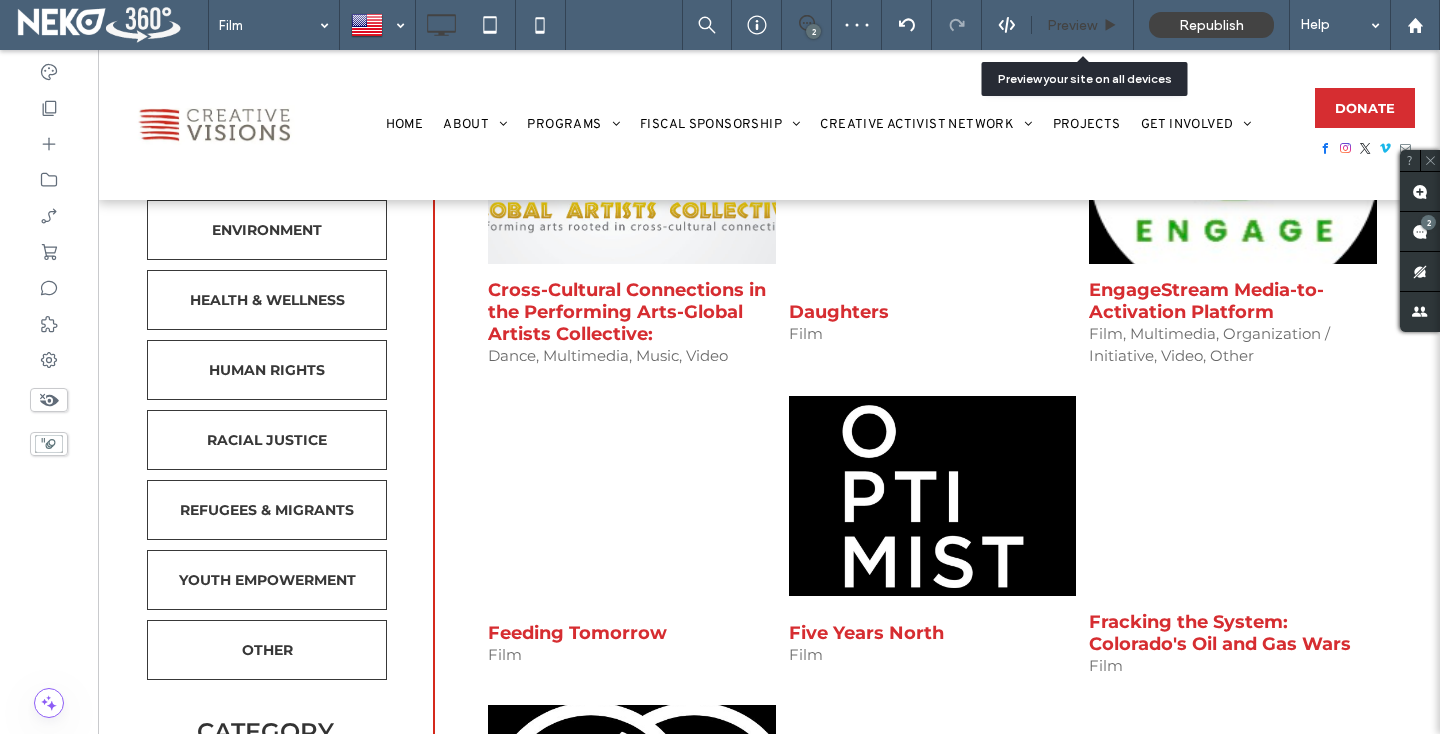 click on "Preview" at bounding box center (1072, 25) 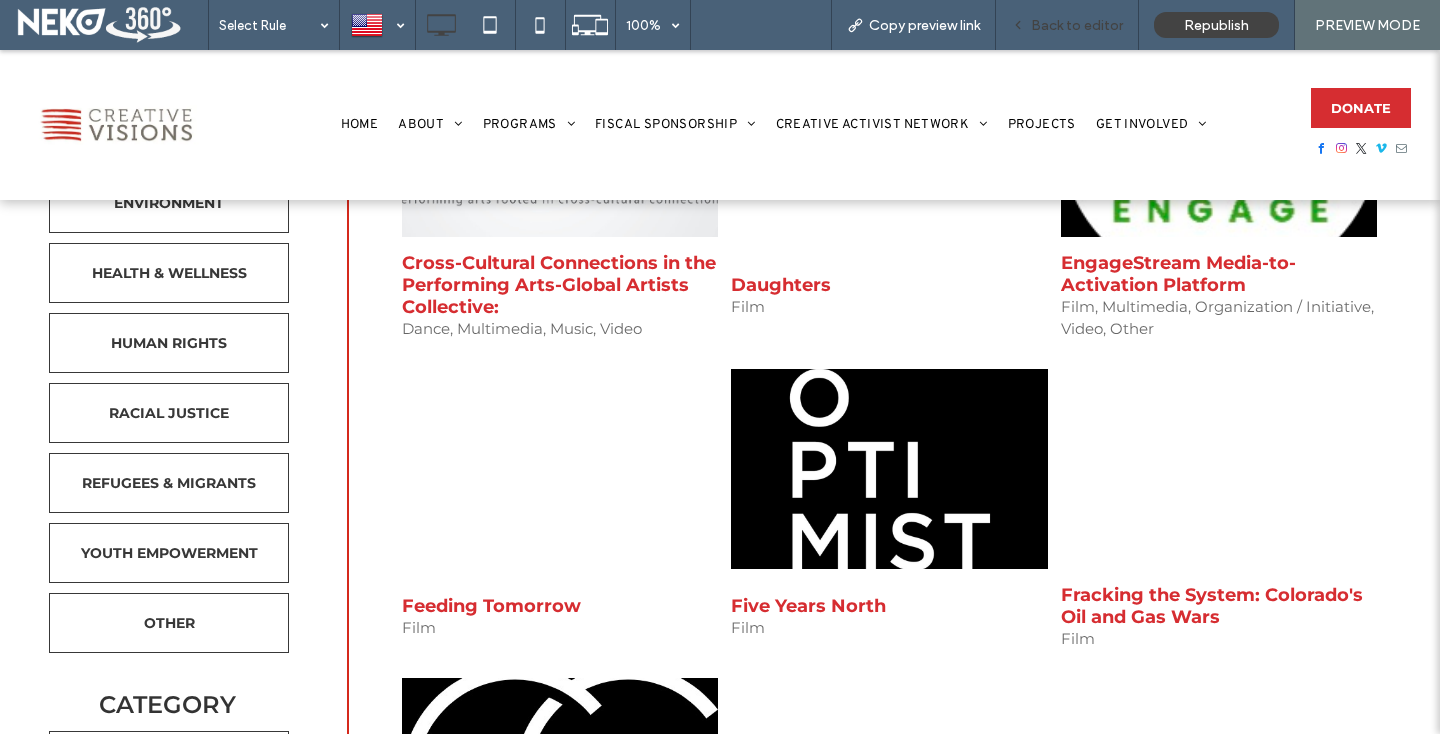 click on "Back to editor" at bounding box center [1067, 25] 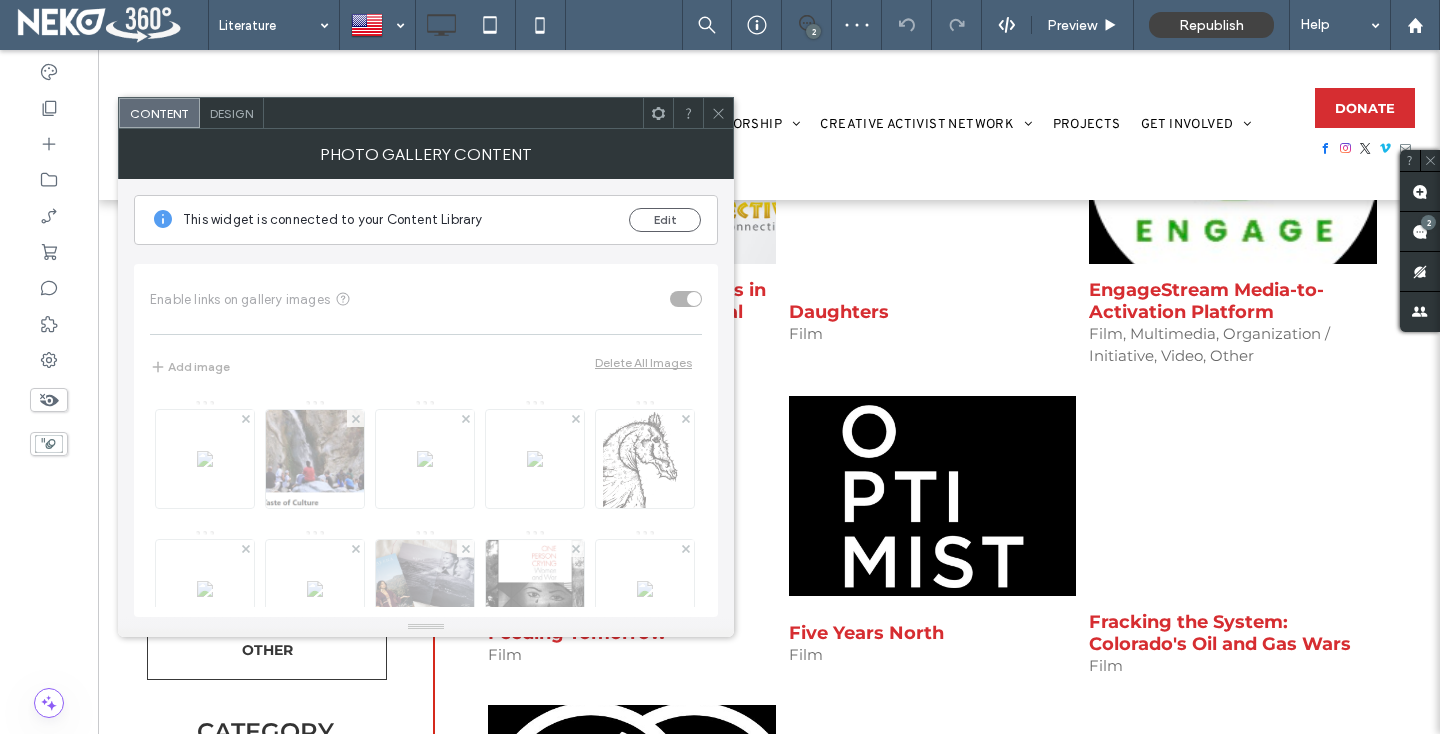 click on "Enable links on gallery images Add image Delete All Images Image" at bounding box center [426, 437] 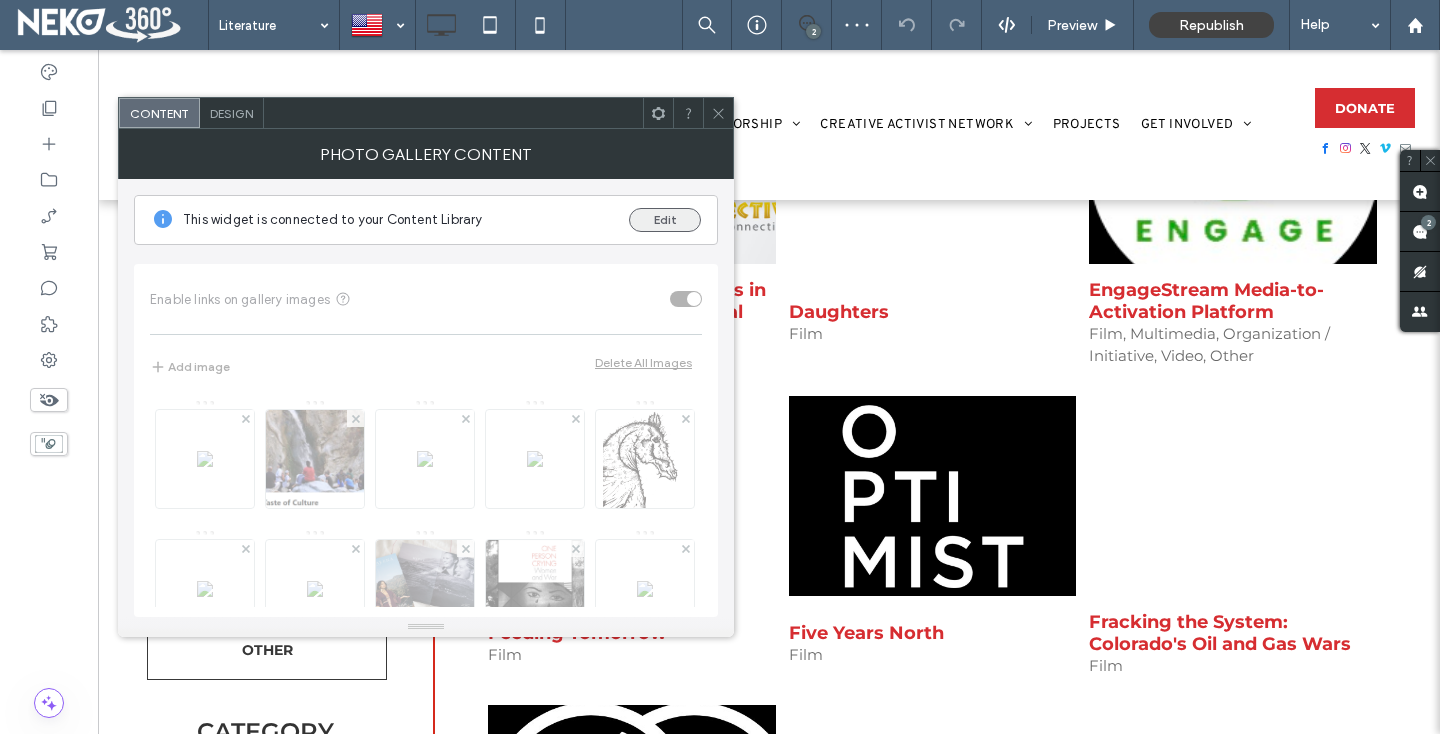 click on "Edit" at bounding box center (665, 220) 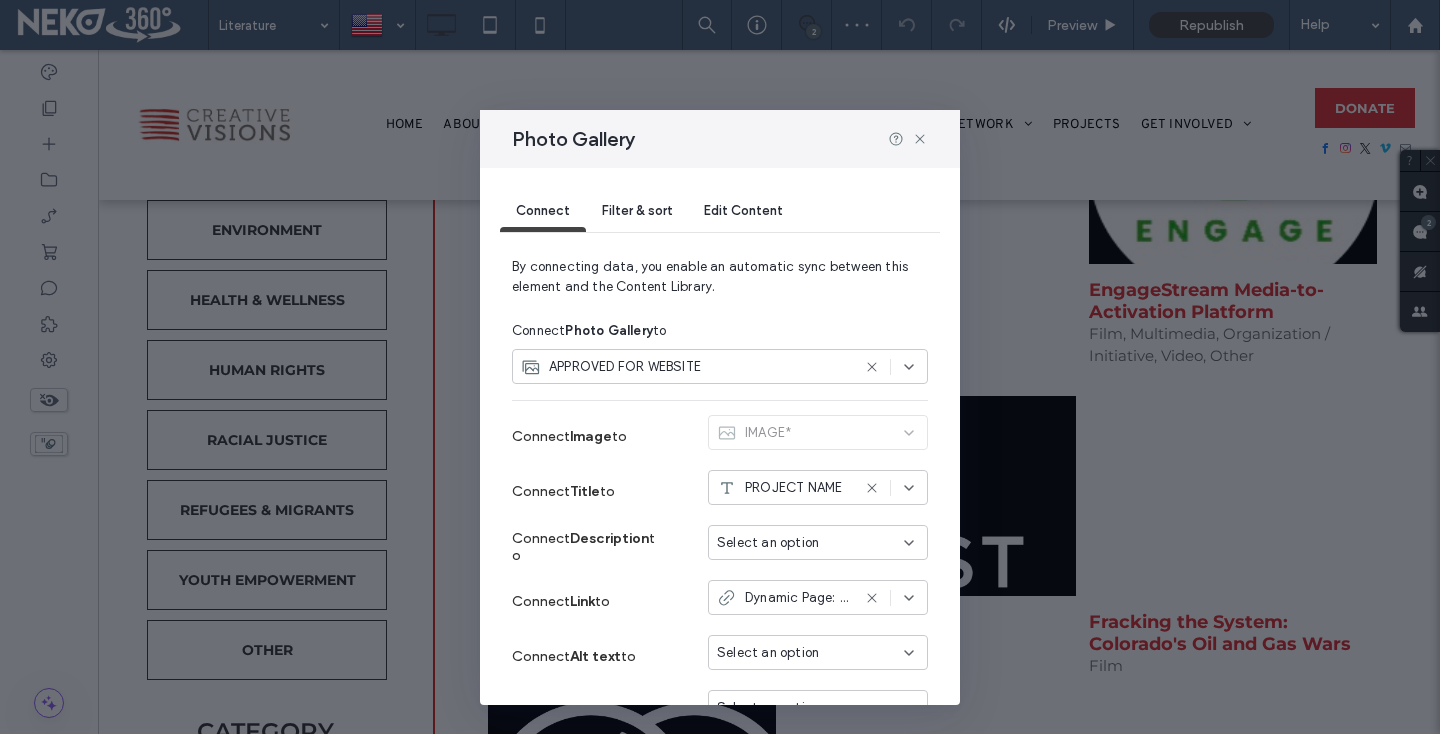 click on "Filter & sort" at bounding box center [637, 212] 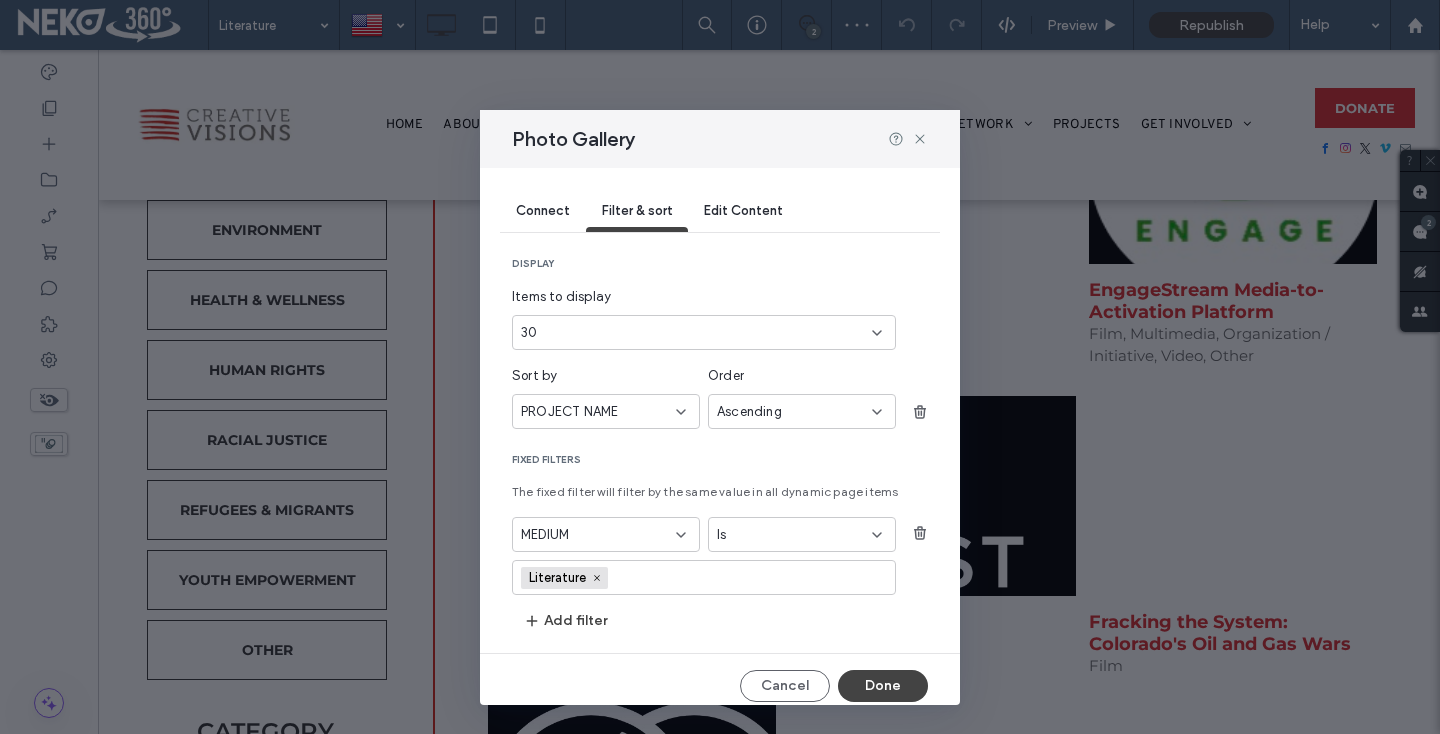 click on "30" at bounding box center [704, 332] 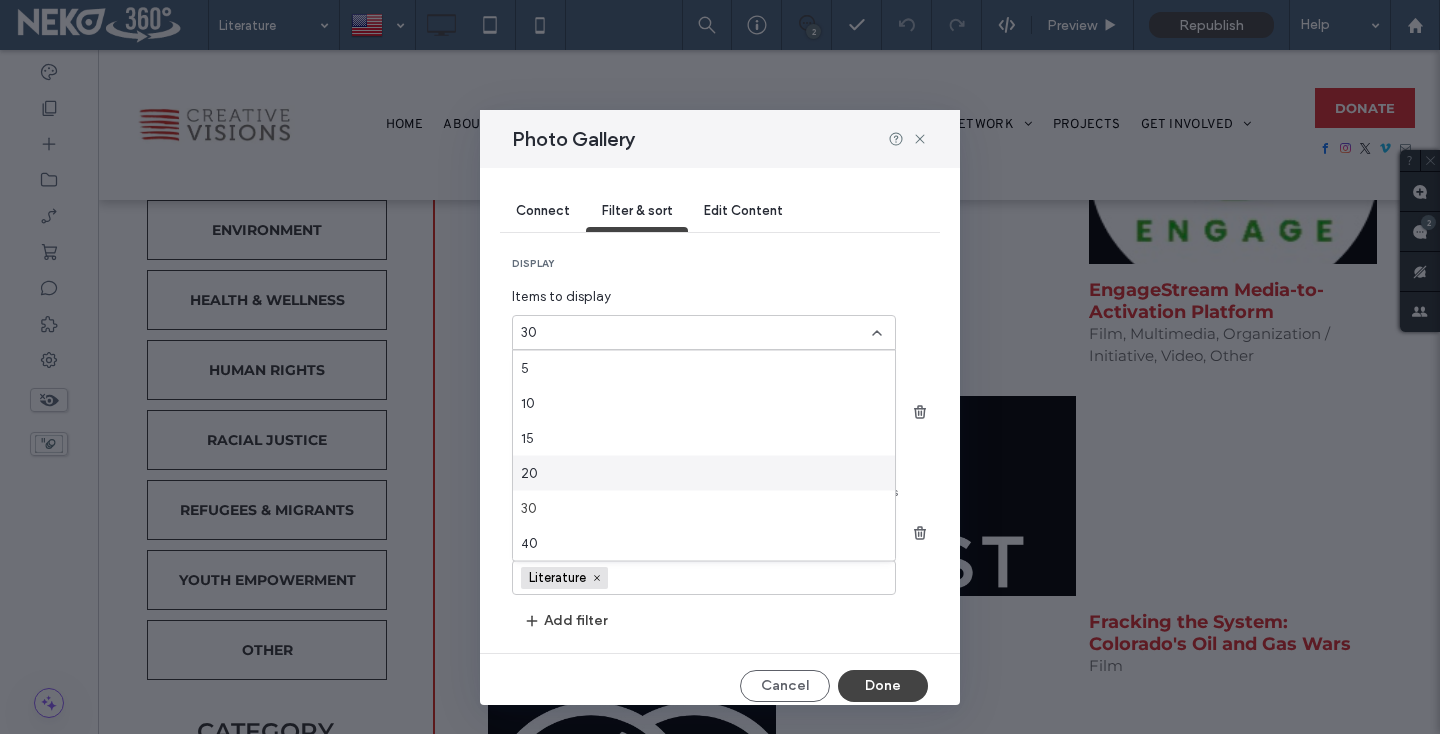 scroll, scrollTop: 70, scrollLeft: 0, axis: vertical 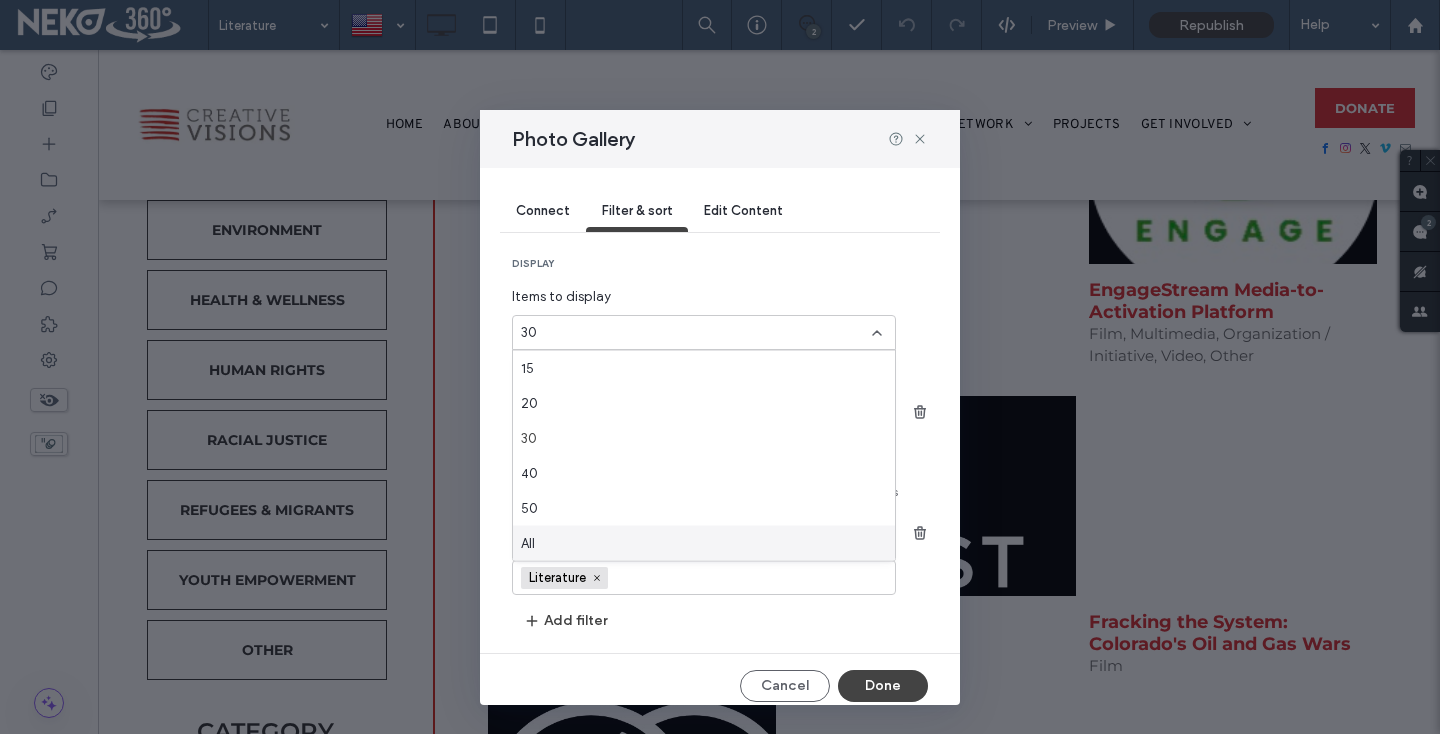 click on "All" at bounding box center (704, 543) 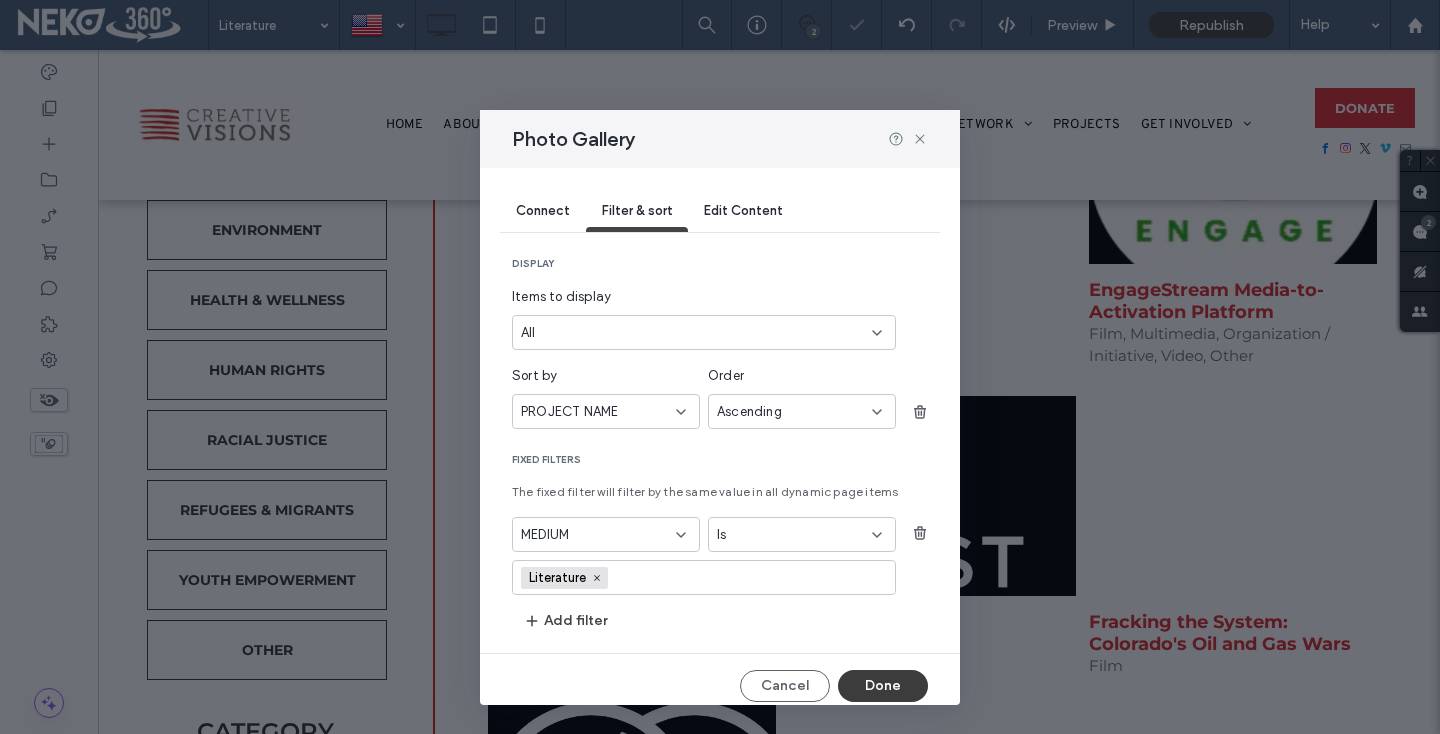click on "Done" at bounding box center [883, 686] 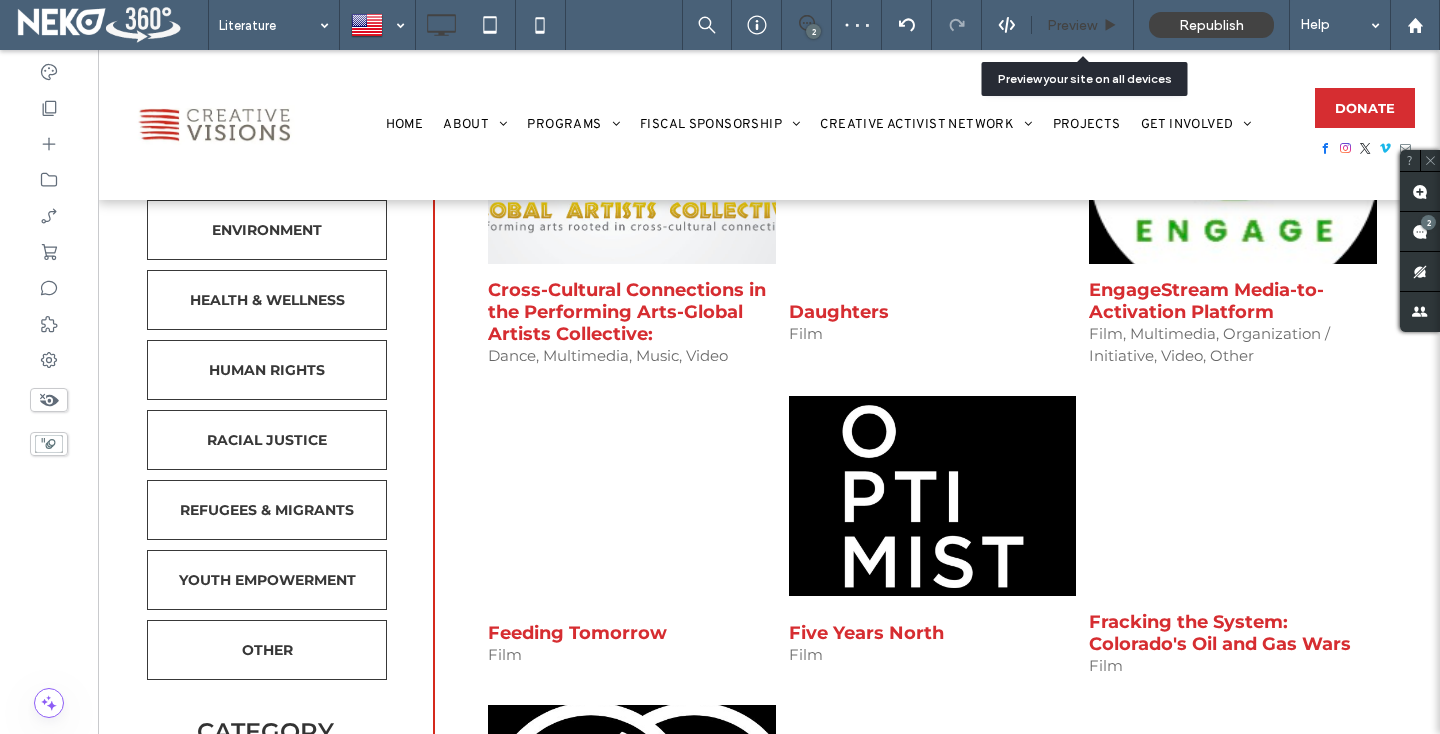 click on "Preview" at bounding box center [1072, 25] 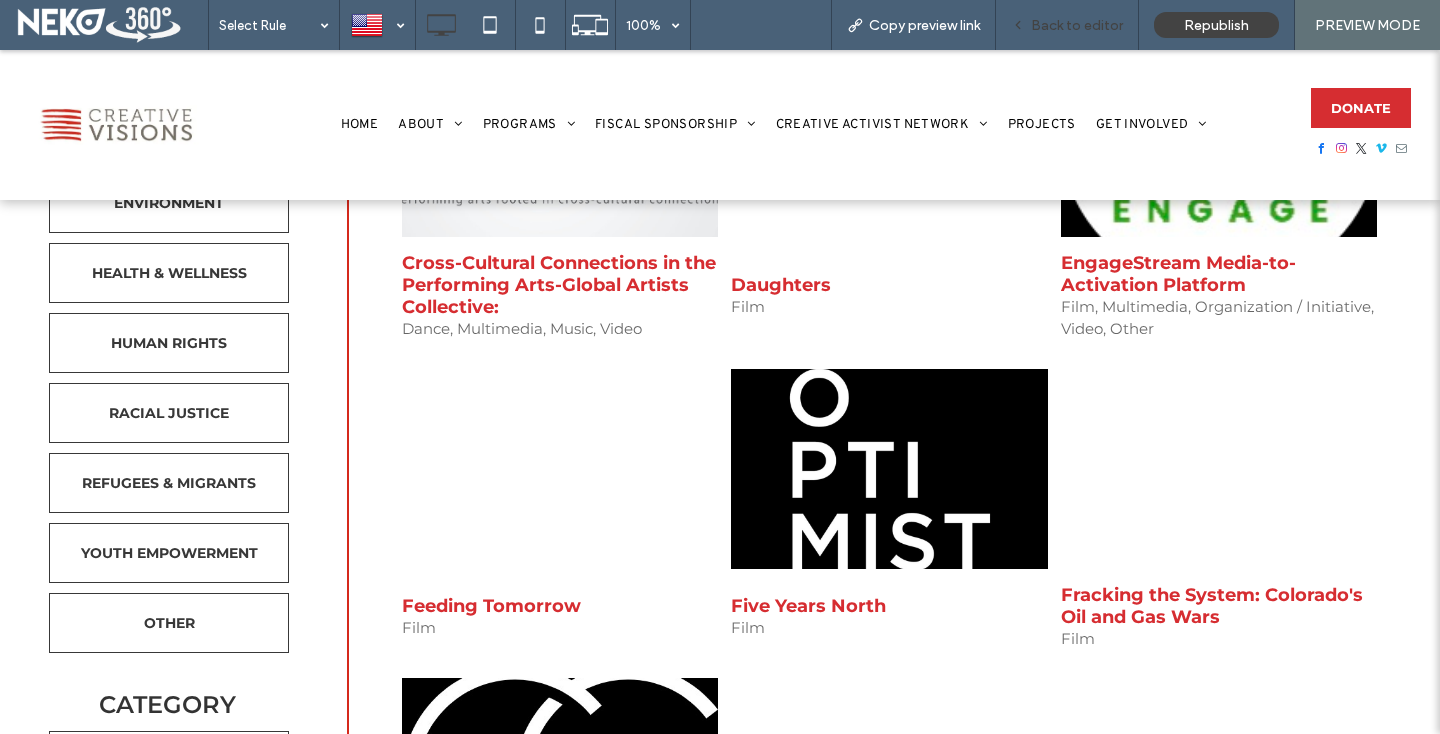 click on "Back to editor" at bounding box center [1077, 25] 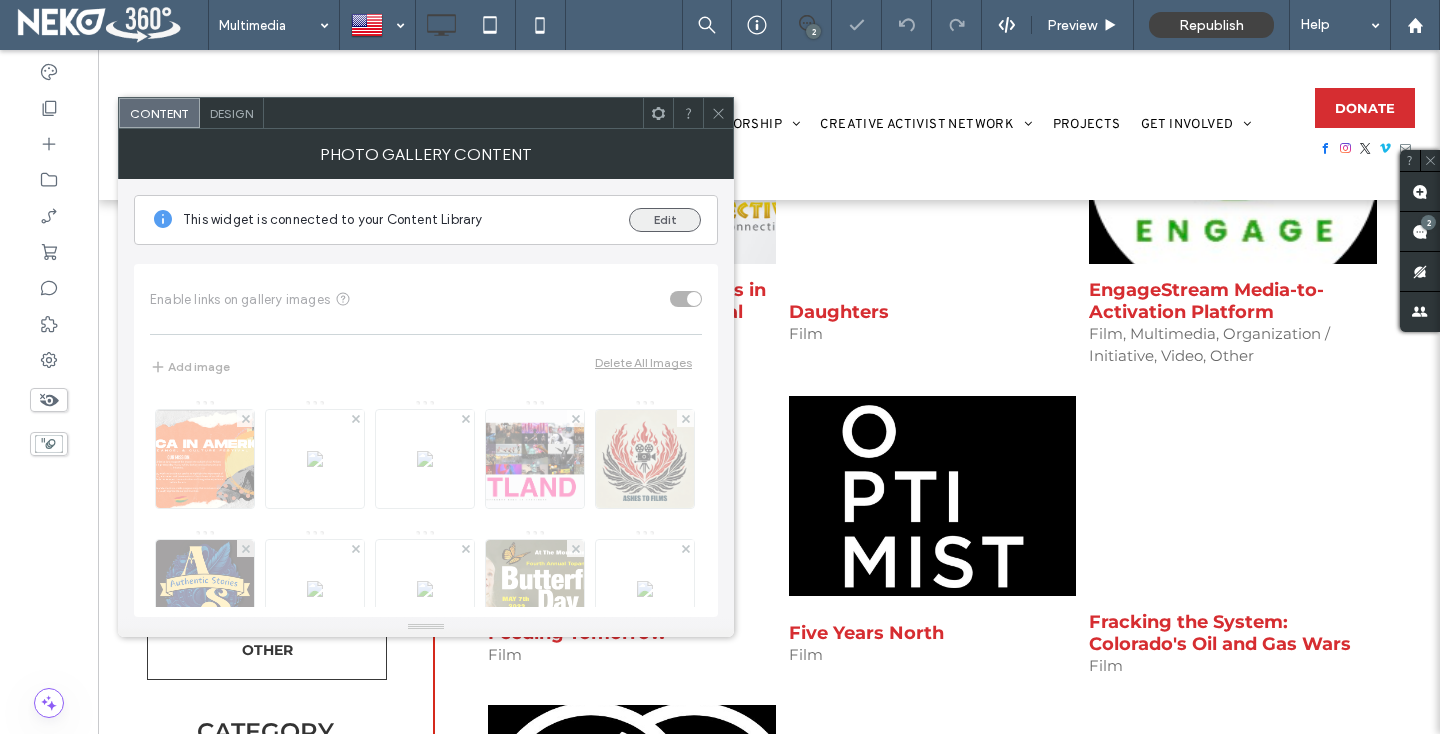 click on "Edit" at bounding box center [665, 220] 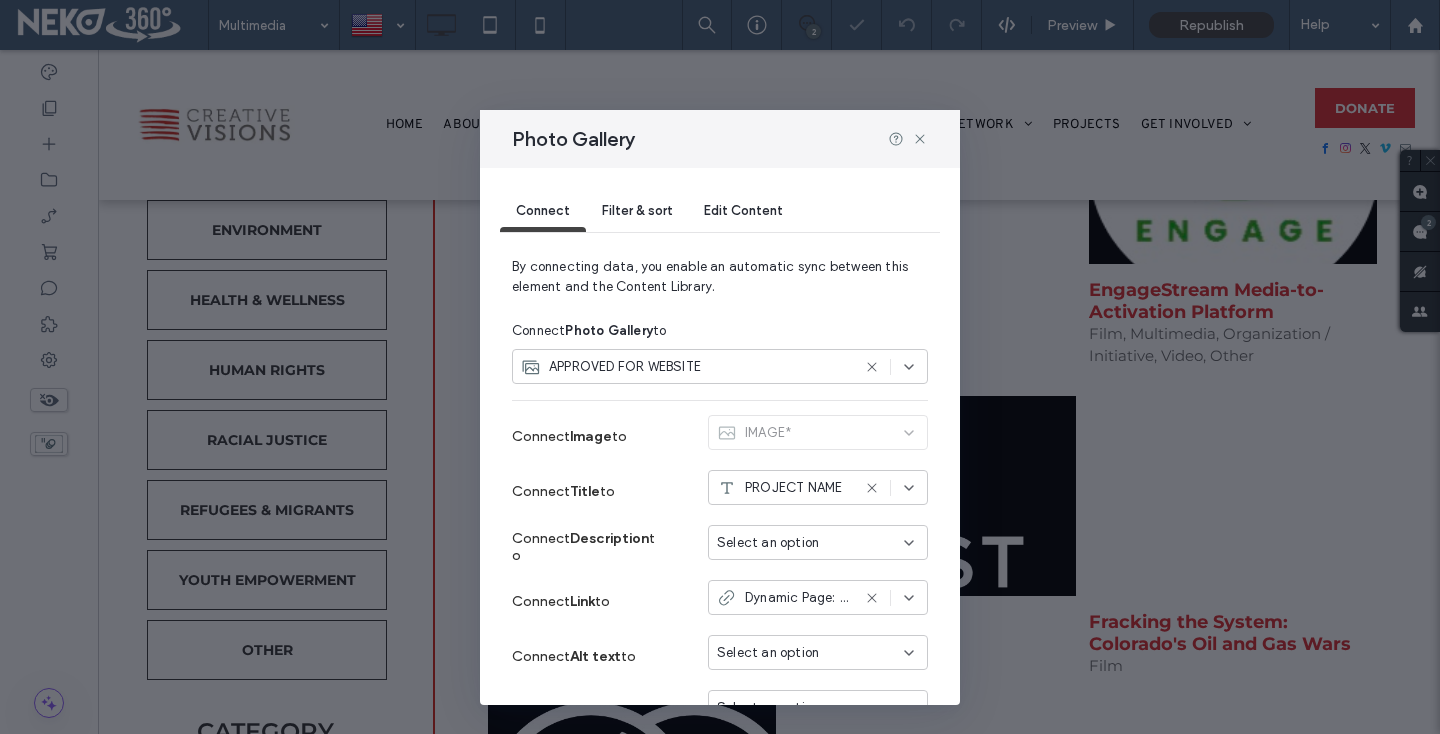 click on "Filter & sort" at bounding box center [637, 210] 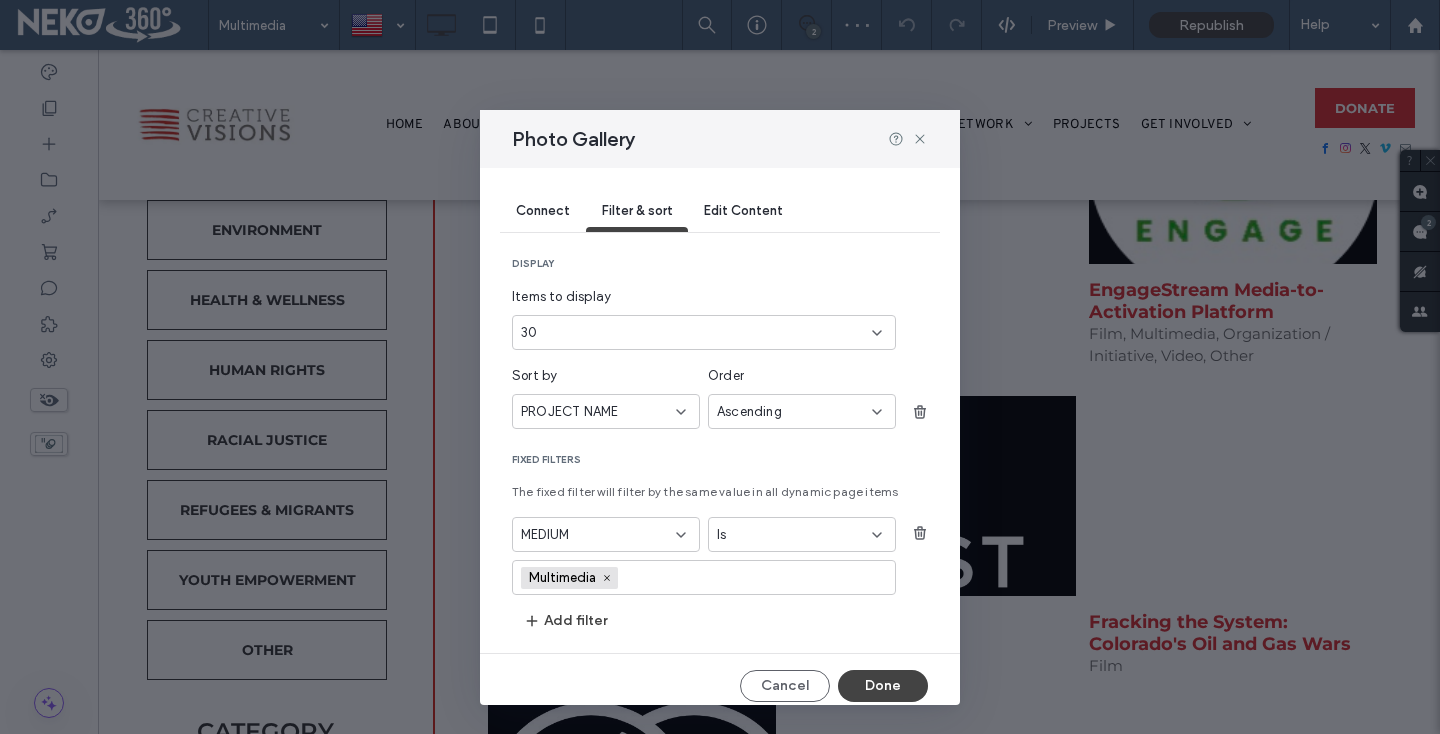 scroll, scrollTop: 13, scrollLeft: 0, axis: vertical 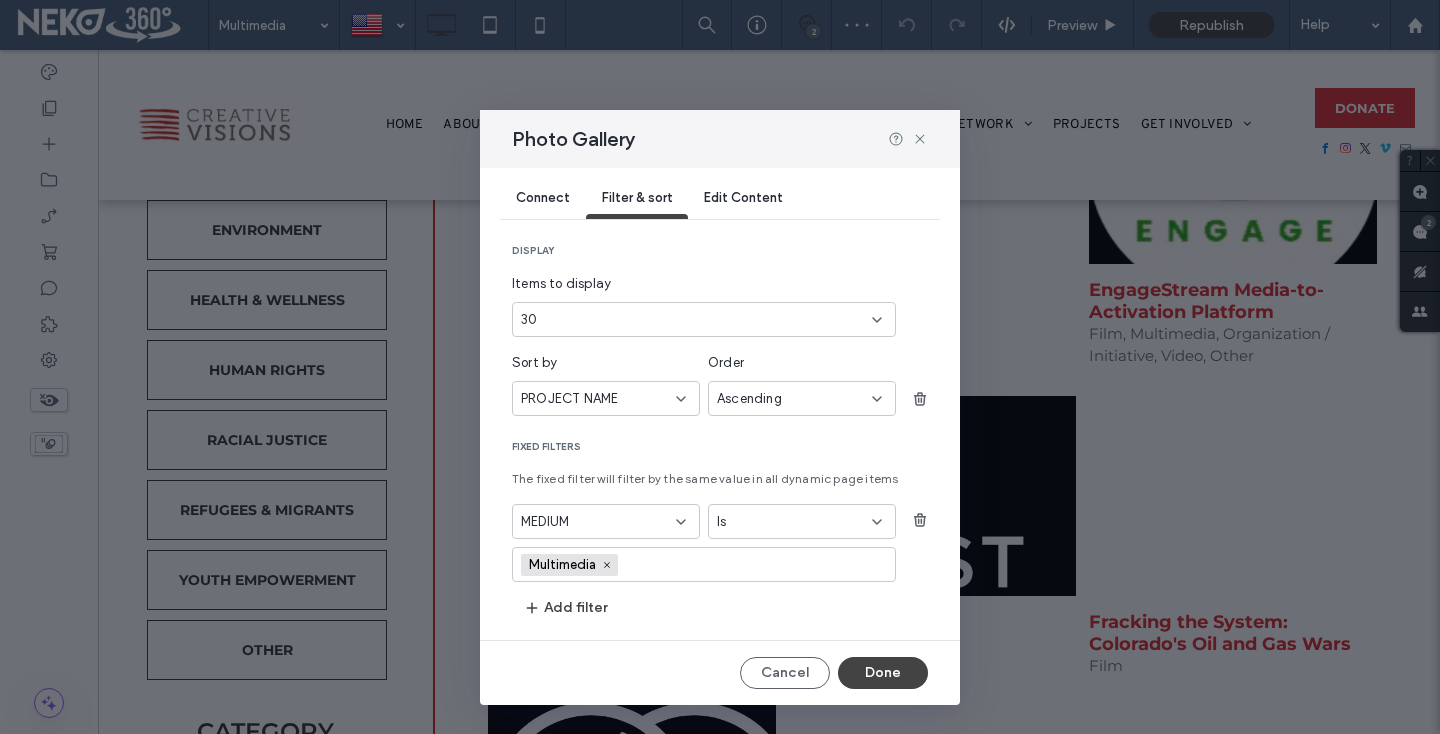 click on "30" at bounding box center [704, 319] 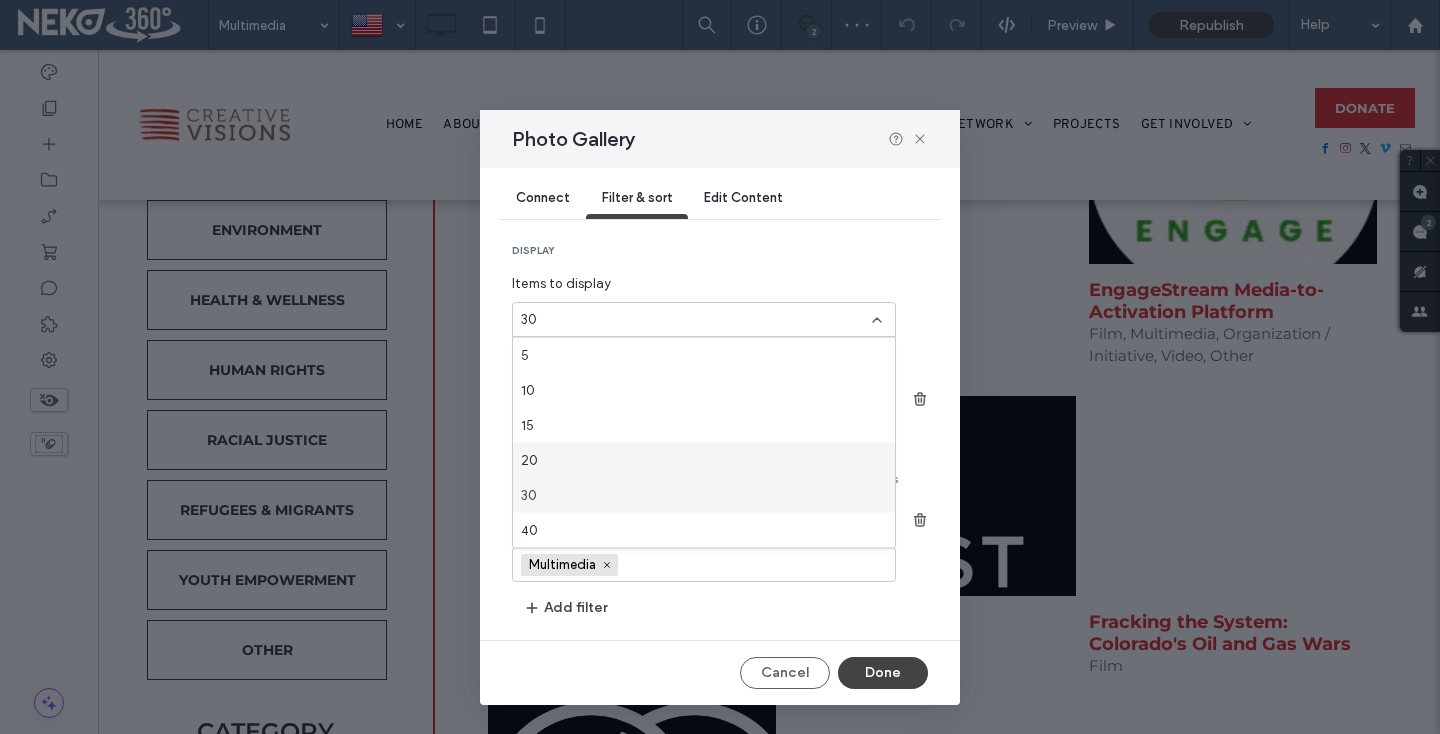 scroll, scrollTop: 70, scrollLeft: 0, axis: vertical 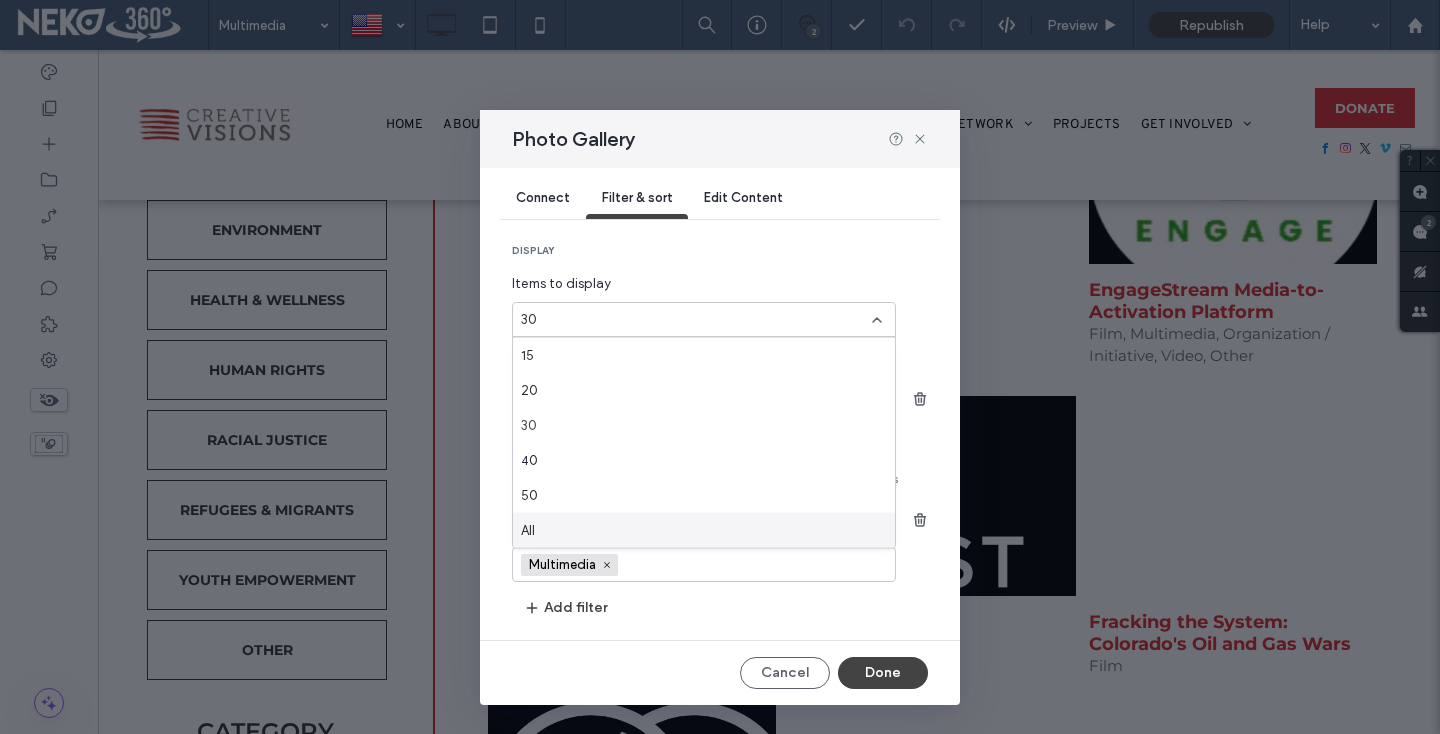 click on "All" at bounding box center (704, 530) 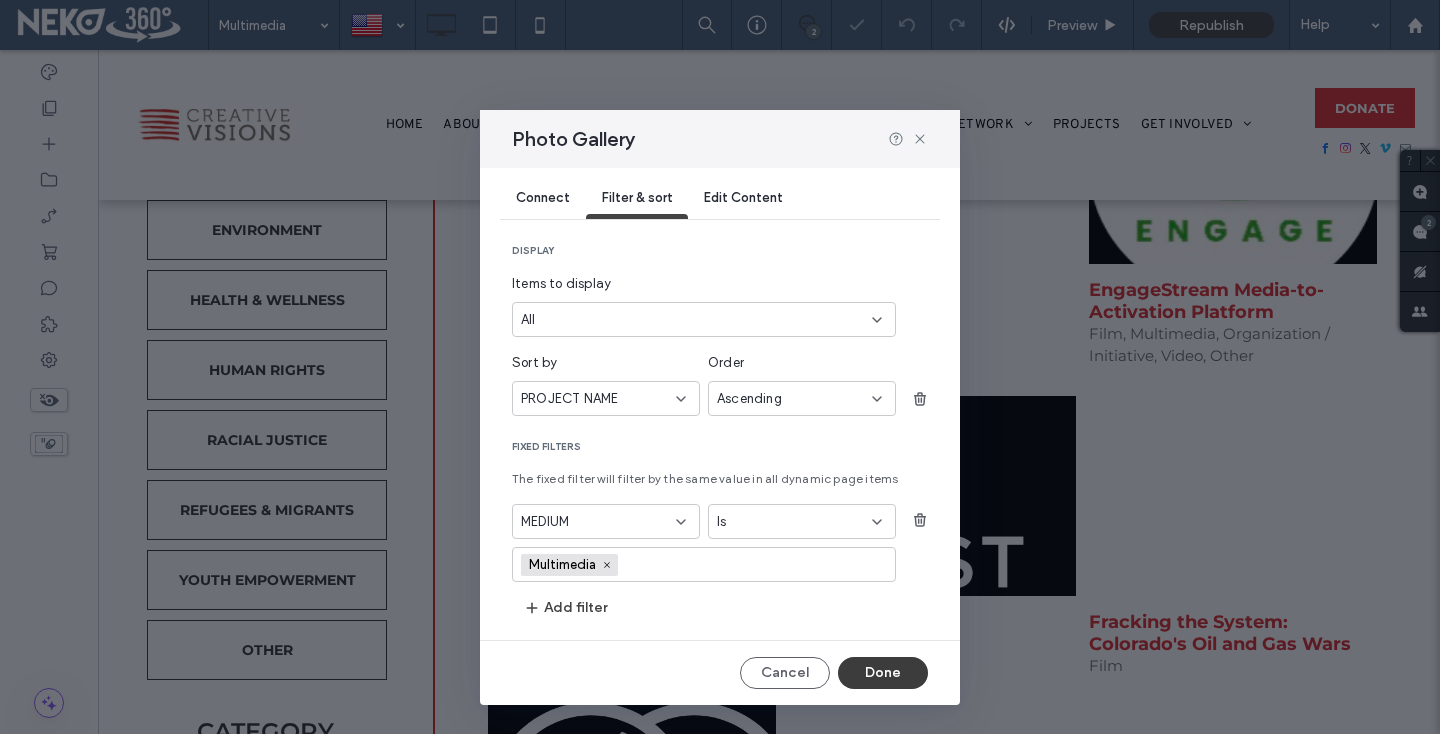 click on "Done" at bounding box center [883, 673] 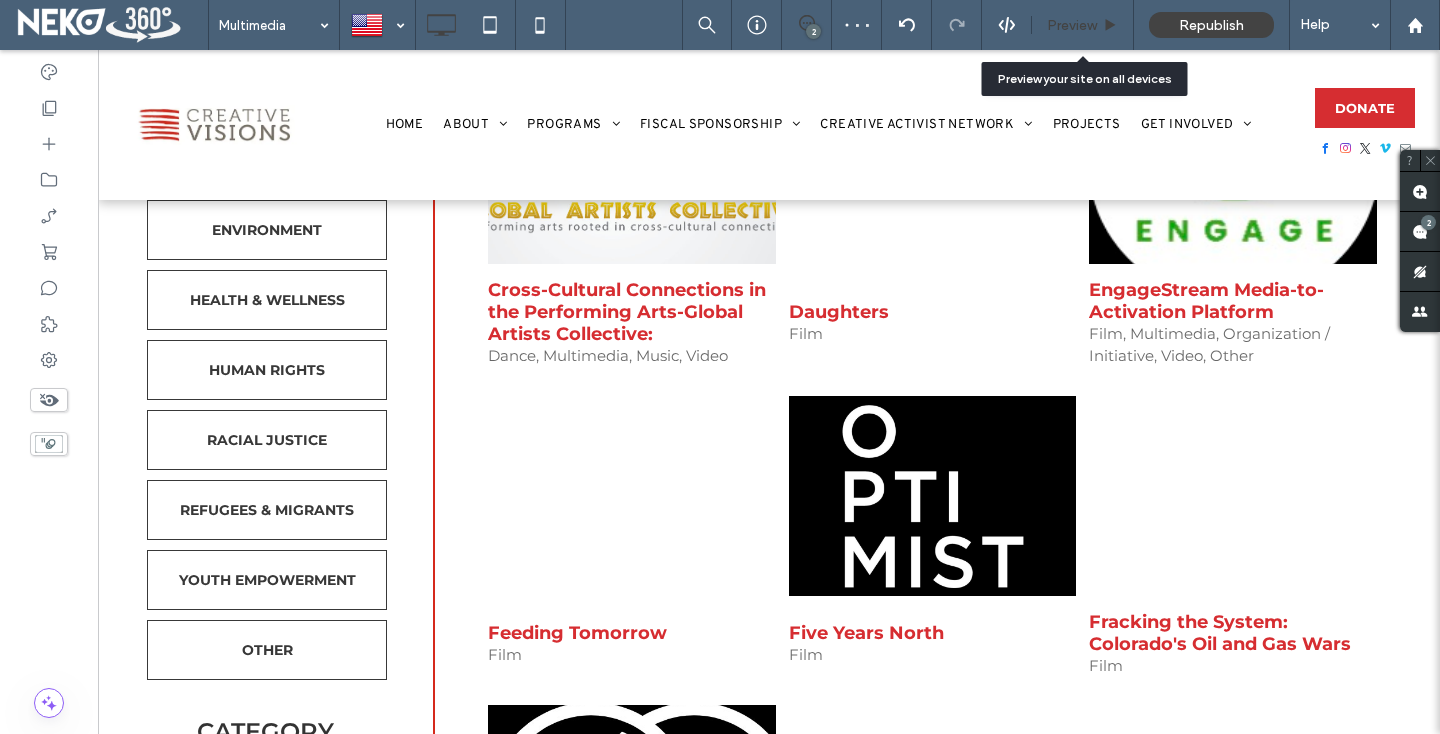 click on "Preview" at bounding box center [1072, 25] 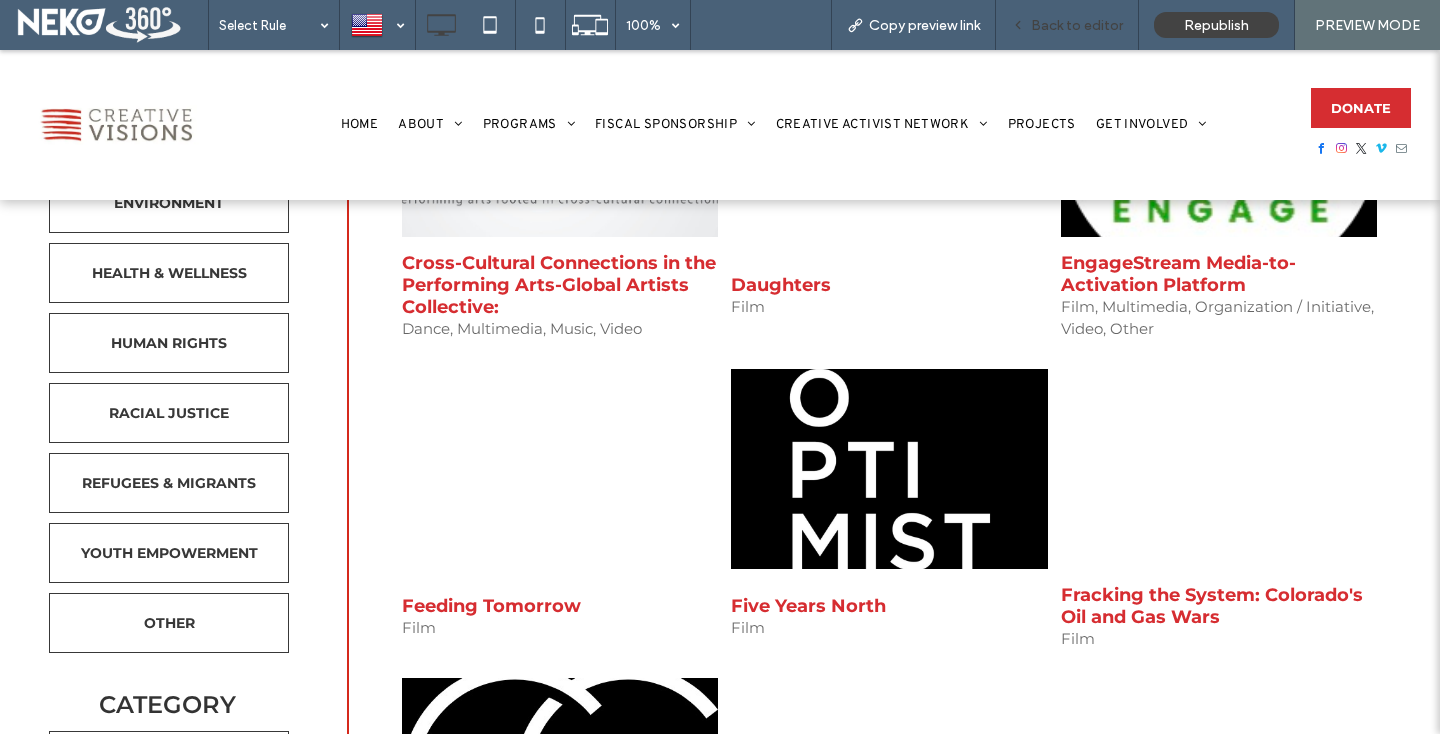 click on "Back to editor" at bounding box center (1077, 25) 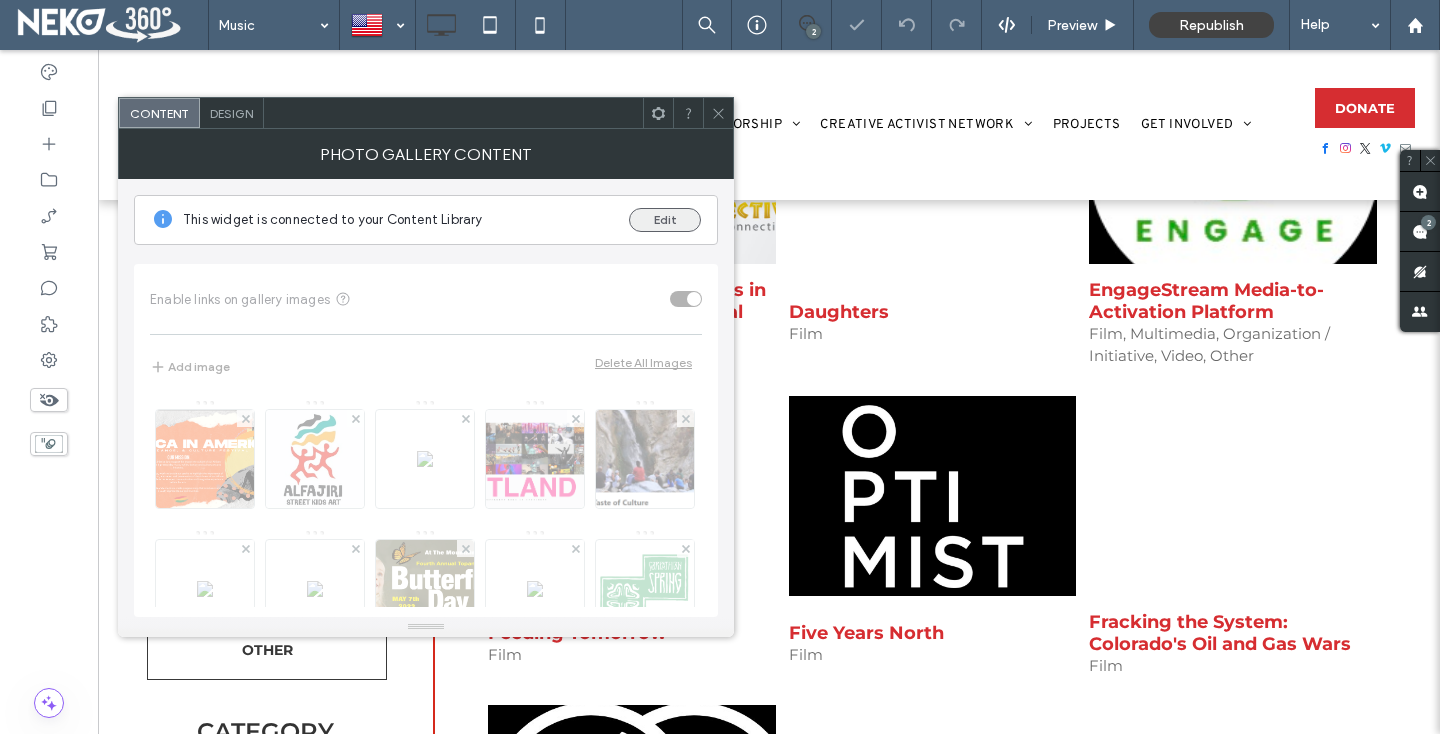 click on "Edit" at bounding box center (665, 220) 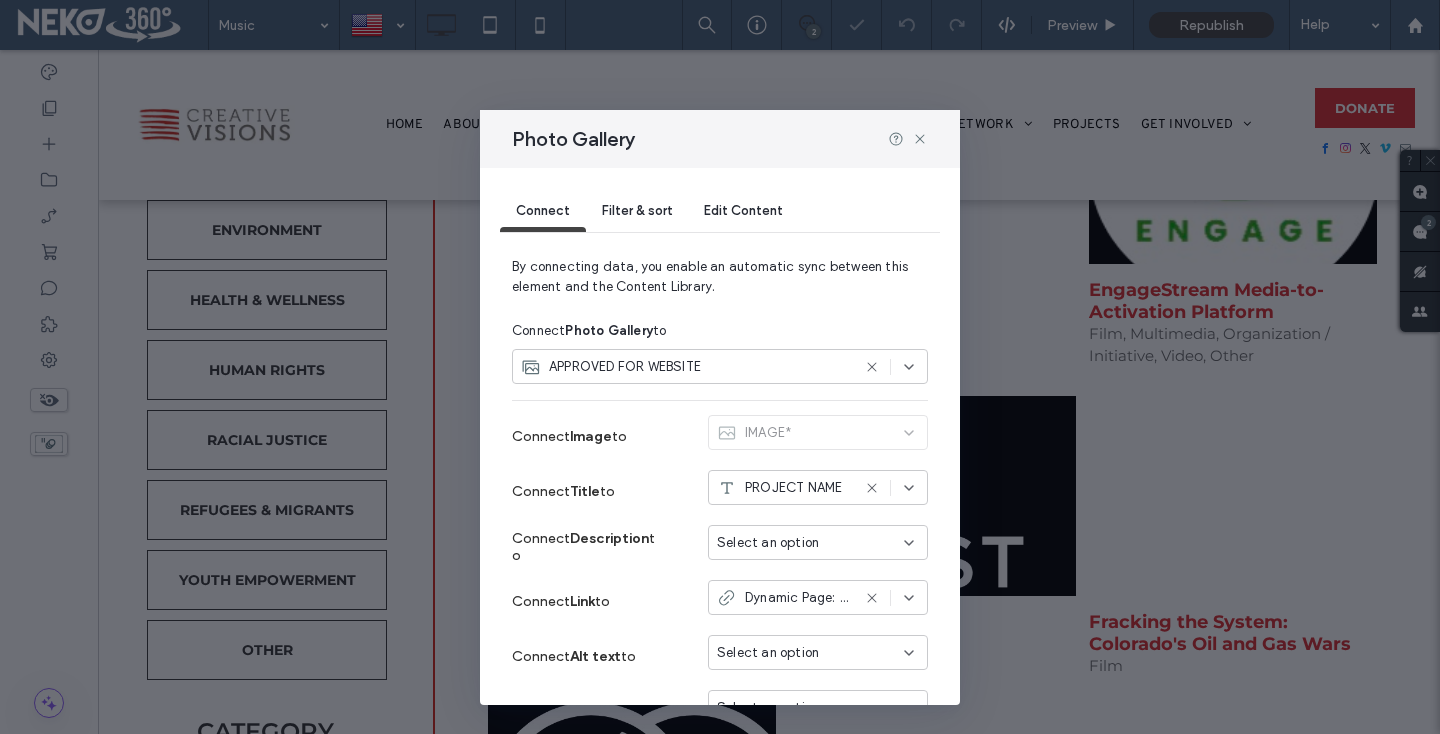 click on "Filter & sort" at bounding box center (637, 210) 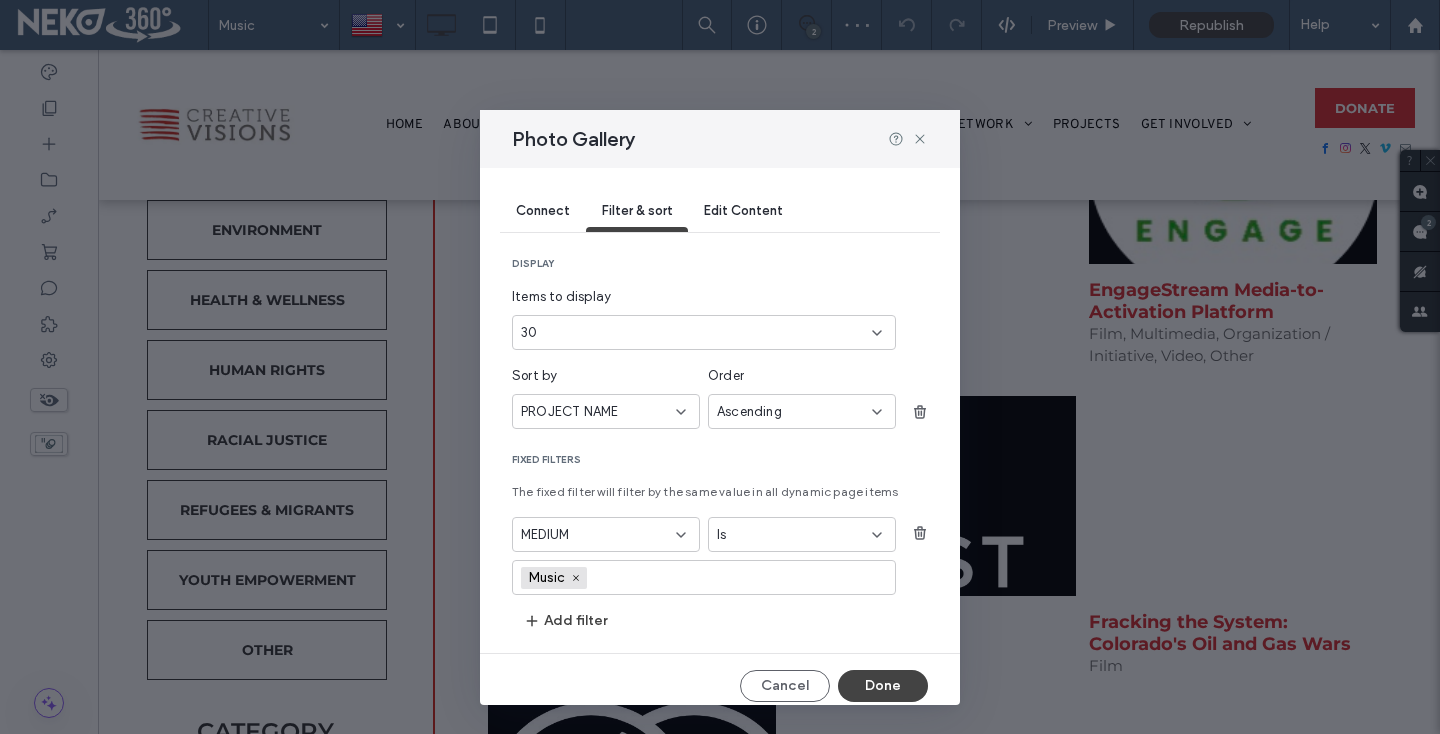 click on "30" at bounding box center (704, 332) 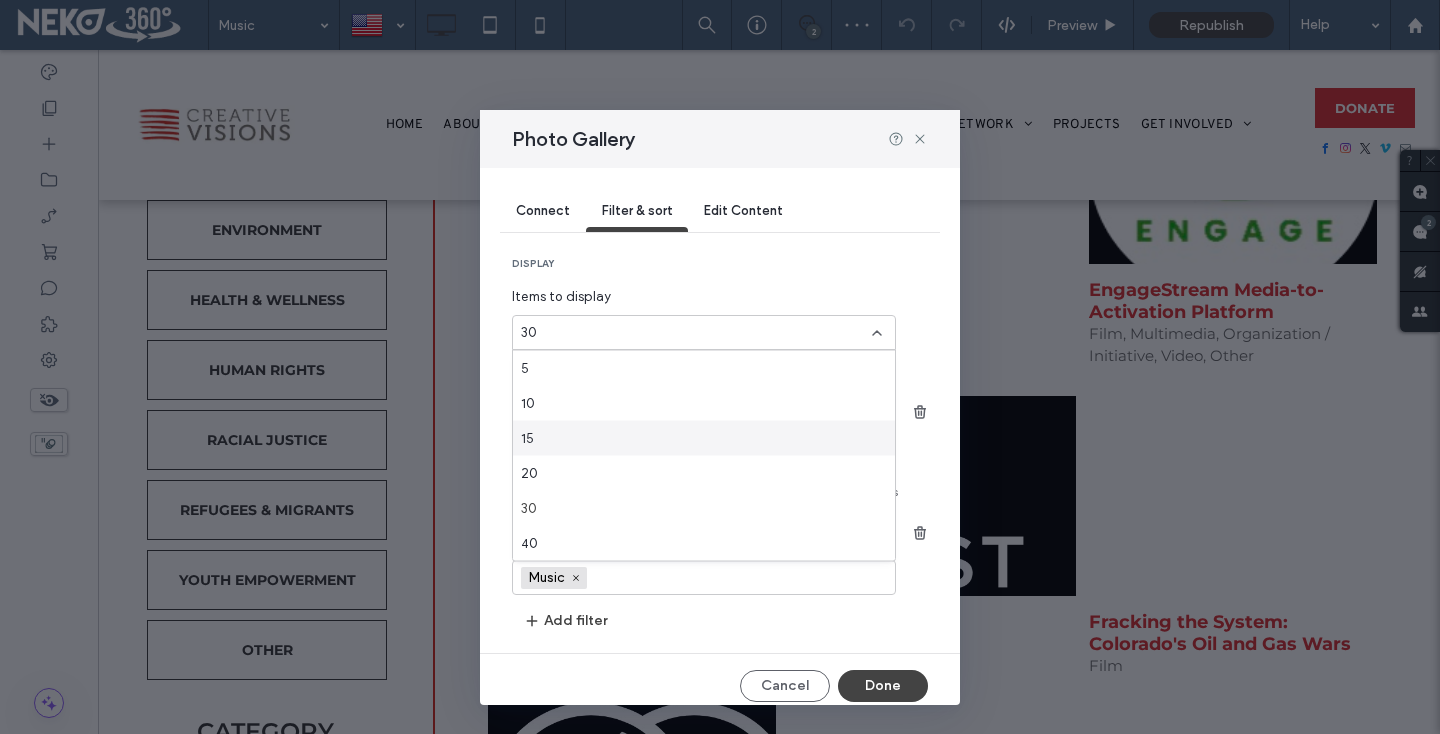 scroll, scrollTop: 70, scrollLeft: 0, axis: vertical 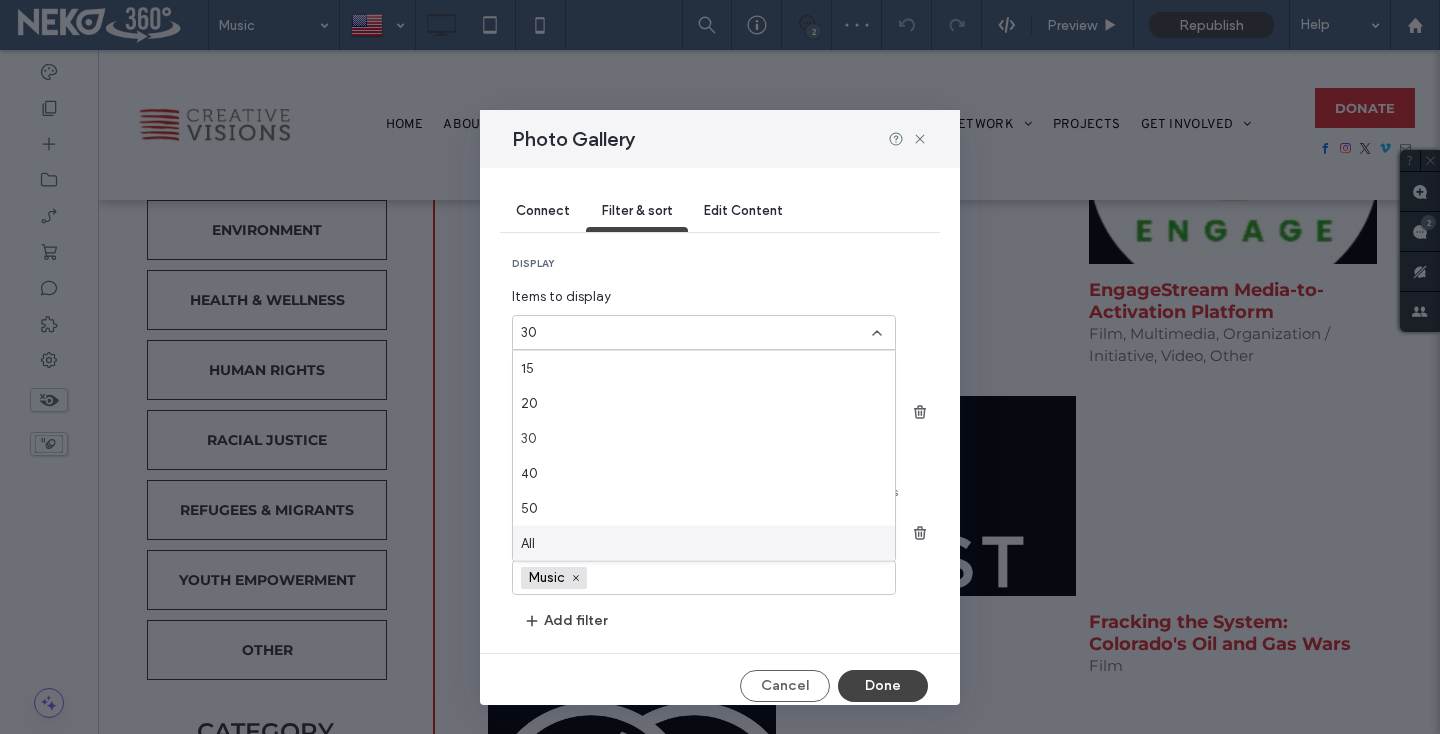 click on "All" at bounding box center [528, 543] 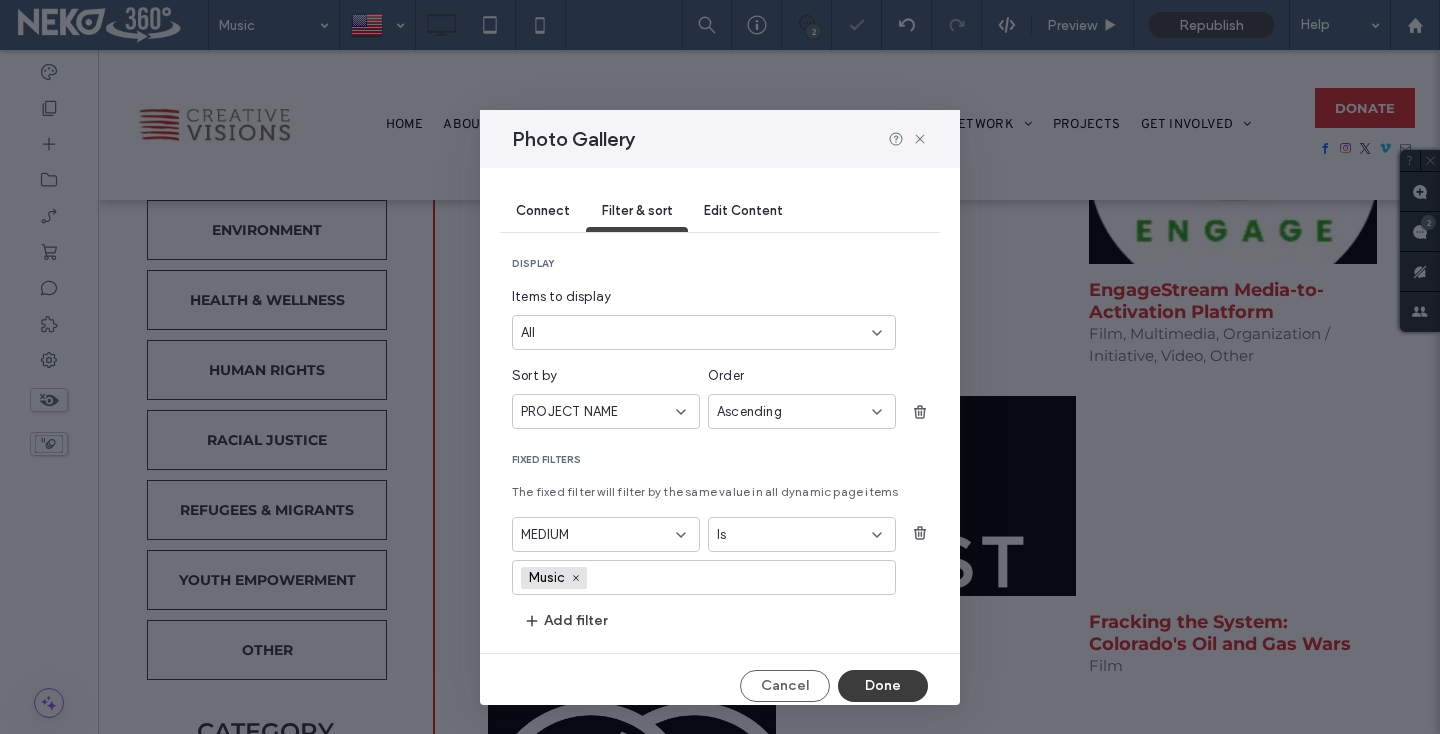 click on "Done" at bounding box center [883, 686] 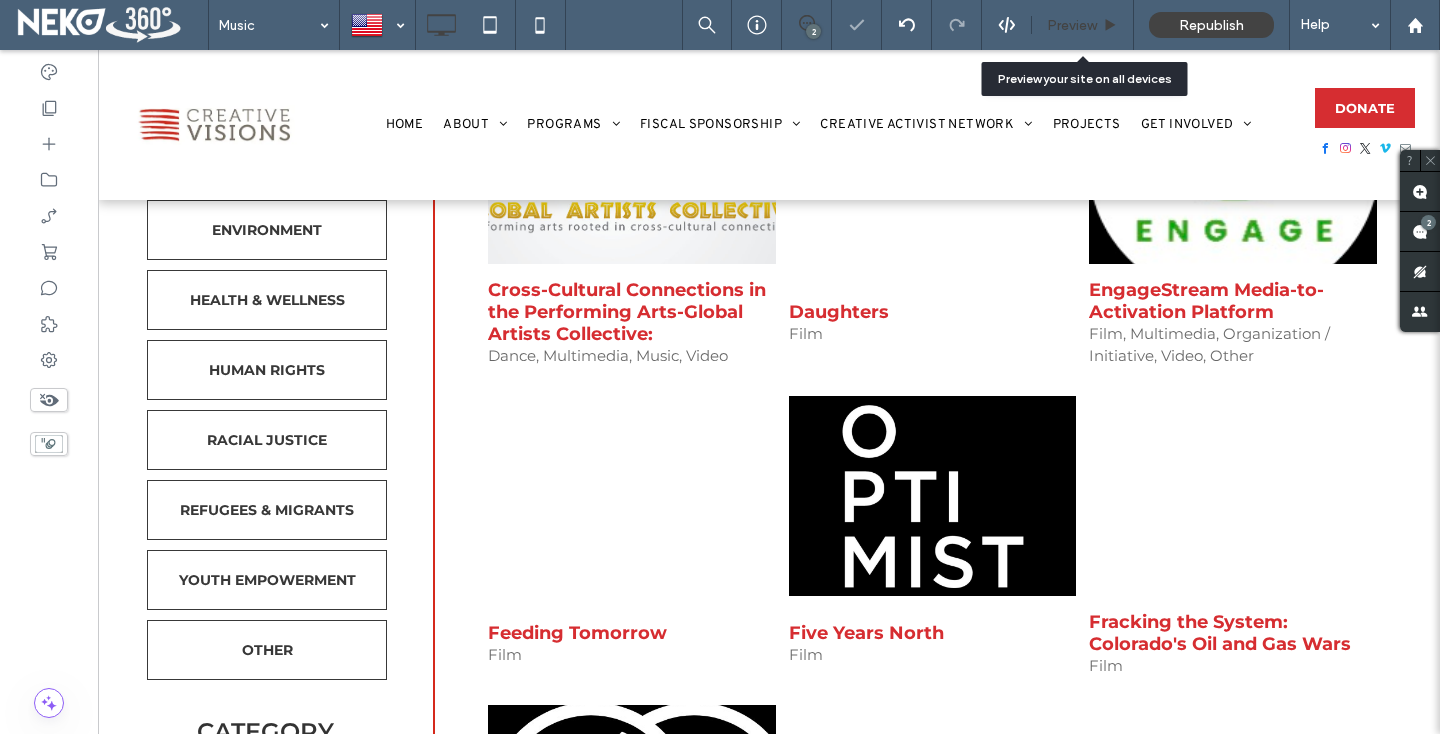 click on "Preview" at bounding box center [1072, 25] 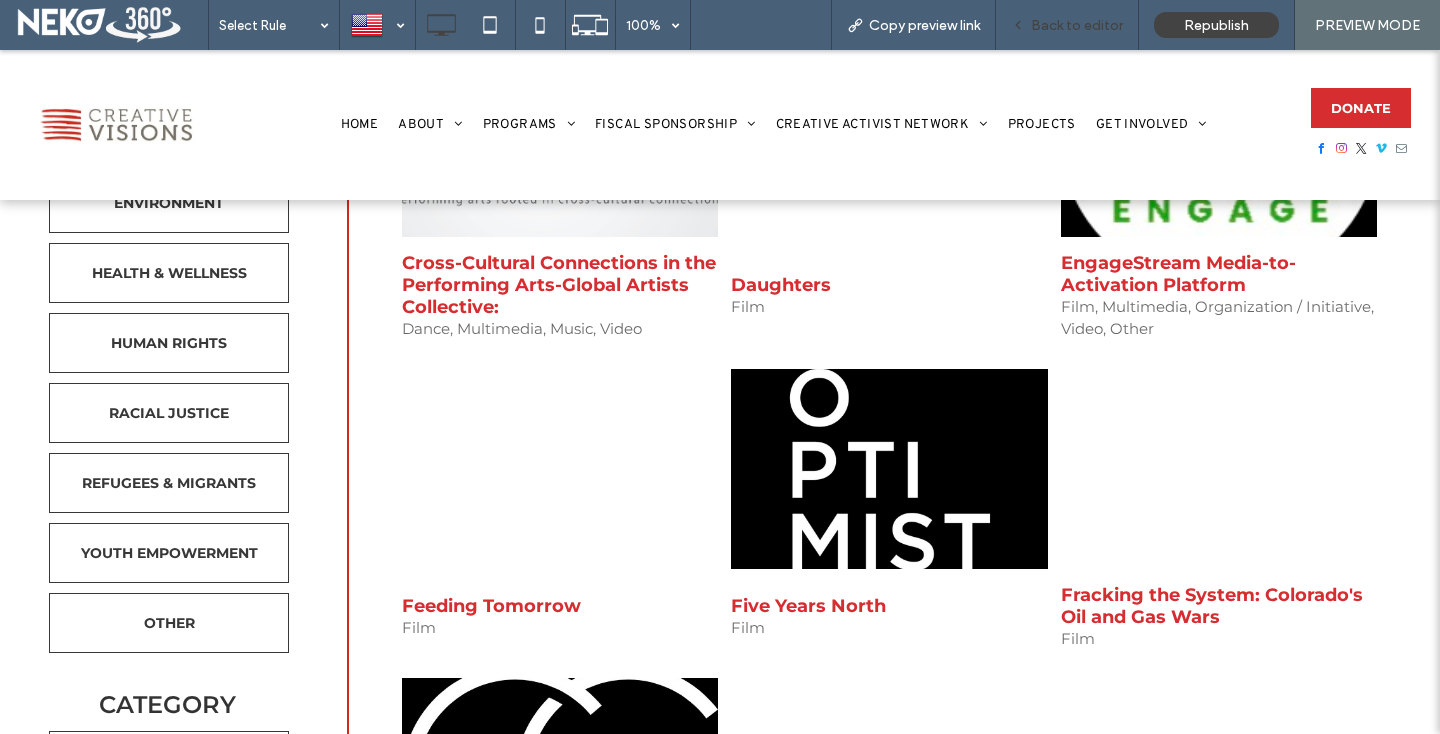 click on "Back to editor" at bounding box center [1077, 25] 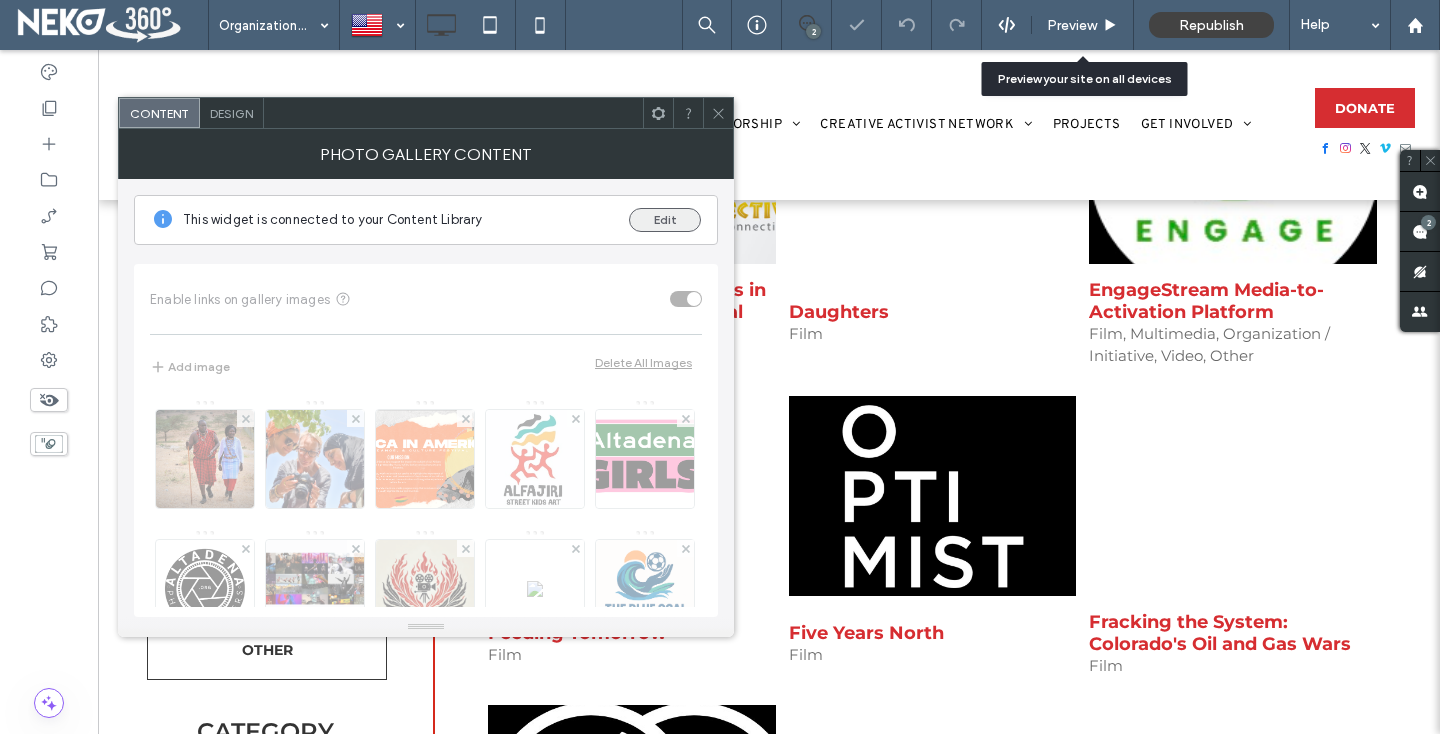 click on "Edit" at bounding box center (665, 220) 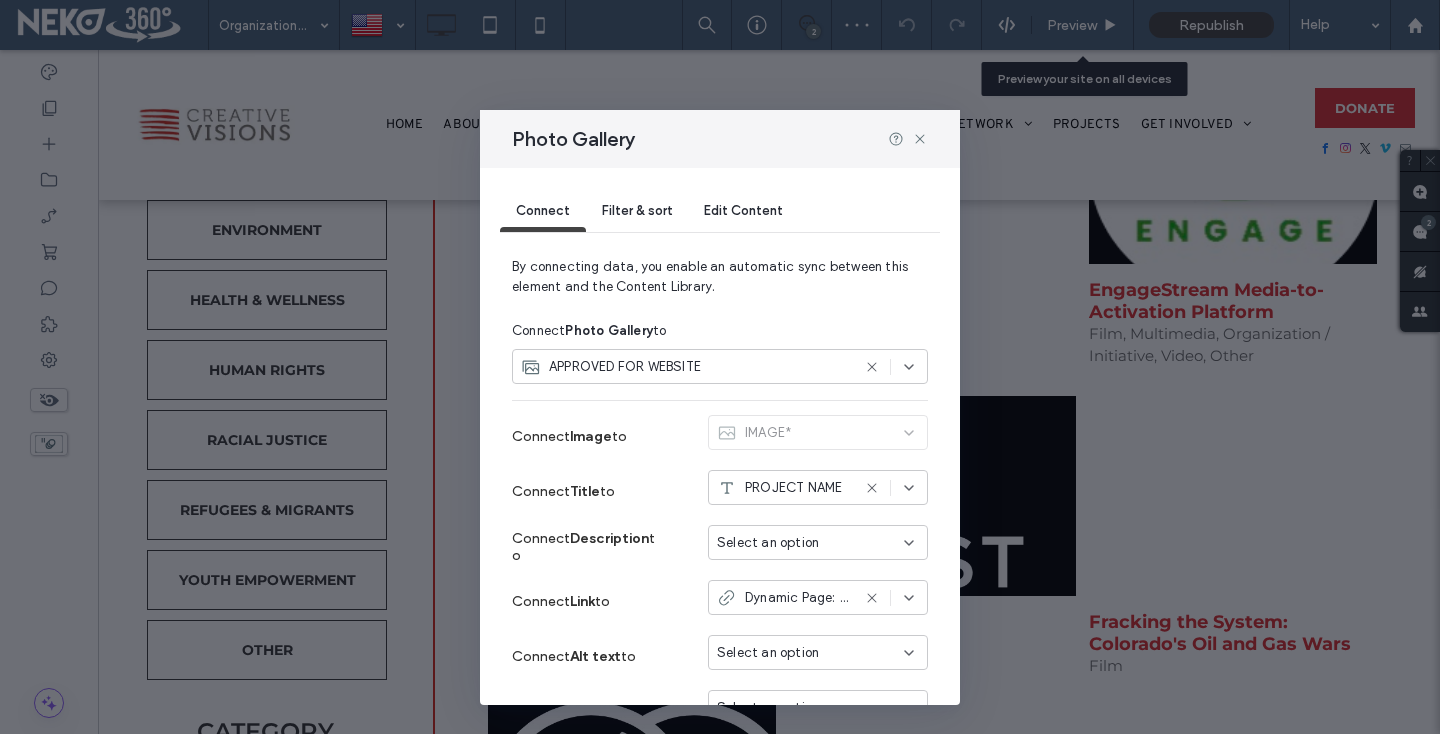 click on "Filter & sort" at bounding box center [637, 212] 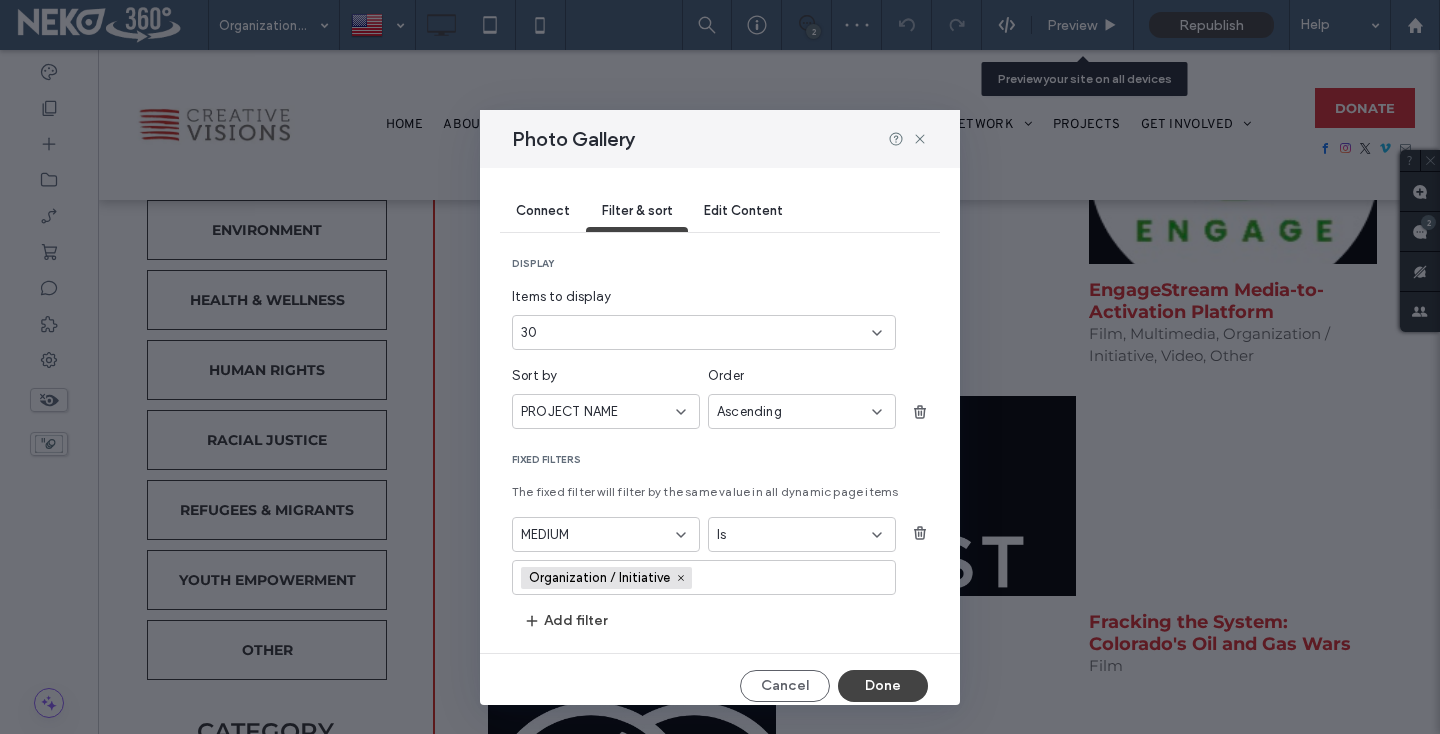 click on "30" at bounding box center [704, 332] 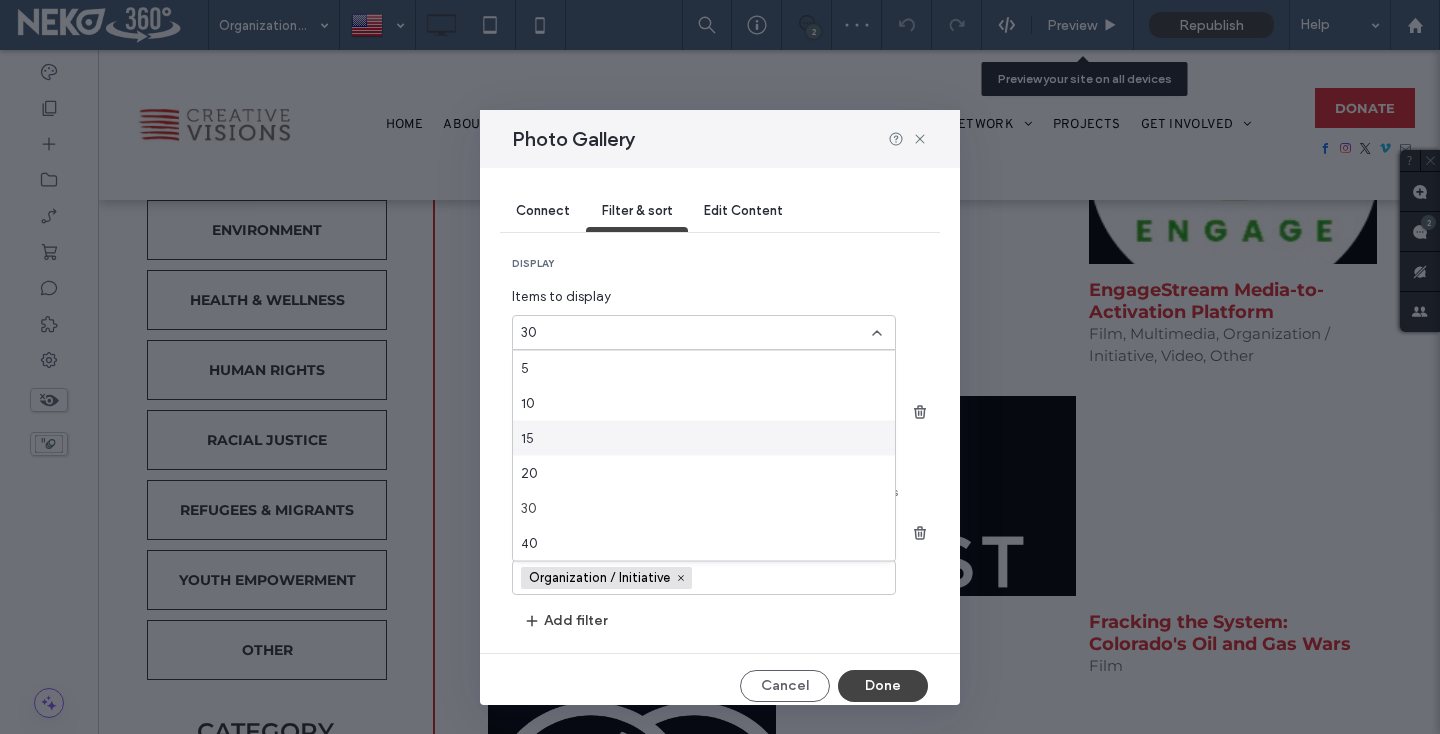 scroll, scrollTop: 70, scrollLeft: 0, axis: vertical 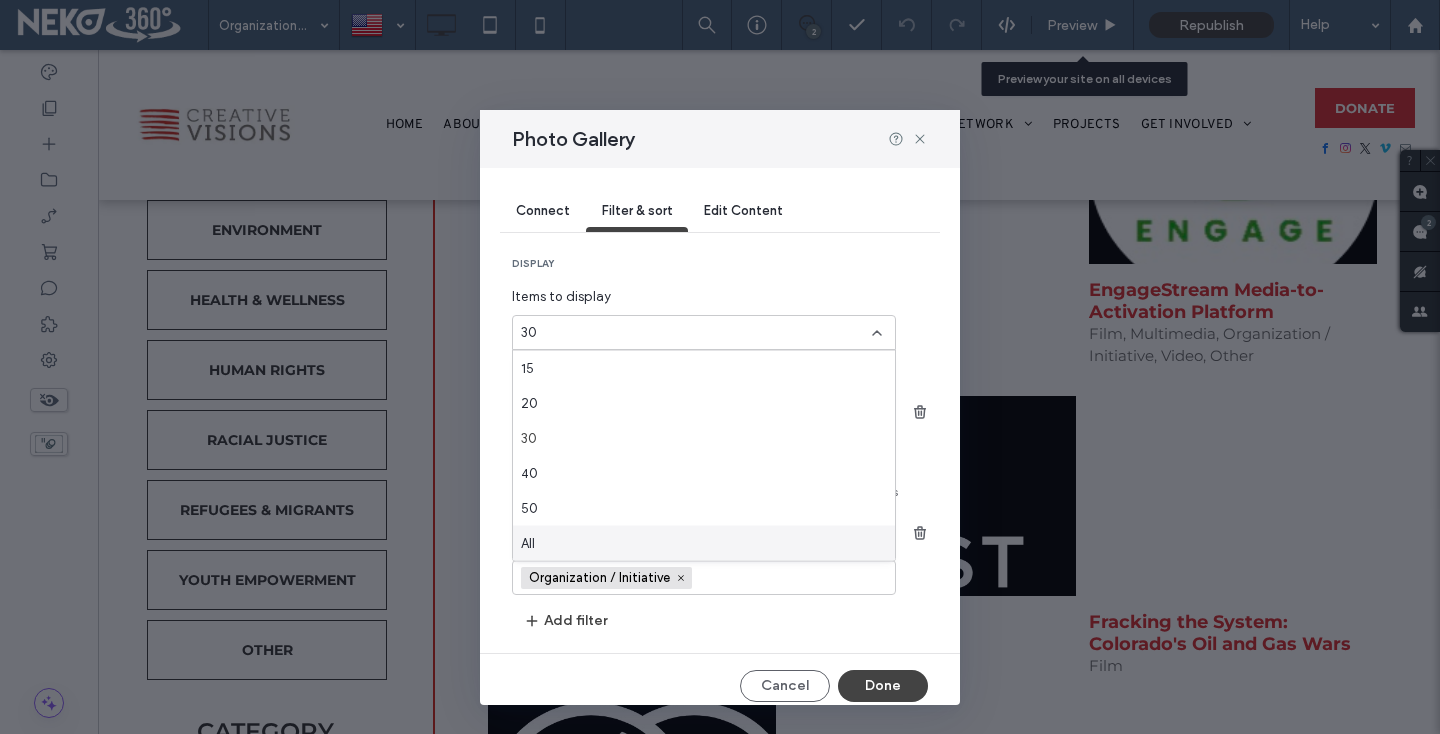 click on "All" at bounding box center [704, 543] 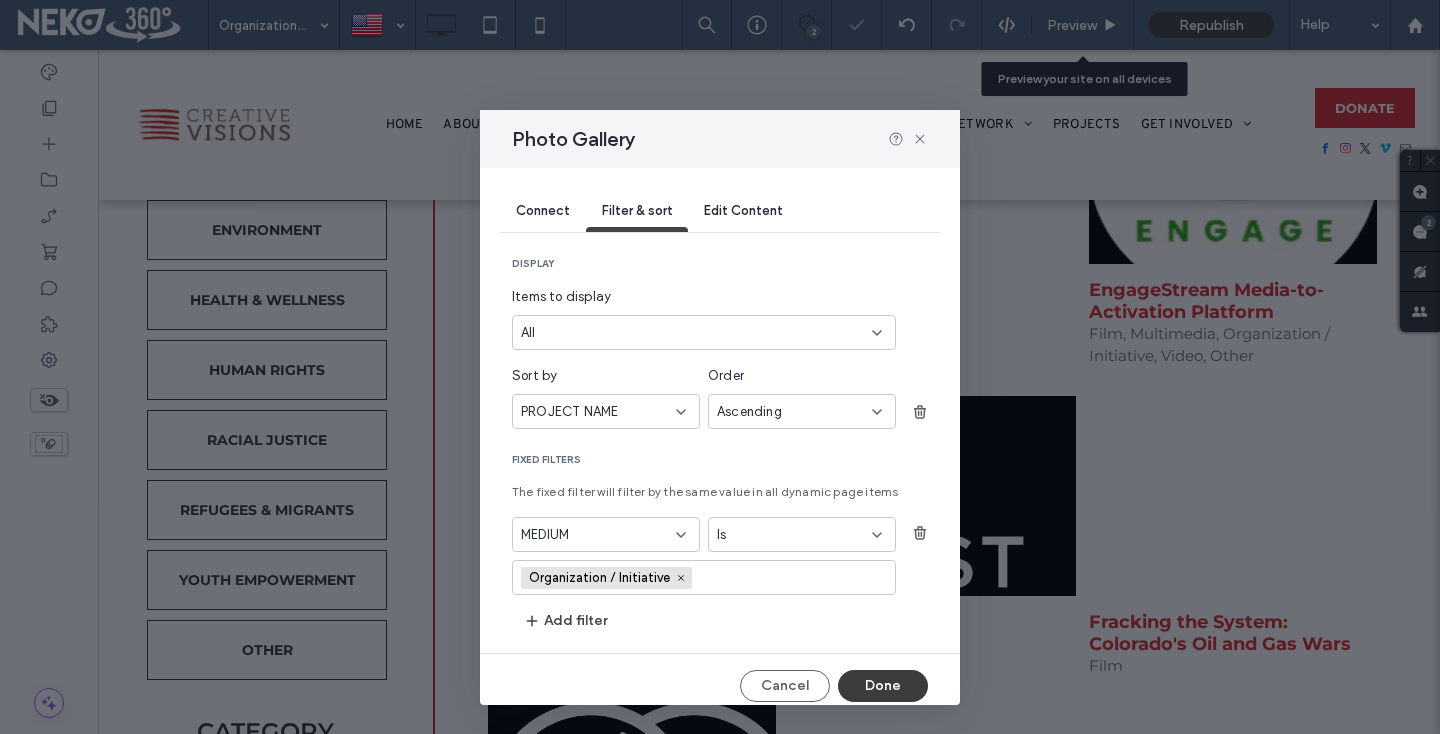 click on "Done" at bounding box center [883, 686] 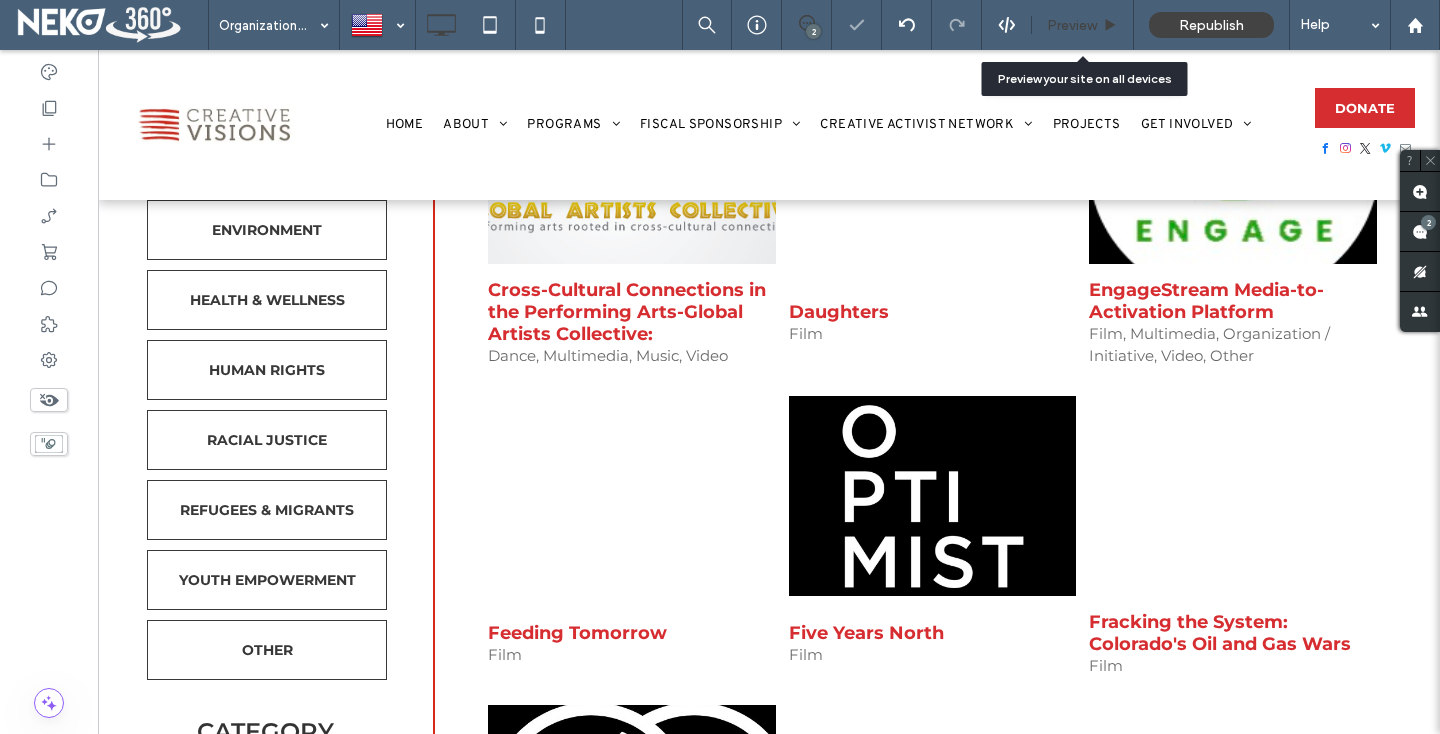 click on "Preview" at bounding box center (1072, 25) 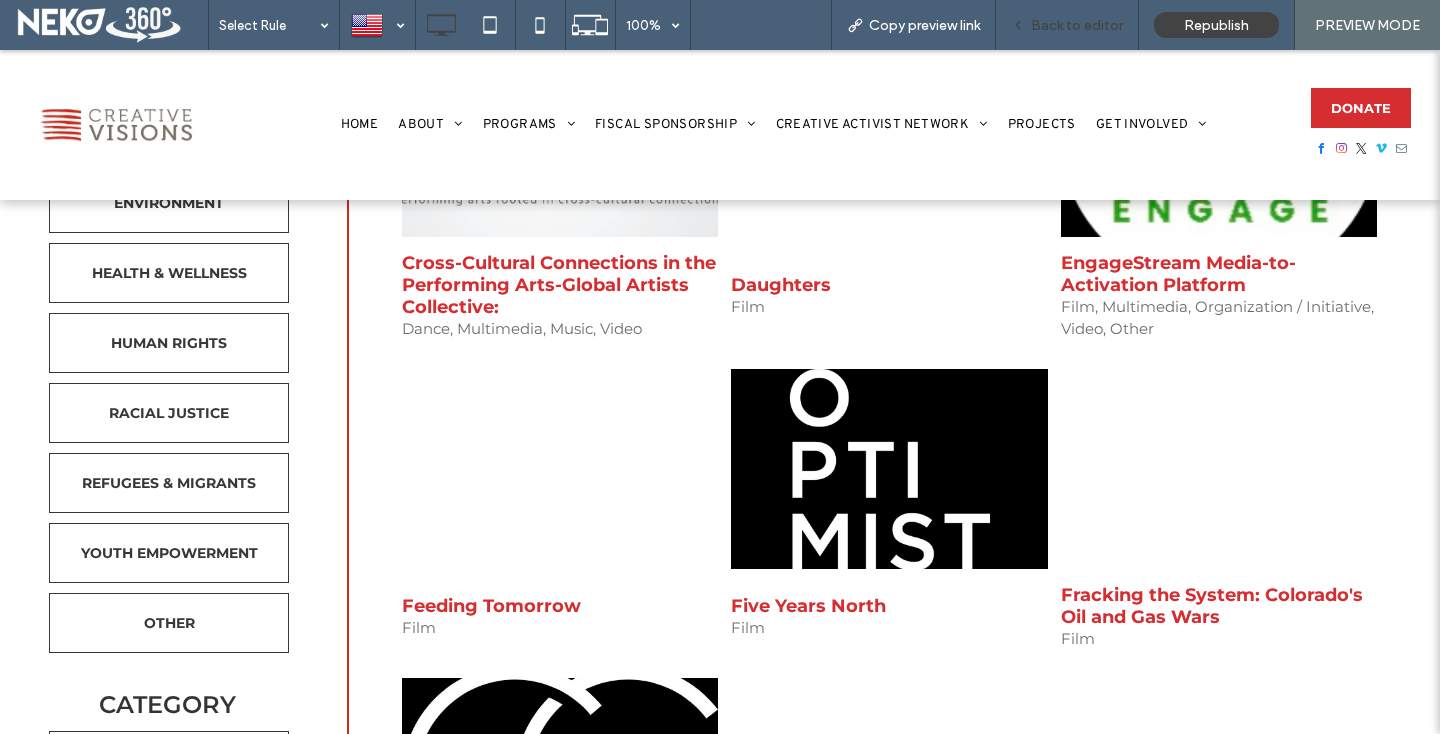click on "Back to editor" at bounding box center (1077, 25) 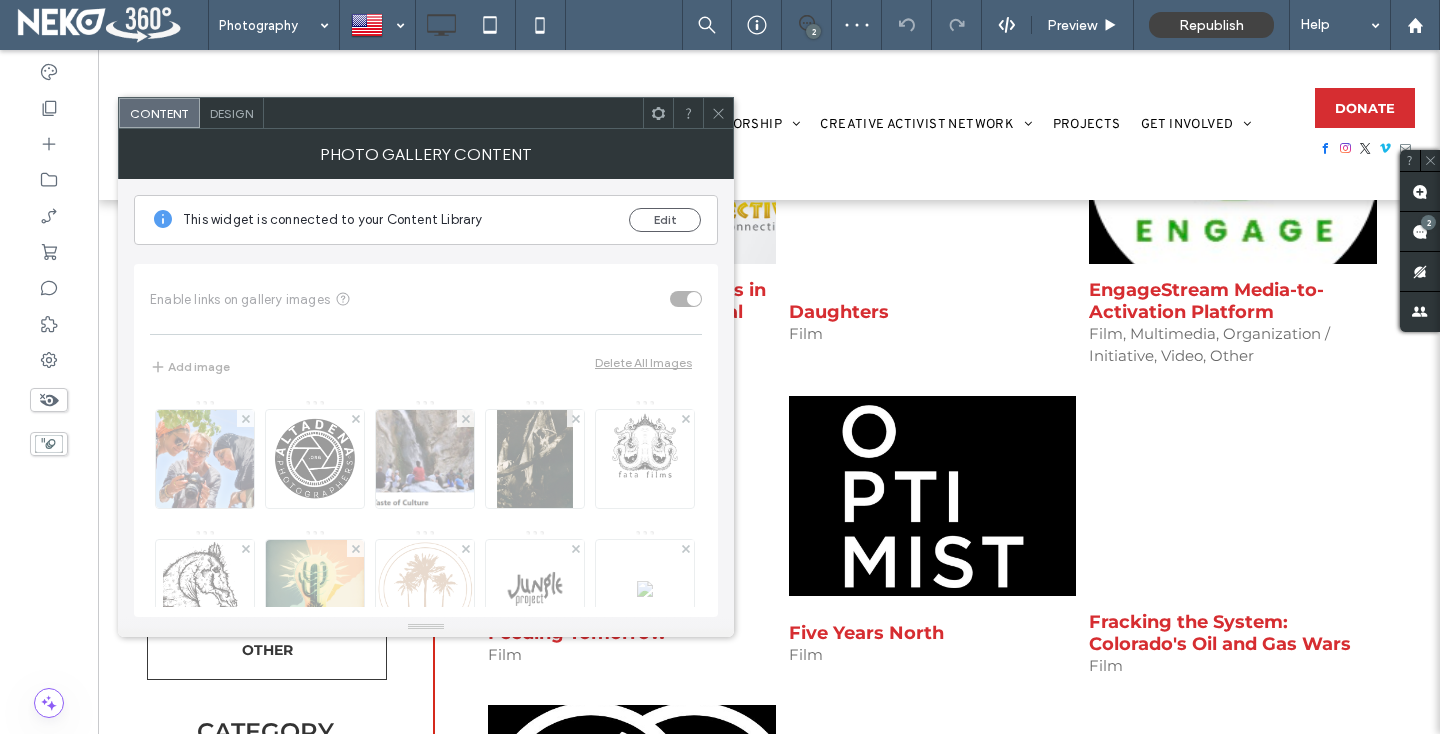 click on "This widget is connected to your Content Library Edit" at bounding box center (426, 220) 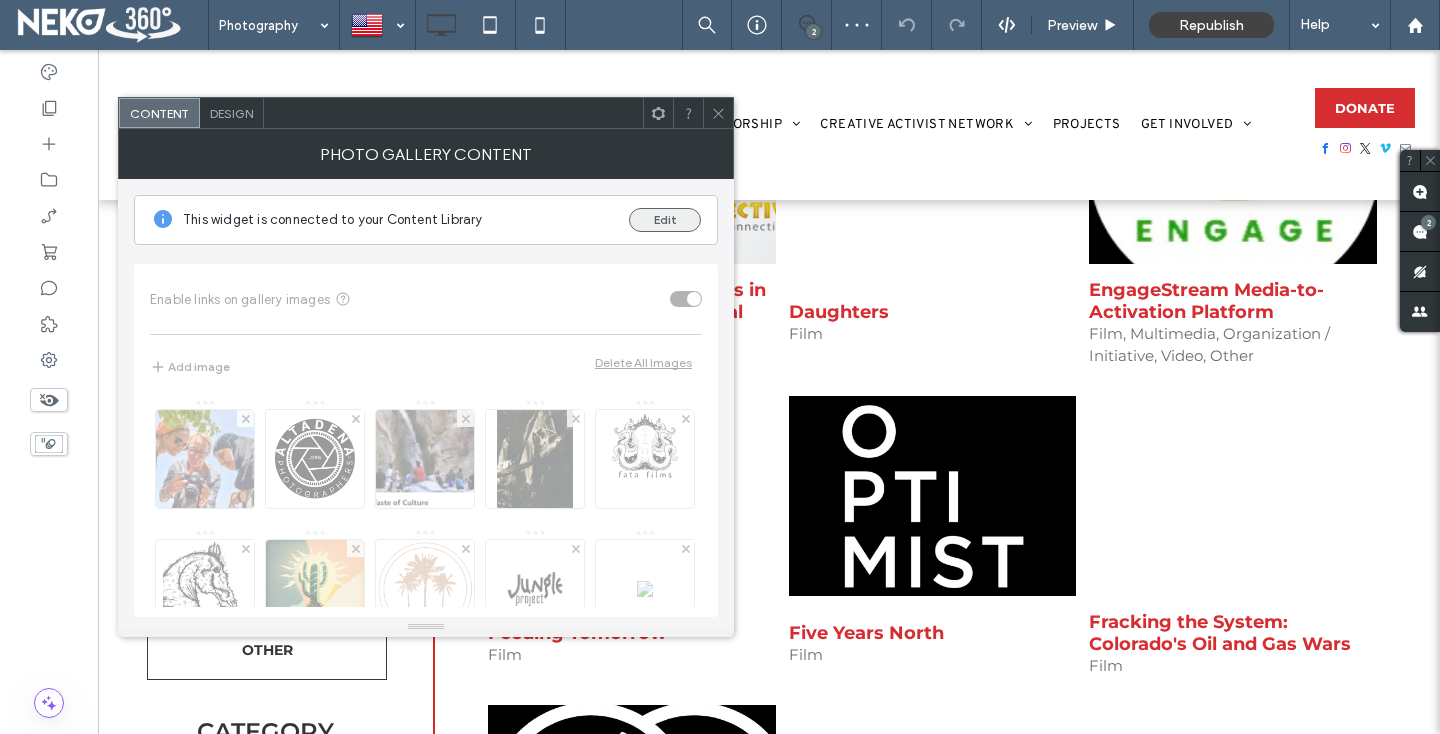 click on "Edit" at bounding box center (665, 220) 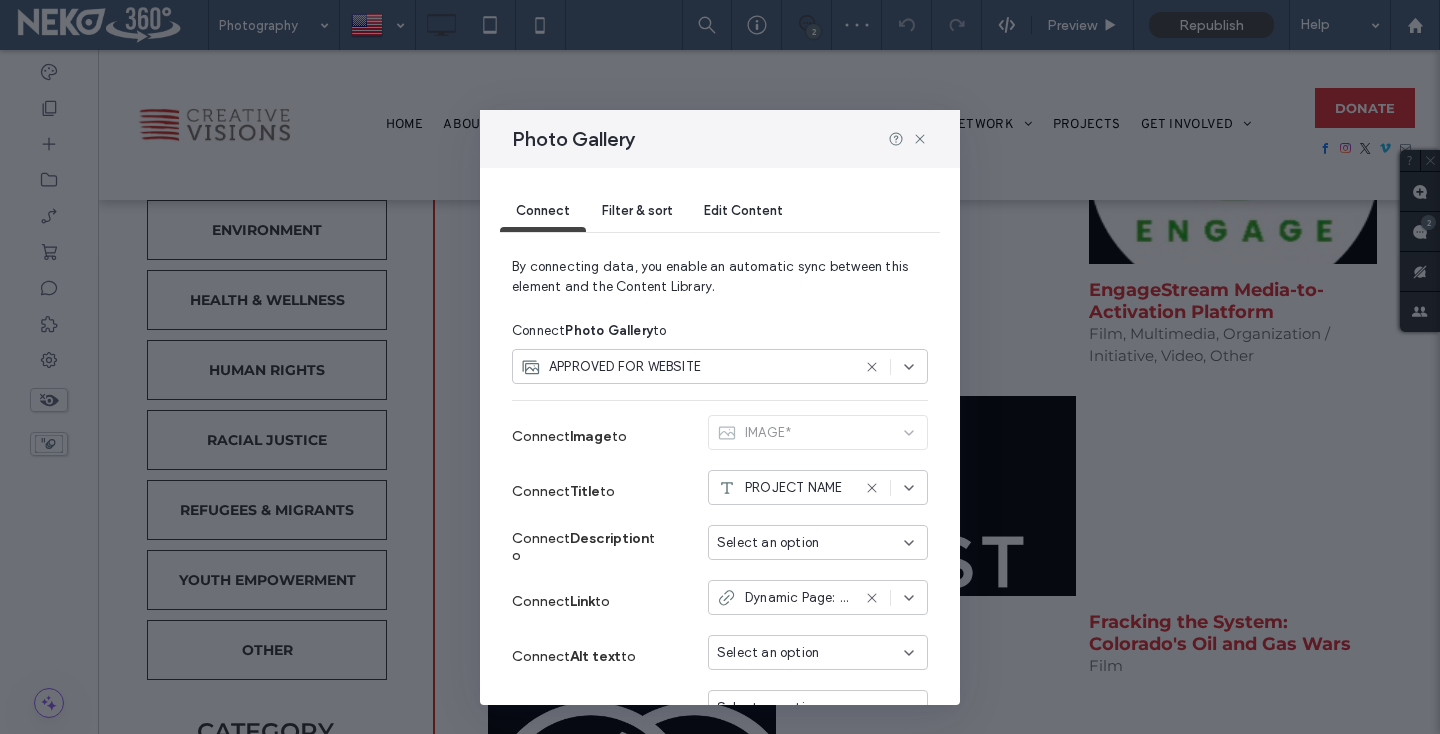 click on "Filter & sort" at bounding box center (637, 210) 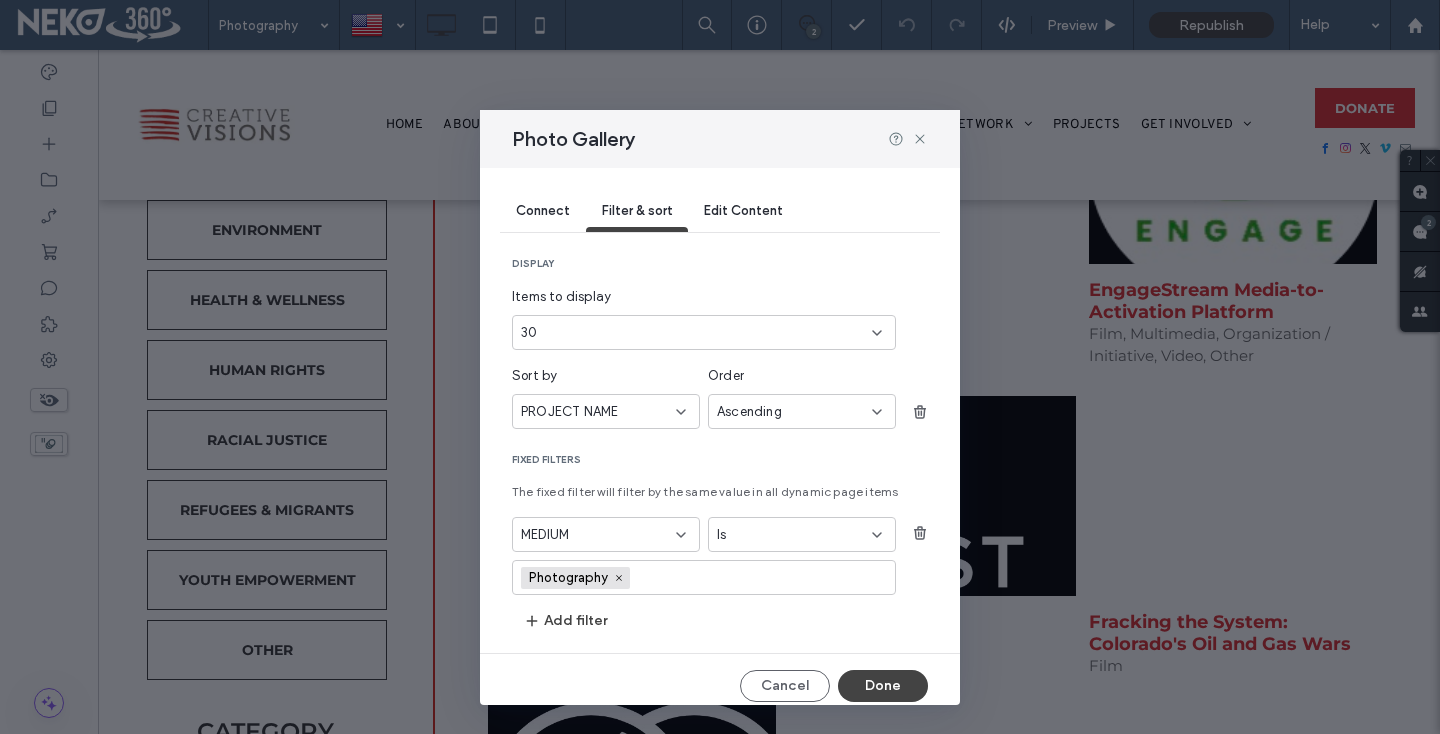 click on "30" at bounding box center (692, 333) 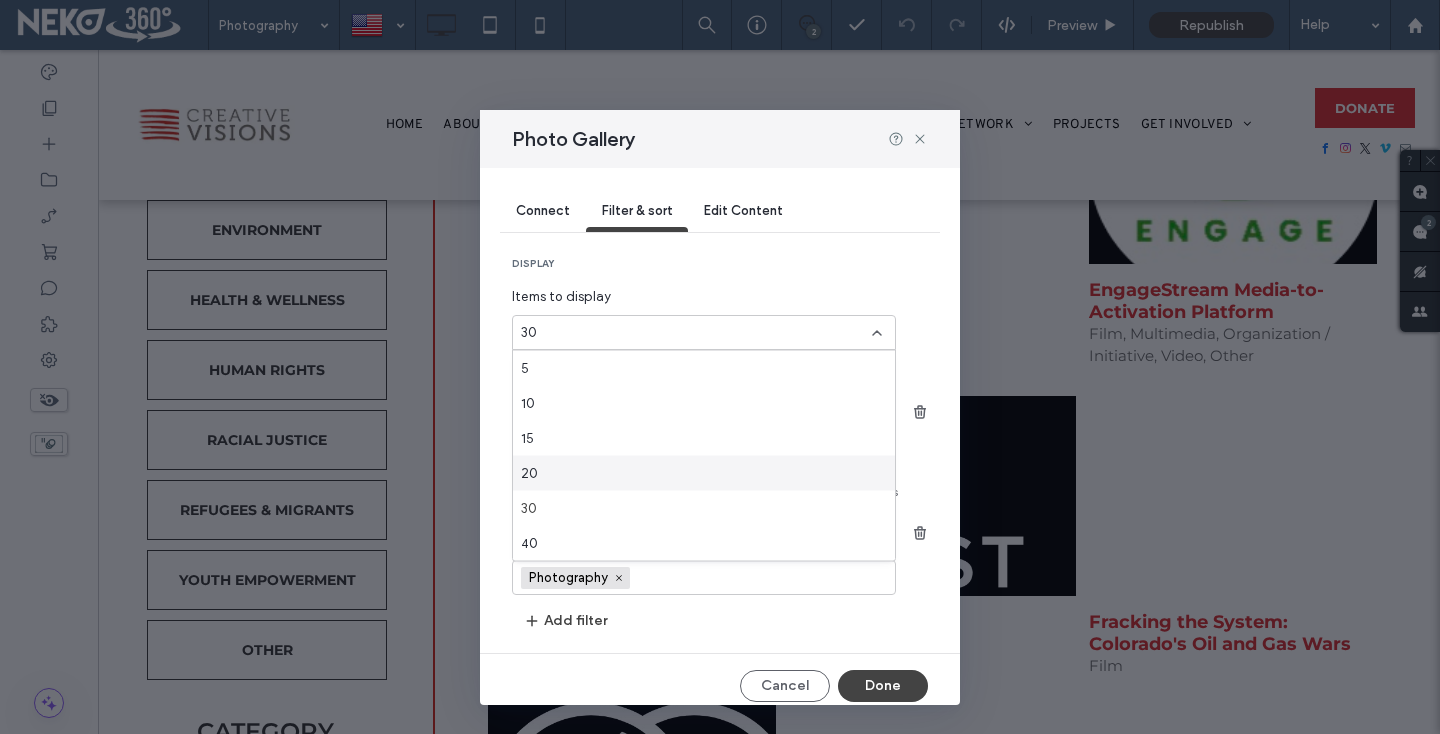 scroll, scrollTop: 70, scrollLeft: 0, axis: vertical 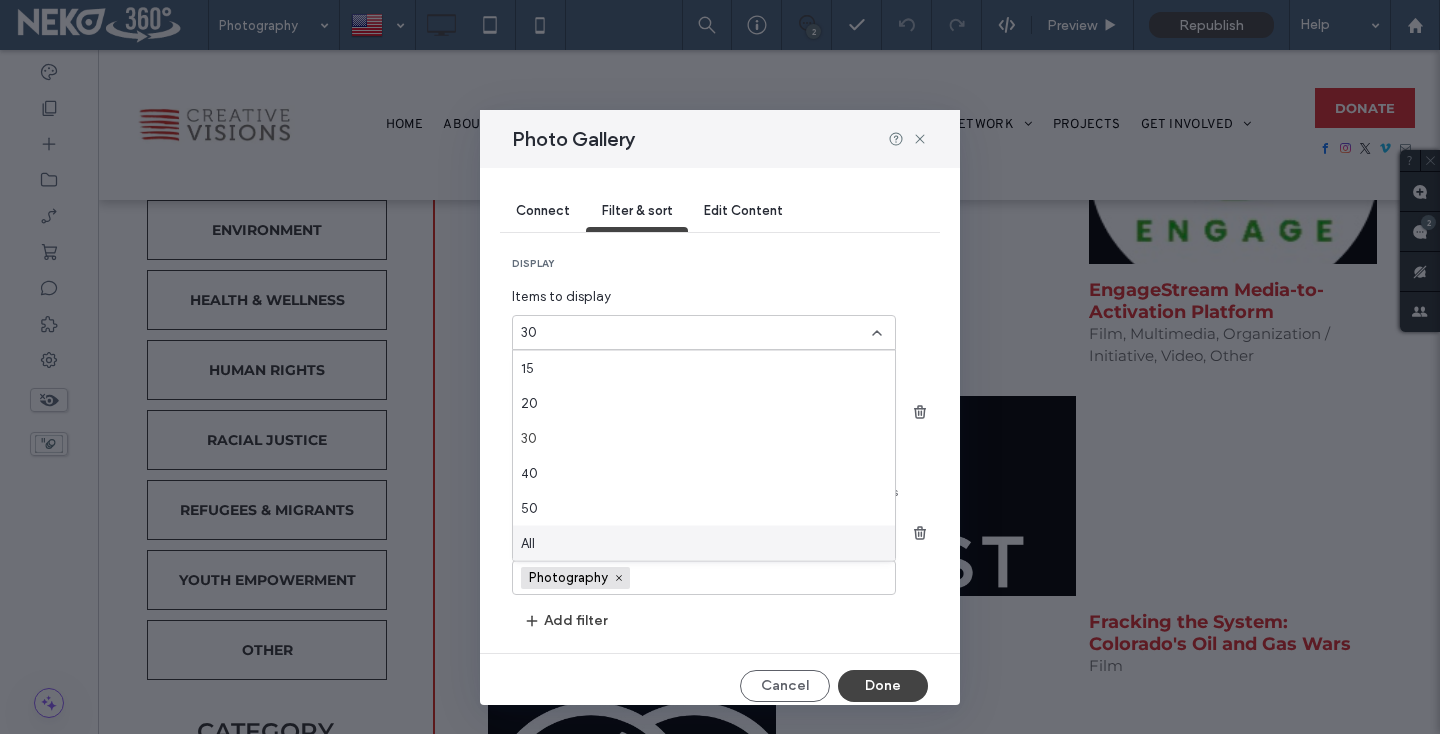 click on "All" at bounding box center [704, 543] 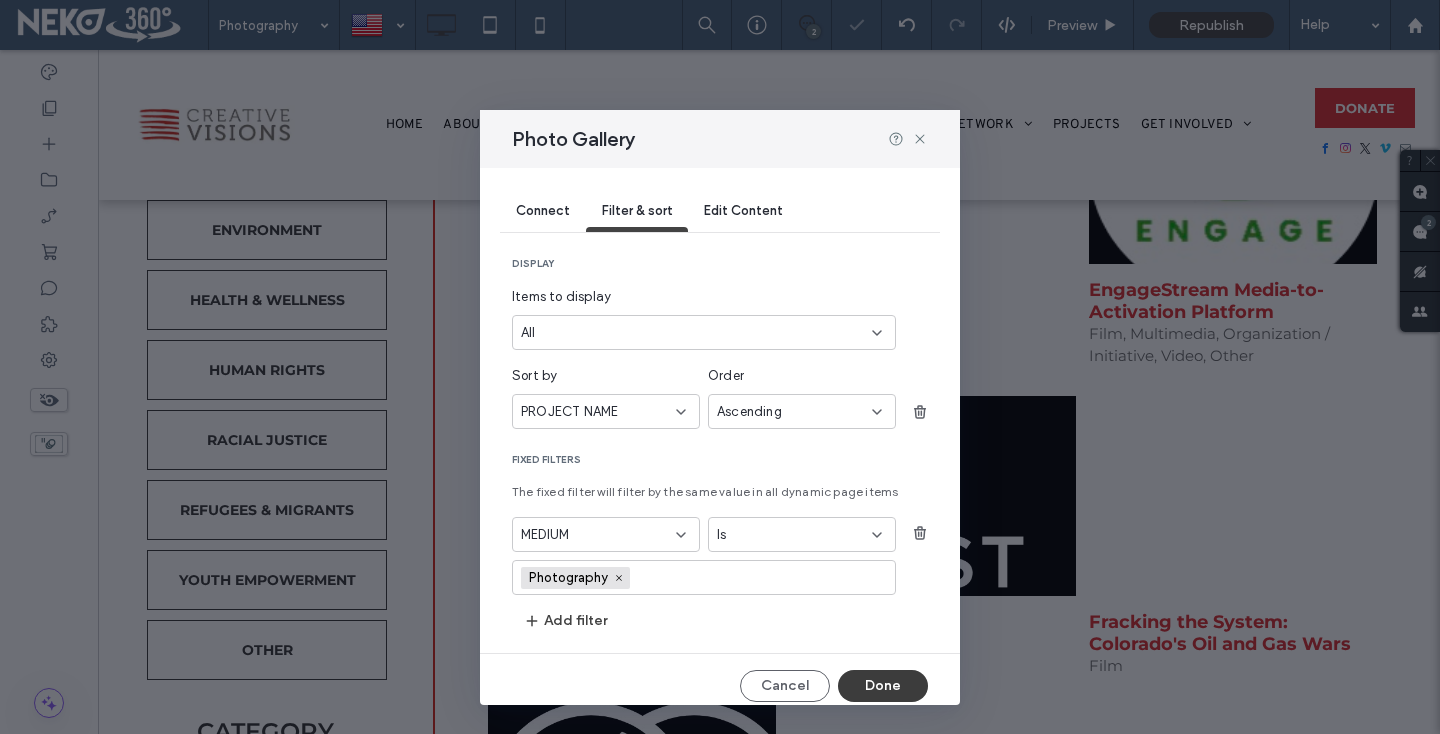 click on "Done" at bounding box center (883, 686) 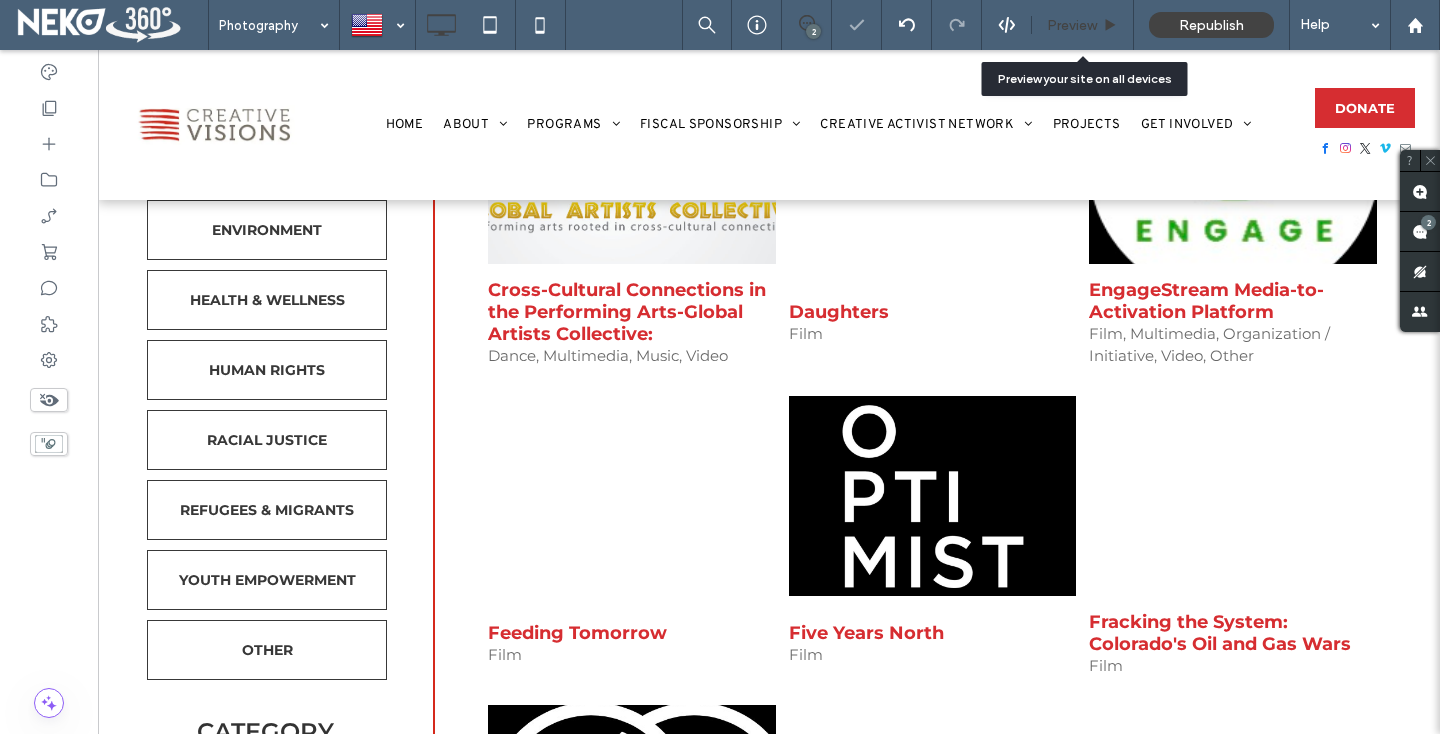 click on "Preview" at bounding box center (1072, 25) 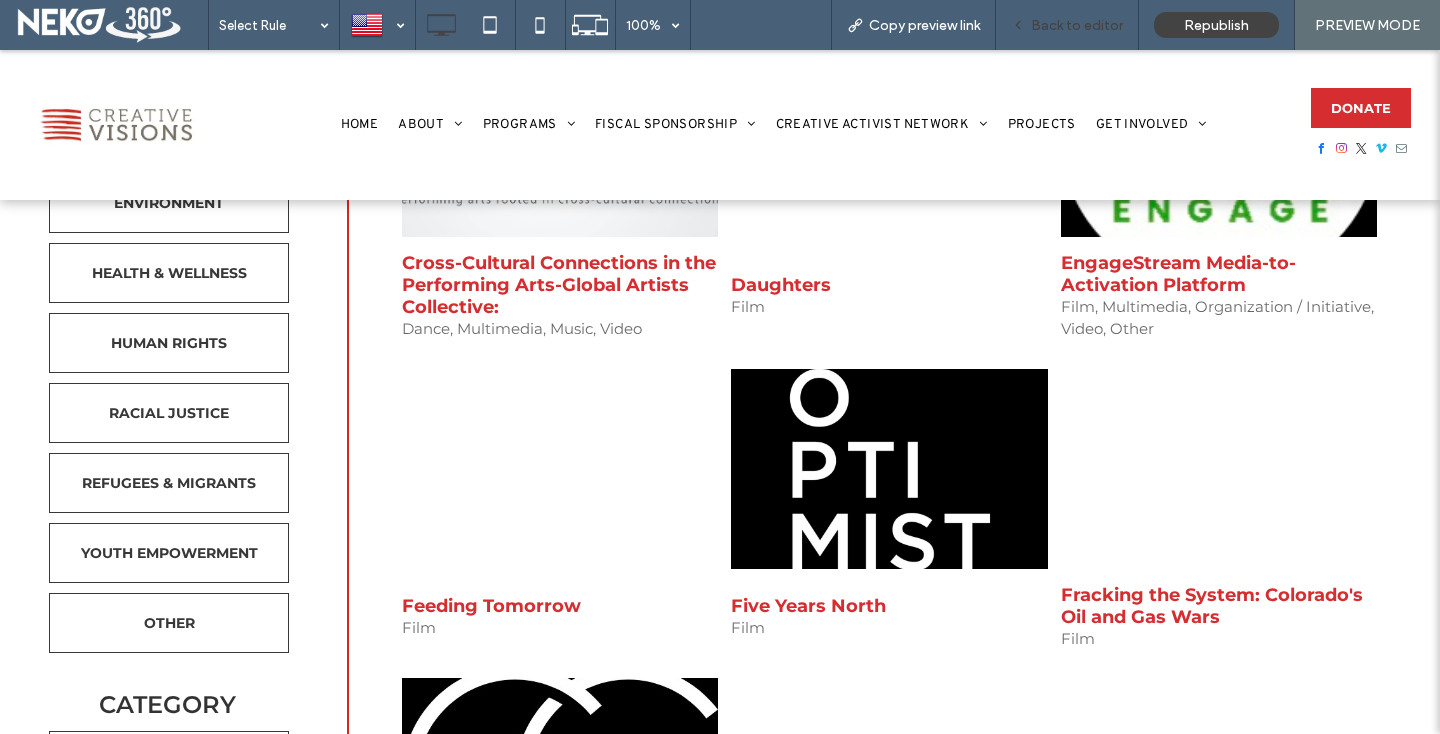 click on "Back to editor" at bounding box center [1077, 25] 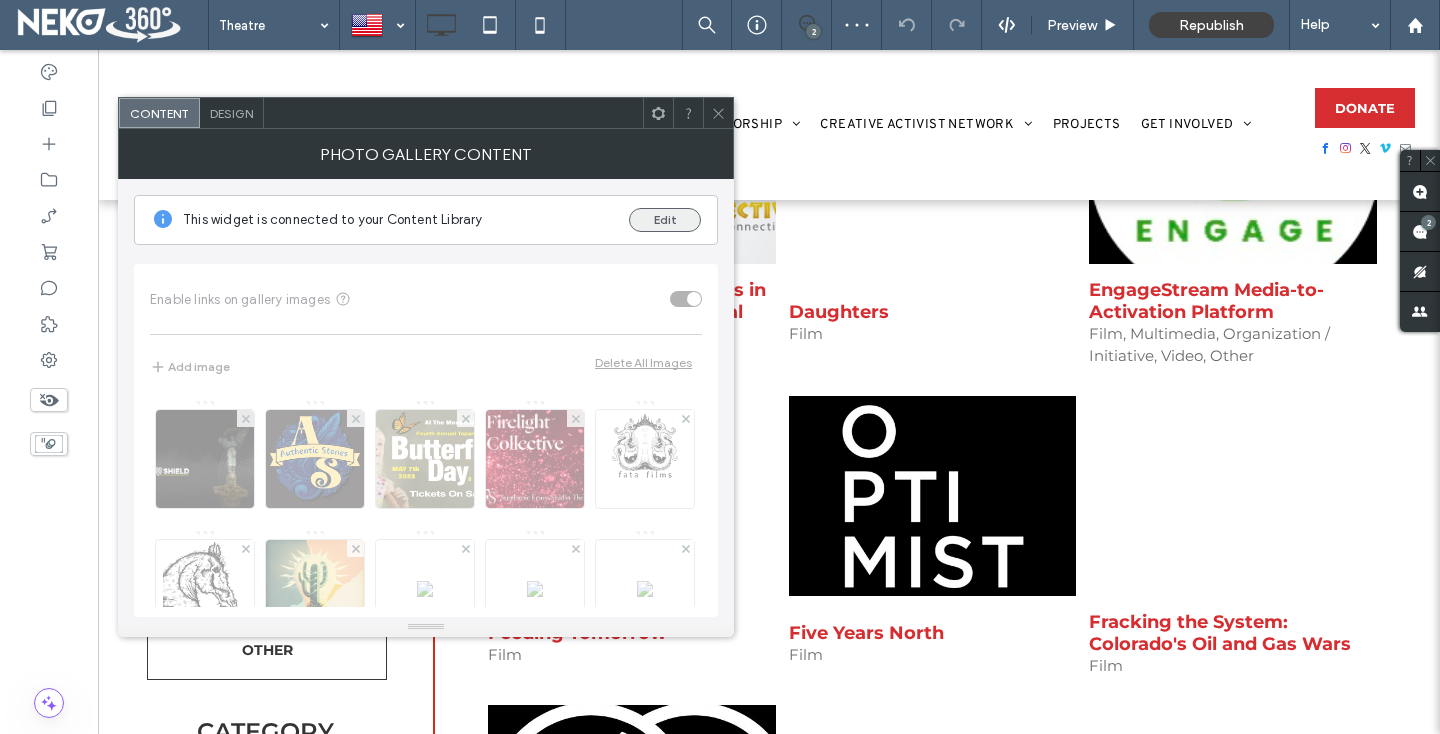 click on "Edit" at bounding box center [665, 220] 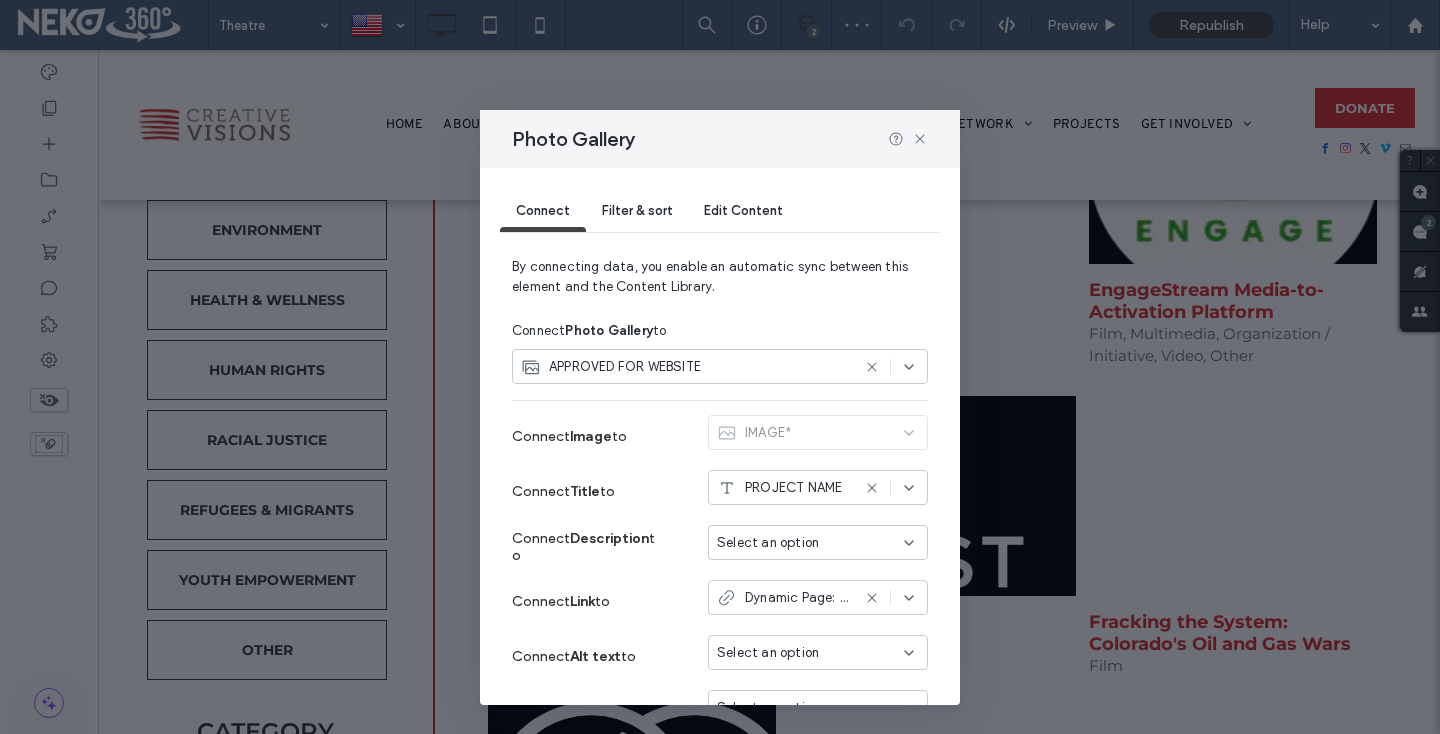 click on "Filter & sort" at bounding box center (637, 210) 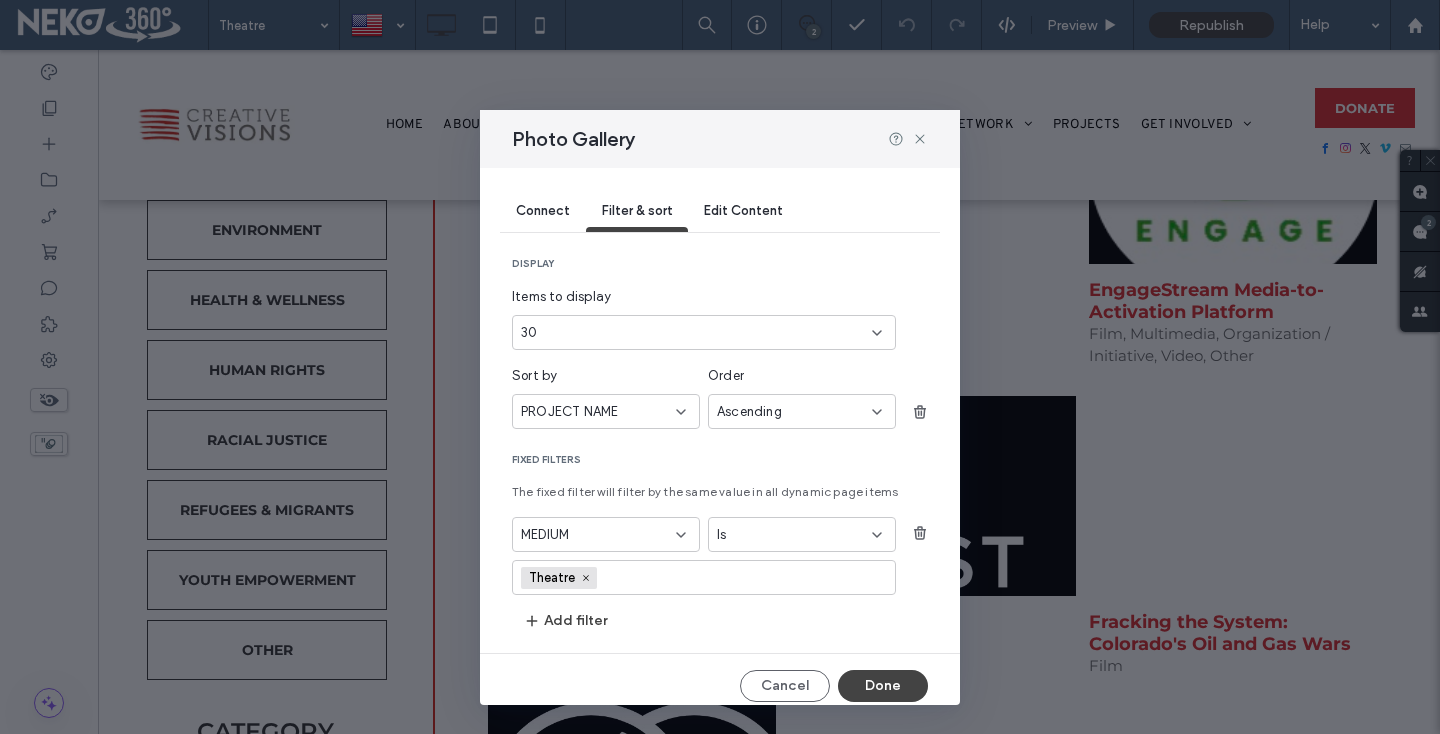 click on "30" at bounding box center [692, 333] 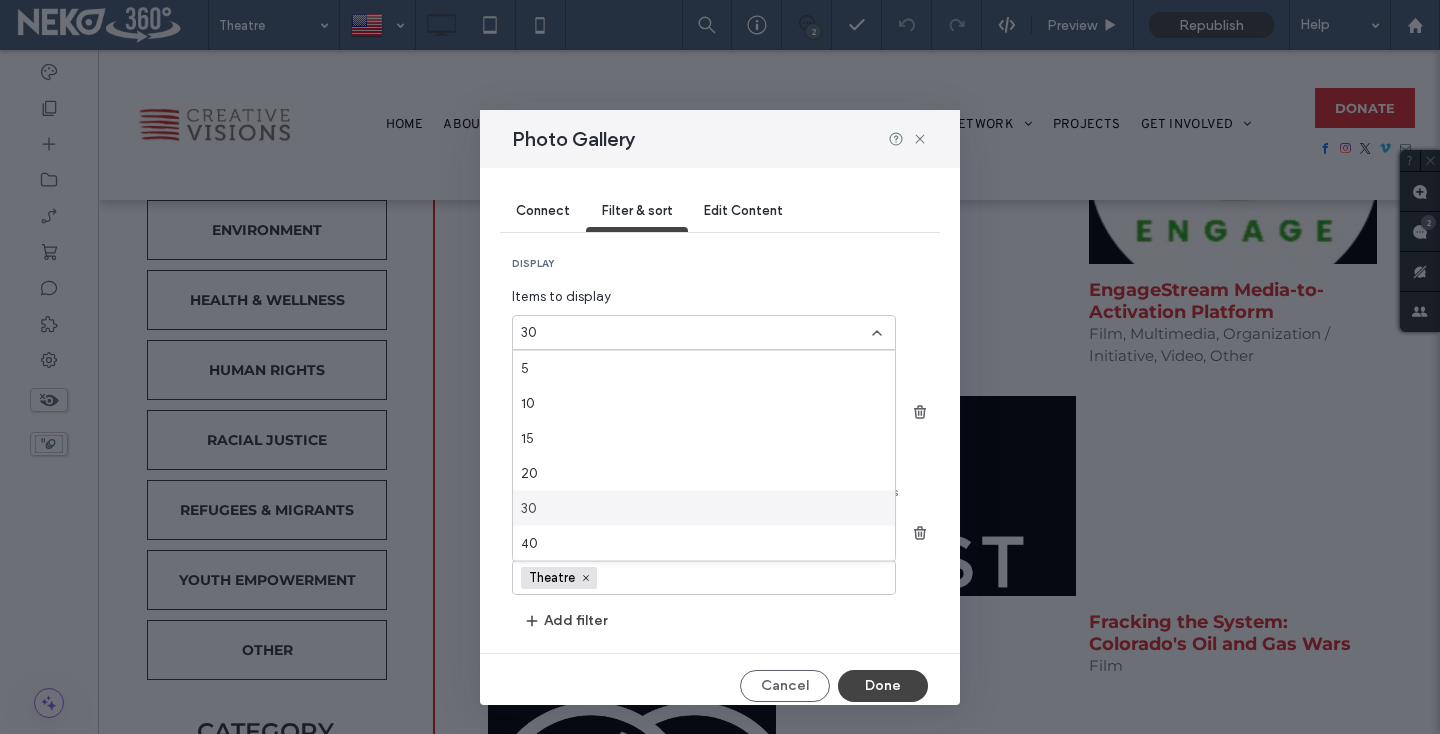 scroll, scrollTop: 70, scrollLeft: 0, axis: vertical 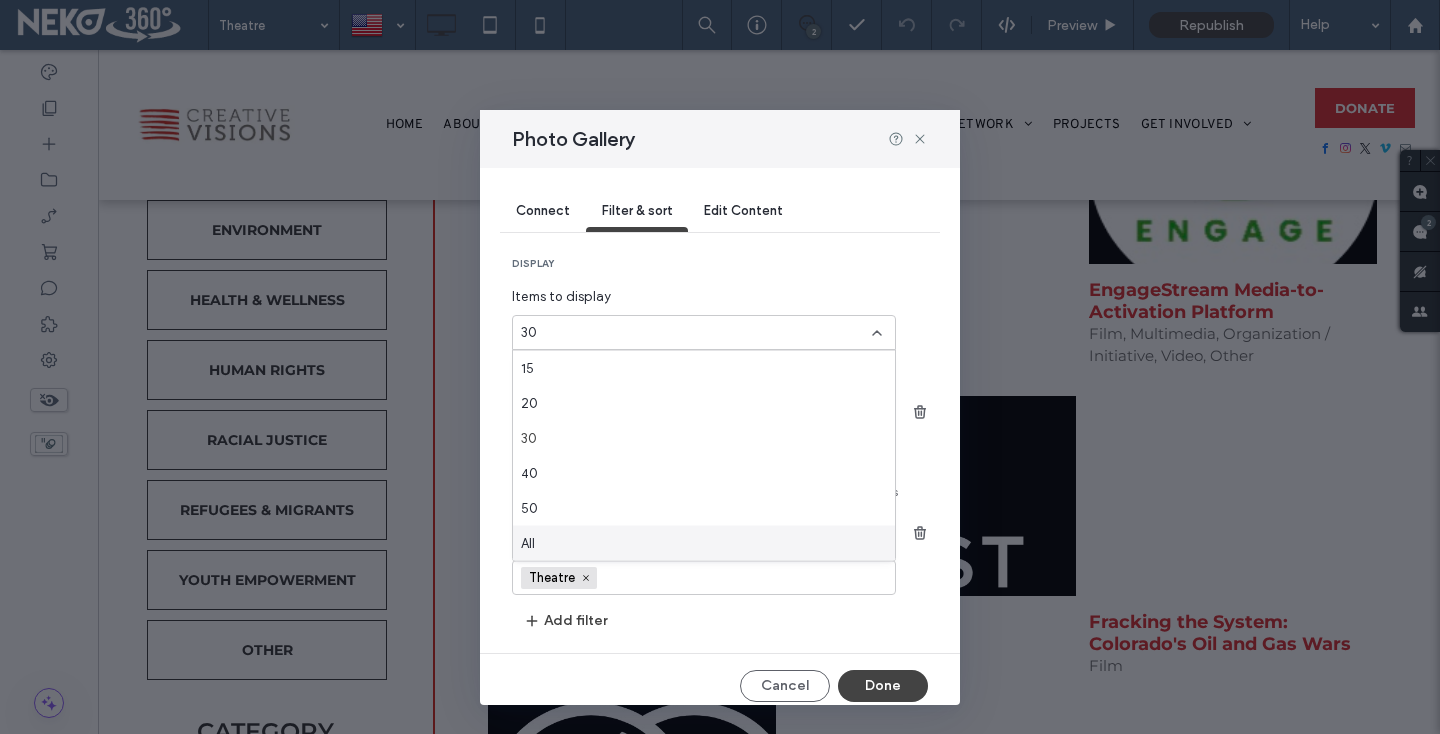 click on "All" at bounding box center (704, 543) 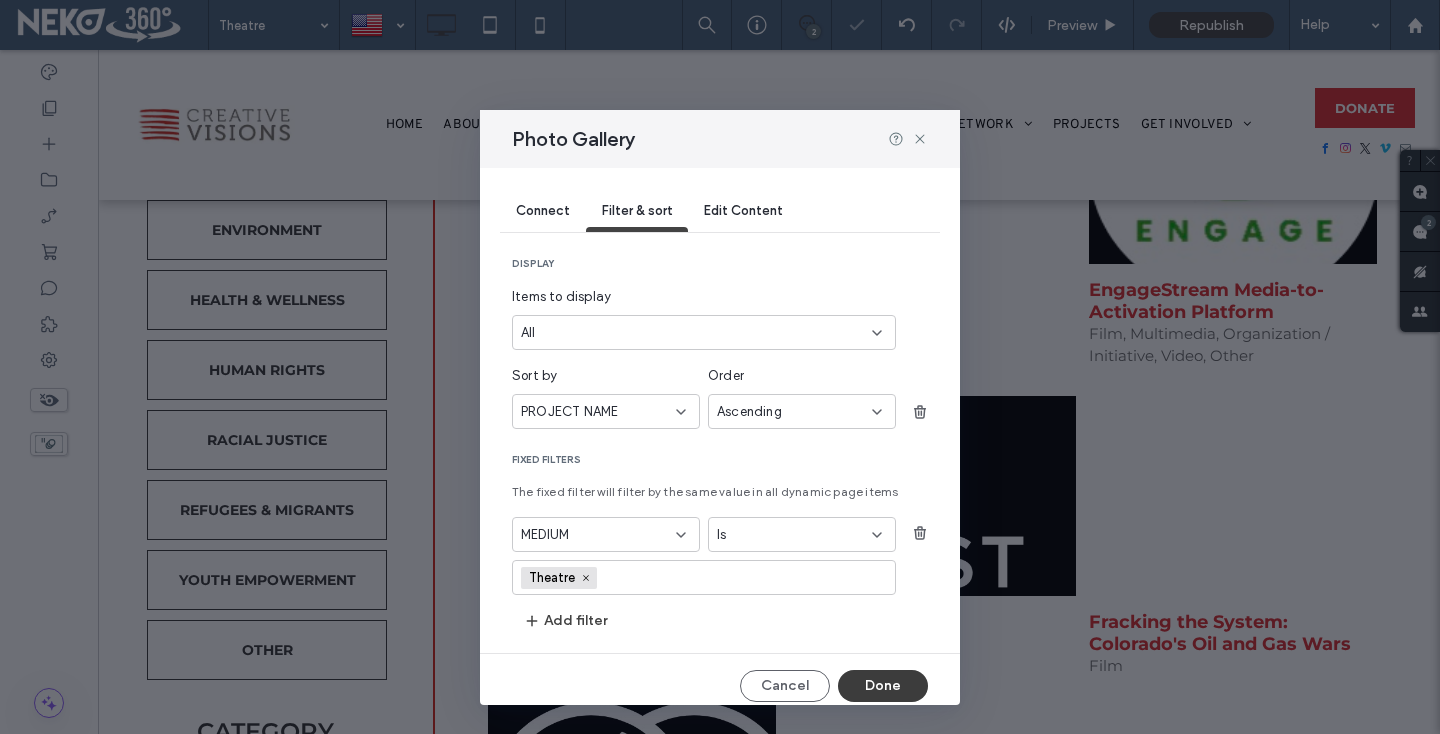 click on "Done" at bounding box center [883, 686] 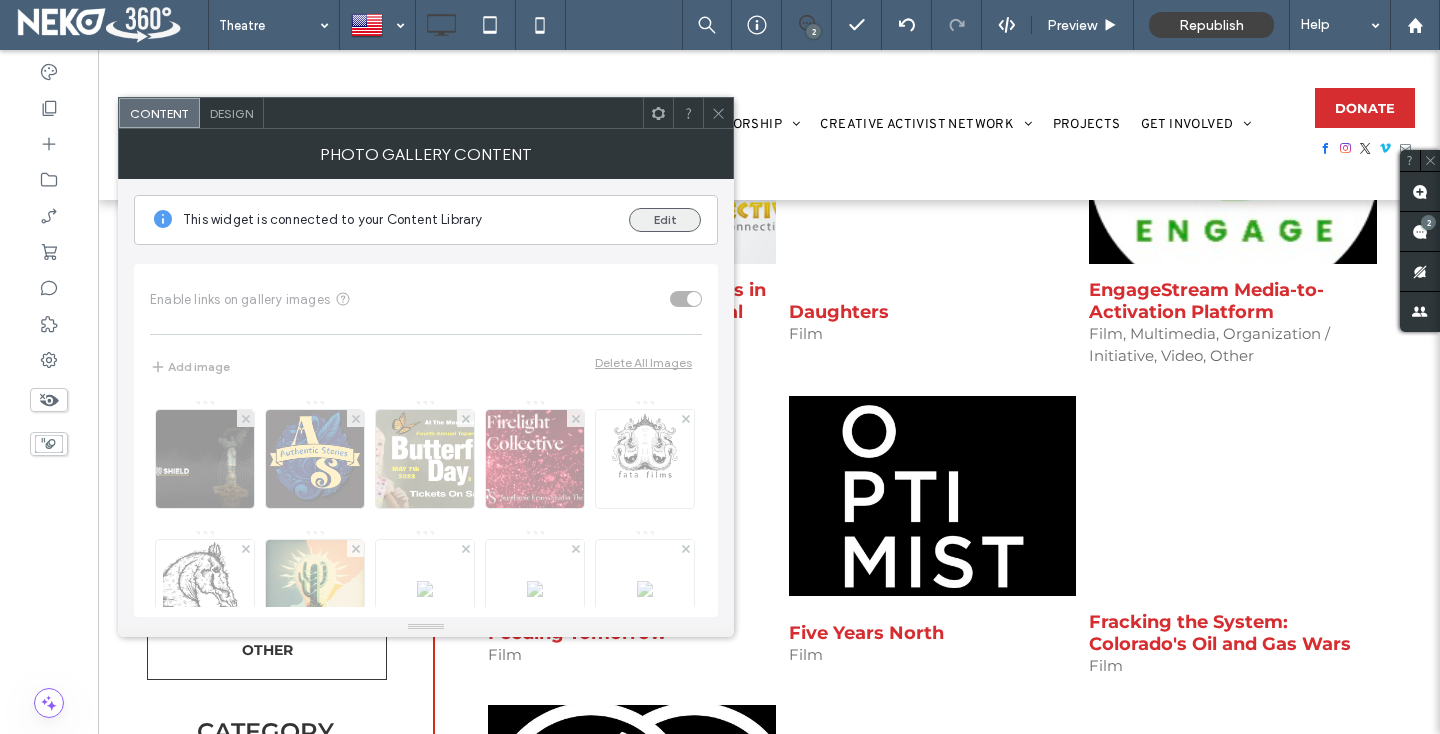 click on "Edit" at bounding box center [665, 220] 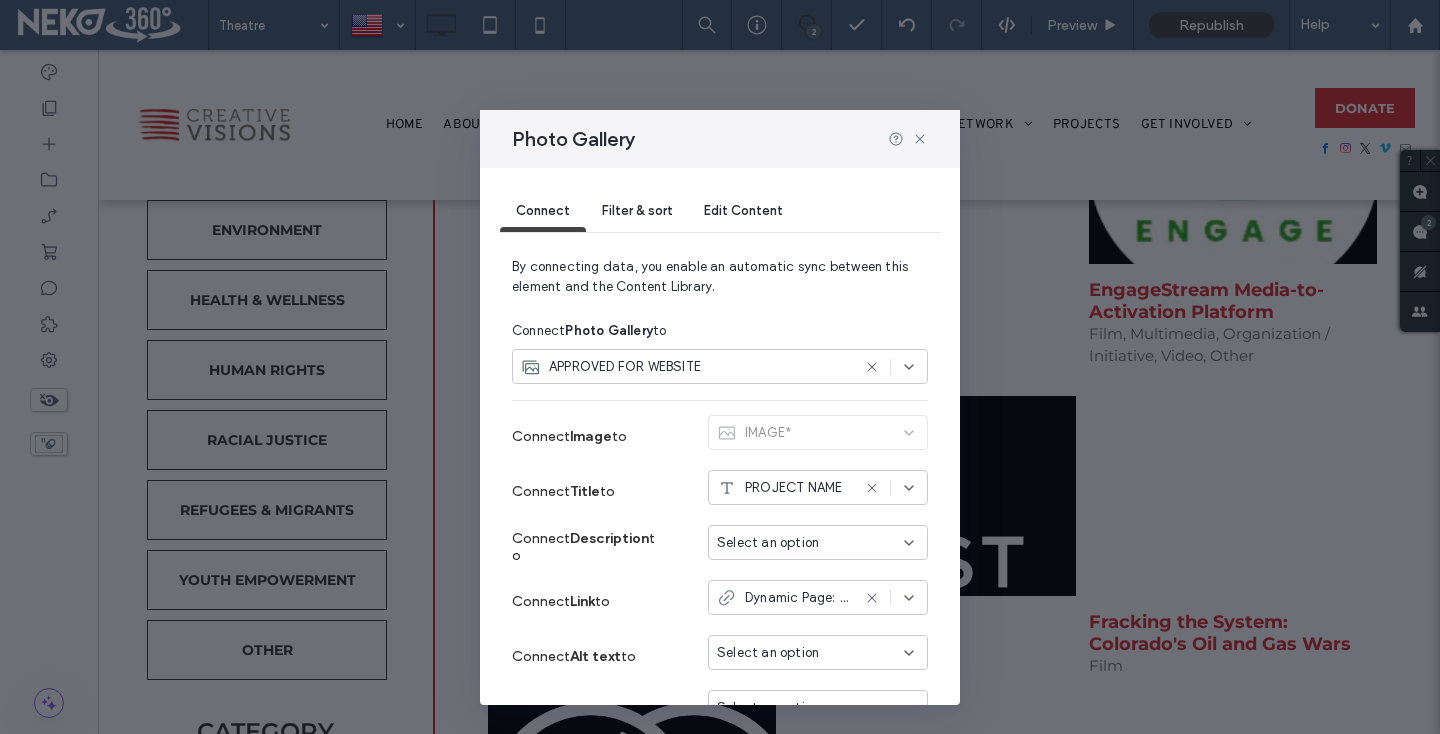 click on "Filter & sort" at bounding box center (637, 212) 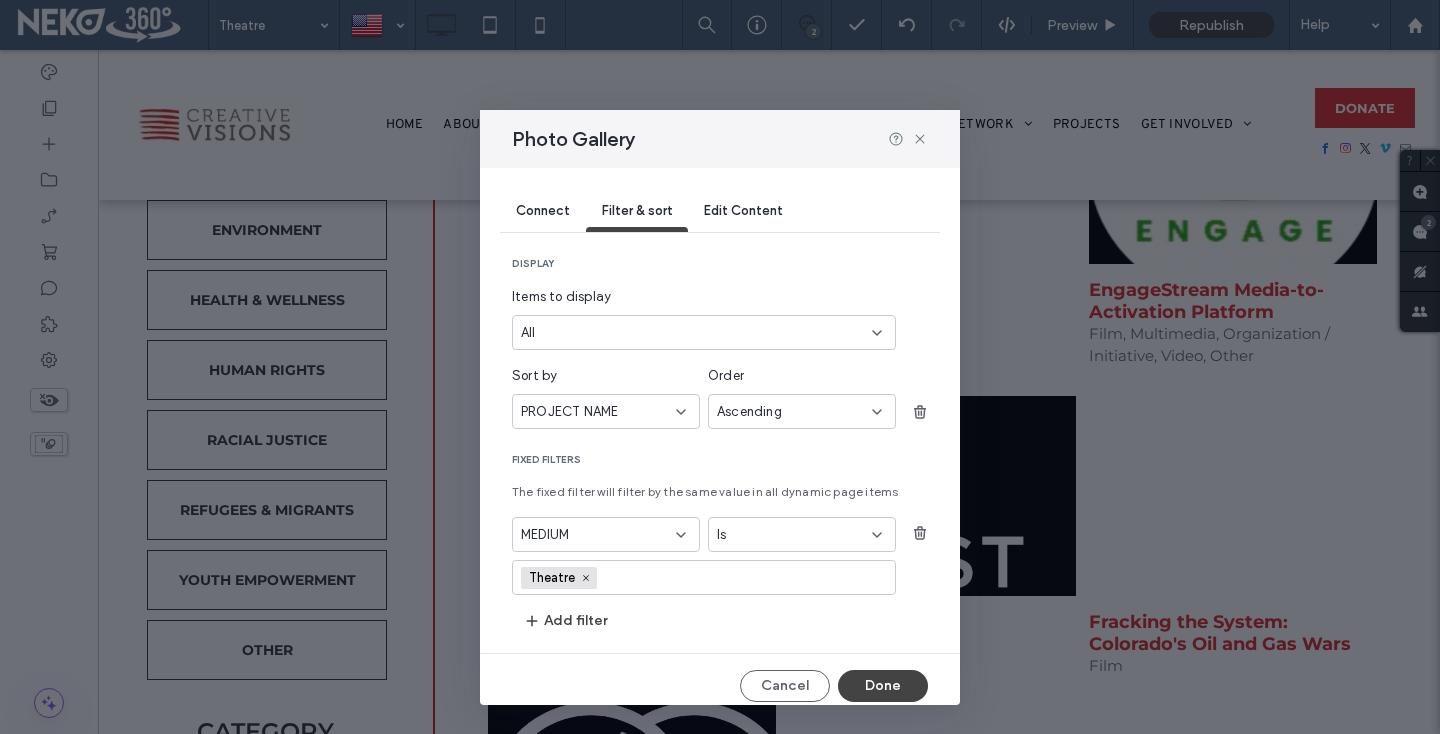 click on "Photo Gallery" at bounding box center (720, 139) 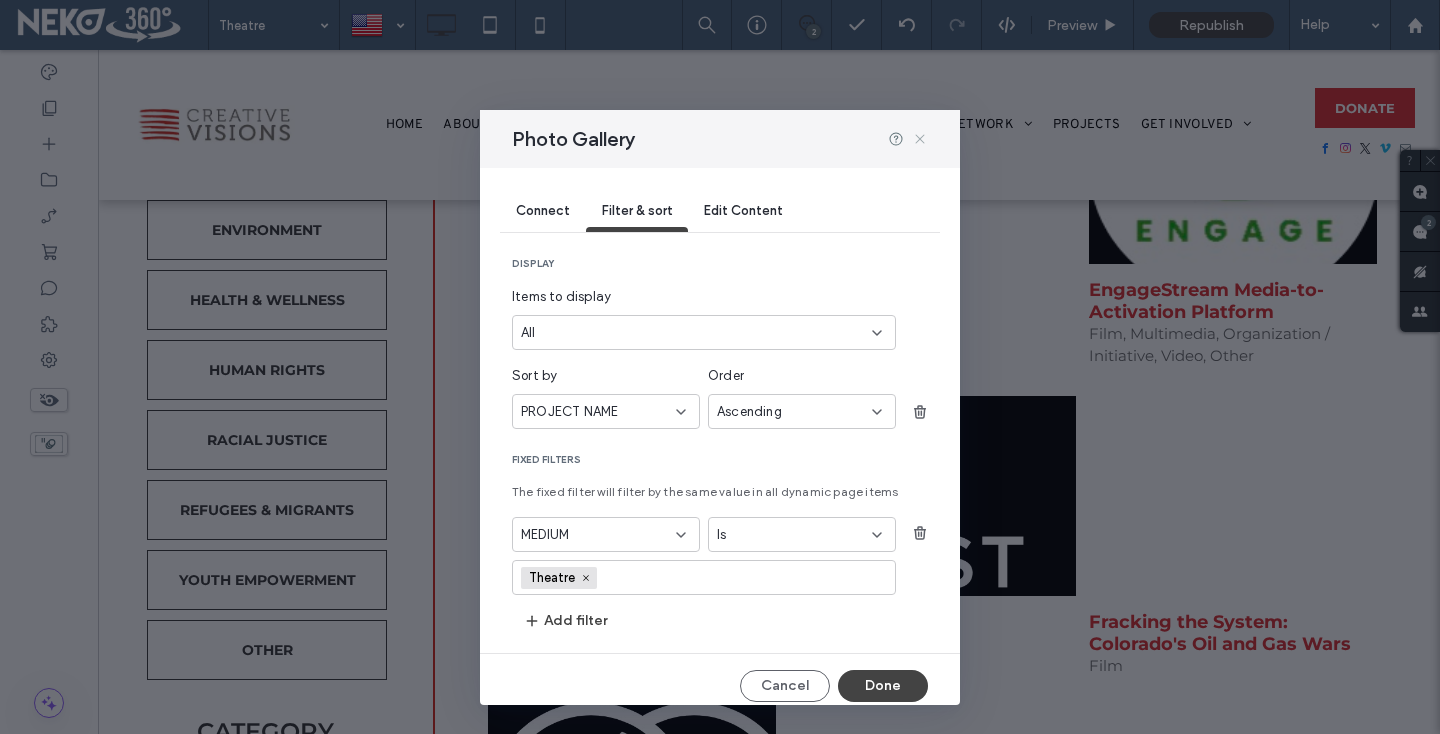 click 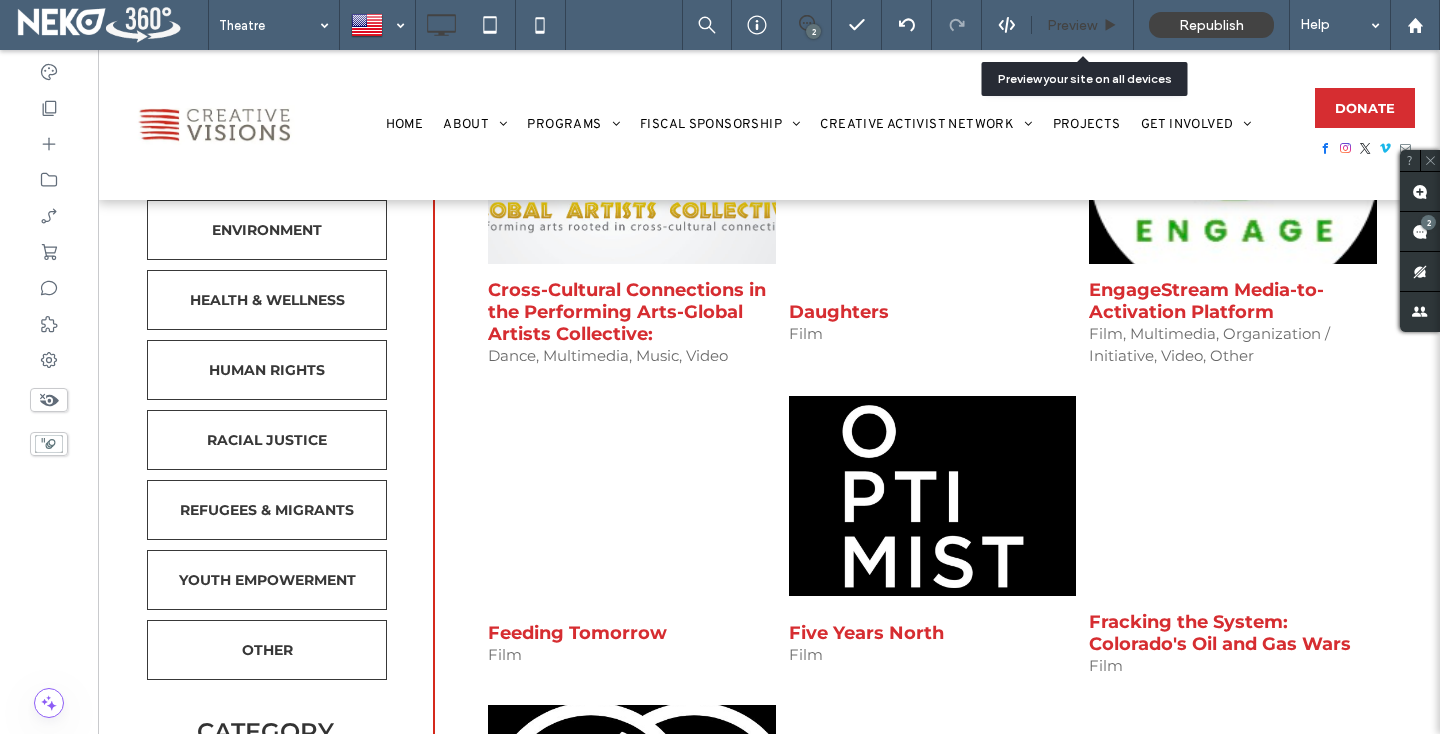 click on "Preview" at bounding box center [1072, 25] 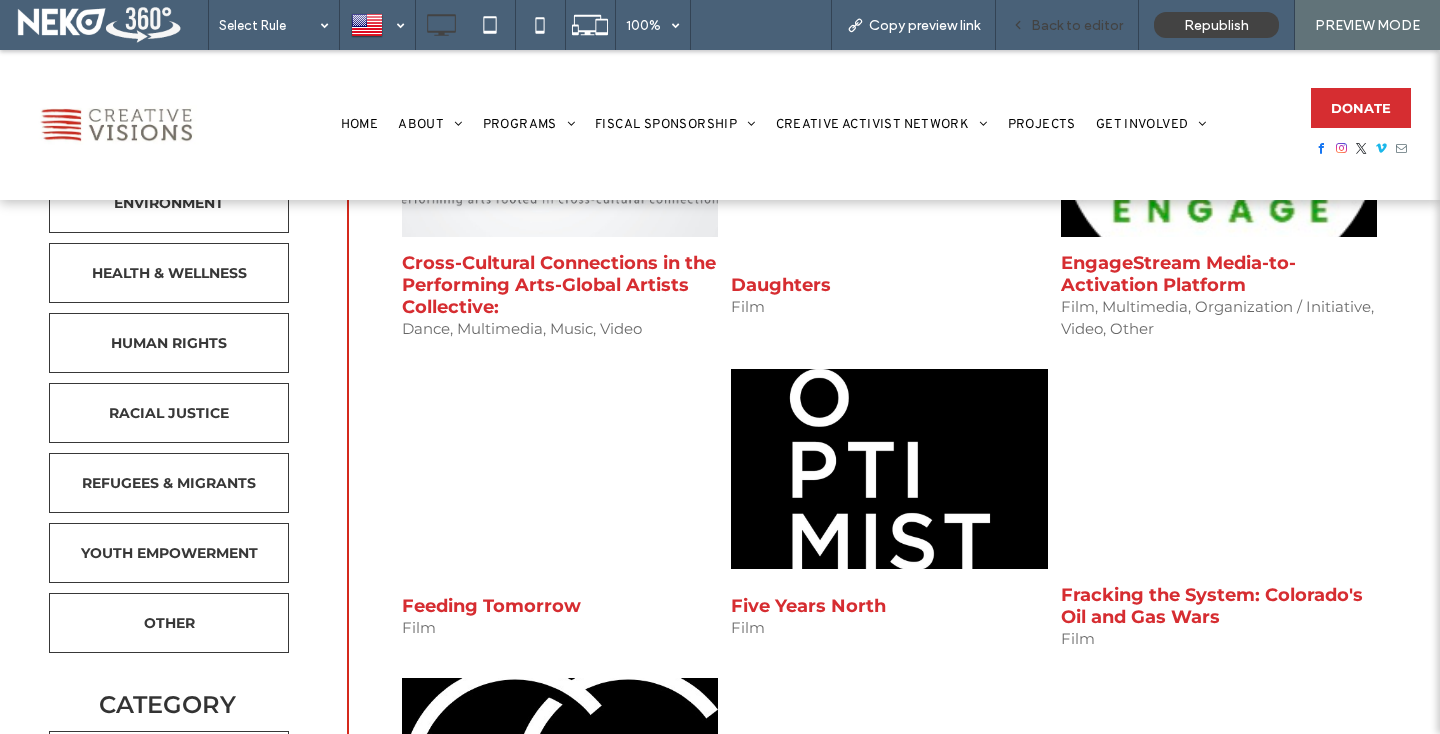 click on "Back to editor" at bounding box center (1077, 25) 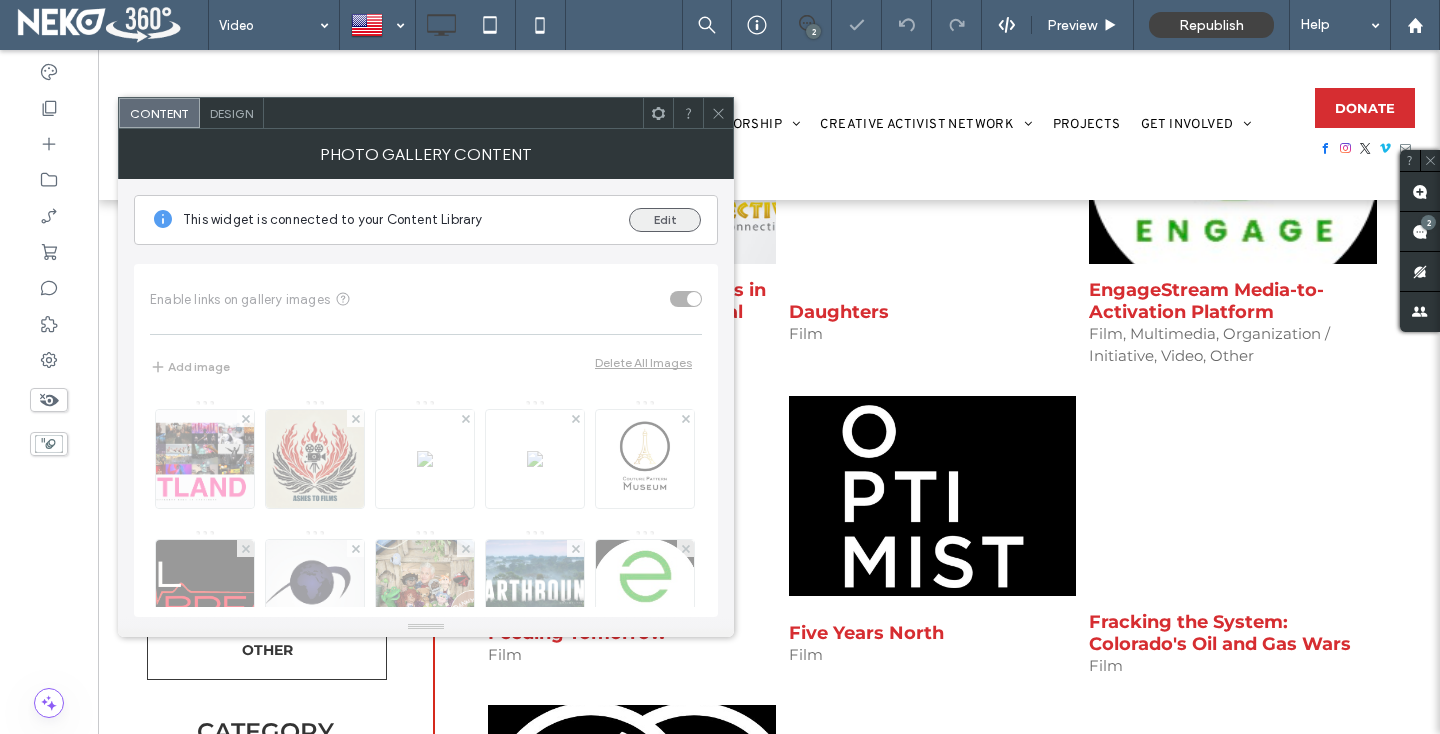 click on "Edit" at bounding box center (665, 220) 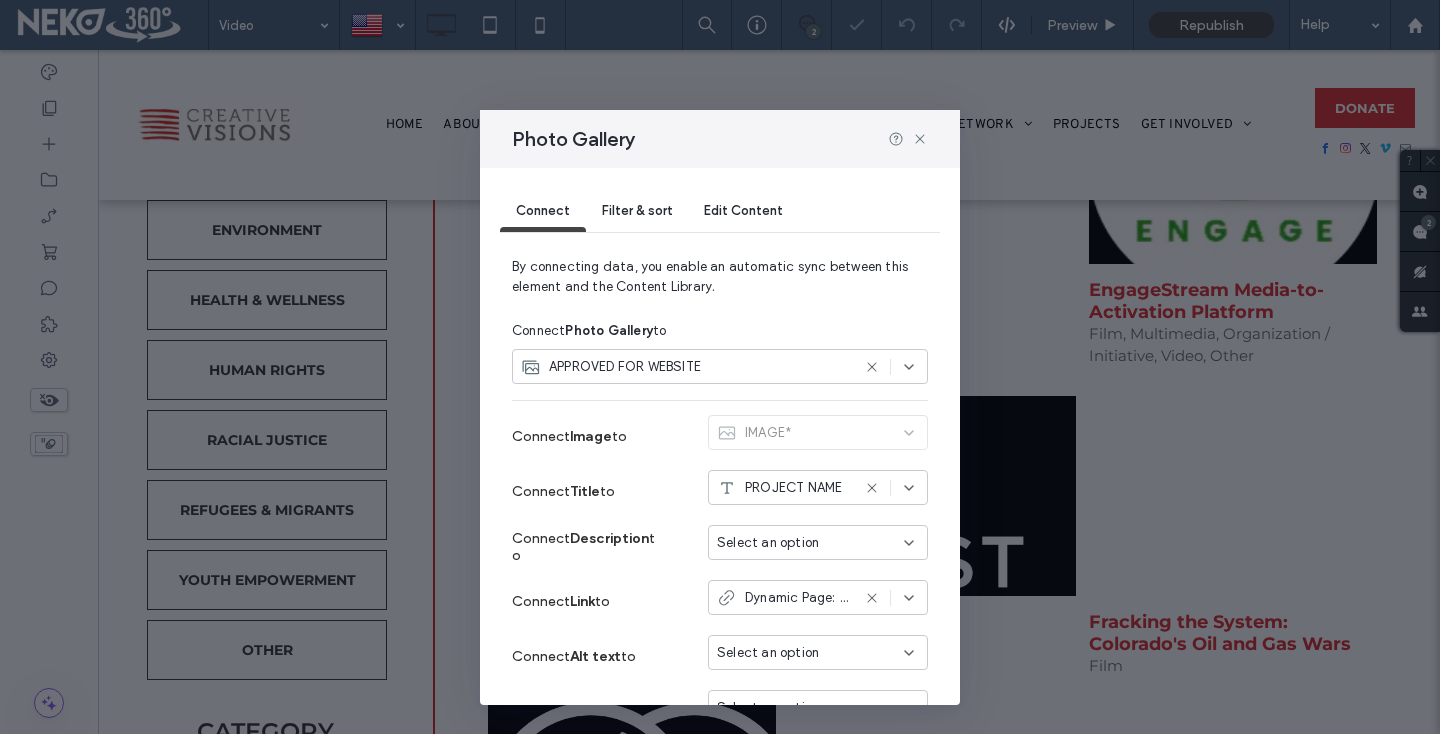 click on "Filter & sort" at bounding box center [637, 212] 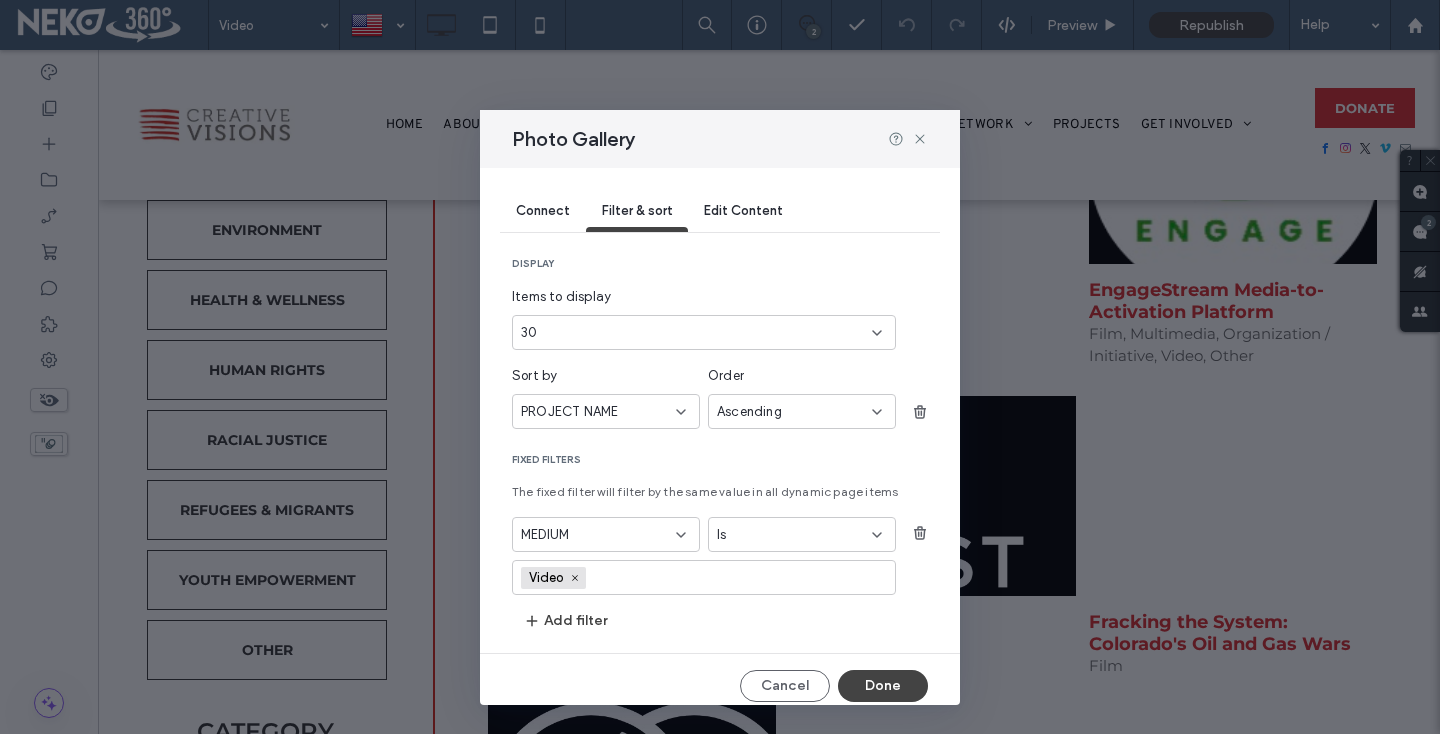 click on "30" at bounding box center [692, 333] 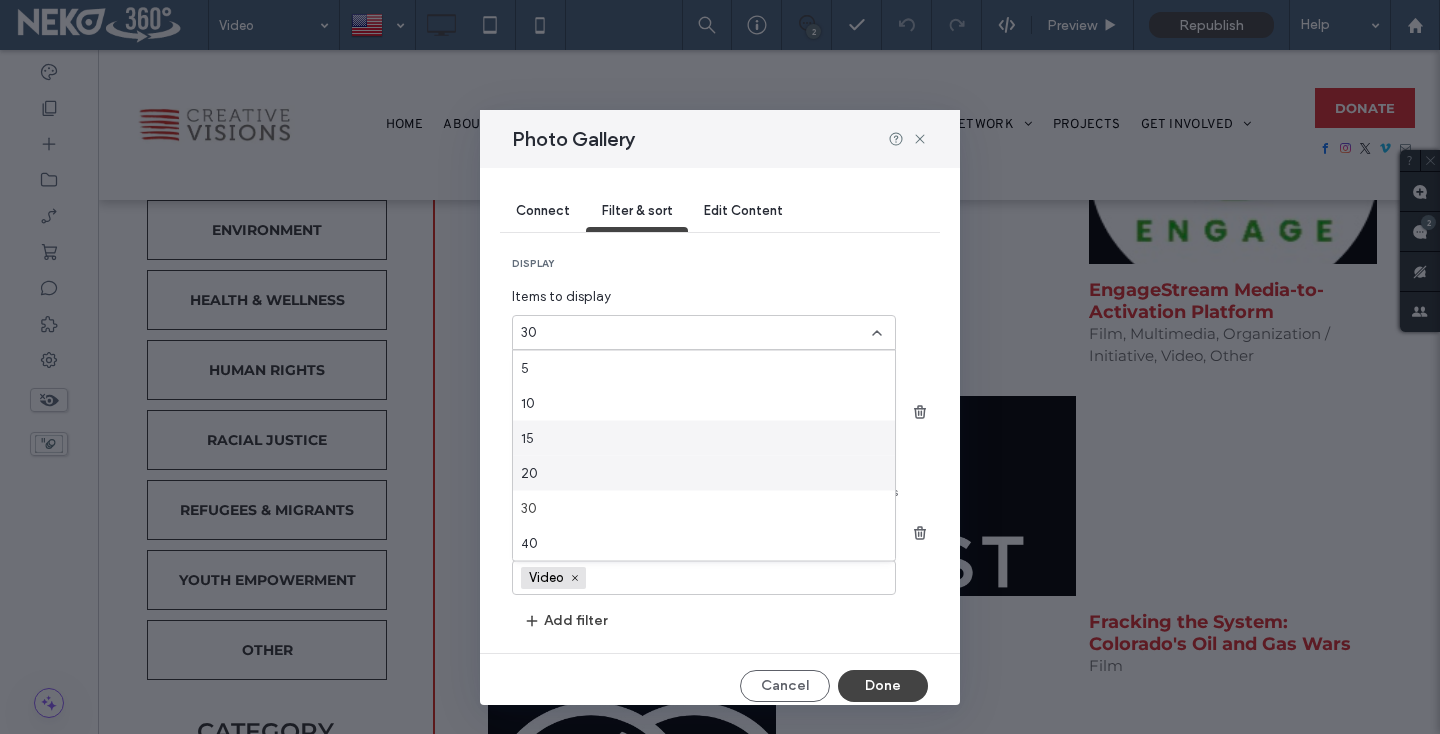 scroll, scrollTop: 70, scrollLeft: 0, axis: vertical 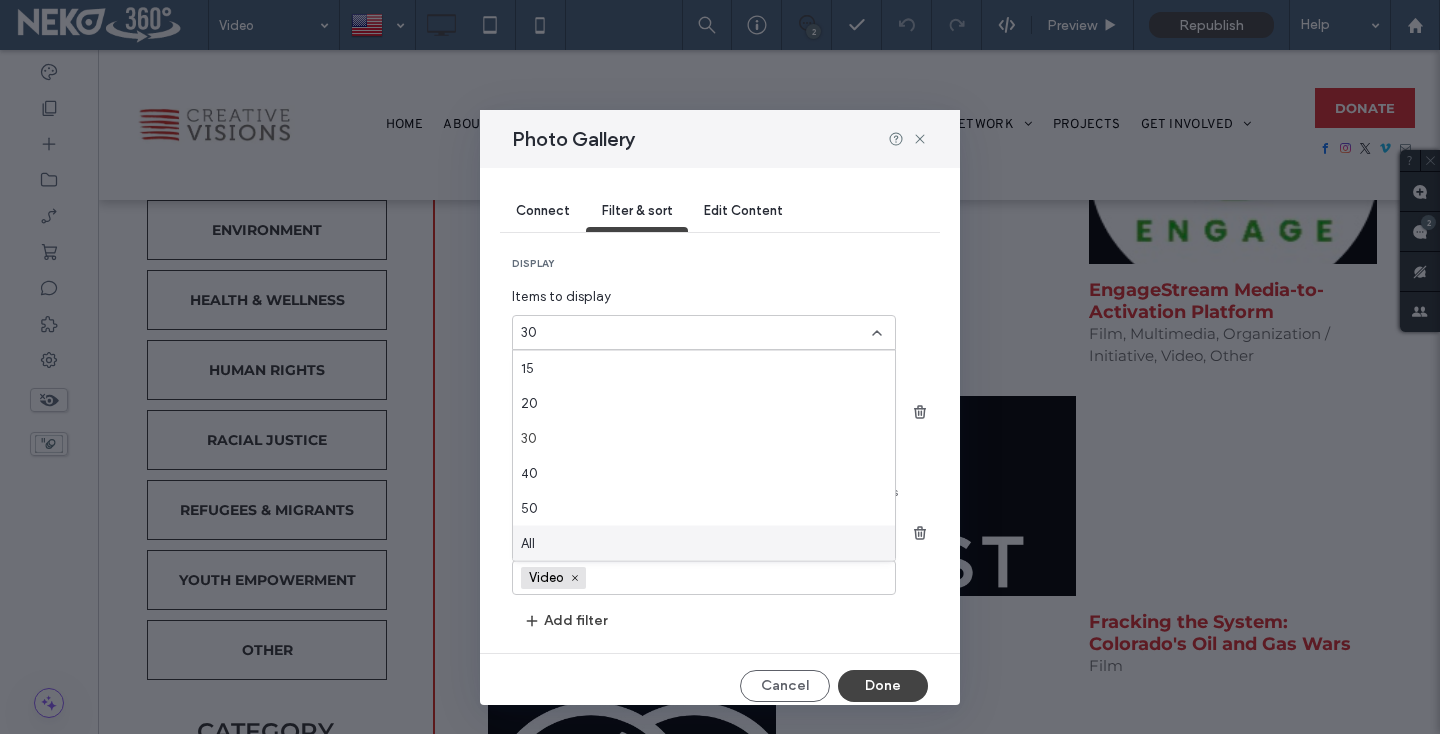 click on "All" at bounding box center (704, 543) 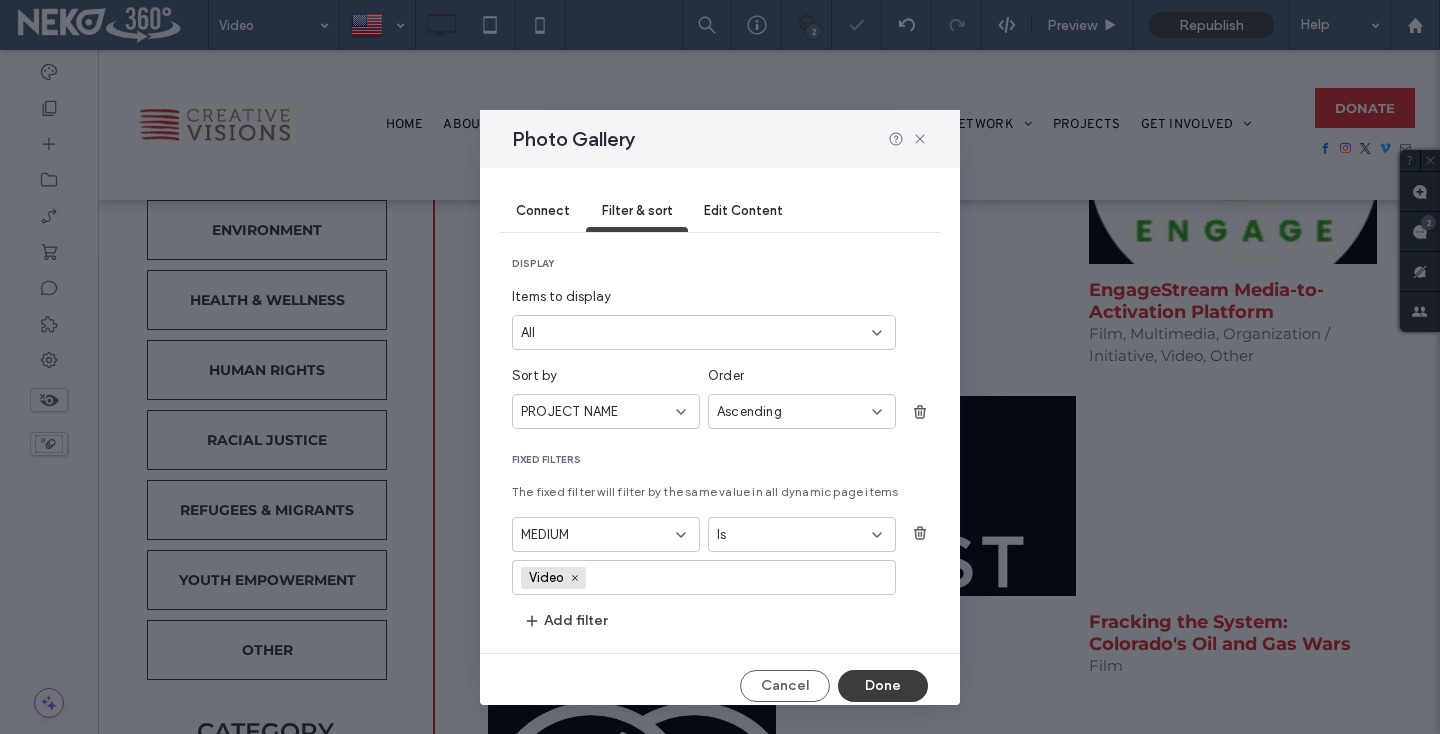 click on "Done" at bounding box center [883, 686] 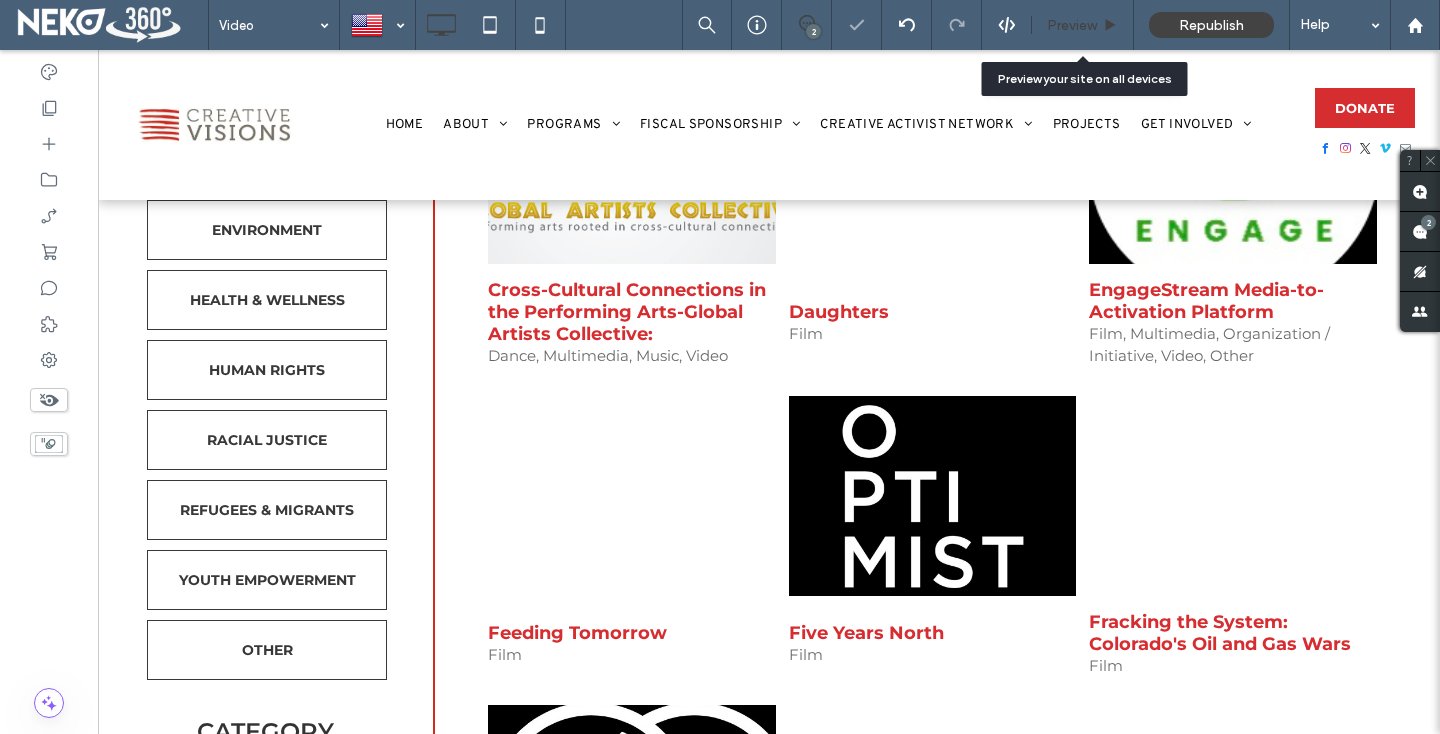 click on "Preview" at bounding box center [1072, 25] 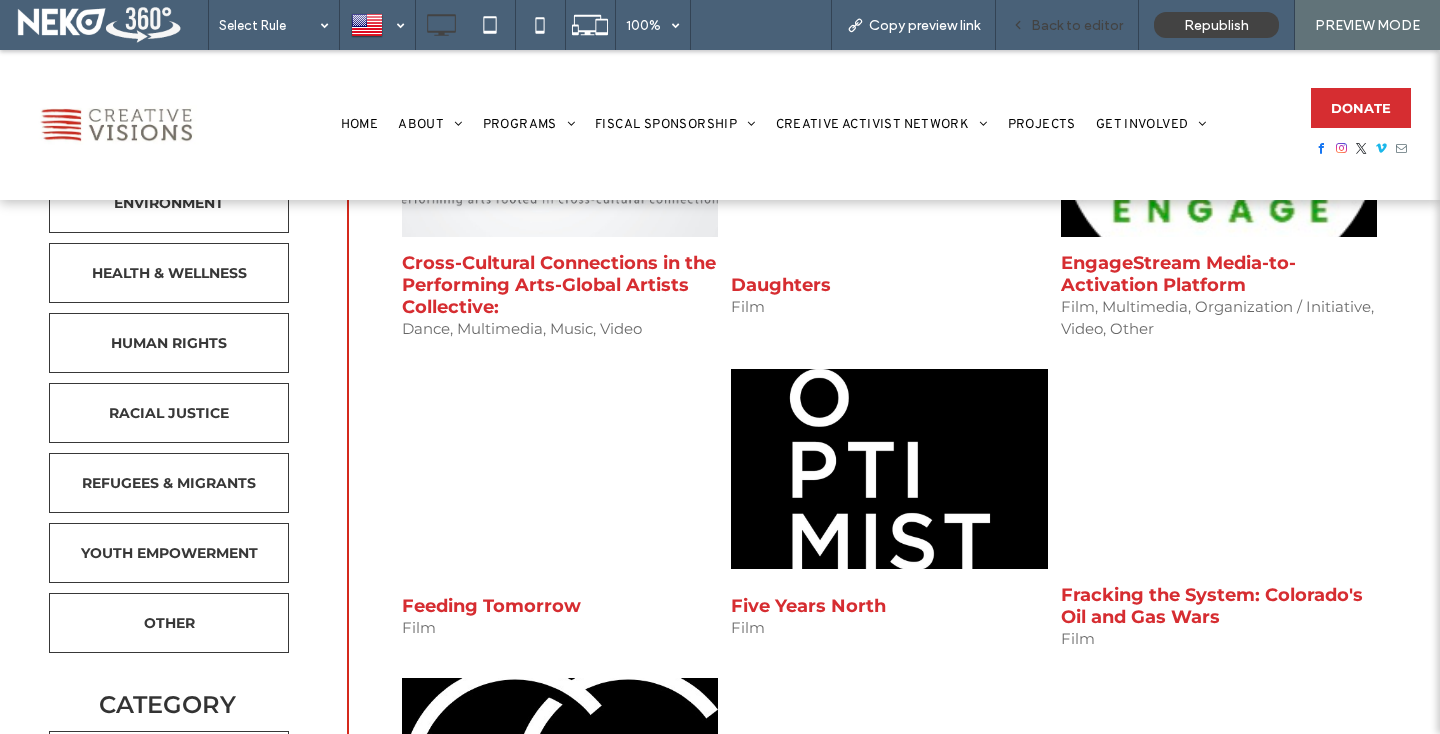 click on "Back to editor" at bounding box center (1077, 25) 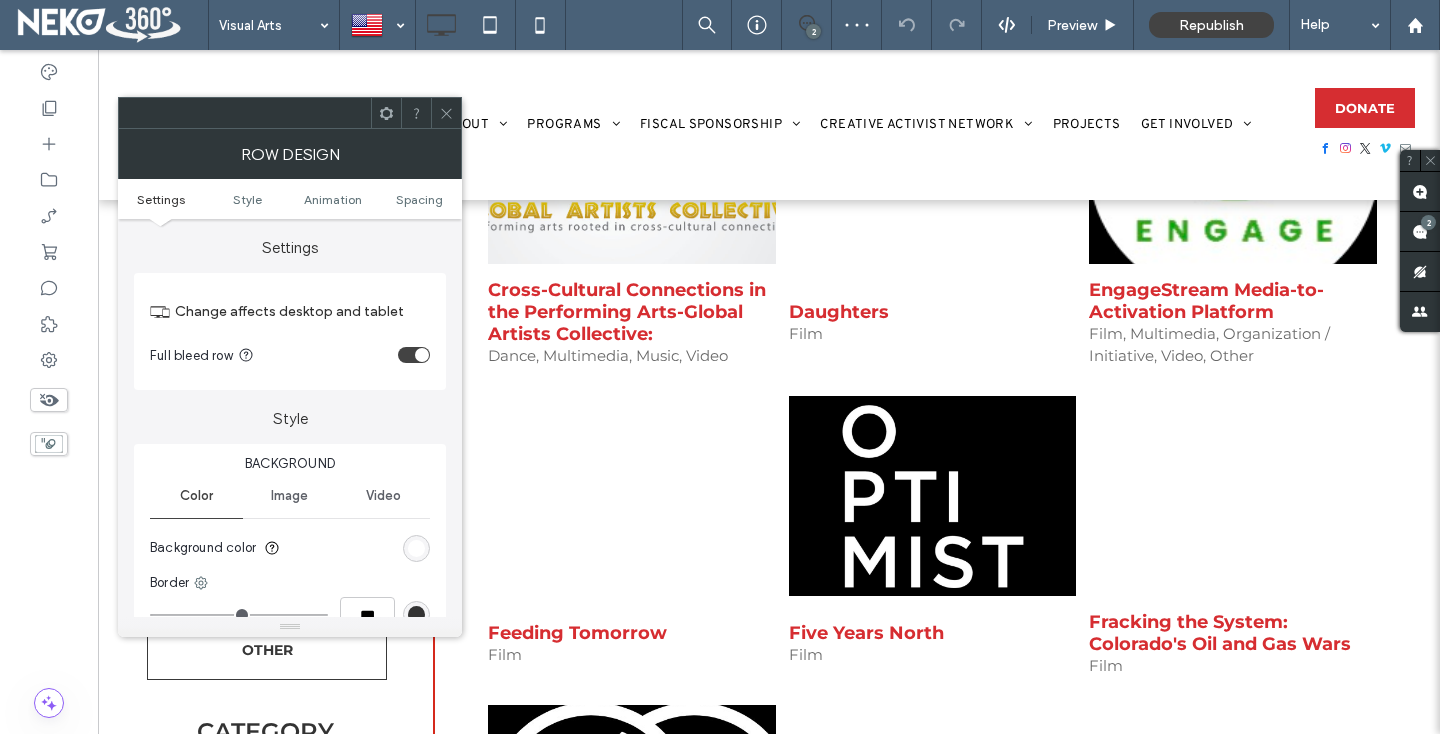 click 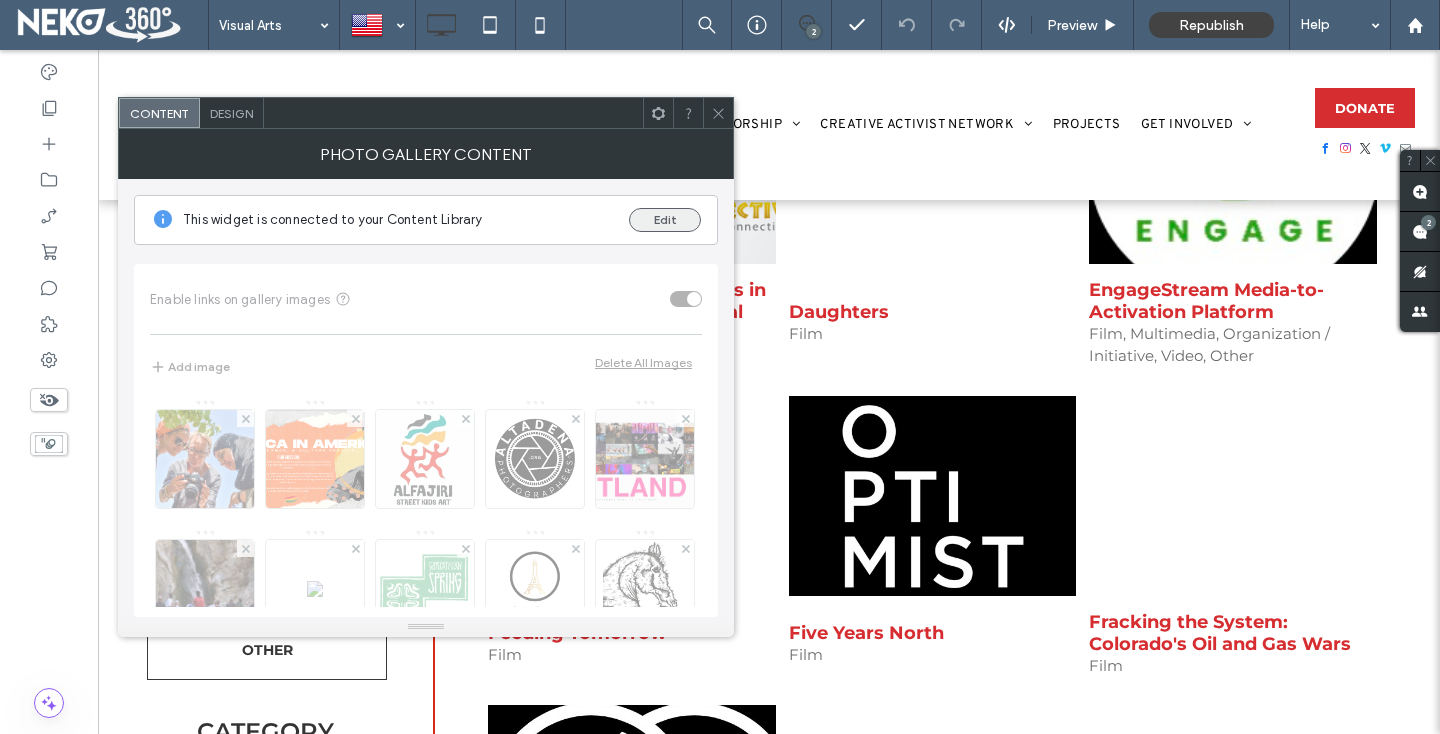 click on "Edit" at bounding box center [665, 220] 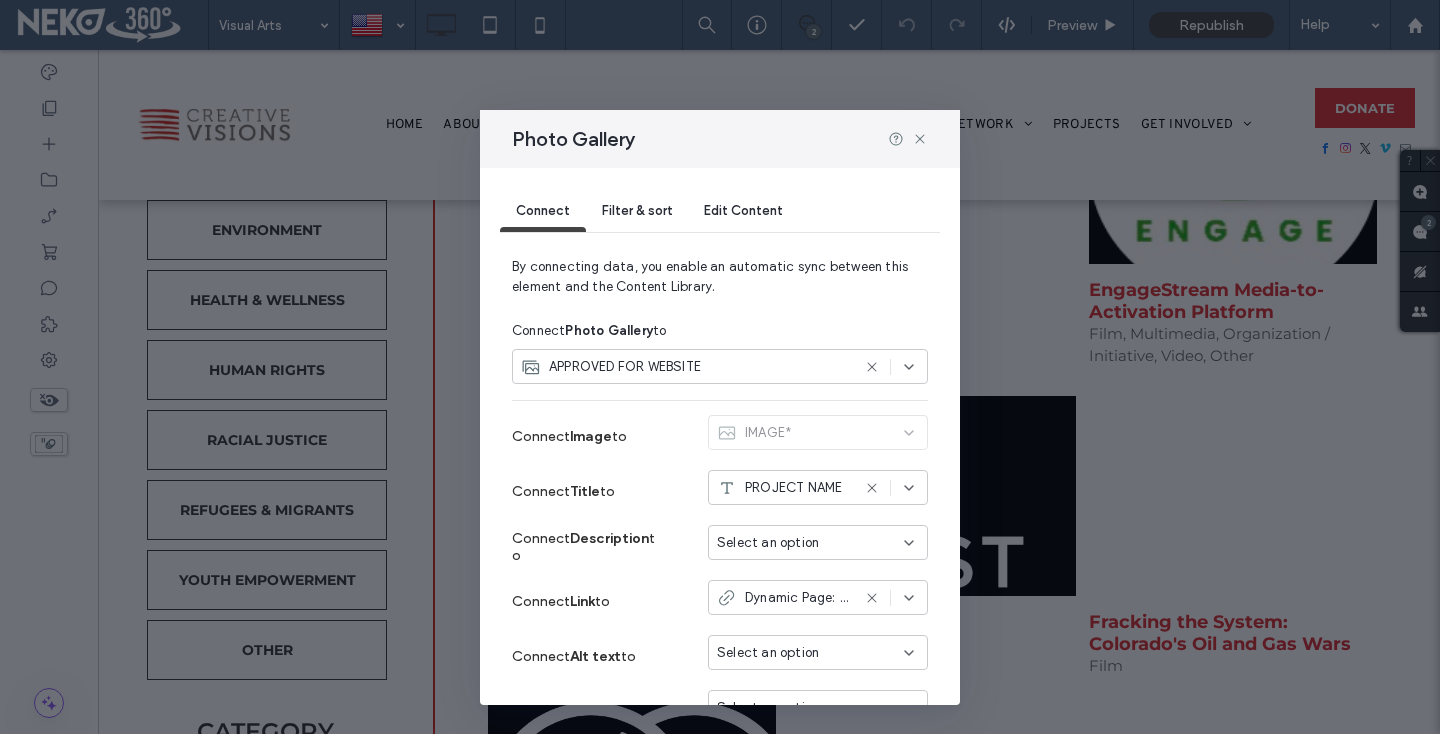 click on "Filter & sort" at bounding box center [637, 210] 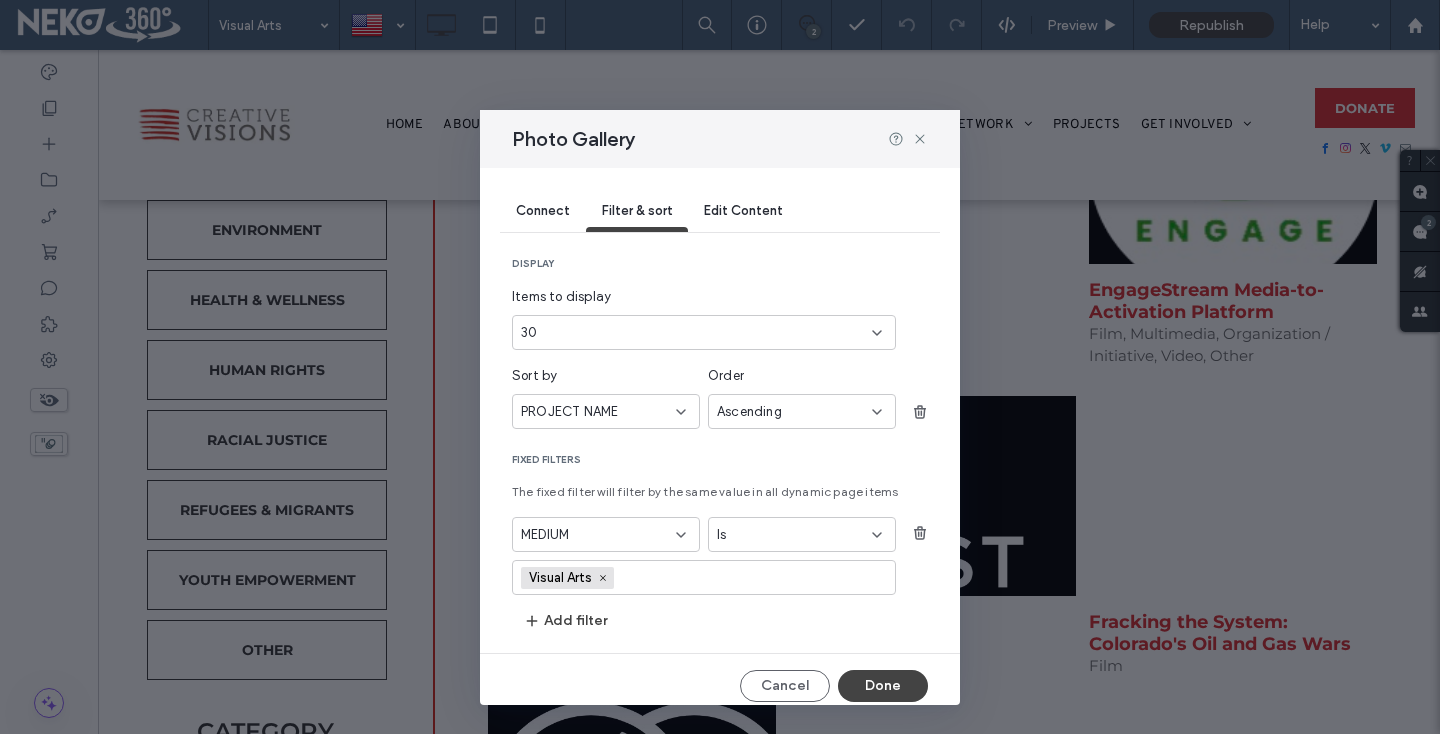 click on "display Items to display 30 Sort by PROJECT NAME Order Ascending Fixed Filters   The fixed filter will filter by the same value in all dynamic page items MEDIUM Is Visual Arts Add filter" at bounding box center [720, 447] 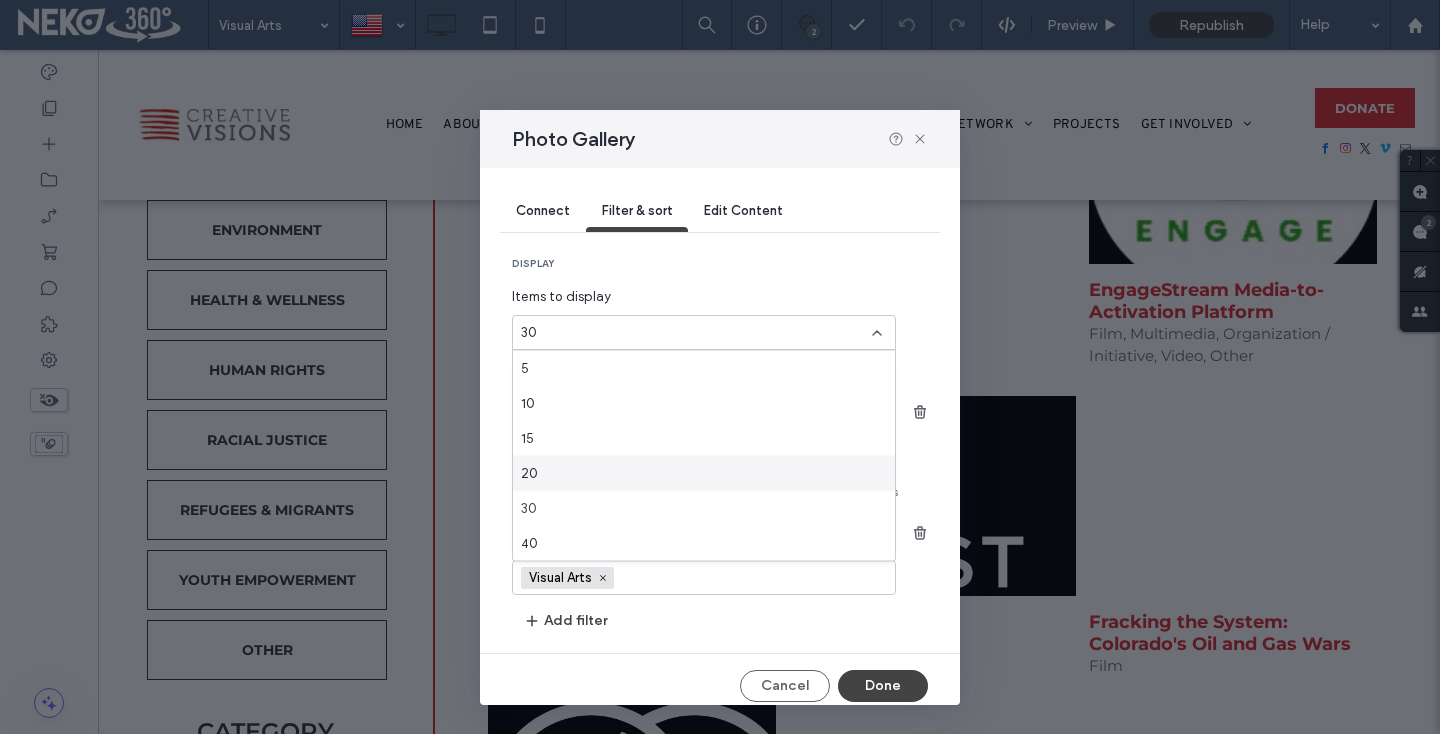 scroll, scrollTop: 70, scrollLeft: 0, axis: vertical 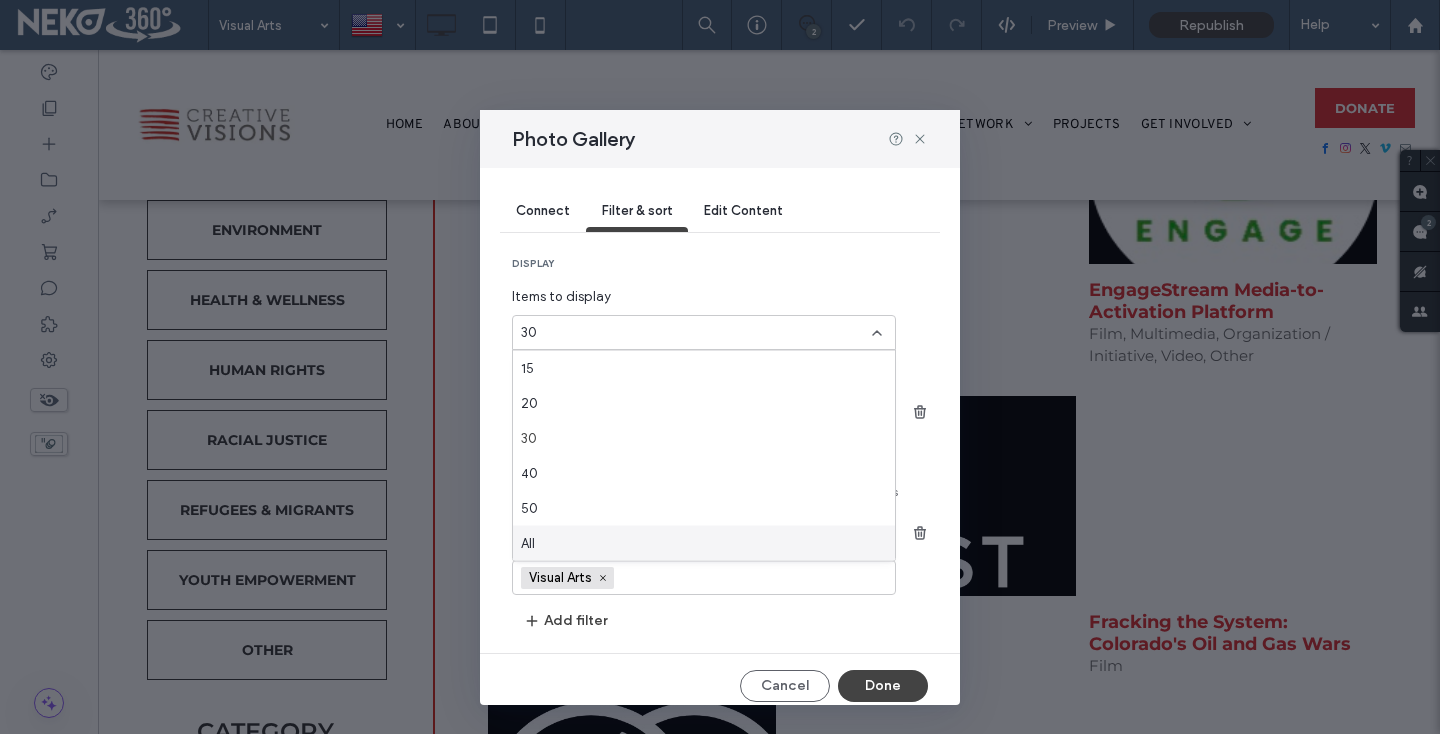 click on "All" at bounding box center (704, 543) 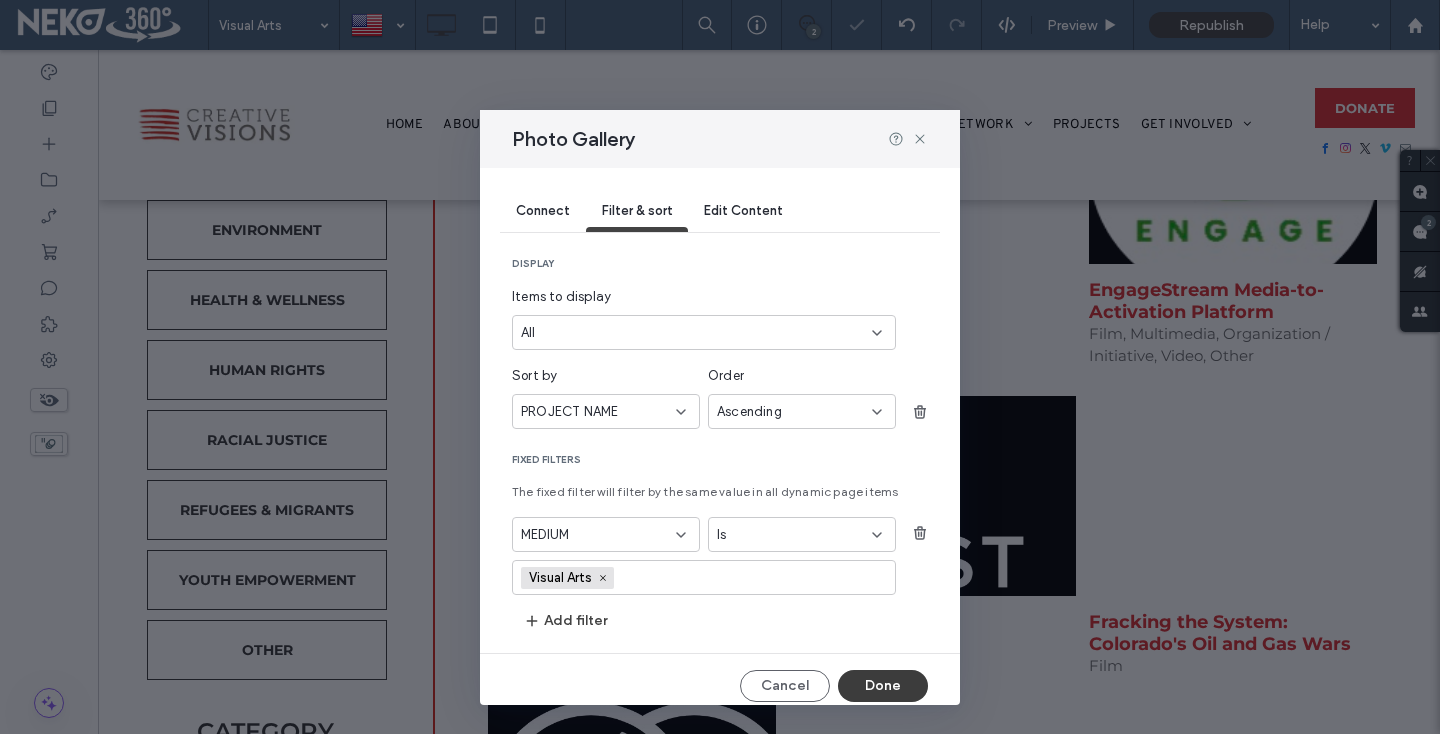 click on "Done" at bounding box center (883, 686) 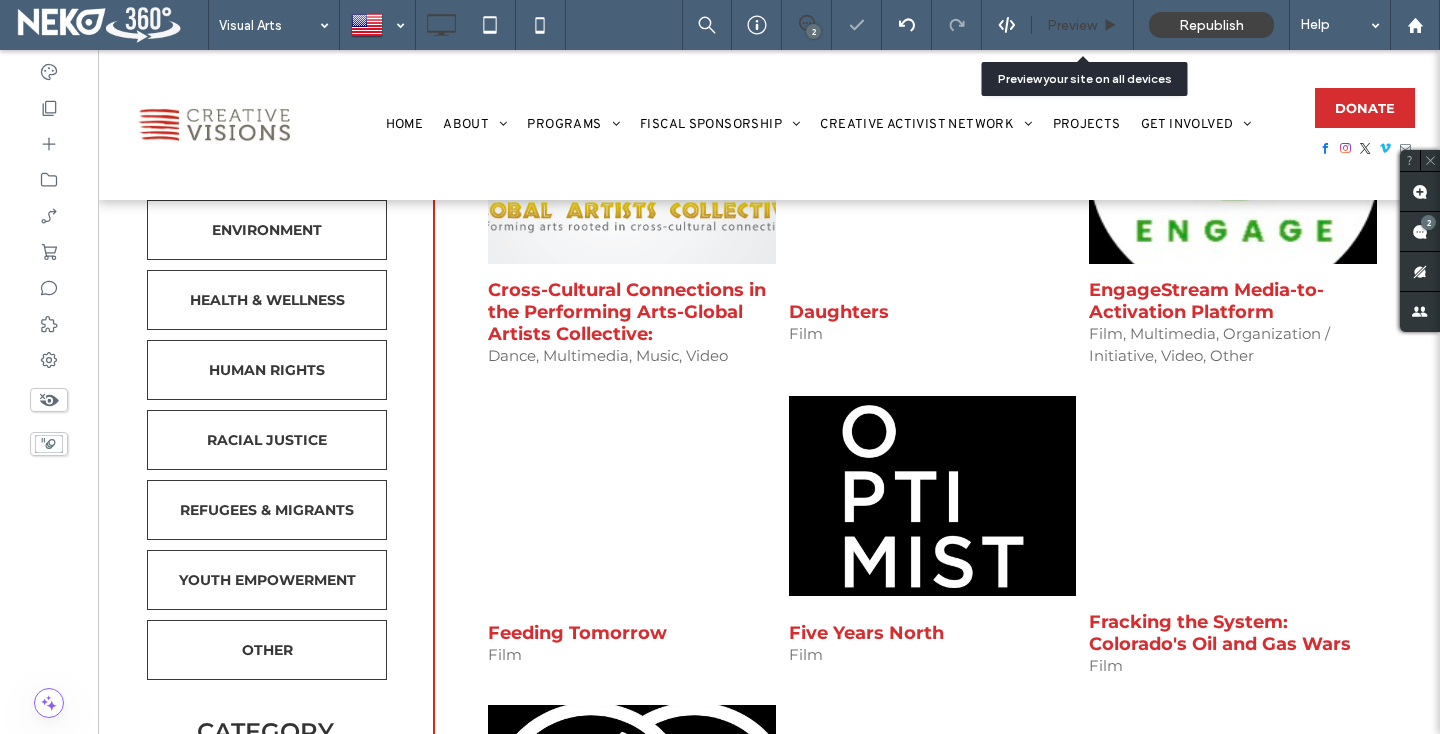 click on "Preview" at bounding box center (1072, 25) 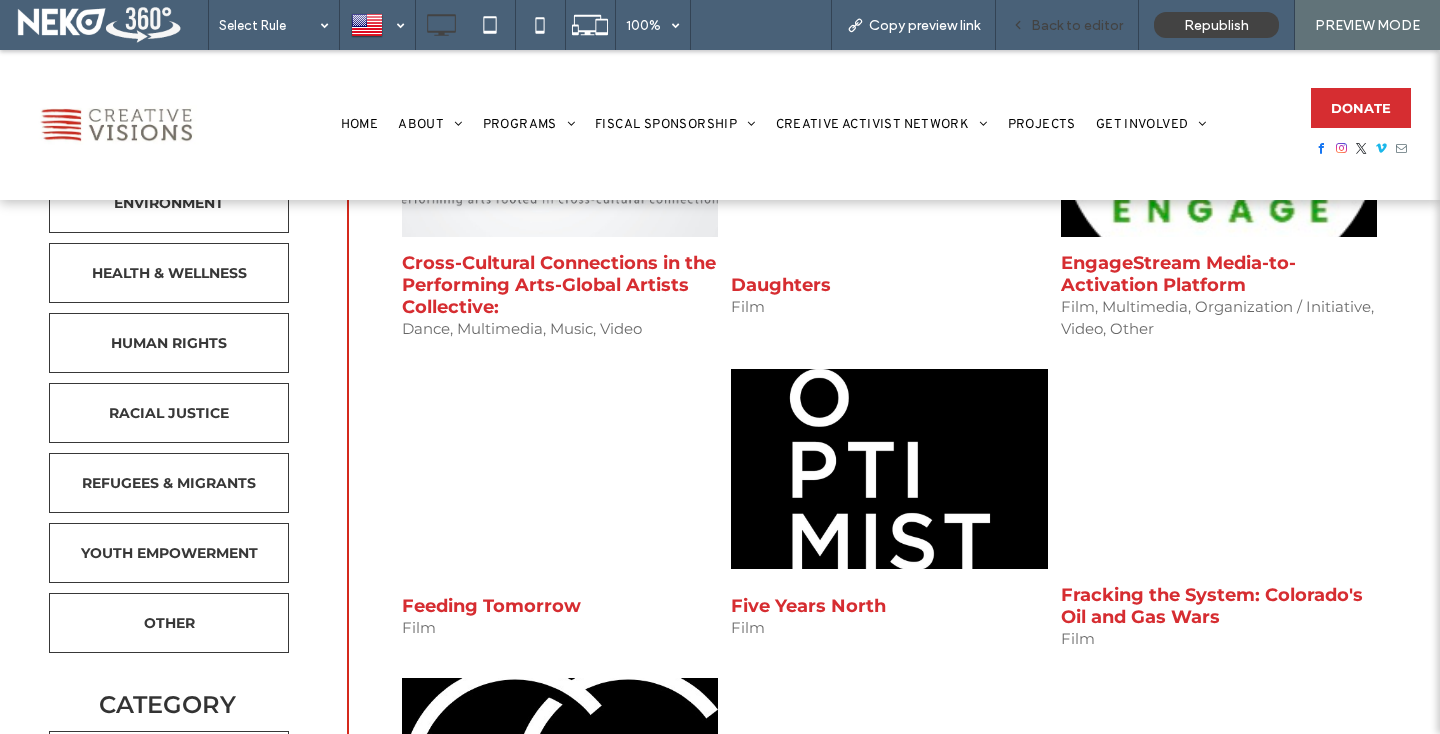 click on "Back to editor" at bounding box center (1077, 25) 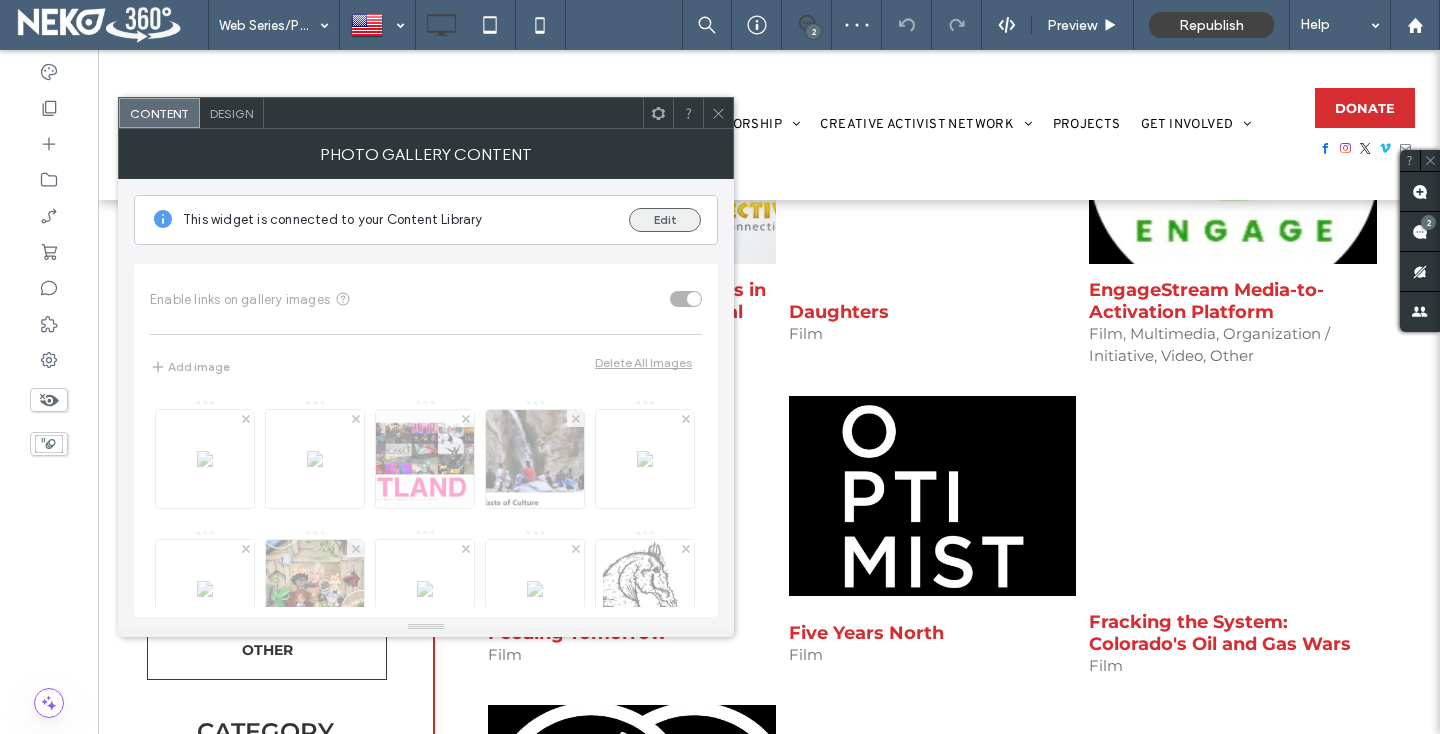 click on "Edit" at bounding box center [665, 220] 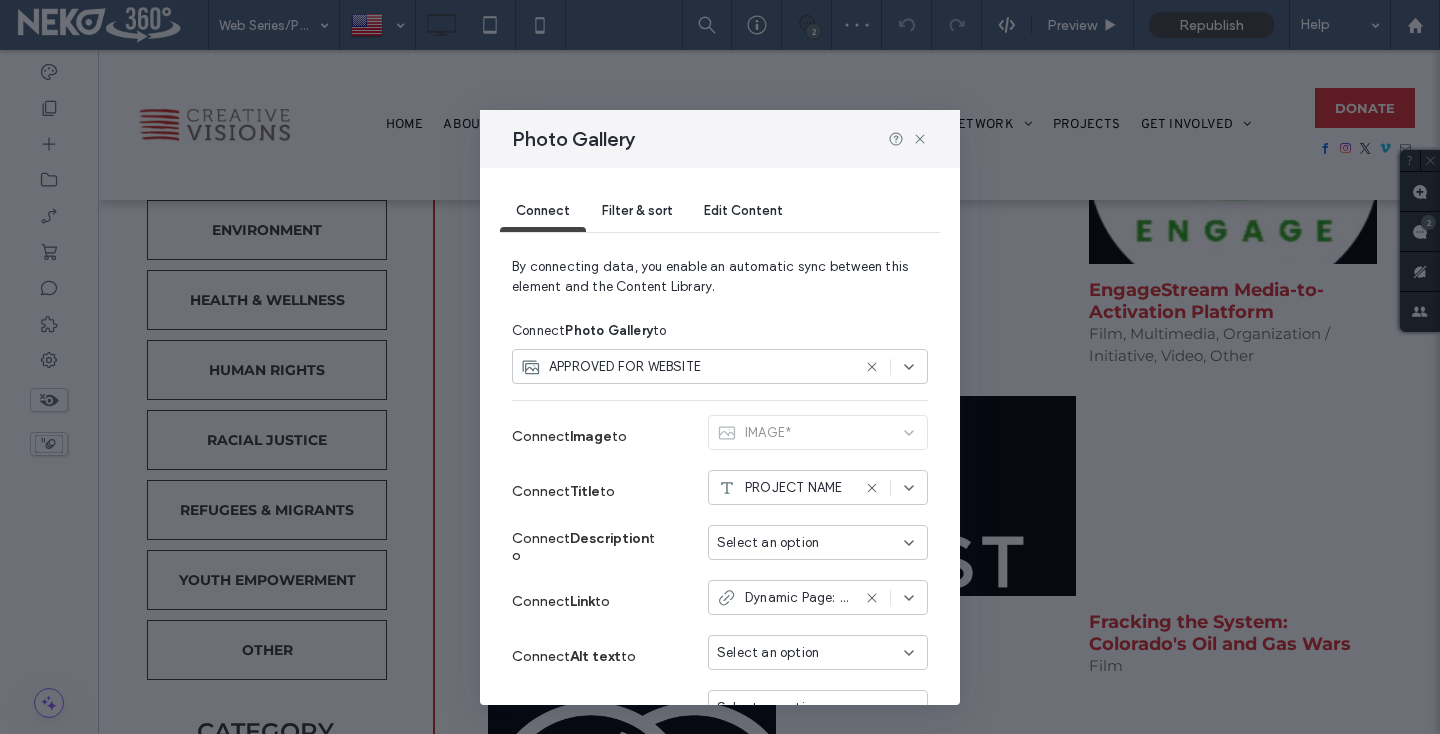 click on "Filter & sort" at bounding box center (637, 210) 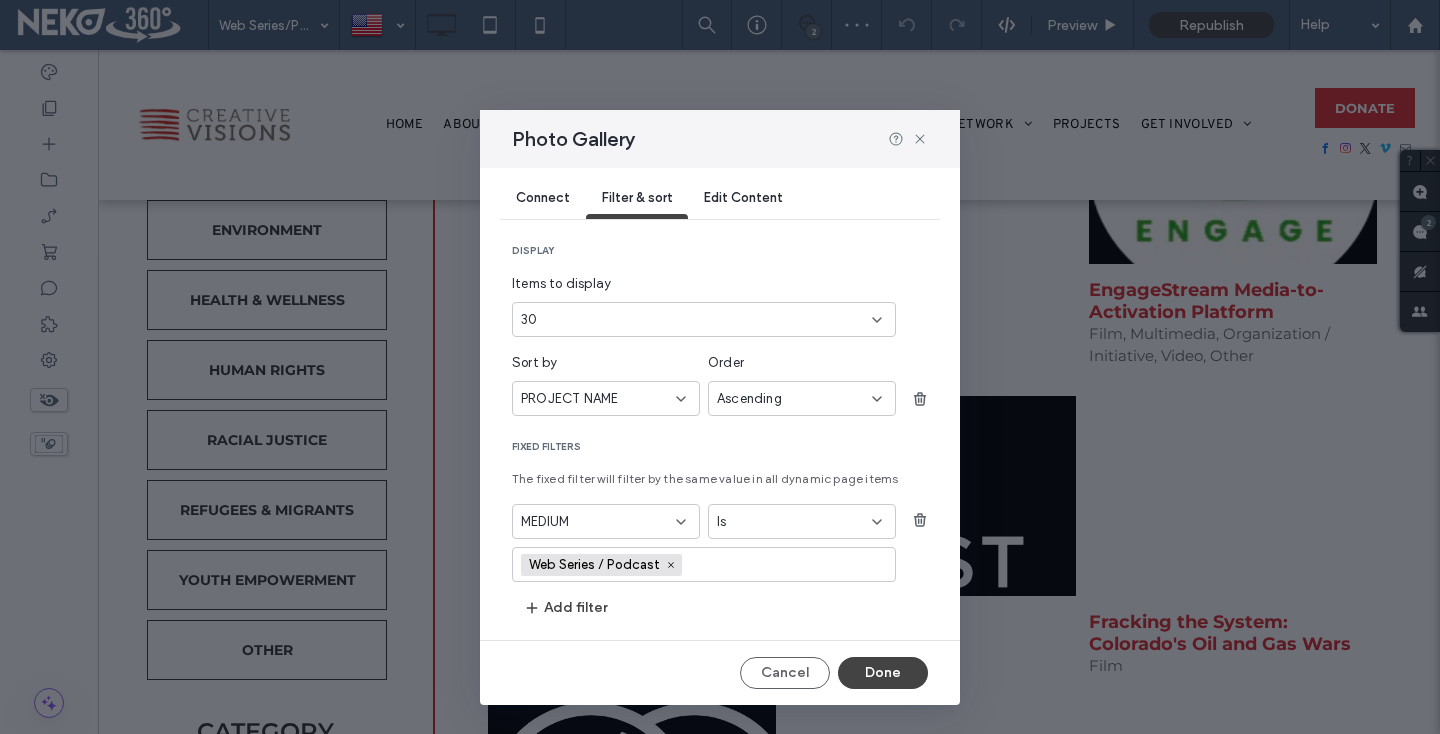scroll, scrollTop: 7, scrollLeft: 0, axis: vertical 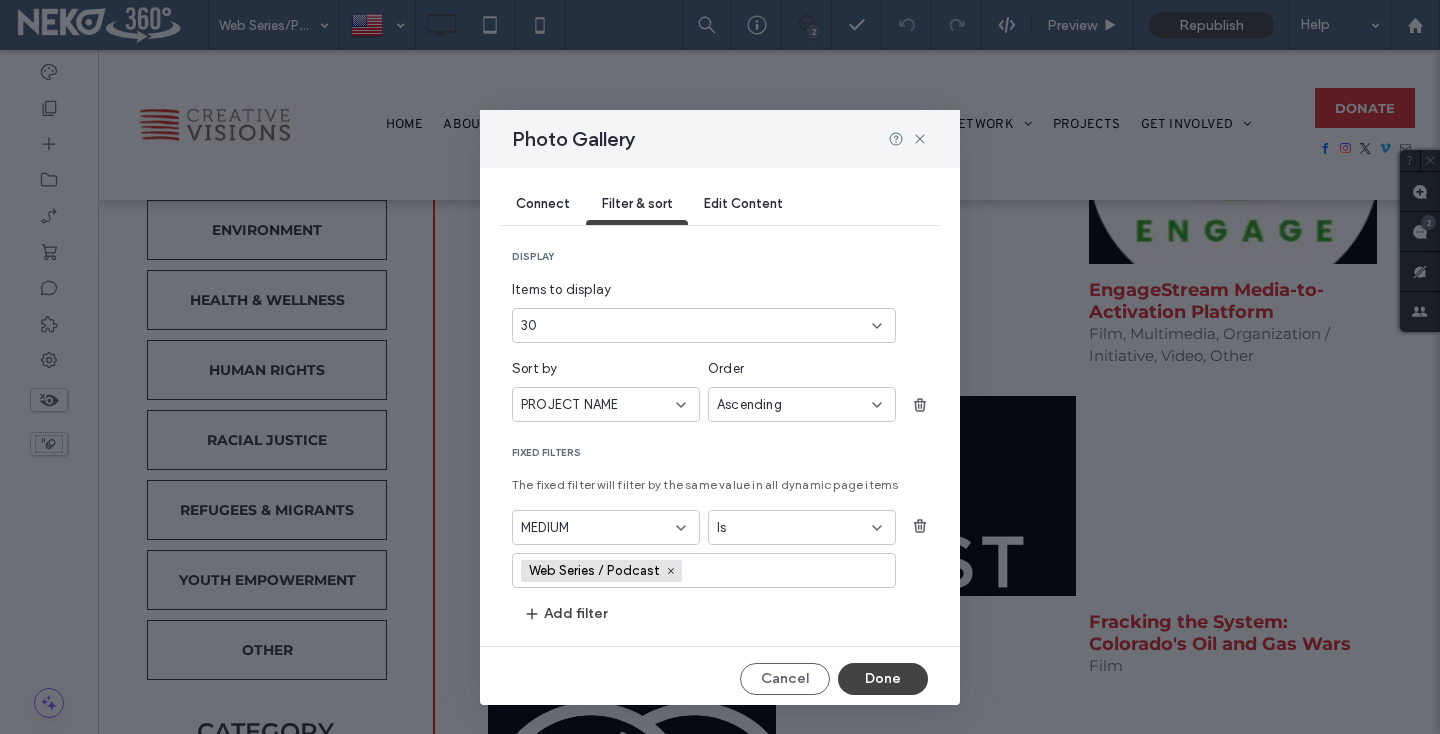 click on "display Items to display 30 Sort by PROJECT NAME Order Ascending Fixed Filters   The fixed filter will filter by the same value in all dynamic page items MEDIUM Is Web Series / Podcast Add filter" at bounding box center (720, 440) 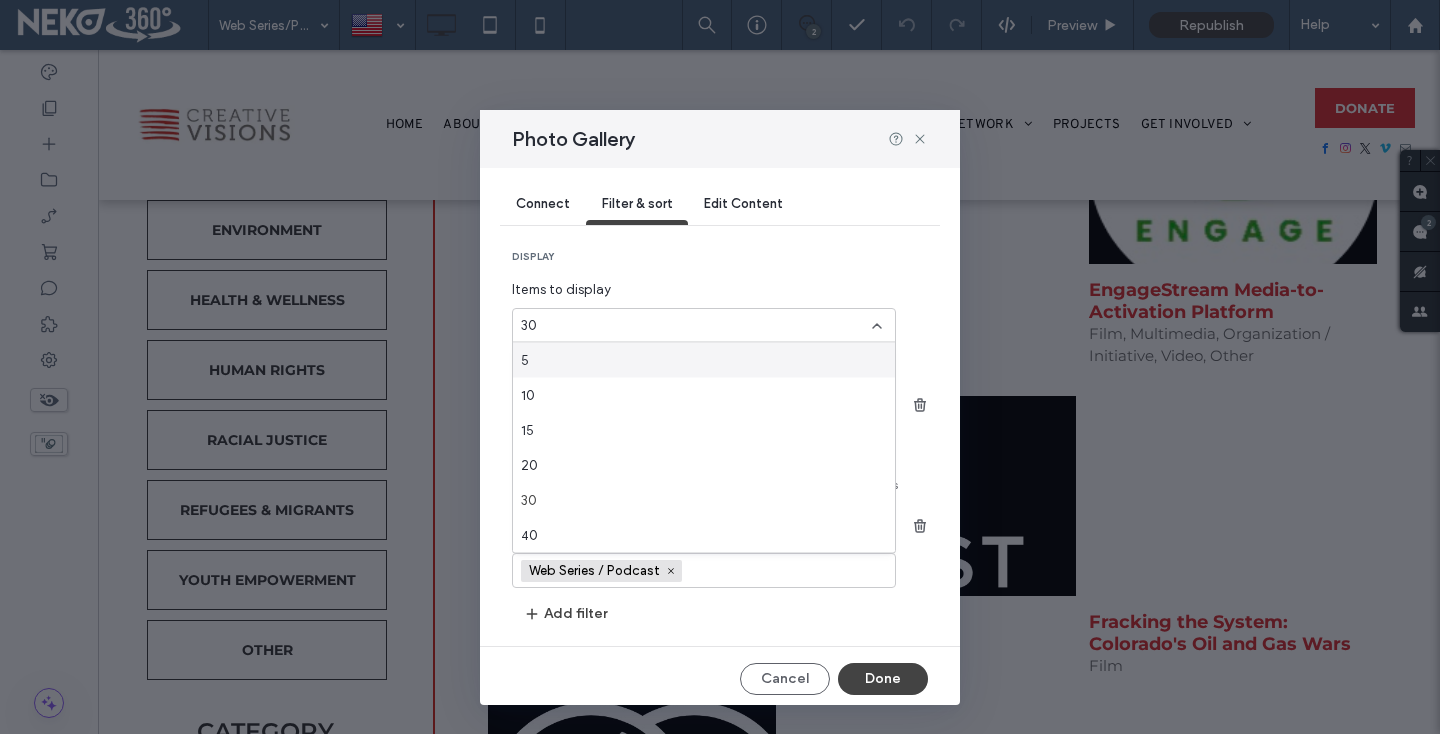 scroll, scrollTop: 13, scrollLeft: 0, axis: vertical 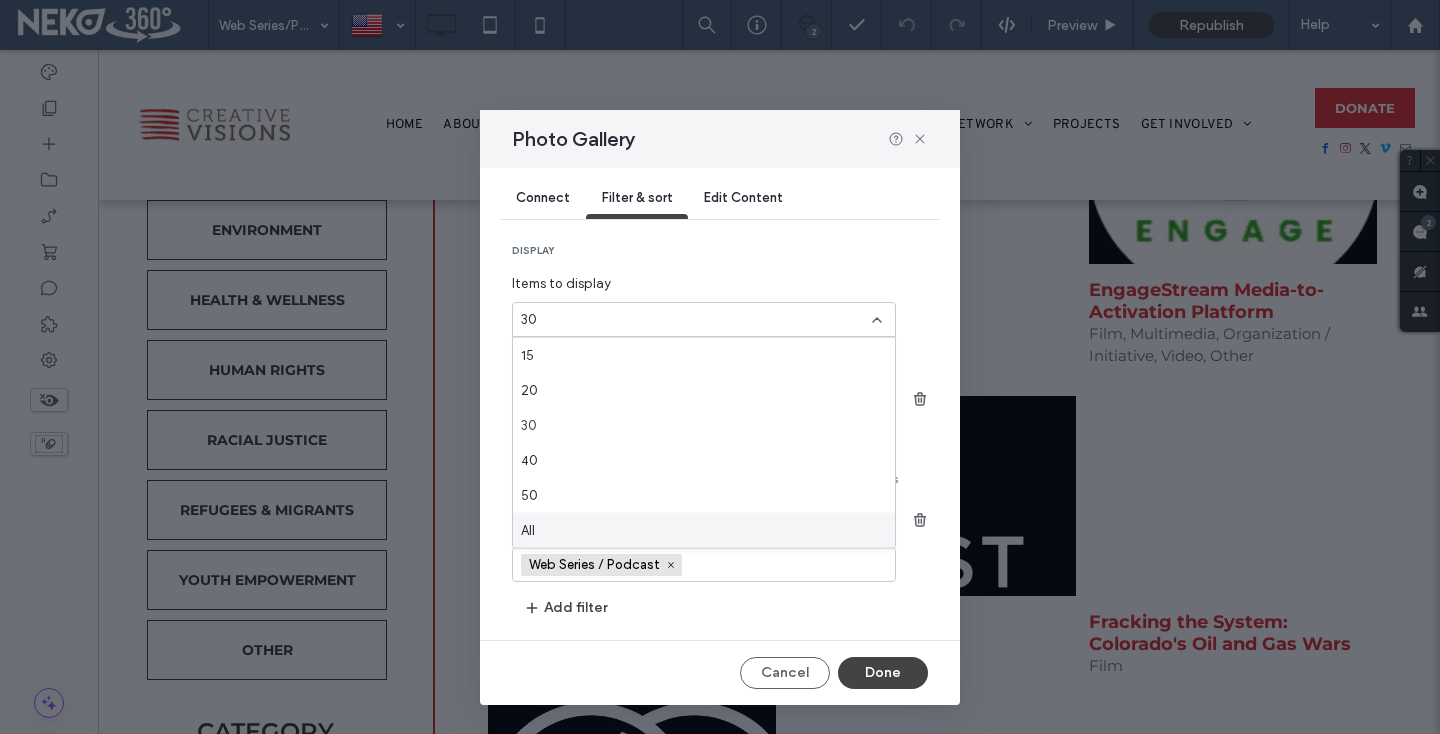 click on "All" at bounding box center [704, 530] 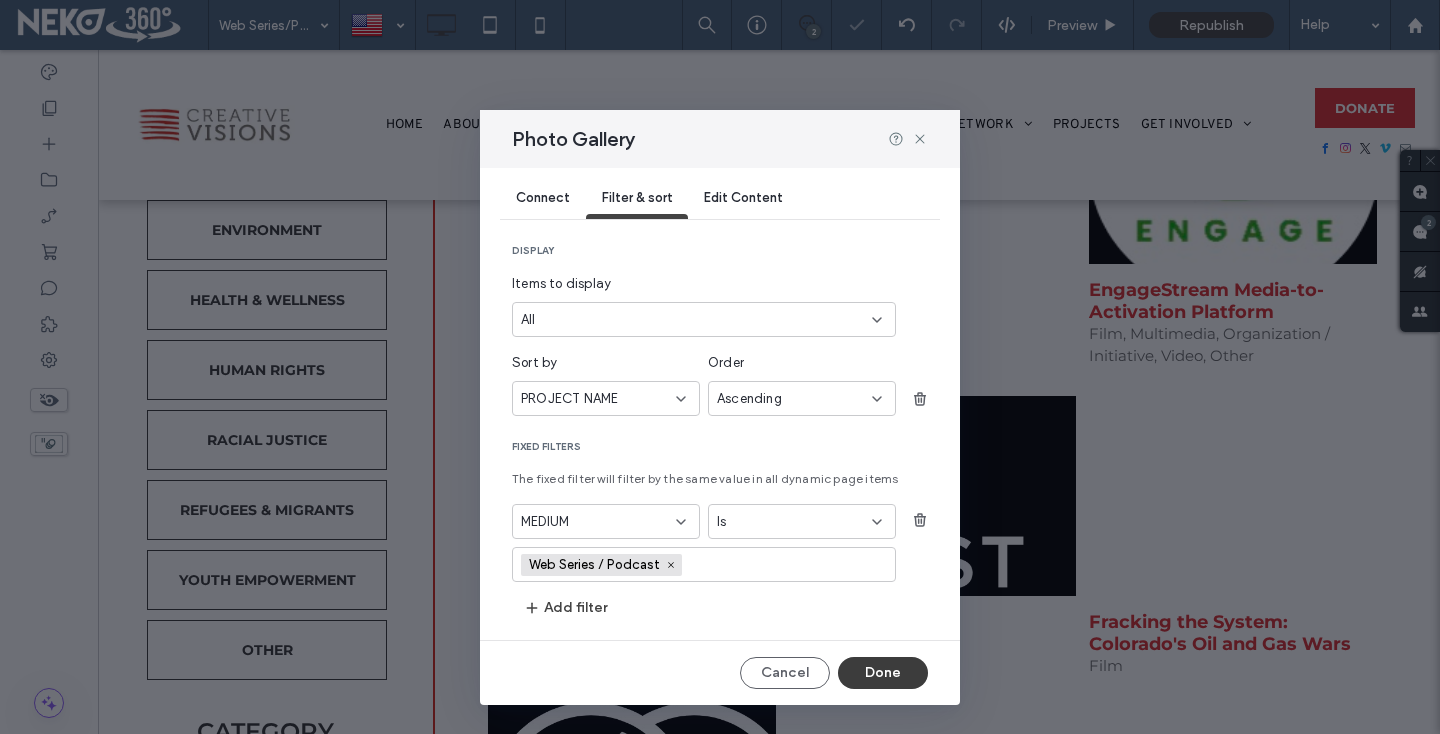 click on "Done" at bounding box center (883, 673) 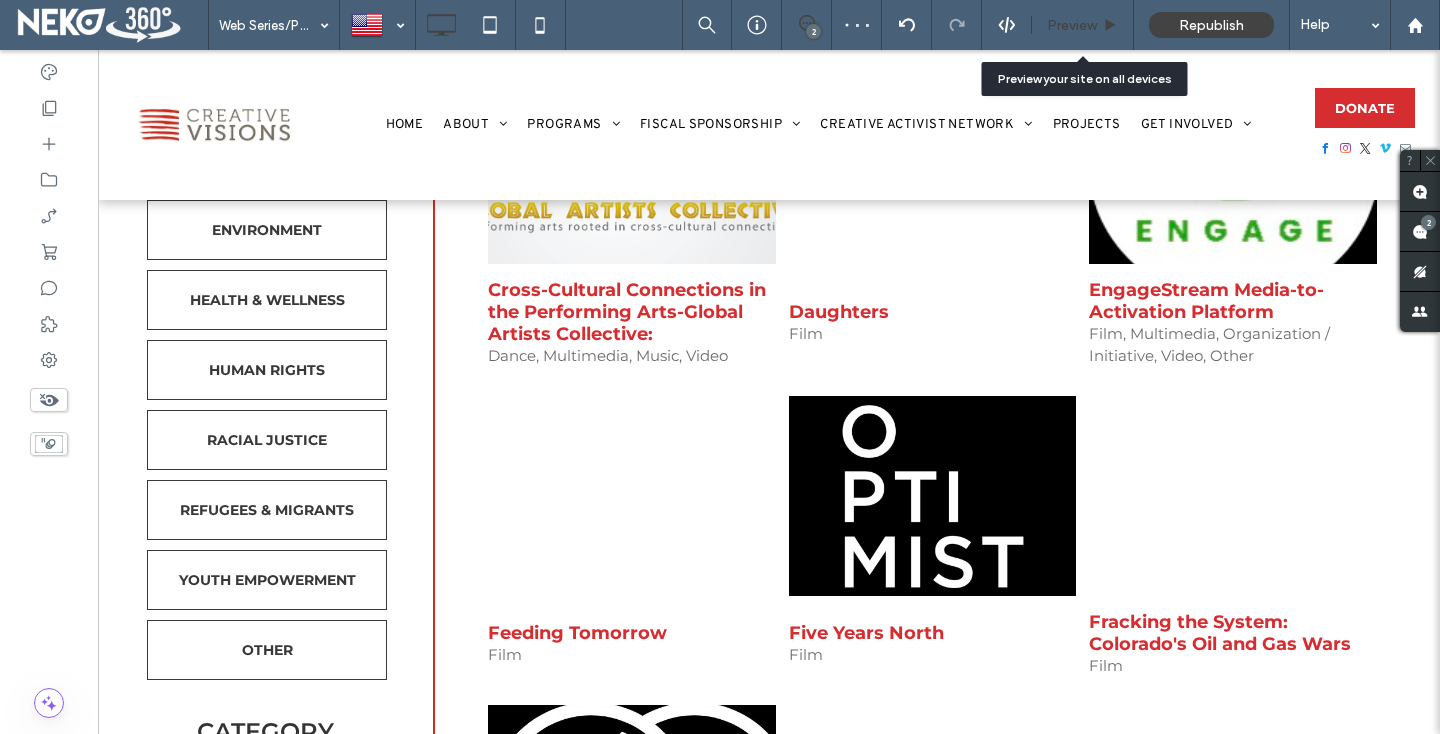 click on "Preview" at bounding box center [1072, 25] 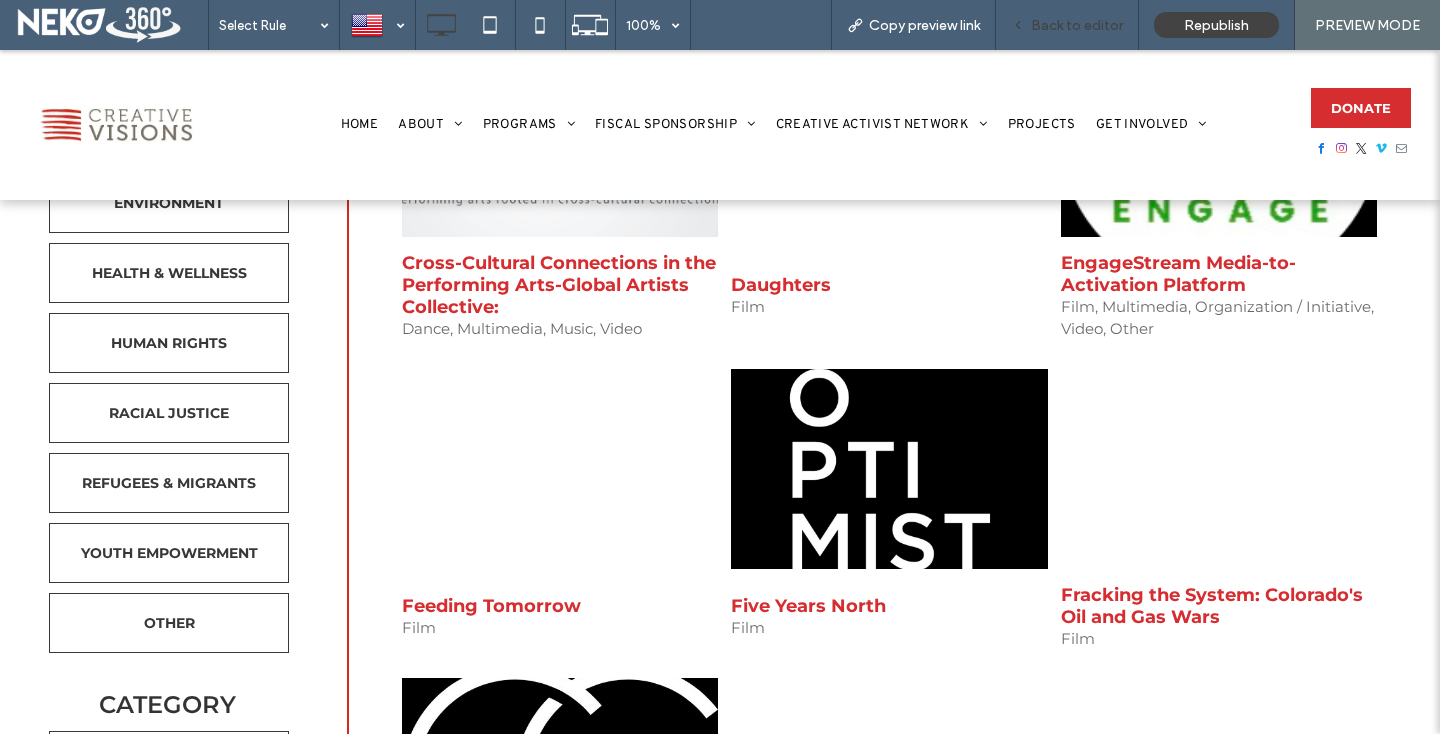 click on "Back to editor" at bounding box center [1077, 25] 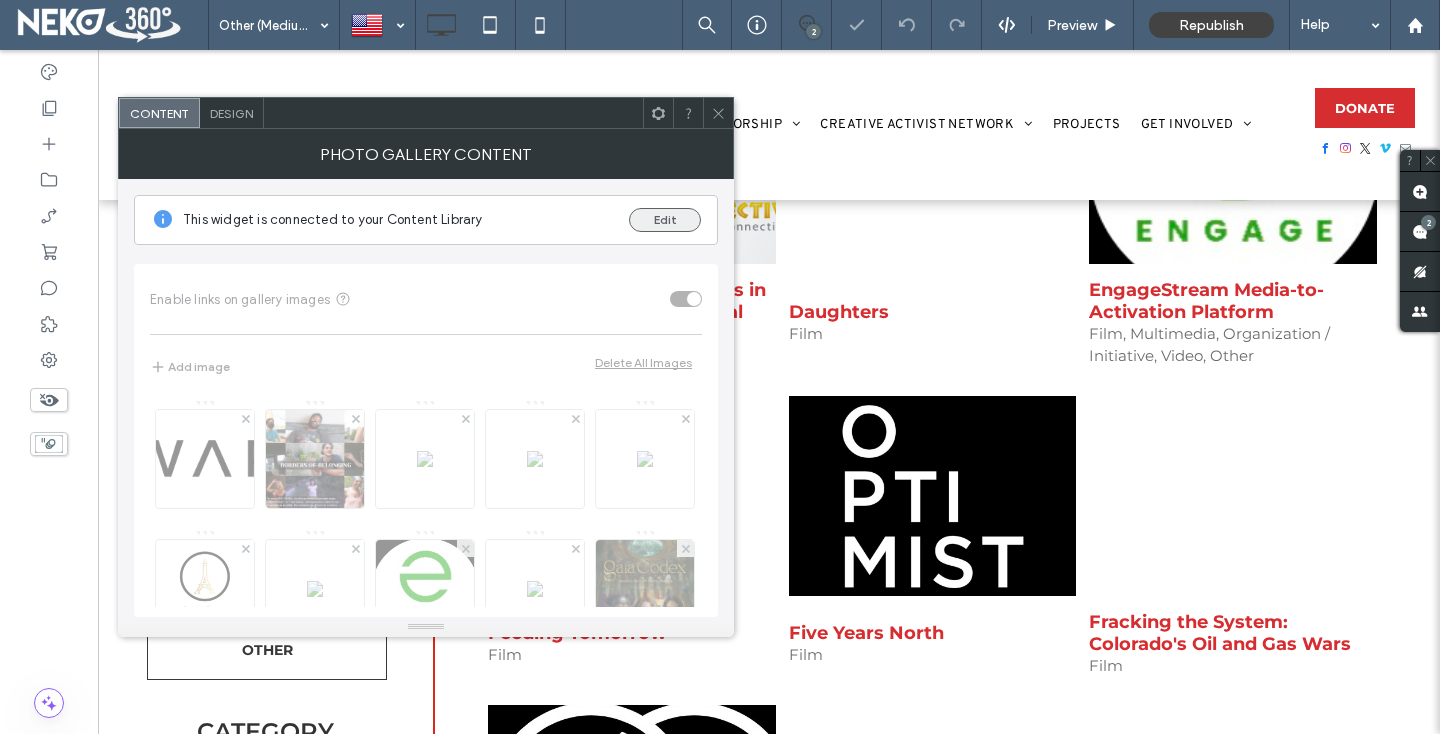 click on "Edit" at bounding box center [665, 220] 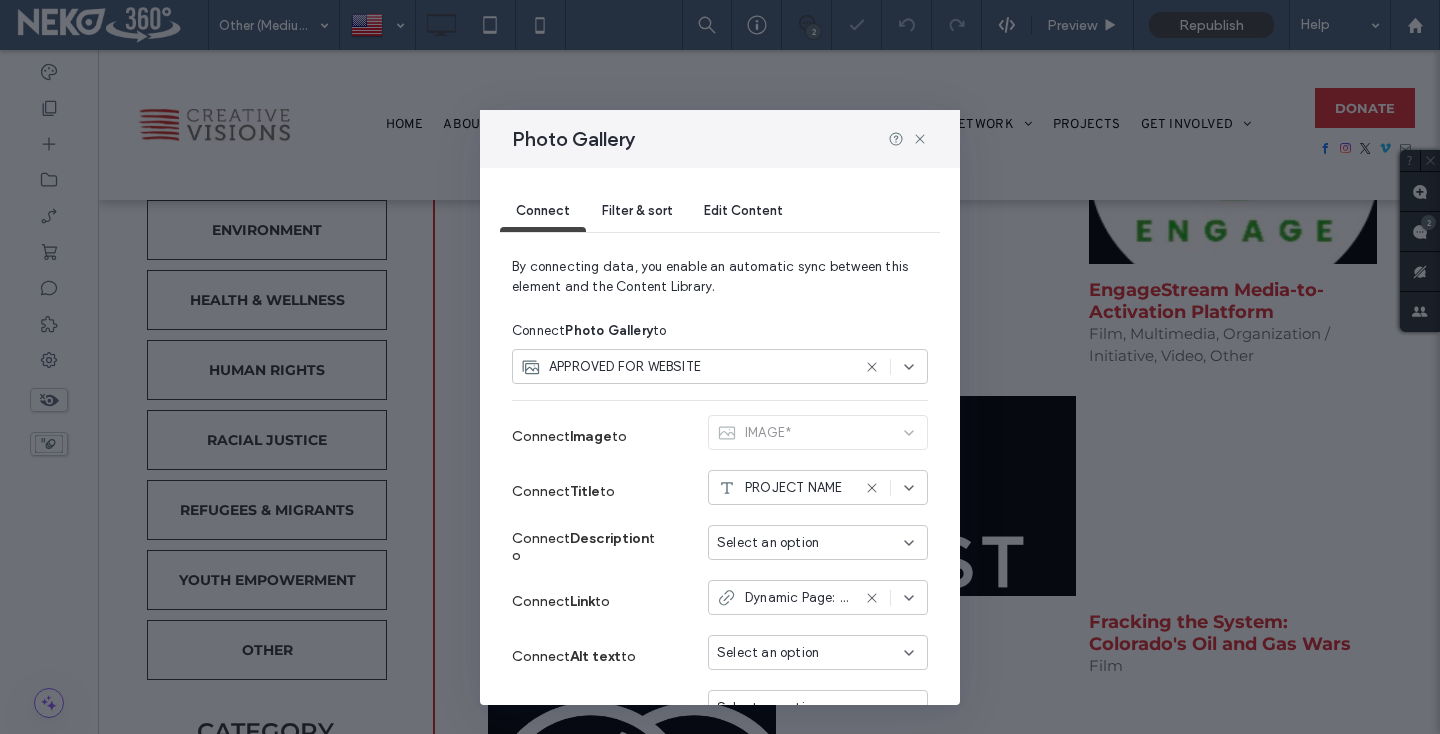 click on "Filter & sort" at bounding box center (637, 210) 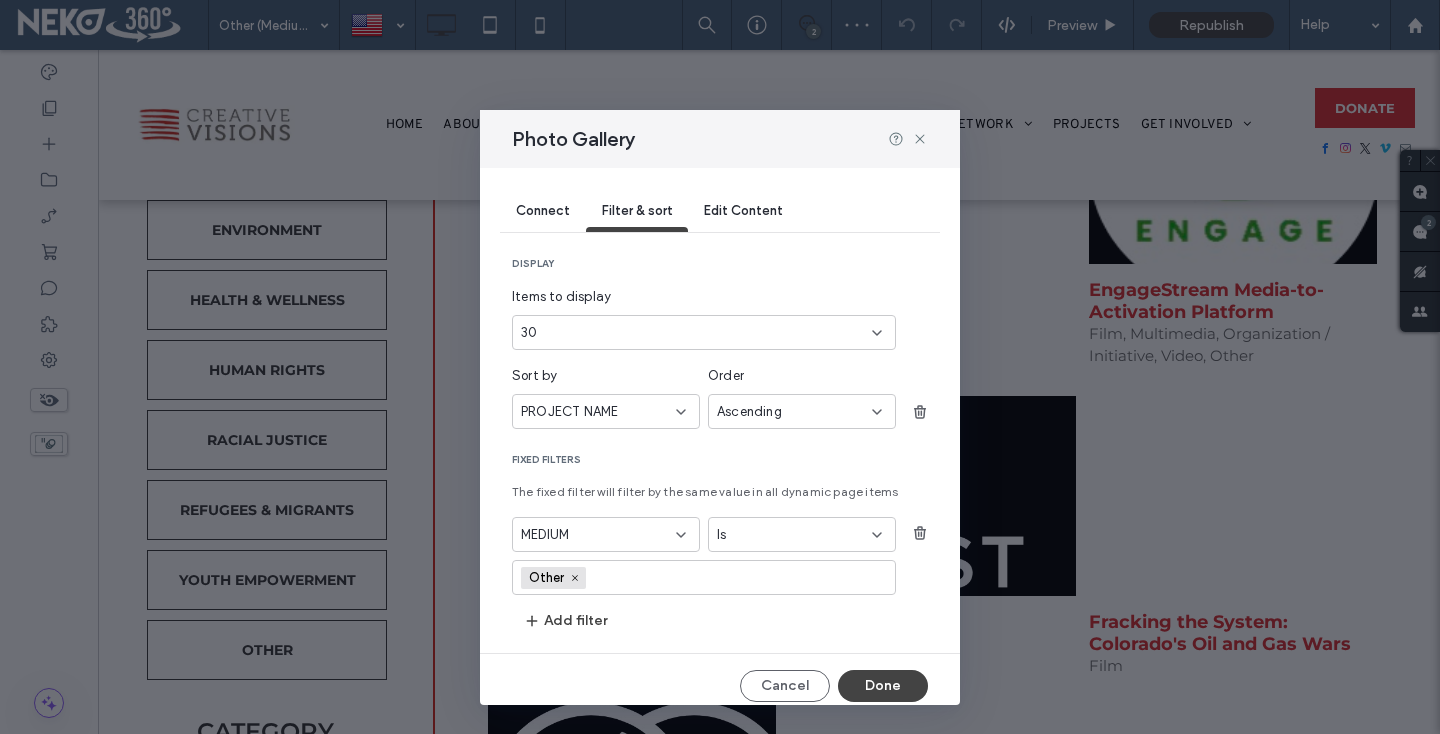 scroll, scrollTop: 13, scrollLeft: 0, axis: vertical 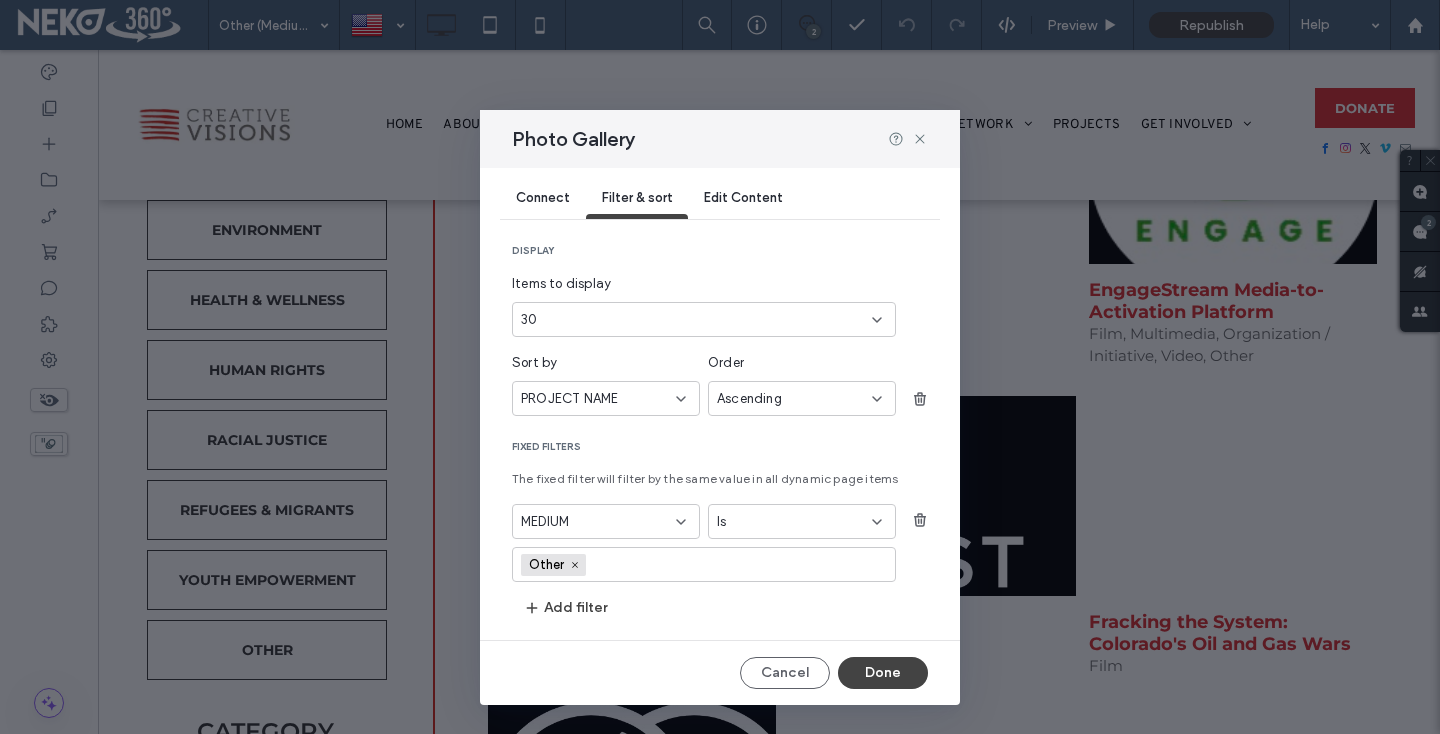 click on "30" at bounding box center (692, 320) 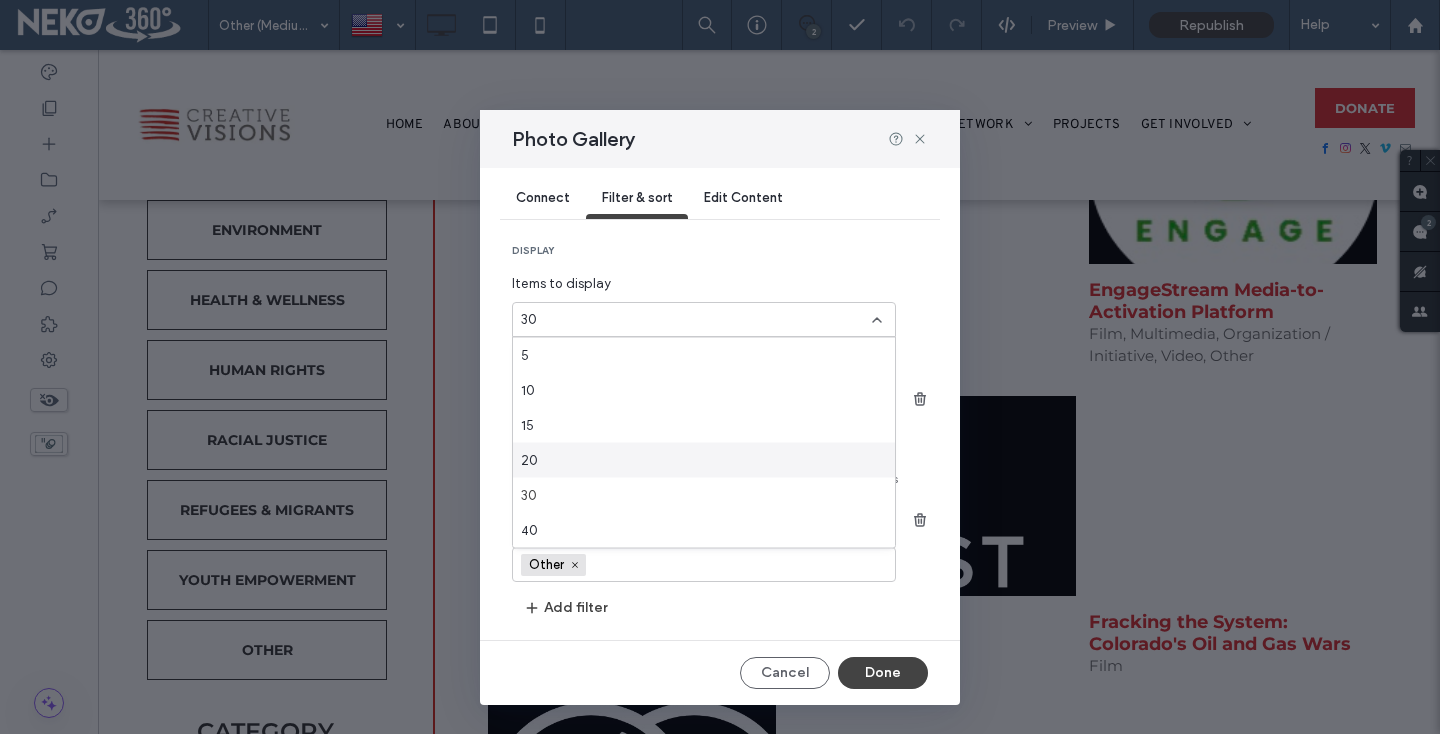scroll, scrollTop: 70, scrollLeft: 0, axis: vertical 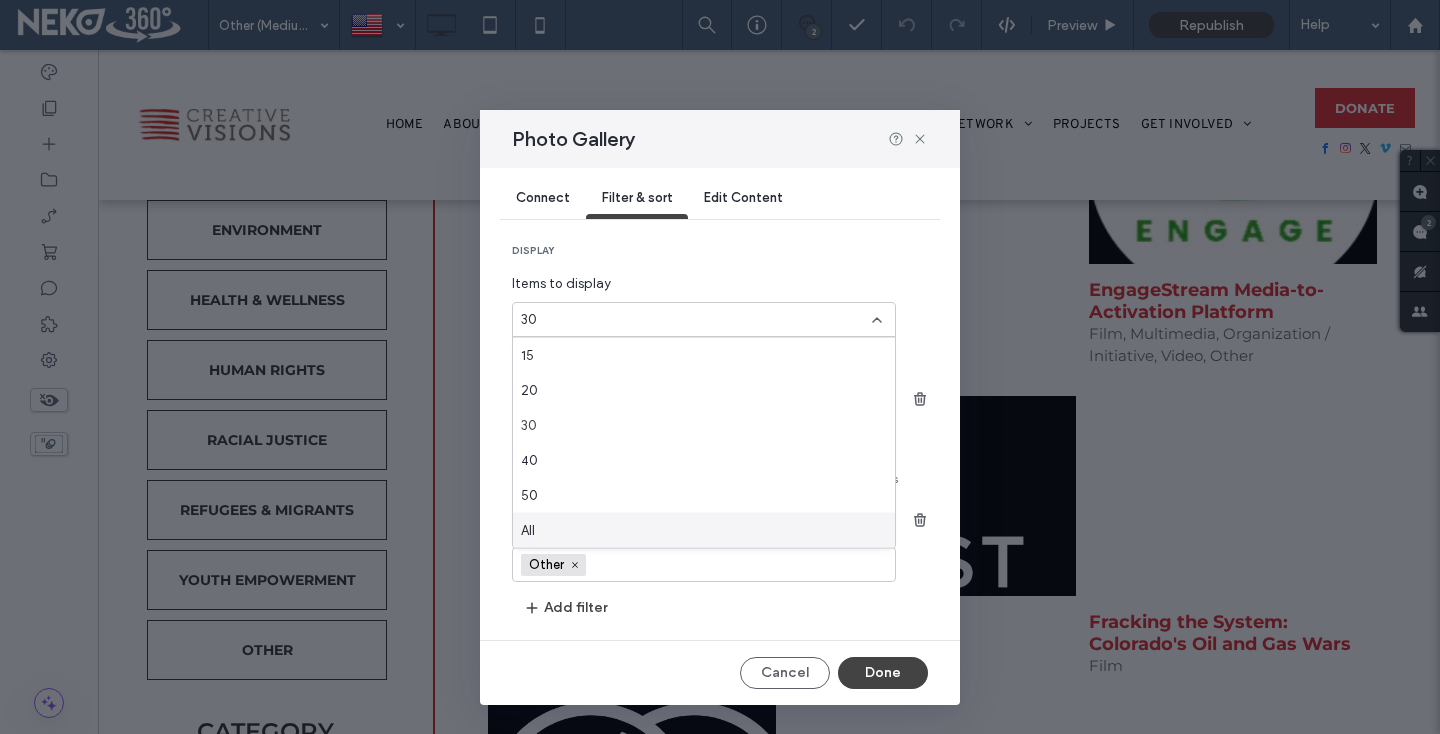 click on "All" at bounding box center [704, 530] 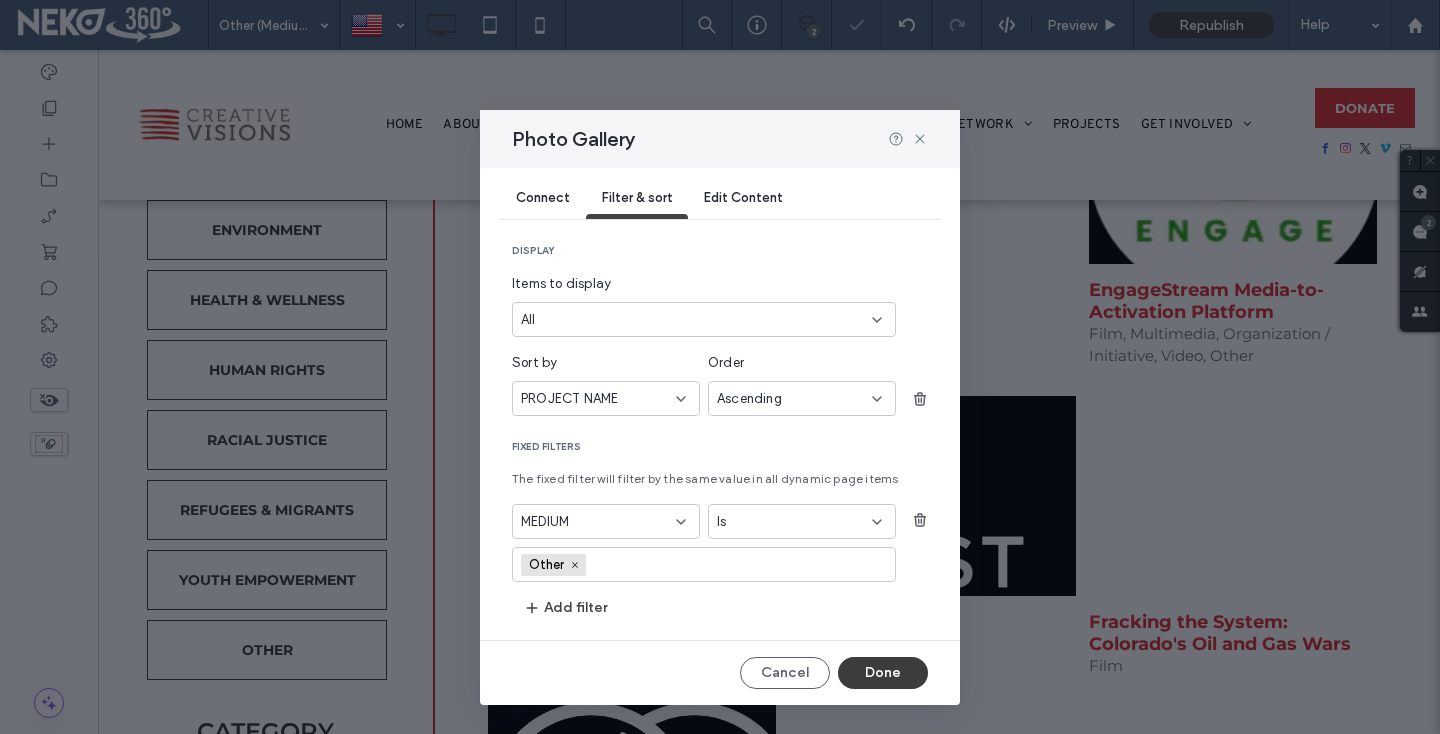 click on "Done" at bounding box center [883, 673] 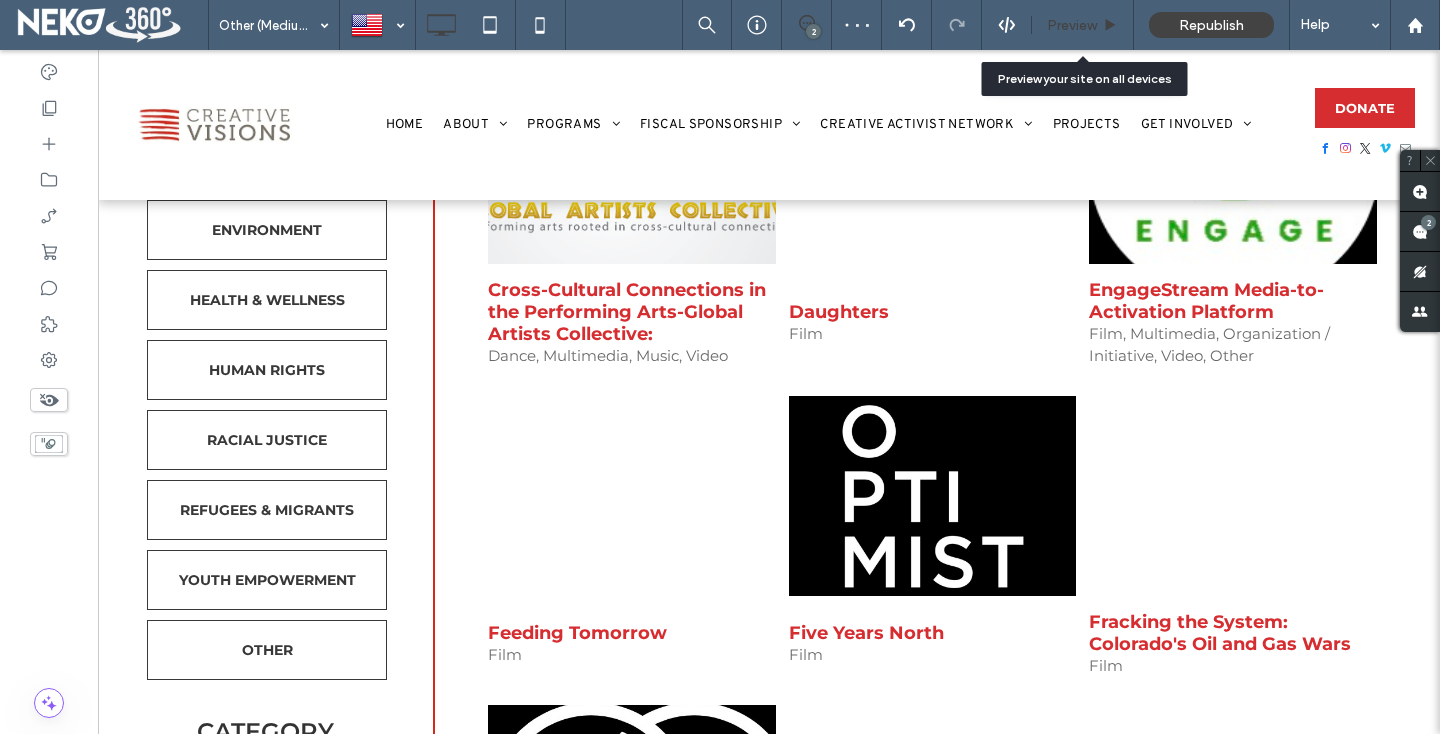 click on "Preview" at bounding box center [1072, 25] 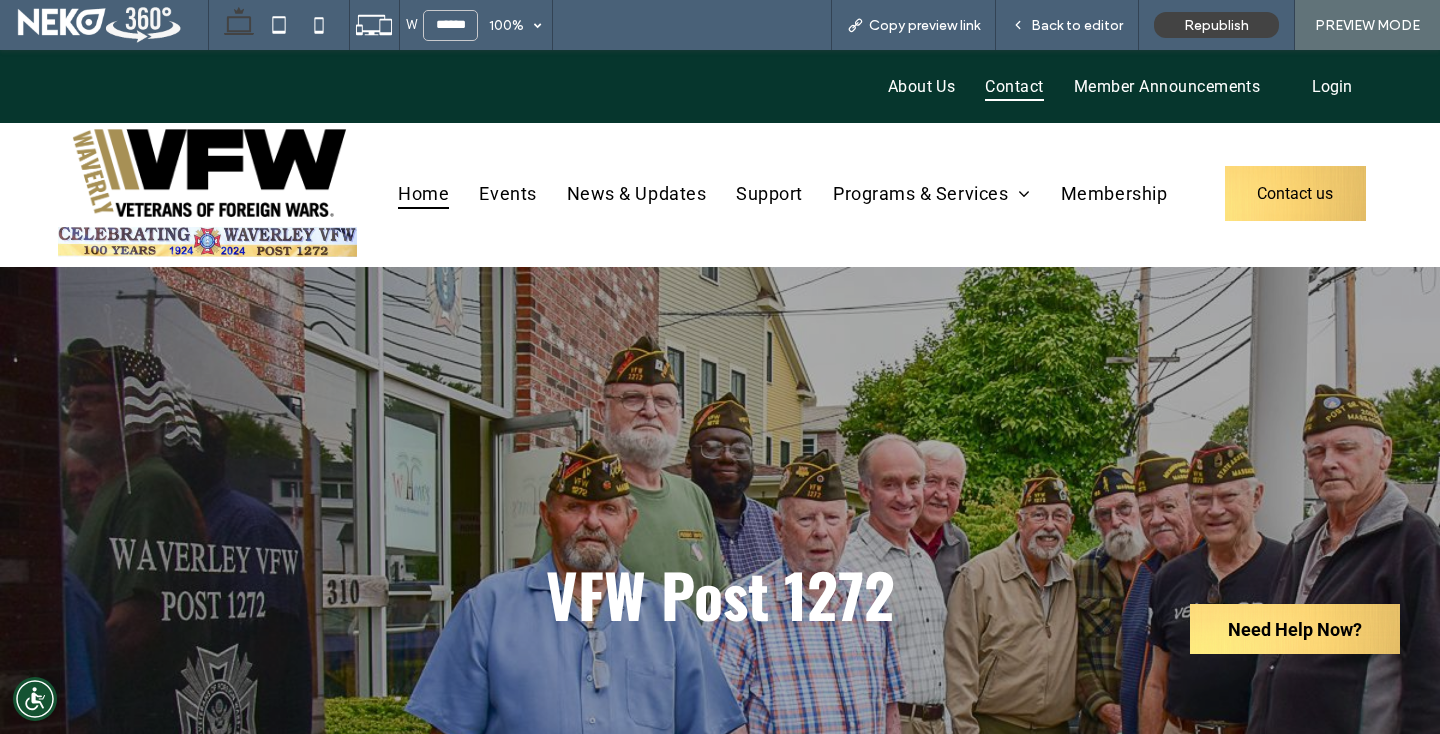 scroll, scrollTop: 0, scrollLeft: 0, axis: both 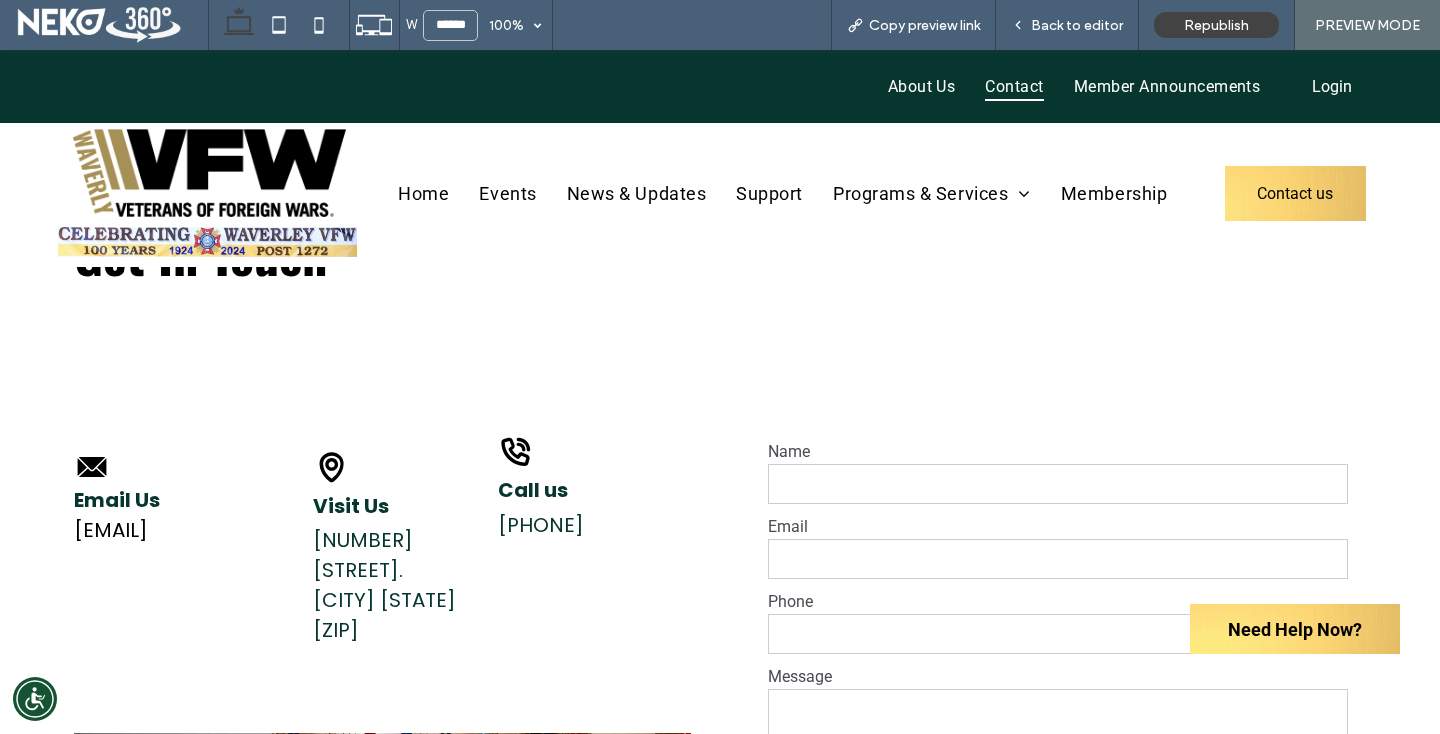 drag, startPoint x: 22, startPoint y: 529, endPoint x: 327, endPoint y: 542, distance: 305.27692 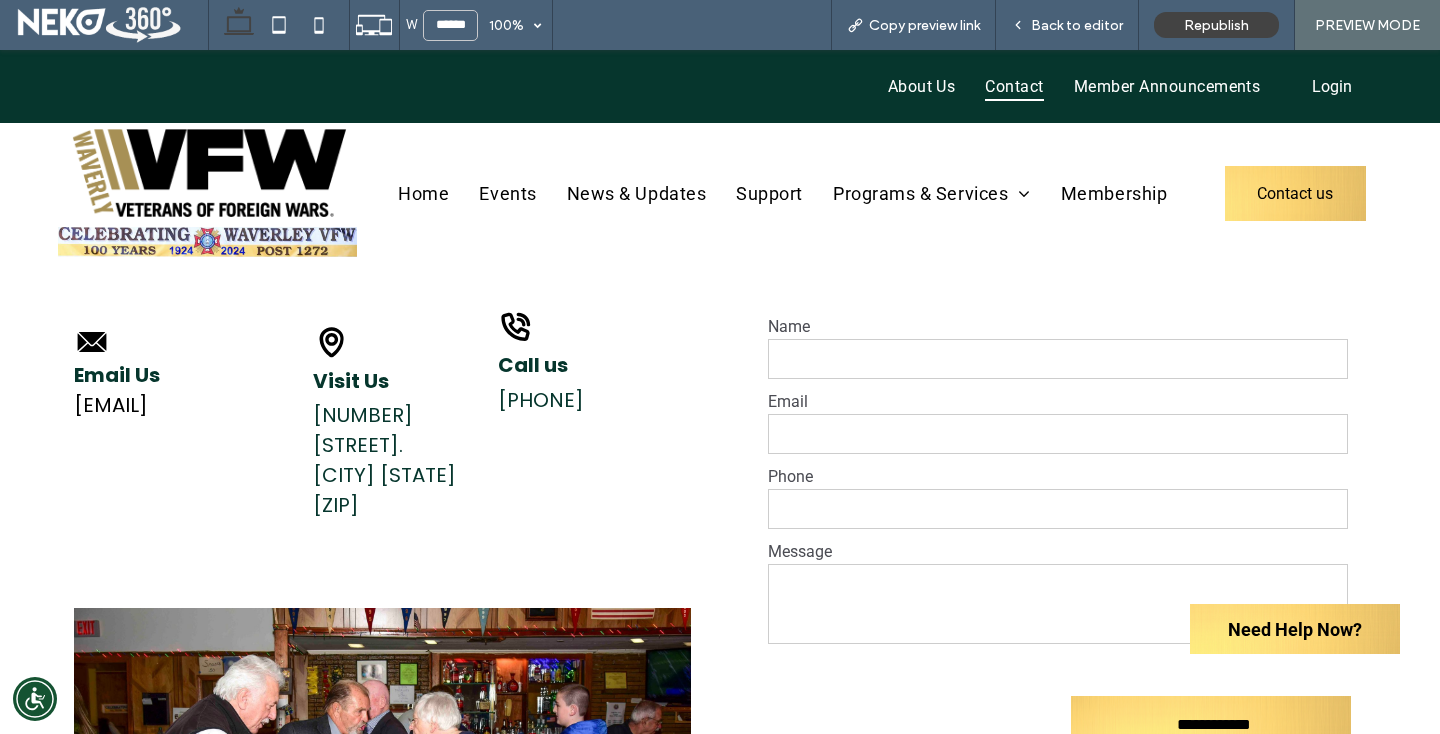 scroll, scrollTop: 1065, scrollLeft: 0, axis: vertical 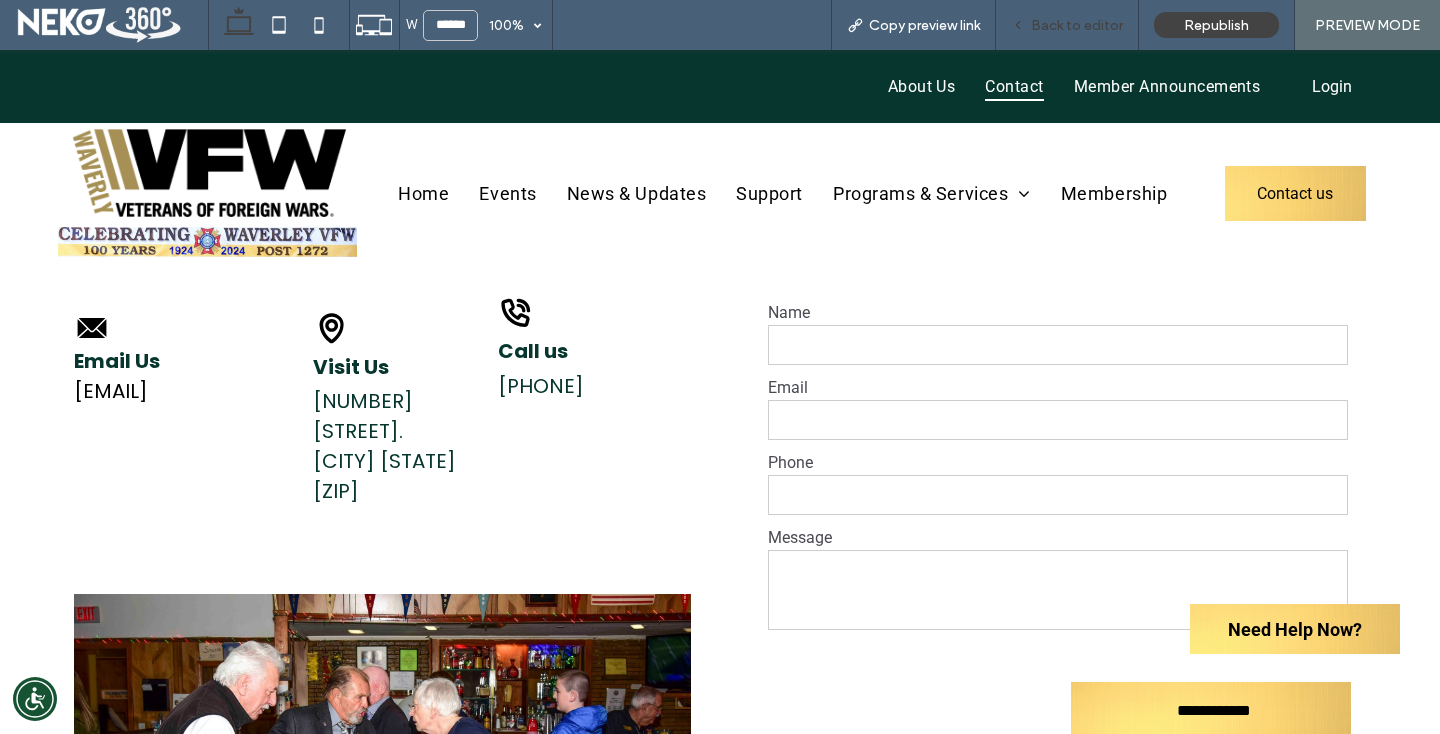 click on "Back to editor" at bounding box center [1067, 25] 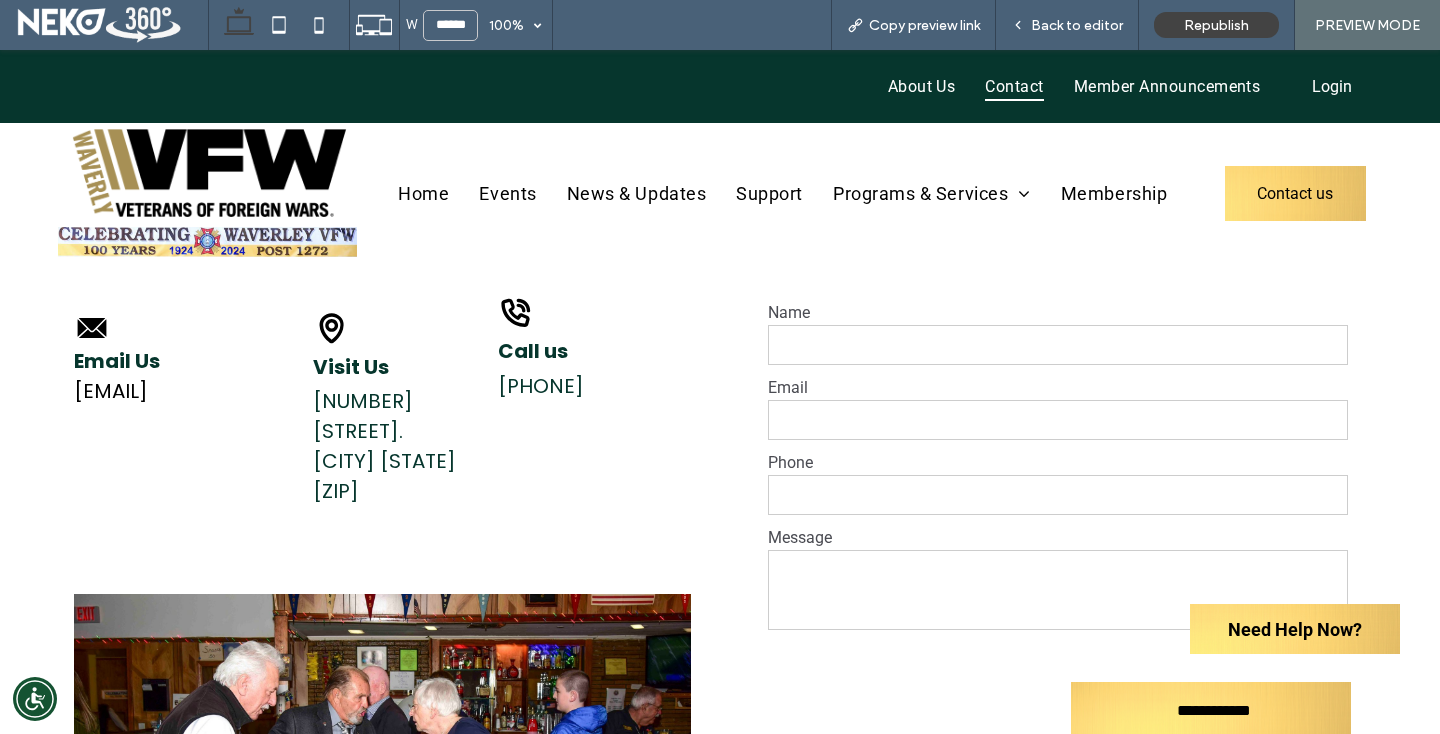 click on "VFW1272post@gmail.com" at bounding box center (111, 391) 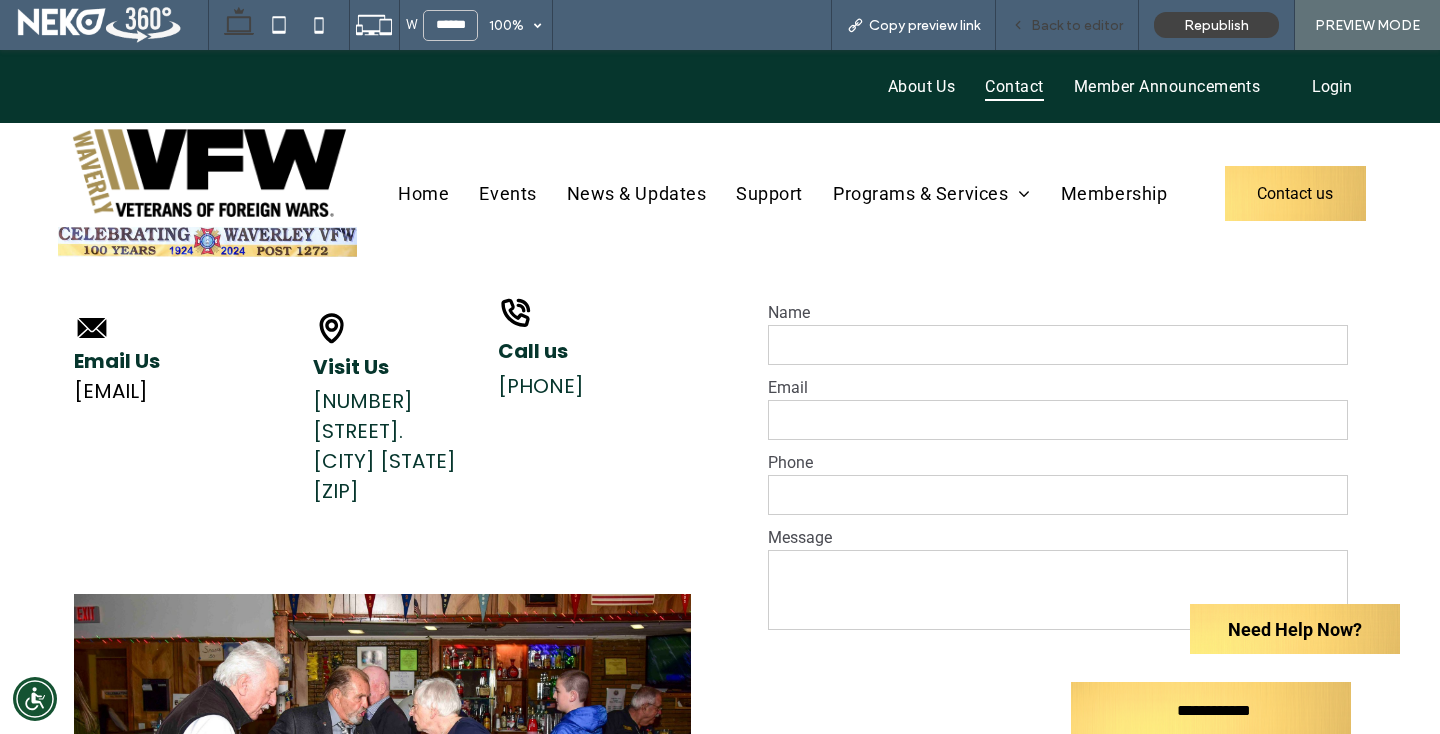 click on "Back to editor" at bounding box center [1077, 25] 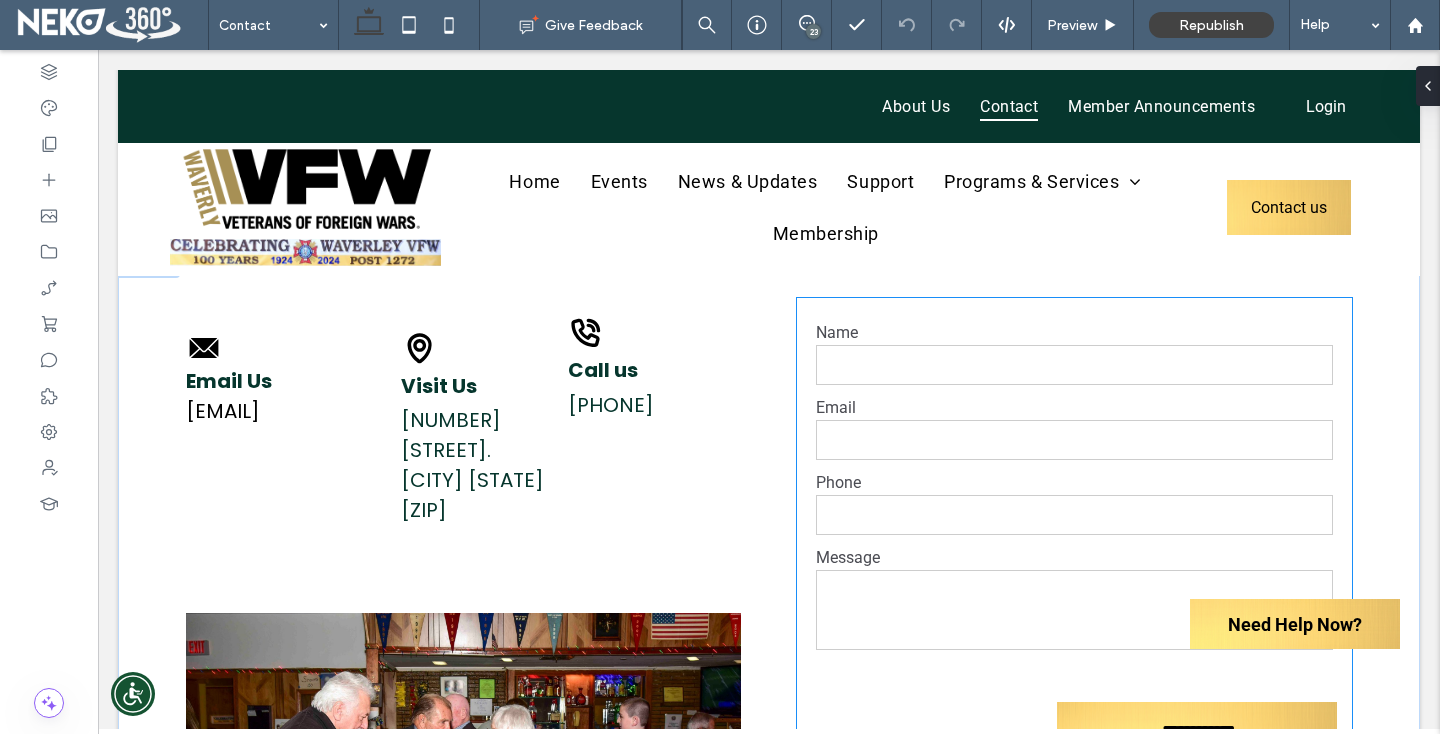 scroll, scrollTop: 1049, scrollLeft: 0, axis: vertical 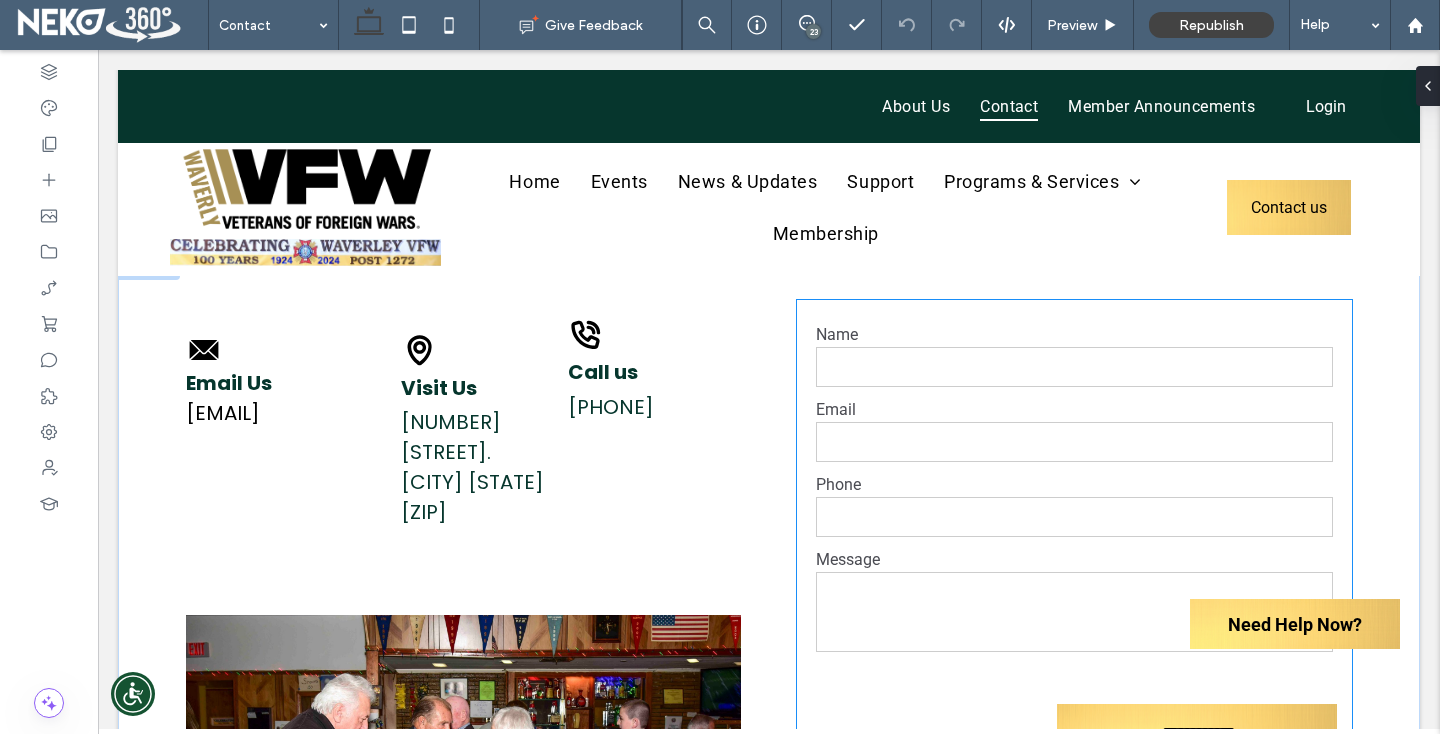 click at bounding box center (1074, 367) 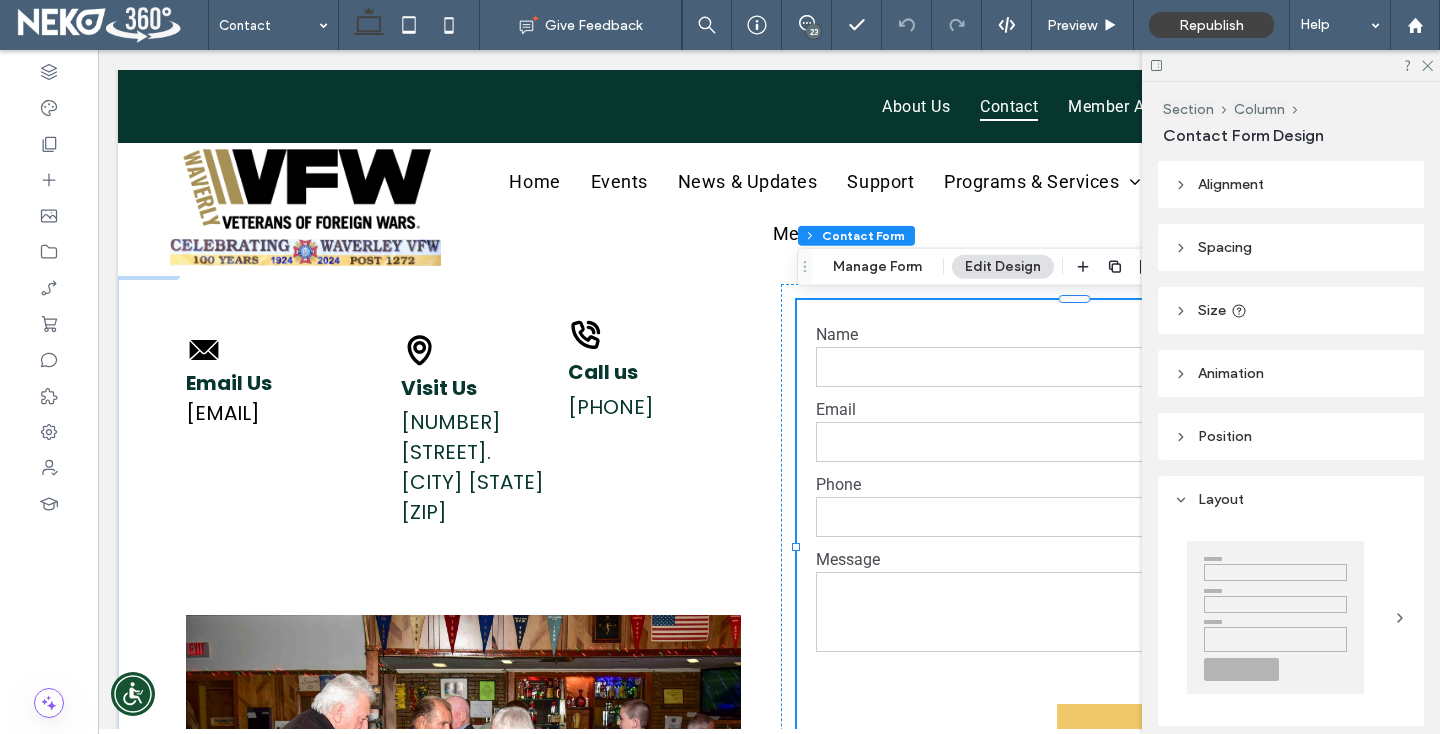 type on "*" 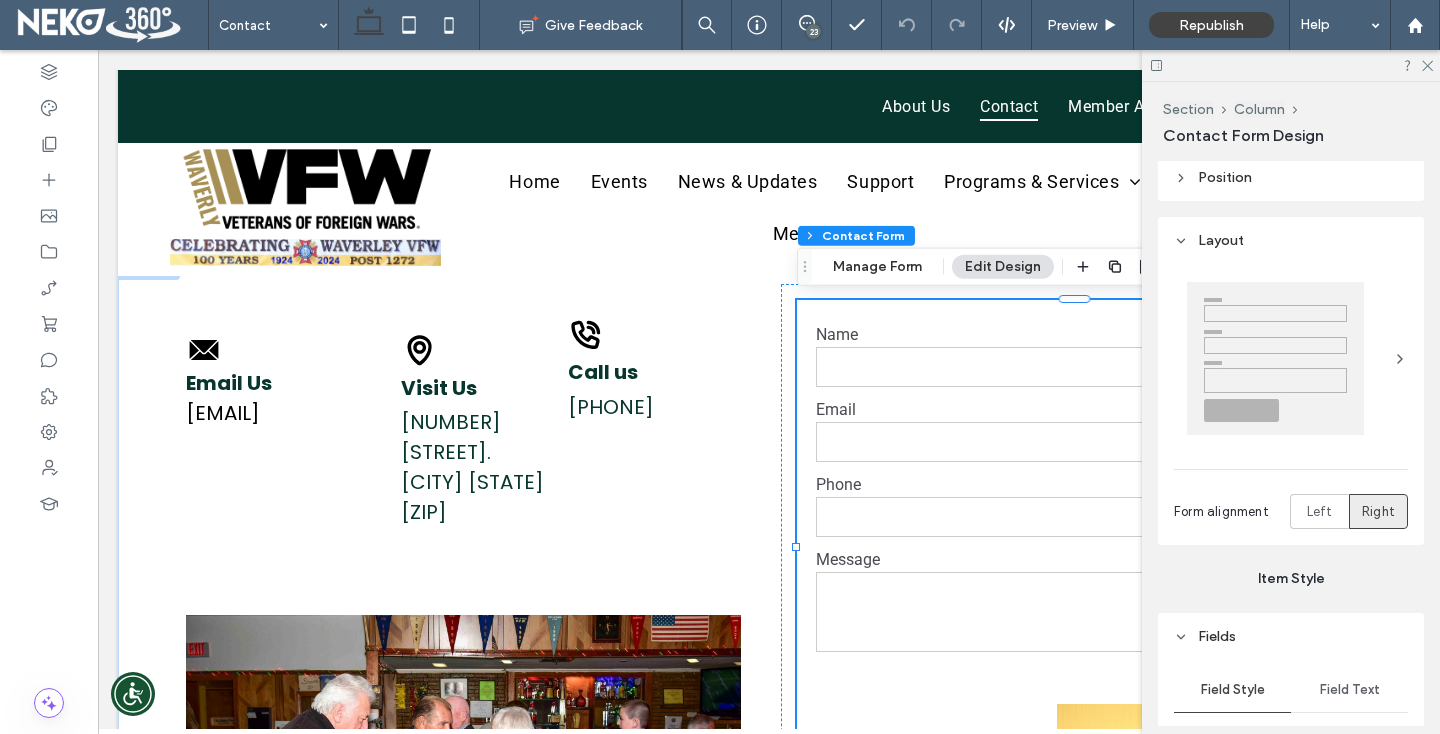scroll, scrollTop: 214, scrollLeft: 0, axis: vertical 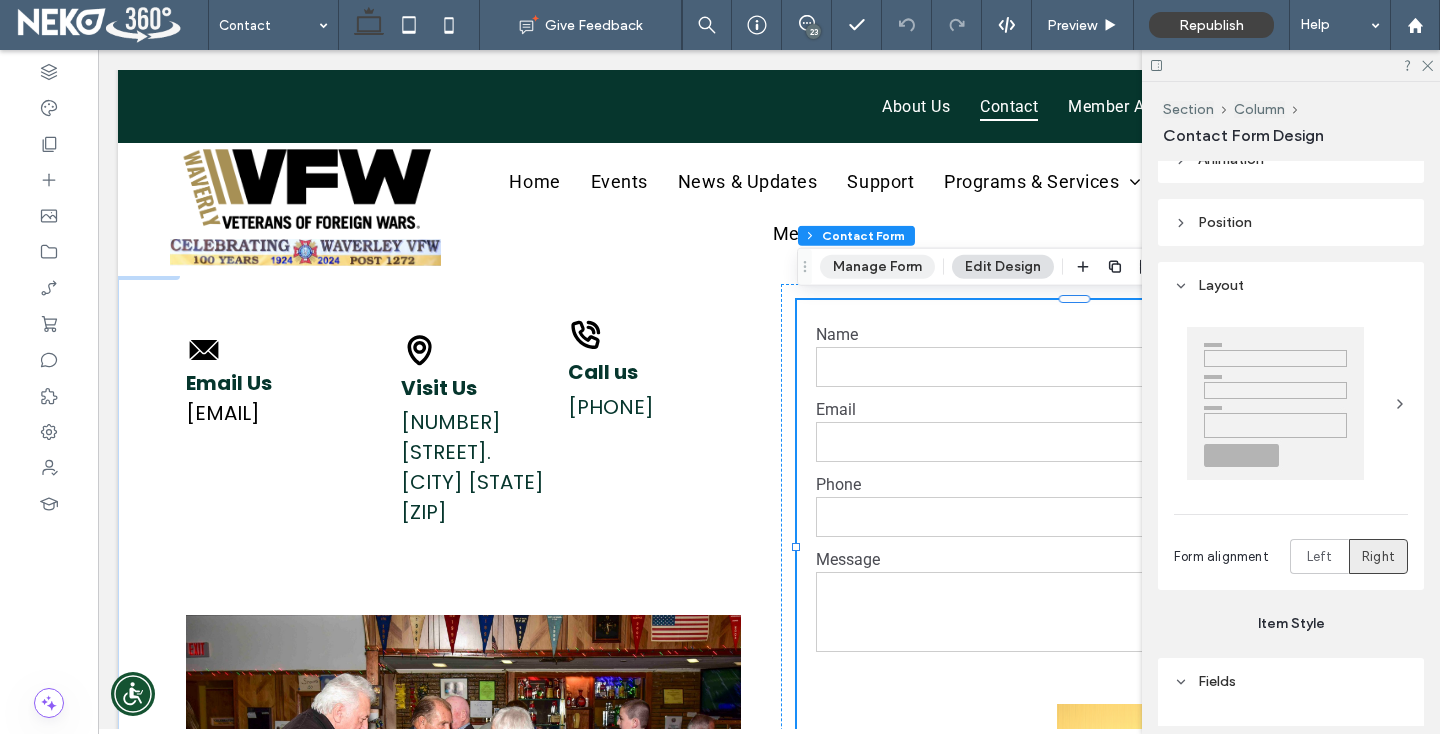 click on "Manage Form" at bounding box center (877, 267) 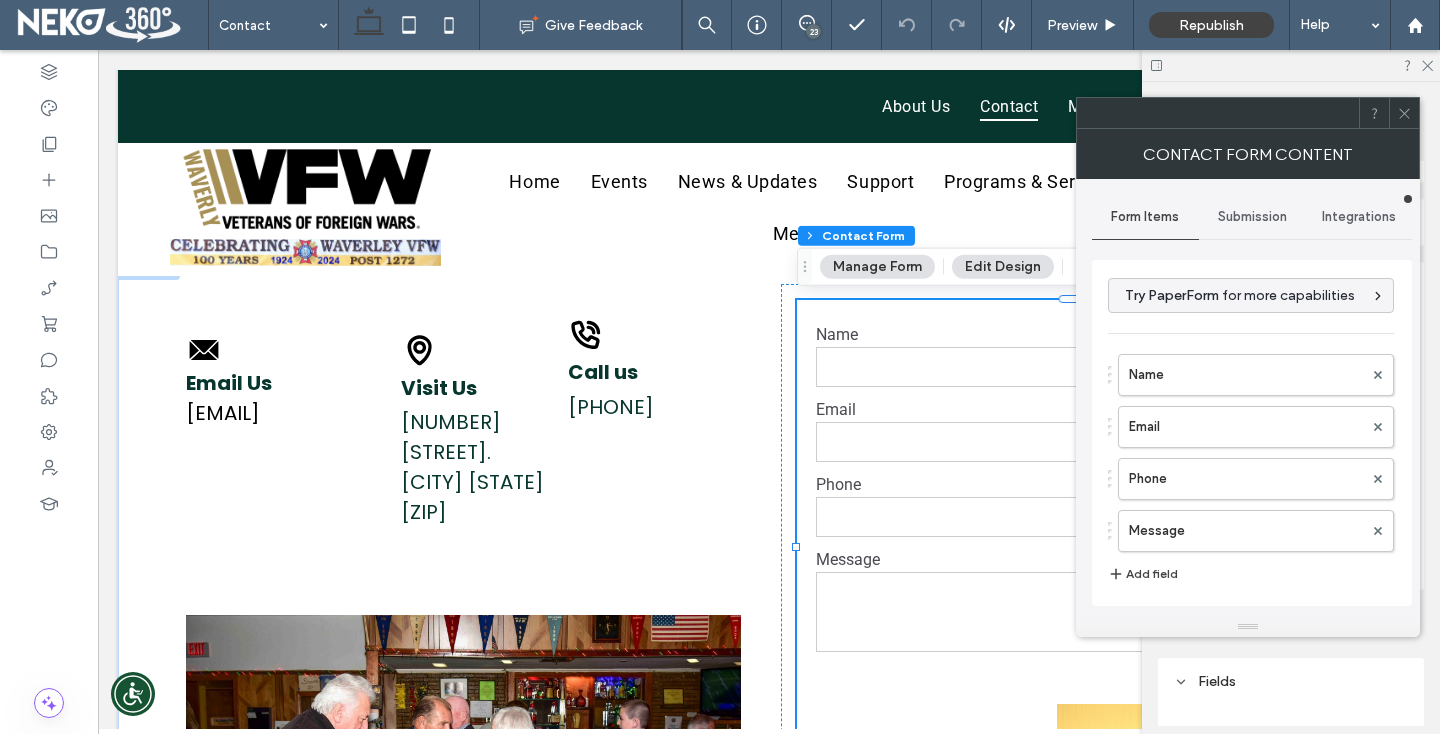 click on "Submission" at bounding box center (1252, 217) 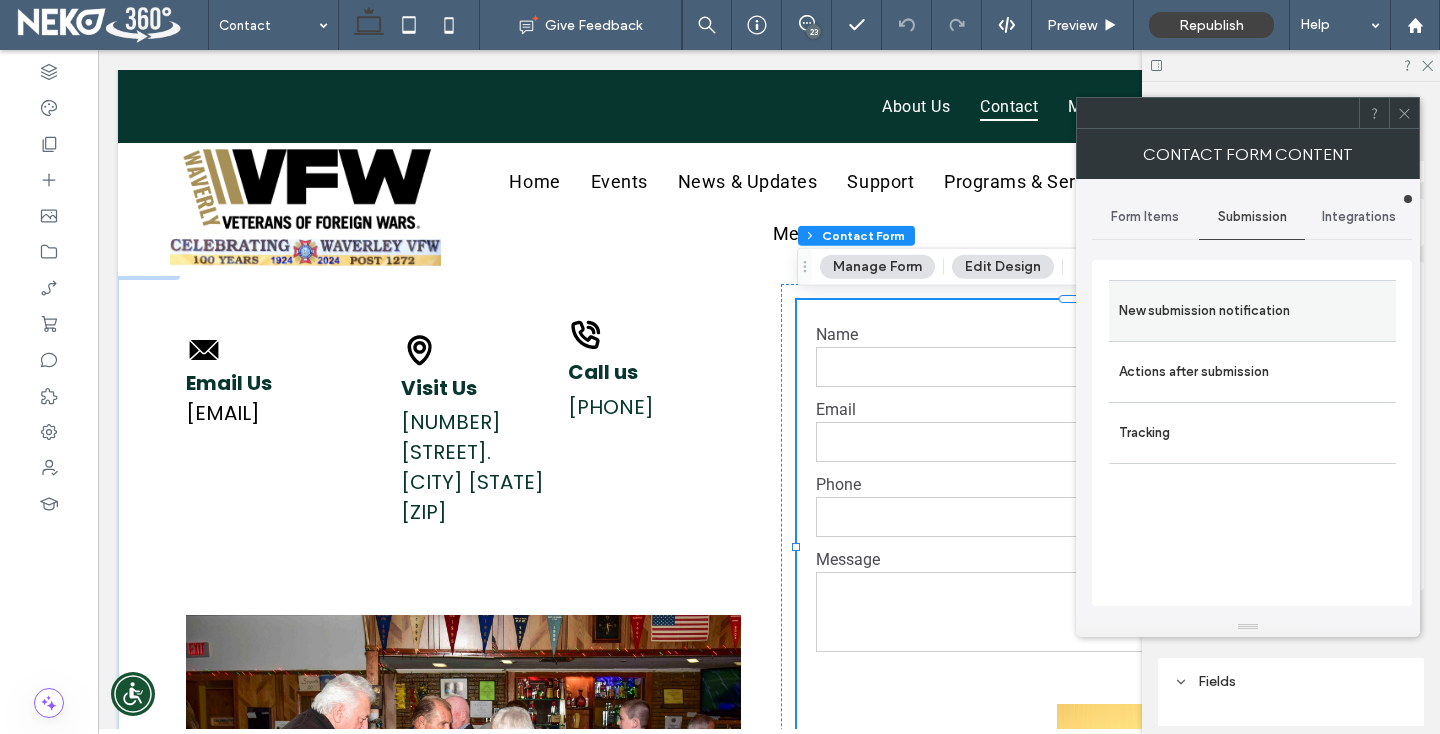 click on "New submission notification" at bounding box center (1252, 311) 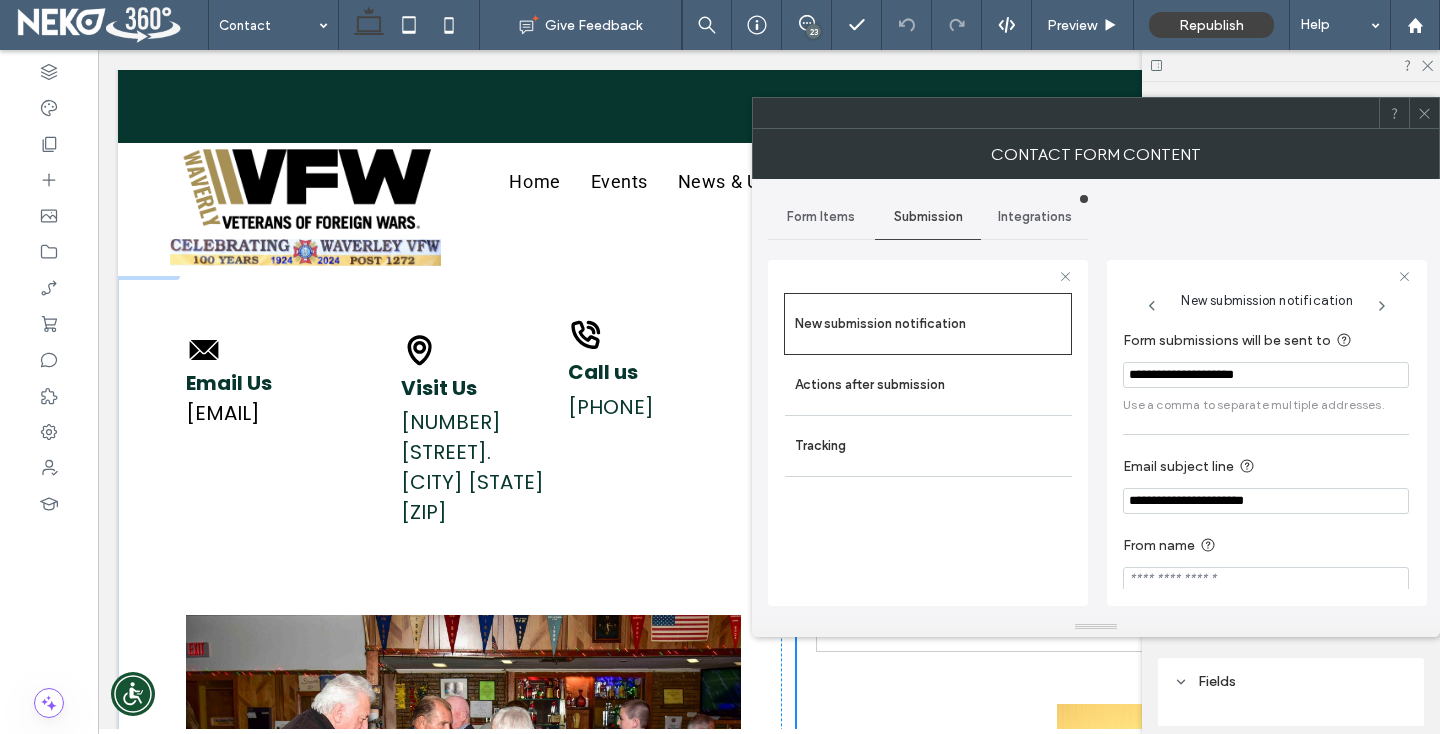 click on "**********" at bounding box center [1266, 501] 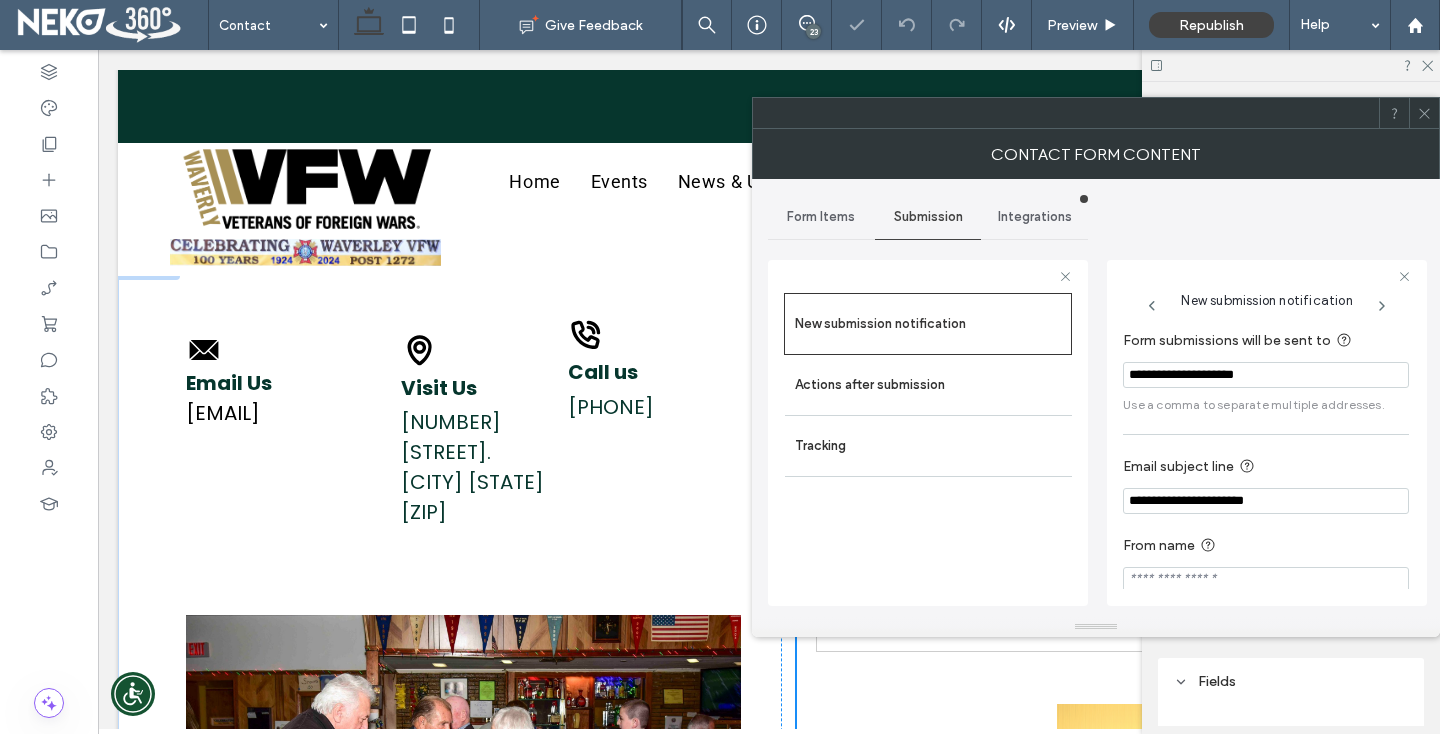 click on "**********" at bounding box center (1266, 375) 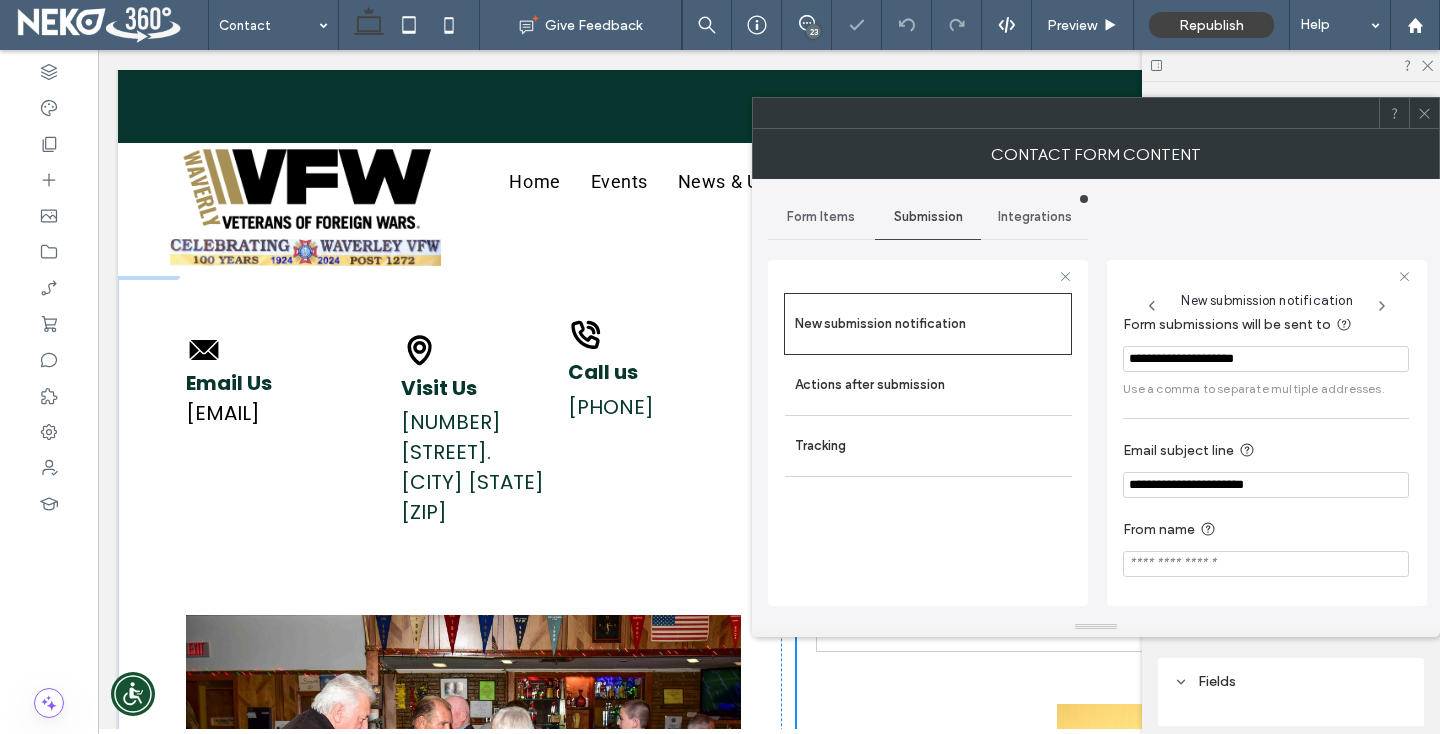 scroll, scrollTop: 0, scrollLeft: 0, axis: both 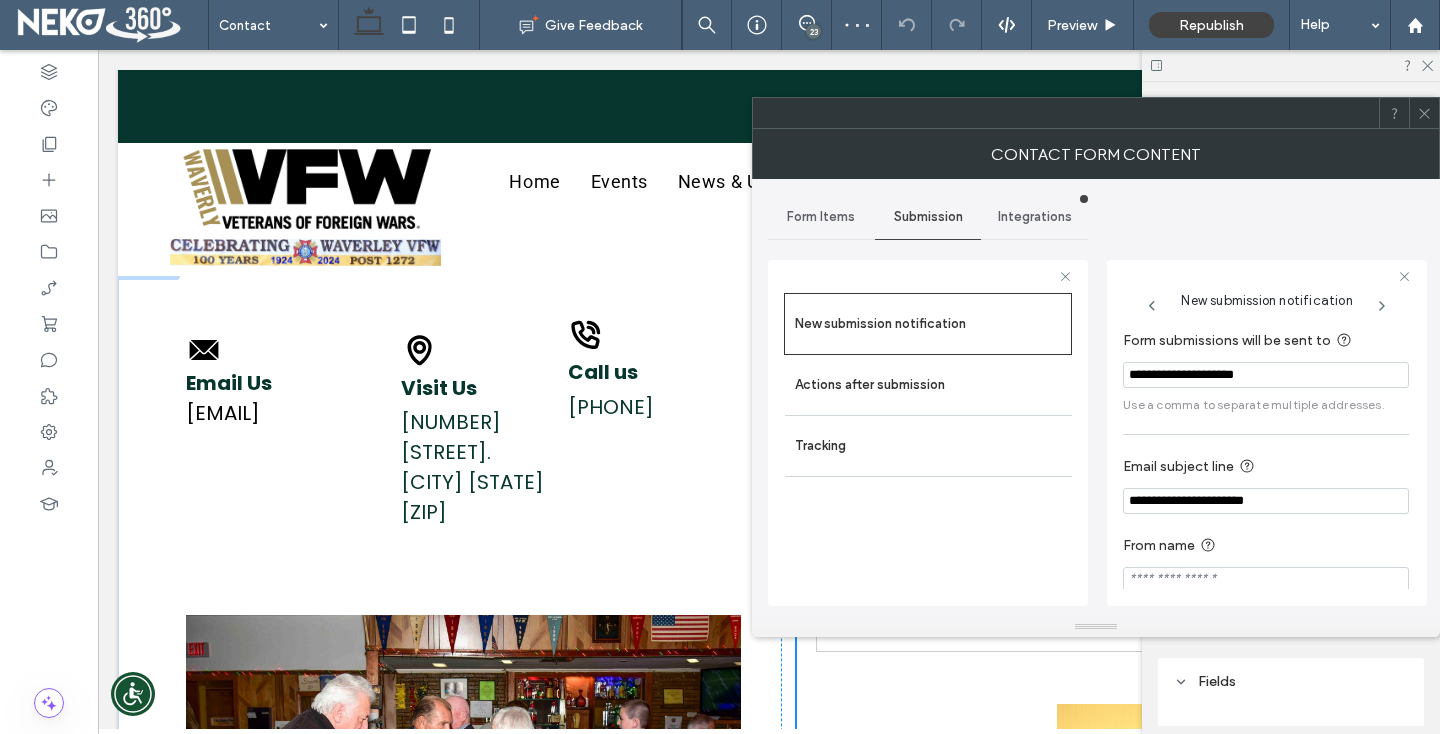 click 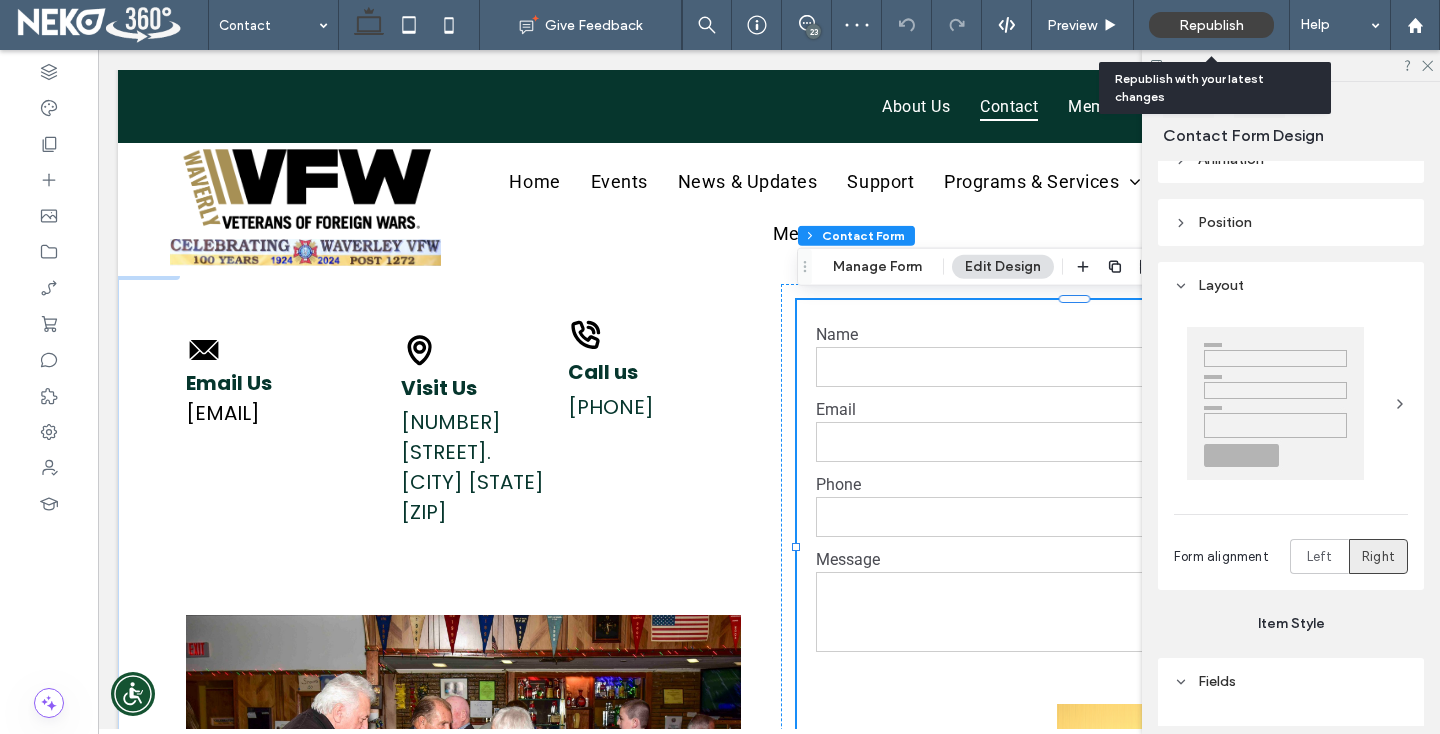 click on "Republish" at bounding box center (1211, 25) 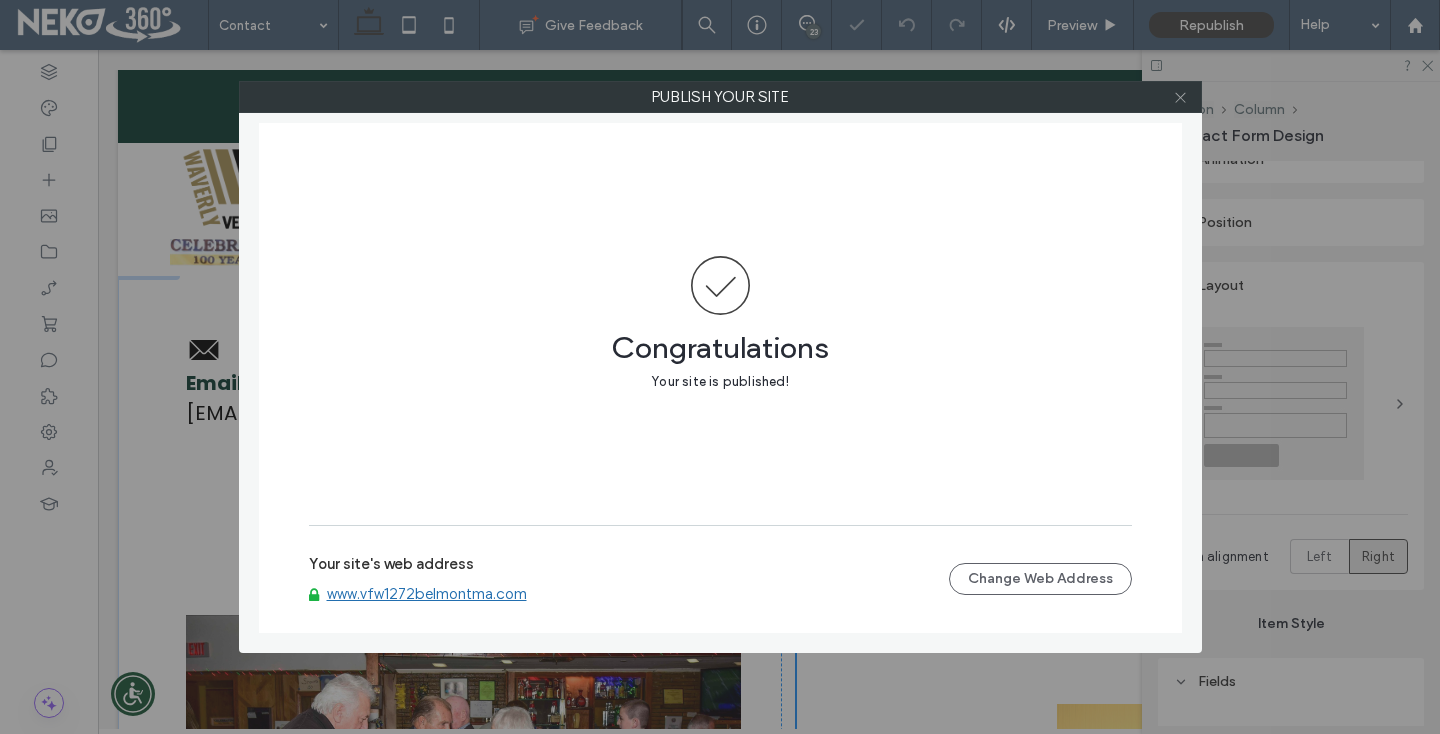 click 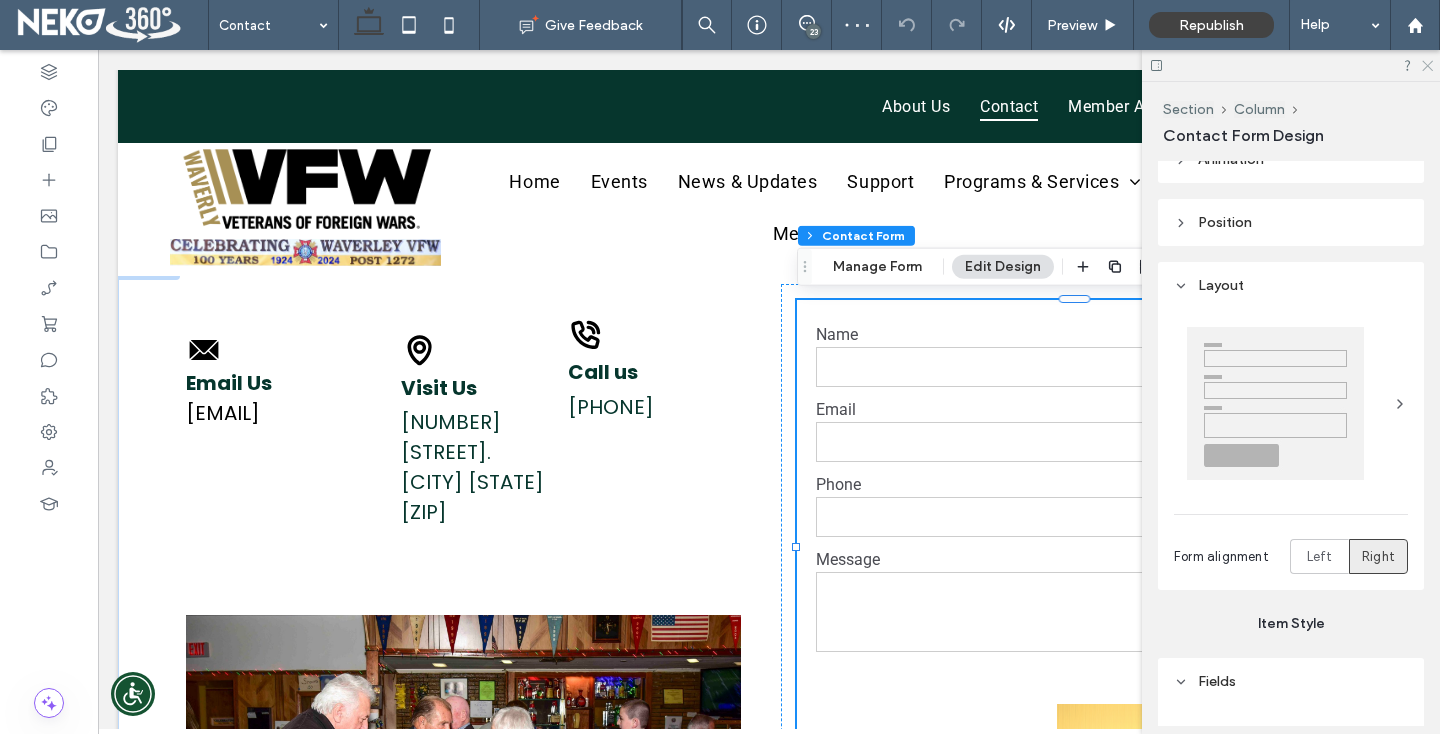 click 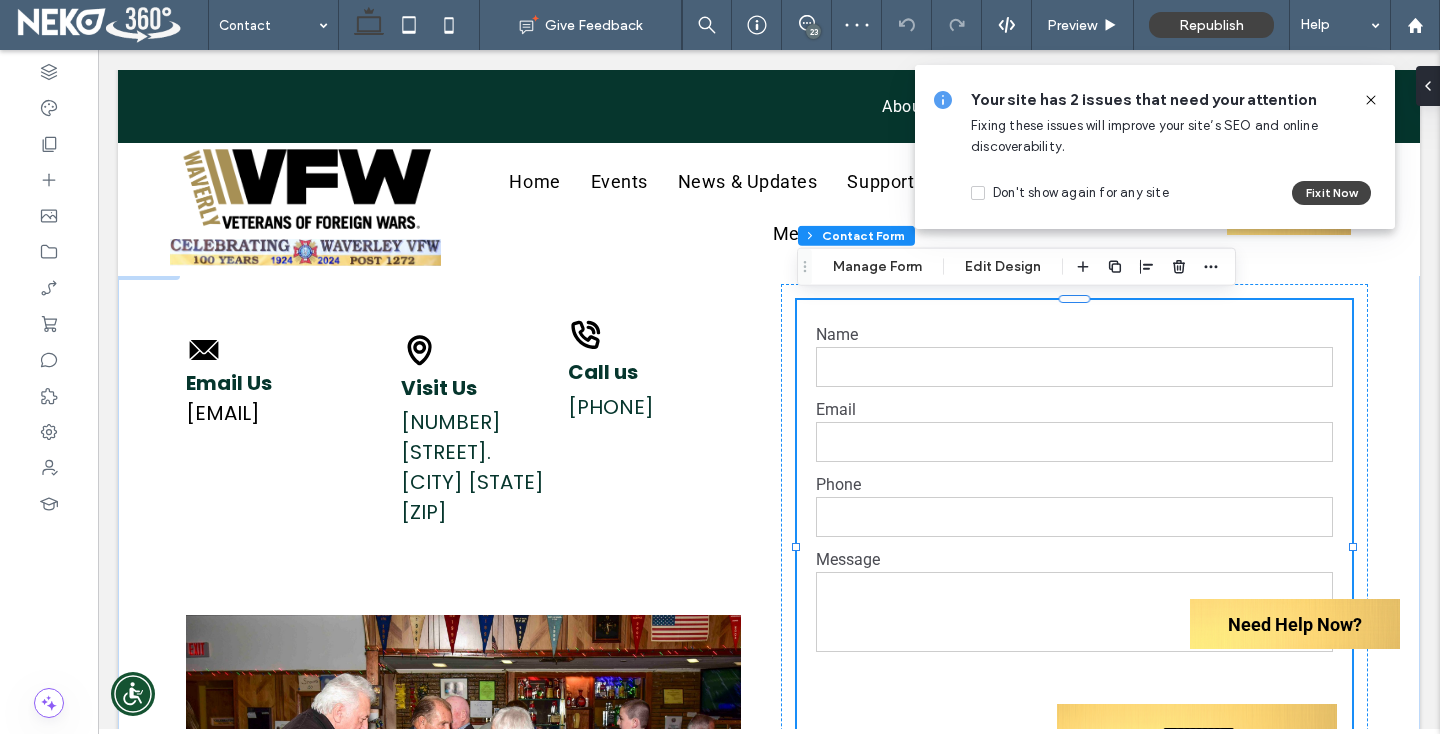 click at bounding box center [1074, 367] 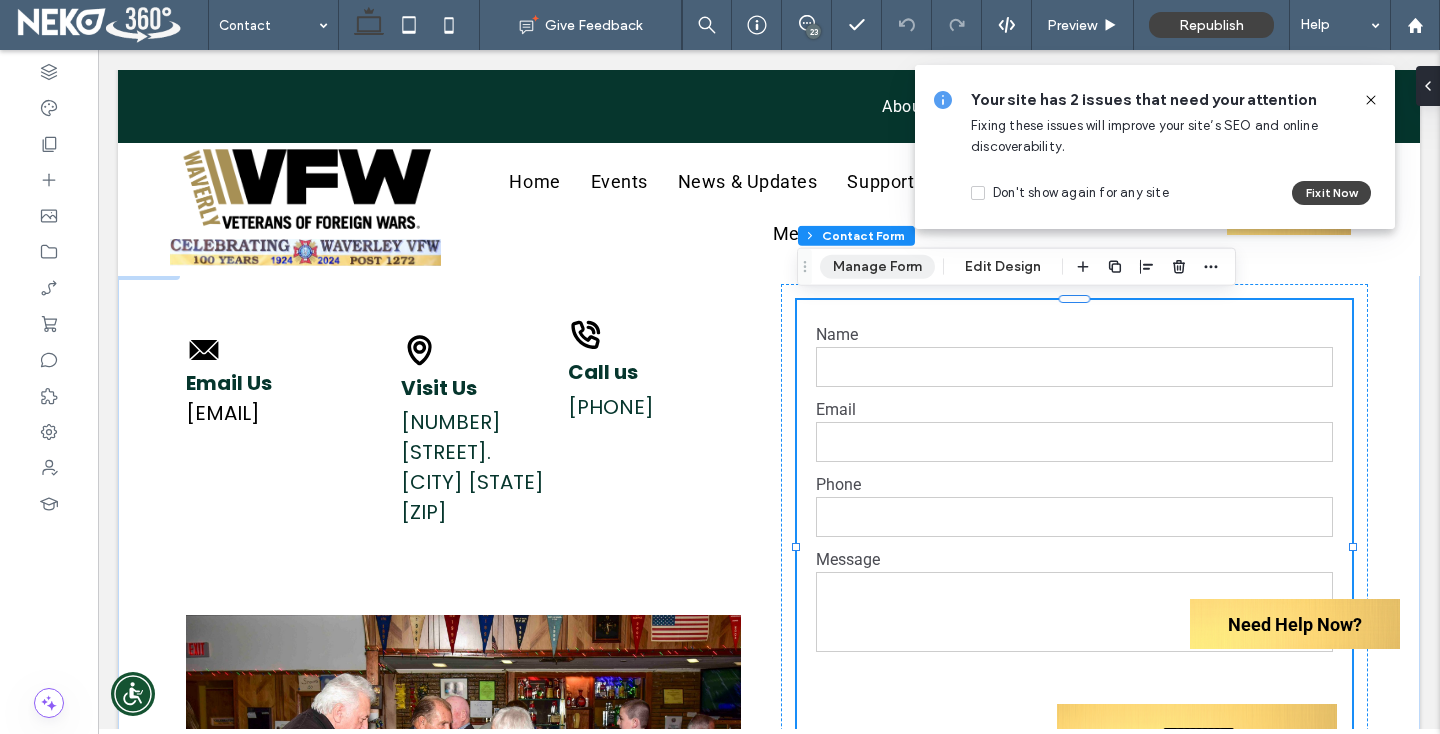 click on "Manage Form" at bounding box center (877, 267) 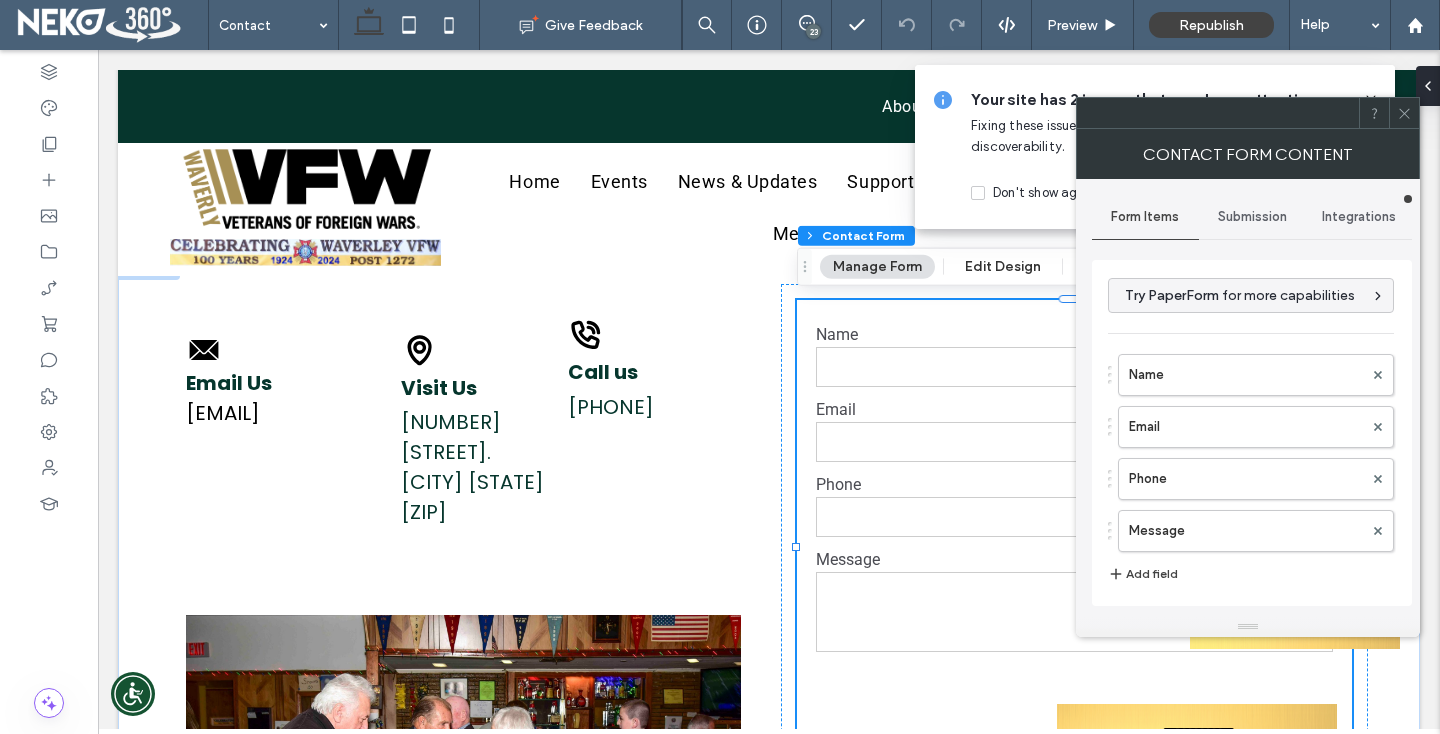 click on "Submission" at bounding box center (1252, 217) 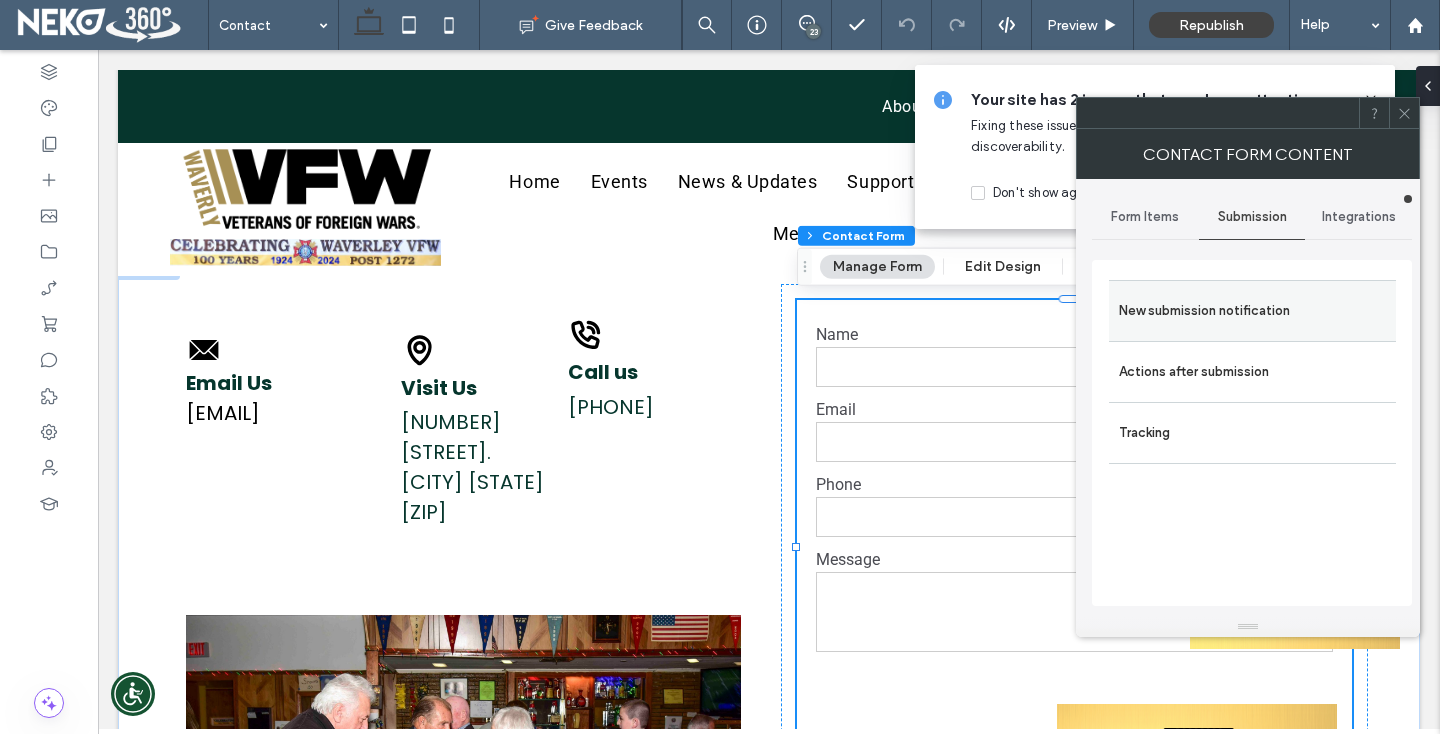click on "New submission notification" at bounding box center [1252, 311] 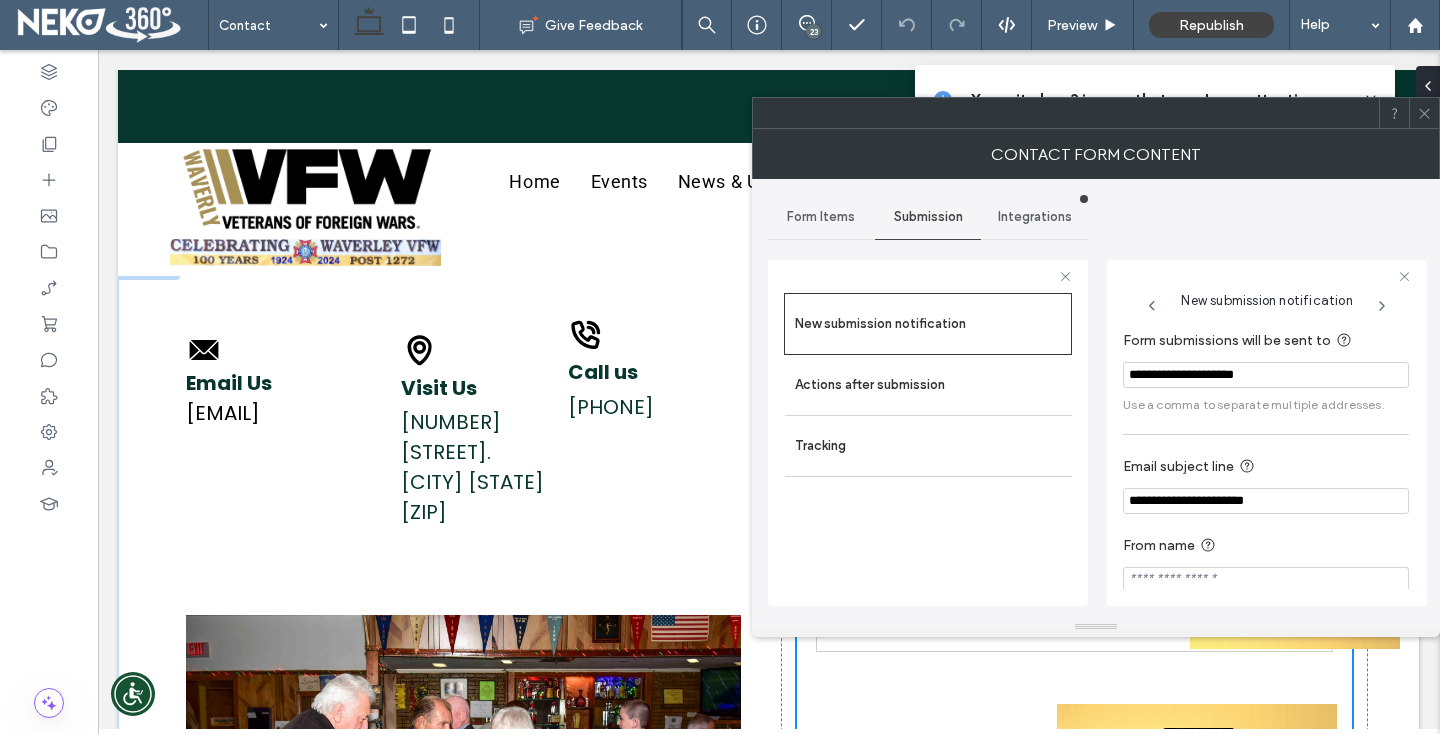 click 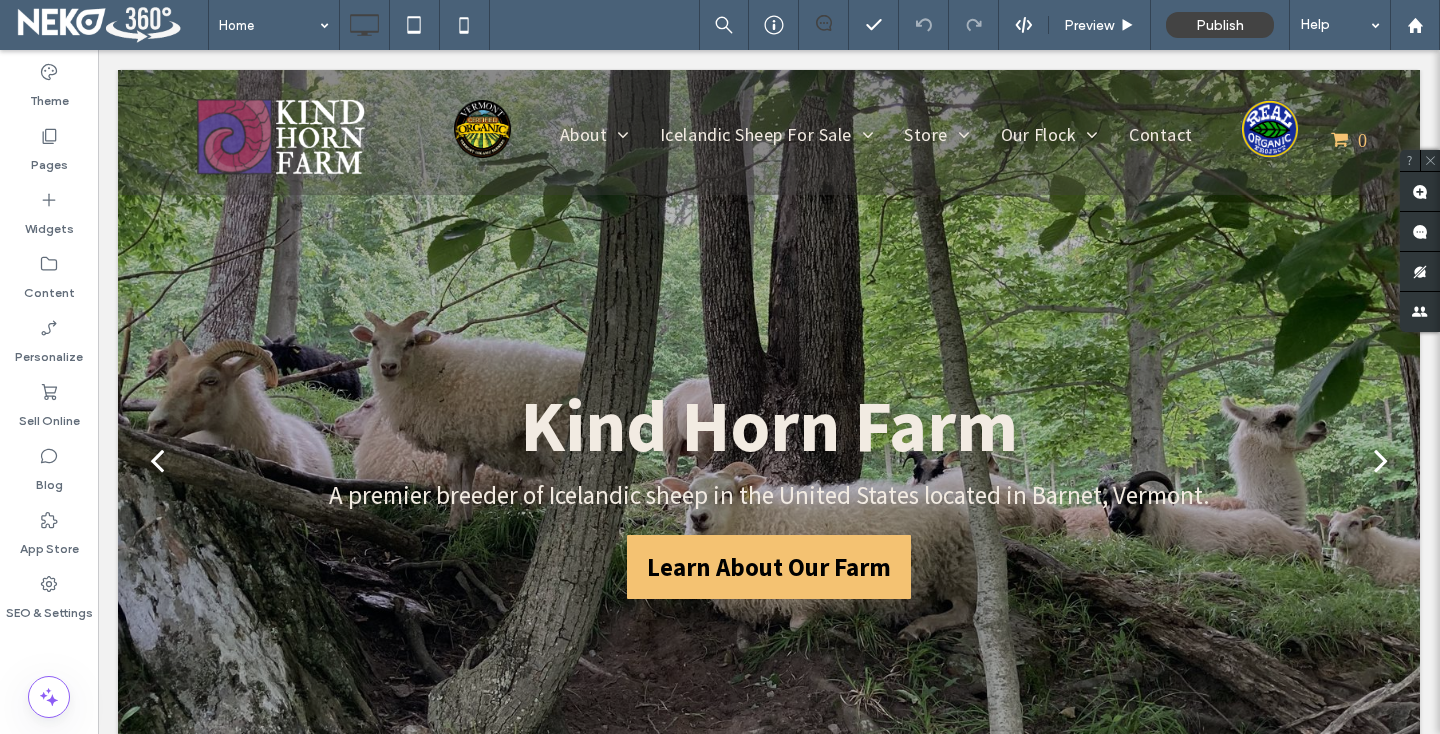 scroll, scrollTop: 0, scrollLeft: 0, axis: both 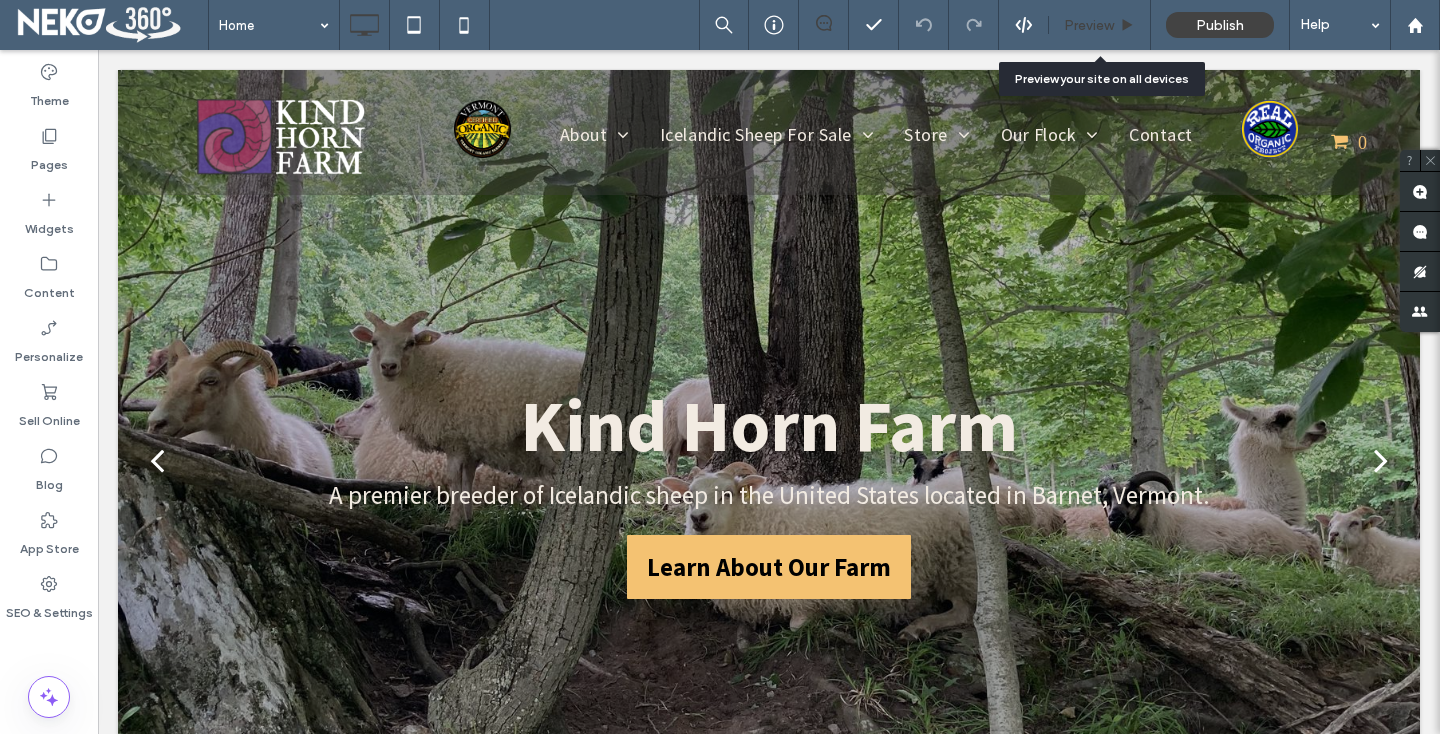 click on "Preview" at bounding box center [1089, 25] 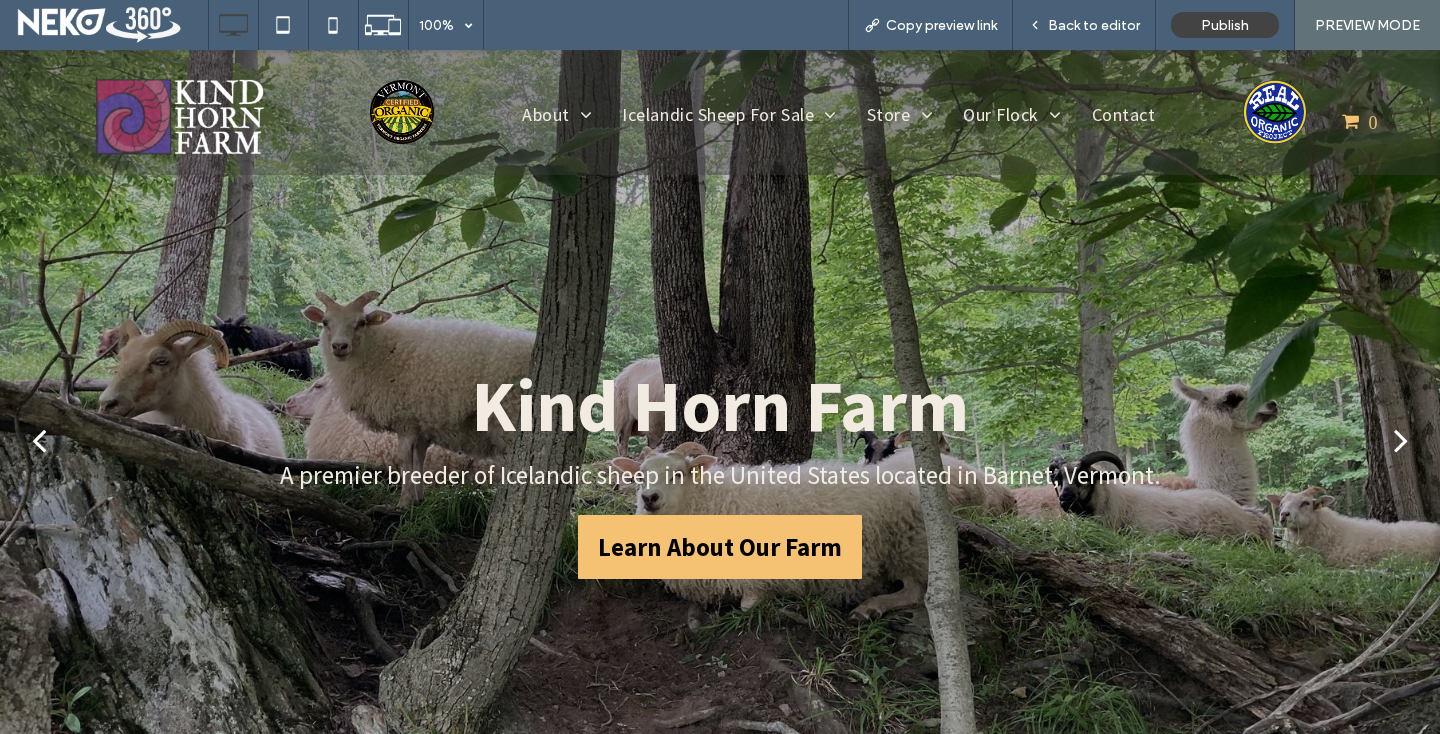 click on "Back to editor" at bounding box center [1094, 25] 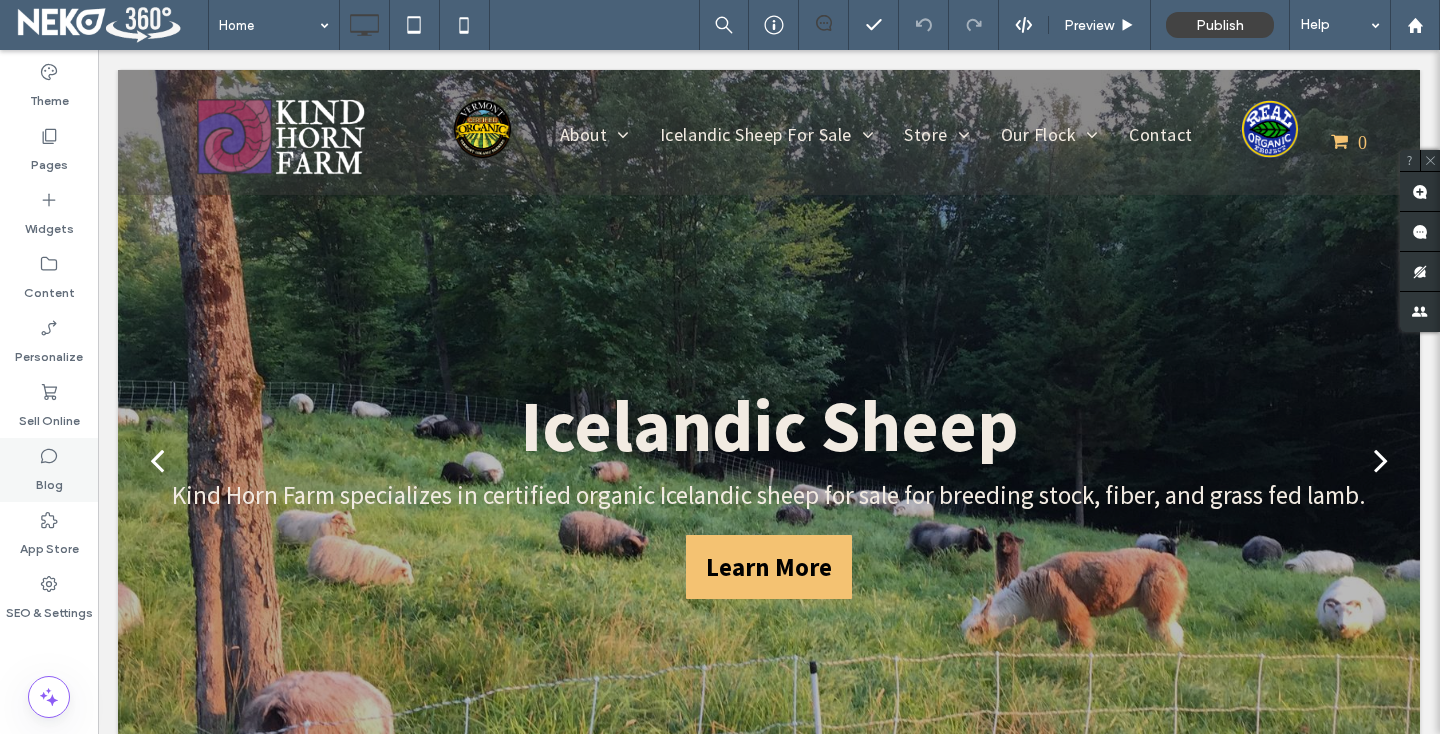 click on "Blog" at bounding box center (49, 480) 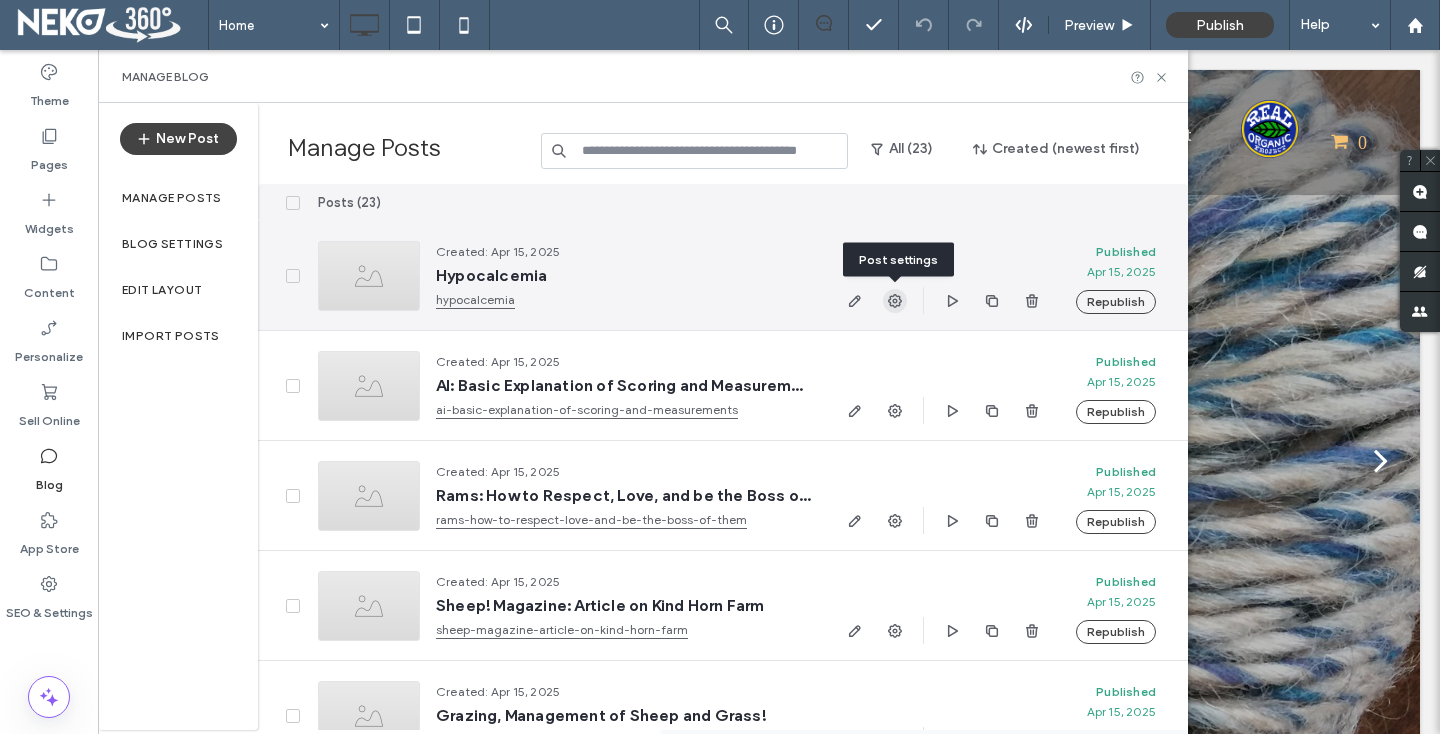 click 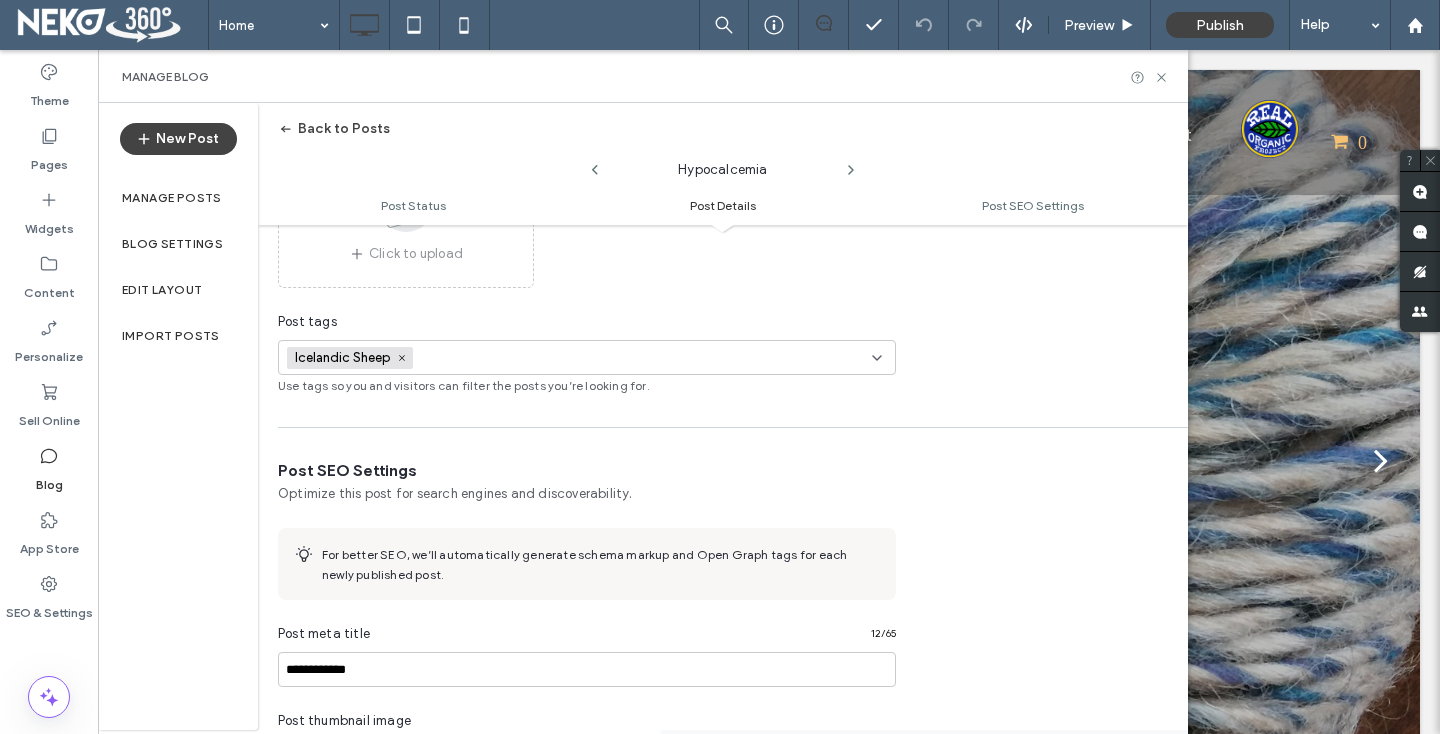 scroll, scrollTop: 760, scrollLeft: 0, axis: vertical 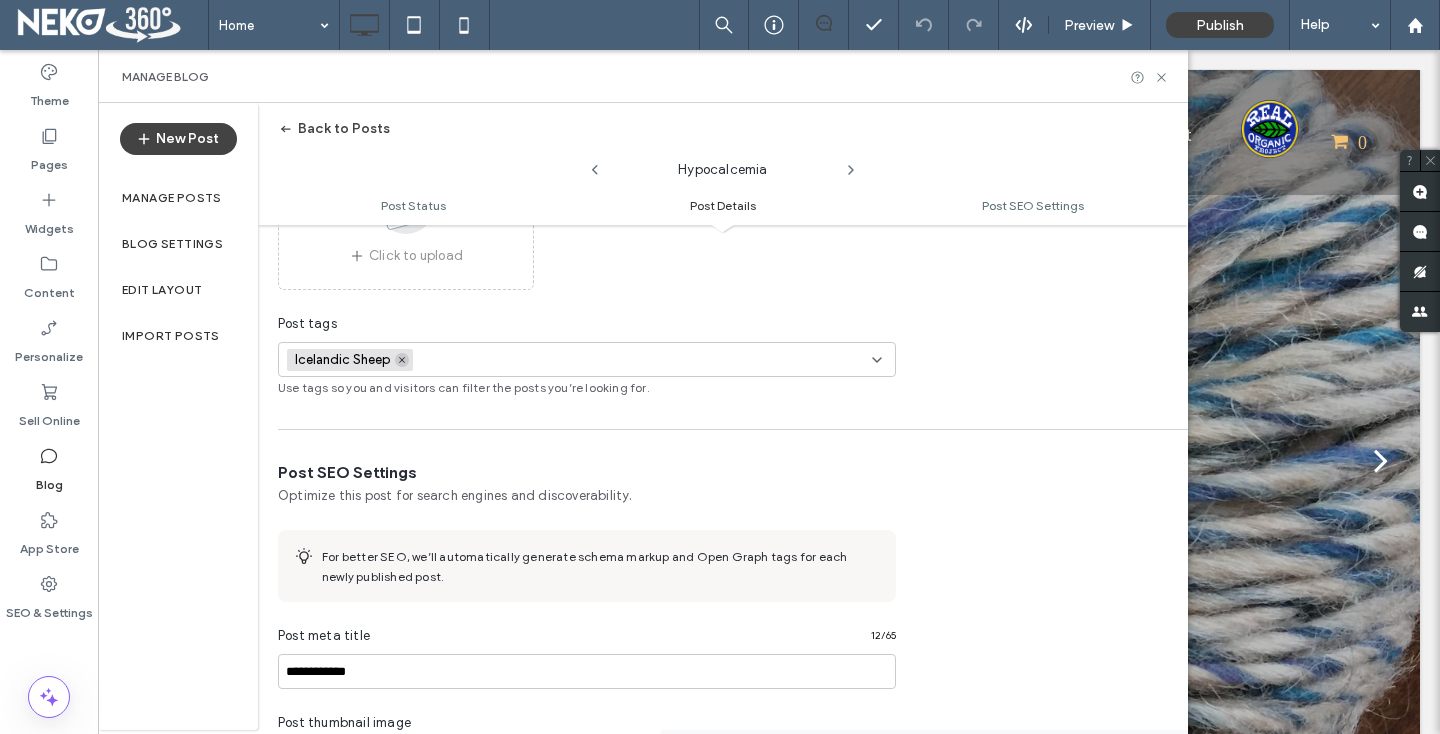 click 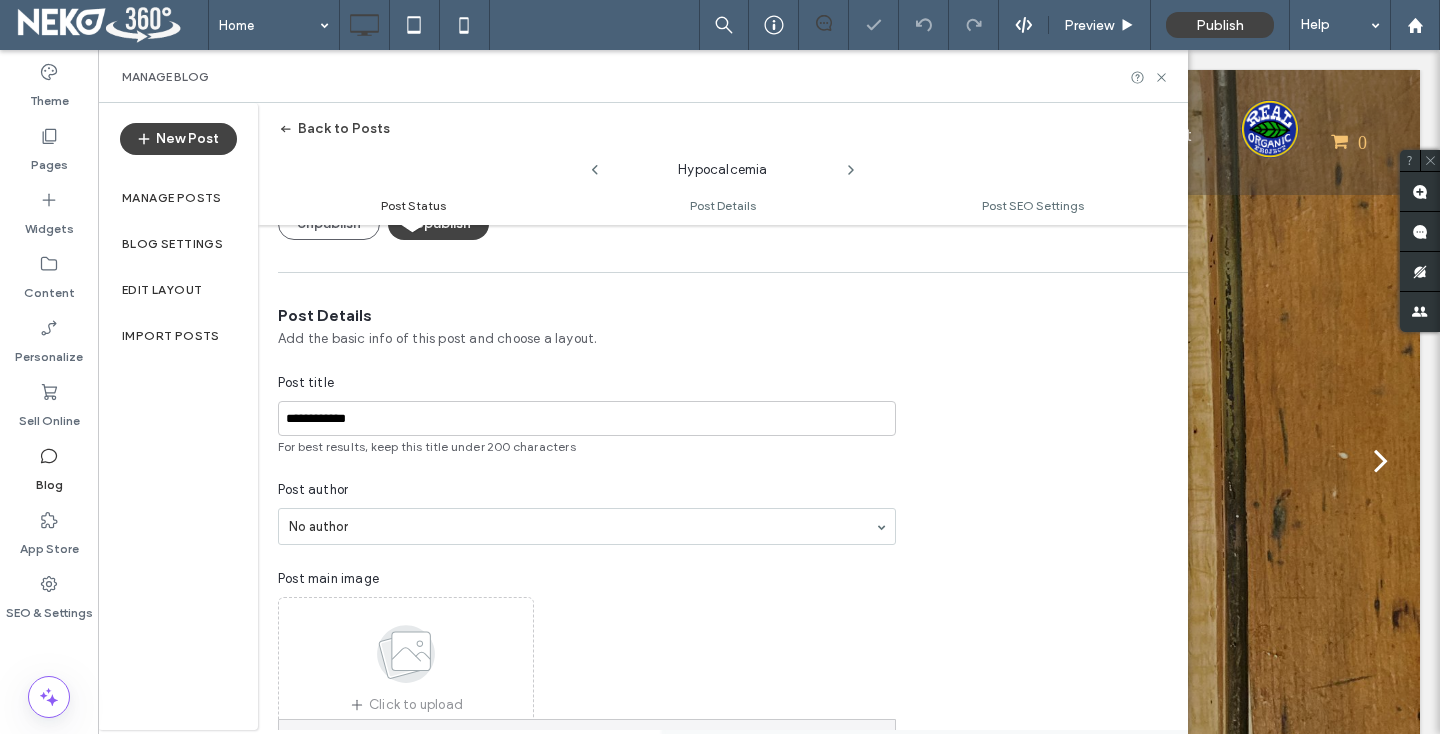 scroll, scrollTop: 0, scrollLeft: 0, axis: both 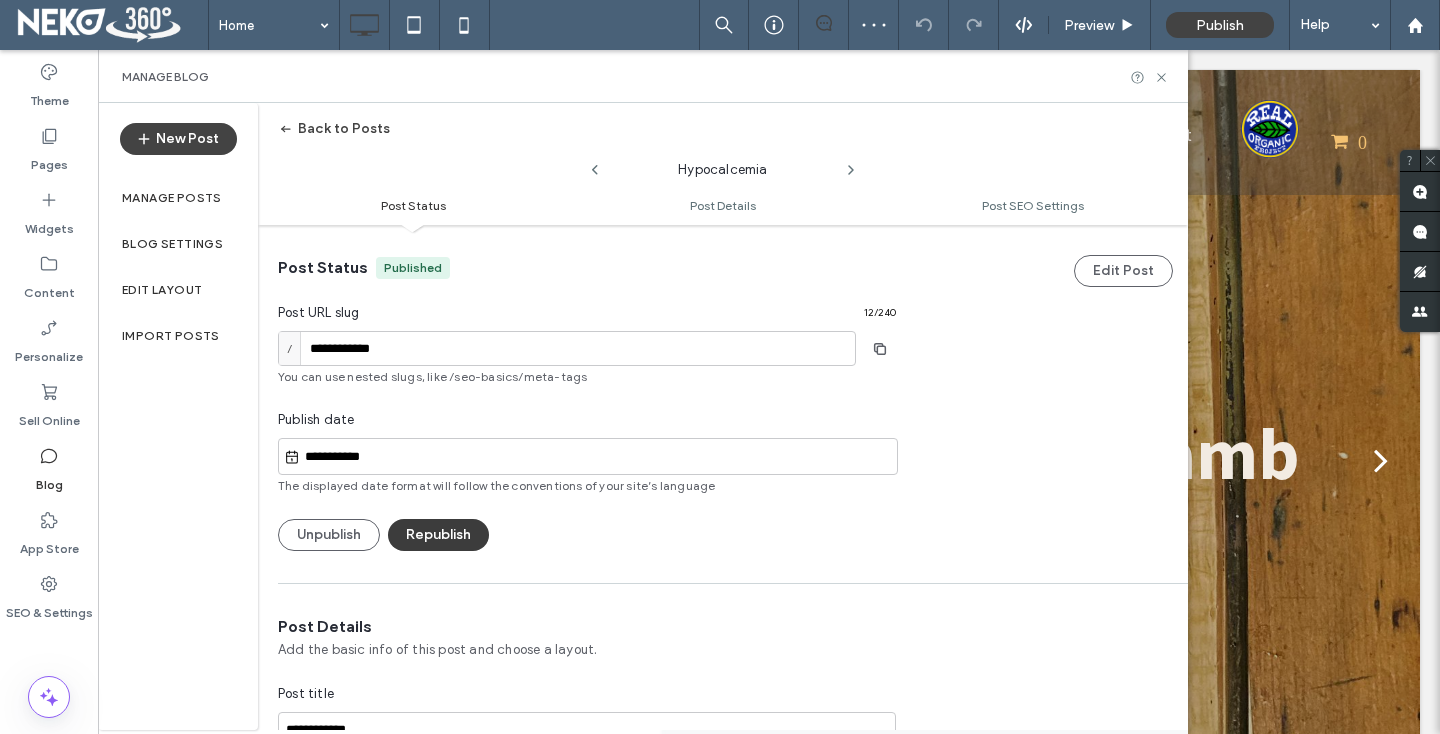 click on "Republish" at bounding box center (438, 535) 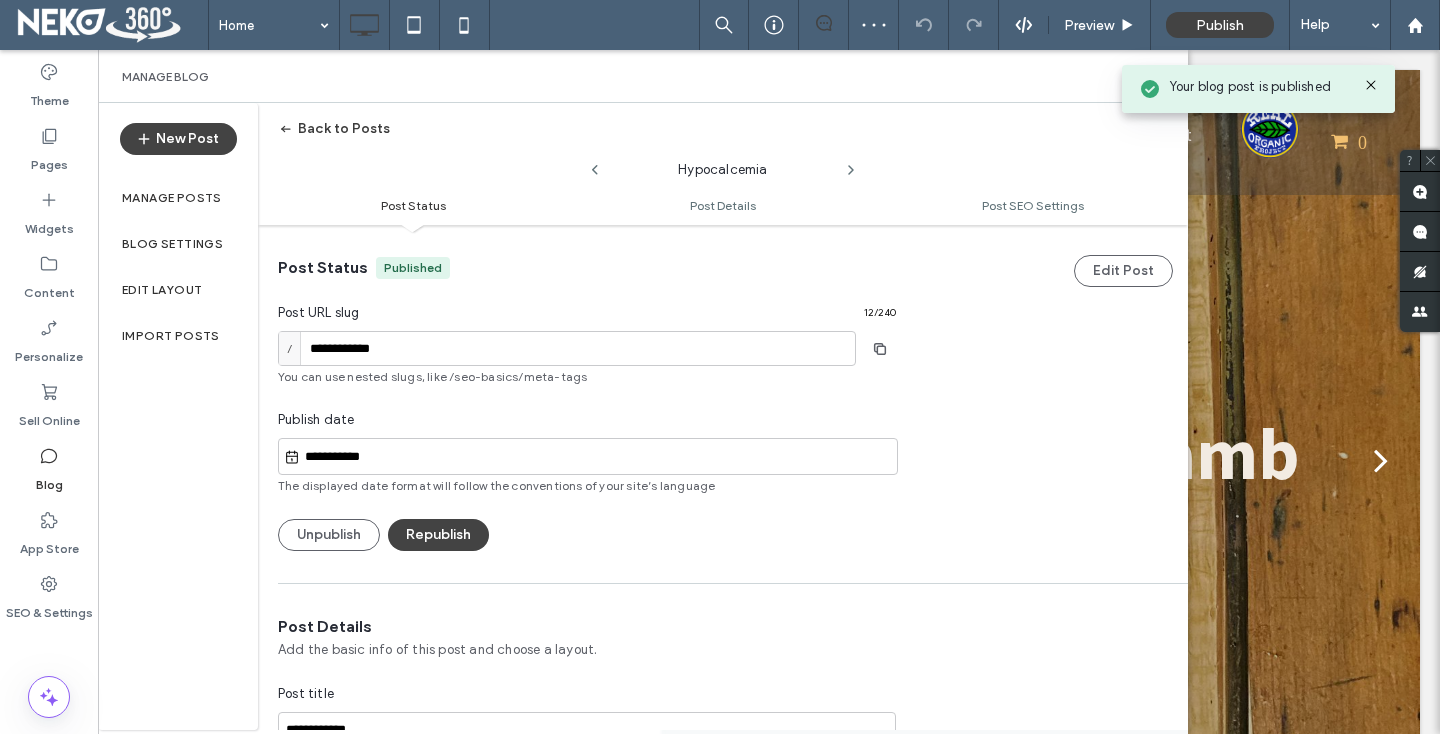 click on "Back to Posts" at bounding box center (334, 129) 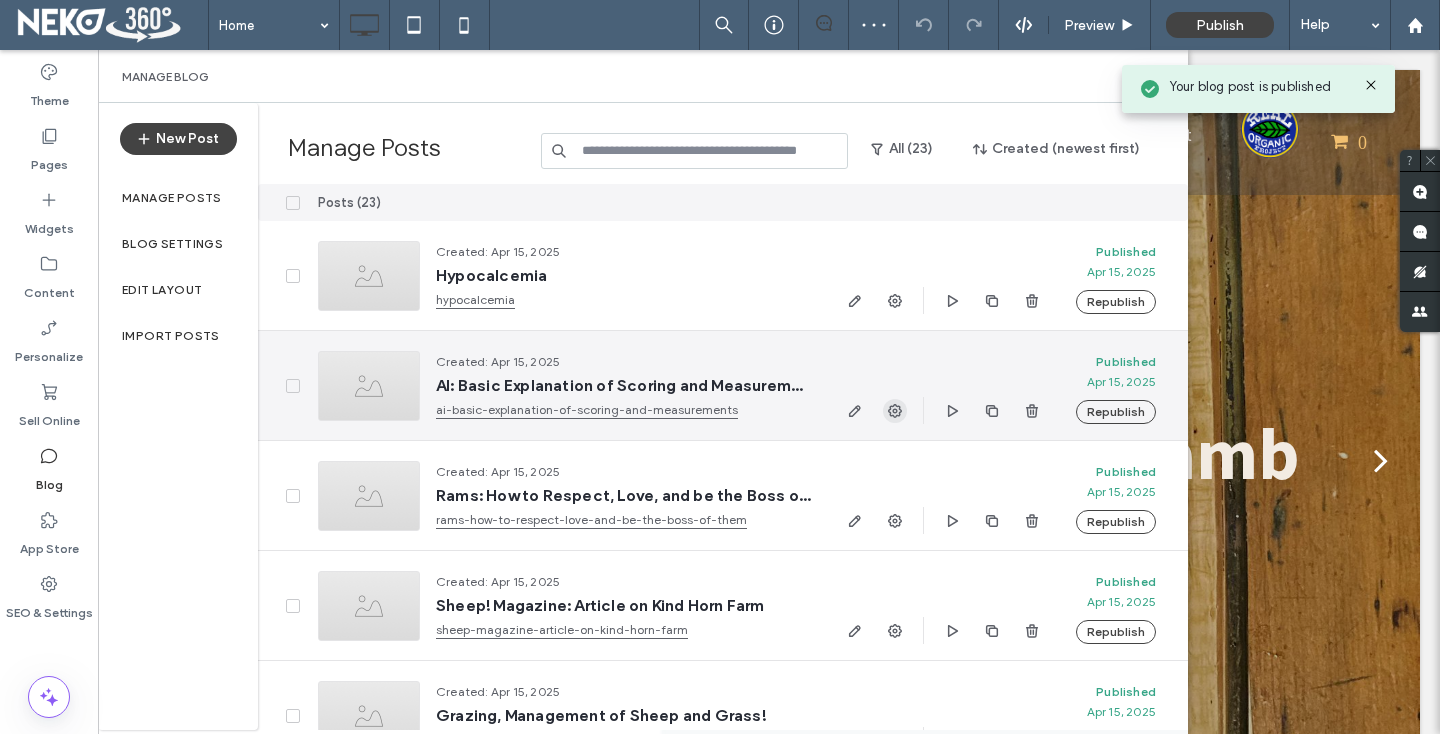 click 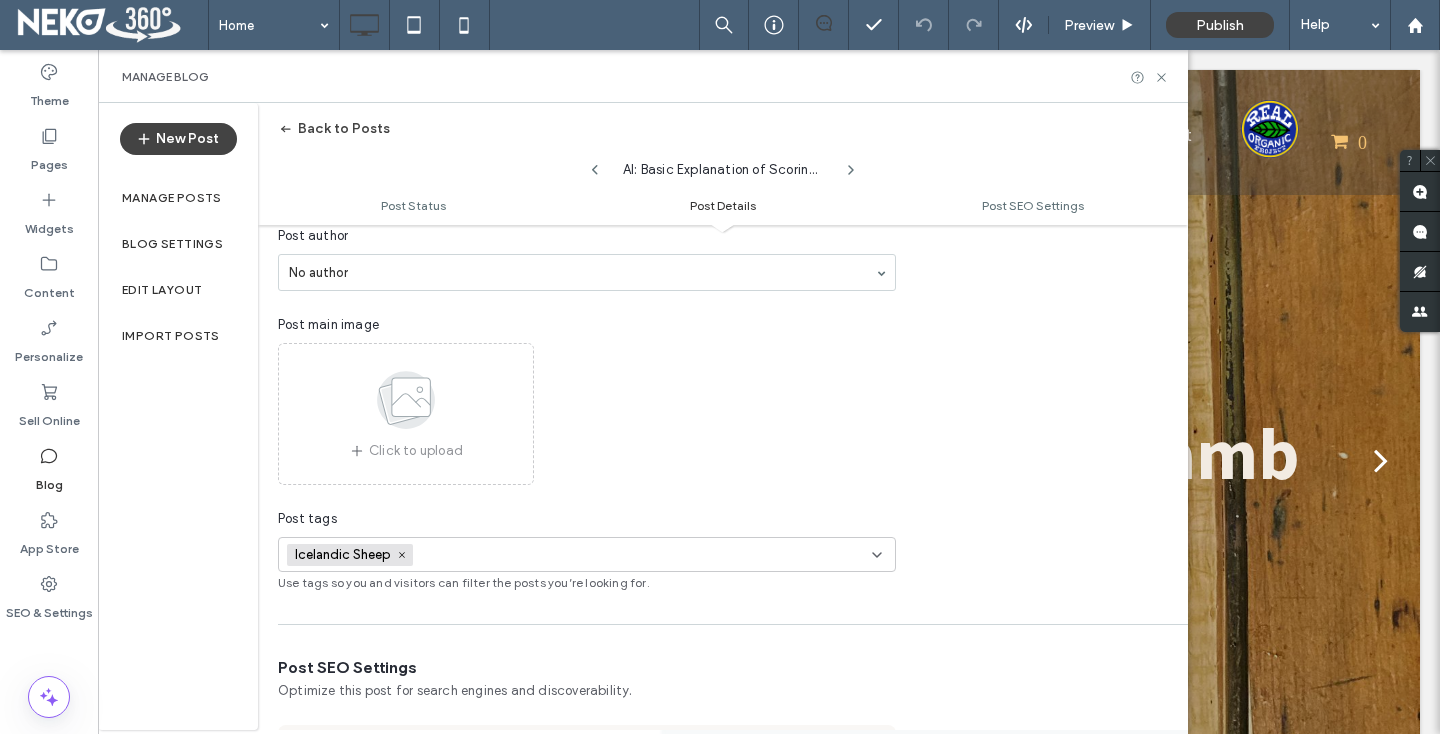 scroll, scrollTop: 566, scrollLeft: 0, axis: vertical 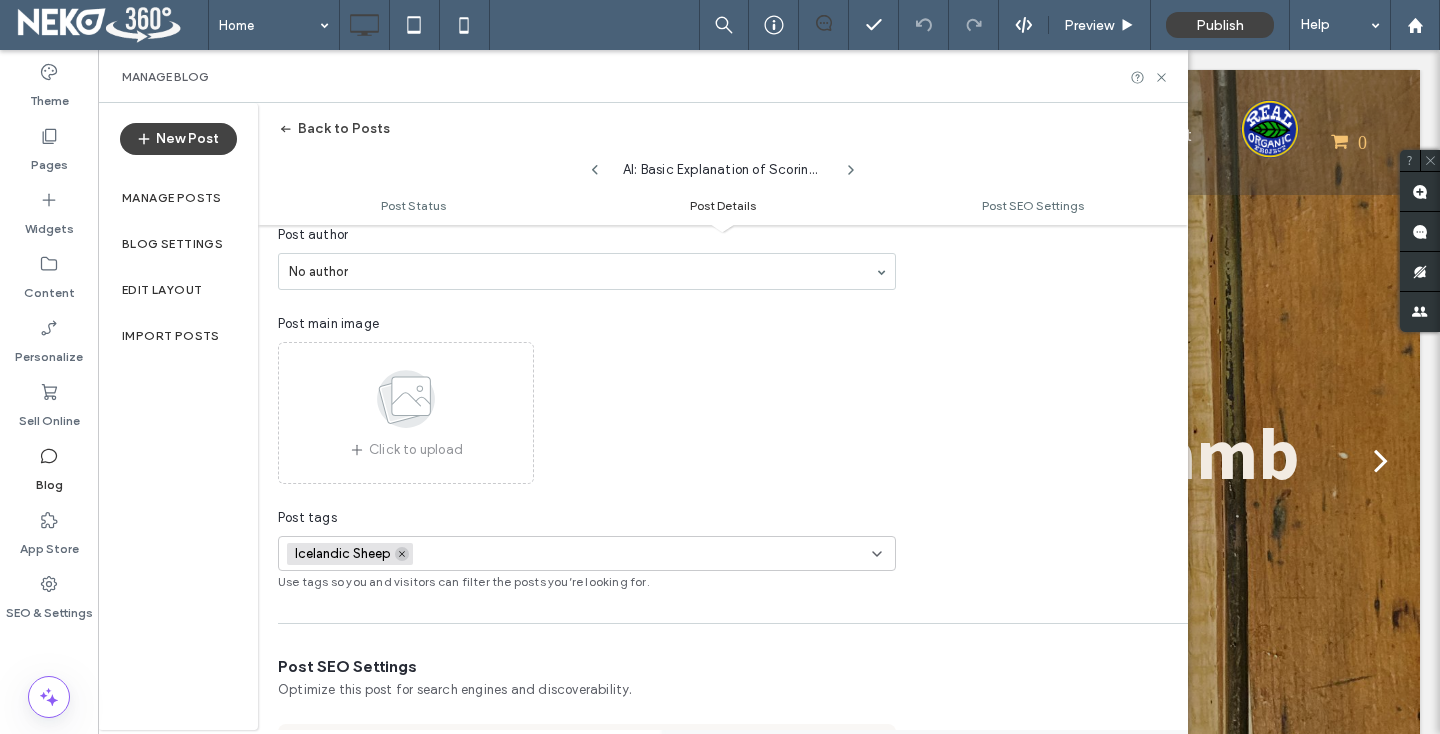 click 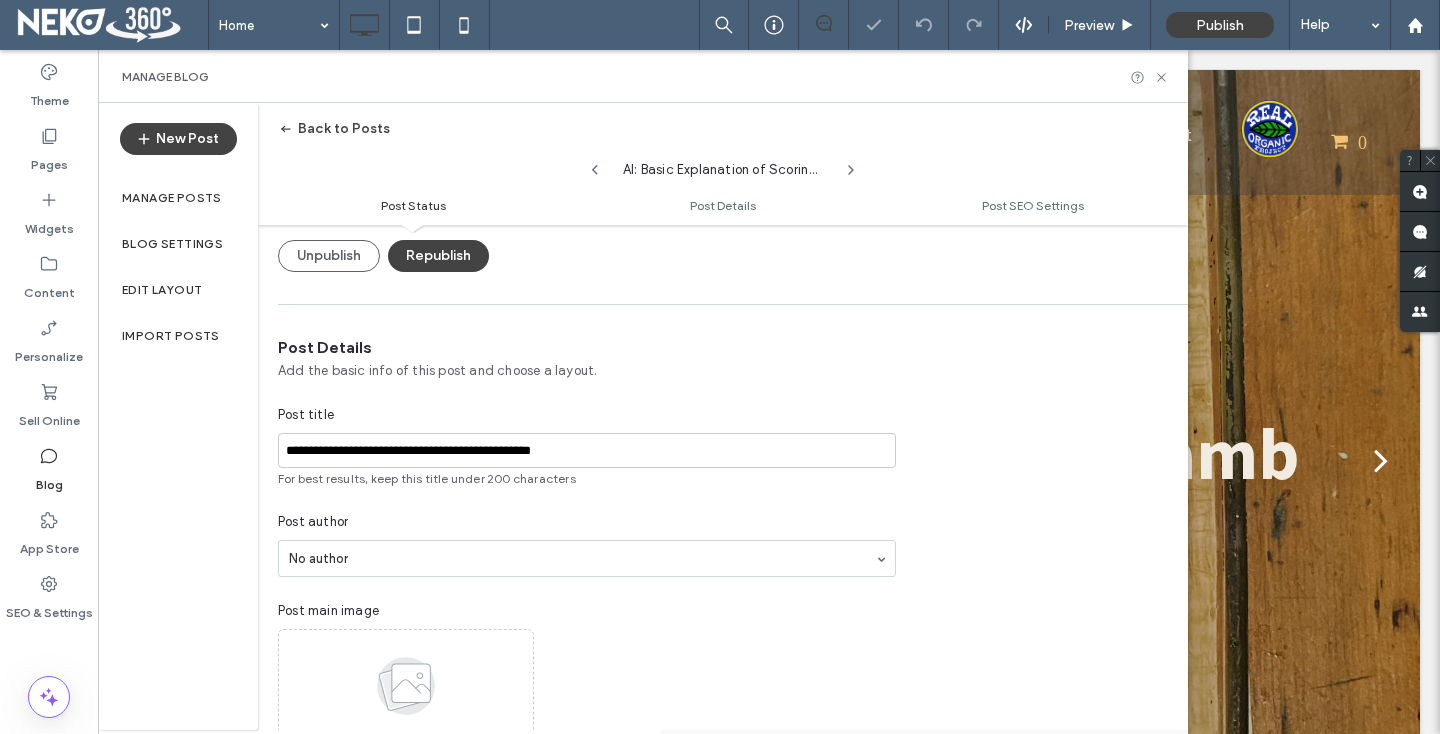 scroll, scrollTop: 0, scrollLeft: 0, axis: both 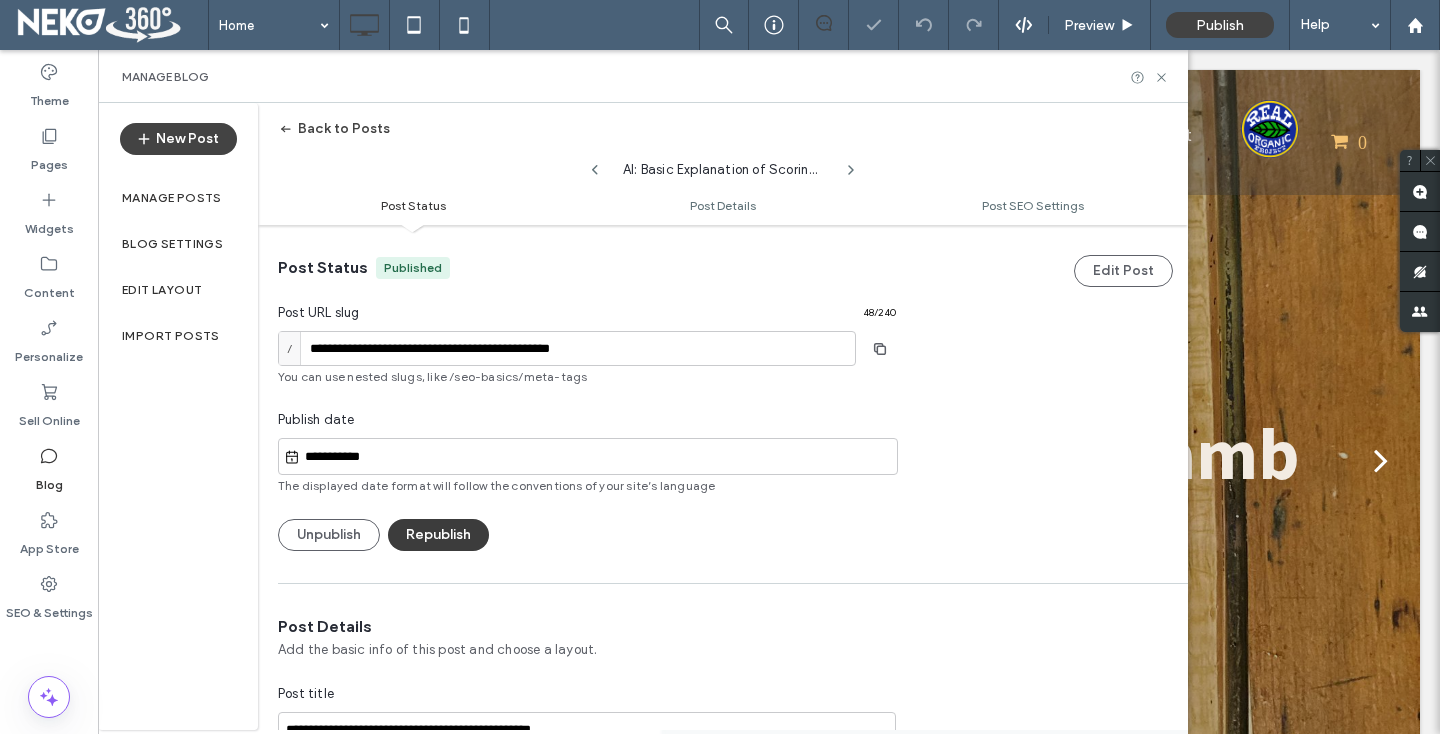 click on "Republish" at bounding box center [438, 535] 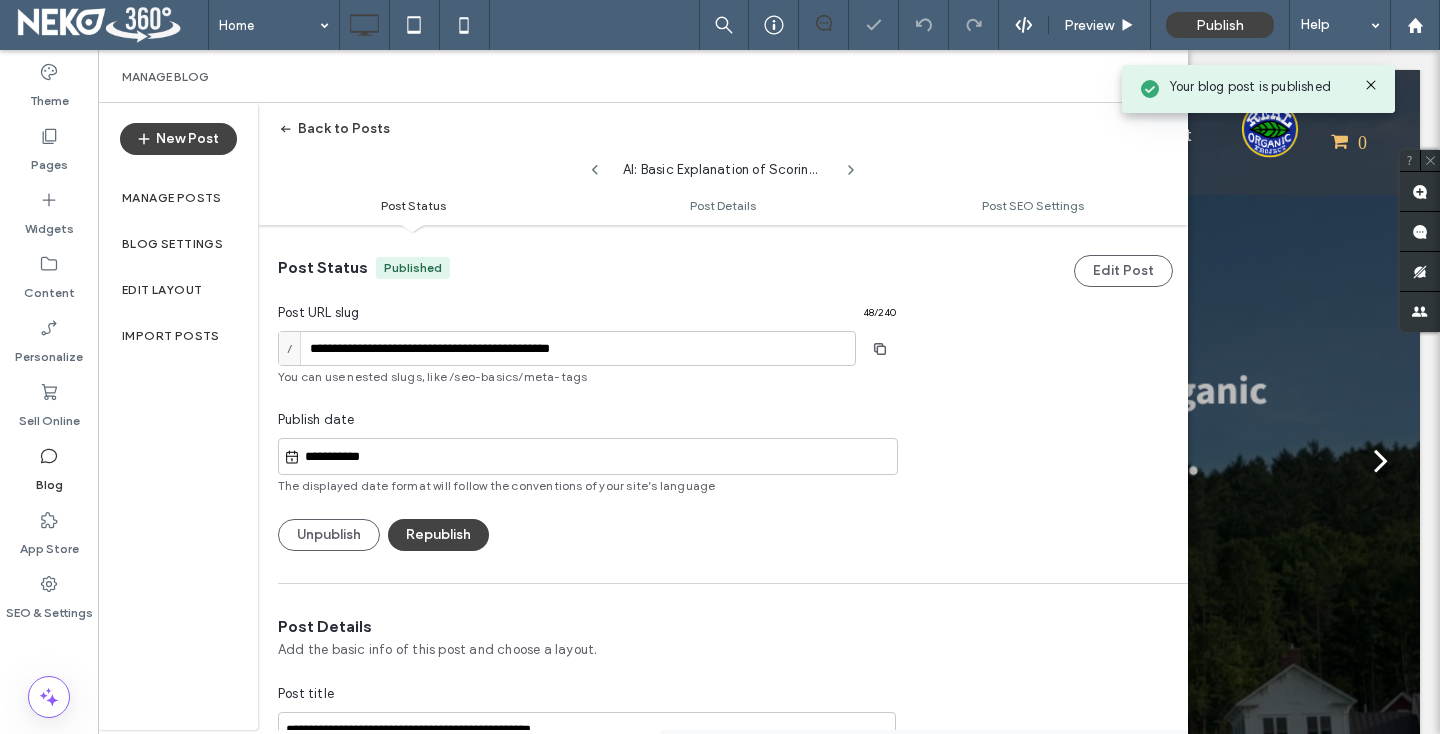 click on "Back to Posts" at bounding box center [334, 129] 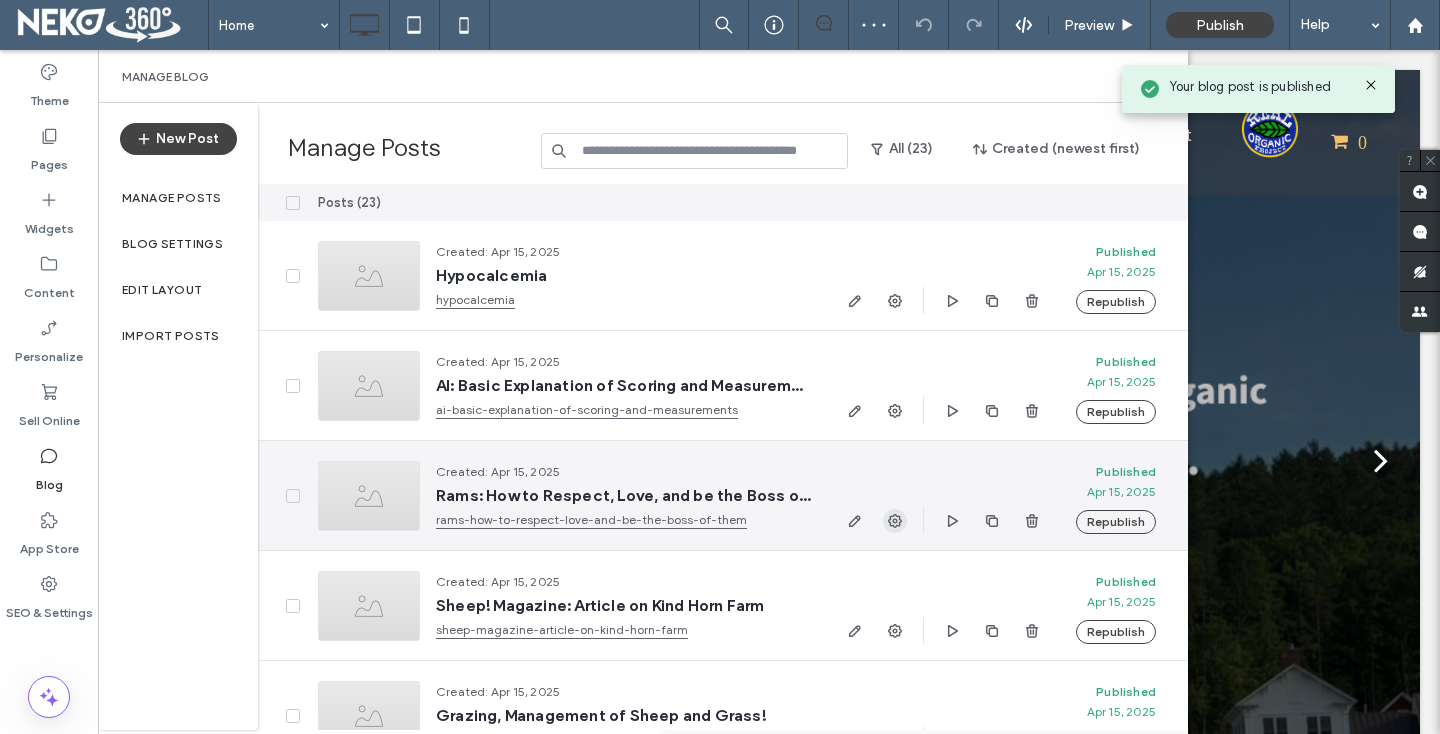 click 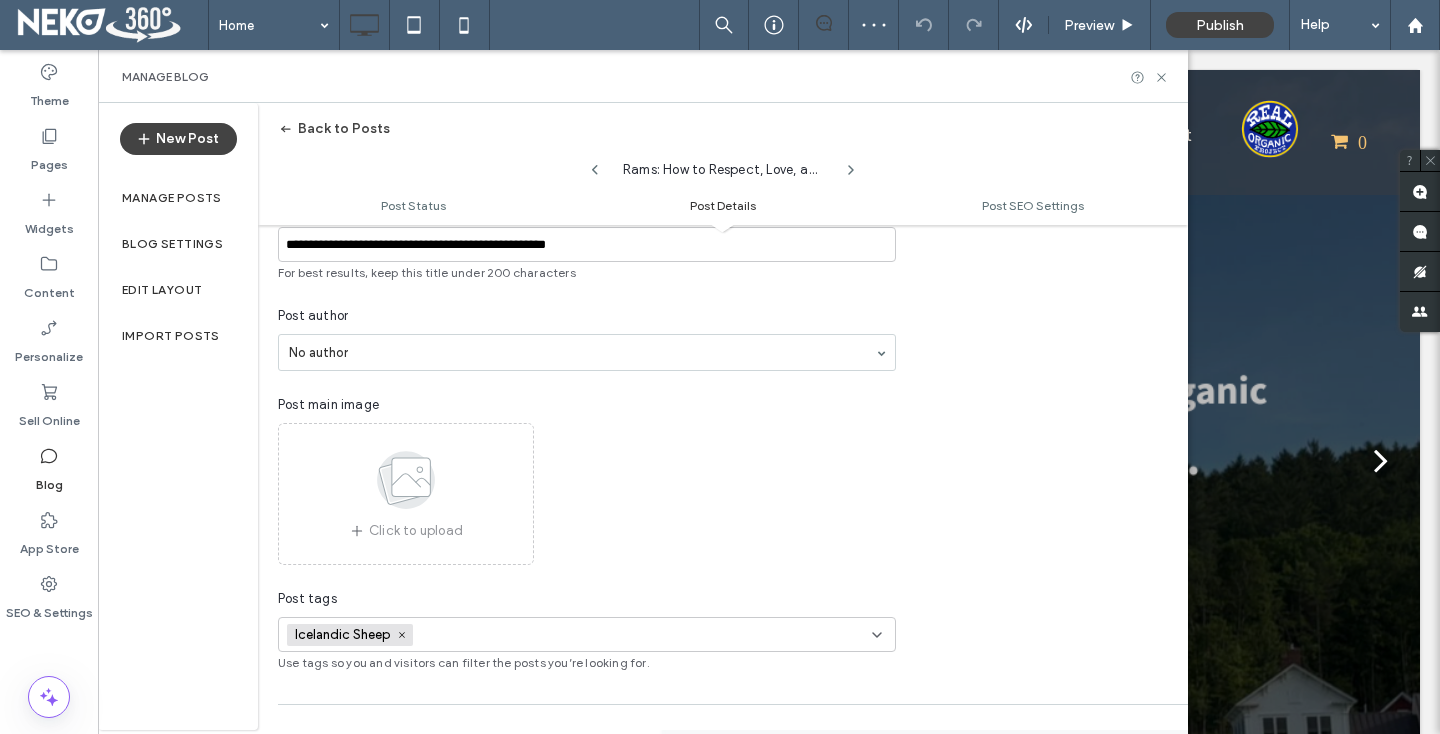 scroll, scrollTop: 493, scrollLeft: 0, axis: vertical 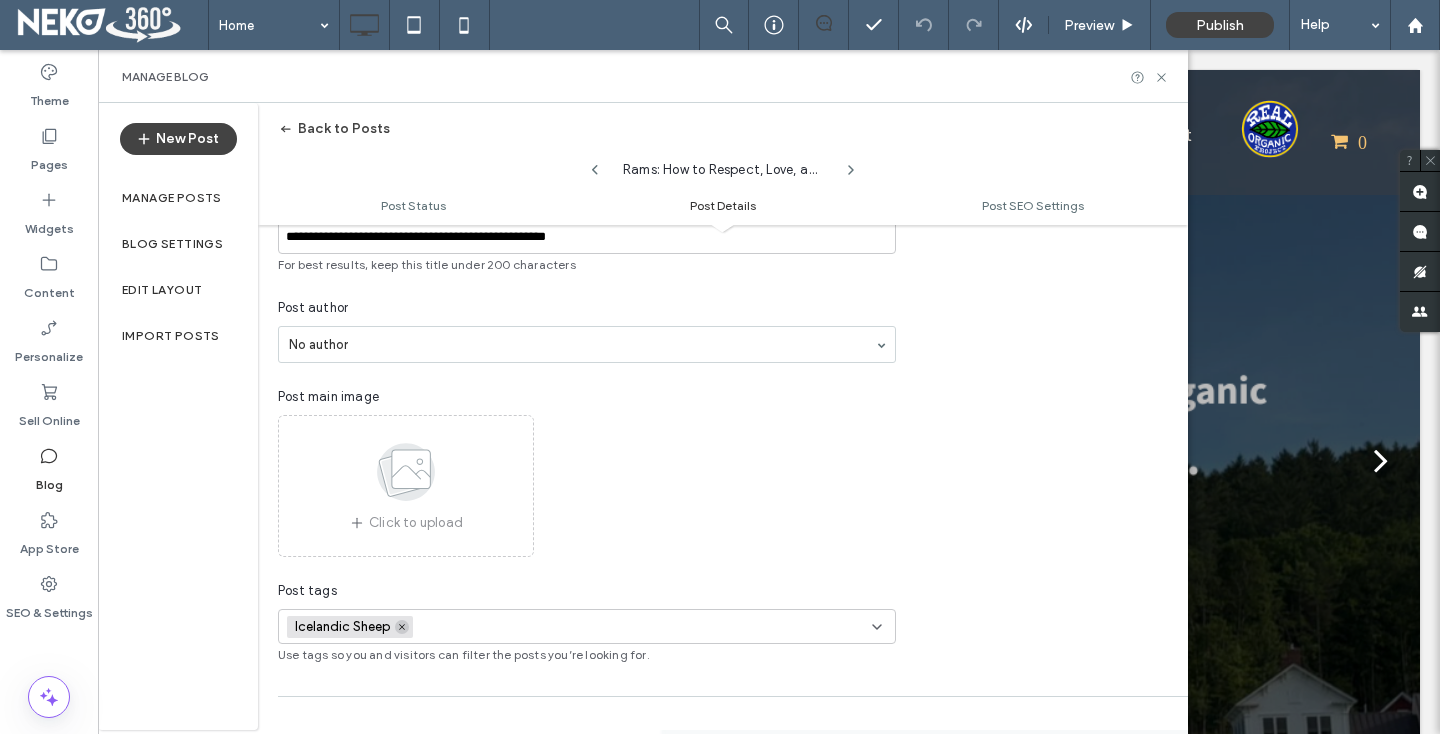 click 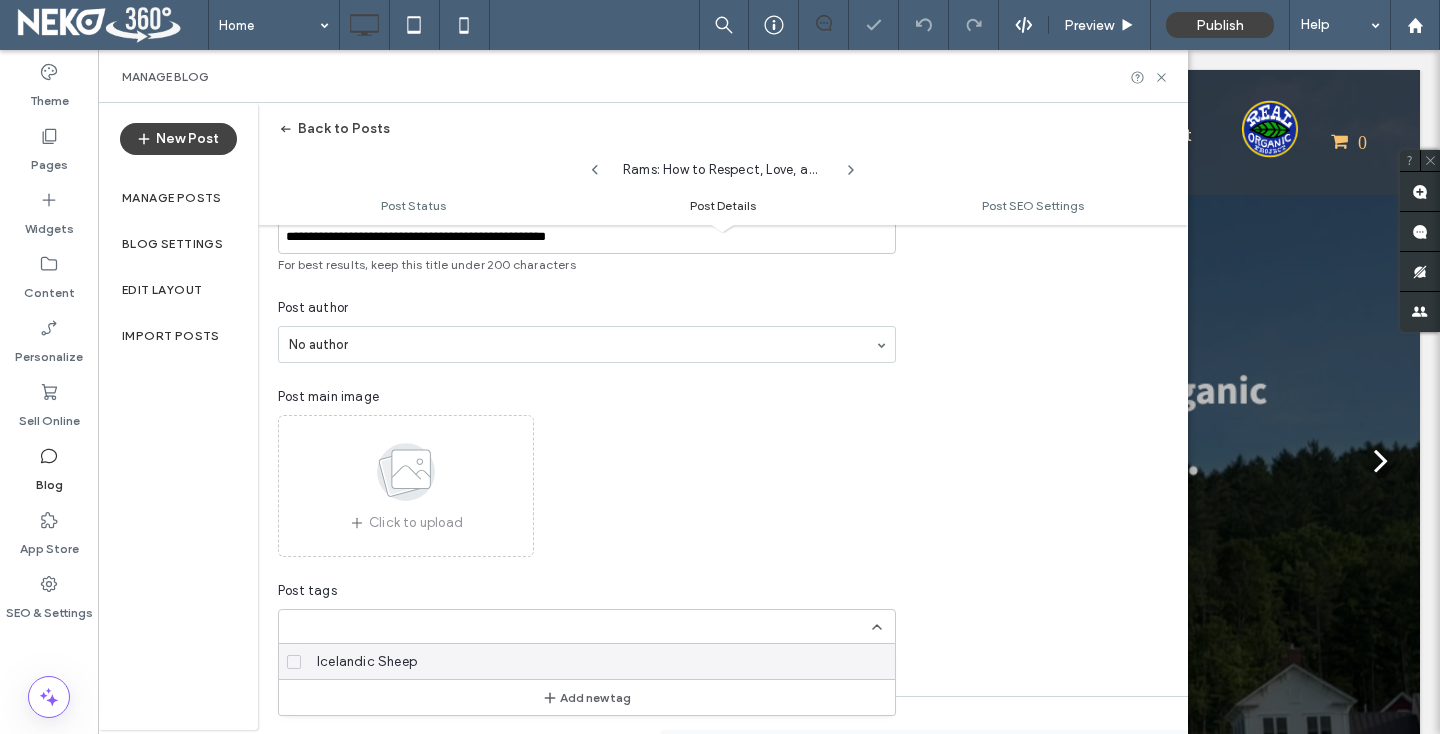 scroll, scrollTop: 0, scrollLeft: 0, axis: both 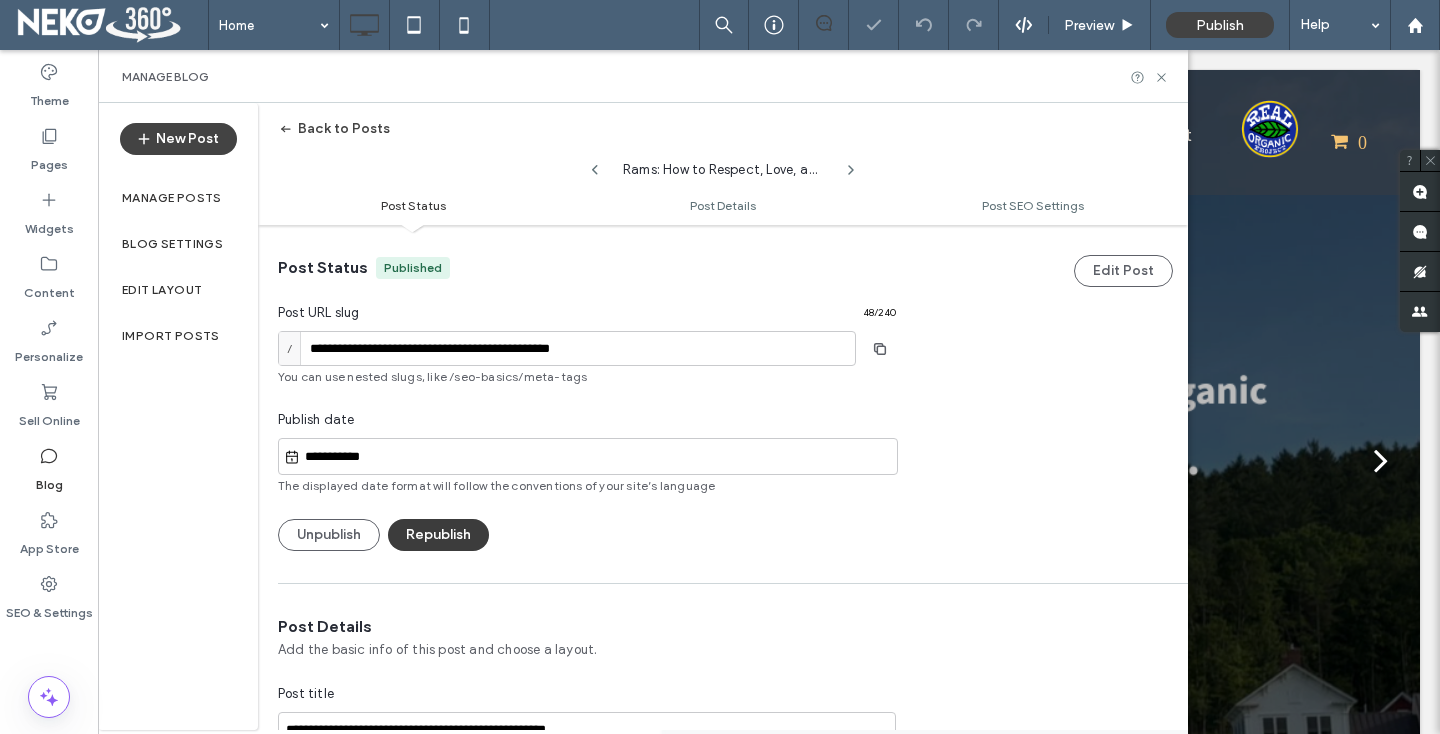 click on "Republish" at bounding box center [438, 535] 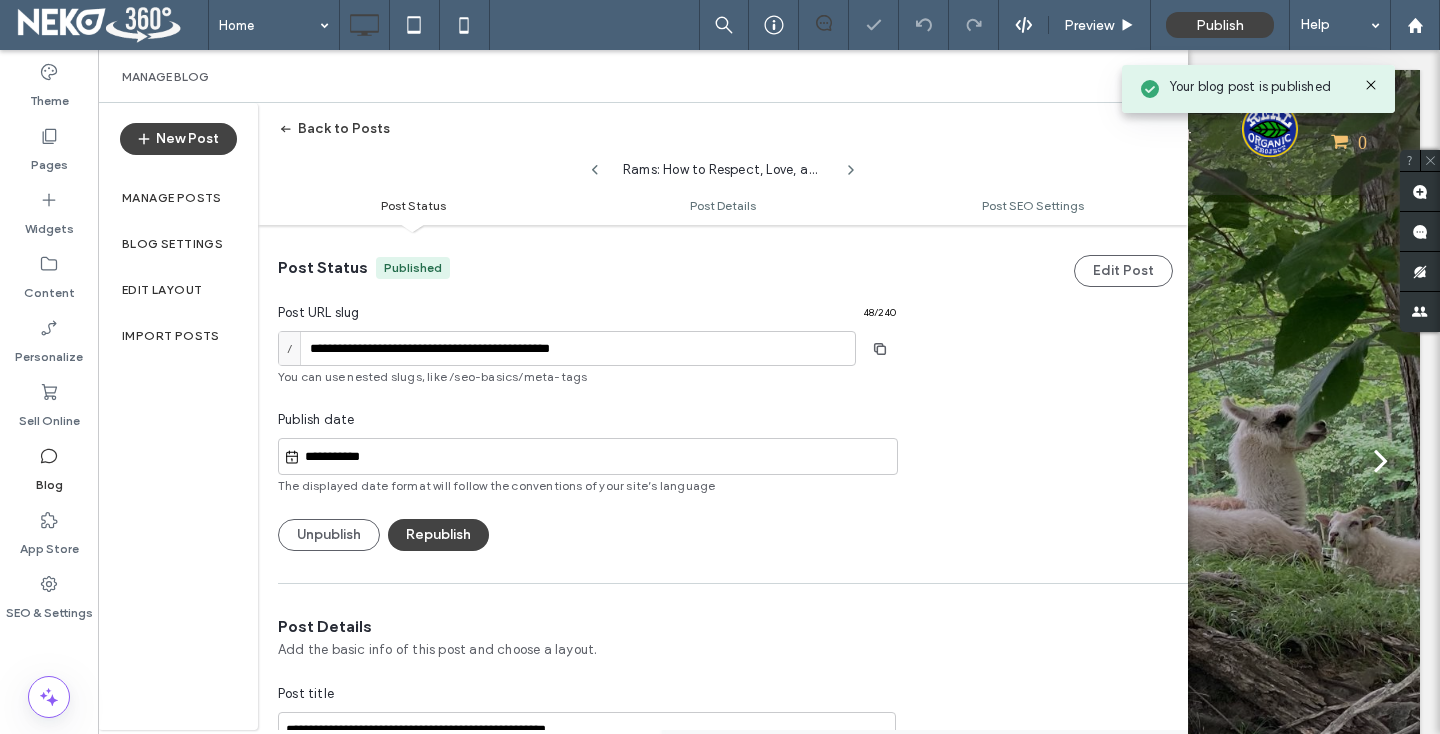 click on "Back to Posts" at bounding box center [334, 129] 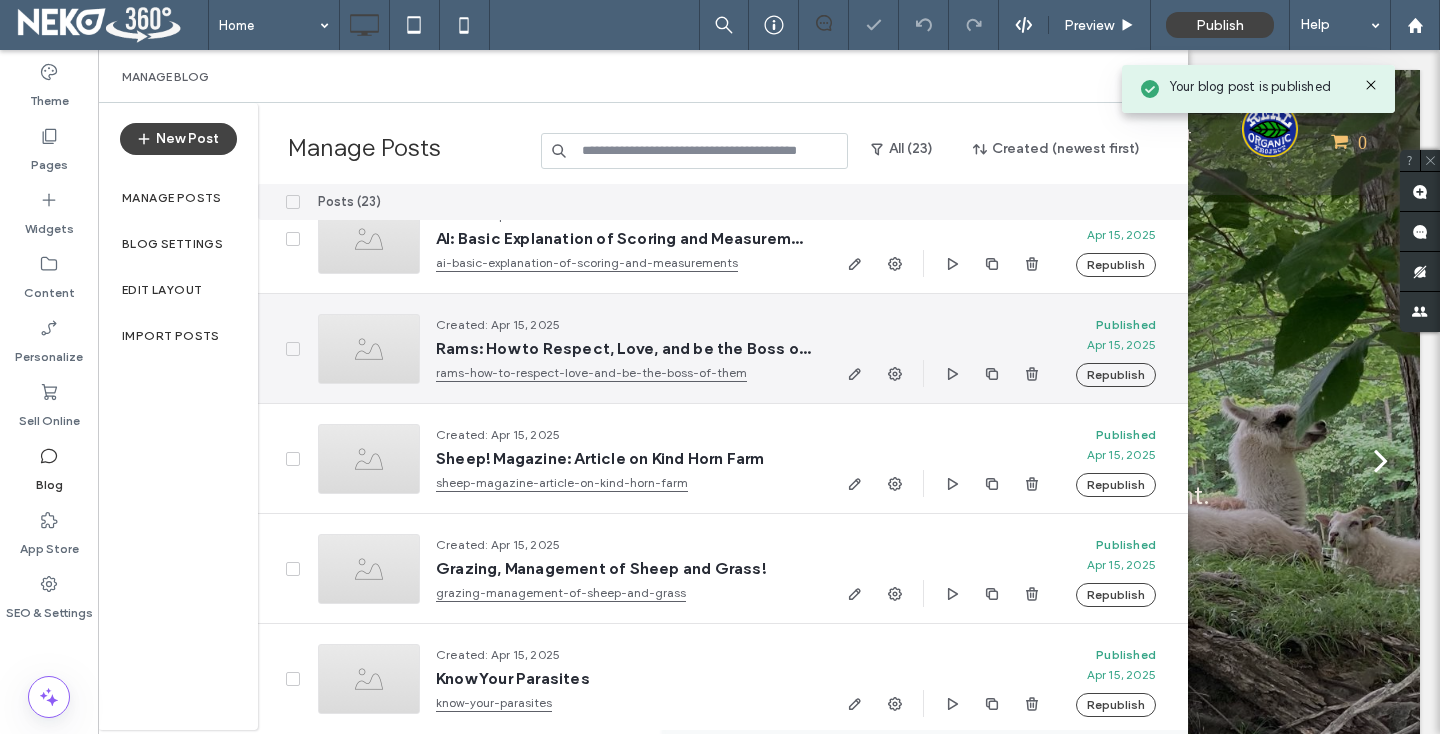 scroll, scrollTop: 227, scrollLeft: 0, axis: vertical 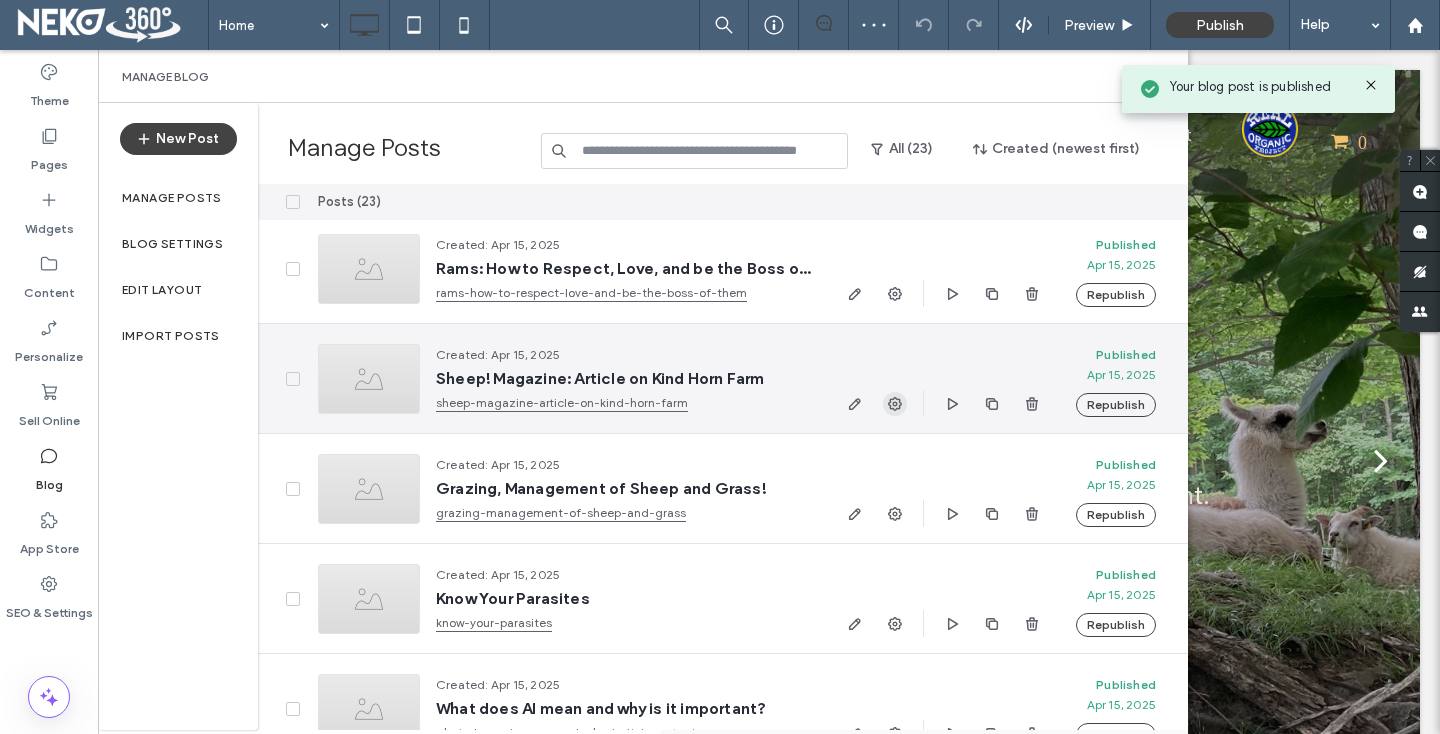 click 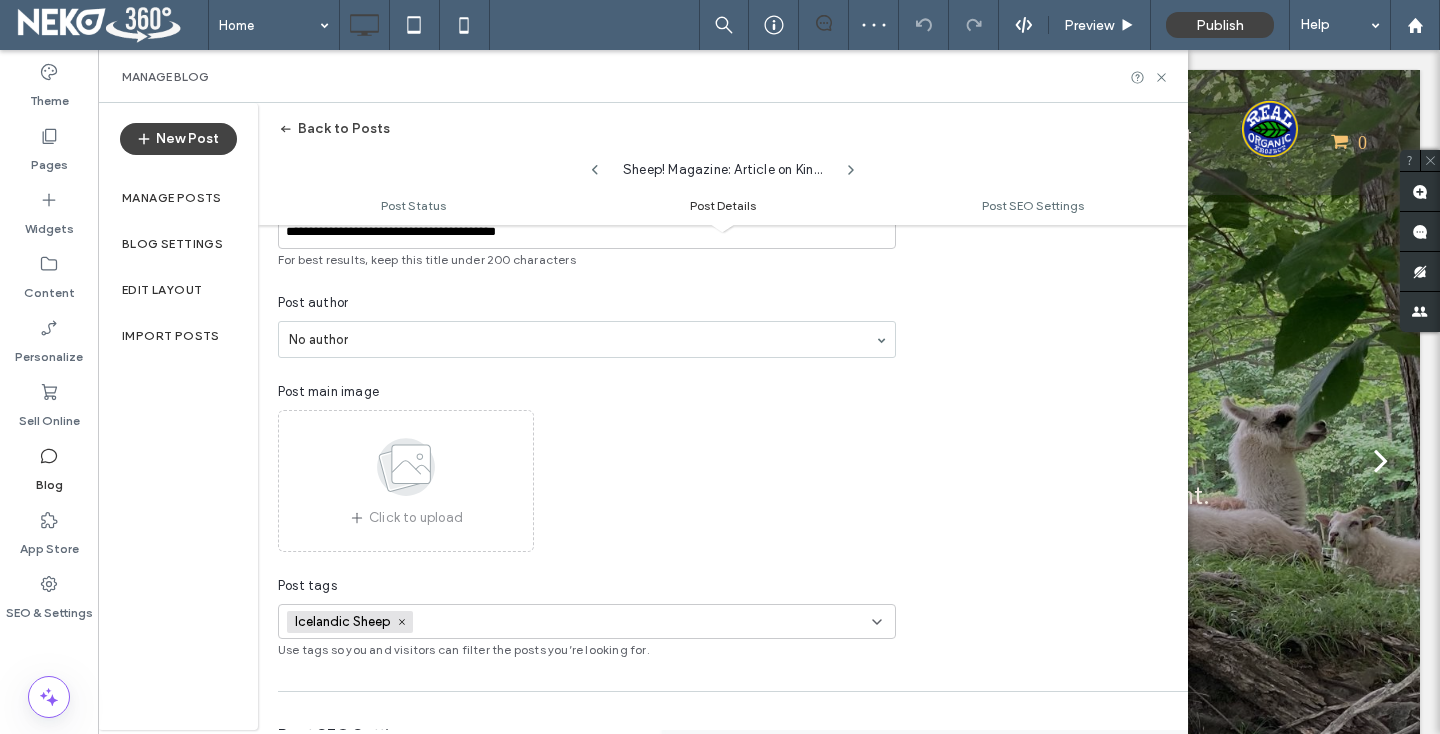 scroll, scrollTop: 487, scrollLeft: 0, axis: vertical 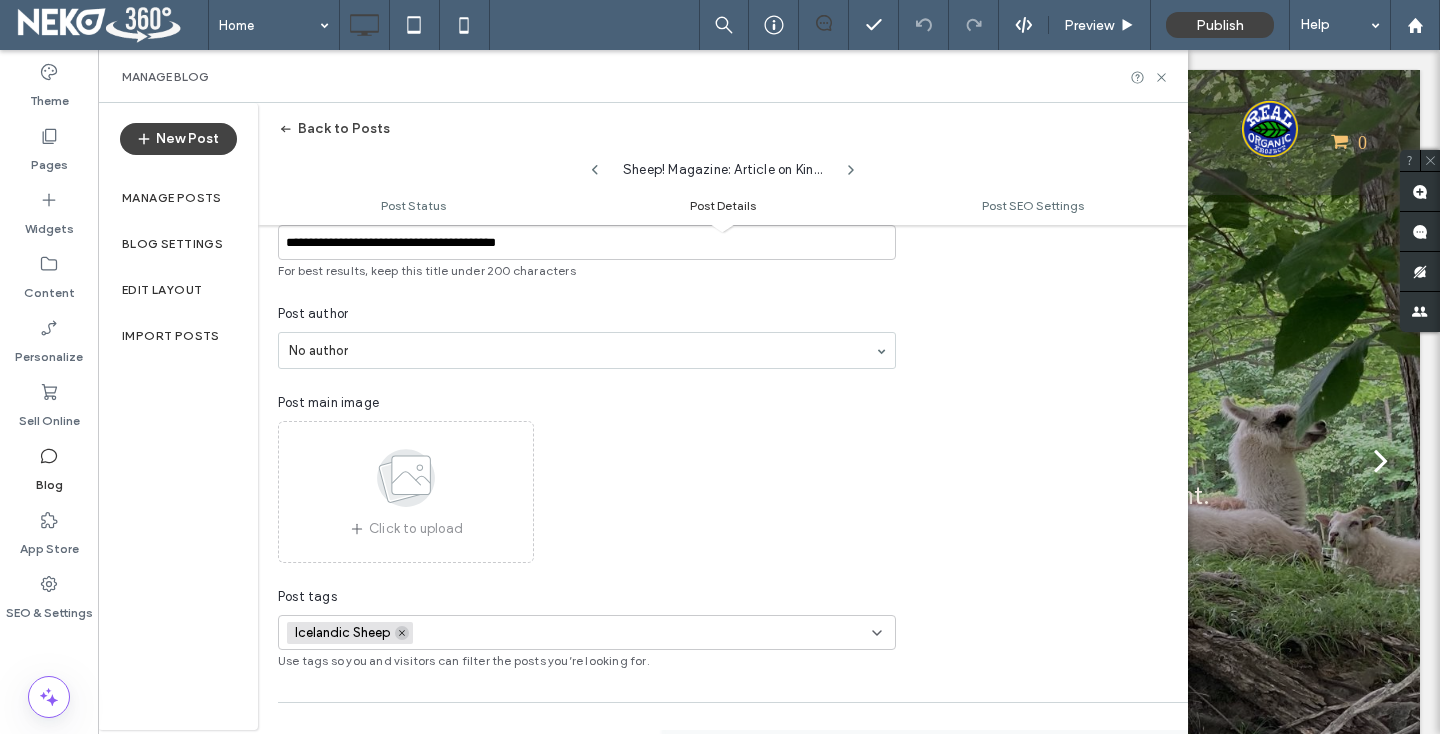 click 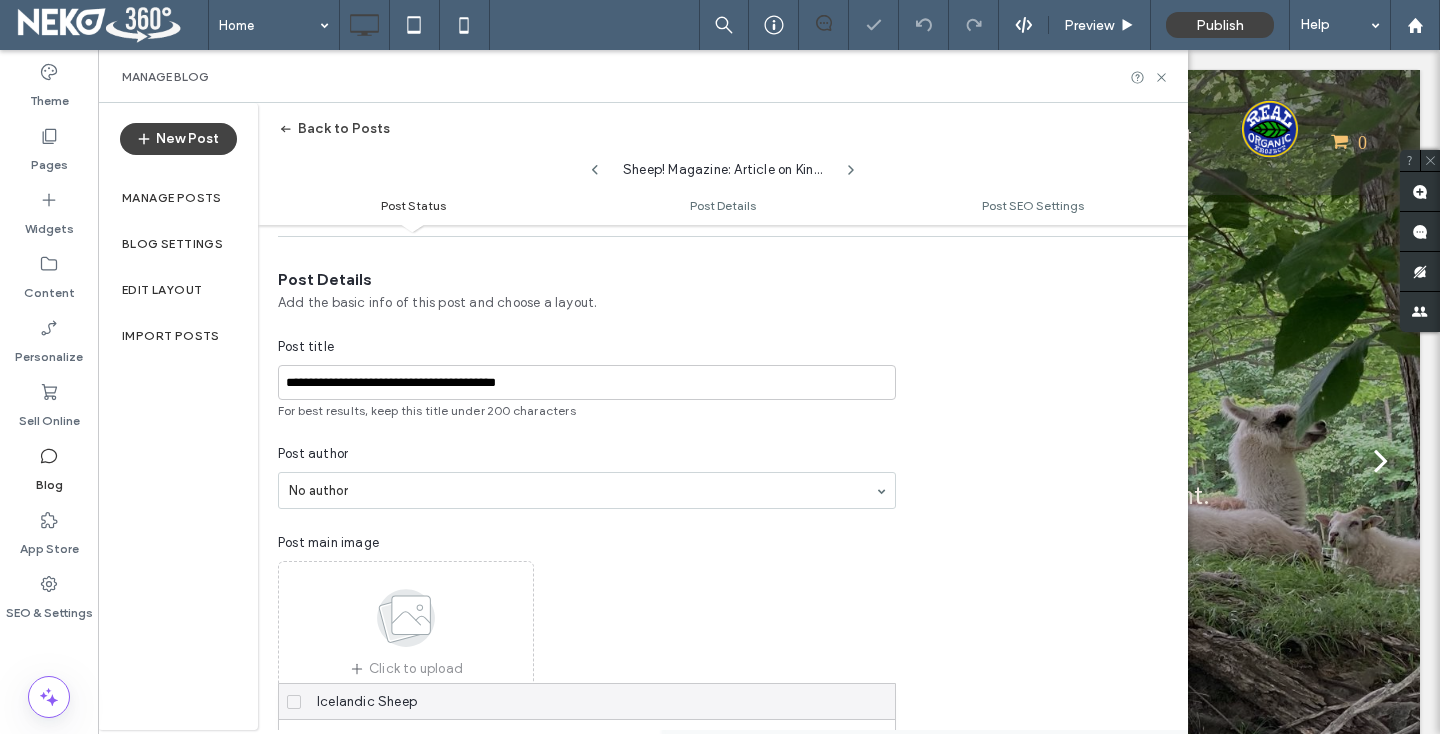 scroll, scrollTop: 63, scrollLeft: 0, axis: vertical 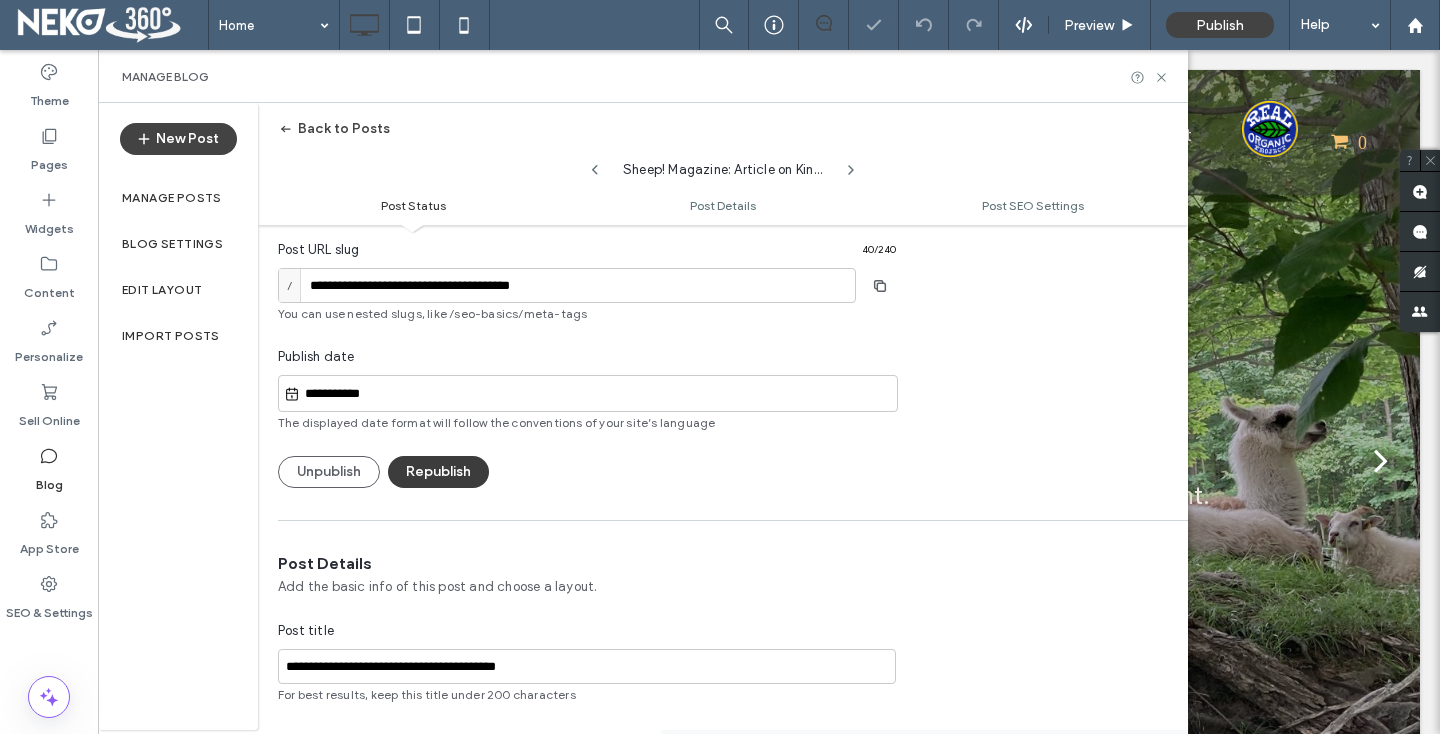 click on "Republish" at bounding box center (438, 472) 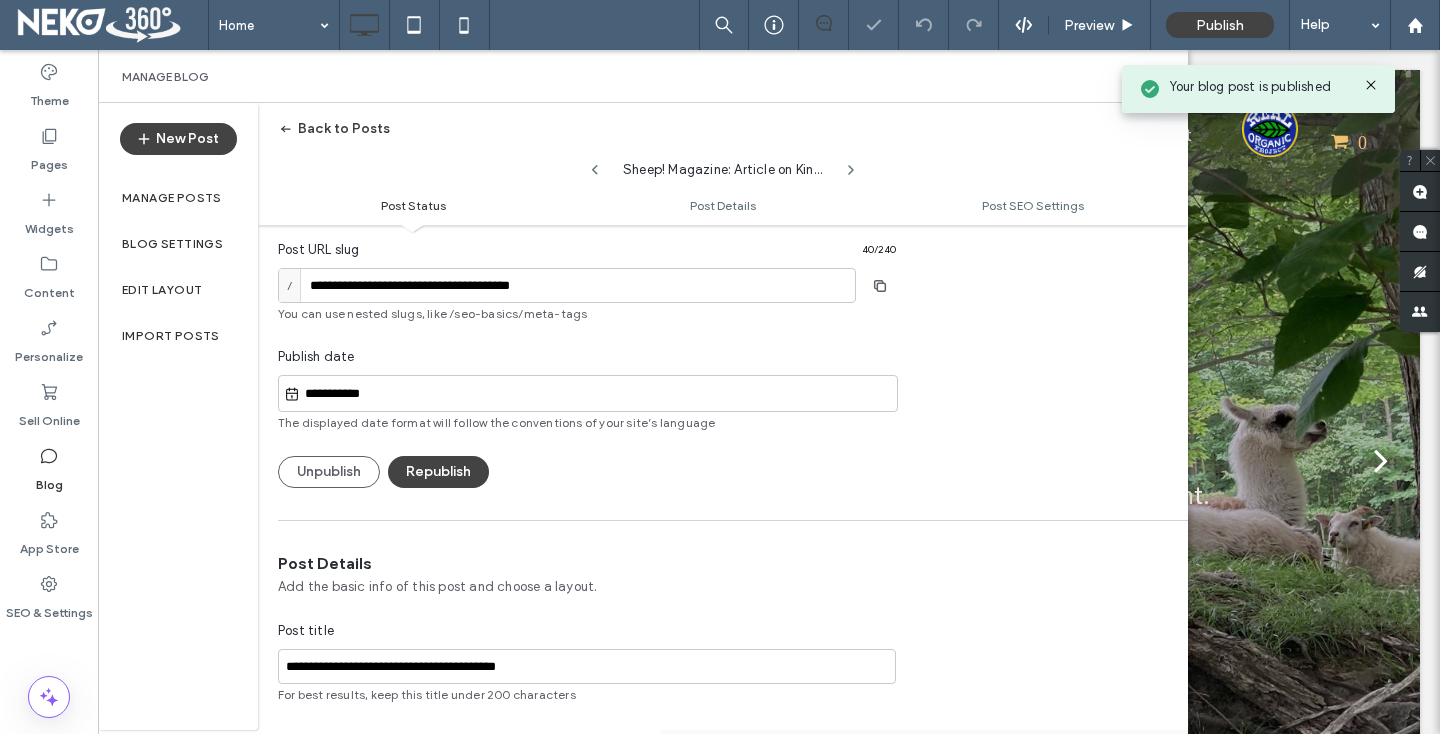 click on "Back to Posts" at bounding box center [334, 129] 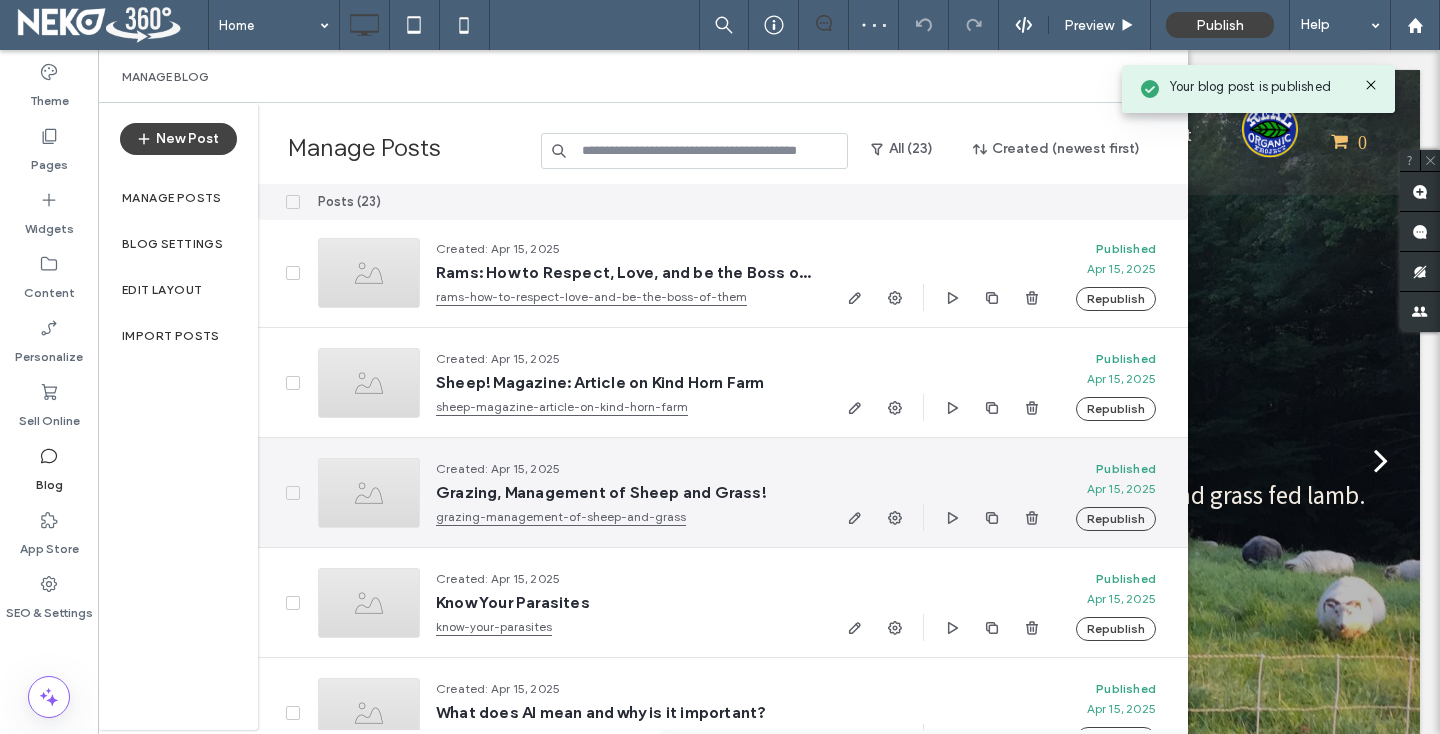 scroll, scrollTop: 234, scrollLeft: 0, axis: vertical 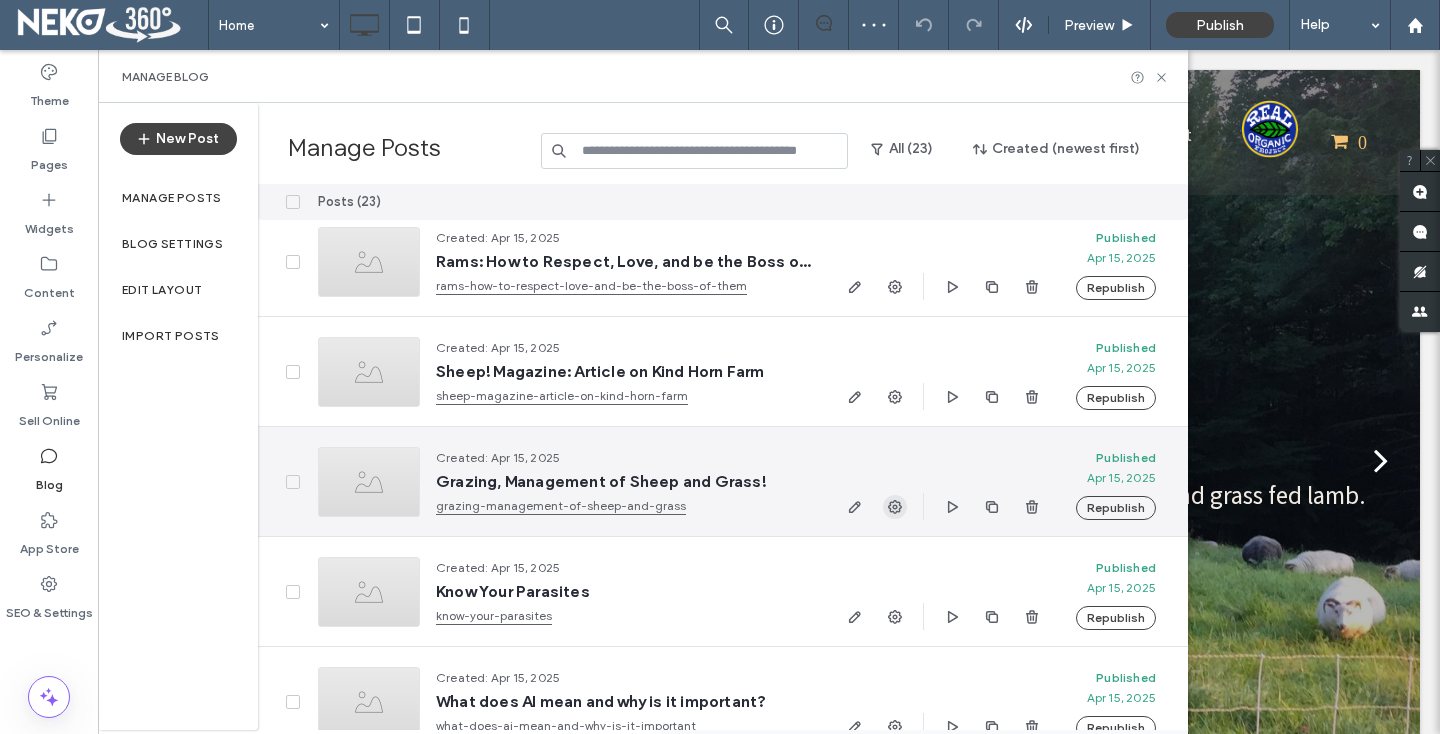 click 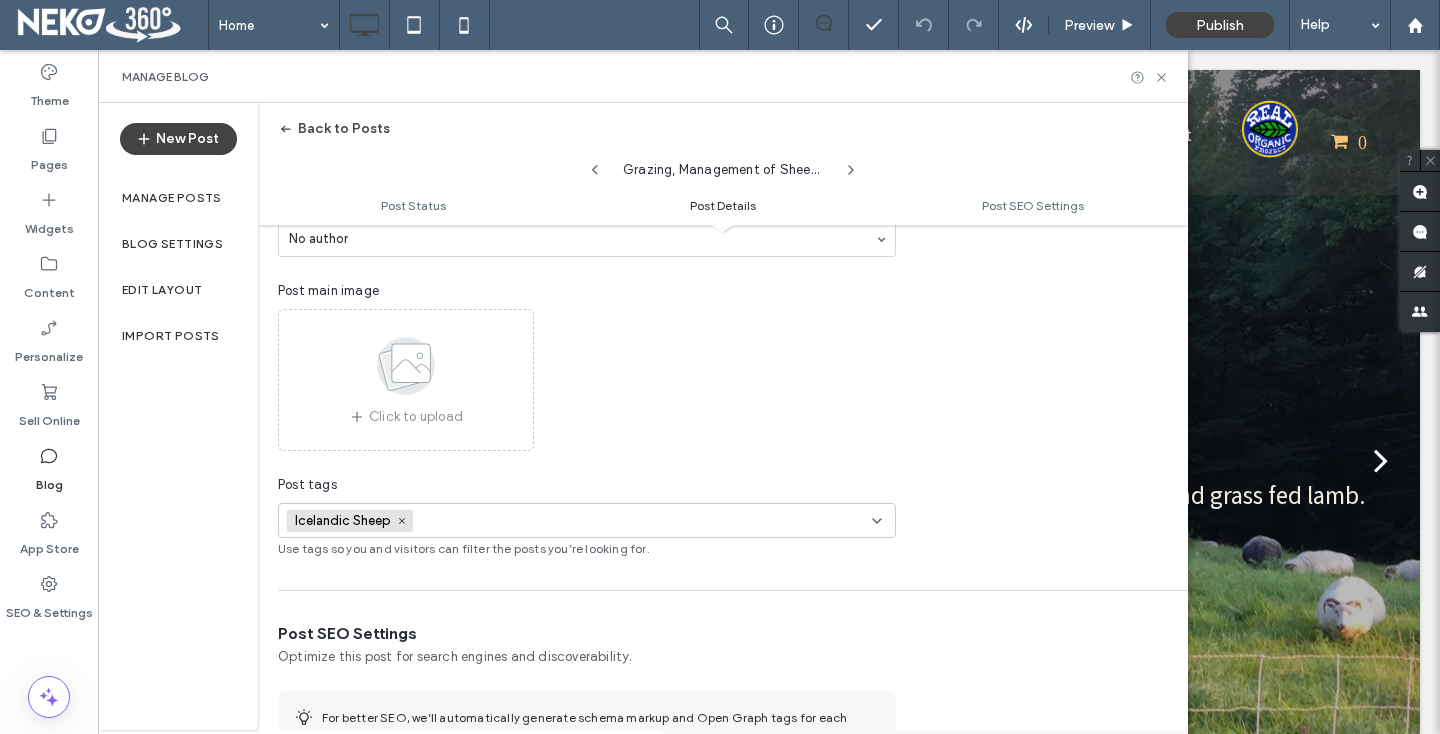 scroll, scrollTop: 638, scrollLeft: 0, axis: vertical 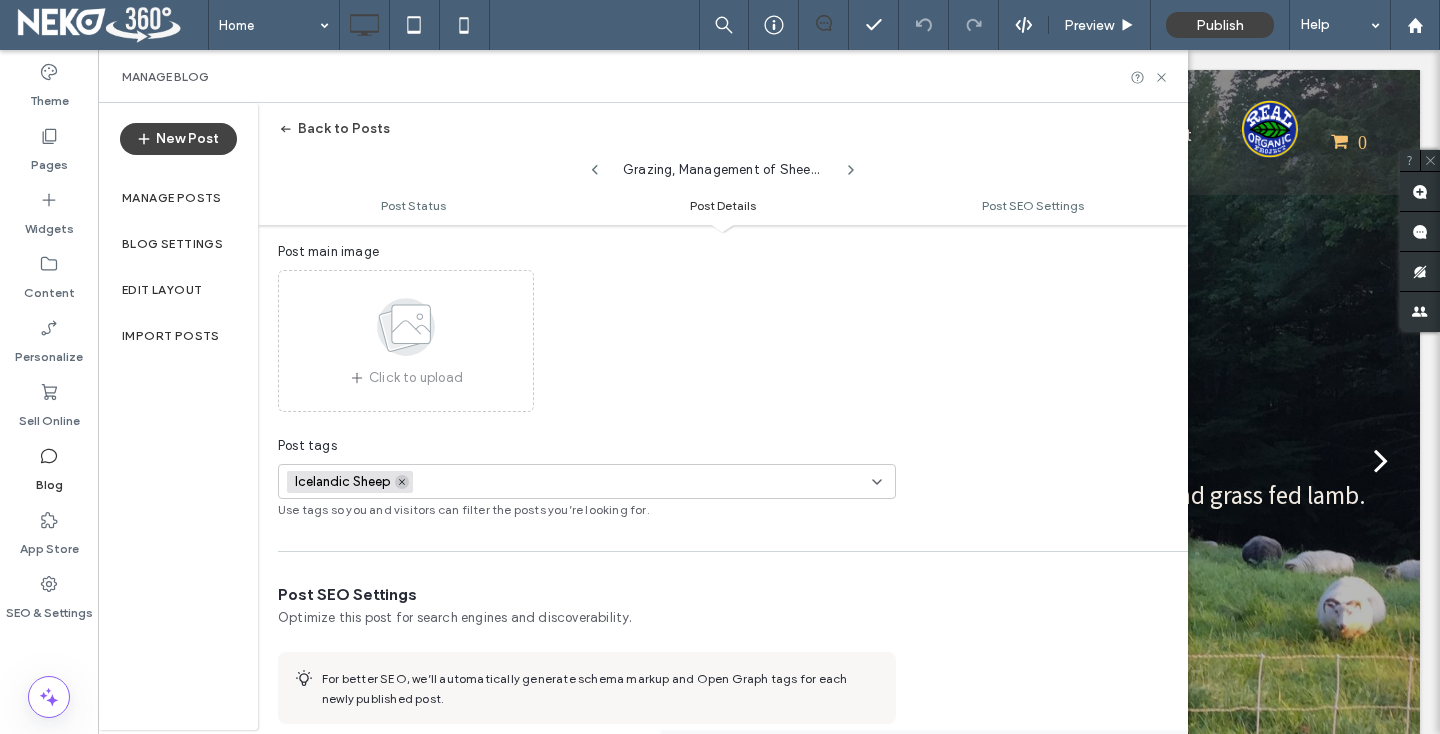 click 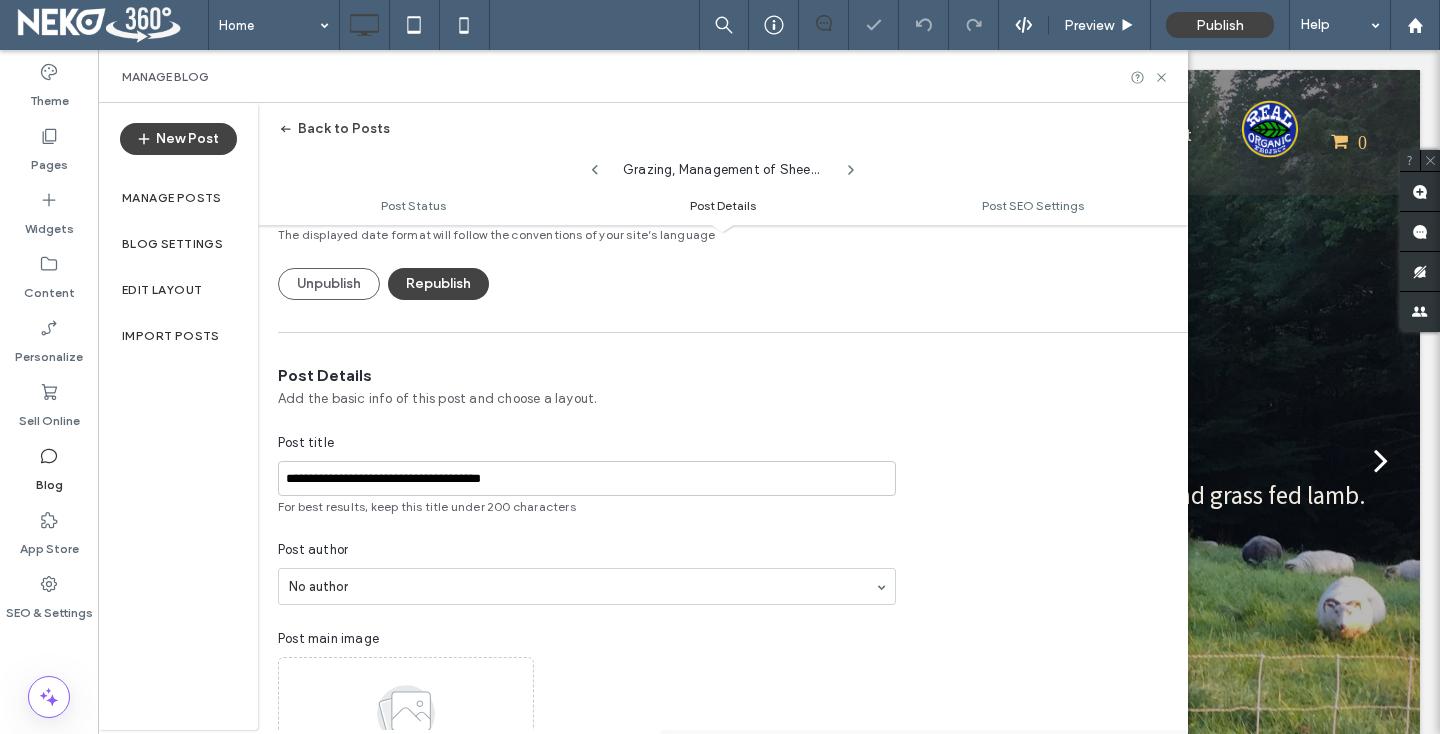 scroll, scrollTop: 165, scrollLeft: 0, axis: vertical 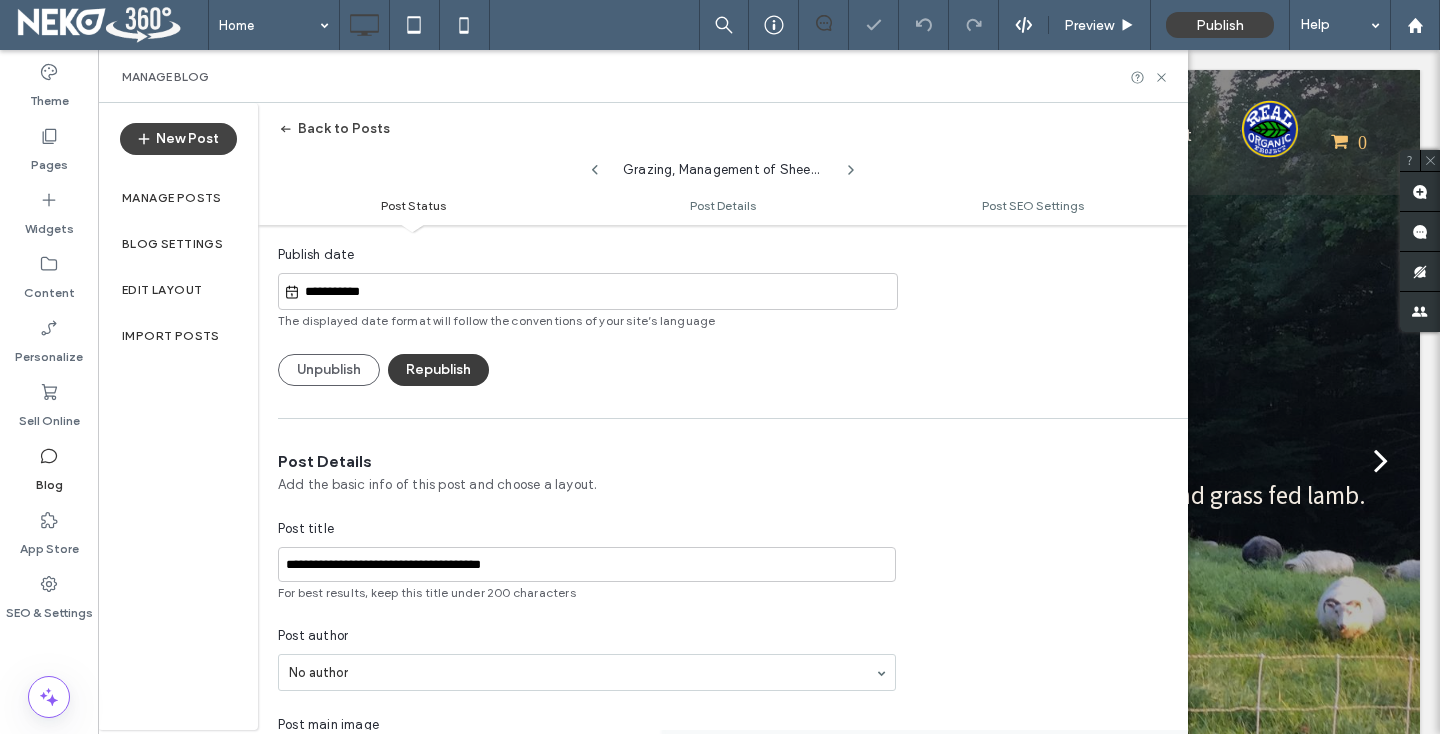click on "Republish" at bounding box center (438, 370) 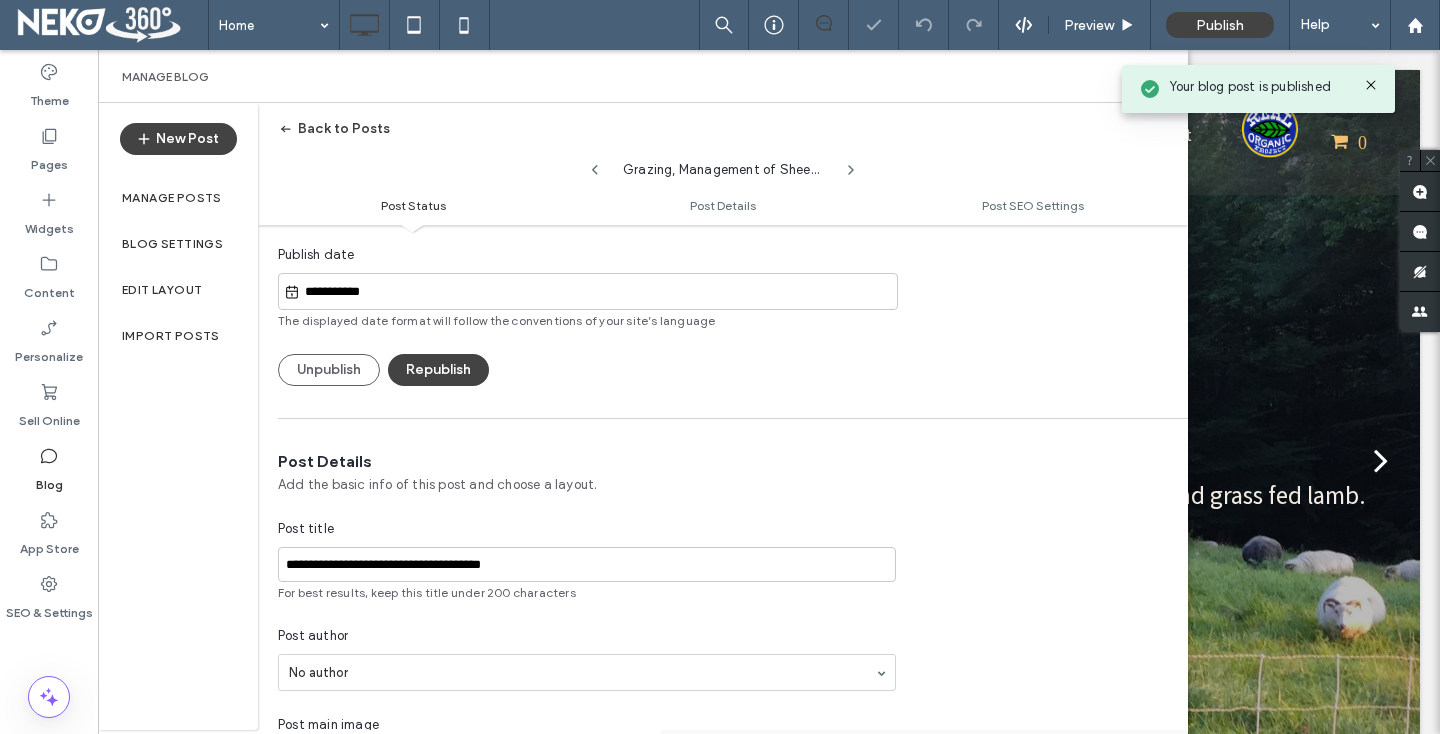 click on "Back to Posts" at bounding box center [334, 129] 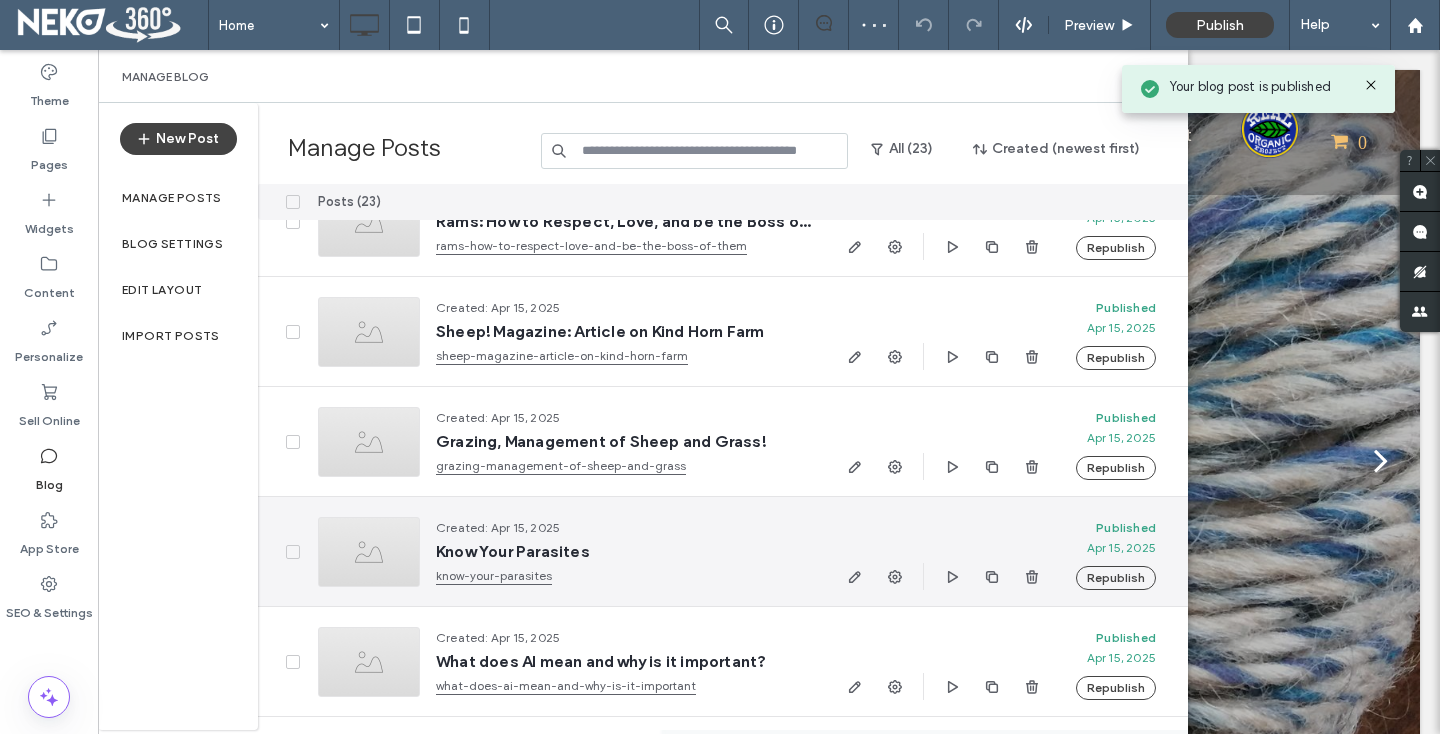 scroll, scrollTop: 319, scrollLeft: 0, axis: vertical 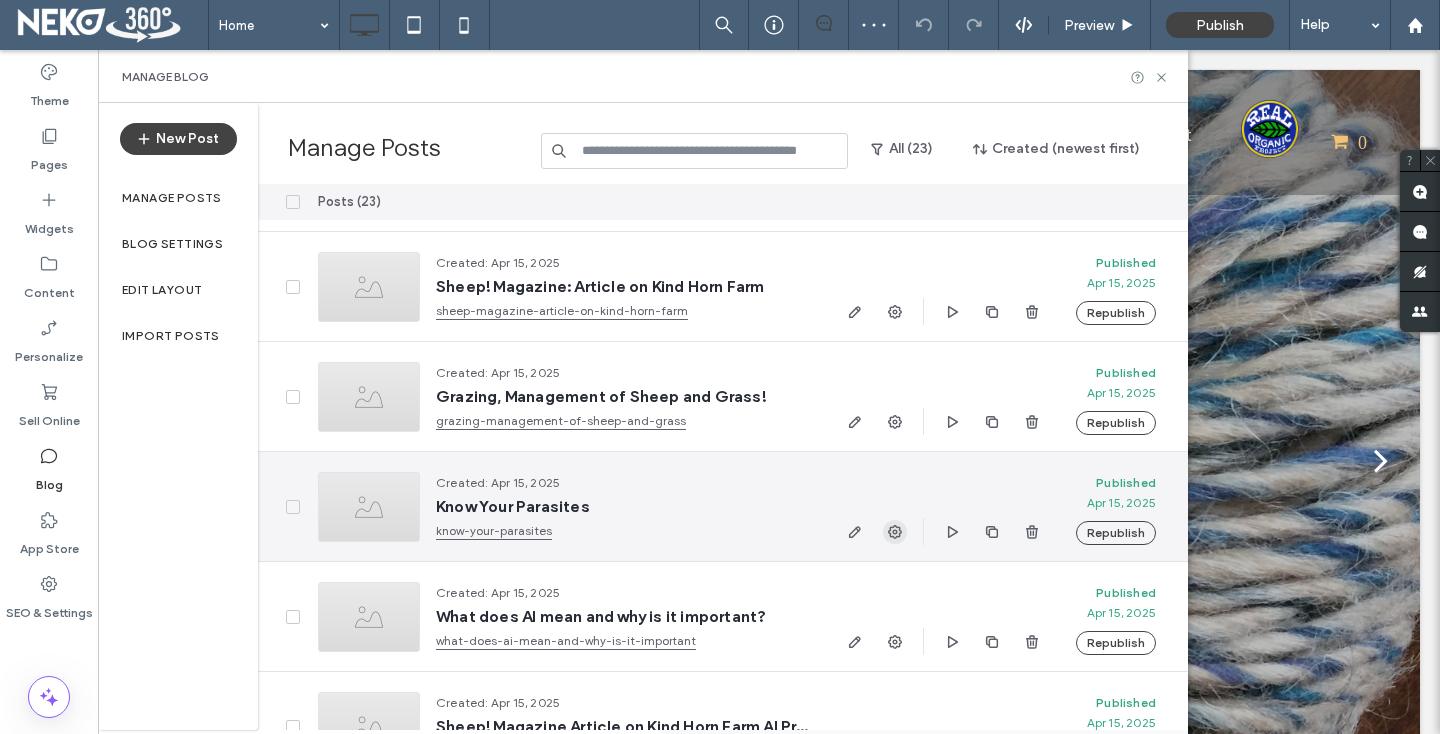 click 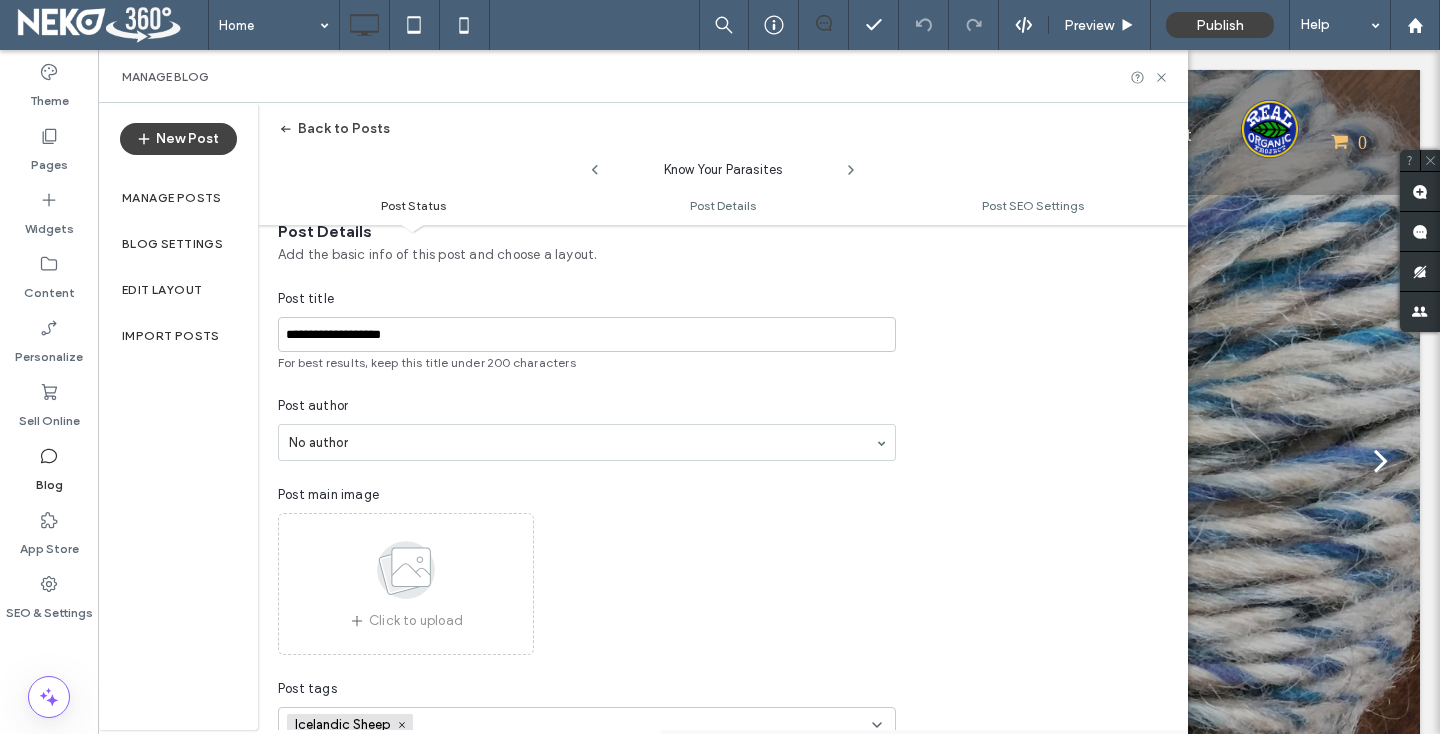 scroll, scrollTop: 469, scrollLeft: 0, axis: vertical 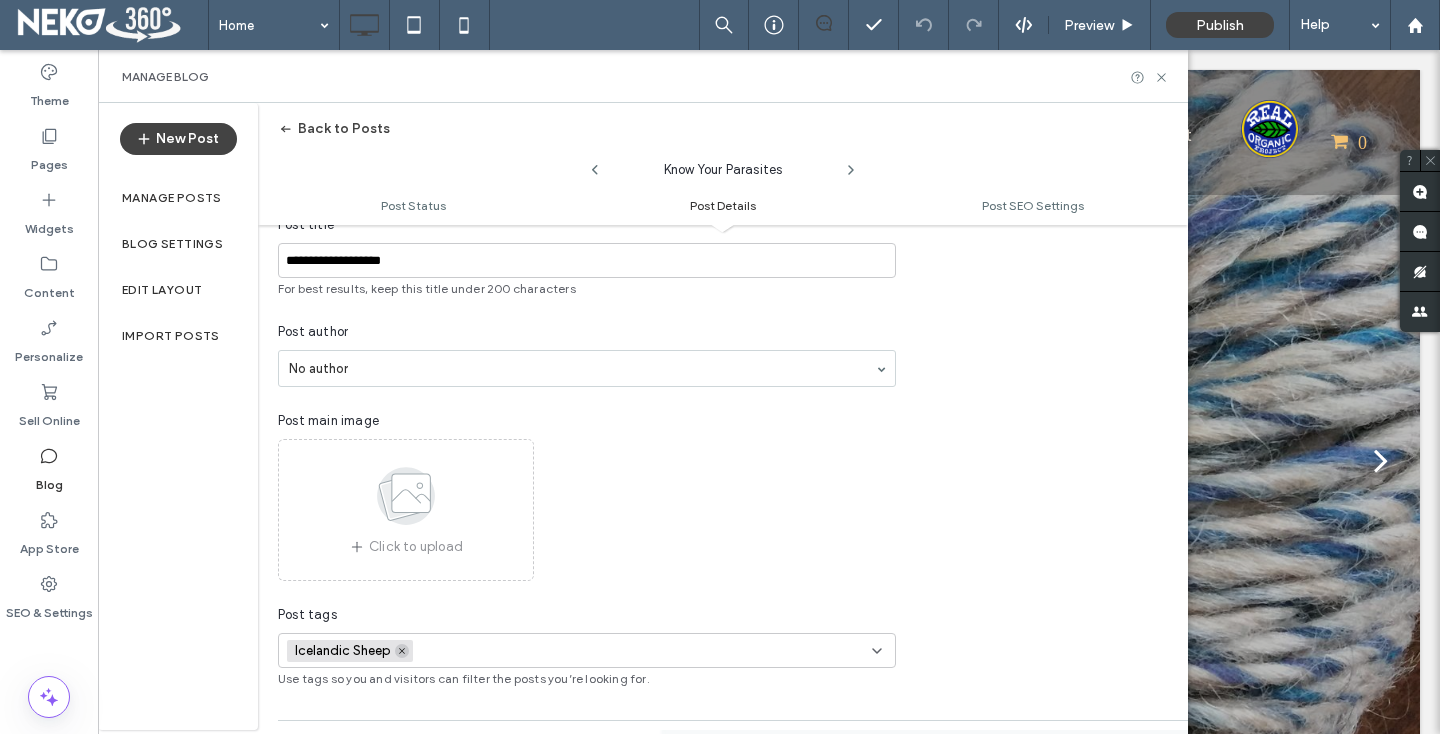 click 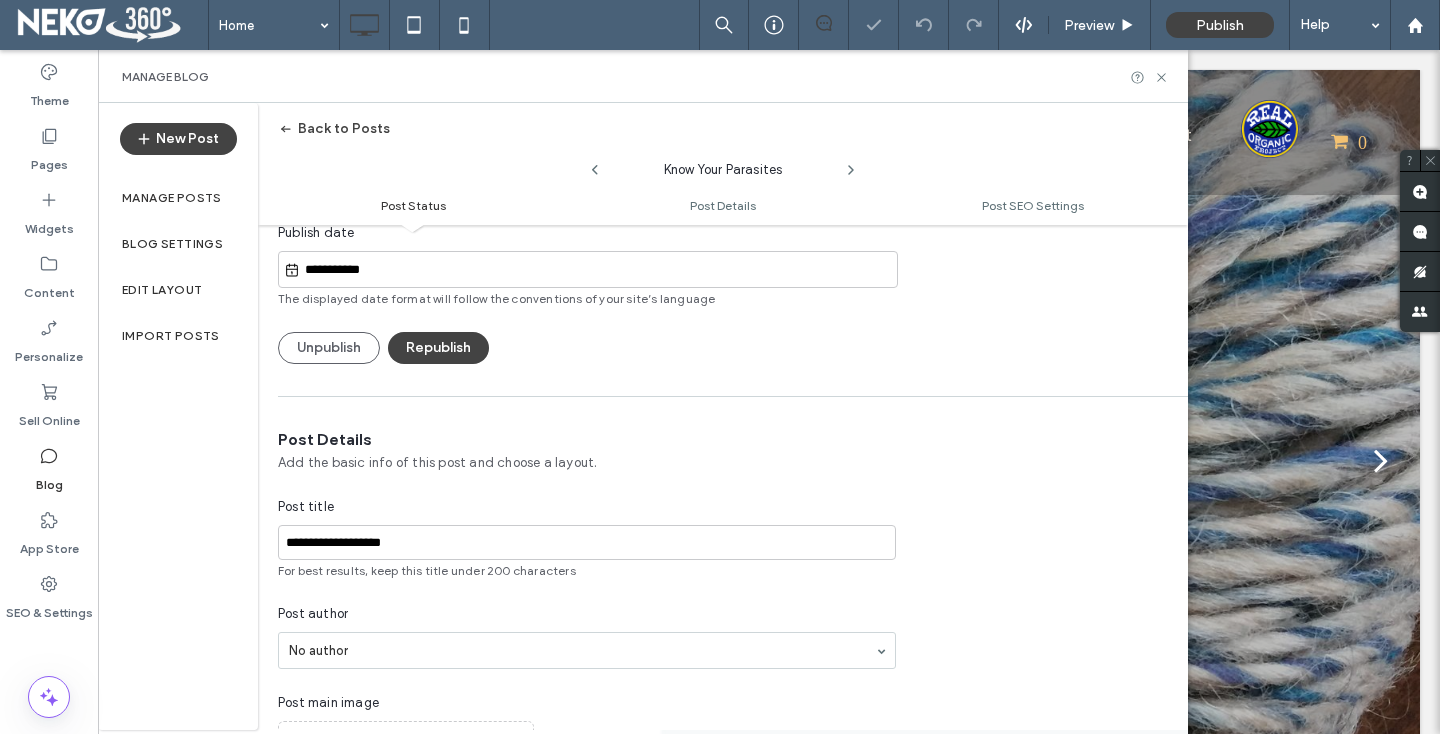 scroll, scrollTop: 0, scrollLeft: 0, axis: both 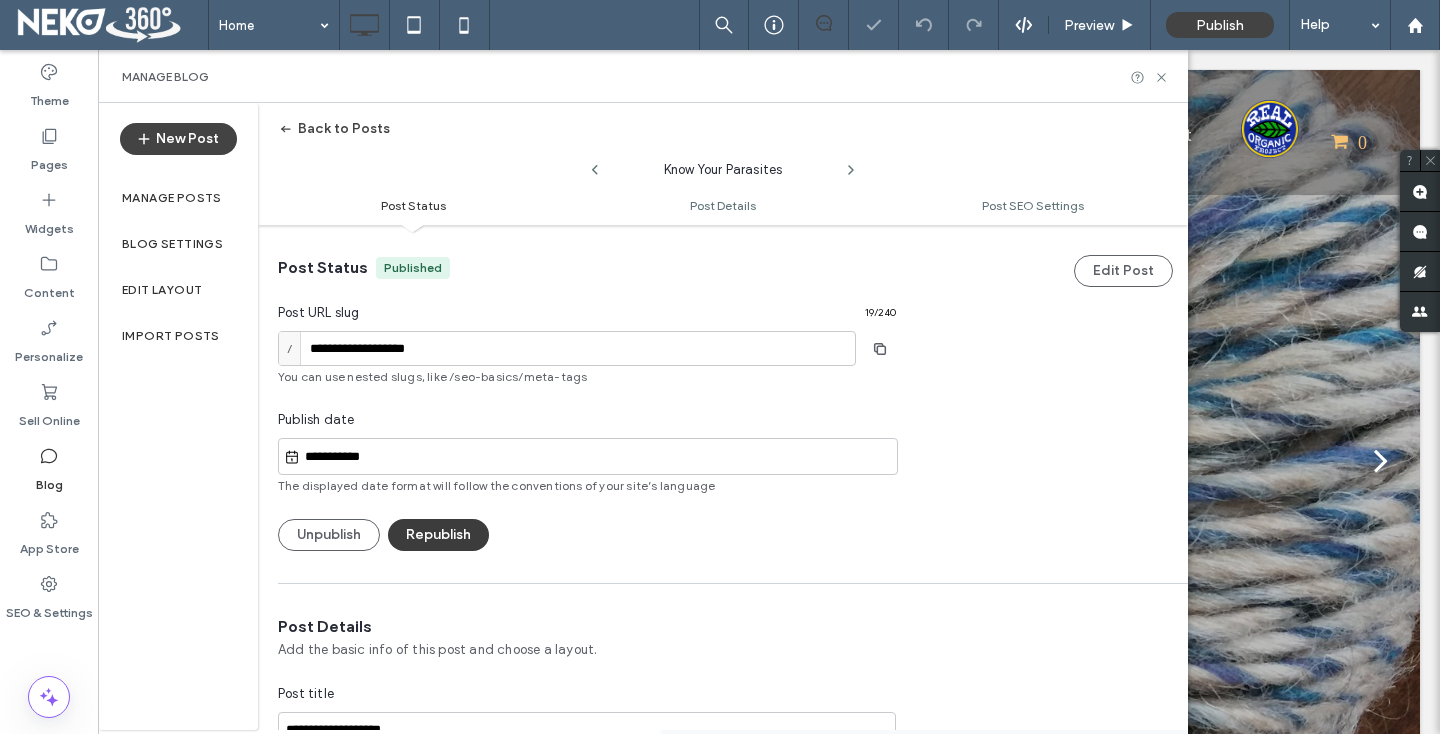 click on "Republish" at bounding box center (438, 535) 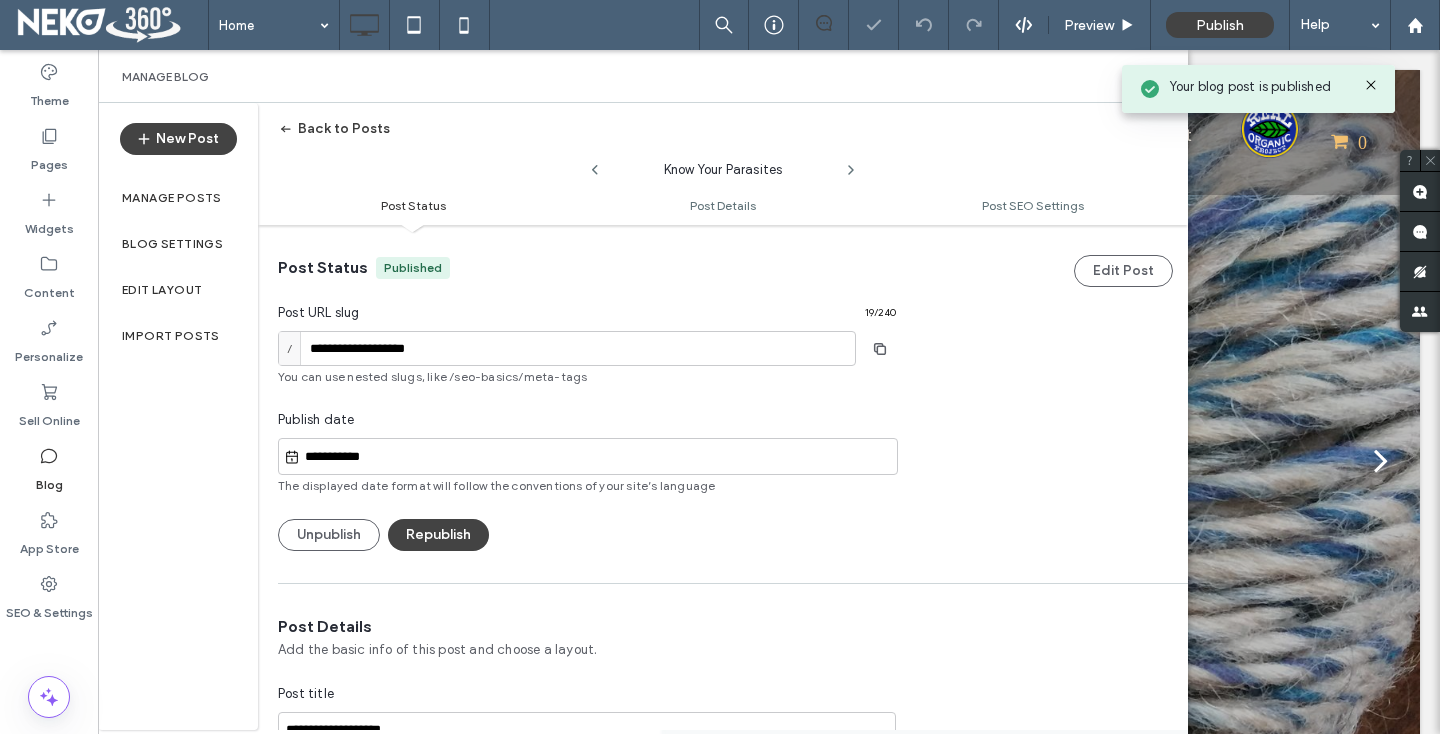 click on "Back to Posts" at bounding box center (334, 129) 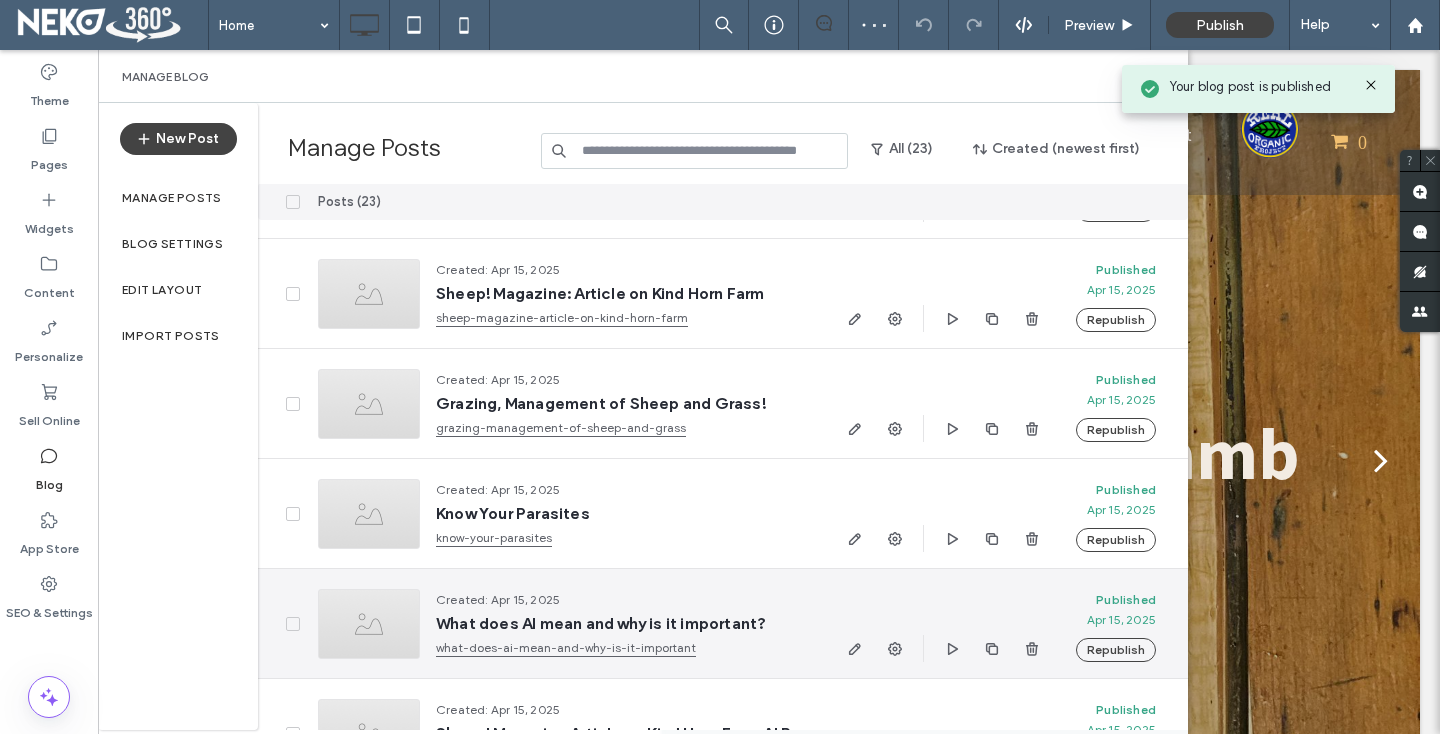 scroll, scrollTop: 438, scrollLeft: 0, axis: vertical 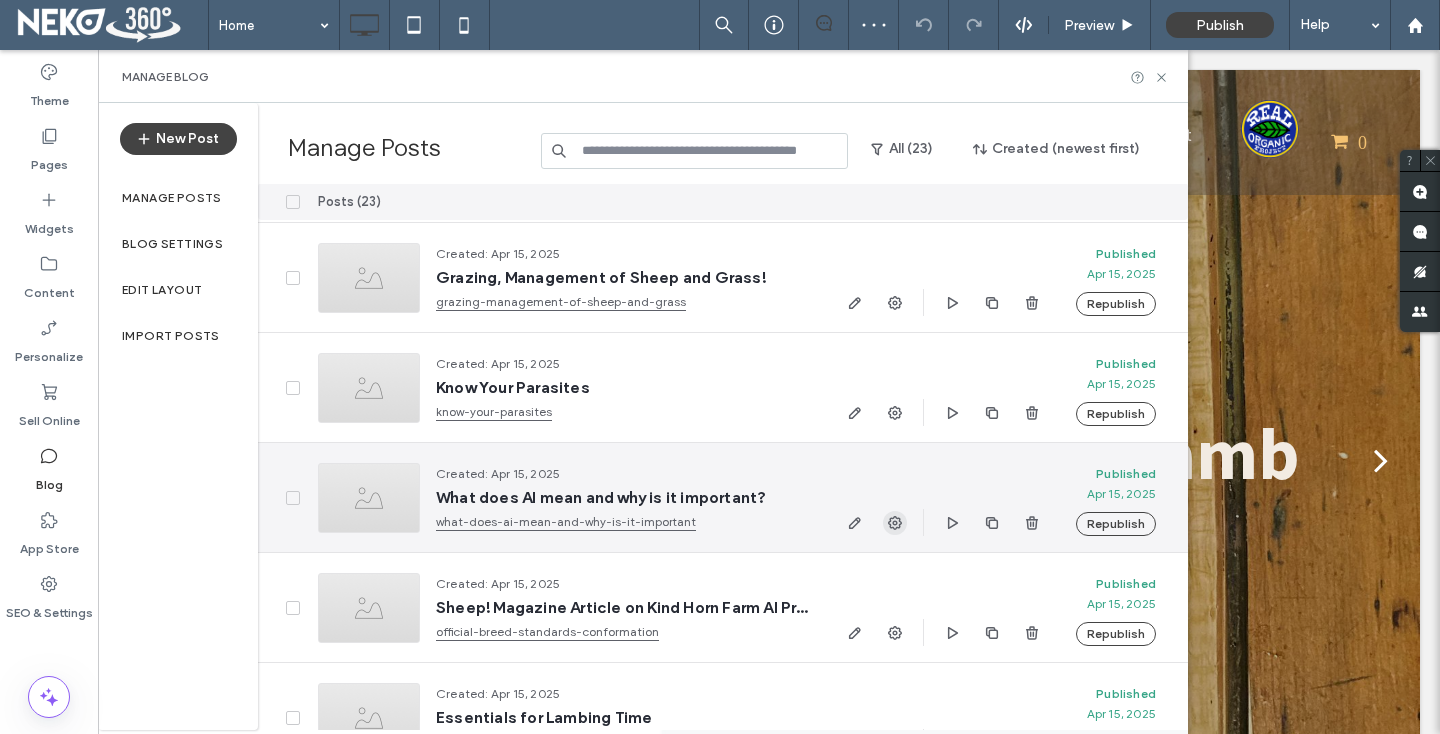 click 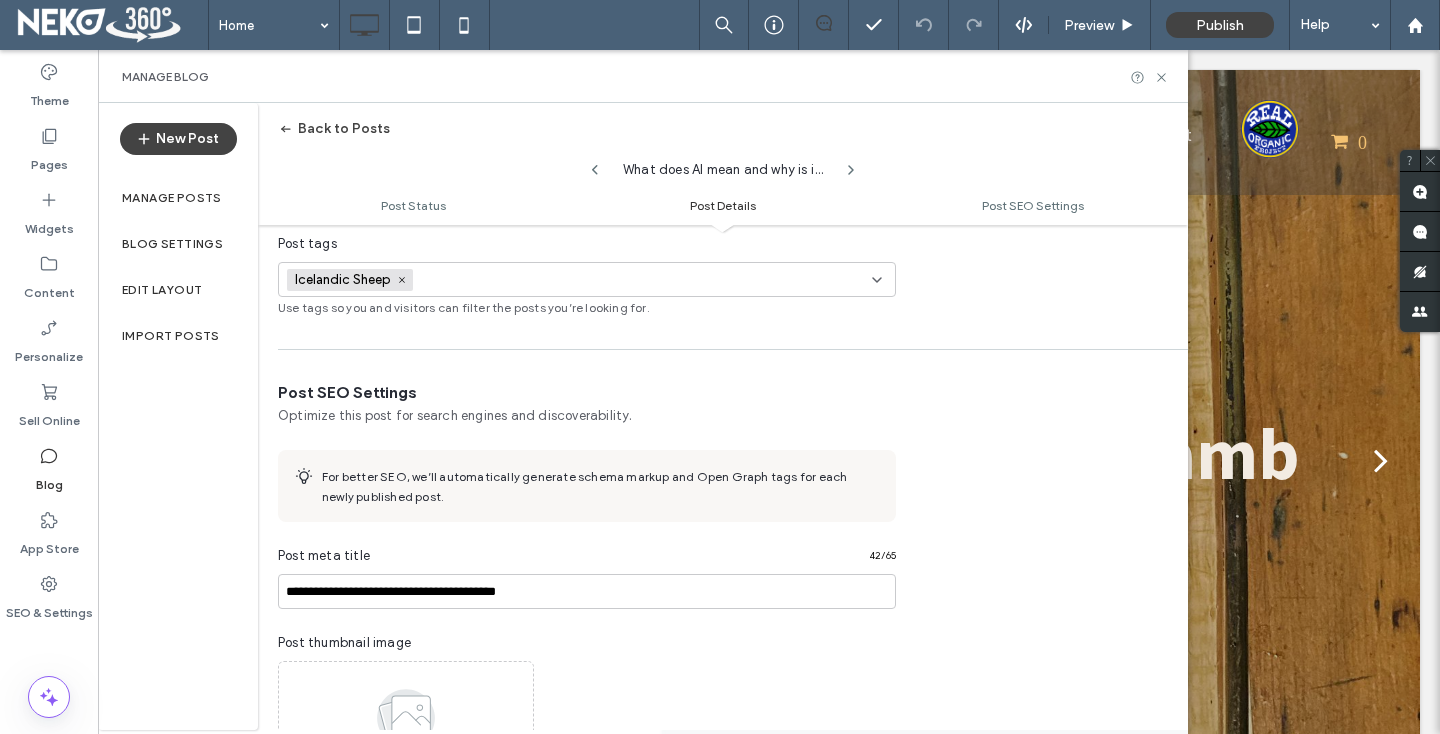 scroll, scrollTop: 843, scrollLeft: 0, axis: vertical 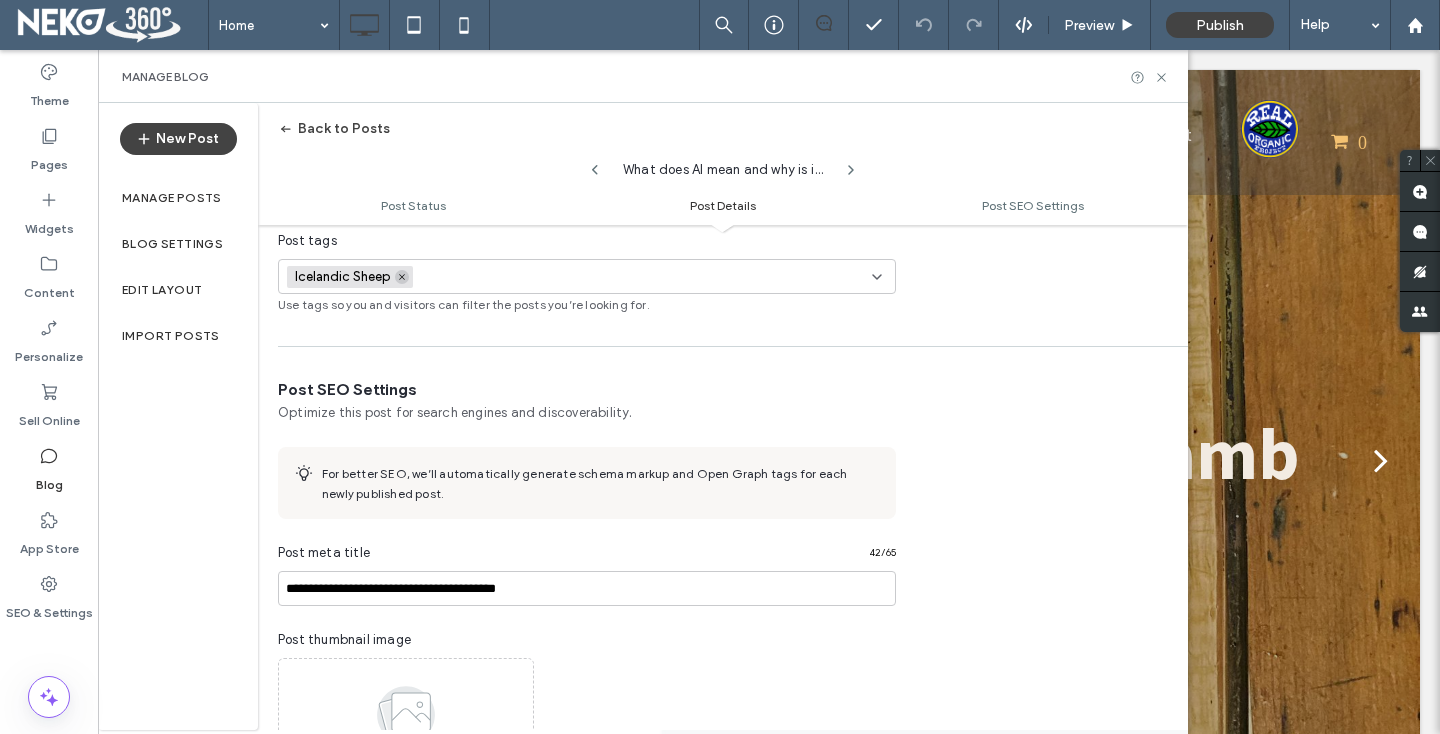 click 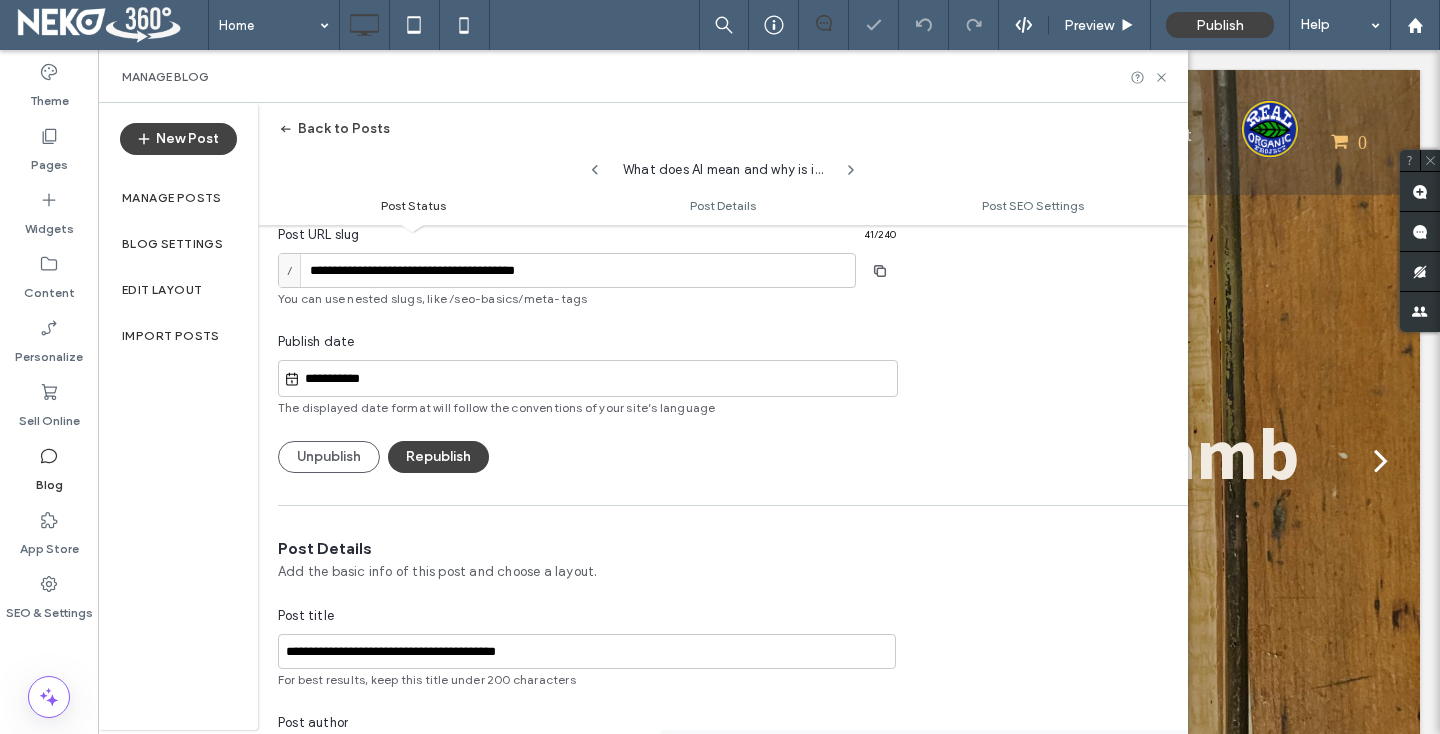 scroll, scrollTop: 0, scrollLeft: 0, axis: both 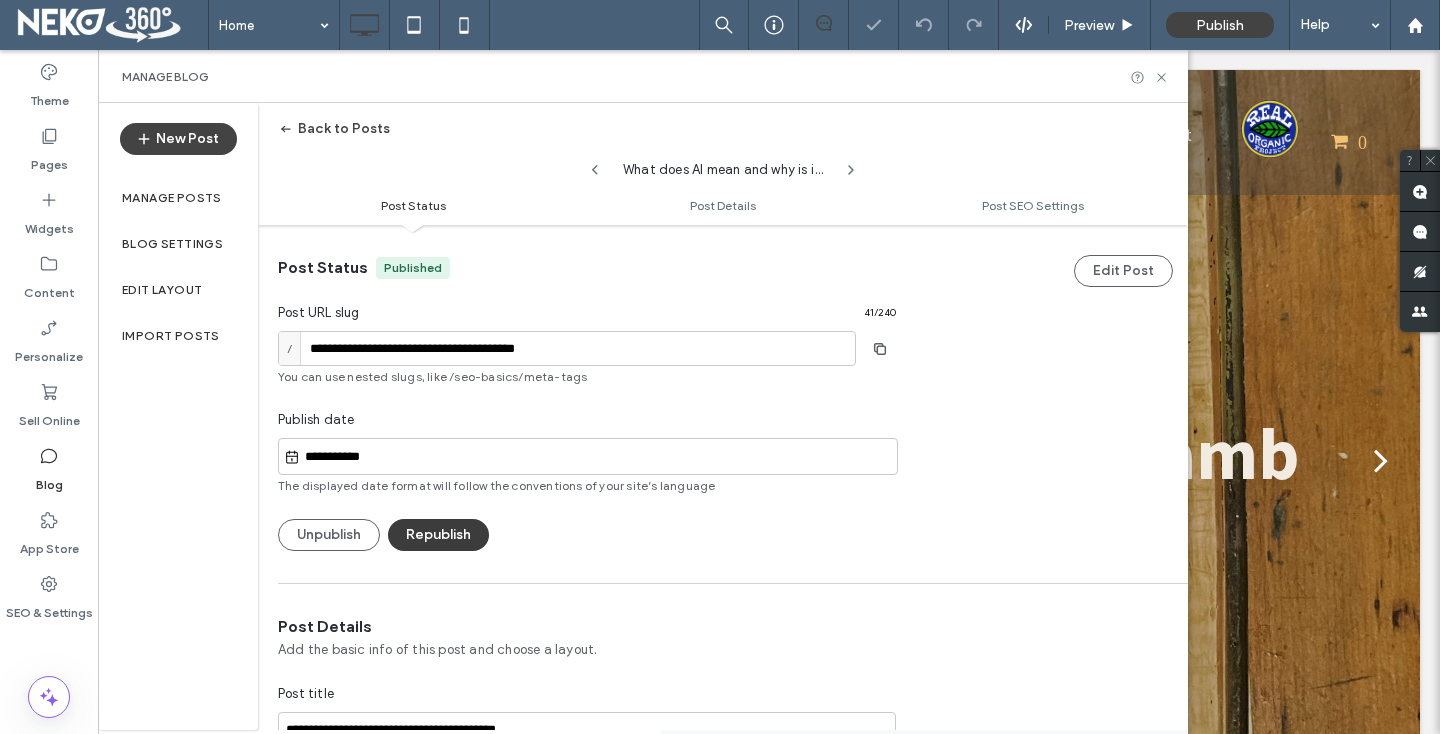 click on "Republish" at bounding box center (438, 535) 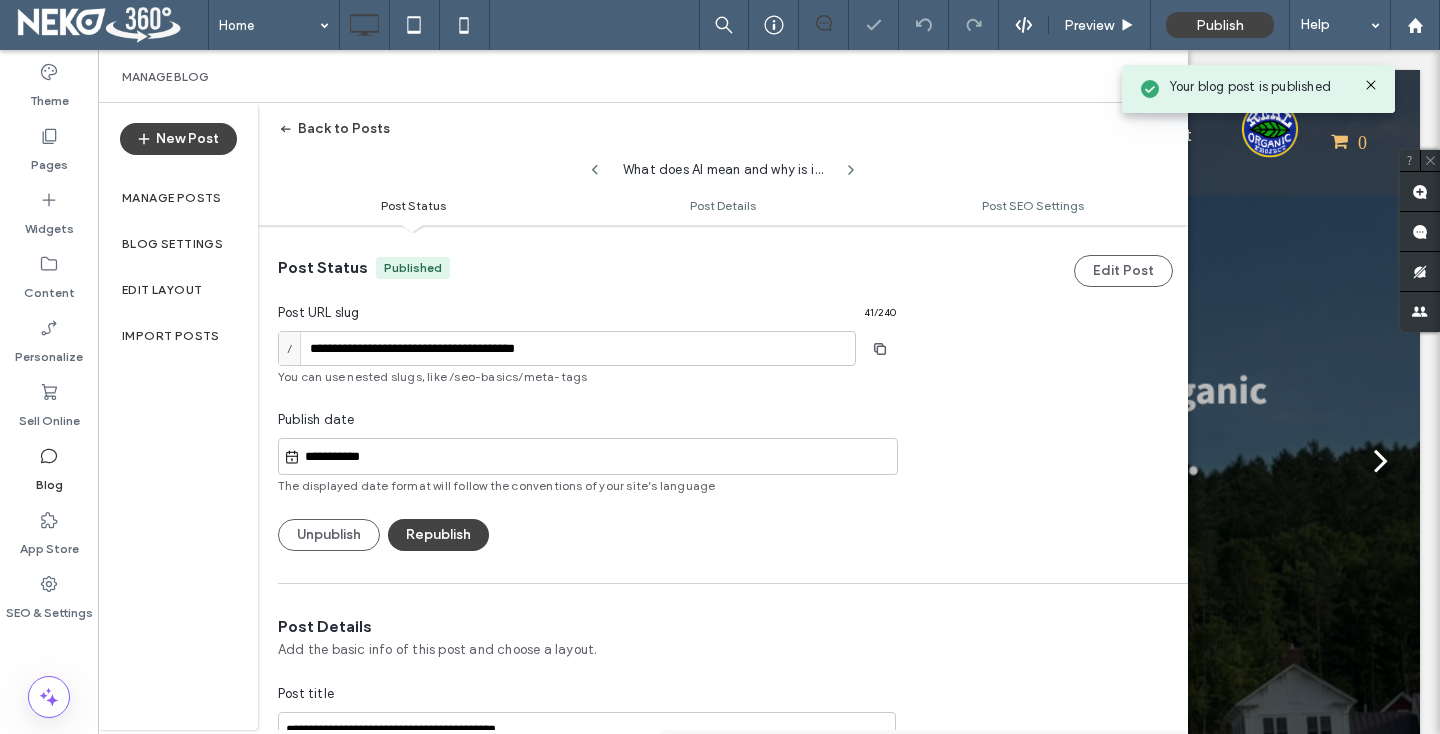 click on "Back to Posts" at bounding box center (334, 129) 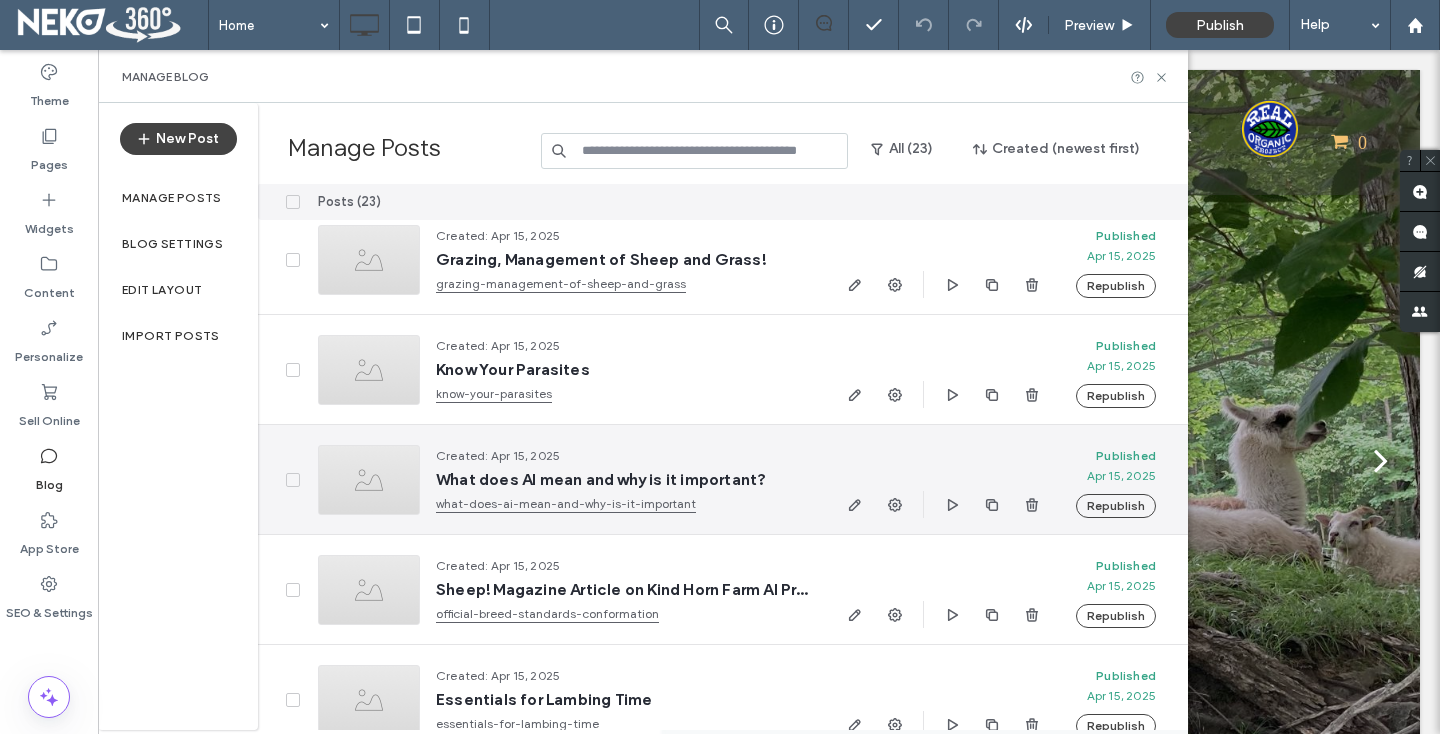 scroll, scrollTop: 455, scrollLeft: 0, axis: vertical 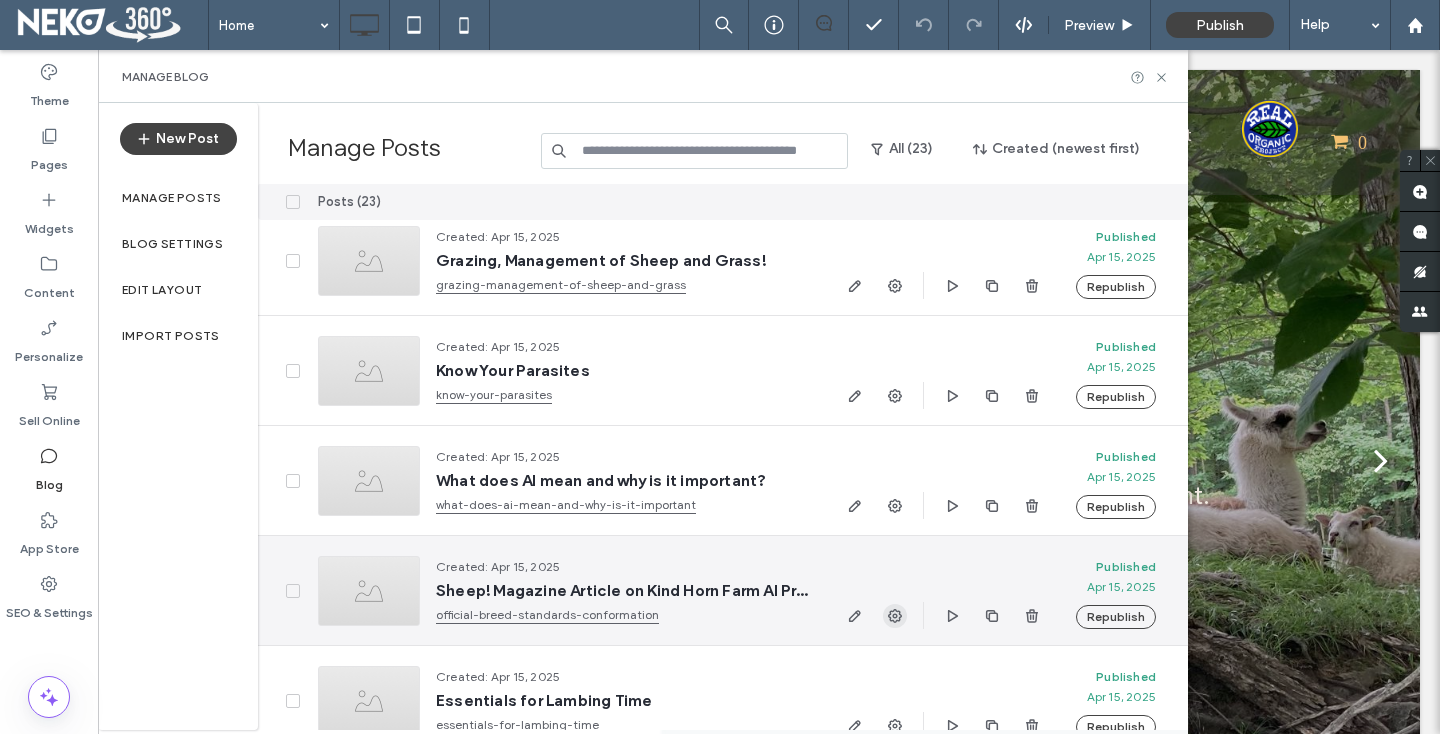 click 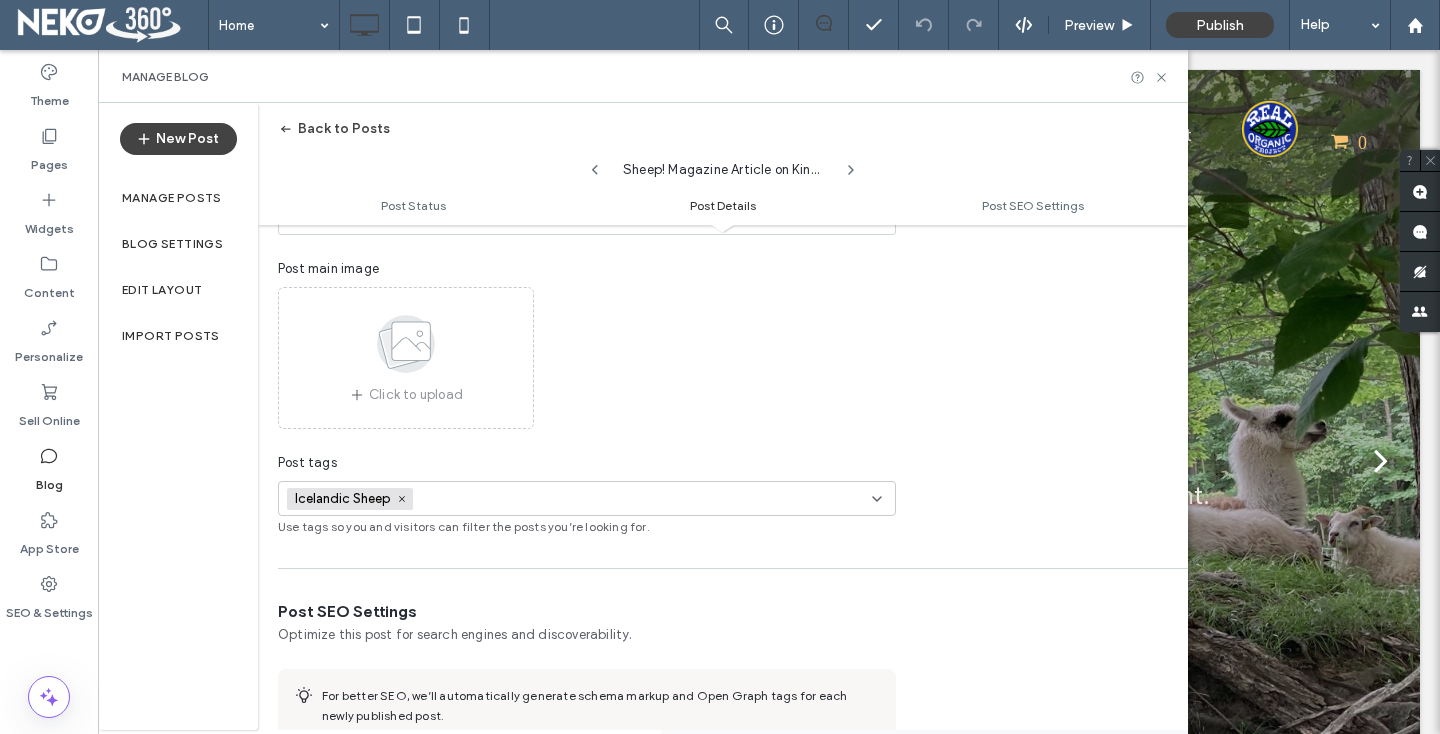 scroll, scrollTop: 720, scrollLeft: 0, axis: vertical 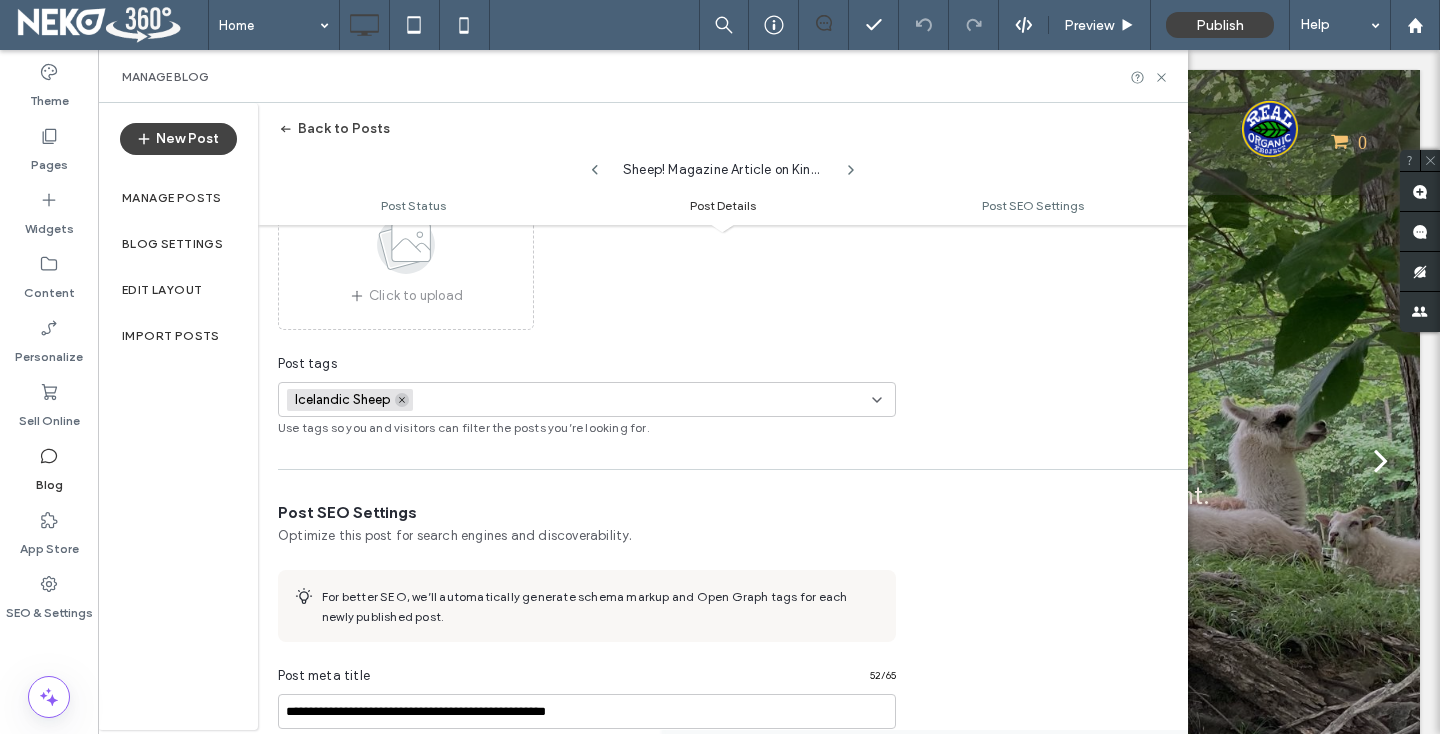 click 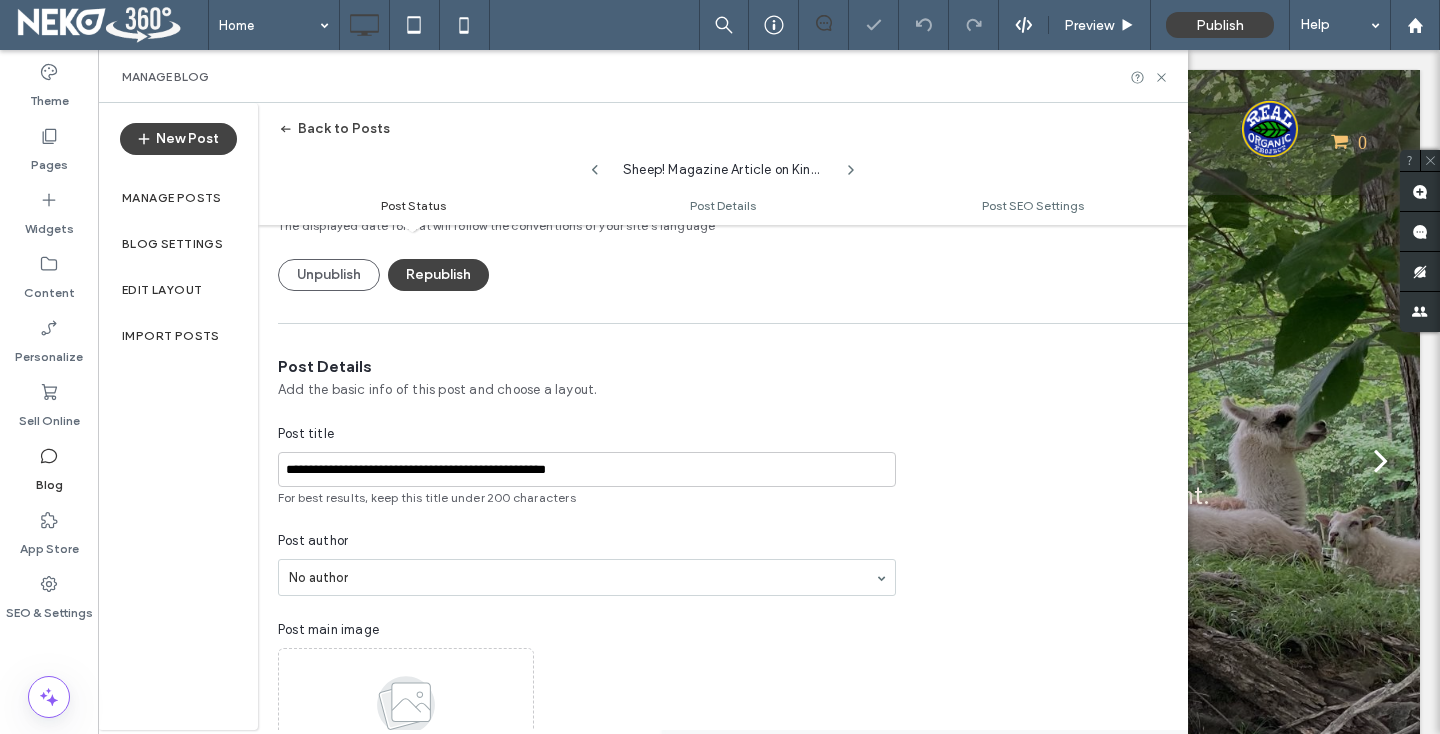 scroll, scrollTop: 0, scrollLeft: 0, axis: both 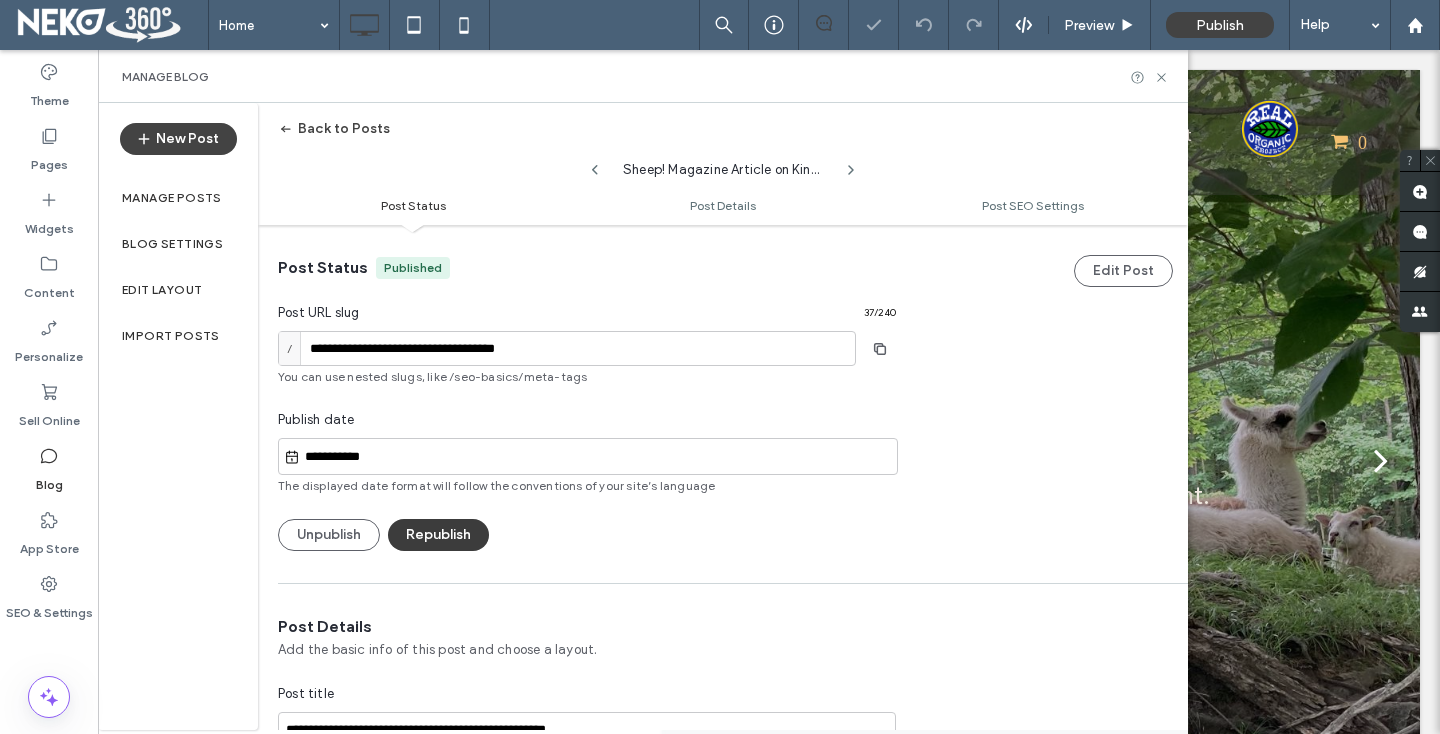 click on "Republish" at bounding box center [438, 535] 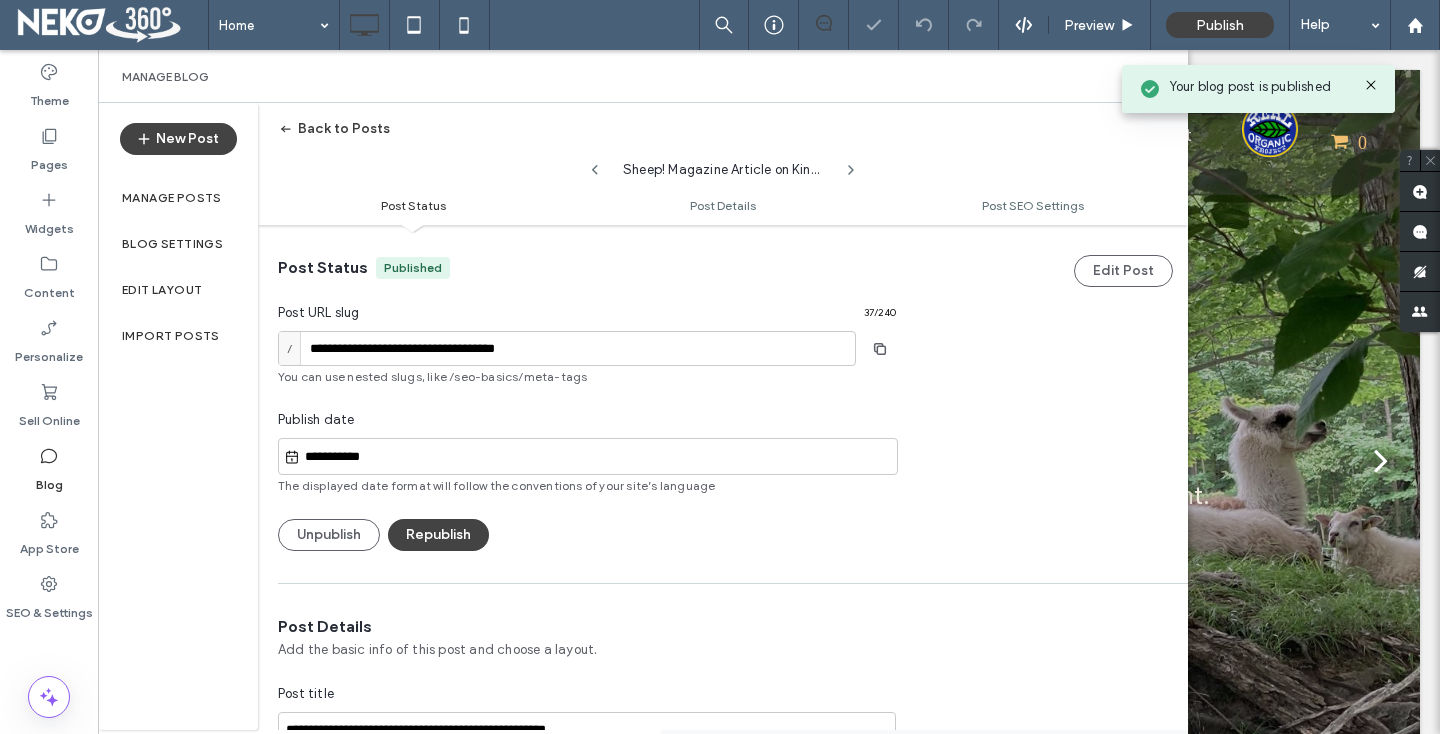 click at bounding box center (288, 129) 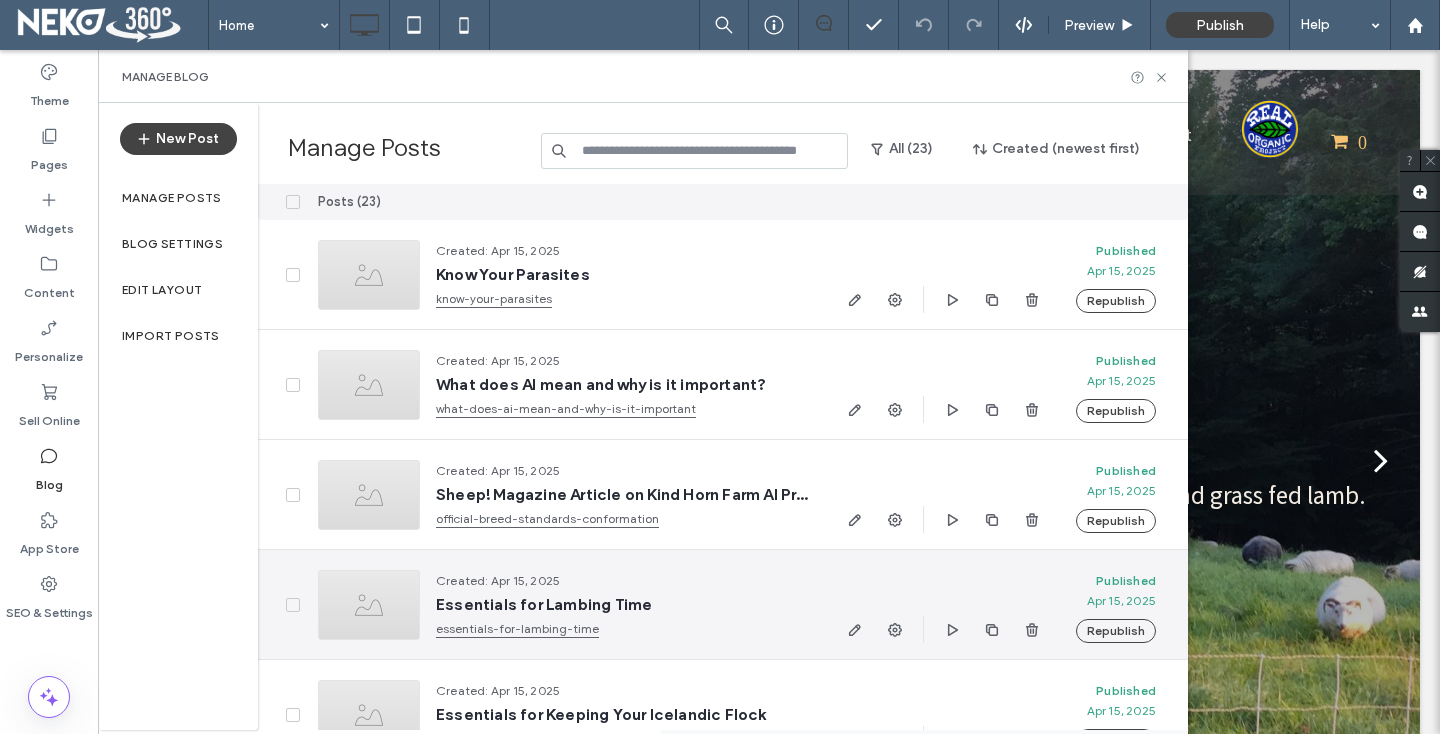 scroll, scrollTop: 551, scrollLeft: 0, axis: vertical 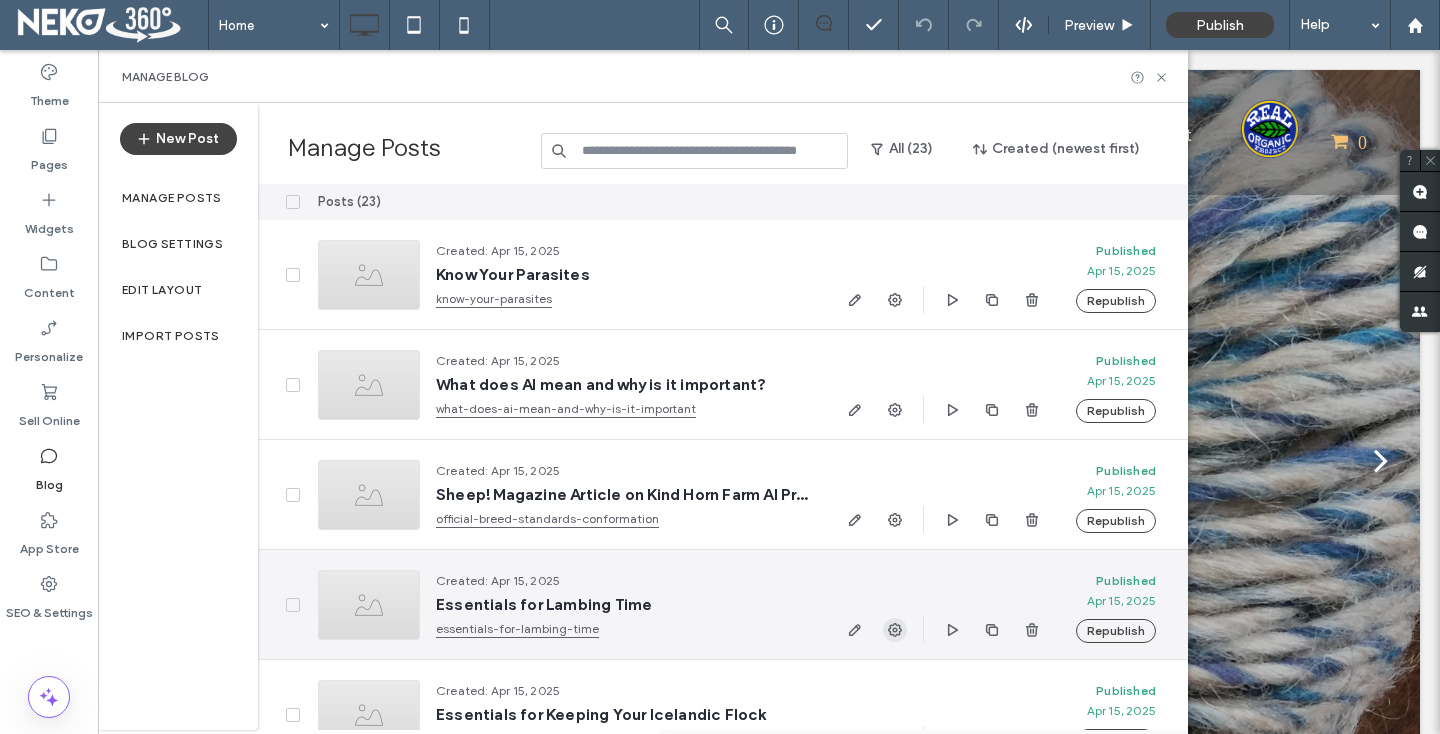 click 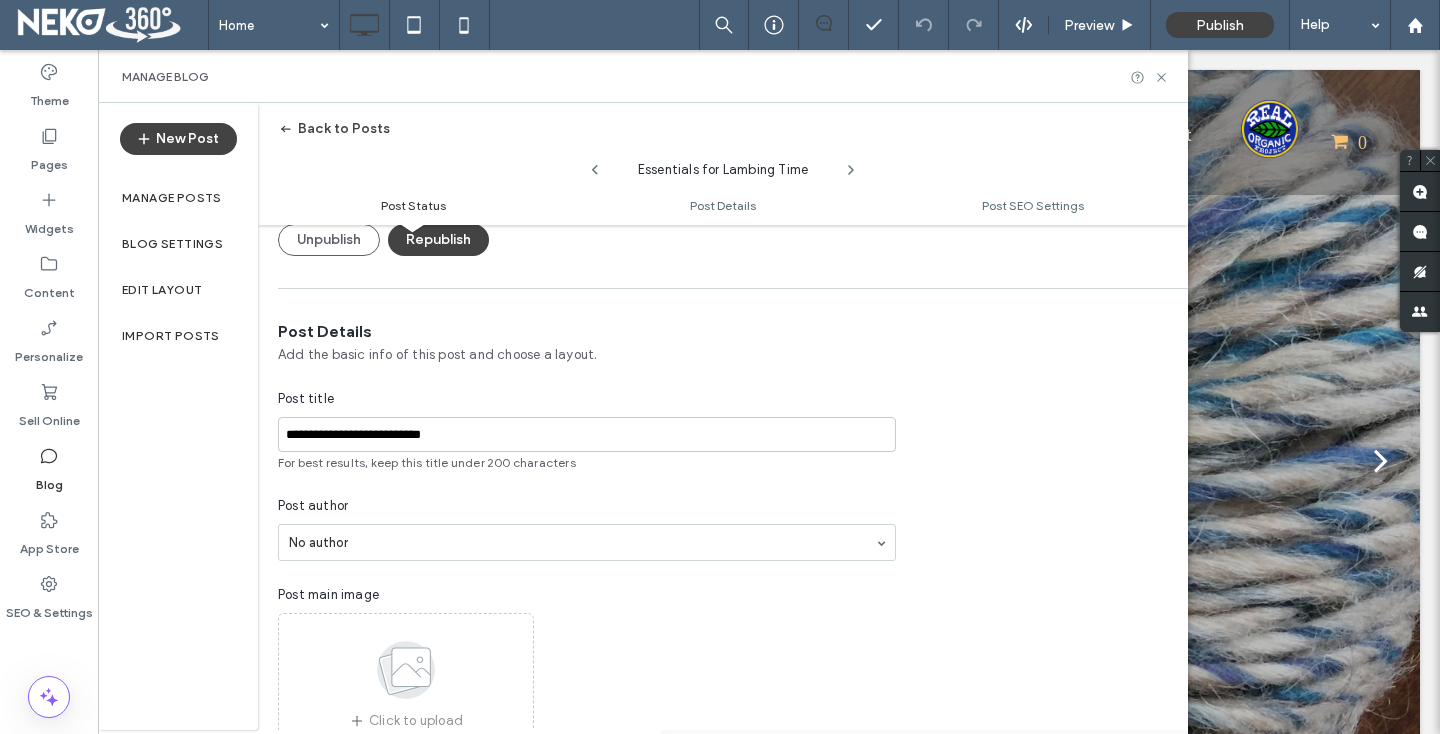 scroll, scrollTop: 508, scrollLeft: 0, axis: vertical 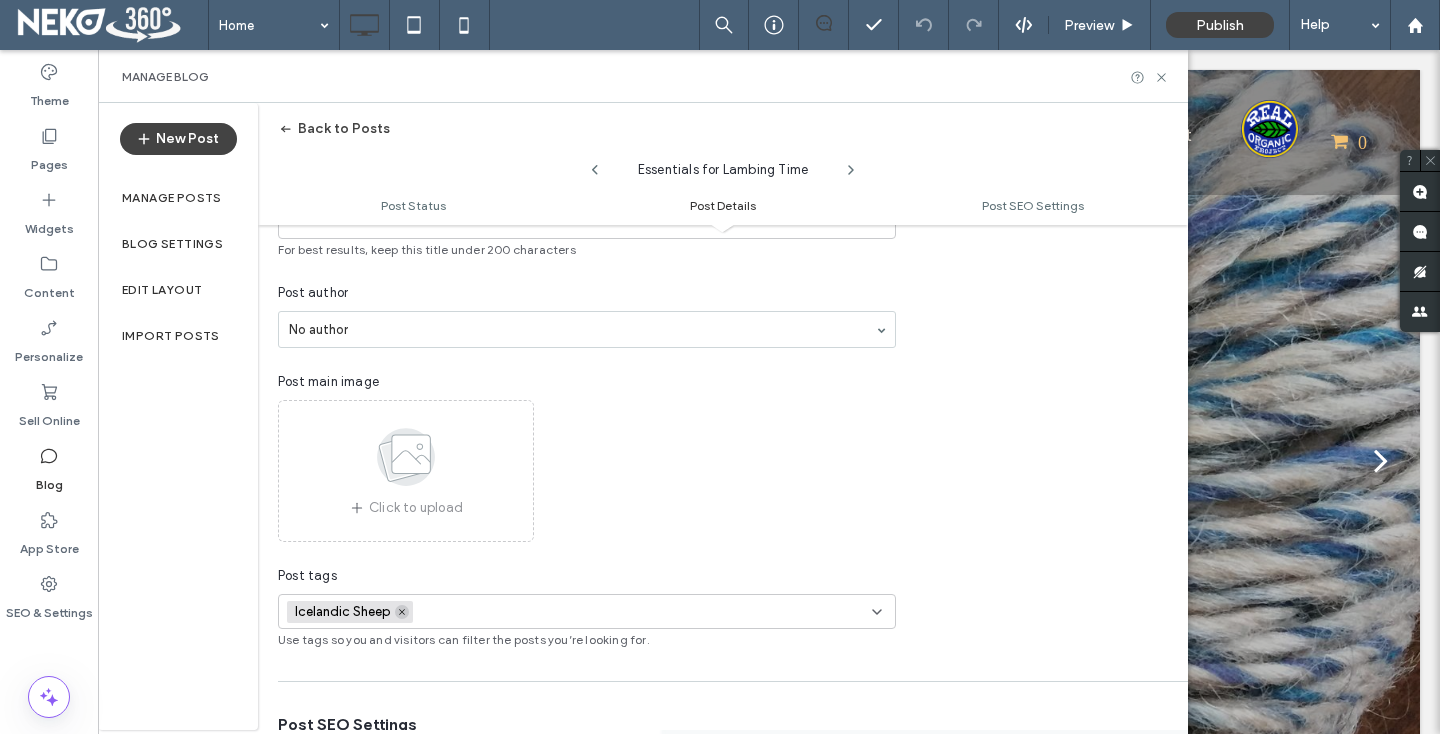 click 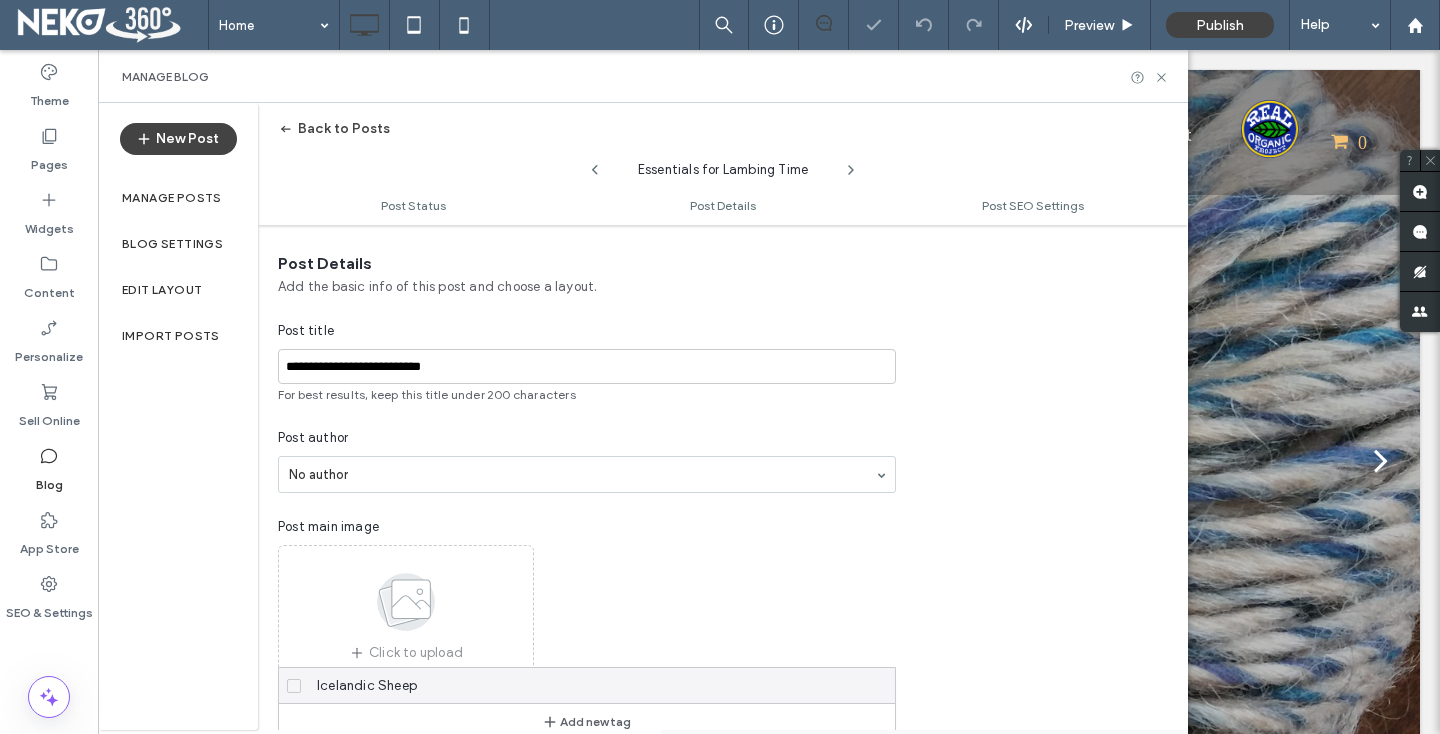 scroll, scrollTop: 0, scrollLeft: 0, axis: both 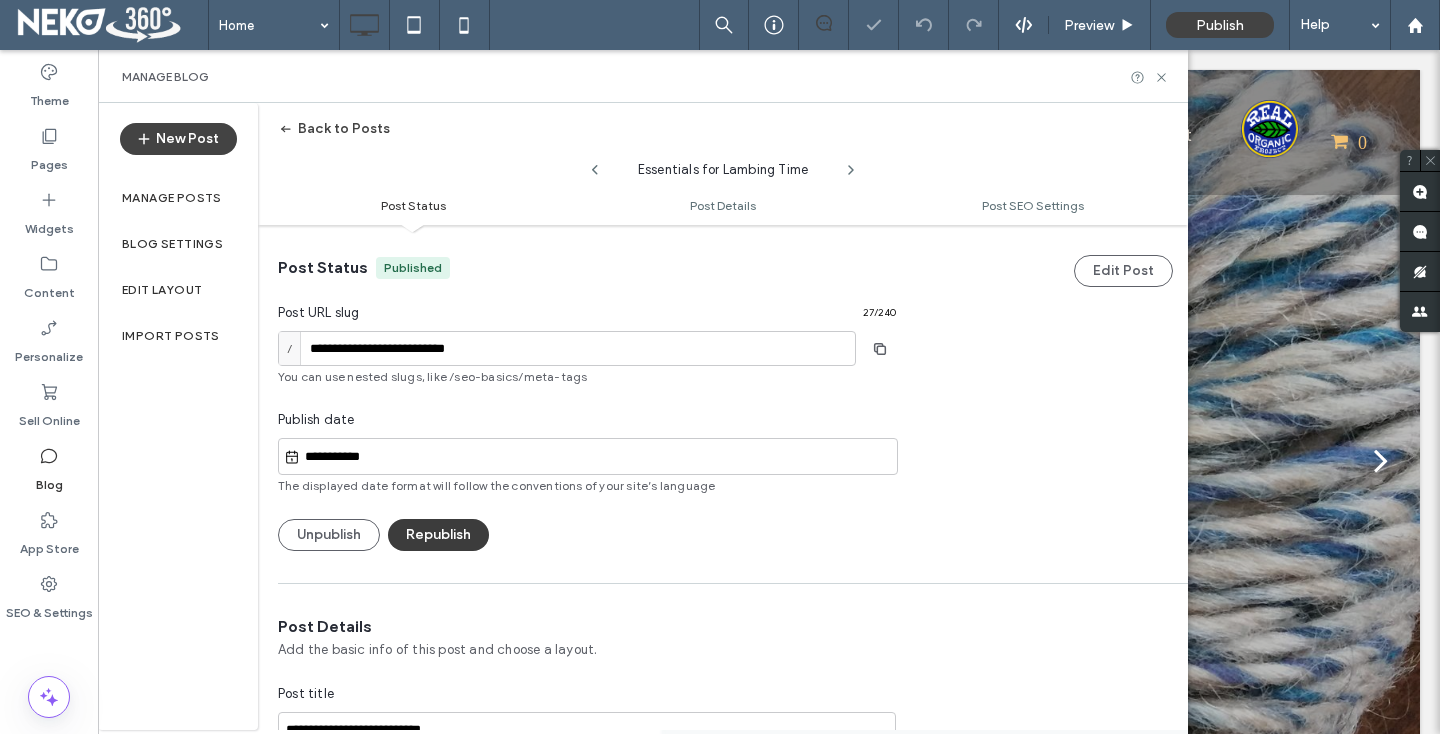 click on "Republish" at bounding box center [438, 535] 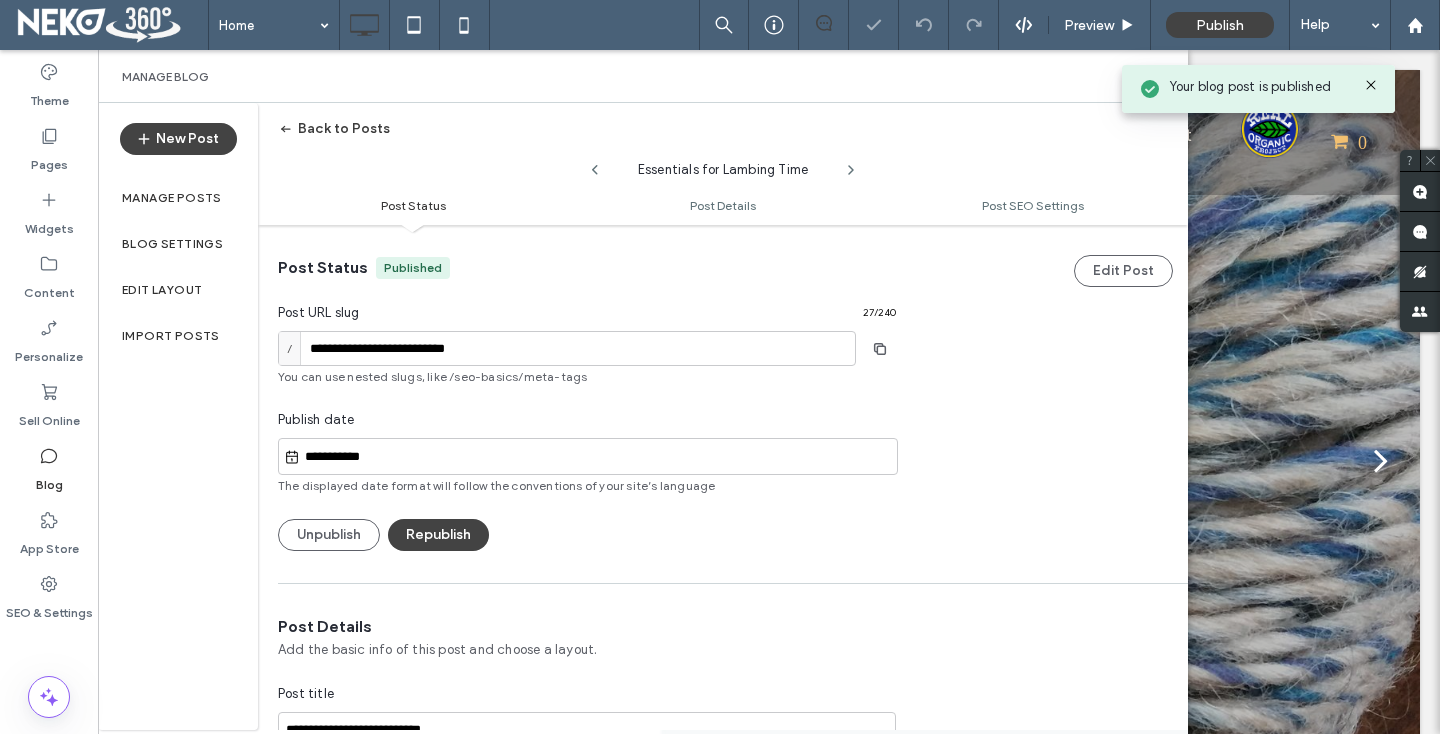 click on "Back to Posts" at bounding box center [334, 129] 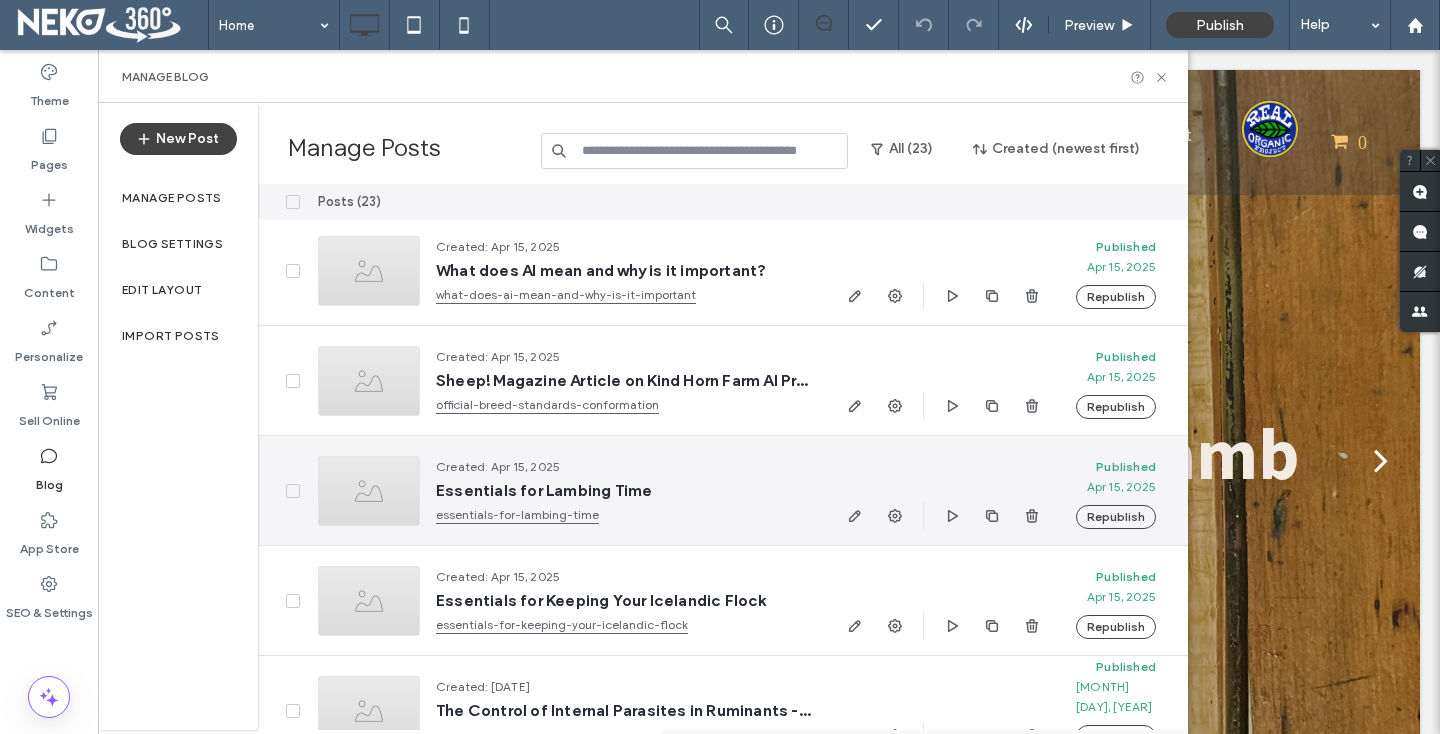scroll, scrollTop: 672, scrollLeft: 0, axis: vertical 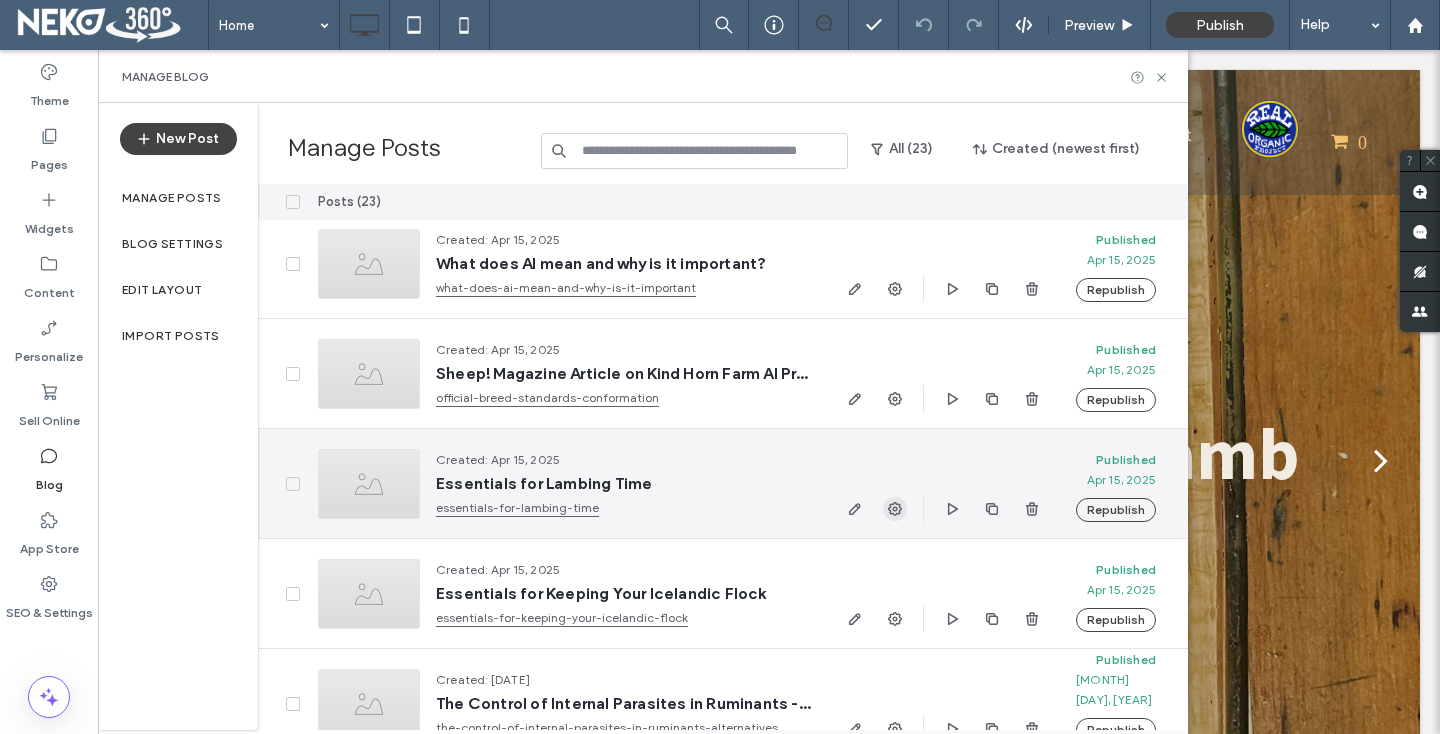 click 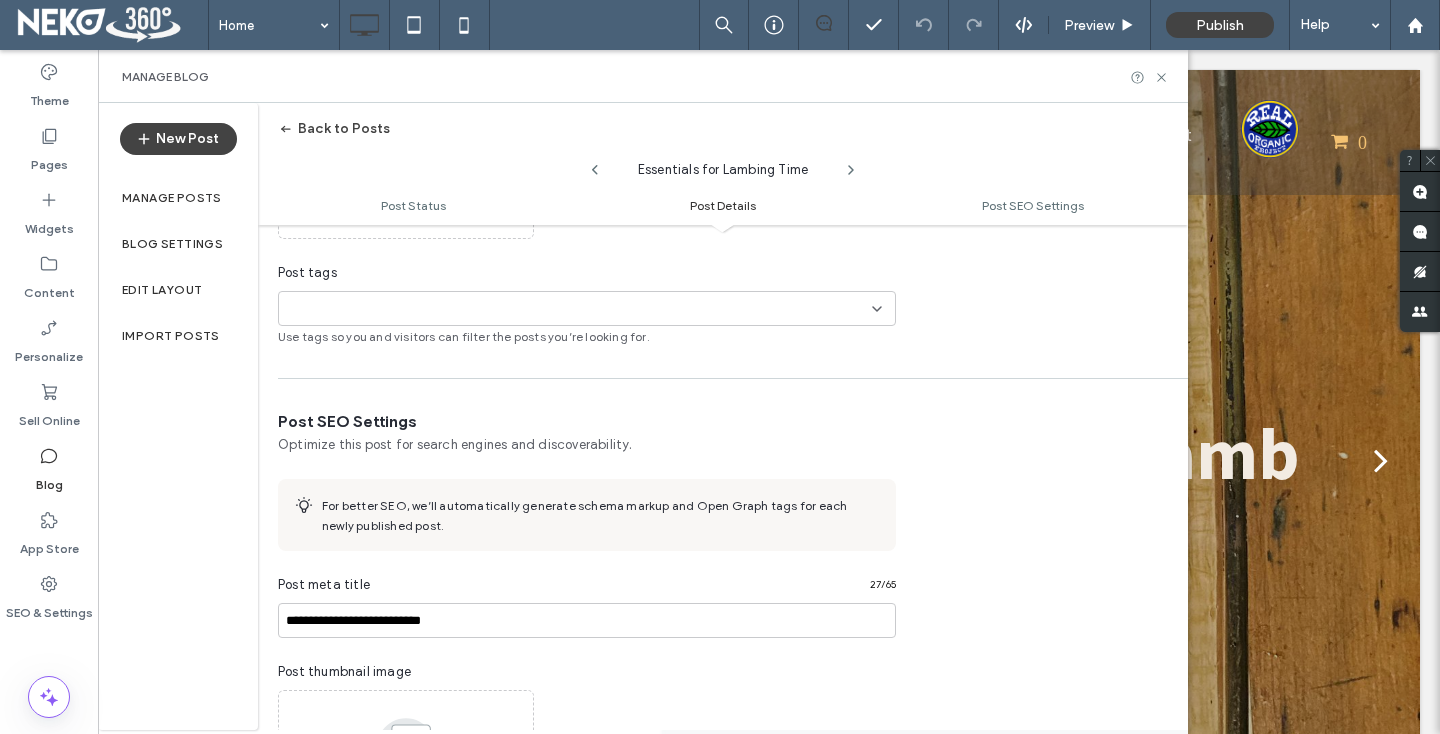 scroll, scrollTop: 816, scrollLeft: 0, axis: vertical 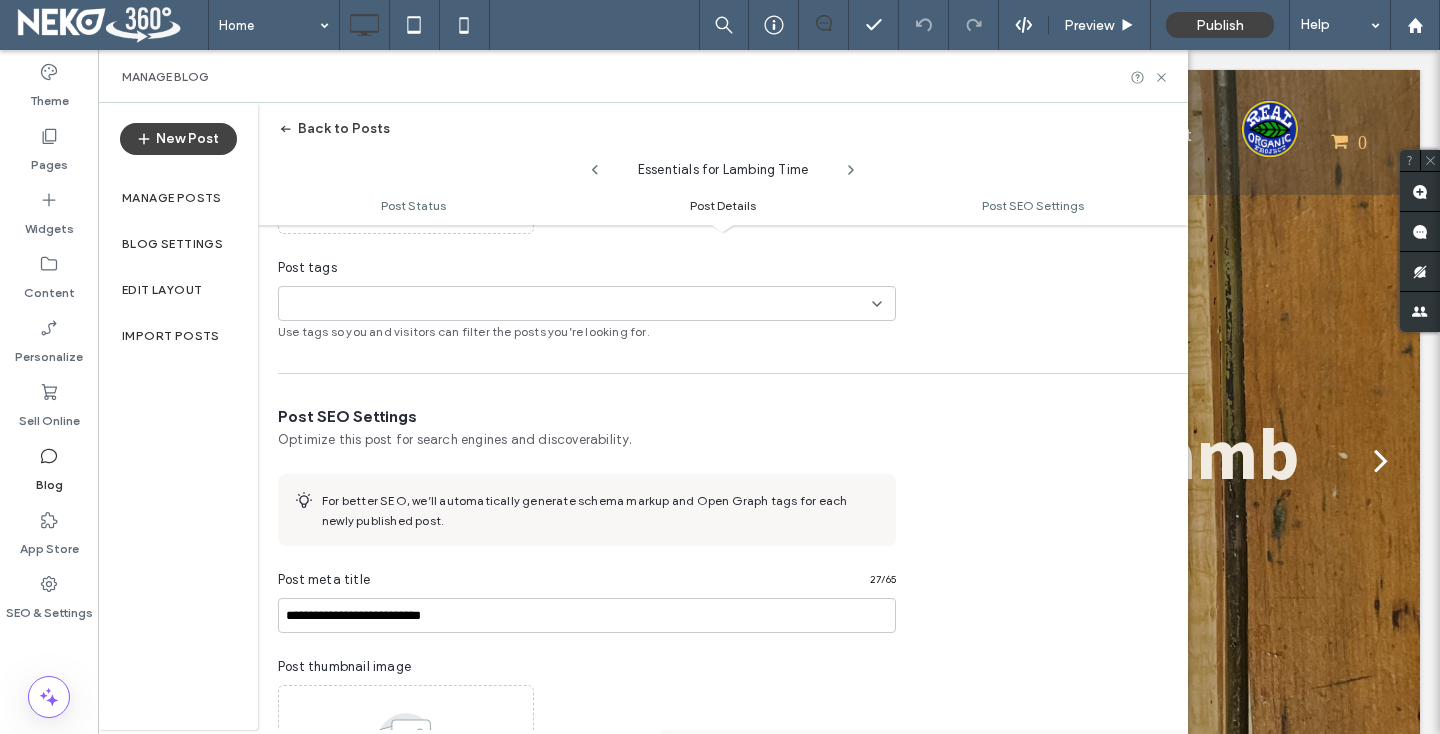 click on "Back to Posts" at bounding box center [334, 129] 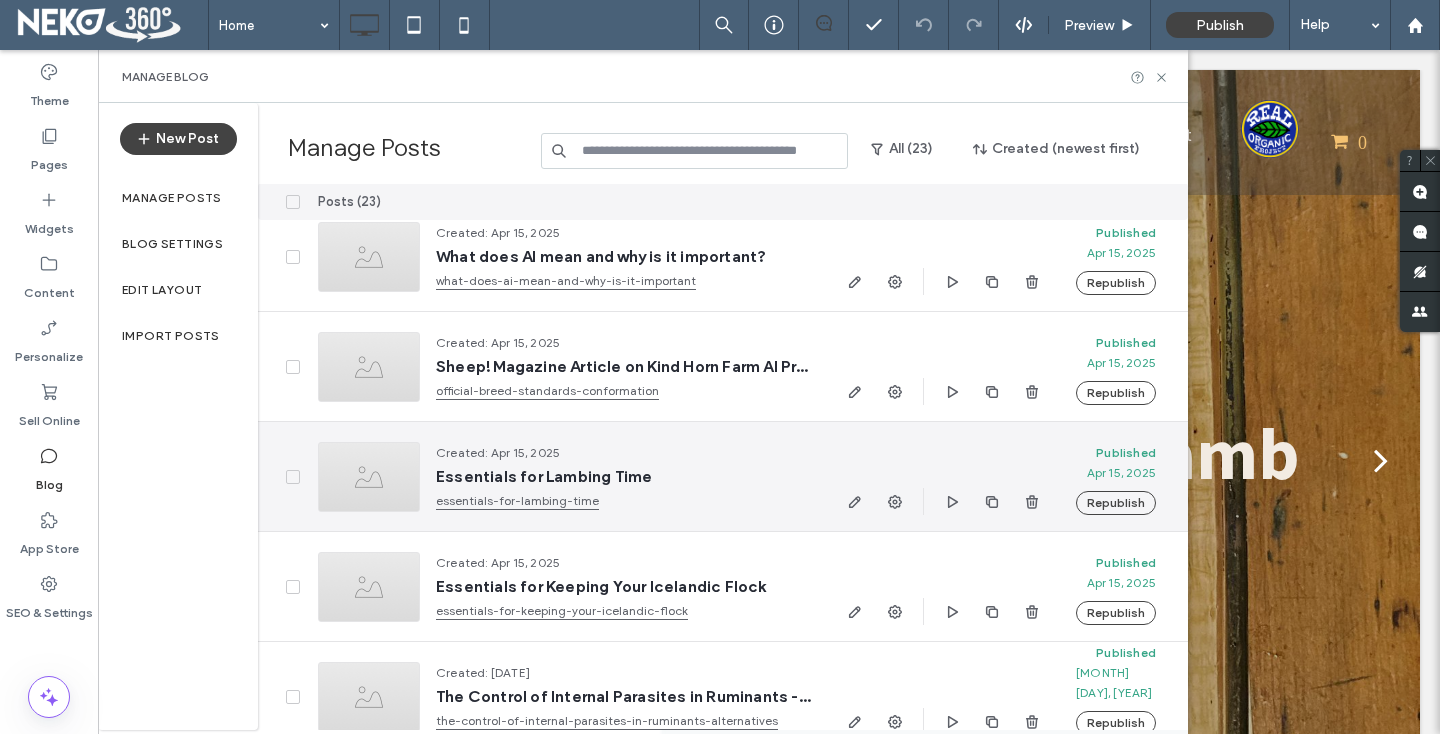 scroll, scrollTop: 764, scrollLeft: 0, axis: vertical 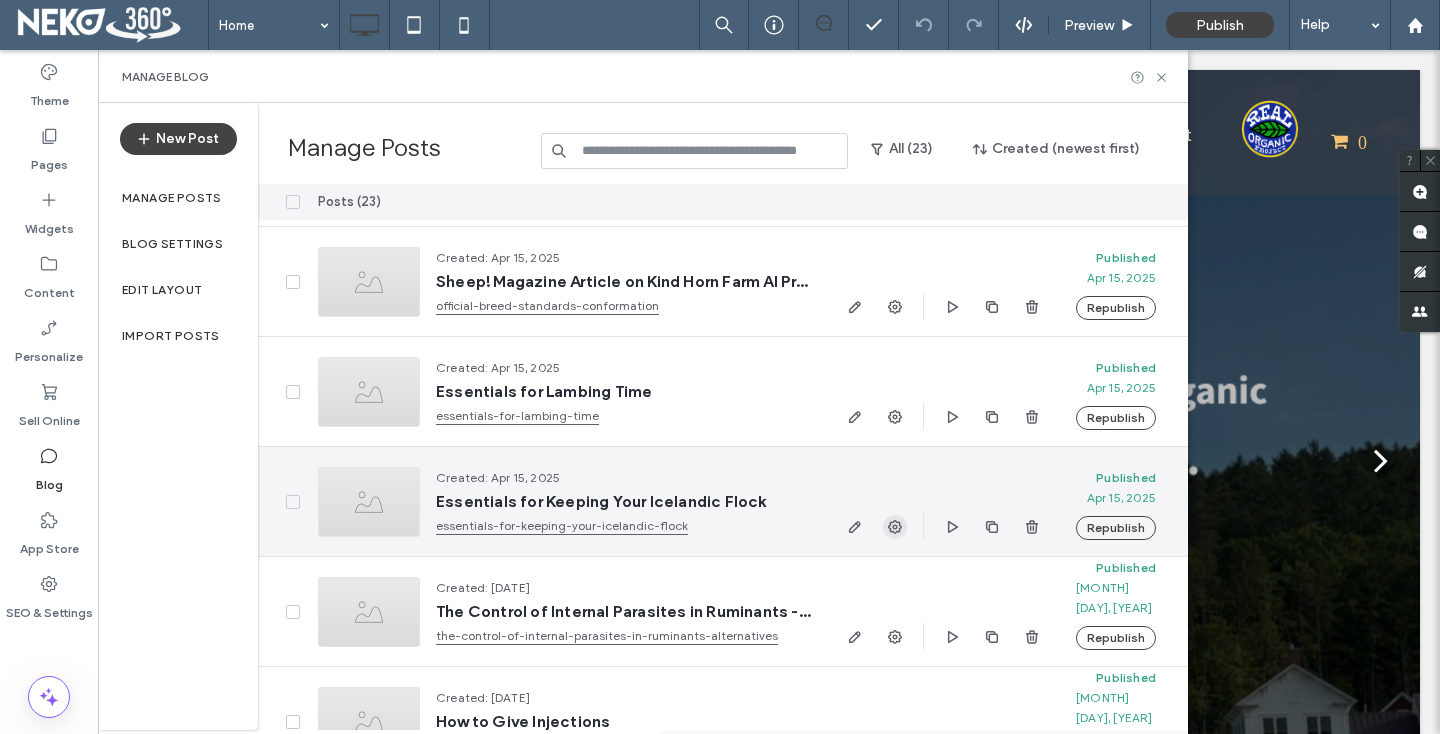 click 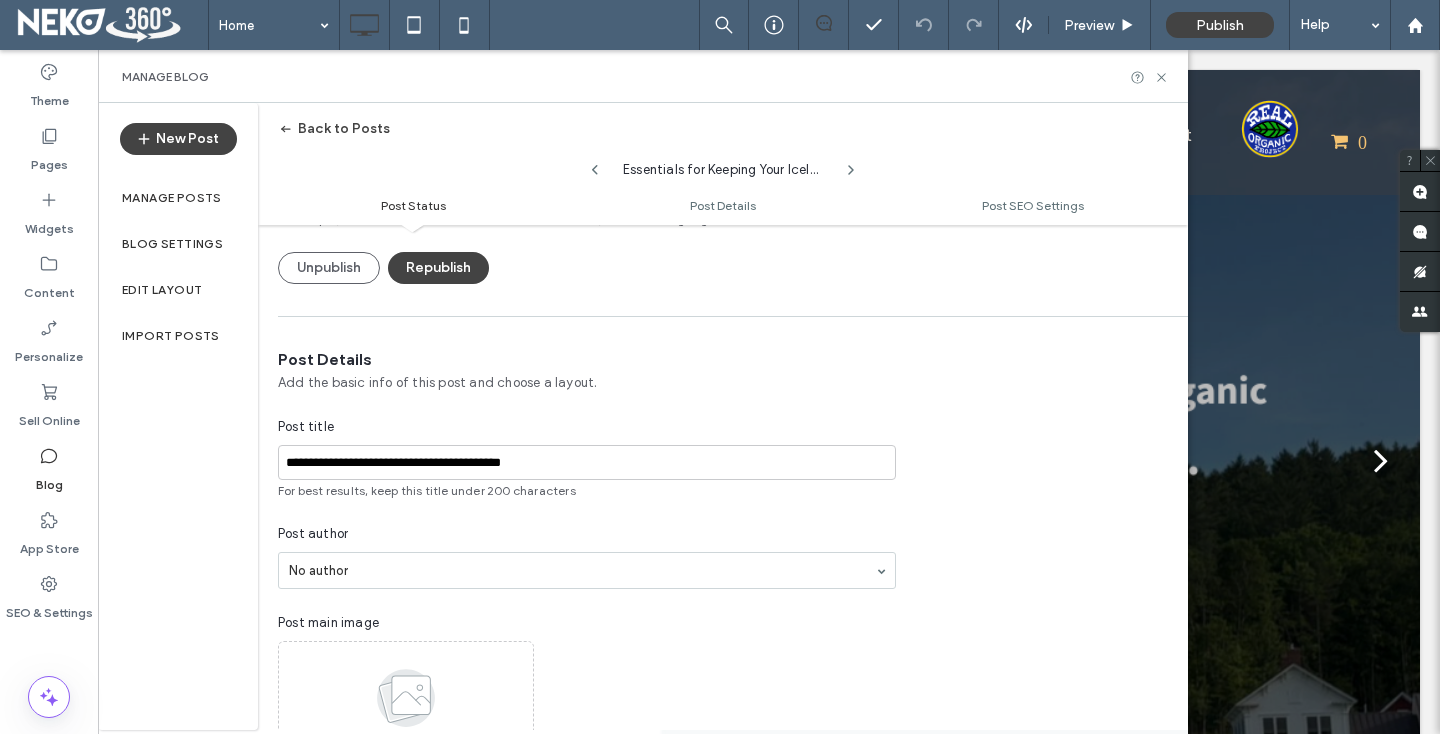 scroll, scrollTop: 501, scrollLeft: 0, axis: vertical 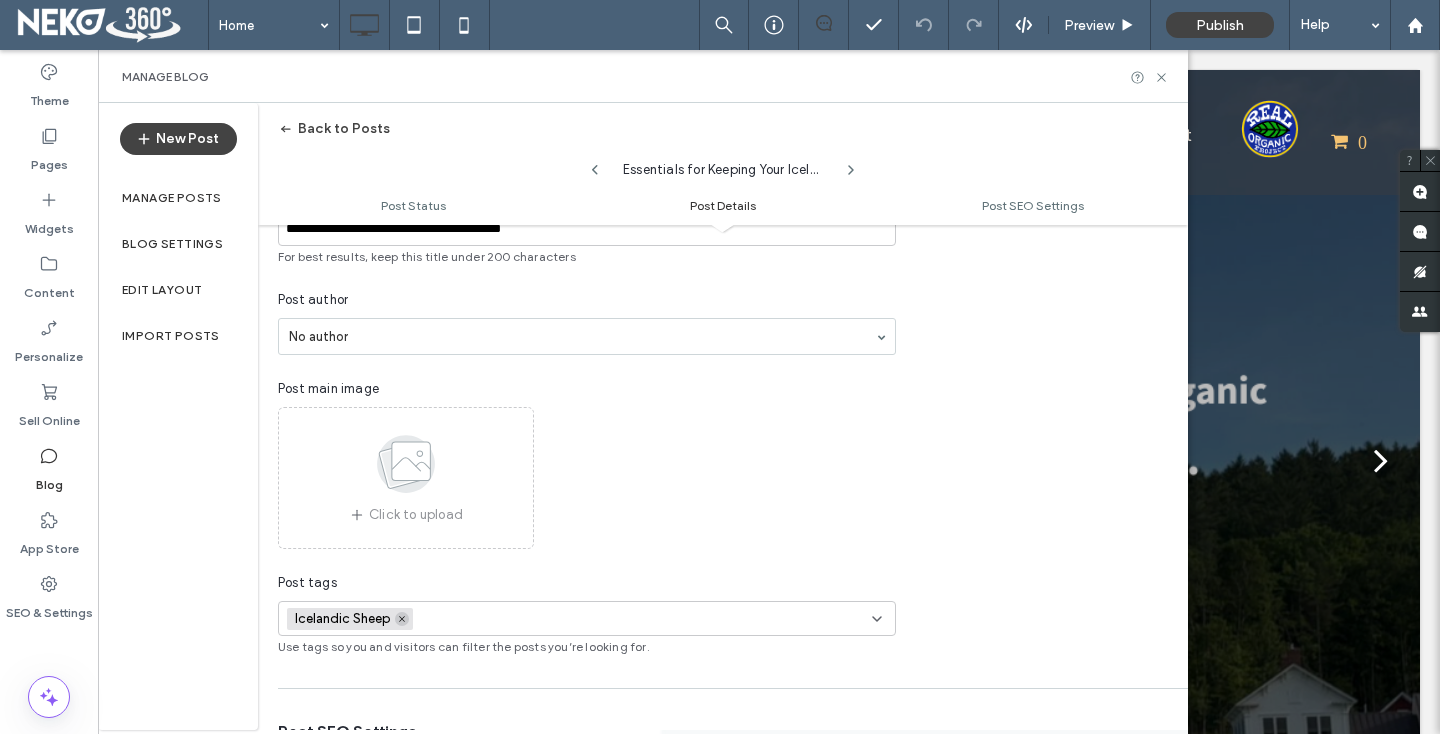 click 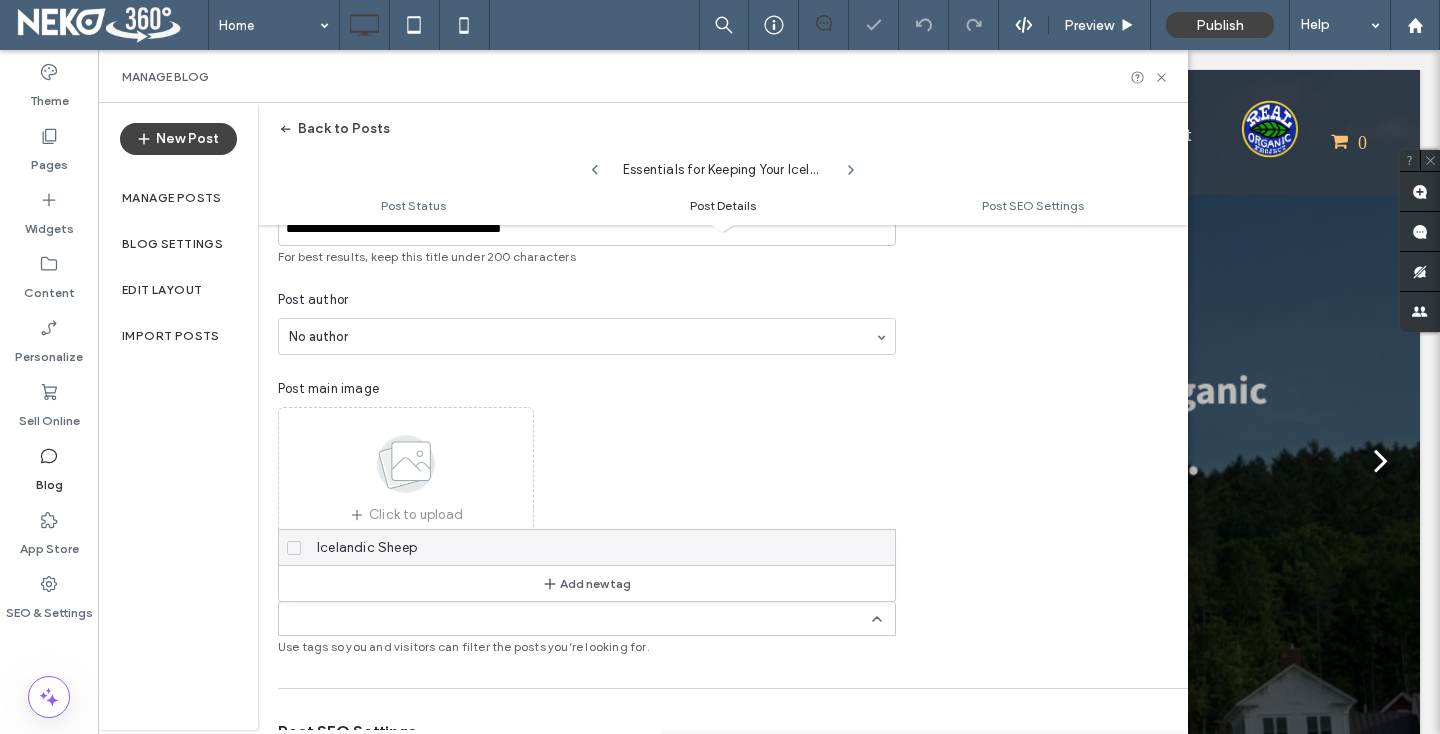 scroll, scrollTop: 0, scrollLeft: 0, axis: both 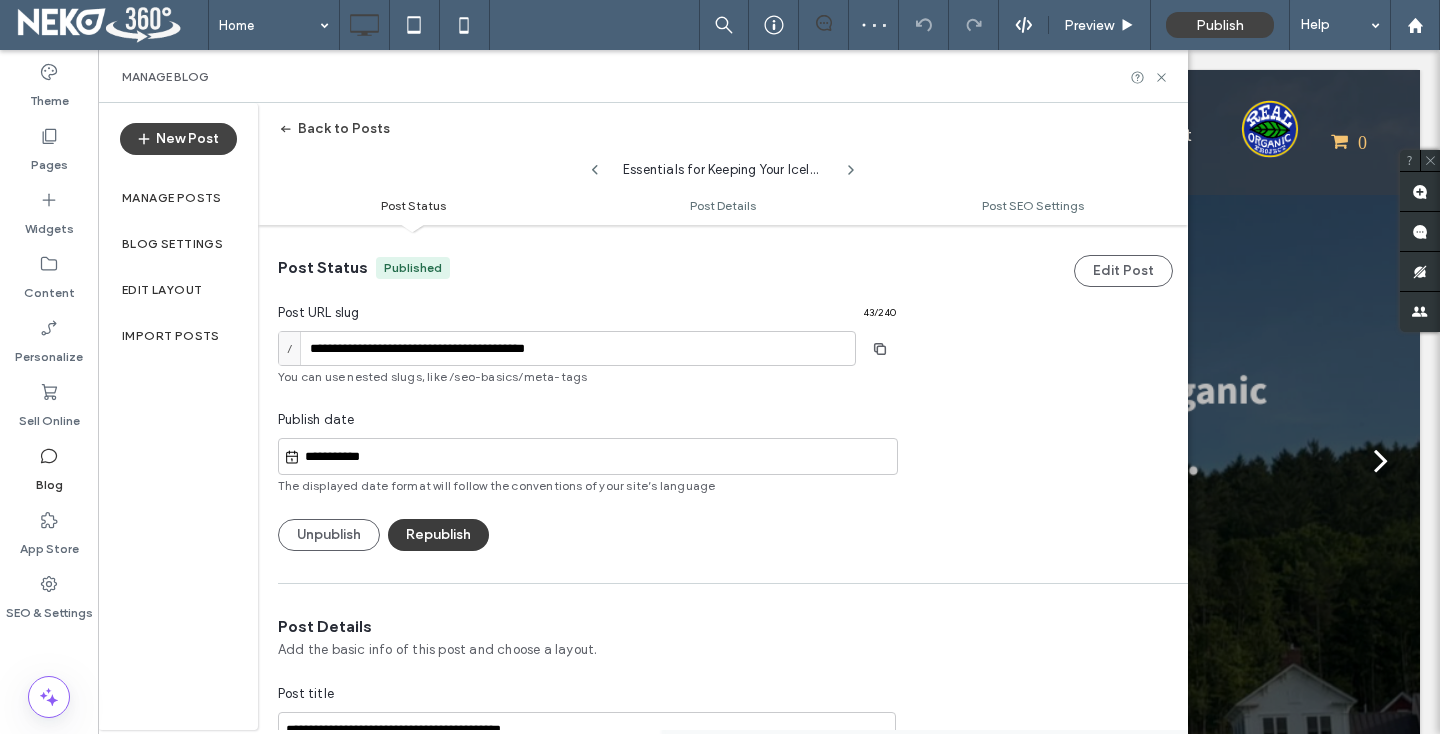 click on "Republish" at bounding box center (438, 535) 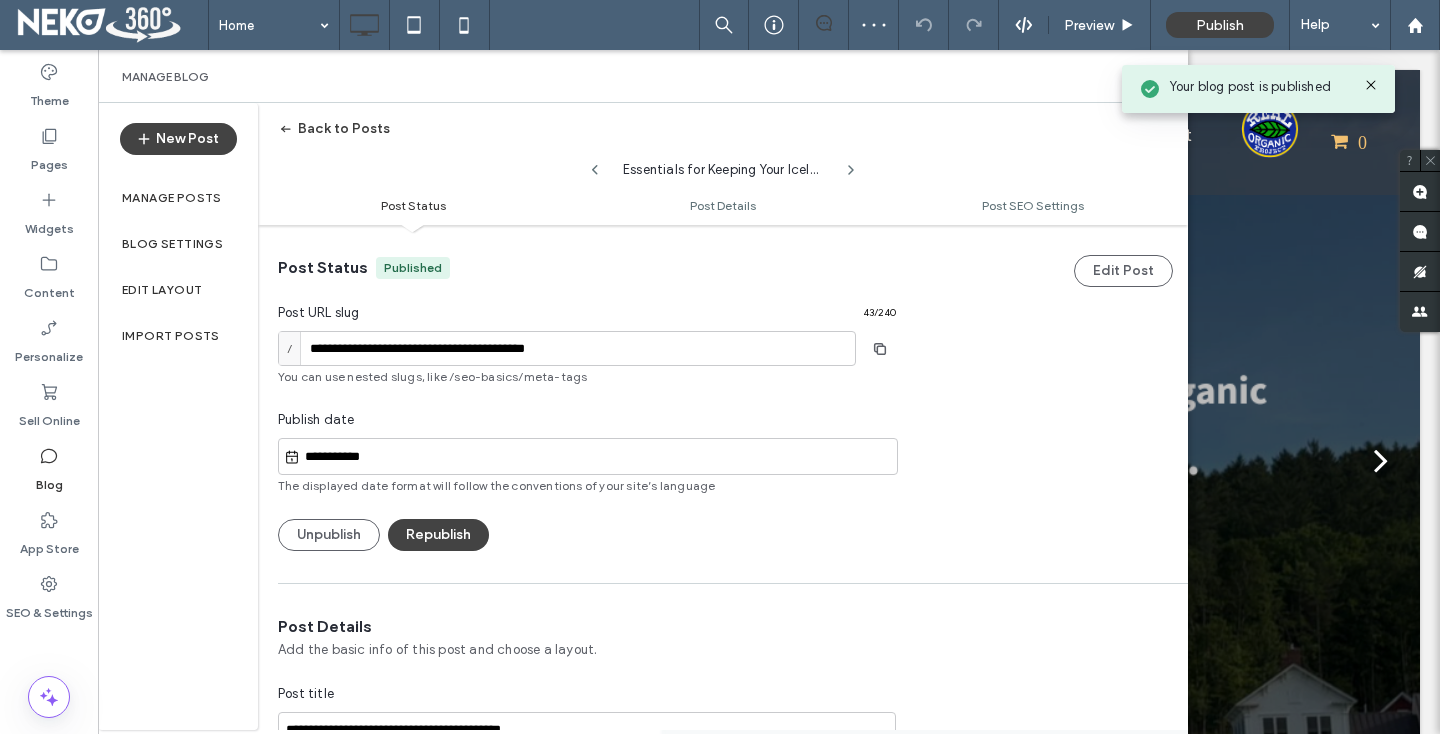 click on "Back to Posts" at bounding box center (334, 129) 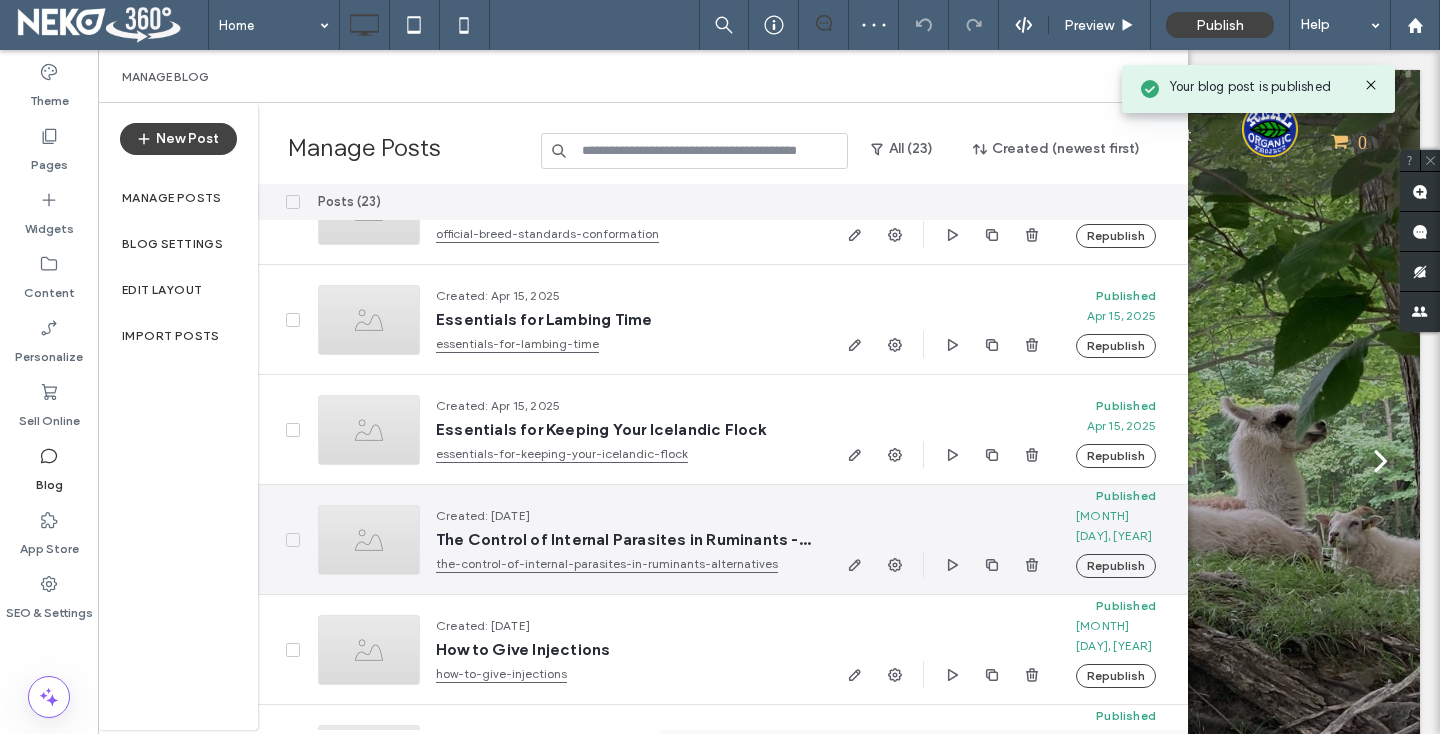 scroll, scrollTop: 844, scrollLeft: 0, axis: vertical 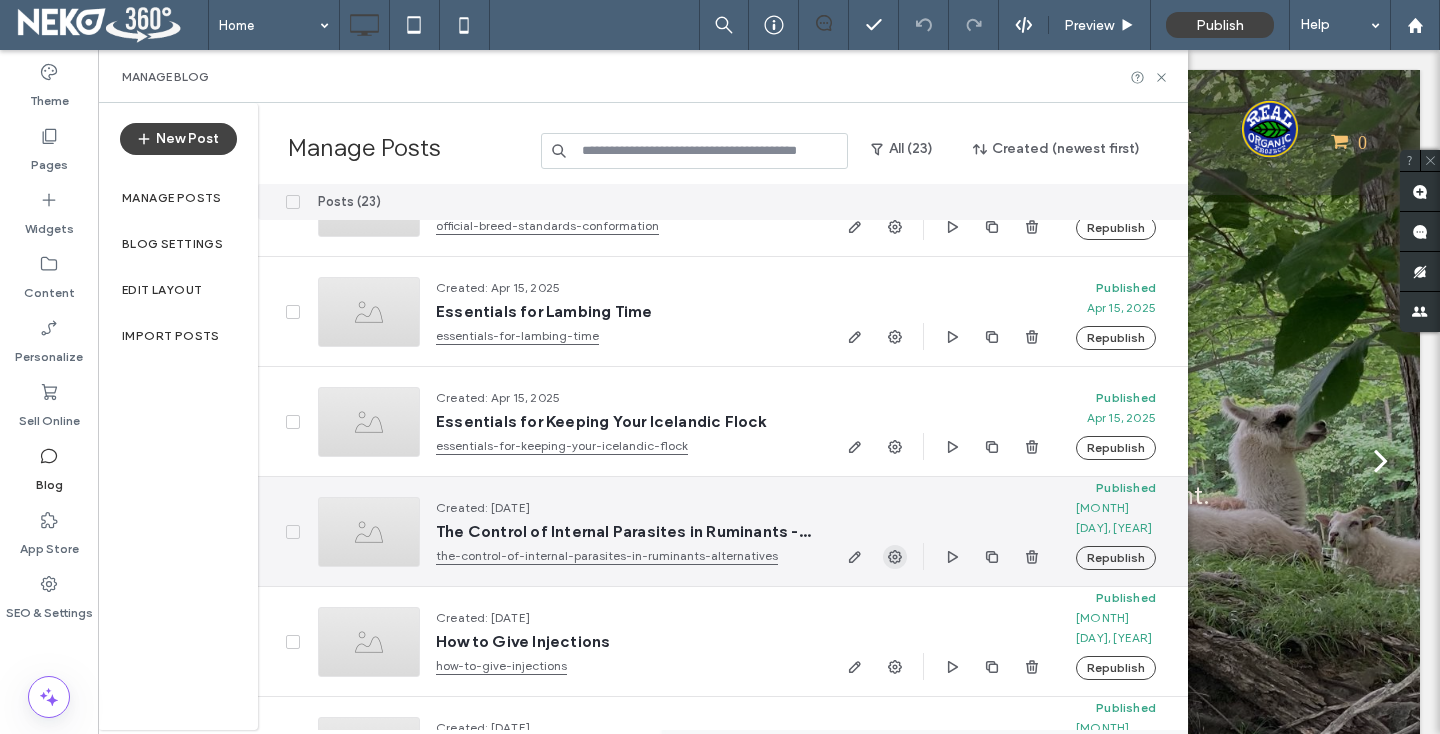 click 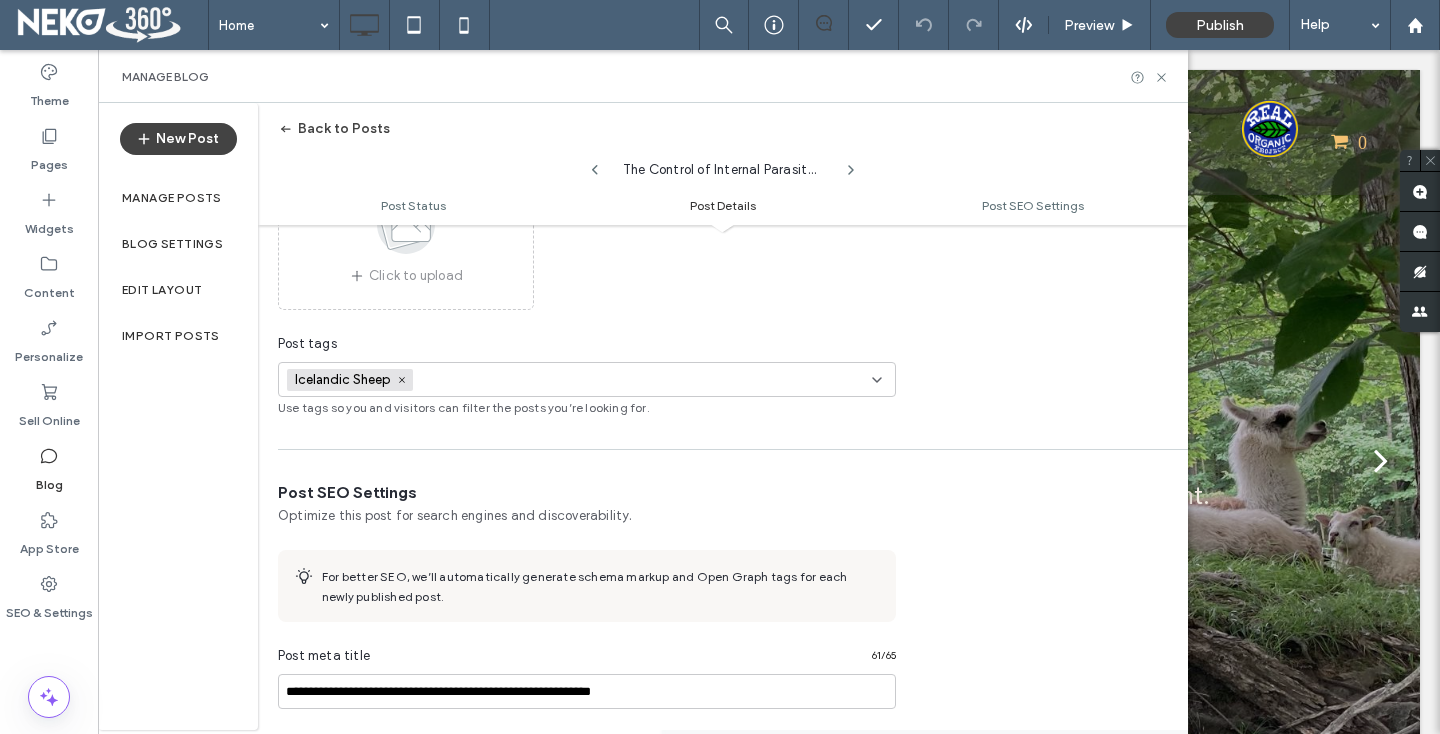 scroll, scrollTop: 568, scrollLeft: 0, axis: vertical 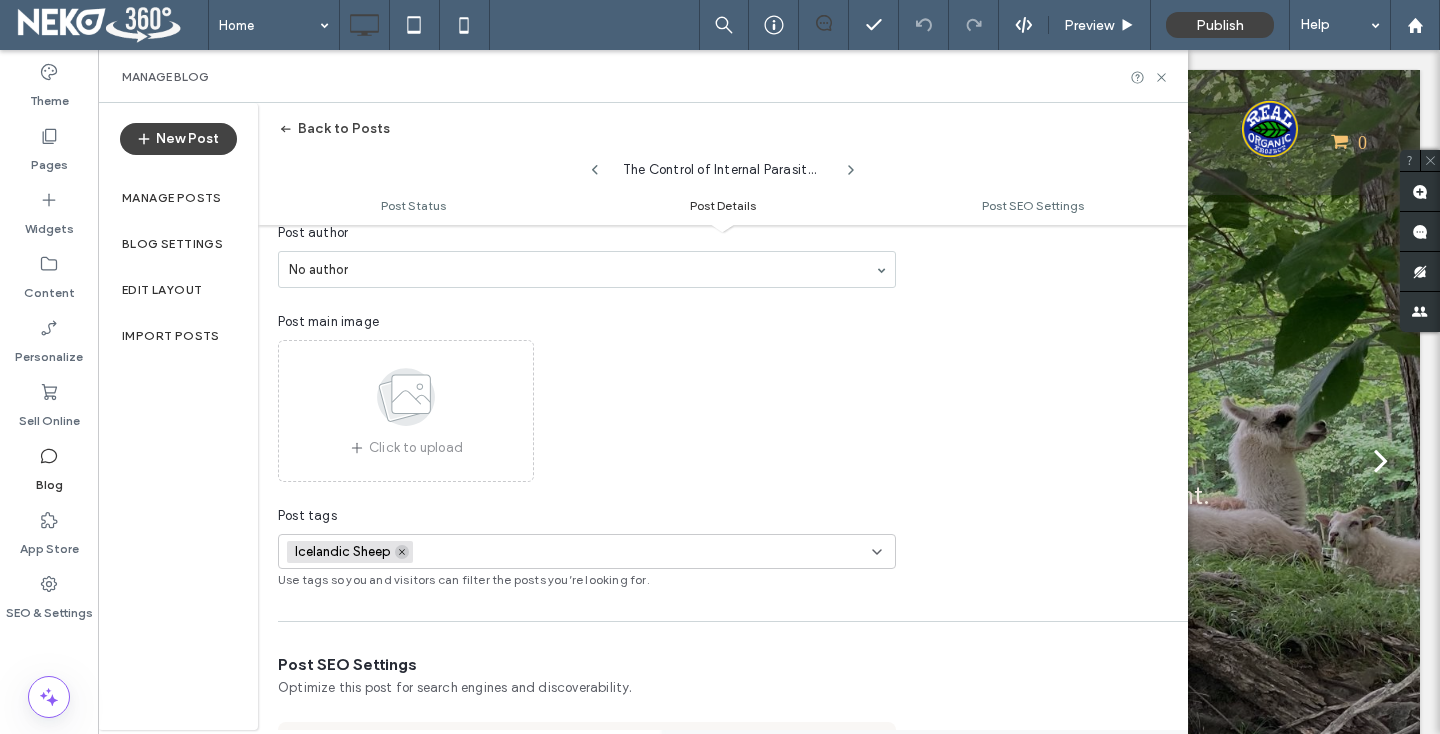 click 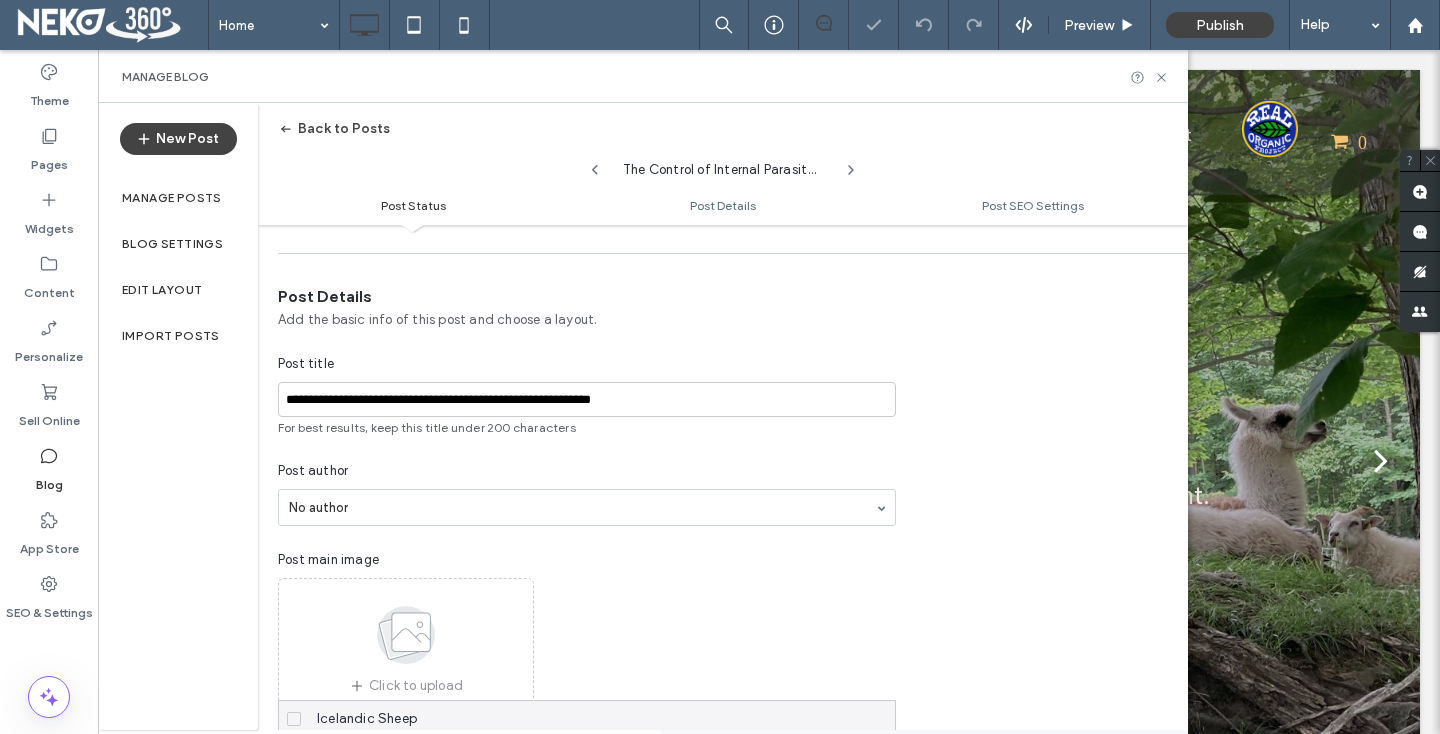 scroll, scrollTop: 0, scrollLeft: 0, axis: both 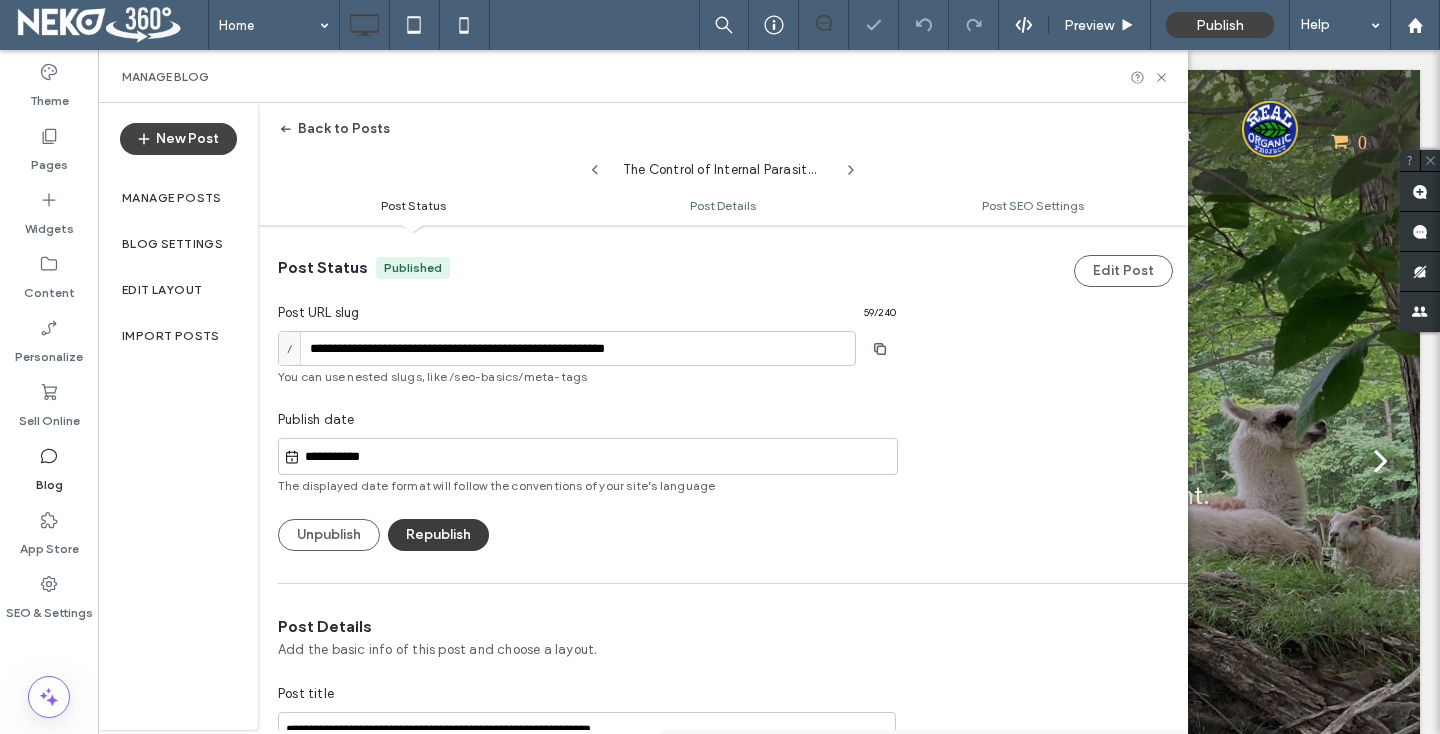 click on "Republish" at bounding box center (438, 535) 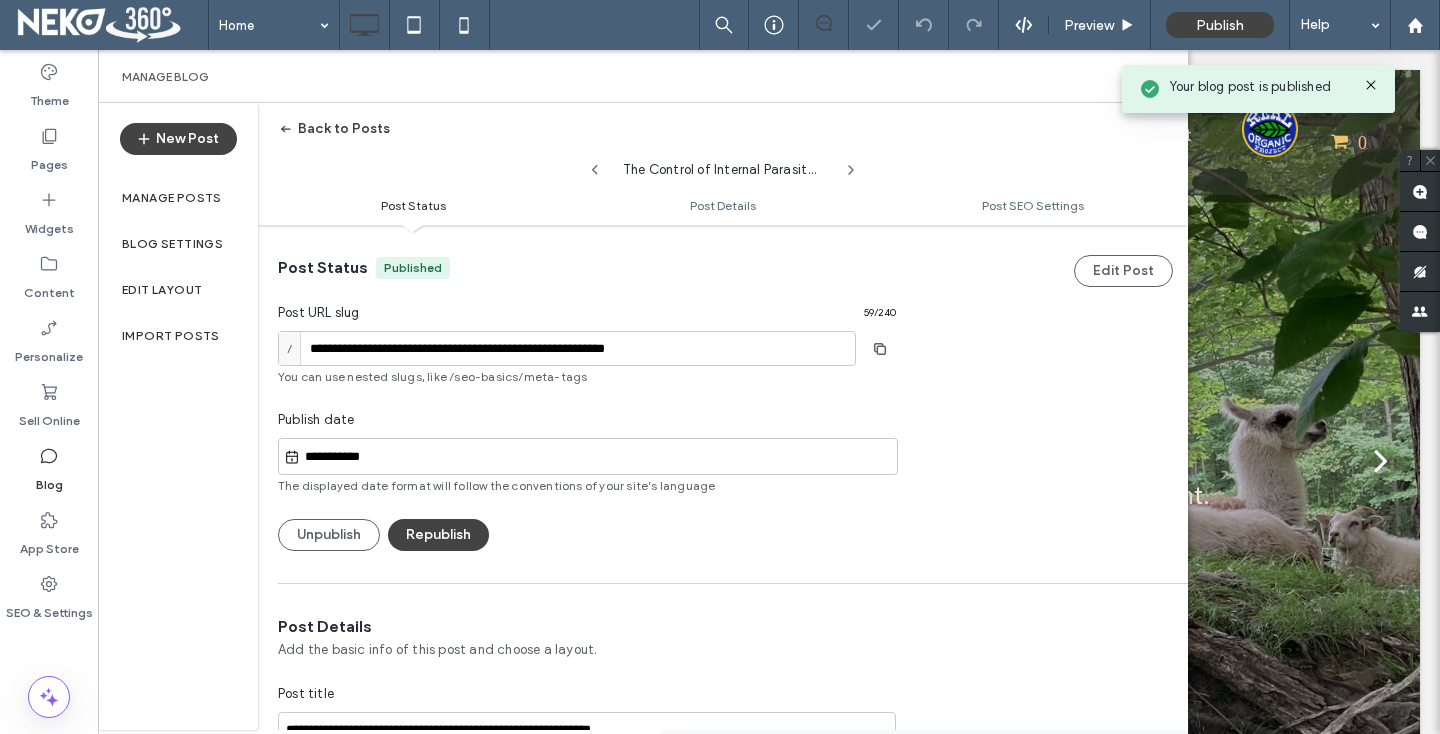 click 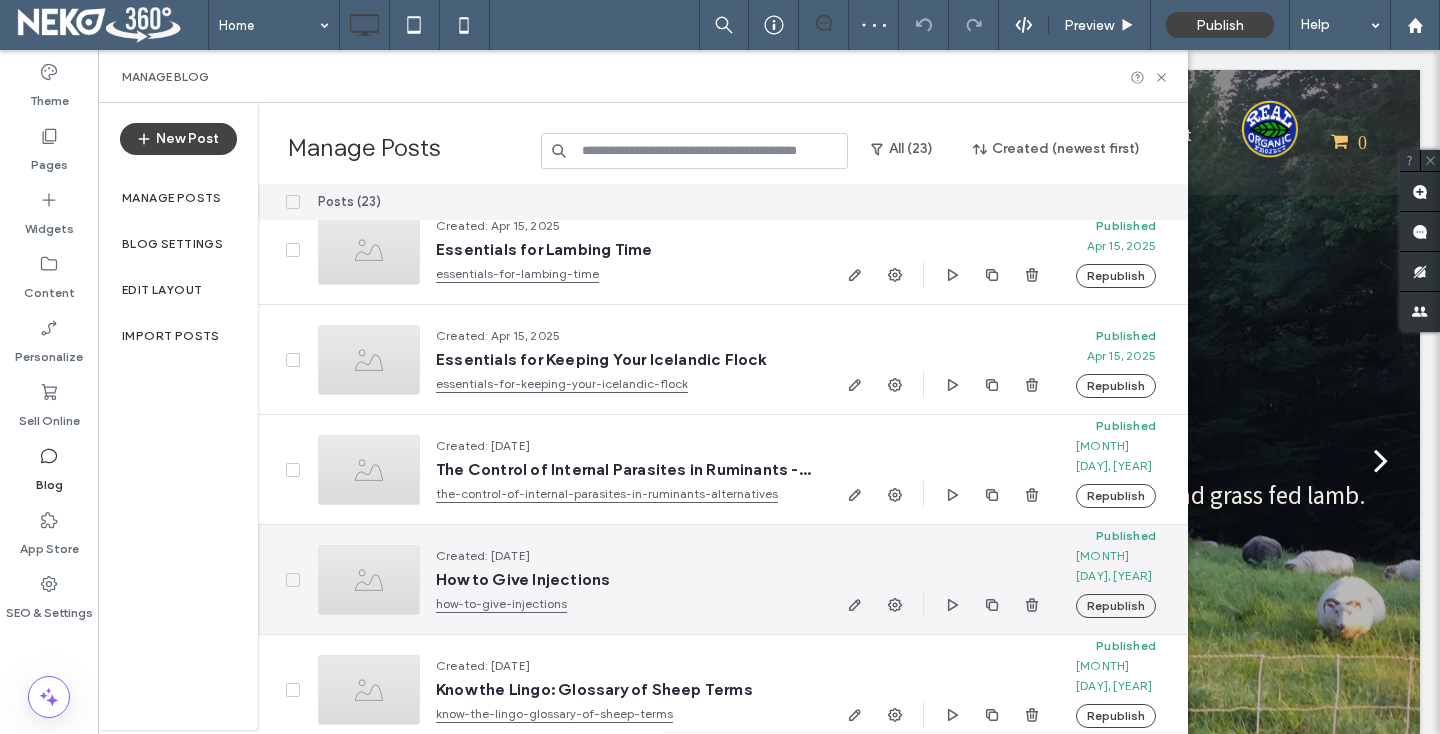 scroll, scrollTop: 908, scrollLeft: 0, axis: vertical 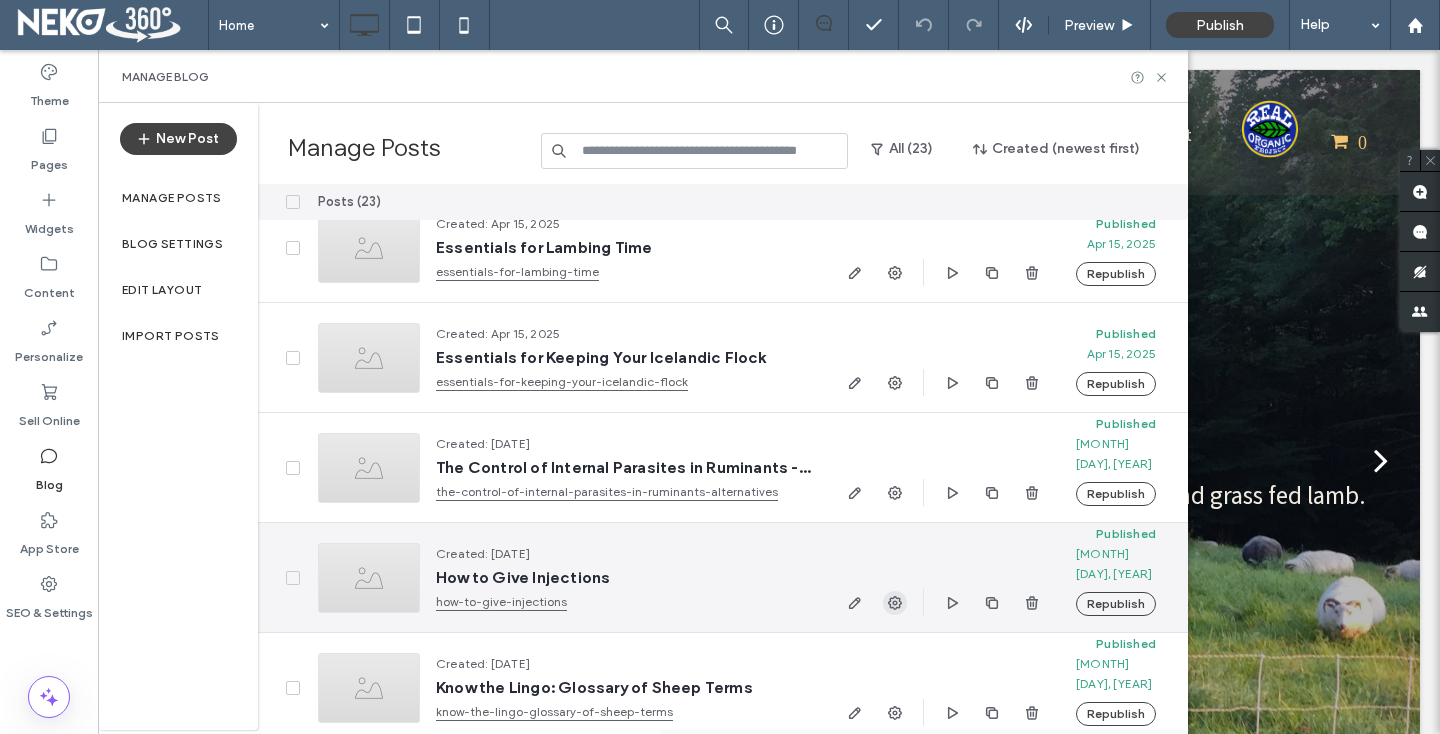 click 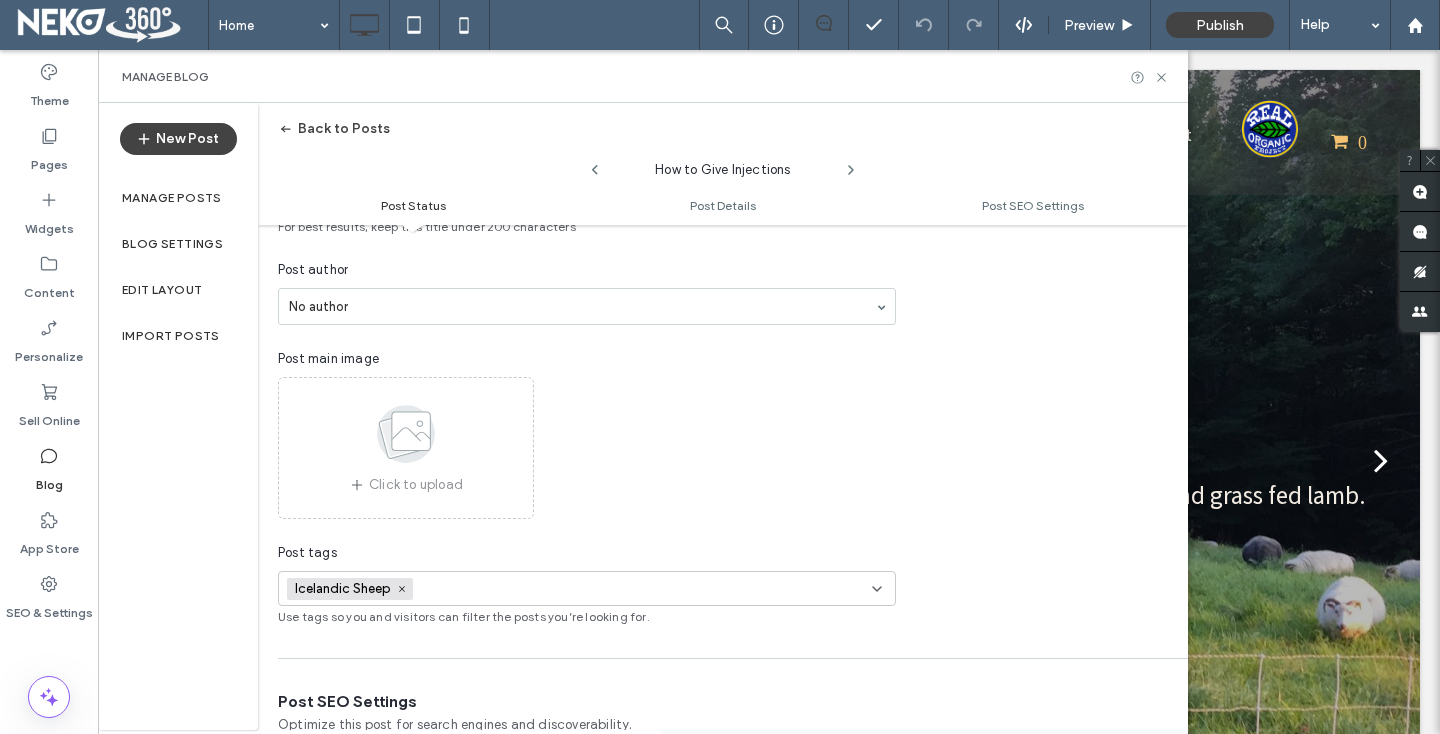 scroll, scrollTop: 649, scrollLeft: 0, axis: vertical 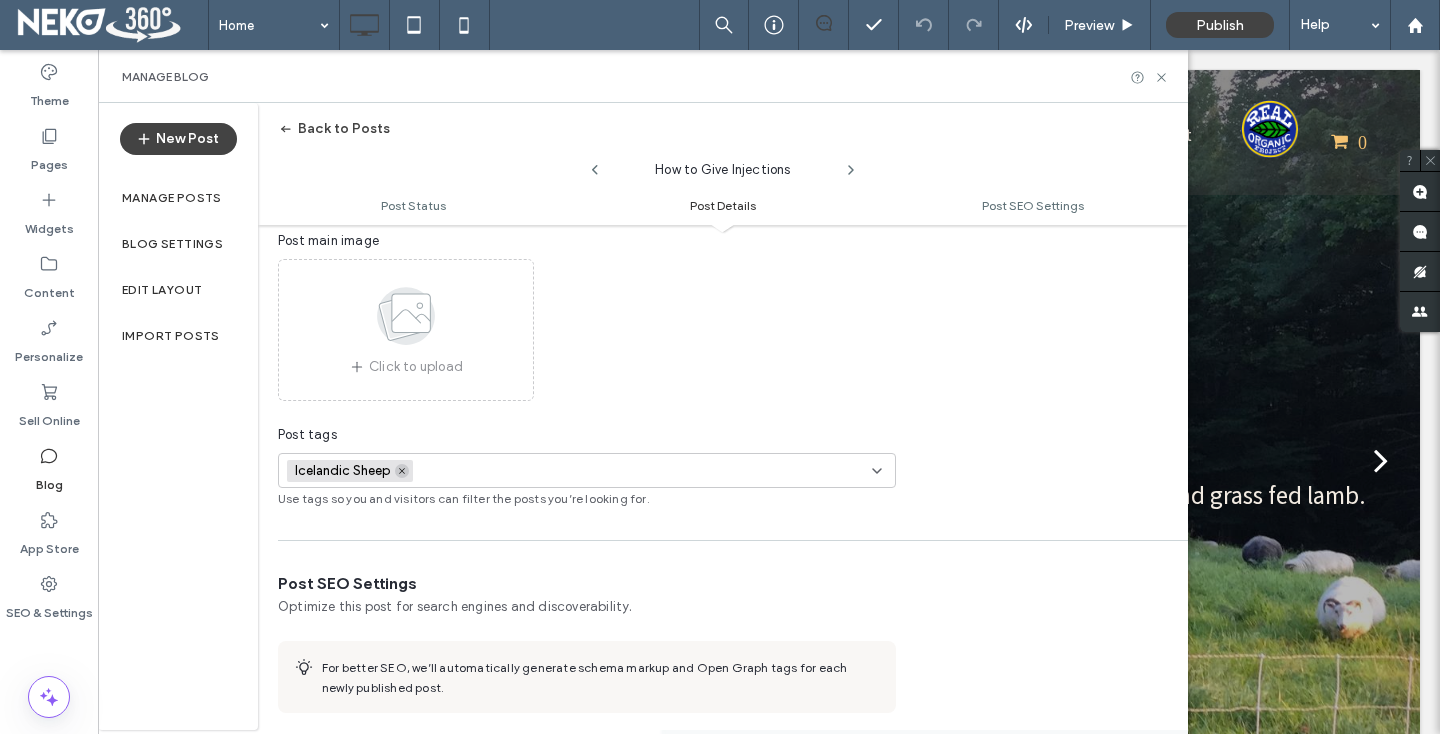click 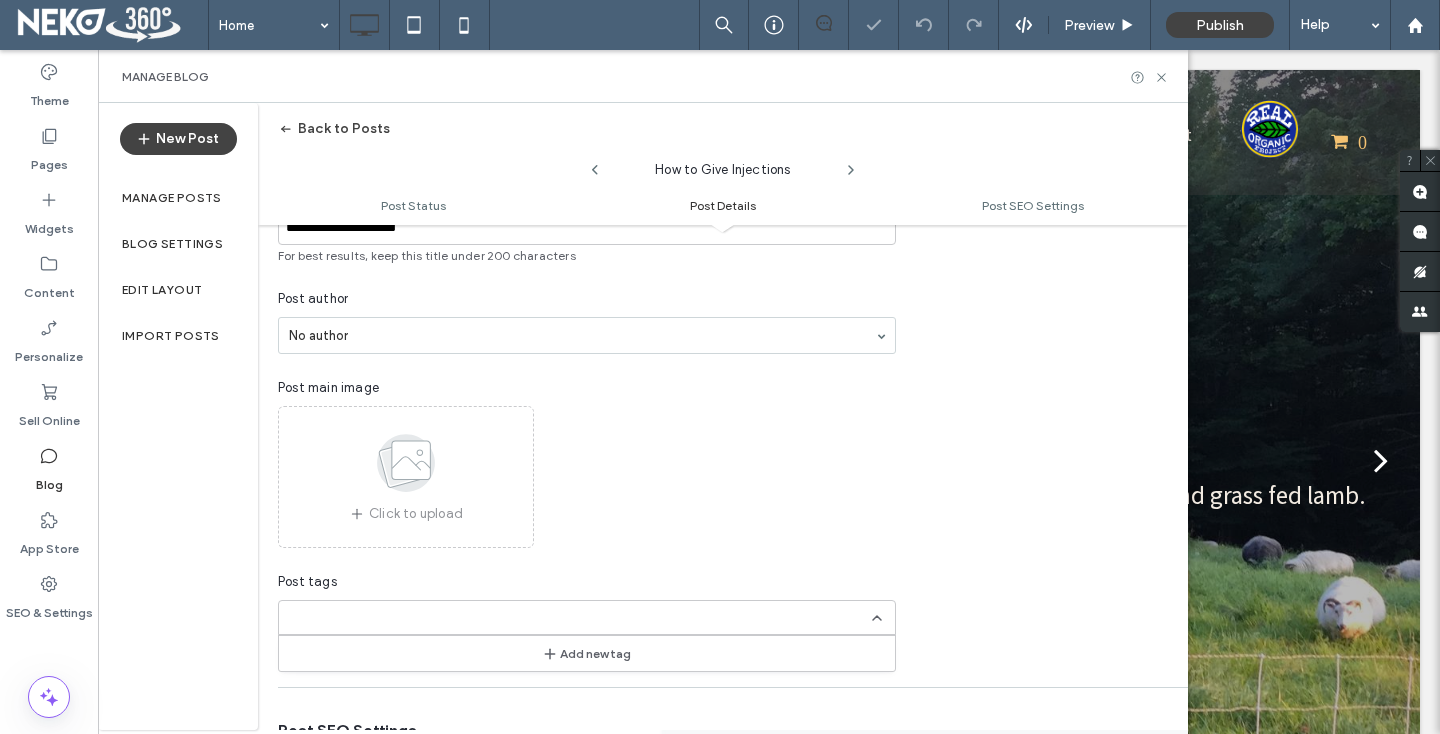 scroll, scrollTop: 0, scrollLeft: 0, axis: both 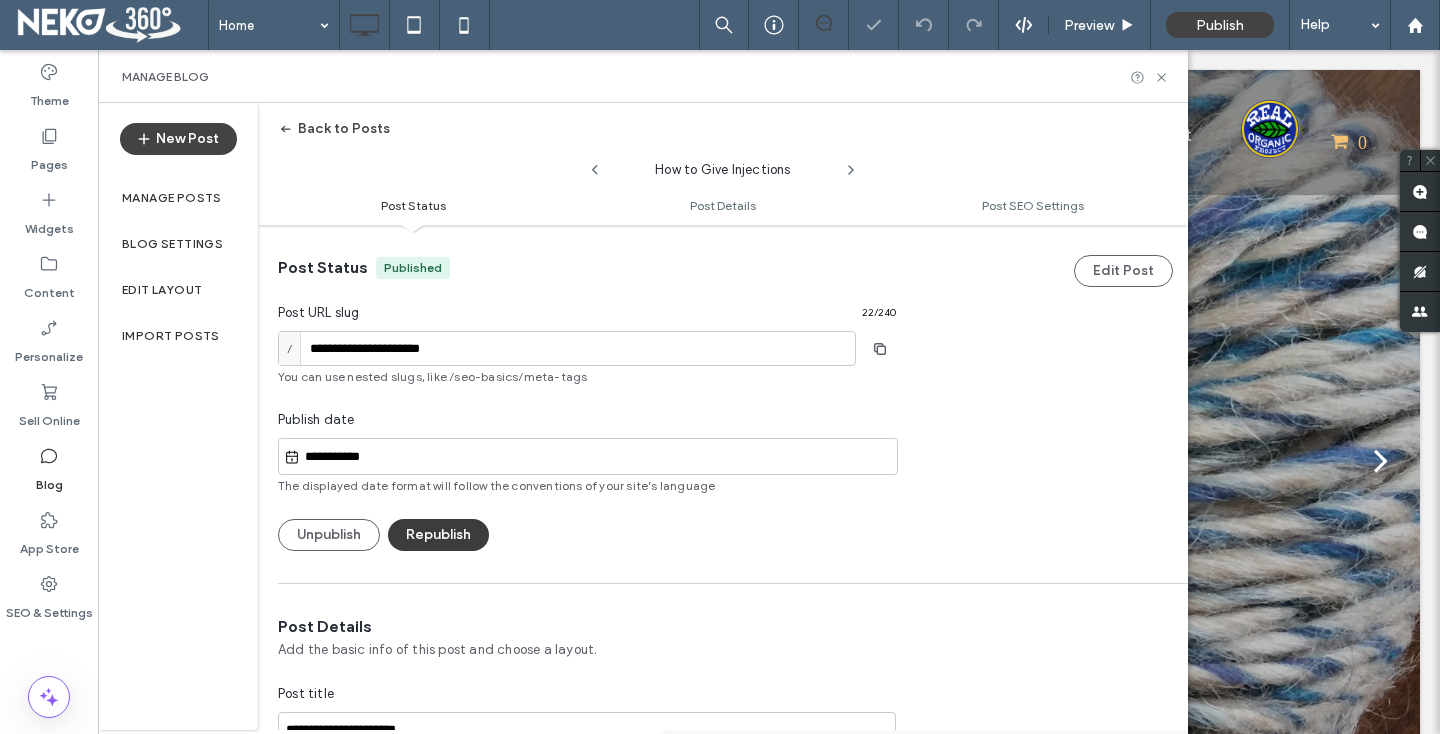 click on "Republish" at bounding box center (438, 535) 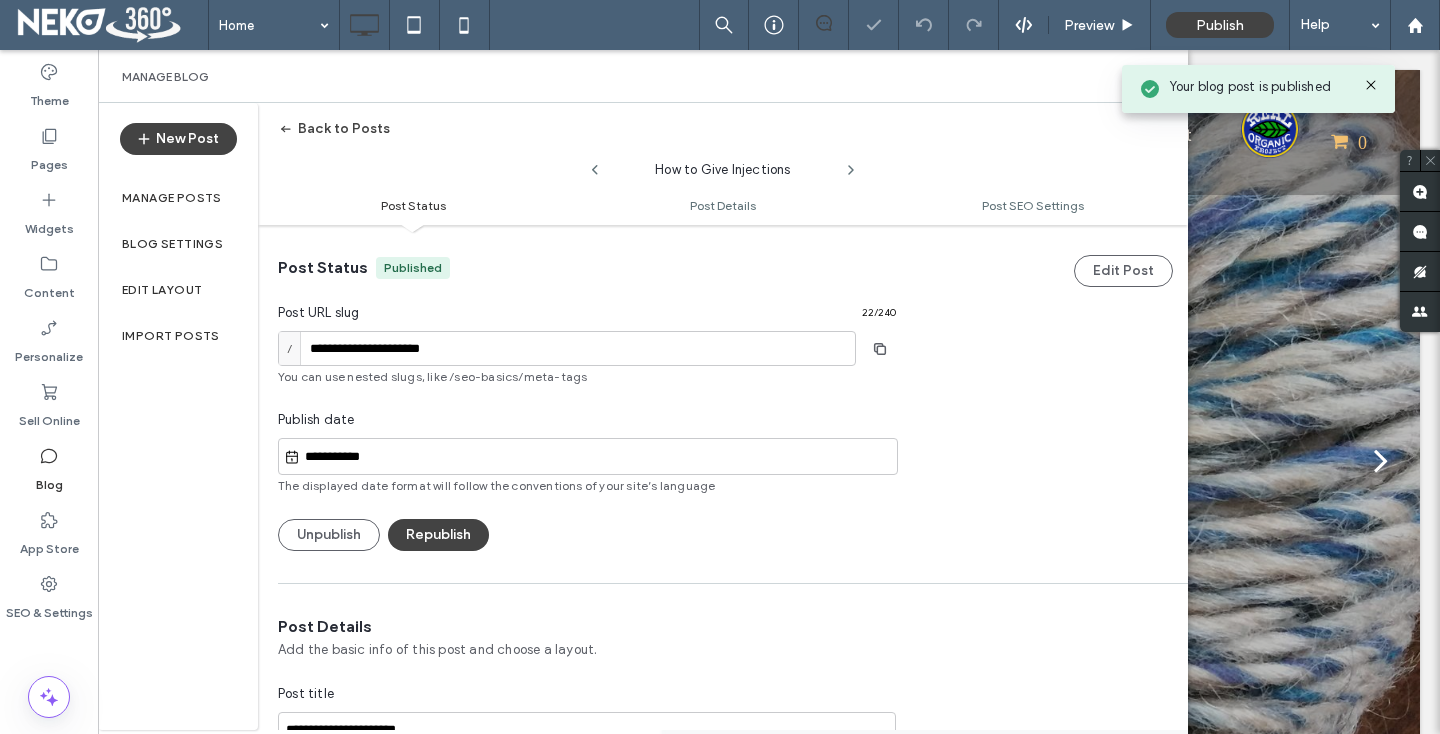 click 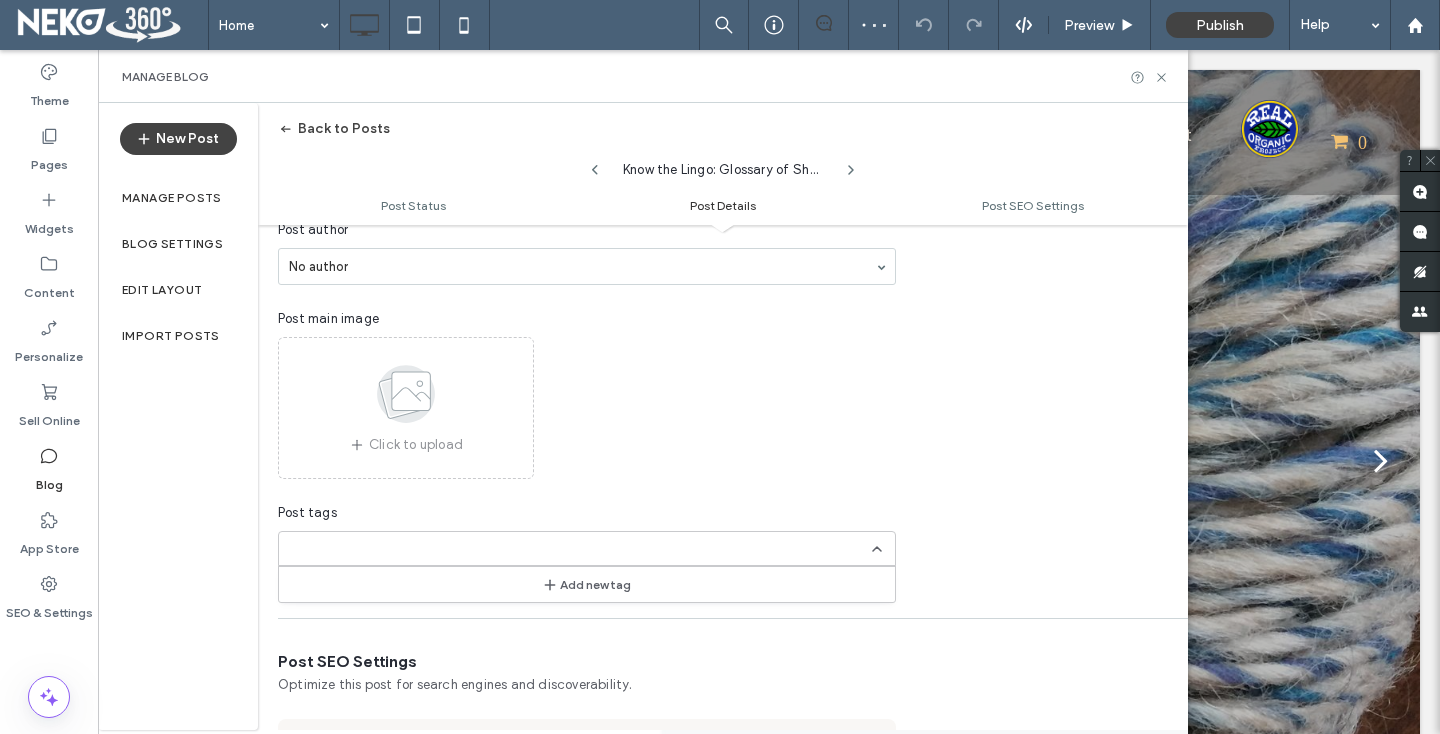scroll, scrollTop: 617, scrollLeft: 0, axis: vertical 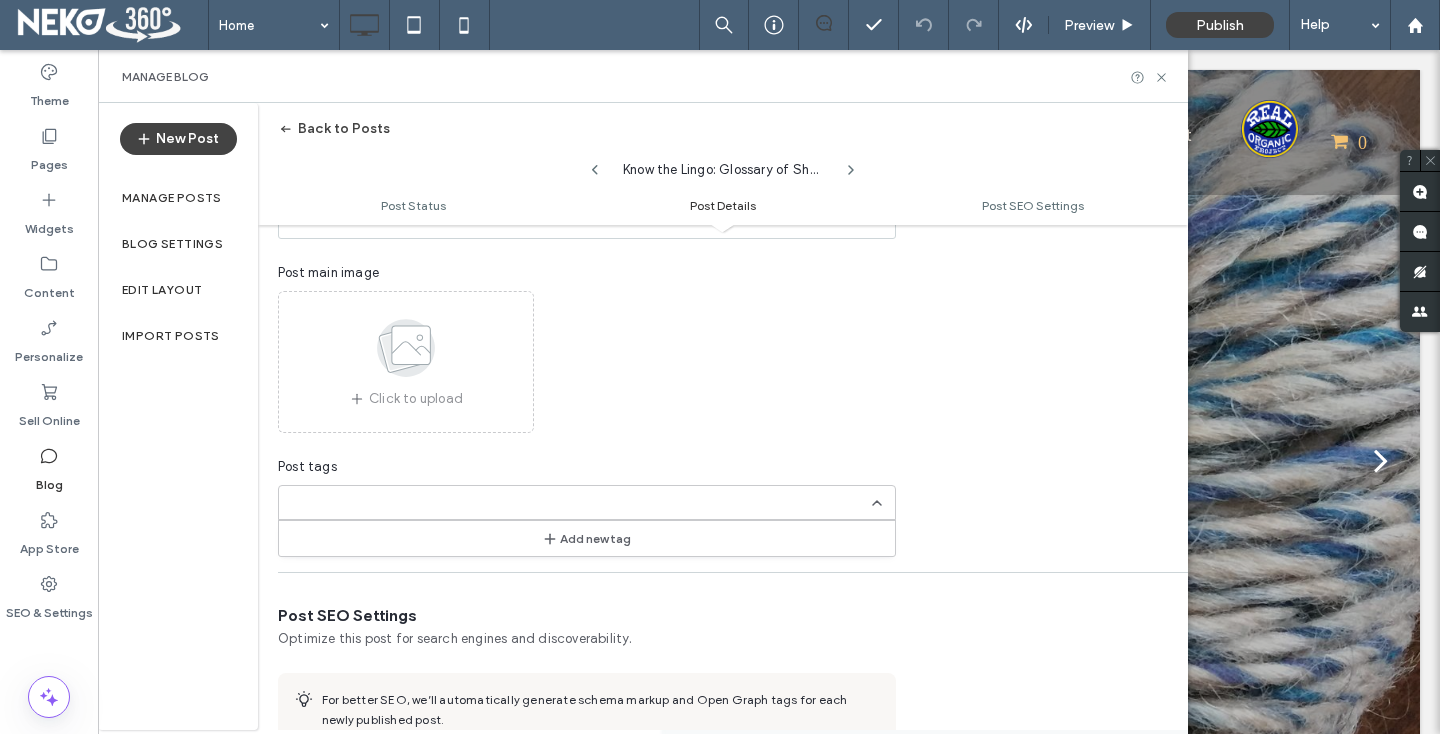 click on "Click to upload" at bounding box center [587, 362] 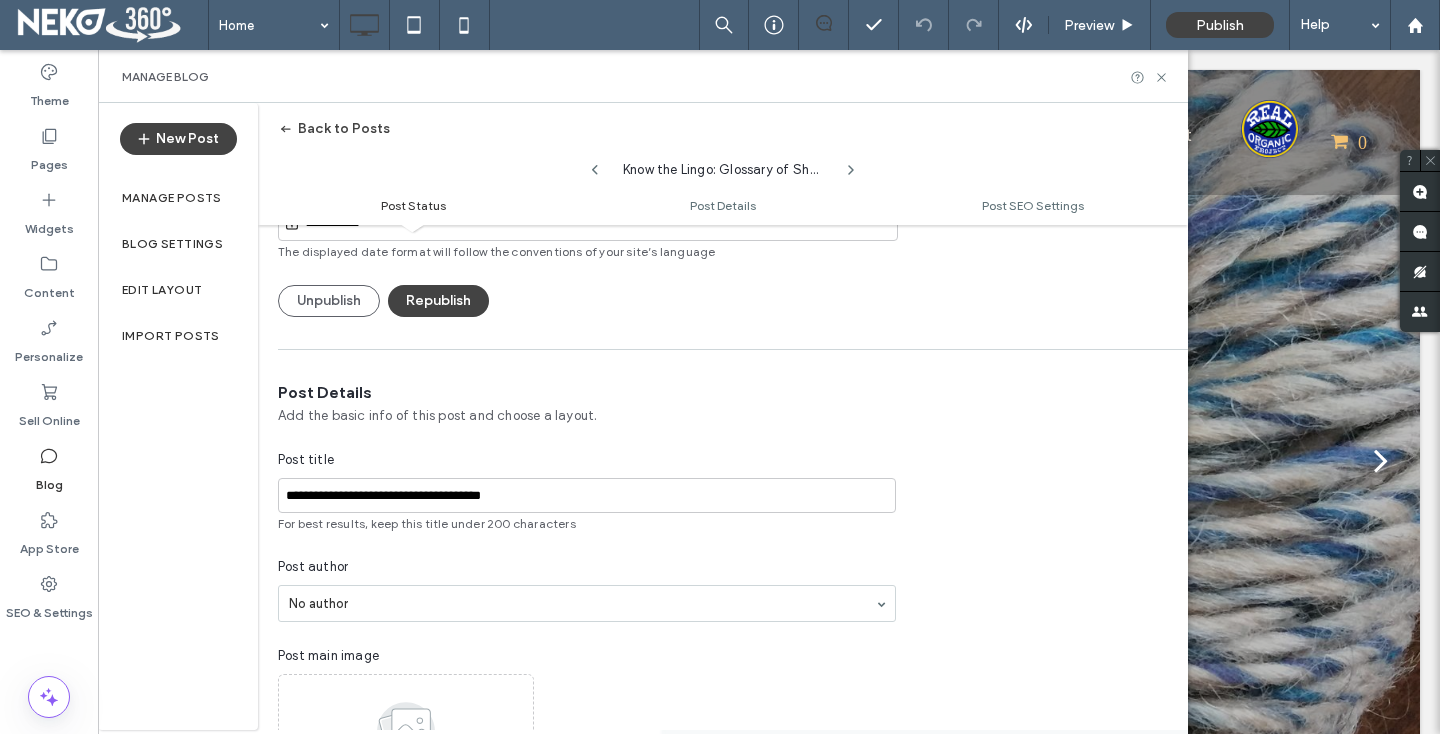 scroll, scrollTop: 0, scrollLeft: 0, axis: both 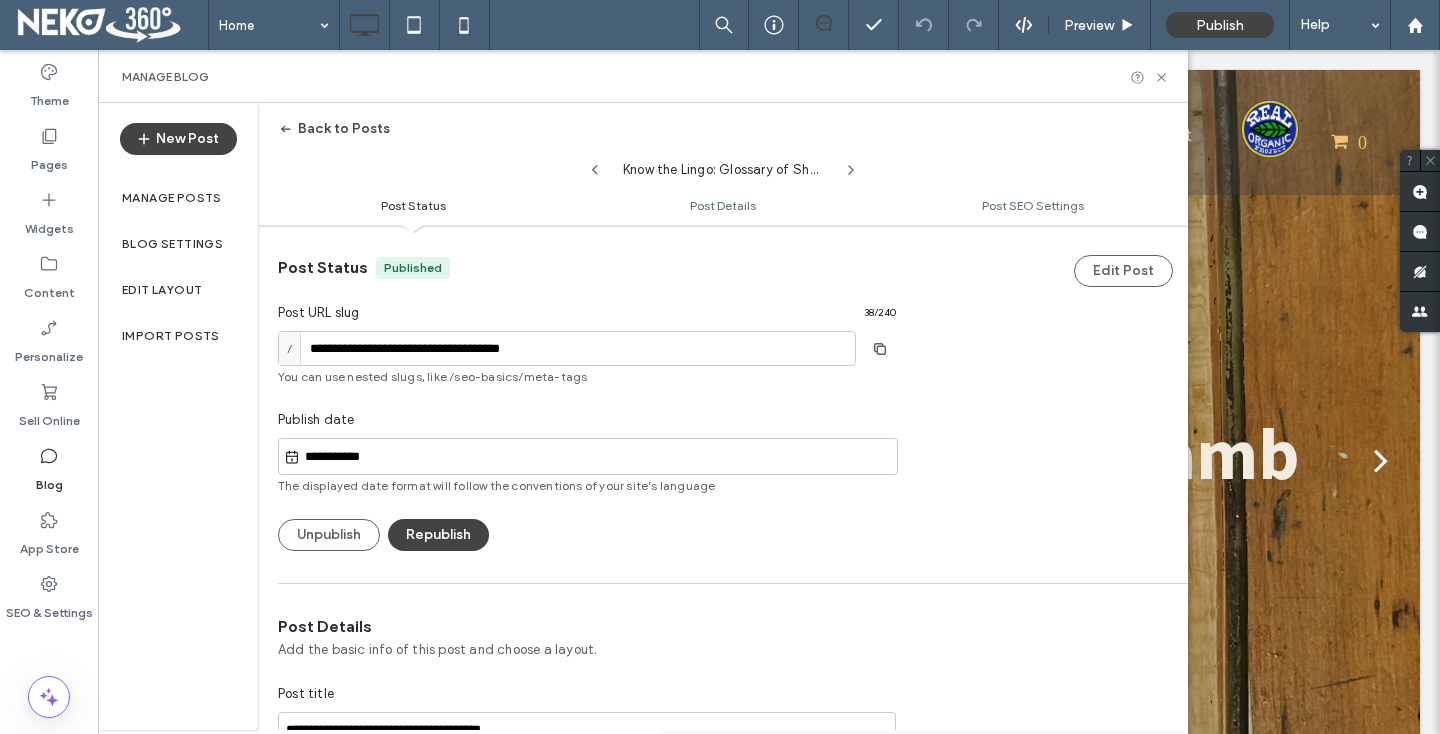 click 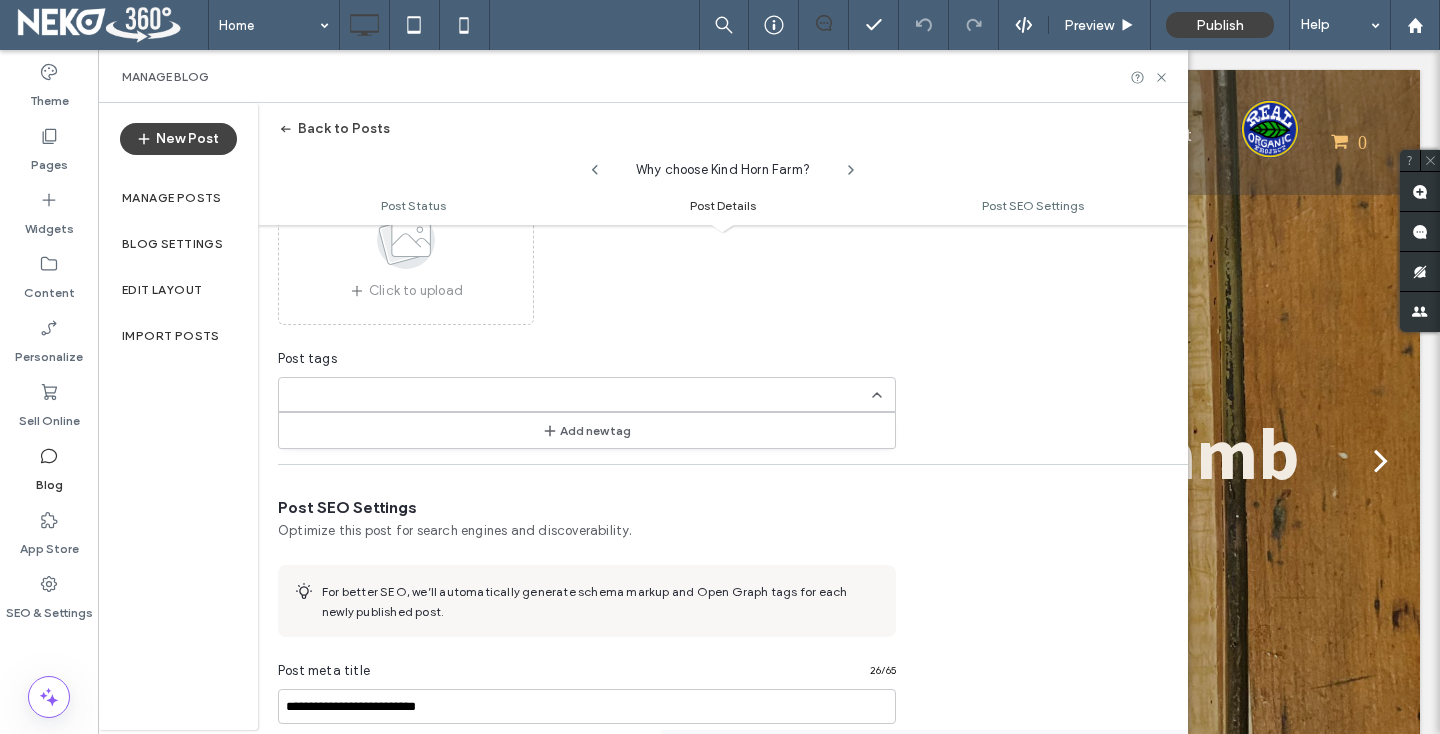 scroll, scrollTop: 784, scrollLeft: 0, axis: vertical 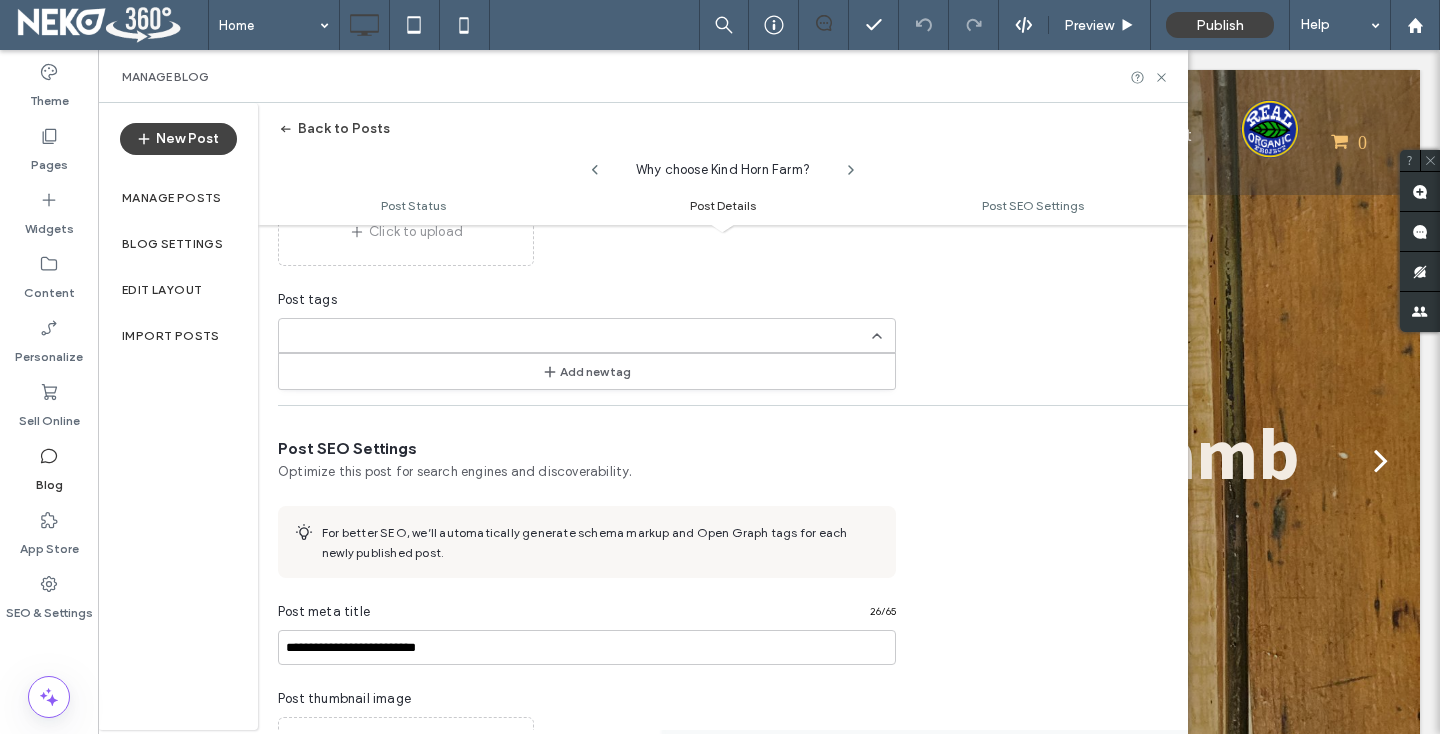 click on "Add new tag" at bounding box center [587, 371] 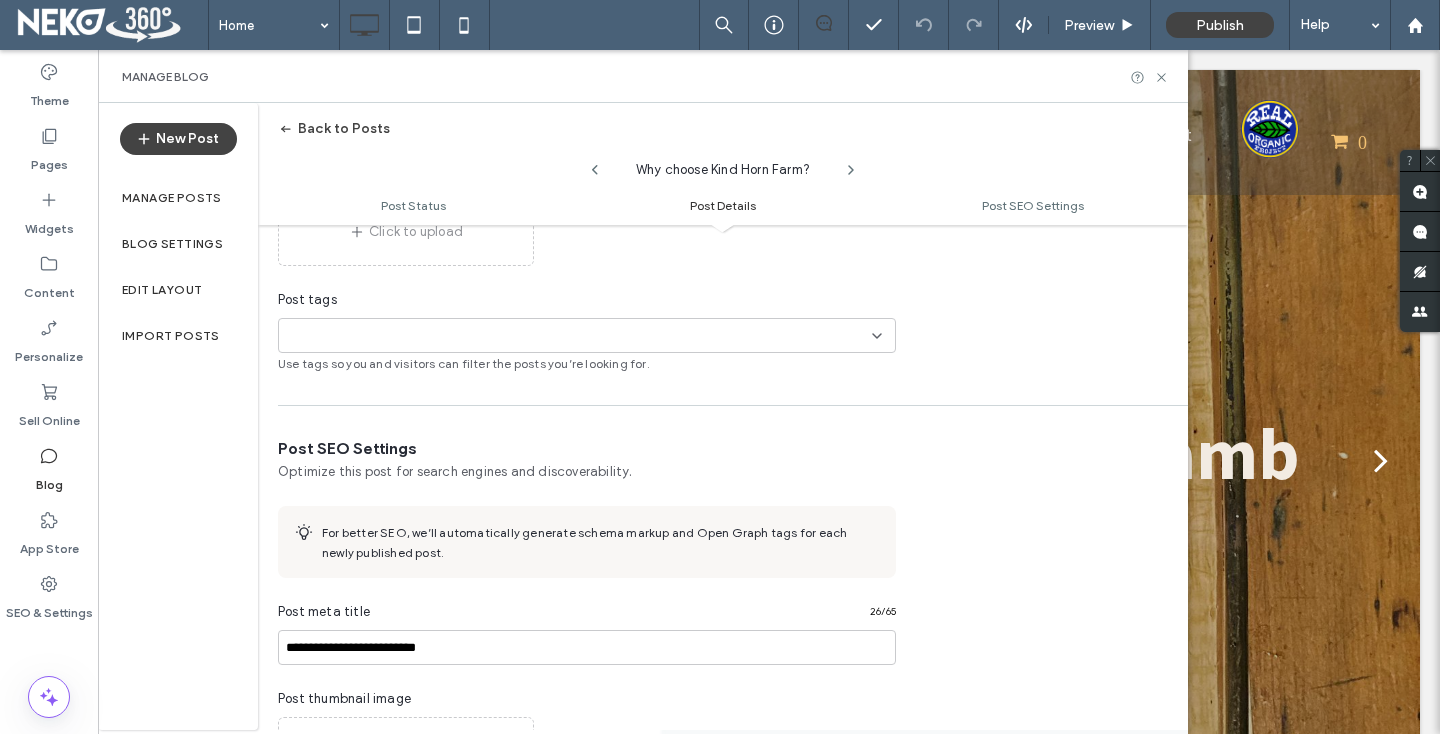 scroll, scrollTop: 0, scrollLeft: 0, axis: both 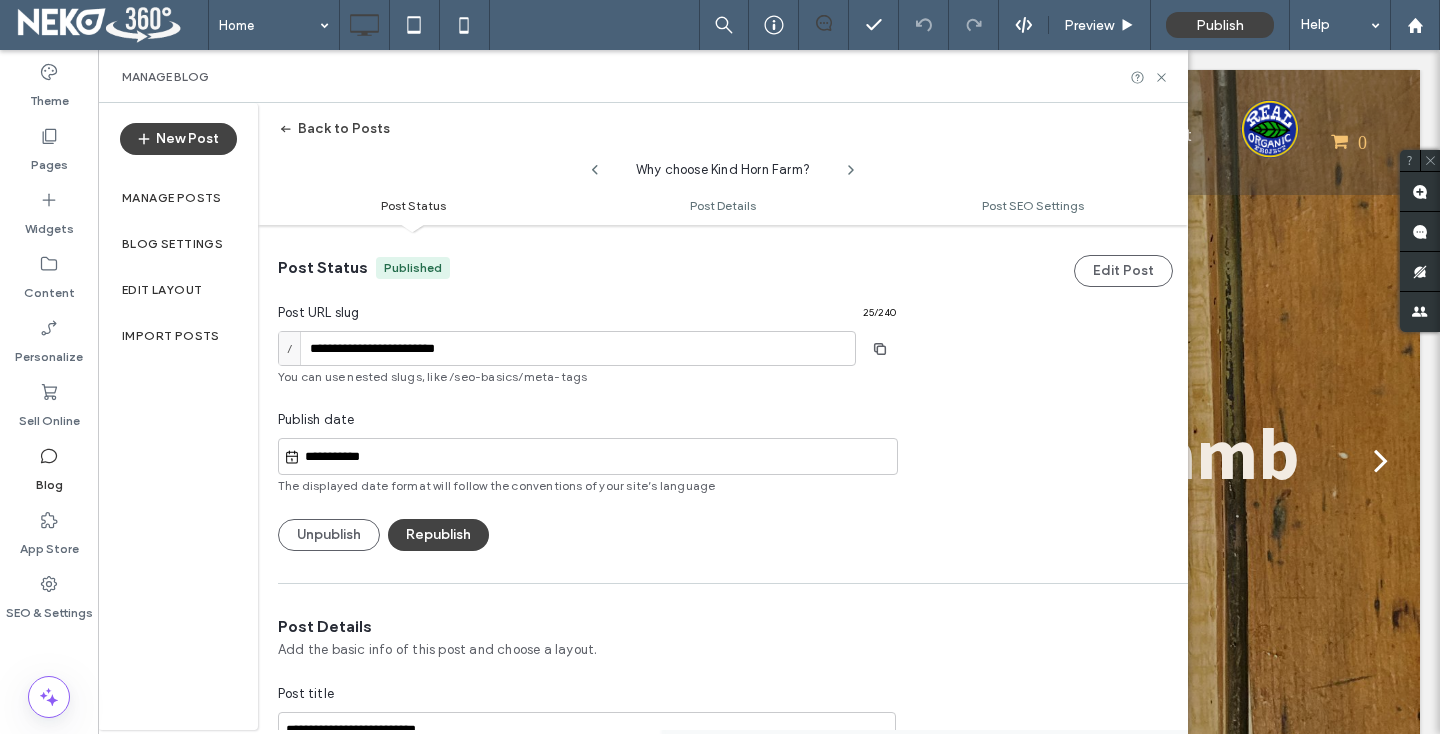 click 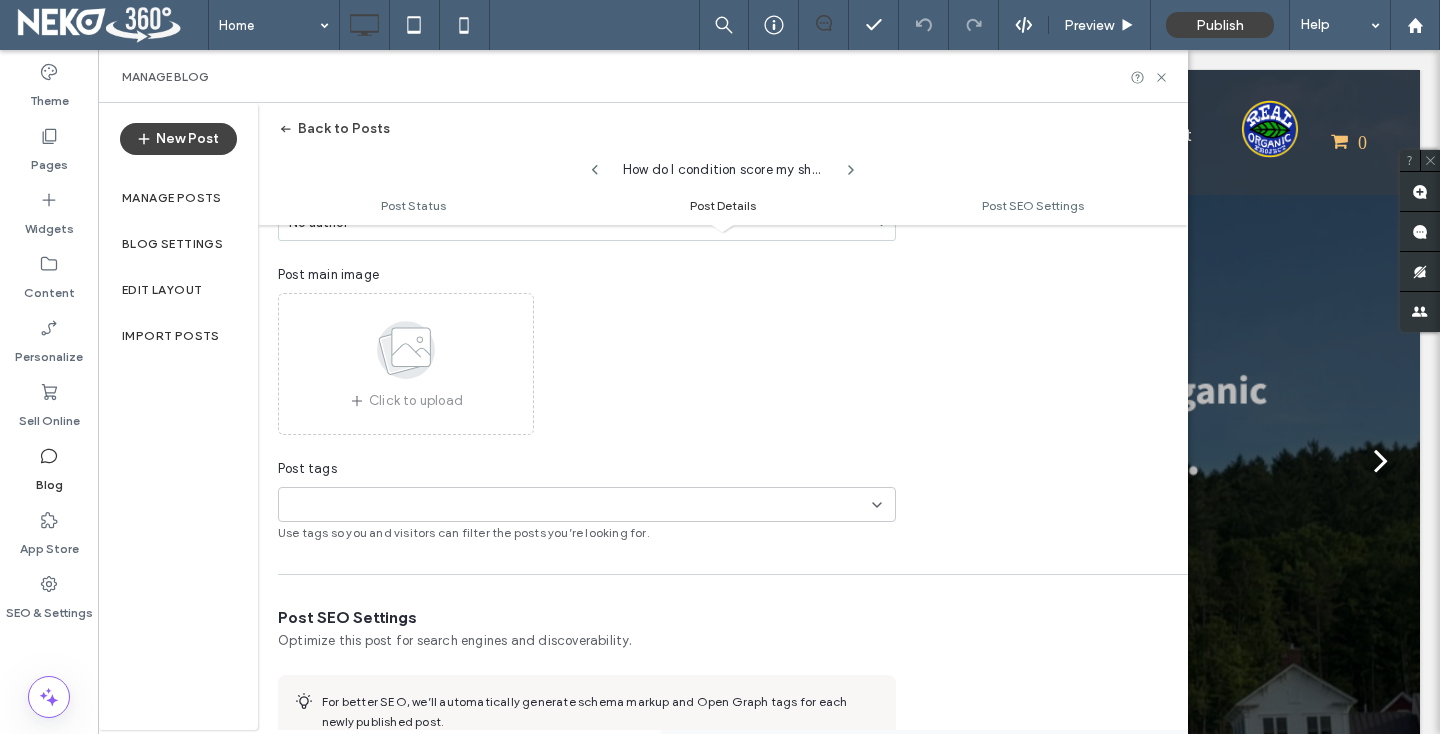 scroll, scrollTop: 623, scrollLeft: 0, axis: vertical 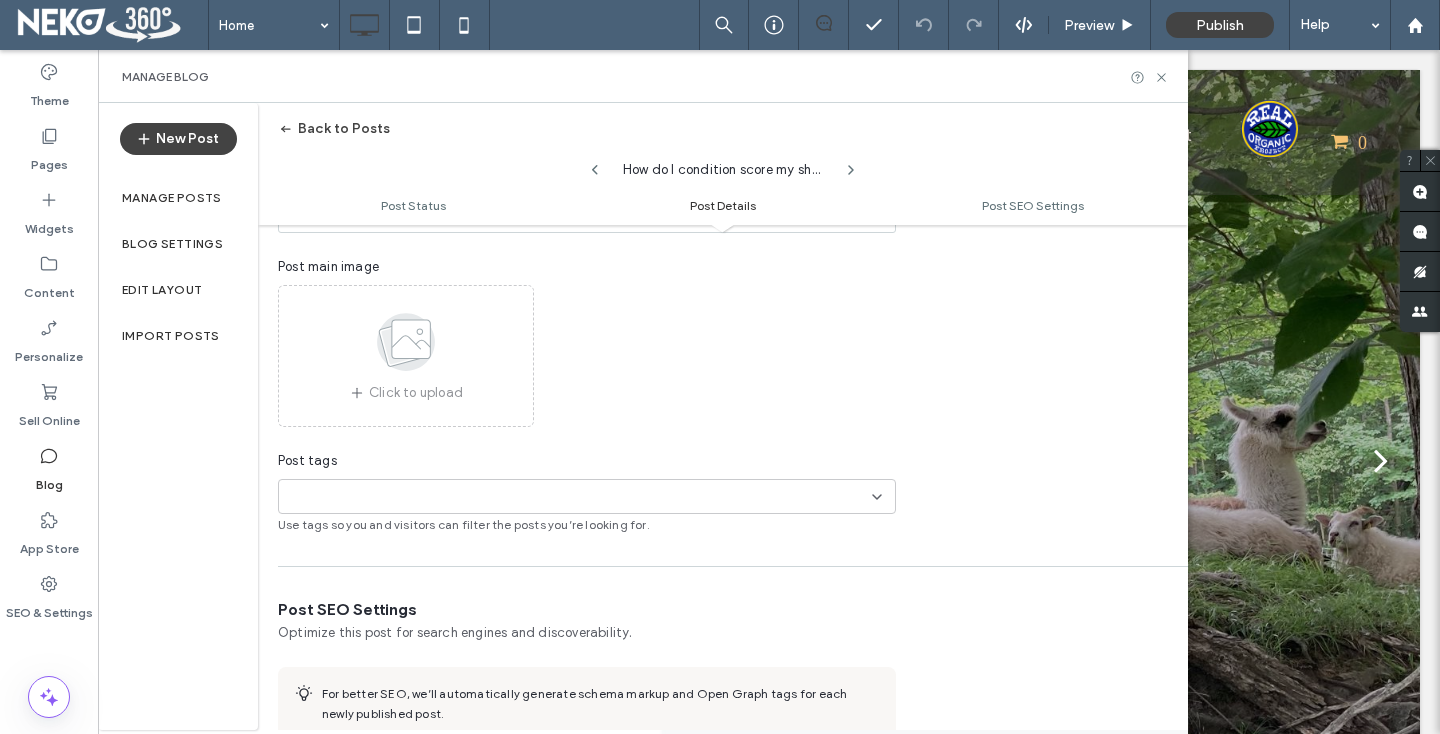 click 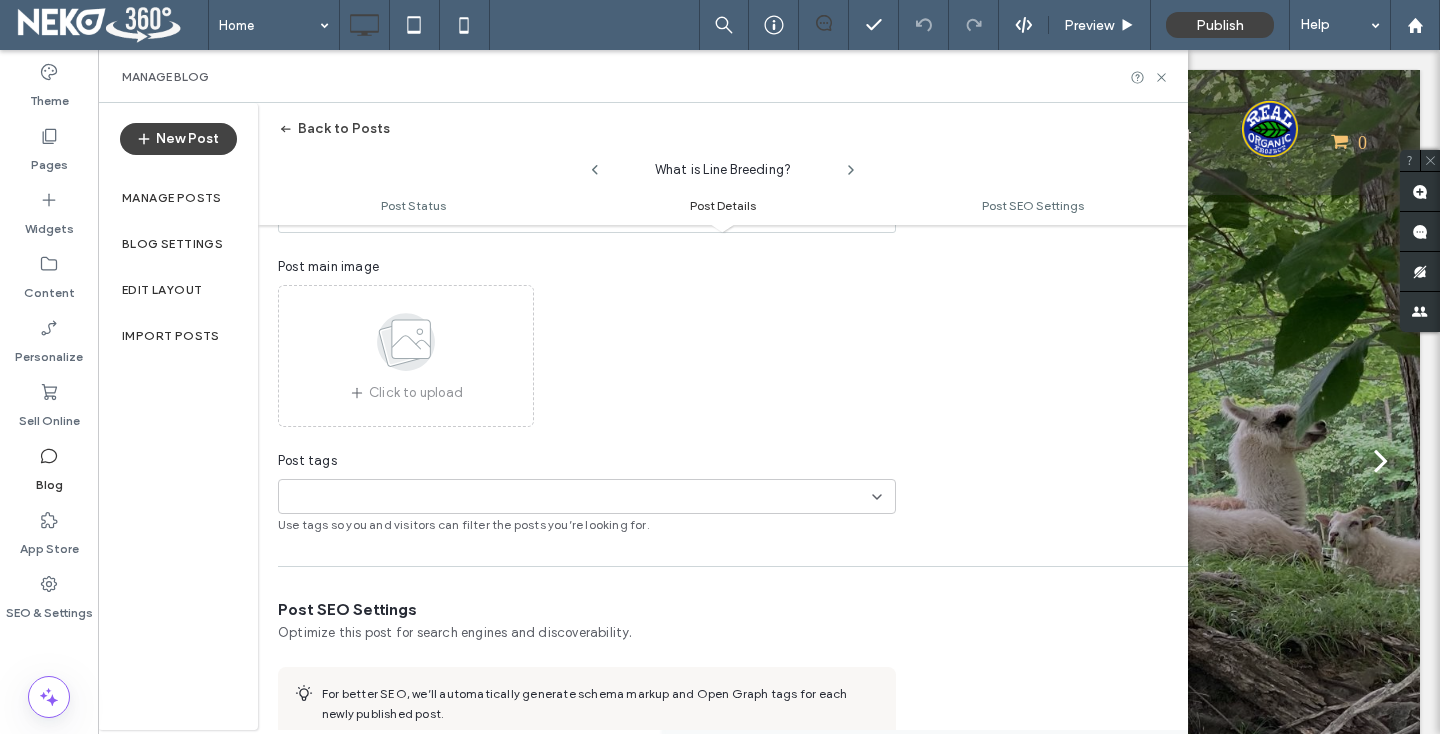 scroll, scrollTop: 624, scrollLeft: 0, axis: vertical 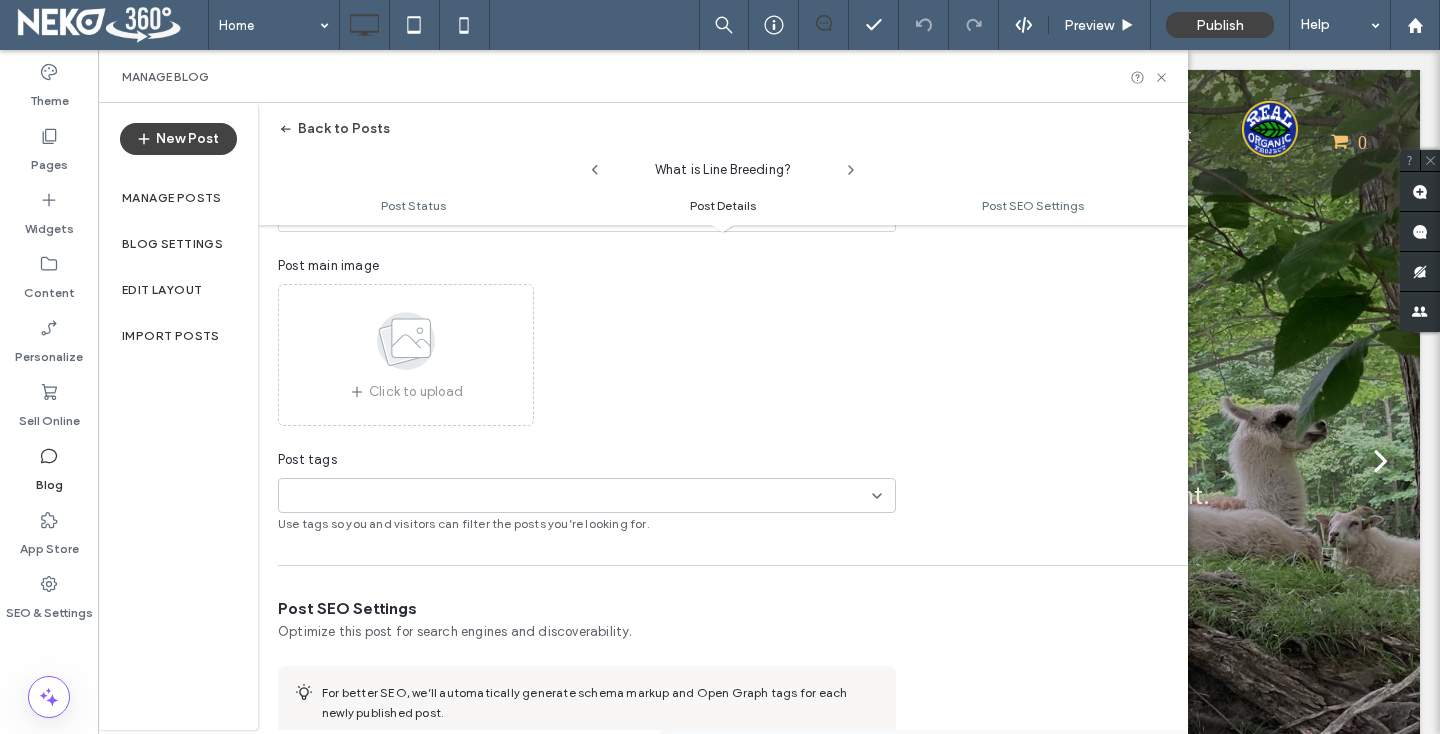click 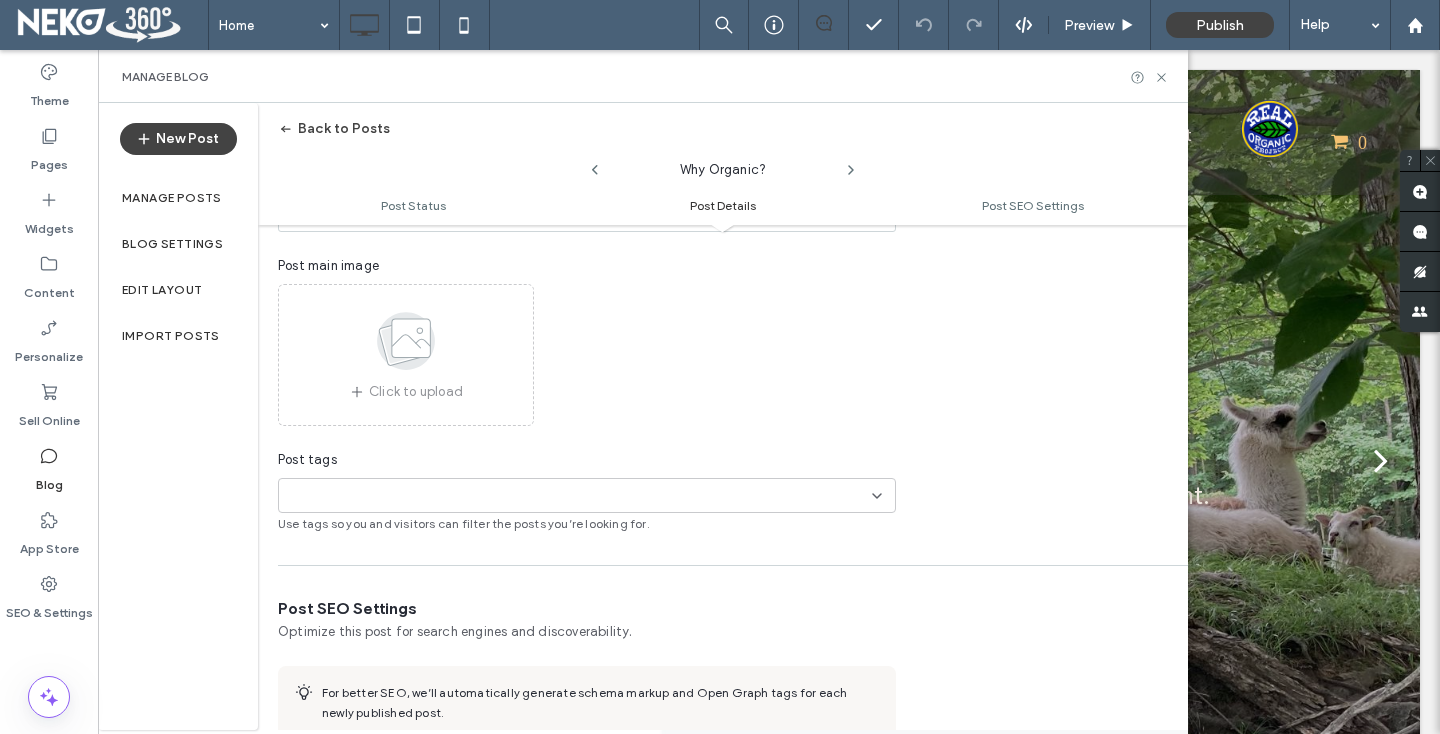 click 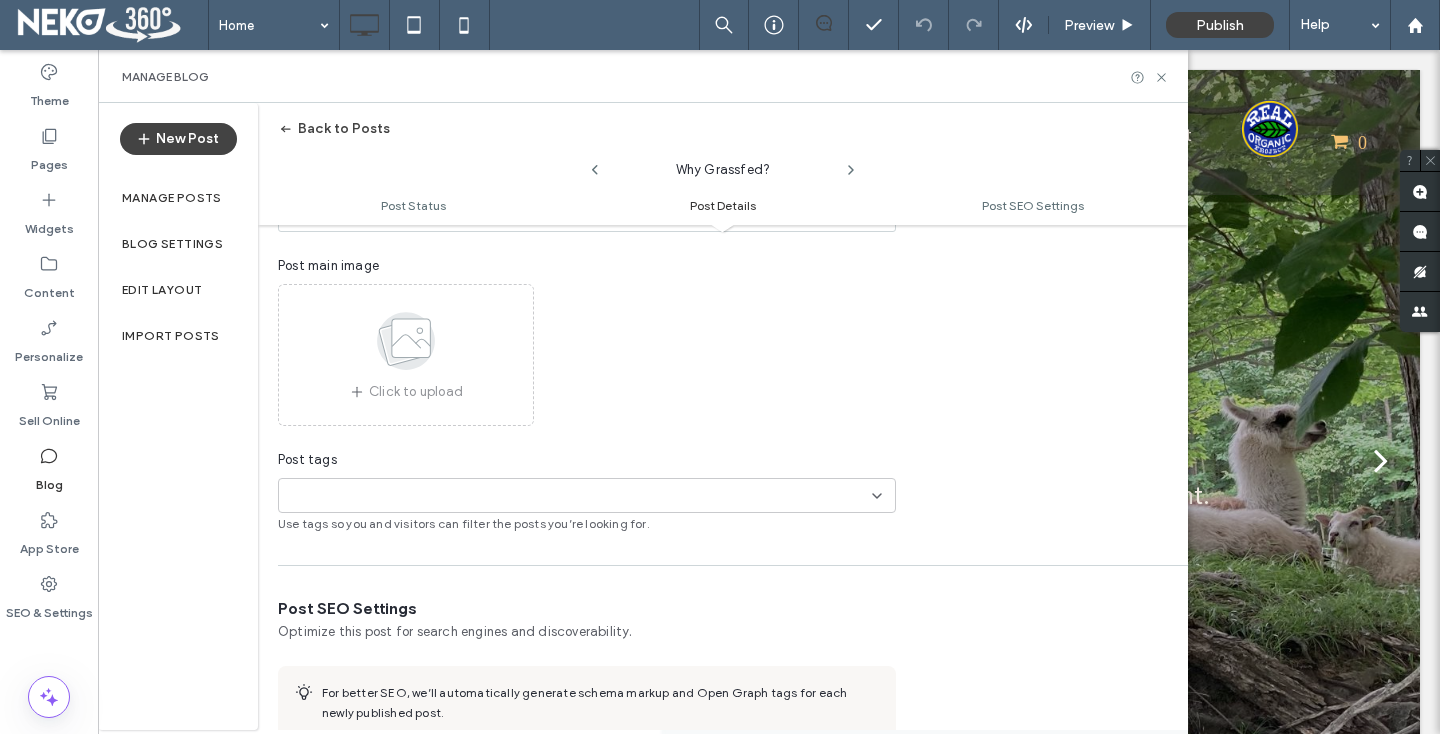 click 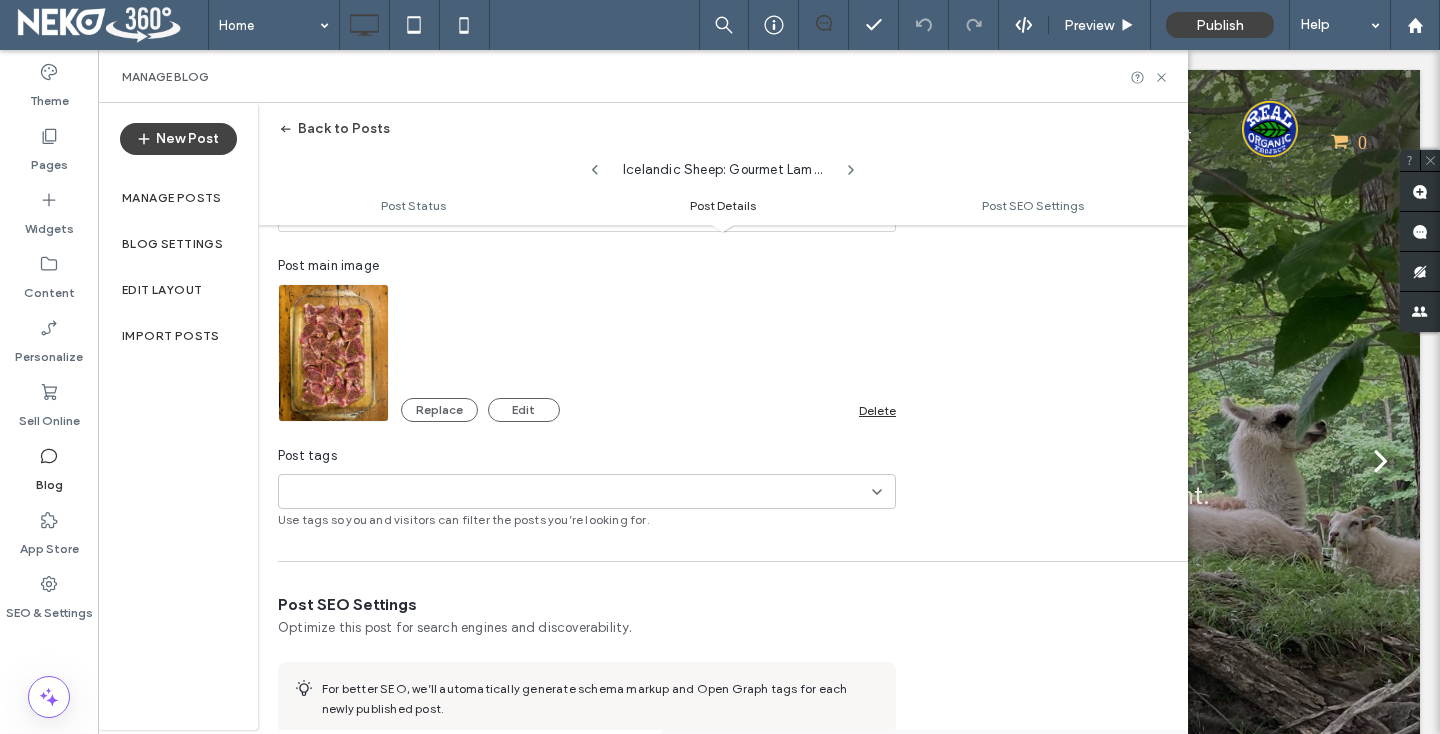 click 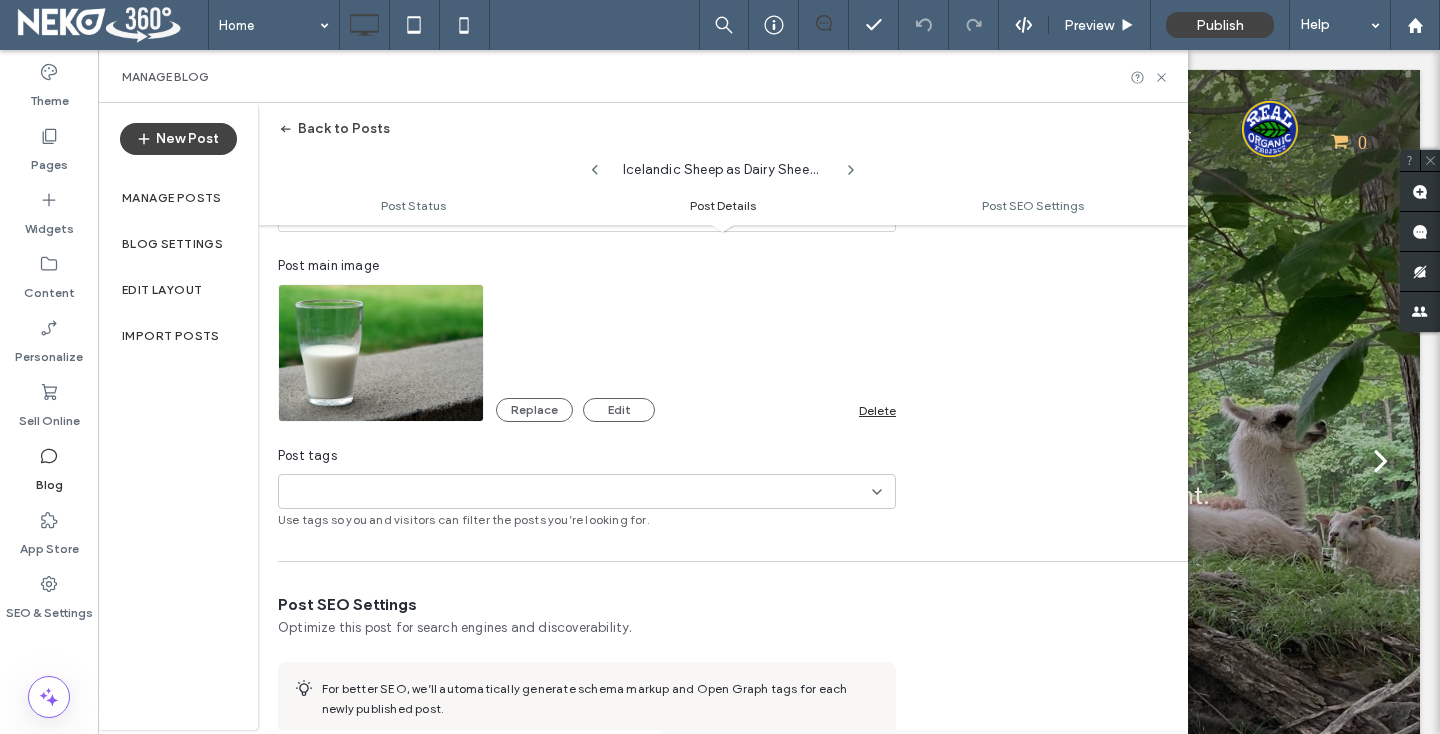 click 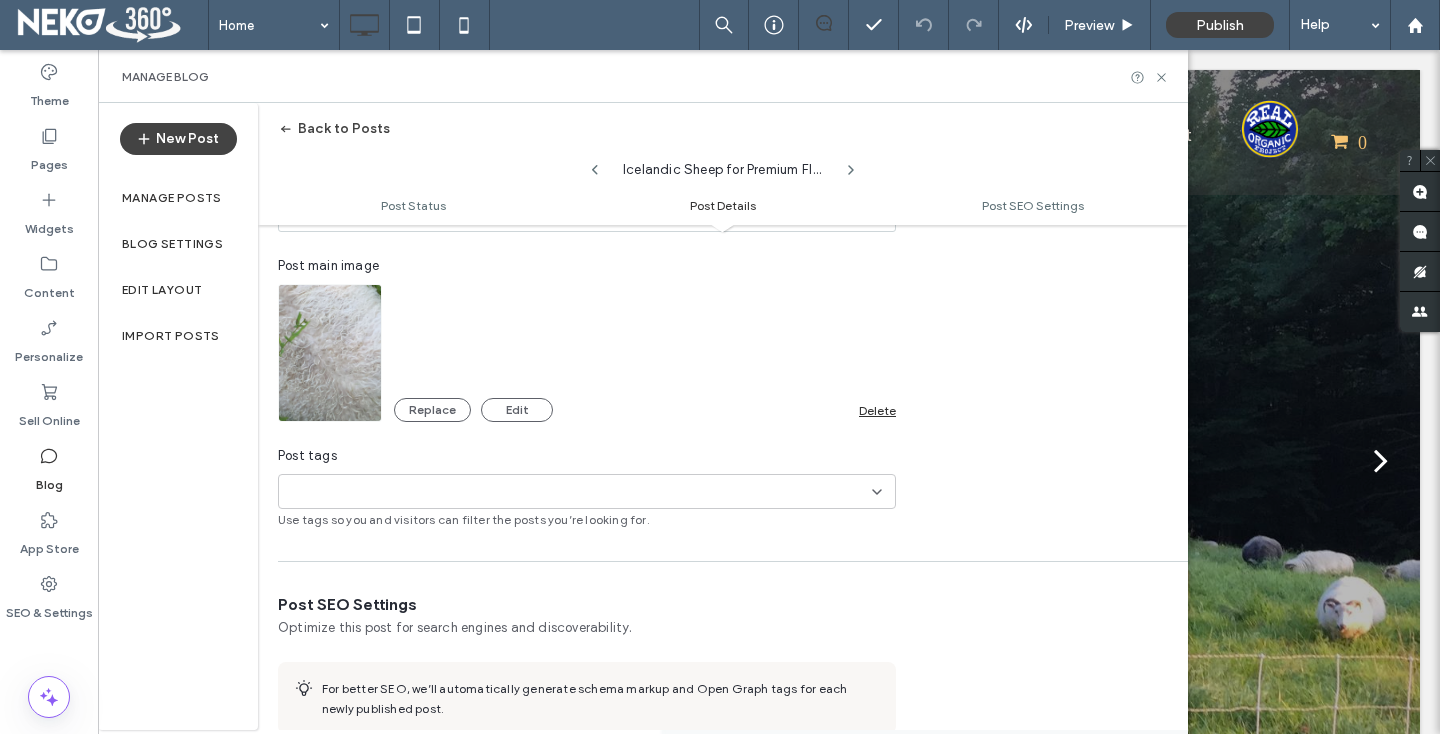 click 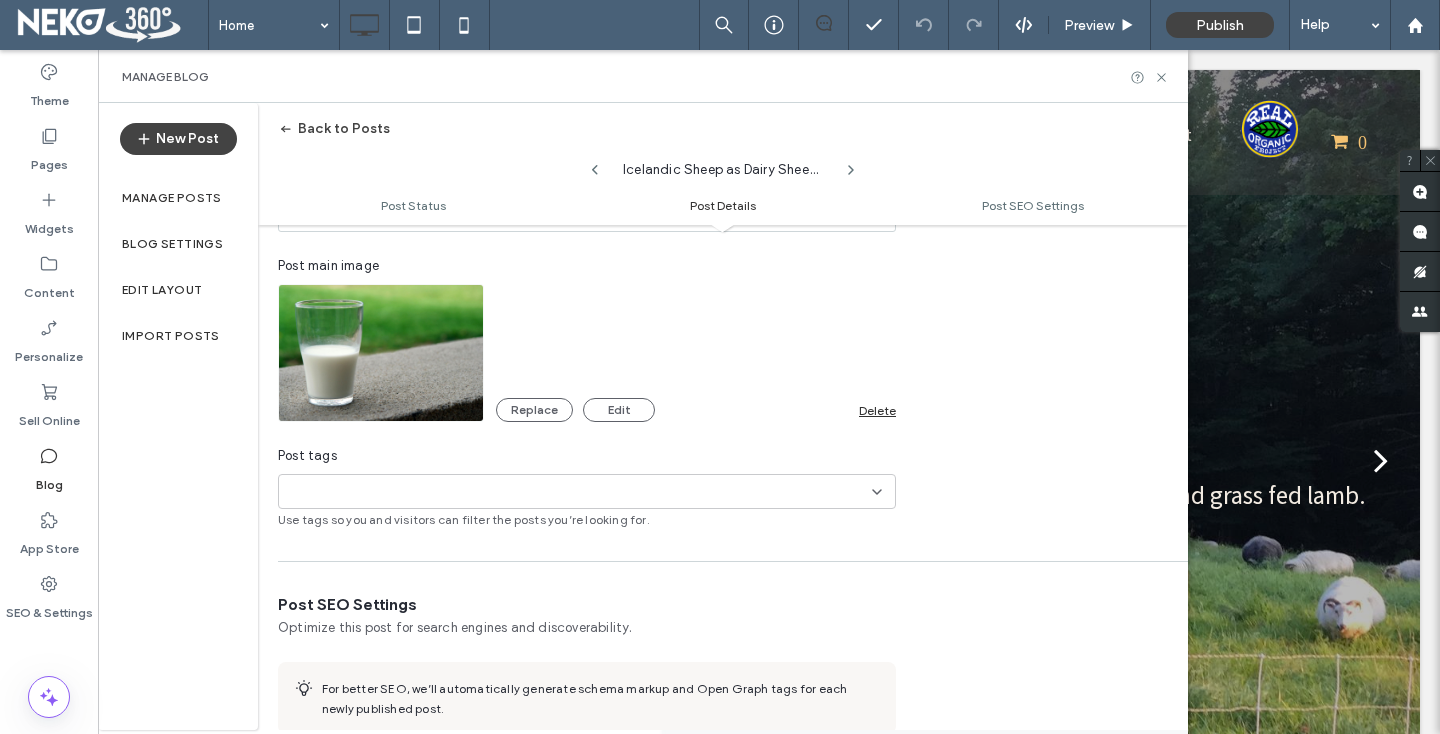 click 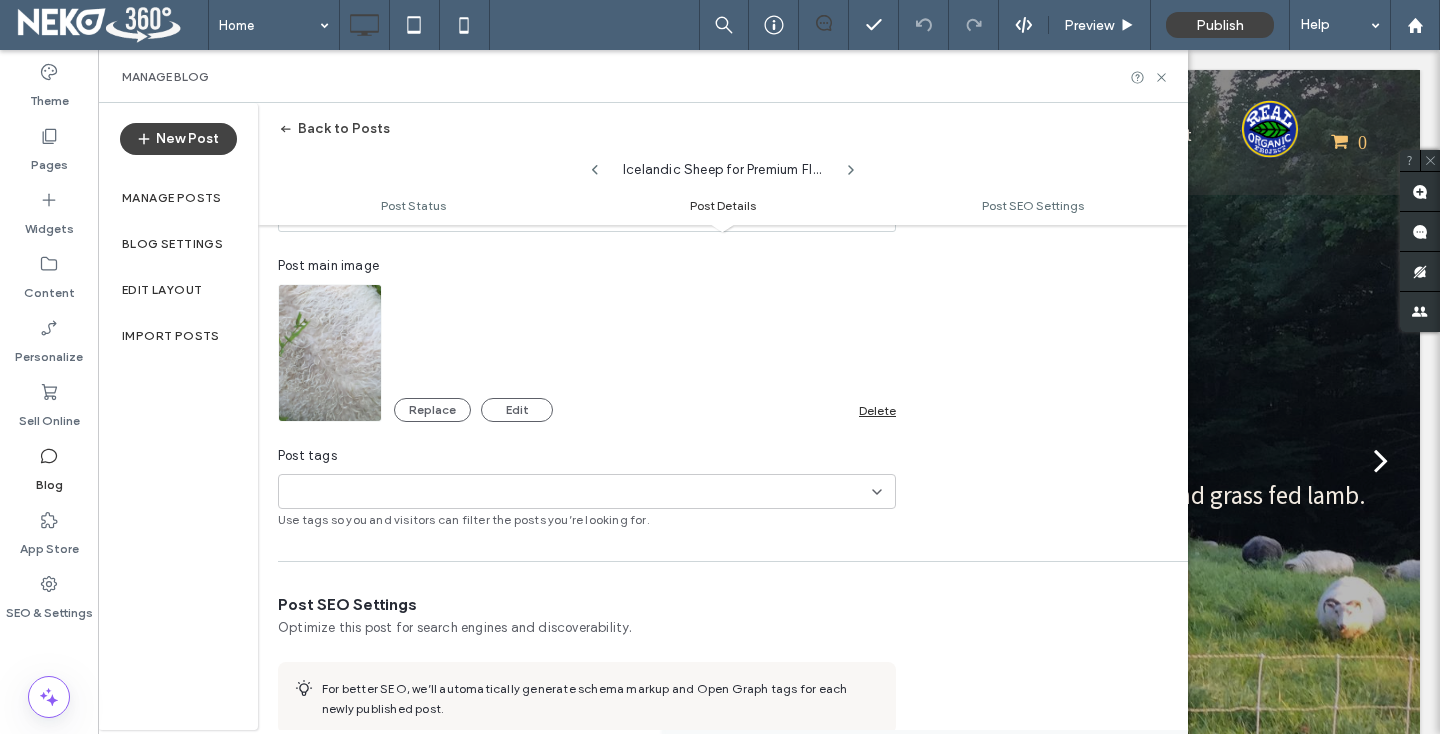 click 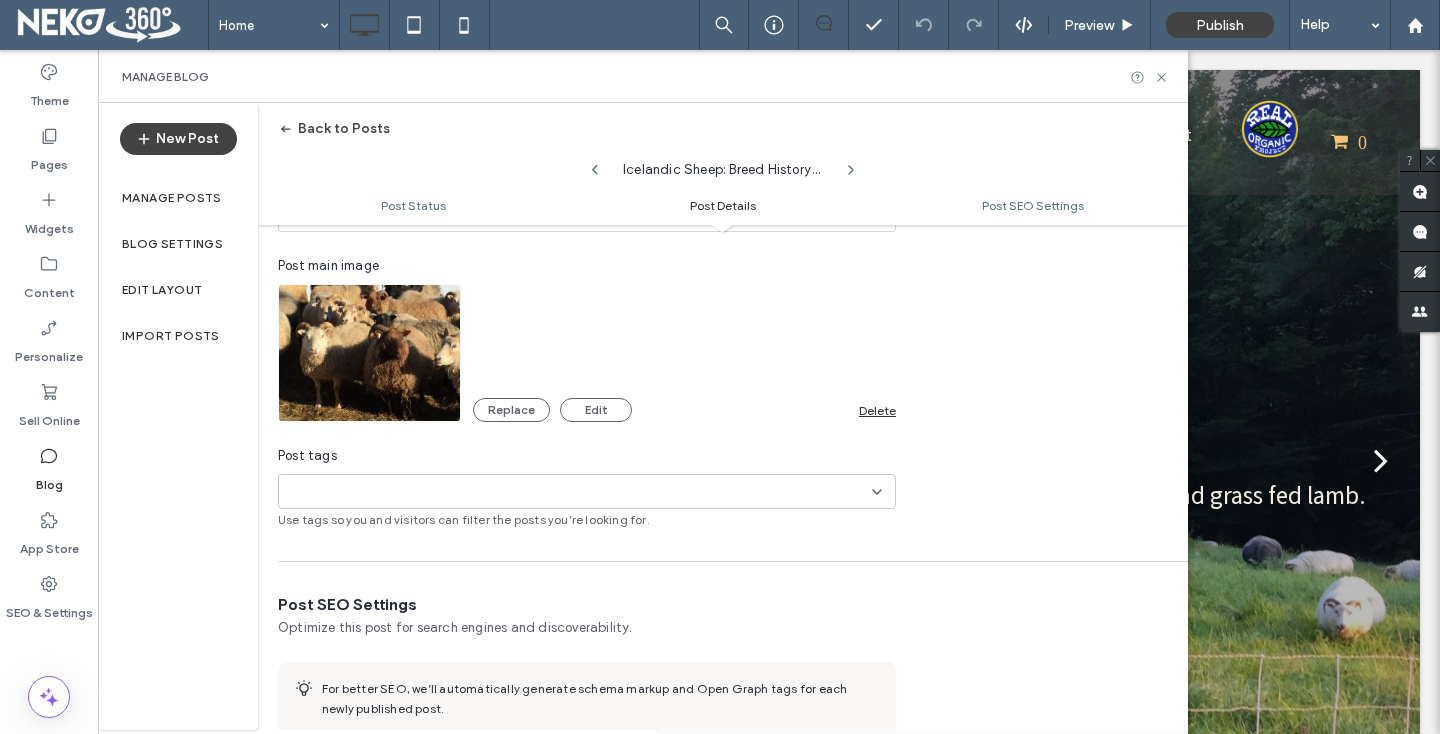 click 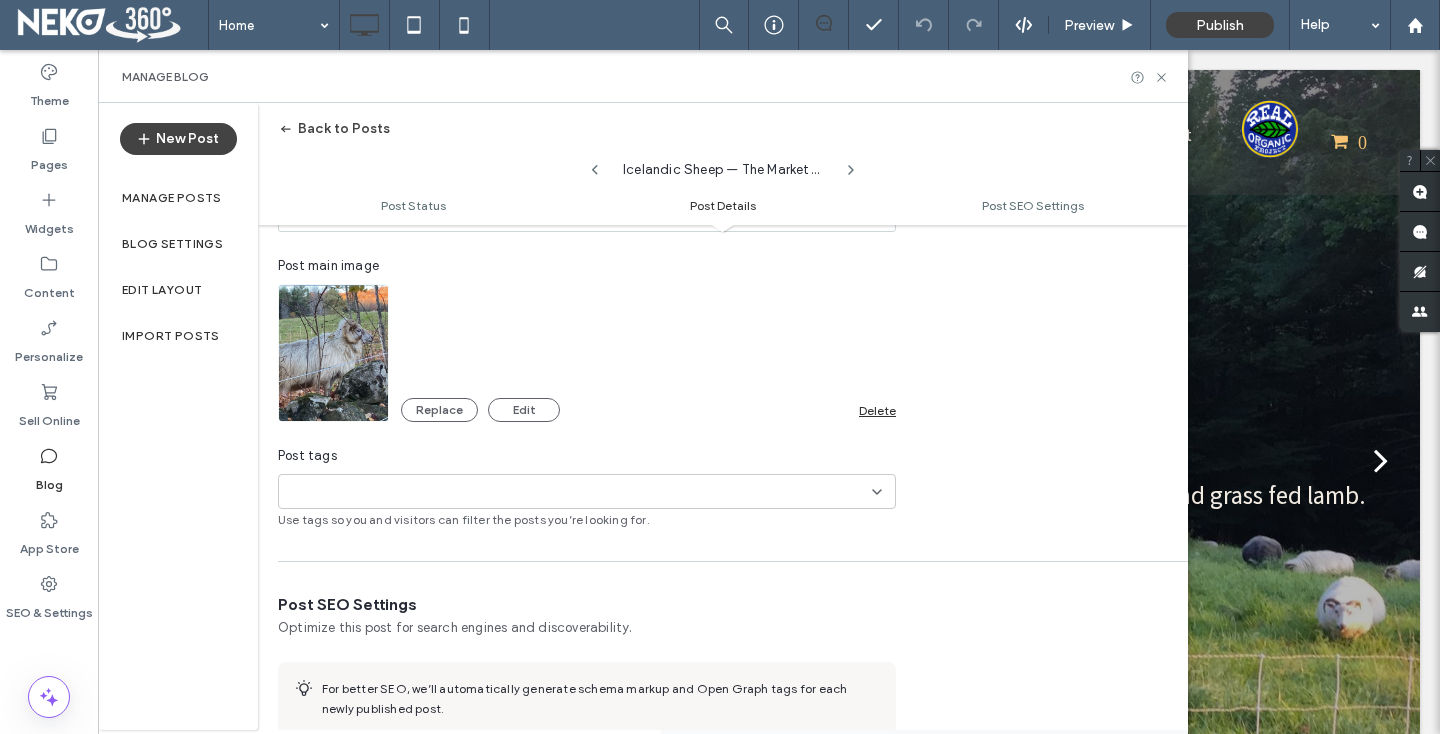 click 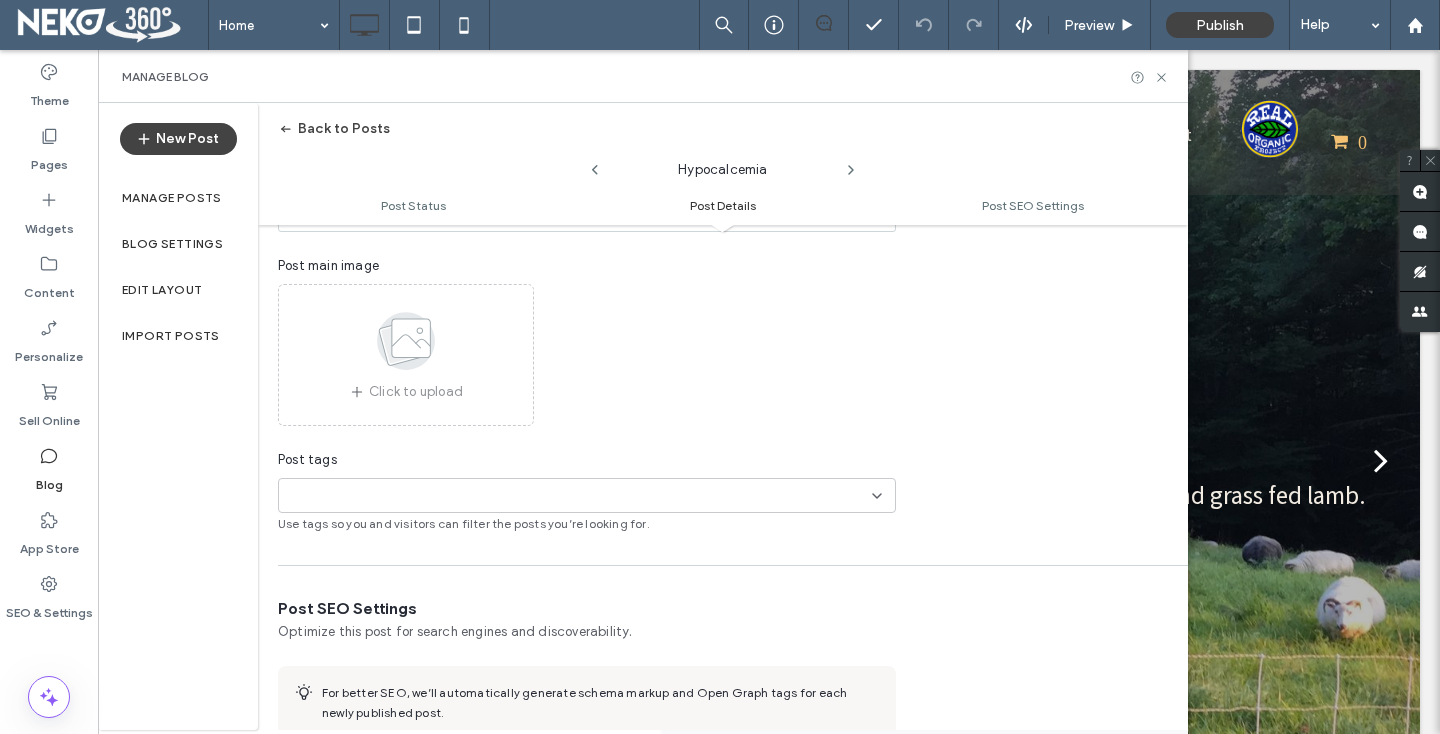 click 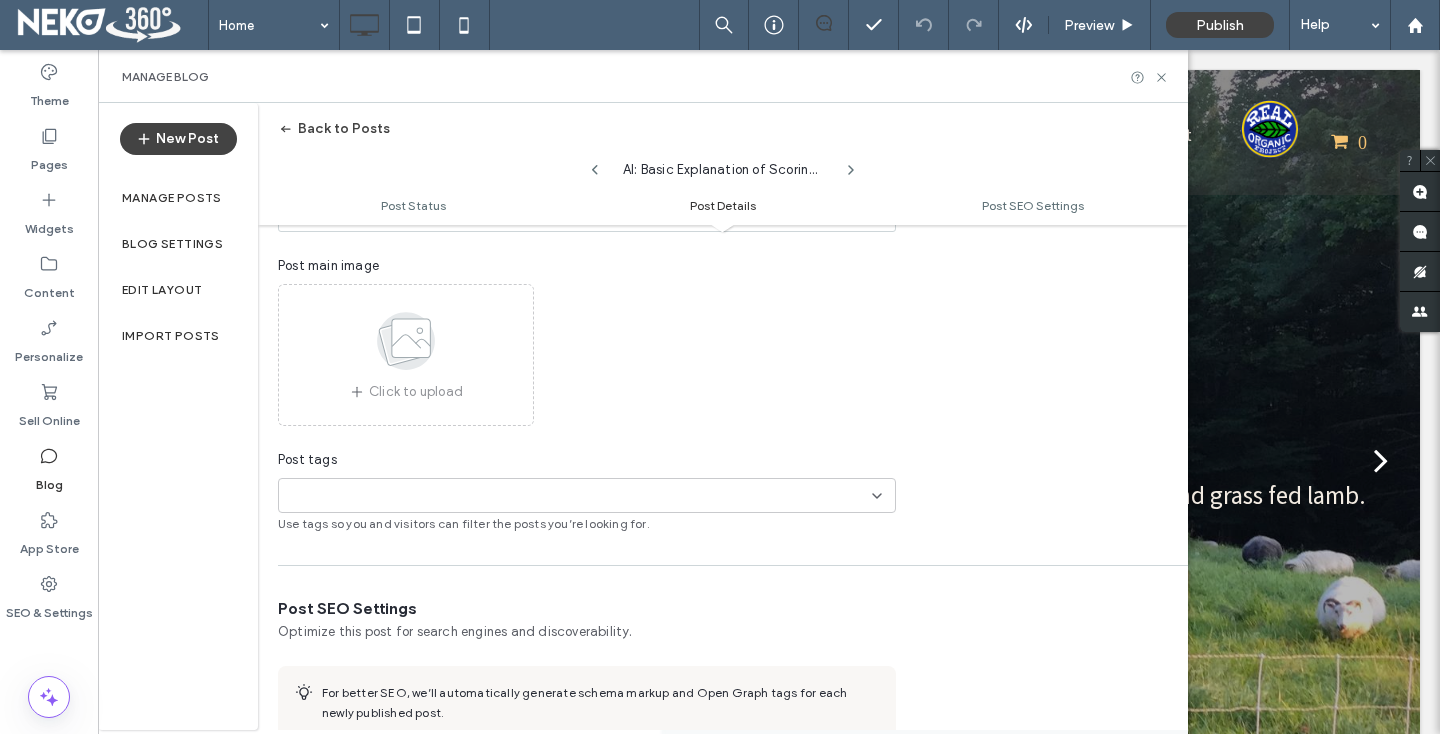 click 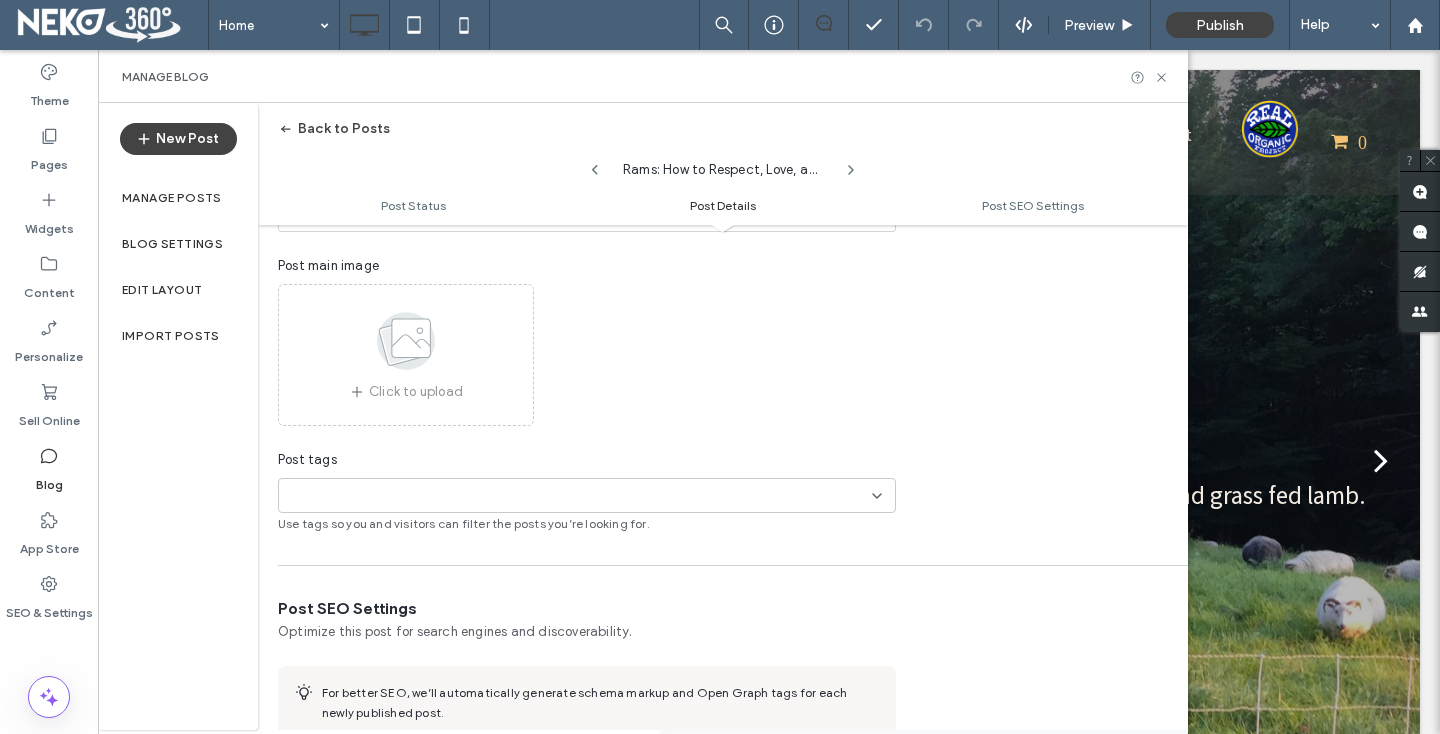 click 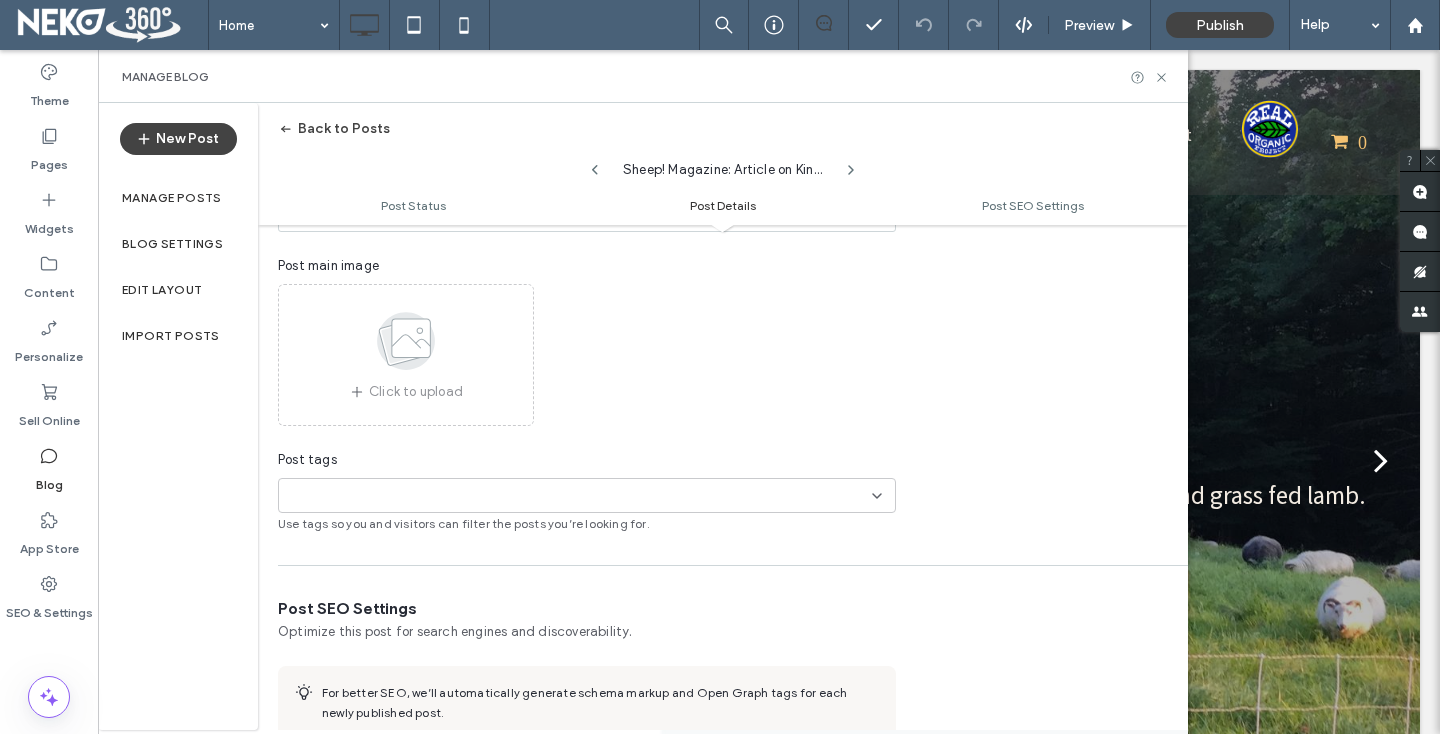 click 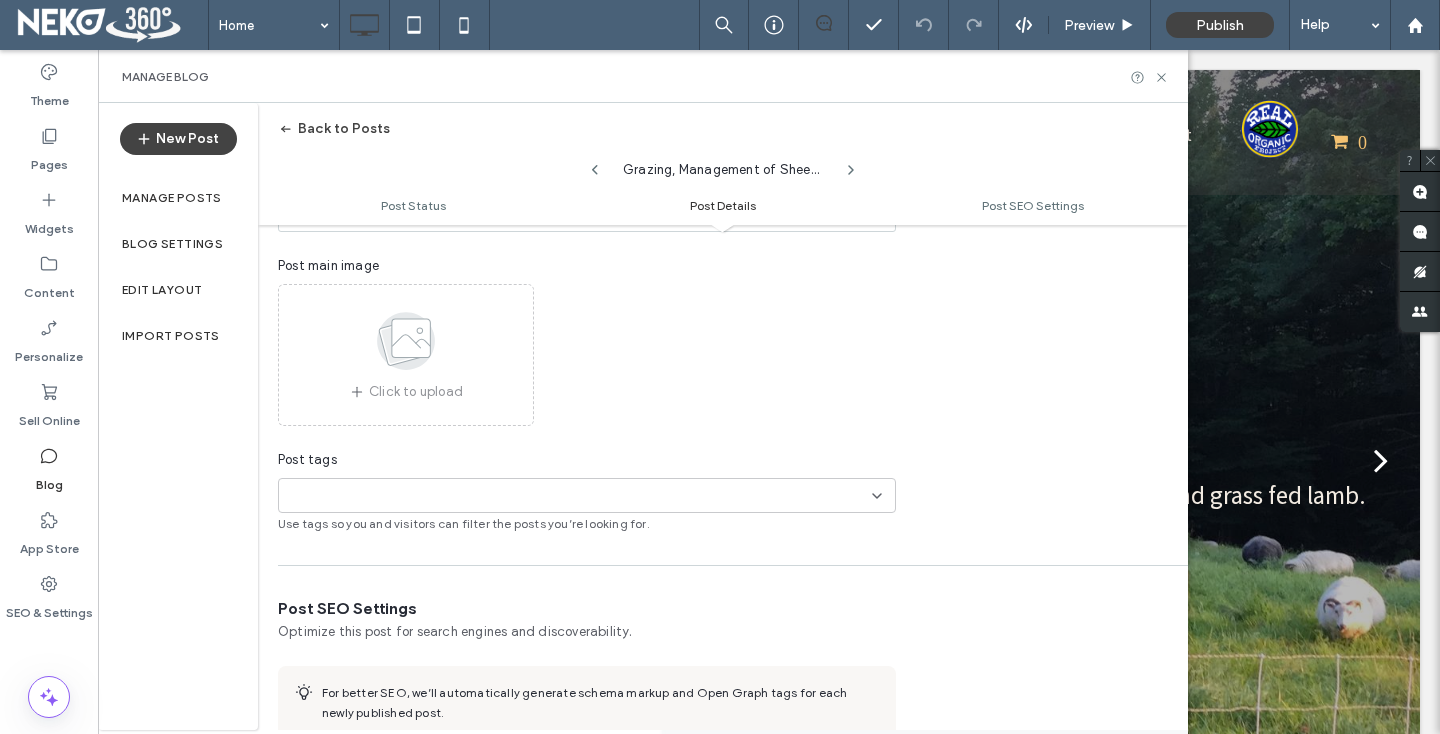 click 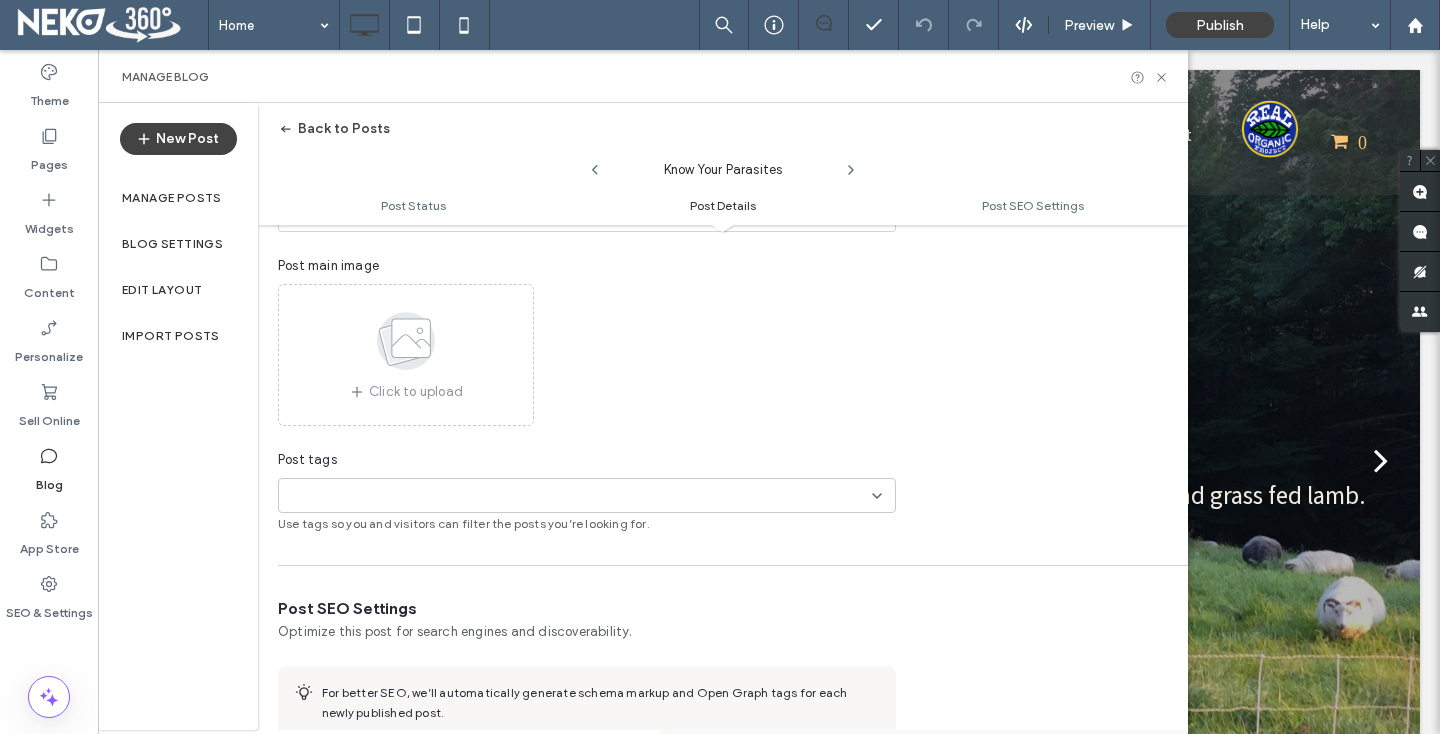 click 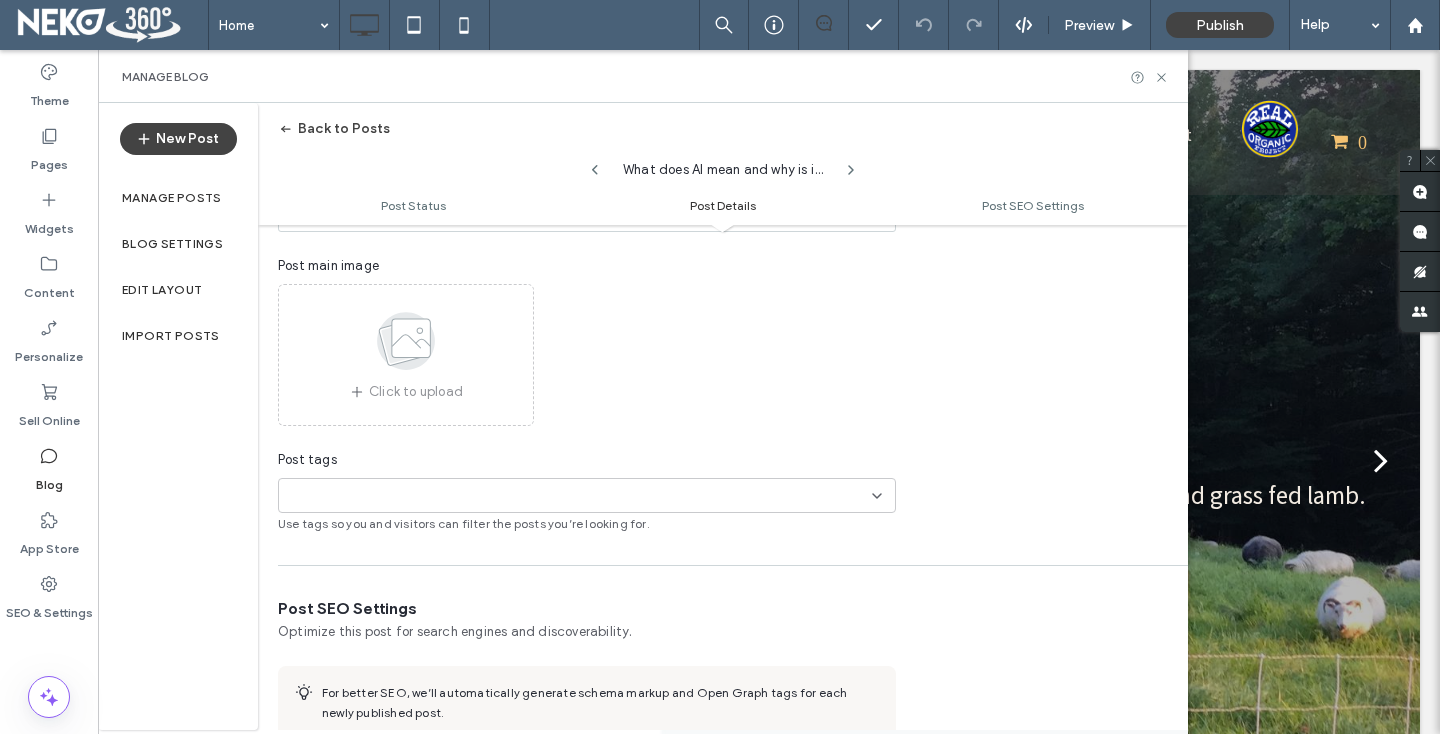click 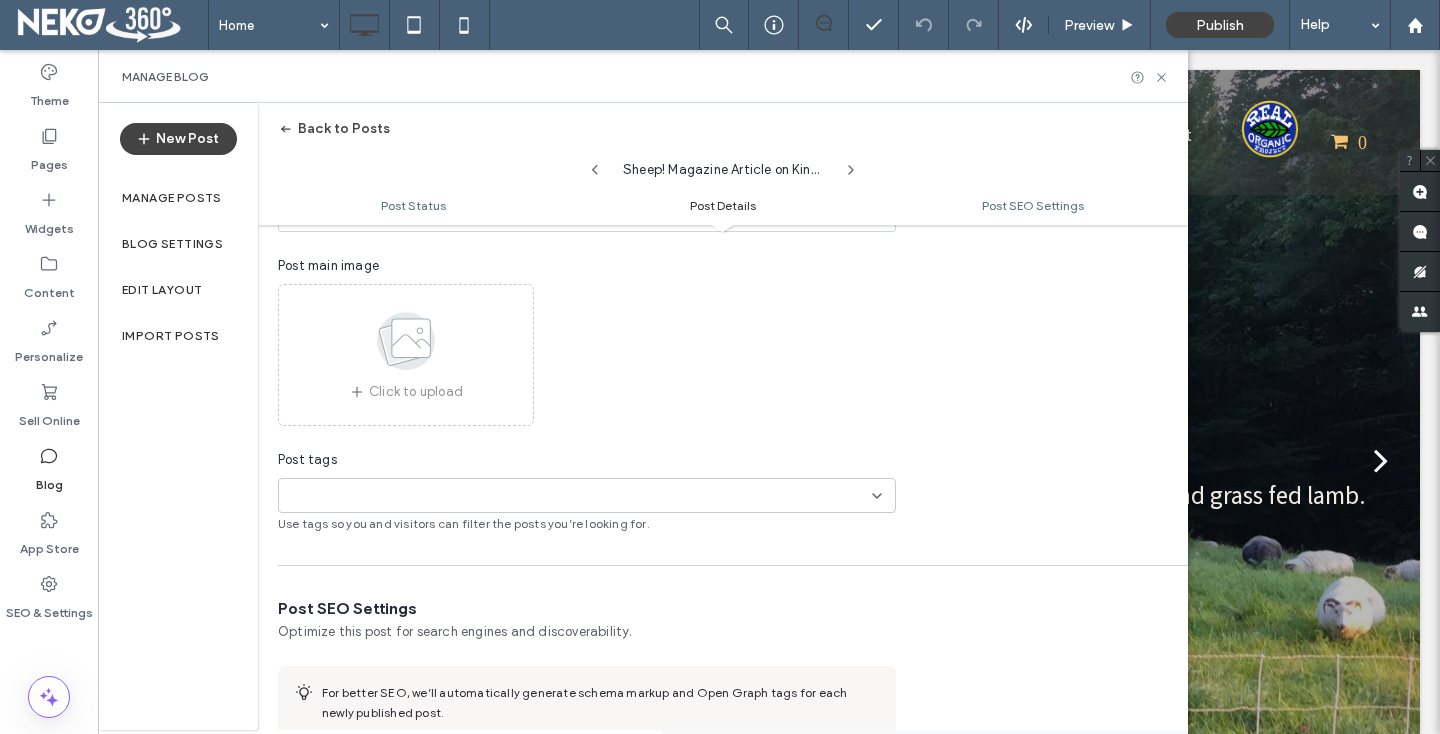 click 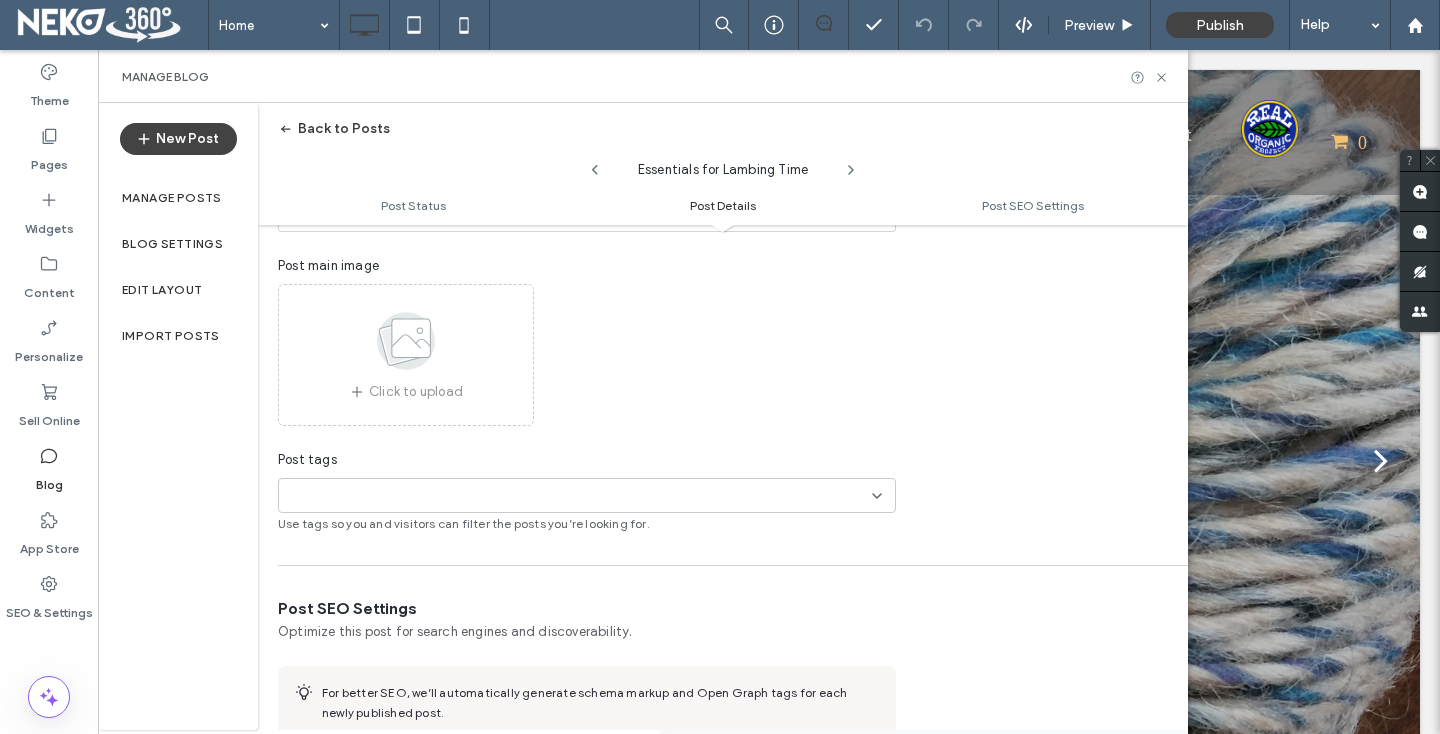 click on "Back to Posts" at bounding box center (334, 129) 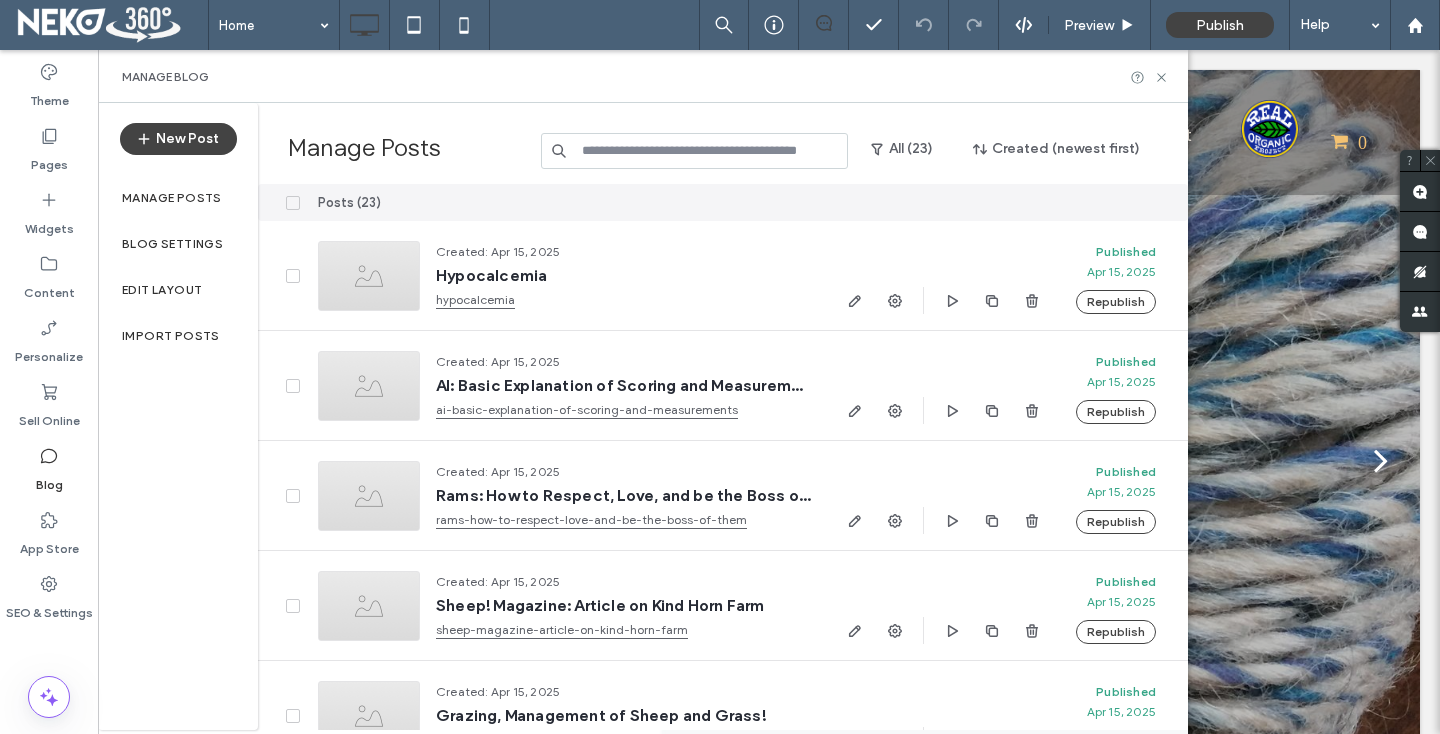 click at bounding box center (694, 151) 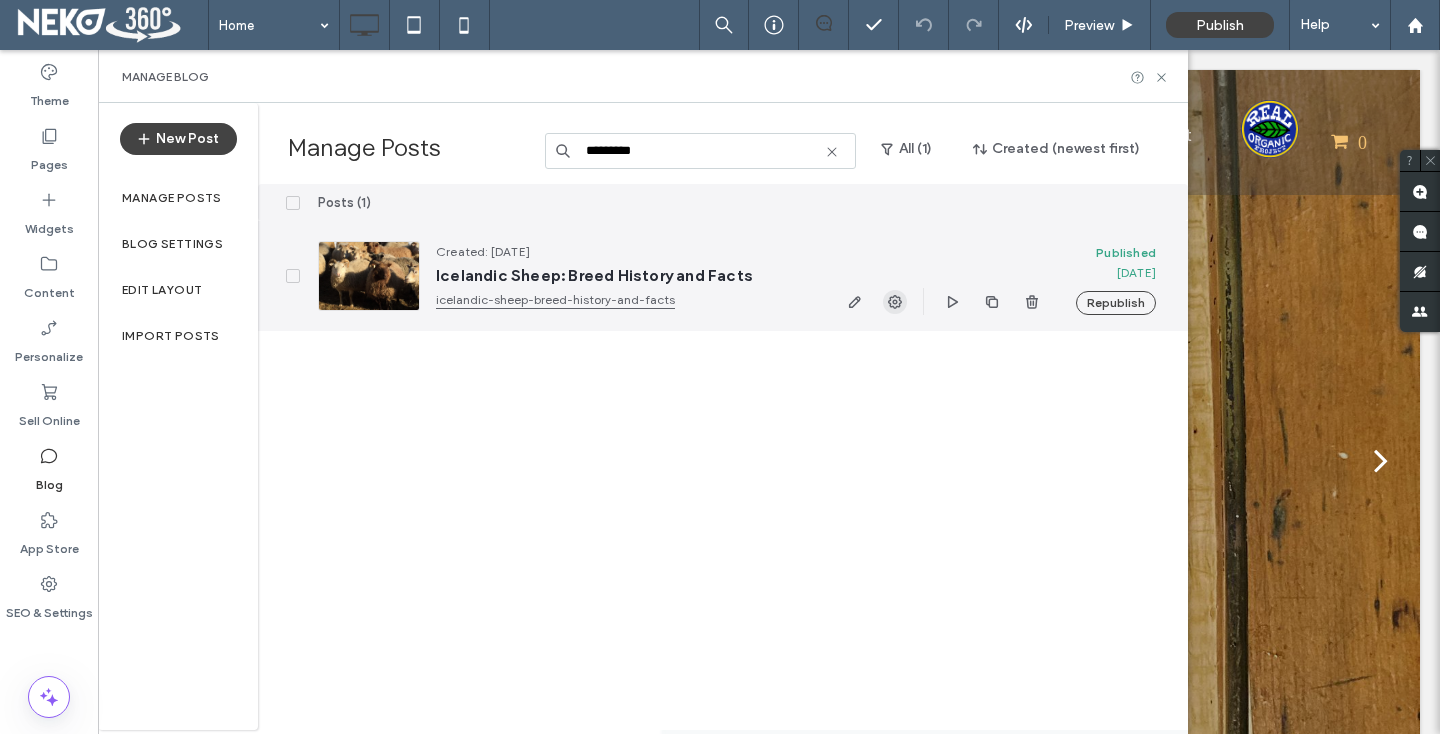 type on "*********" 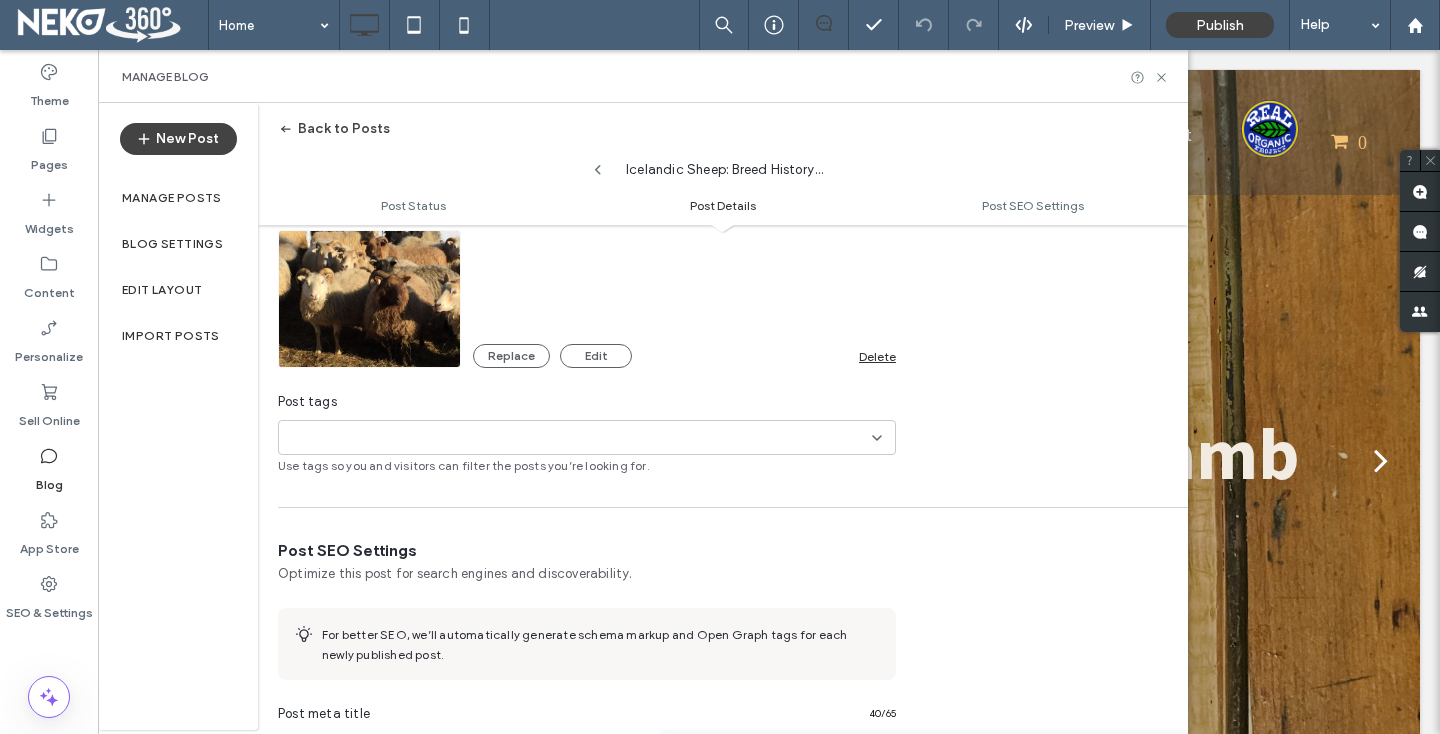 scroll, scrollTop: 692, scrollLeft: 0, axis: vertical 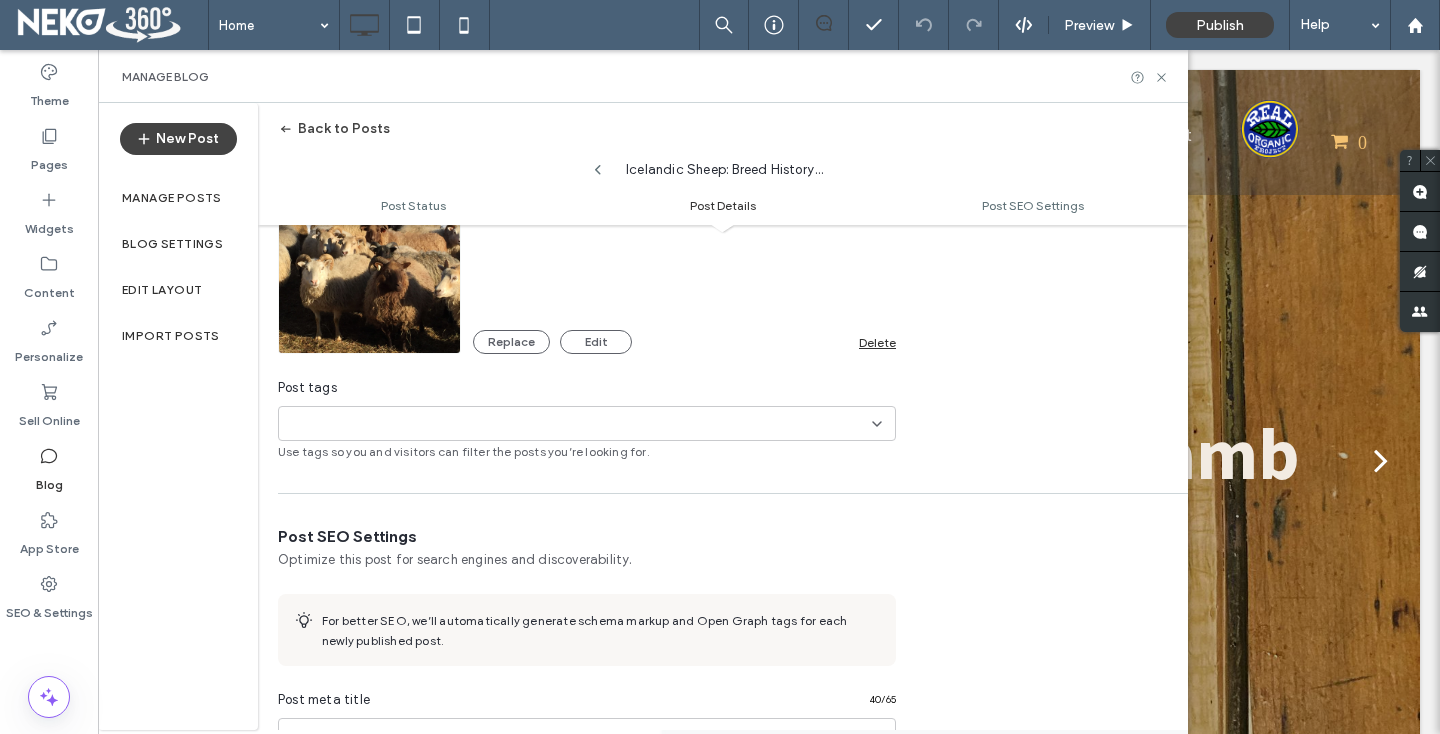 click at bounding box center [356, 424] 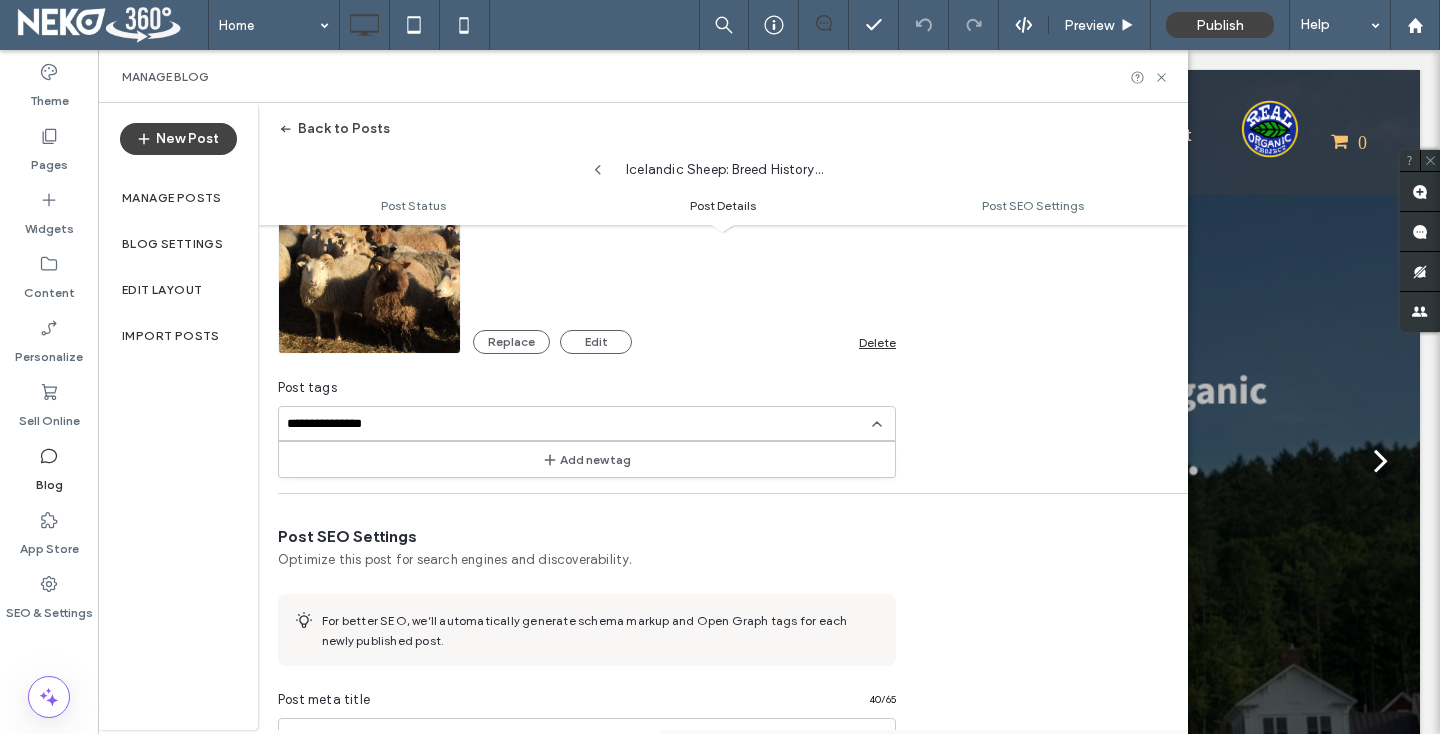 type on "**********" 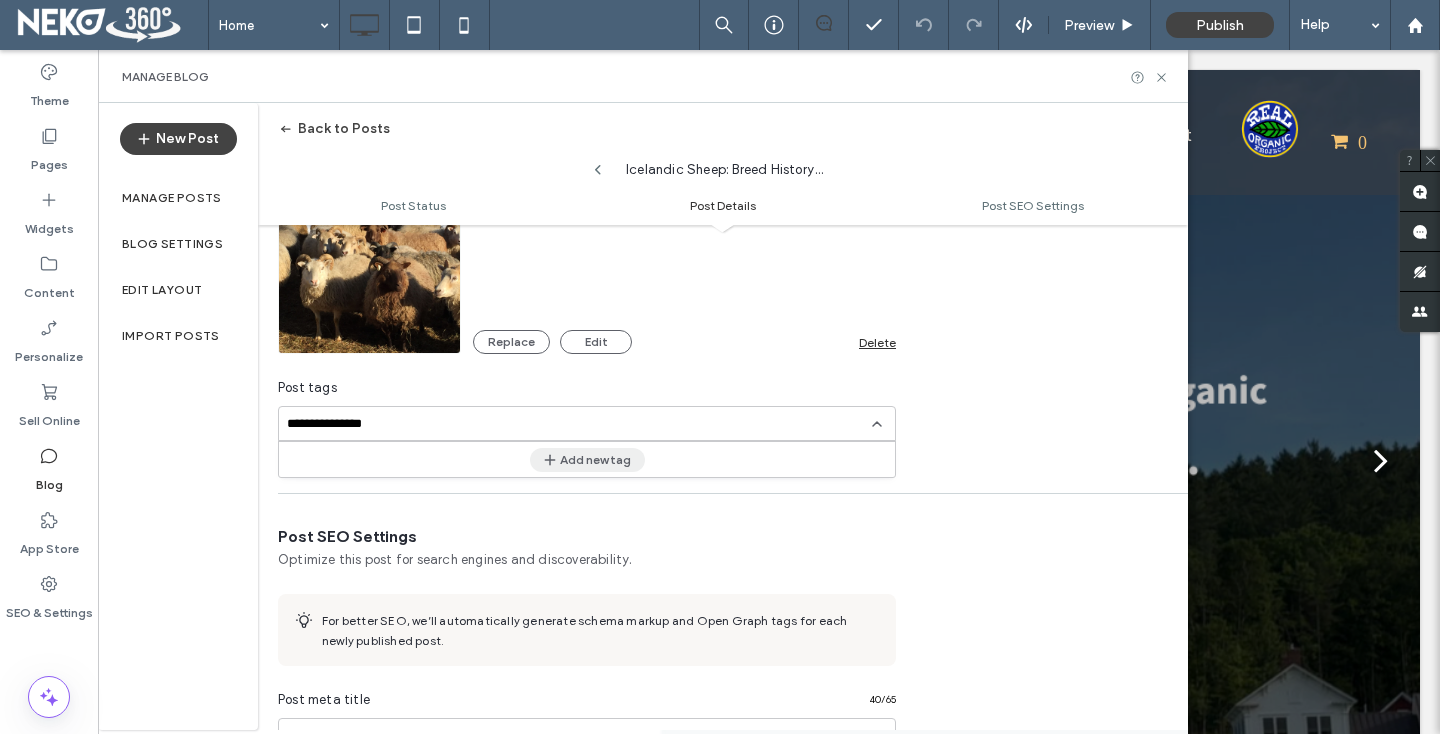 click 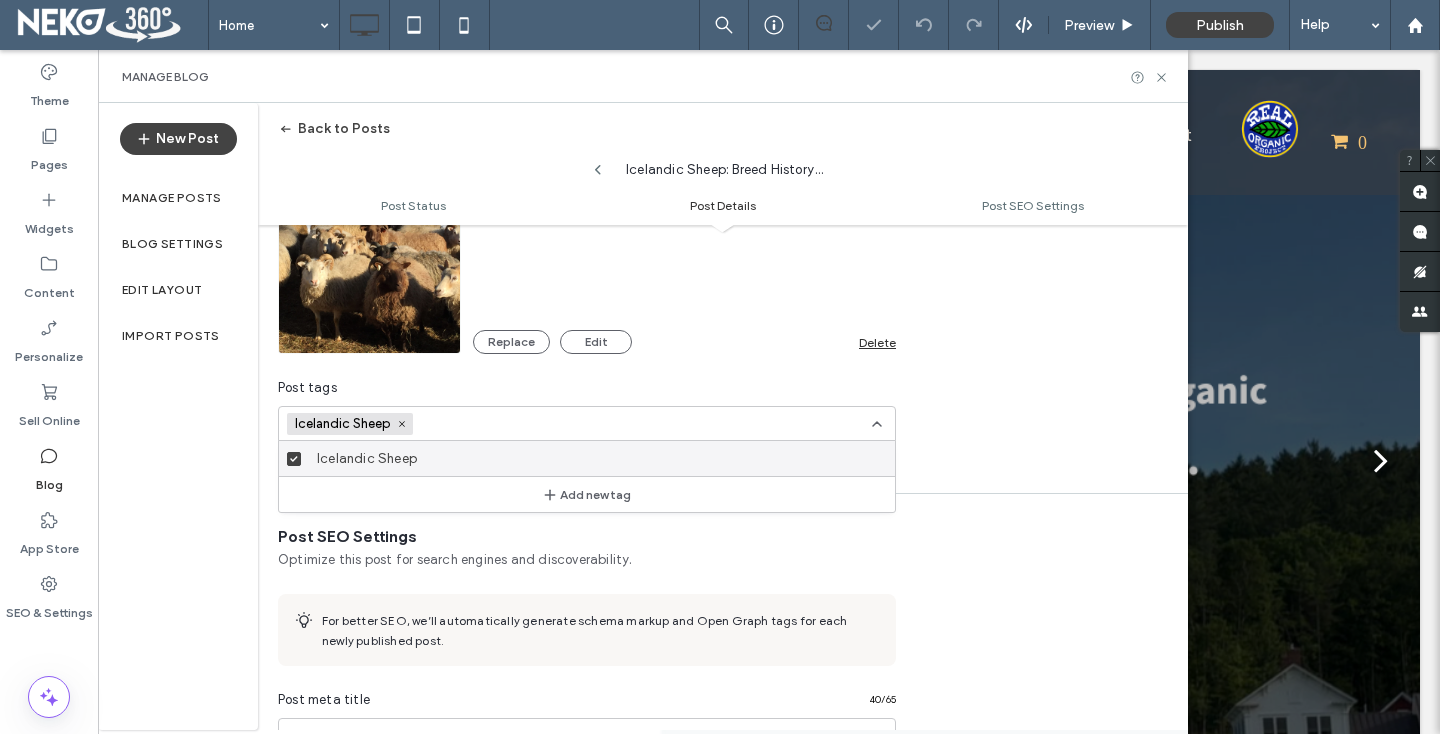 click on "**********" at bounding box center [723, 192] 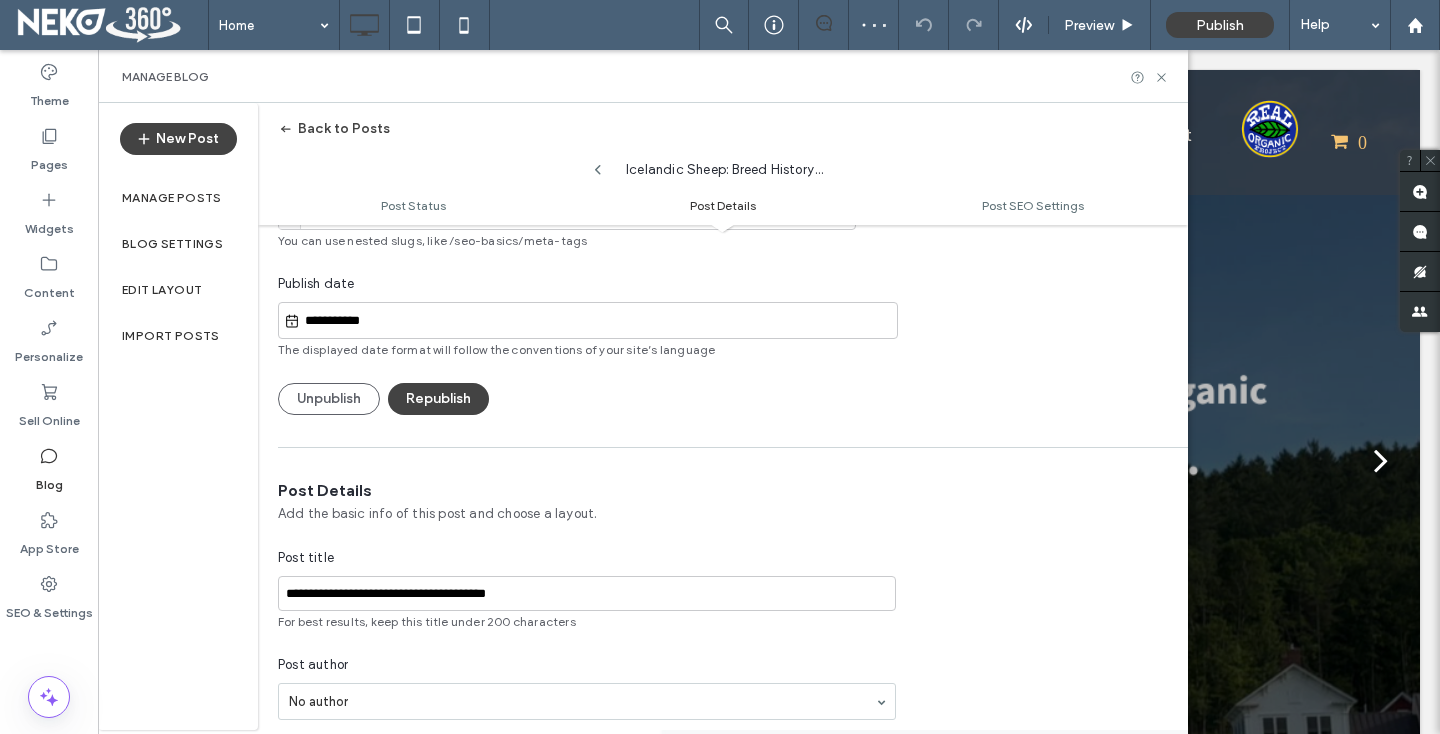 scroll, scrollTop: 0, scrollLeft: 0, axis: both 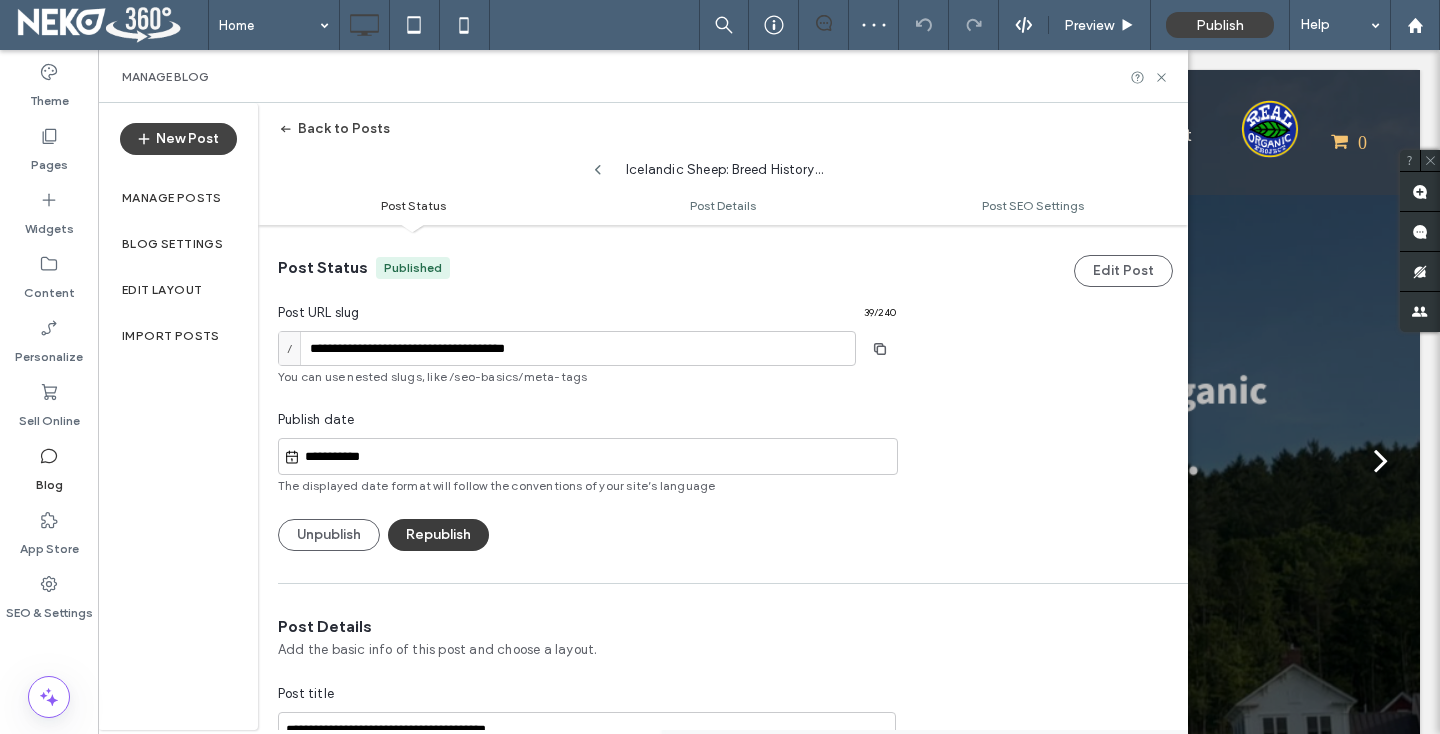 click on "Republish" at bounding box center [438, 535] 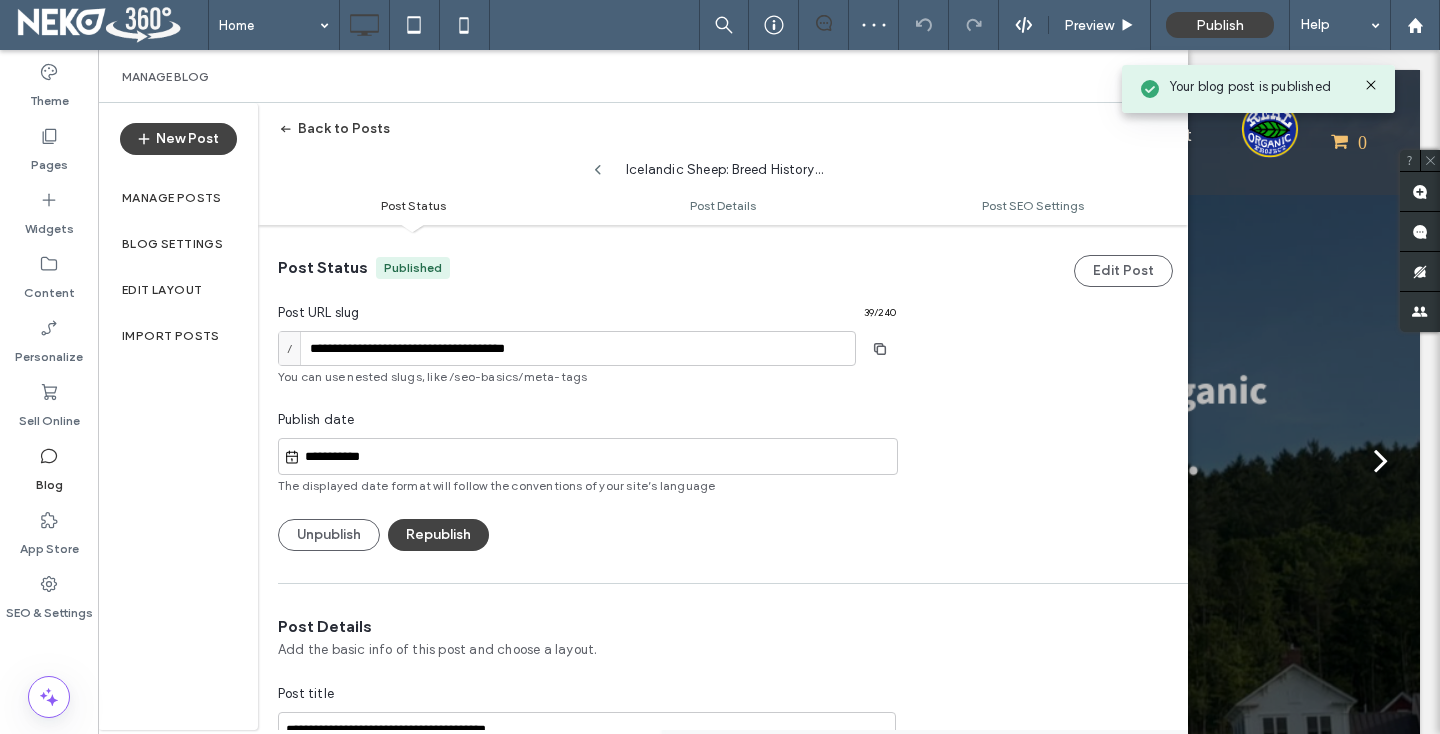 click on "Back to Posts" at bounding box center (334, 129) 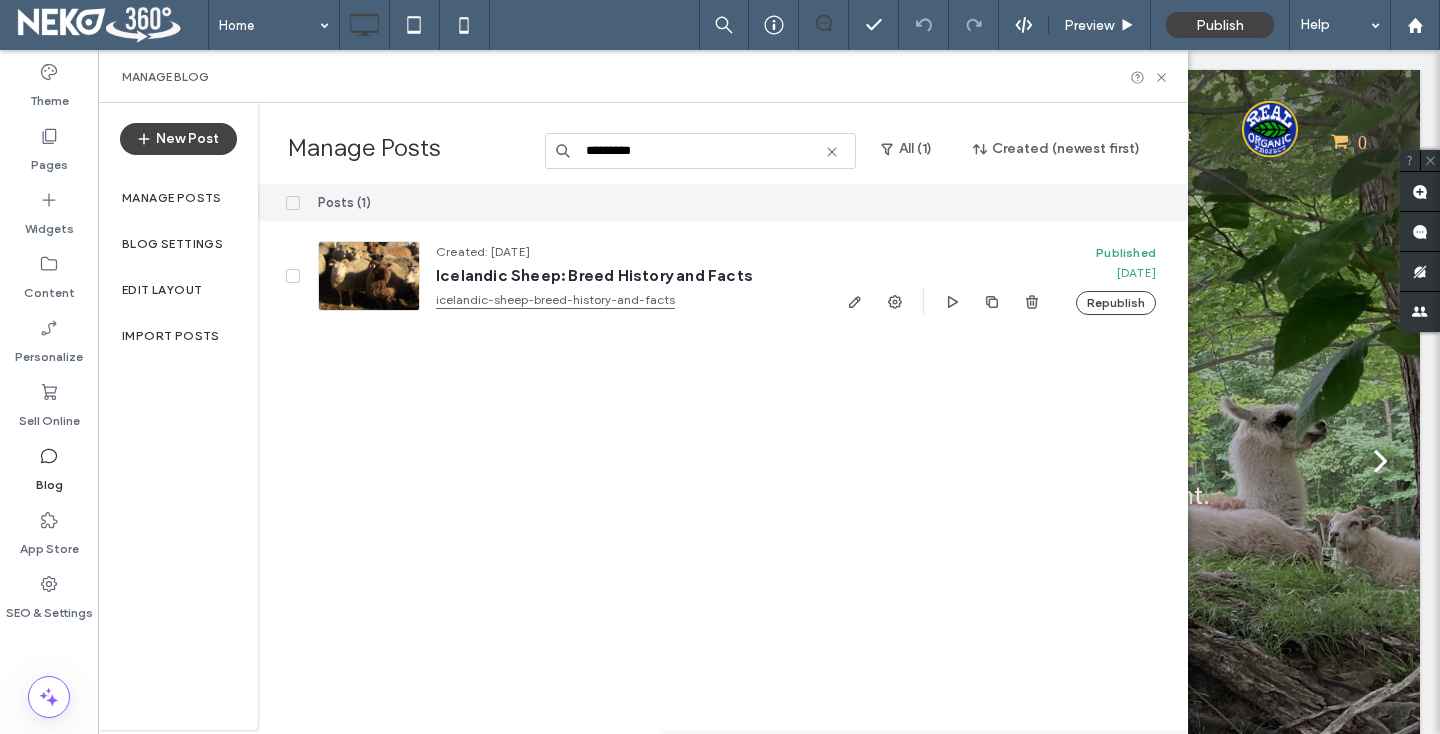 click on "*********" at bounding box center [700, 151] 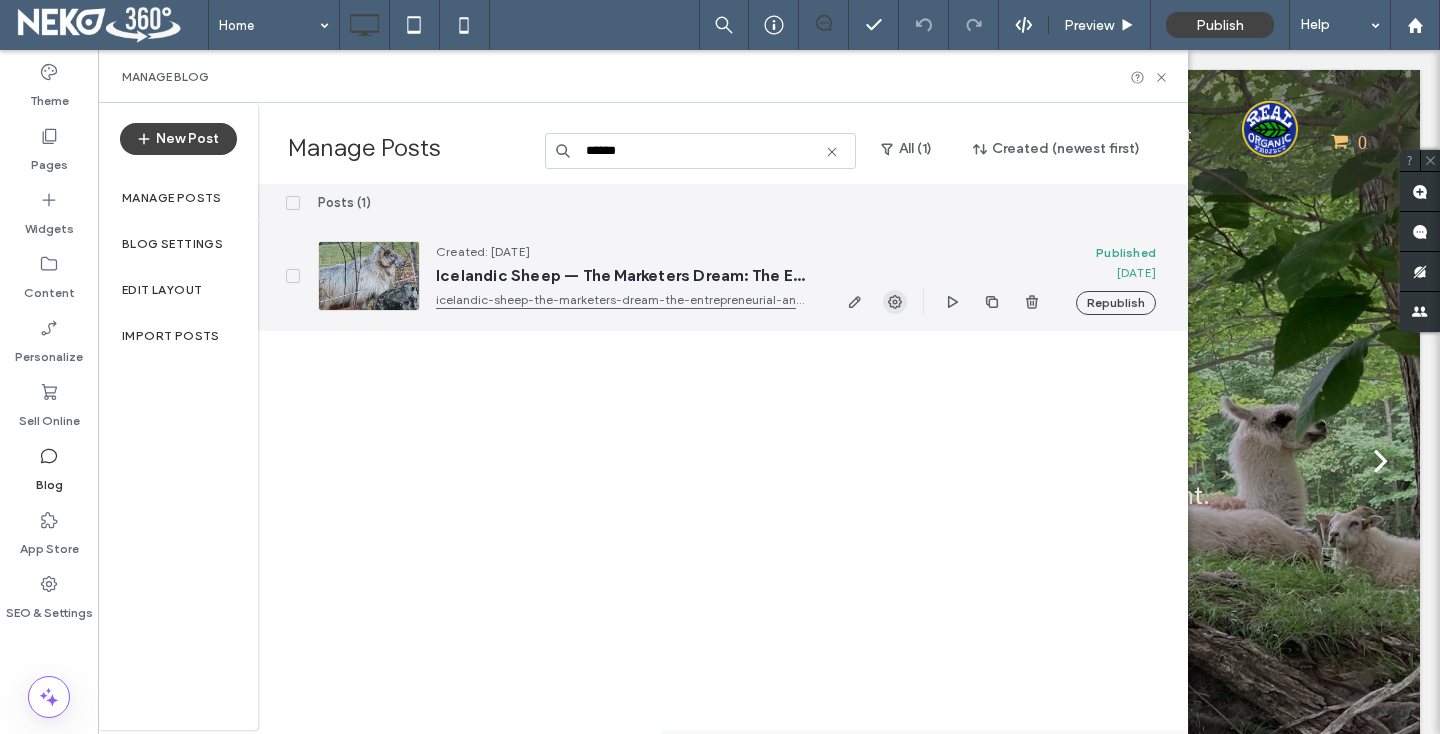 type on "******" 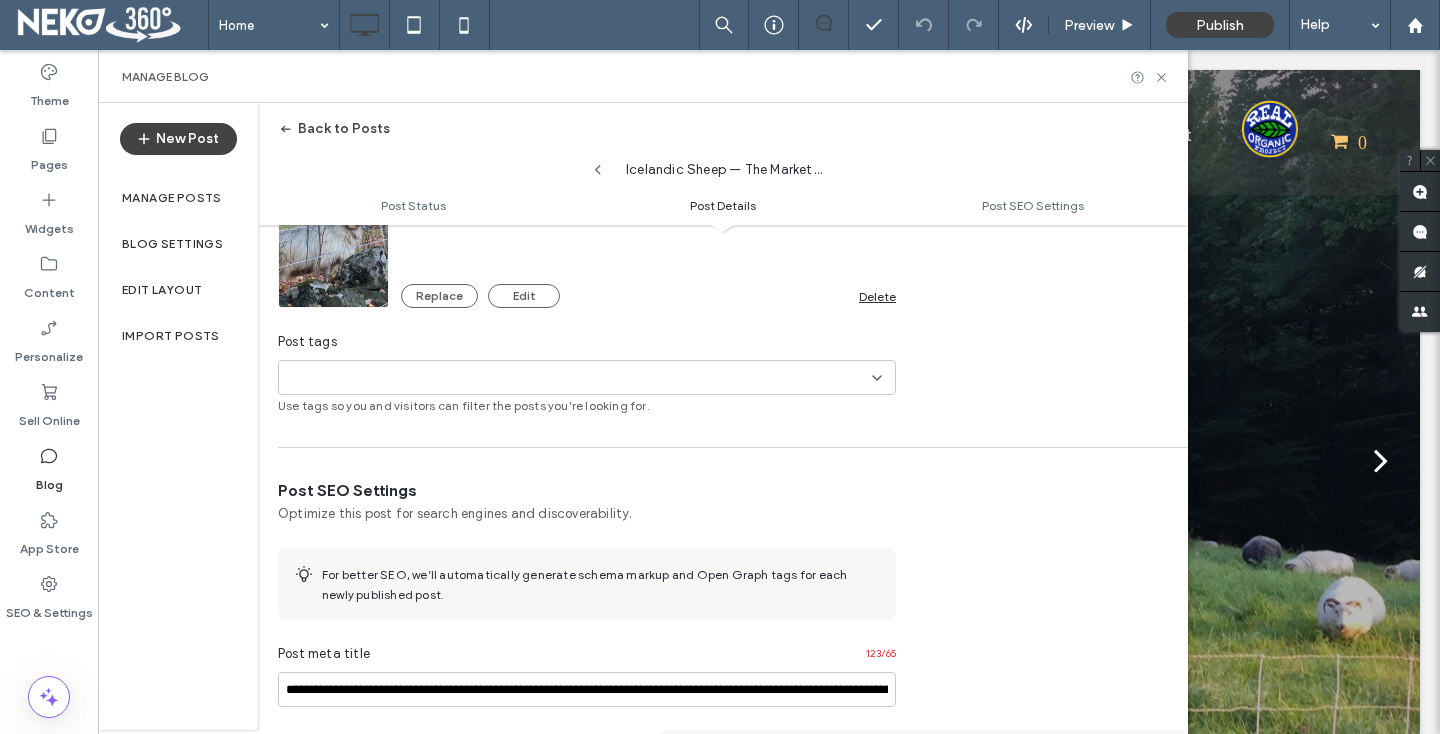 scroll, scrollTop: 754, scrollLeft: 0, axis: vertical 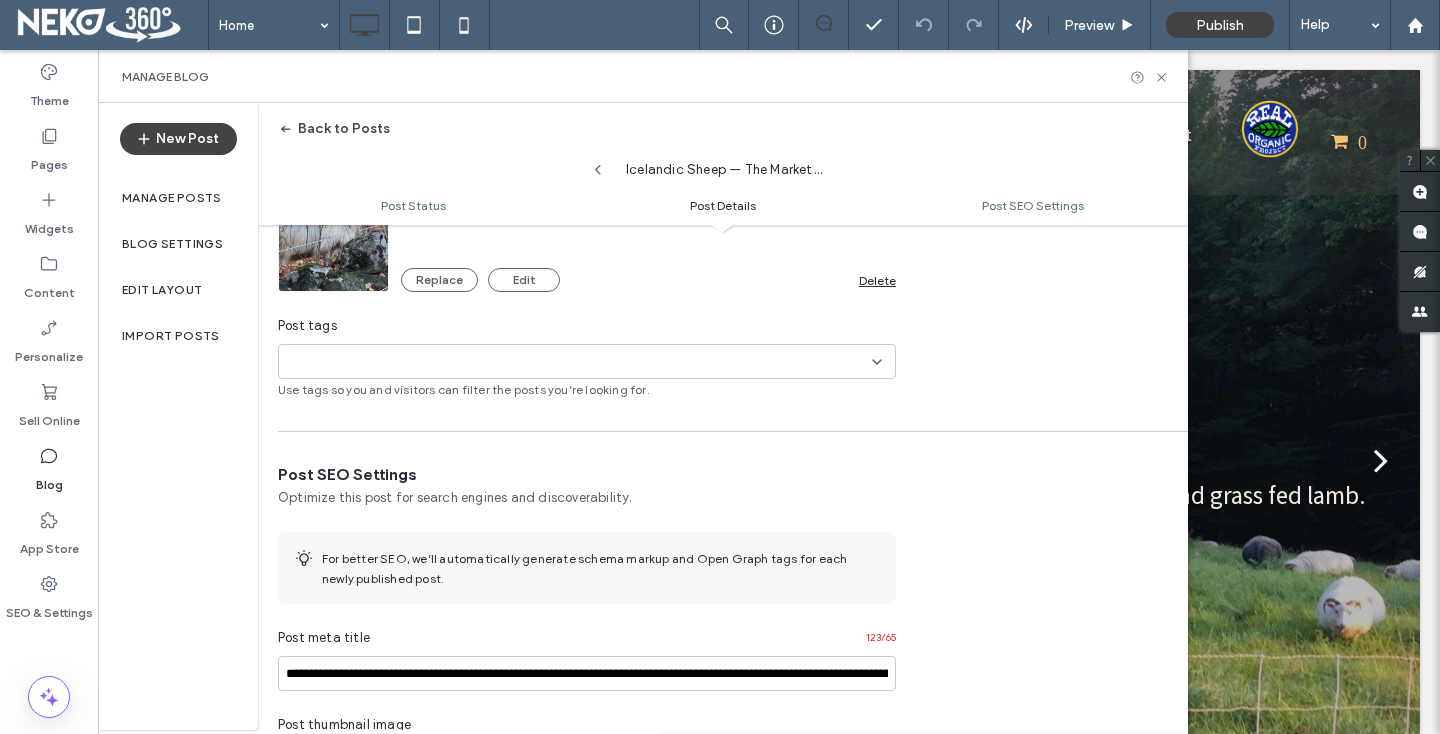 click at bounding box center [356, 362] 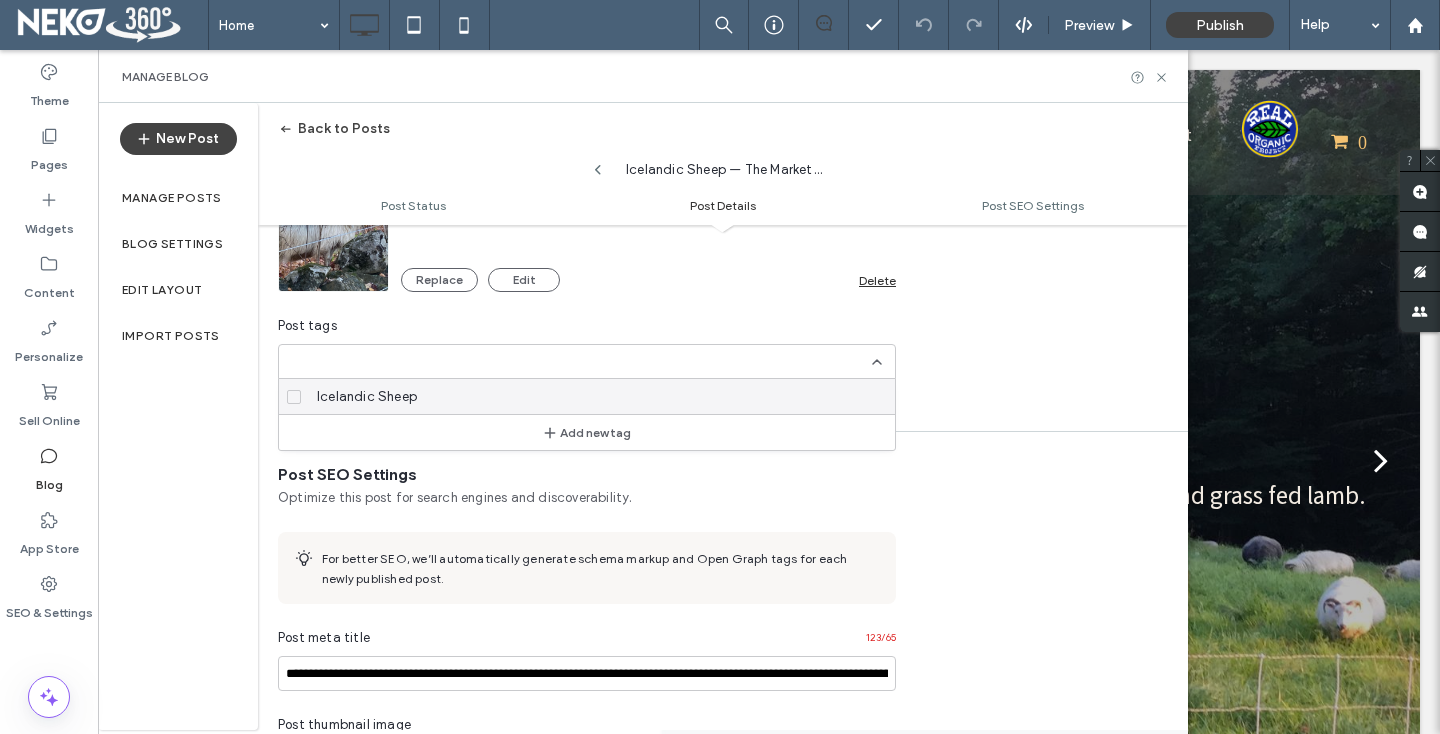 click on "Icelandic Sheep" at bounding box center (594, 396) 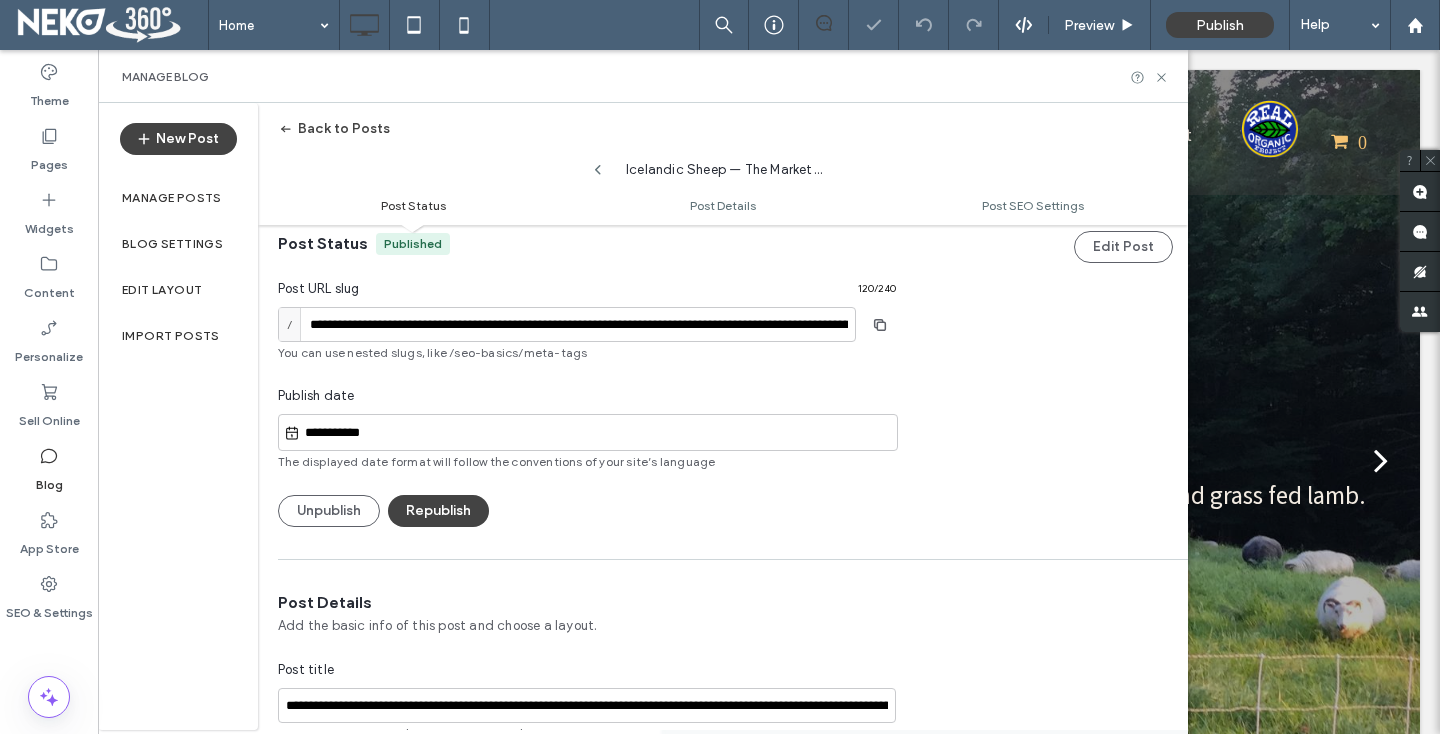 scroll, scrollTop: 0, scrollLeft: 0, axis: both 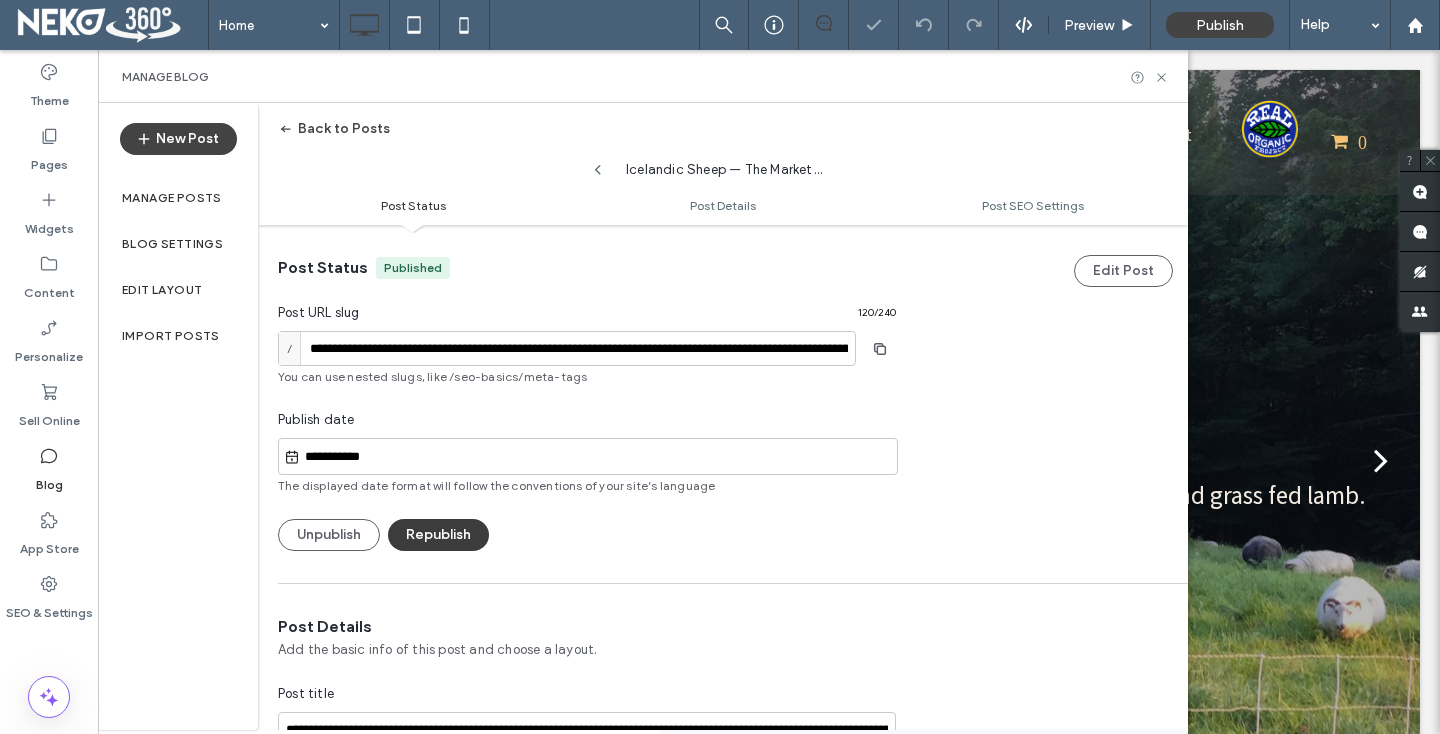 click on "Republish" at bounding box center (438, 535) 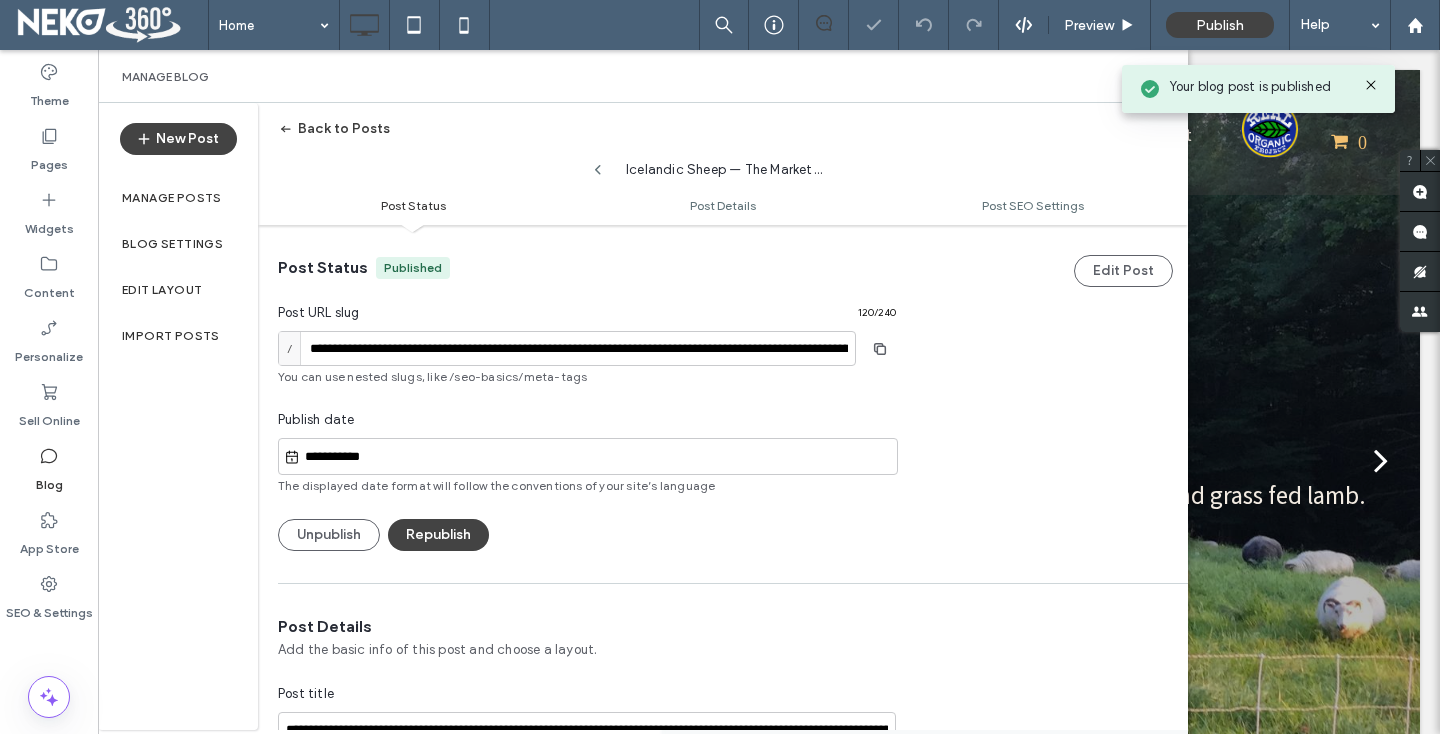 click on "Back to Posts" at bounding box center (334, 129) 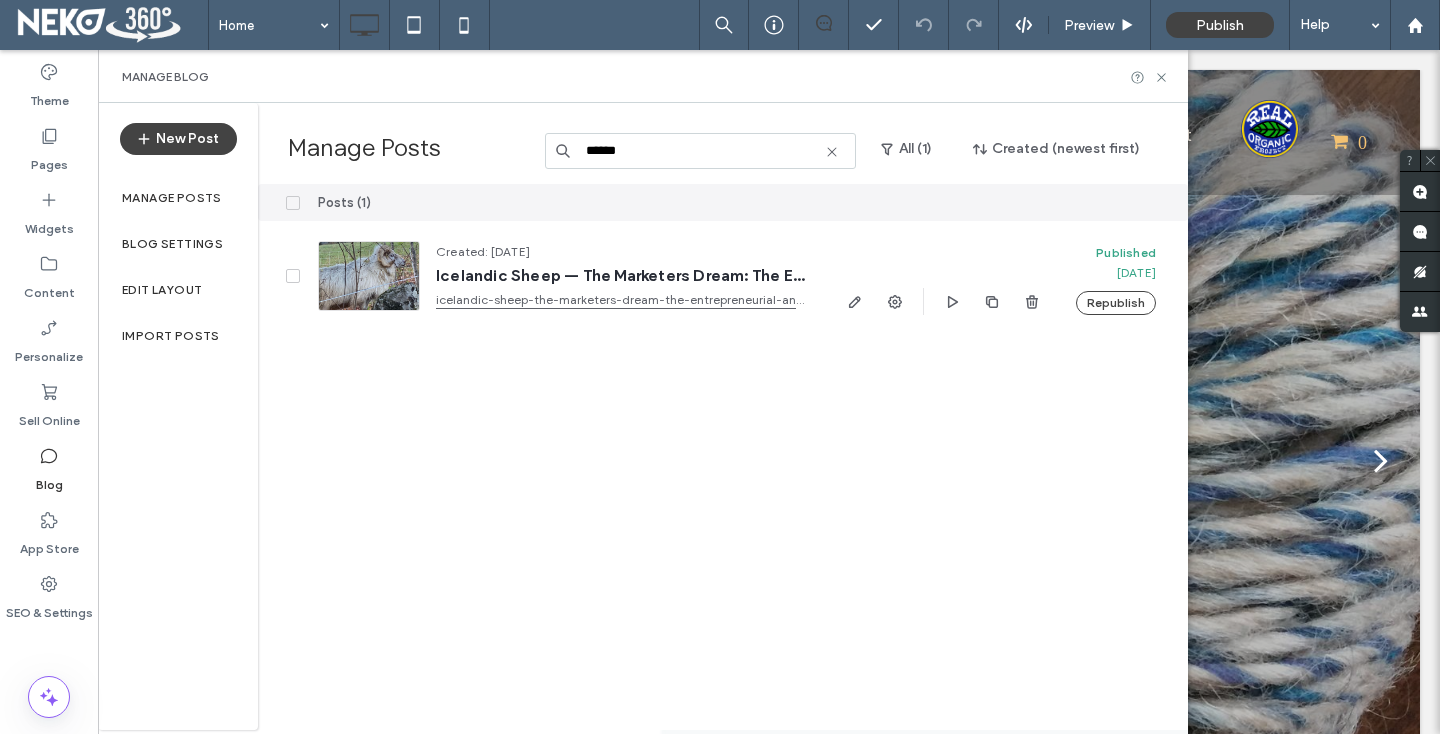 click on "******" at bounding box center [700, 151] 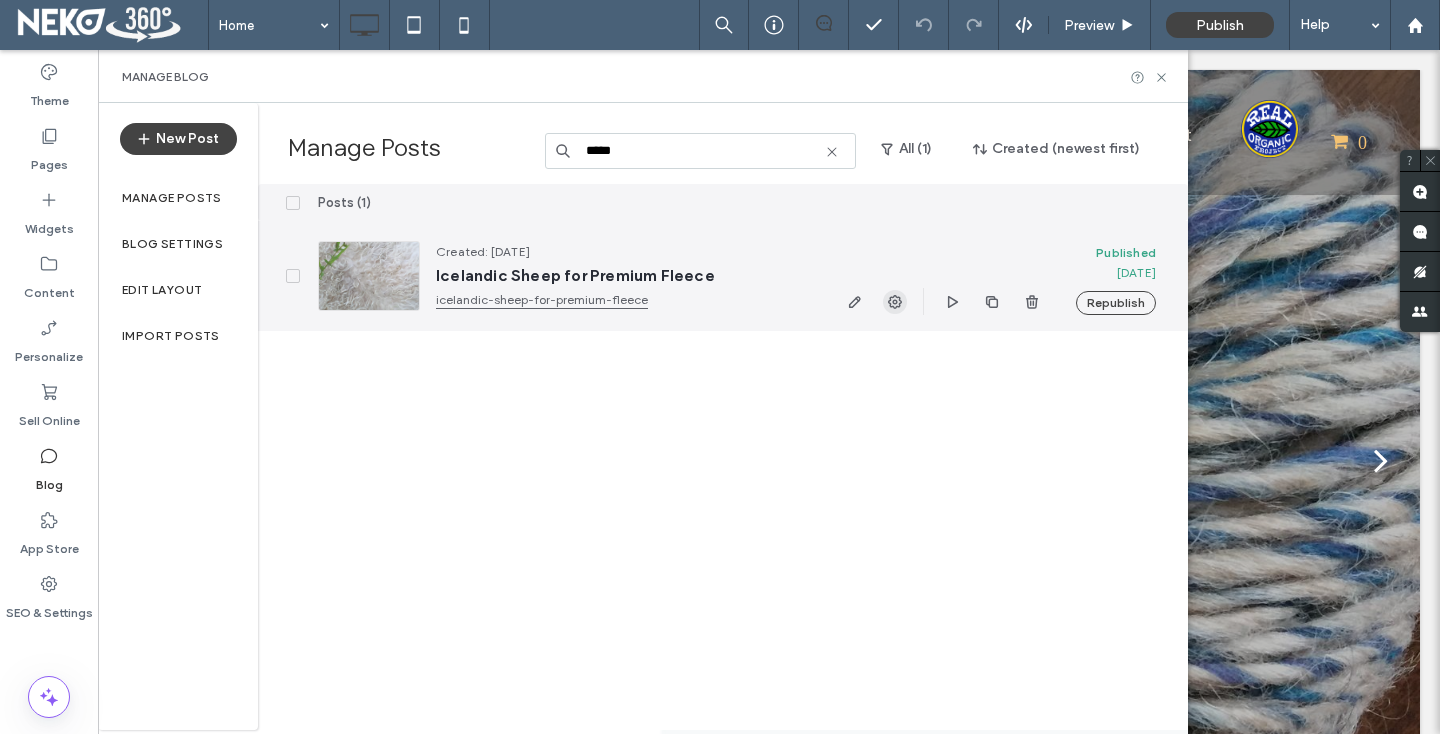 type on "*****" 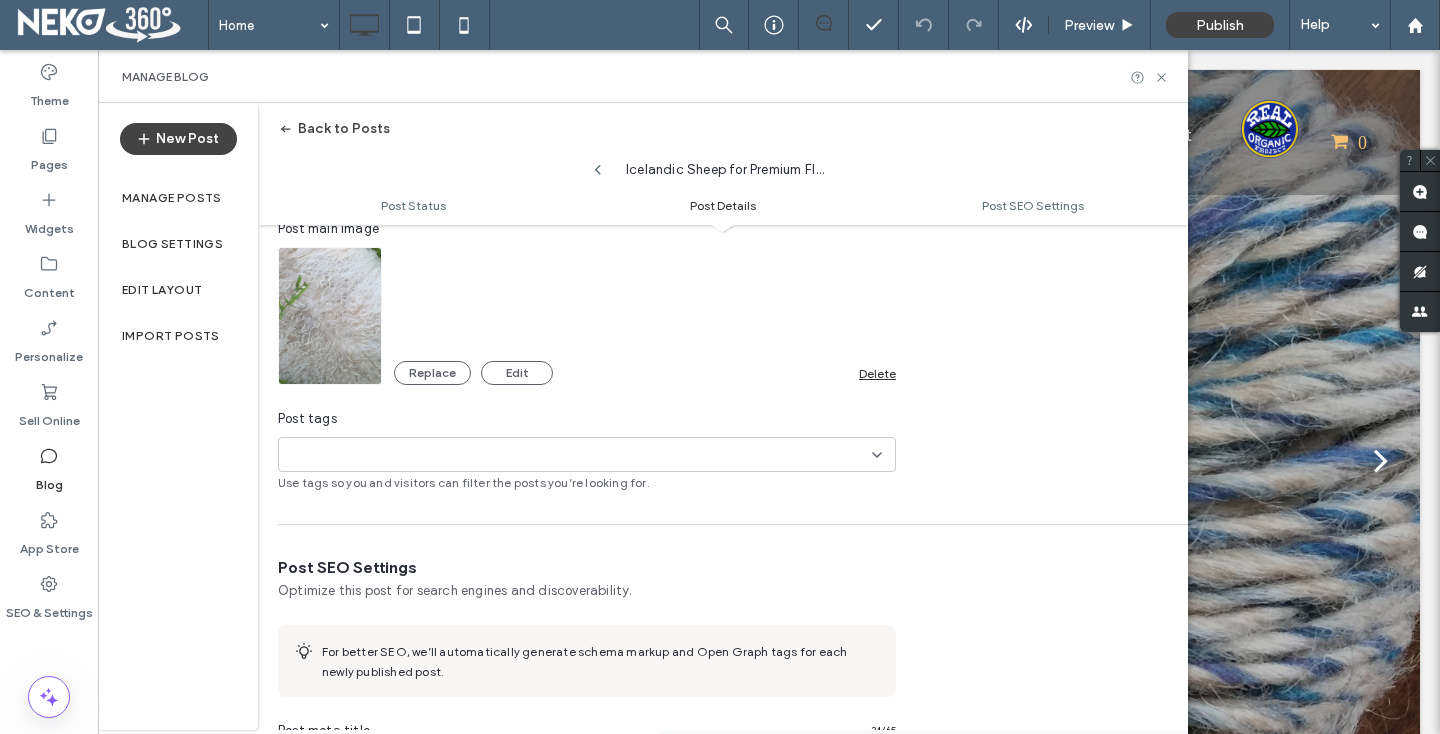 scroll, scrollTop: 750, scrollLeft: 0, axis: vertical 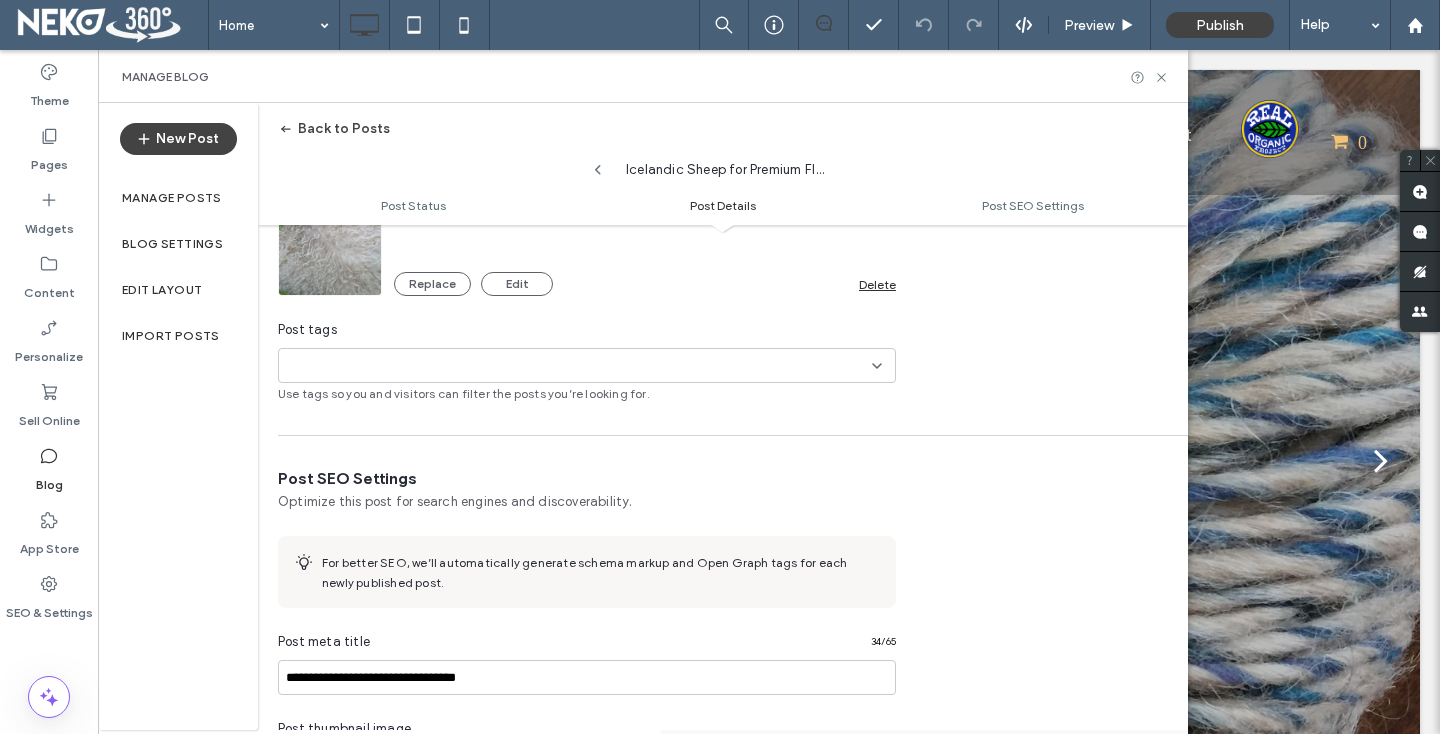 click on "+0 +0" at bounding box center (579, 365) 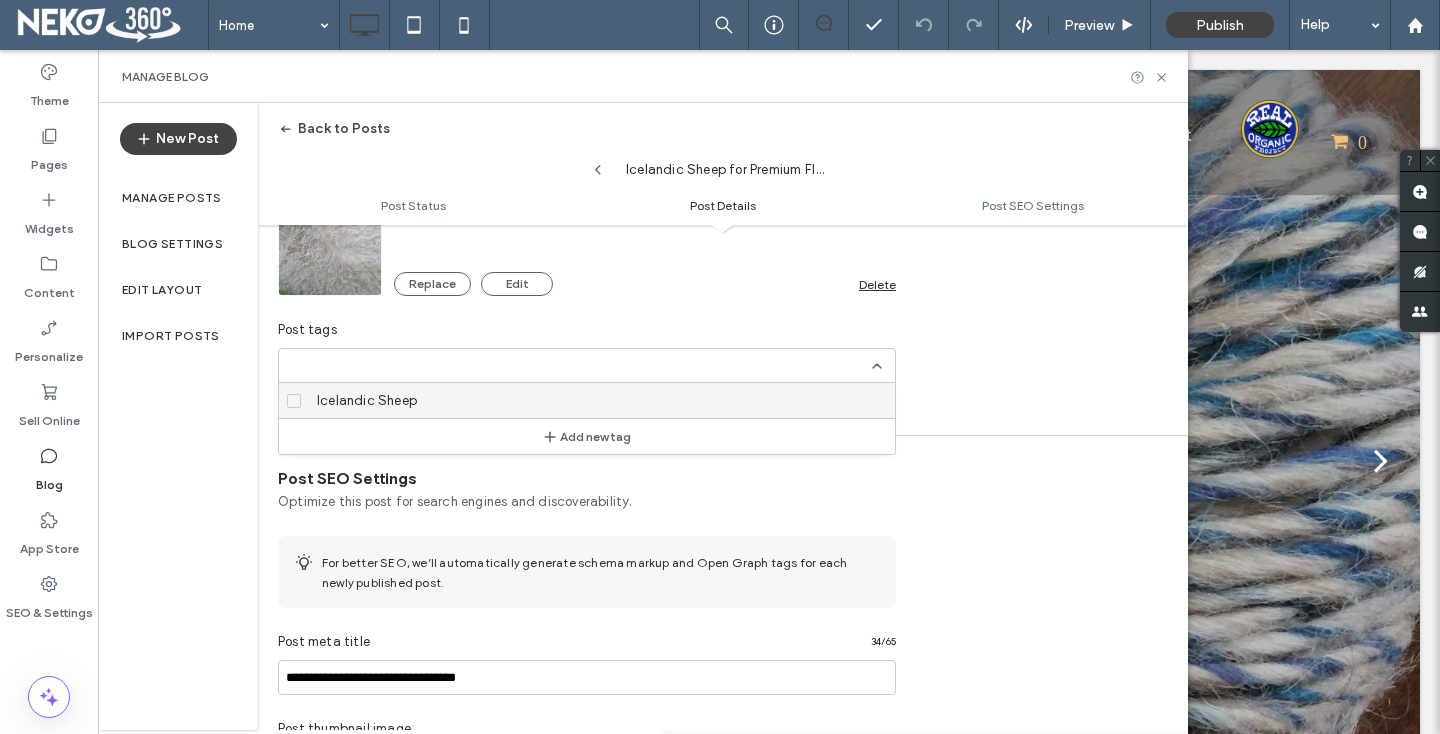 click on "Icelandic Sheep" at bounding box center [367, 401] 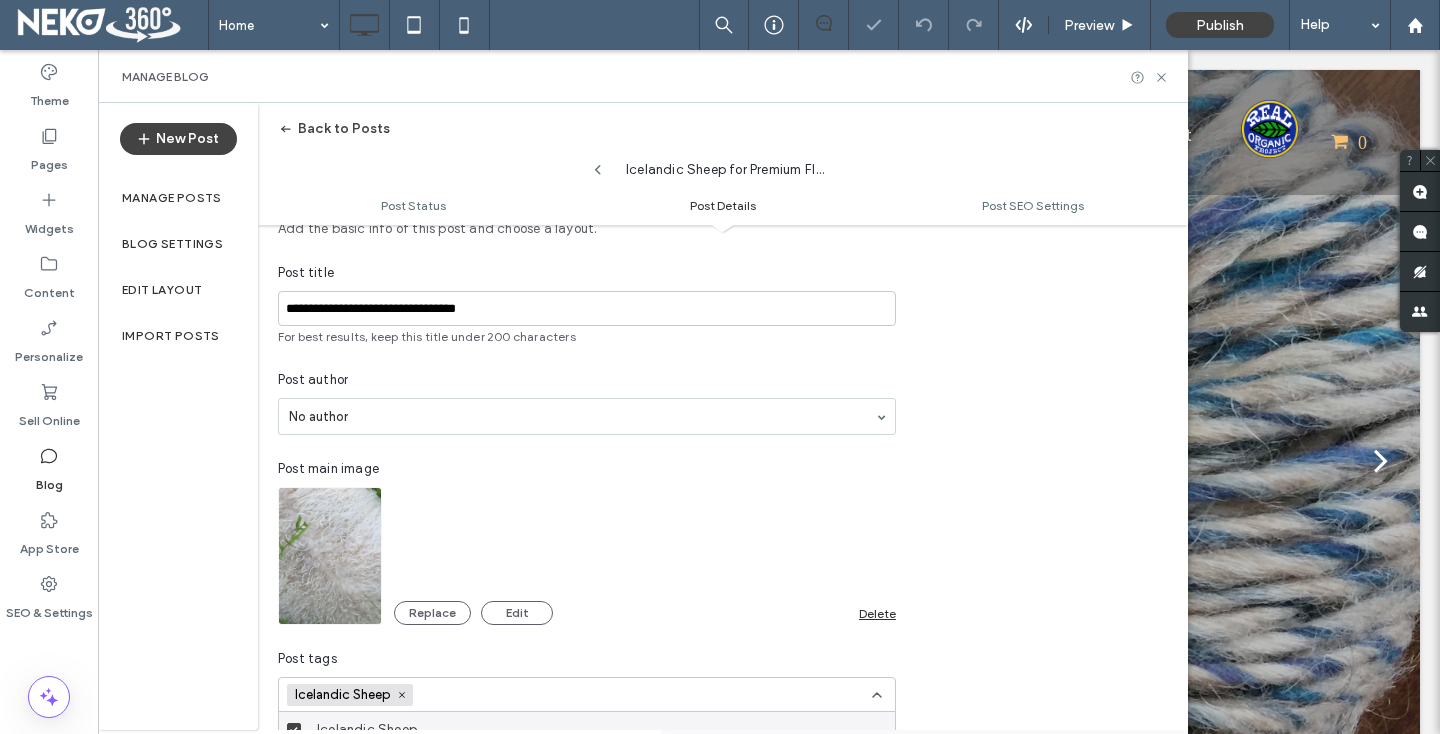 scroll, scrollTop: 0, scrollLeft: 0, axis: both 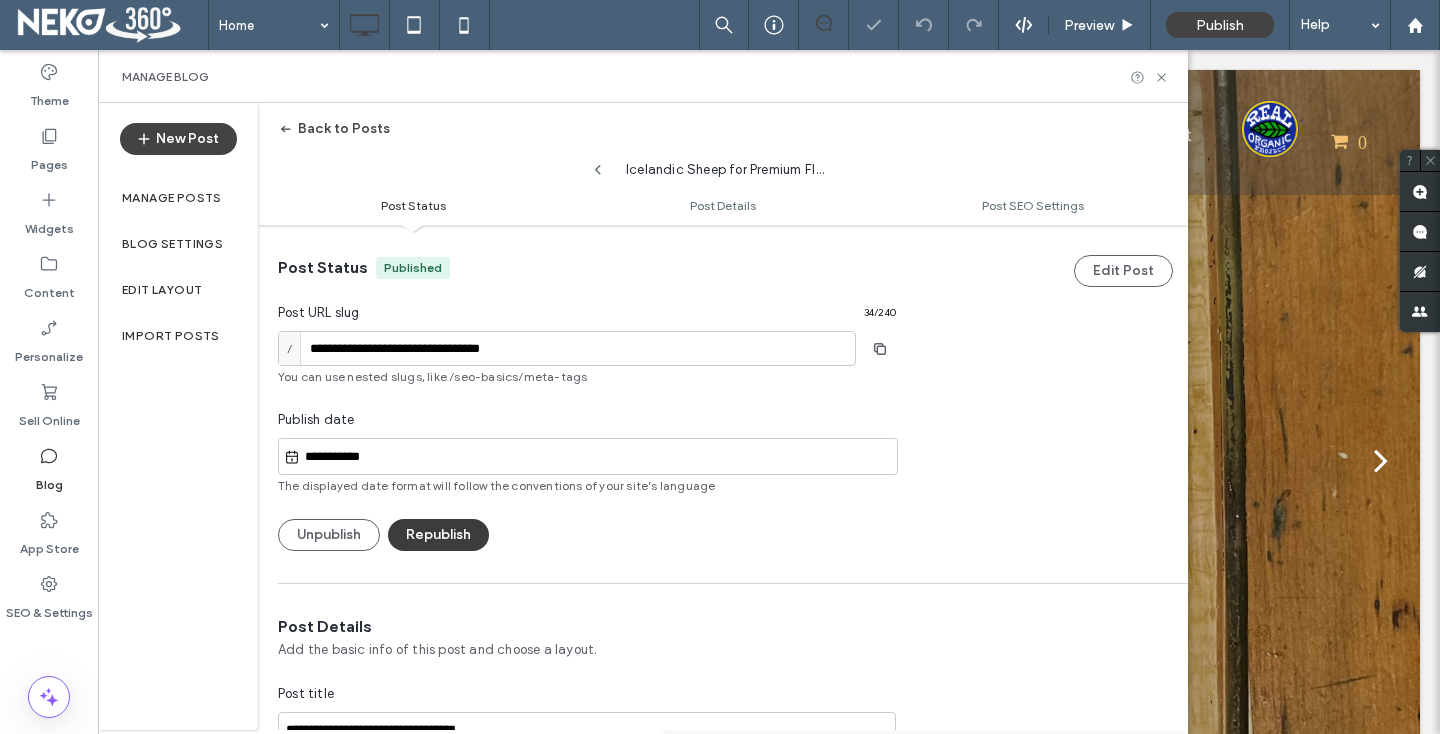click on "Republish" at bounding box center (438, 535) 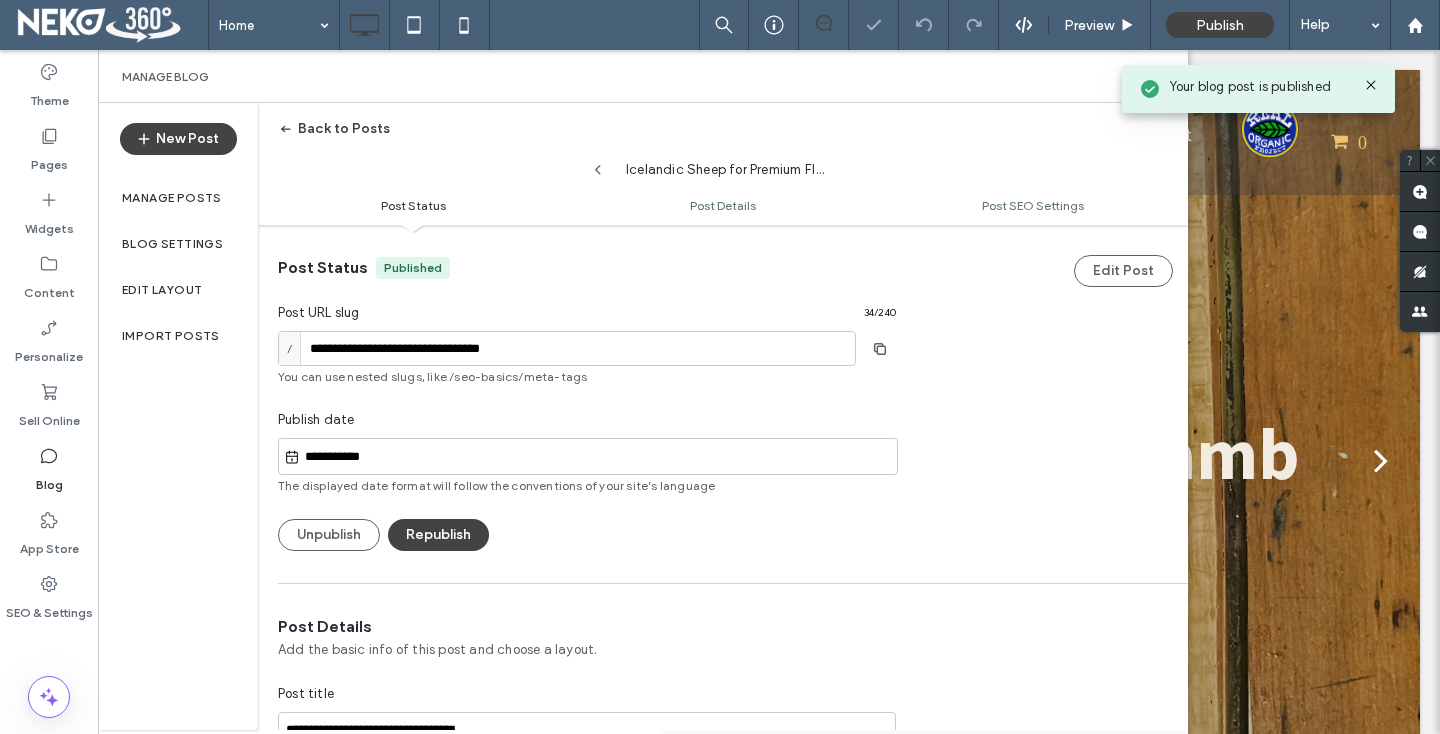 click on "Back to Posts" at bounding box center (334, 129) 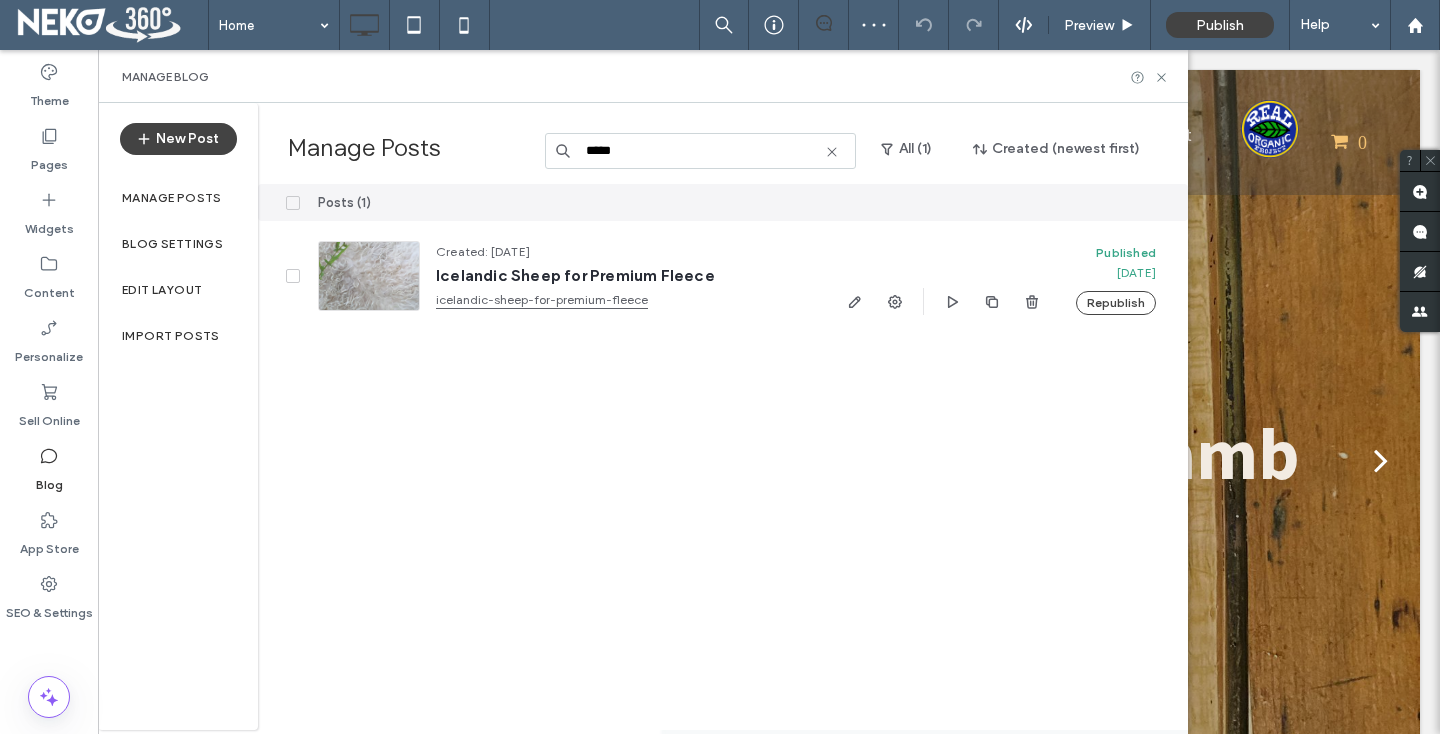 click on "*****" at bounding box center (700, 151) 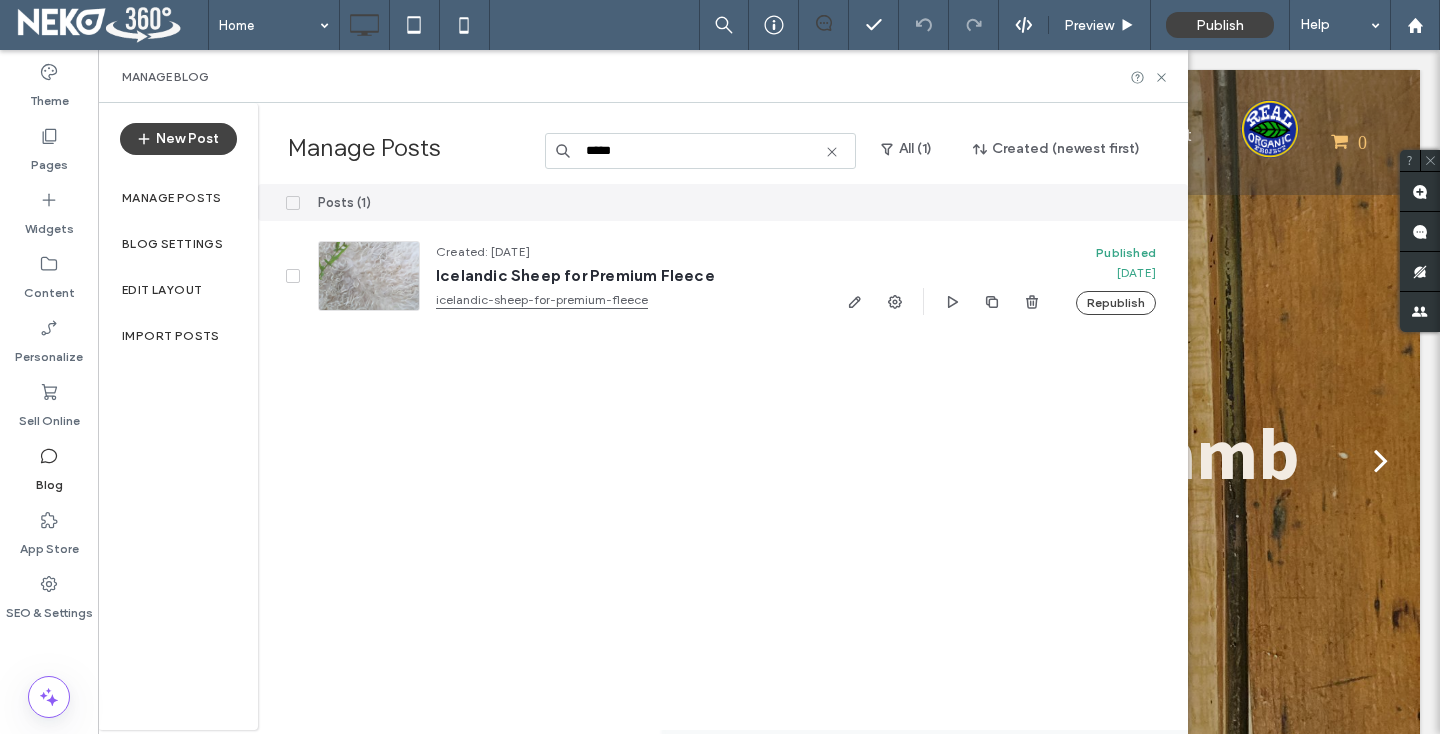 click on "*****" at bounding box center [700, 151] 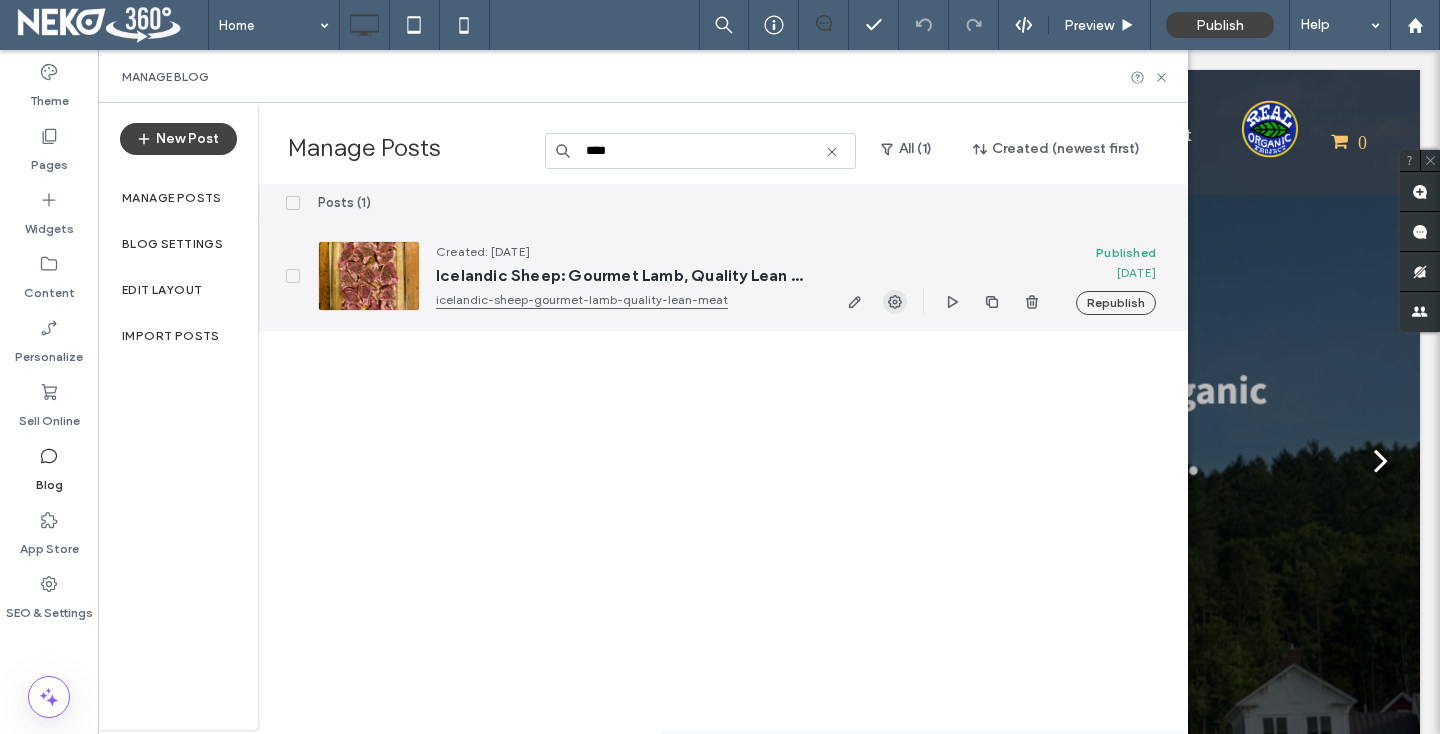 type on "****" 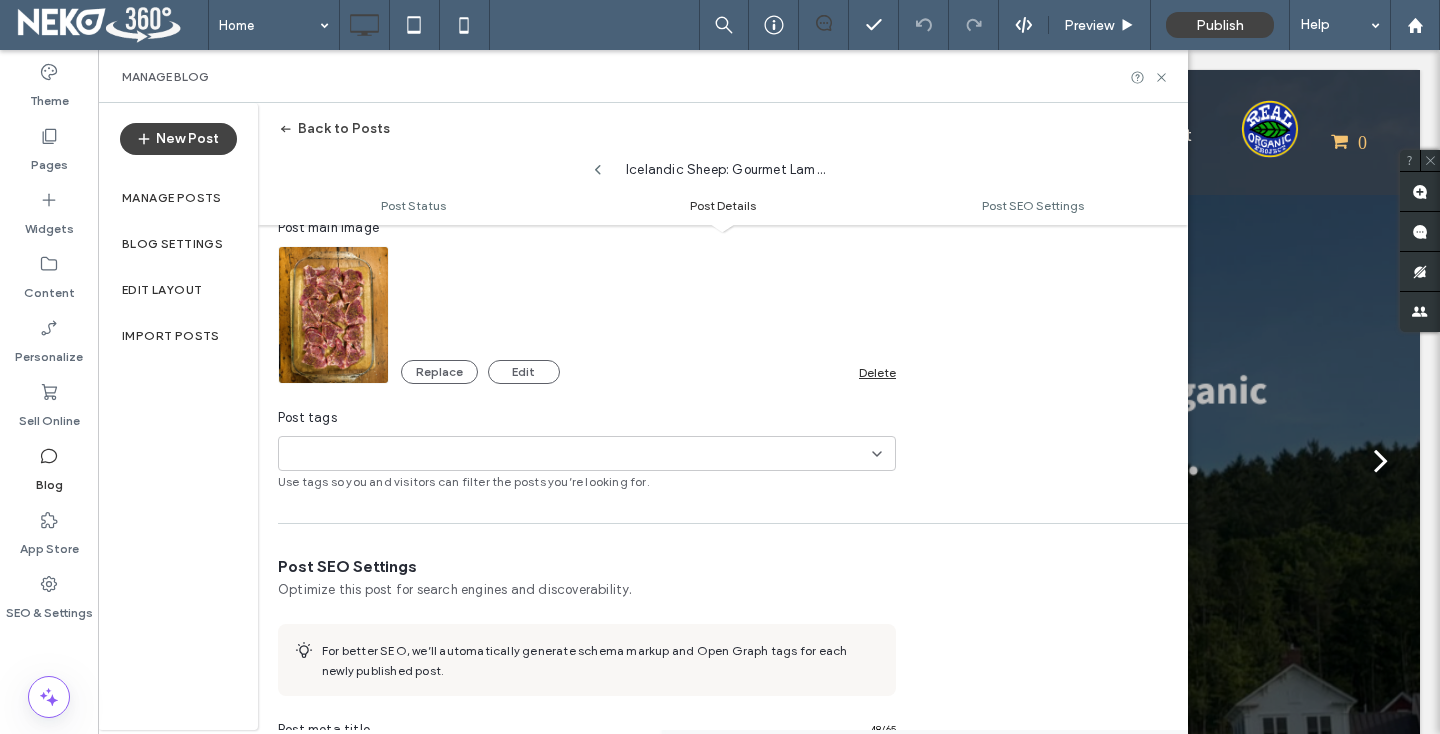 scroll, scrollTop: 677, scrollLeft: 0, axis: vertical 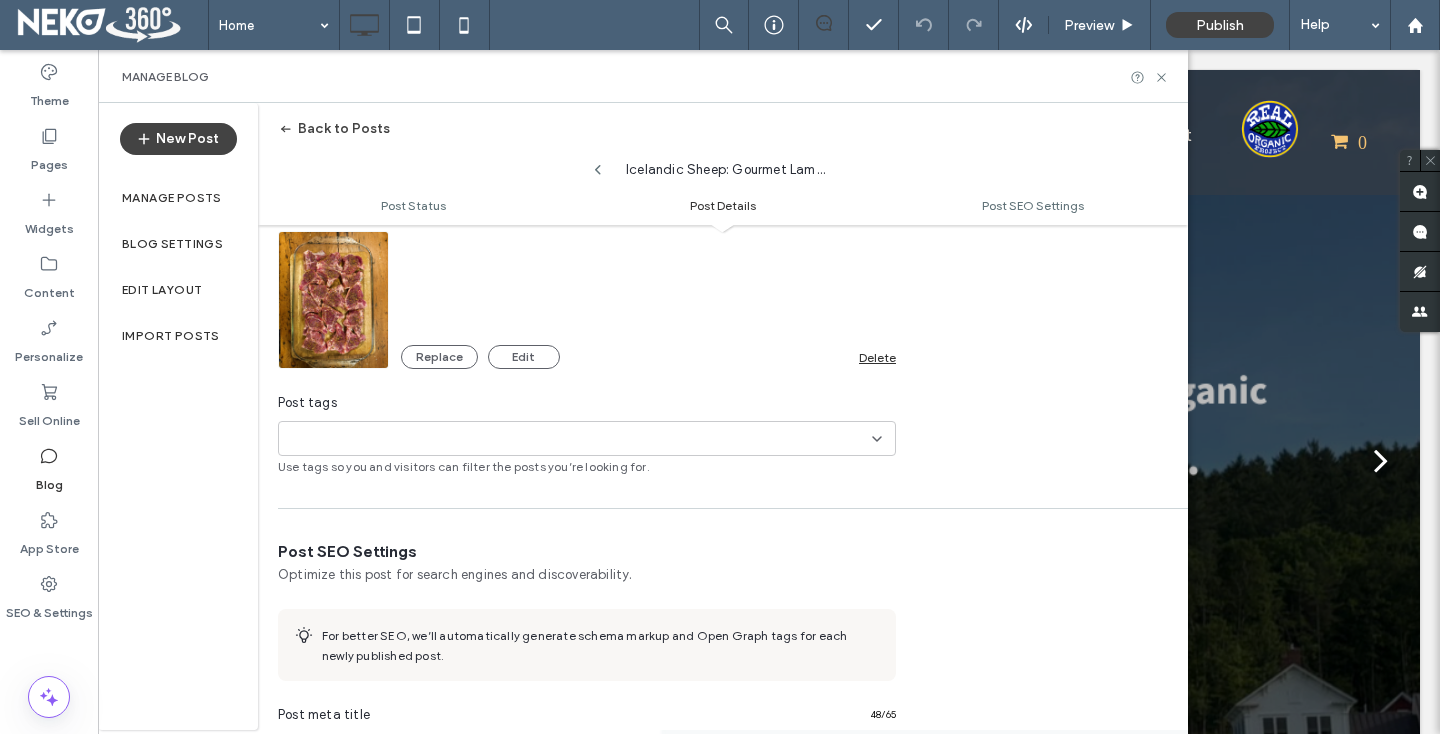 click at bounding box center [356, 439] 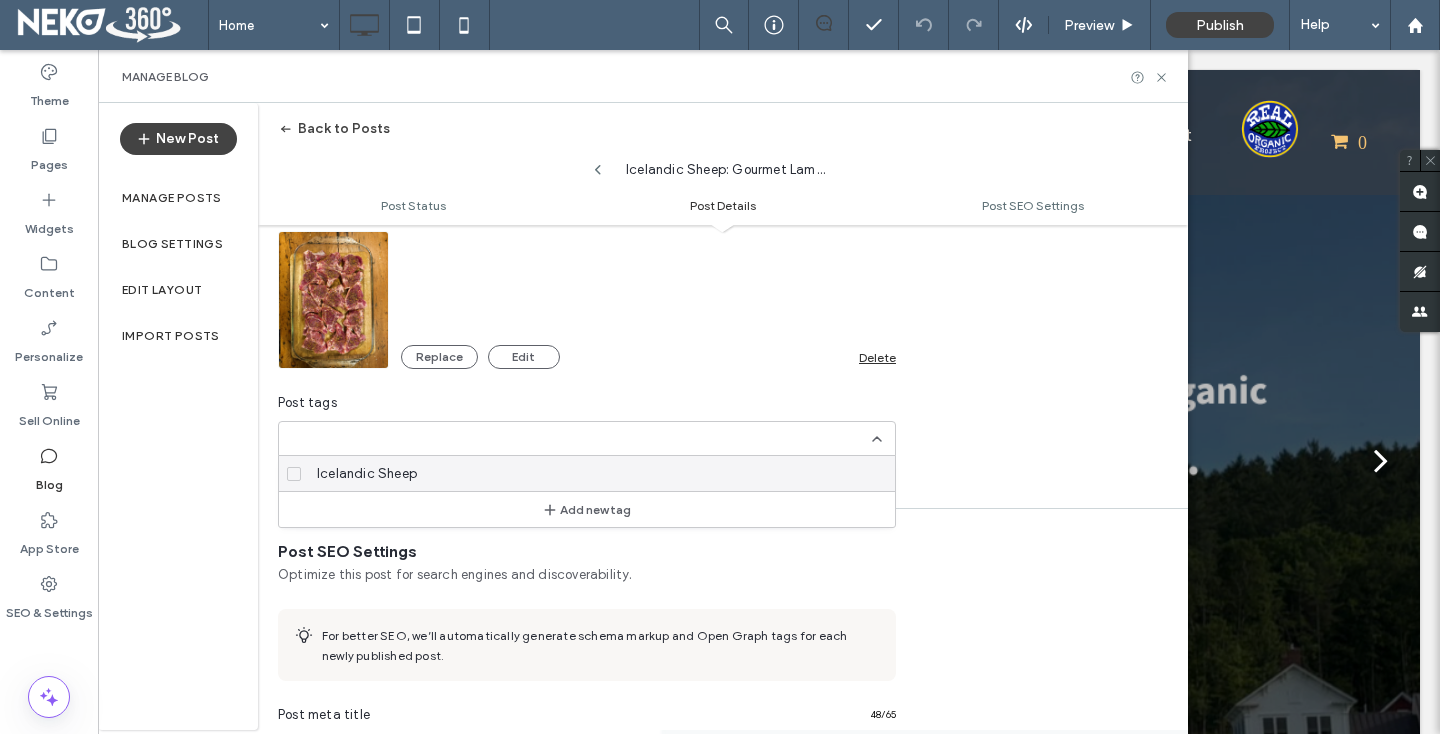 click on "Icelandic Sheep" at bounding box center (367, 474) 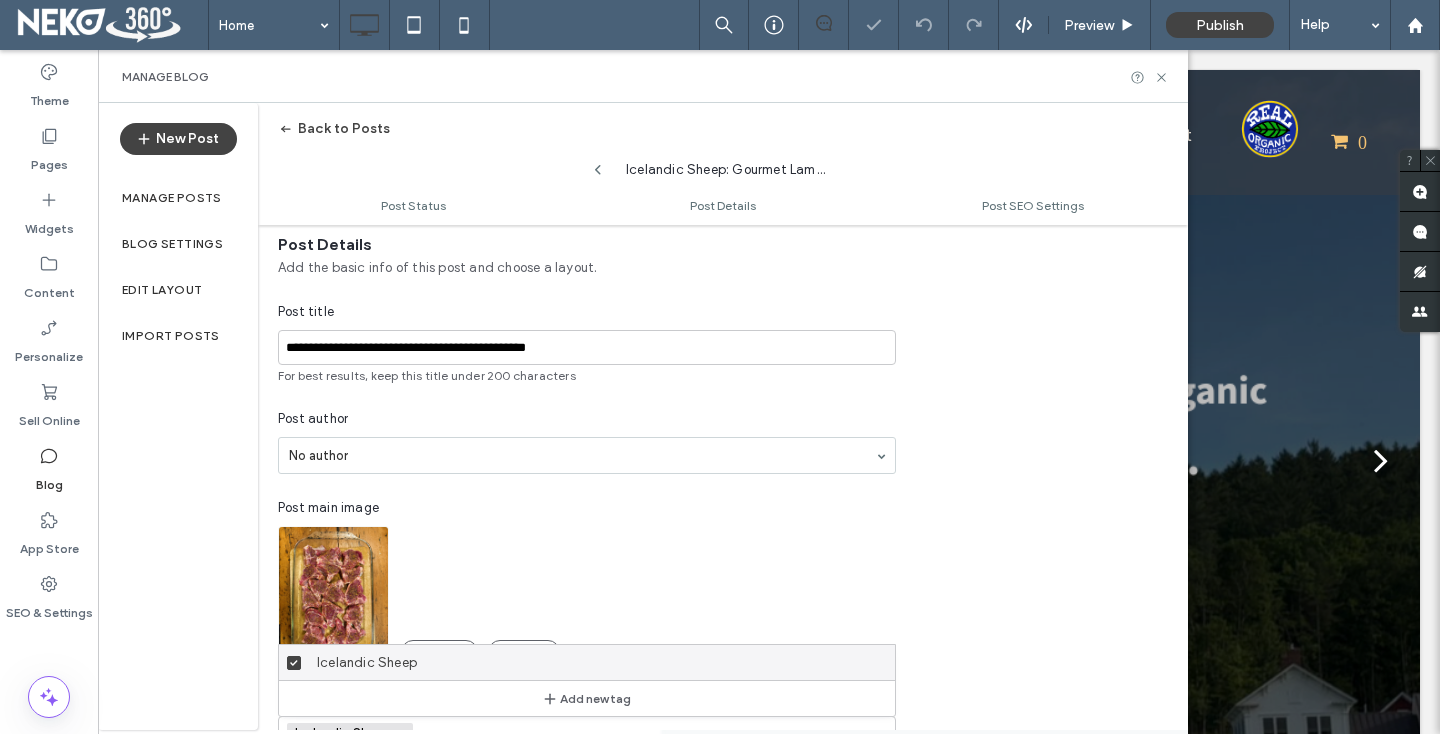 scroll, scrollTop: 0, scrollLeft: 0, axis: both 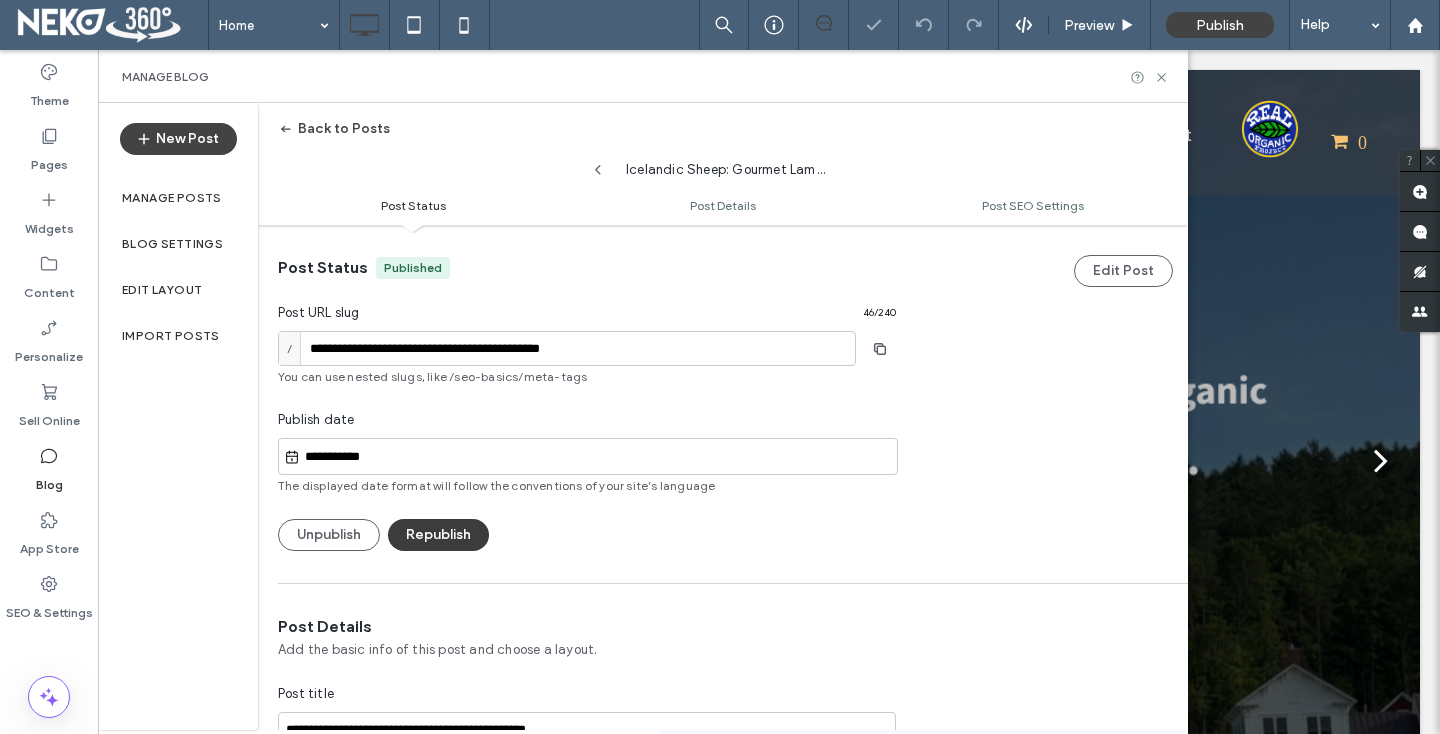 click on "Republish" at bounding box center [438, 535] 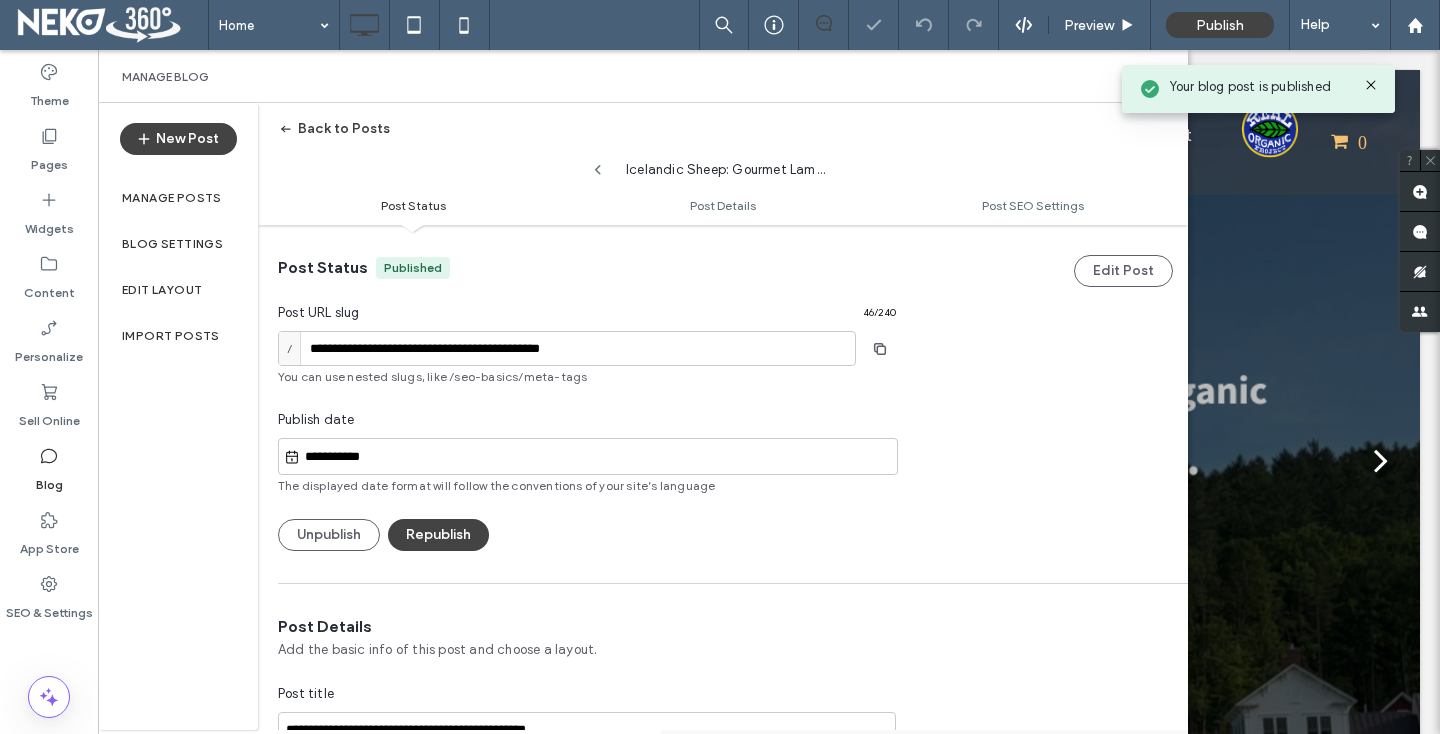 click on "Back to Posts" at bounding box center [334, 129] 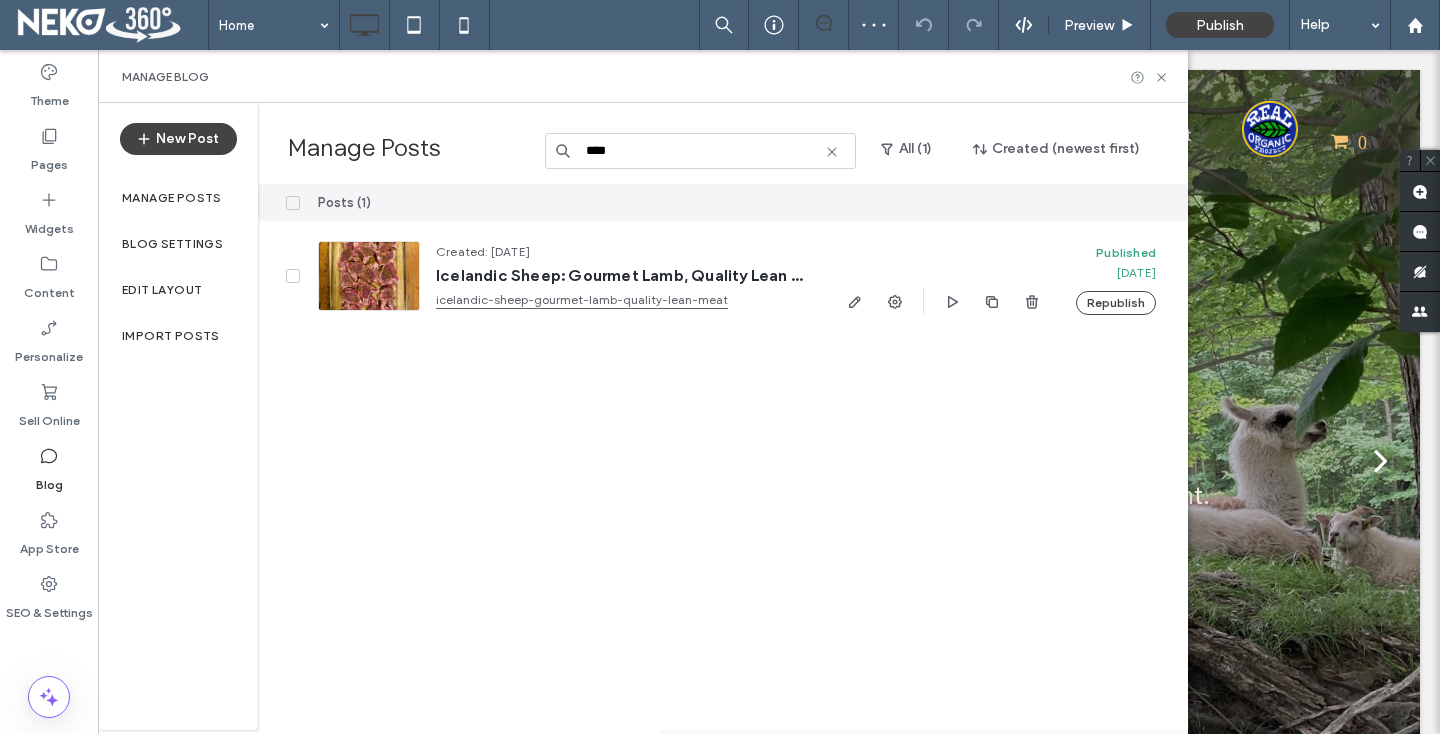 click on "****" at bounding box center [700, 151] 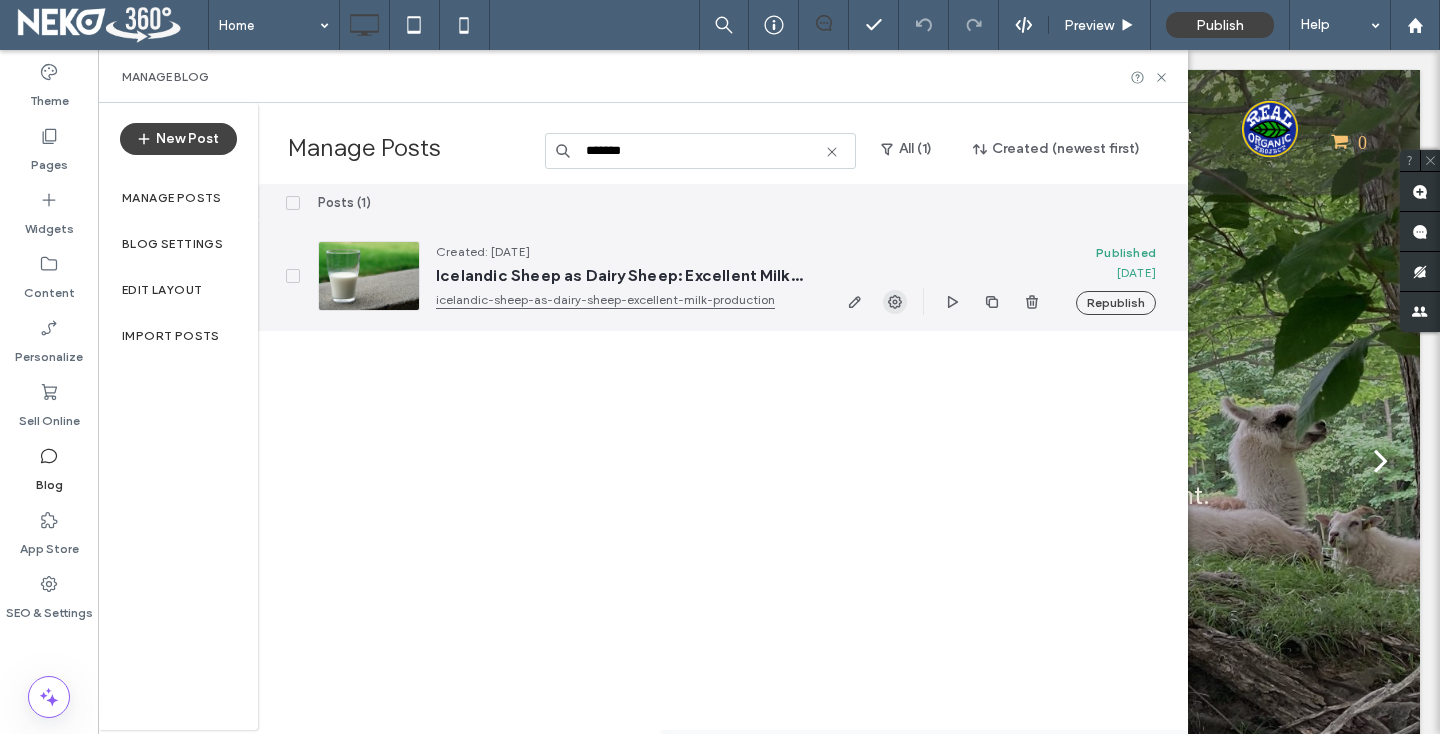 type on "*******" 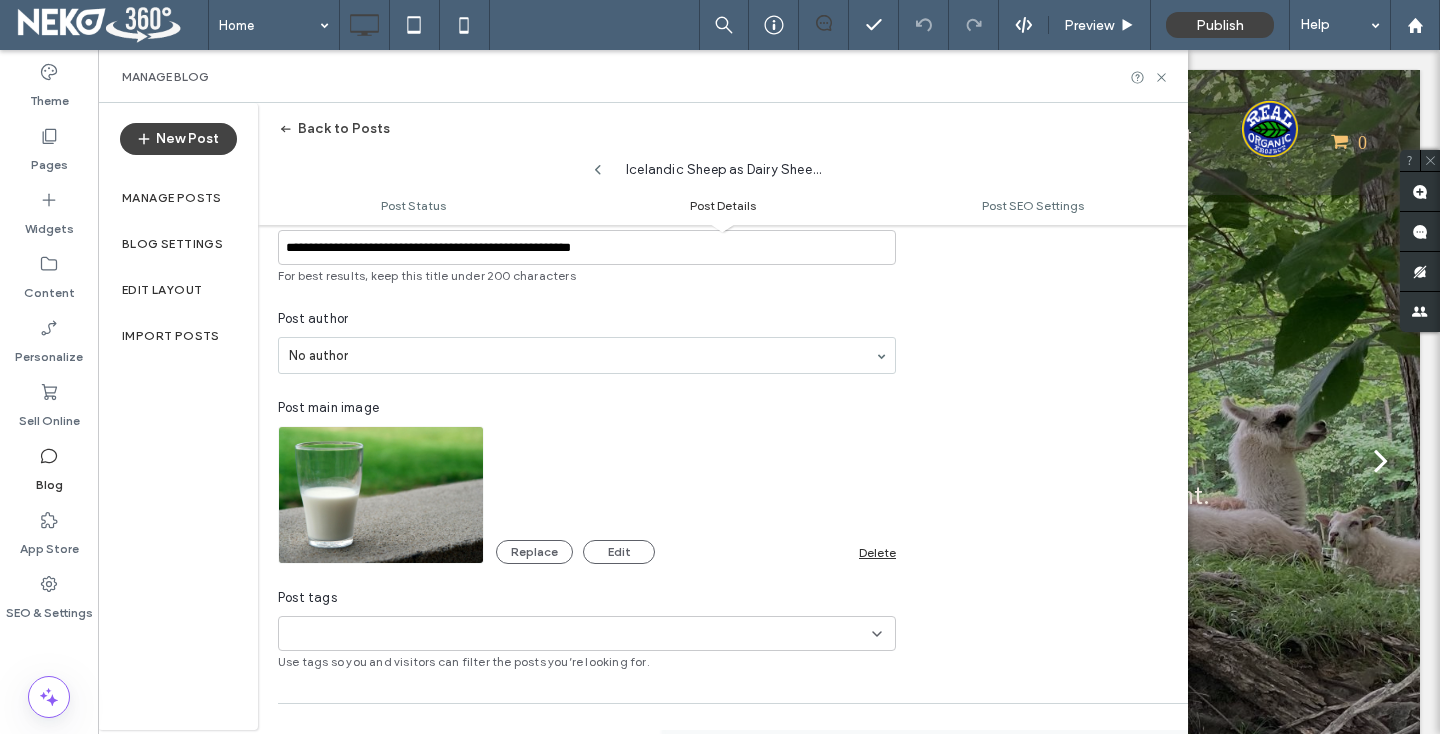 scroll, scrollTop: 515, scrollLeft: 0, axis: vertical 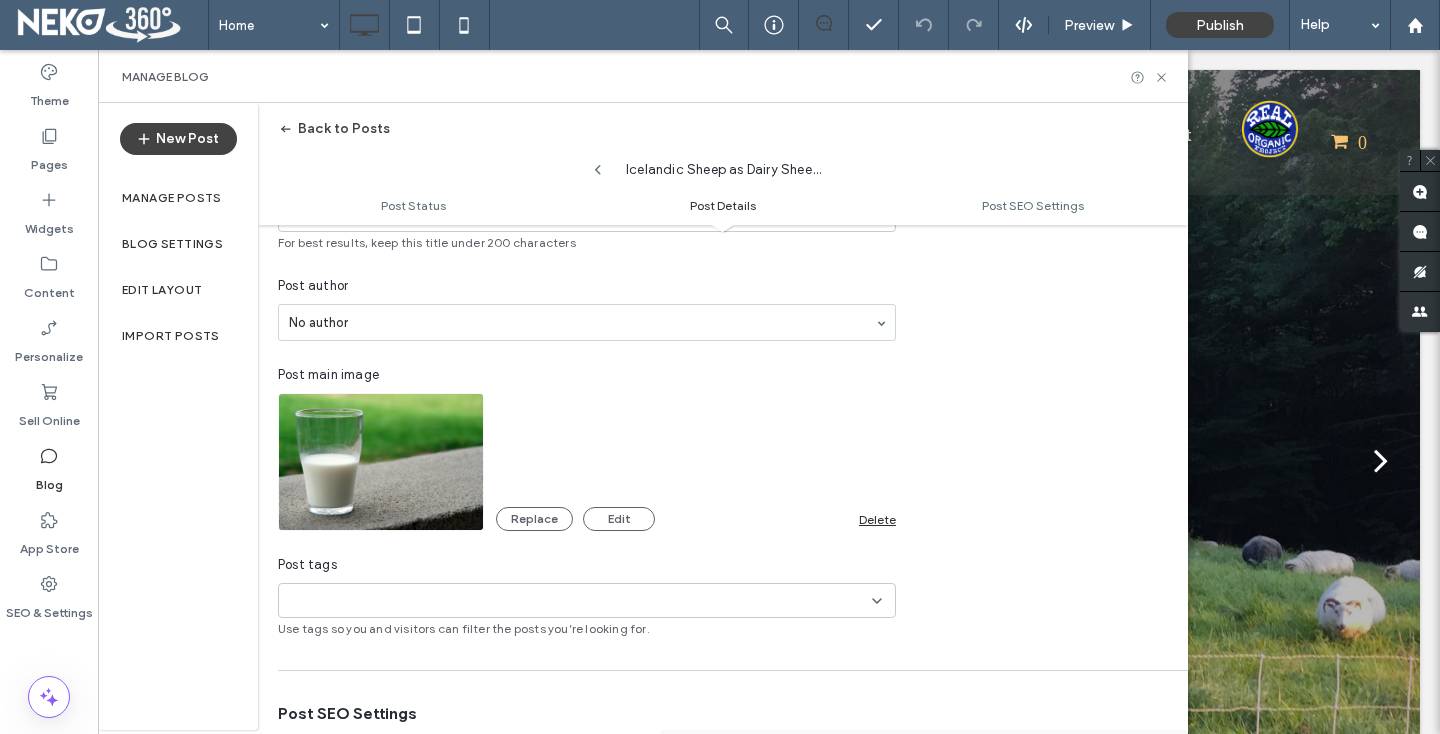 click at bounding box center (356, 600) 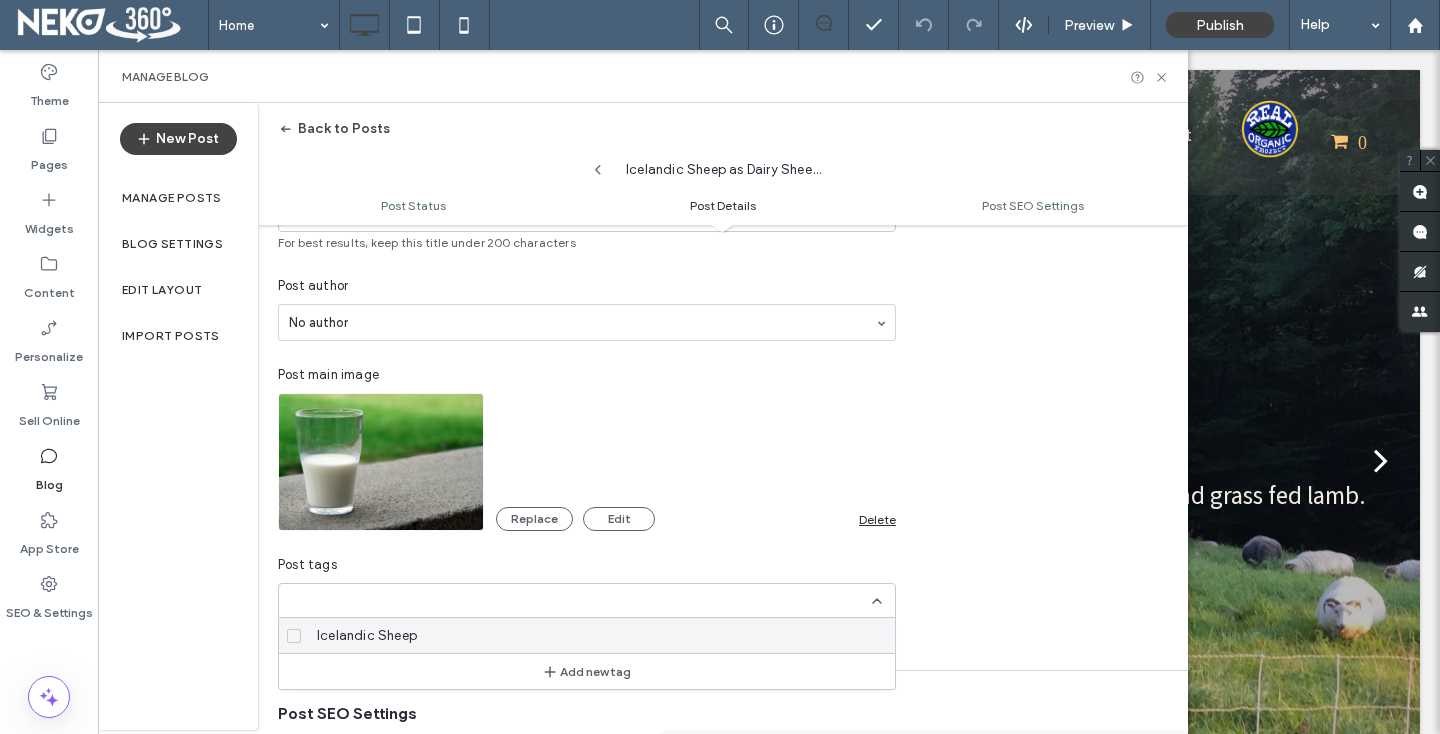 click on "Icelandic Sheep" at bounding box center (367, 636) 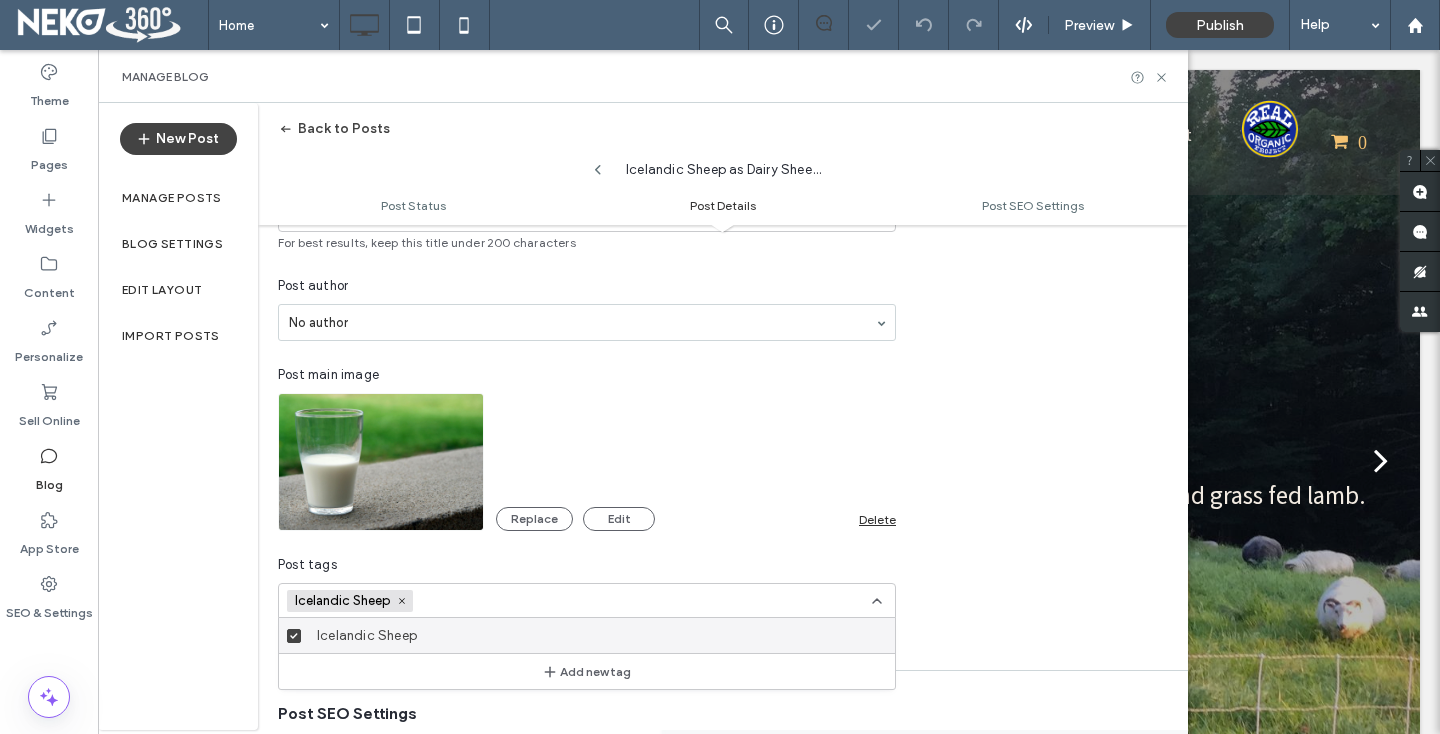 scroll, scrollTop: 0, scrollLeft: 0, axis: both 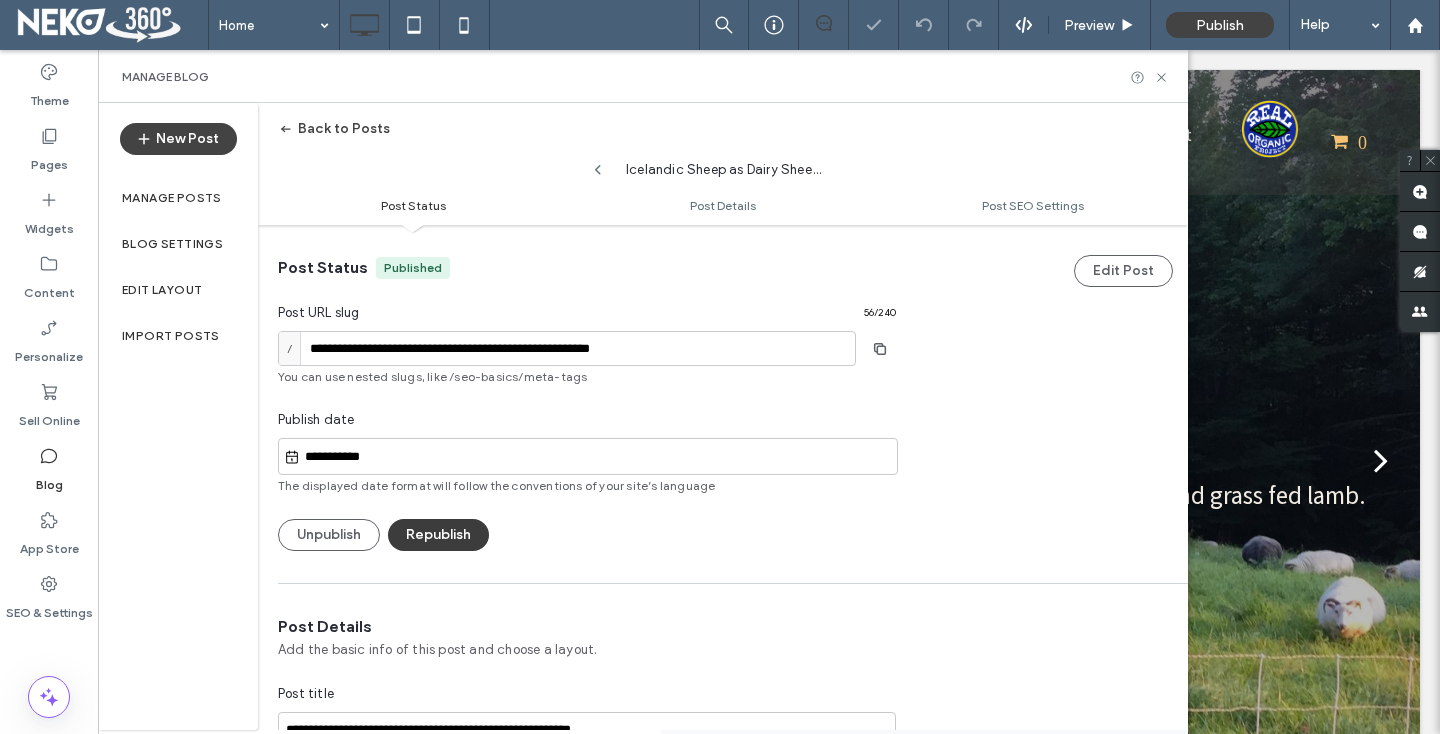 click on "Republish" at bounding box center [438, 535] 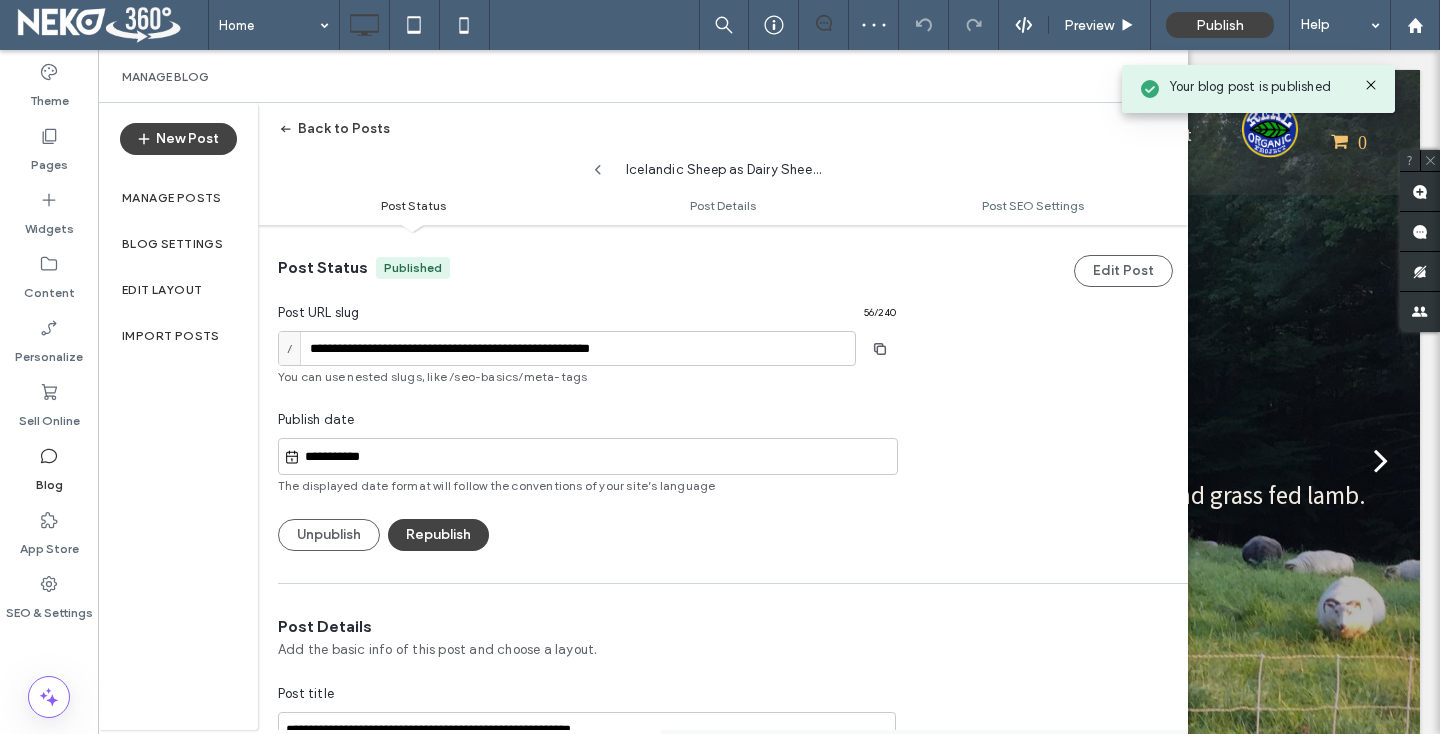 click on "Back to Posts" at bounding box center [334, 129] 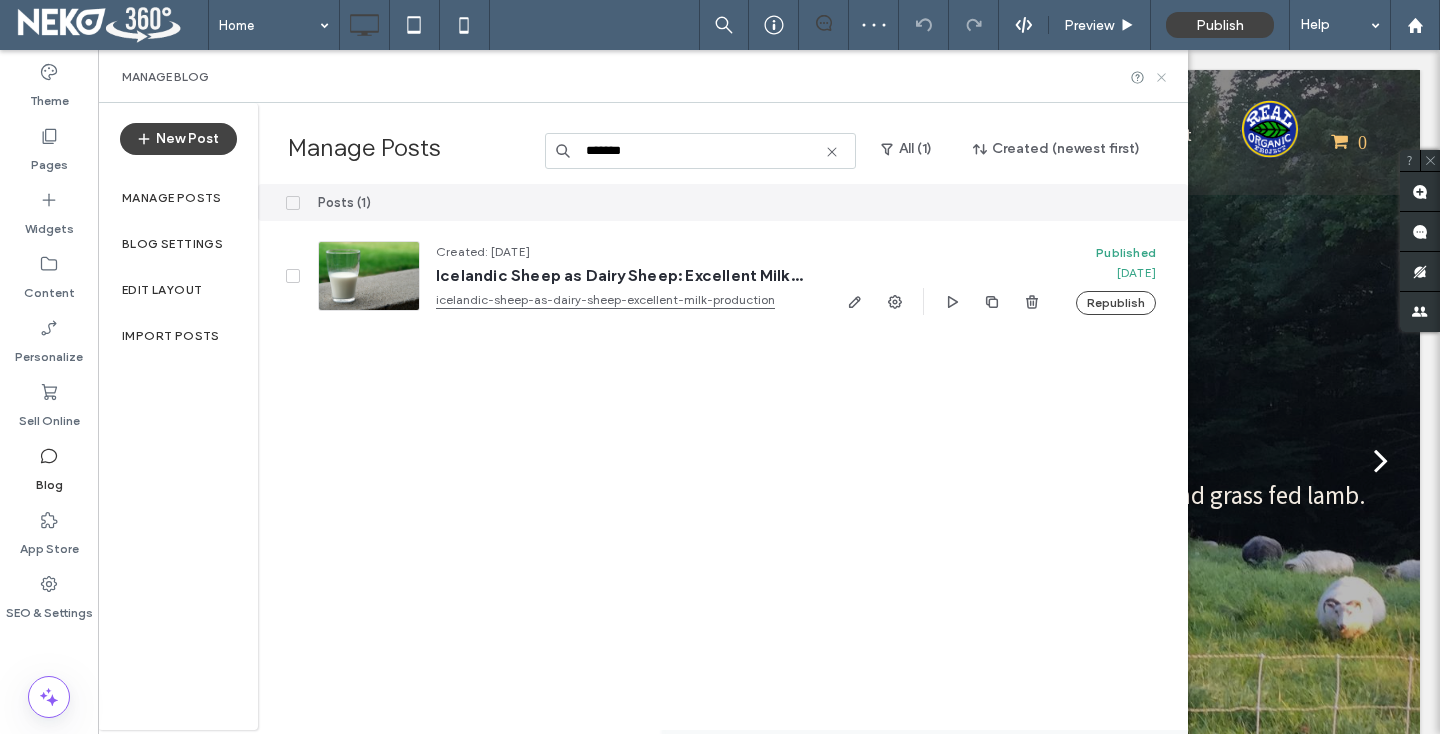 click 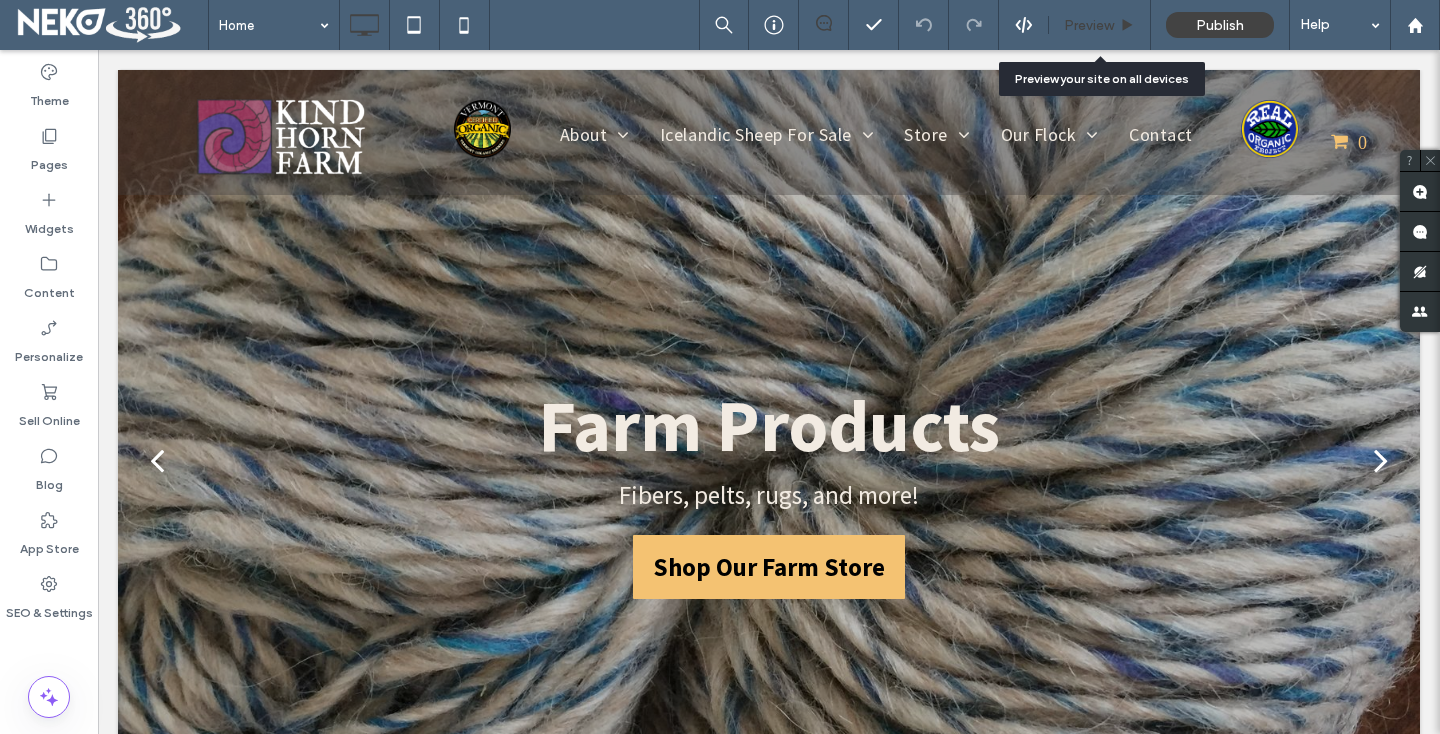 click on "Preview" at bounding box center [1089, 25] 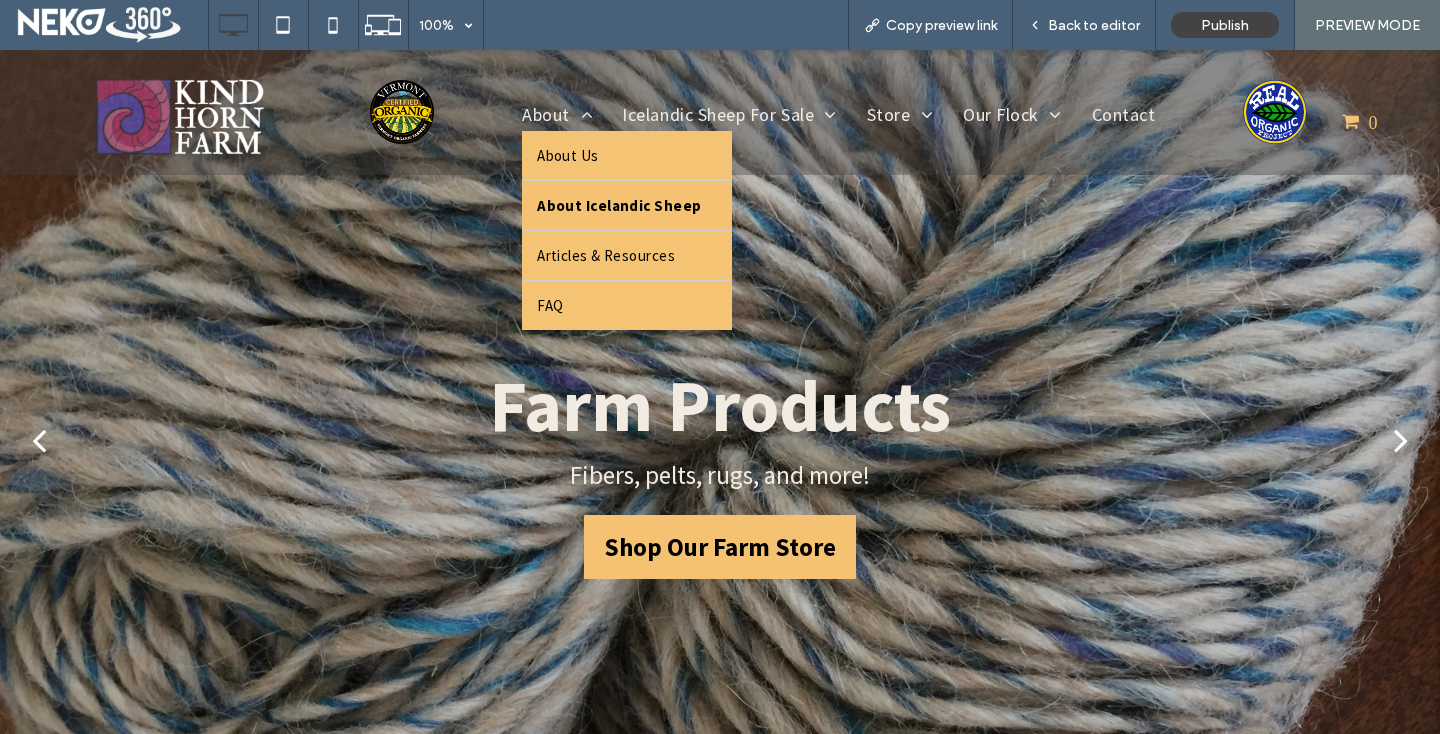 click on "About Icelandic Sheep" at bounding box center [619, 205] 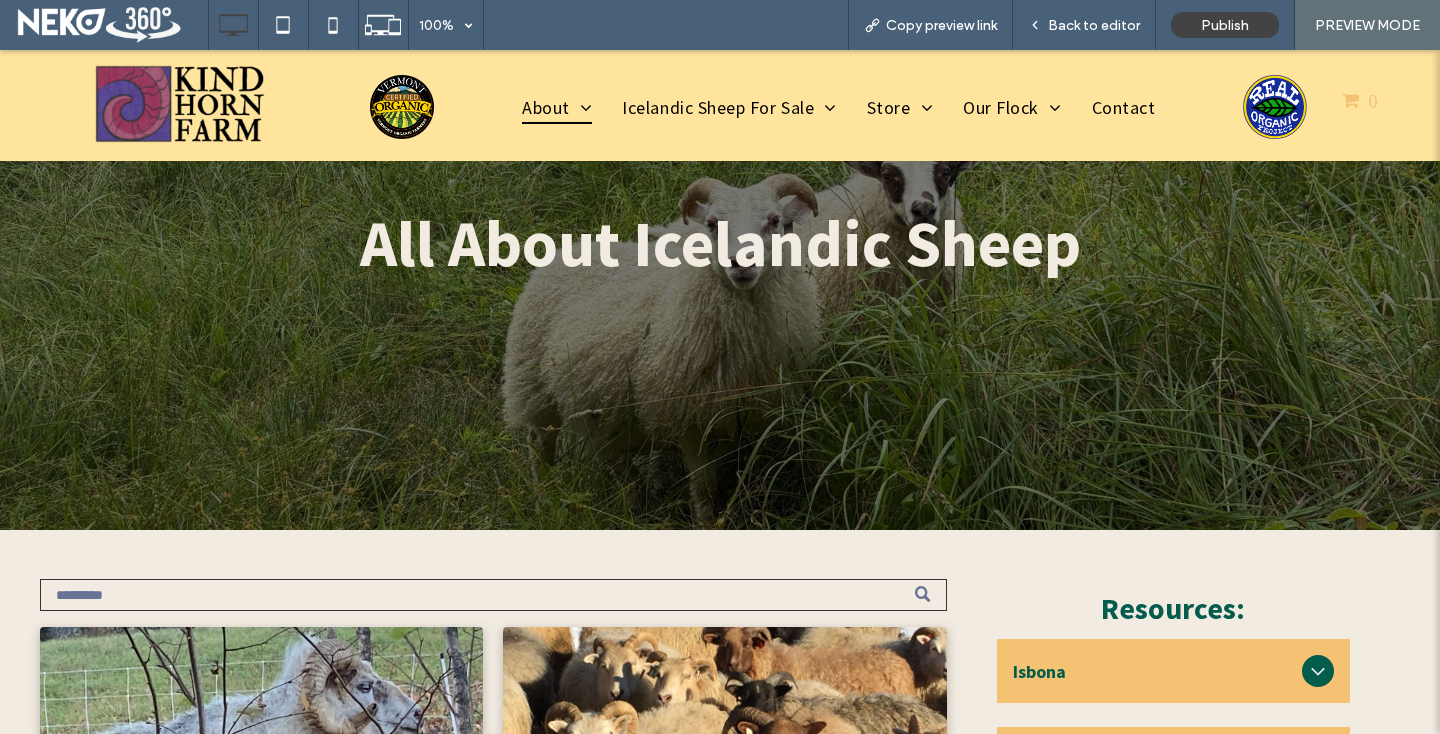 scroll, scrollTop: 229, scrollLeft: 0, axis: vertical 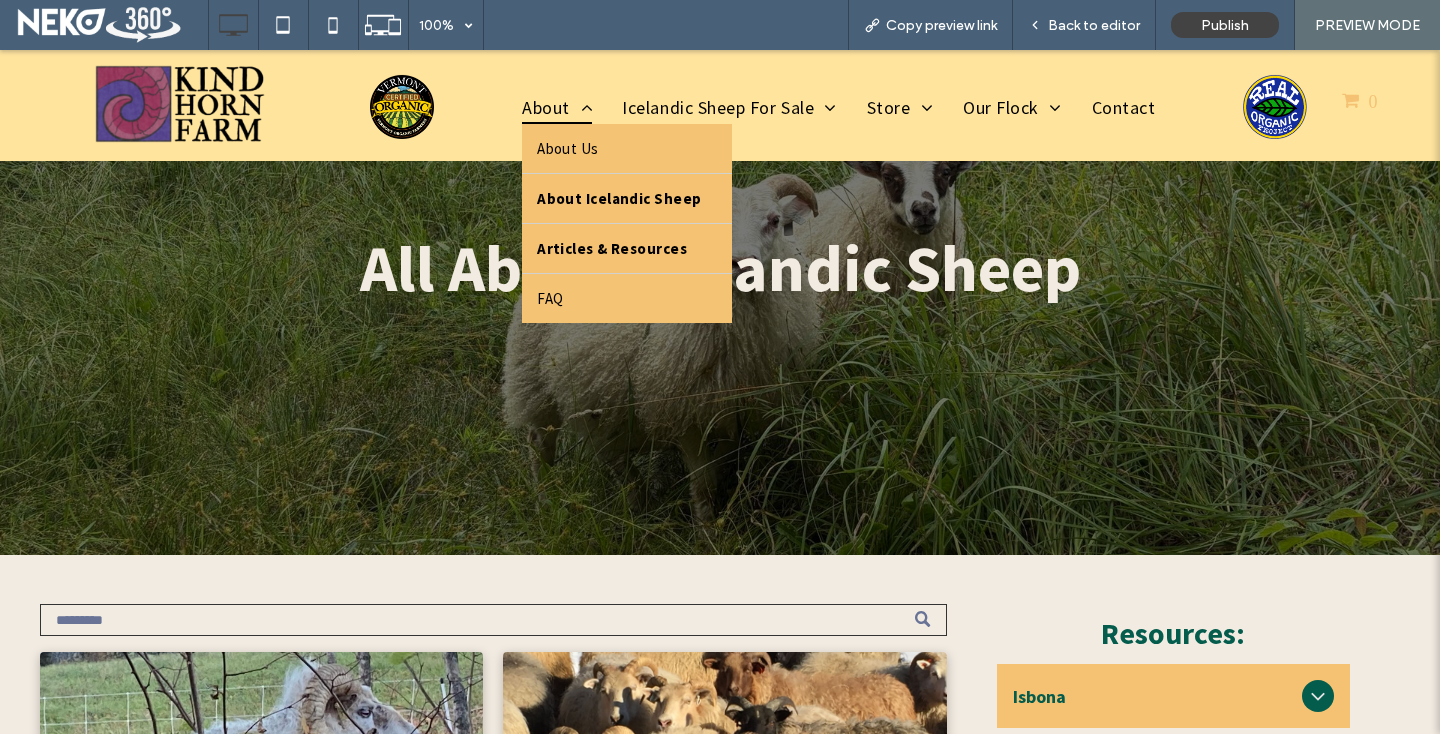 click on "Articles & Resources" at bounding box center [612, 248] 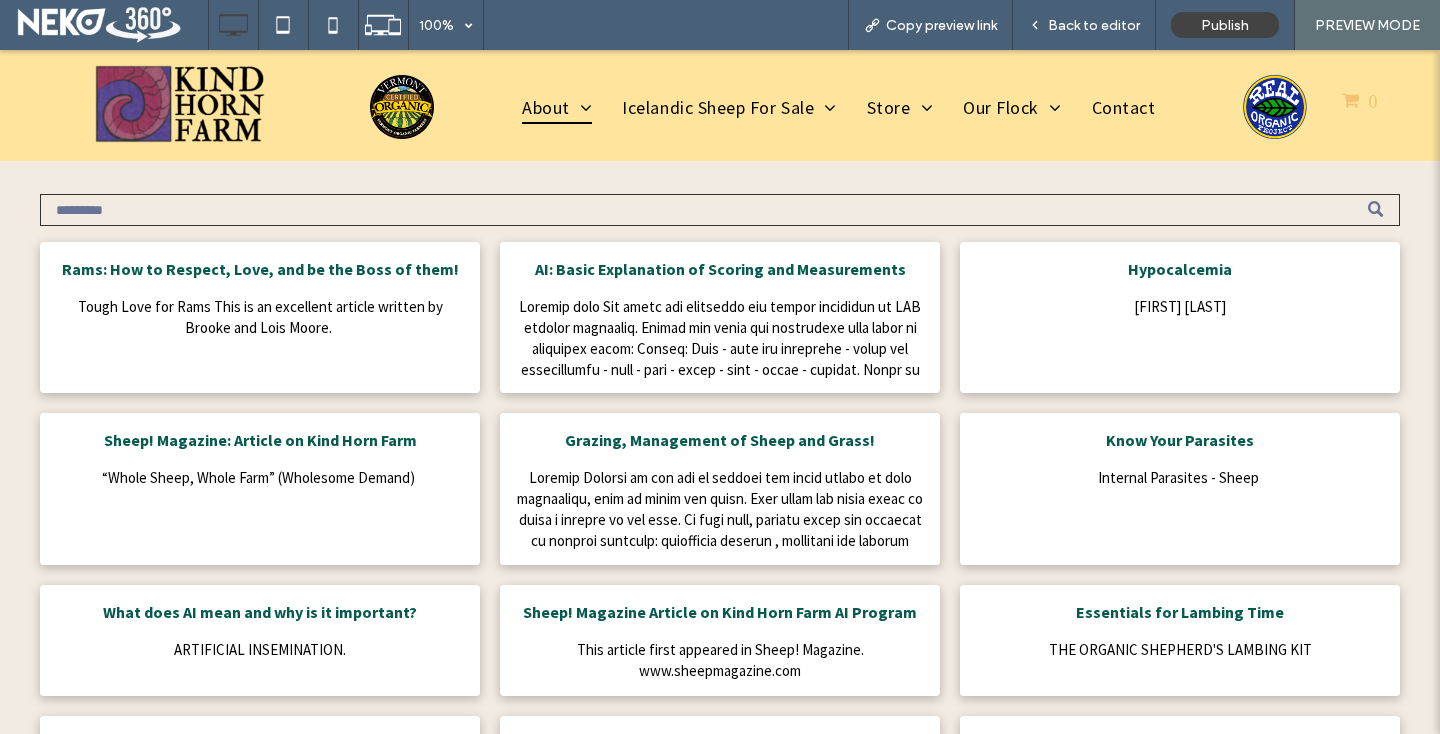 scroll, scrollTop: 831, scrollLeft: 0, axis: vertical 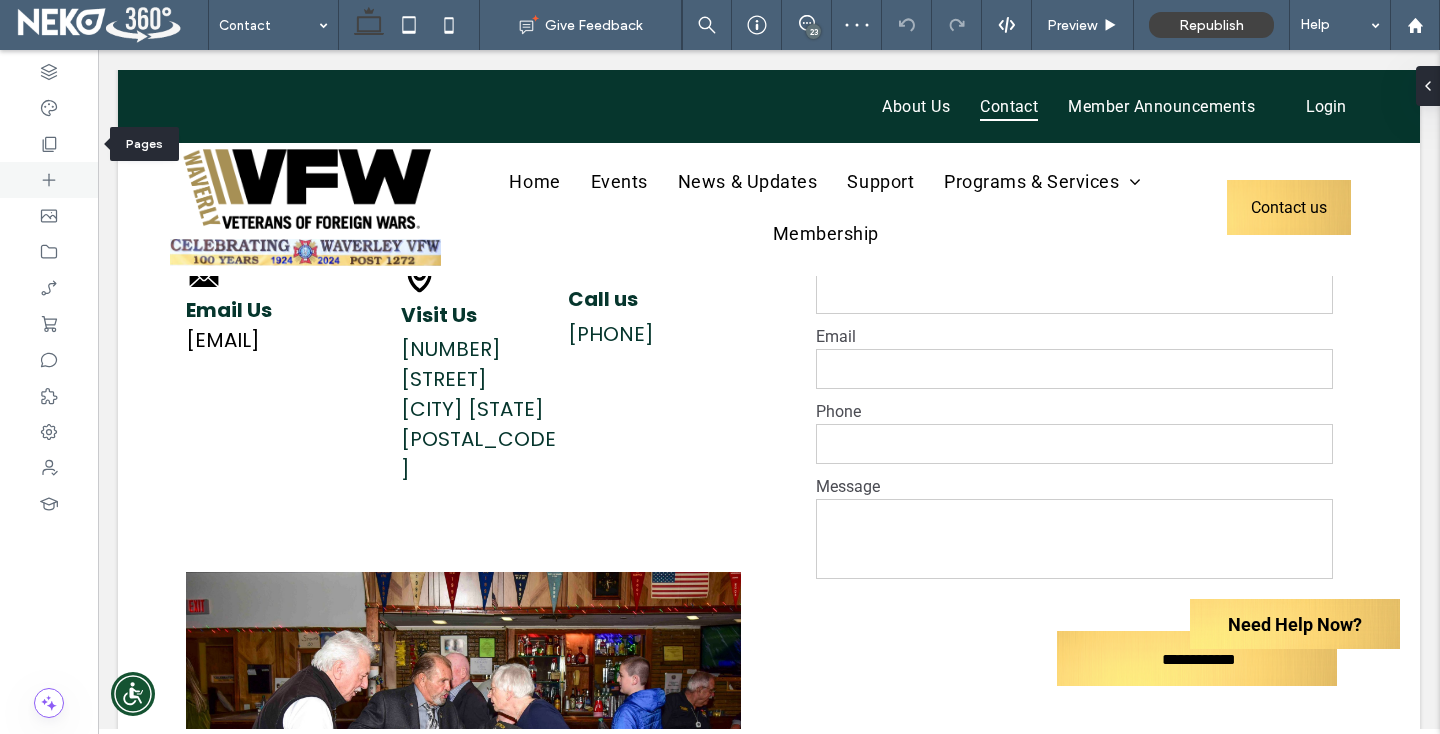 click at bounding box center (49, 180) 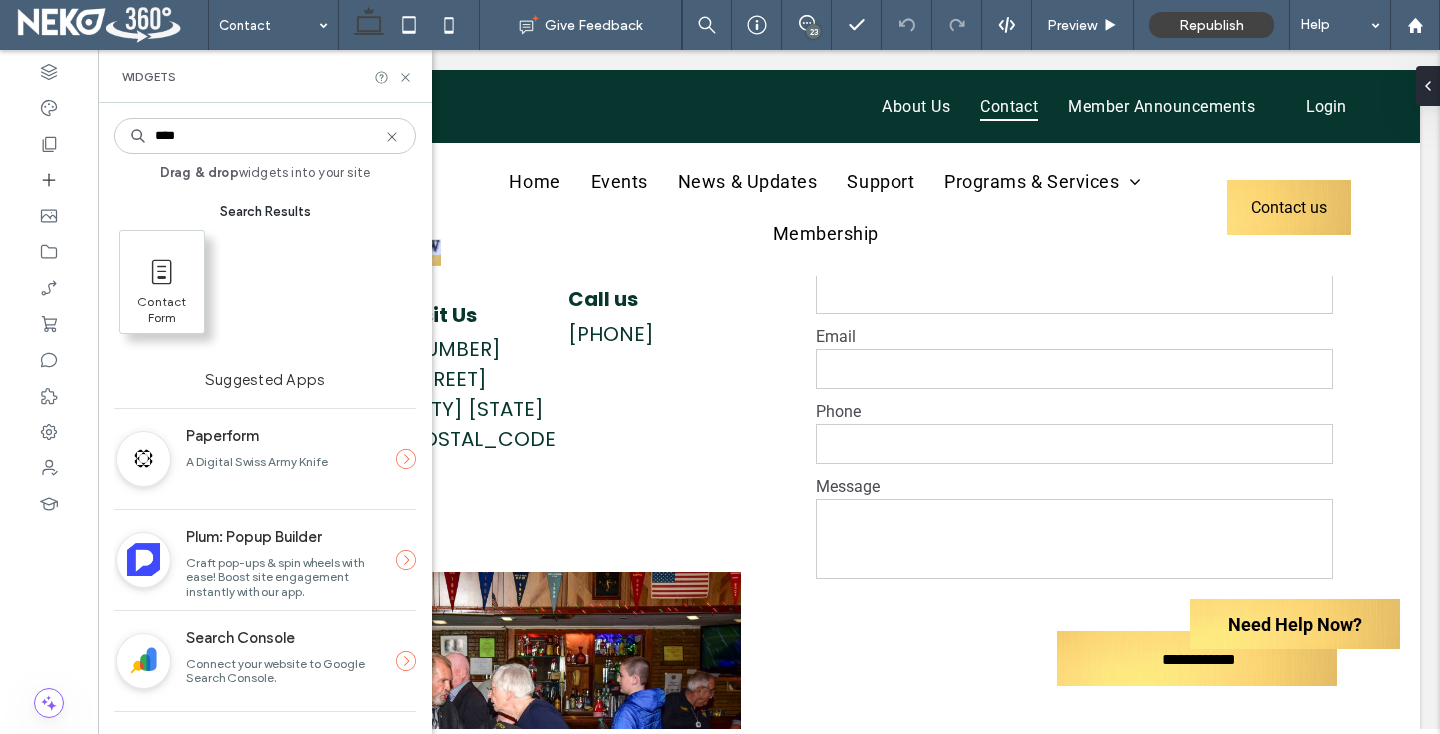 type on "****" 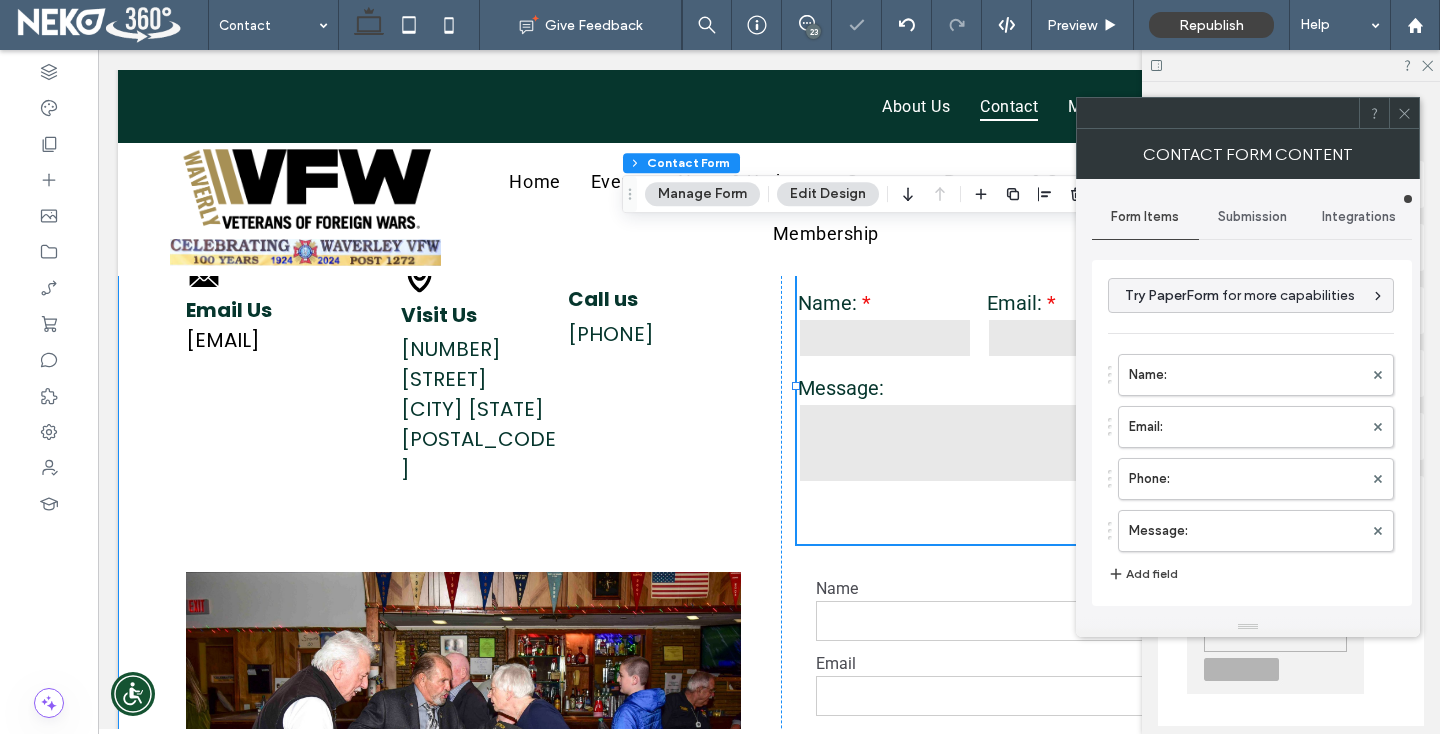 type on "**********" 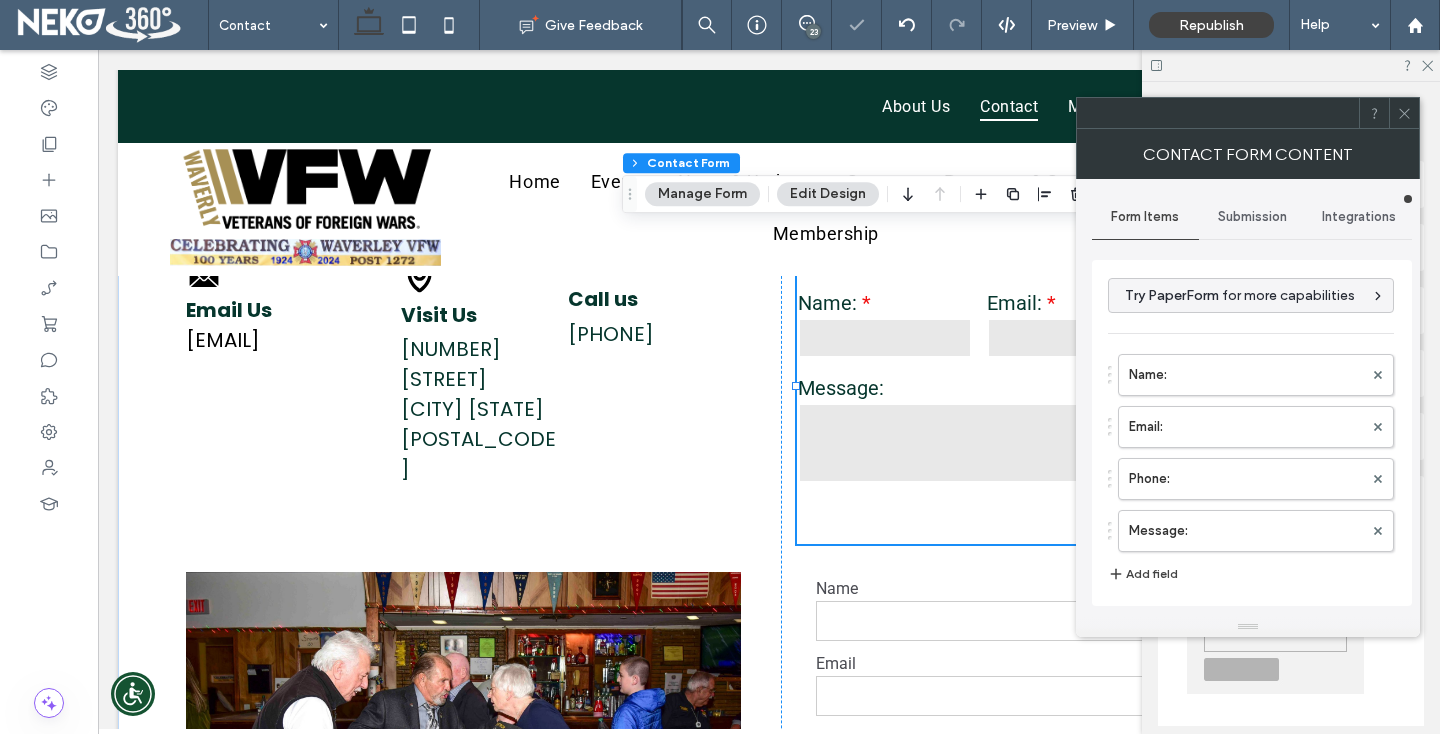 click 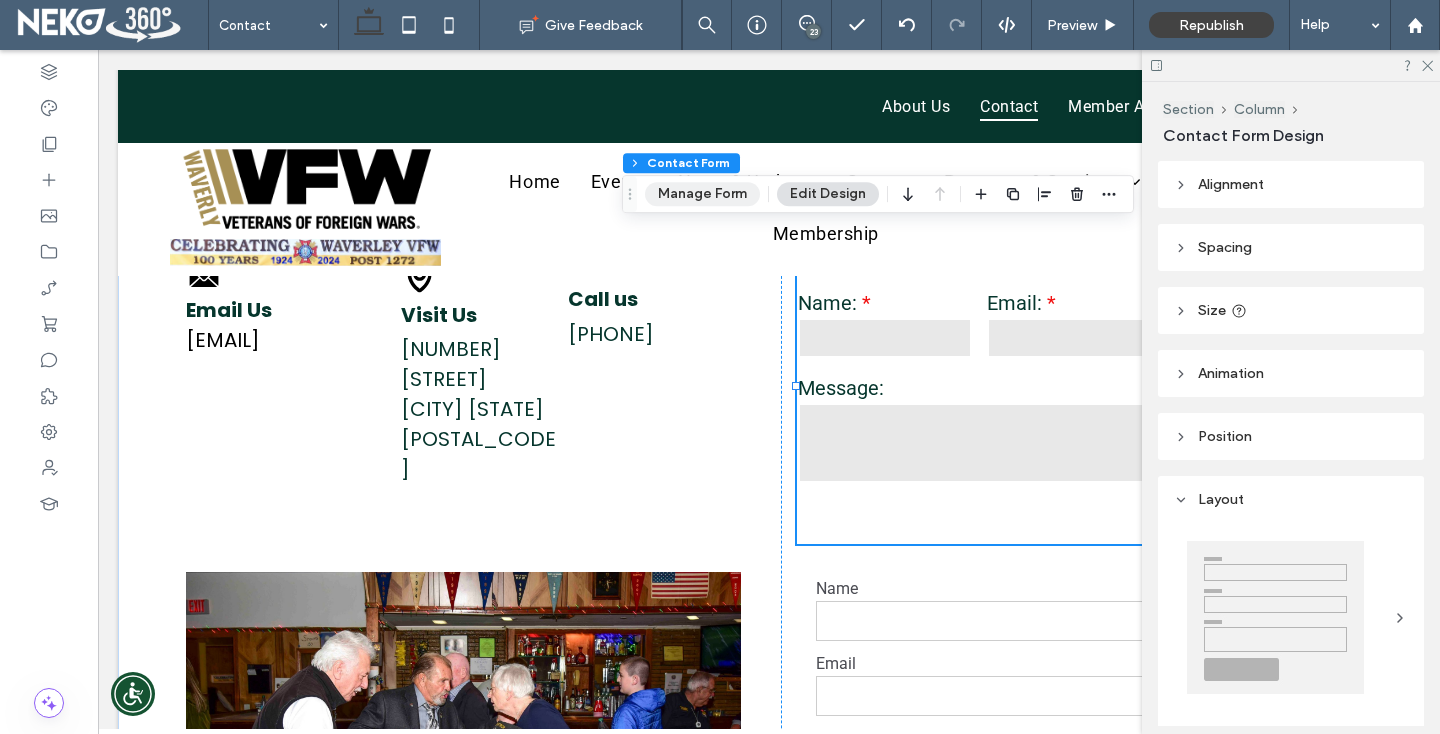 click on "Manage Form" at bounding box center [702, 194] 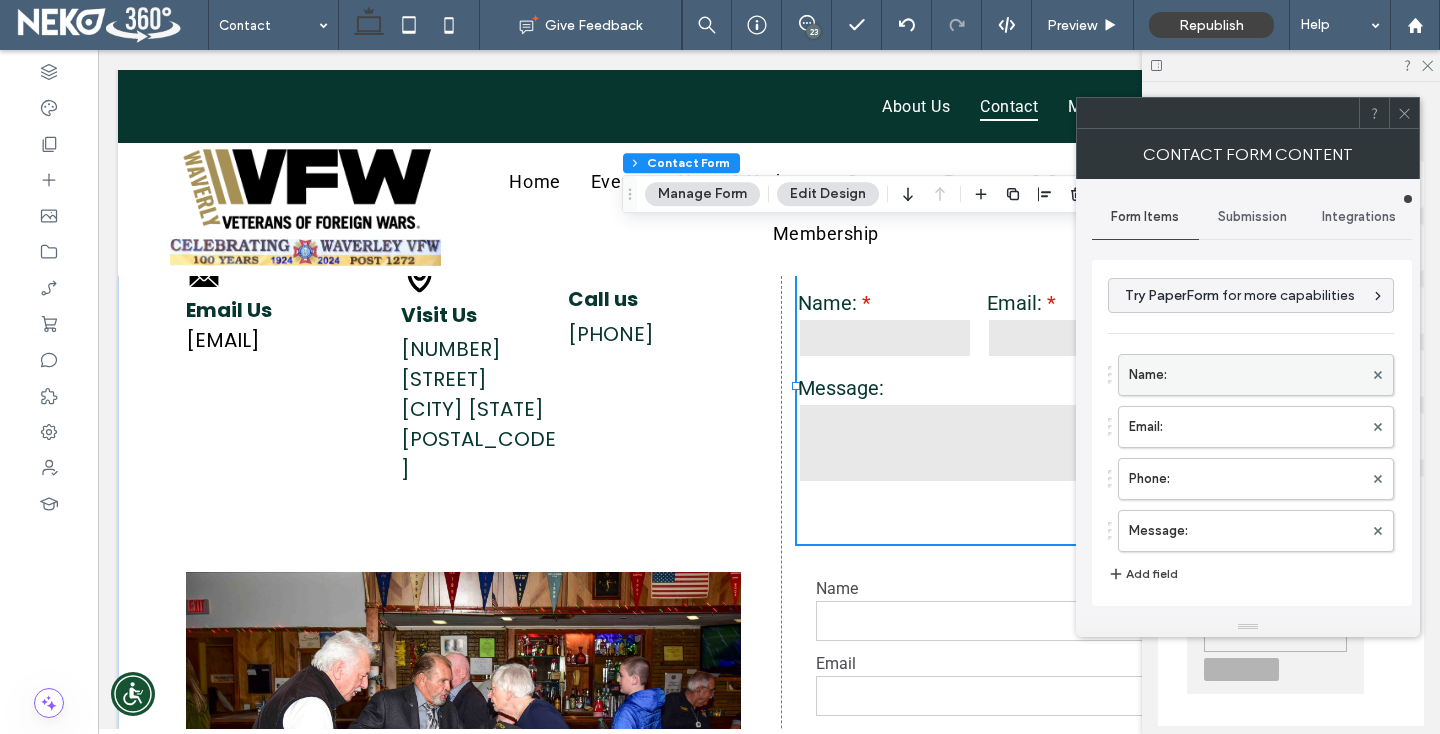 click on "Name:" at bounding box center (1246, 375) 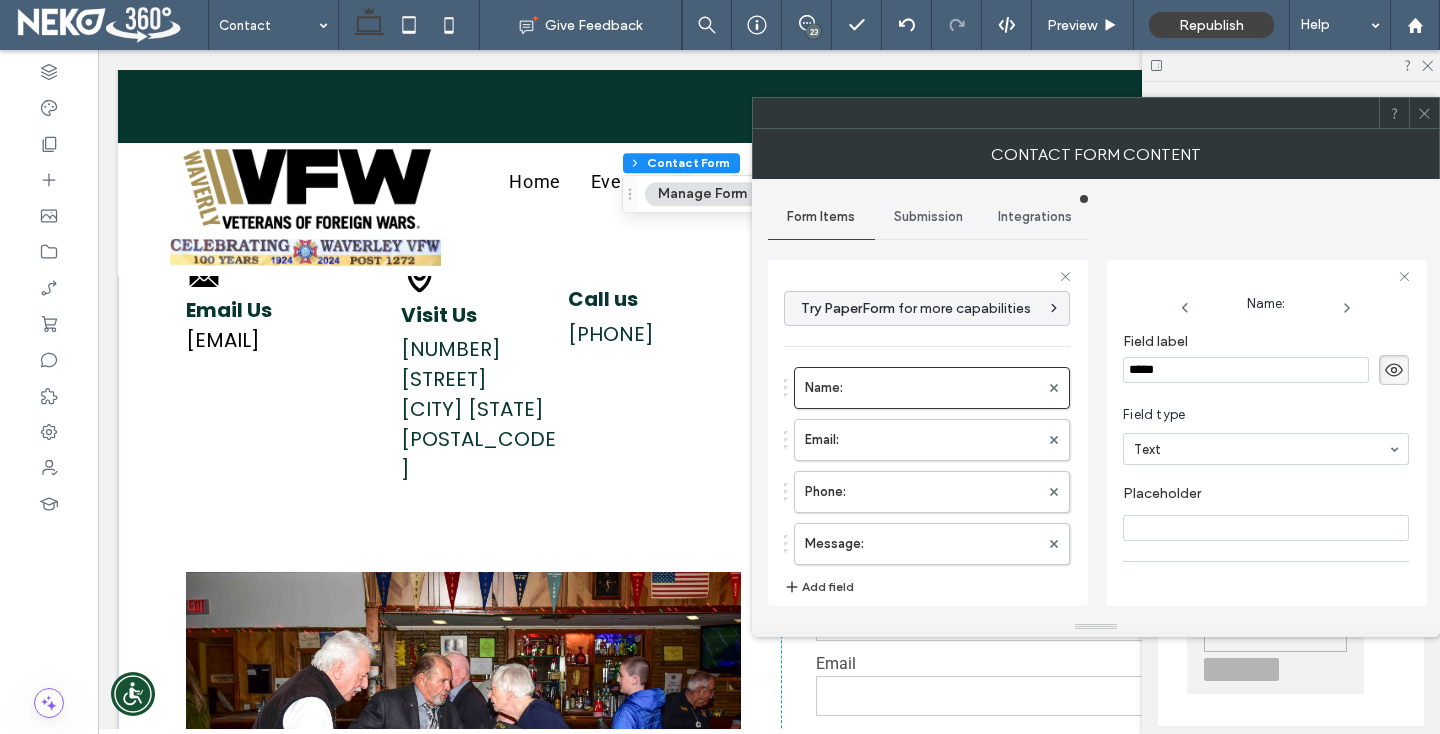 scroll, scrollTop: 141, scrollLeft: 0, axis: vertical 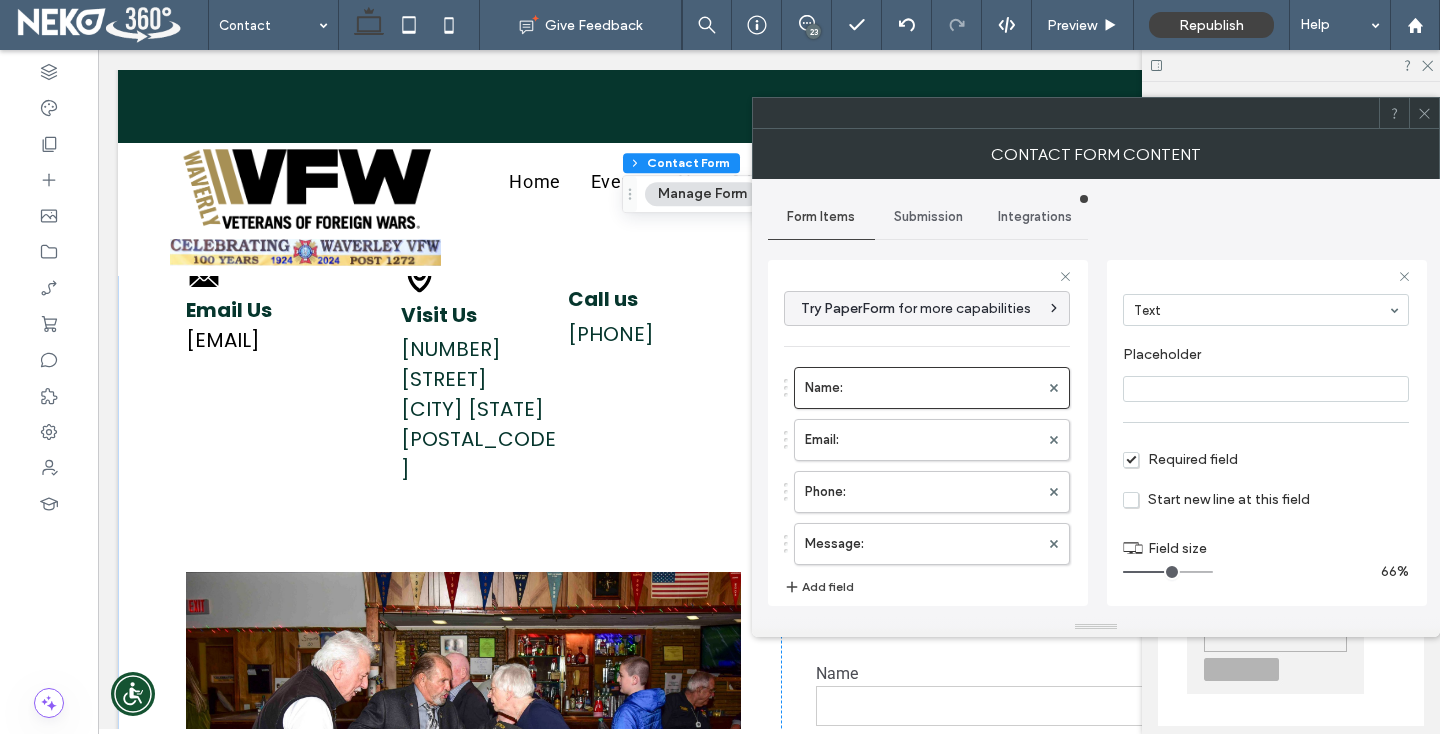 drag, startPoint x: 1149, startPoint y: 569, endPoint x: 1175, endPoint y: 567, distance: 26.076809 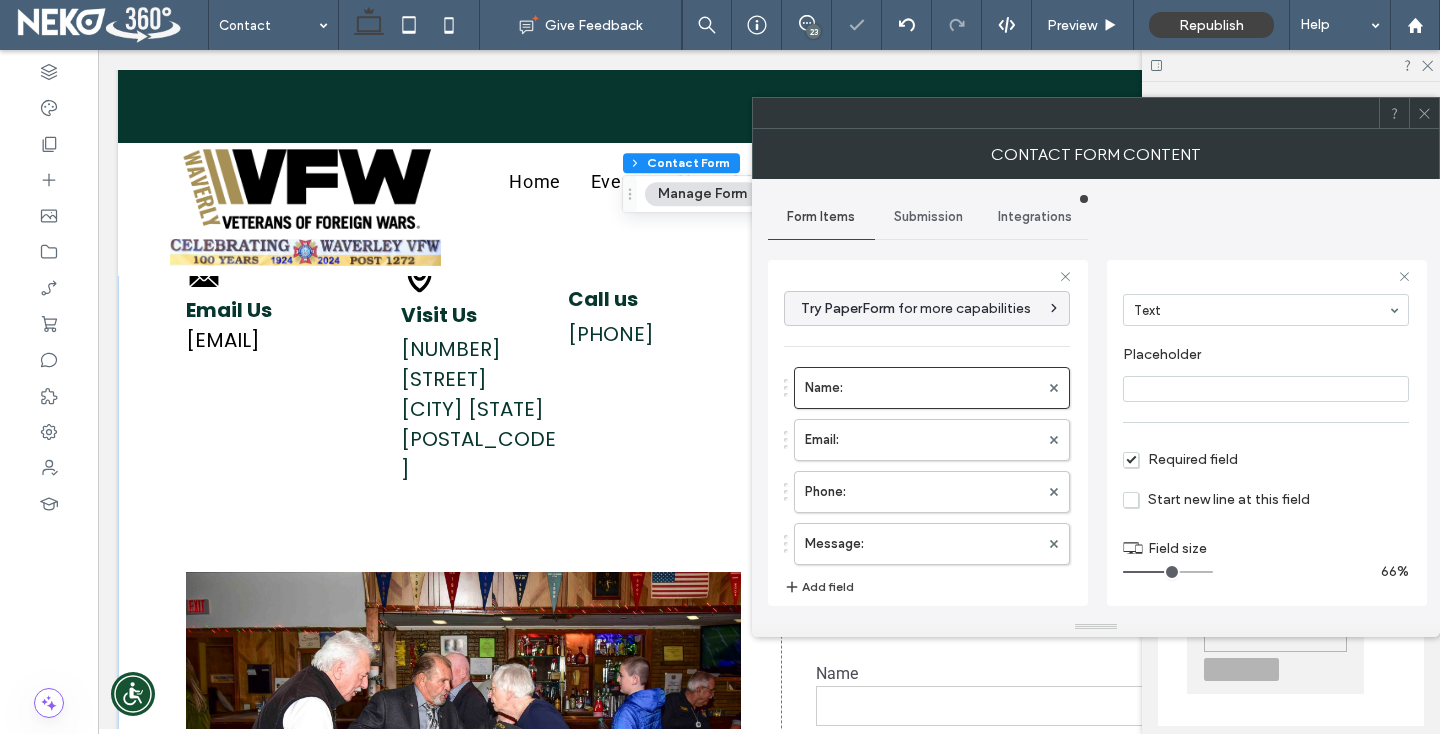 click on "Start new line at this field" at bounding box center [1216, 499] 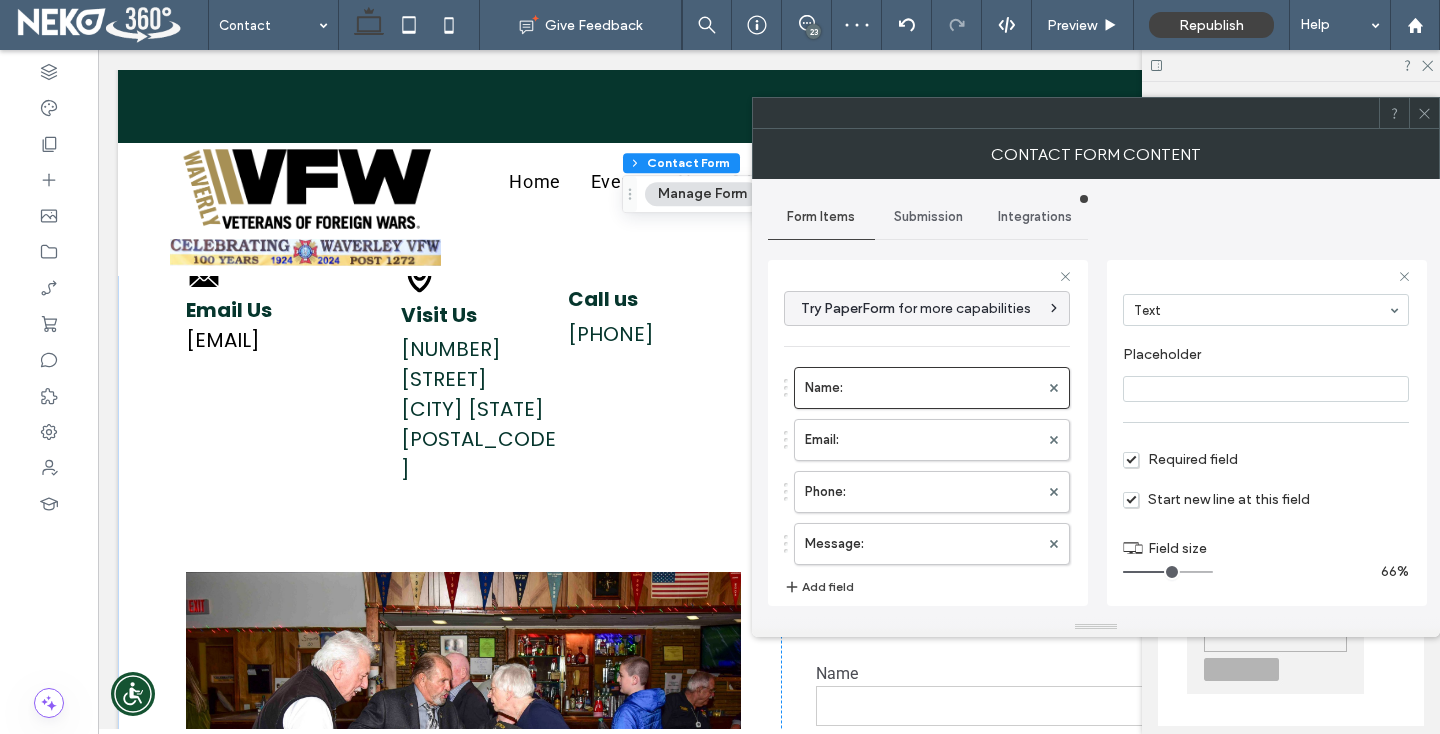 click at bounding box center (1096, 113) 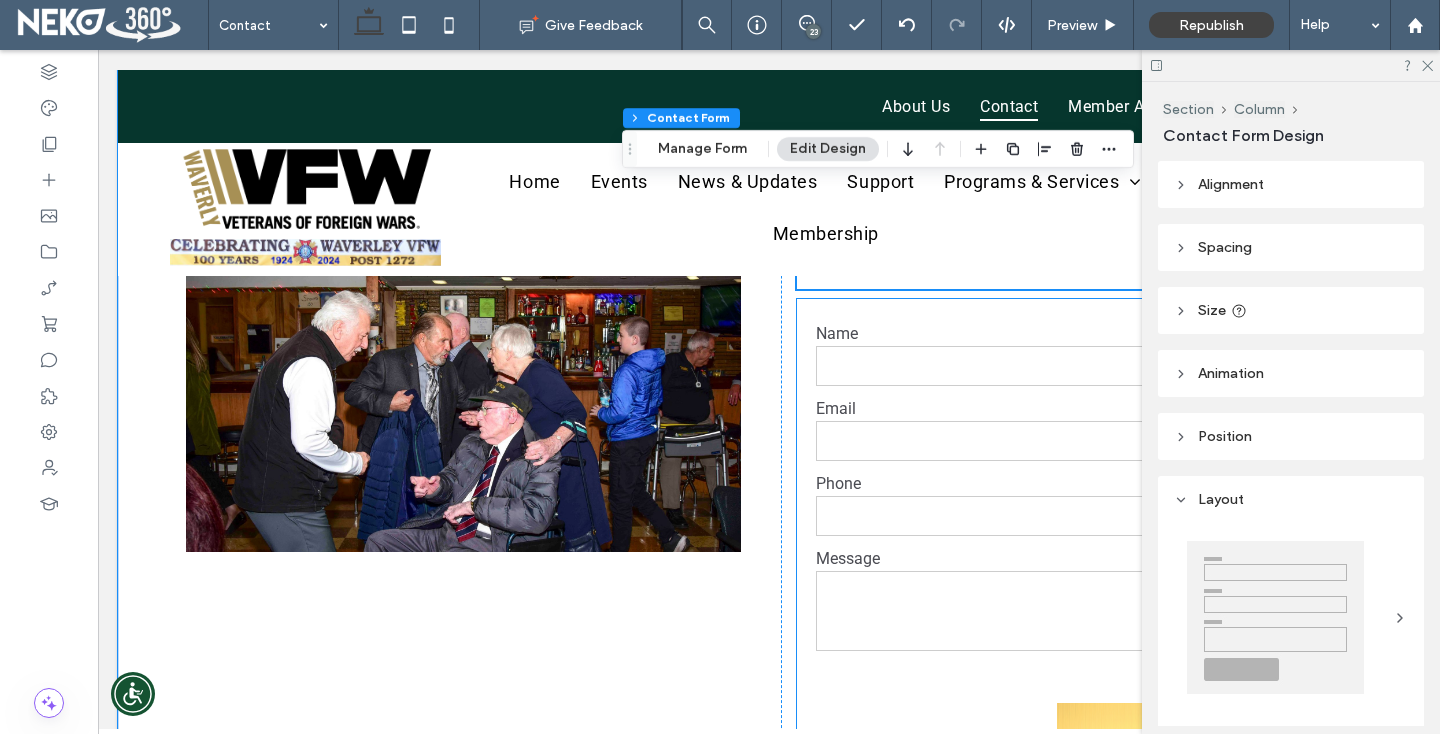 scroll, scrollTop: 1190, scrollLeft: 0, axis: vertical 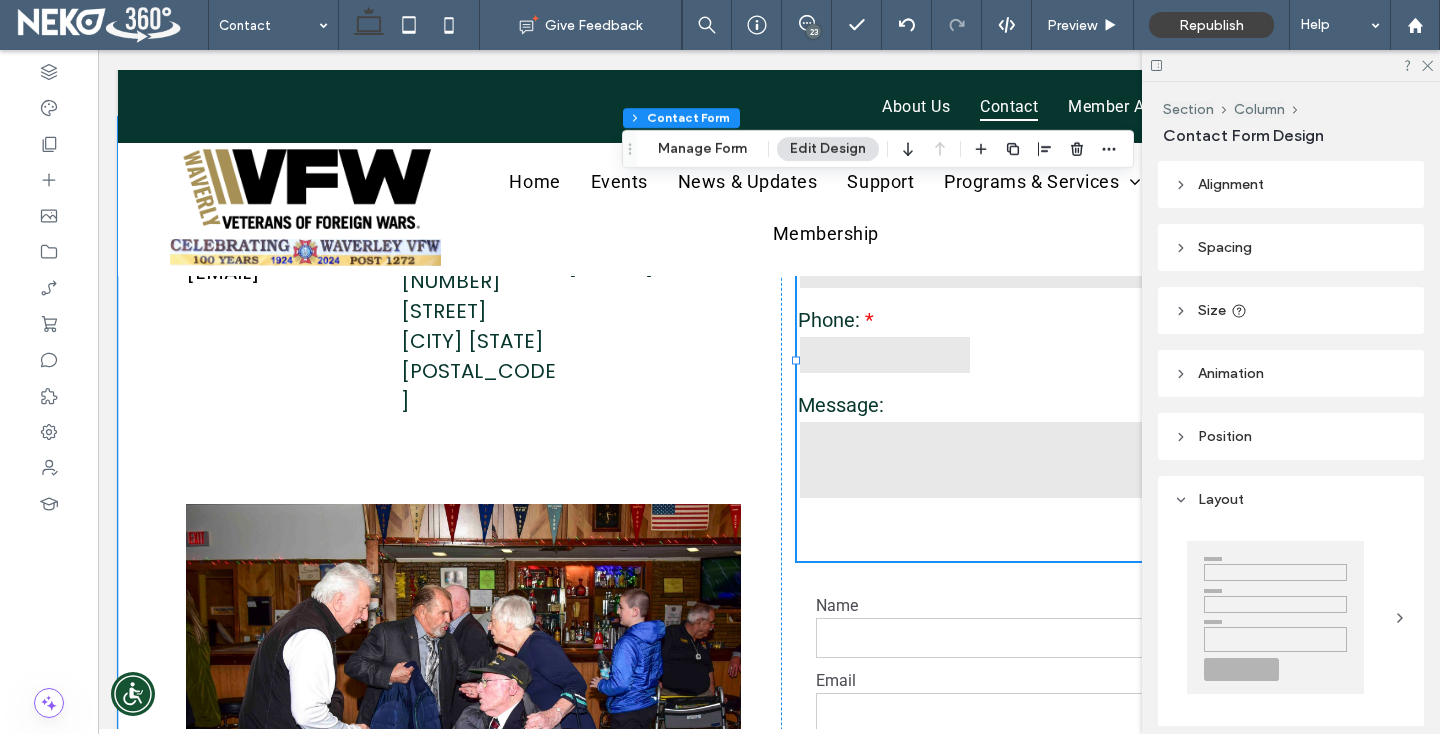 click at bounding box center [1074, 460] 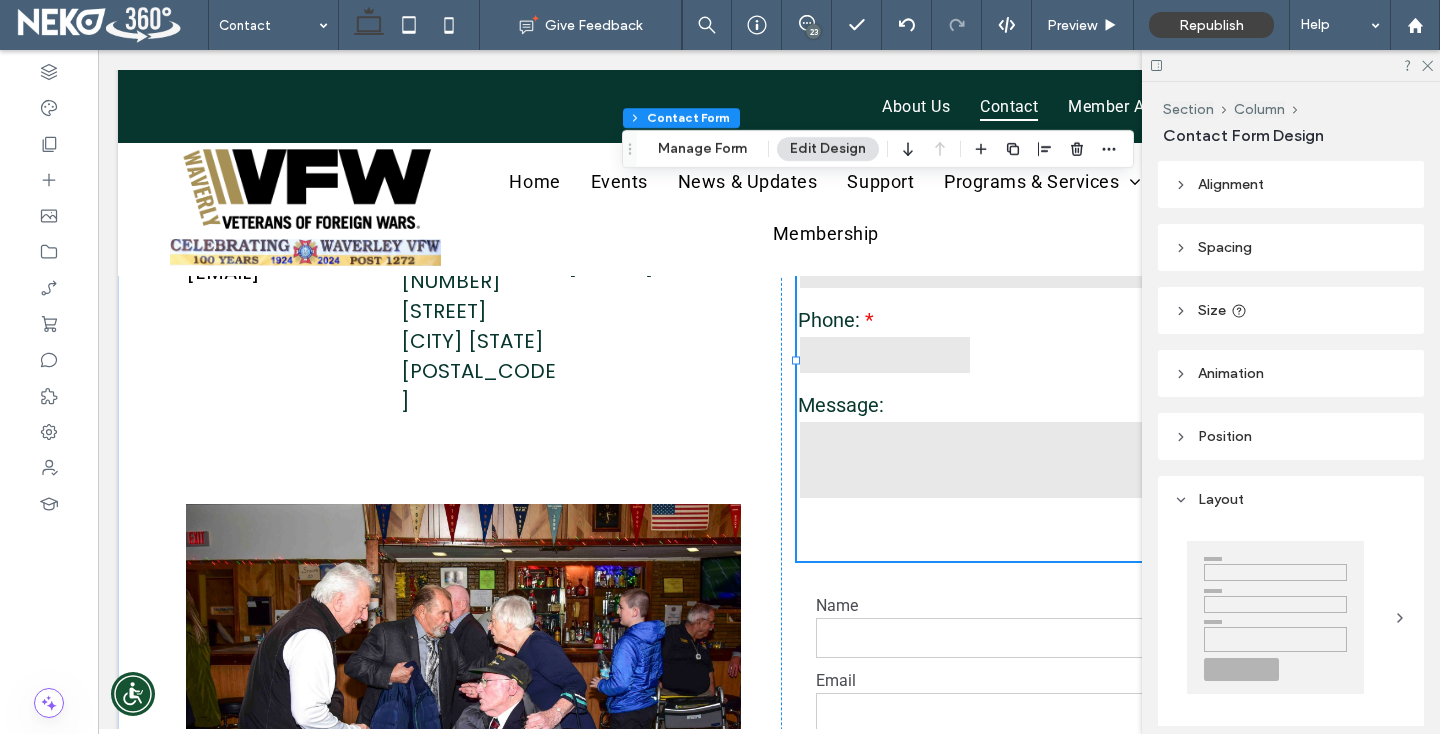 click on "Section Column Contact Form Manage Form Edit Design" at bounding box center (878, 149) 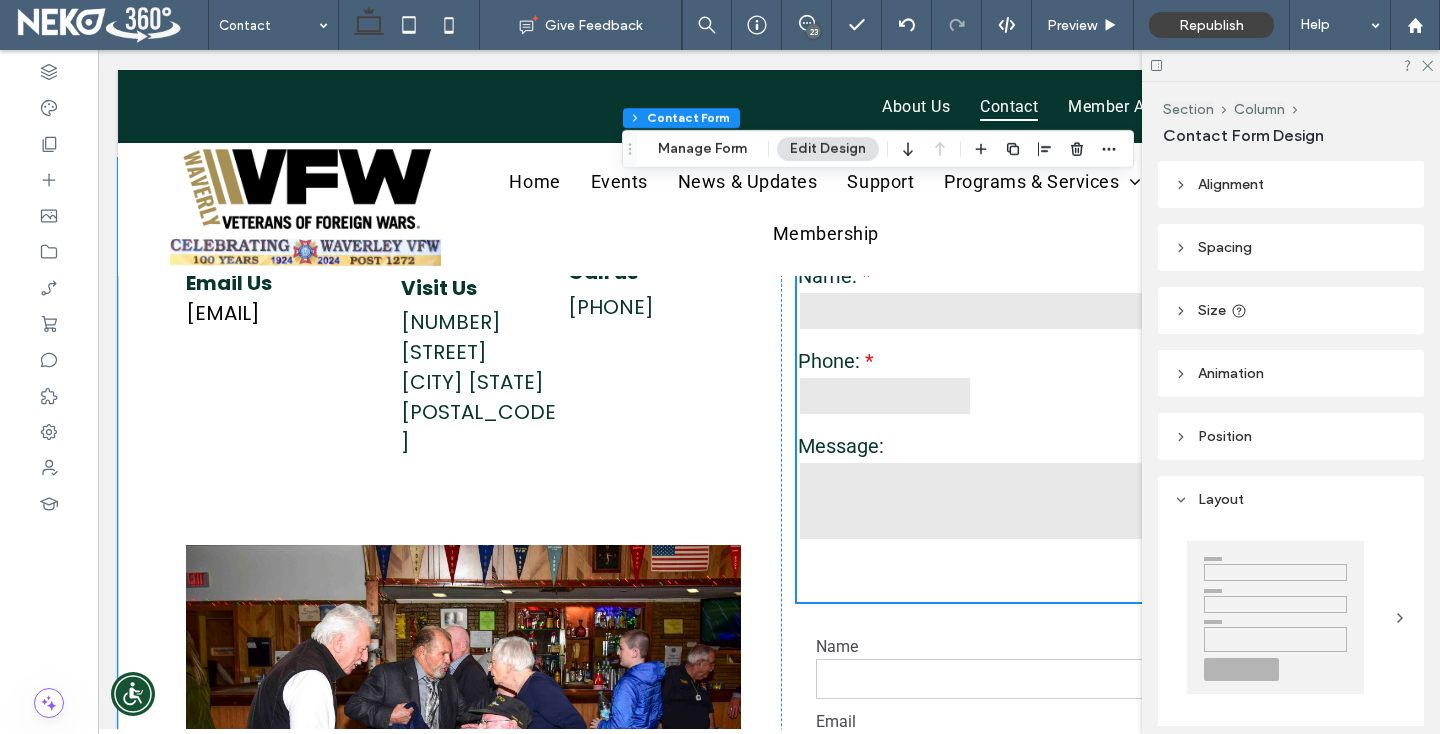 scroll, scrollTop: 1048, scrollLeft: 0, axis: vertical 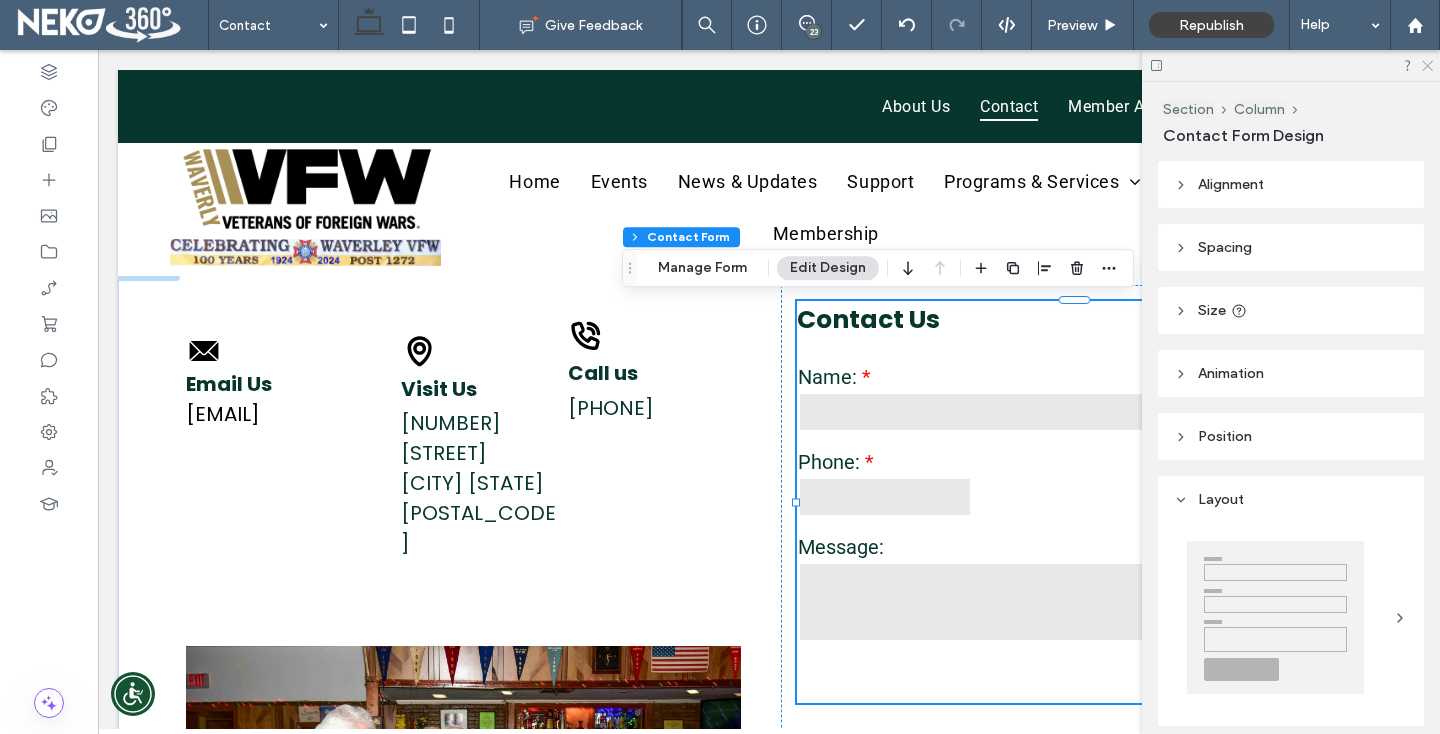 click 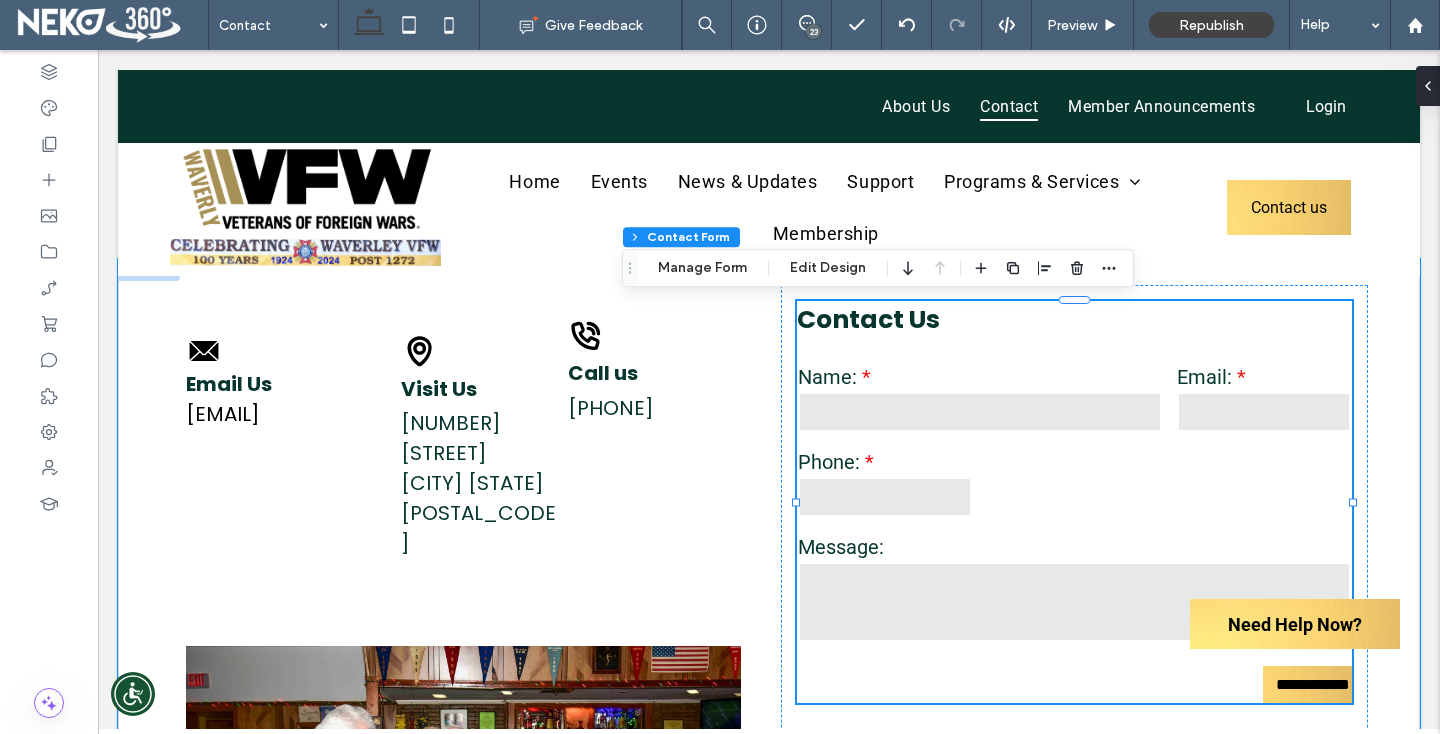 click at bounding box center [980, 412] 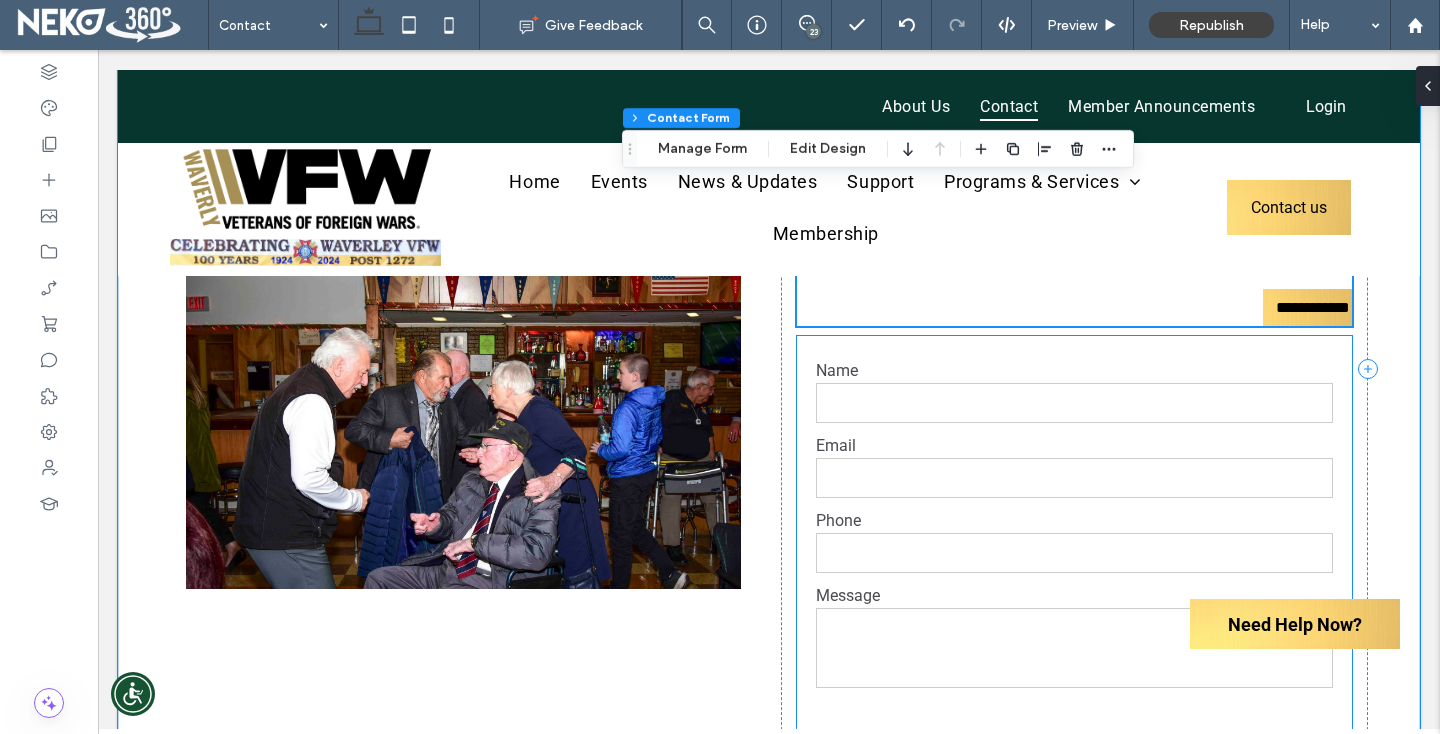 scroll, scrollTop: 1246, scrollLeft: 0, axis: vertical 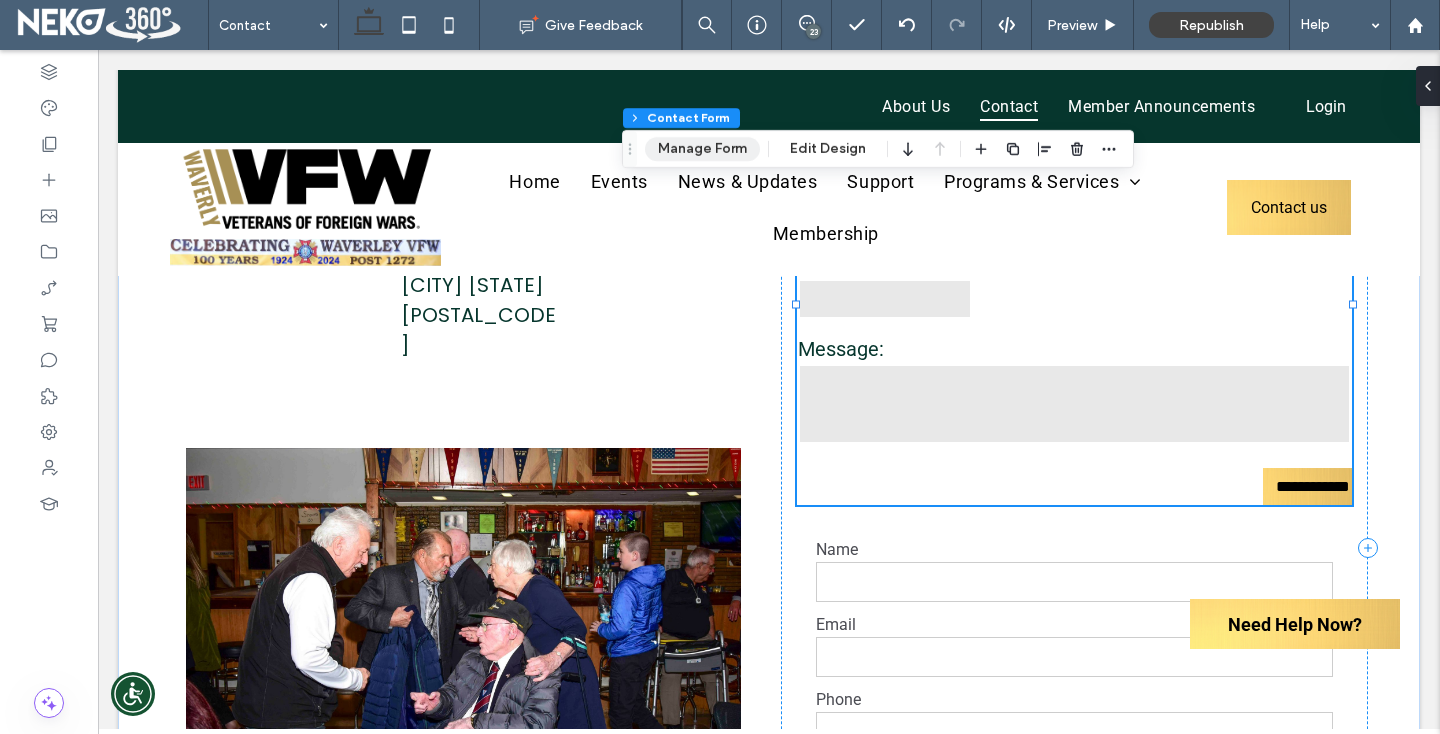 click on "Manage Form" at bounding box center (702, 149) 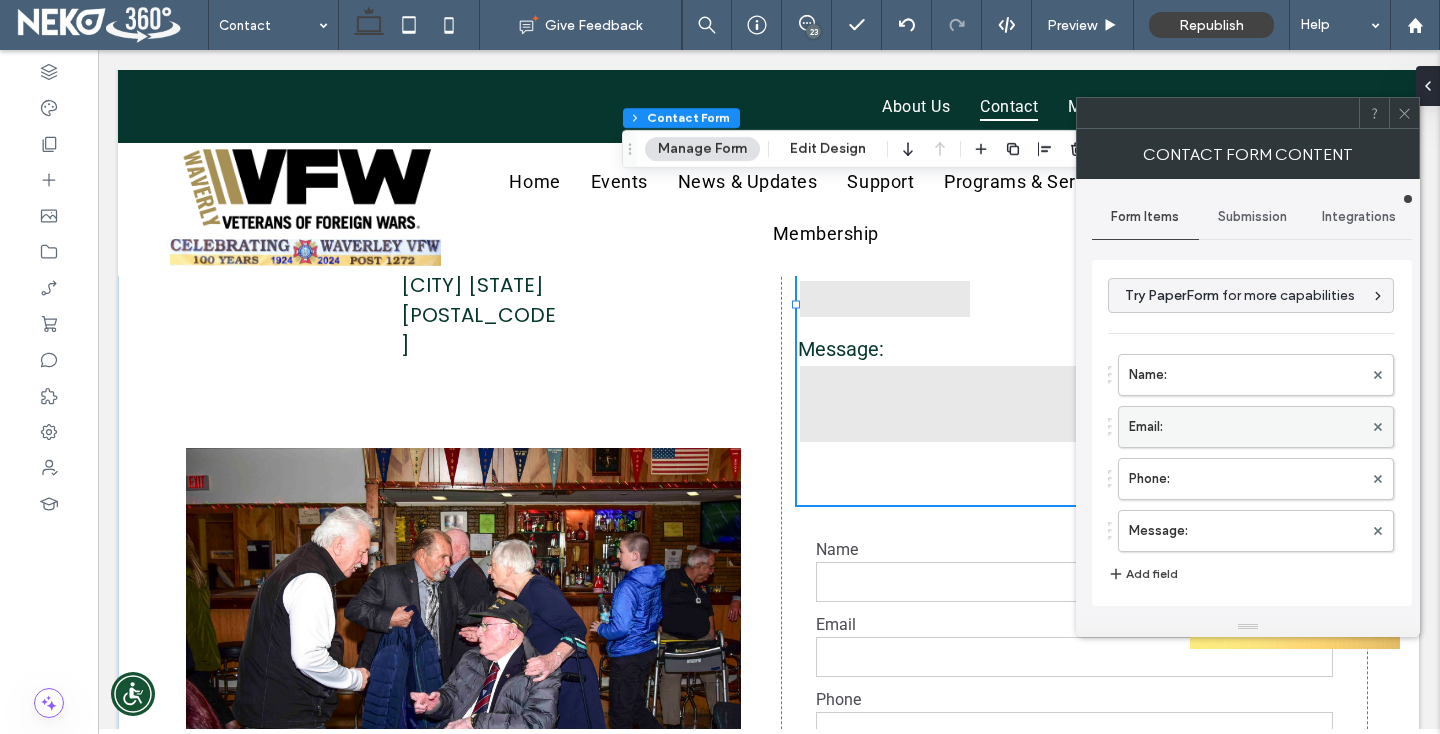 click on "Email:" at bounding box center [1246, 427] 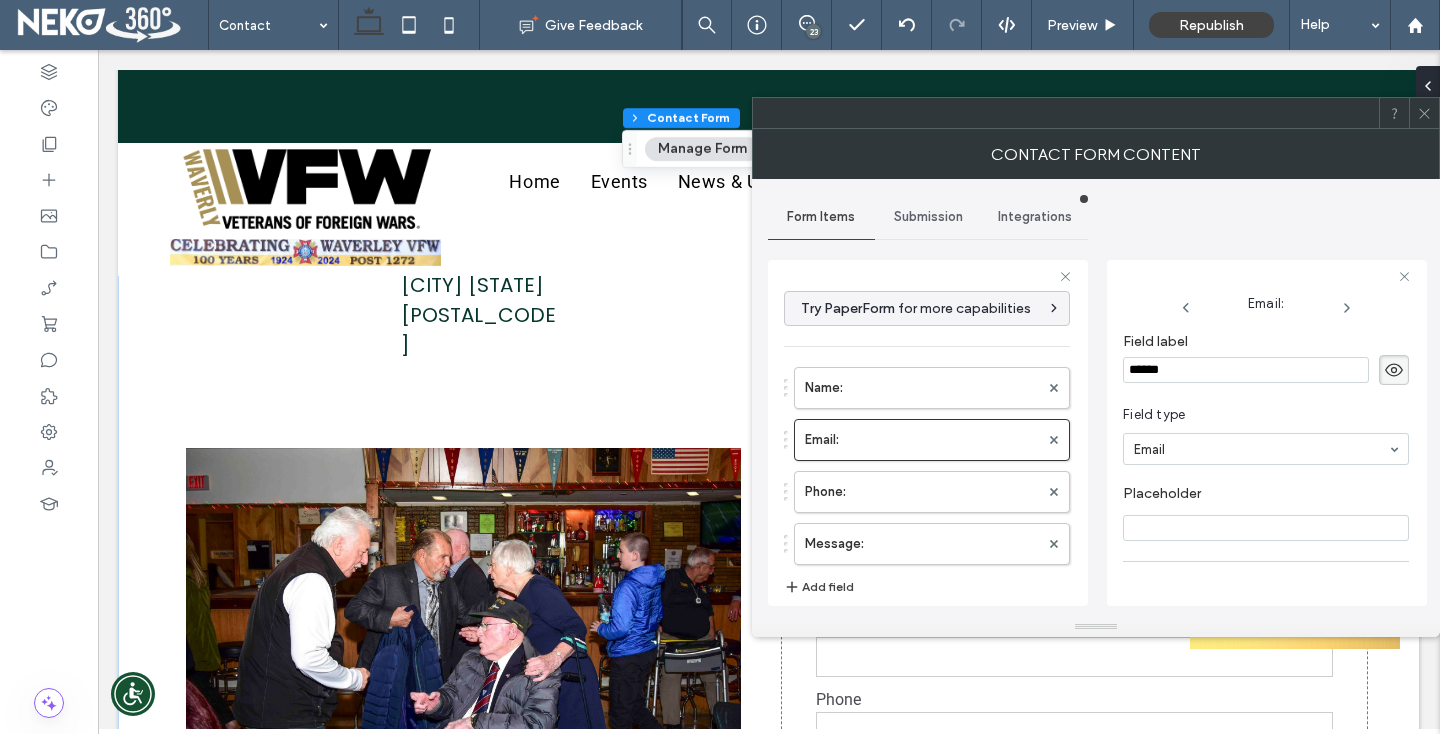 scroll, scrollTop: 141, scrollLeft: 0, axis: vertical 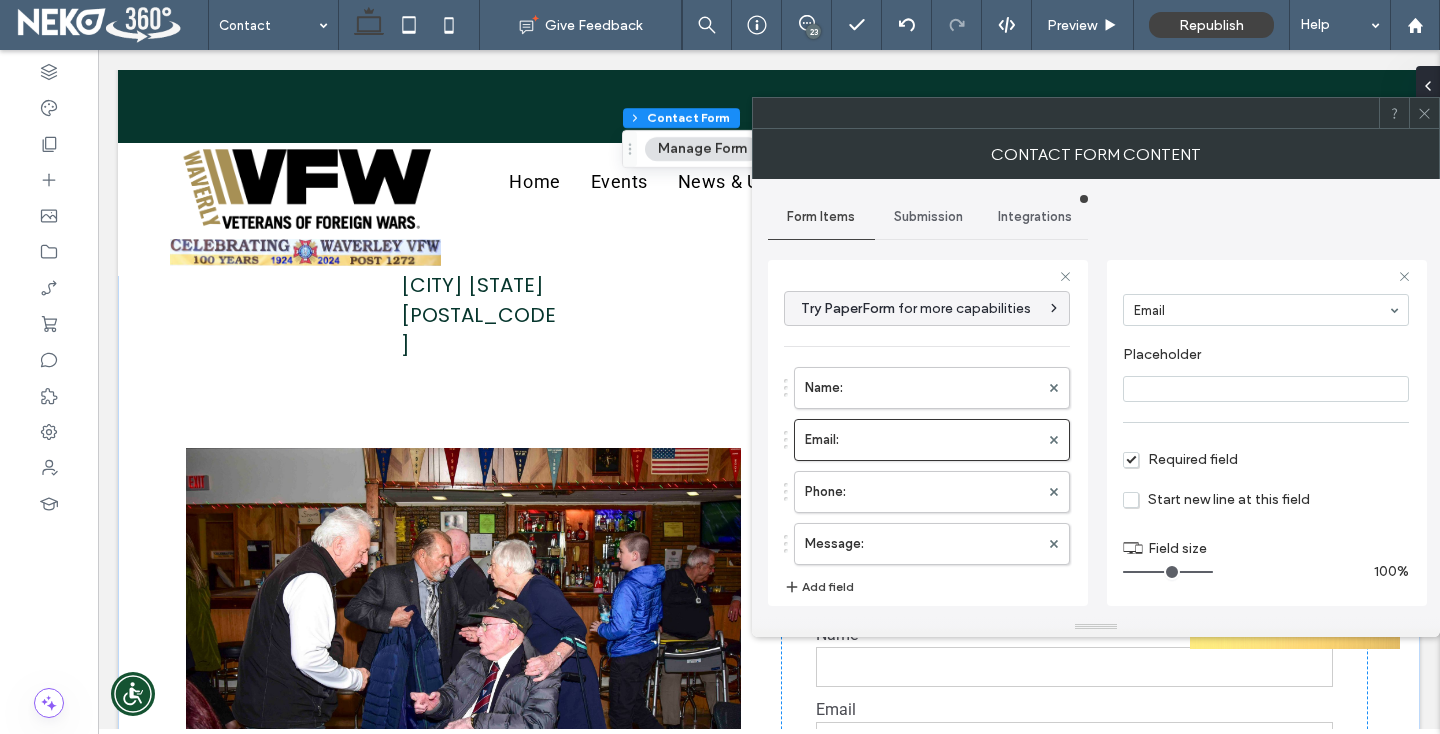 drag, startPoint x: 1155, startPoint y: 569, endPoint x: 1238, endPoint y: 562, distance: 83.294655 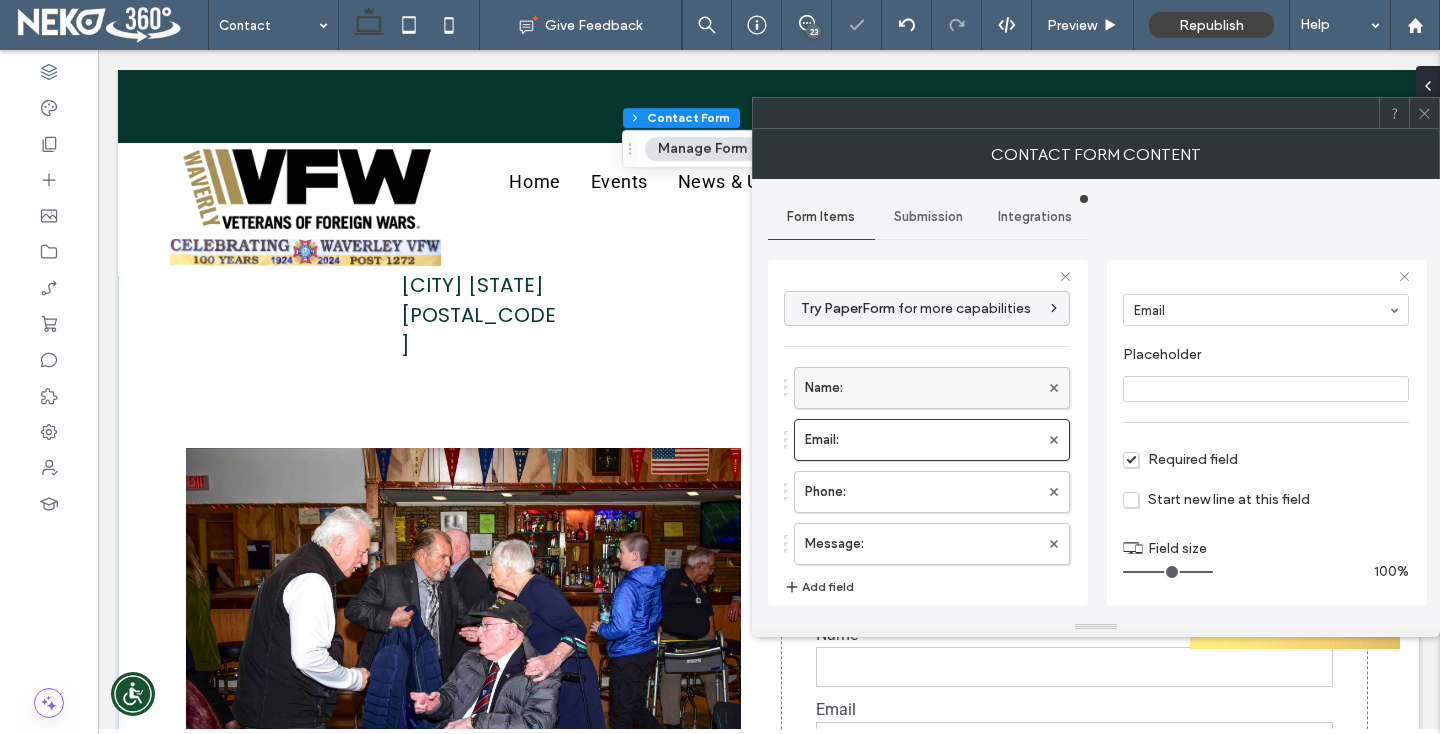 click on "Name:" at bounding box center [922, 388] 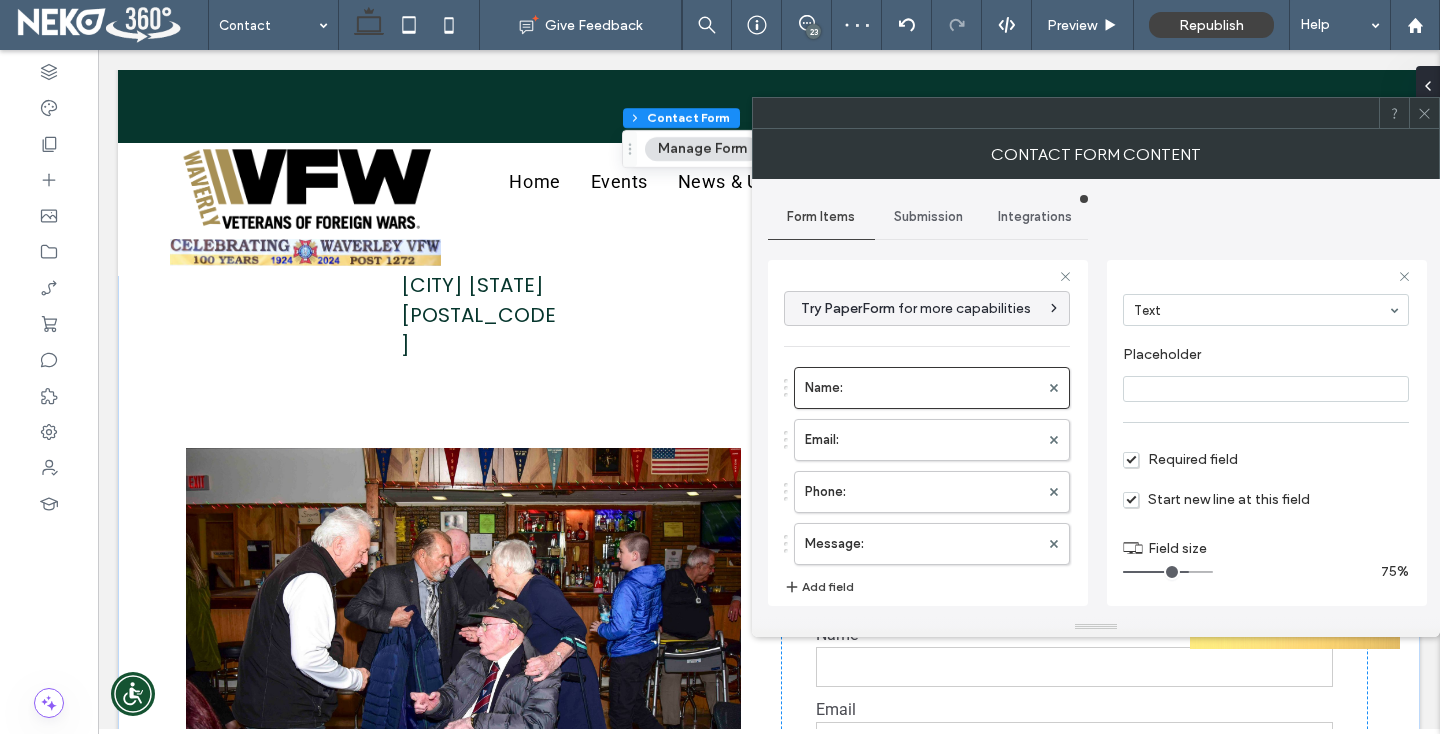 drag, startPoint x: 1180, startPoint y: 568, endPoint x: 1266, endPoint y: 561, distance: 86.28442 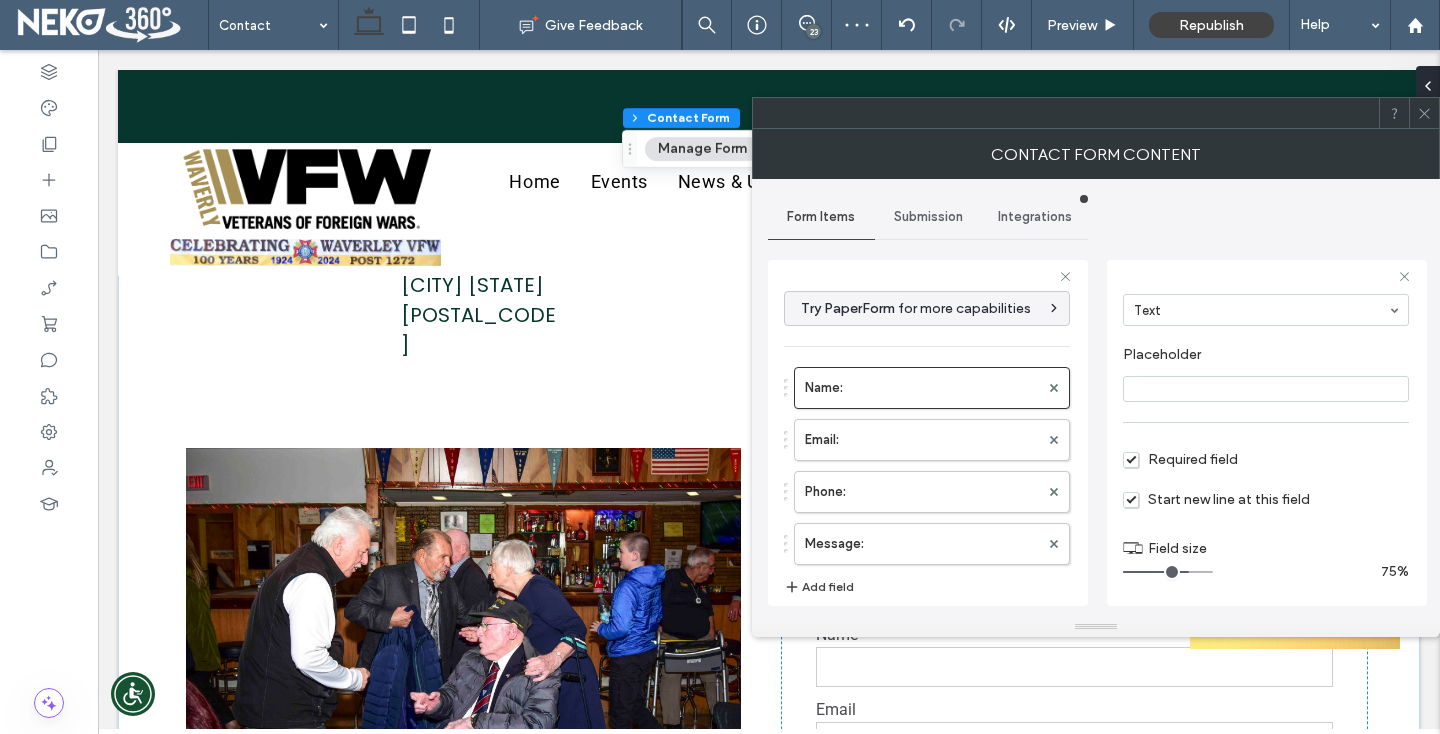 click at bounding box center [1168, 572] 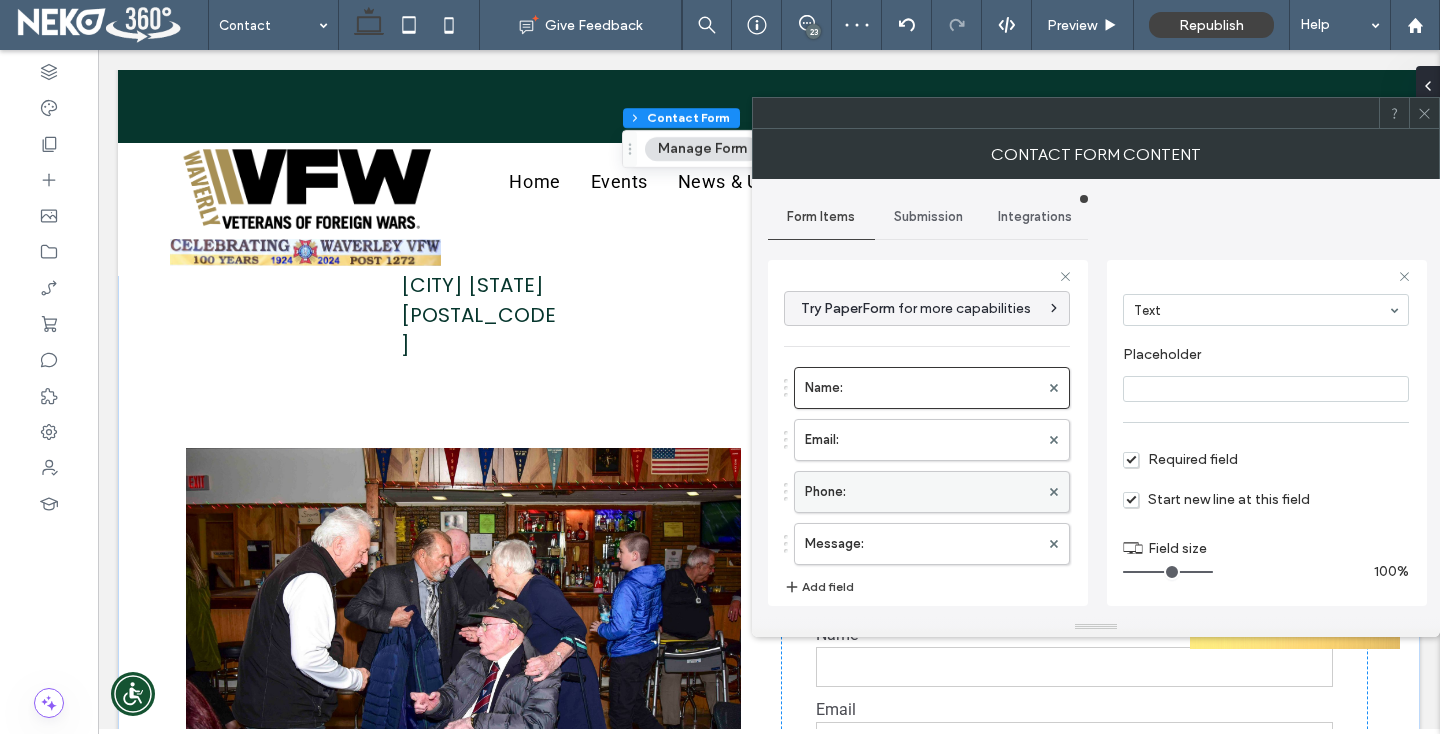 click on "Phone:" at bounding box center [922, 492] 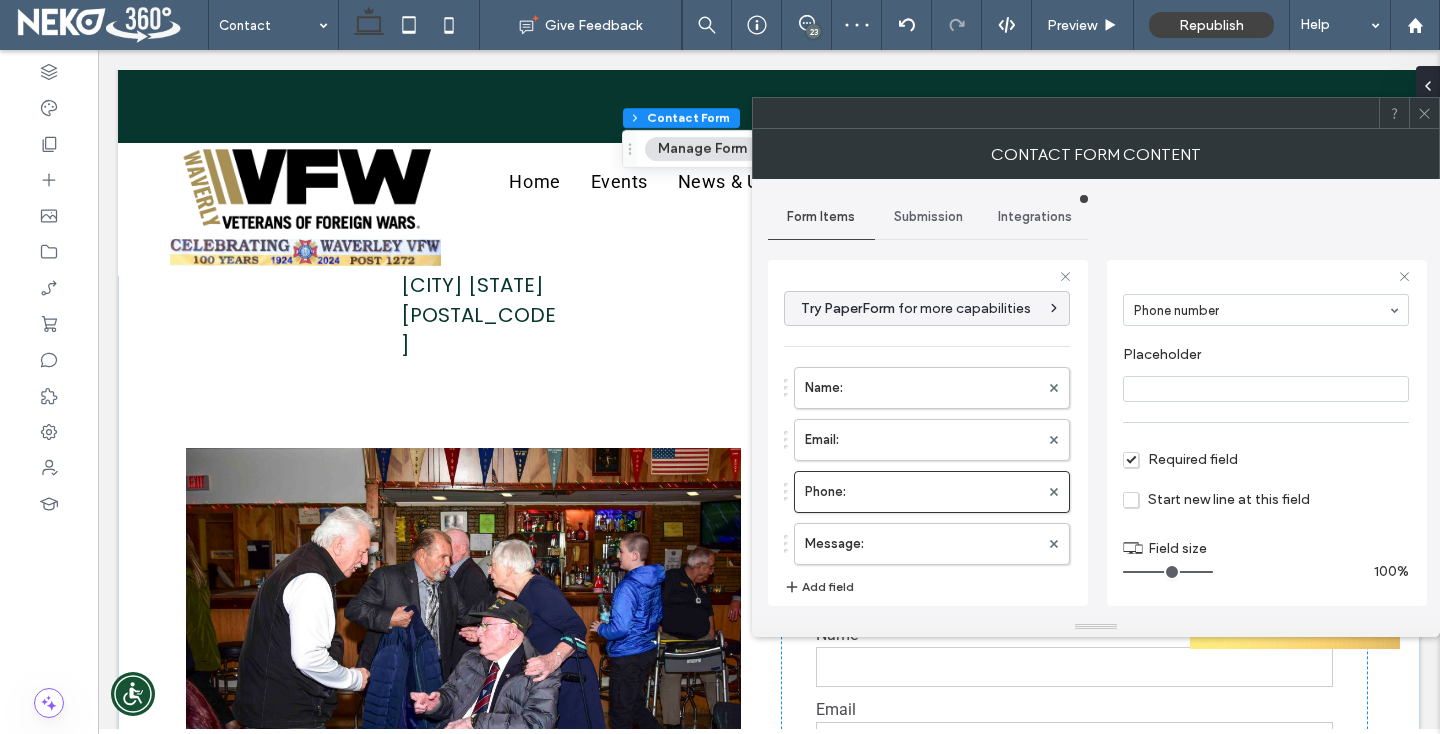 drag, startPoint x: 1159, startPoint y: 574, endPoint x: 1248, endPoint y: 565, distance: 89.453896 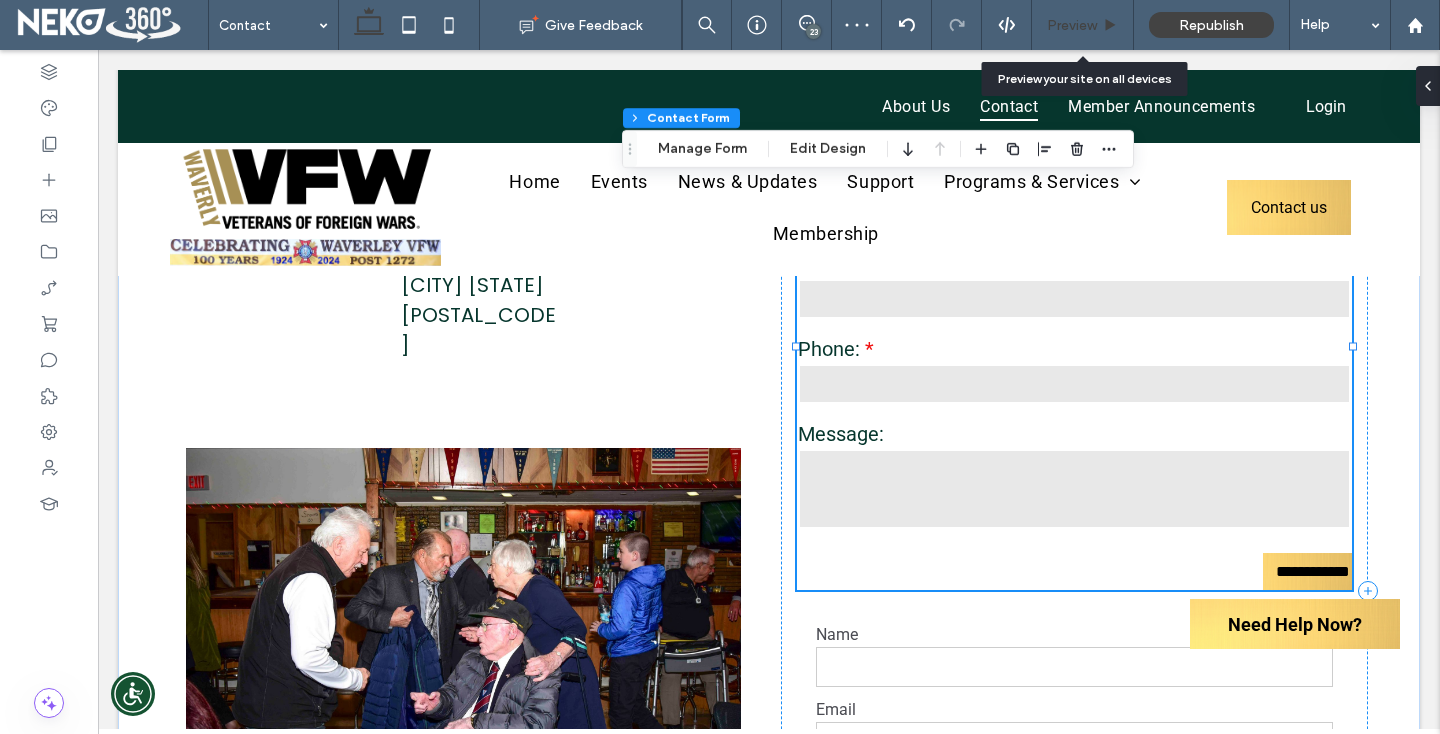 click on "Preview" at bounding box center [1072, 25] 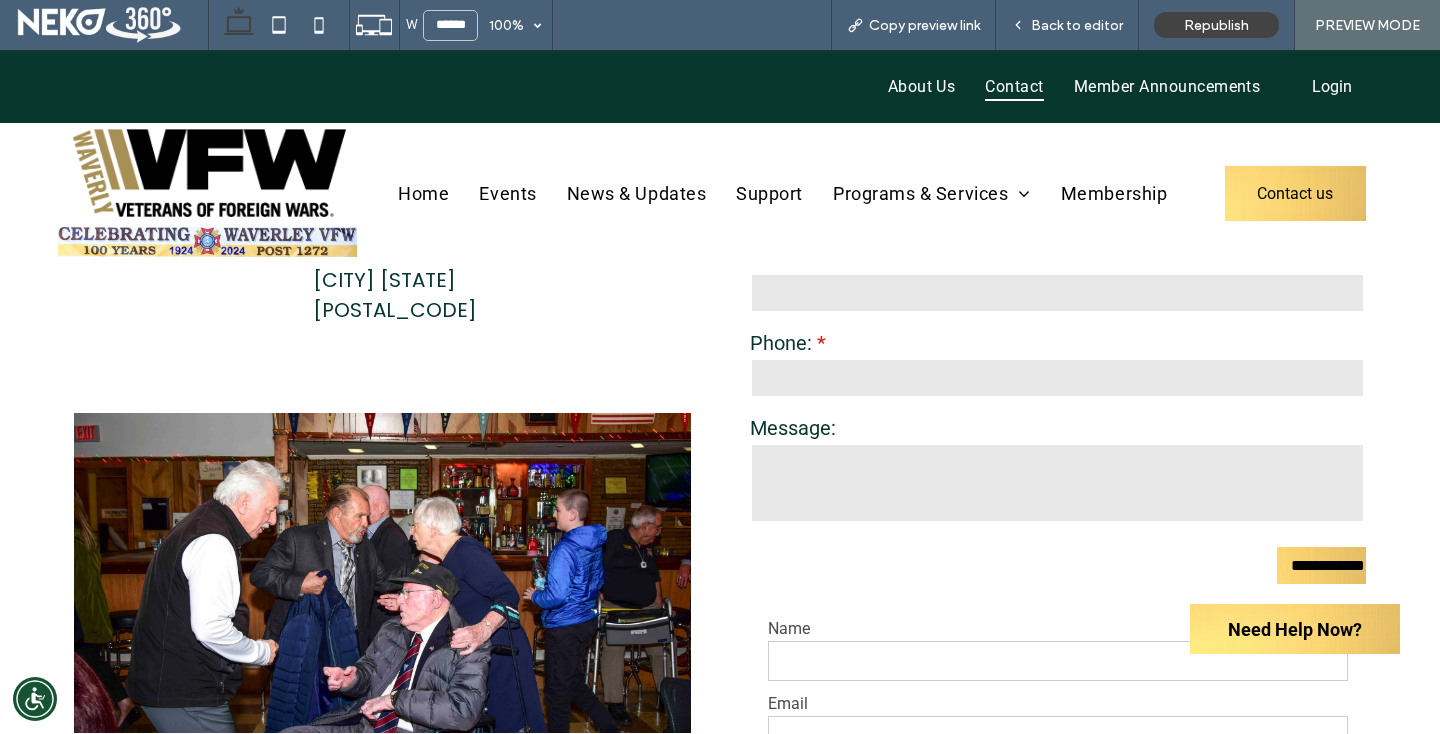 scroll, scrollTop: 1257, scrollLeft: 0, axis: vertical 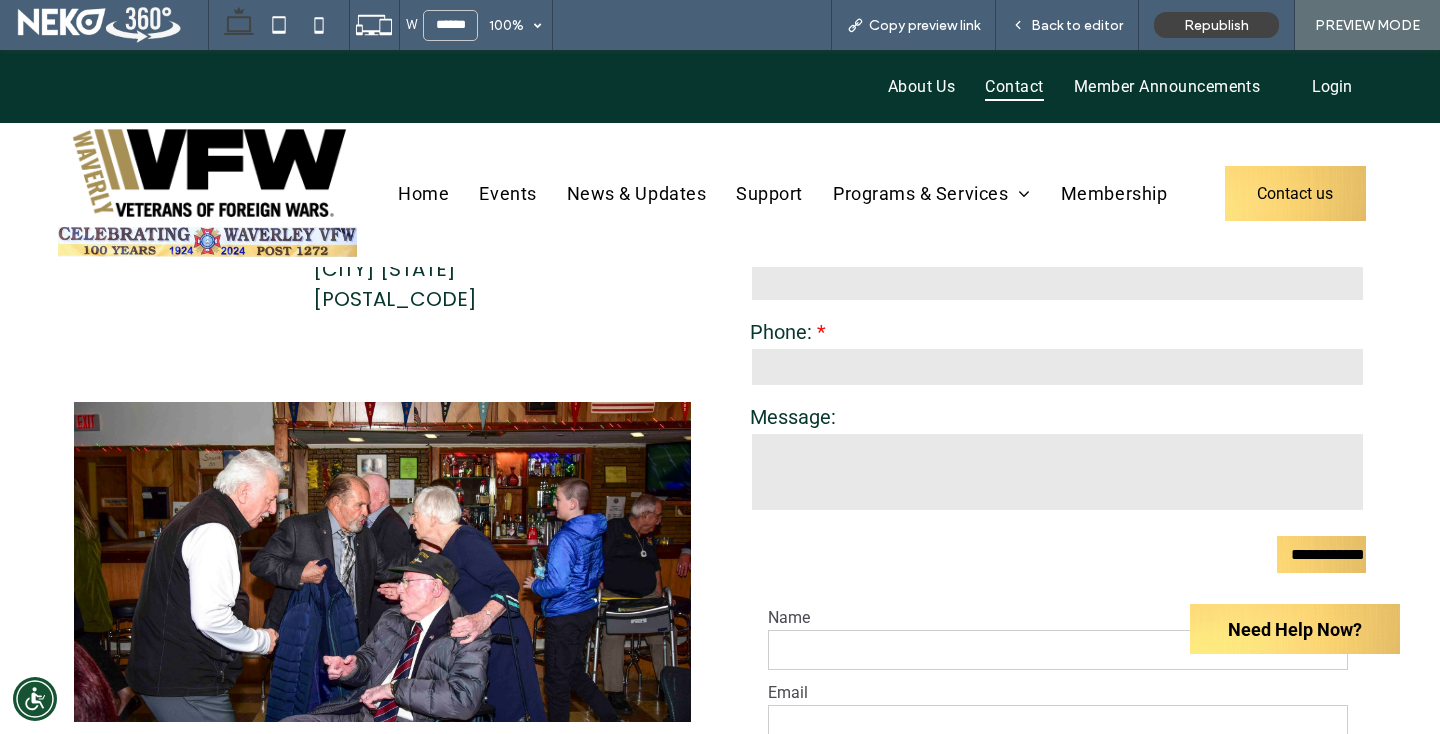 click at bounding box center (1057, 472) 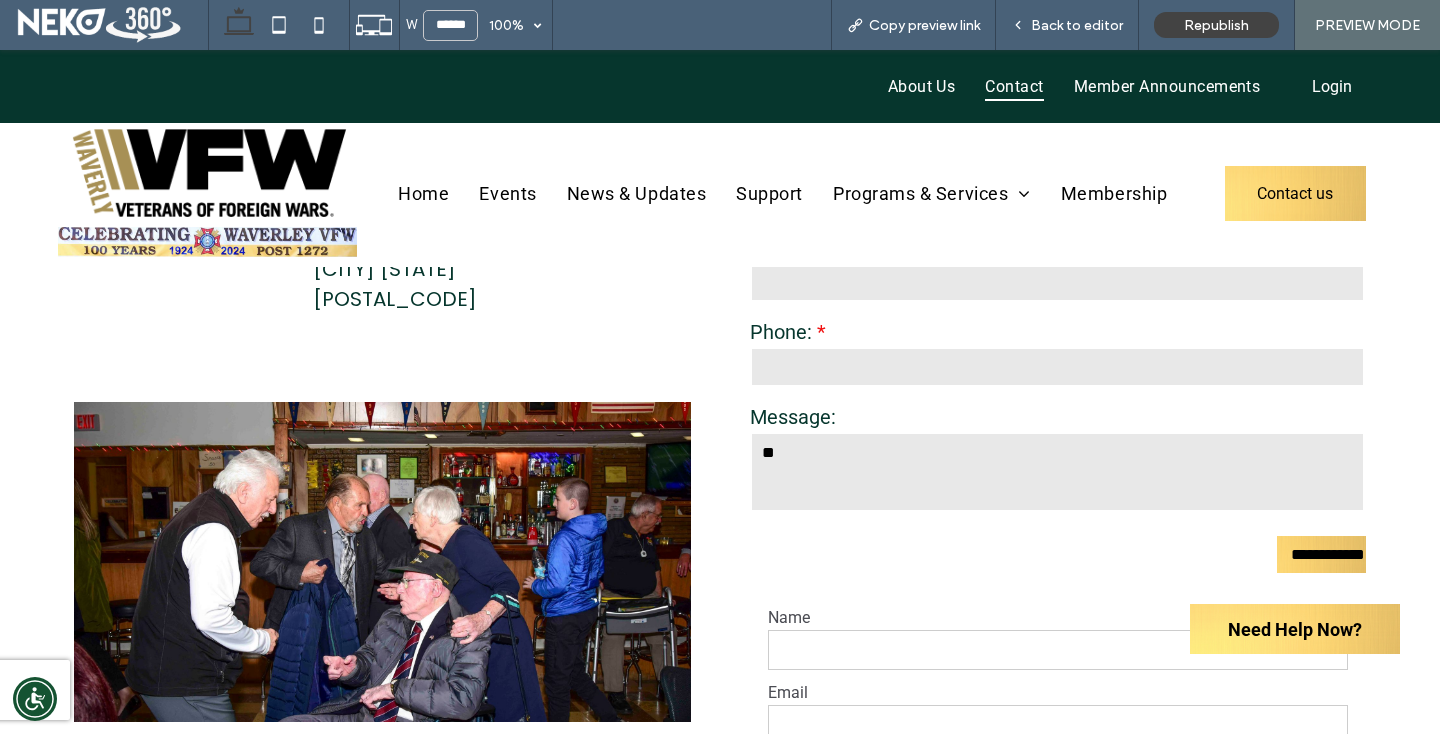 type on "*" 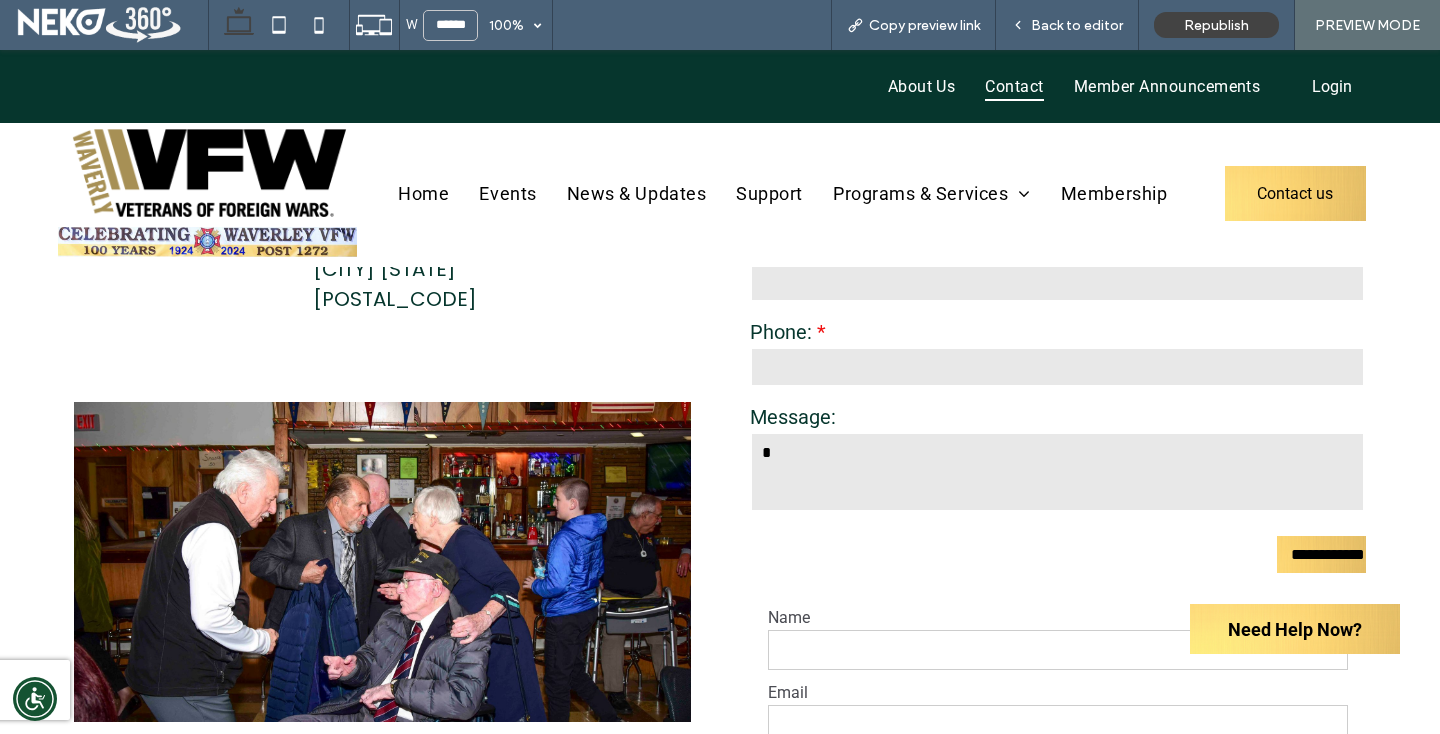 type 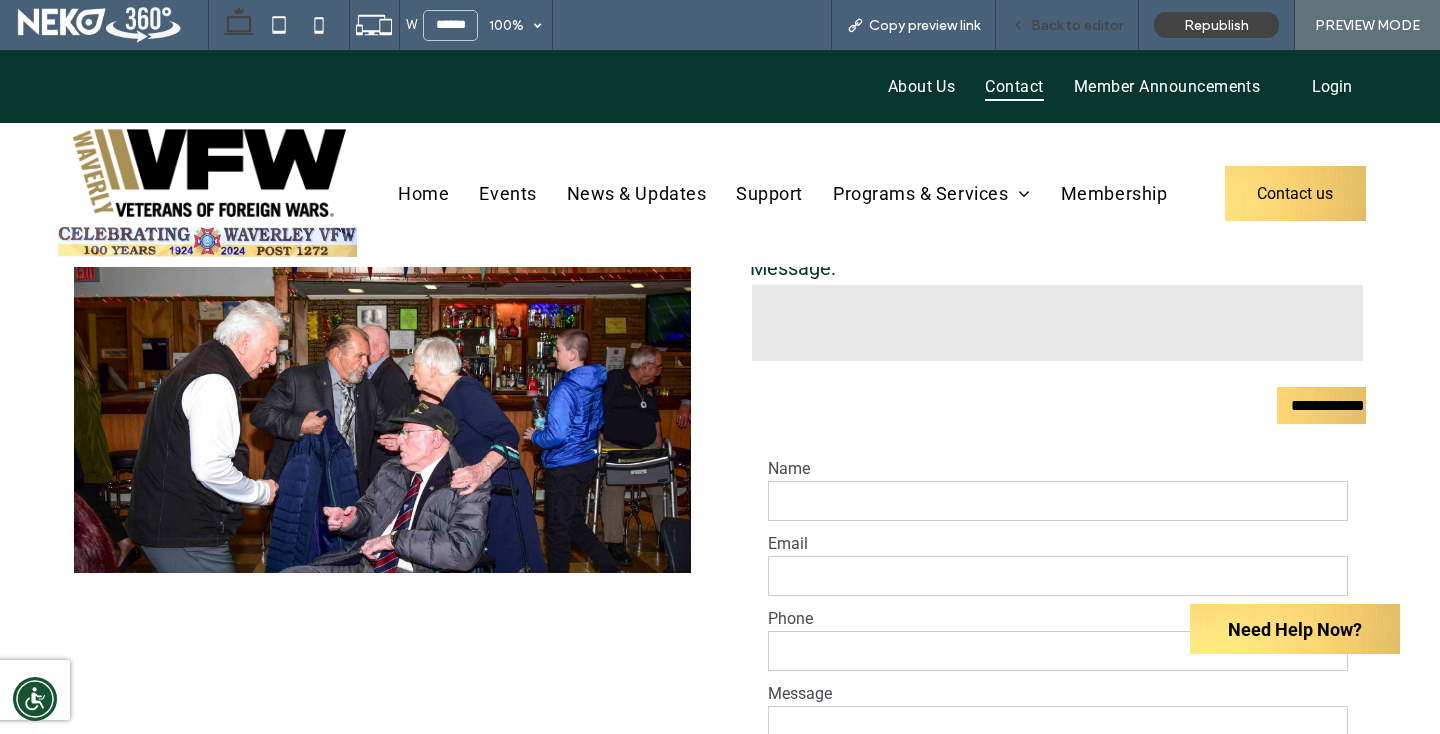 click on "Back to editor" at bounding box center [1077, 25] 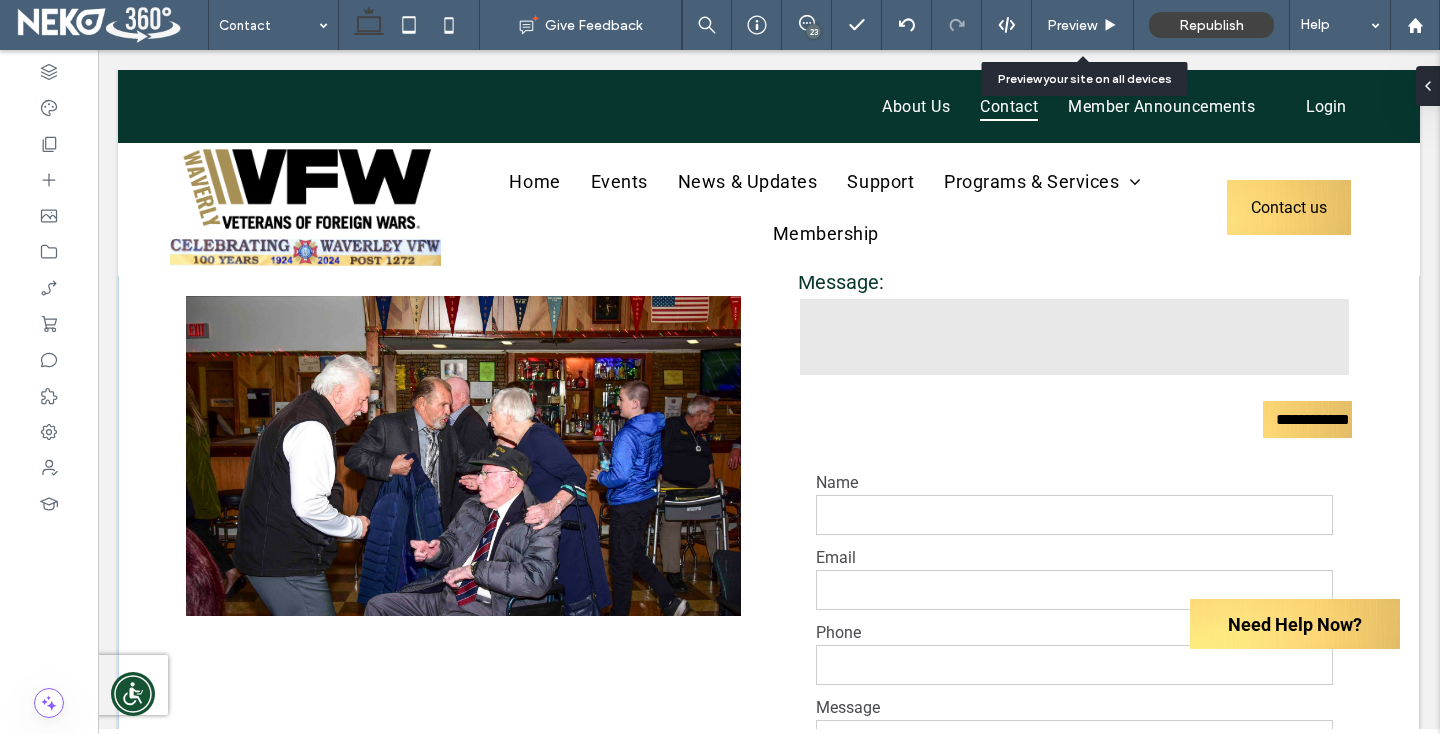 scroll, scrollTop: 1396, scrollLeft: 0, axis: vertical 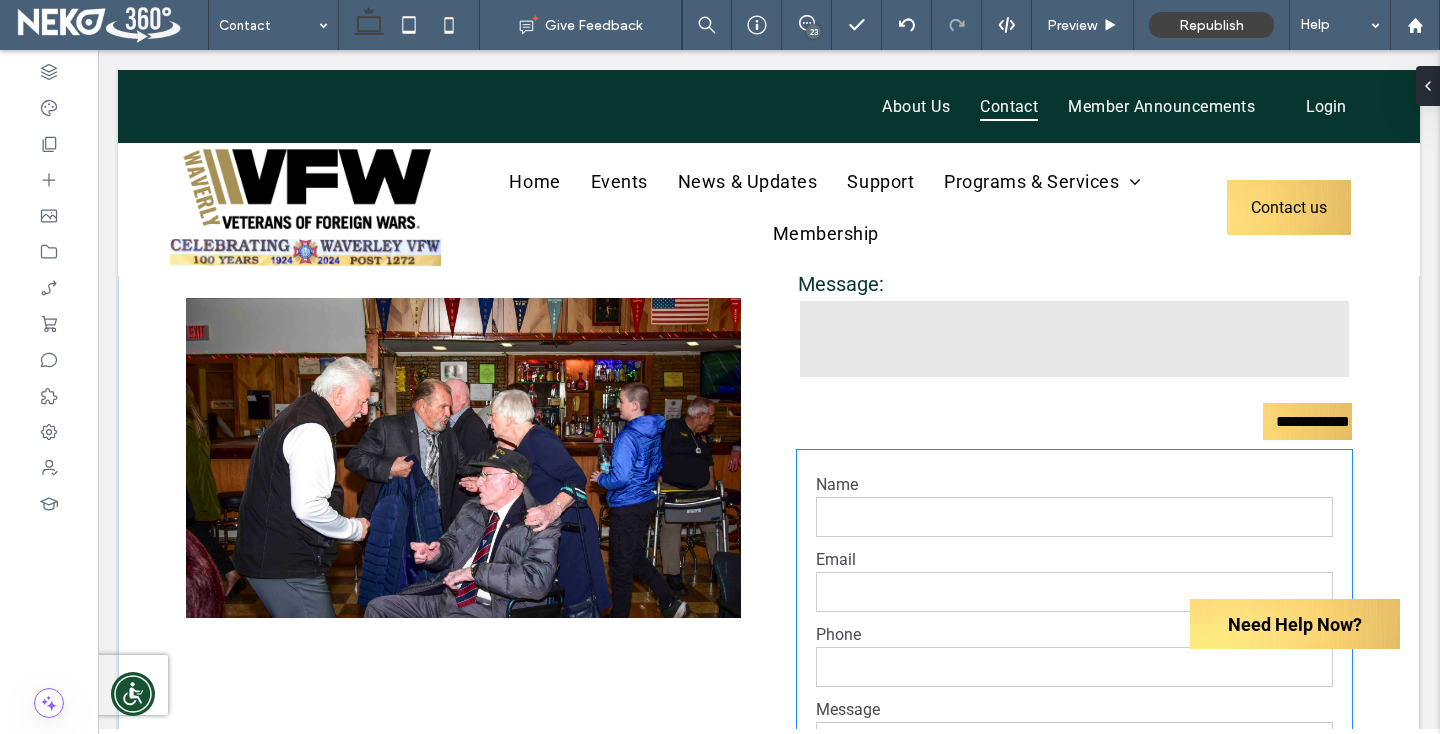 click on "**********" at bounding box center [1074, 697] 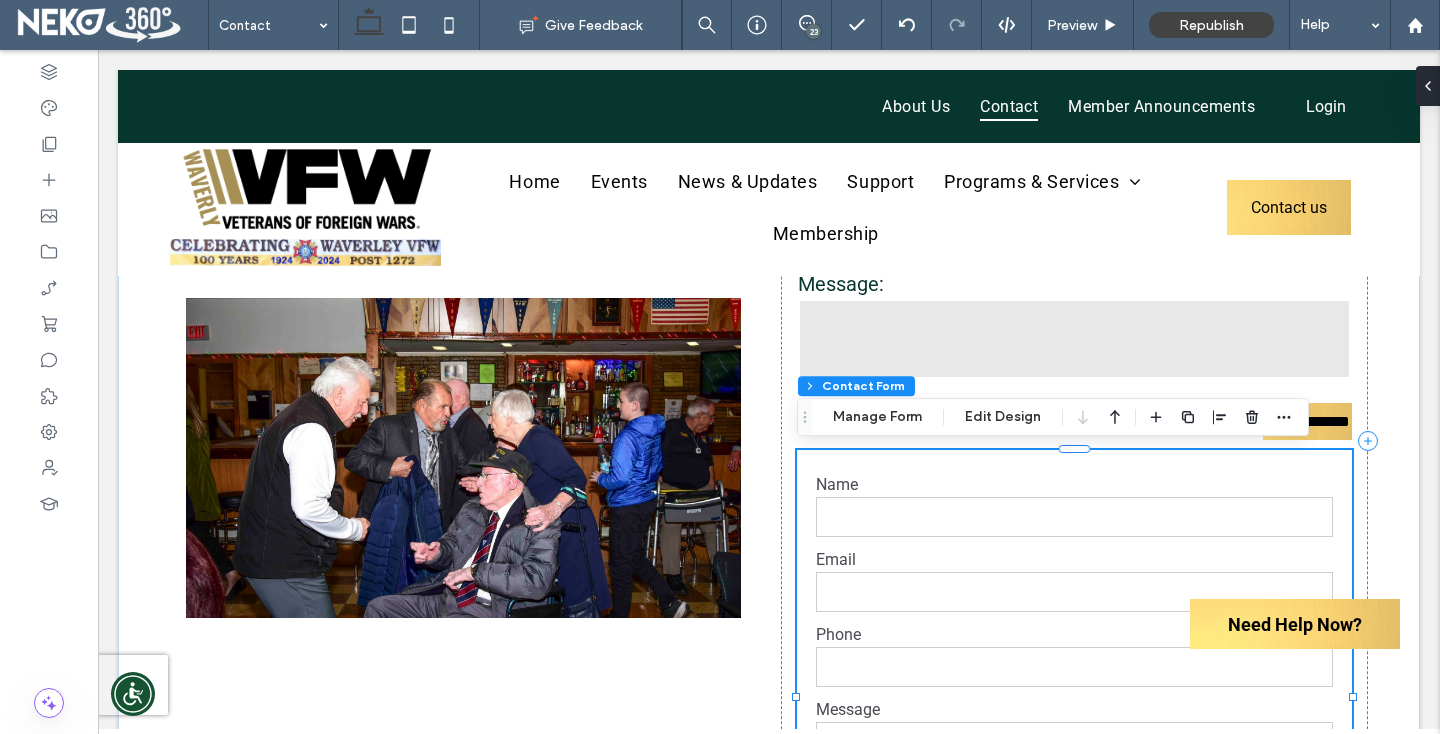 type on "*" 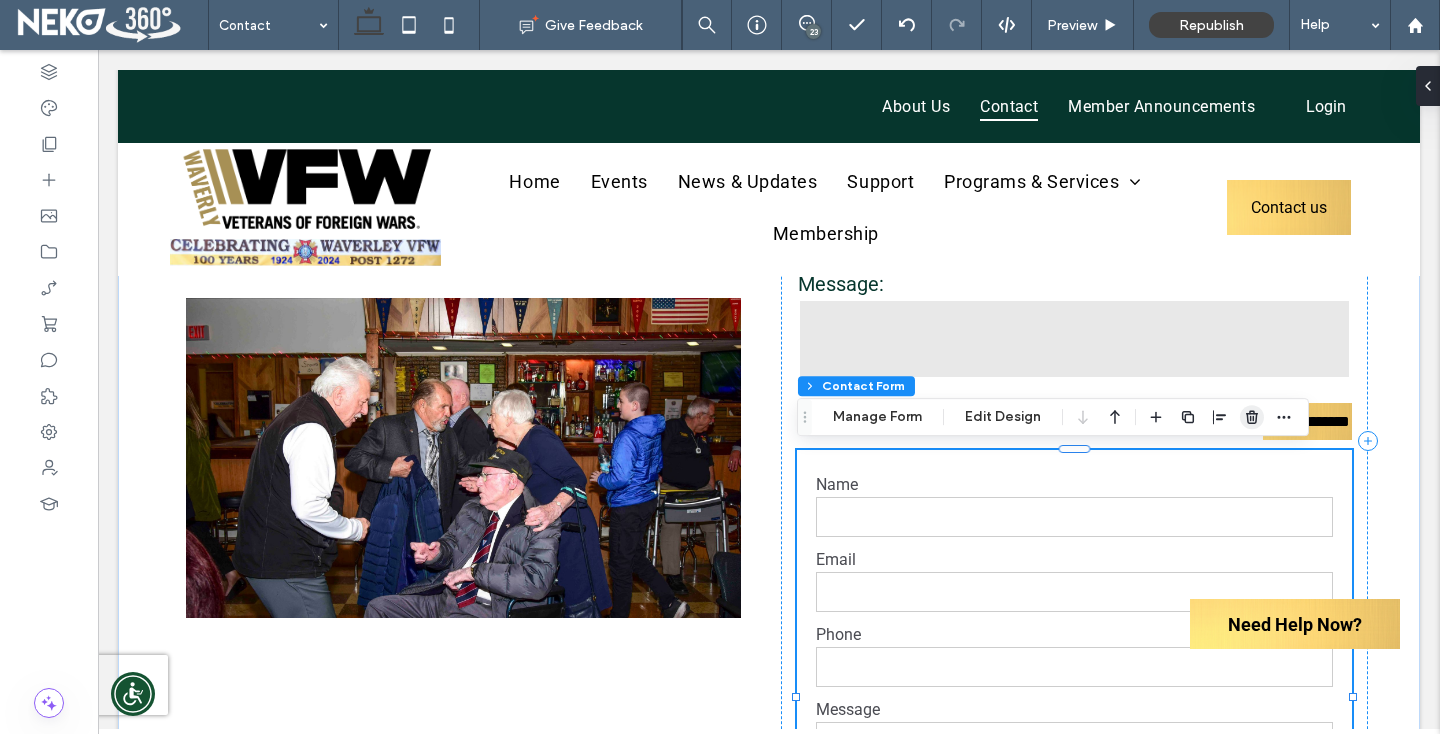click 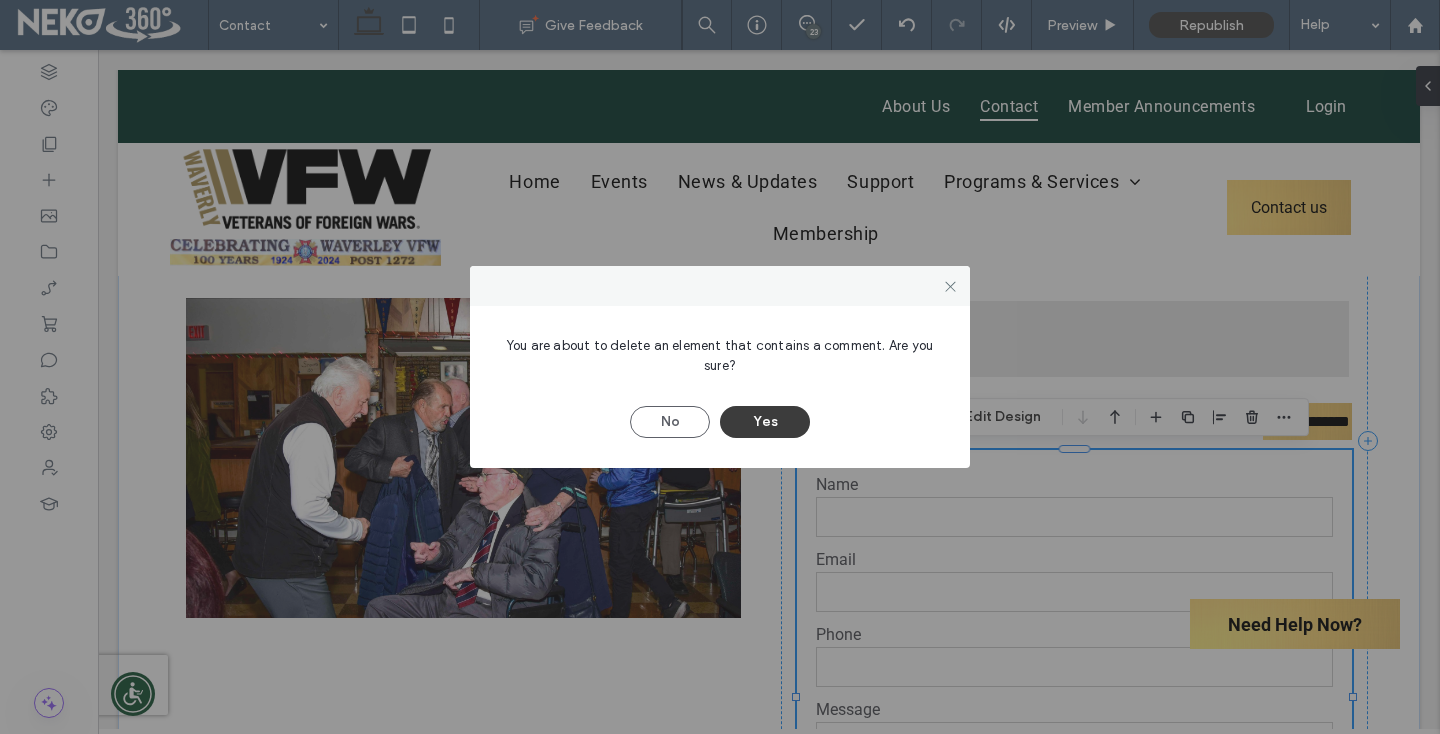 click on "Yes" at bounding box center [765, 422] 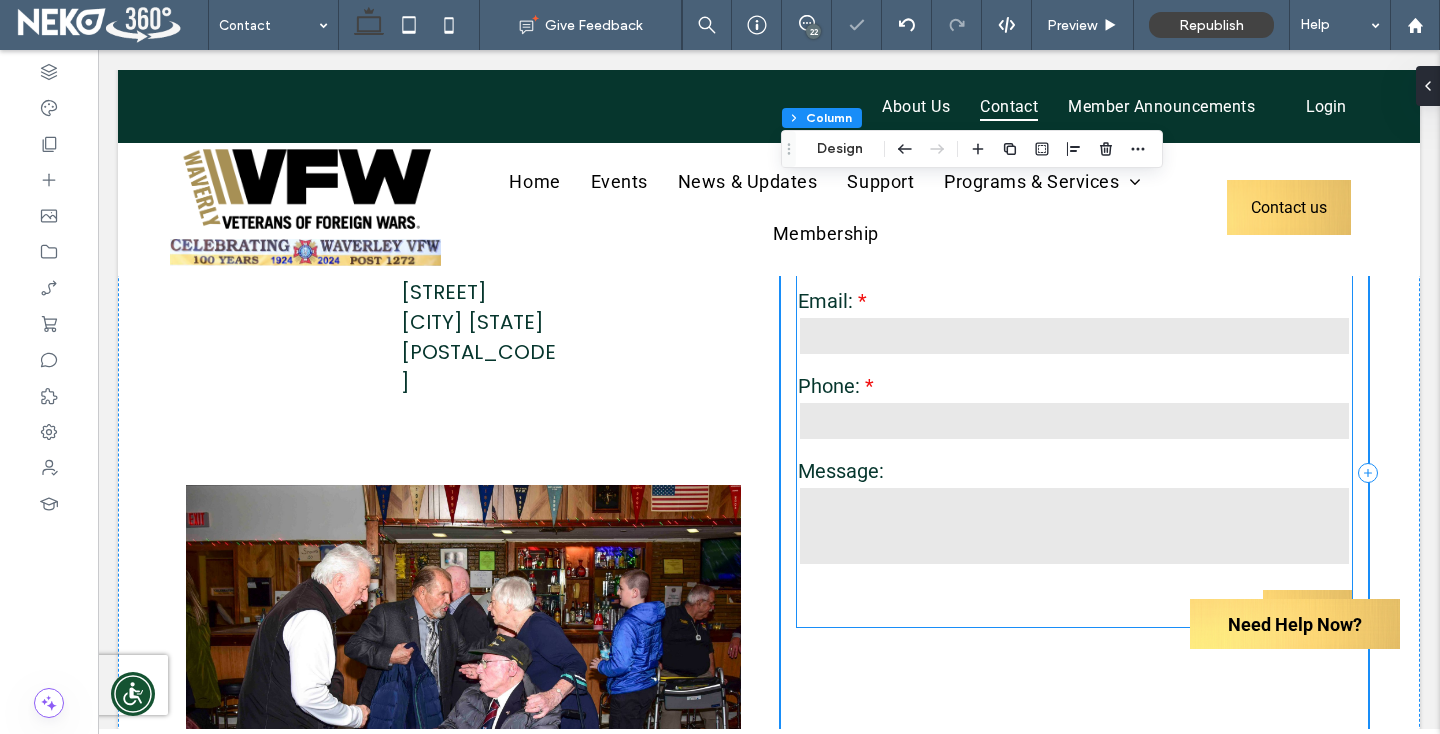 scroll, scrollTop: 1151, scrollLeft: 0, axis: vertical 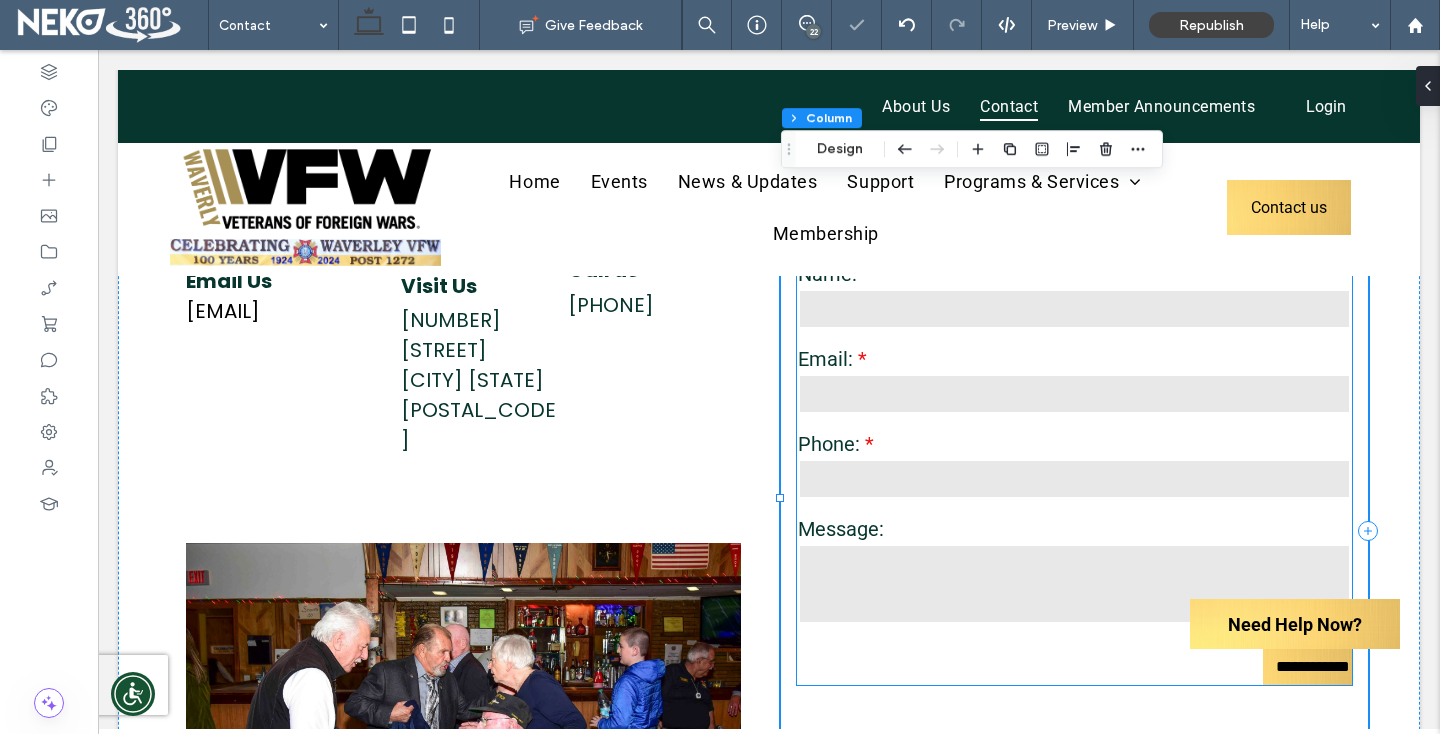 click at bounding box center [1074, 479] 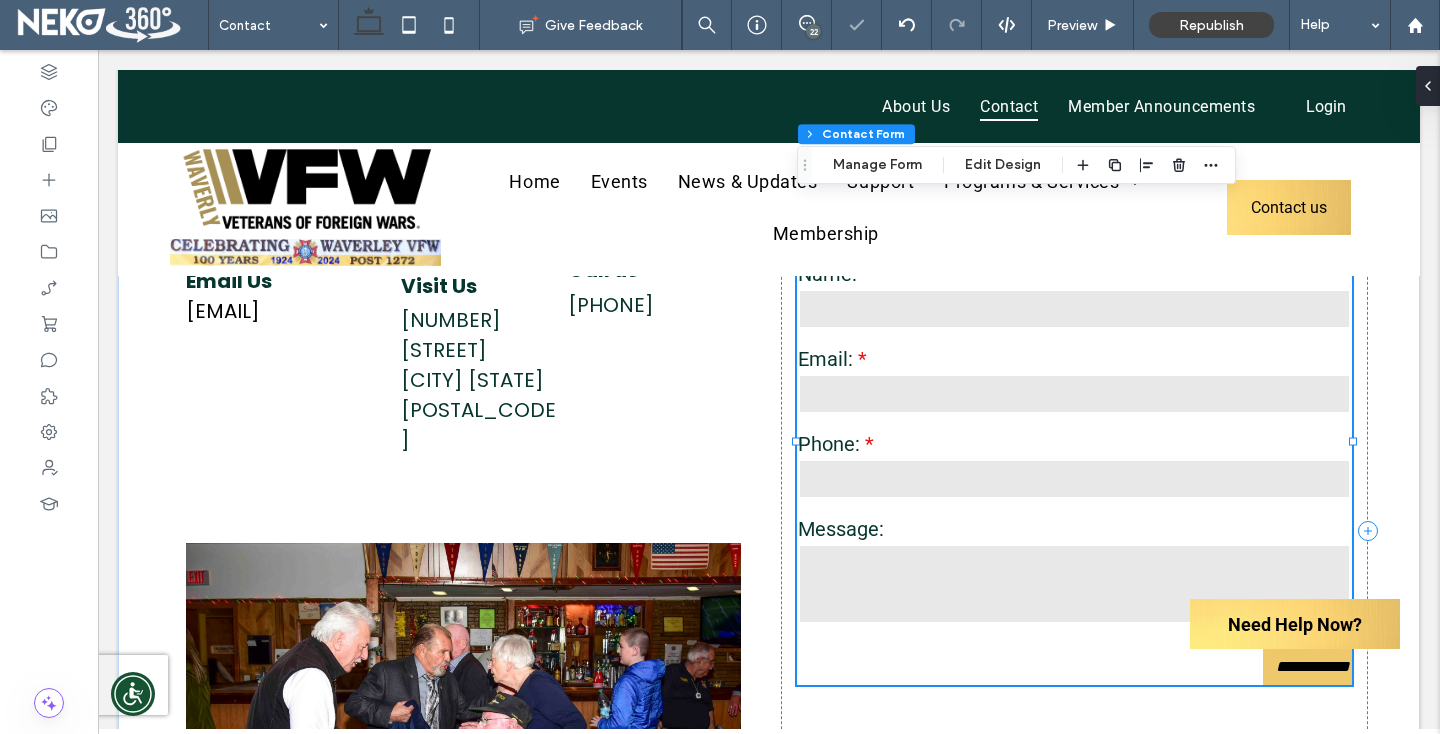 type on "*" 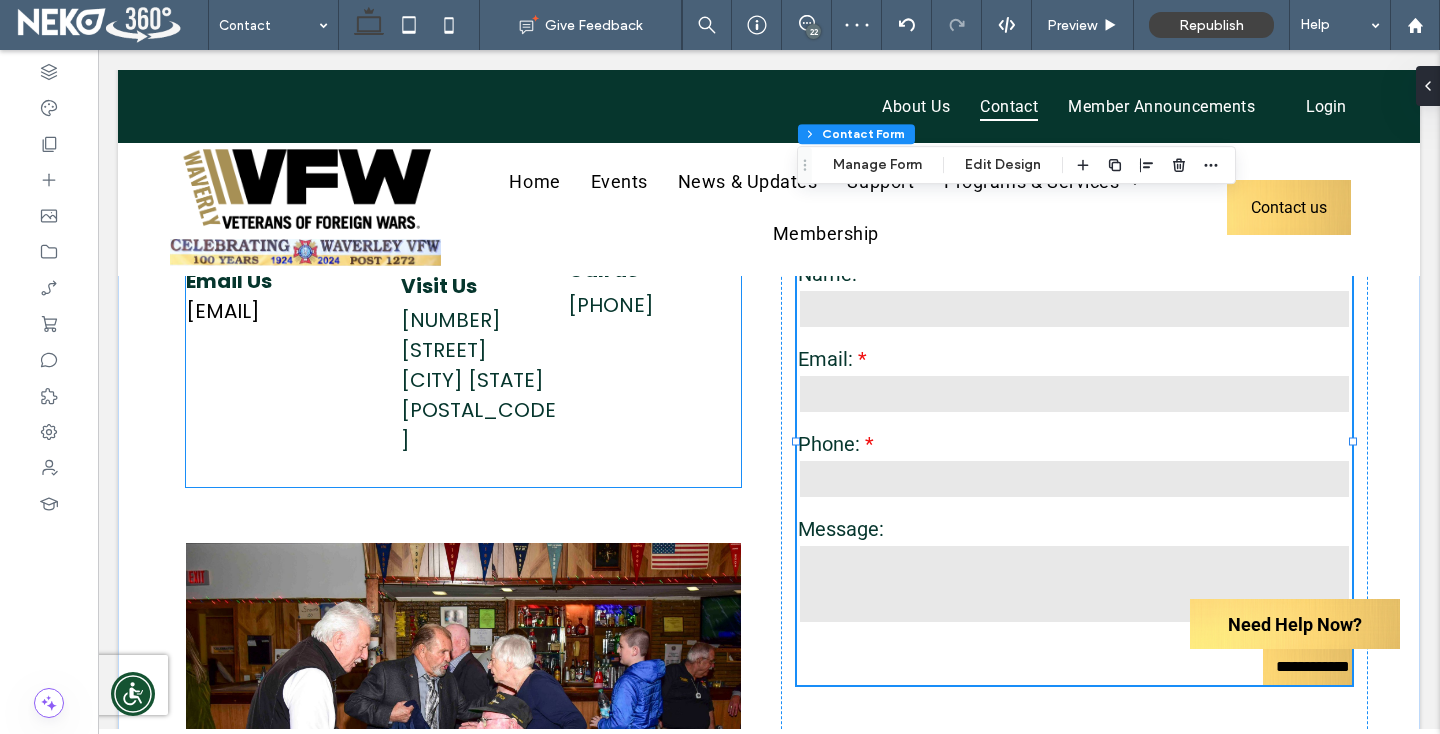 click on "[EMAIL]" at bounding box center (223, 311) 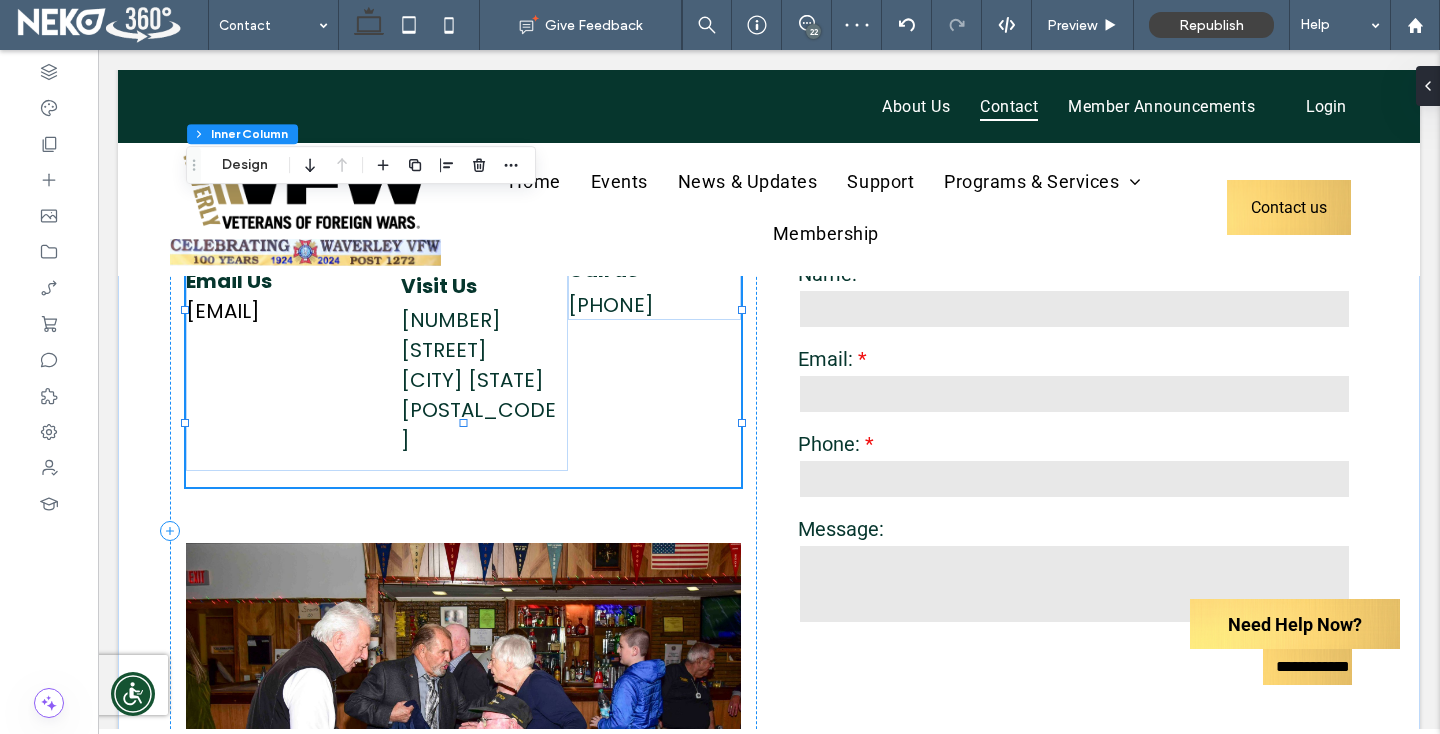 click on "[EMAIL]" at bounding box center (223, 311) 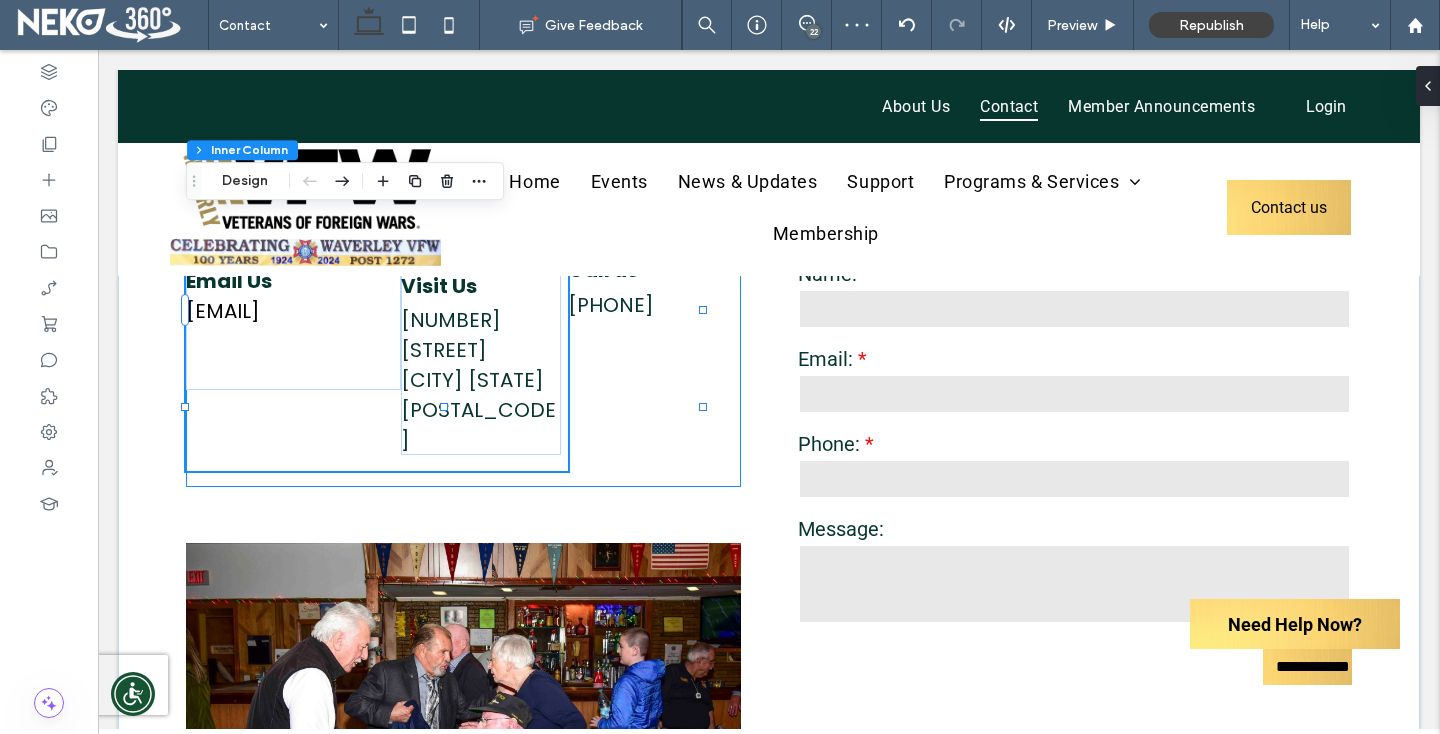 click on "[EMAIL]" at bounding box center [223, 311] 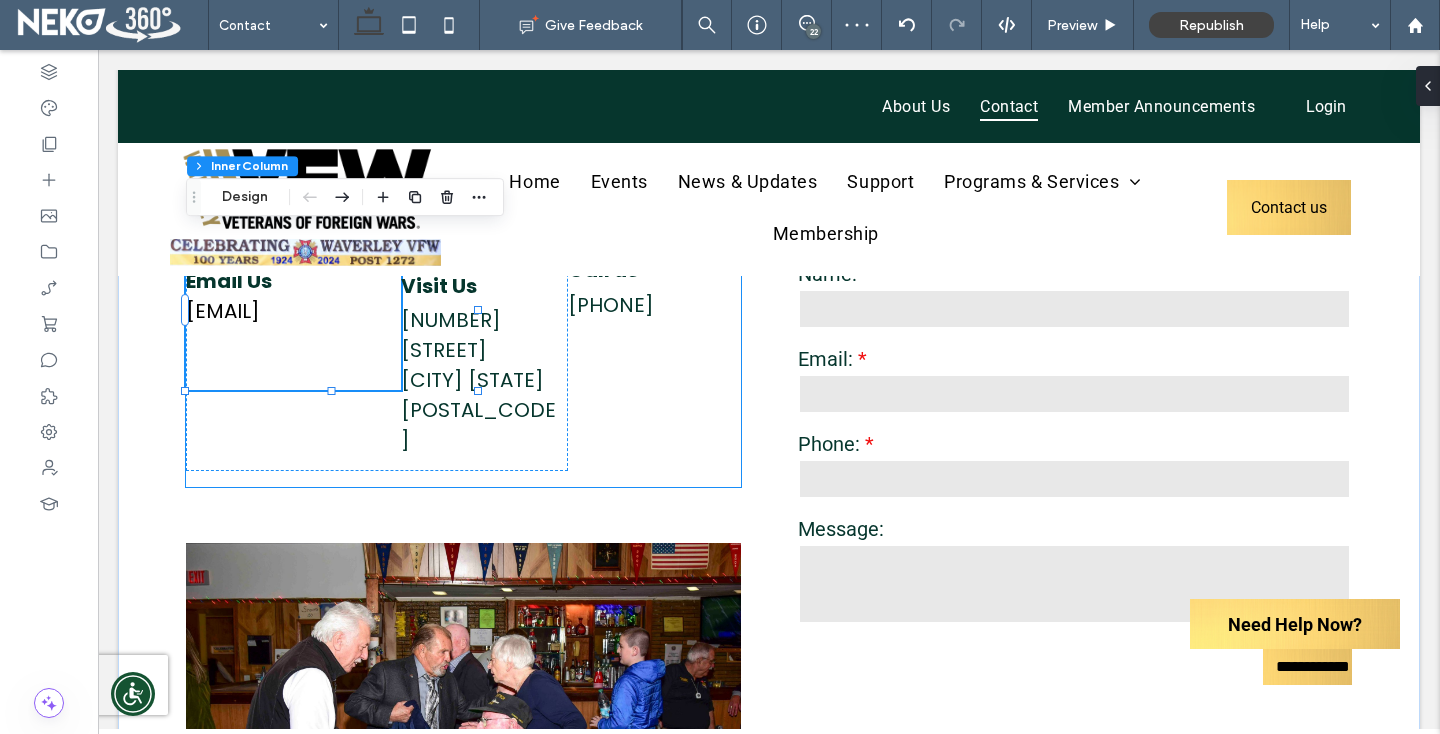 click on "[EMAIL]" at bounding box center [223, 311] 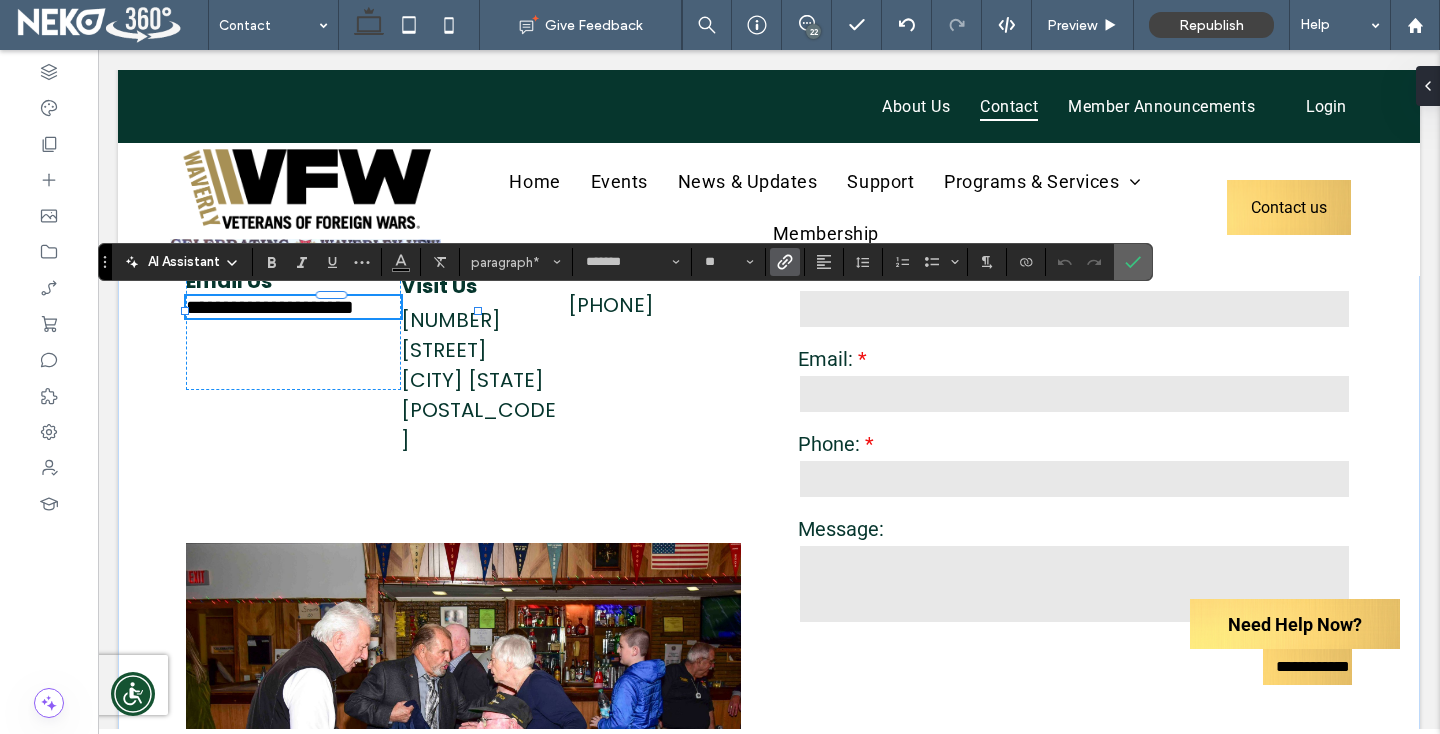 click 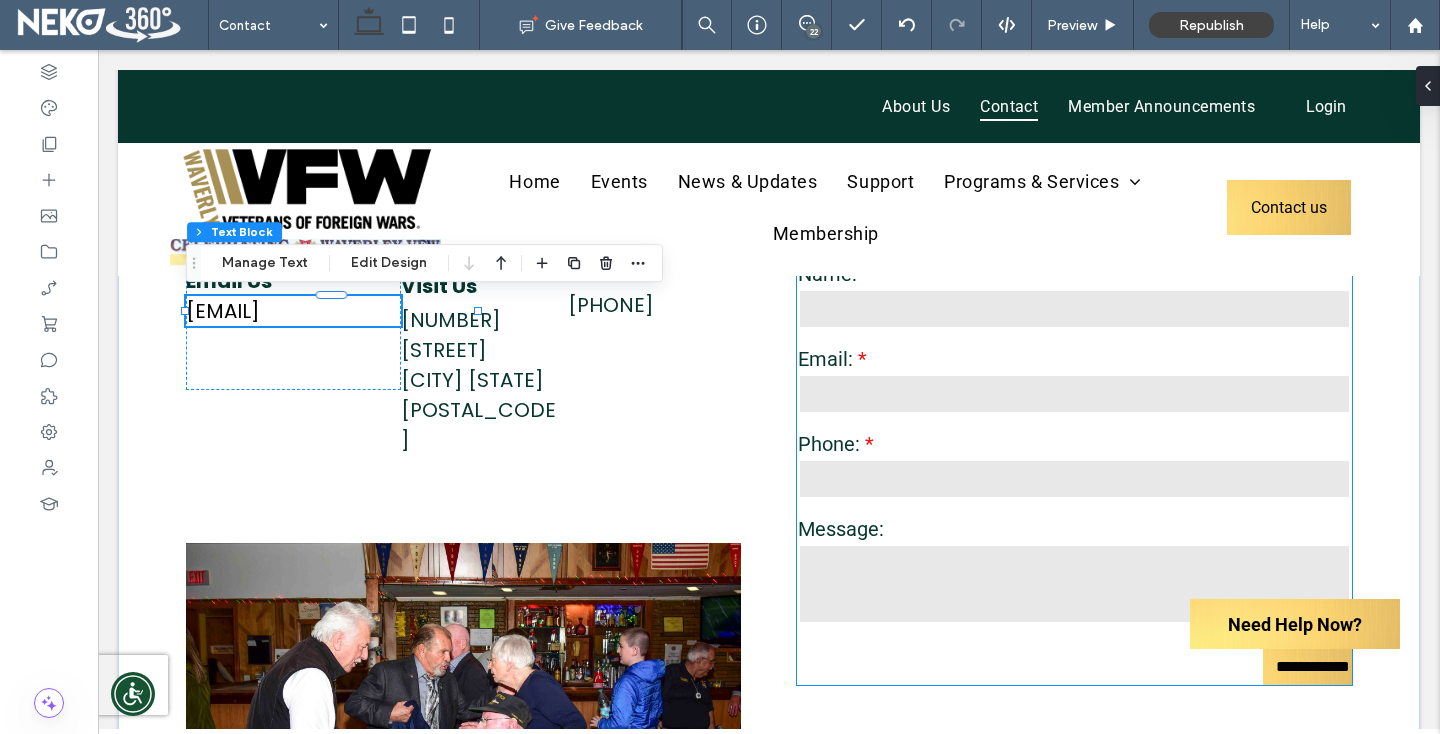 click on "Phone:" at bounding box center [1074, 467] 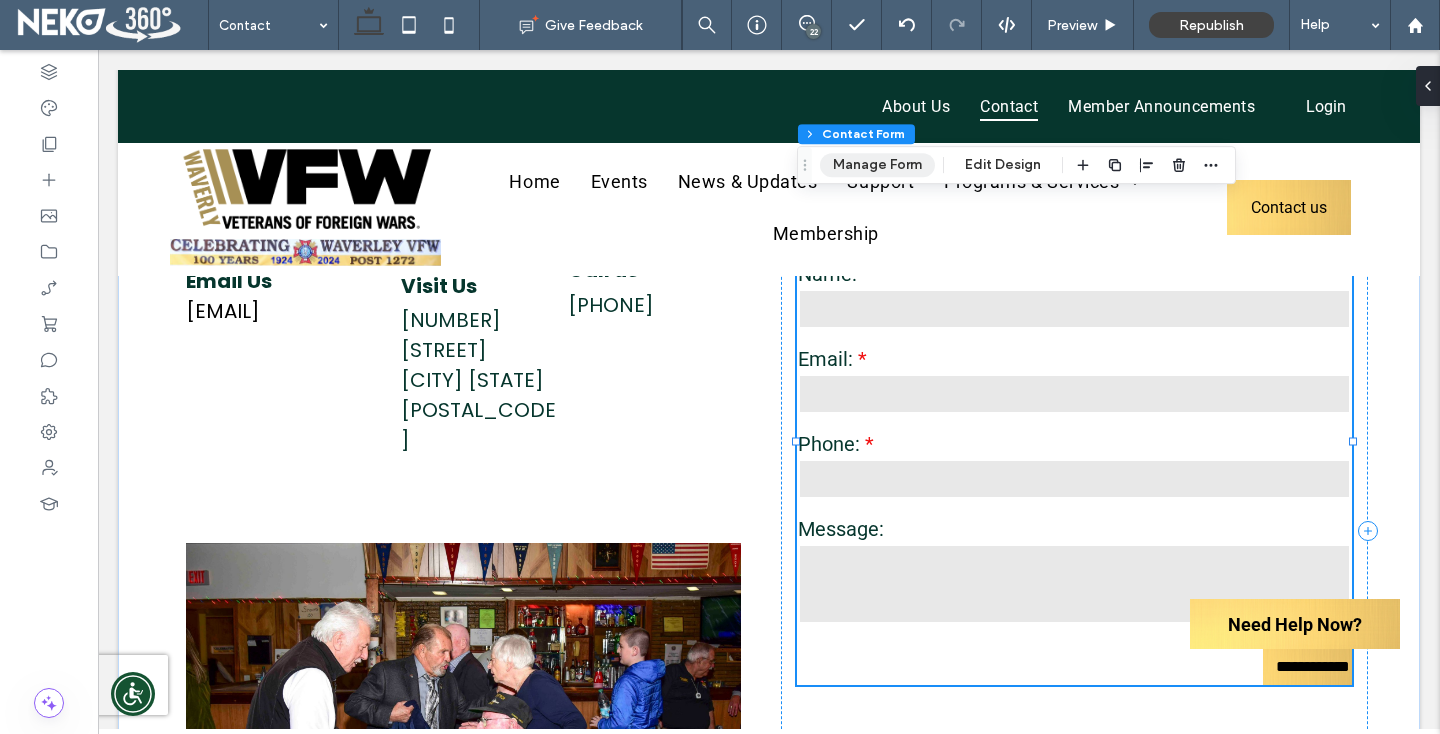click on "Manage Form" at bounding box center [877, 165] 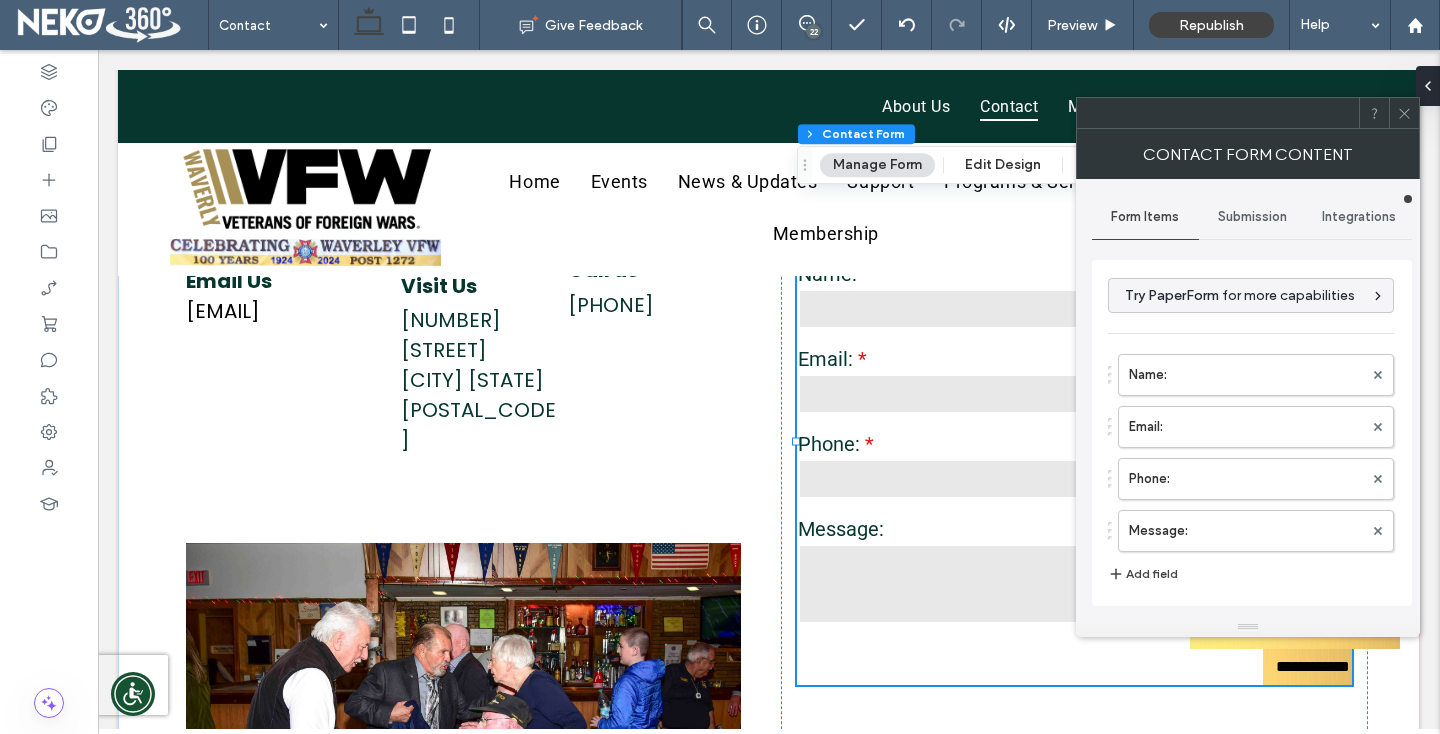 click on "Submission" at bounding box center (1252, 217) 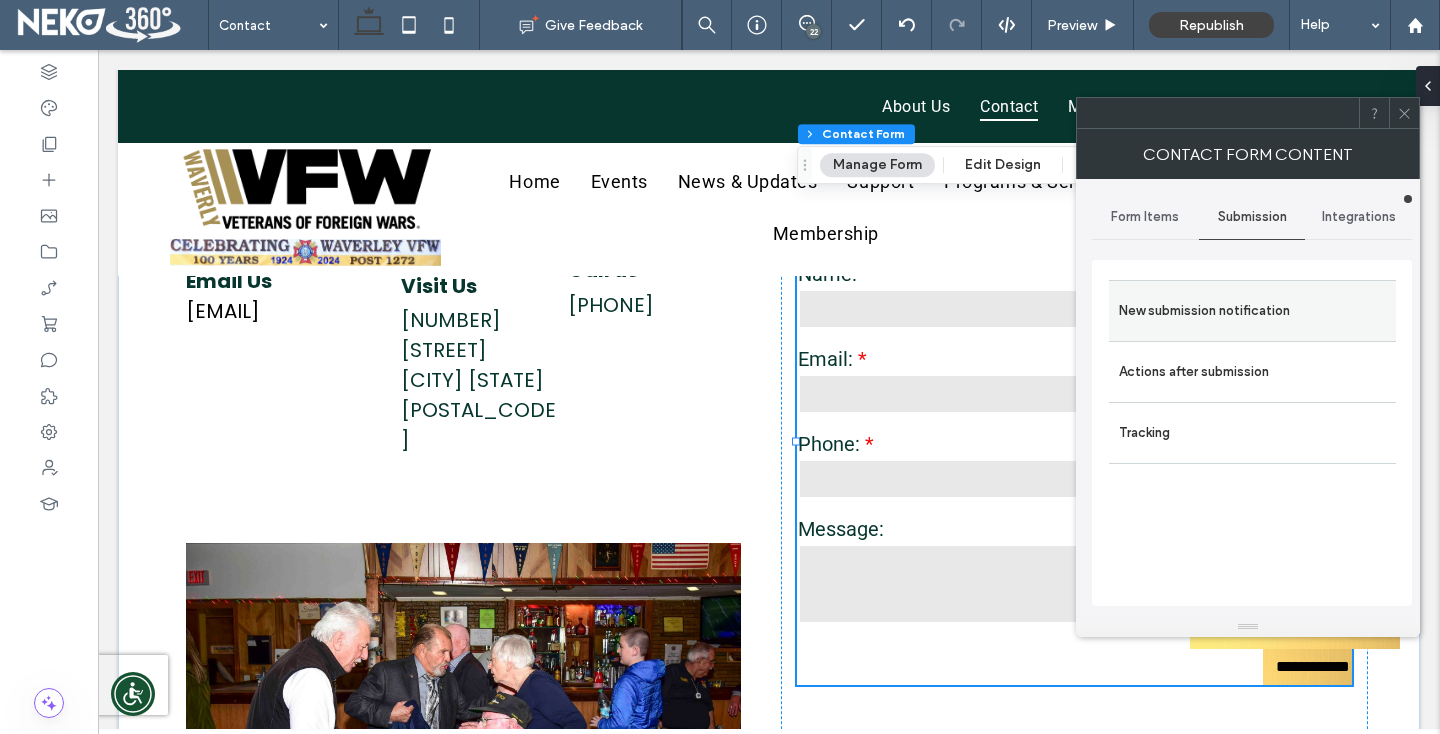 click on "New submission notification" at bounding box center (1252, 311) 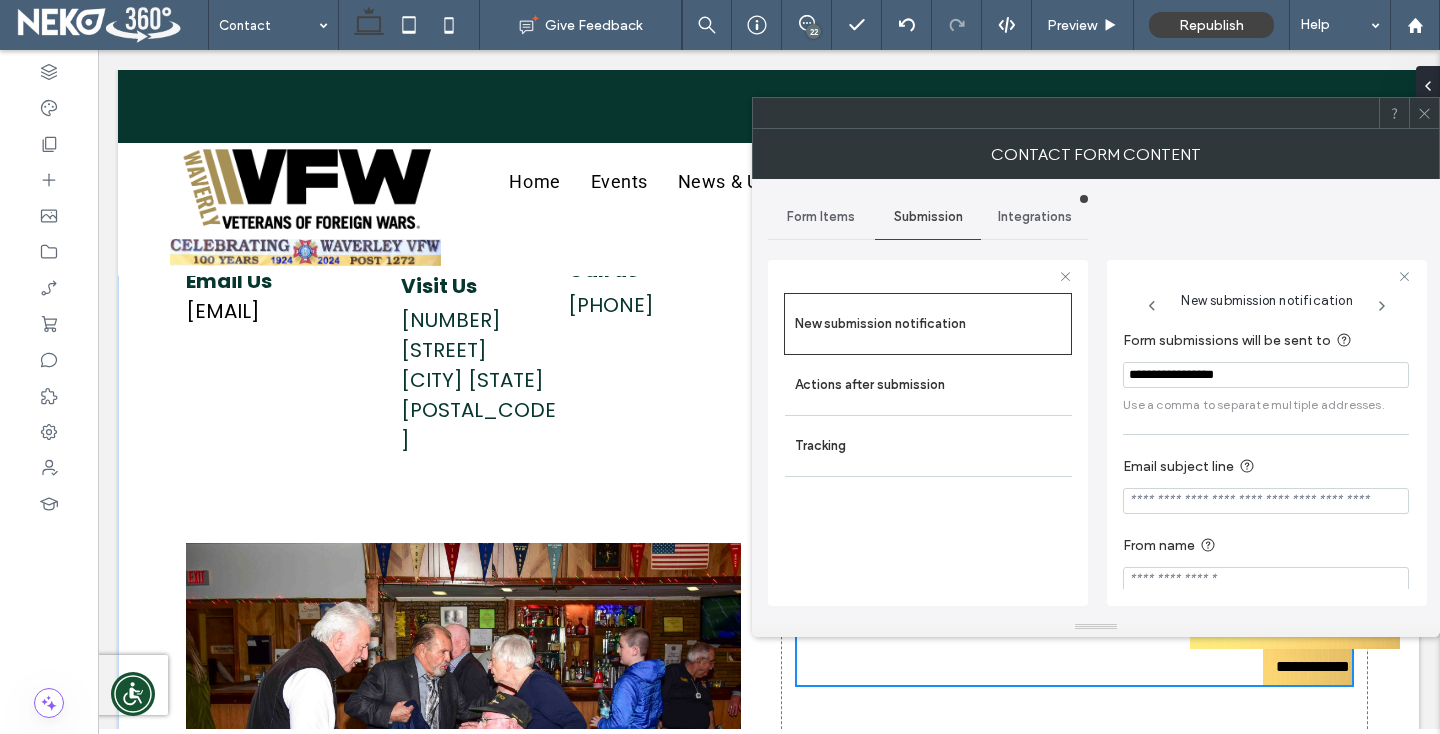 click on "**********" at bounding box center [1266, 375] 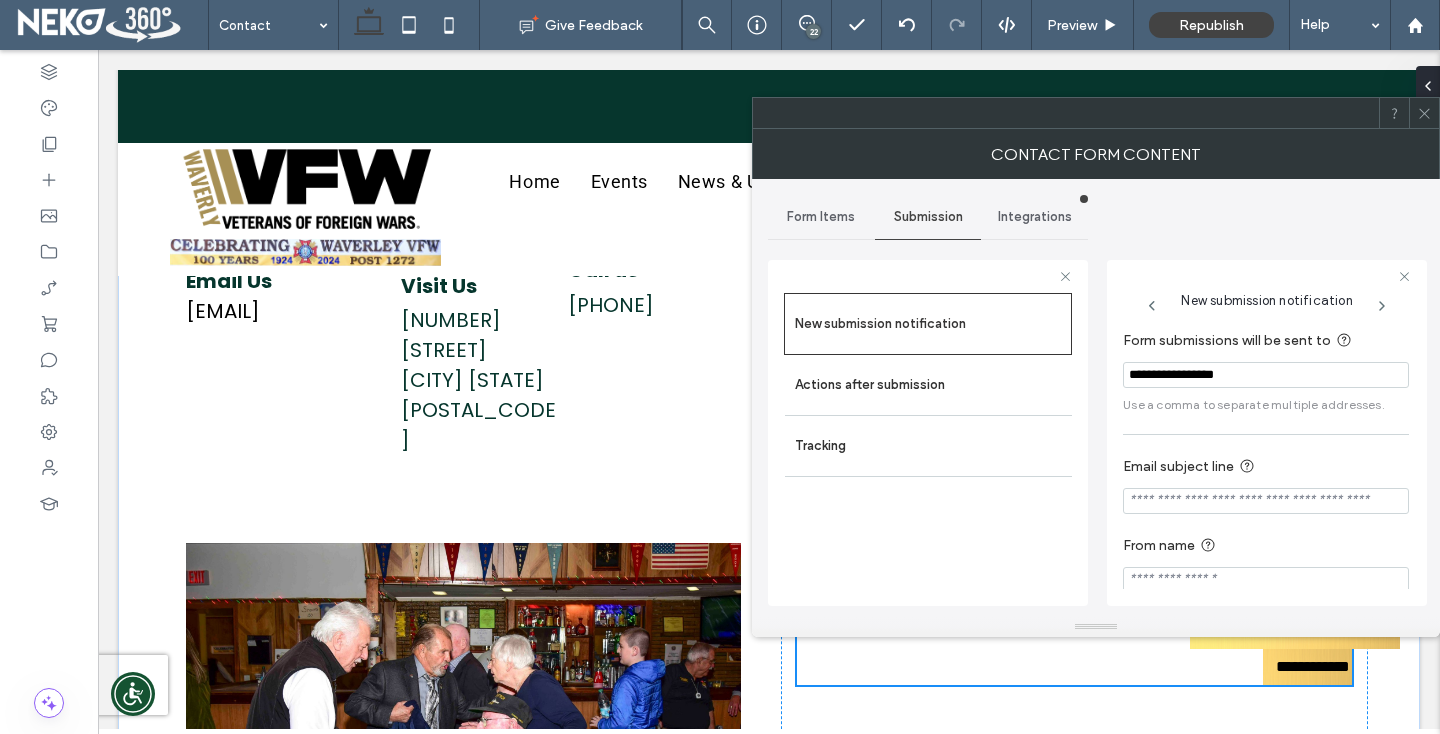 click on "**********" at bounding box center (1266, 375) 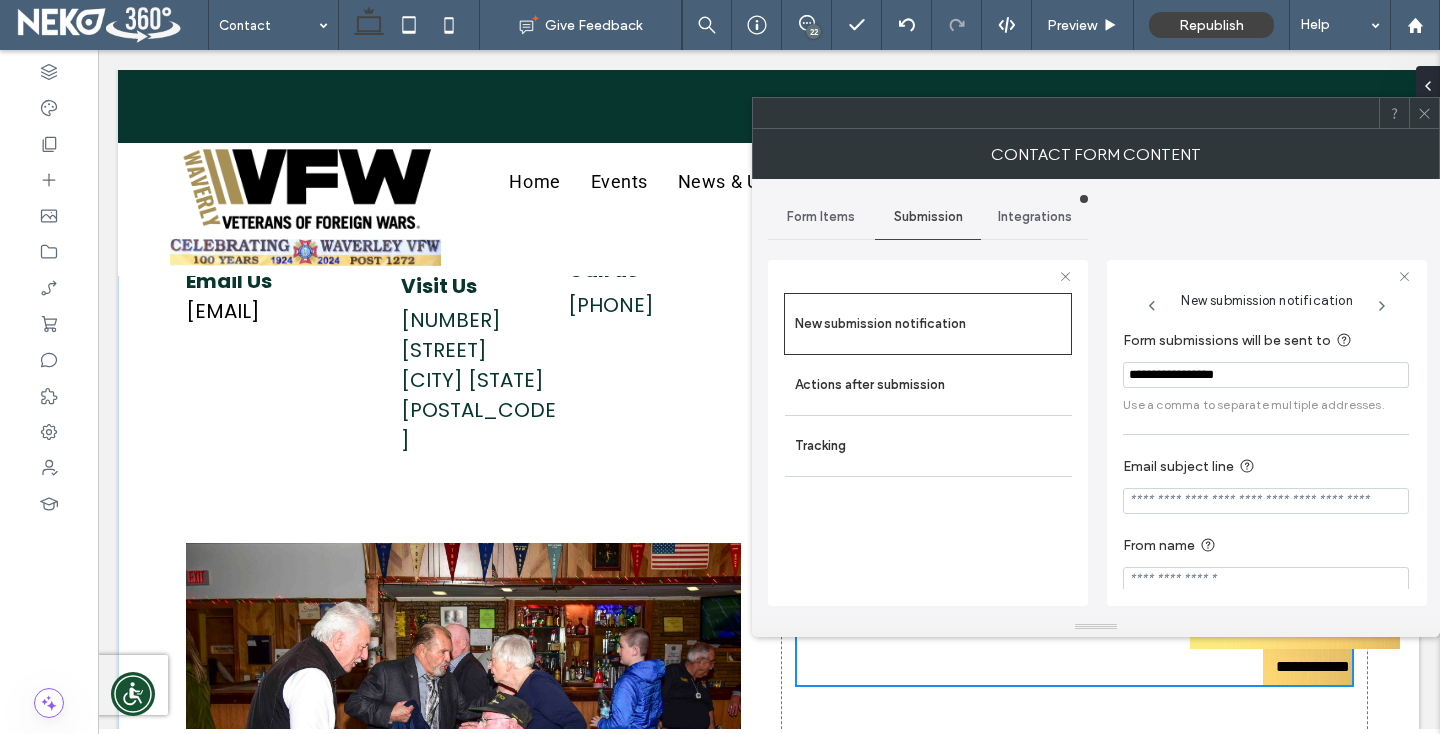 click on "**********" at bounding box center (1266, 375) 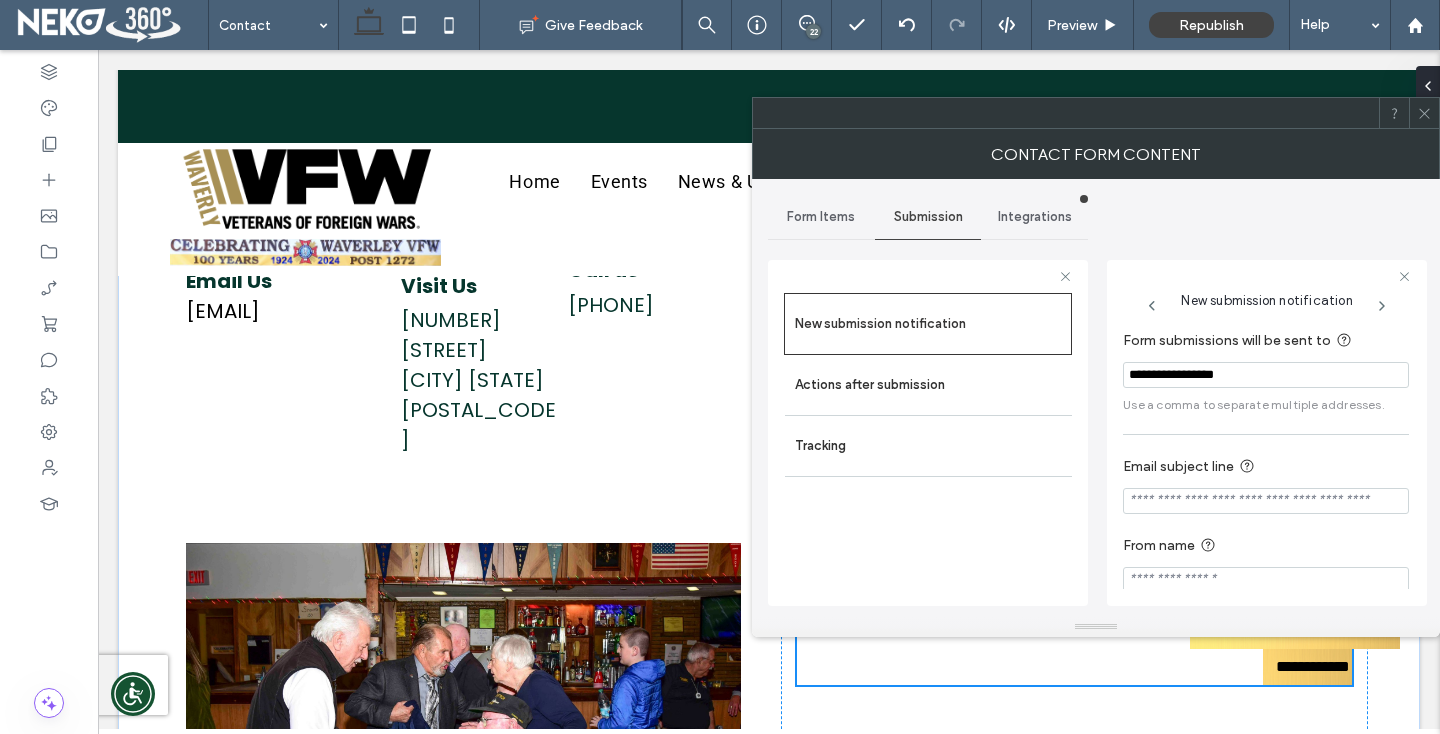 click on "**********" at bounding box center (1266, 375) 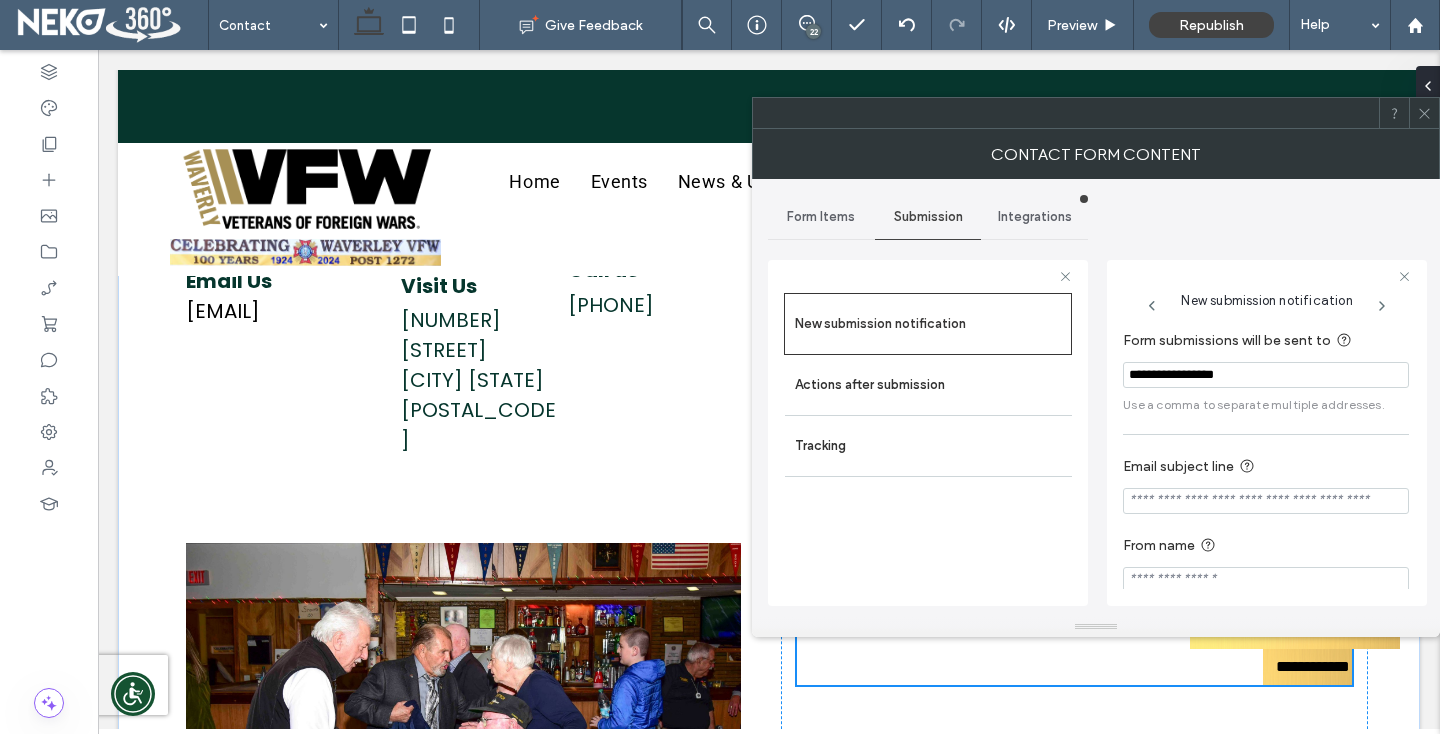 paste on "****" 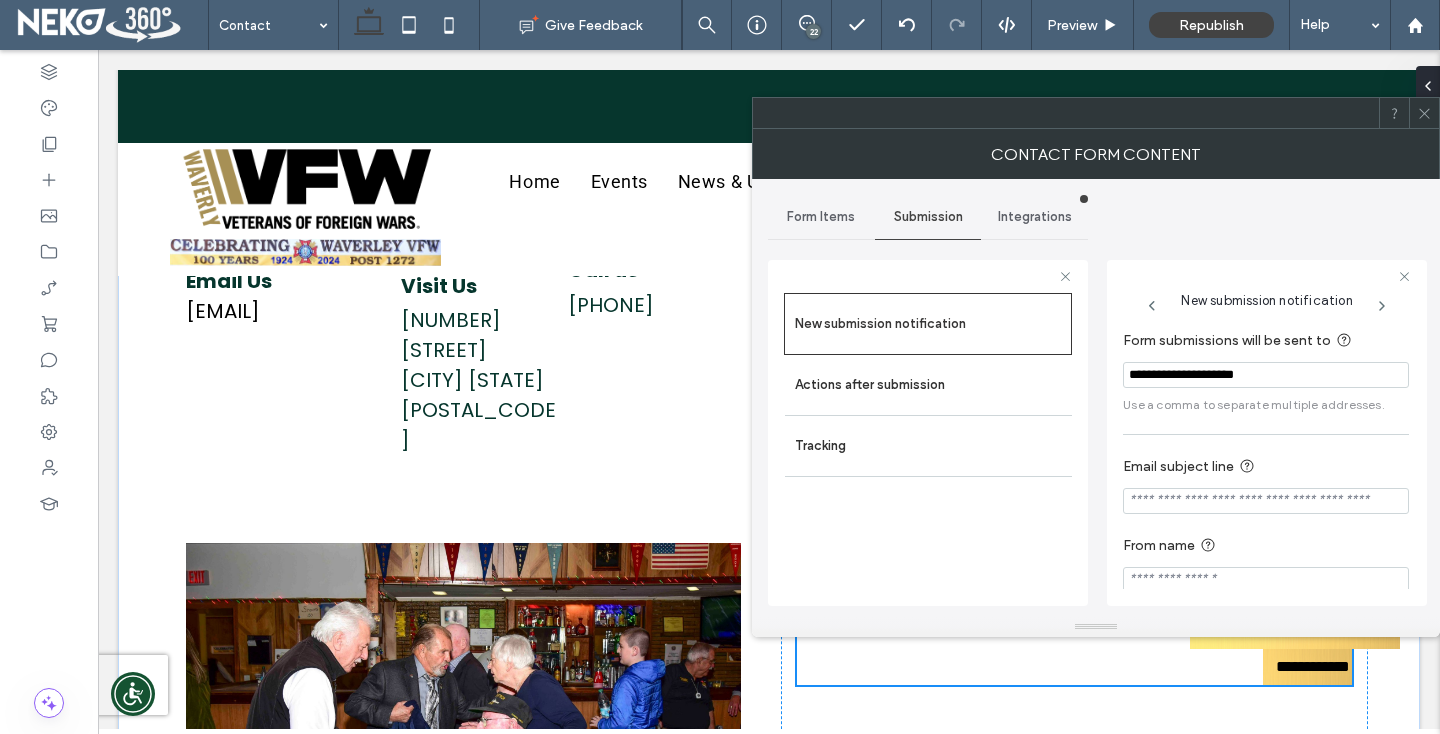 type on "**********" 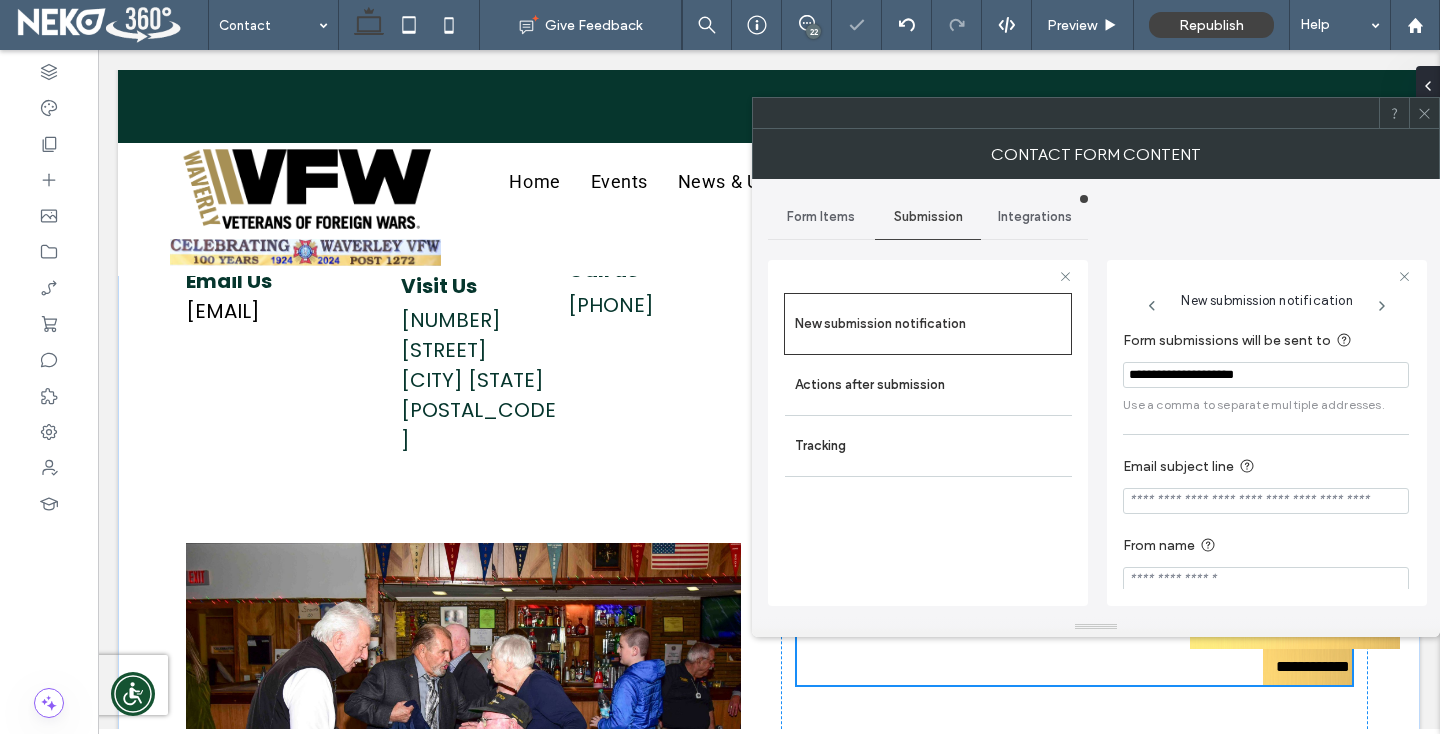 click on "Use a comma to separate multiple addresses." at bounding box center (1266, 405) 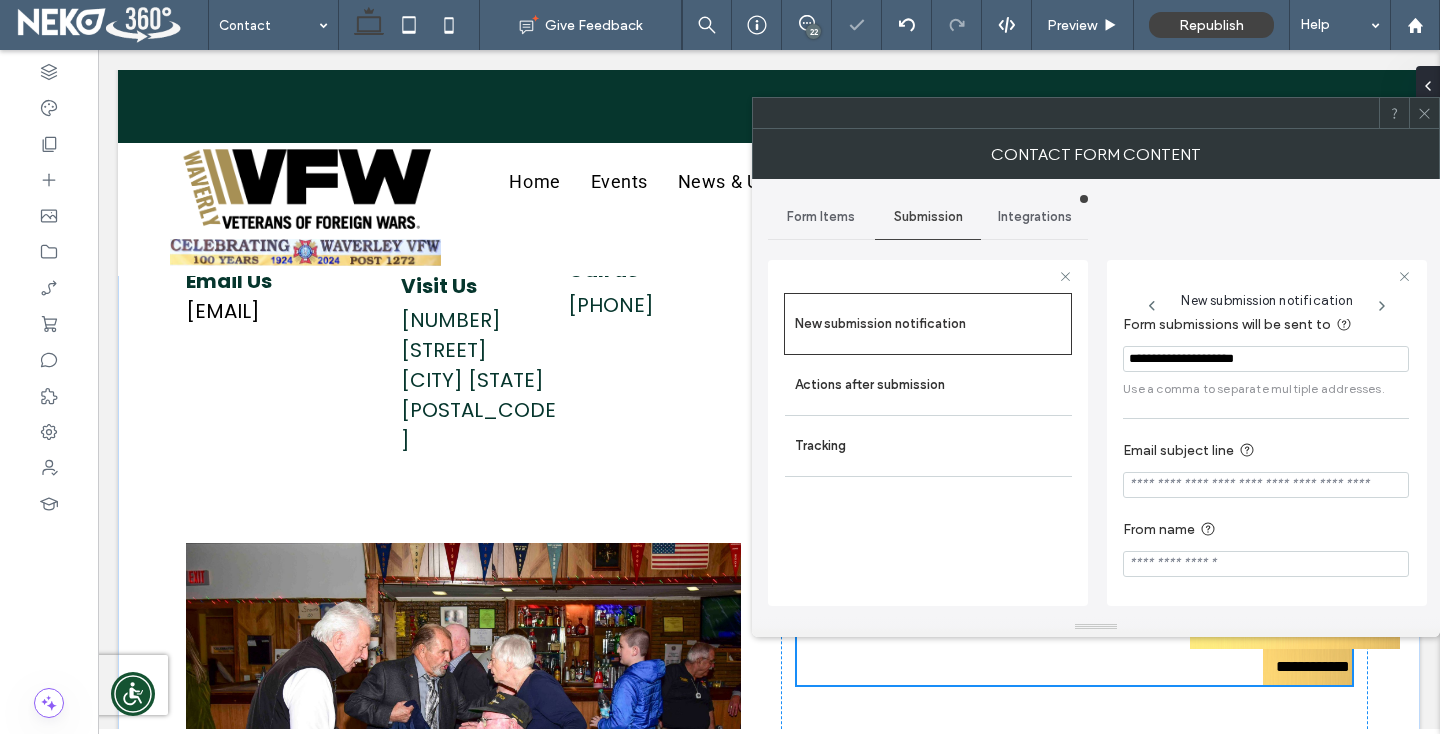 click on "Email subject line" at bounding box center (1266, 468) 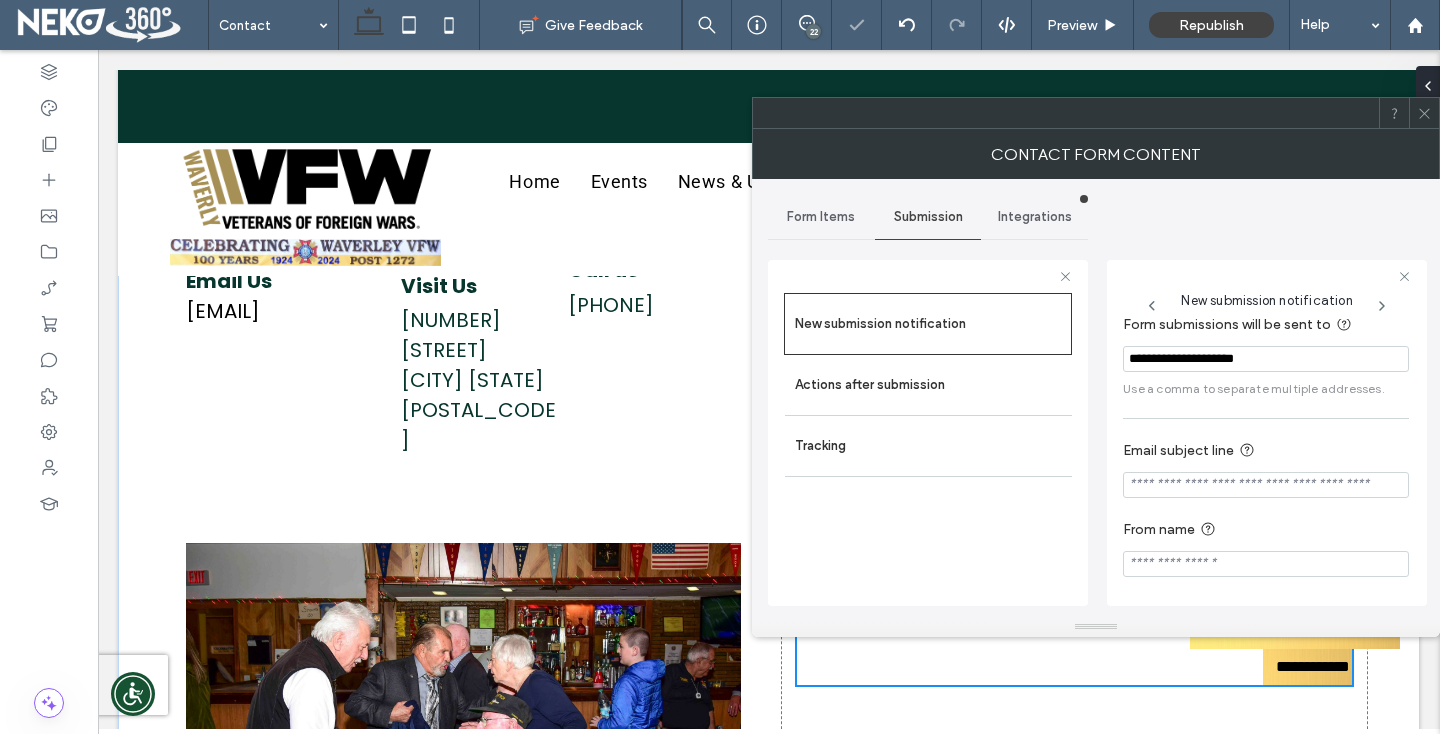 click at bounding box center (1266, 485) 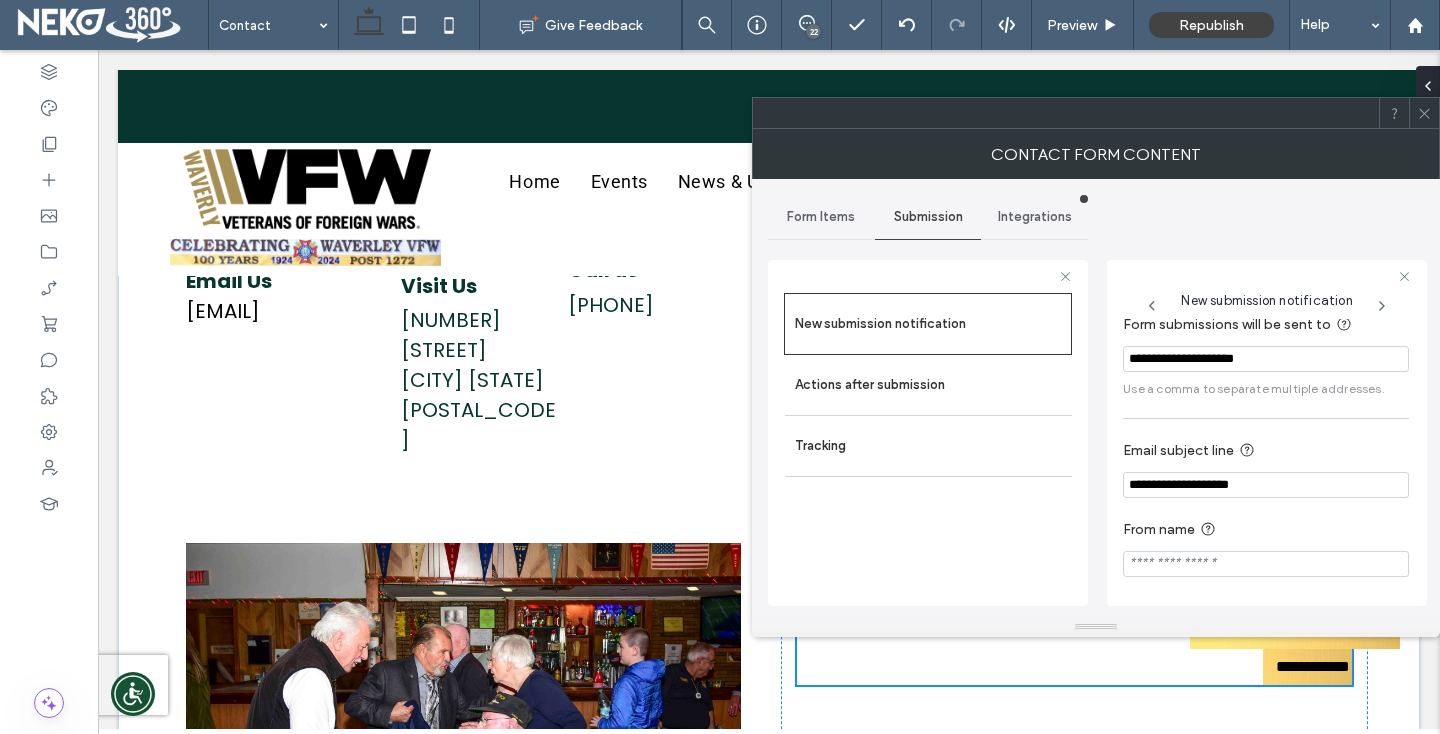type on "**********" 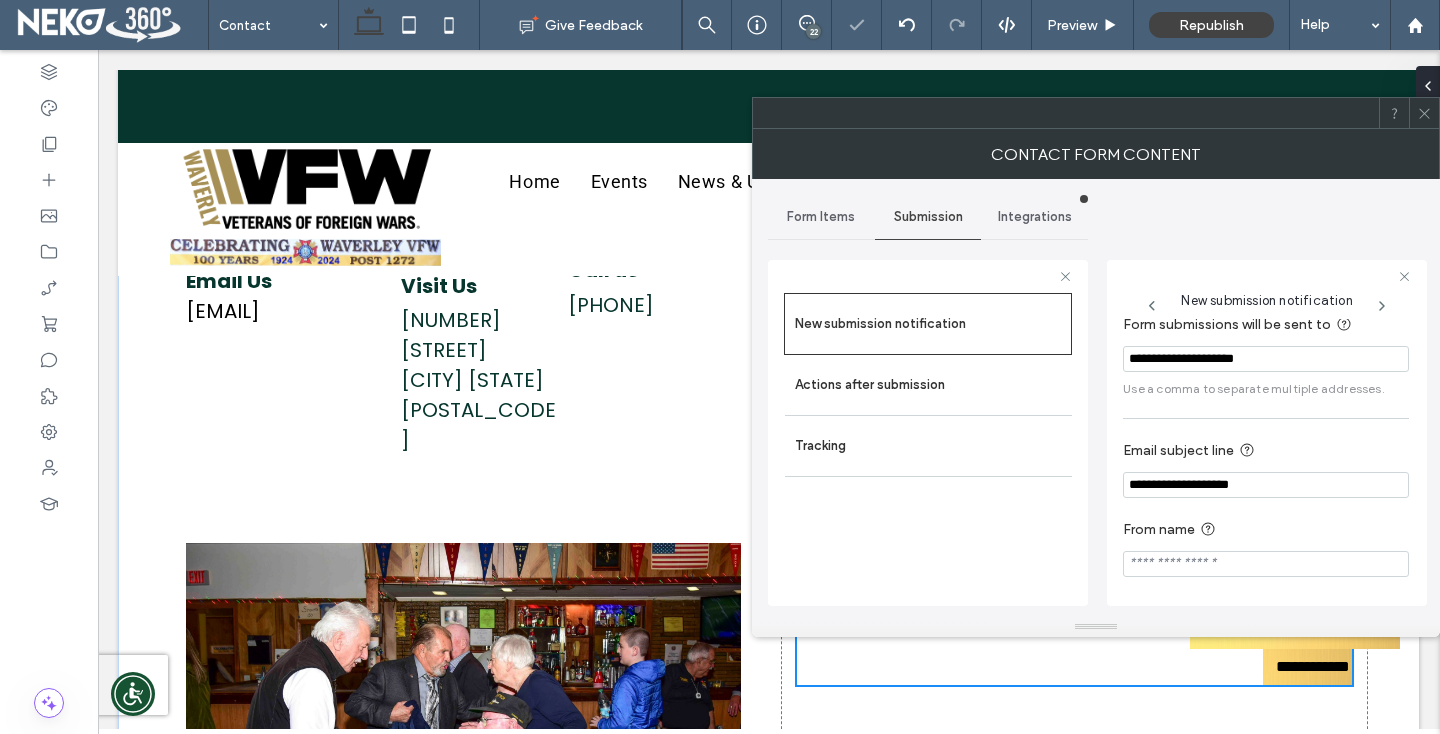 click on "New submission notification Actions after submission Tracking" at bounding box center [928, 433] 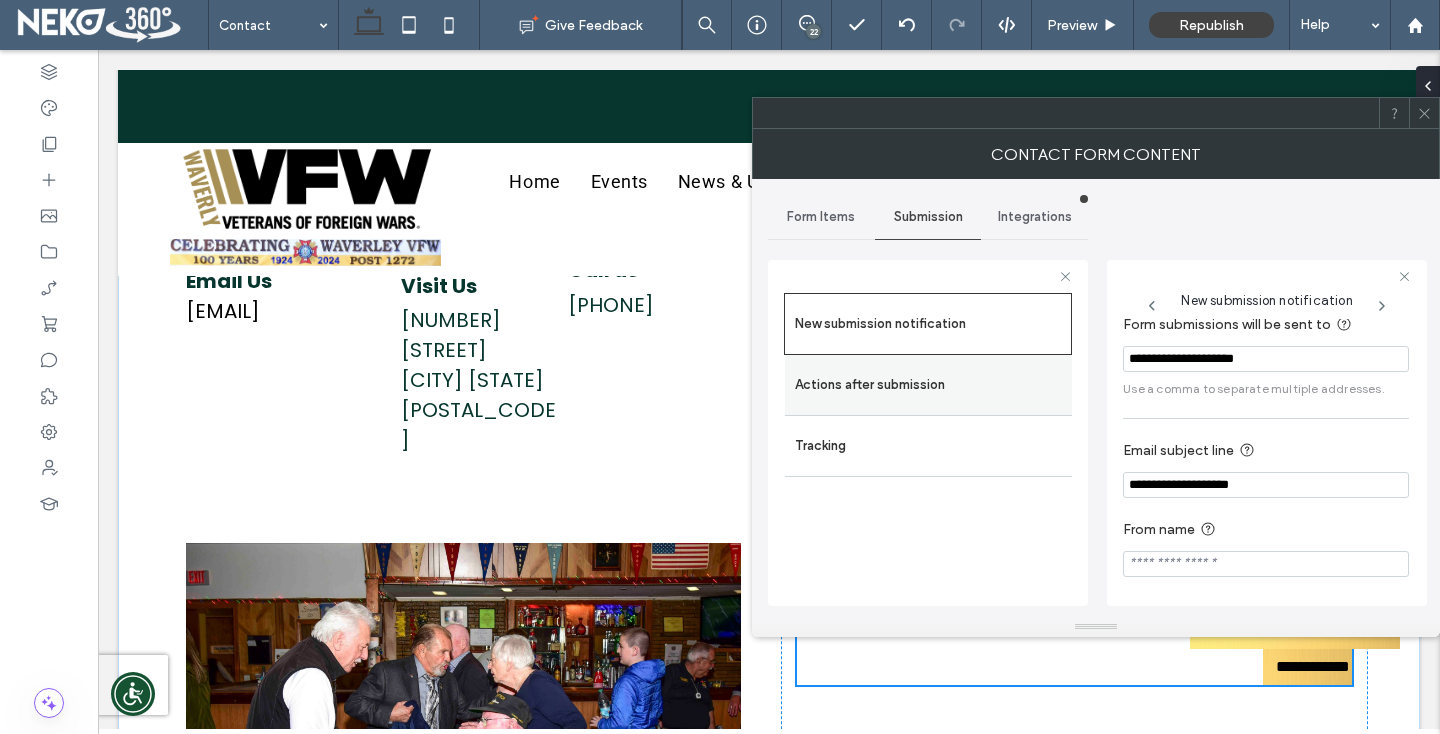 click on "Actions after submission" at bounding box center [928, 385] 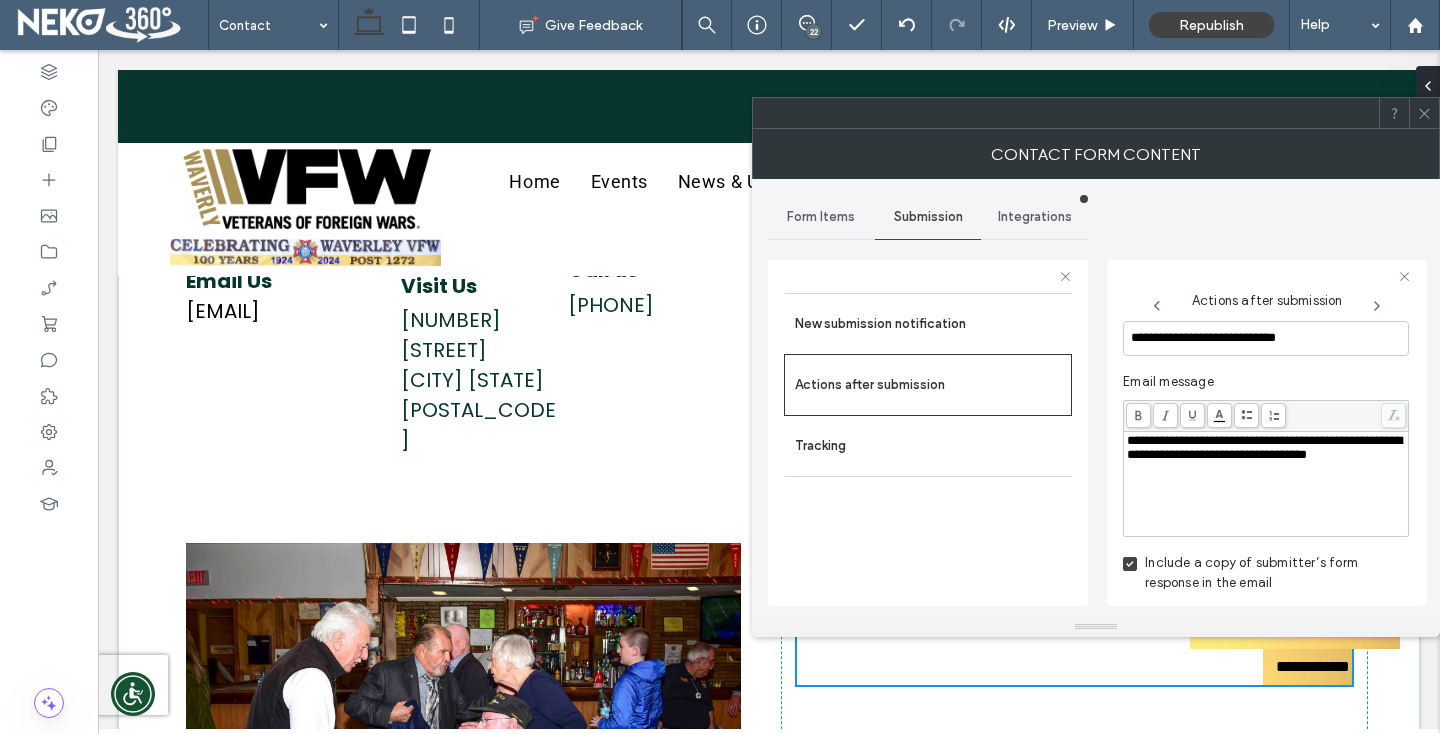 scroll, scrollTop: 740, scrollLeft: 0, axis: vertical 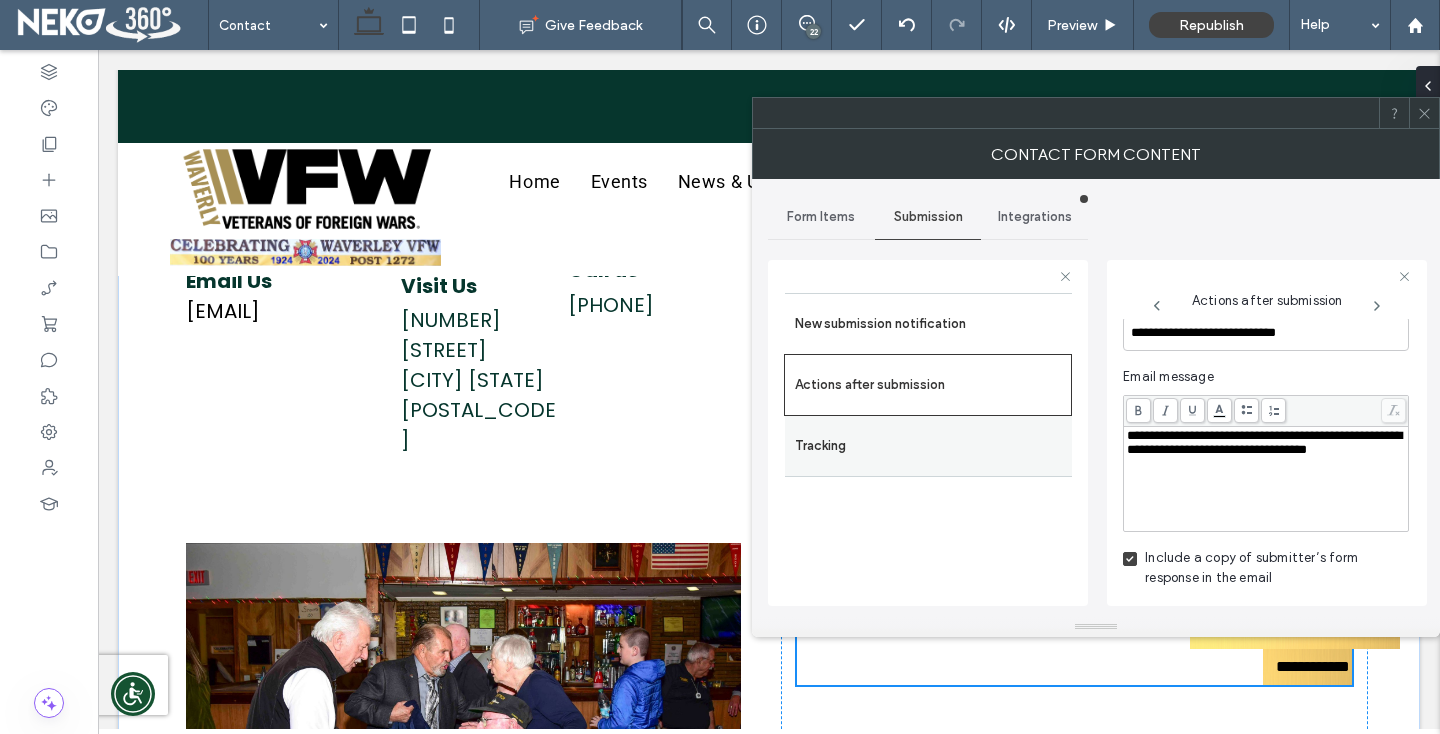 click on "Tracking" at bounding box center [928, 446] 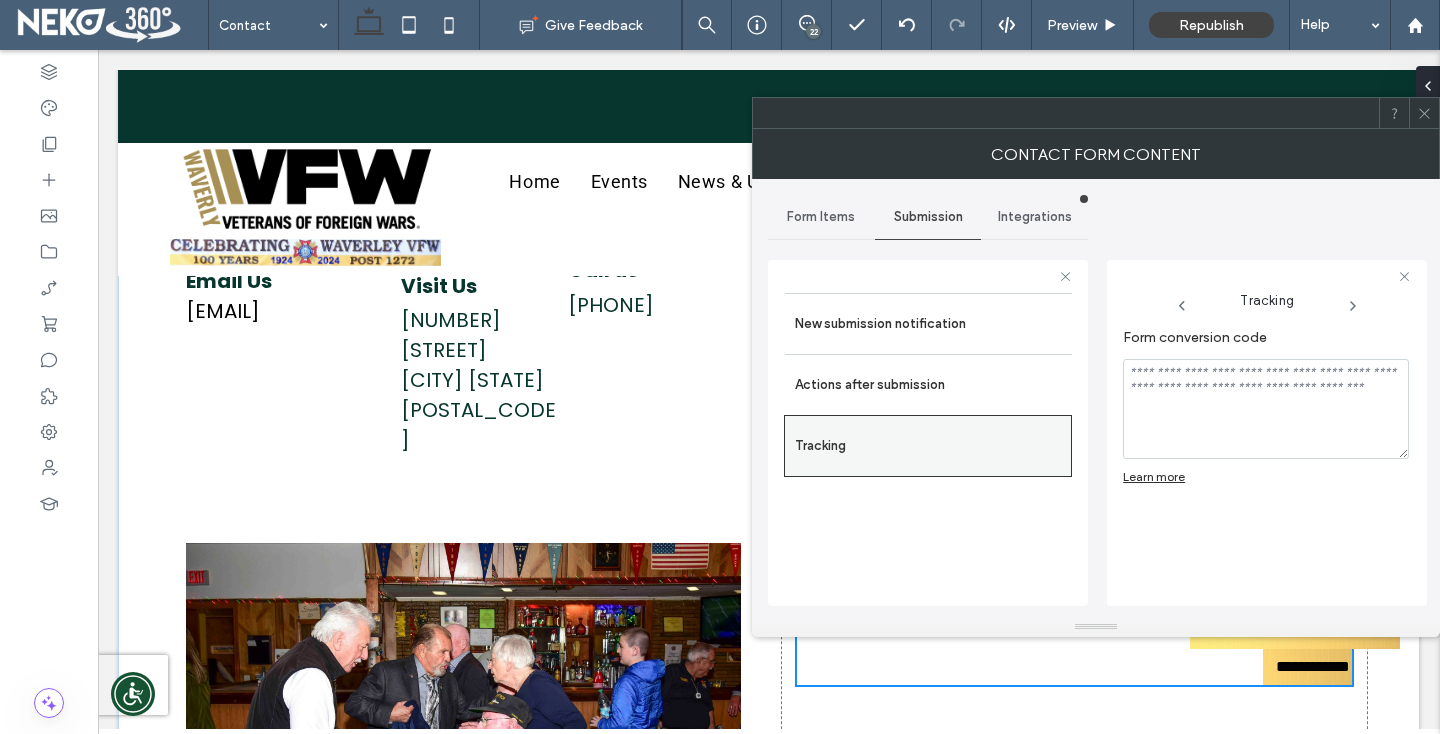 scroll, scrollTop: 0, scrollLeft: 0, axis: both 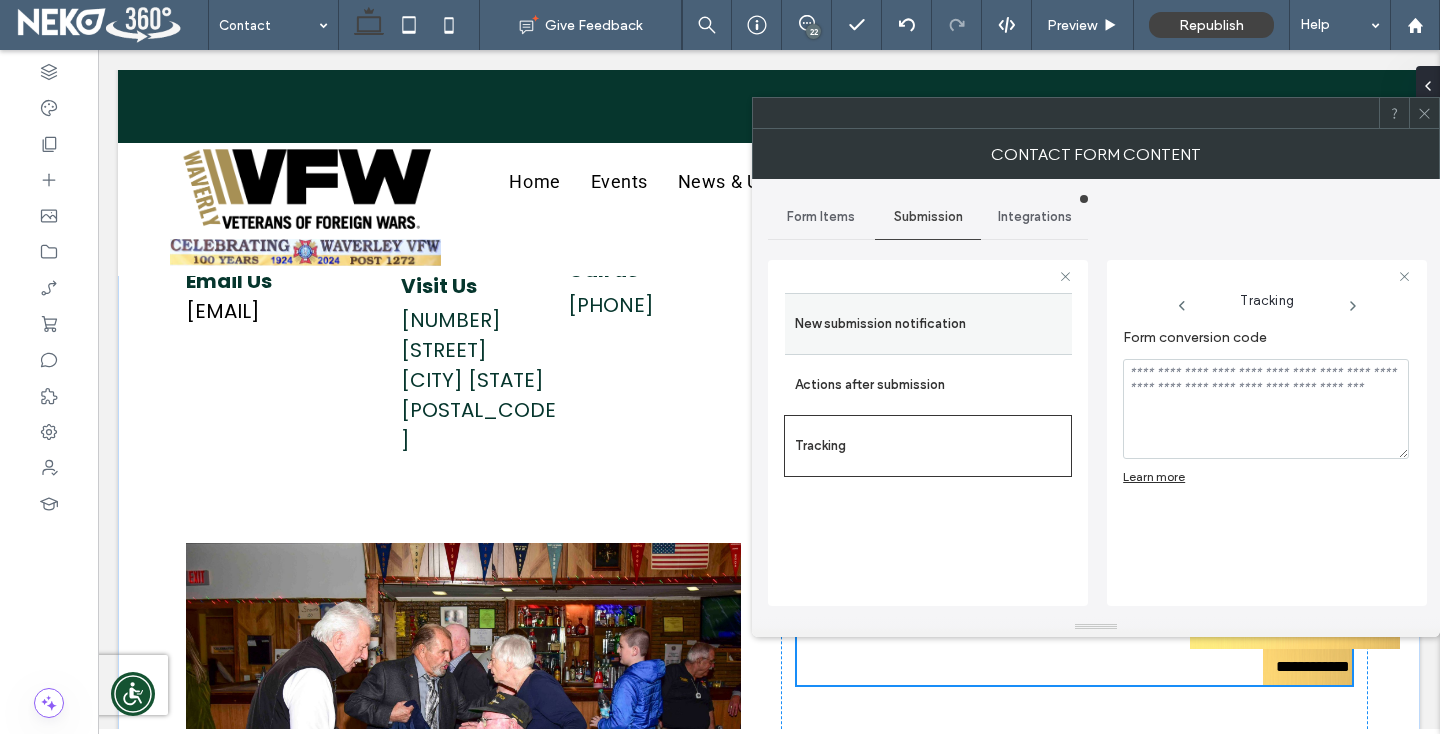 click on "New submission notification" at bounding box center (928, 324) 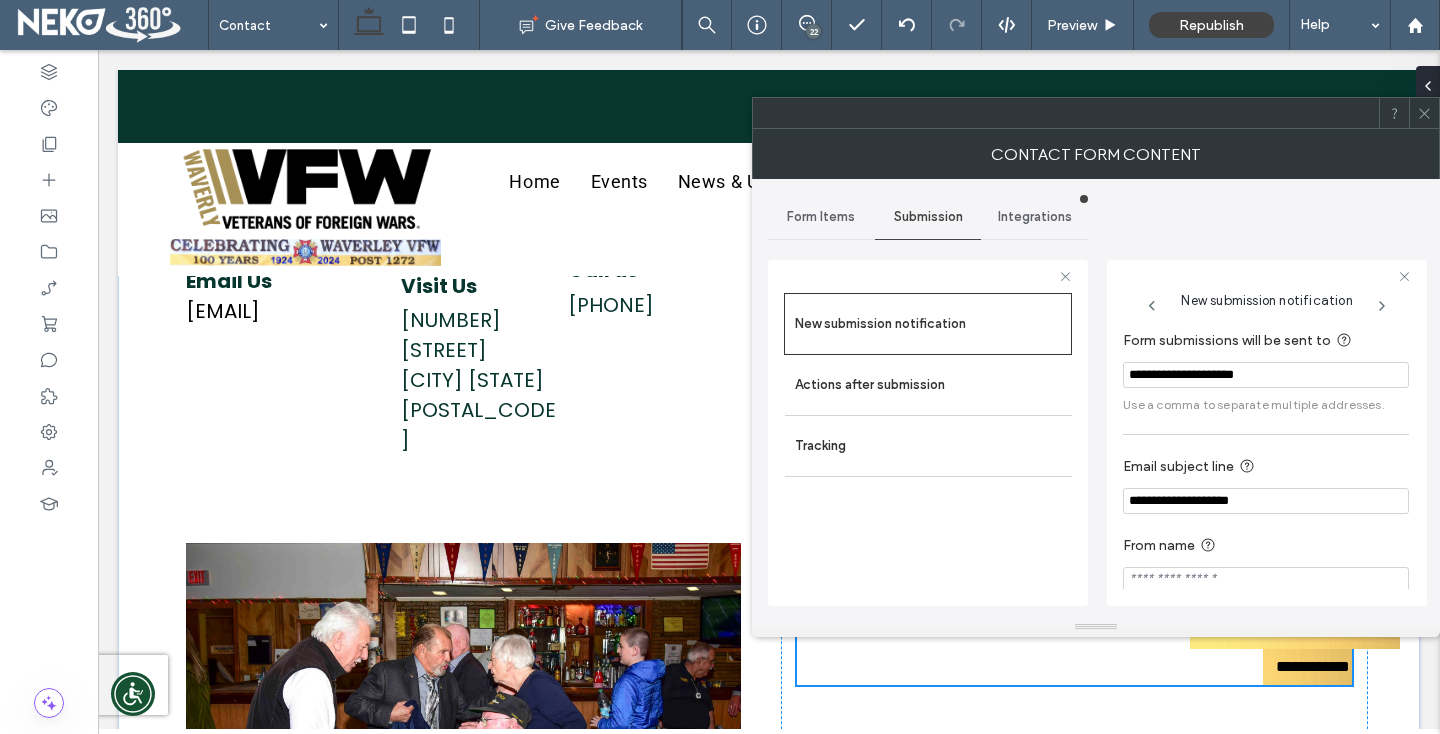 scroll, scrollTop: 20, scrollLeft: 0, axis: vertical 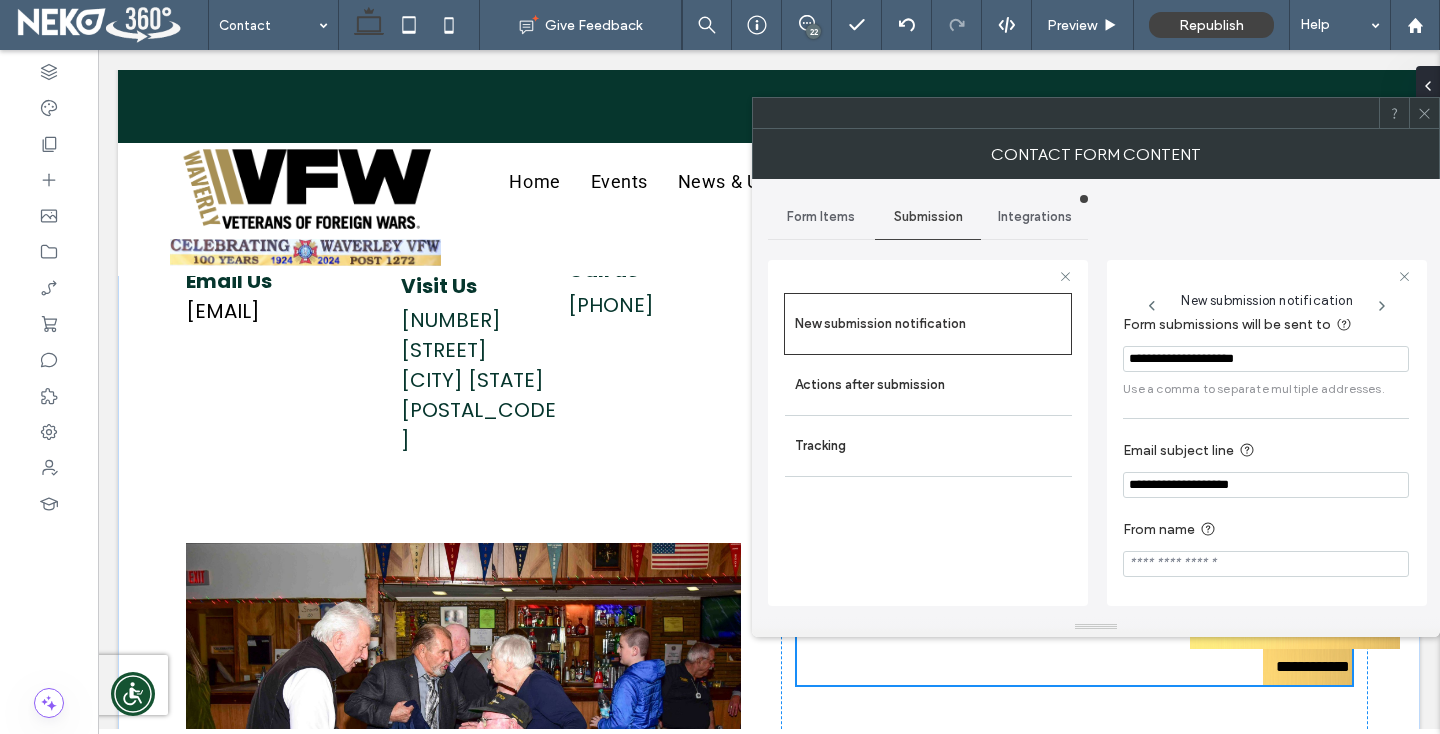 click 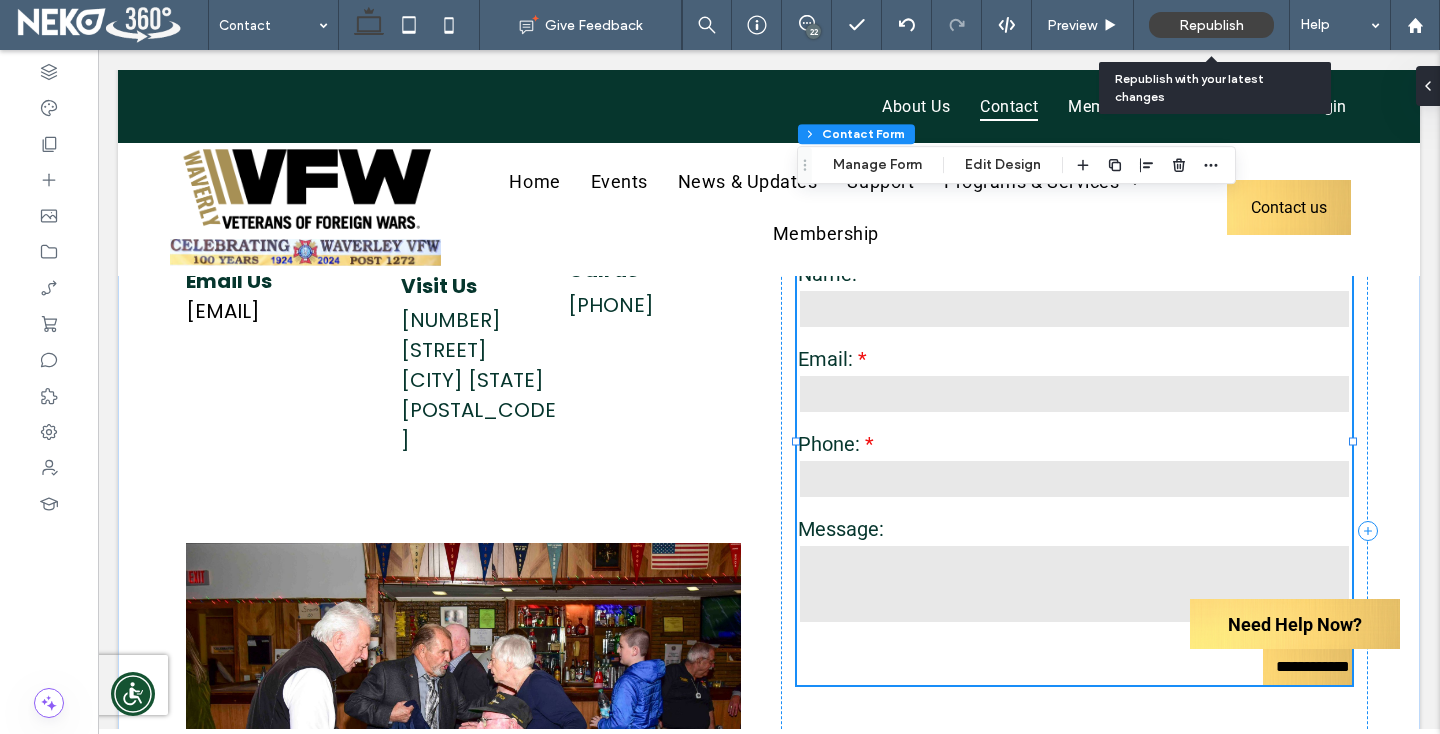 click on "Republish" at bounding box center (1211, 25) 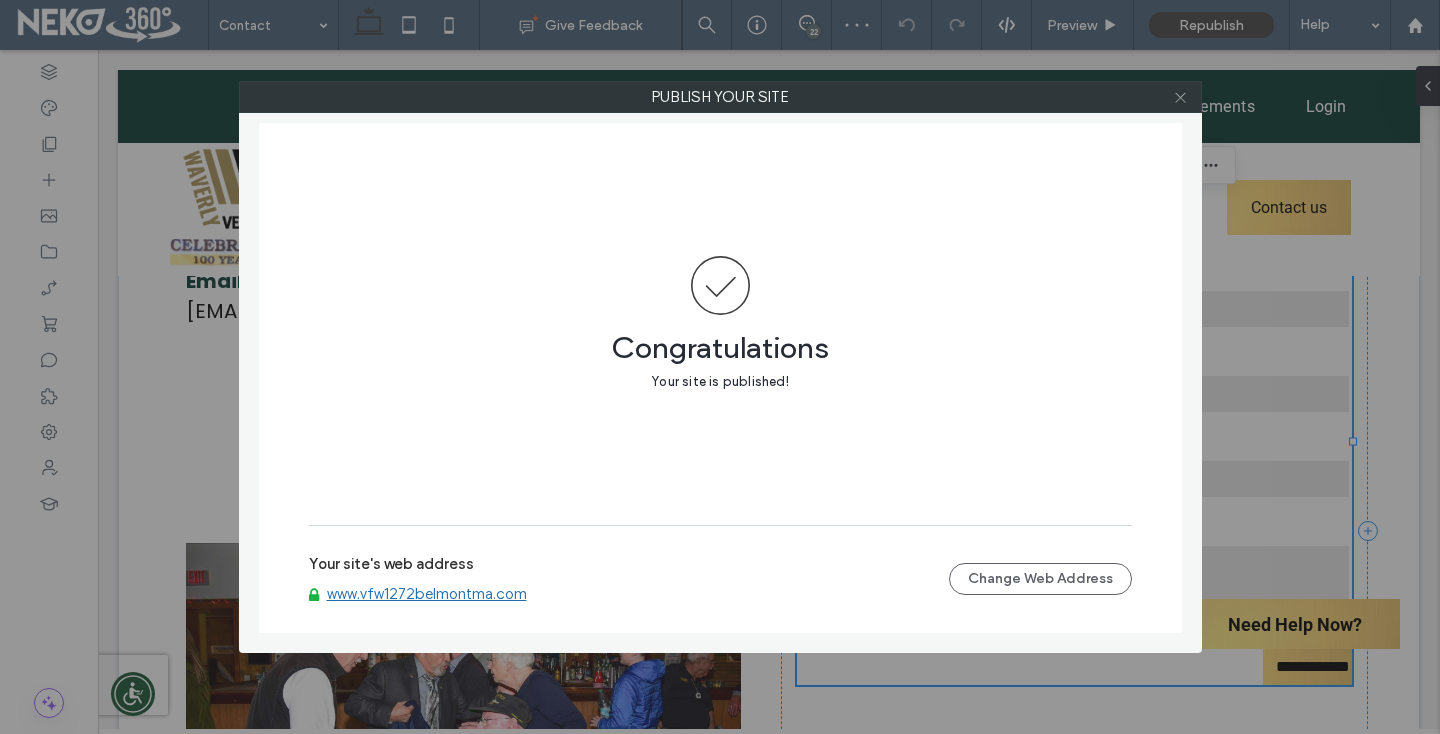 click 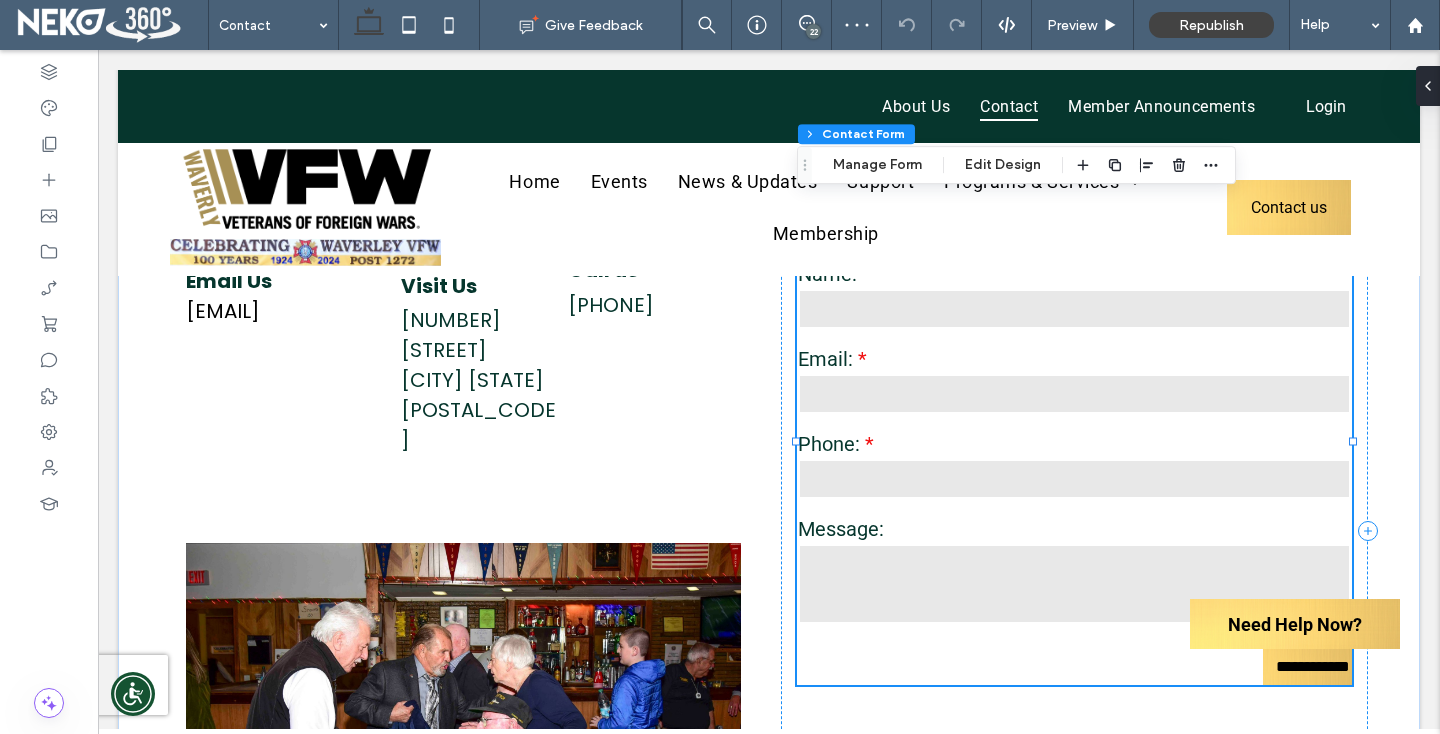 click on "Phone:" at bounding box center (1074, 444) 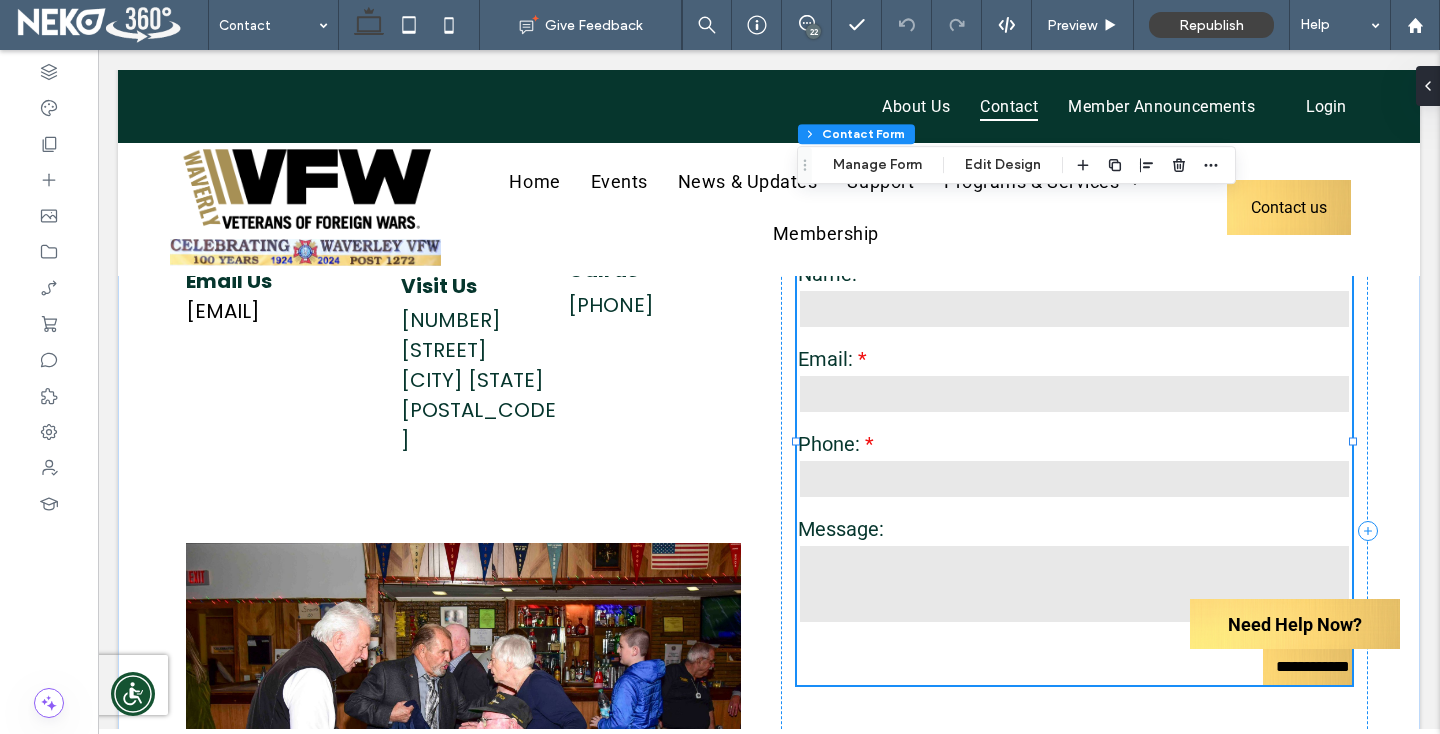 click at bounding box center [1074, 394] 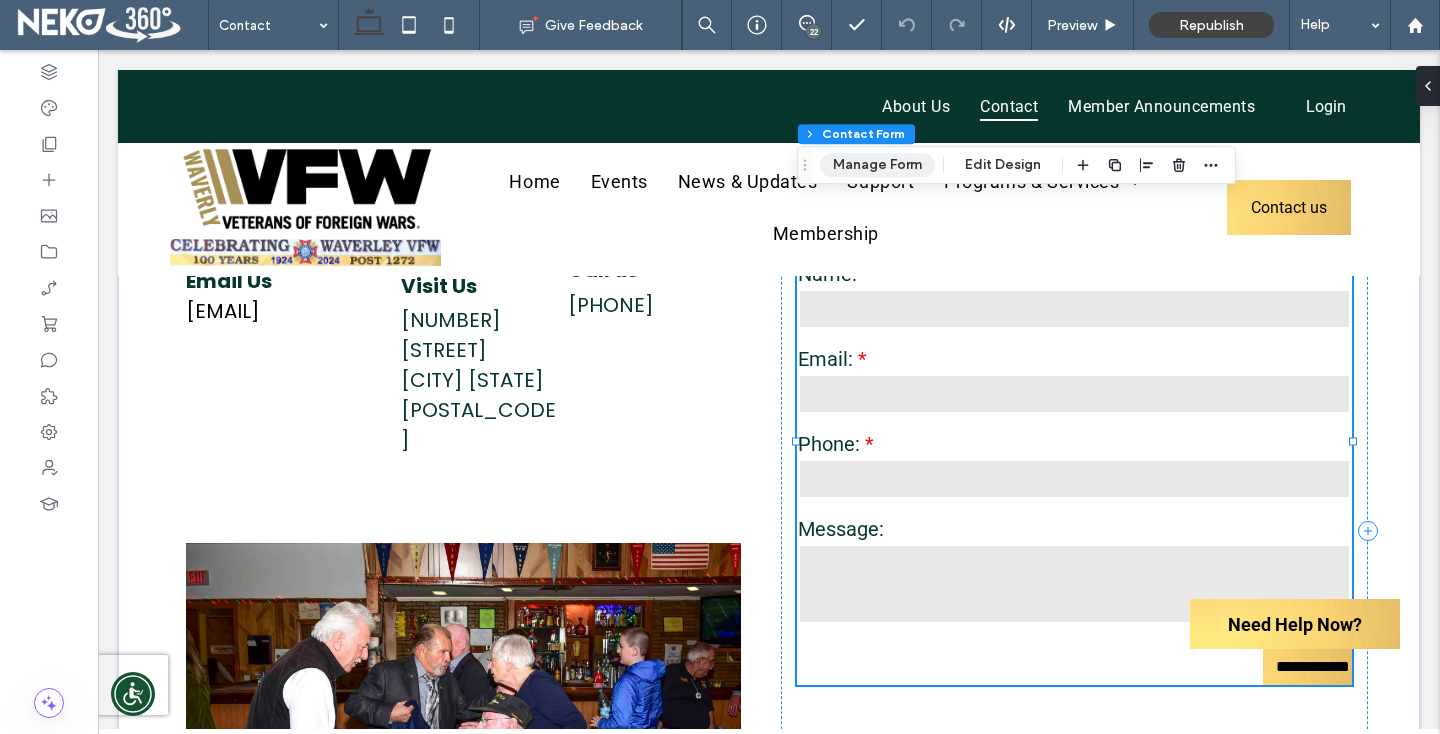 click on "Manage Form" at bounding box center [877, 165] 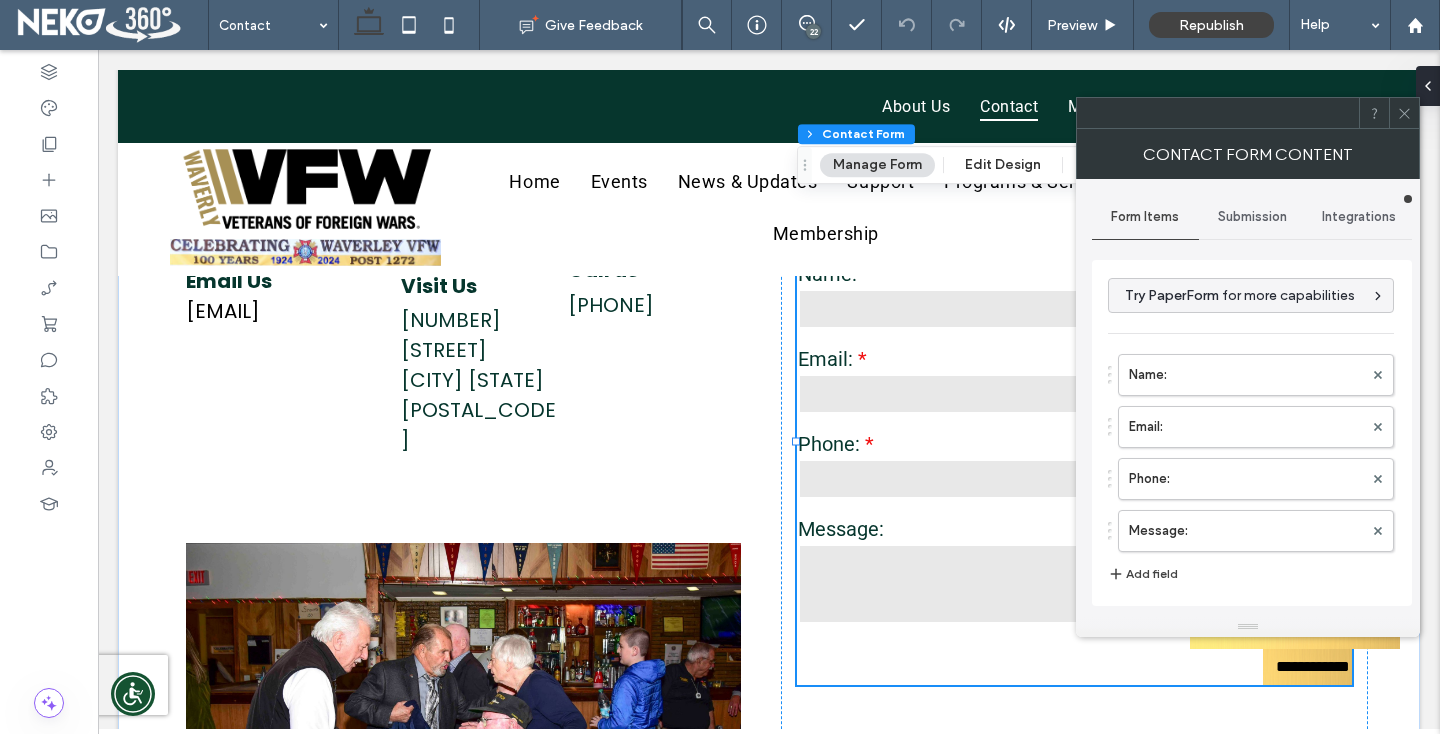 click on "Name: Email: Phone: Message:" at bounding box center (1251, 448) 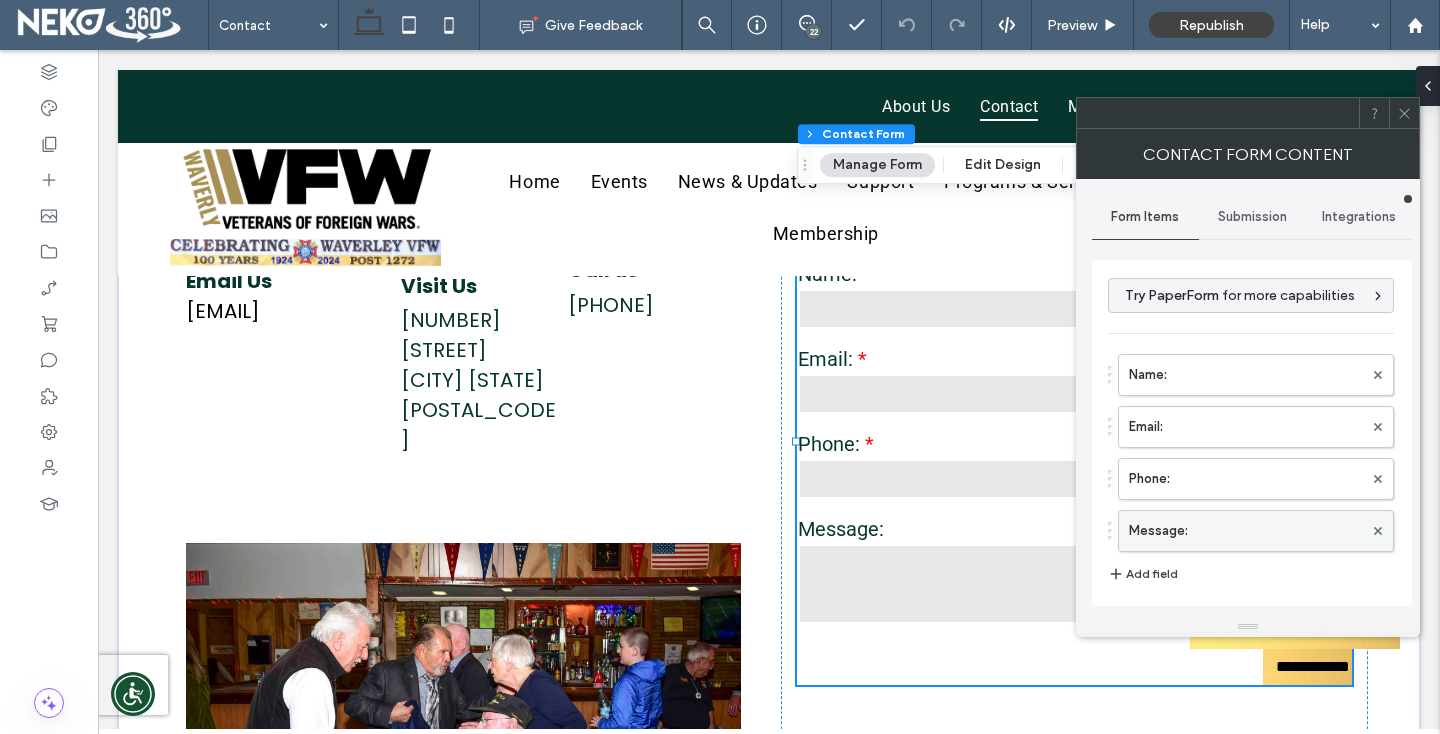 click on "Message:" at bounding box center (1246, 531) 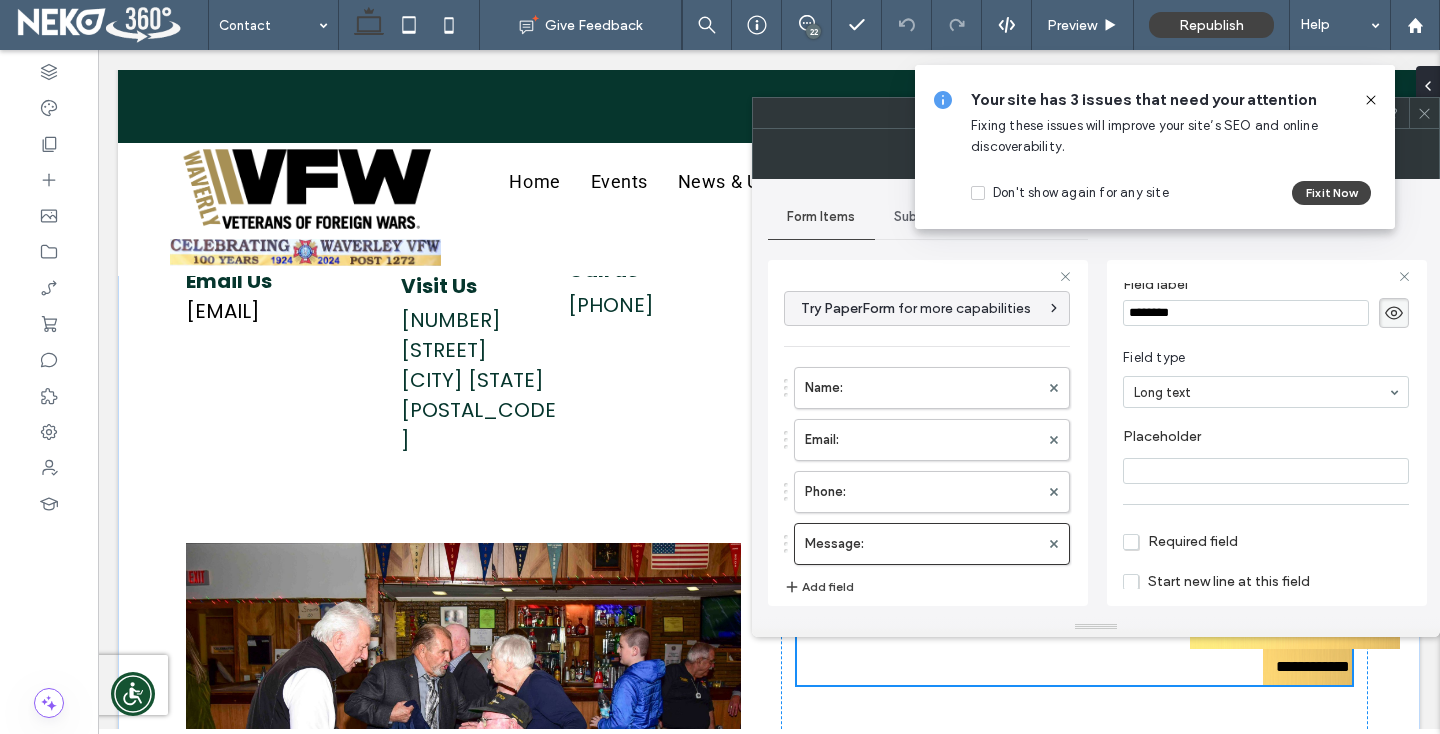 scroll, scrollTop: 141, scrollLeft: 0, axis: vertical 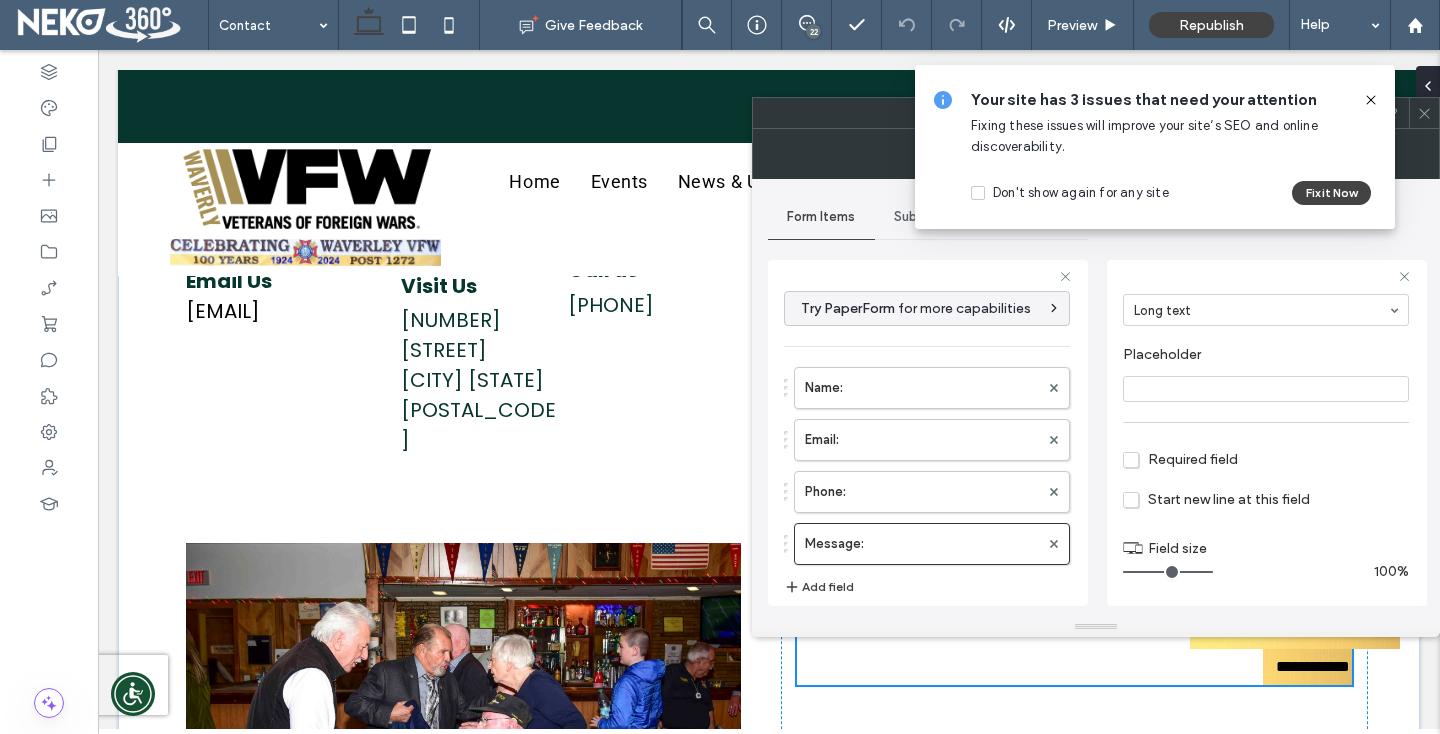 click on "Required field" at bounding box center (1180, 459) 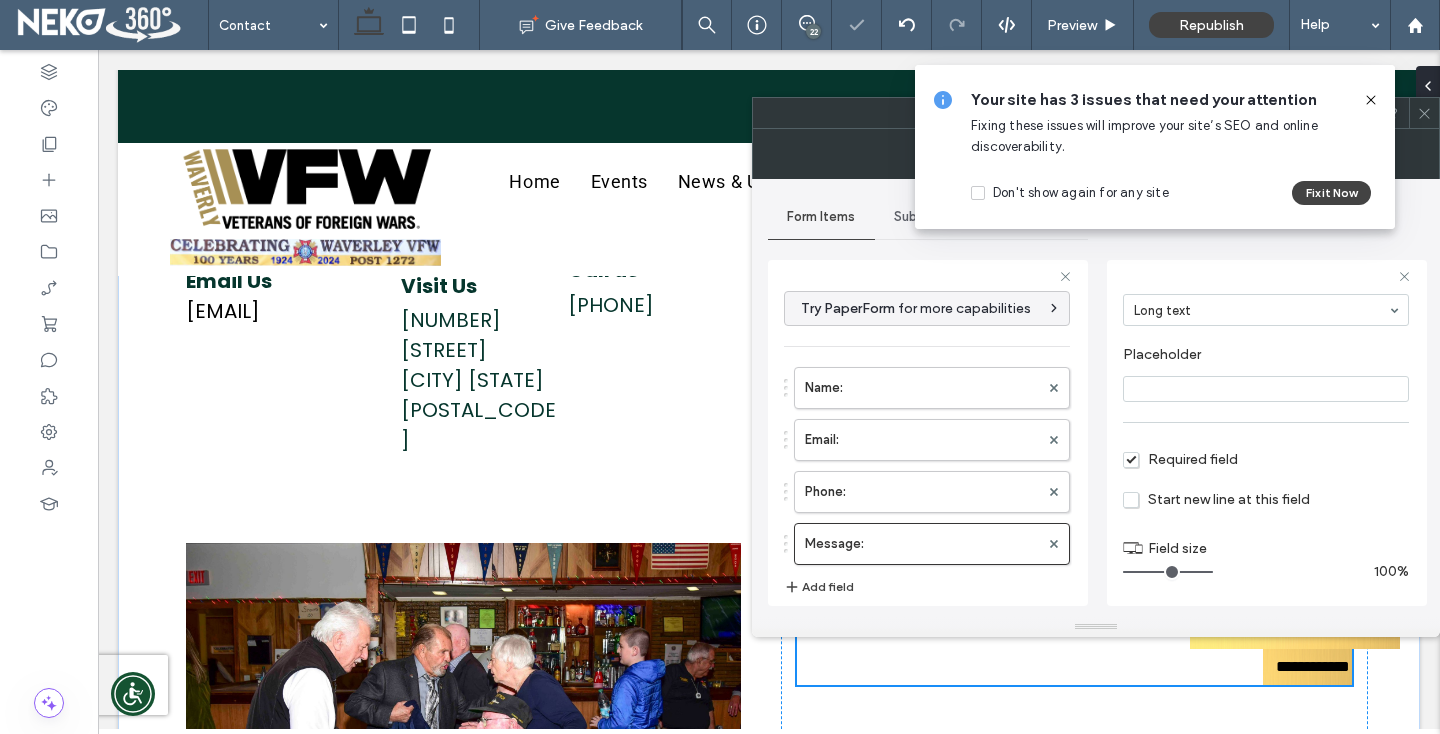 click 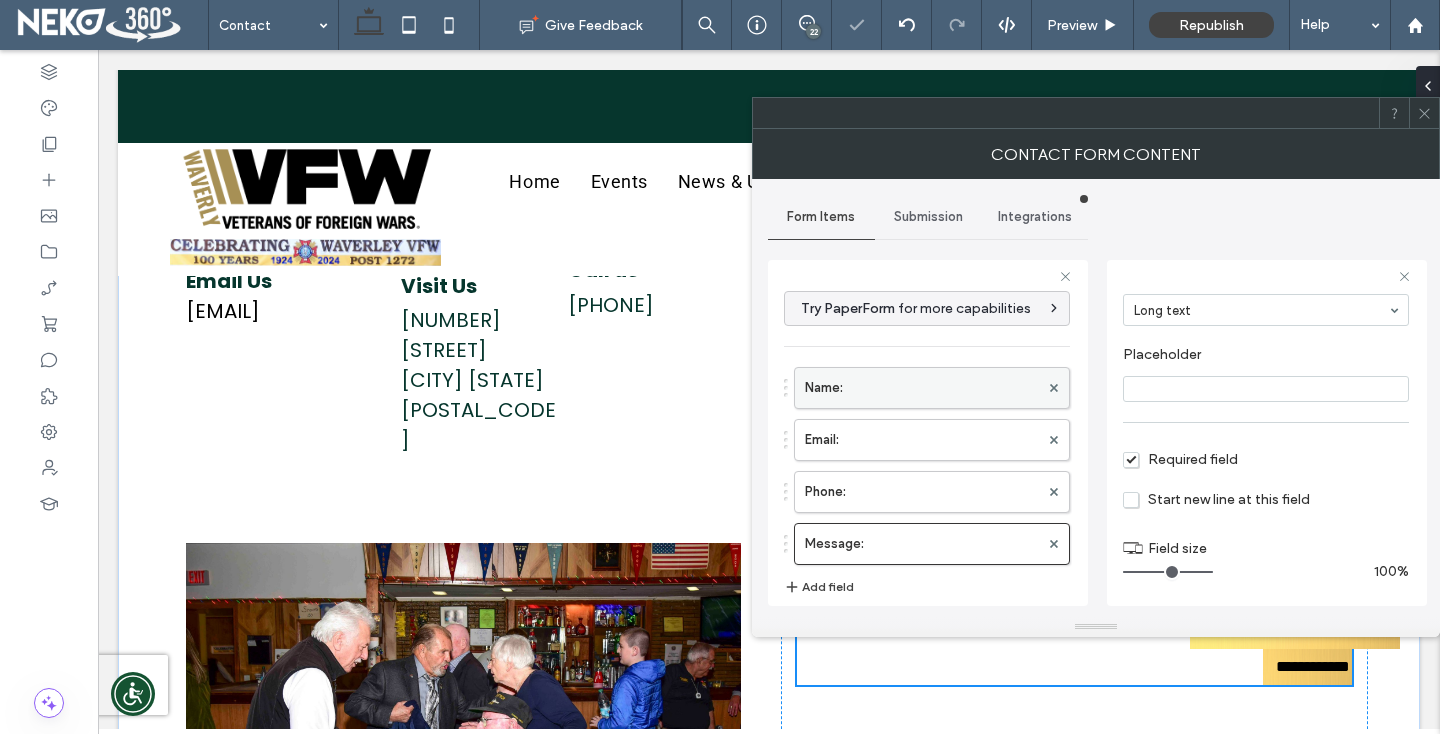 click on "Name:" at bounding box center [922, 388] 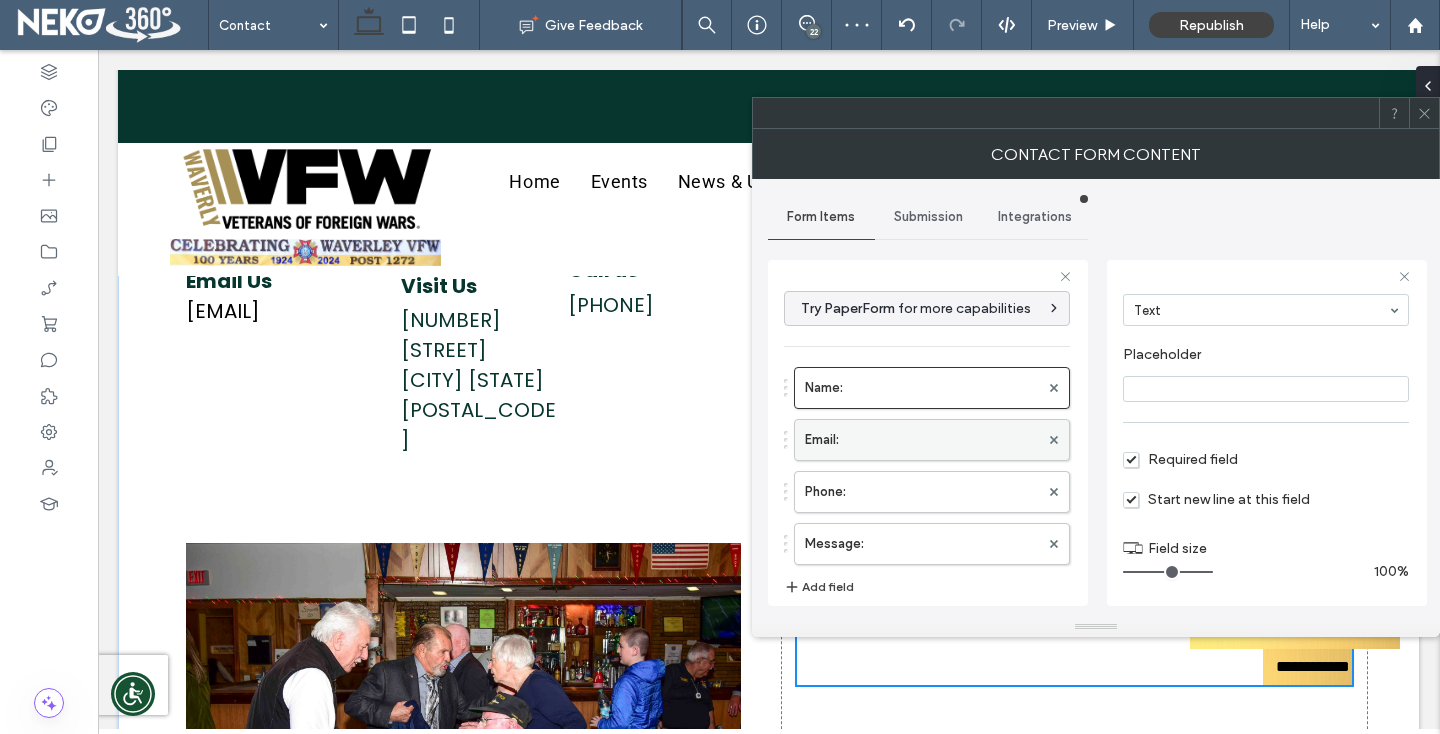 click on "Email:" at bounding box center (922, 440) 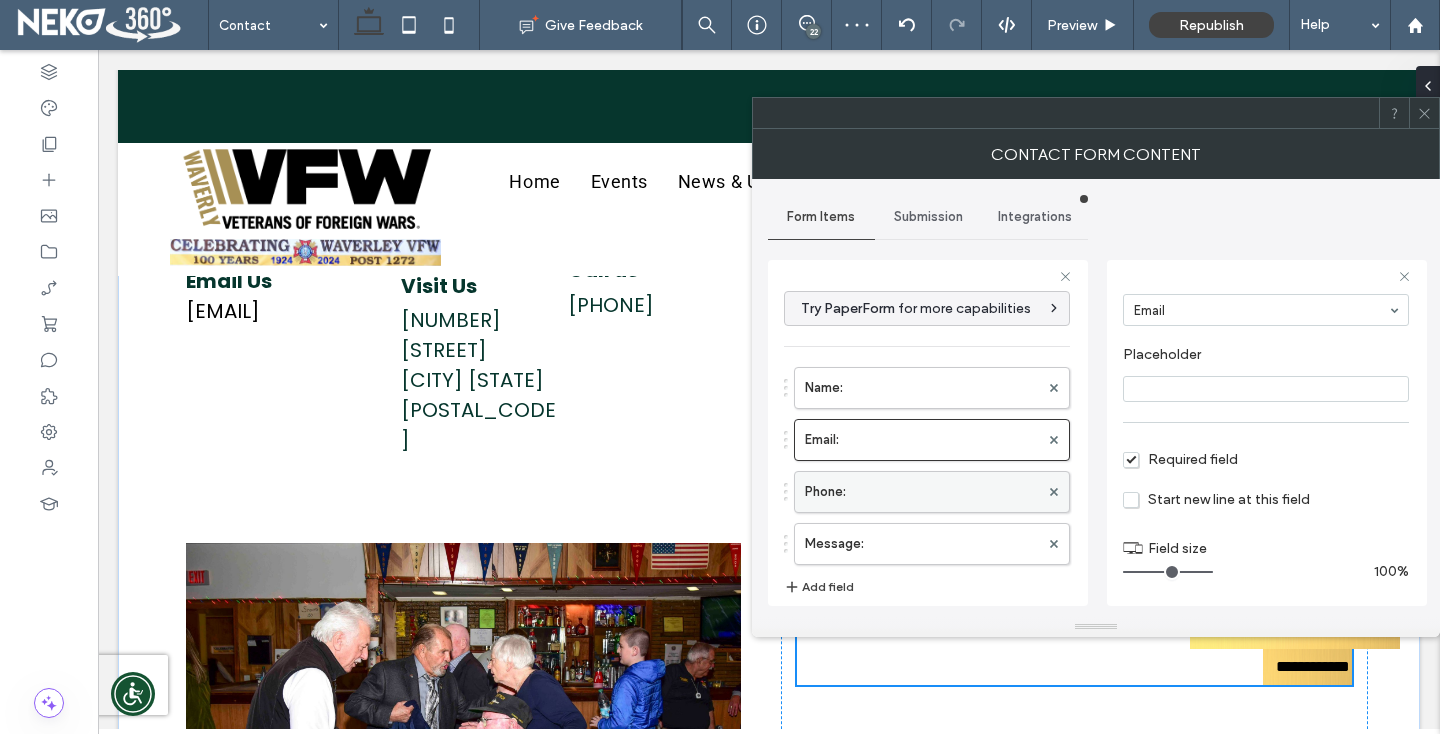 click on "Phone:" at bounding box center (922, 492) 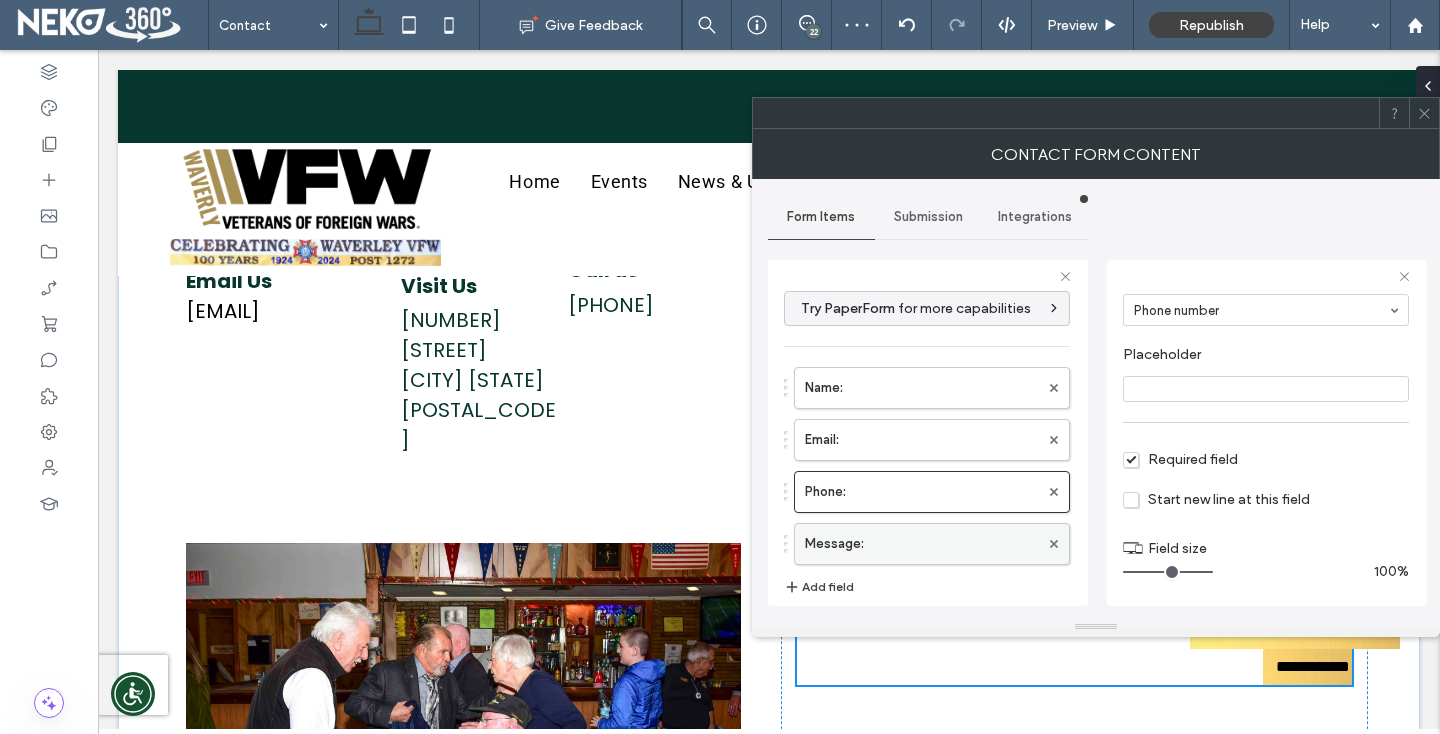 click on "Message:" at bounding box center [922, 544] 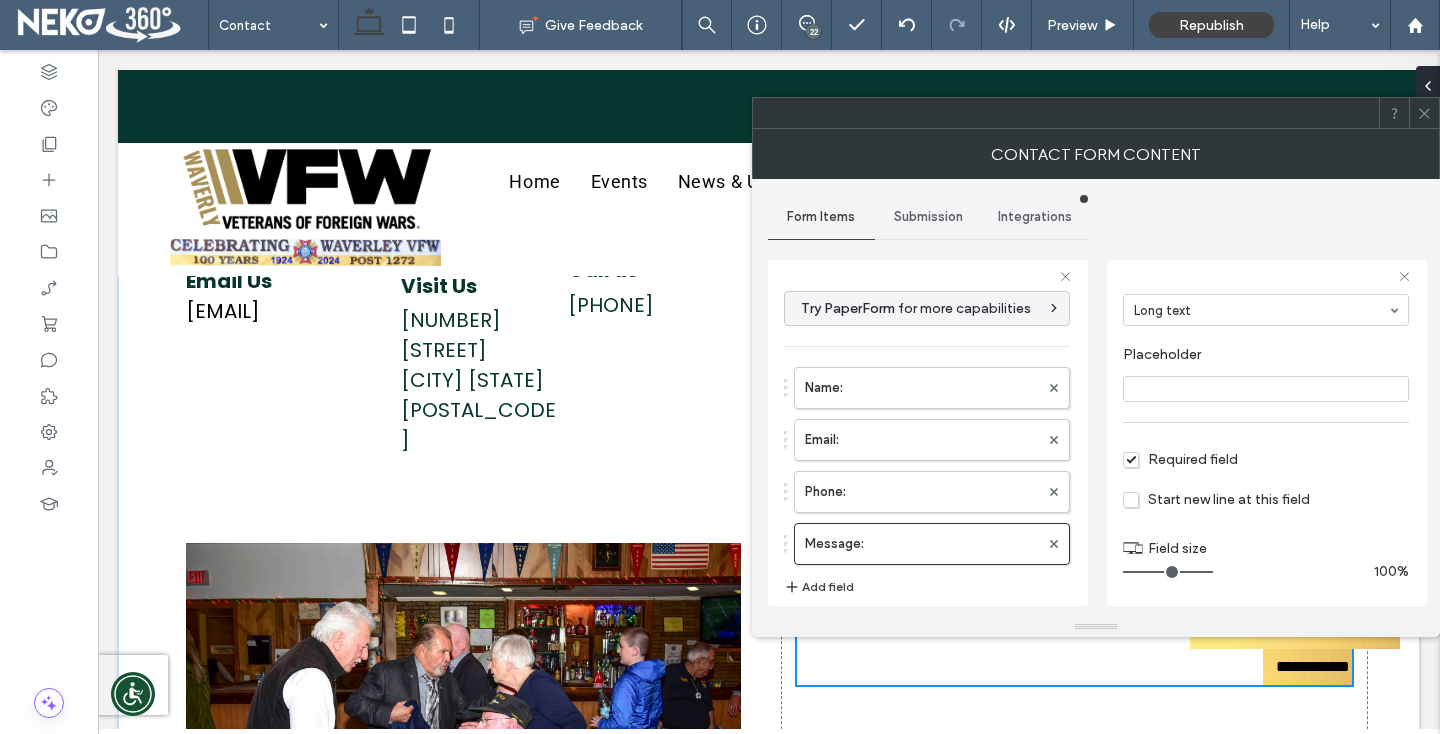 click 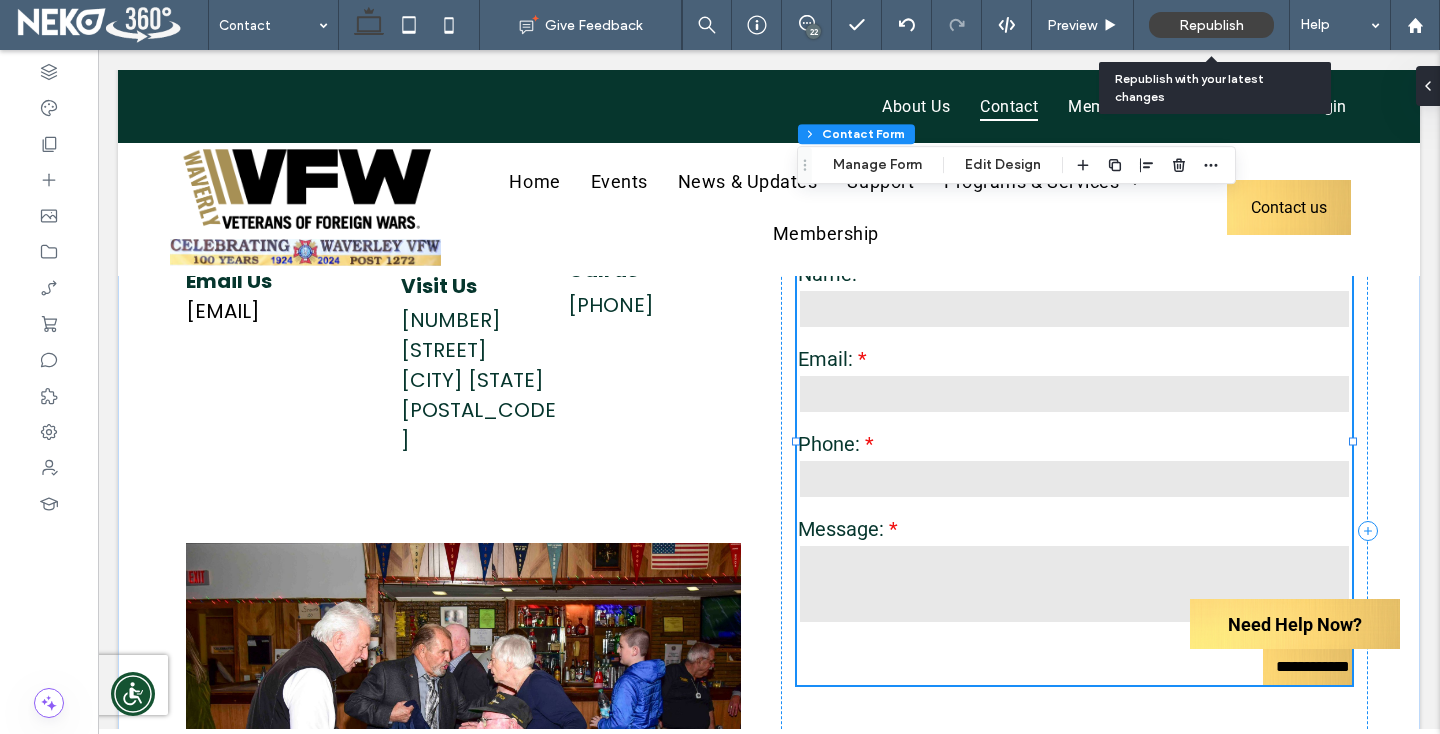 click on "Republish" at bounding box center [1211, 25] 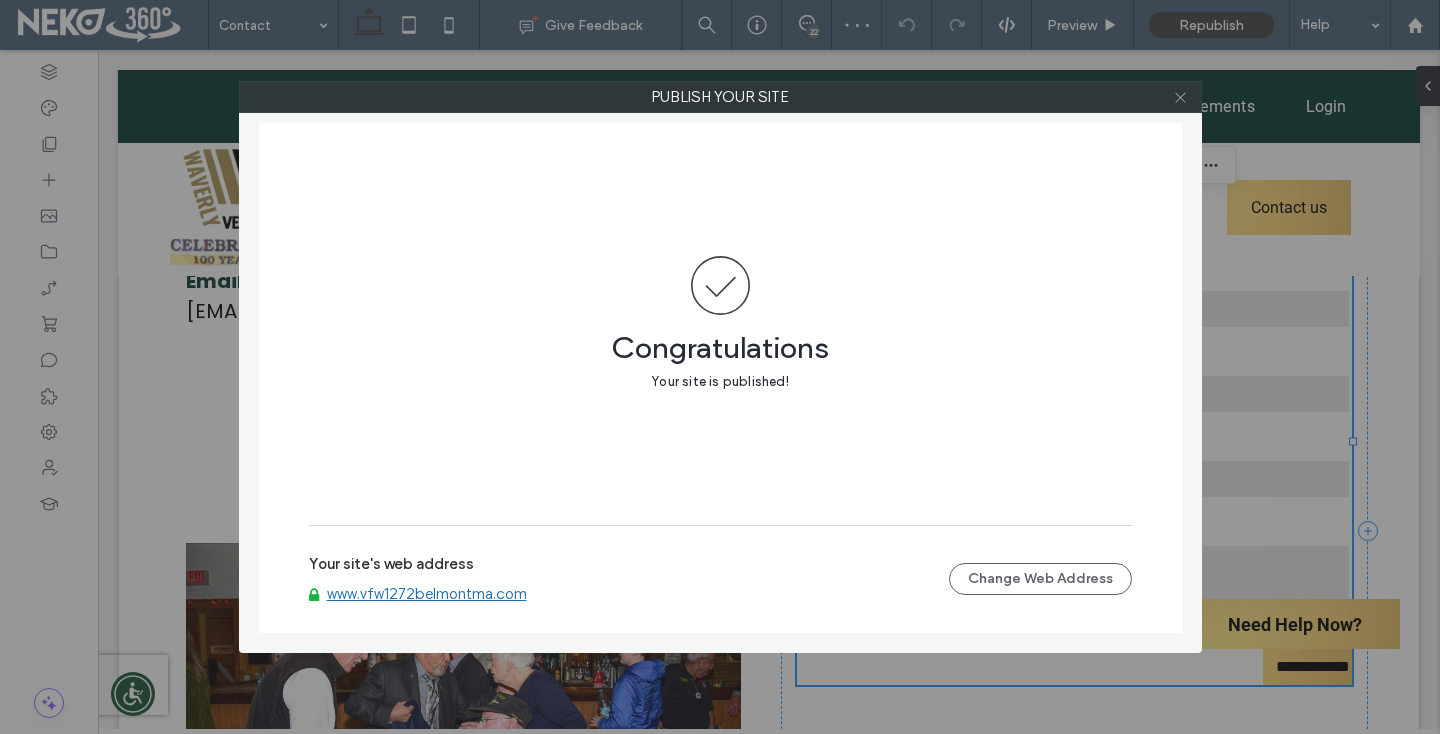 click 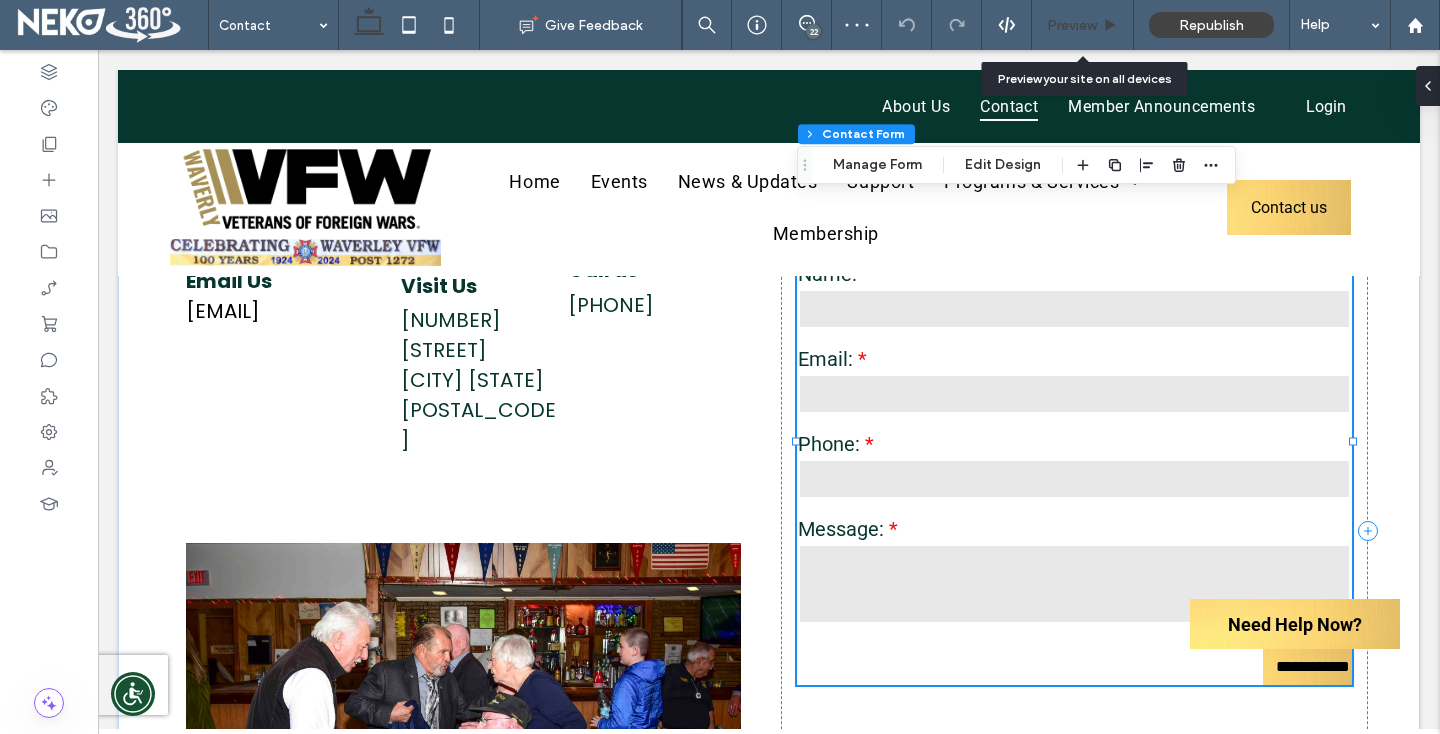 click on "Preview" at bounding box center (1072, 25) 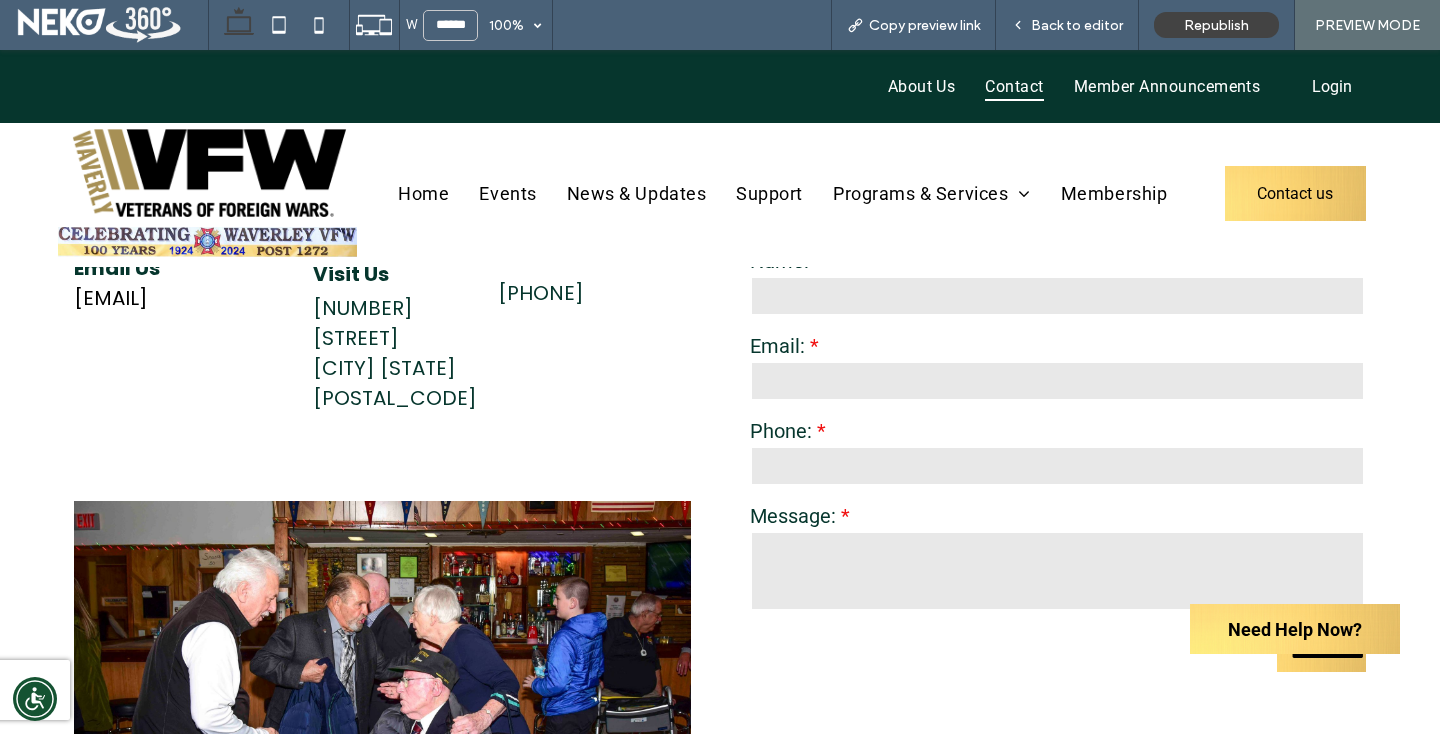 scroll, scrollTop: 1167, scrollLeft: 0, axis: vertical 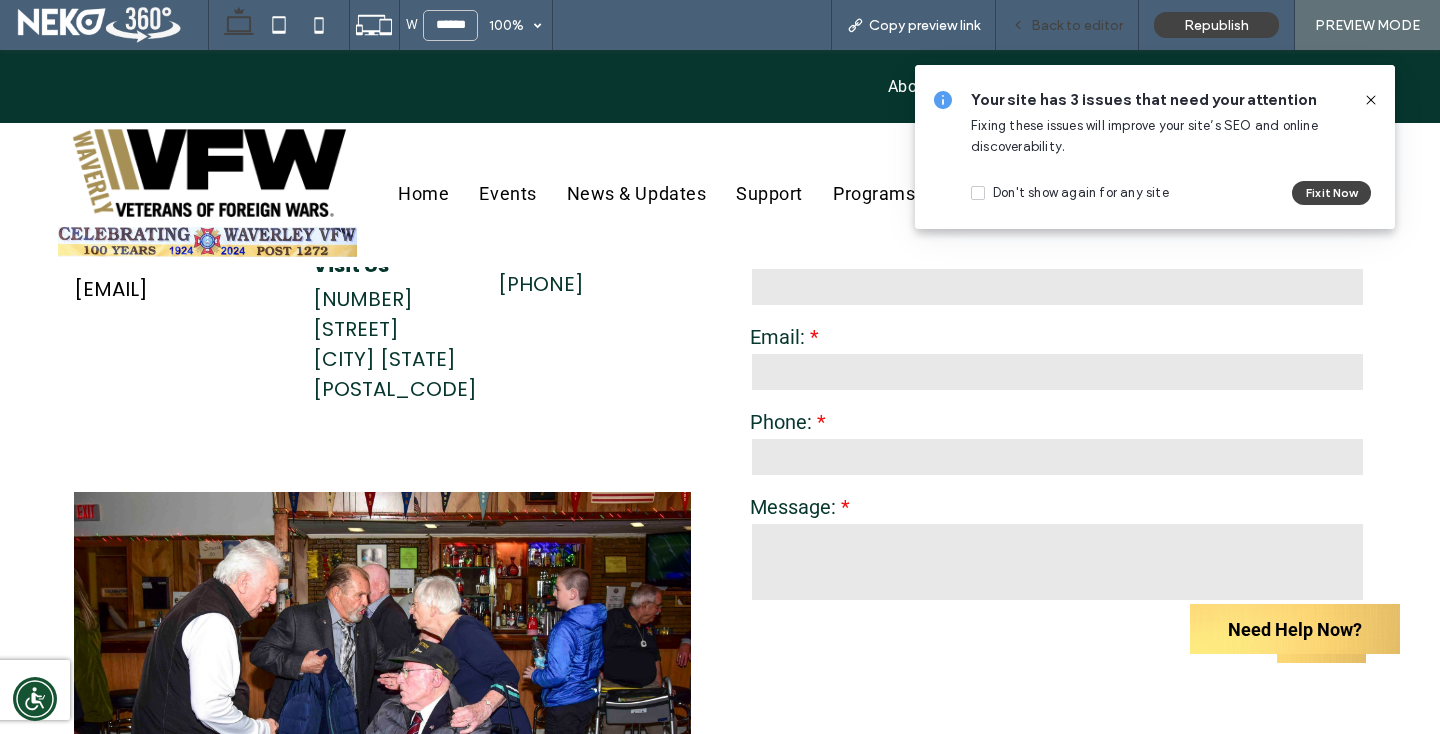 click on "Back to editor" at bounding box center [1067, 25] 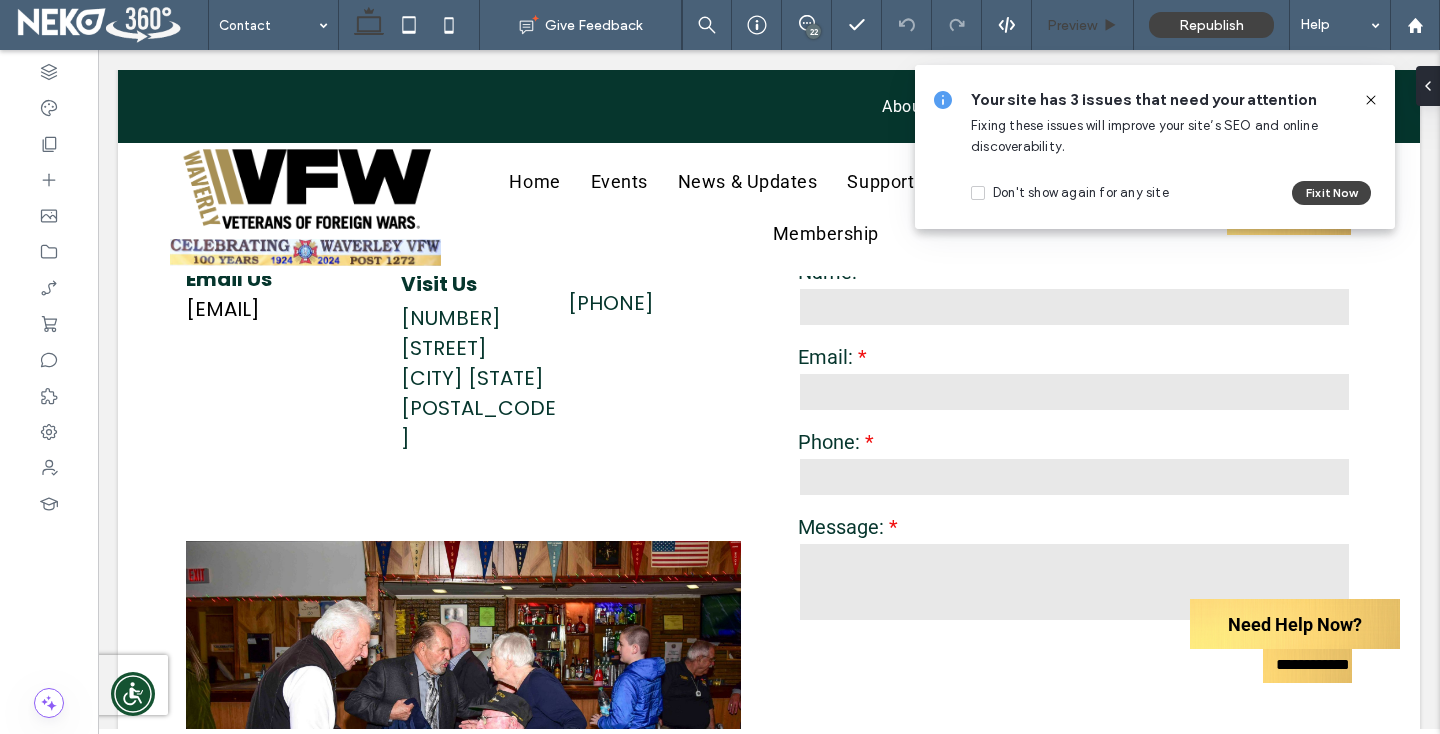 scroll, scrollTop: 1152, scrollLeft: 0, axis: vertical 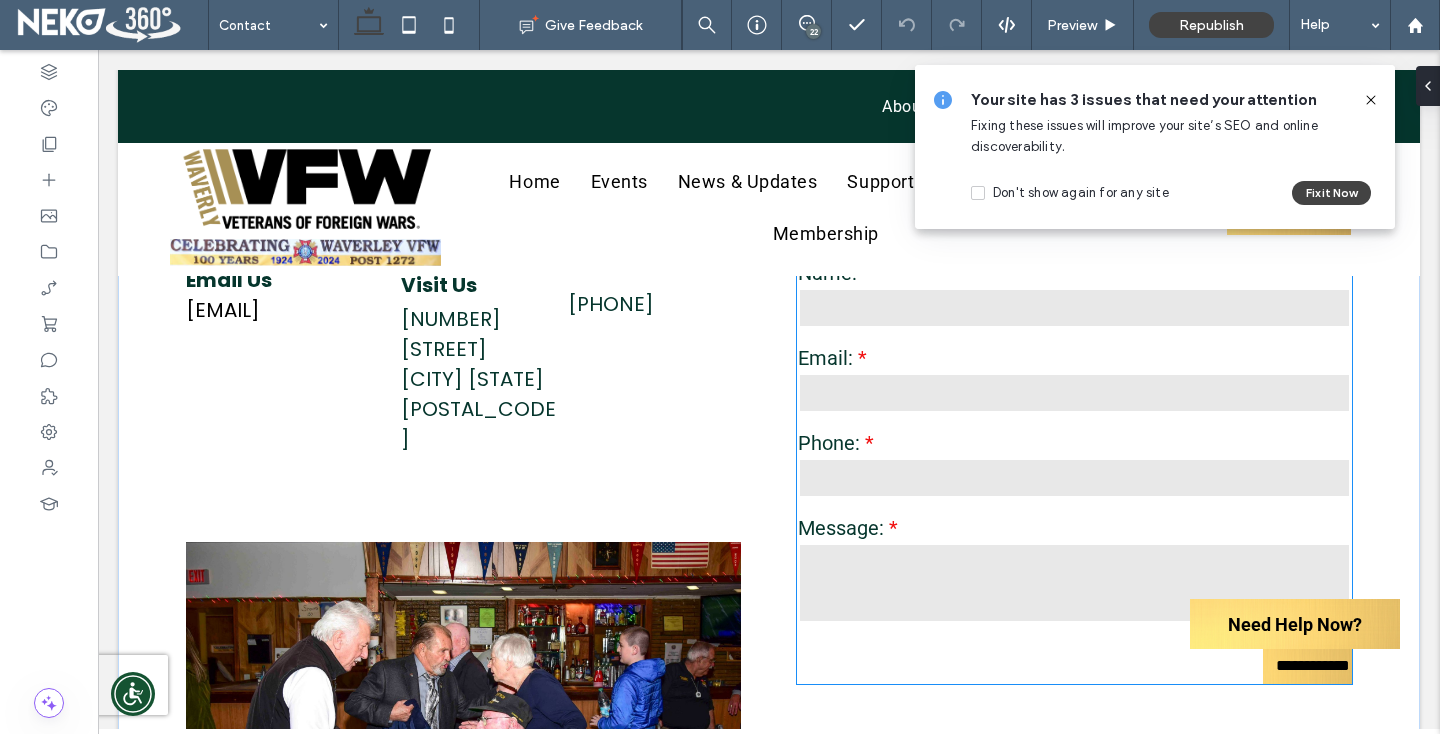 click at bounding box center [1074, 393] 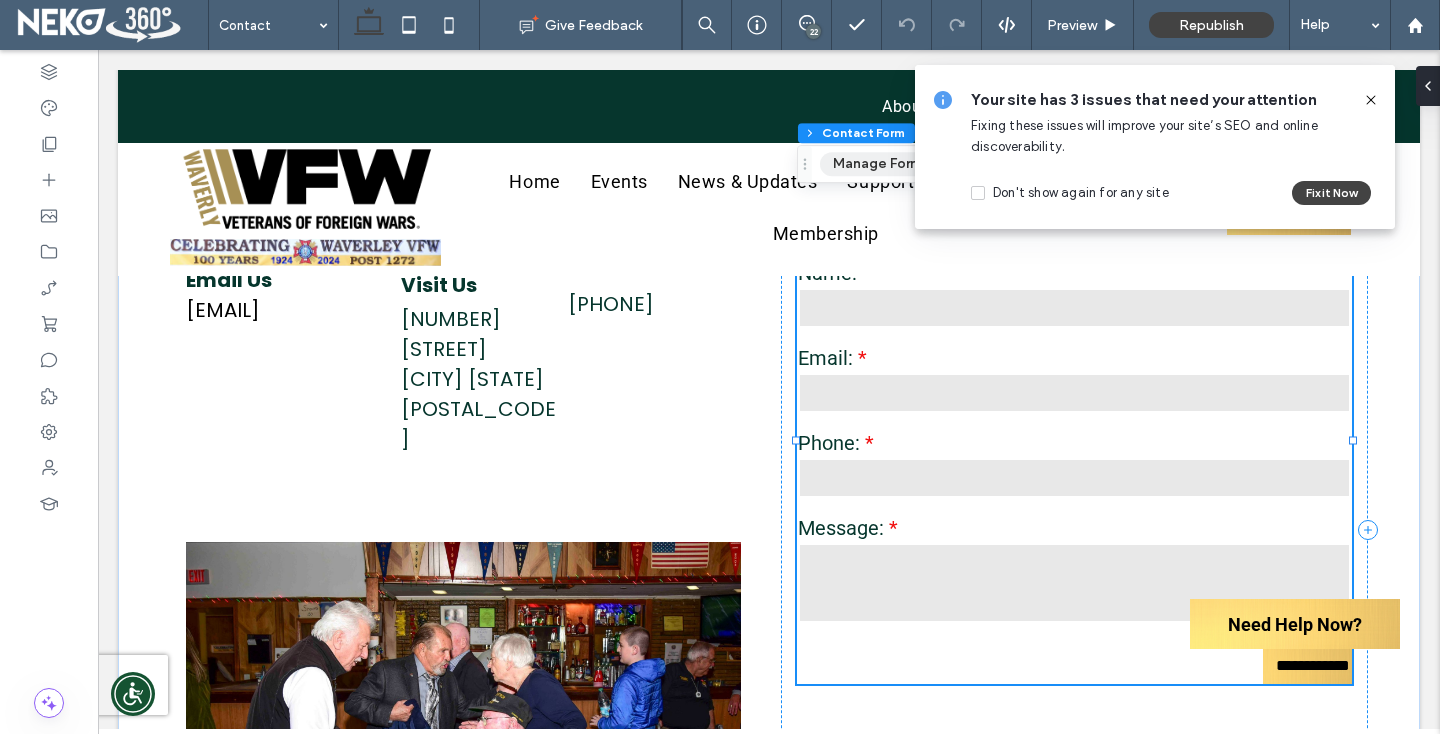 click on "Manage Form" at bounding box center (877, 164) 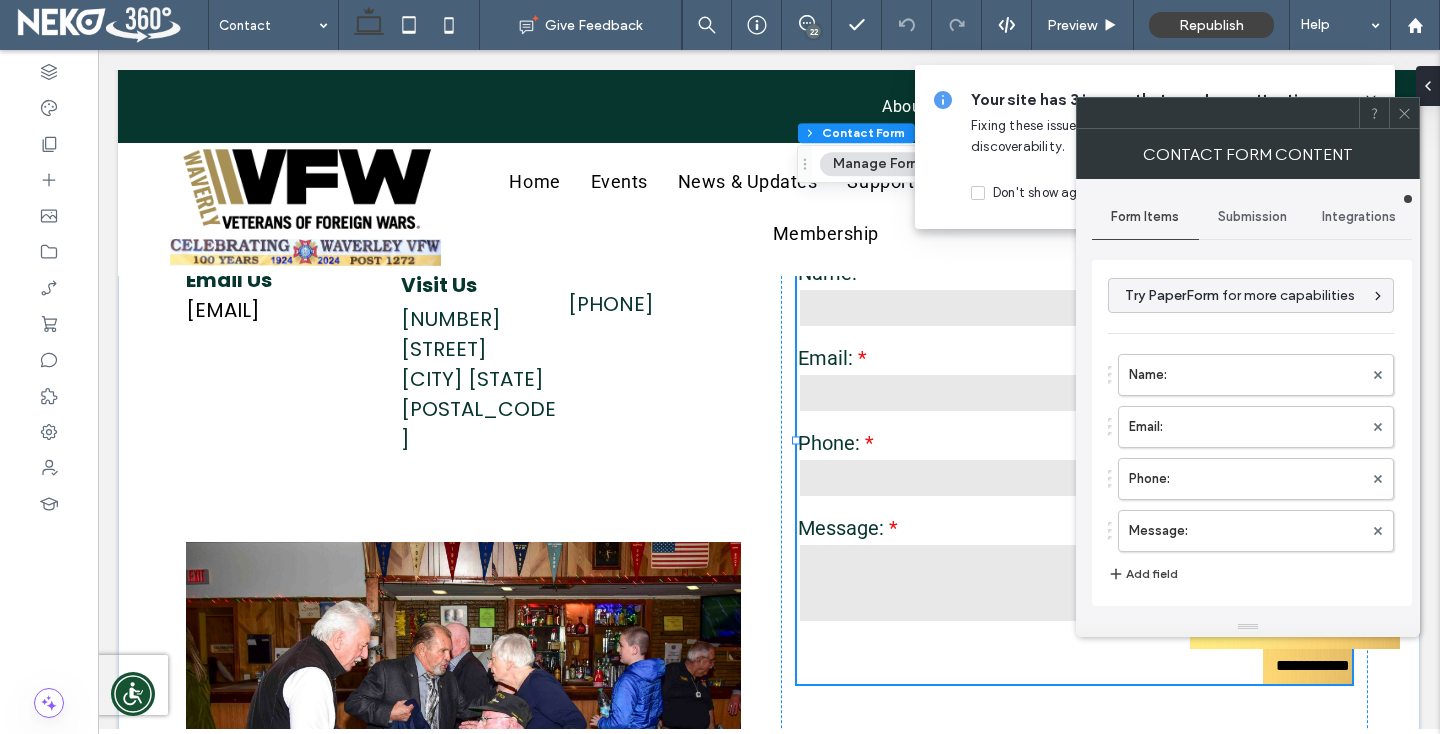 click on "Submission" at bounding box center (1252, 217) 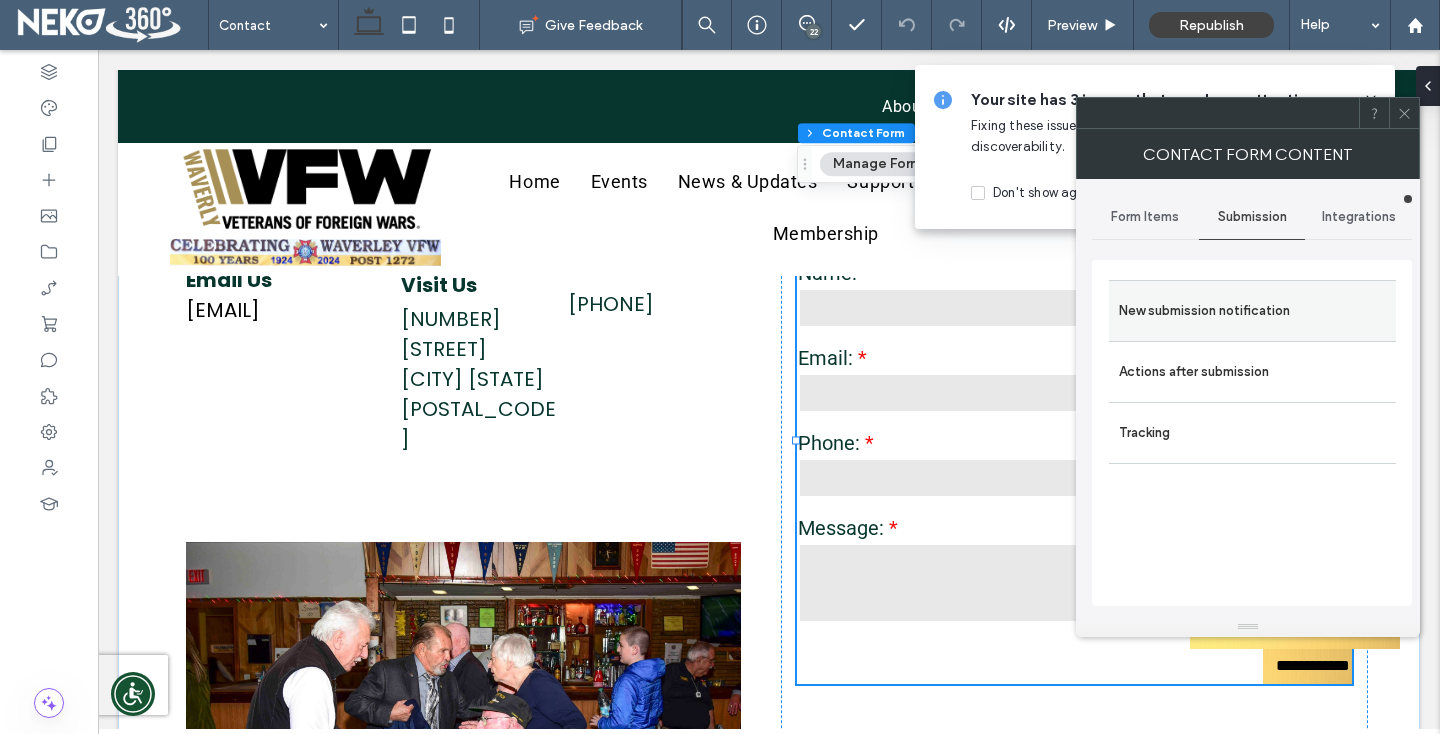 click on "New submission notification" at bounding box center (1252, 311) 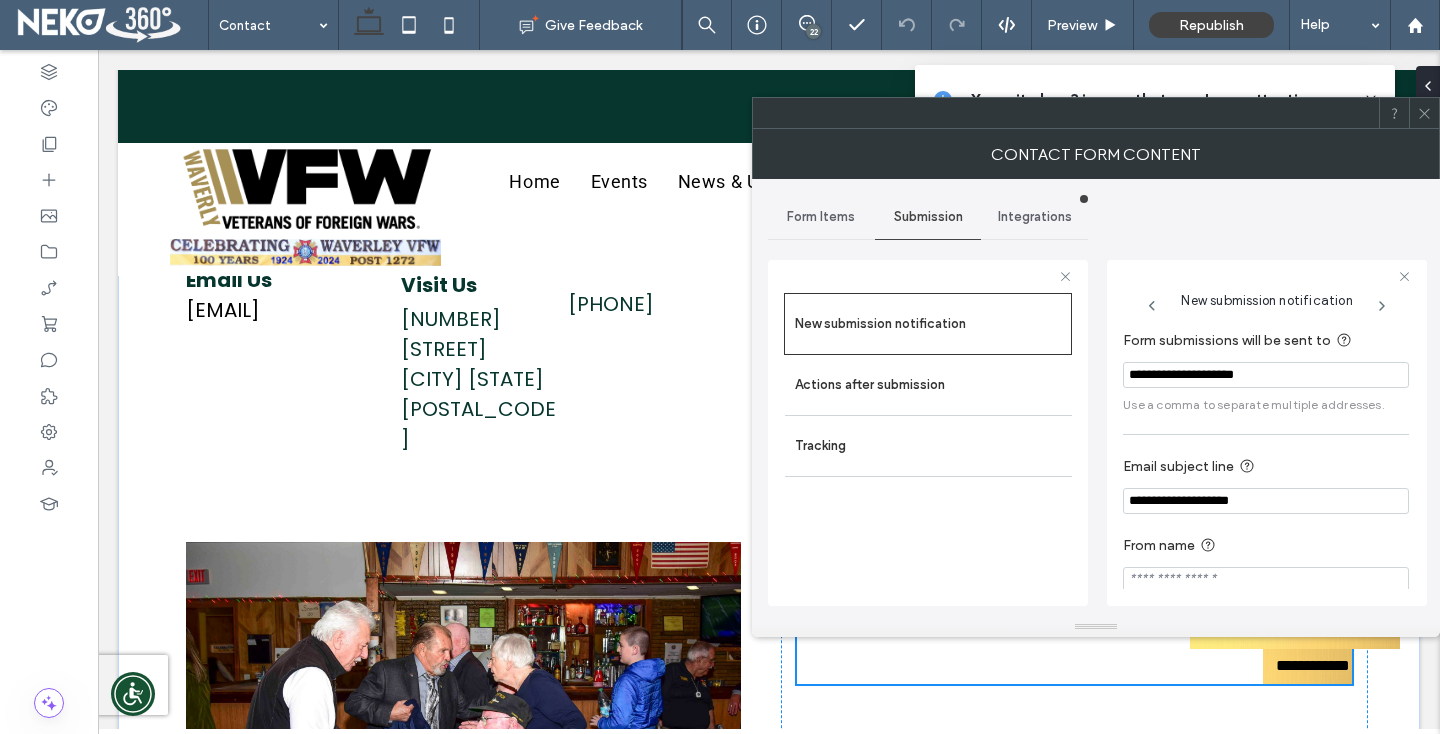 click on "**********" at bounding box center [1266, 501] 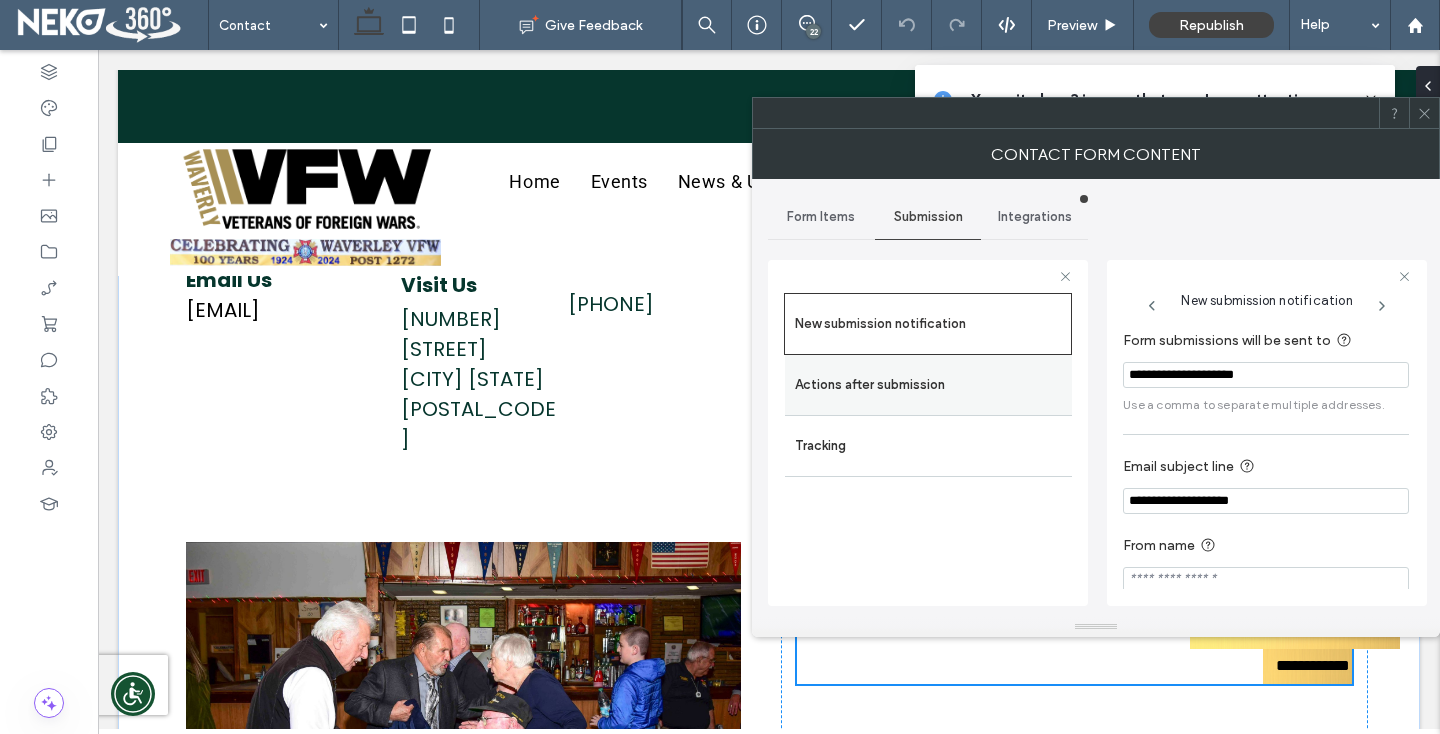 click on "Actions after submission" at bounding box center [928, 385] 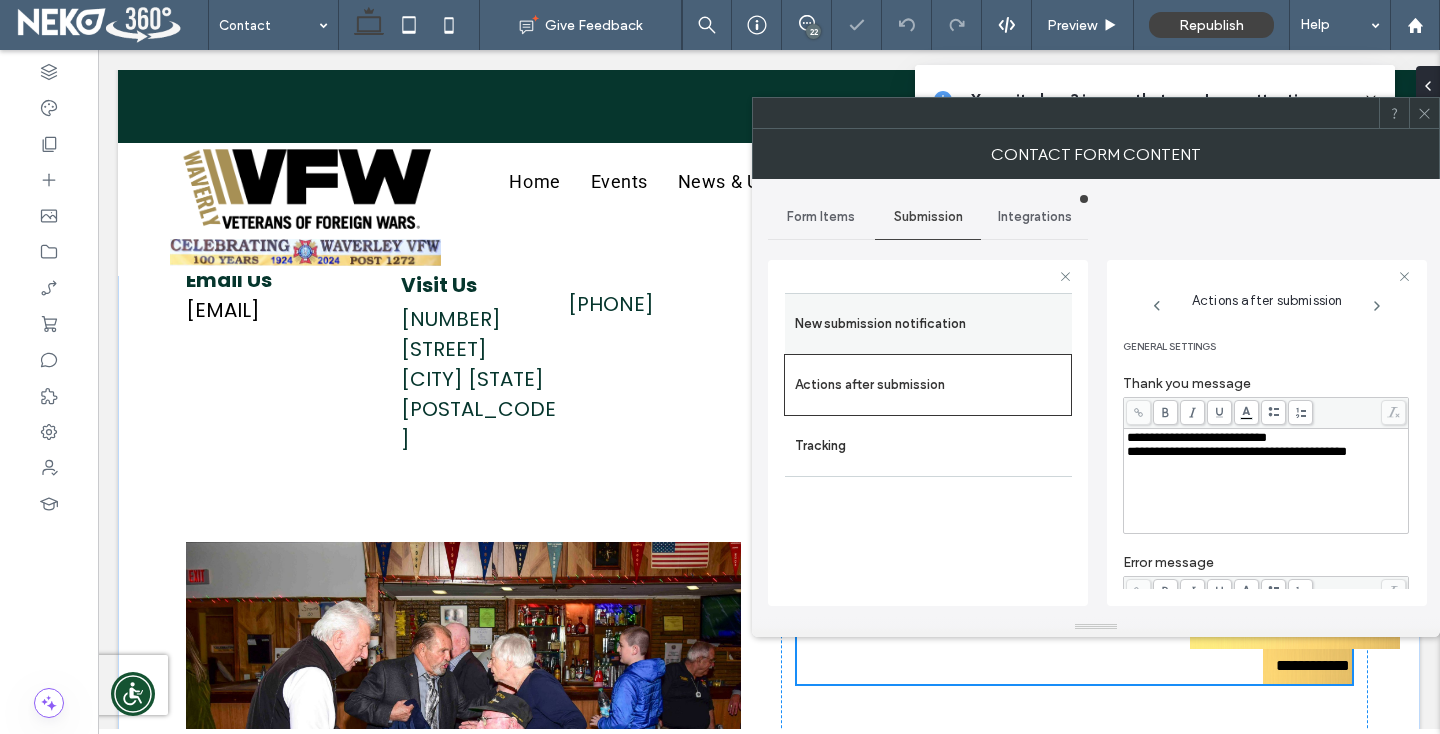 click on "New submission notification" at bounding box center [928, 324] 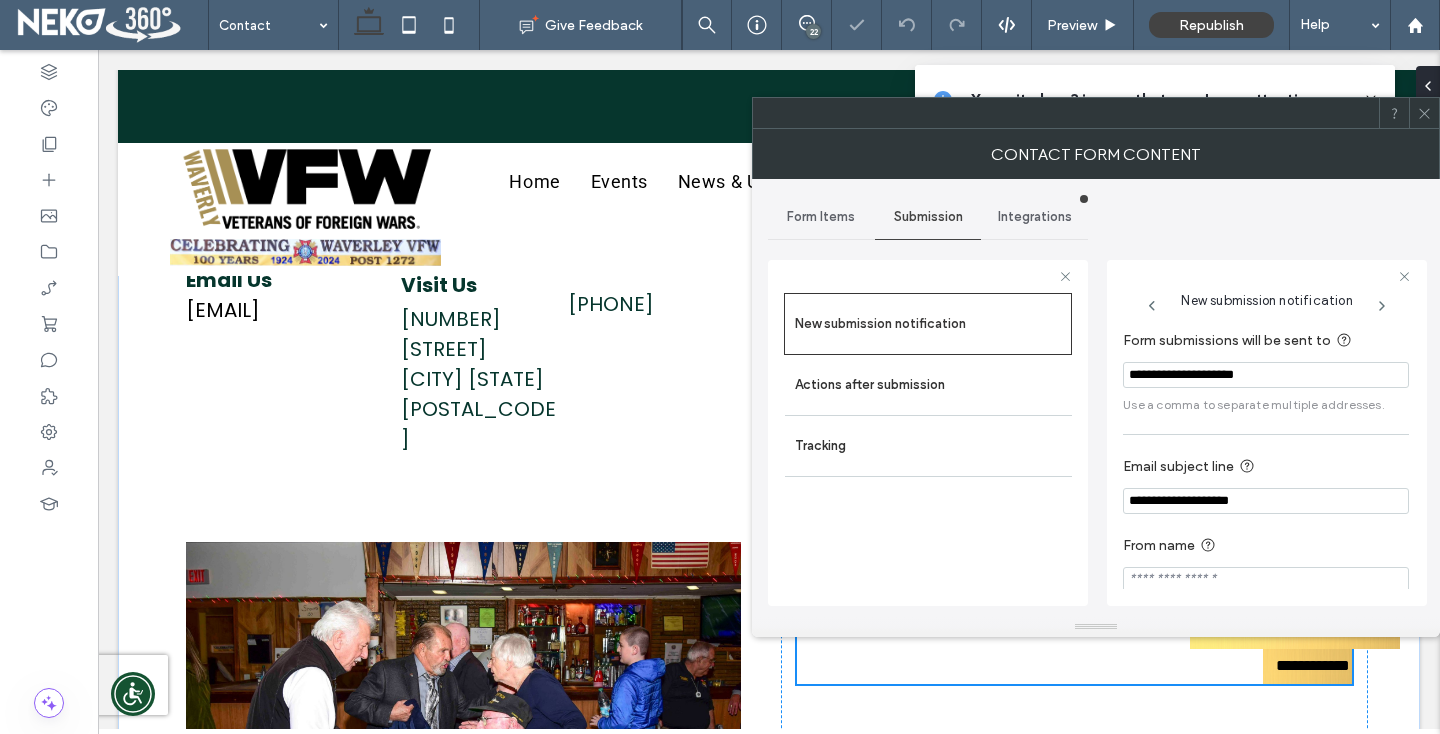 scroll, scrollTop: 20, scrollLeft: 0, axis: vertical 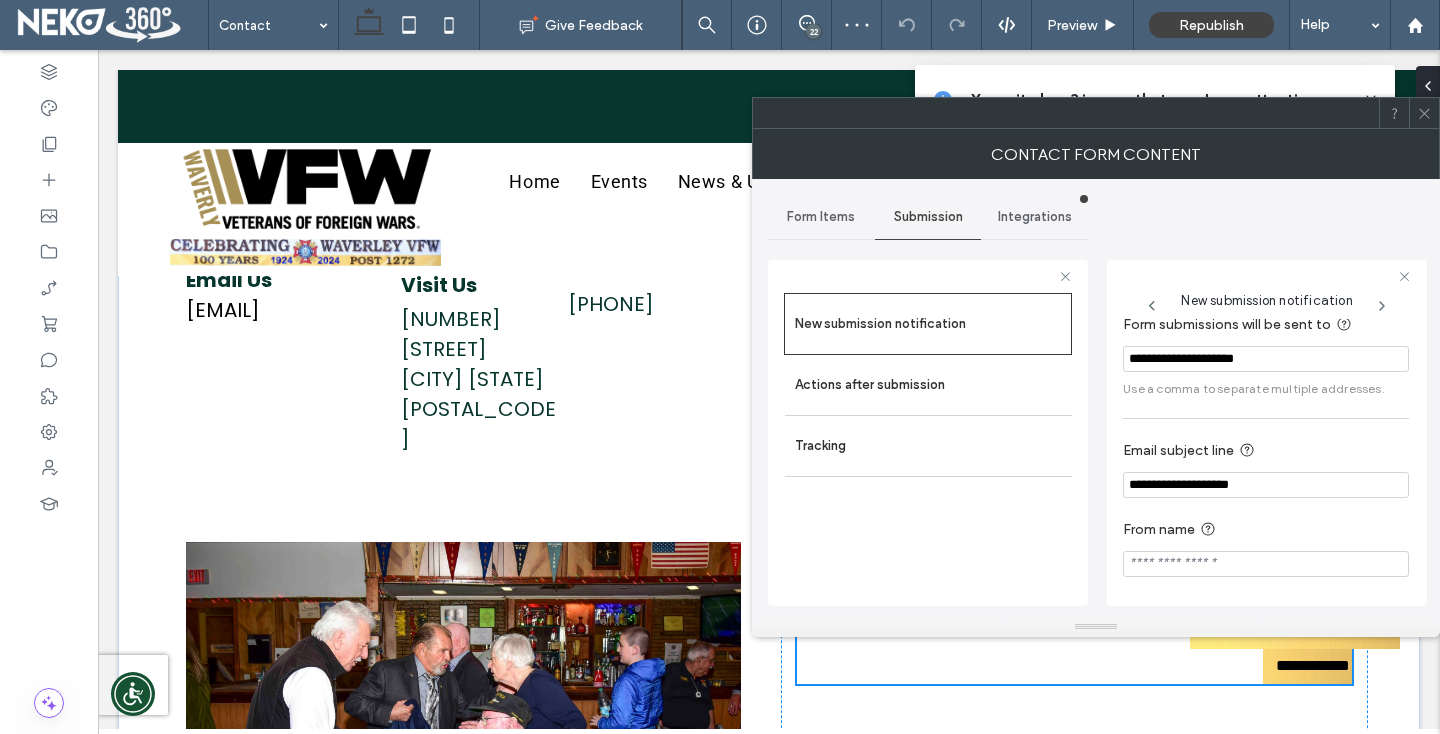 click at bounding box center [1266, 564] 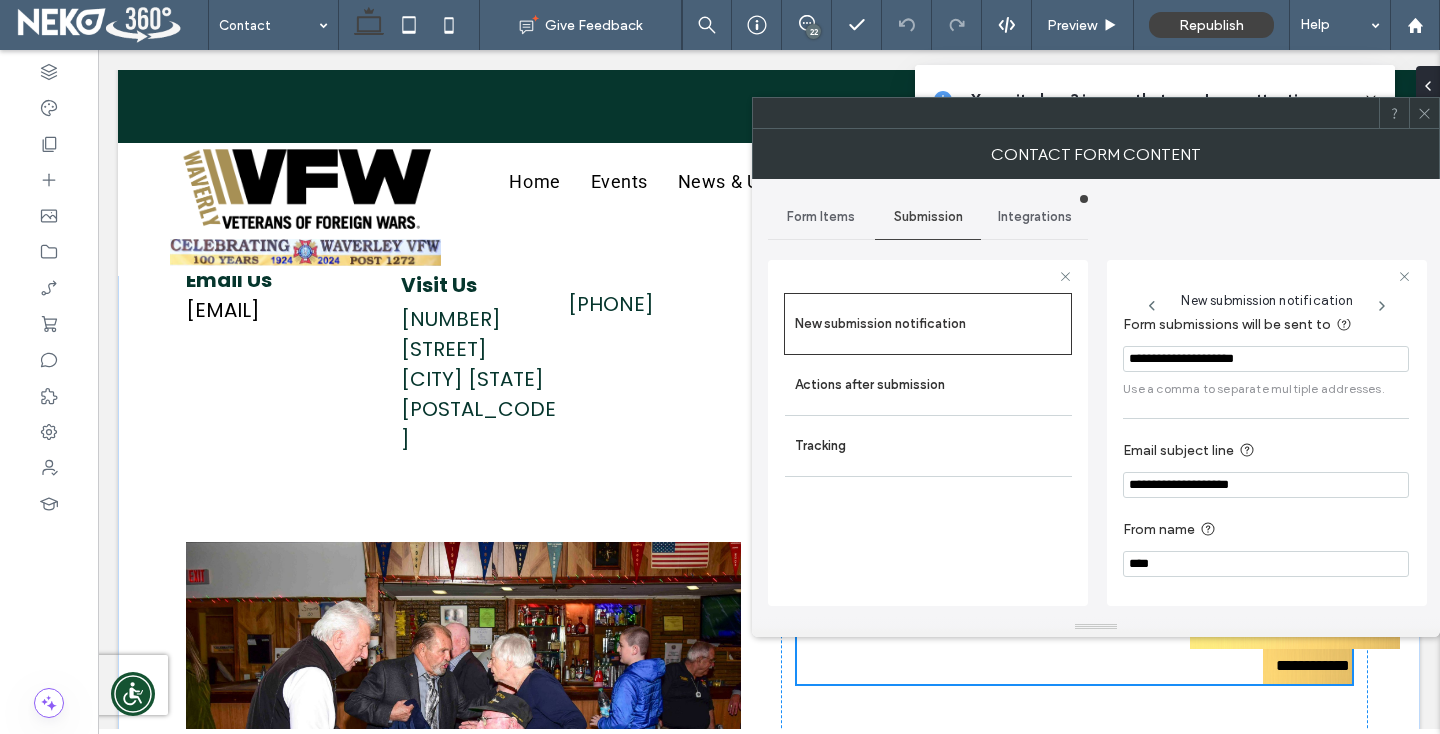 click 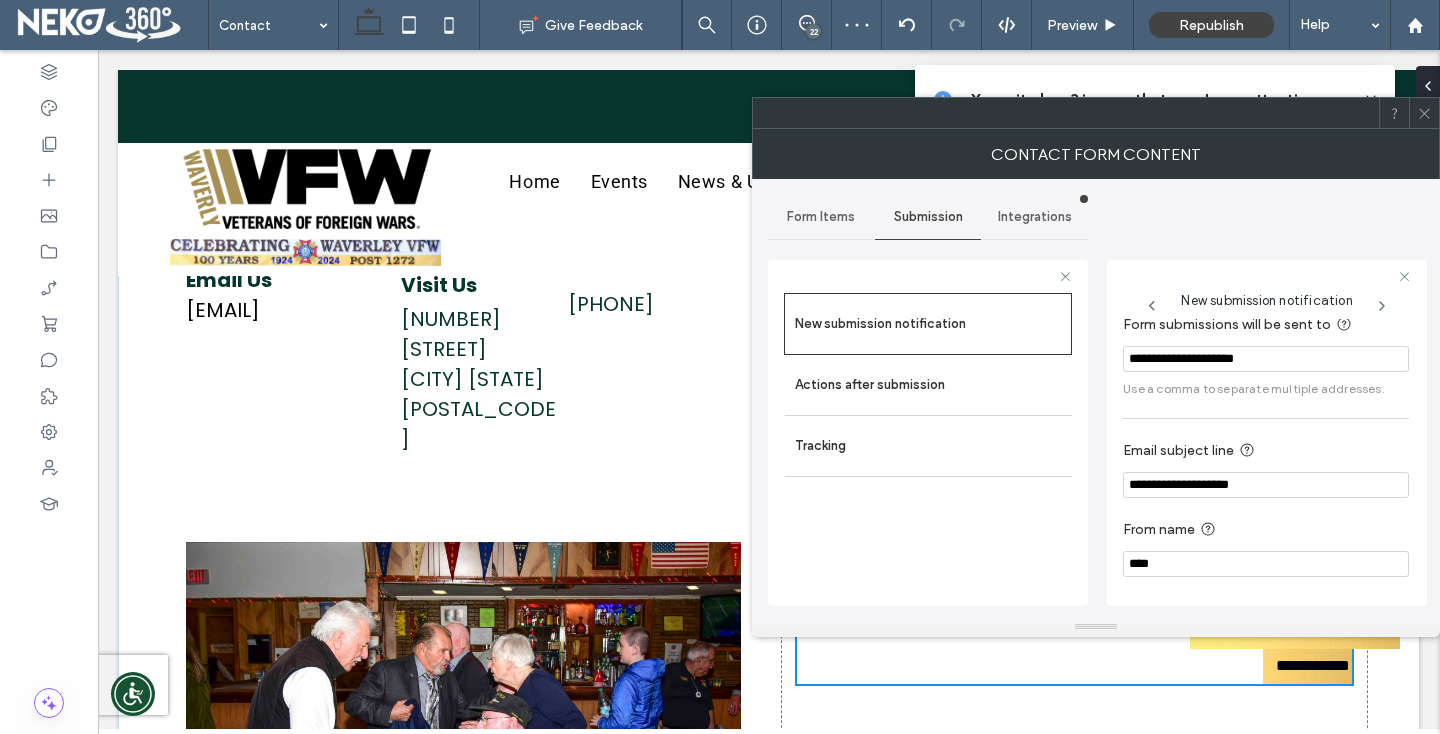 click on "****" at bounding box center (1266, 564) 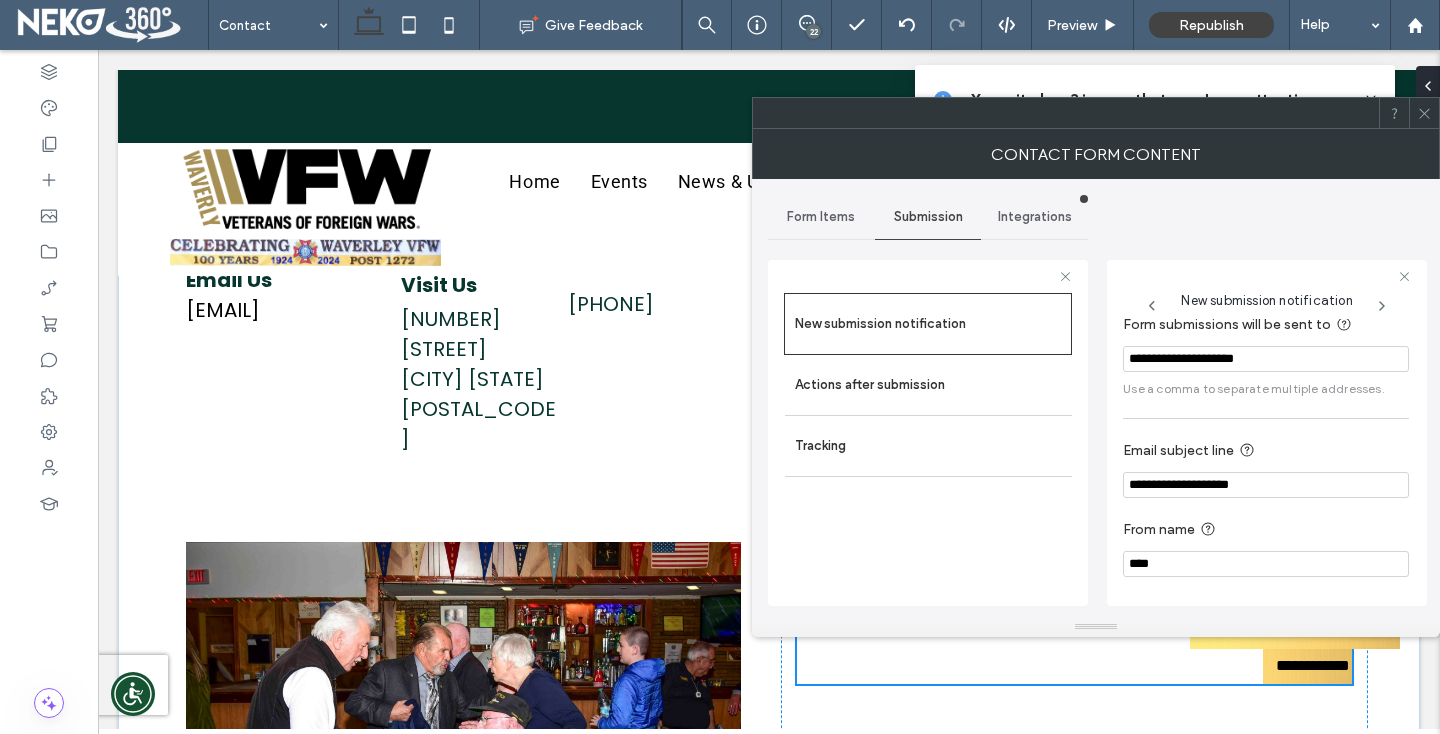 paste on "**********" 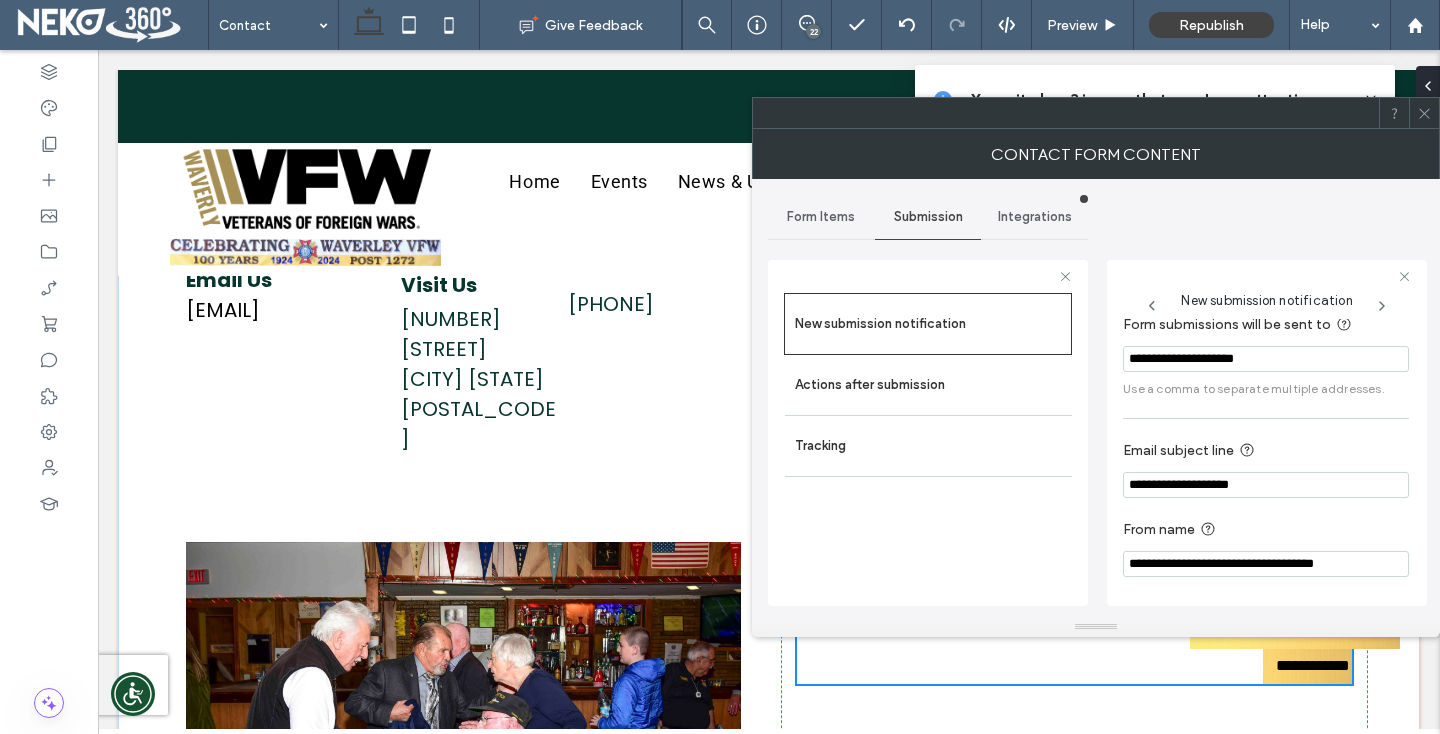 scroll, scrollTop: 0, scrollLeft: 4, axis: horizontal 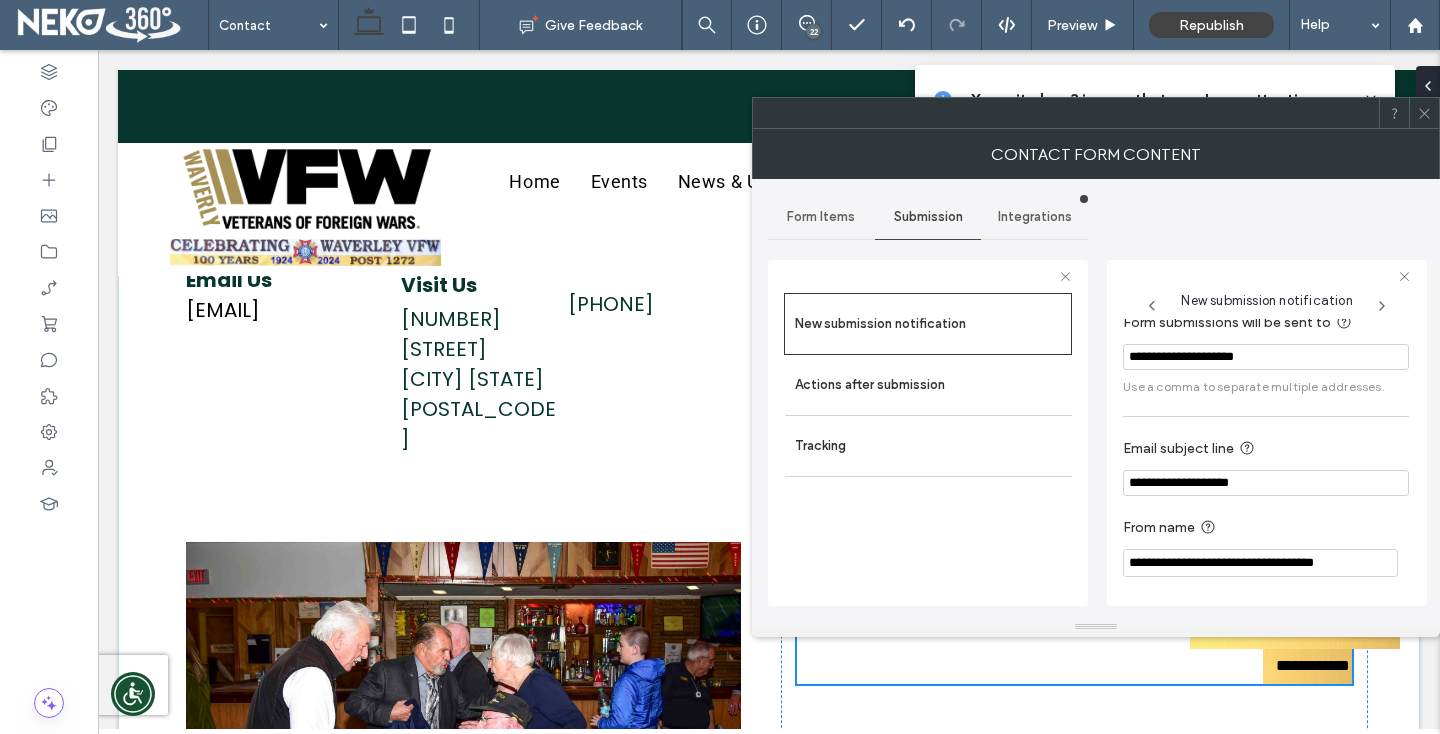 click on "**********" at bounding box center [1260, 563] 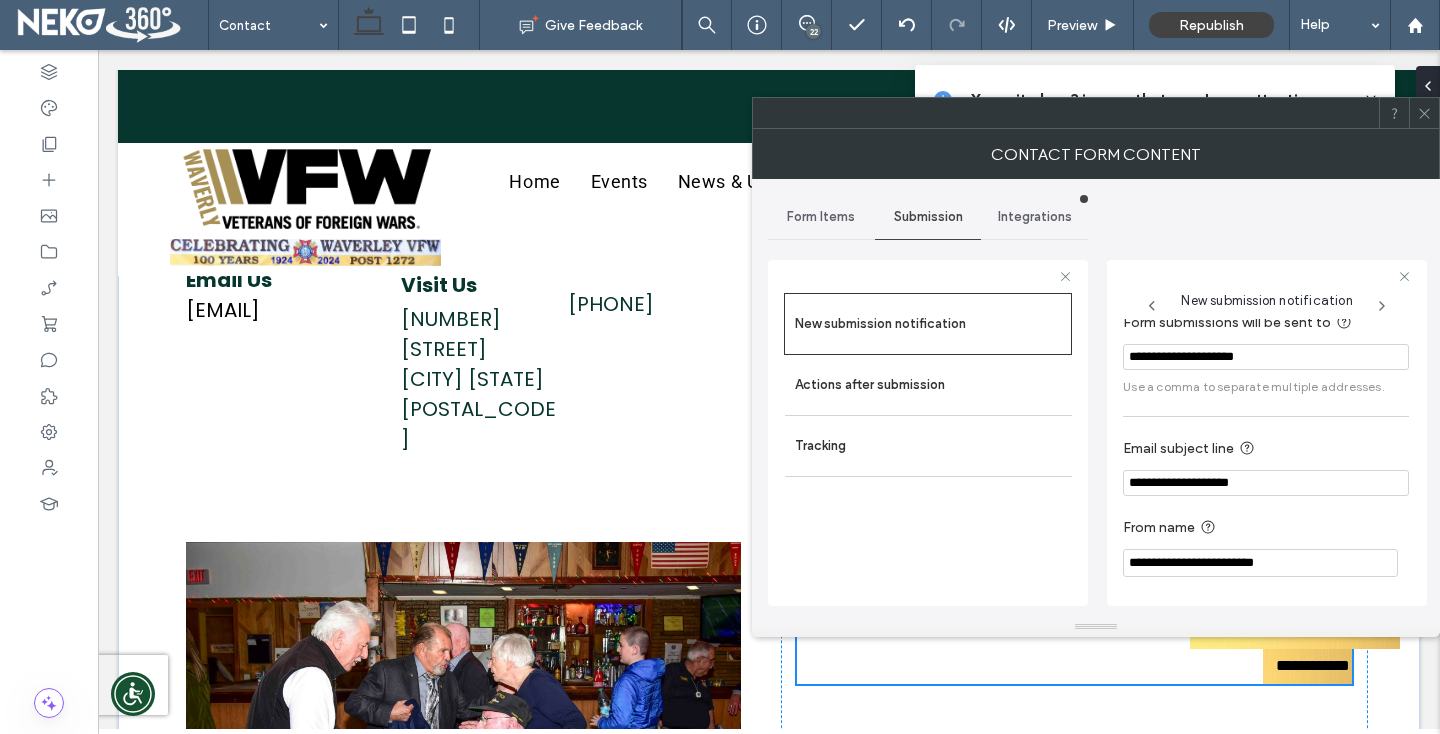 click on "New submission notification Actions after submission Tracking" at bounding box center [928, 444] 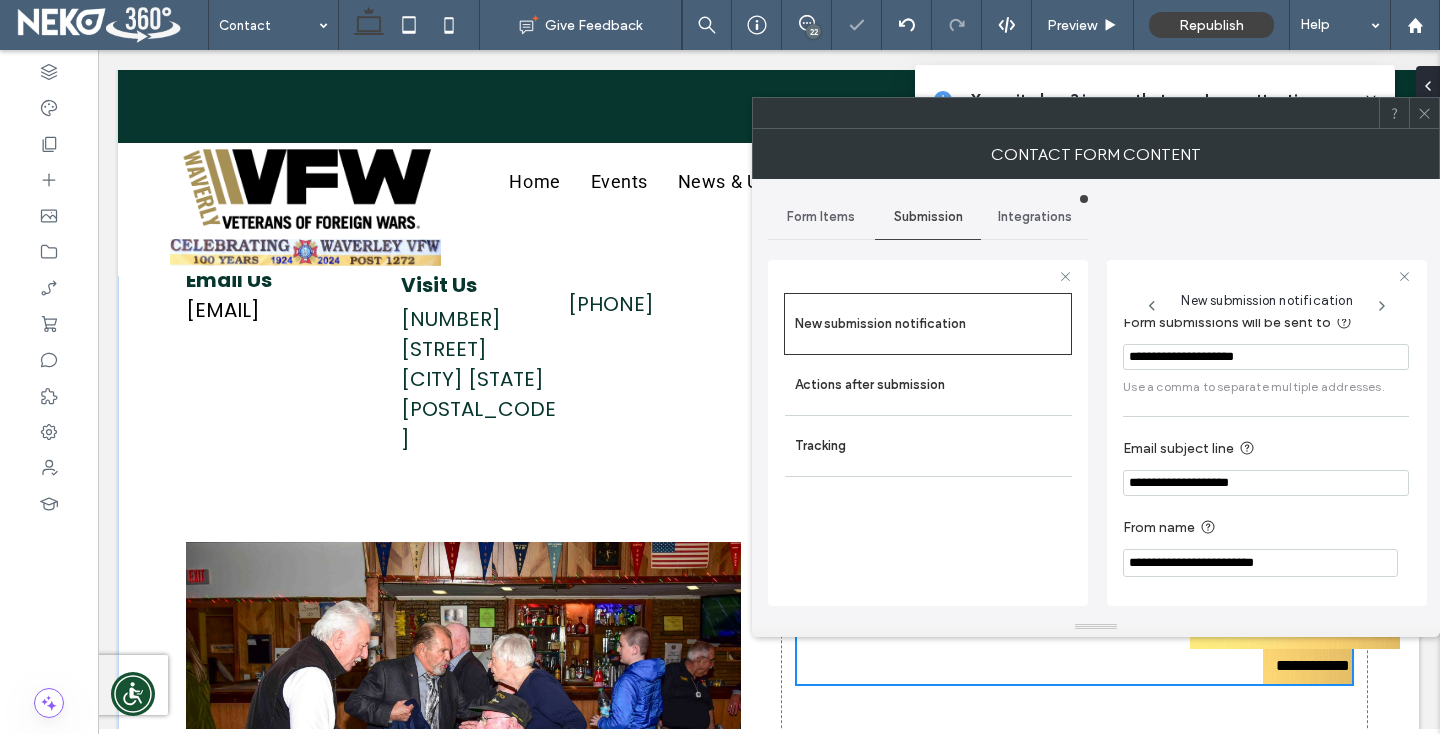 click on "**********" at bounding box center (1260, 563) 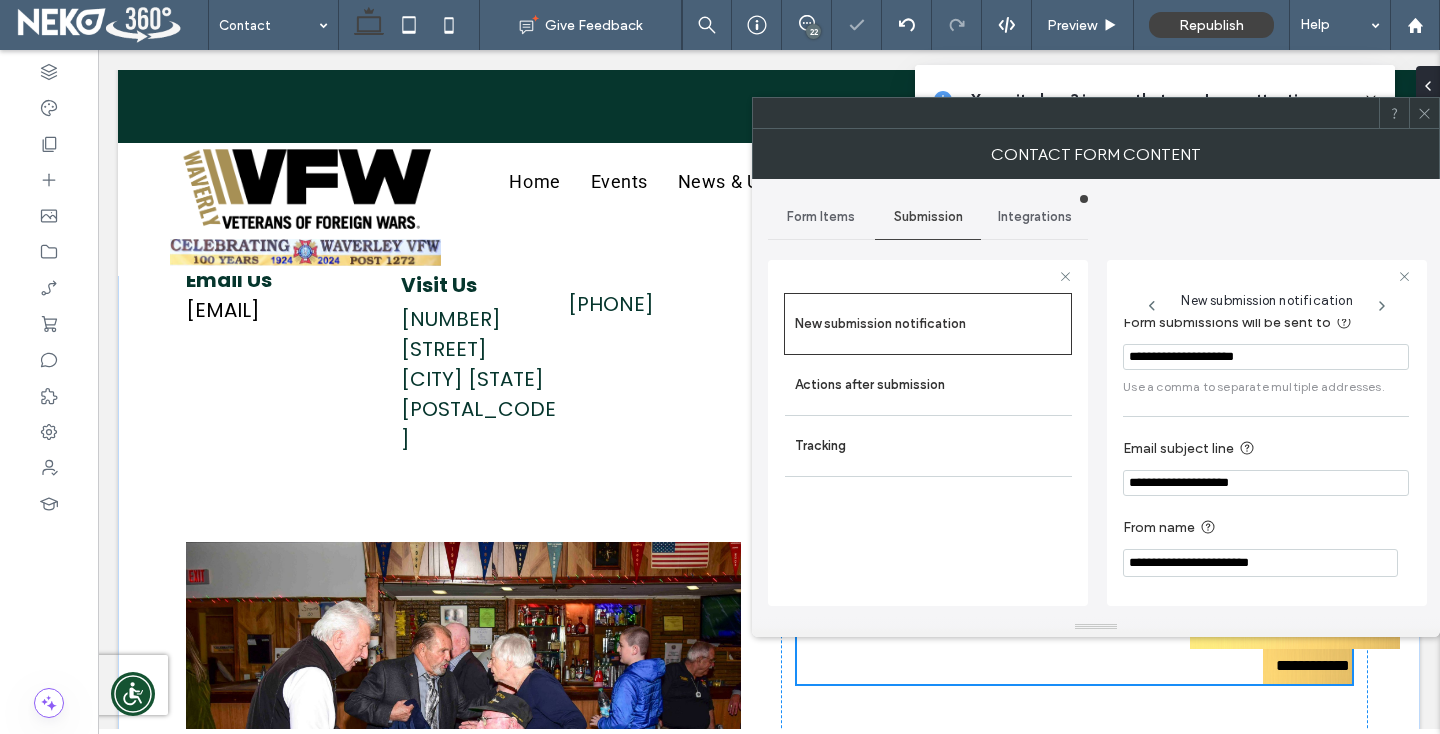 click at bounding box center (1096, 627) 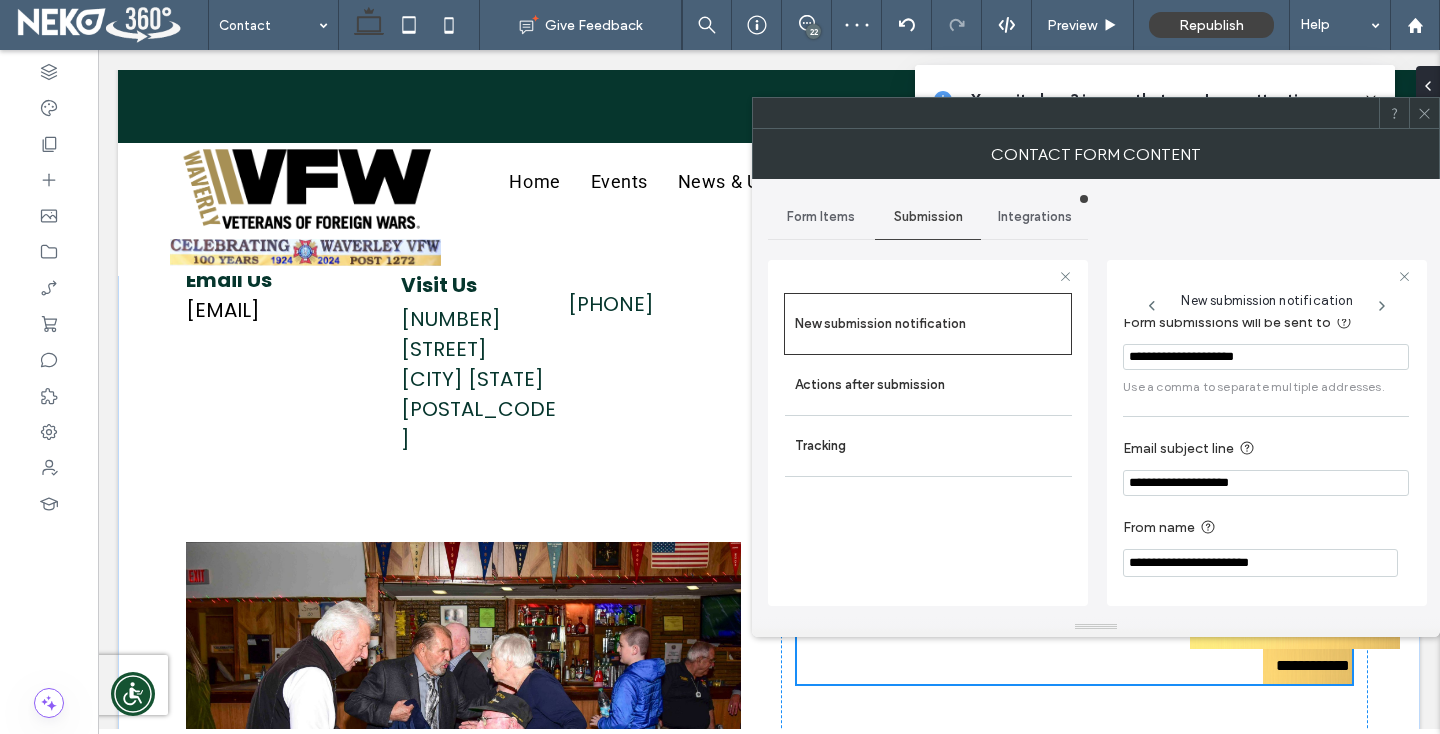 type on "**********" 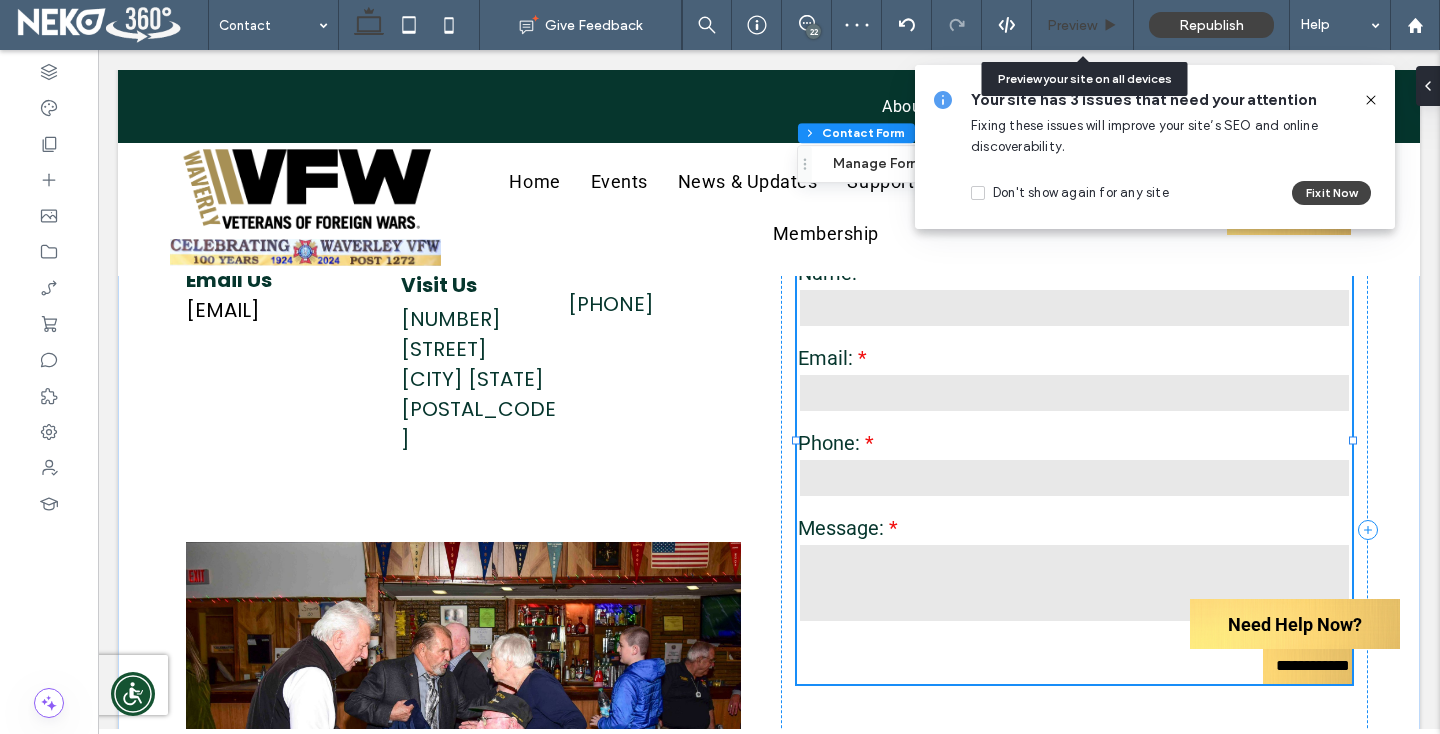 click on "Preview" at bounding box center [1083, 25] 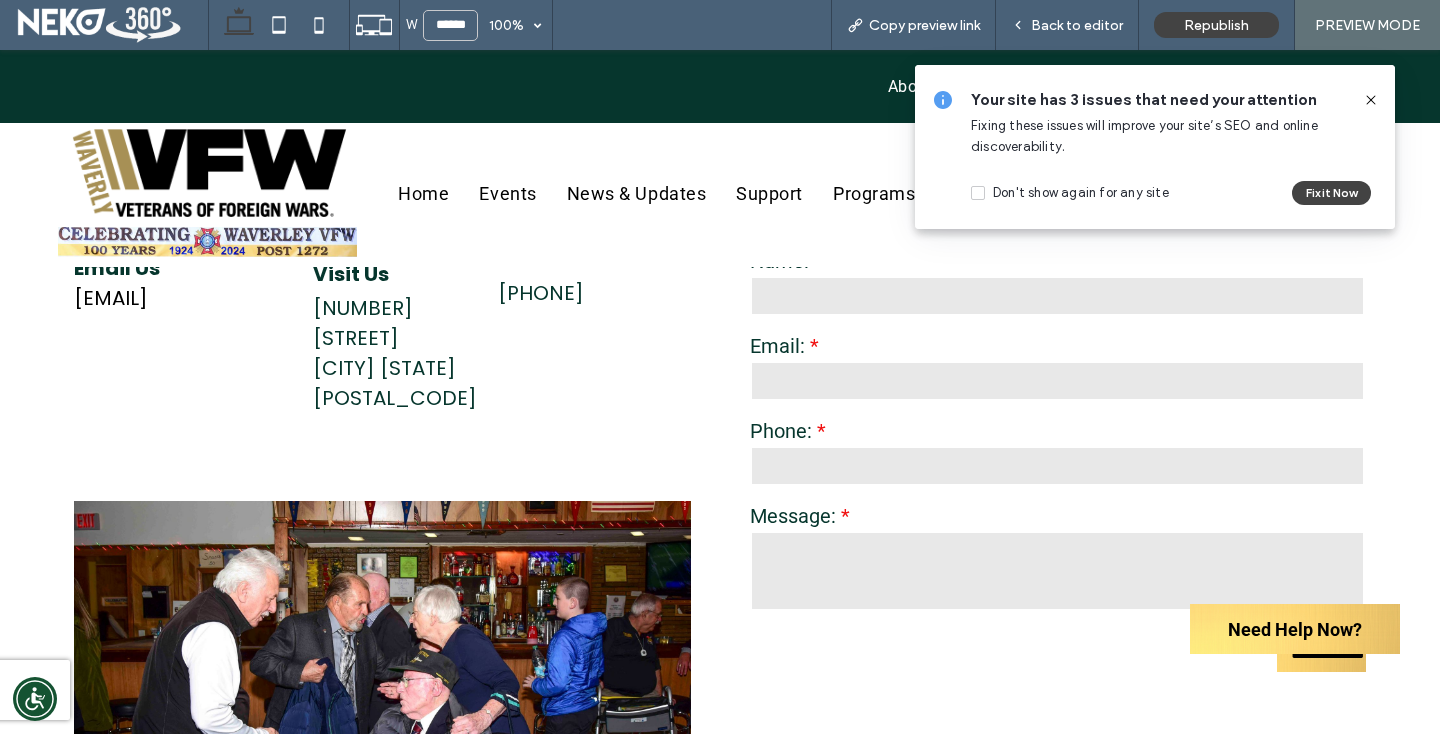 scroll, scrollTop: 1168, scrollLeft: 0, axis: vertical 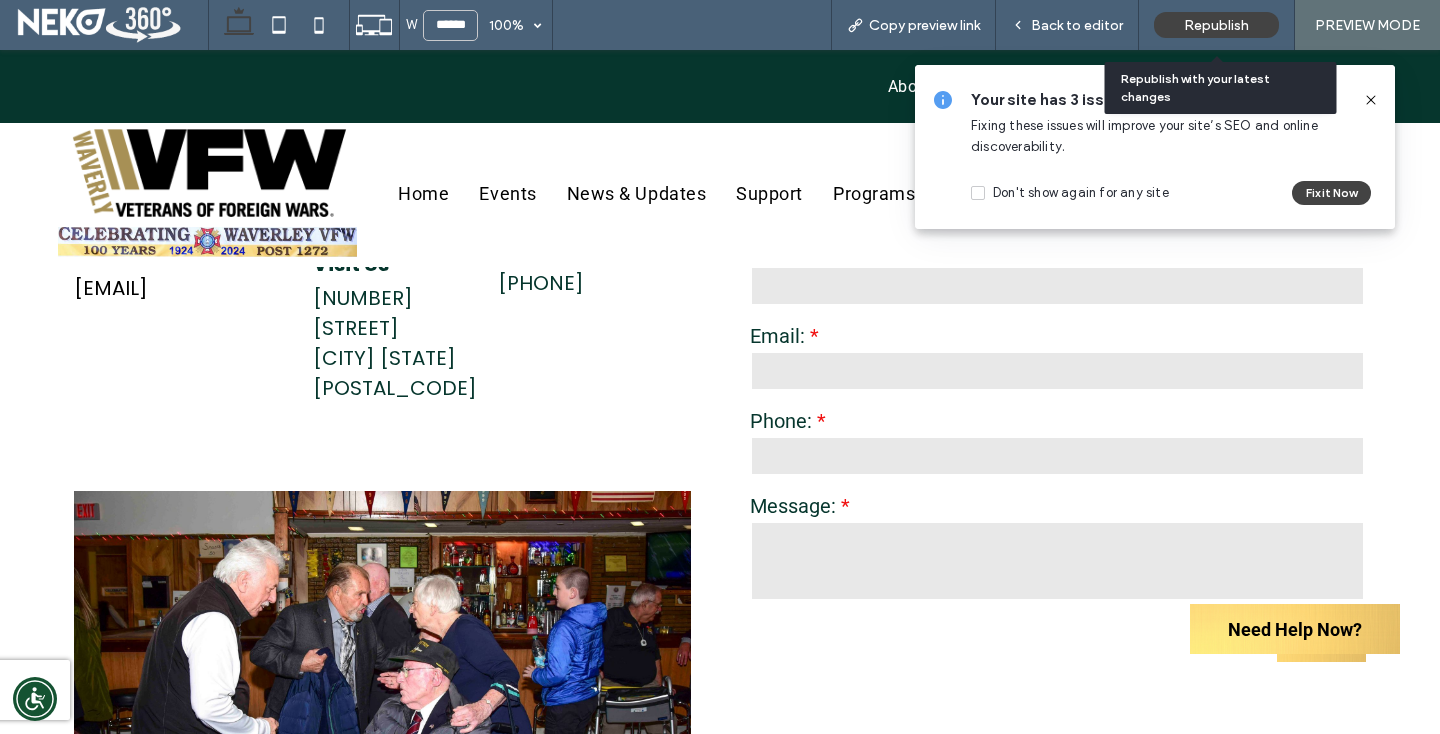click on "Republish" at bounding box center (1216, 25) 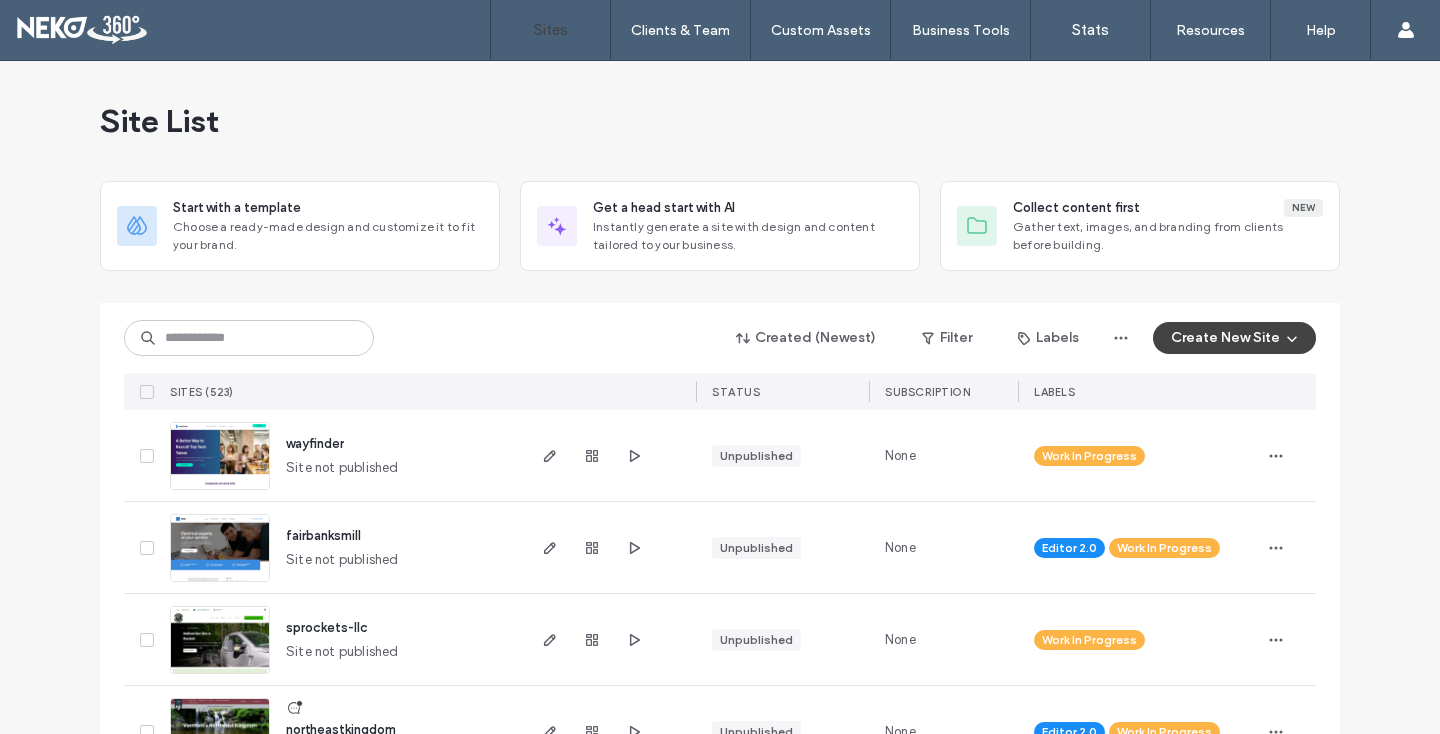 scroll, scrollTop: 0, scrollLeft: 0, axis: both 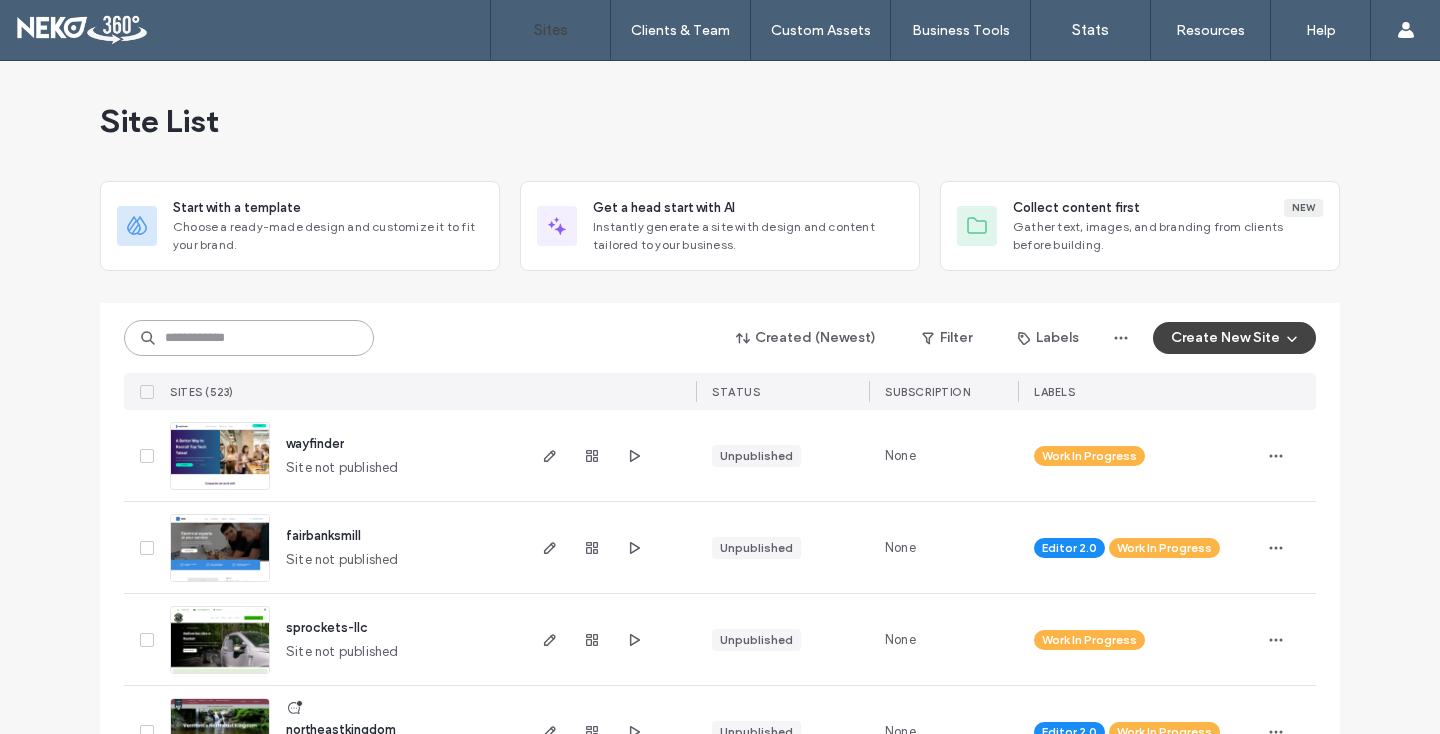 click at bounding box center (249, 338) 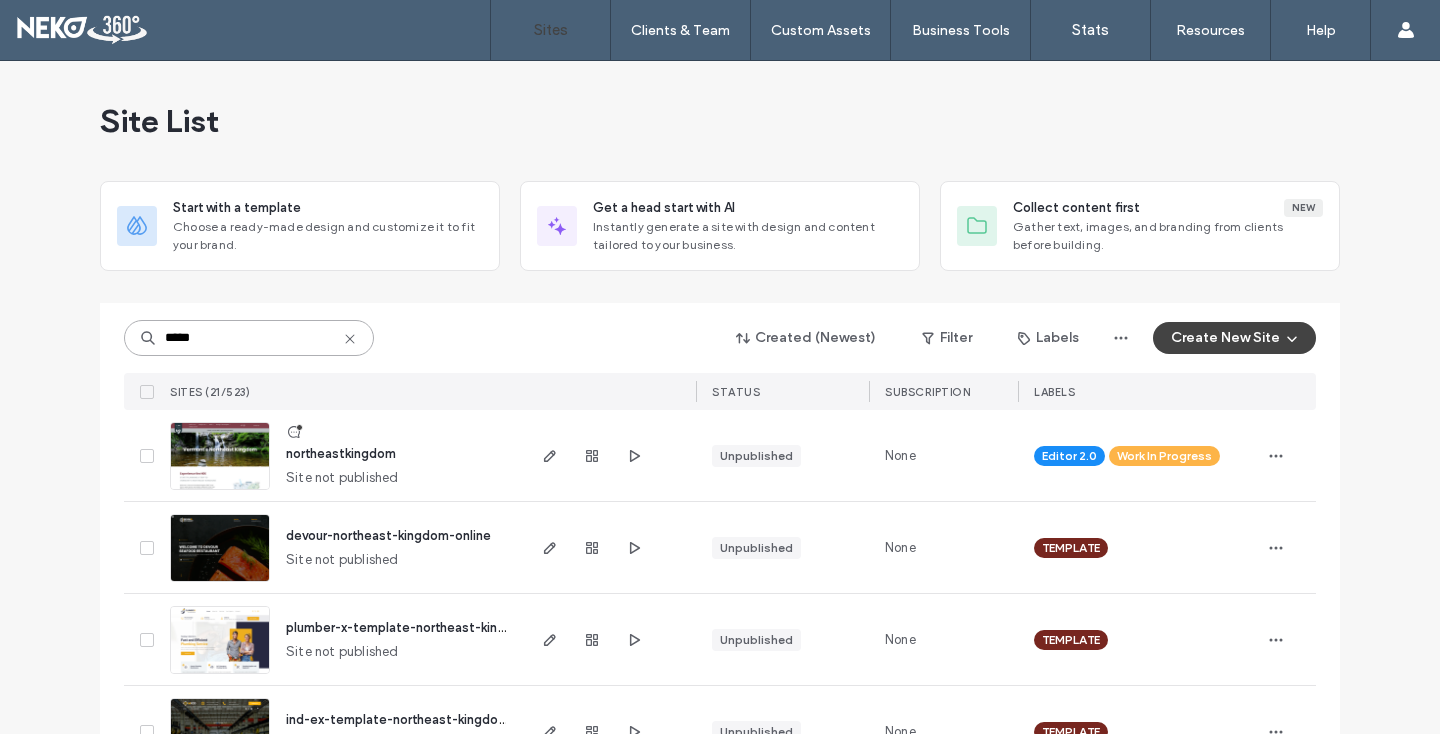 type on "*****" 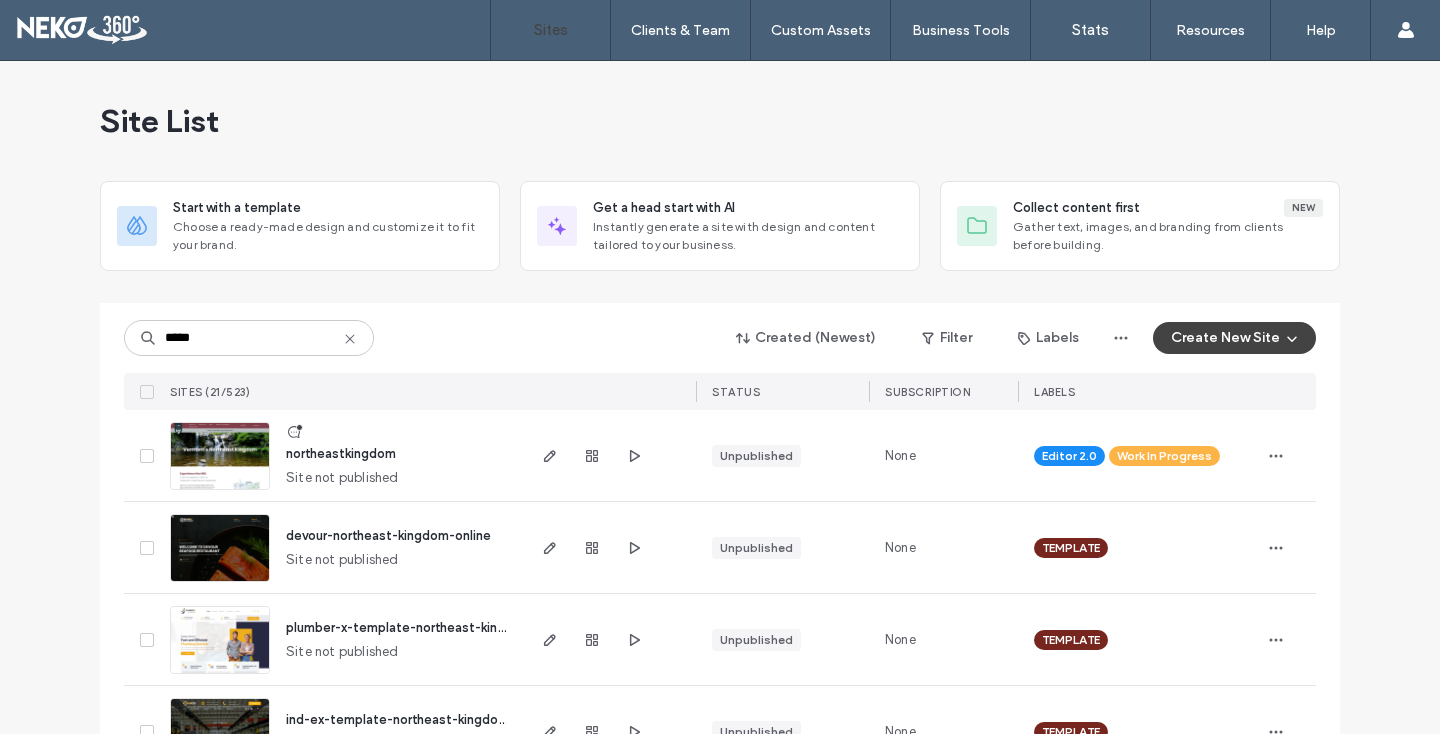 click at bounding box center (220, 491) 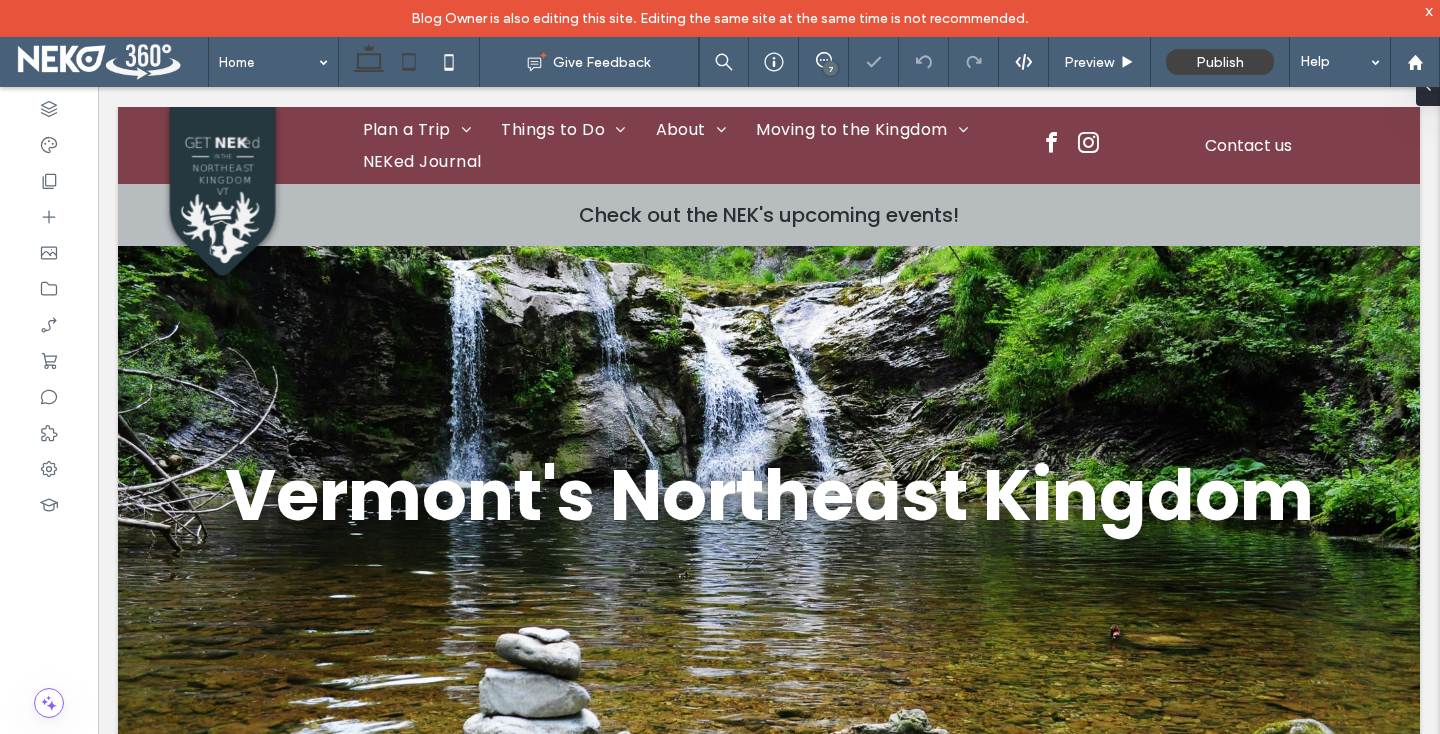 scroll, scrollTop: 0, scrollLeft: 0, axis: both 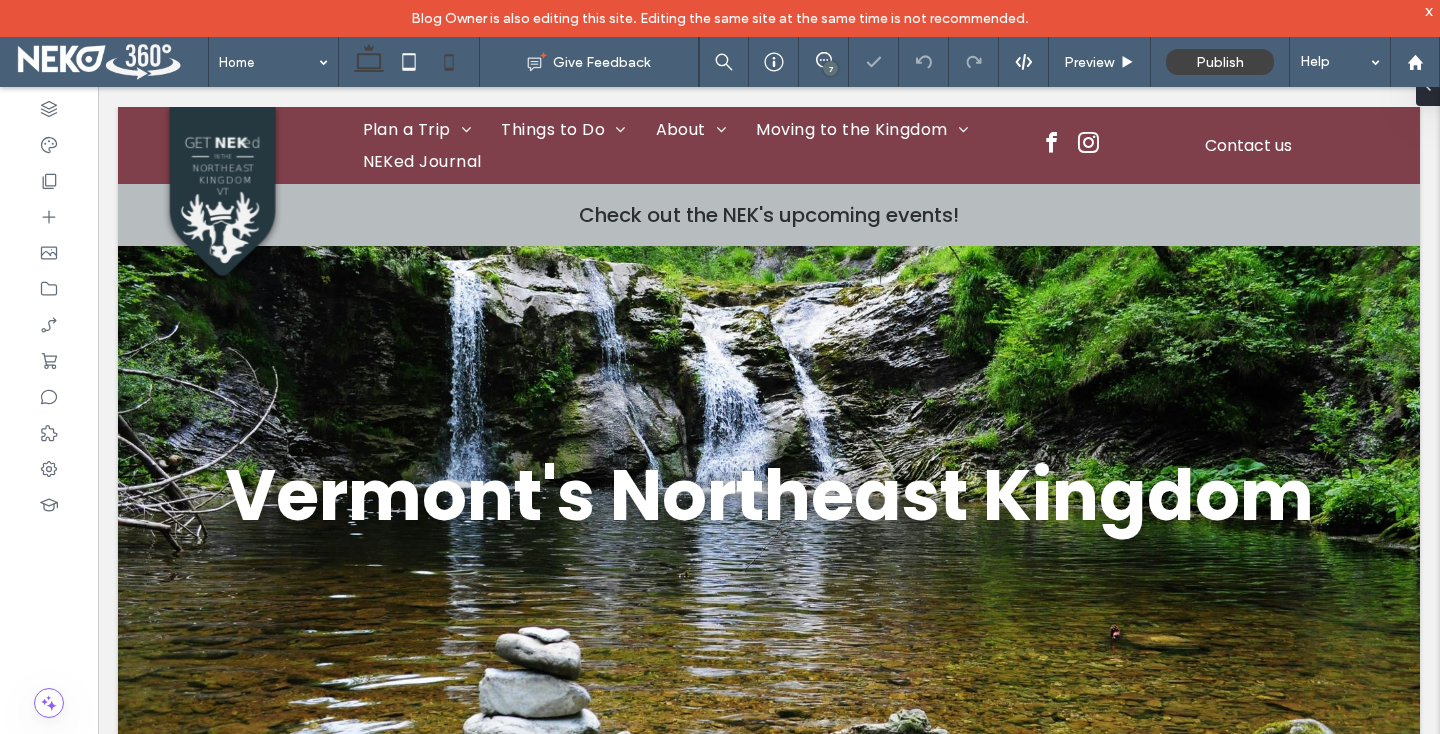 click 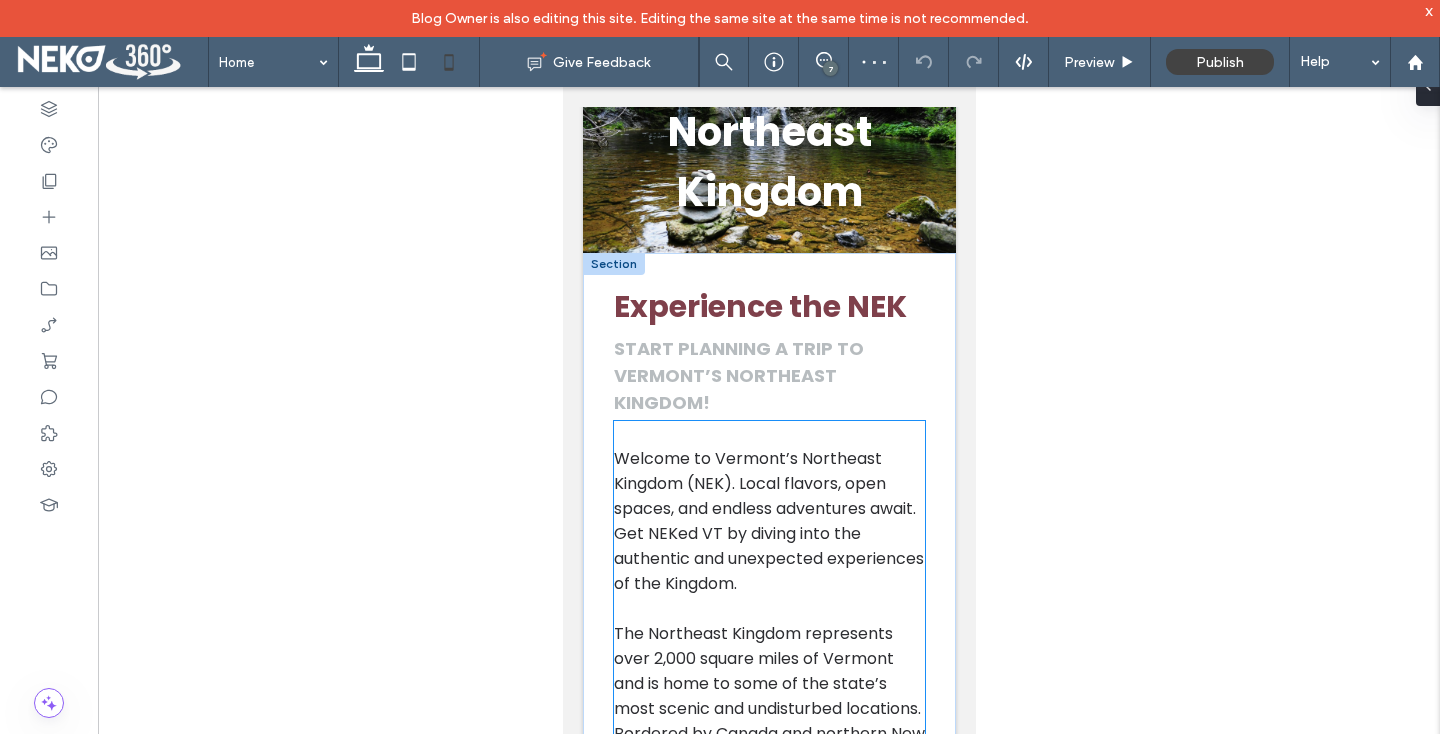 scroll, scrollTop: 0, scrollLeft: 0, axis: both 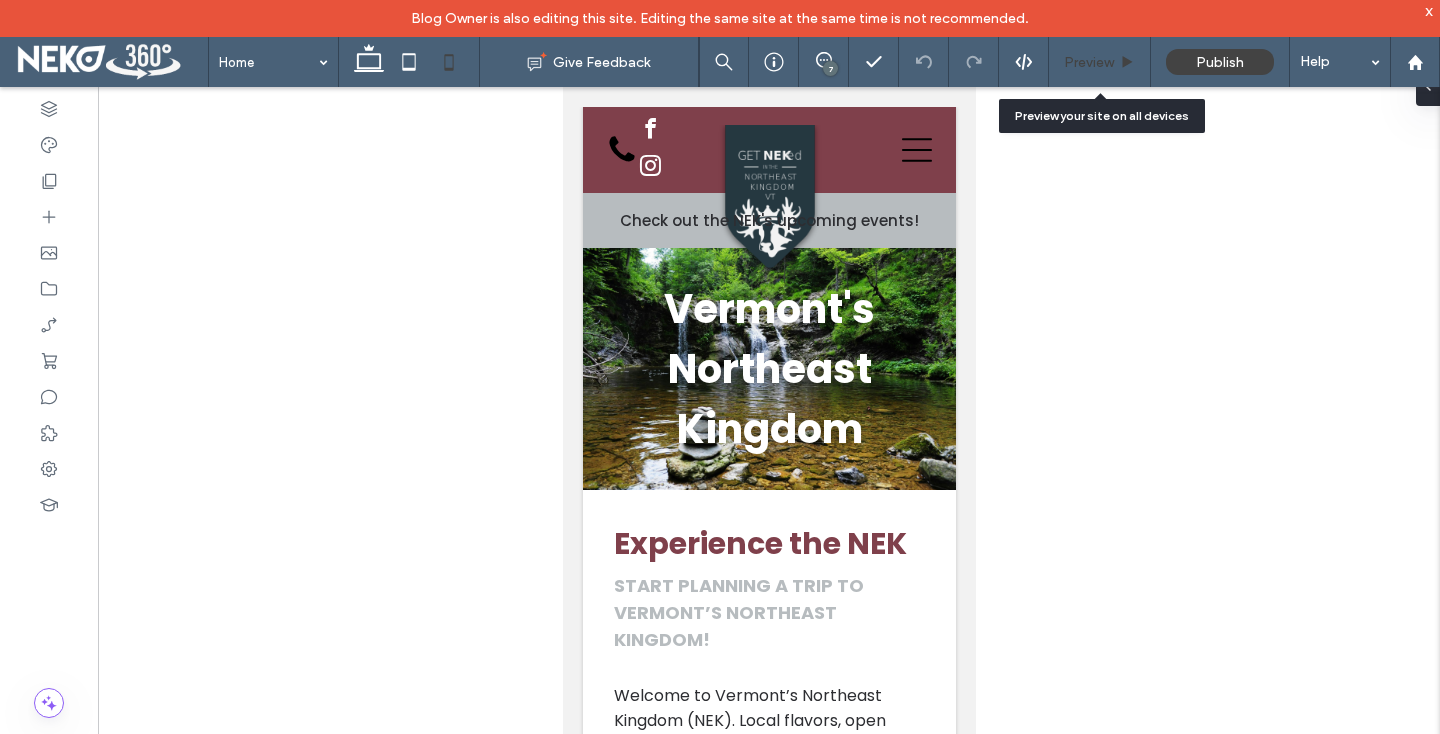 click on "Preview" at bounding box center [1089, 62] 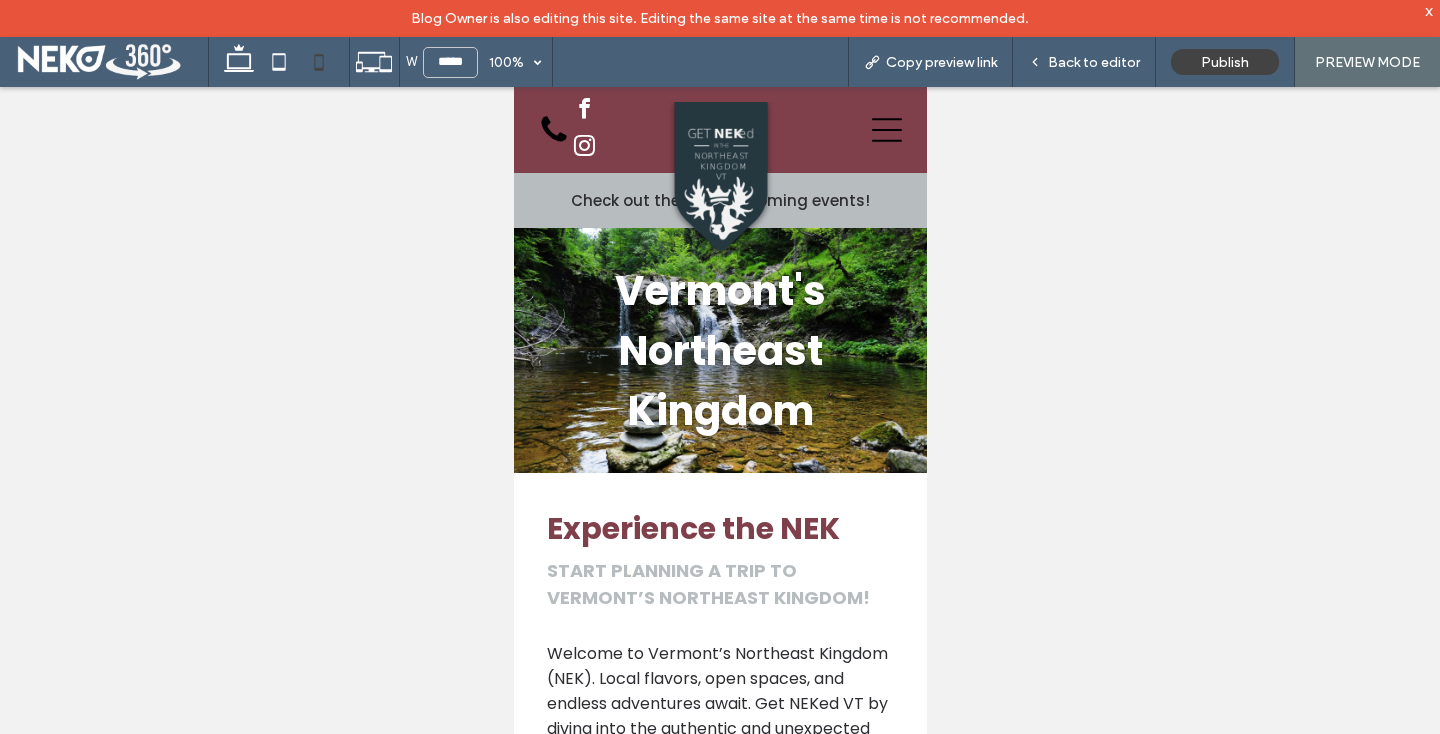 click on "Back to editor" at bounding box center (1094, 62) 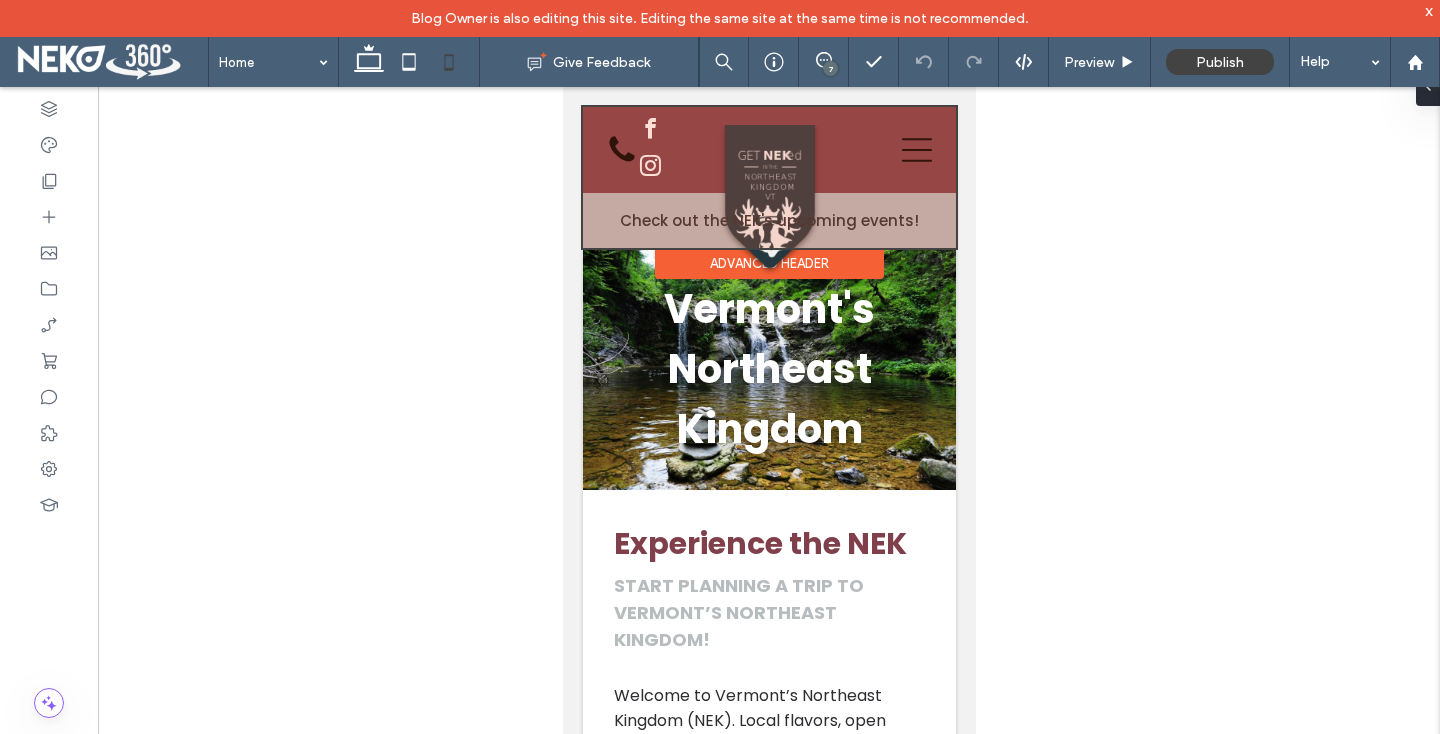 click at bounding box center [768, 177] 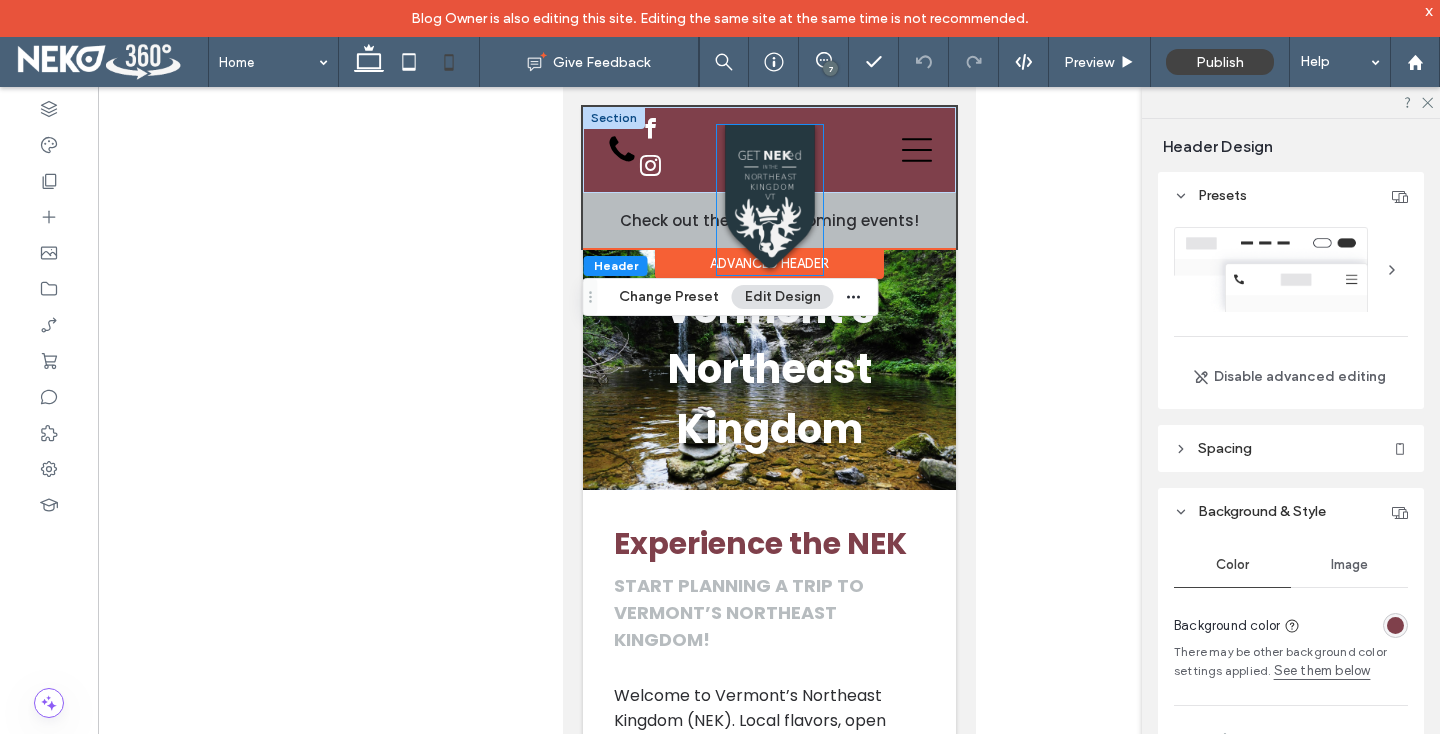 click at bounding box center [769, 200] 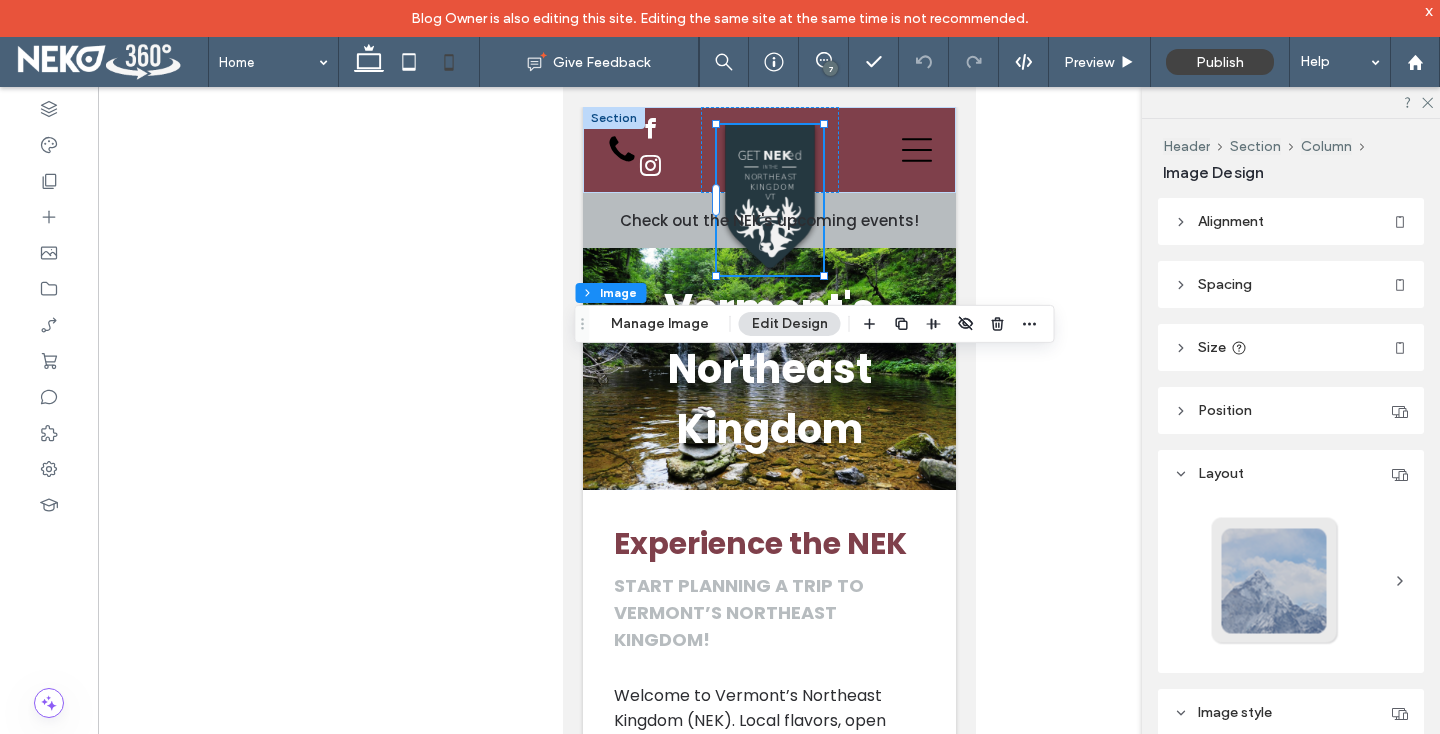 click on "Spacing" at bounding box center (1225, 284) 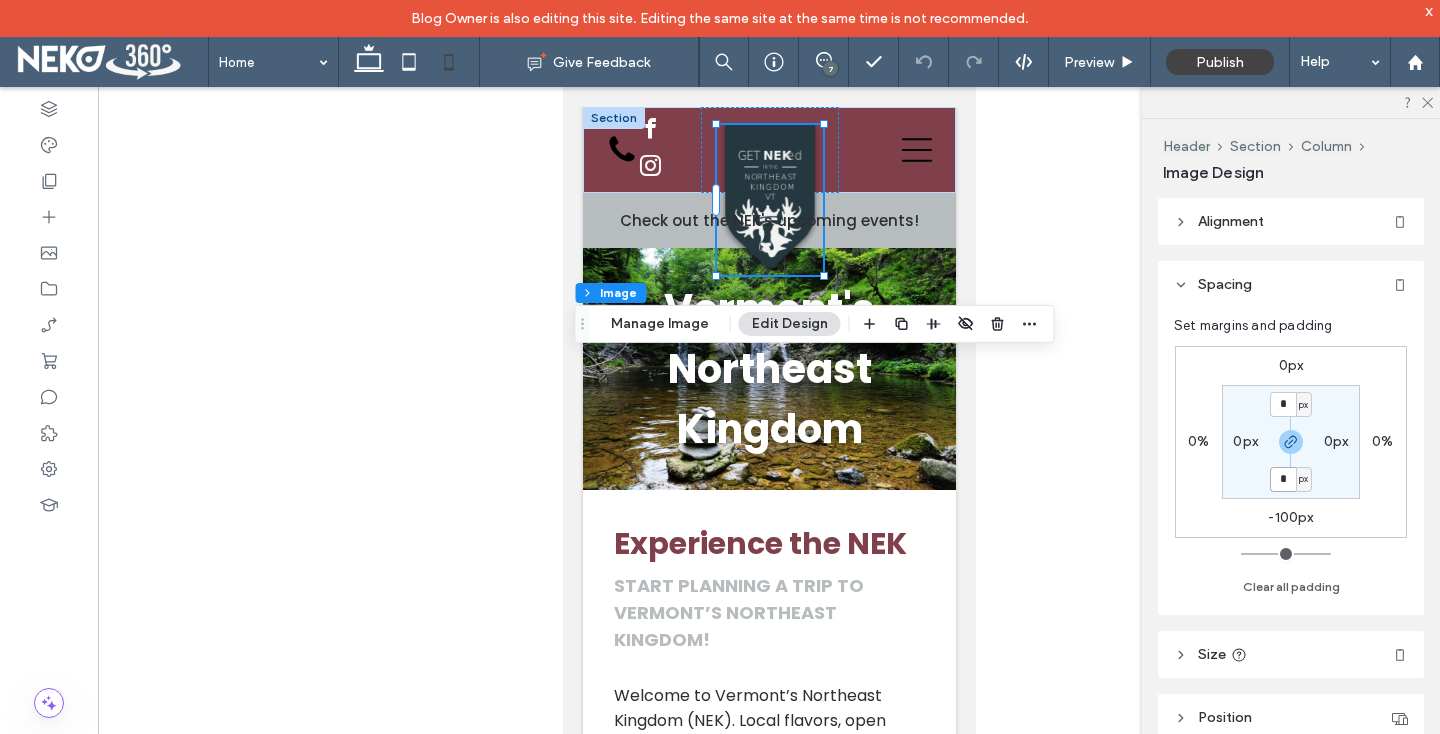 click on "*" at bounding box center (1283, 479) 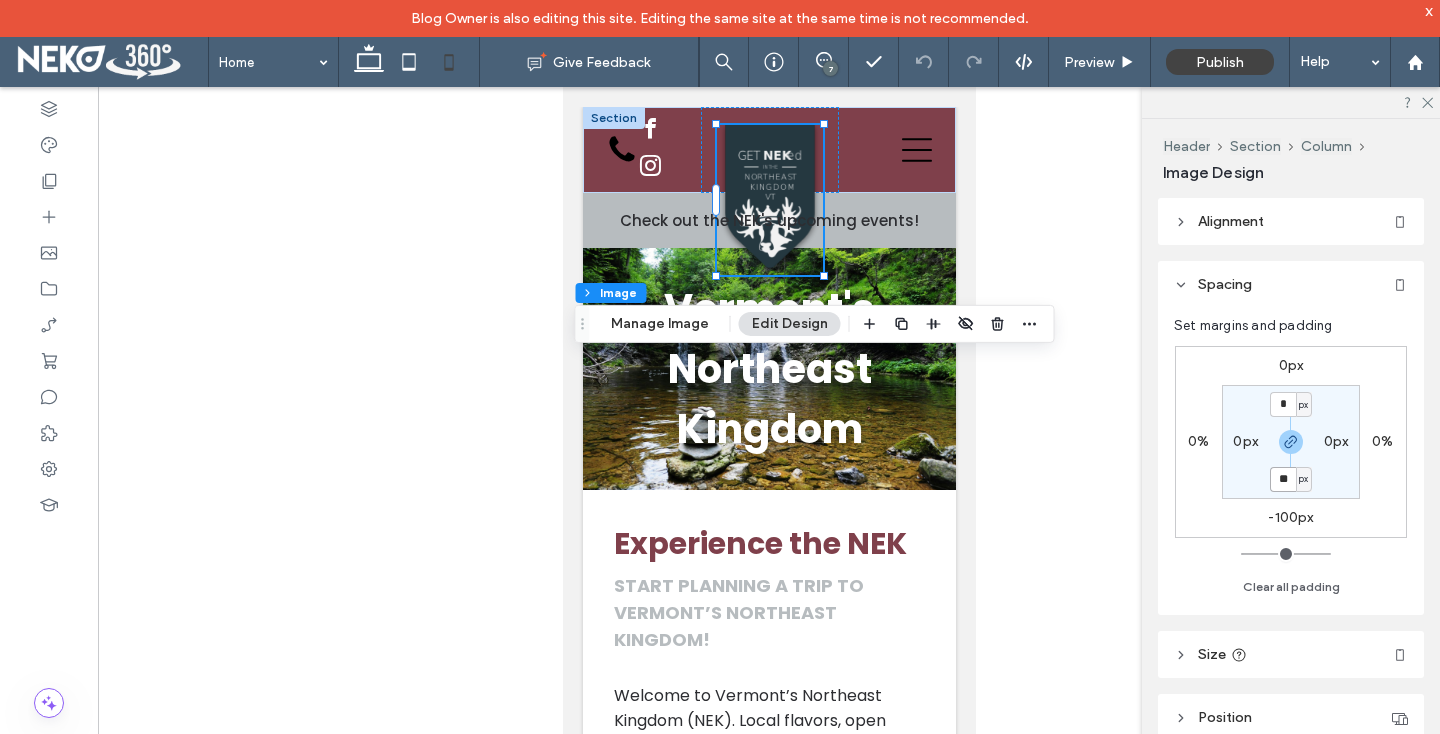 type on "**" 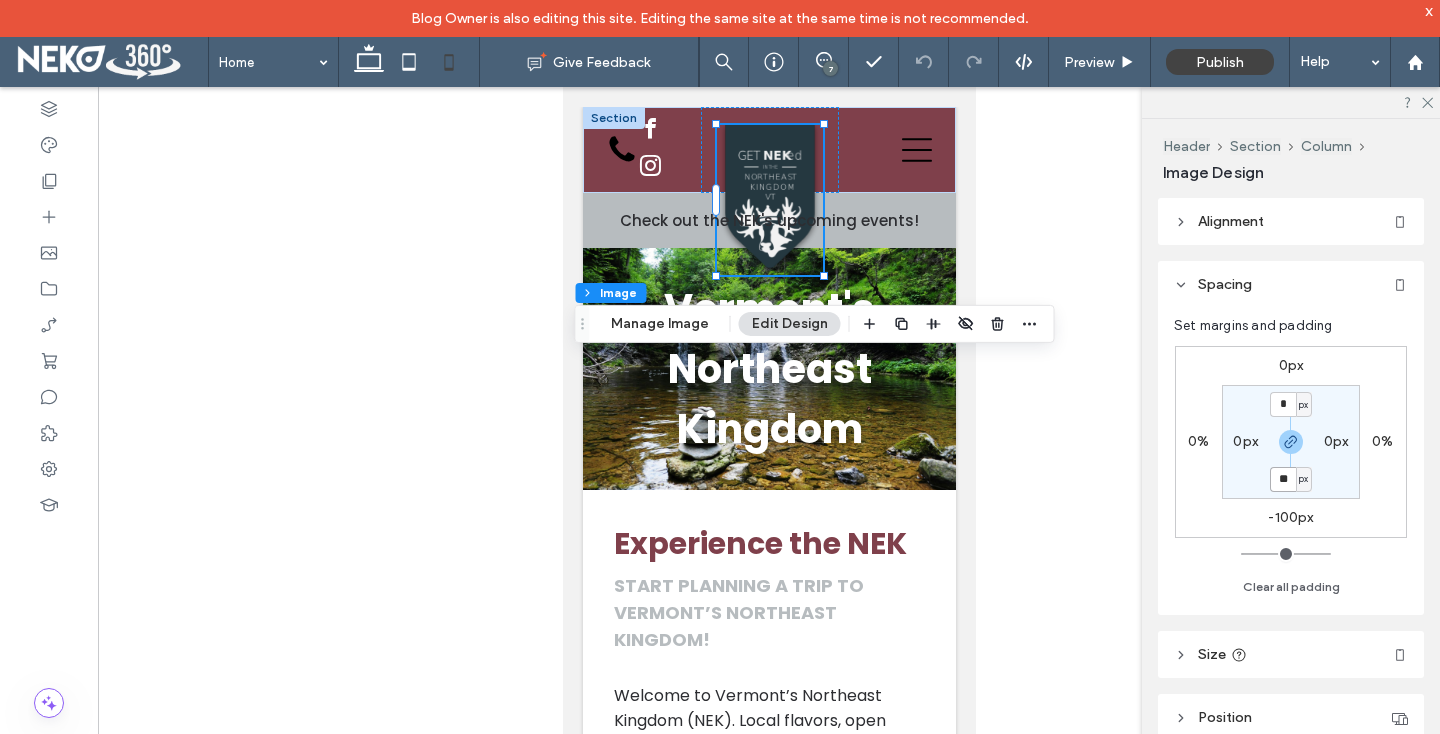 type on "**" 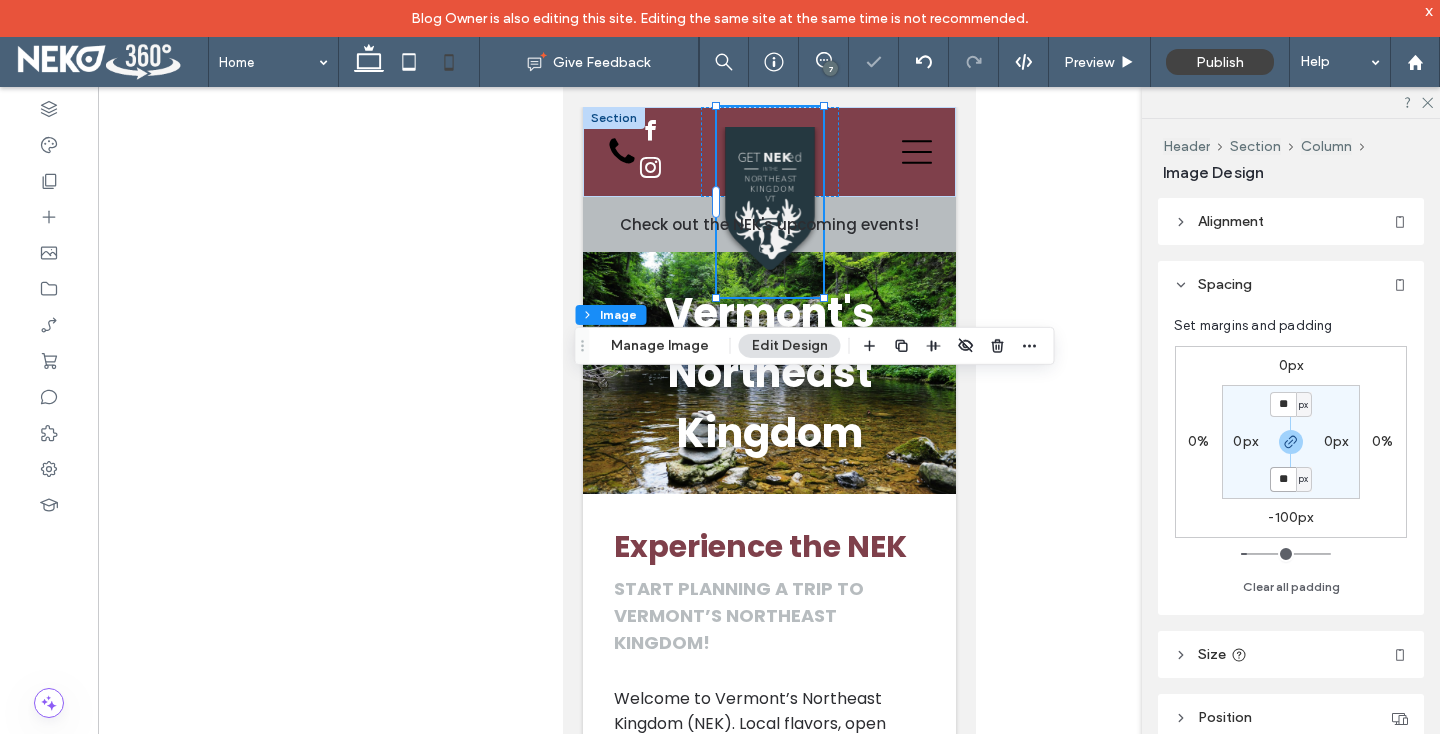 click on "**" at bounding box center (1283, 479) 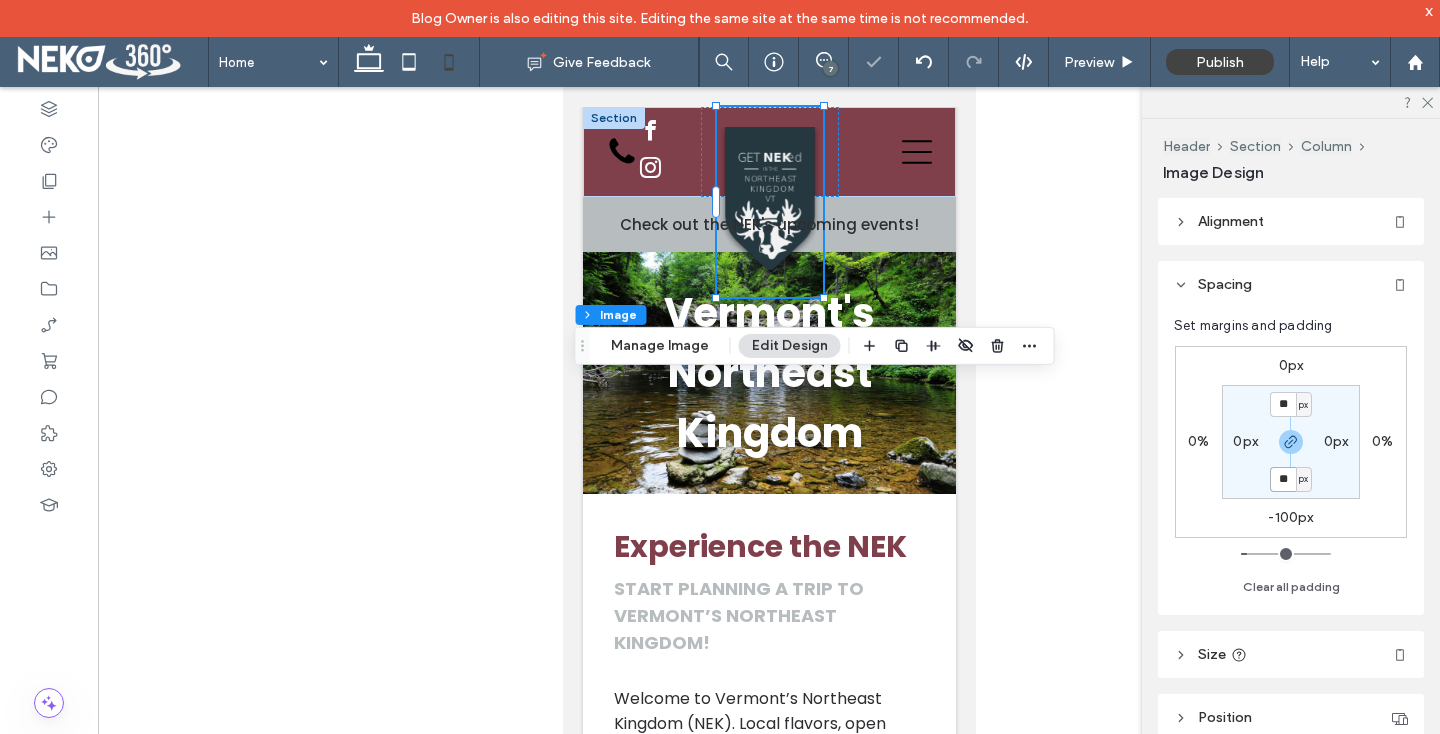 click on "**" at bounding box center [1283, 479] 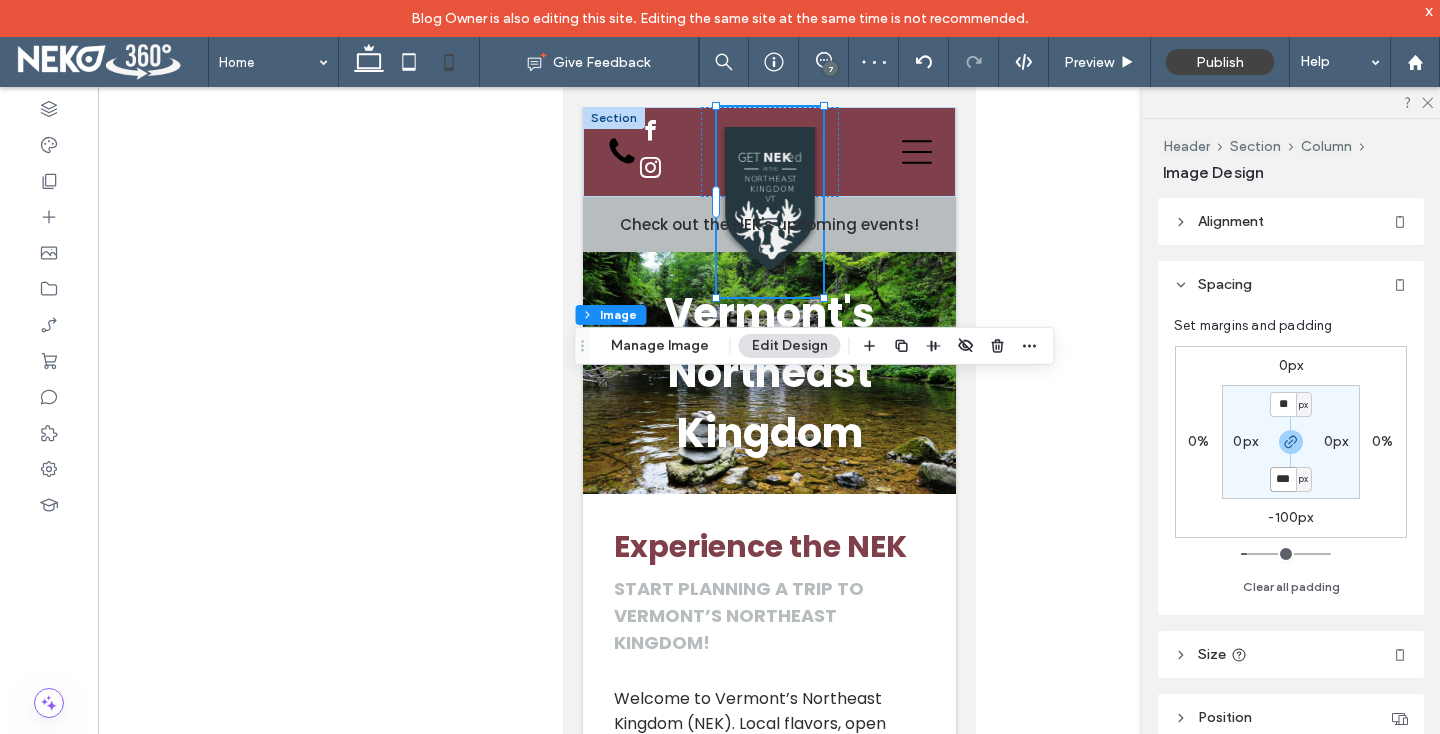 type on "***" 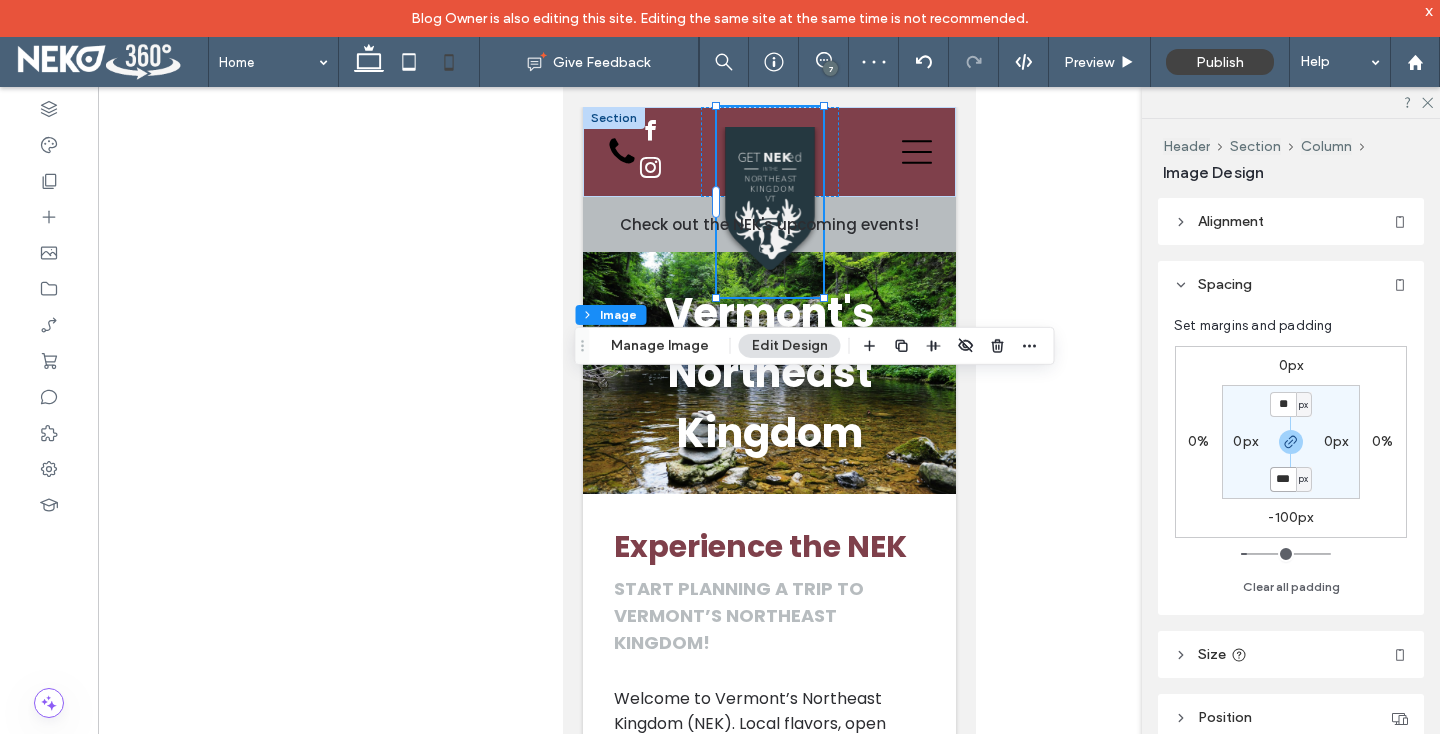 type on "***" 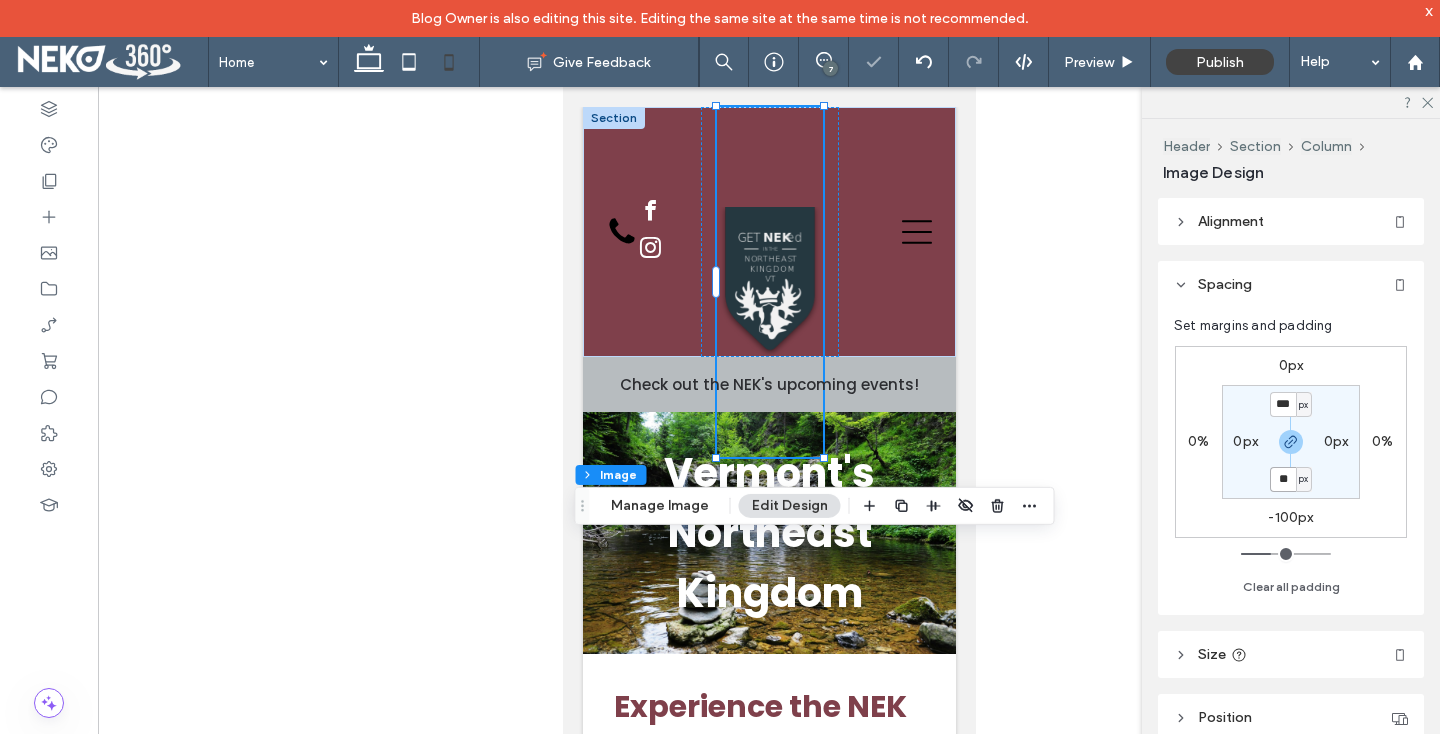 click on "**" at bounding box center (1283, 479) 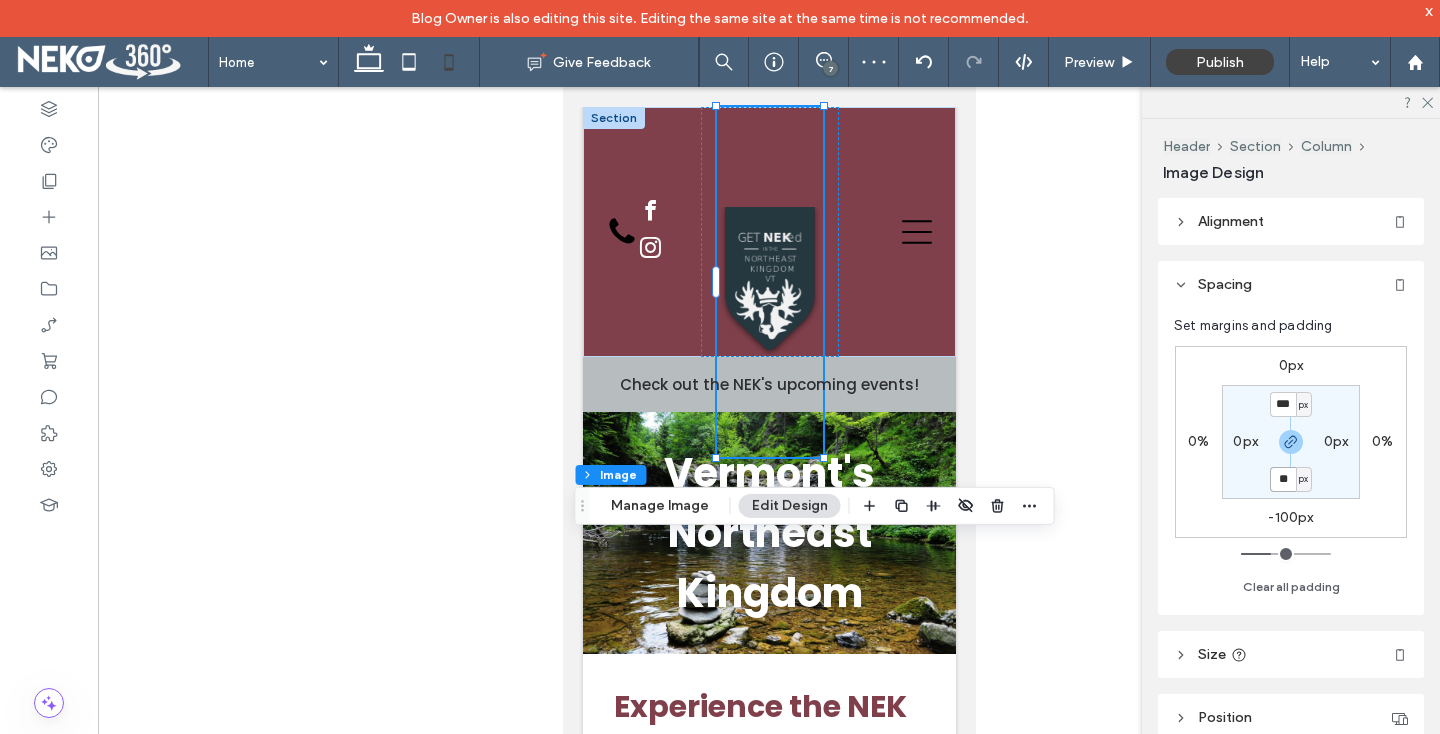 click on "**" at bounding box center (1283, 479) 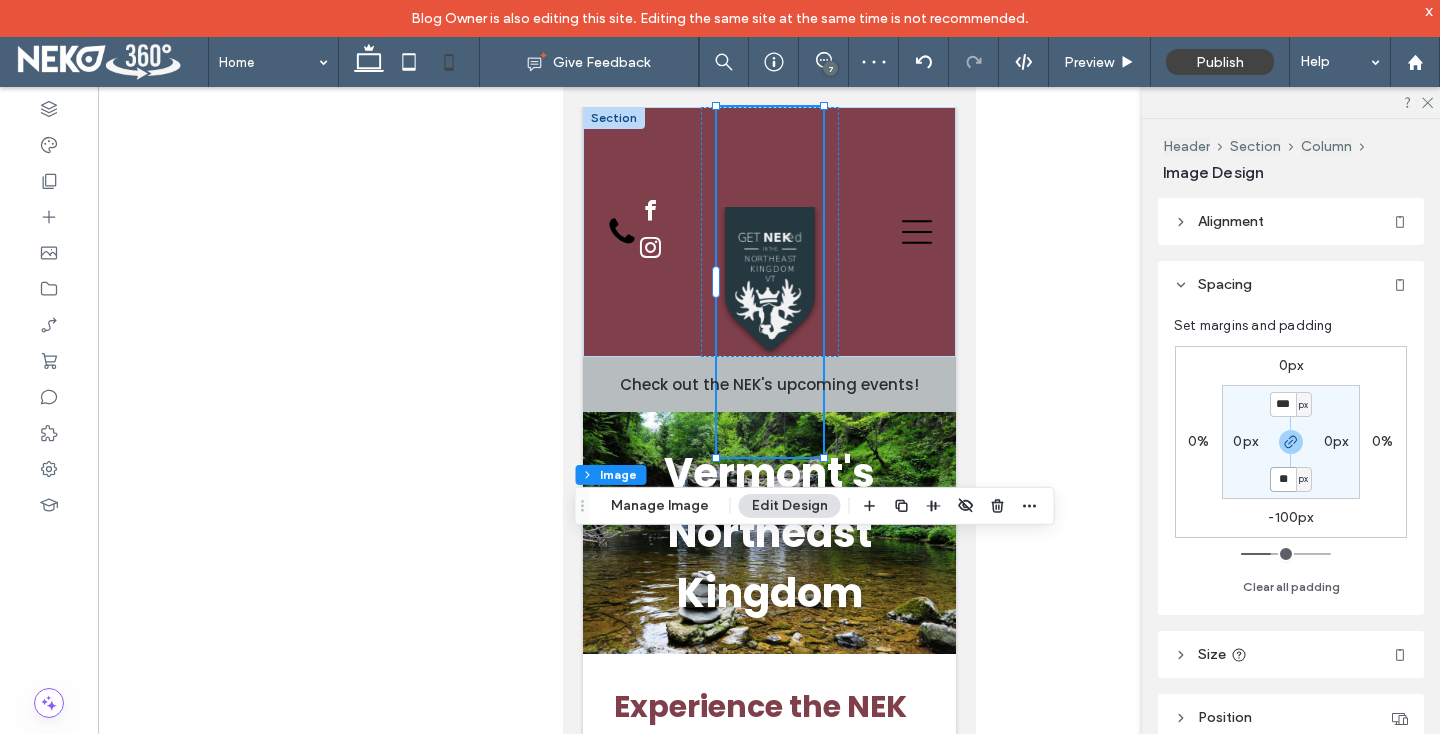 type on "**" 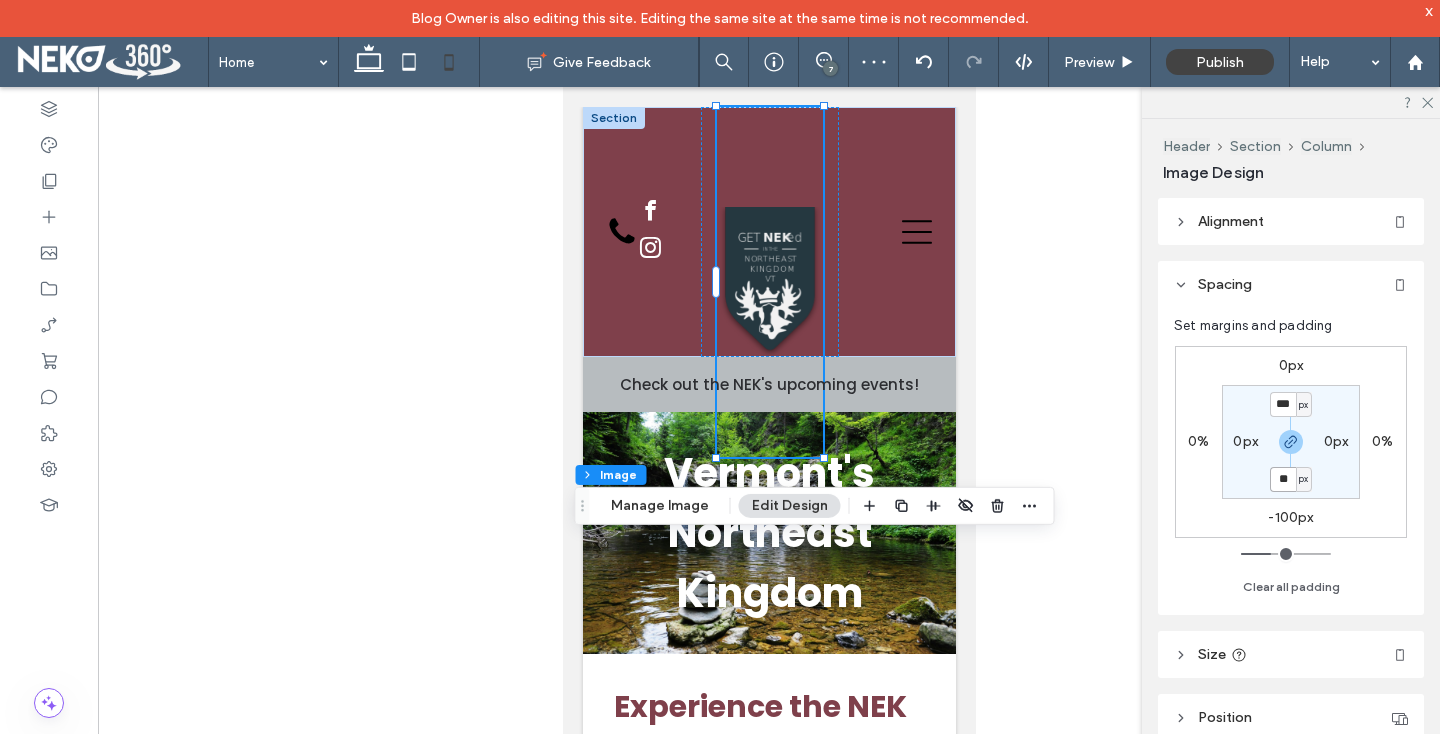 type on "**" 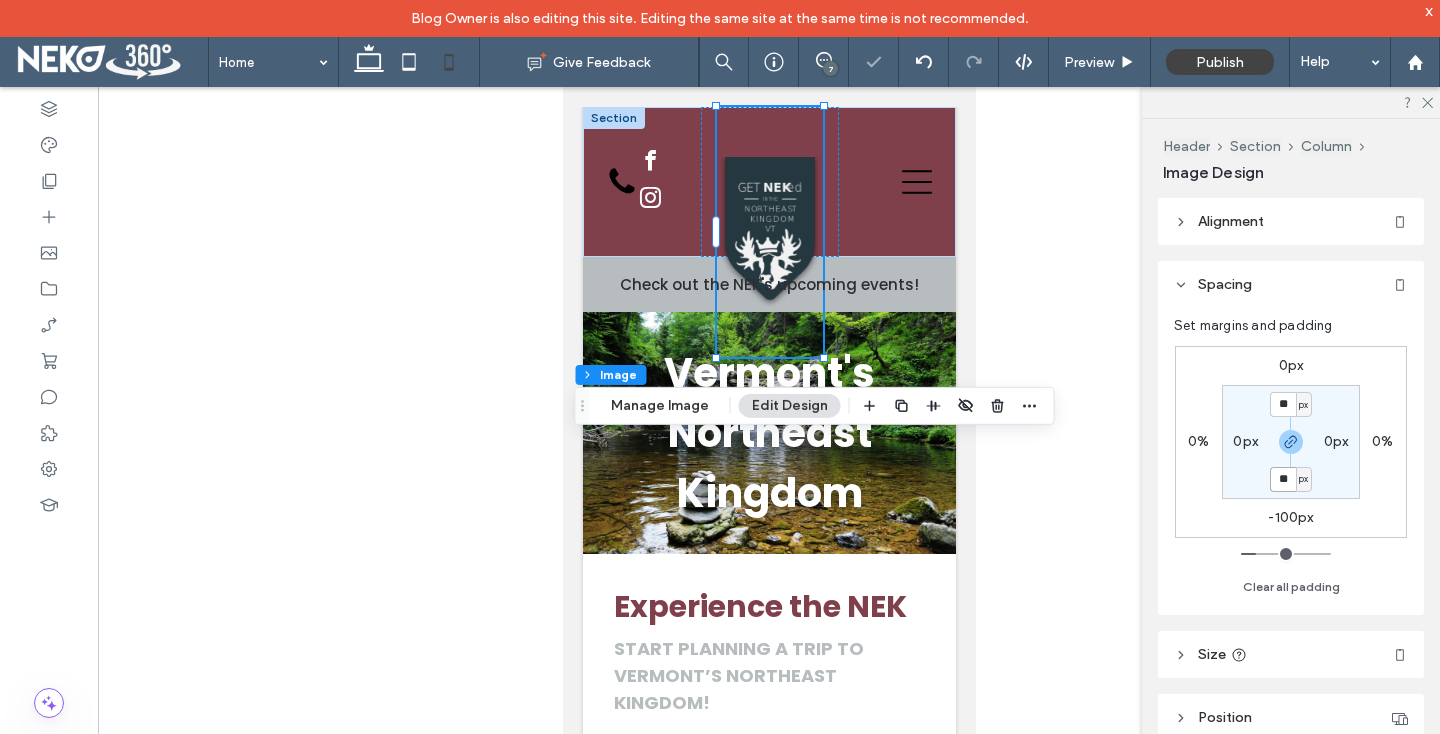 click on "**" at bounding box center [1283, 479] 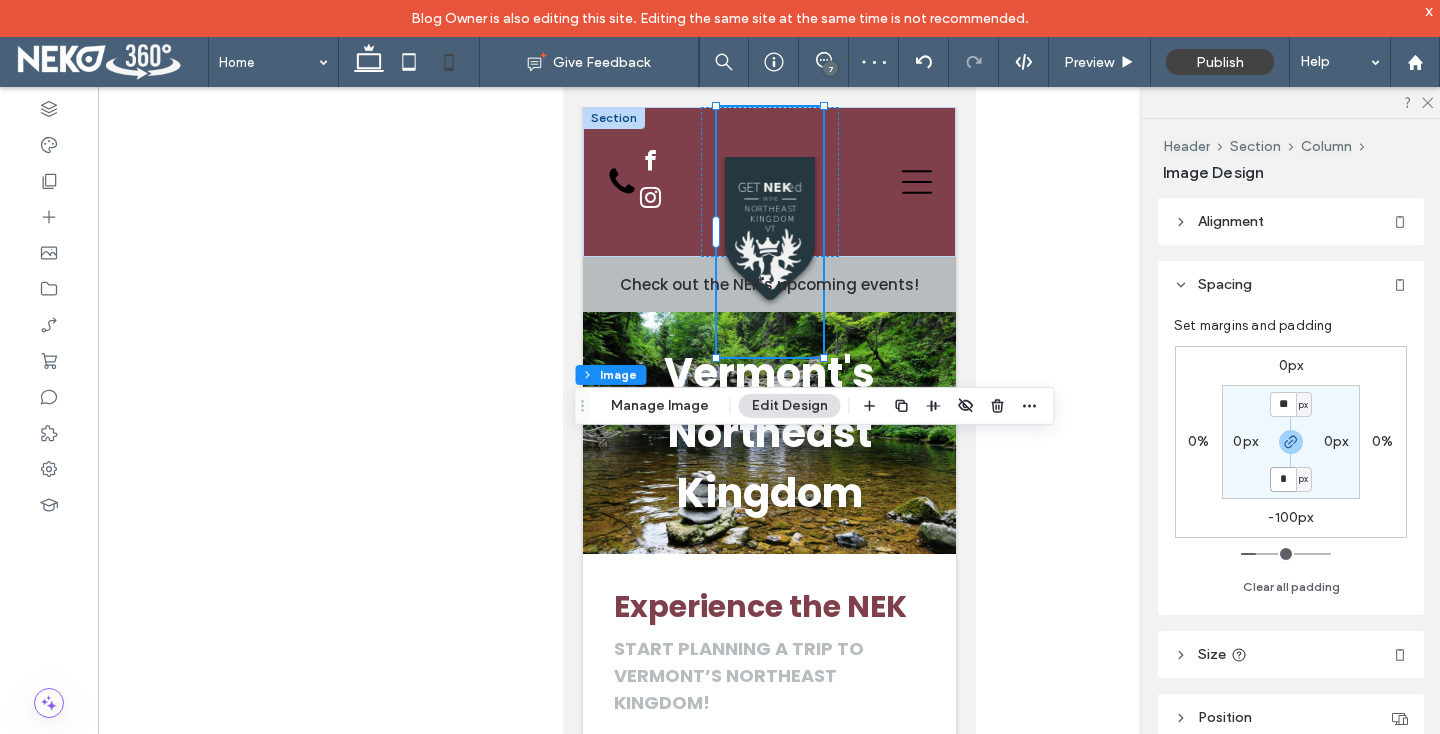 type on "*" 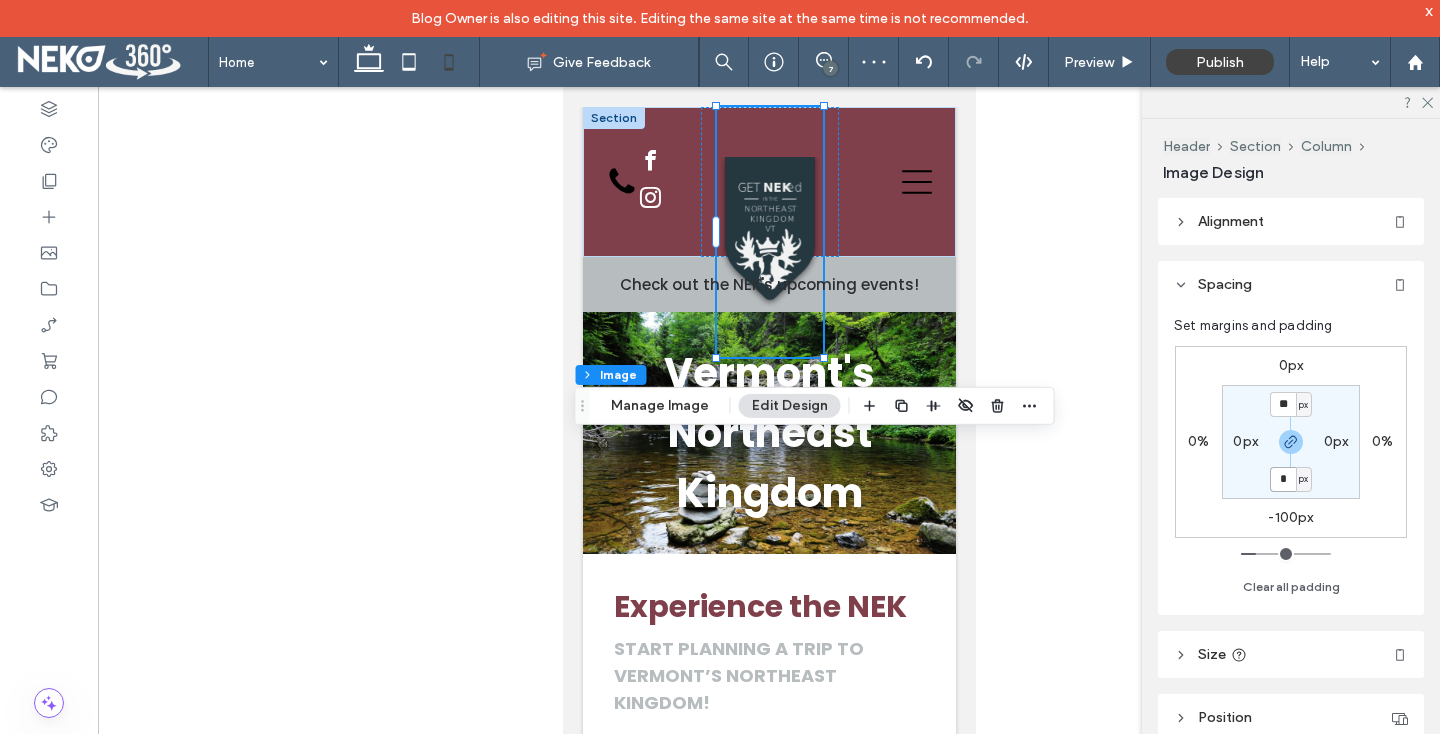 type on "*" 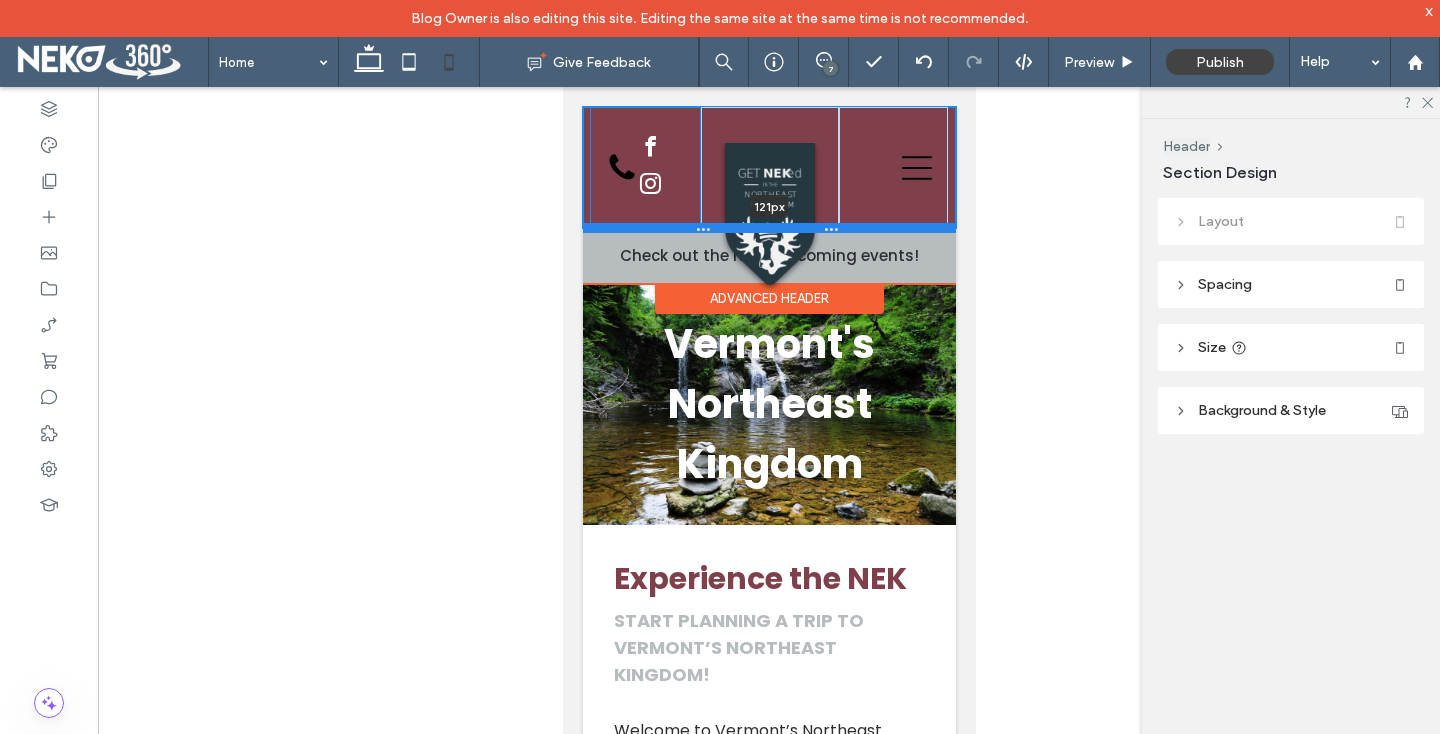 drag, startPoint x: 614, startPoint y: 194, endPoint x: 598, endPoint y: 230, distance: 39.39543 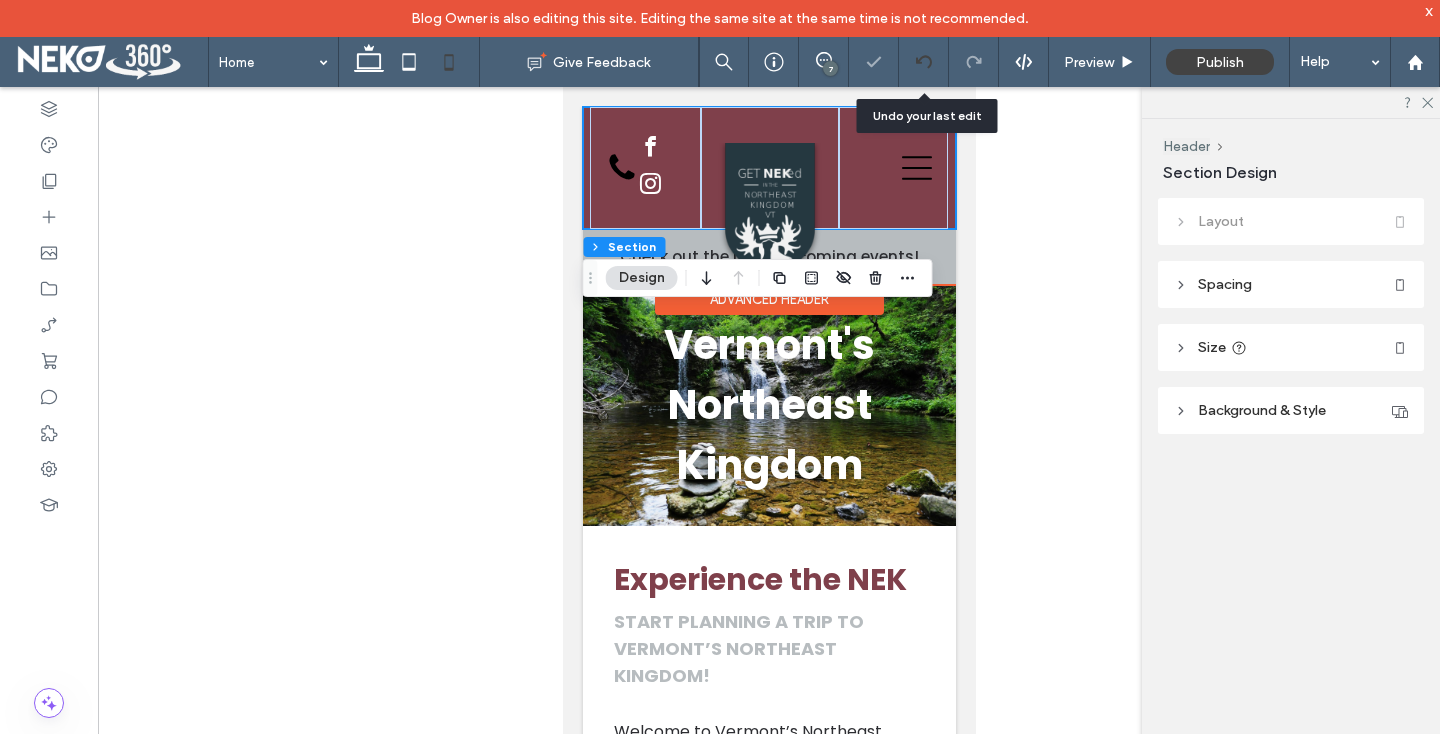 click 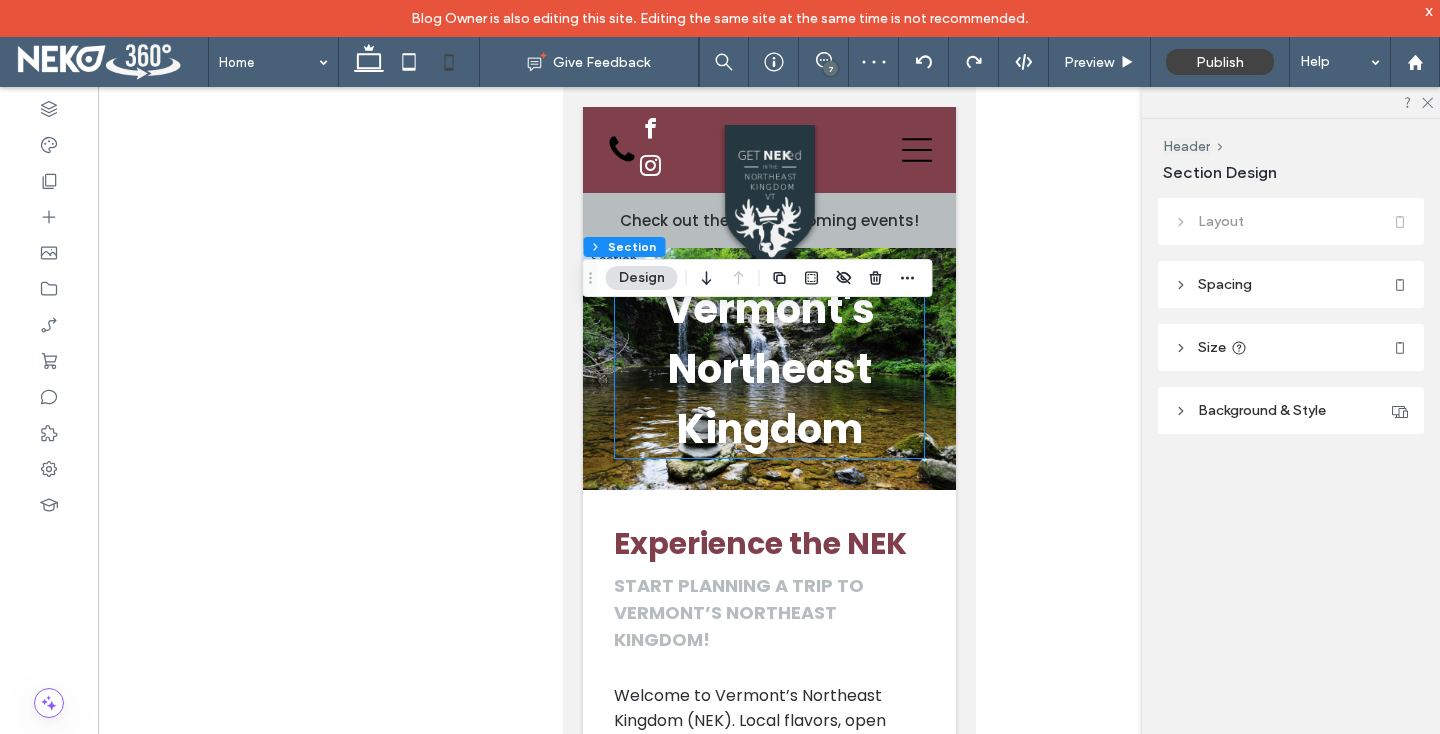 scroll, scrollTop: 0, scrollLeft: 0, axis: both 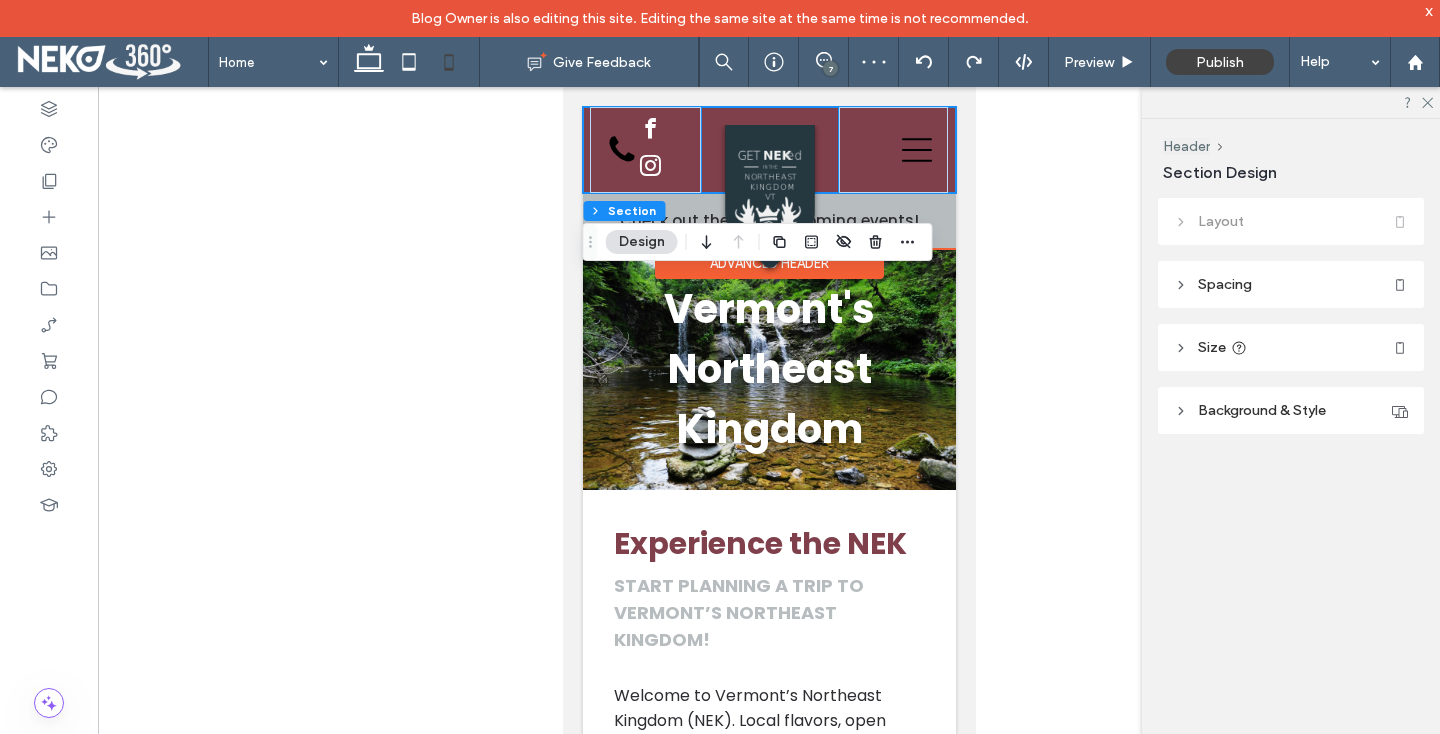 click at bounding box center (769, 150) 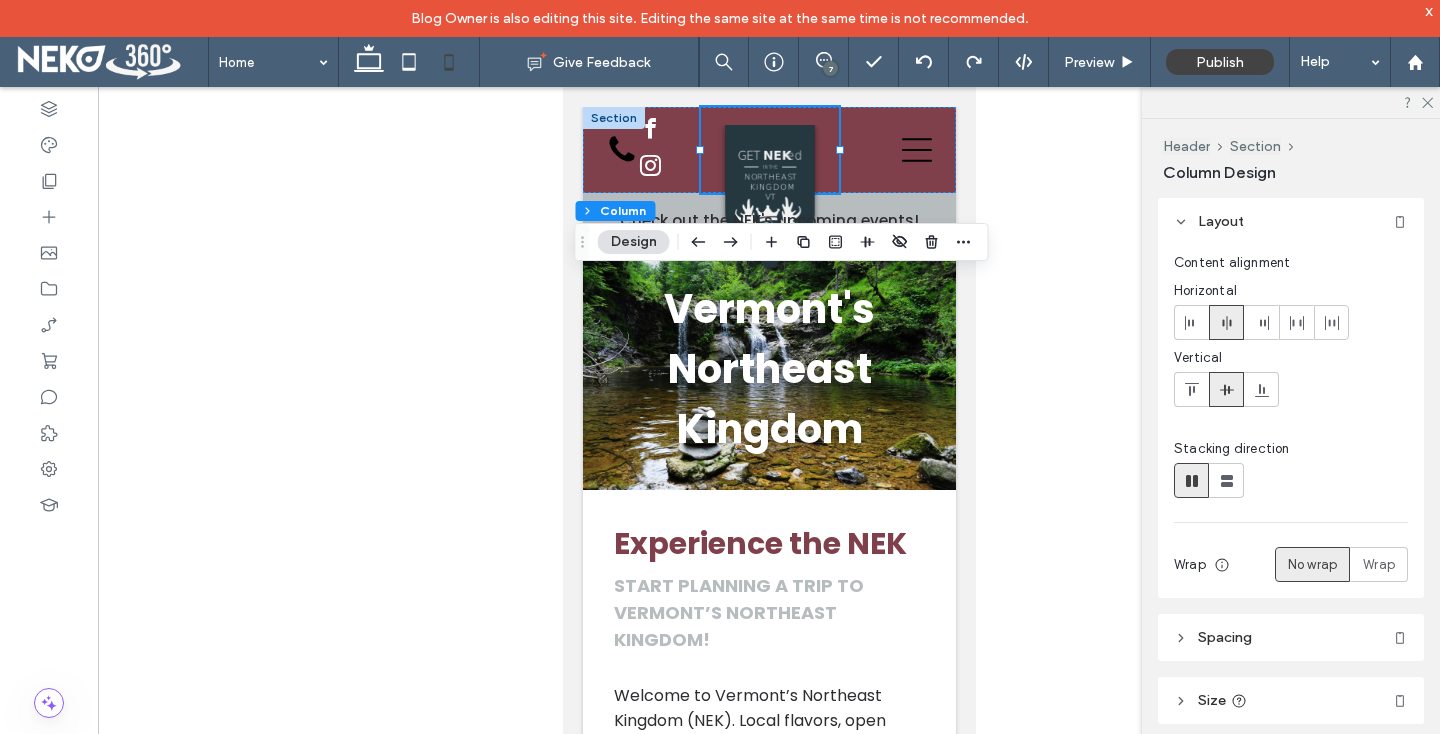 scroll, scrollTop: 104, scrollLeft: 0, axis: vertical 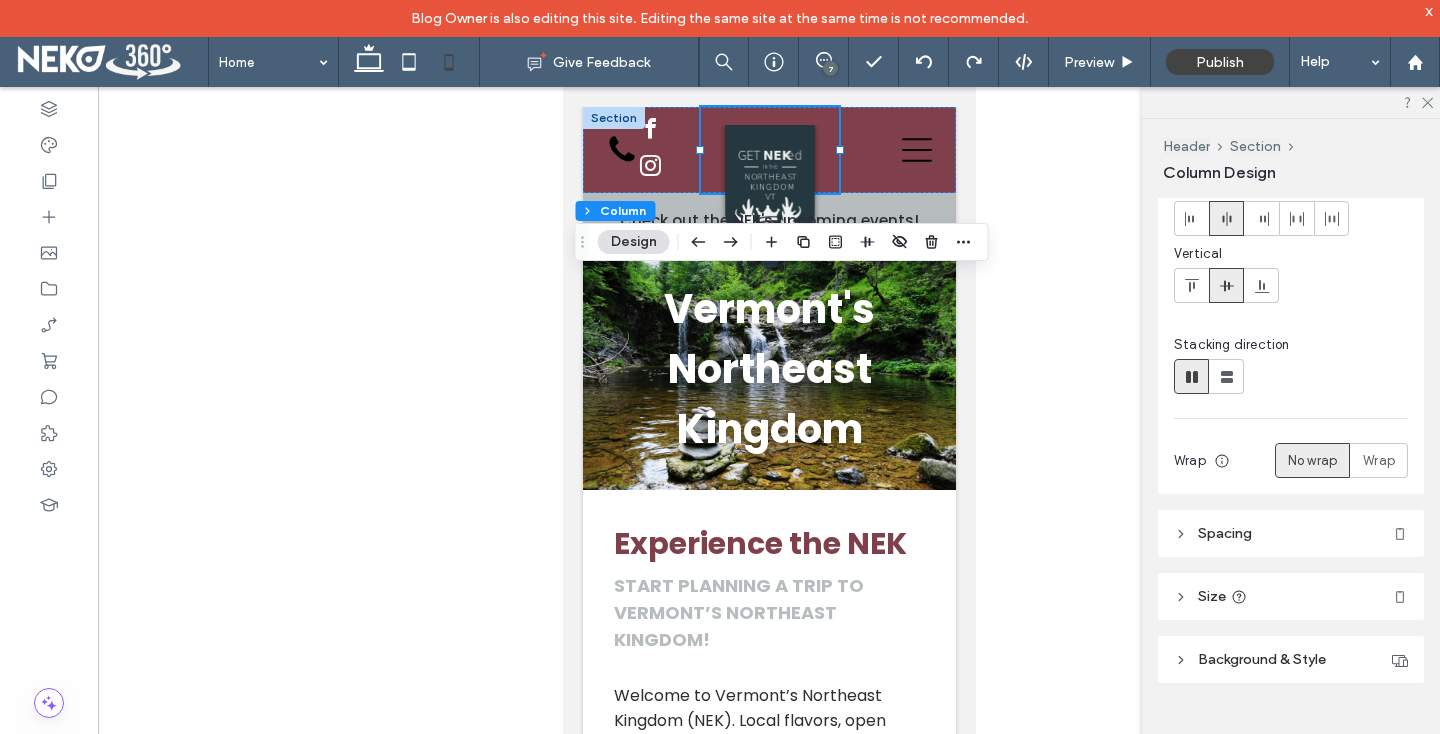 click on "Spacing" at bounding box center [1291, 533] 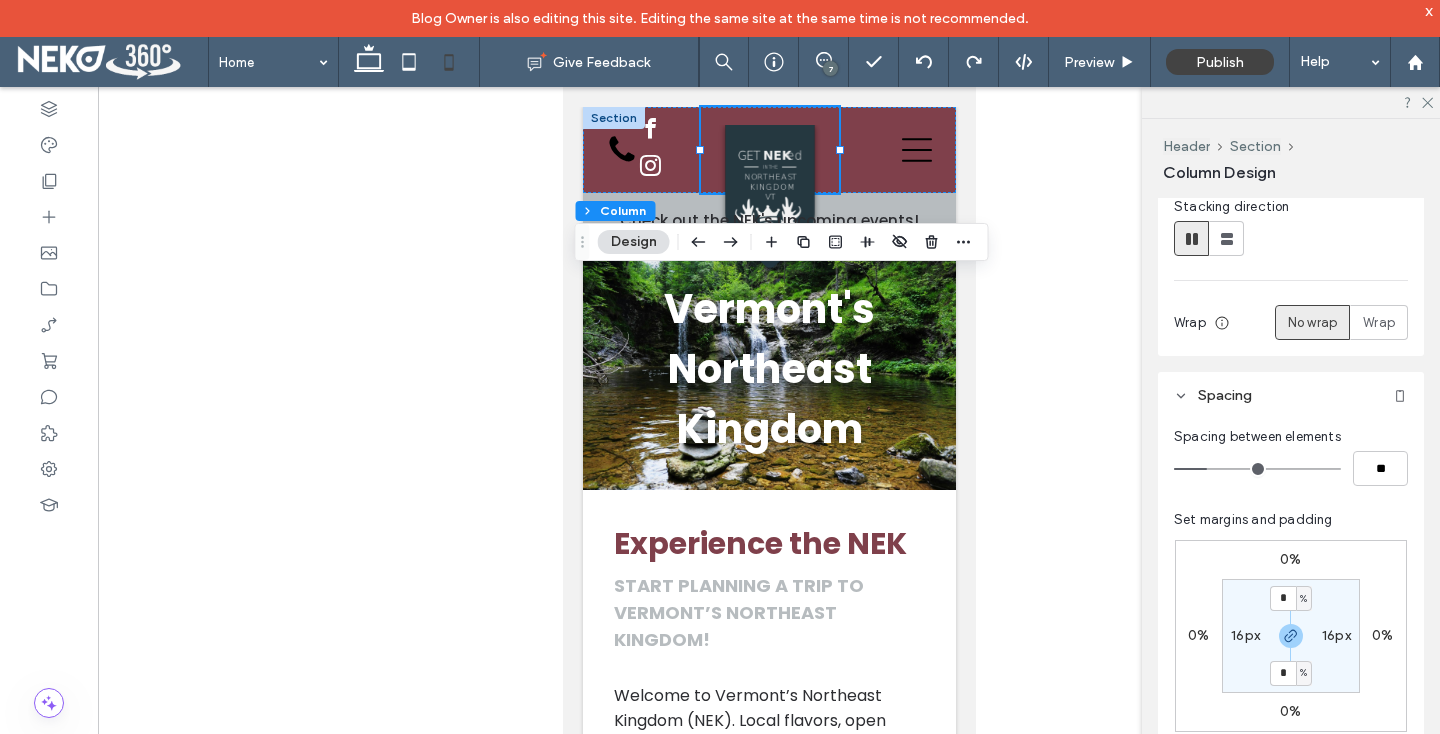 scroll, scrollTop: 363, scrollLeft: 0, axis: vertical 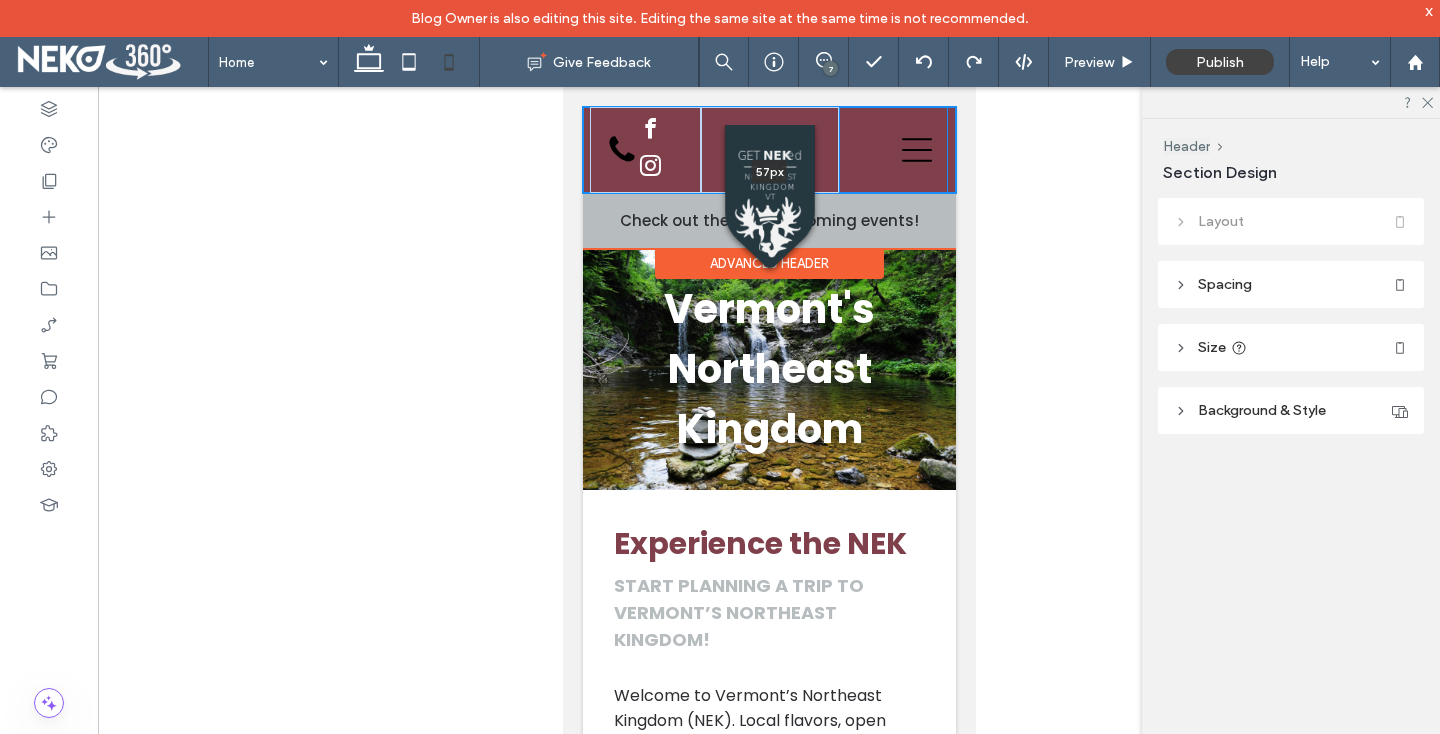 drag, startPoint x: 857, startPoint y: 190, endPoint x: 855, endPoint y: 160, distance: 30.066593 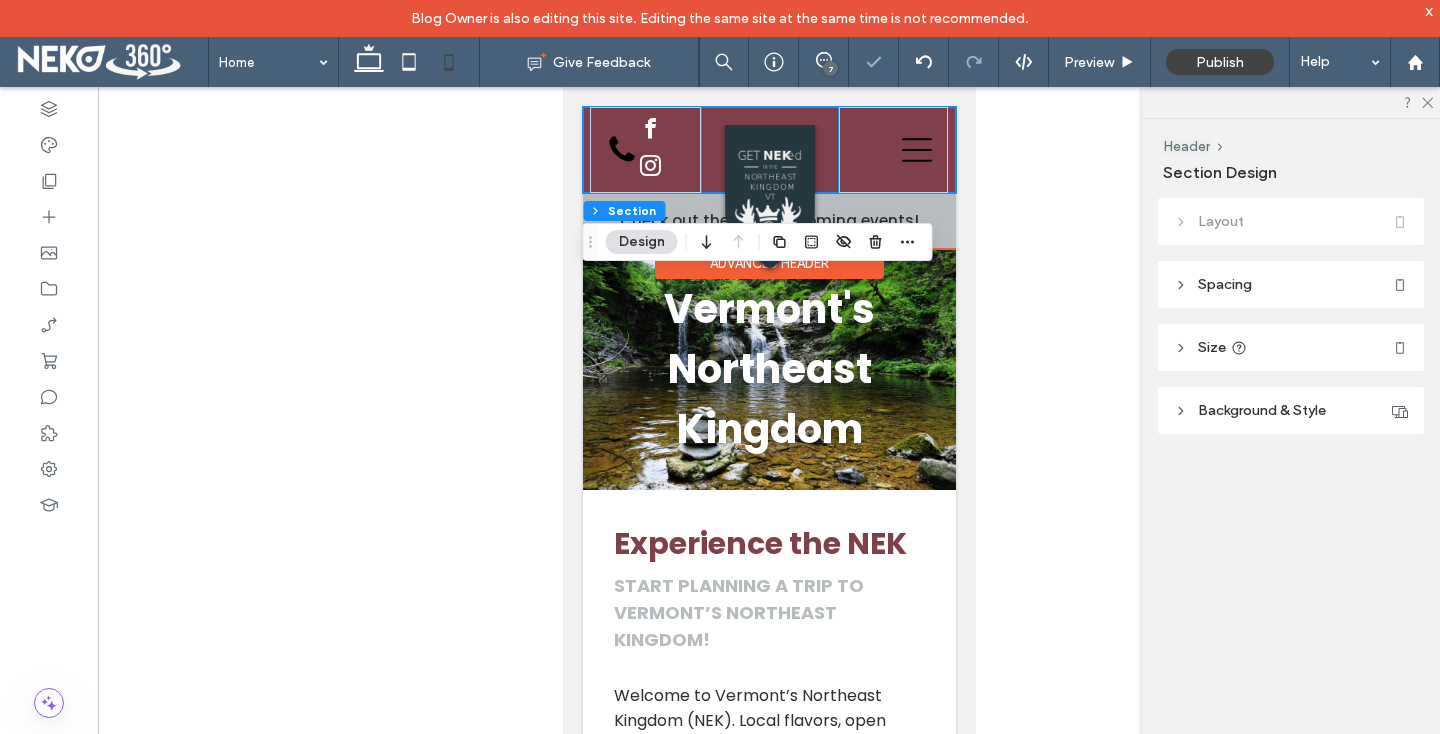 click at bounding box center [769, 150] 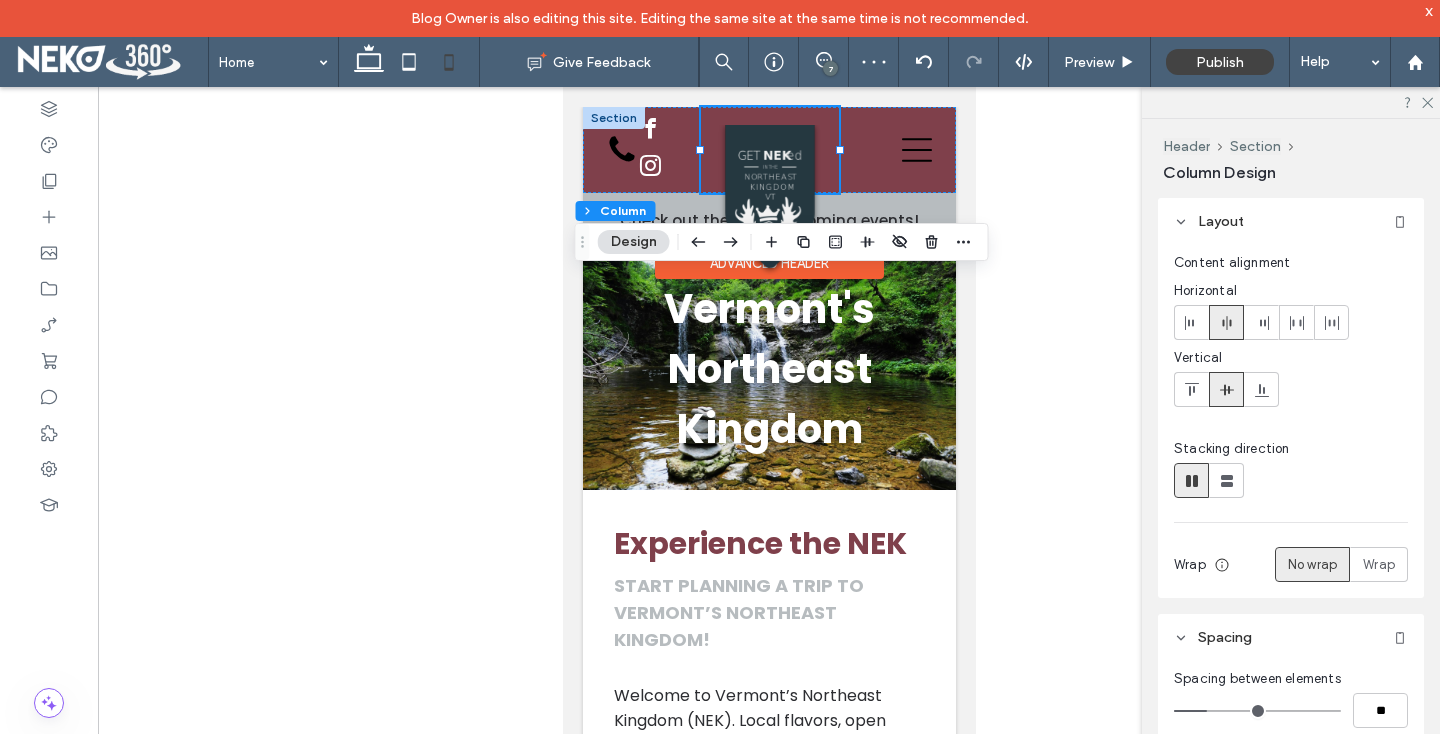 click at bounding box center [613, 118] 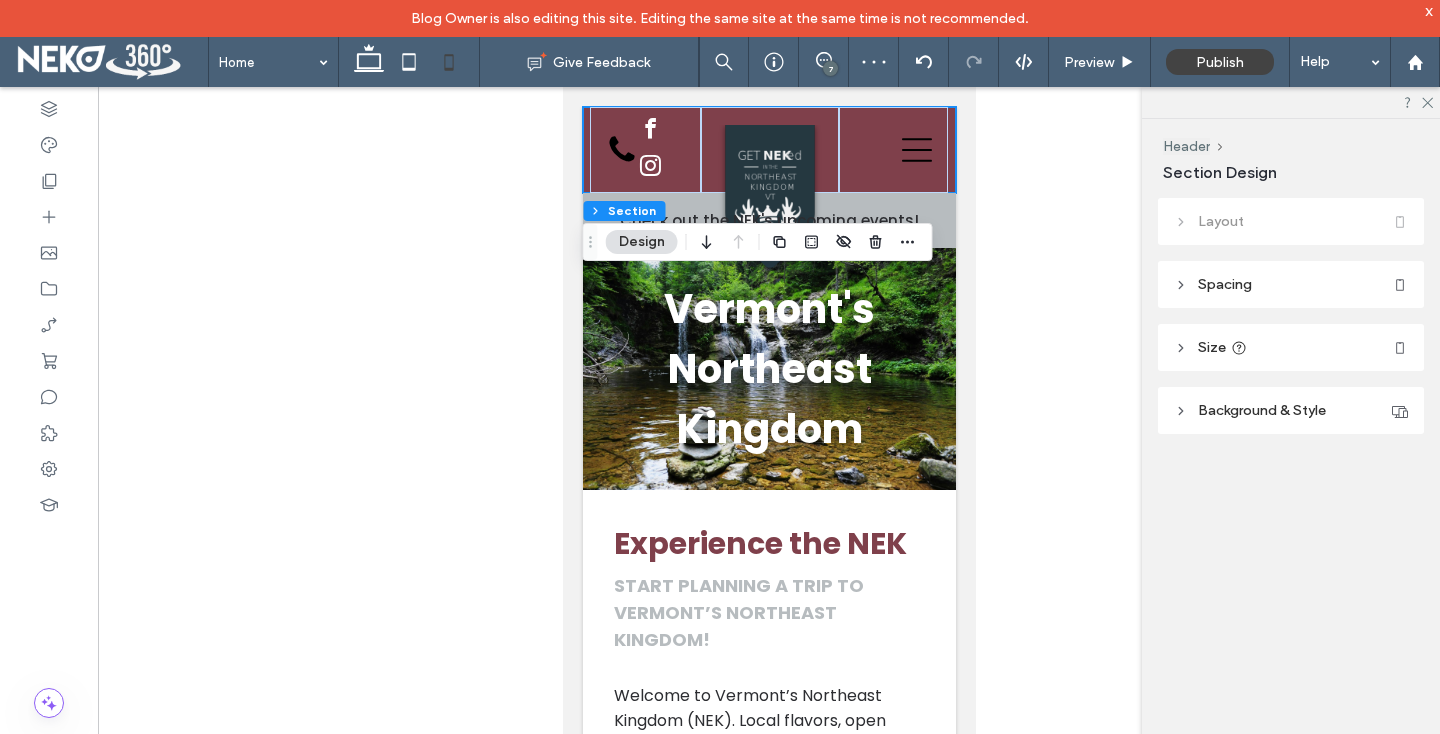 click on "Spacing" at bounding box center [1225, 284] 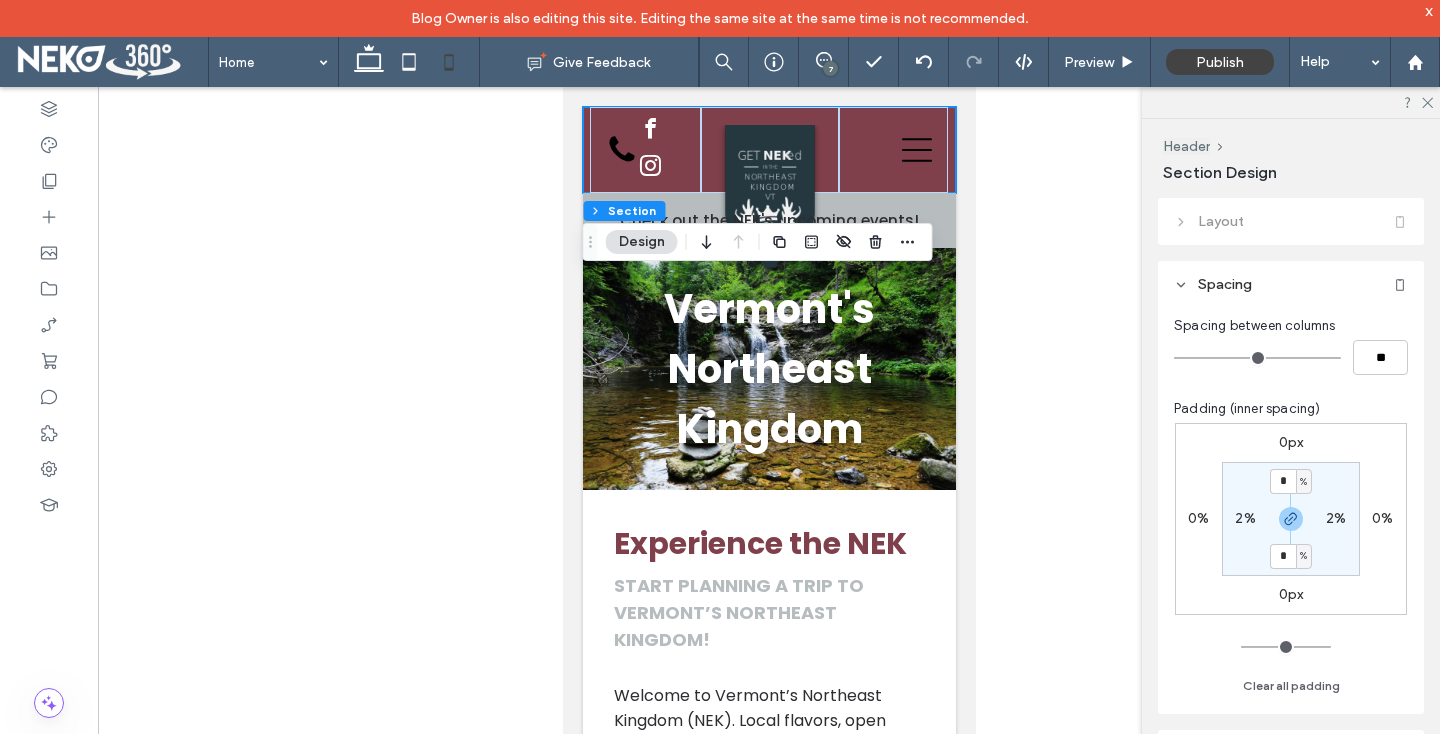 click on "0px" at bounding box center [1291, 442] 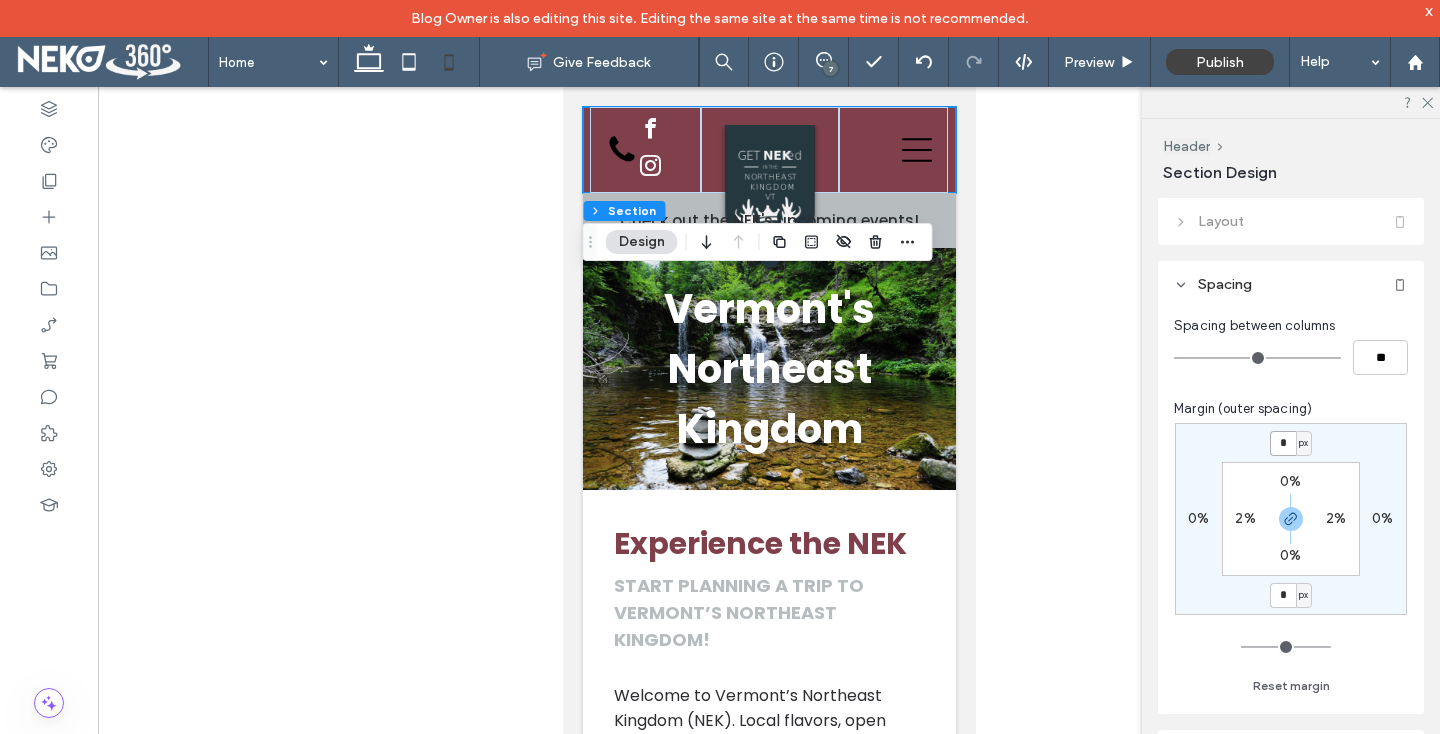 click on "*" at bounding box center [1283, 443] 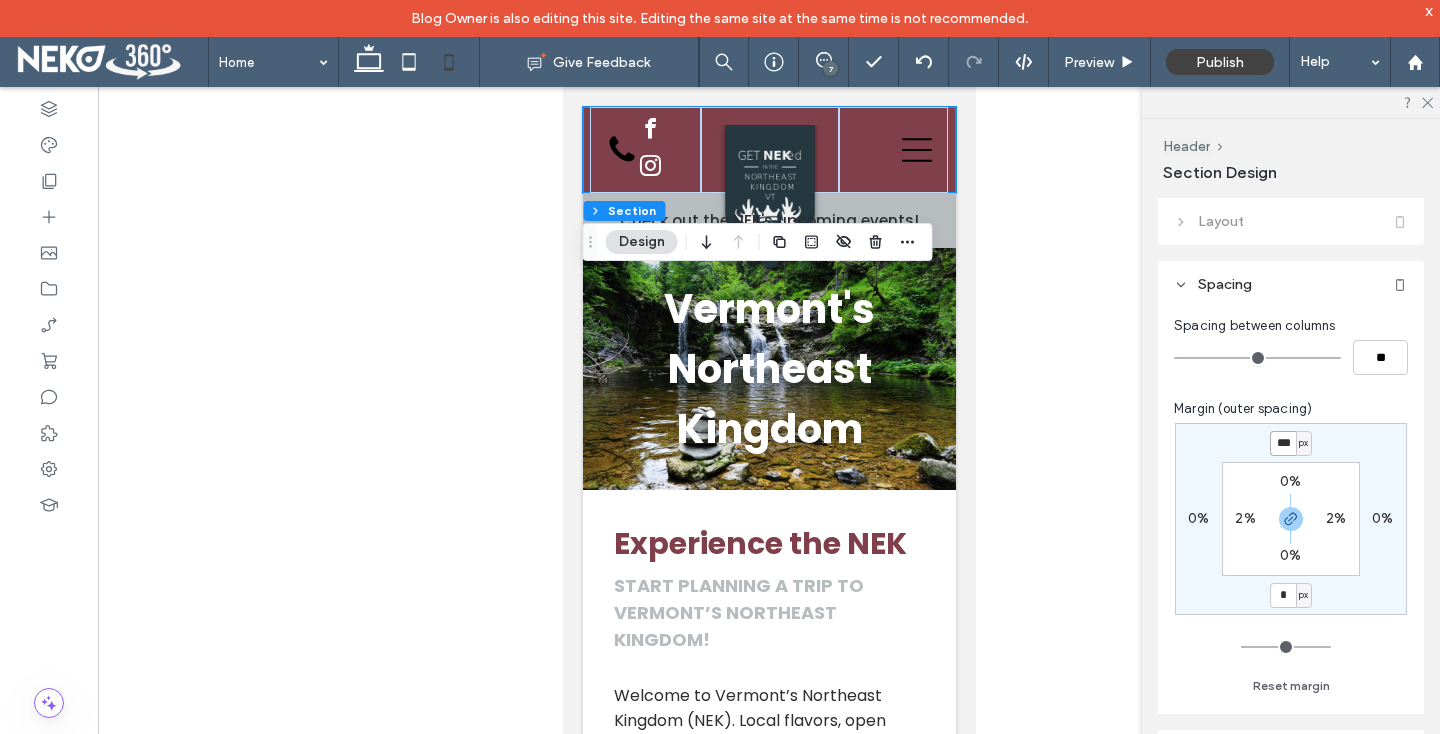 type on "***" 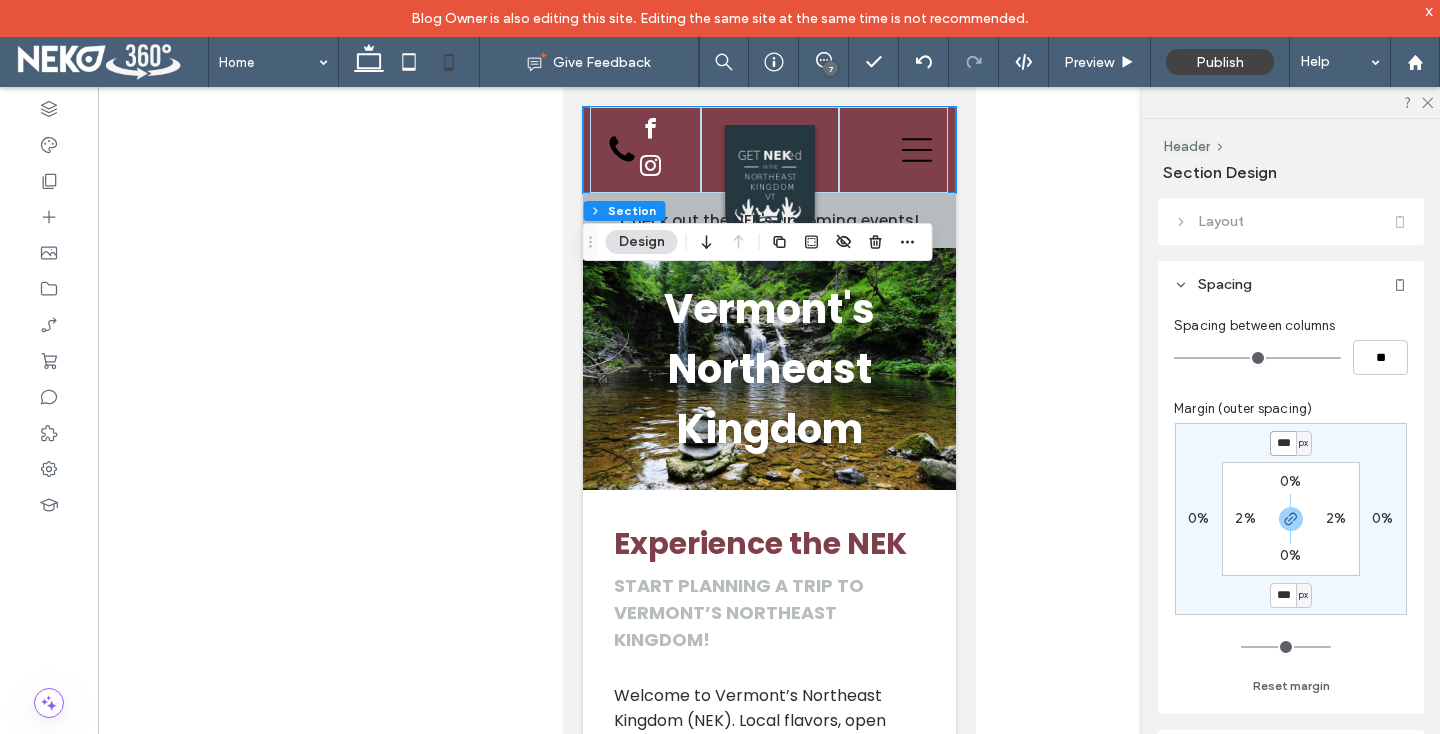type on "*" 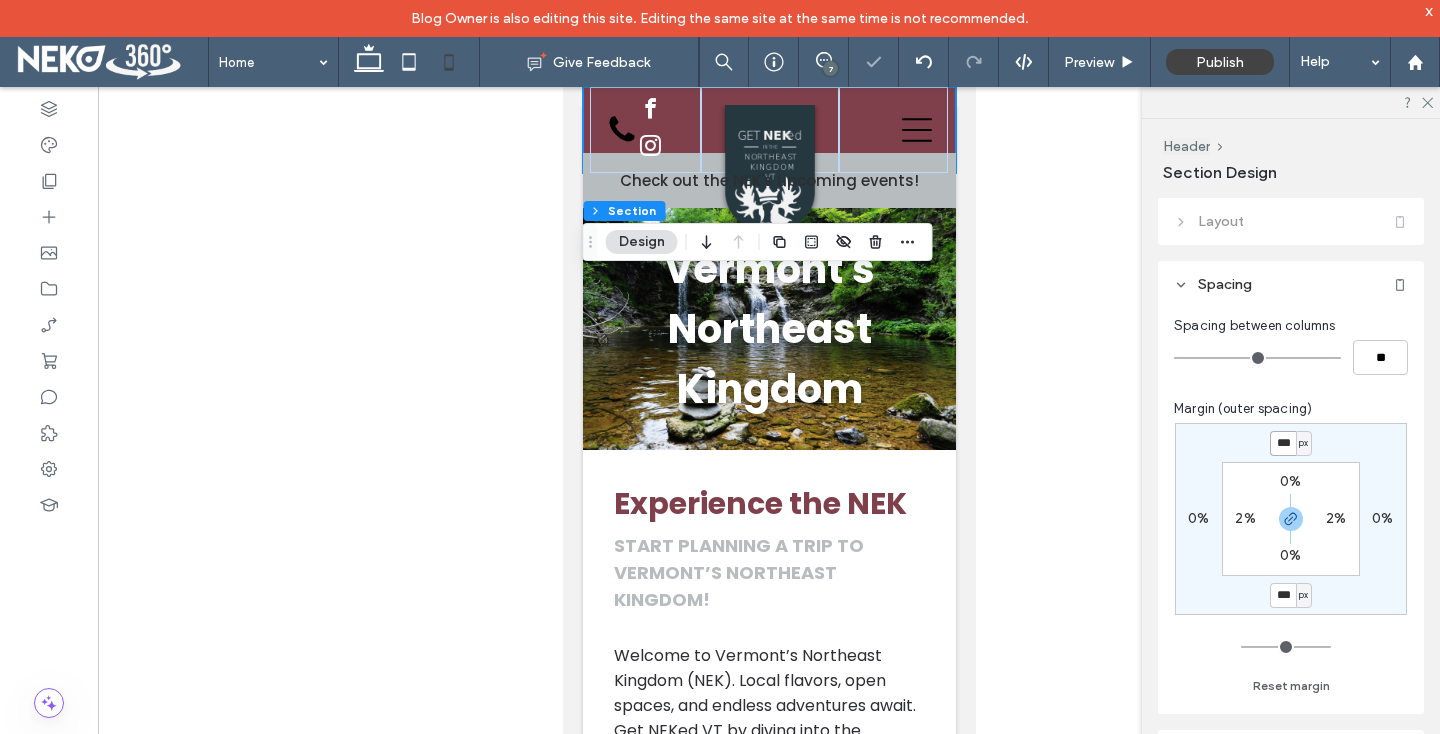 click on "***" at bounding box center (1283, 443) 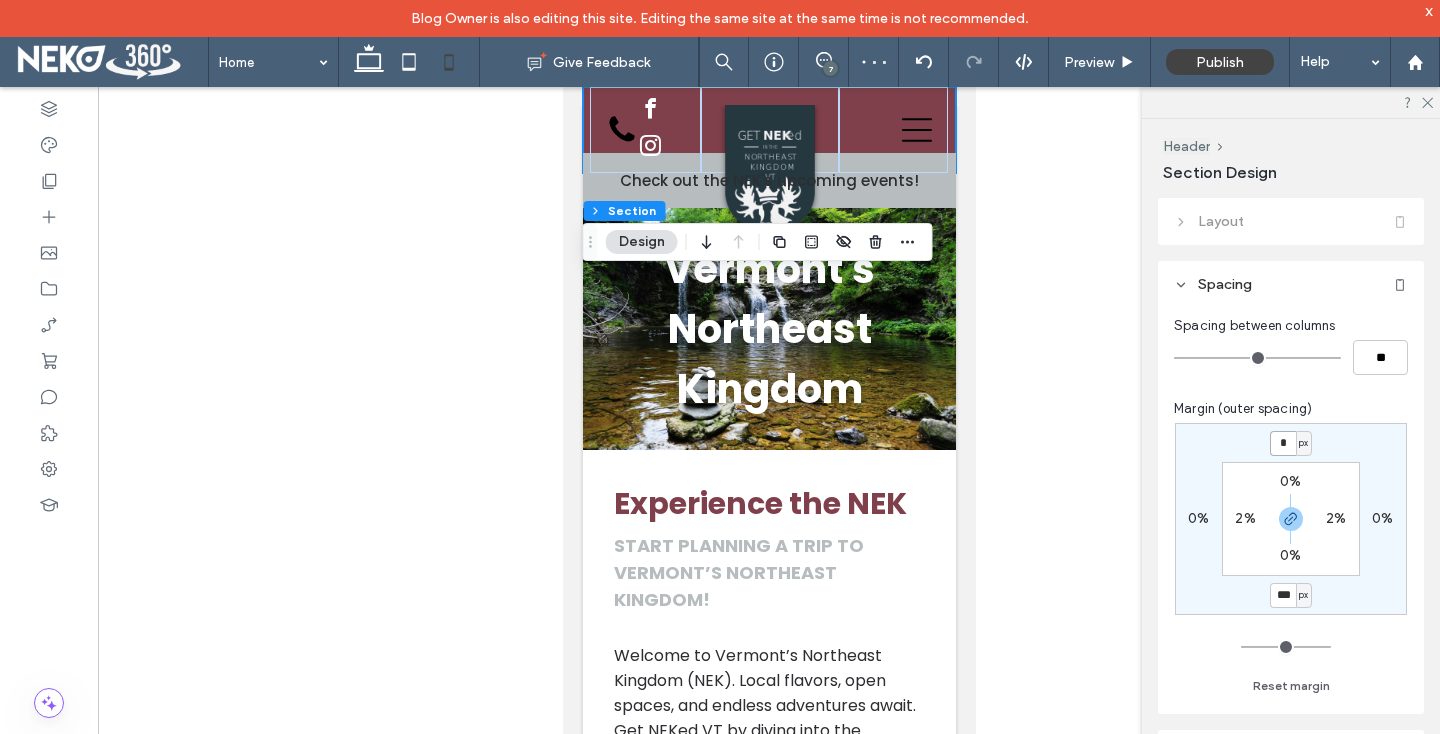 type on "*" 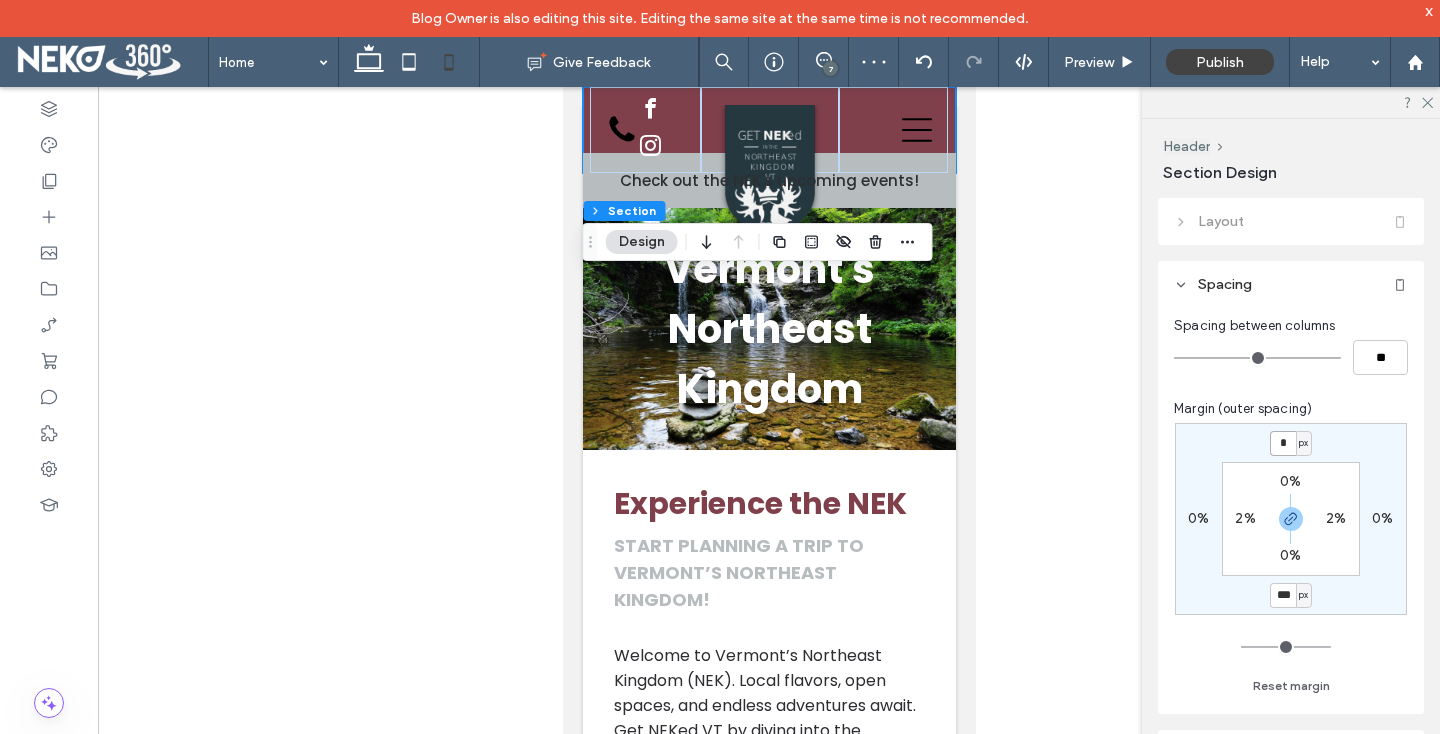 type on "*" 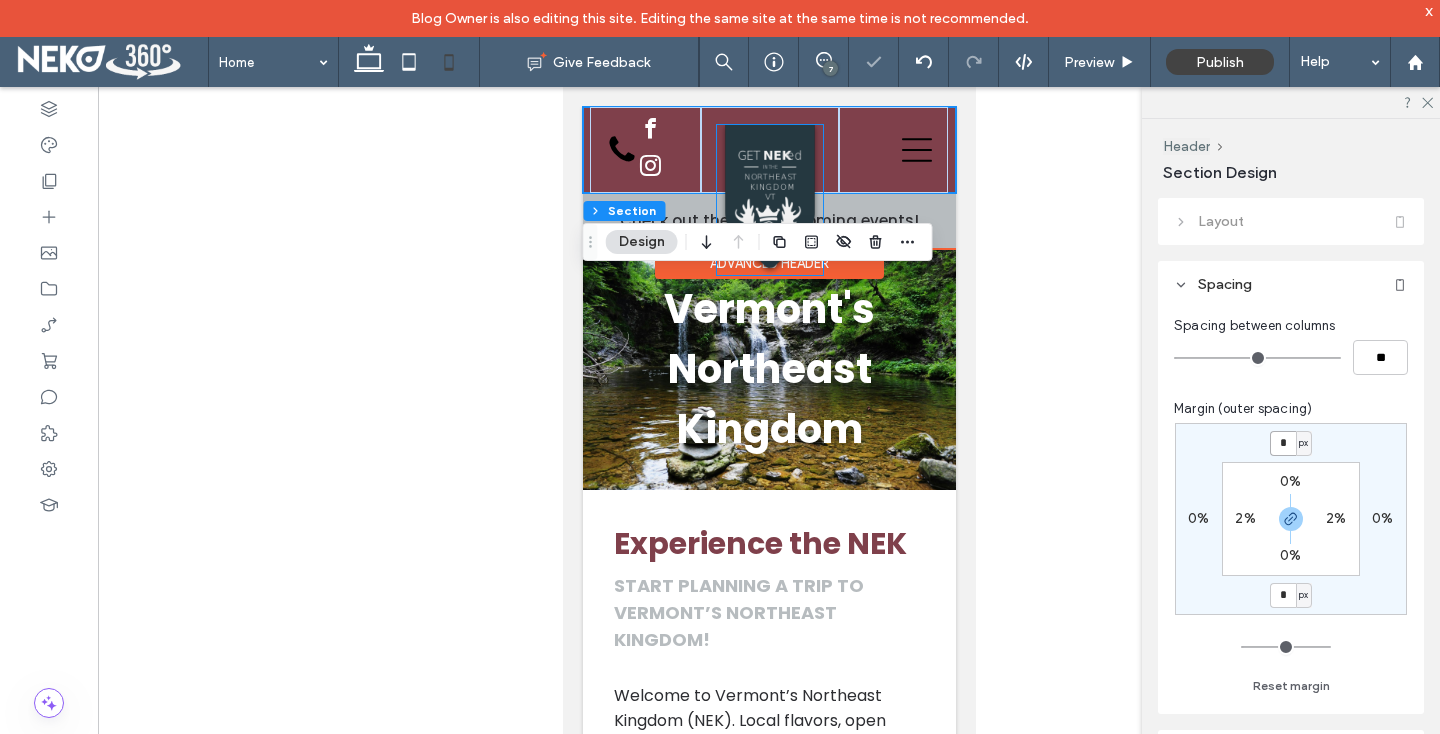 click at bounding box center (769, 200) 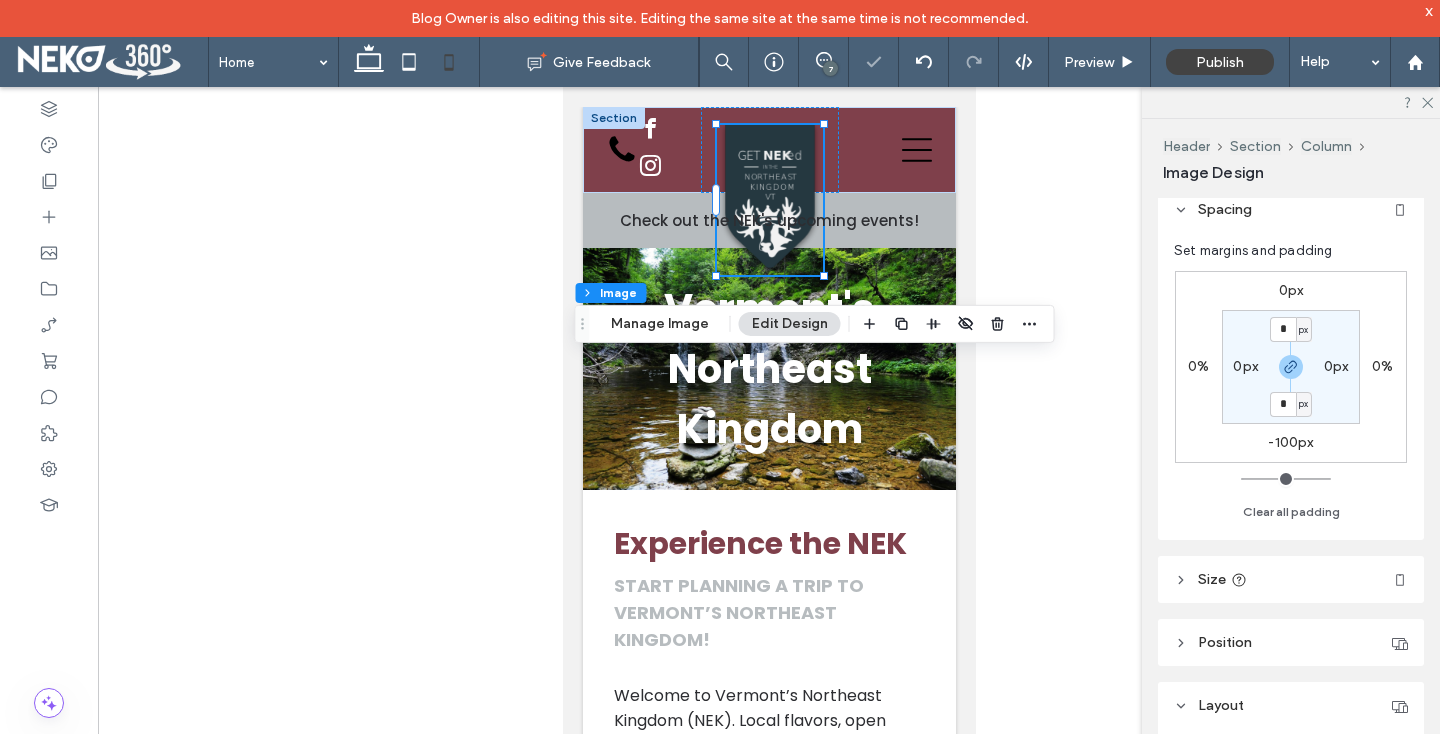 scroll, scrollTop: 123, scrollLeft: 0, axis: vertical 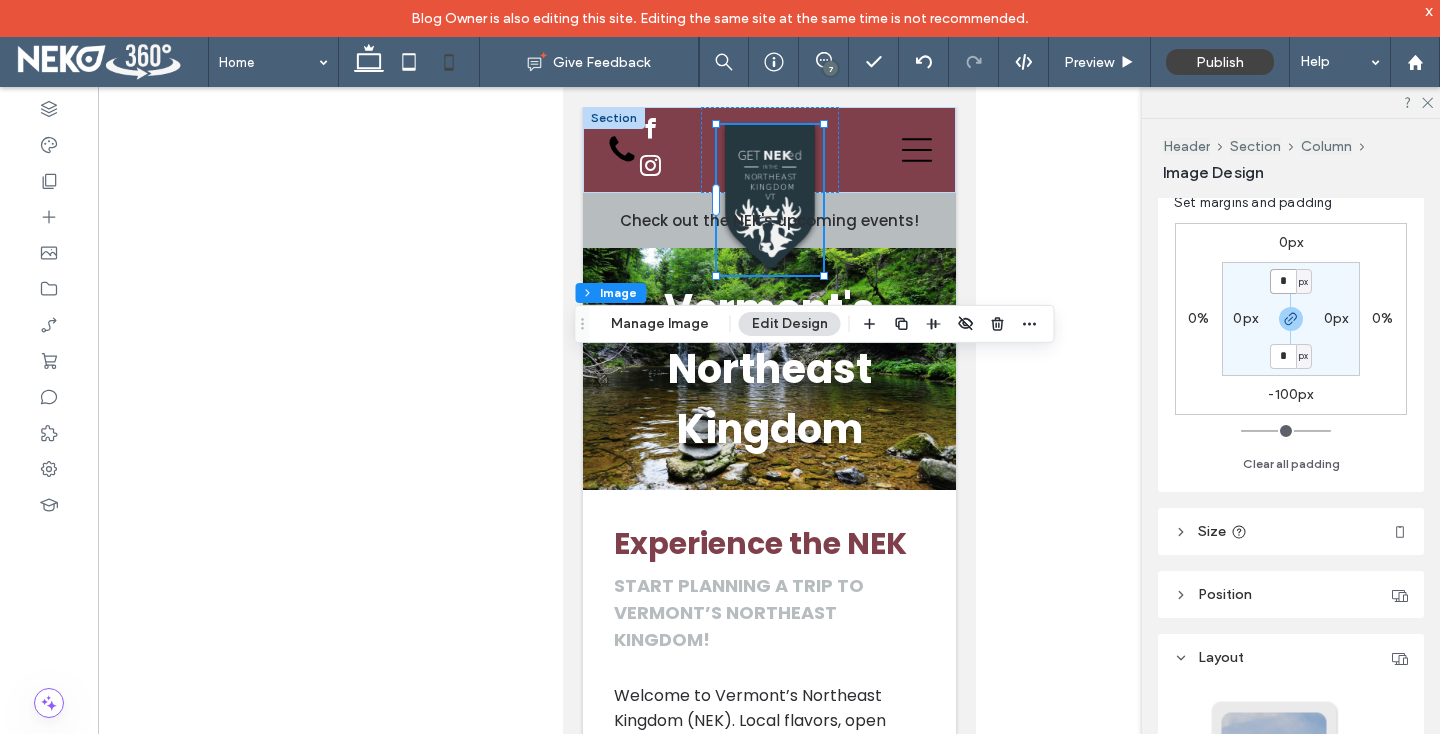 click on "*" at bounding box center [1283, 281] 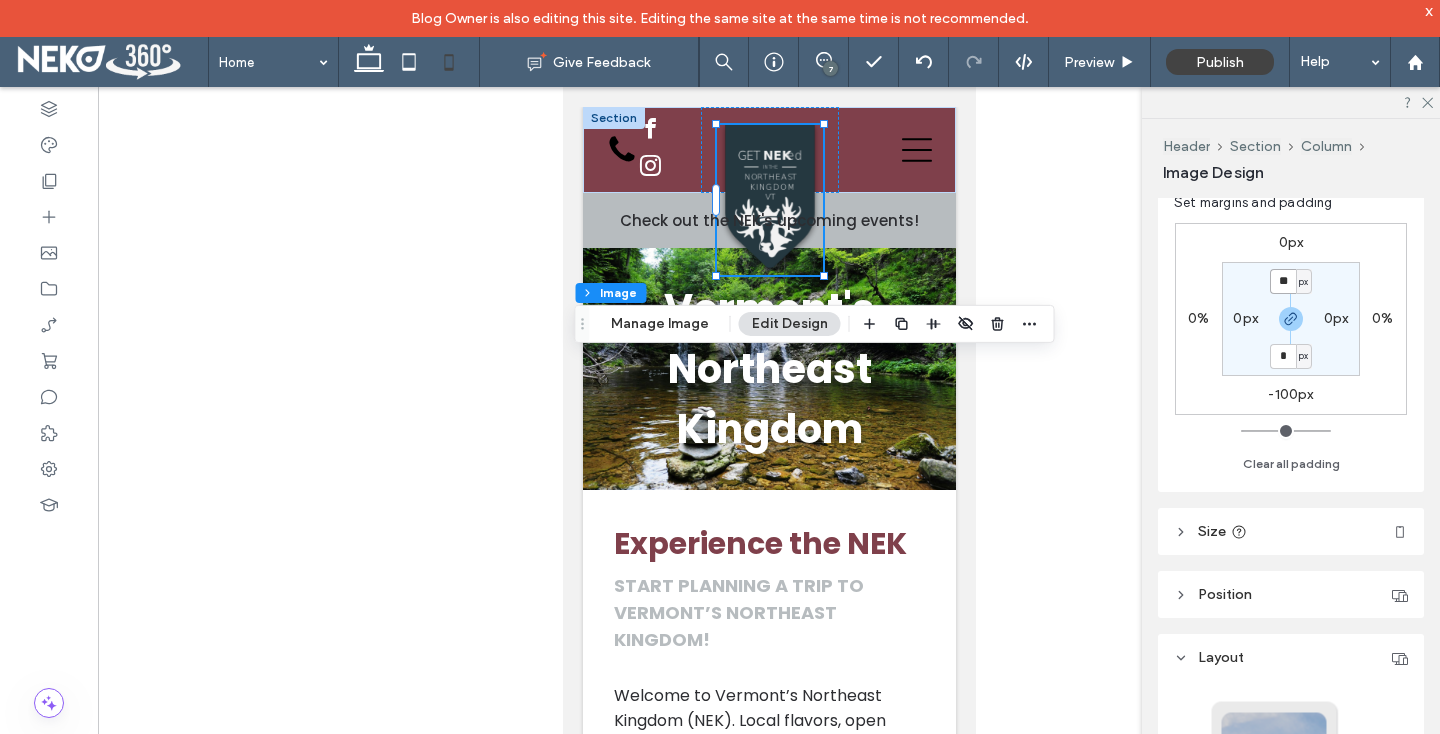 type on "**" 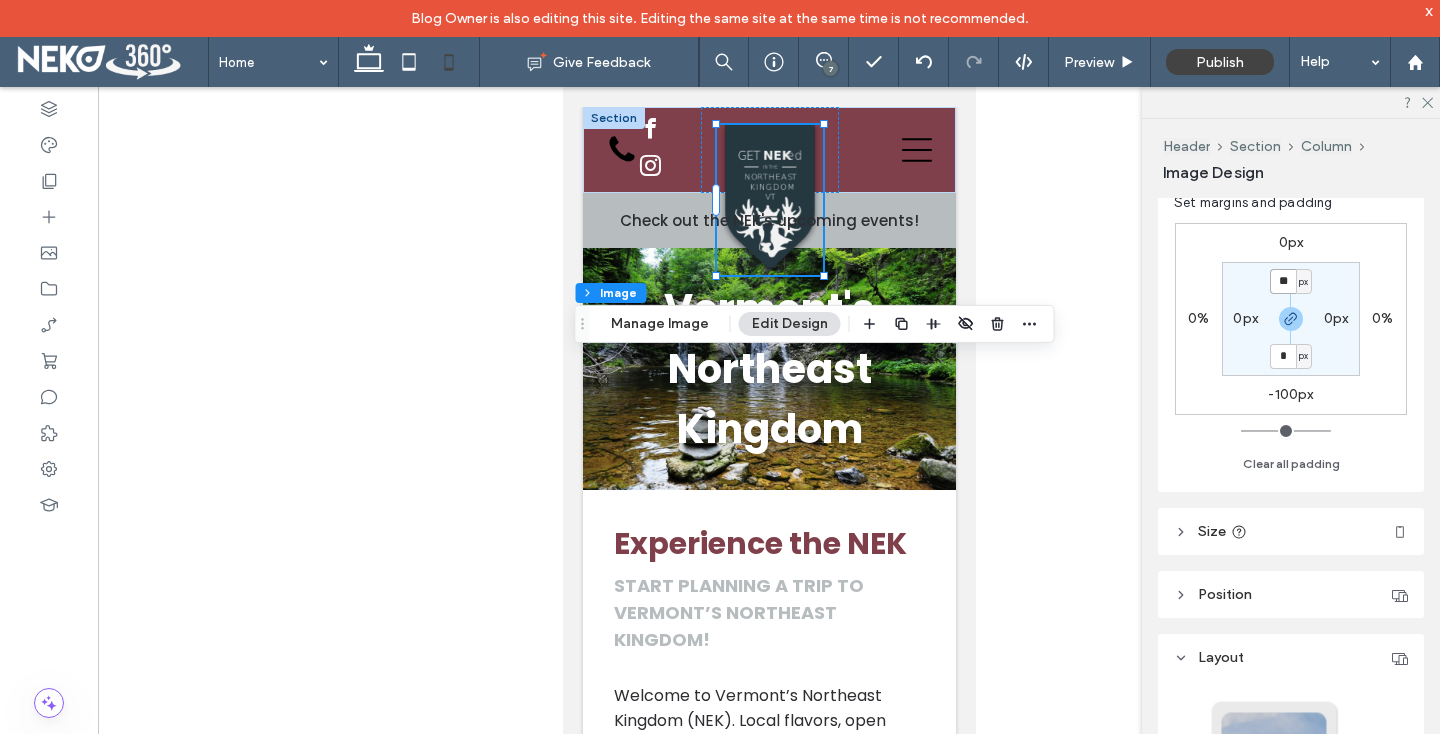 type on "**" 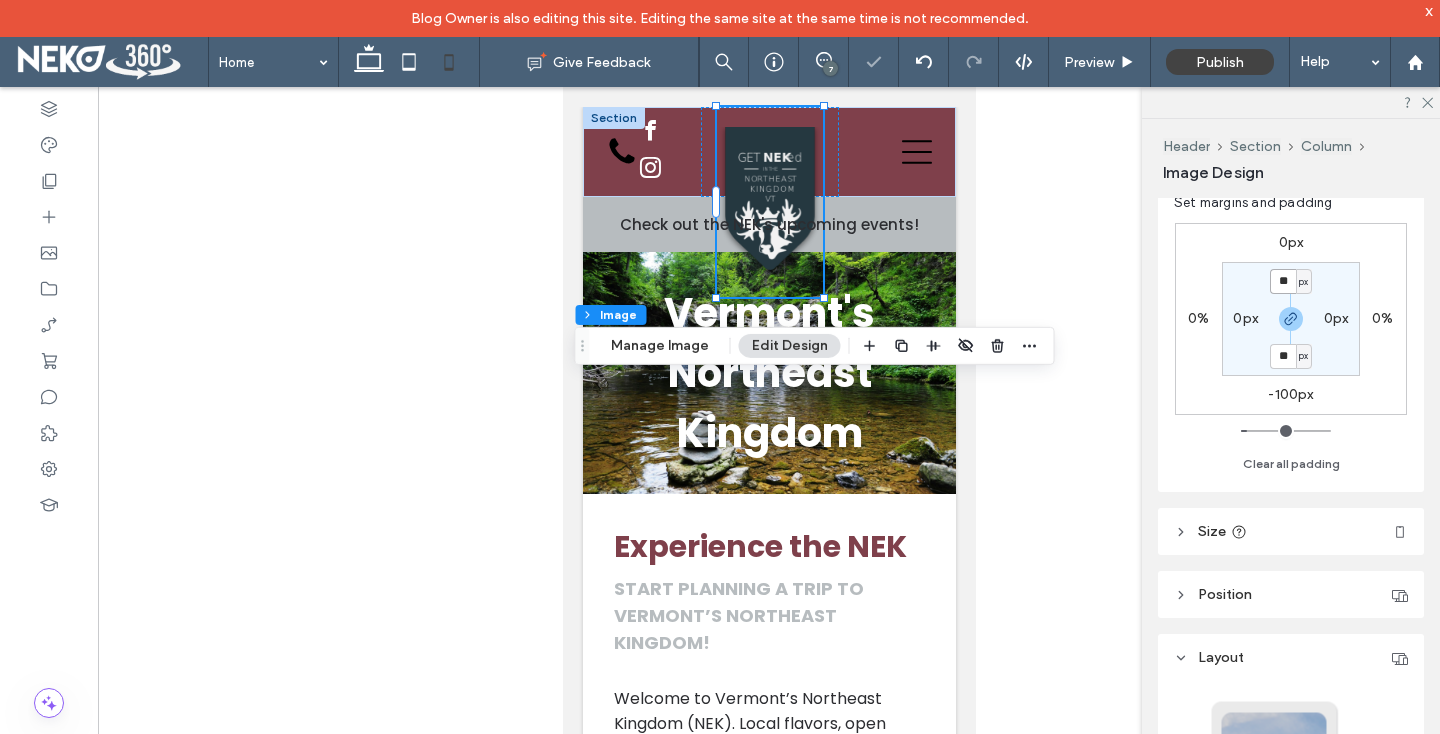 type on "*" 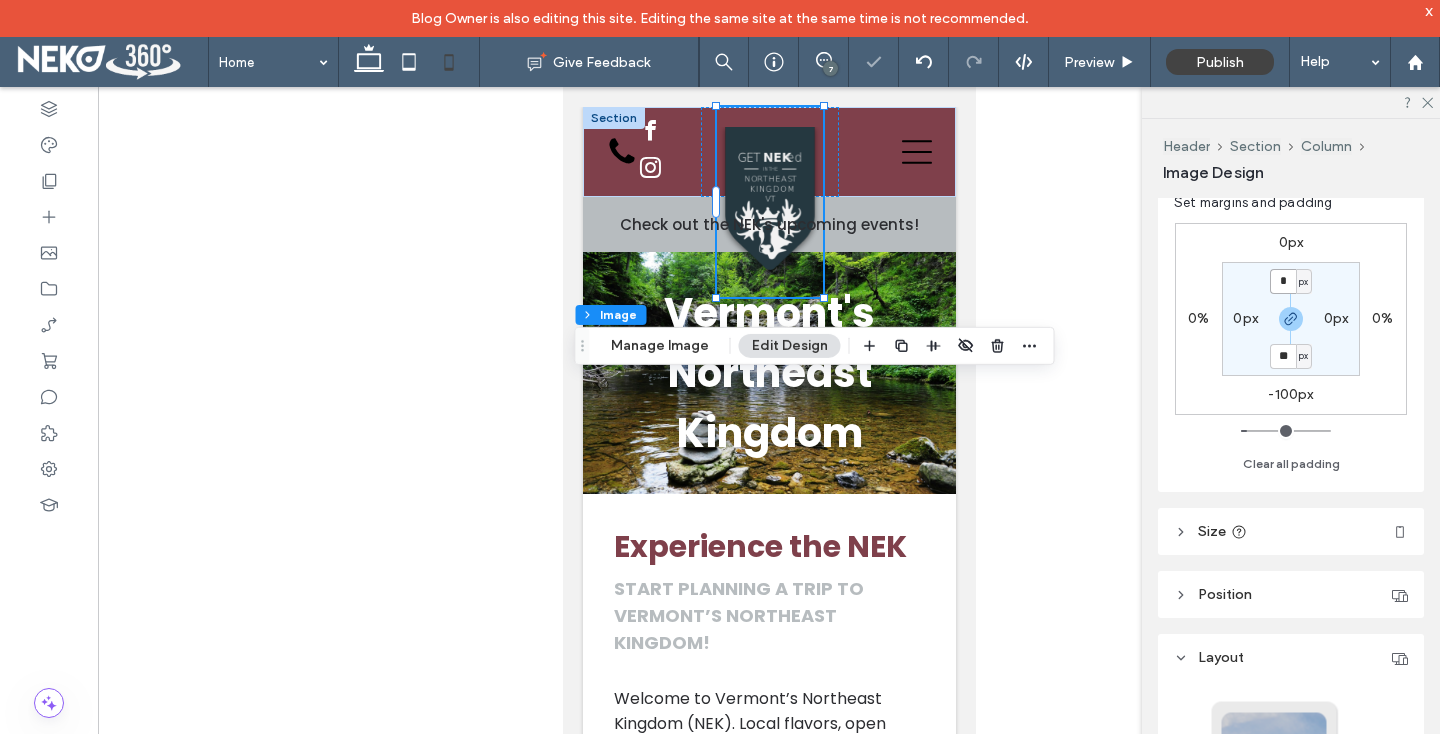 type on "*" 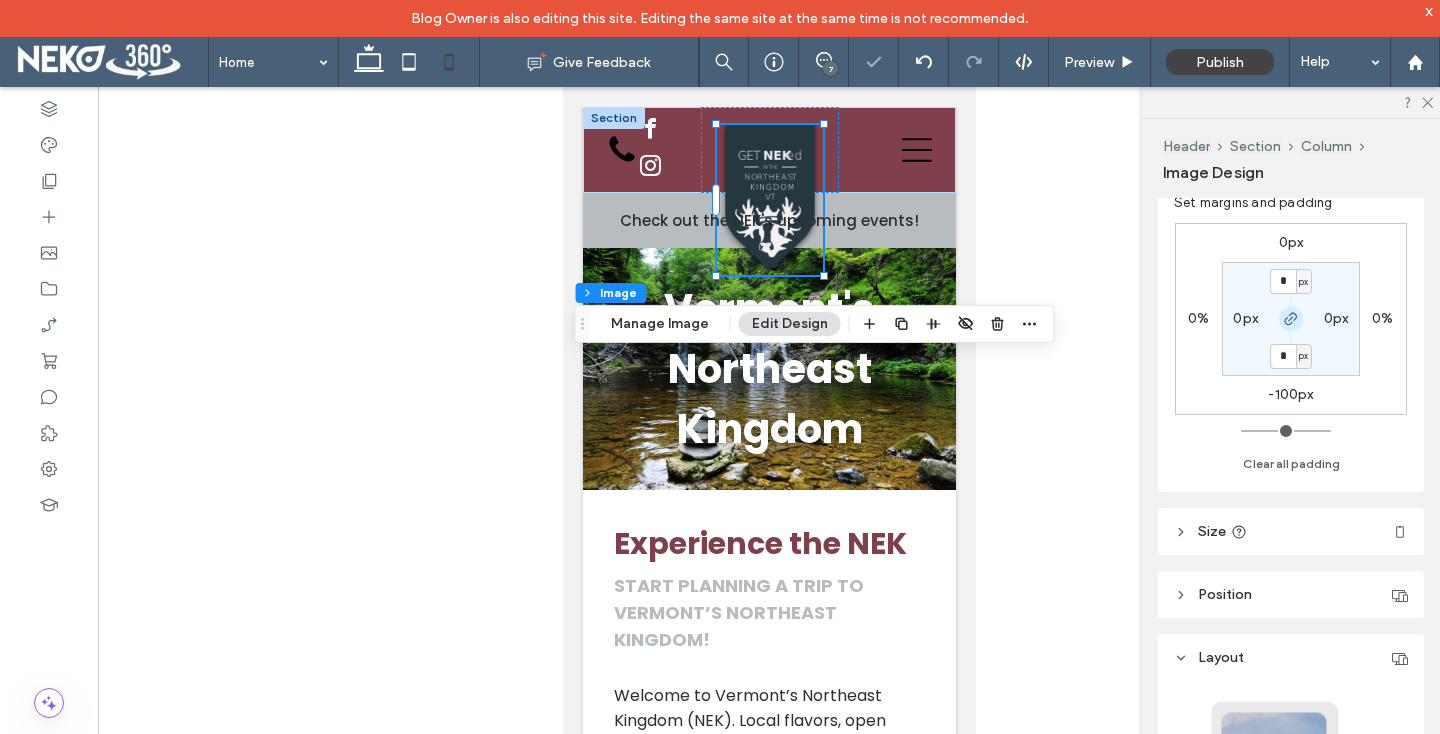 click 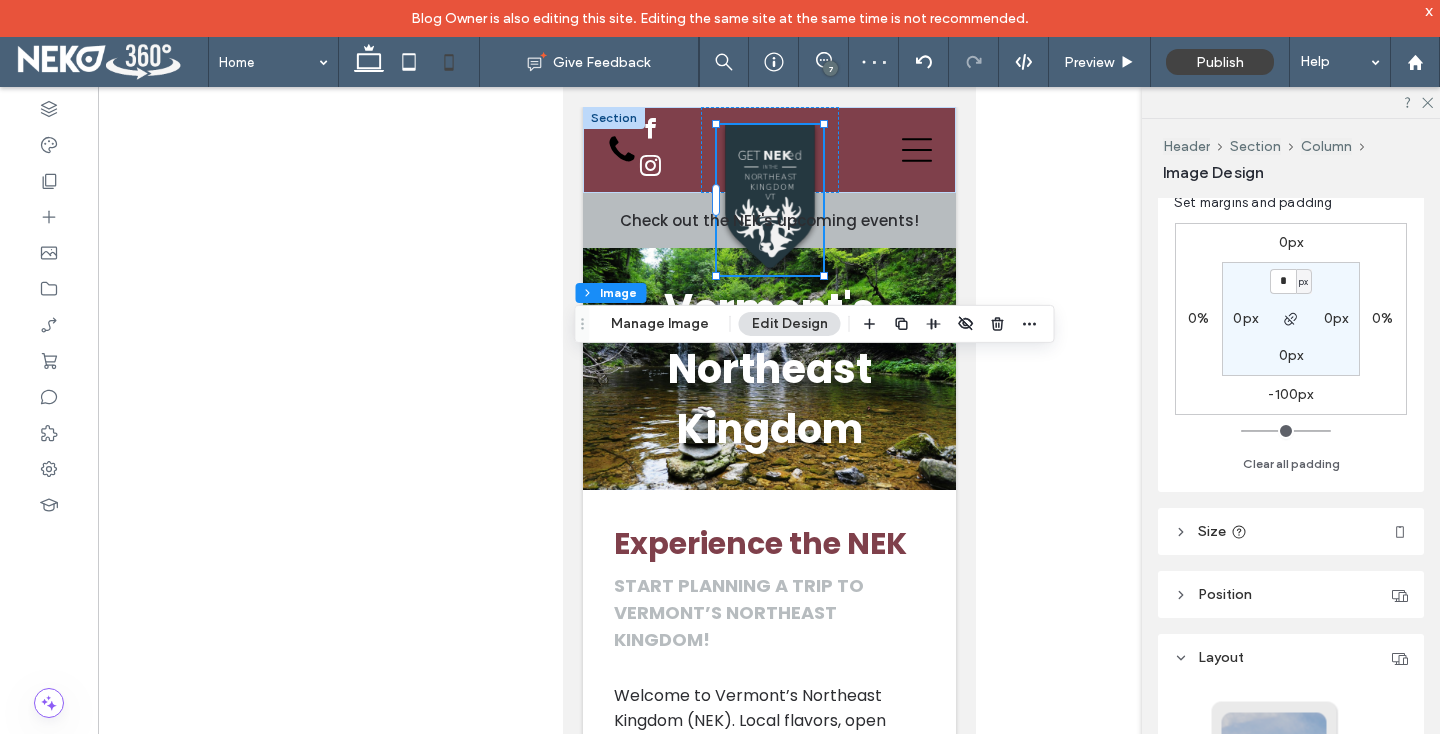 click on "0px" at bounding box center [1291, 242] 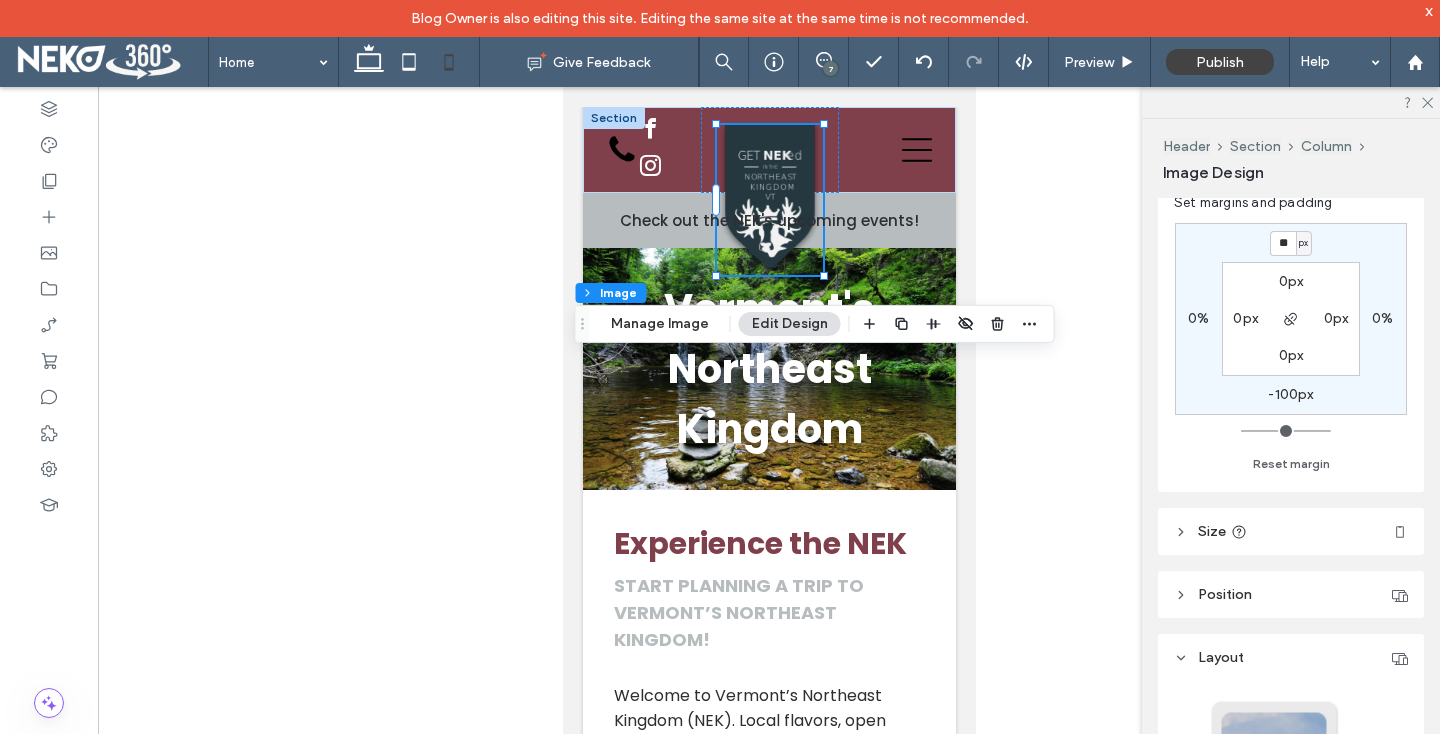 type on "**" 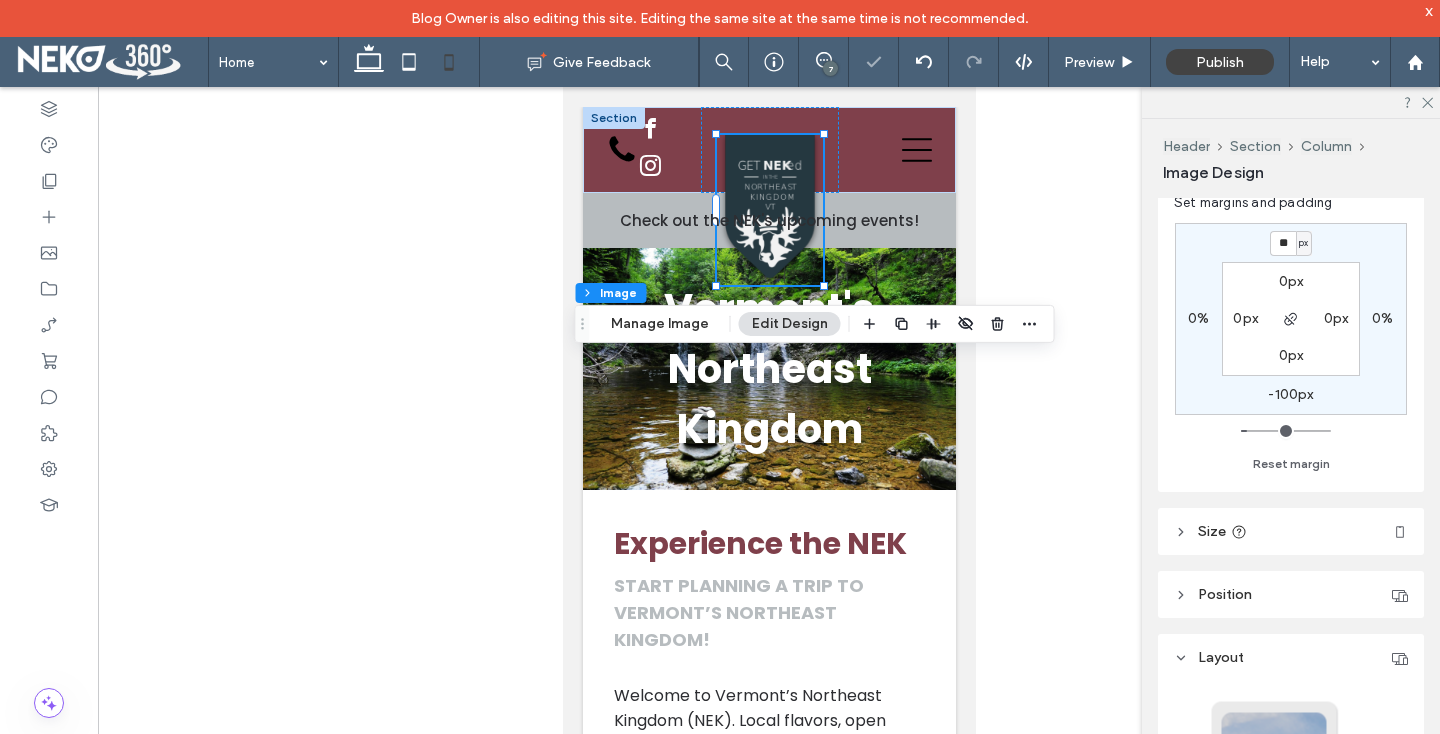 click on "**" at bounding box center (1283, 243) 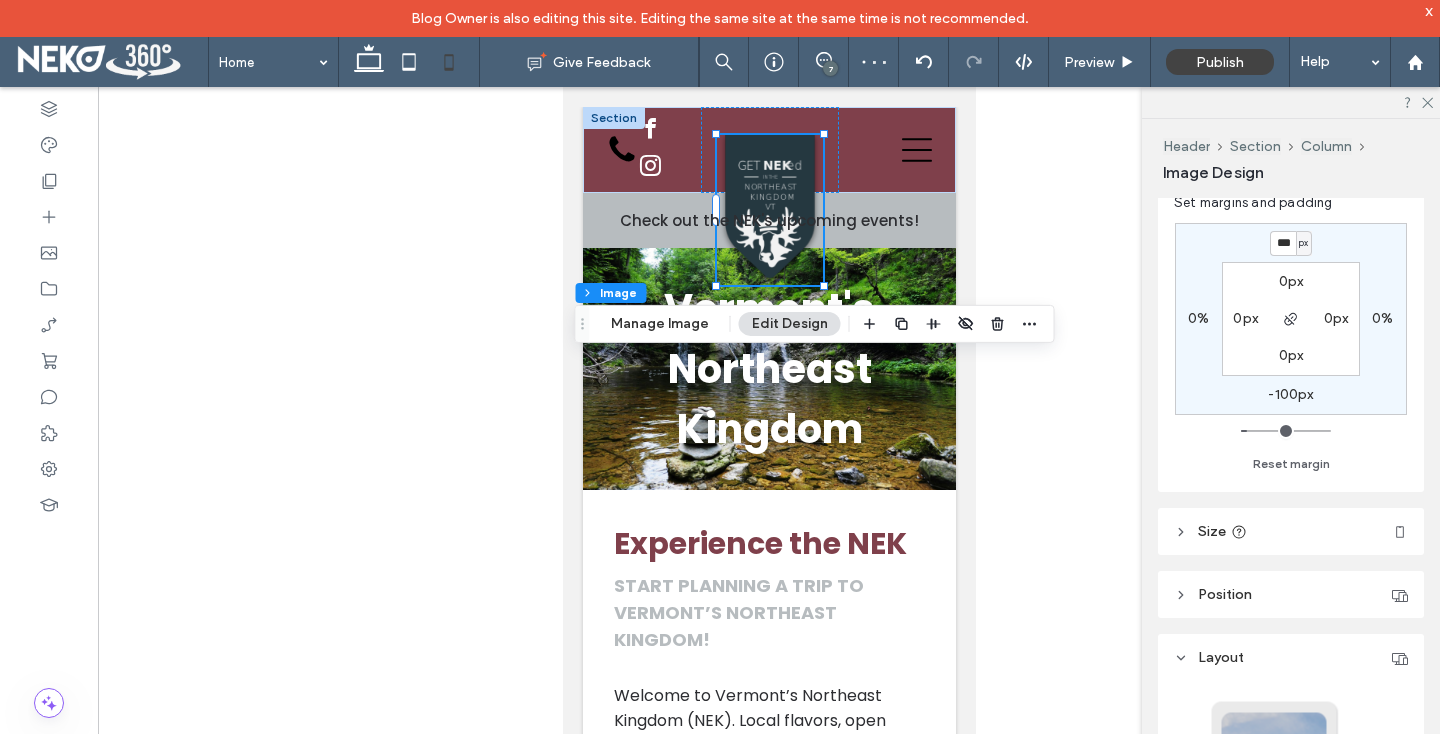 type on "***" 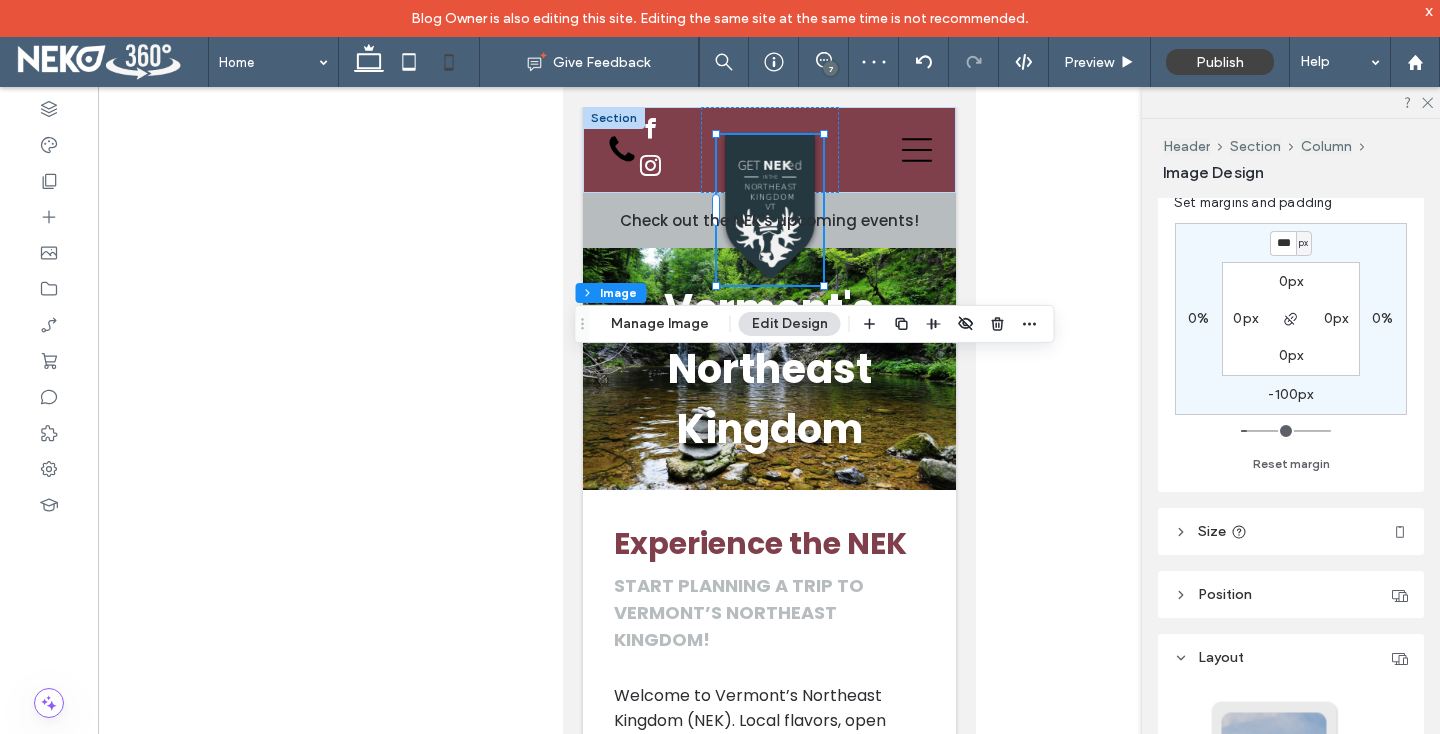 type on "*" 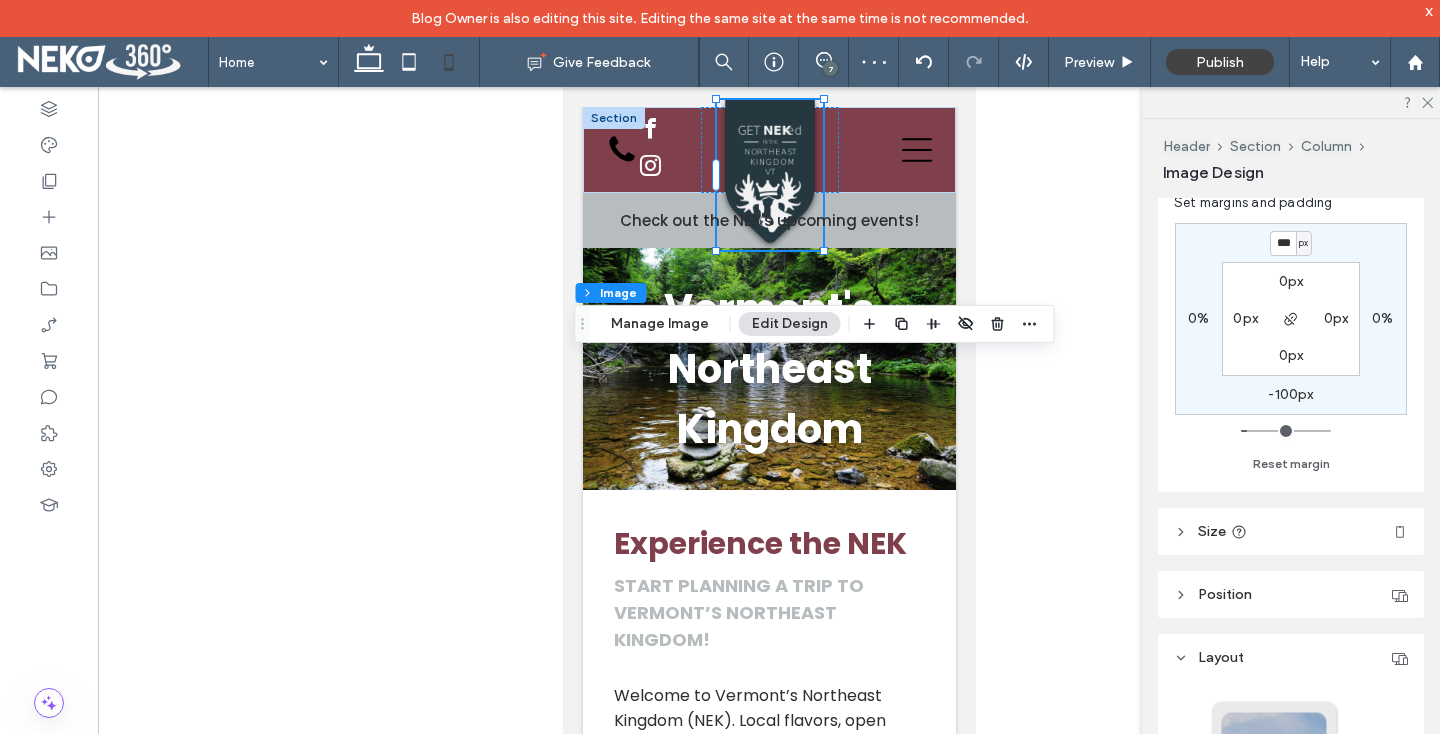type on "***" 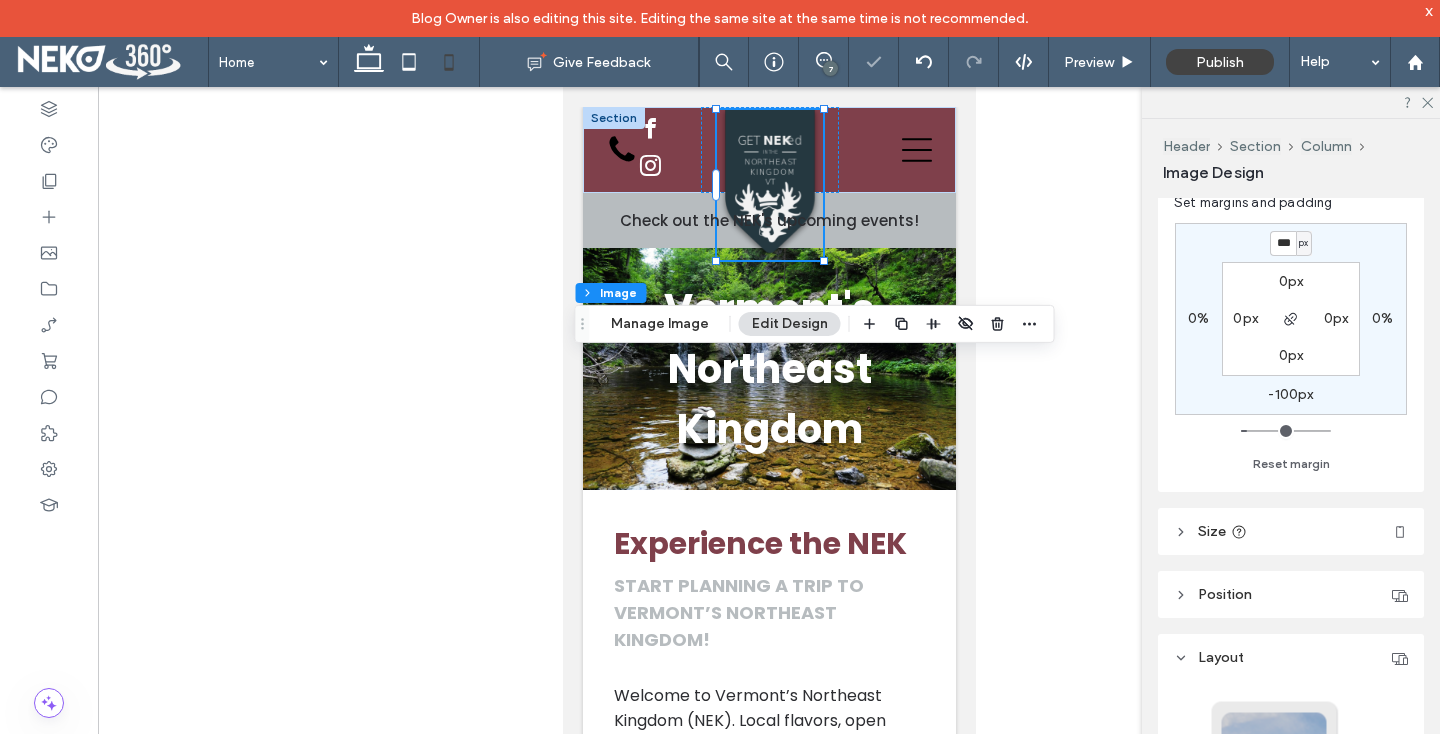 click at bounding box center [769, 426] 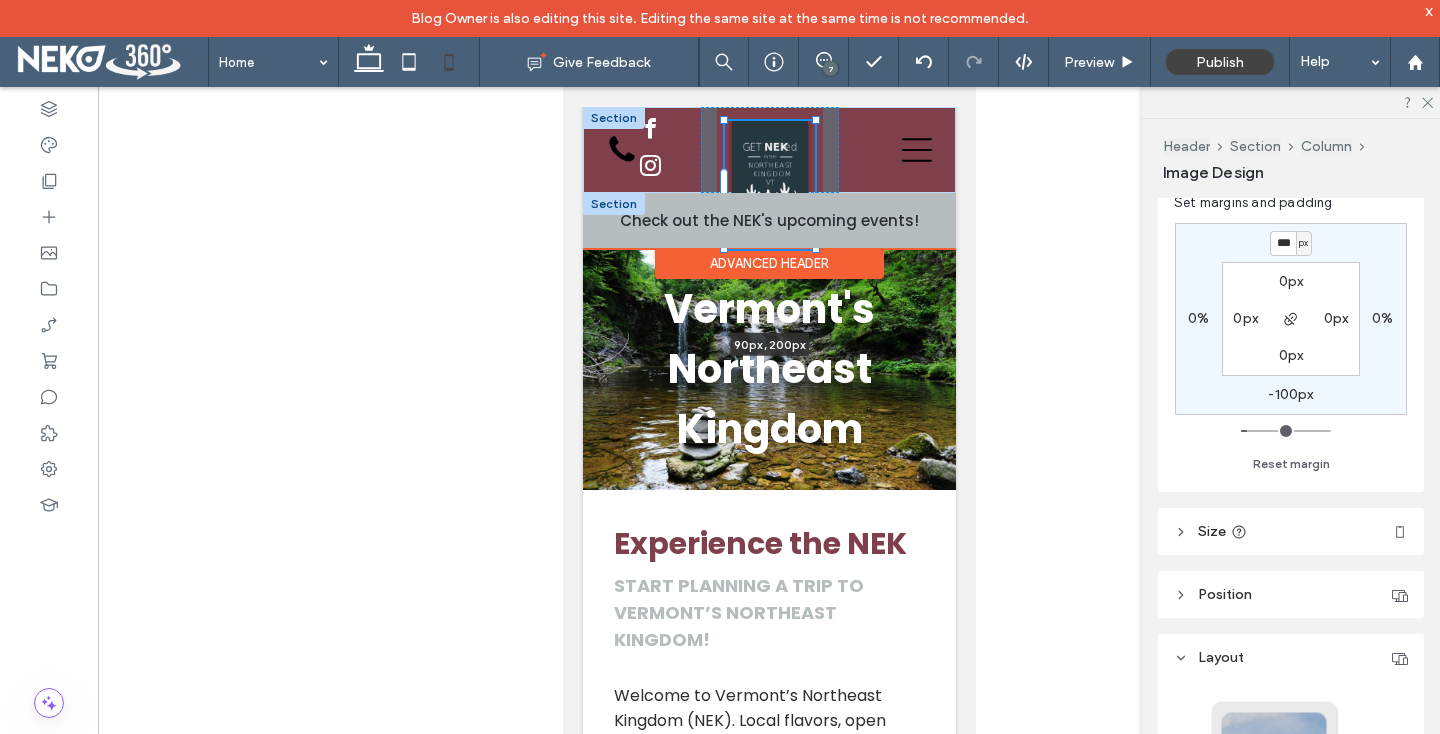 drag, startPoint x: 823, startPoint y: 260, endPoint x: 822, endPoint y: 244, distance: 16.03122 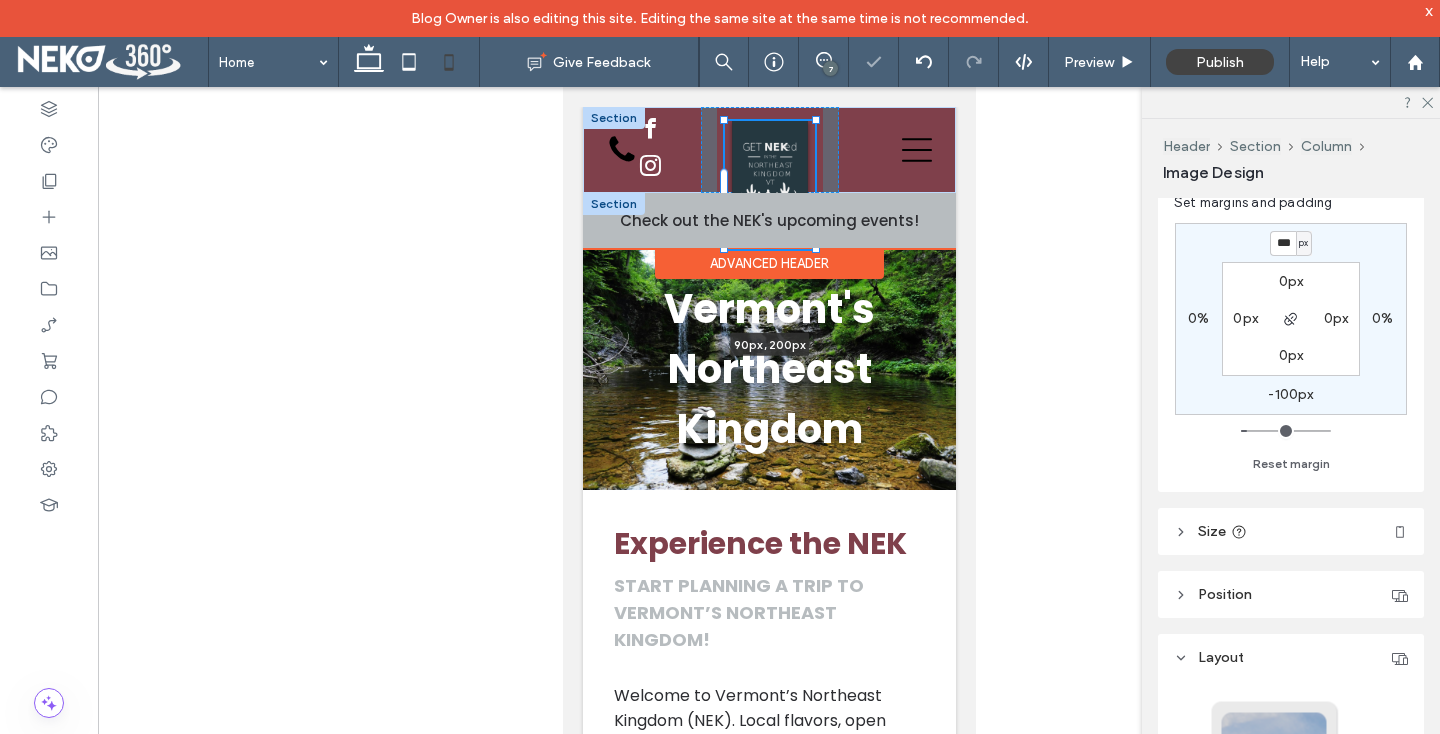 type on "*" 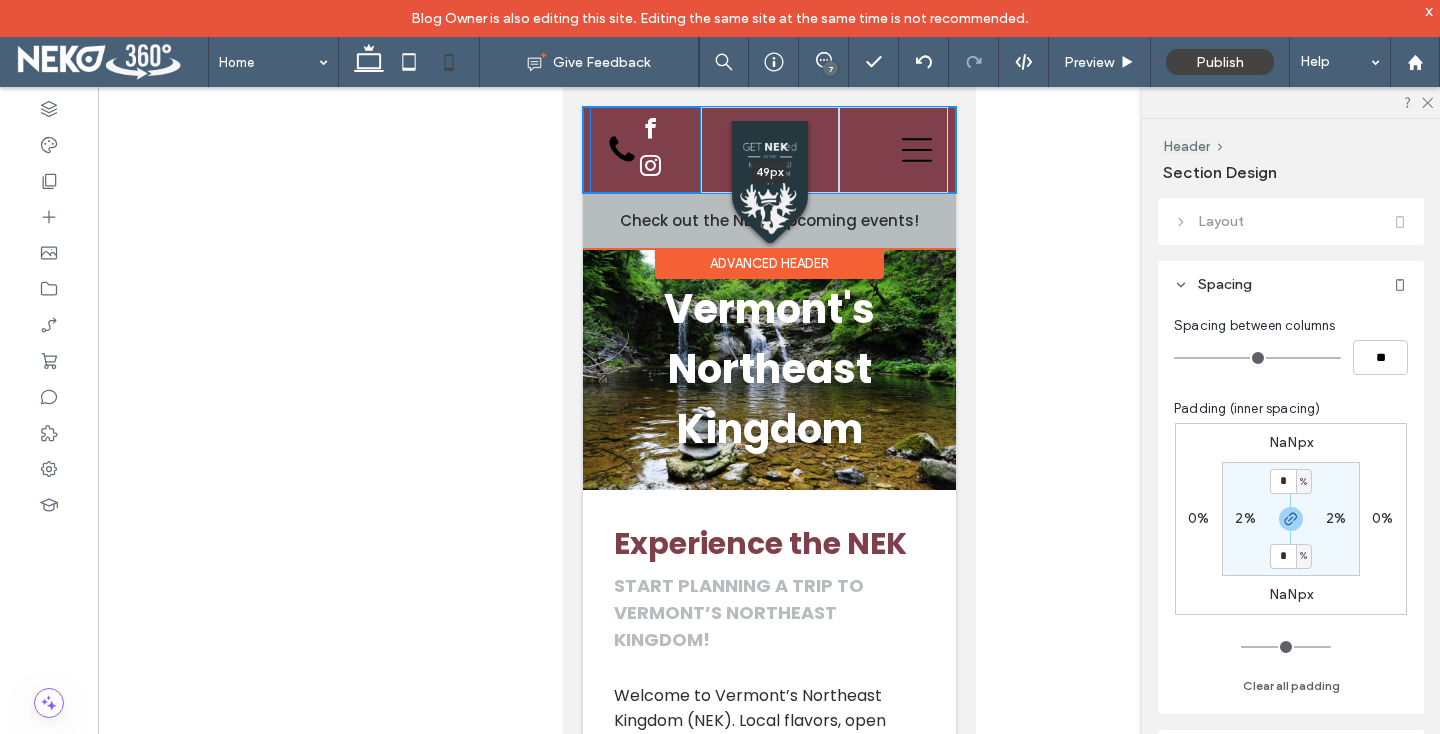 drag, startPoint x: 652, startPoint y: 191, endPoint x: 646, endPoint y: 153, distance: 38.470768 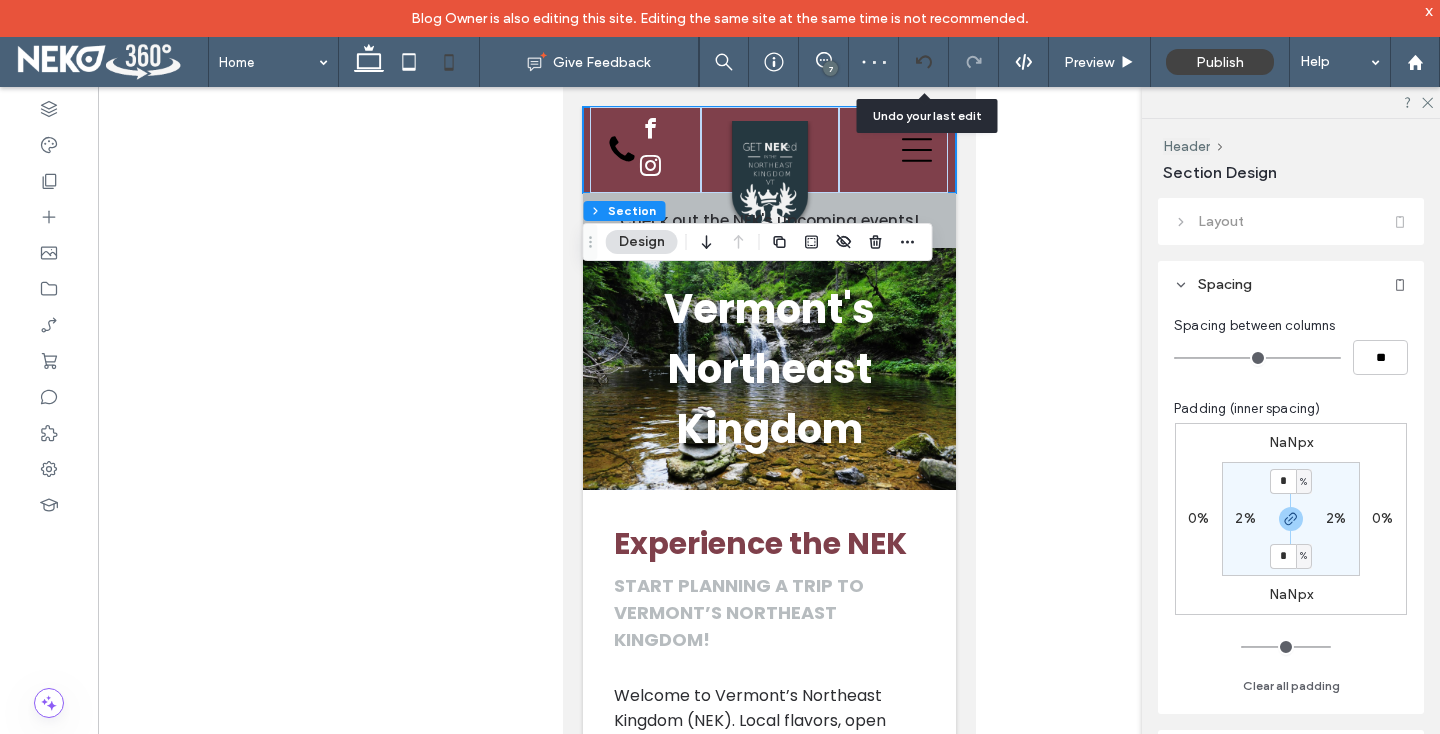 click 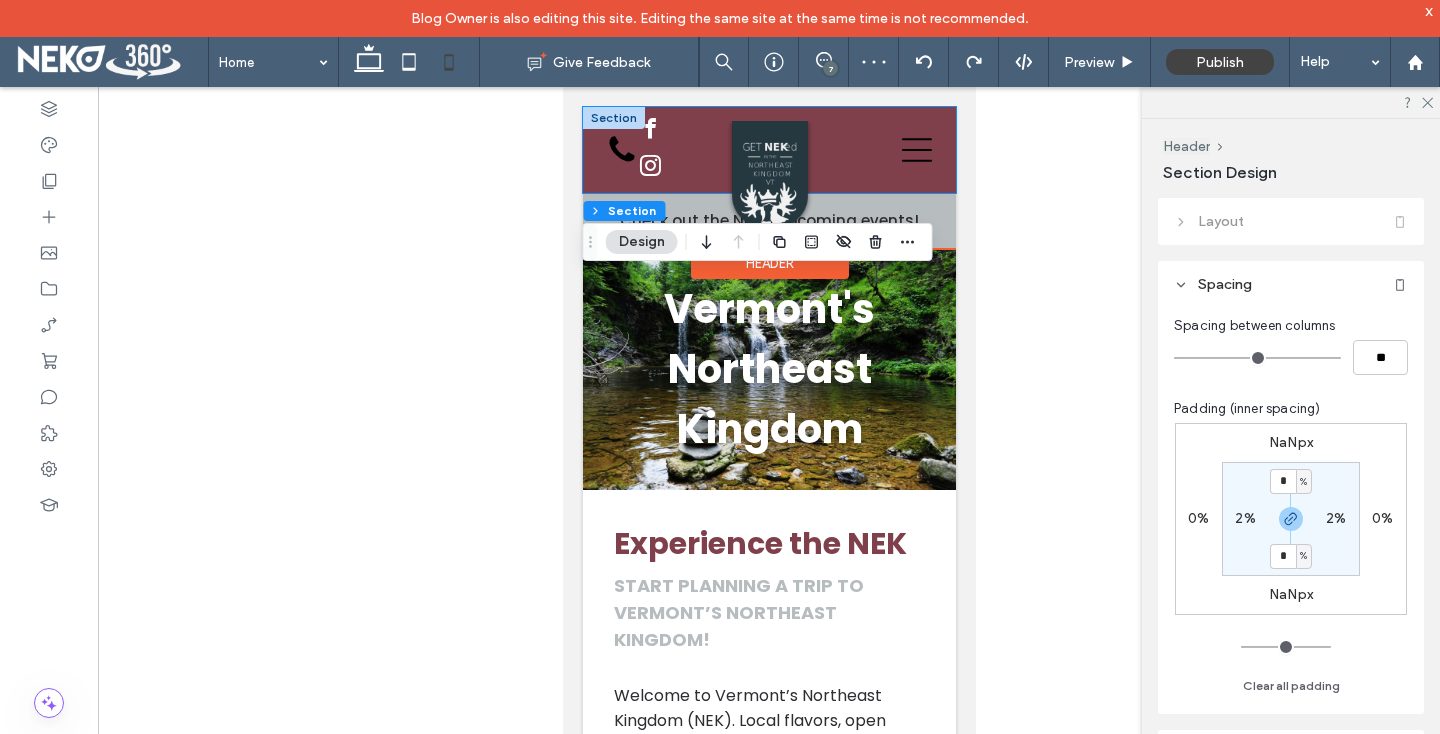 scroll, scrollTop: 0, scrollLeft: 0, axis: both 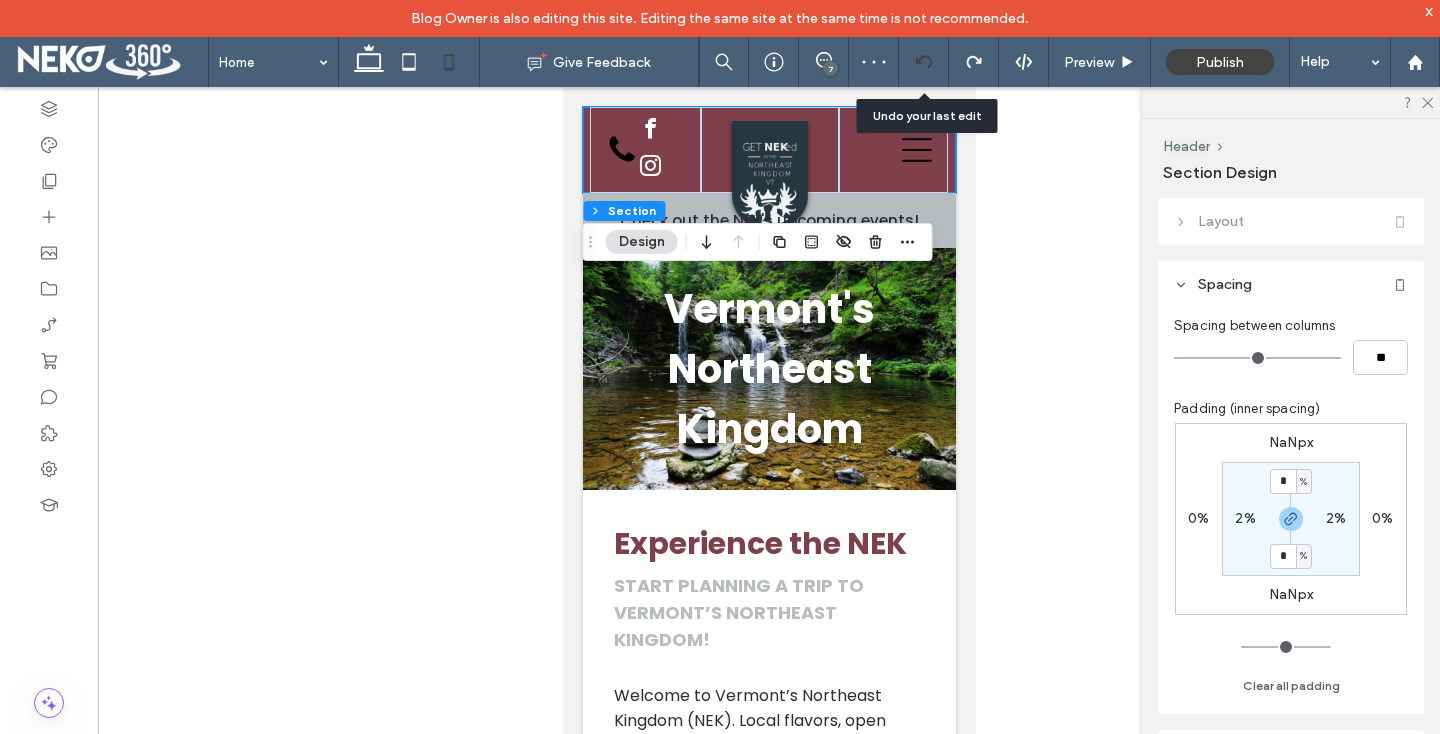 click 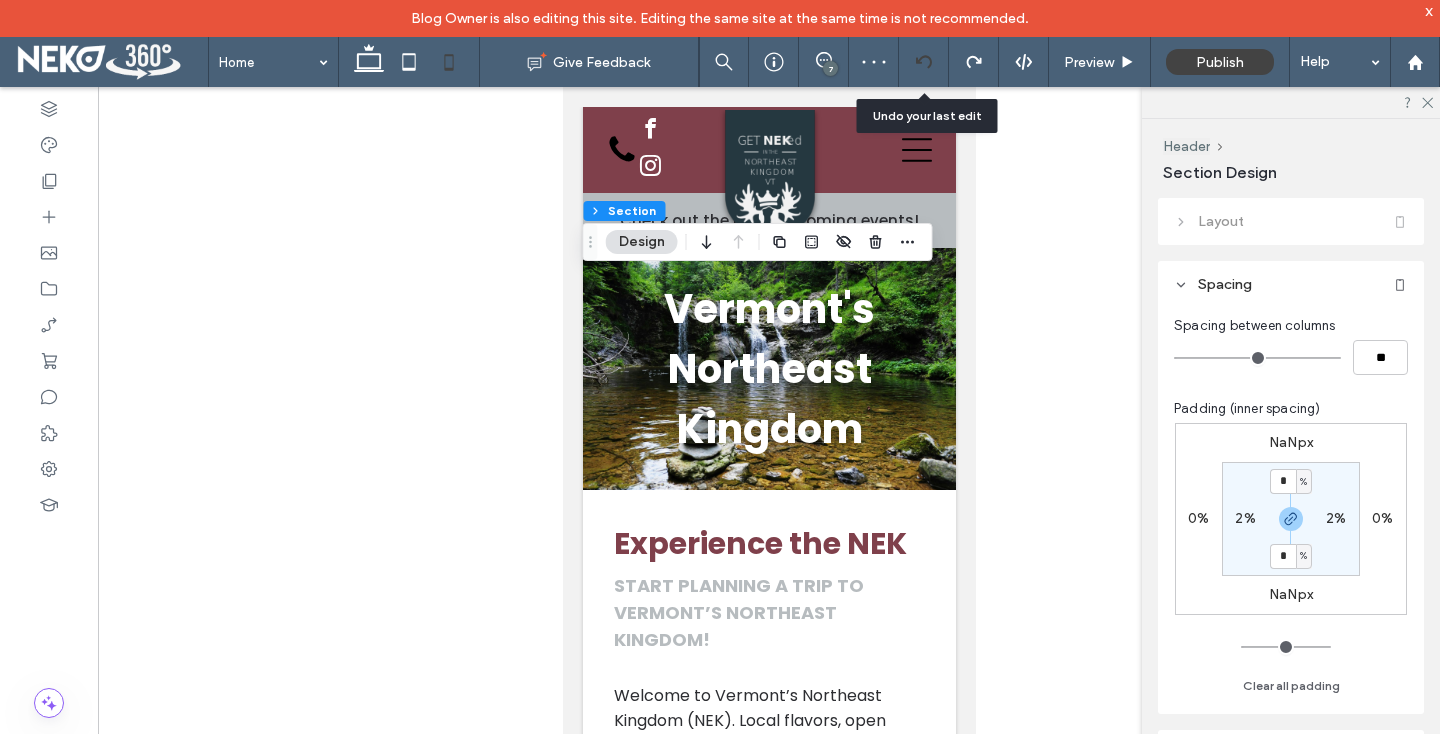 scroll, scrollTop: 0, scrollLeft: 0, axis: both 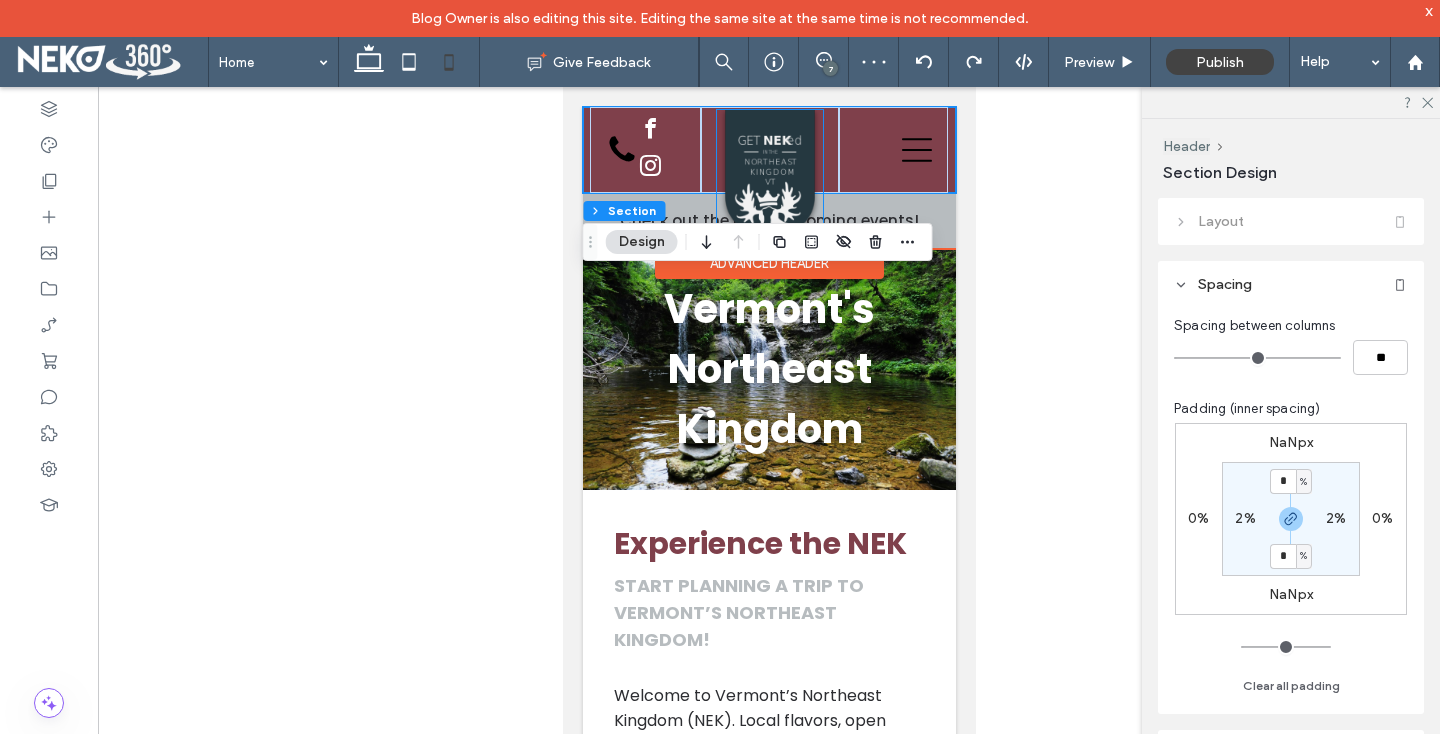 click at bounding box center [769, 185] 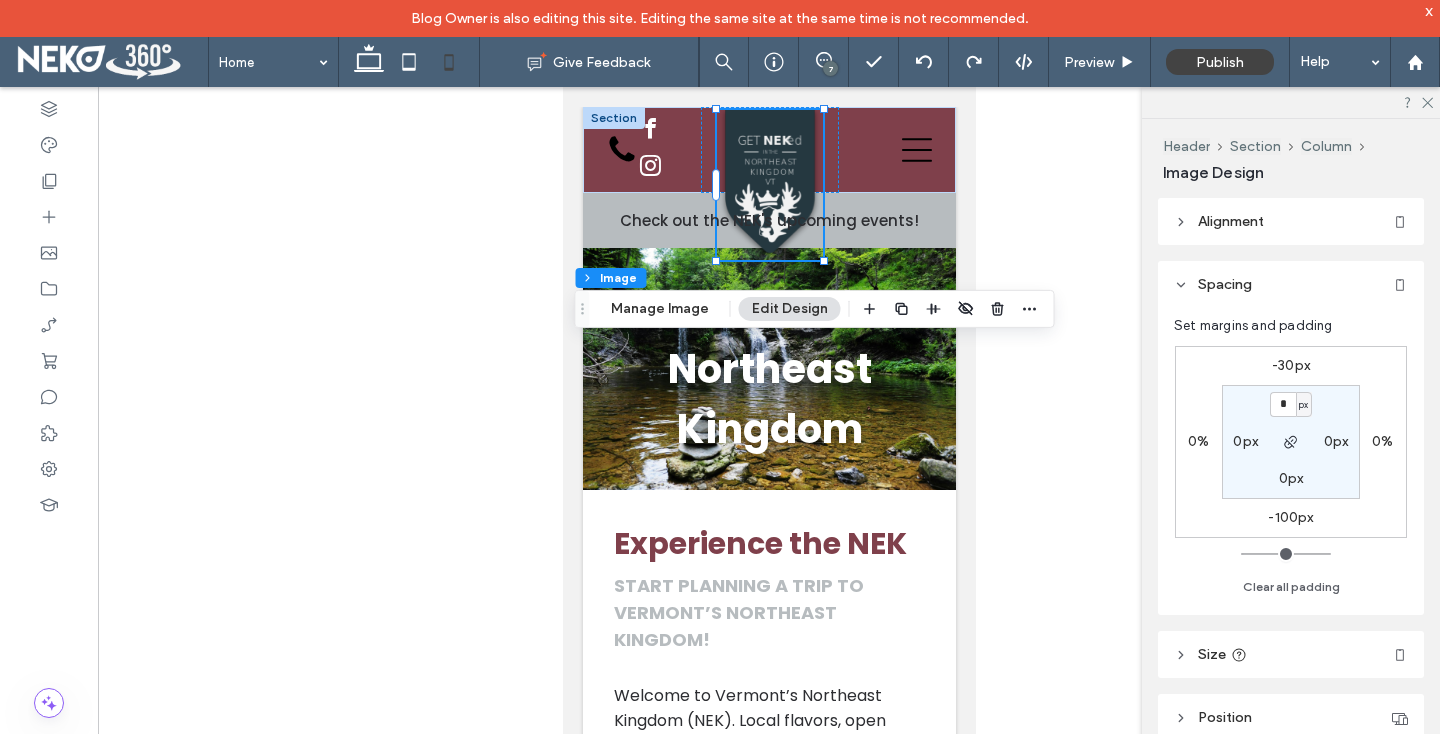 click on "-30px 0% -100px 0% * px 0px 0px 0px" at bounding box center [1291, 442] 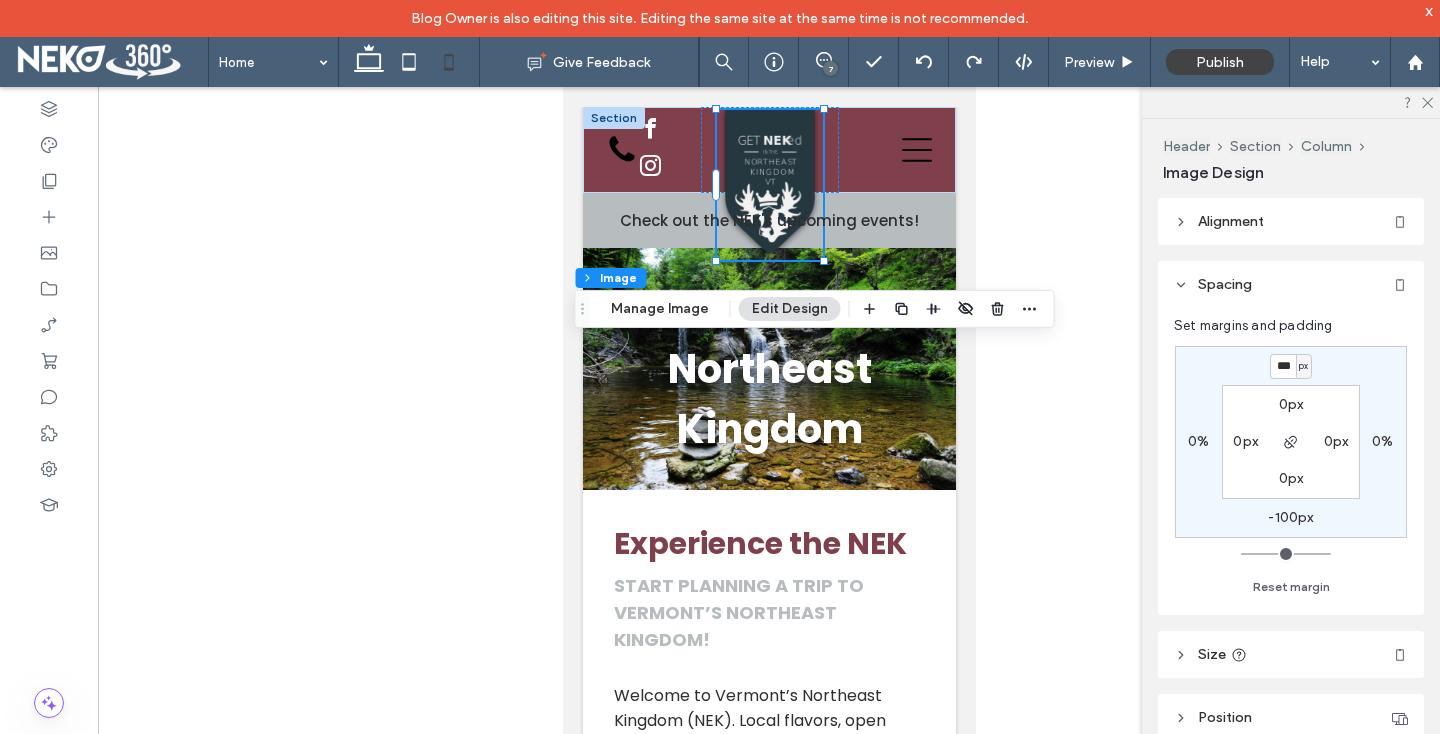 click on "***" at bounding box center (1283, 366) 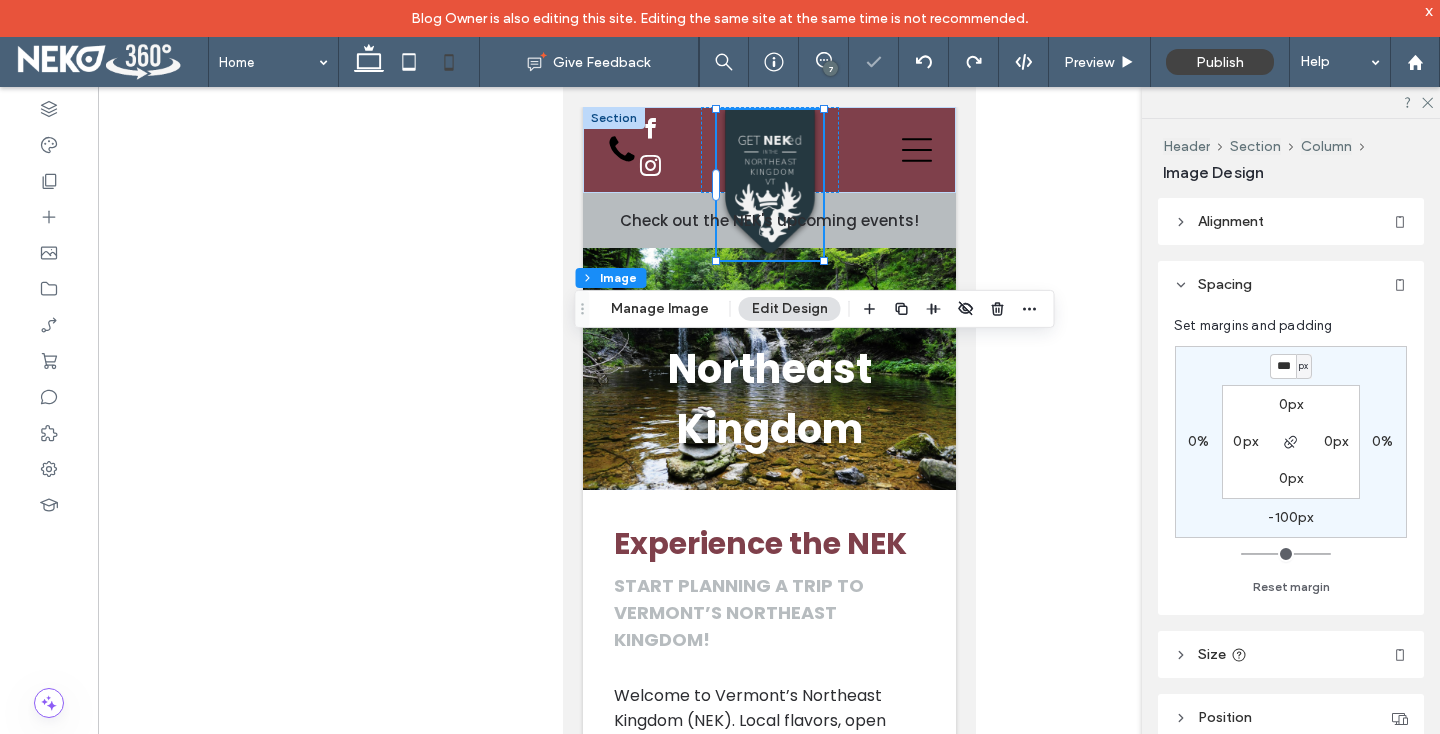 type on "*" 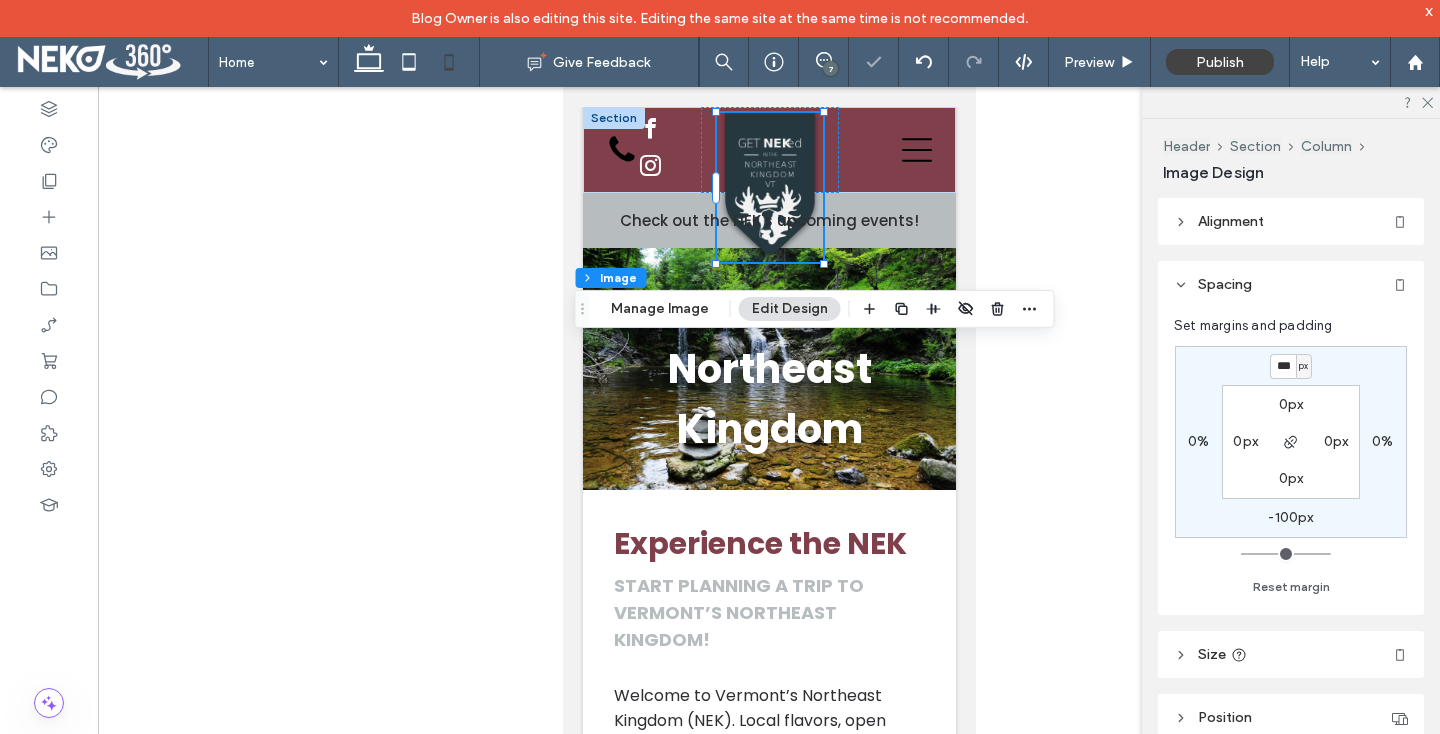 type on "***" 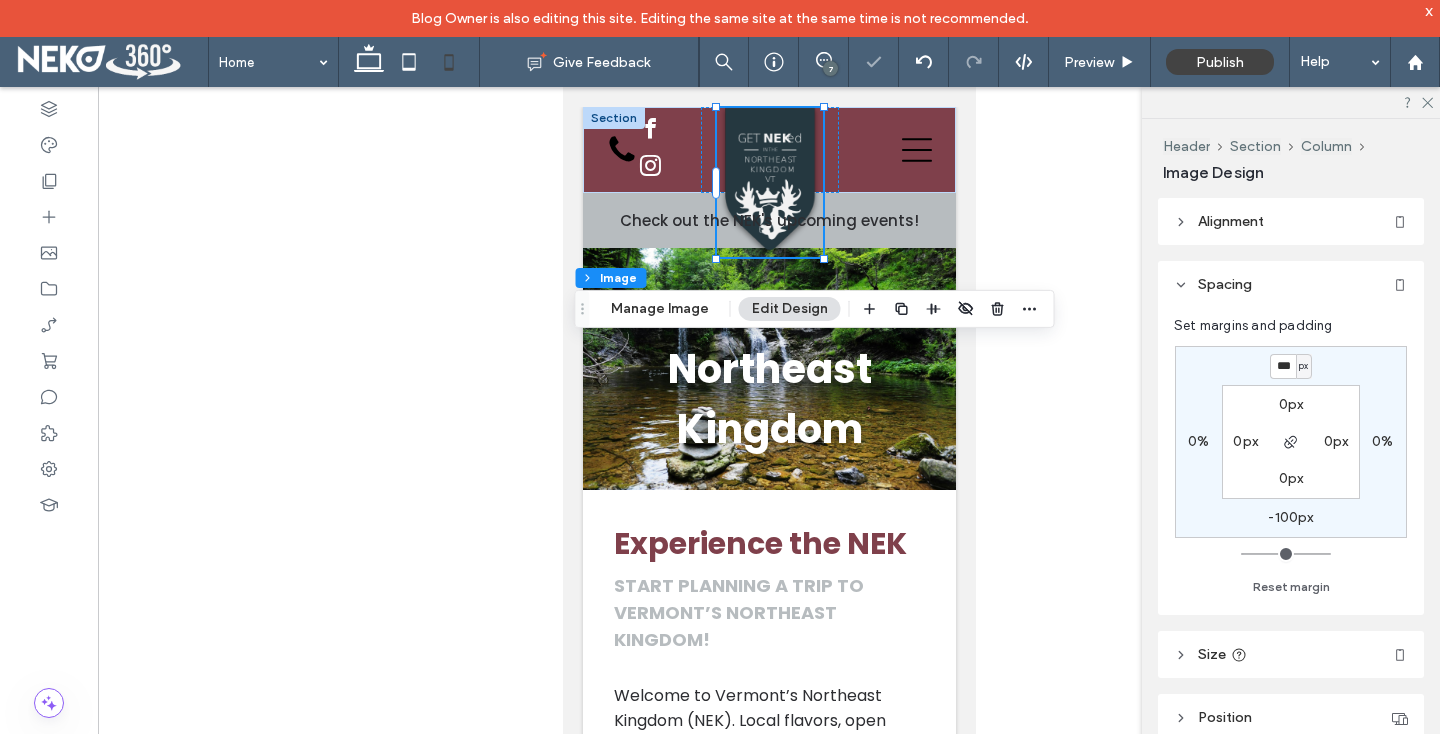 click at bounding box center [769, 426] 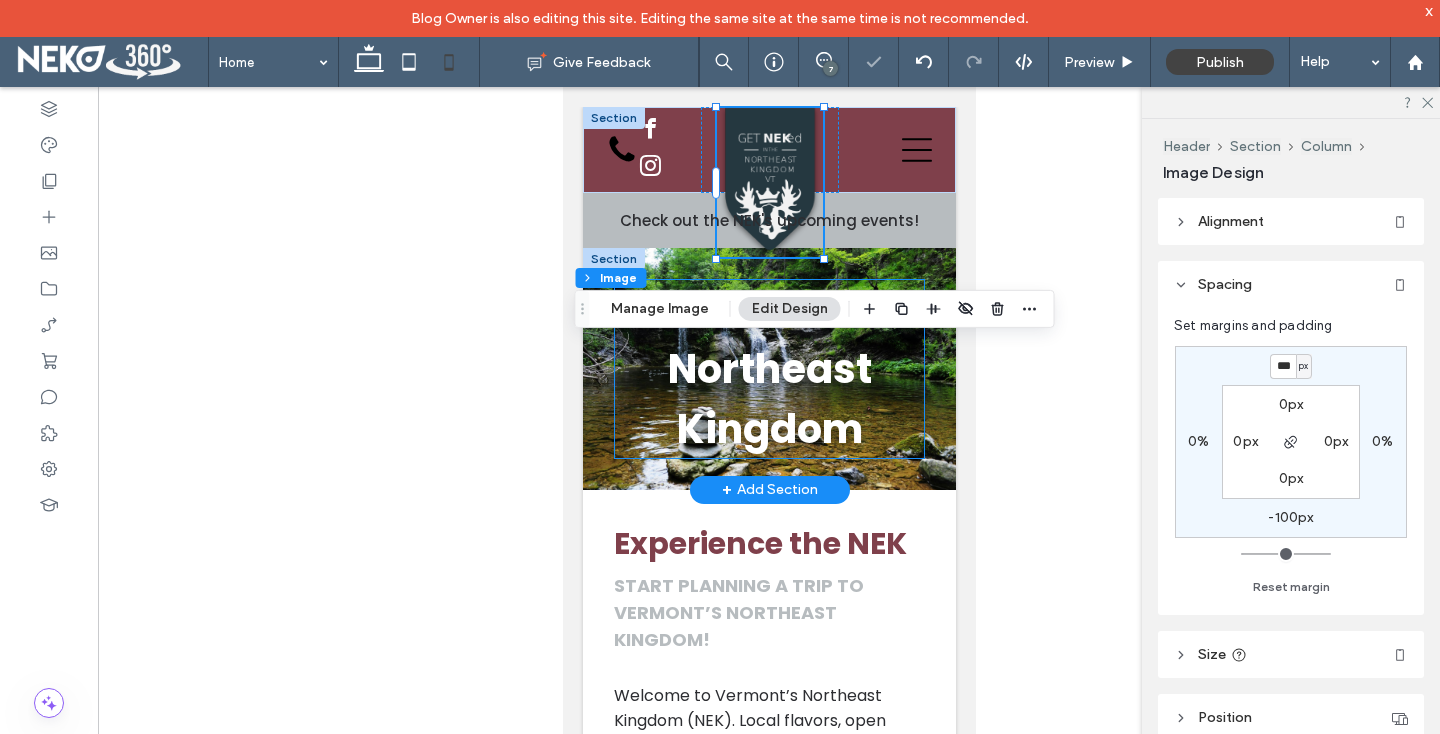 click on "Vermont's Northeast Kingdom" at bounding box center [768, 369] 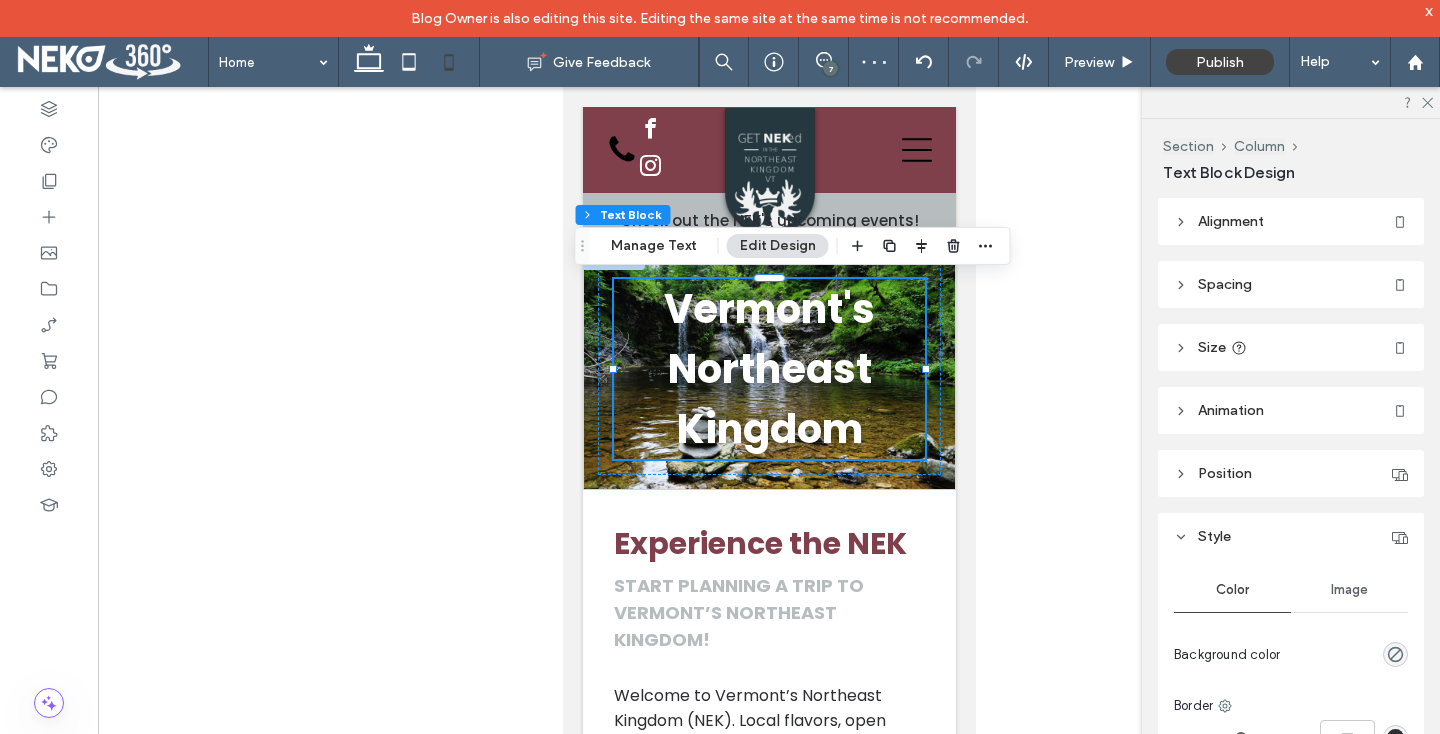 click on "Spacing" at bounding box center (1291, 284) 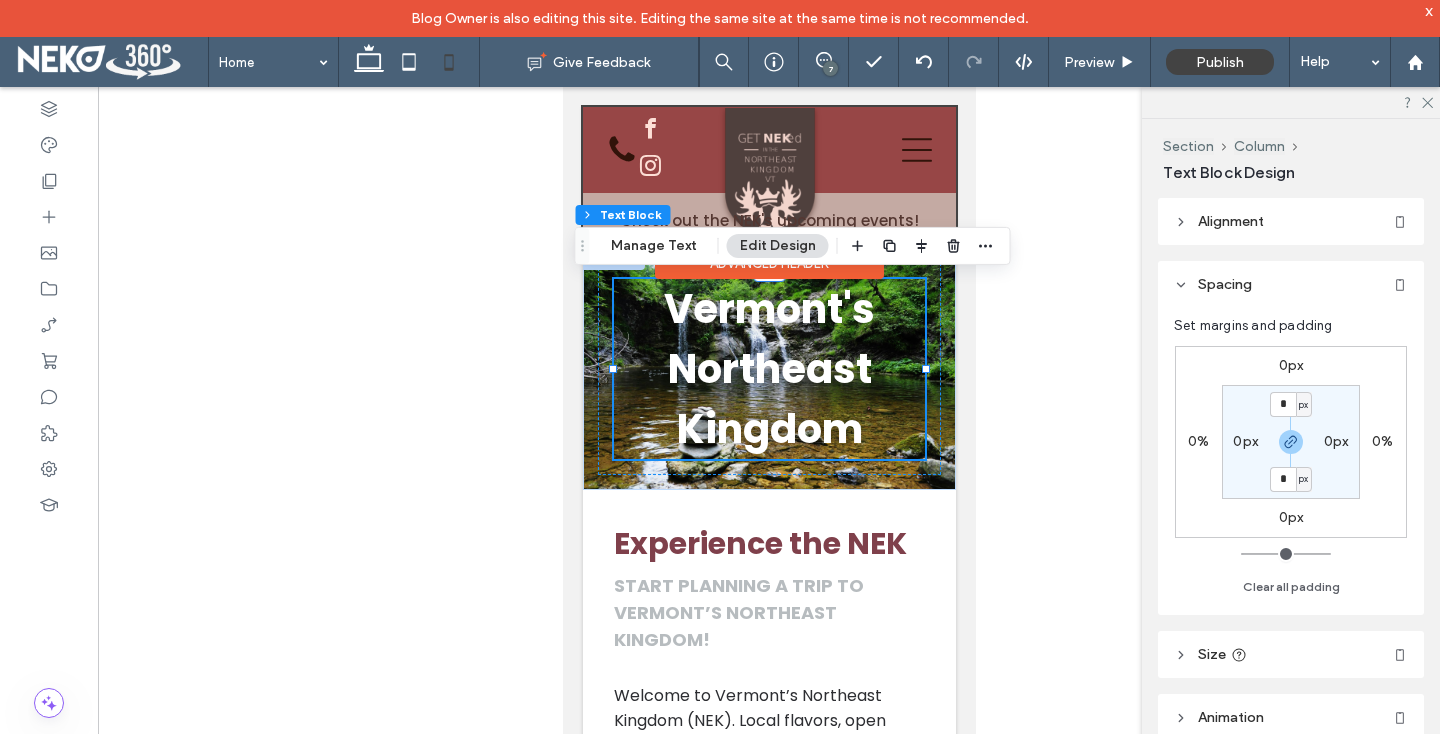 click at bounding box center [768, 177] 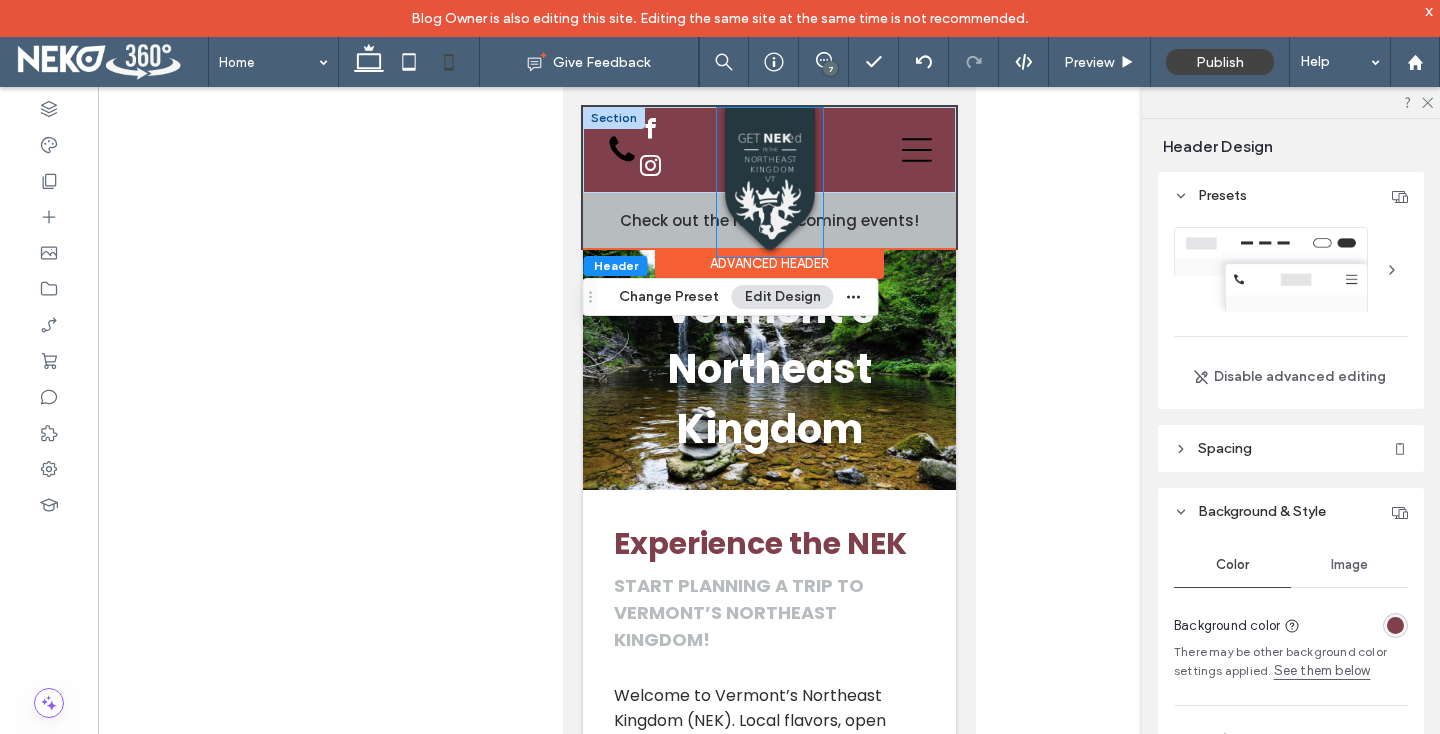 click at bounding box center [769, 183] 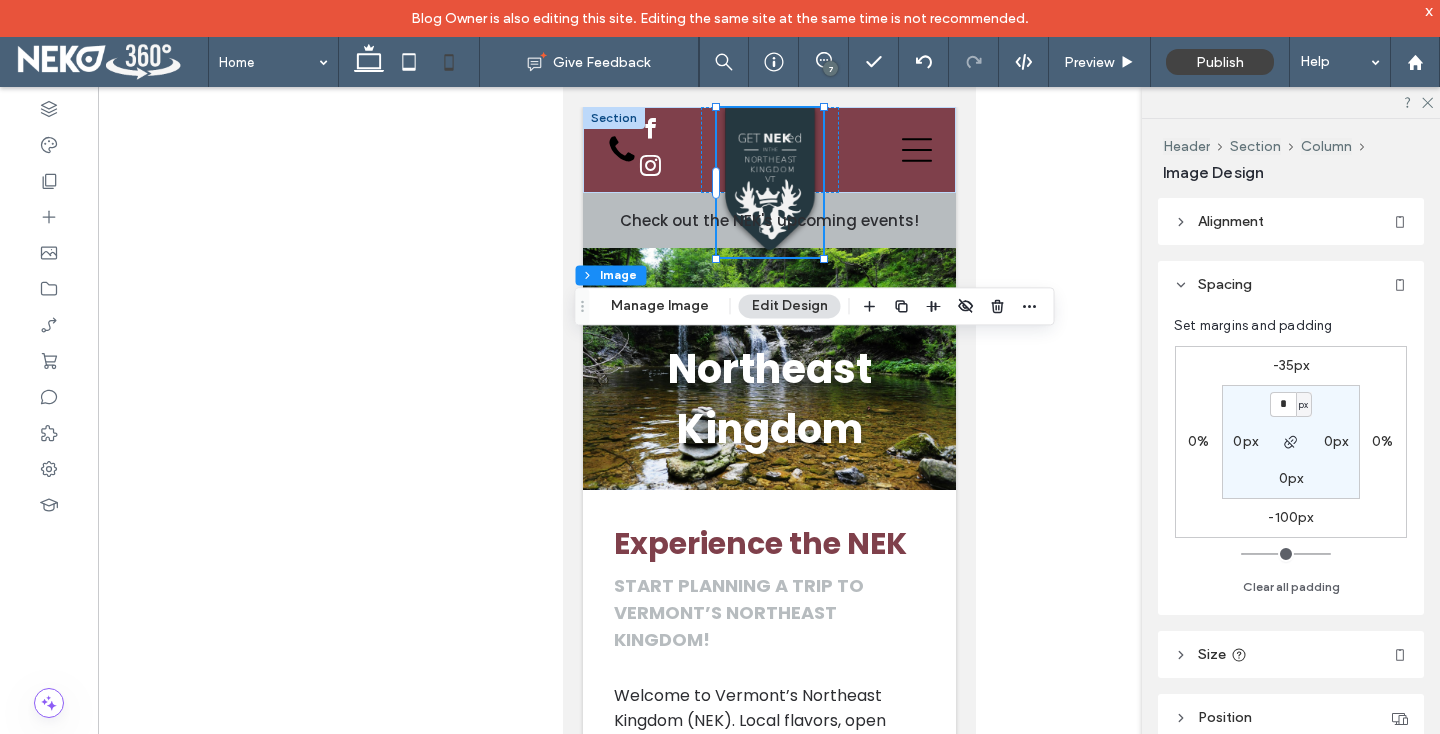click on "-35px" at bounding box center (1291, 365) 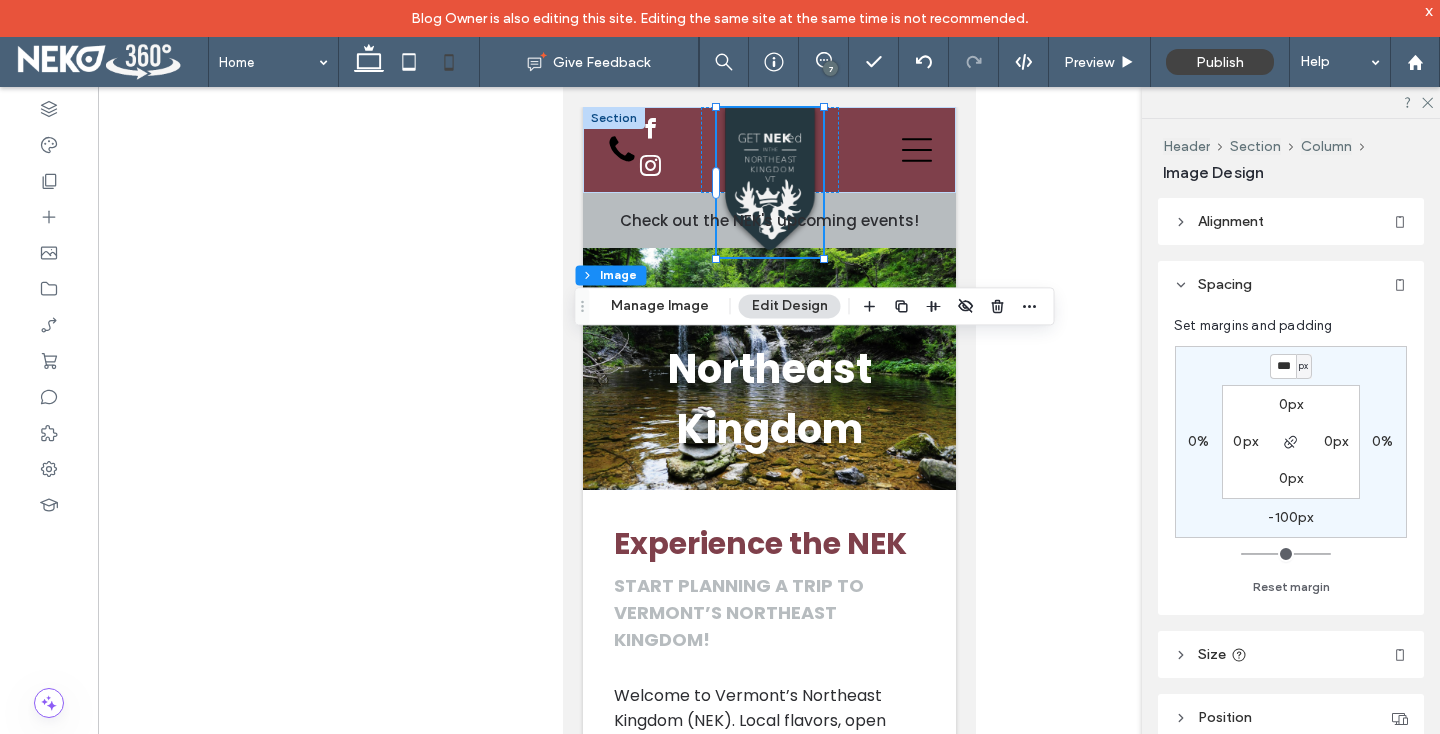 click on "***" at bounding box center (1283, 366) 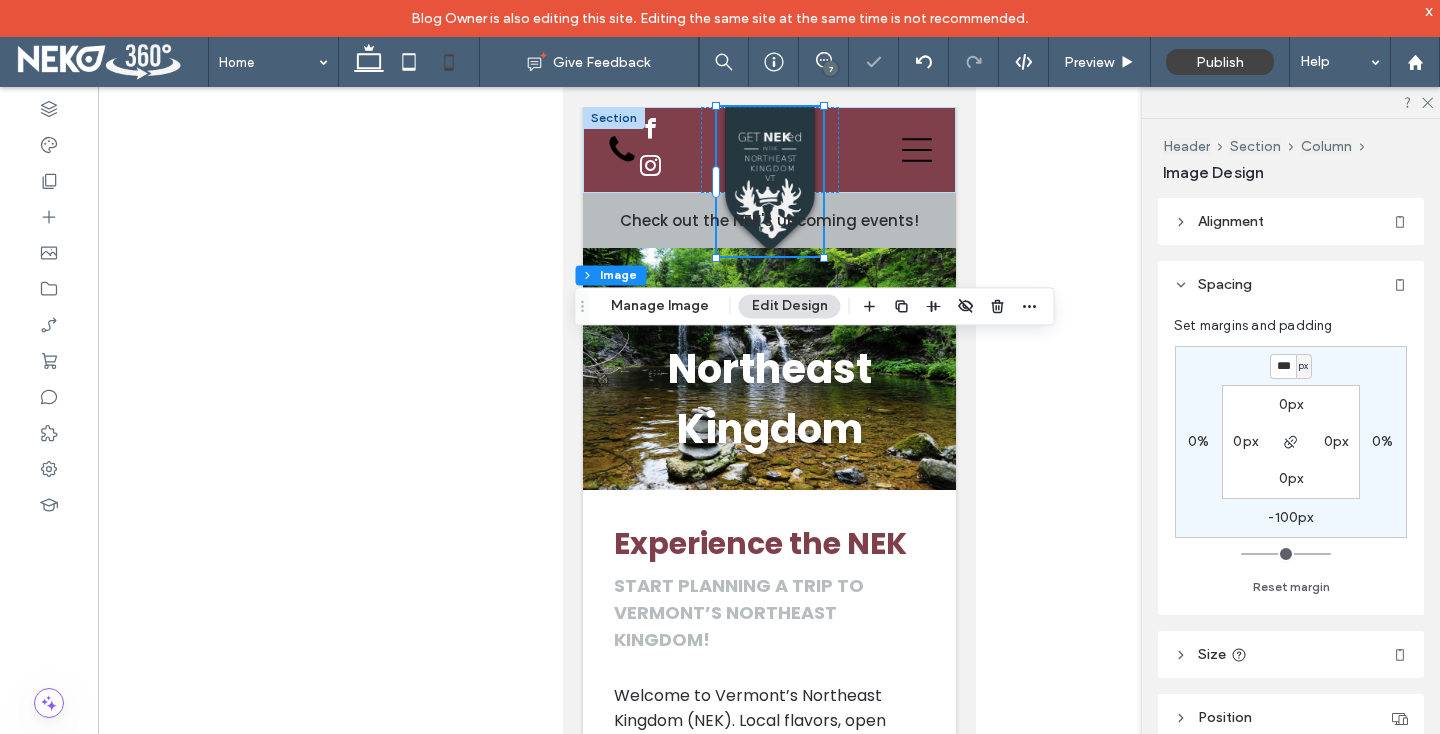 click at bounding box center (769, 426) 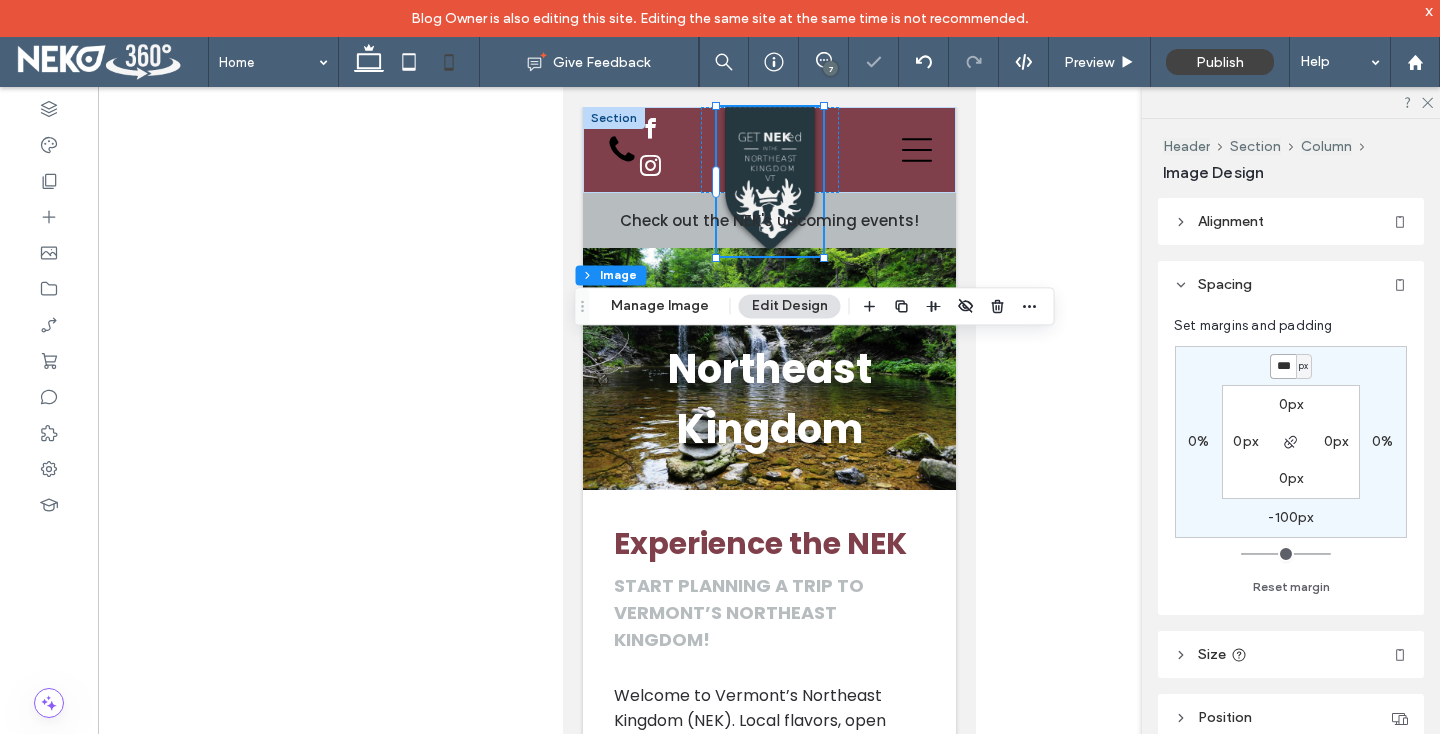 click on "***" at bounding box center (1283, 366) 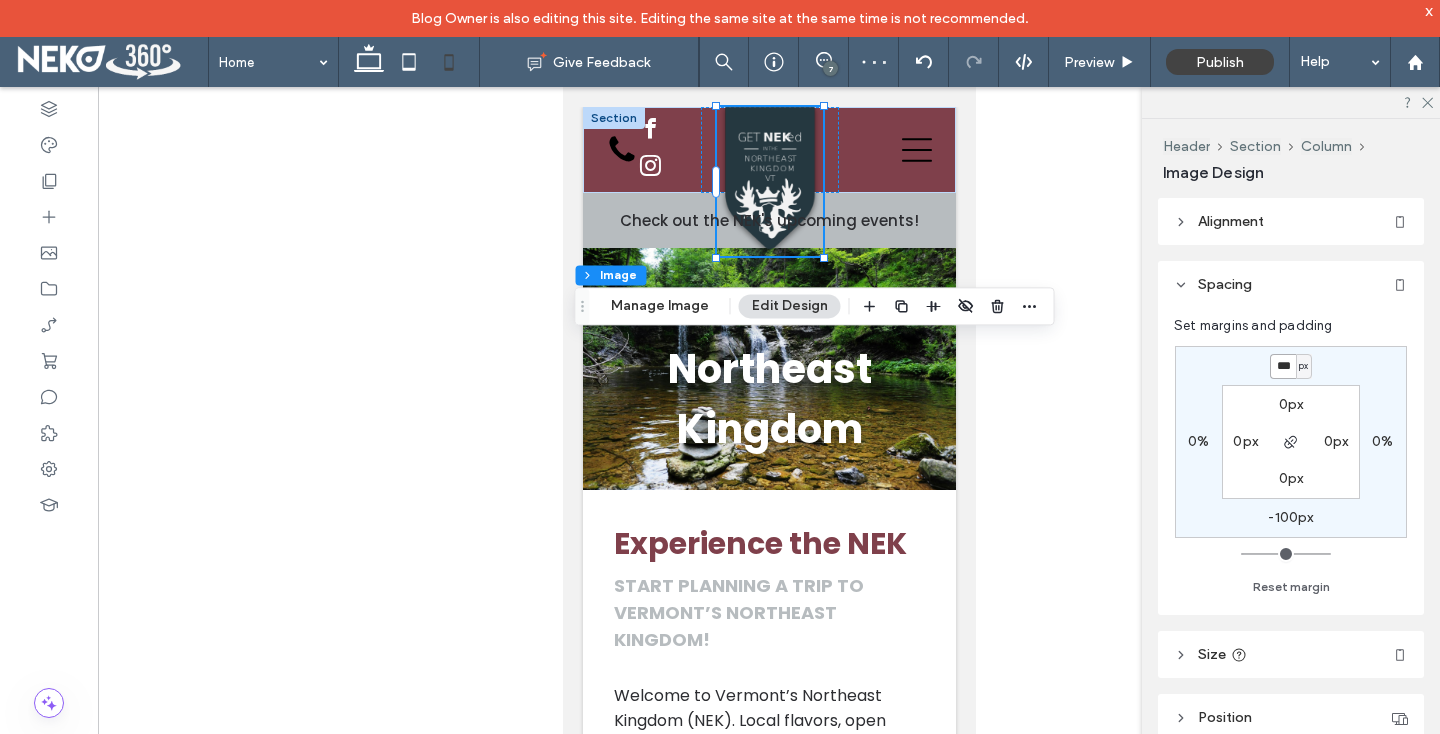 click on "***" at bounding box center (1283, 366) 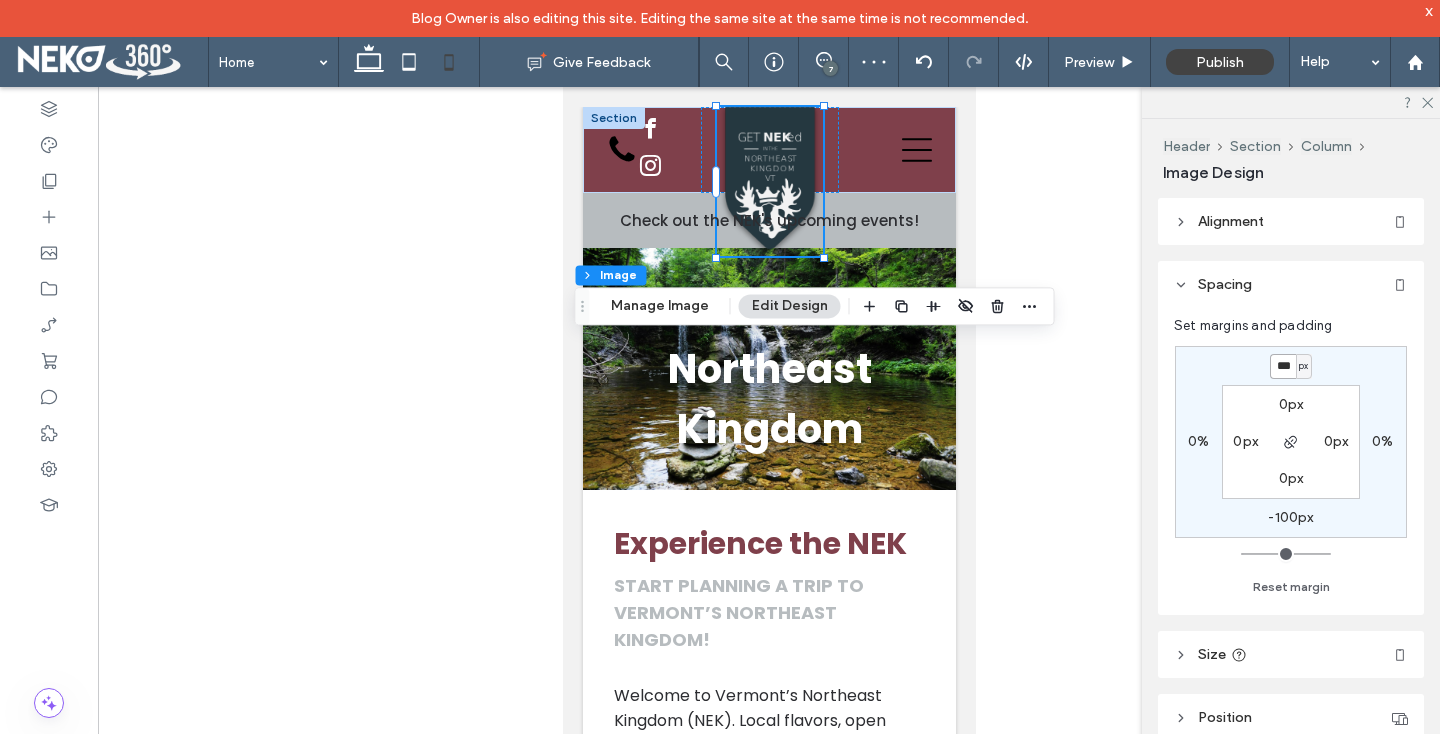 type on "***" 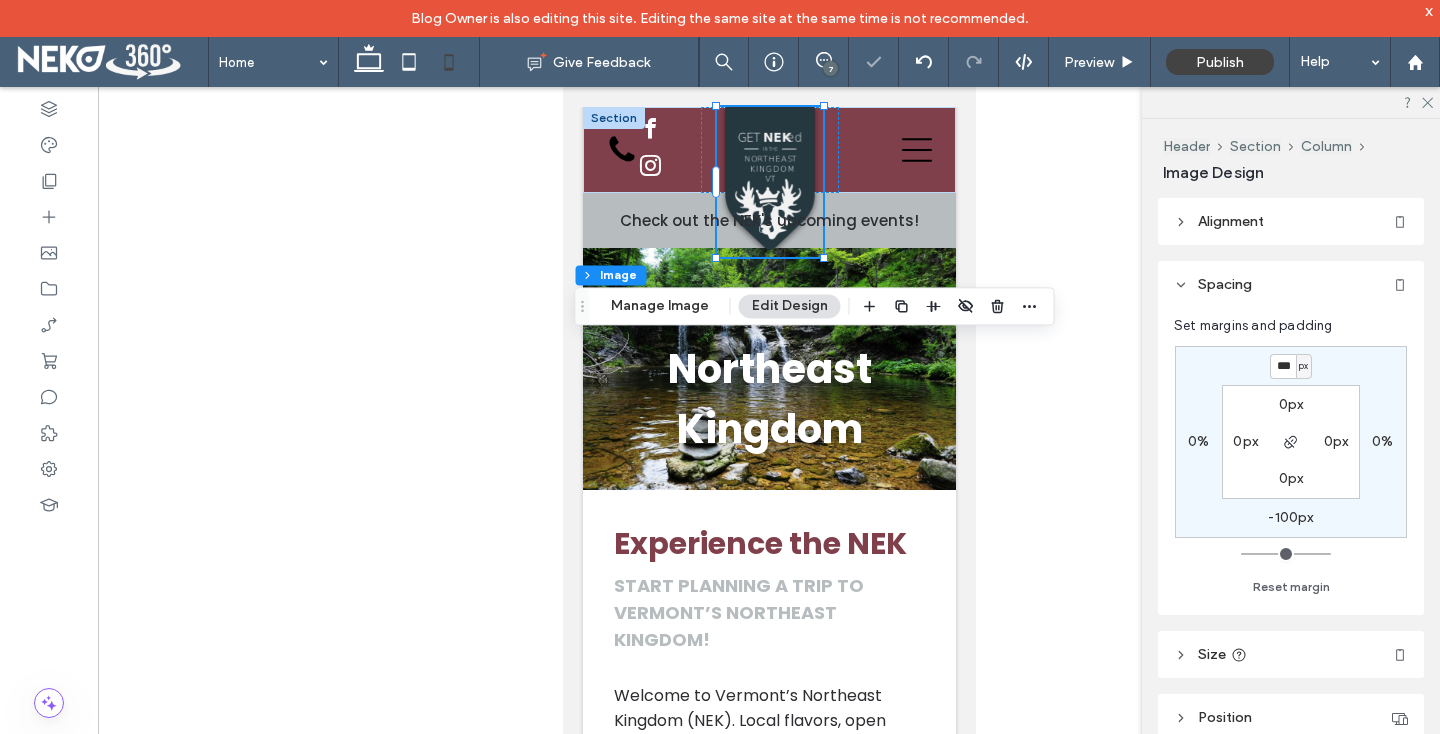 click at bounding box center [769, 426] 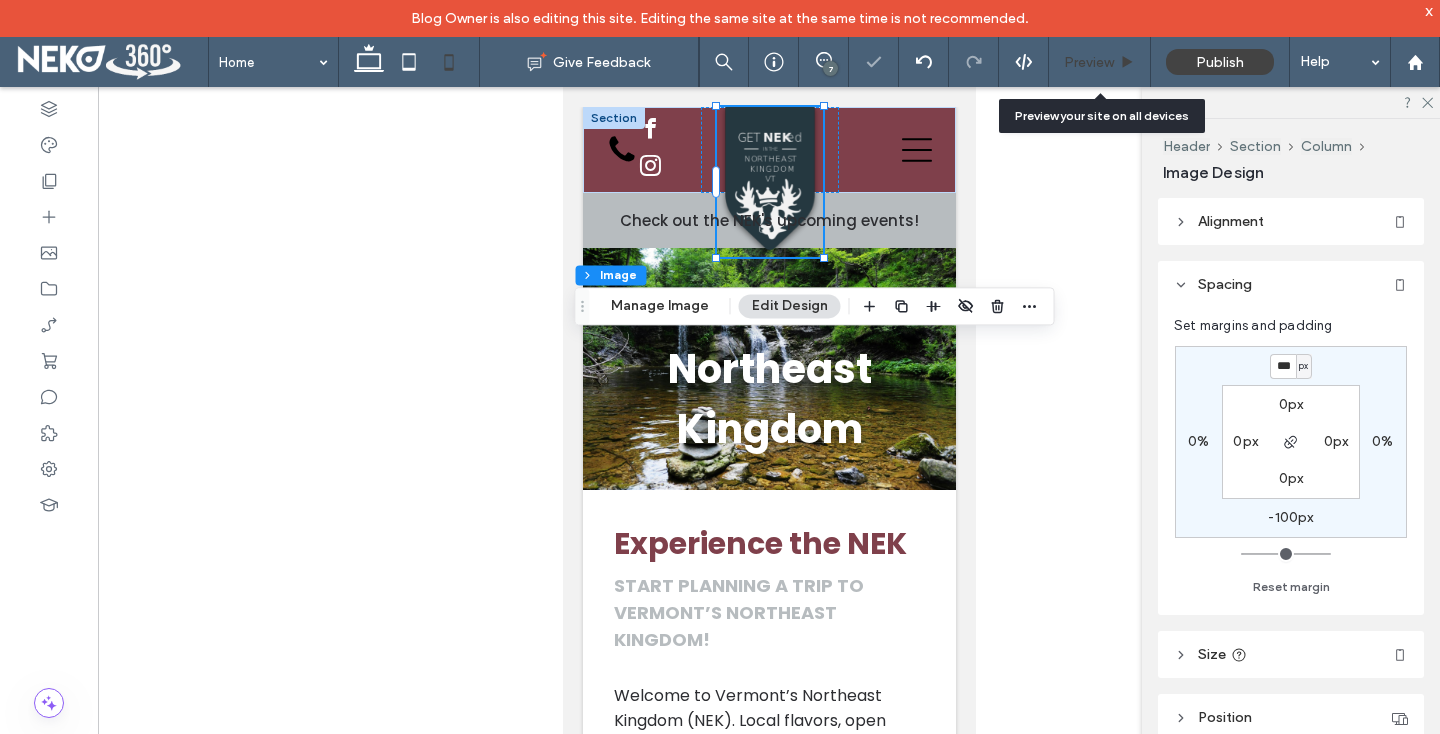 click on "Preview" at bounding box center [1100, 62] 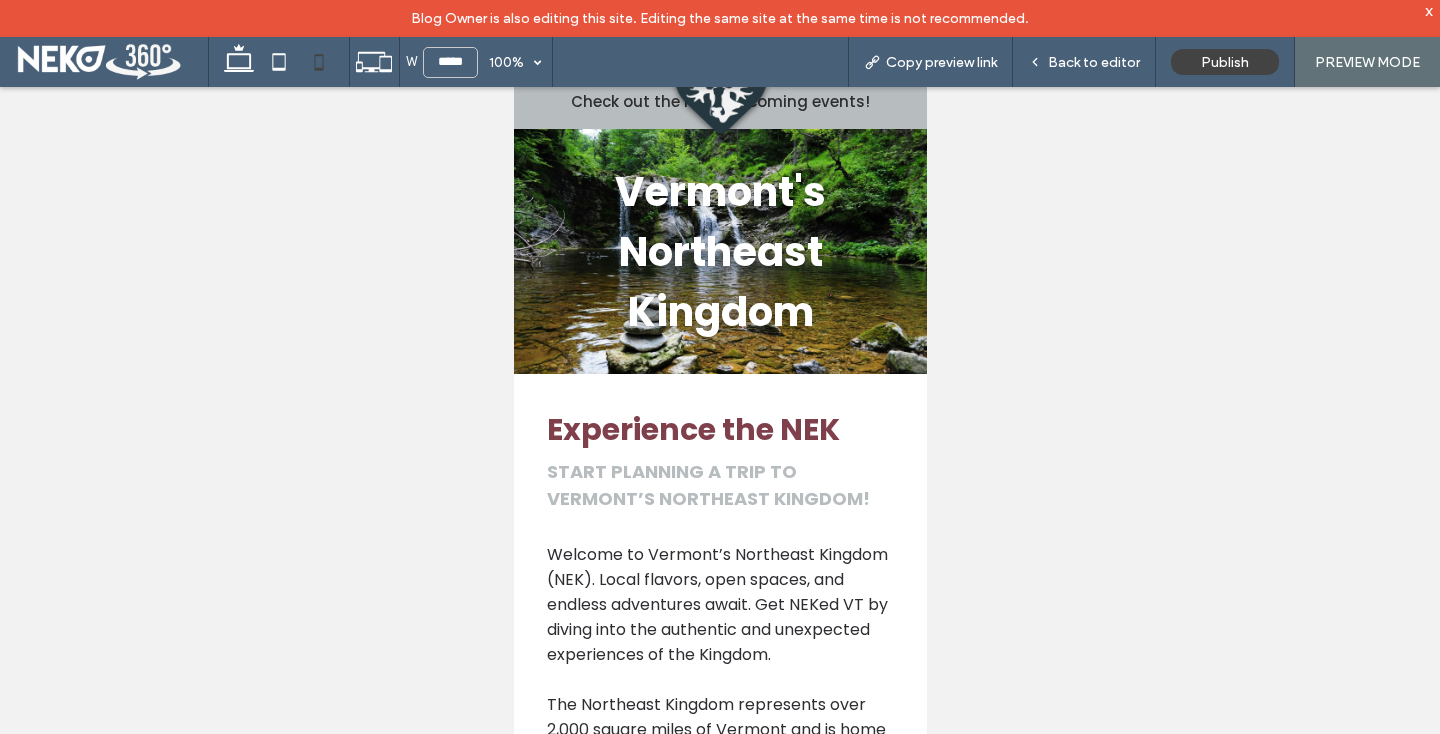 scroll, scrollTop: 0, scrollLeft: 0, axis: both 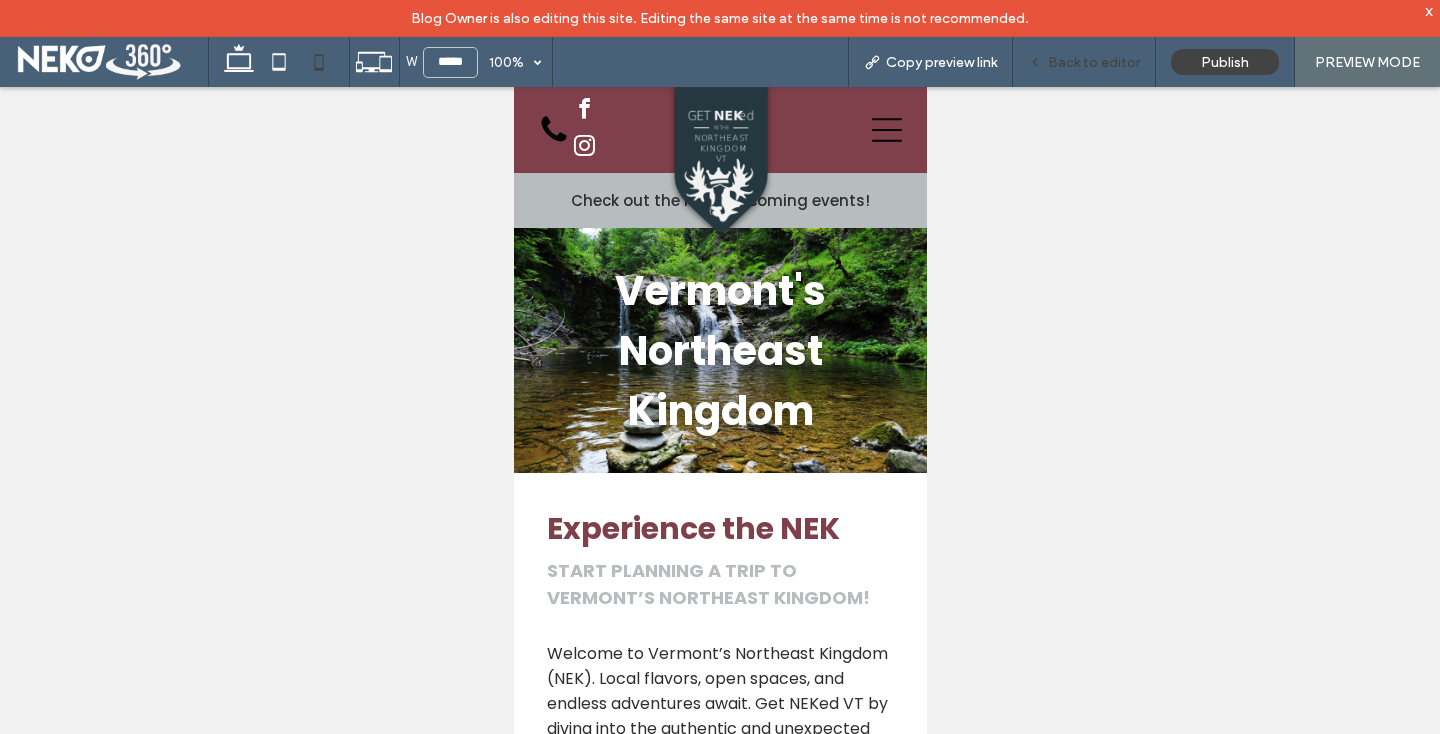 click on "Back to editor" at bounding box center (1094, 62) 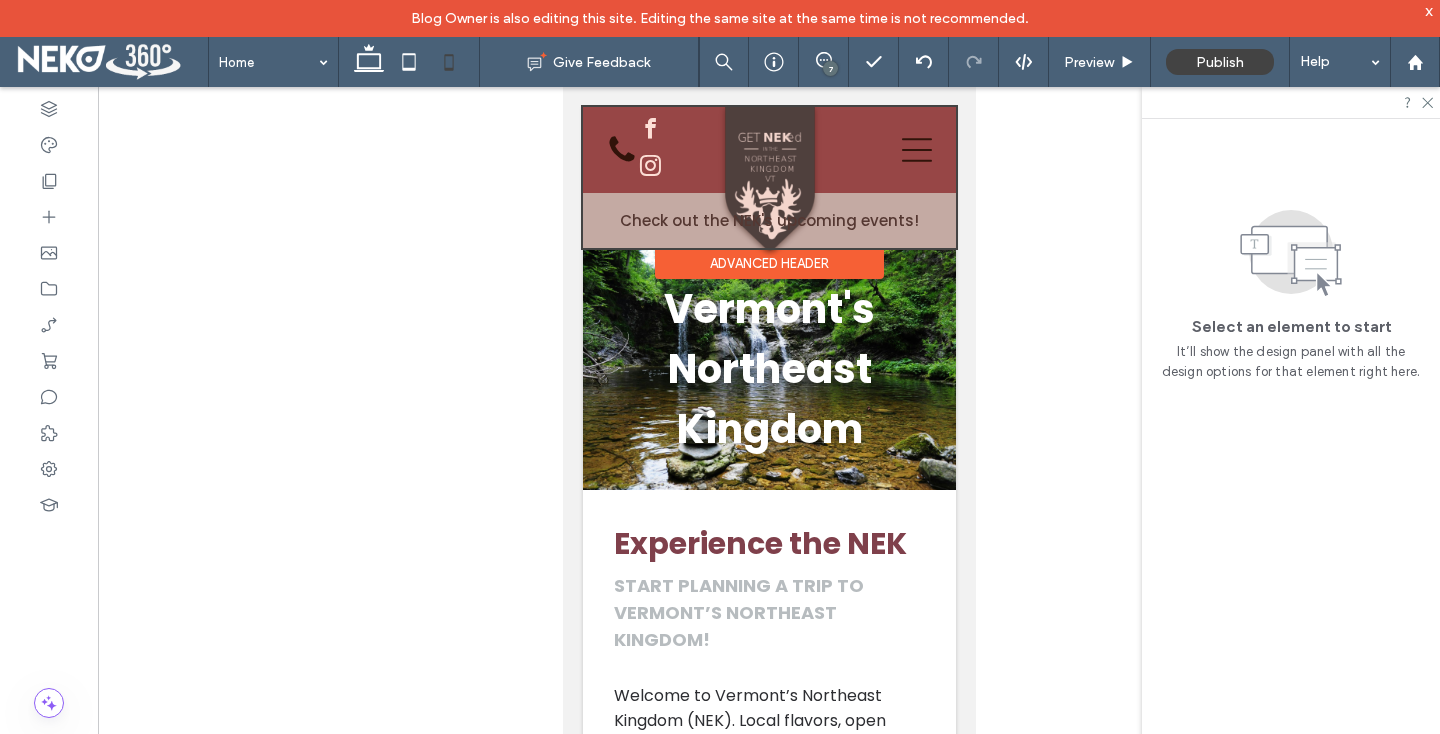 click at bounding box center (768, 177) 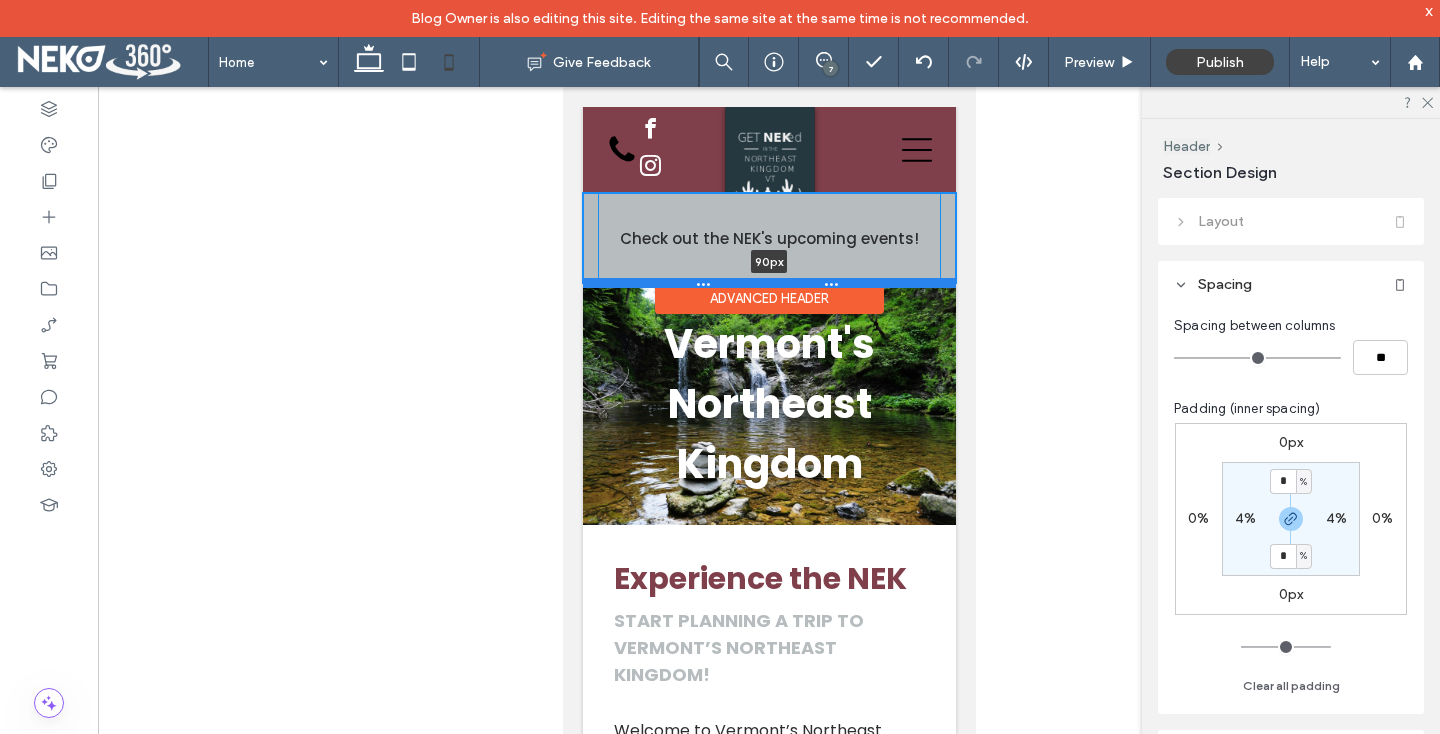 drag, startPoint x: 625, startPoint y: 244, endPoint x: 624, endPoint y: 280, distance: 36.013885 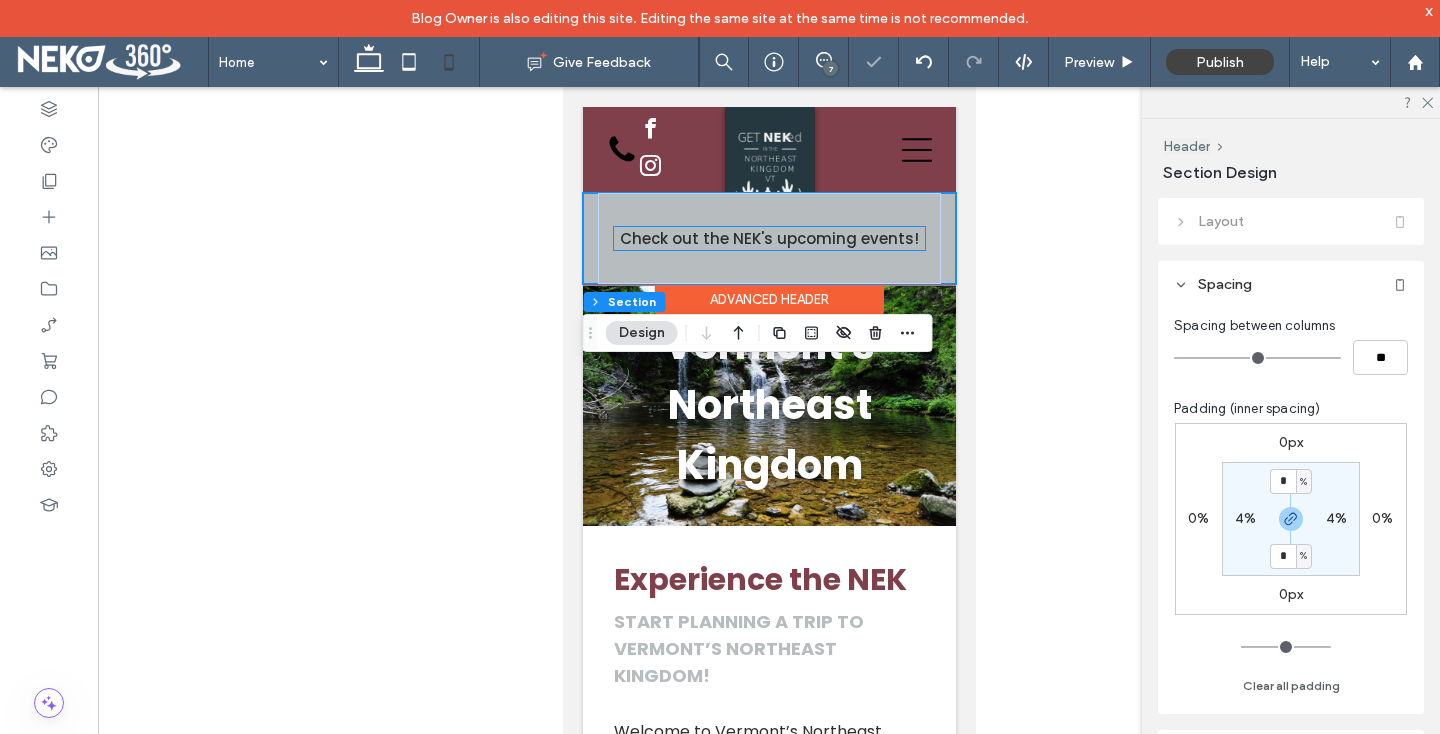 click on "Check out the NEK's upcoming events!" at bounding box center (768, 238) 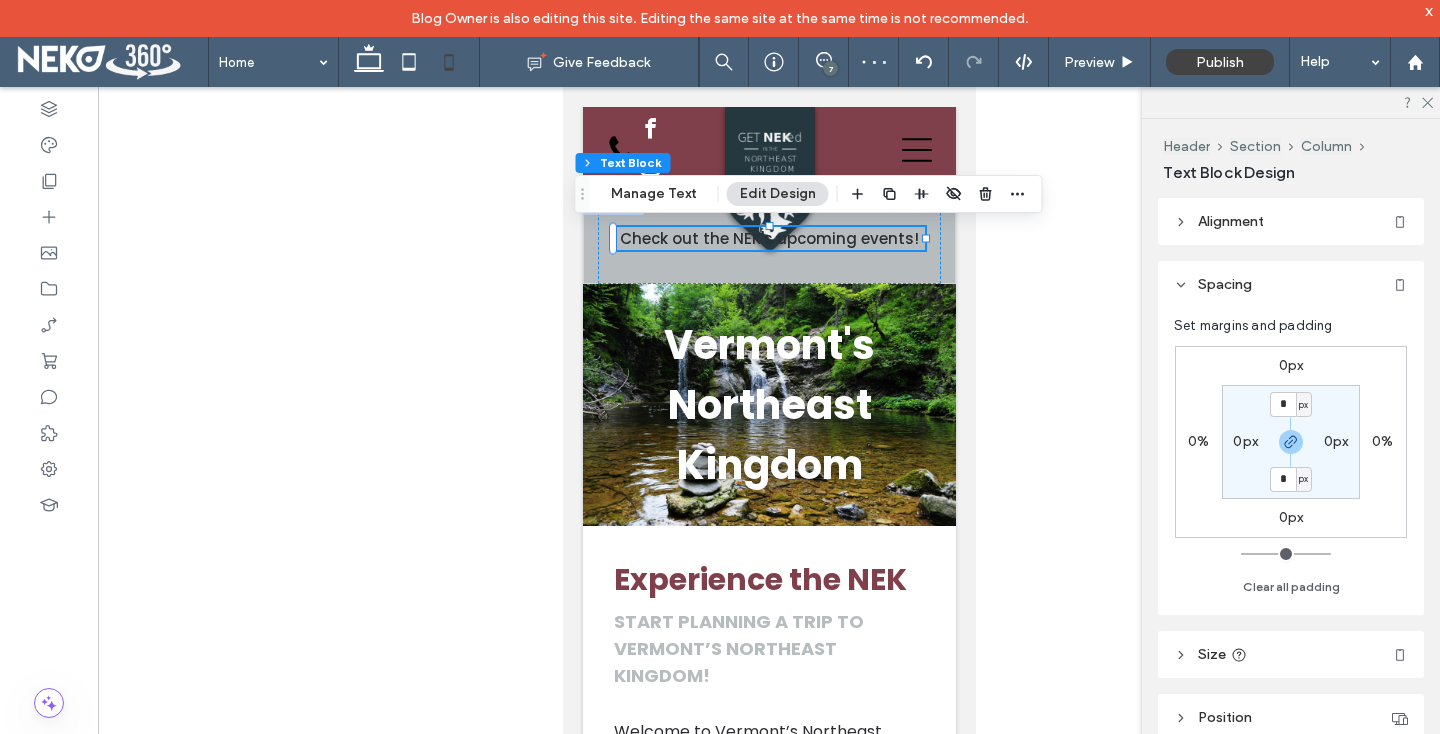 click on "0px" at bounding box center (1291, 366) 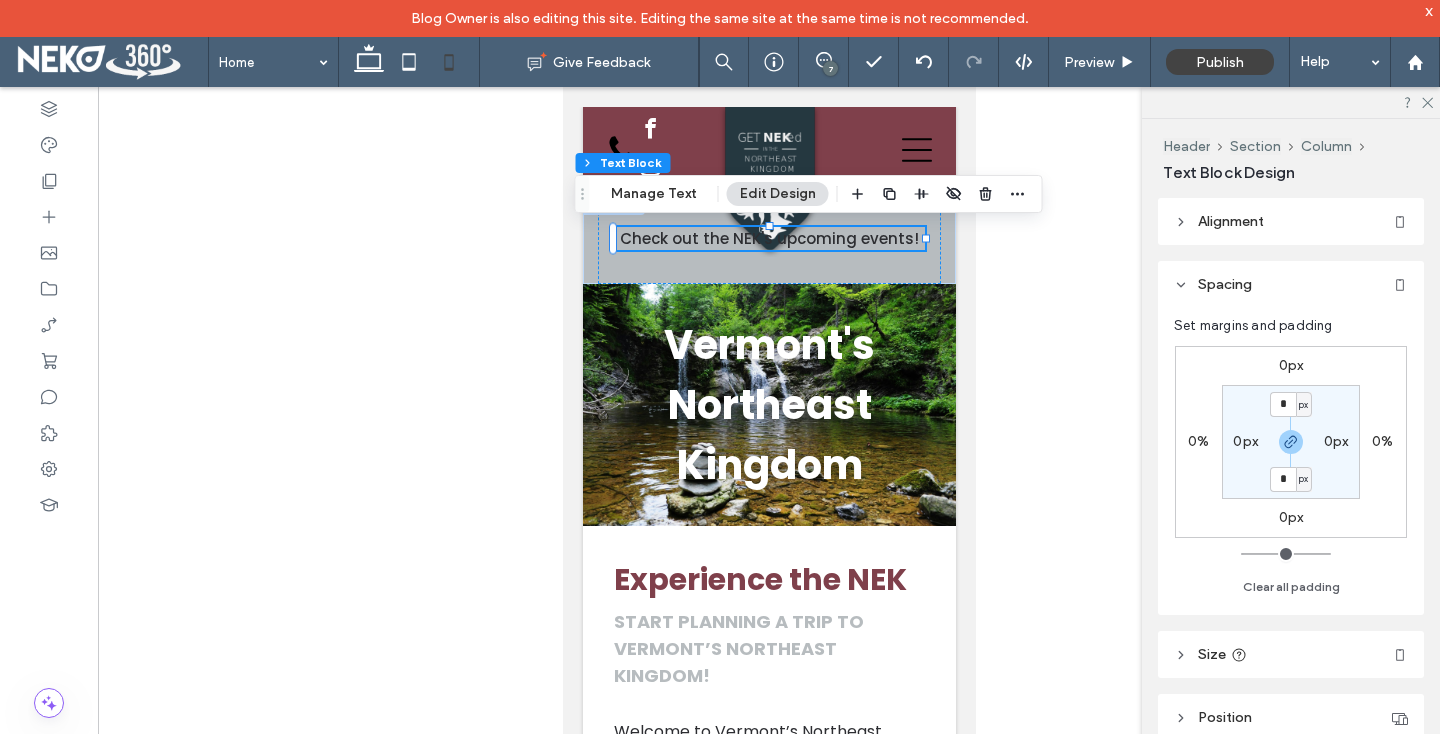 click on "0px" at bounding box center (1291, 365) 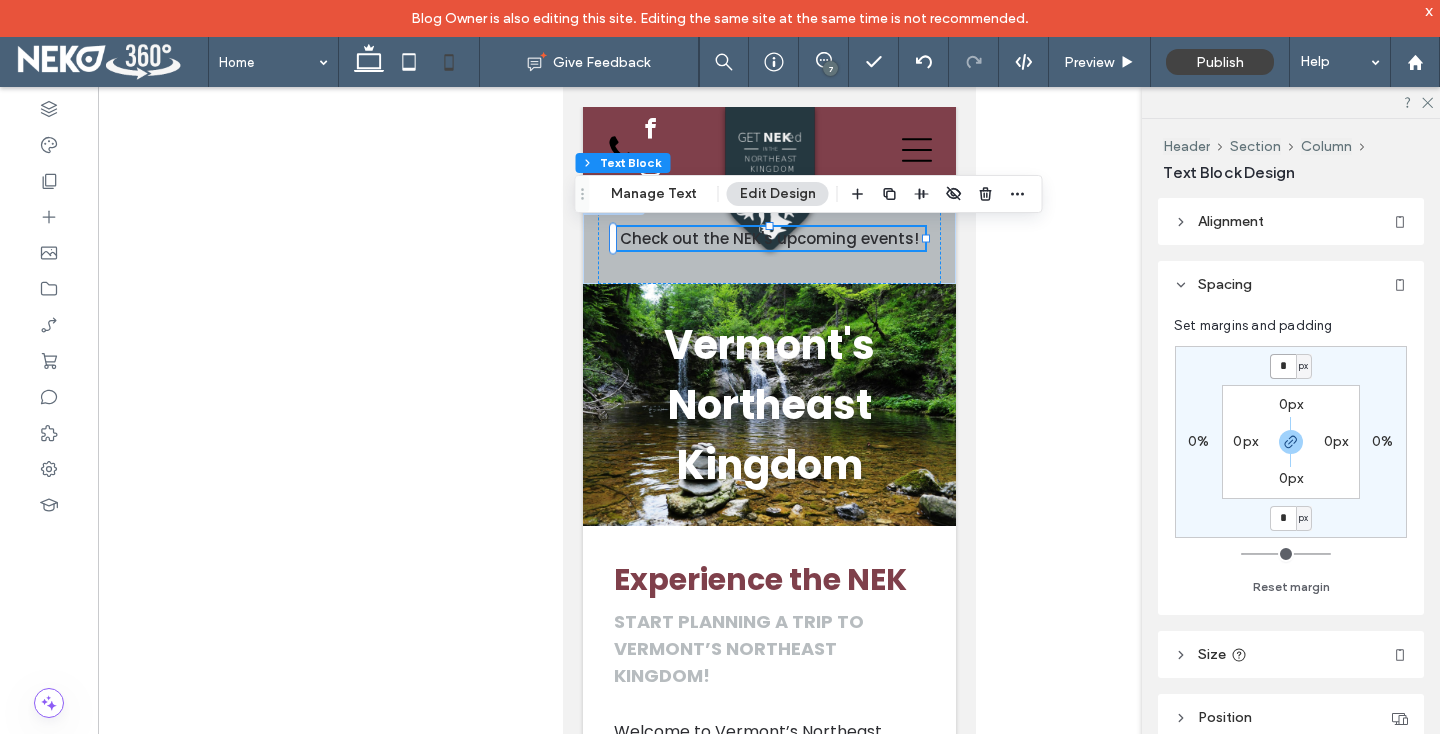 click on "*" at bounding box center [1283, 366] 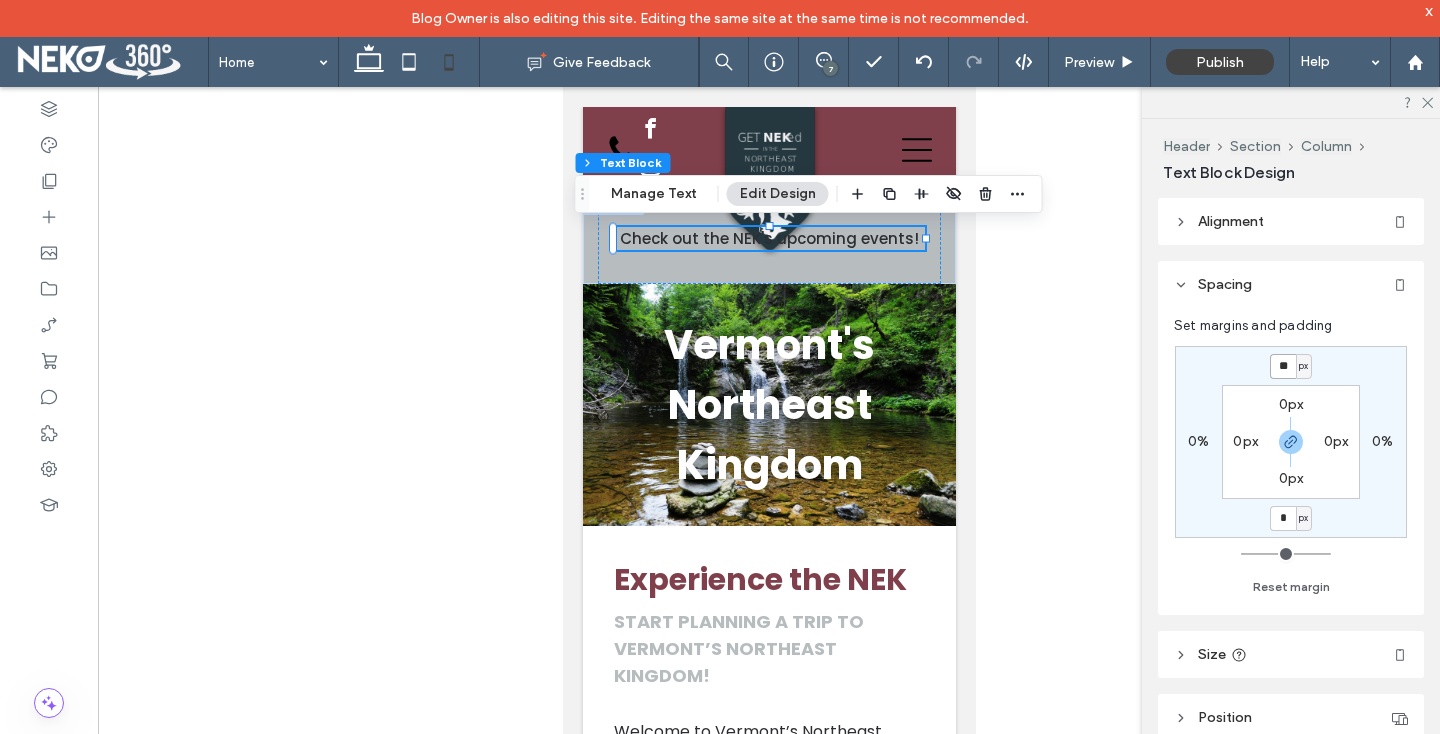 type on "**" 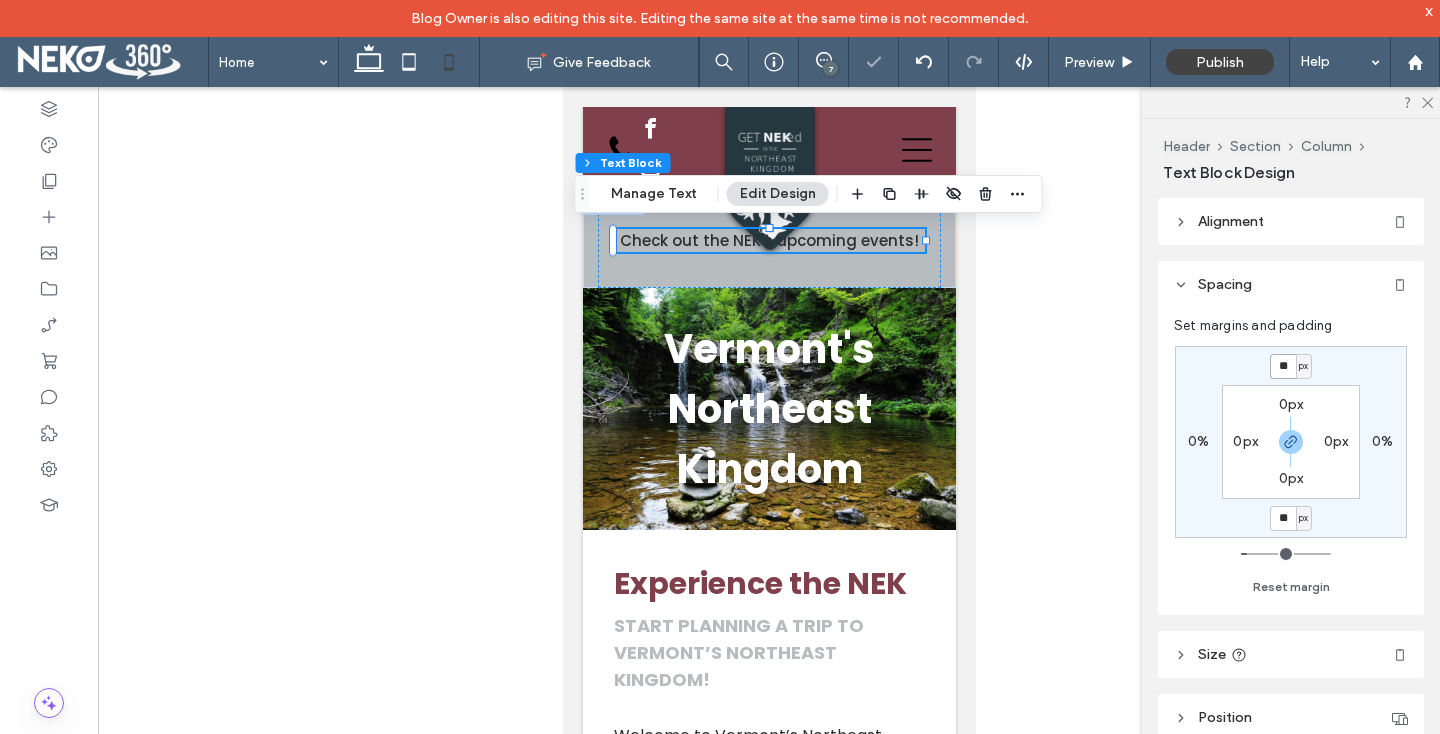 click on "**" at bounding box center [1283, 366] 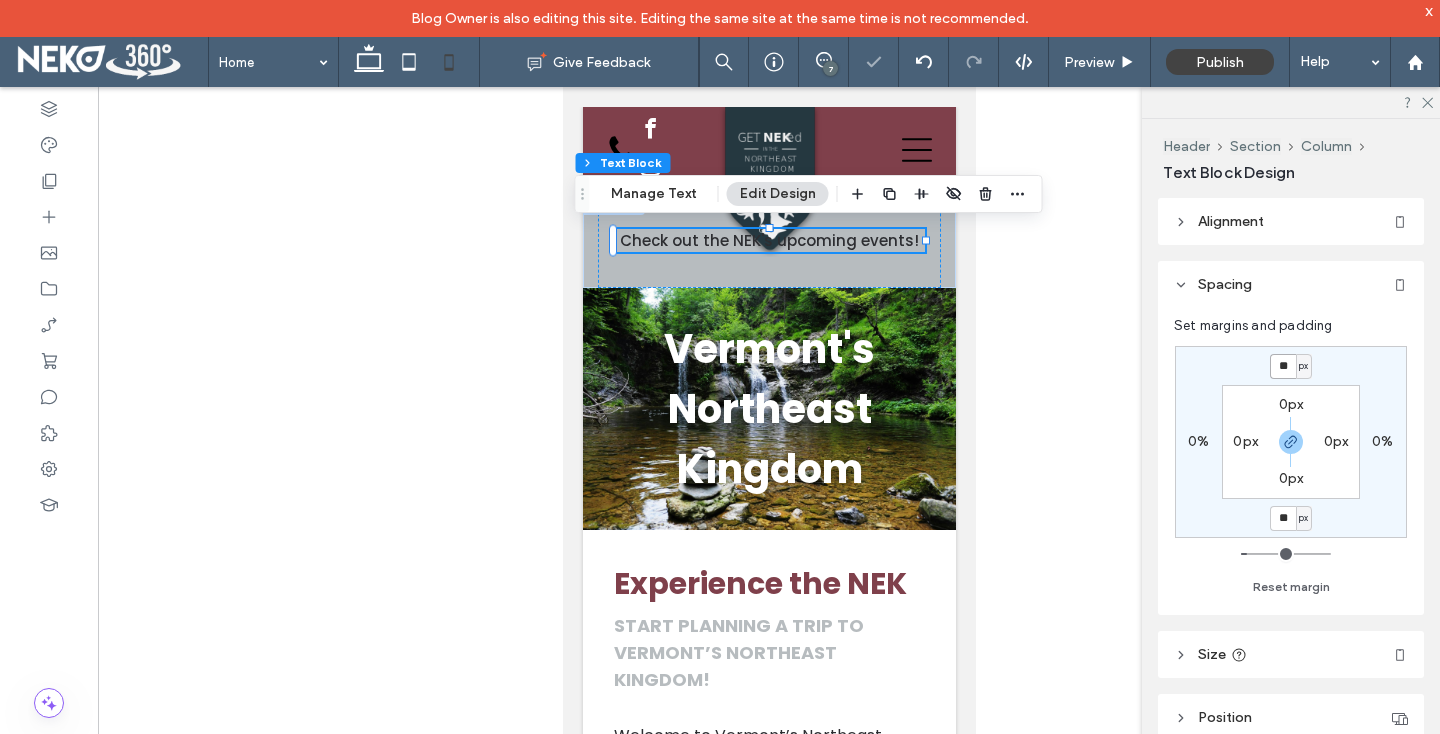 click on "**" at bounding box center [1283, 366] 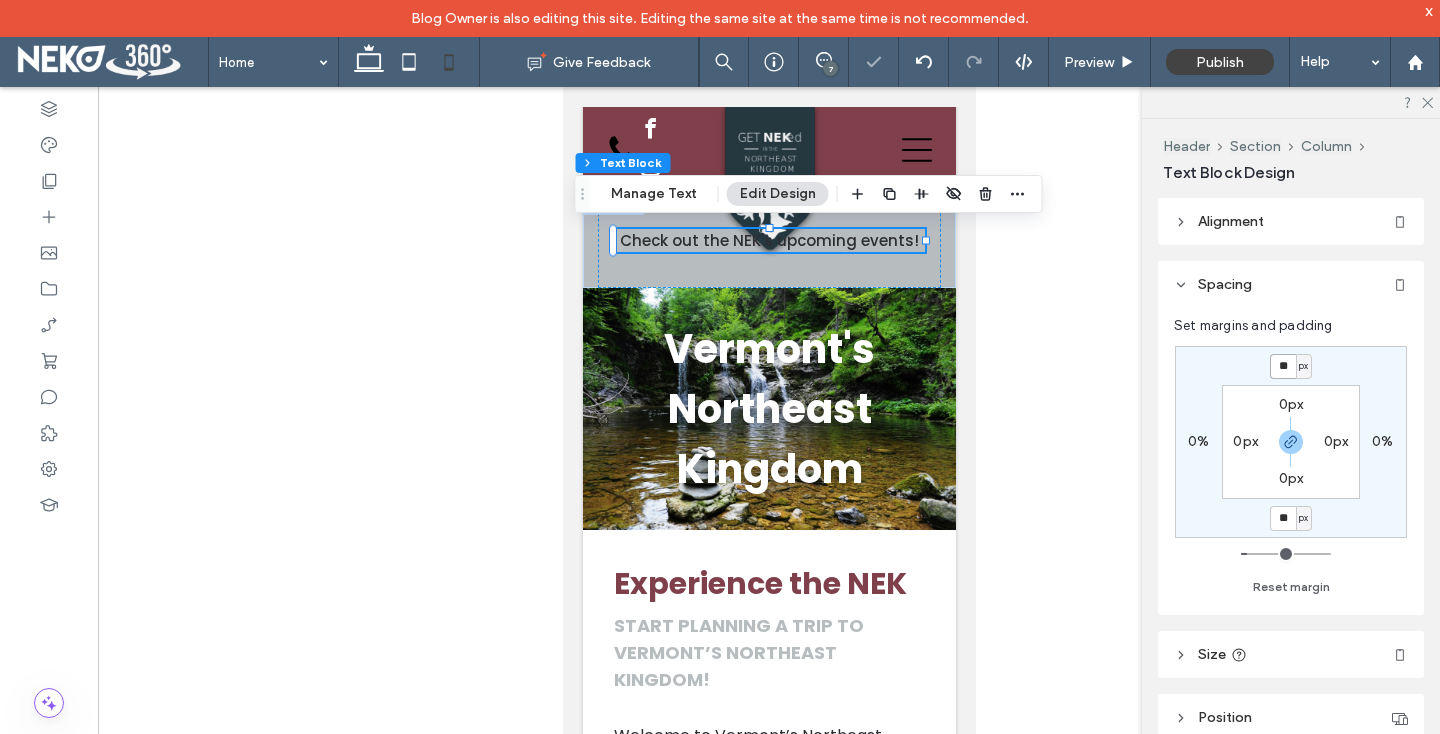 type on "**" 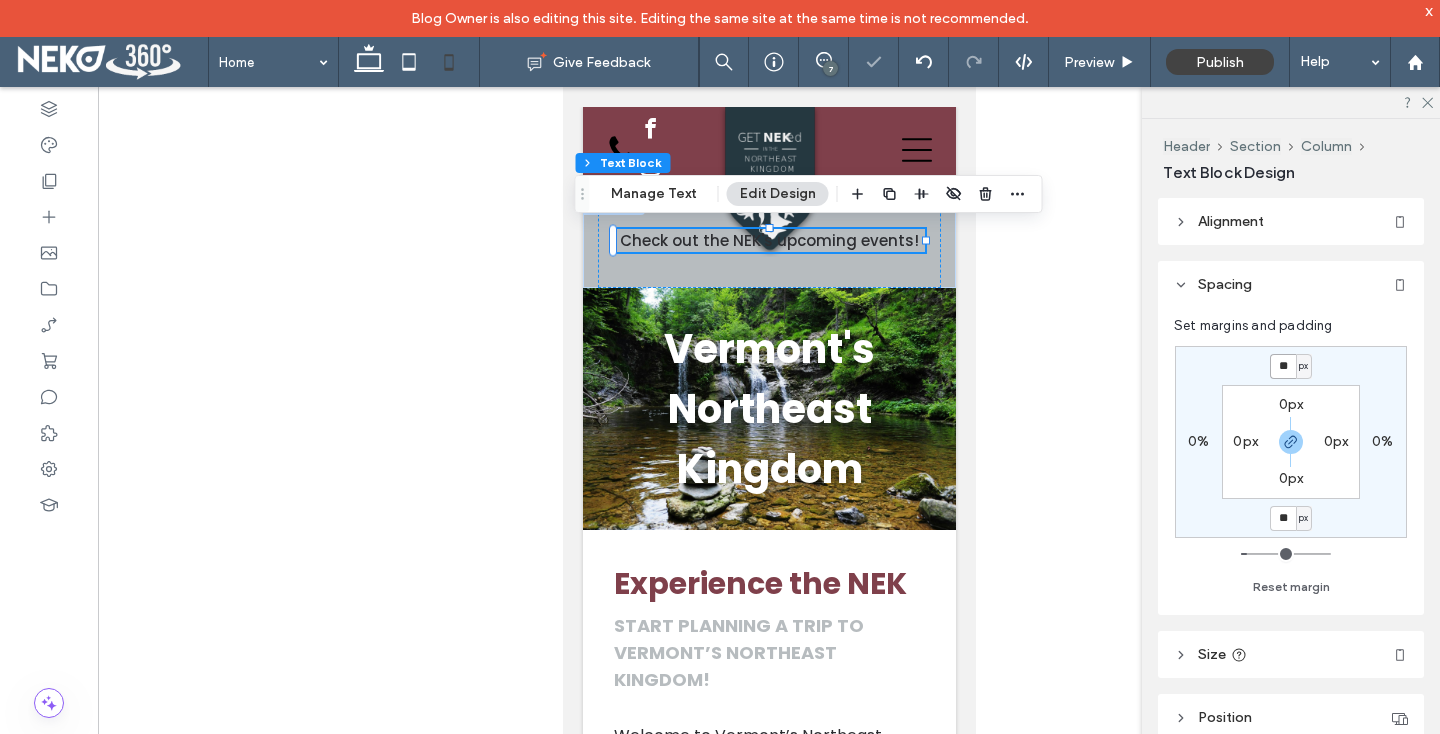 type on "**" 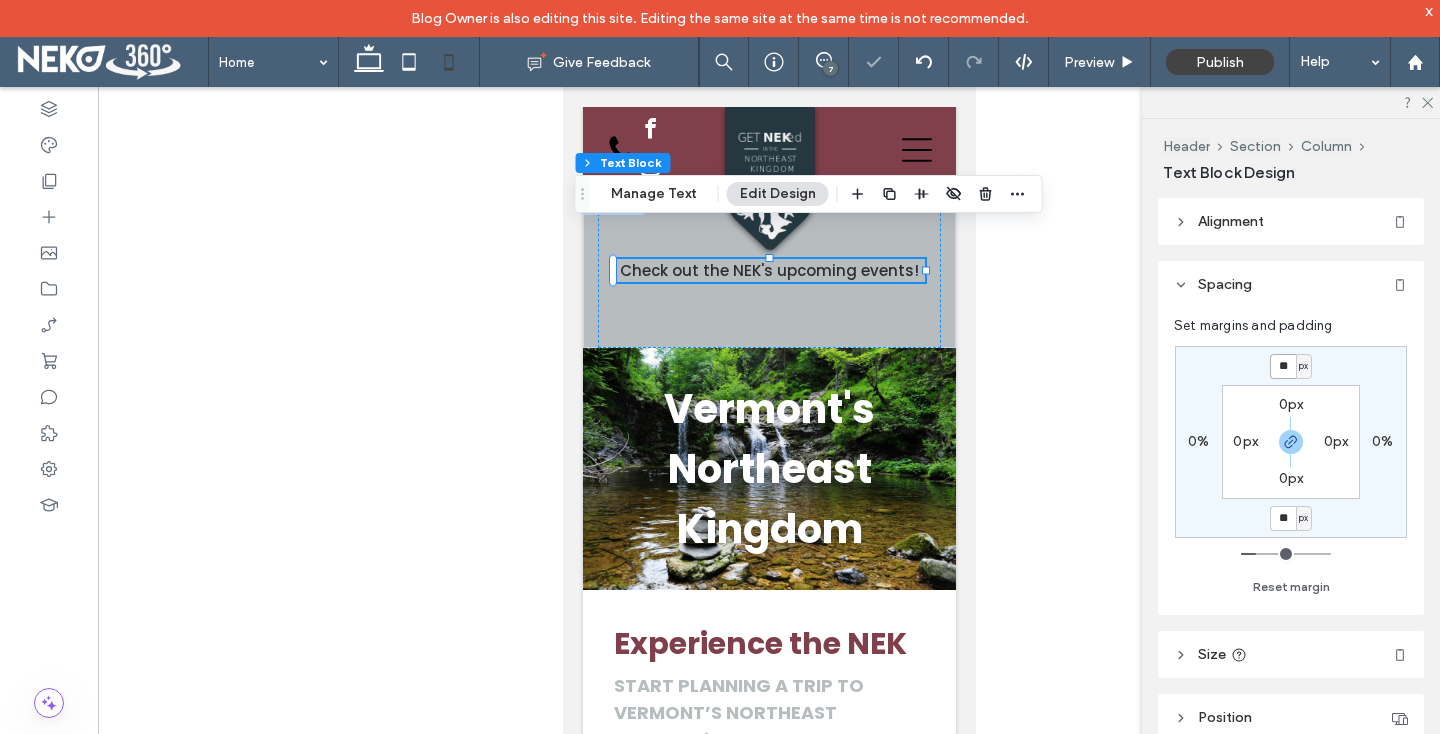 click on "**" at bounding box center [1283, 366] 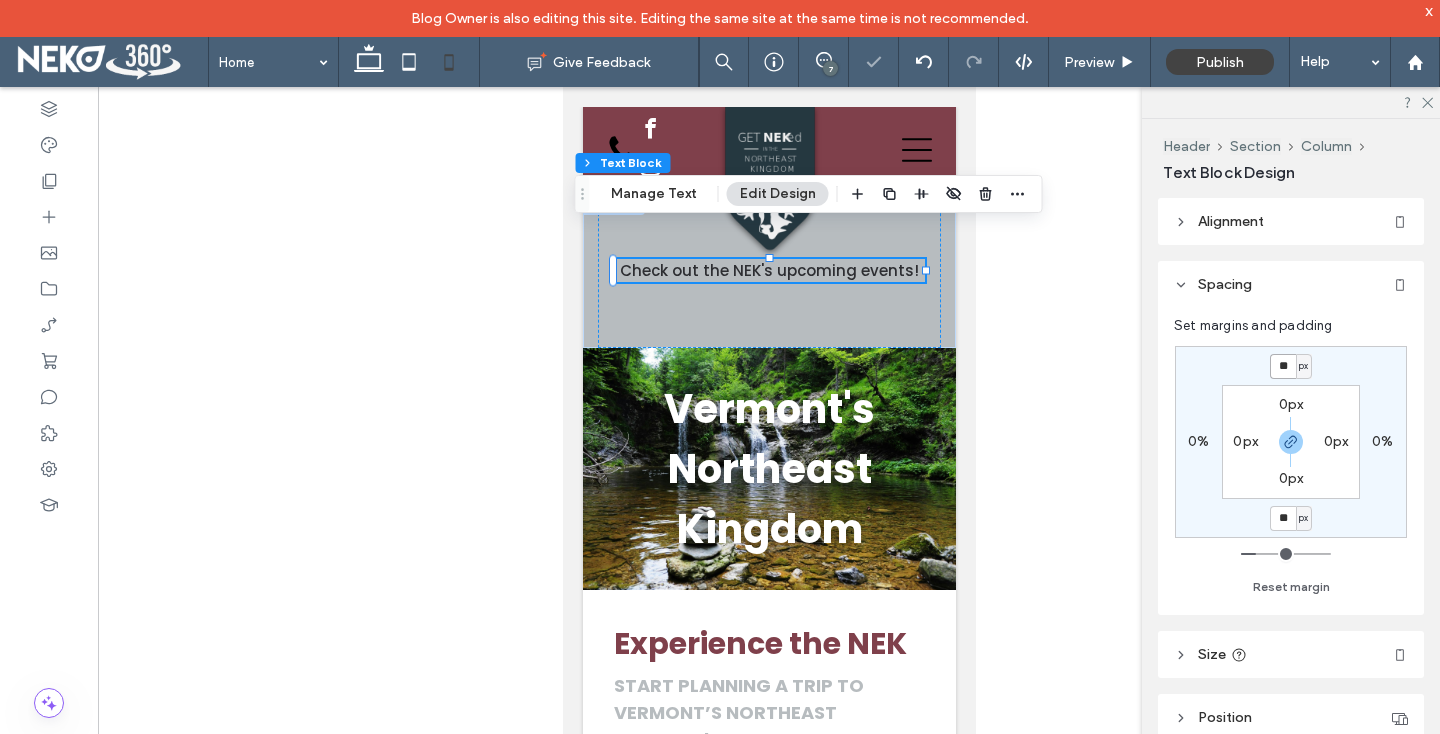click on "**" at bounding box center (1283, 366) 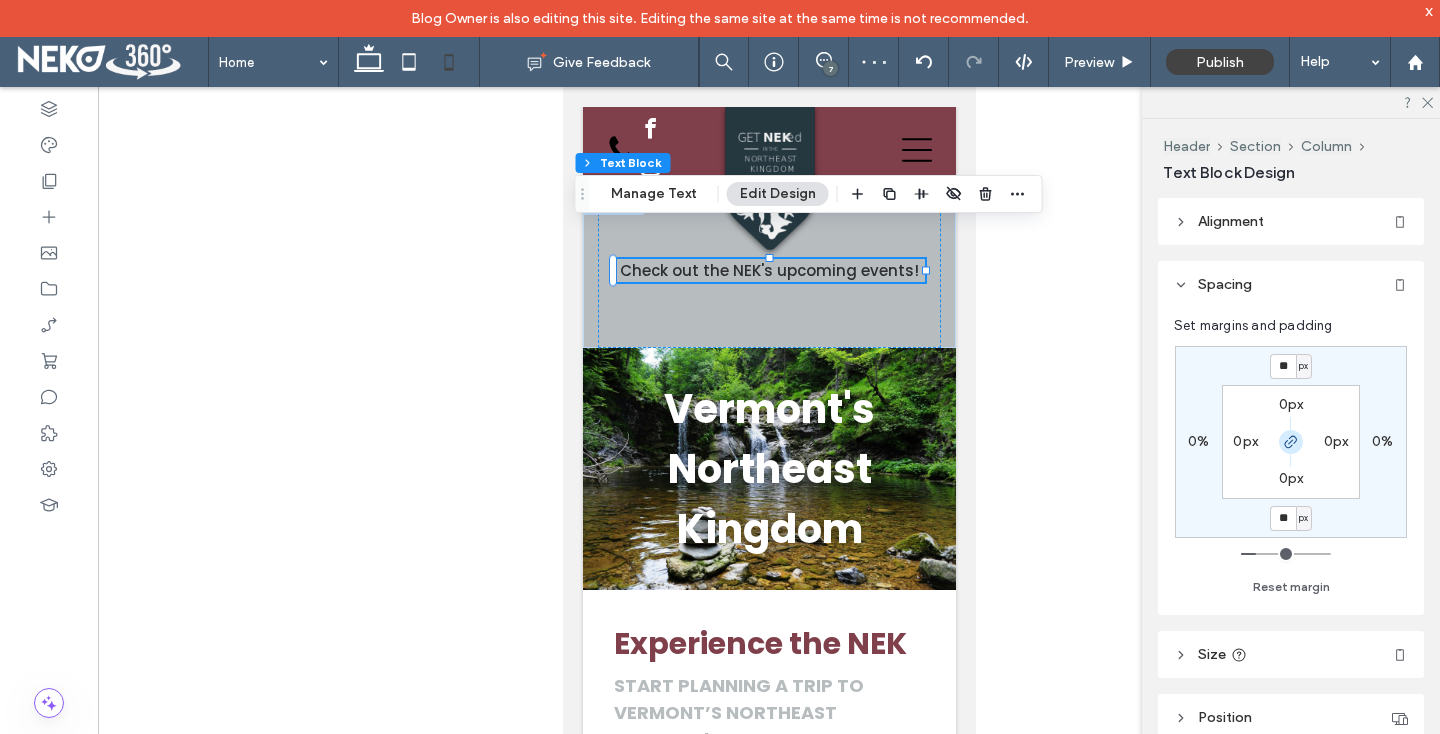 click 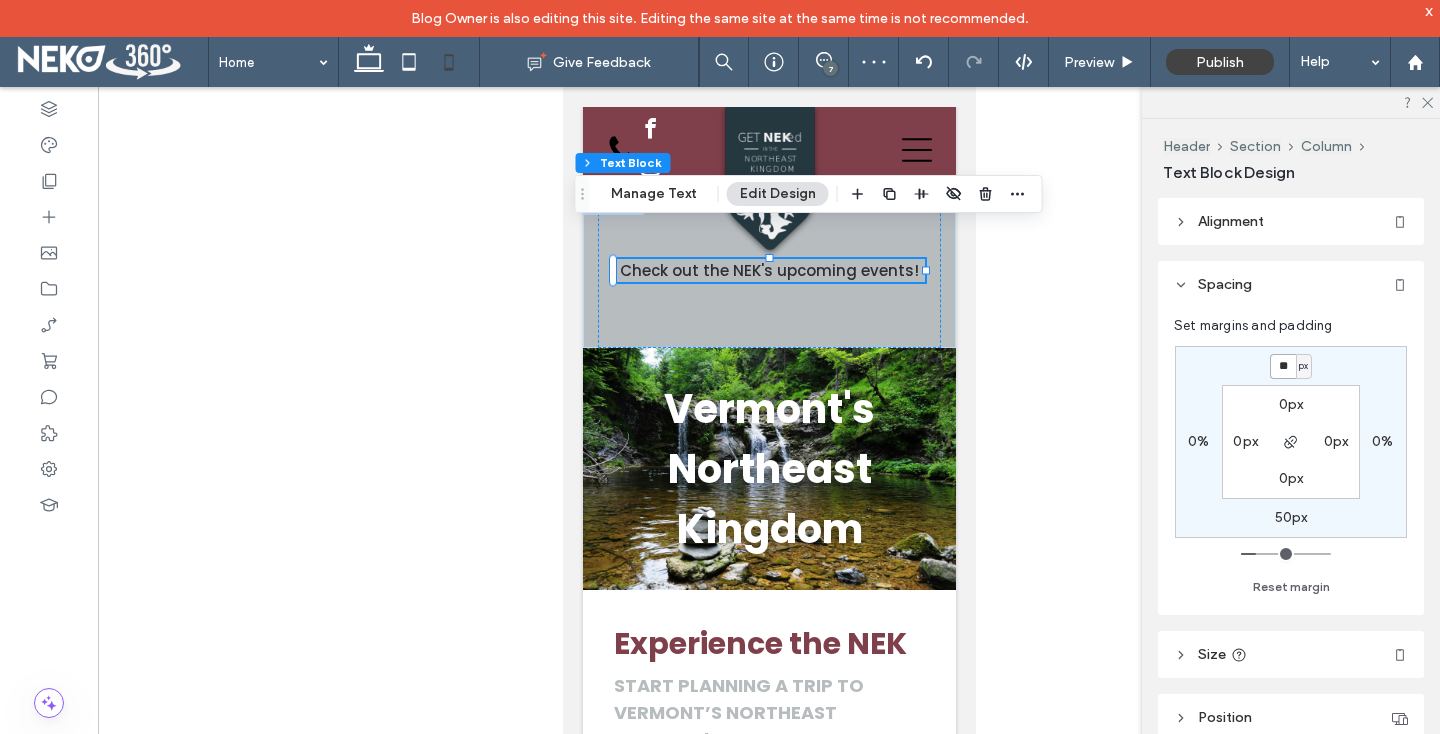 click on "**" at bounding box center [1283, 366] 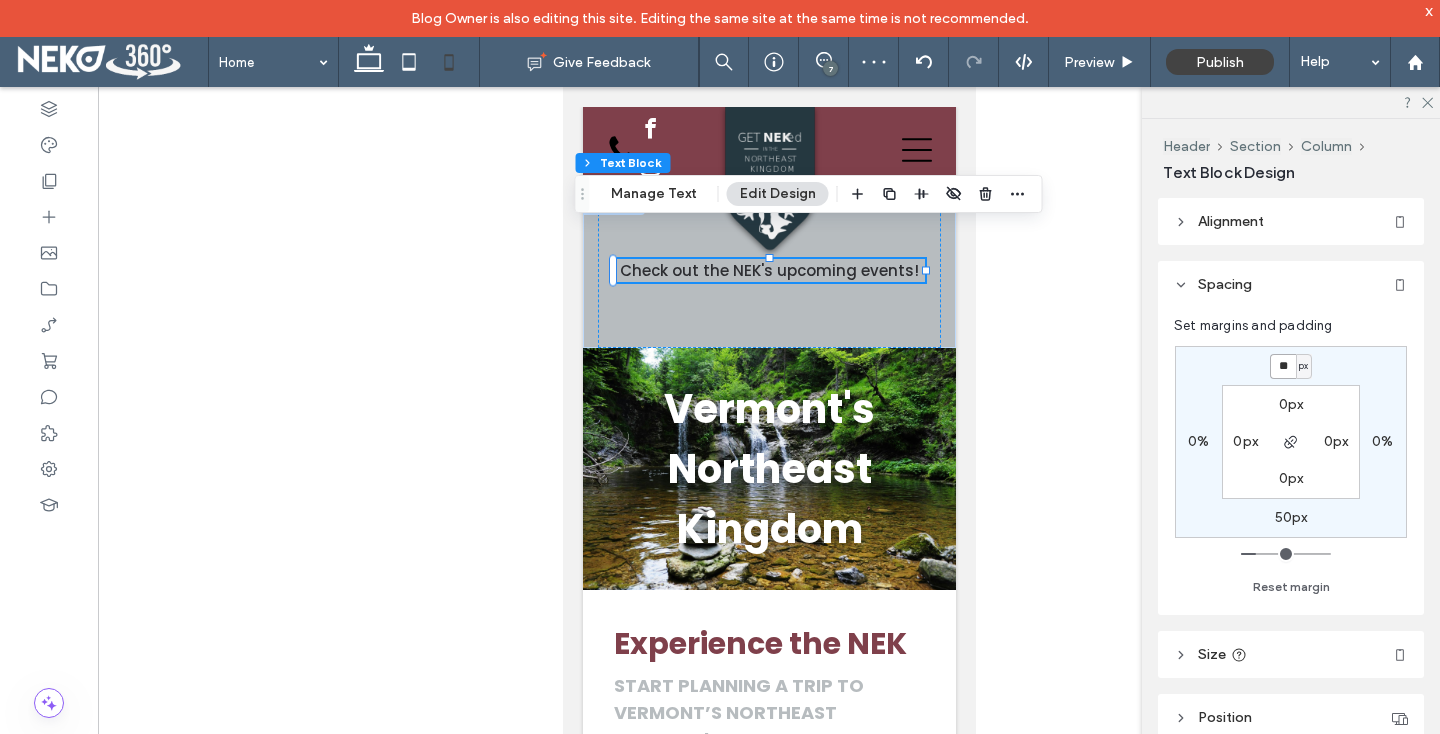type on "**" 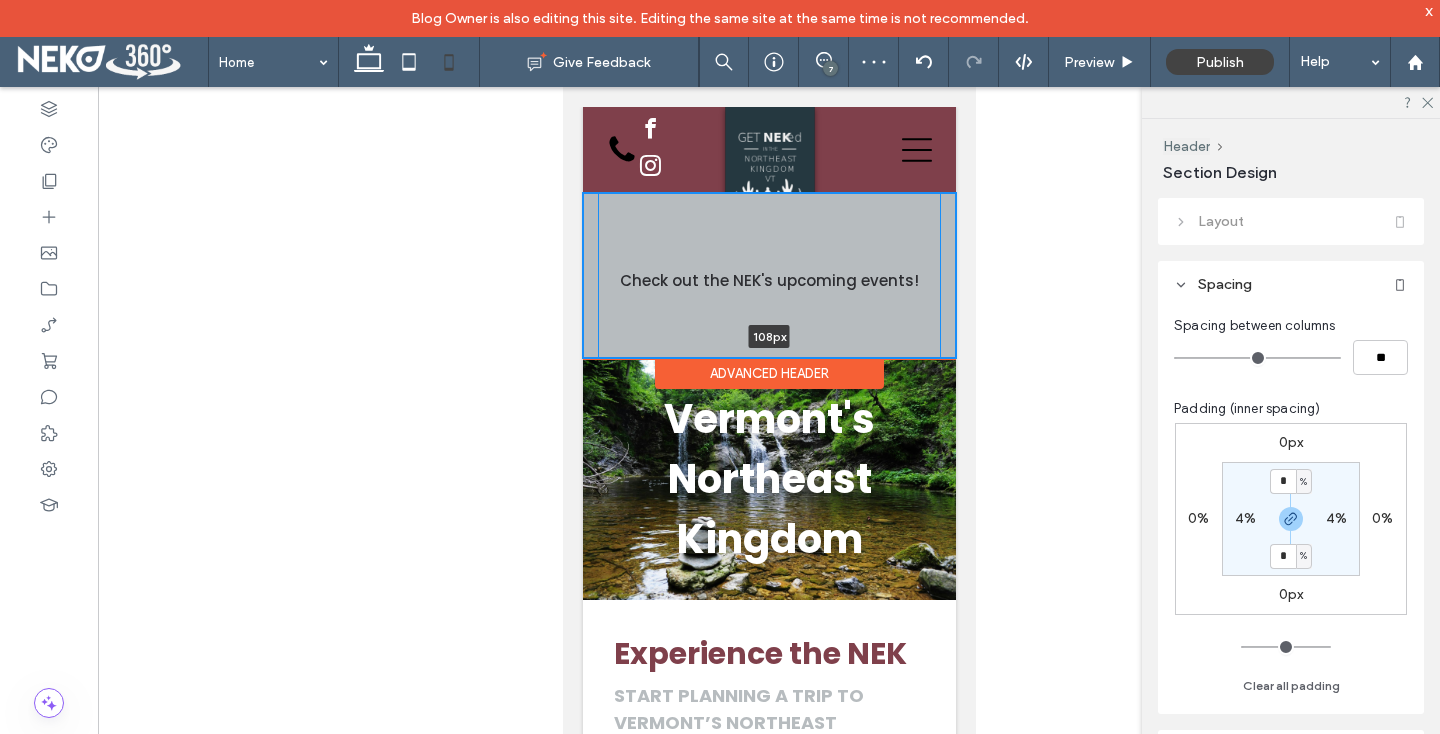 drag, startPoint x: 735, startPoint y: 358, endPoint x: 736, endPoint y: 301, distance: 57.00877 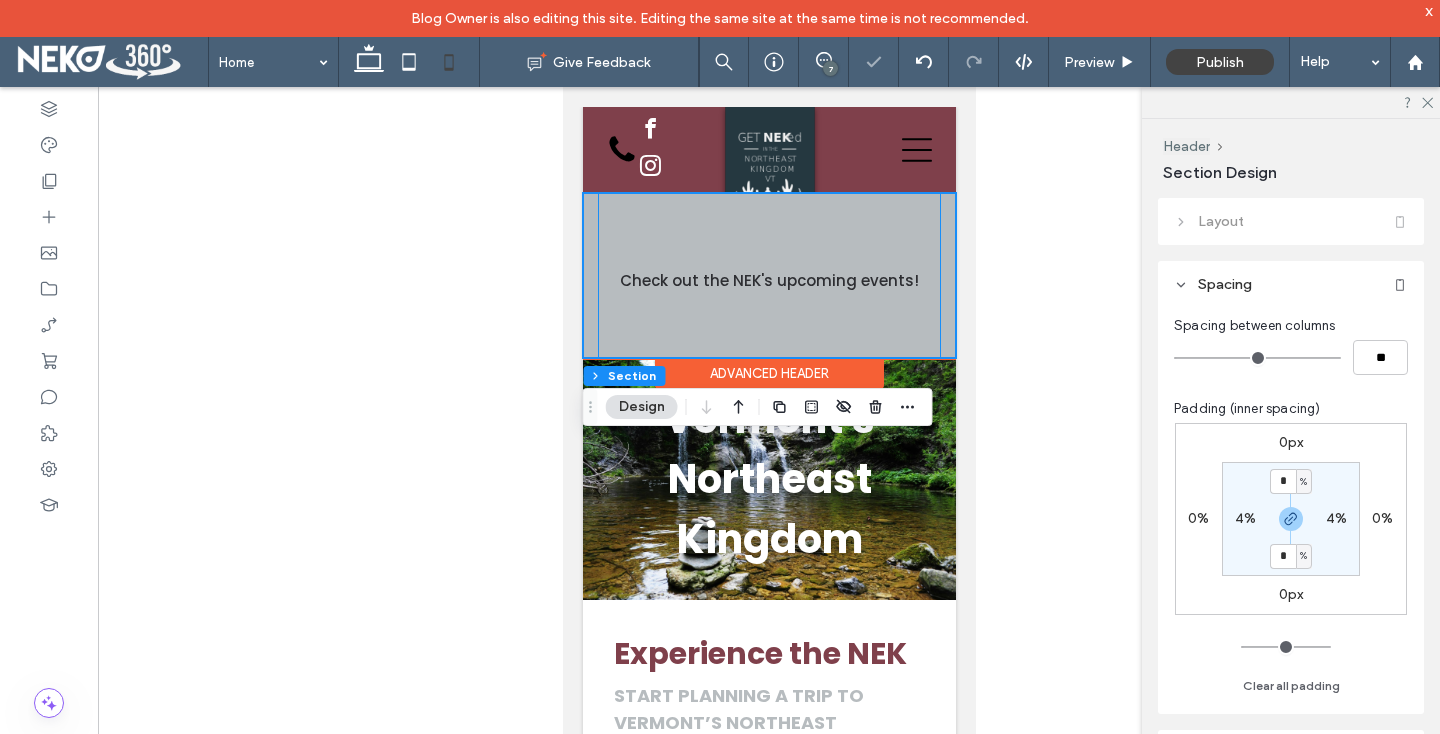 click on "Check out the NEK's upcoming events!" at bounding box center [768, 275] 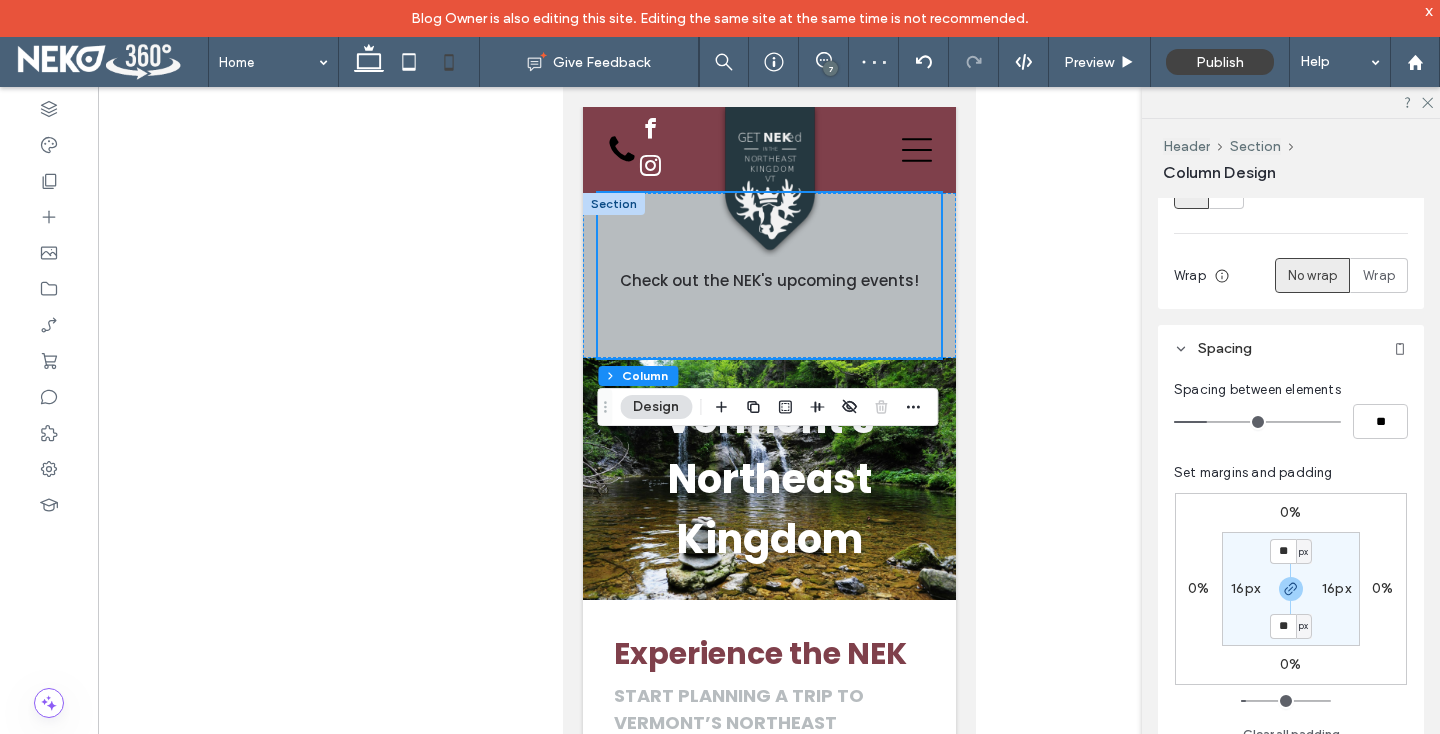 scroll, scrollTop: 310, scrollLeft: 0, axis: vertical 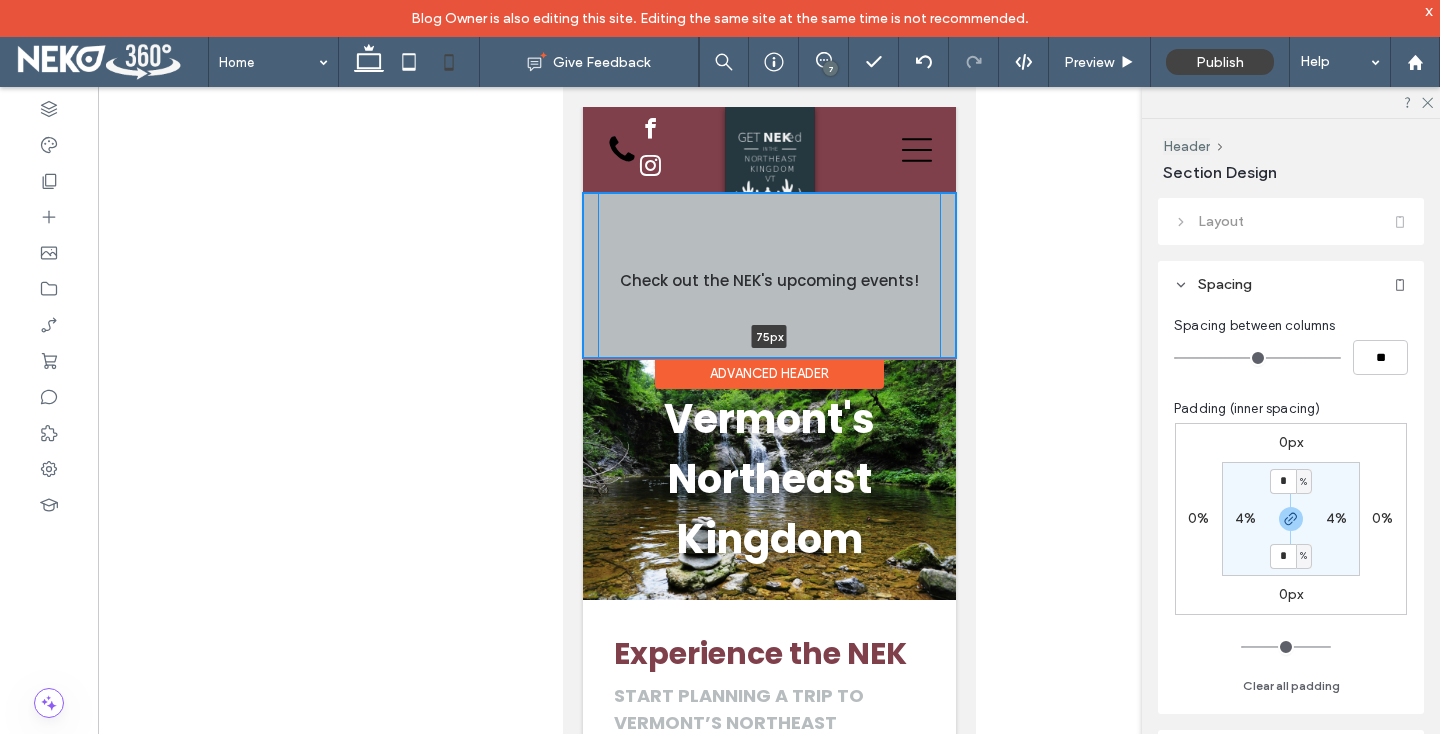 drag, startPoint x: 784, startPoint y: 356, endPoint x: 782, endPoint y: 265, distance: 91.02197 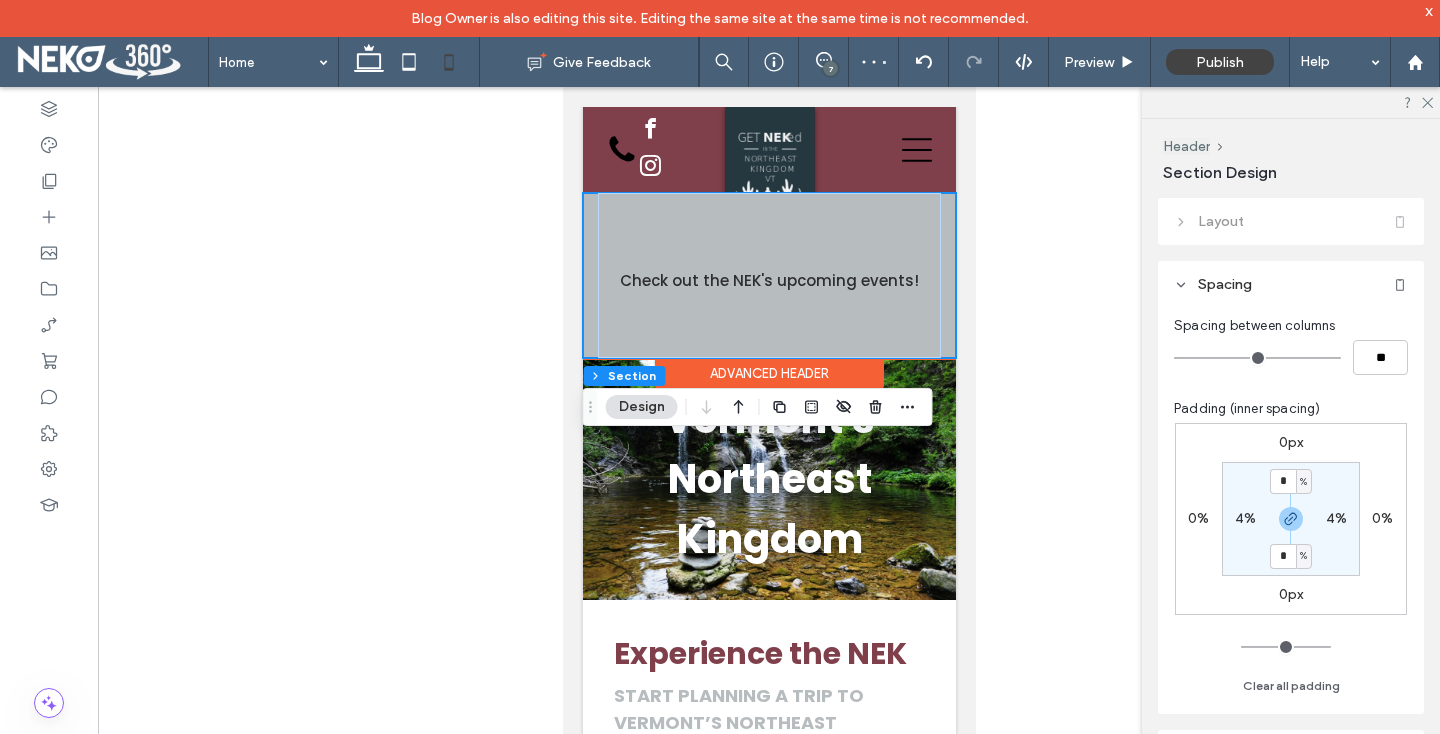 click on "Check out the NEK's upcoming events!" at bounding box center [768, 275] 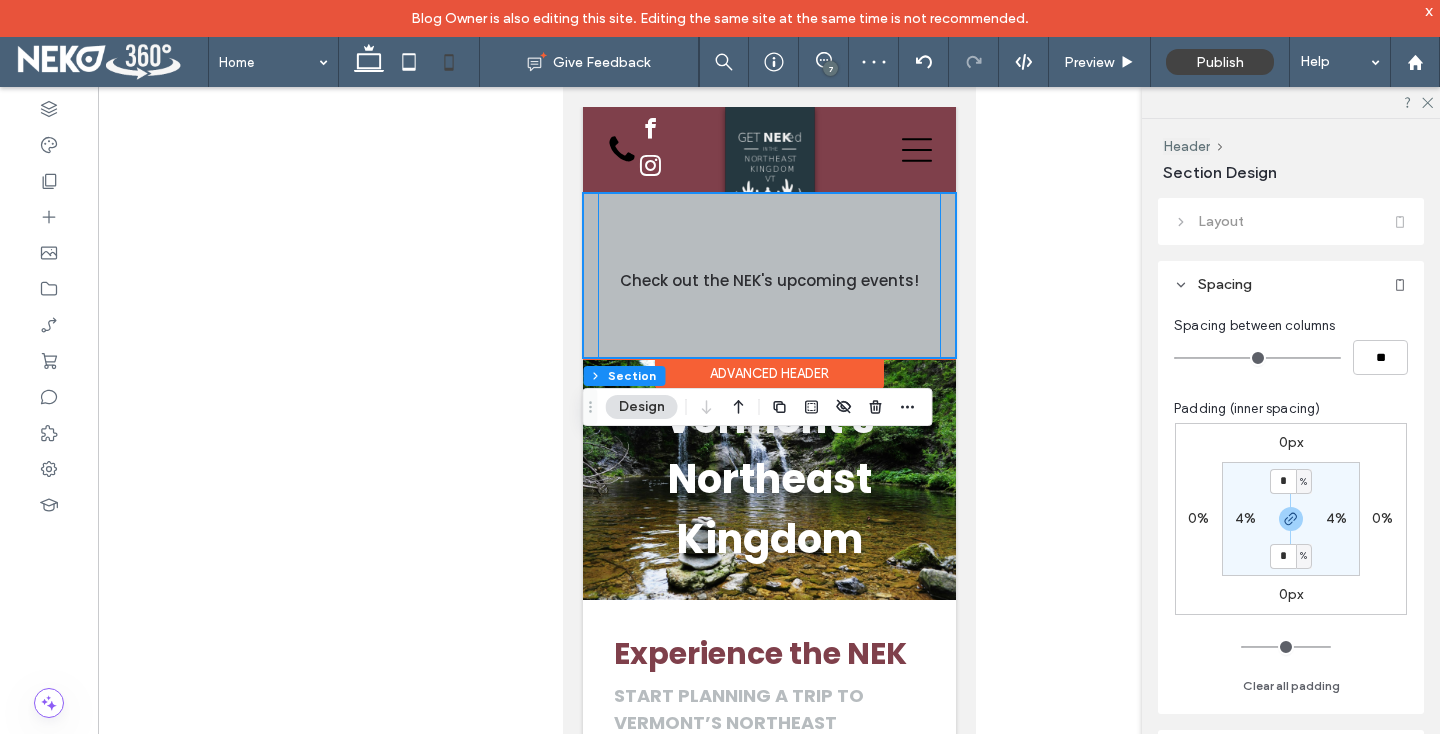 click on "Check out the NEK's upcoming events!" at bounding box center (768, 275) 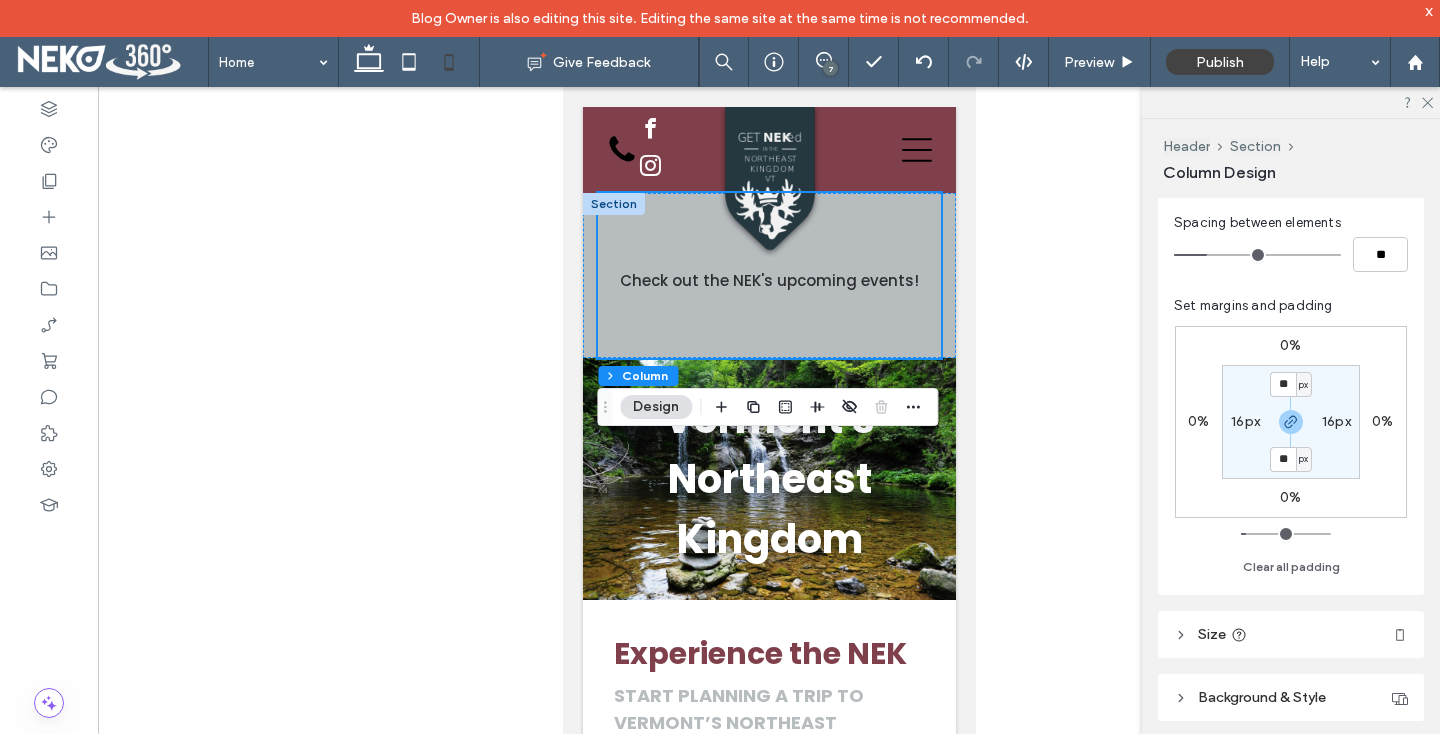 scroll, scrollTop: 488, scrollLeft: 0, axis: vertical 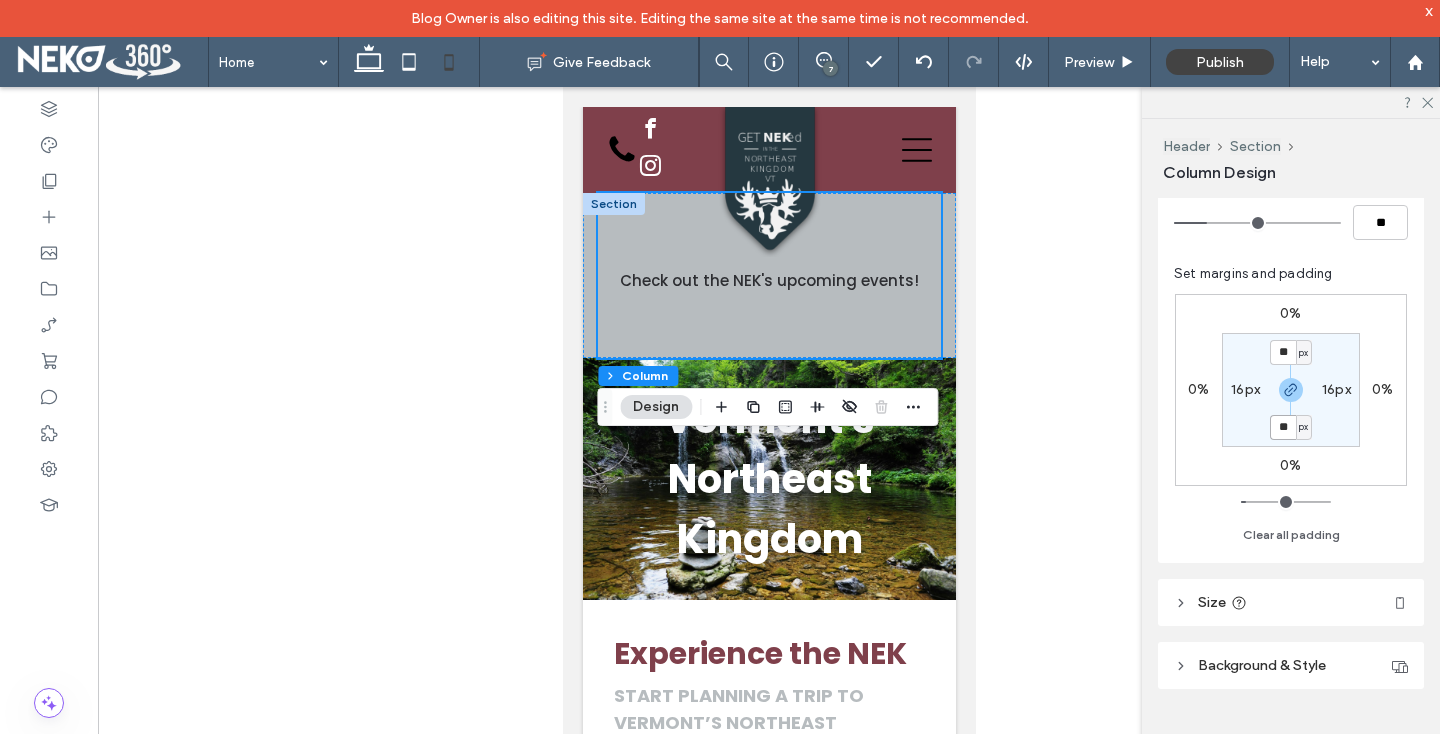 click on "**" at bounding box center (1283, 427) 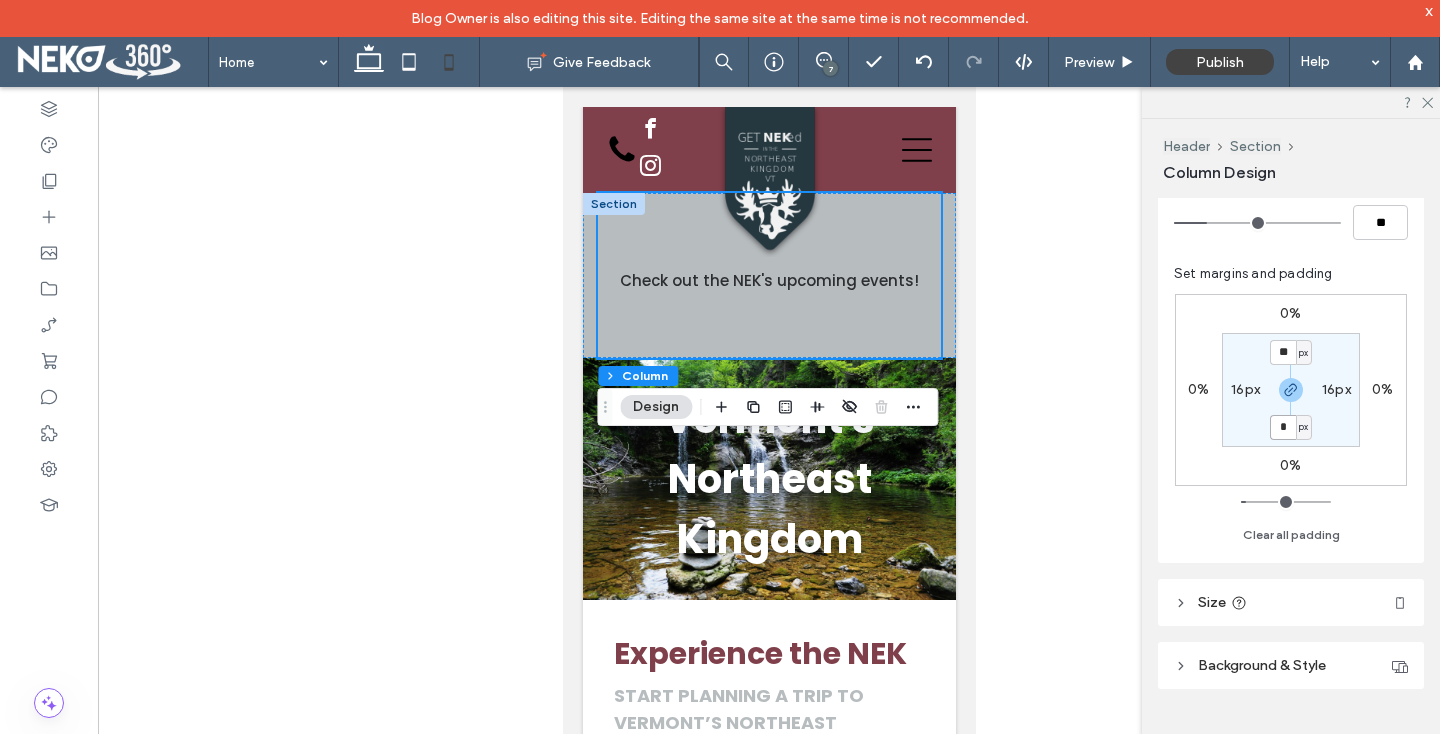 type on "*" 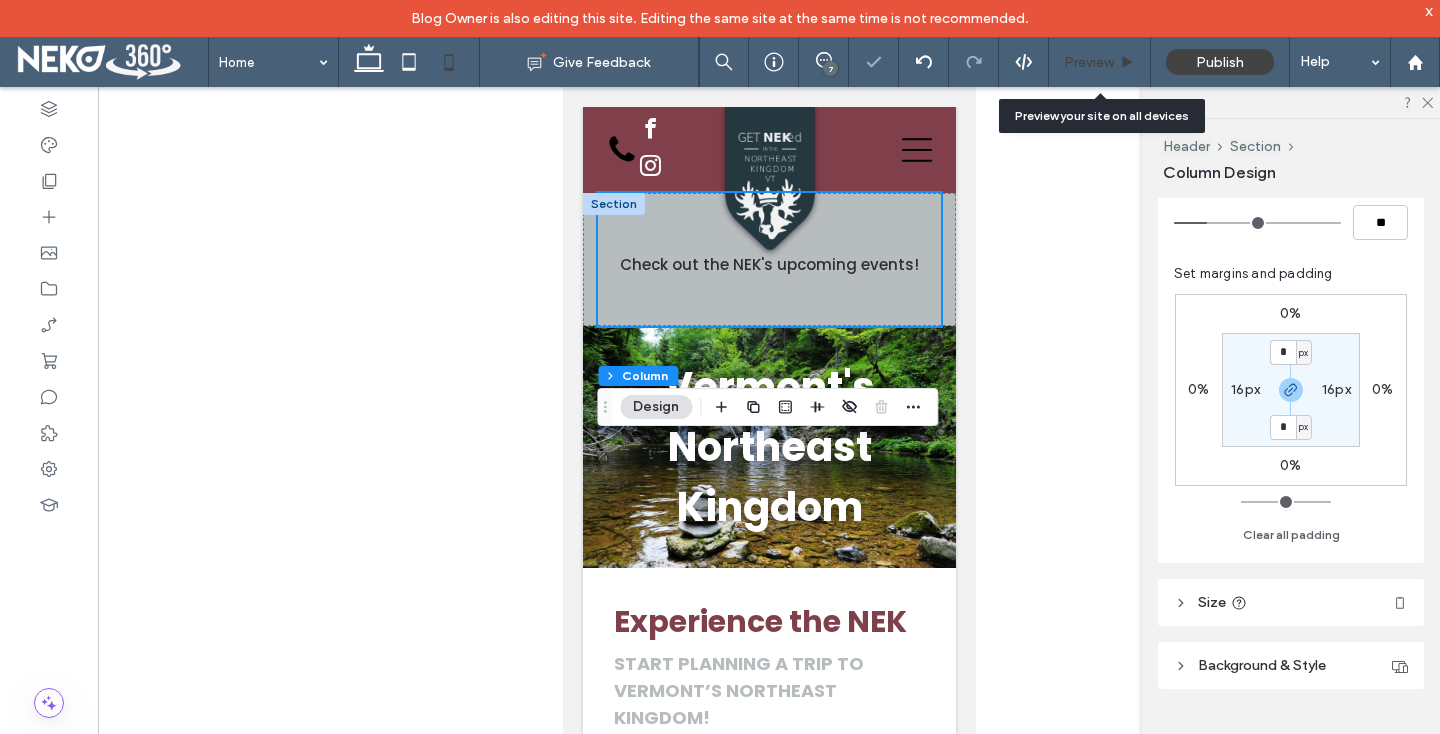click on "Preview" at bounding box center (1089, 62) 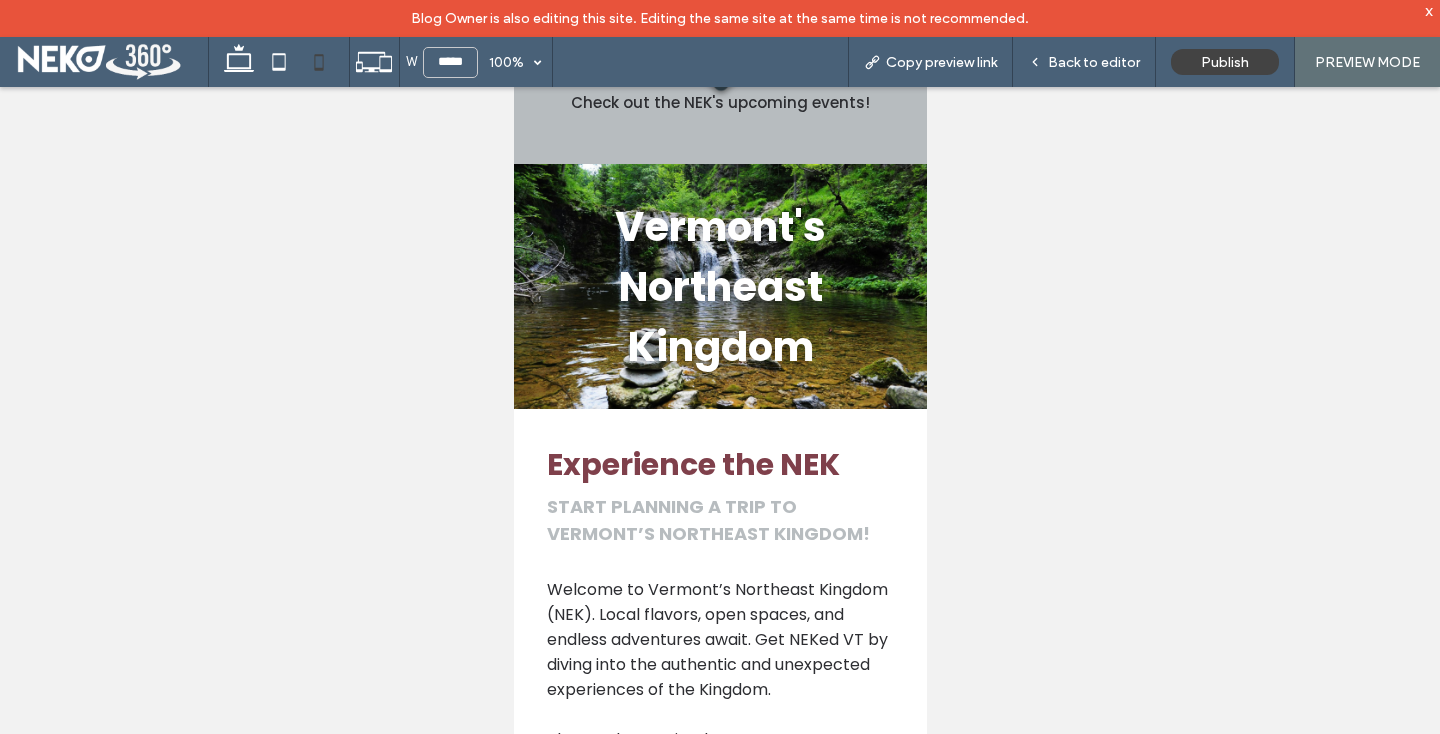scroll, scrollTop: 0, scrollLeft: 0, axis: both 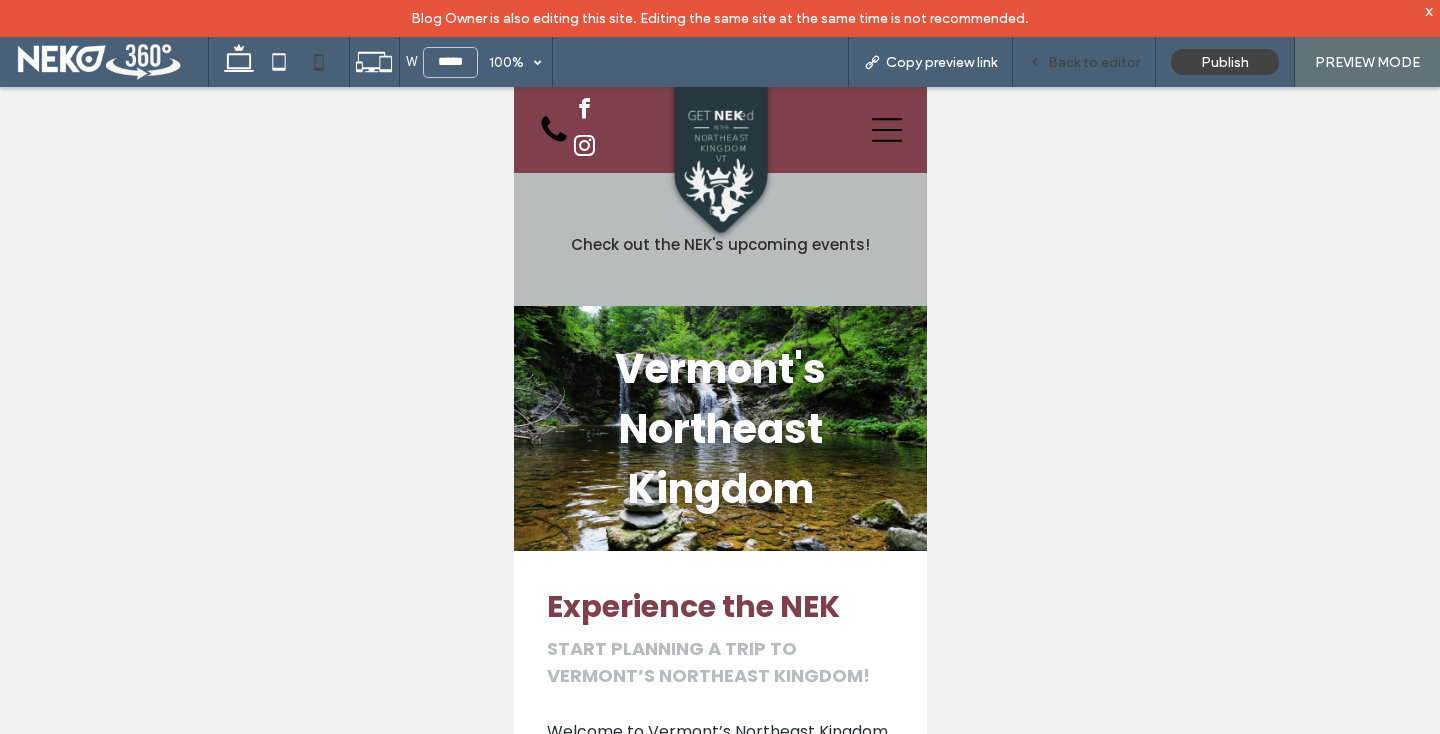 click on "Back to editor" at bounding box center (1094, 62) 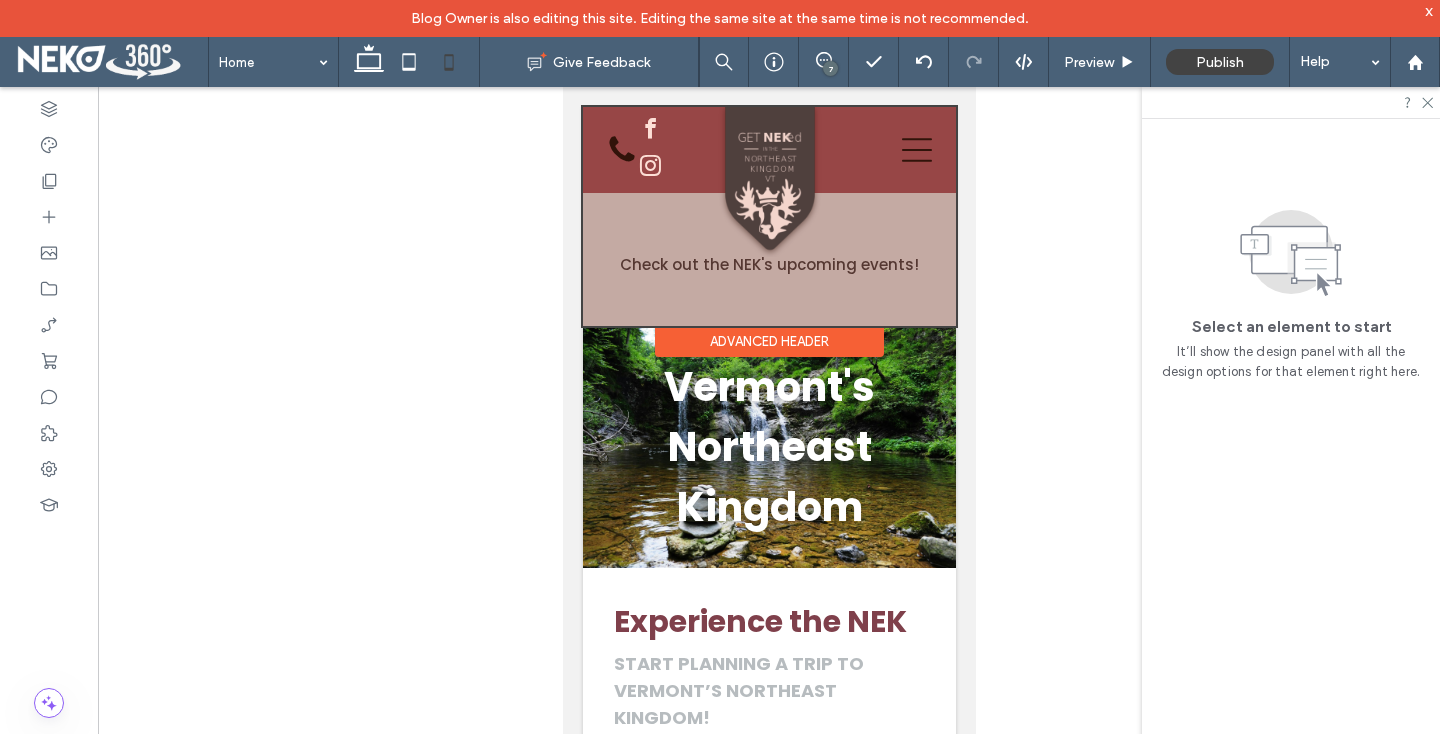 click at bounding box center [768, 216] 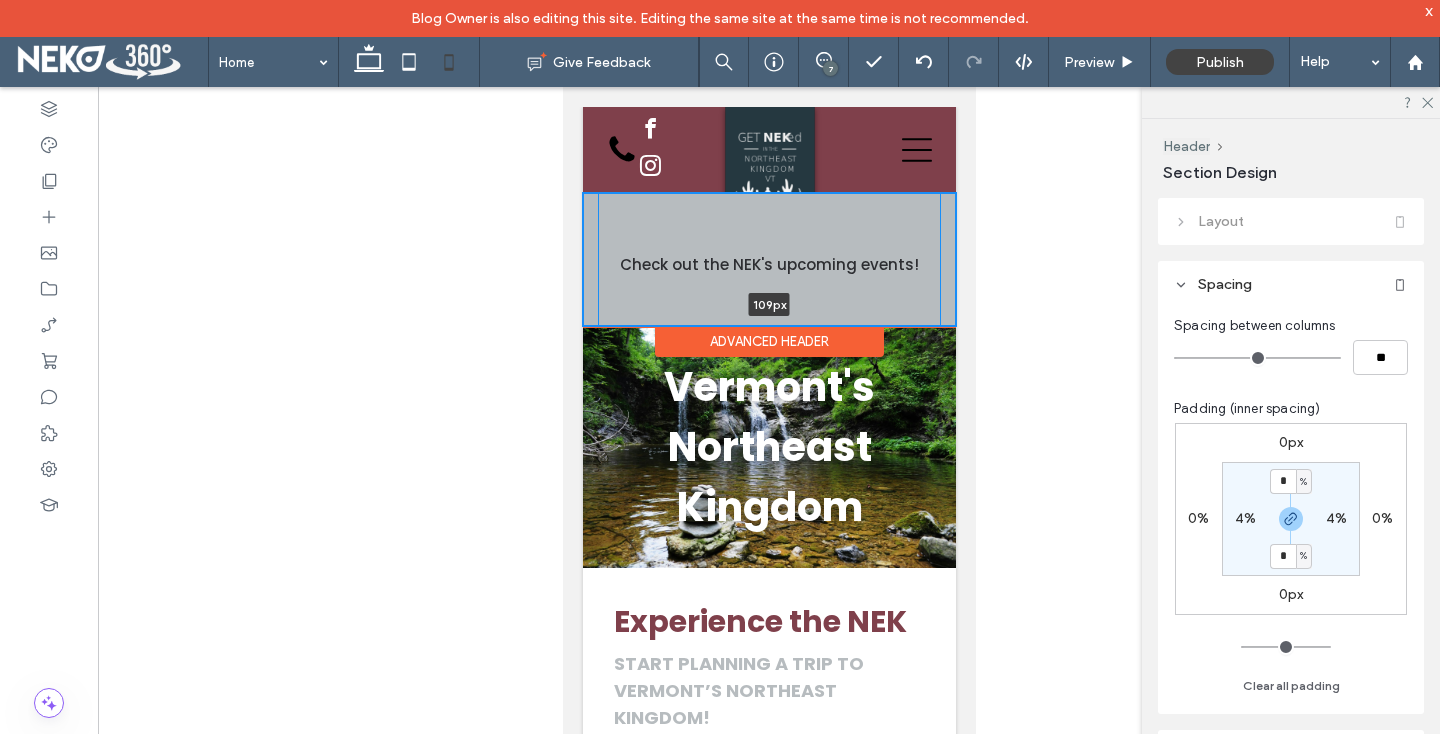drag, startPoint x: 819, startPoint y: 326, endPoint x: 819, endPoint y: 289, distance: 37 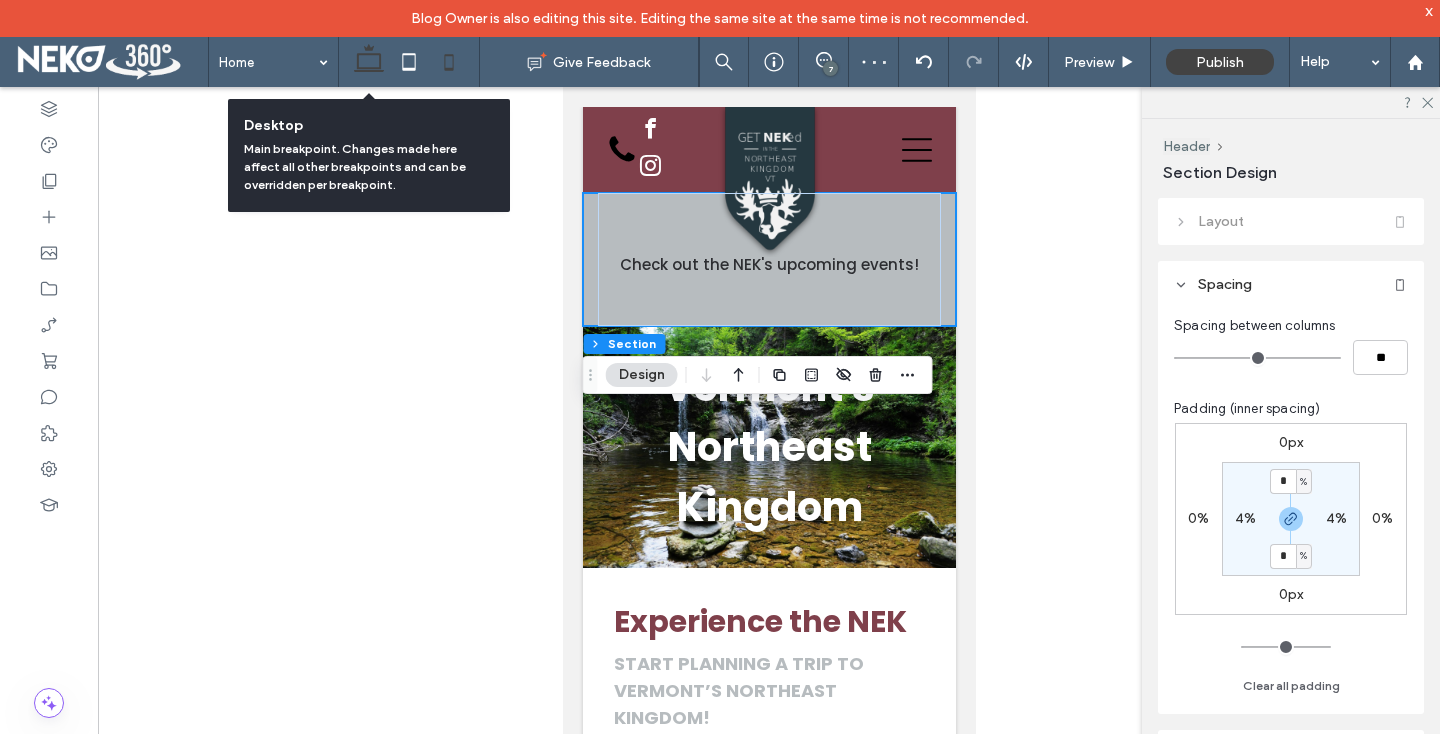 click 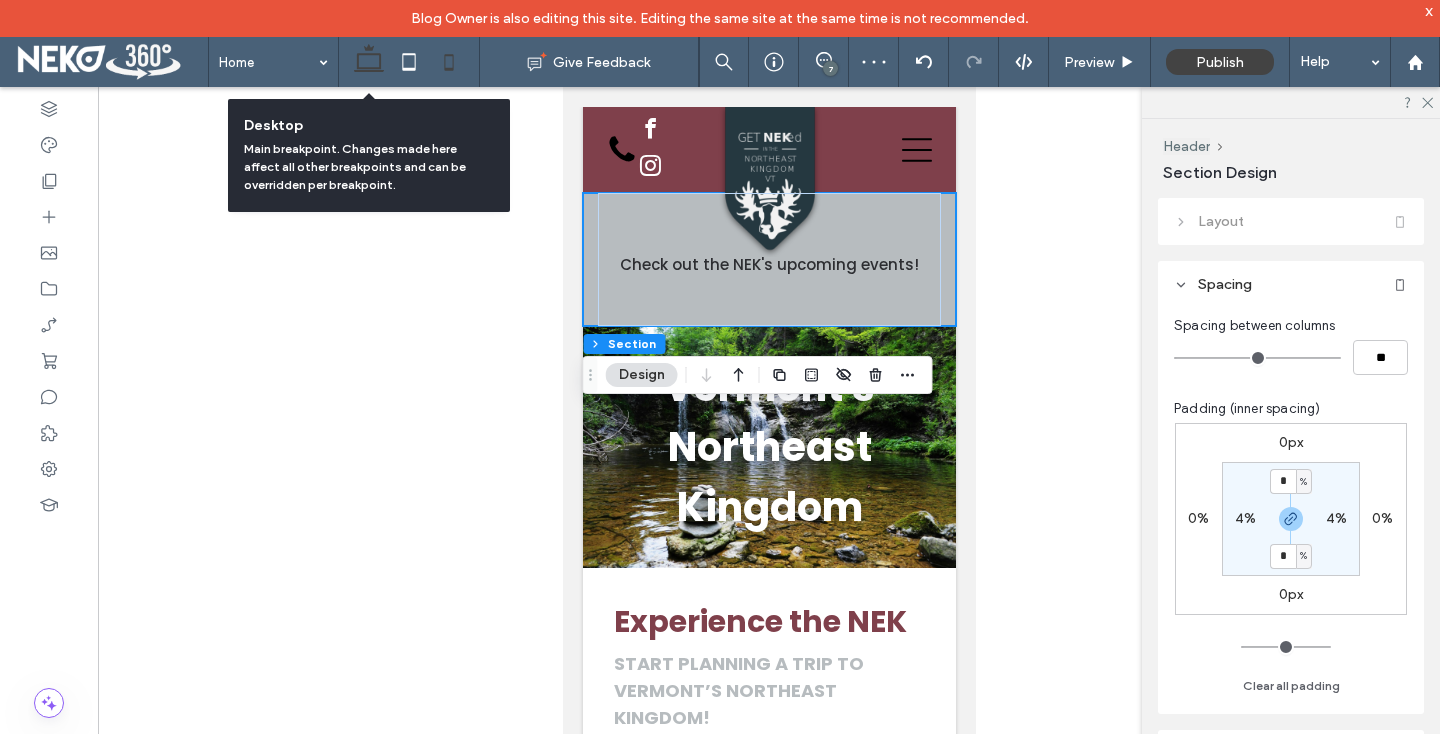 type on "**" 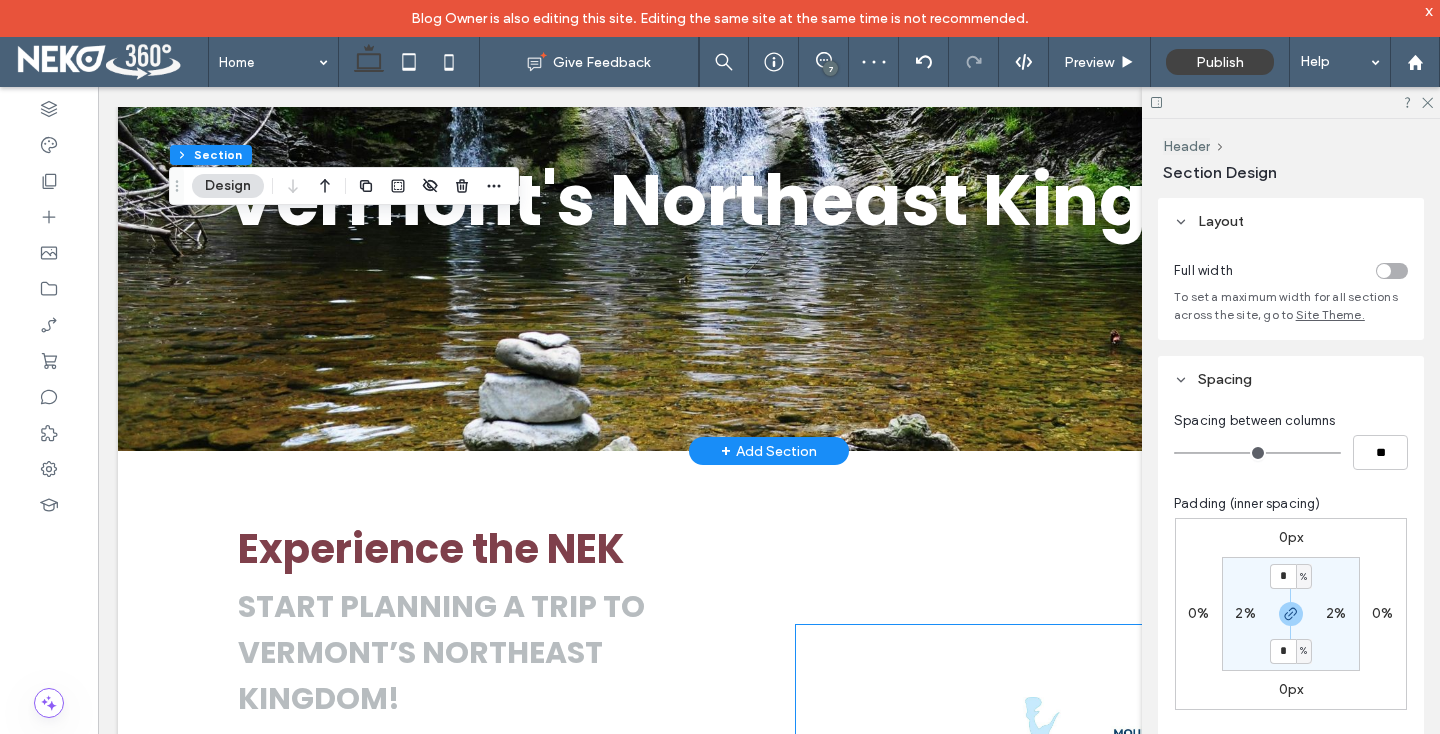 scroll, scrollTop: 0, scrollLeft: 0, axis: both 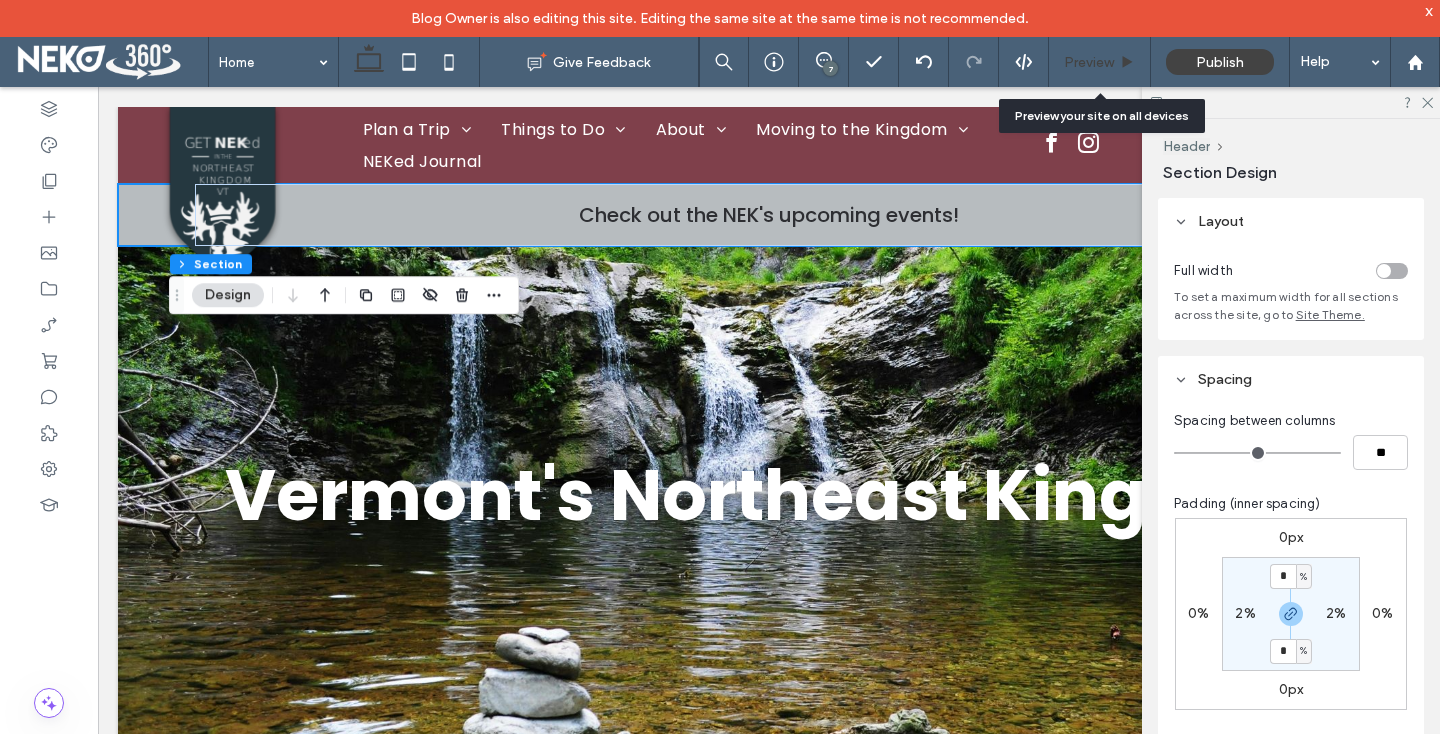 click on "Preview" at bounding box center [1100, 62] 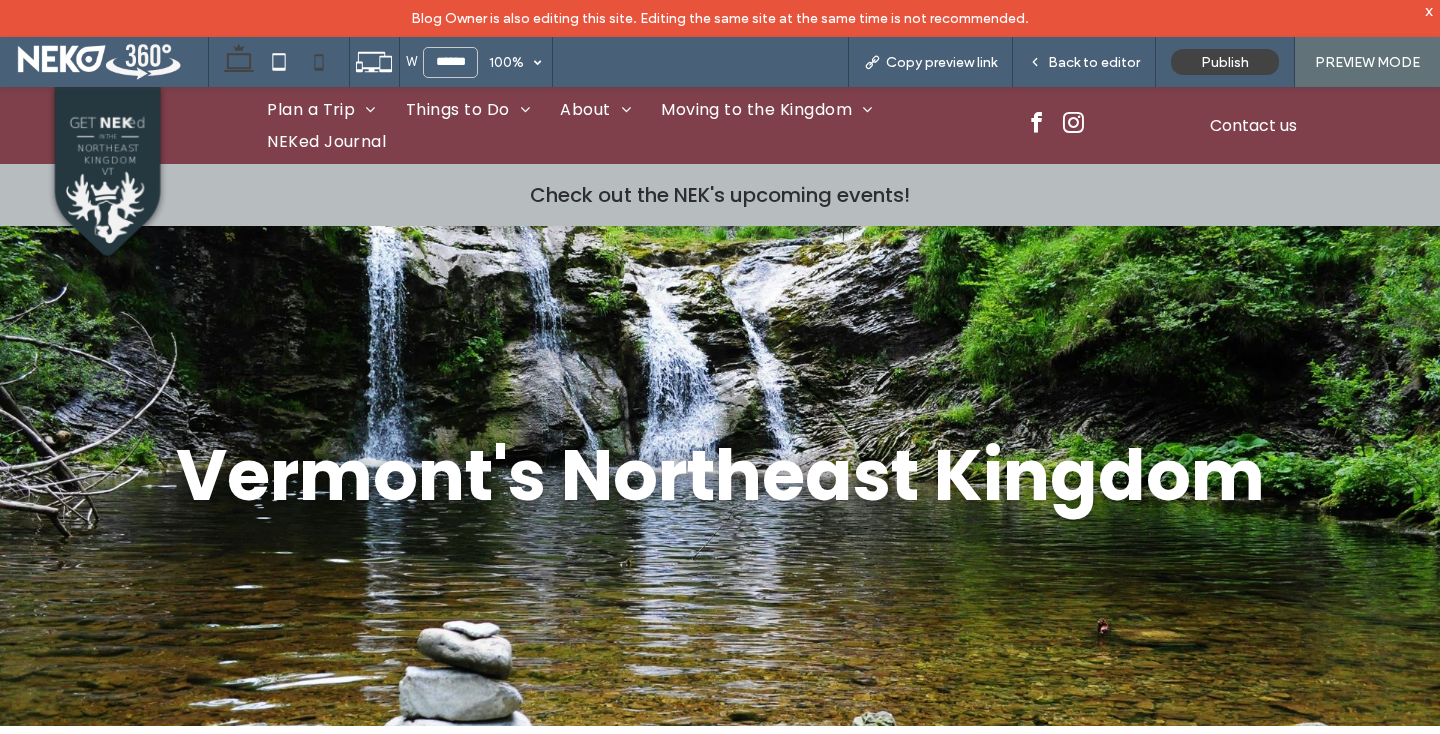 click 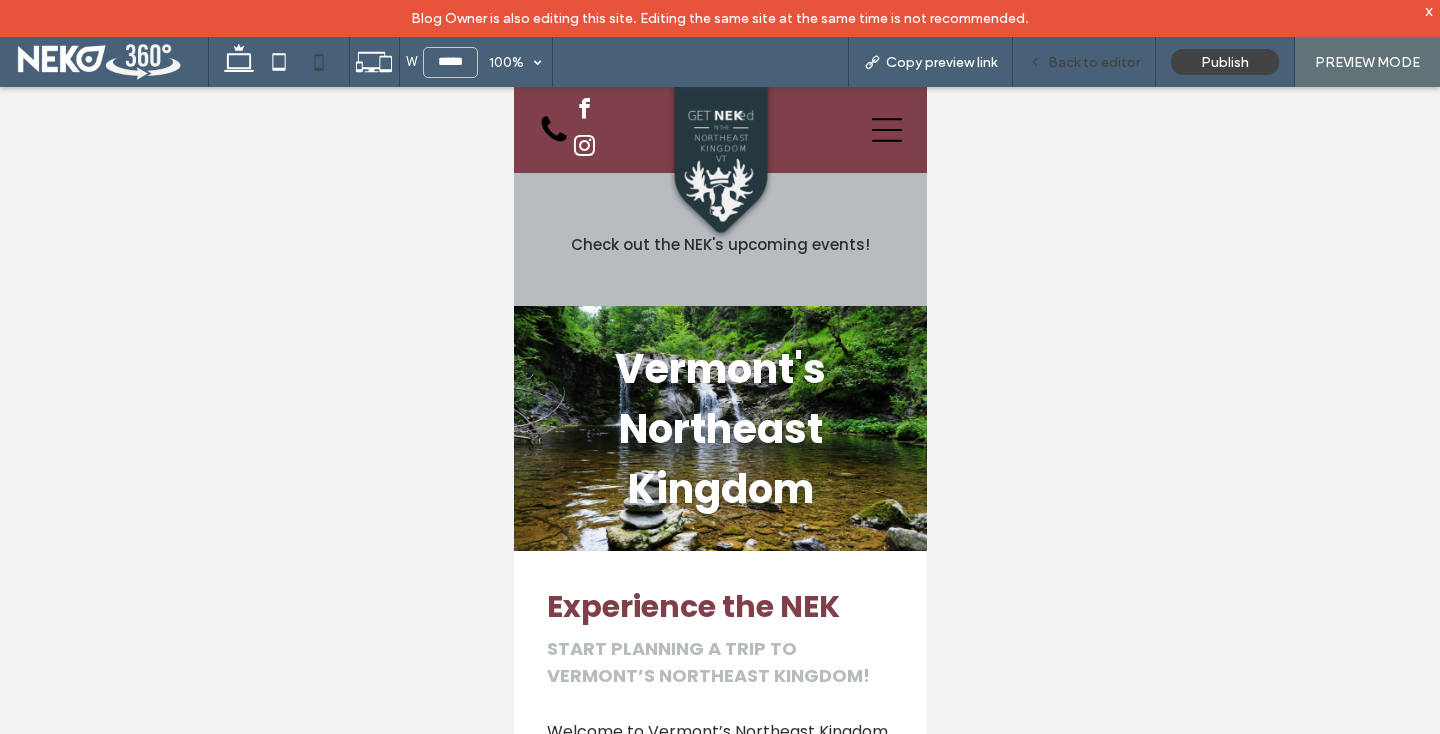 click on "Back to editor" at bounding box center (1094, 62) 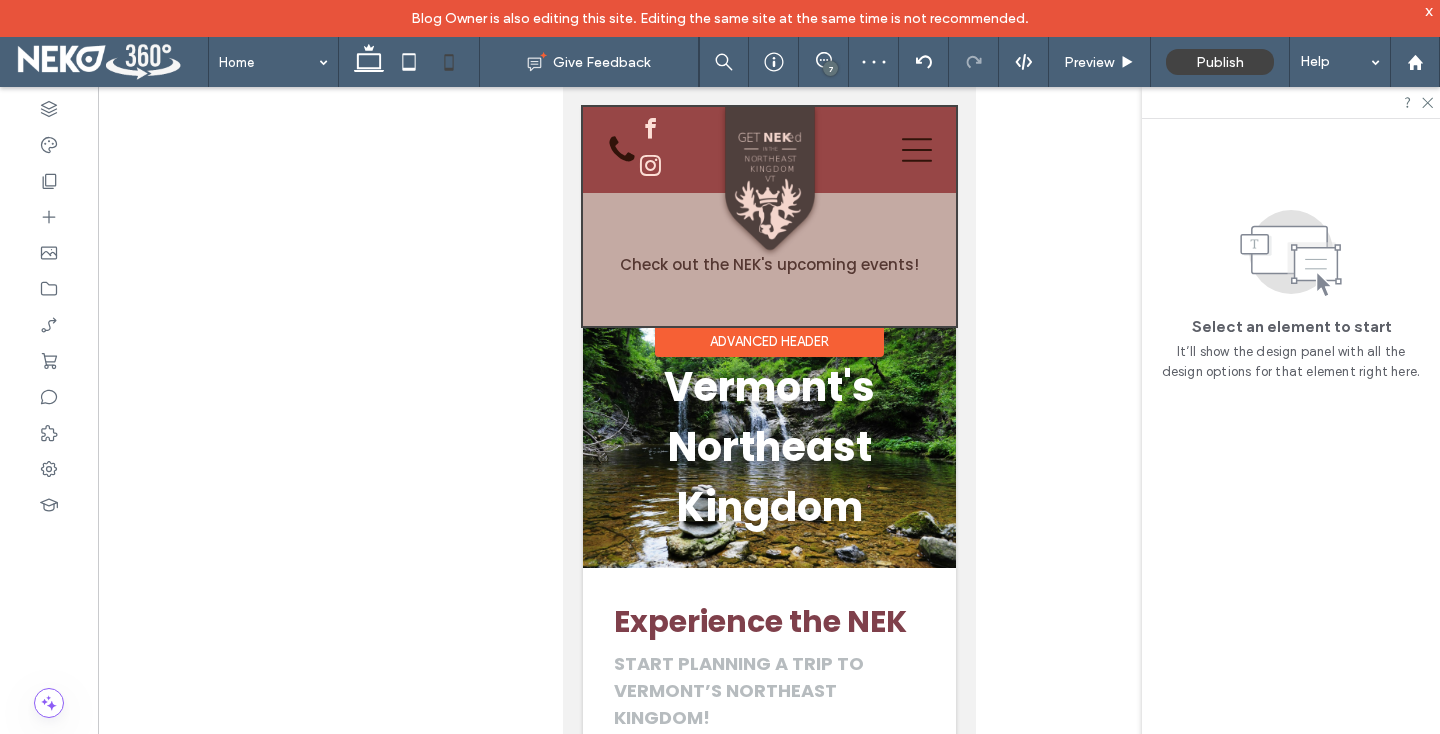 click at bounding box center [768, 216] 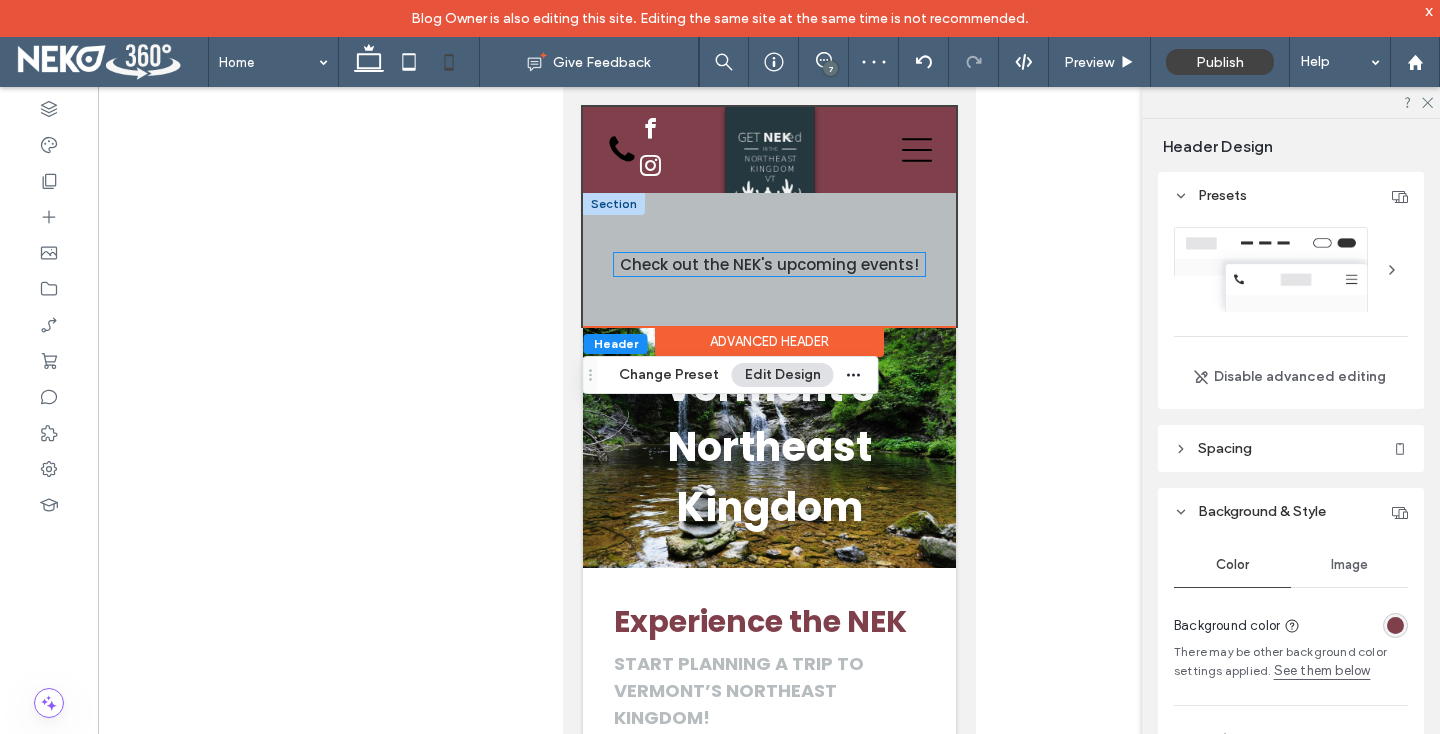 click on "Check out the NEK's upcoming events!" at bounding box center [768, 264] 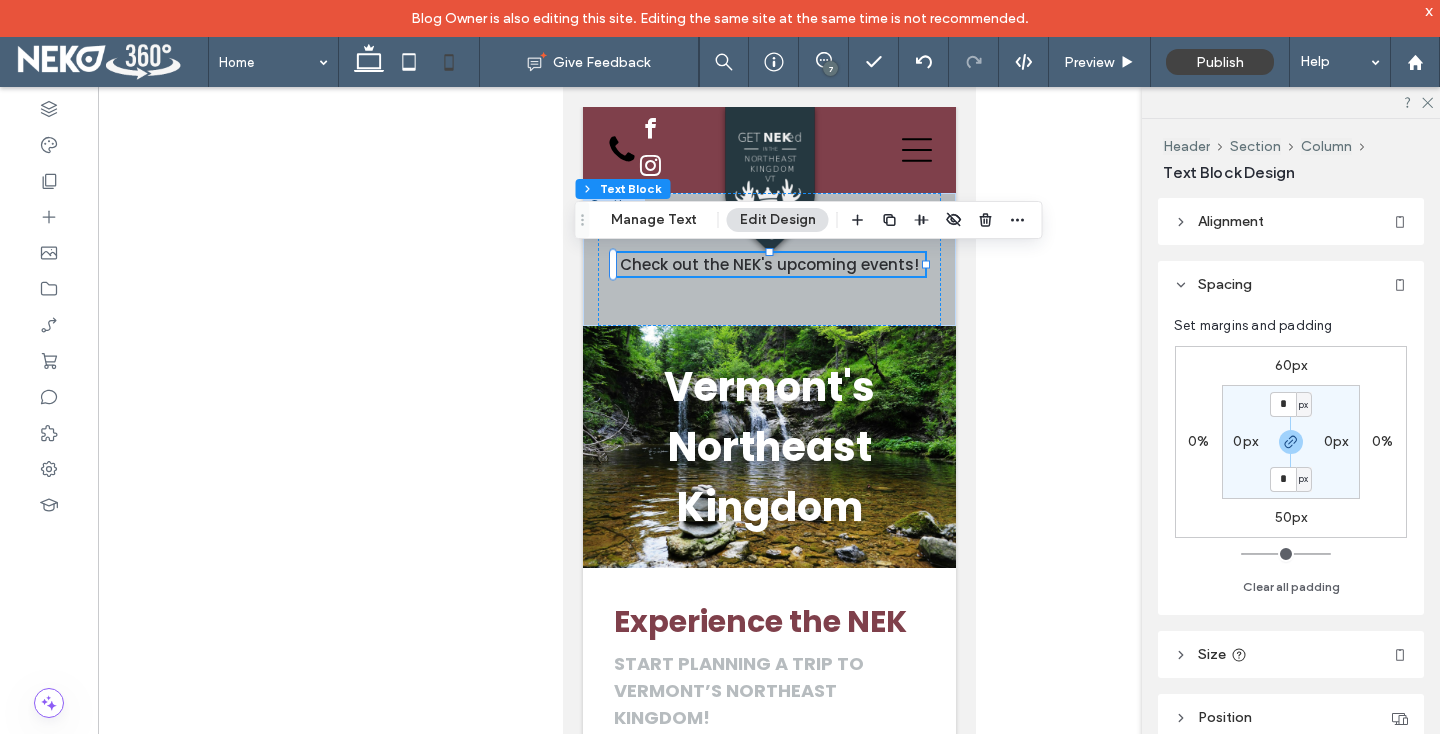 click on "60px" at bounding box center (1291, 365) 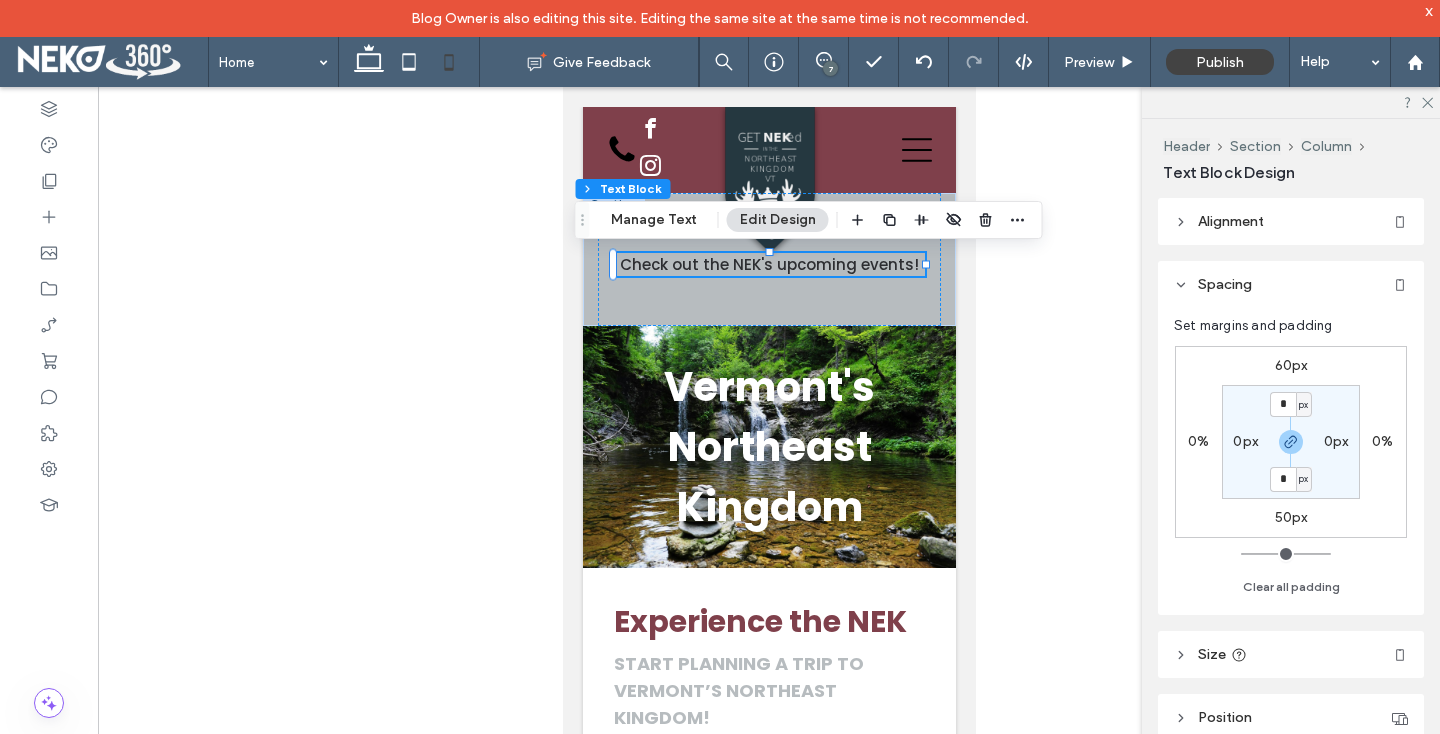 type on "**" 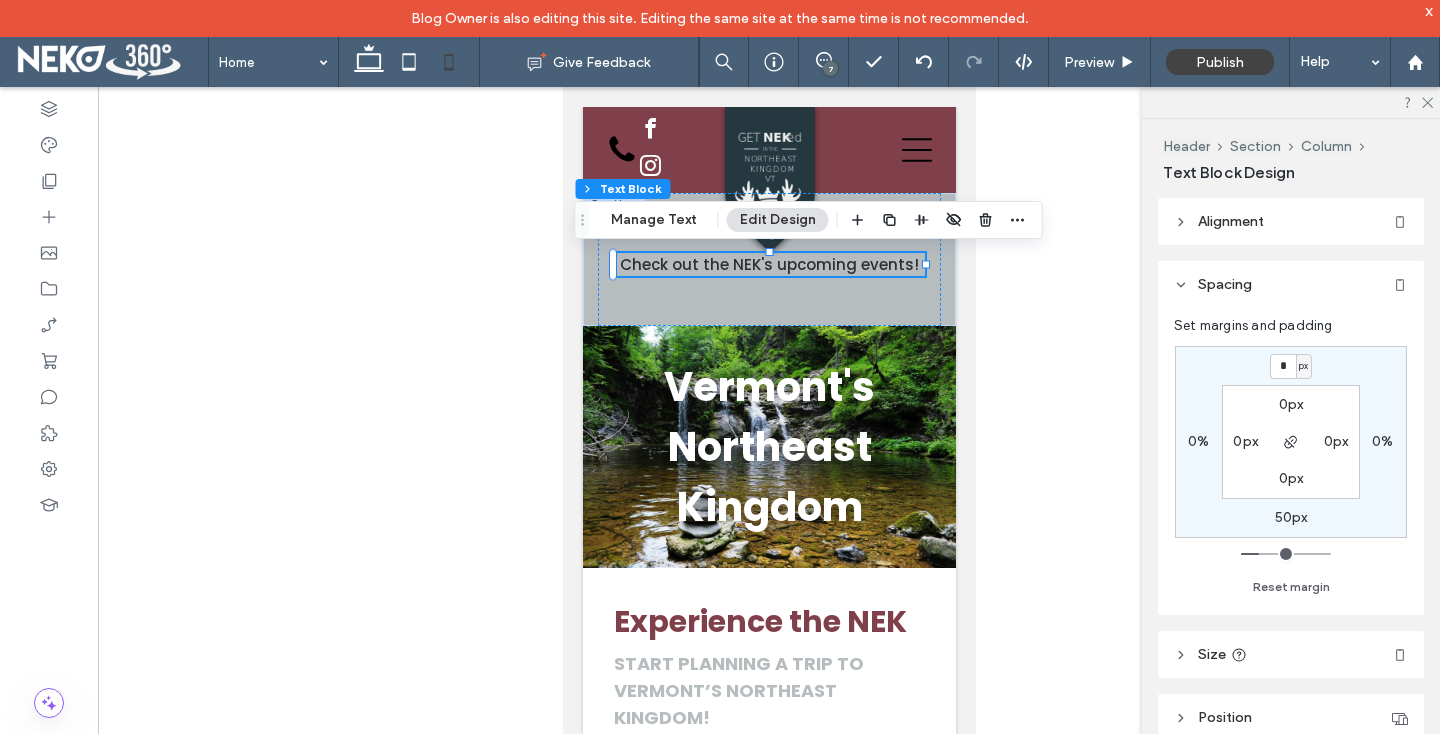 type on "*" 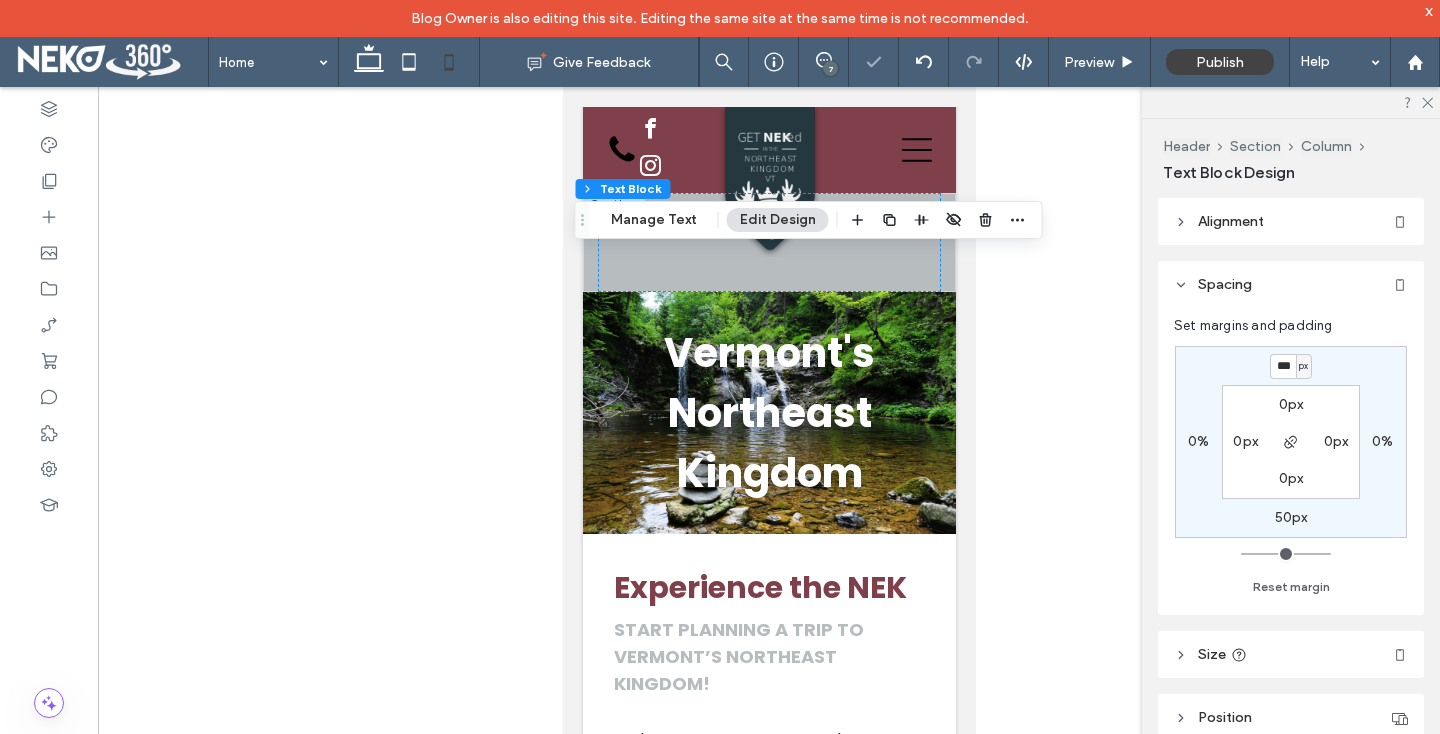 type on "***" 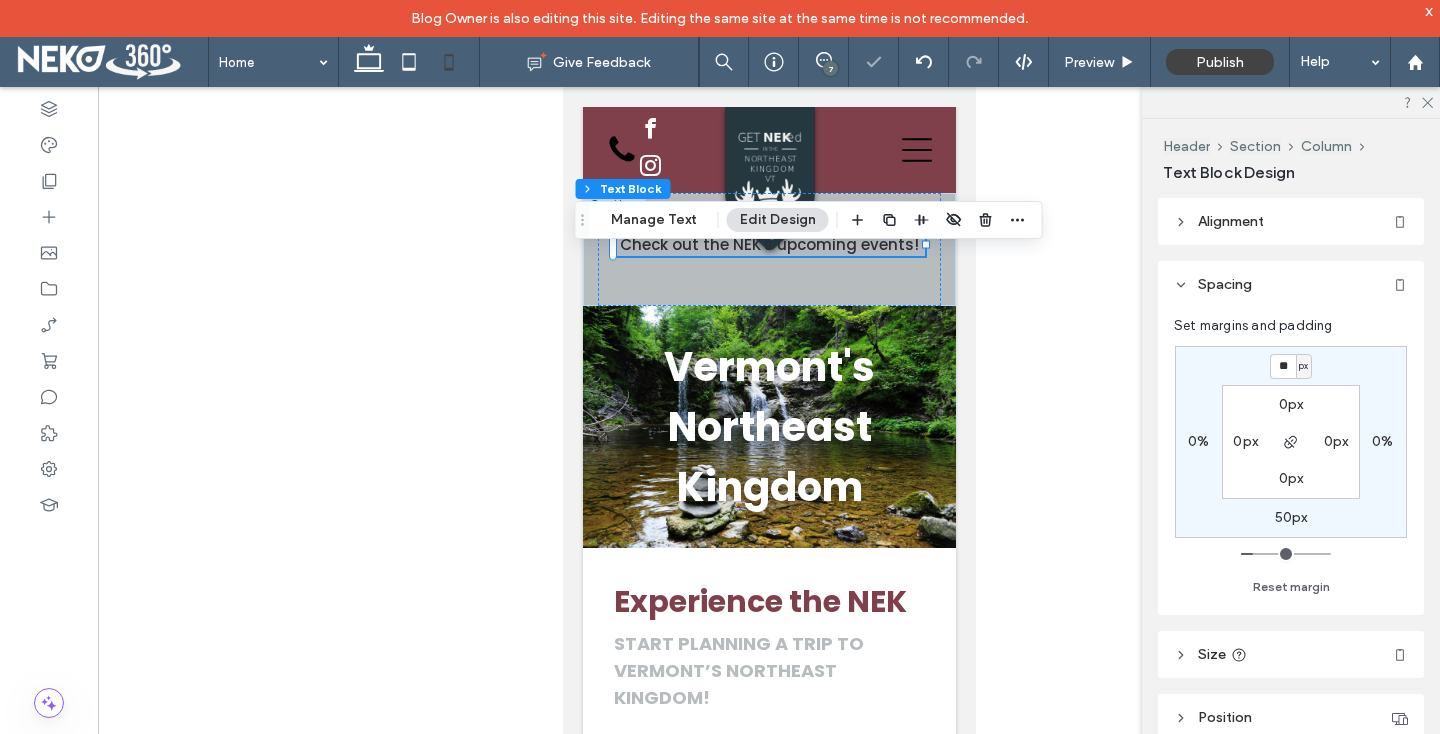click on "**" at bounding box center [1283, 366] 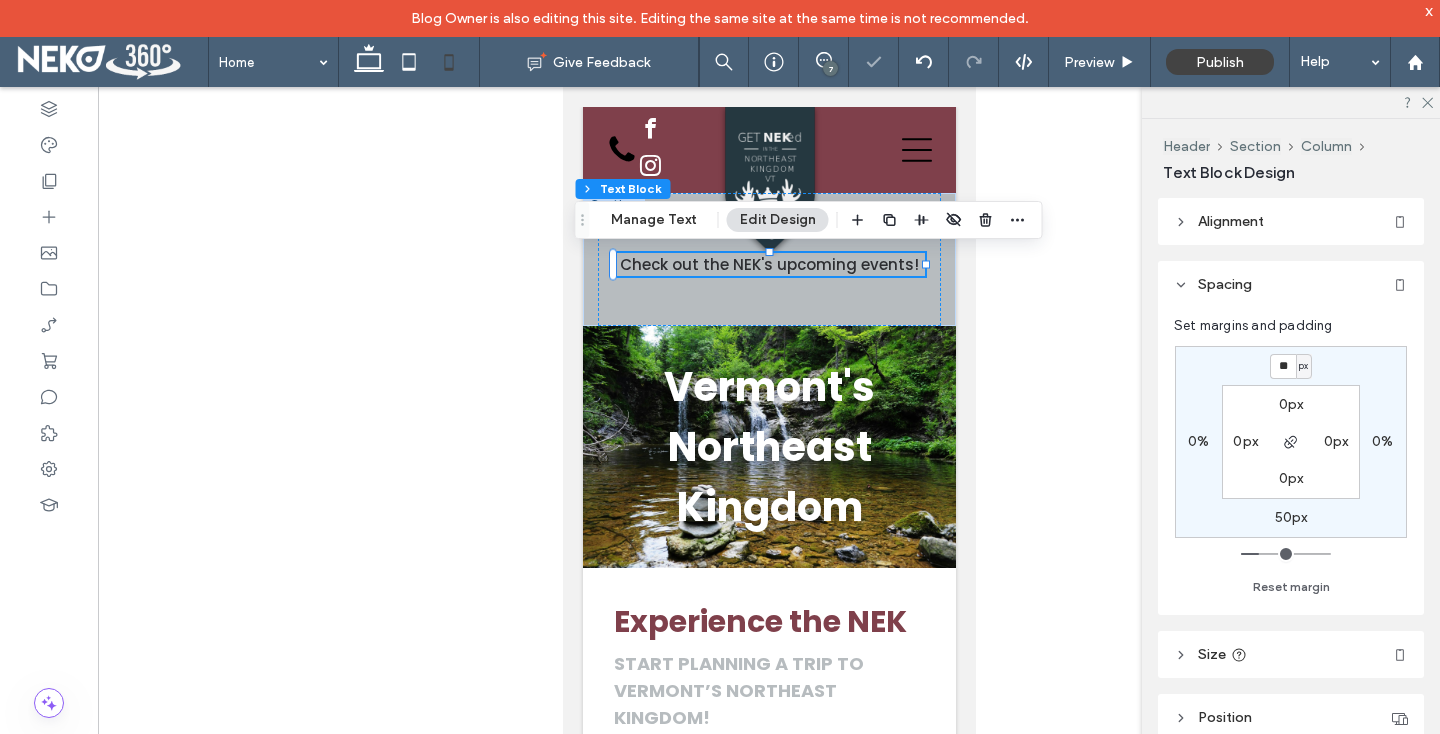 click on "** px 0% 50px 0% 0px 0px 0px 0px" at bounding box center (1291, 442) 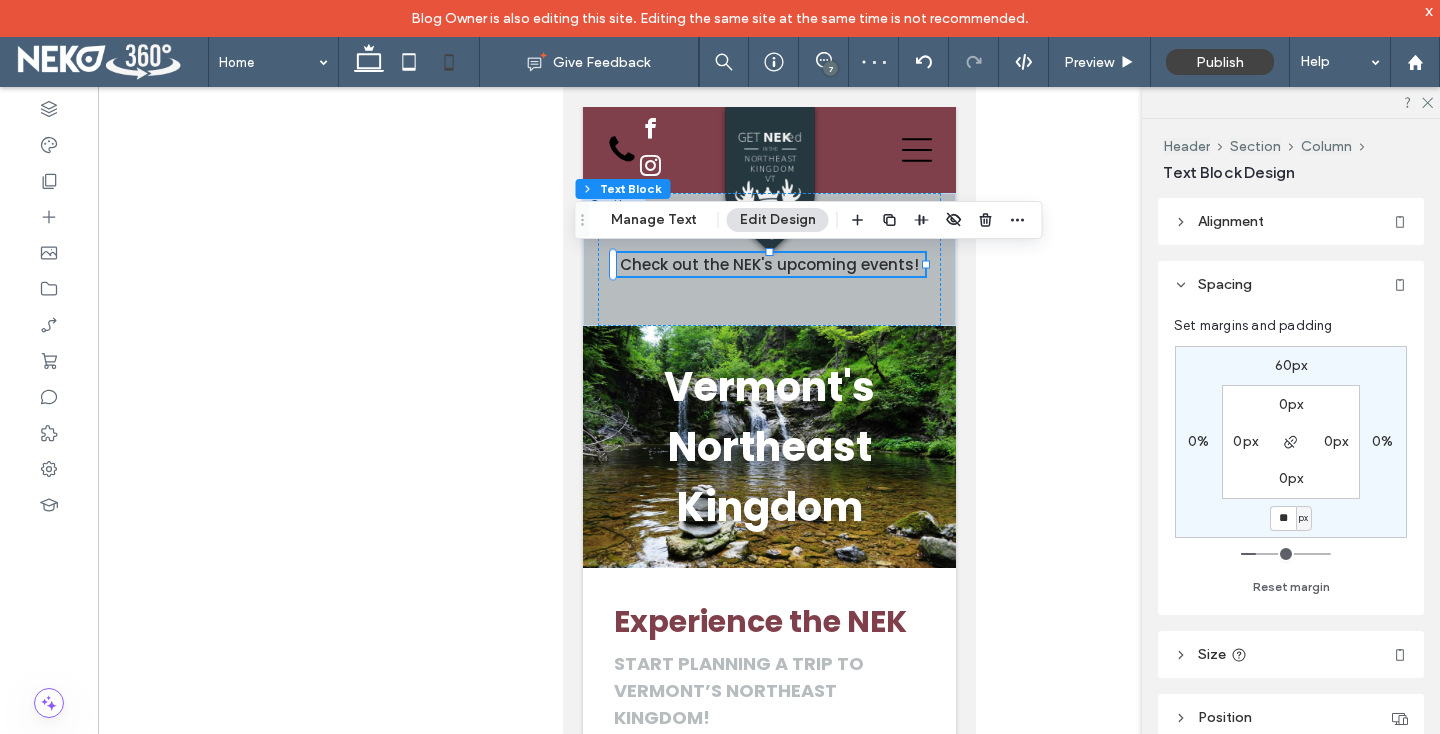 click on "60px" at bounding box center (1291, 365) 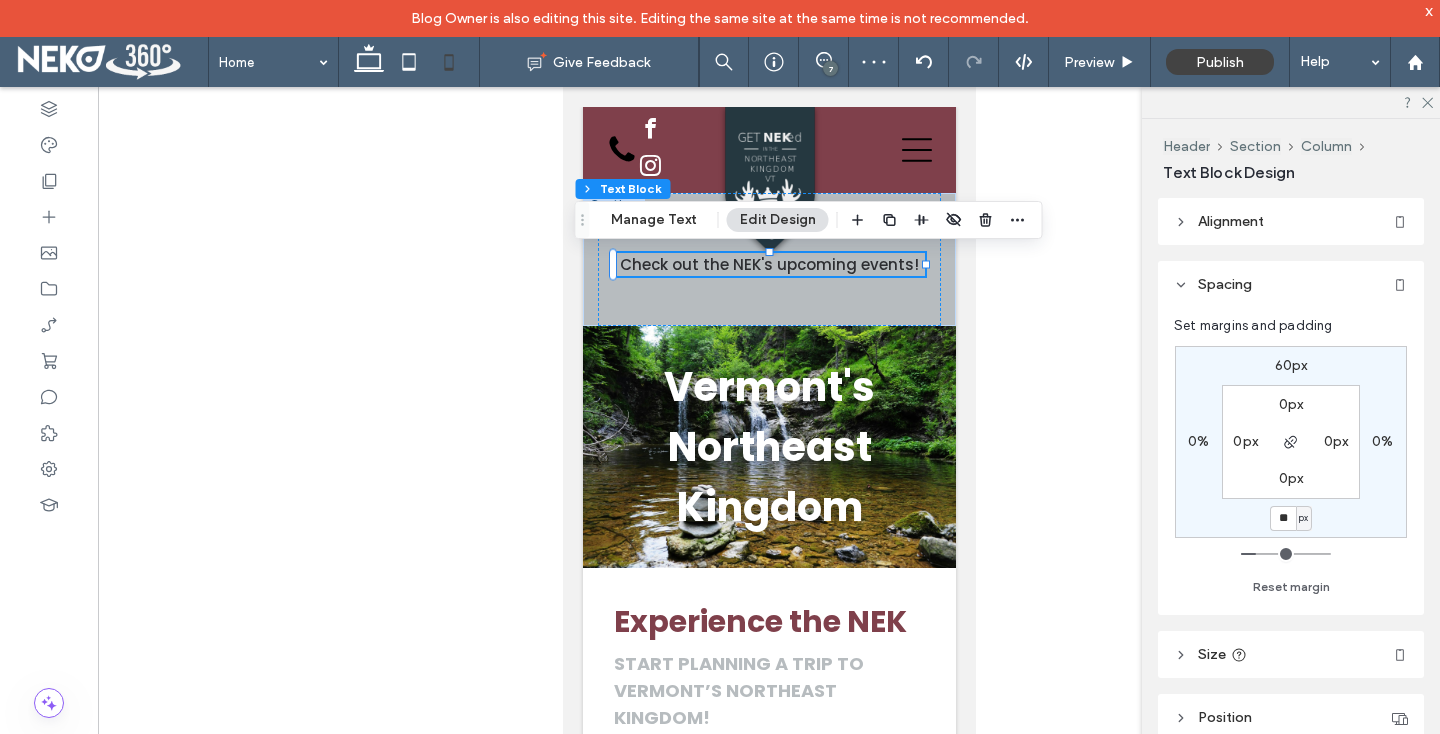 type on "**" 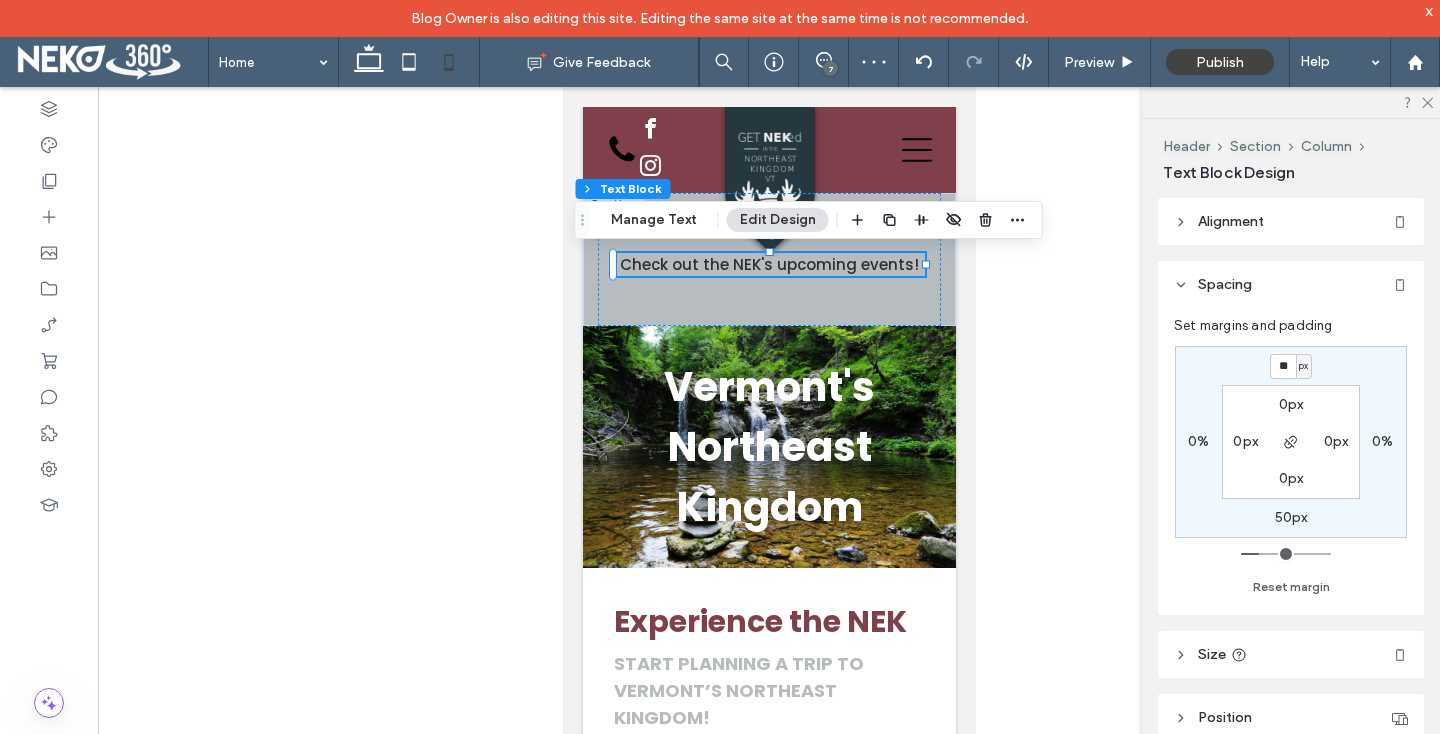 type on "**" 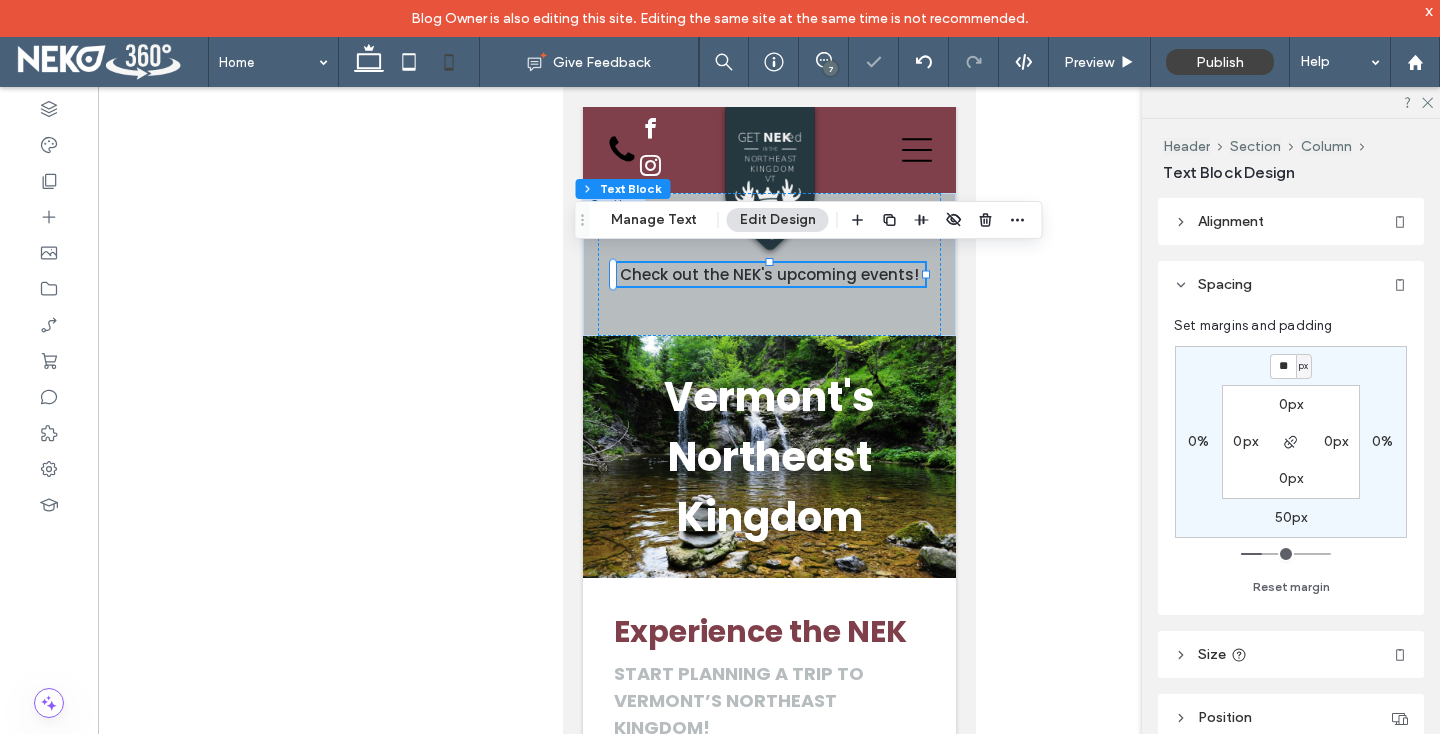 click on "** px 0% 50px 0% 0px 0px 0px 0px" at bounding box center [1291, 442] 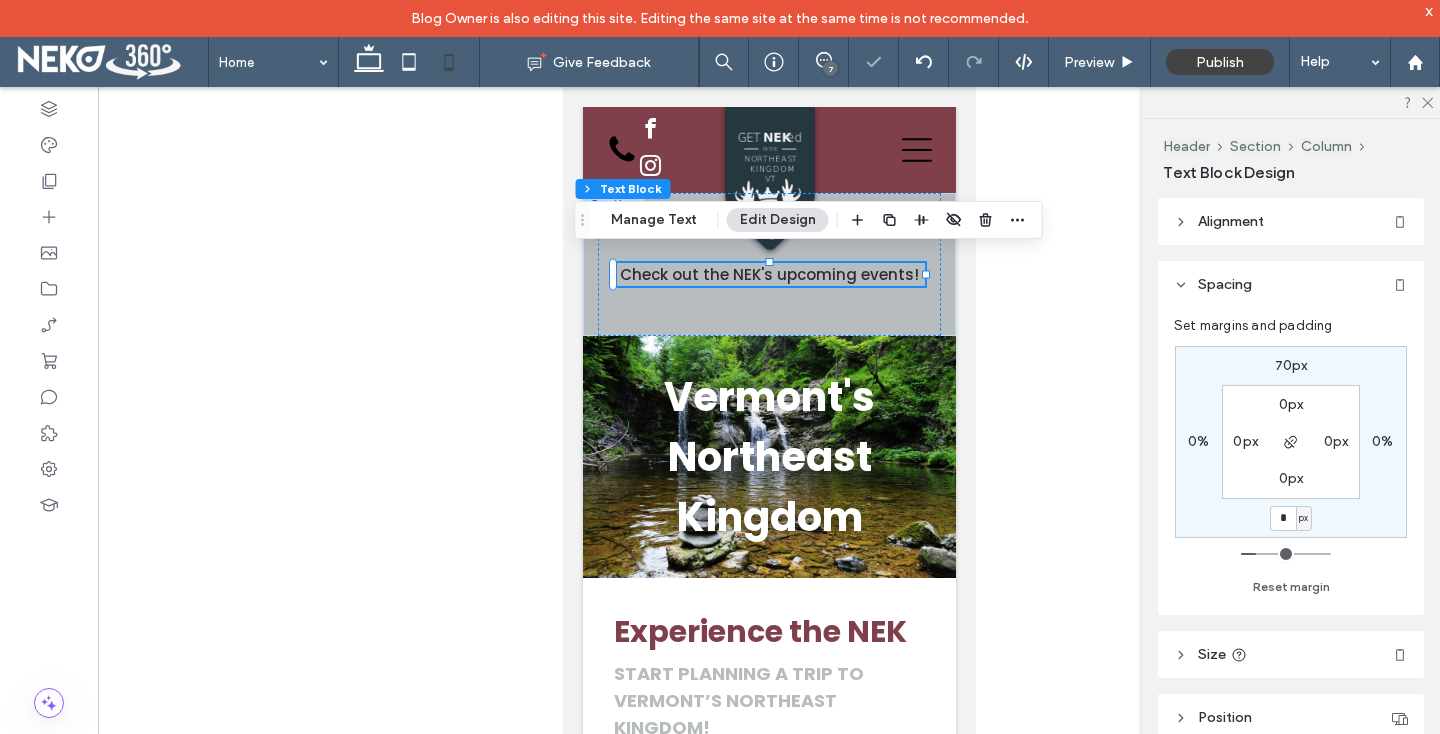 type on "*" 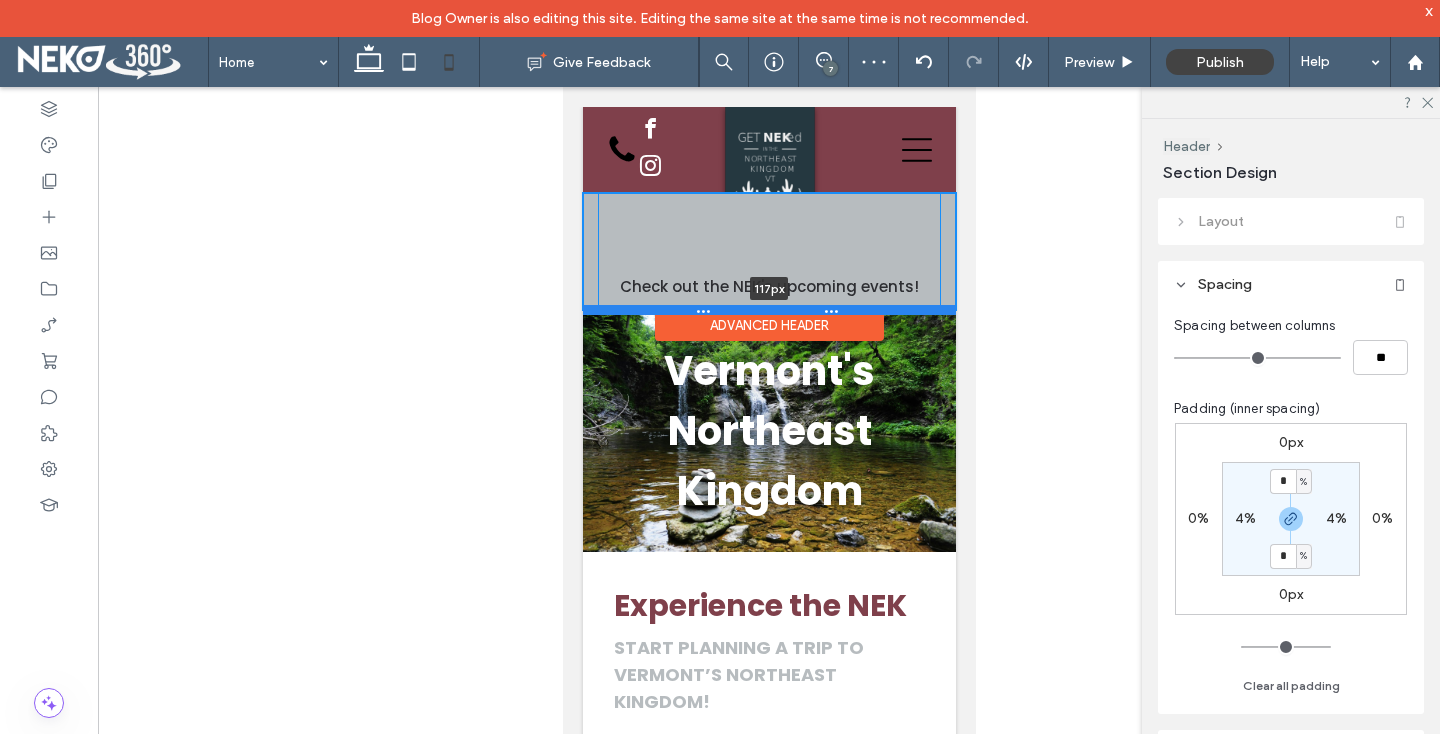 drag, startPoint x: 851, startPoint y: 291, endPoint x: 851, endPoint y: 308, distance: 17 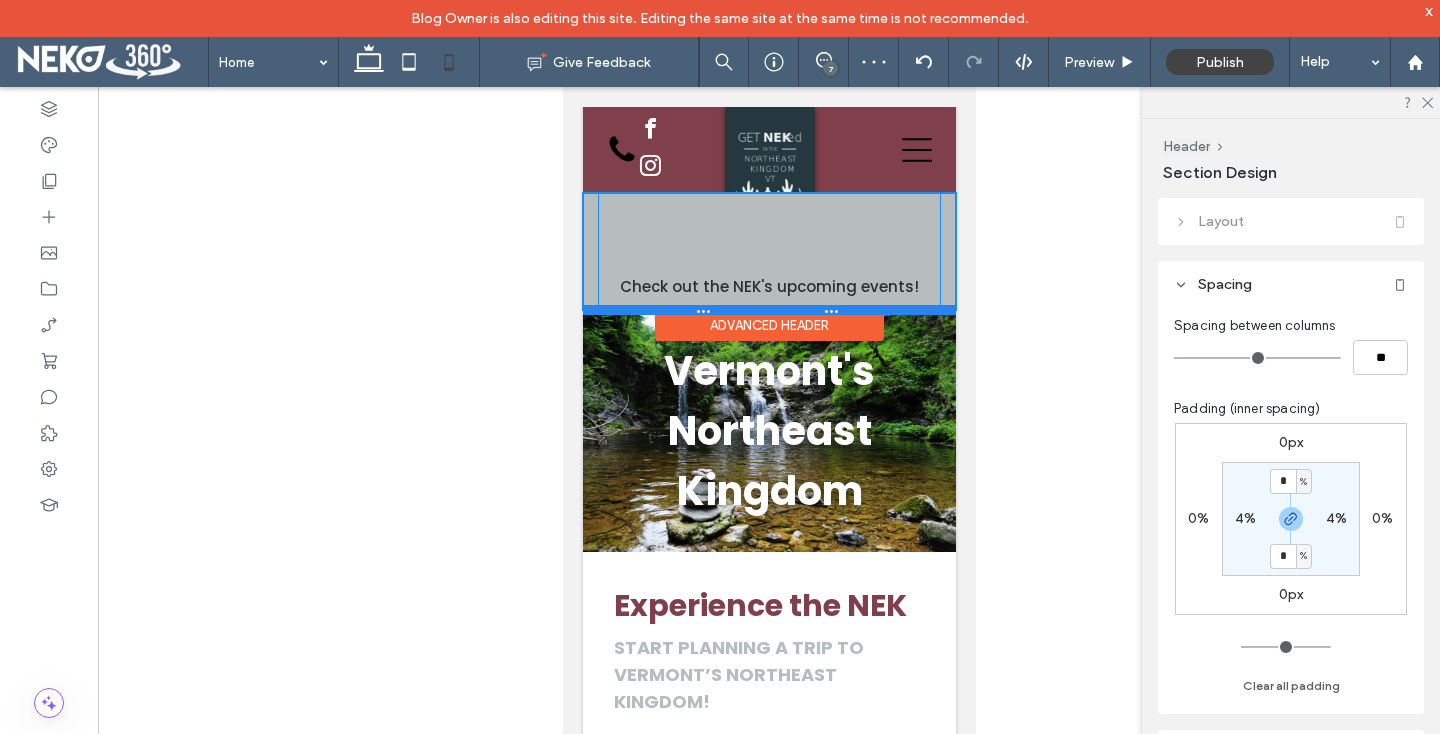 type on "***" 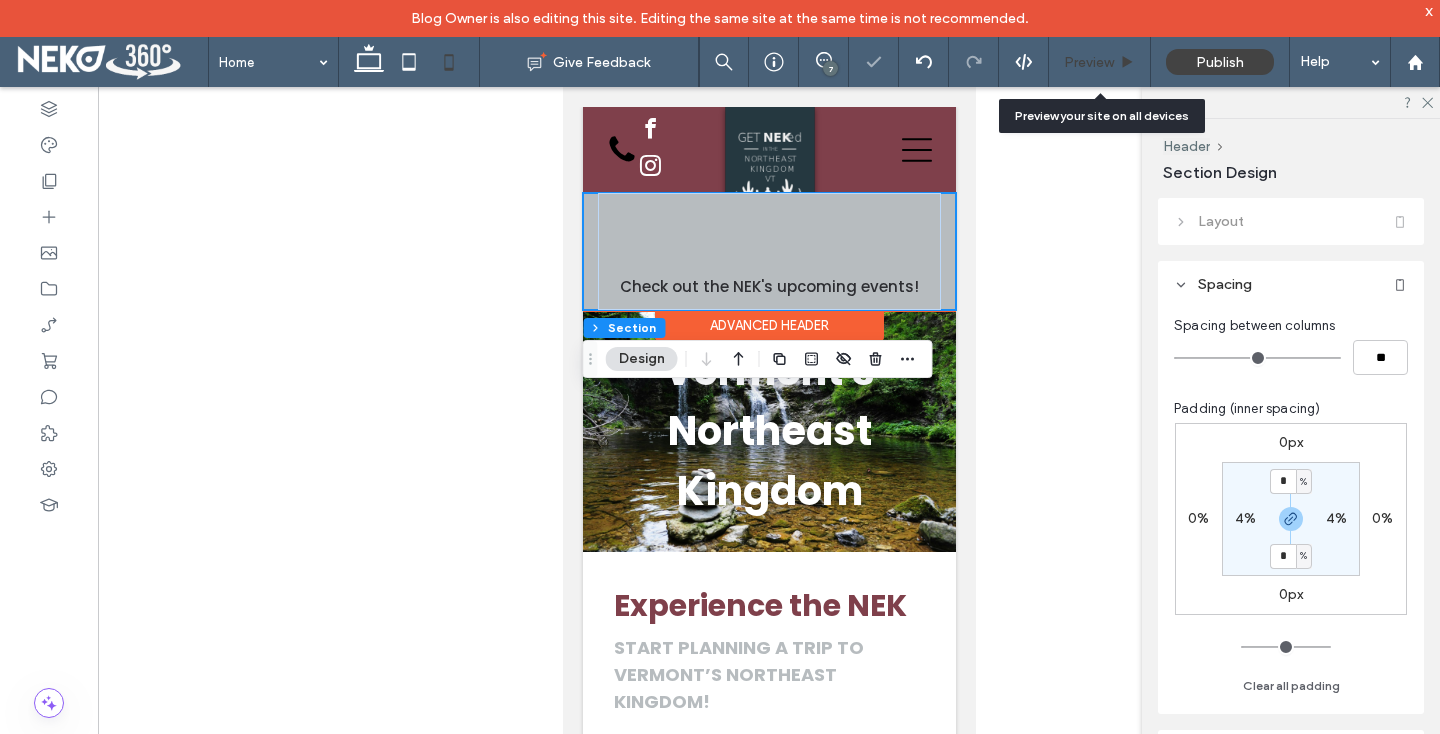 click on "Preview" at bounding box center (1089, 62) 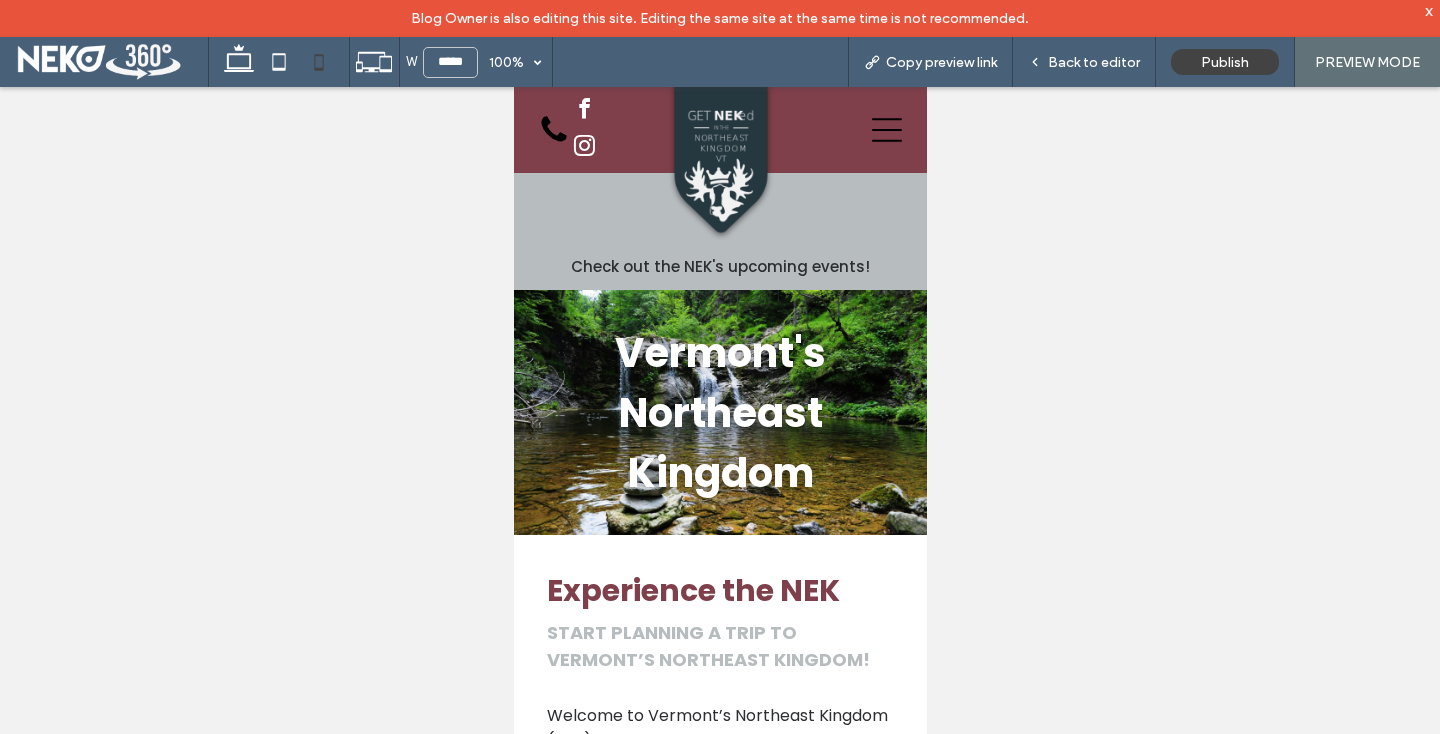 click on "Back to editor" at bounding box center [1094, 62] 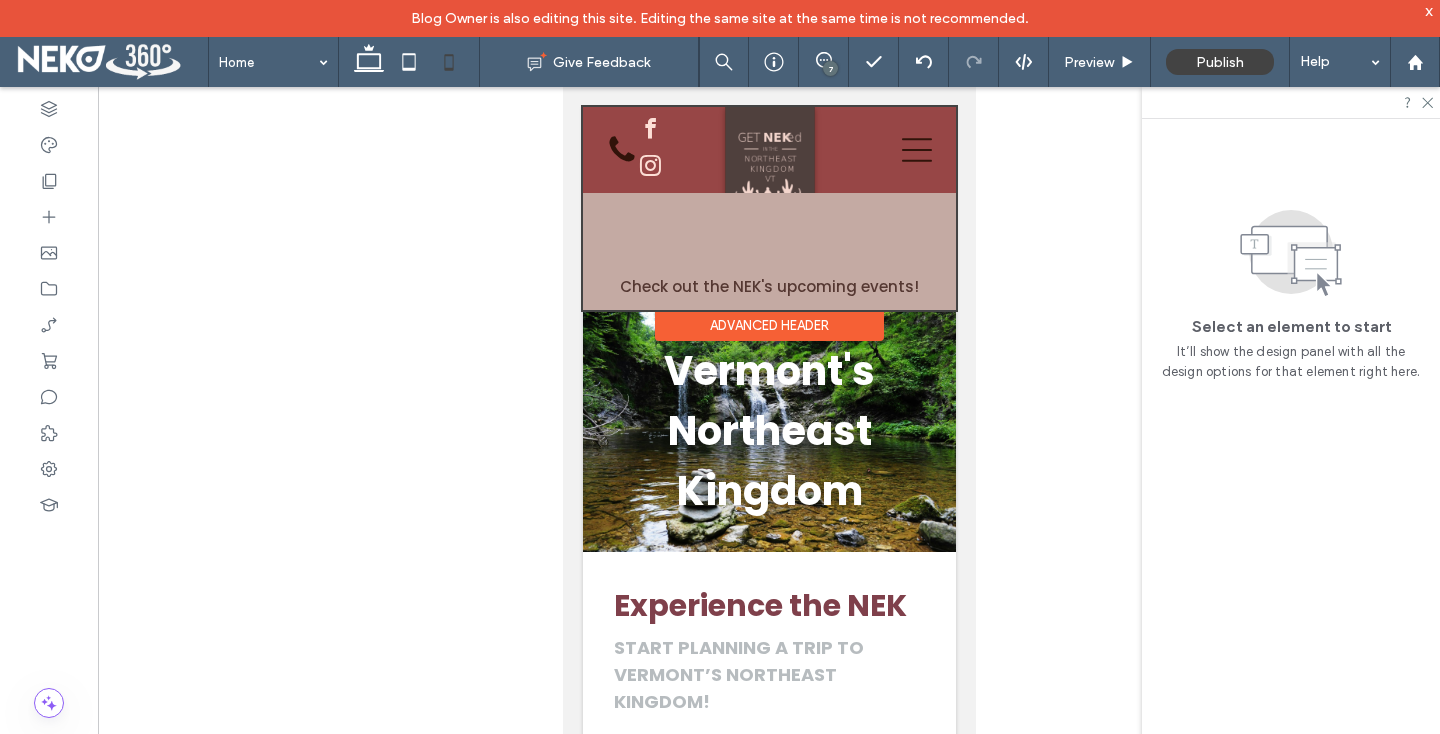 click at bounding box center [768, 208] 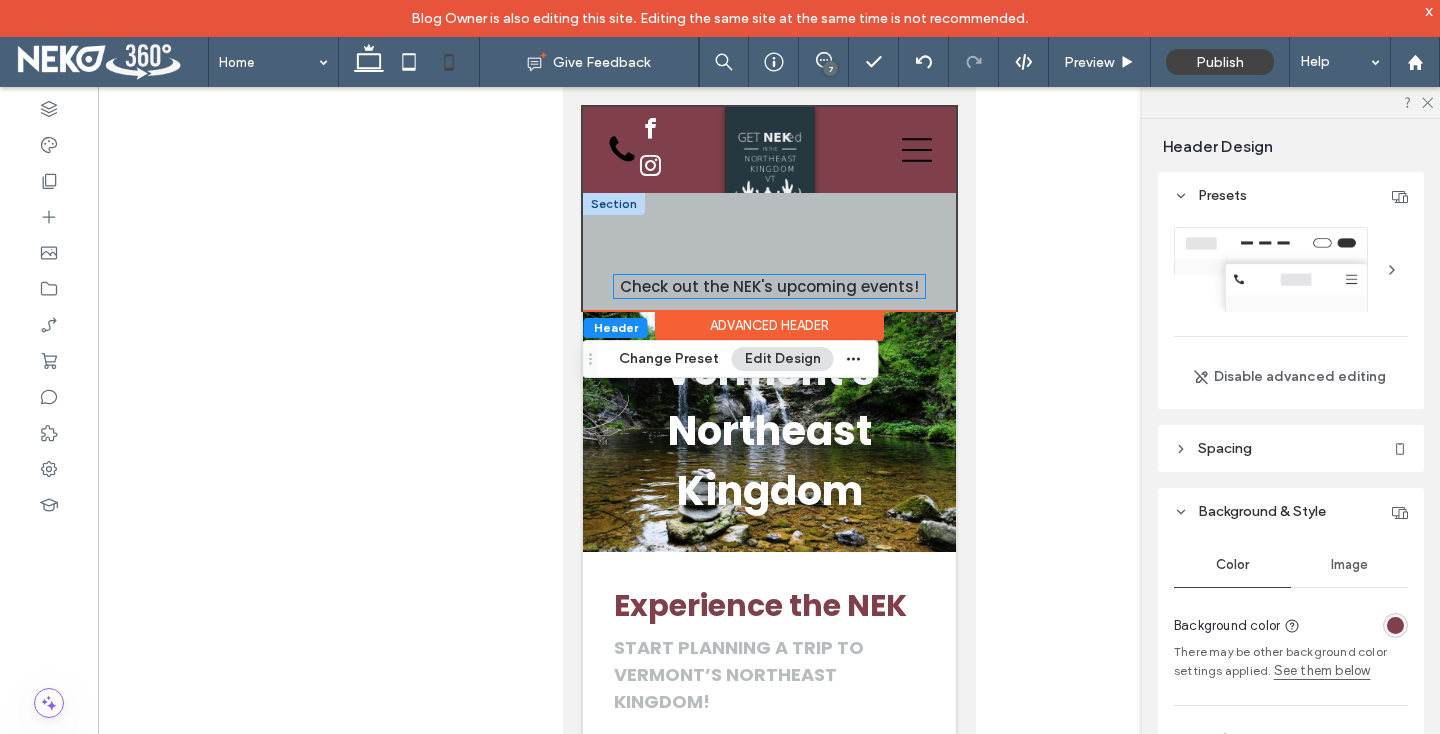 click on "Check out the NEK's upcoming events!" at bounding box center (768, 286) 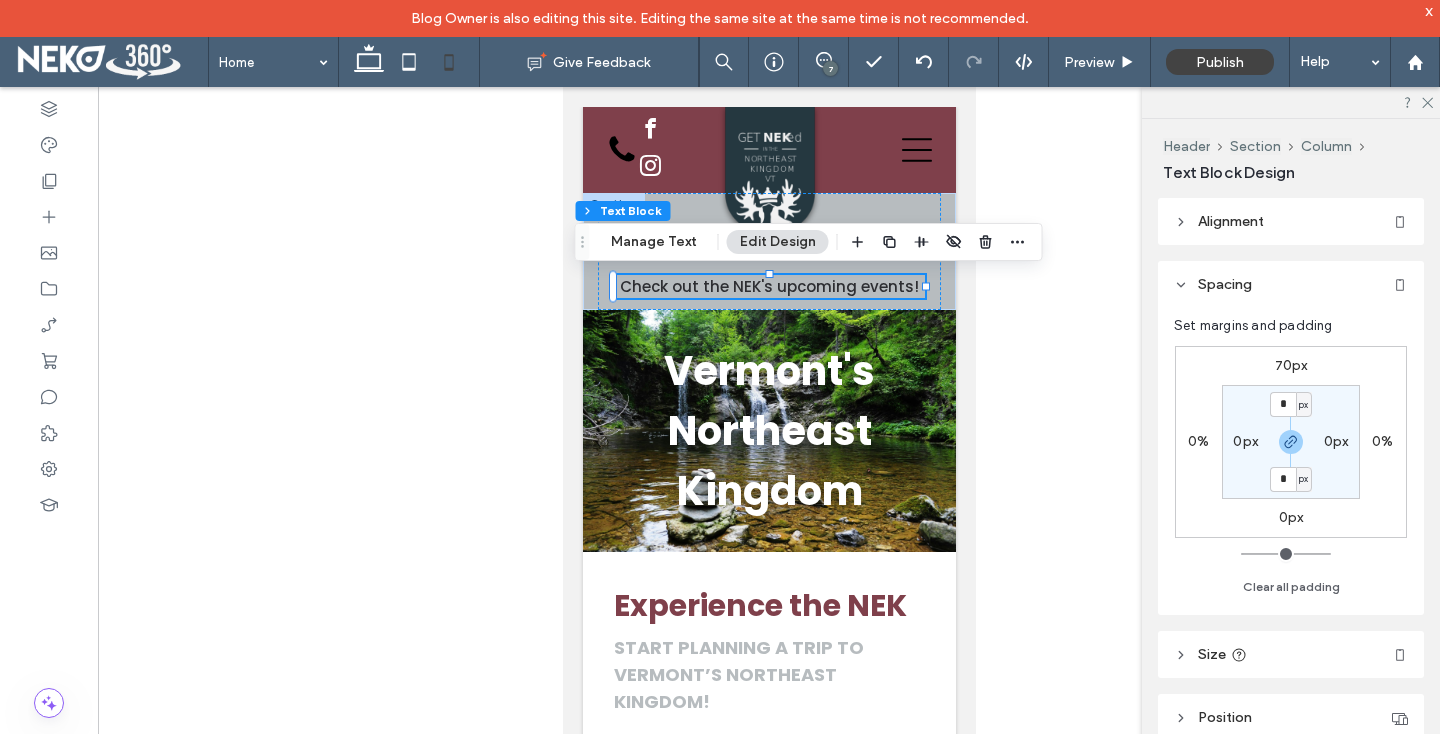 click on "70px" at bounding box center (1291, 365) 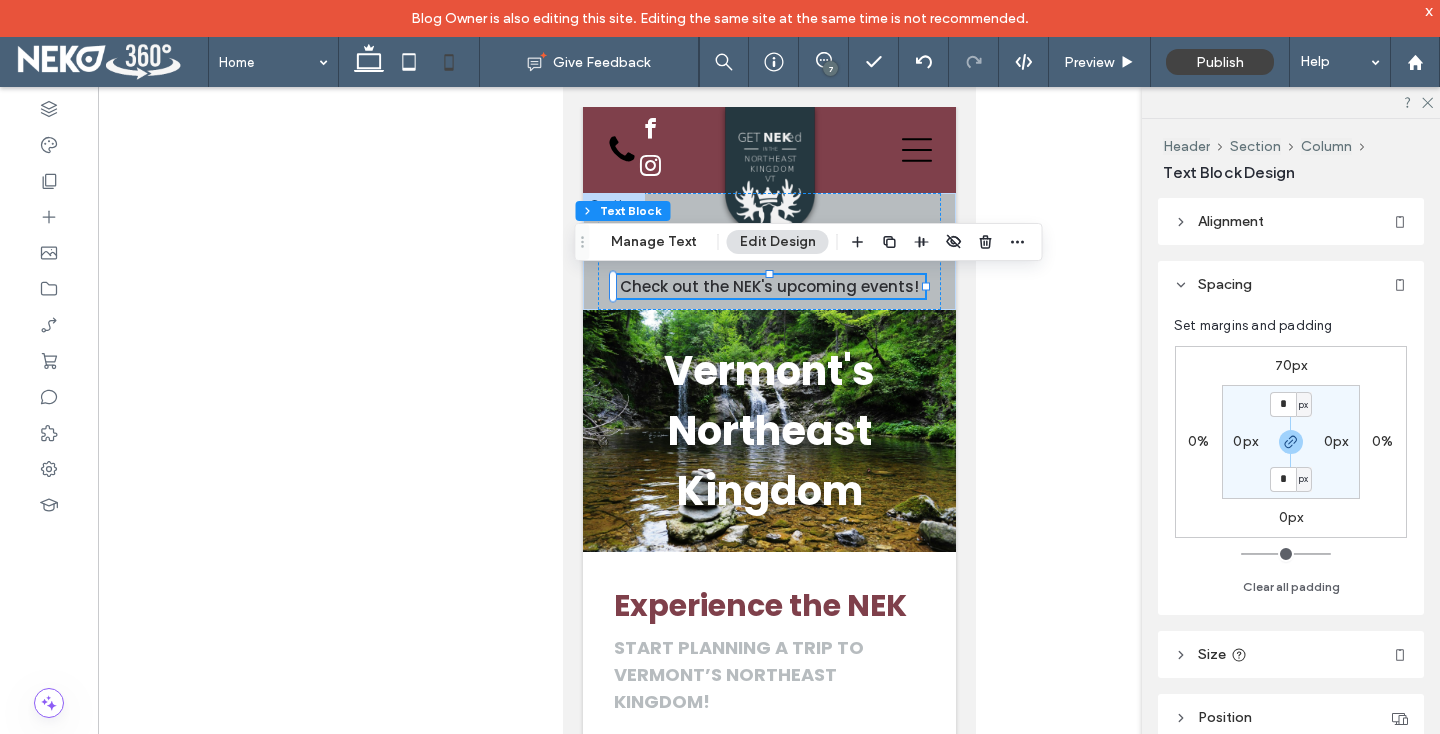 type on "**" 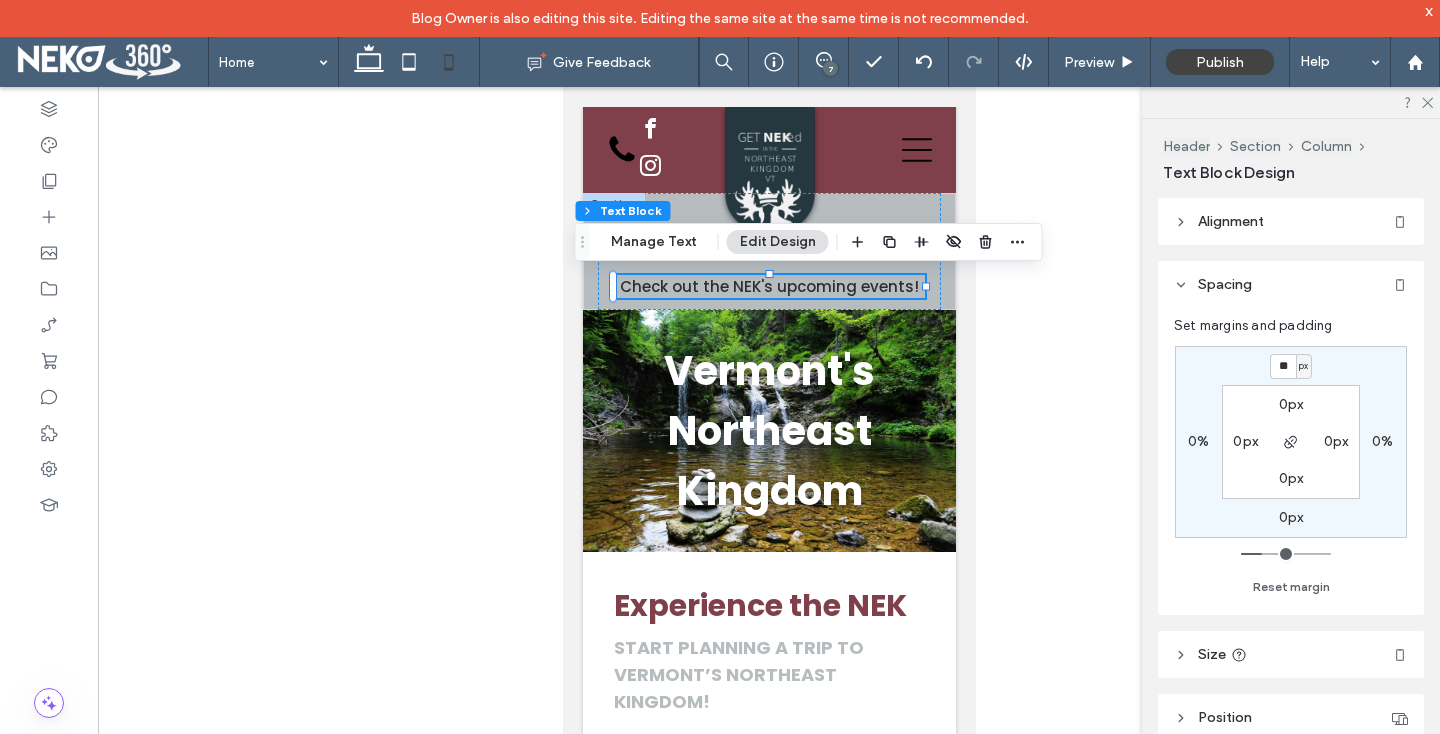 type on "**" 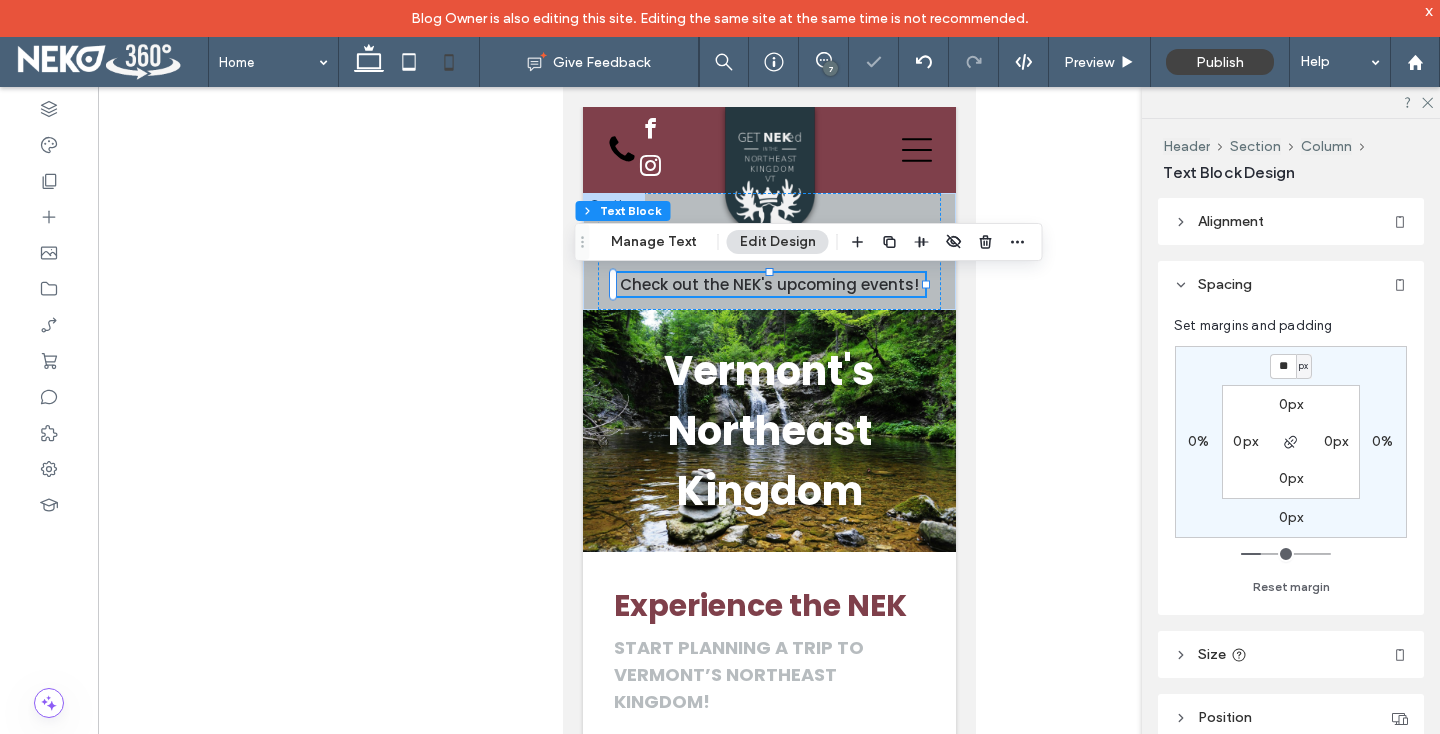 type on "**" 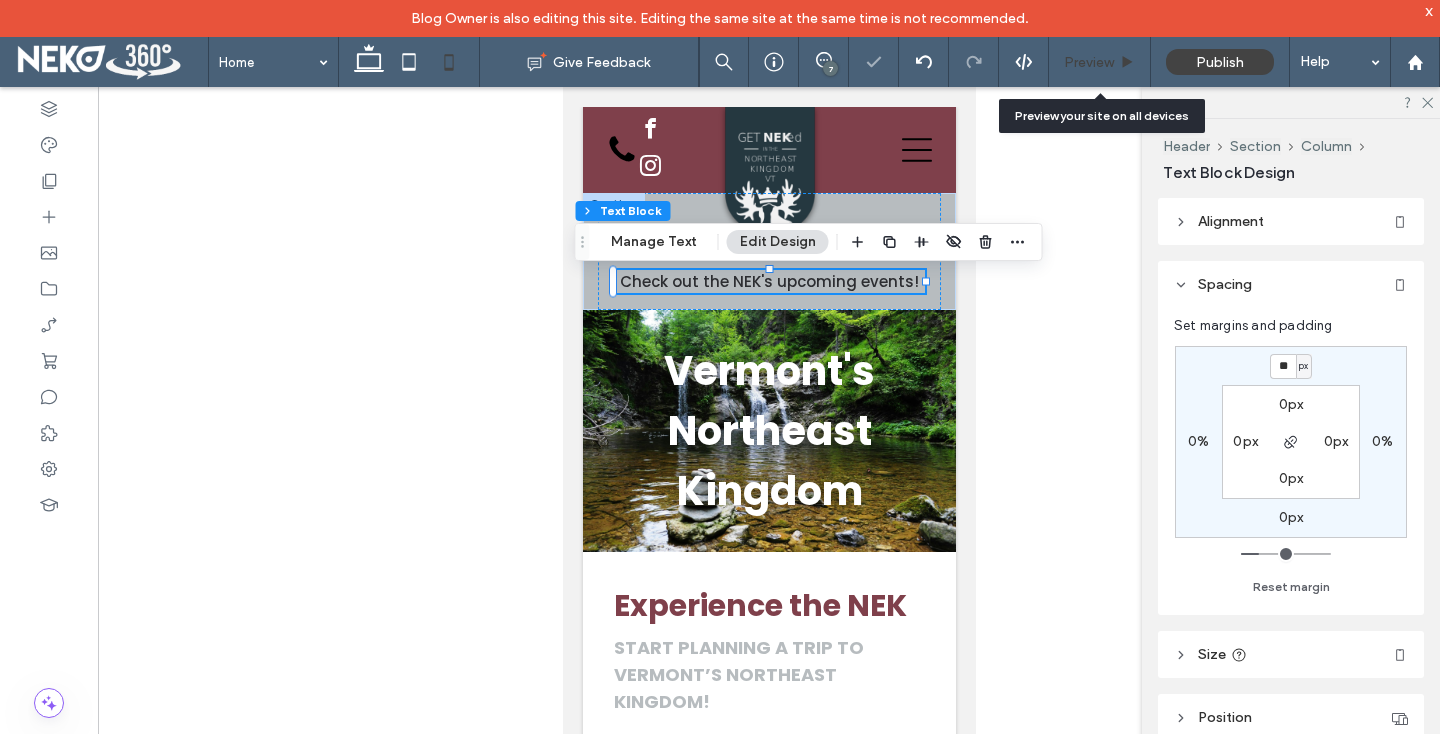 click on "Preview" at bounding box center (1100, 62) 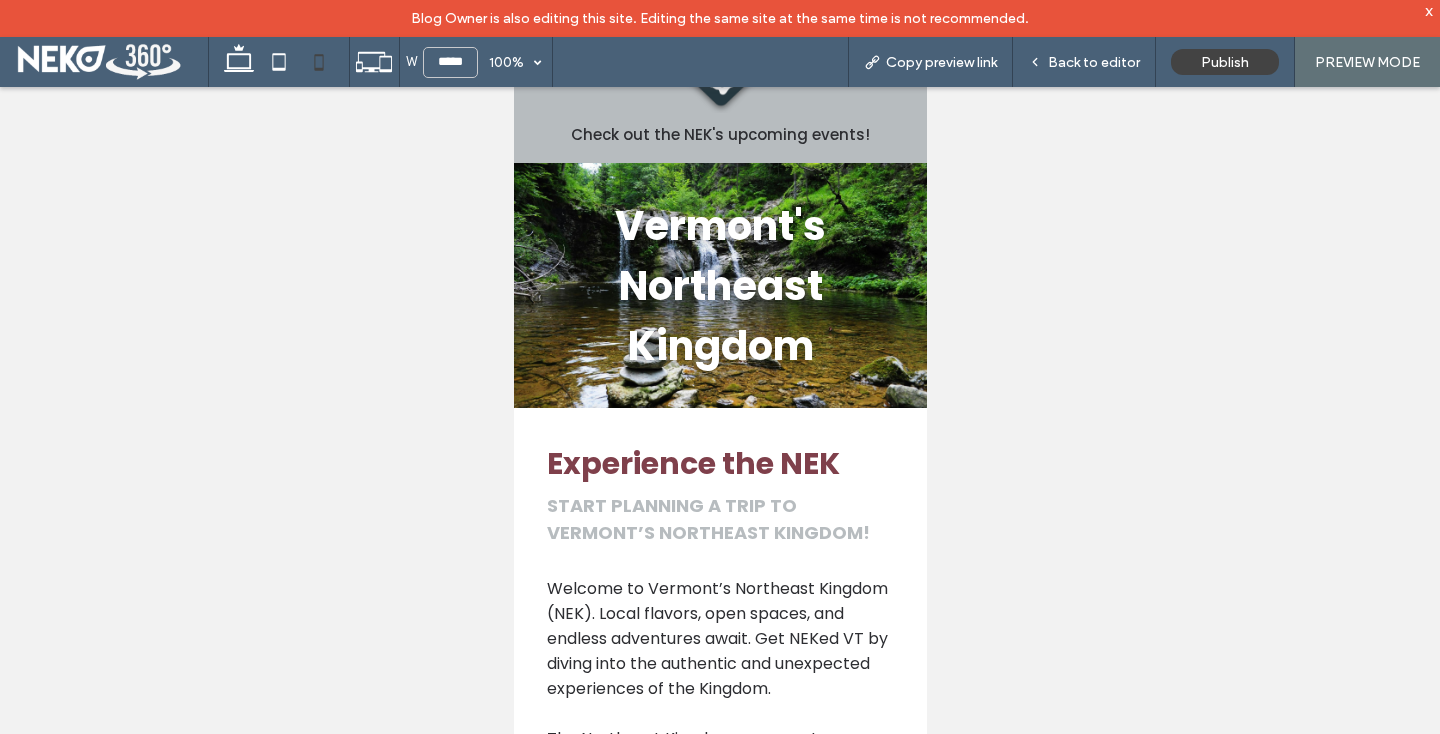 scroll, scrollTop: 0, scrollLeft: 0, axis: both 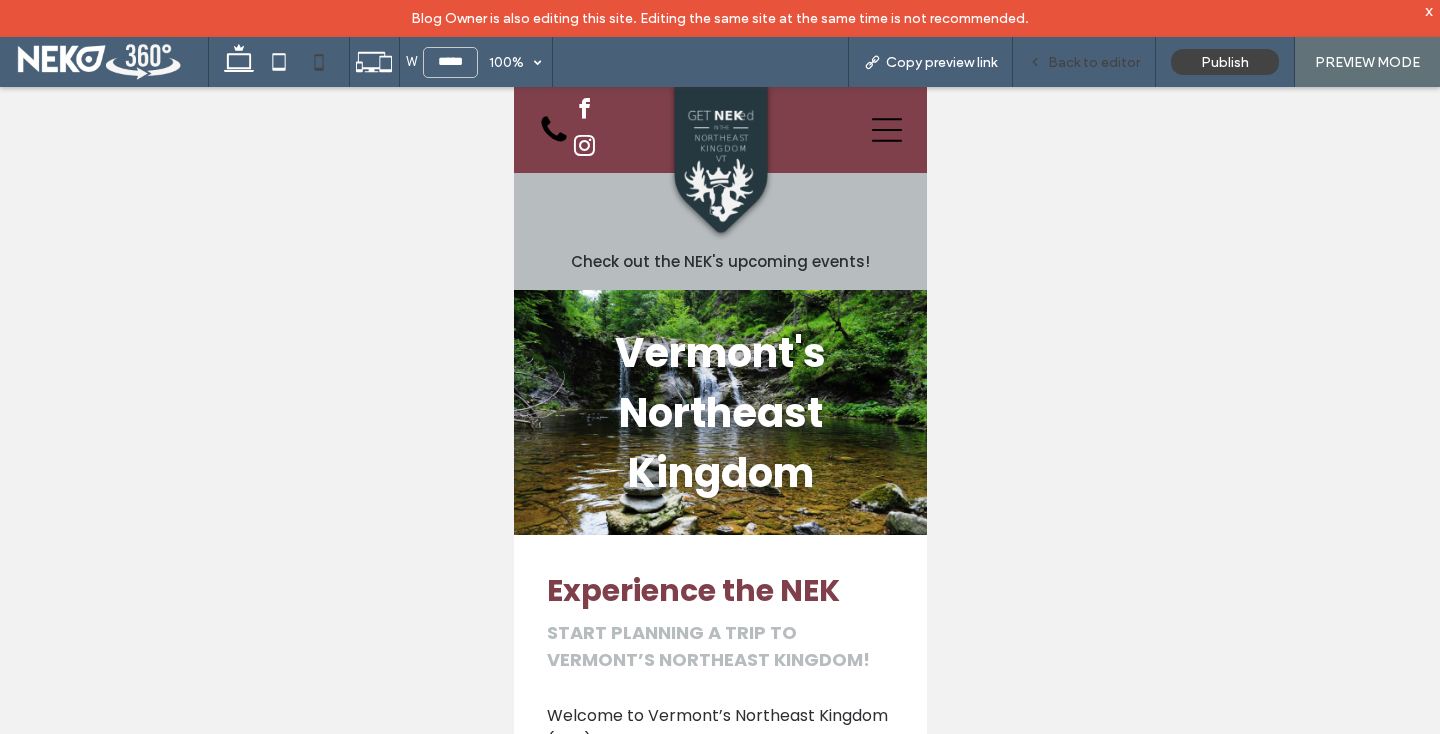 click on "Back to editor" at bounding box center (1094, 62) 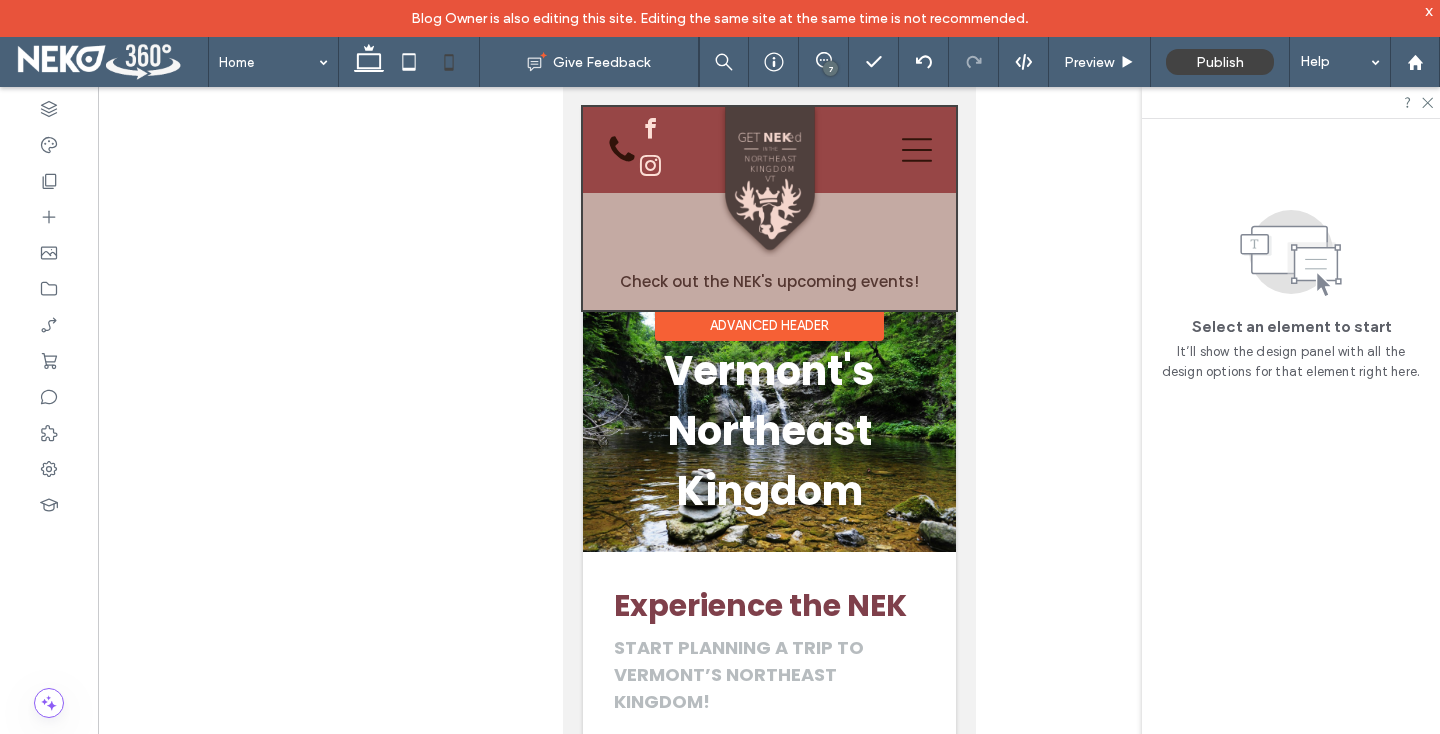 click at bounding box center (768, 208) 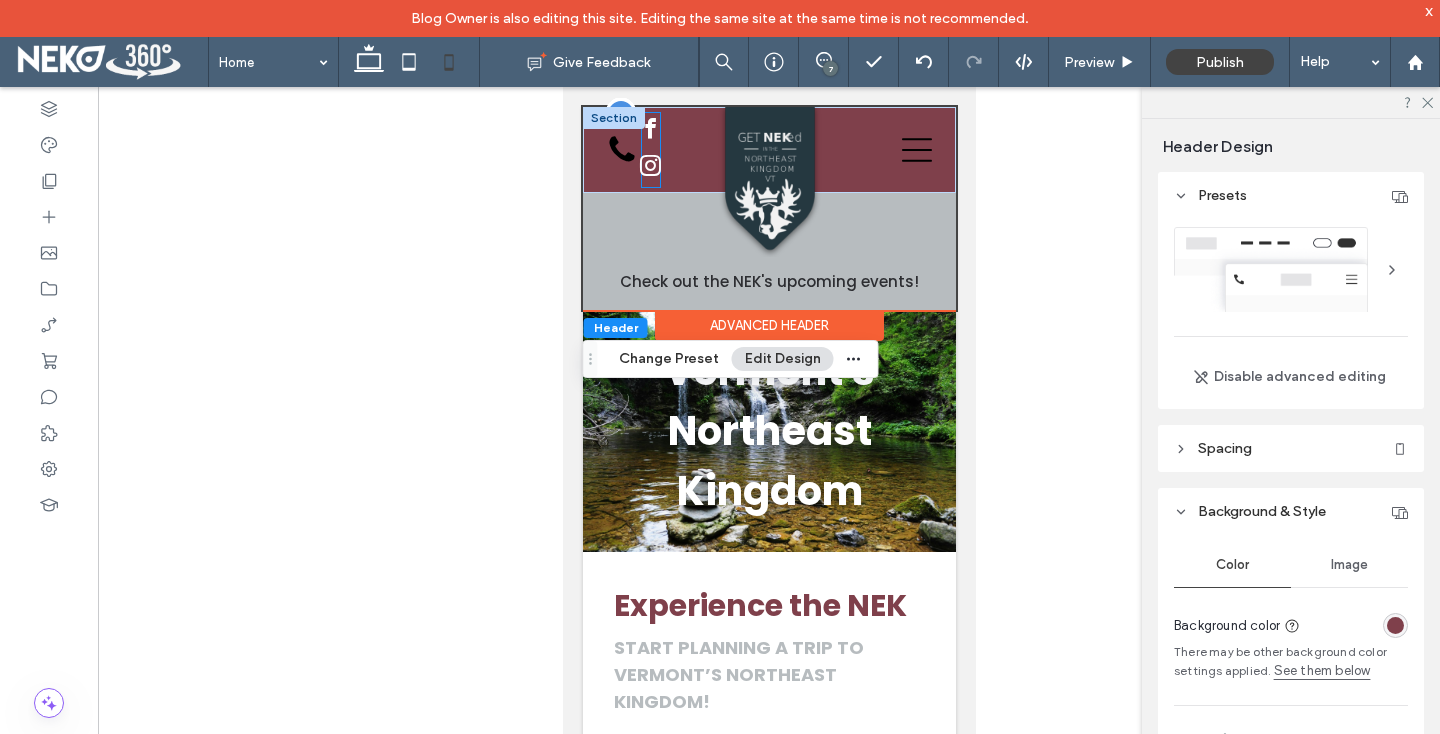 click at bounding box center (650, 166) 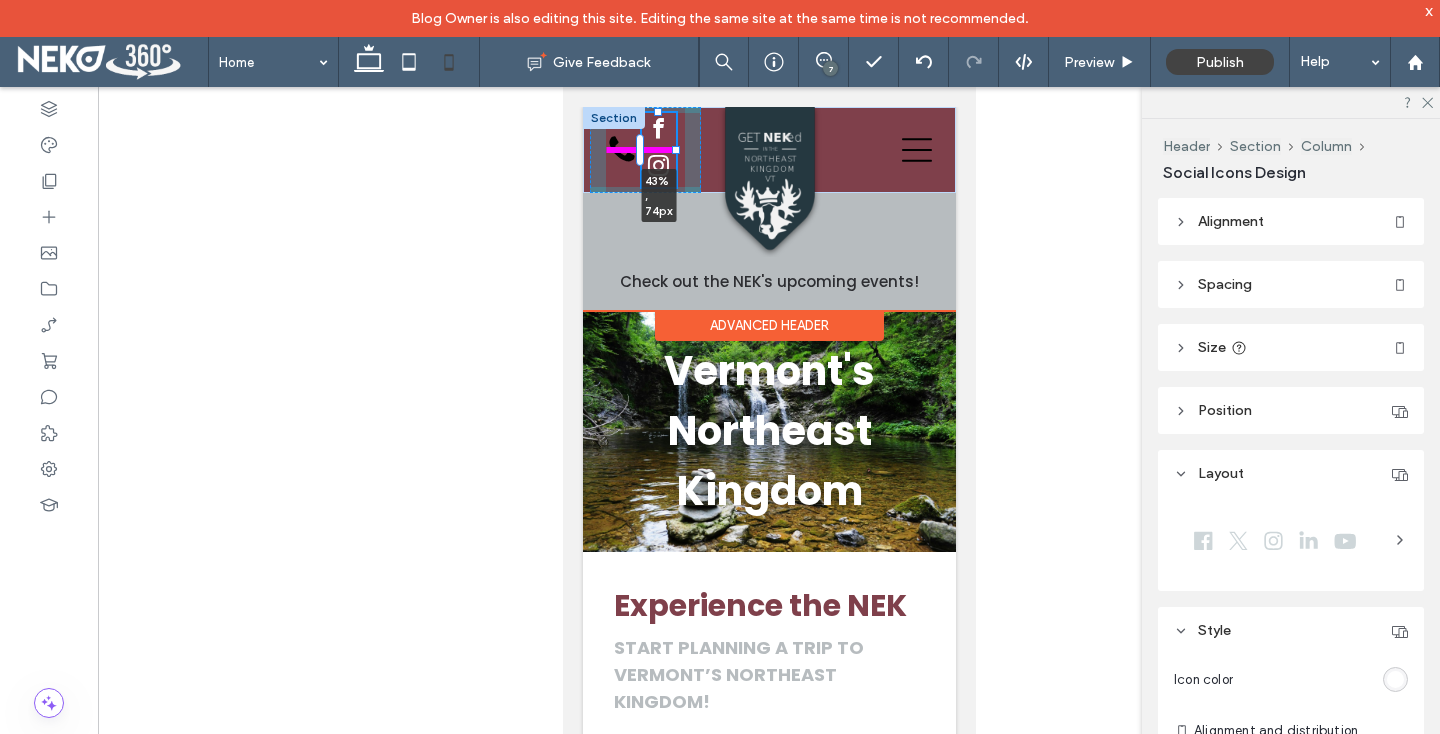 drag, startPoint x: 660, startPoint y: 147, endPoint x: 676, endPoint y: 146, distance: 16.03122 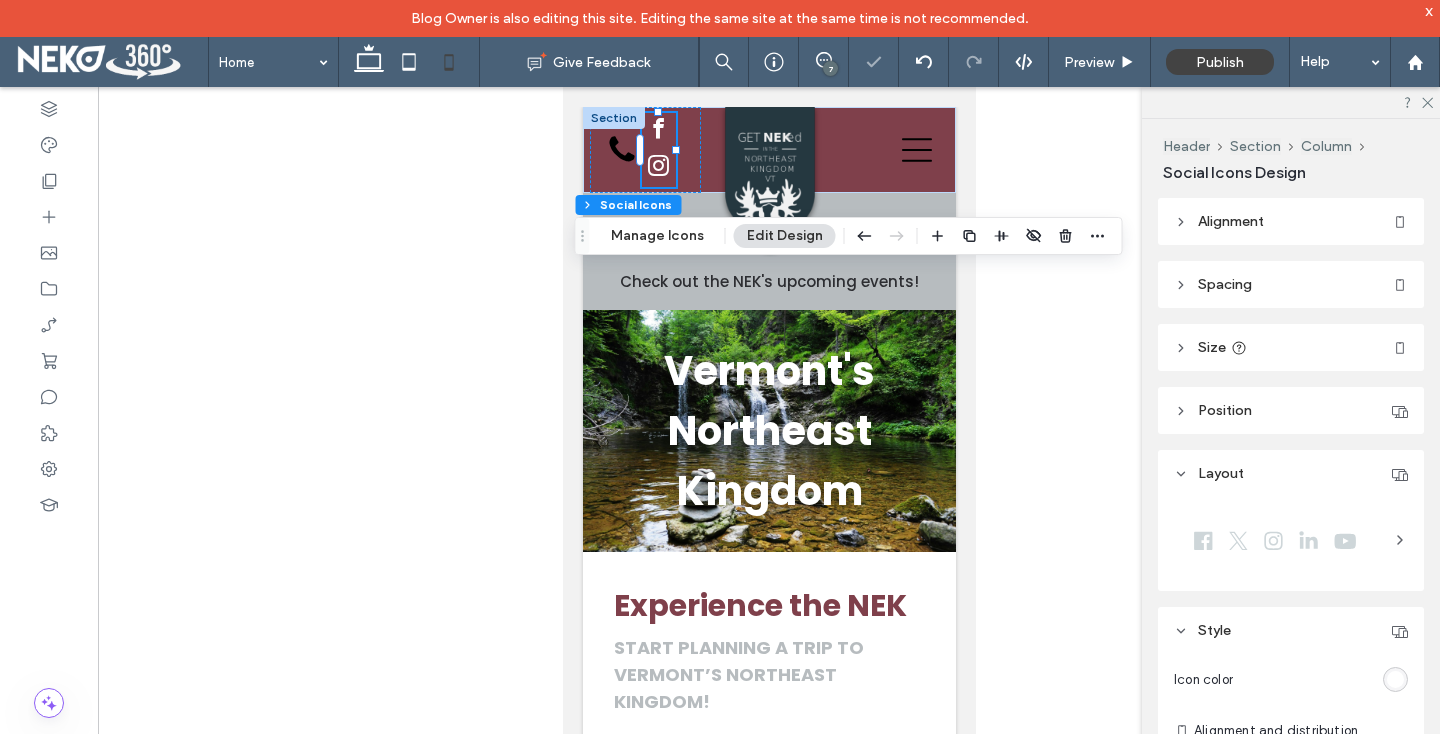 click at bounding box center (769, 426) 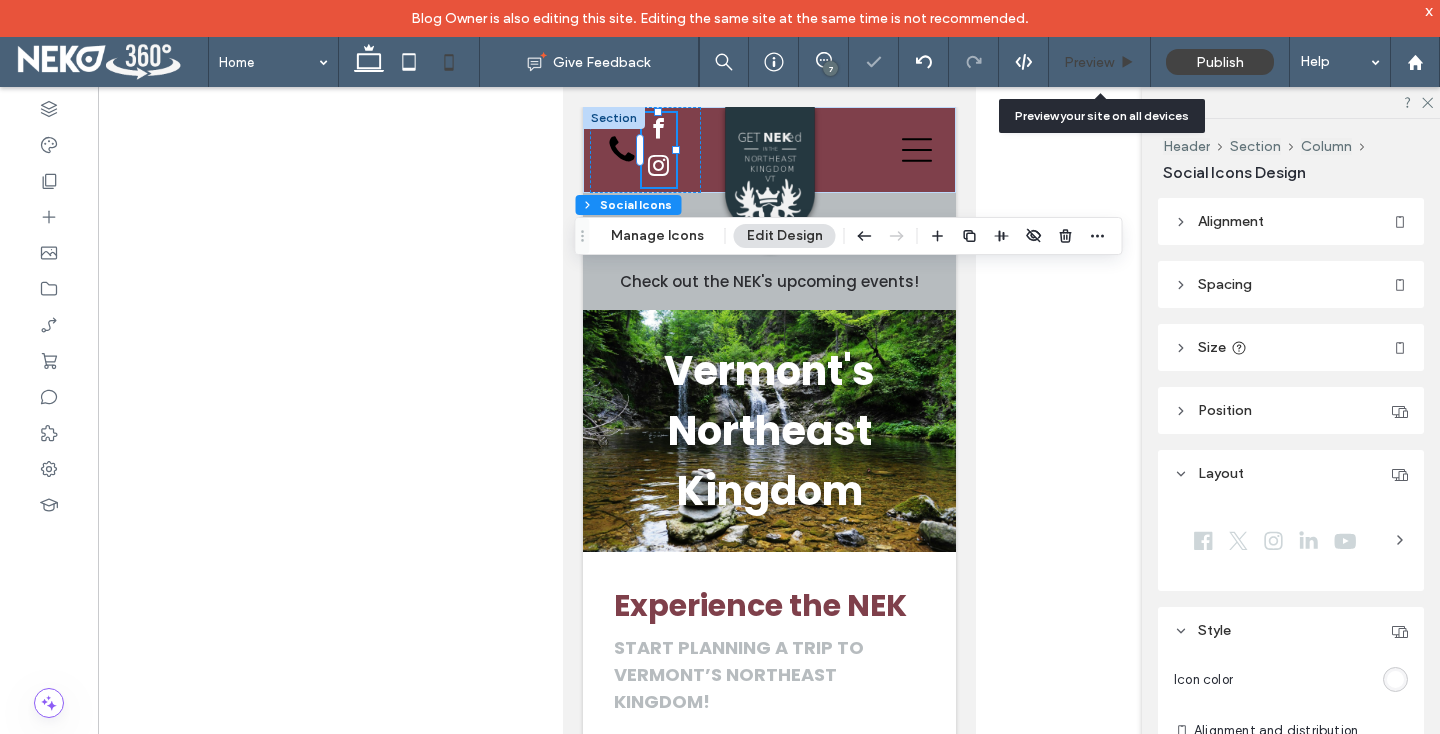 click on "Preview" at bounding box center [1089, 62] 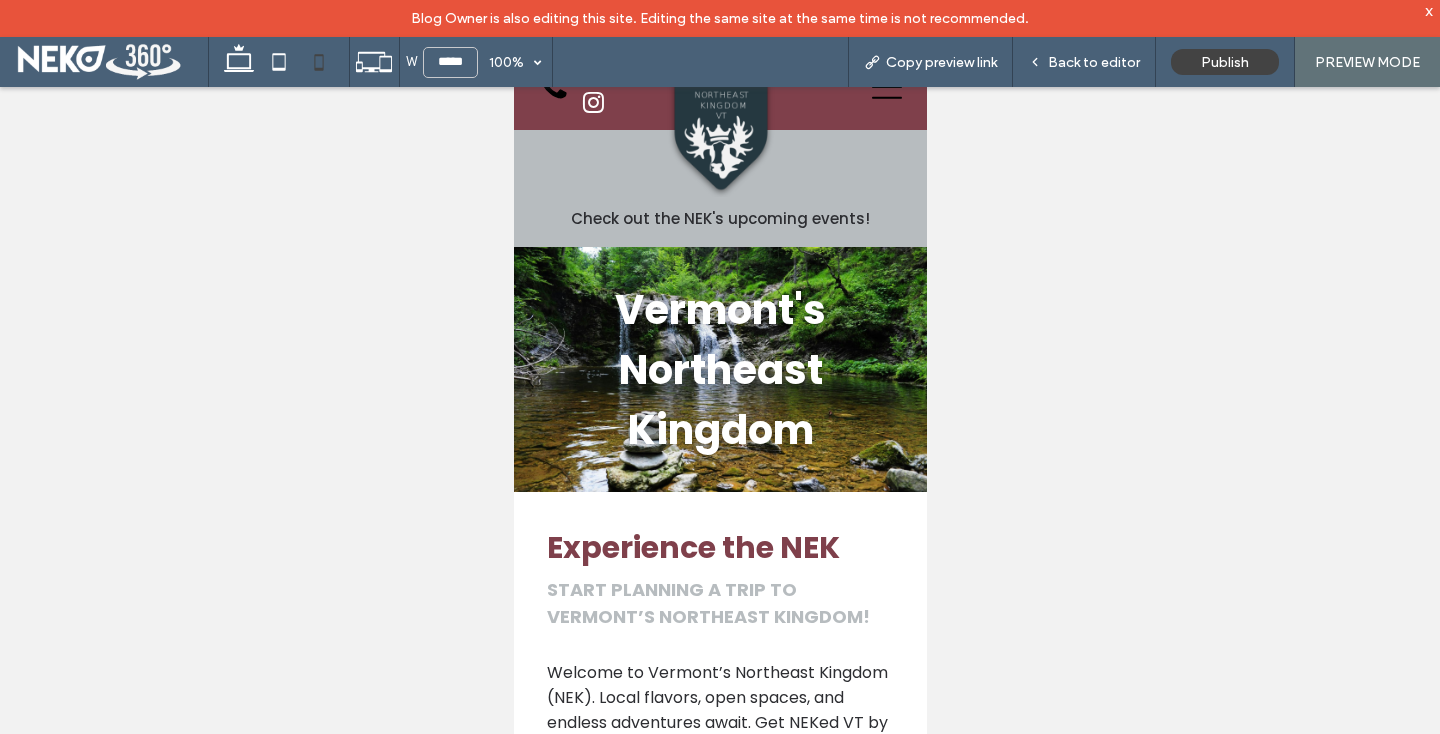 scroll, scrollTop: 0, scrollLeft: 0, axis: both 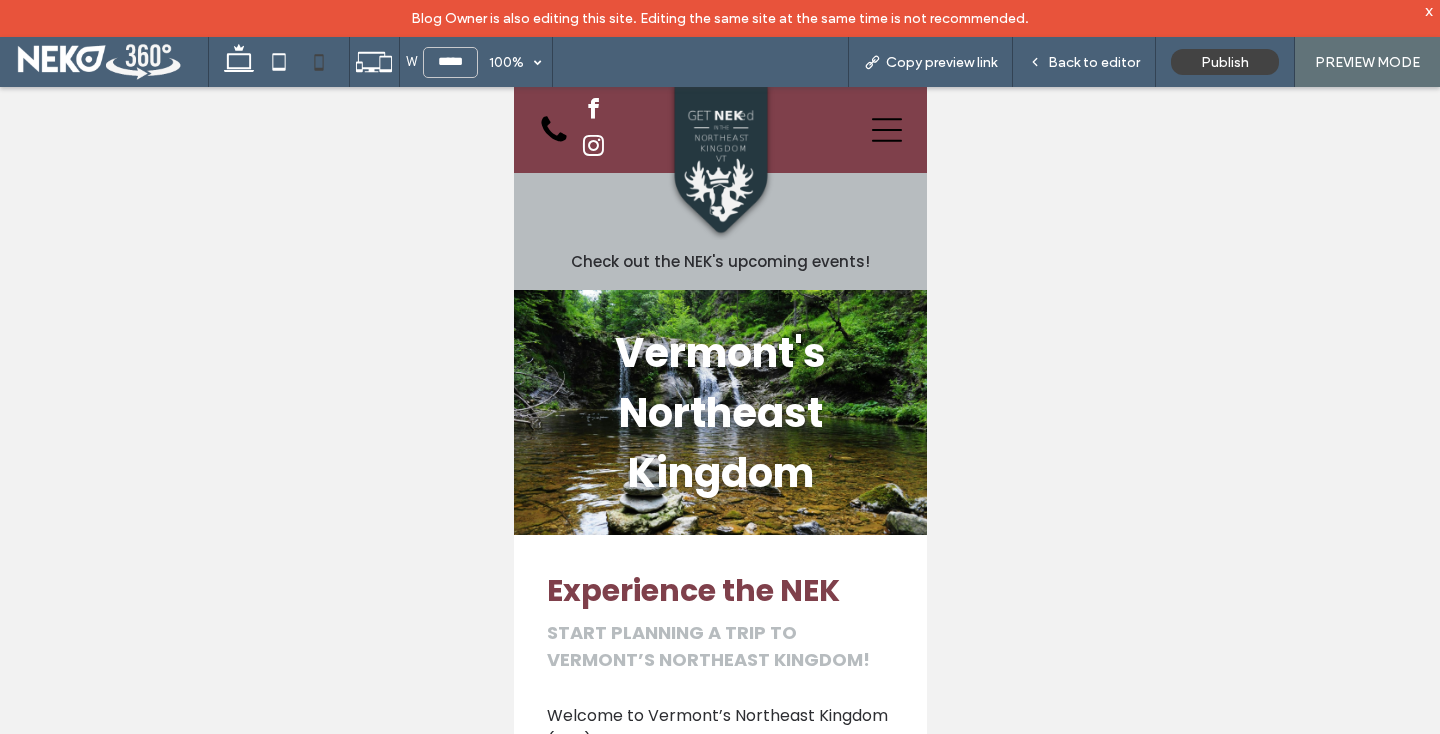 click at bounding box center [720, 429] 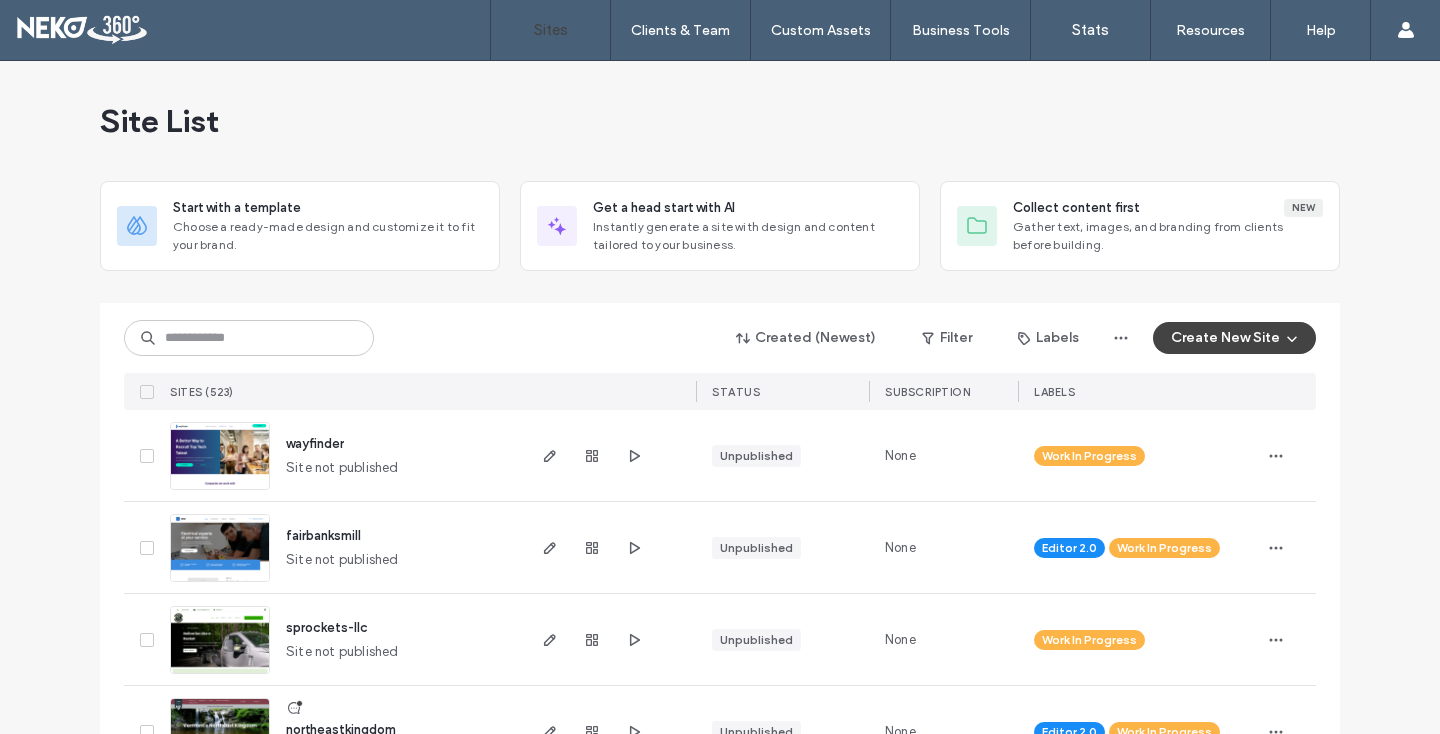 scroll, scrollTop: 0, scrollLeft: 0, axis: both 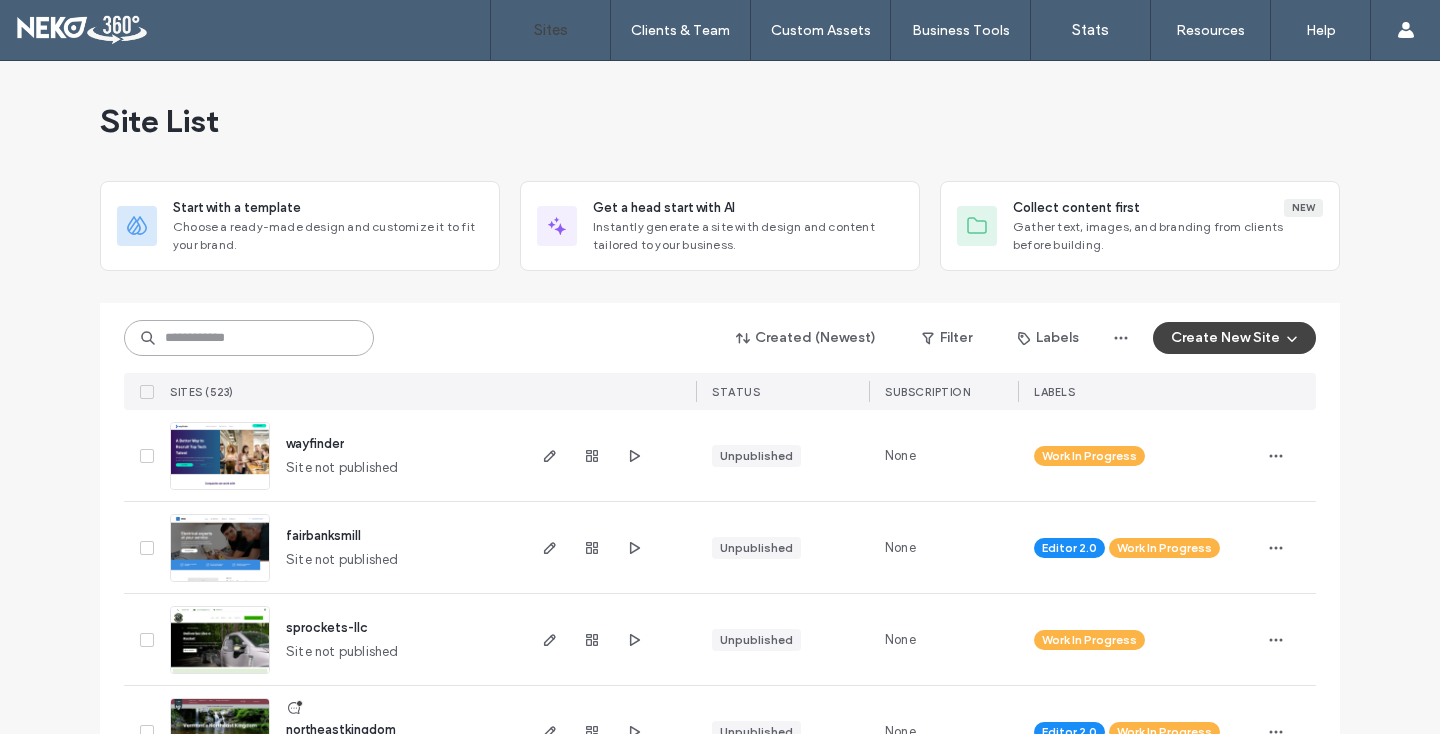 click at bounding box center (249, 338) 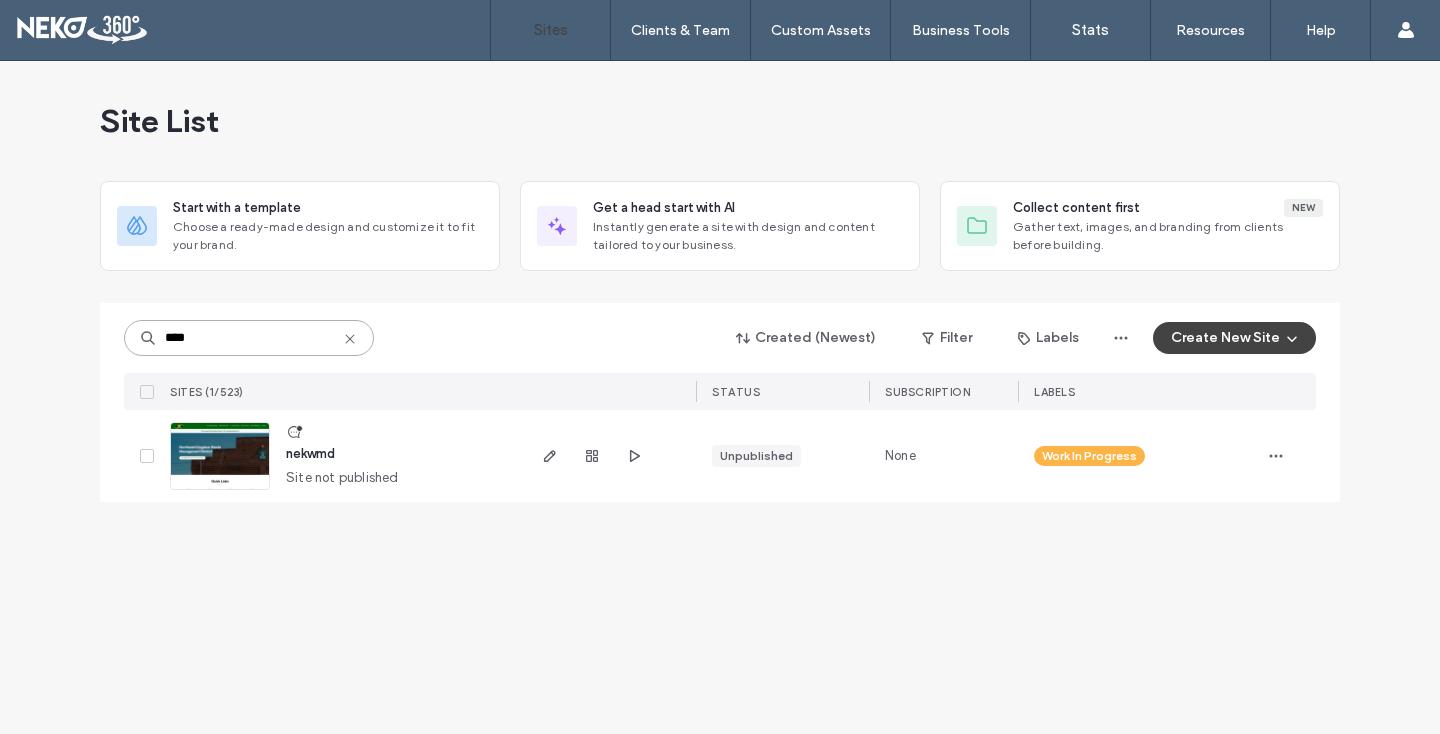 type on "****" 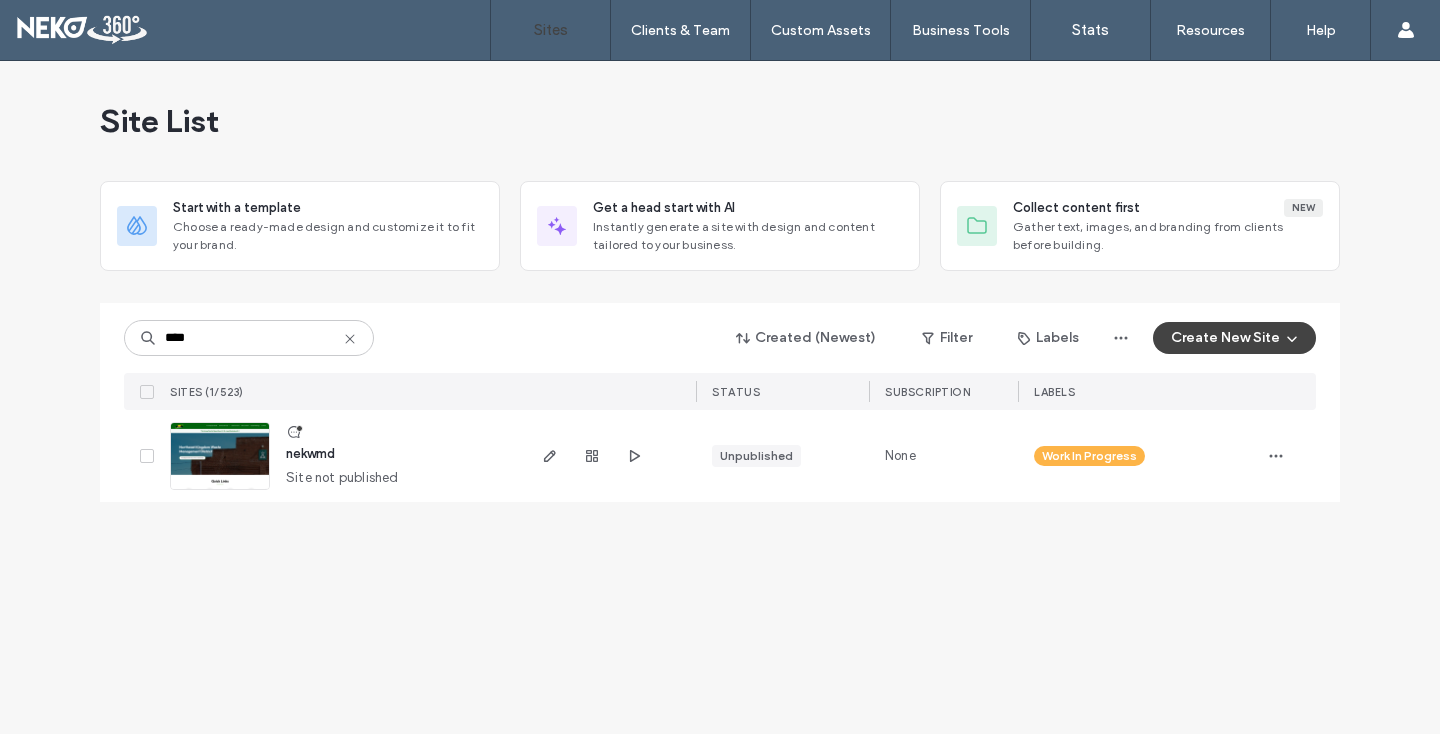 click at bounding box center (220, 491) 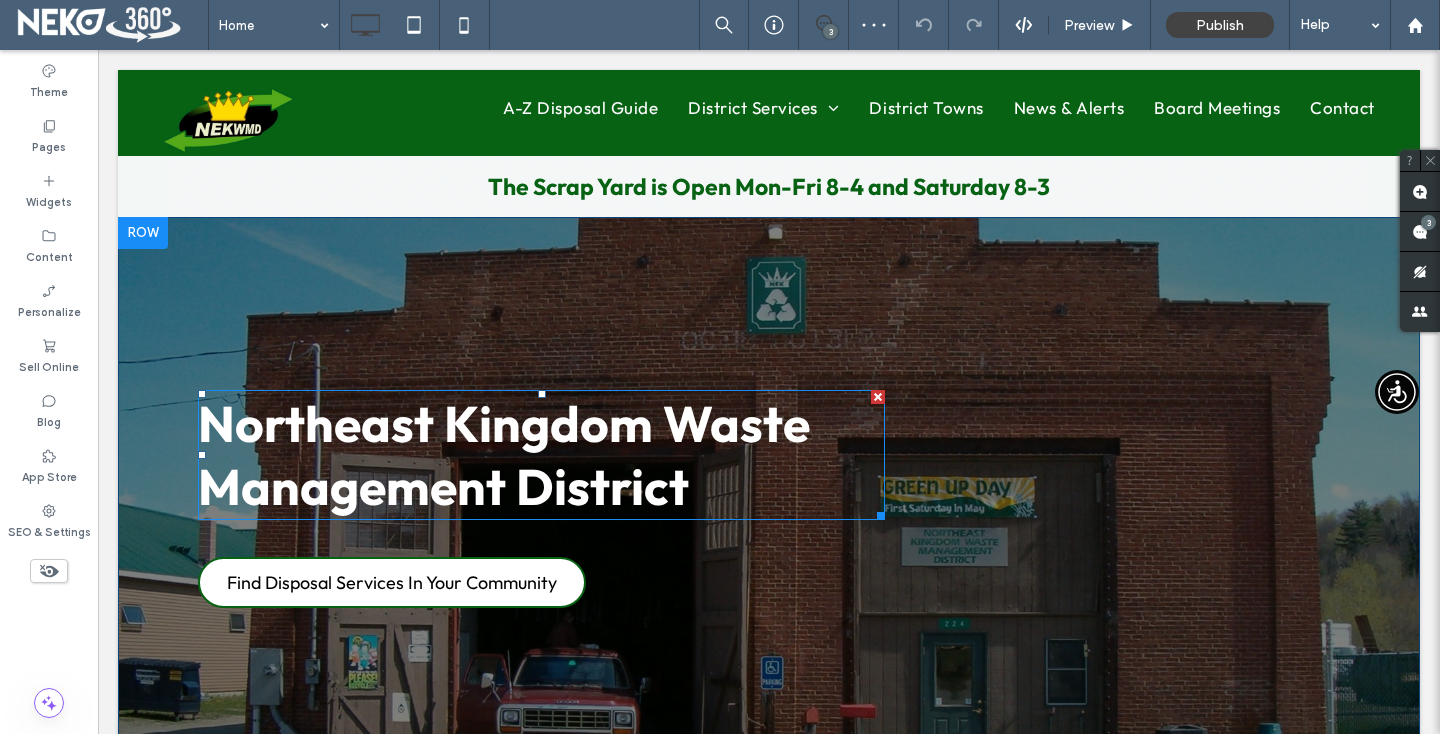 scroll, scrollTop: 0, scrollLeft: 0, axis: both 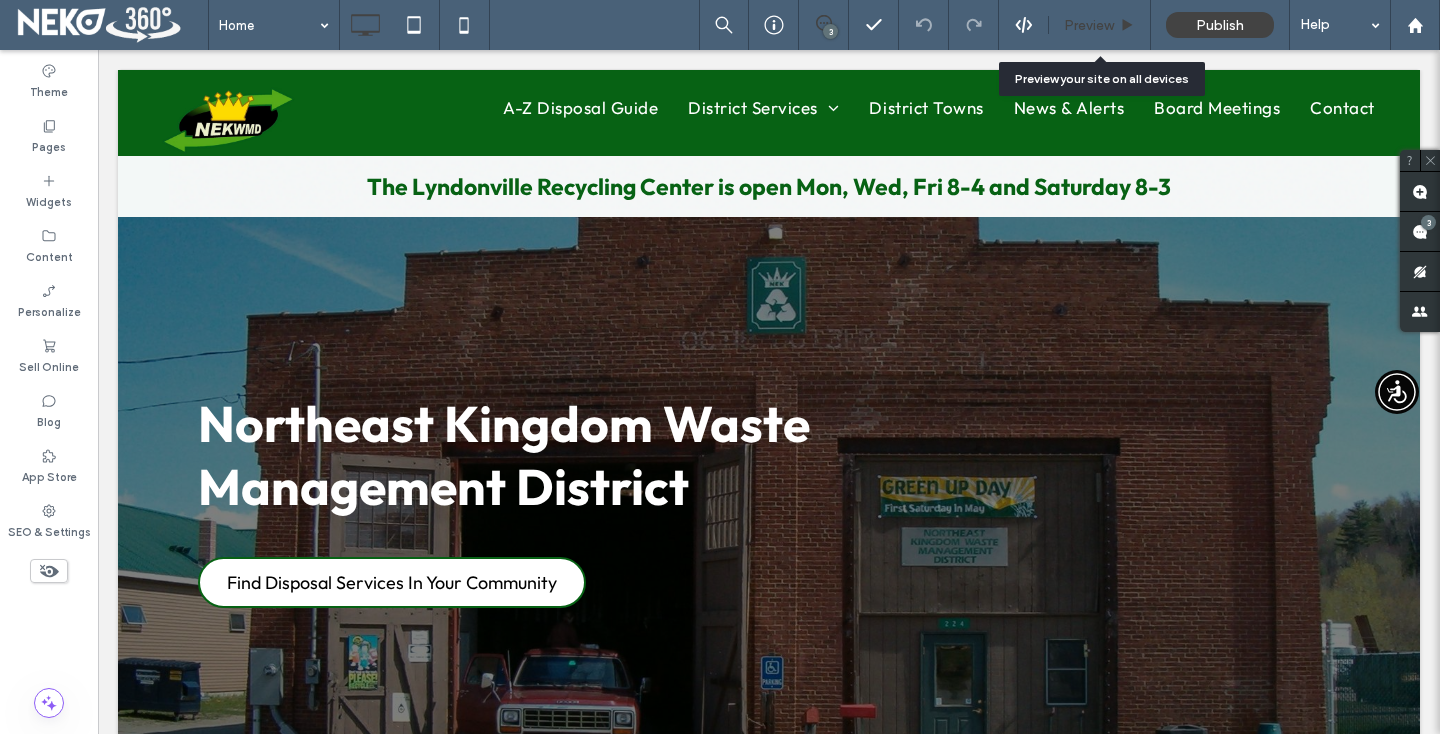 click on "Preview" at bounding box center [1100, 25] 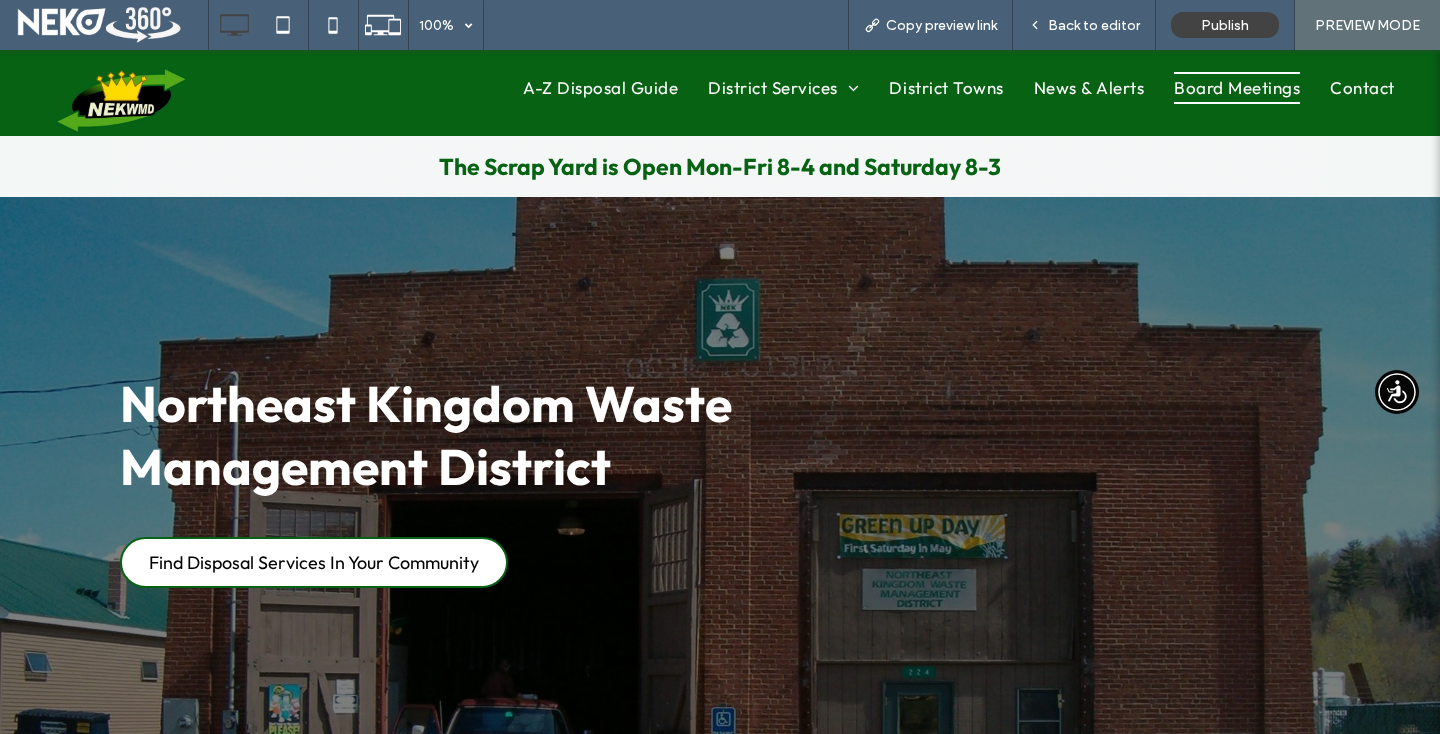 click on "Board Meetings" at bounding box center [1237, 88] 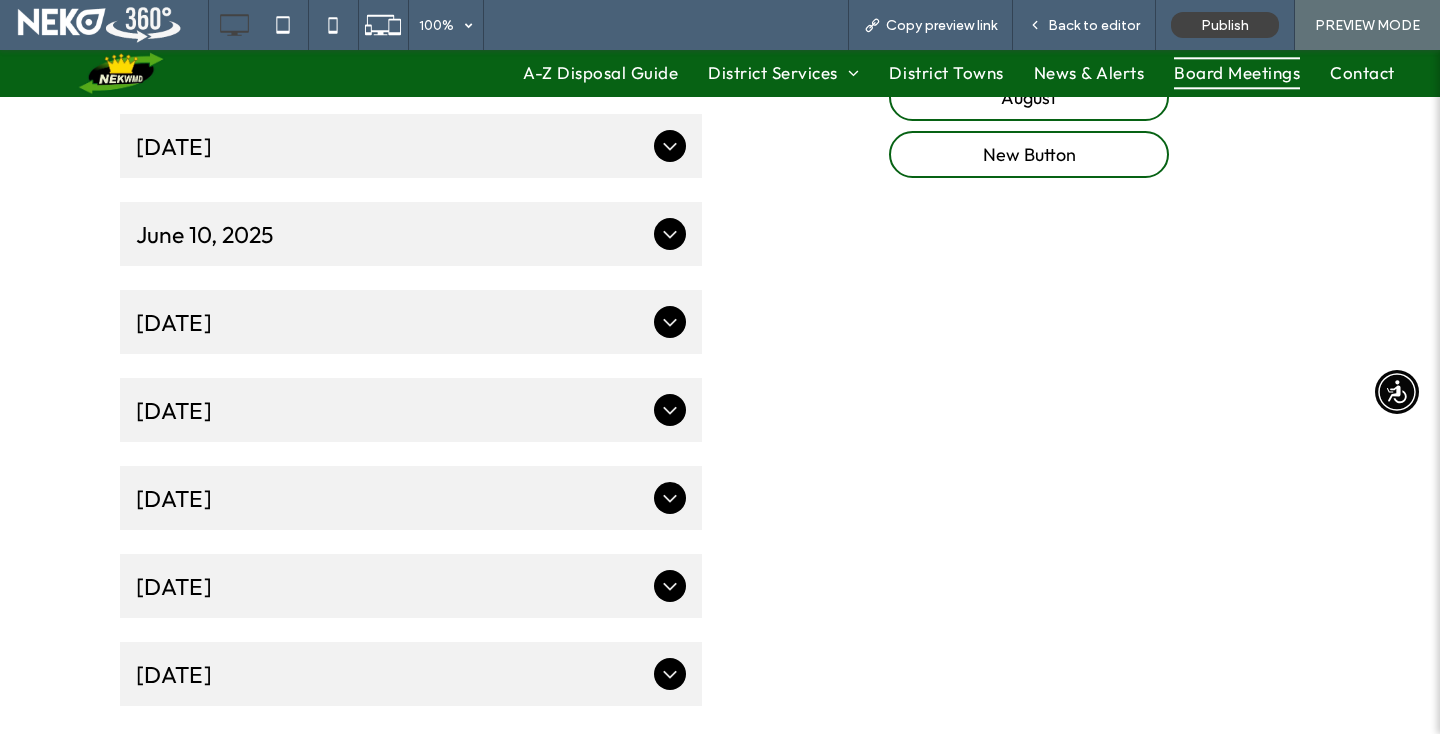 scroll, scrollTop: 439, scrollLeft: 0, axis: vertical 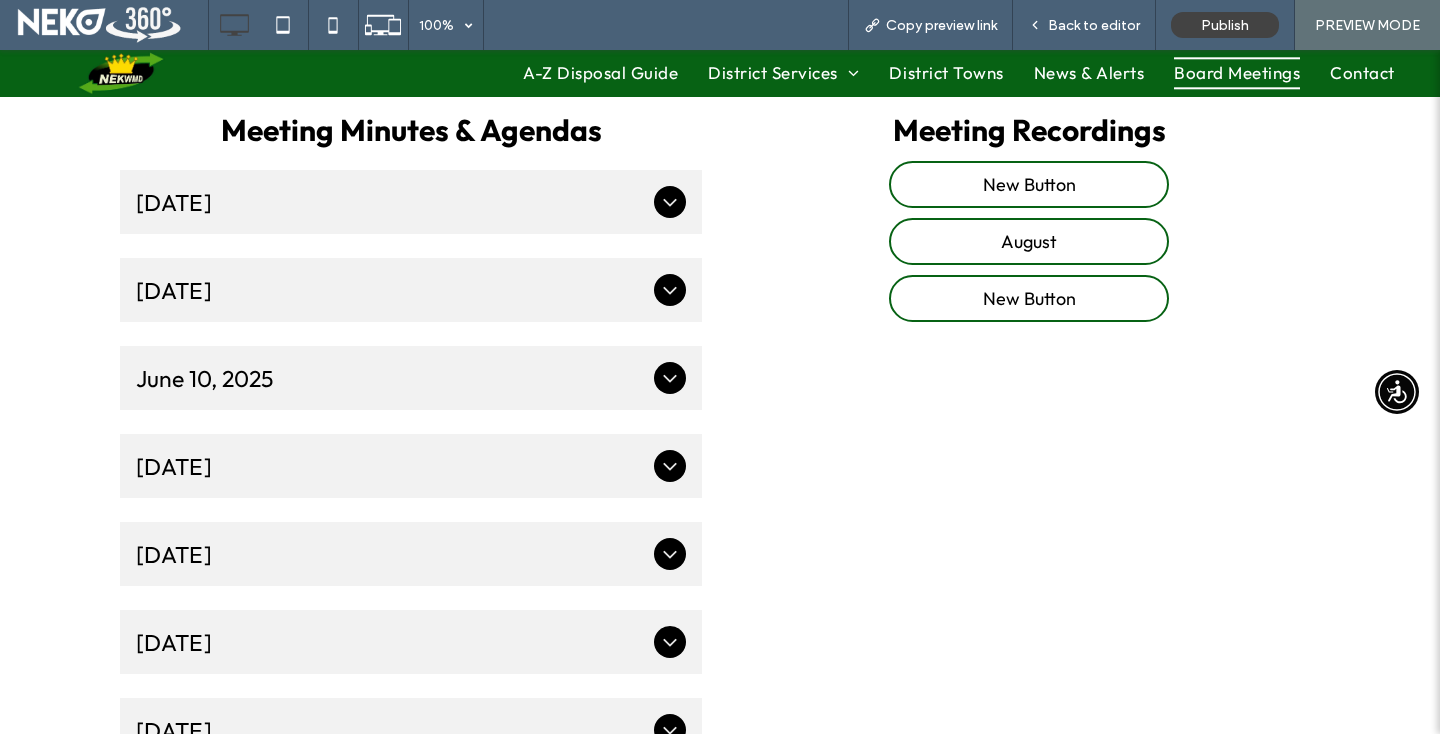 click 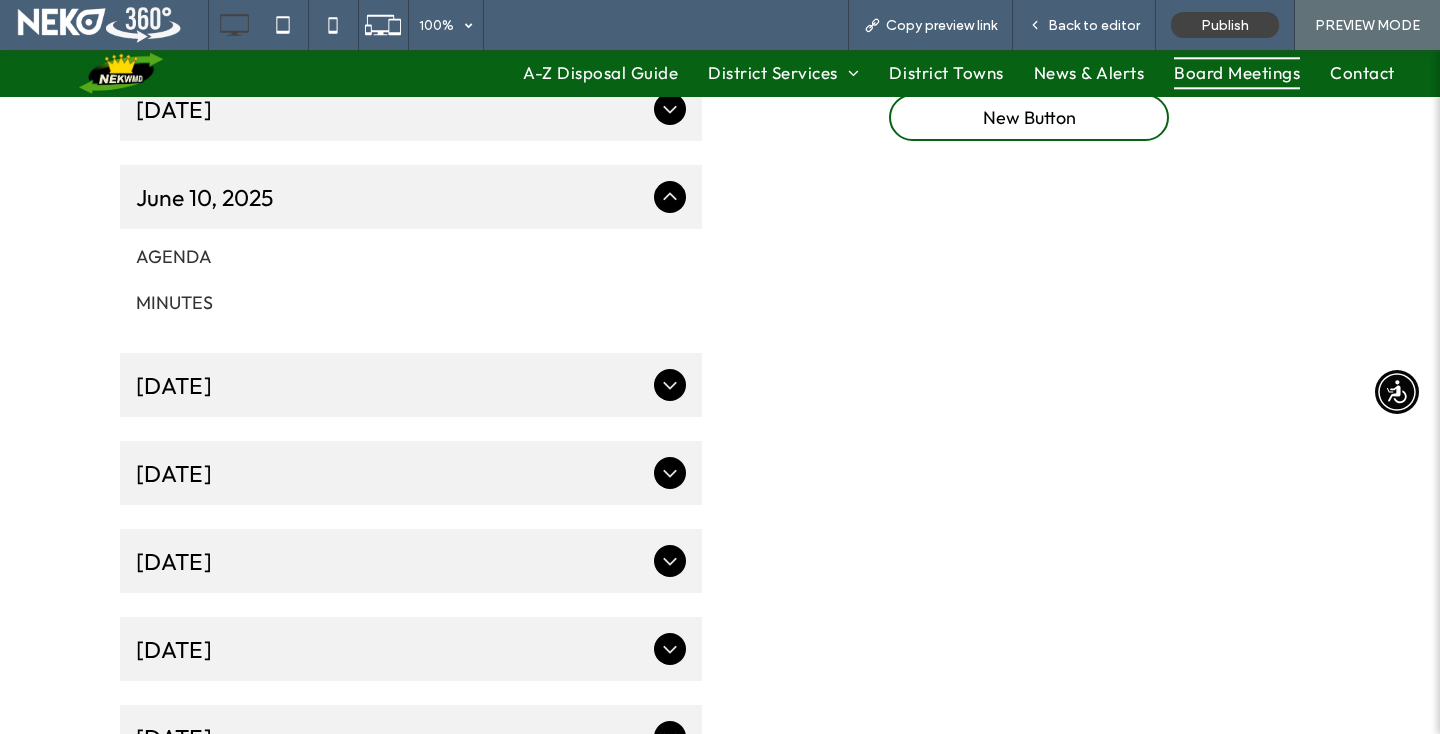 scroll, scrollTop: 602, scrollLeft: 0, axis: vertical 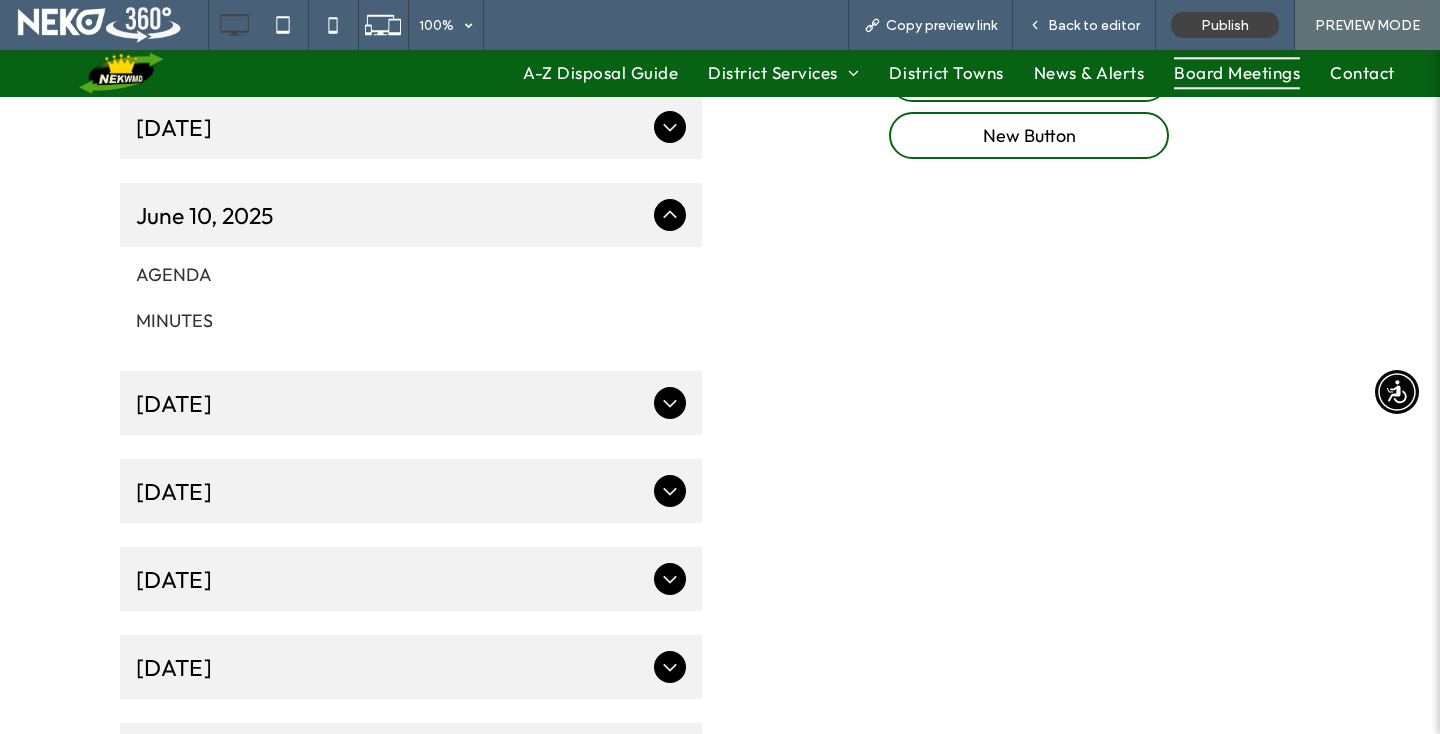 click on "AGENDA" at bounding box center [411, 274] 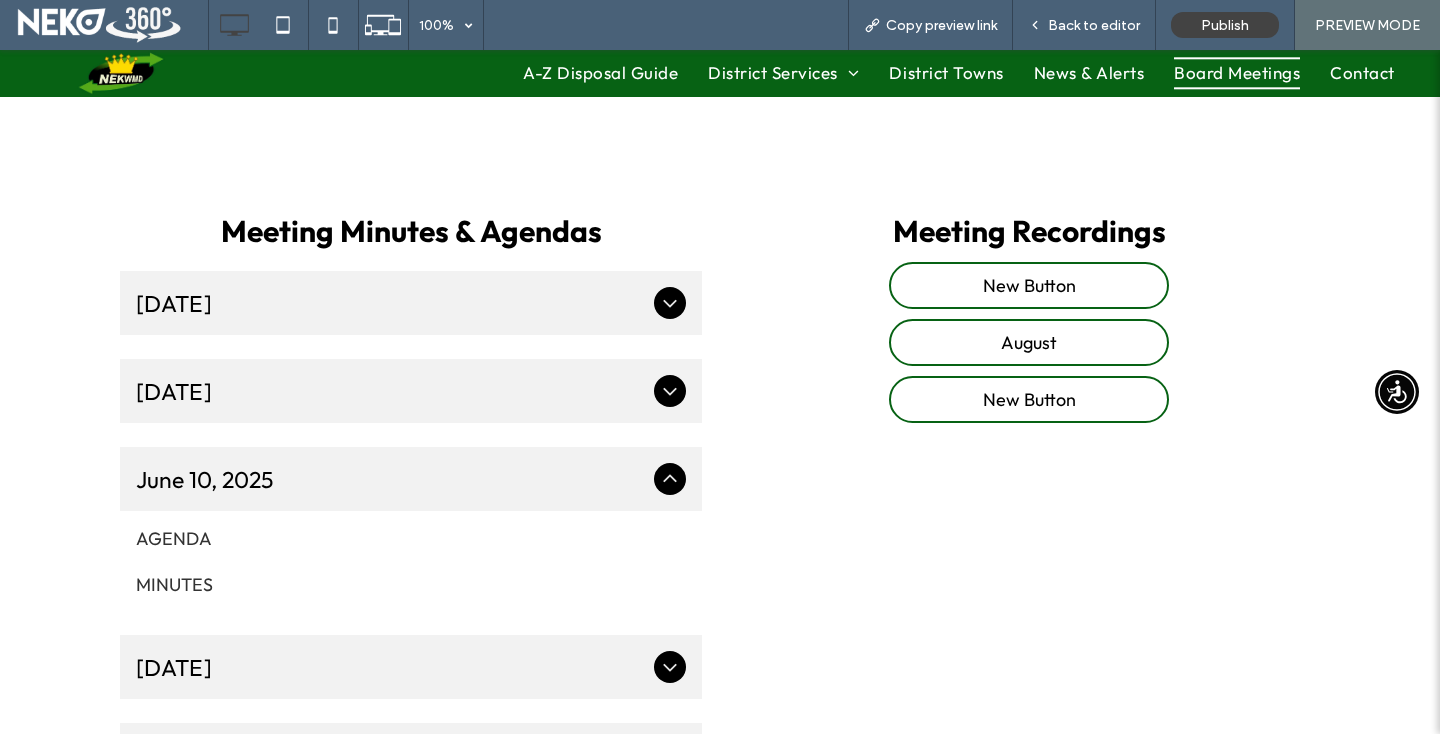 scroll, scrollTop: 316, scrollLeft: 0, axis: vertical 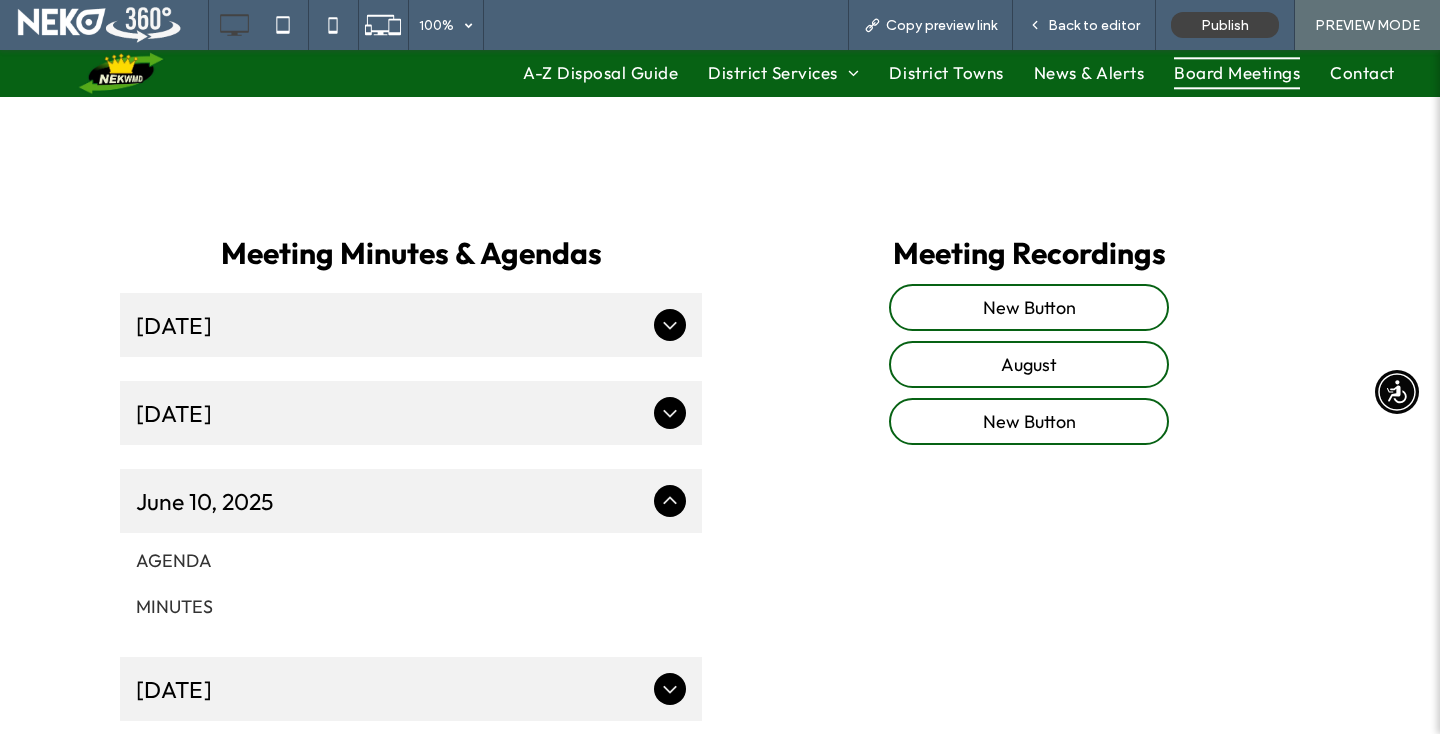 click 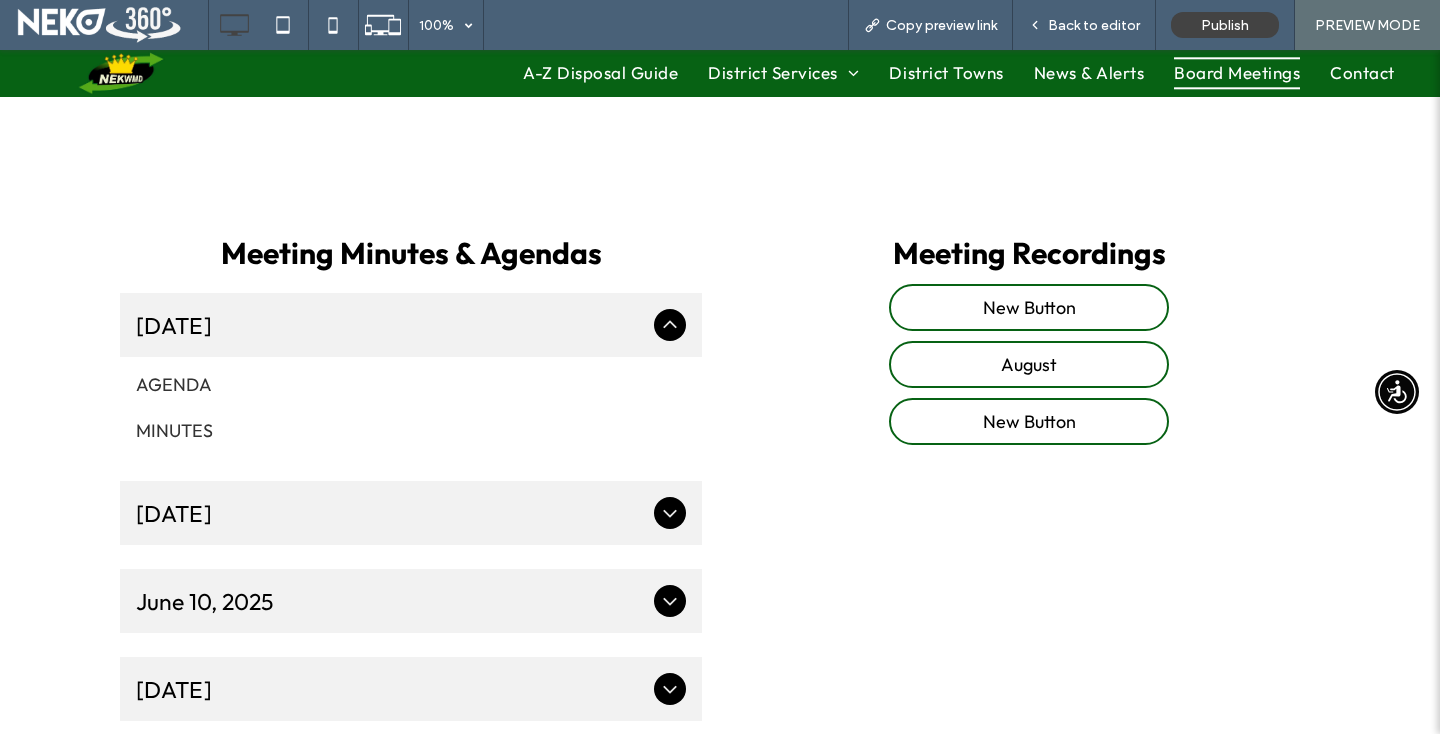 click on "AGENDA" at bounding box center [411, 384] 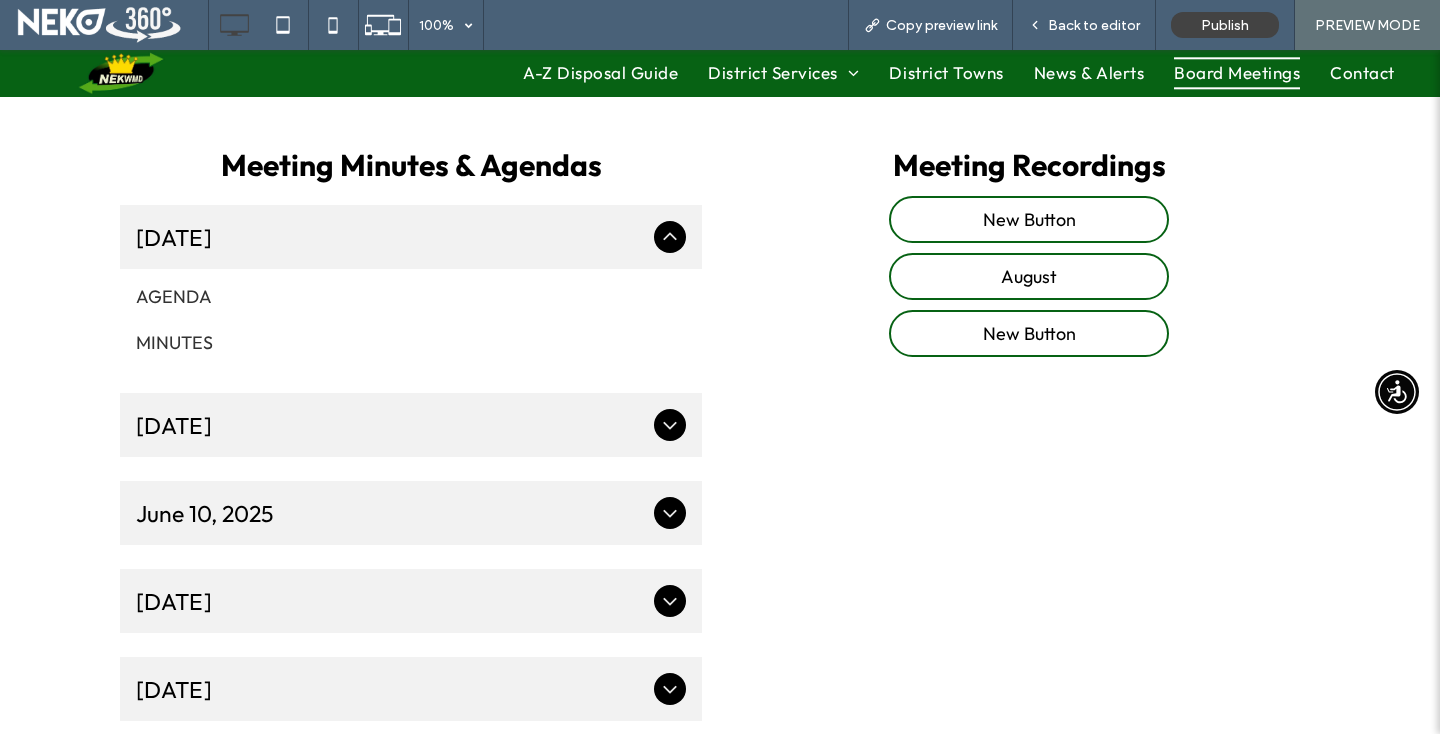 scroll, scrollTop: 372, scrollLeft: 0, axis: vertical 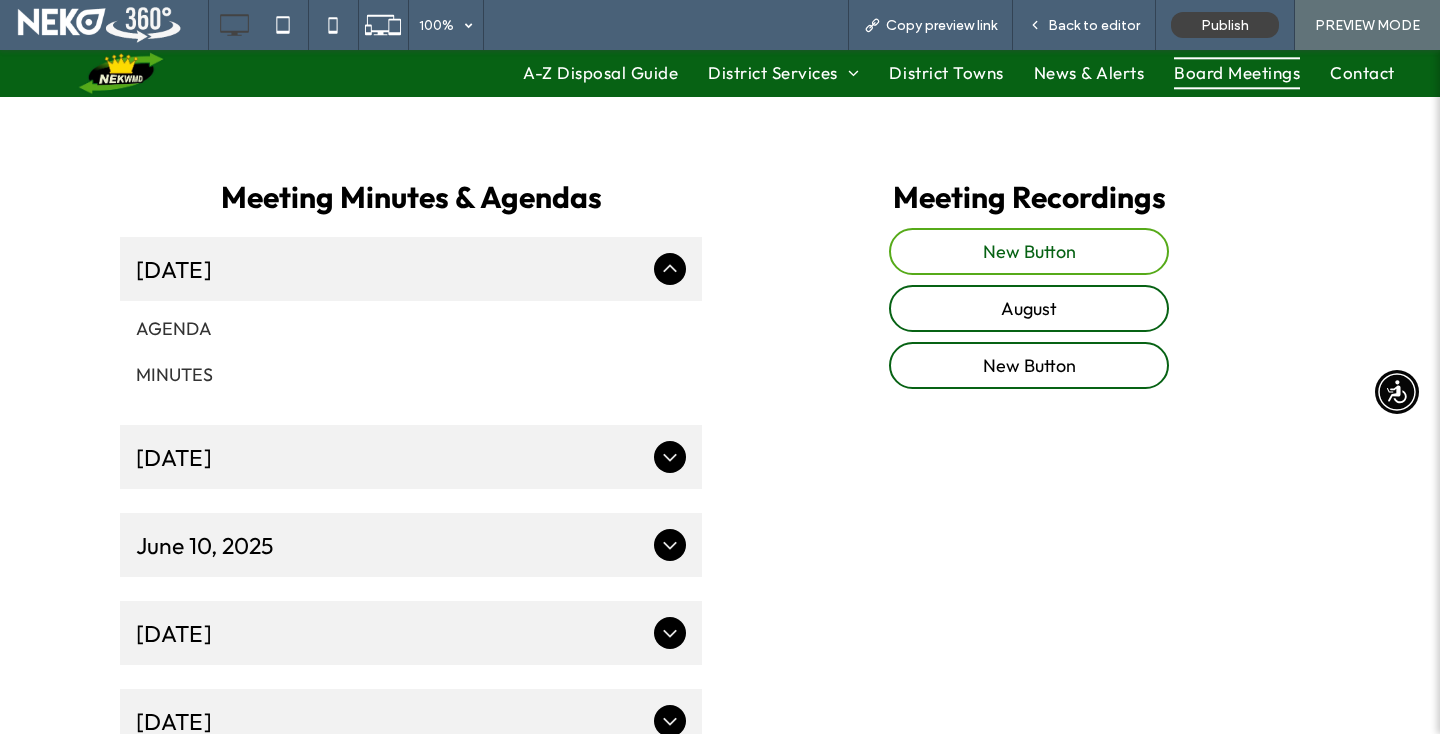 click on "New Button" at bounding box center [1029, 251] 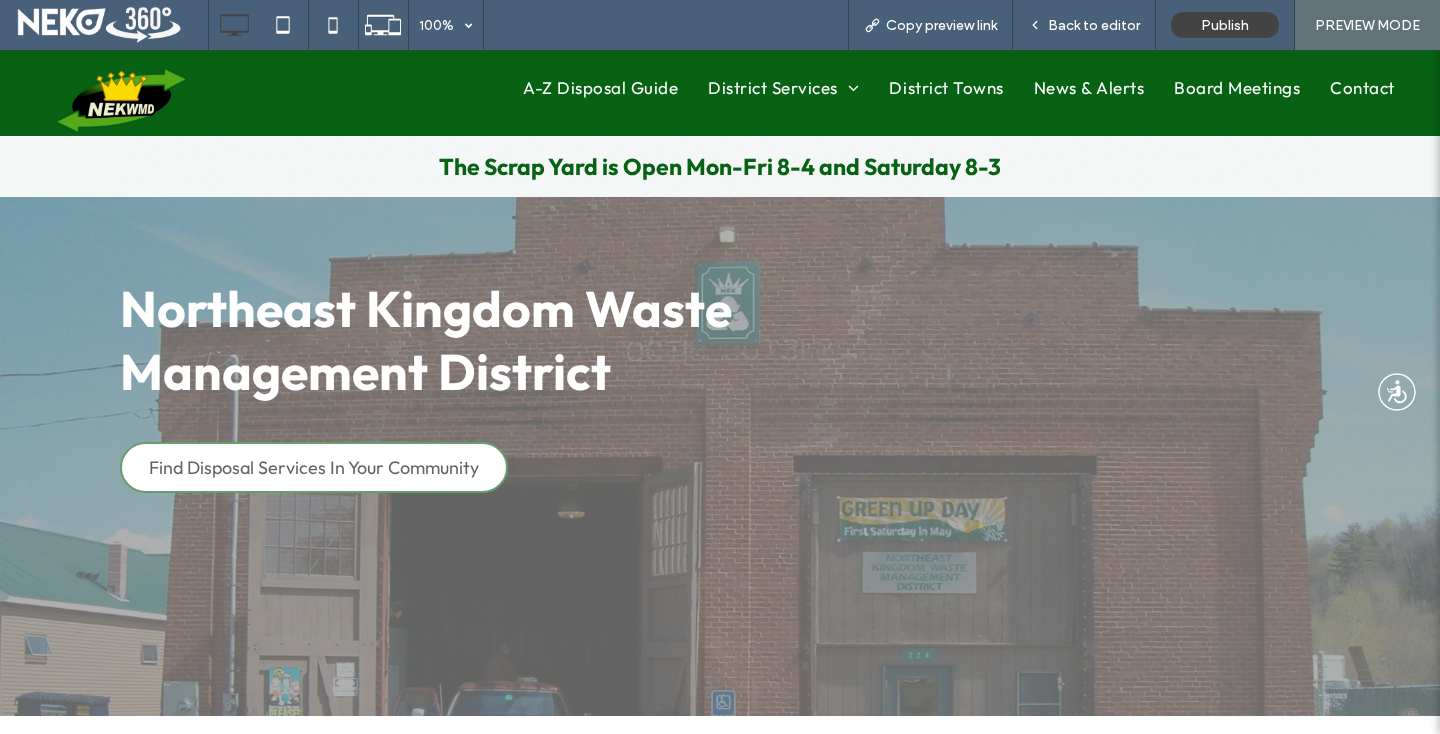 scroll, scrollTop: 0, scrollLeft: 0, axis: both 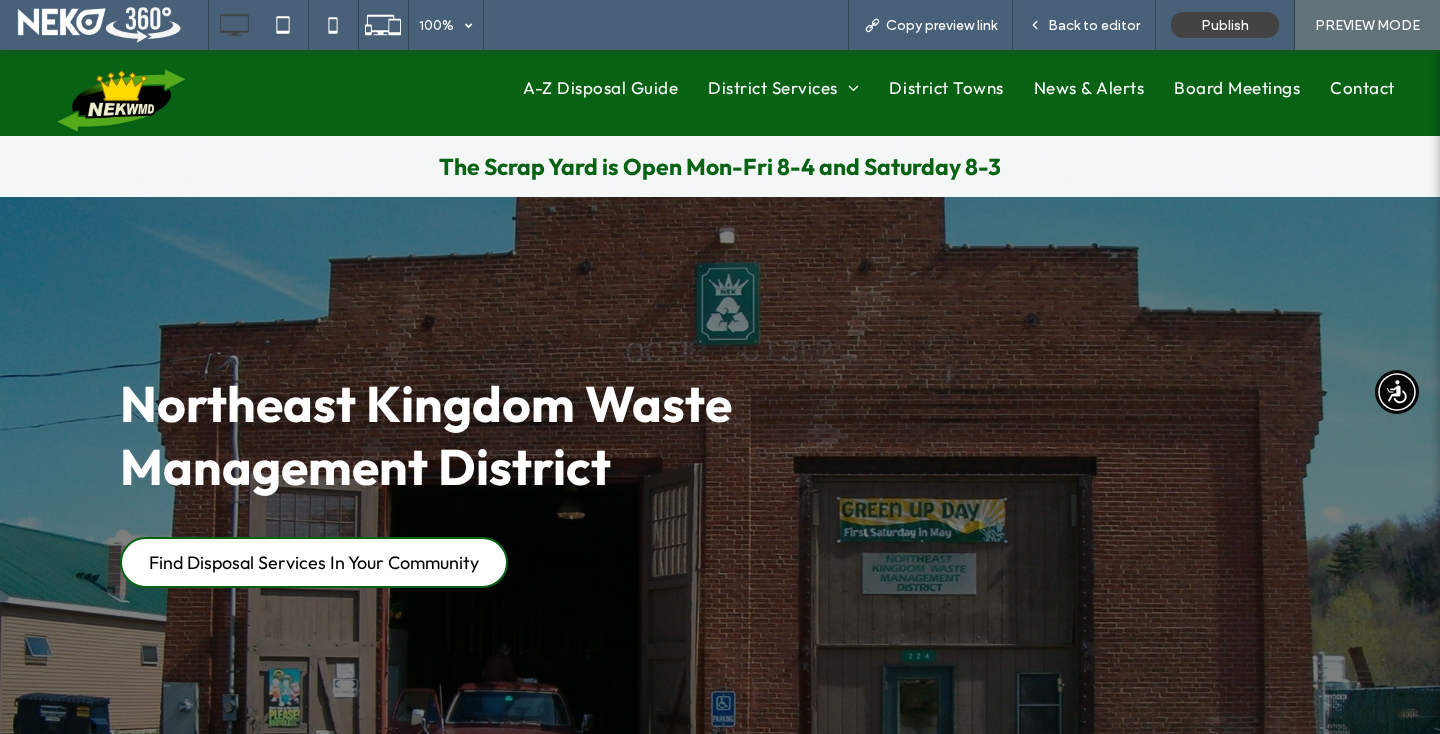 click at bounding box center (122, 100) 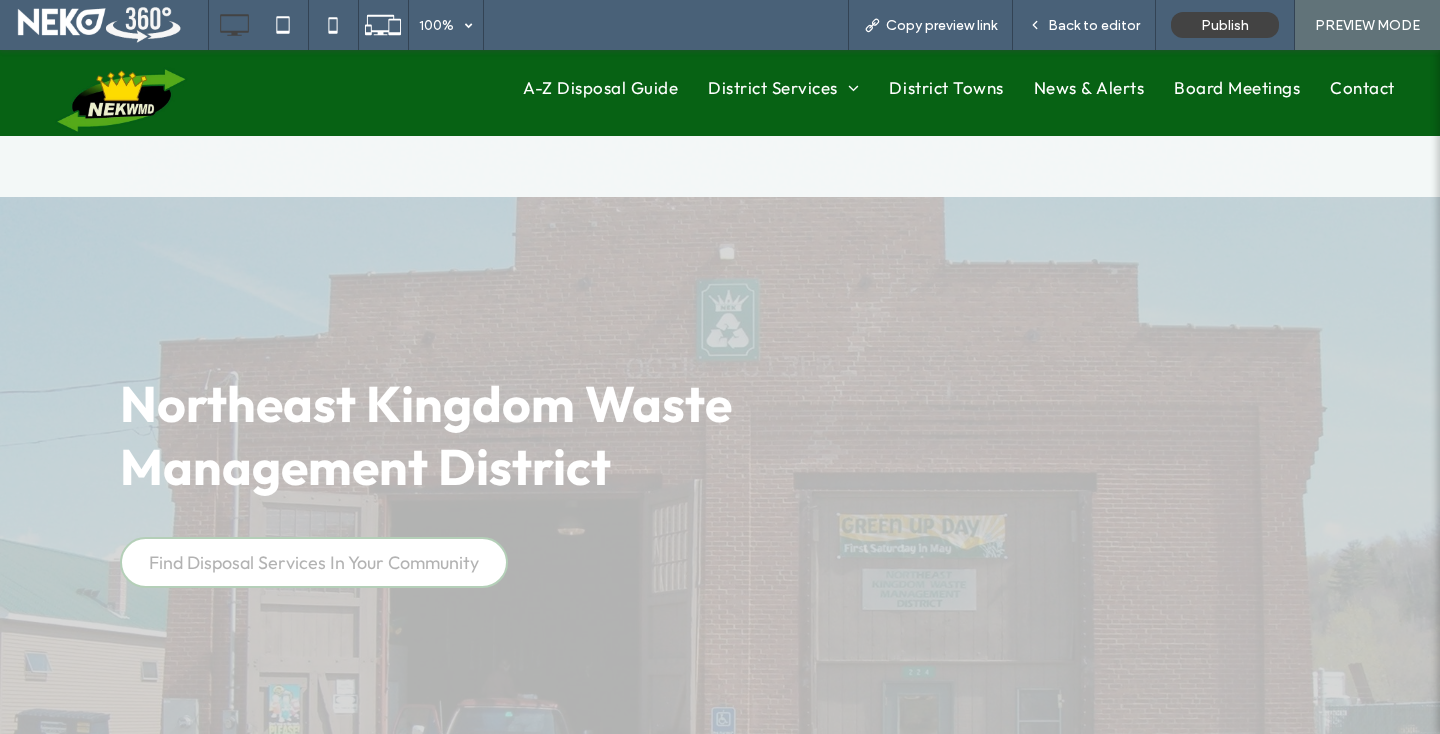 scroll, scrollTop: 0, scrollLeft: 0, axis: both 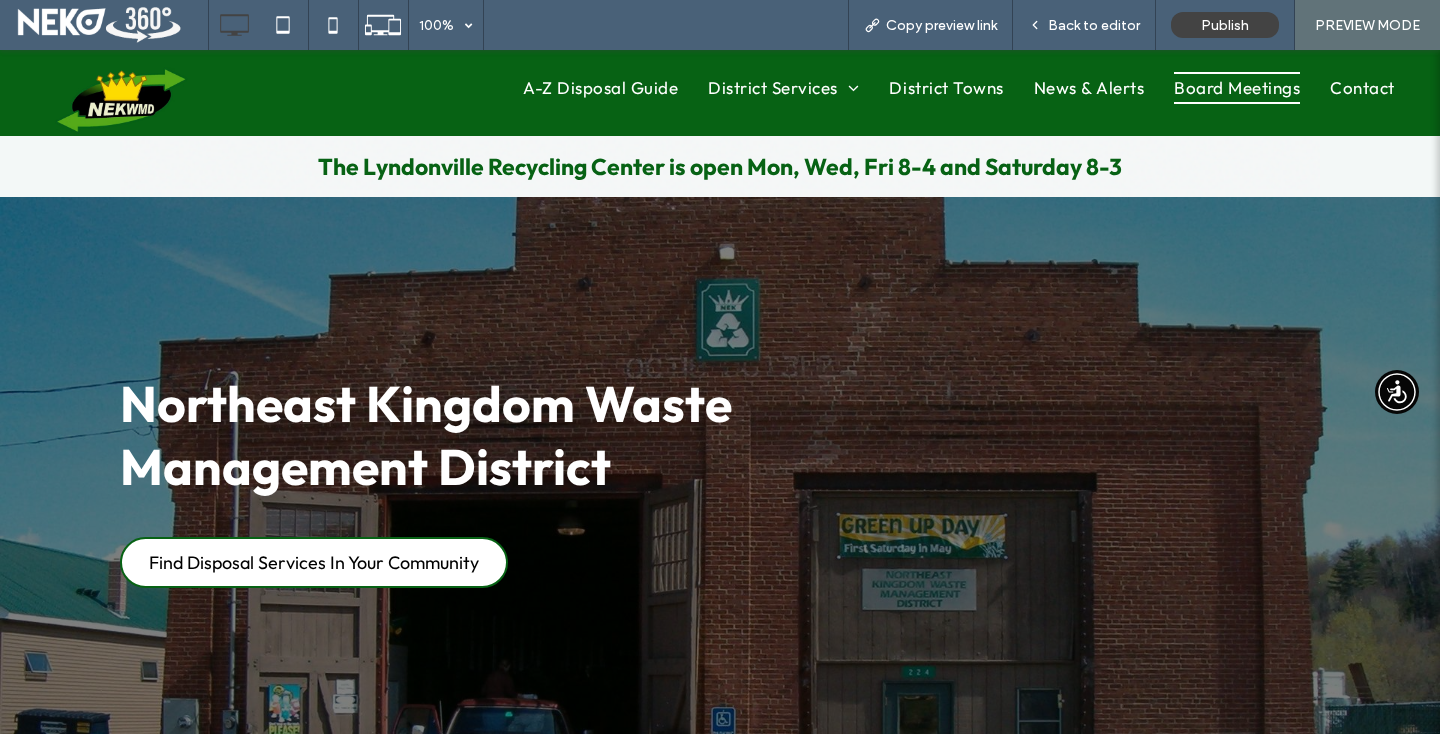 click on "Board Meetings" at bounding box center (1237, 88) 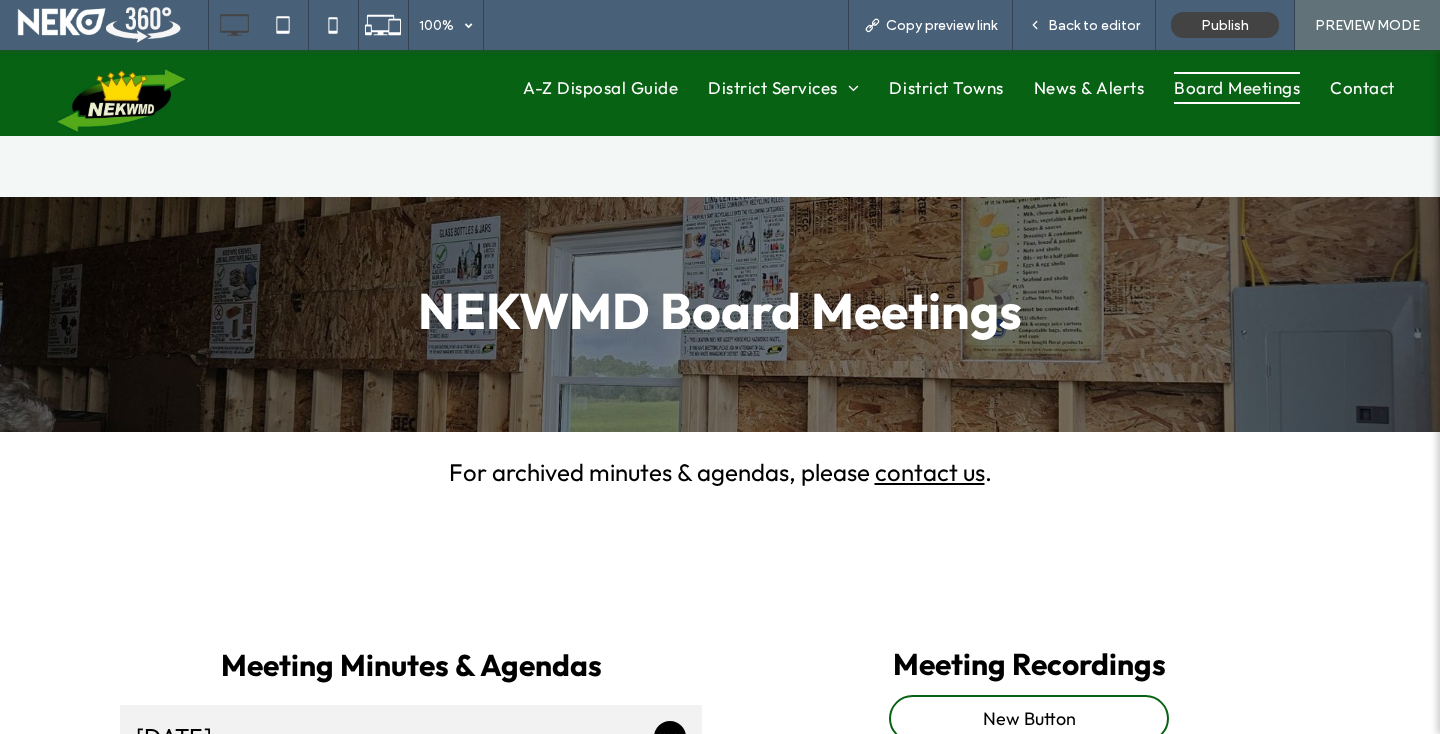 scroll, scrollTop: 0, scrollLeft: 0, axis: both 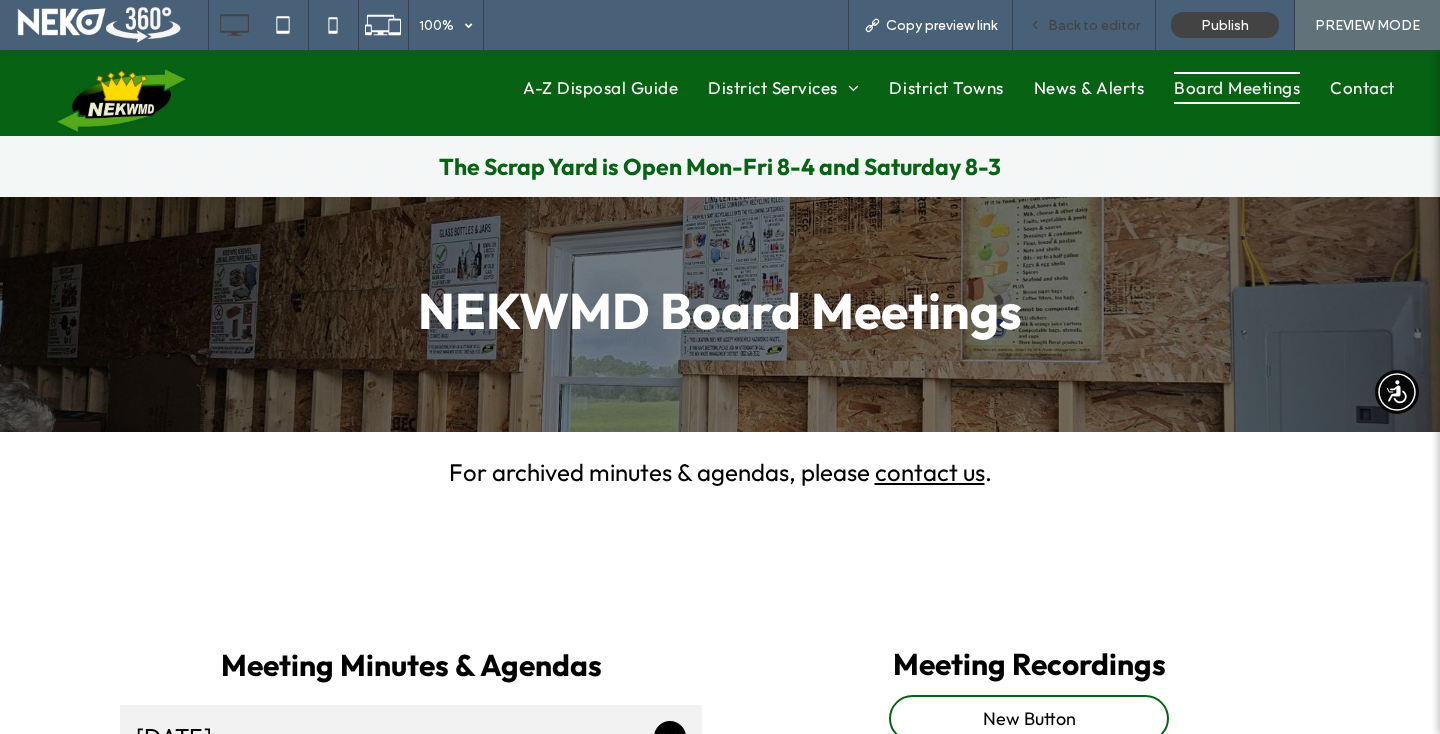 click on "Back to editor" at bounding box center (1094, 25) 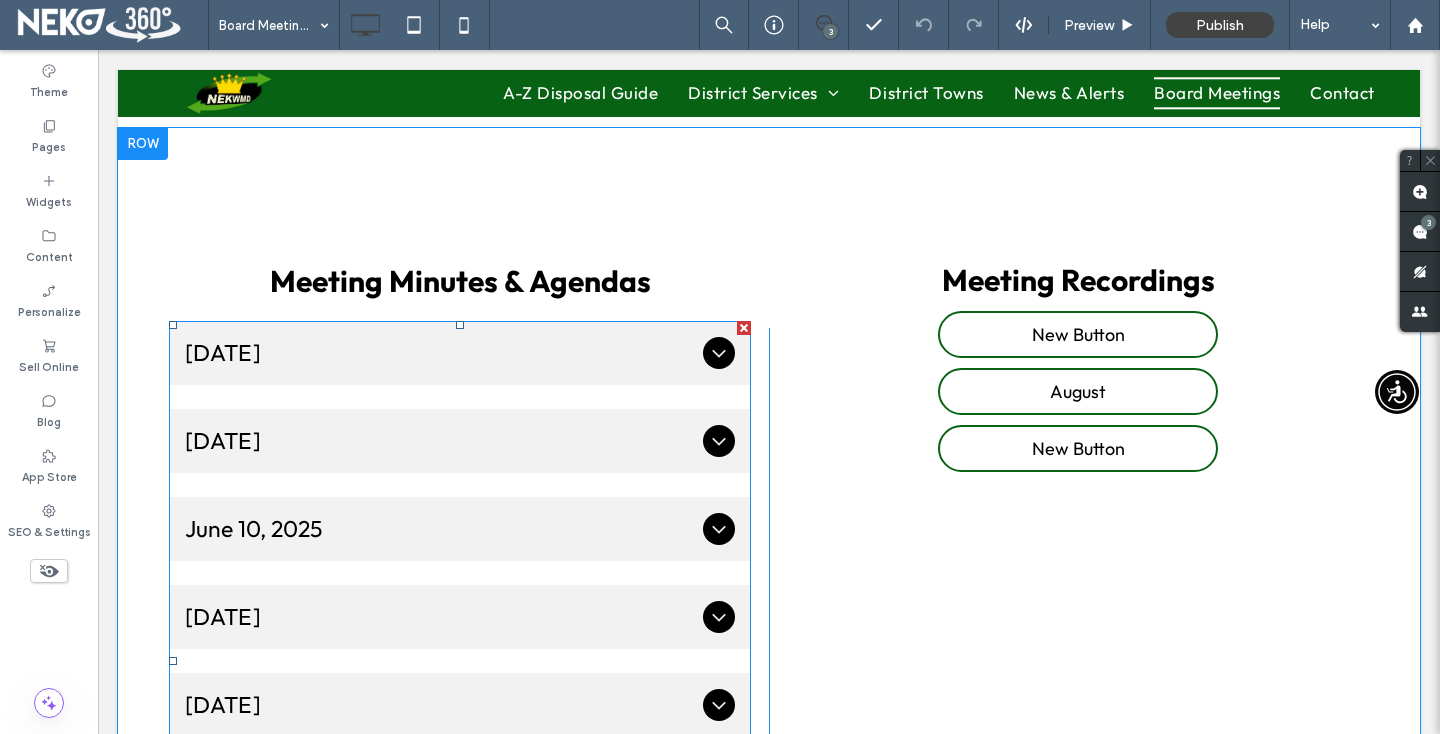 scroll, scrollTop: 362, scrollLeft: 0, axis: vertical 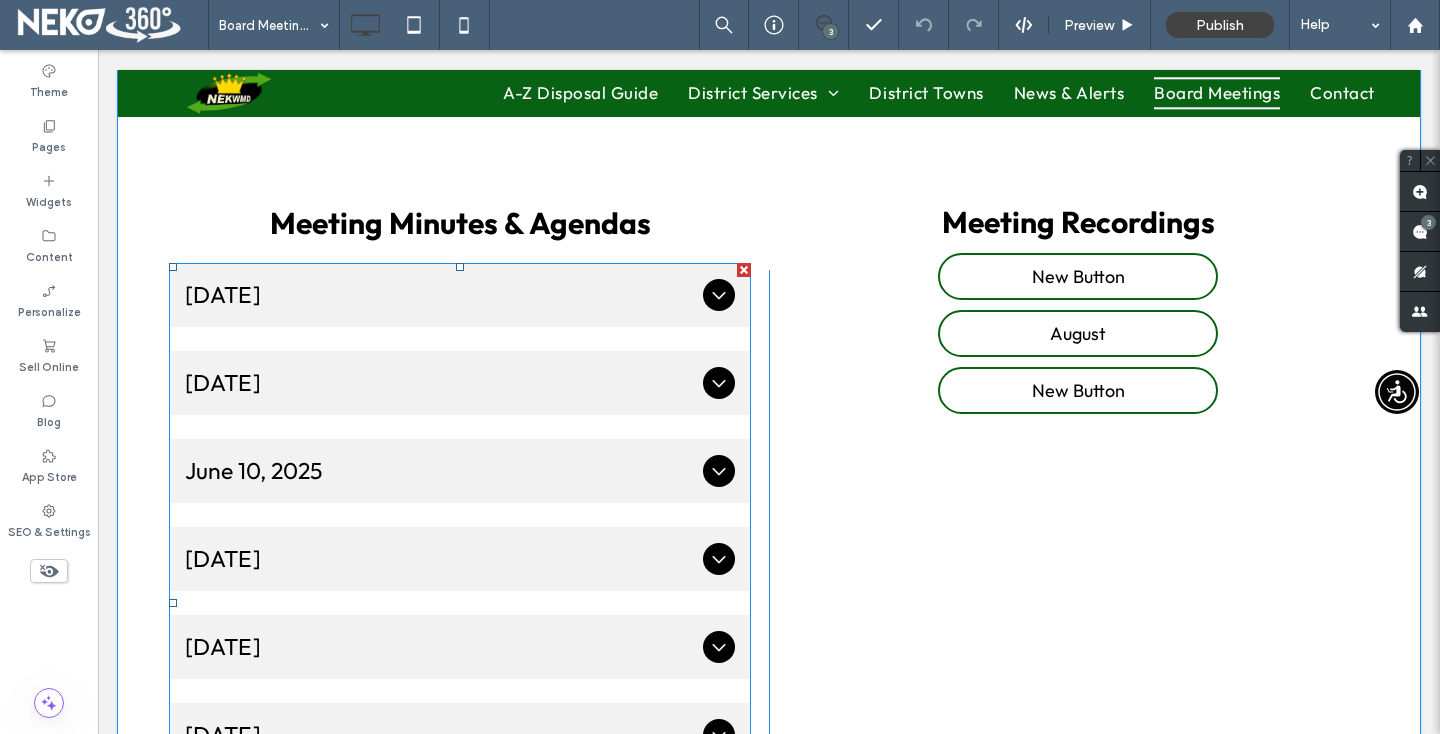 click on "[DATE]" at bounding box center [440, 294] 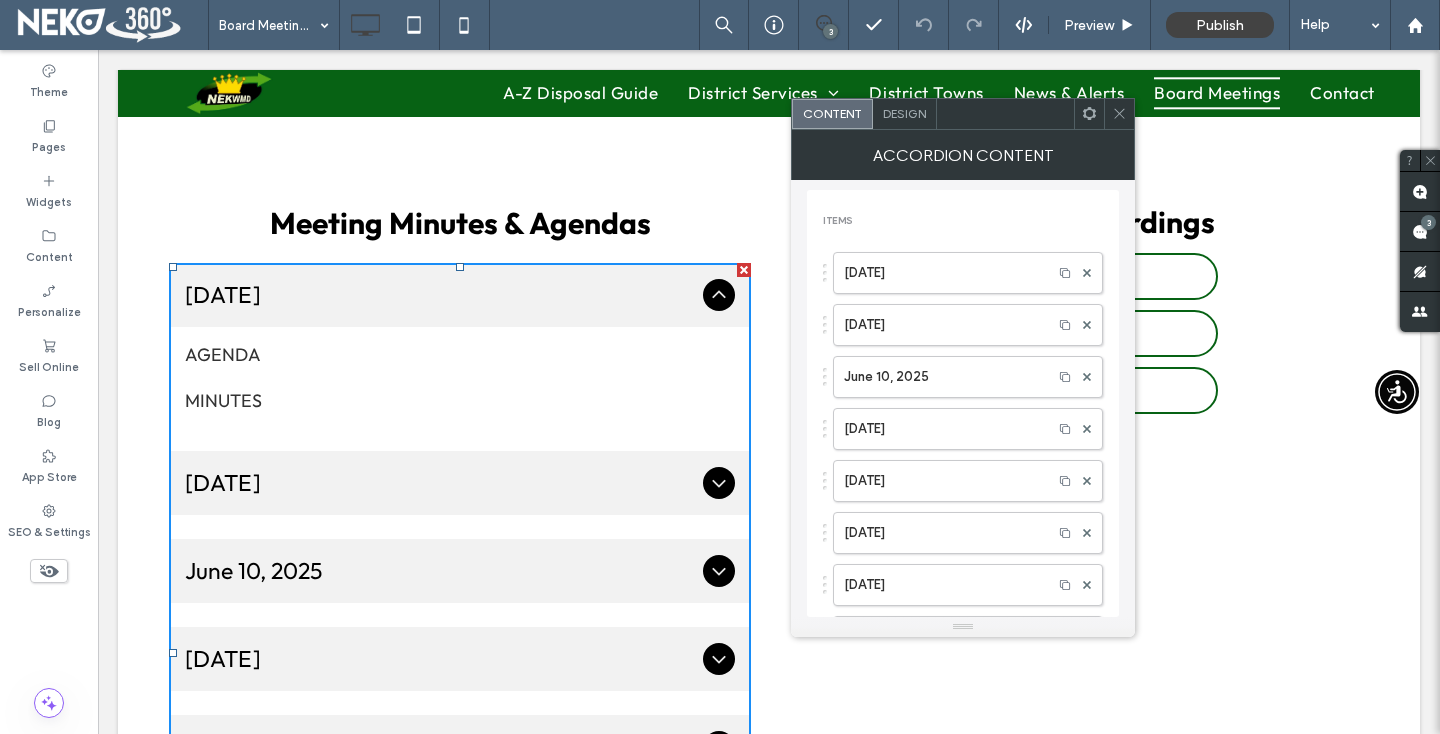 click 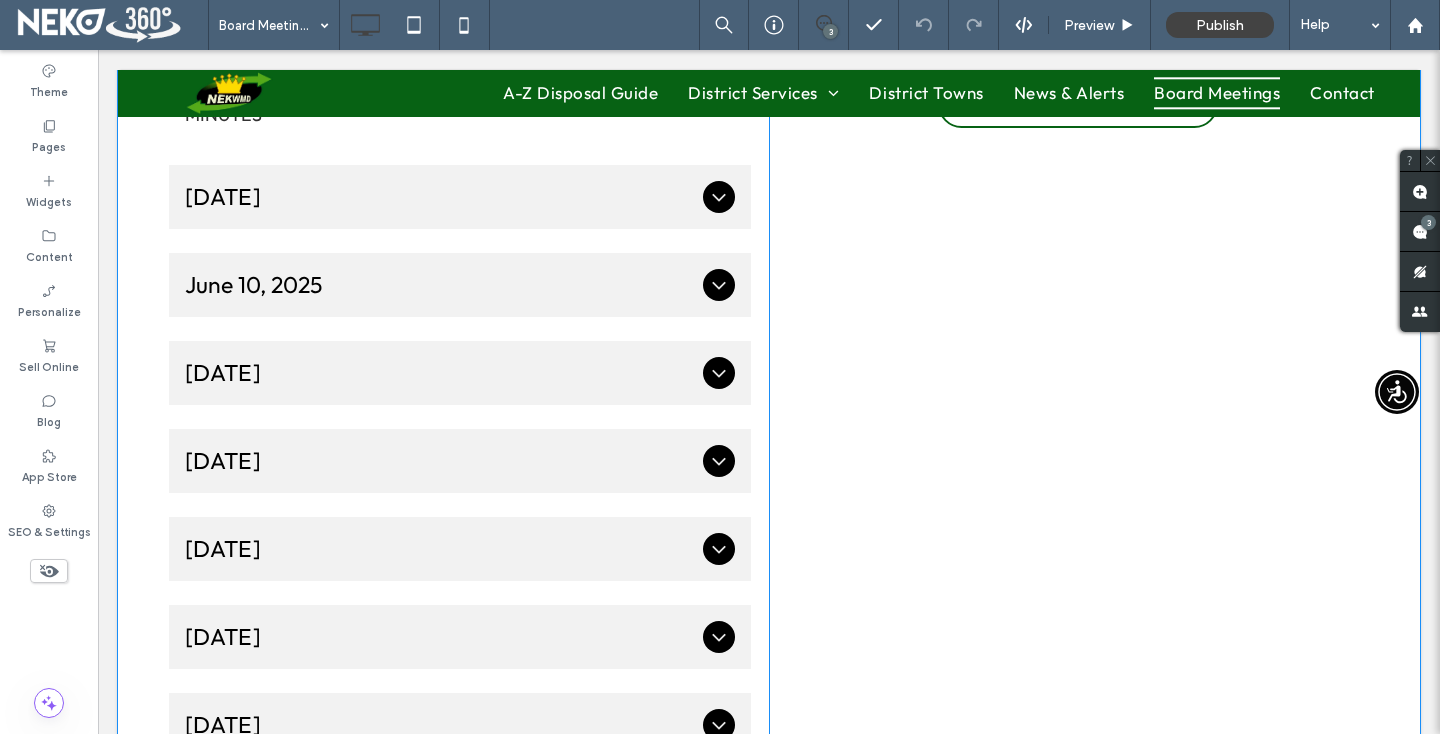 scroll, scrollTop: 375, scrollLeft: 0, axis: vertical 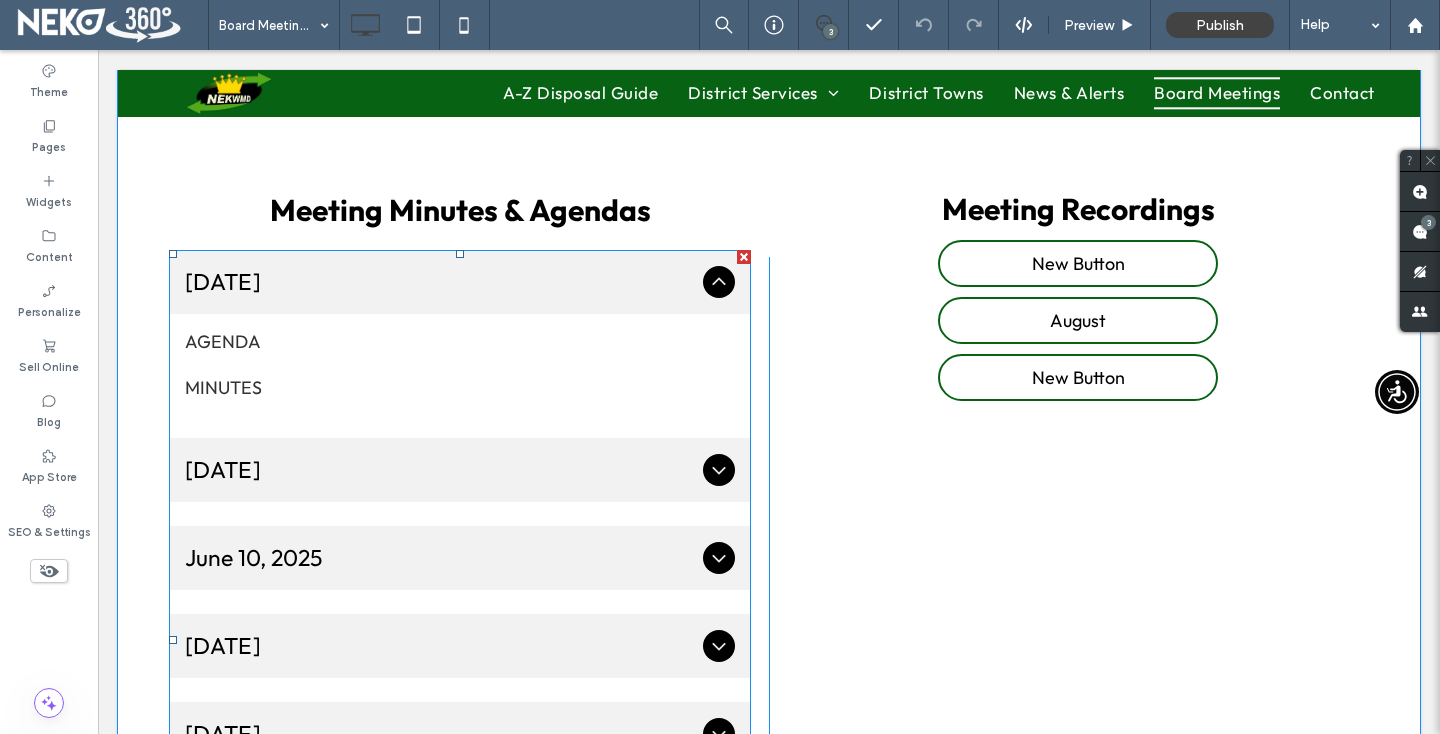 click on "AGENDA MINUTES" at bounding box center [460, 364] 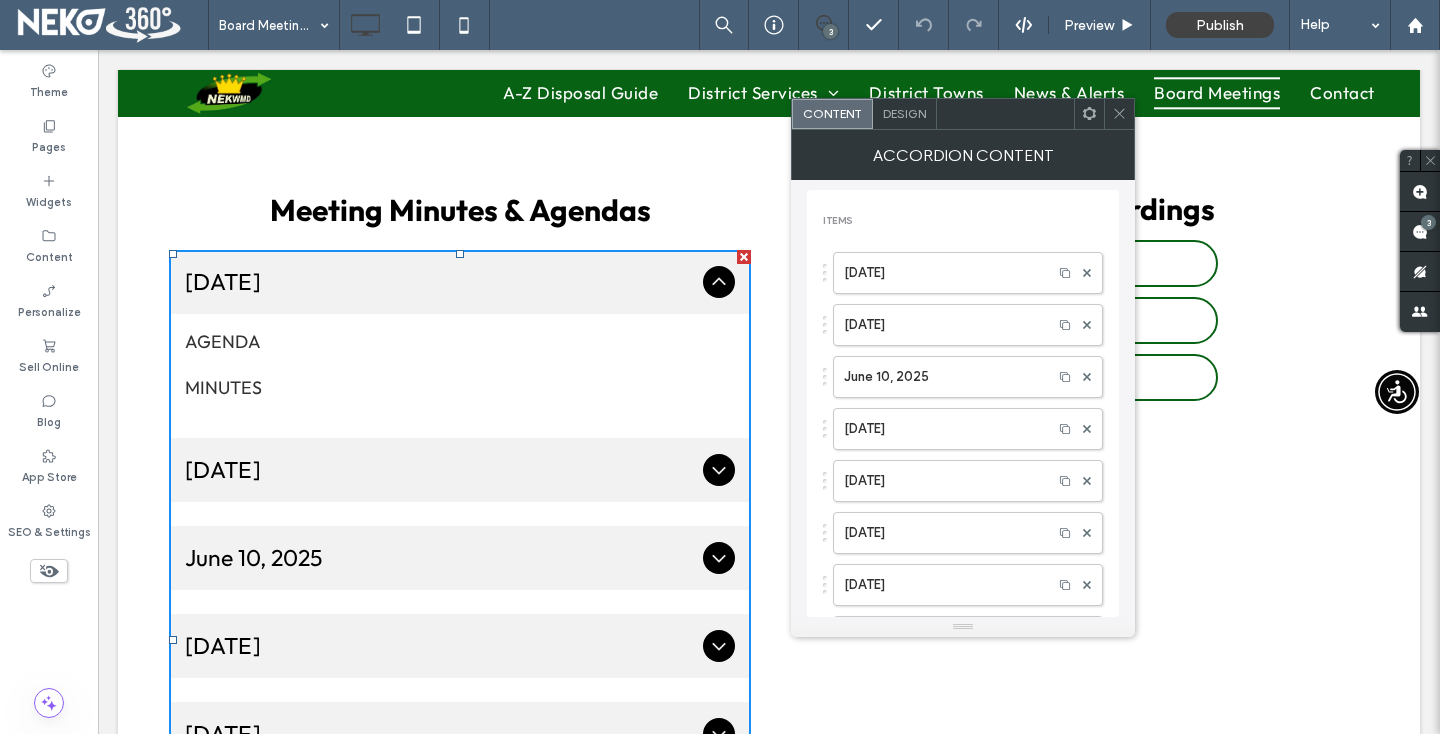 click at bounding box center [1119, 114] 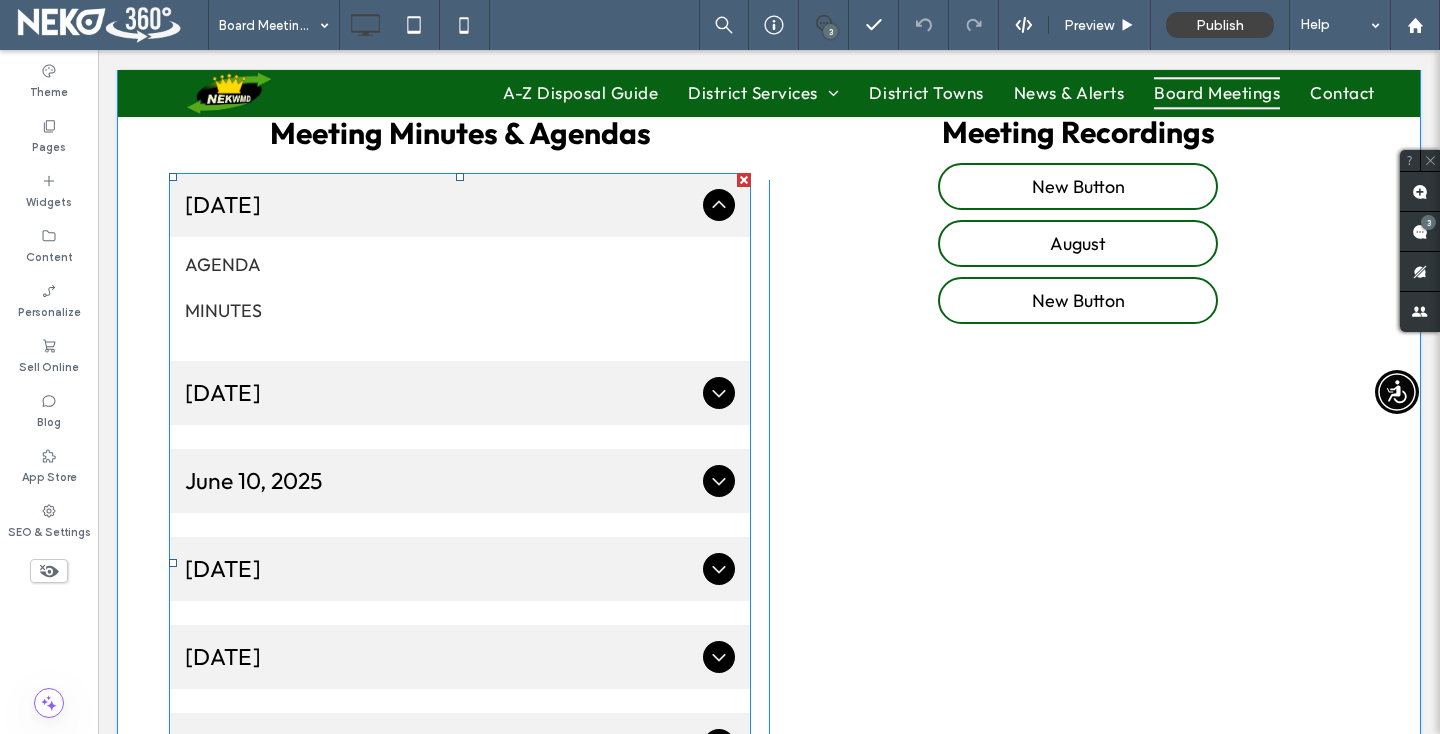 scroll, scrollTop: 457, scrollLeft: 0, axis: vertical 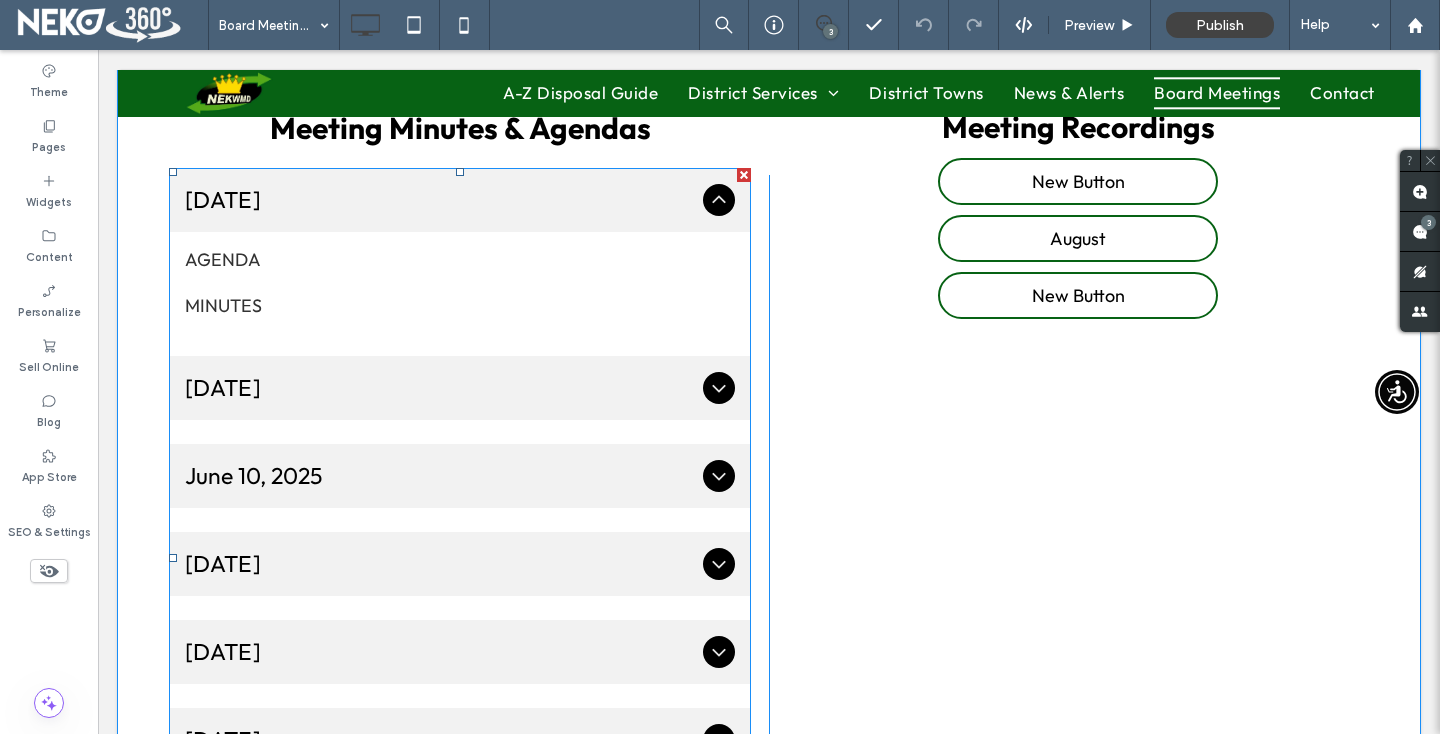 click on "AGENDA MINUTES" at bounding box center (460, 282) 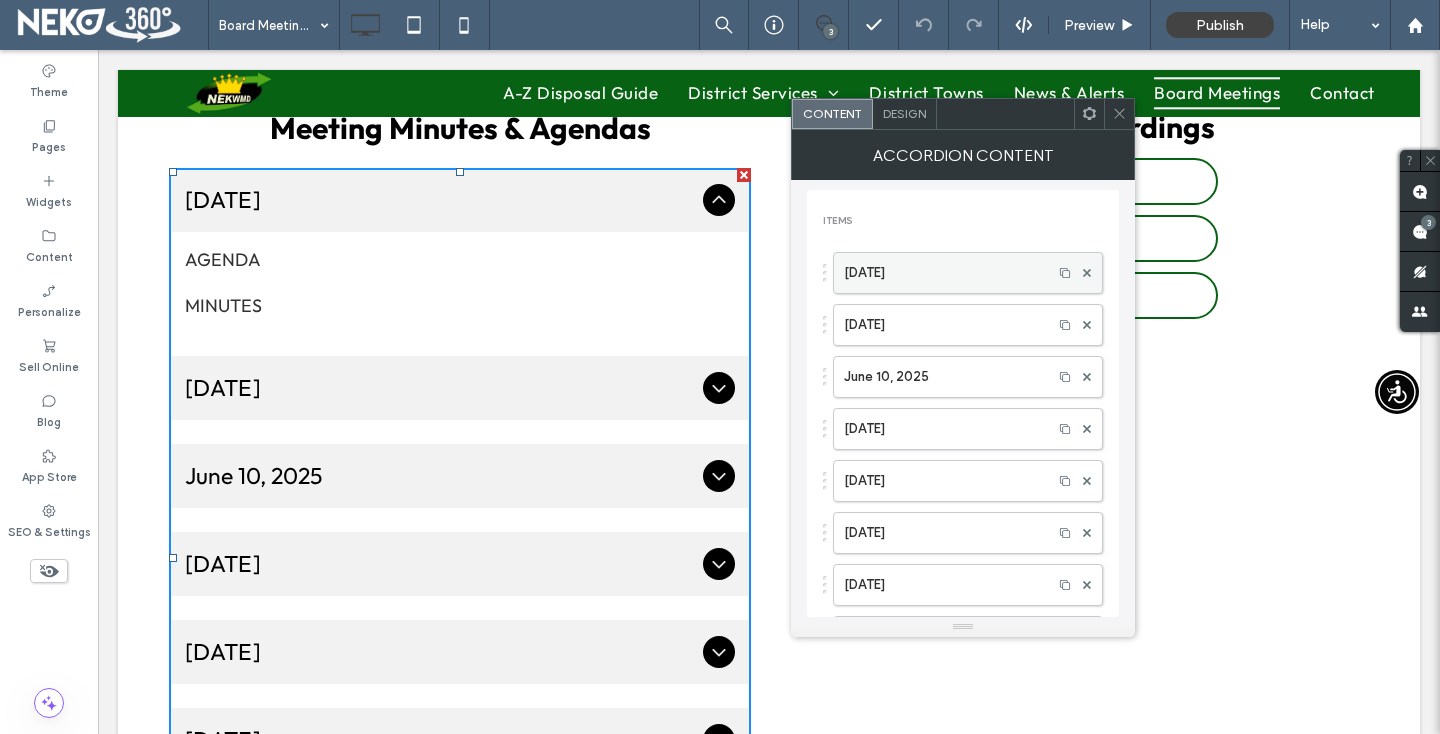 click on "[DATE]" at bounding box center (943, 273) 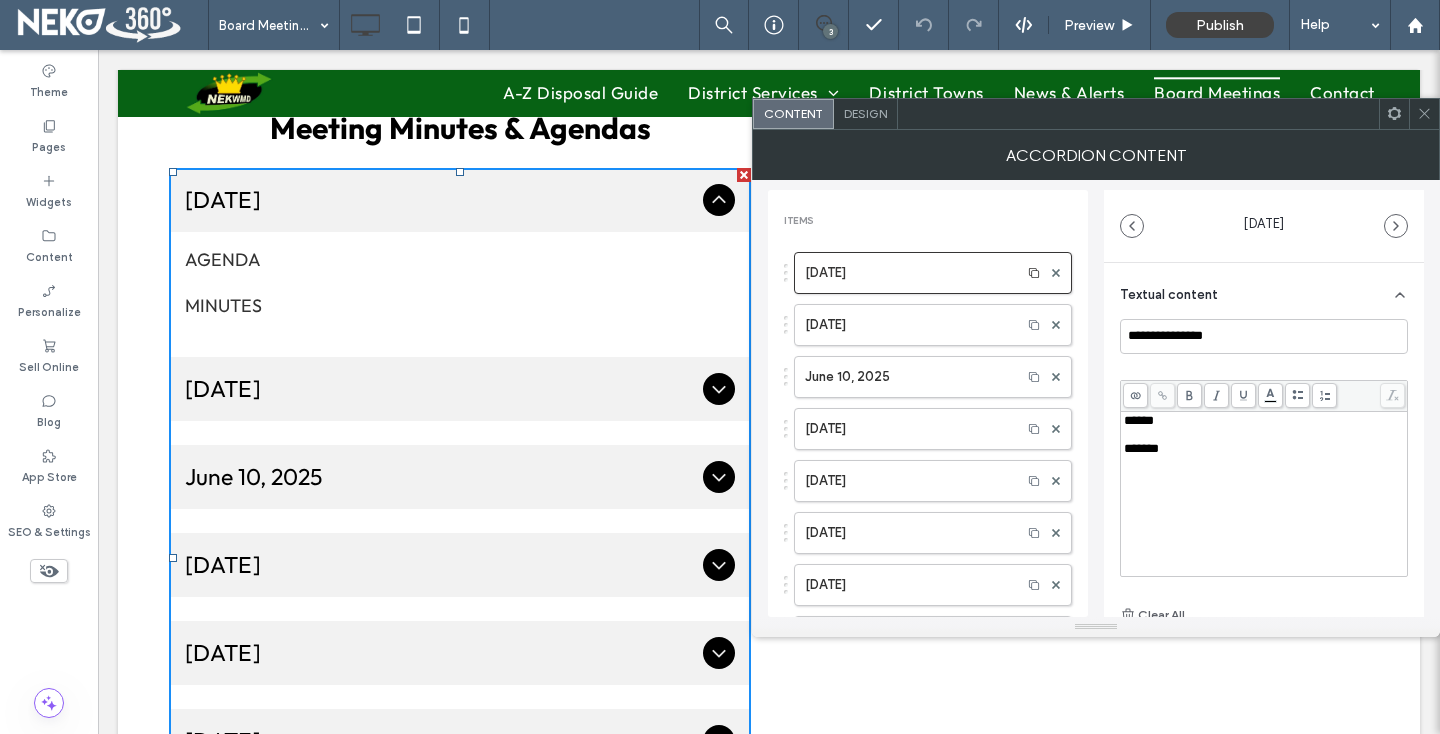 click on "******" at bounding box center [1139, 420] 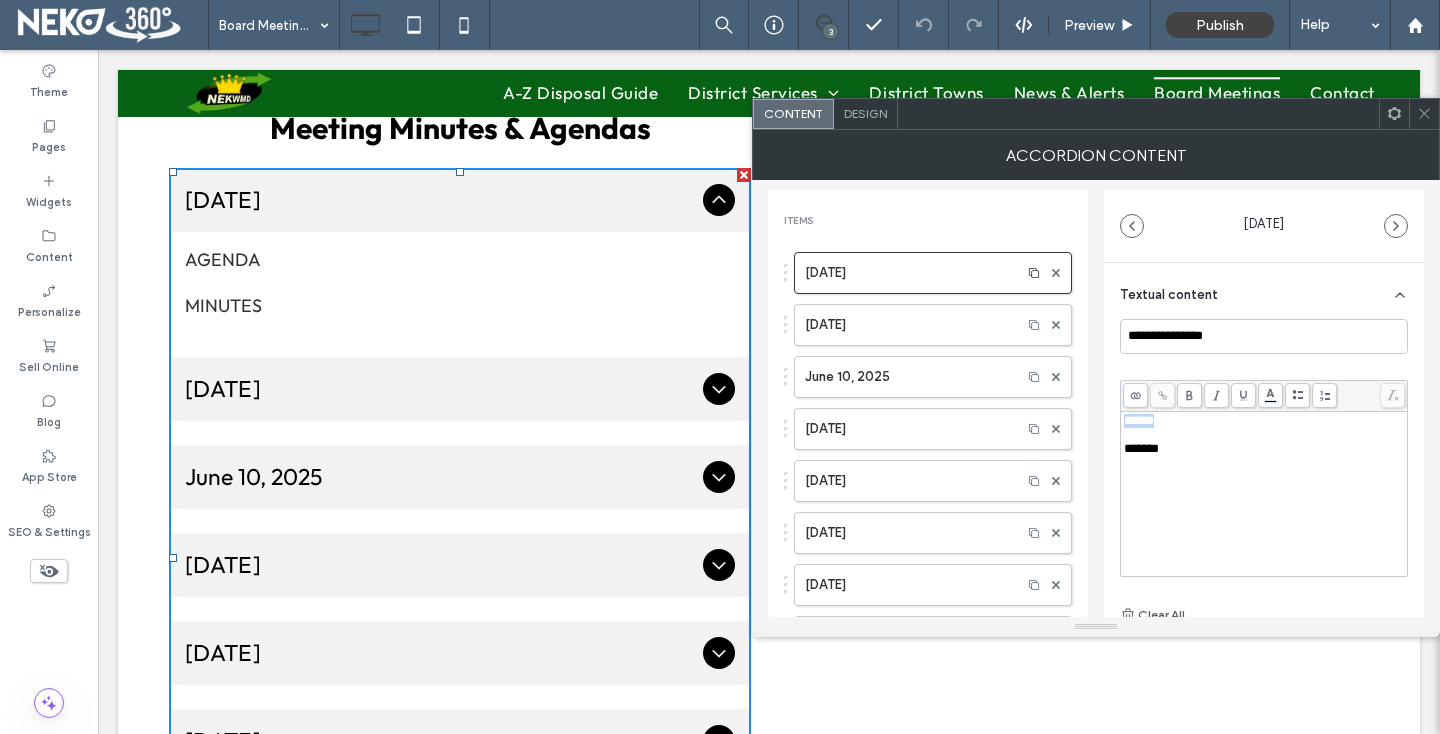 click on "******" at bounding box center [1139, 420] 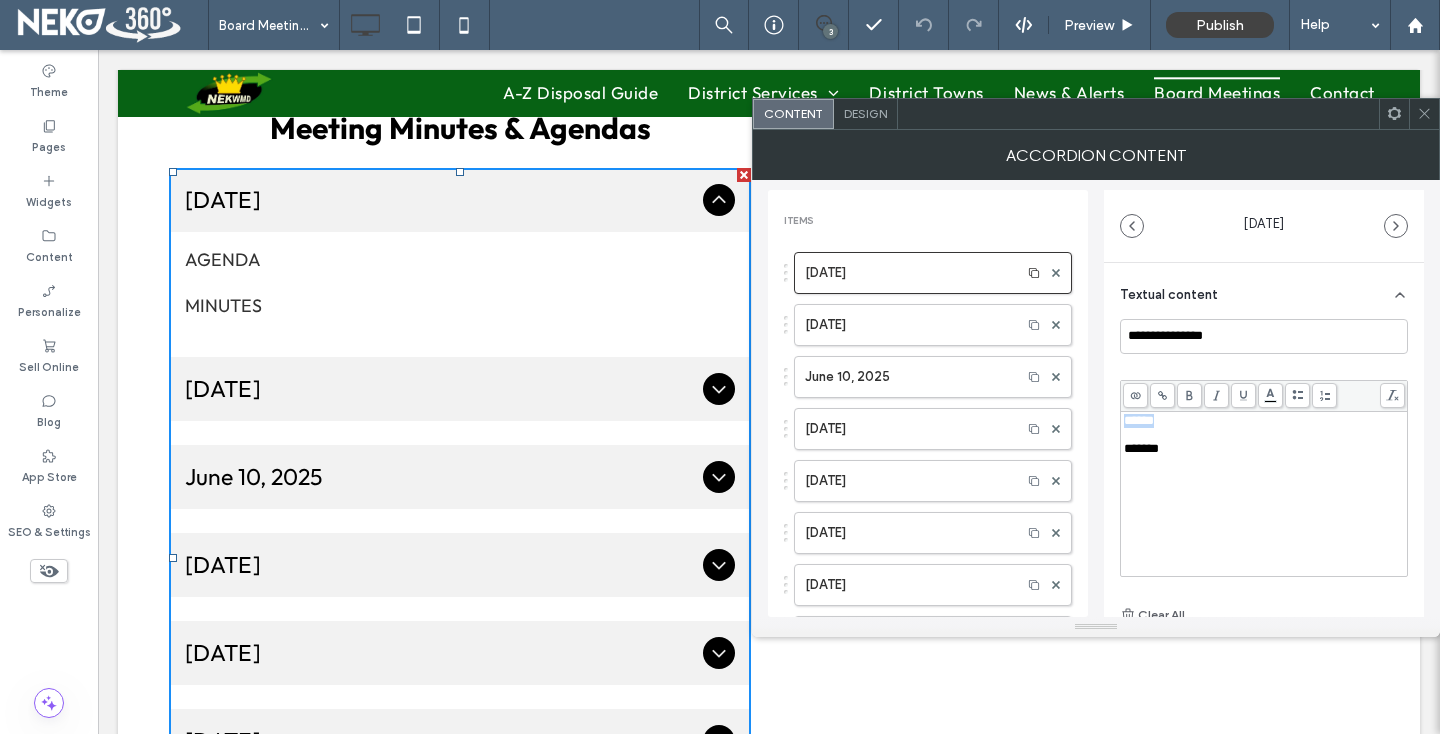 click on "******" at bounding box center (1139, 420) 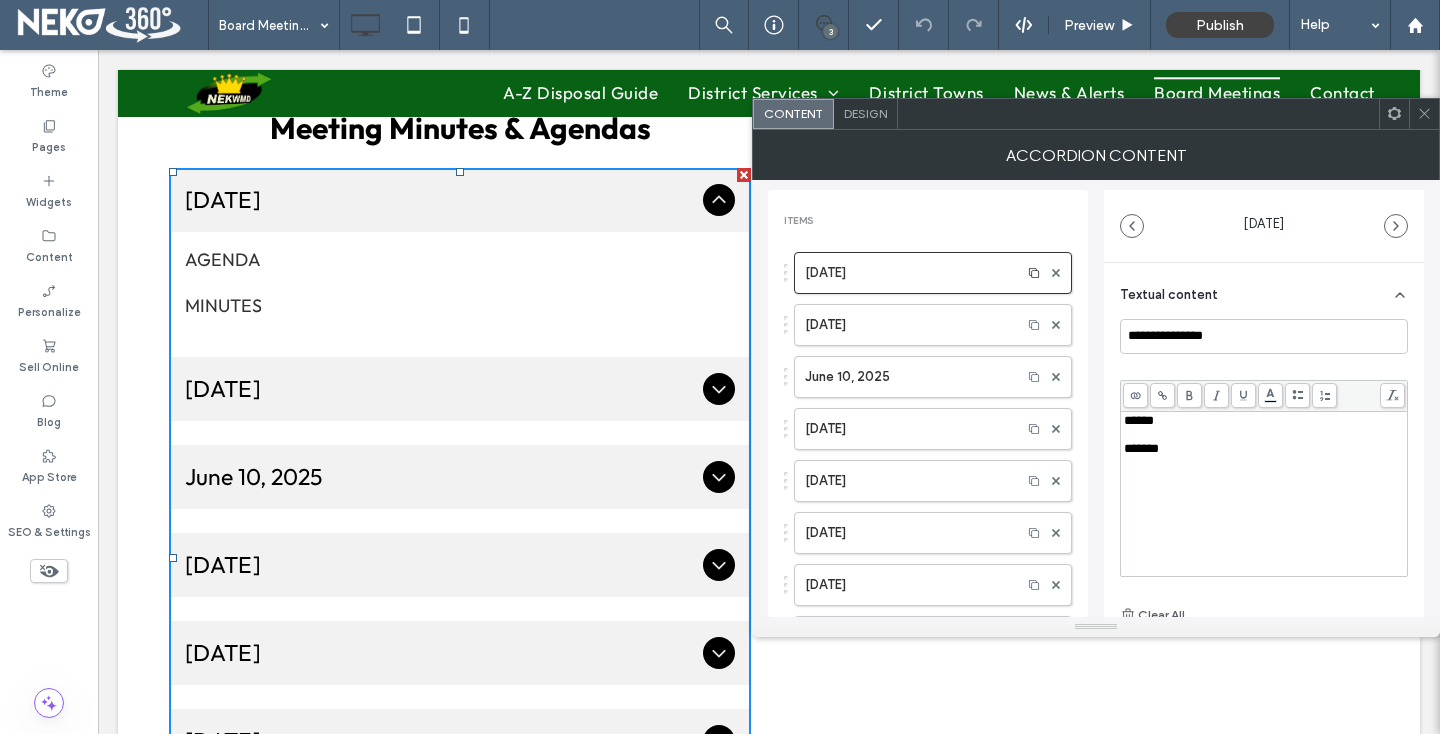 click at bounding box center (1162, 395) 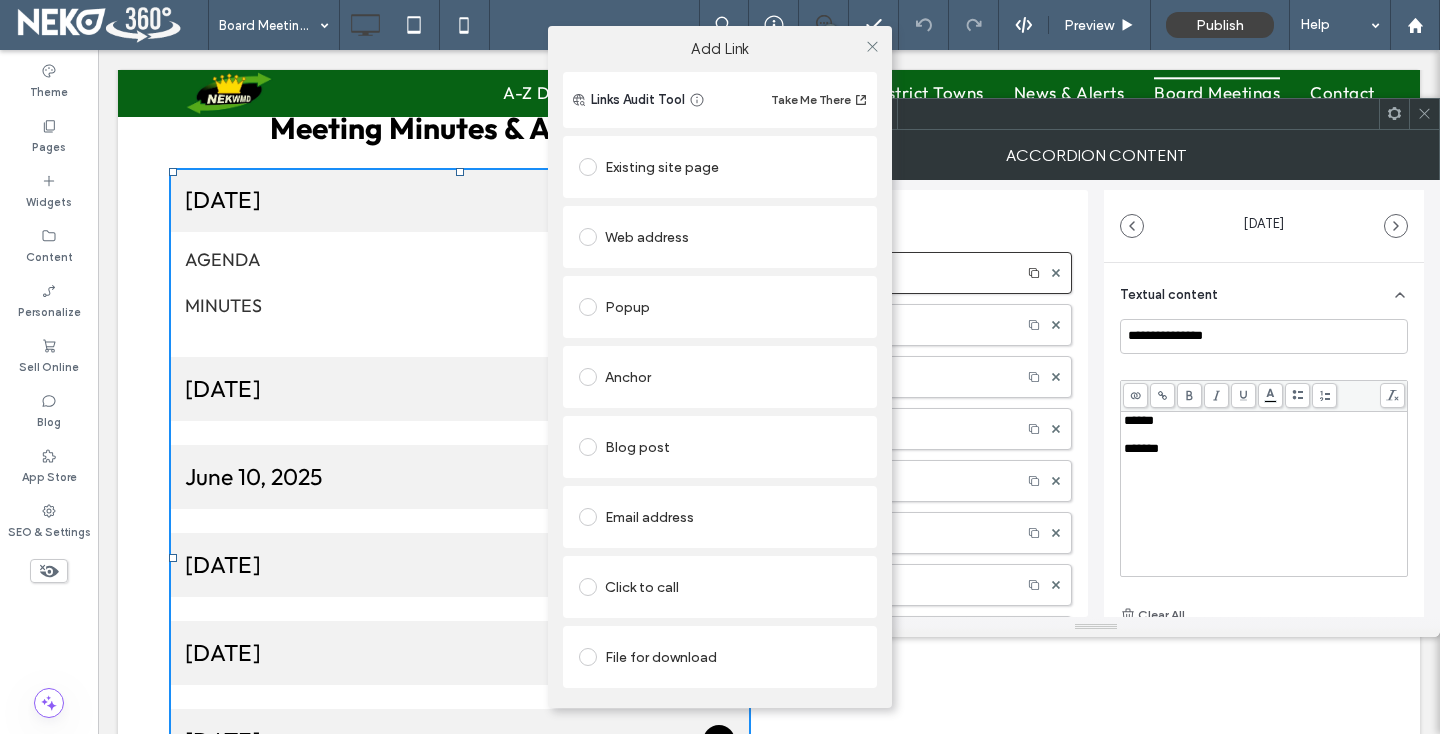 click at bounding box center (592, 657) 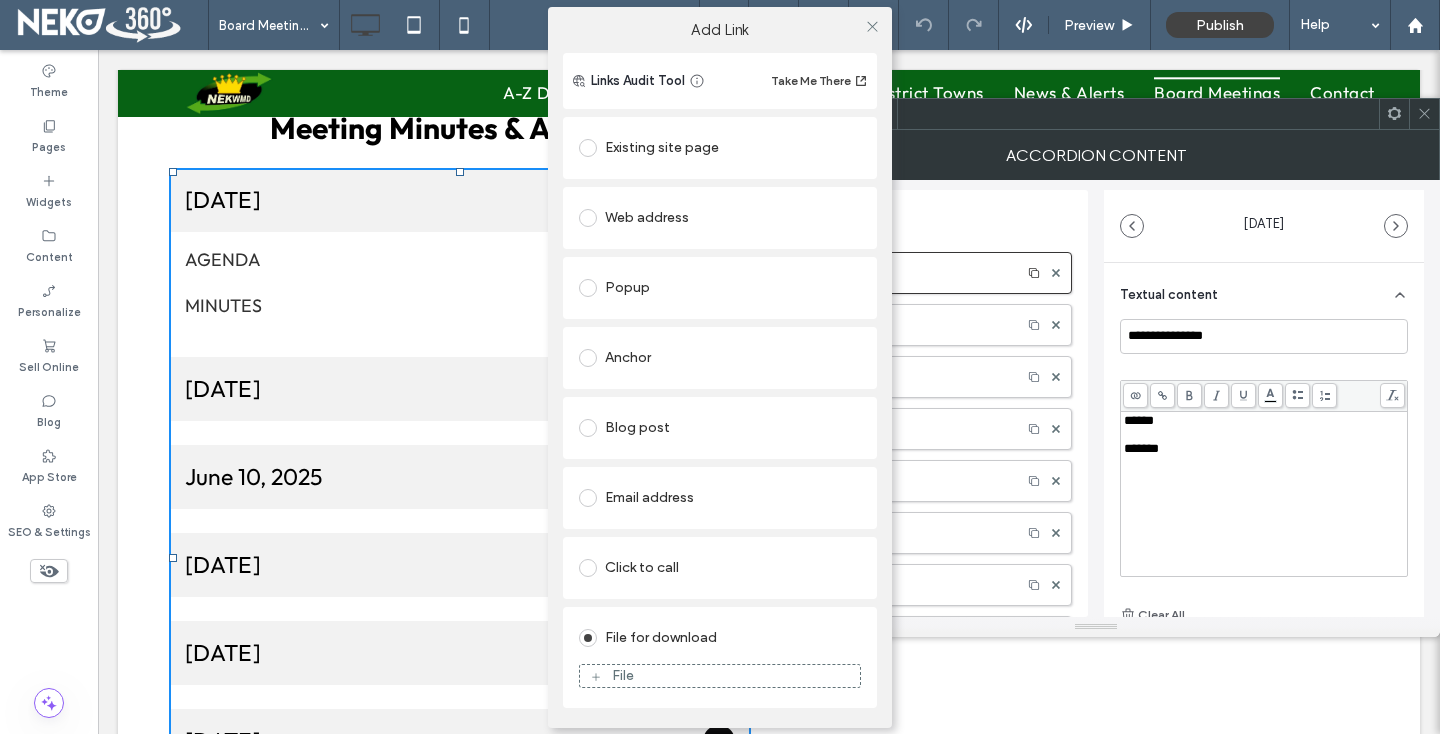 click on "File" at bounding box center [720, 676] 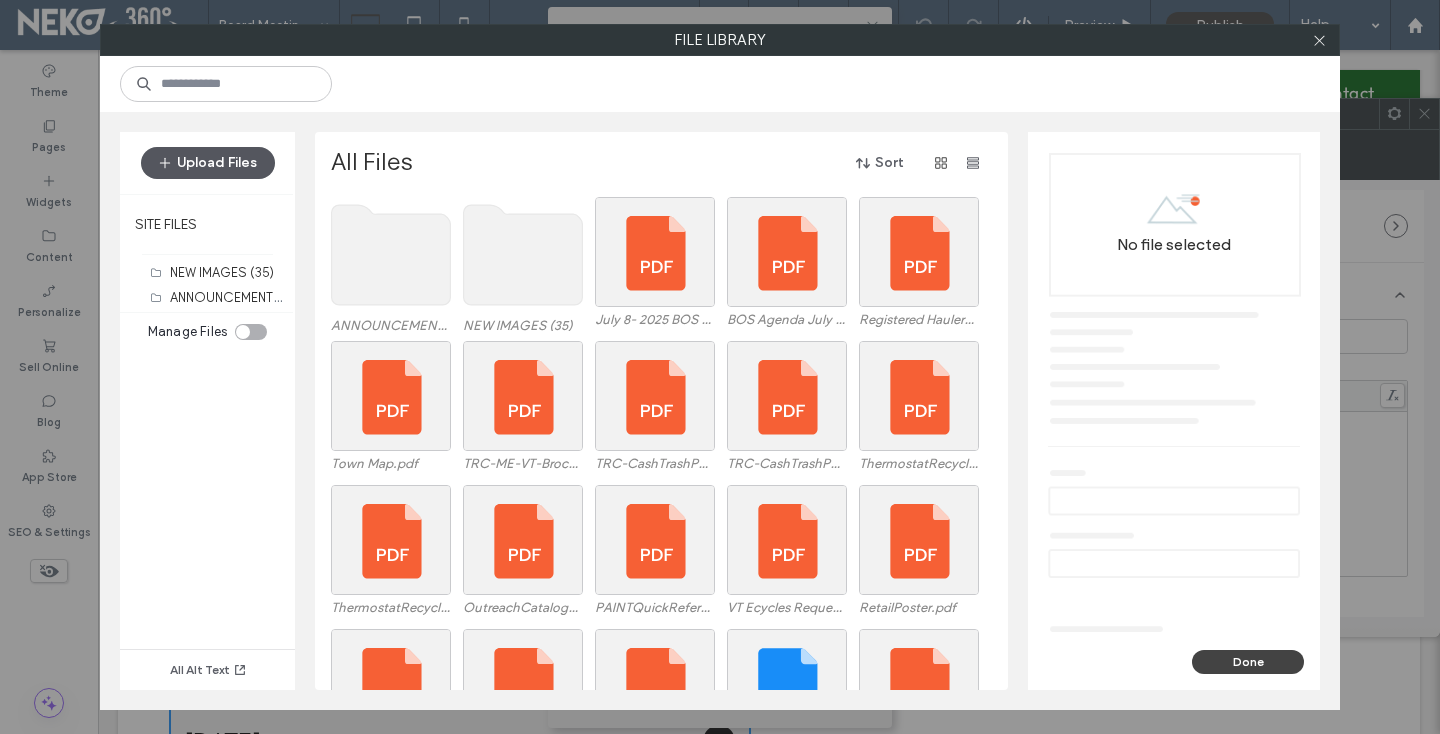 click on "Upload Files" at bounding box center [208, 163] 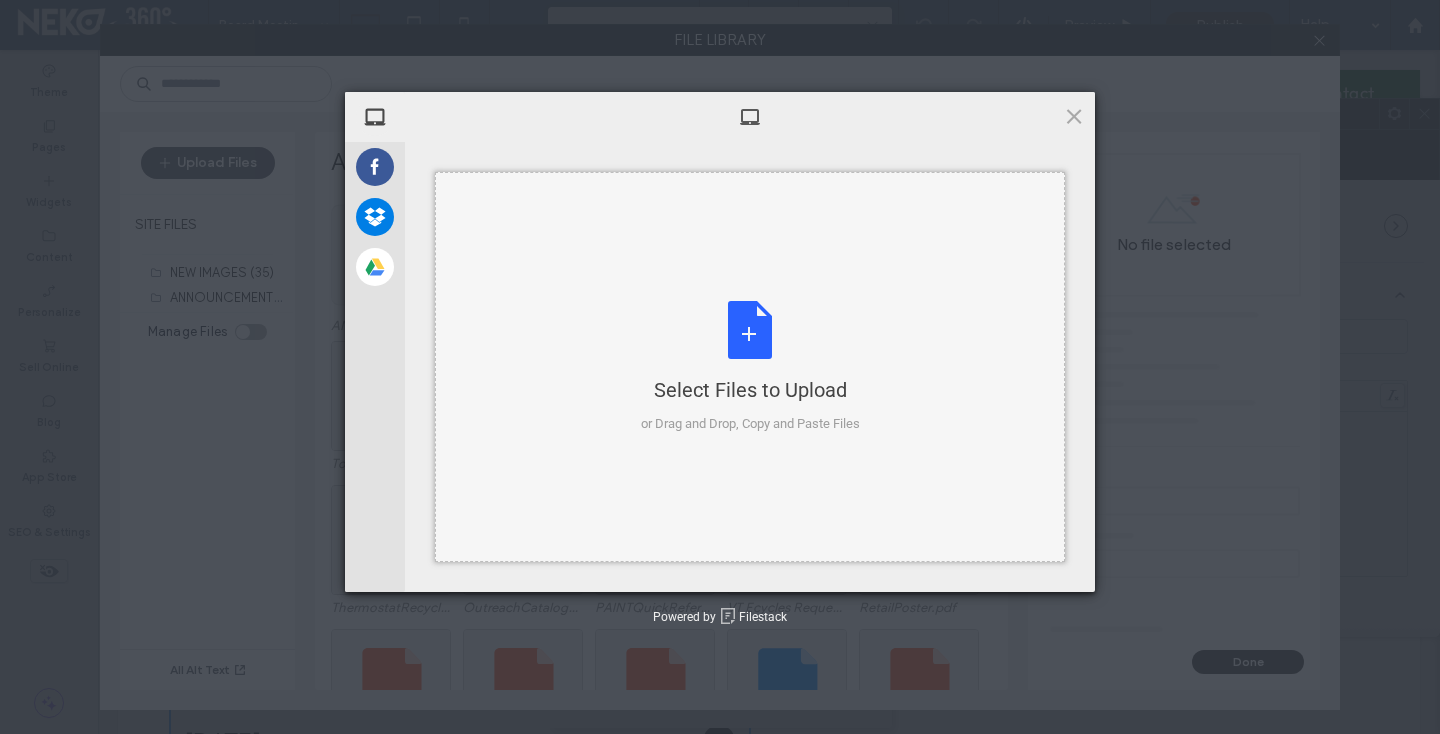 click on "Select Files to Upload
or Drag and Drop, Copy and Paste Files" at bounding box center (750, 367) 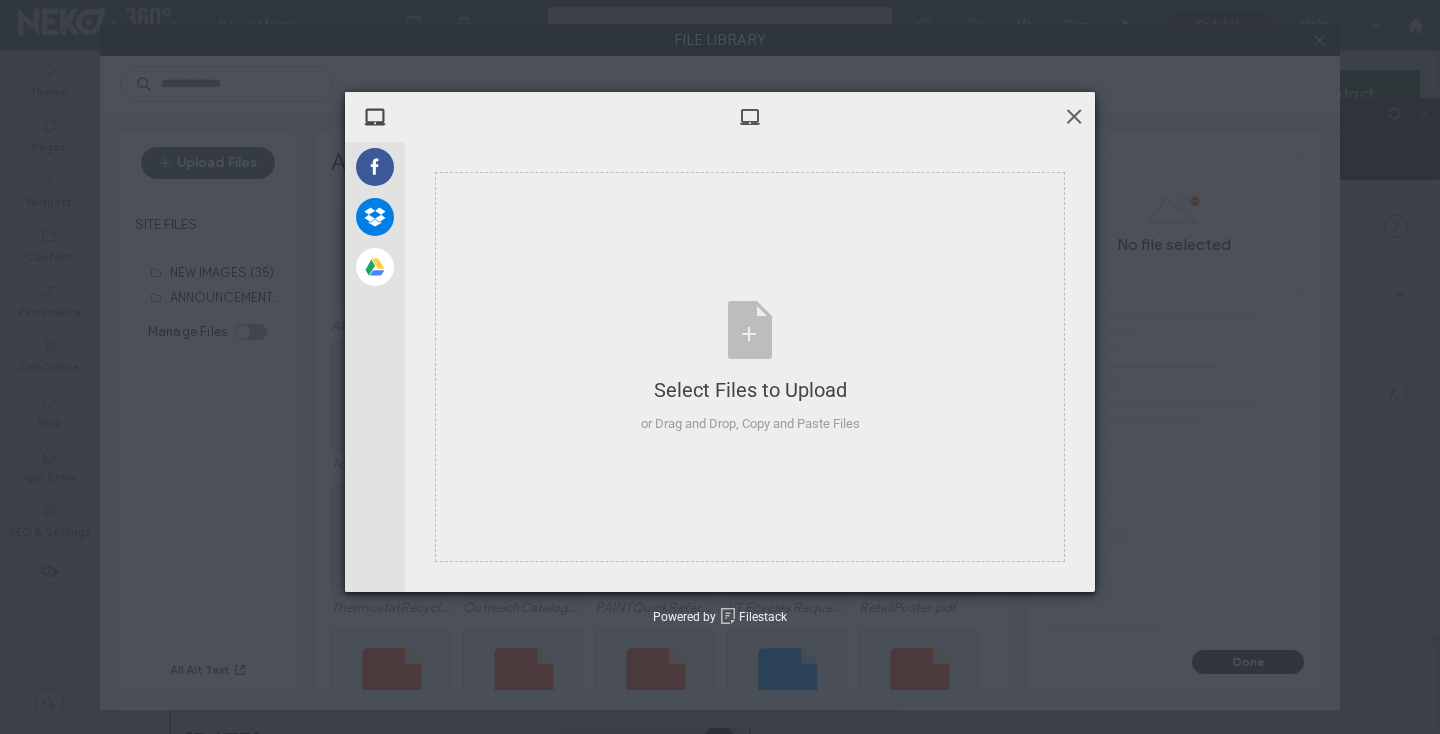 click at bounding box center (1074, 116) 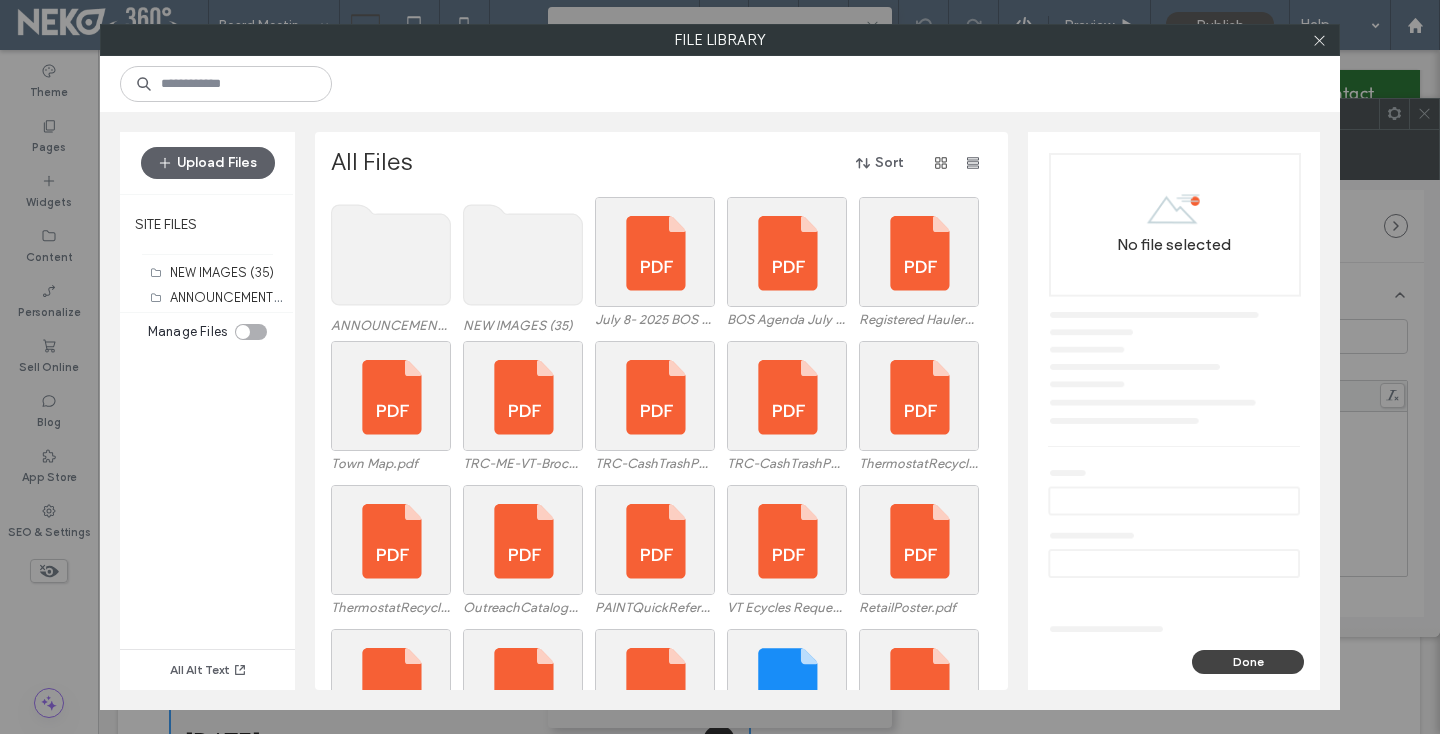 click at bounding box center [1319, 40] 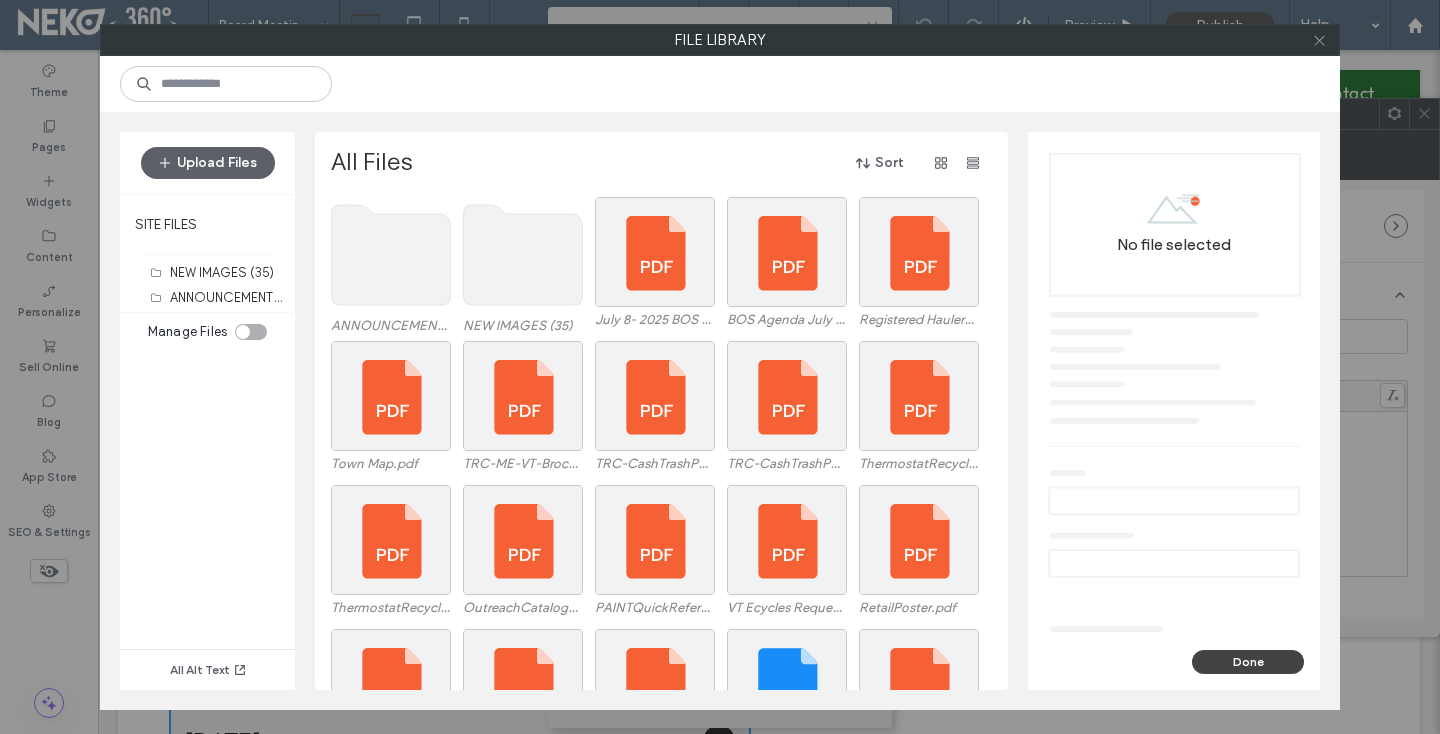 click 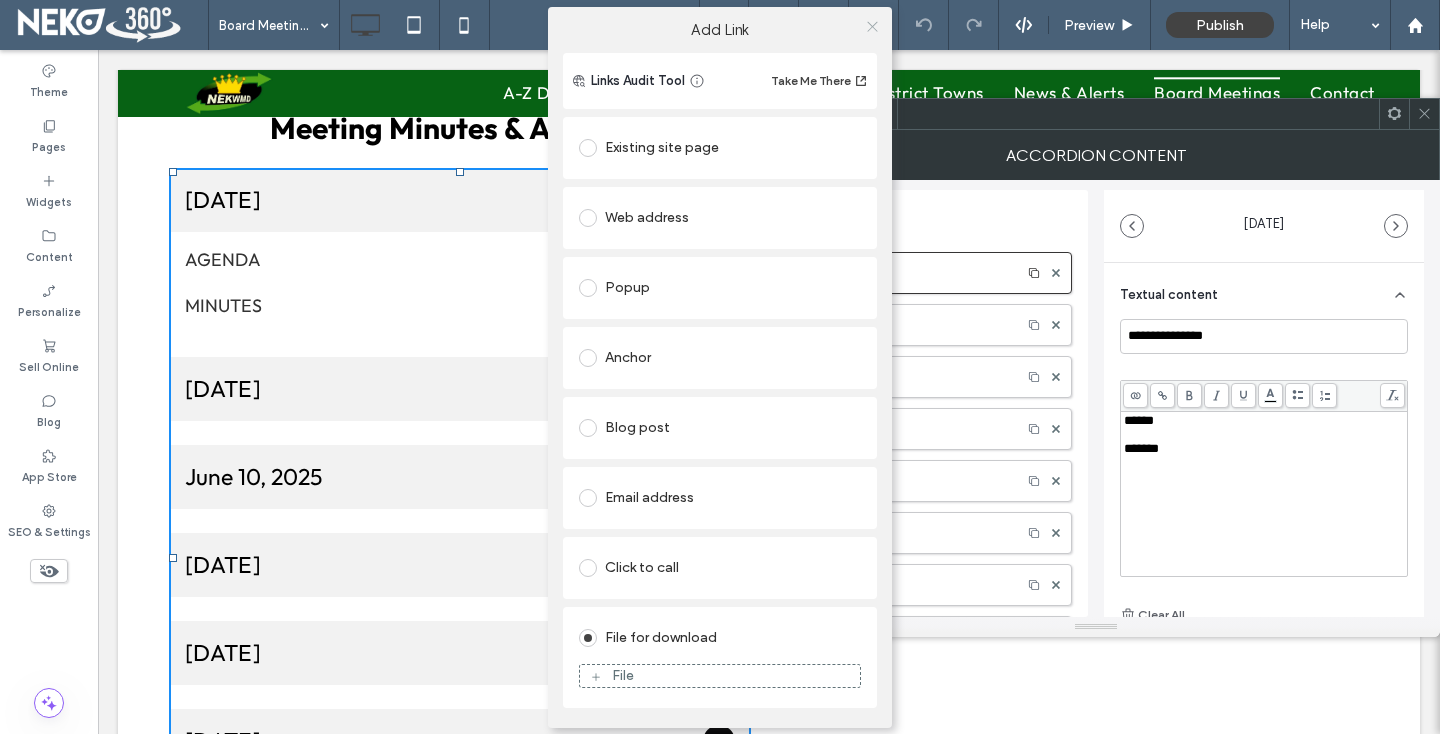 click 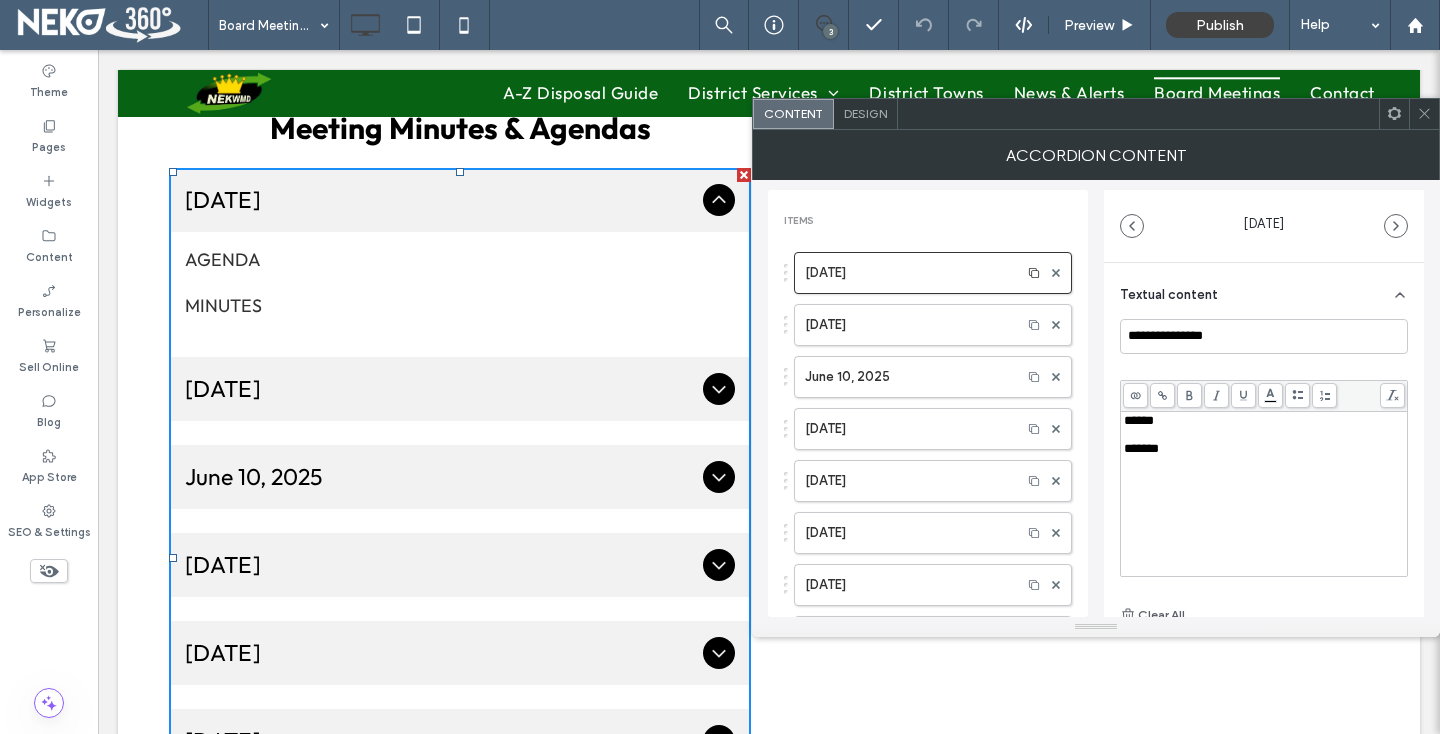 click at bounding box center (1424, 114) 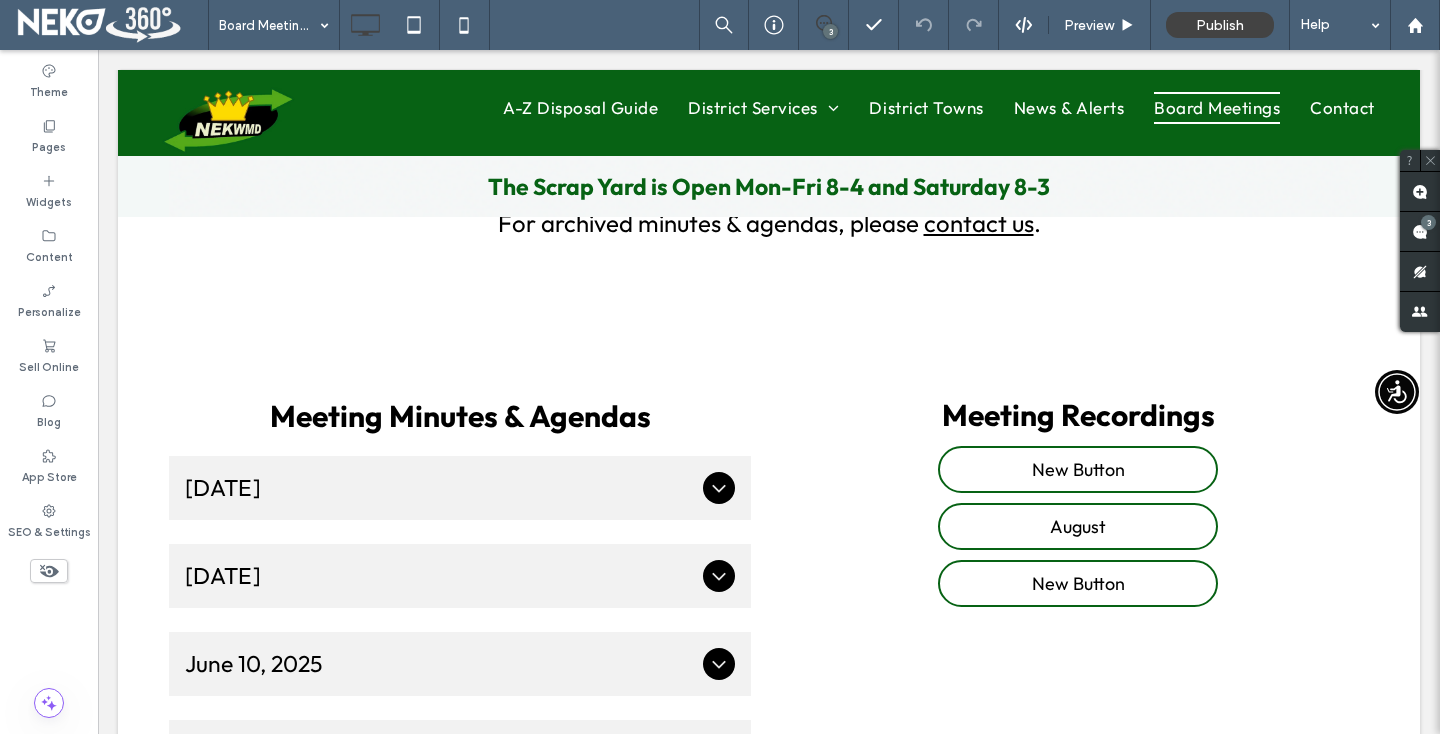 scroll, scrollTop: 0, scrollLeft: 0, axis: both 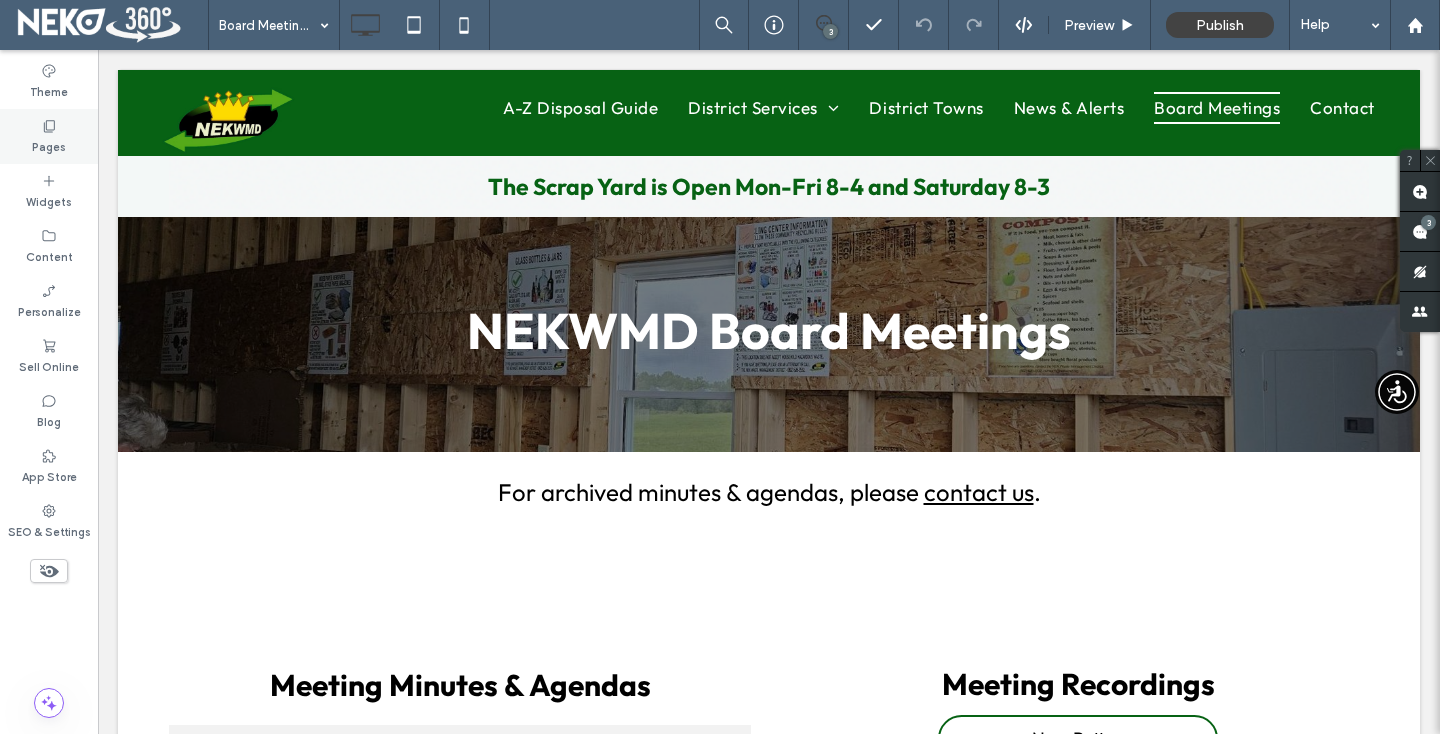 click on "Pages" at bounding box center (49, 136) 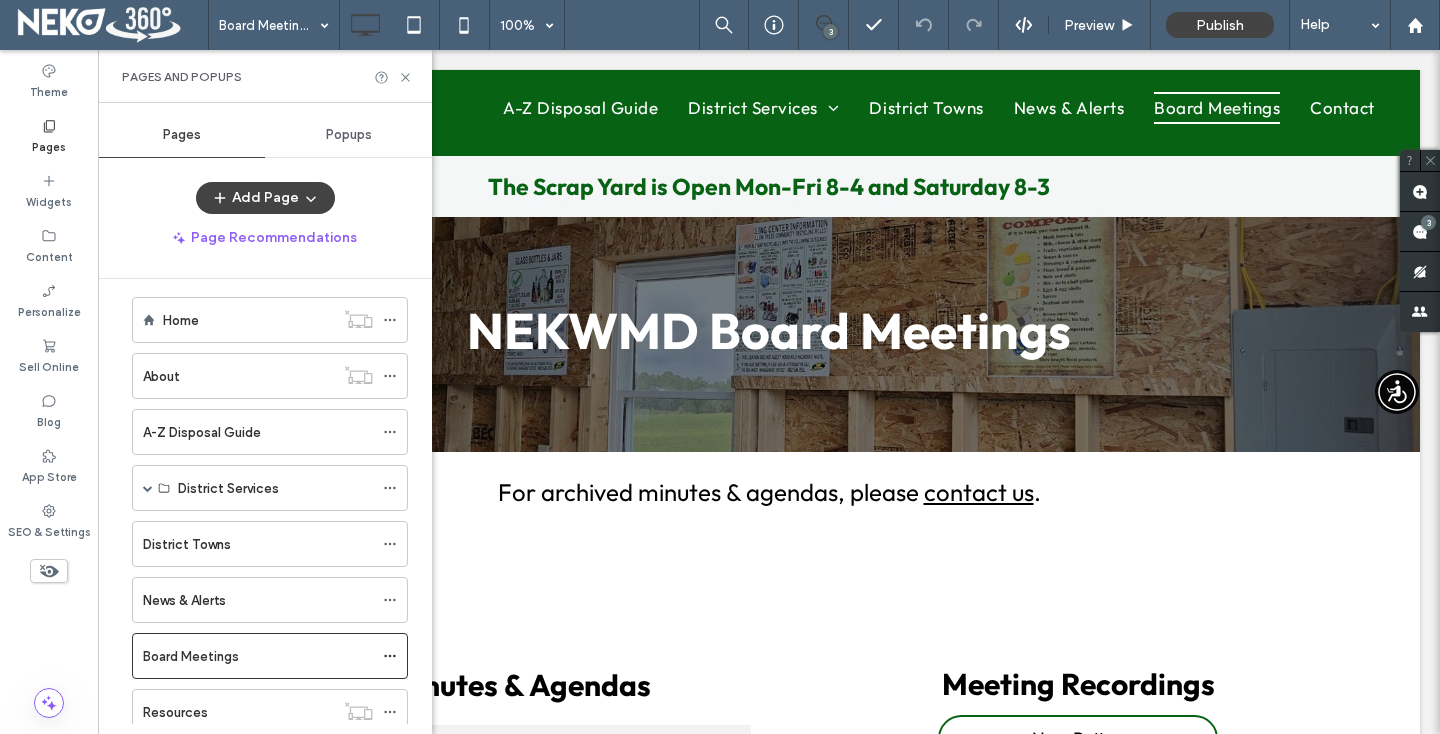 scroll, scrollTop: 133, scrollLeft: 0, axis: vertical 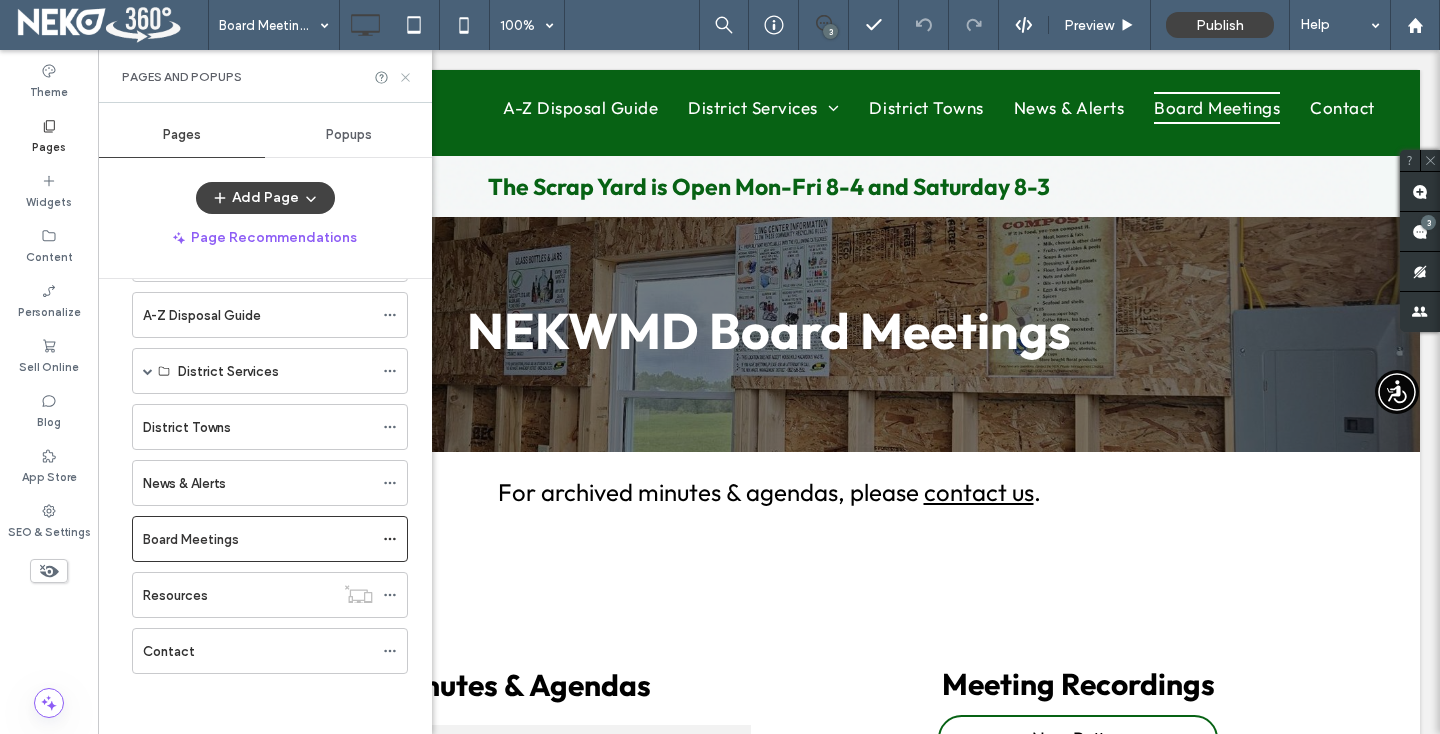click 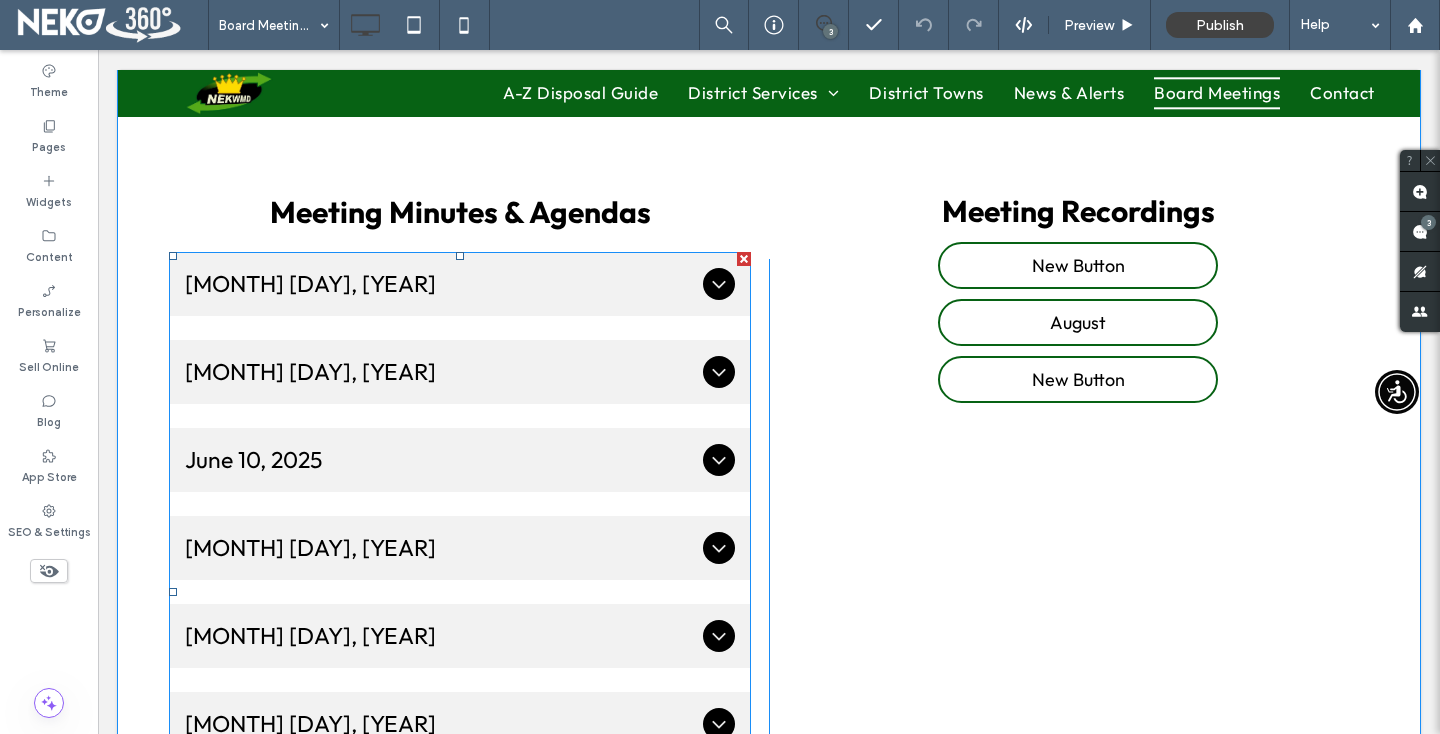 scroll, scrollTop: 472, scrollLeft: 0, axis: vertical 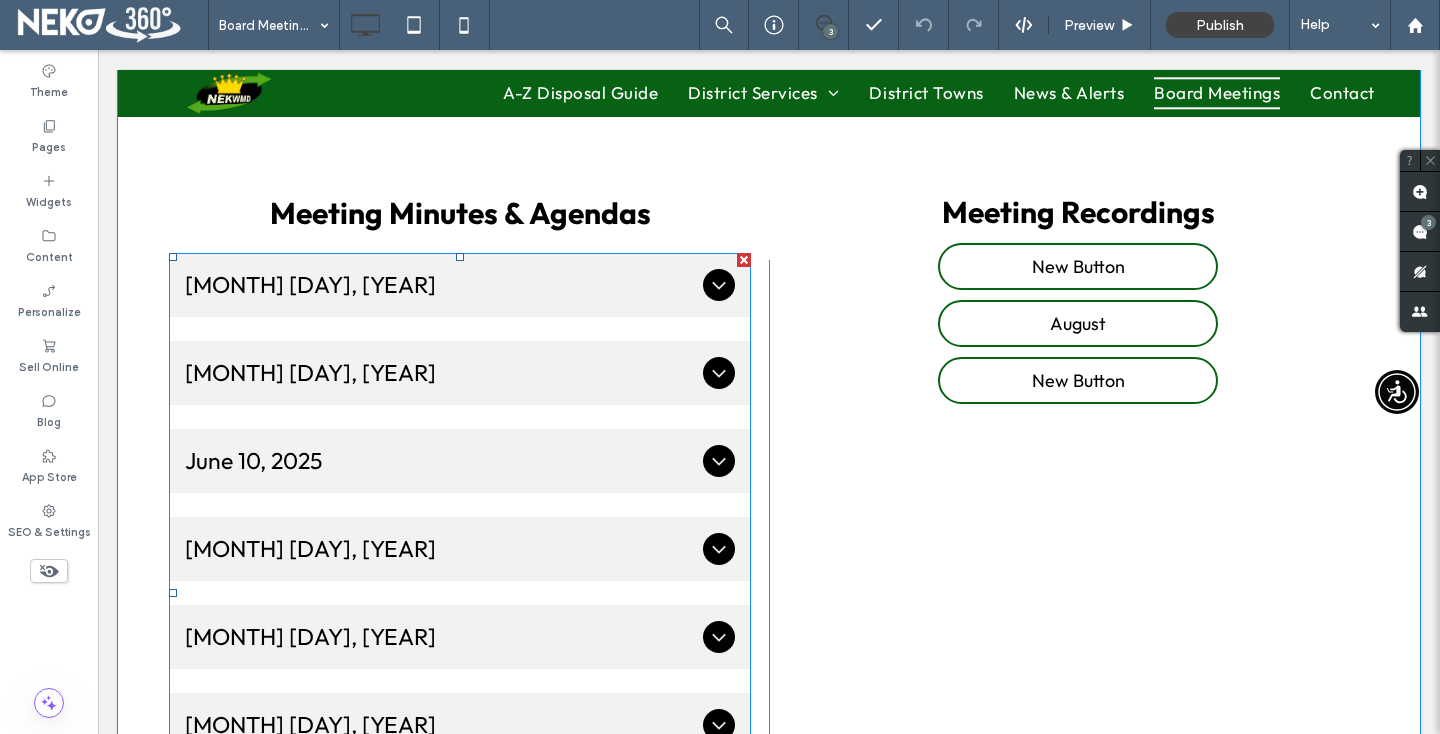 click on "August 12, 2025 AGENDA MINUTES July 8, 2025 AGENDA MINUTES June 10, 2025 AGENDA MINUTES August 12, 2025 AGENDA MINUTES August 12, 2025 AGENDA MINUTES August 12, 2025 AGENDA MINUTES August 12, 2025 AGENDA MINUTES August 12, 2025 AGENDA MINUTES" at bounding box center (460, 593) 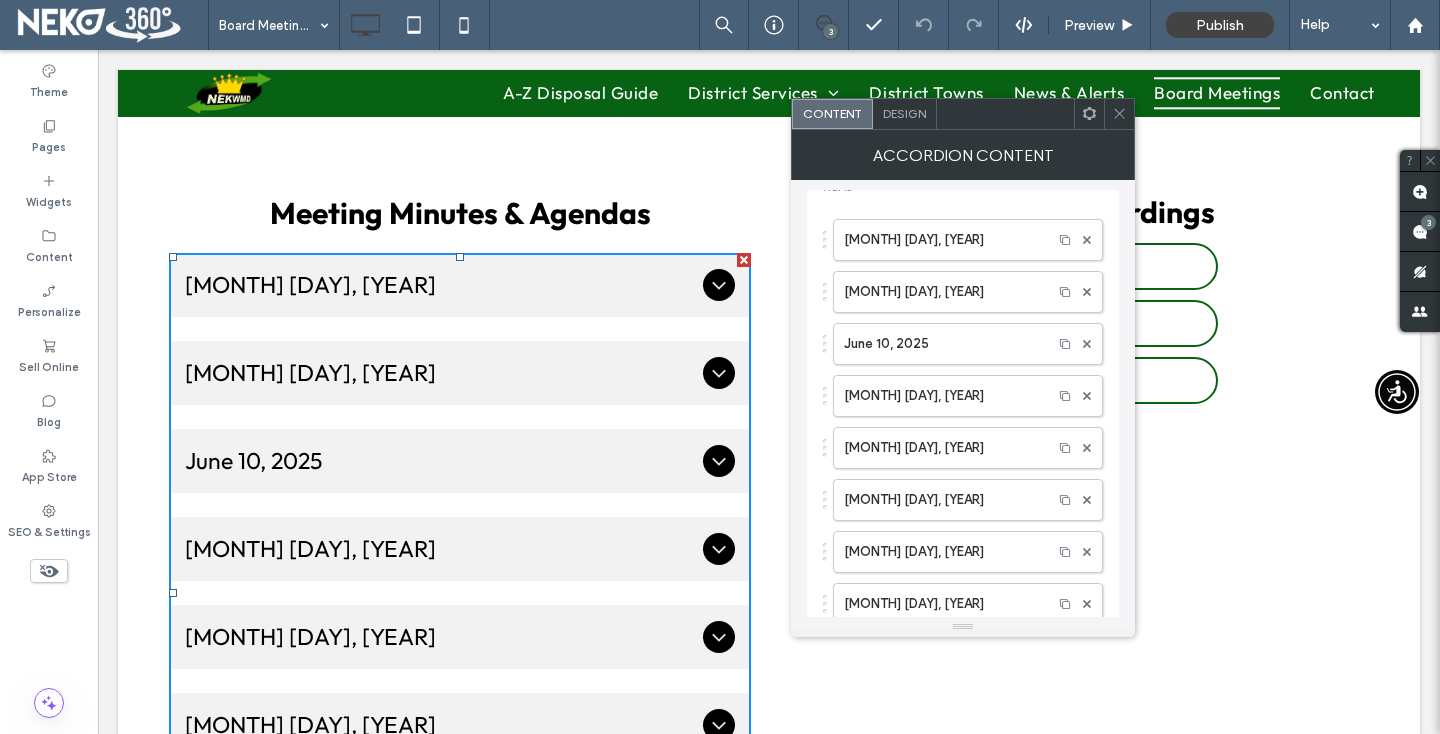 scroll, scrollTop: 0, scrollLeft: 0, axis: both 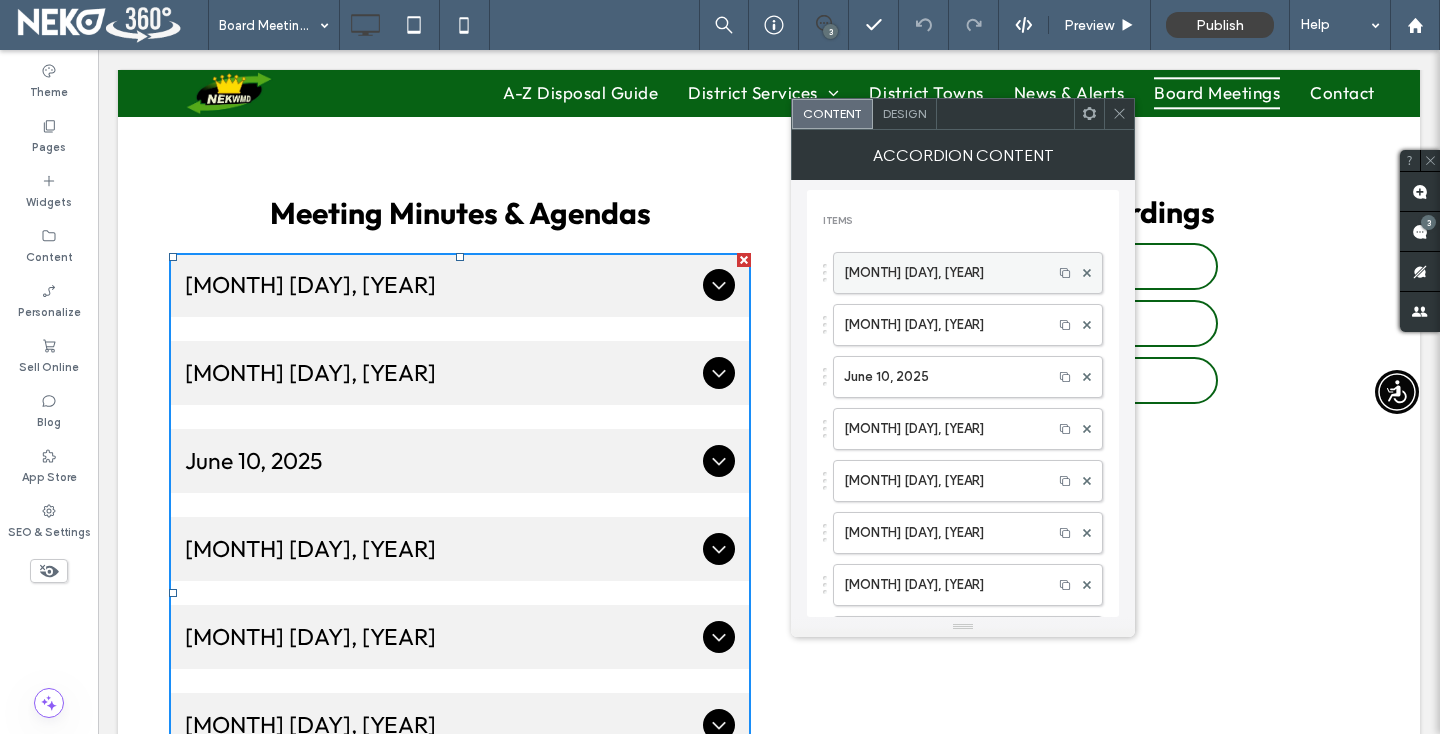 click on "[MONTH] [DAY], [YEAR]" at bounding box center (943, 273) 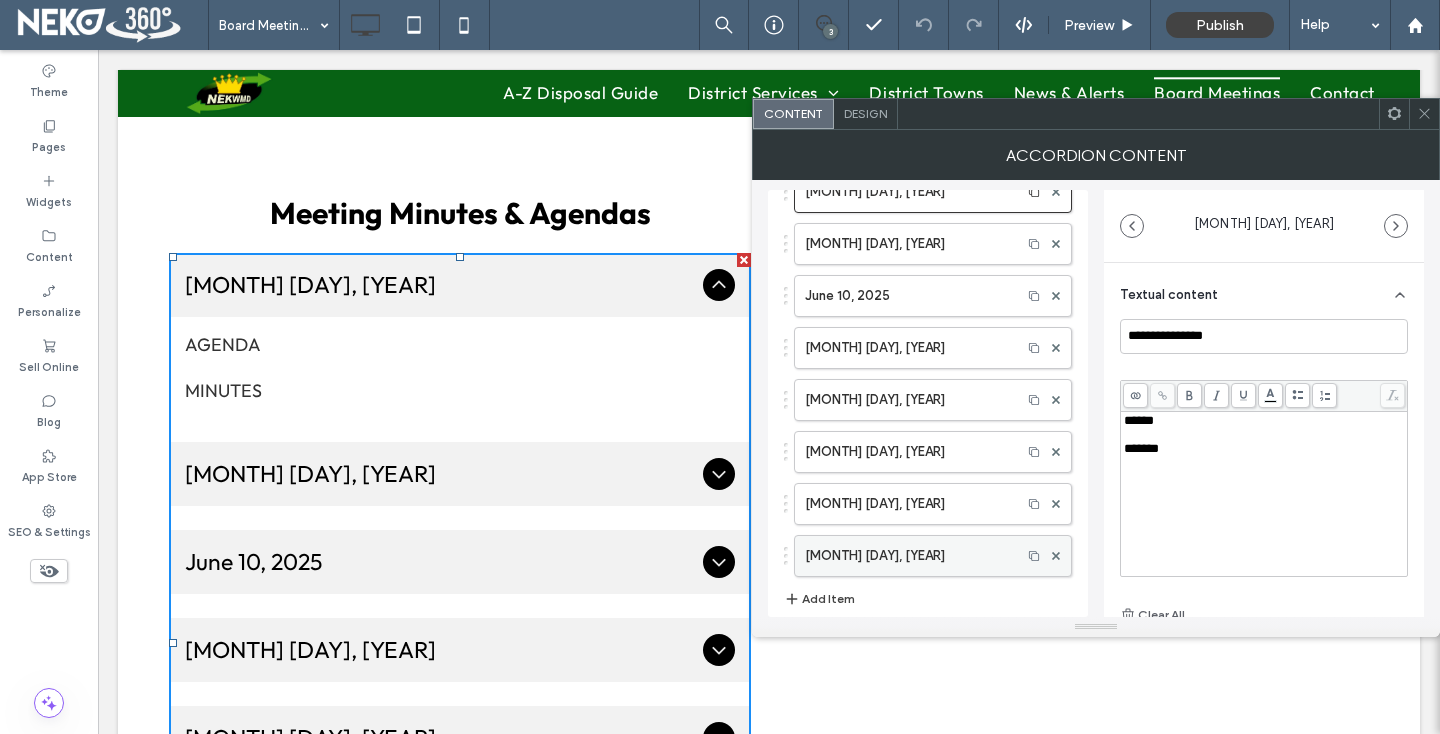 scroll, scrollTop: 0, scrollLeft: 0, axis: both 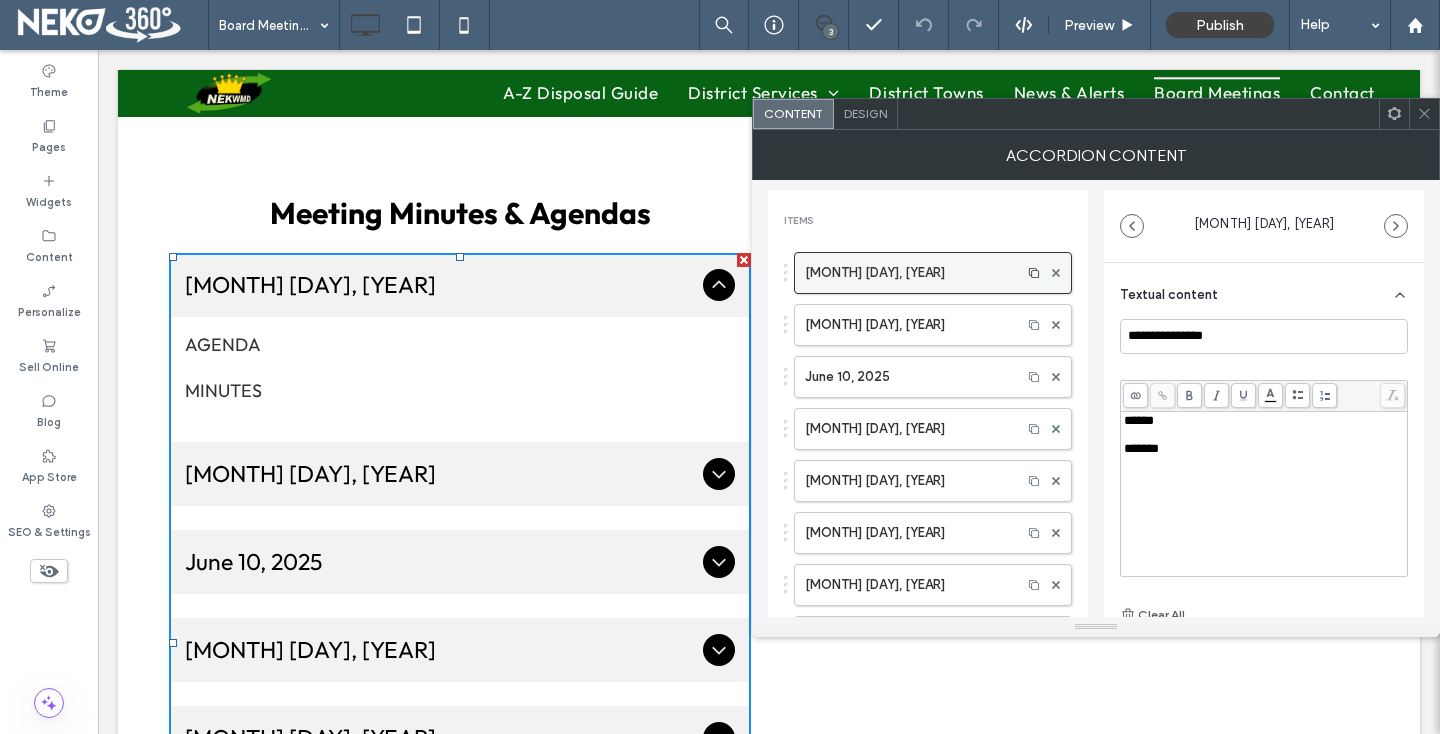 click on "[MONTH] [DAY], [YEAR]" at bounding box center [908, 273] 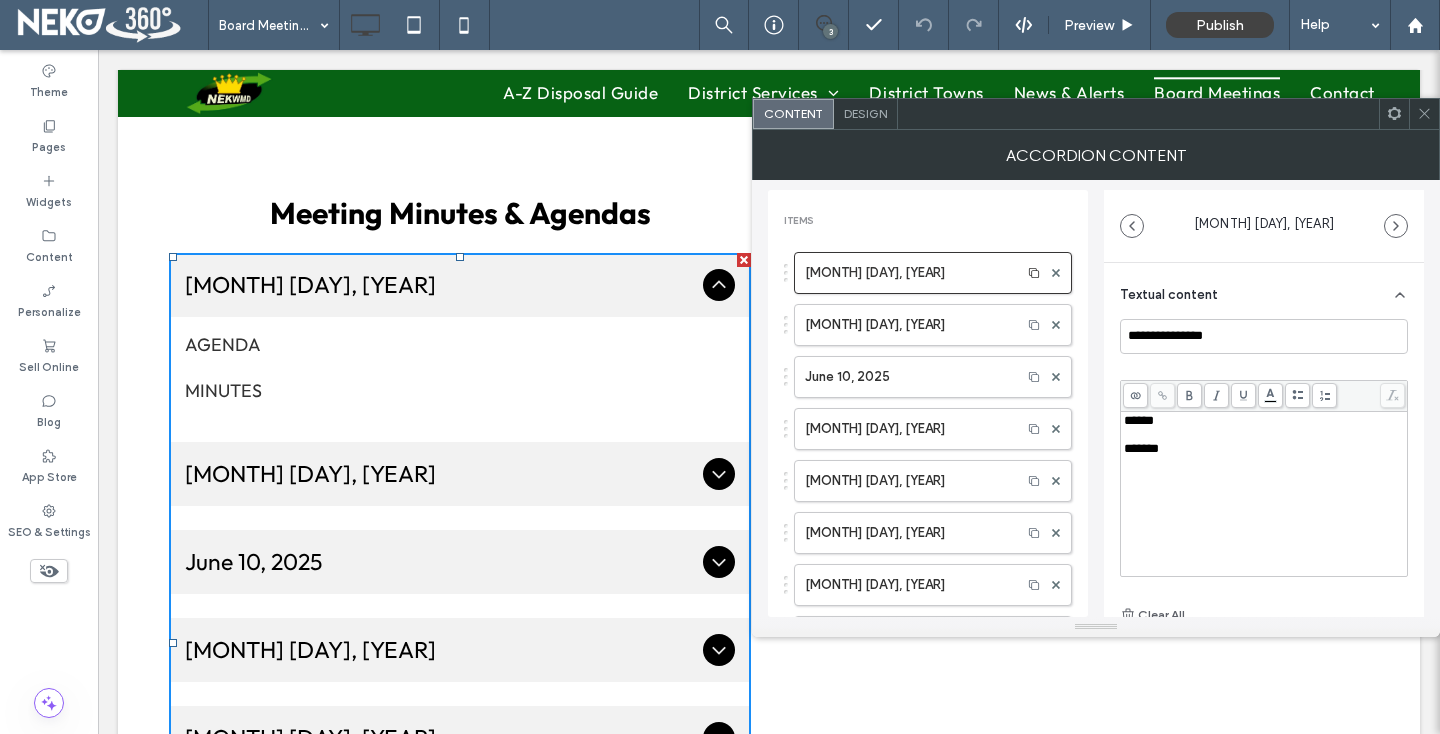 click on "******" at bounding box center (1139, 420) 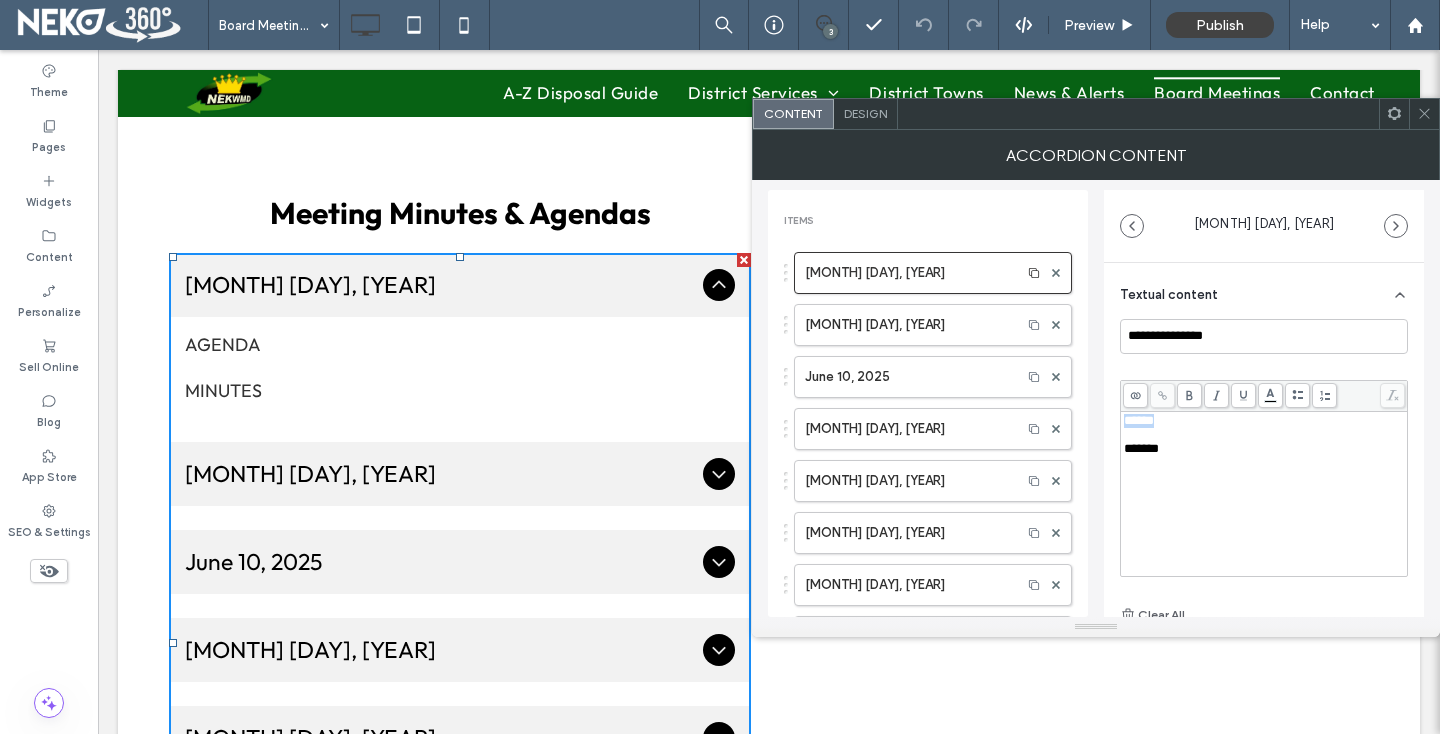 click on "******" at bounding box center [1139, 420] 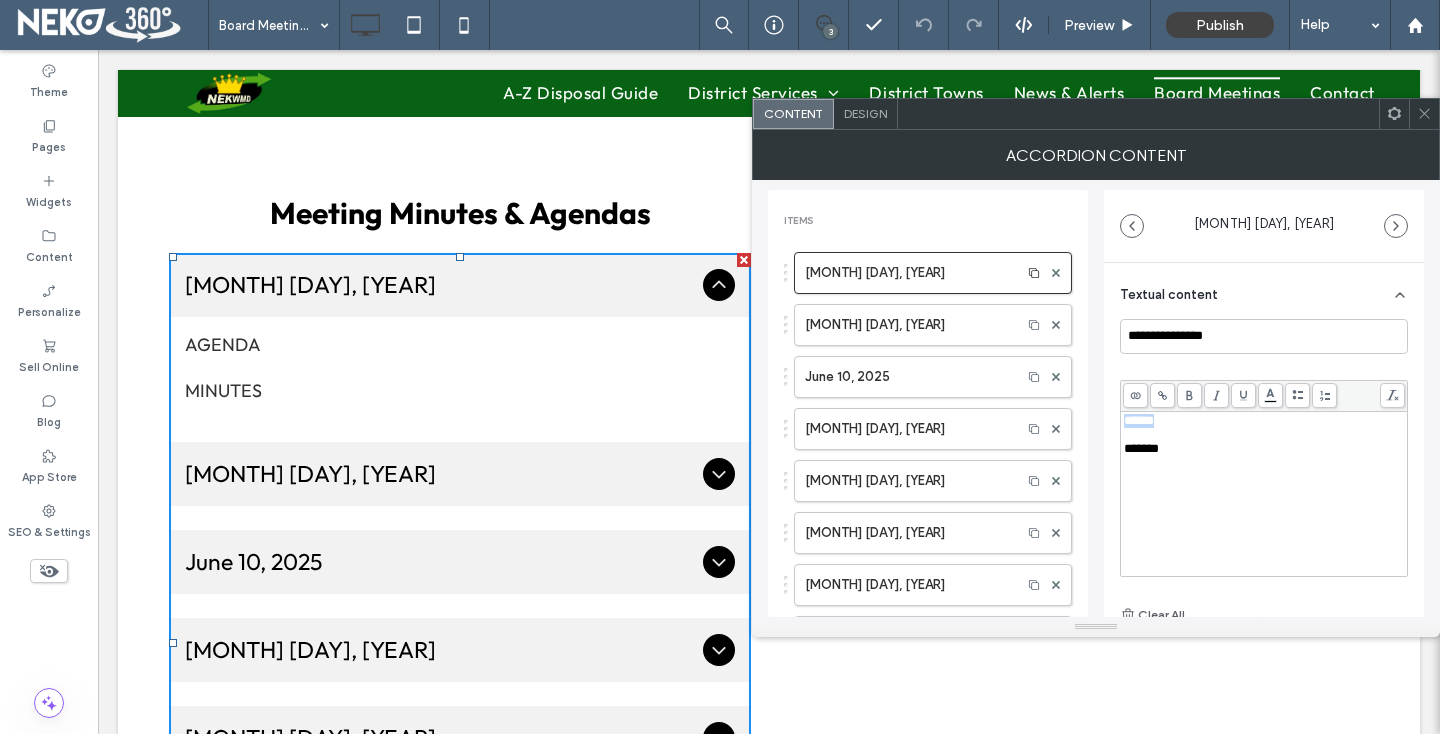 click on "******" at bounding box center (1264, 421) 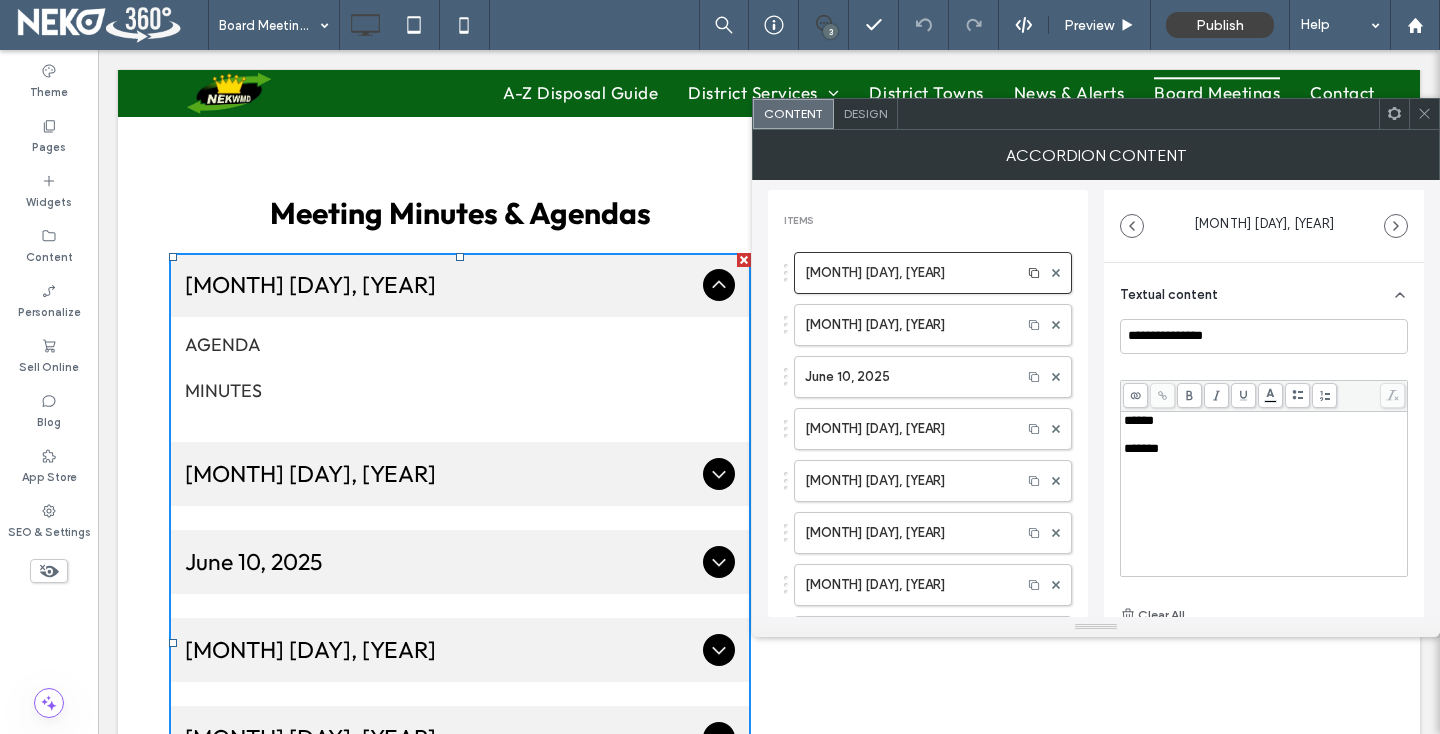 click on "******" at bounding box center [1264, 421] 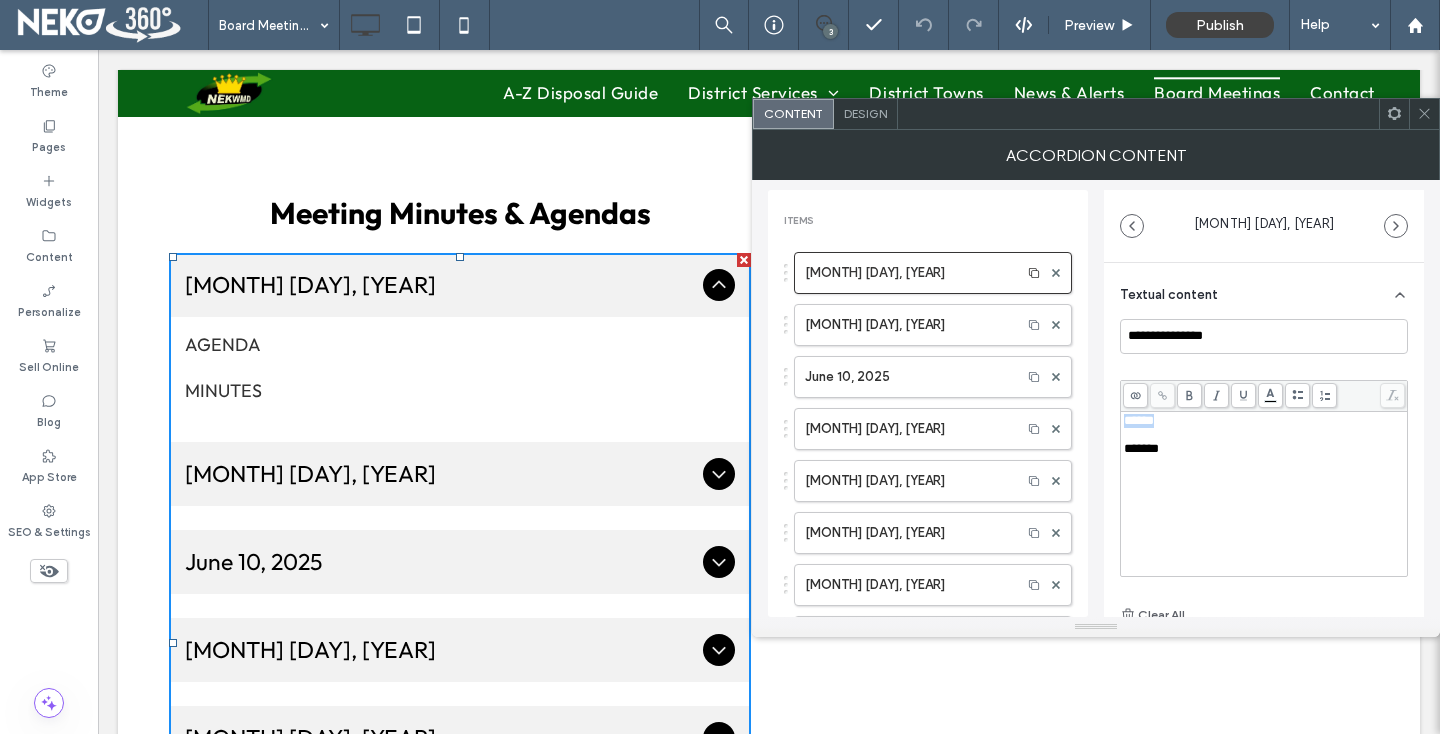 click on "******" at bounding box center (1139, 420) 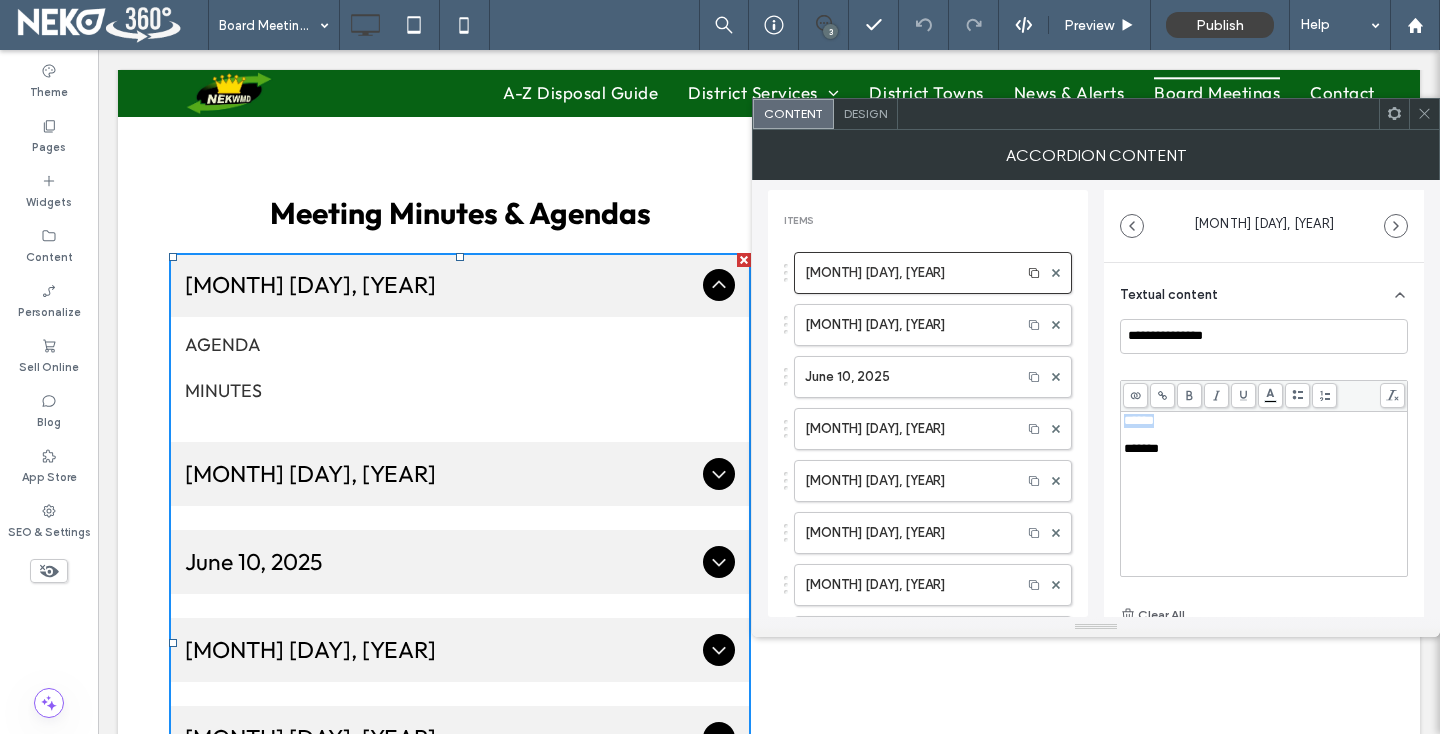 click on "******" at bounding box center [1264, 421] 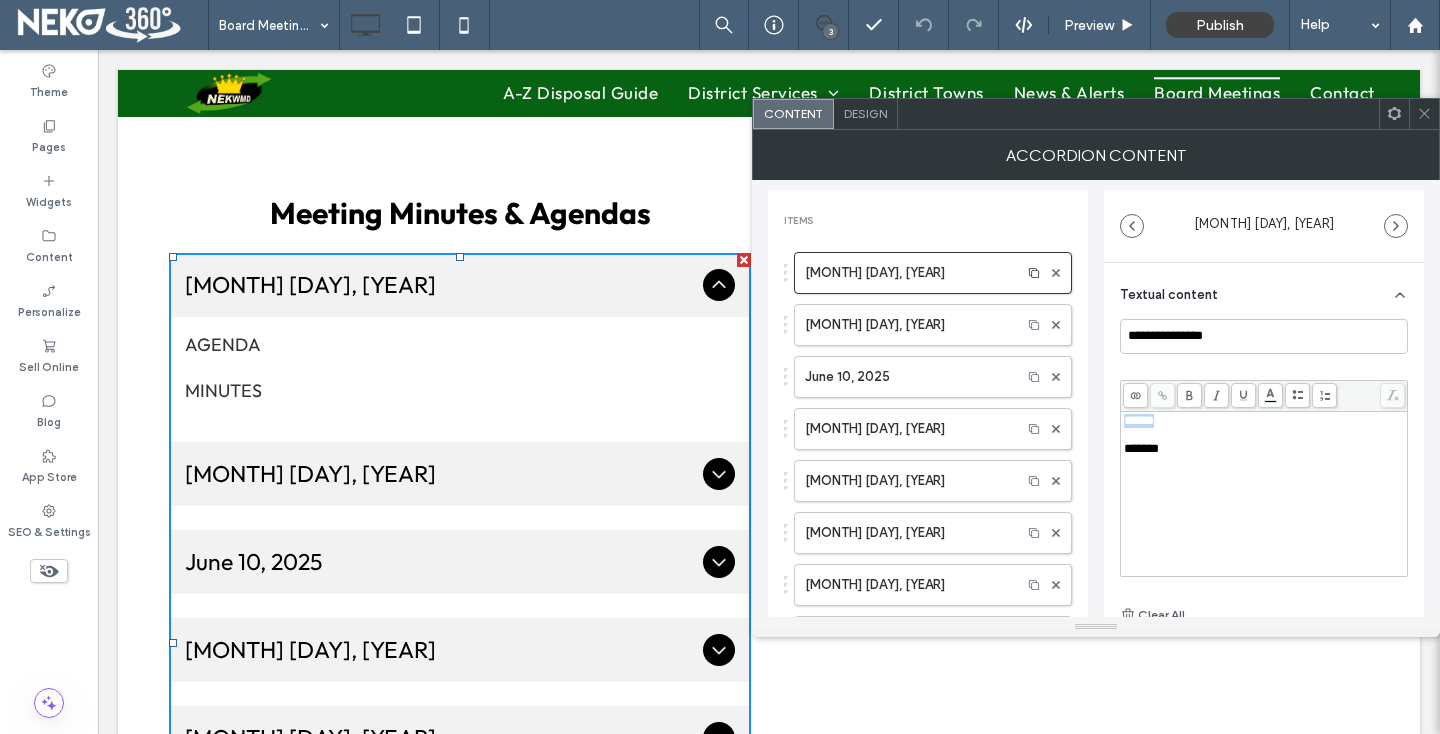 drag, startPoint x: 1190, startPoint y: 421, endPoint x: 1121, endPoint y: 422, distance: 69.00725 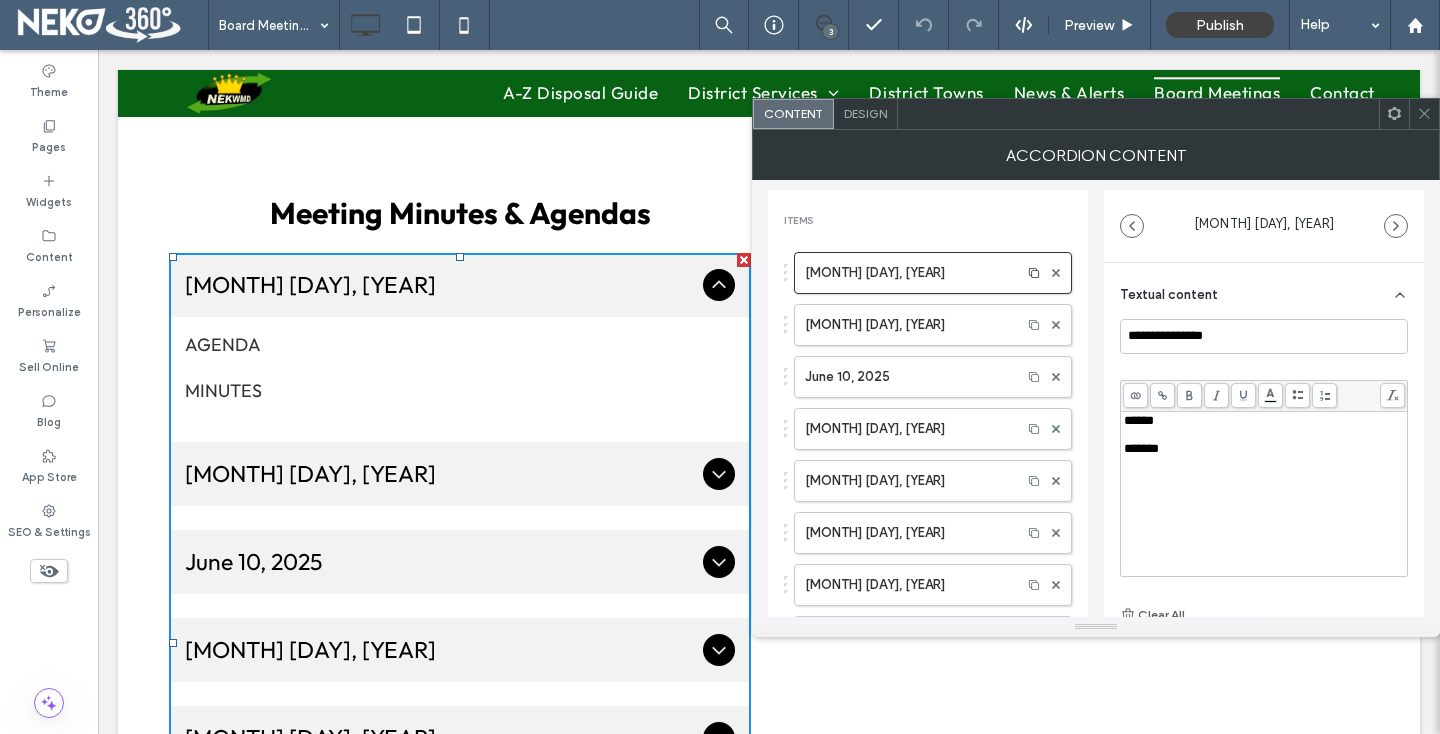 click at bounding box center [1162, 395] 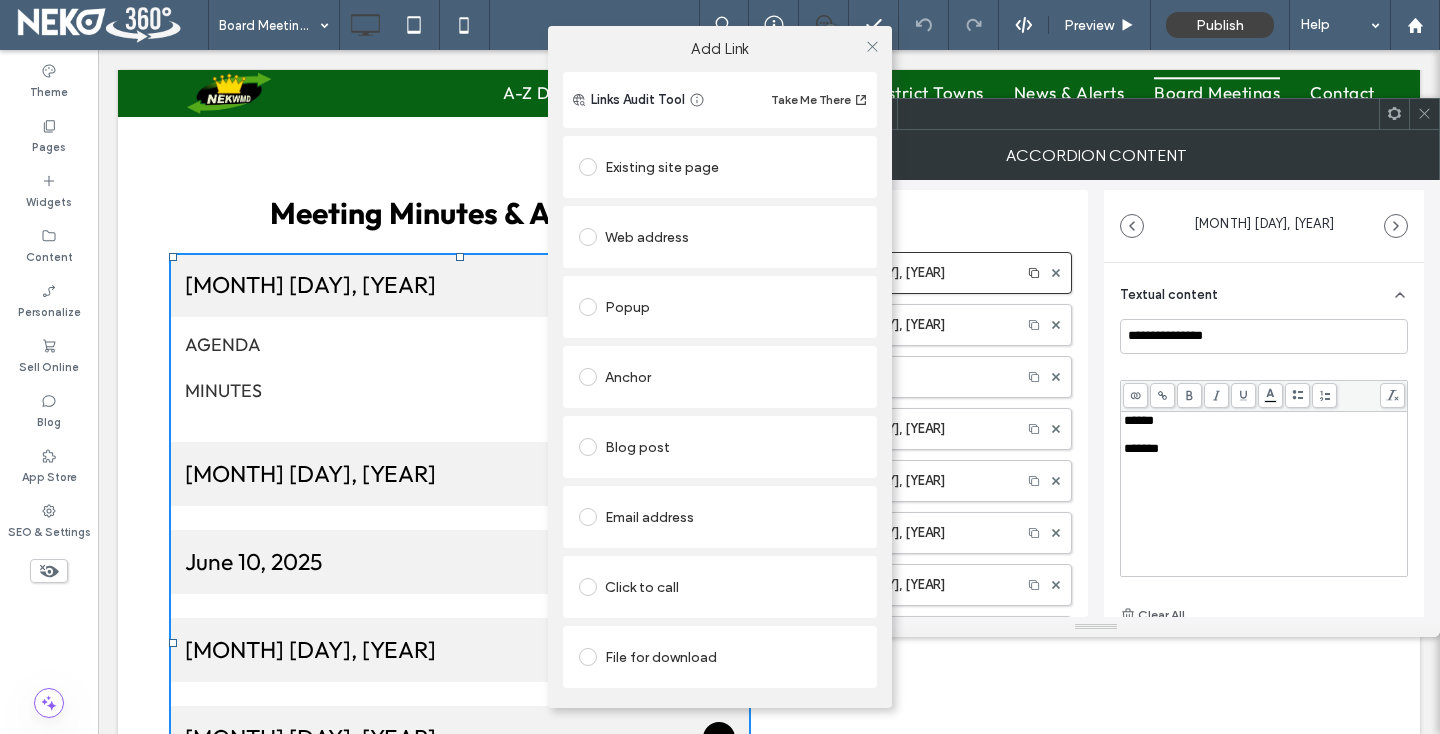 click at bounding box center [588, 657] 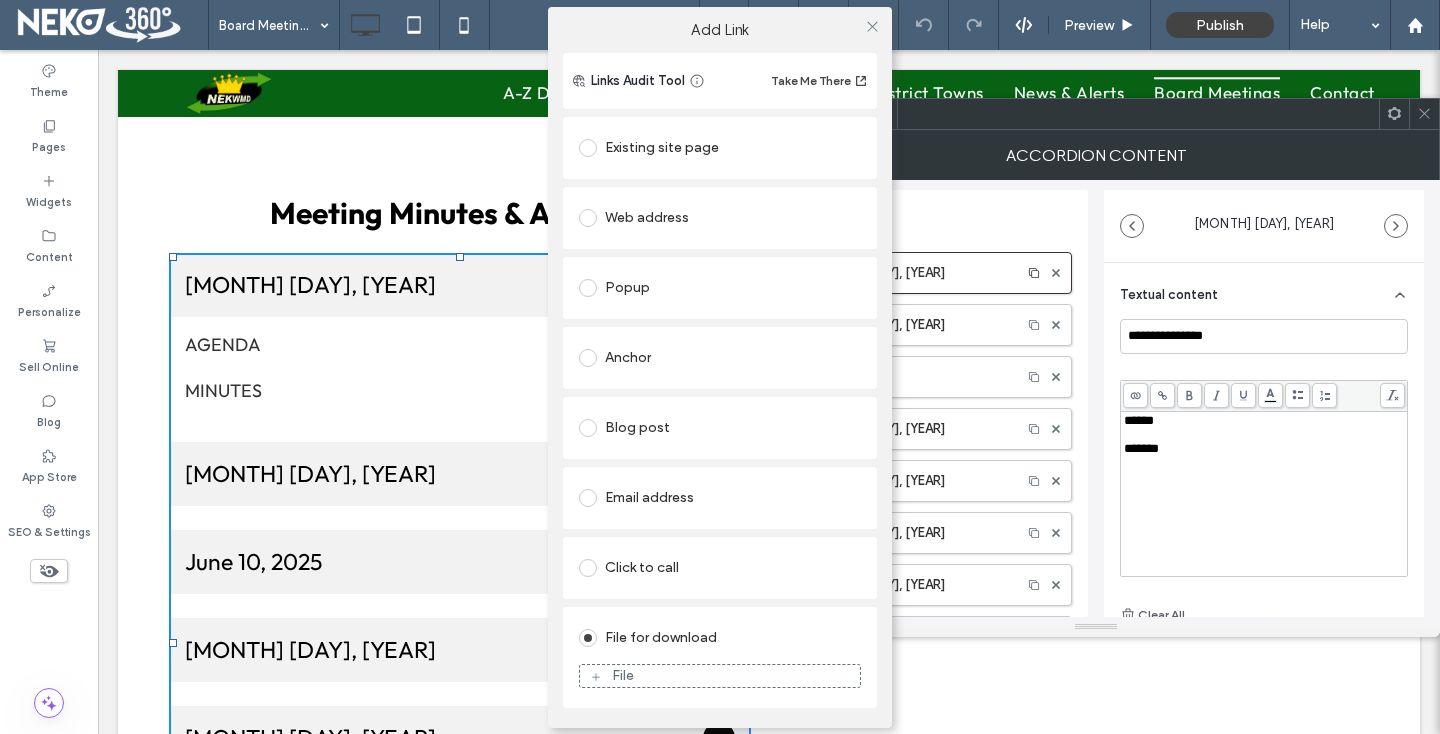click on "File" at bounding box center [623, 675] 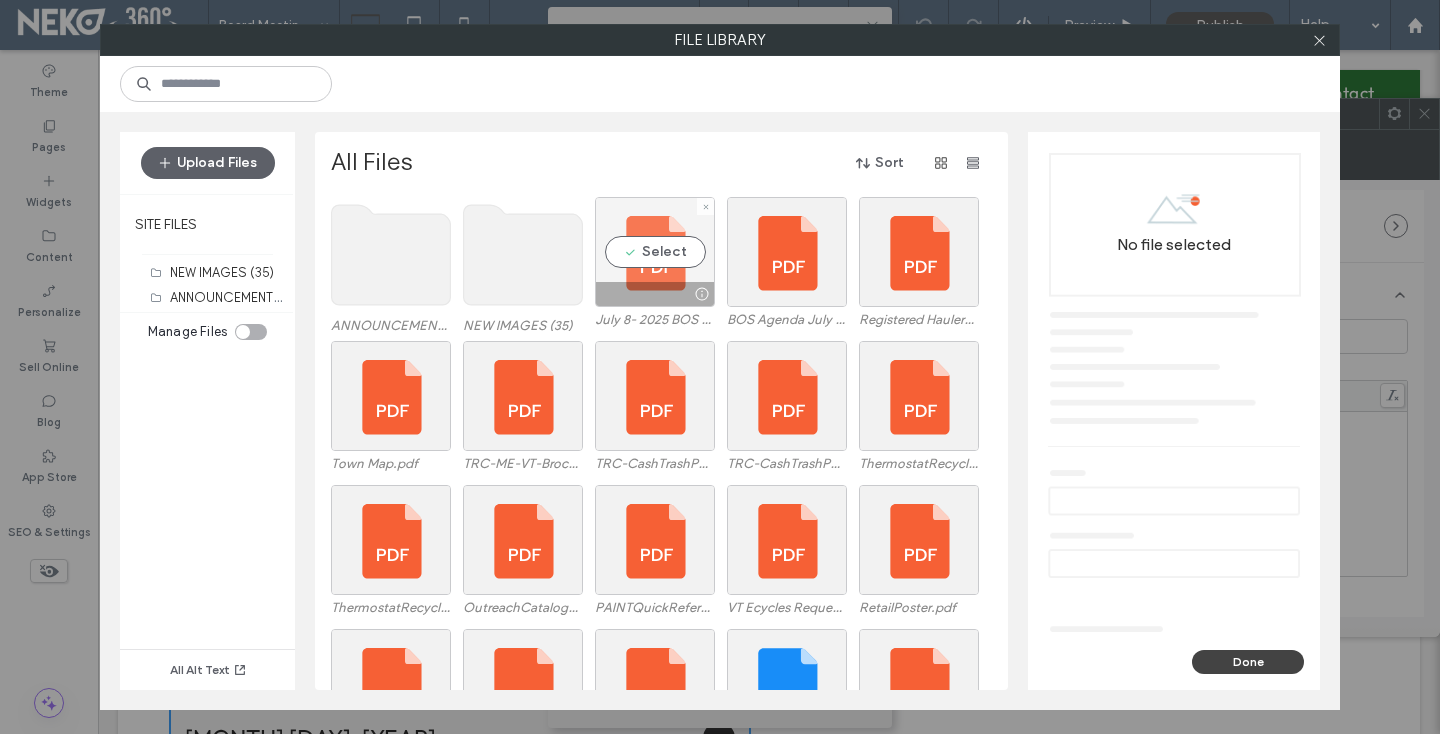 click on "Select" at bounding box center (655, 252) 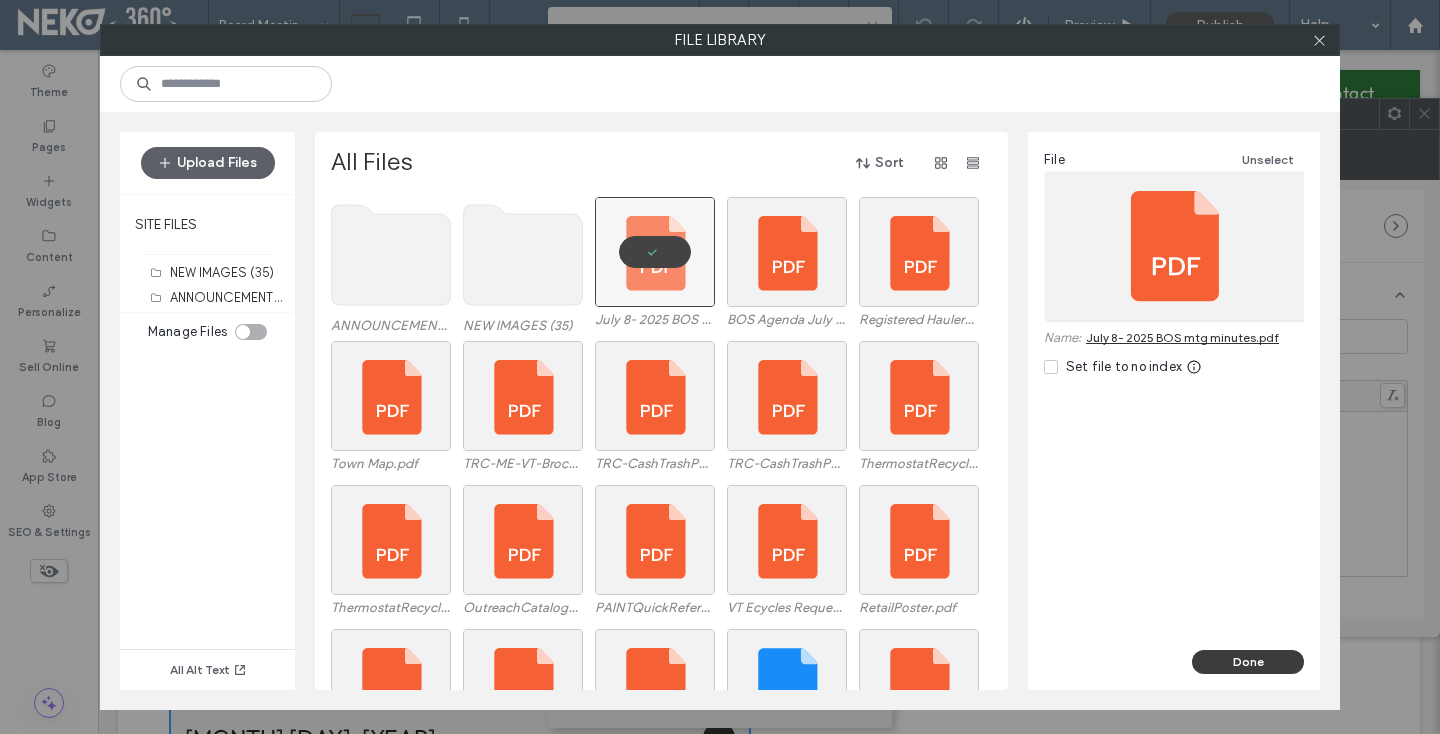 click on "Done" at bounding box center (1248, 662) 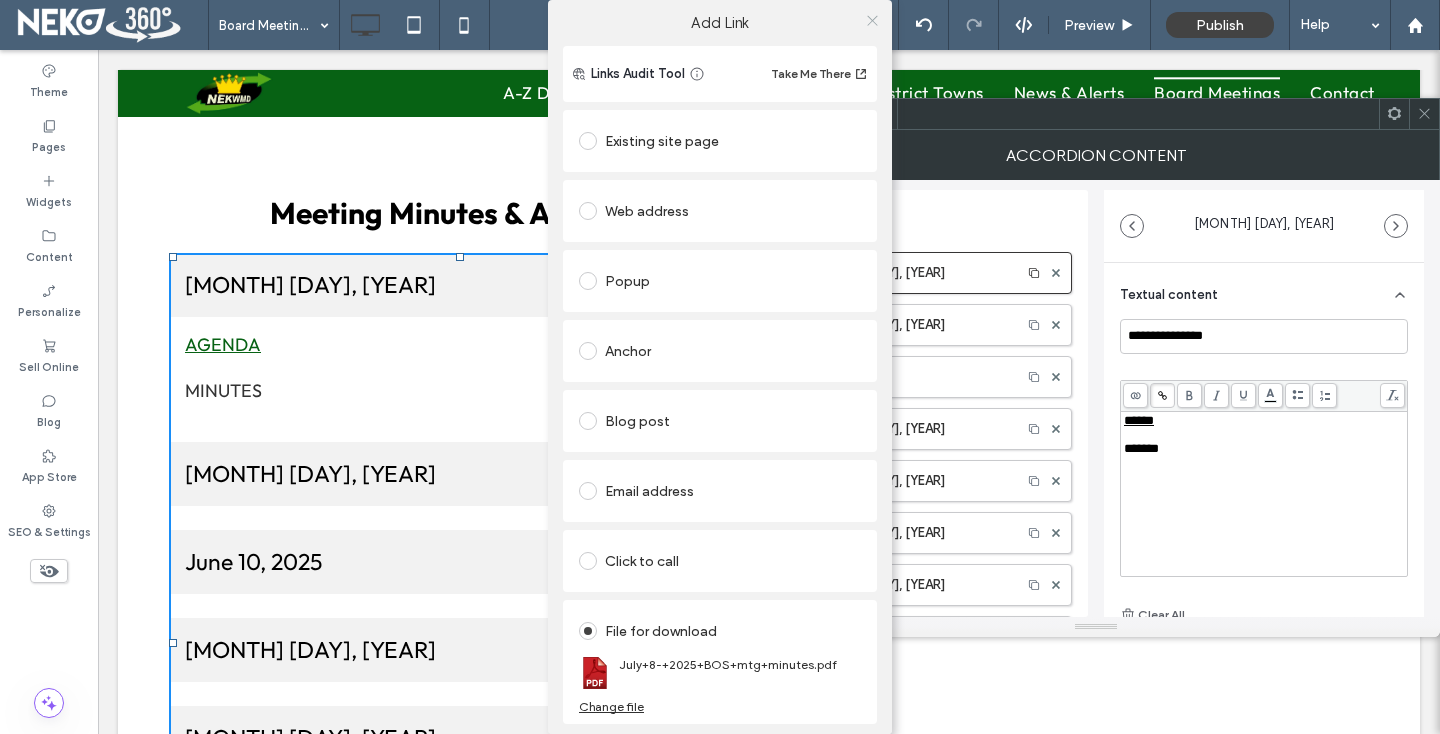 click 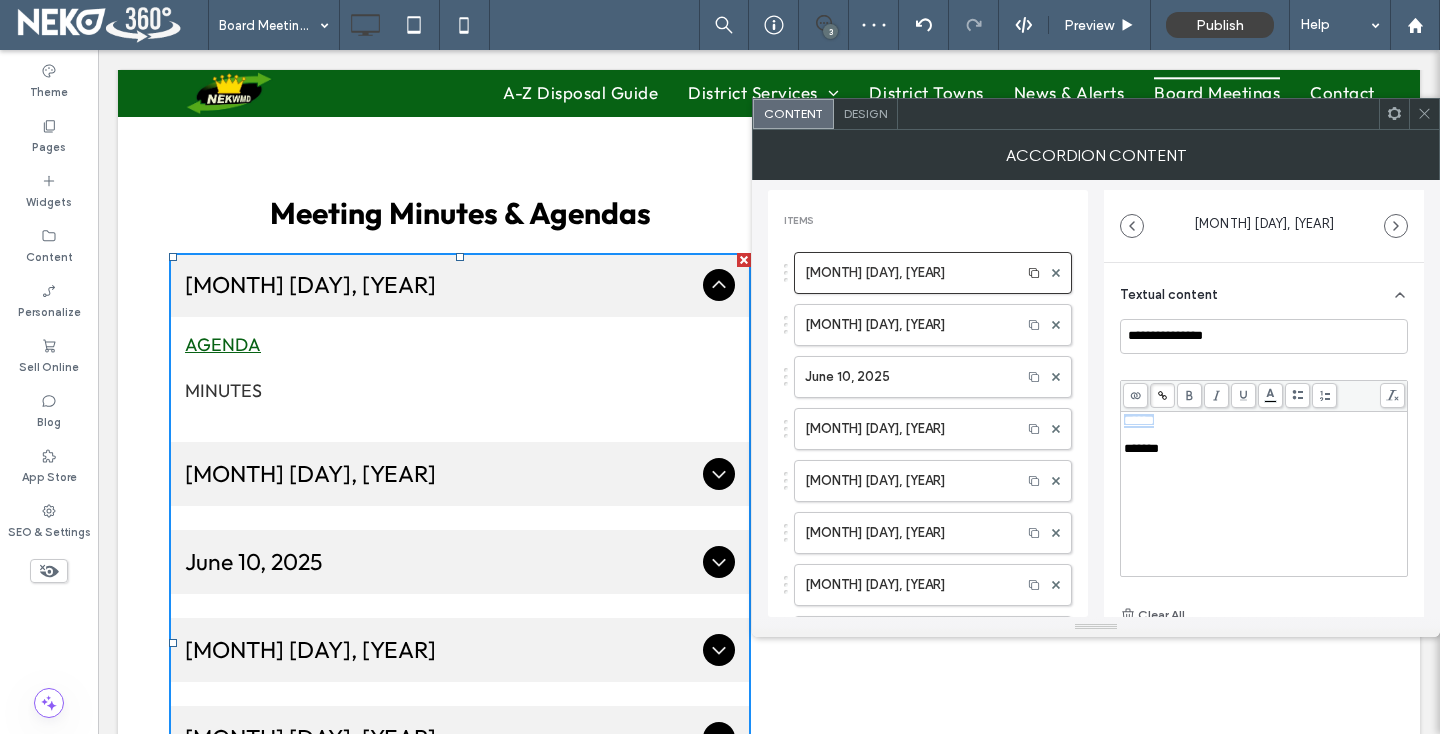click on "******" at bounding box center (1264, 421) 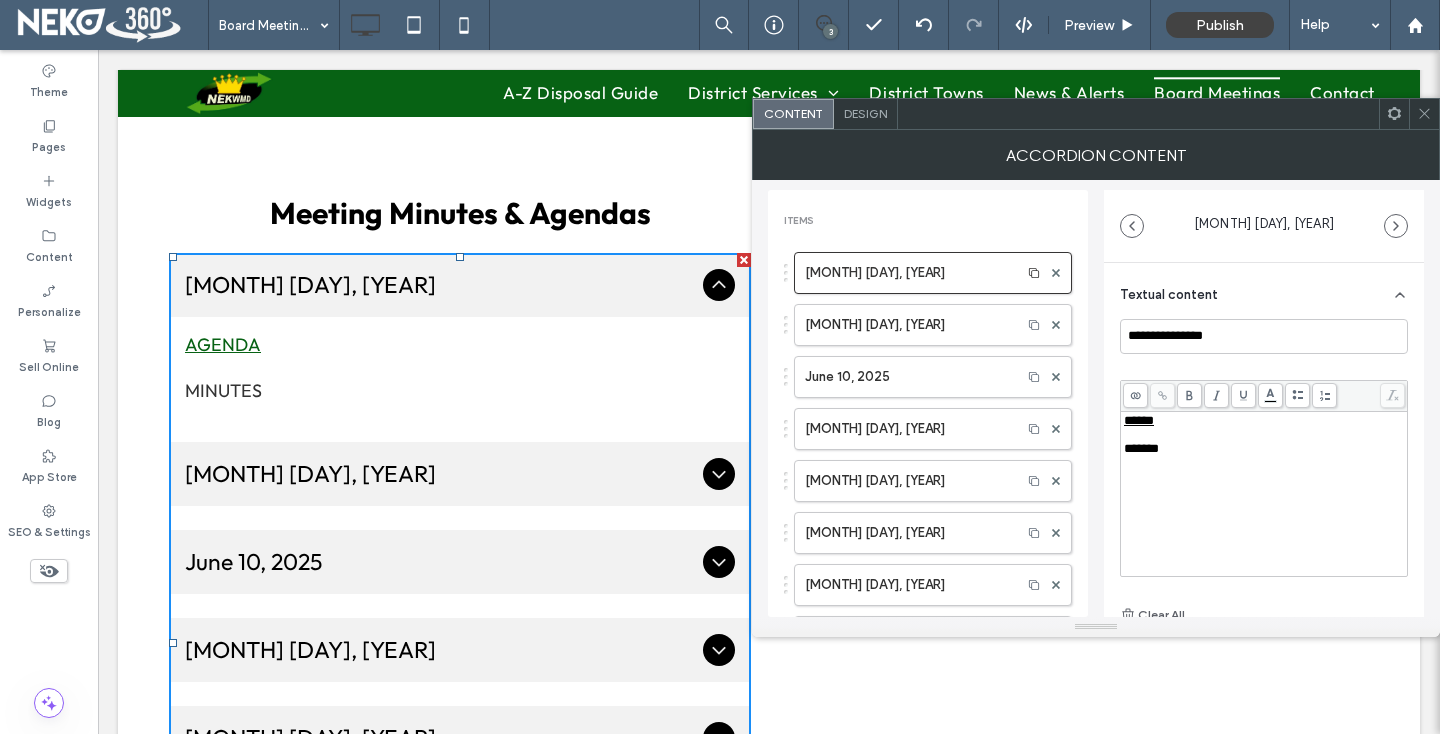 click on "******" at bounding box center (1139, 420) 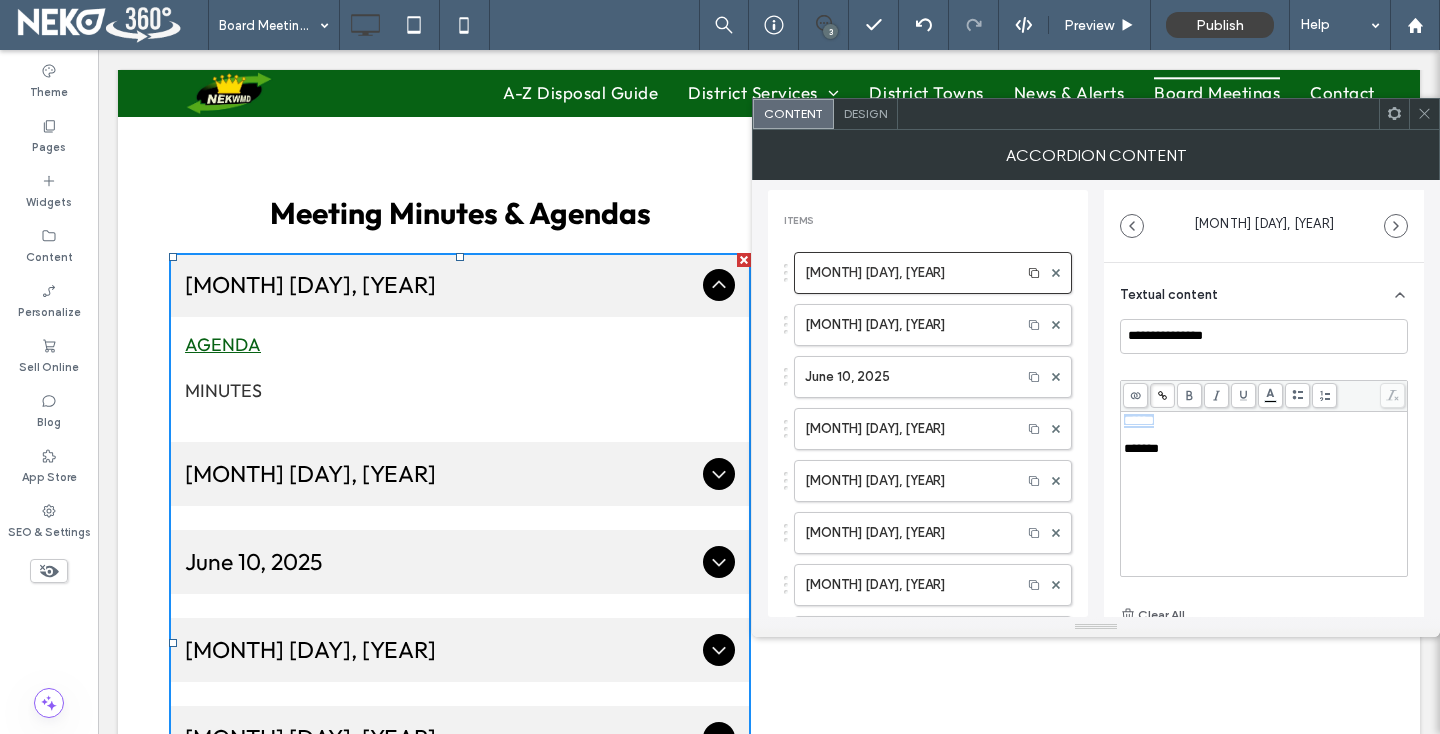 click on "******" at bounding box center [1139, 420] 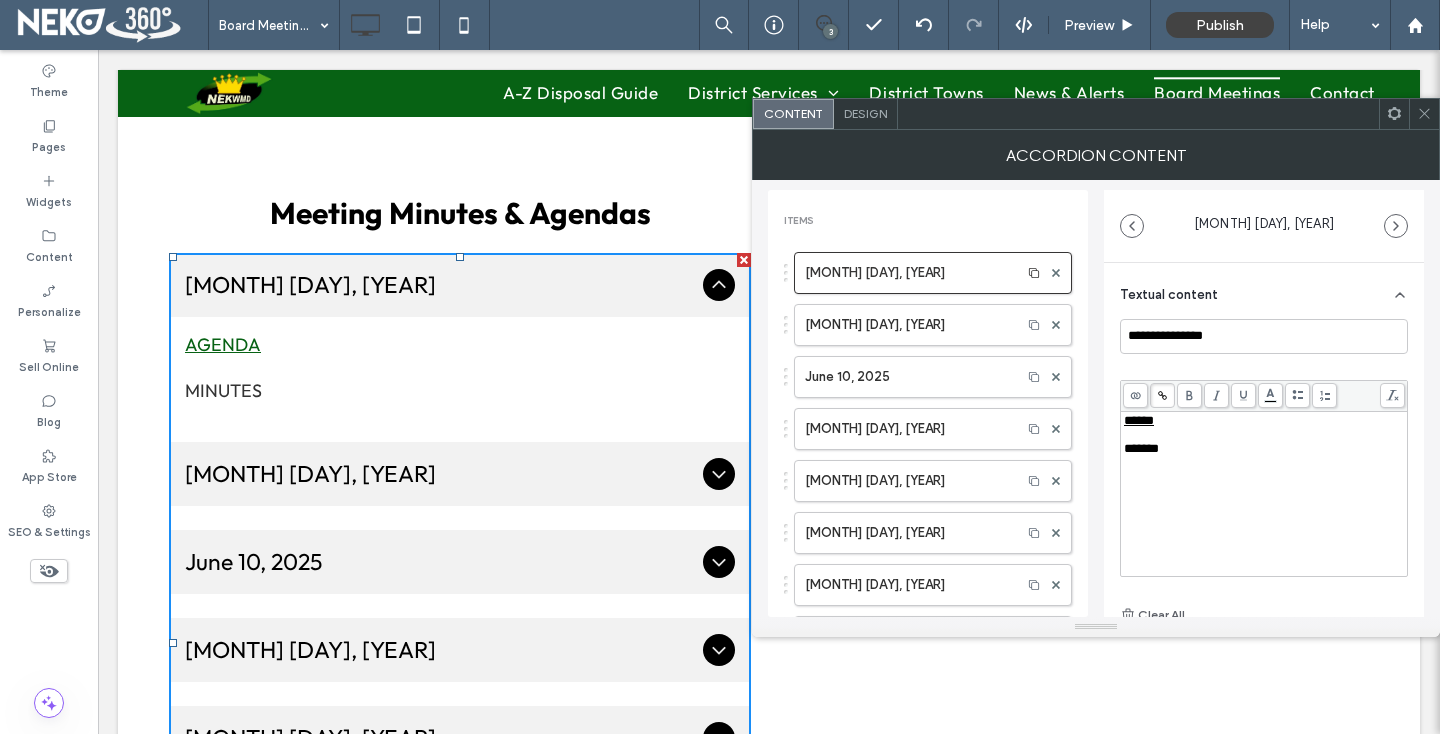 click on "*******" at bounding box center [1141, 448] 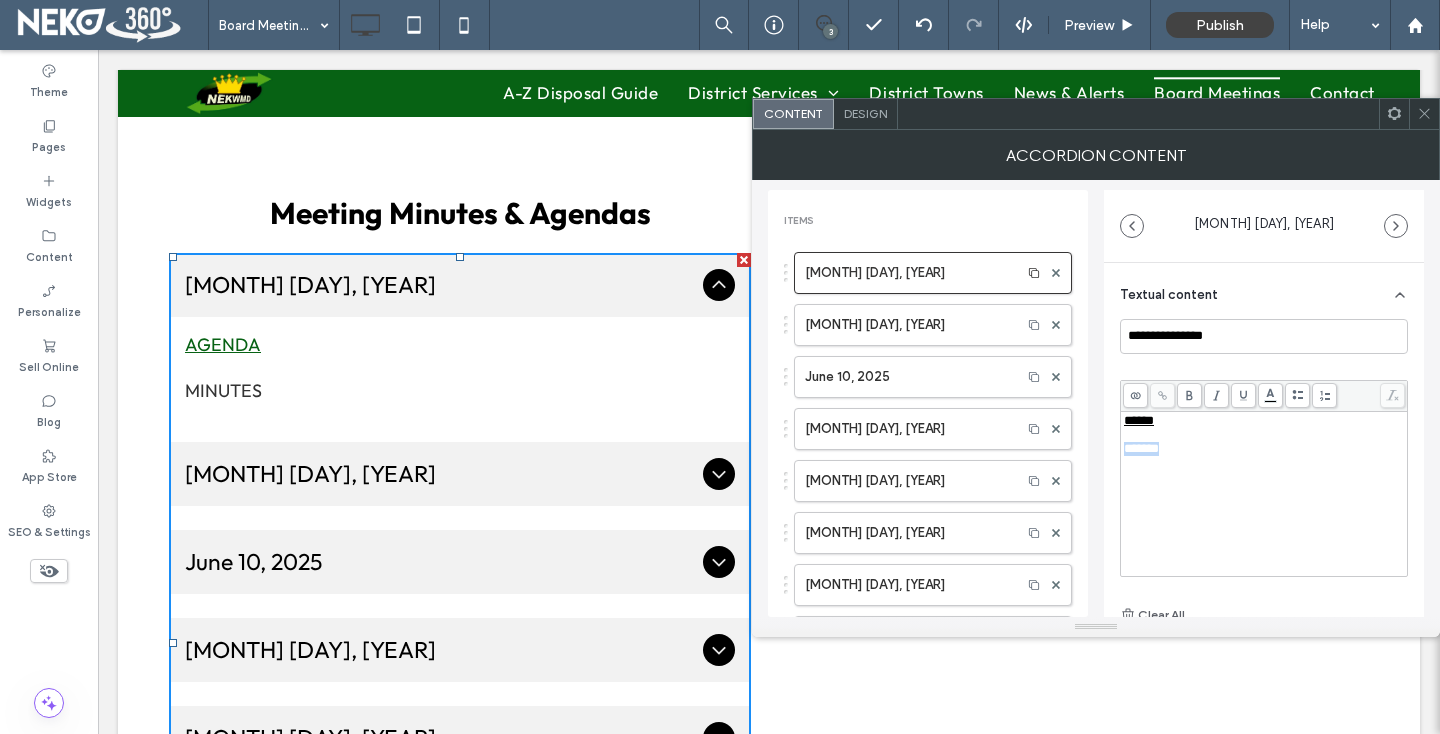 drag, startPoint x: 1179, startPoint y: 451, endPoint x: 1126, endPoint y: 453, distance: 53.037724 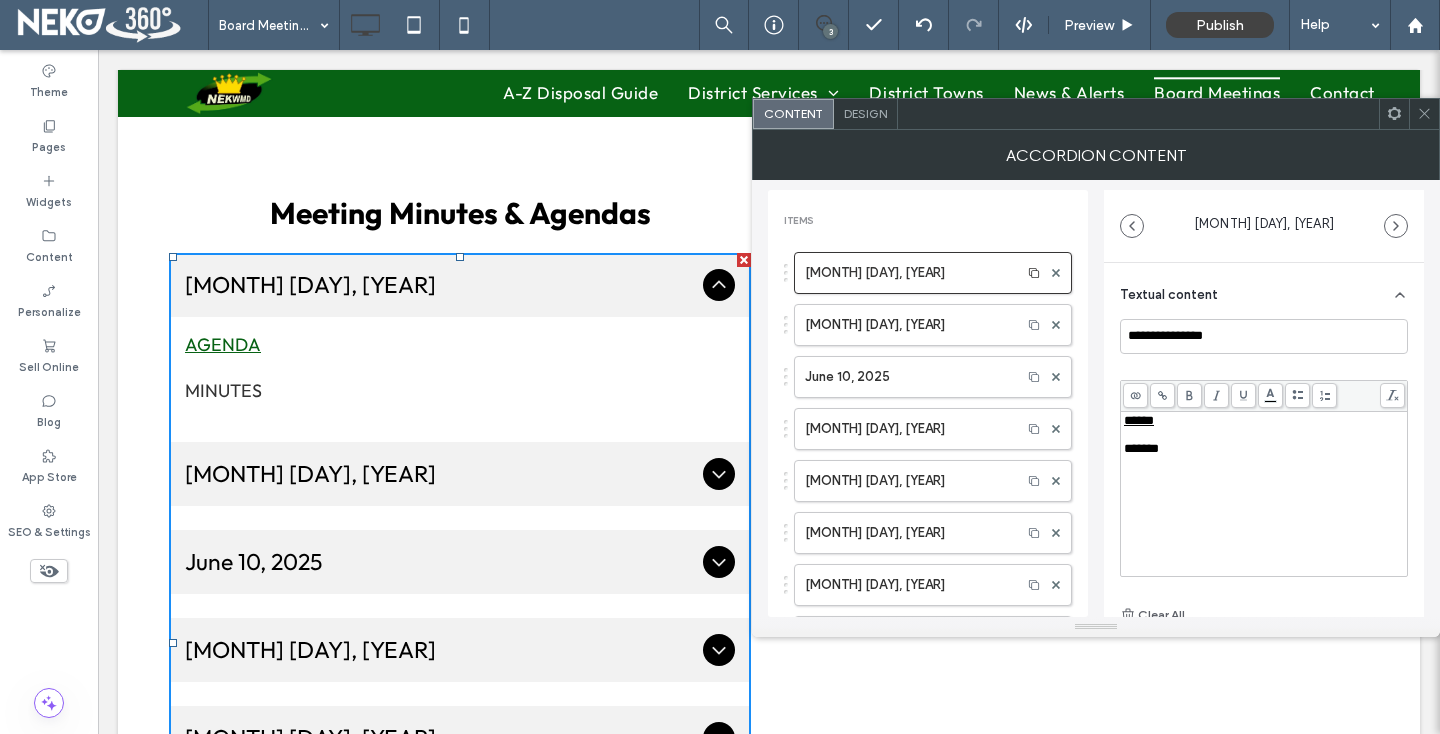 click at bounding box center (1162, 395) 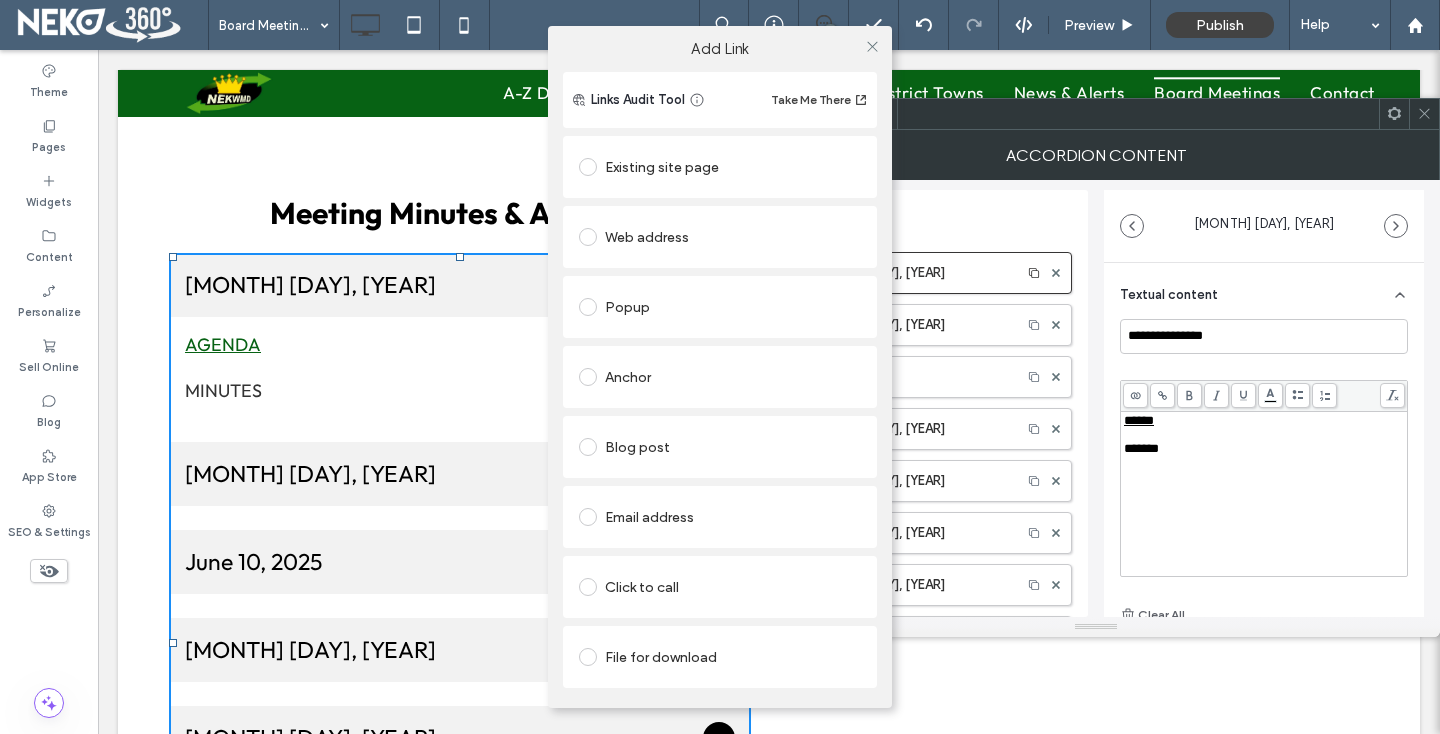 click at bounding box center [588, 657] 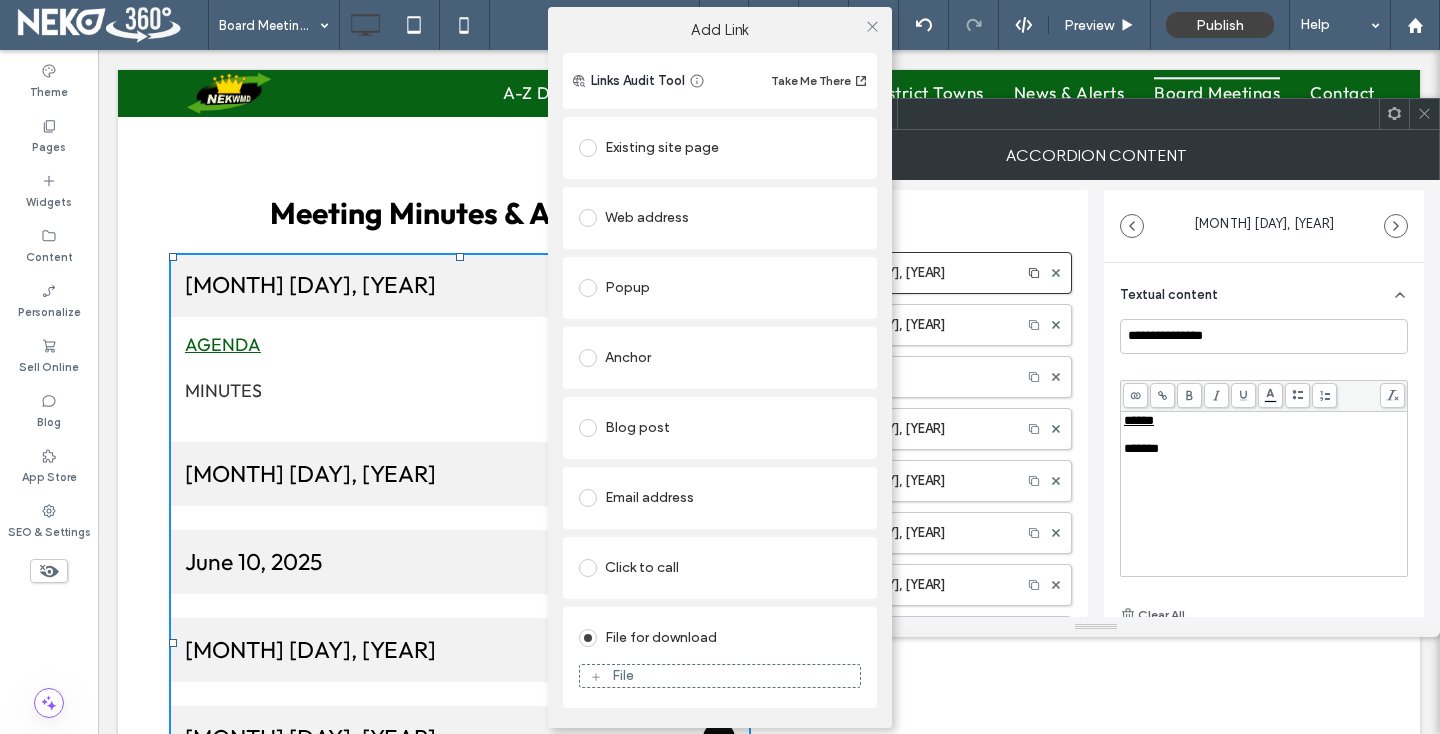 click on "File" at bounding box center (623, 675) 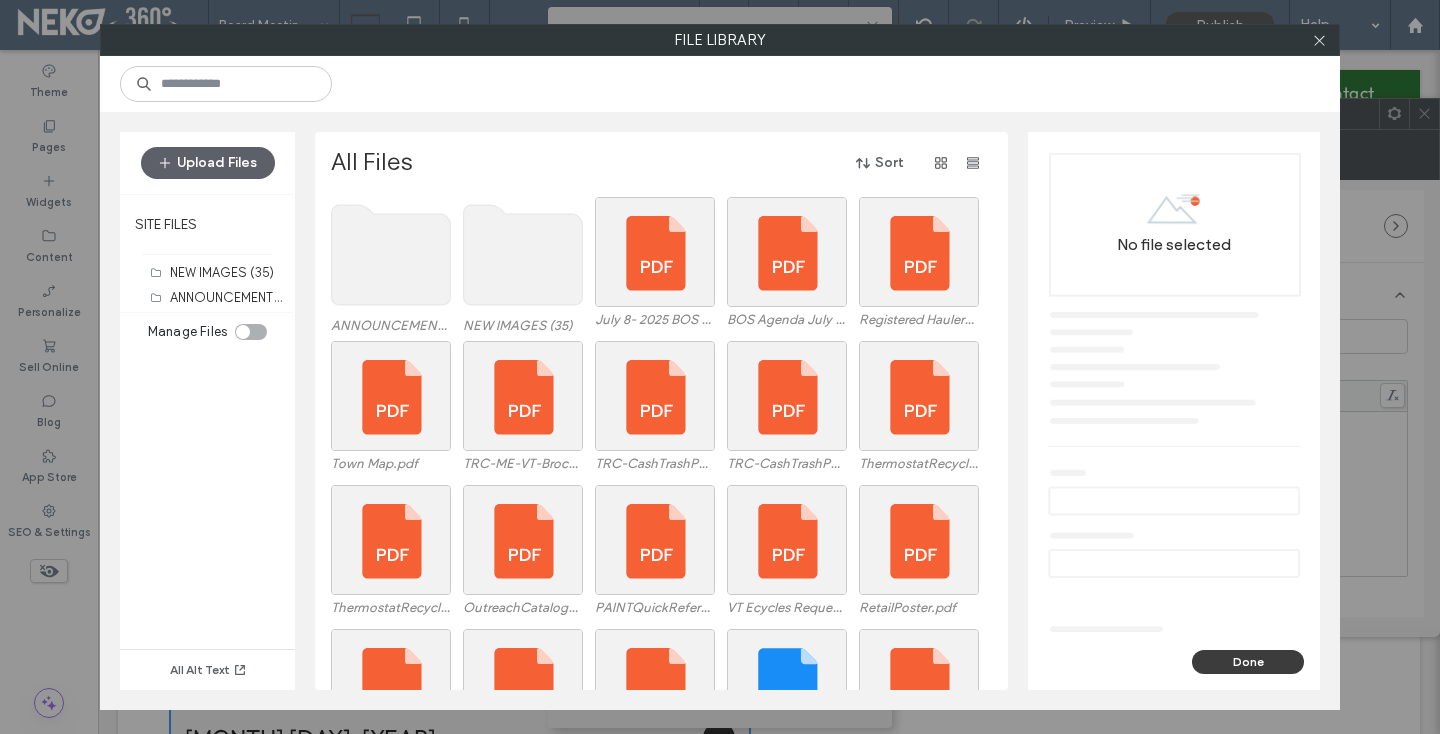 click on "Done" at bounding box center [1248, 662] 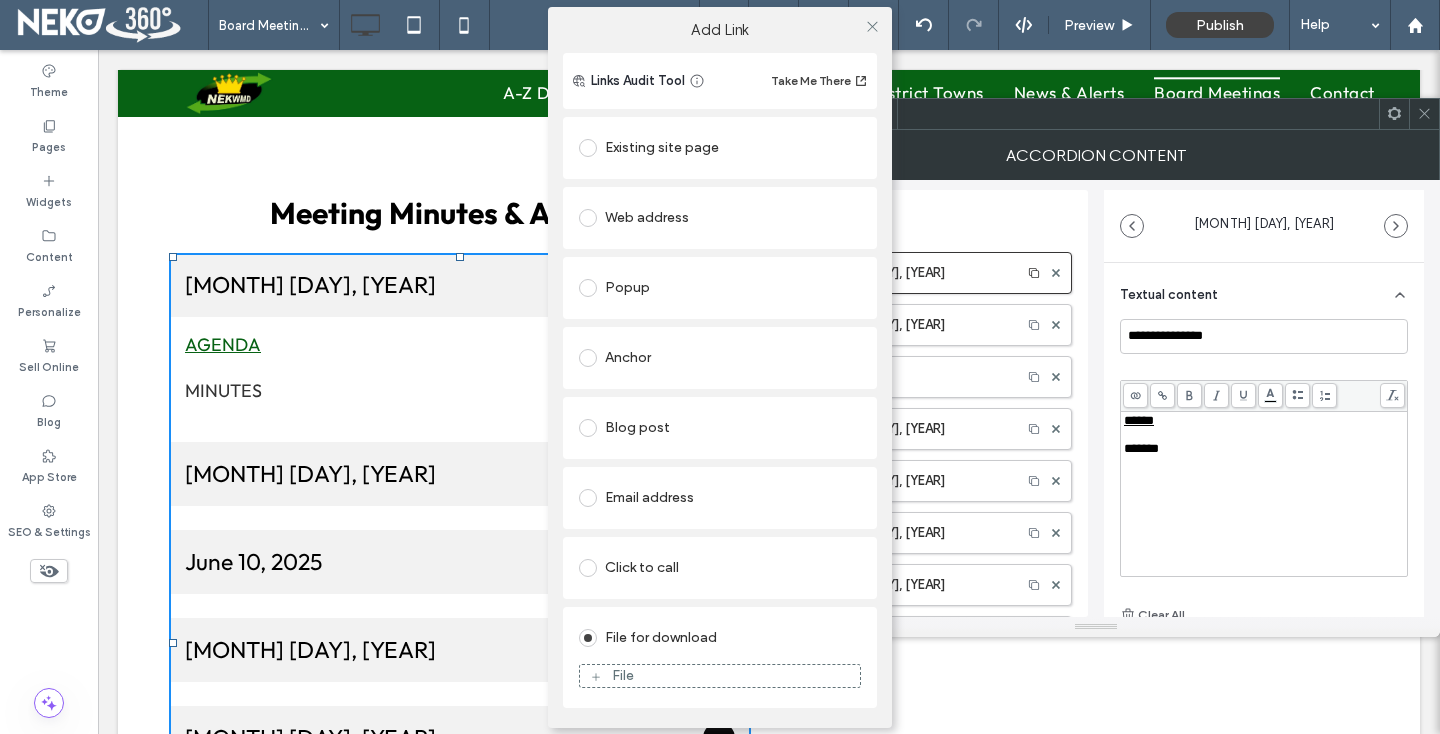 click on "Add Link Links Audit Tool Take Me There Existing site page Web address Popup Anchor Blog post Email address Click to call File for download File" at bounding box center [720, 367] 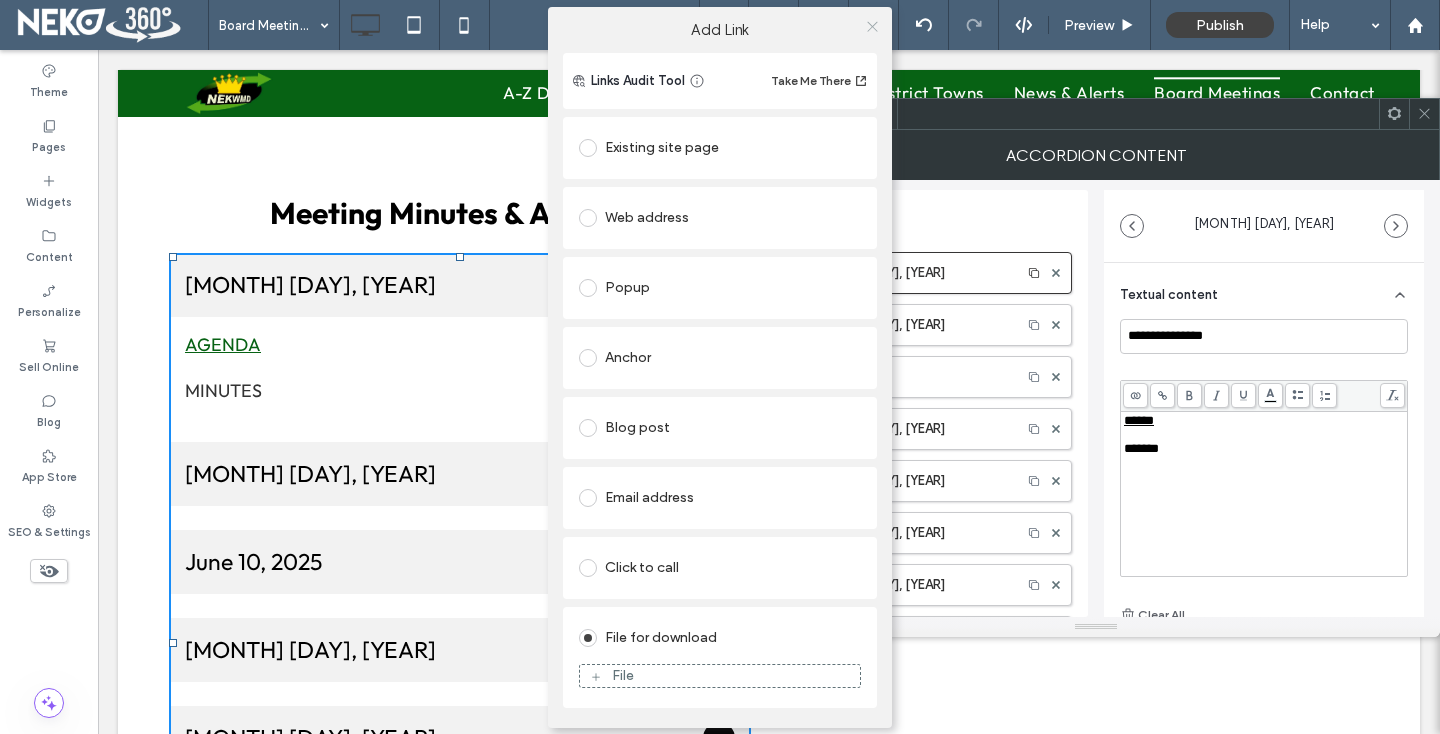 click 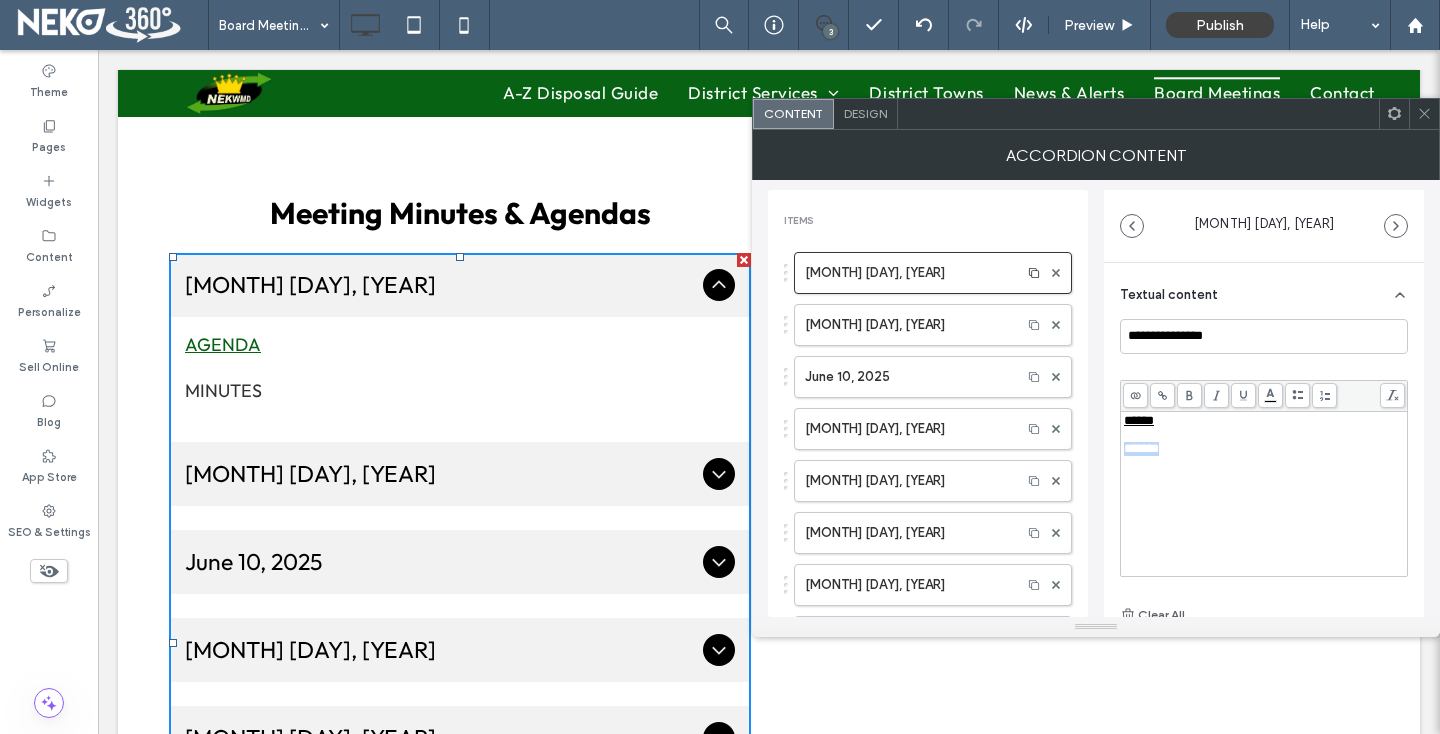 click on "*******" at bounding box center [1141, 448] 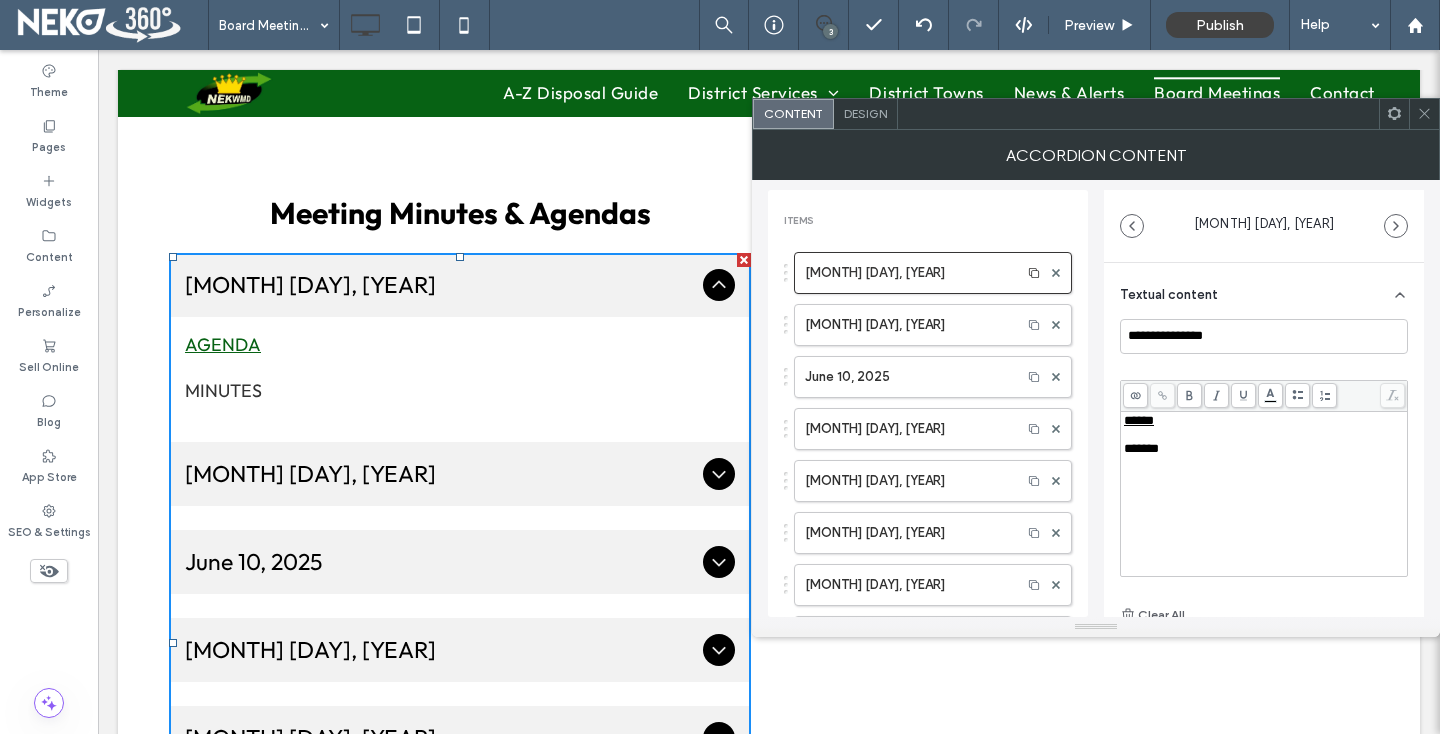 click 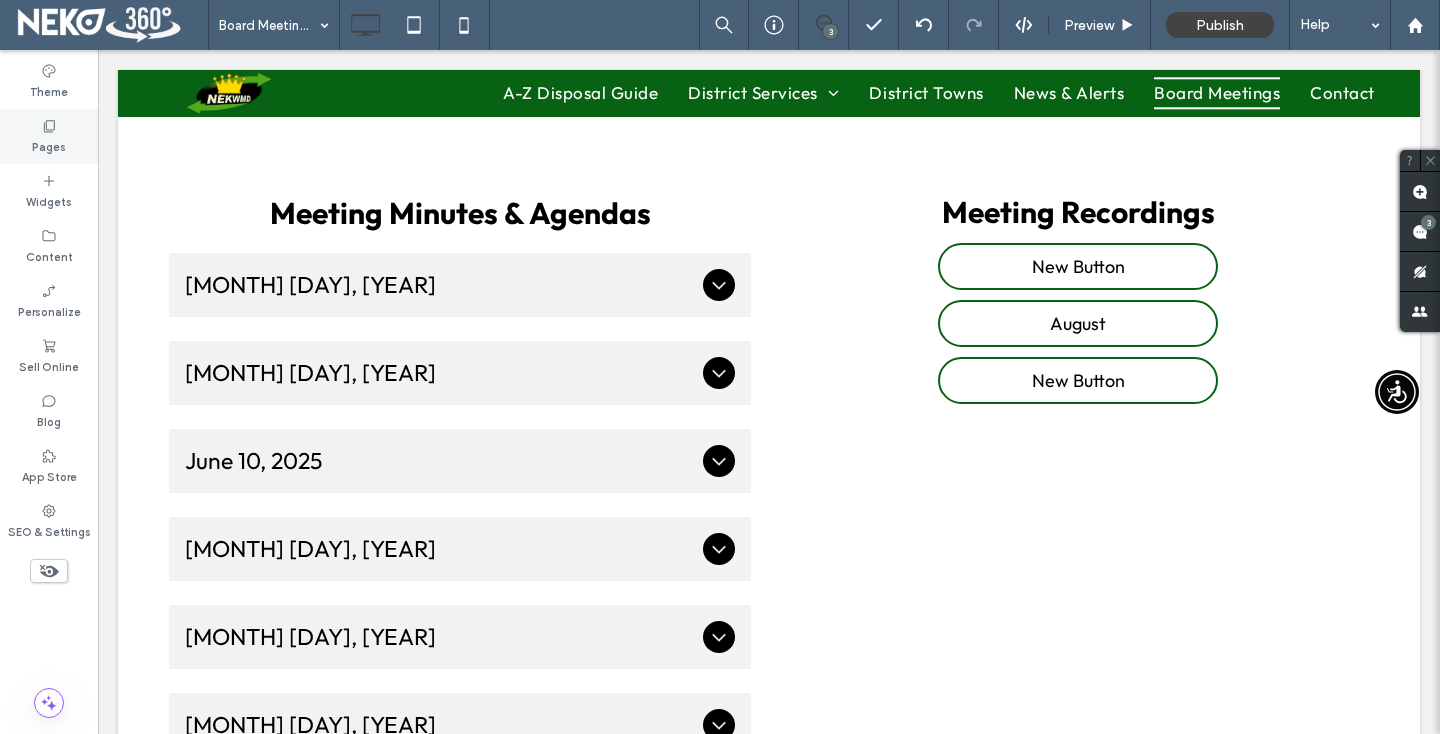 click on "Pages" at bounding box center (49, 136) 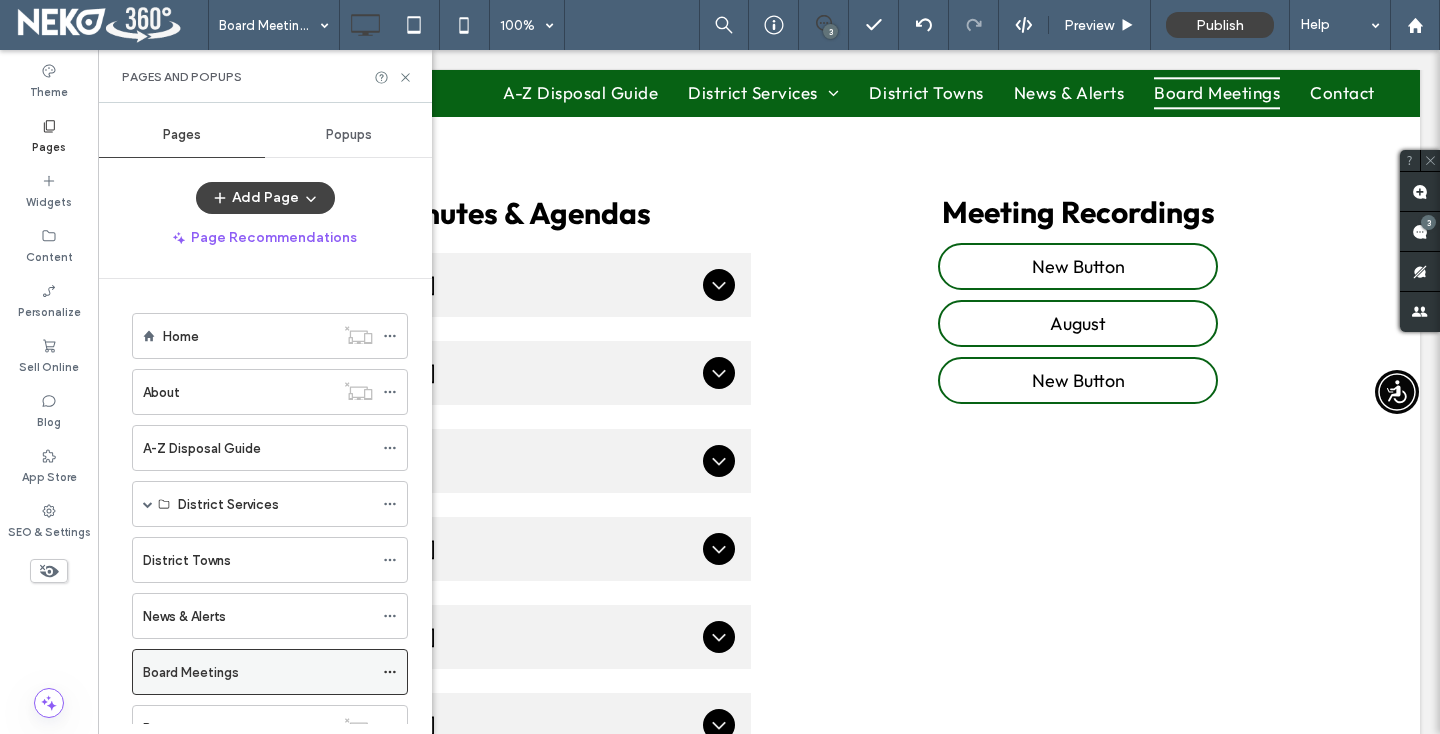 click on "Board Meetings" at bounding box center (191, 672) 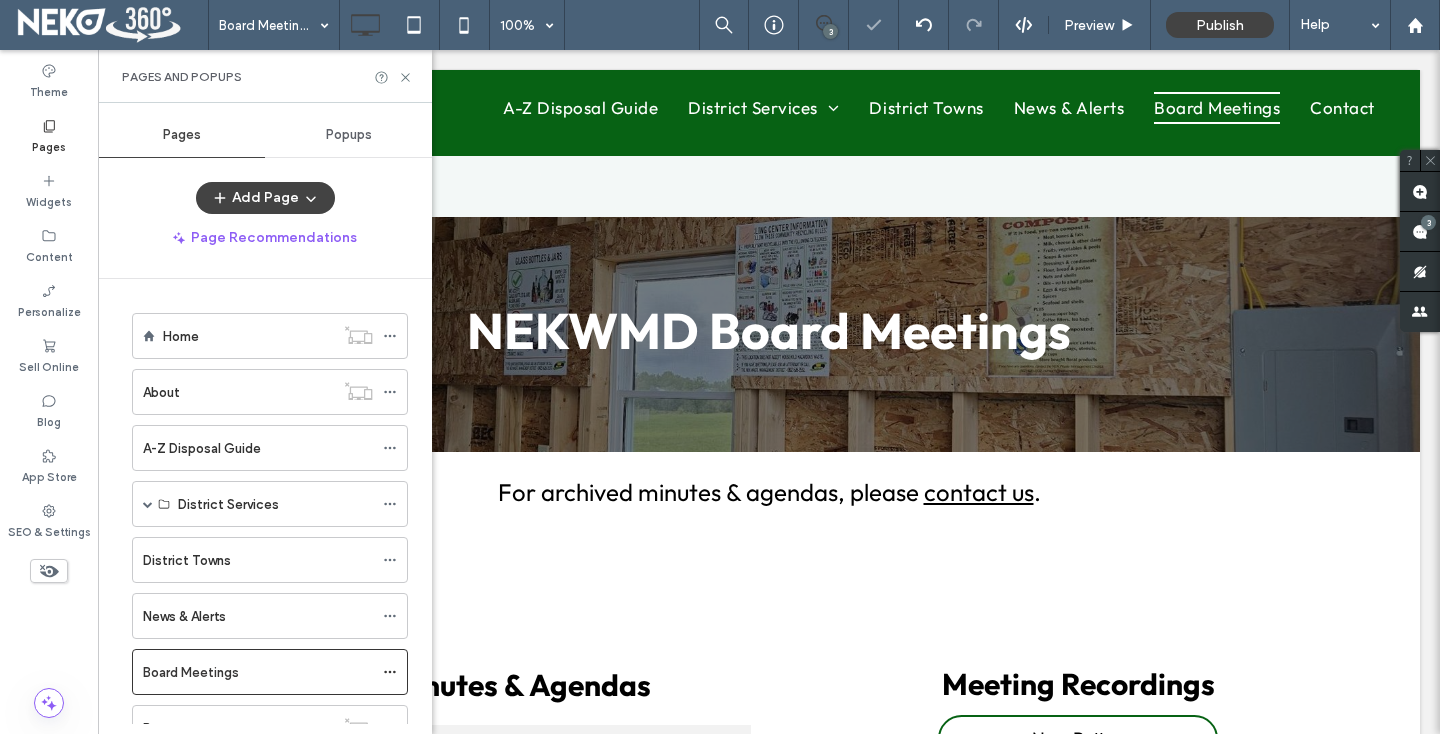 scroll, scrollTop: 0, scrollLeft: 0, axis: both 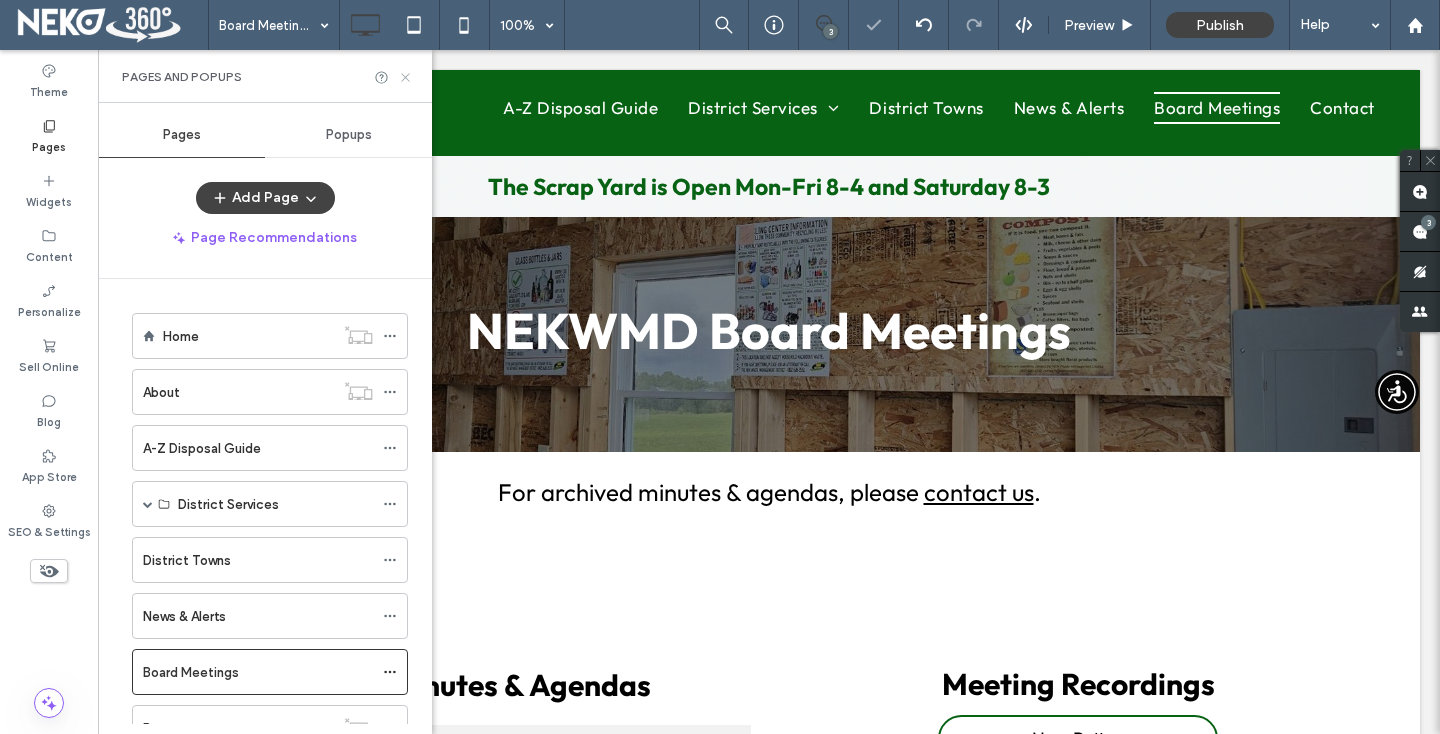click 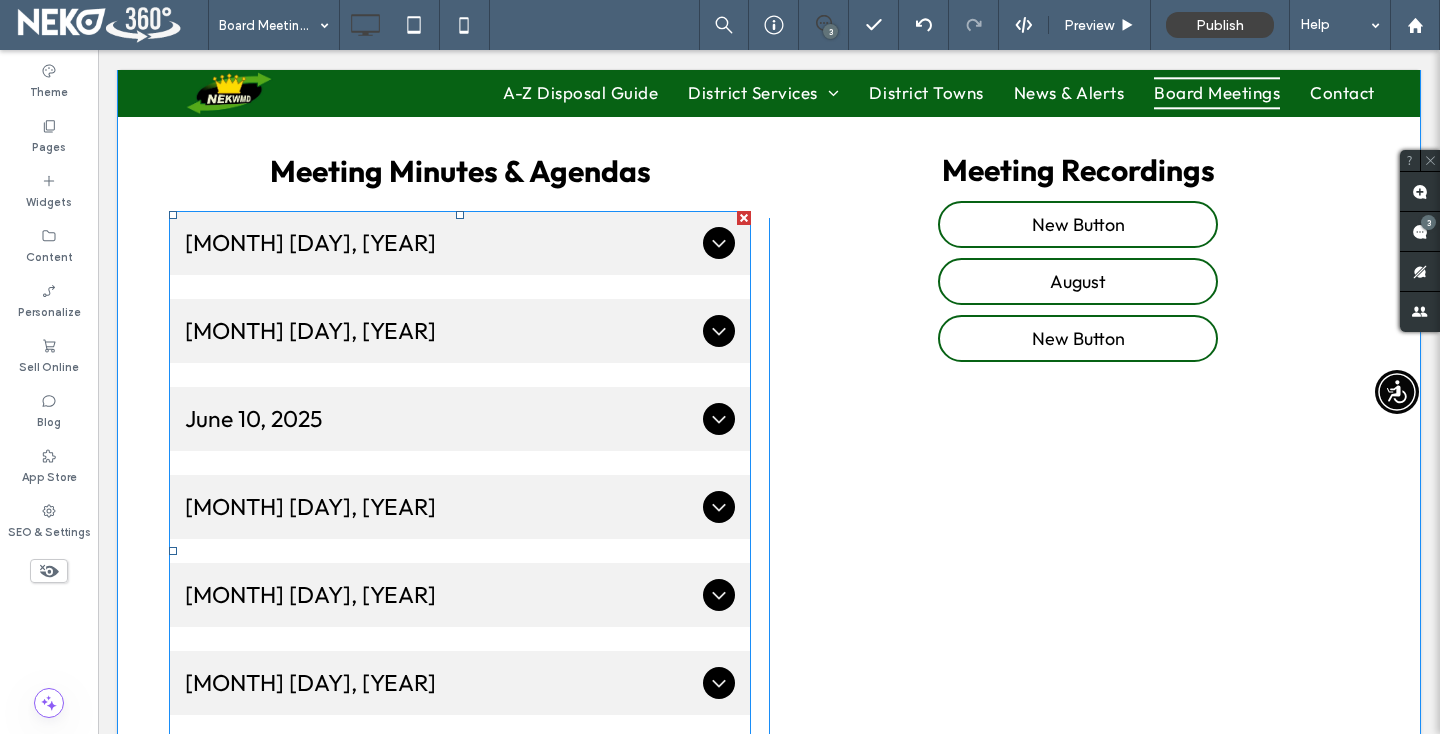scroll, scrollTop: 516, scrollLeft: 0, axis: vertical 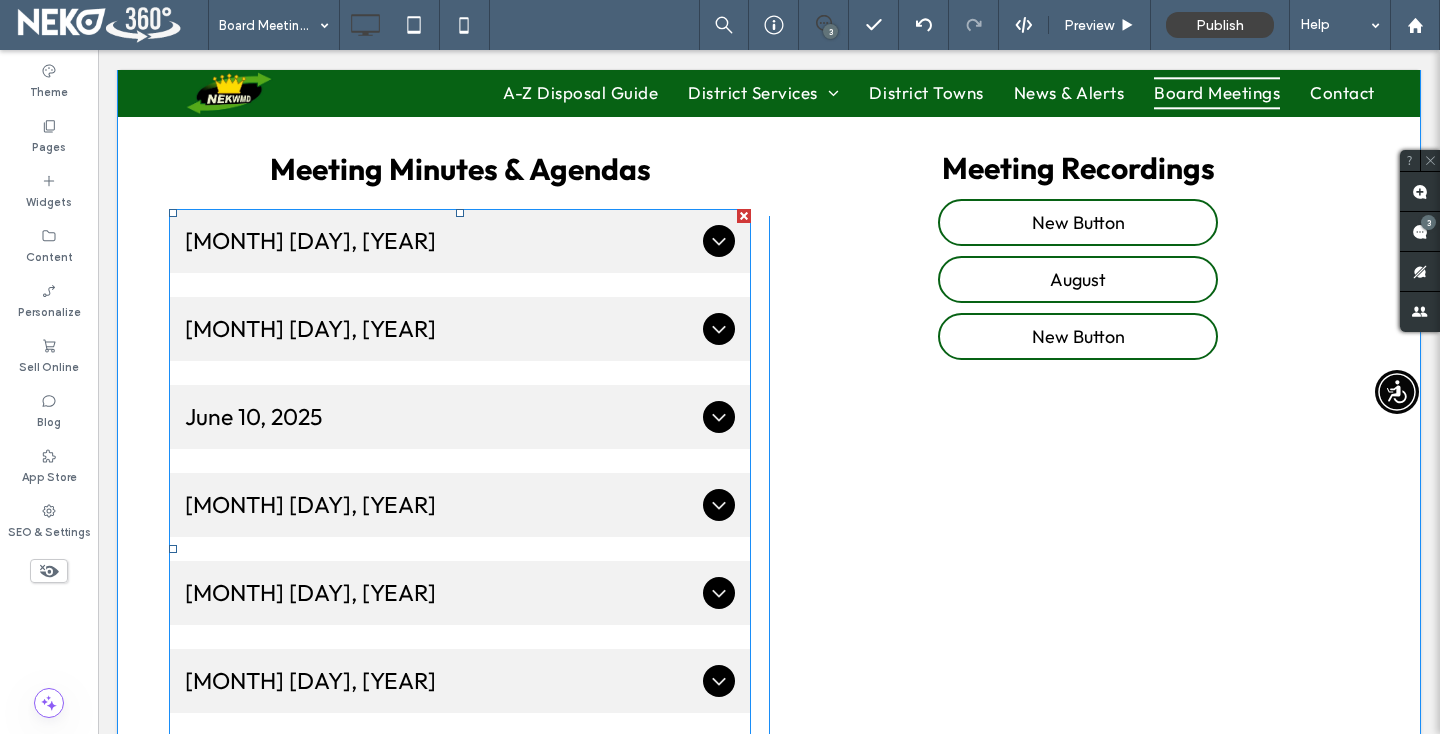 click on "July 8, 2025" at bounding box center (440, 328) 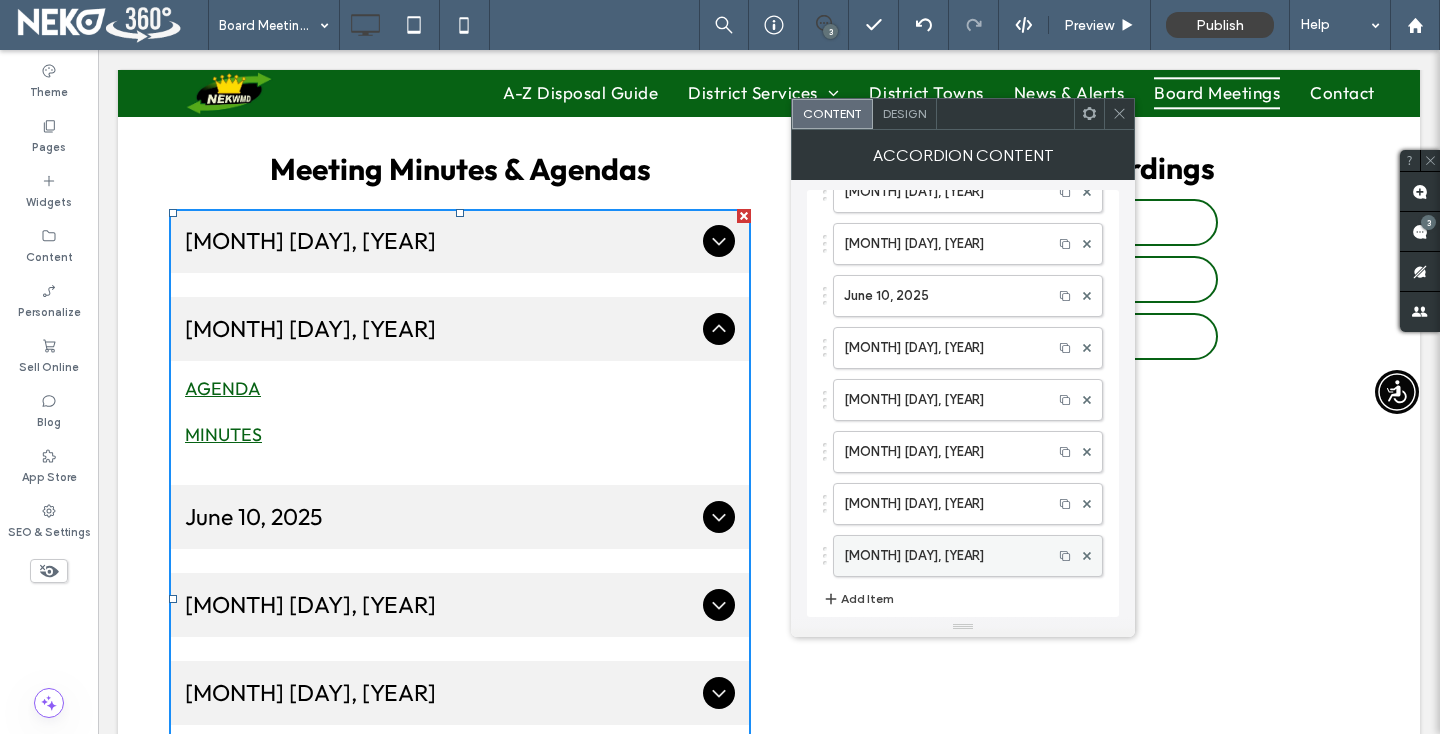 scroll, scrollTop: 0, scrollLeft: 0, axis: both 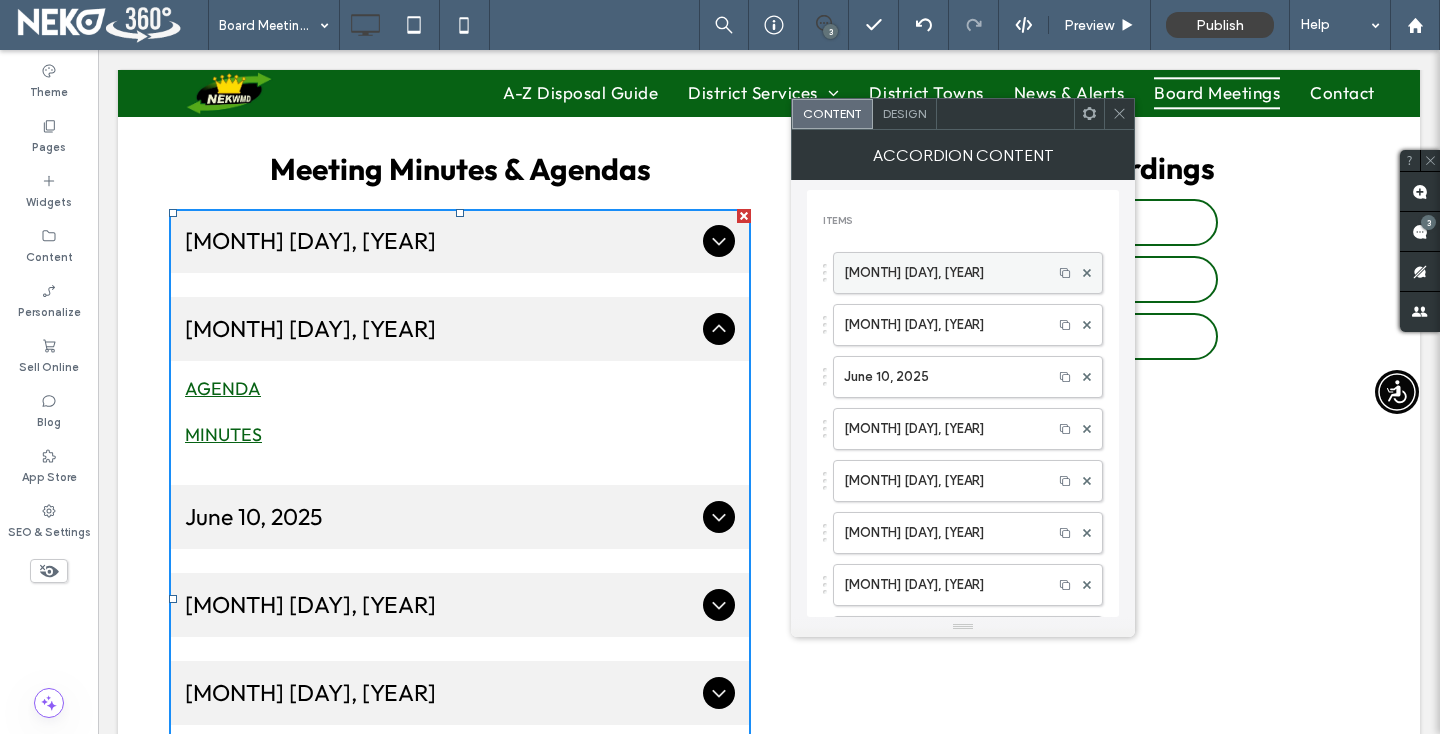 click on "August 12, 2025" at bounding box center [943, 273] 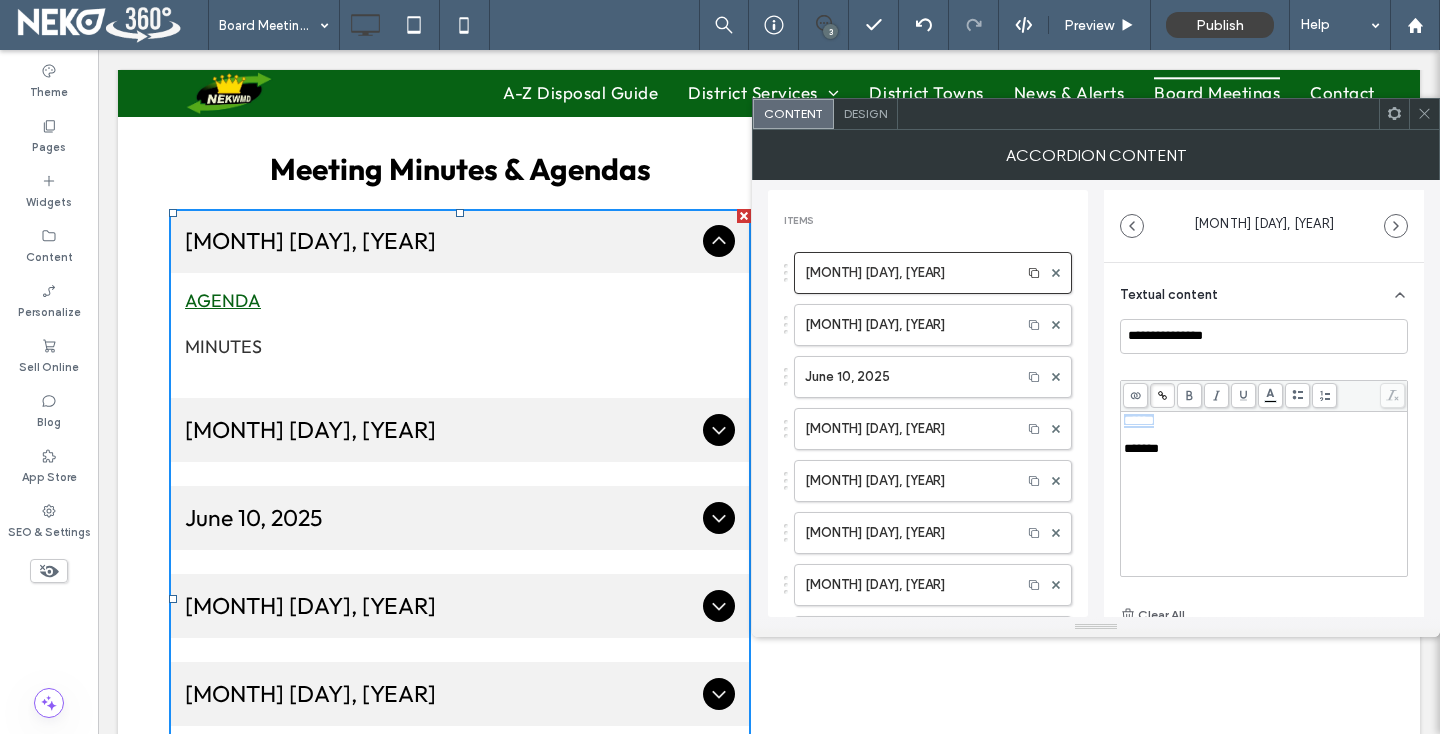 drag, startPoint x: 1181, startPoint y: 427, endPoint x: 1116, endPoint y: 424, distance: 65.06919 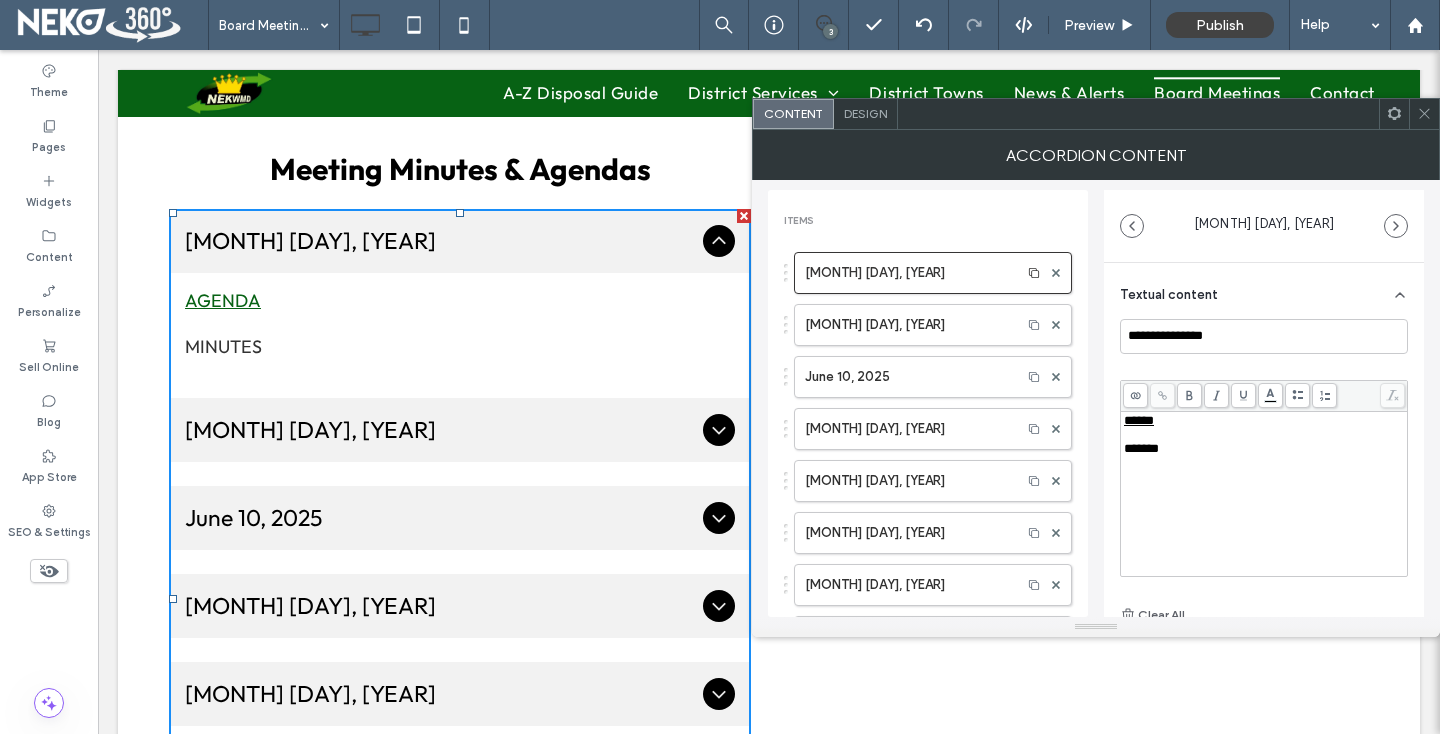 click on "******" at bounding box center [1139, 420] 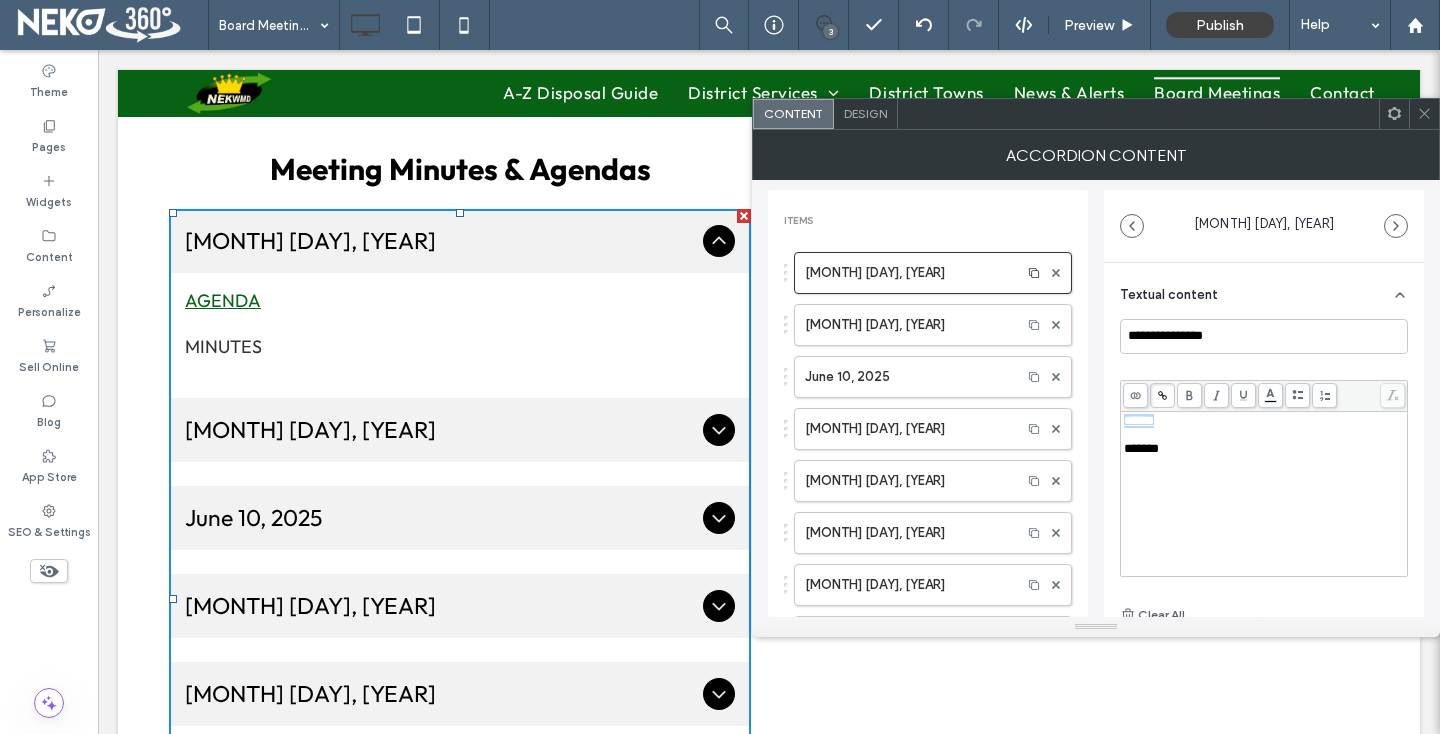 click on "******" at bounding box center [1139, 420] 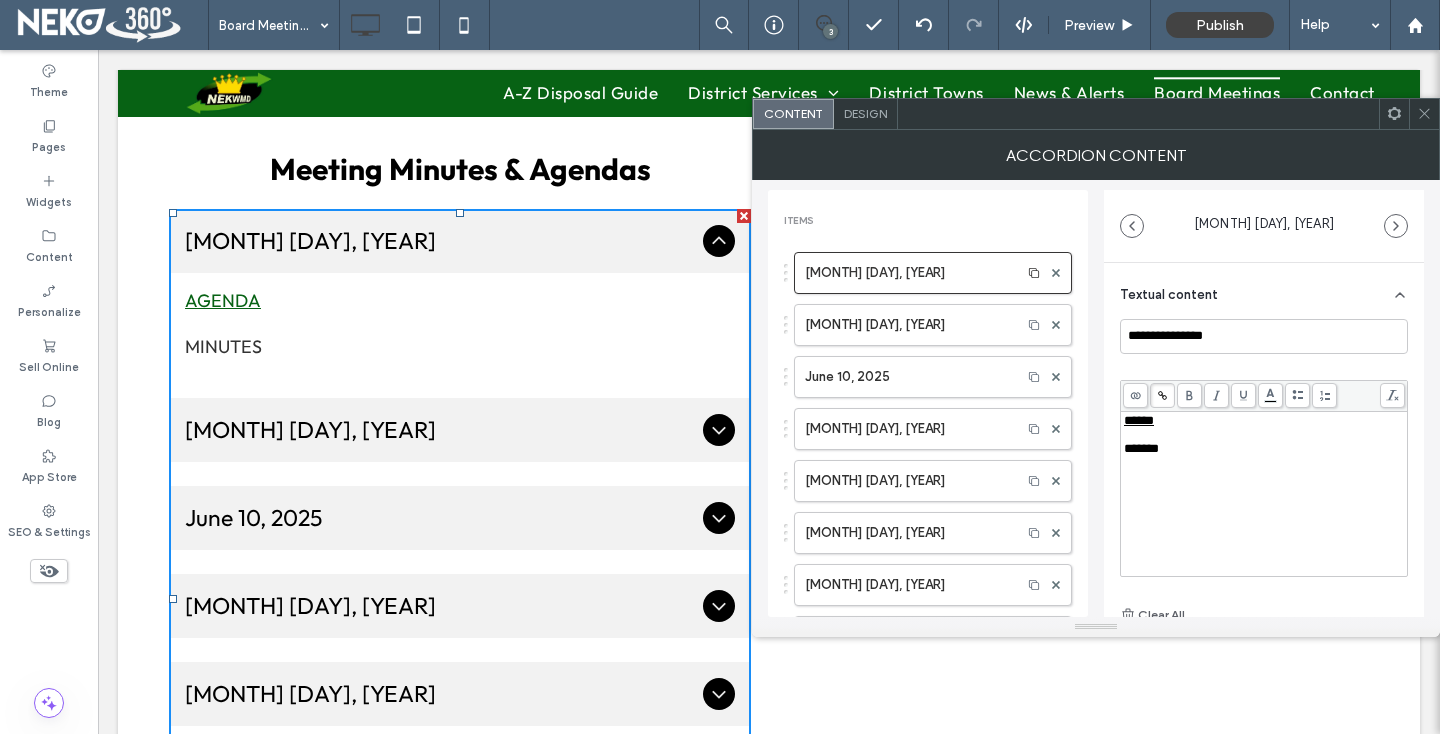 click 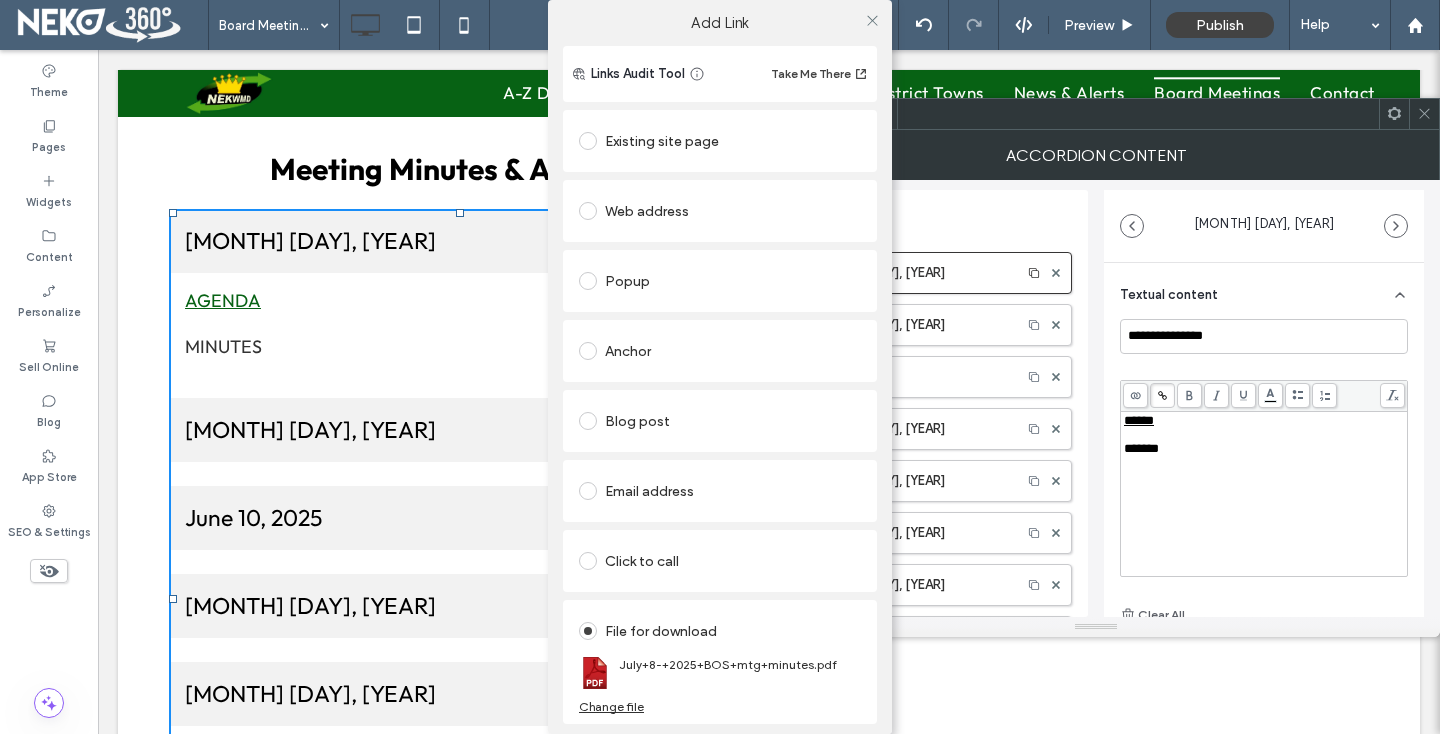 click on "Add Link Links Audit Tool Take Me There Existing site page Web address Popup Anchor Blog post Email address Click to call File for download   July+8-+2025+BOS+mtg+minutes.pdf   Change file Remove link" at bounding box center [720, 367] 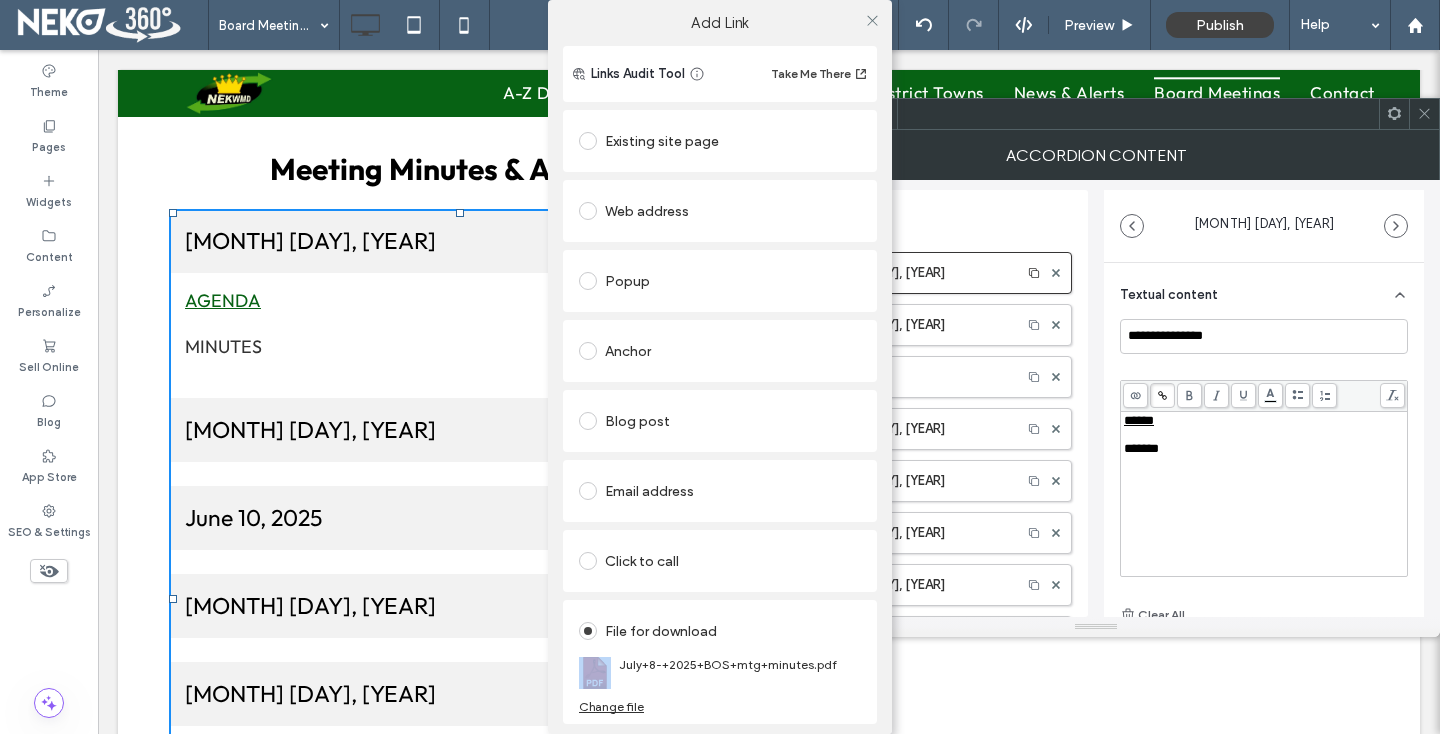 click on "Add Link Links Audit Tool Take Me There Existing site page Web address Popup Anchor Blog post Email address Click to call File for download   July+8-+2025+BOS+mtg+minutes.pdf   Change file Remove link" at bounding box center [720, 367] 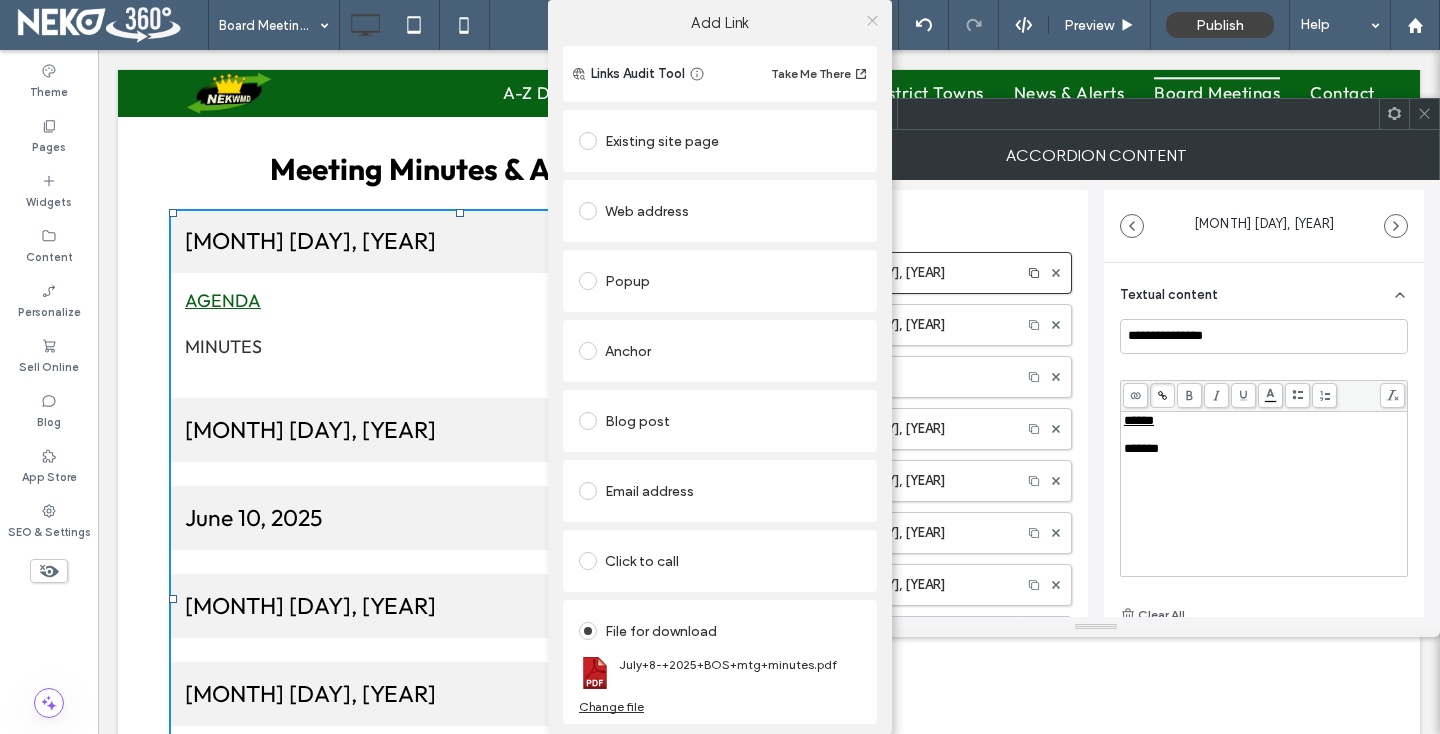 click 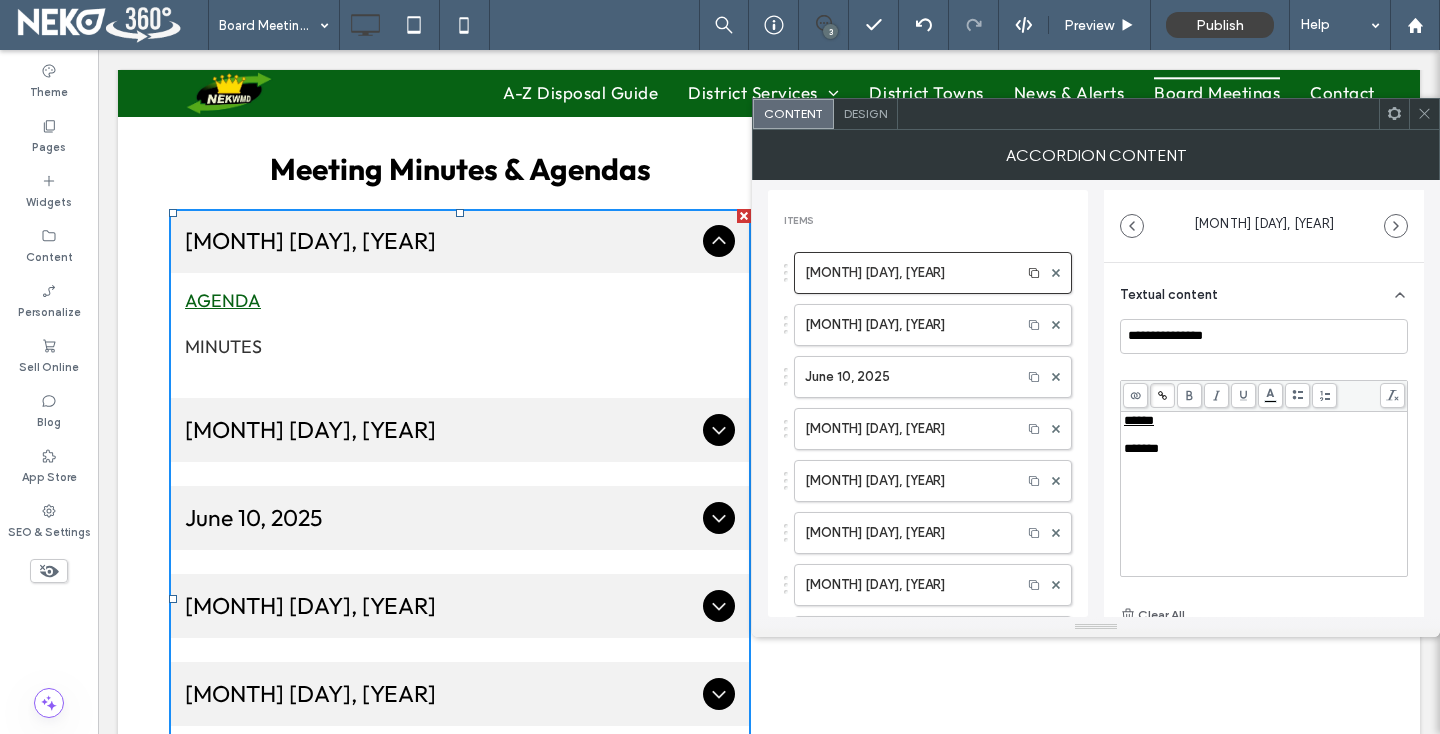 click on "******" at bounding box center (1264, 421) 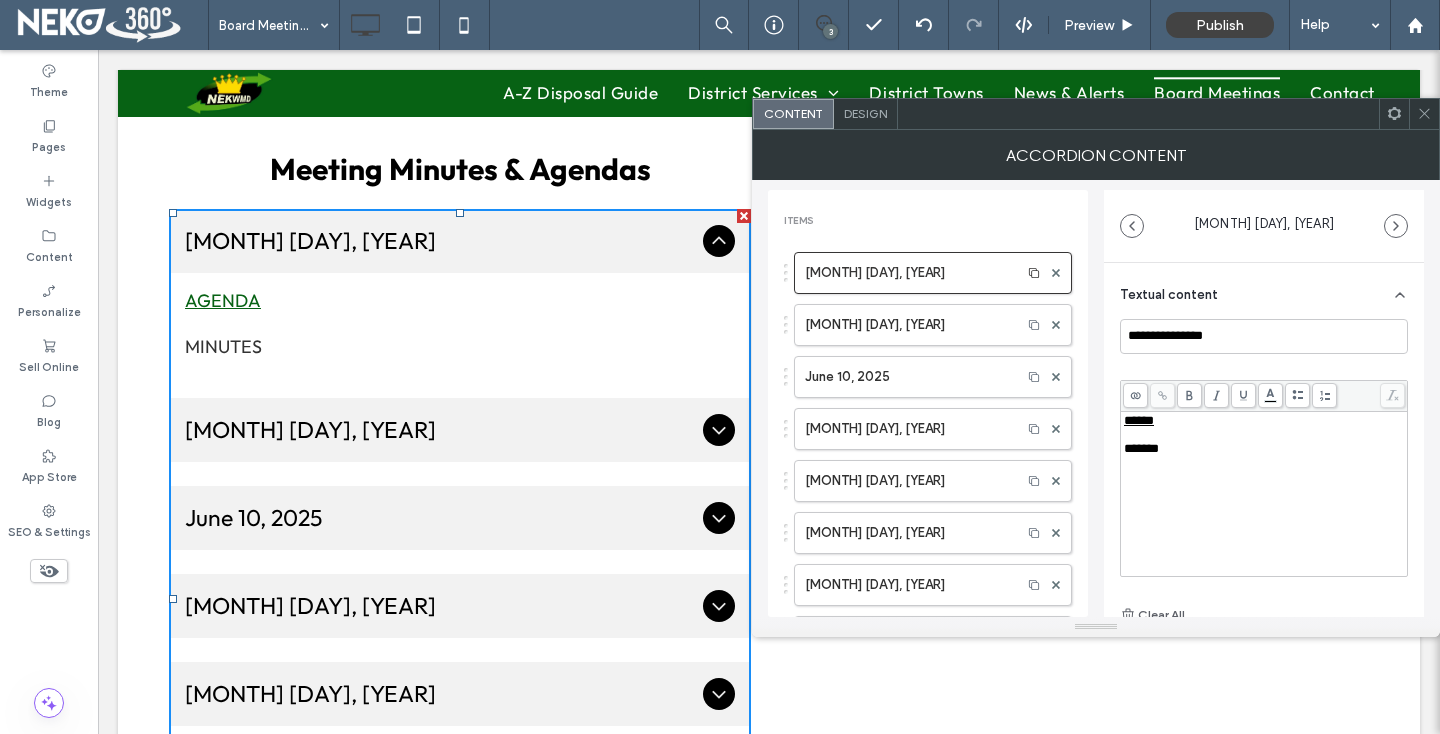 click on "******" at bounding box center (1139, 420) 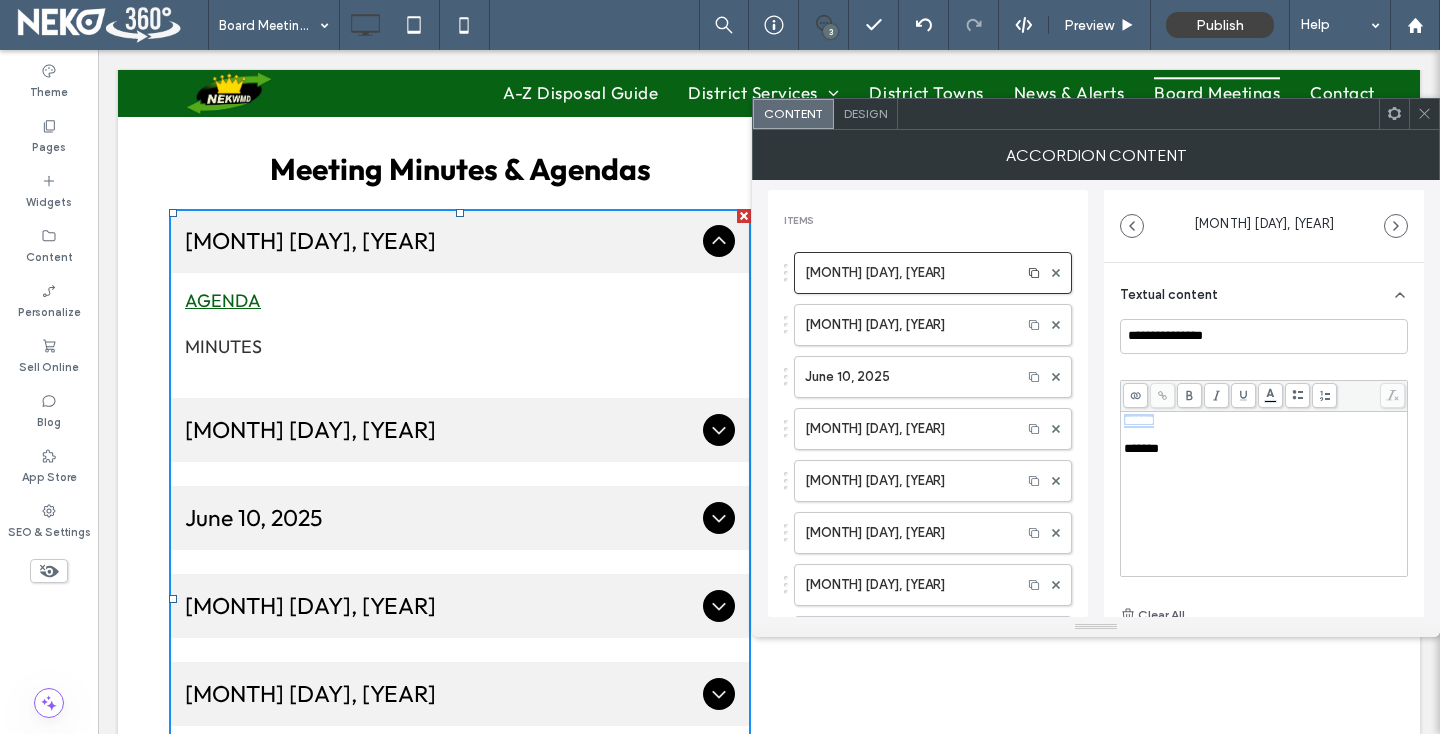 click on "******" at bounding box center [1139, 420] 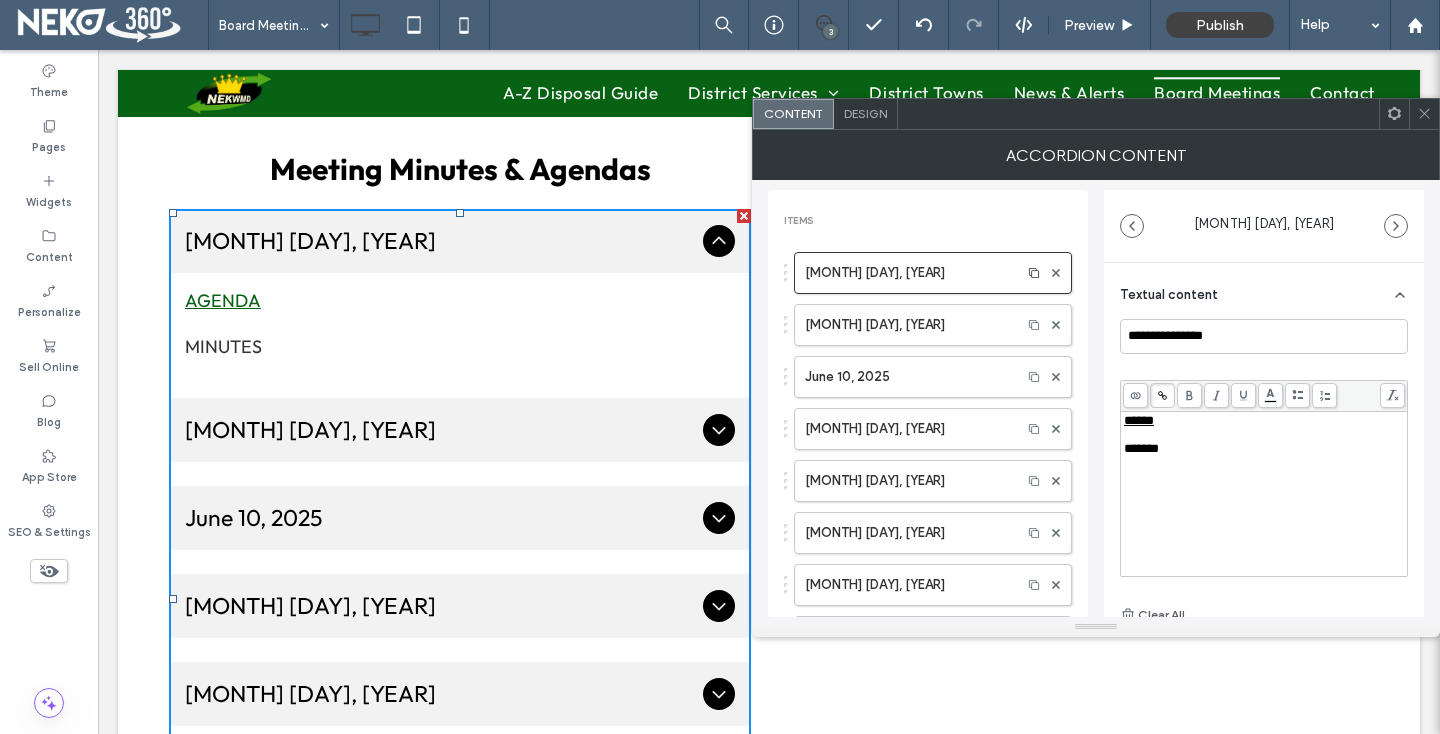 click on "*******" at bounding box center [1141, 448] 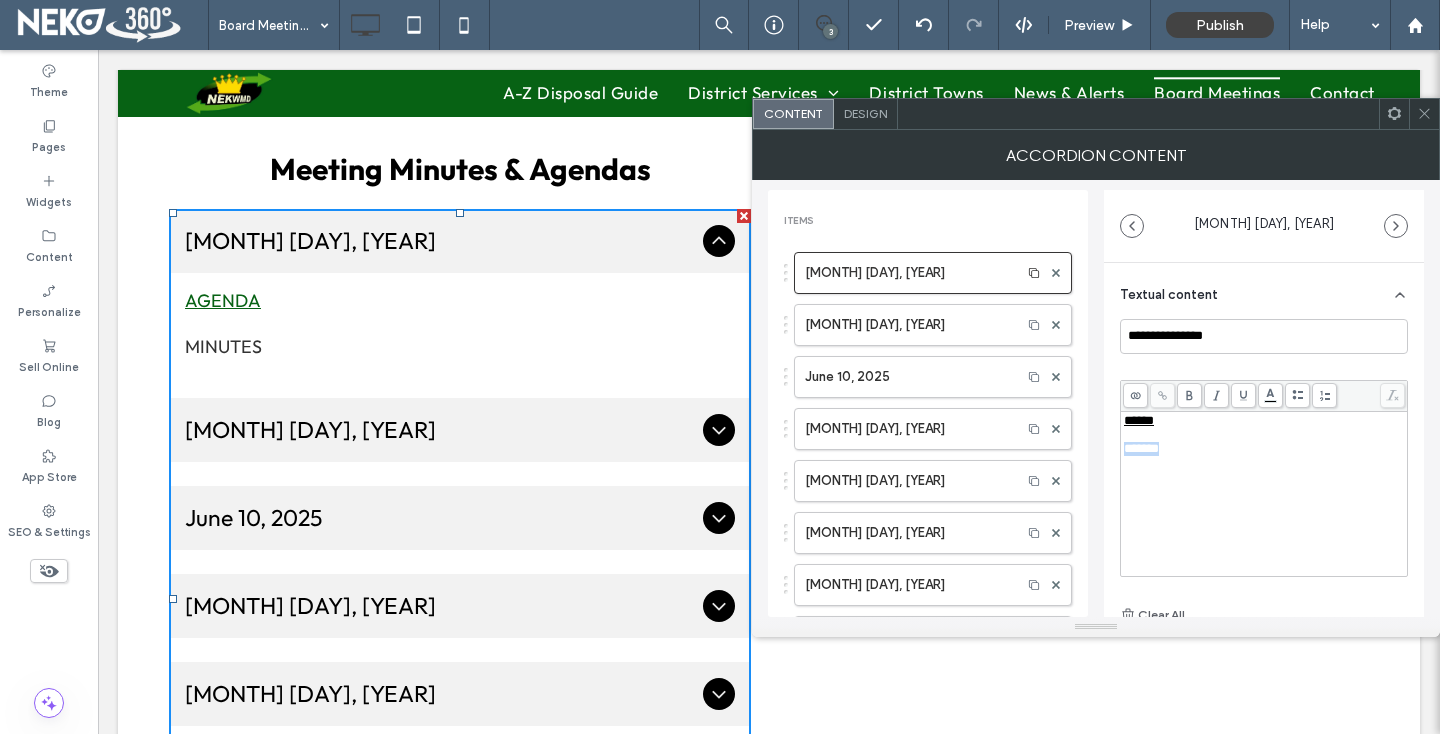 click on "*******" at bounding box center [1141, 448] 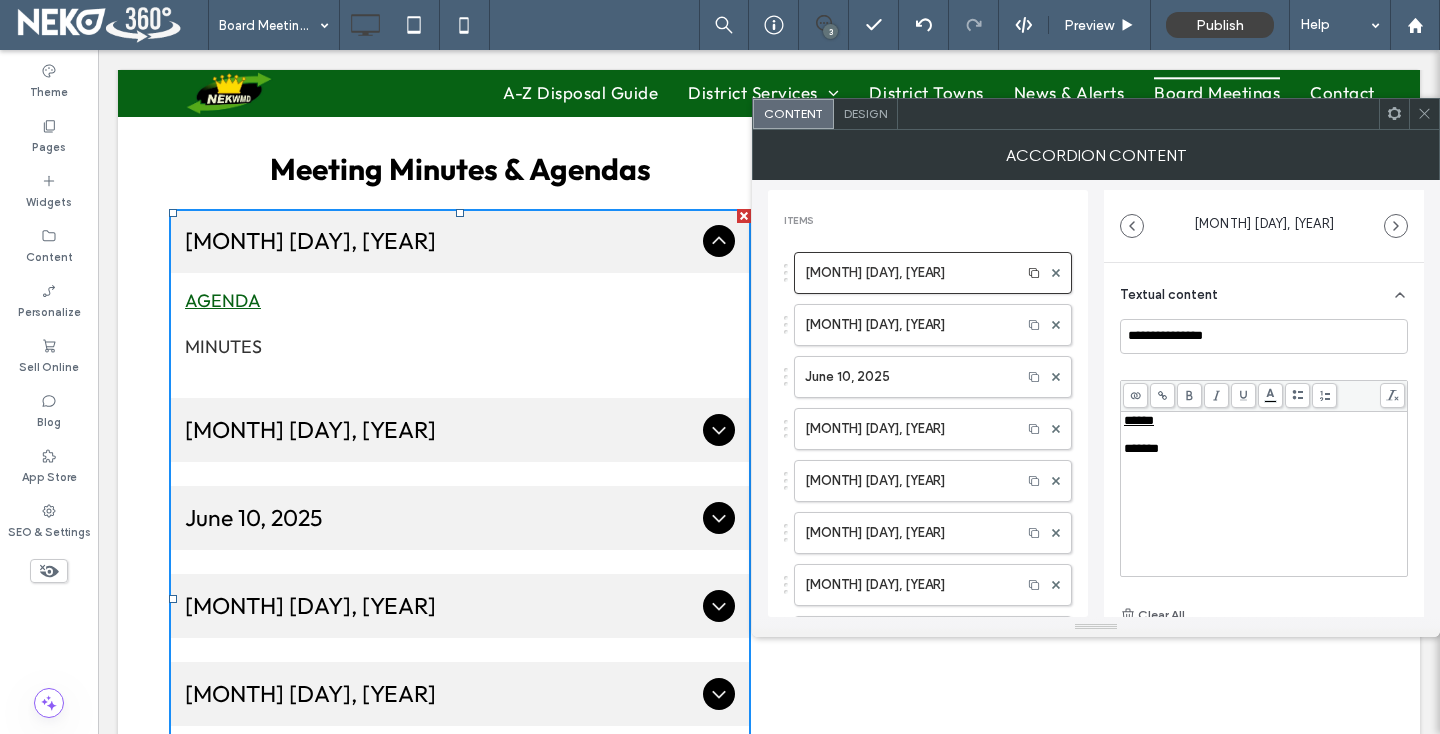 click on "******" at bounding box center [1264, 421] 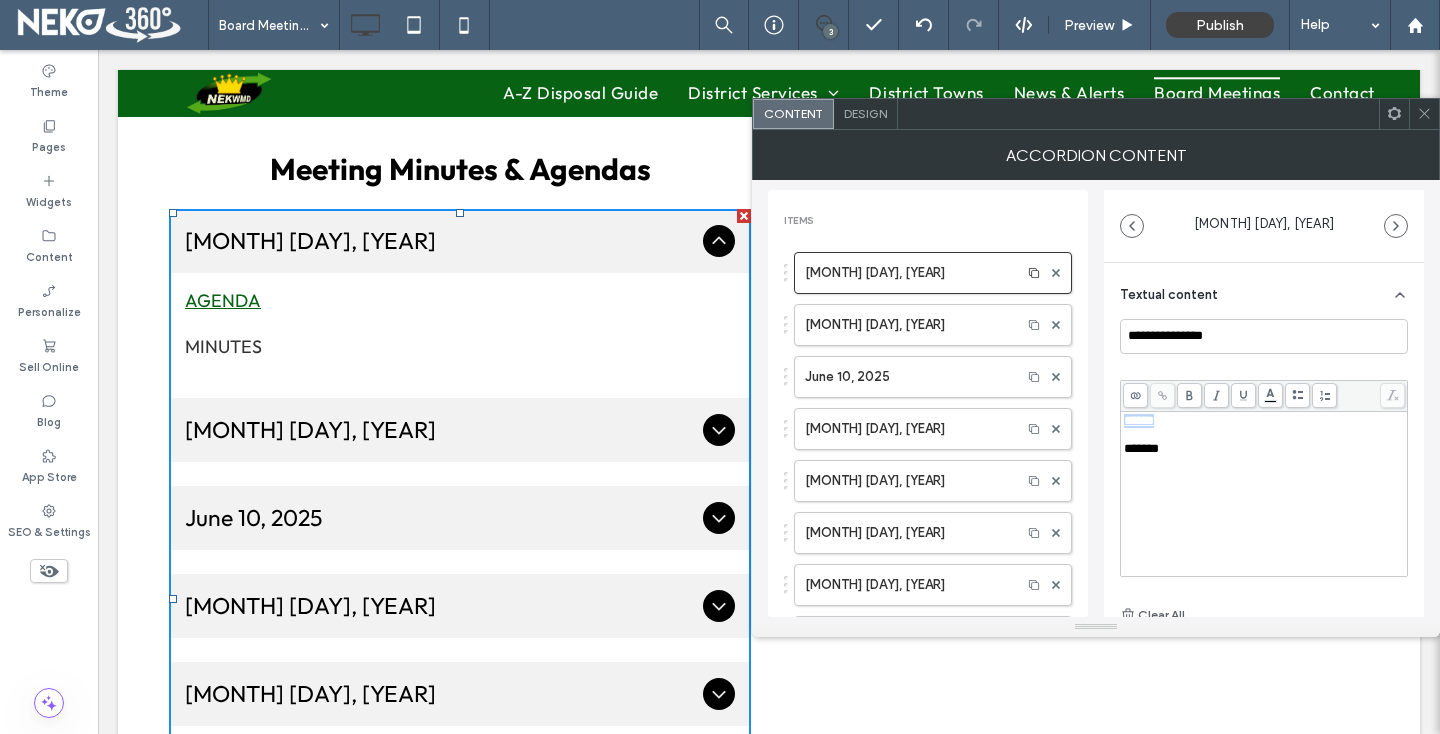 drag, startPoint x: 1200, startPoint y: 420, endPoint x: 1118, endPoint y: 420, distance: 82 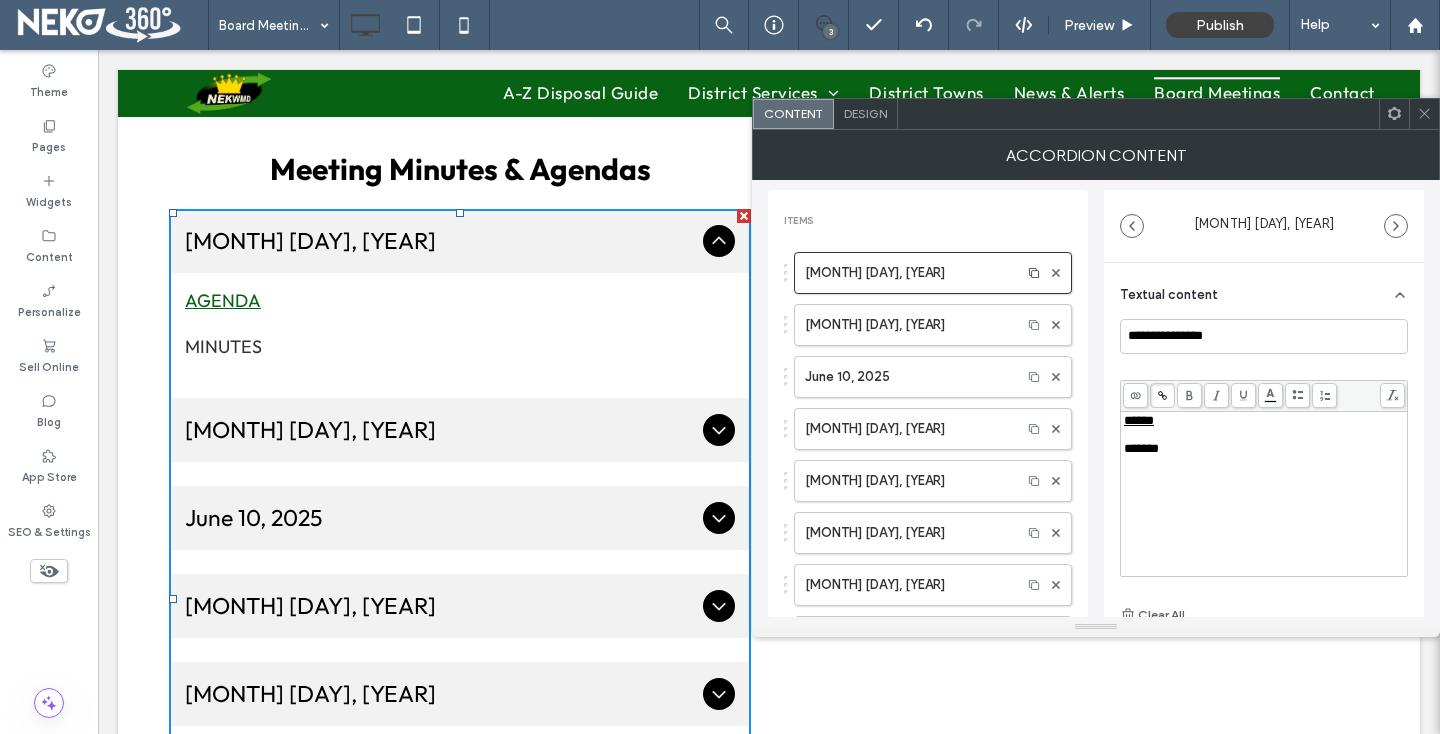 click 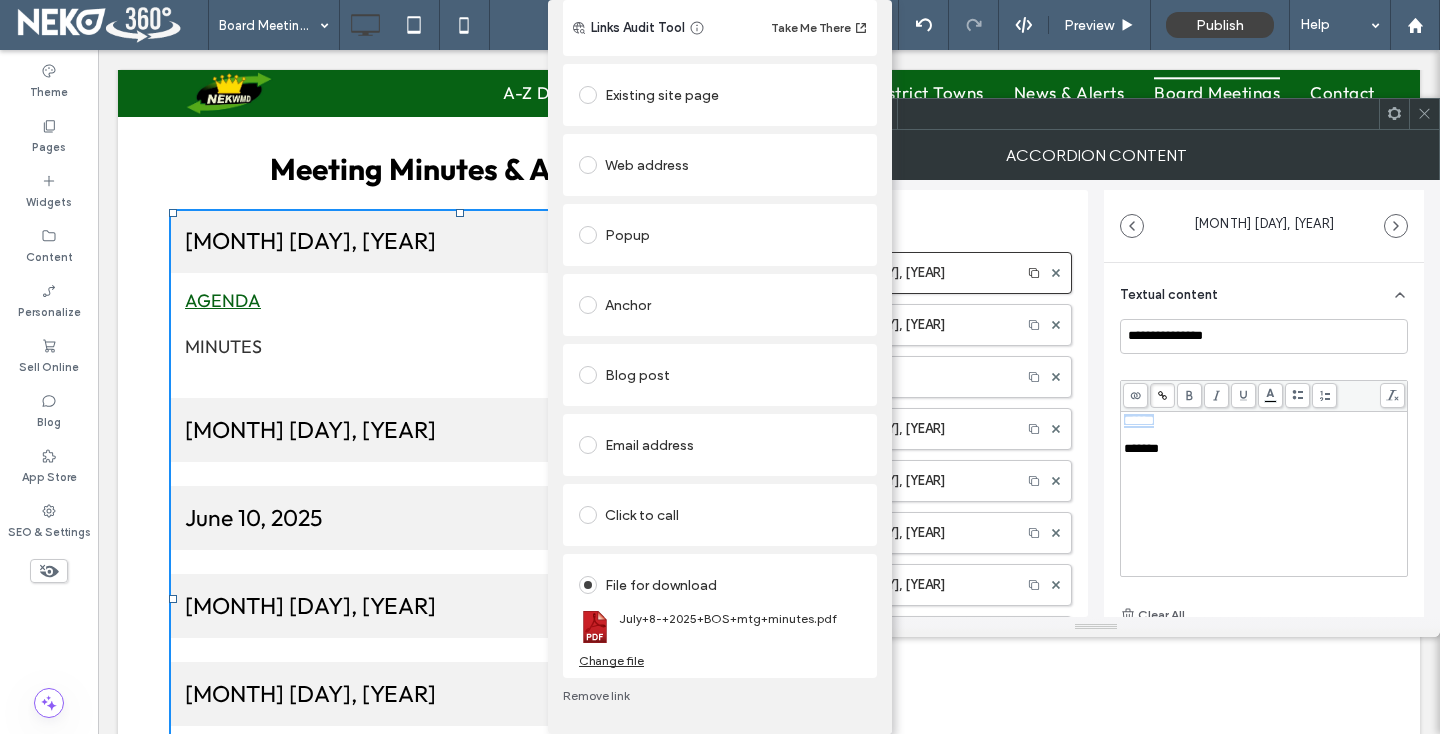 scroll, scrollTop: 0, scrollLeft: 0, axis: both 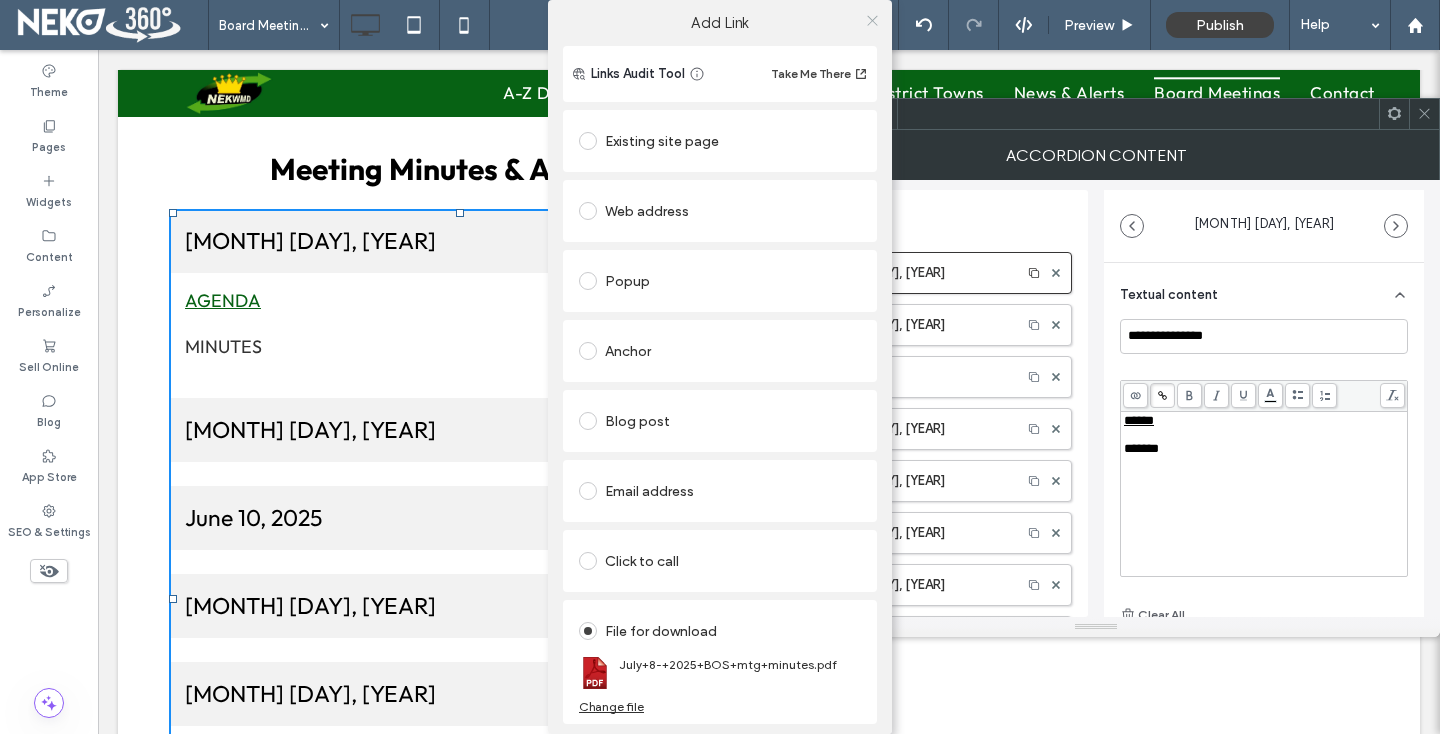click 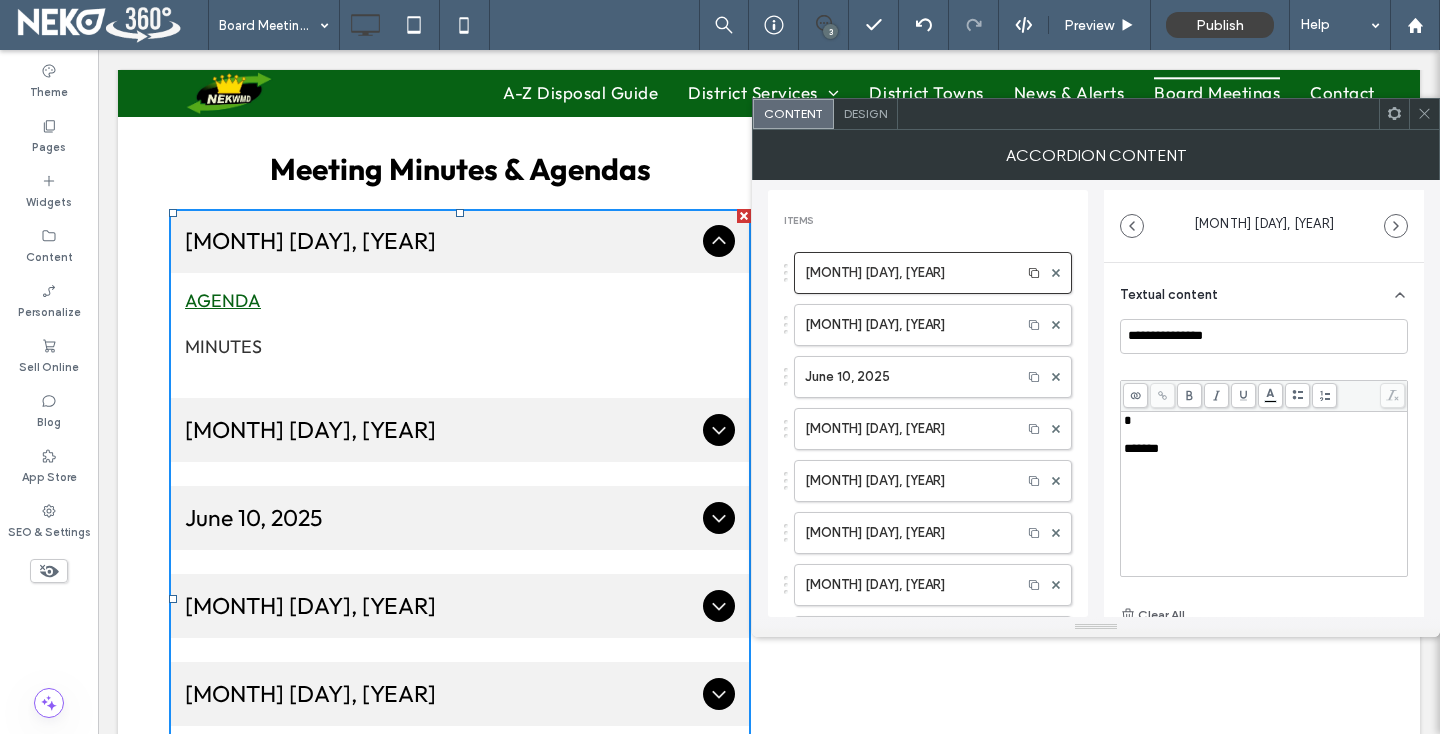 type 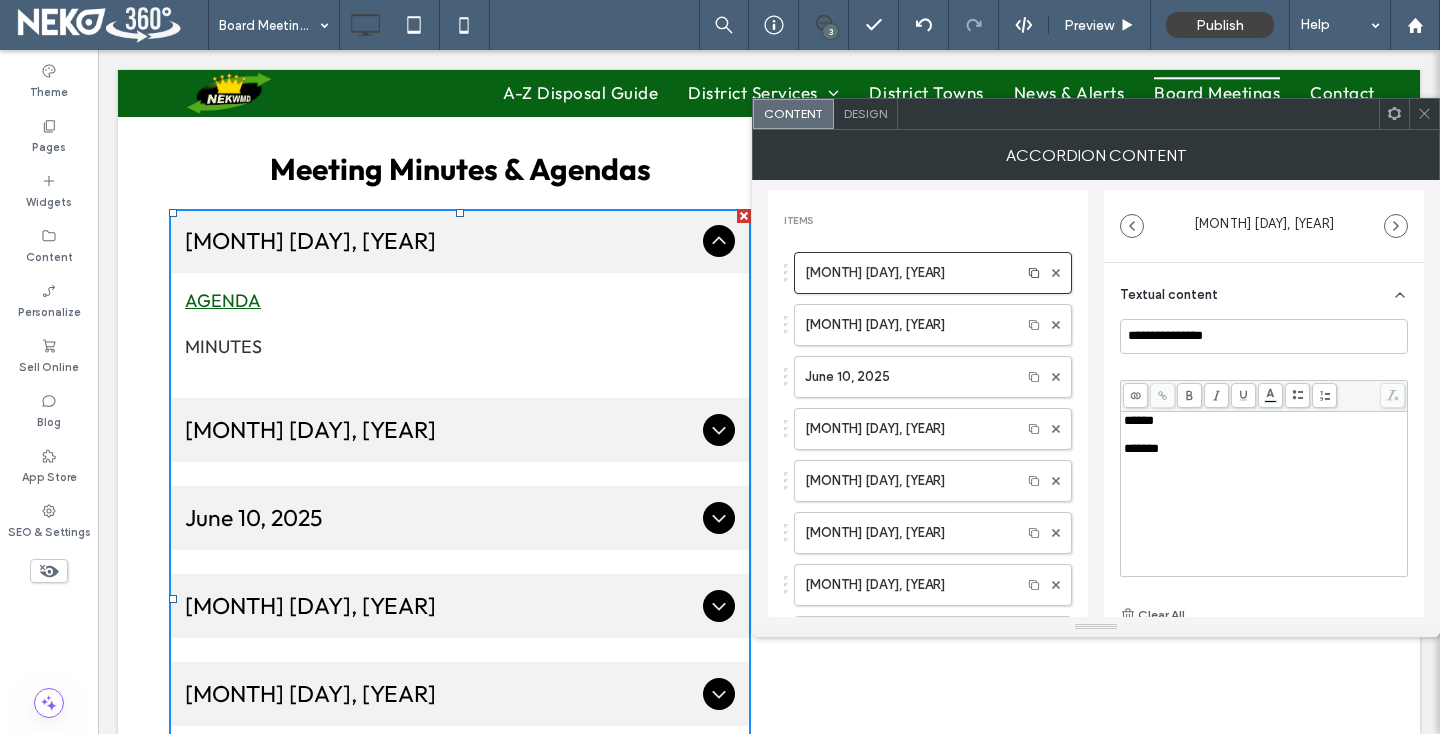 click on "****** *******" at bounding box center [1264, 494] 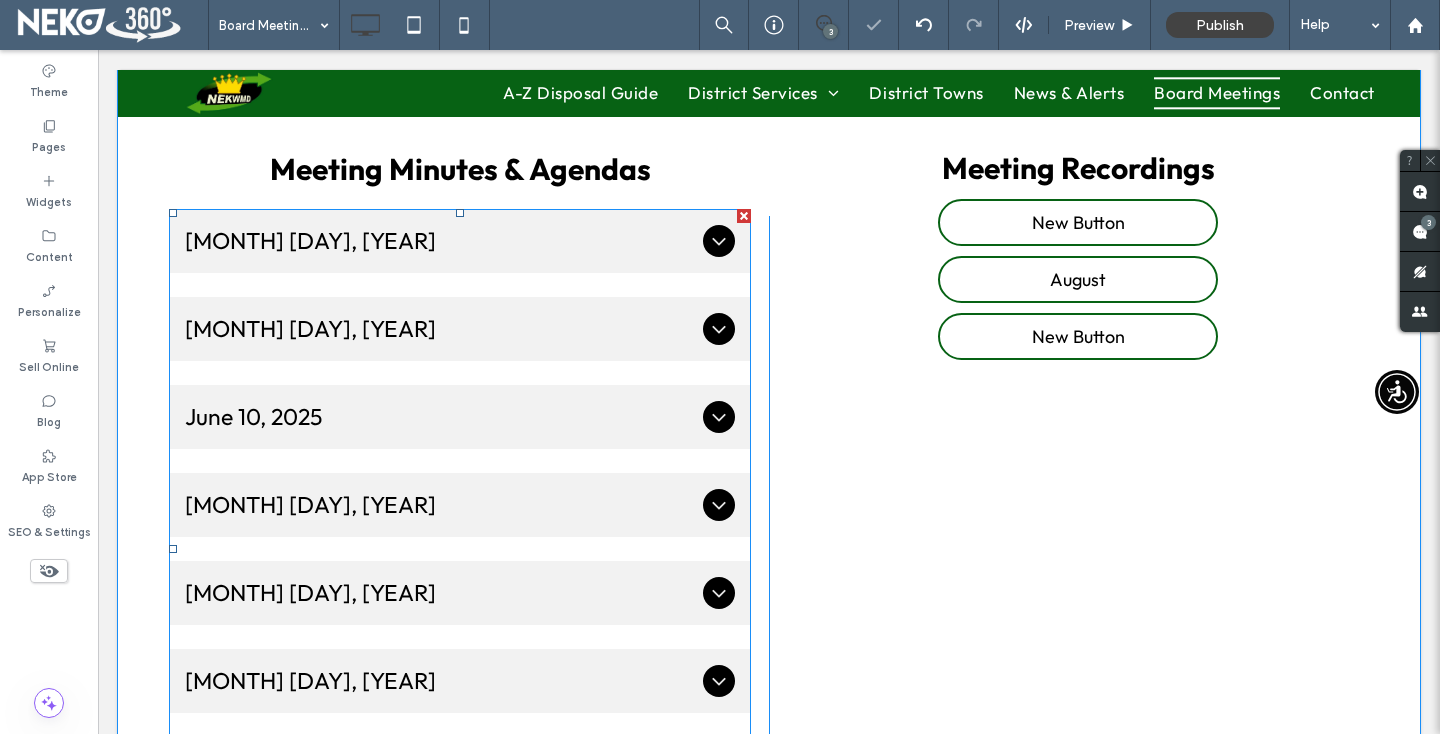scroll, scrollTop: 277, scrollLeft: 0, axis: vertical 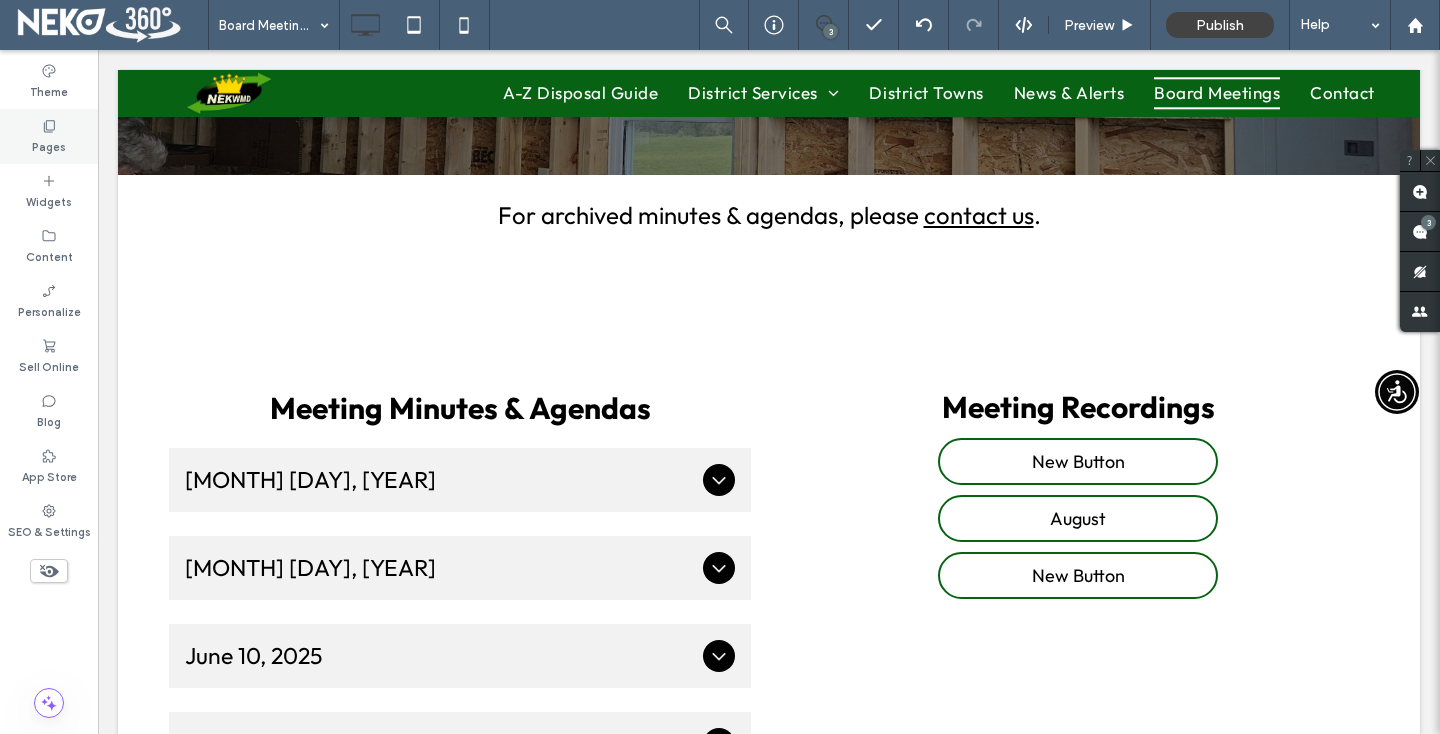 click on "Pages" at bounding box center (49, 145) 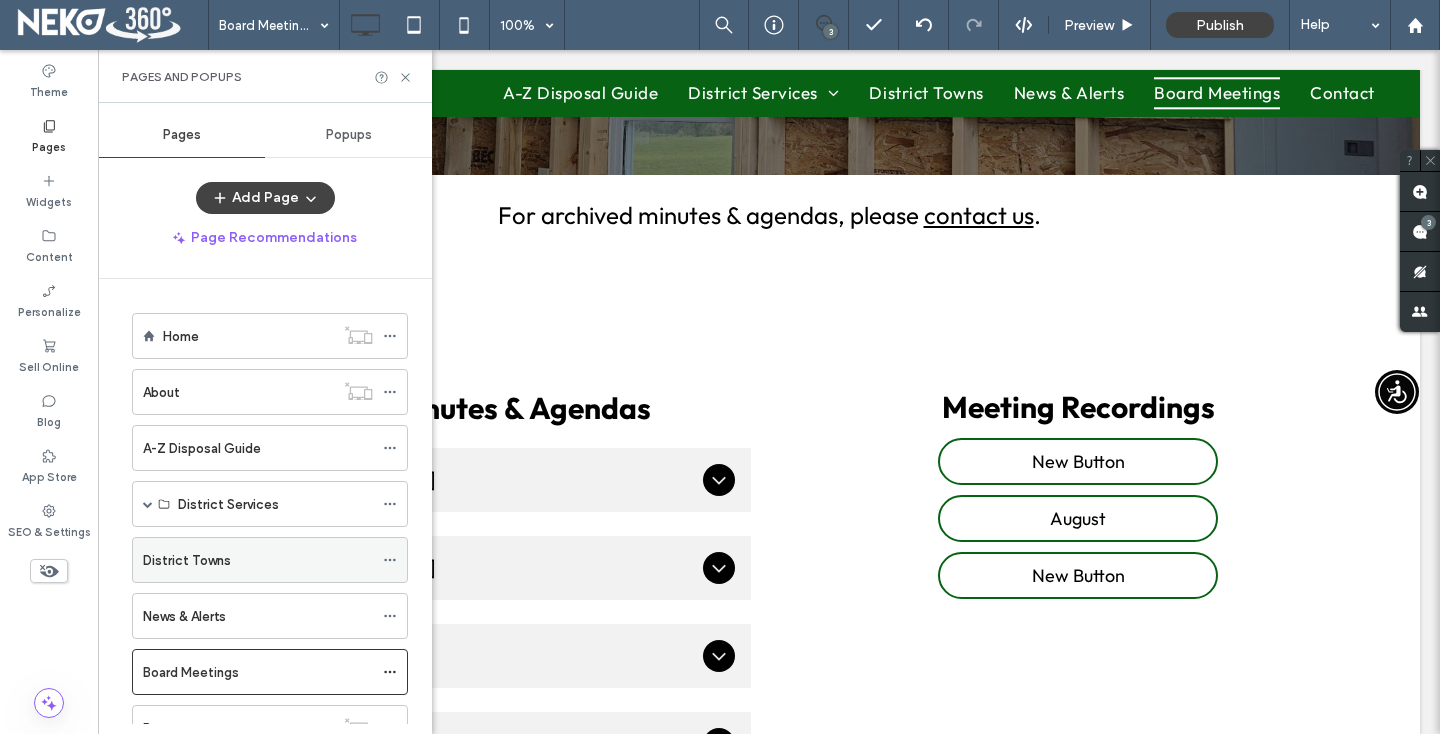 scroll, scrollTop: 133, scrollLeft: 0, axis: vertical 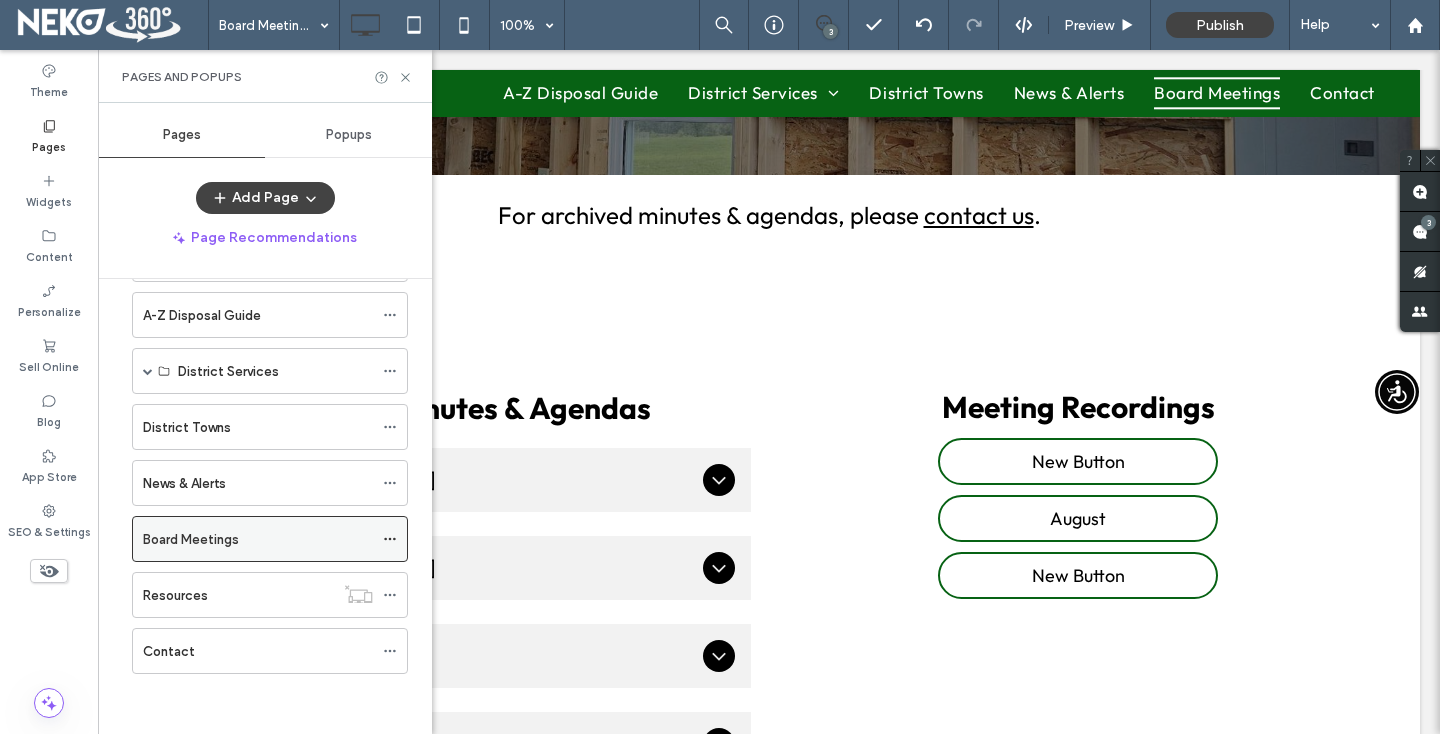 click on "Board Meetings" at bounding box center (258, 539) 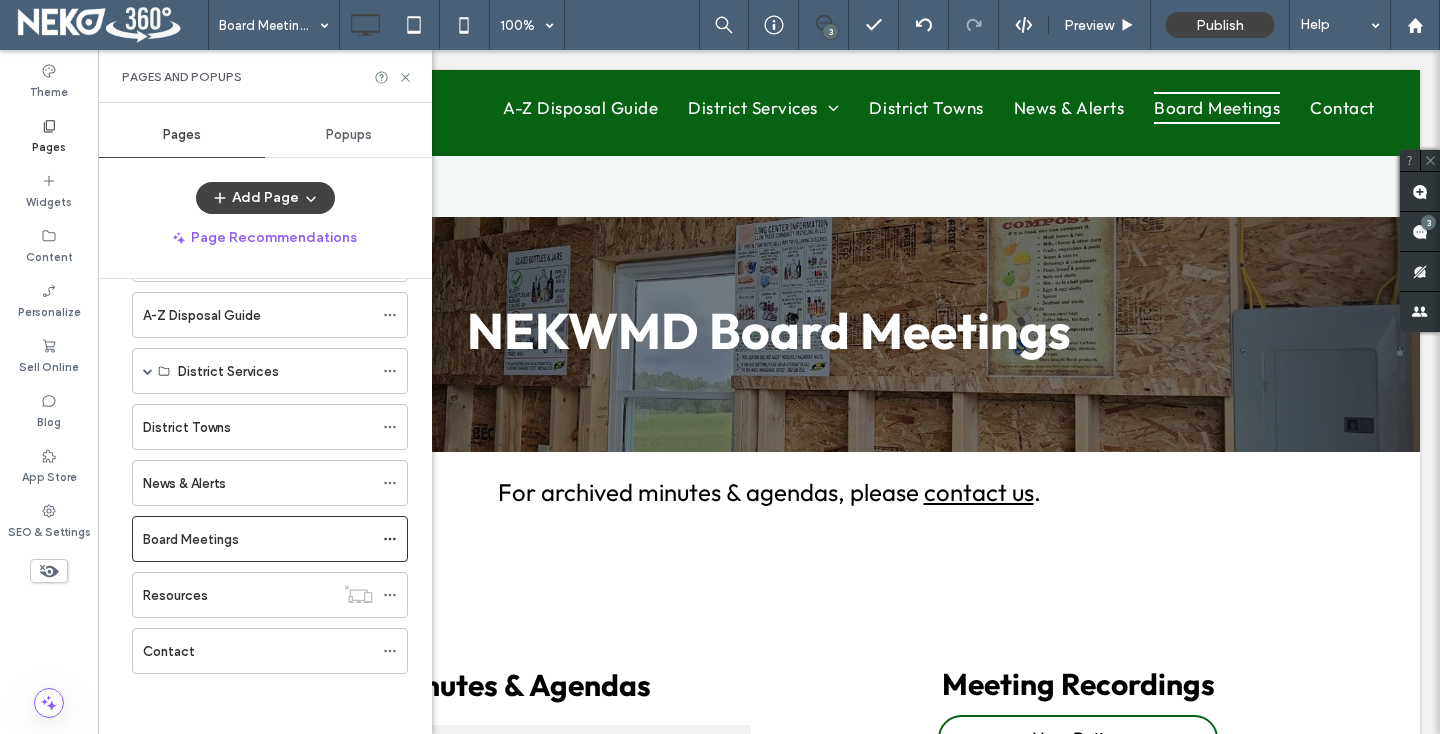 scroll, scrollTop: 0, scrollLeft: 0, axis: both 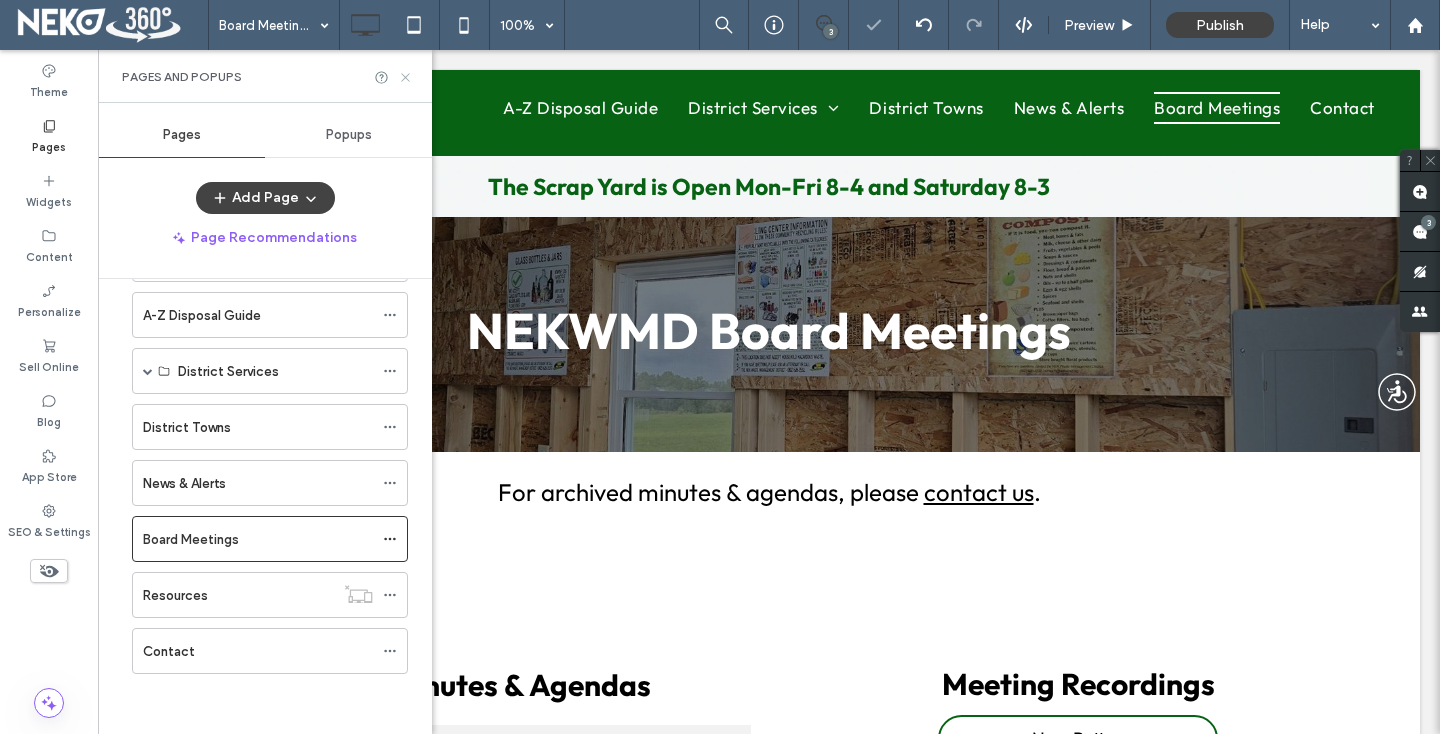 click 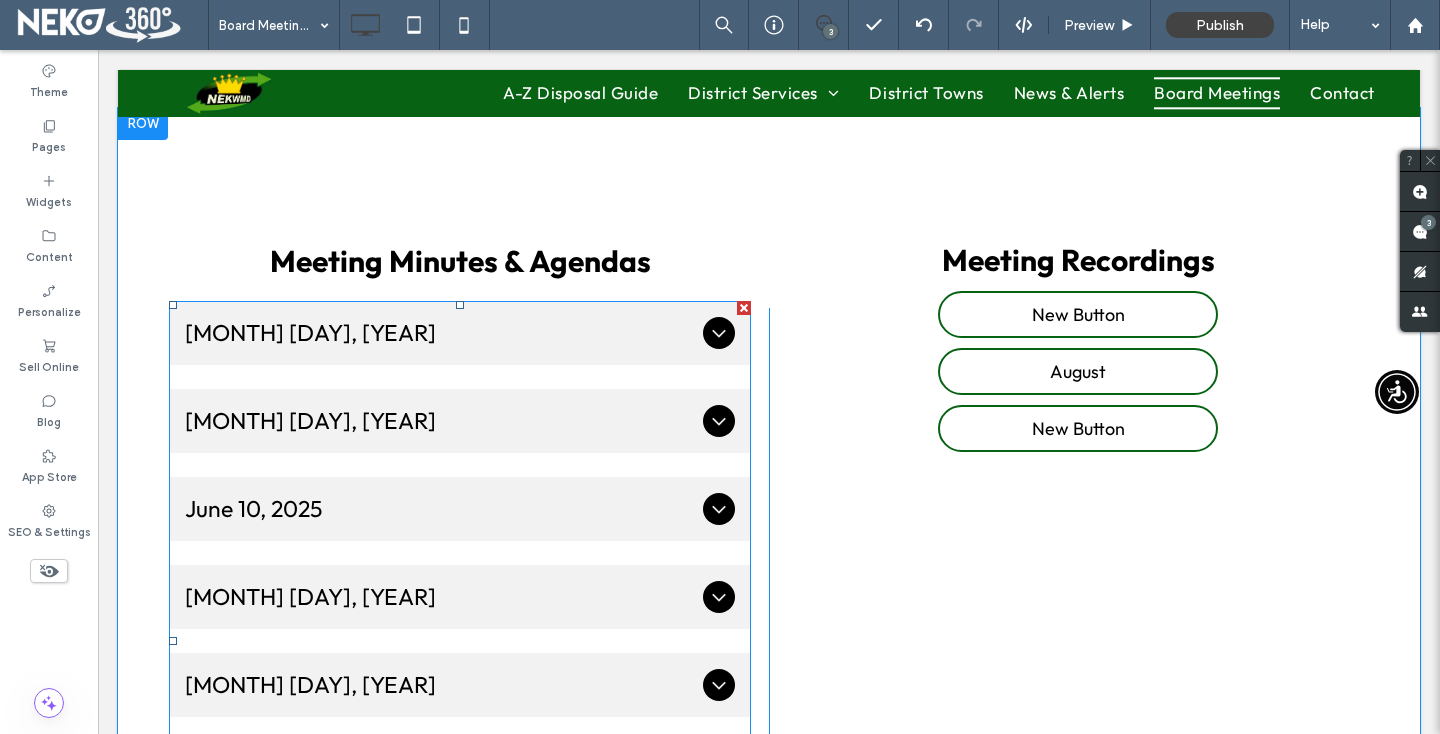 scroll, scrollTop: 431, scrollLeft: 0, axis: vertical 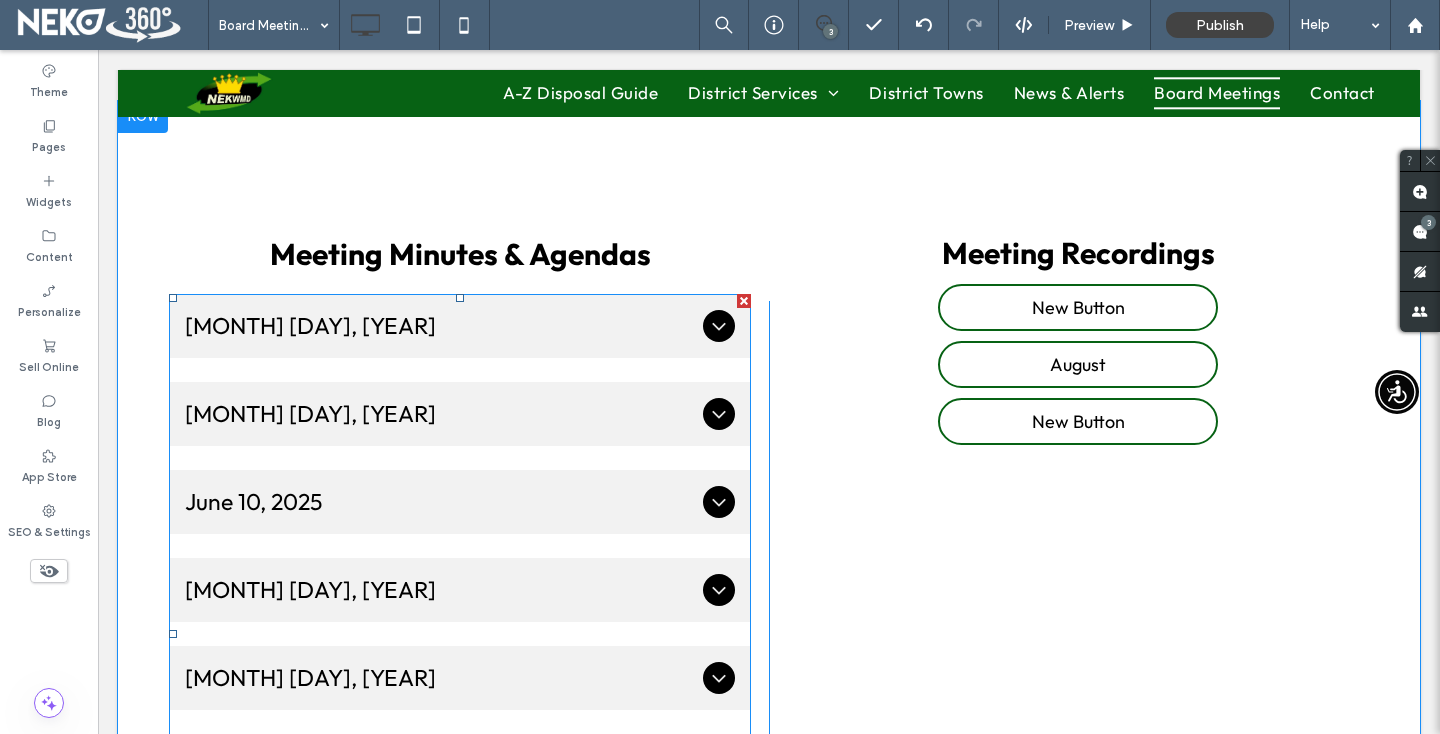 click on "July 8, 2025" at bounding box center [440, 413] 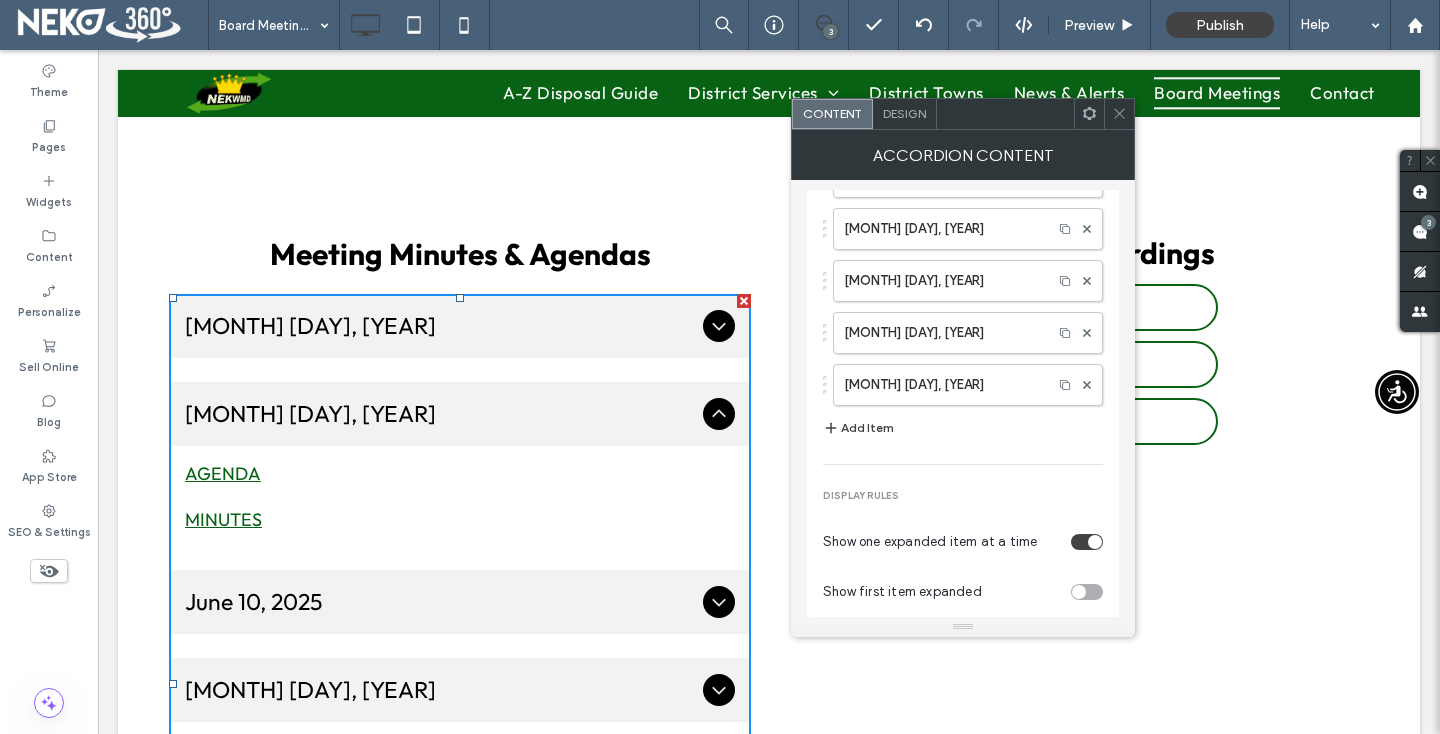 scroll, scrollTop: 250, scrollLeft: 0, axis: vertical 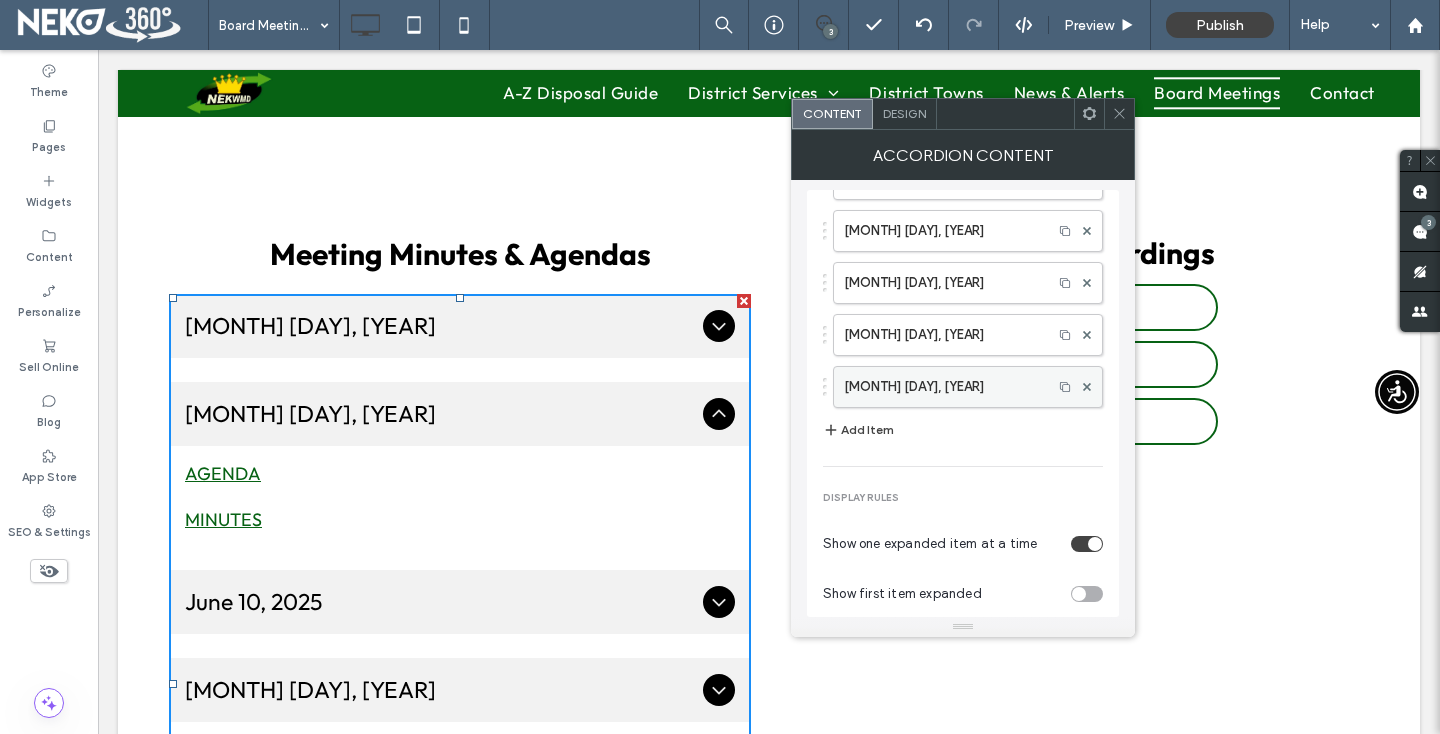 click 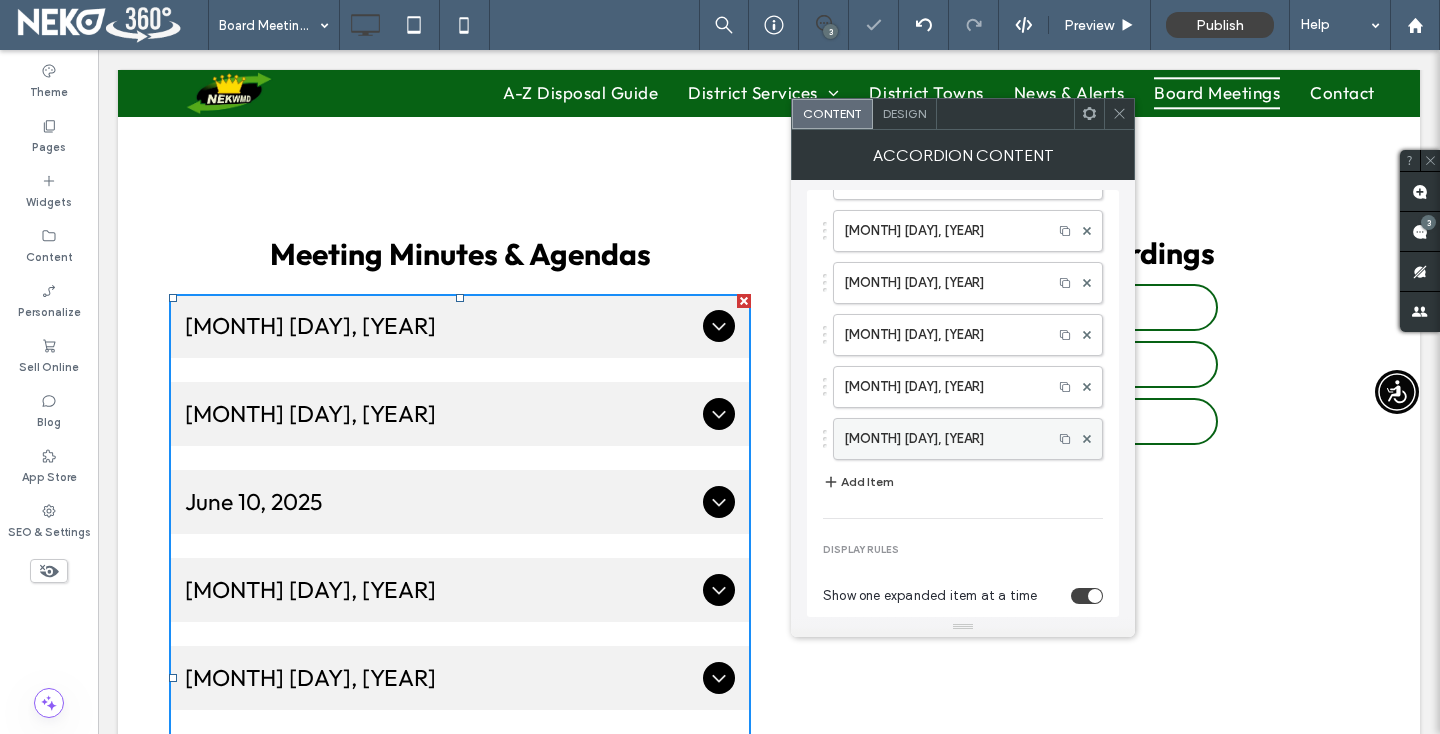 click on "August 12, 2025" at bounding box center (943, 439) 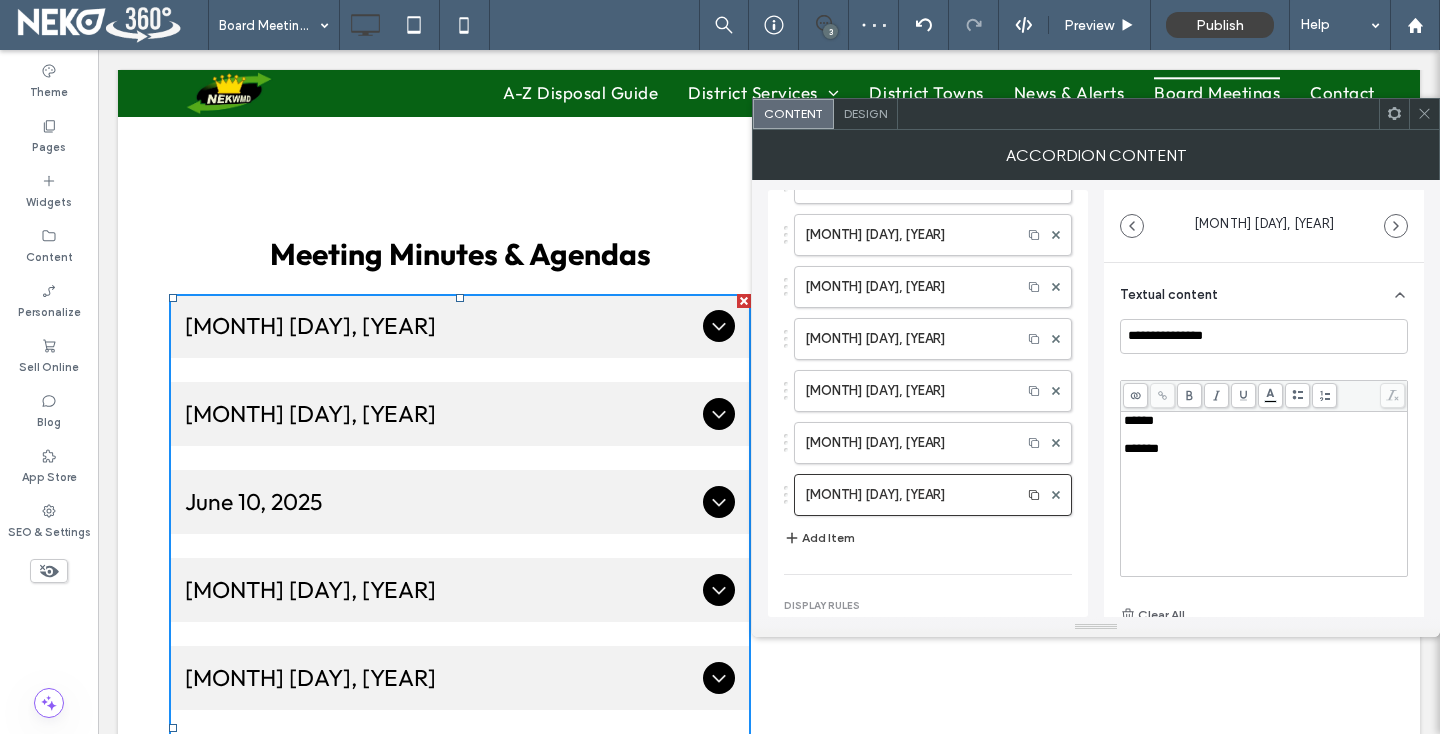 scroll, scrollTop: 204, scrollLeft: 0, axis: vertical 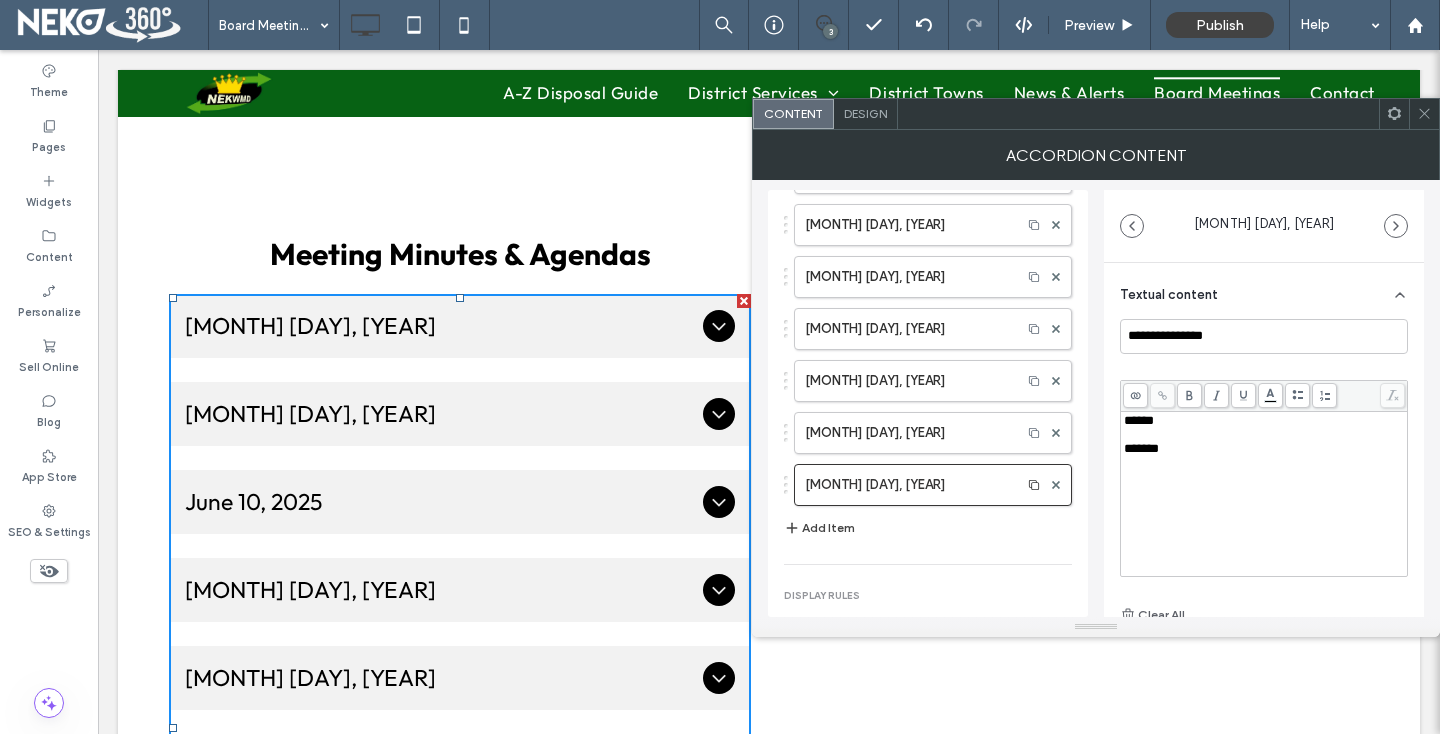 click on "******" at bounding box center (1139, 420) 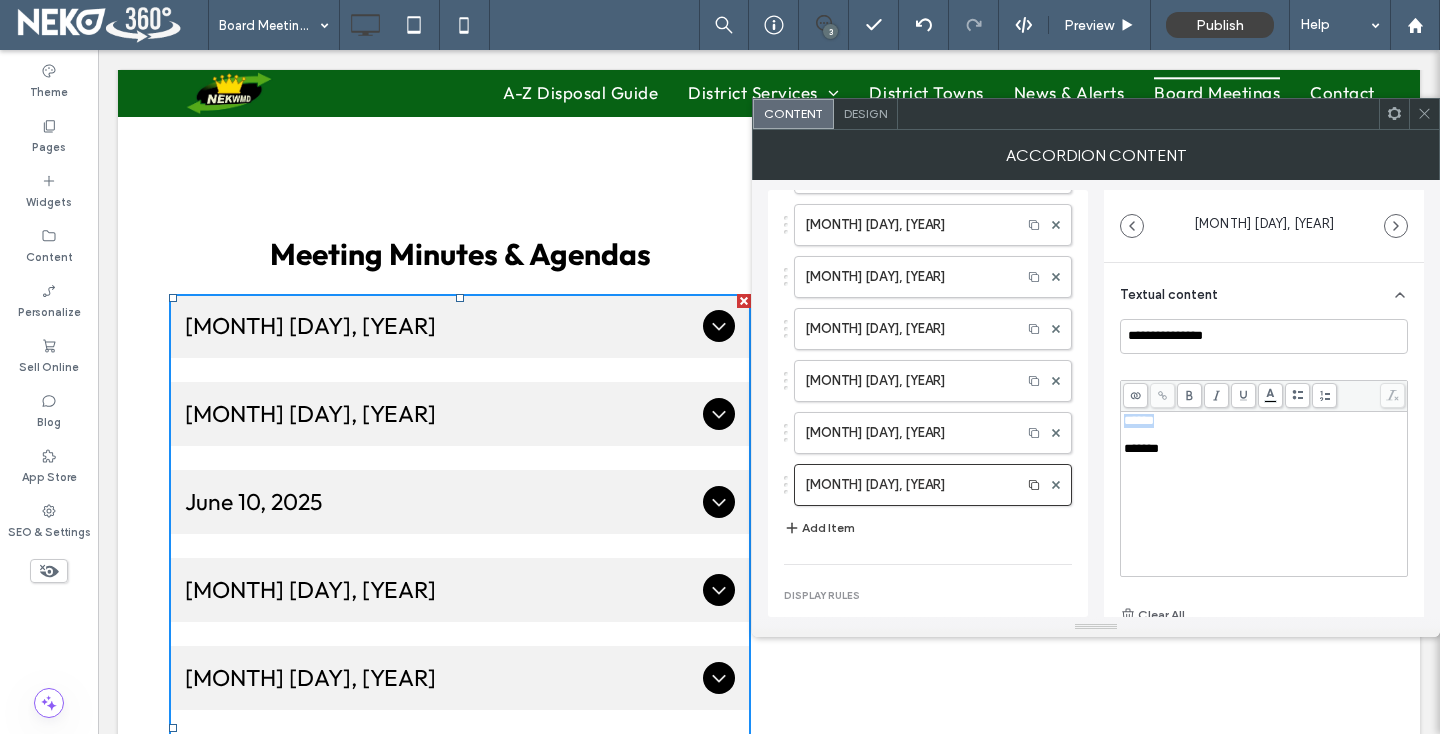 drag, startPoint x: 1196, startPoint y: 418, endPoint x: 1120, endPoint y: 423, distance: 76.1643 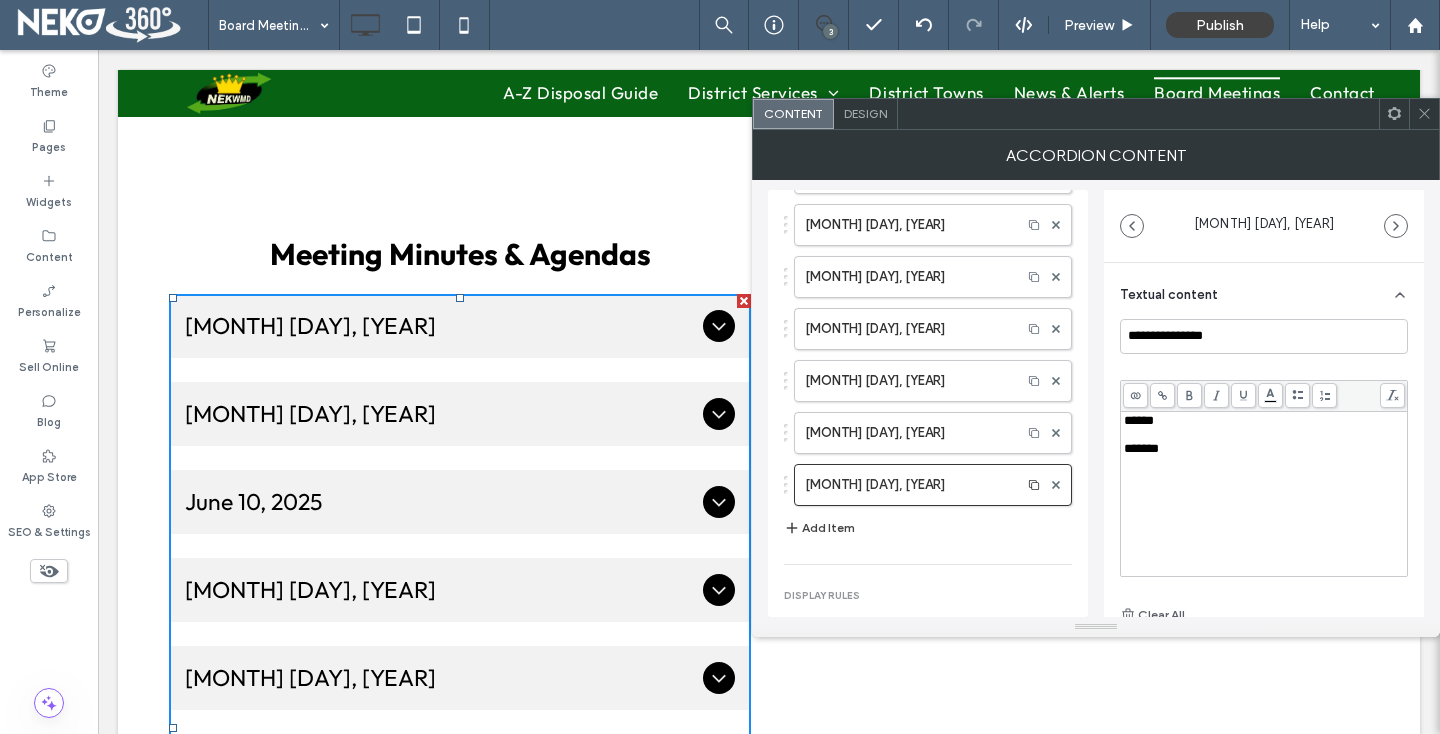 click 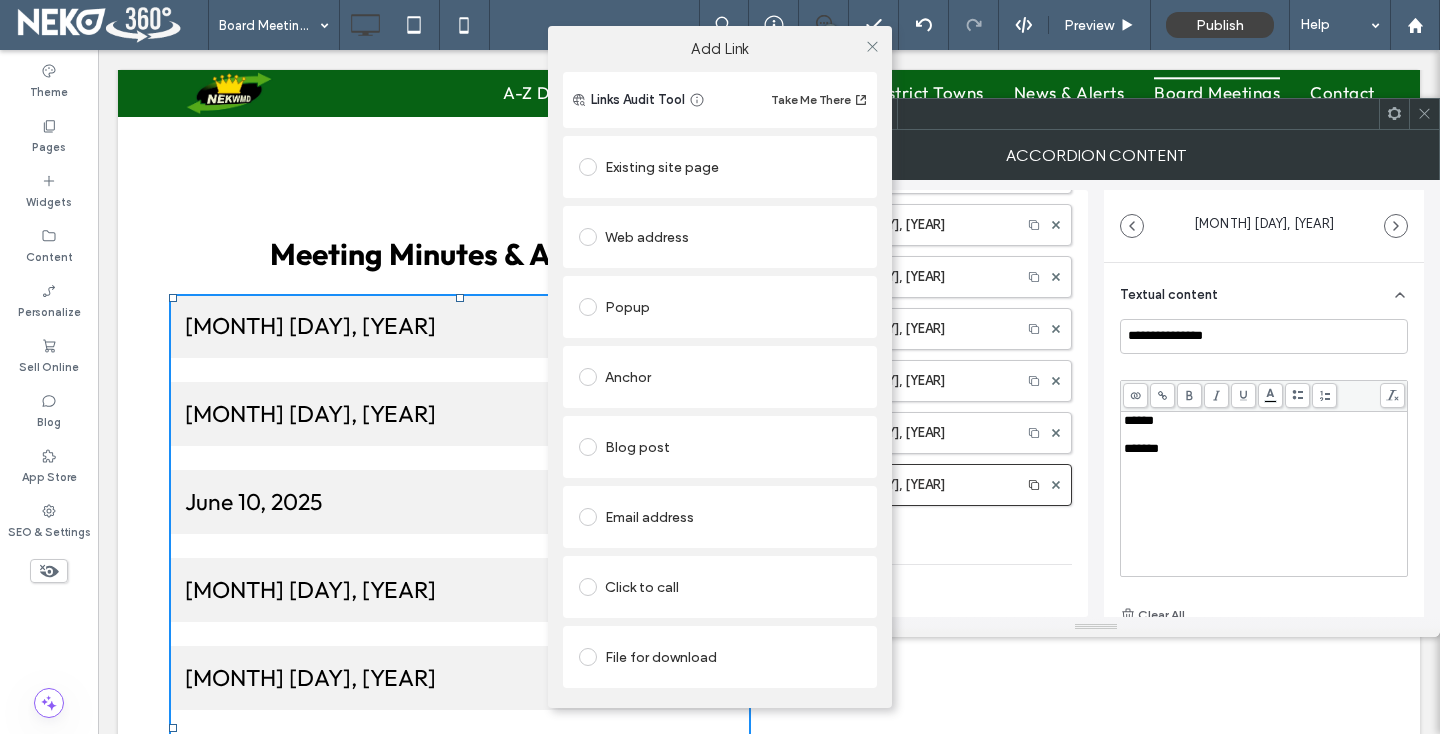 click at bounding box center [588, 657] 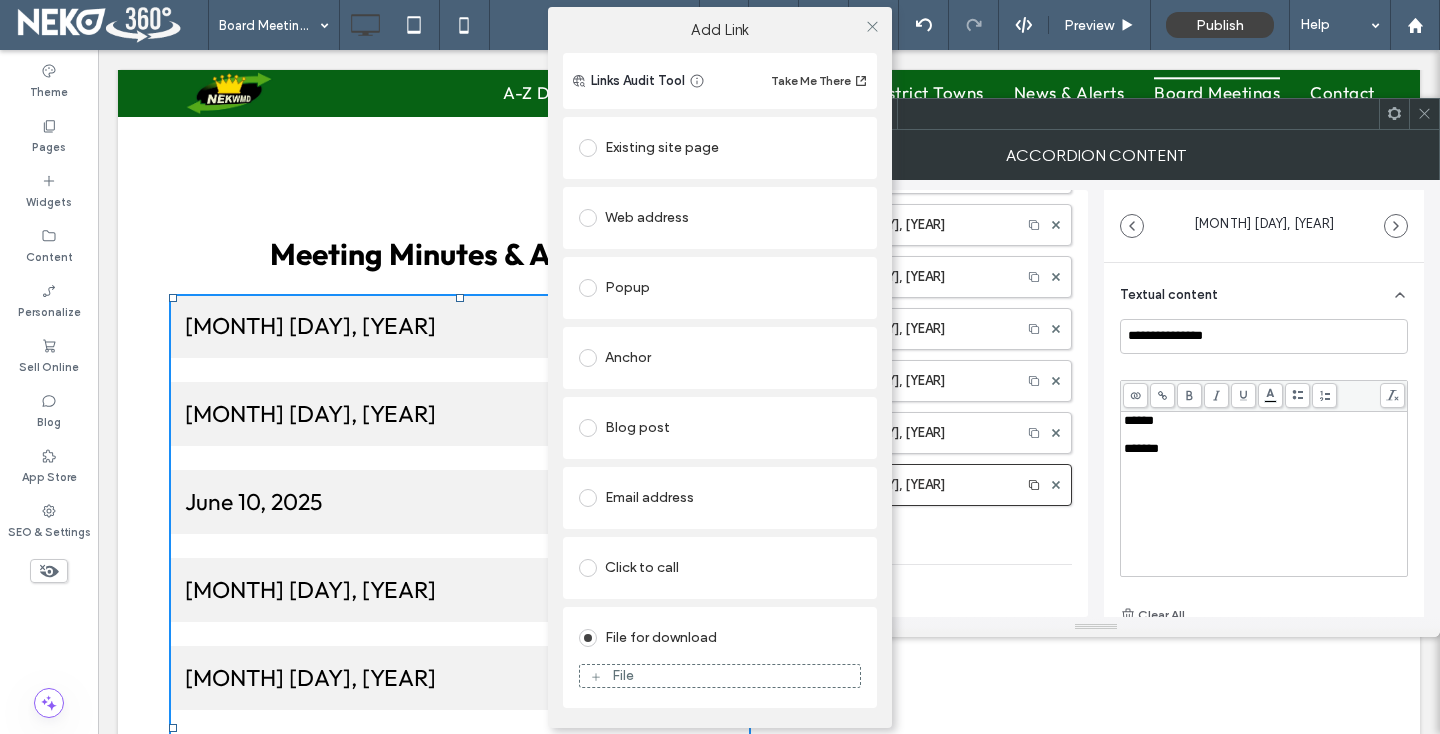 click on "File" at bounding box center (623, 675) 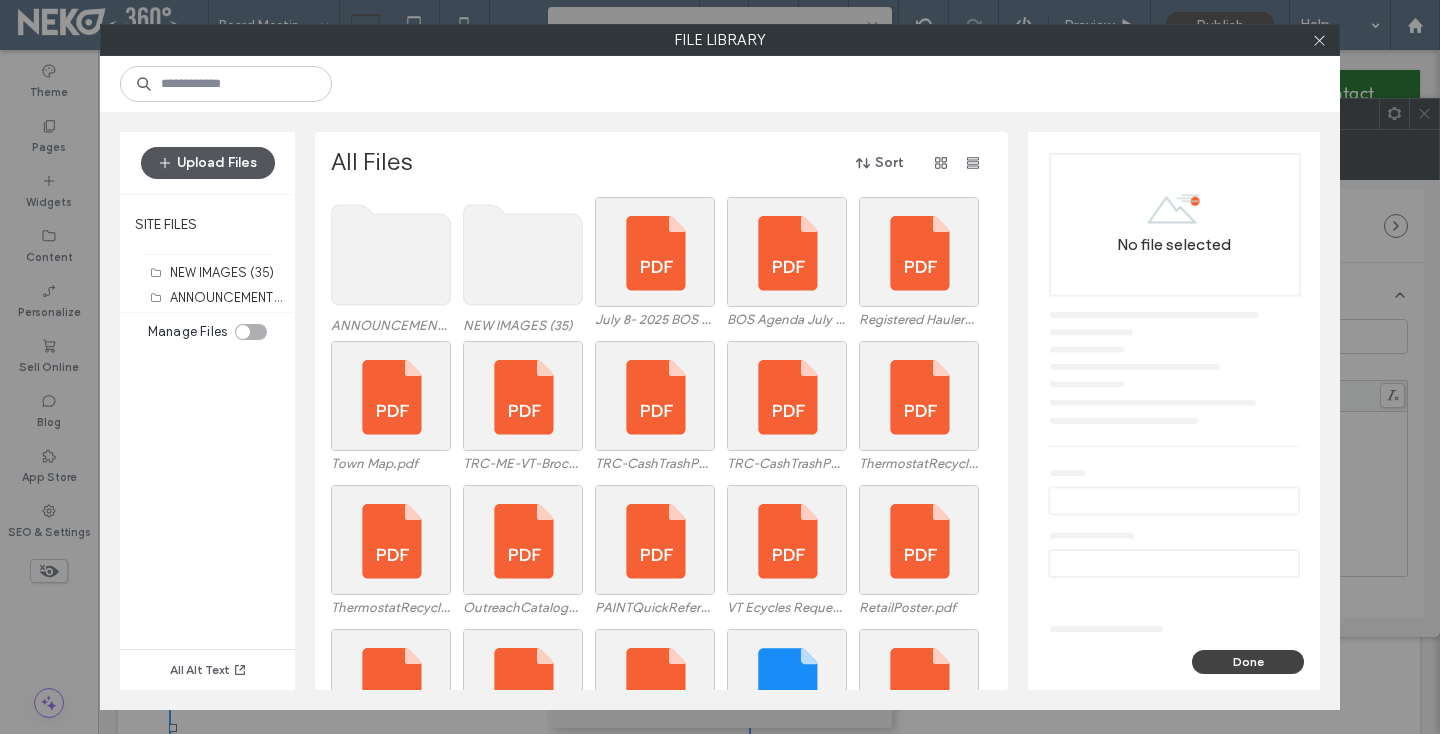click on "Upload Files" at bounding box center (208, 163) 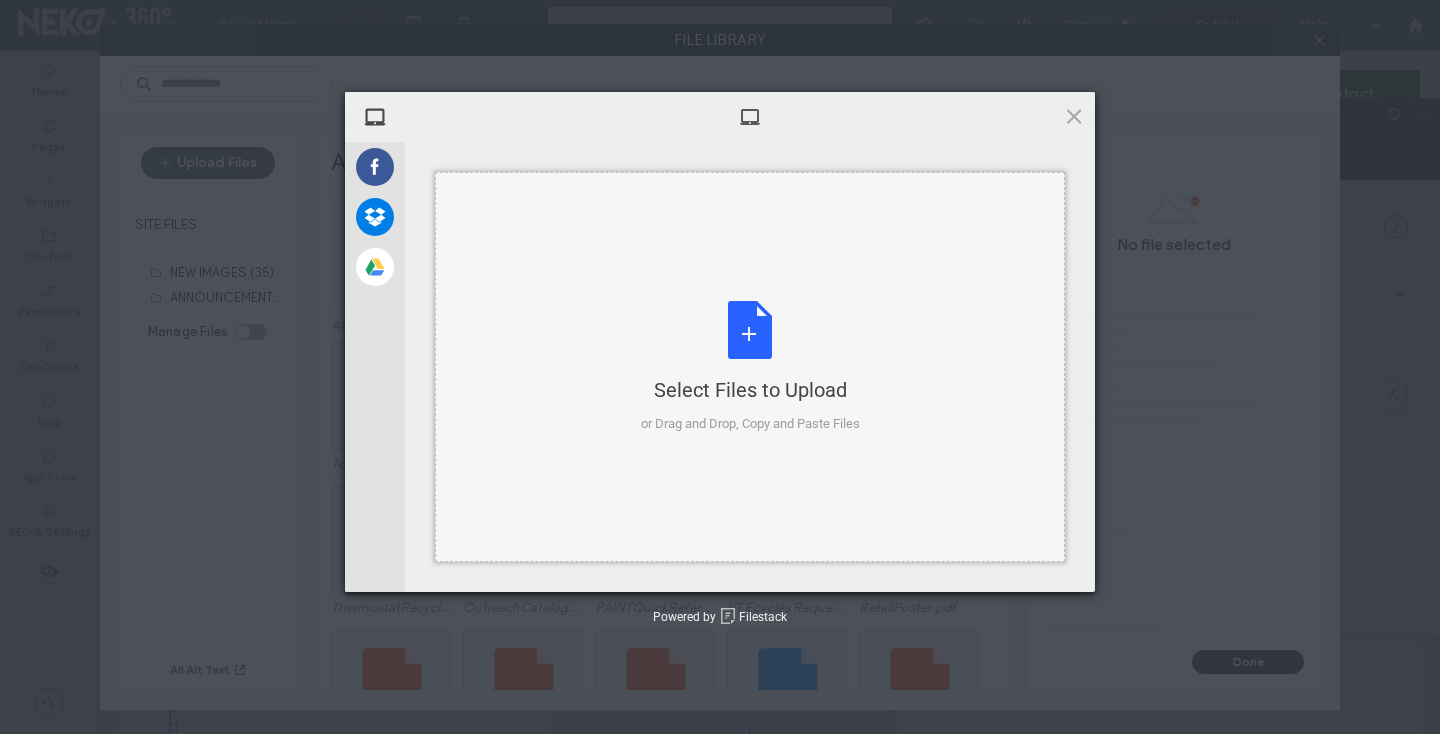 click on "Select Files to Upload
or Drag and Drop, Copy and Paste Files" at bounding box center [750, 367] 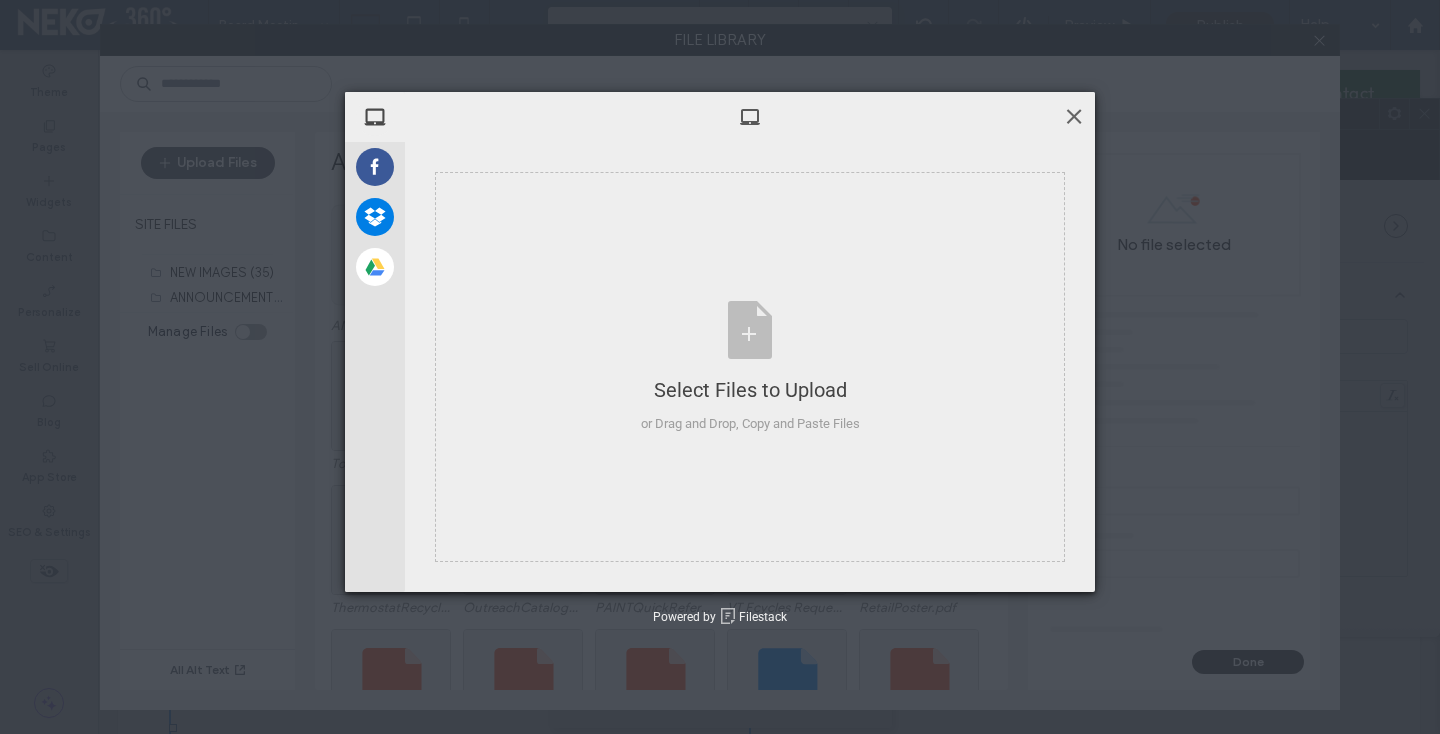 click at bounding box center (1074, 116) 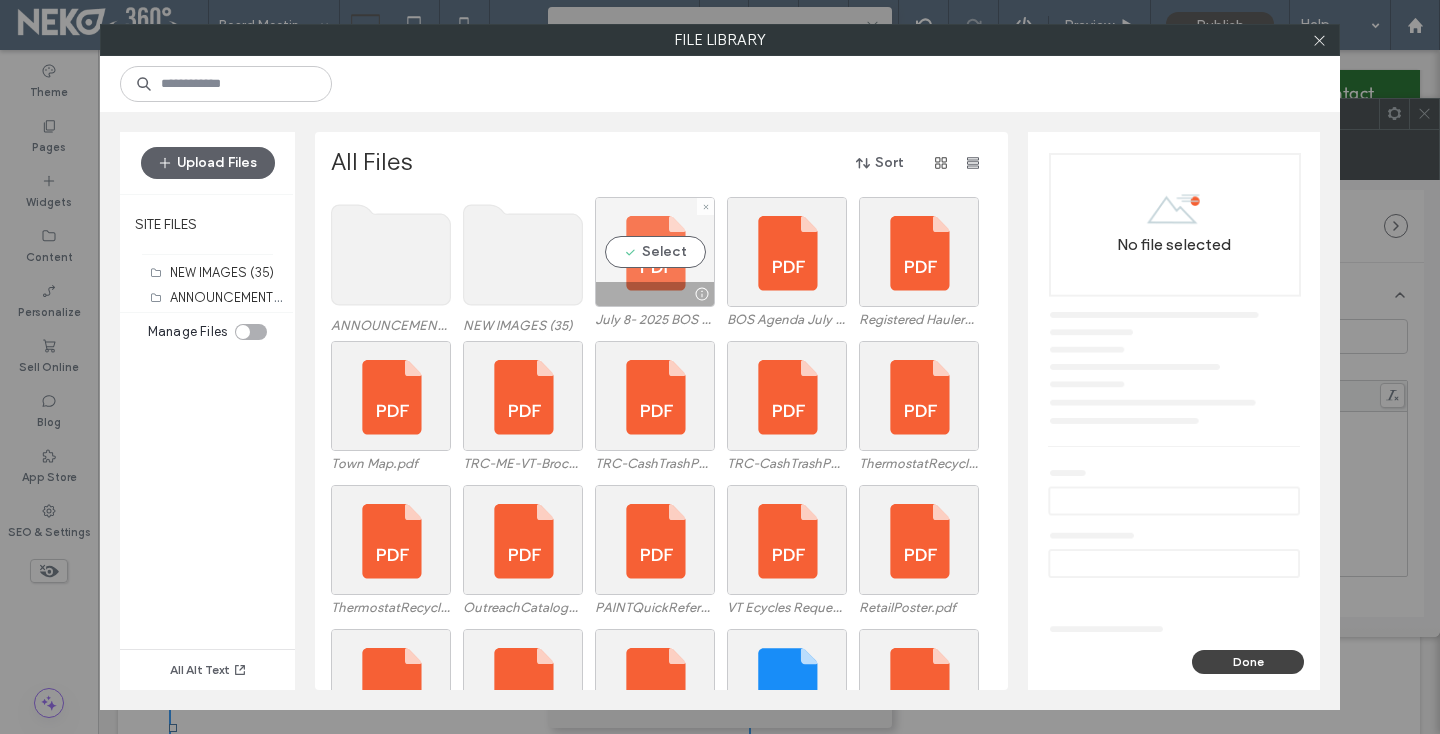 click on "Select" at bounding box center [655, 252] 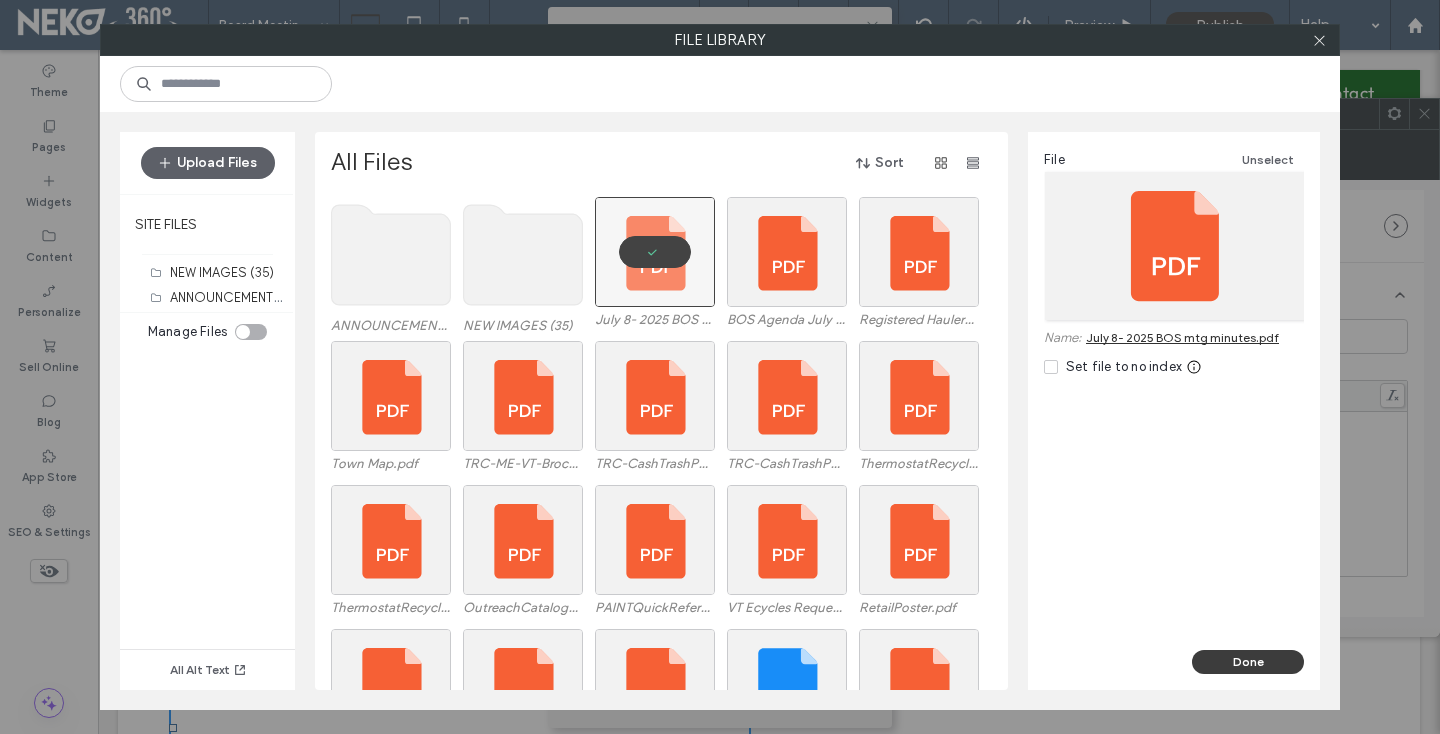 click on "Done" at bounding box center [1248, 662] 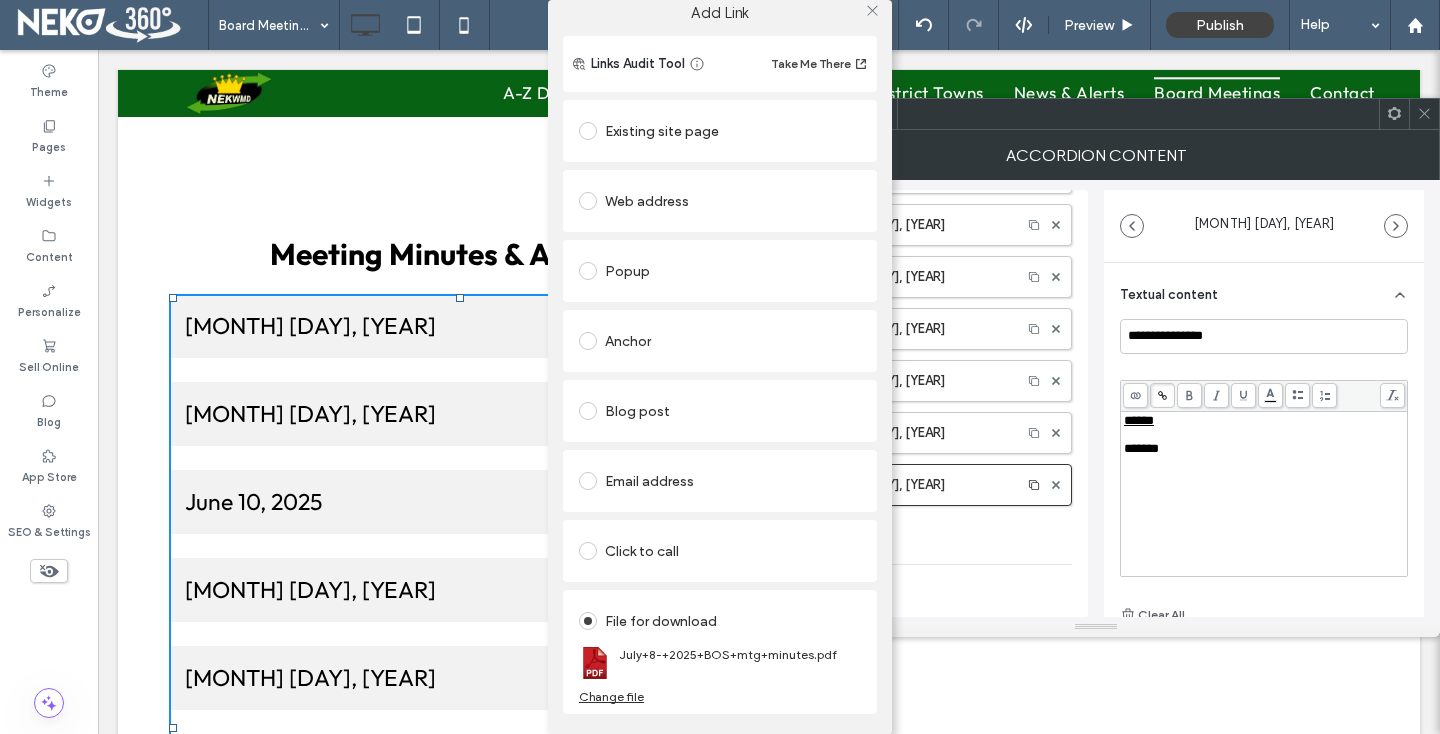 scroll, scrollTop: 0, scrollLeft: 0, axis: both 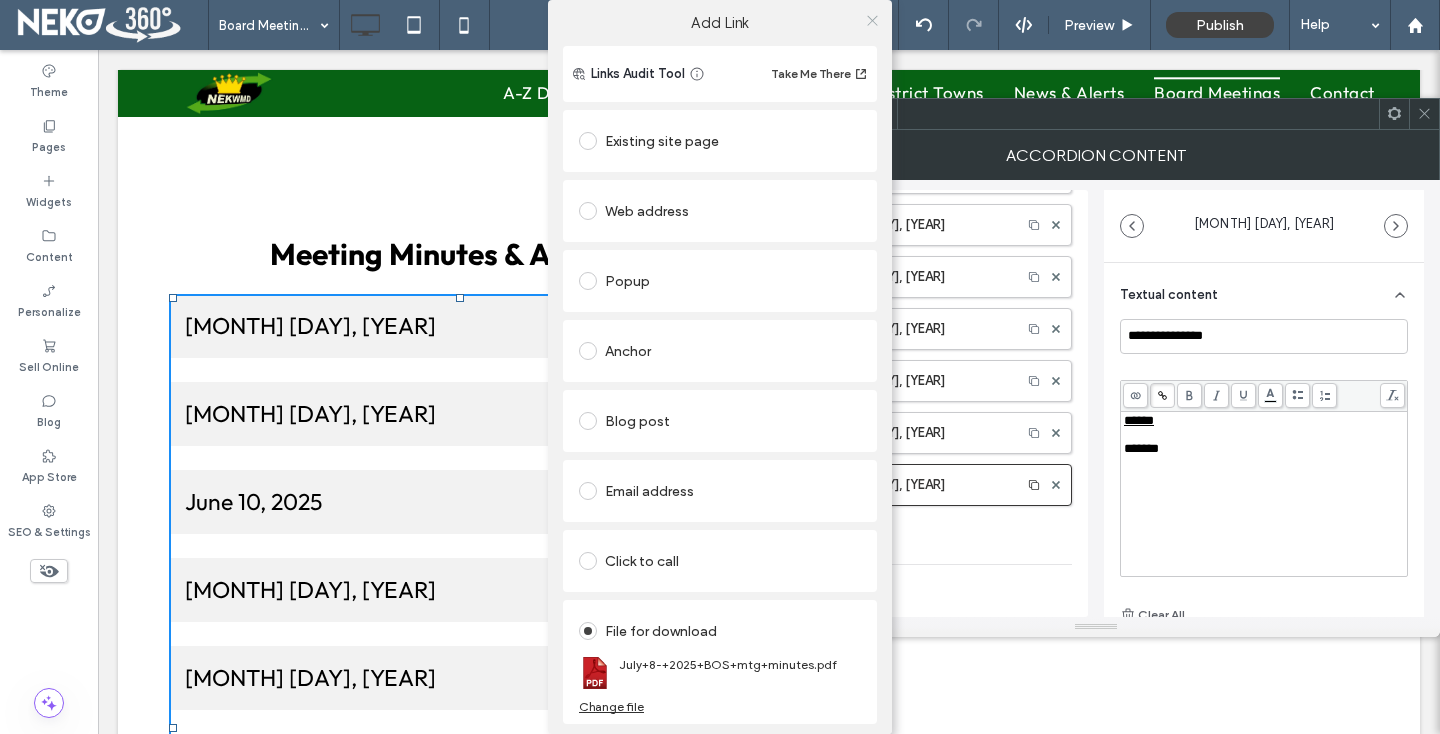 click 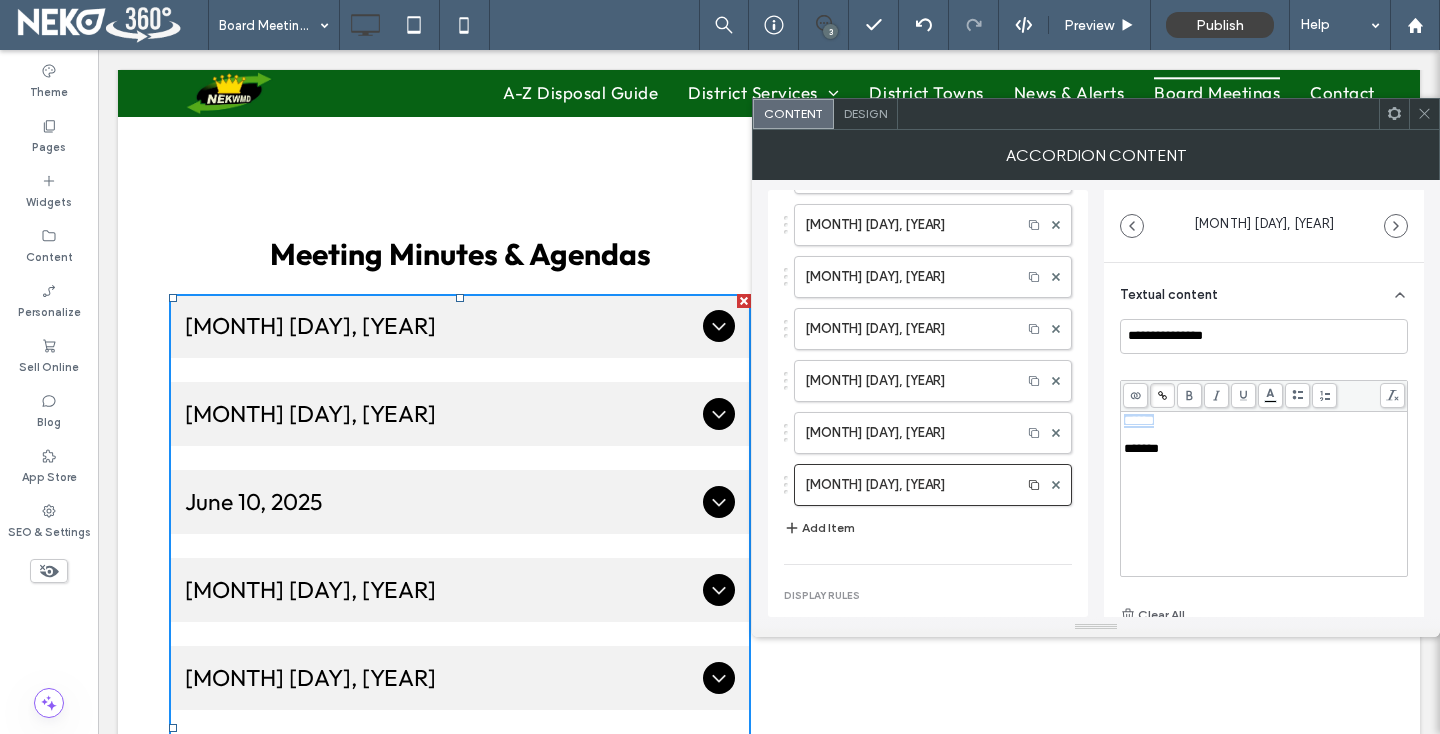 click on "******" at bounding box center (1264, 421) 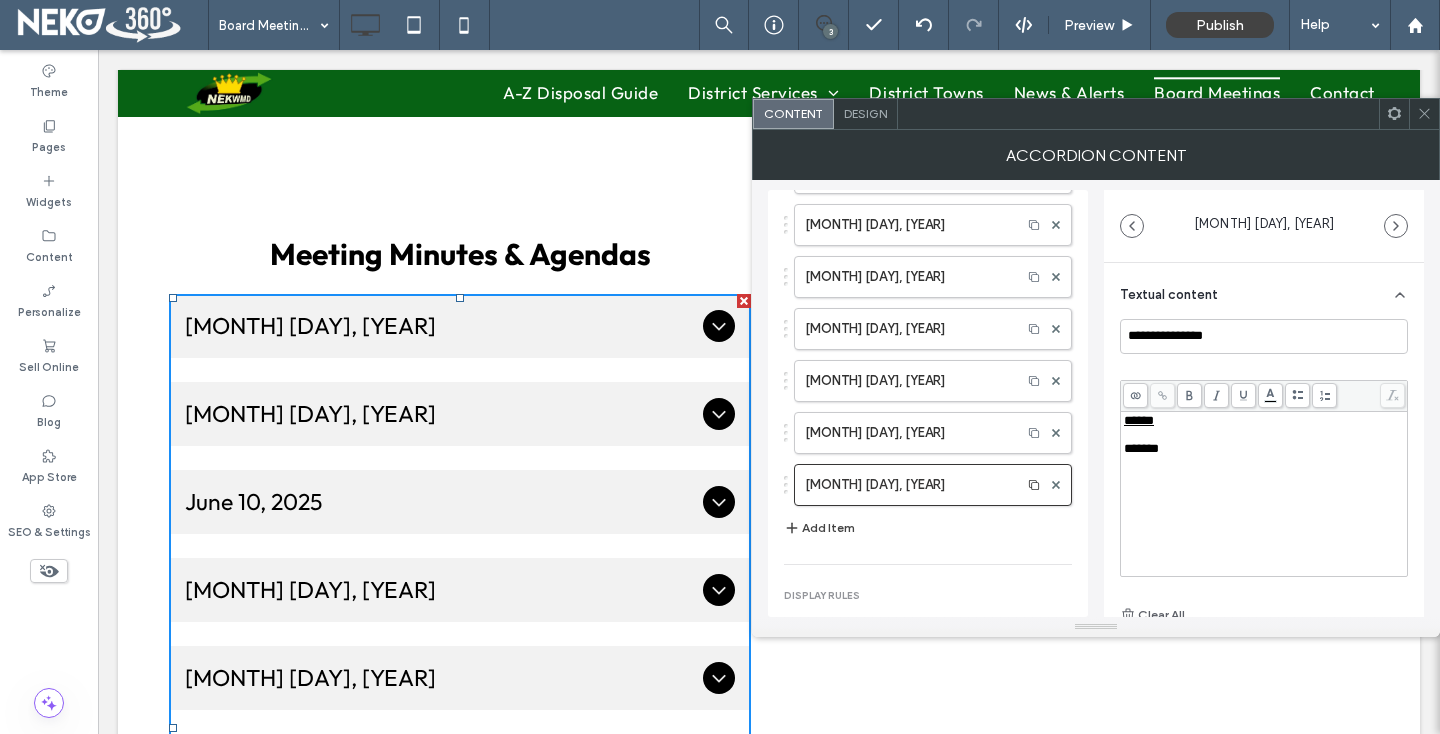 click on "******" at bounding box center [1139, 420] 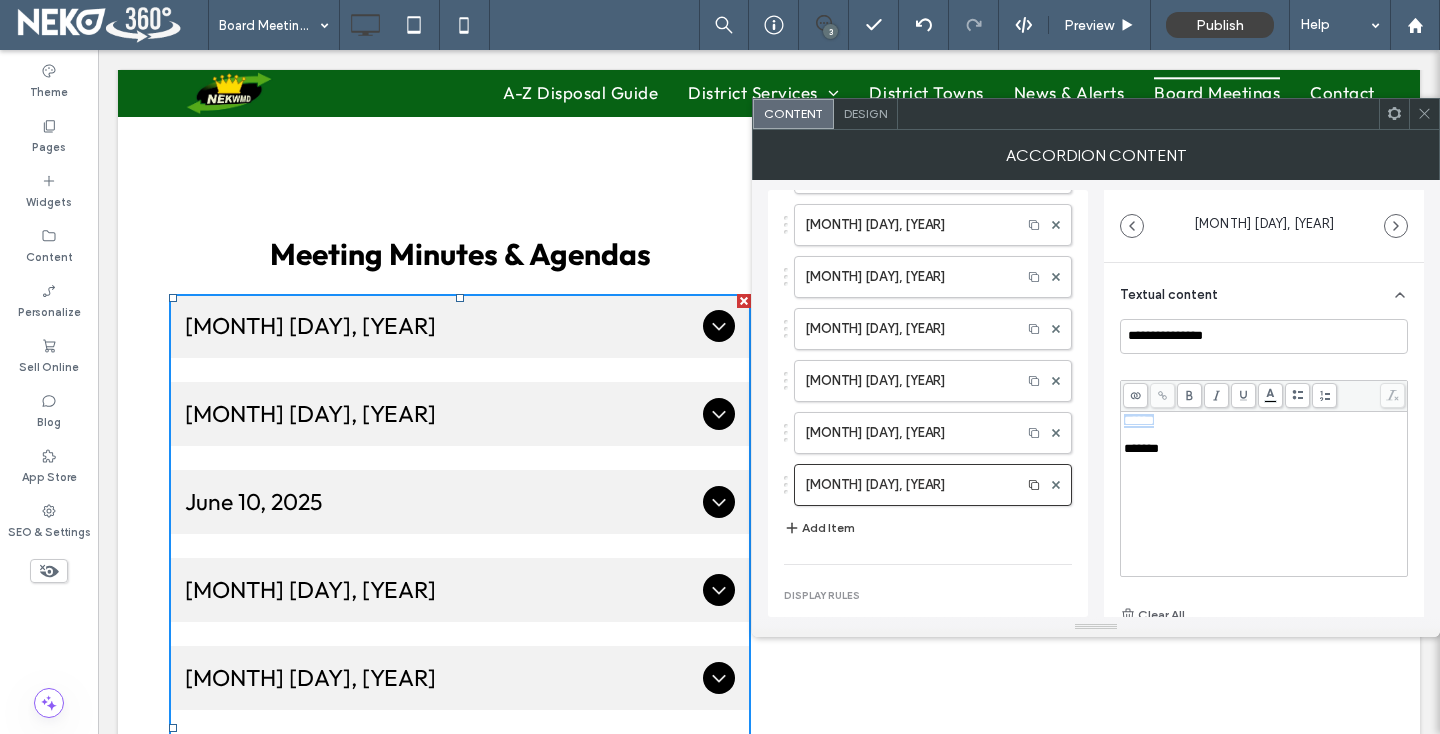 click on "******" at bounding box center (1139, 420) 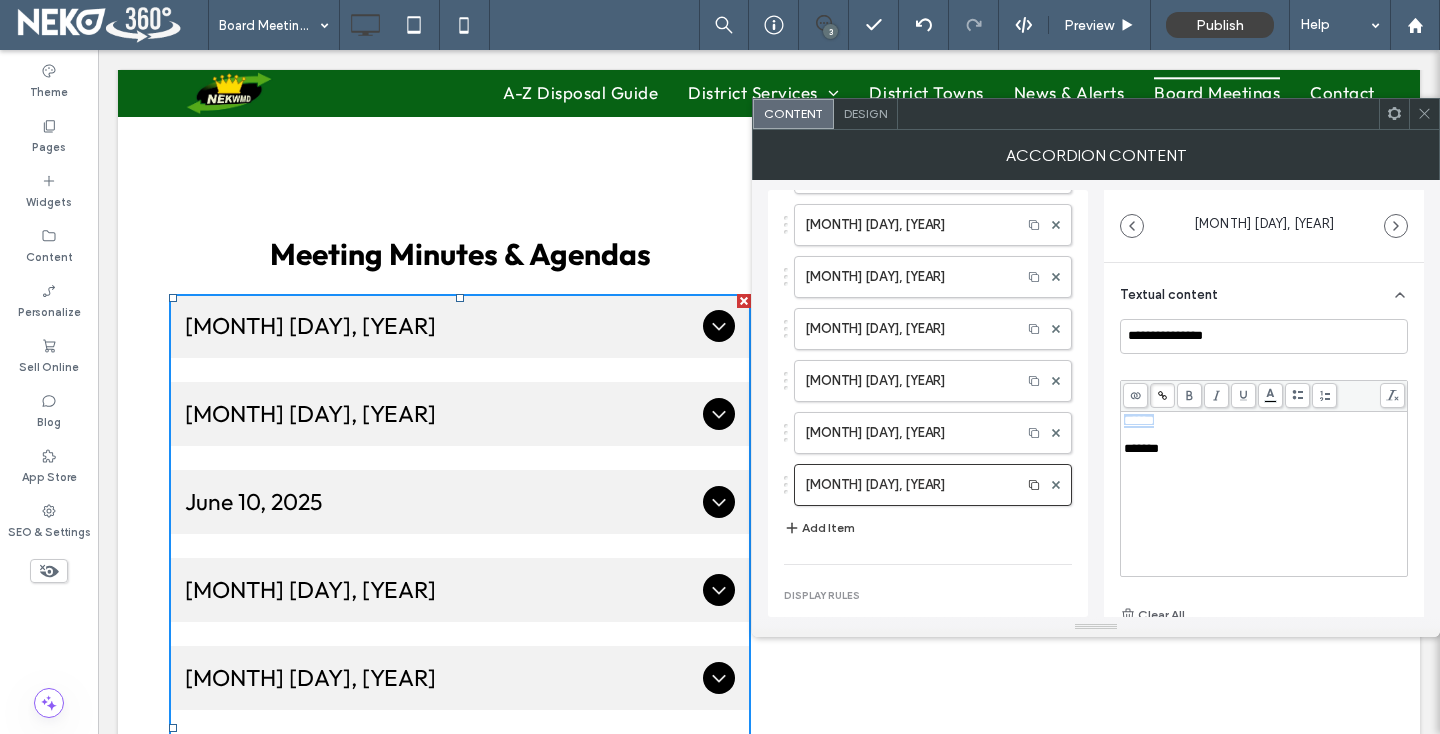 click on "******" at bounding box center (1264, 421) 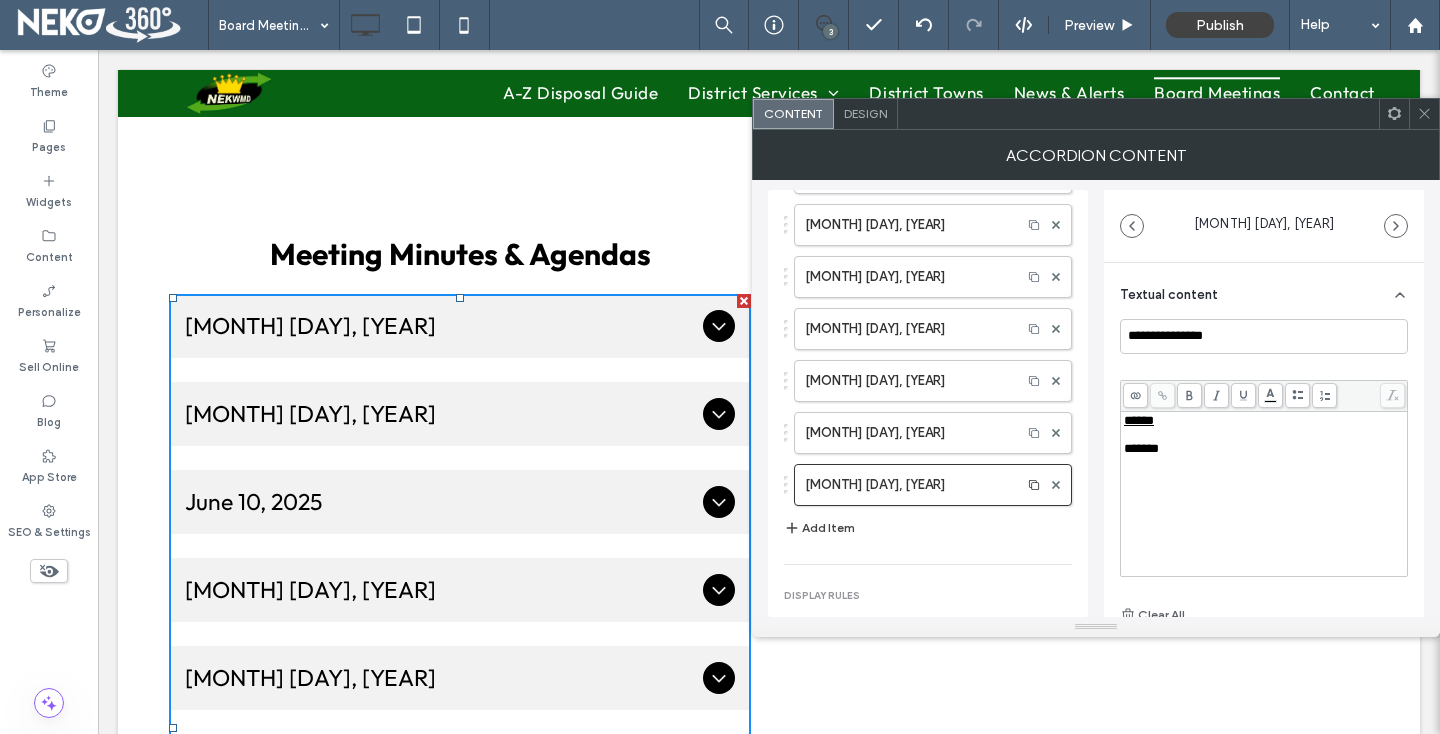 click on "*******" at bounding box center [1141, 448] 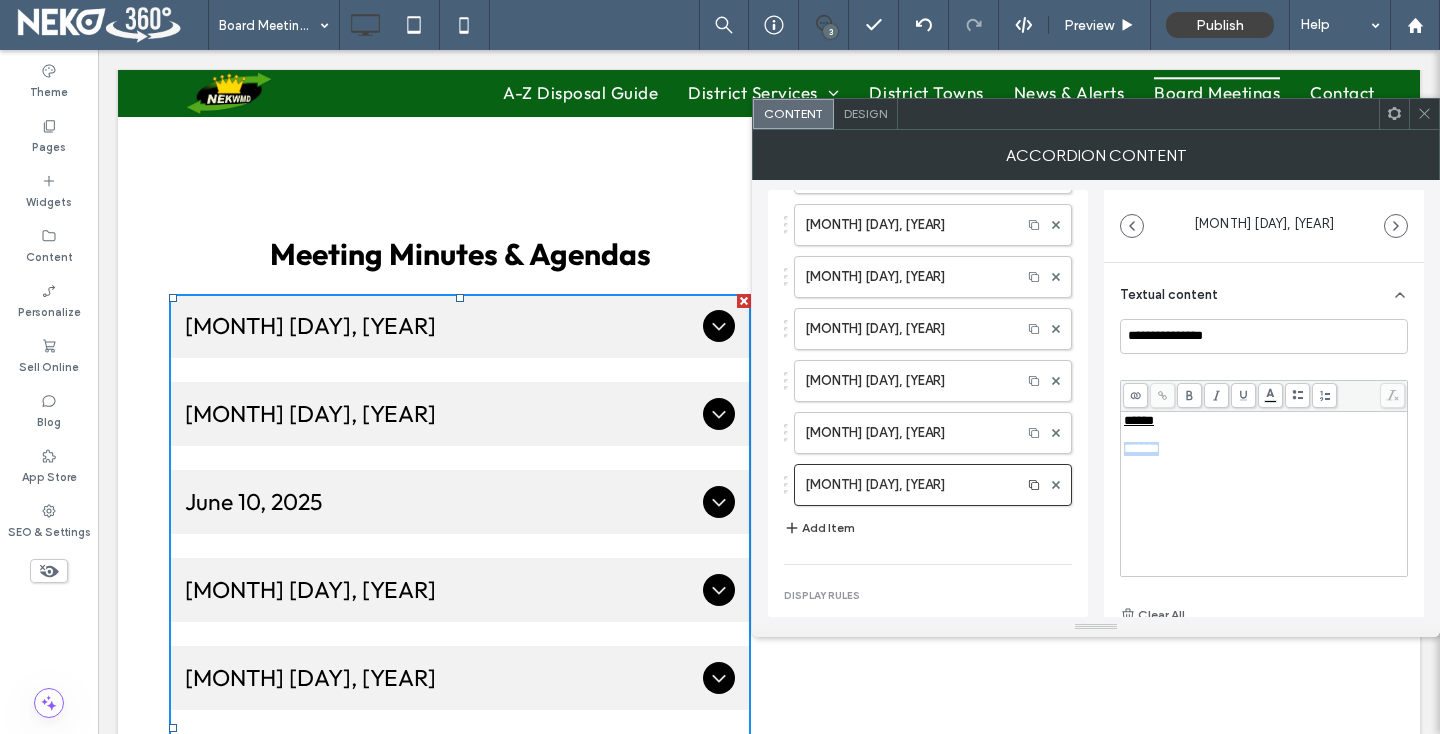 click on "*******" at bounding box center (1141, 448) 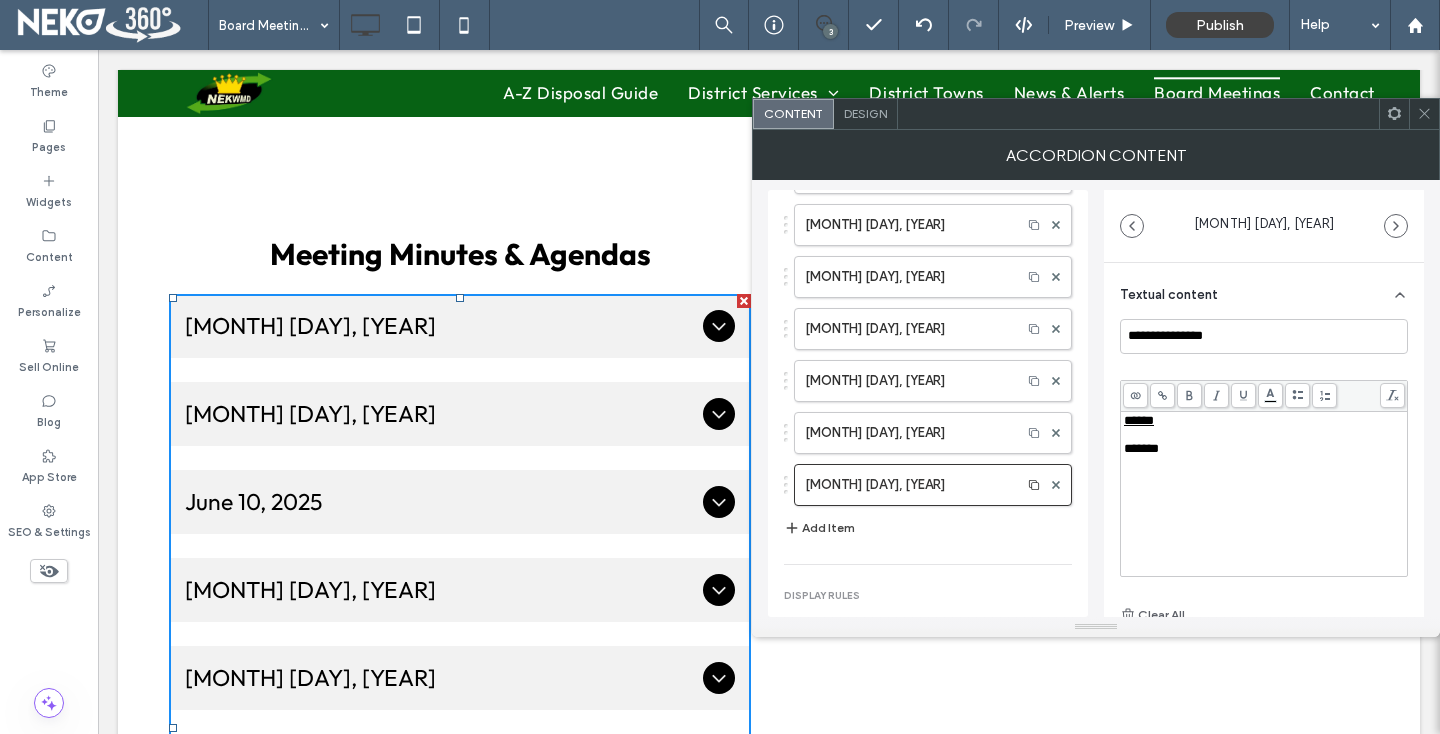 click on "******" at bounding box center (1139, 420) 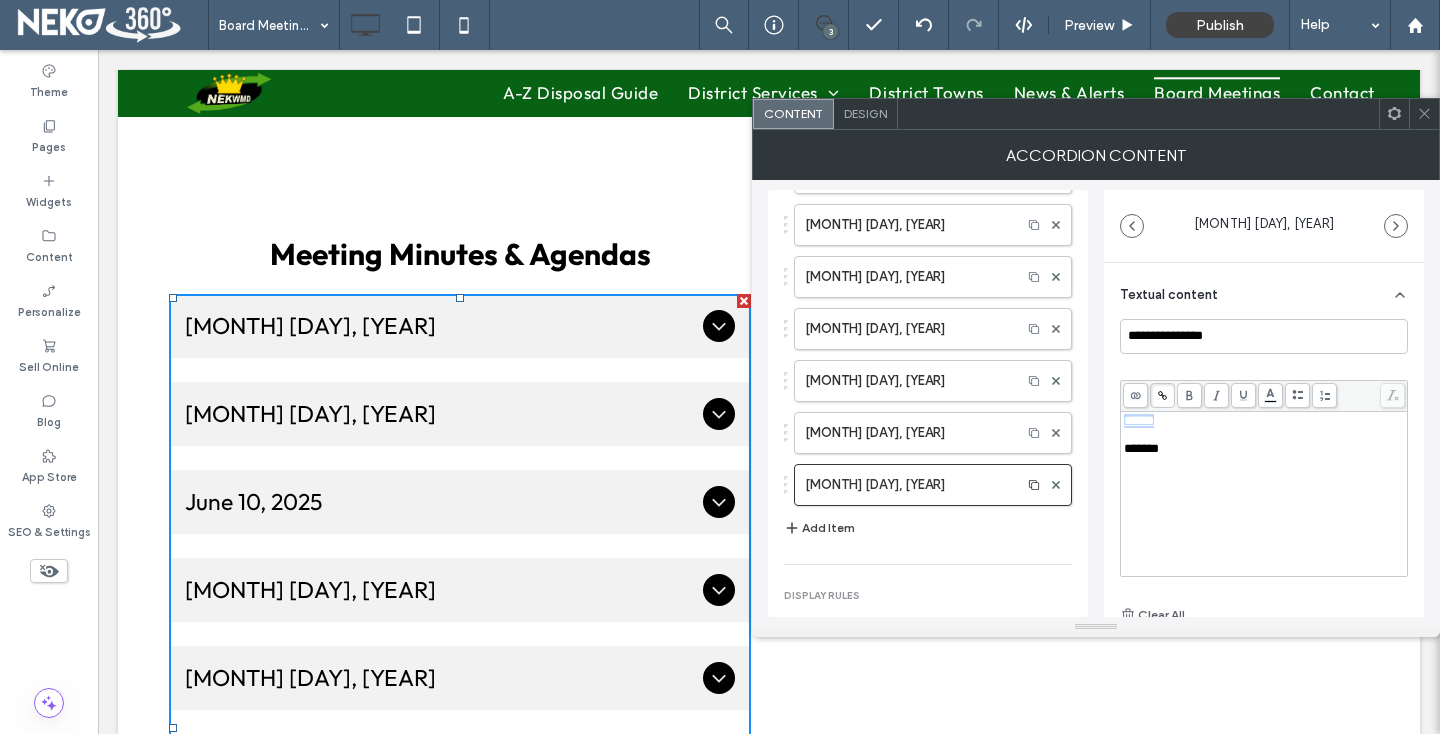 click on "******" at bounding box center (1139, 420) 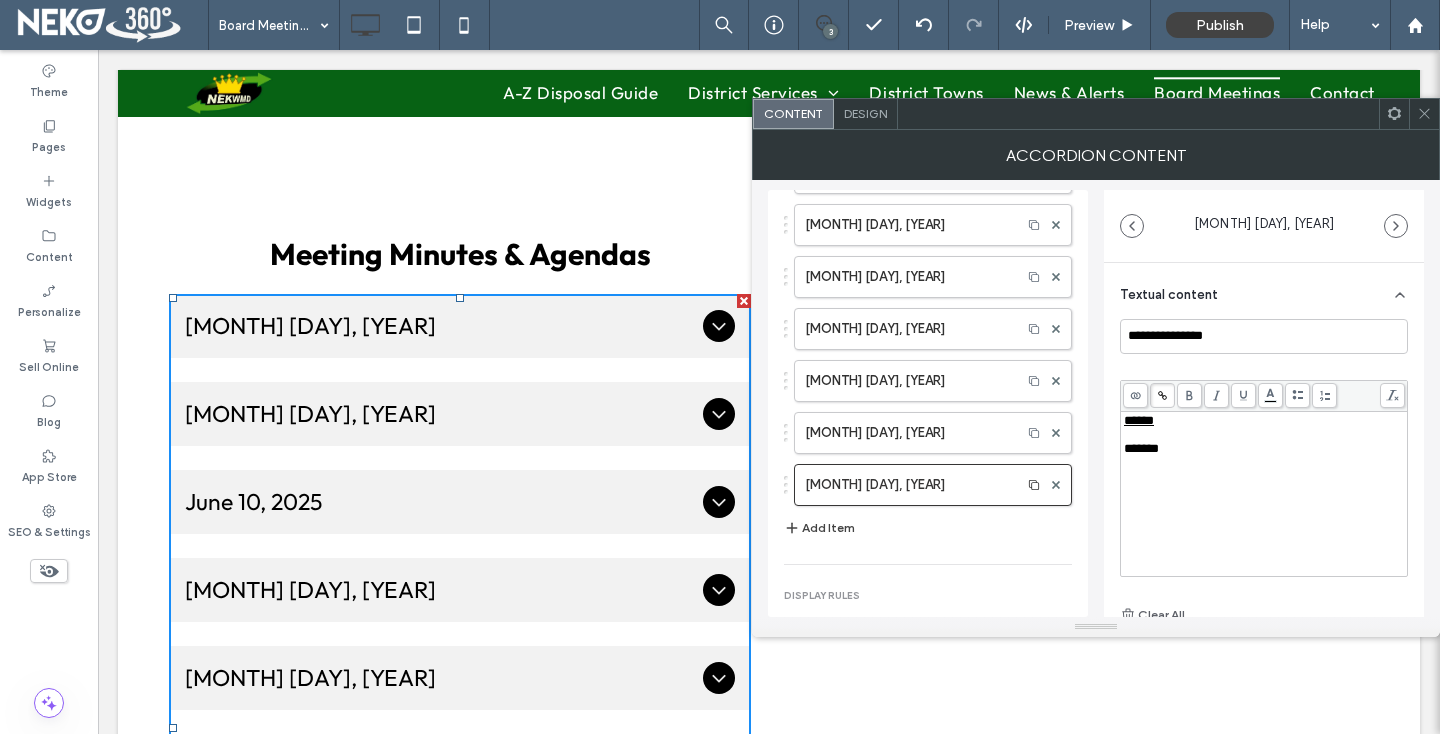click on "*******" at bounding box center [1141, 448] 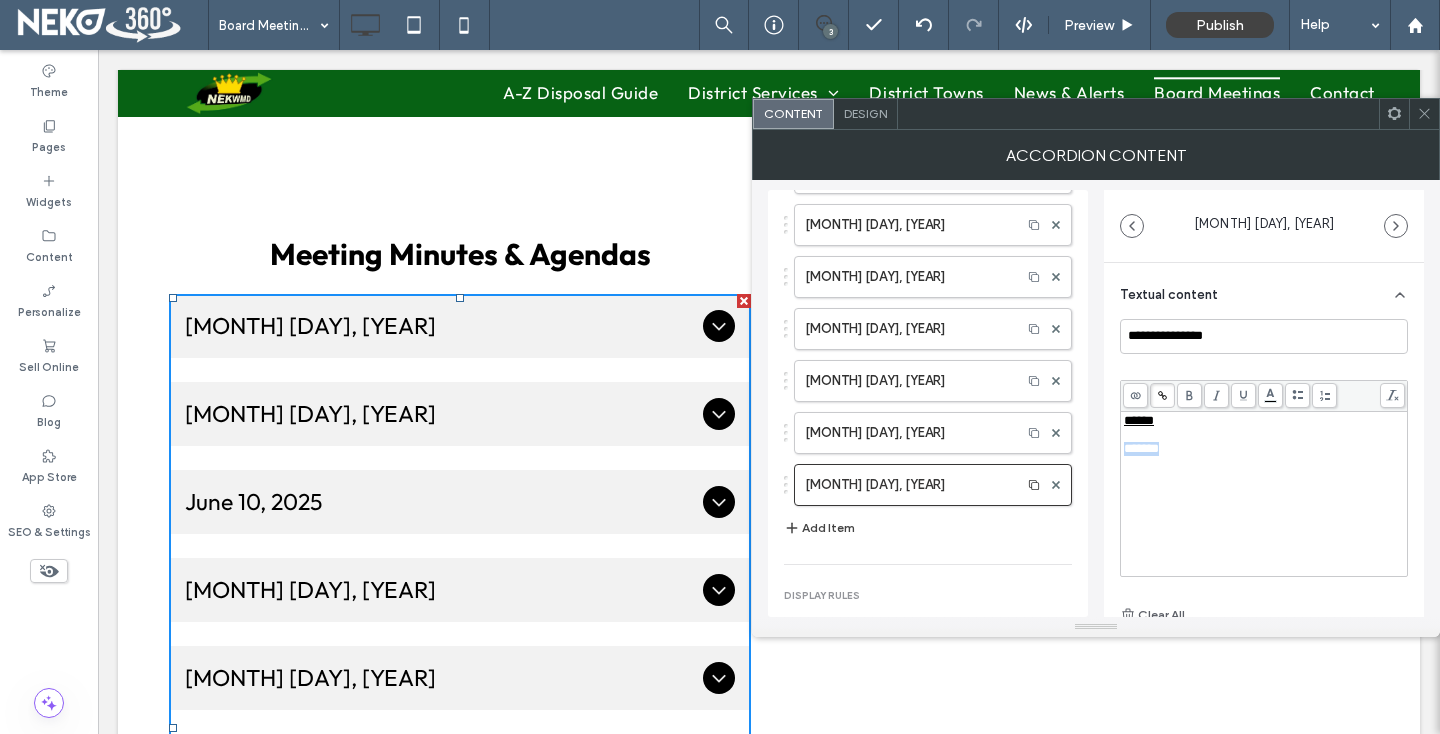 click on "*******" at bounding box center [1141, 448] 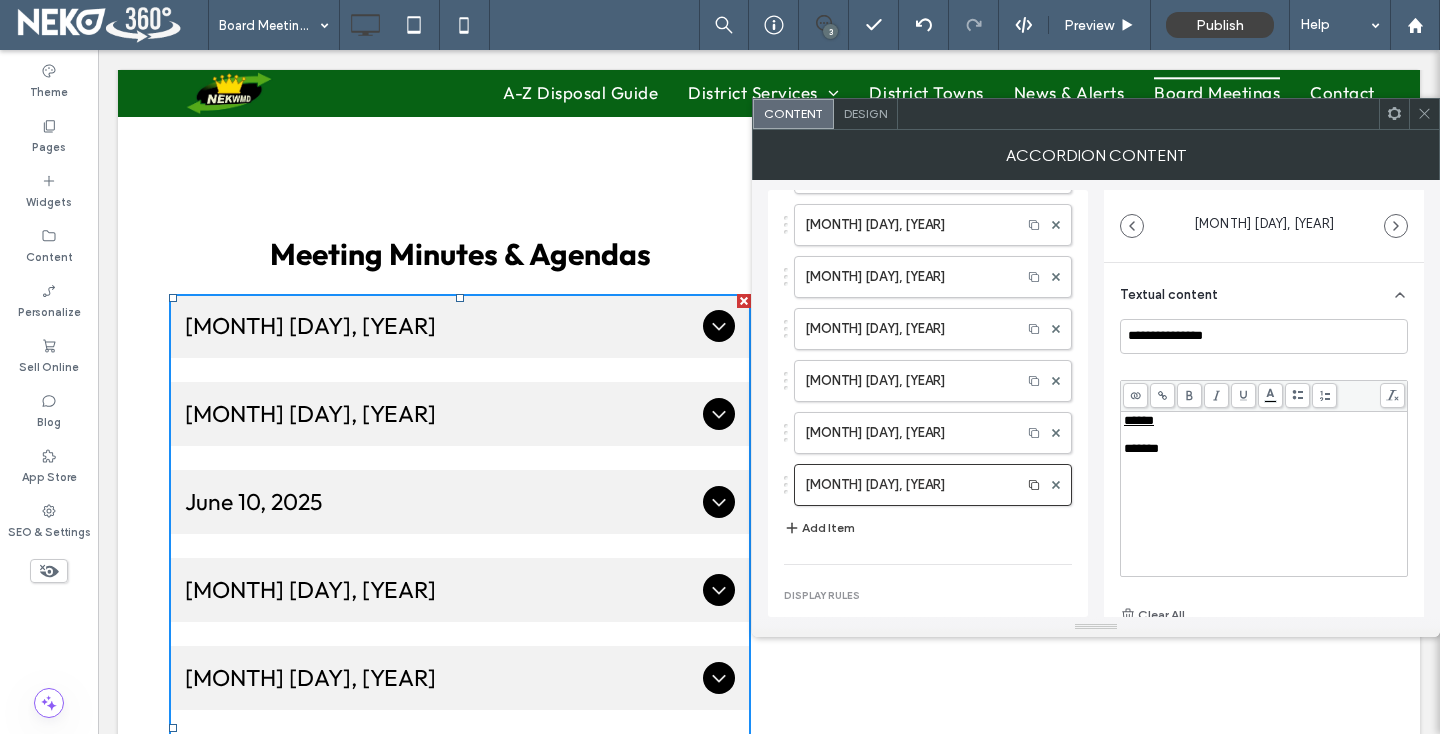 click at bounding box center [1424, 114] 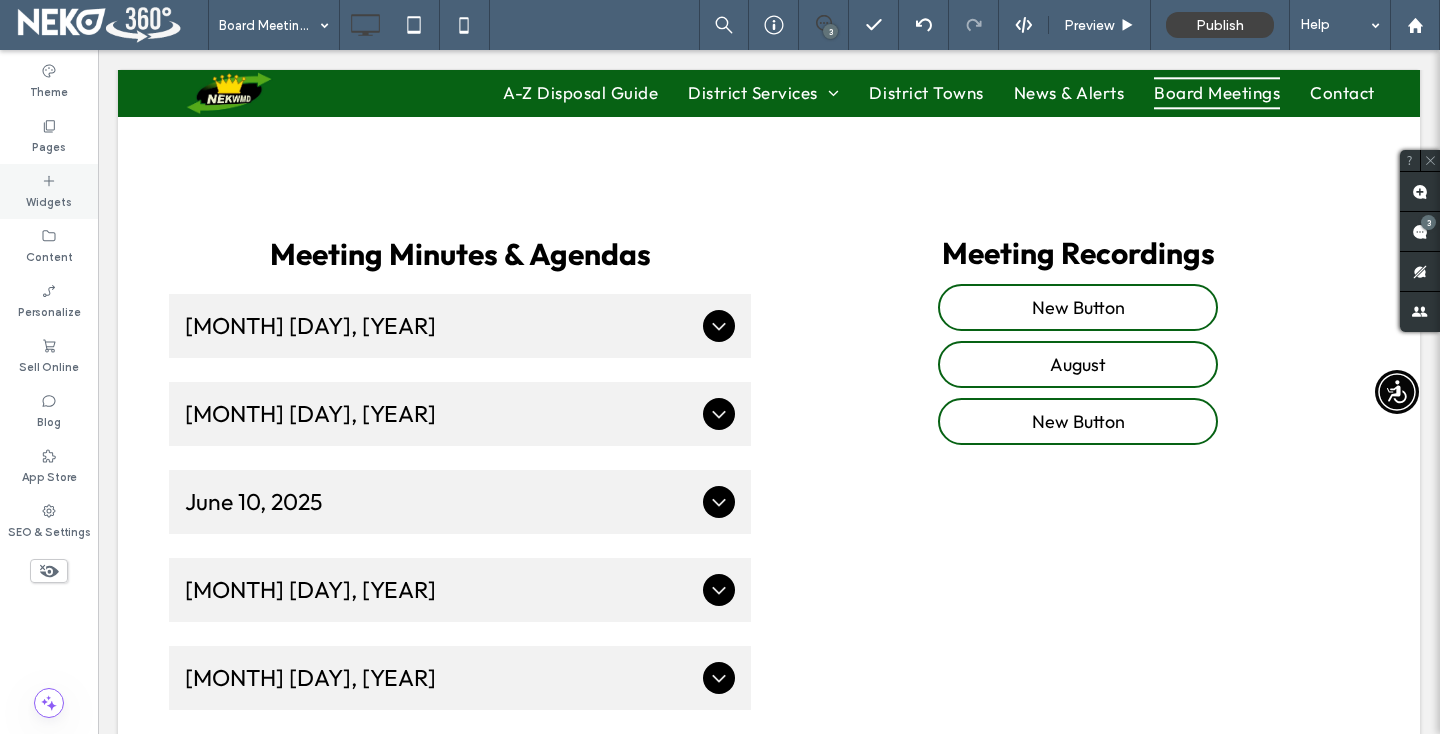 click 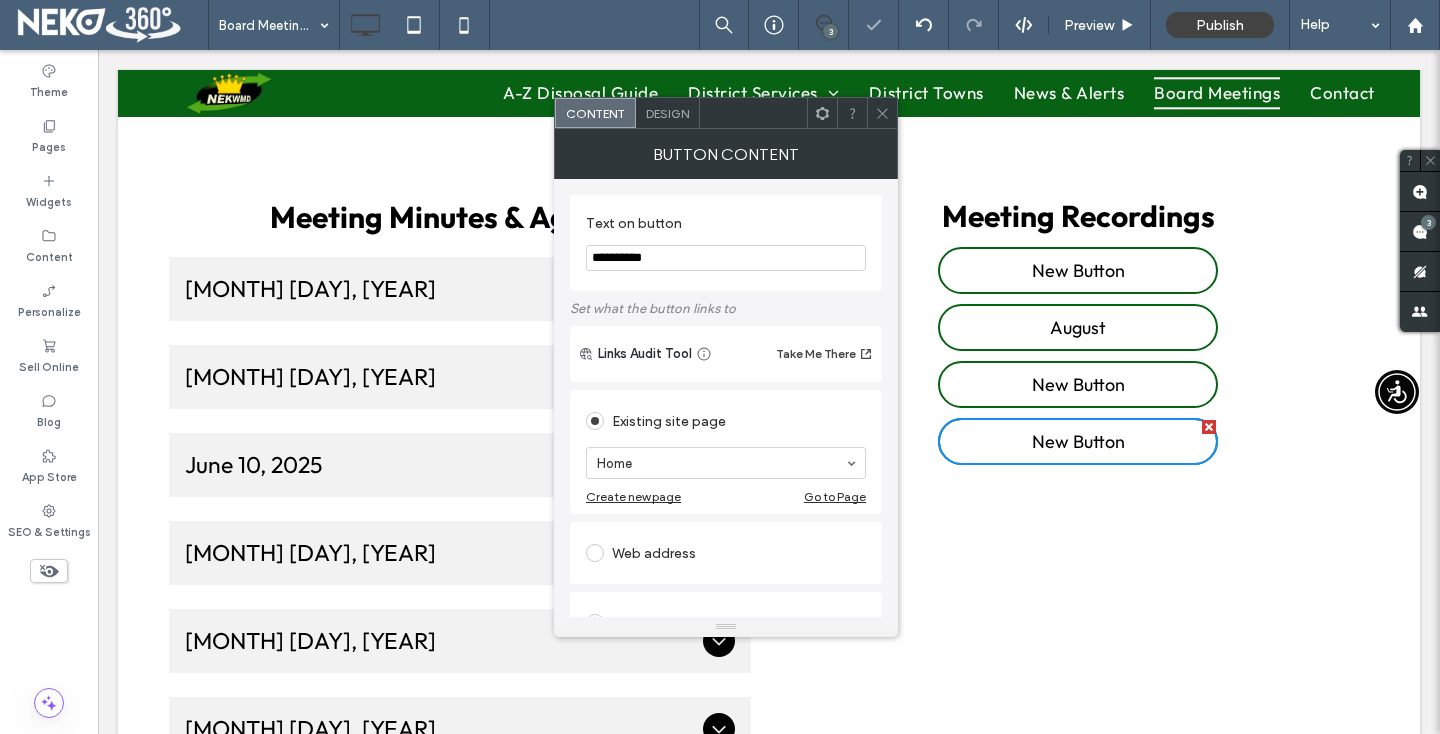 scroll, scrollTop: 463, scrollLeft: 0, axis: vertical 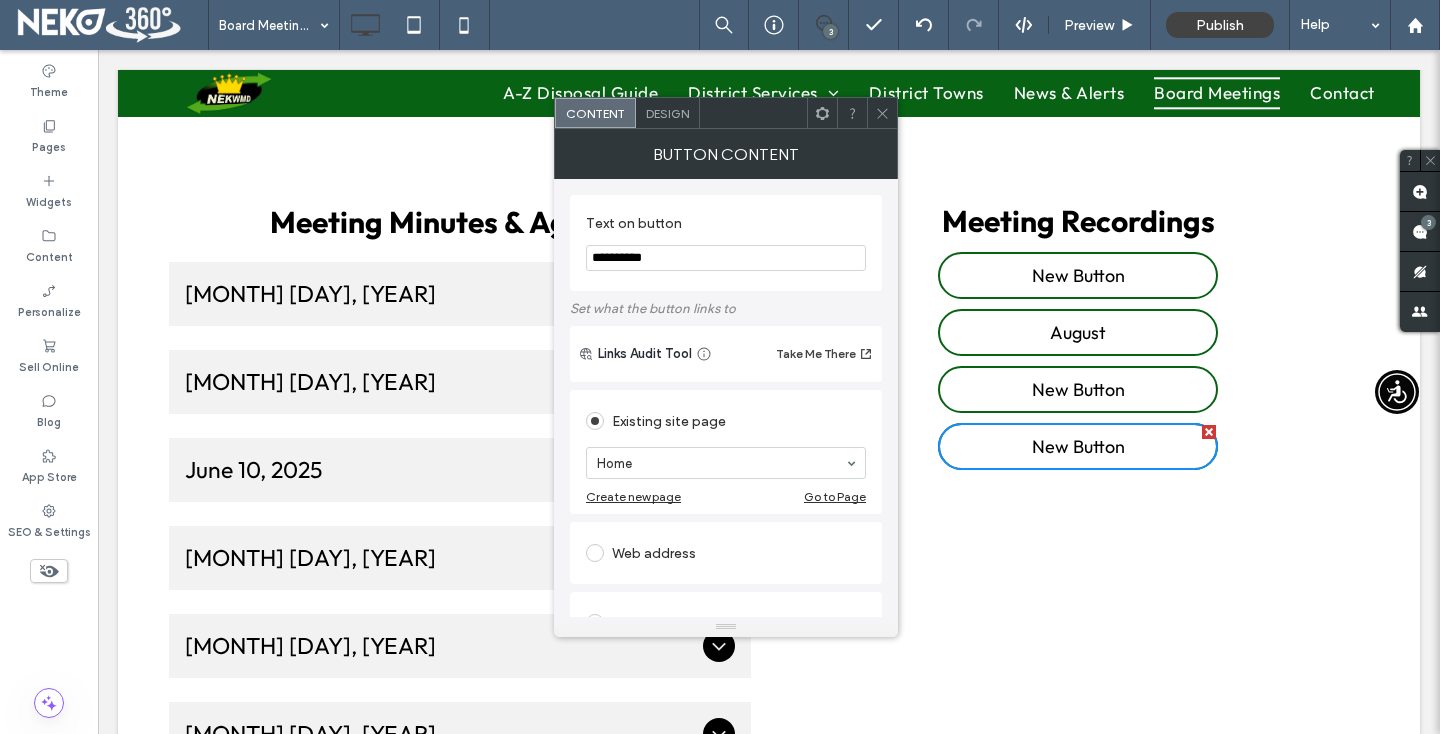 click on "**********" at bounding box center [726, 258] 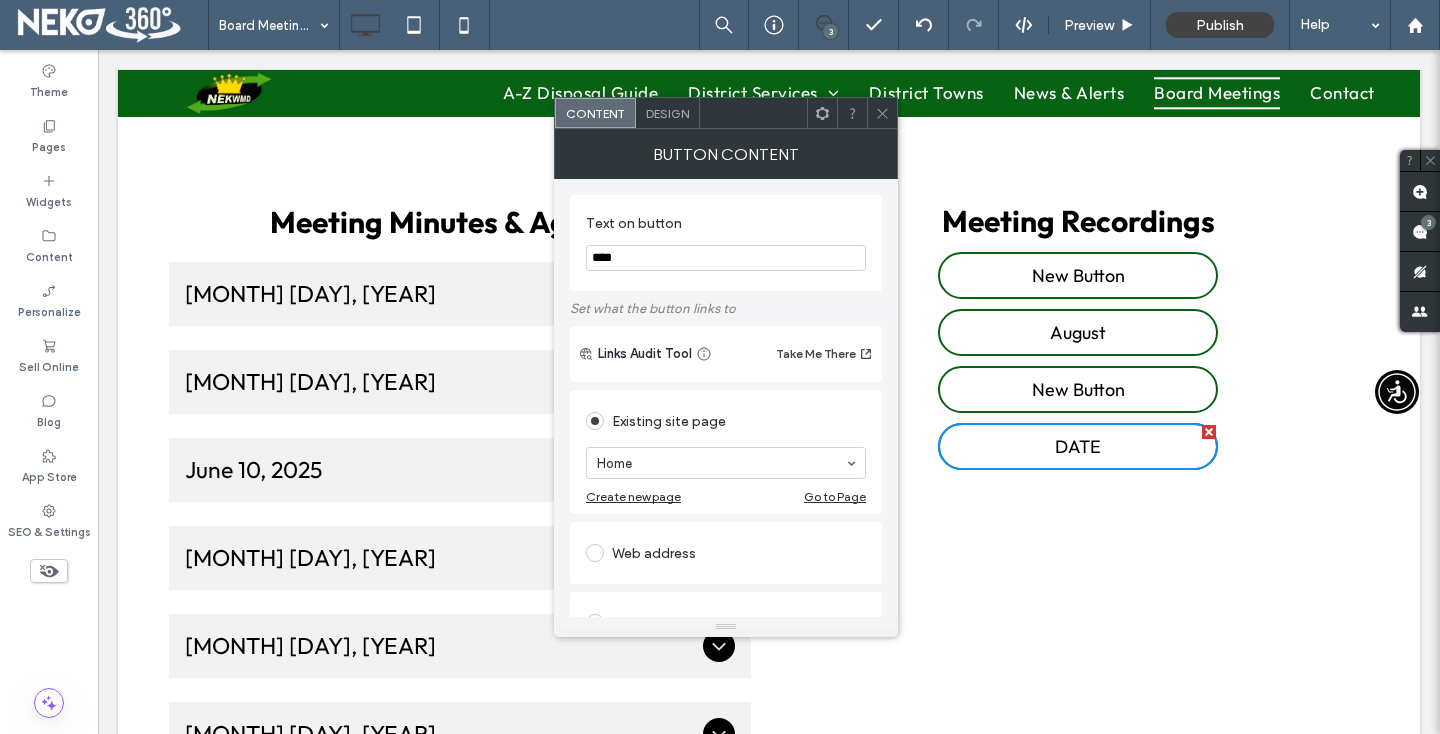 type on "****" 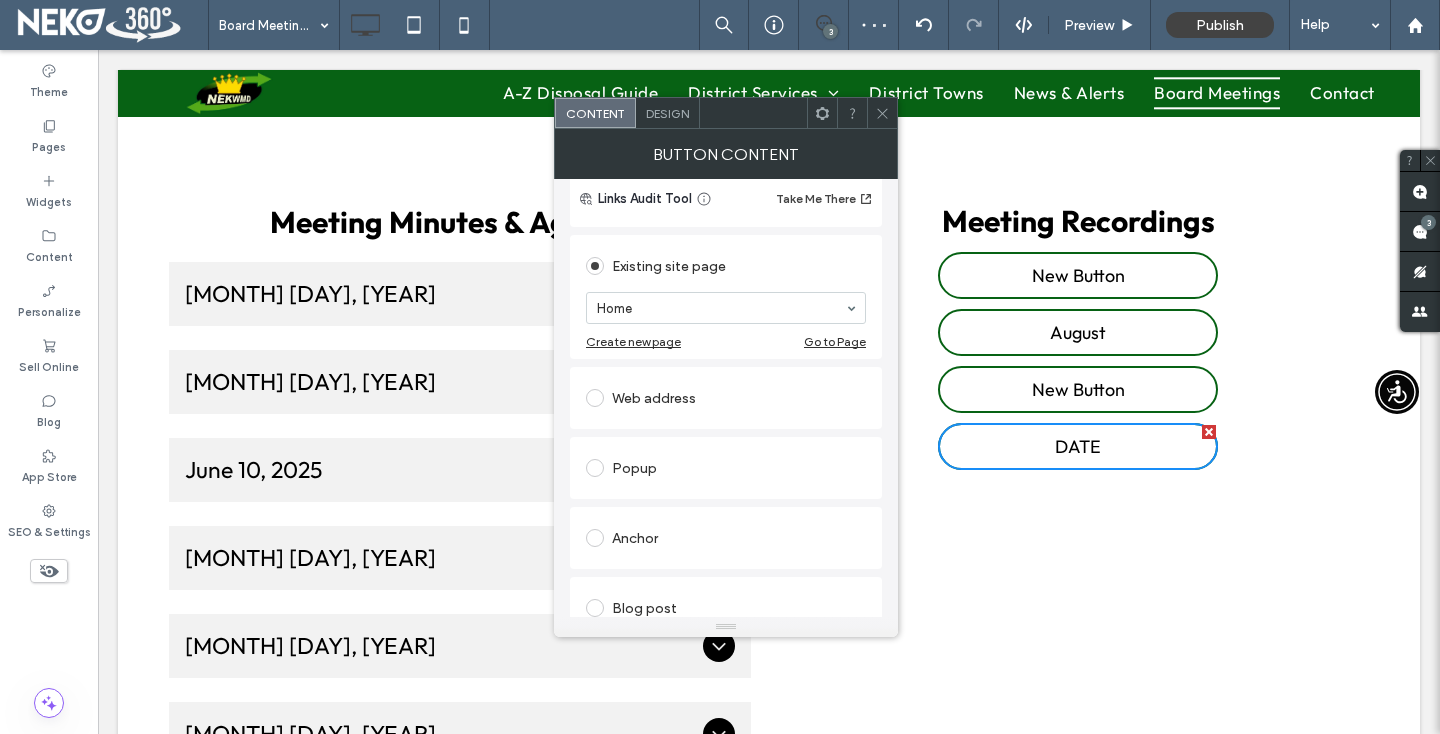 scroll, scrollTop: 164, scrollLeft: 0, axis: vertical 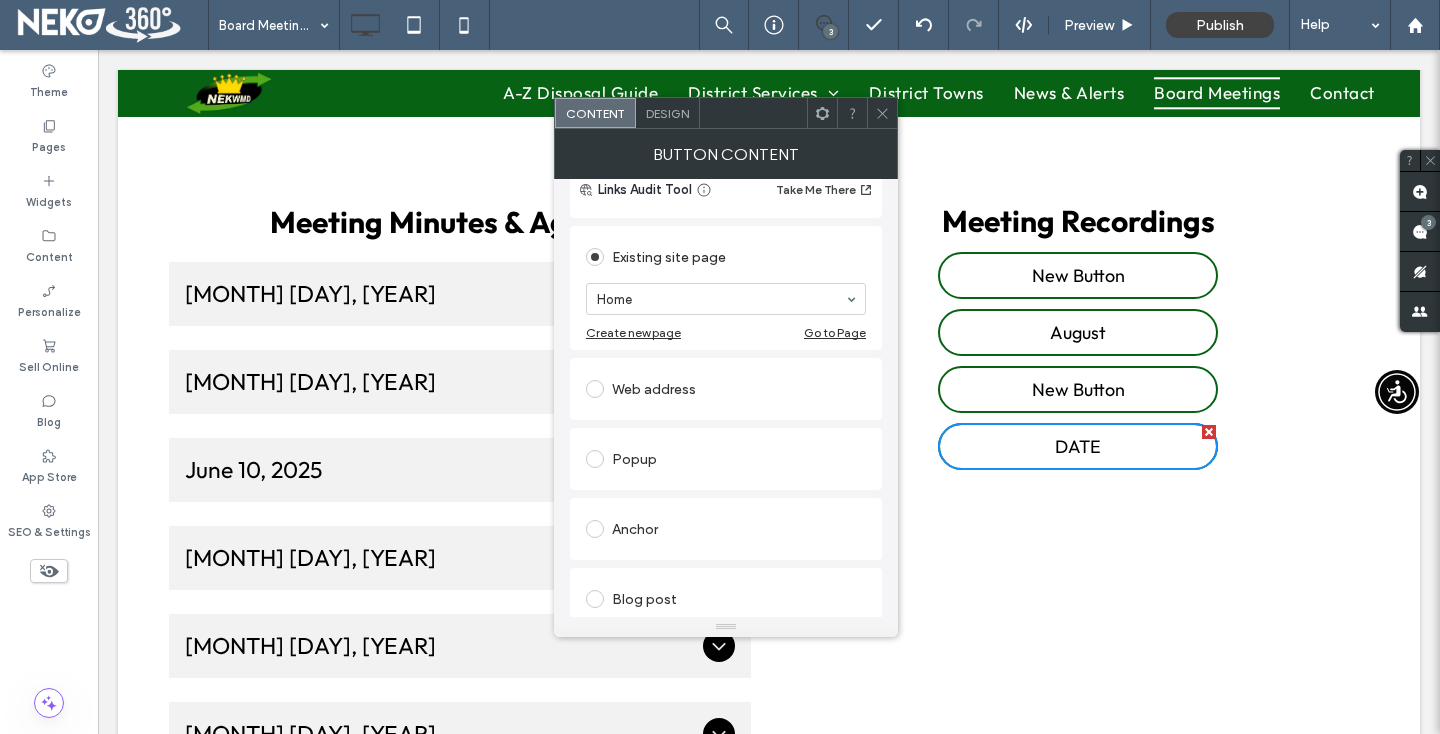 click at bounding box center [595, 389] 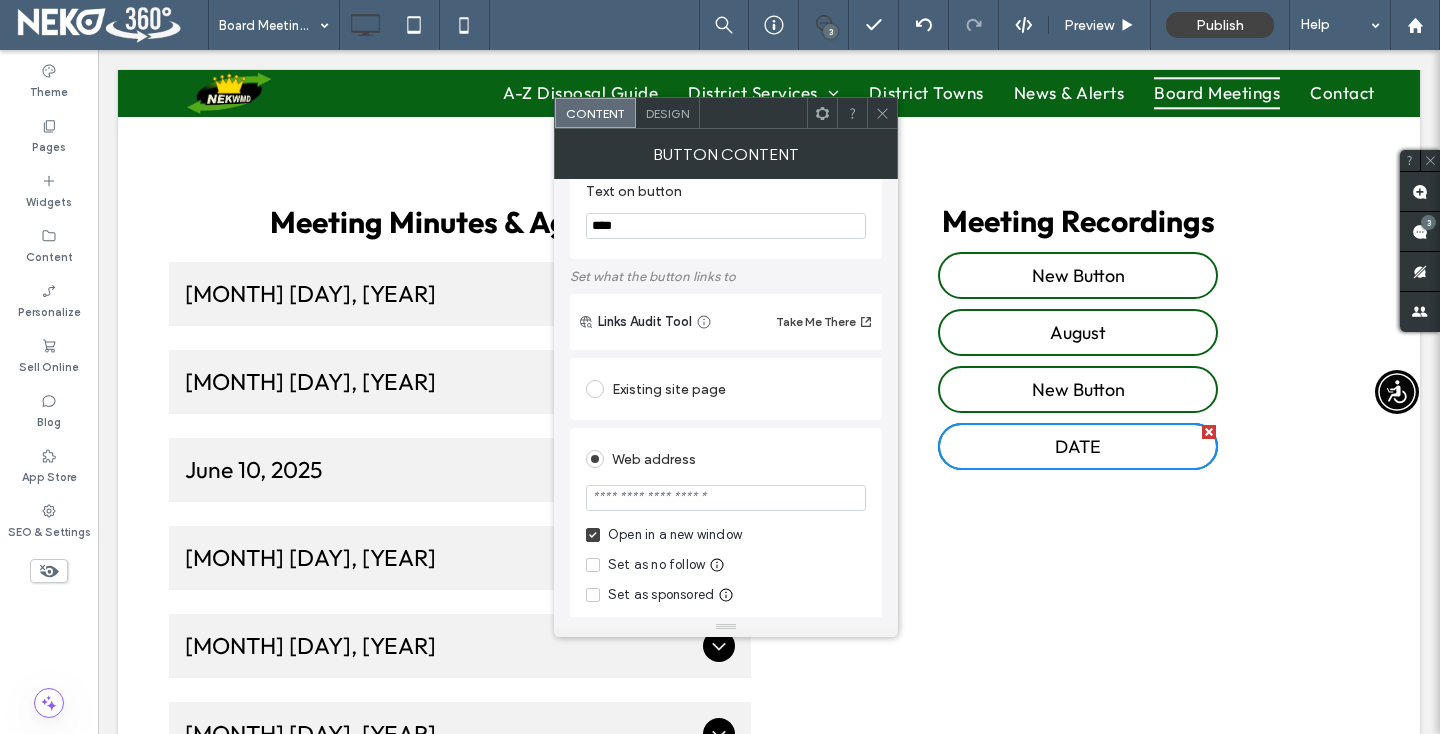 scroll, scrollTop: 98, scrollLeft: 0, axis: vertical 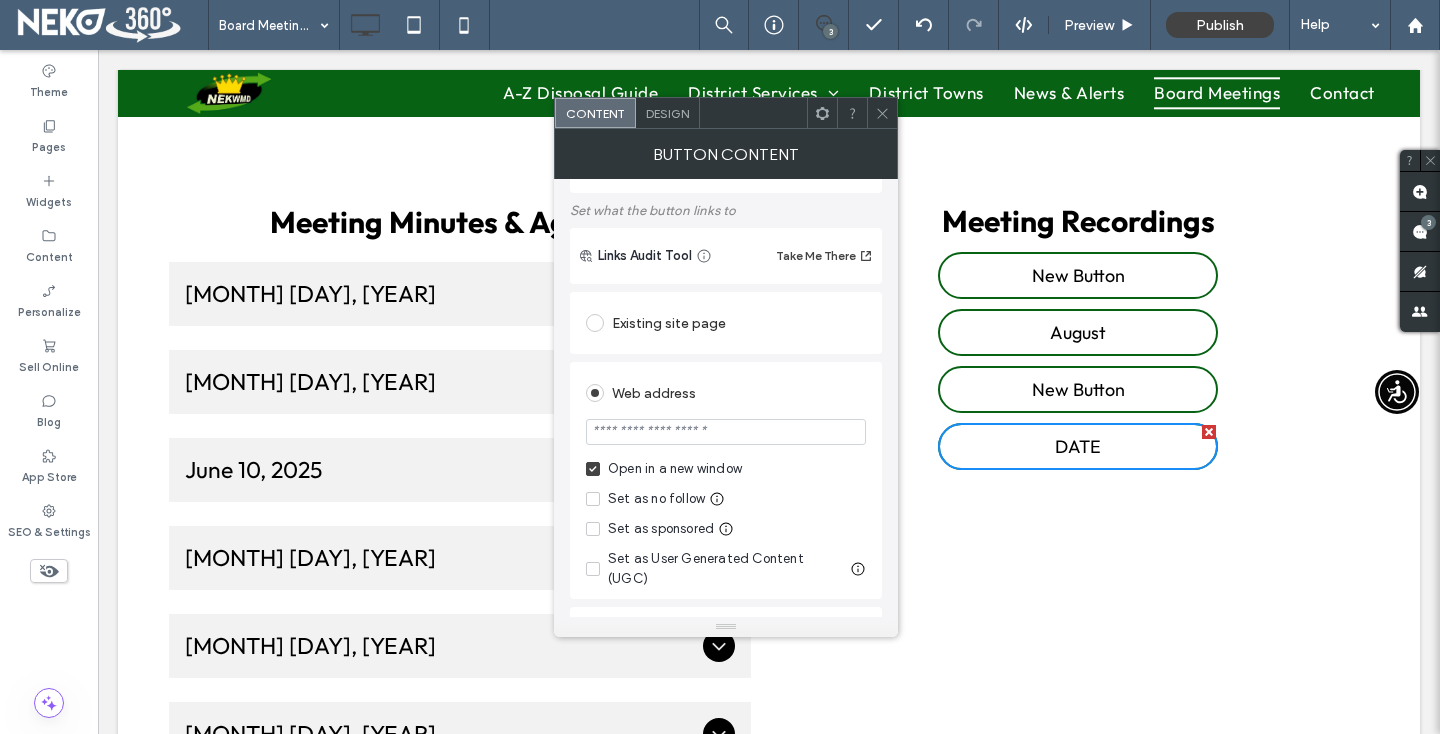 click at bounding box center (726, 432) 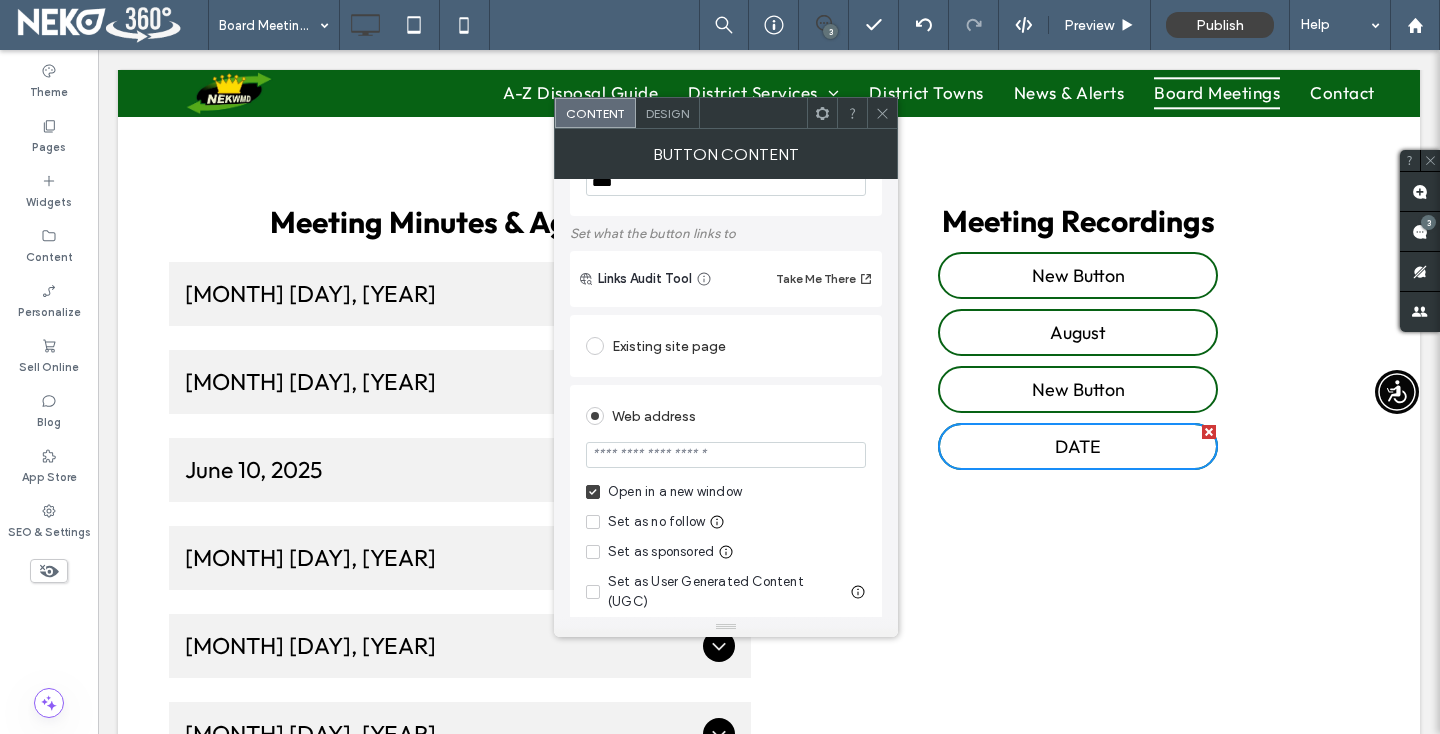 scroll, scrollTop: 137, scrollLeft: 0, axis: vertical 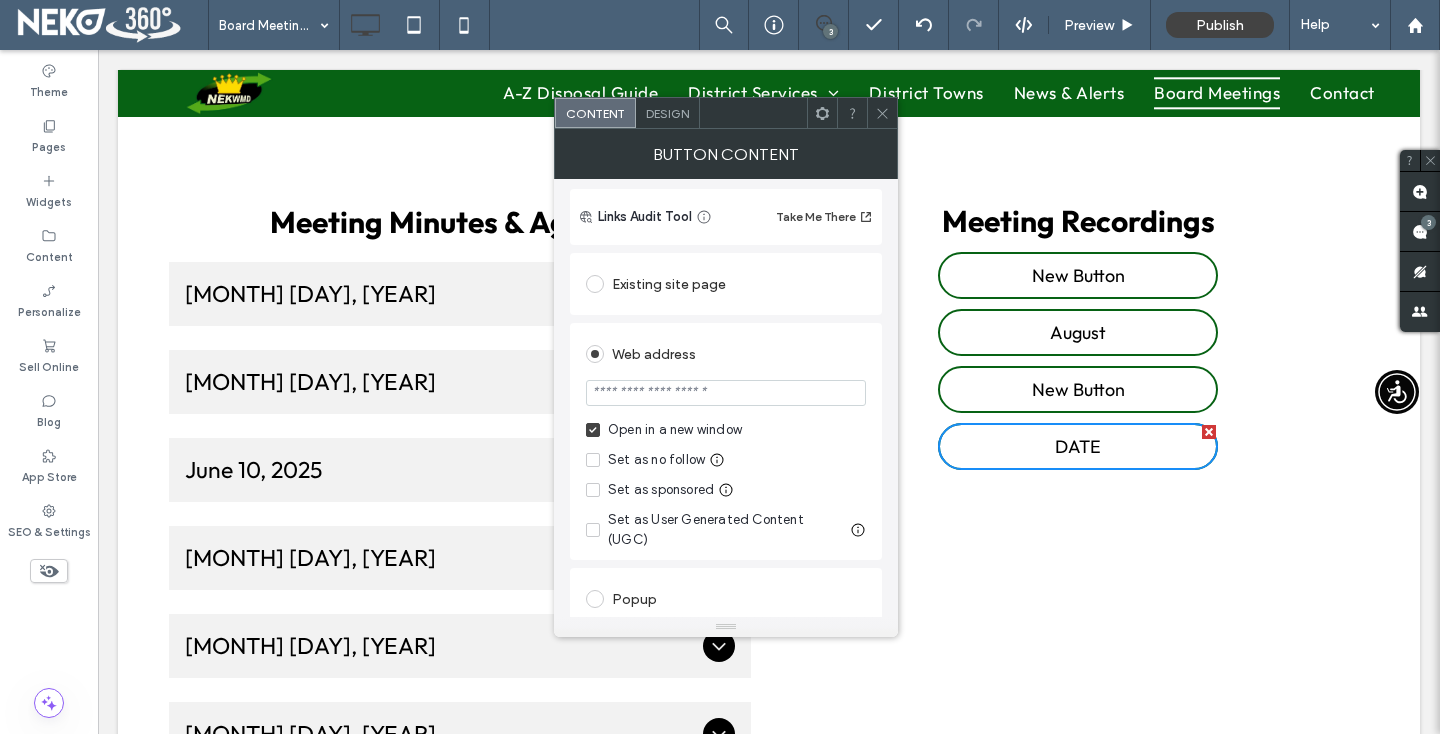 click at bounding box center [726, 393] 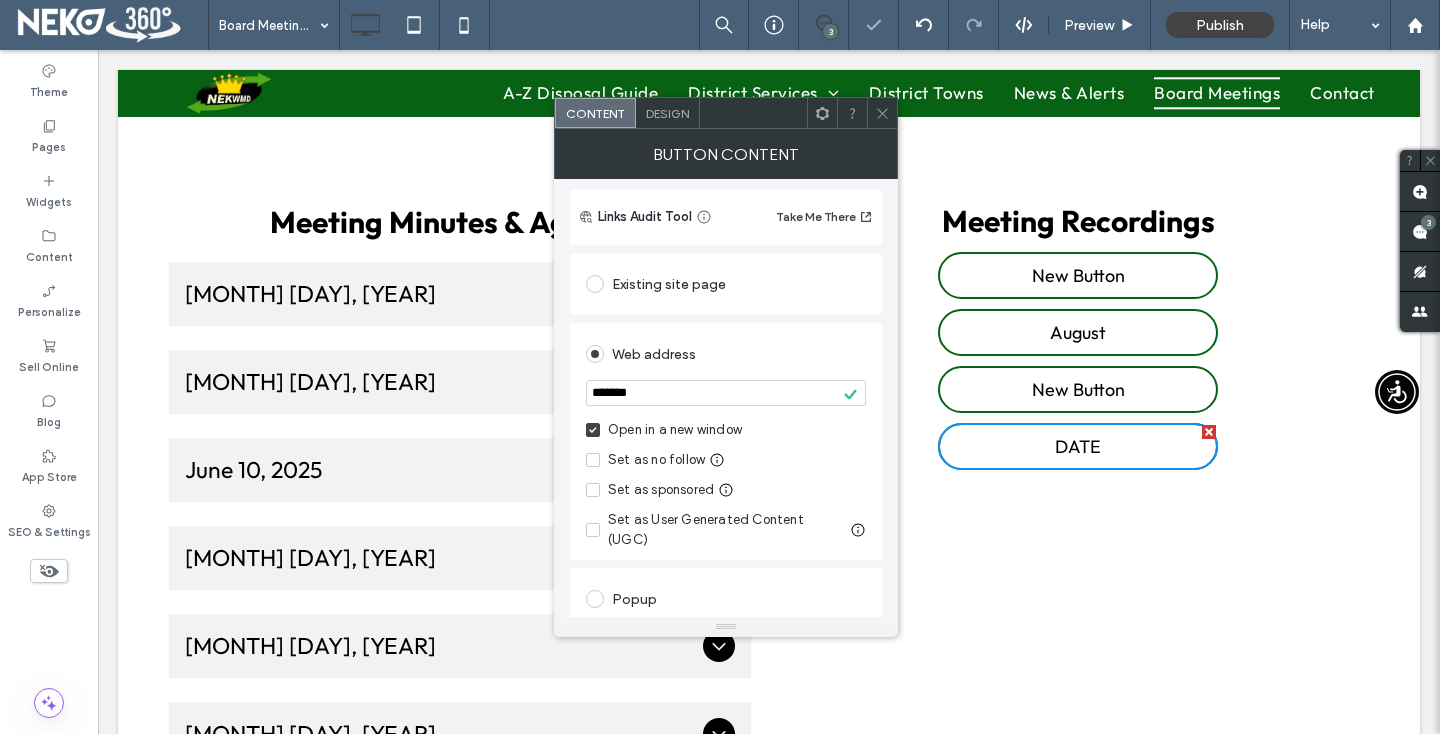 click 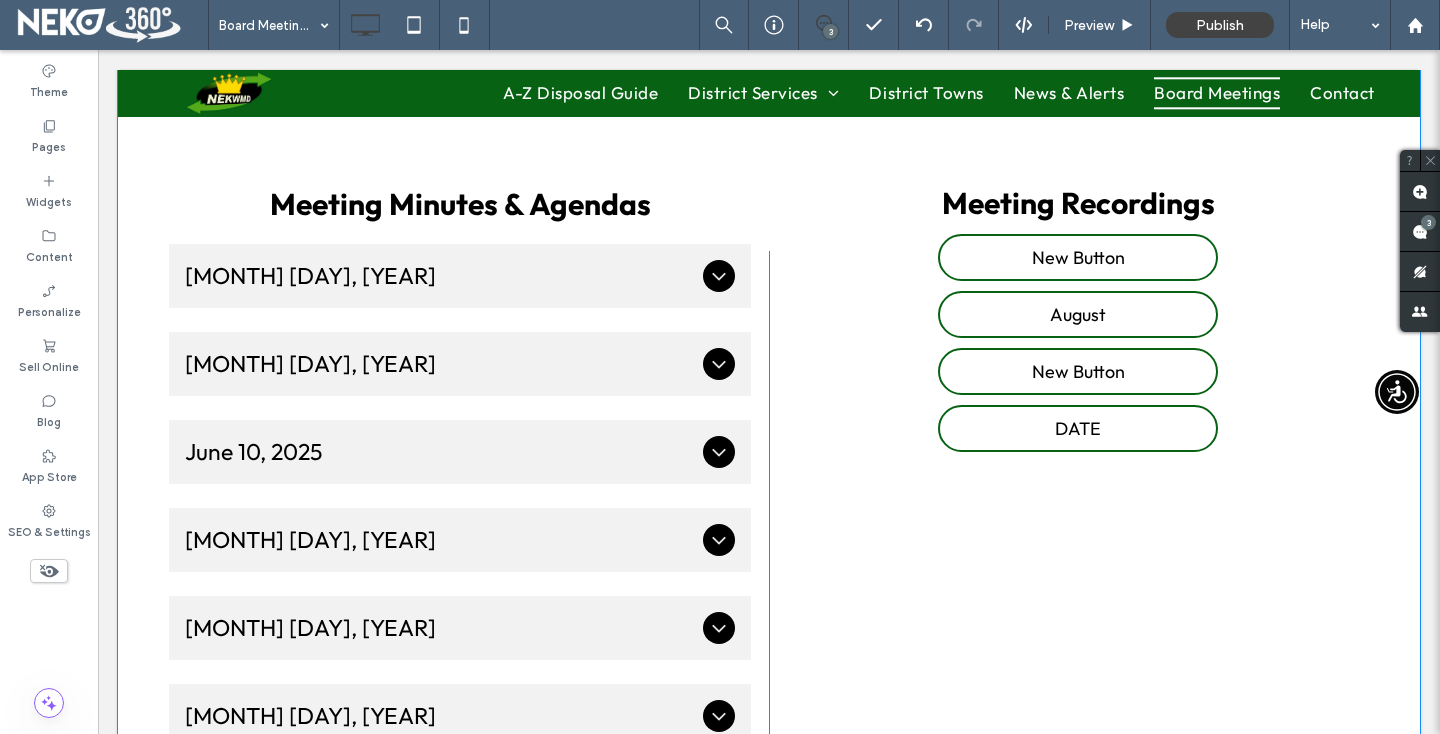 scroll, scrollTop: 483, scrollLeft: 0, axis: vertical 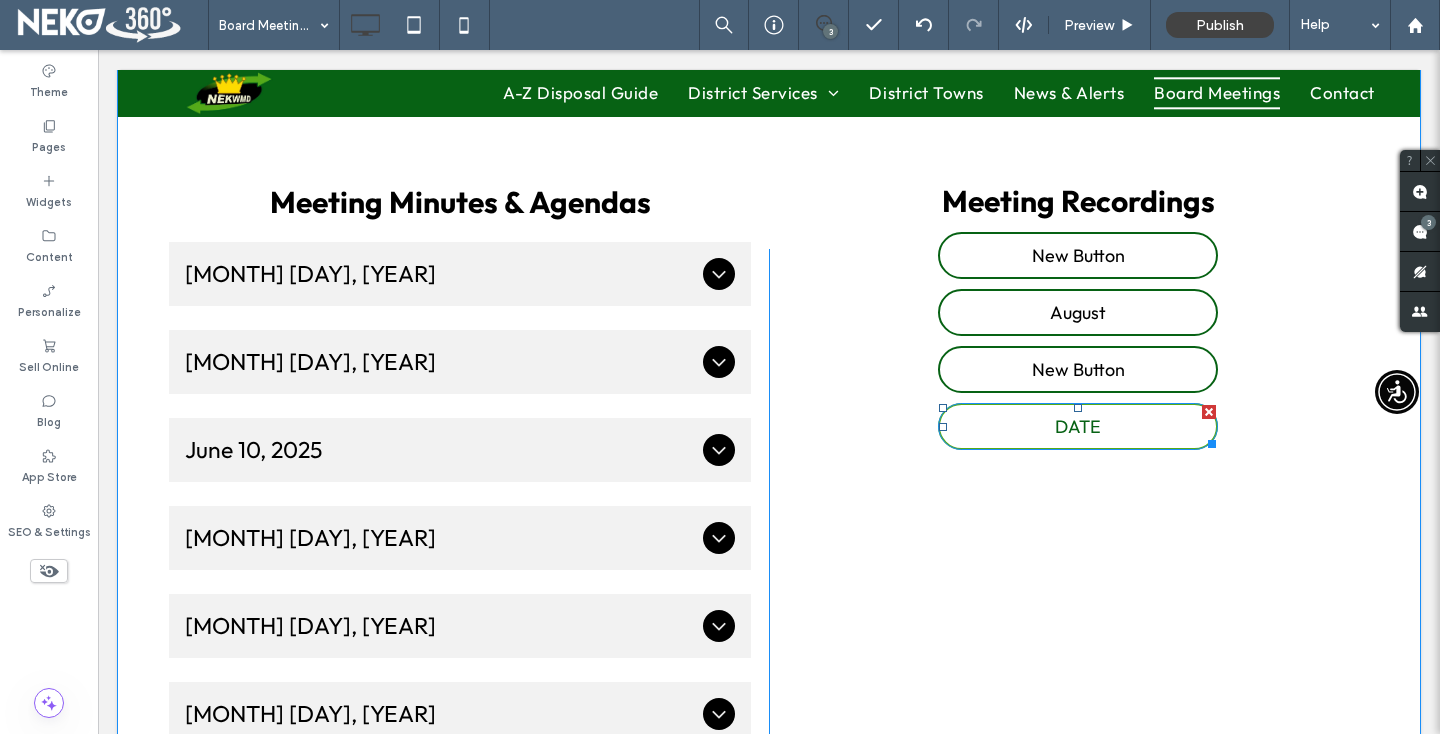 click at bounding box center [1209, 412] 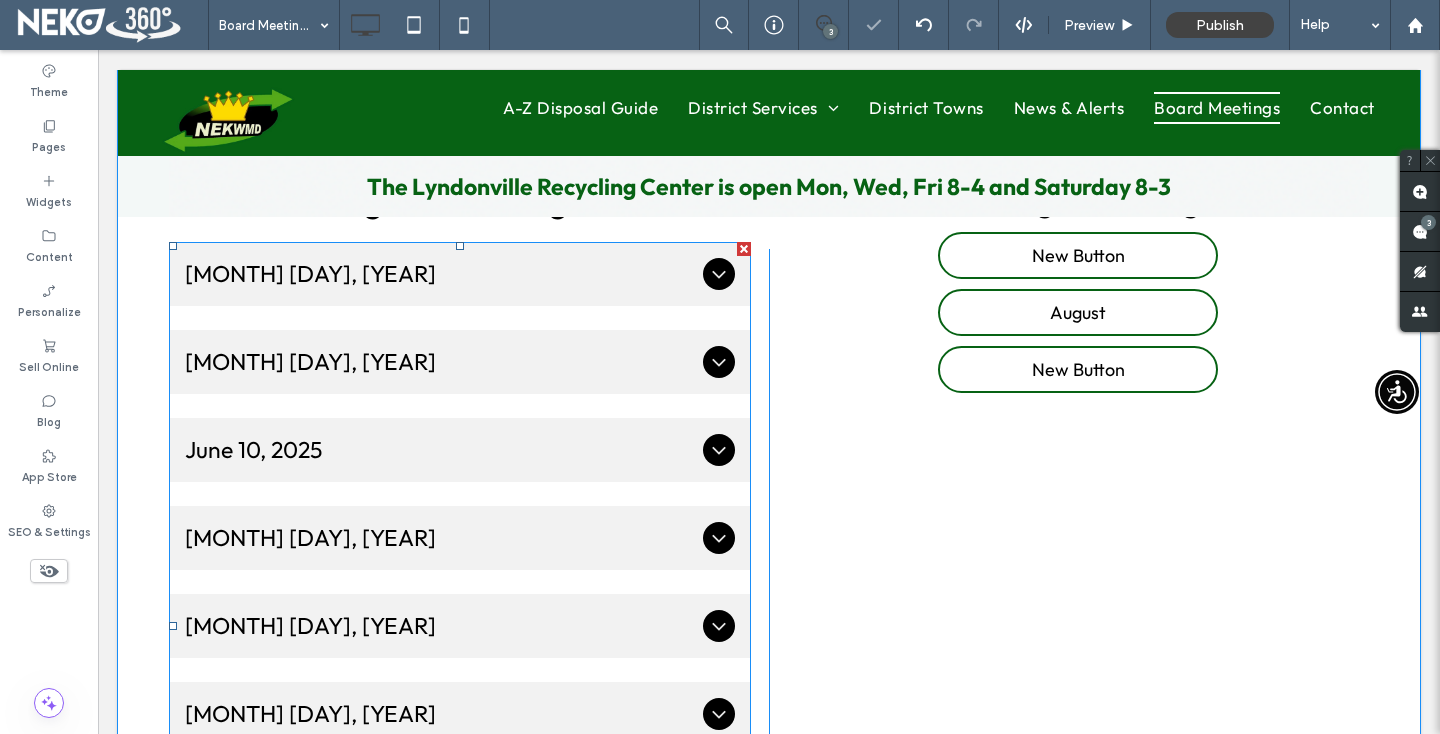 click on "August 12, 2025" at bounding box center [460, 274] 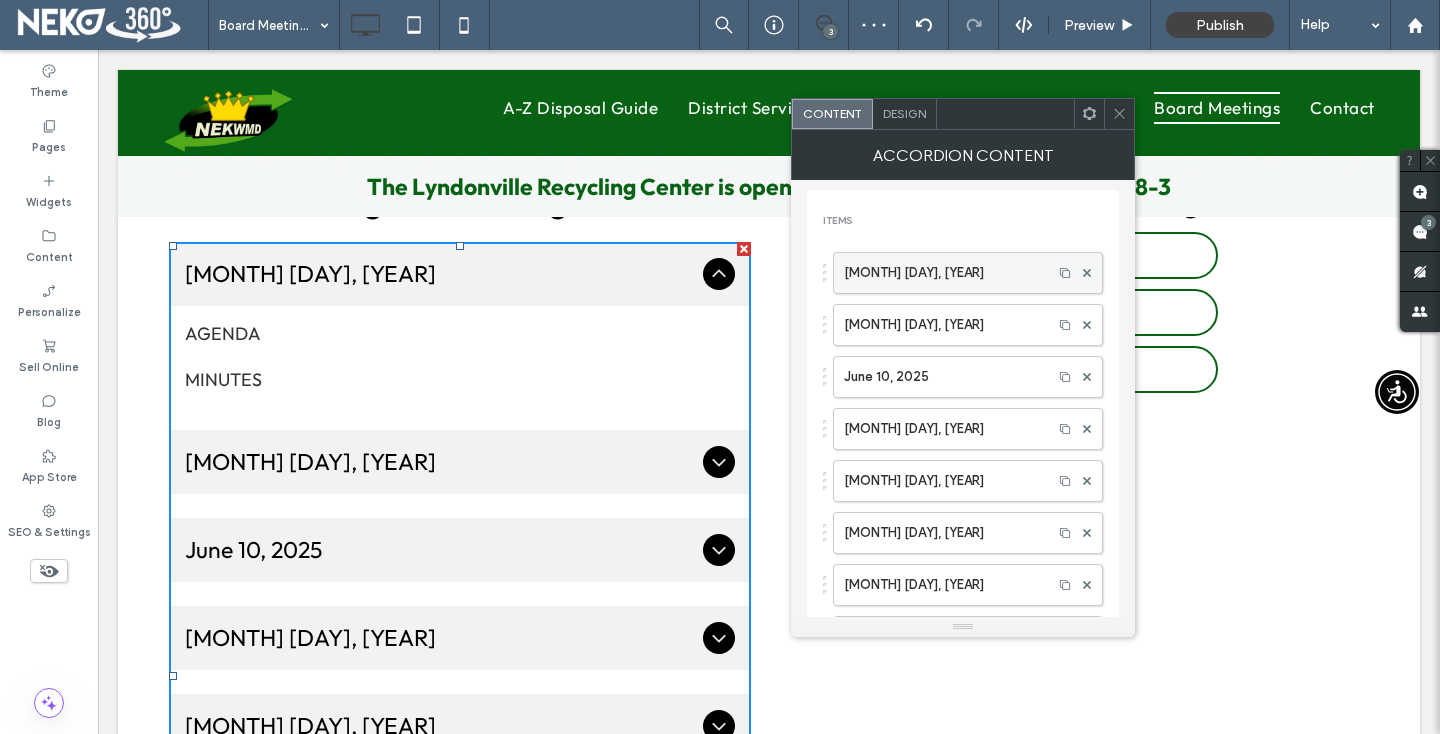 click on "August 12, 2025" at bounding box center (943, 273) 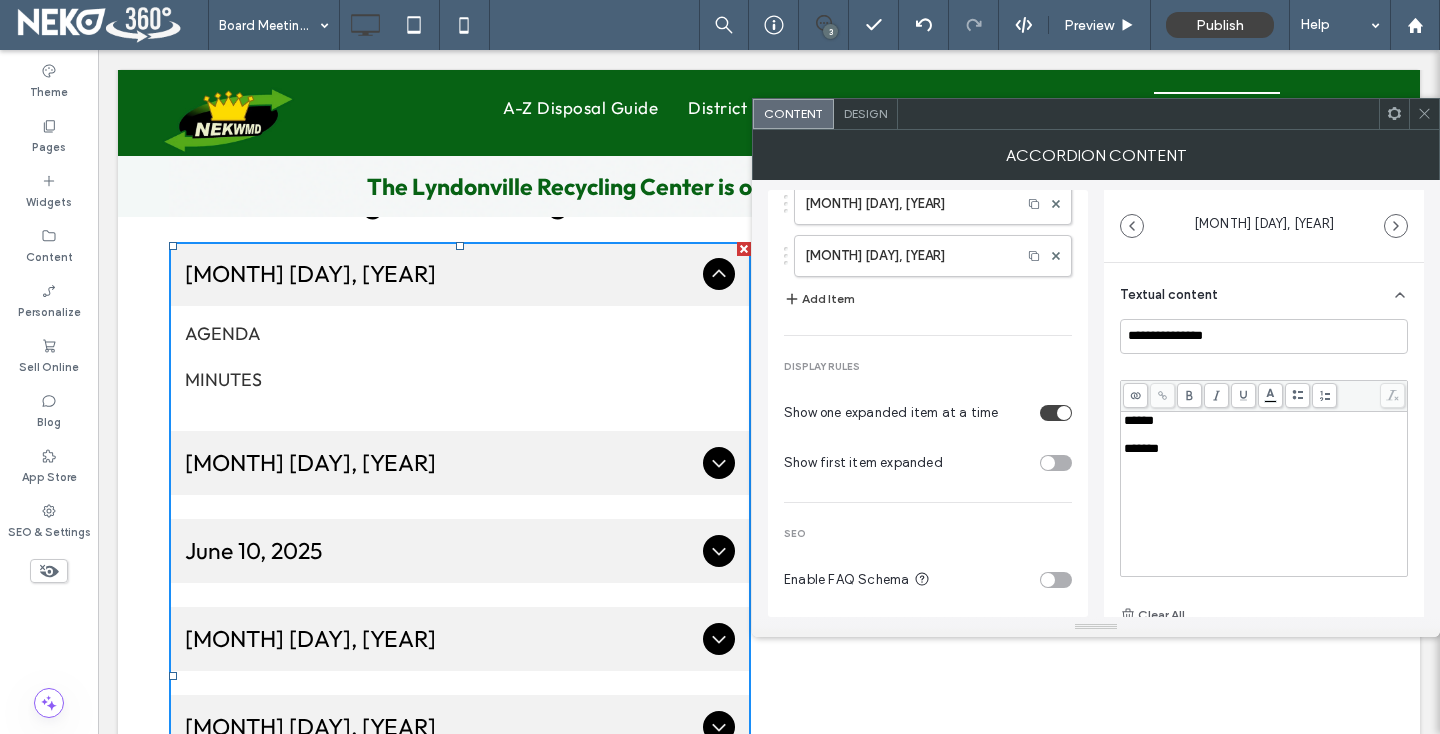 scroll, scrollTop: 441, scrollLeft: 0, axis: vertical 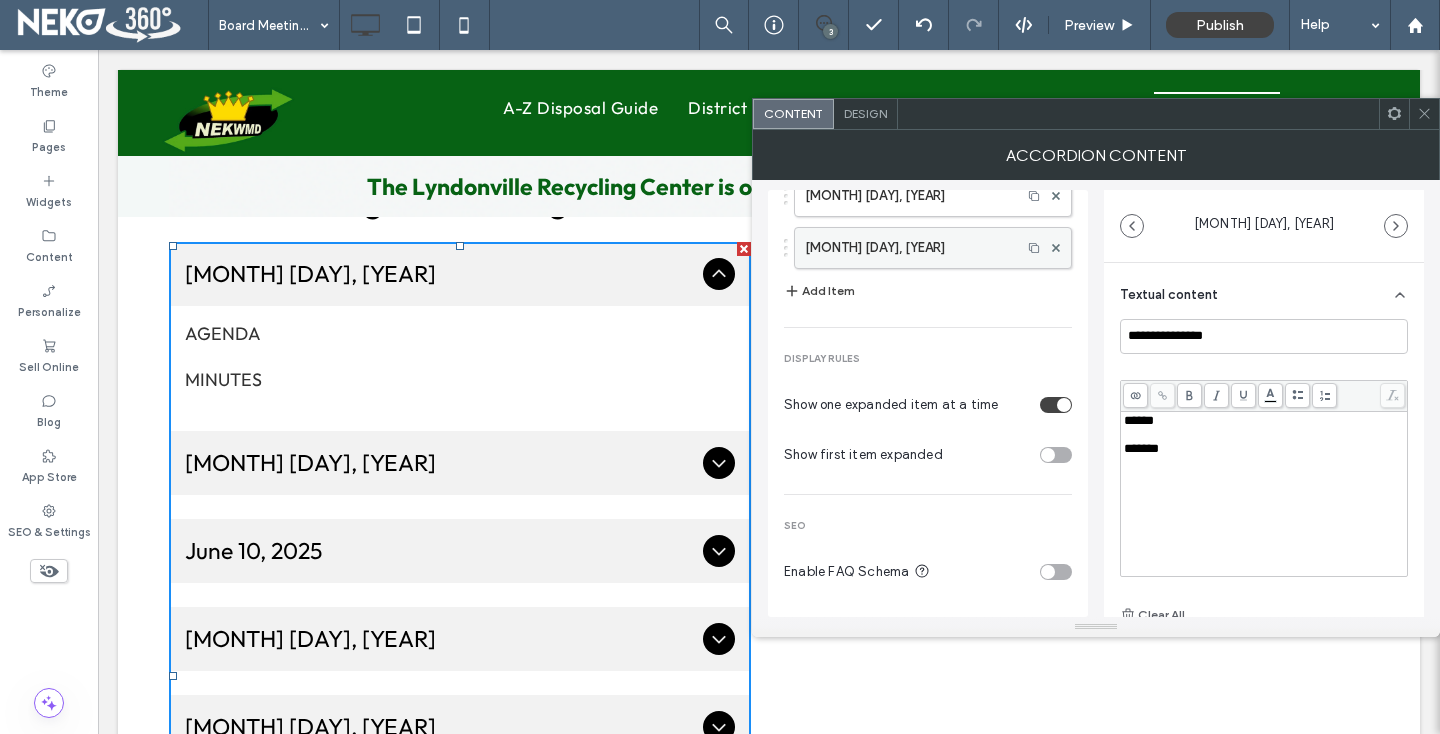 click on "August 12, 2025" at bounding box center [908, 248] 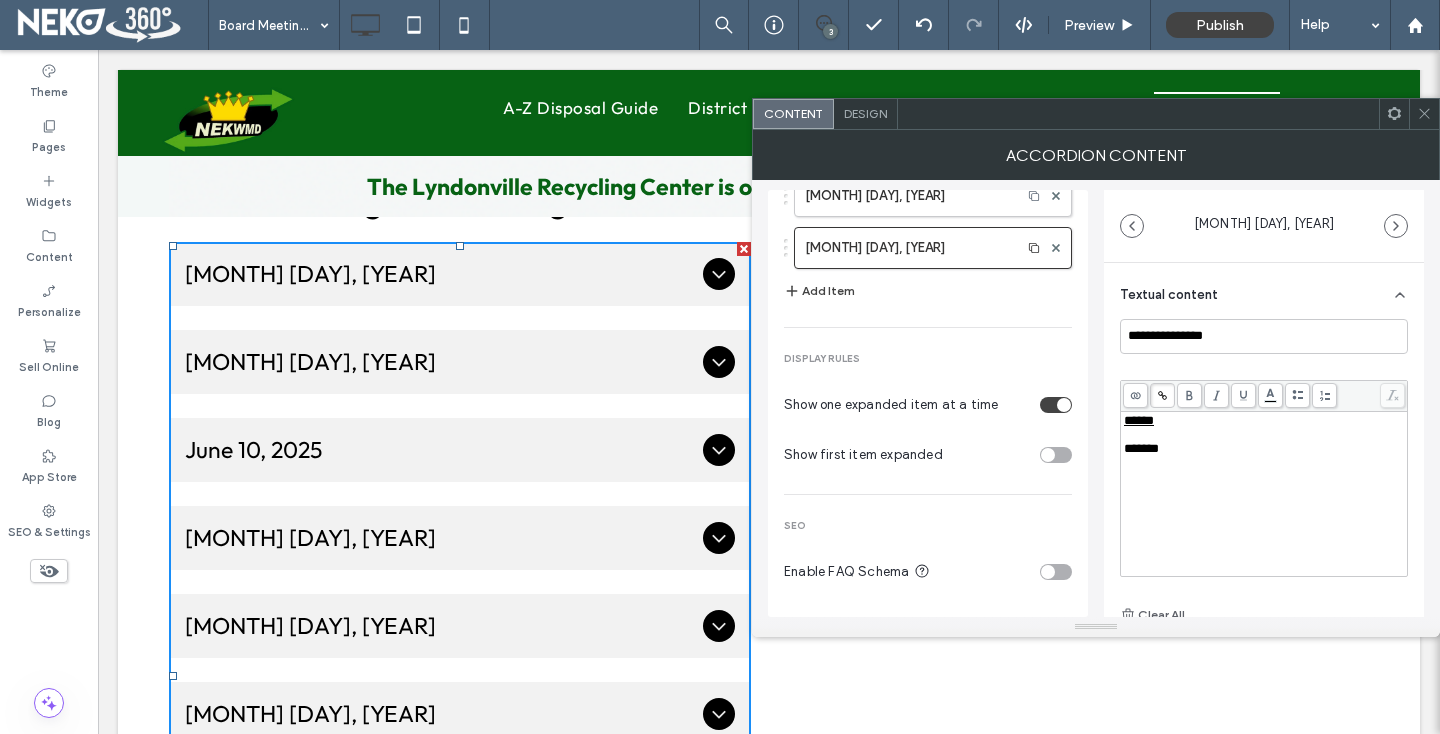 click on "******" at bounding box center (1139, 420) 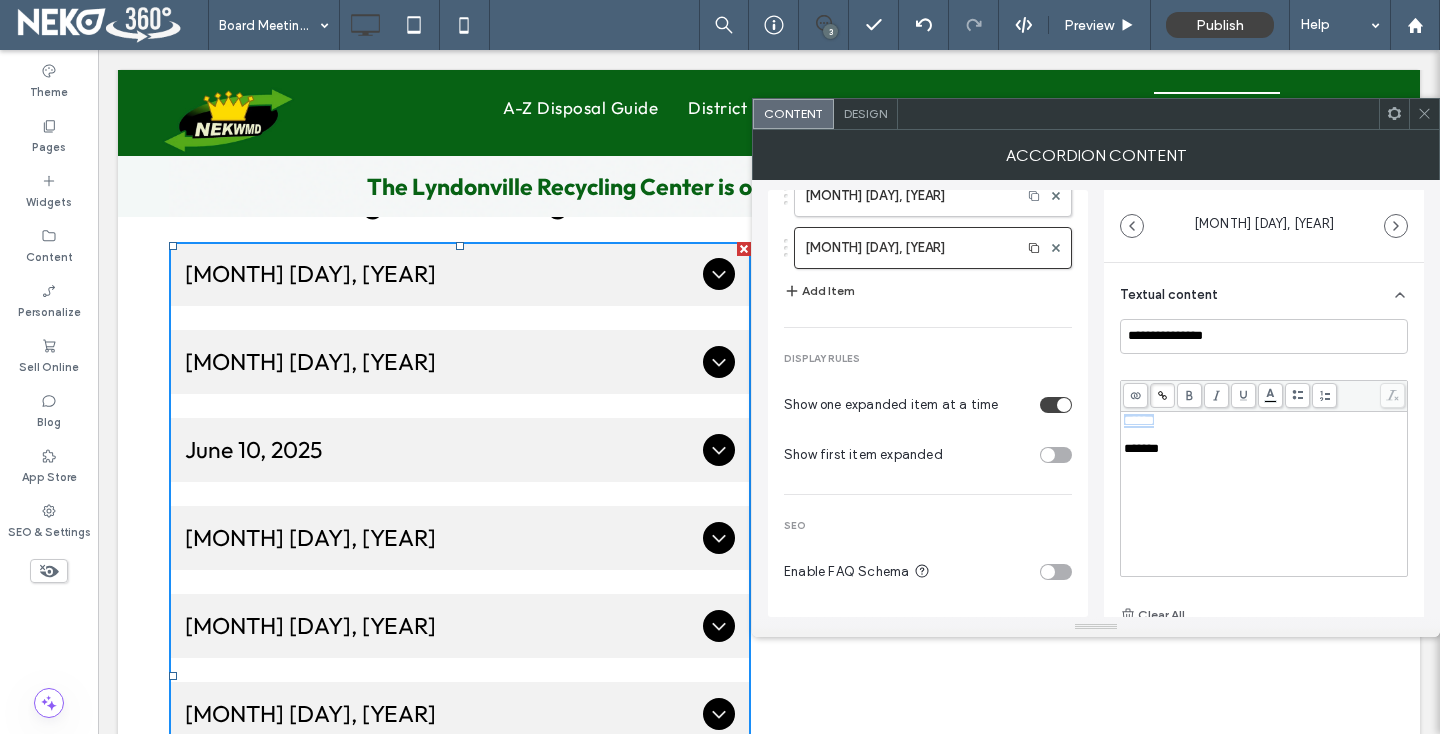 click on "******" at bounding box center (1139, 420) 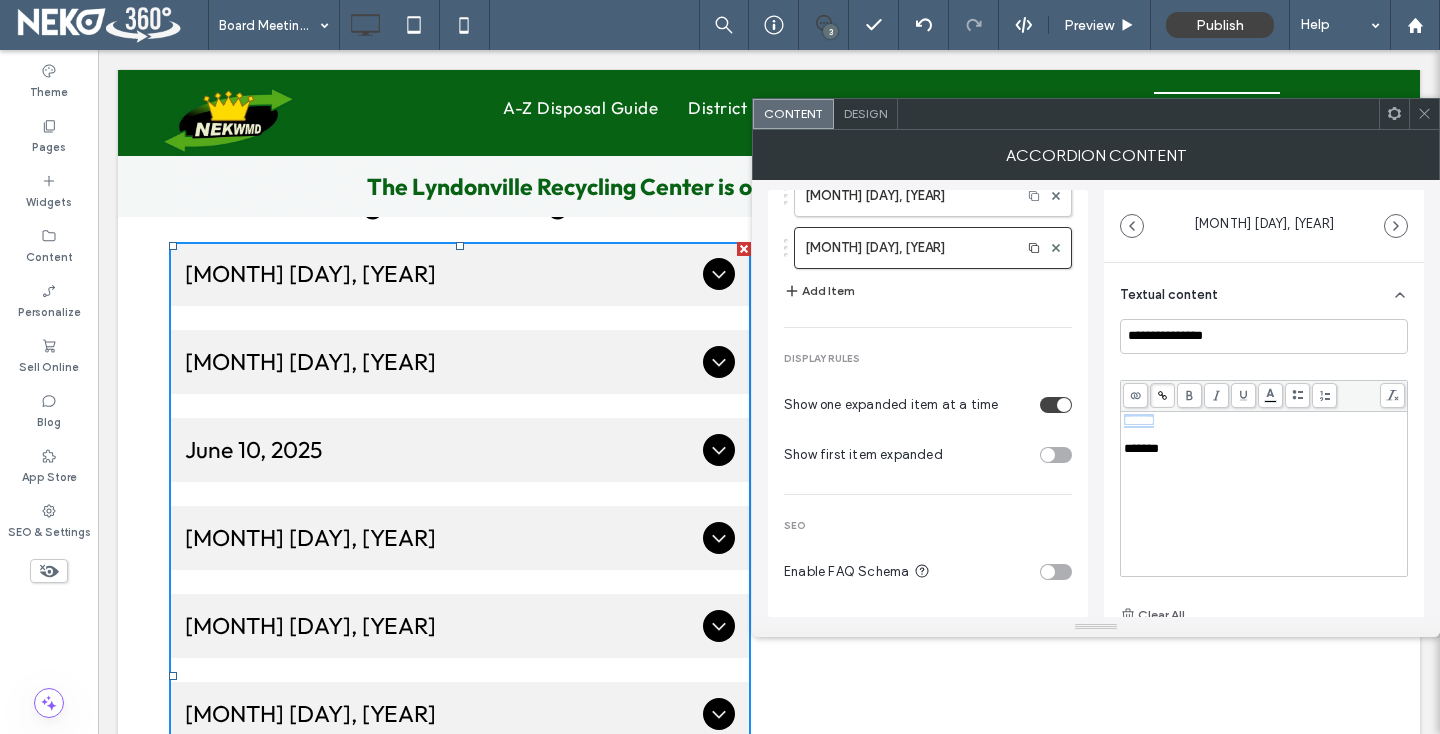 click on "******" at bounding box center (1139, 420) 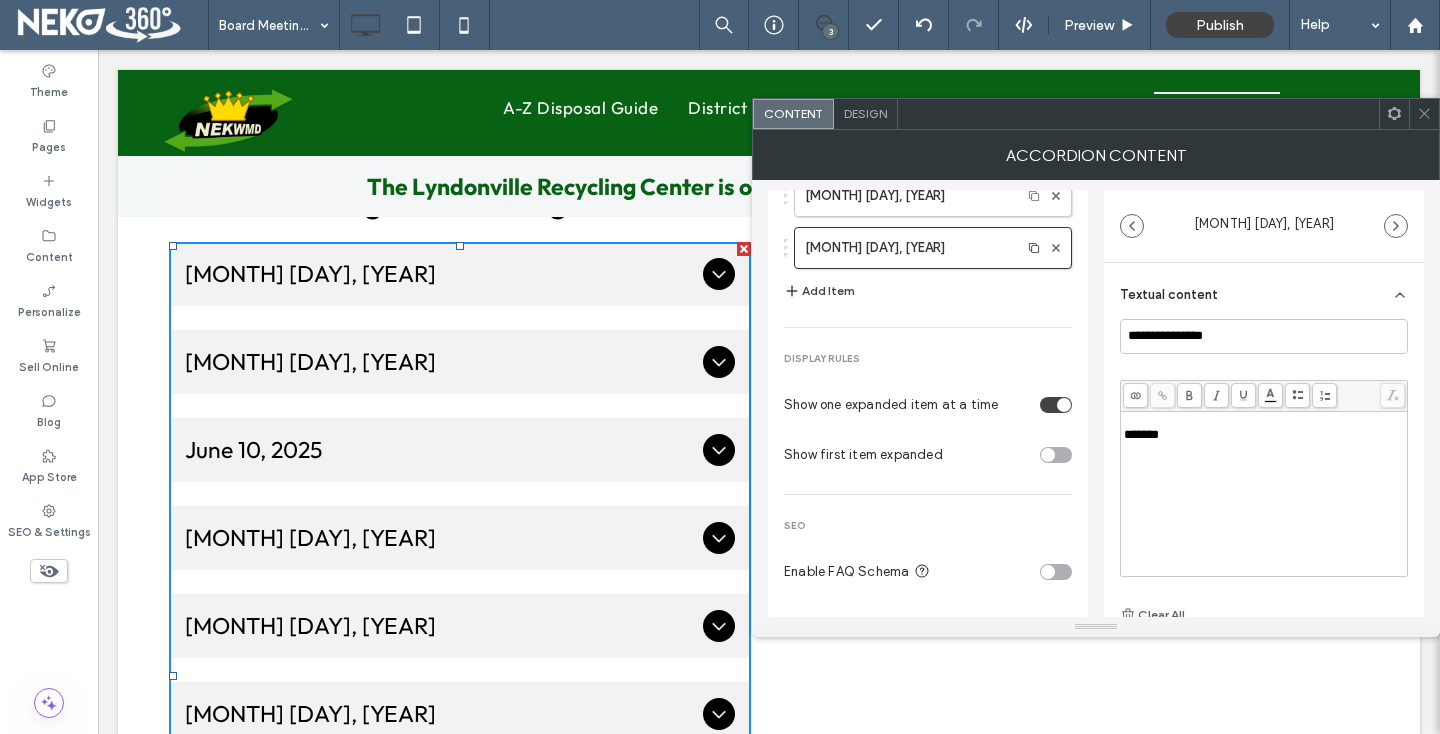 type 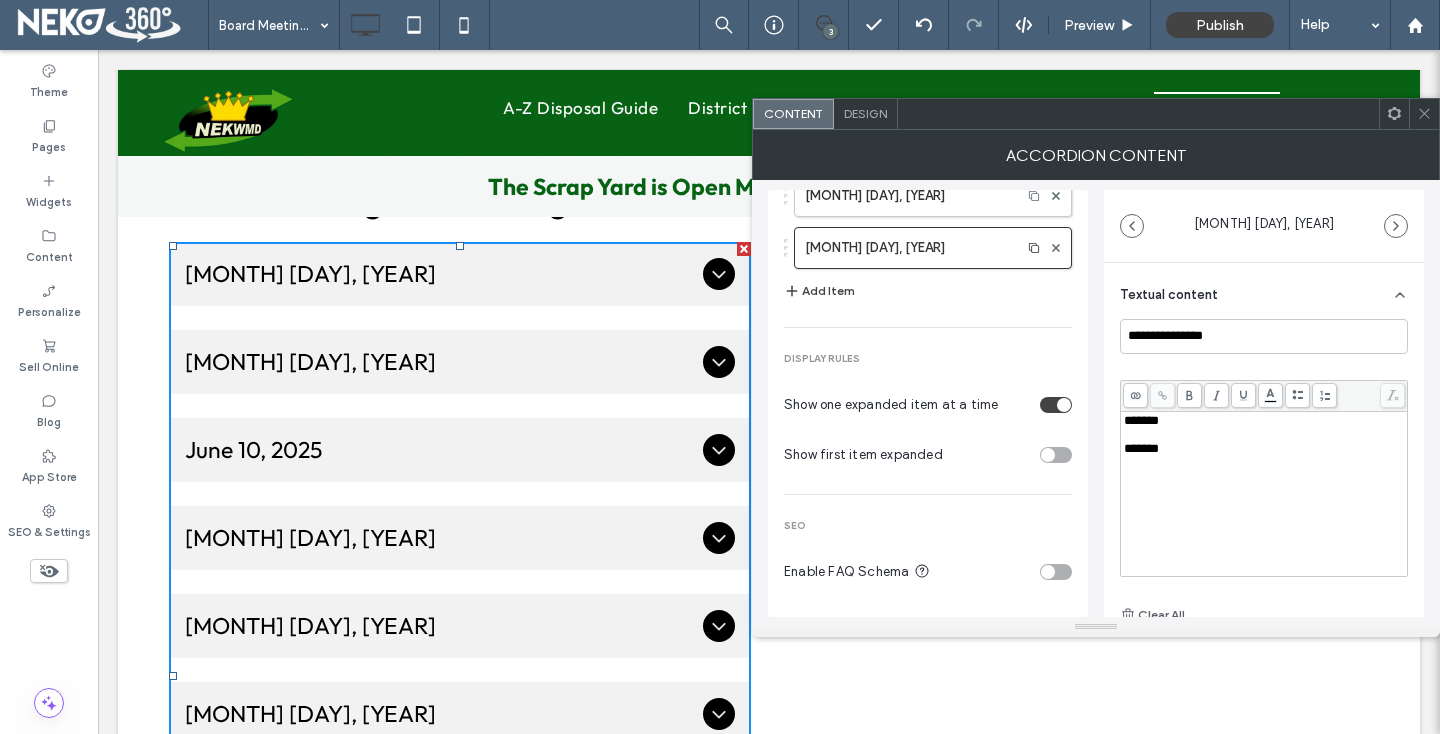 click 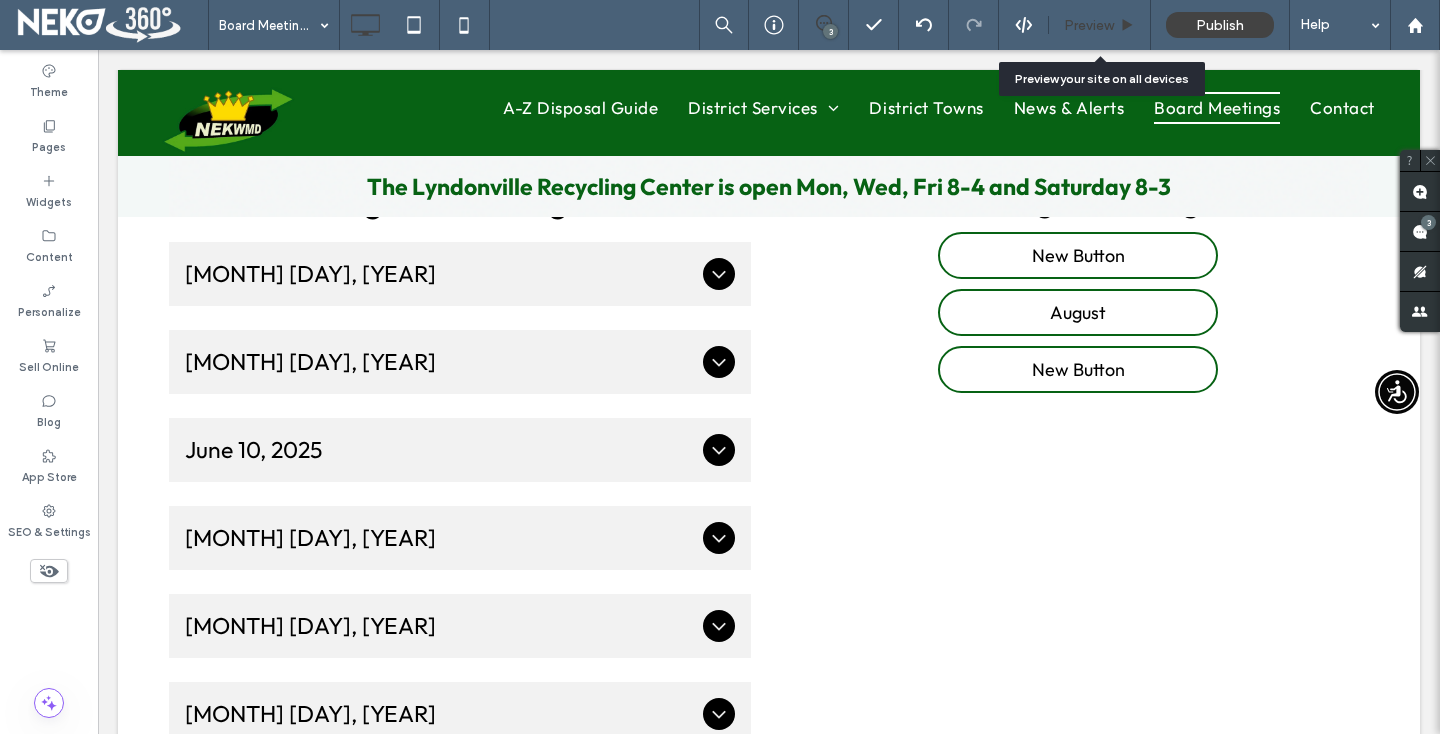 click on "Preview" at bounding box center (1100, 25) 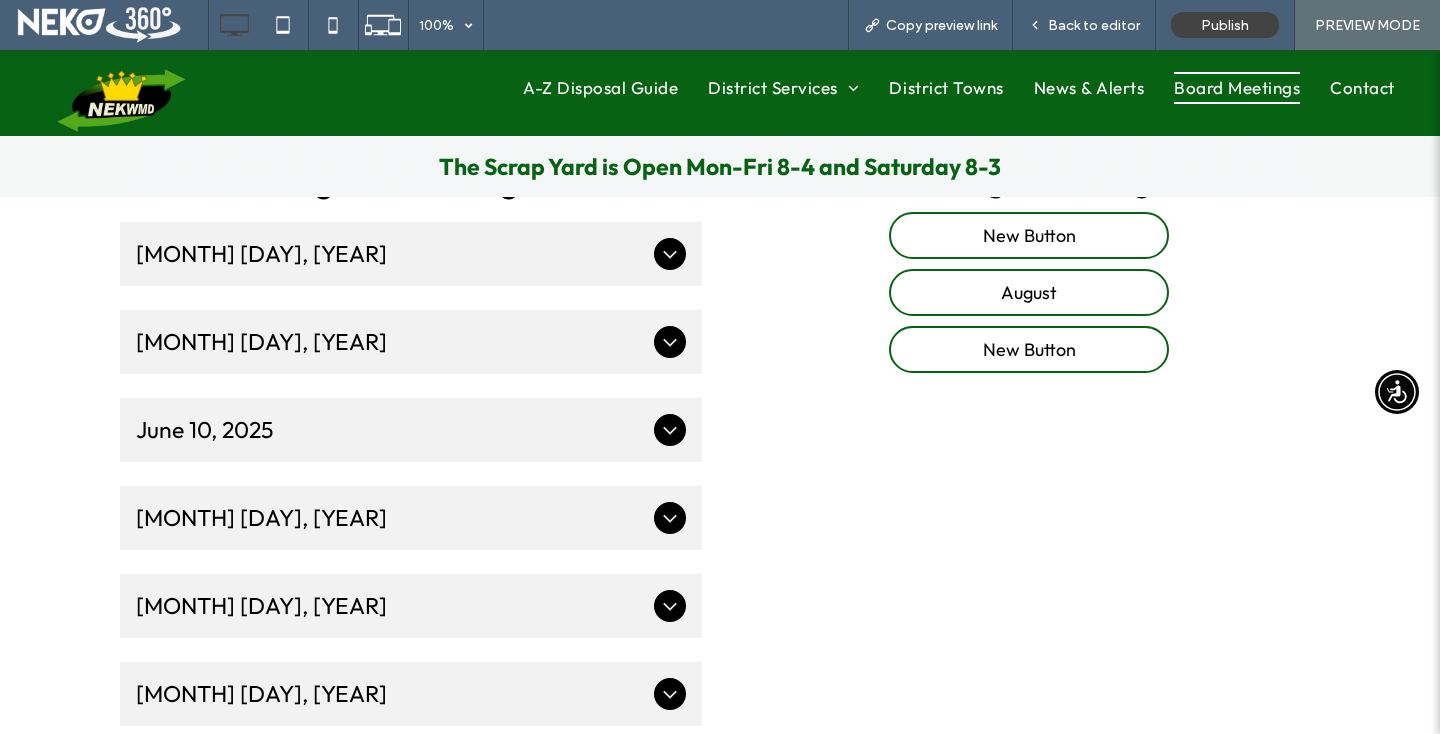 click at bounding box center [122, 100] 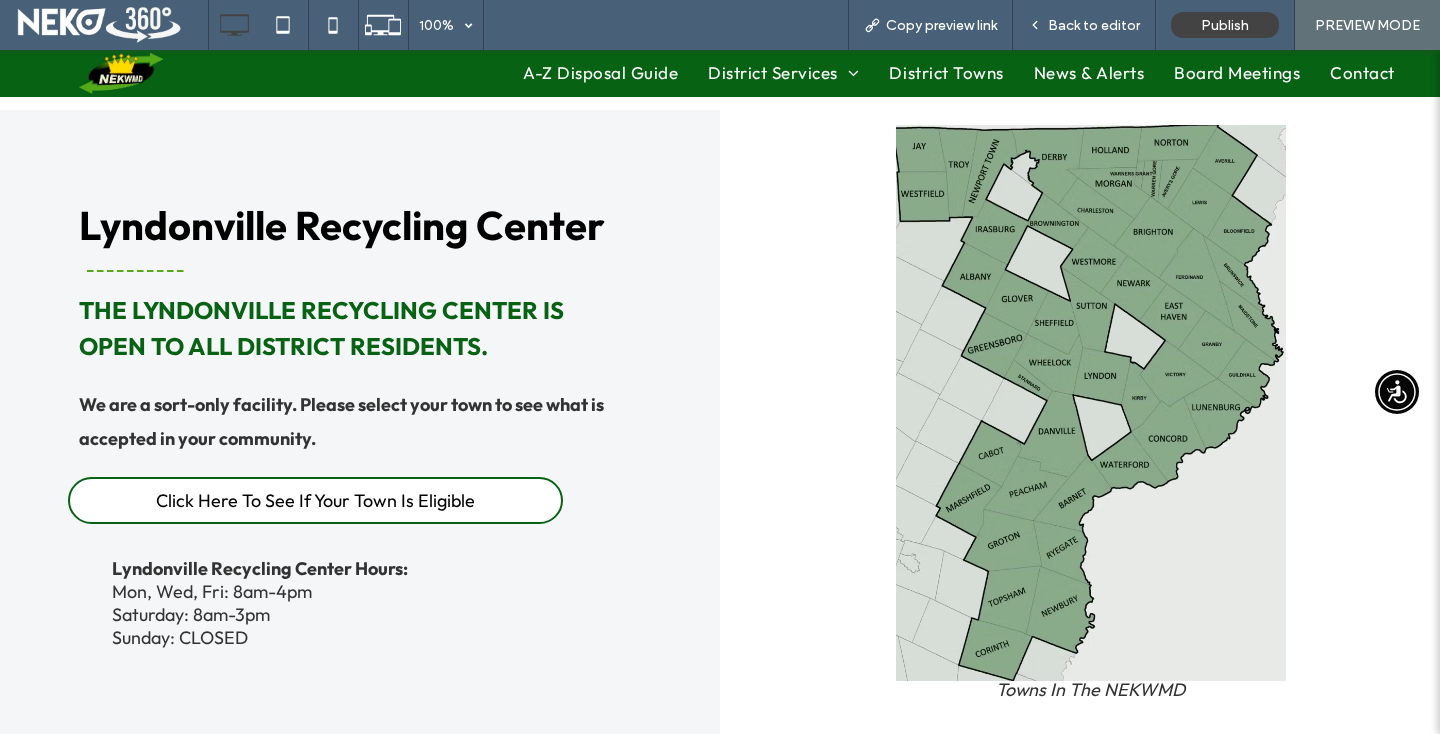 scroll, scrollTop: 1483, scrollLeft: 0, axis: vertical 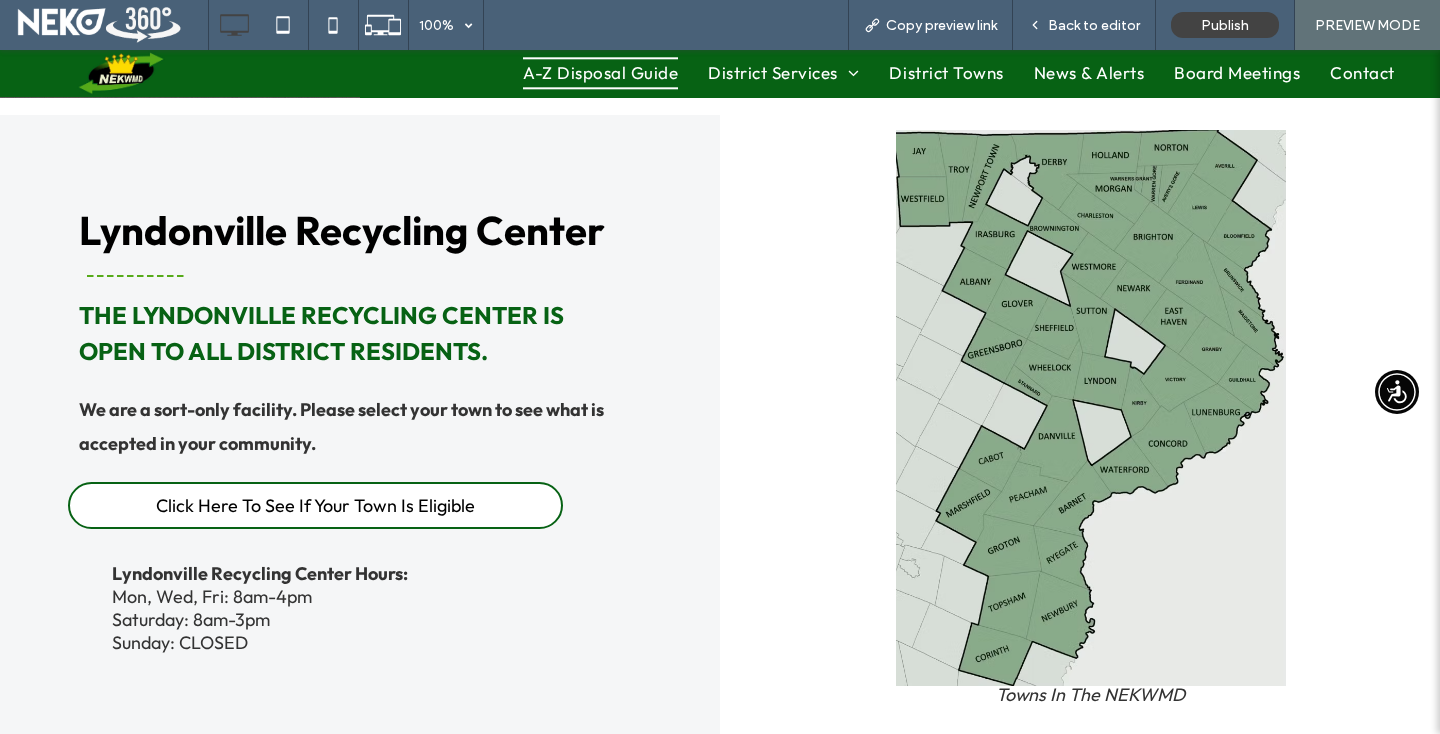 click on "A-Z Disposal Guide" at bounding box center [600, 73] 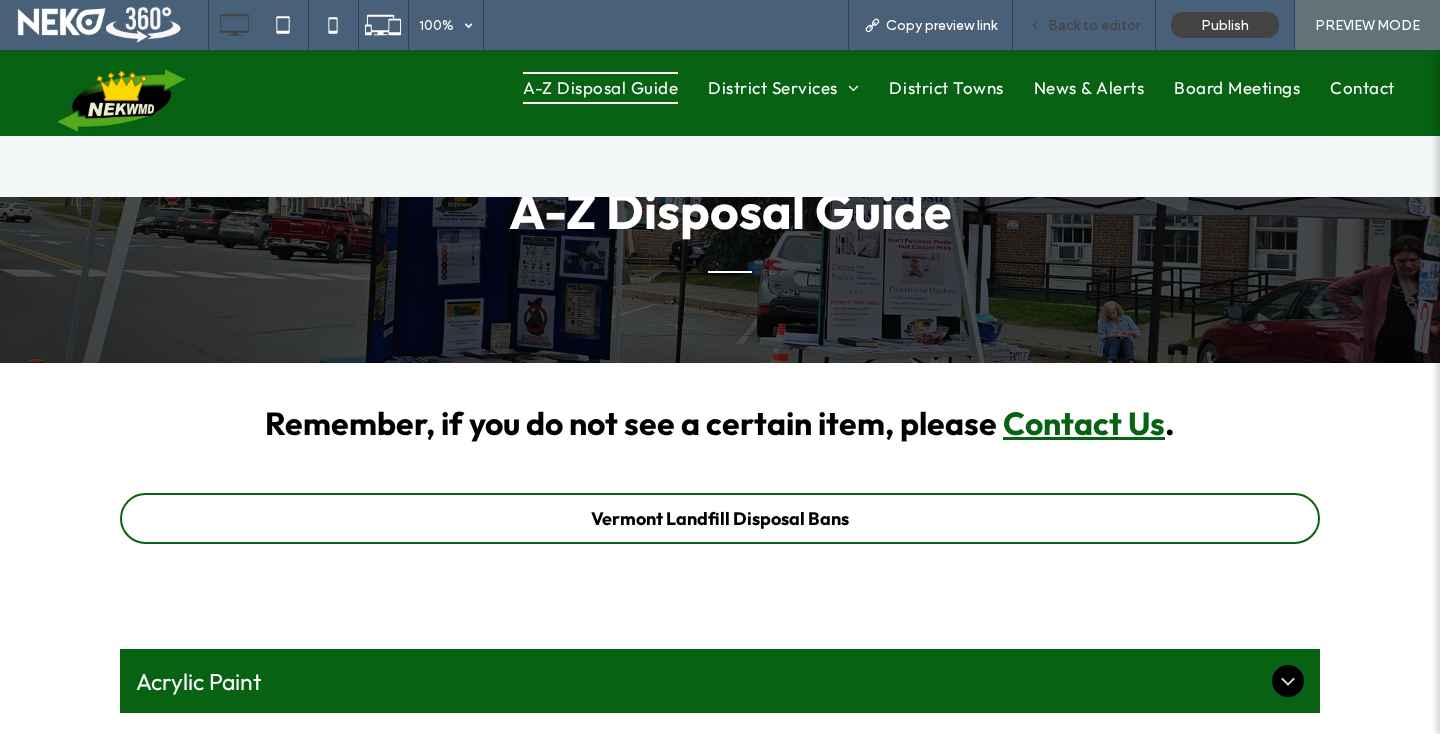 scroll, scrollTop: 0, scrollLeft: 0, axis: both 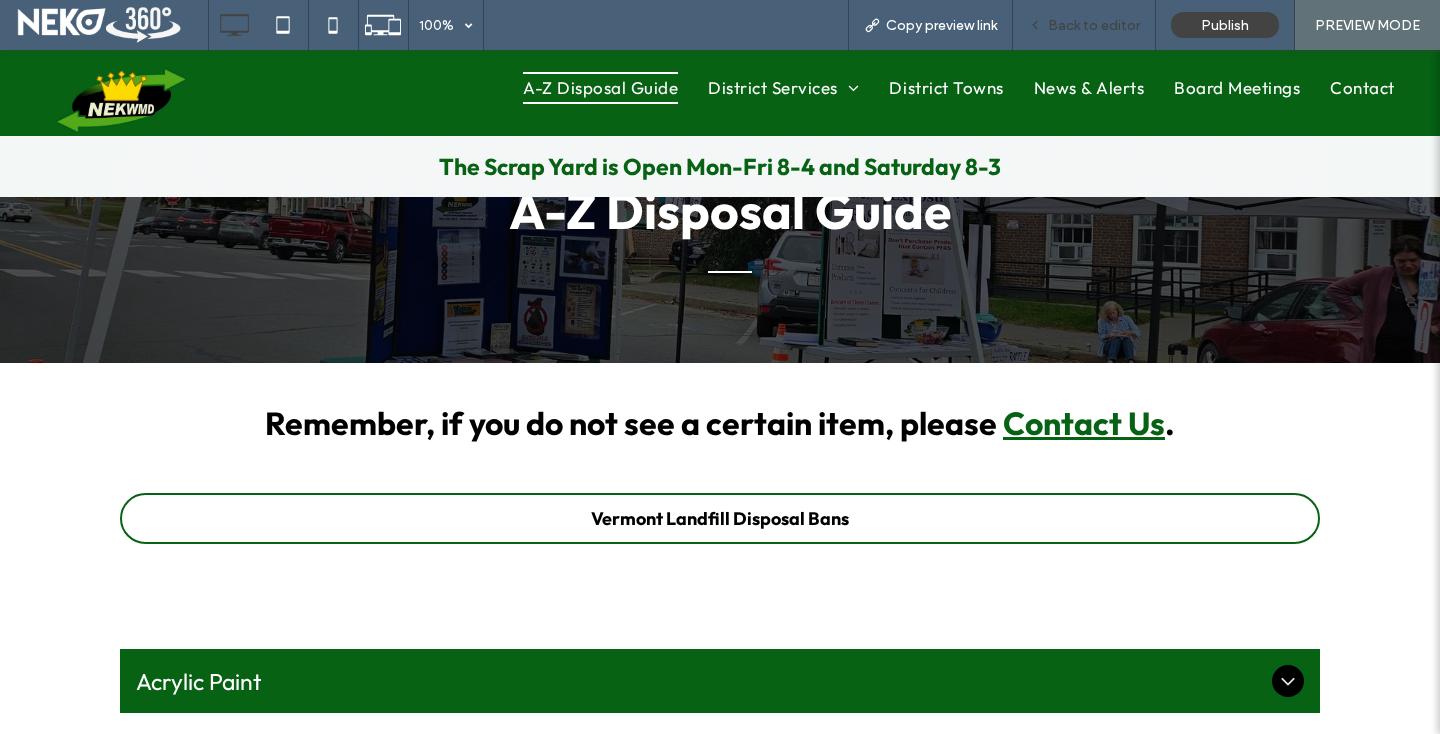 click on "Back to editor" at bounding box center [1094, 25] 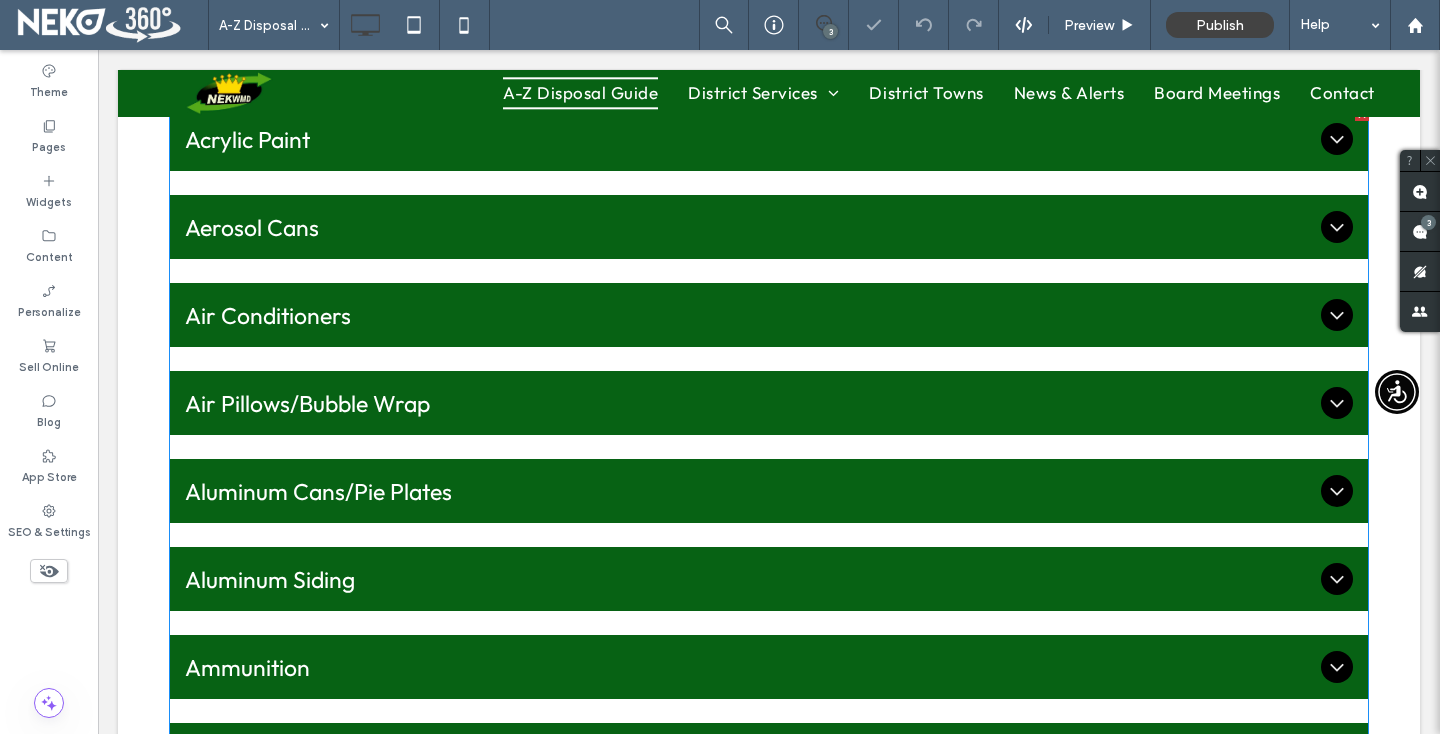 scroll, scrollTop: 462, scrollLeft: 0, axis: vertical 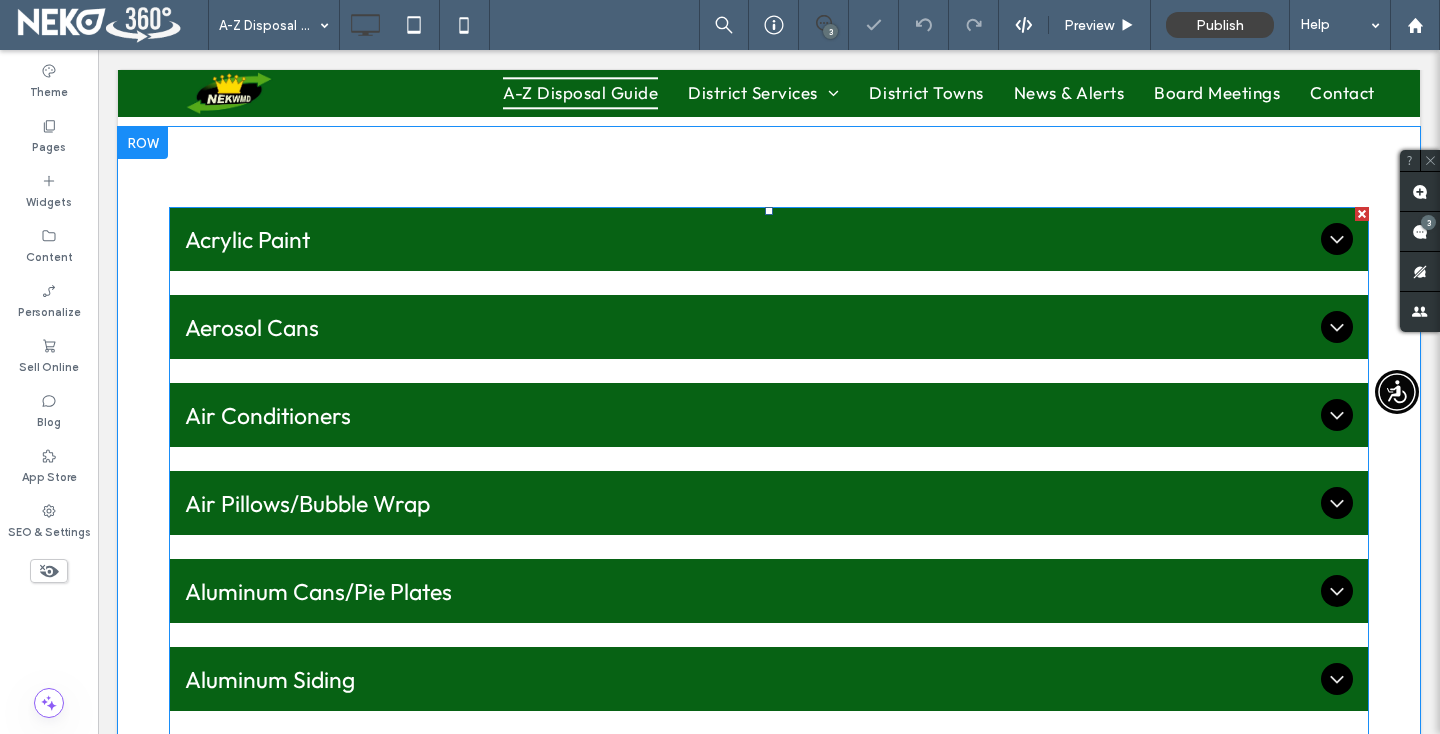 click on "Air Conditioners" at bounding box center (769, 415) 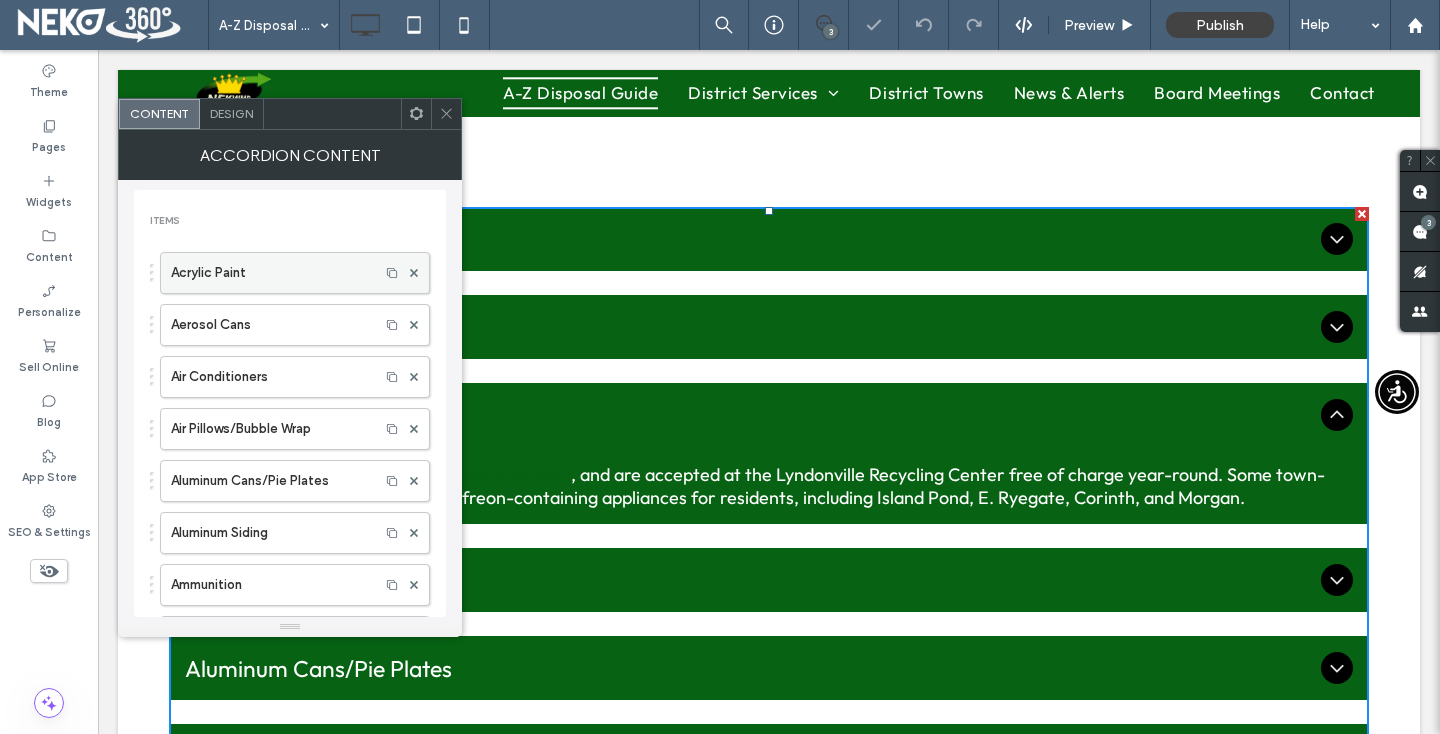 click on "Acrylic Paint" at bounding box center [270, 273] 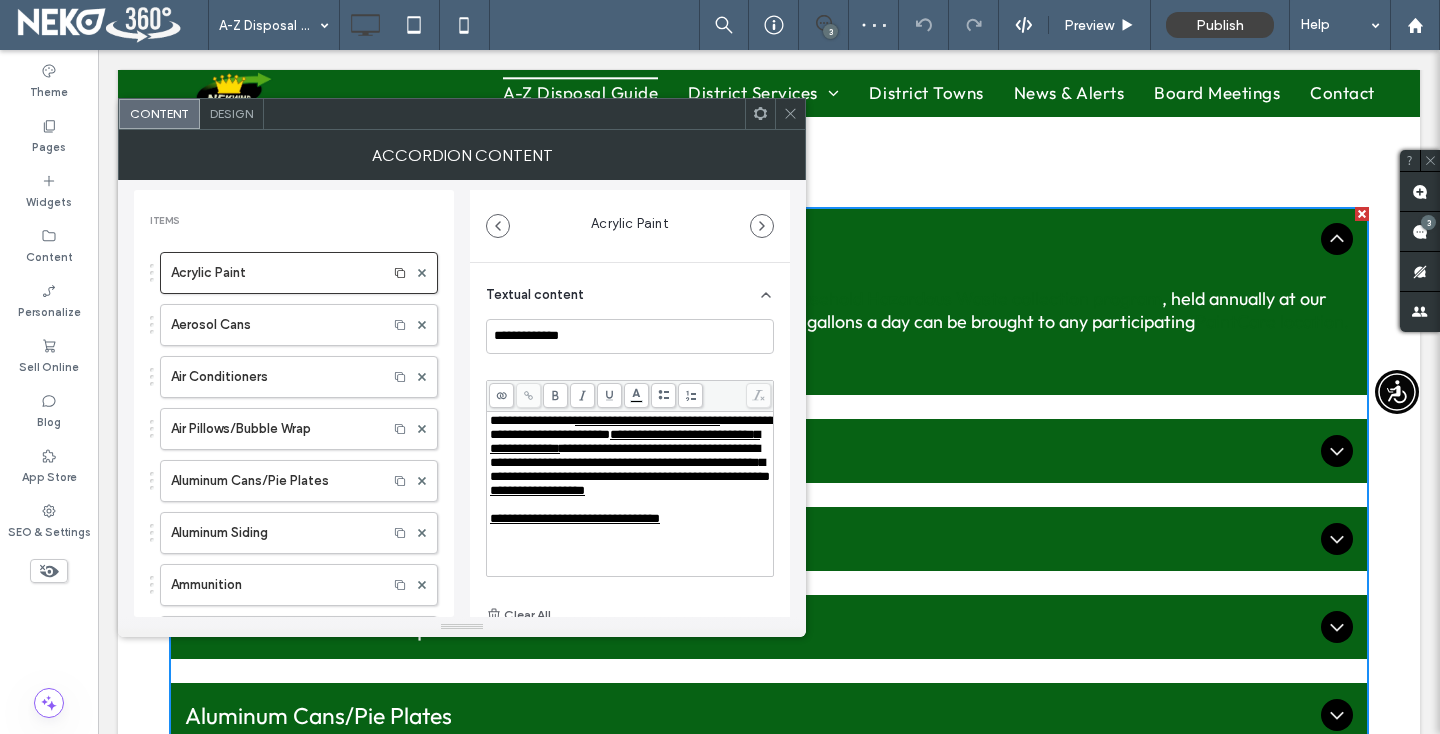 click 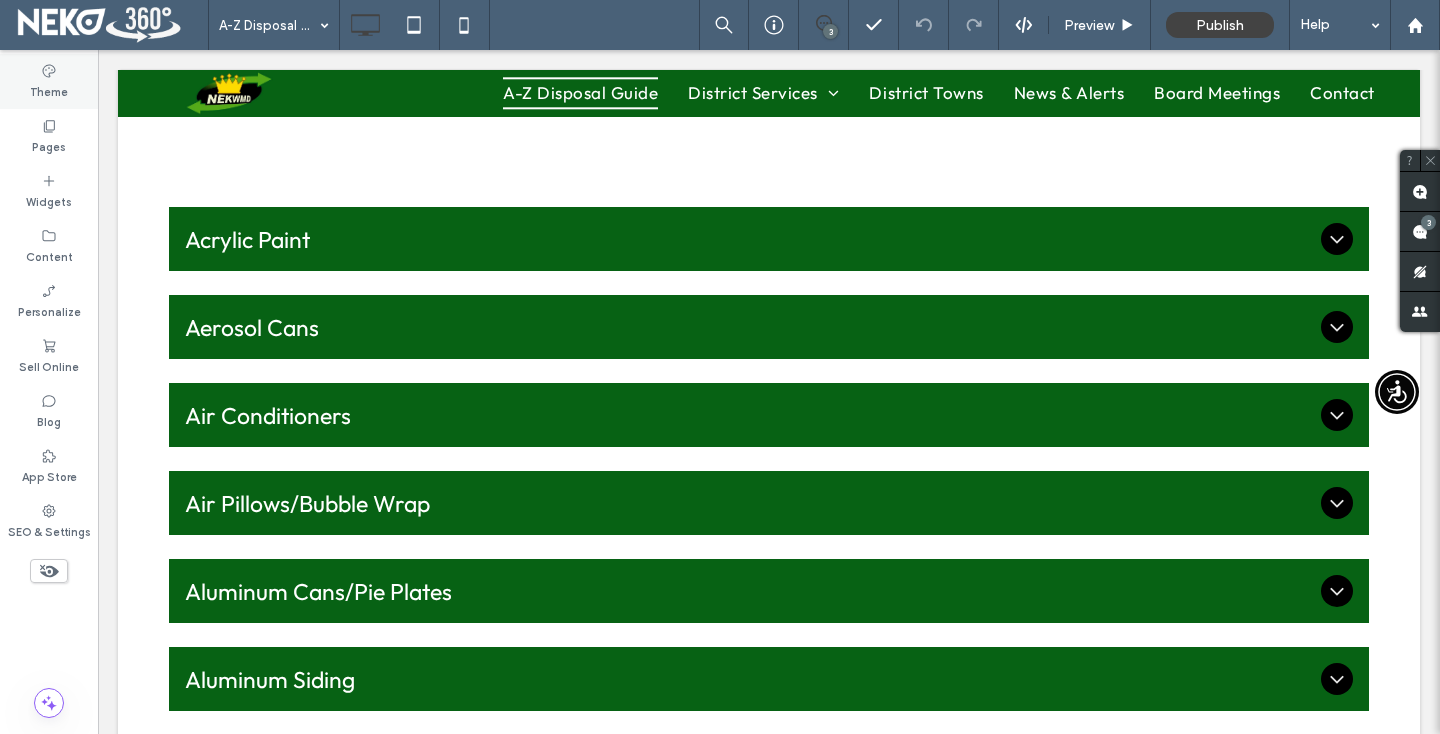 click on "Theme" at bounding box center (49, 90) 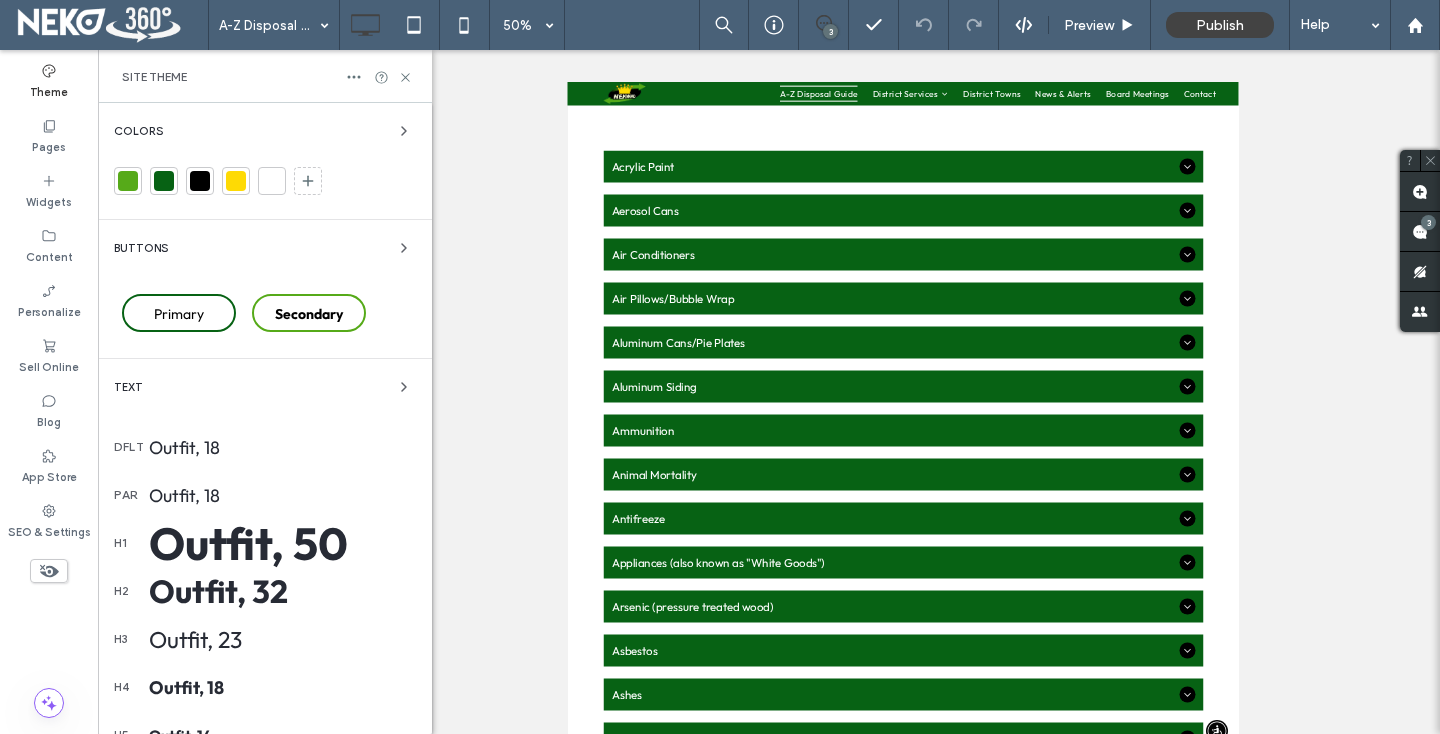 click on "Text" at bounding box center (265, 387) 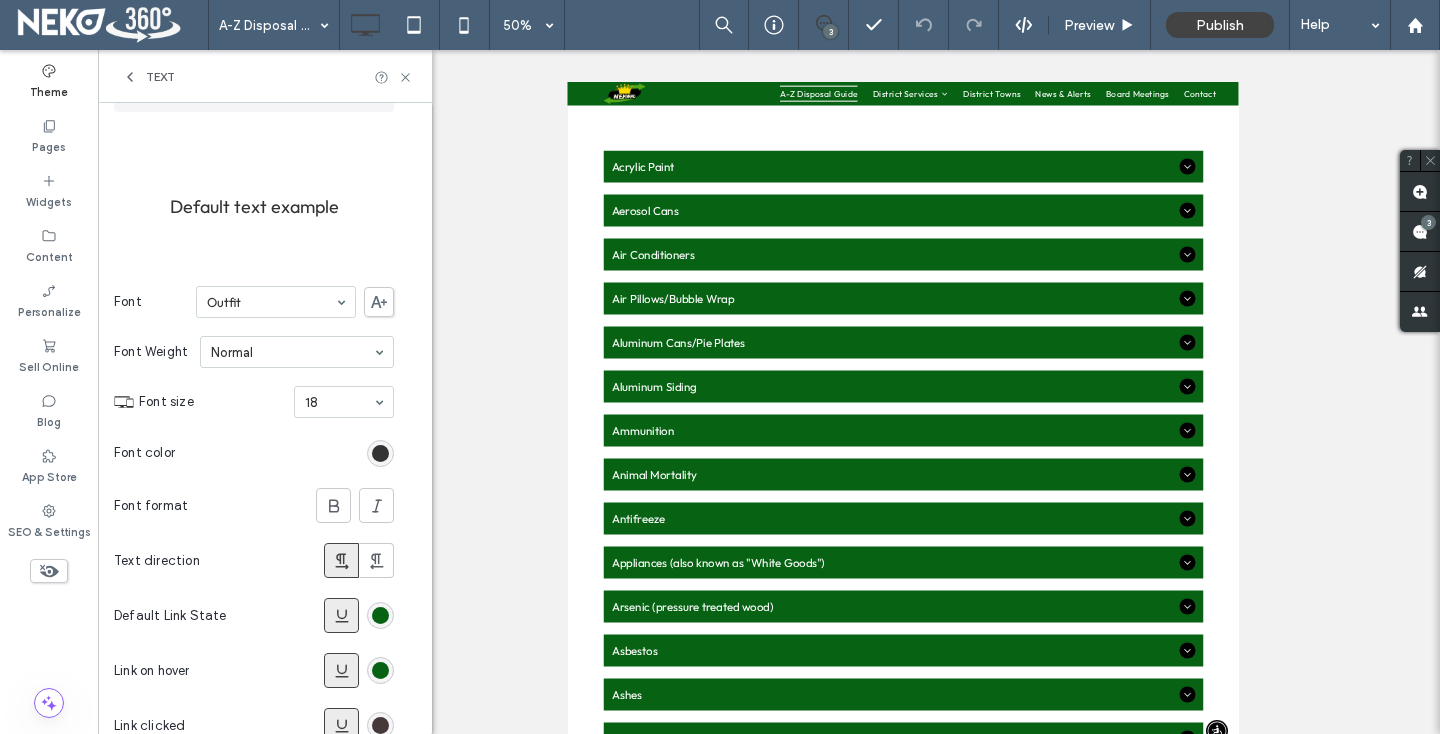 scroll, scrollTop: 260, scrollLeft: 0, axis: vertical 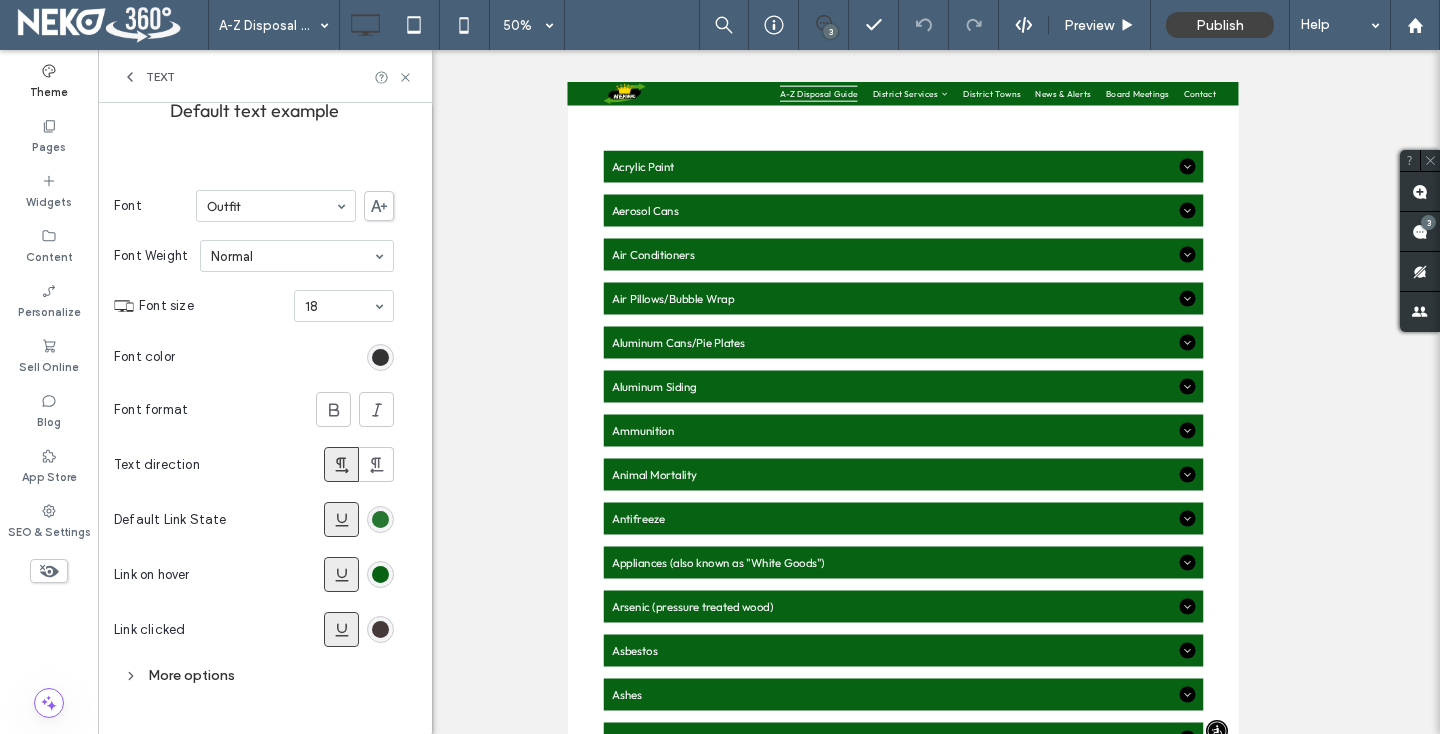click at bounding box center [380, 519] 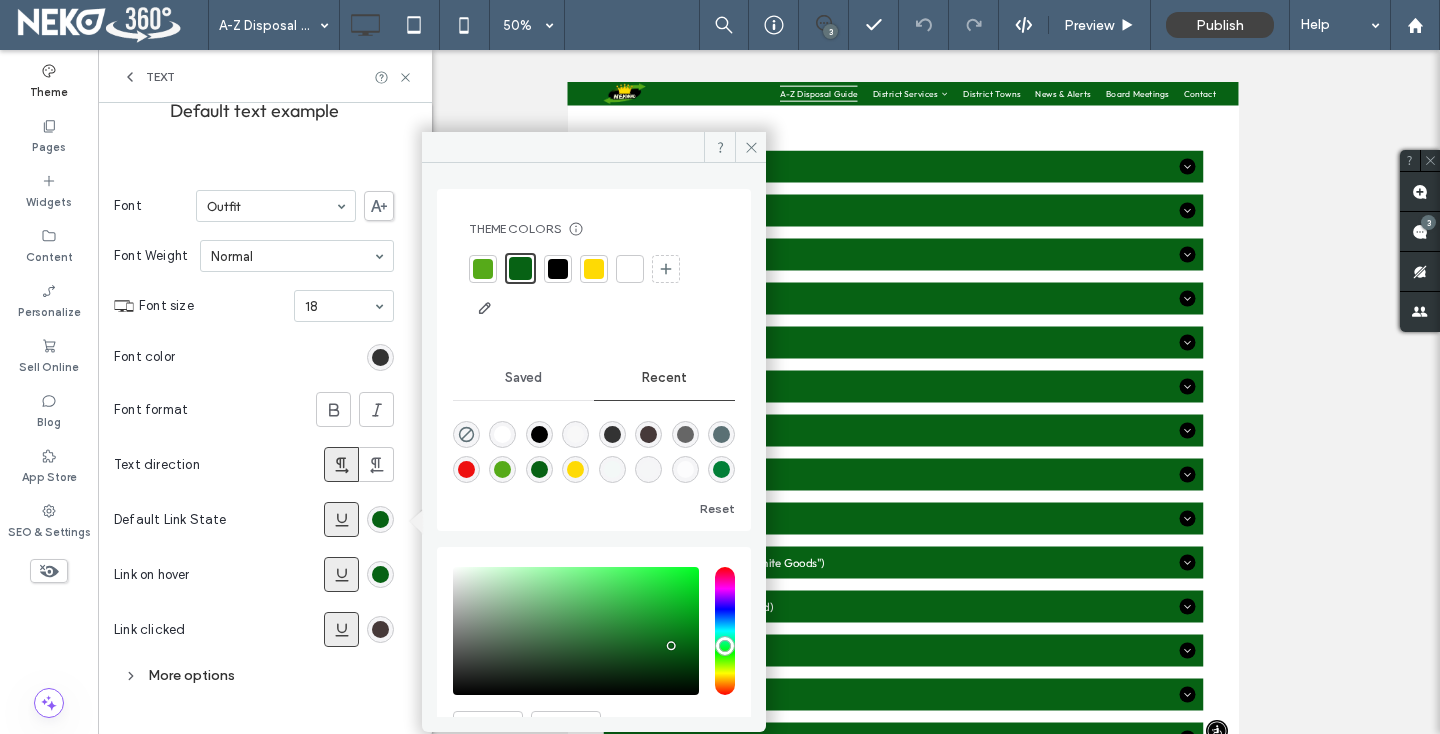 click at bounding box center [630, 269] 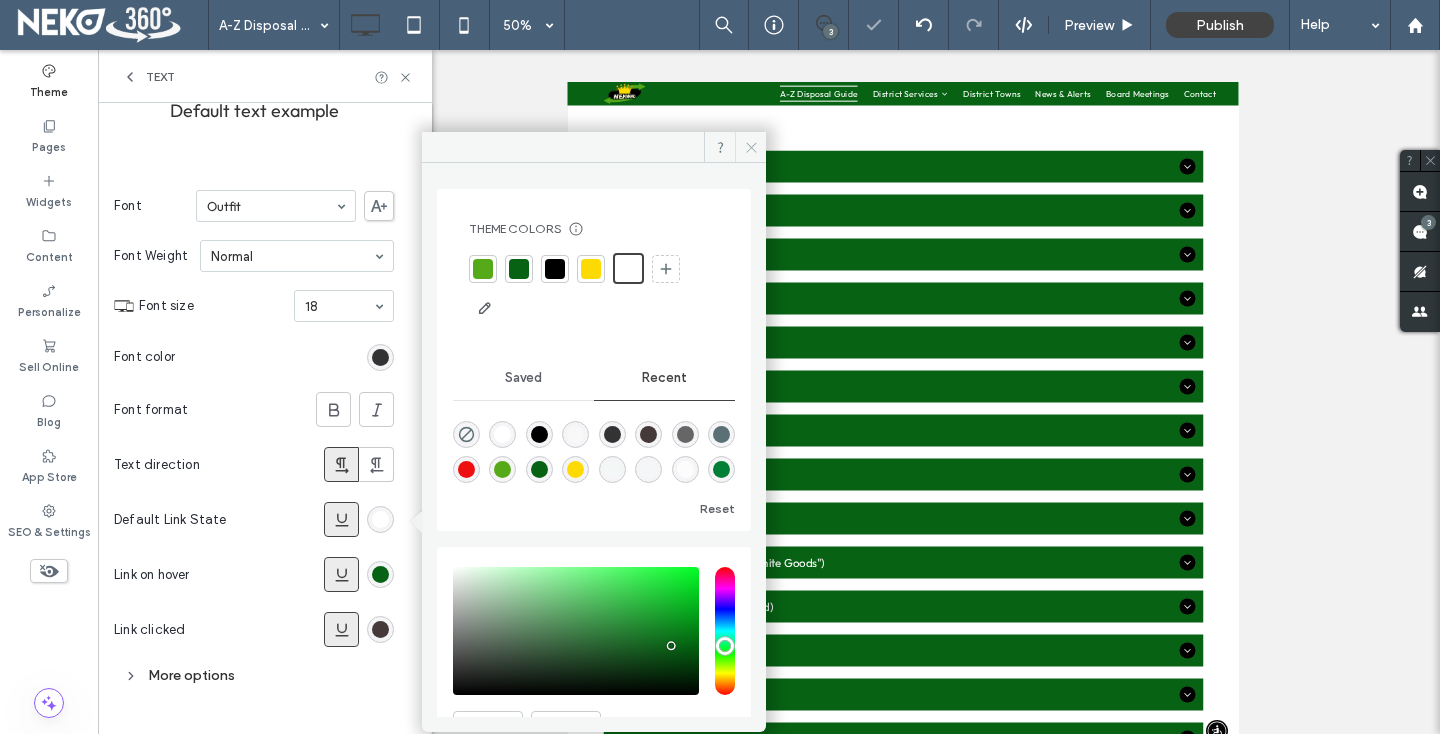 click at bounding box center [750, 147] 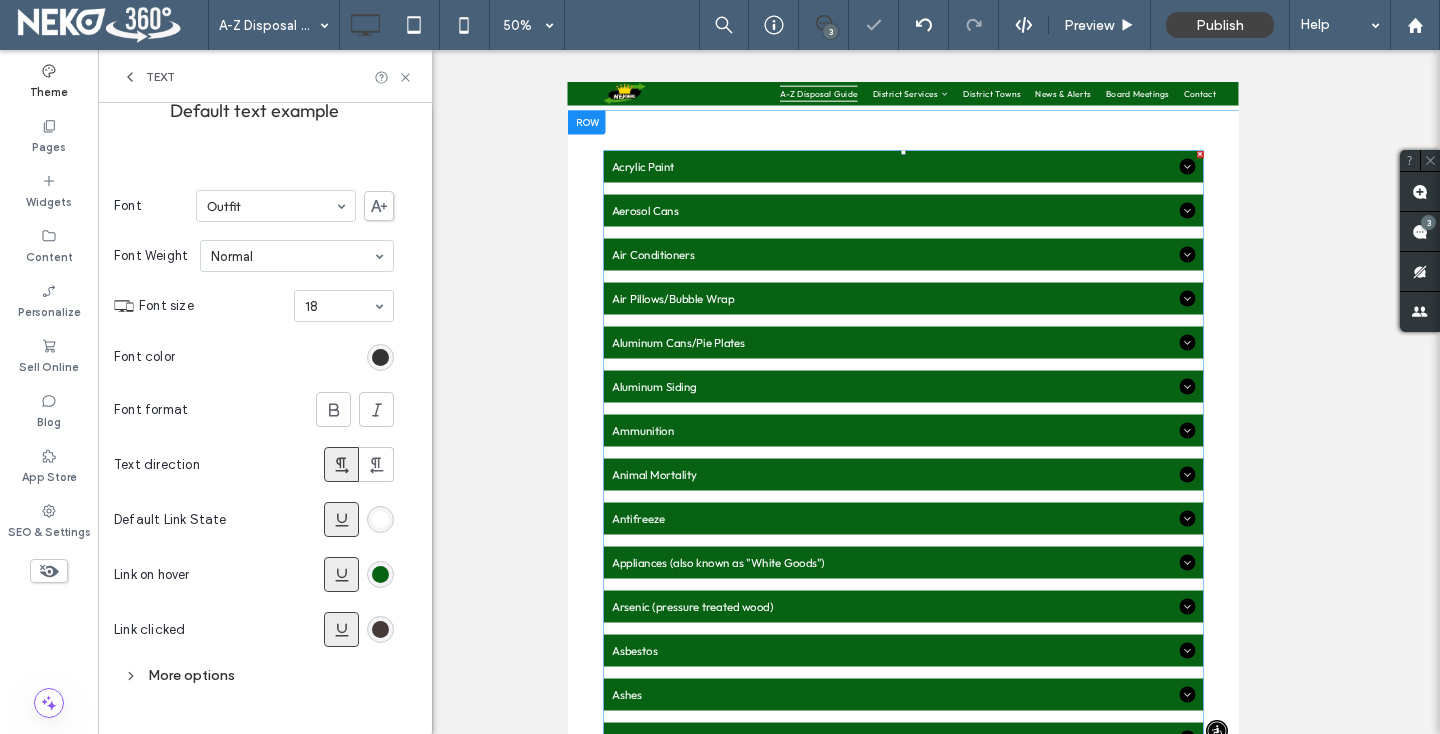 click on "Acrylic Paint" at bounding box center (1218, 251) 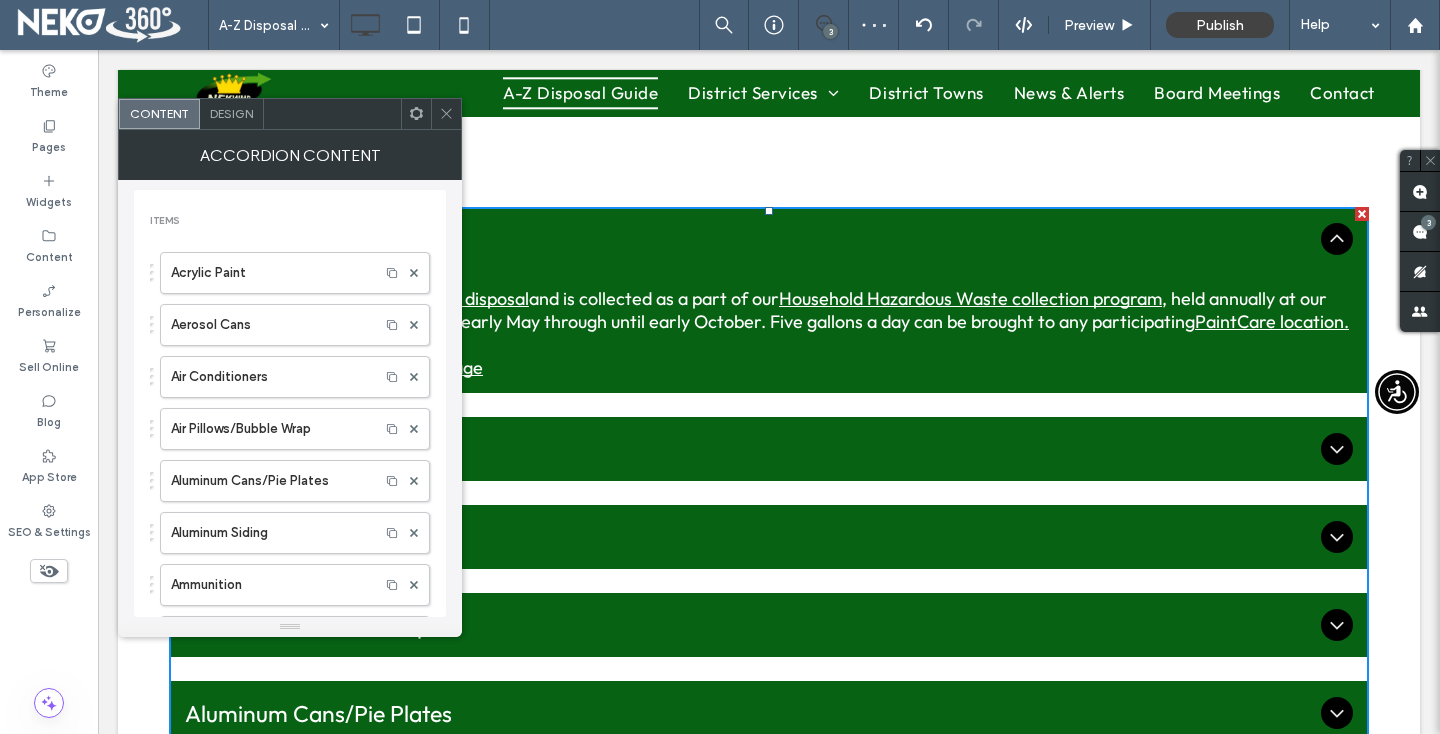 click at bounding box center [446, 114] 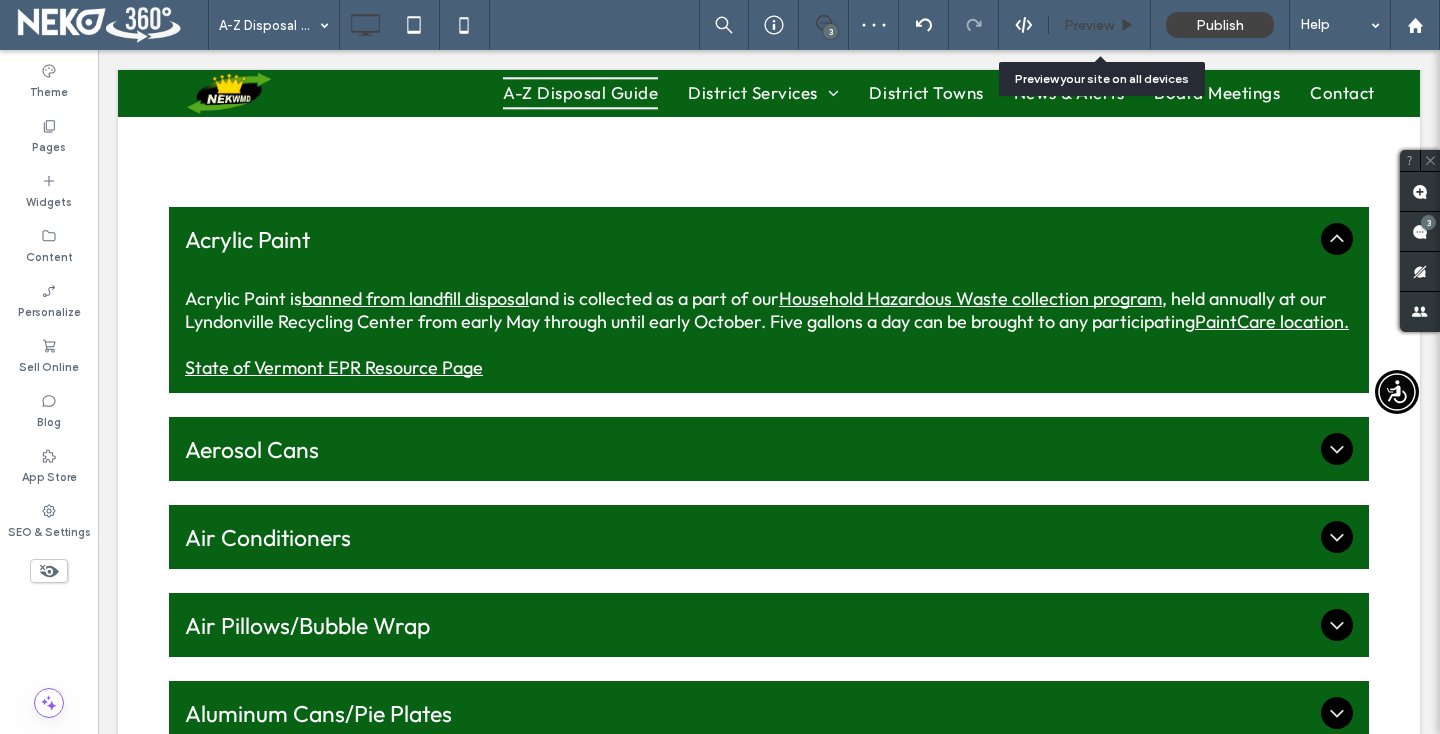 click on "Preview" at bounding box center [1089, 25] 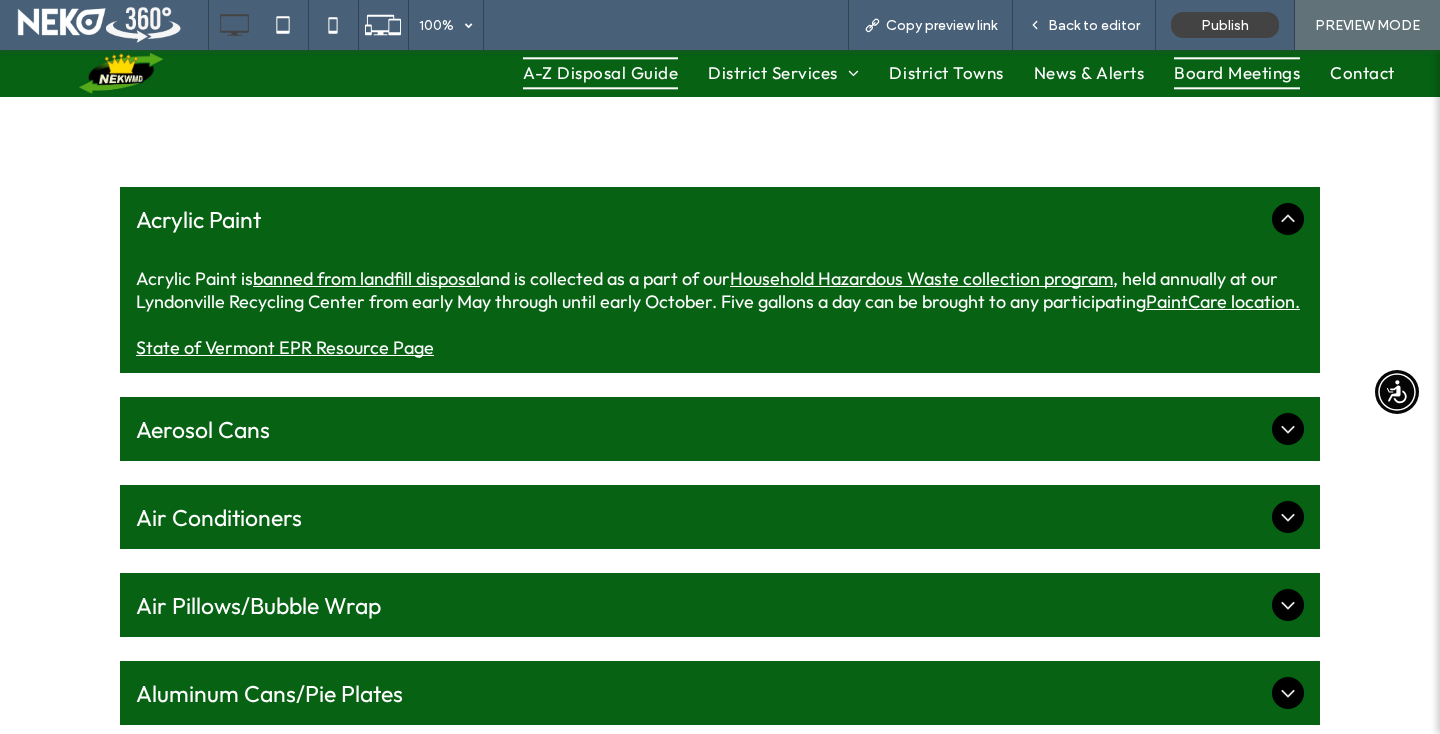 click on "Board Meetings" at bounding box center [1237, 73] 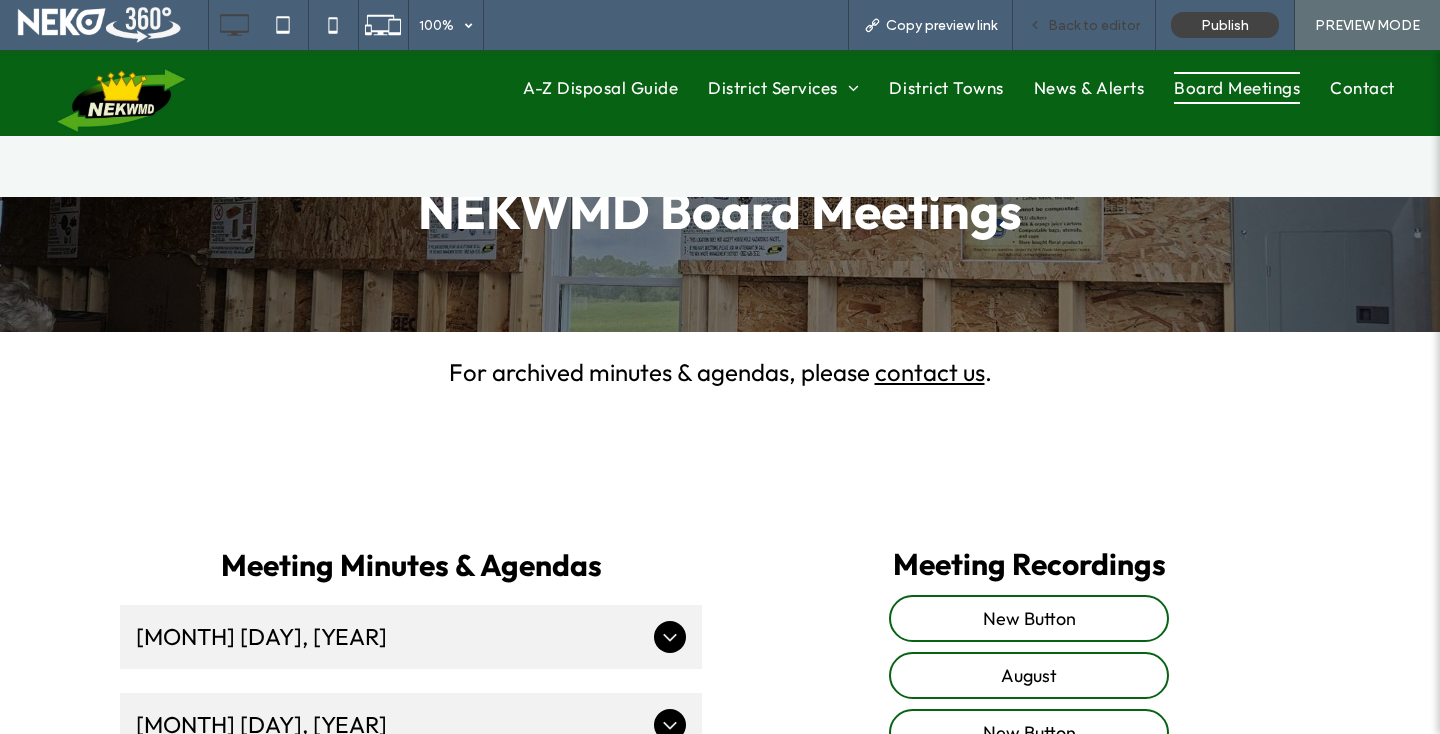 scroll, scrollTop: 0, scrollLeft: 0, axis: both 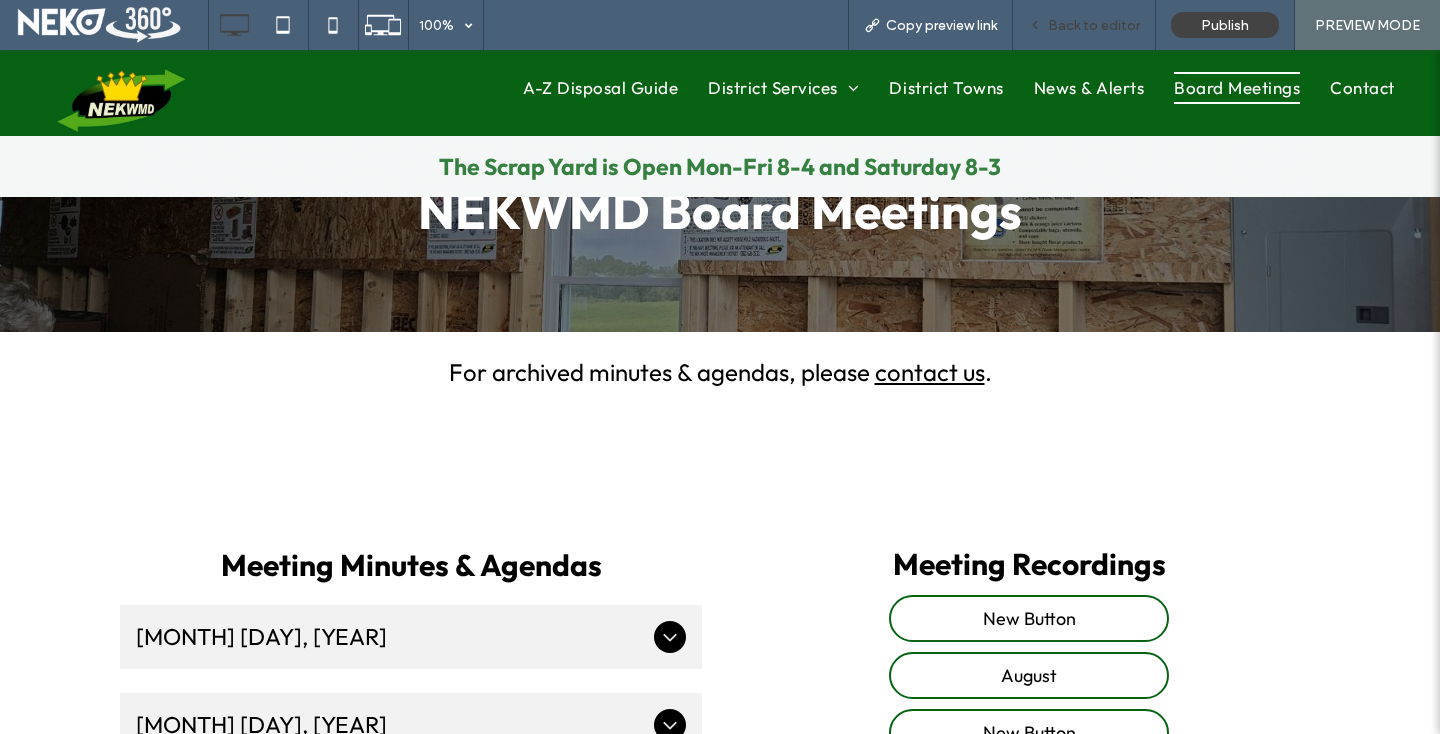click on "Back to editor" at bounding box center (1094, 25) 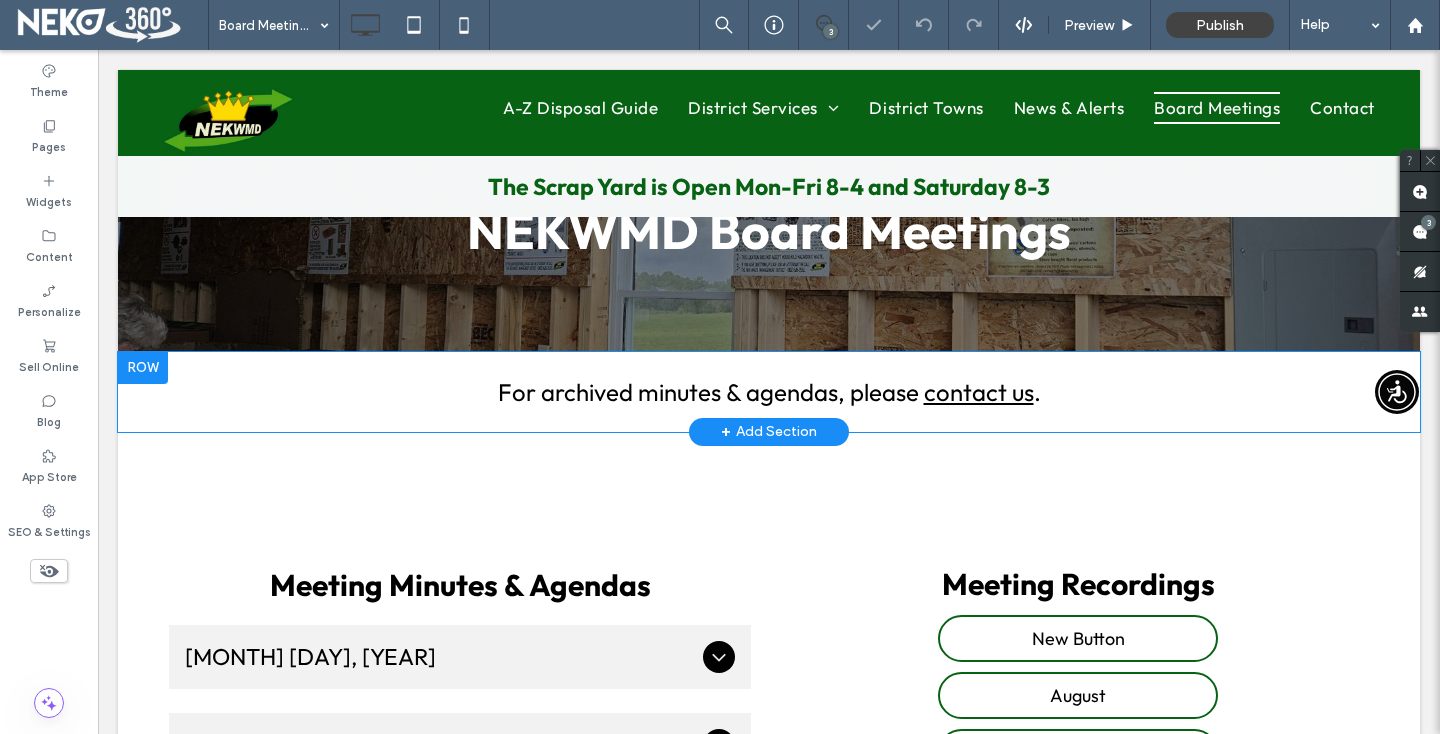 click on "**********" at bounding box center [769, 855] 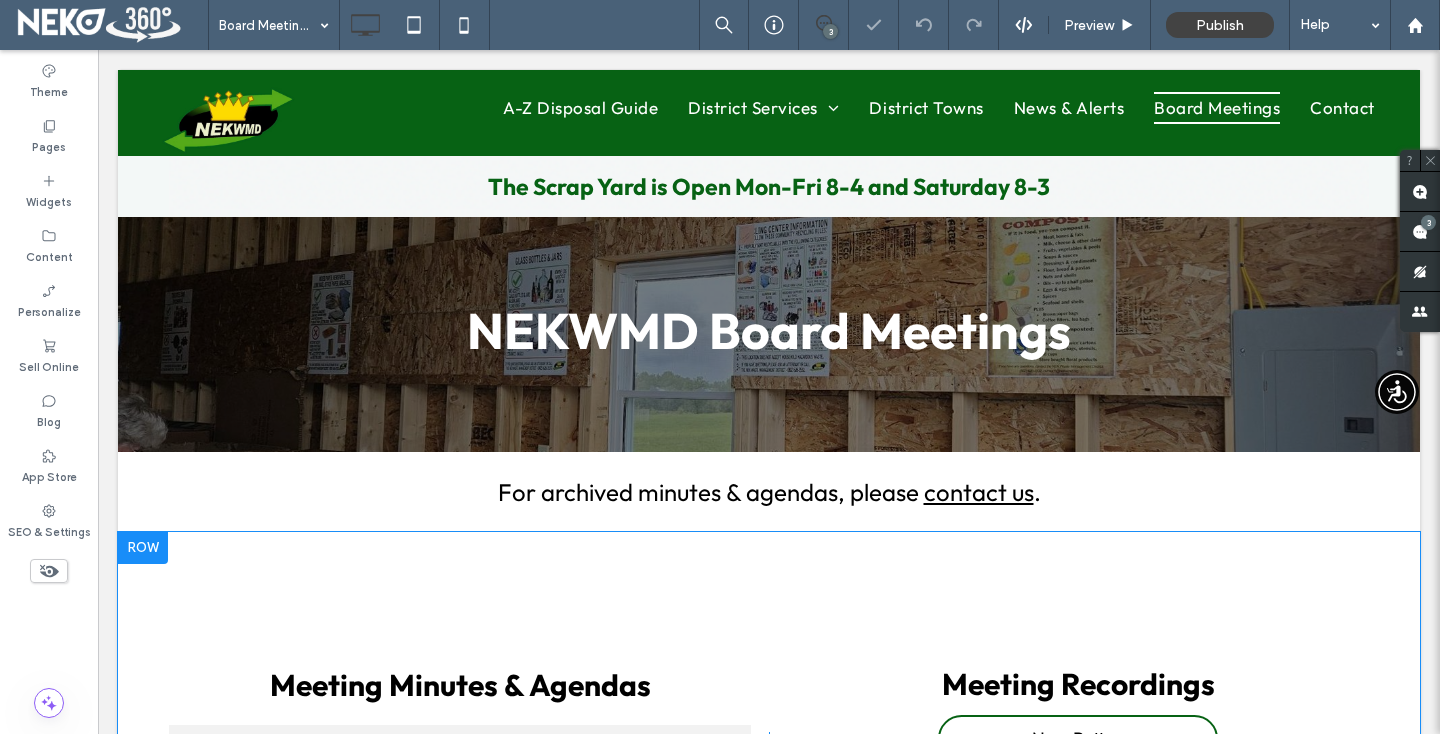 click at bounding box center (143, 548) 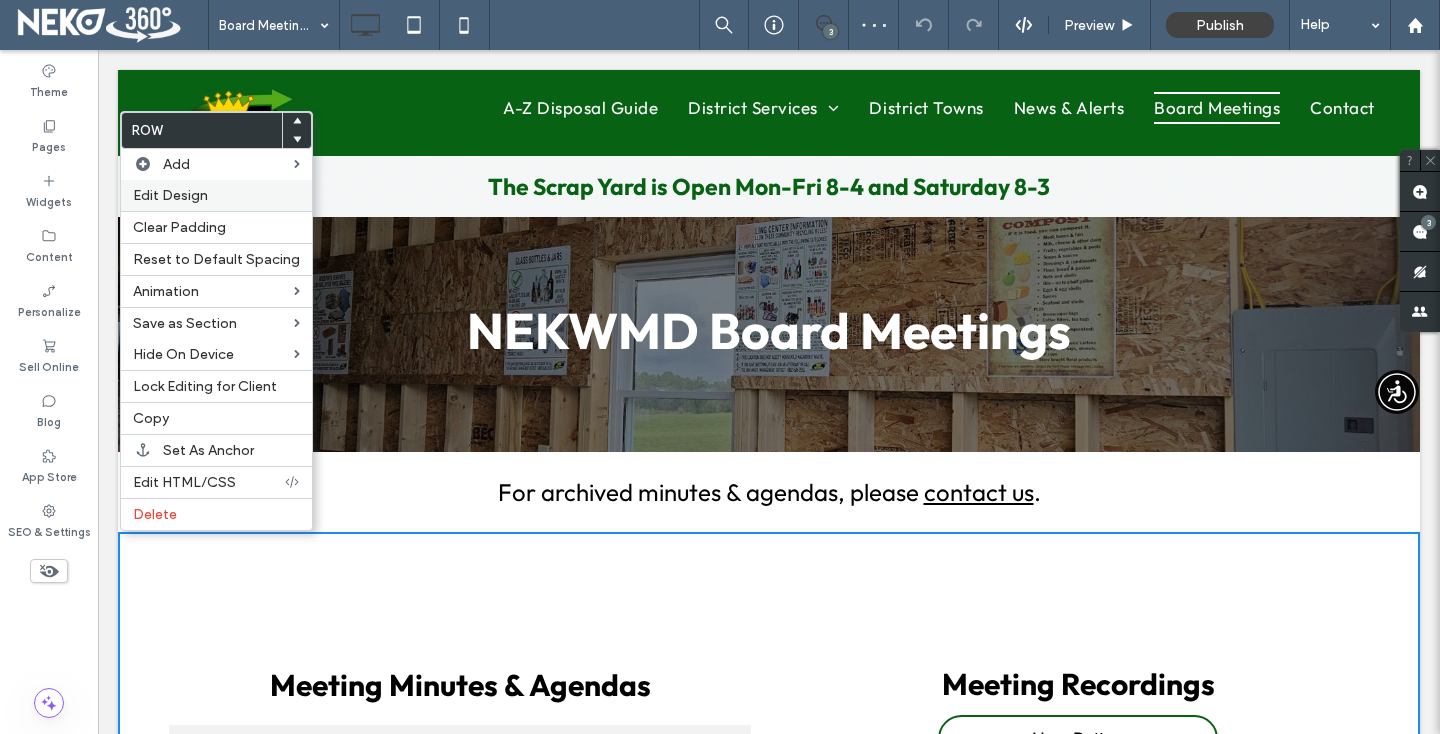 click on "Edit Design" at bounding box center [170, 195] 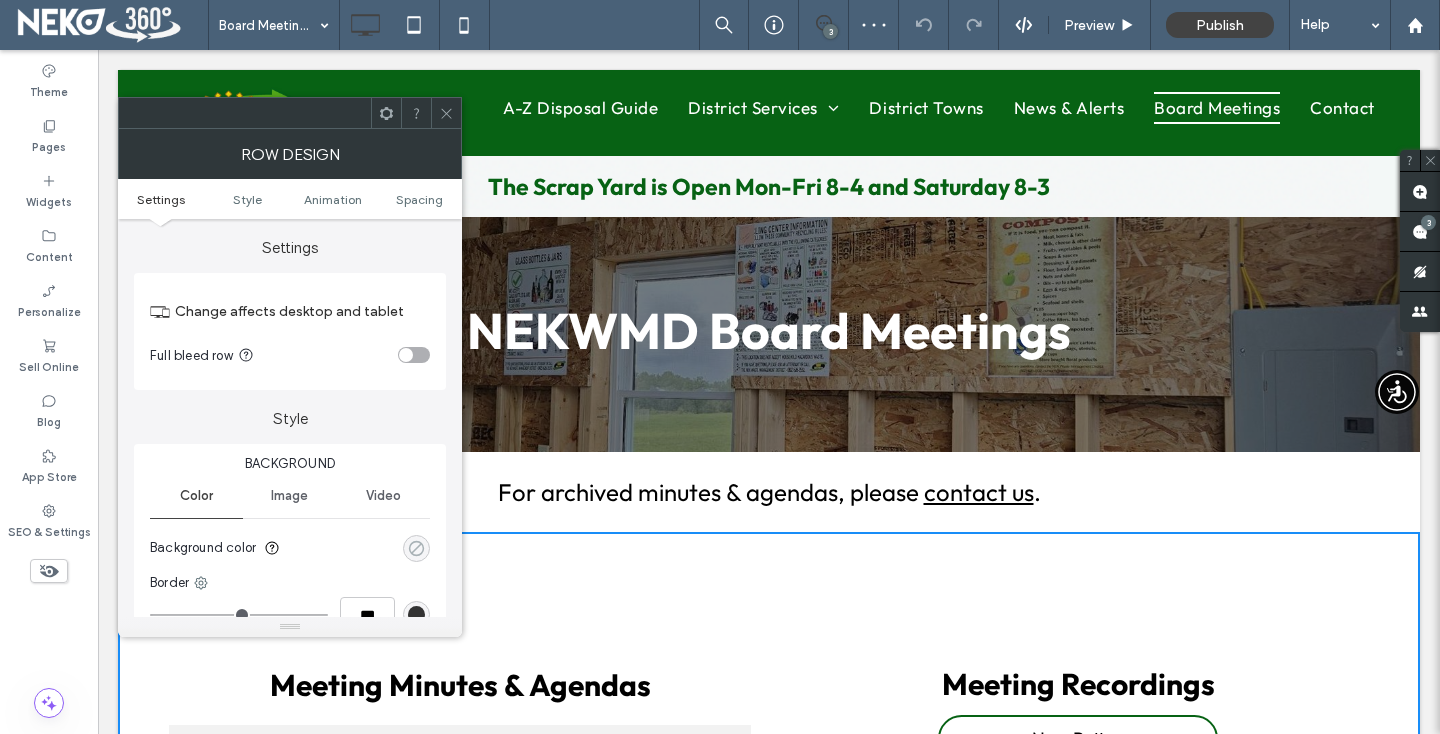 click at bounding box center [416, 548] 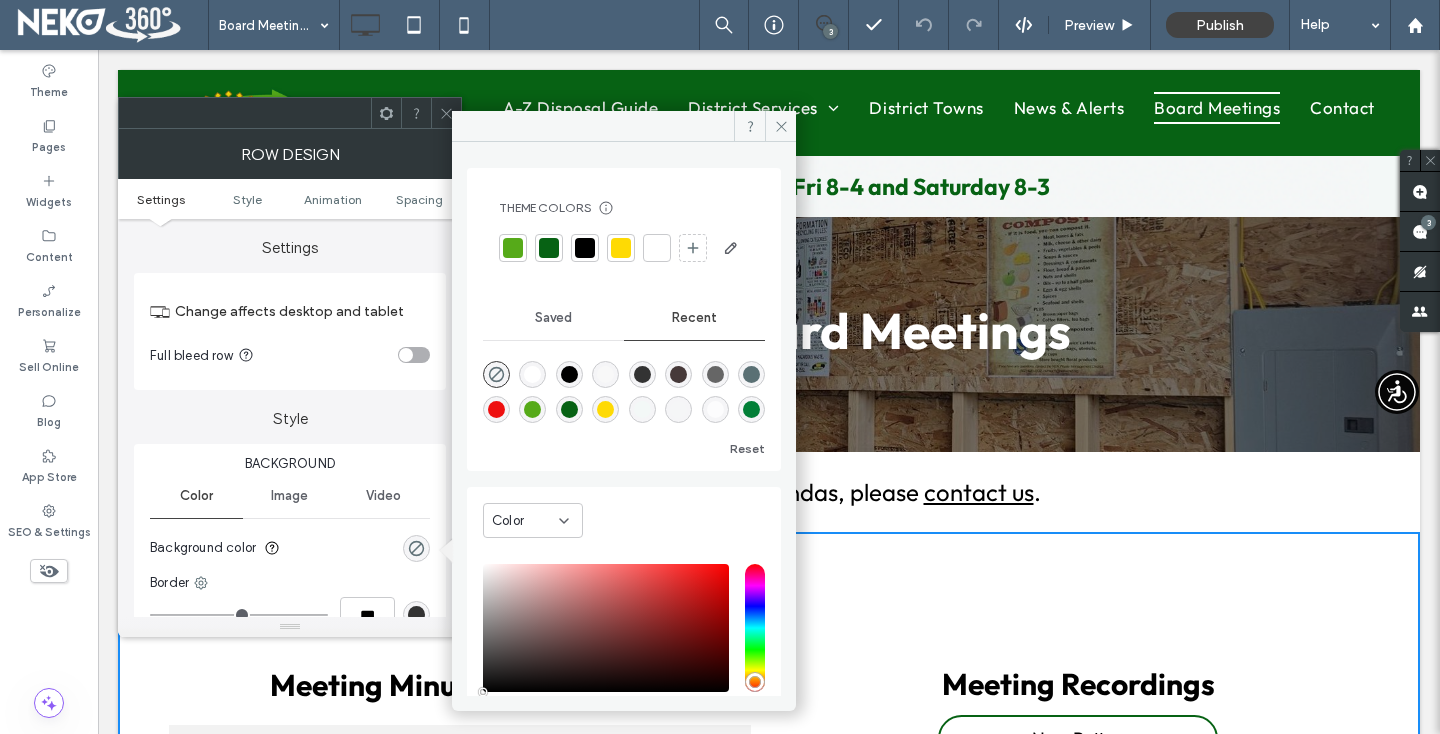 click at bounding box center [549, 248] 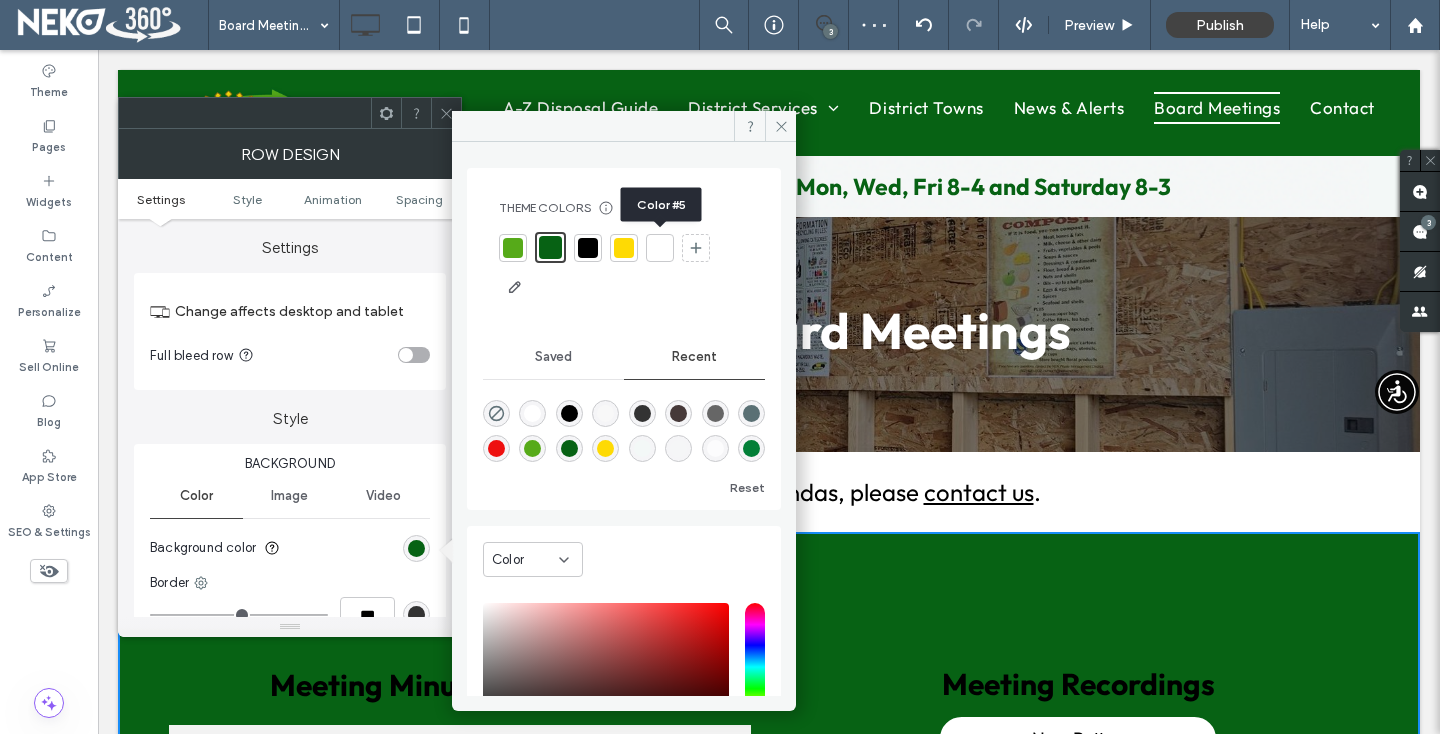 click at bounding box center (660, 248) 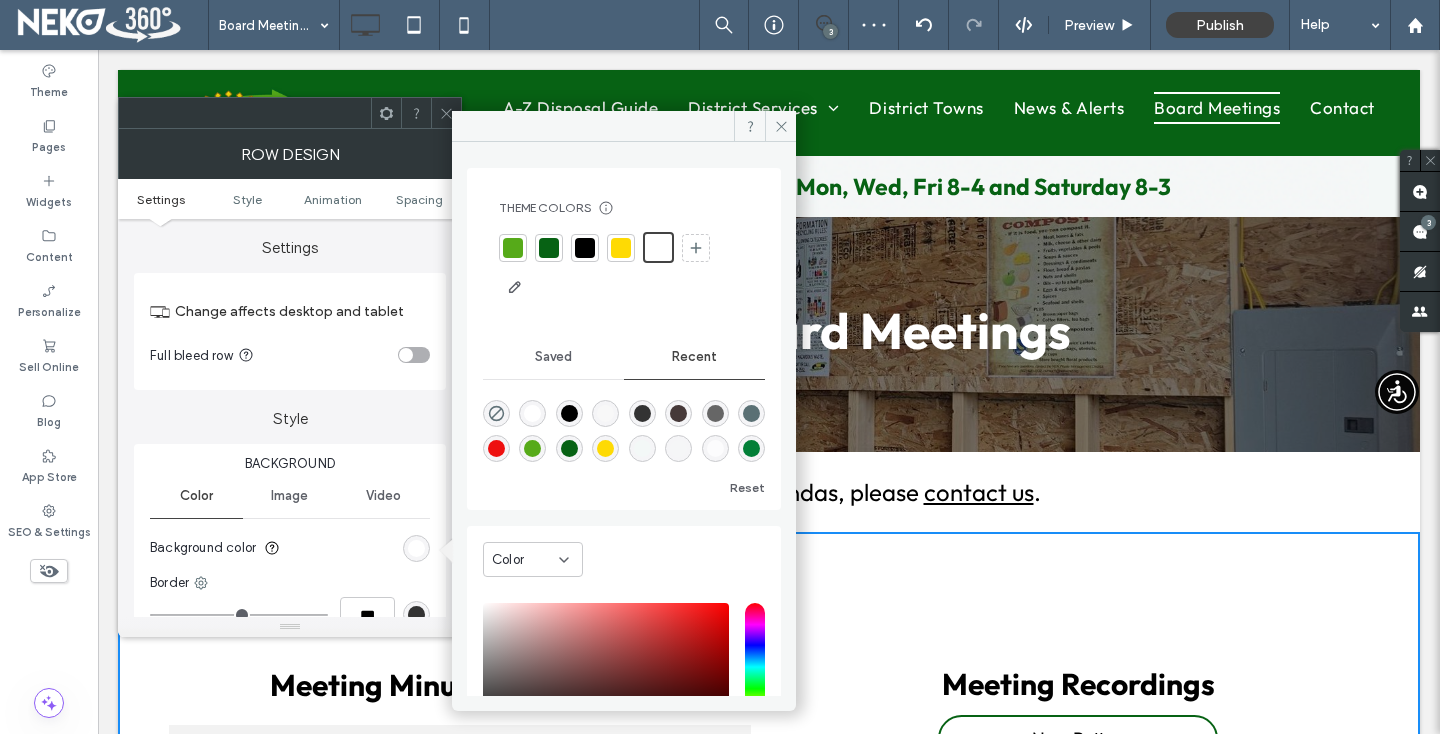 click 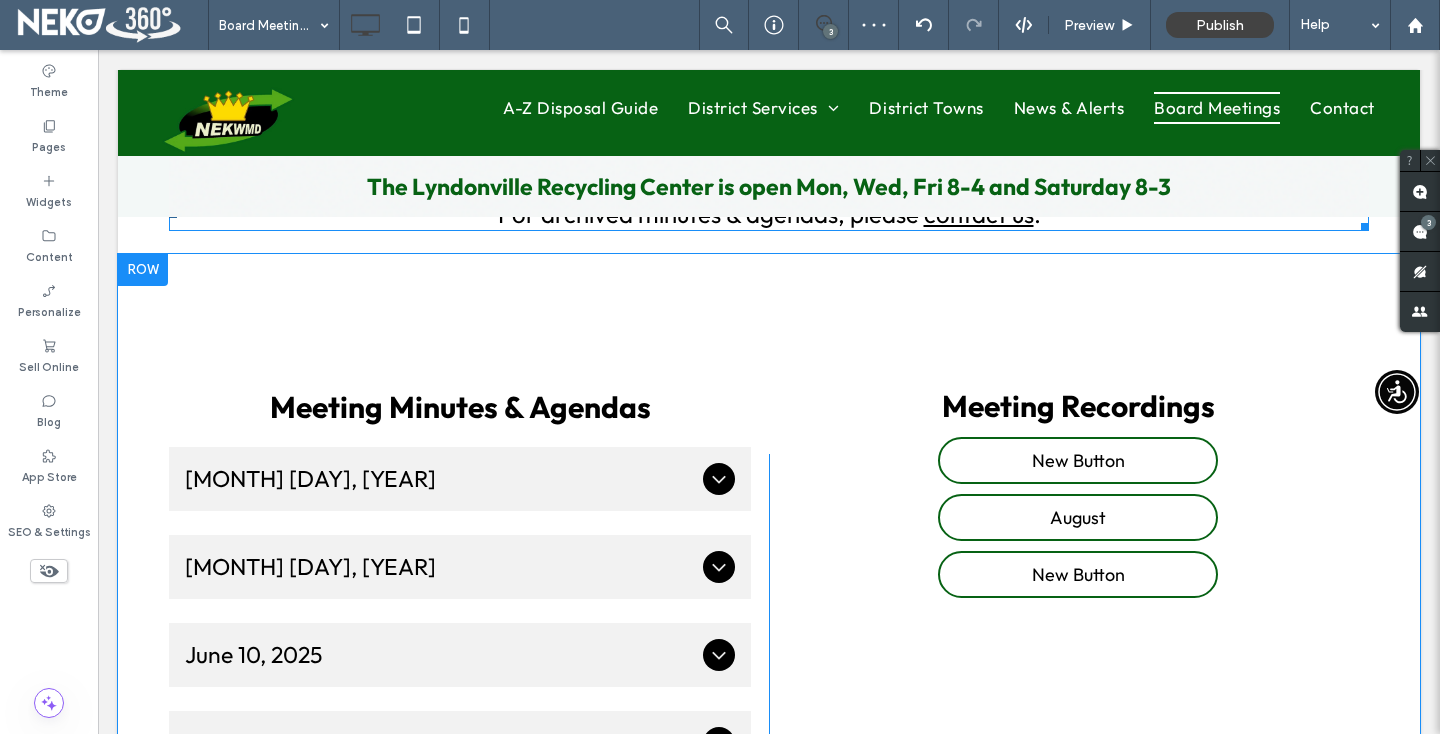 scroll, scrollTop: 324, scrollLeft: 0, axis: vertical 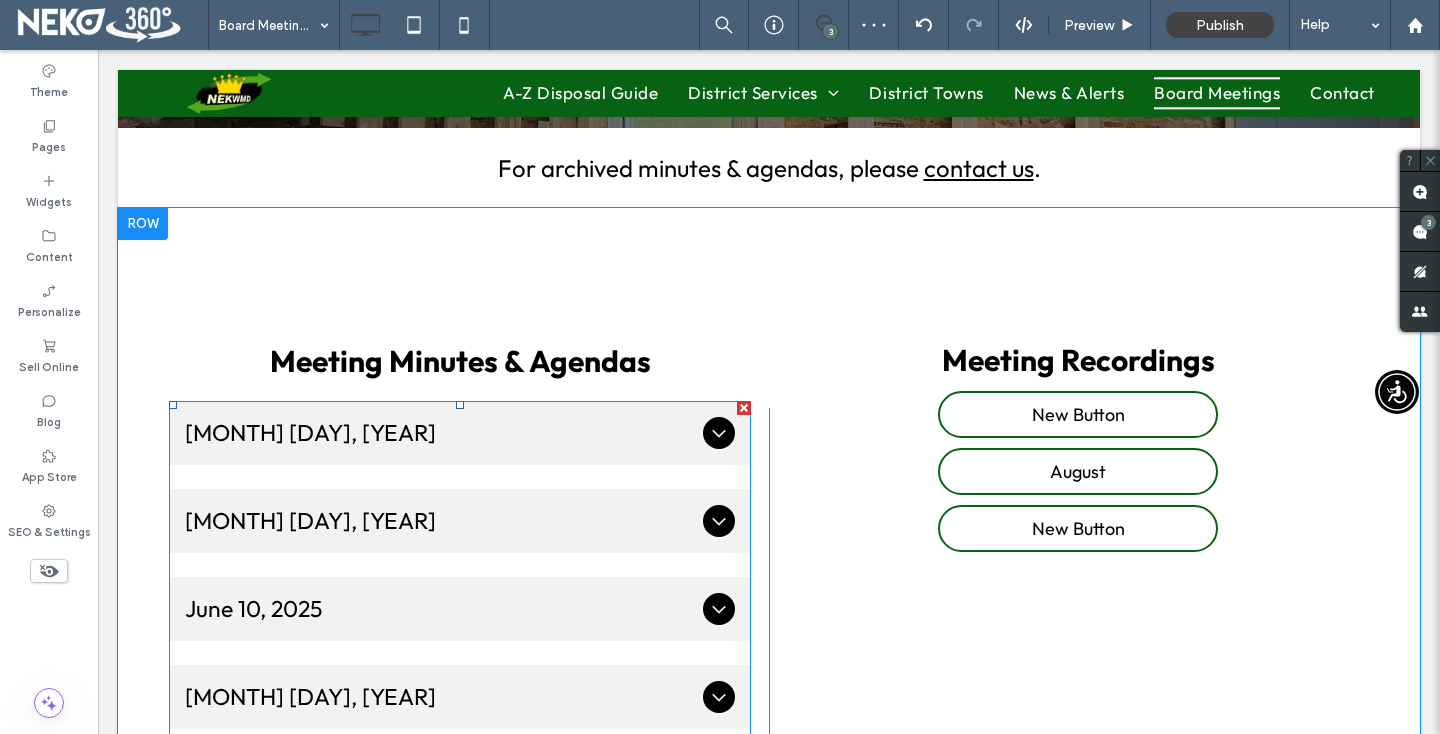 click on "August 12, 2025" at bounding box center [460, 433] 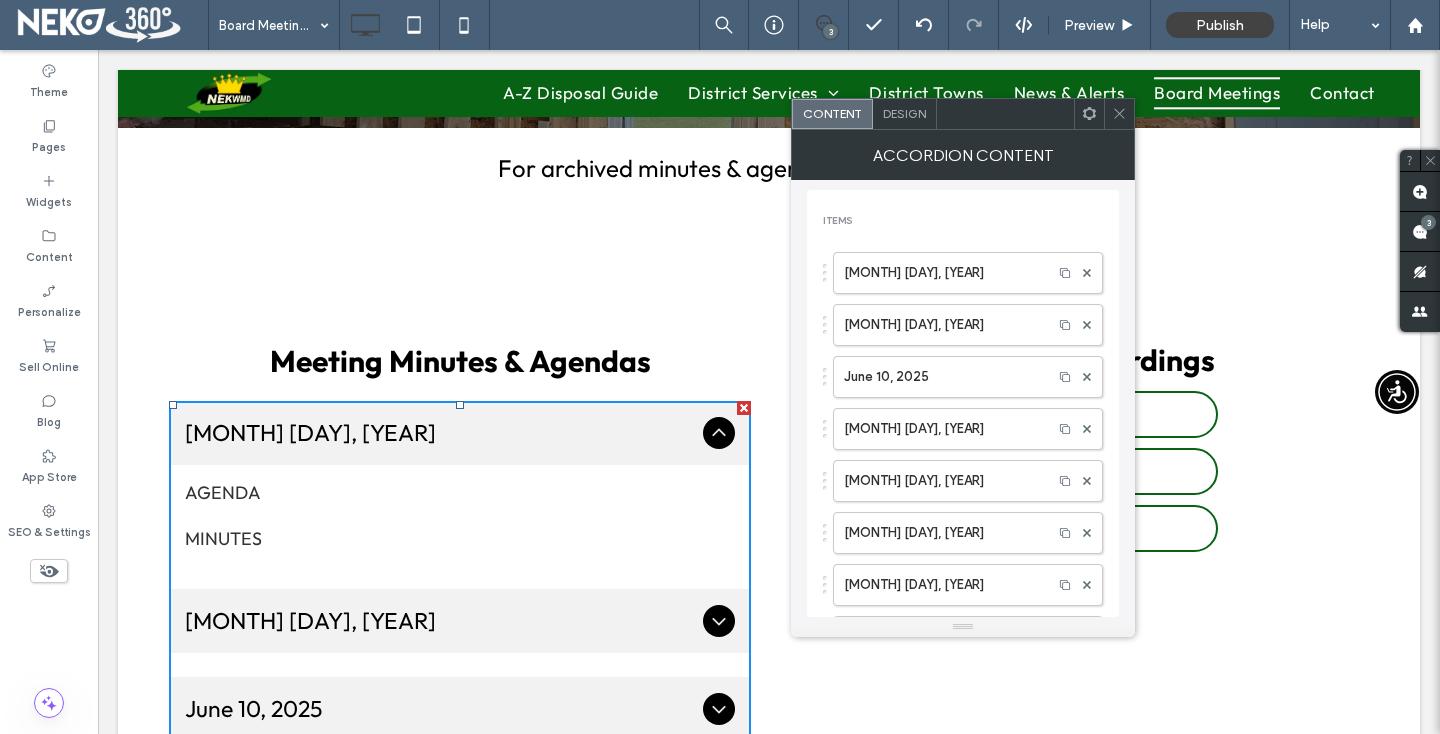 click on "Design" at bounding box center [904, 113] 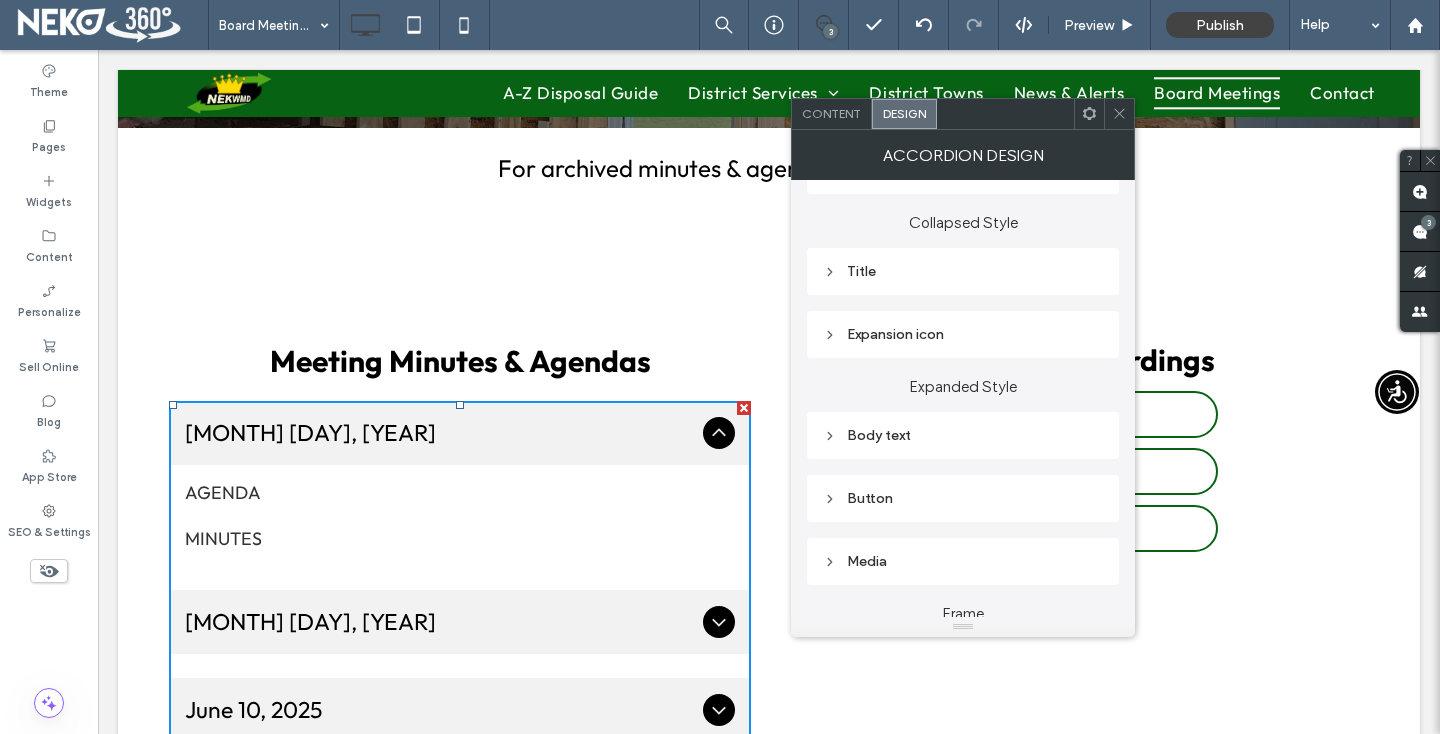 scroll, scrollTop: 263, scrollLeft: 0, axis: vertical 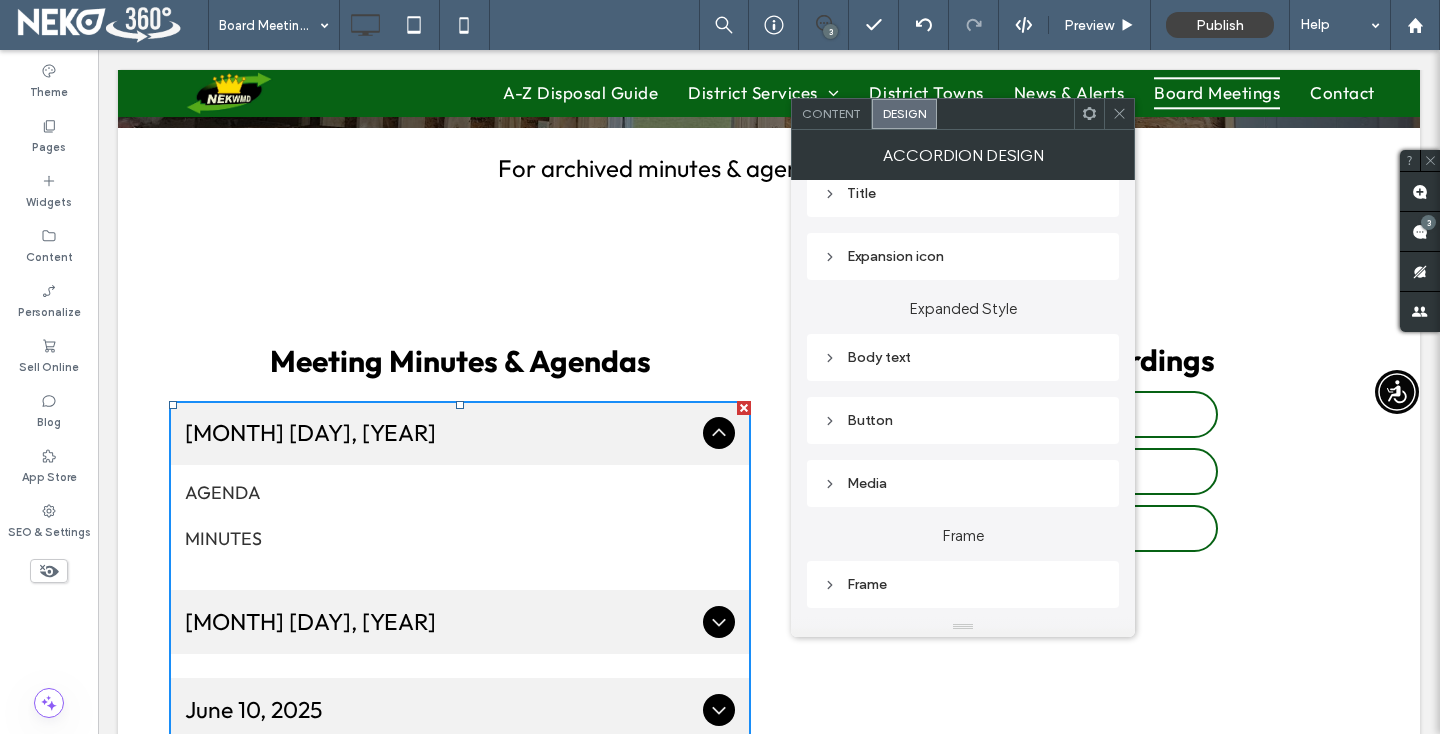 click on "Body text" at bounding box center (963, 357) 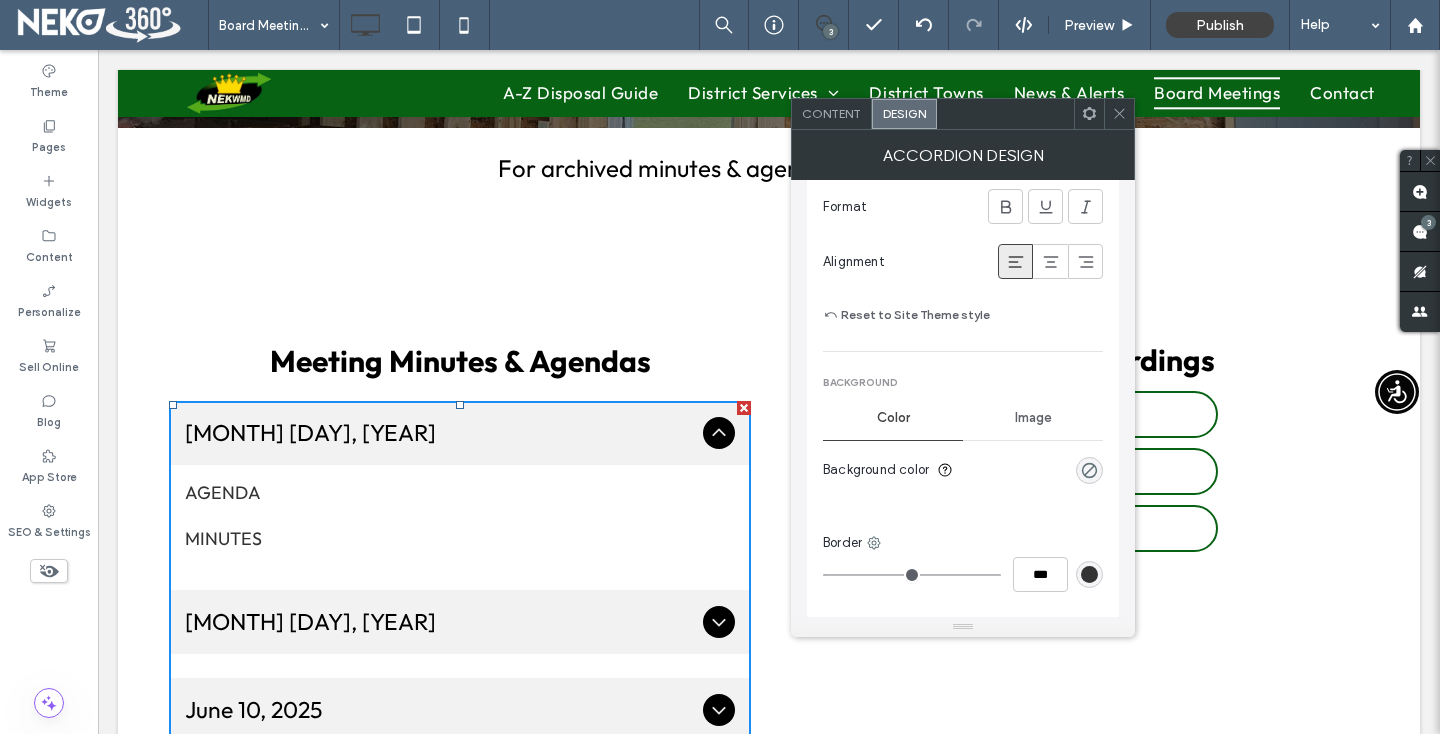 scroll, scrollTop: 654, scrollLeft: 0, axis: vertical 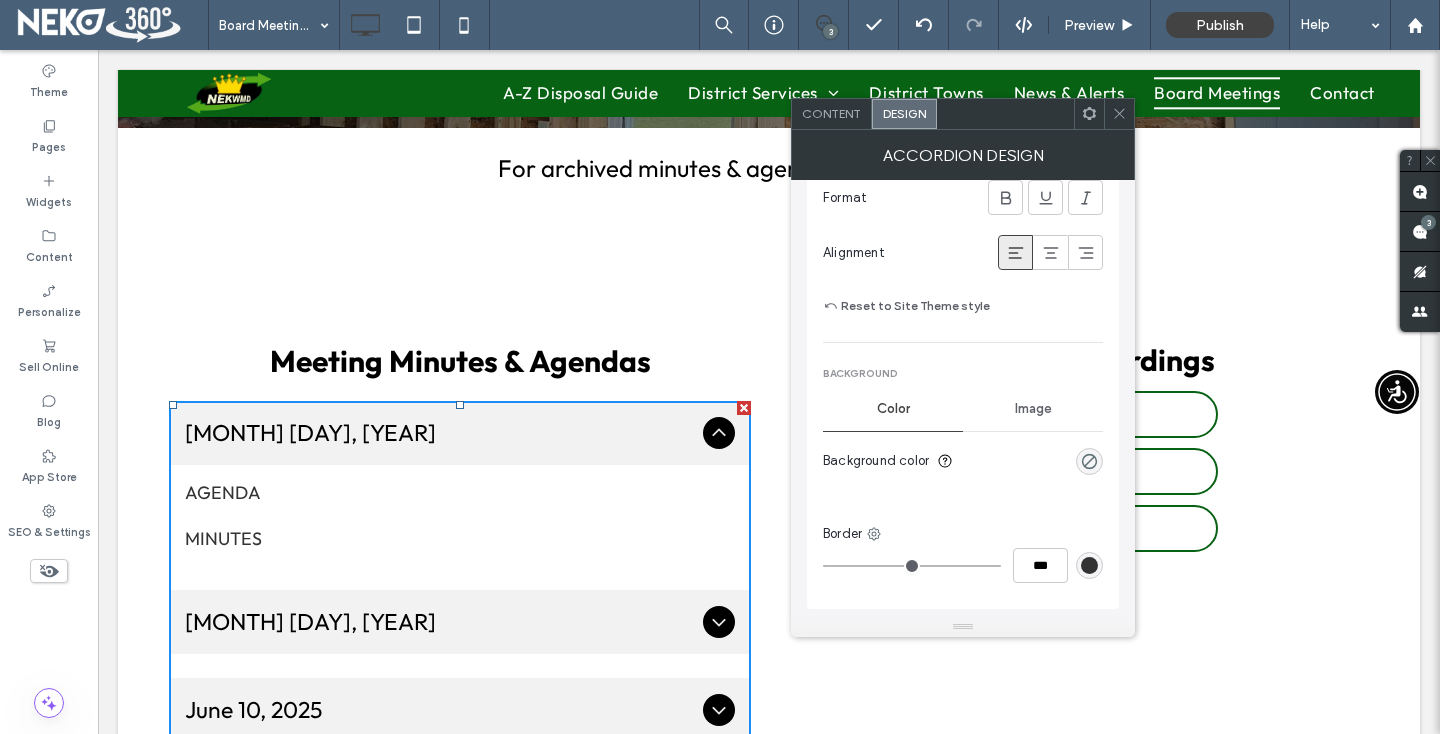 click at bounding box center (1089, 461) 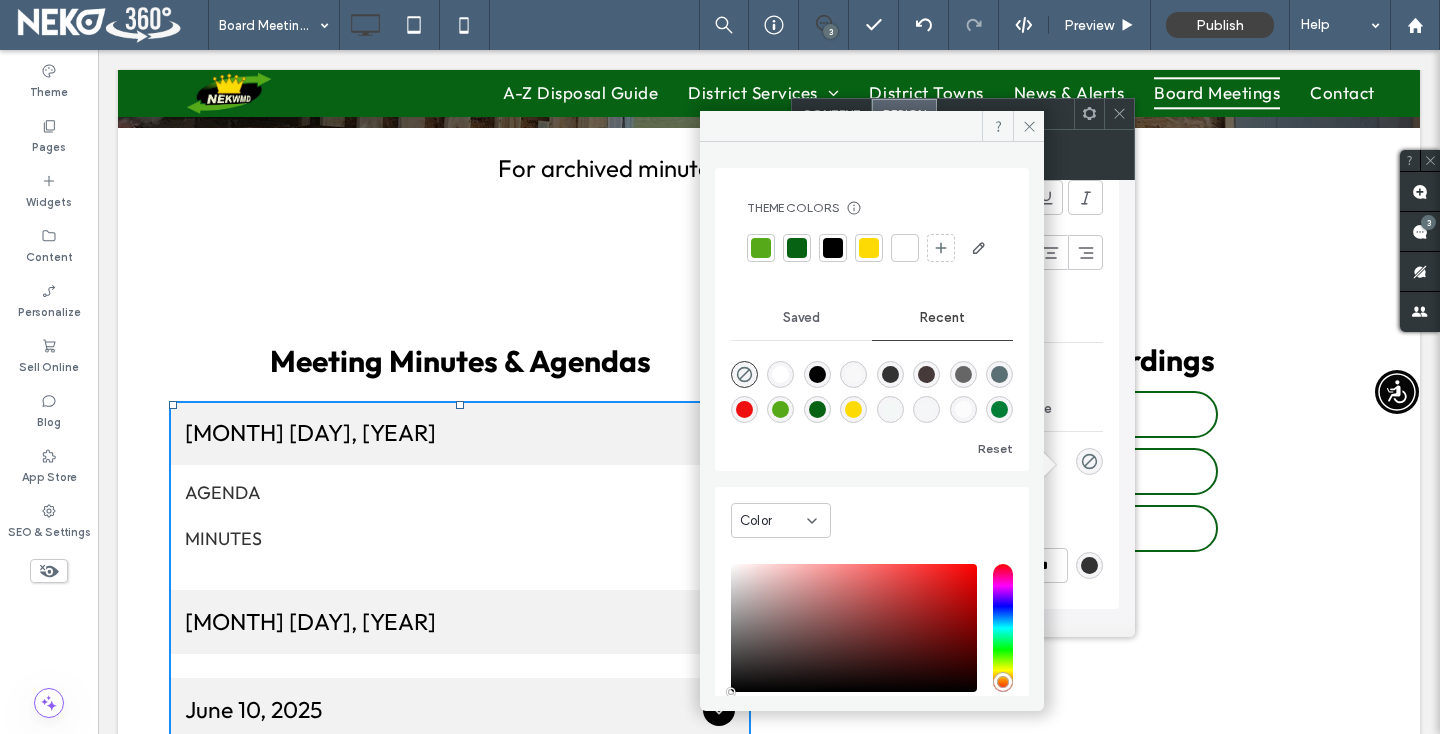 click at bounding box center (797, 248) 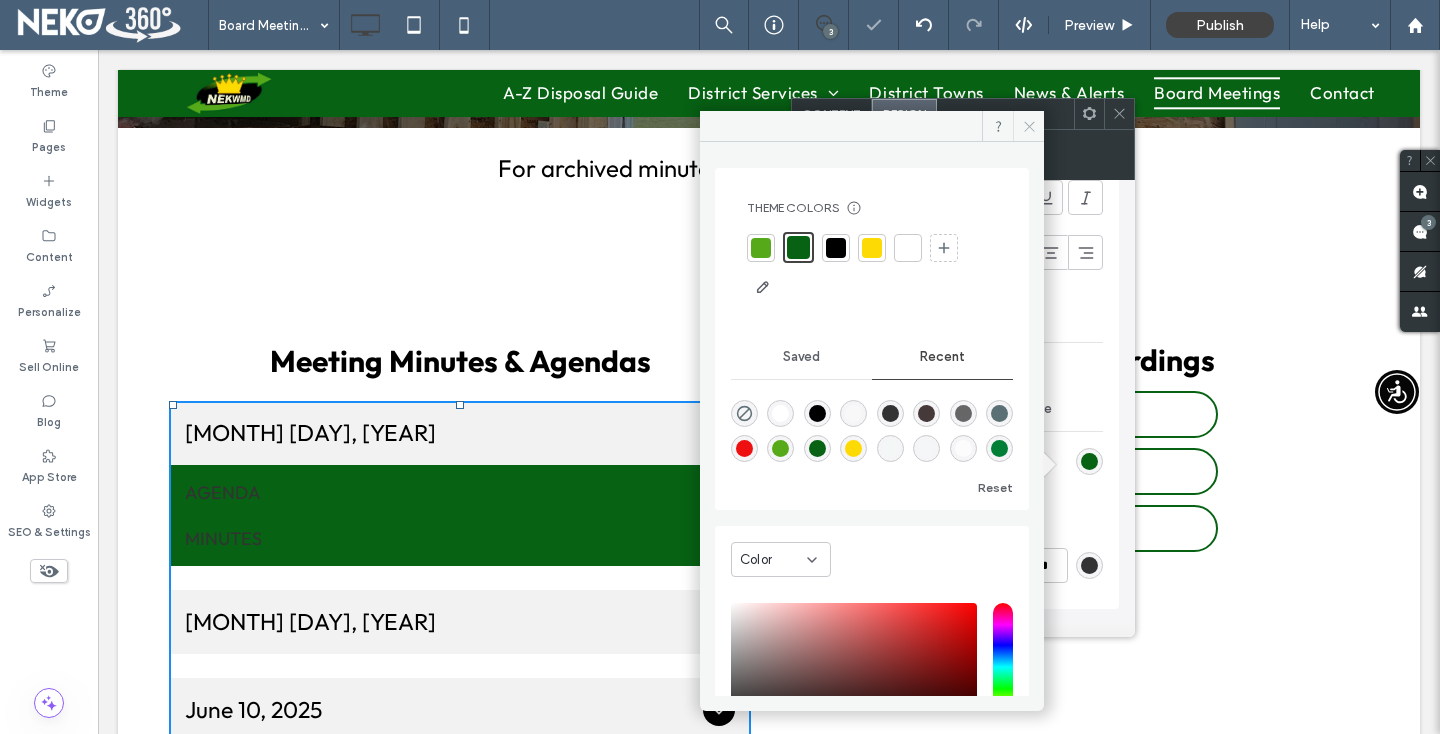 click 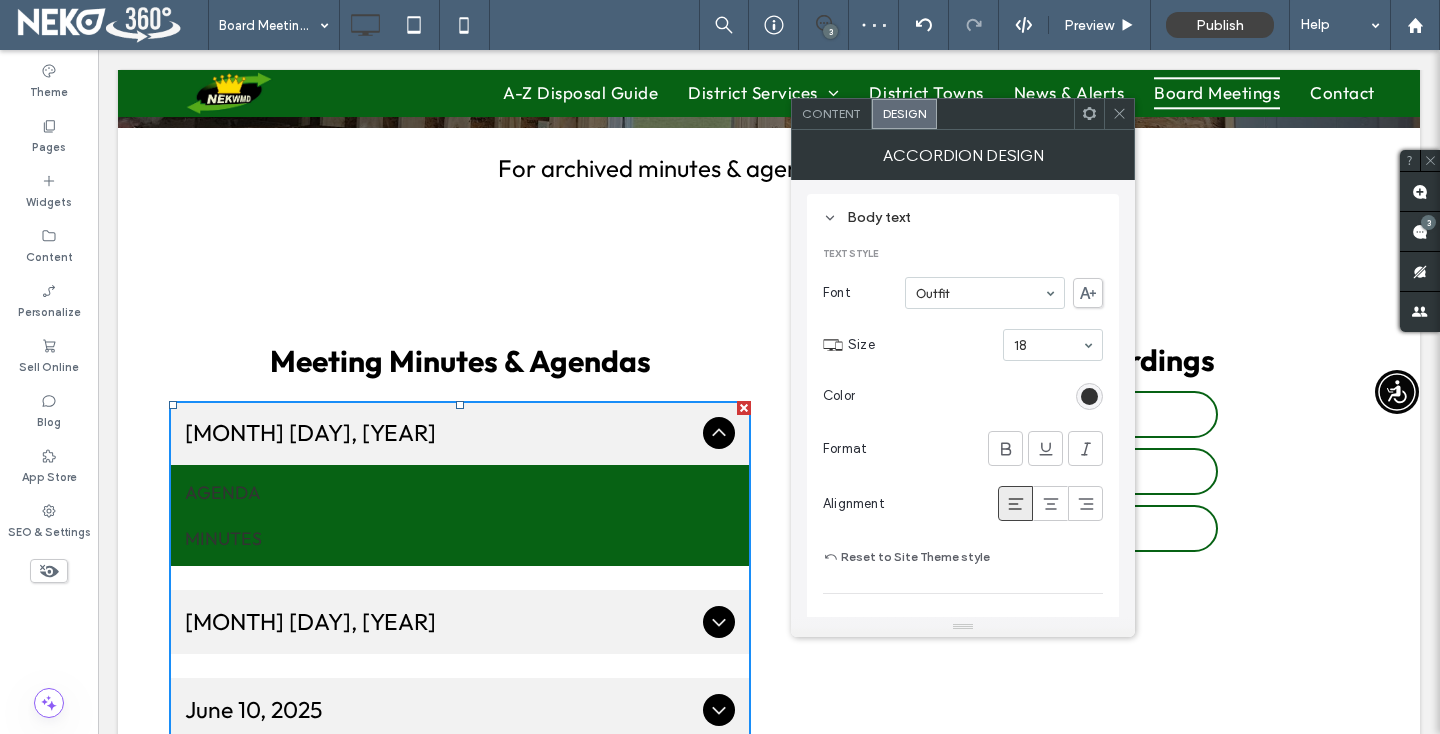 scroll, scrollTop: 389, scrollLeft: 0, axis: vertical 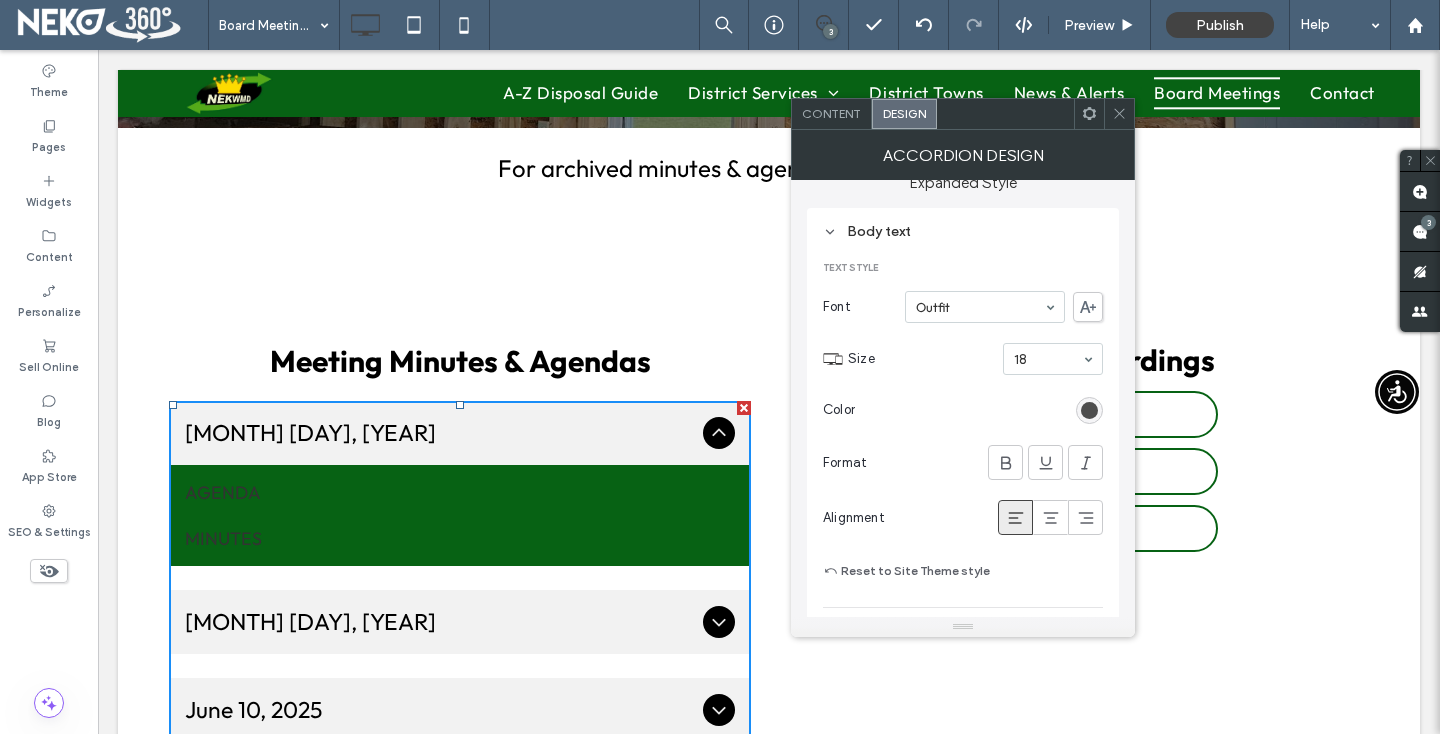 click at bounding box center (1089, 410) 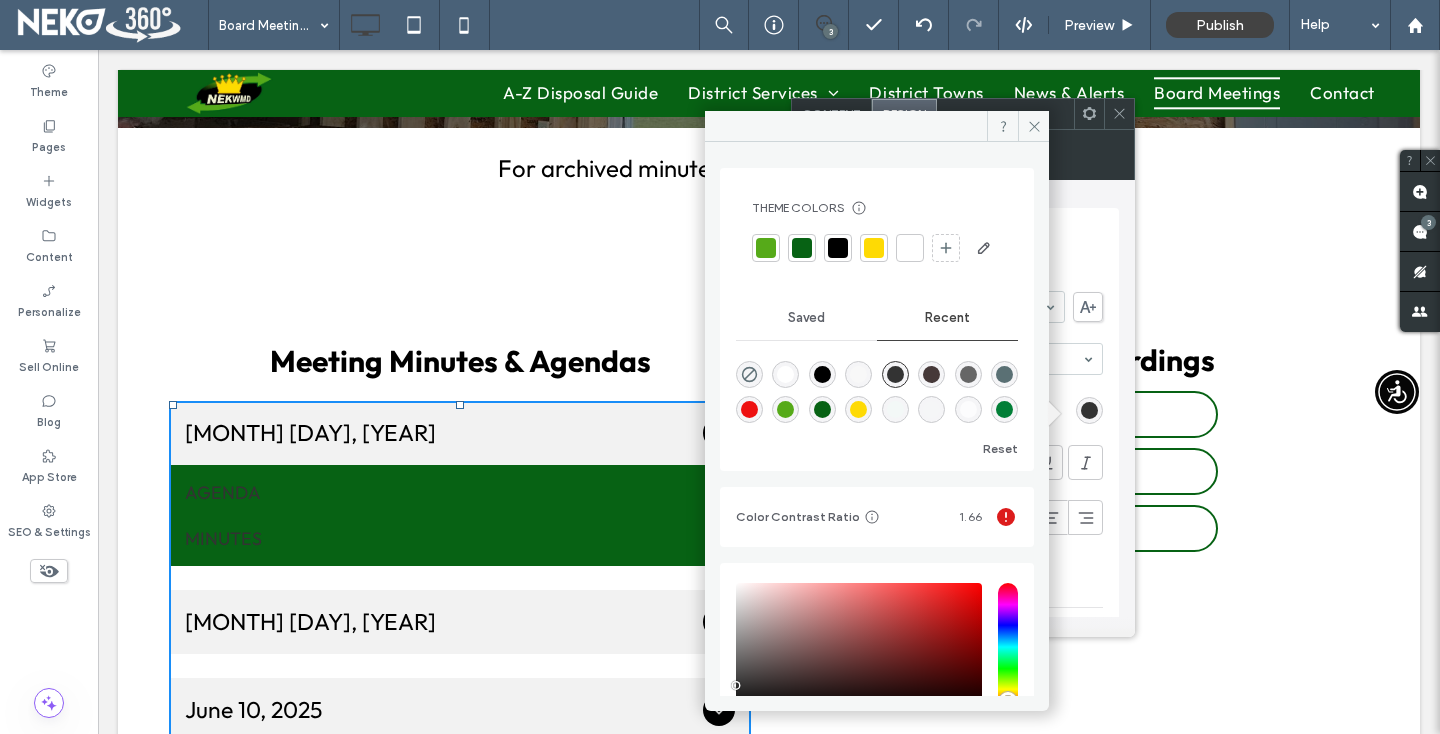 click at bounding box center [910, 248] 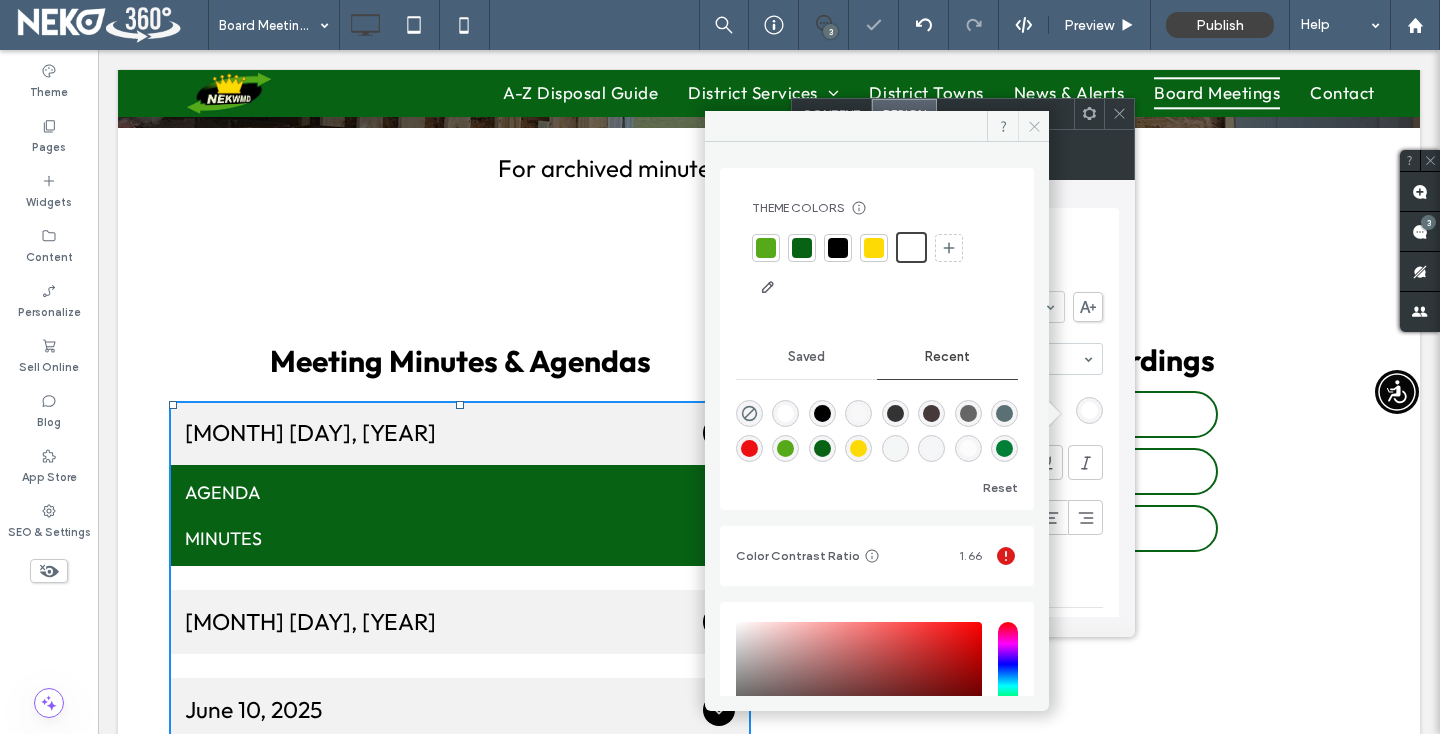 click 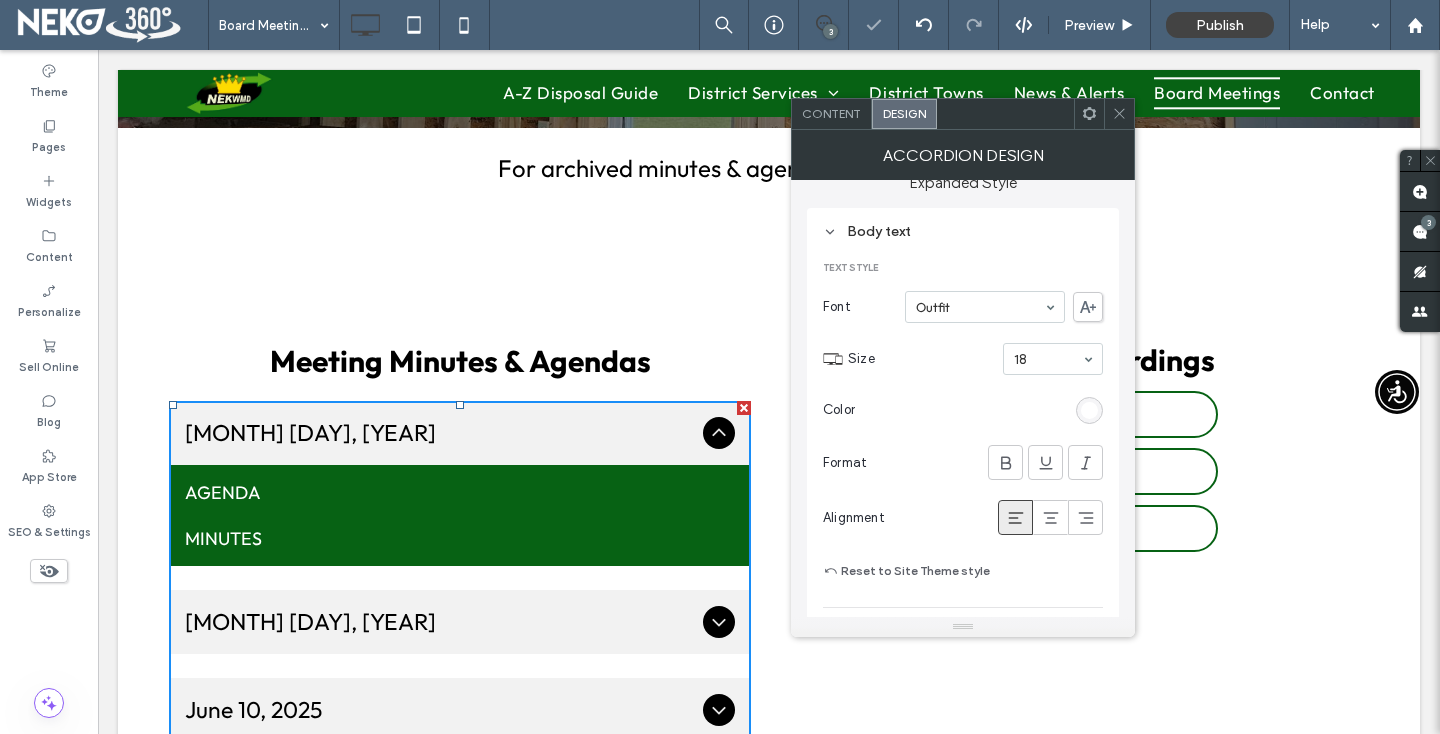 click 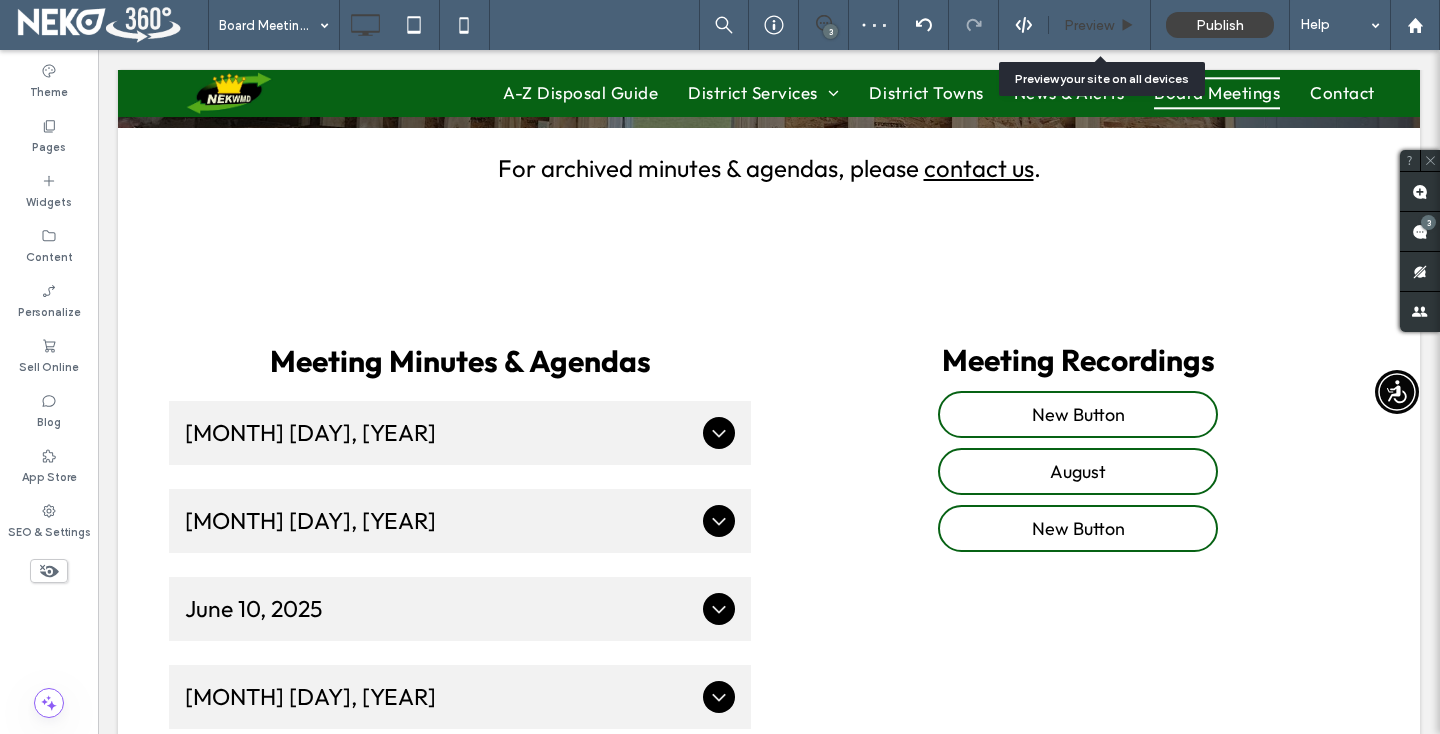 click on "Preview" at bounding box center [1089, 25] 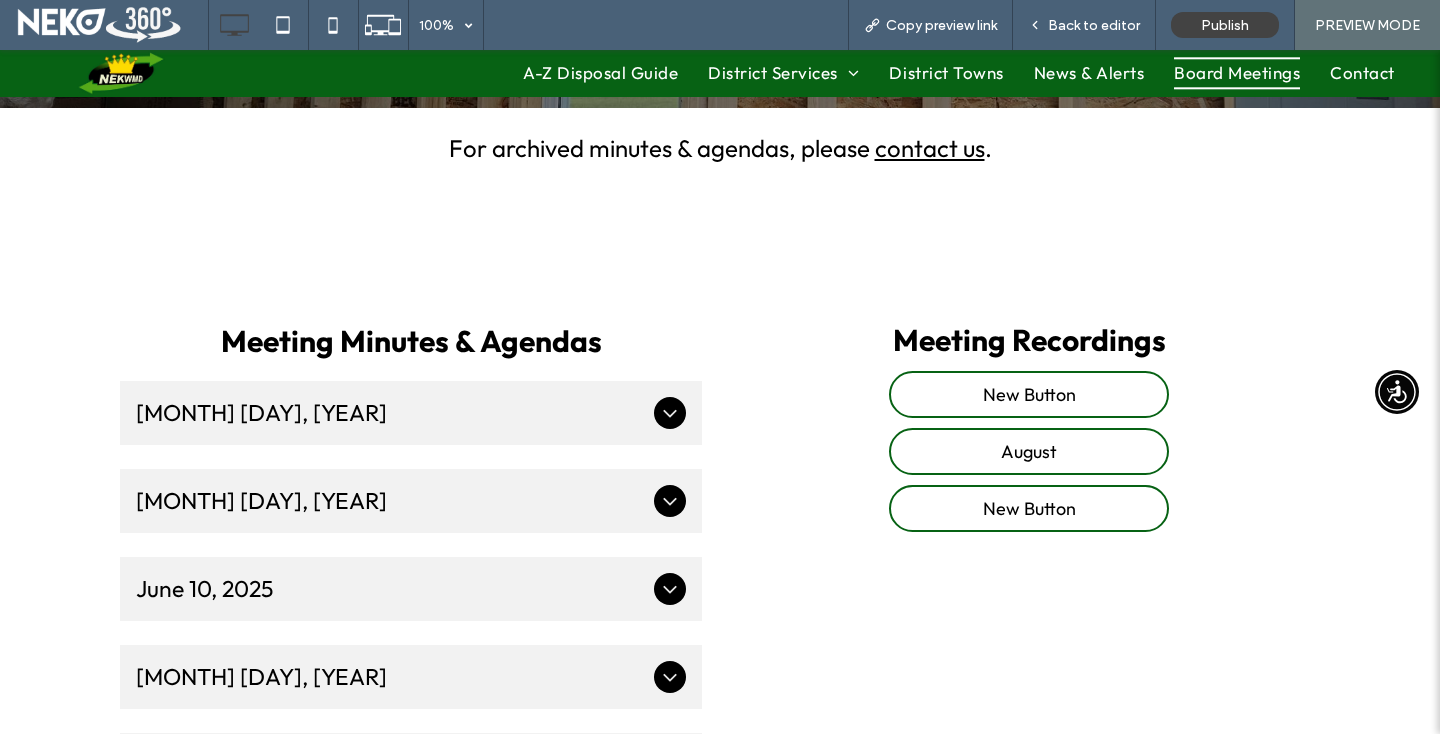 click 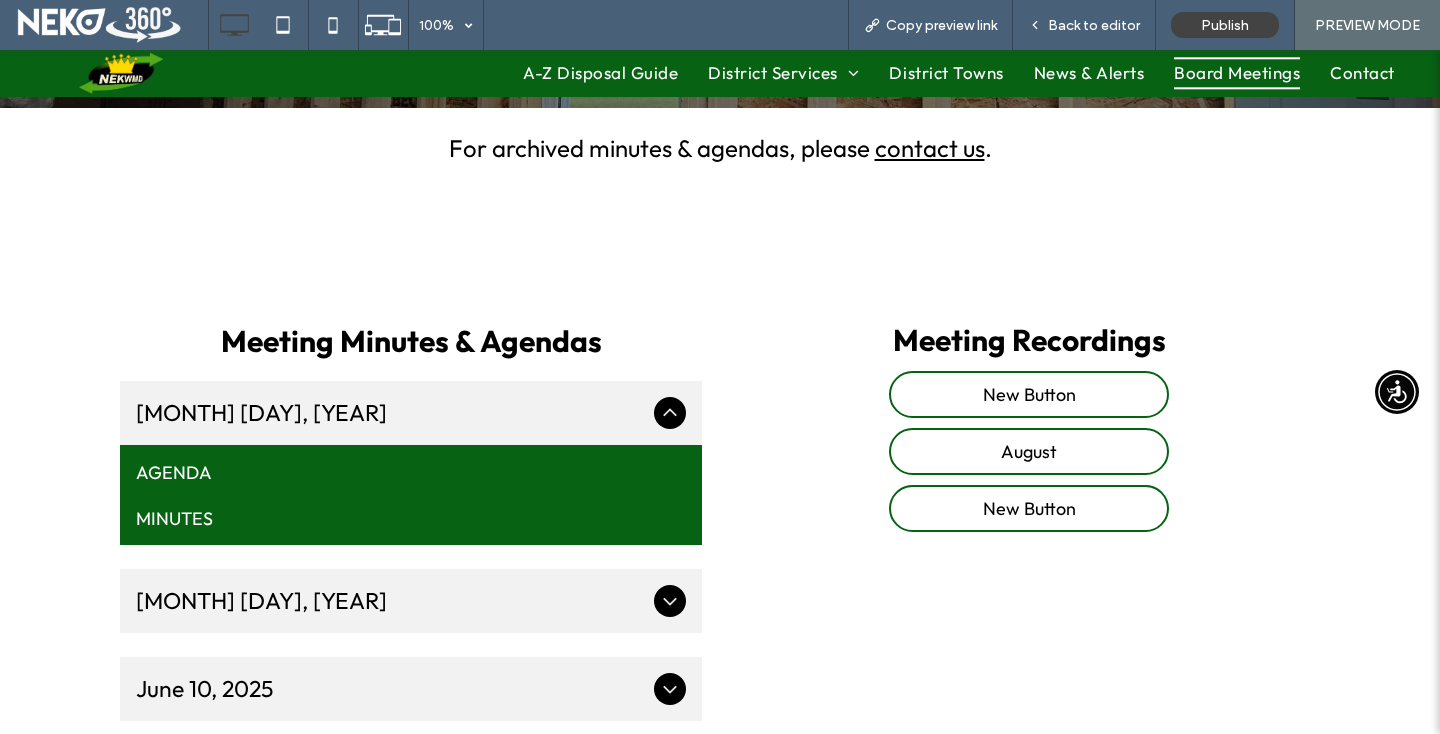 click 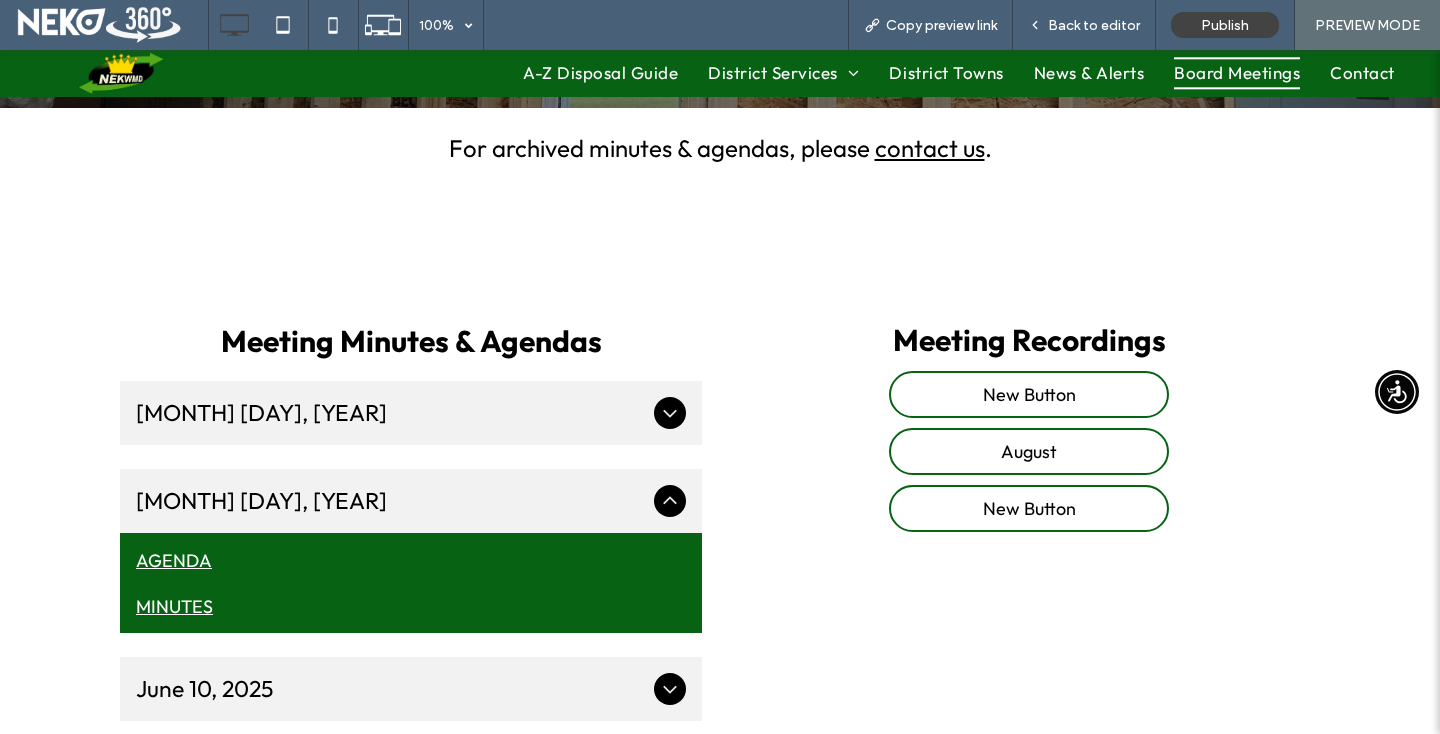 click at bounding box center (670, 689) 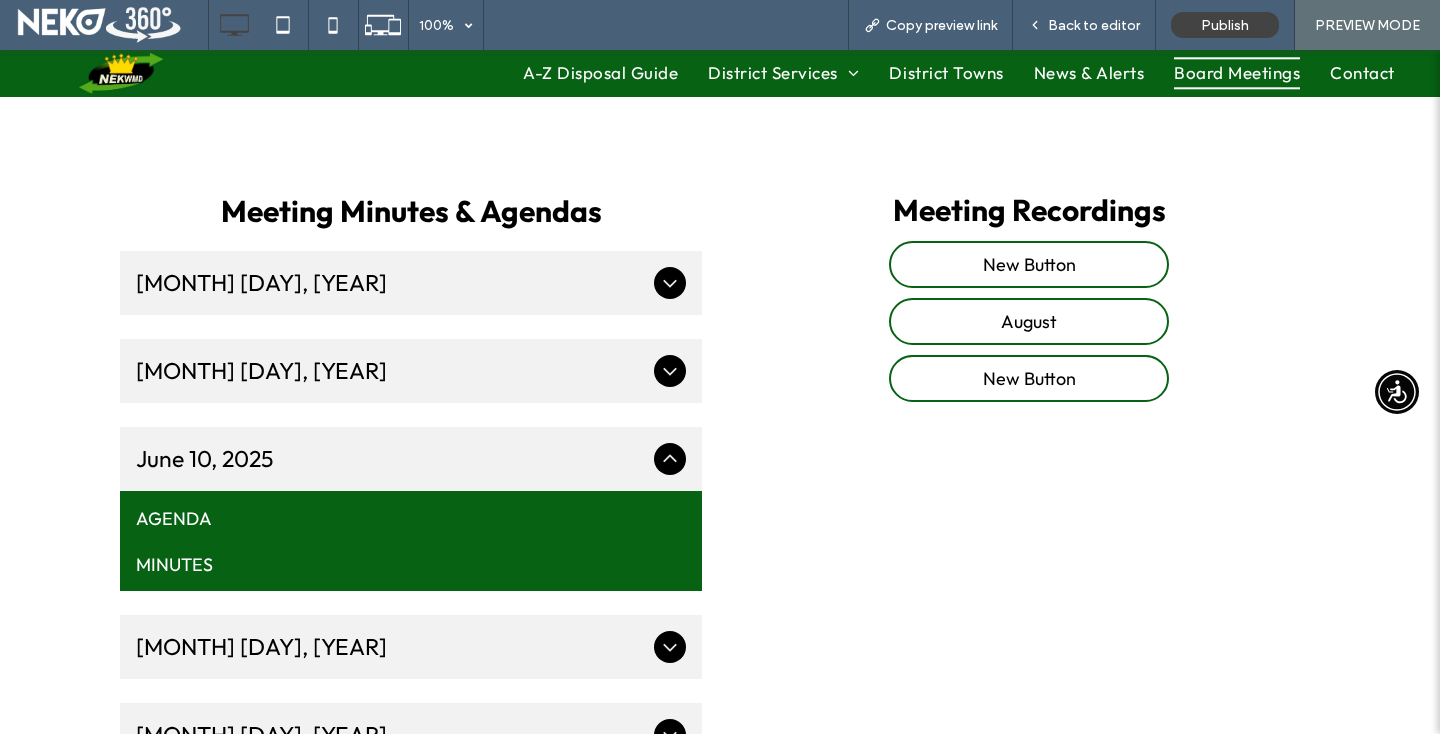 scroll, scrollTop: 460, scrollLeft: 0, axis: vertical 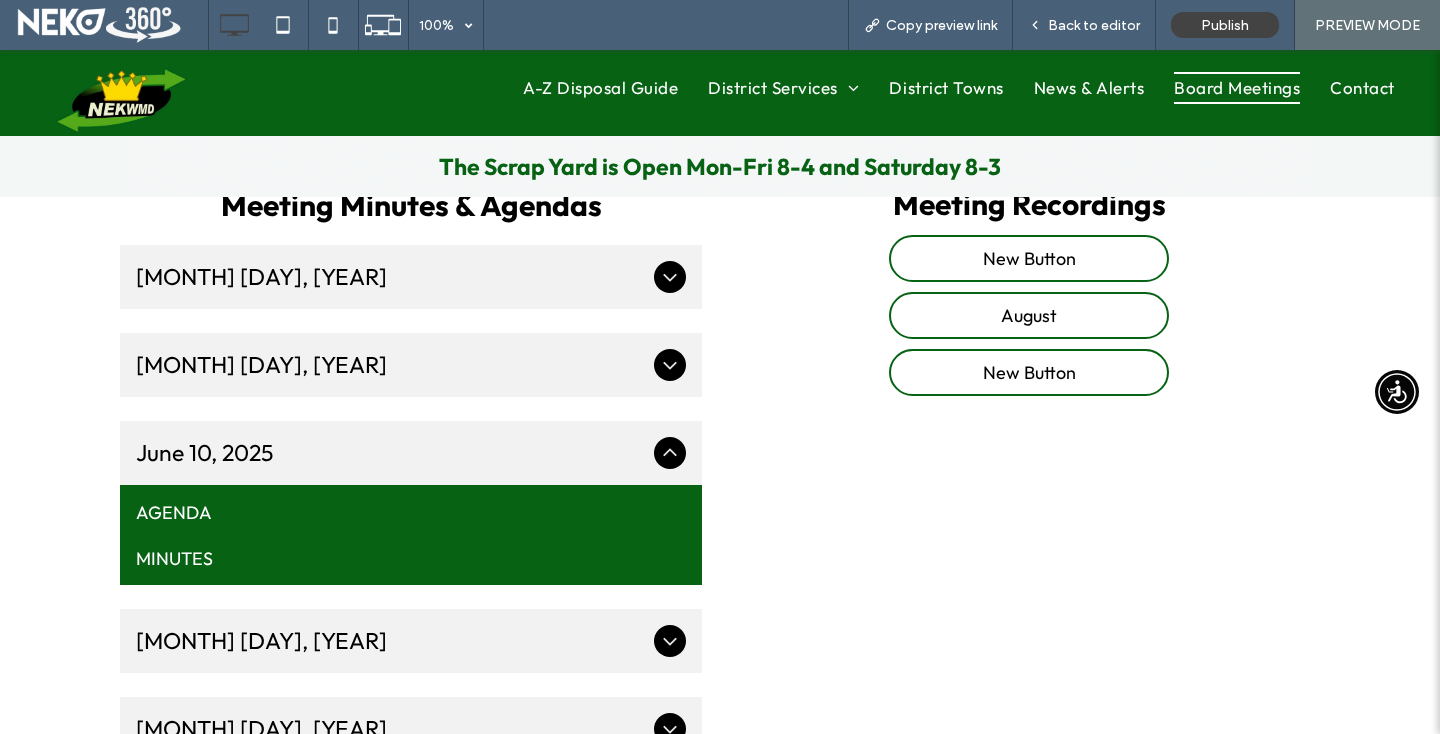 click on "Click To Paste
A-Z Disposal Guide
District Services
Recycling & Waste Disposal
Household Hazardous & Special Wastes
Composting
School, Business, & Event Assistance
Scrap Yard
District Towns
News & Alerts
Board Meetings
Contact
Click To Paste
The Scrap Yard is Open Mon-Fri 8-4 and Saturday 8-3
Write your caption here
Button
The Lyndonville Recycling Center is open Mon, Wed, Fri 8-4 and Saturday 8-3
Click Here For Details
Previous Next
Click To Paste
Header" at bounding box center [720, 123] 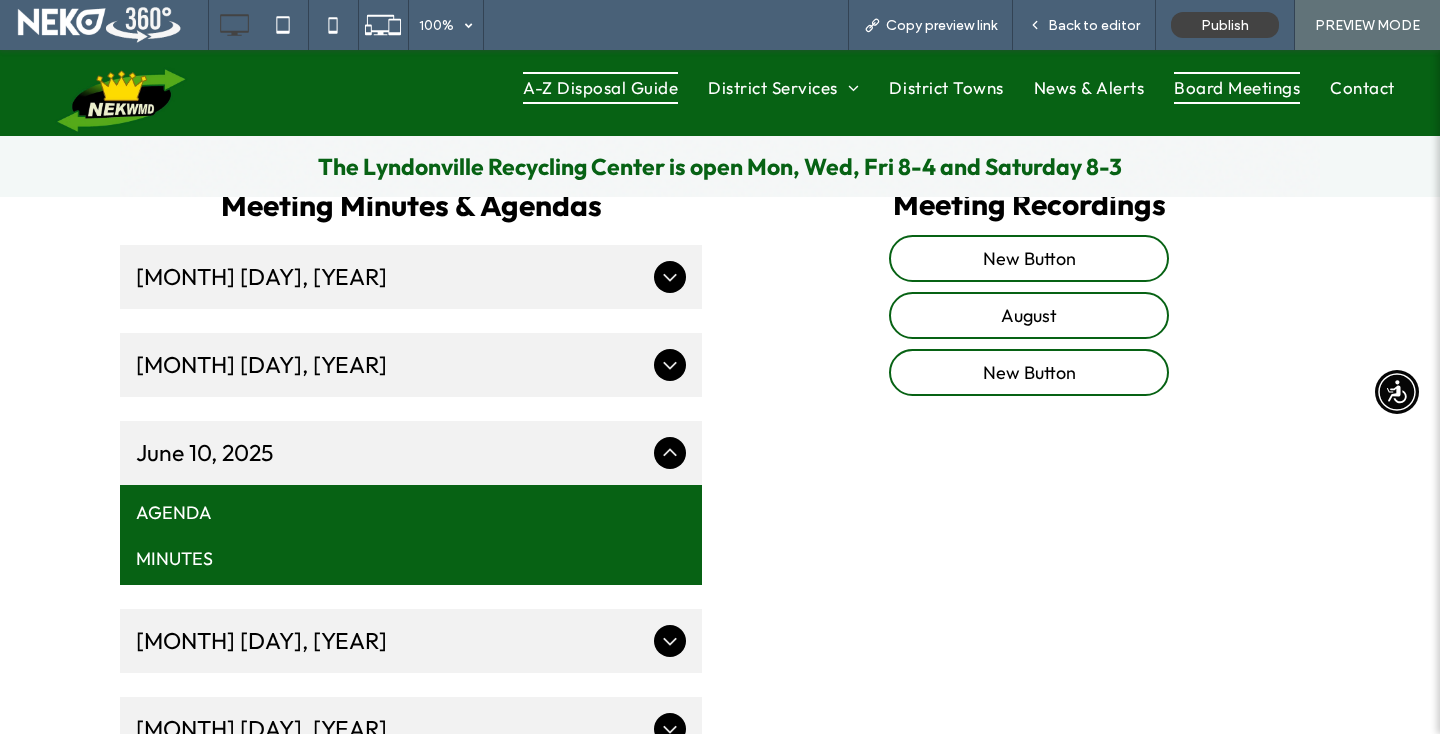 click on "A-Z Disposal Guide" at bounding box center [600, 88] 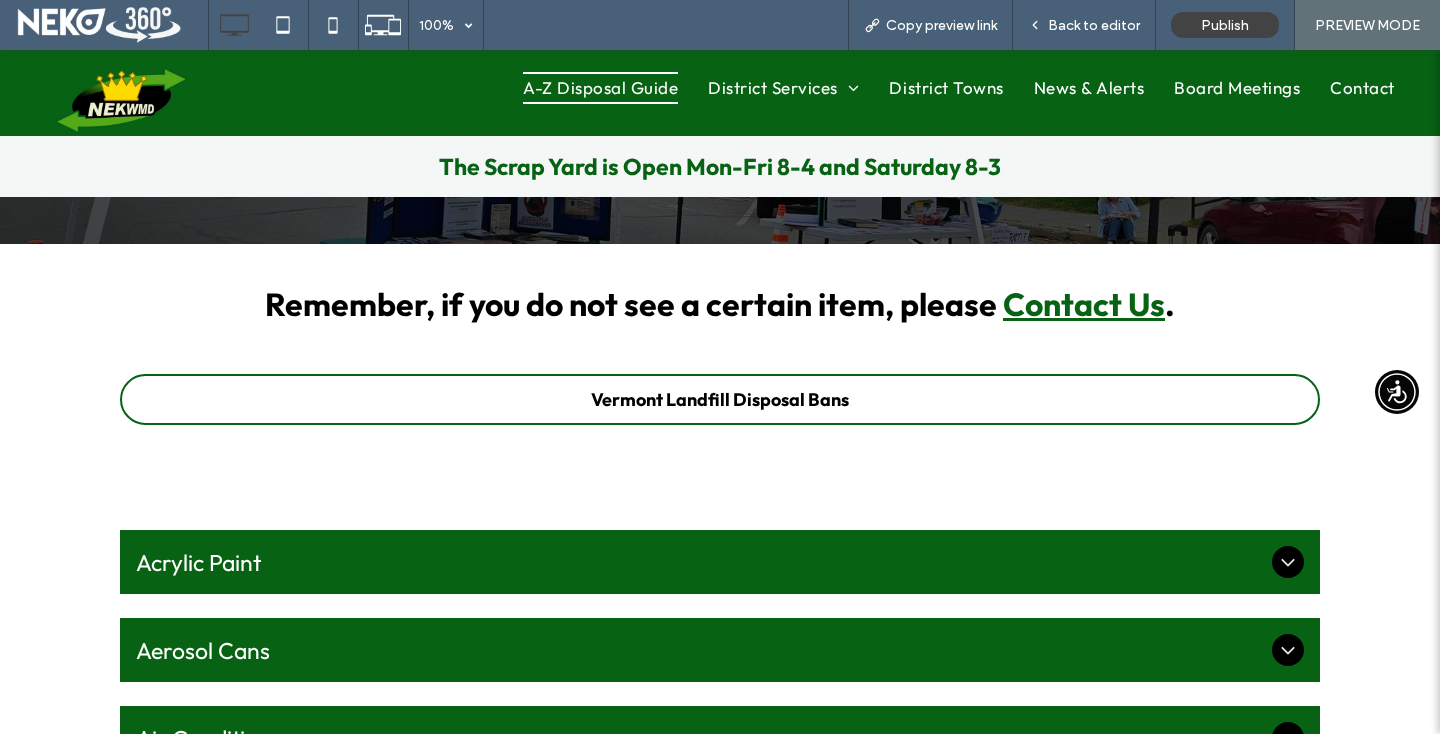 scroll, scrollTop: 118, scrollLeft: 0, axis: vertical 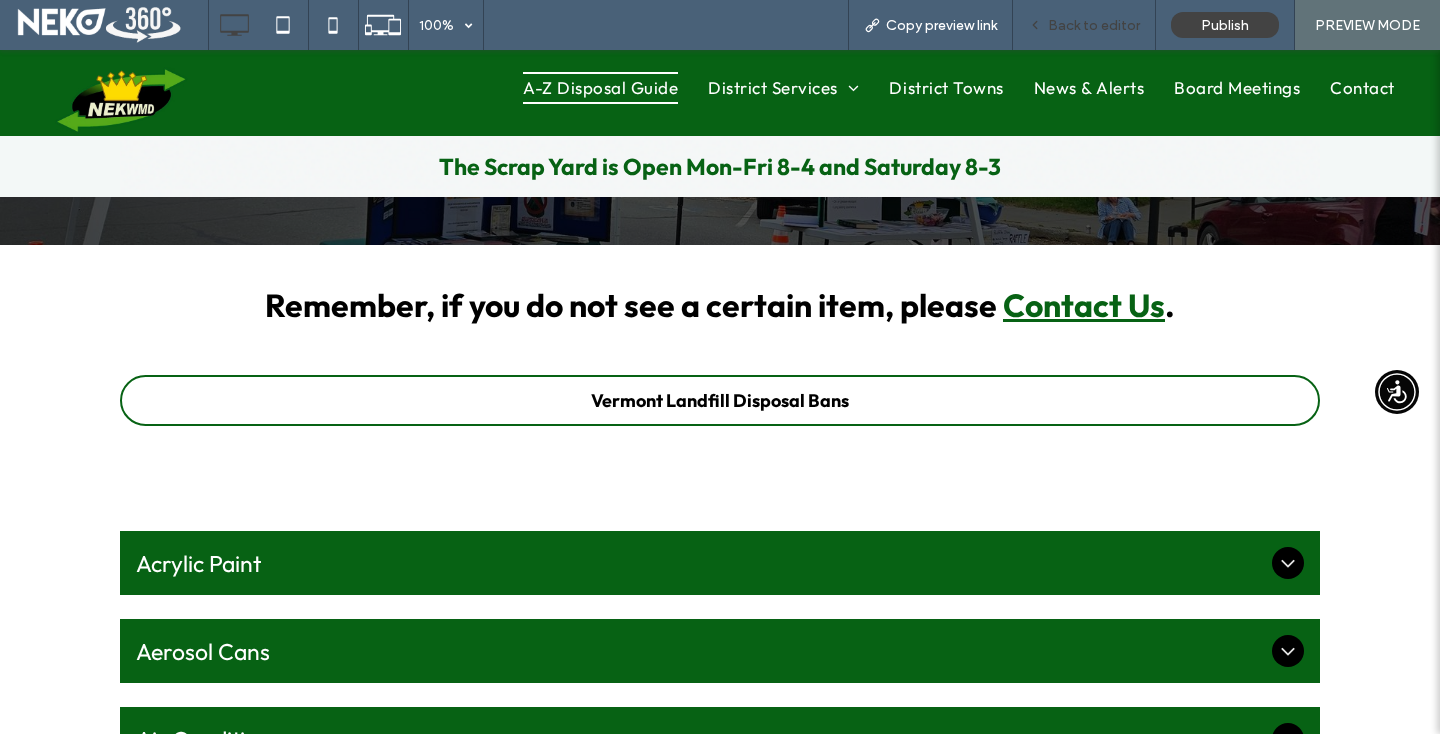 click on "Back to editor" at bounding box center (1094, 25) 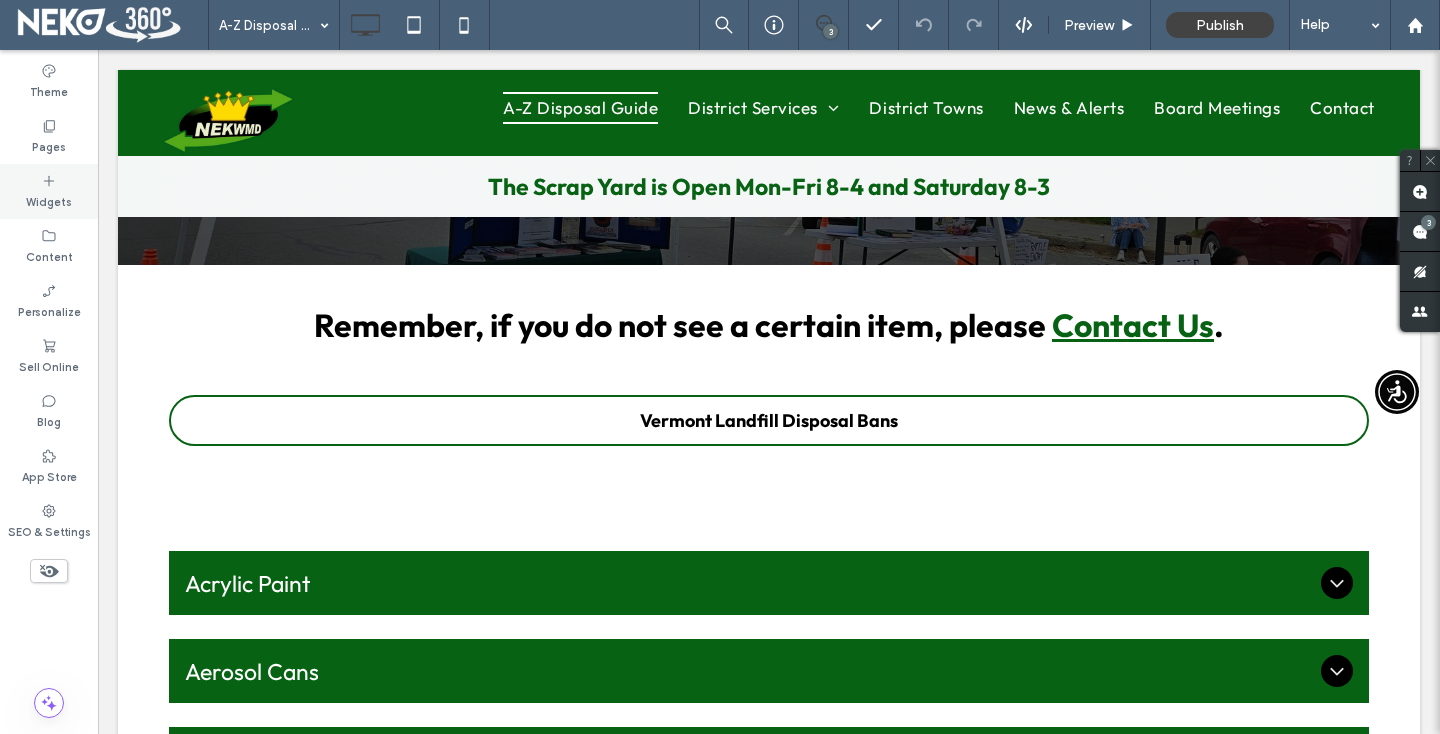 click on "Widgets" at bounding box center (49, 191) 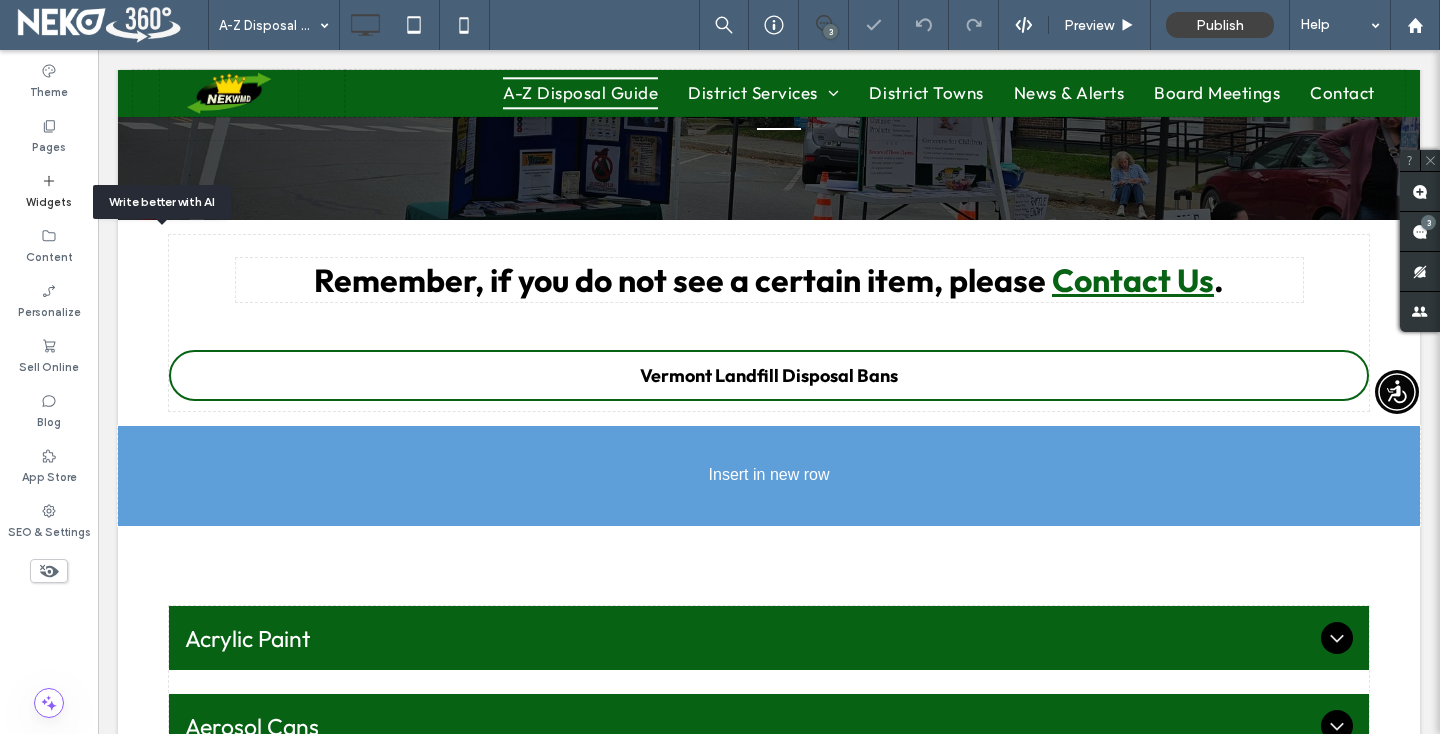 scroll, scrollTop: 293, scrollLeft: 0, axis: vertical 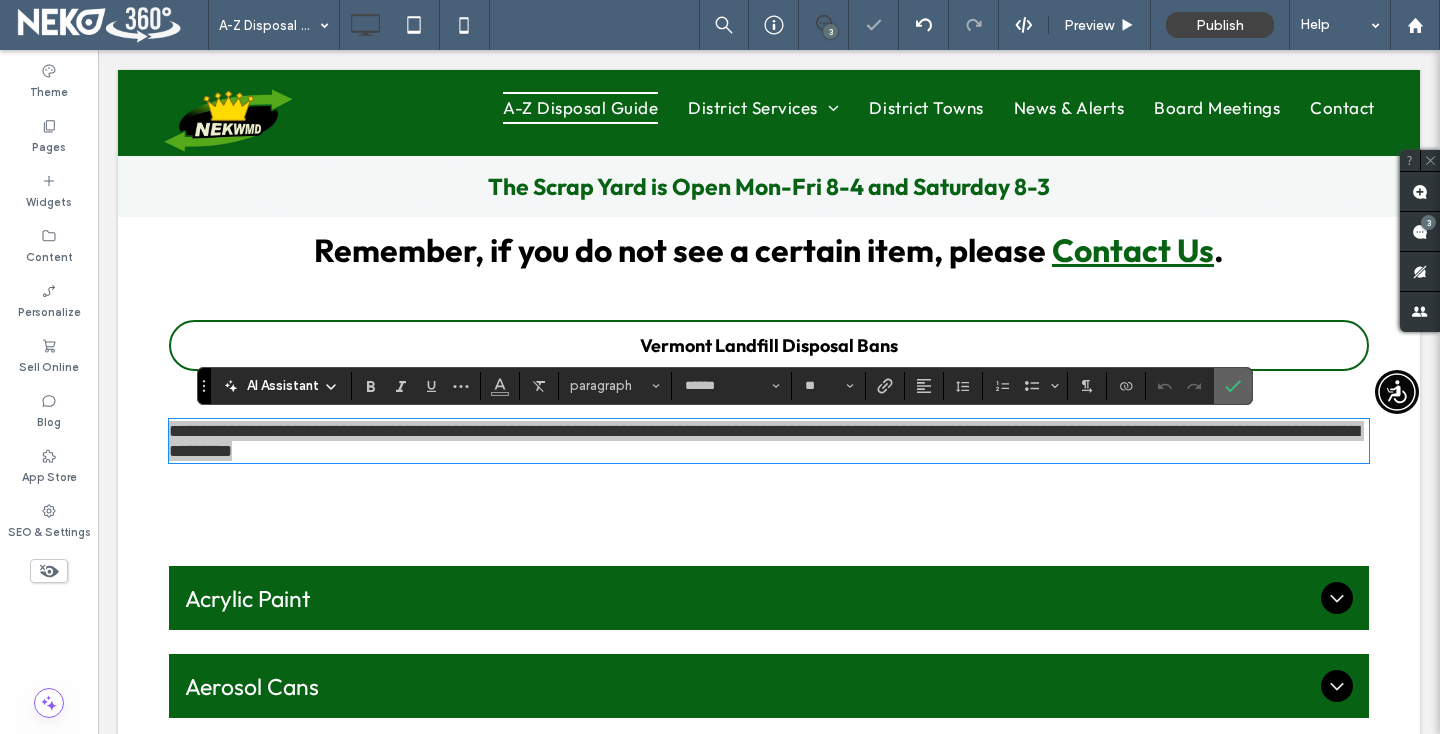 click at bounding box center (1233, 386) 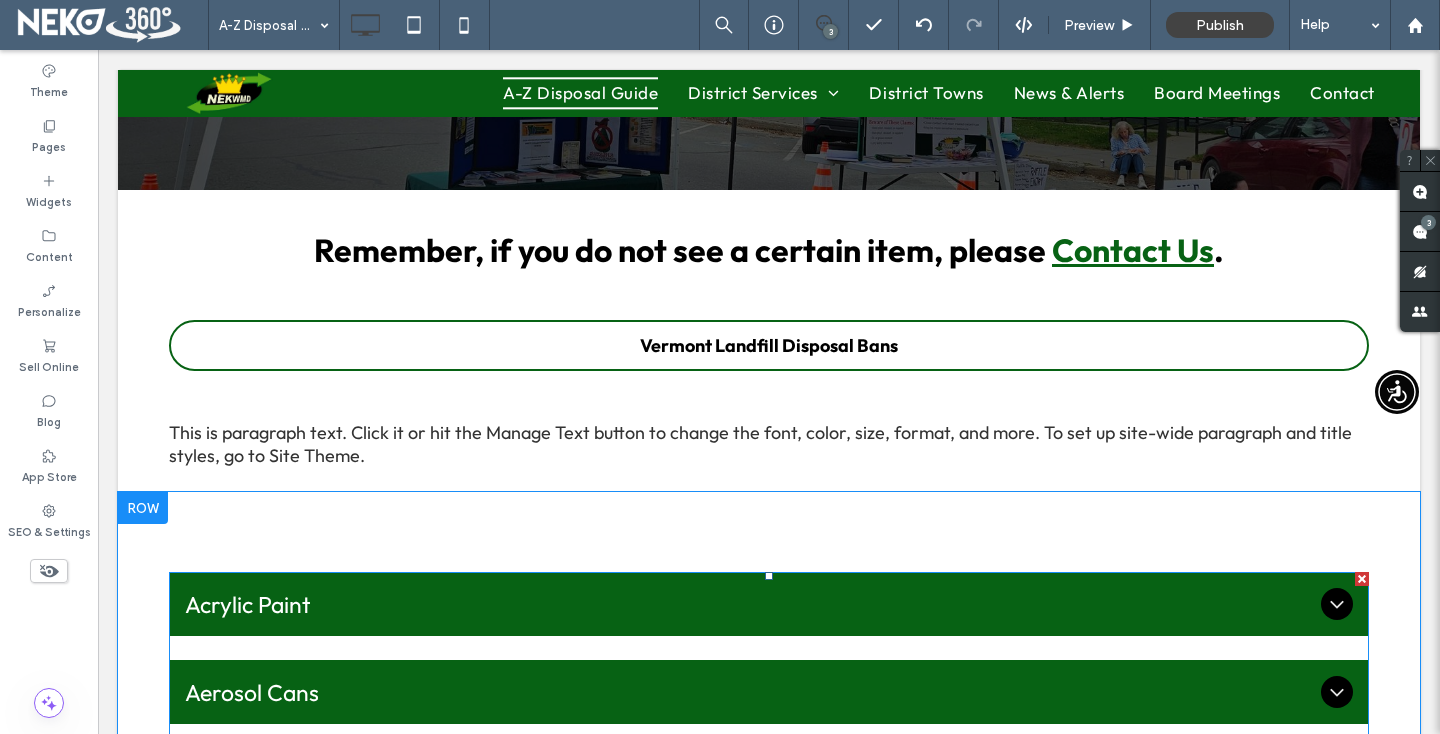 scroll, scrollTop: 319, scrollLeft: 0, axis: vertical 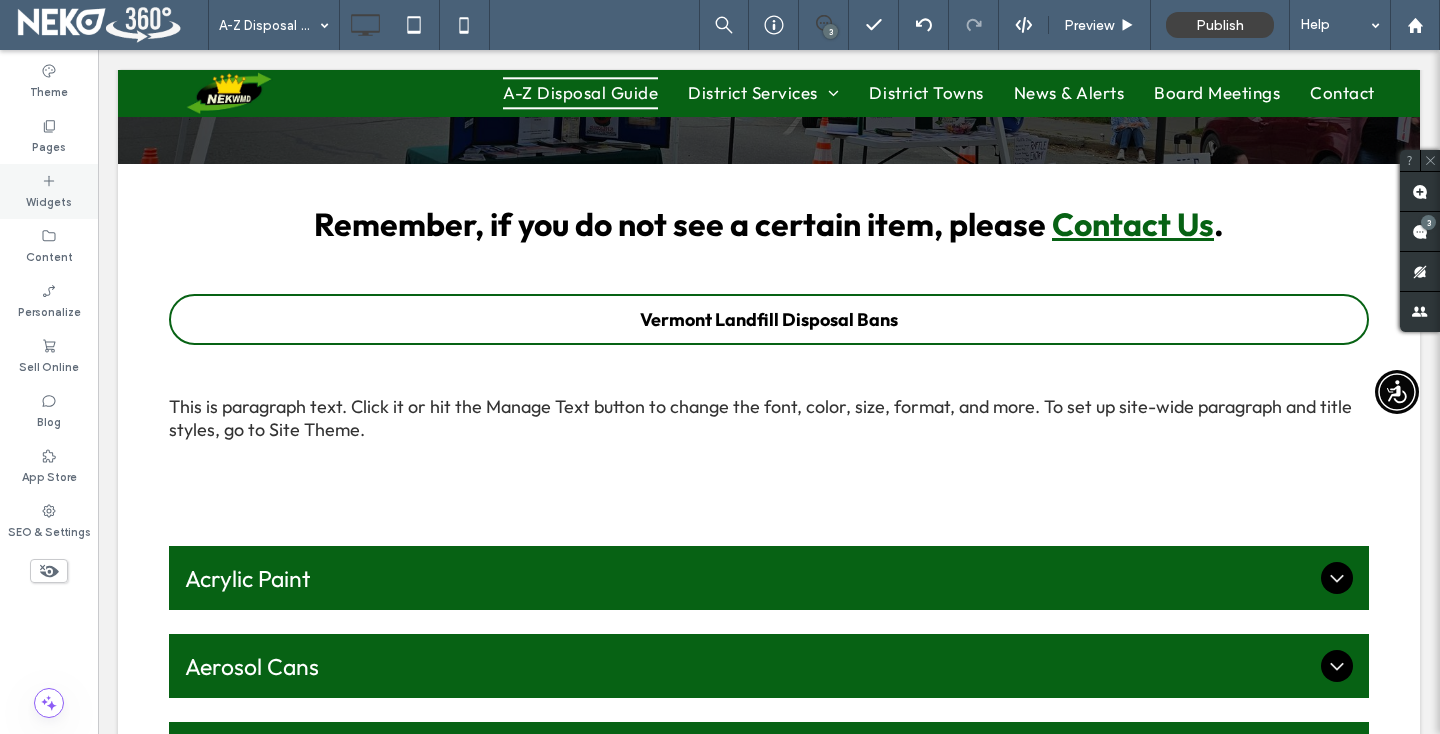 click on "Widgets" at bounding box center [49, 200] 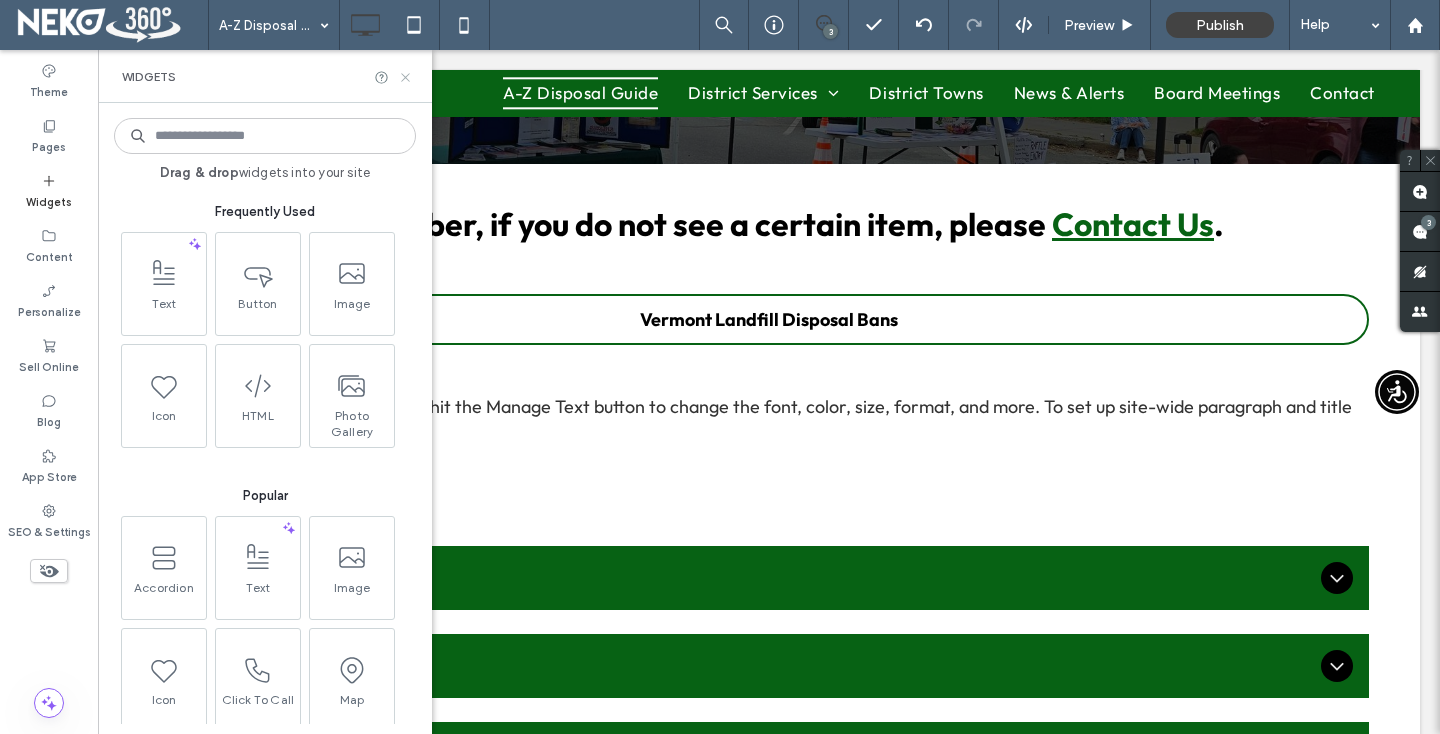 click 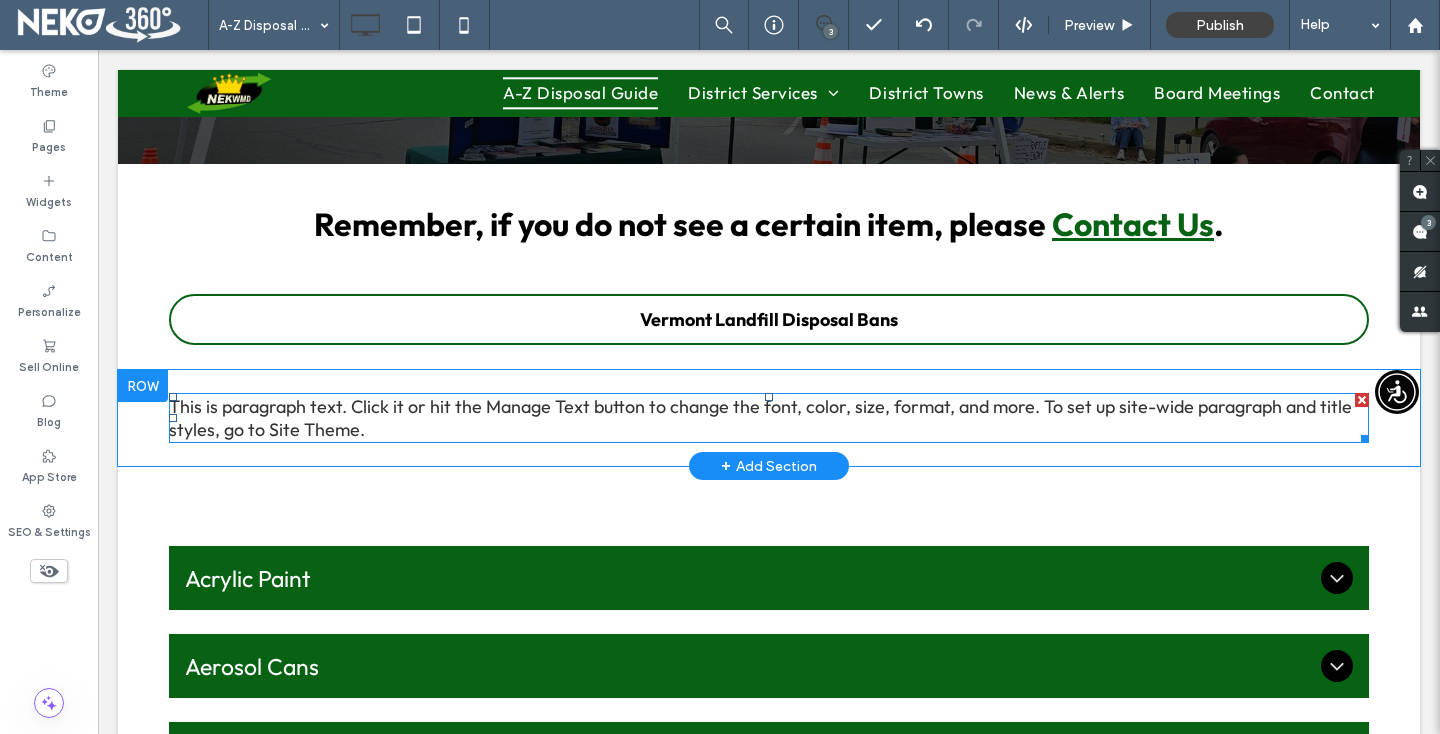 click on "This is paragraph text. Click it or hit the Manage Text button to change the font, color, size, format, and more. To set up site-wide paragraph and title styles, go to Site Theme." at bounding box center [760, 418] 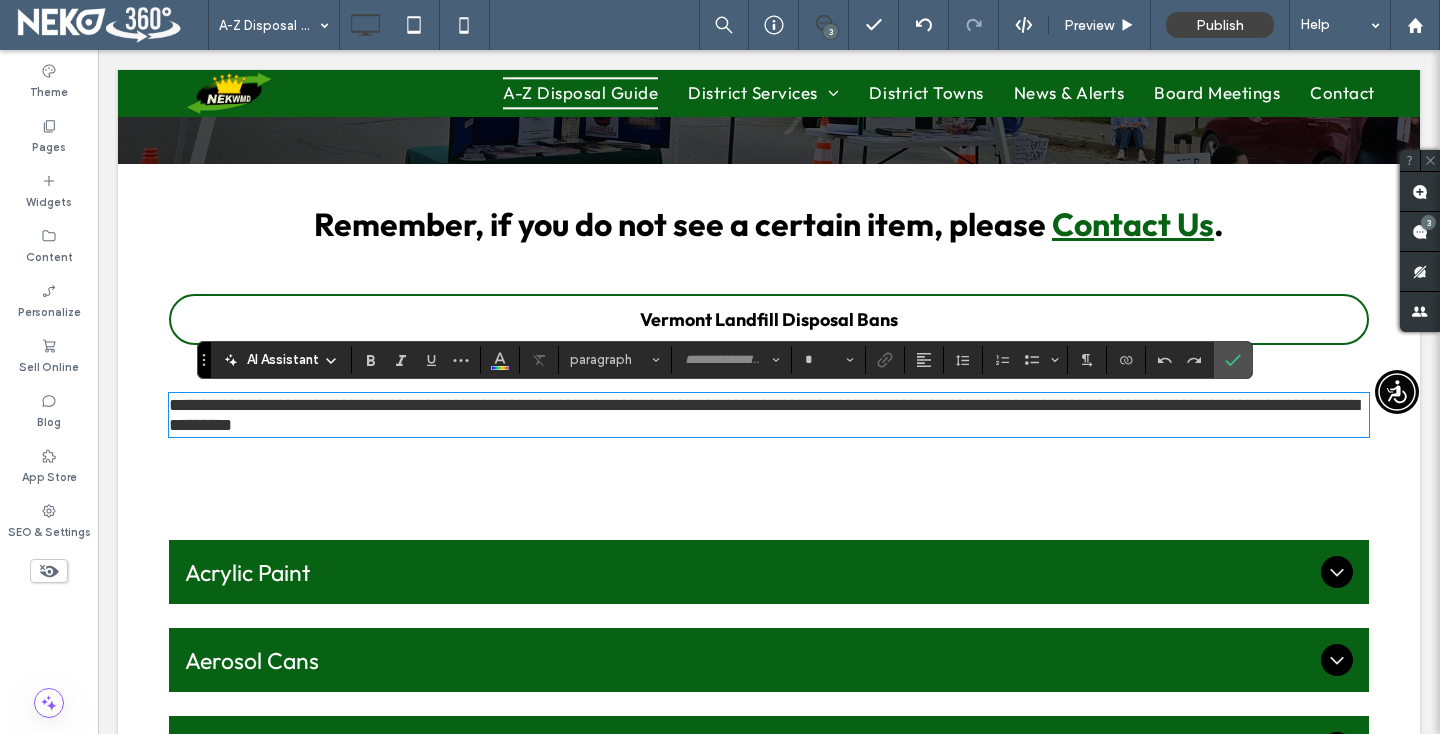 type on "******" 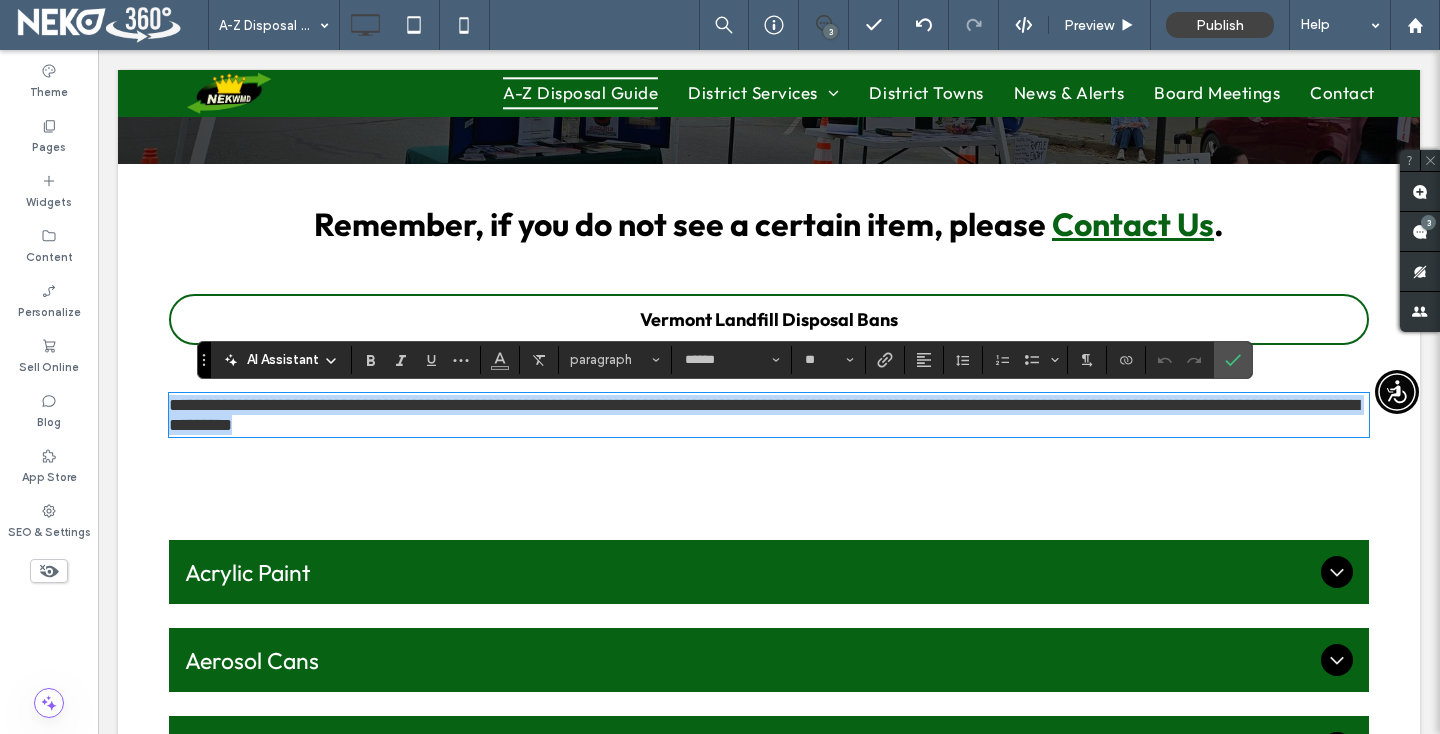 click on "**********" at bounding box center (764, 415) 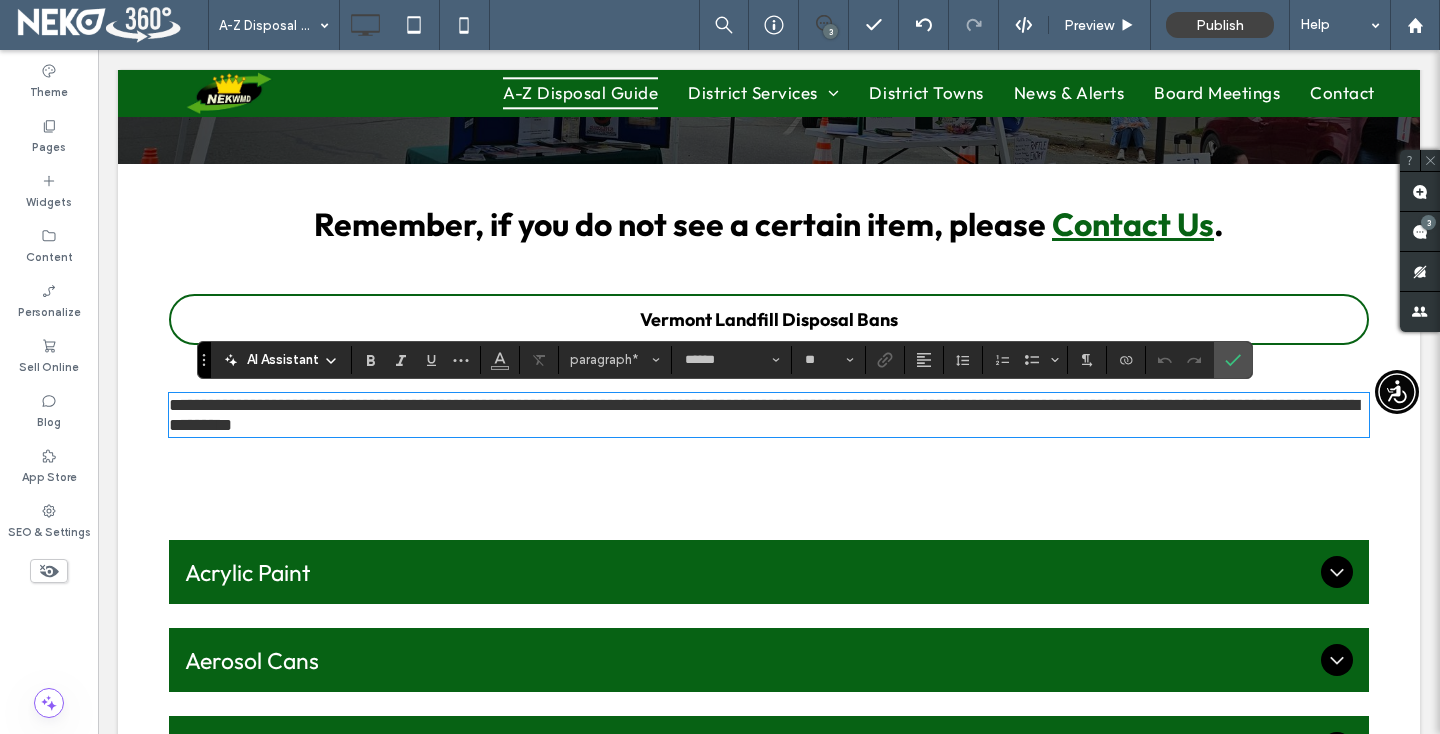 click on "**********" at bounding box center [764, 415] 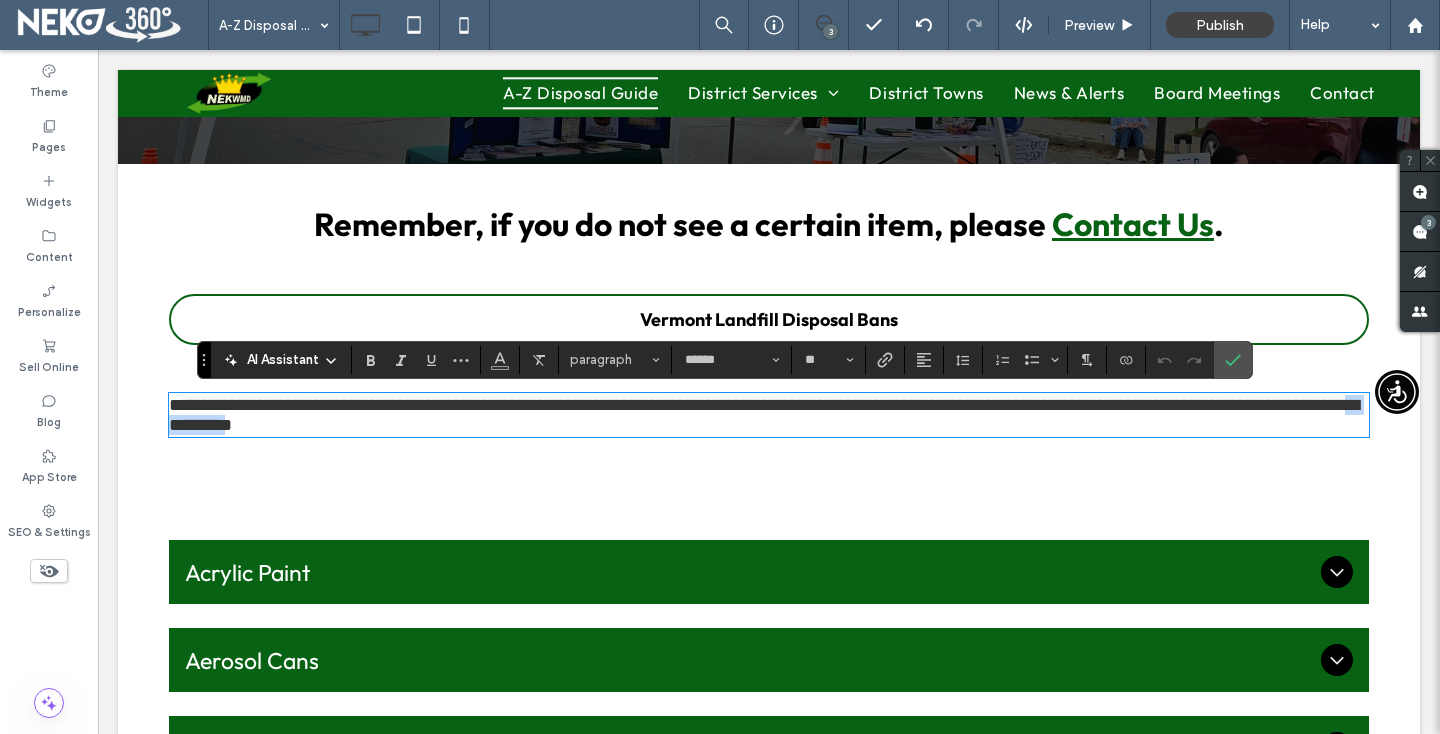 drag, startPoint x: 356, startPoint y: 427, endPoint x: 267, endPoint y: 423, distance: 89.08984 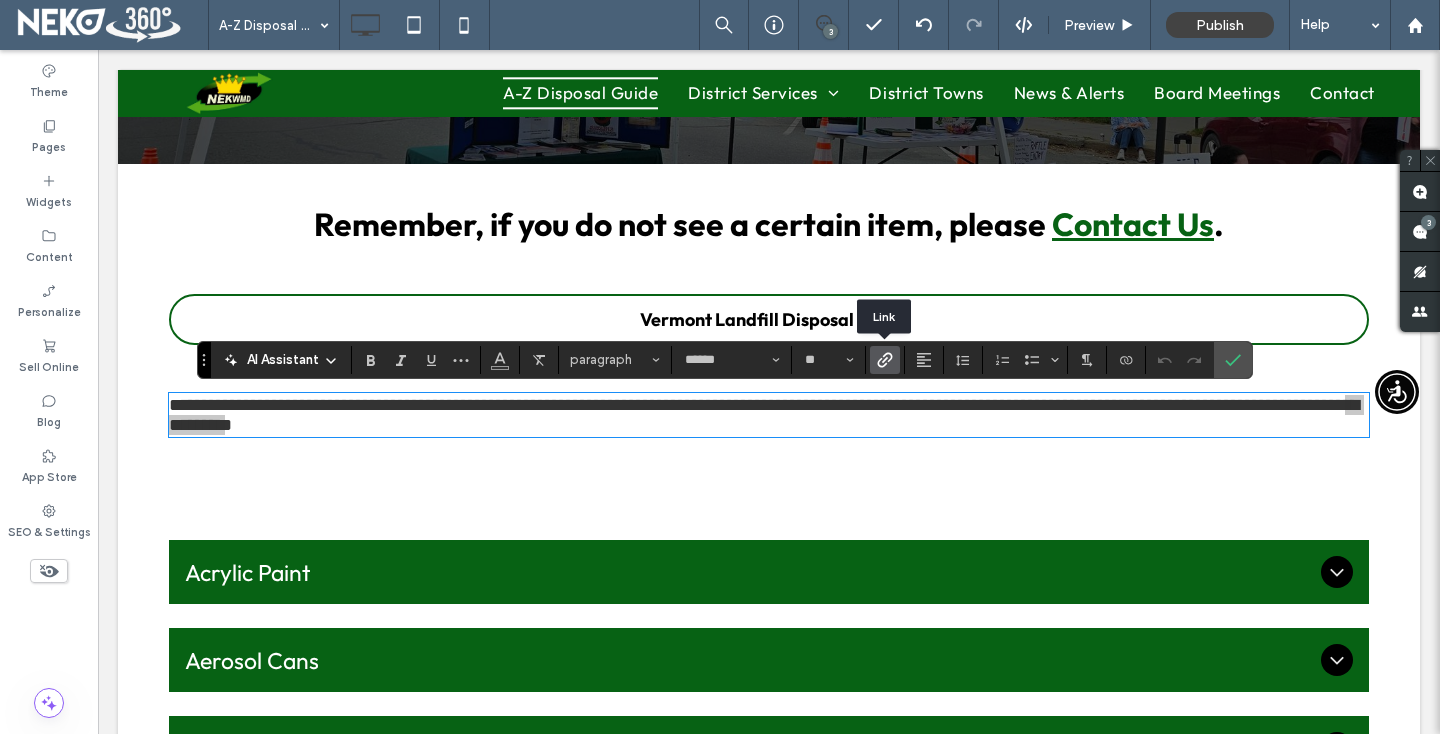 click 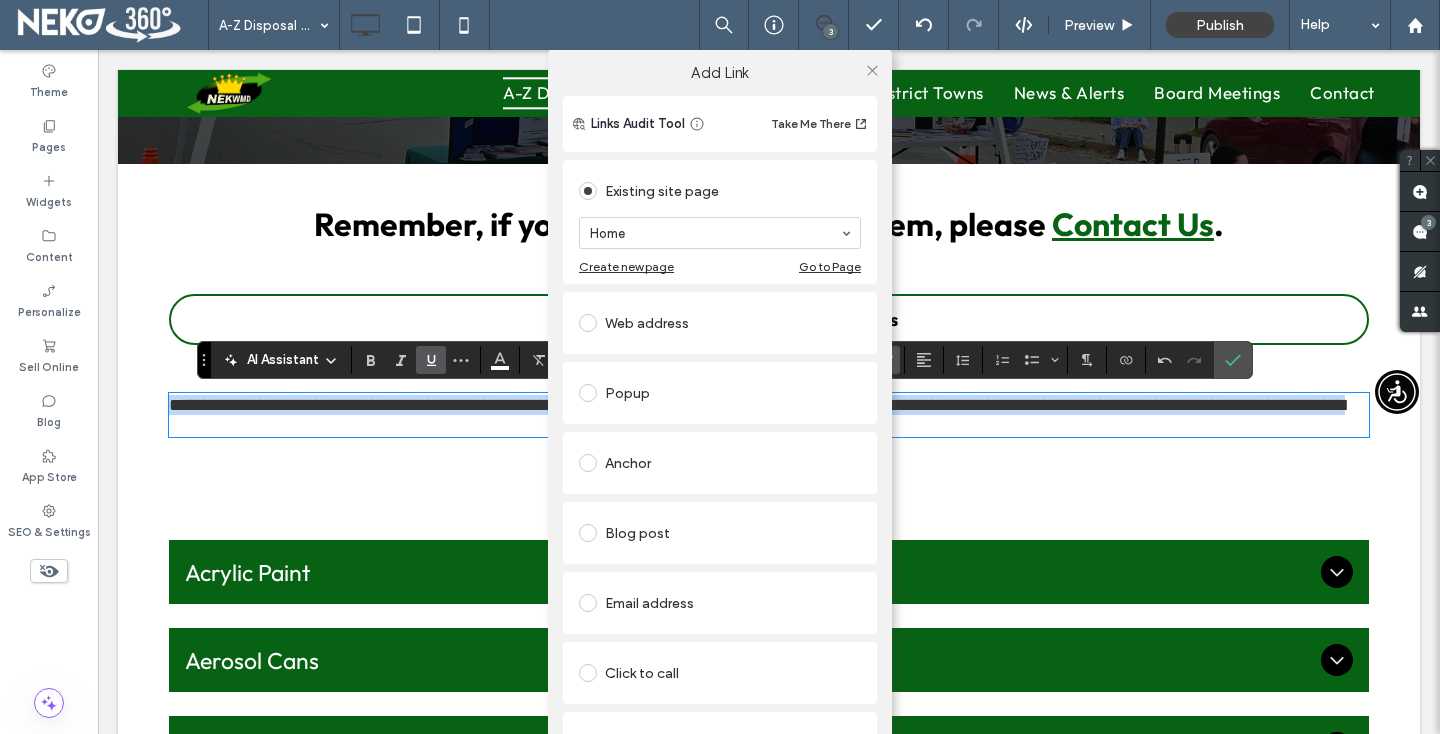 scroll, scrollTop: 62, scrollLeft: 0, axis: vertical 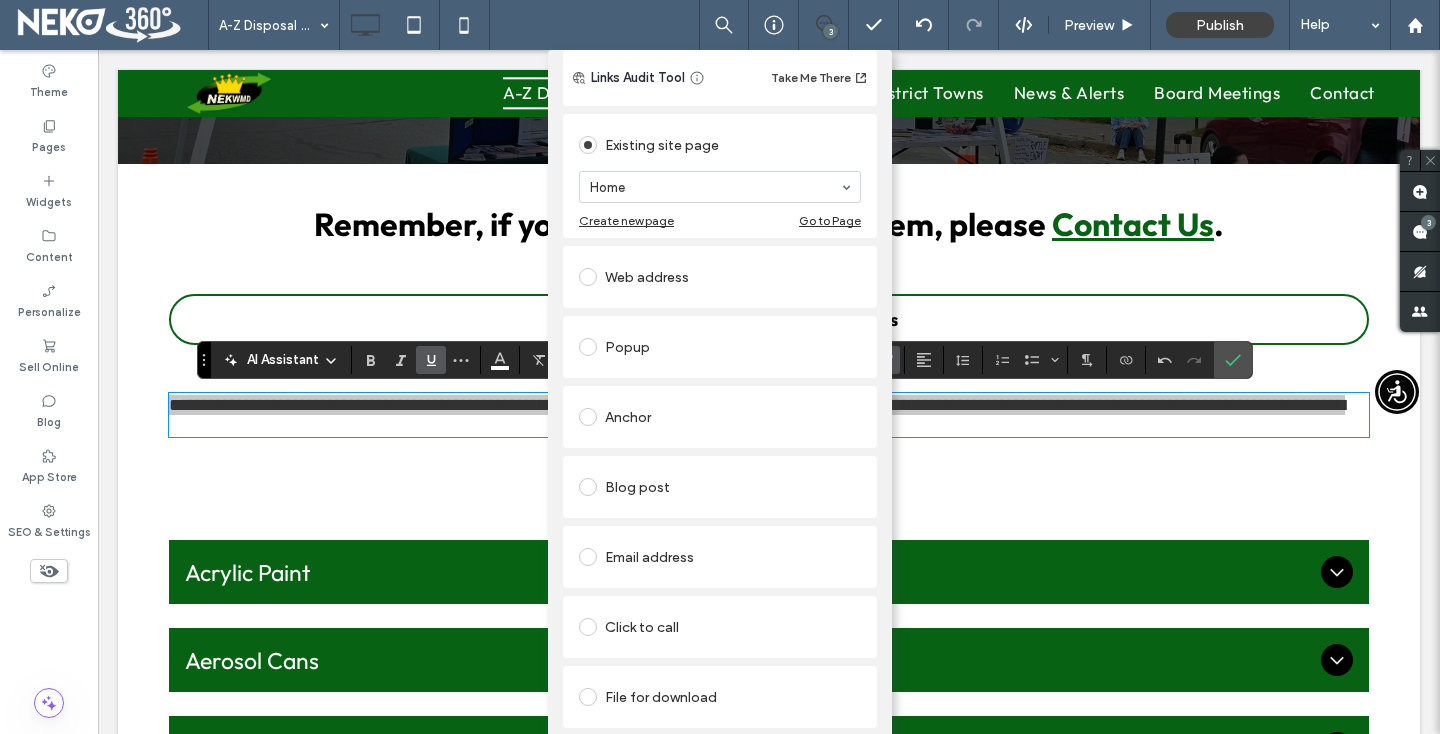 click at bounding box center (592, 697) 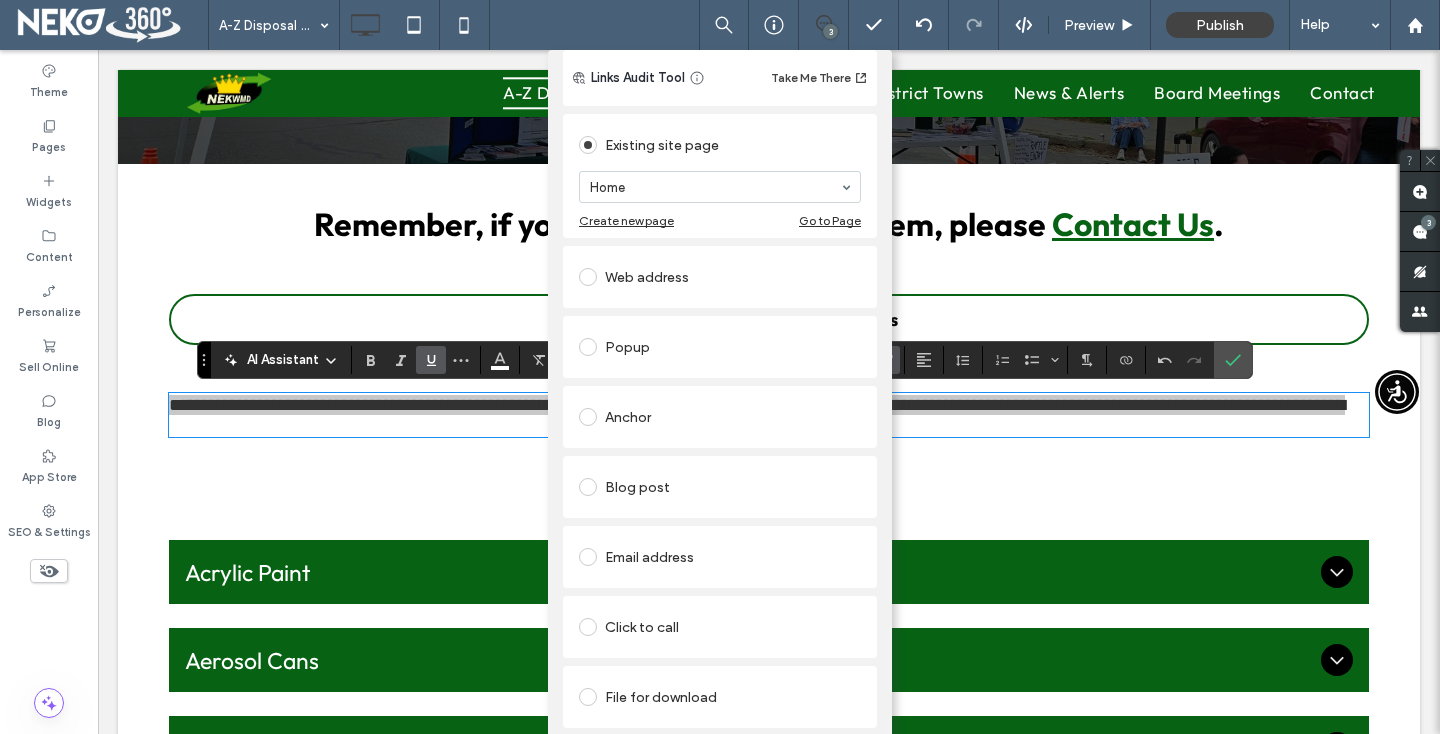 click at bounding box center [588, 697] 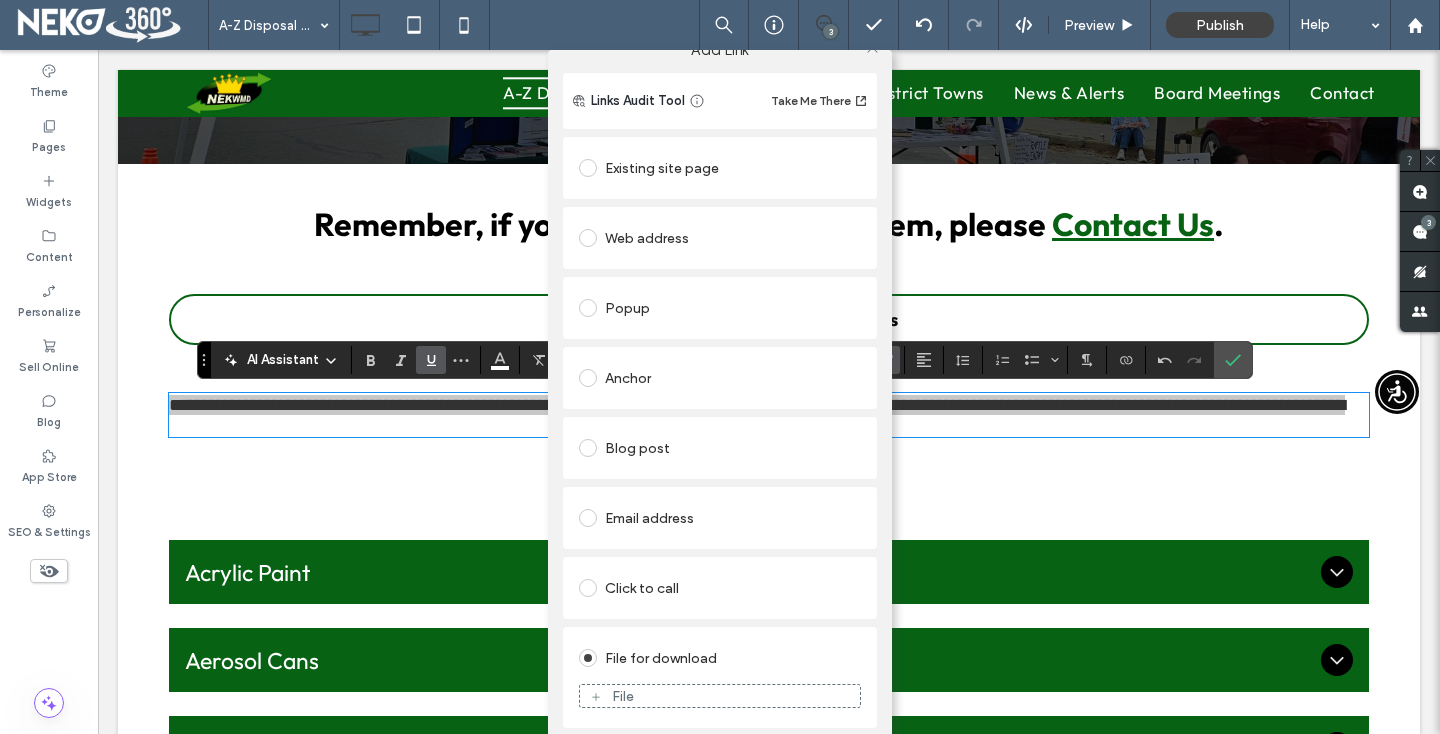 scroll, scrollTop: 23, scrollLeft: 0, axis: vertical 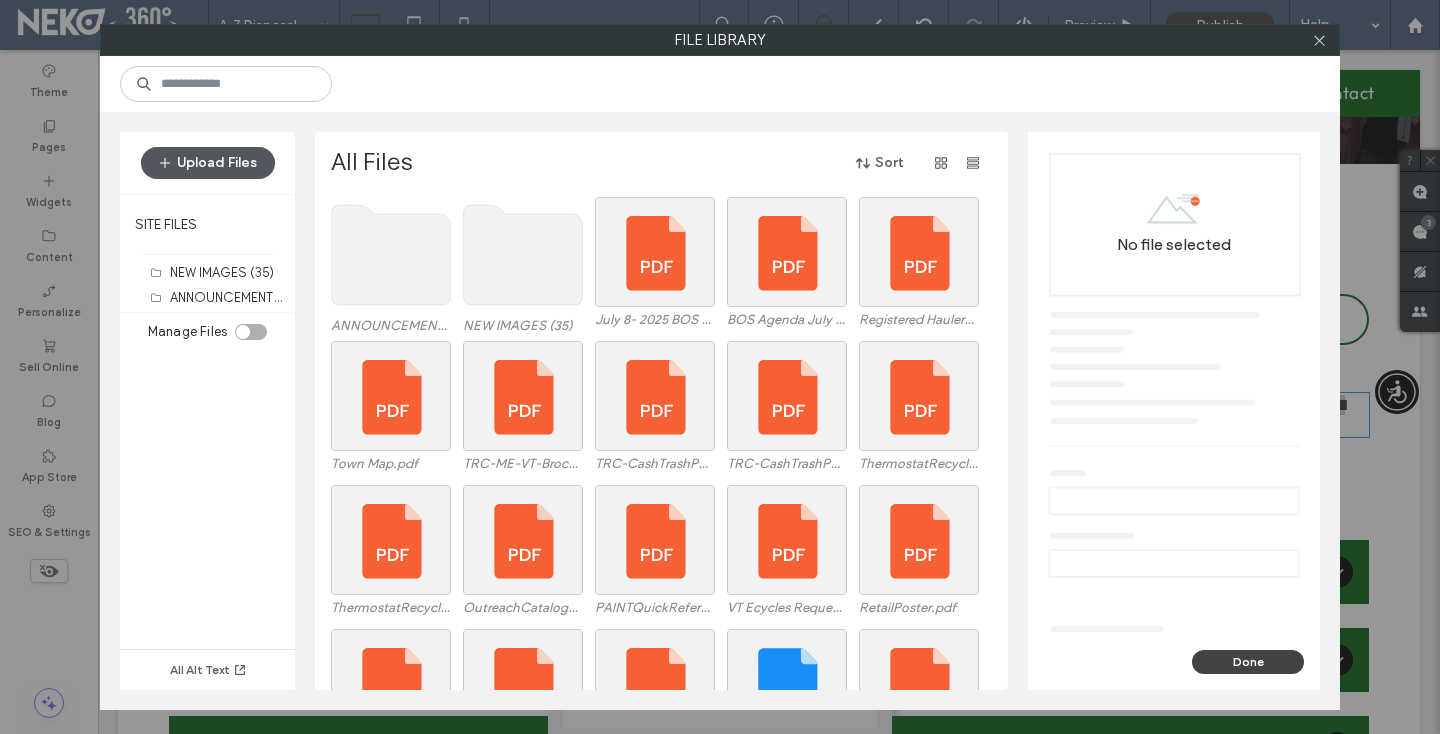 click on "Upload Files" at bounding box center (208, 163) 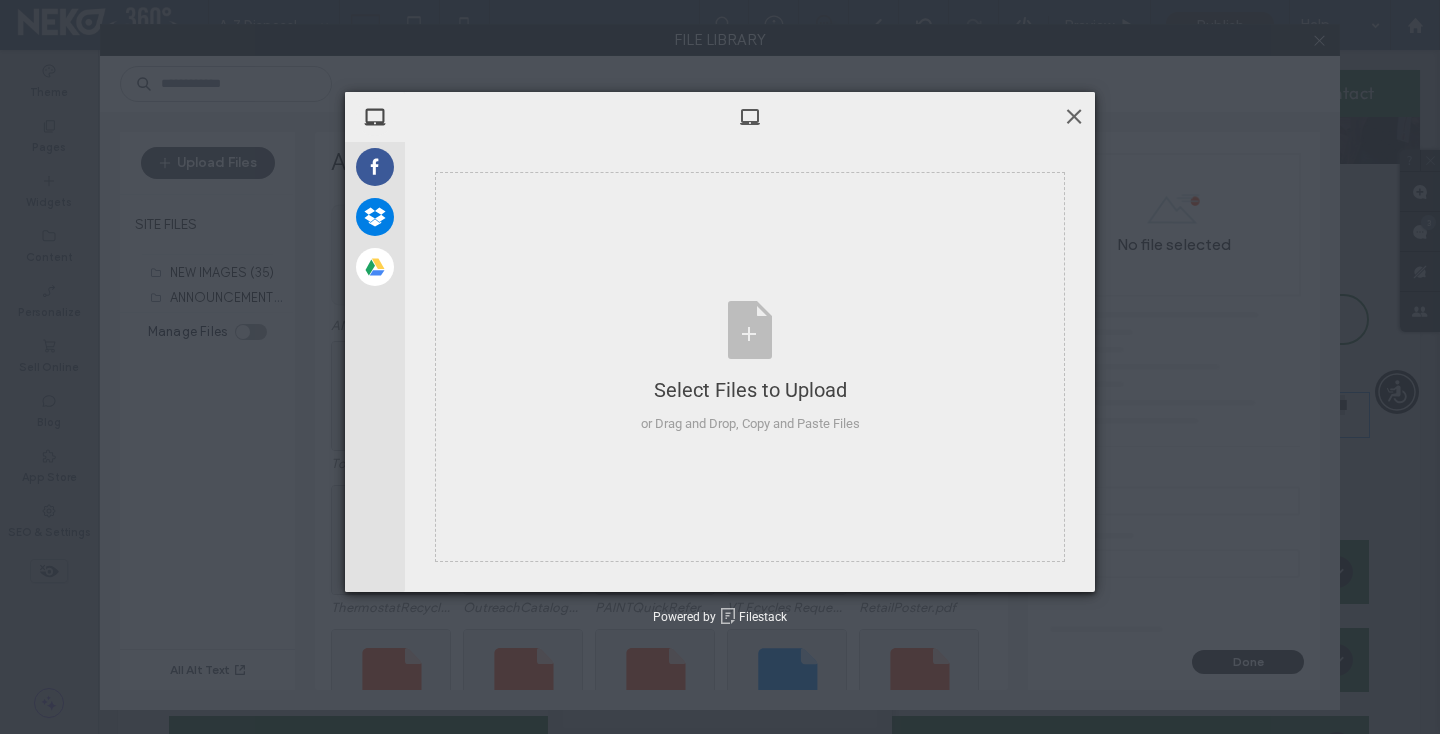 click at bounding box center (1074, 116) 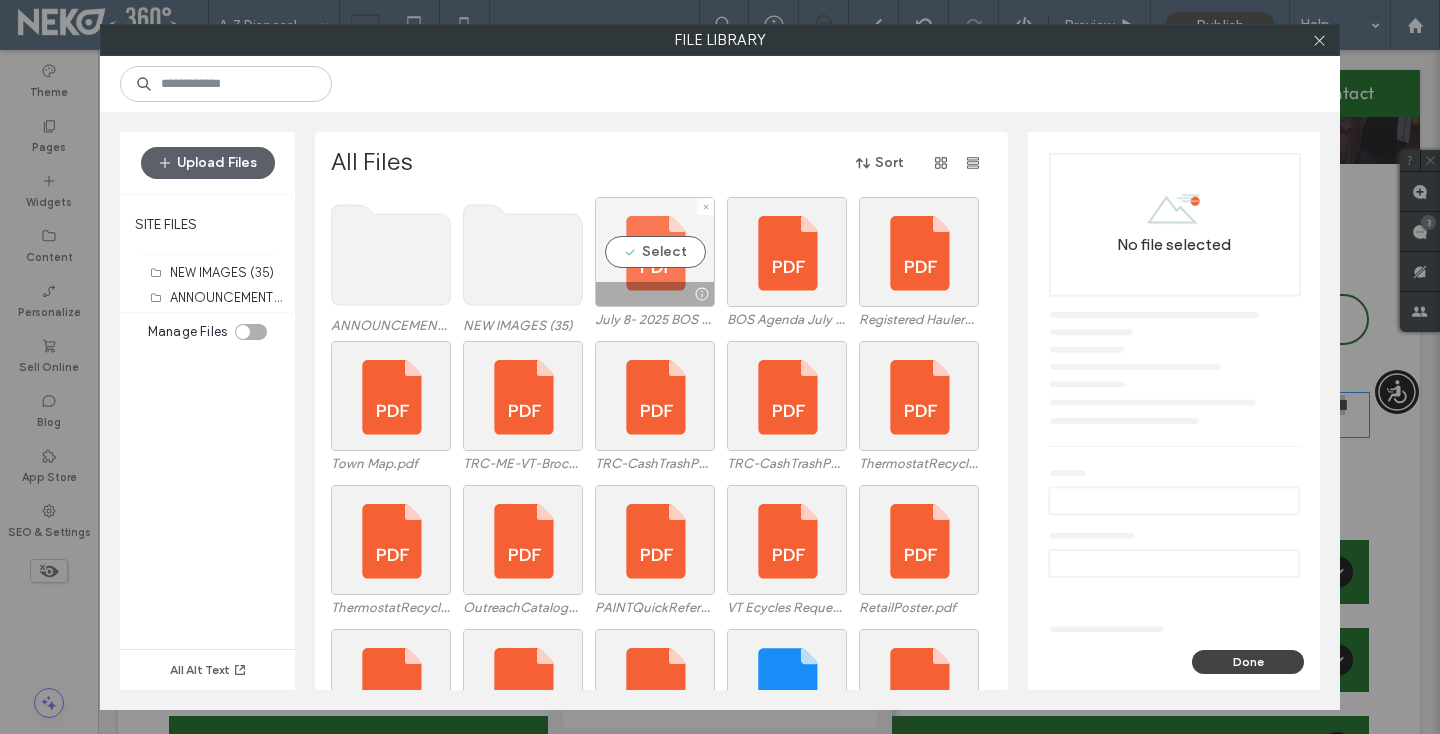 click on "Select" at bounding box center [655, 252] 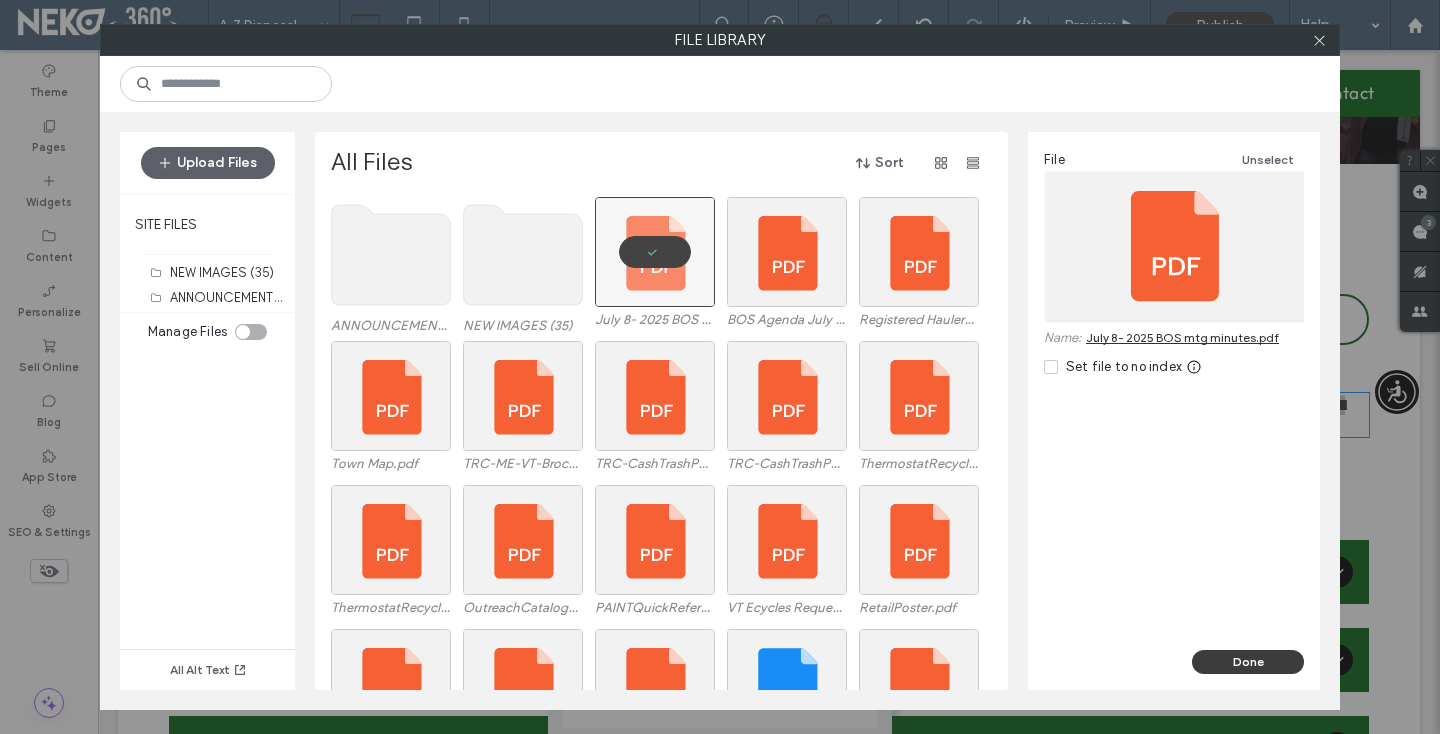 click on "Done" at bounding box center (1248, 662) 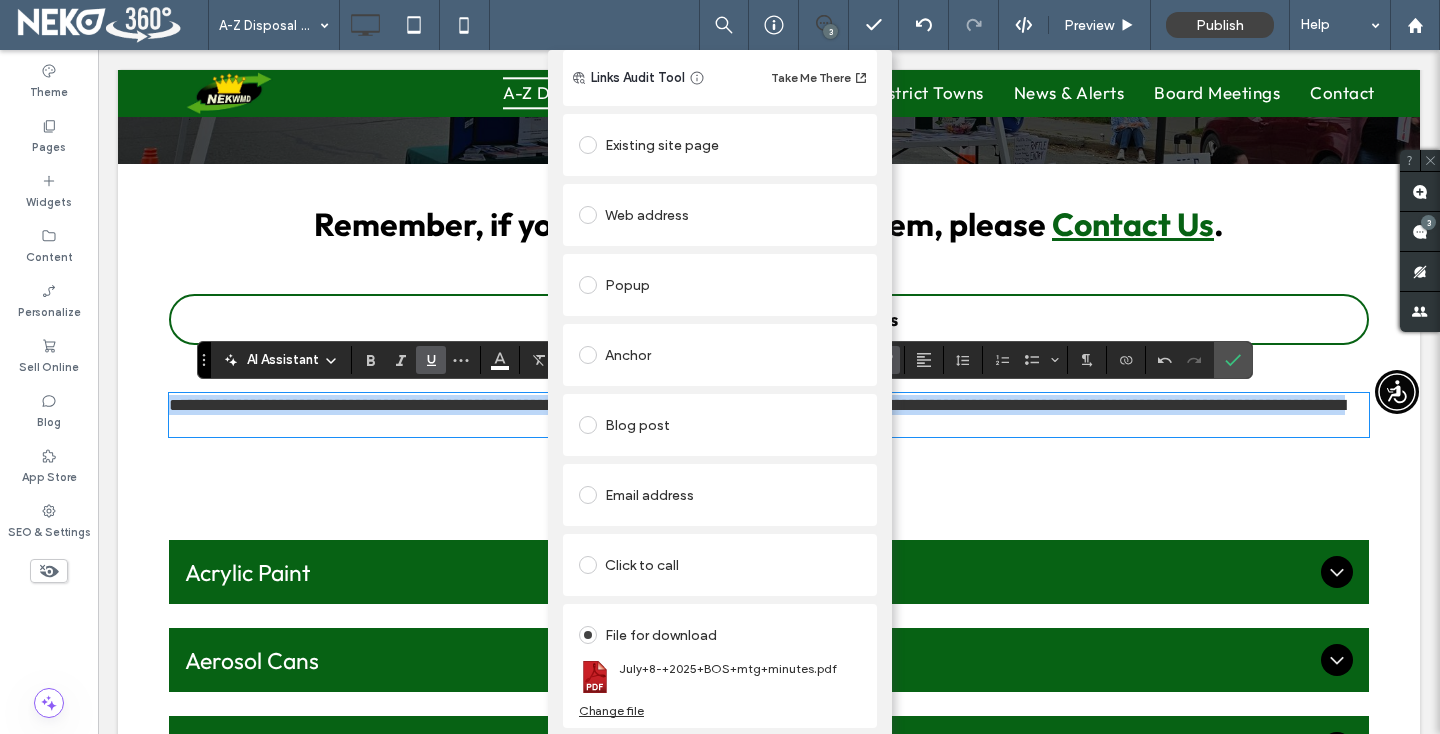 scroll, scrollTop: 0, scrollLeft: 0, axis: both 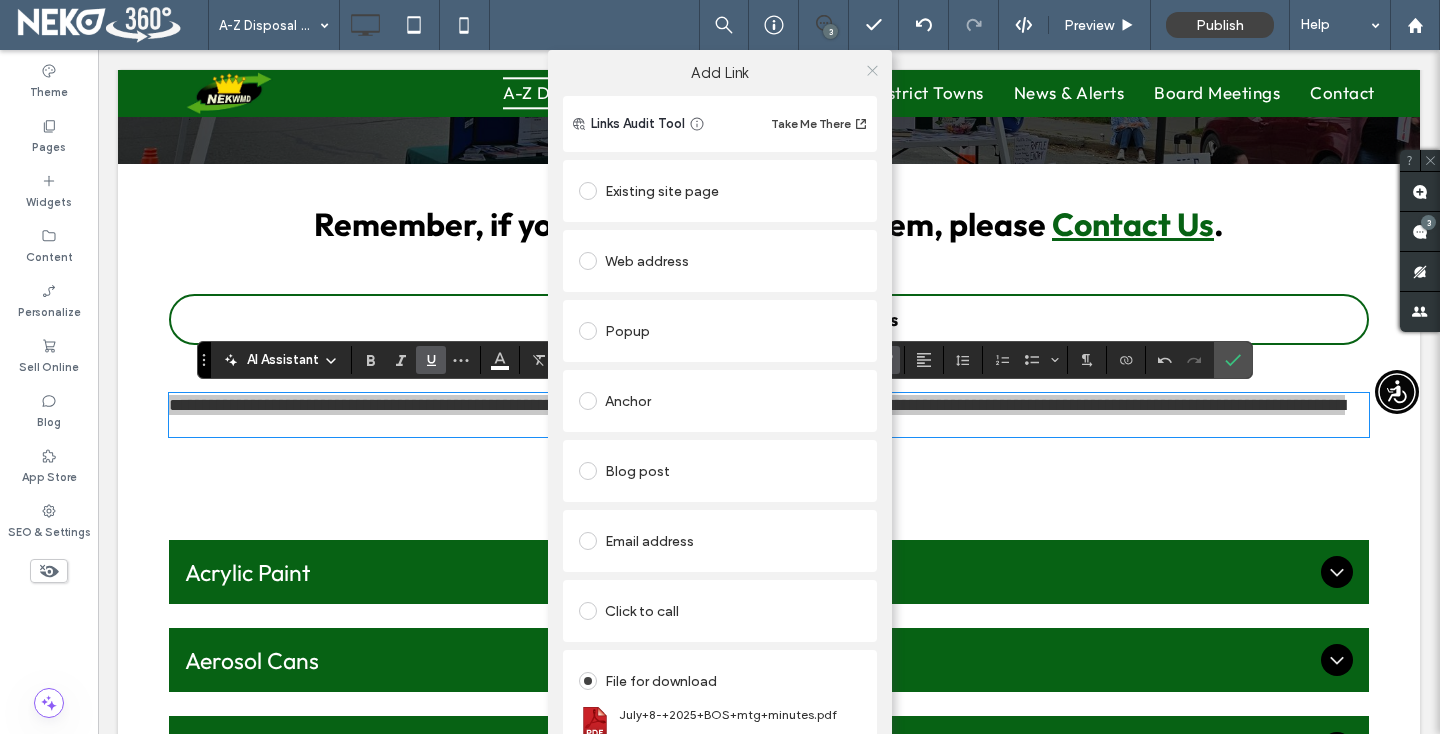 click 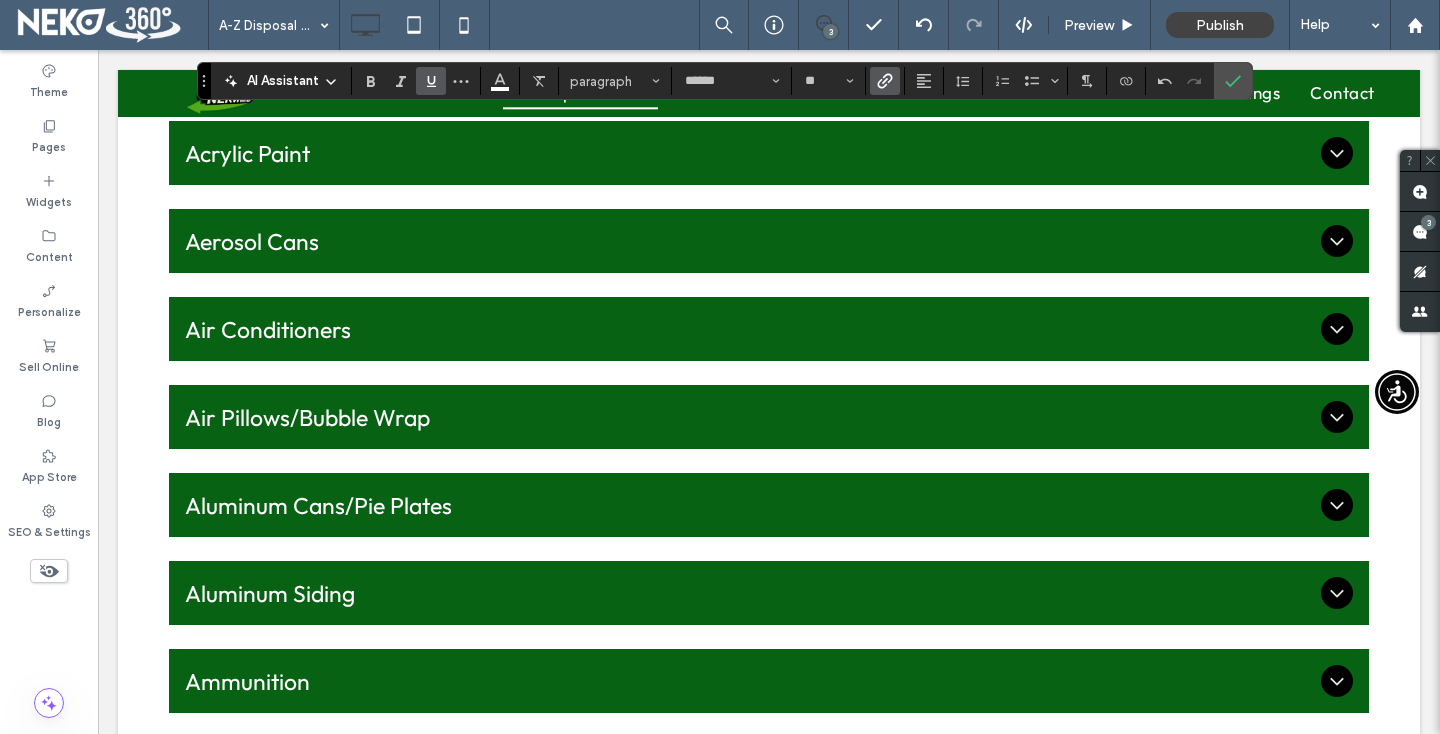 scroll, scrollTop: 777, scrollLeft: 0, axis: vertical 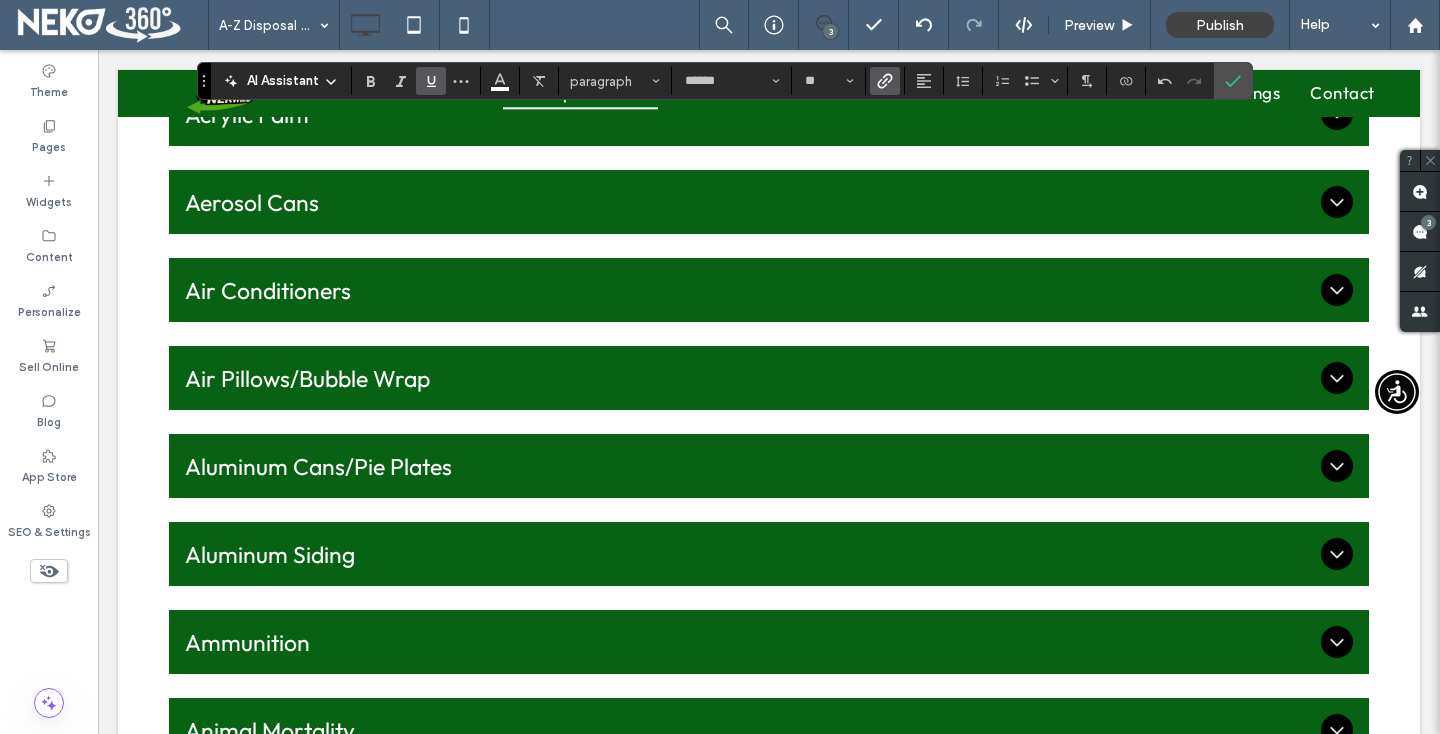 click on "Air Pillows/Bubble Wrap" at bounding box center (749, 378) 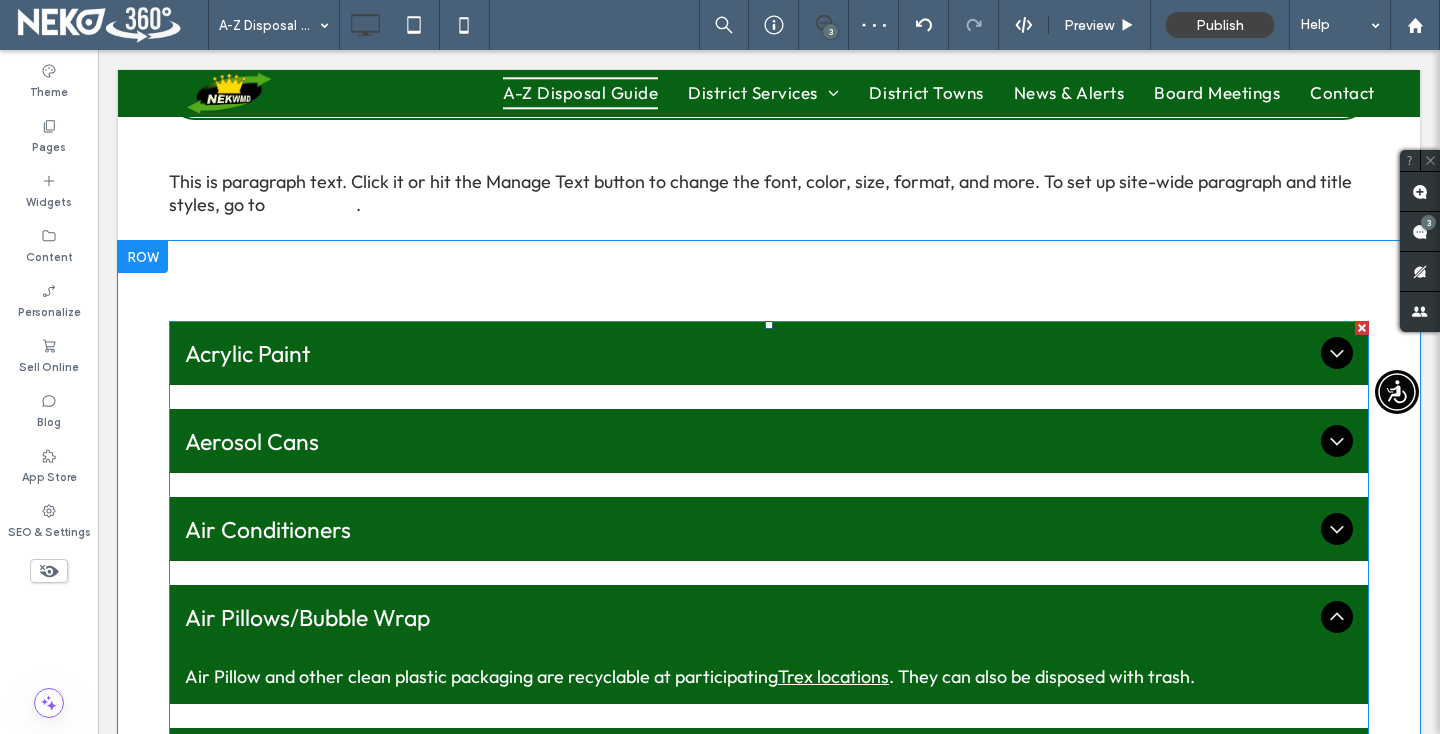 scroll, scrollTop: 686, scrollLeft: 0, axis: vertical 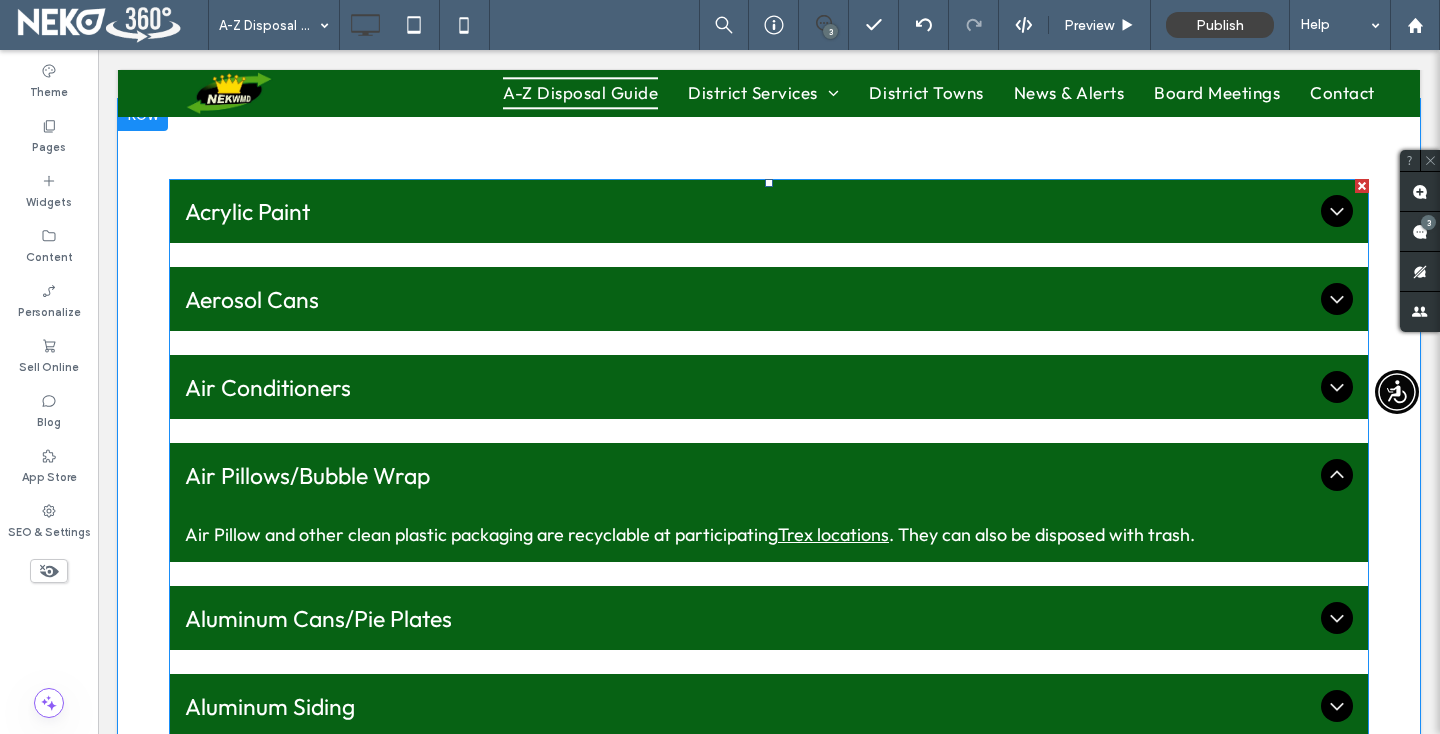 click on "Acrylic Paint Acrylic Paint is  banned from landfill disposal
and is collected as a part of our  Household Hazardous Waste collection program , held annually at our Lyndonville Recycling Center from early May through until early October. Five gallons a day can be brought to any participating  PaintCare location. State of Vermont EPR Resource Page Aerosol Cans Metal aerosol cans of any type (spray paint, food, bath and body products) can be brought to many NEKWMD Recycling Centers. Plastic aerosol bottles should be disposed as trash. Air Conditioners Air conditioners are  banned from landfill disposal , and are accepted at the Lyndonville Recycling Center free of charge year-round. Some town-managed recycling centers collect freon-containing appliances for residents, including Island Pond, E. Ryegate, Corinth, and Morgan. Air Pillows/Bubble Wrap Air Pillow and other clean plastic packaging are recyclable at participating  Trex locations . They can also be disposed with trash. Aluminum Cans/Pie Plates Ashes ." at bounding box center (769, 1822) 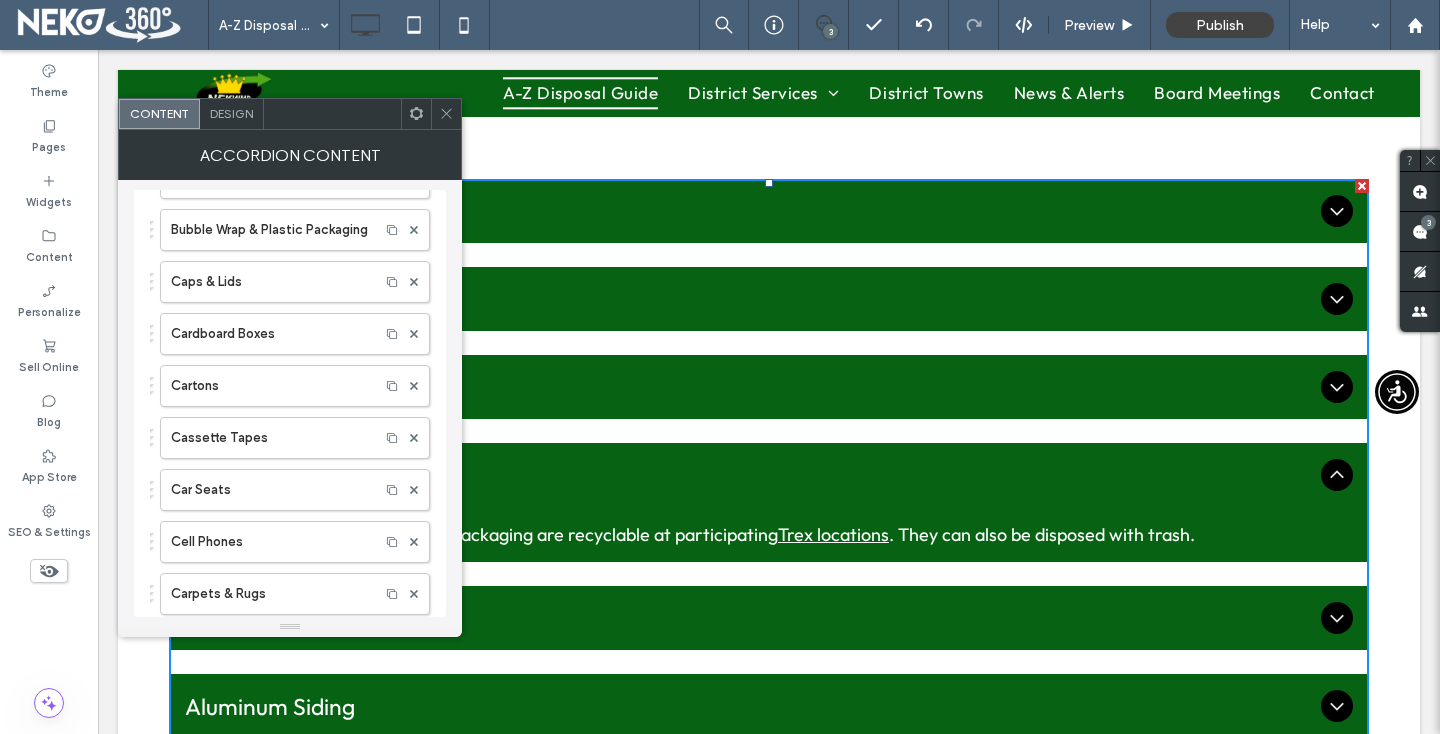scroll, scrollTop: 1136, scrollLeft: 0, axis: vertical 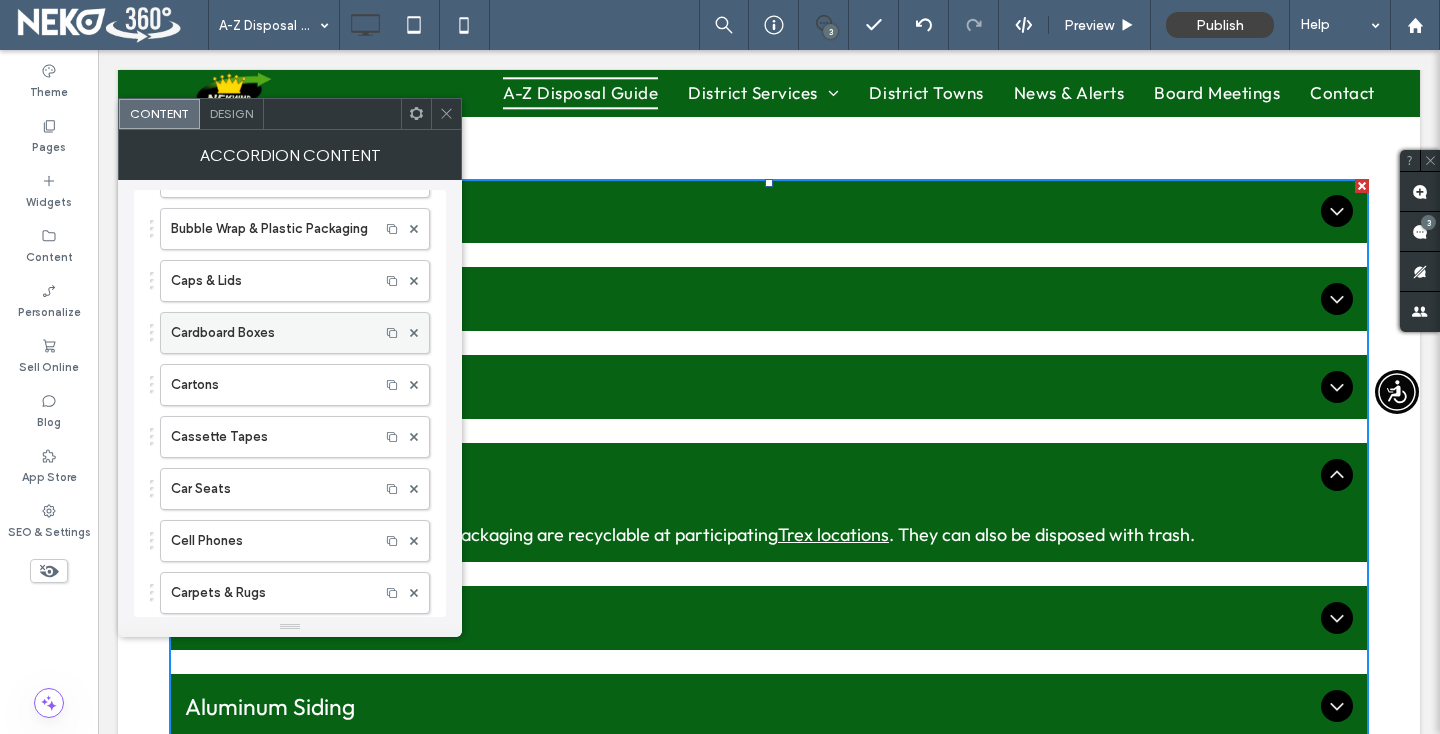 click on "Cardboard Boxes" at bounding box center [270, 333] 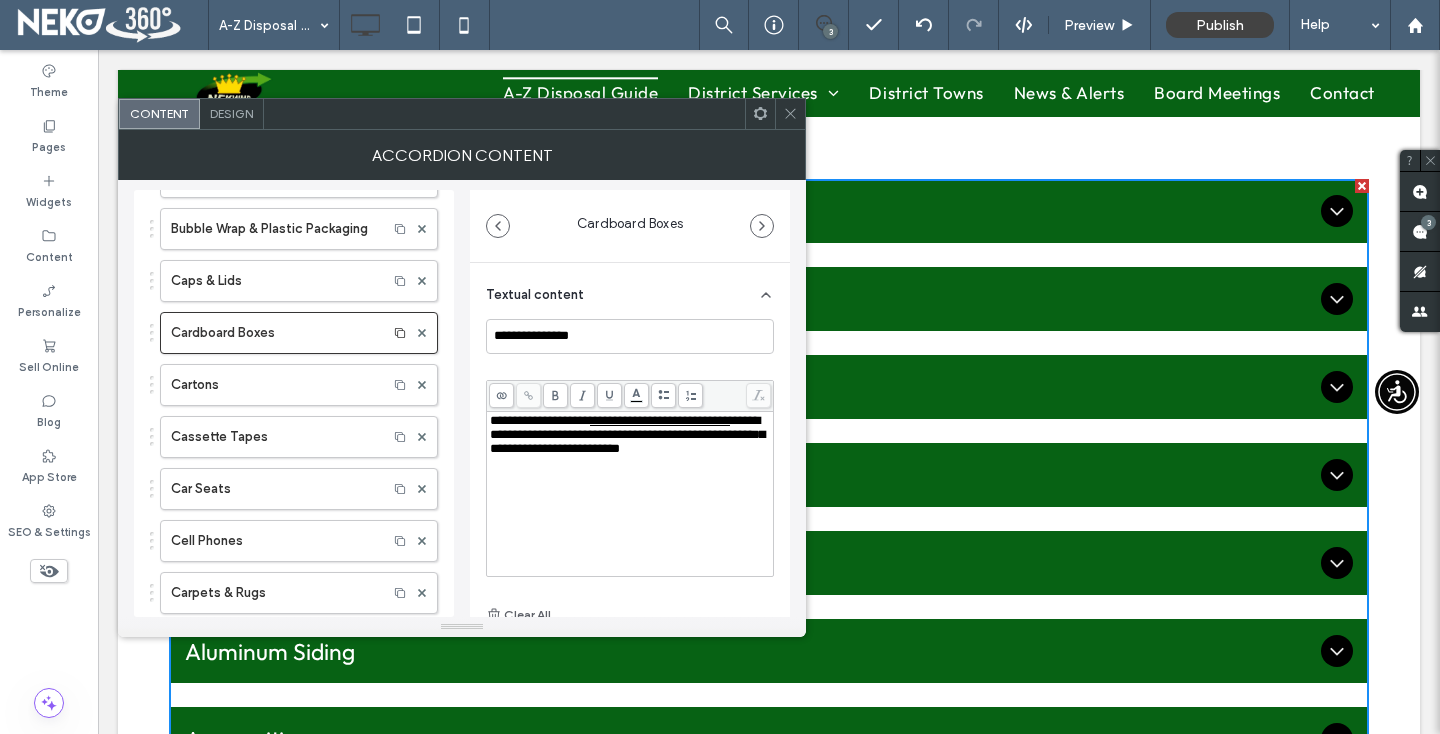 click on "**********" at bounding box center (627, 434) 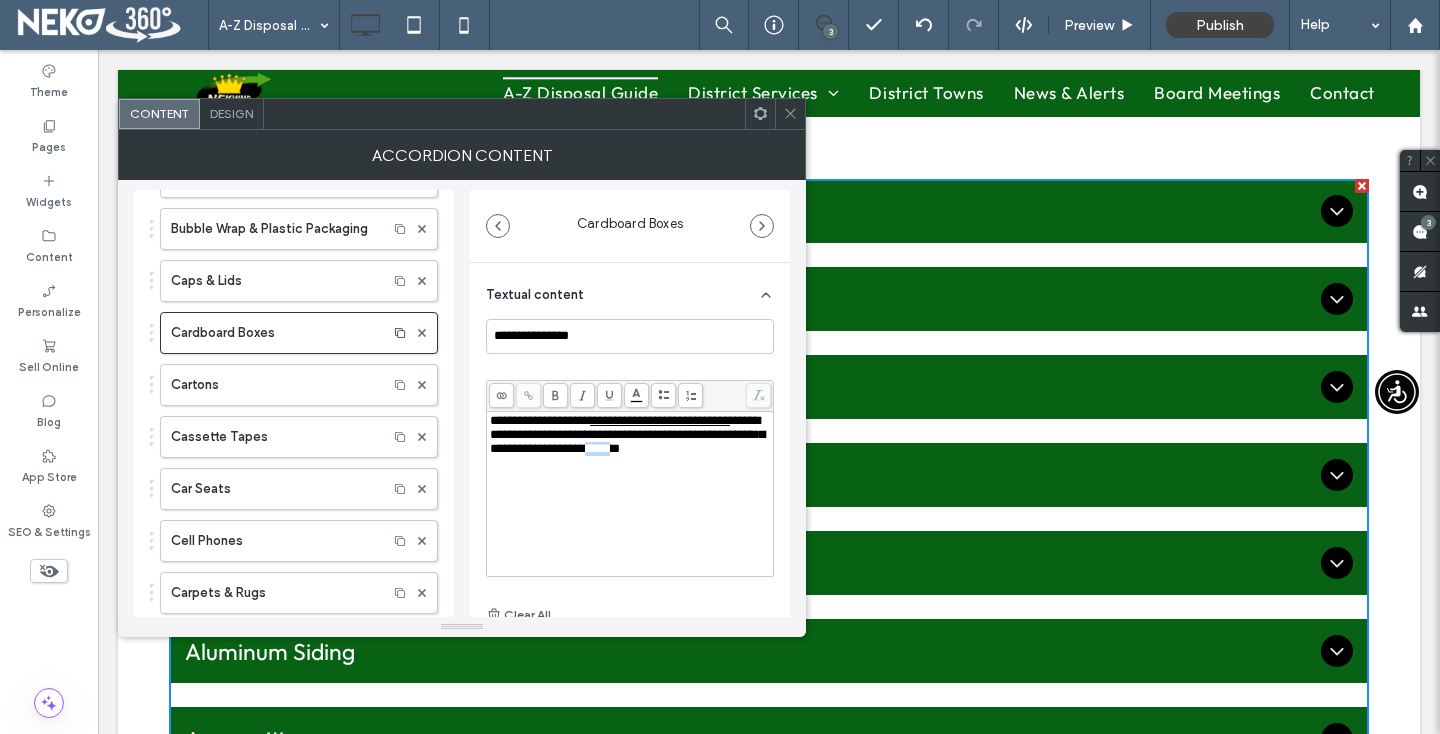 drag, startPoint x: 559, startPoint y: 468, endPoint x: 528, endPoint y: 471, distance: 31.144823 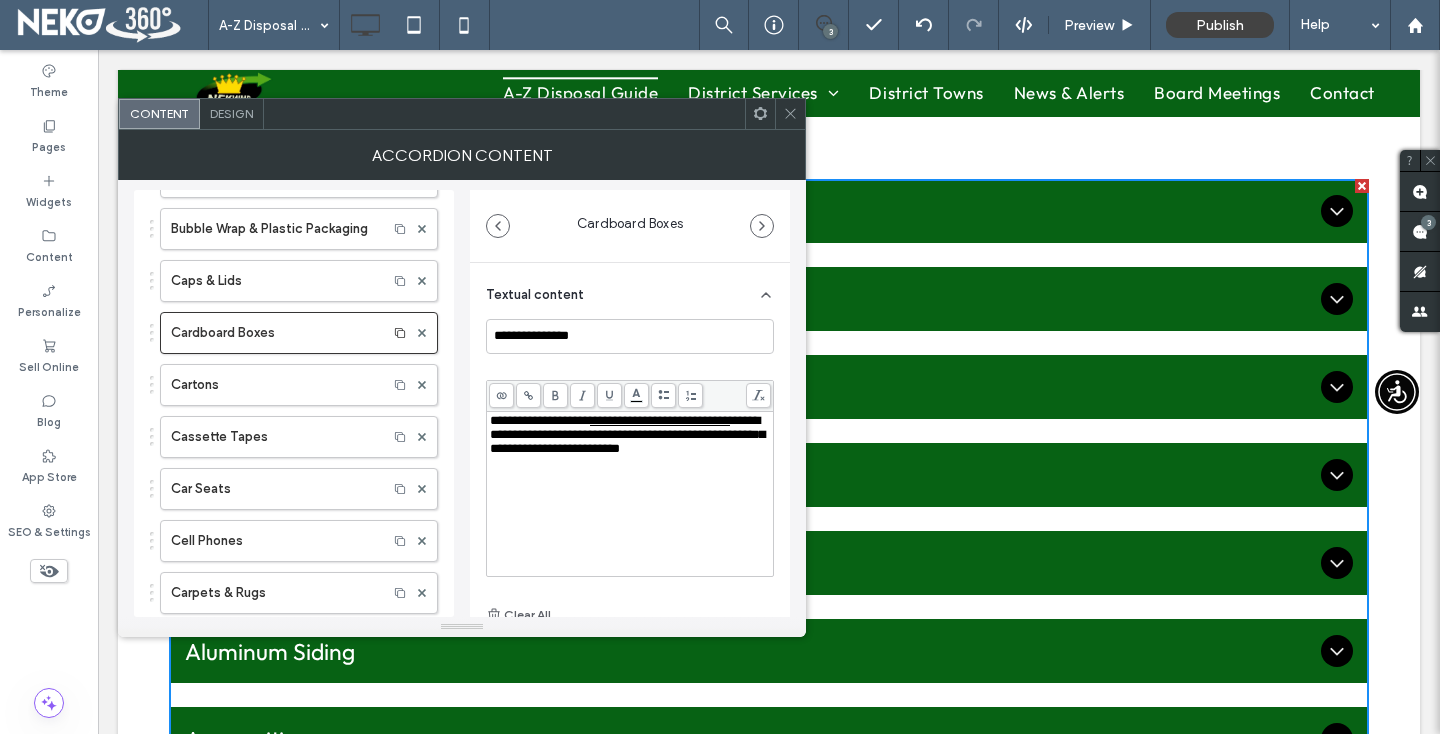 click 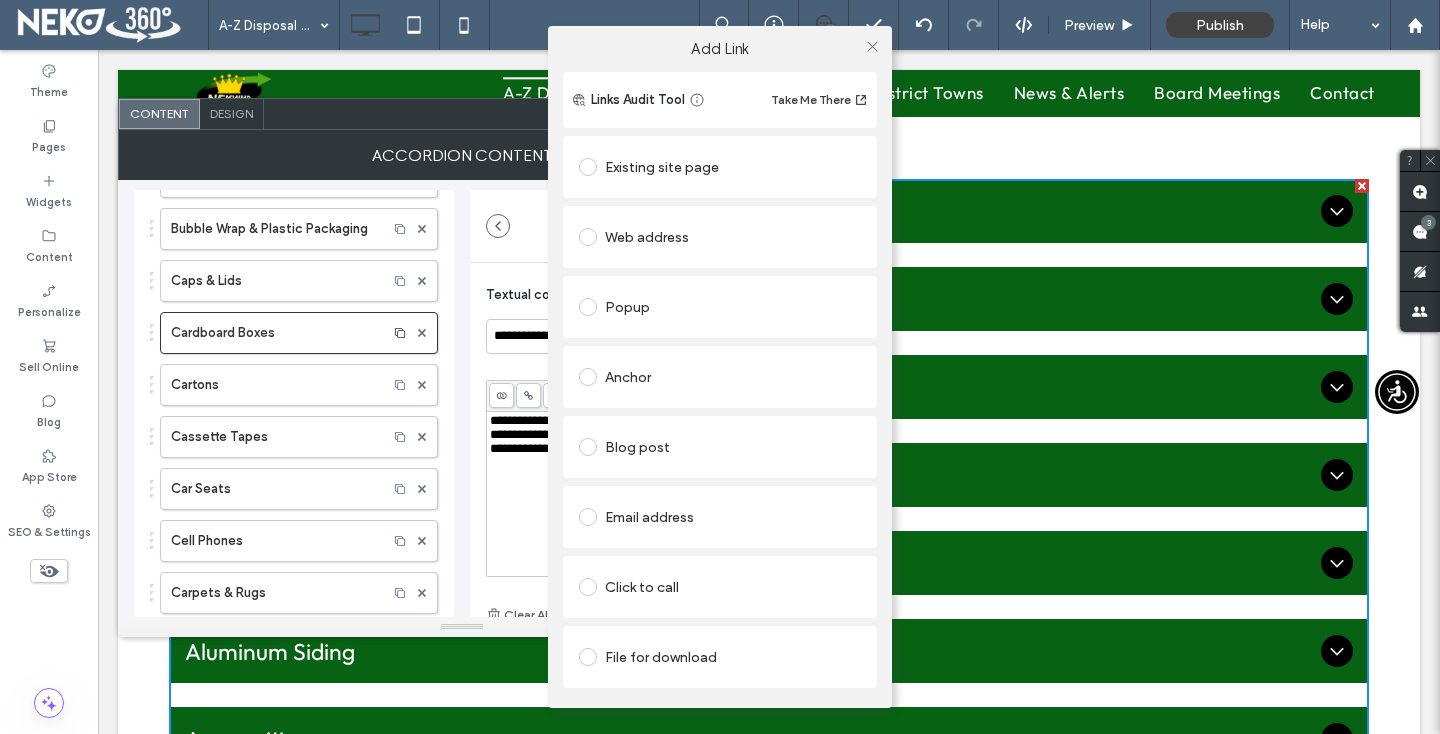click at bounding box center [588, 657] 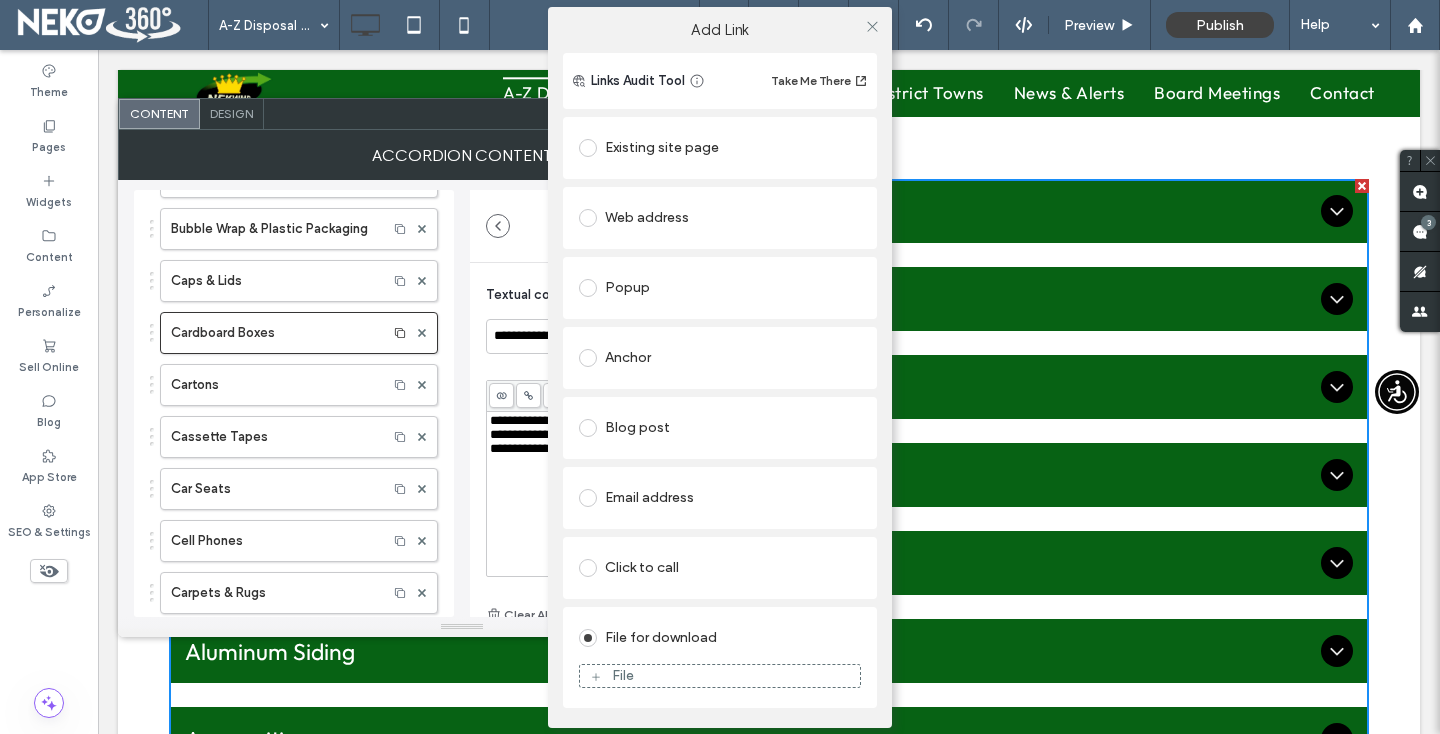 click on "File" at bounding box center (623, 675) 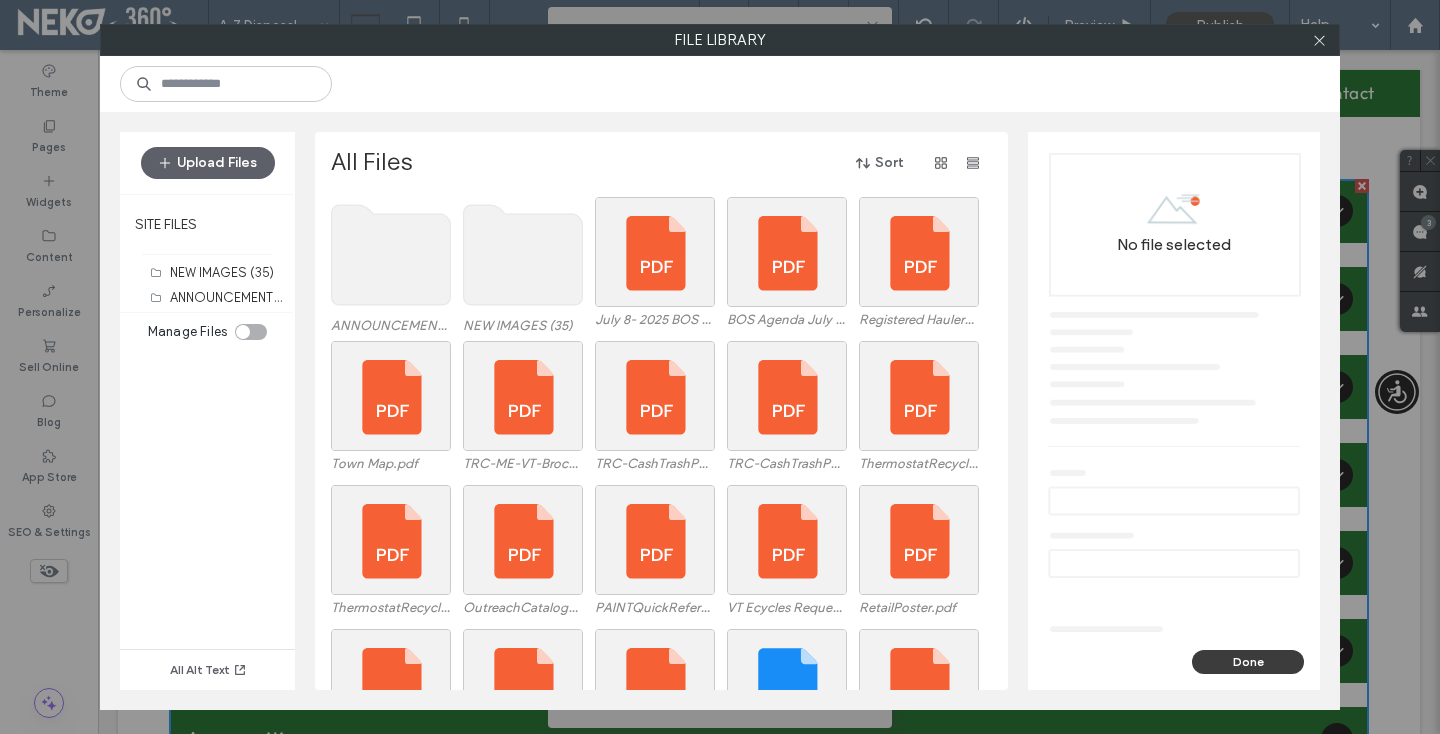 click on "Done" at bounding box center [1248, 662] 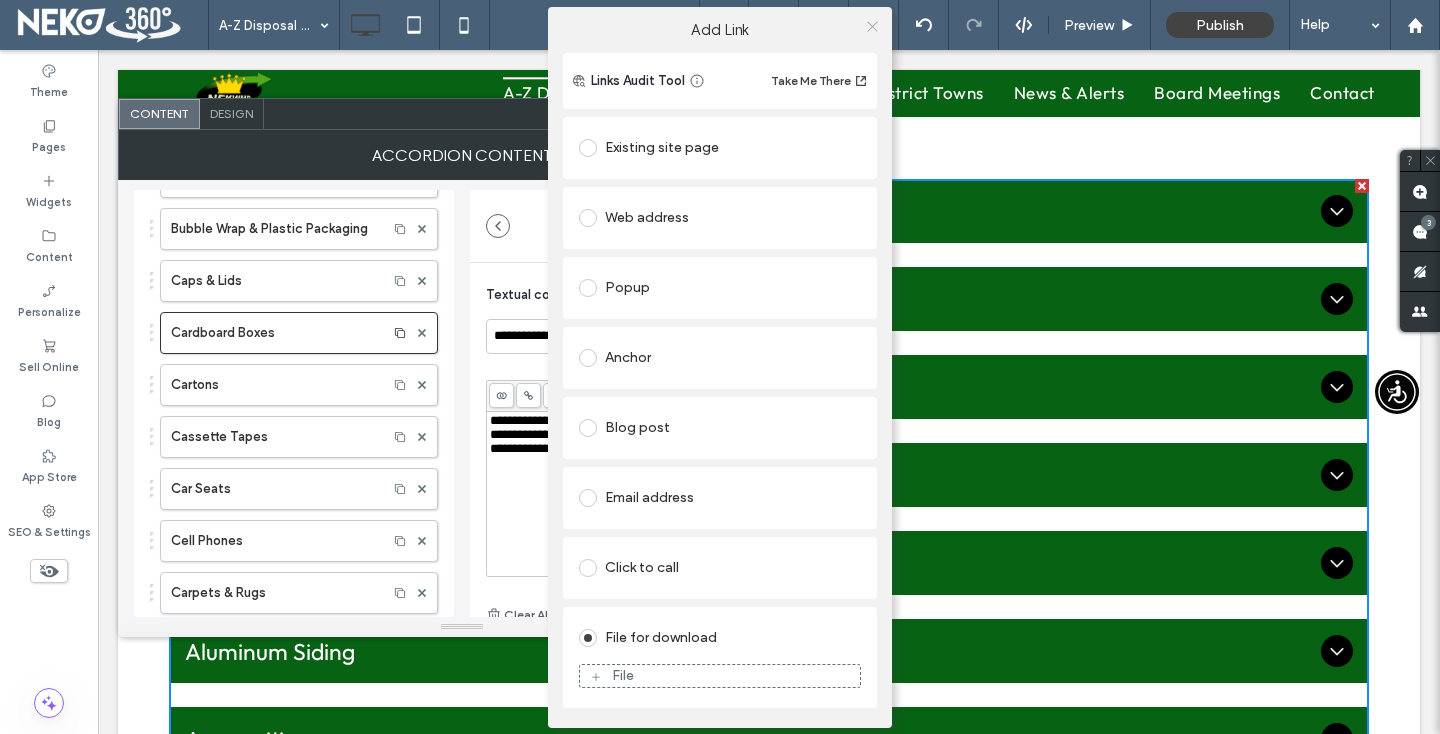 click 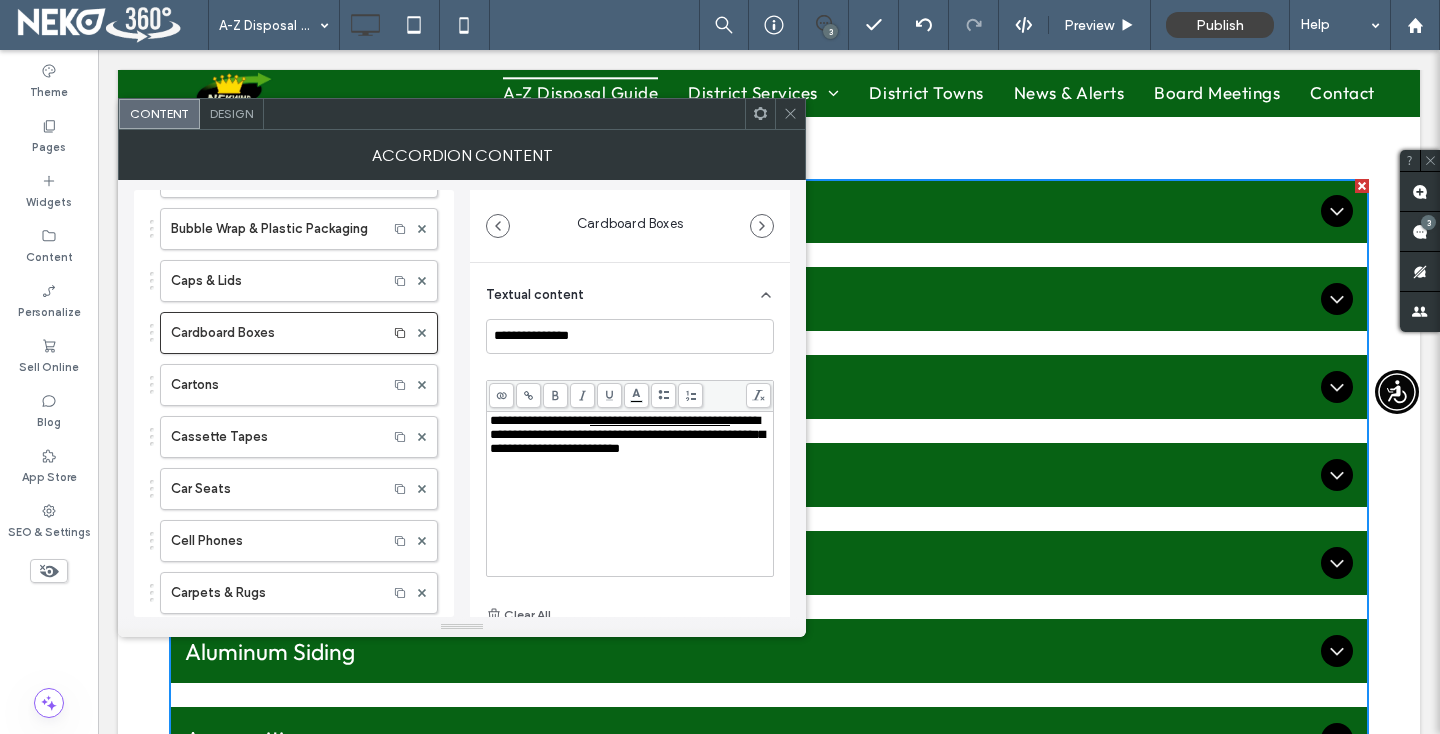 click on "**********" at bounding box center (627, 434) 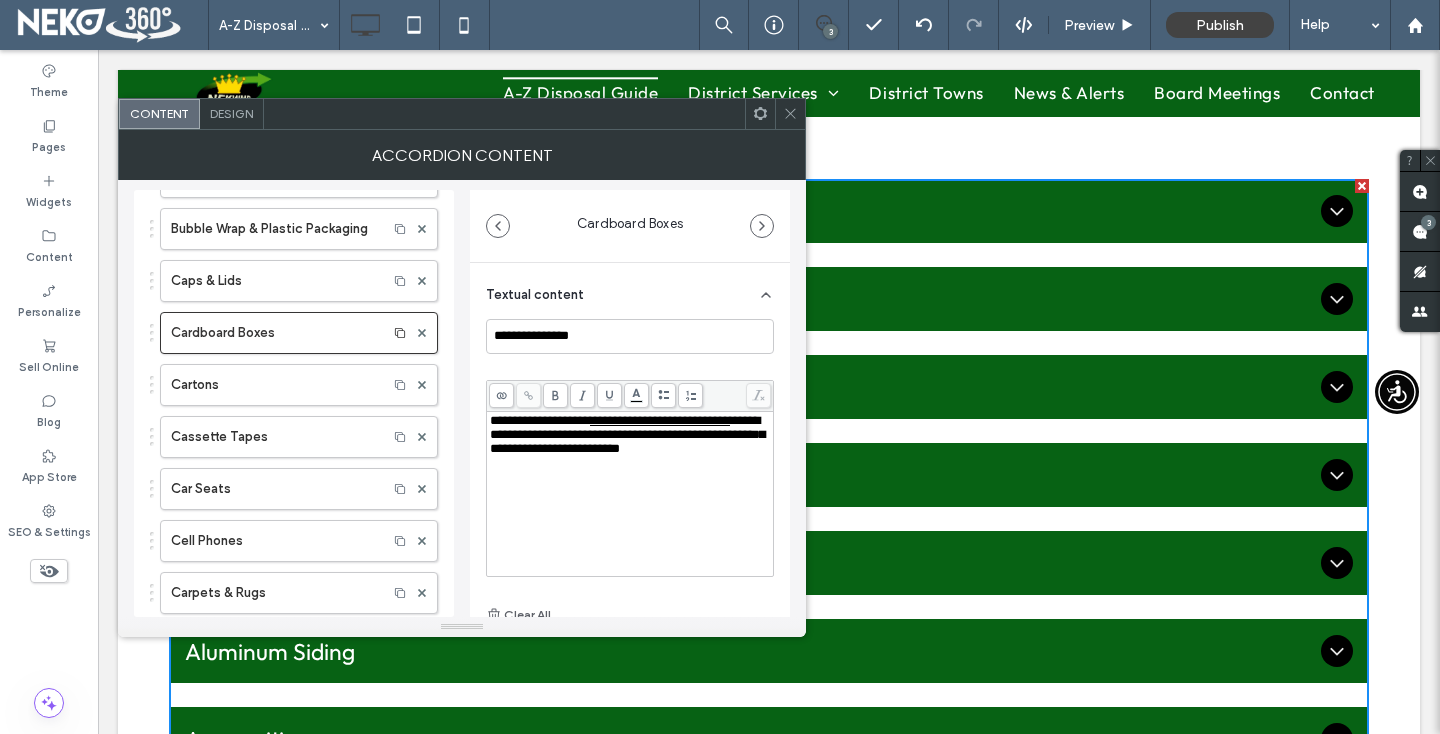 click on "**********" at bounding box center (660, 420) 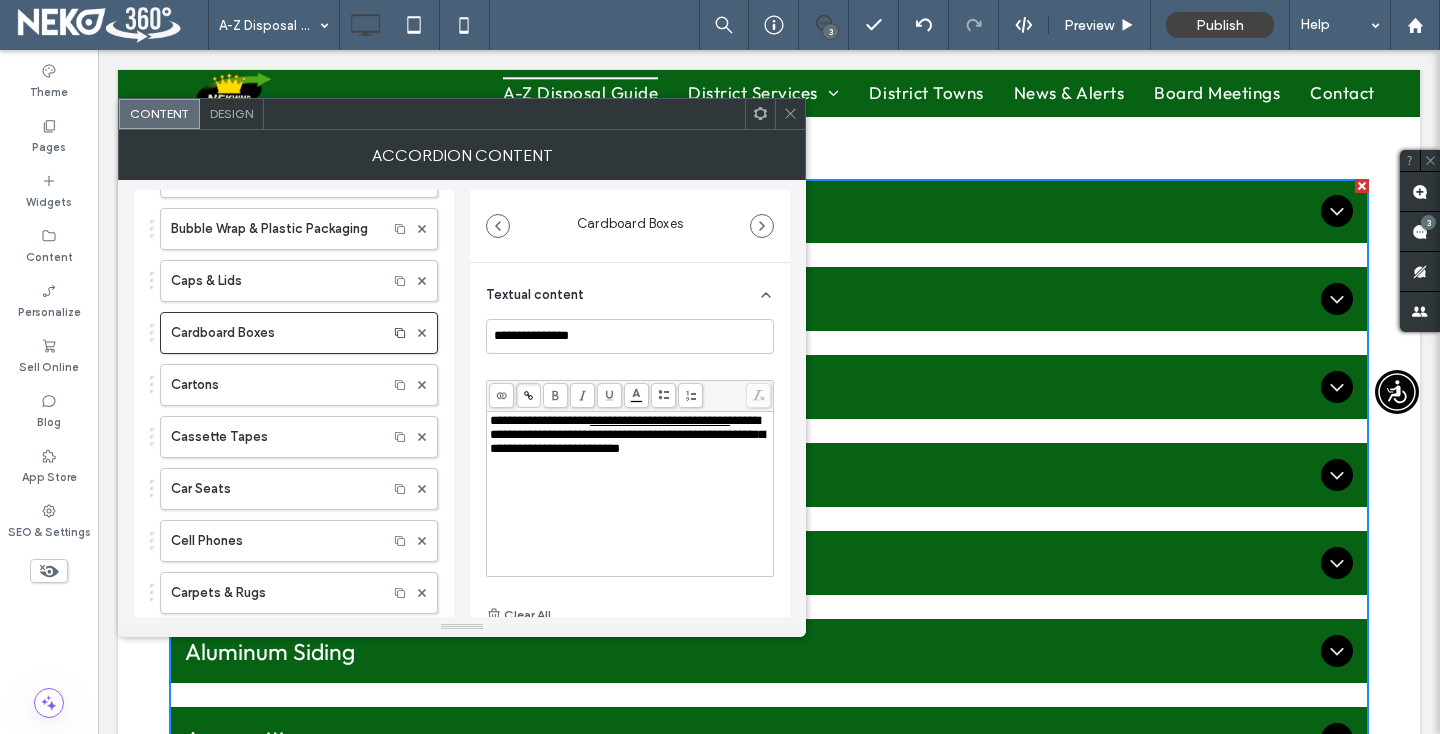 click on "**********" at bounding box center [660, 420] 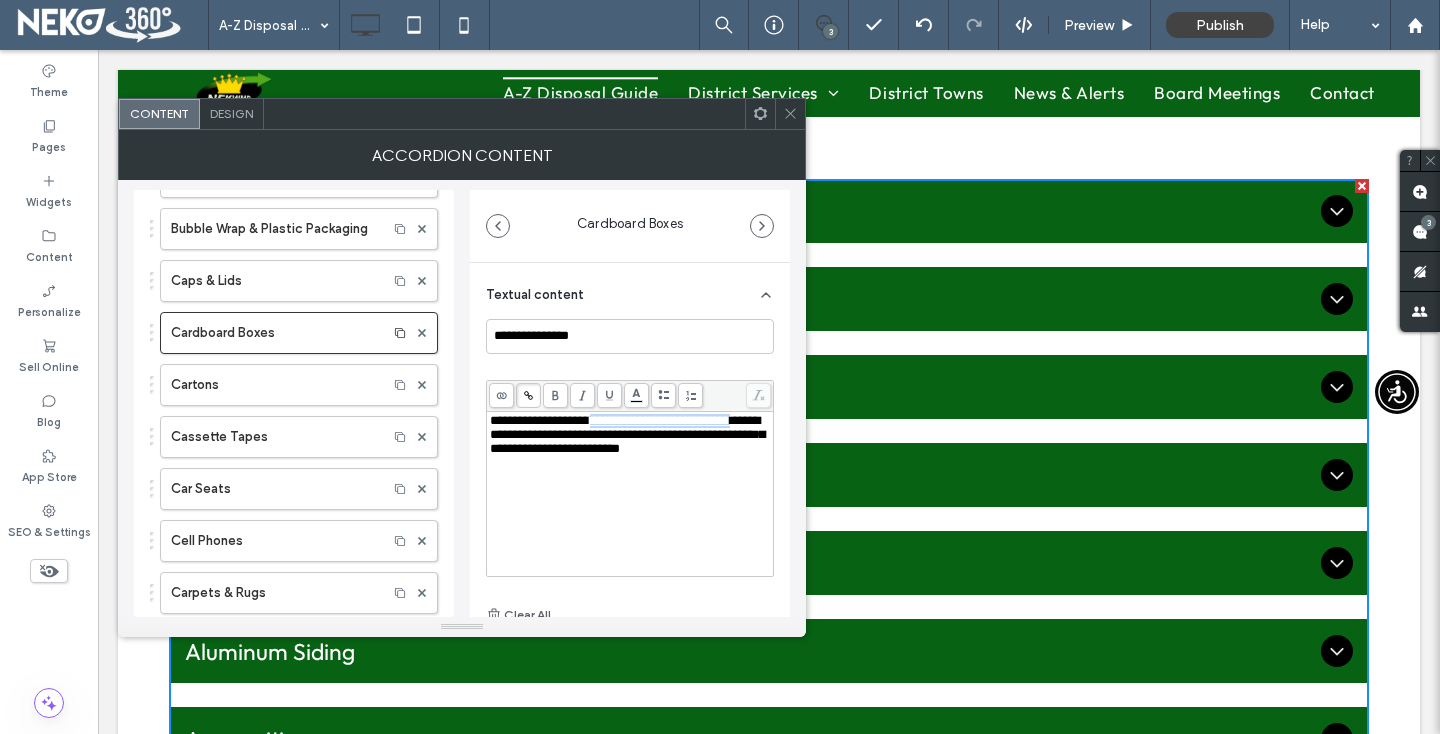 drag, startPoint x: 619, startPoint y: 420, endPoint x: 533, endPoint y: 438, distance: 87.86353 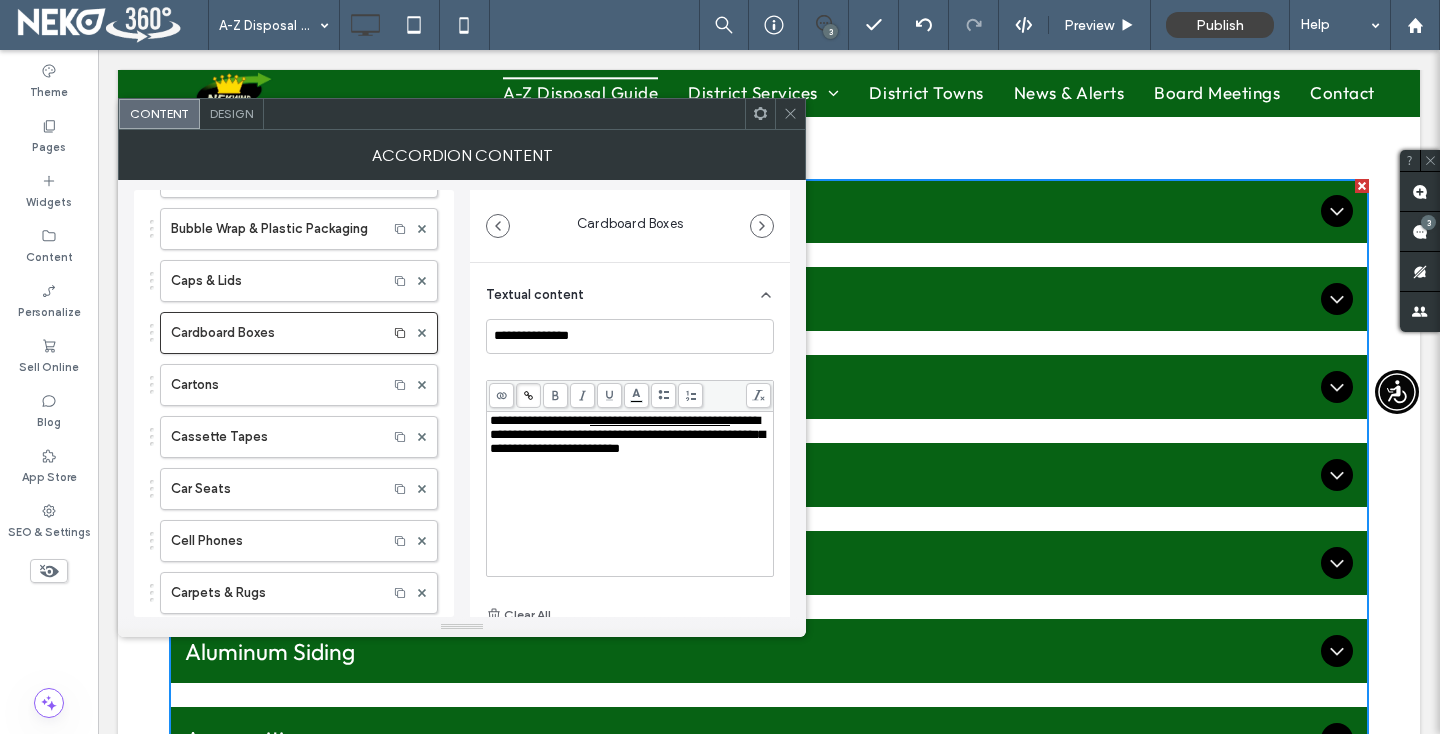 click at bounding box center [528, 395] 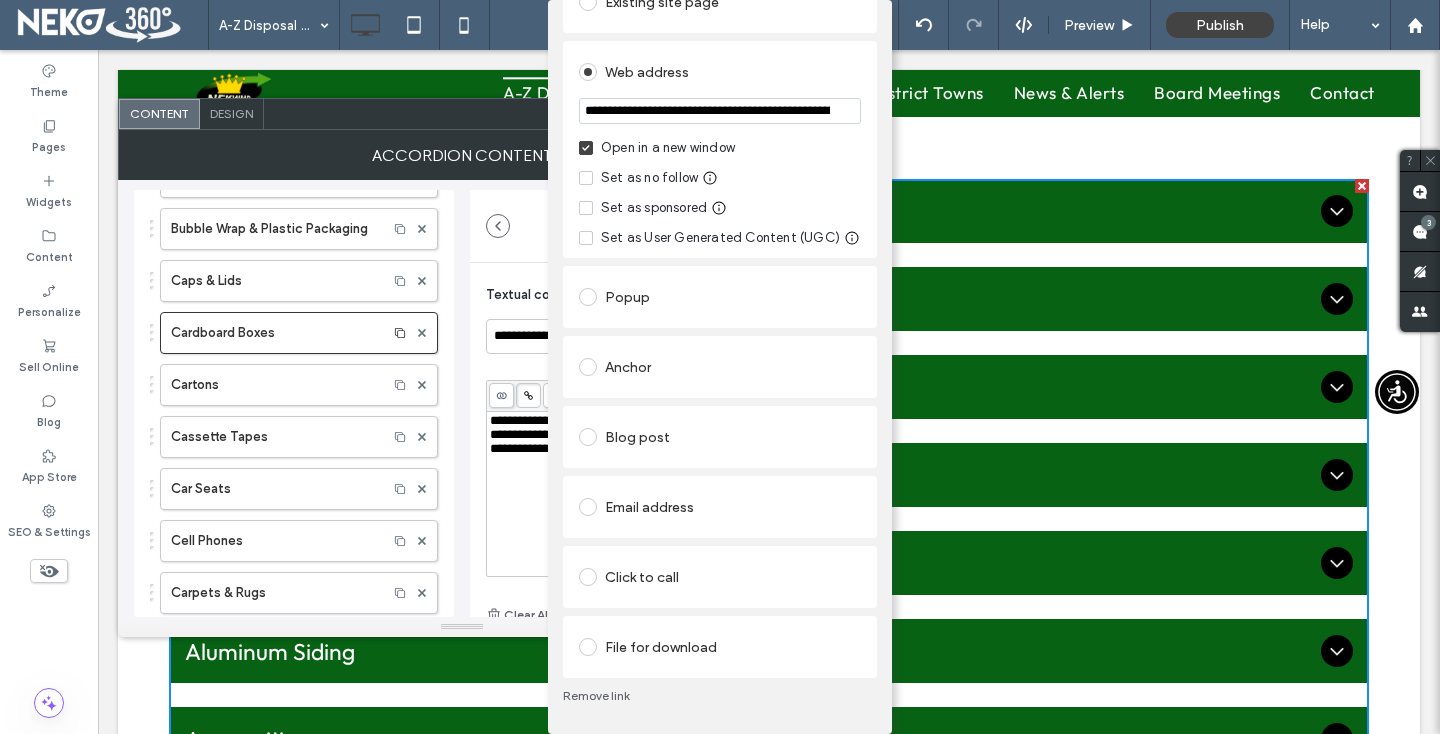 scroll, scrollTop: 0, scrollLeft: 0, axis: both 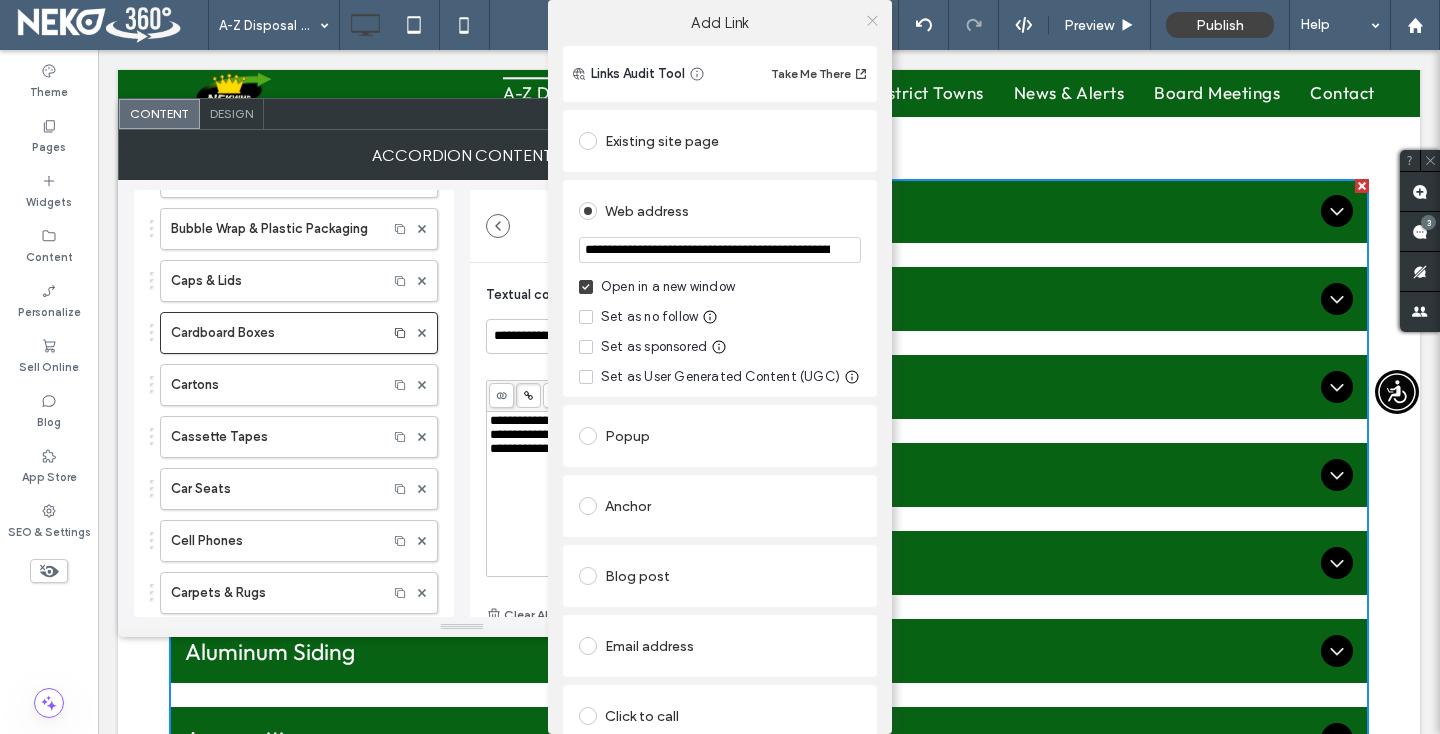 click 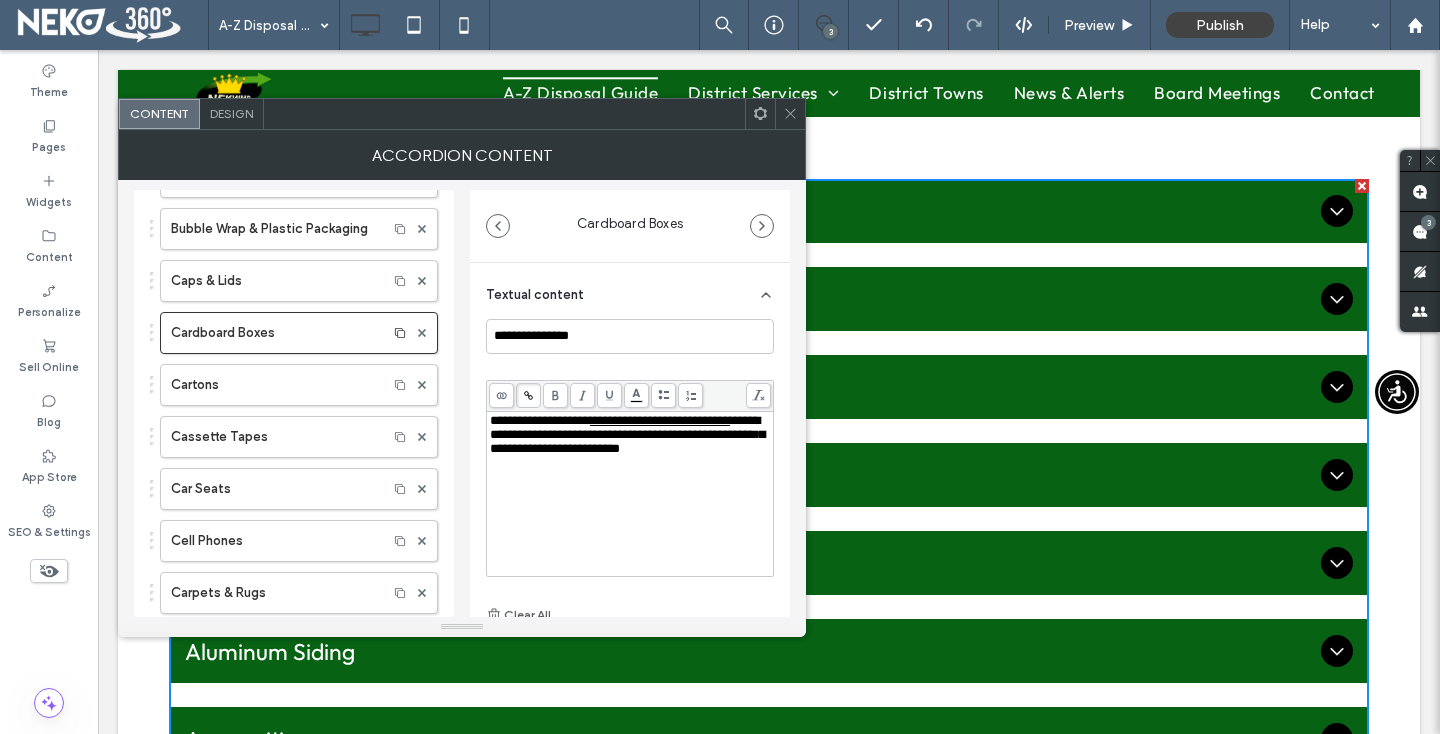 click 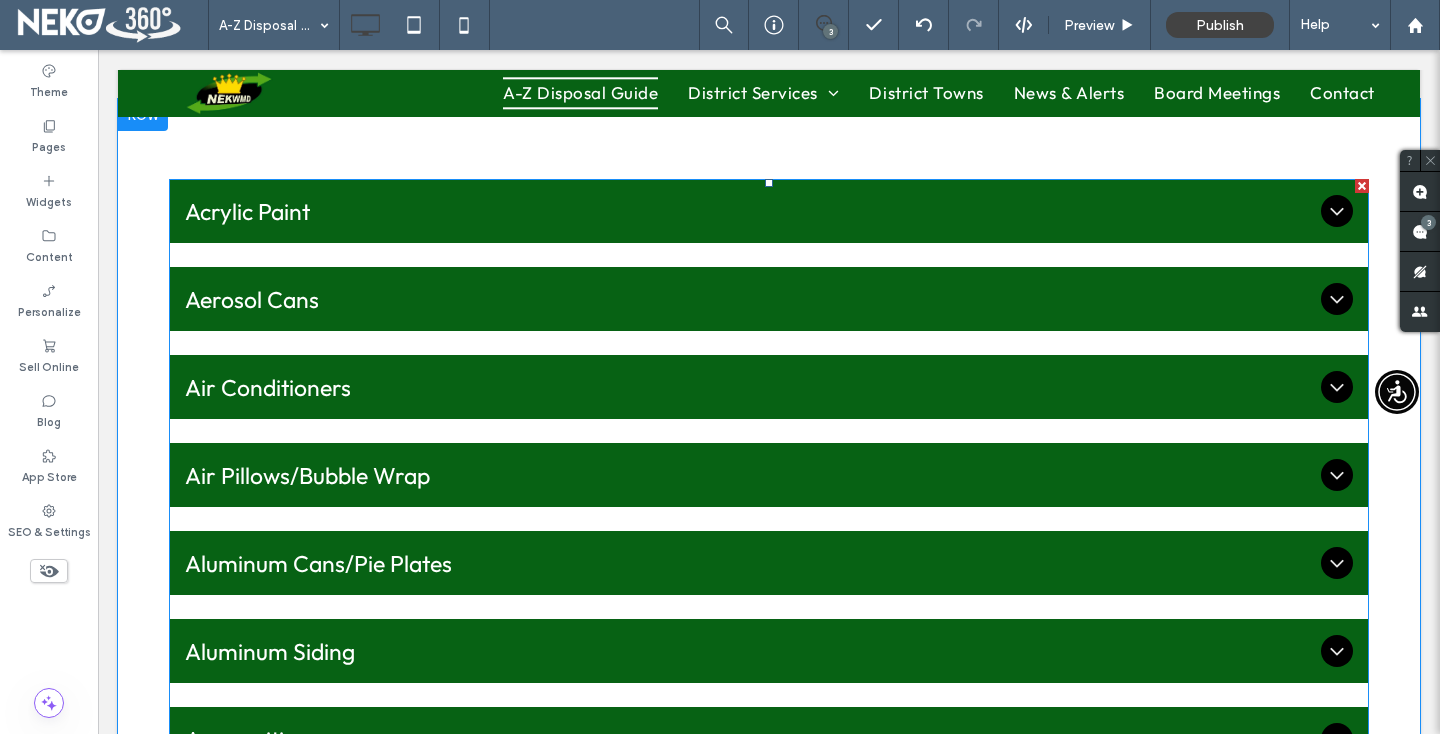 scroll, scrollTop: 490, scrollLeft: 0, axis: vertical 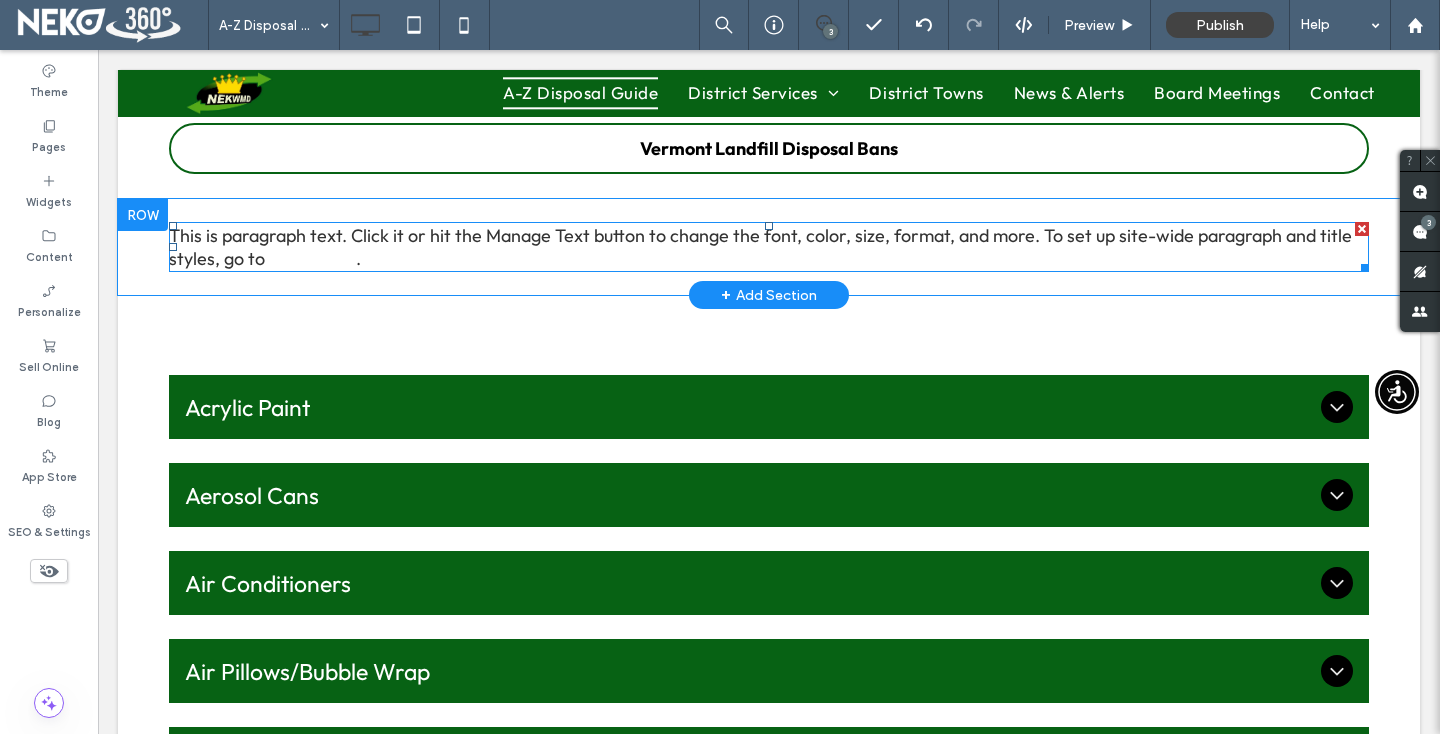 click at bounding box center (1362, 229) 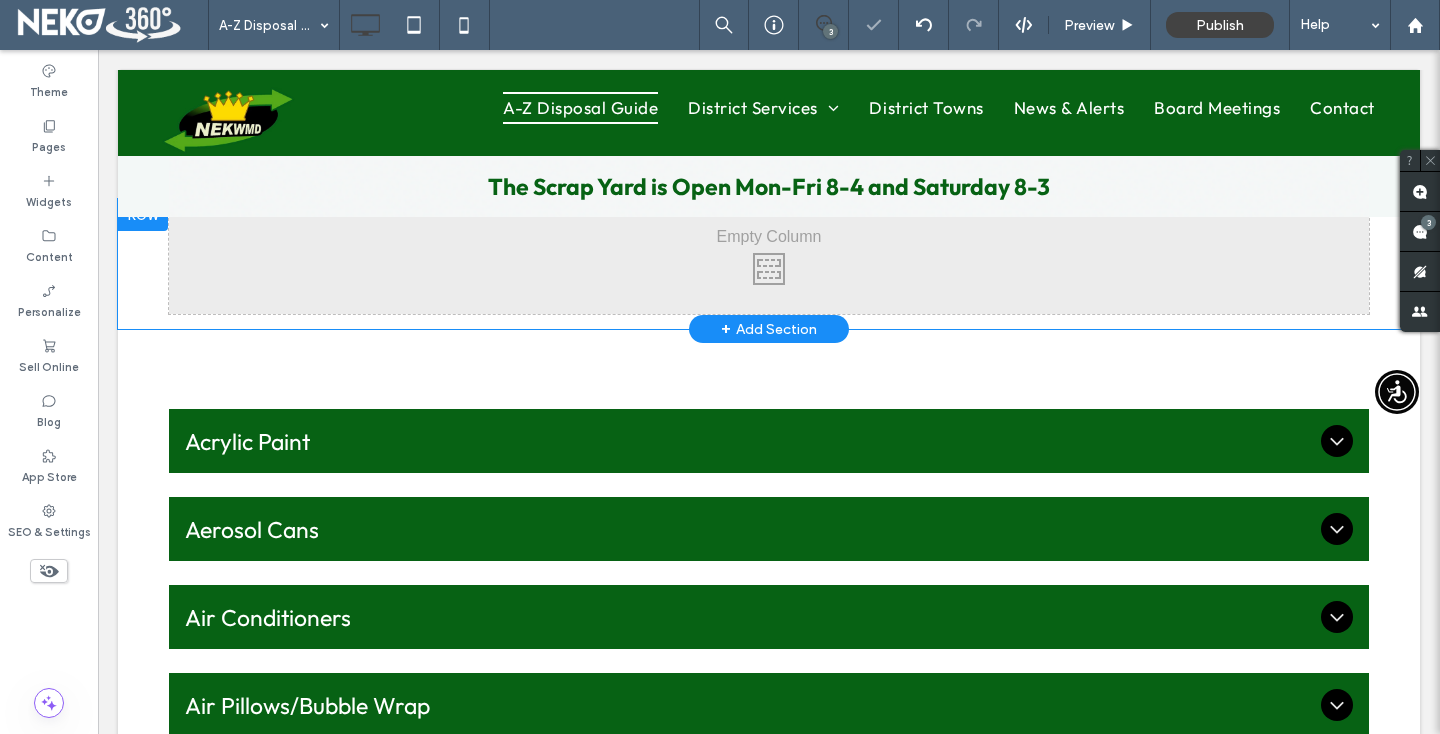 click on "Click To Paste     Click To Paste
Row + Add Section" at bounding box center (769, 264) 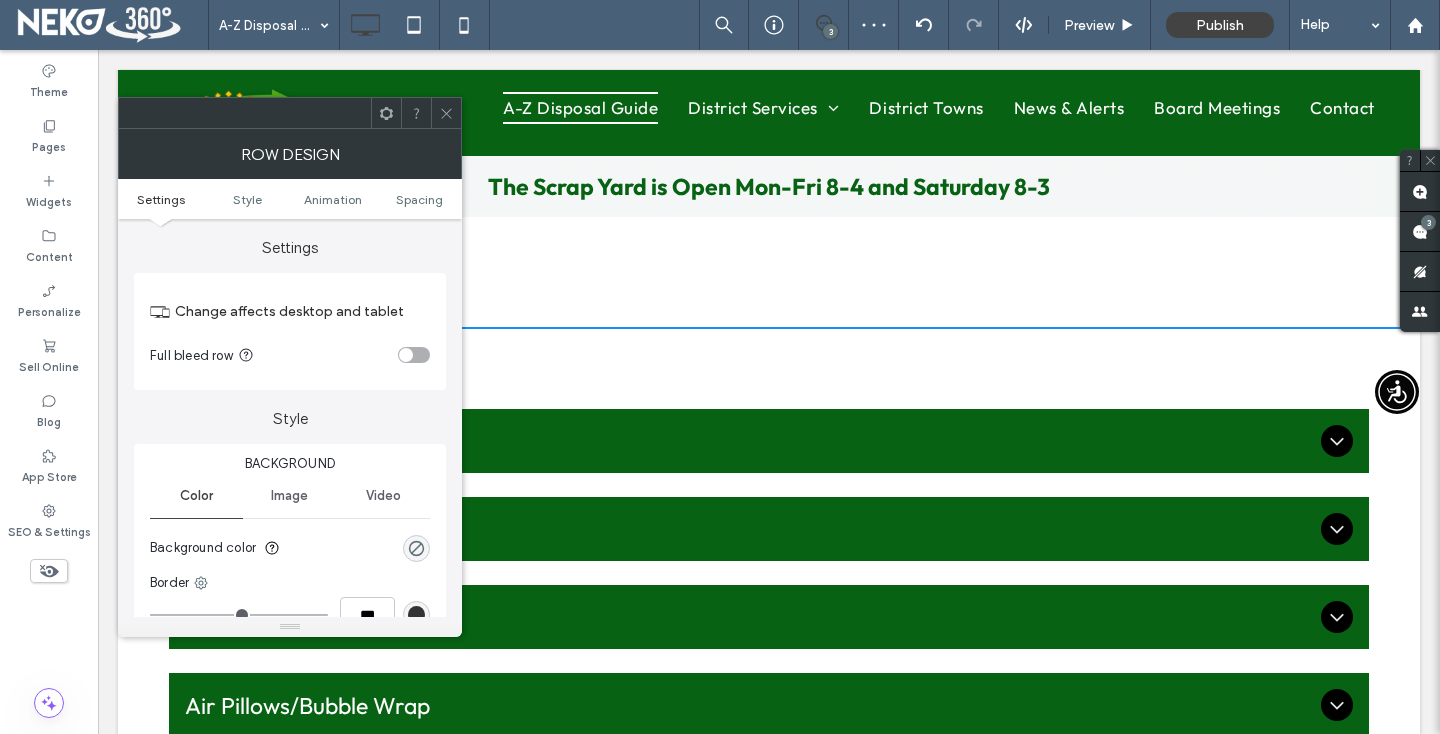 click 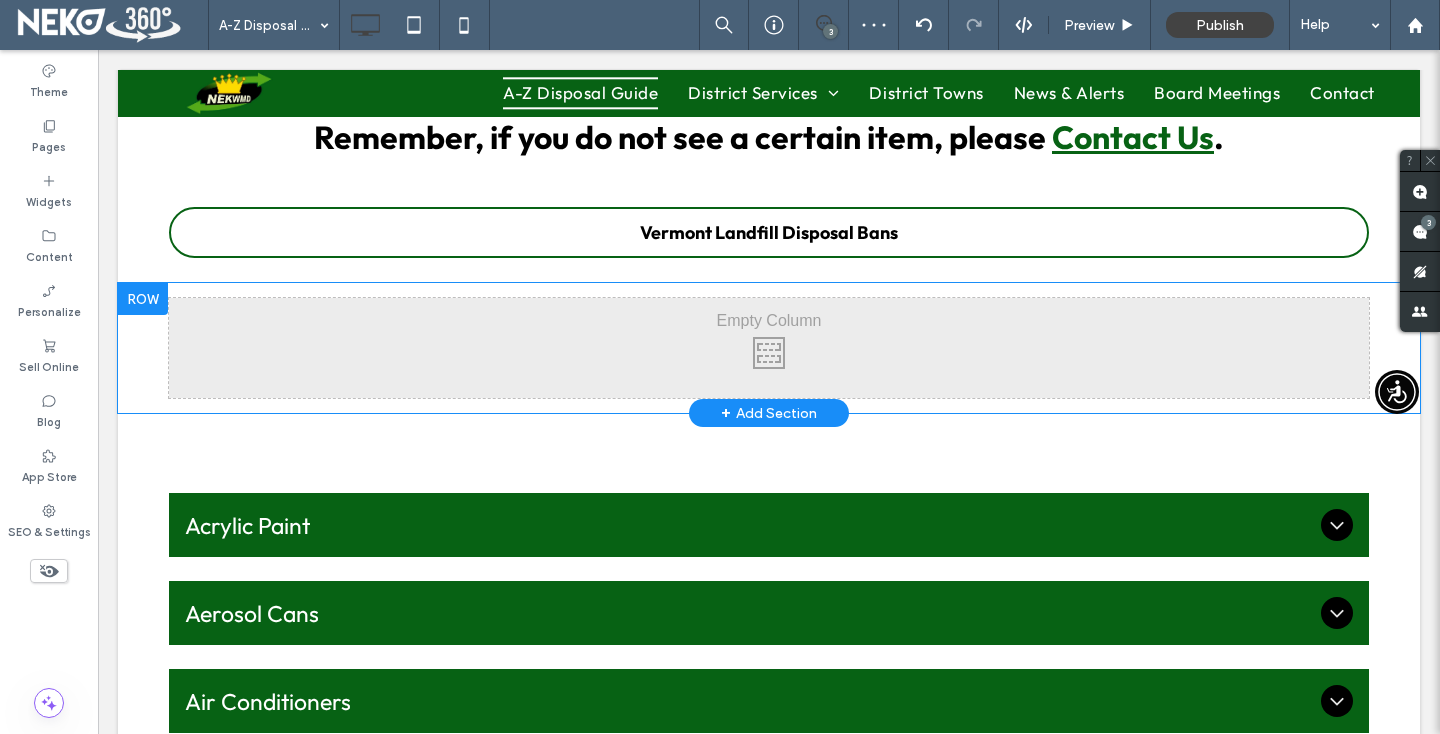 scroll, scrollTop: 383, scrollLeft: 0, axis: vertical 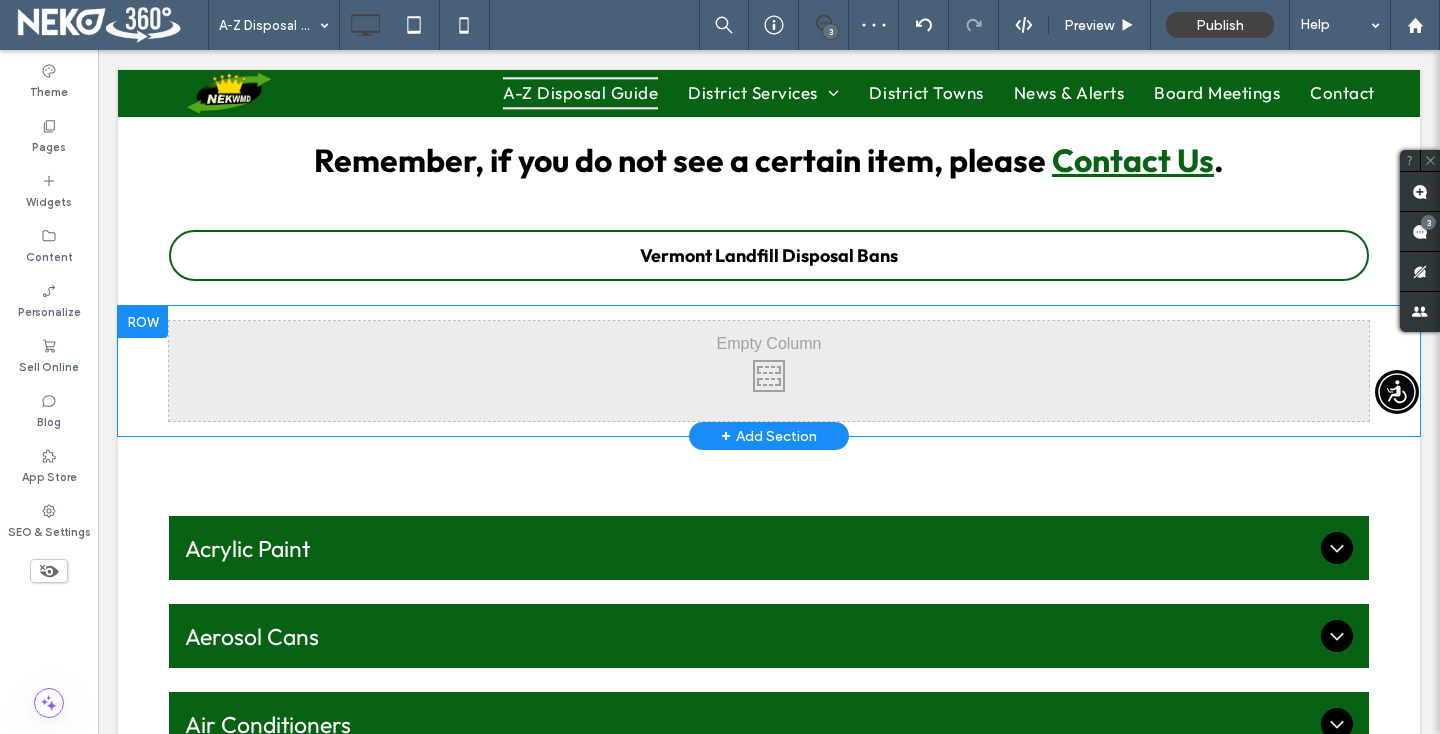 click at bounding box center [143, 322] 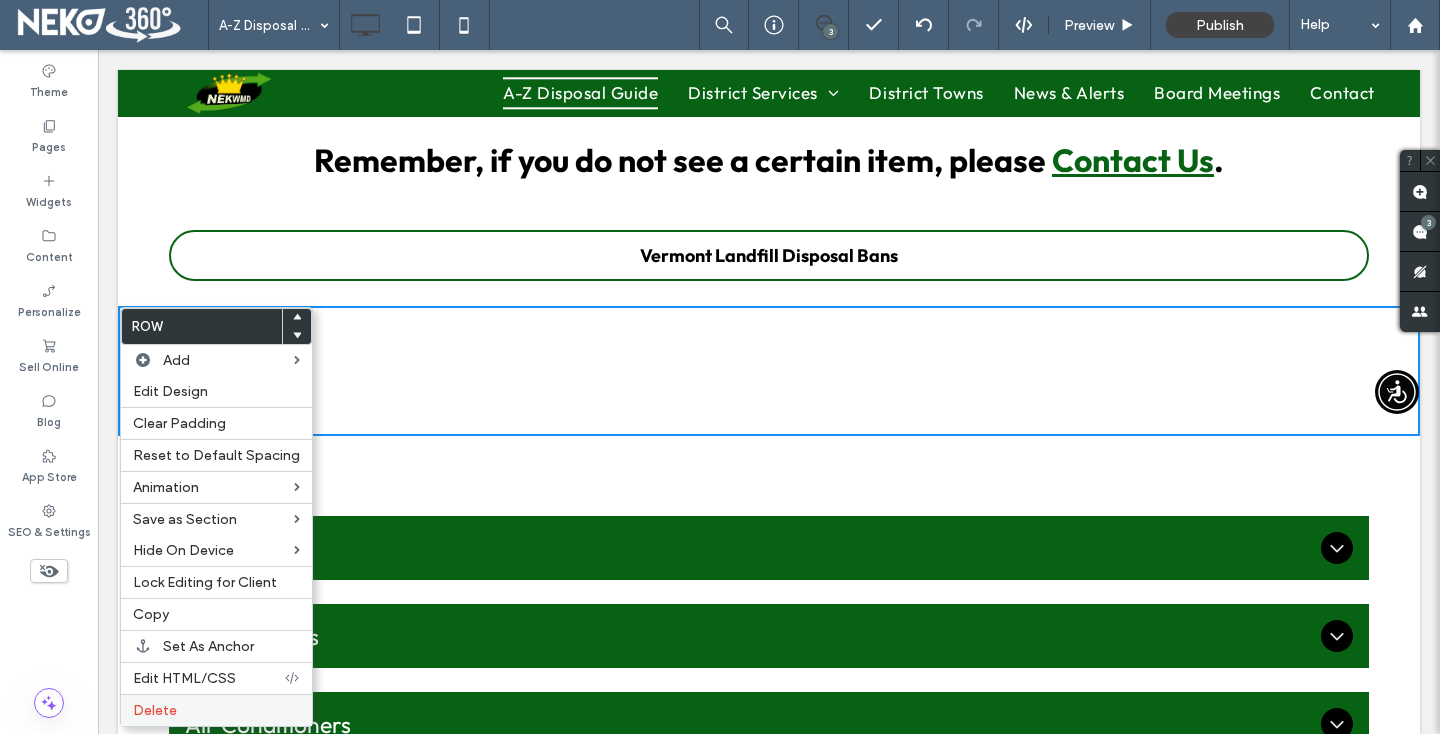 click on "Delete" at bounding box center [216, 710] 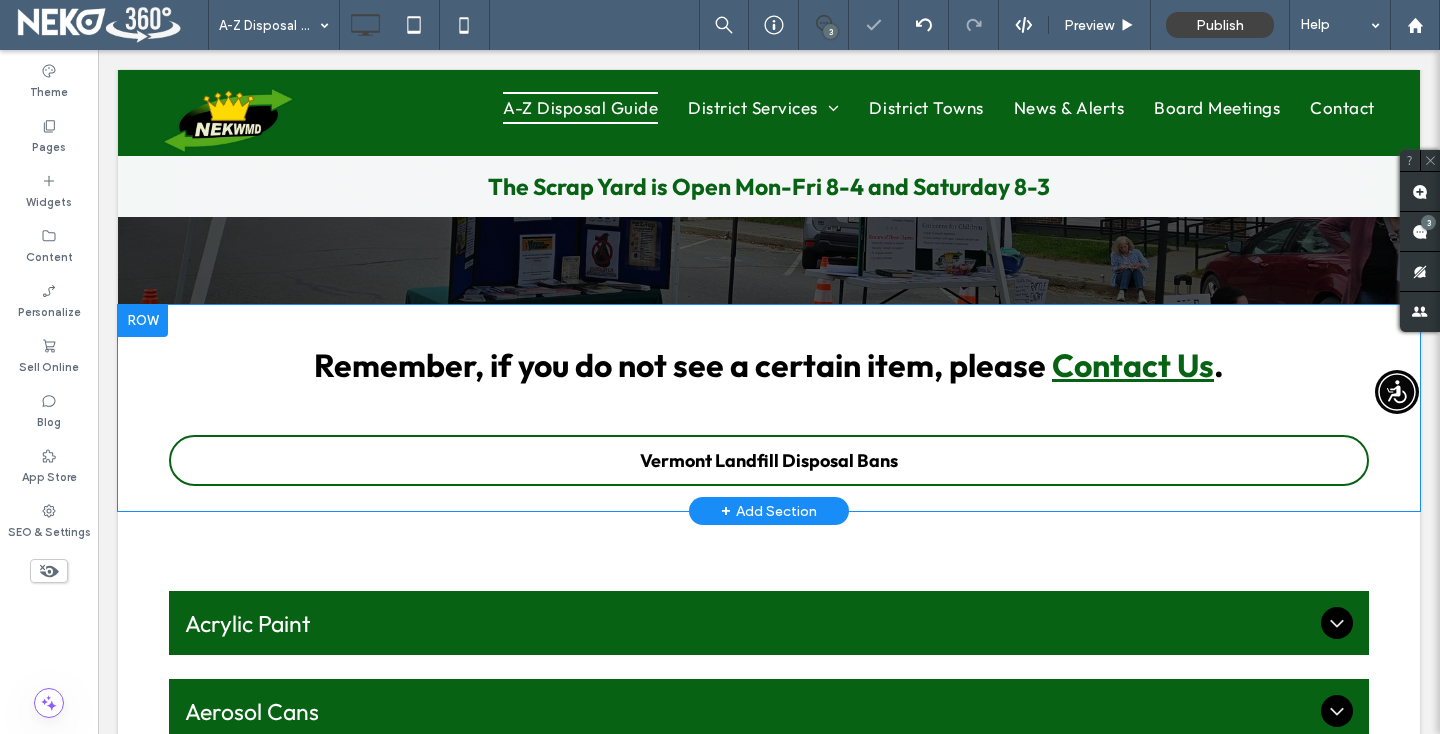 scroll, scrollTop: 64, scrollLeft: 0, axis: vertical 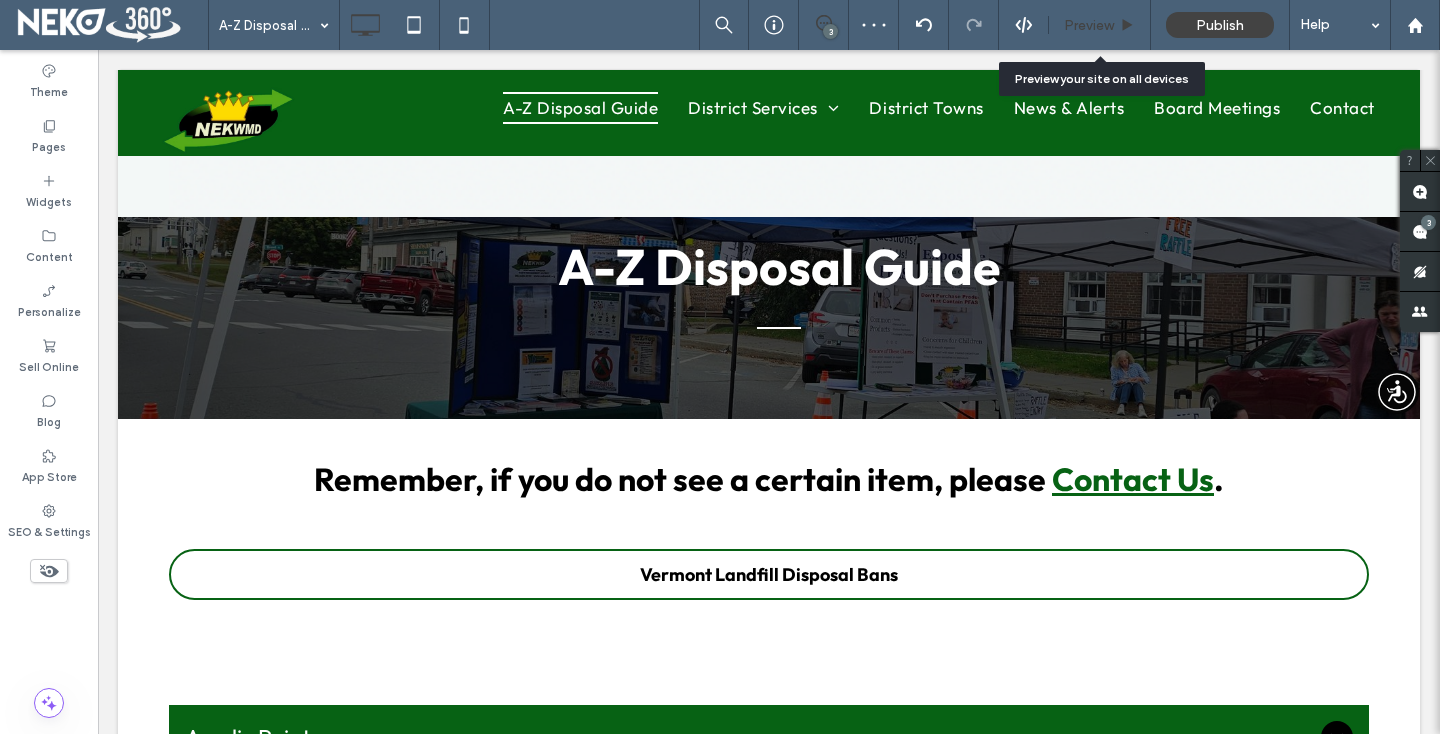 click on "Preview" at bounding box center [1089, 25] 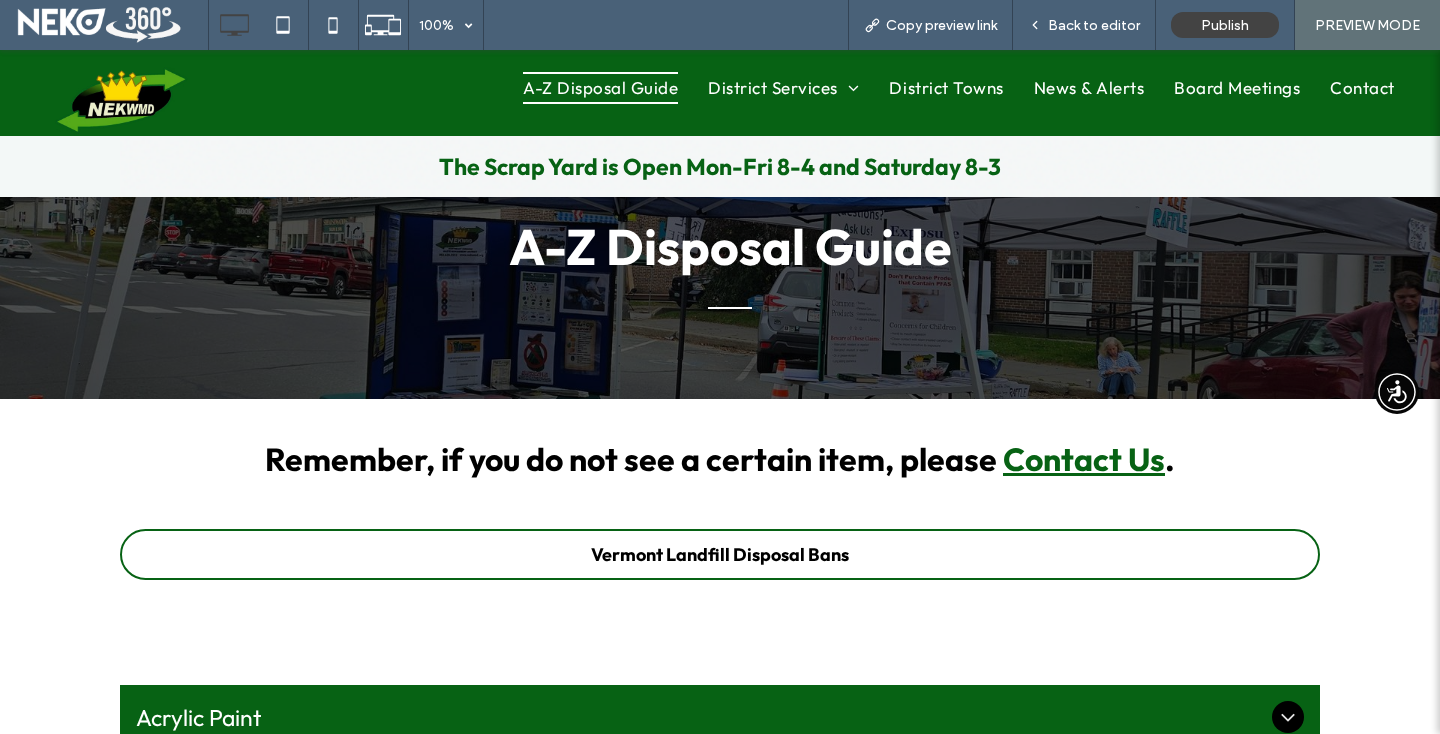 click at bounding box center [122, 100] 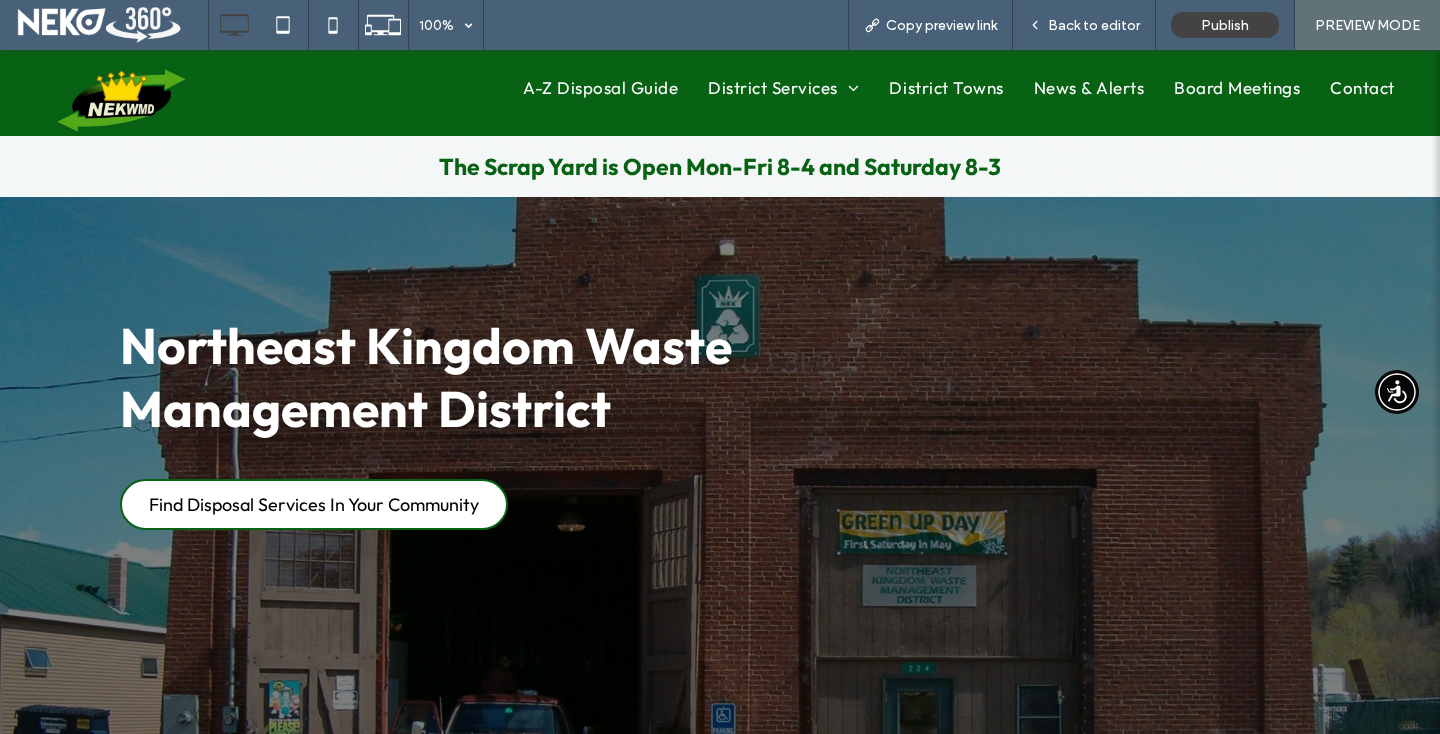 scroll, scrollTop: 0, scrollLeft: 0, axis: both 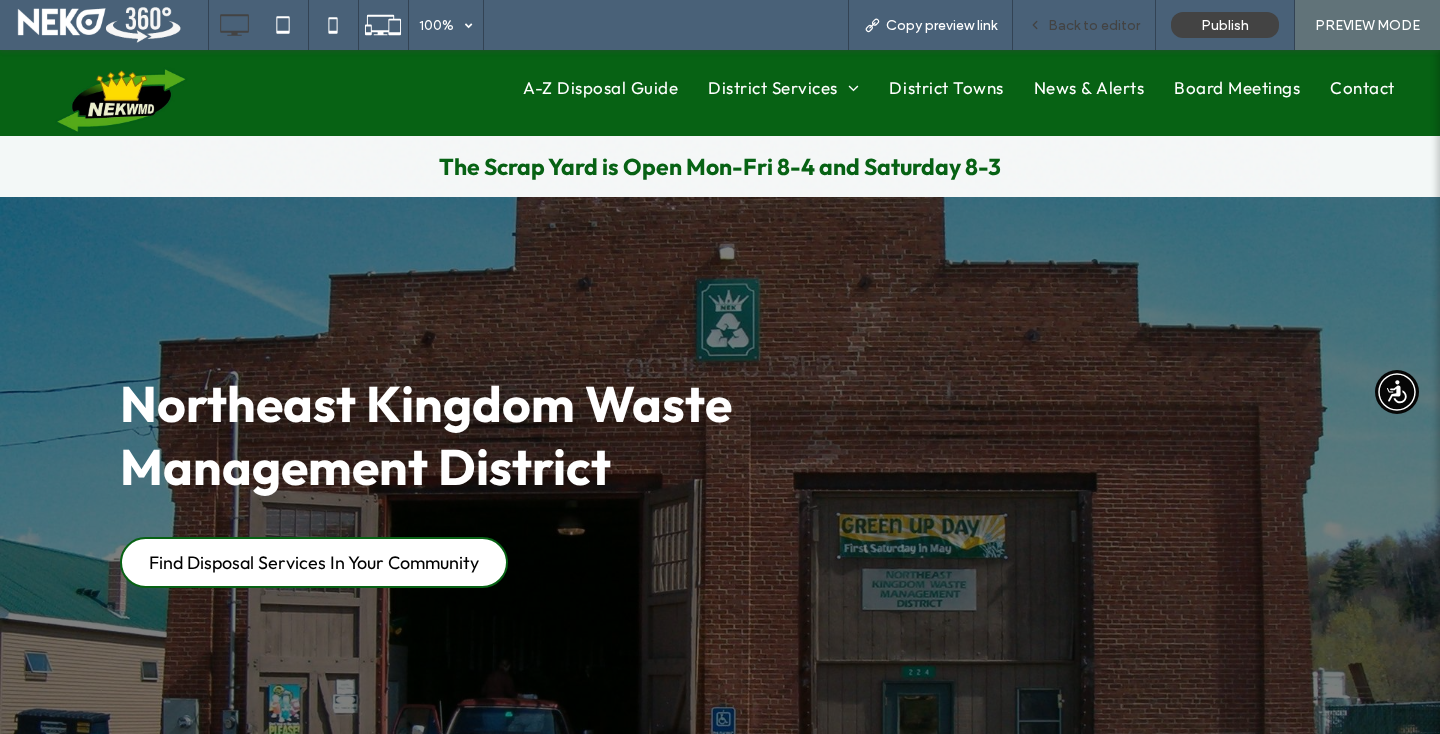 click on "Back to editor" at bounding box center [1094, 25] 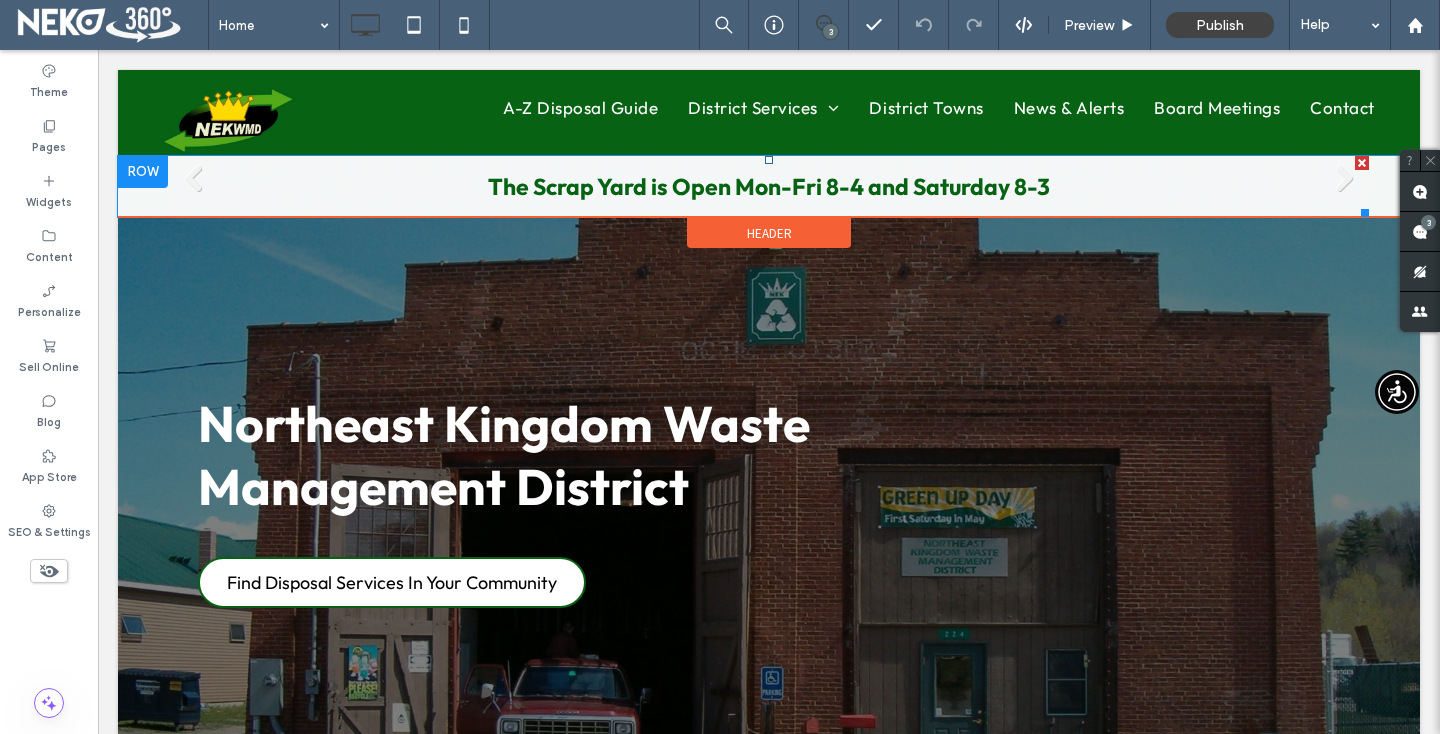 click on "The Scrap Yard is Open Mon-Fri 8-4 and Saturday 8-3
Write your caption here
Button" at bounding box center (769, 186) 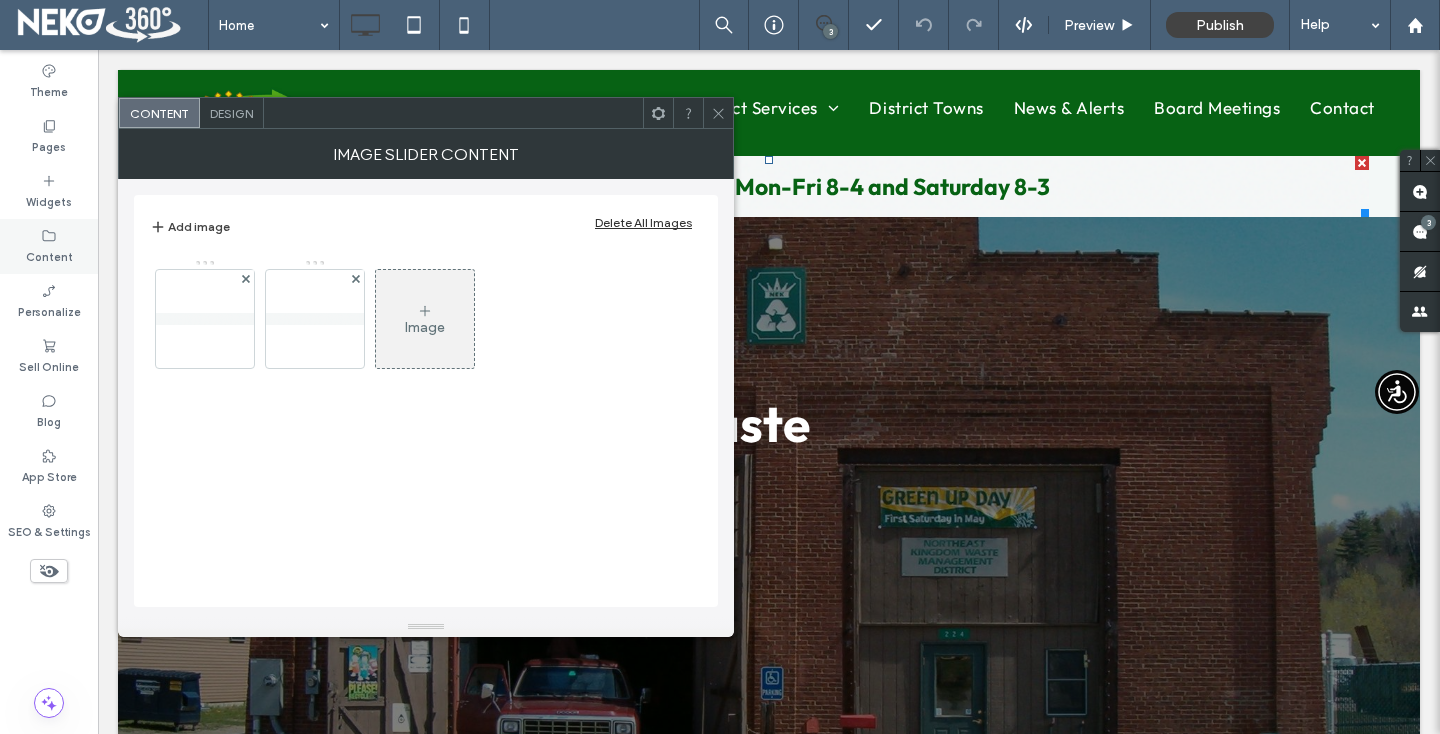 click 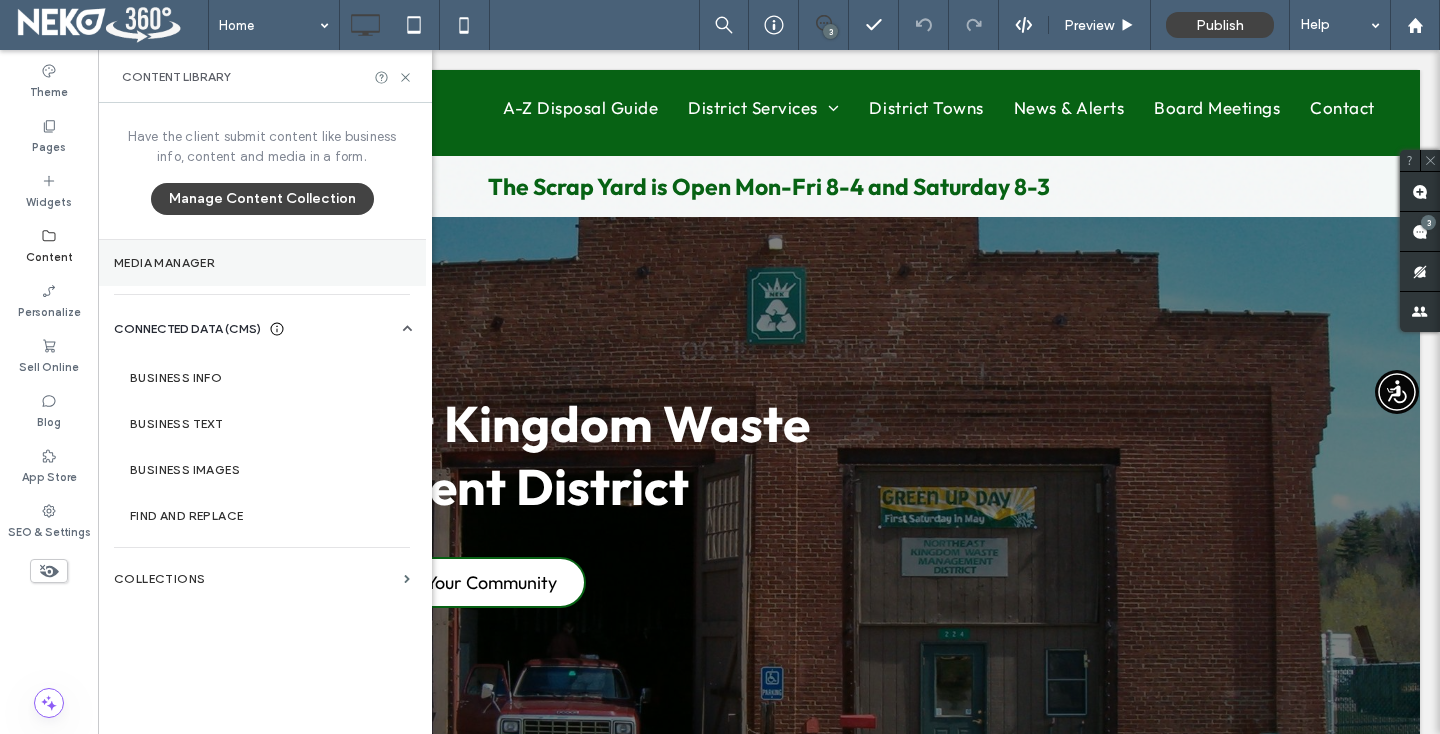 click on "Media Manager" at bounding box center [262, 263] 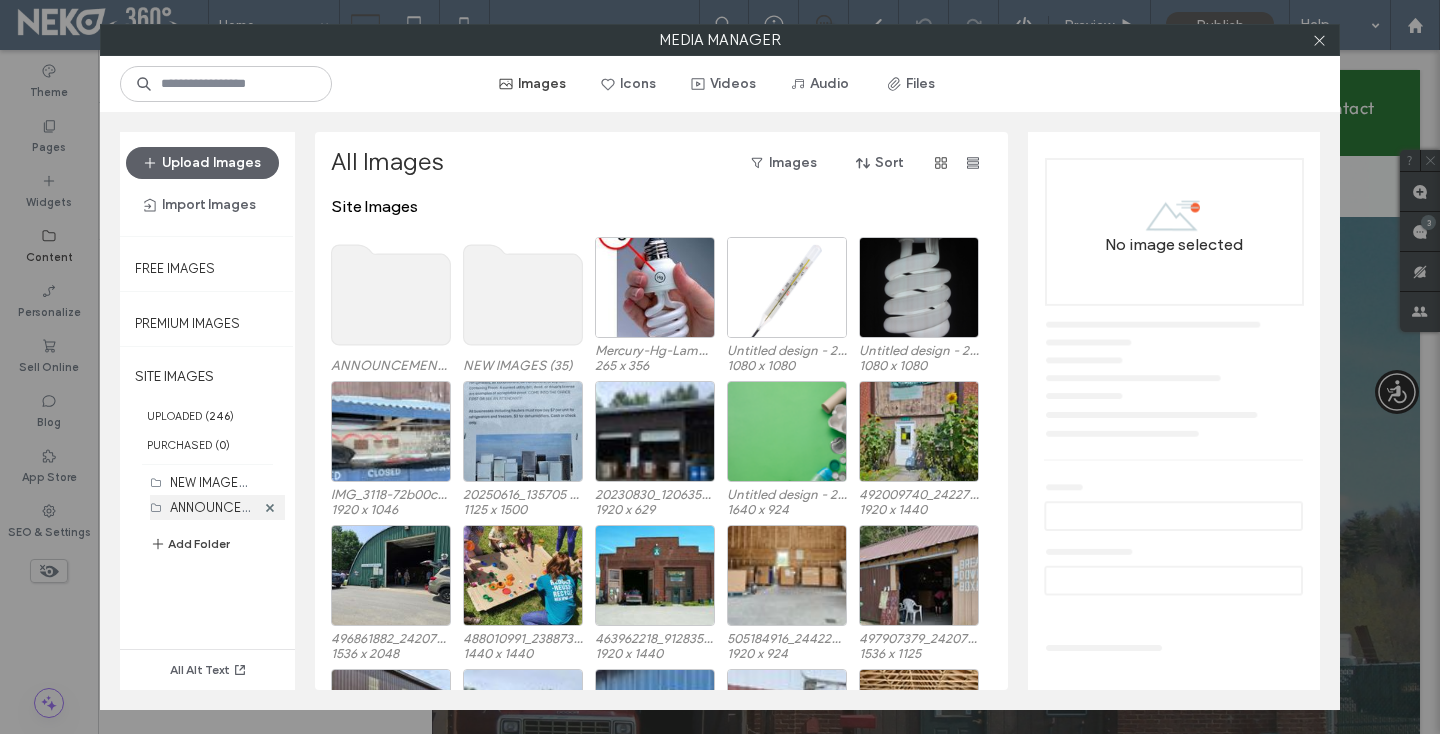 click on "ANNOUNCEMENTS (1)" at bounding box center (212, 507) 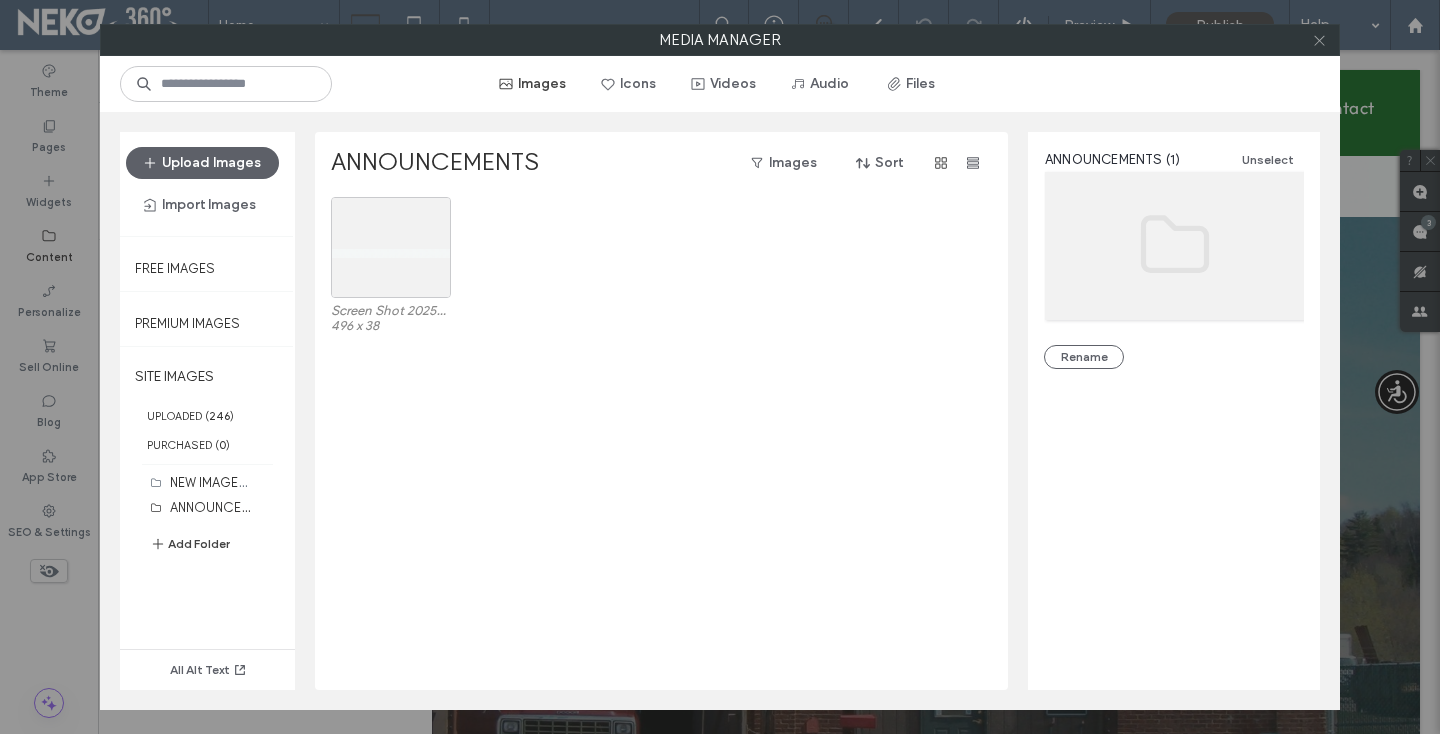 click 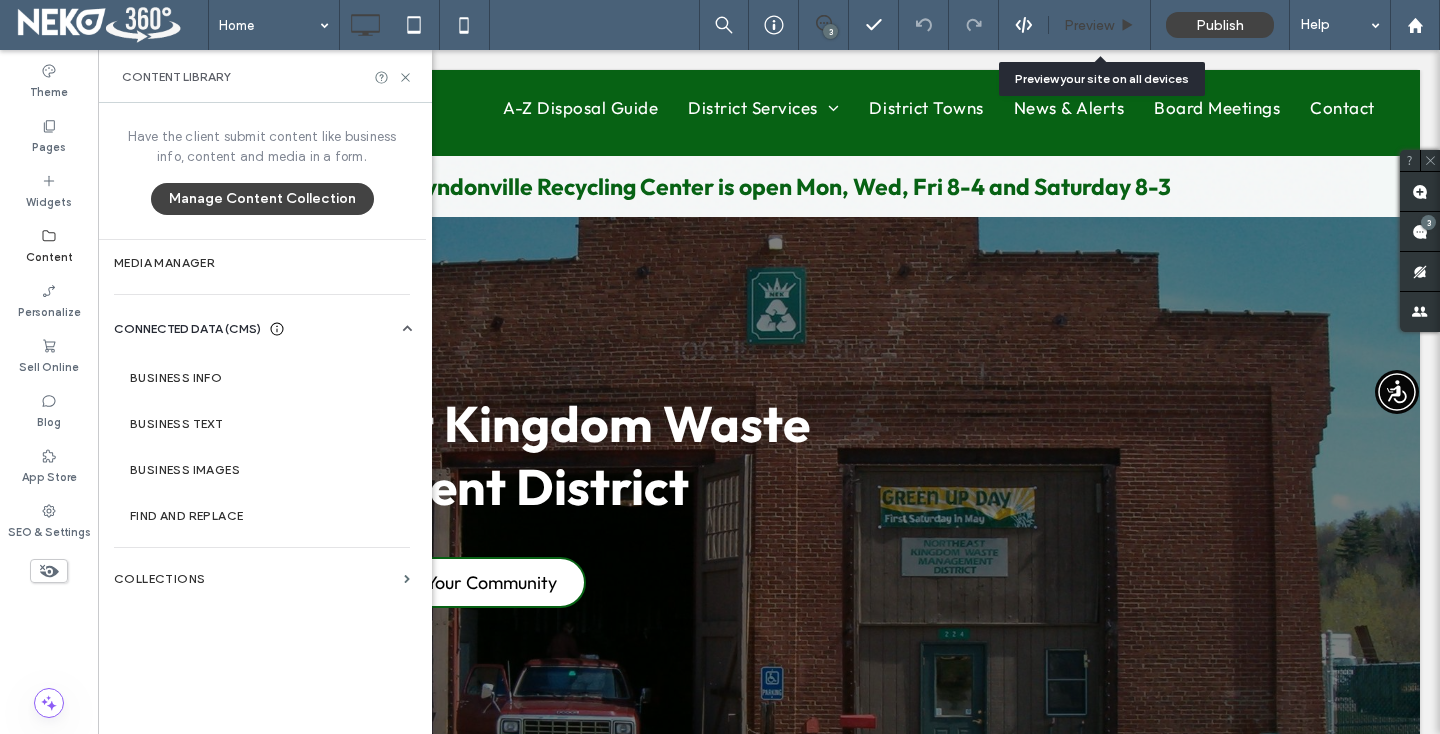 click on "Preview" at bounding box center (1089, 25) 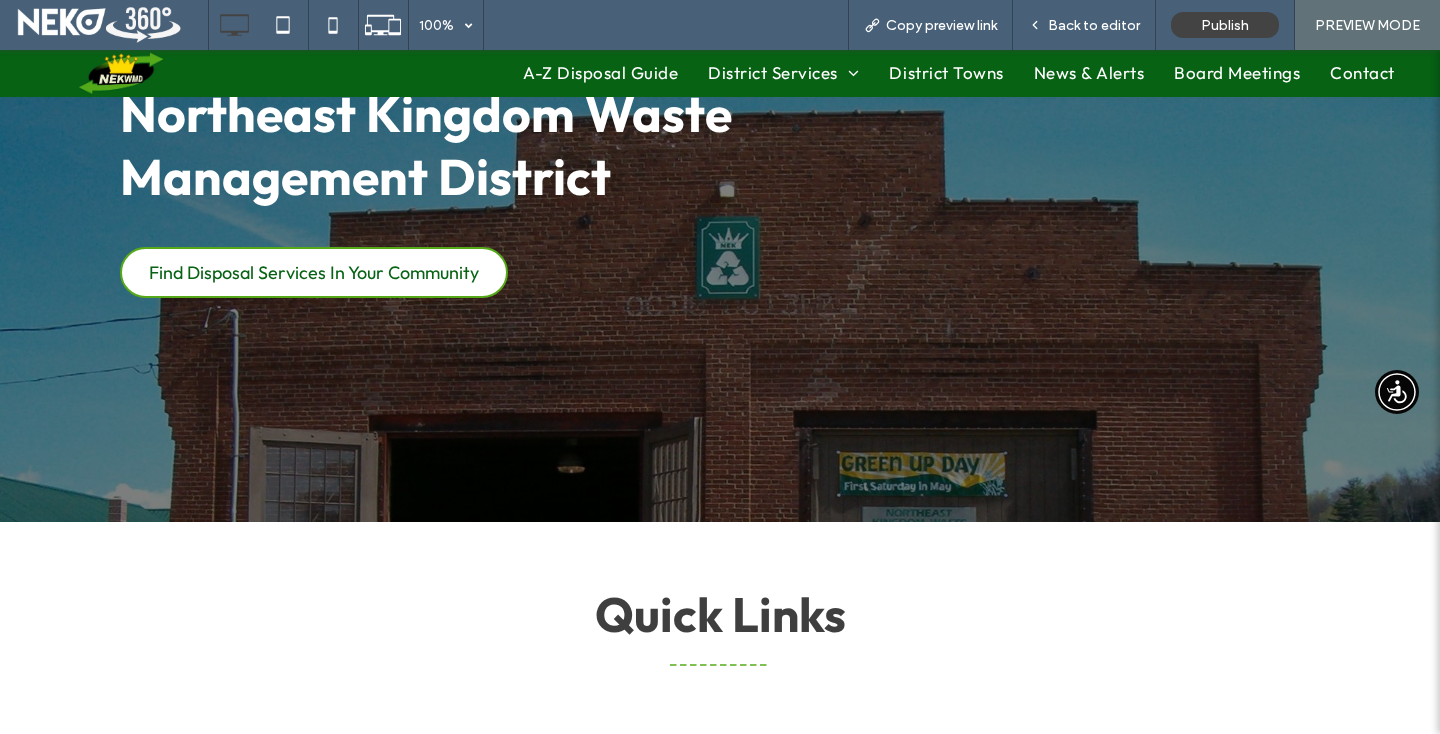 scroll, scrollTop: 116, scrollLeft: 0, axis: vertical 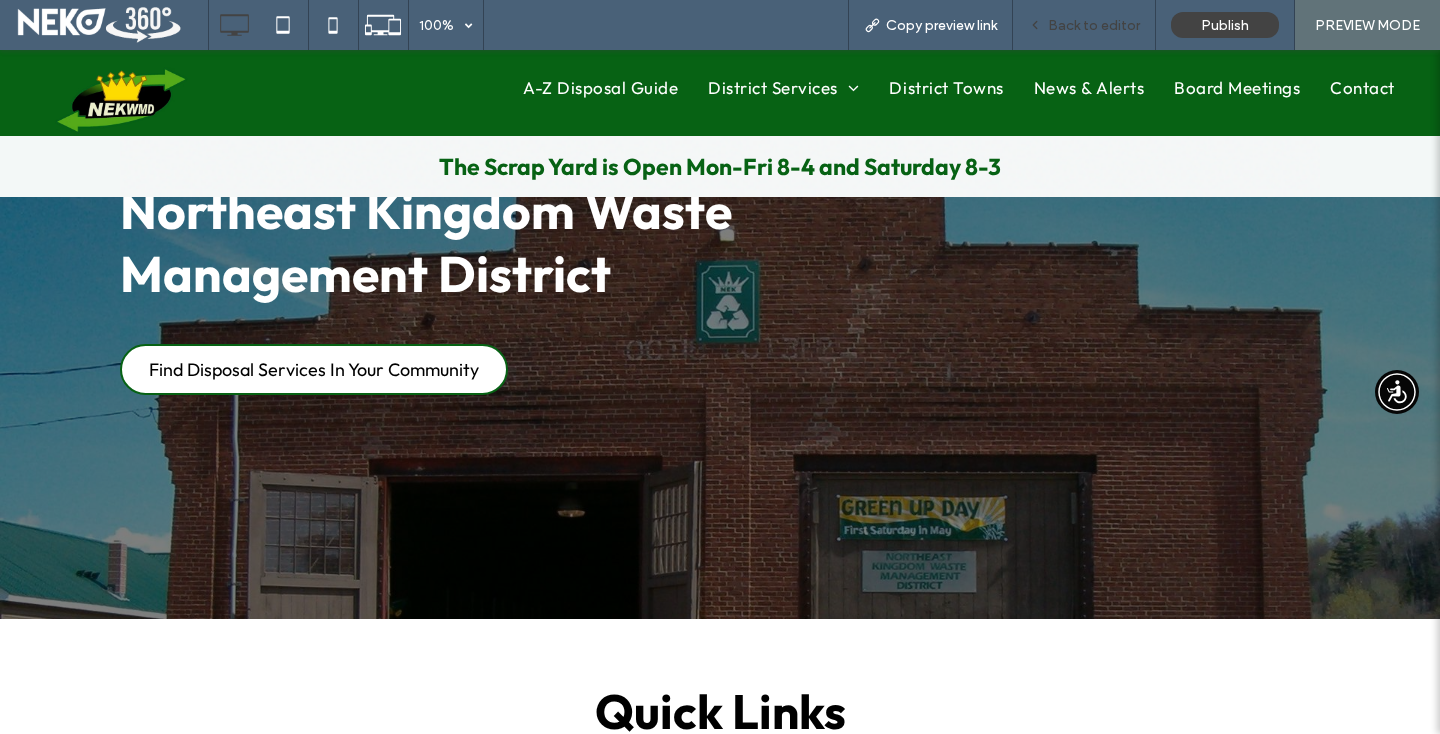 click on "Back to editor" at bounding box center (1094, 25) 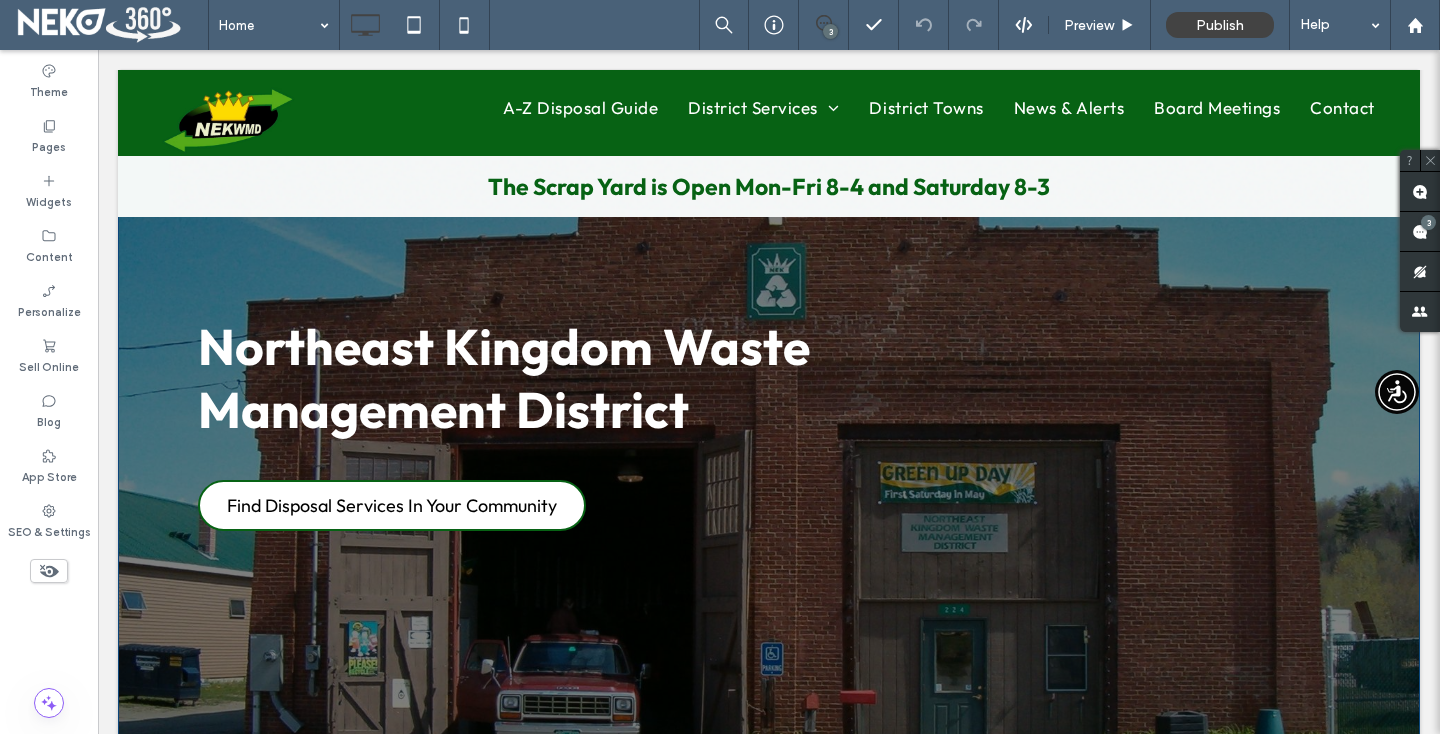 scroll, scrollTop: 0, scrollLeft: 0, axis: both 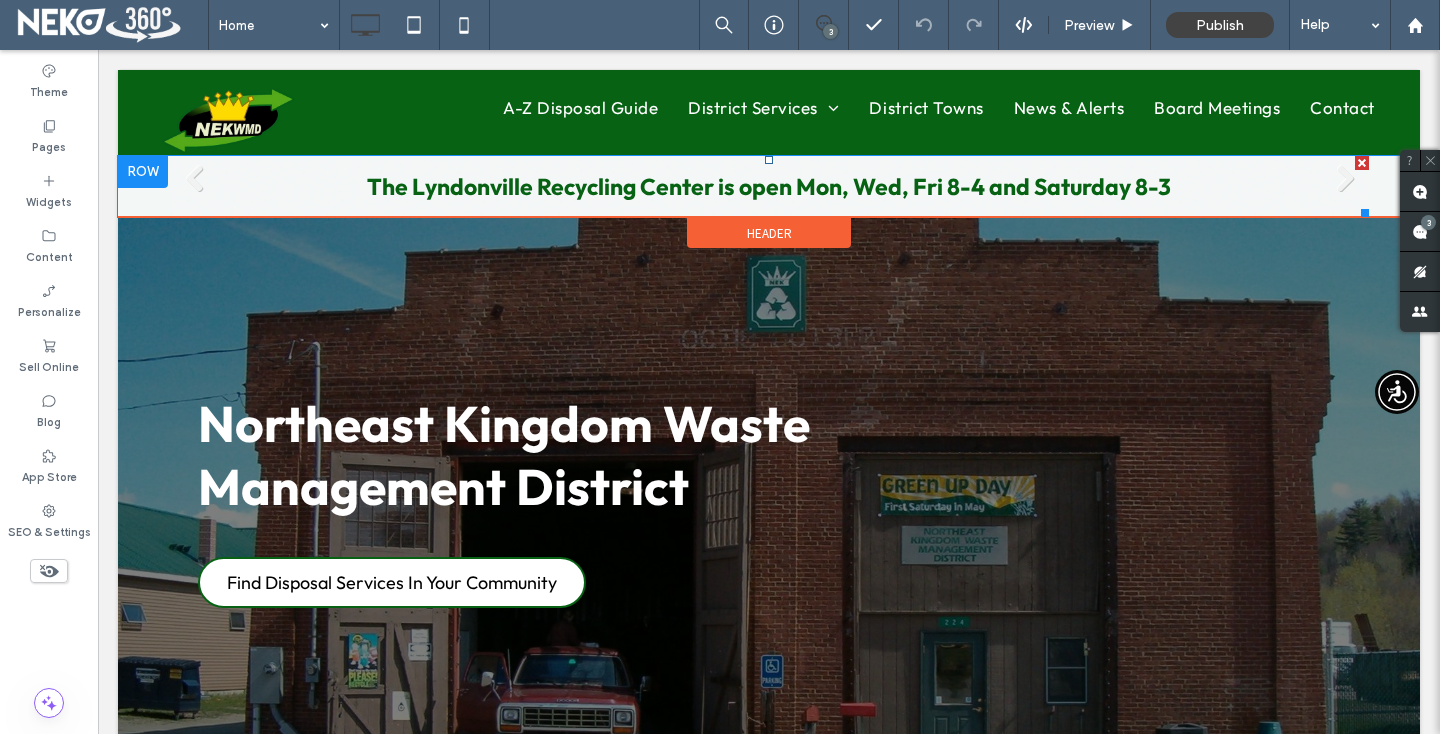 click on "The Lyndonville Recycling Center is open Mon, Wed, Fri 8-4 and Saturday 8-3
Click Here For Details" at bounding box center [769, 186] 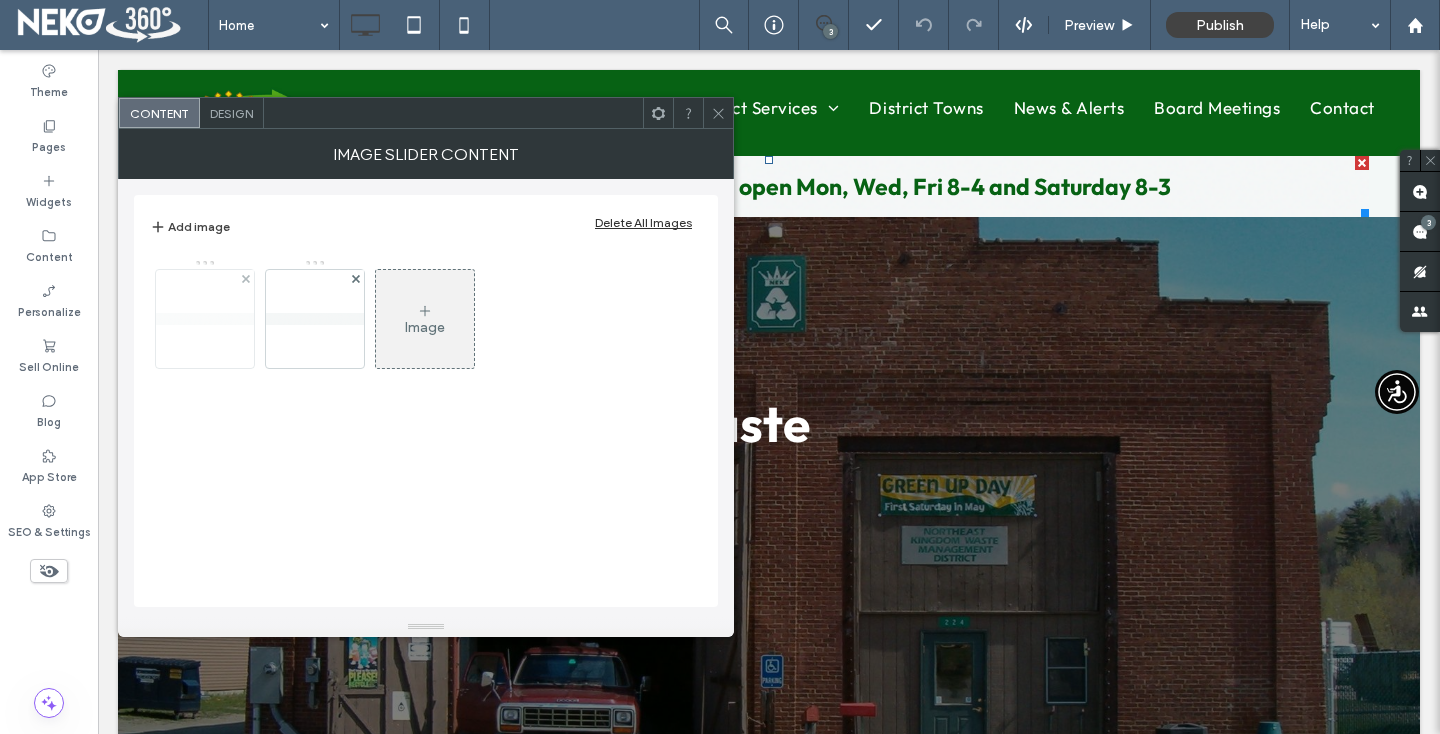 click at bounding box center (205, 319) 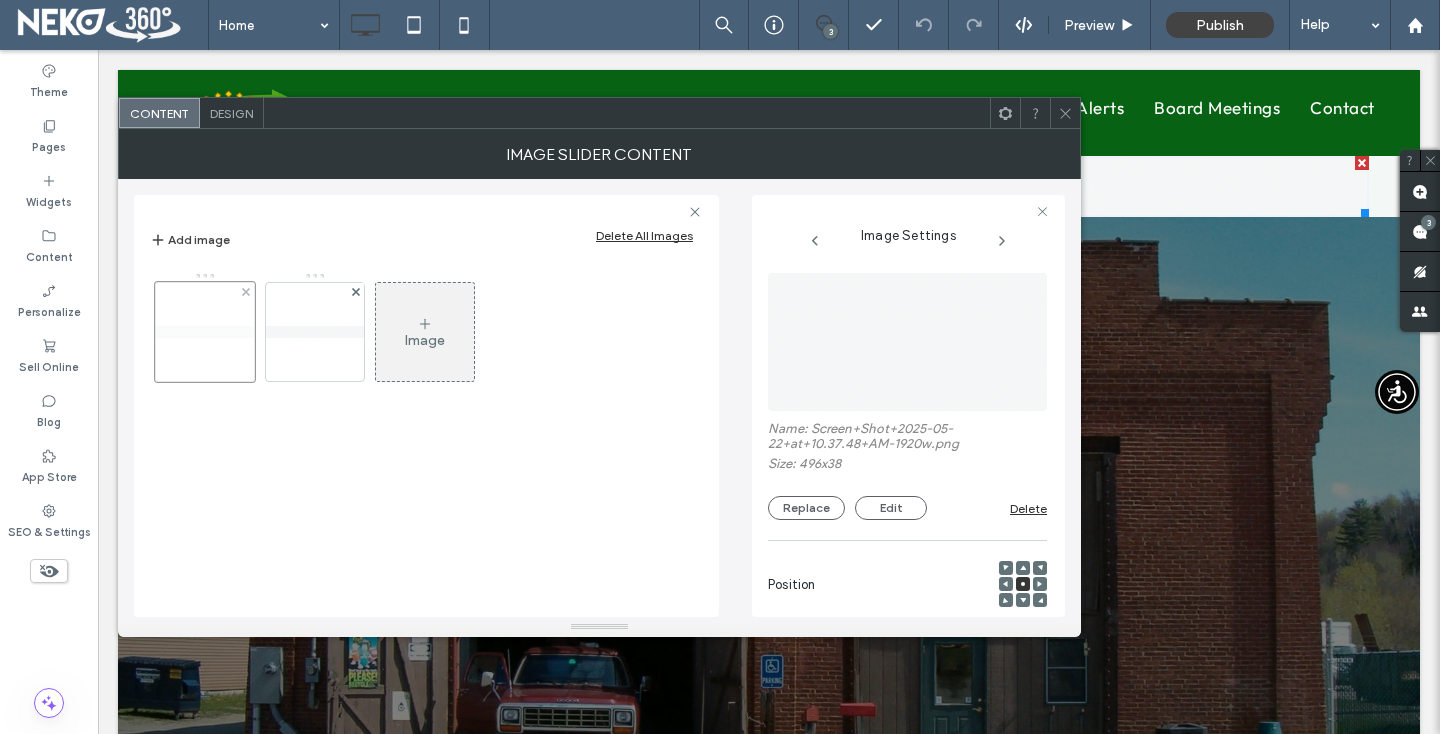 scroll, scrollTop: 0, scrollLeft: 2, axis: horizontal 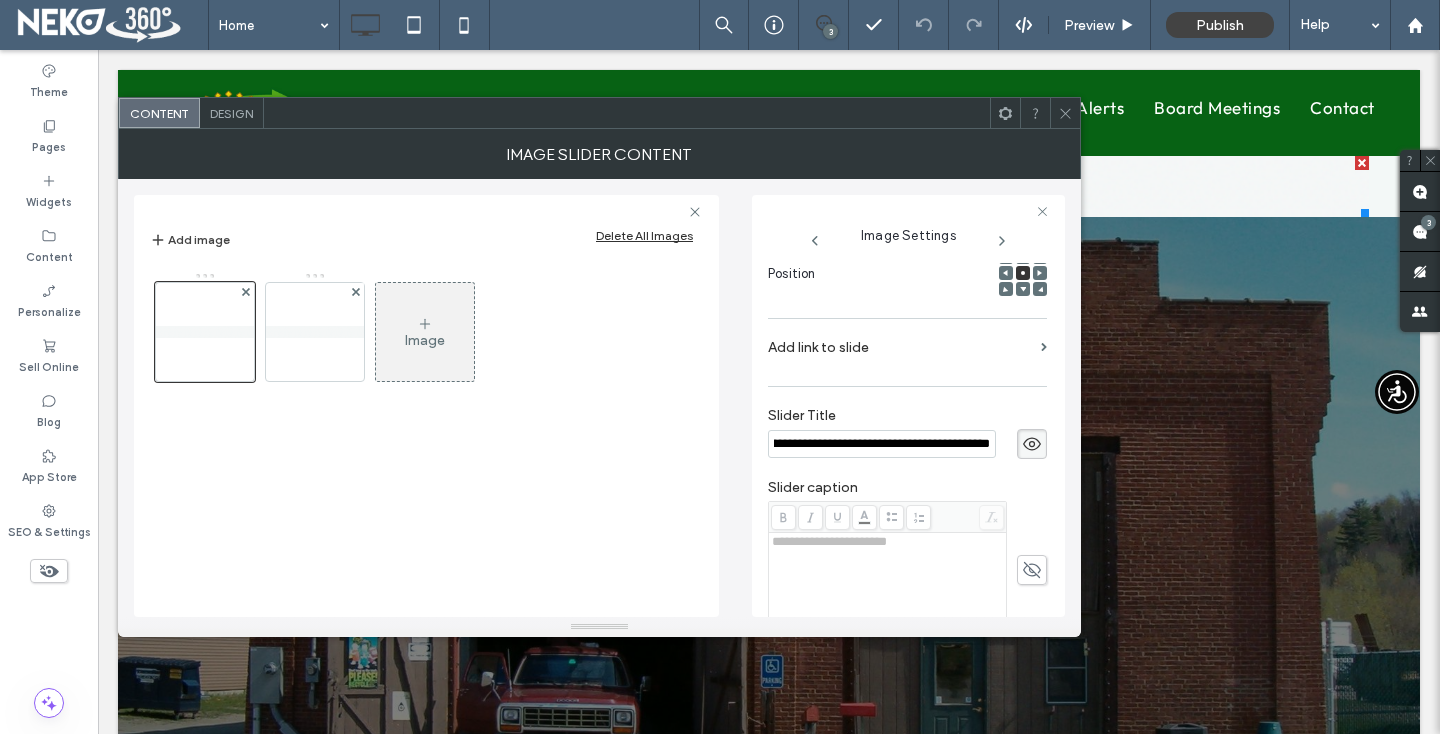 click on "**********" at bounding box center (882, 444) 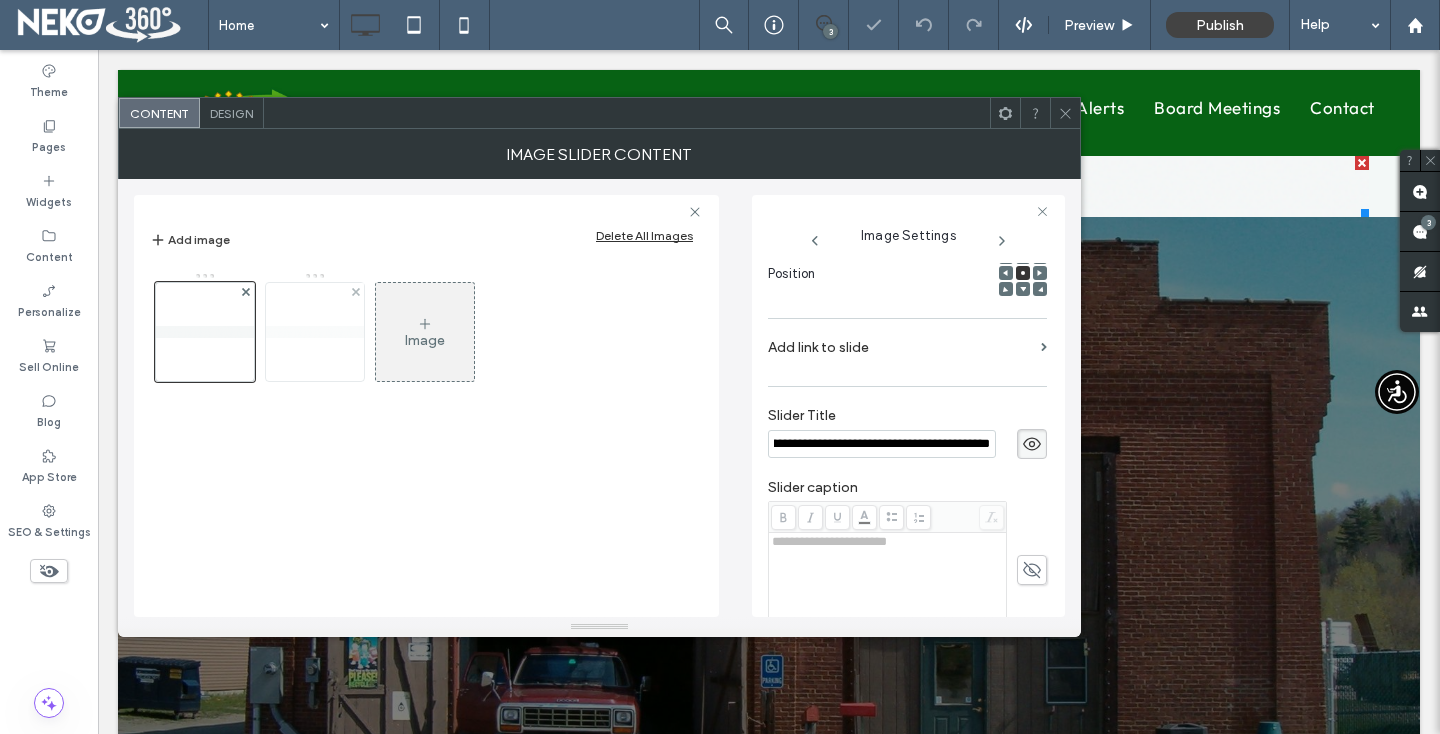 click at bounding box center [315, 332] 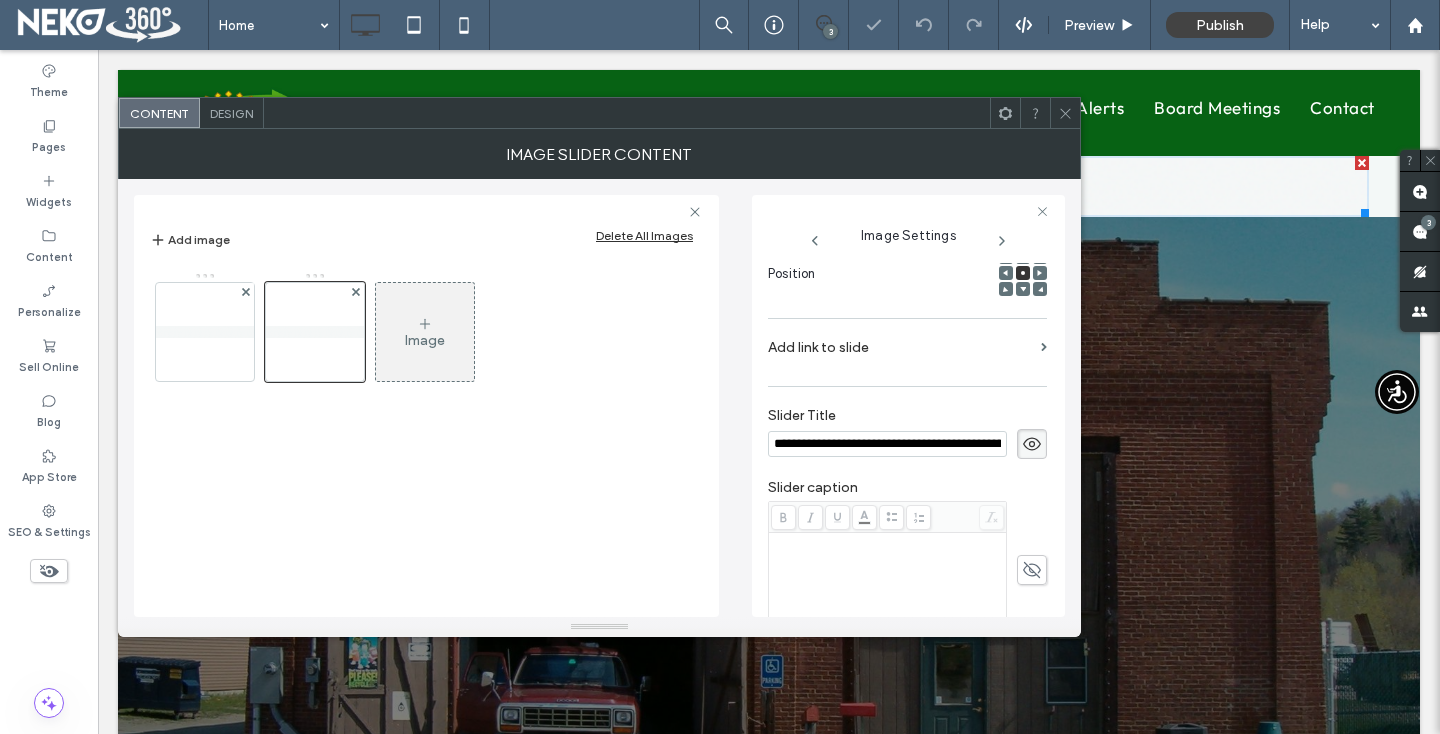 scroll, scrollTop: 0, scrollLeft: 244, axis: horizontal 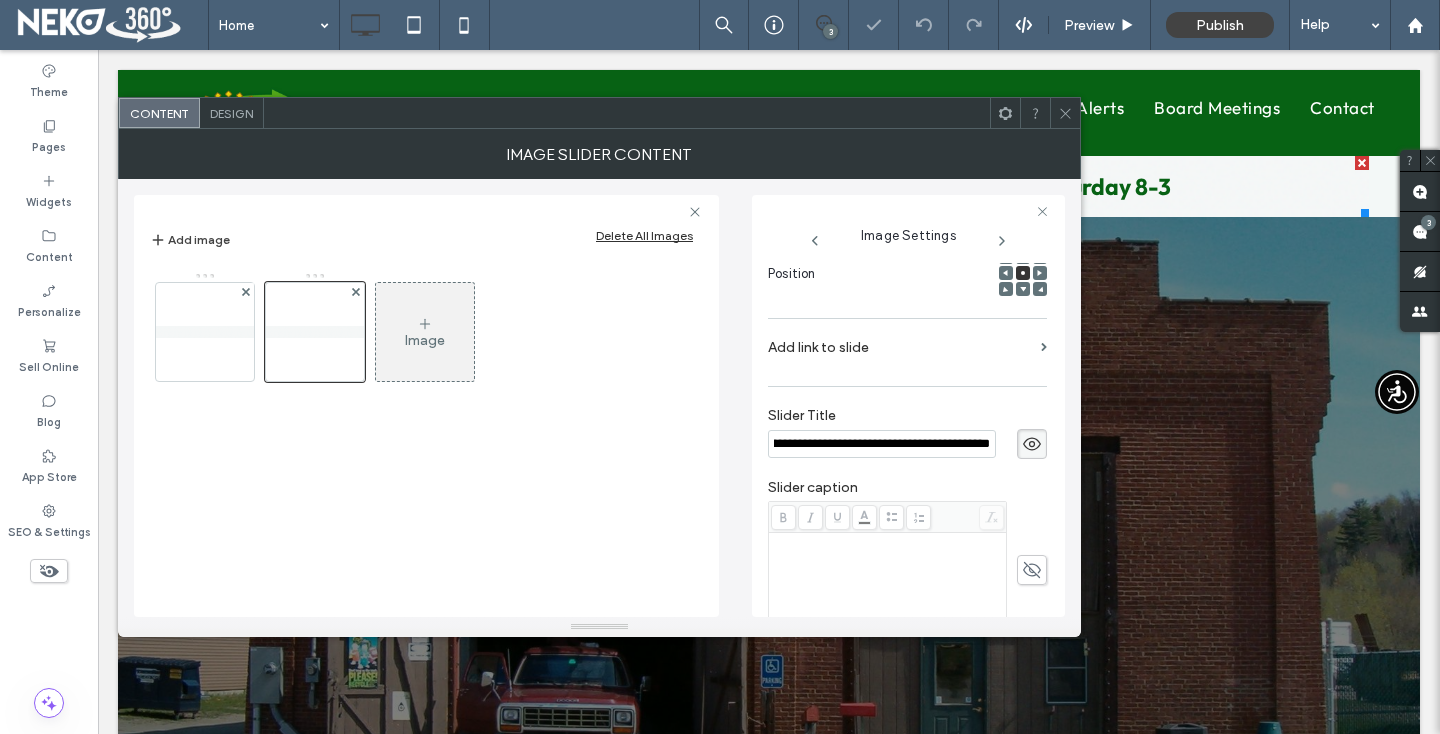 click on "**********" at bounding box center [882, 444] 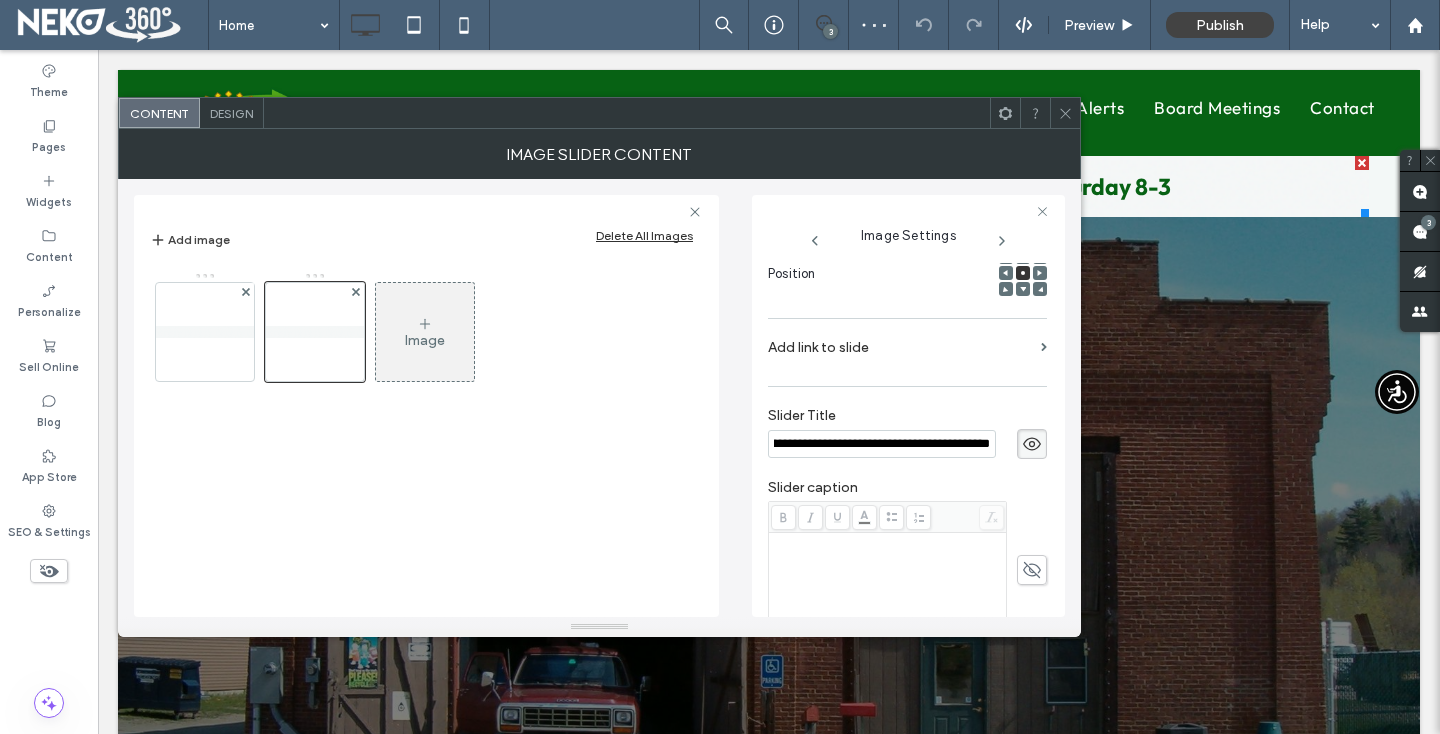 click on "**********" at bounding box center [882, 444] 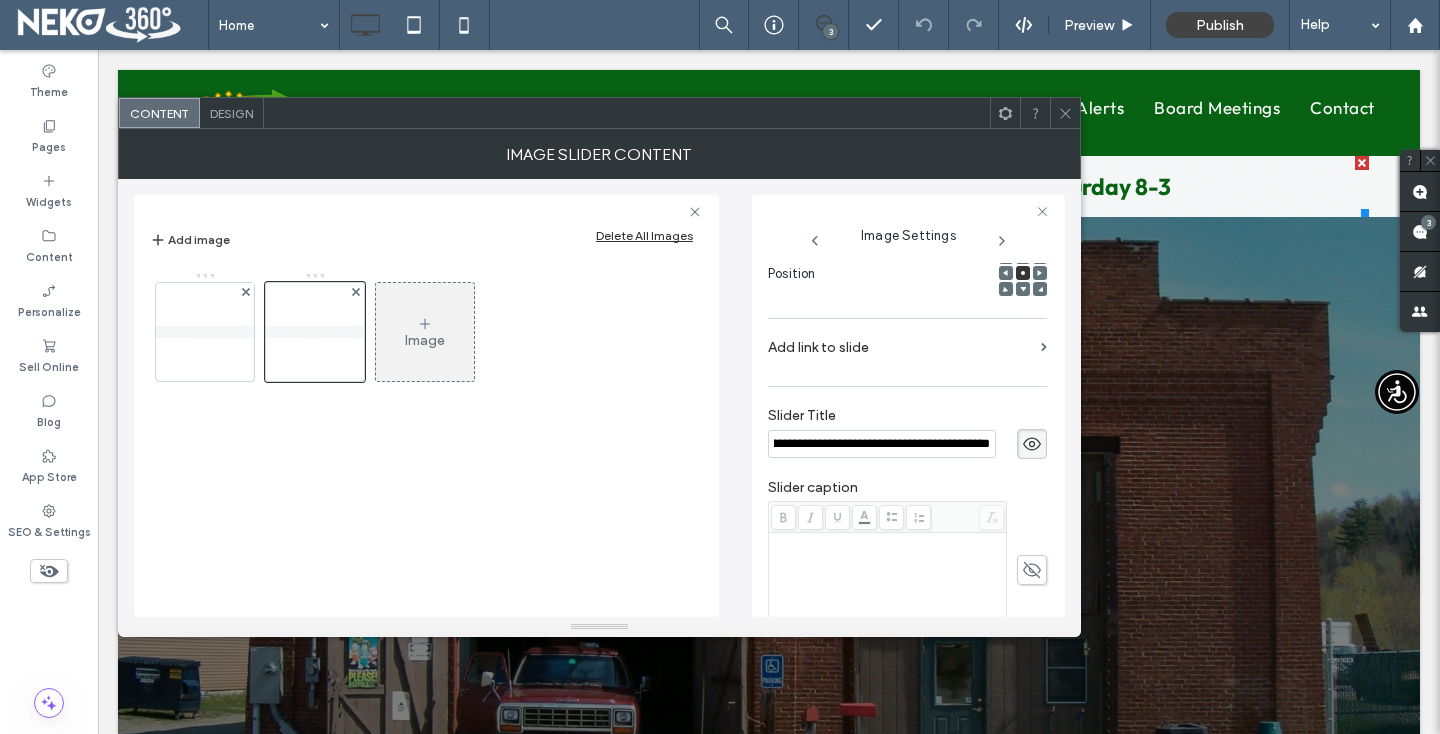 click on "**********" at bounding box center (882, 444) 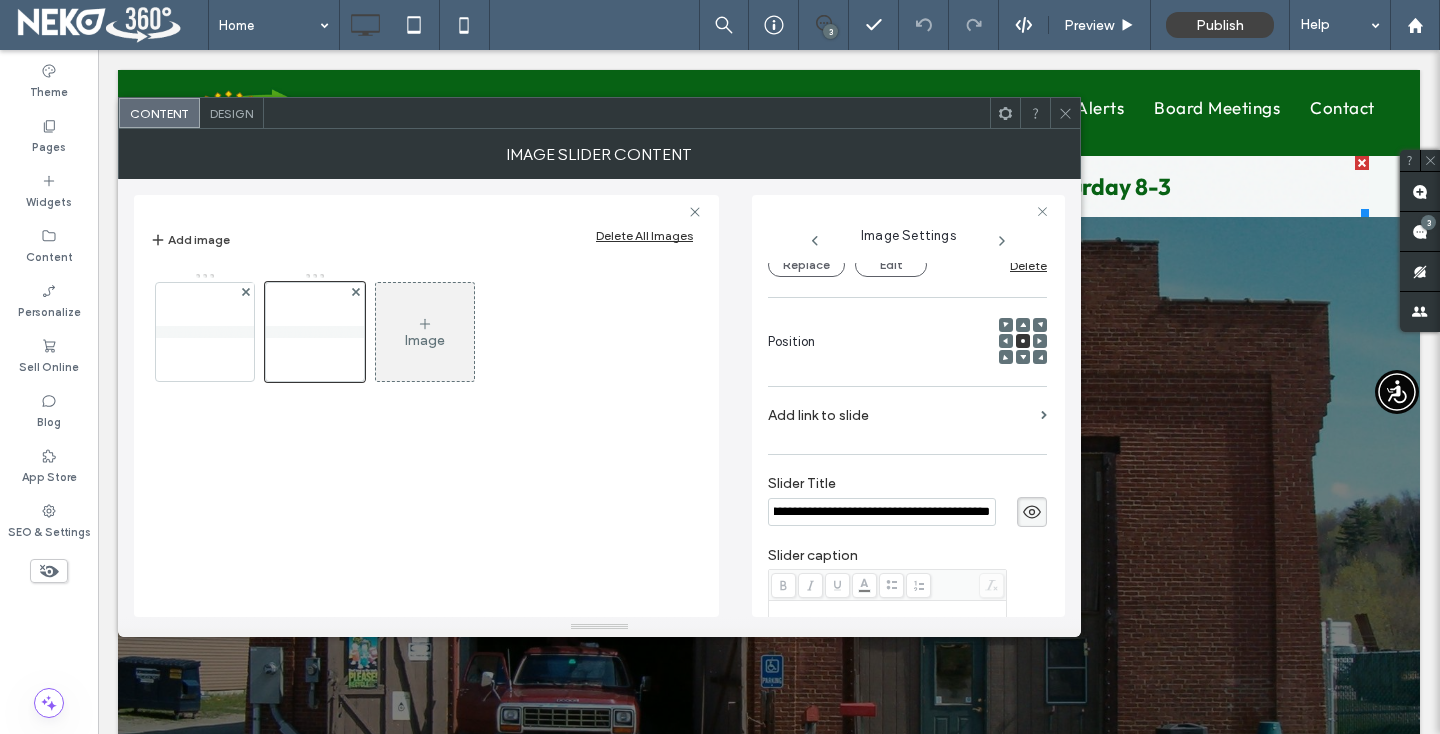 scroll, scrollTop: 49, scrollLeft: 0, axis: vertical 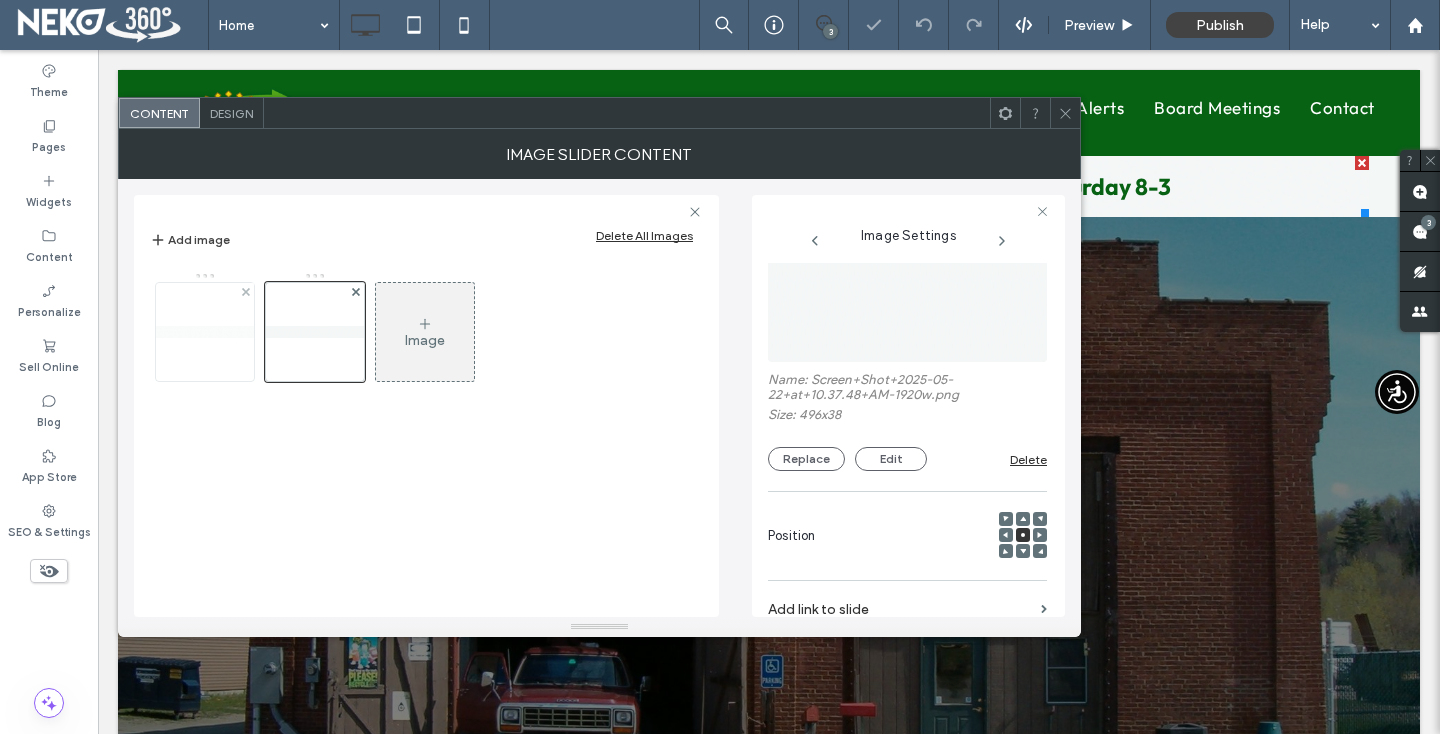 click at bounding box center [205, 332] 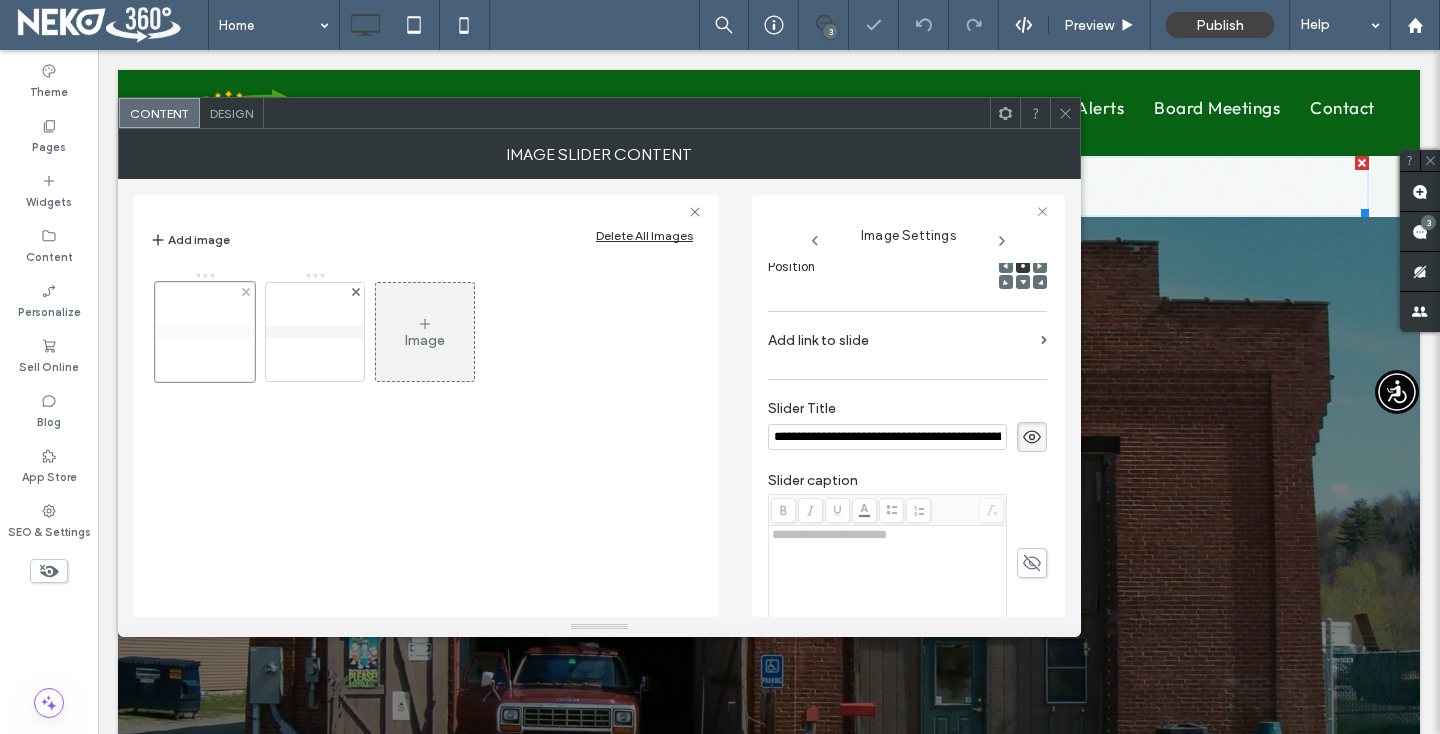 scroll, scrollTop: 0, scrollLeft: 103, axis: horizontal 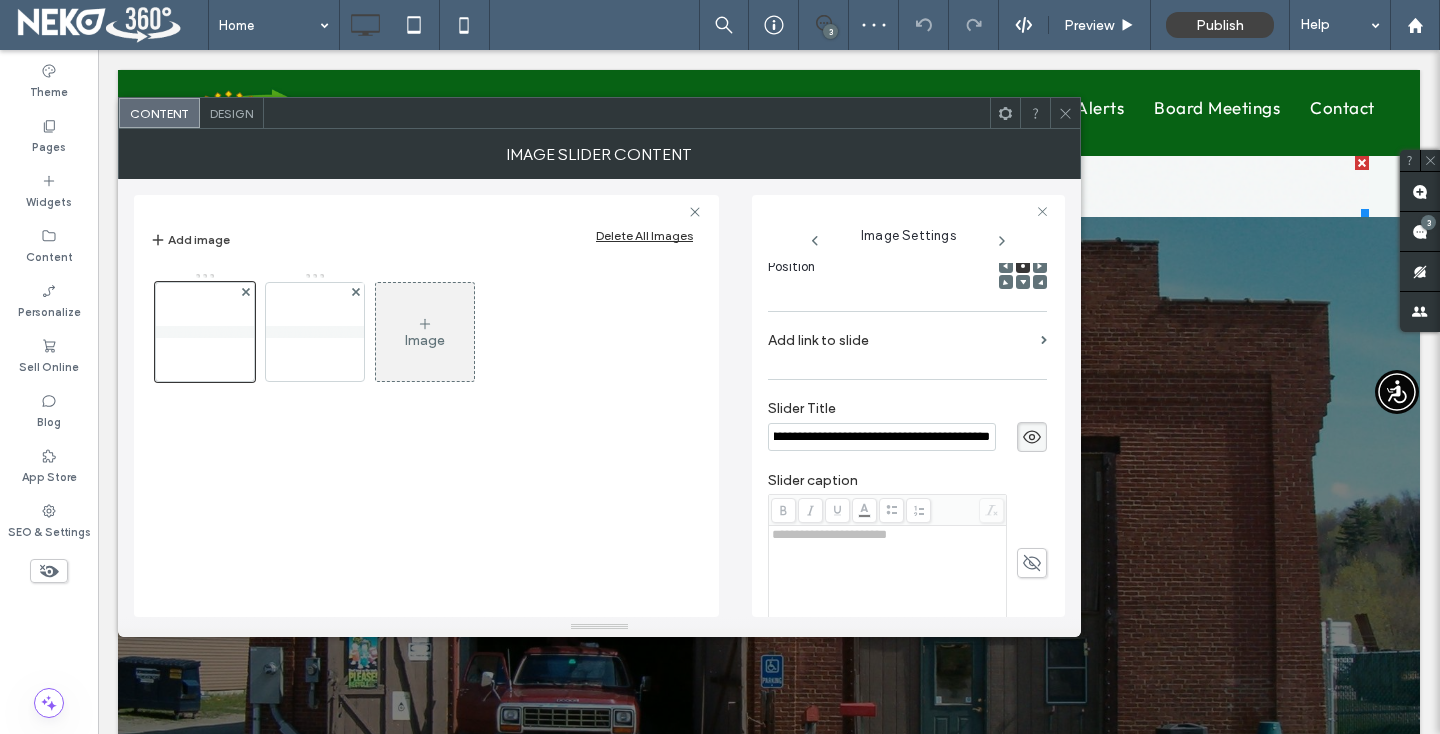 click on "Image" at bounding box center [426, 434] 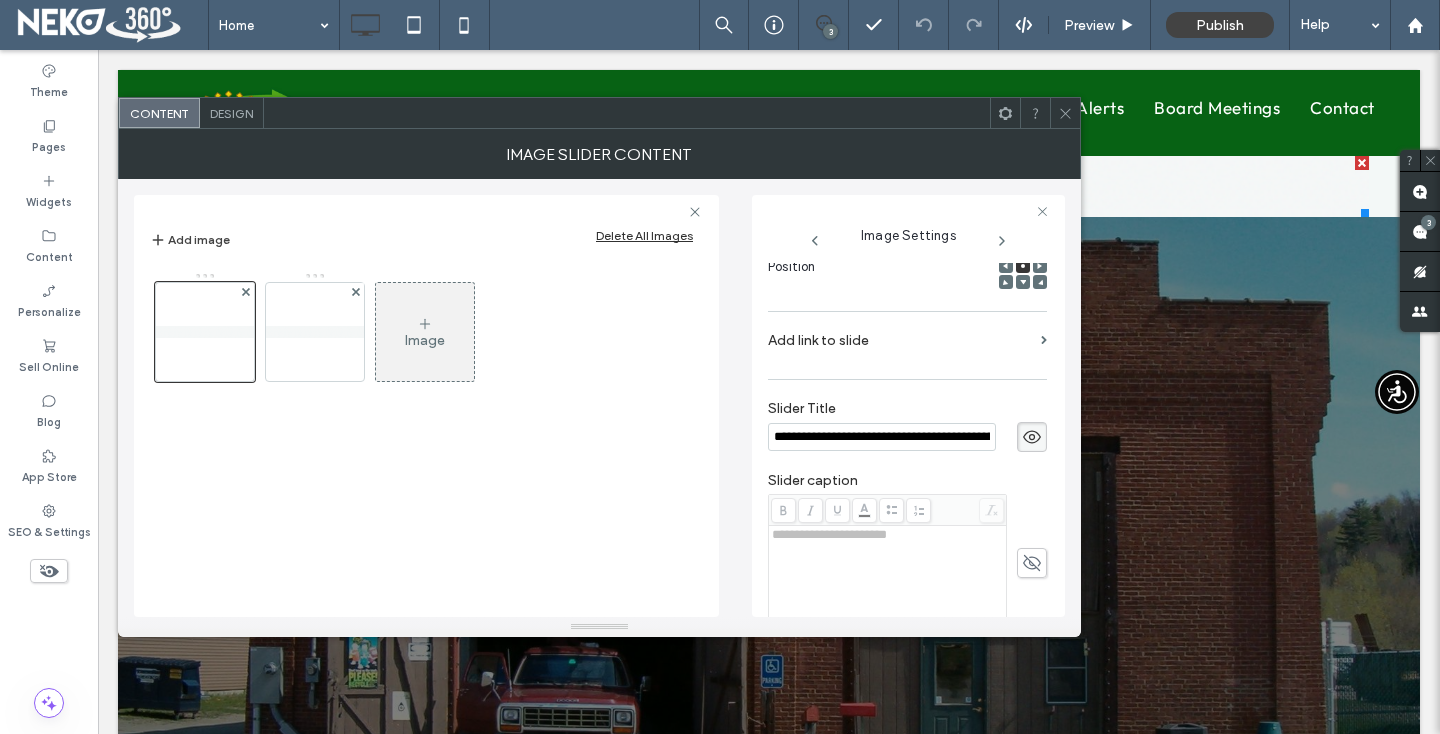 click on "Image" at bounding box center (425, 340) 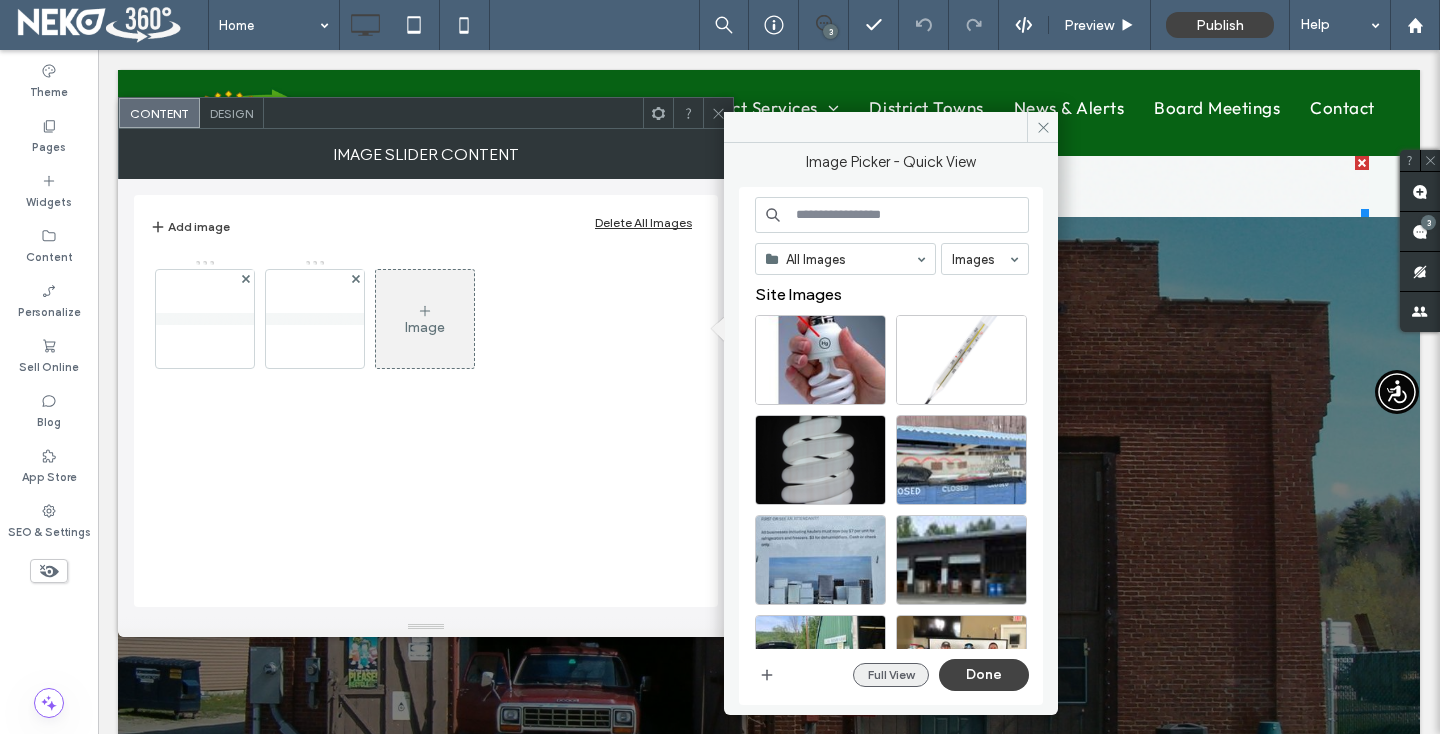 click on "Full View" at bounding box center [891, 675] 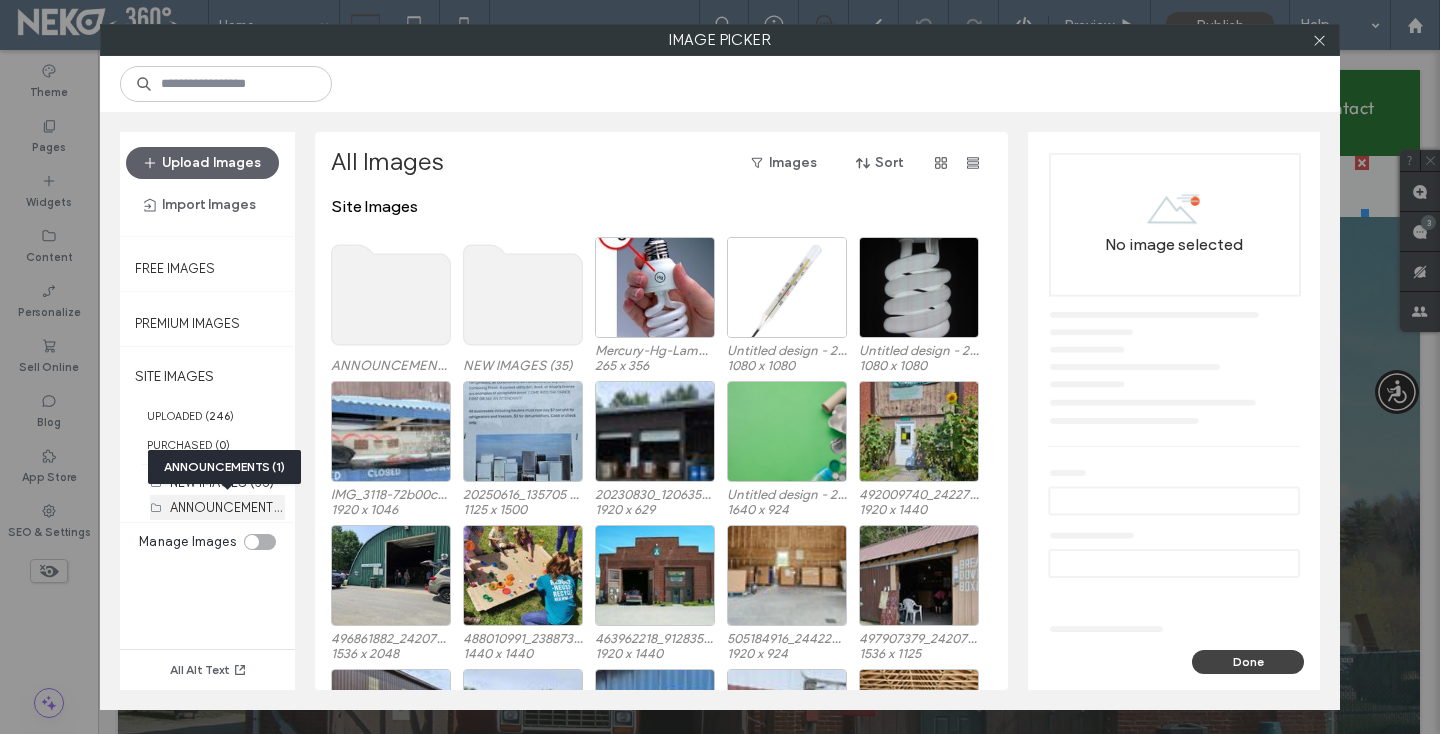click on "ANNOUNCEMENTS (1)" at bounding box center [234, 506] 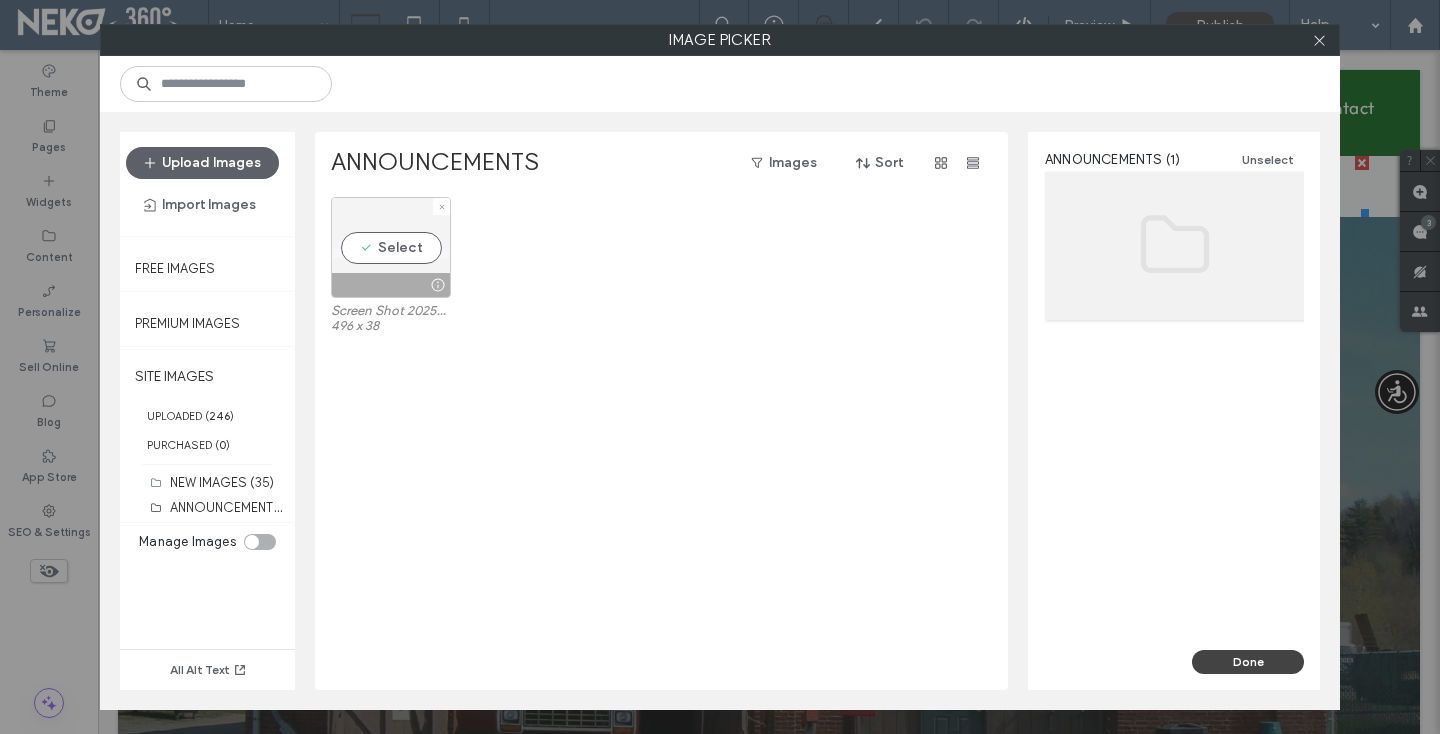 click on "Select" at bounding box center [391, 247] 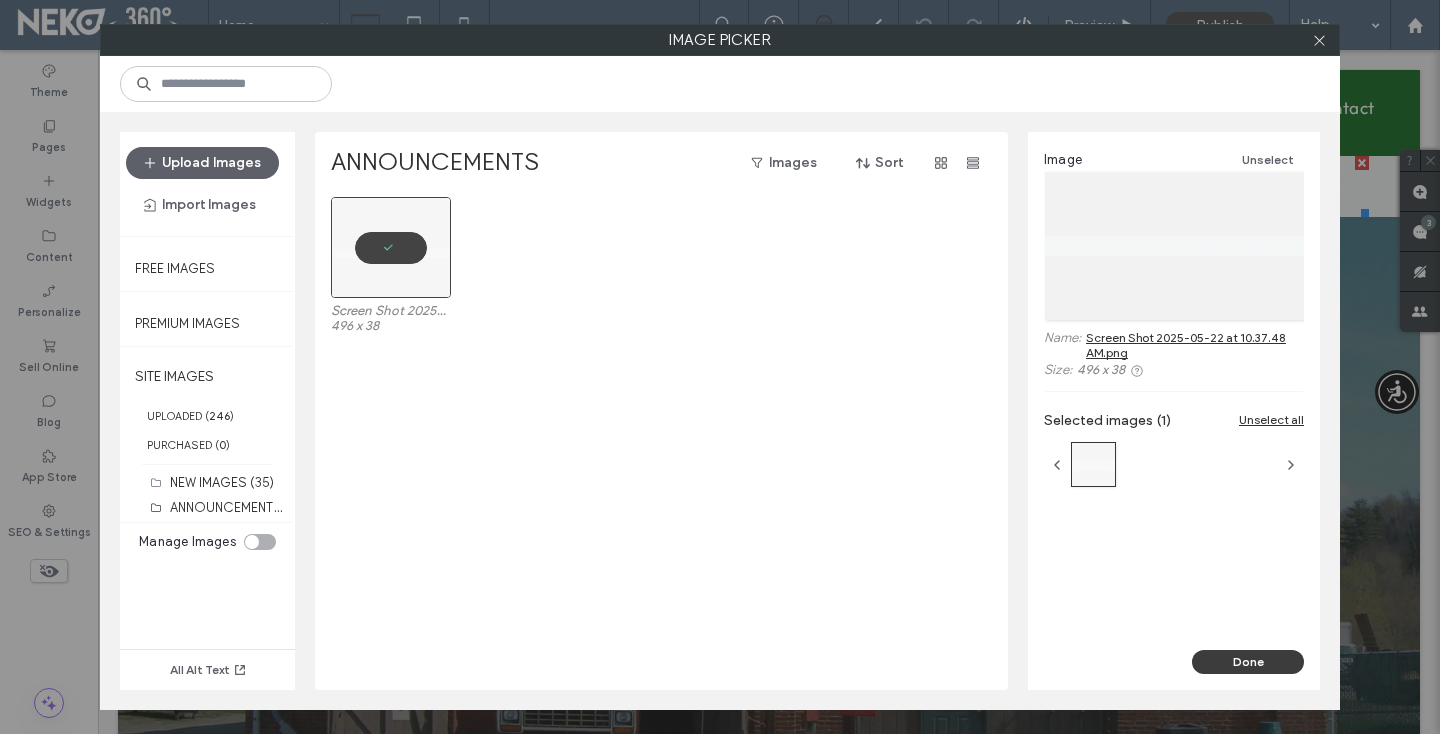 click on "Done" at bounding box center [1248, 662] 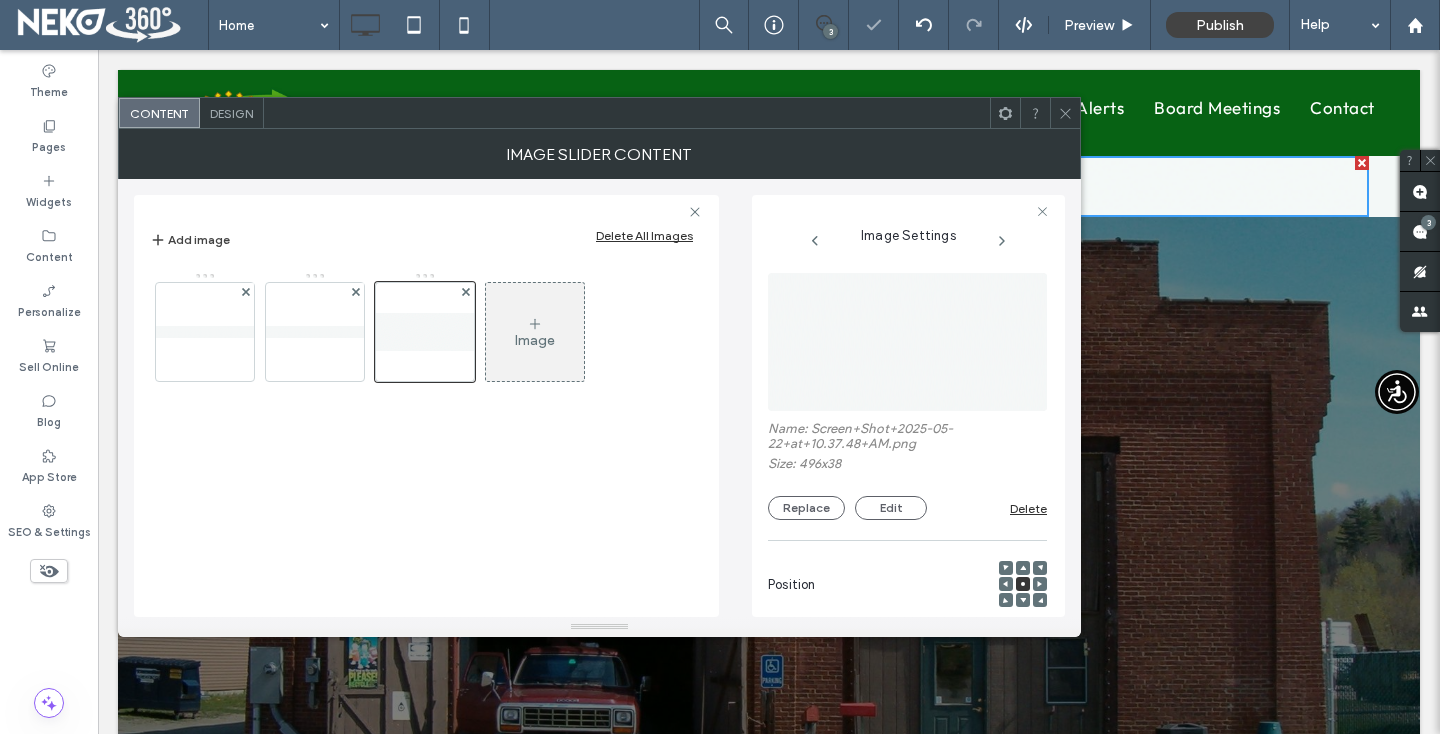 scroll, scrollTop: 0, scrollLeft: 26, axis: horizontal 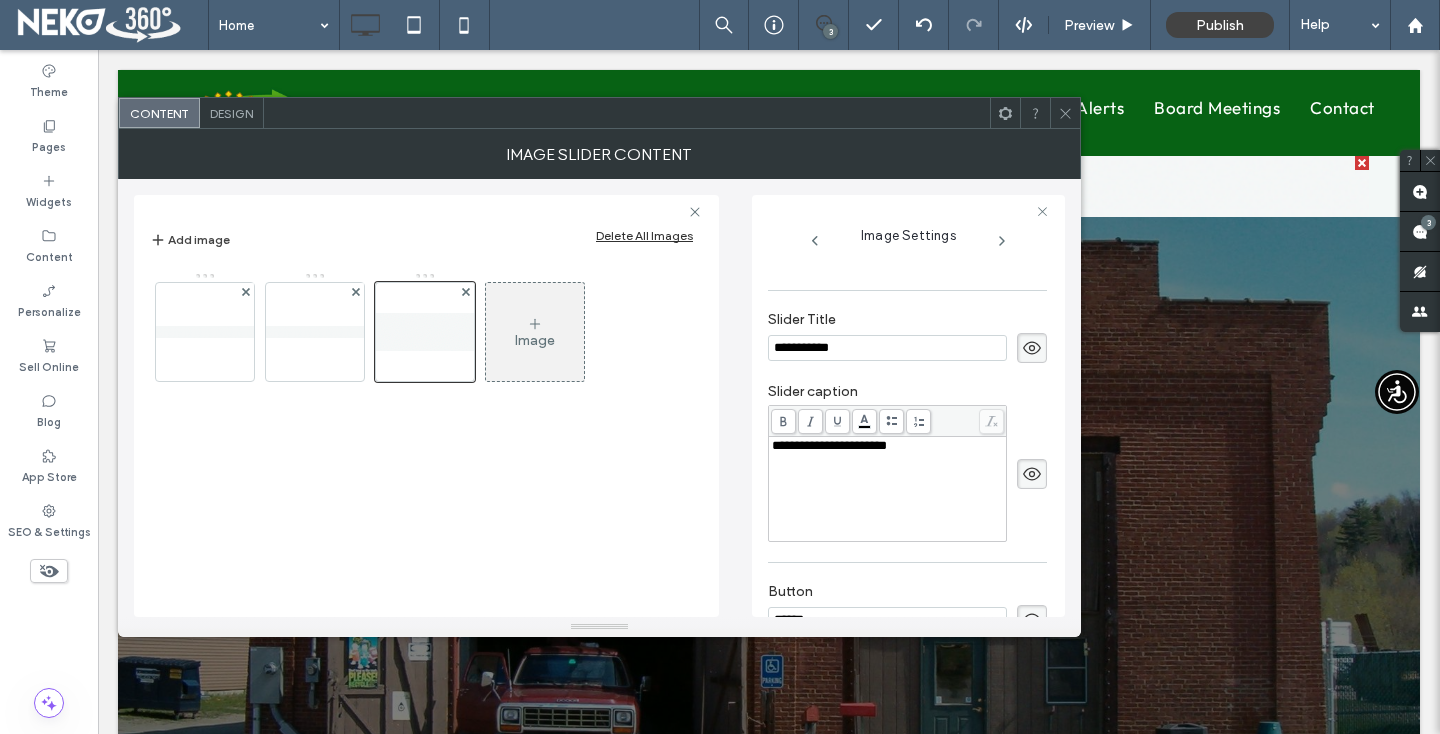 click 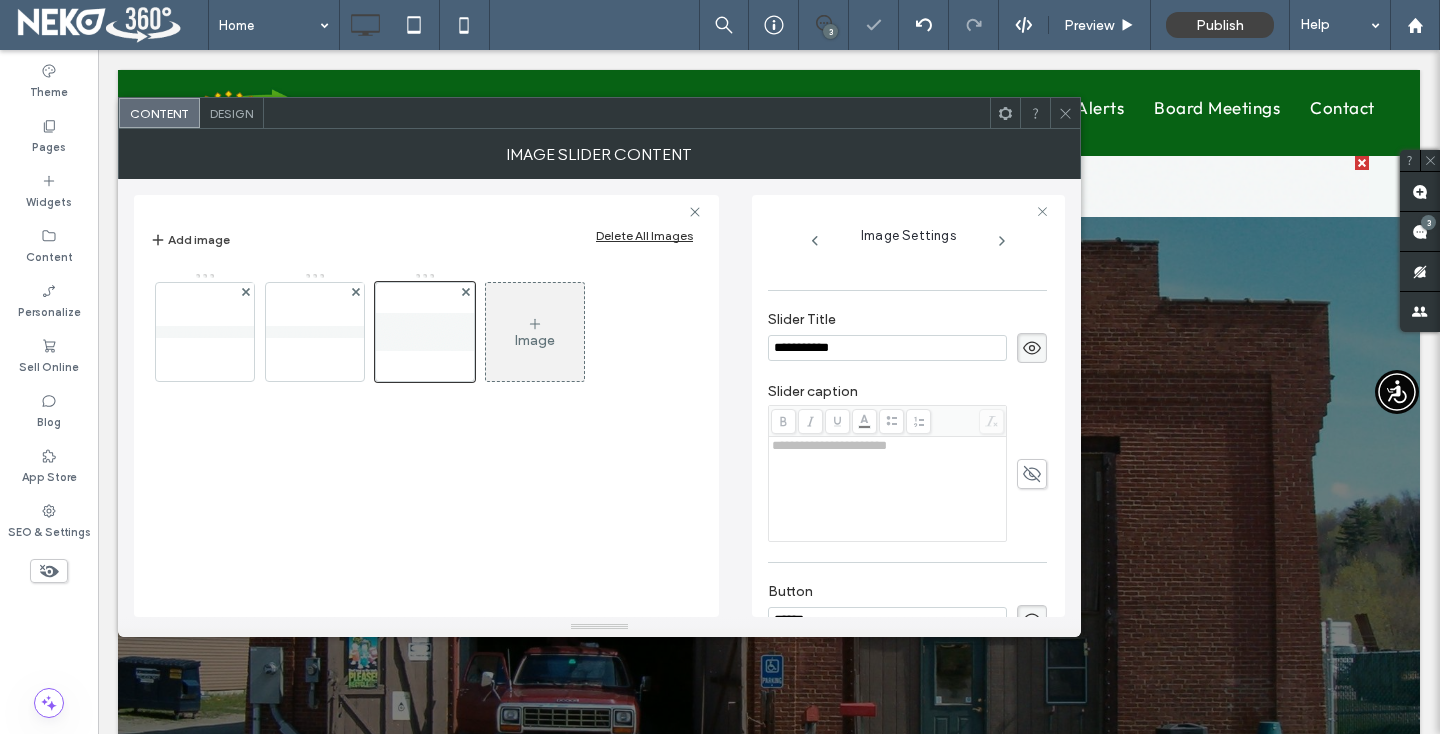 click on "**********" at bounding box center (887, 348) 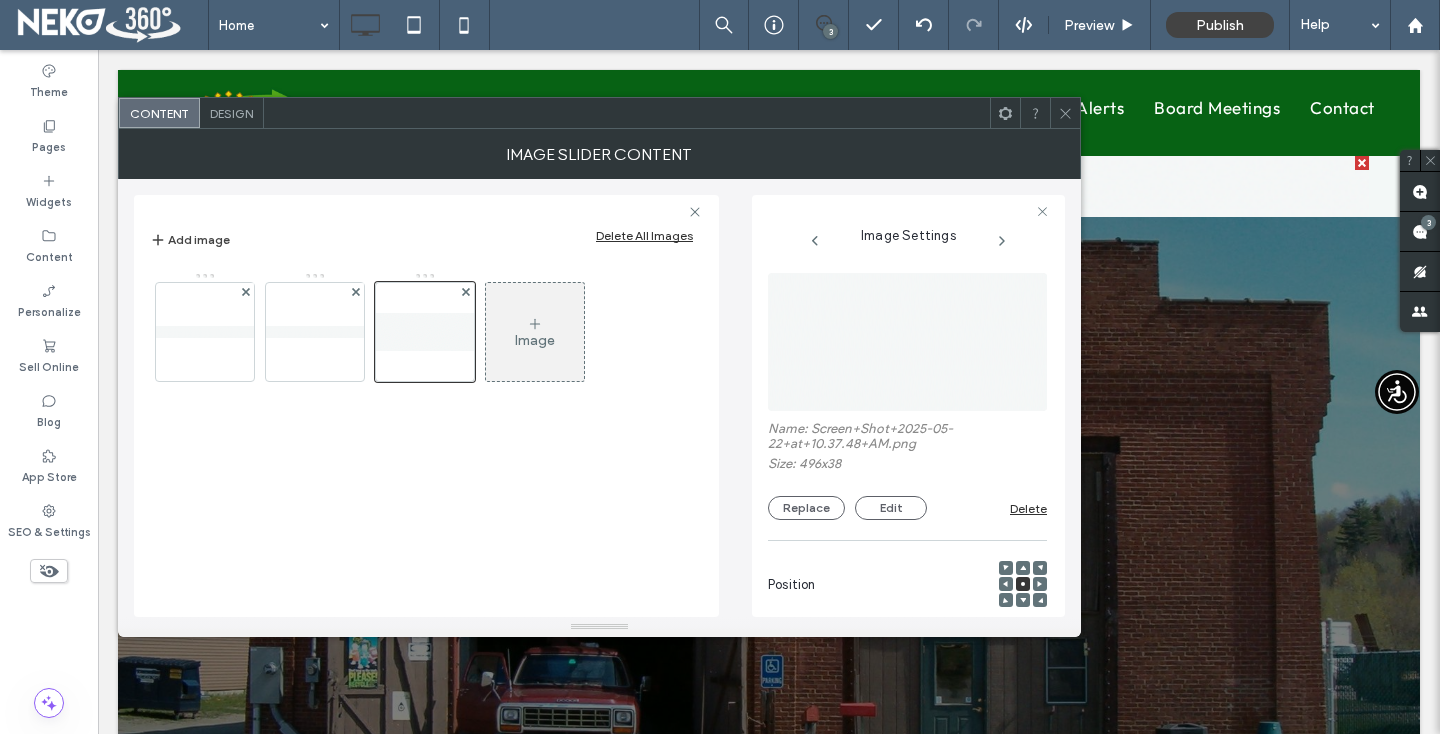 scroll, scrollTop: 0, scrollLeft: 0, axis: both 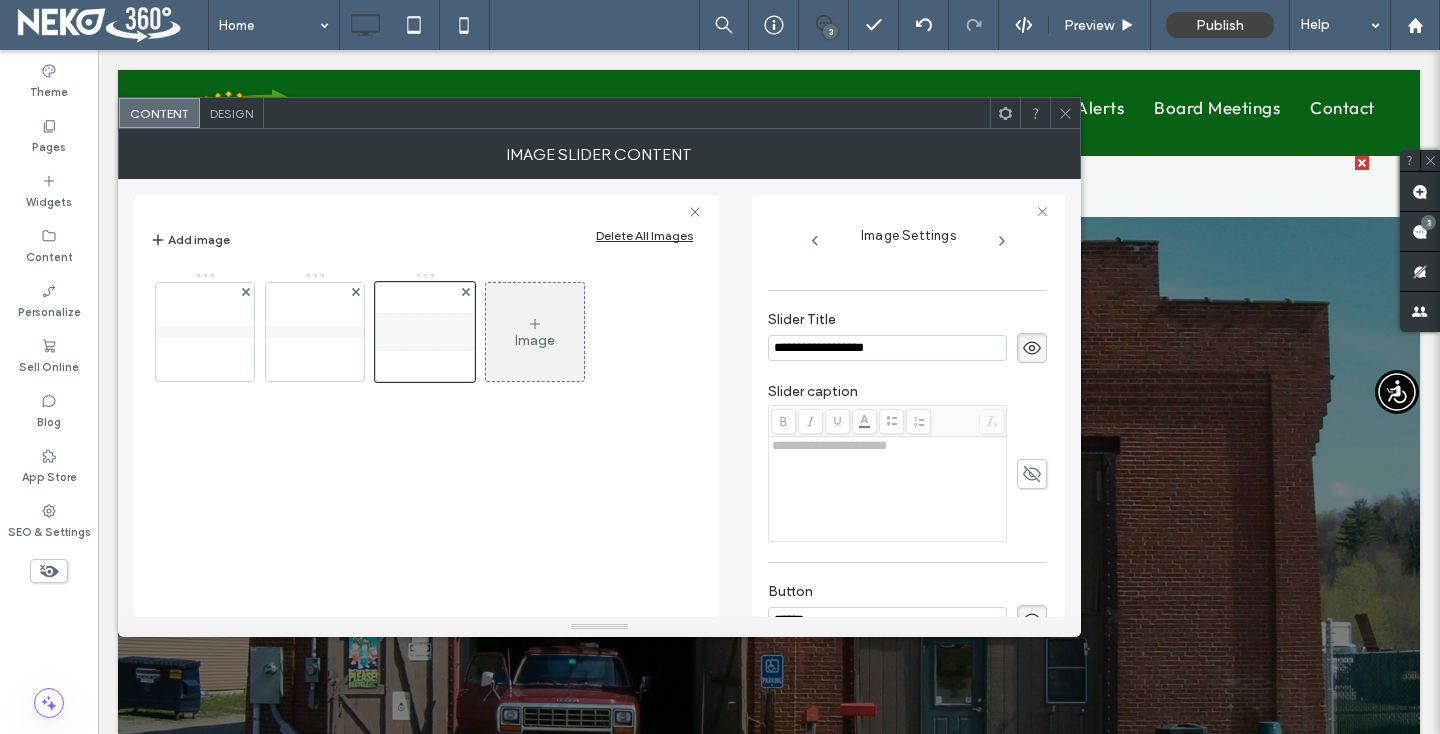 type on "**********" 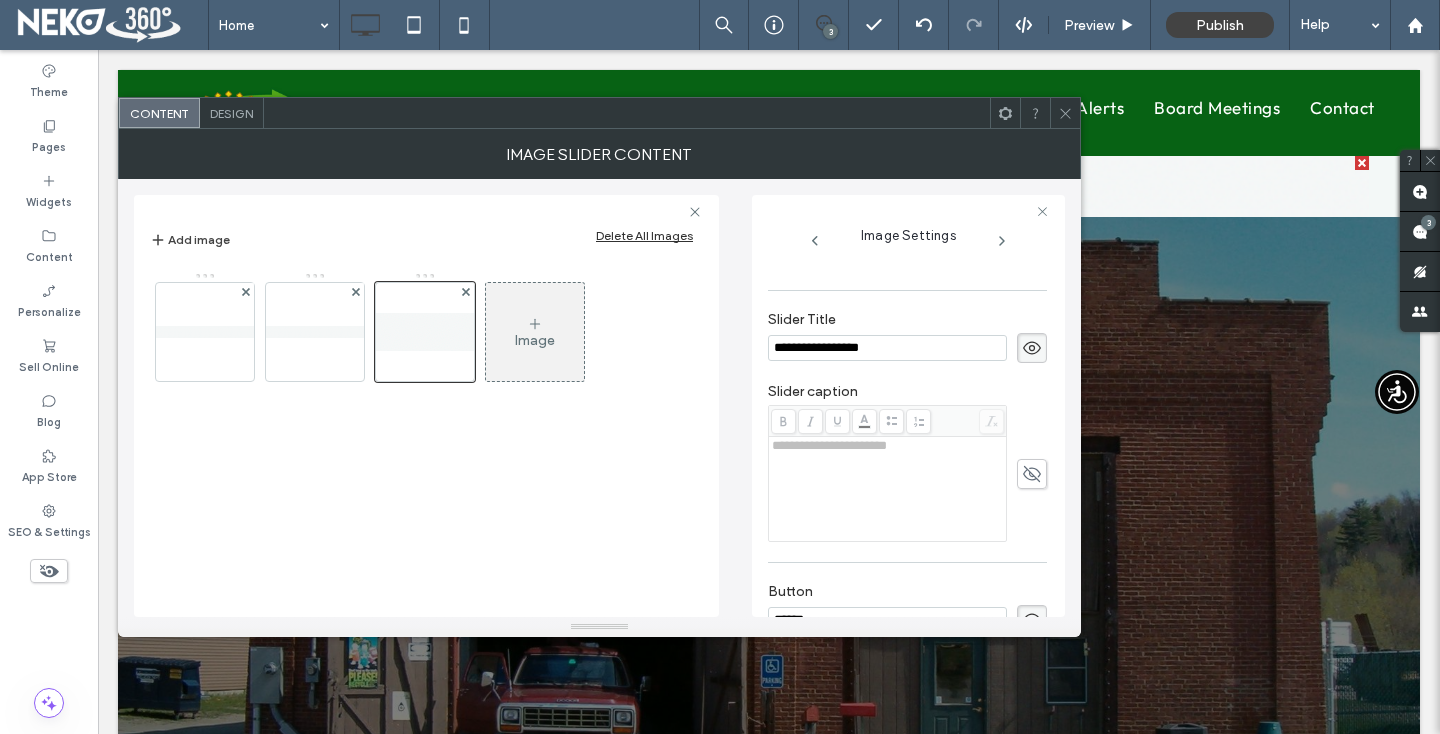 click on "Add image Delete All Images Image" at bounding box center (426, 406) 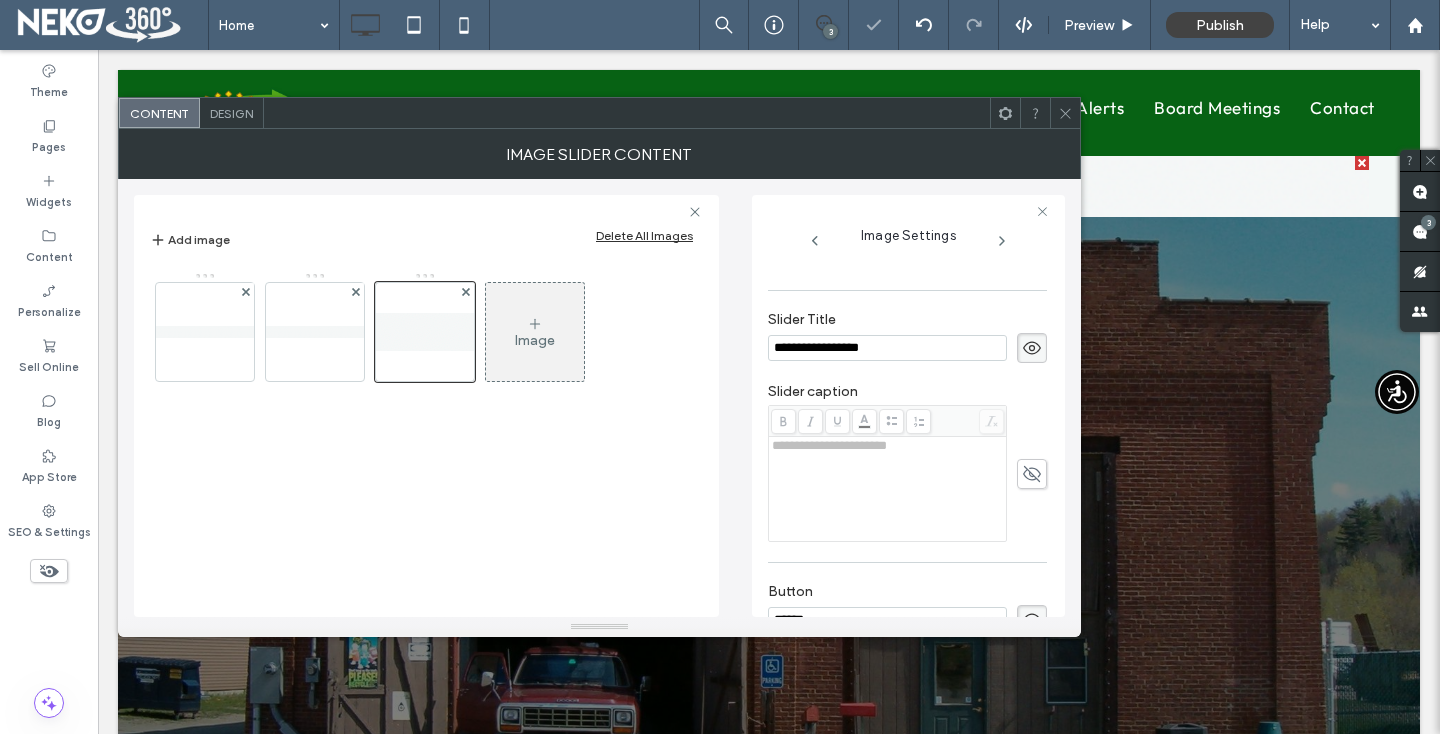 click 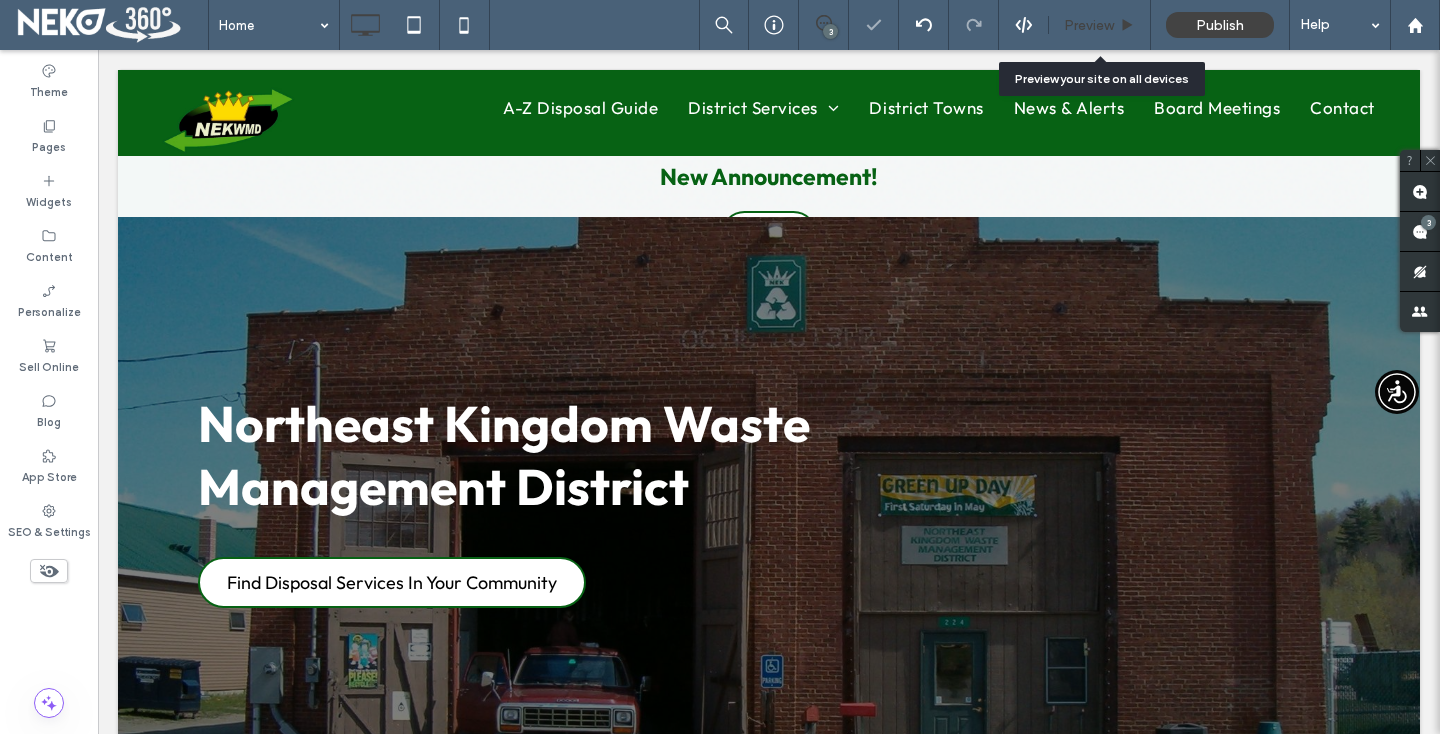 click on "Preview" at bounding box center [1089, 25] 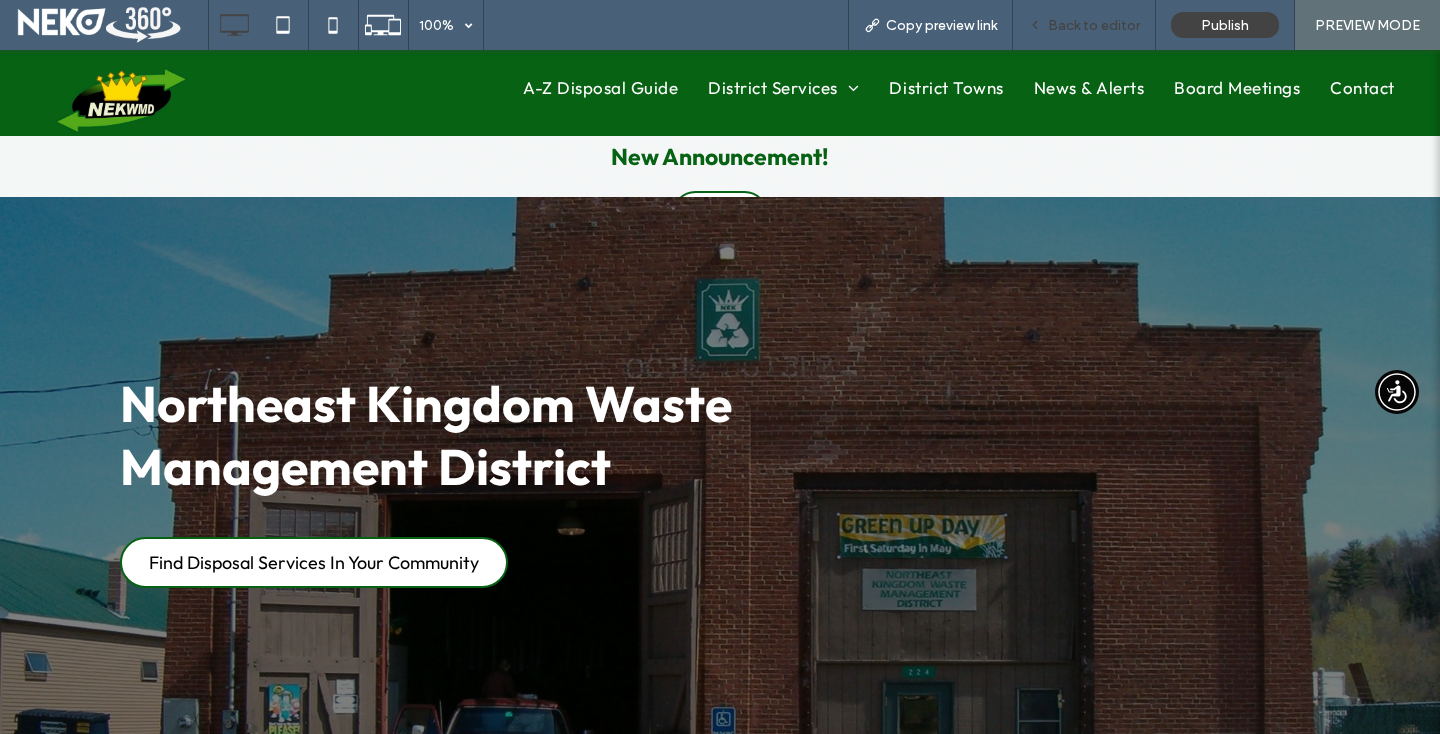 click on "Back to editor" at bounding box center [1094, 25] 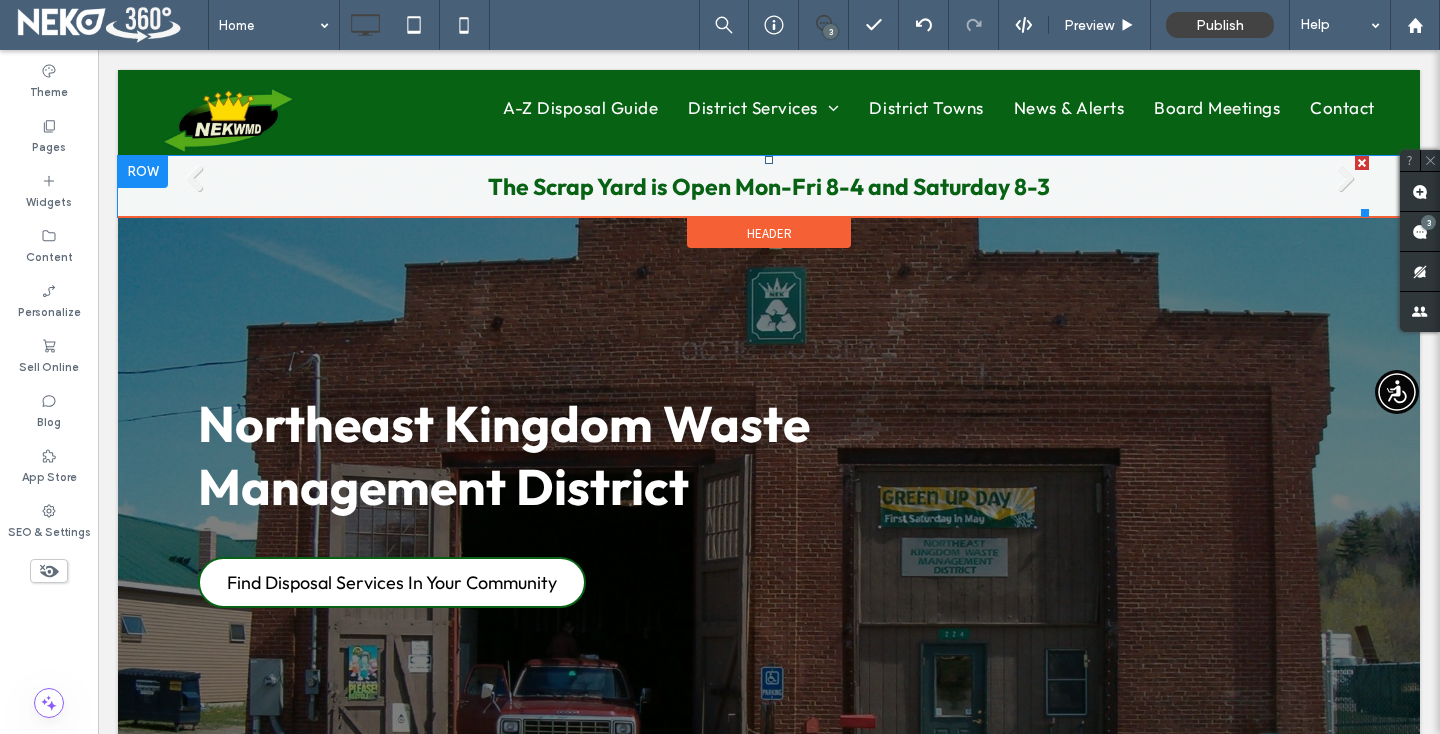 click on "The Scrap Yard is Open Mon-Fri 8-4 and Saturday 8-3
Write your caption here
Button" at bounding box center [769, 186] 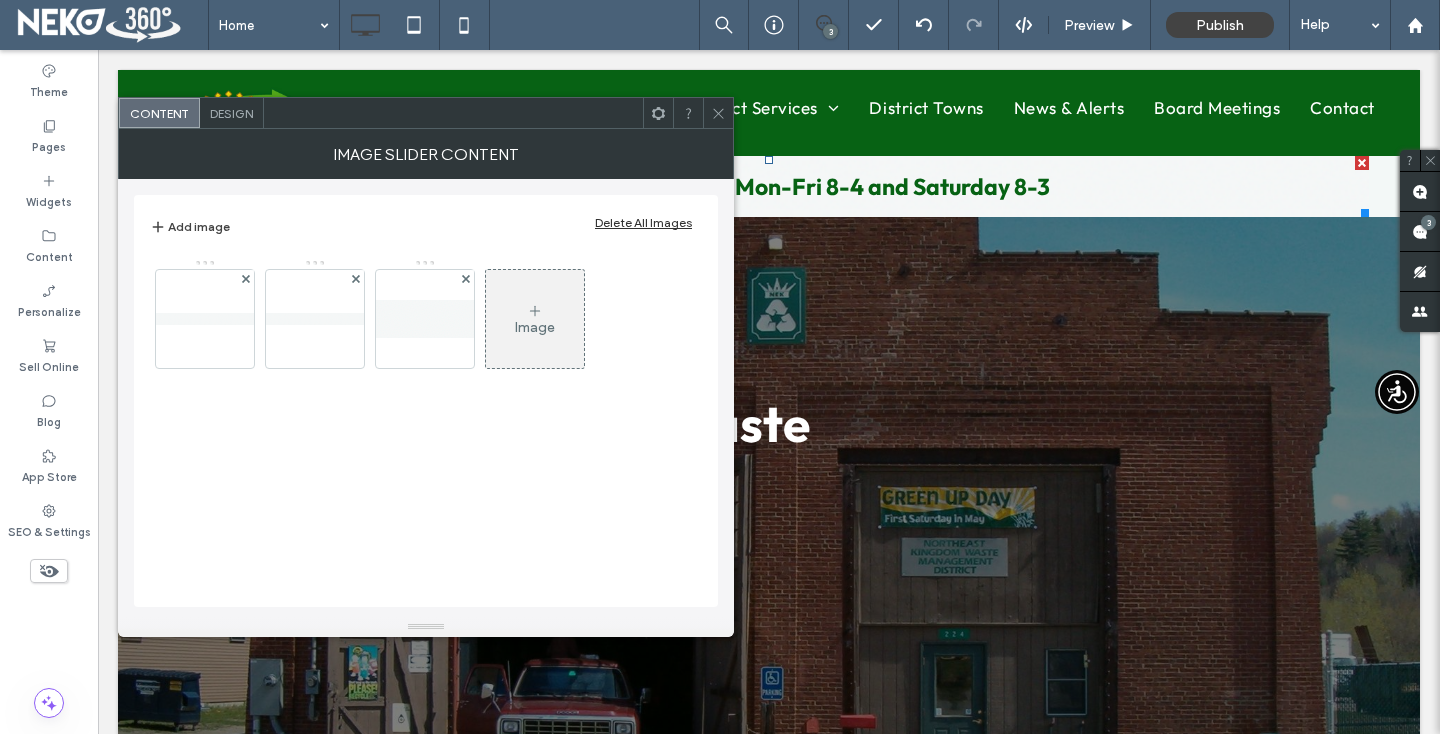 click on "Design" at bounding box center (231, 113) 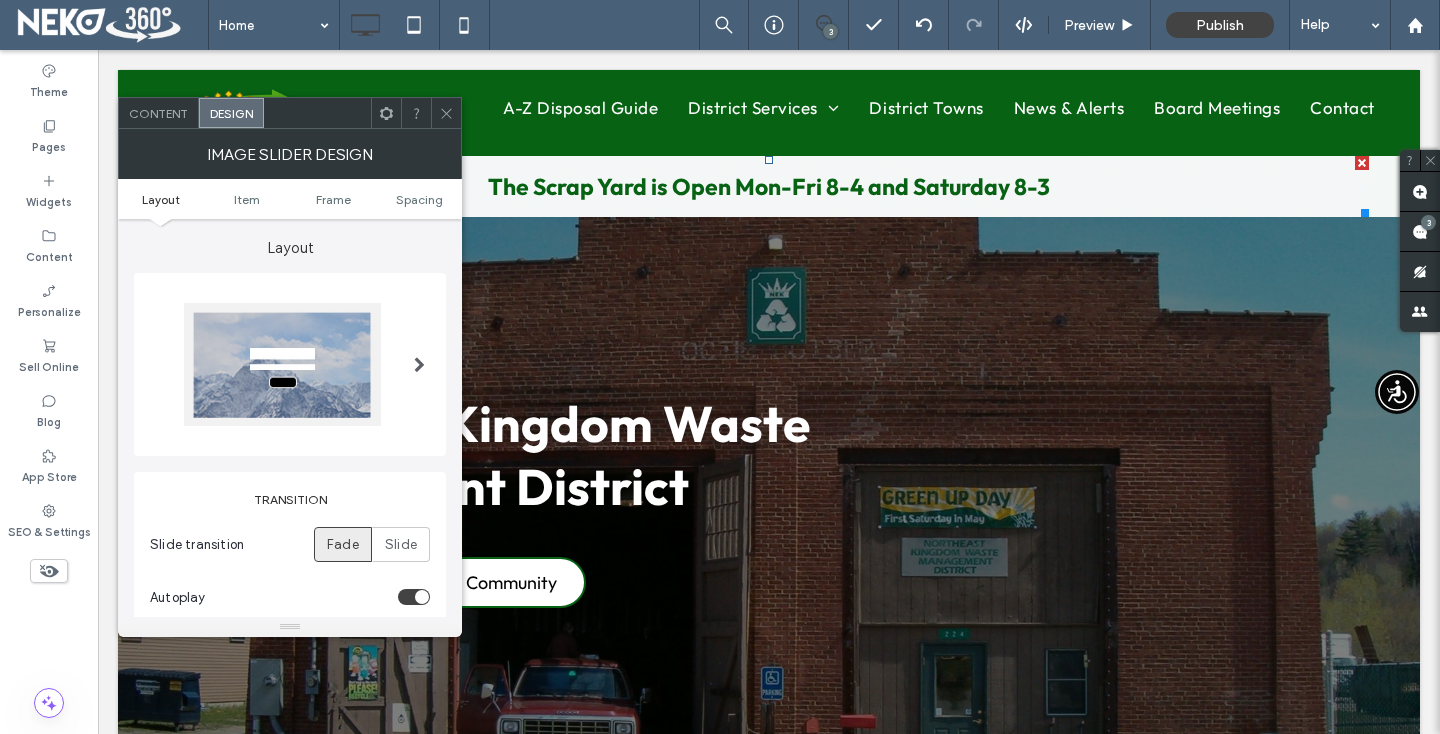 click at bounding box center (446, 113) 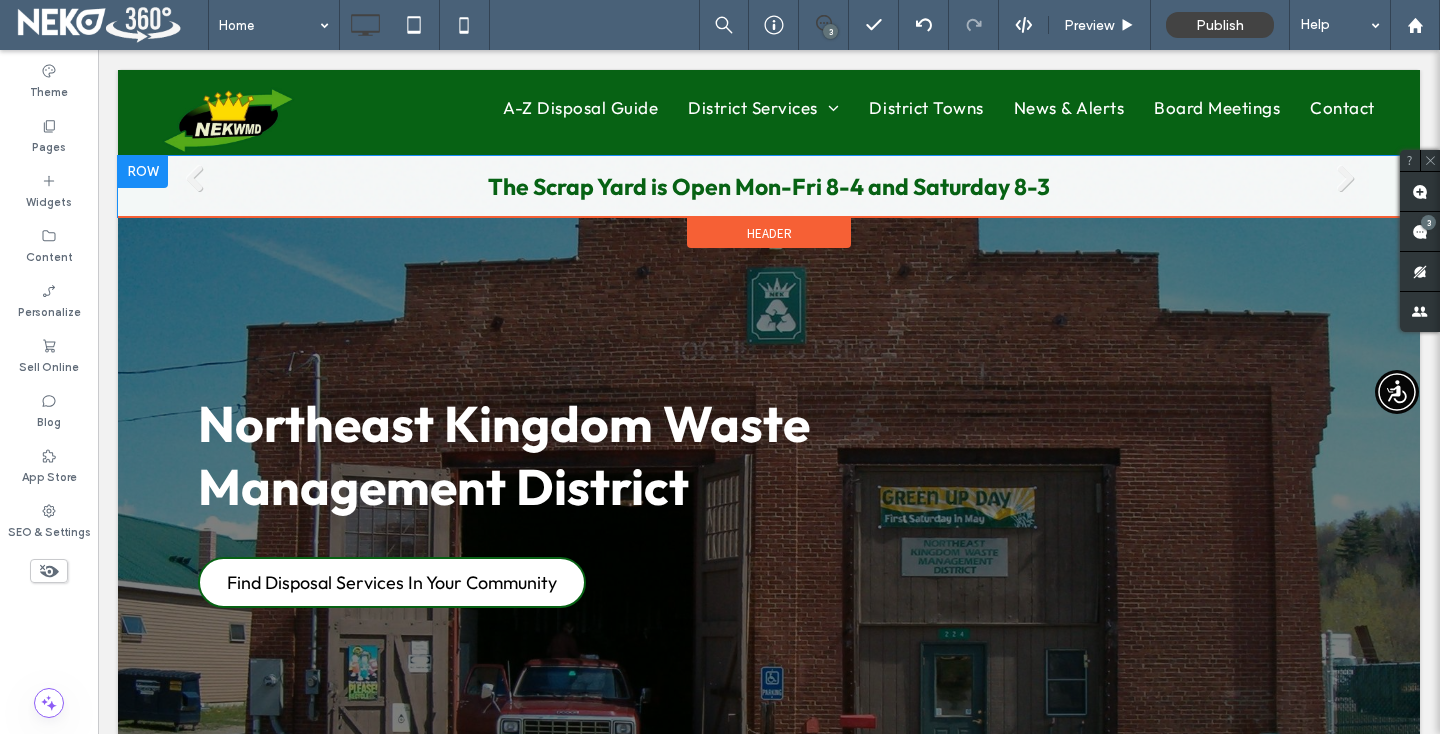 click on "The Scrap Yard is Open Mon-Fri 8-4 and Saturday 8-3
Write your caption here
Button" at bounding box center (769, 186) 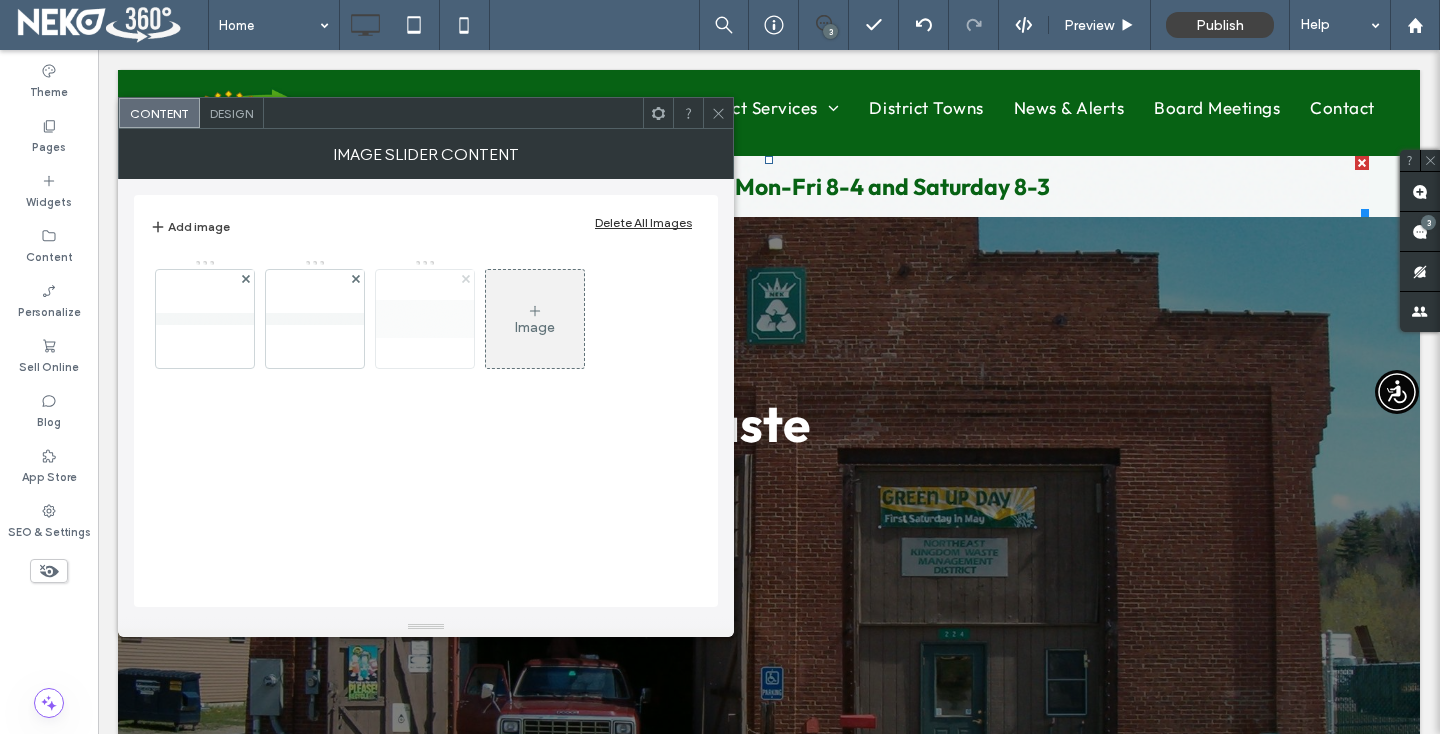 click 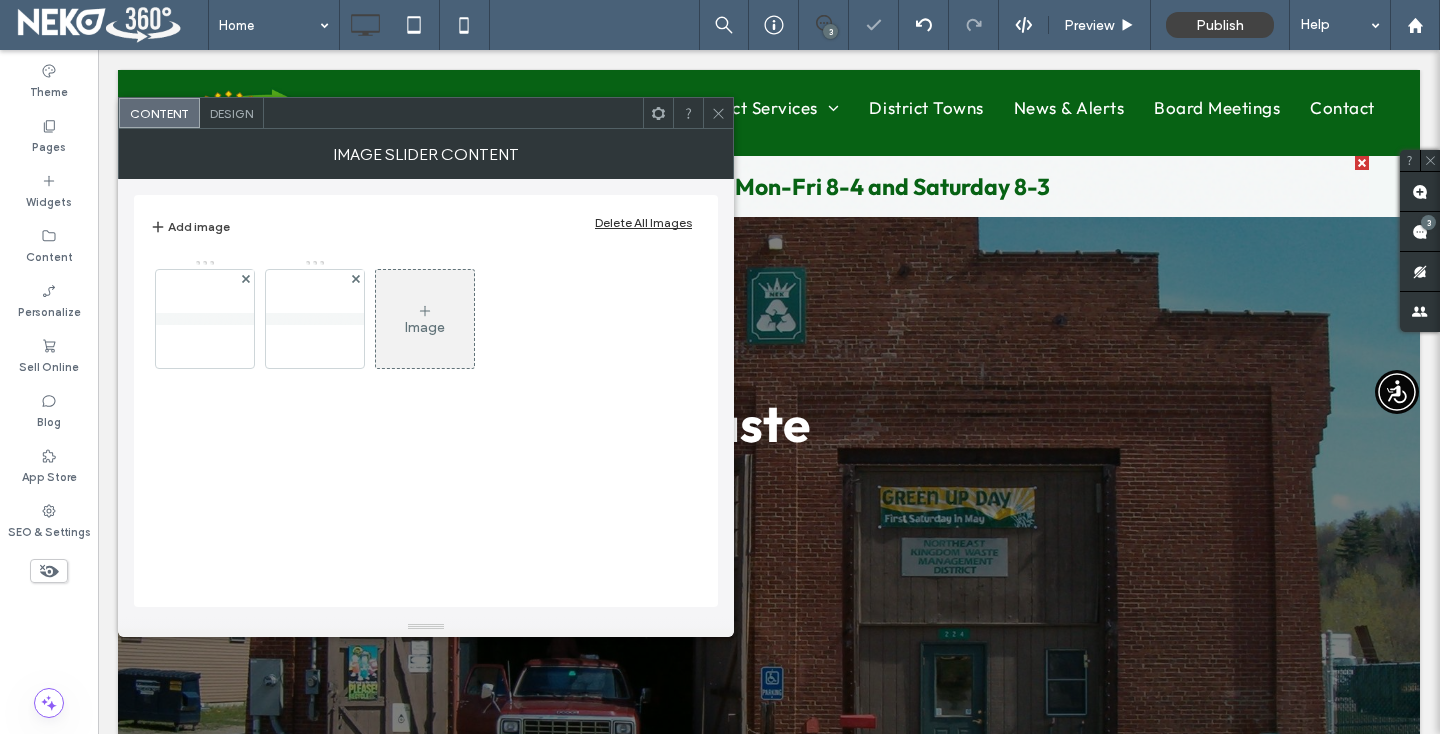 click on "Content Design" at bounding box center (426, 113) 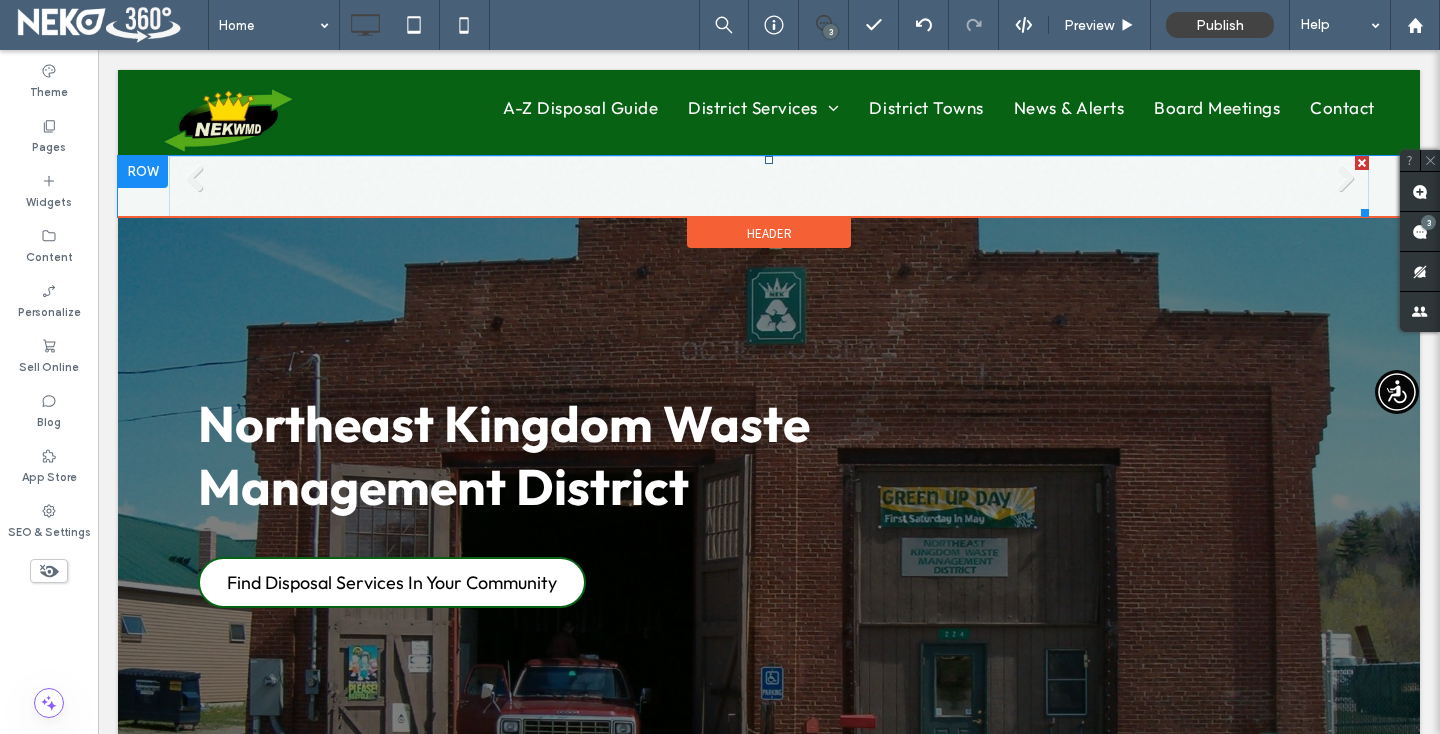 click on "The Scrap Yard is Open Mon-Fri 8-4 and Saturday 8-3
Write your caption here
Button" at bounding box center (769, 186) 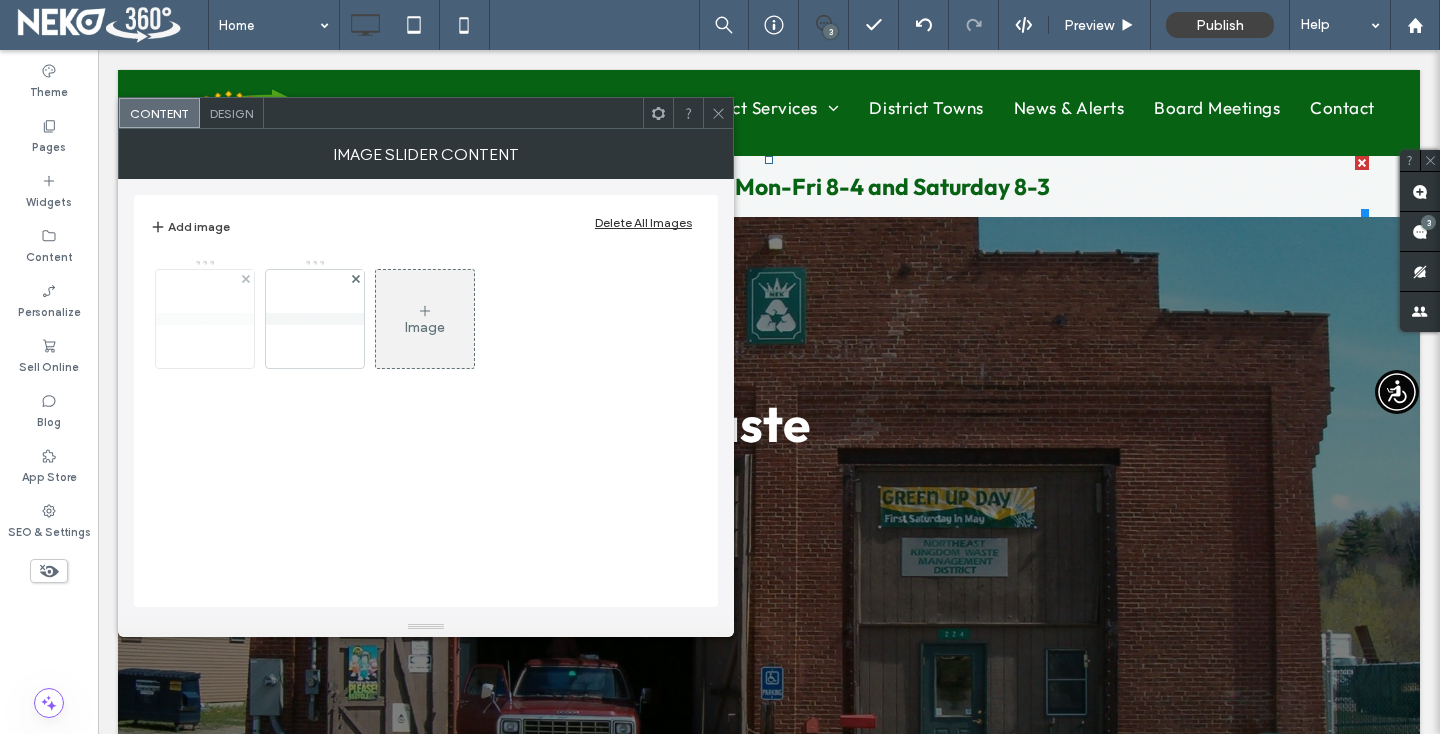 click at bounding box center (205, 319) 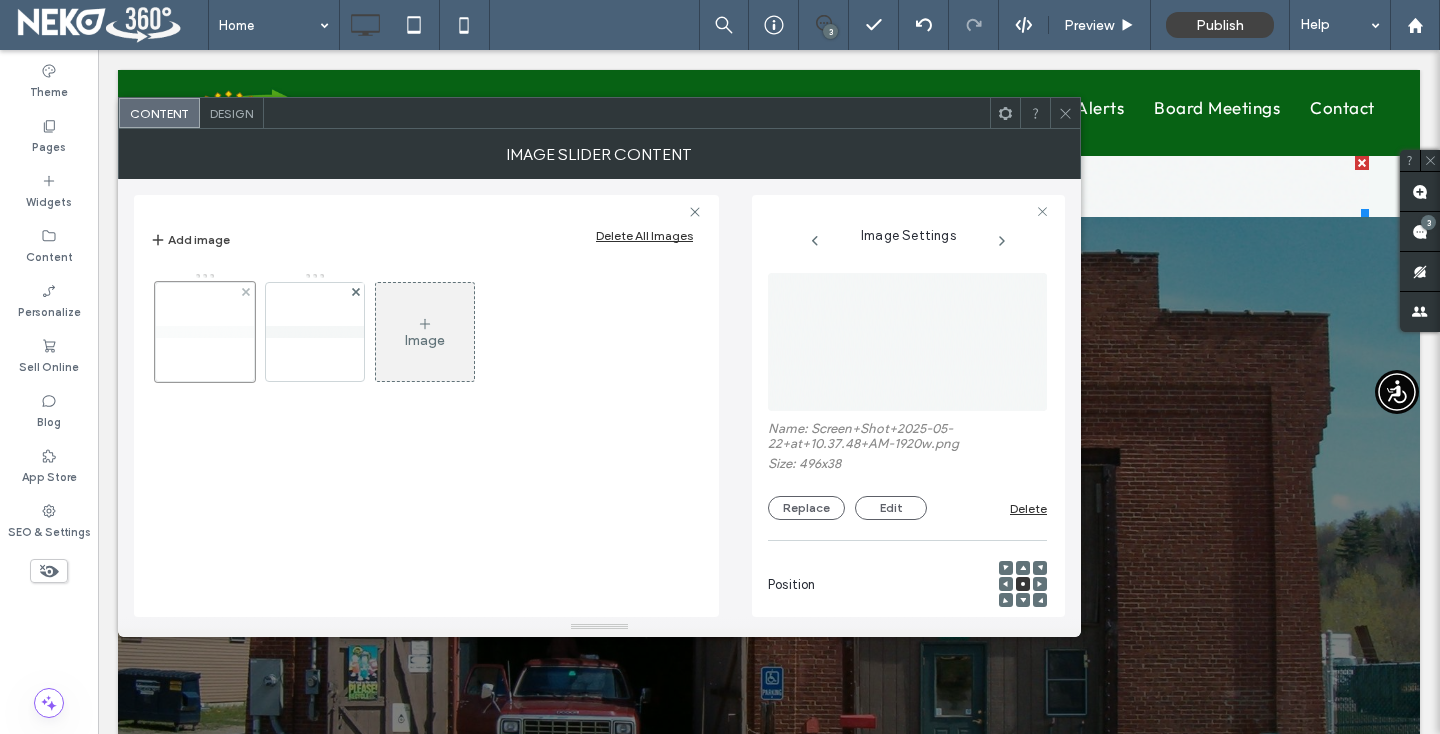 scroll, scrollTop: 0, scrollLeft: 2, axis: horizontal 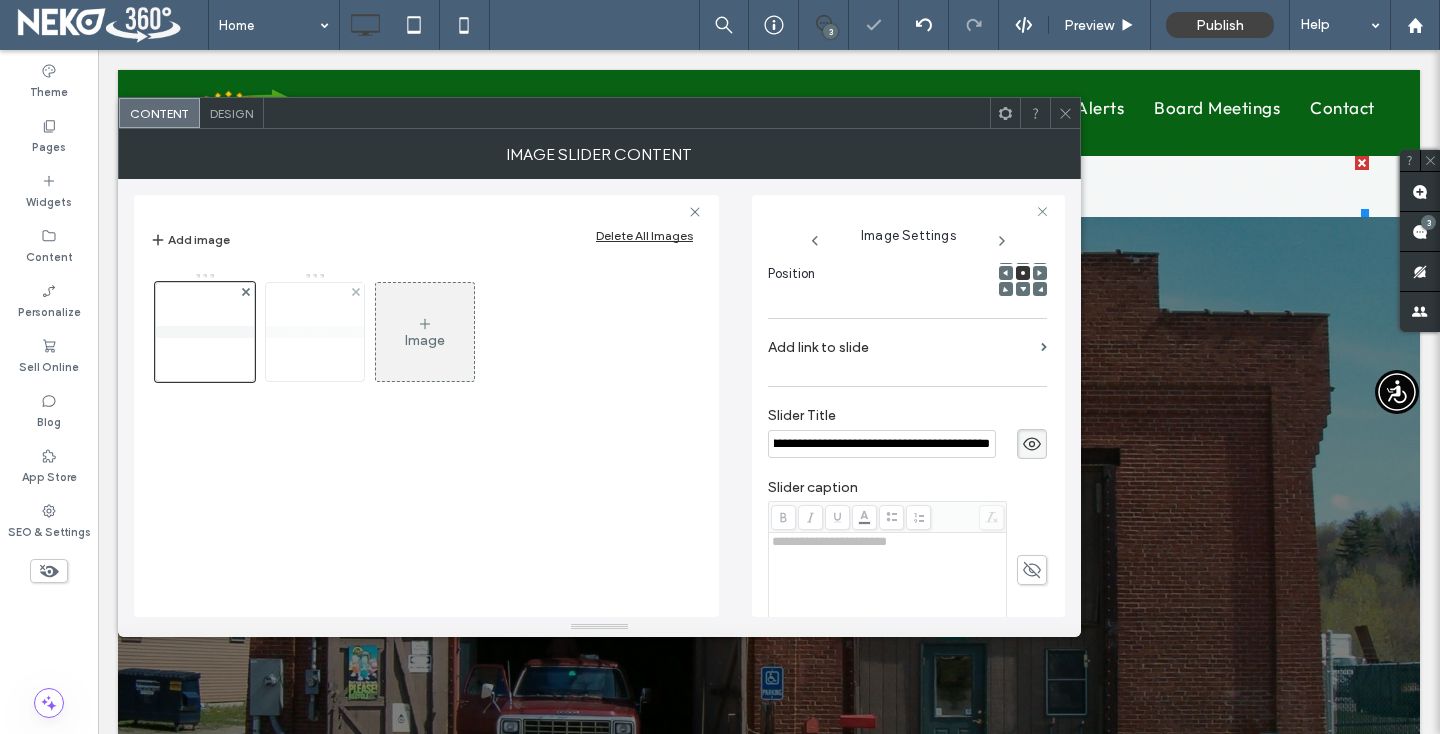 click at bounding box center [315, 332] 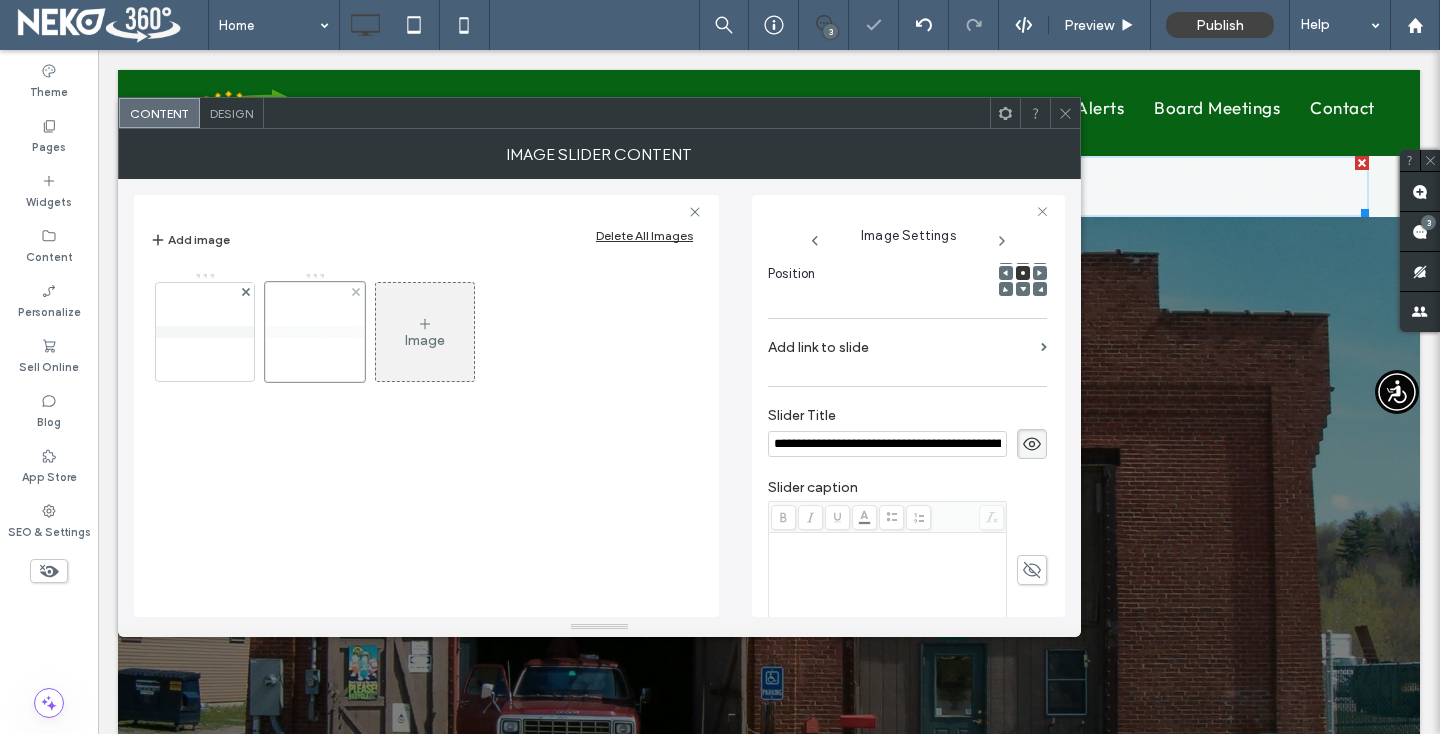 scroll, scrollTop: 0, scrollLeft: 244, axis: horizontal 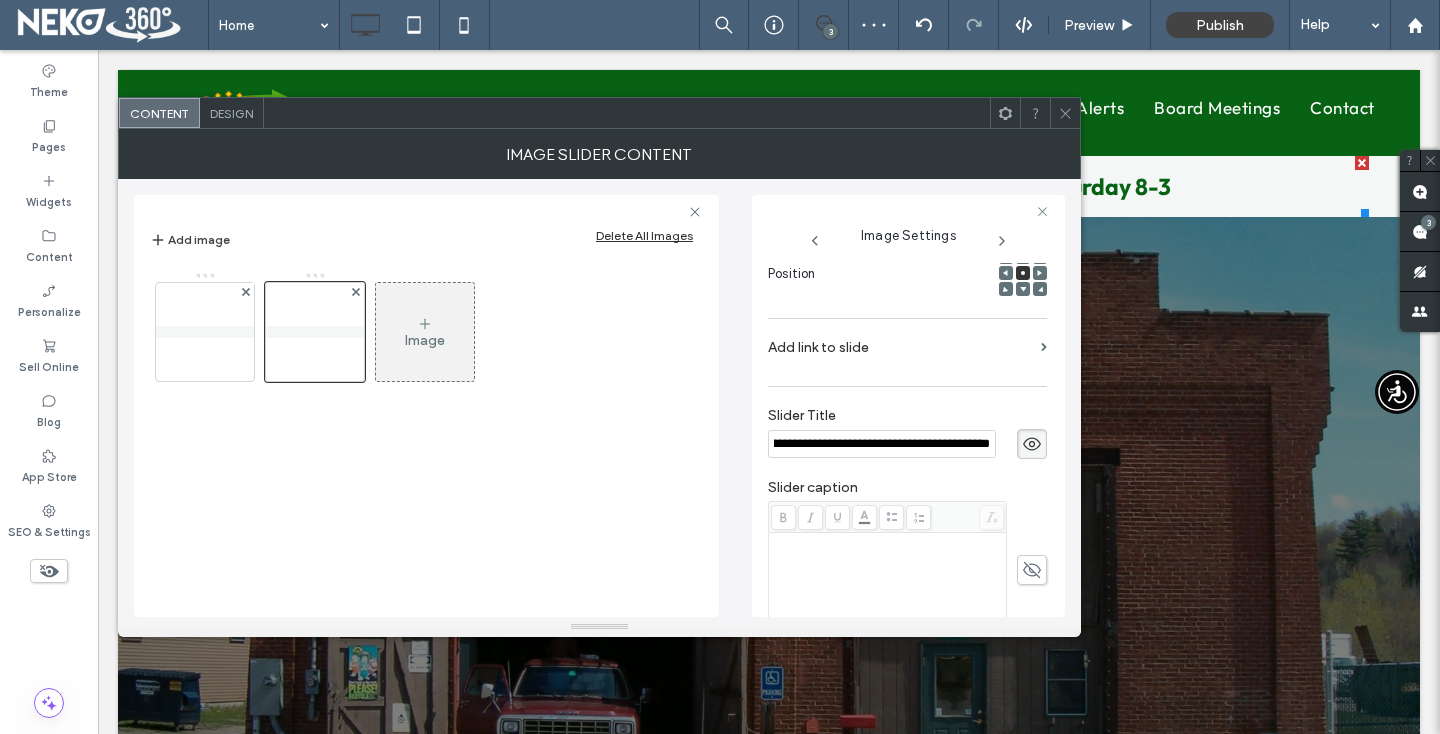 click on "**********" at bounding box center [882, 444] 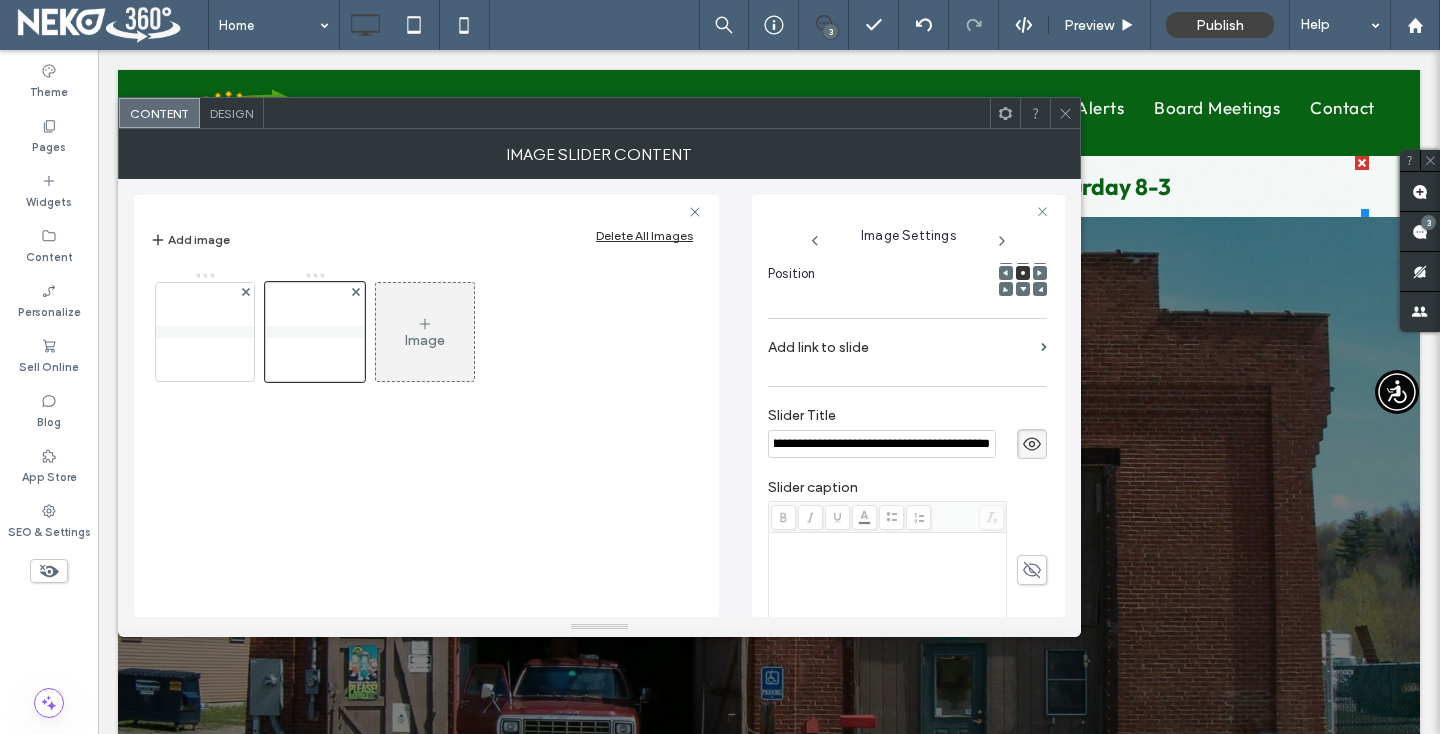 click on "**********" at bounding box center (882, 444) 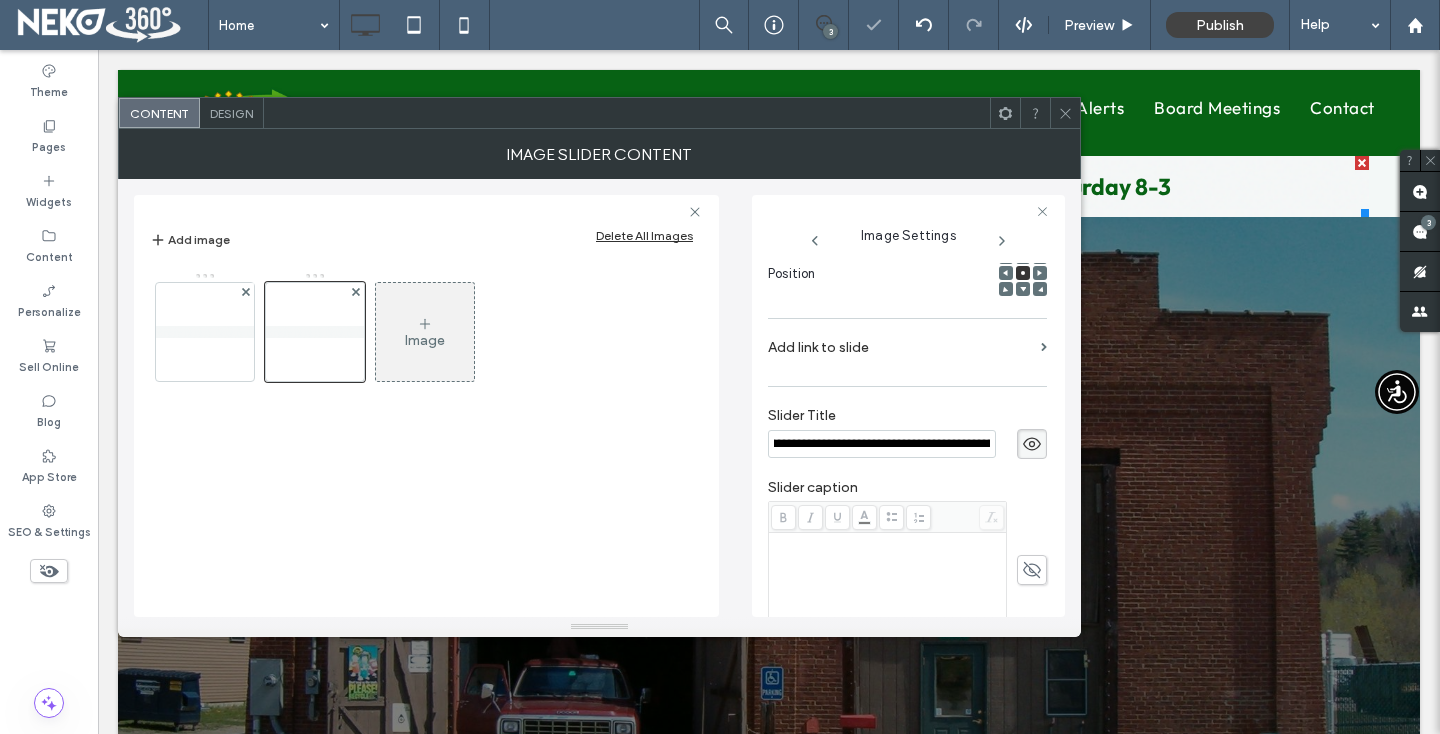 scroll, scrollTop: 0, scrollLeft: 0, axis: both 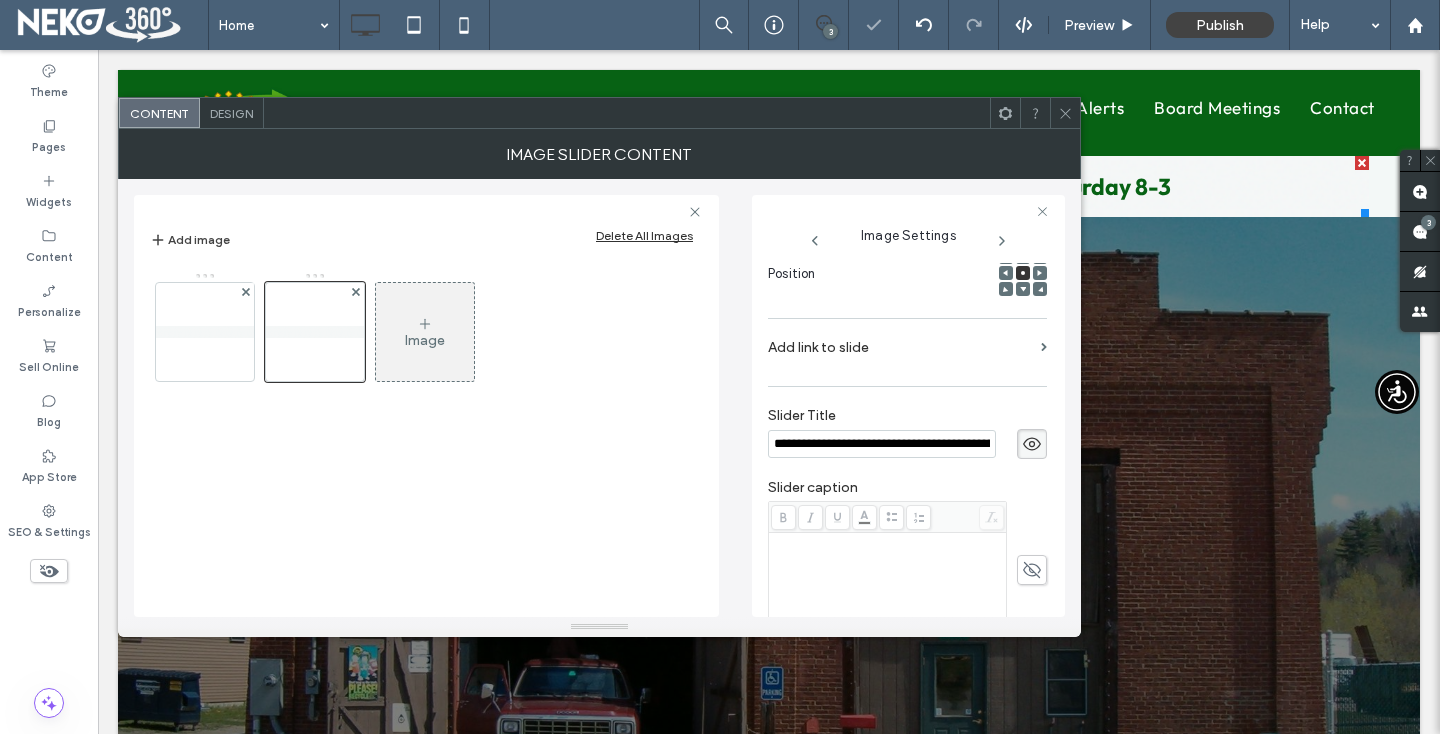 click on "Image" at bounding box center (425, 337) 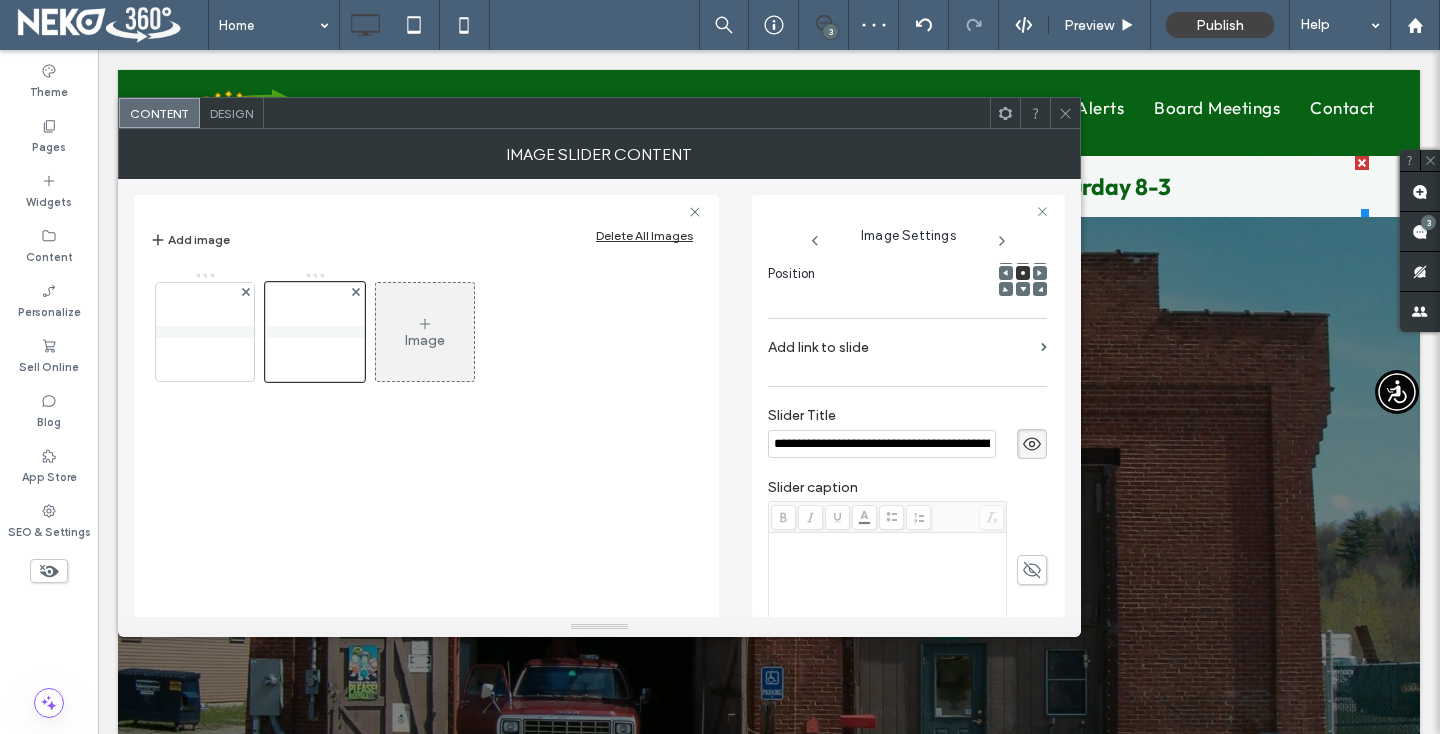 click on "Image" at bounding box center (425, 332) 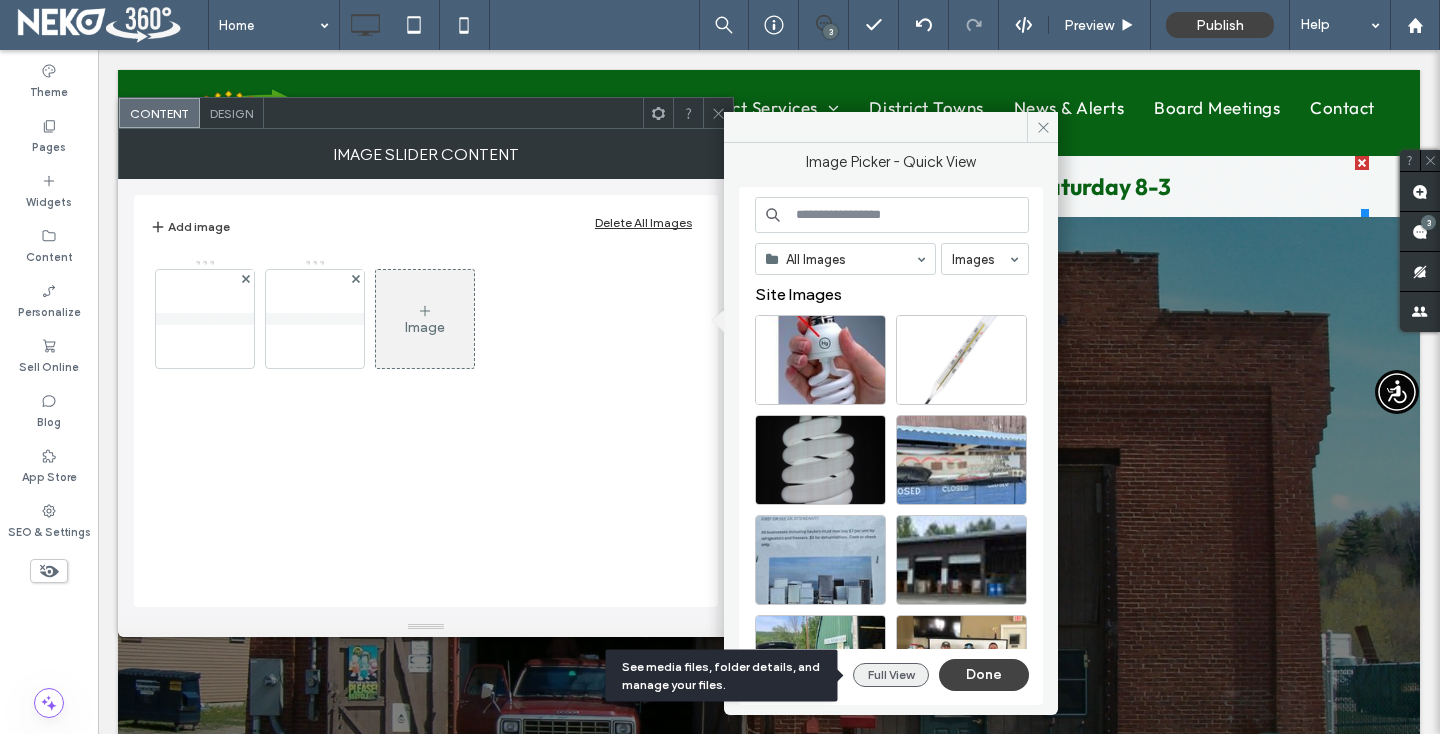 click on "Full View" at bounding box center [891, 675] 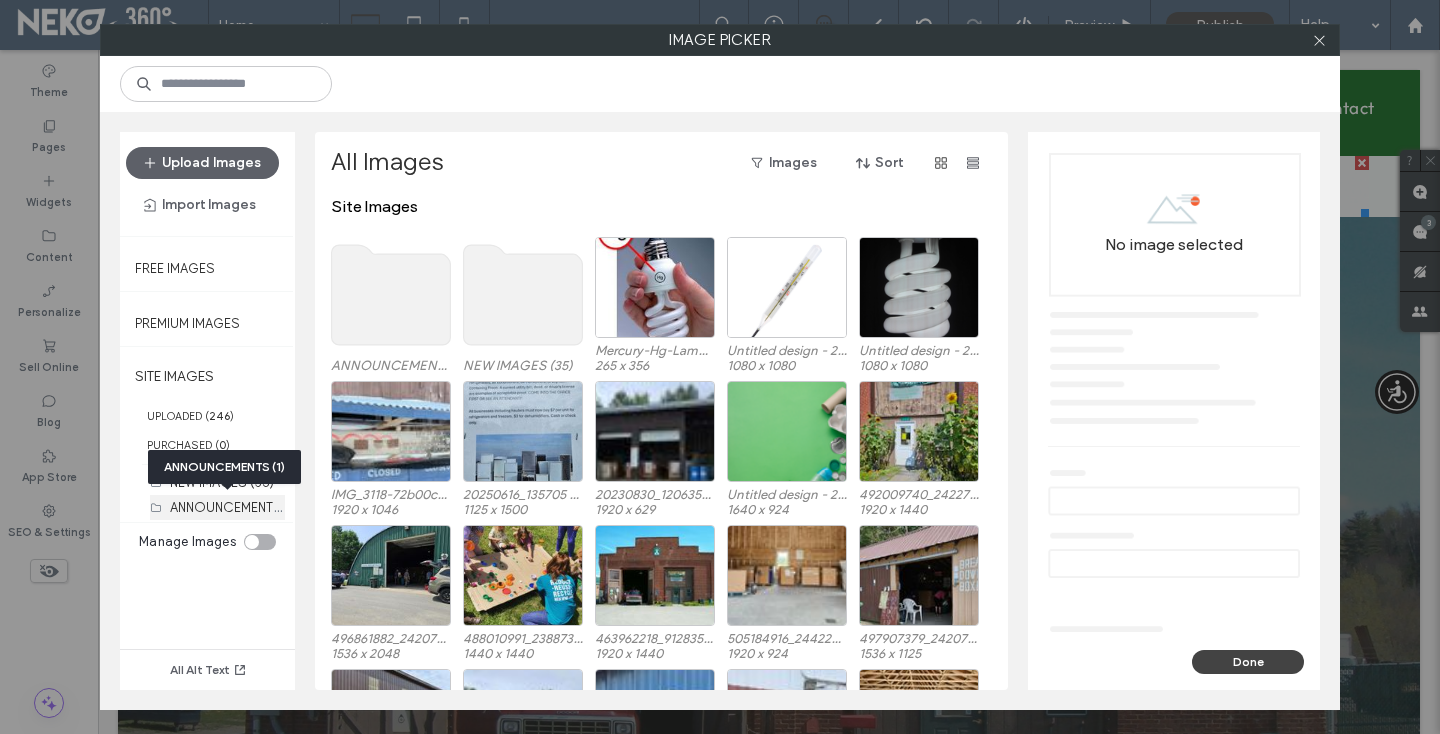 click on "ANNOUNCEMENTS (1)" at bounding box center (234, 506) 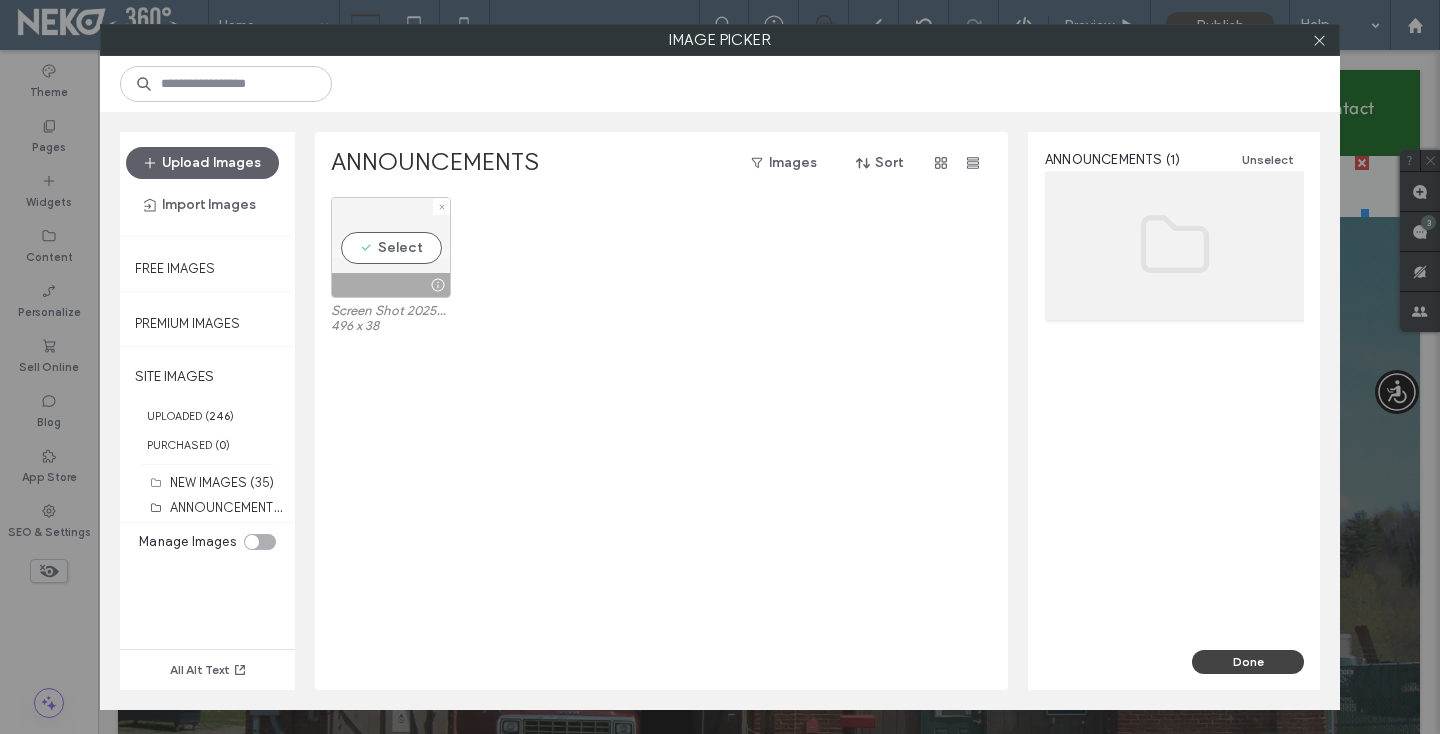 click on "Select" at bounding box center [391, 247] 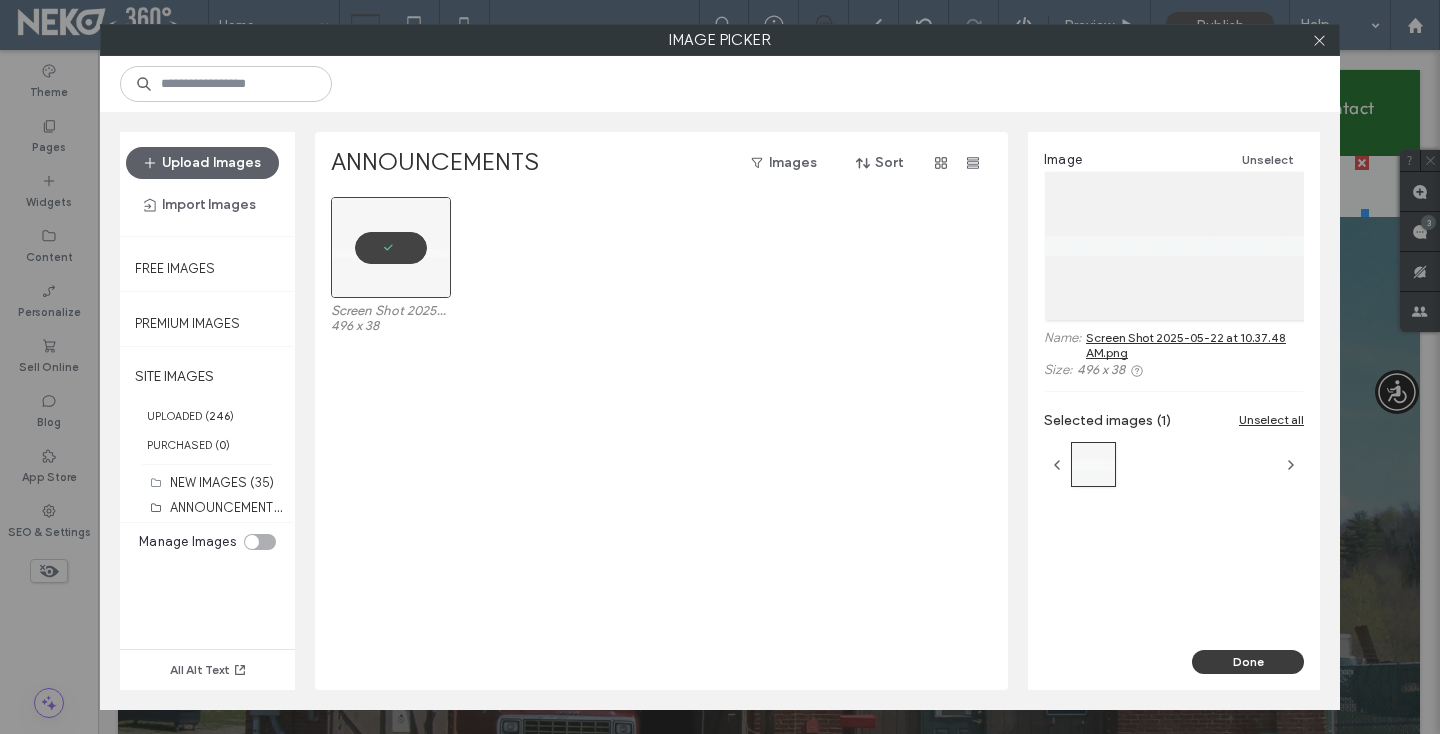 click on "Done" at bounding box center [1248, 662] 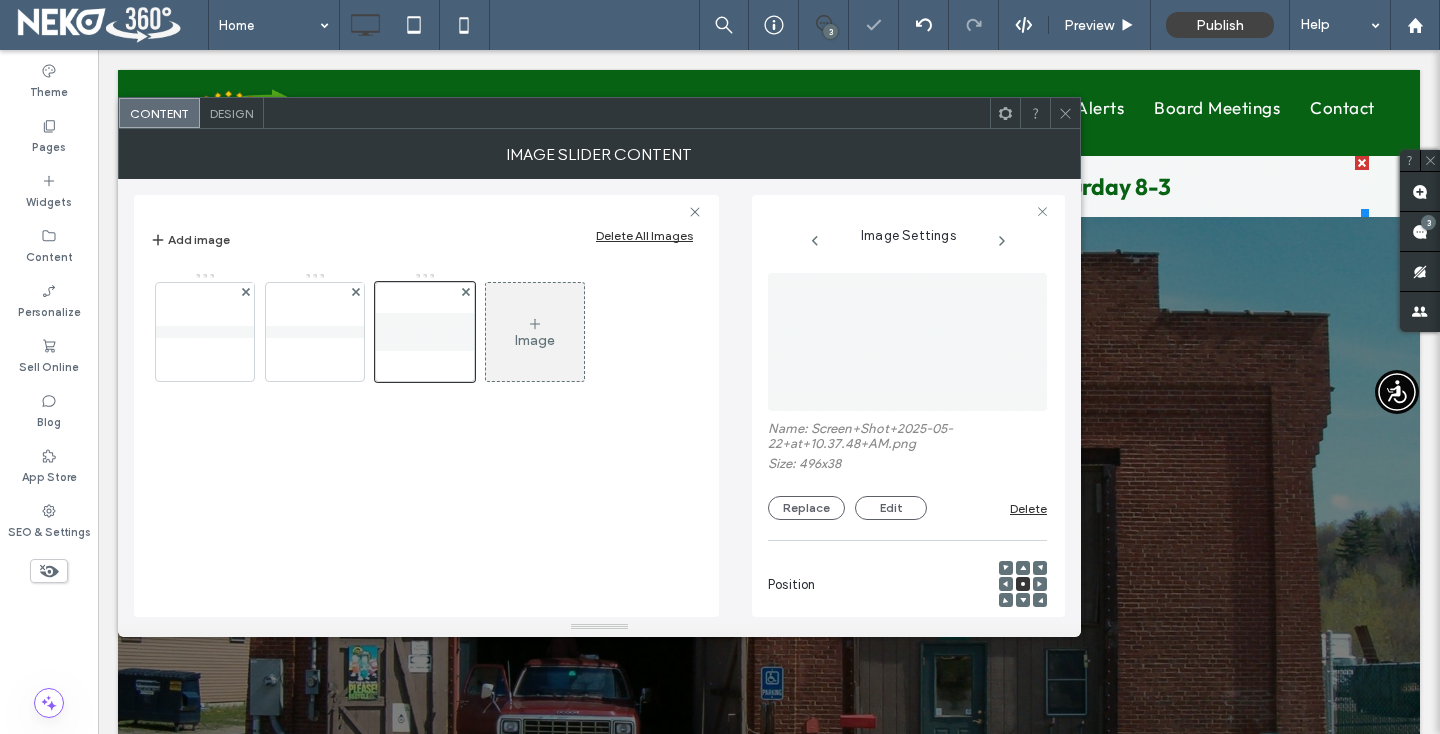 scroll, scrollTop: 0, scrollLeft: 10, axis: horizontal 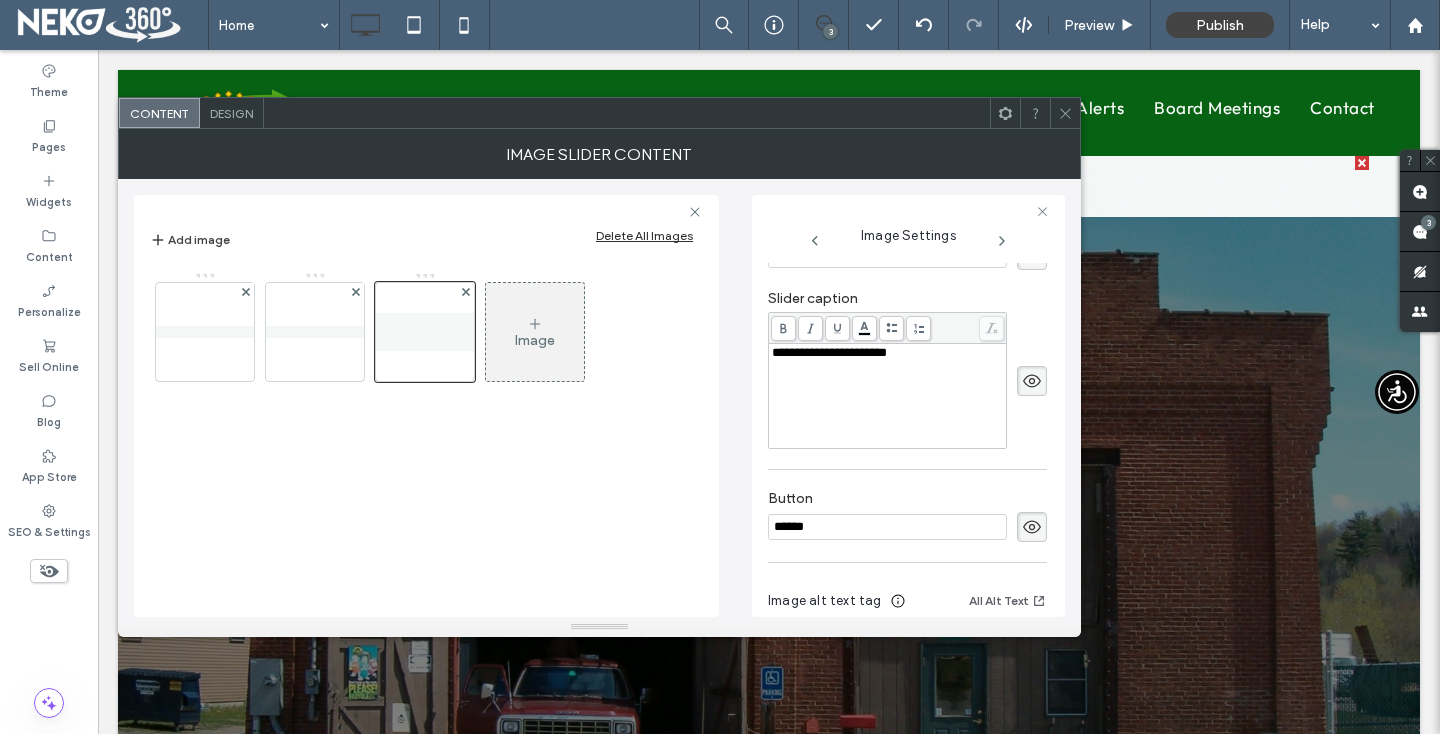 click 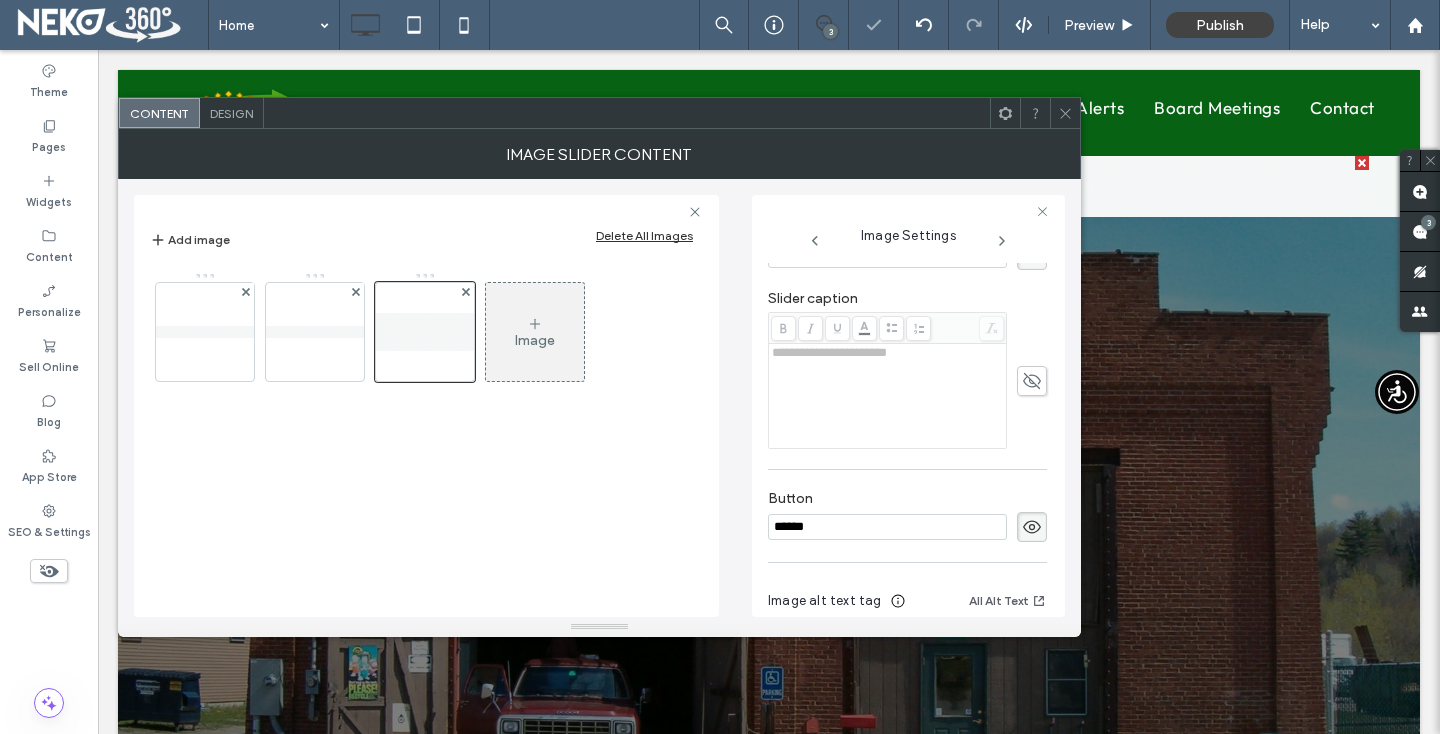 scroll, scrollTop: 589, scrollLeft: 0, axis: vertical 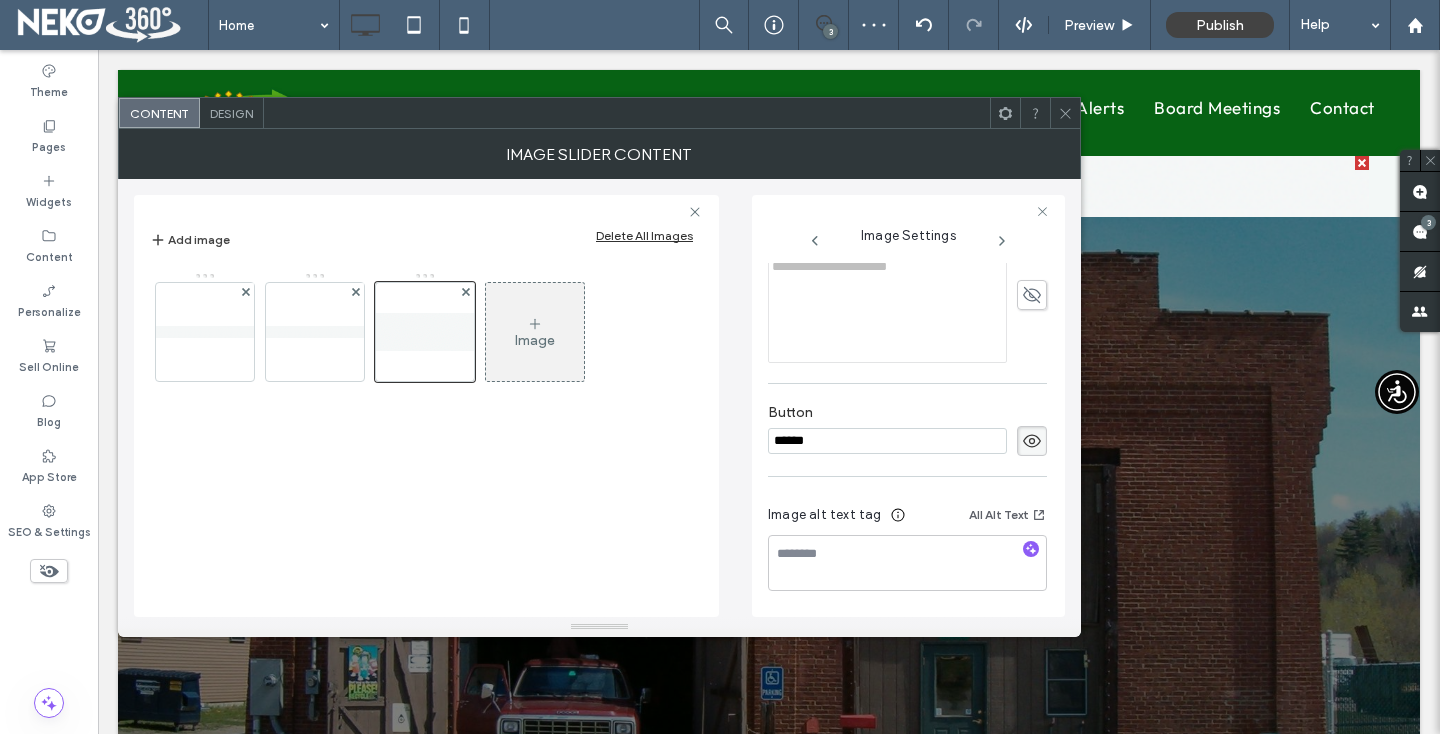 click 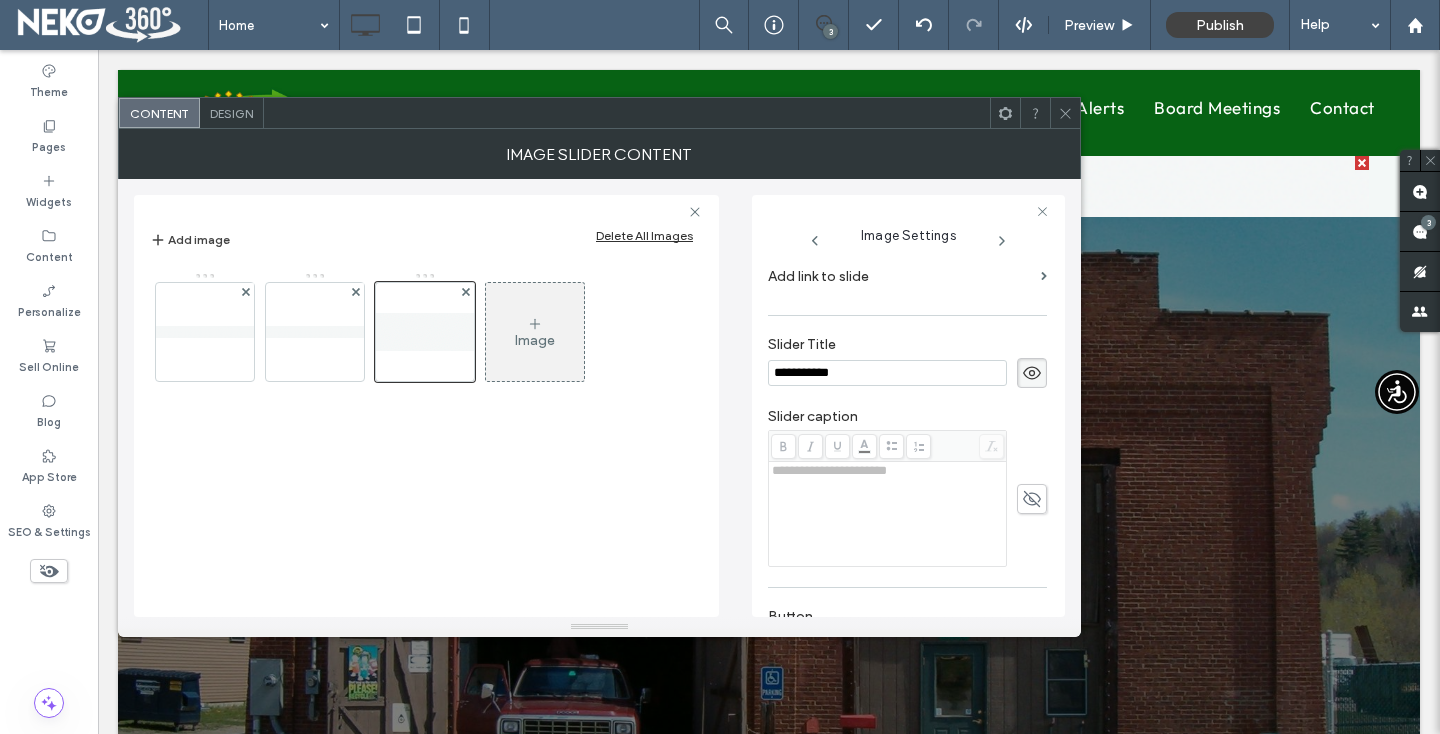 scroll, scrollTop: 370, scrollLeft: 0, axis: vertical 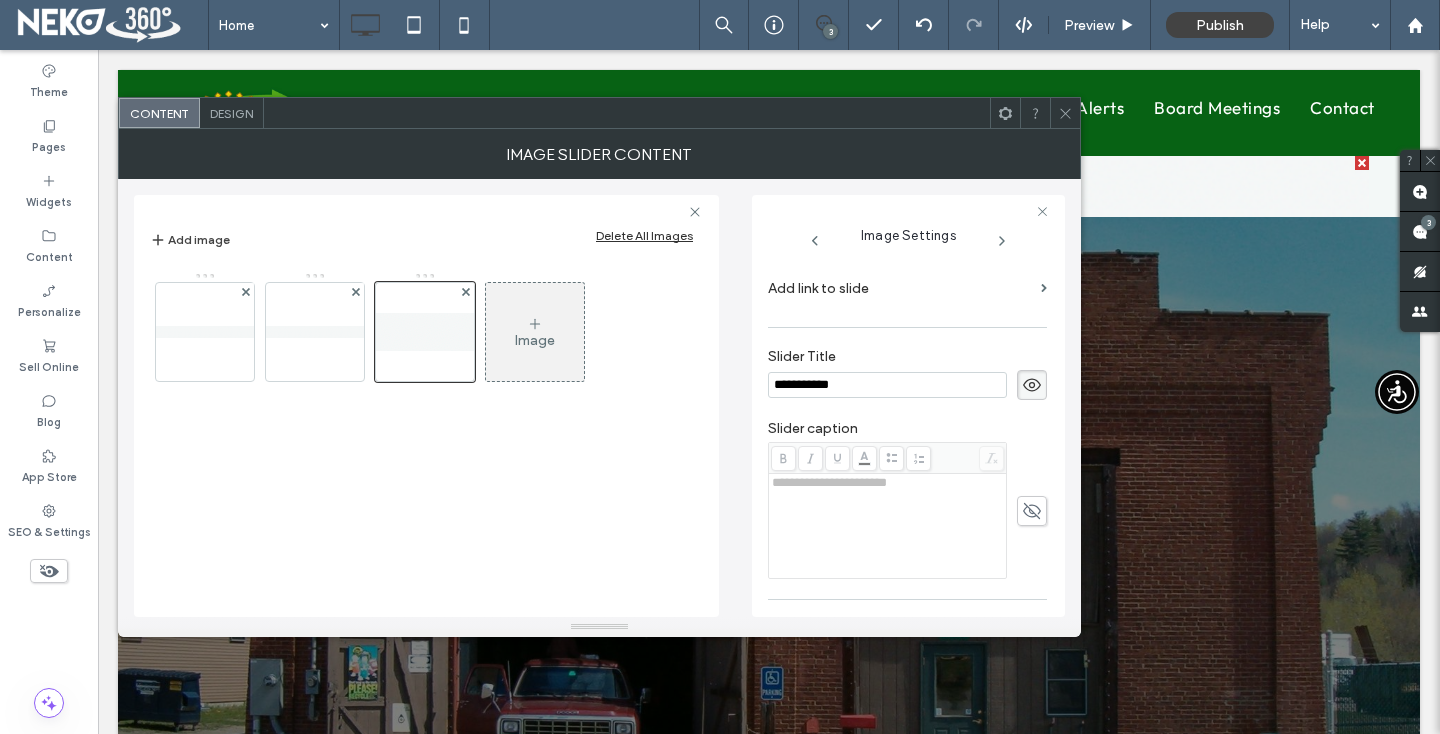 click on "**********" at bounding box center [887, 385] 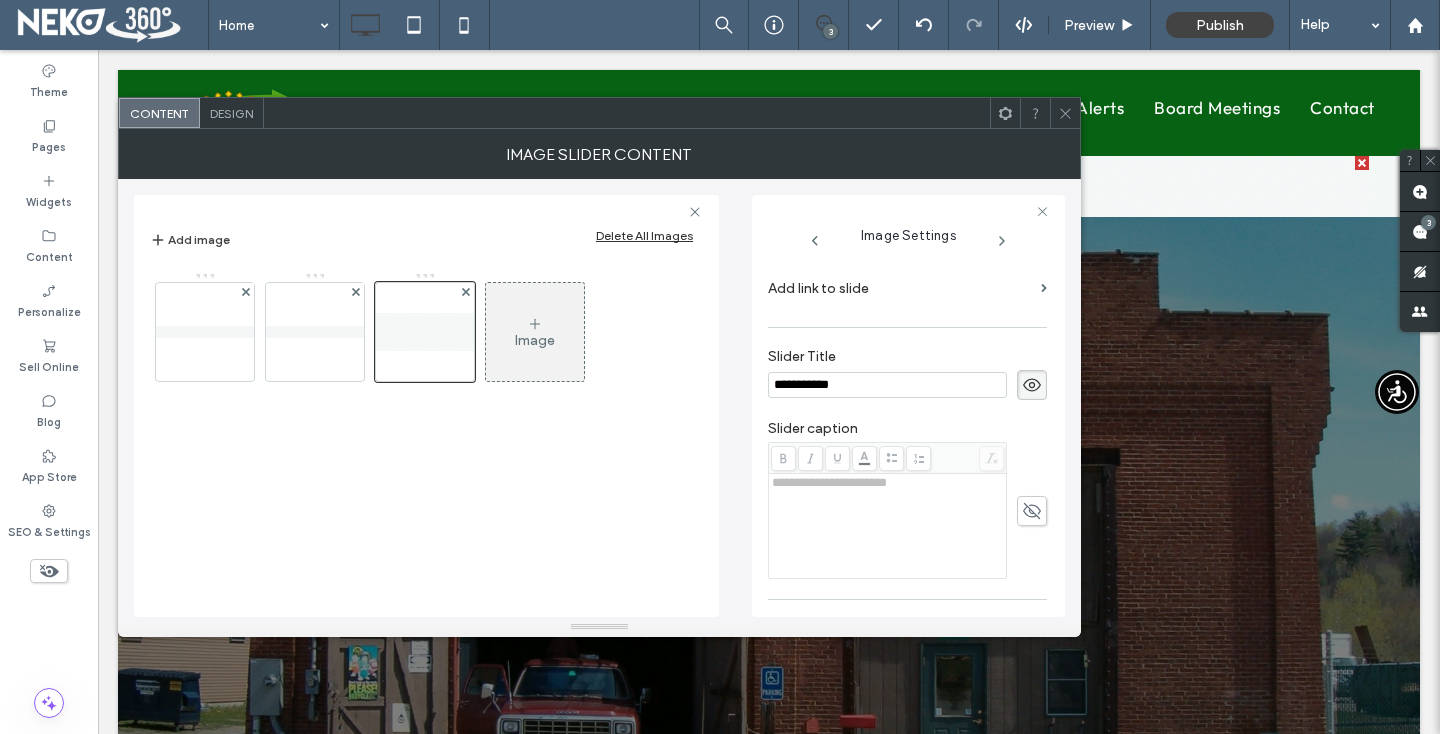 click on "**********" at bounding box center [887, 385] 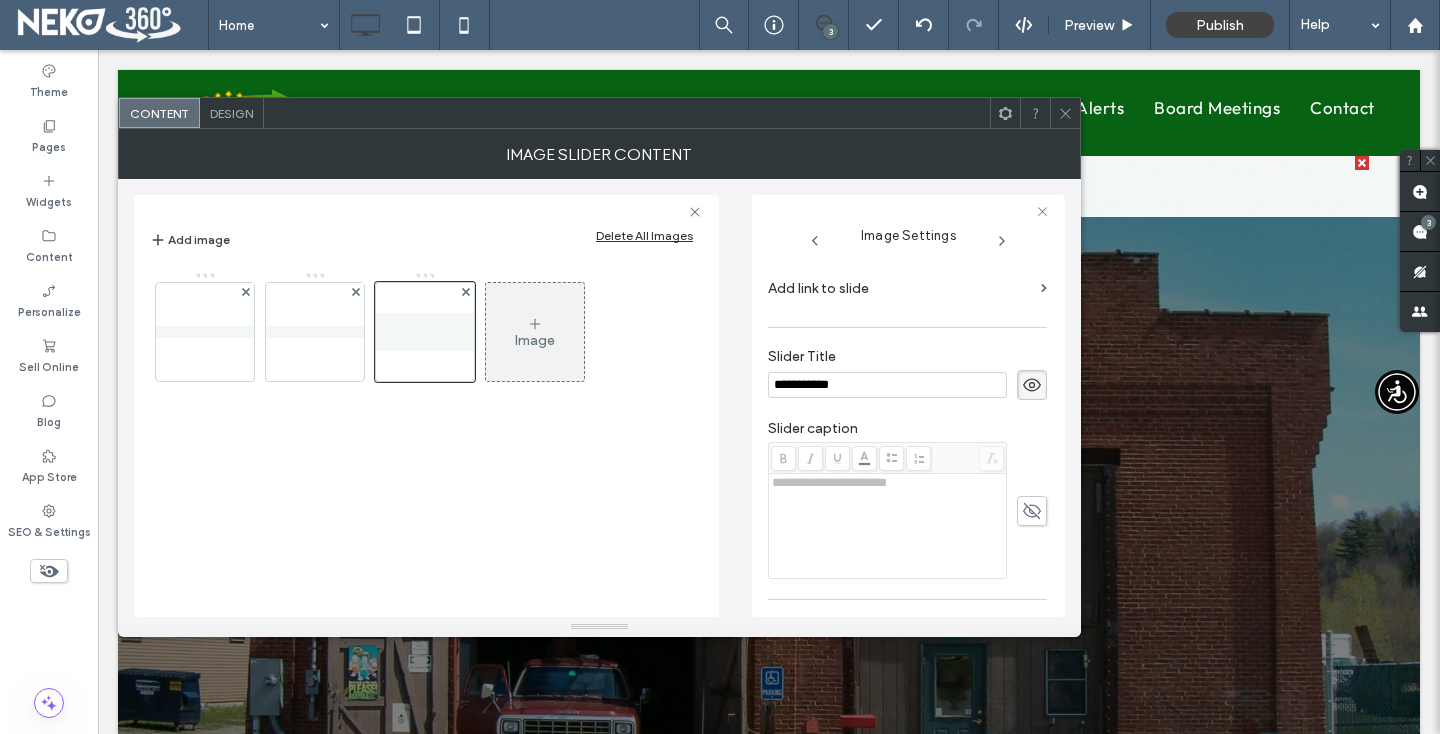 click on "**********" at bounding box center (887, 385) 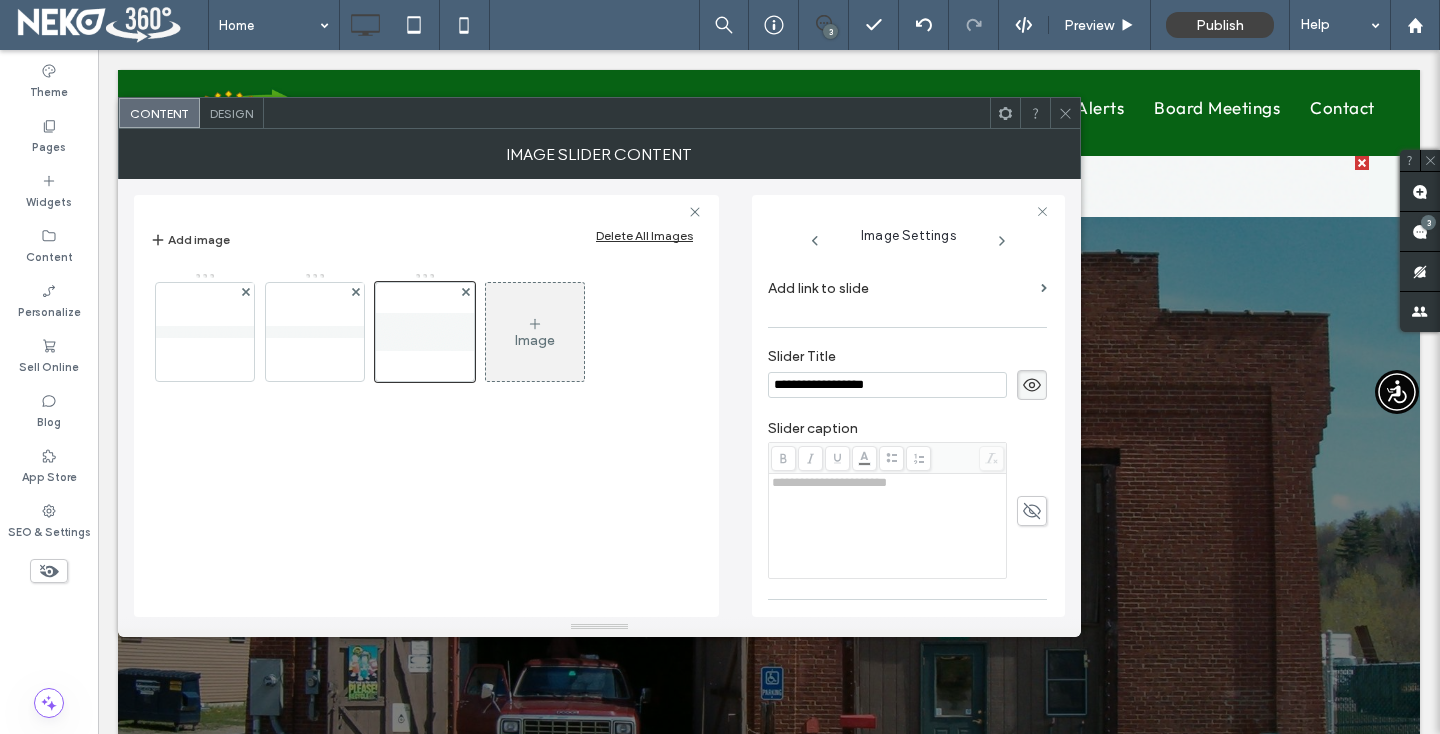type on "**********" 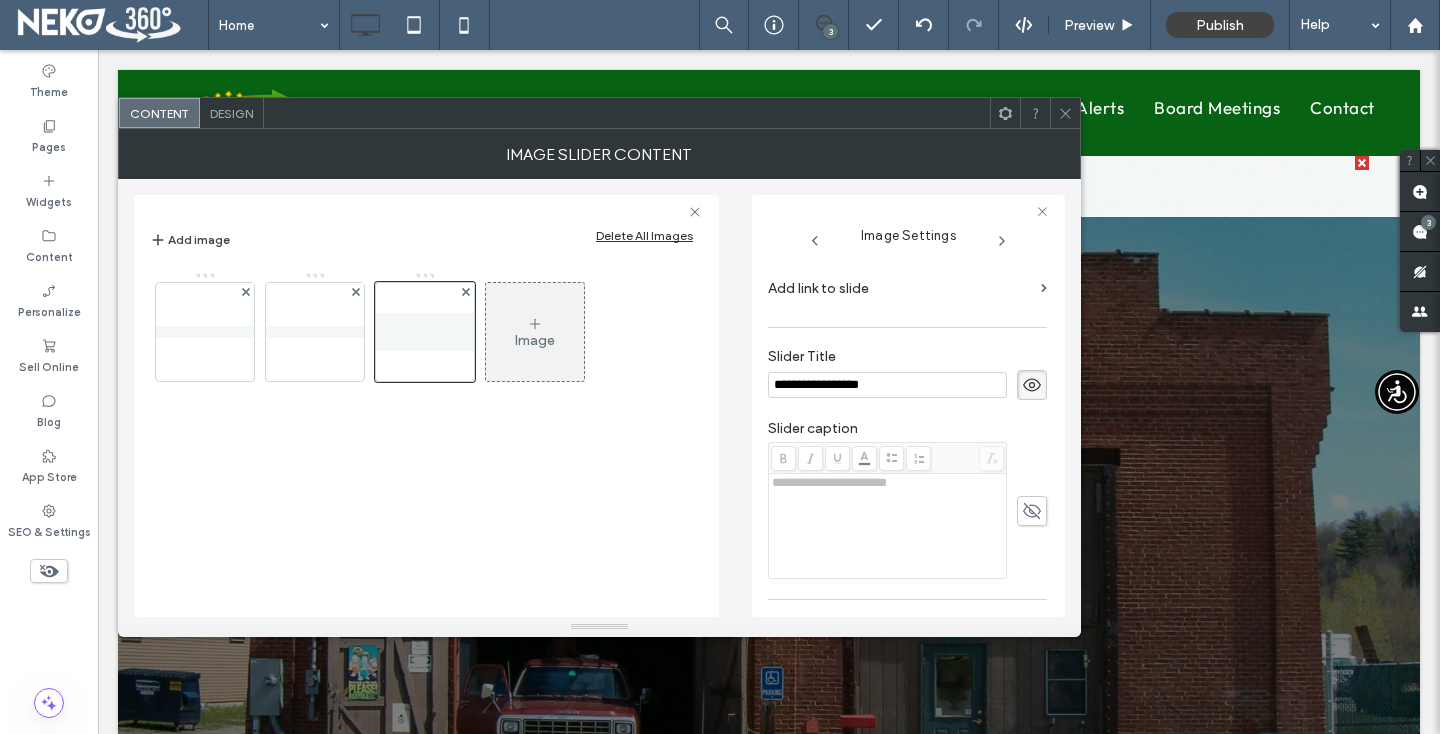 click on "Slider Title" at bounding box center (907, 359) 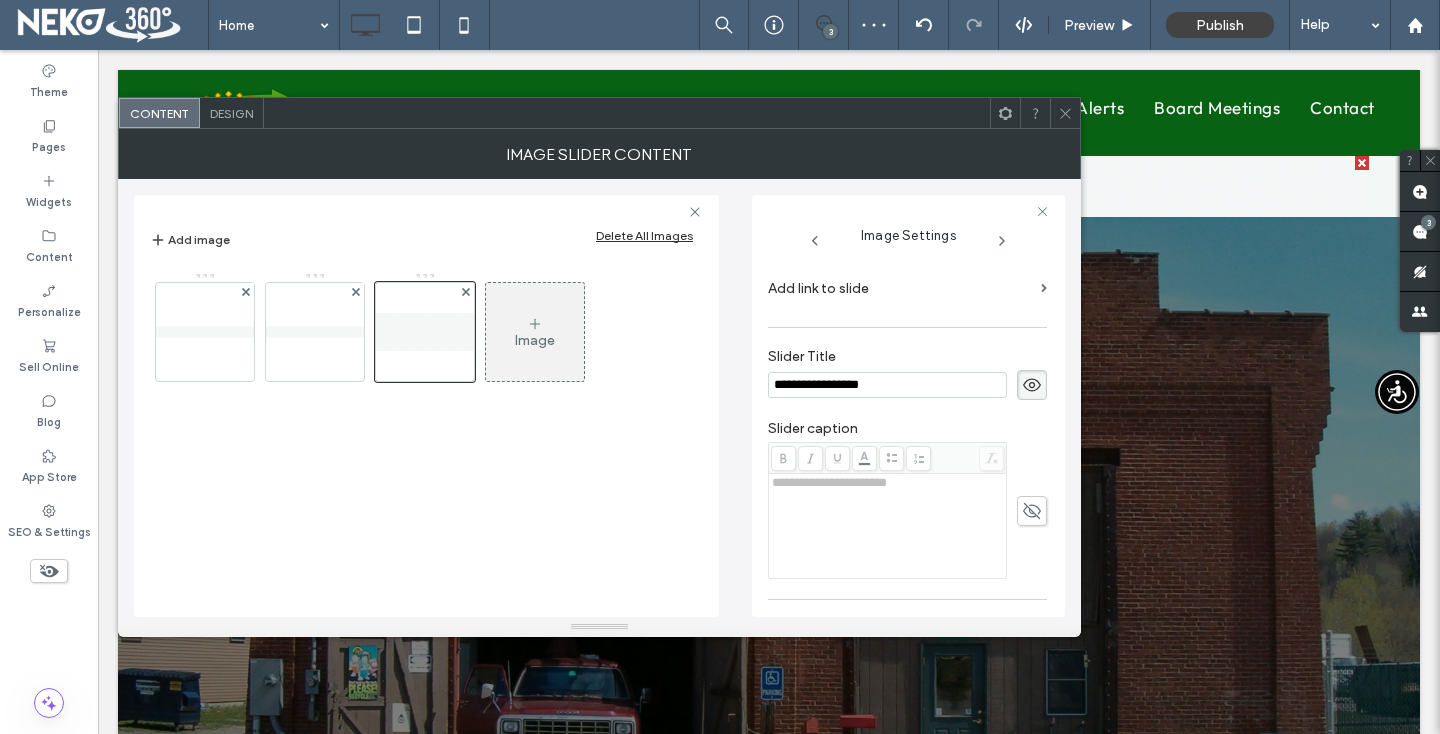 click on "**********" at bounding box center (907, 374) 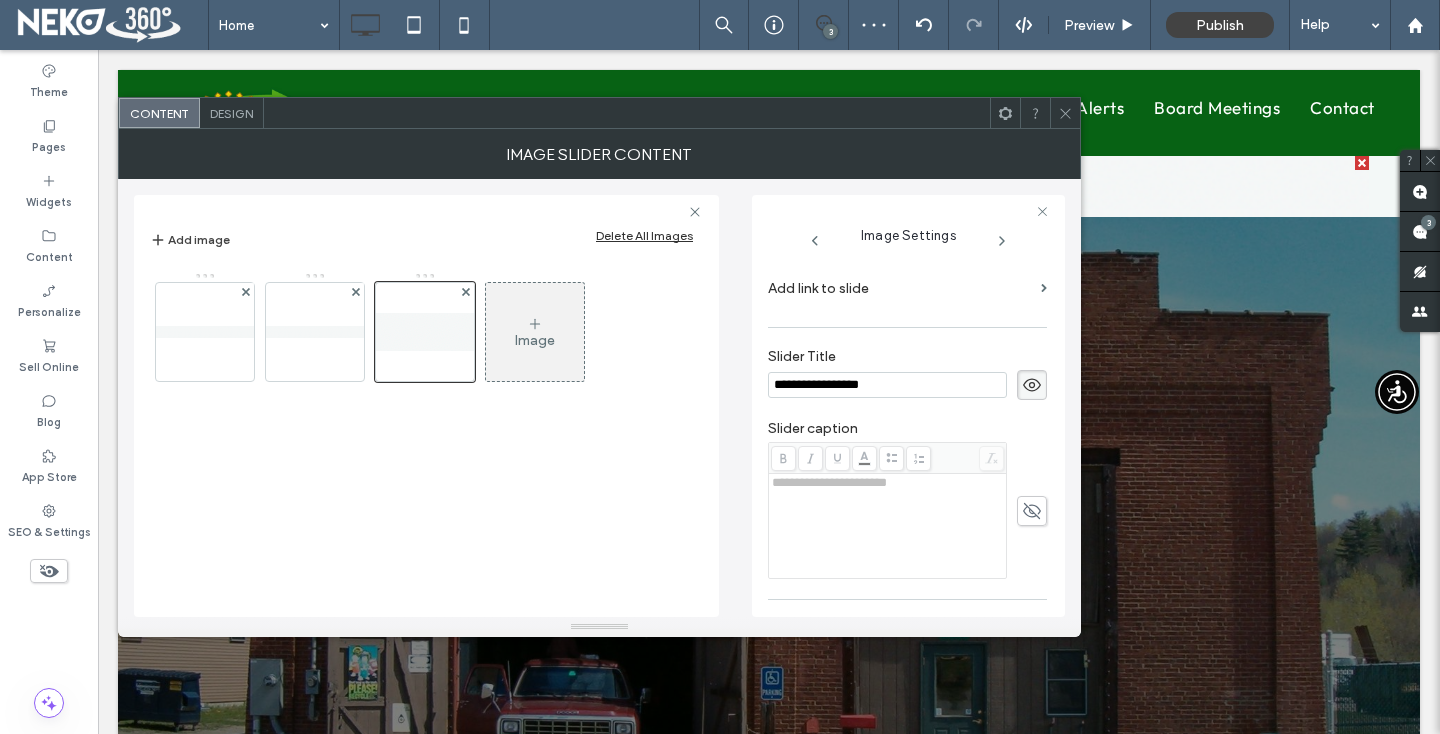 click 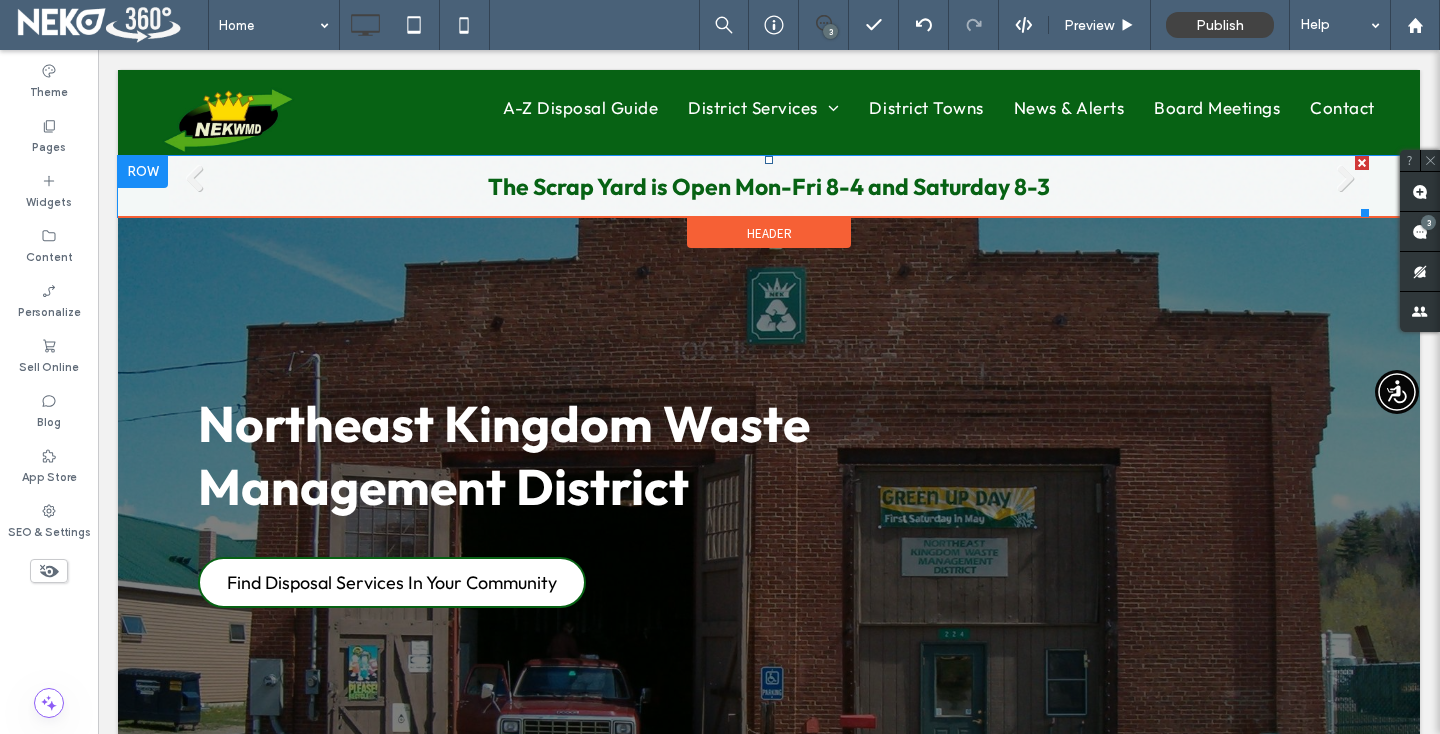 click on "The Scrap Yard is Open Mon-Fri 8-4 and Saturday 8-3
Write your caption here
Button" at bounding box center [769, 186] 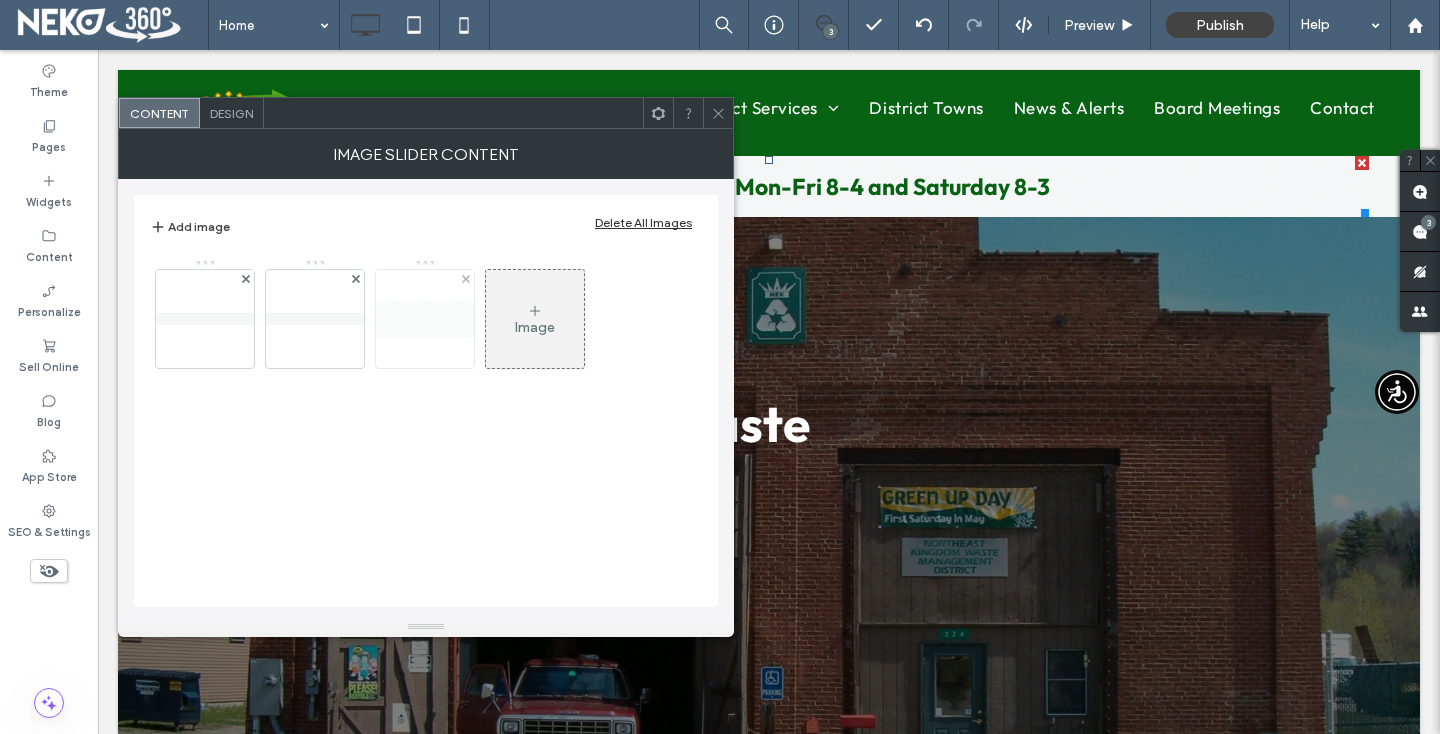 click at bounding box center [425, 319] 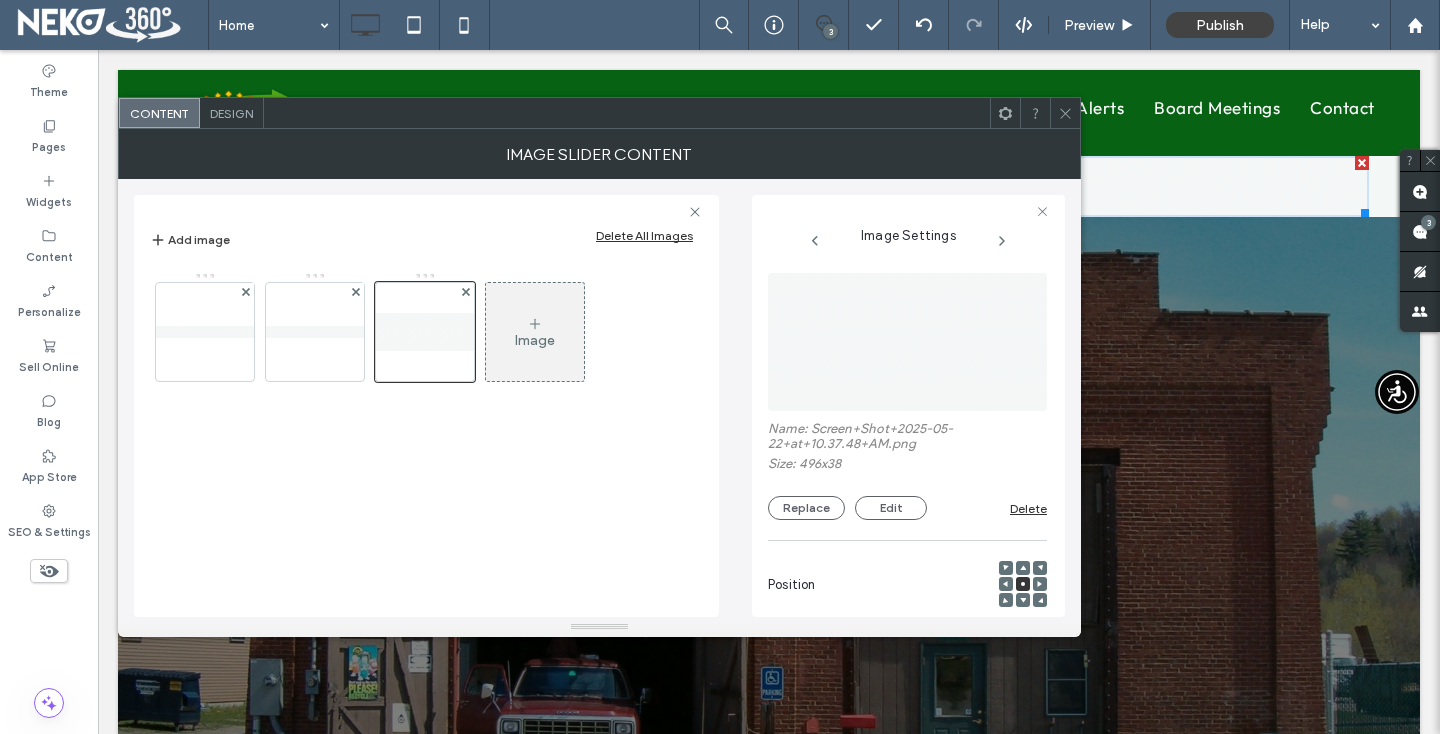 scroll, scrollTop: 0, scrollLeft: 17, axis: horizontal 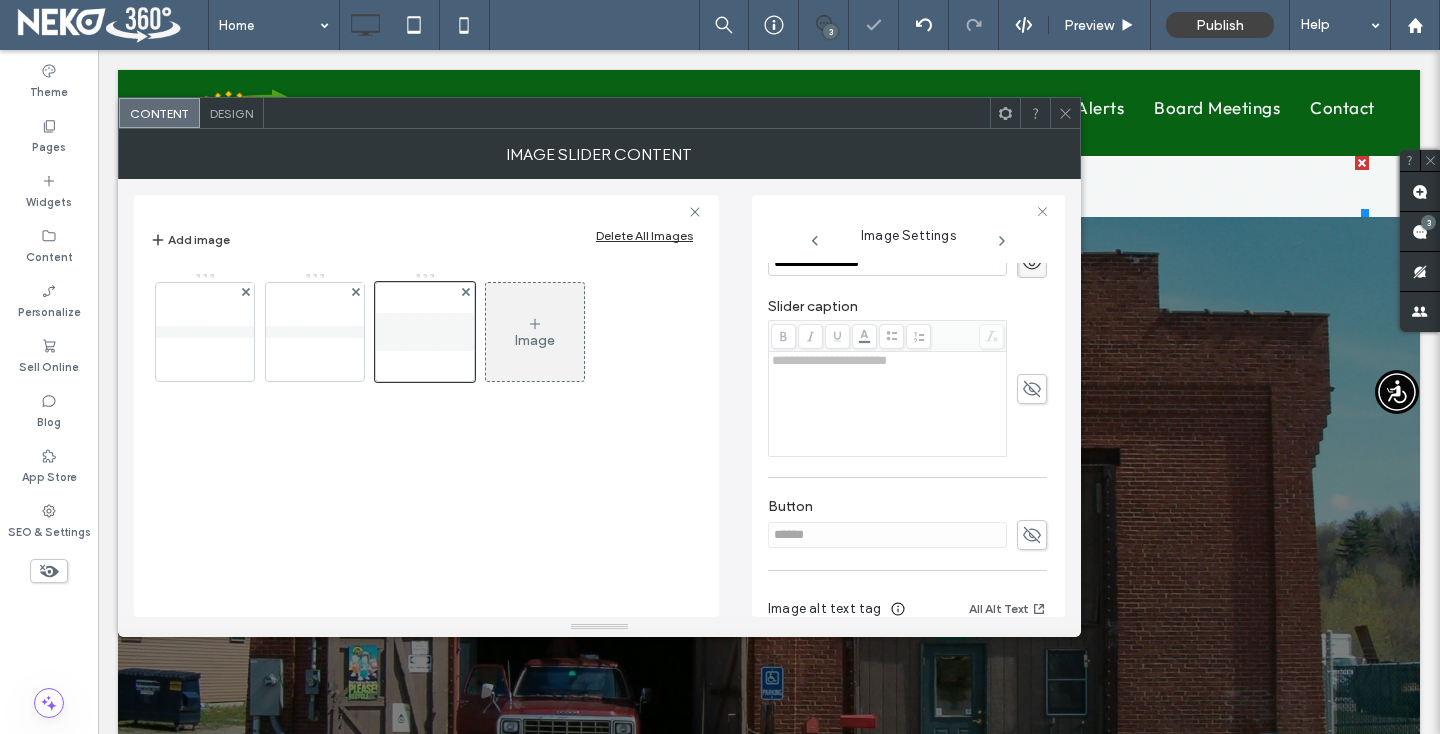 click at bounding box center (1065, 113) 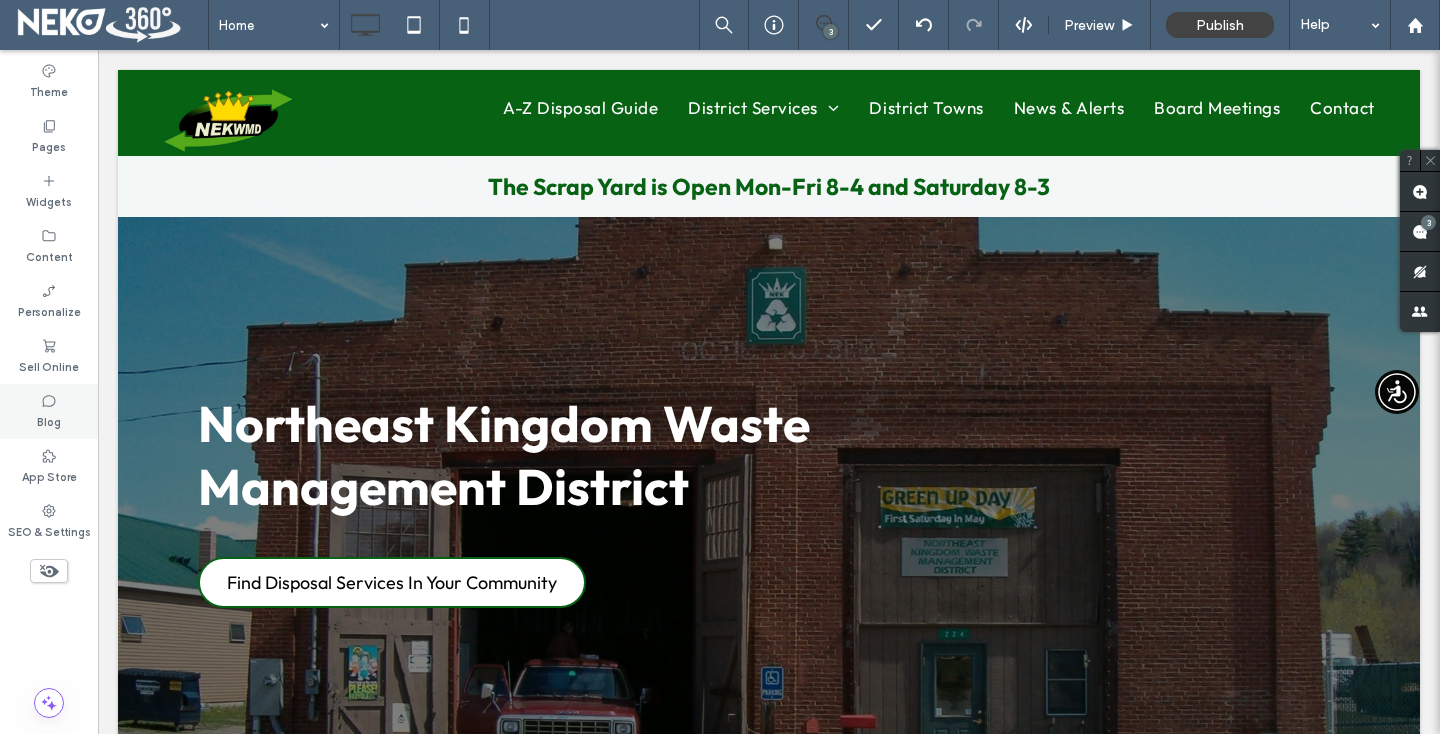 click 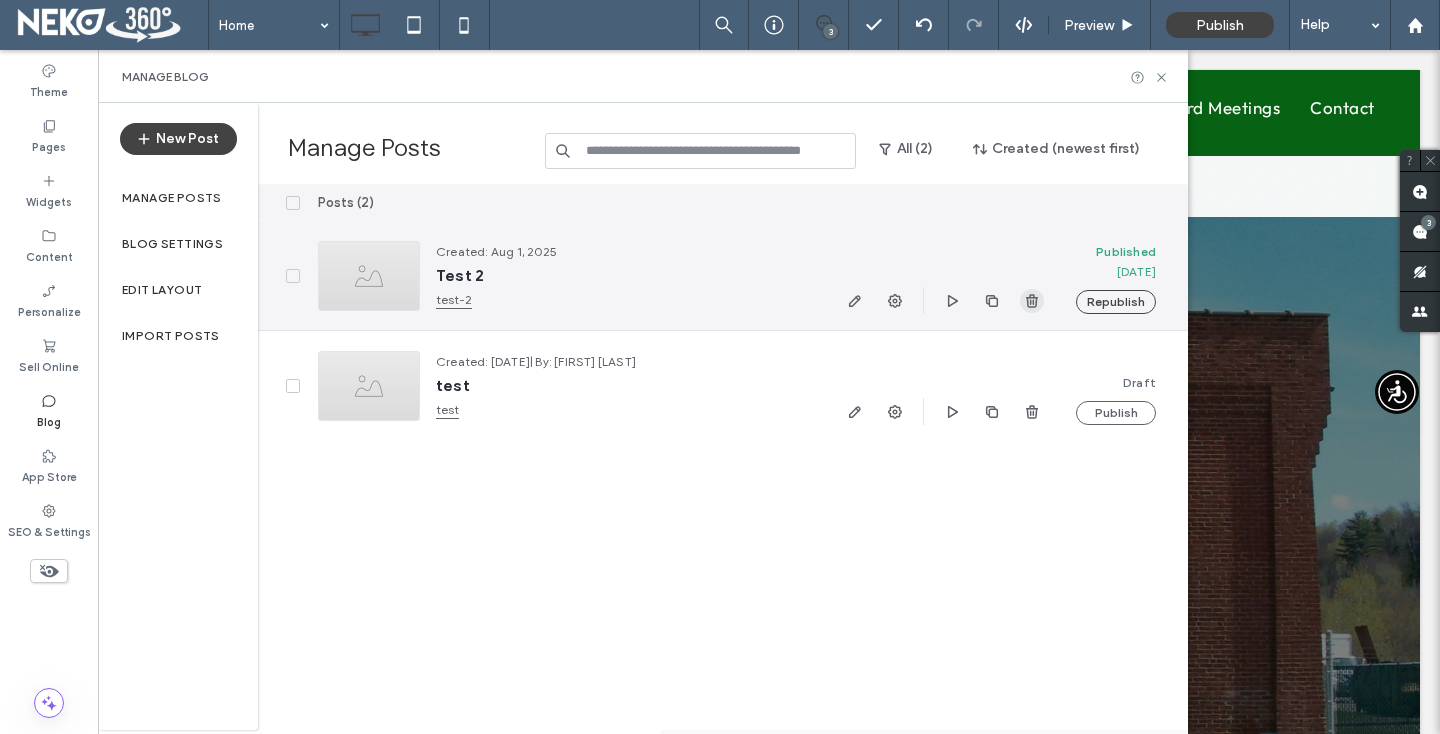 click 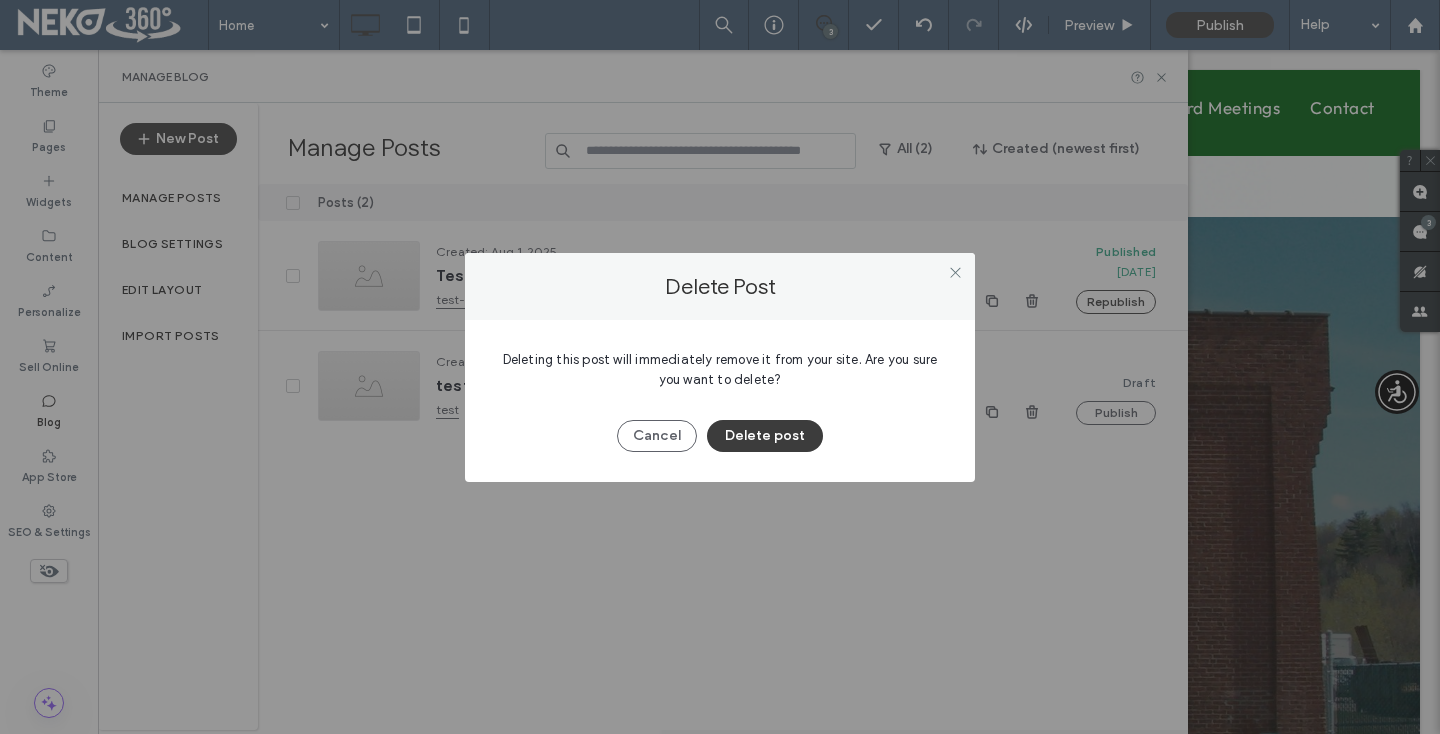click on "Delete post" at bounding box center [765, 436] 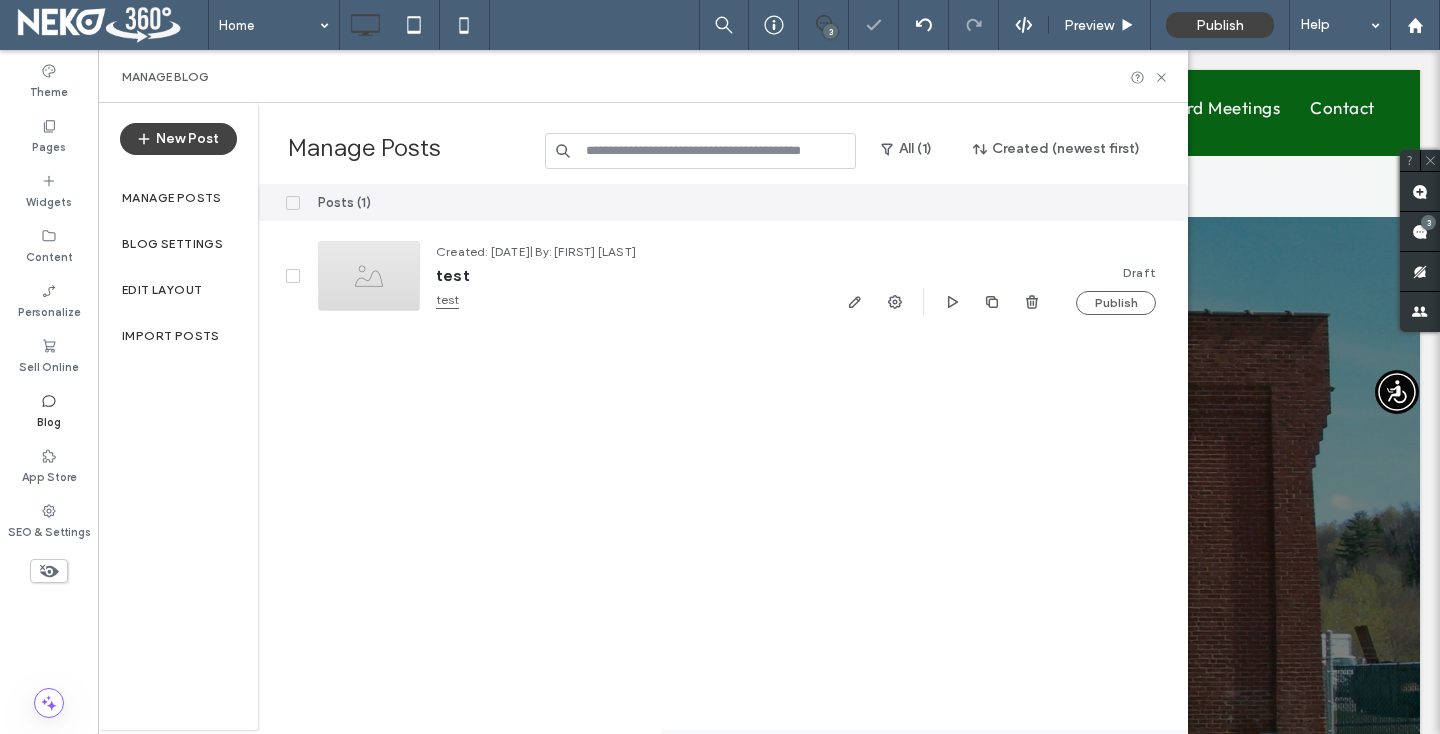 click on "Posts (1) Created: May 28, 2025  | By: Sofia Dimartino test test Draft Publish" at bounding box center (723, 457) 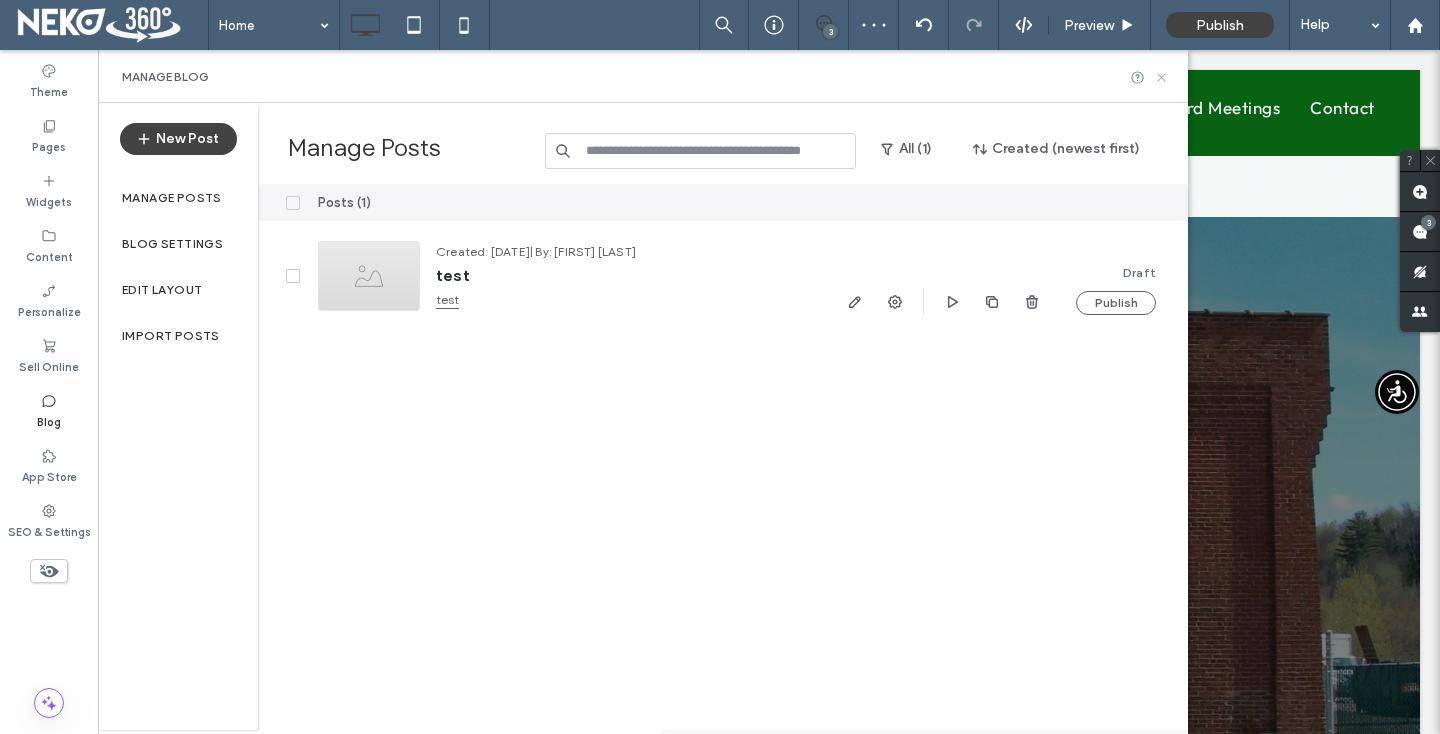 click 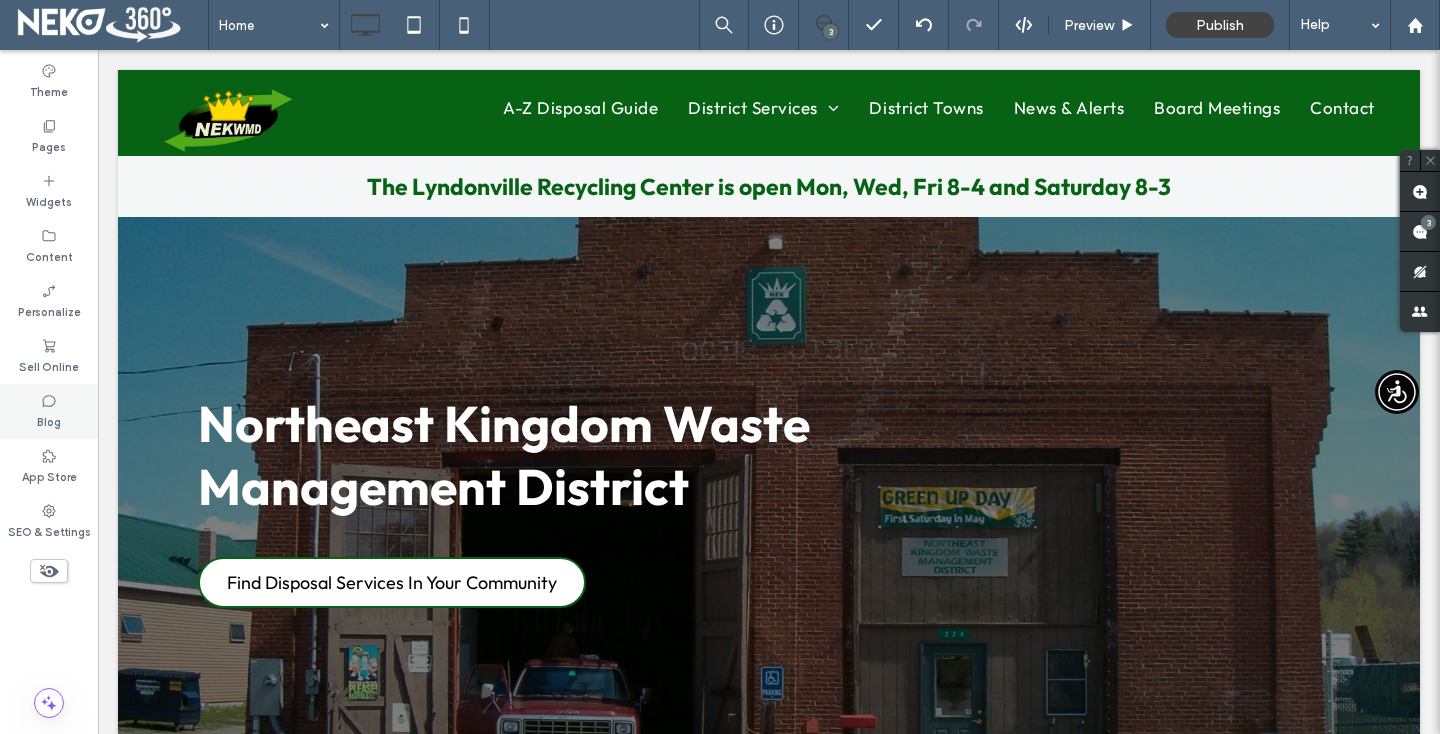 click on "Blog" at bounding box center [49, 420] 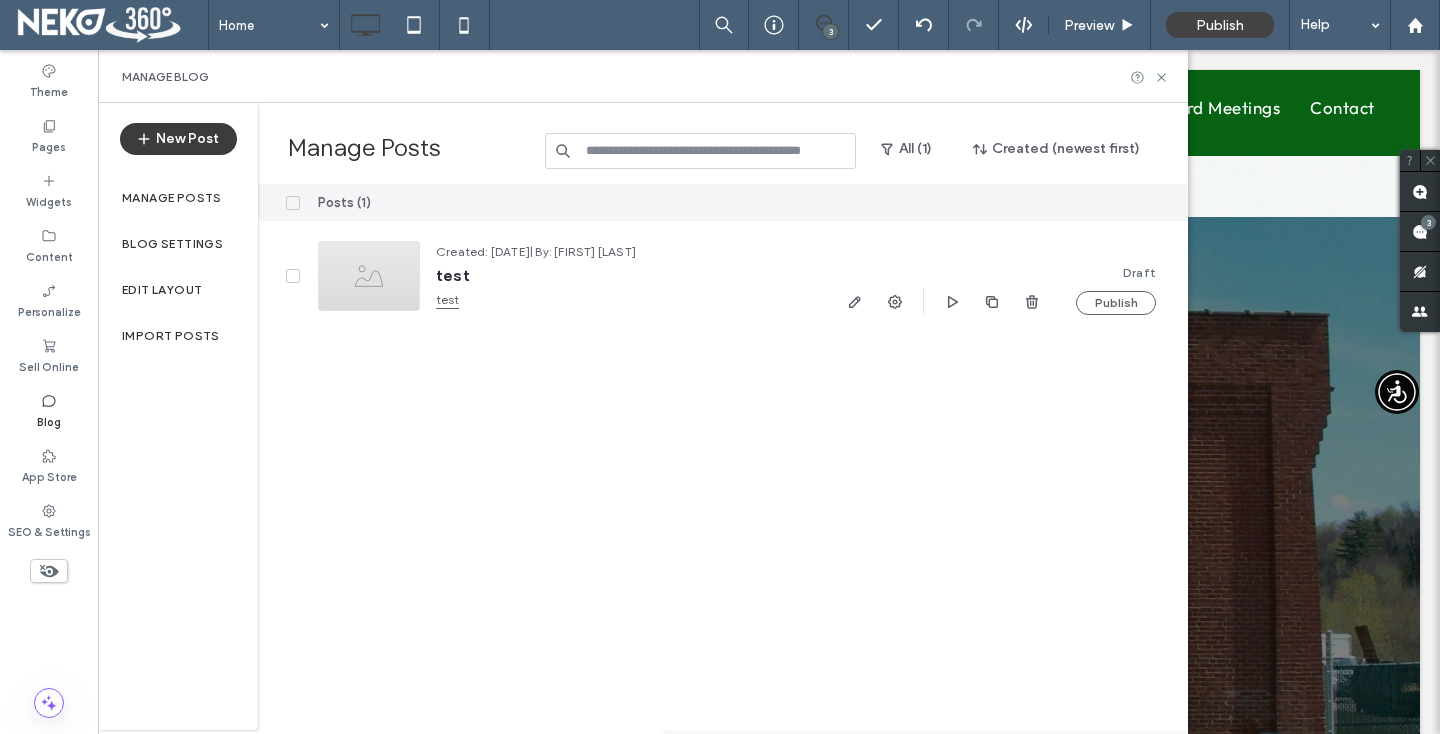 click on "New Post" at bounding box center [178, 139] 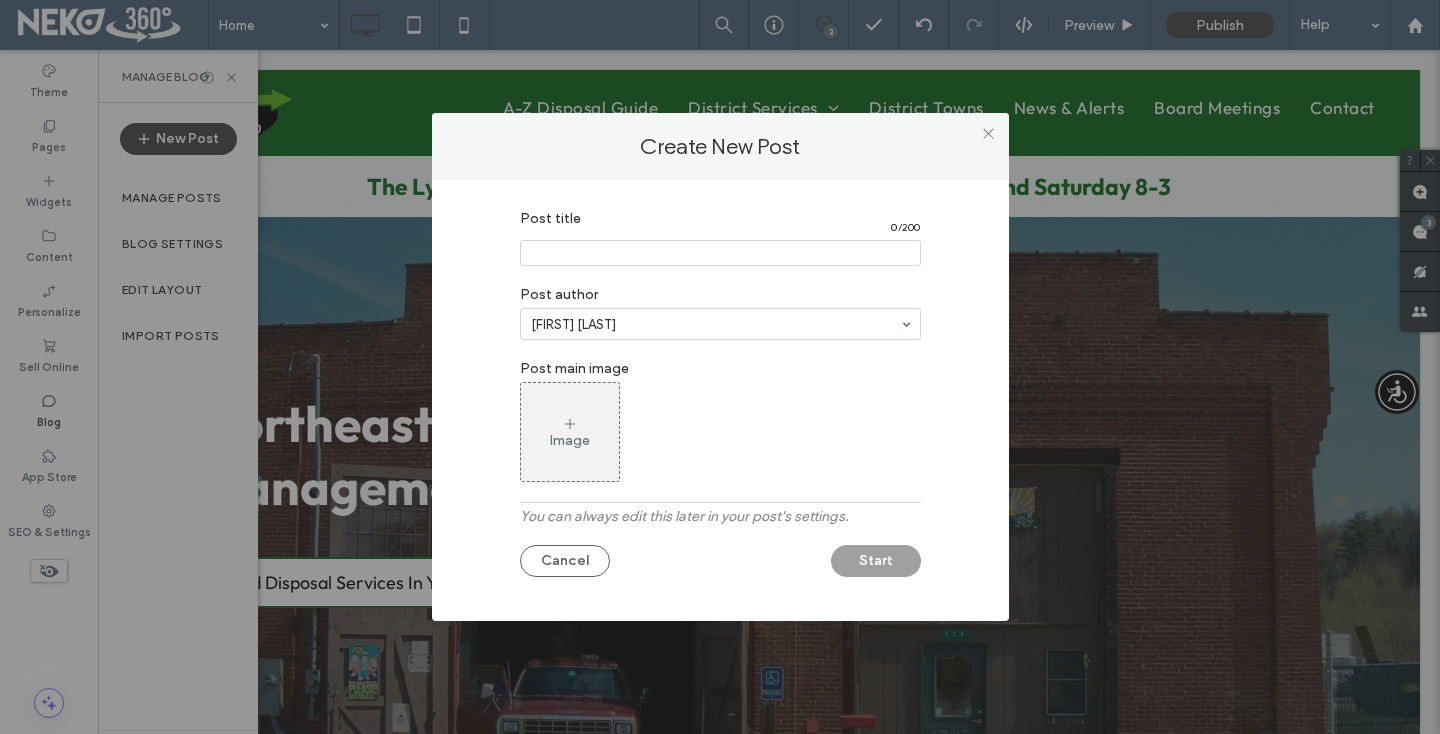 click at bounding box center [720, 253] 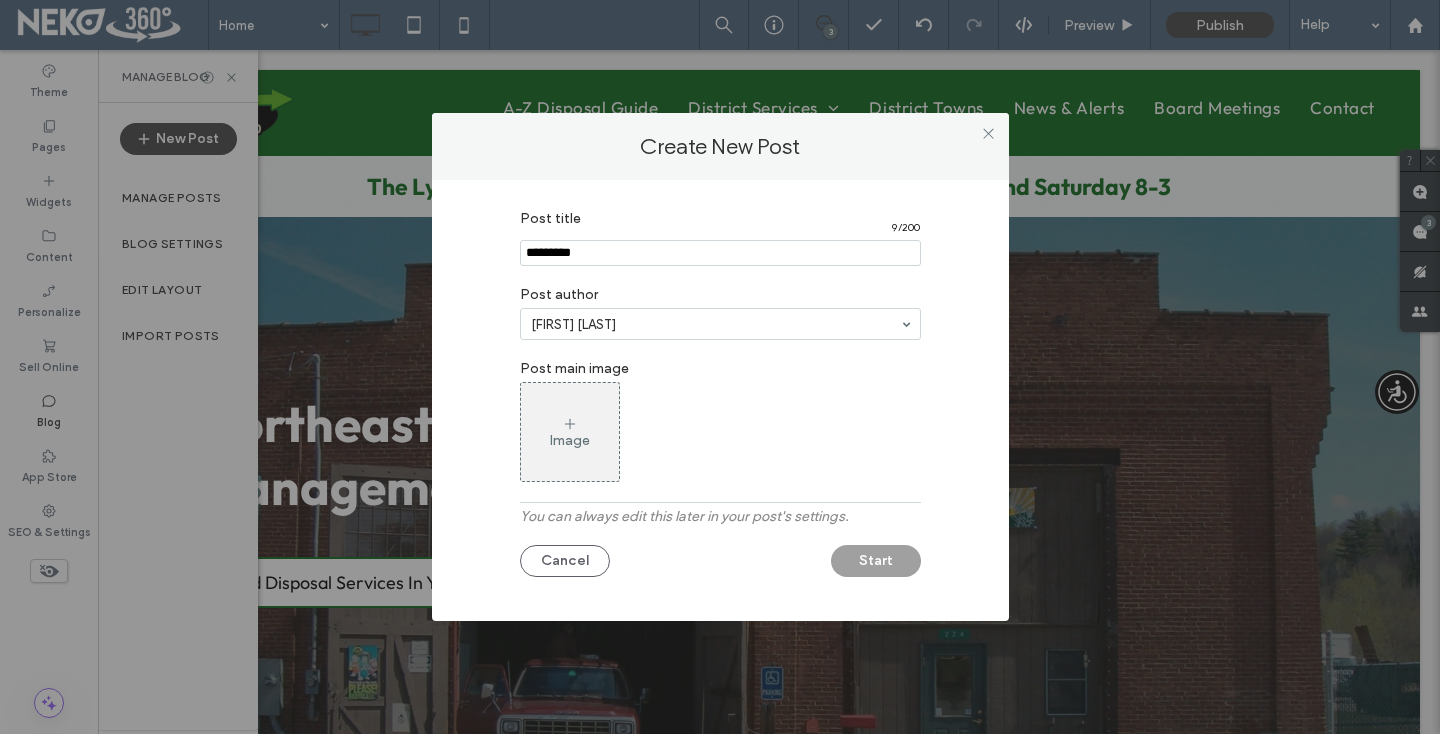 type on "*********" 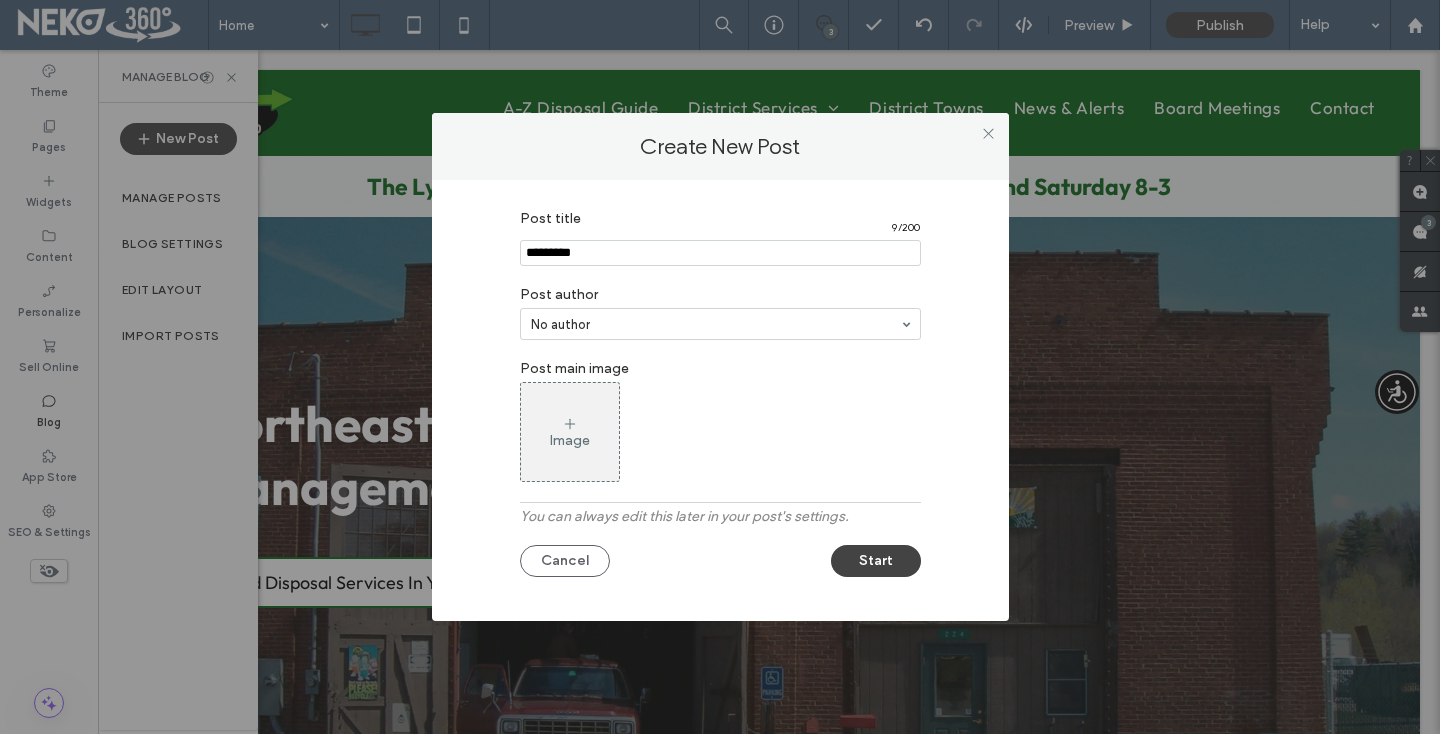 click 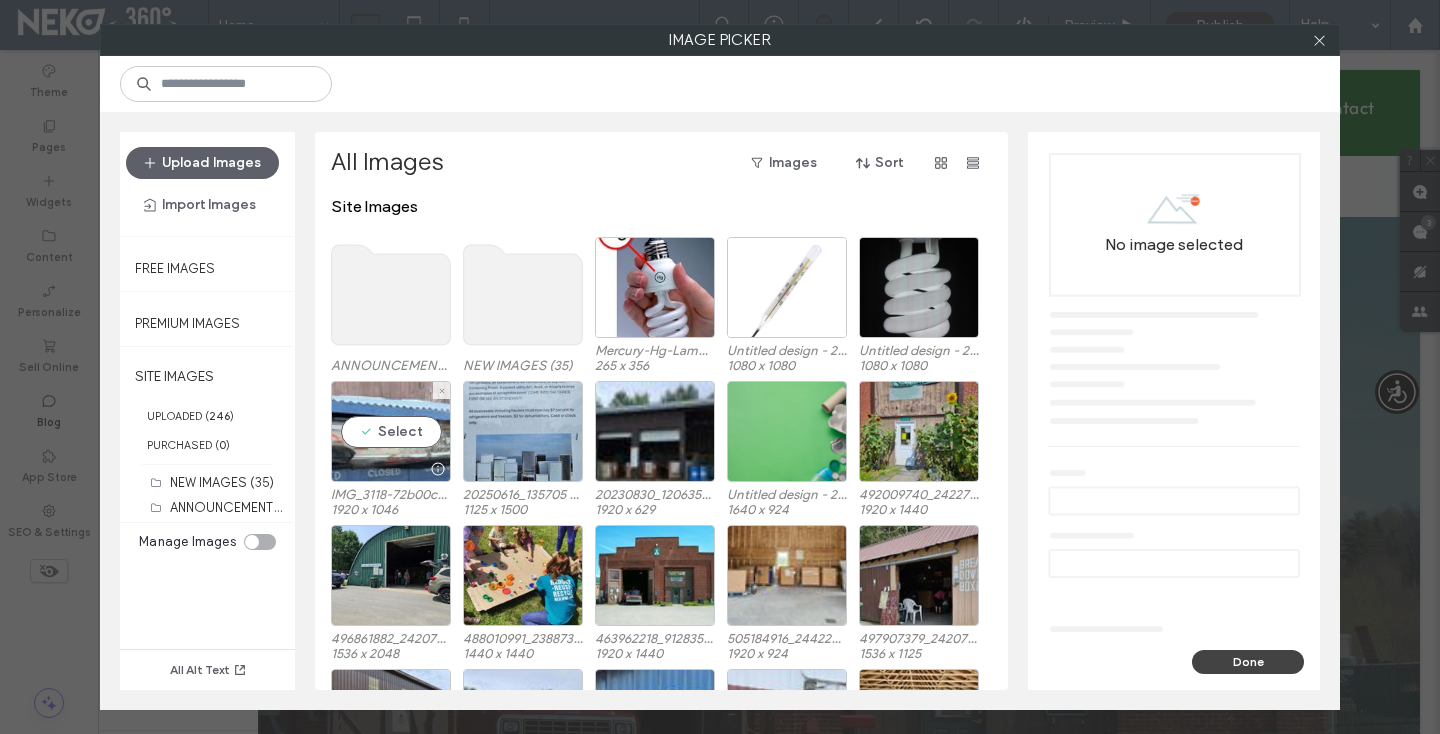 scroll, scrollTop: 88, scrollLeft: 0, axis: vertical 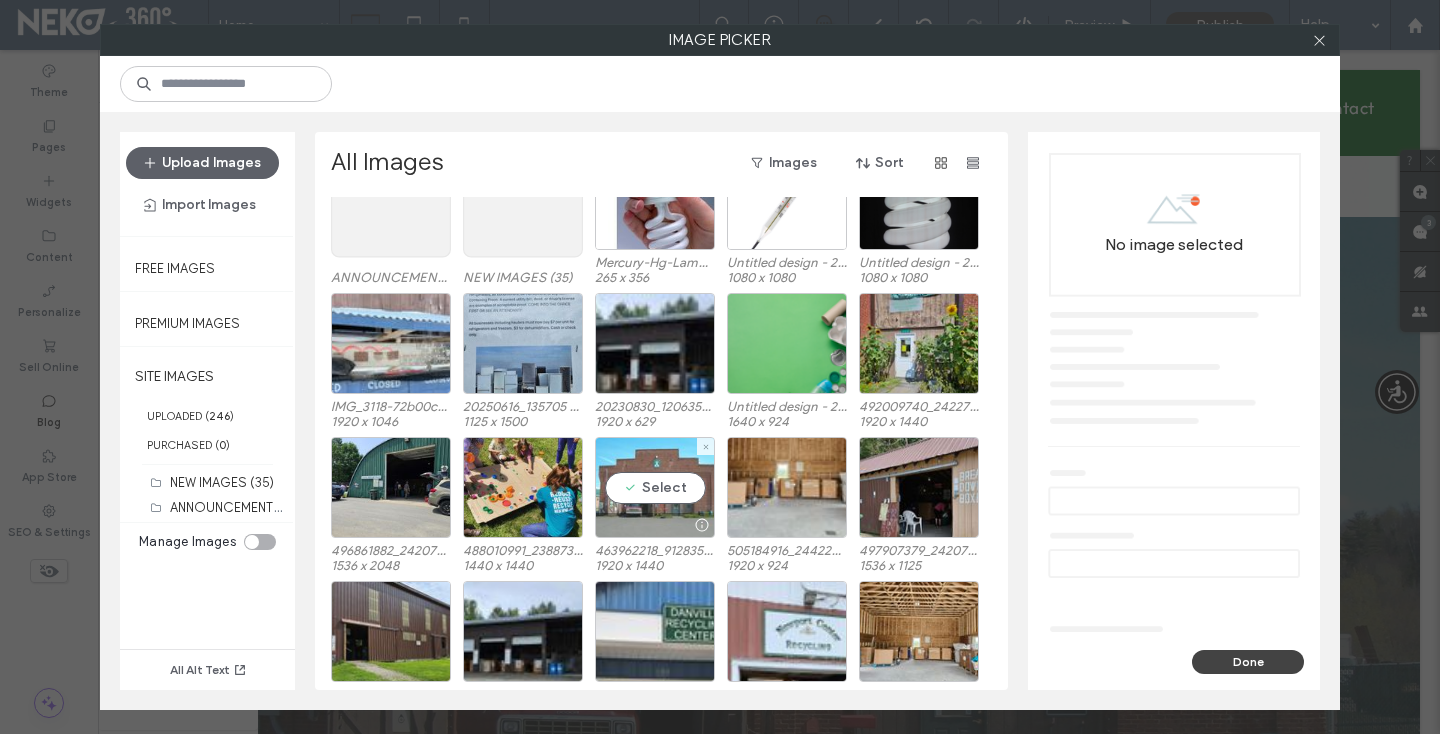 click on "Select" at bounding box center (655, 487) 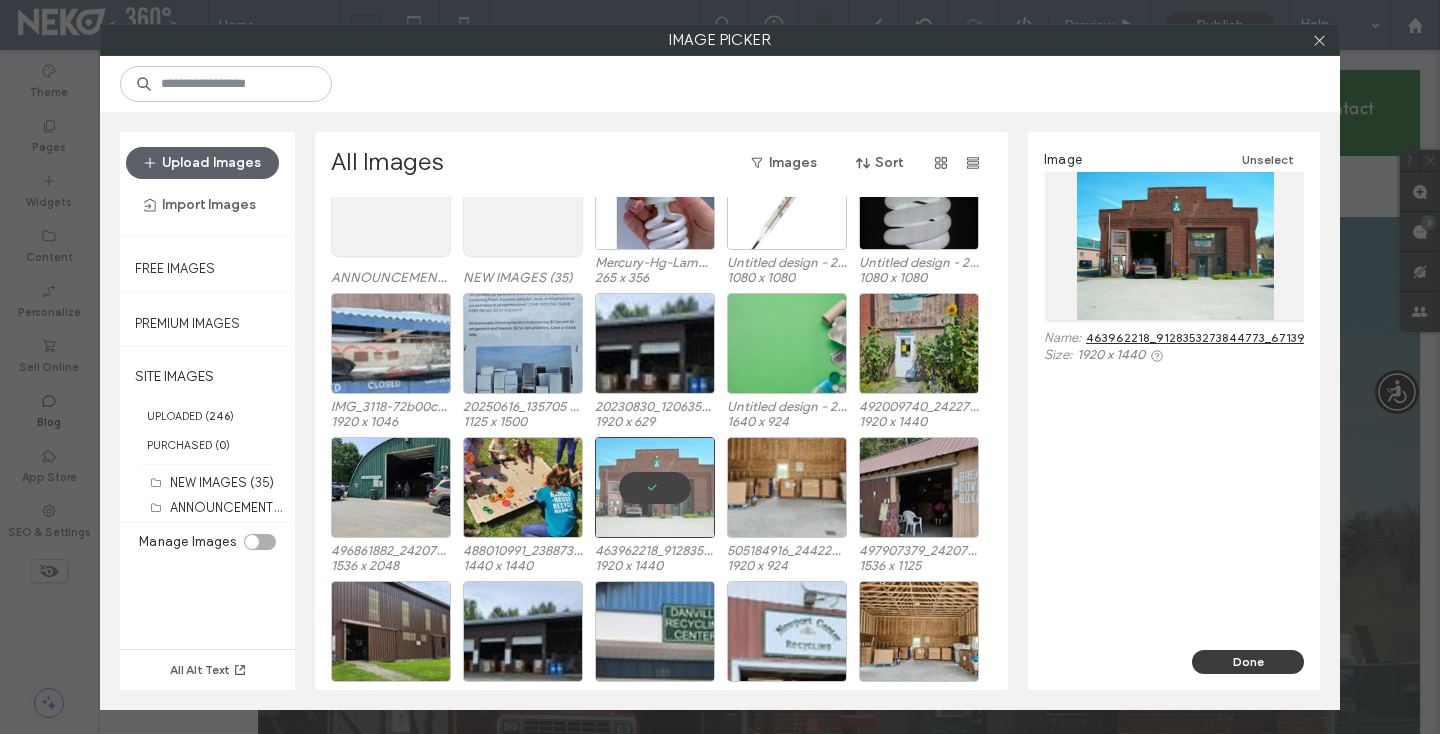 click on "Done" at bounding box center [1248, 662] 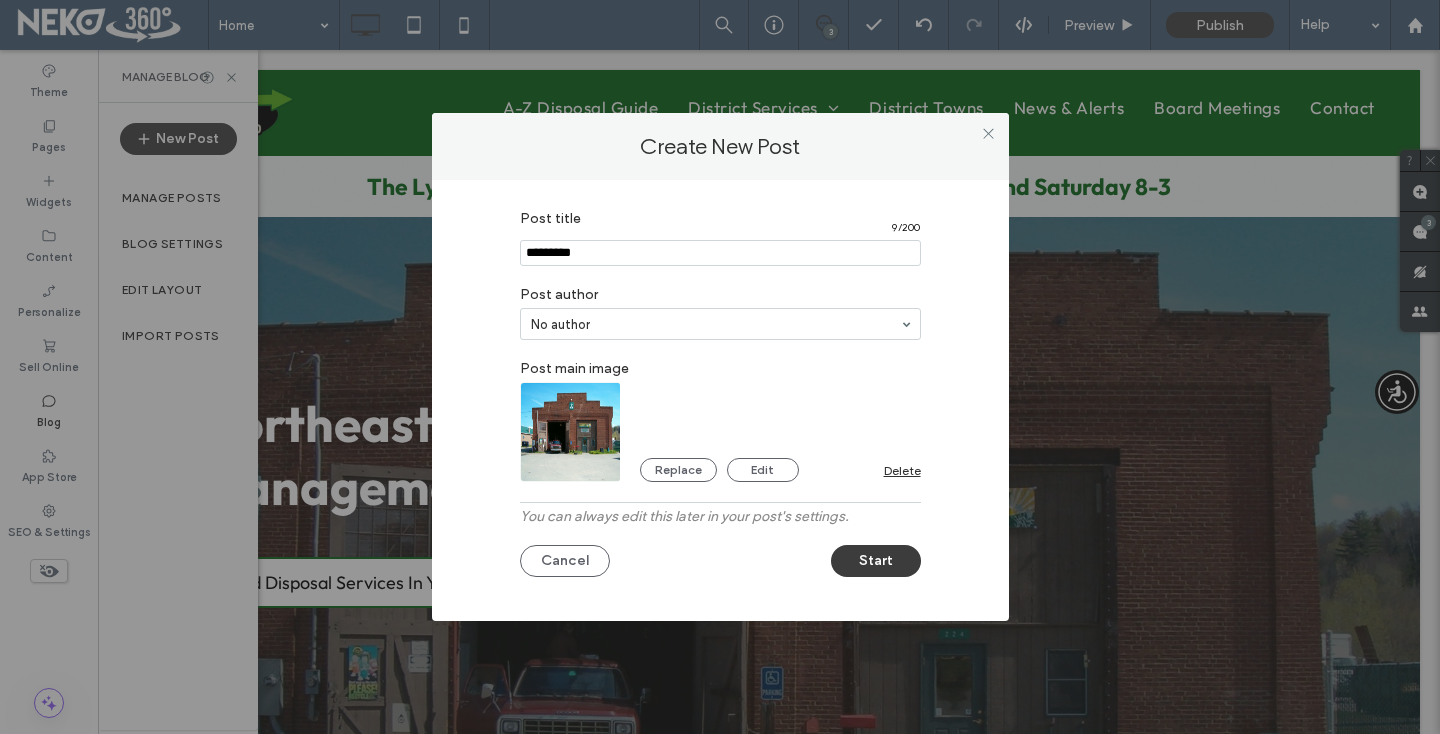 click on "Start" at bounding box center (876, 561) 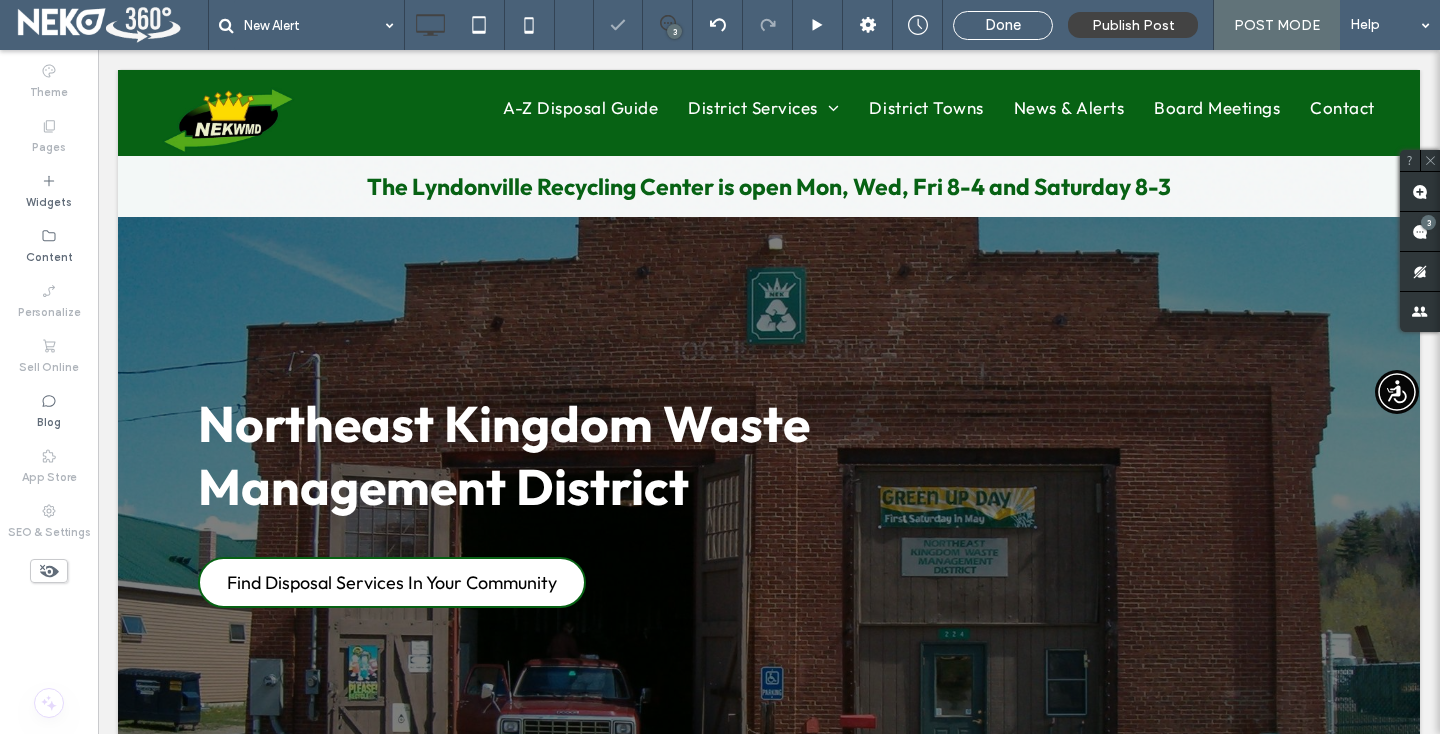 type on "******" 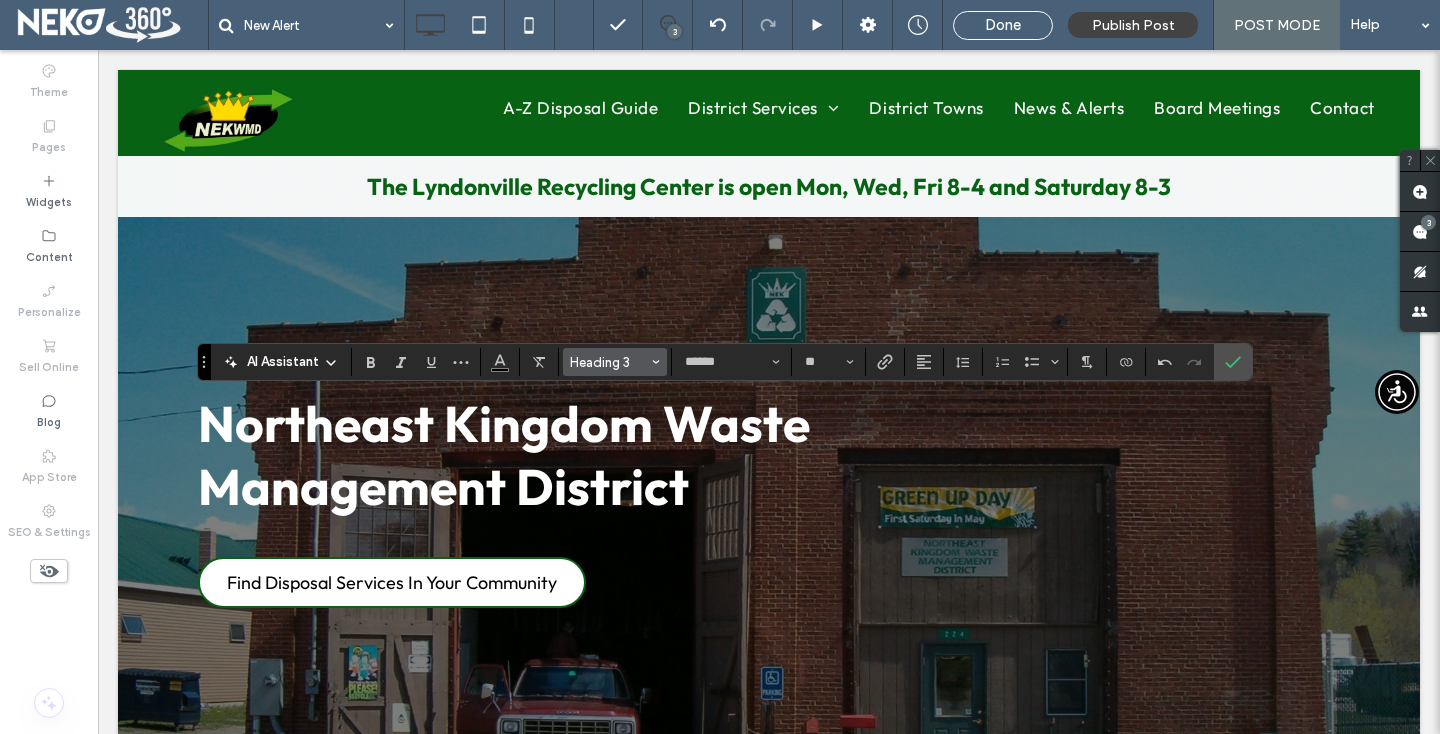 click on "Heading 3" at bounding box center (609, 362) 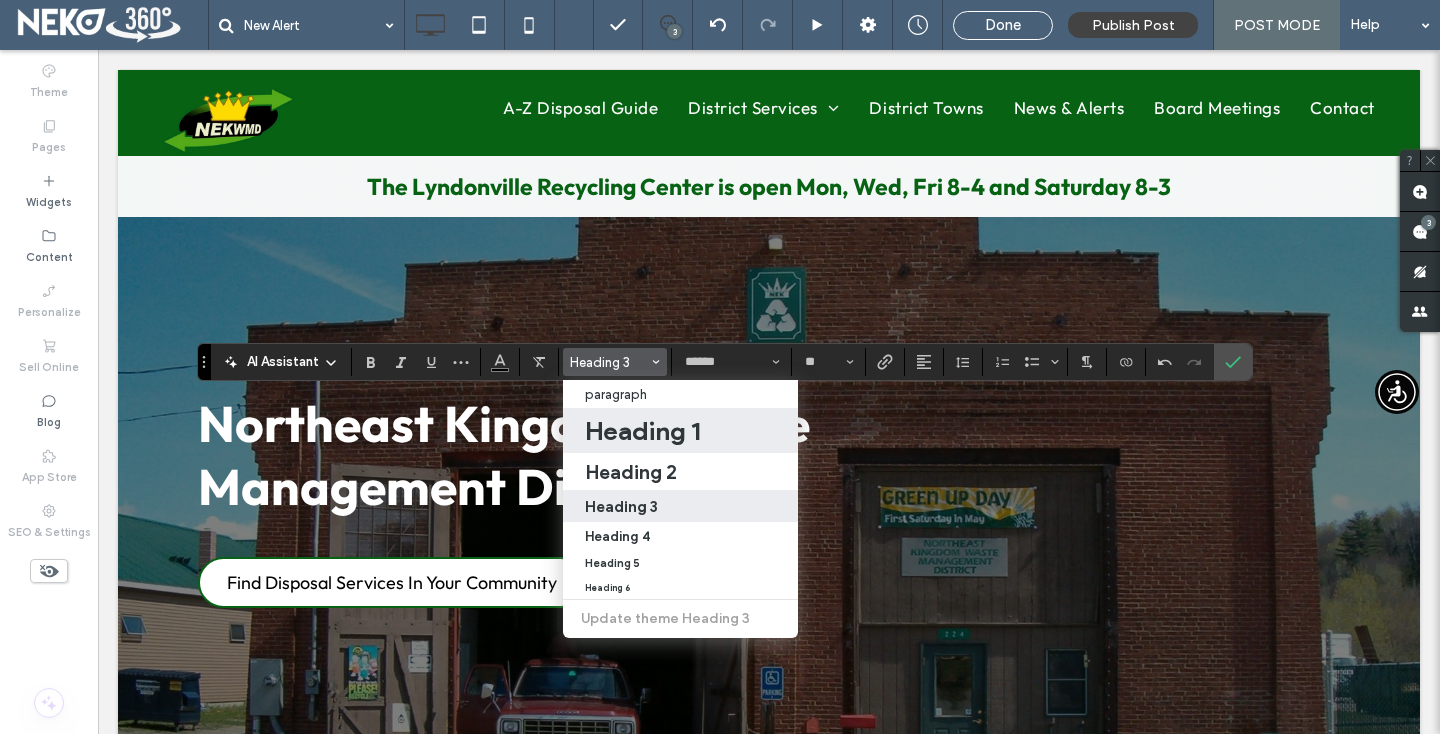 click on "Heading 1" at bounding box center [642, 431] 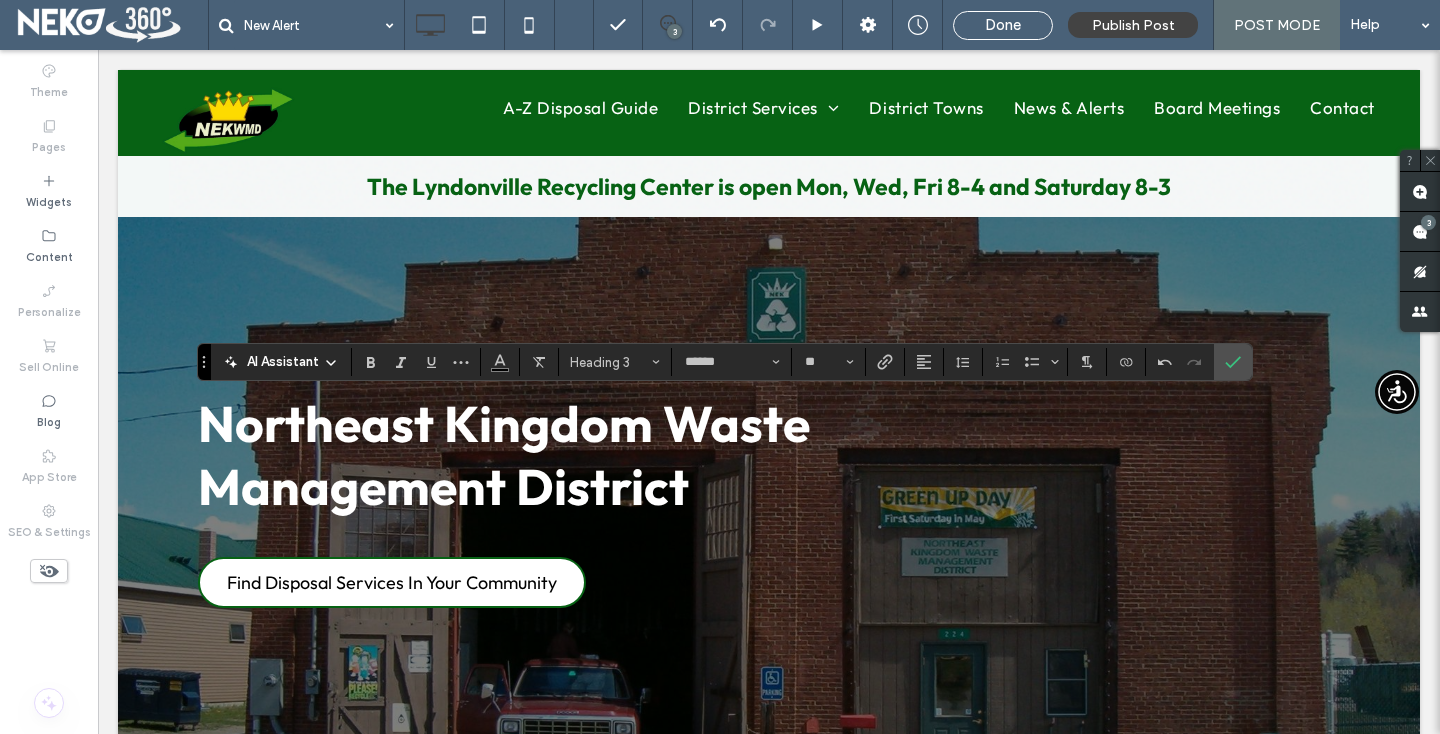 type on "**" 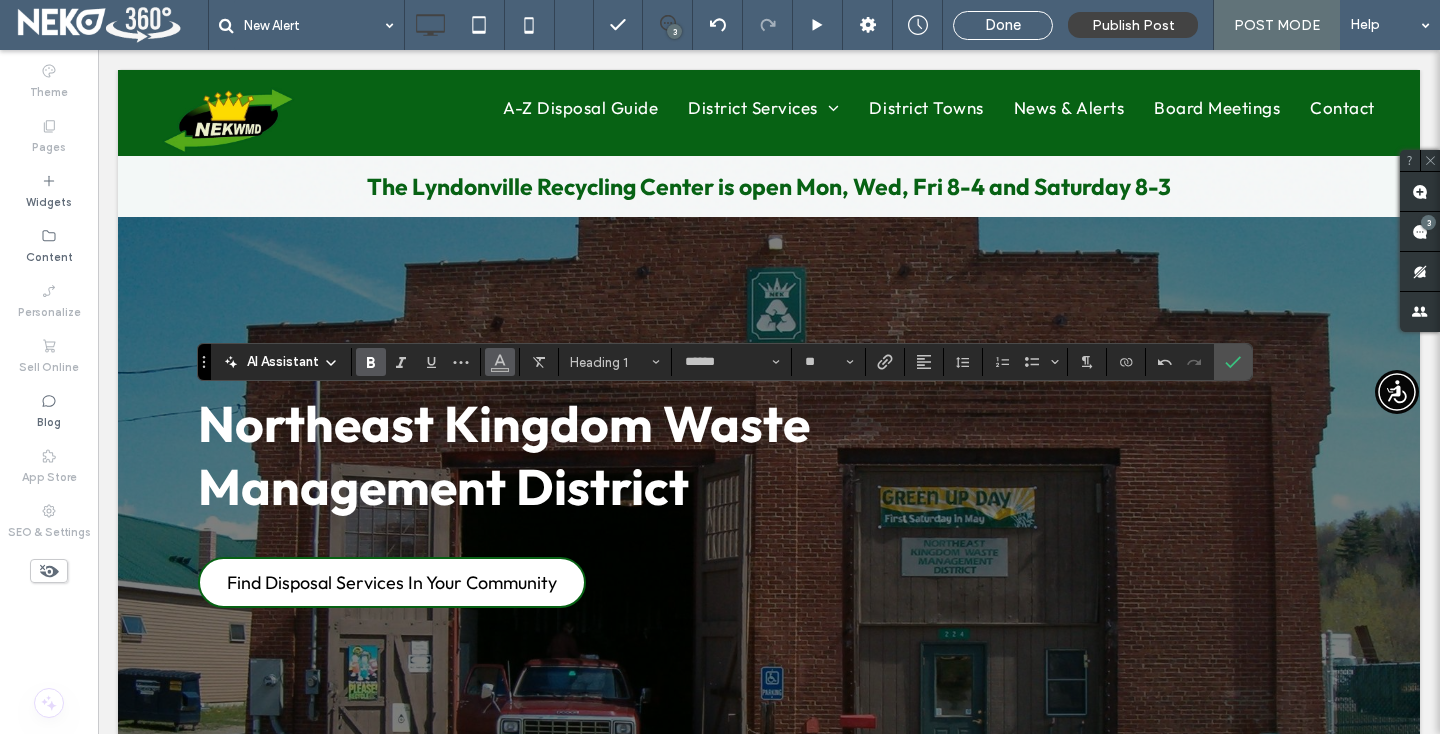 click 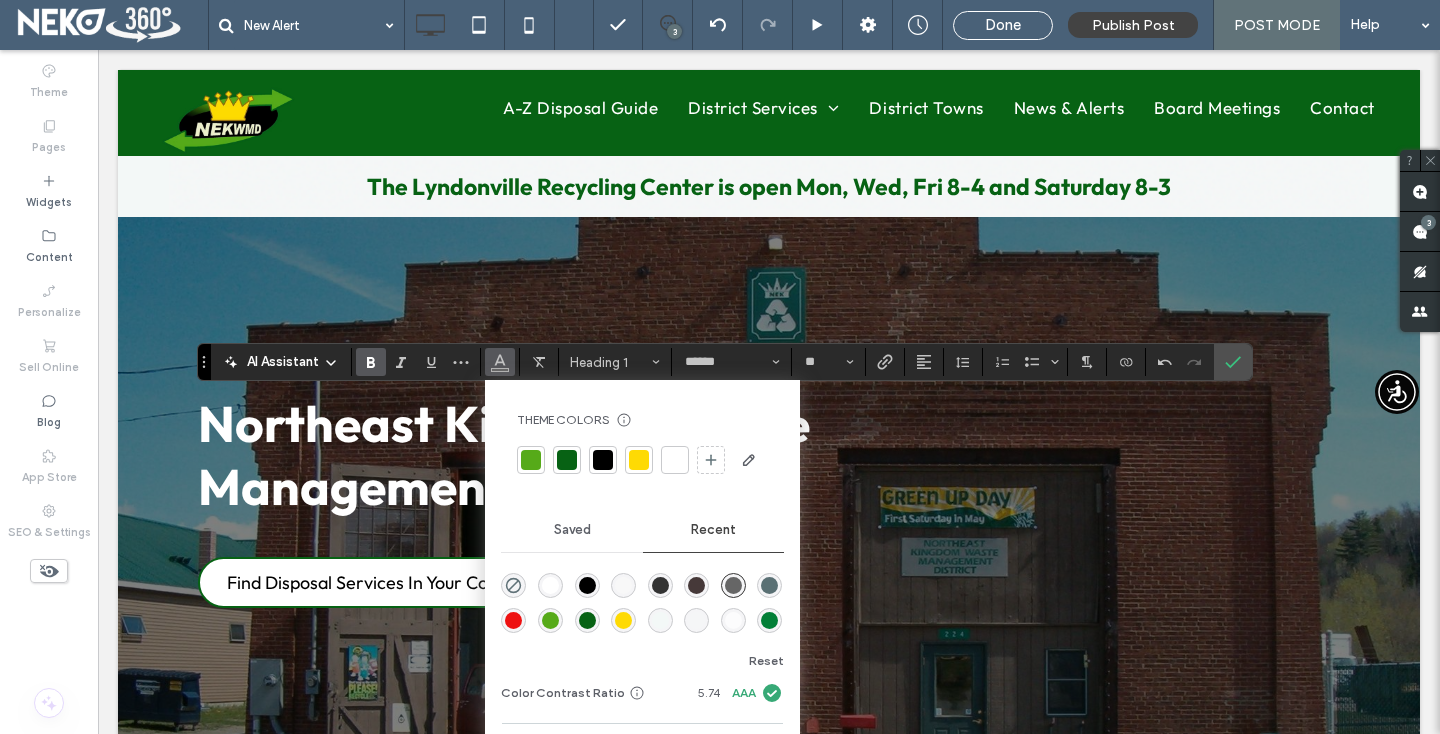 click at bounding box center (567, 460) 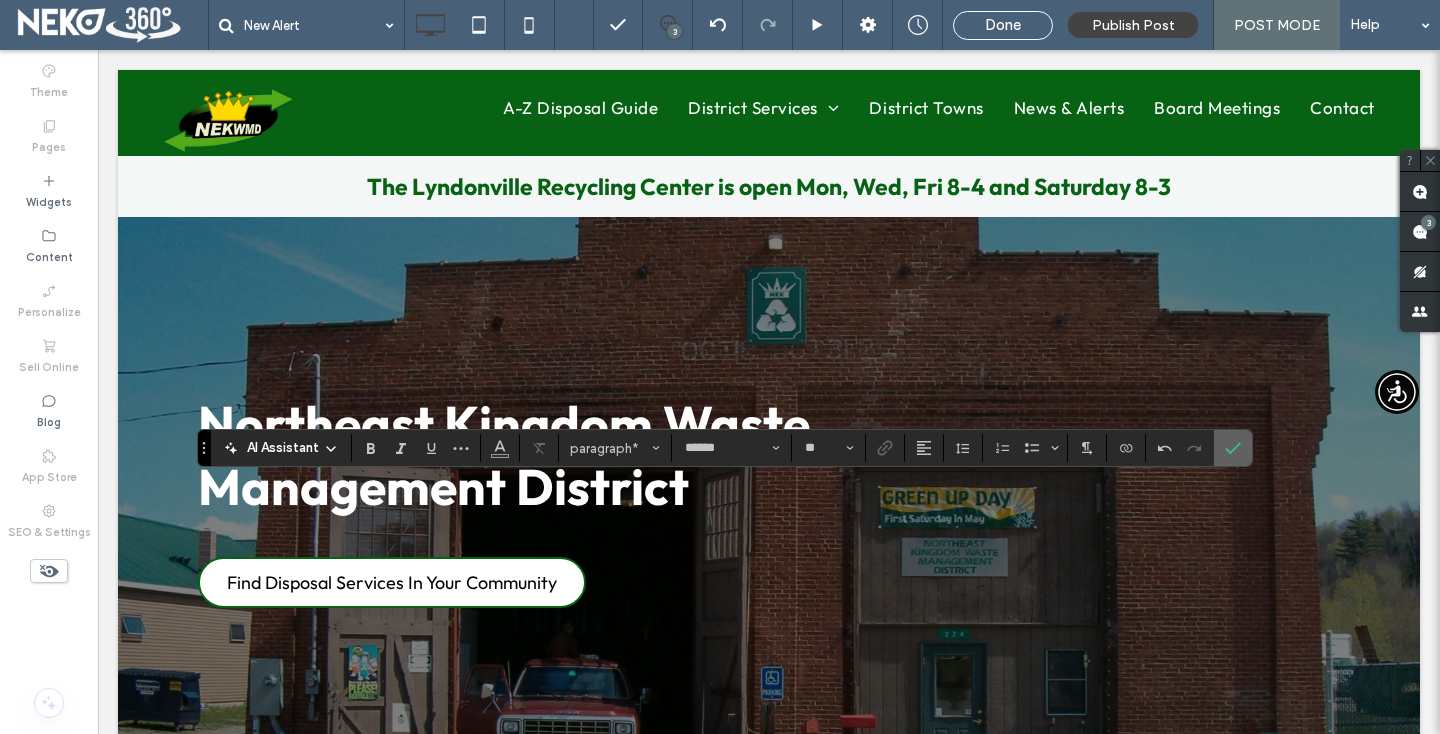 click 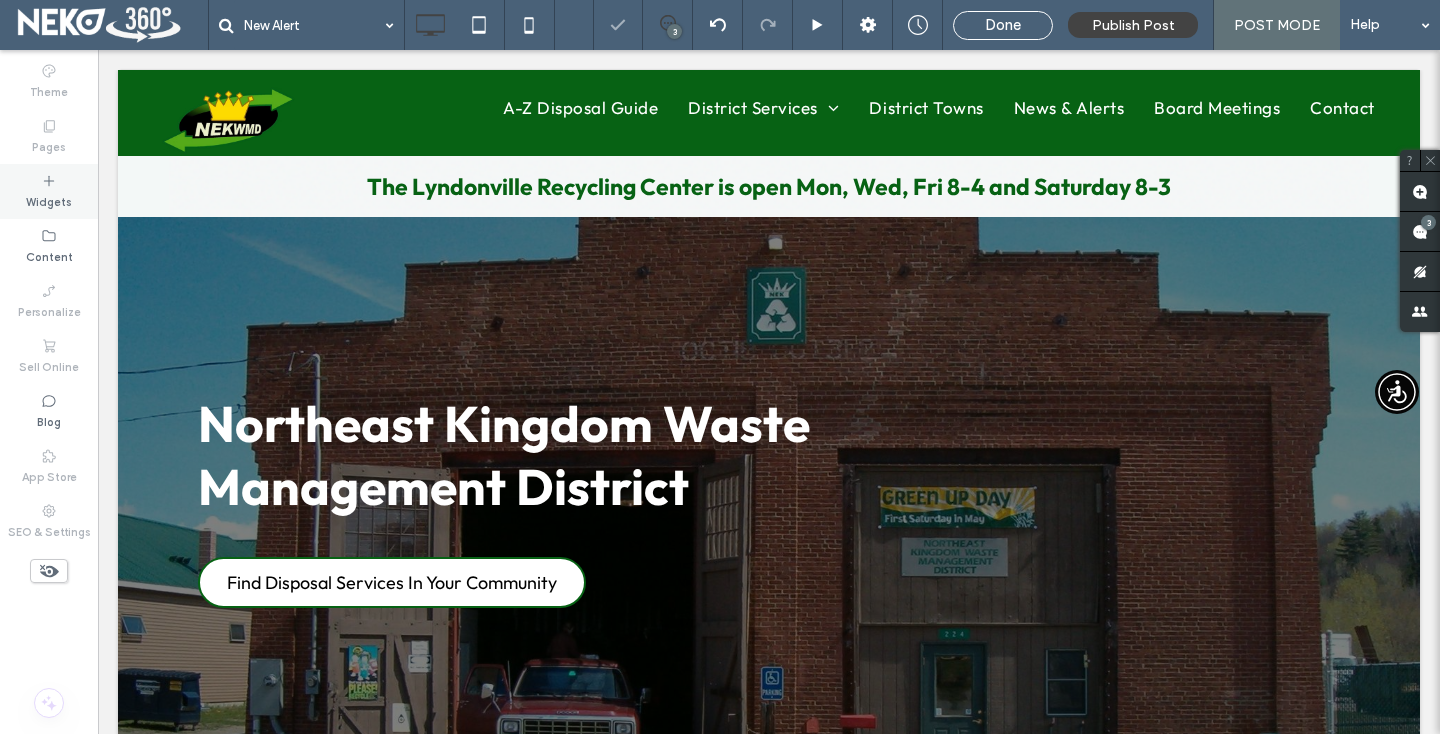 click on "Widgets" at bounding box center (49, 200) 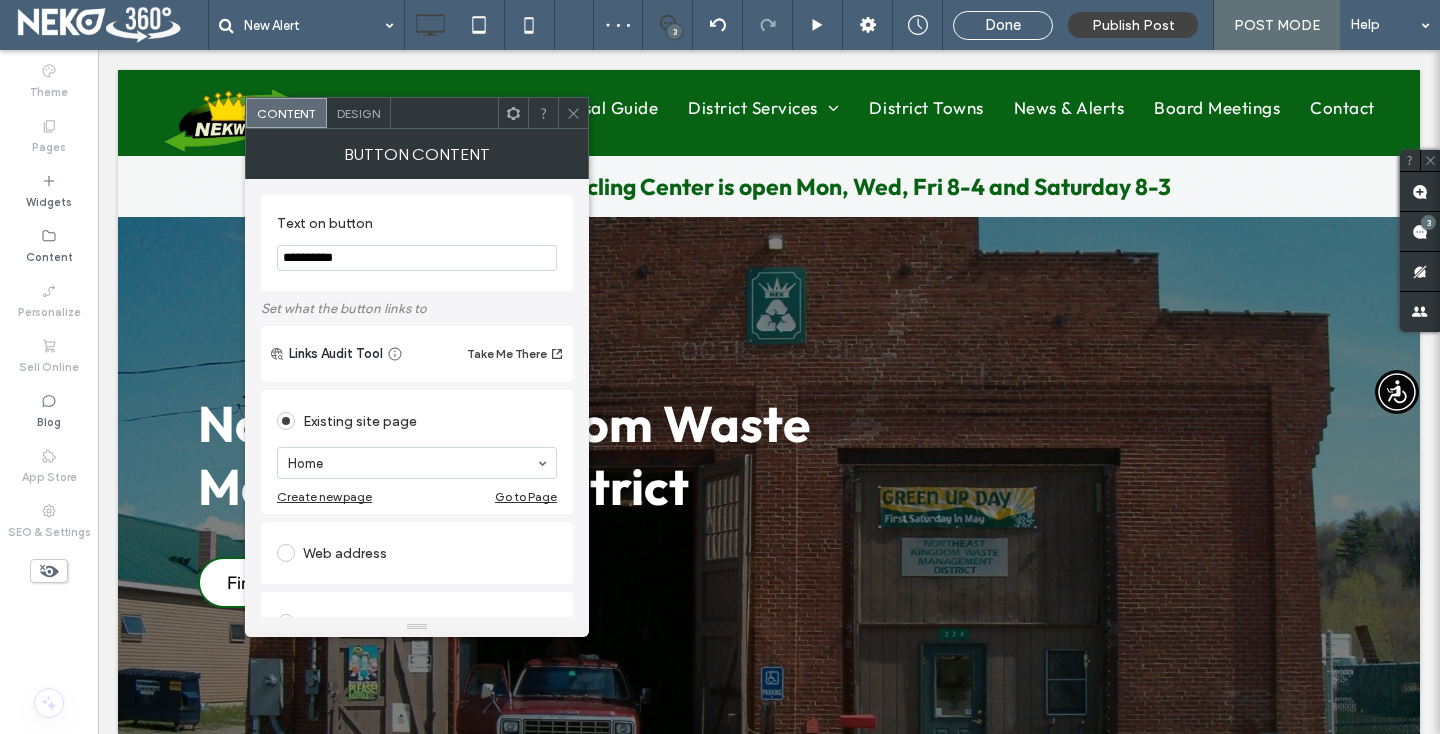 click 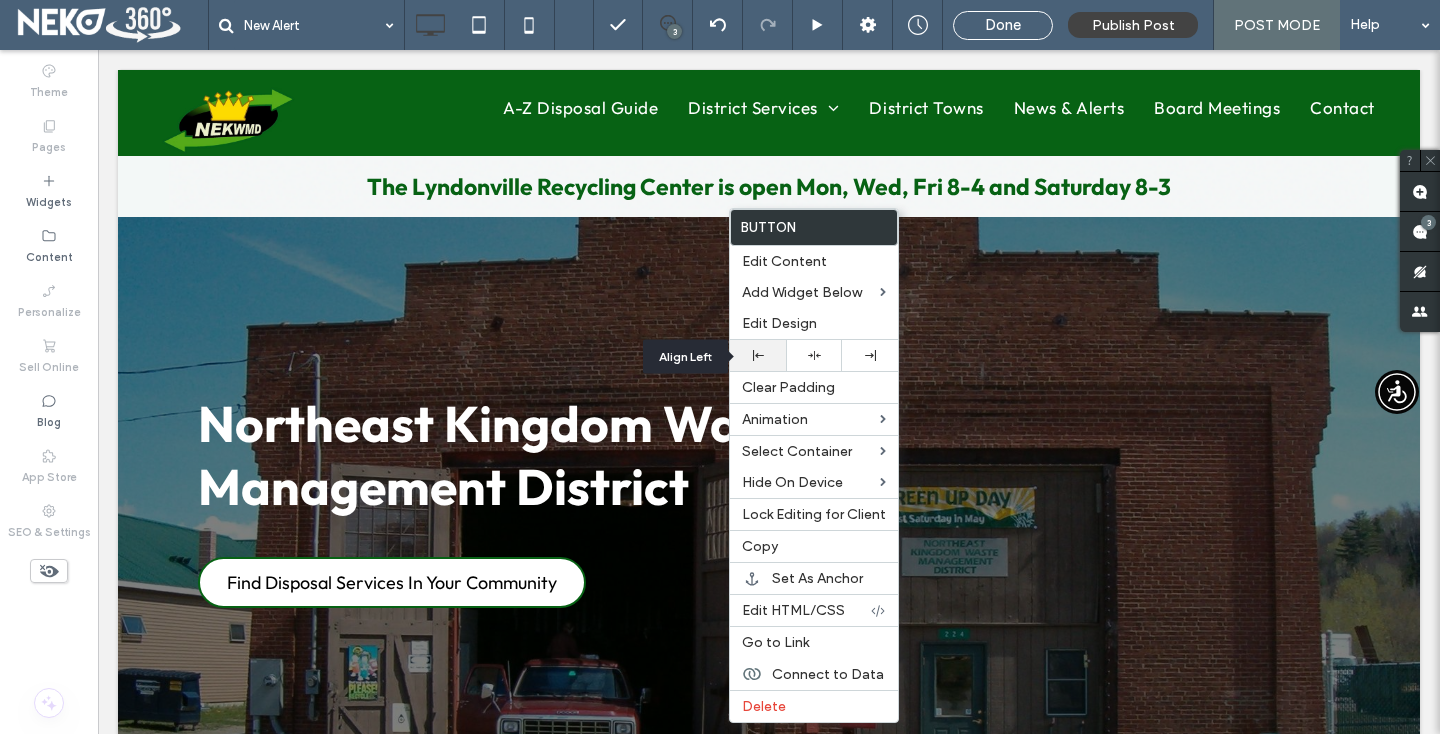 click 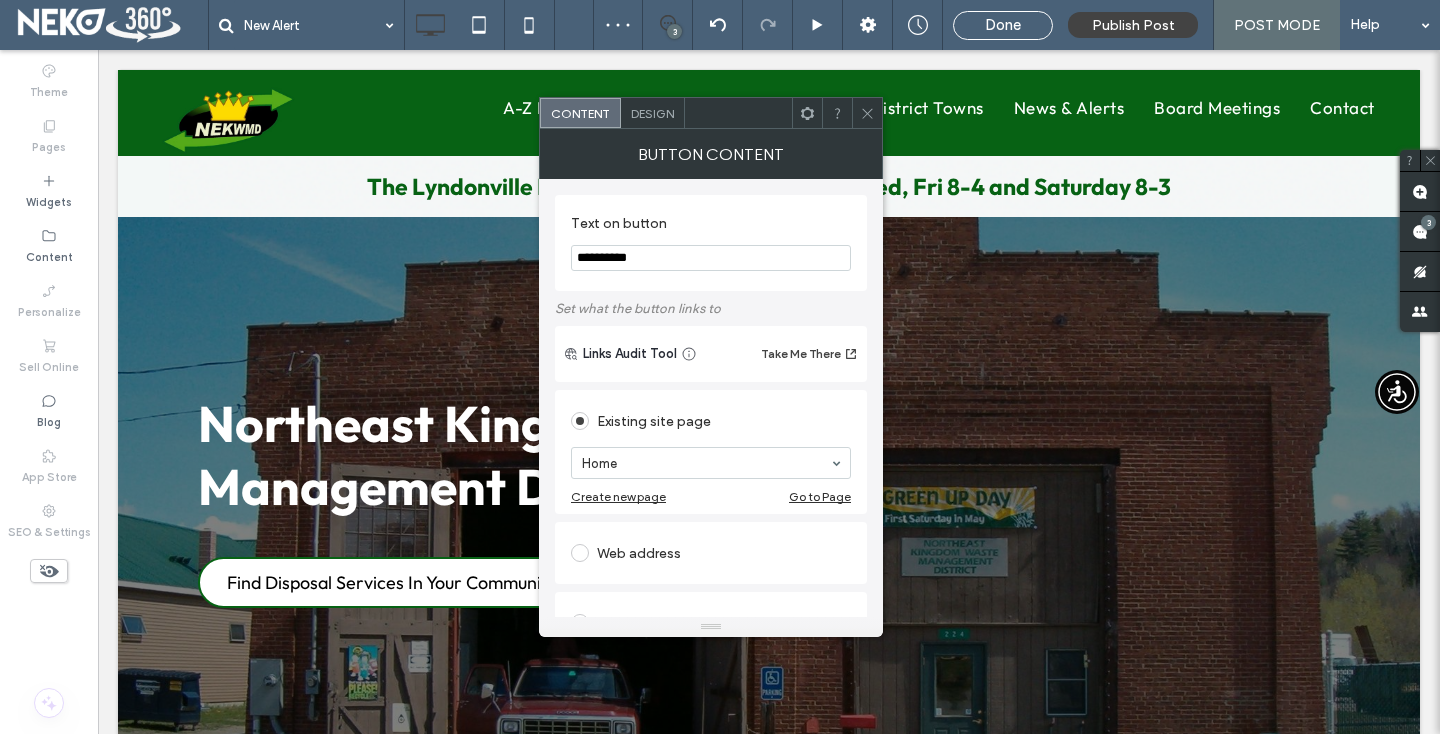 click on "Design" at bounding box center (653, 113) 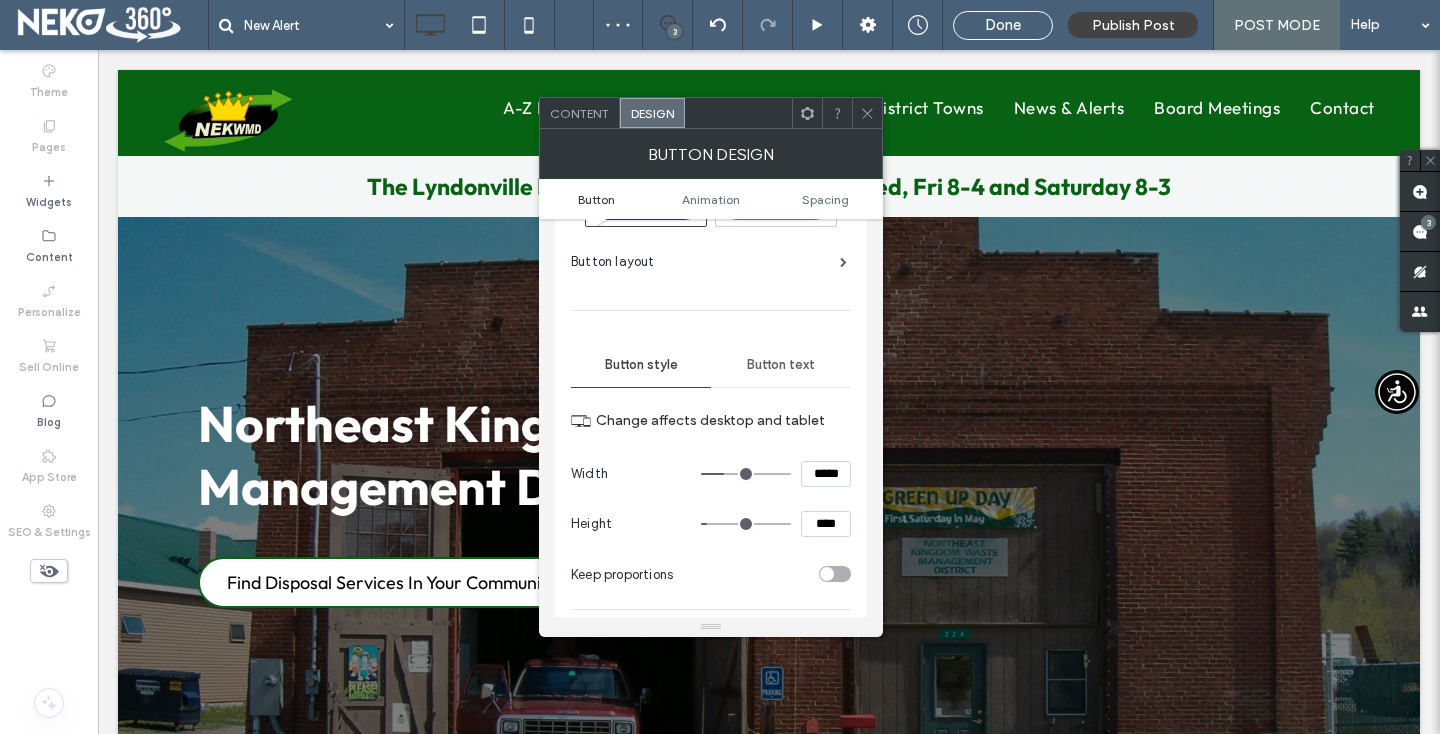 scroll, scrollTop: 112, scrollLeft: 0, axis: vertical 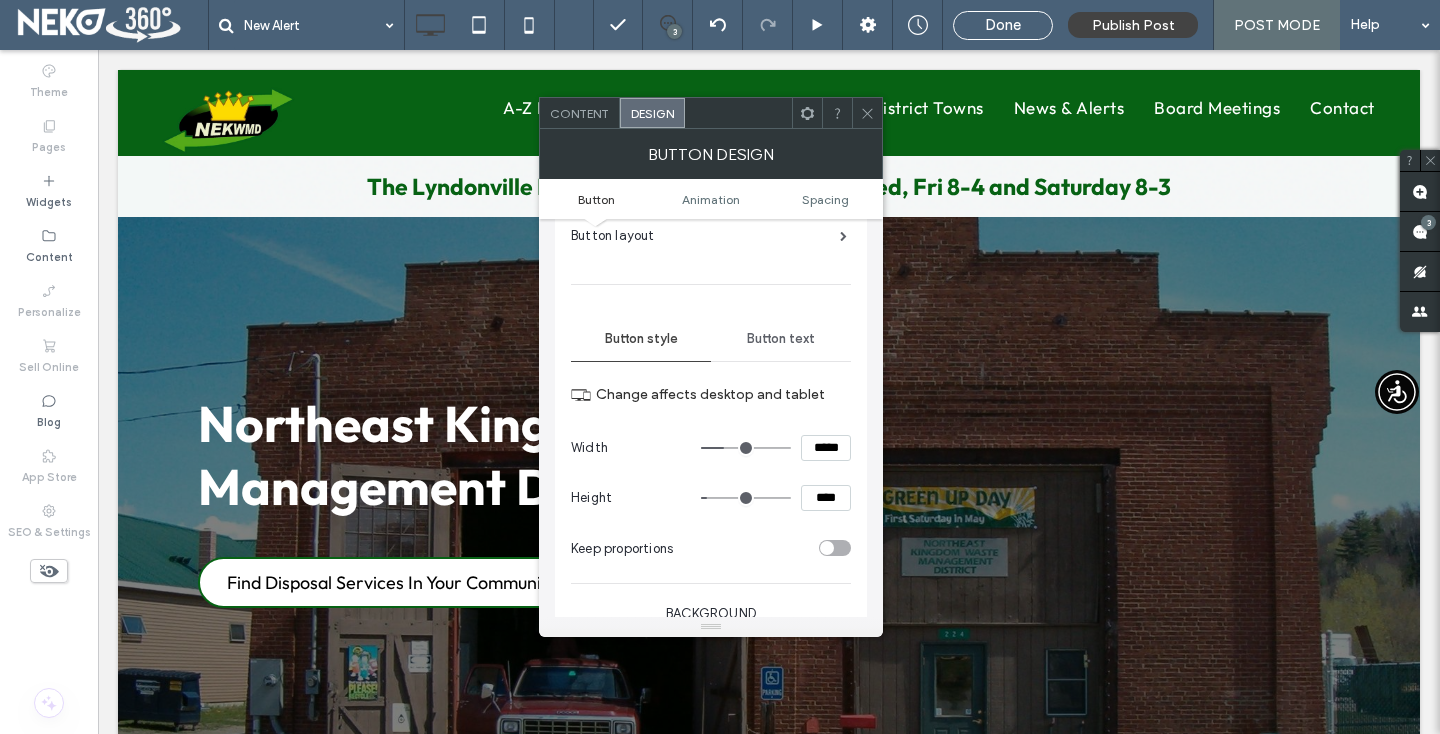 click on "Button text" at bounding box center (781, 339) 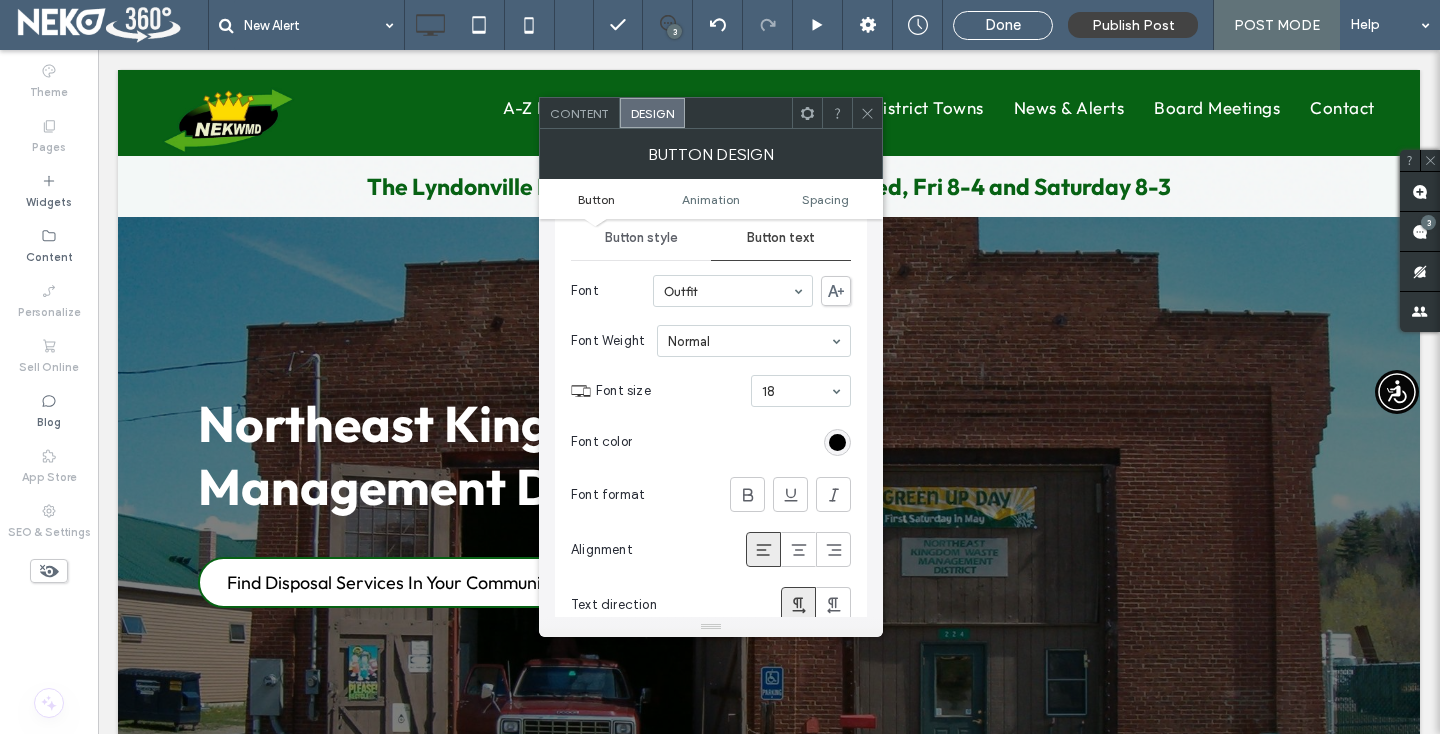 scroll, scrollTop: 219, scrollLeft: 0, axis: vertical 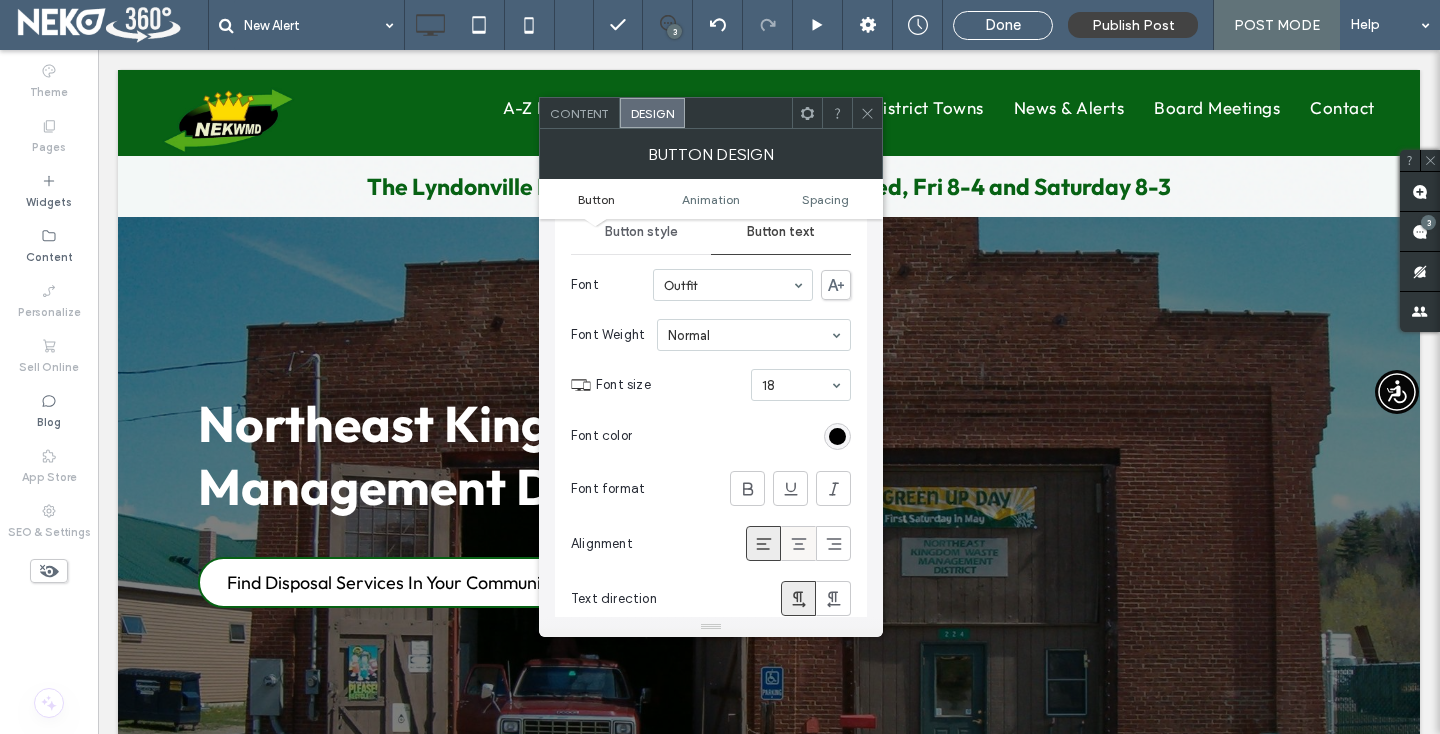 click 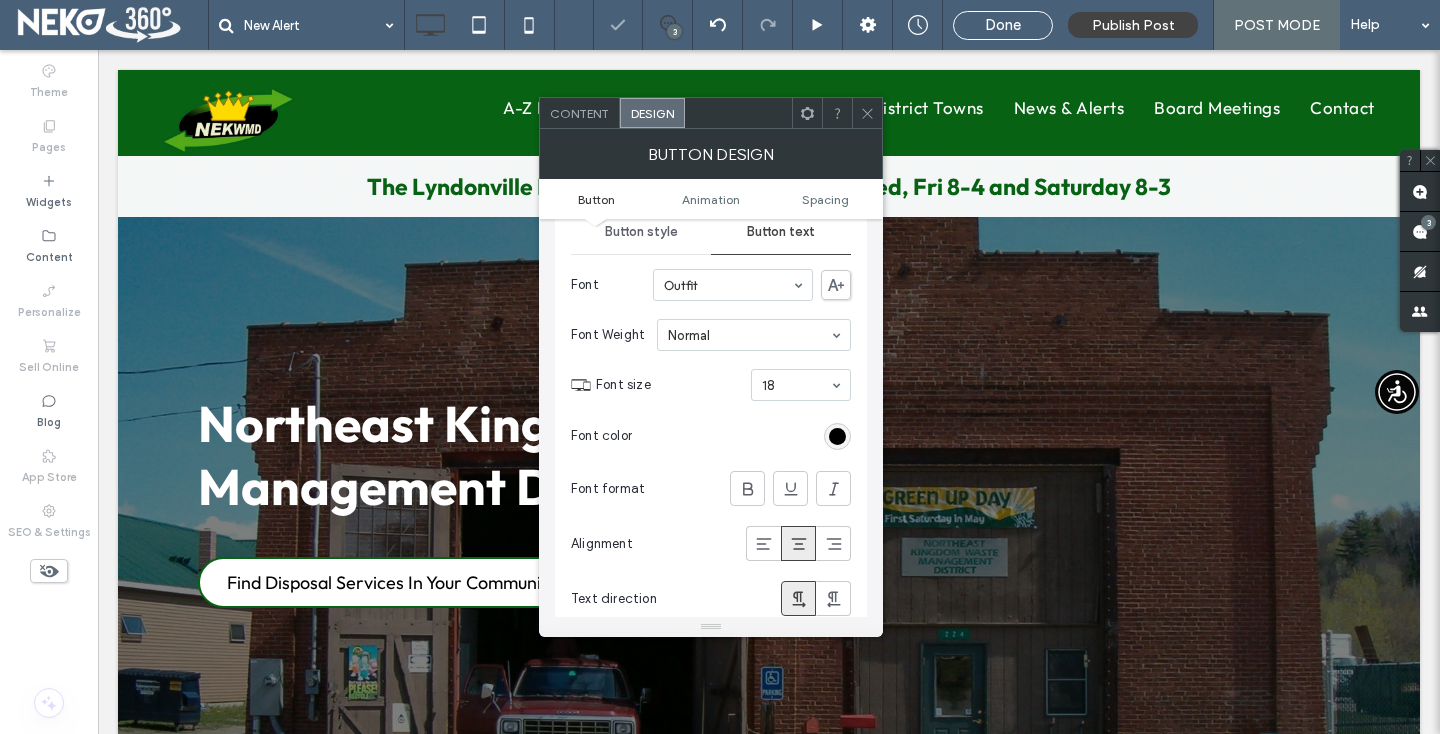click on "Content" at bounding box center (579, 113) 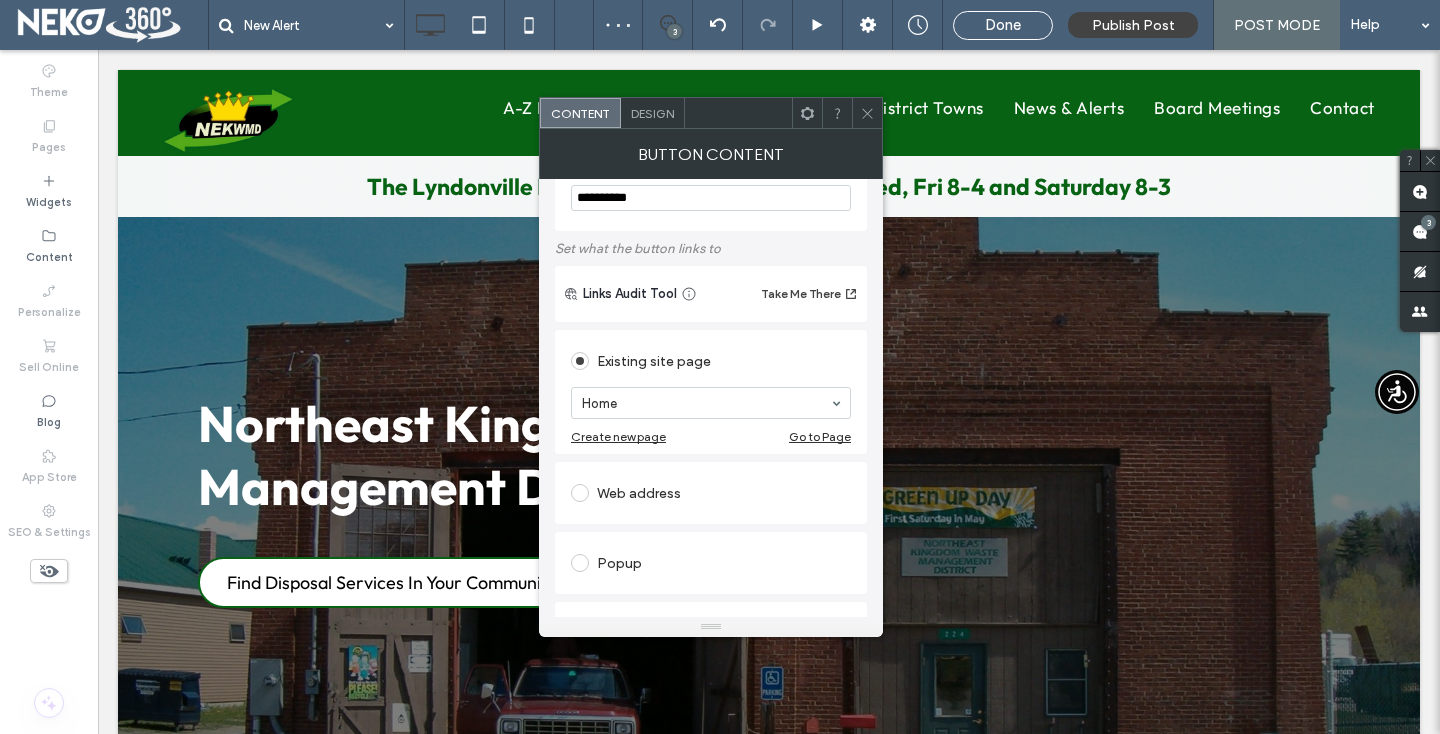 scroll, scrollTop: 80, scrollLeft: 0, axis: vertical 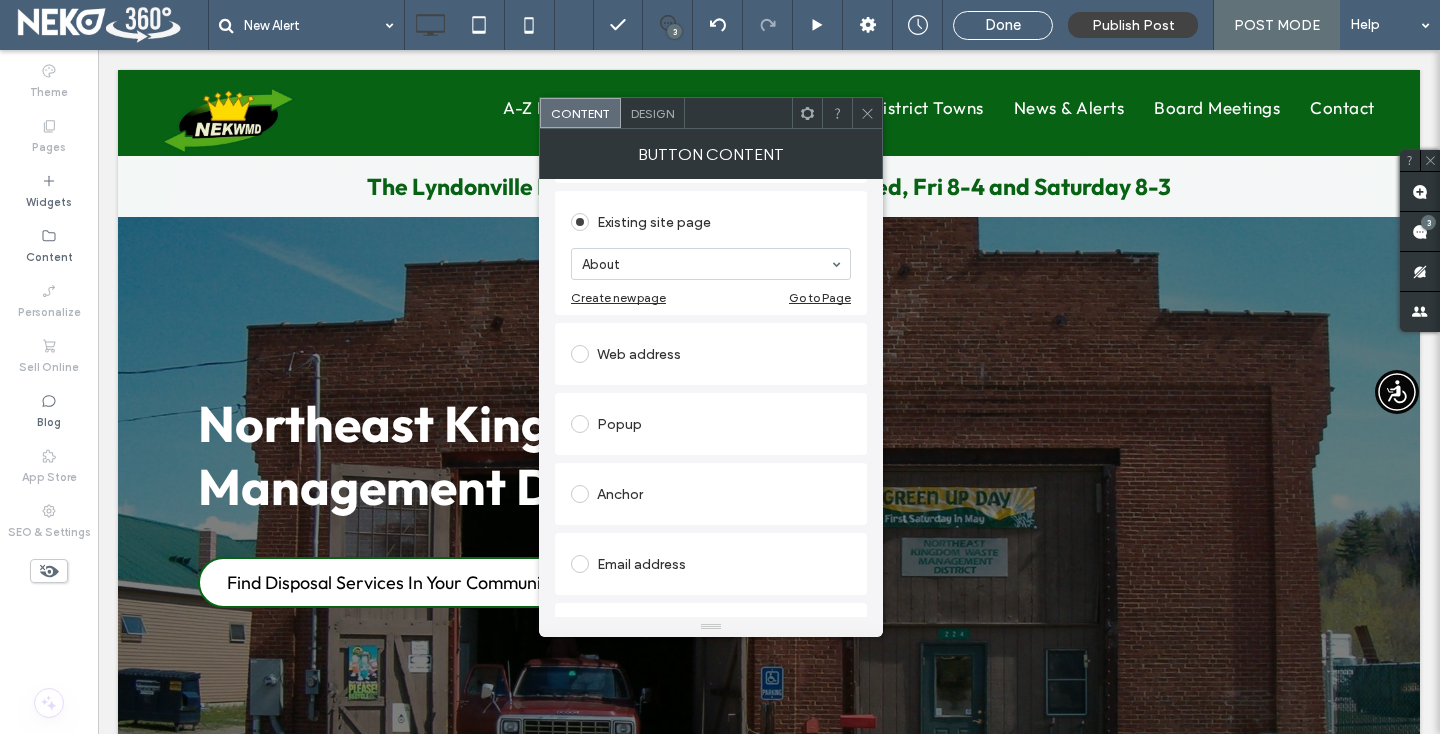 click 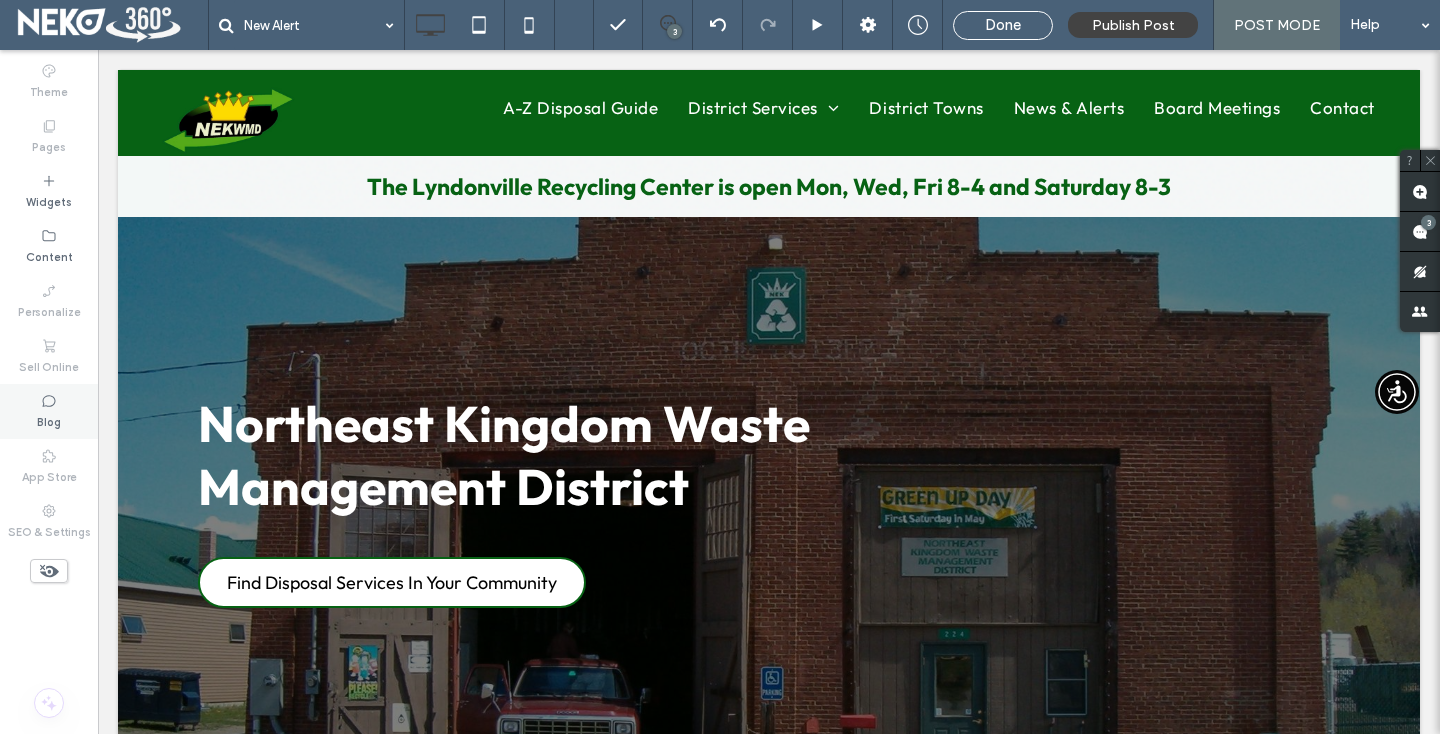 click on "Blog" at bounding box center [49, 420] 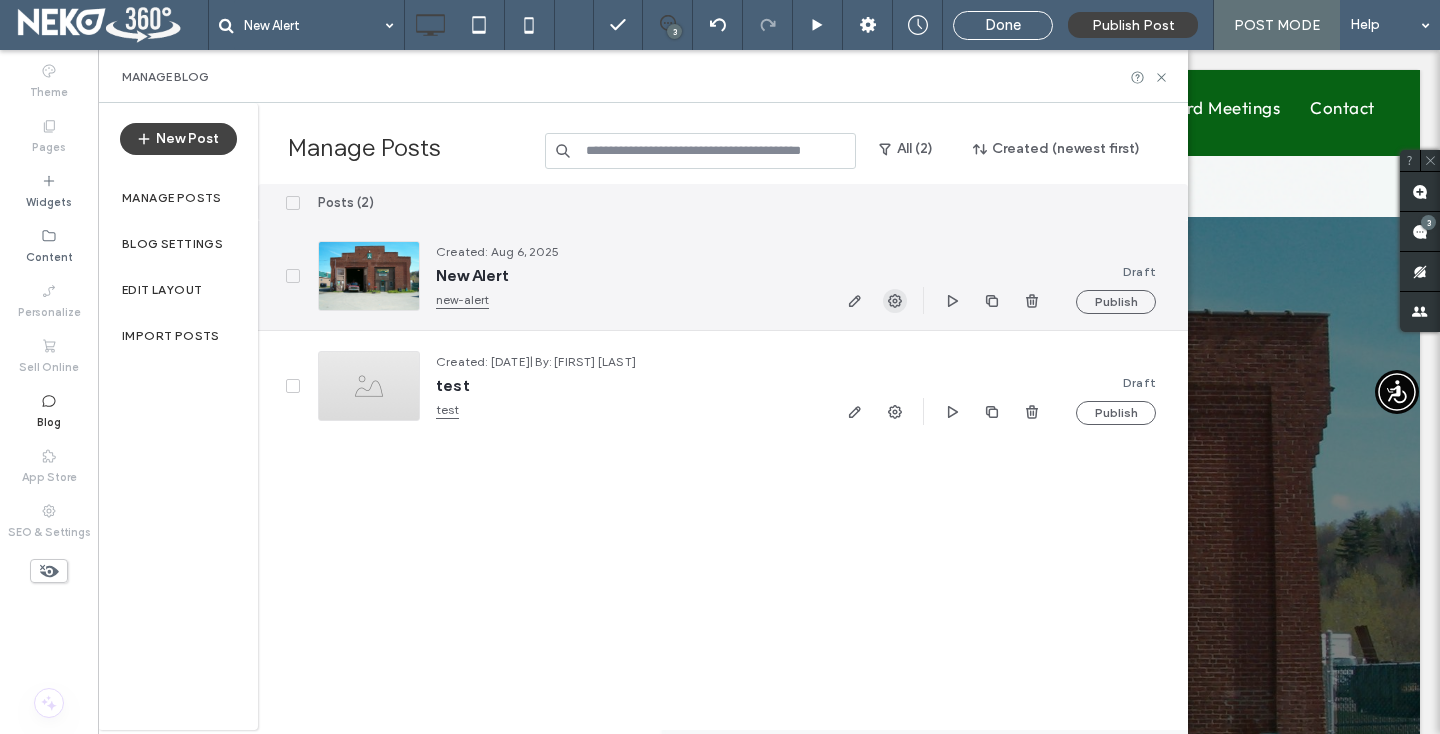 click 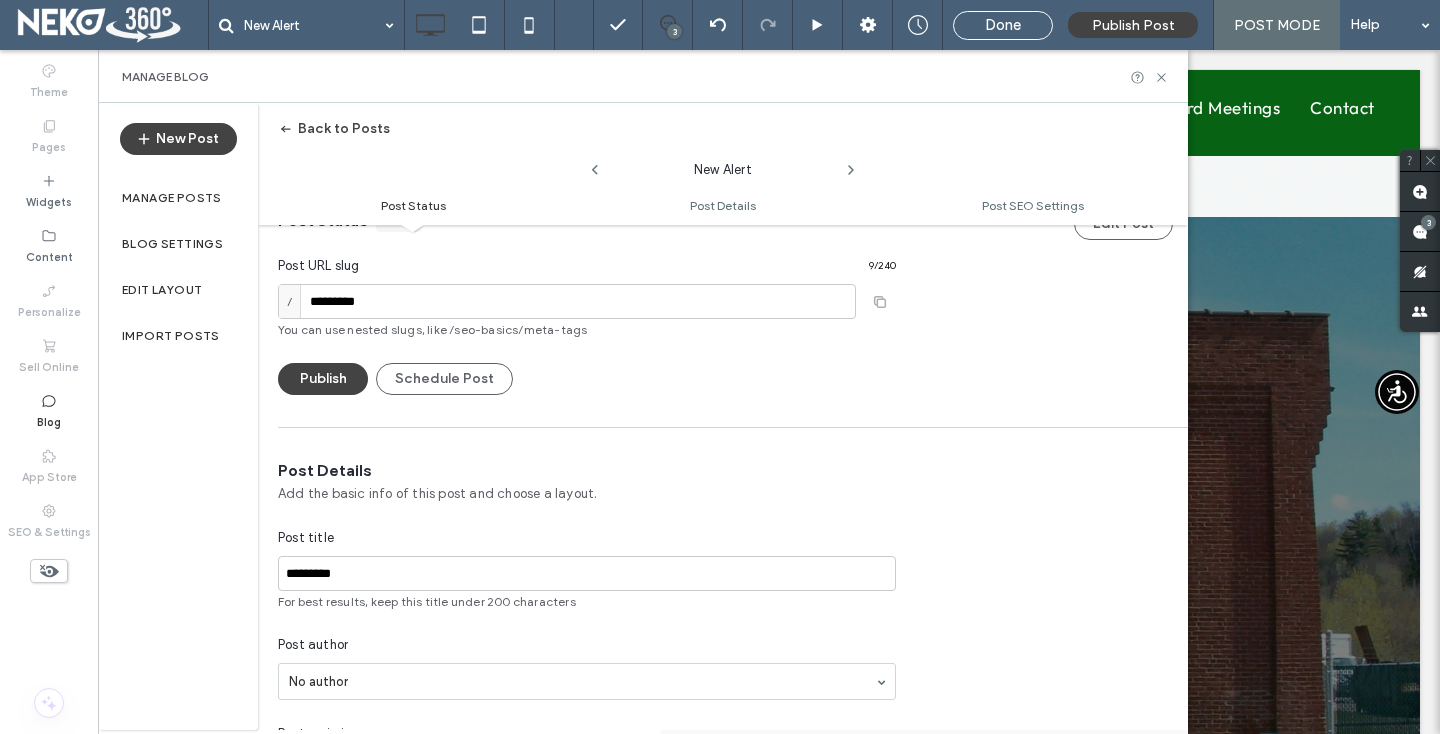 scroll, scrollTop: 0, scrollLeft: 0, axis: both 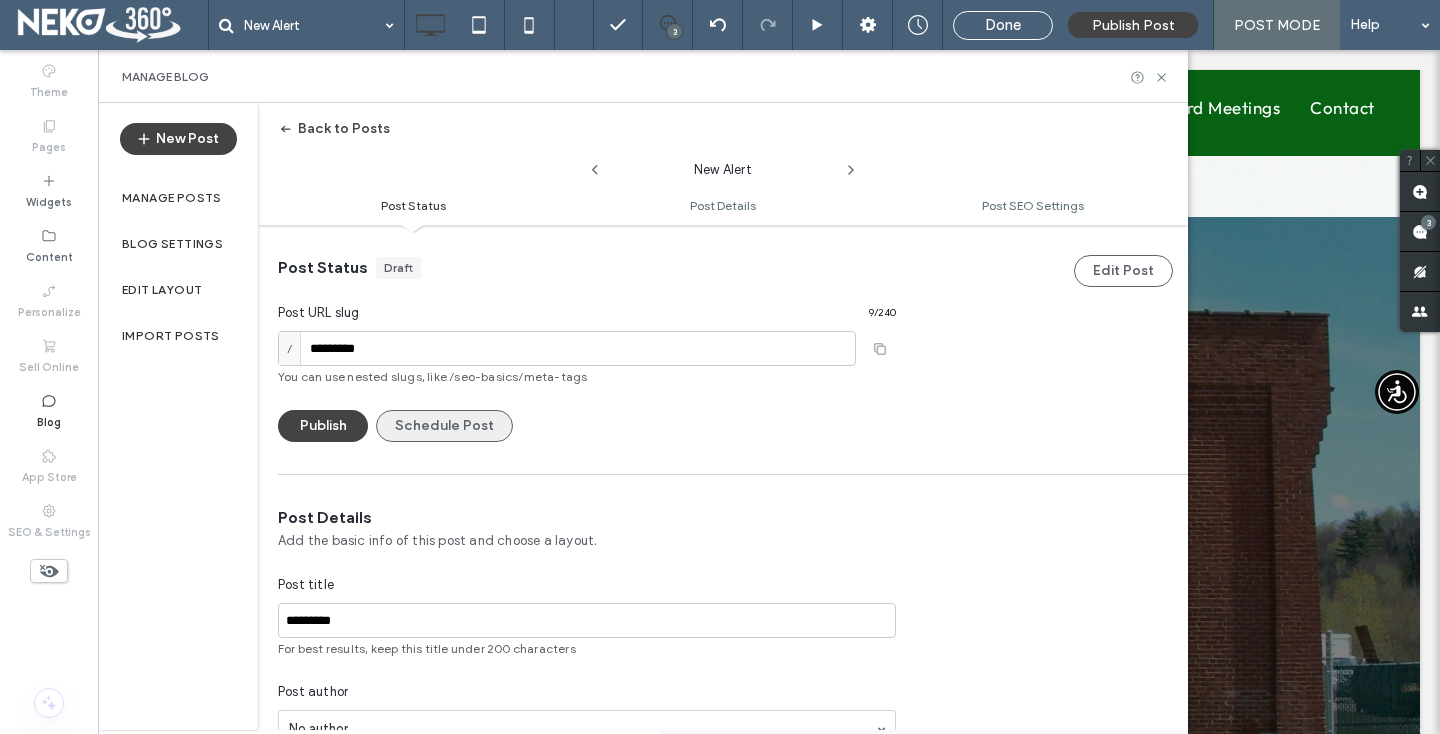 click on "Schedule Post" at bounding box center [444, 426] 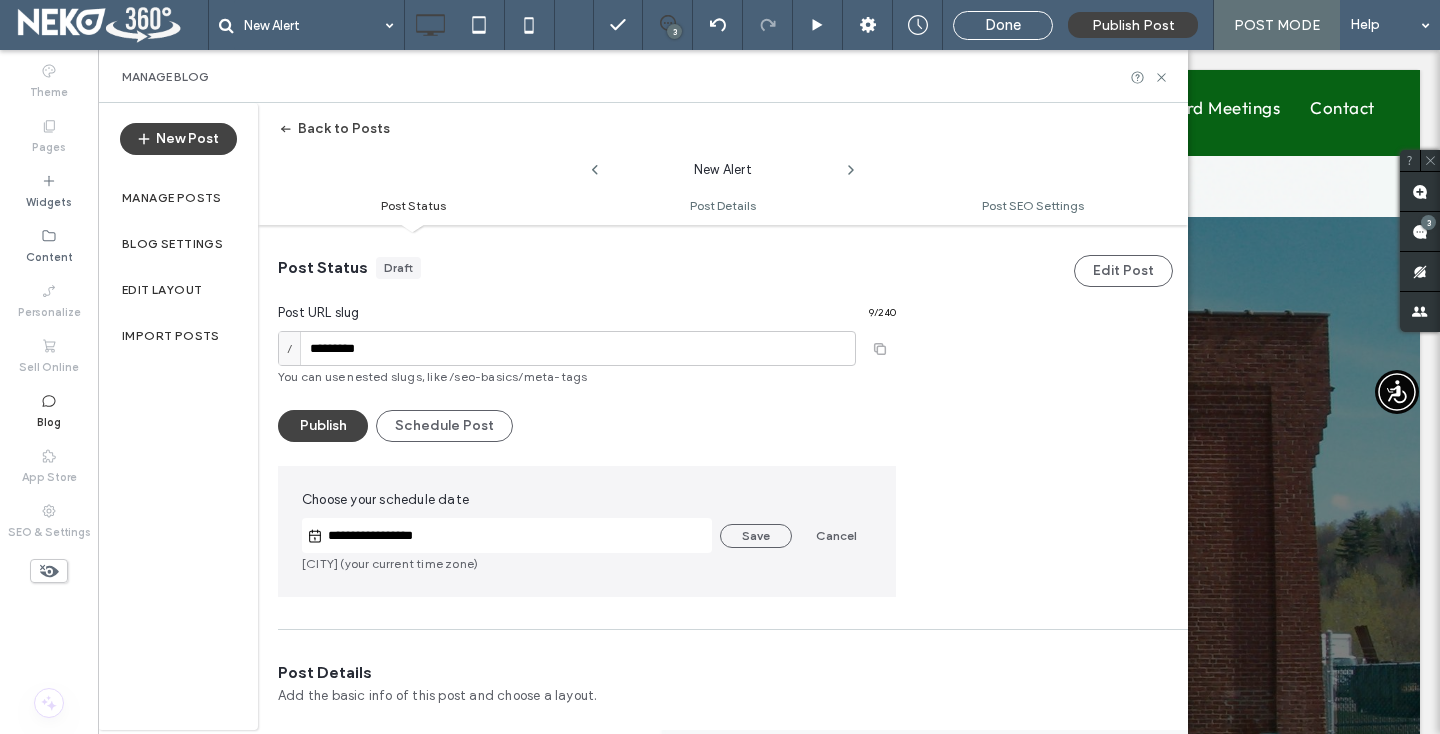 click on "**********" at bounding box center (517, 536) 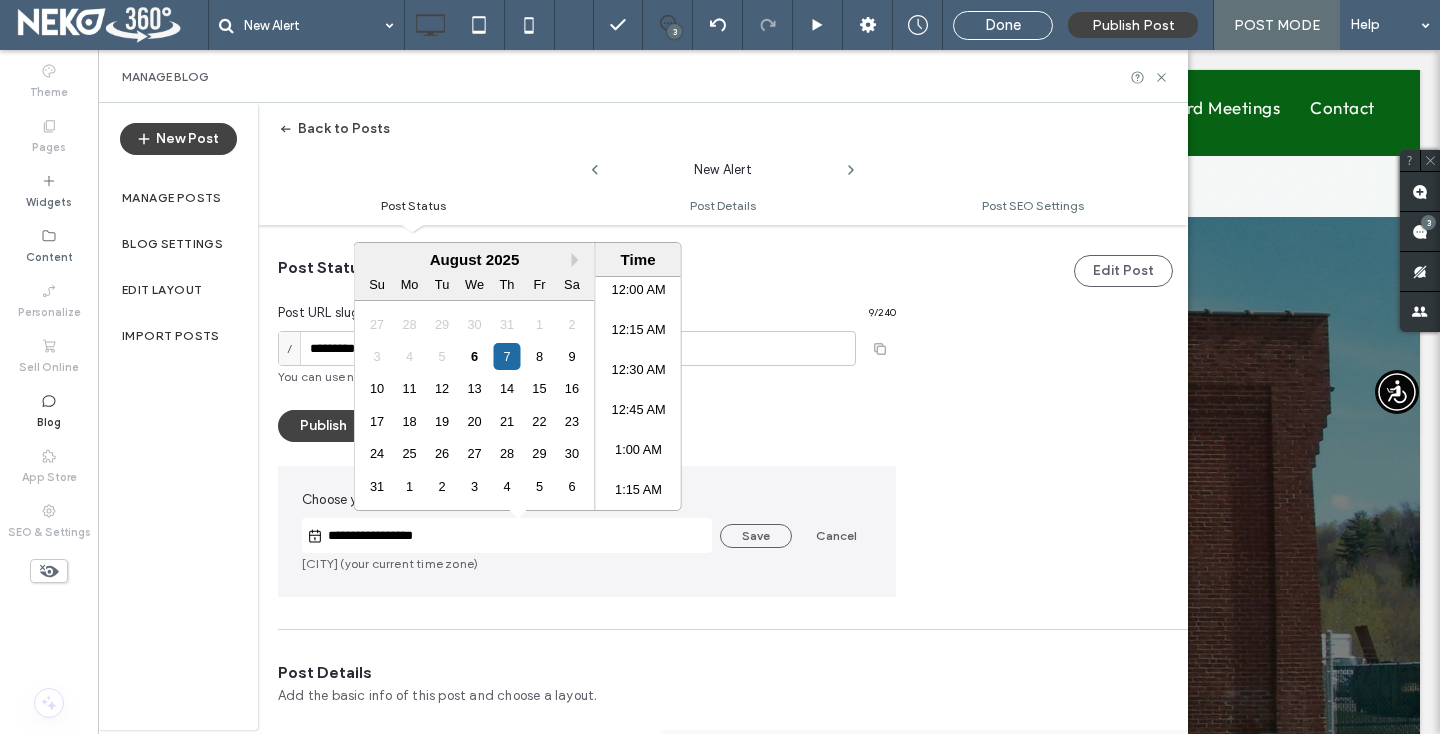 scroll, scrollTop: 1823, scrollLeft: 0, axis: vertical 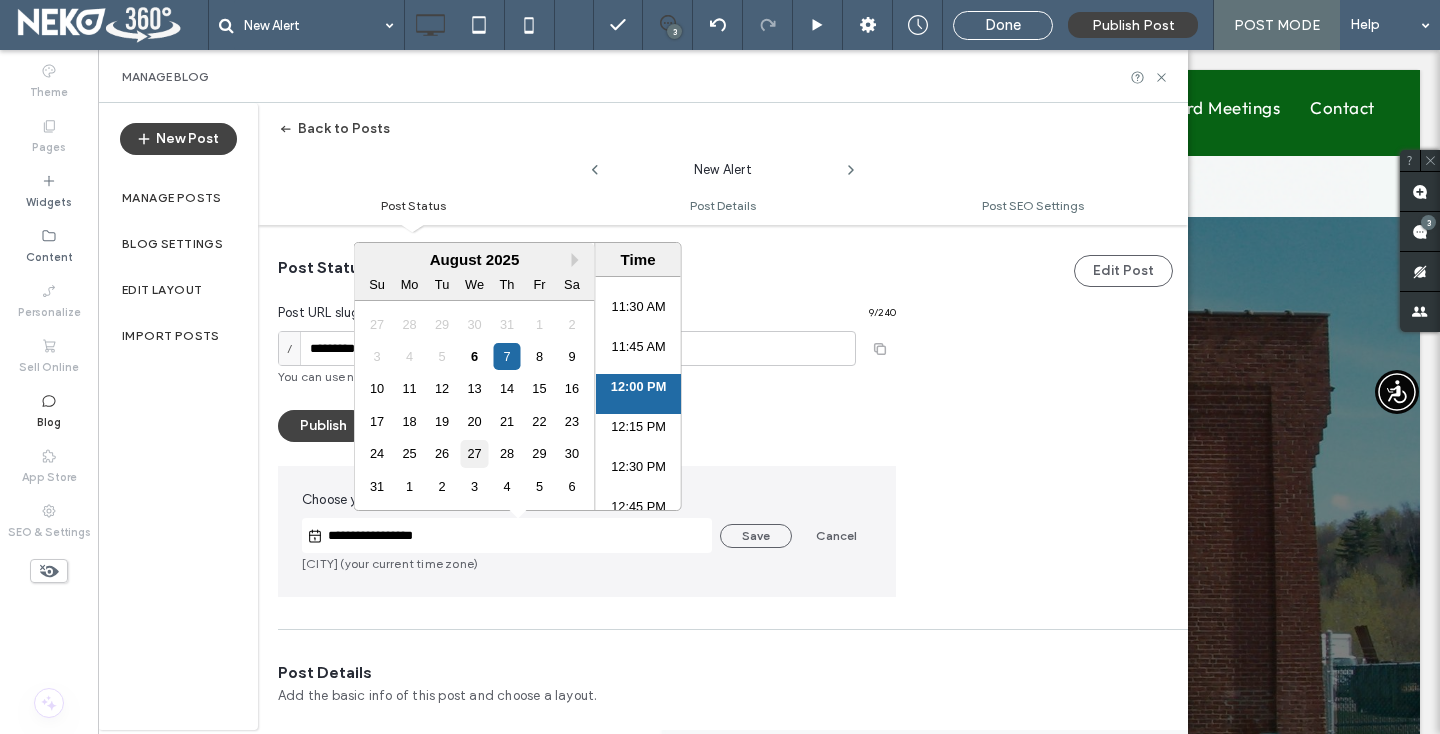 click on "27" at bounding box center (474, 453) 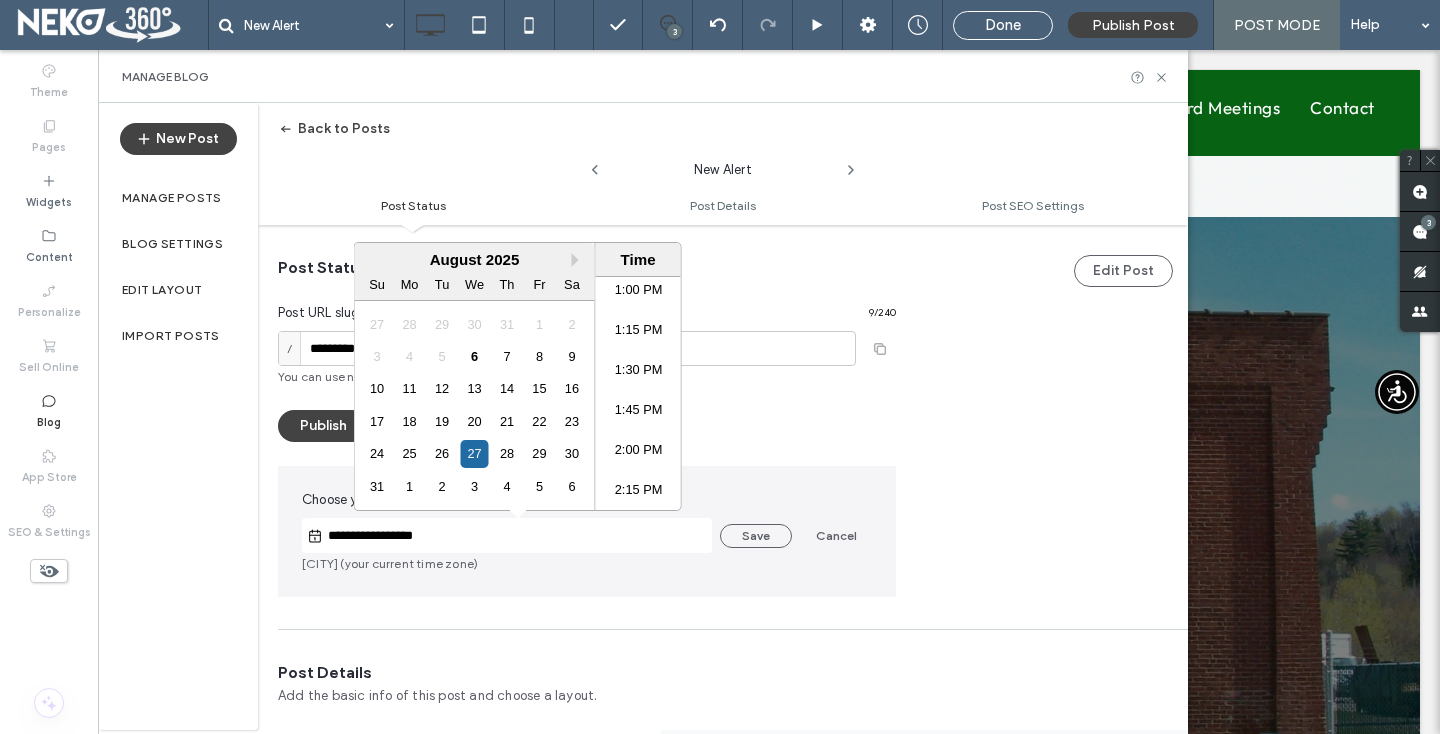 scroll, scrollTop: 2192, scrollLeft: 0, axis: vertical 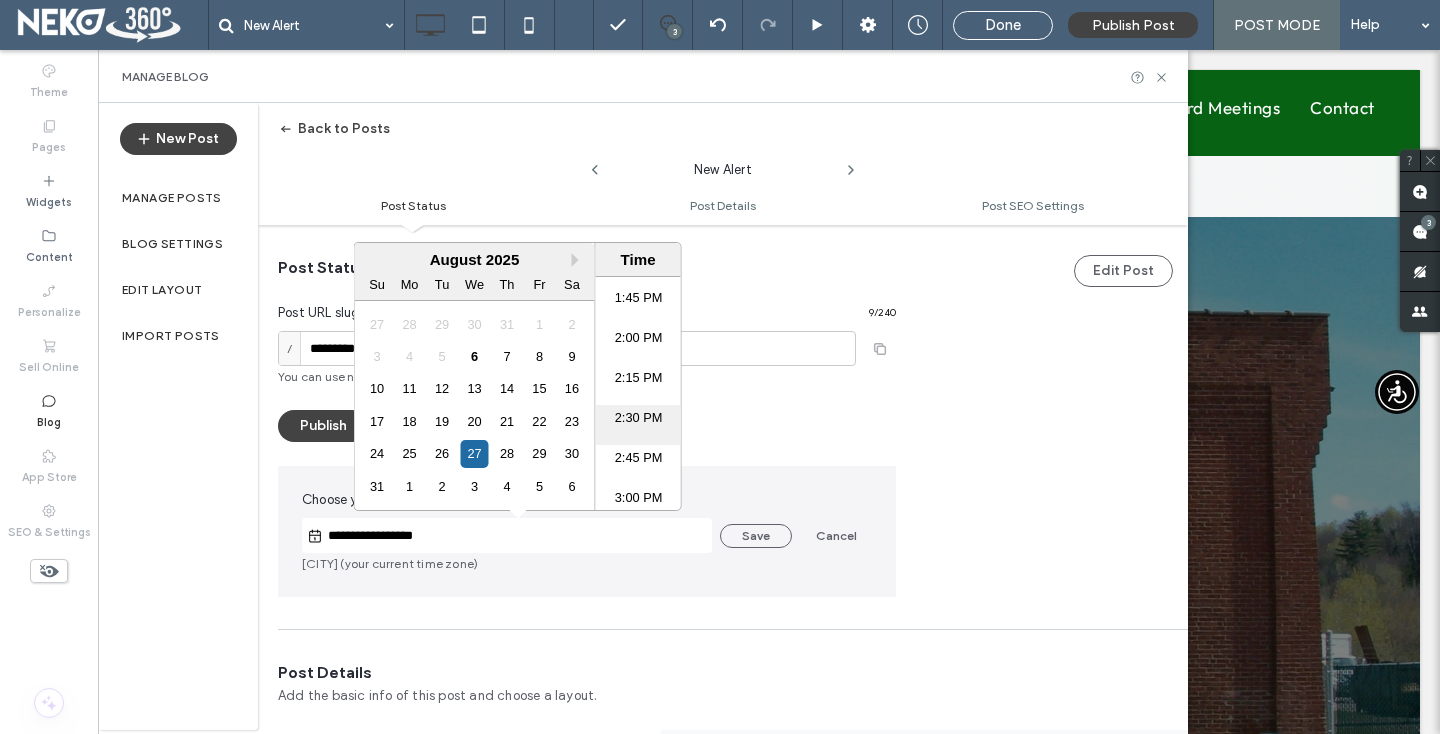 click on "2:30 PM" at bounding box center [638, 425] 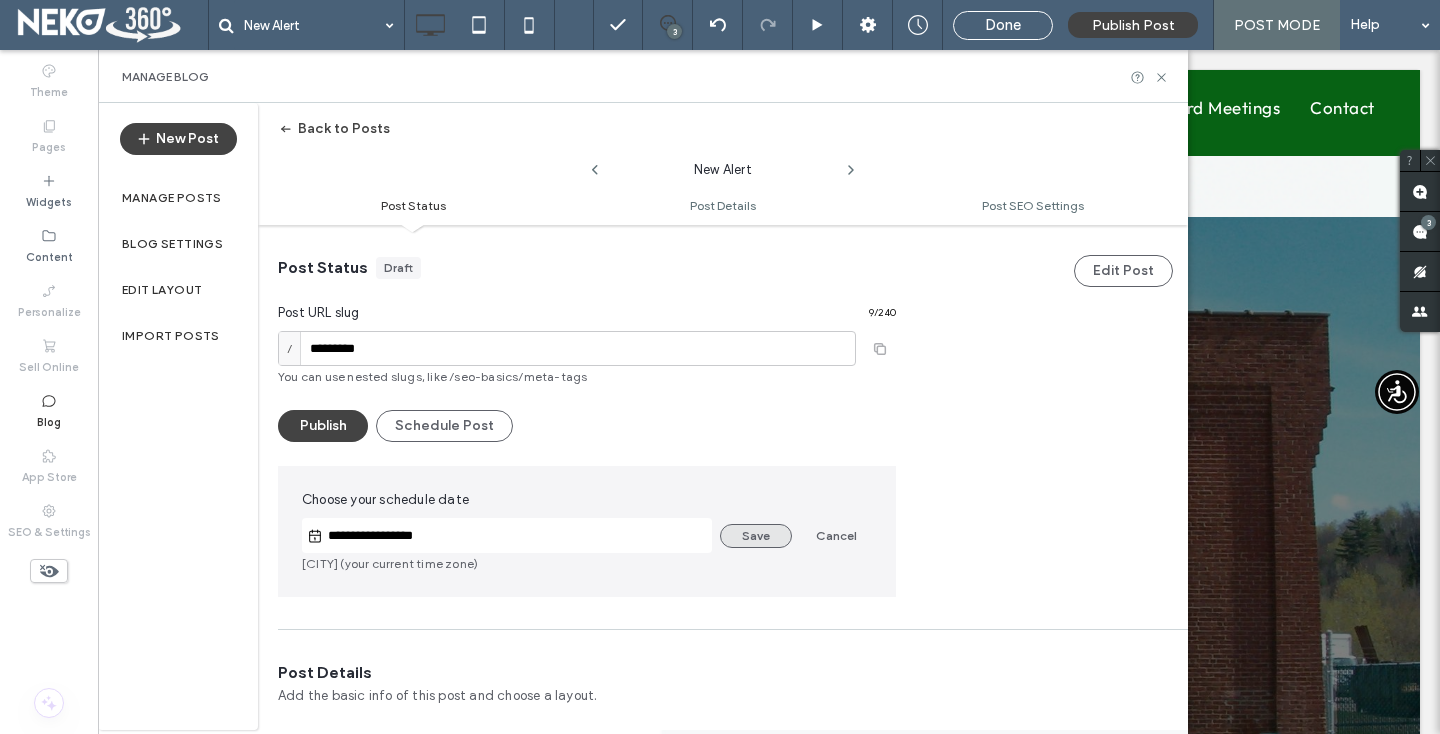 click on "Save" at bounding box center [756, 536] 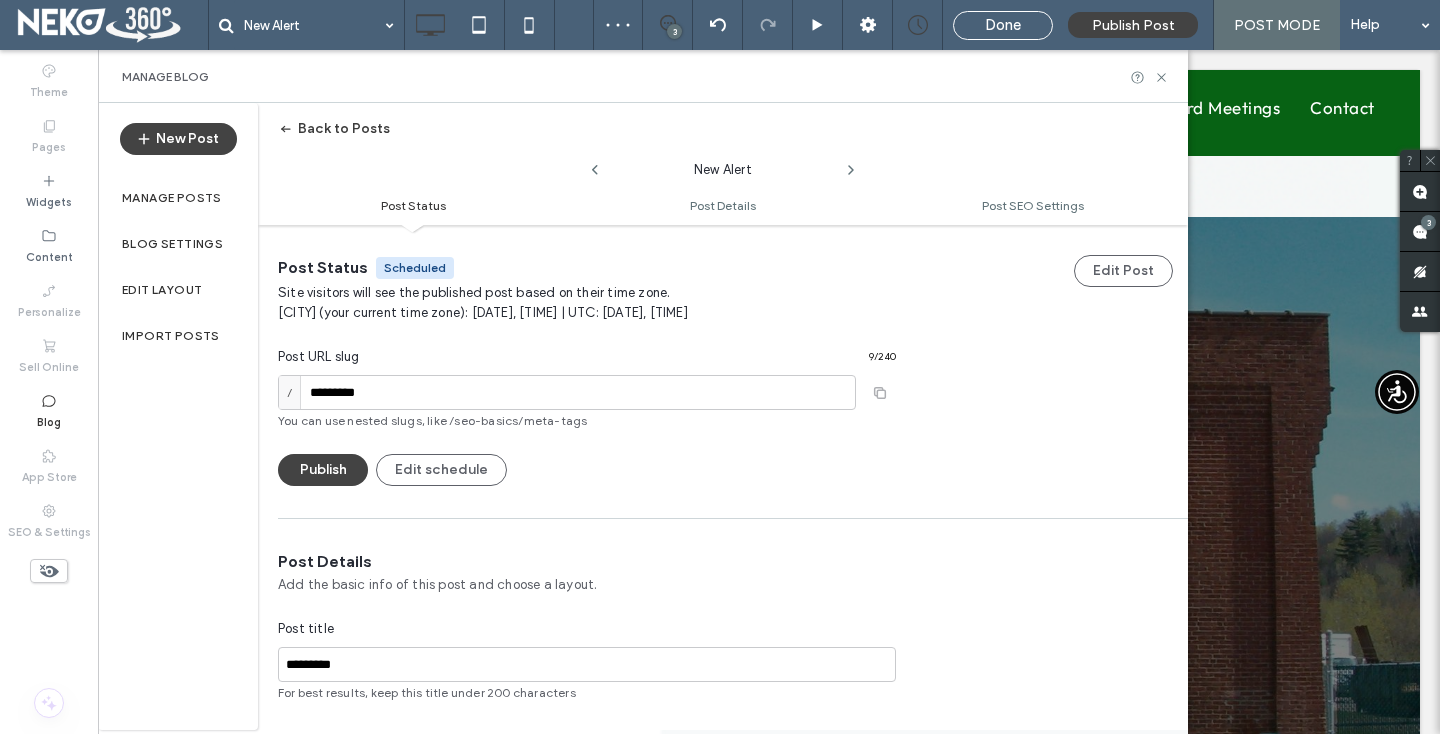 click 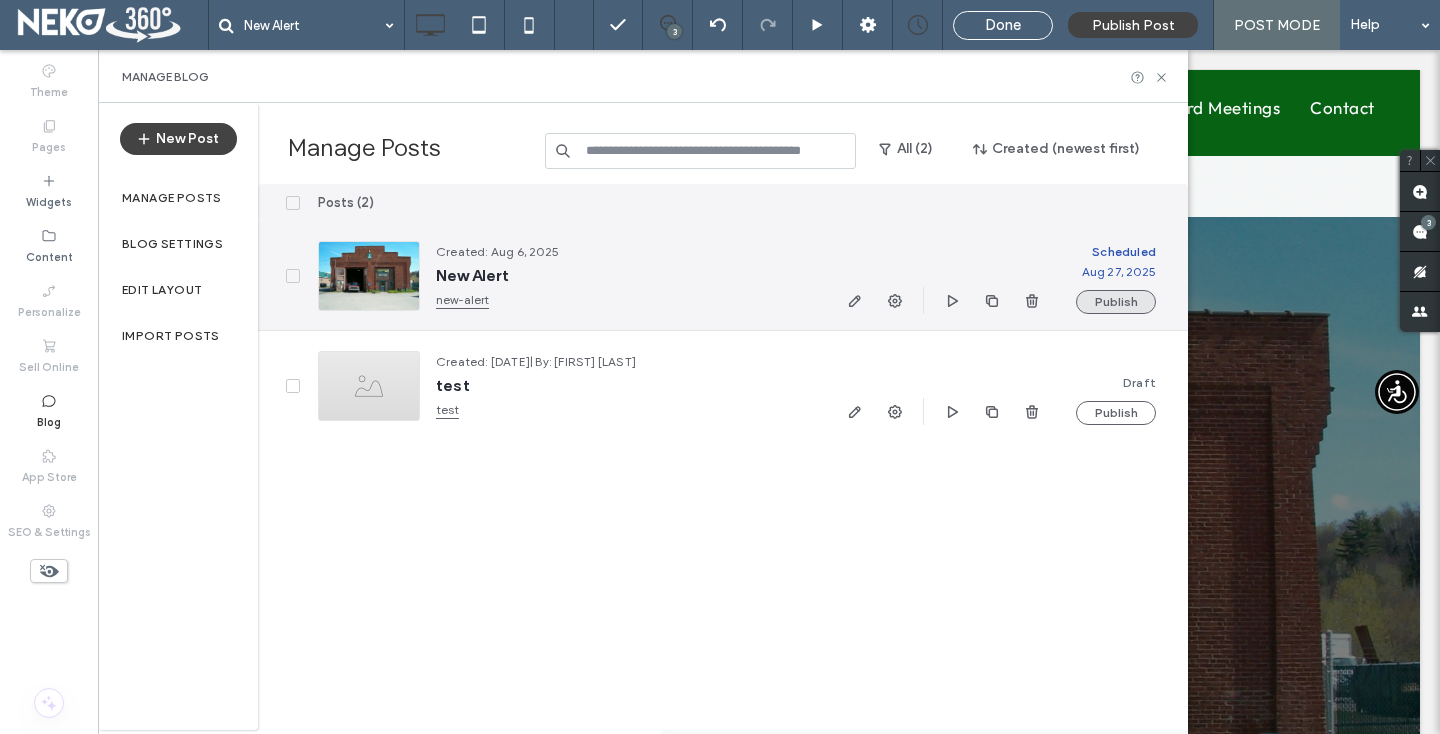 click on "Publish" at bounding box center [1116, 302] 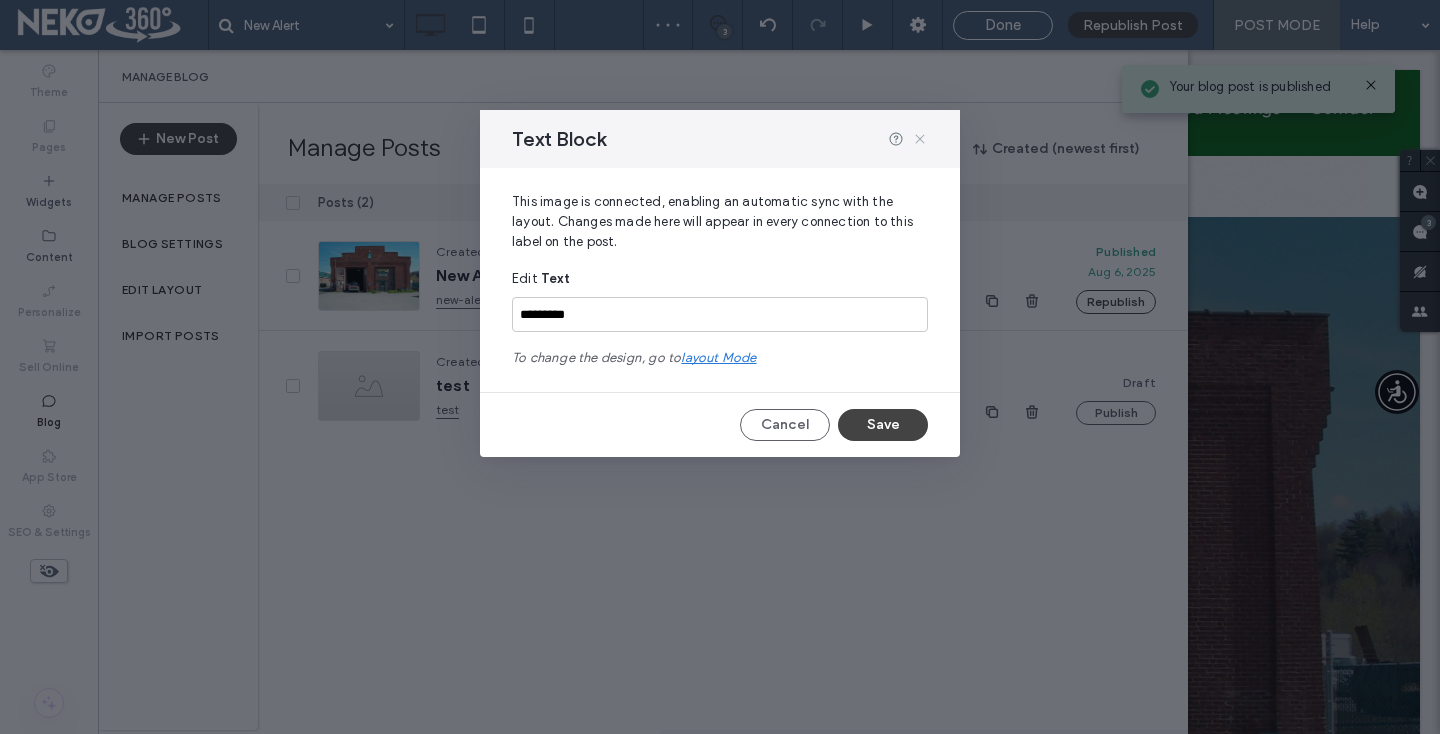 click 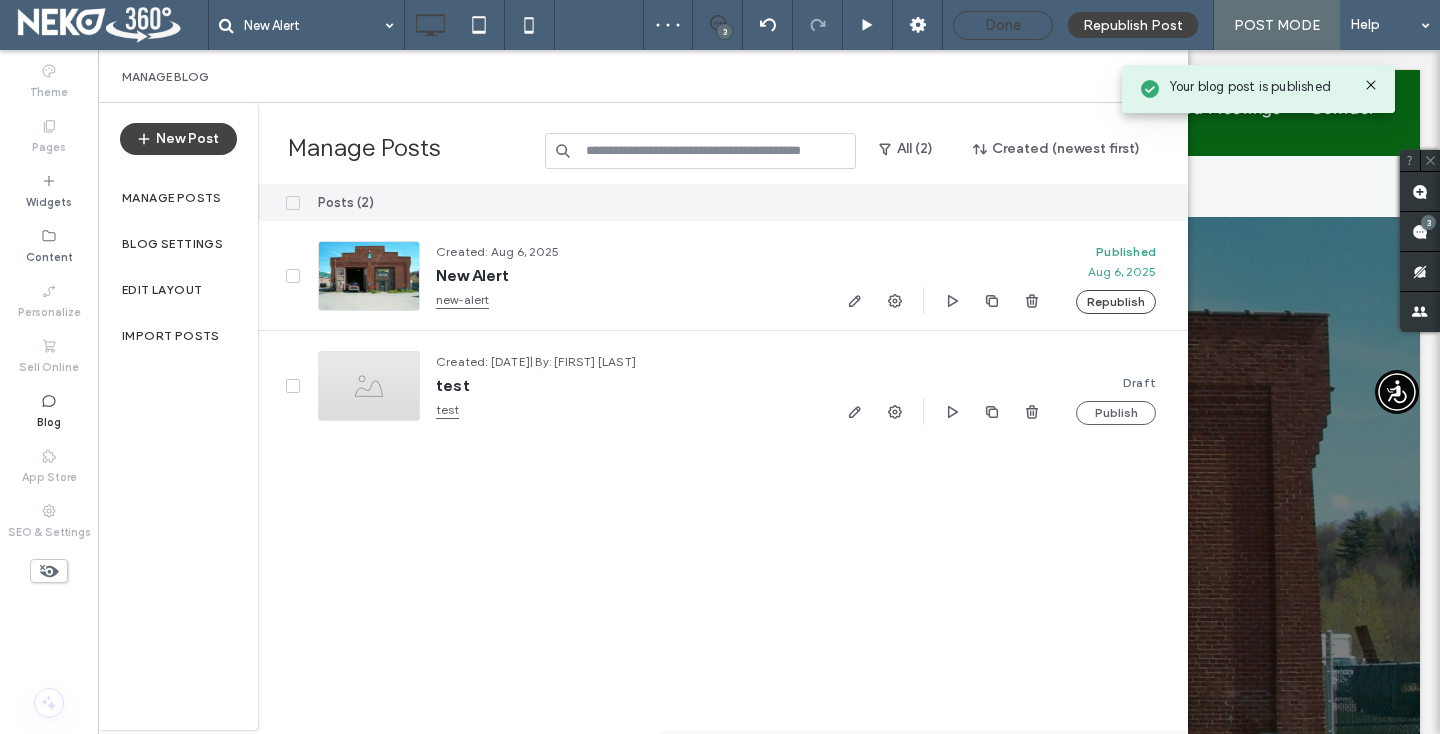 click on "Done" at bounding box center (1003, 25) 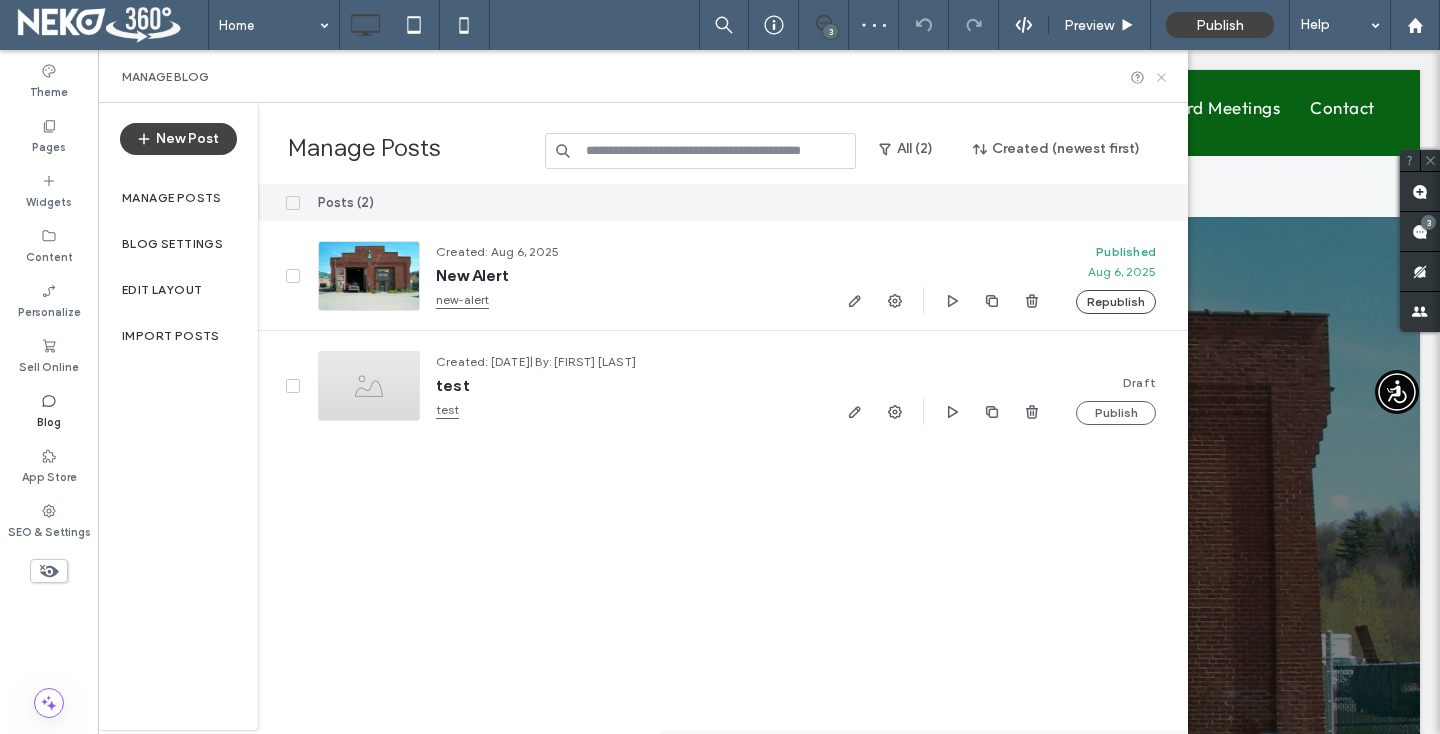 click 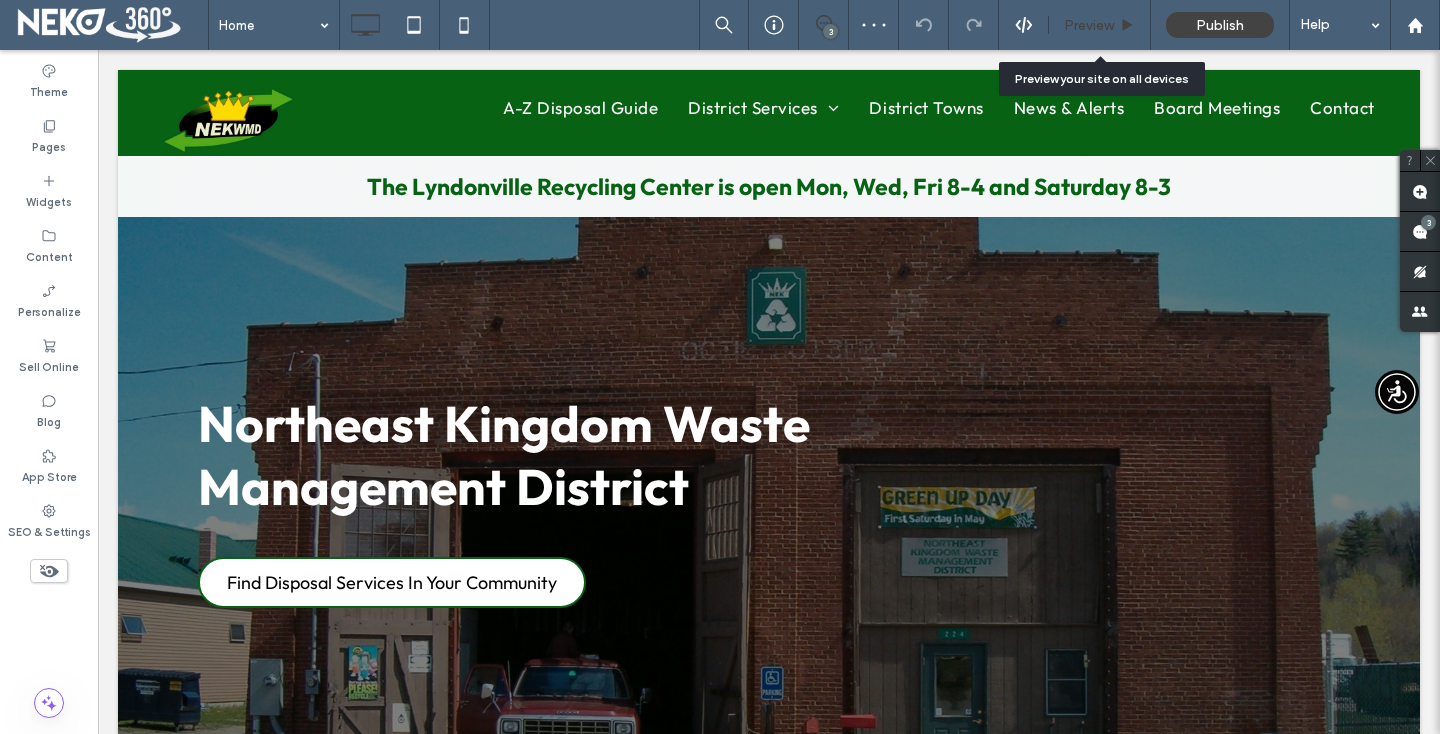 click on "Preview" at bounding box center [1100, 25] 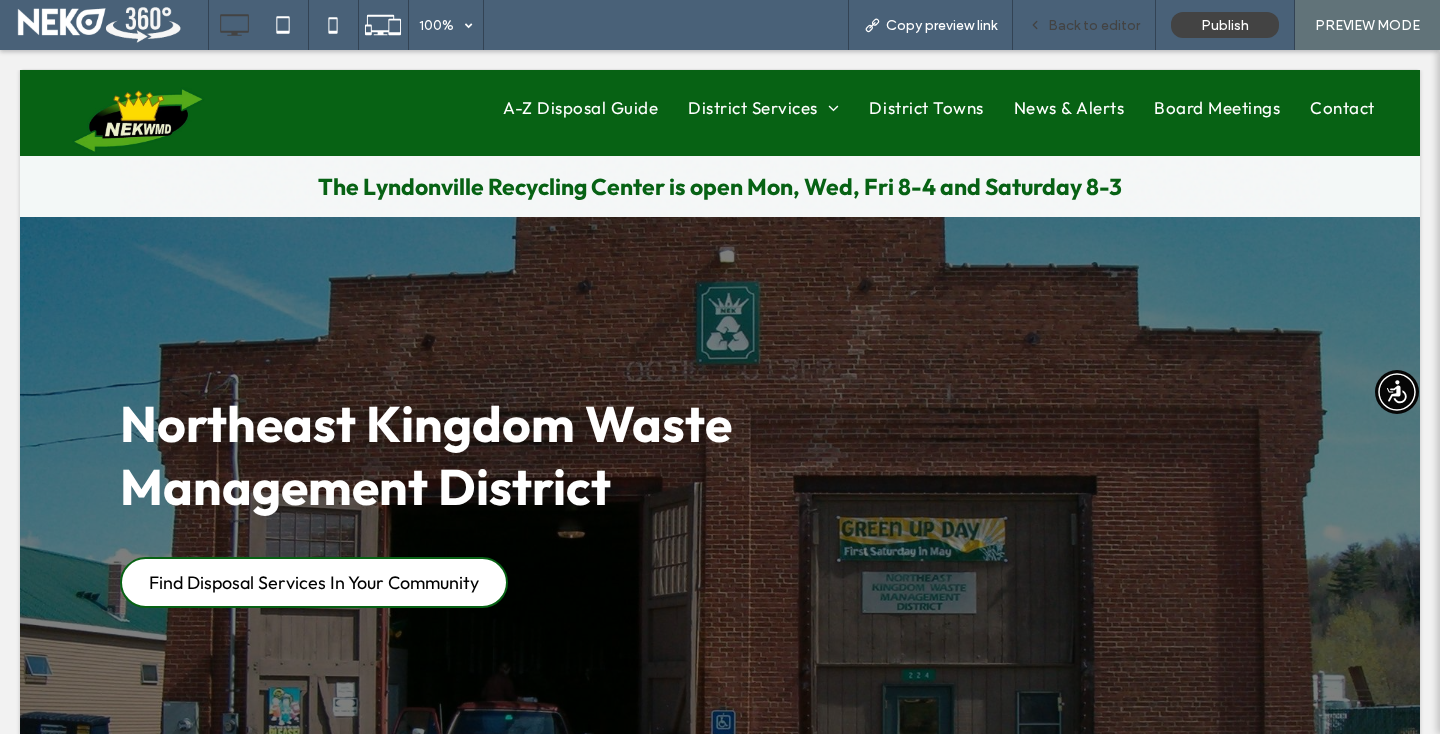 click on "Back to editor" at bounding box center [1094, 25] 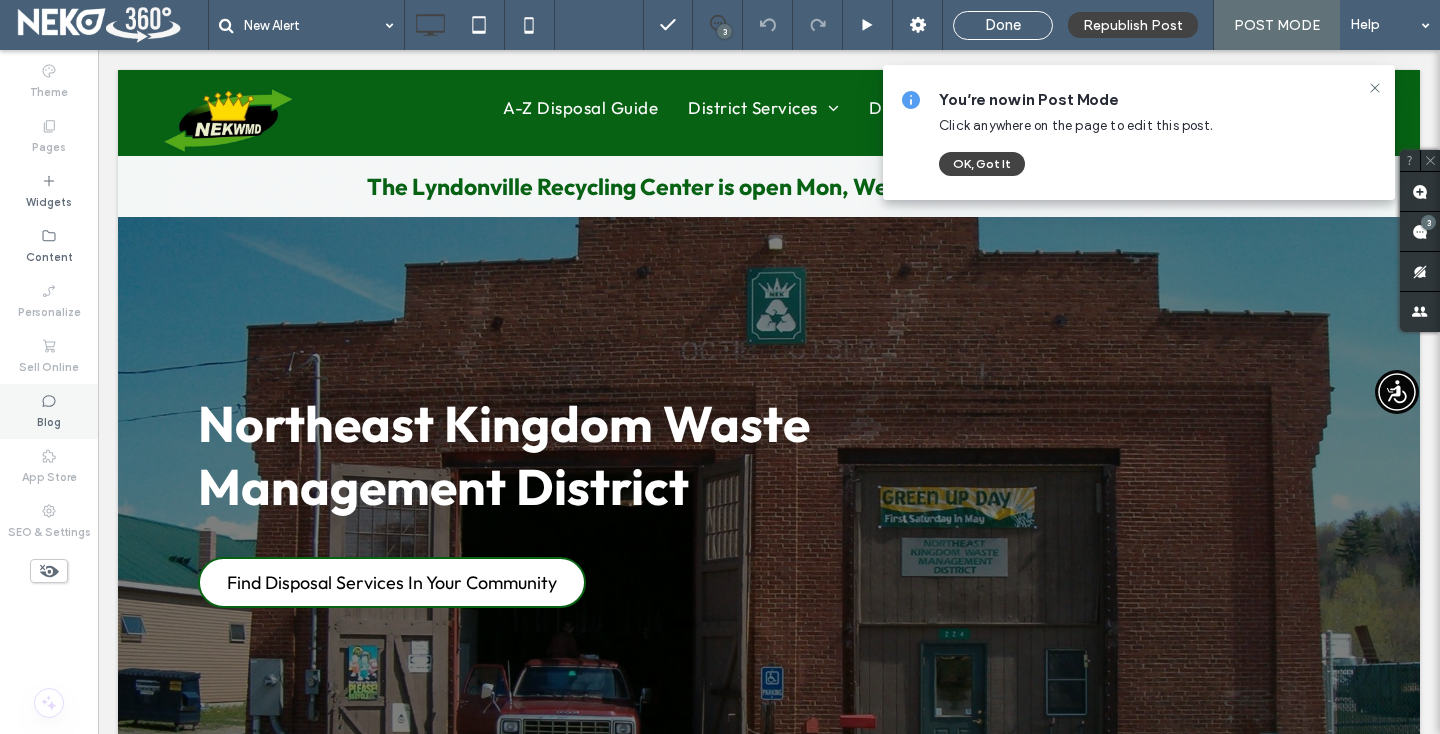 click on "Blog" at bounding box center [49, 411] 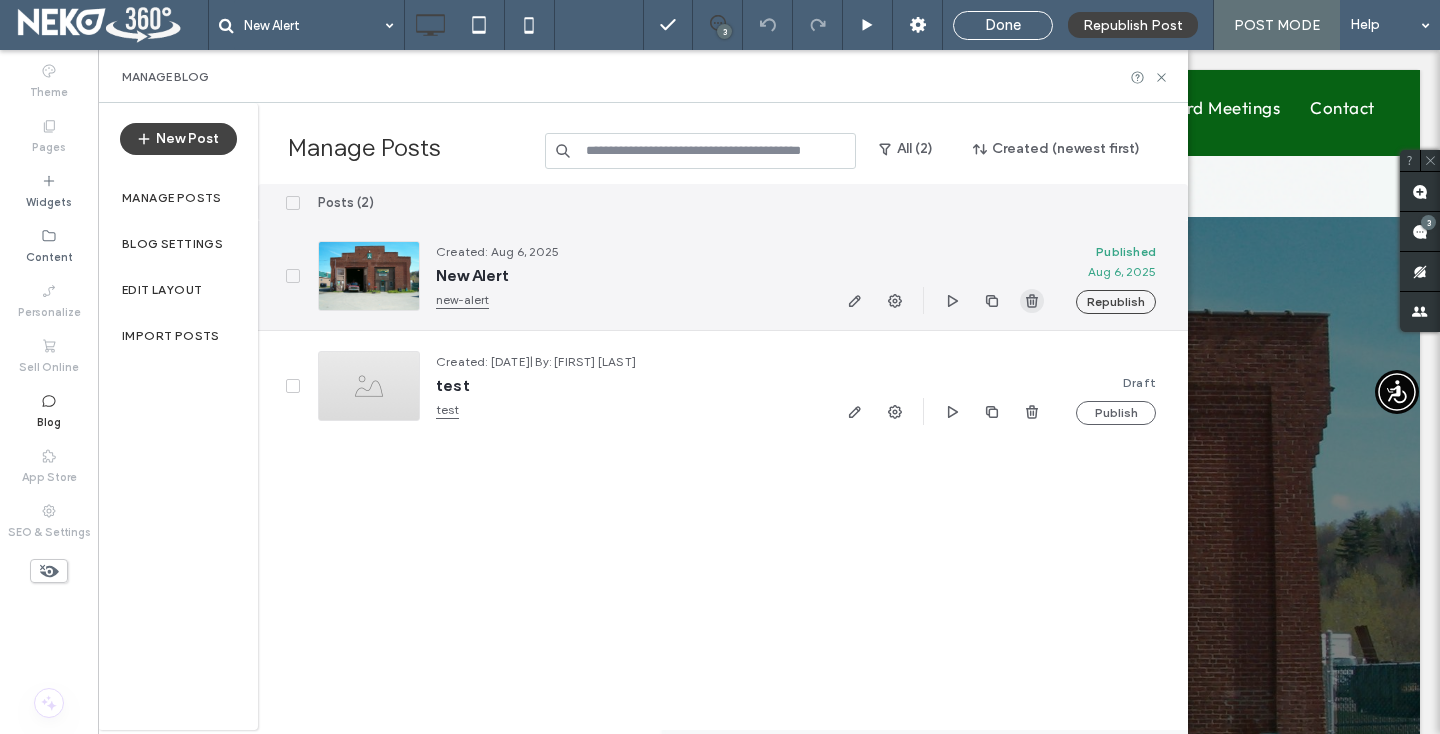 click 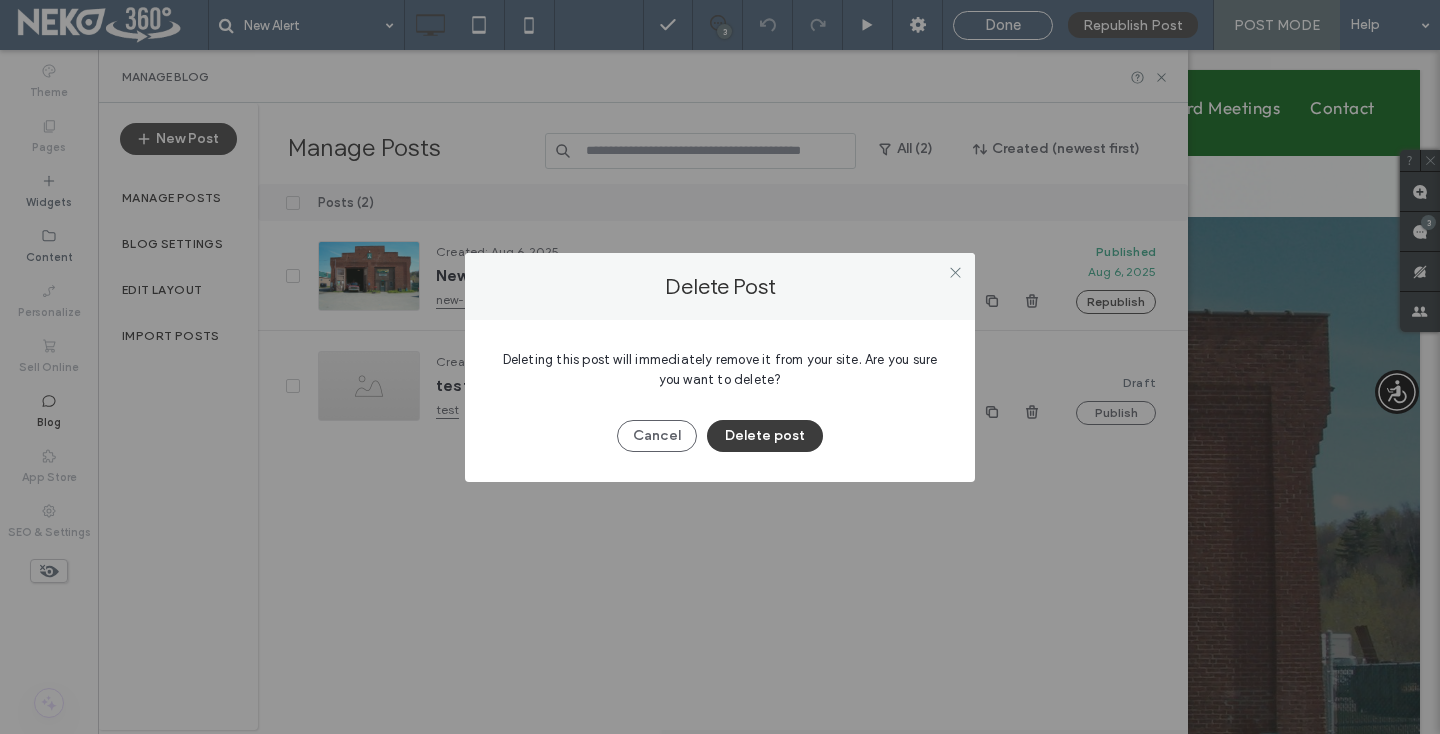 click on "Delete post" at bounding box center [765, 436] 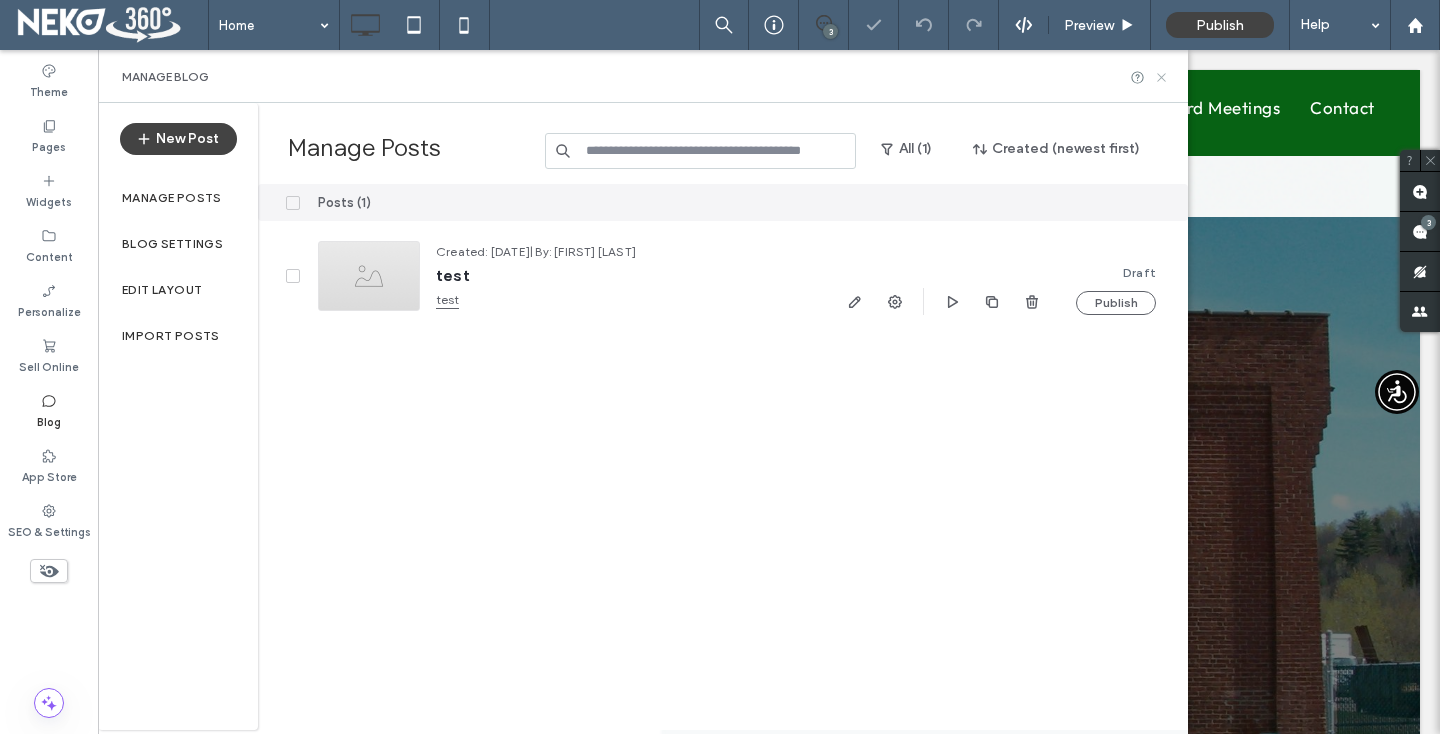 click 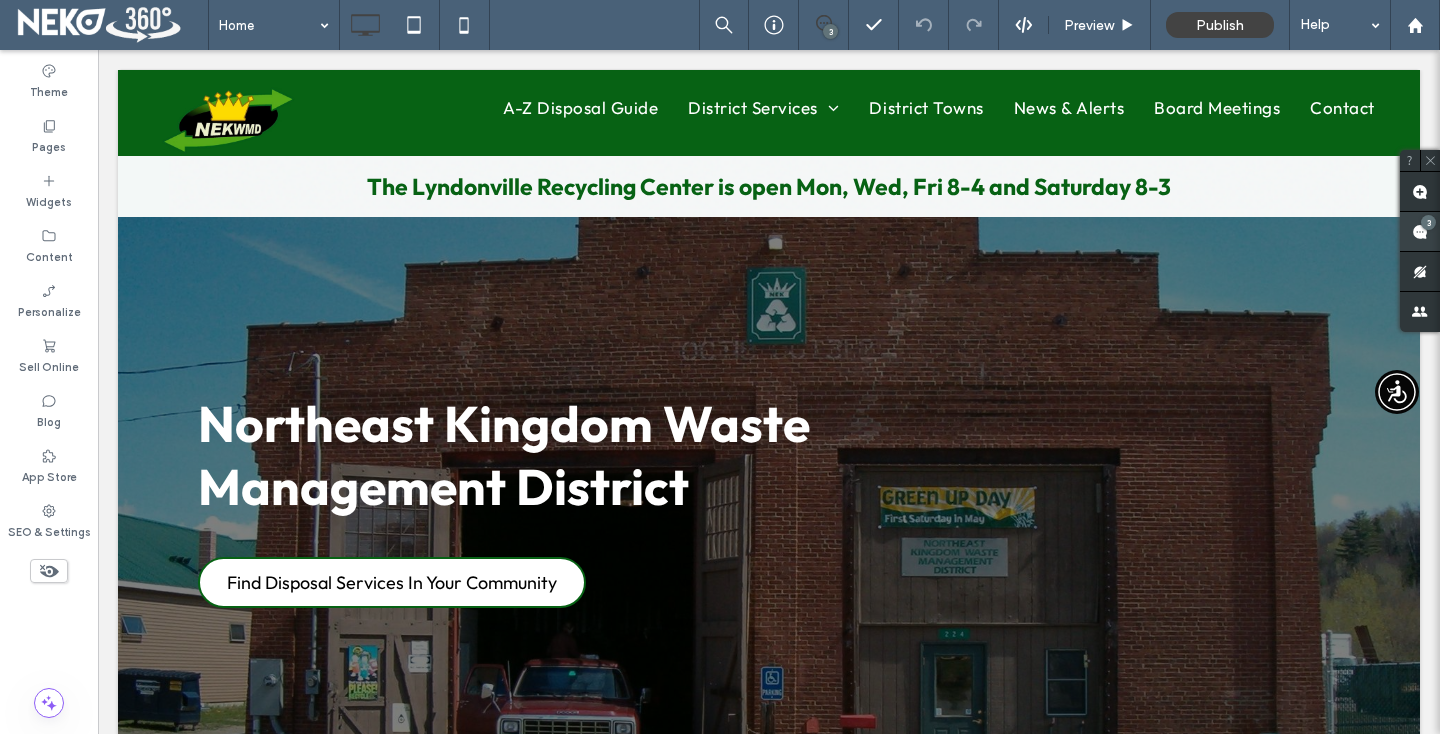 click at bounding box center [1420, 231] 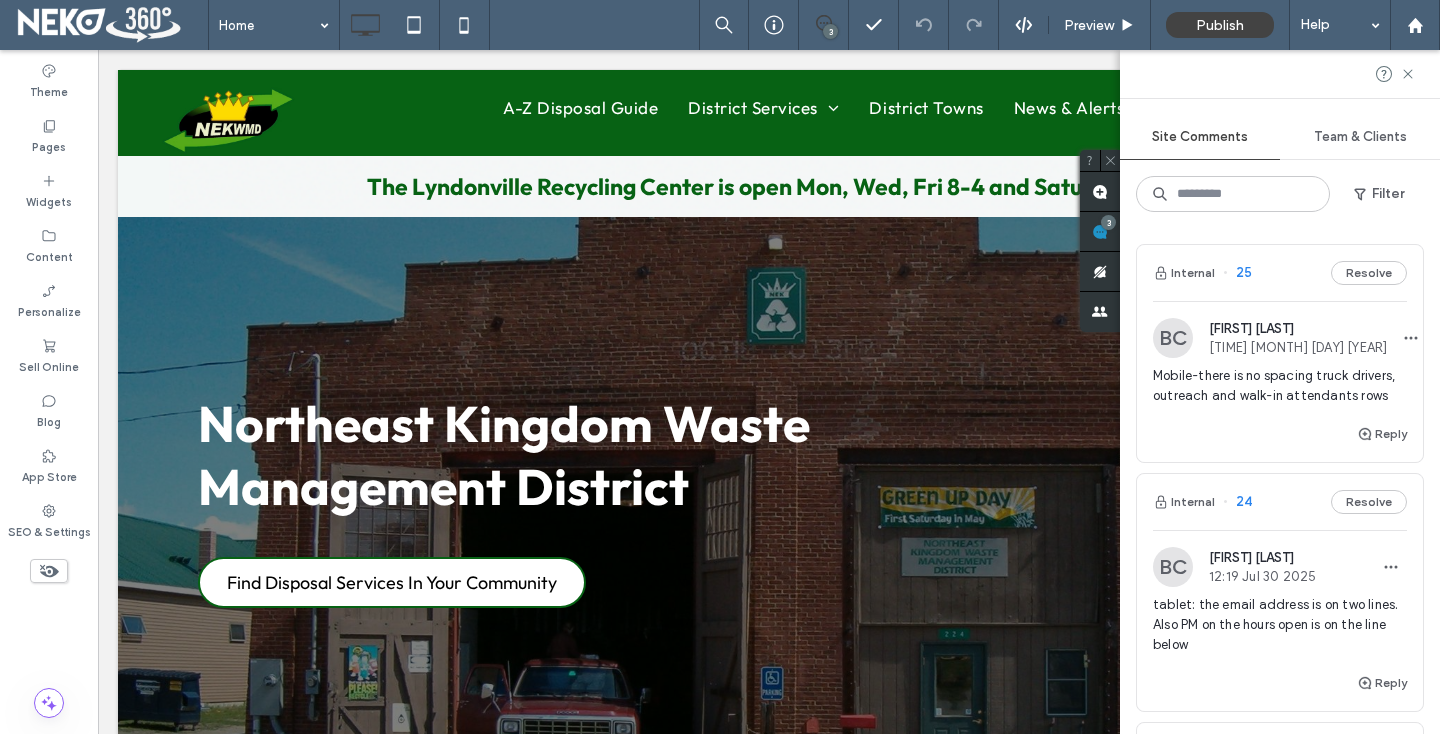 click on "Mobile-there is no spacing truck drivers, outreach and walk-in attendants rows" at bounding box center [1280, 386] 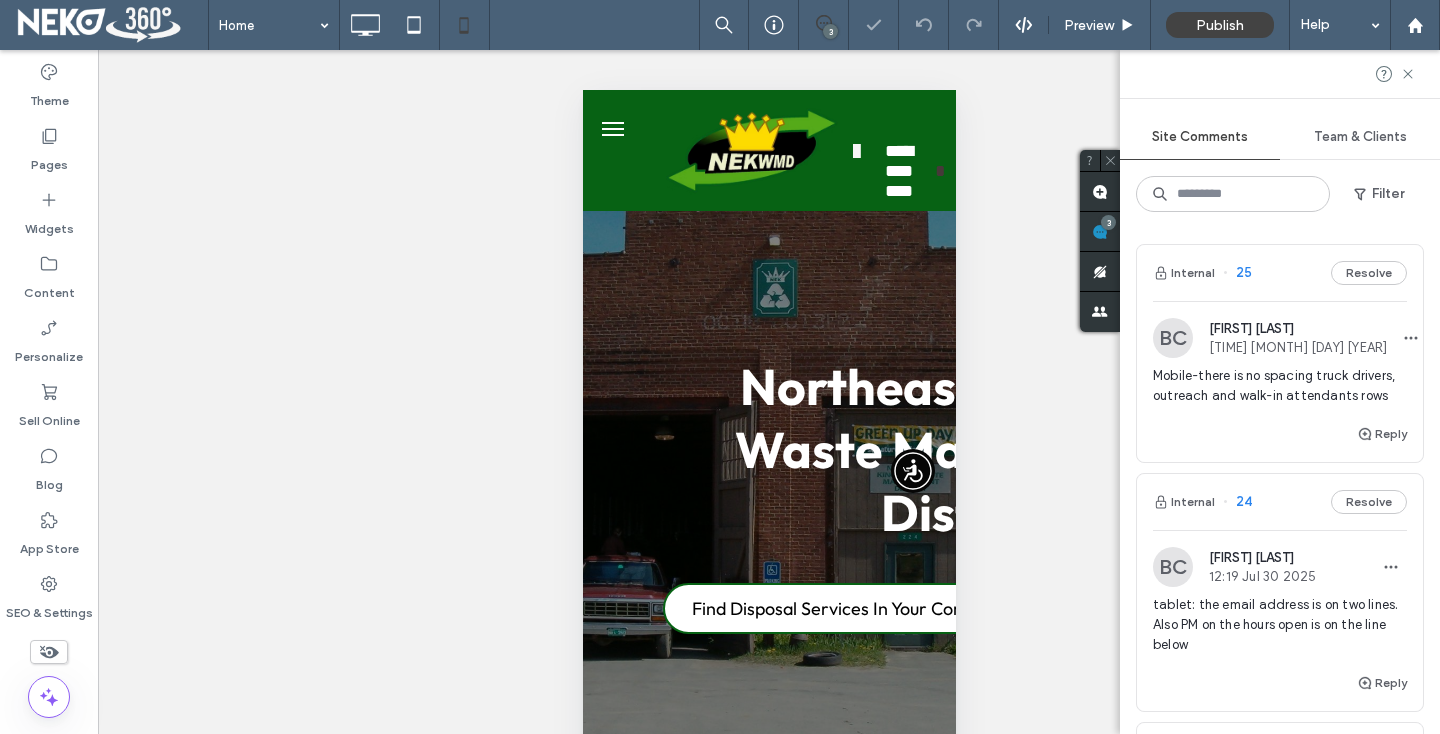click on "Mobile-there is no spacing truck drivers, outreach and walk-in attendants rows" at bounding box center [1280, 386] 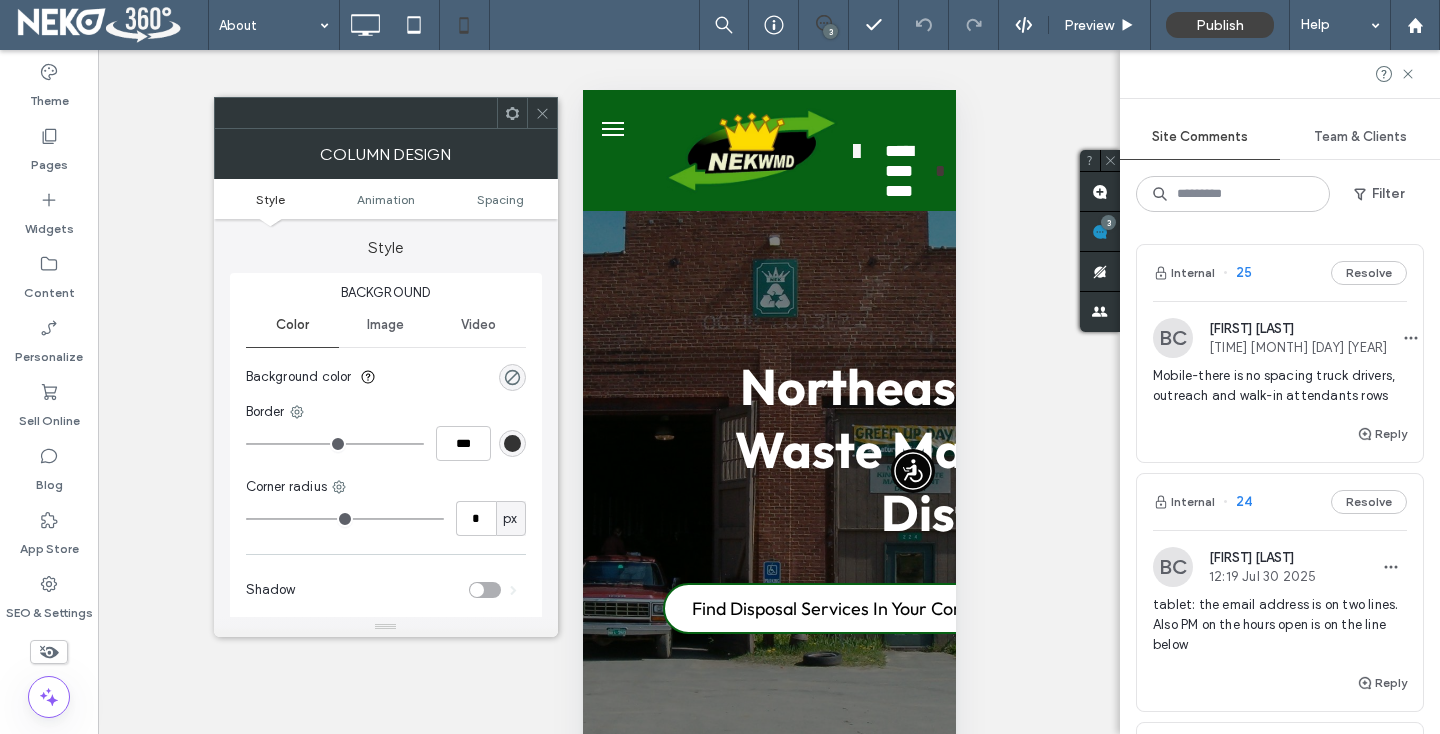 click 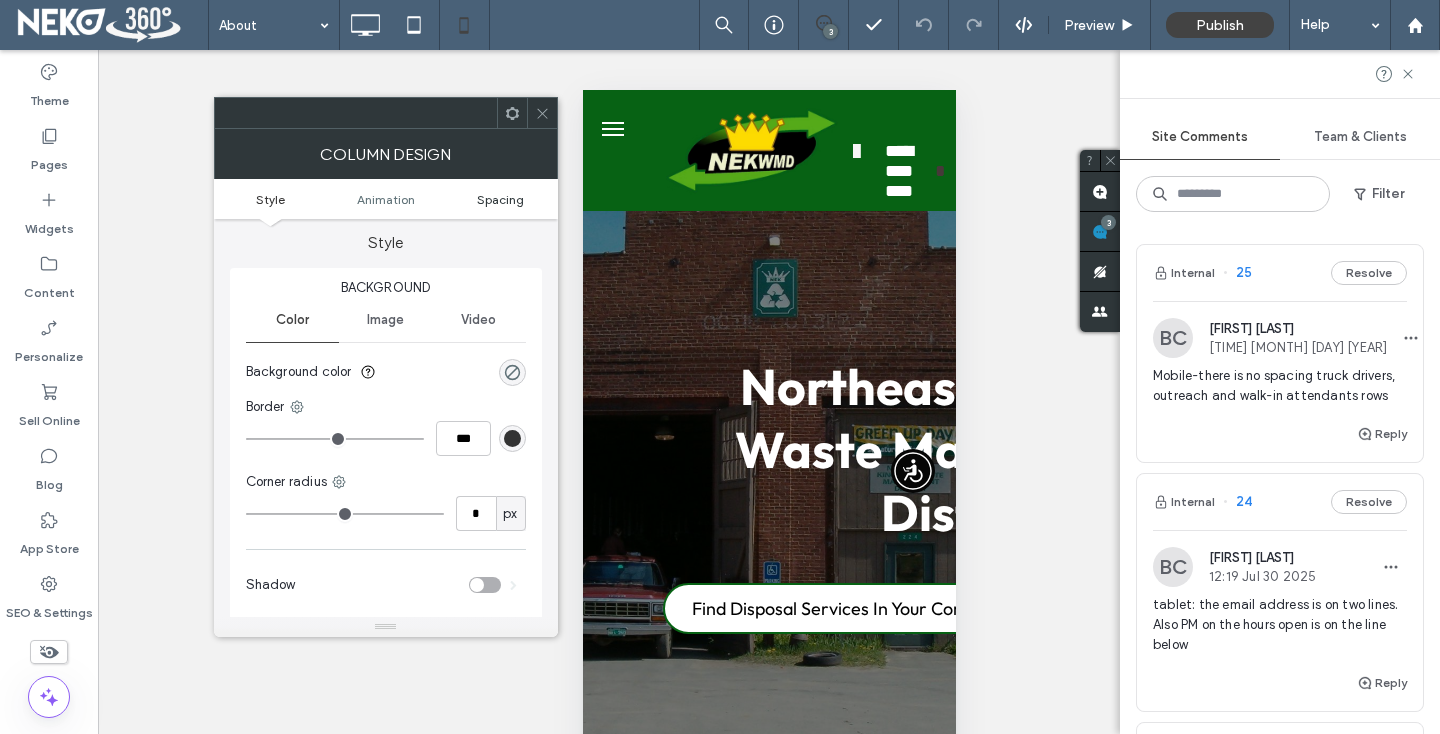 click on "Spacing" at bounding box center (500, 199) 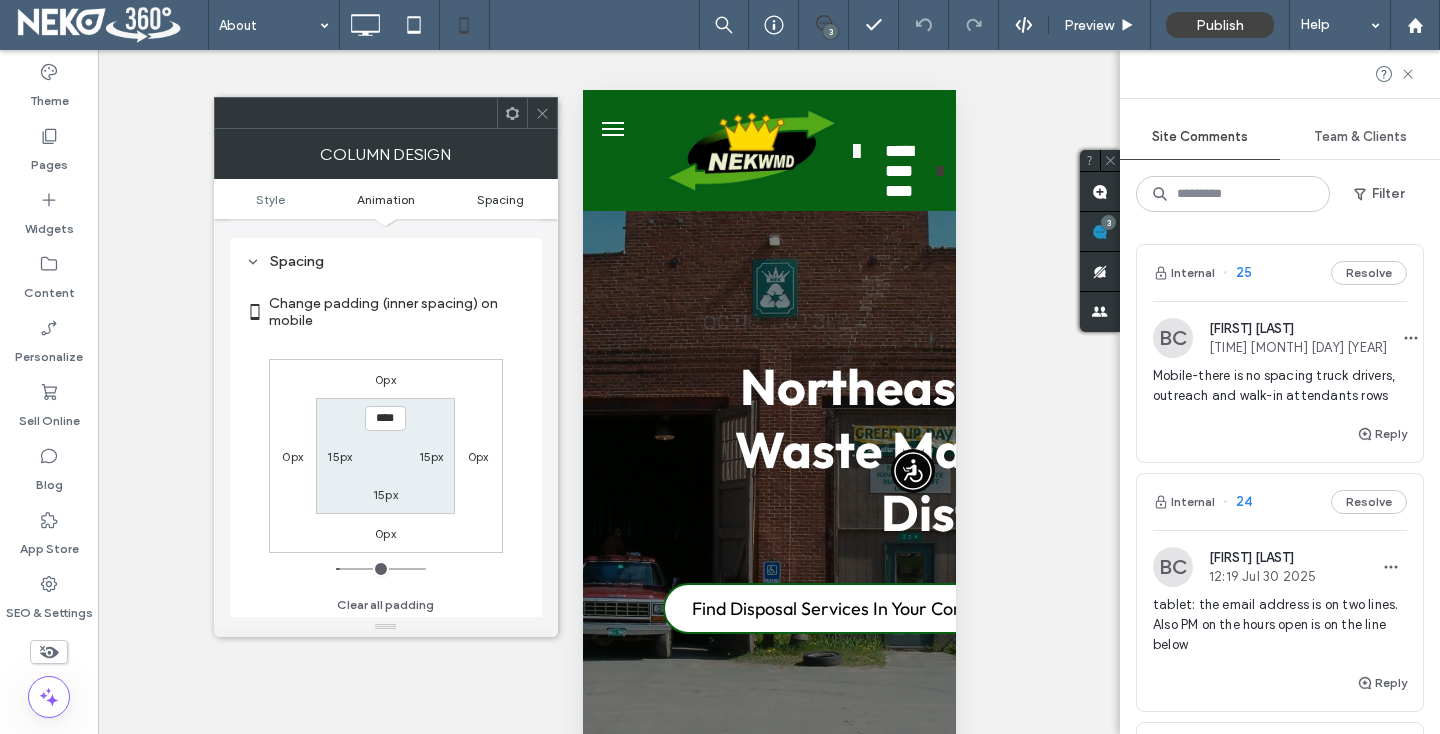 scroll, scrollTop: 470, scrollLeft: 0, axis: vertical 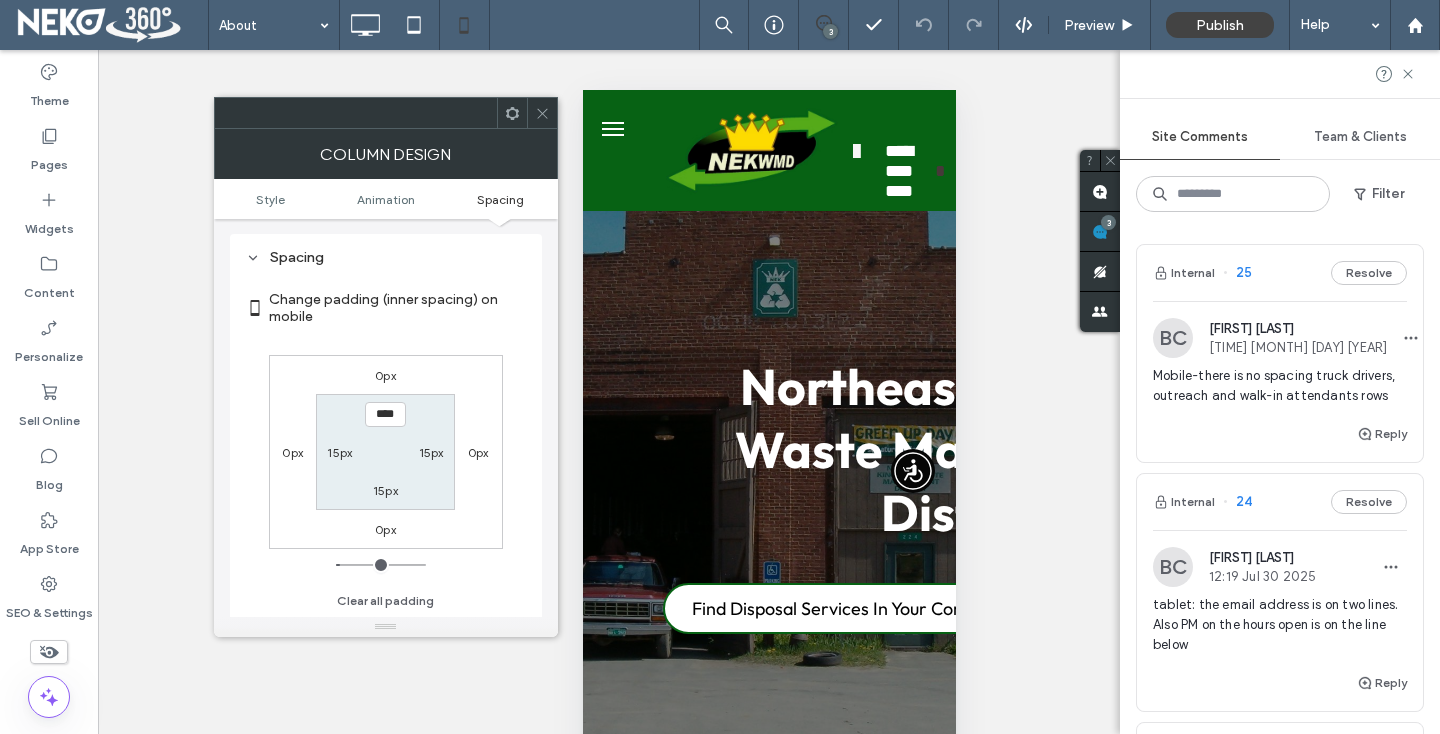 click 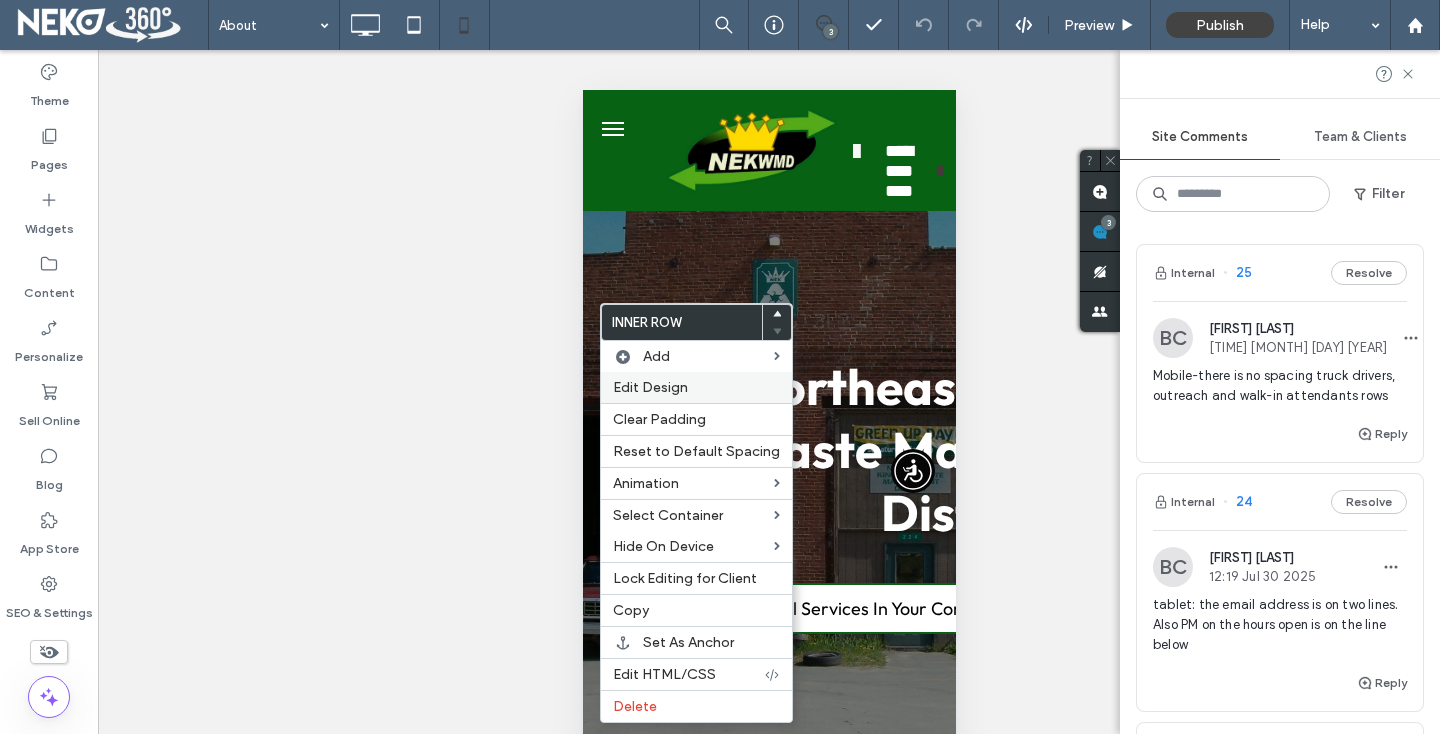 click on "Edit Design" at bounding box center (650, 387) 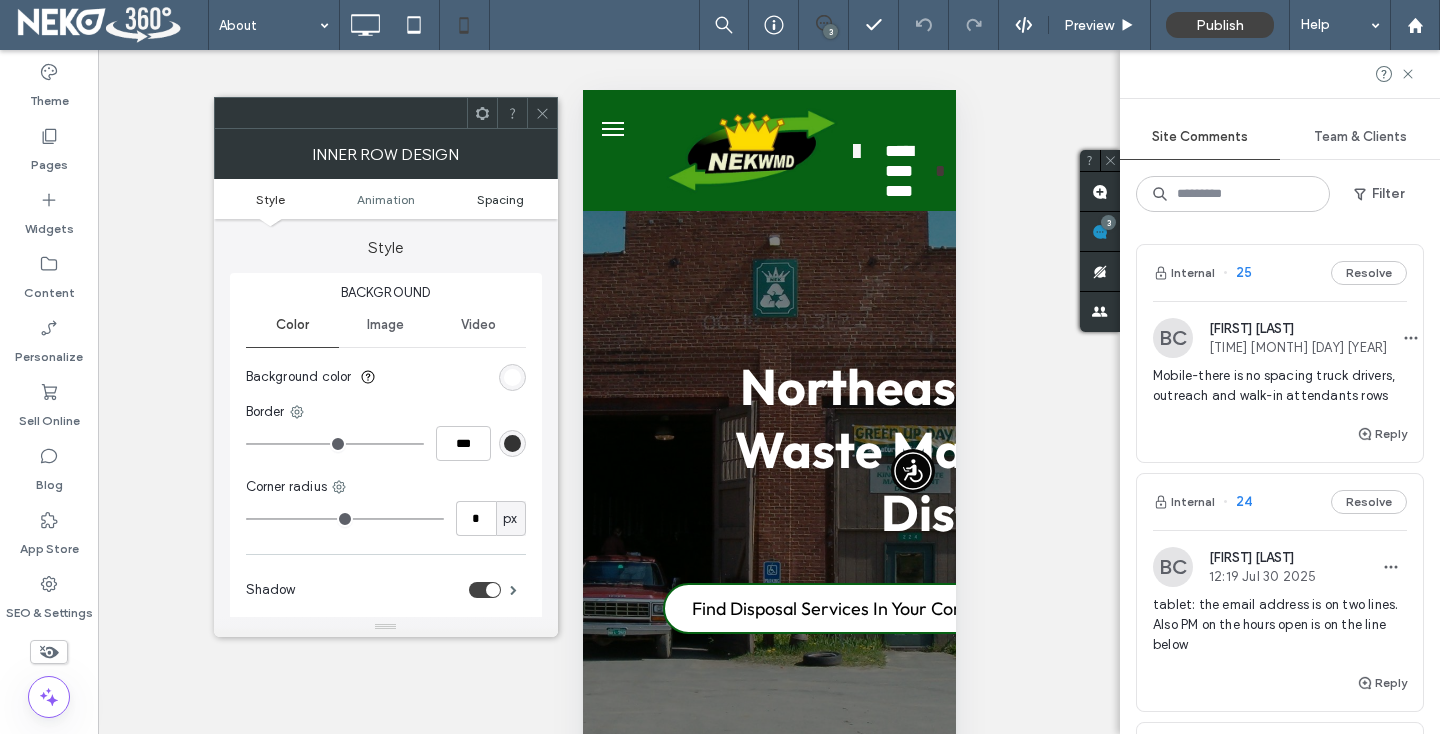 click on "Spacing" at bounding box center [500, 199] 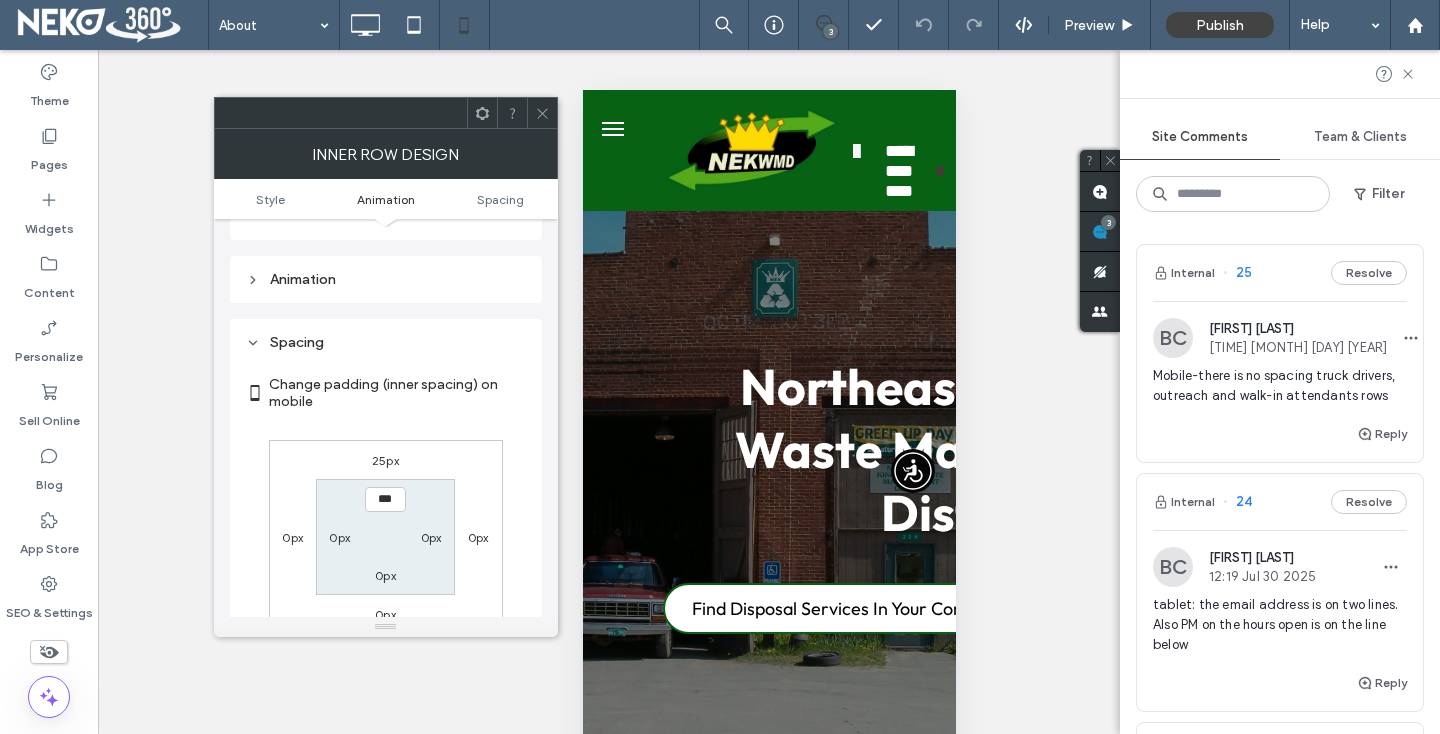 scroll, scrollTop: 470, scrollLeft: 0, axis: vertical 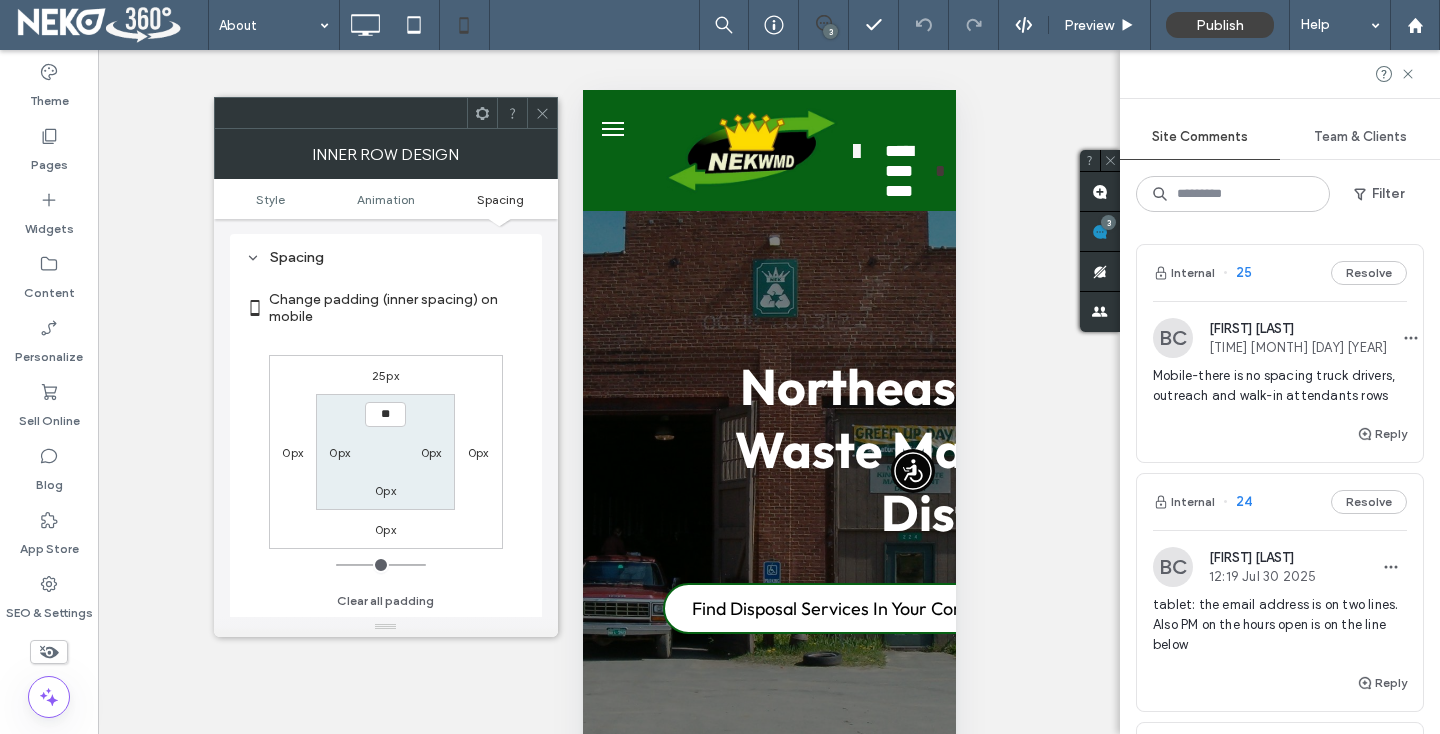 type on "****" 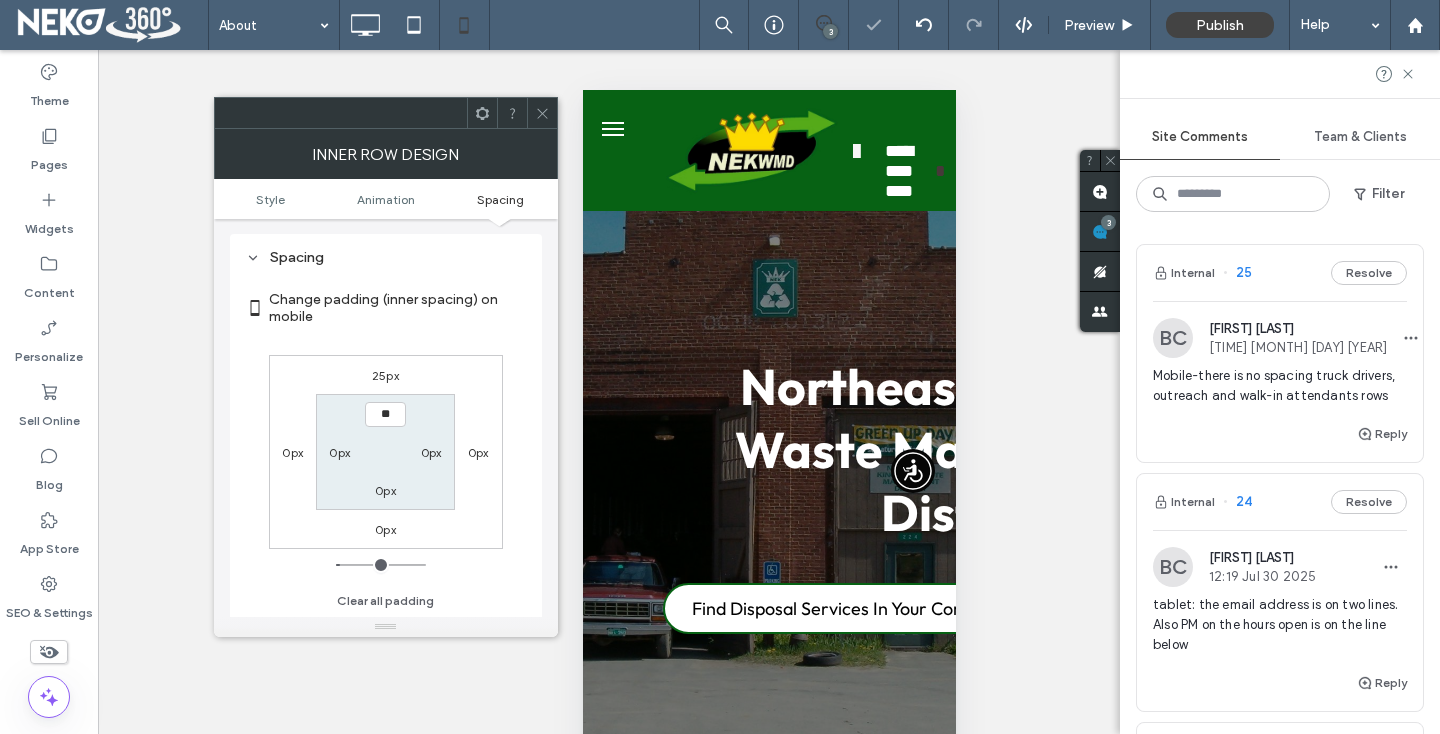 type on "*" 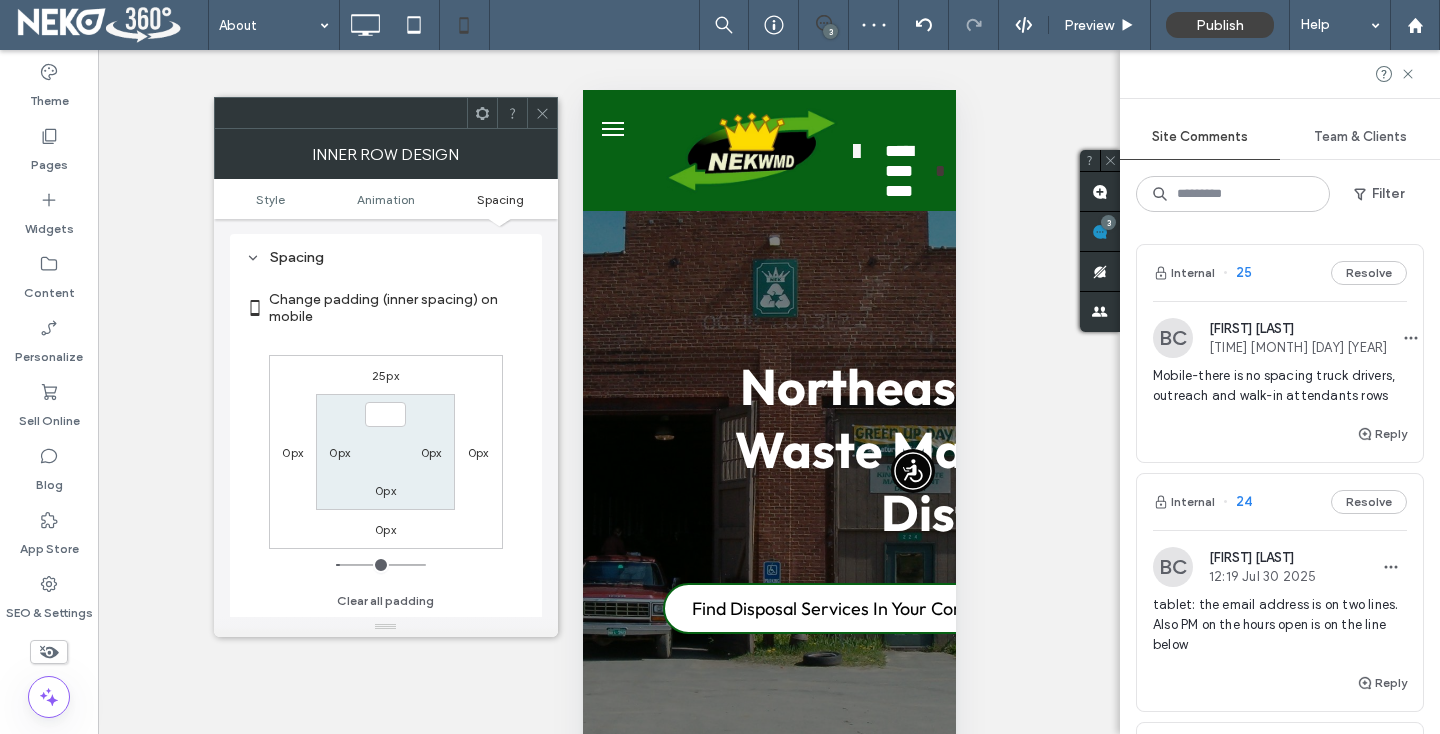 type on "***" 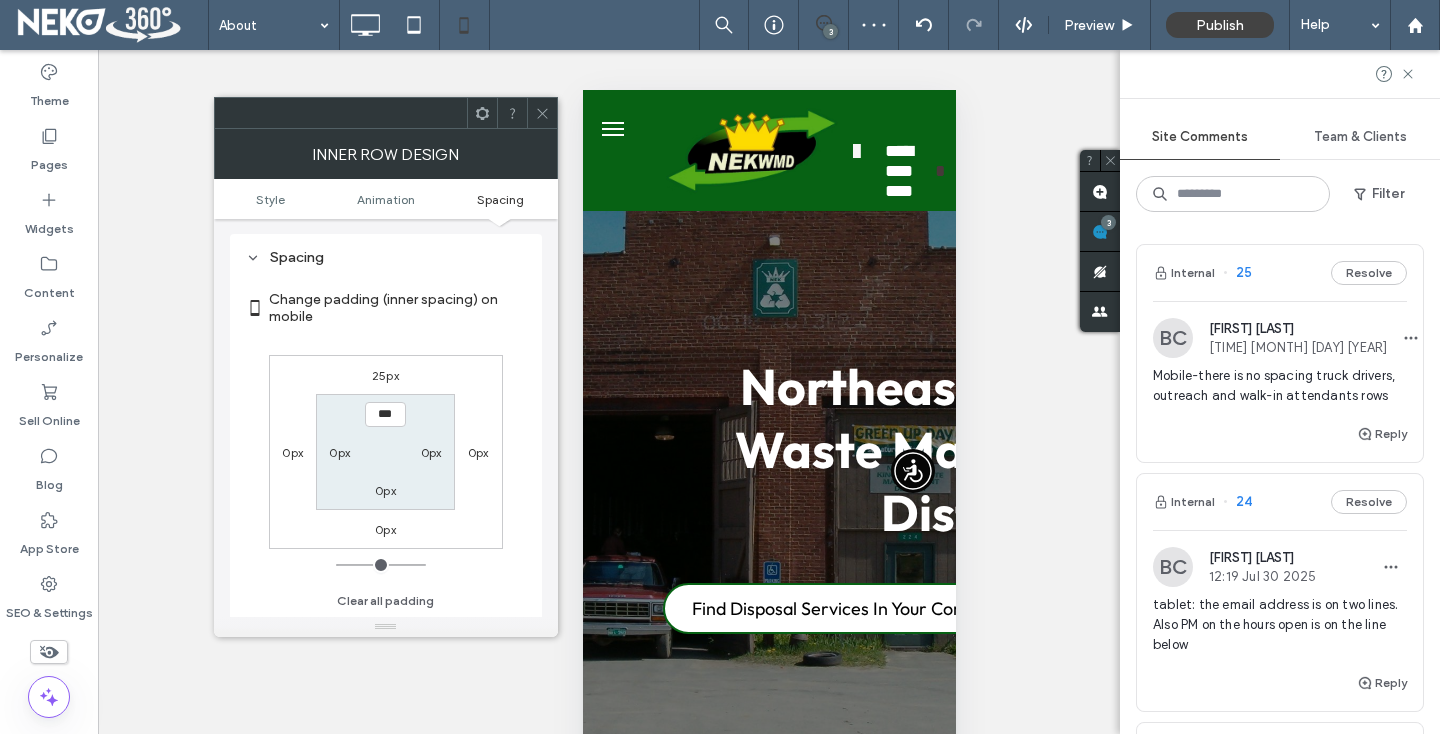 click on "0px" at bounding box center (385, 529) 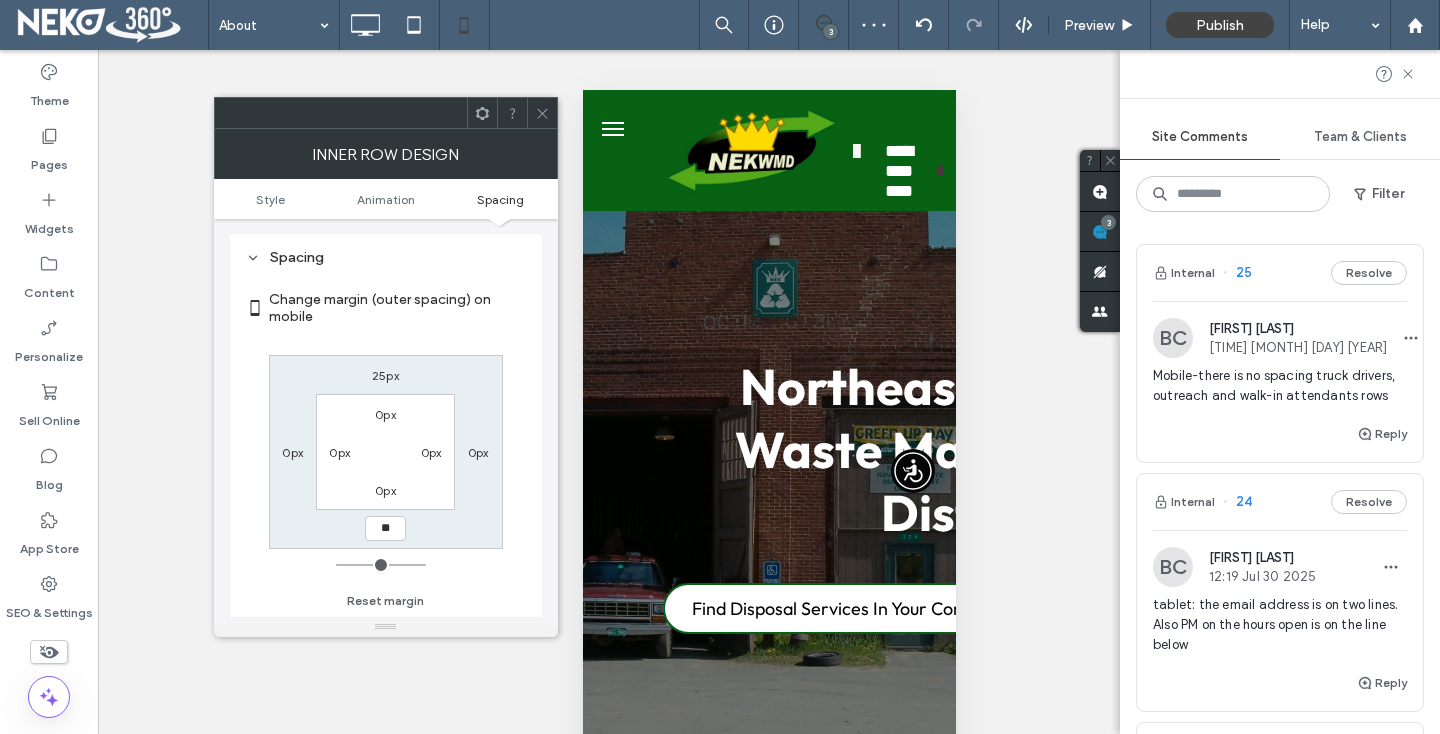 type on "**" 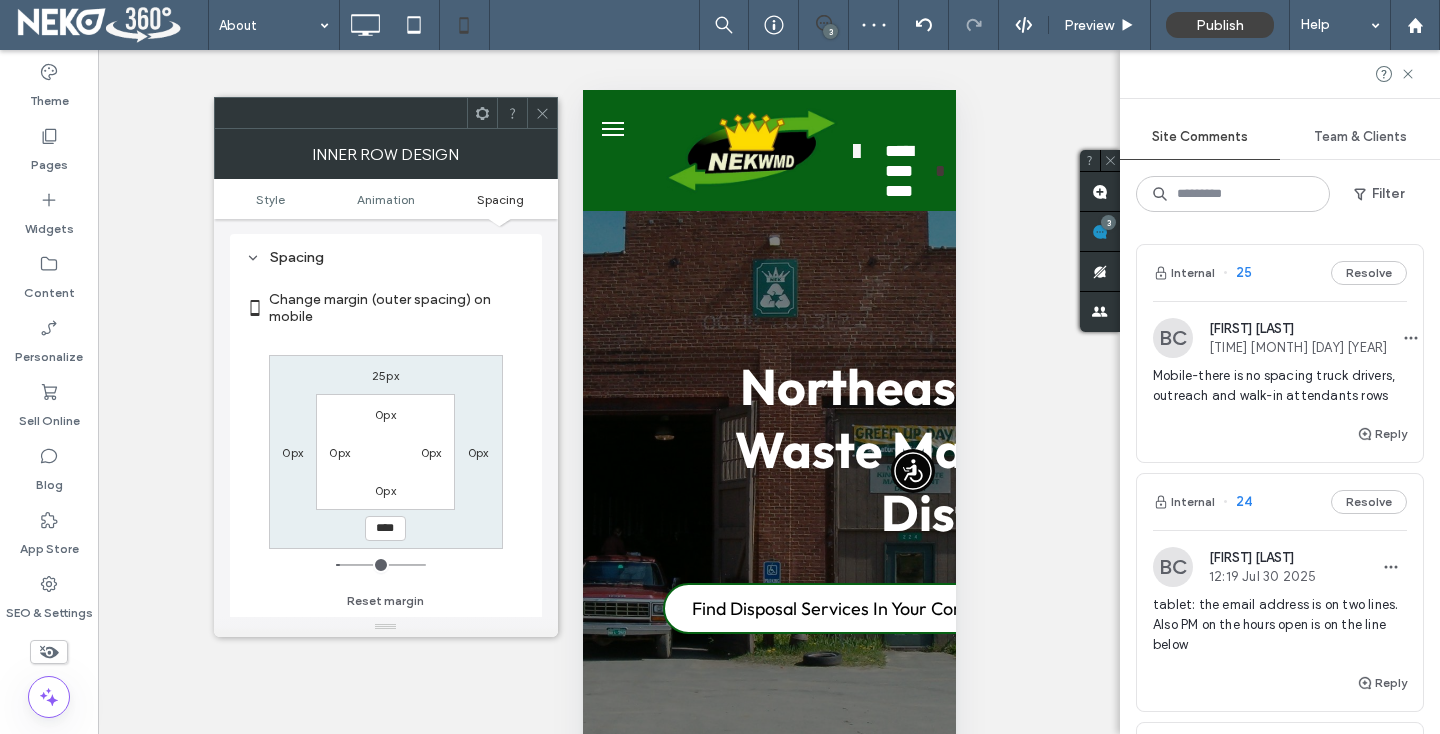 click on "25px" at bounding box center [385, 375] 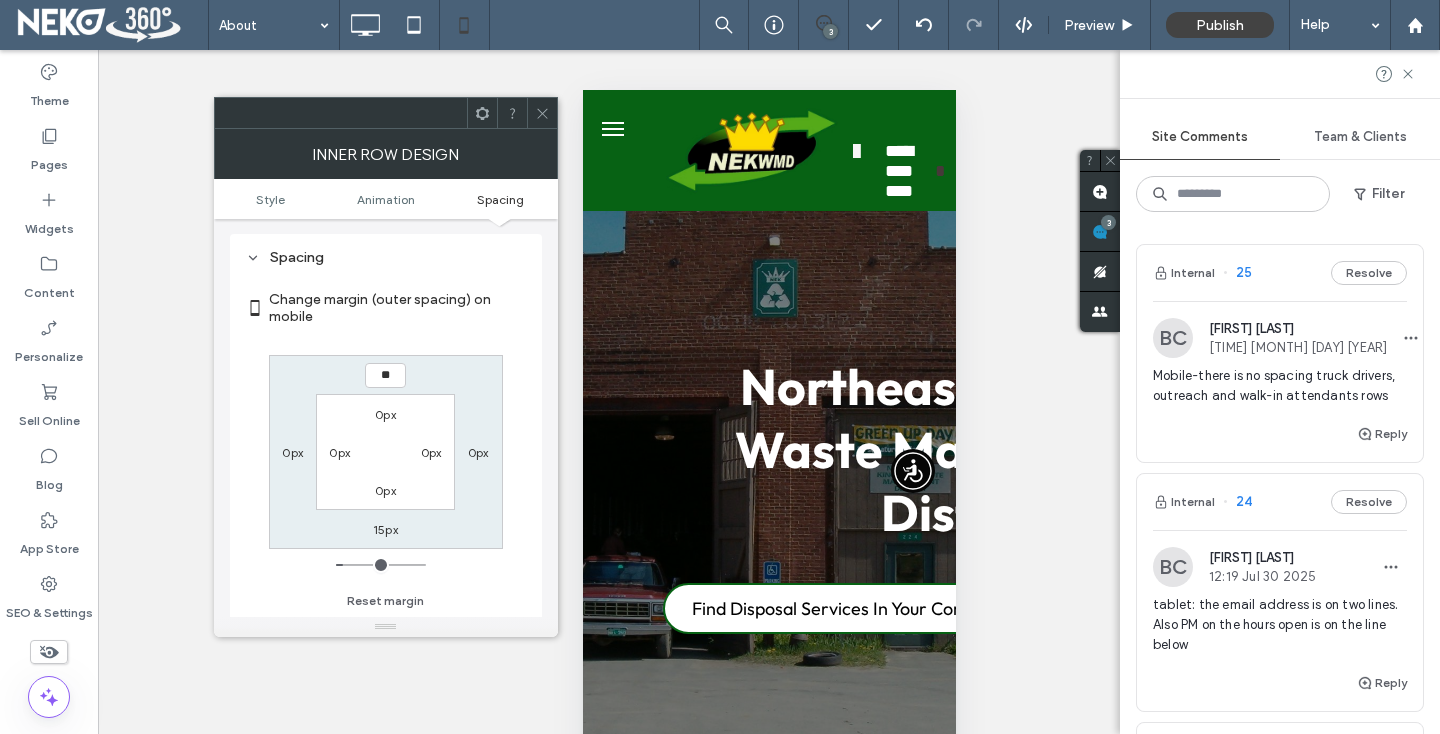 type on "**" 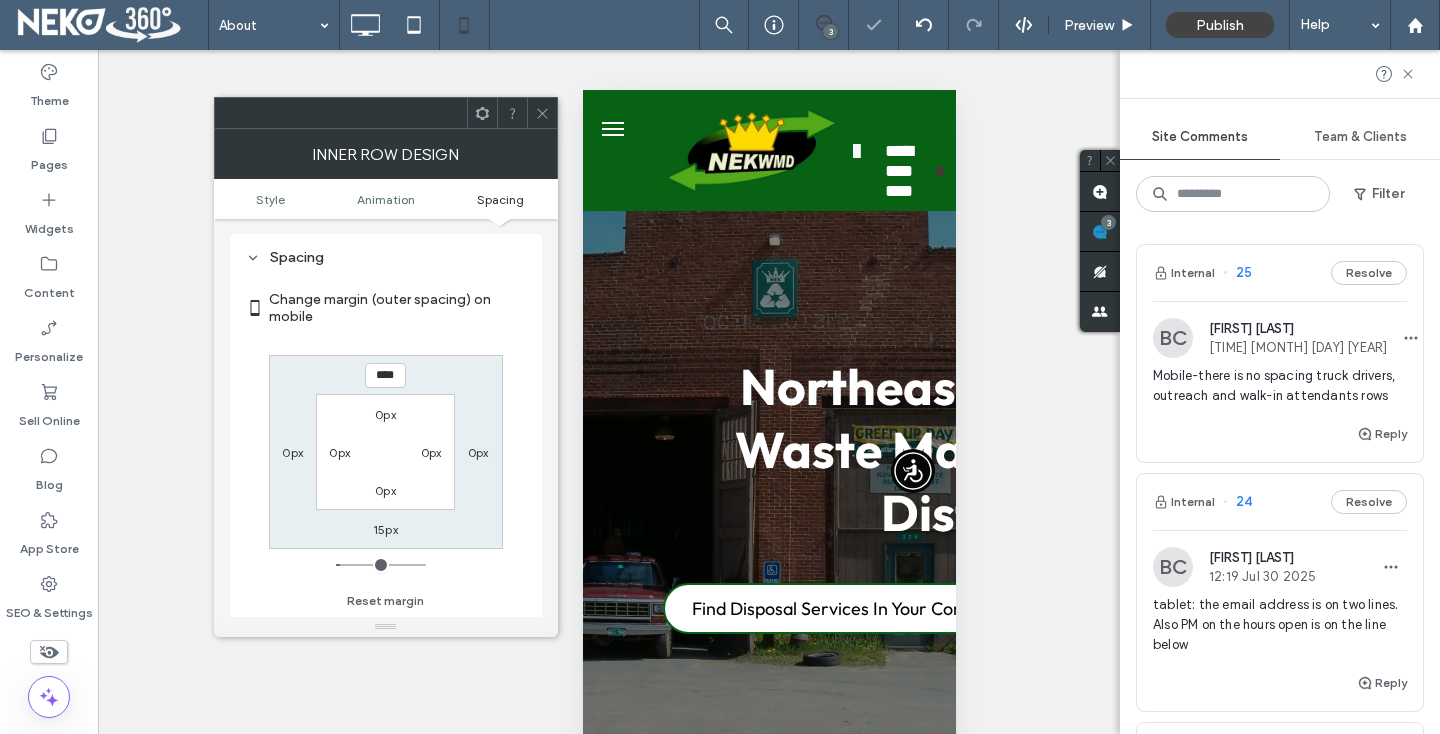 click at bounding box center [542, 113] 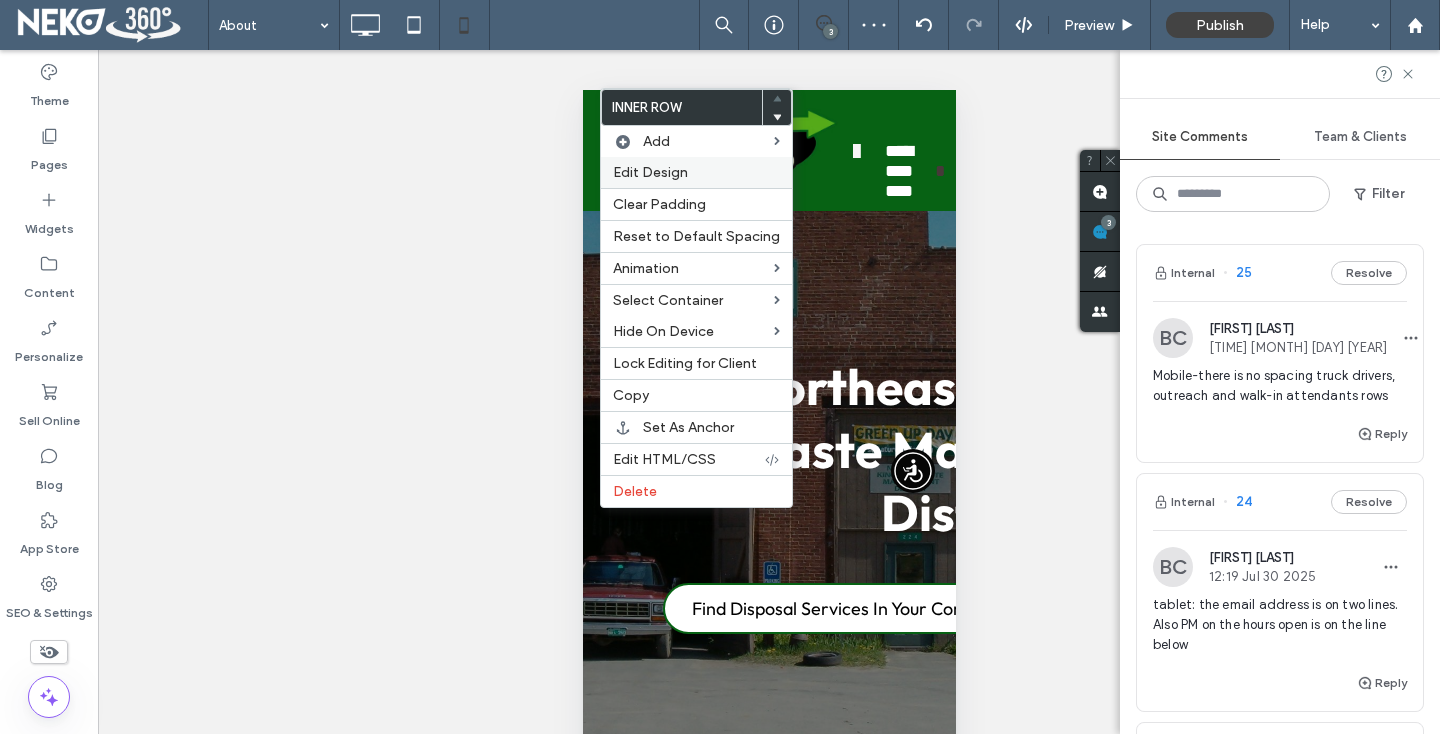 click on "Edit Design" at bounding box center (650, 172) 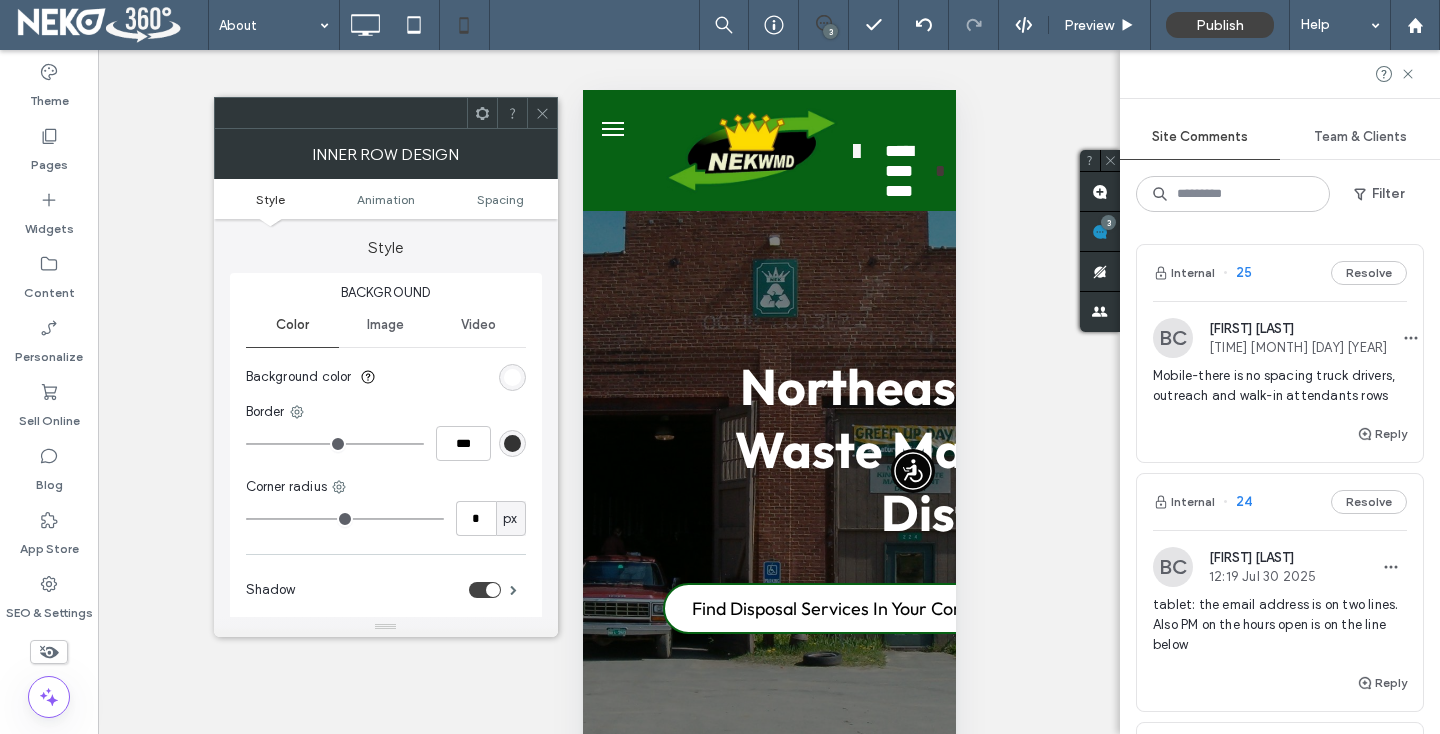 click on "Image" at bounding box center [385, 325] 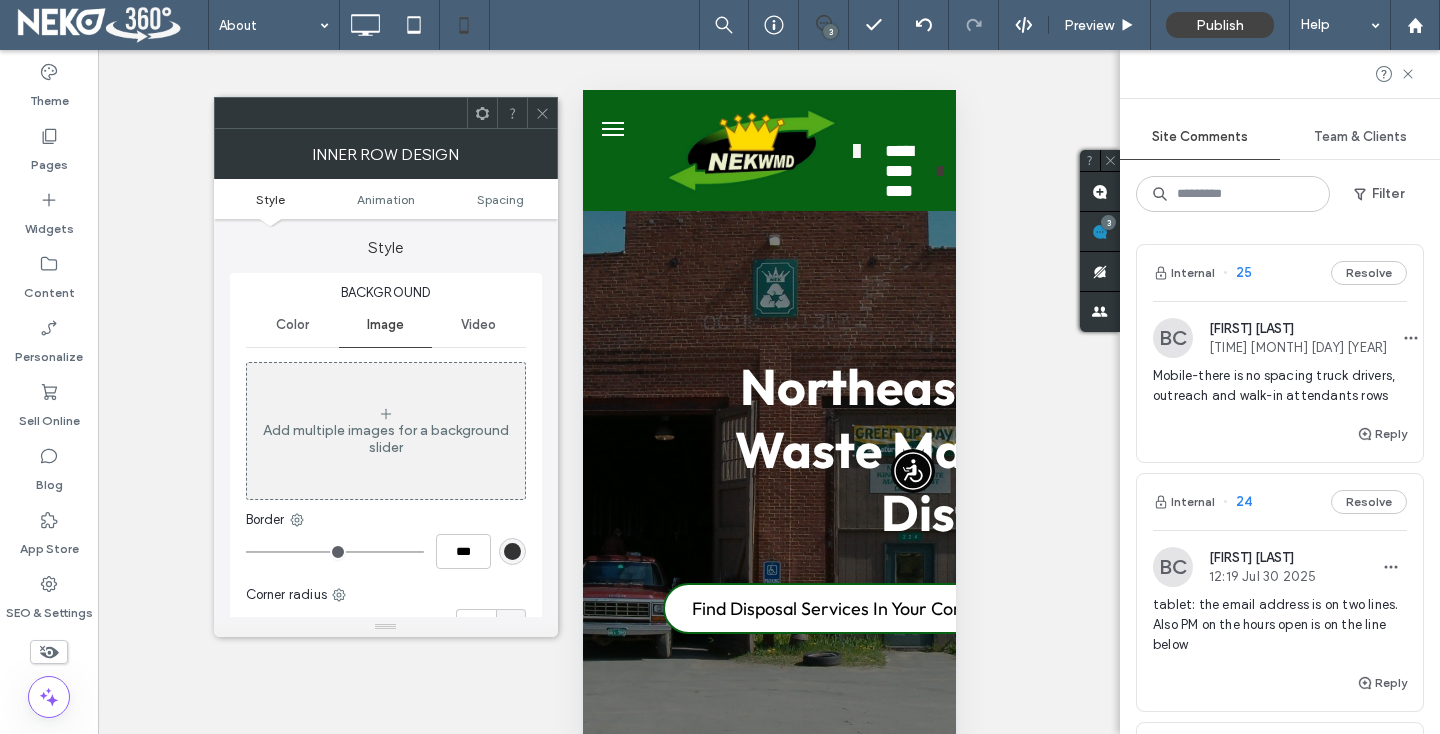 click on "Color" at bounding box center (292, 325) 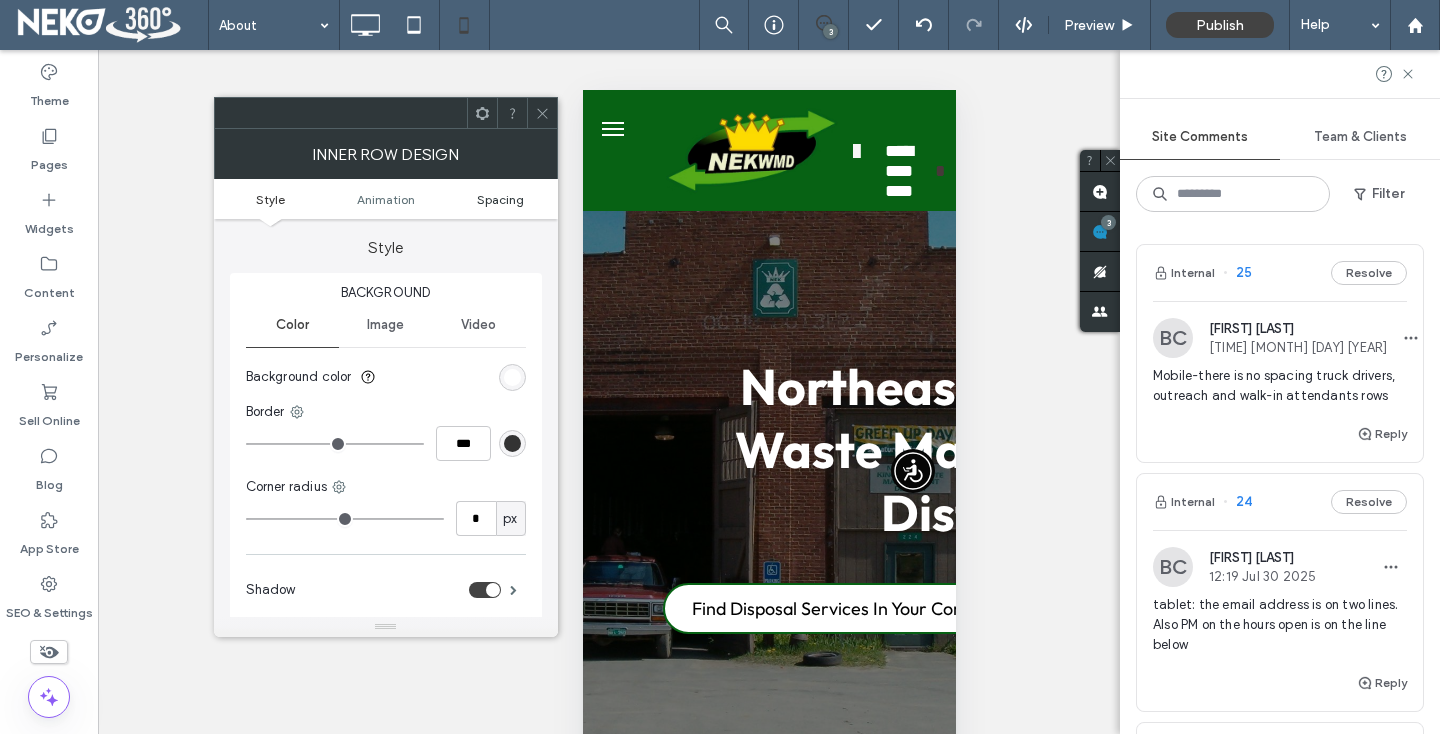 click on "Spacing" at bounding box center [500, 199] 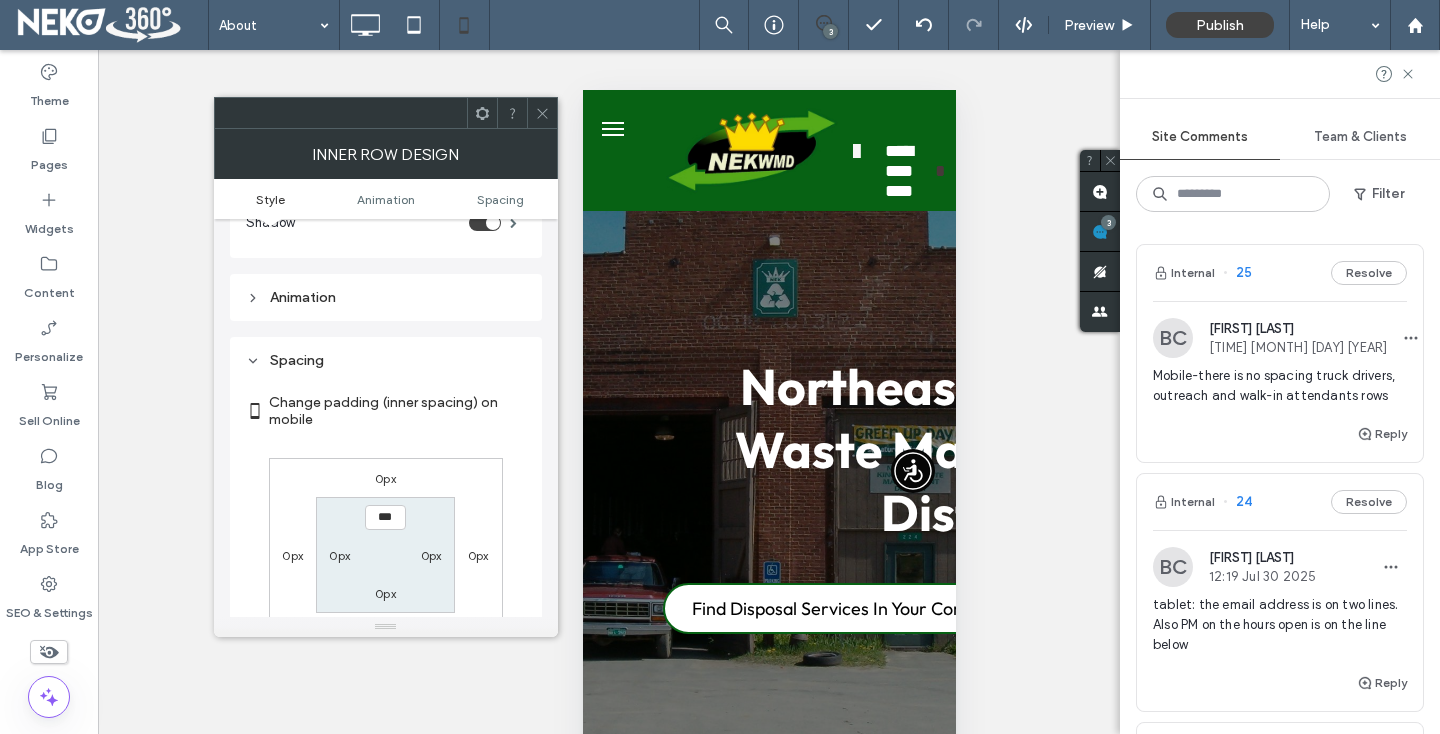 scroll, scrollTop: 470, scrollLeft: 0, axis: vertical 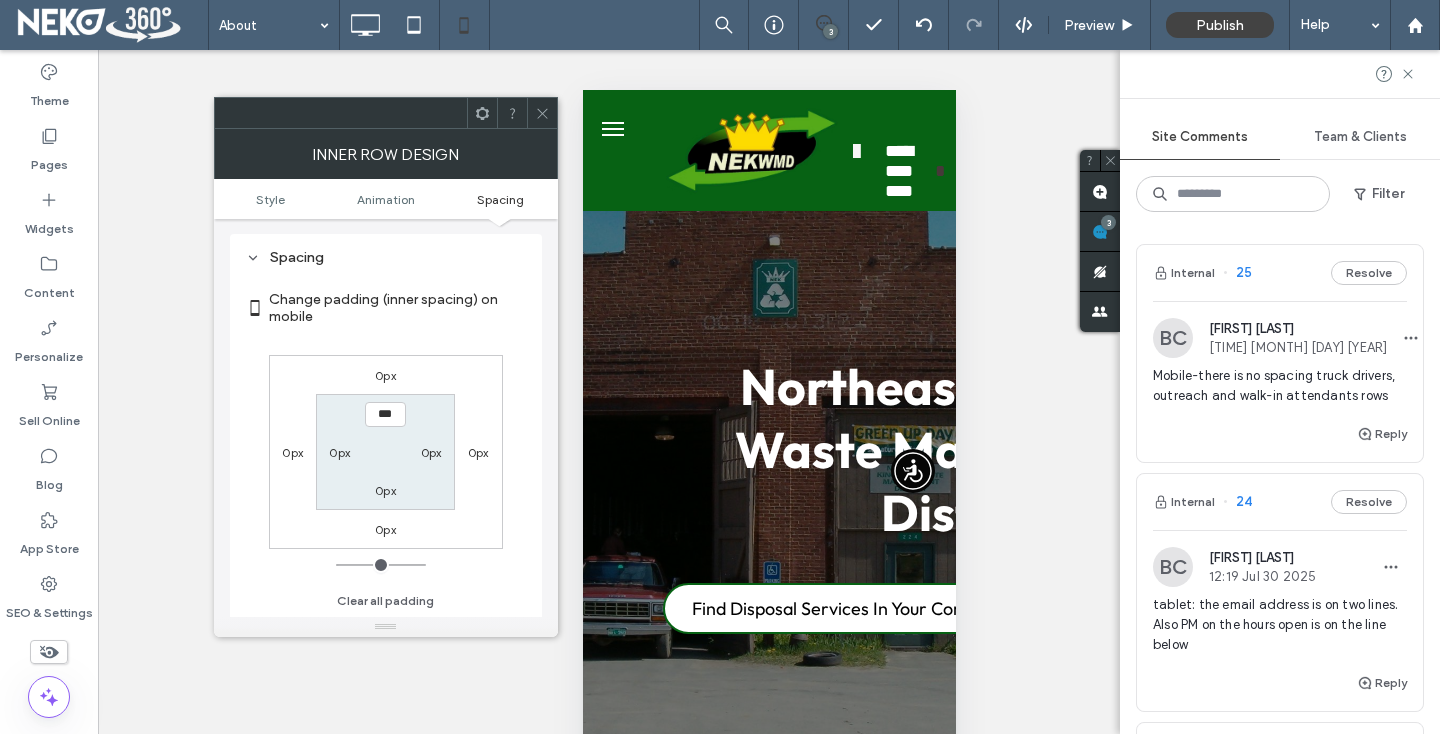 click on "0px" at bounding box center [385, 375] 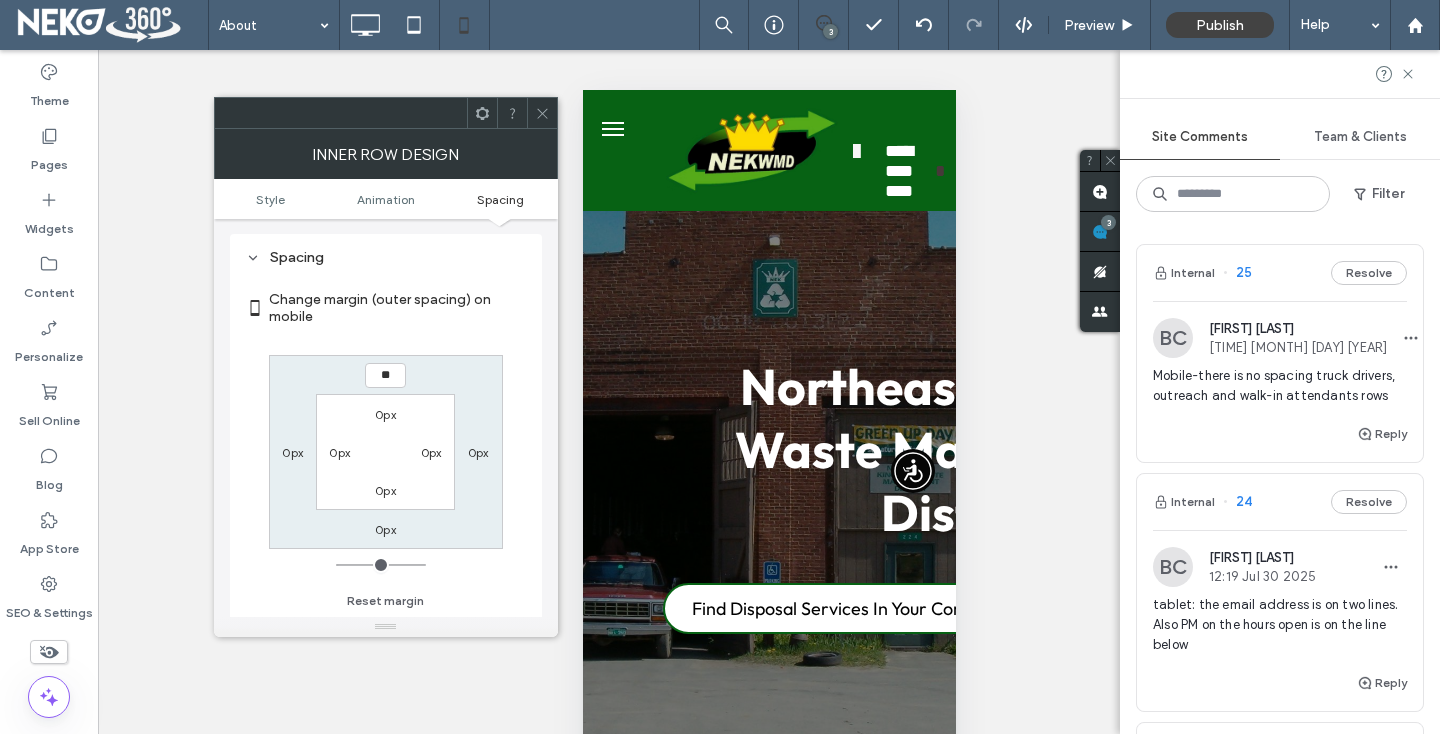 type on "**" 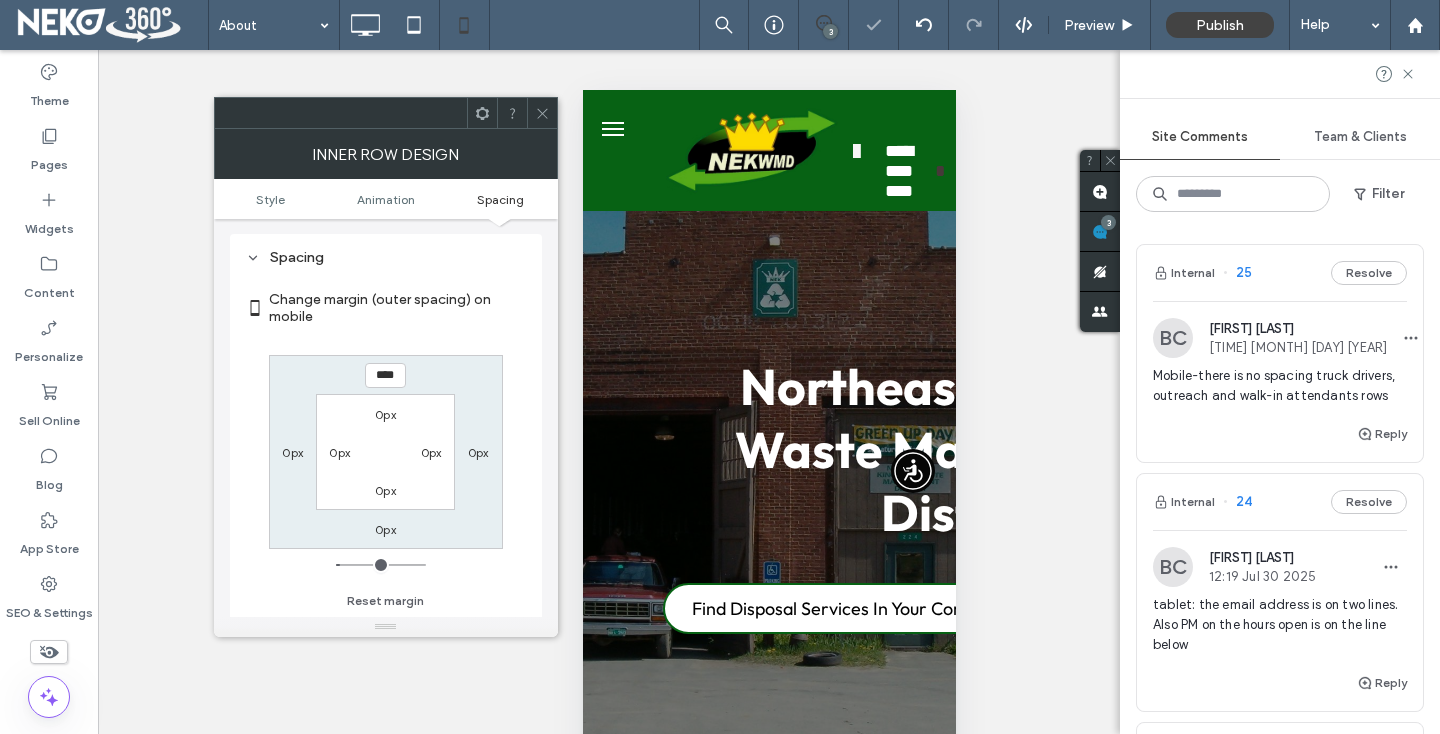 click on "****" at bounding box center (385, 375) 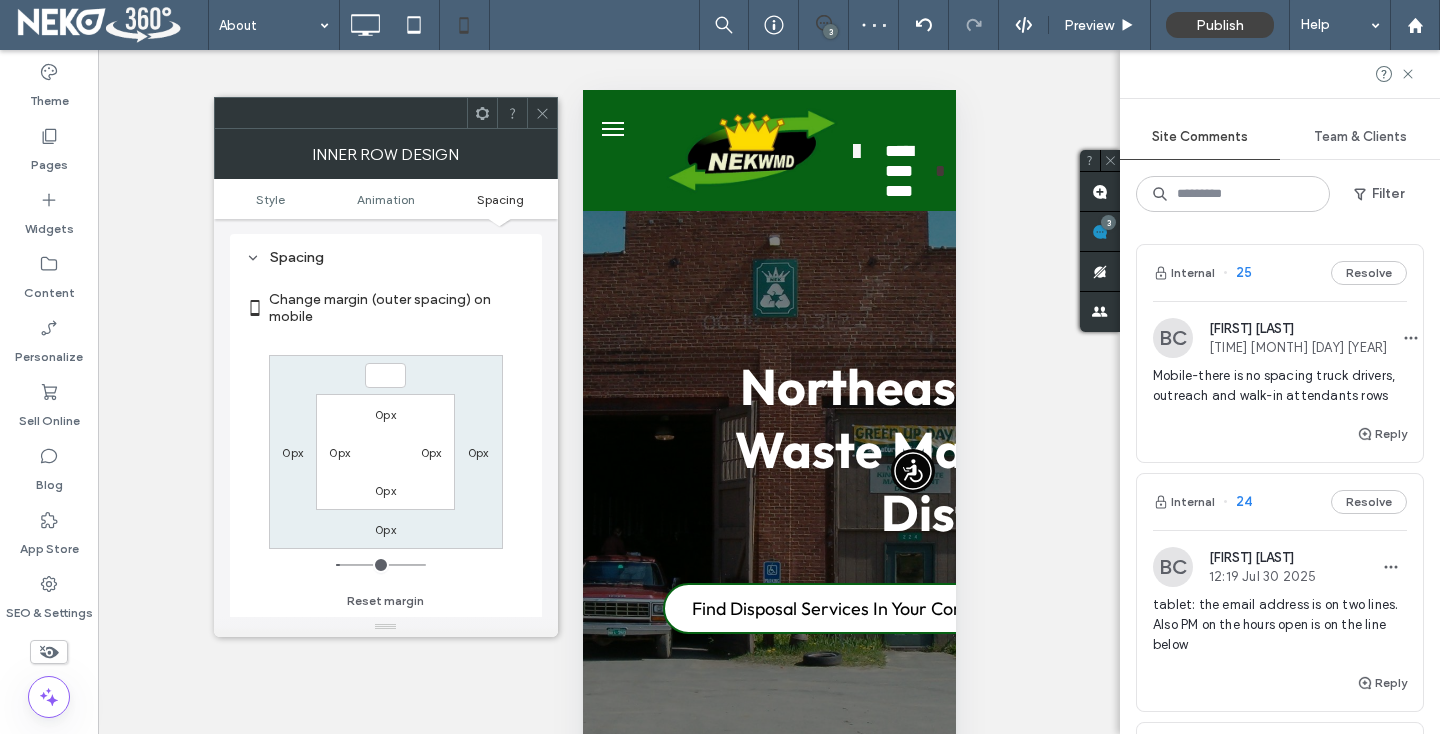 type 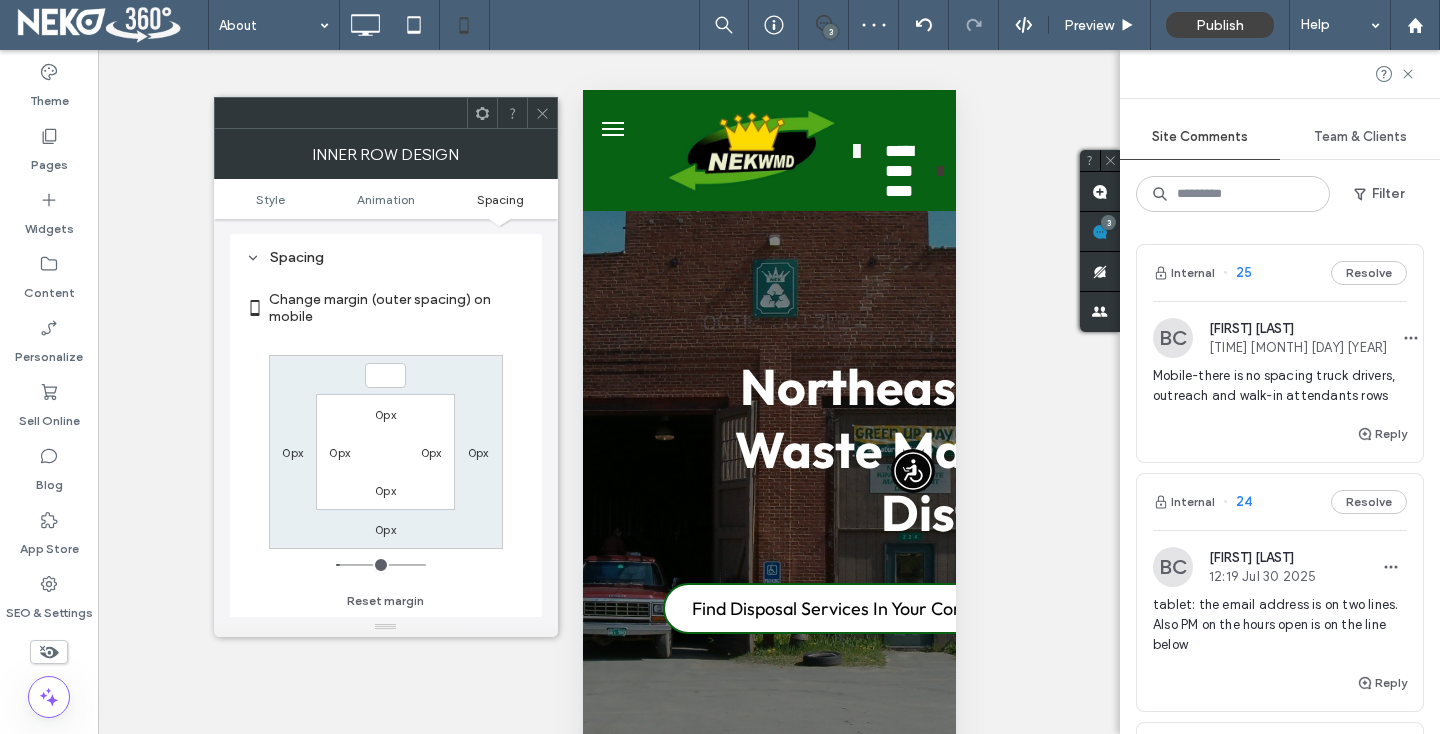 type on "*" 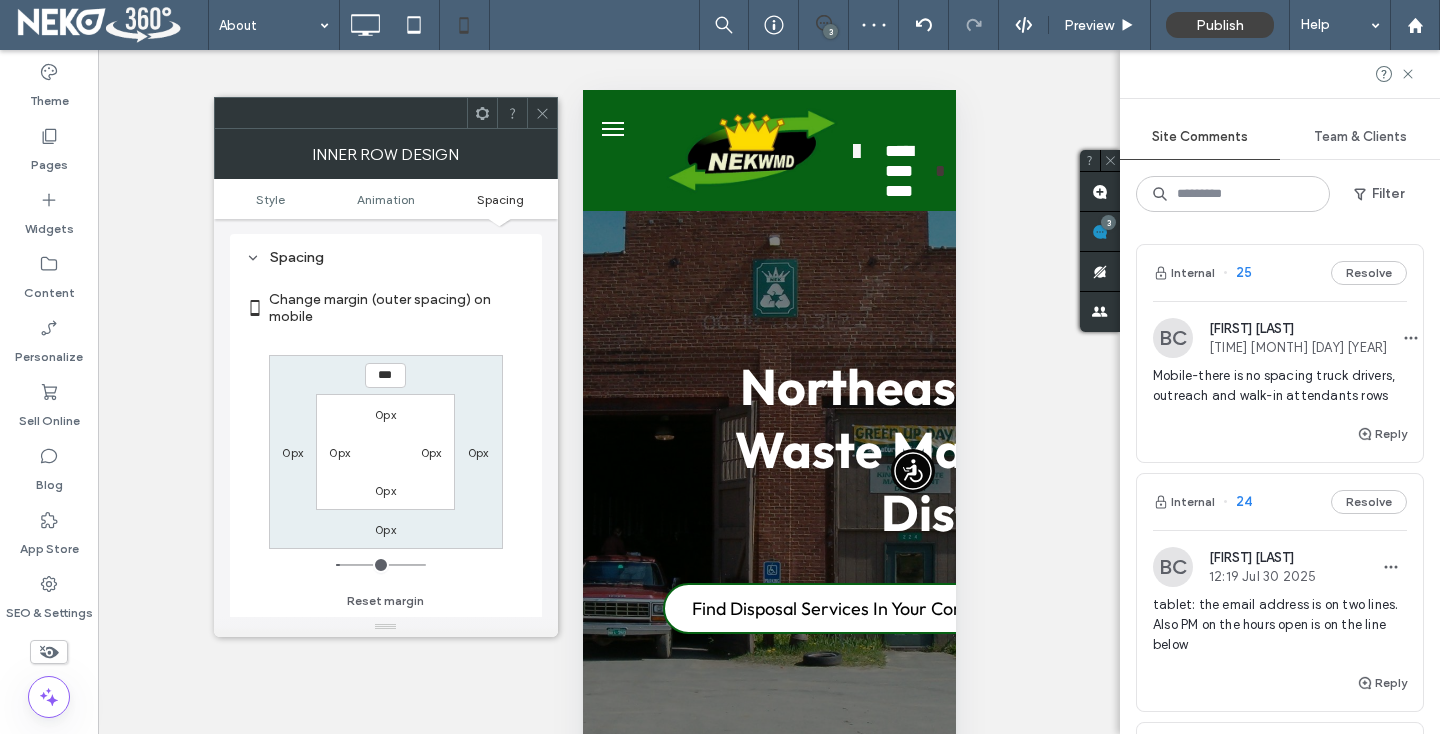 click on "0px" at bounding box center [385, 529] 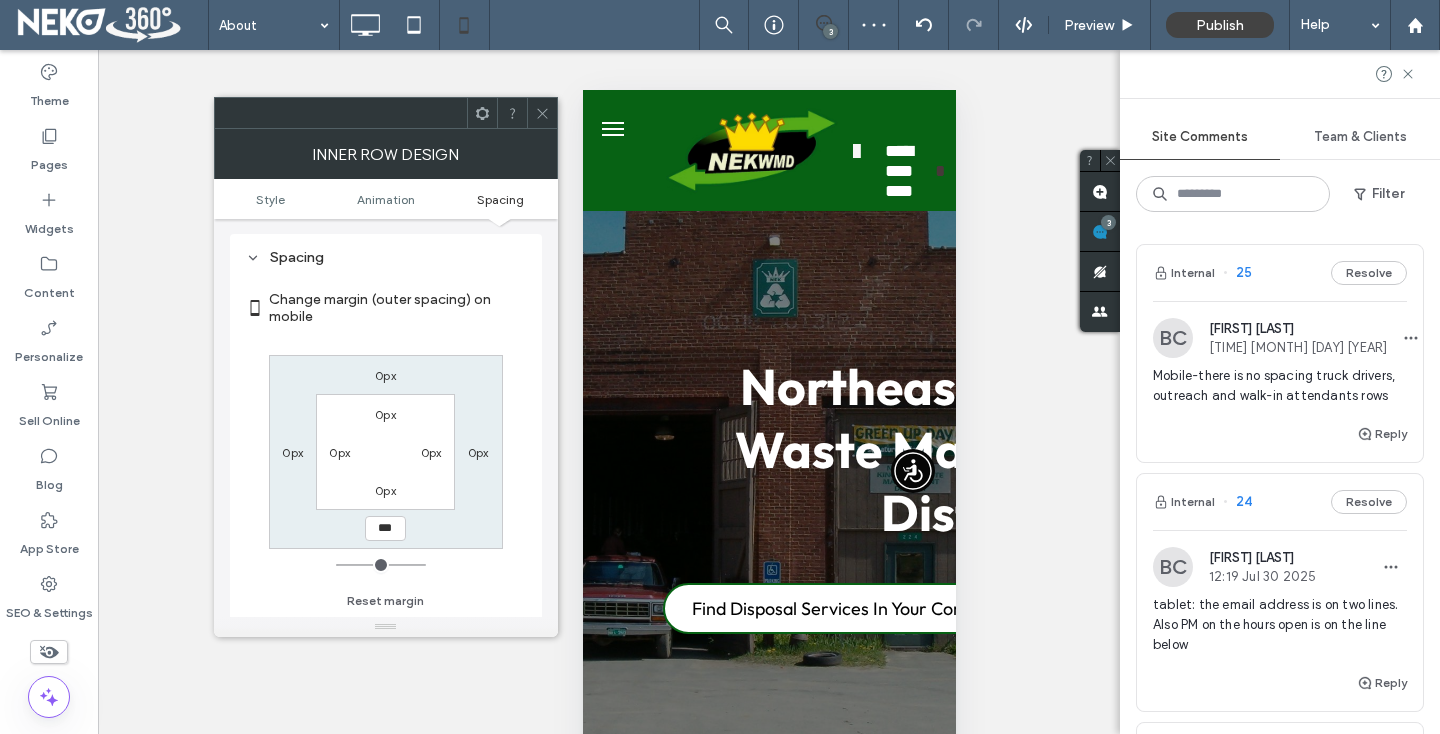 click on "***" at bounding box center (385, 528) 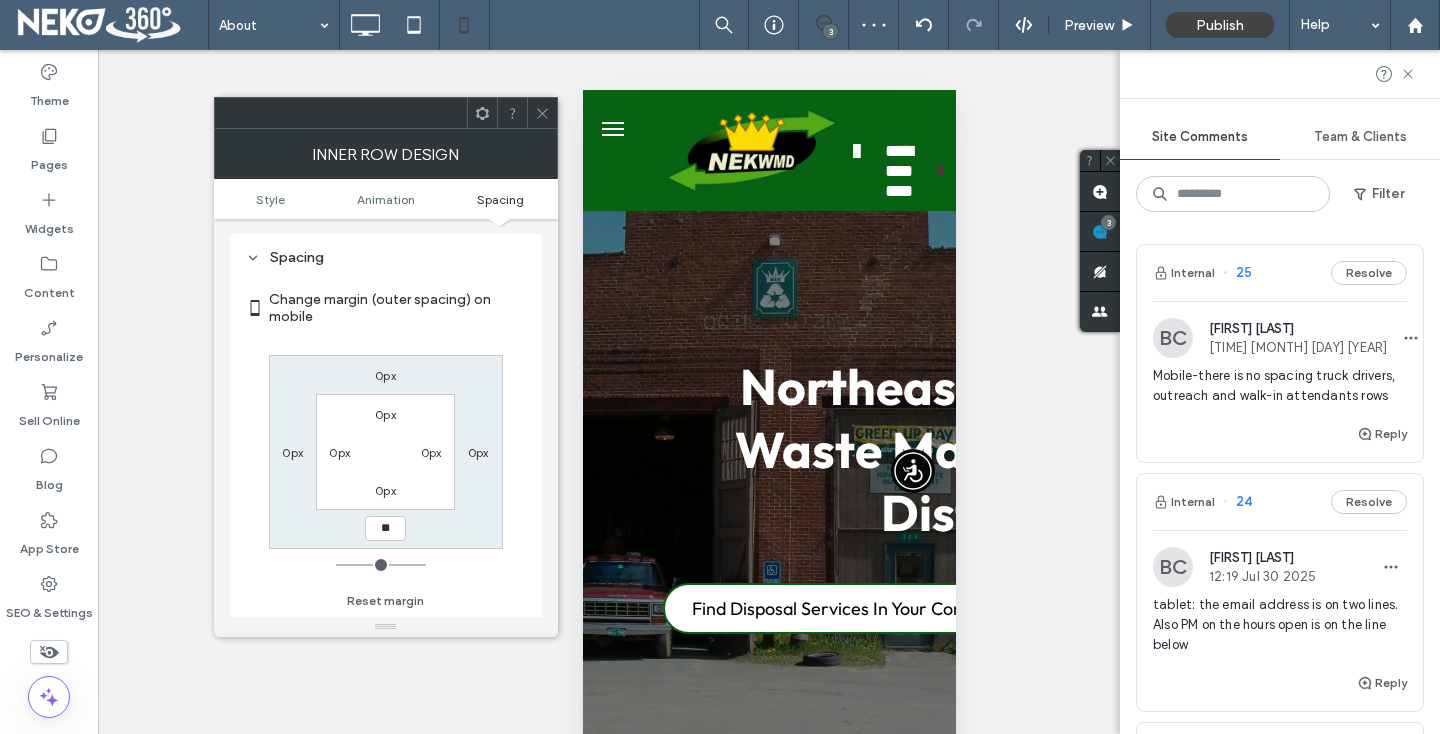 type on "**" 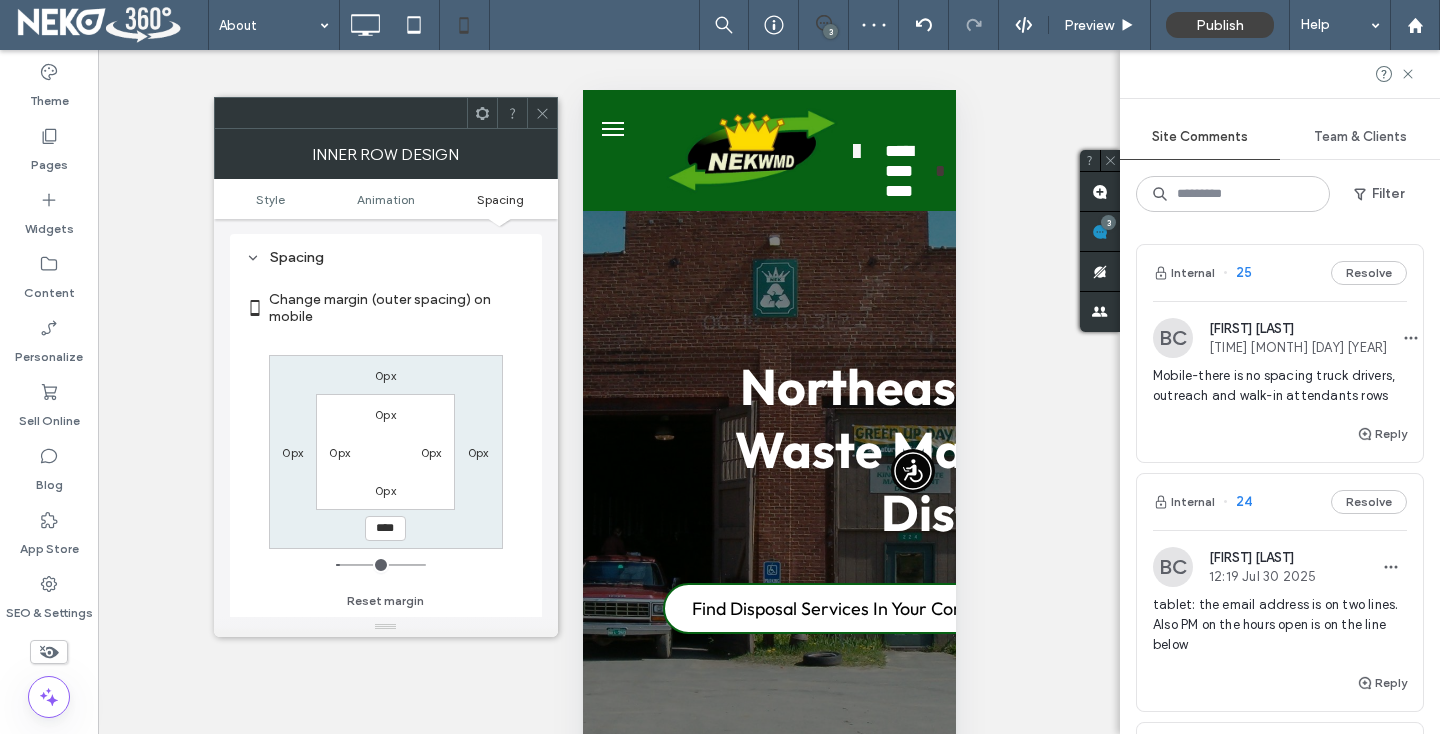 click on "****" at bounding box center (385, 528) 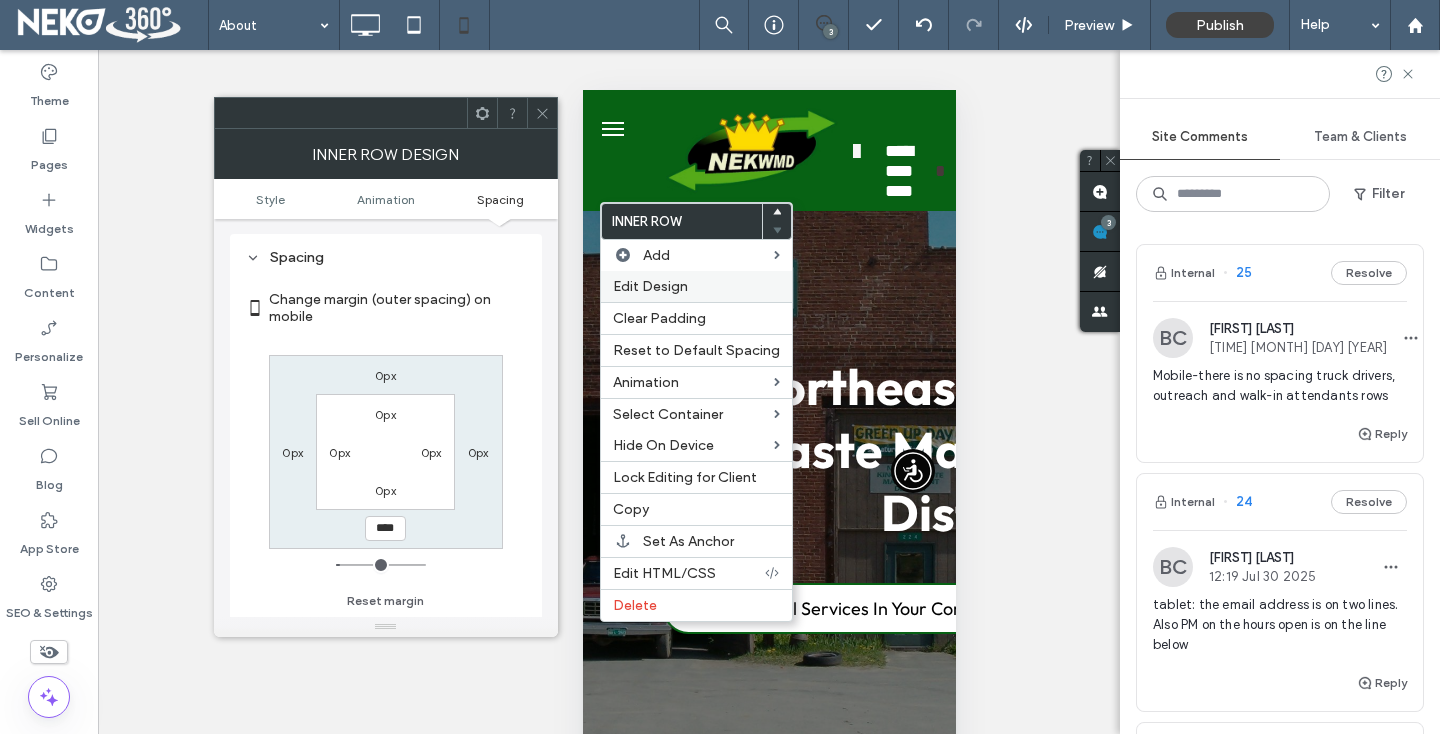 click on "Edit Design" at bounding box center (650, 286) 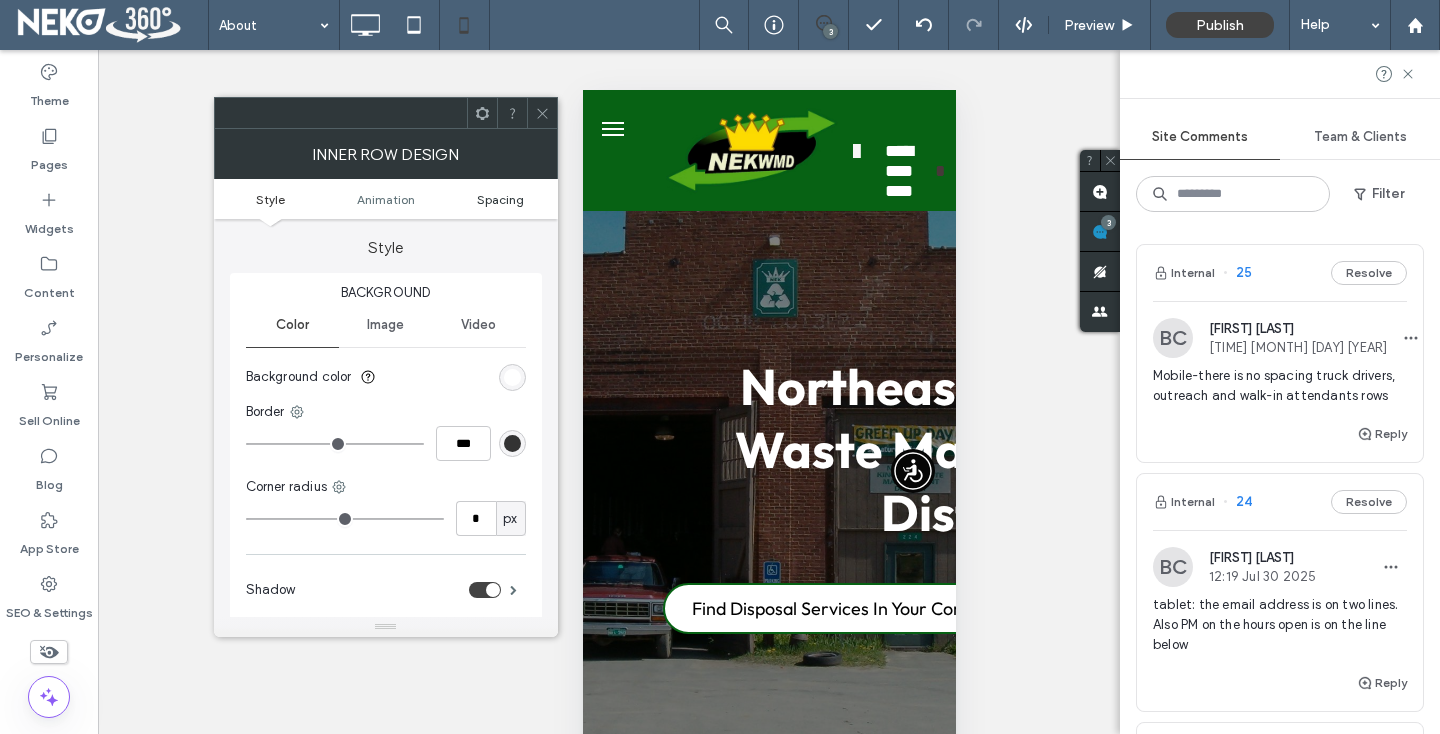 click on "Spacing" at bounding box center [500, 199] 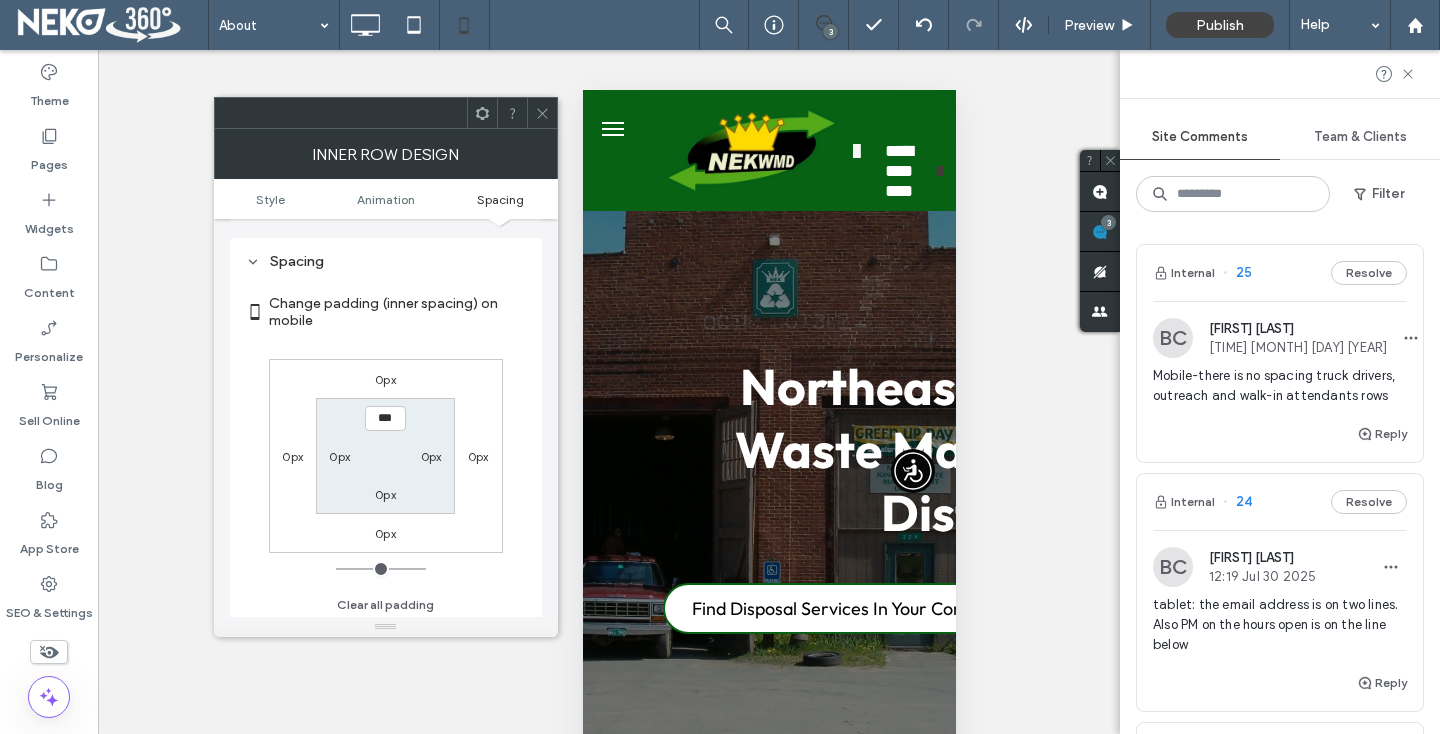 scroll, scrollTop: 470, scrollLeft: 0, axis: vertical 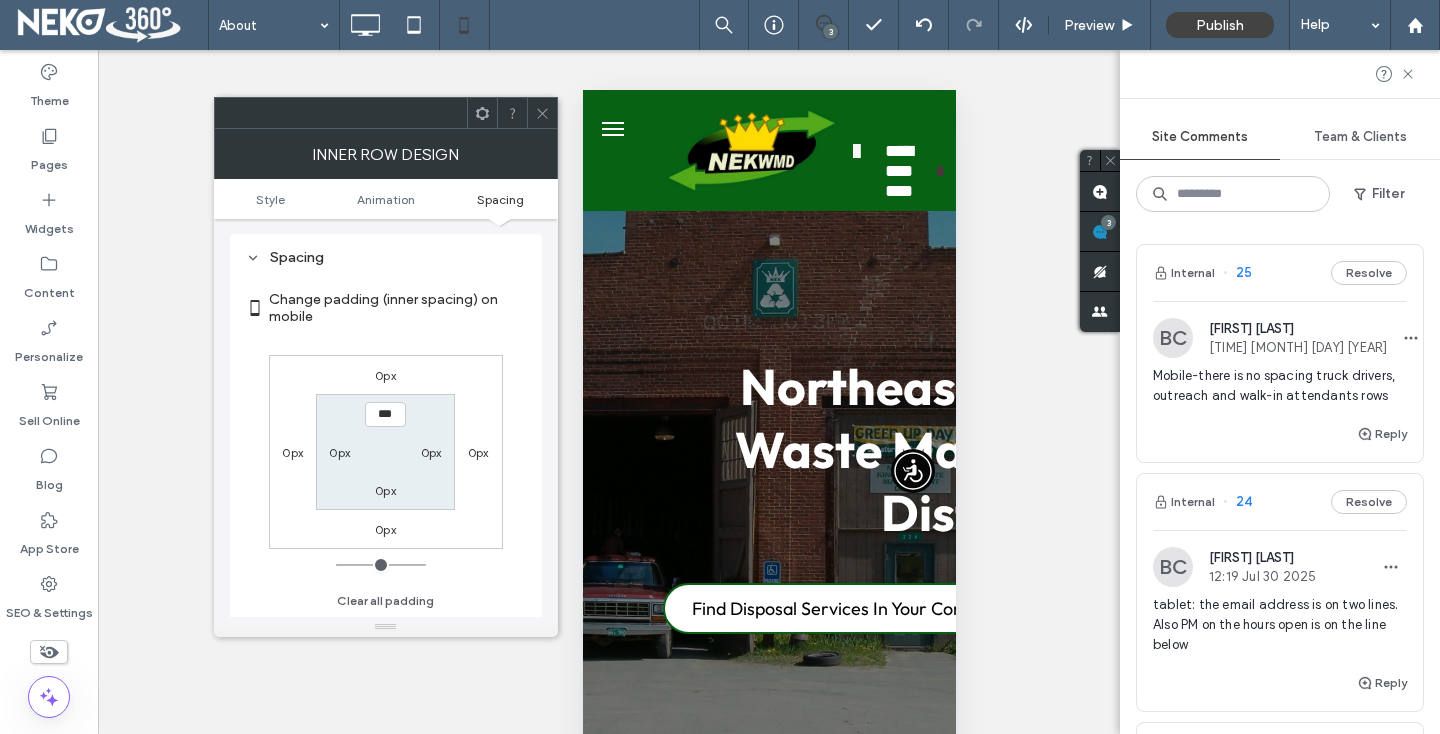 click on "0px" at bounding box center [385, 375] 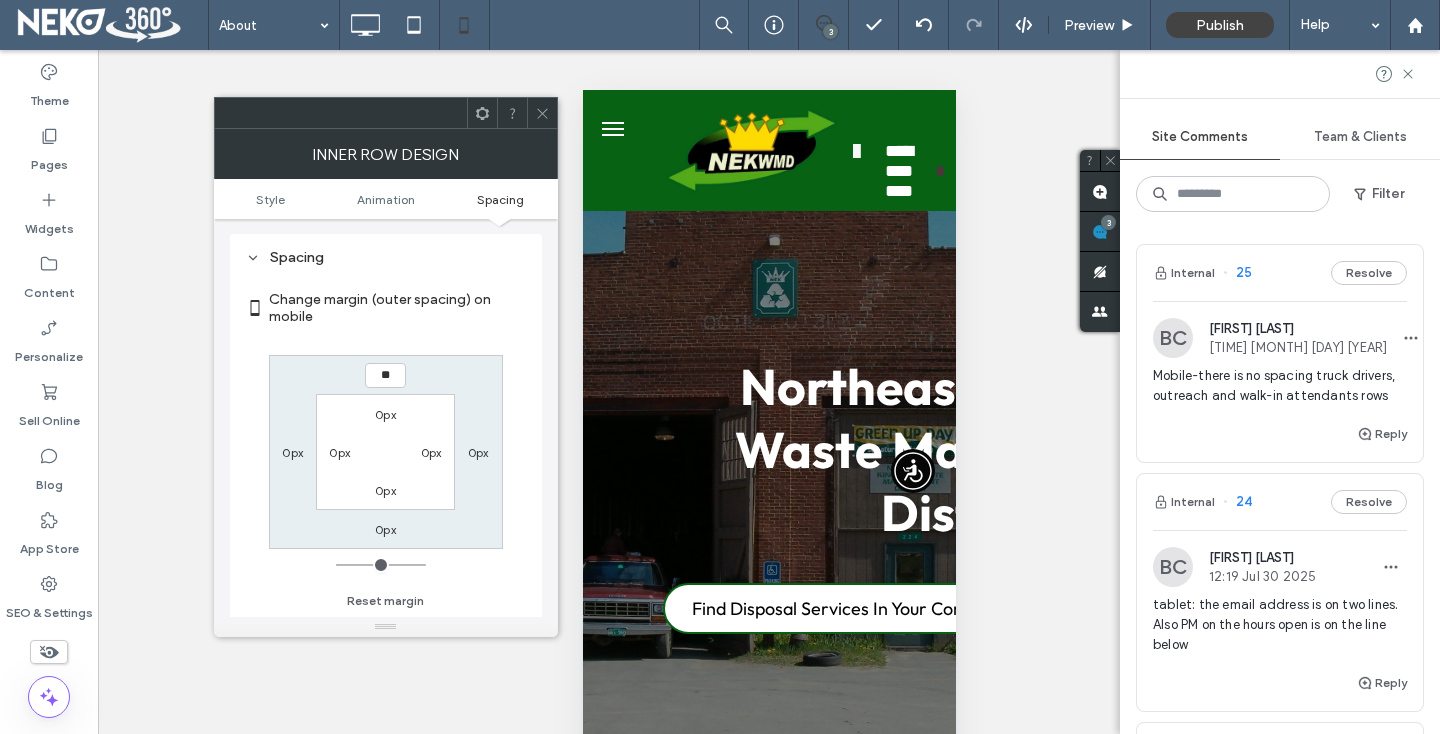 type on "**" 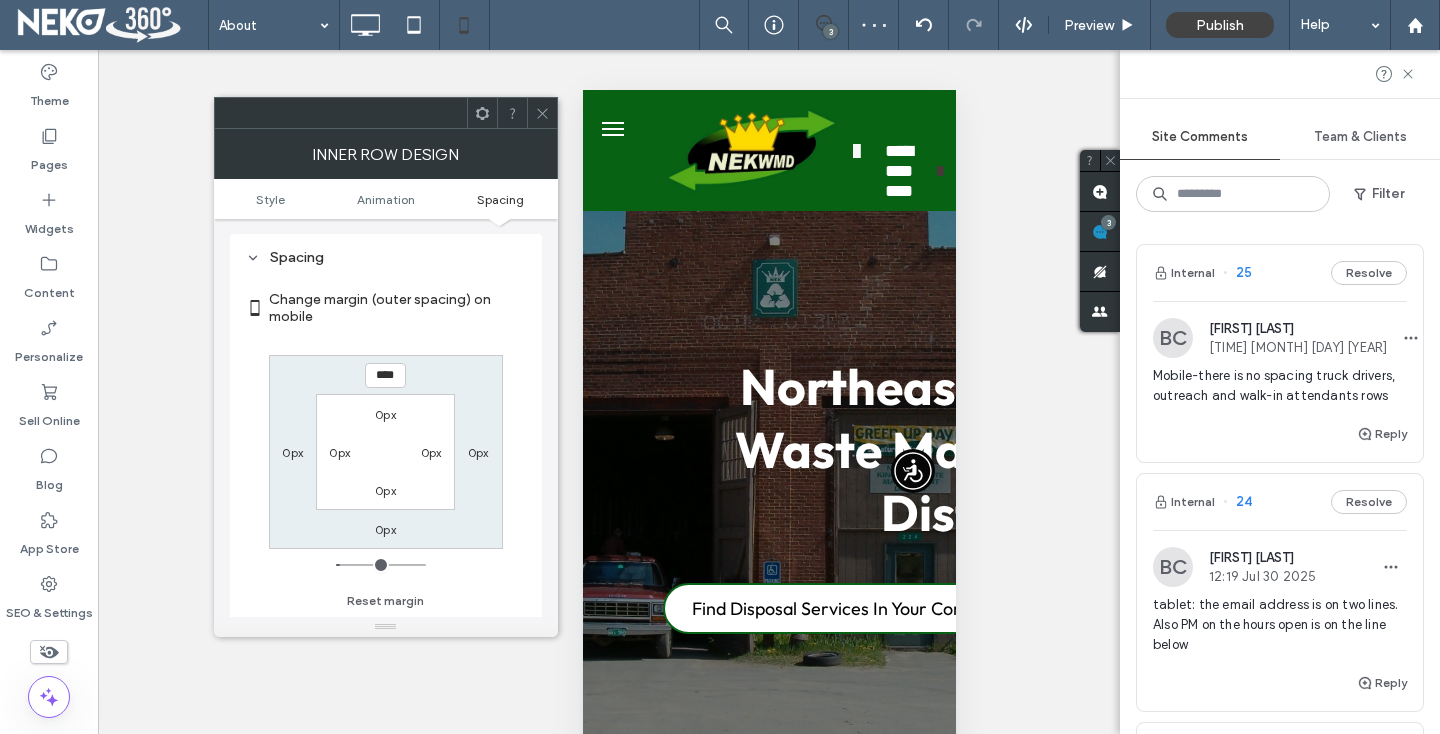 click at bounding box center [542, 113] 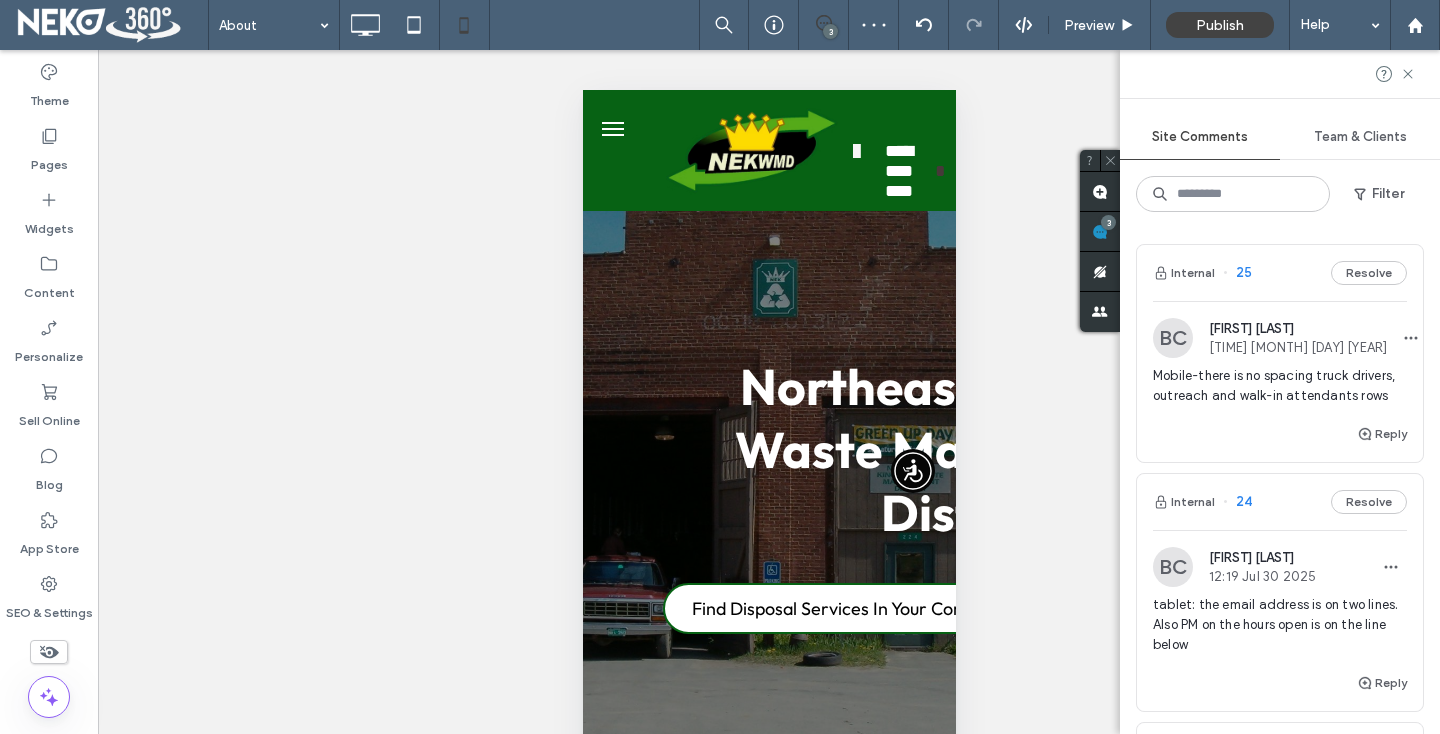 click on "Internal 25 Resolve" at bounding box center (1280, 273) 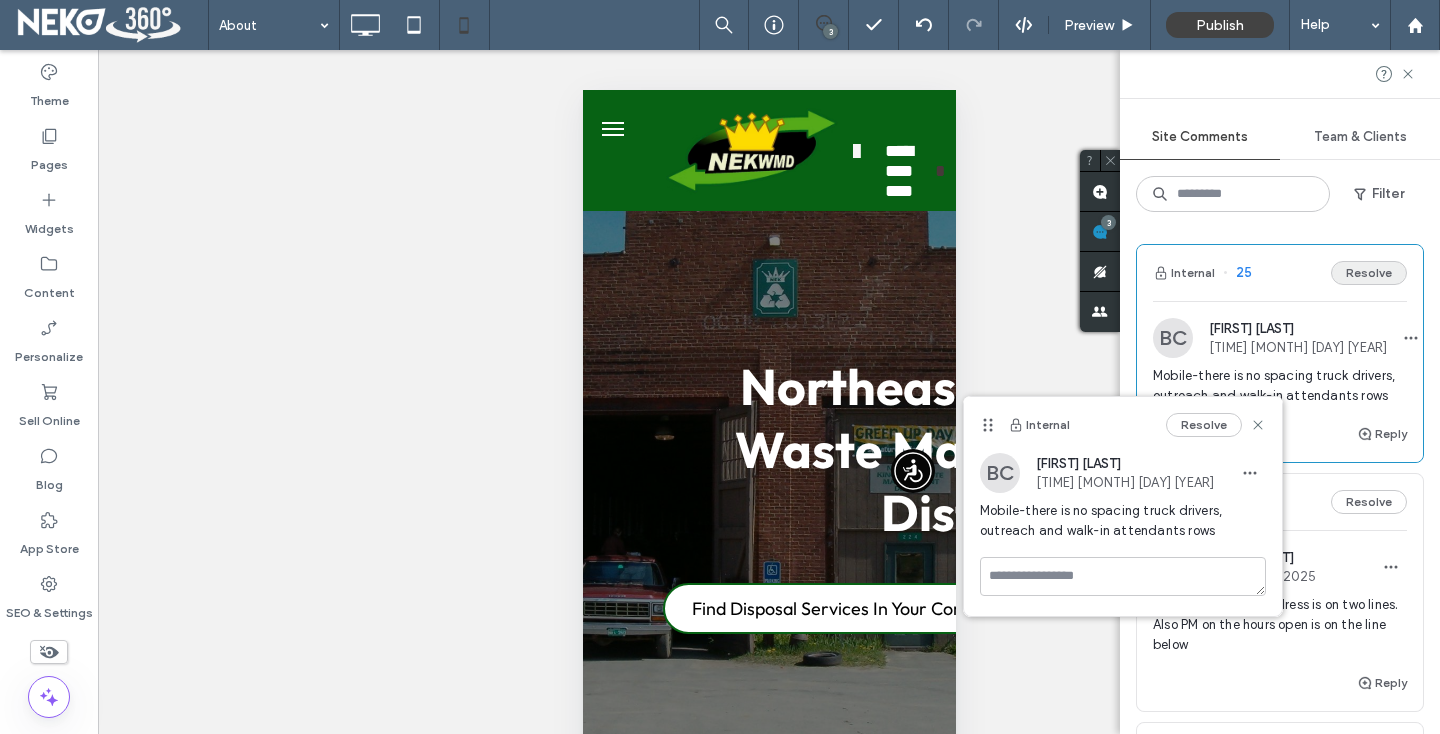 click on "Resolve" at bounding box center (1369, 273) 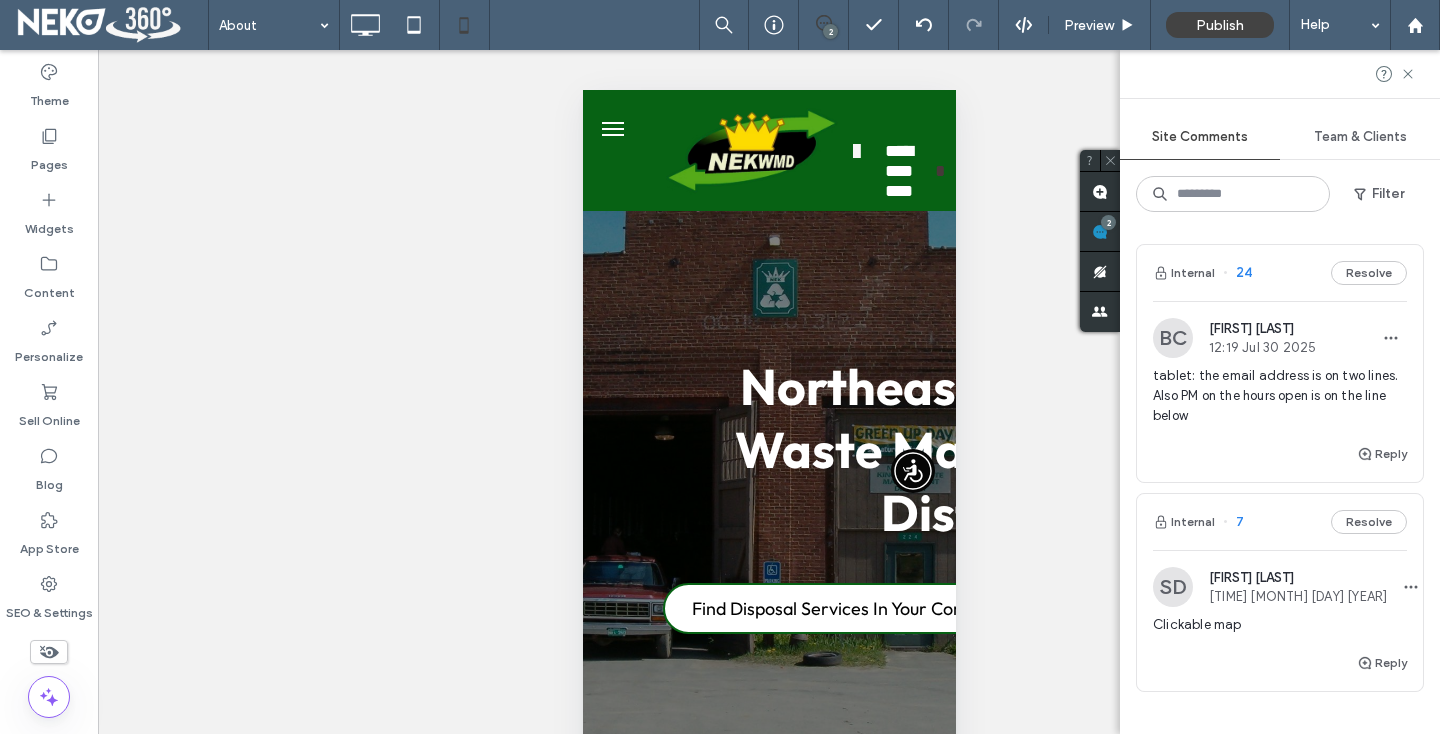 click on "tablet: the email address is on two lines. Also PM on the hours open is on the line below" at bounding box center (1280, 396) 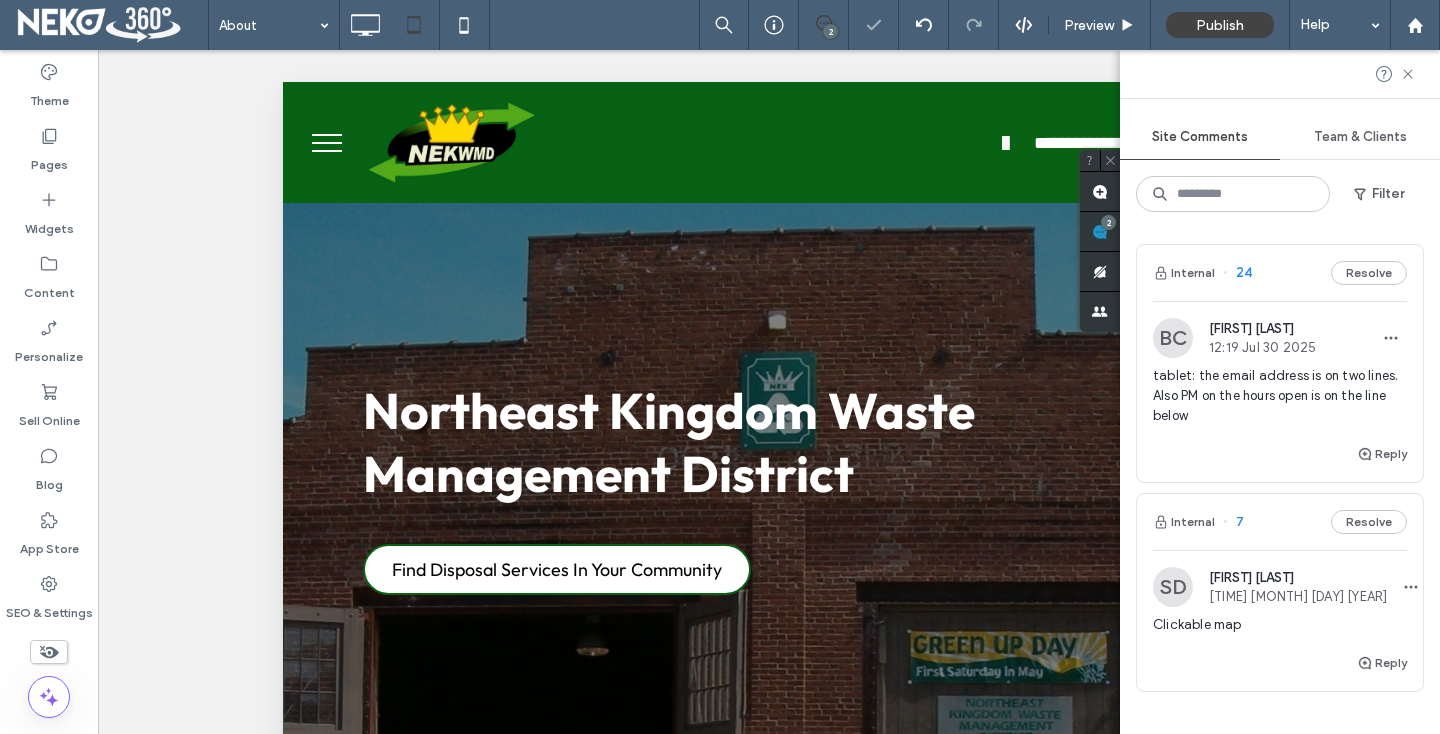 scroll, scrollTop: 660, scrollLeft: 0, axis: vertical 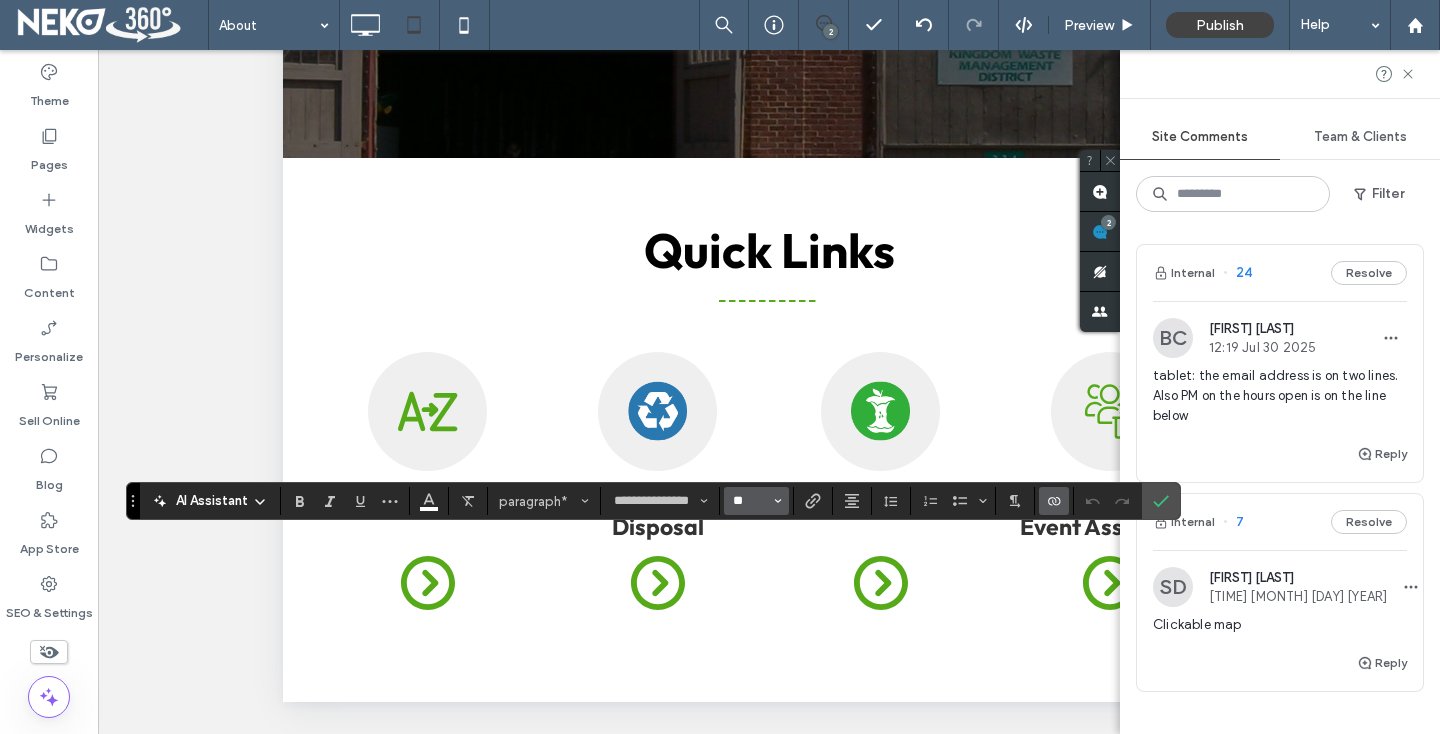 click on "**" at bounding box center [750, 501] 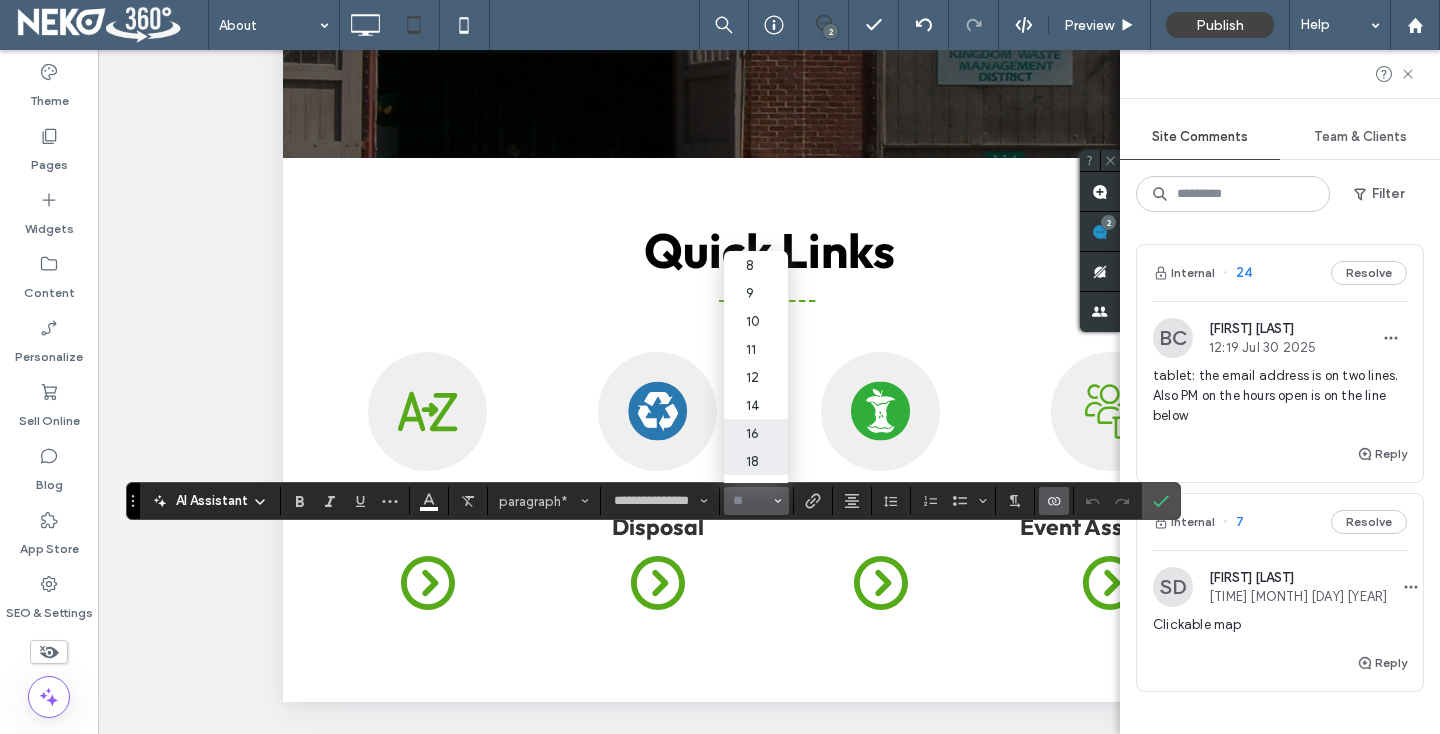 click on "16" at bounding box center (756, 433) 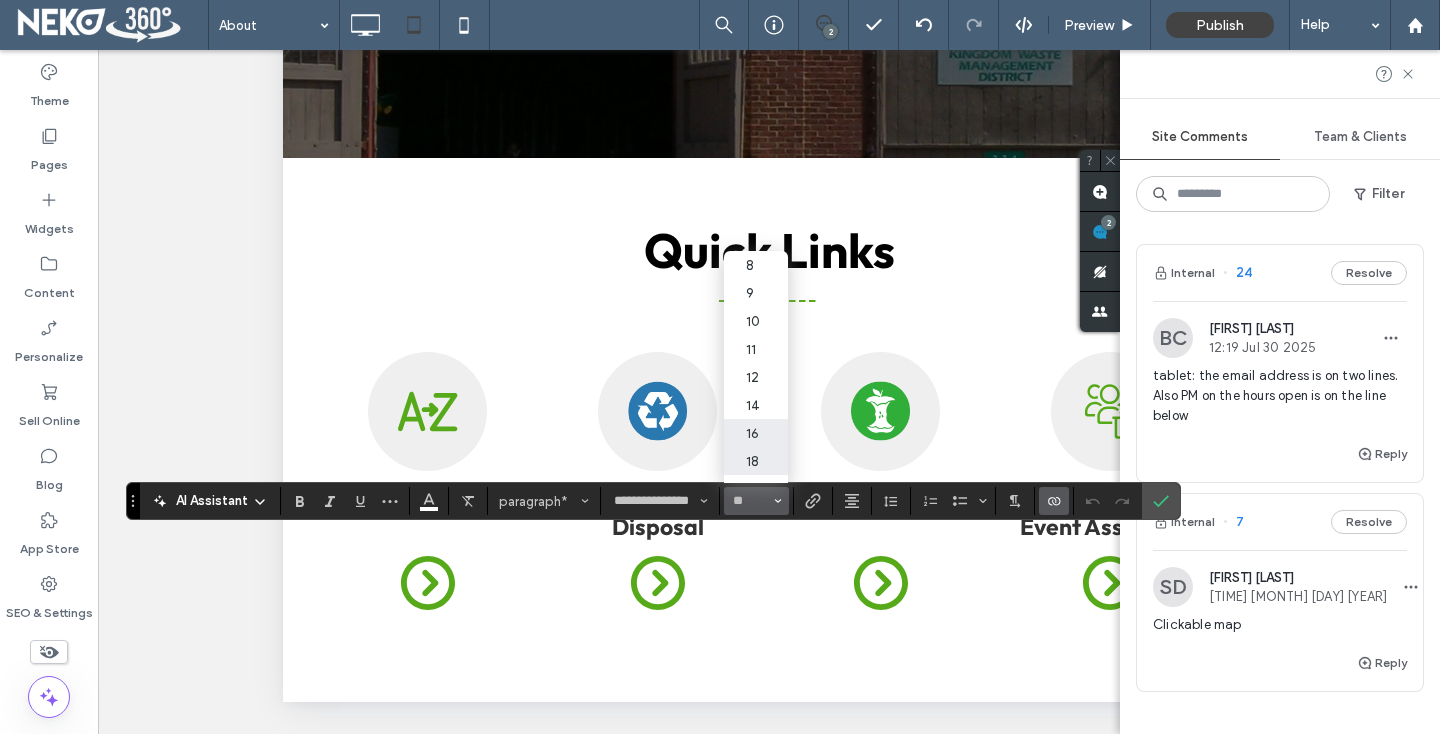 type on "**" 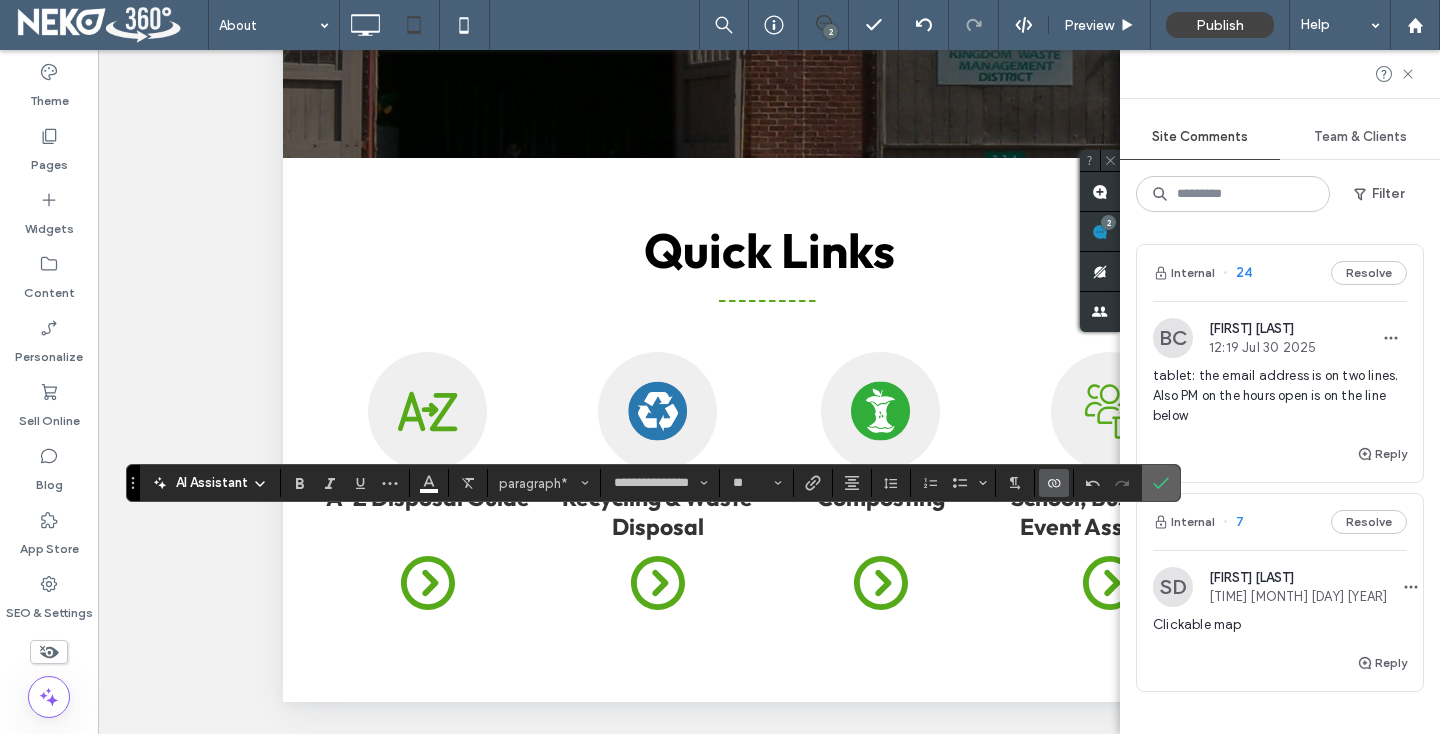 click 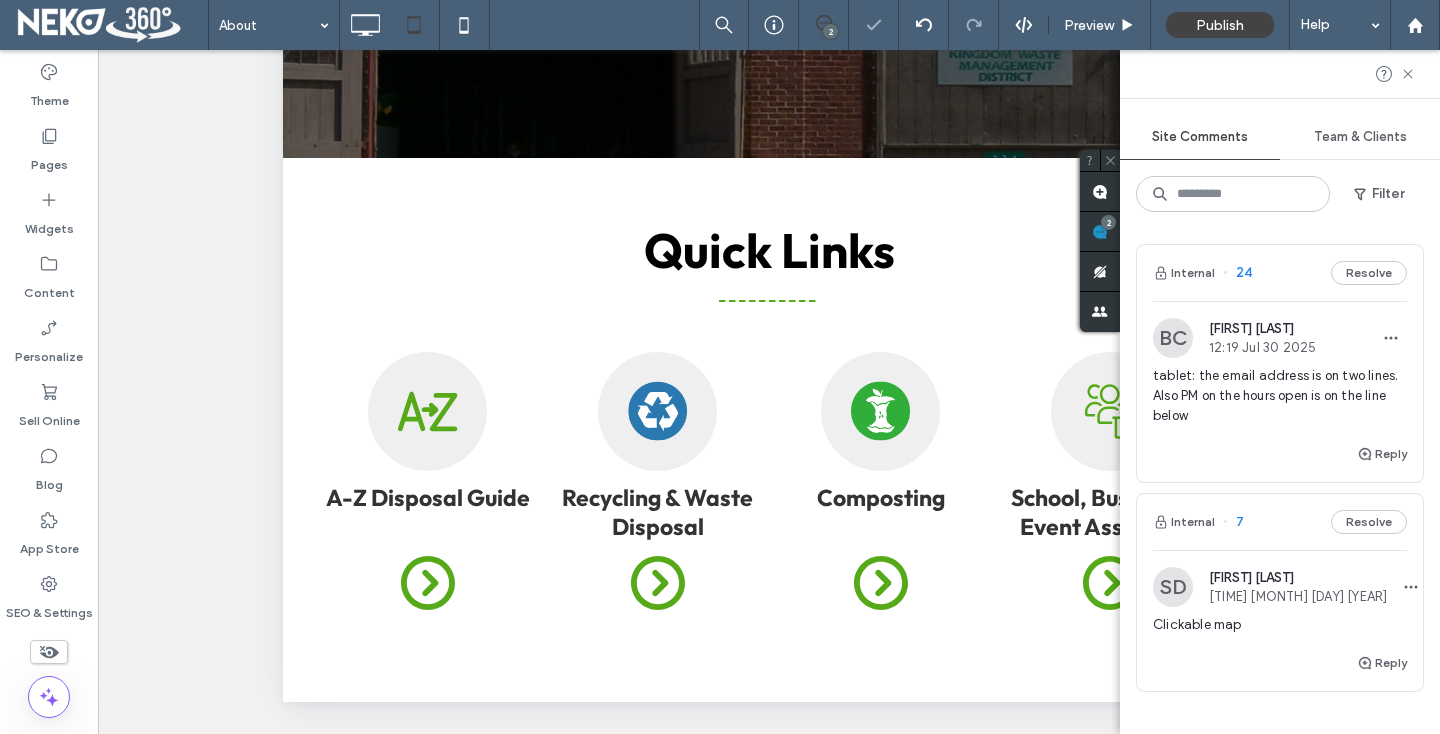 click at bounding box center [1280, 74] 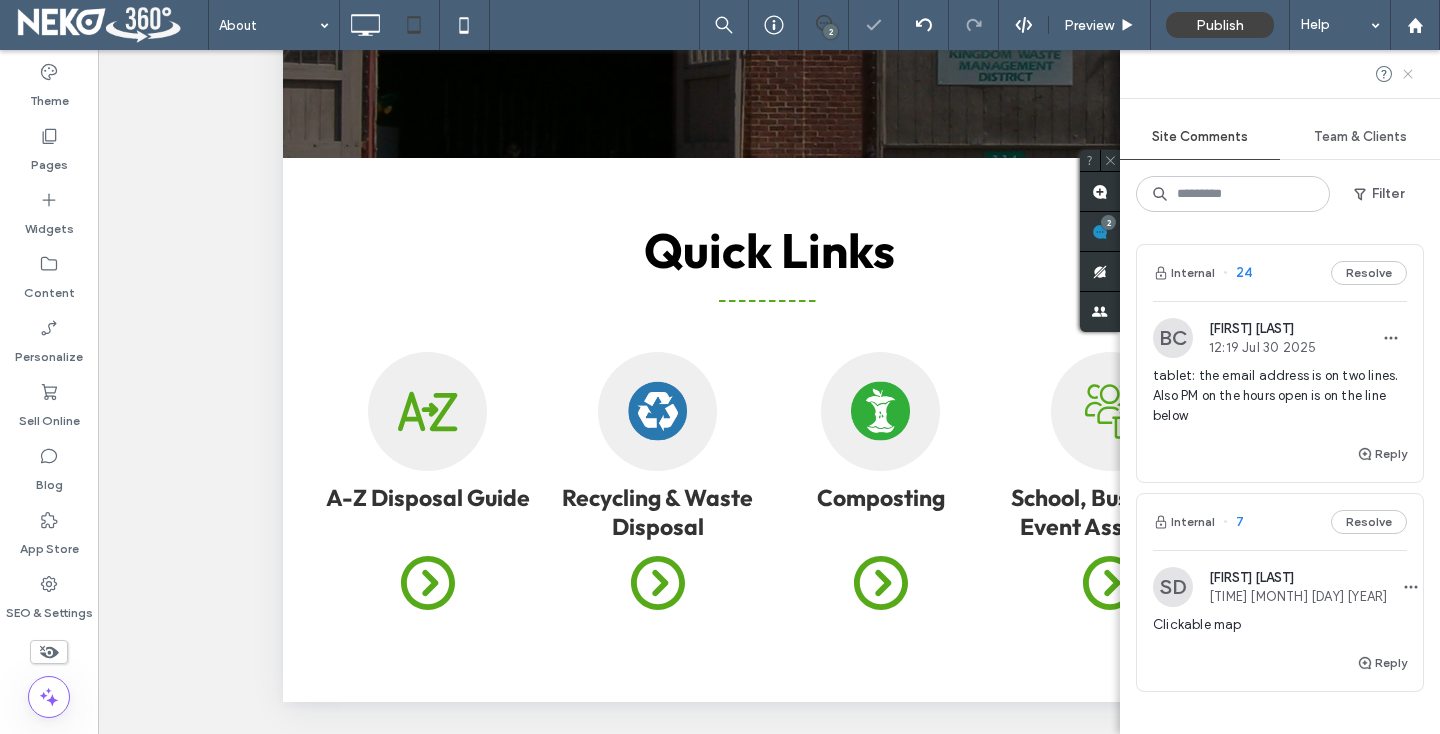 click 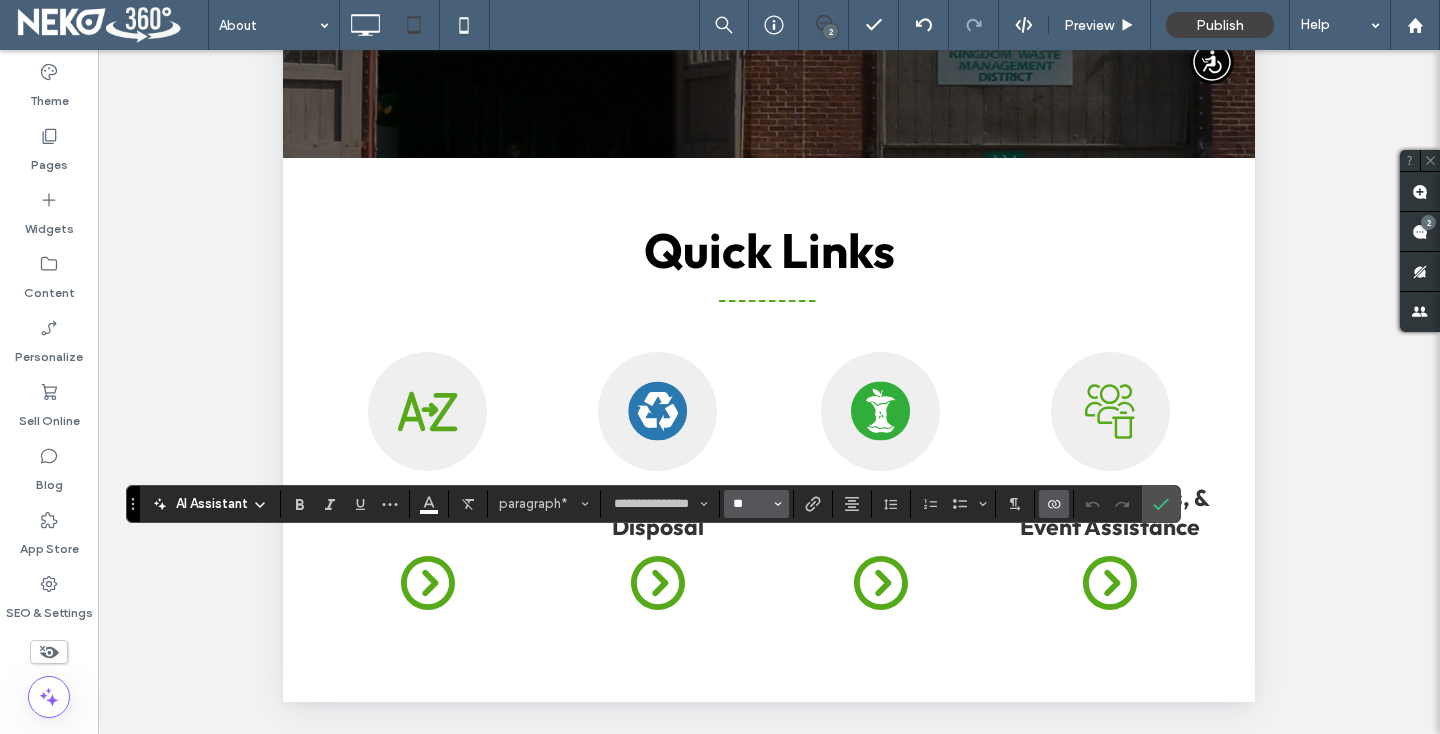 click on "**" at bounding box center [750, 504] 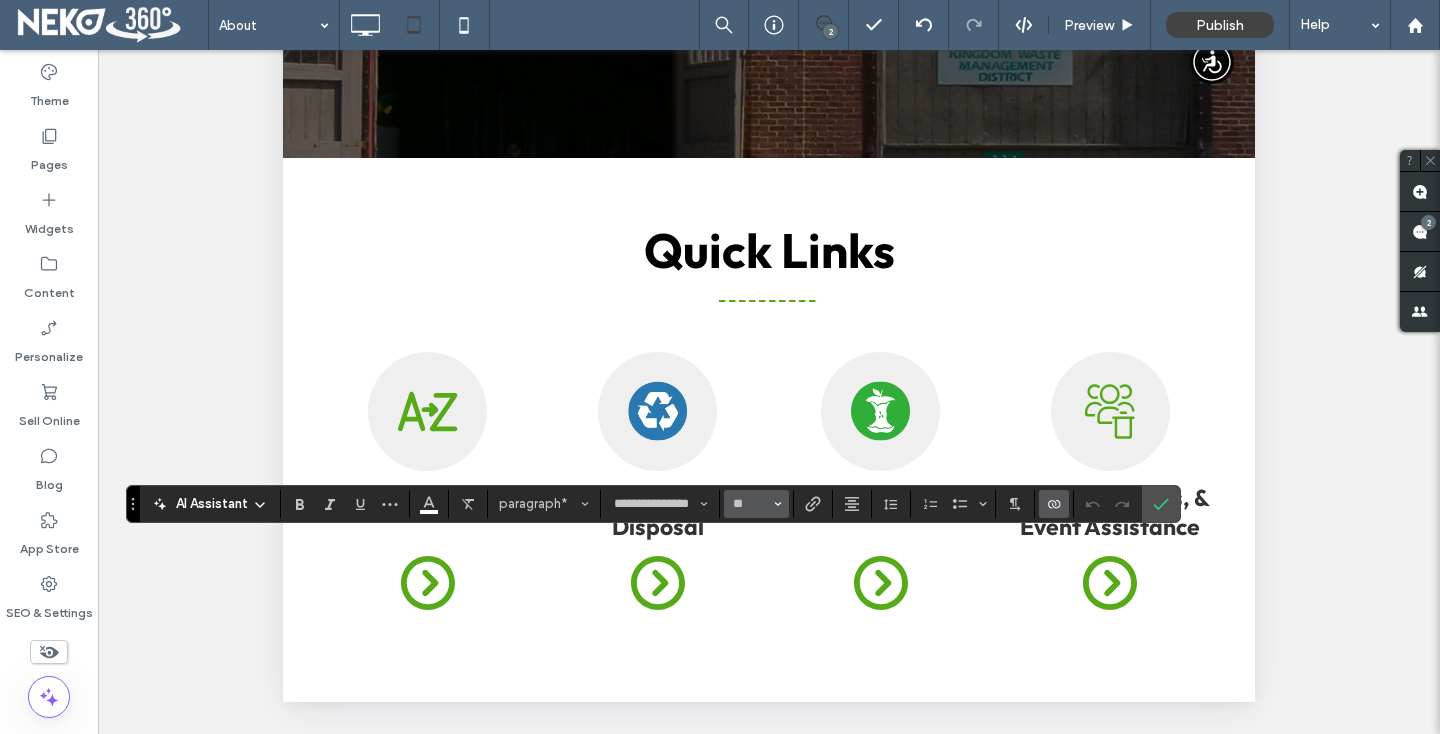 type on "**" 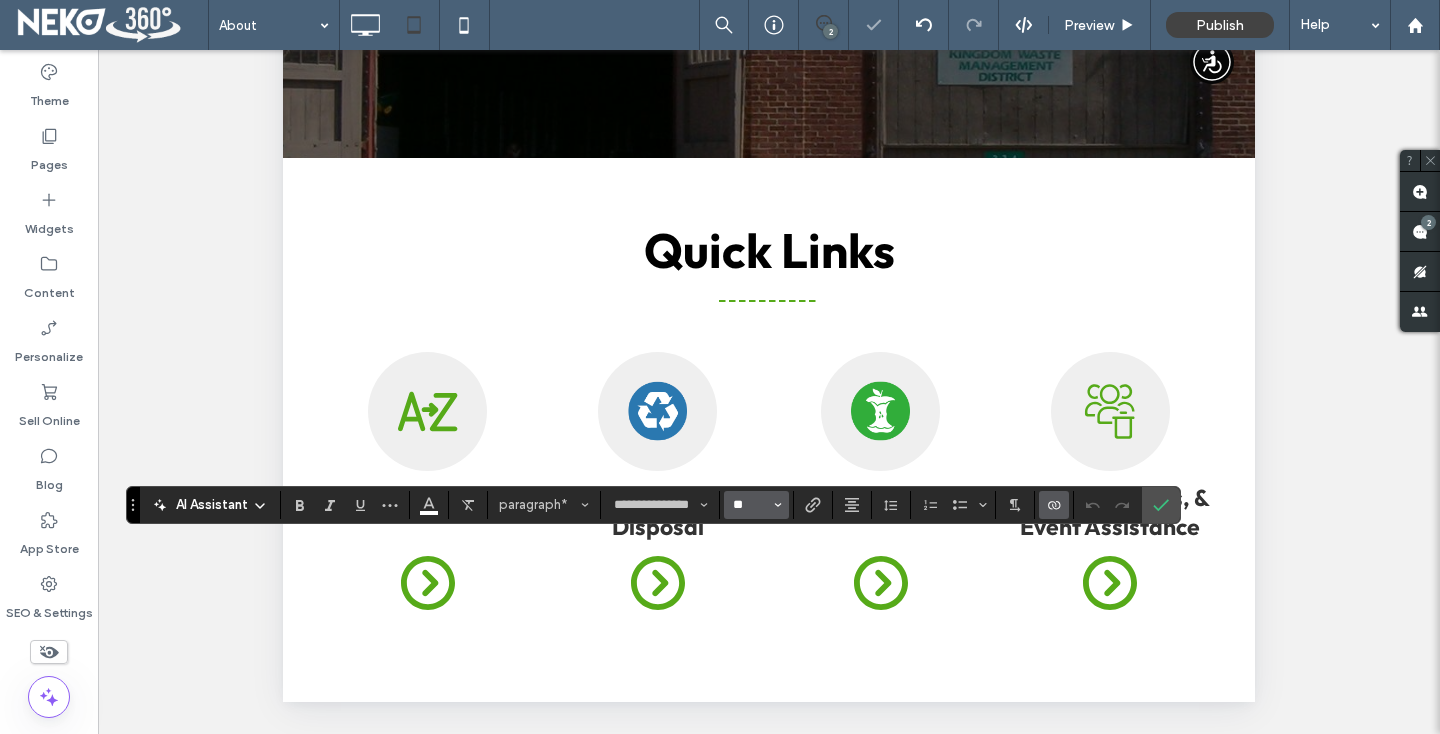click on "**" at bounding box center (750, 505) 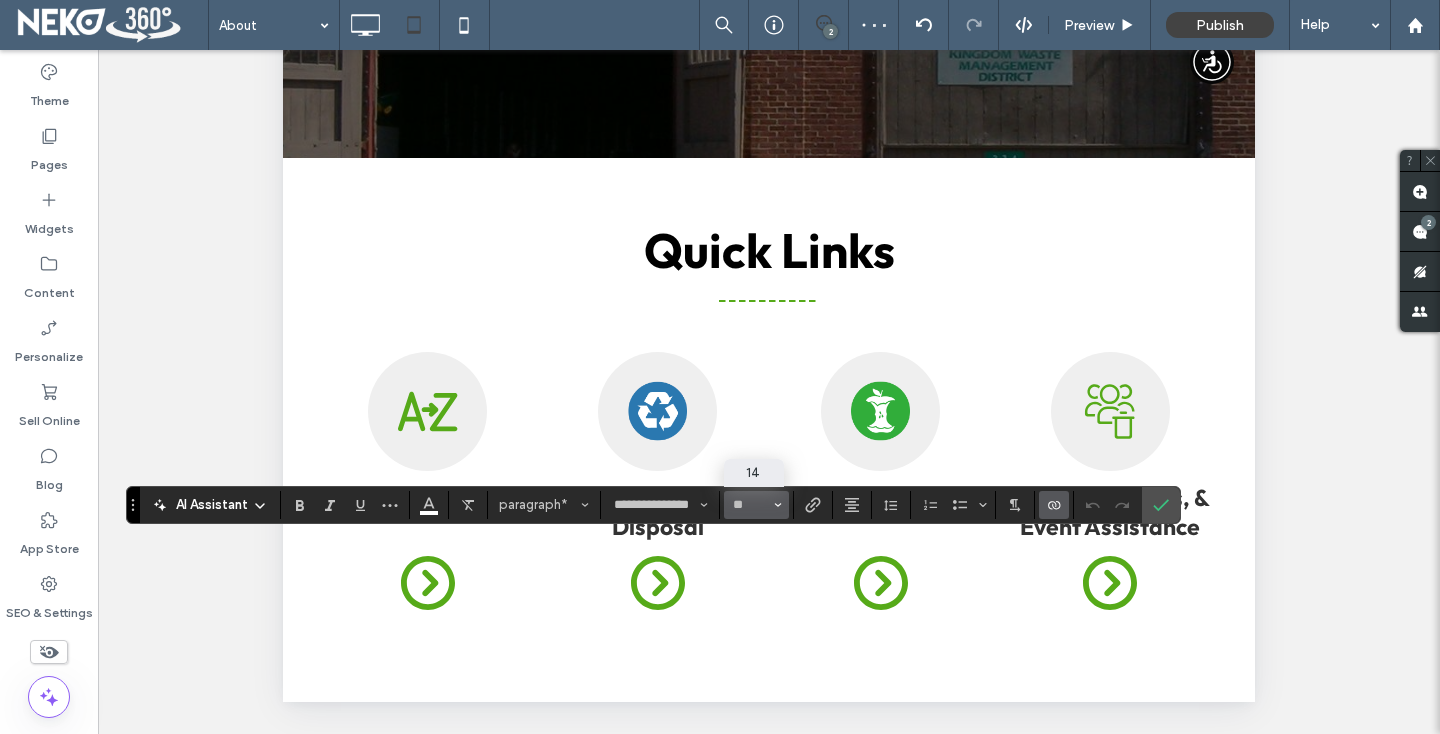 type on "**" 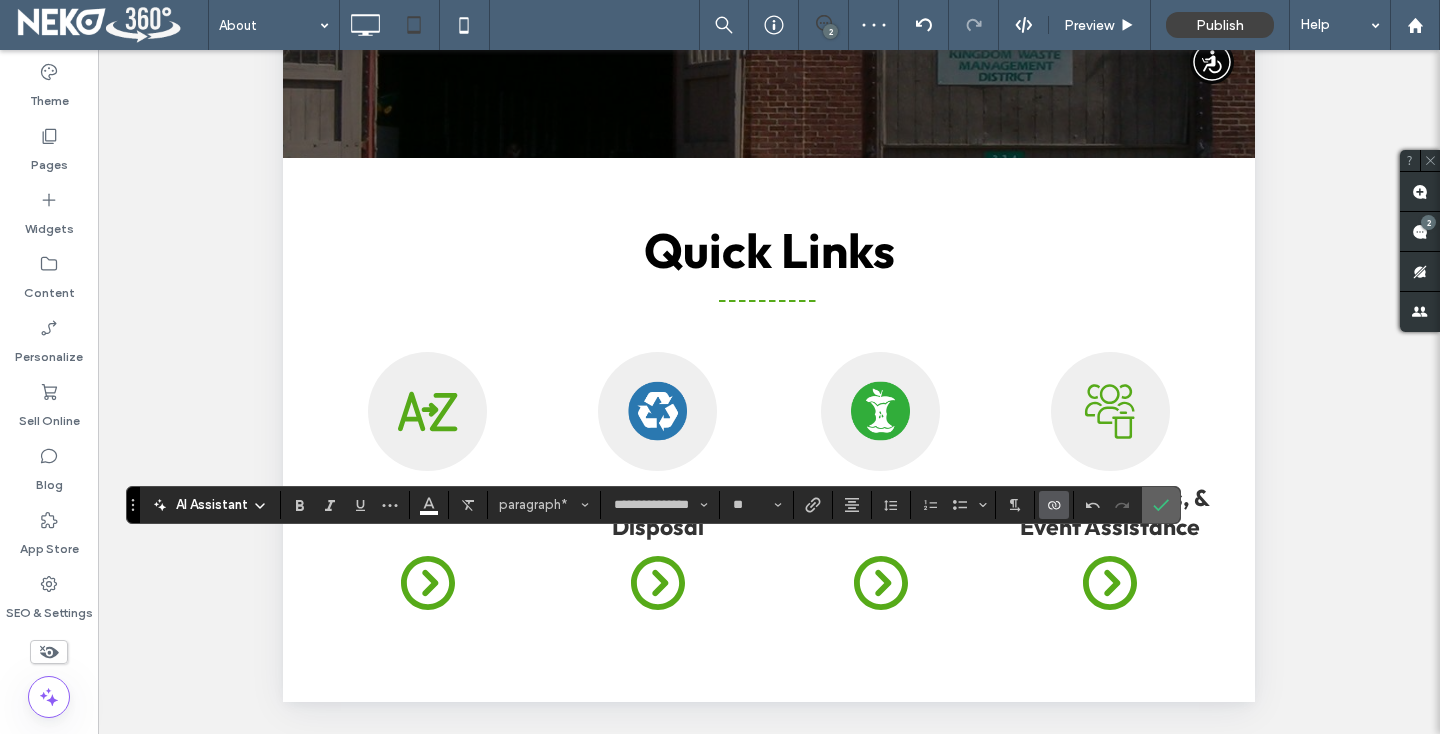 click at bounding box center [1161, 505] 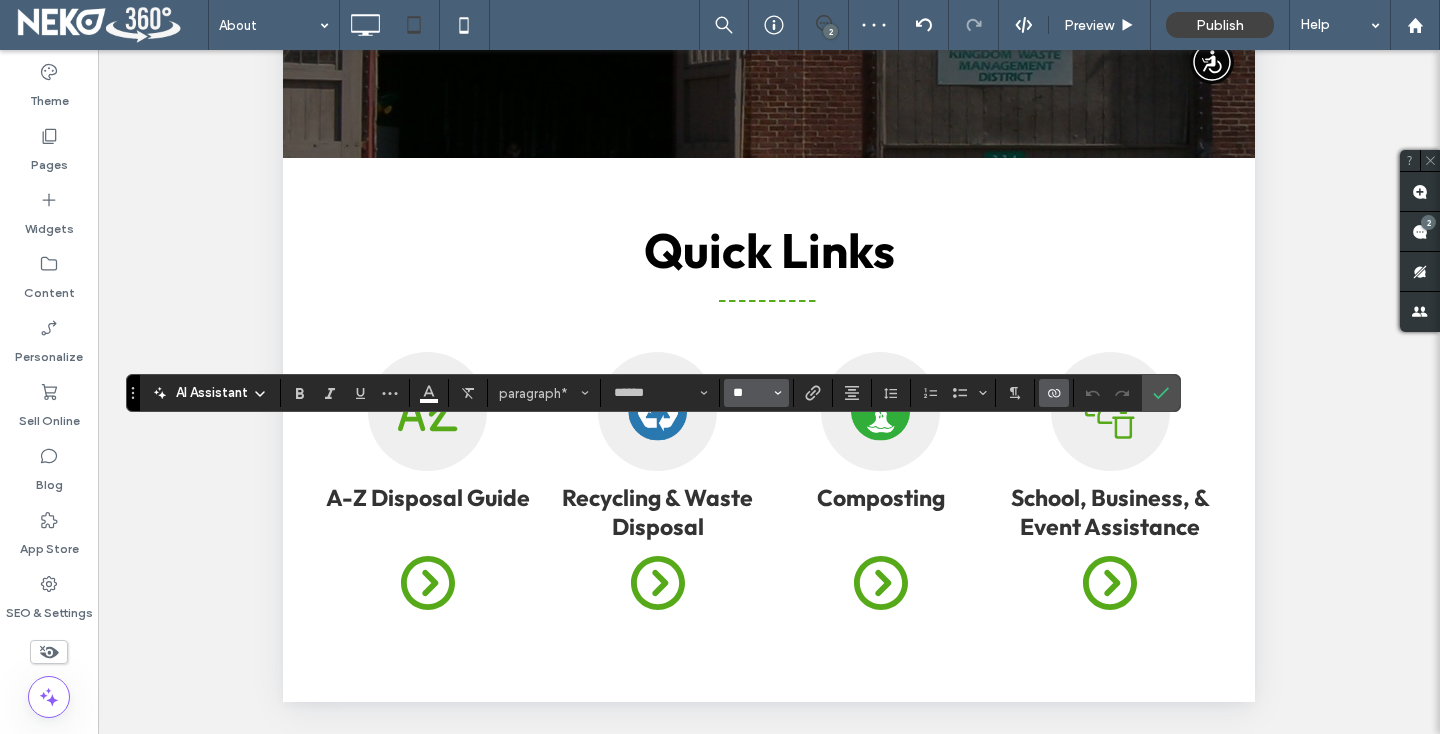 click on "**" at bounding box center (750, 393) 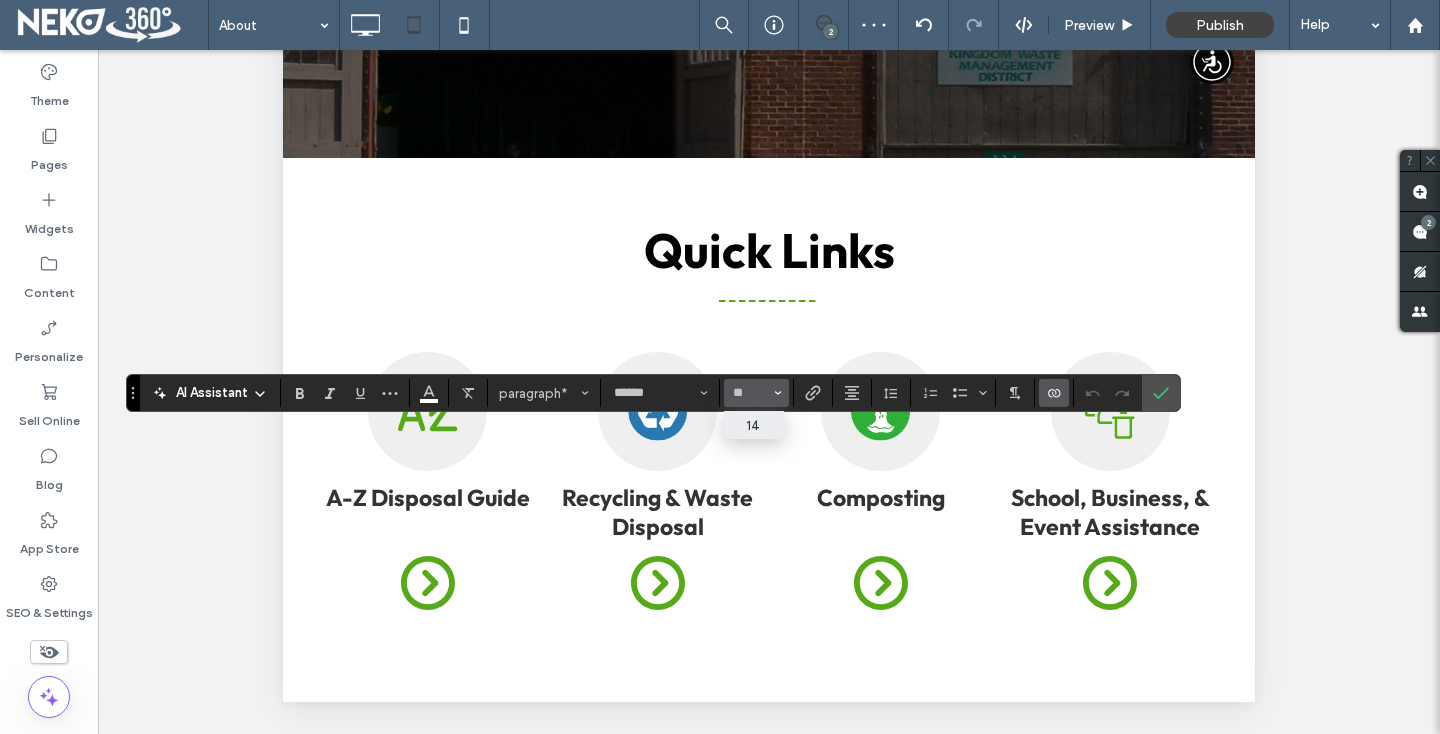 type on "**" 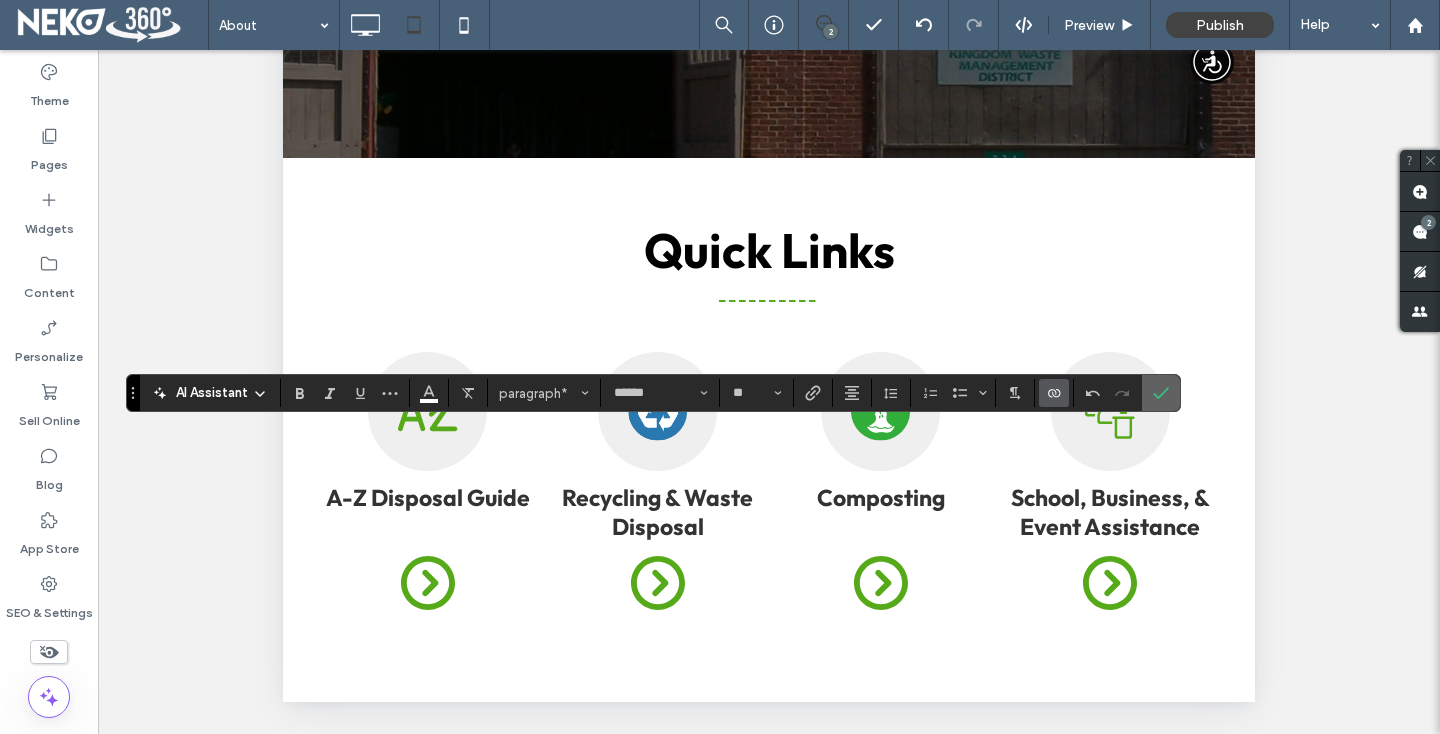 click 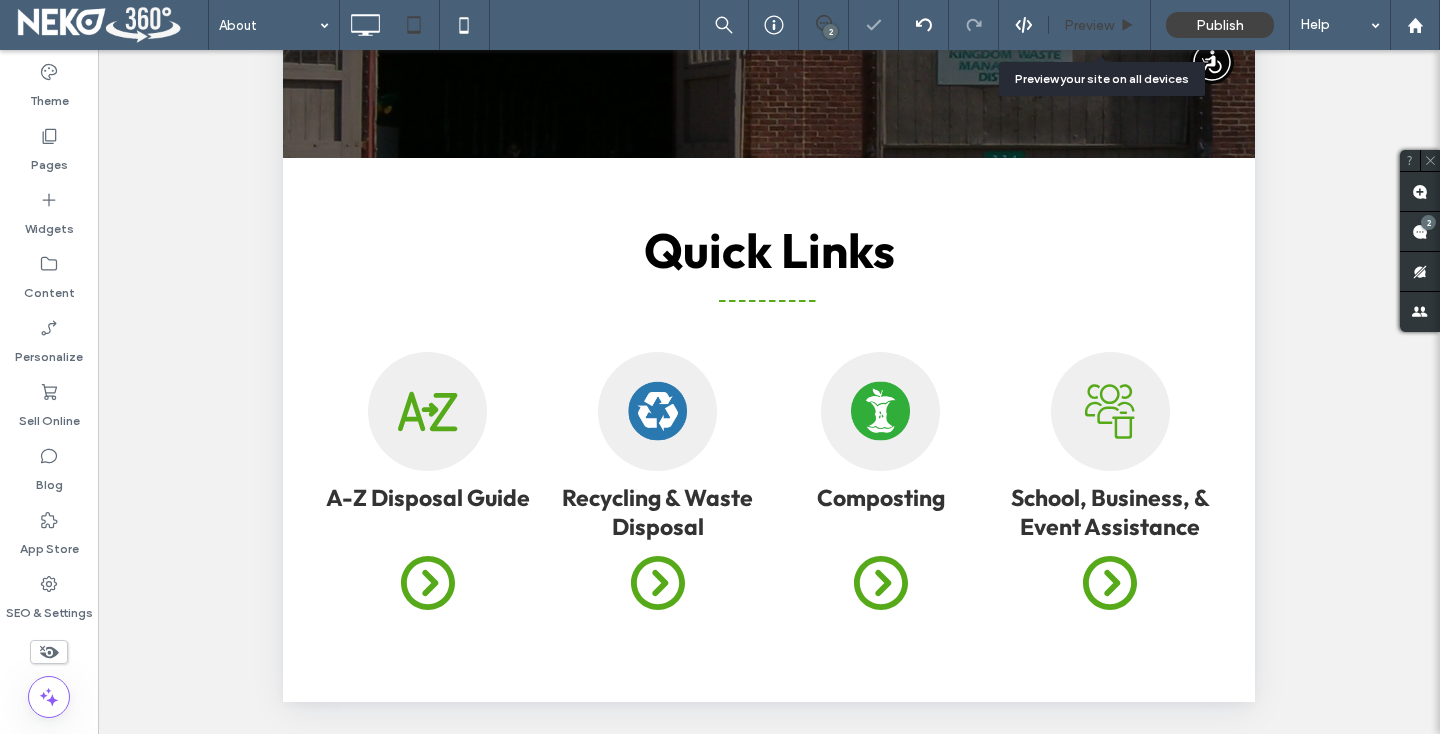click on "Preview" at bounding box center (1089, 25) 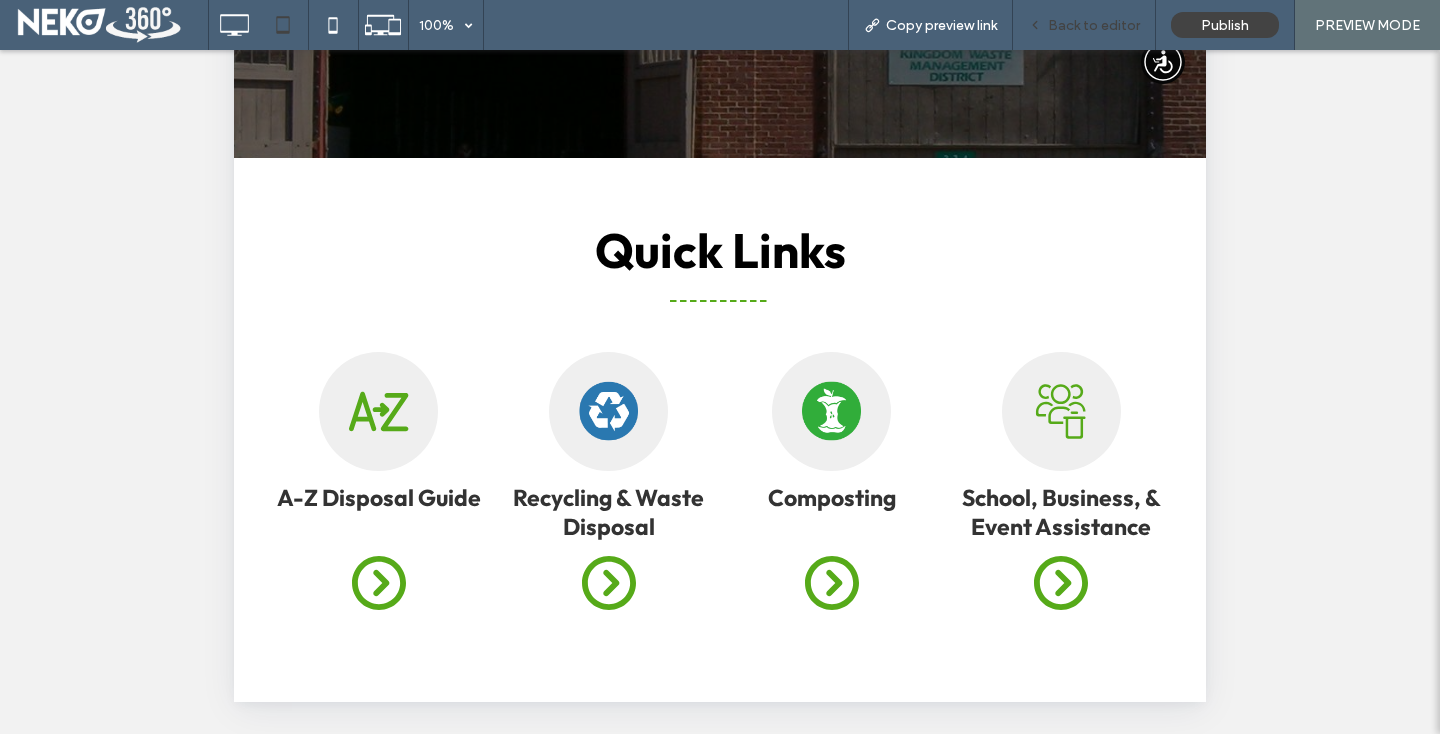 click on "Back to editor" at bounding box center (1094, 25) 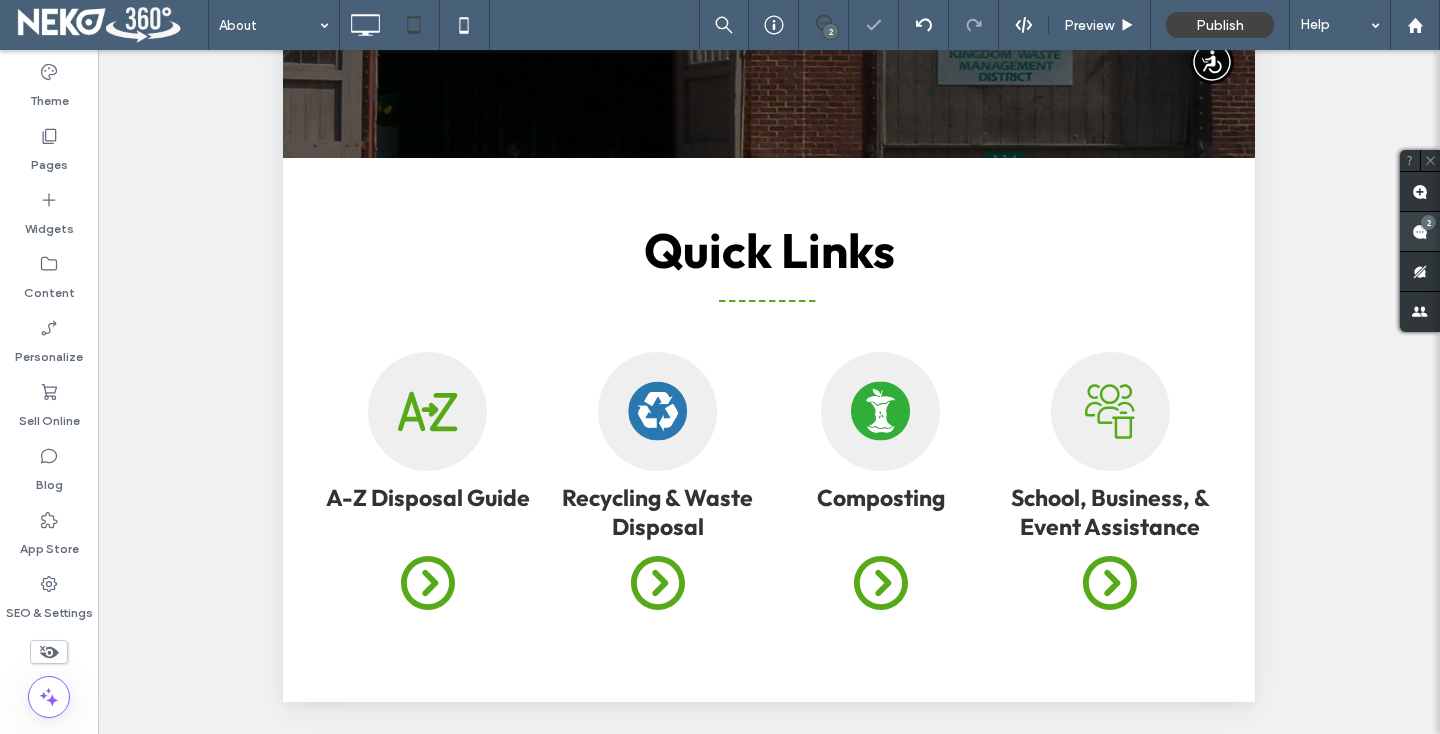click at bounding box center (1420, 231) 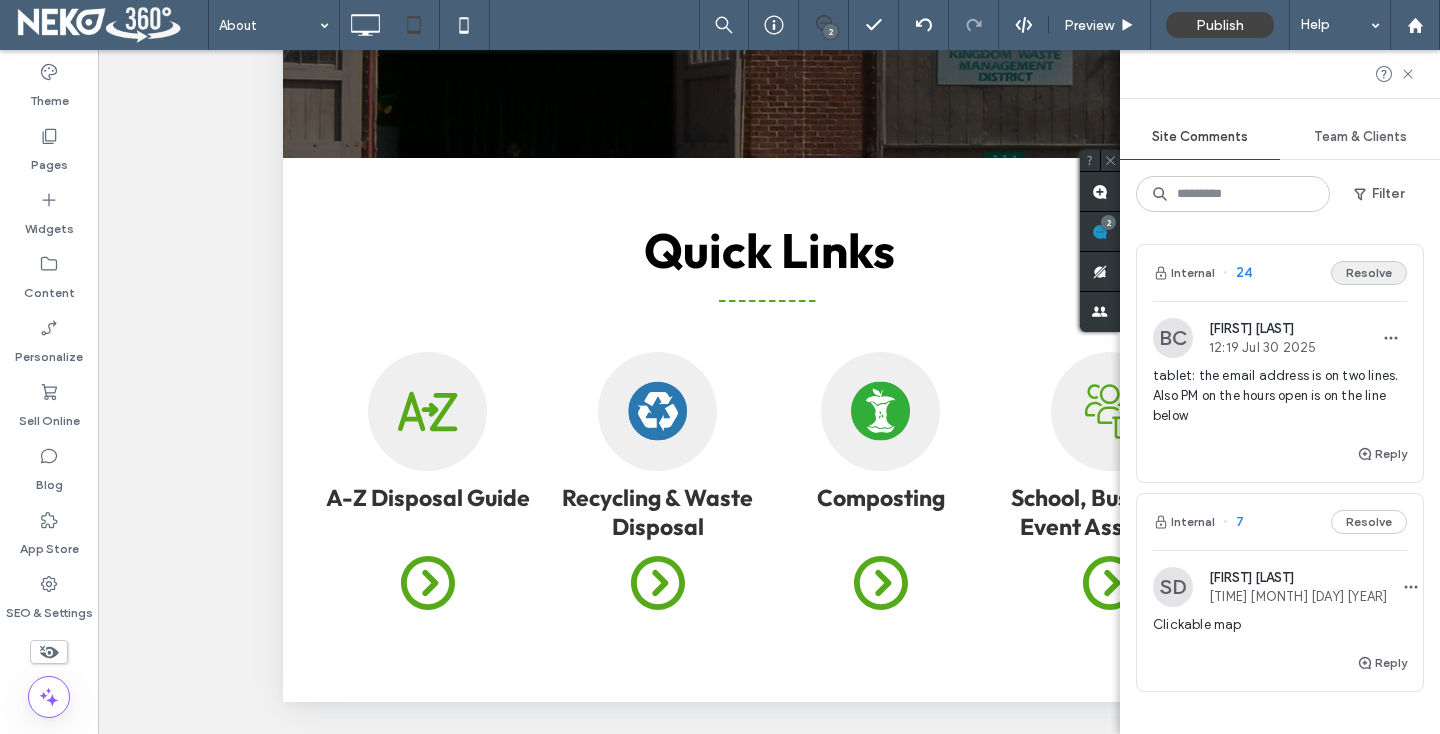 click on "Resolve" at bounding box center (1369, 273) 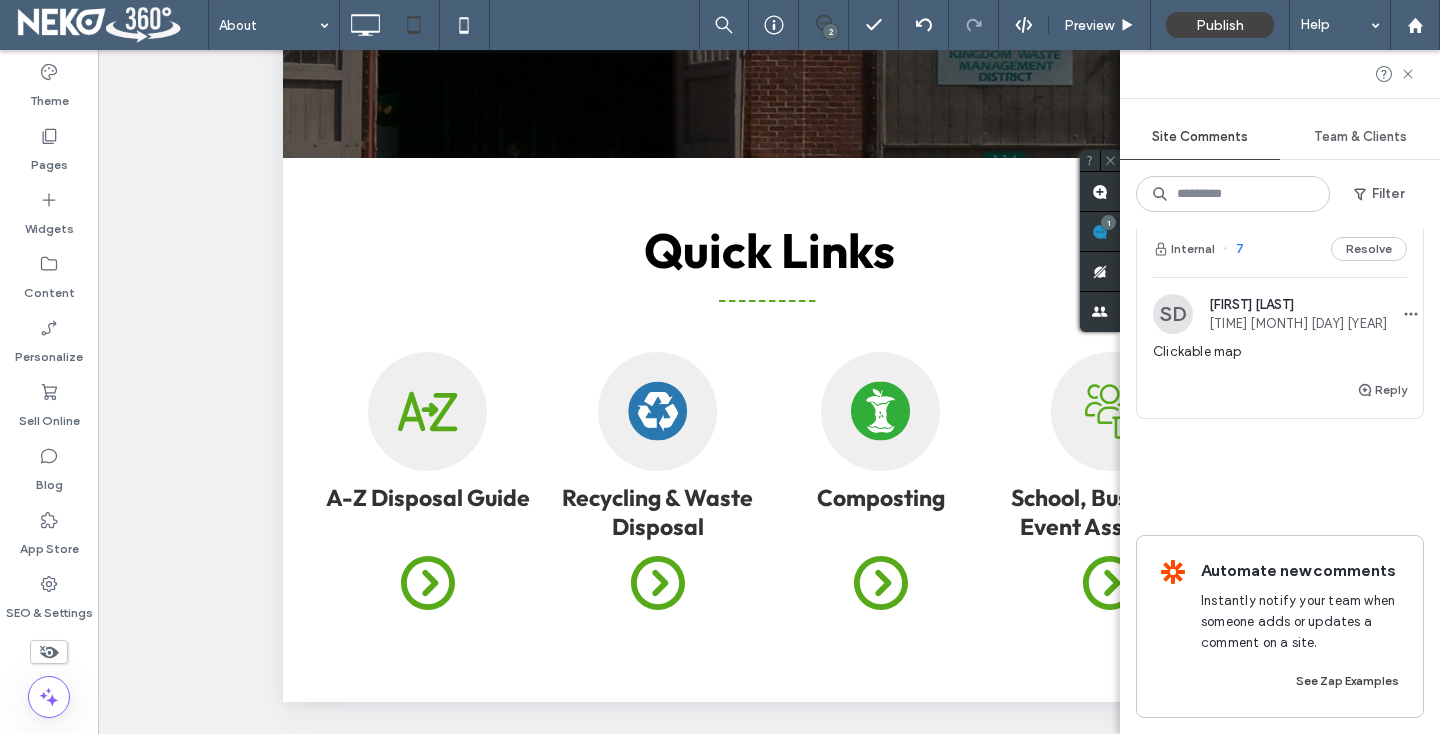 scroll, scrollTop: 15, scrollLeft: 0, axis: vertical 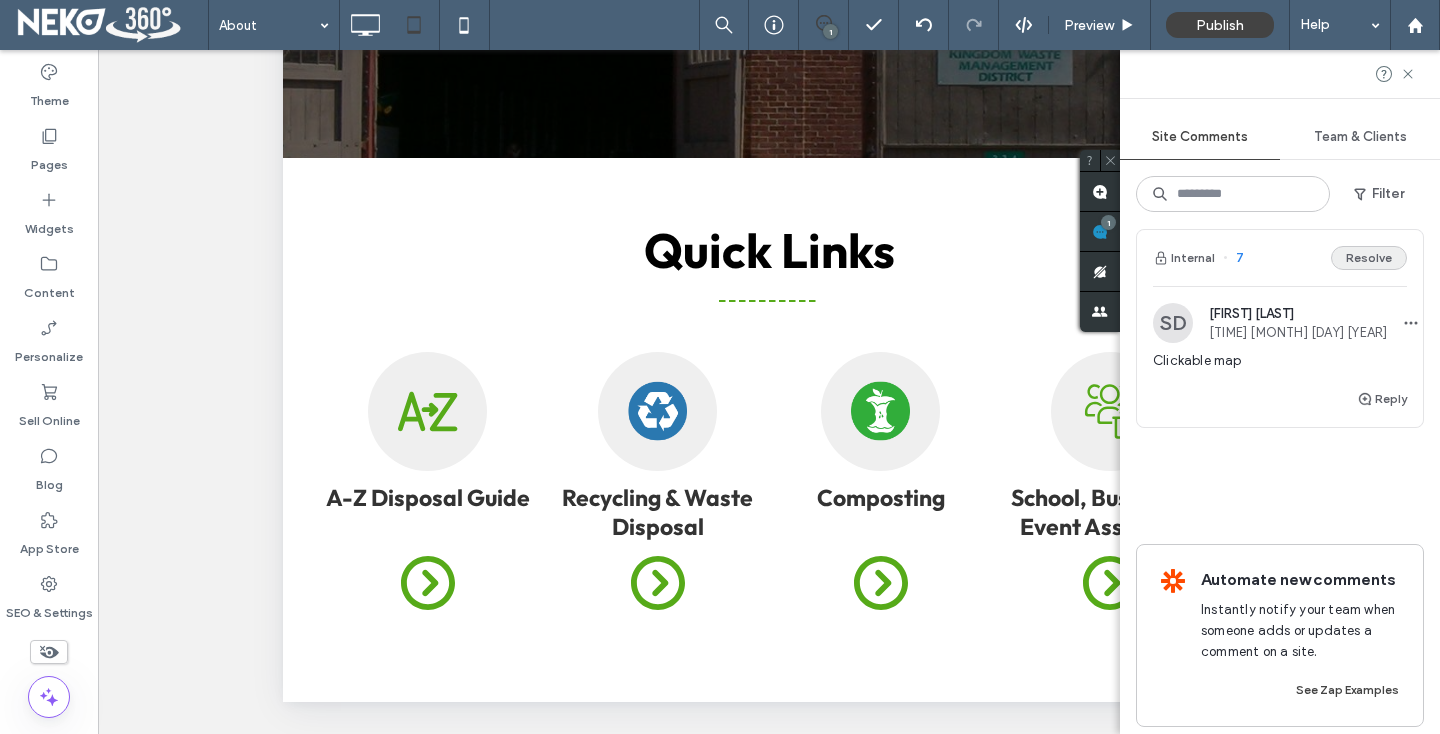 click on "Resolve" at bounding box center (1369, 258) 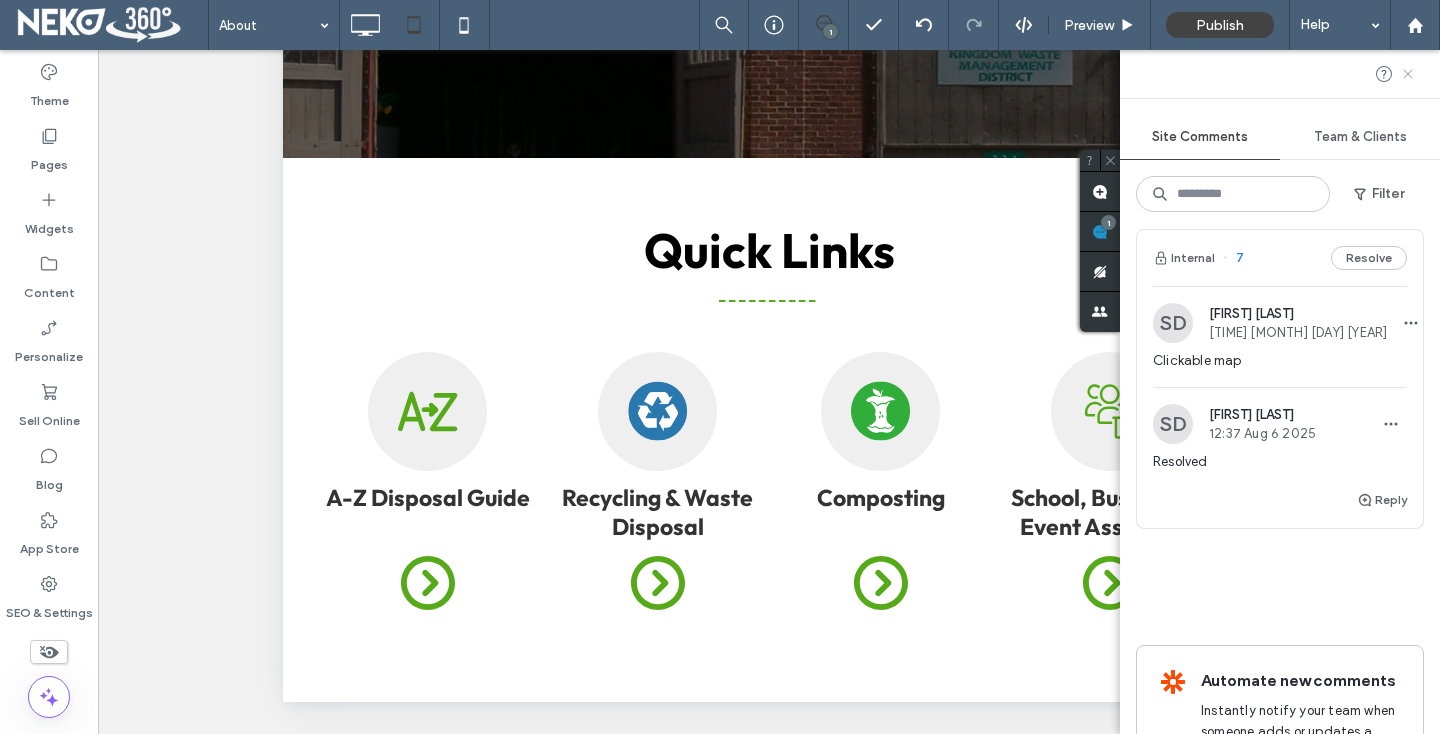 click 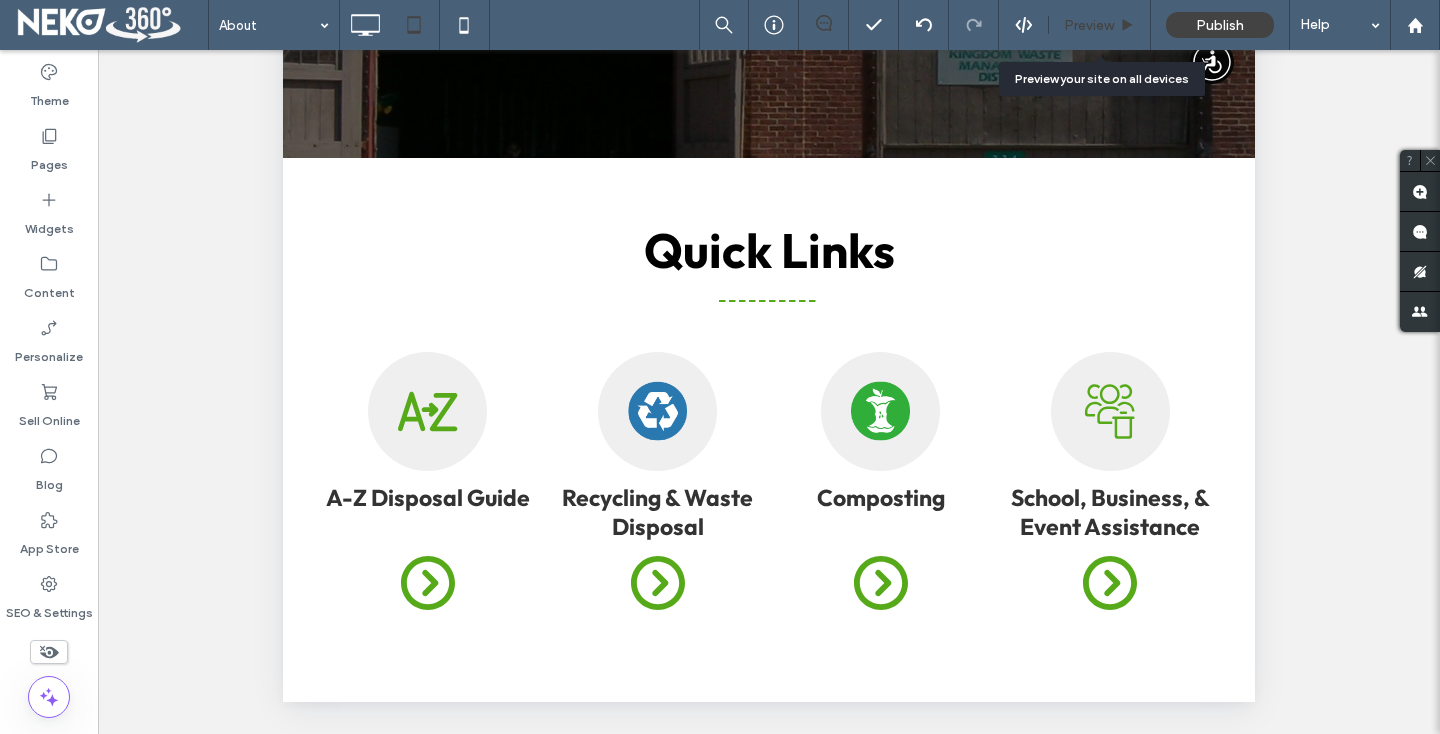 click on "Preview" at bounding box center (1099, 25) 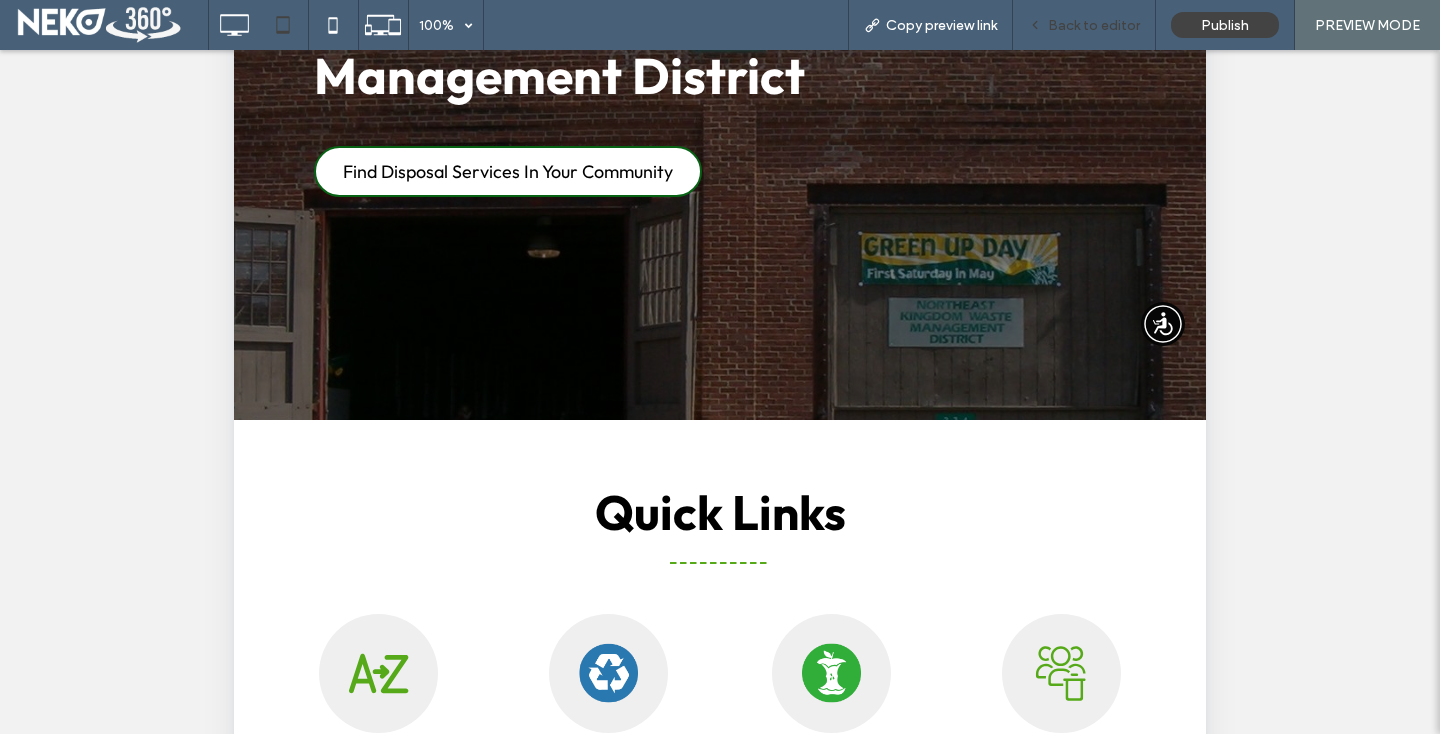 scroll, scrollTop: 364, scrollLeft: 0, axis: vertical 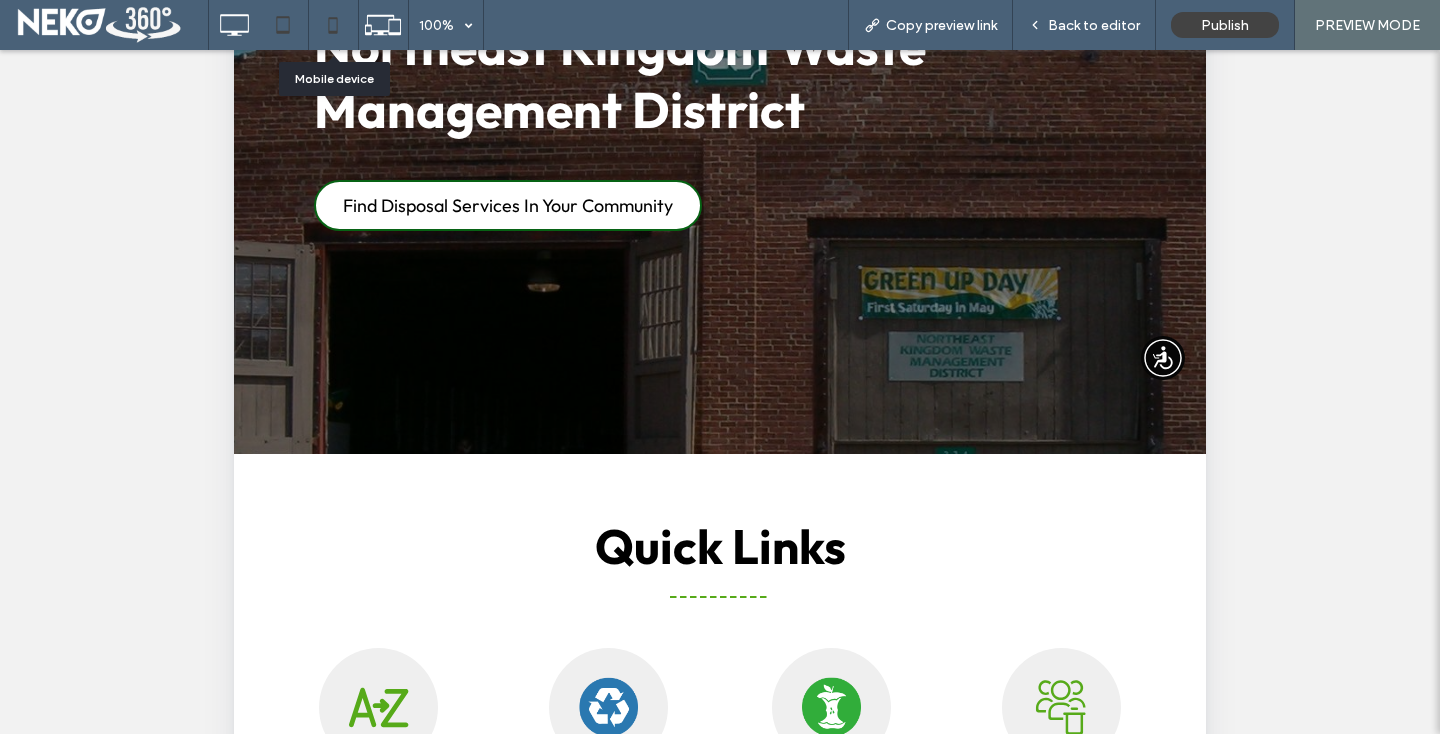click 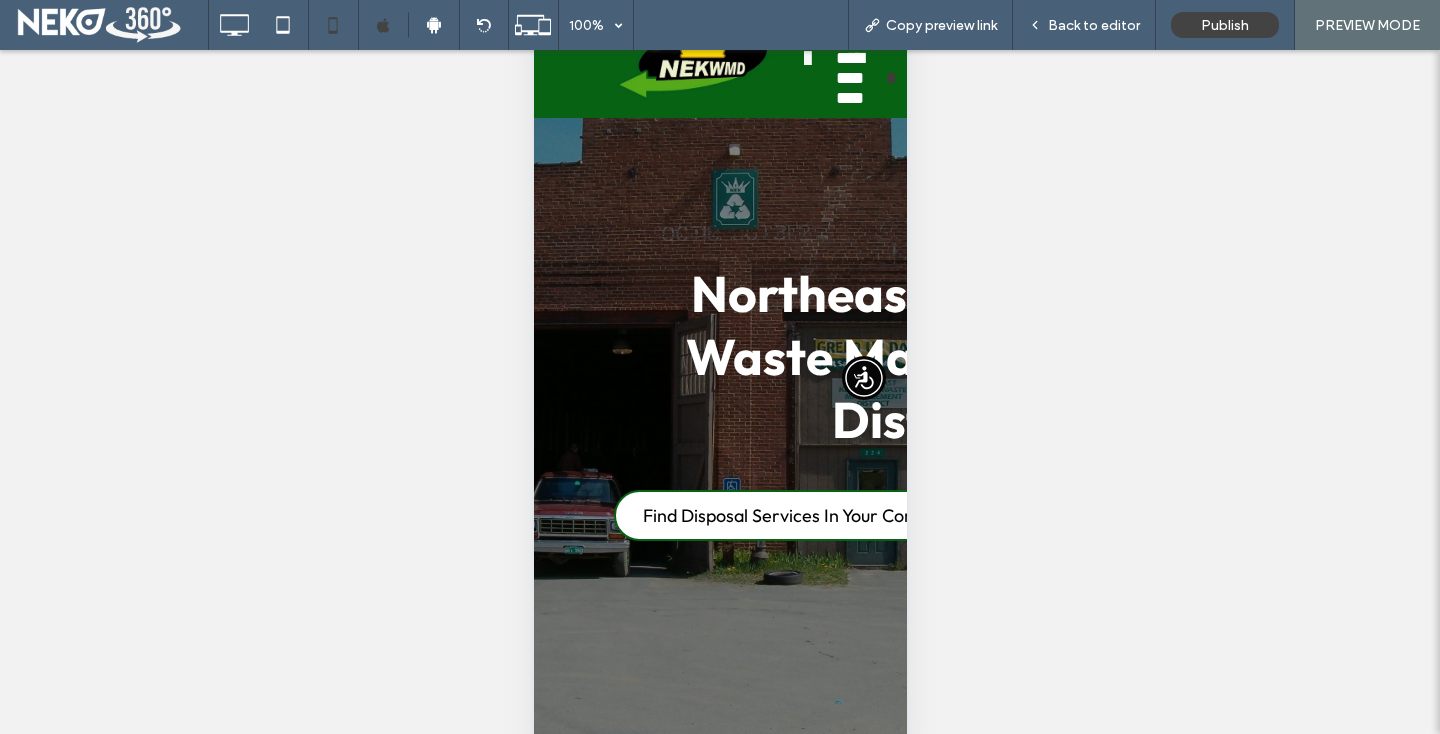 scroll, scrollTop: 0, scrollLeft: 0, axis: both 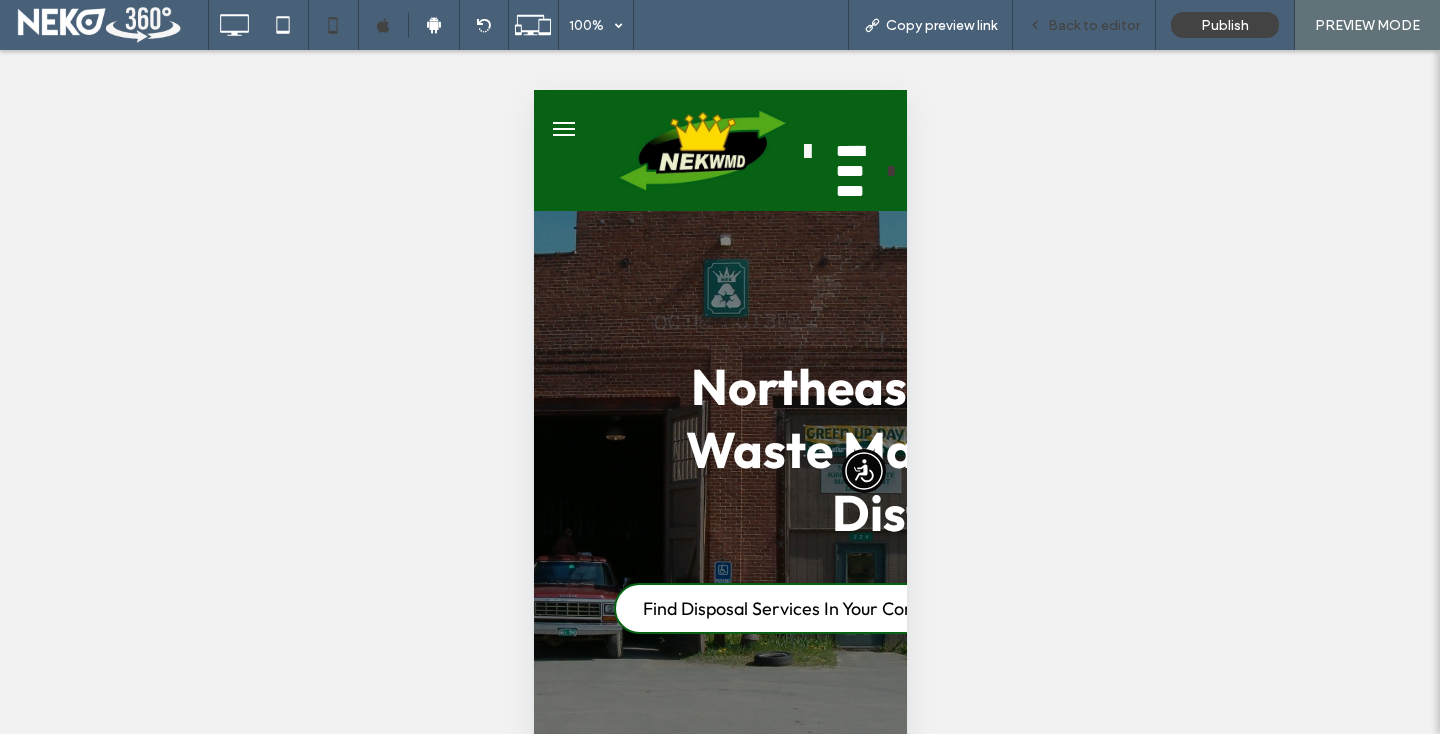 click on "Back to editor" at bounding box center (1094, 25) 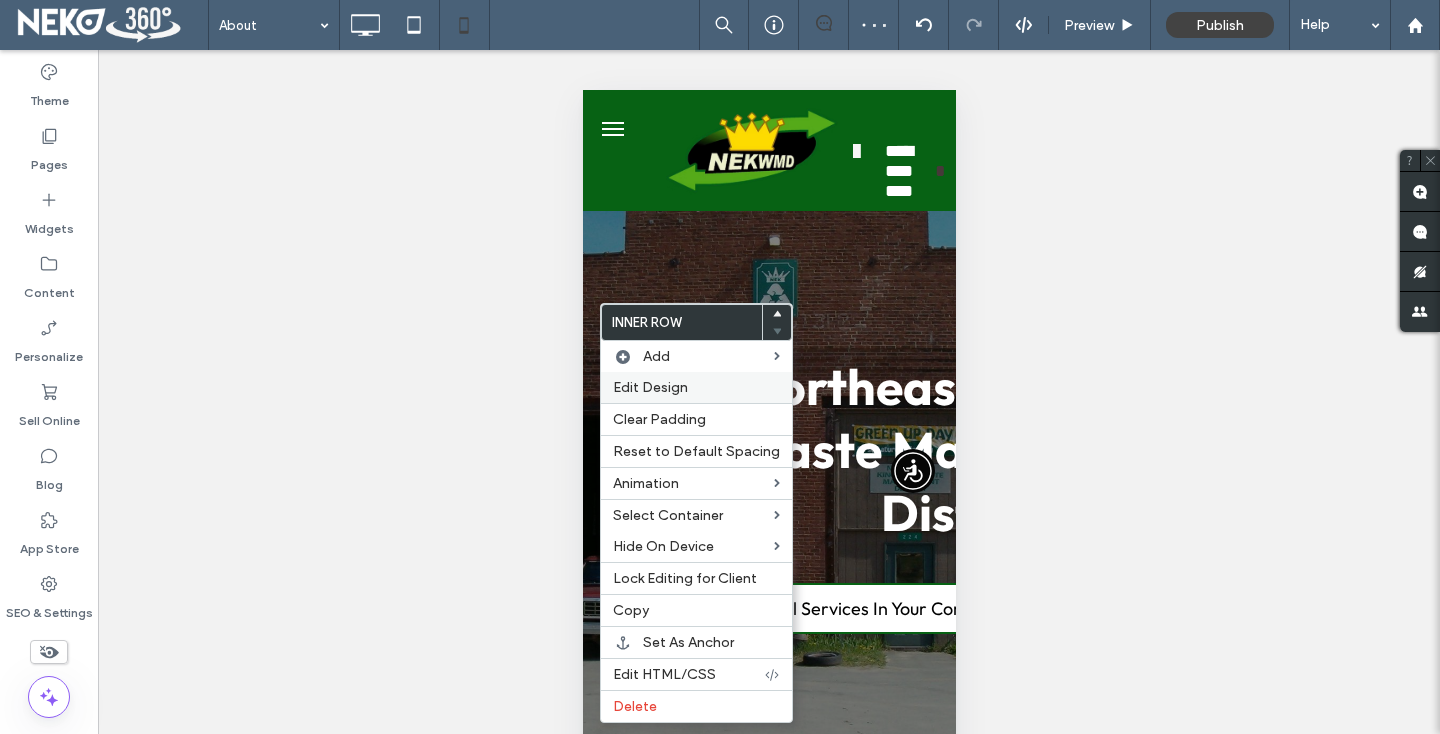 click on "Edit Design" at bounding box center [696, 387] 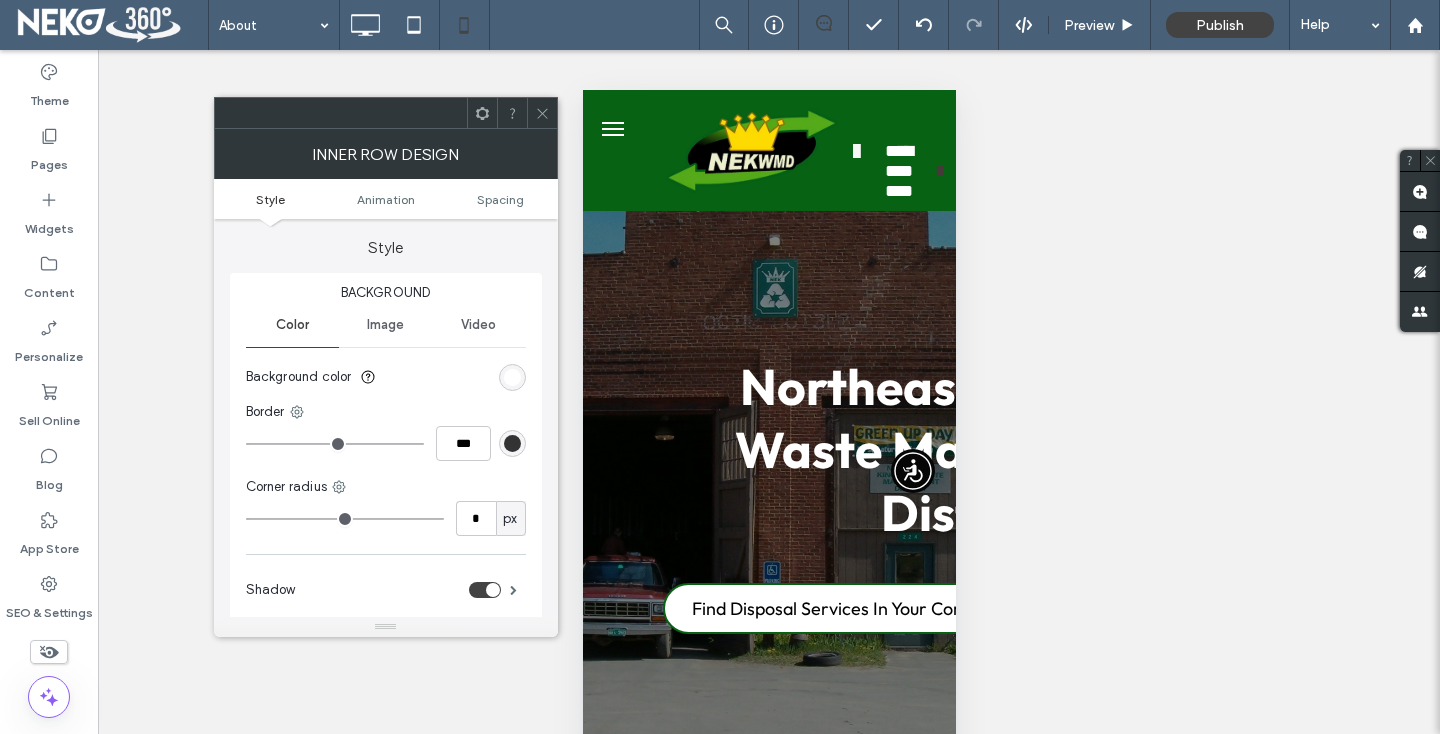 click on "Style Animation Spacing" at bounding box center (386, 199) 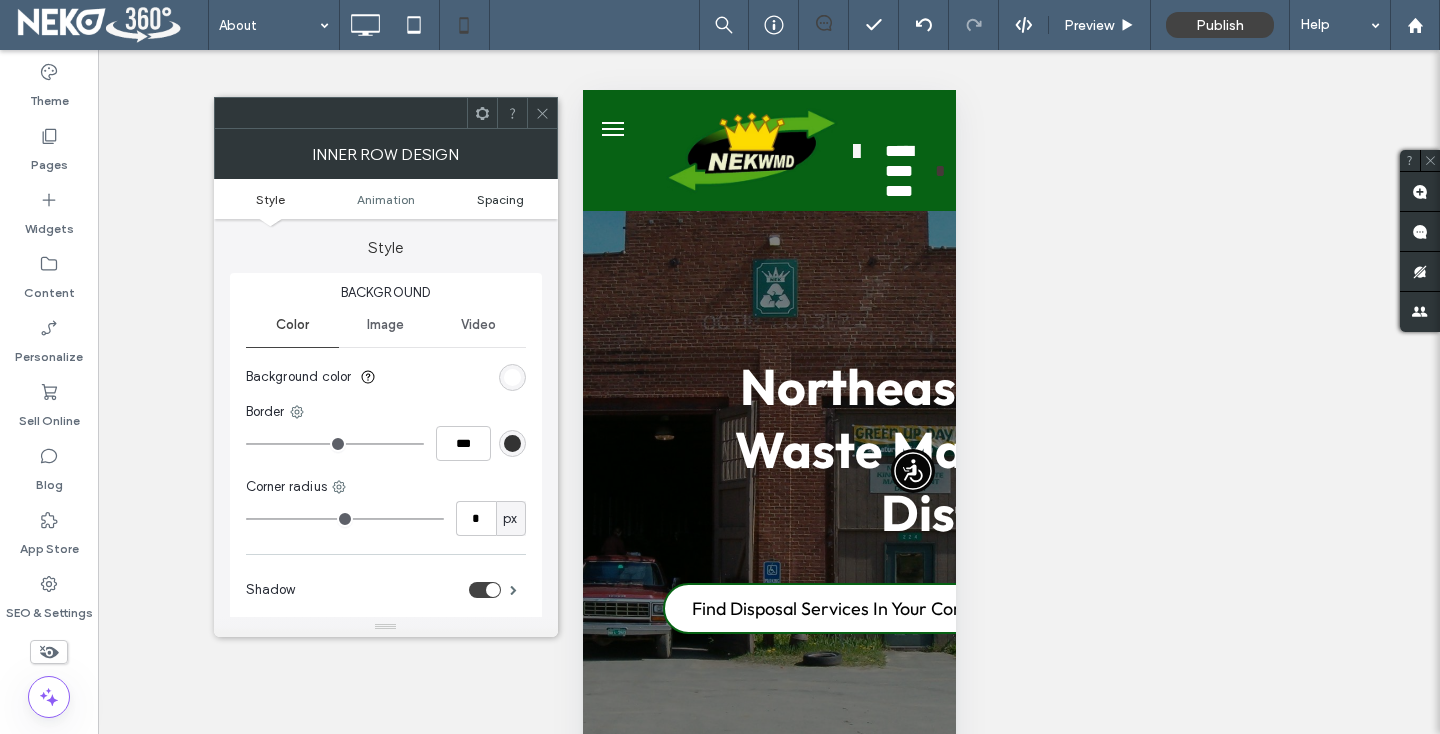 click on "Spacing" at bounding box center (500, 199) 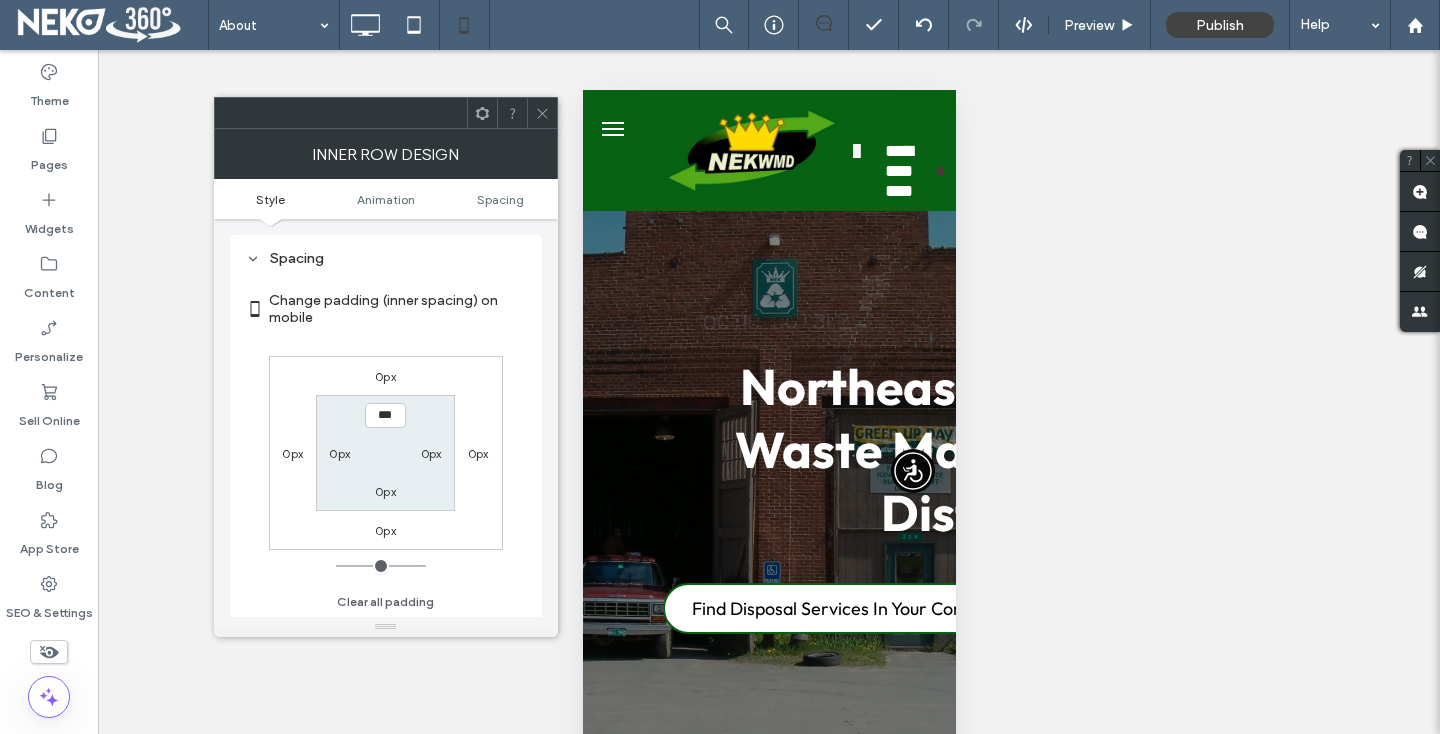scroll, scrollTop: 470, scrollLeft: 0, axis: vertical 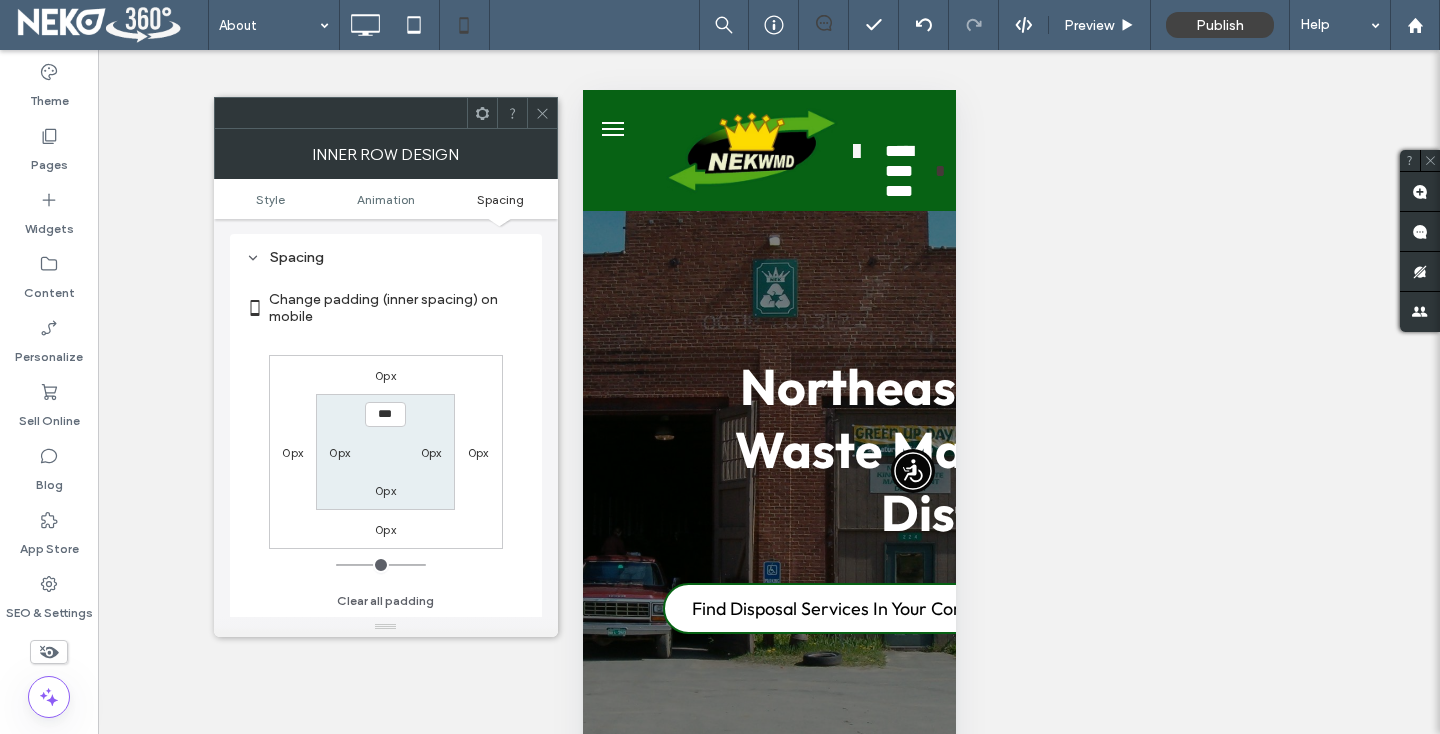 click on "0px" at bounding box center [385, 375] 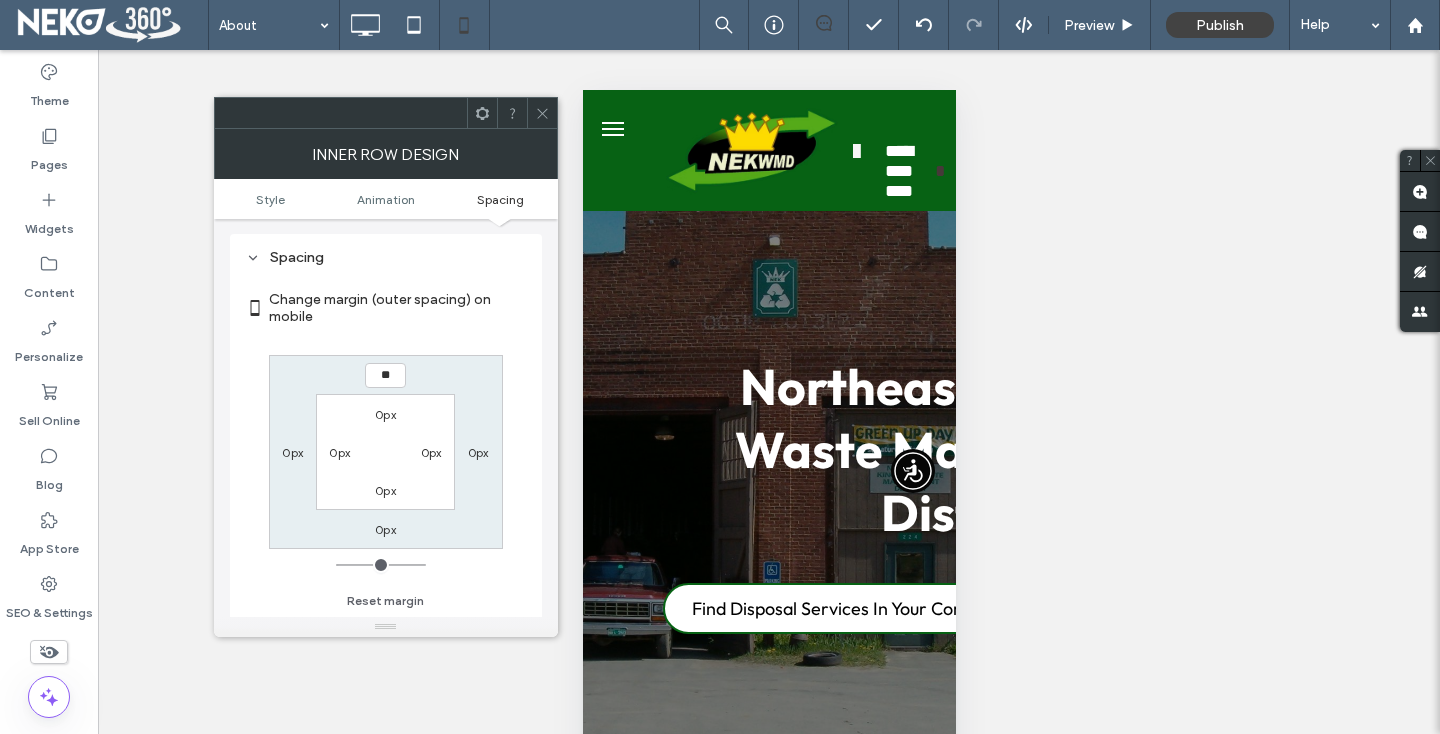 type on "**" 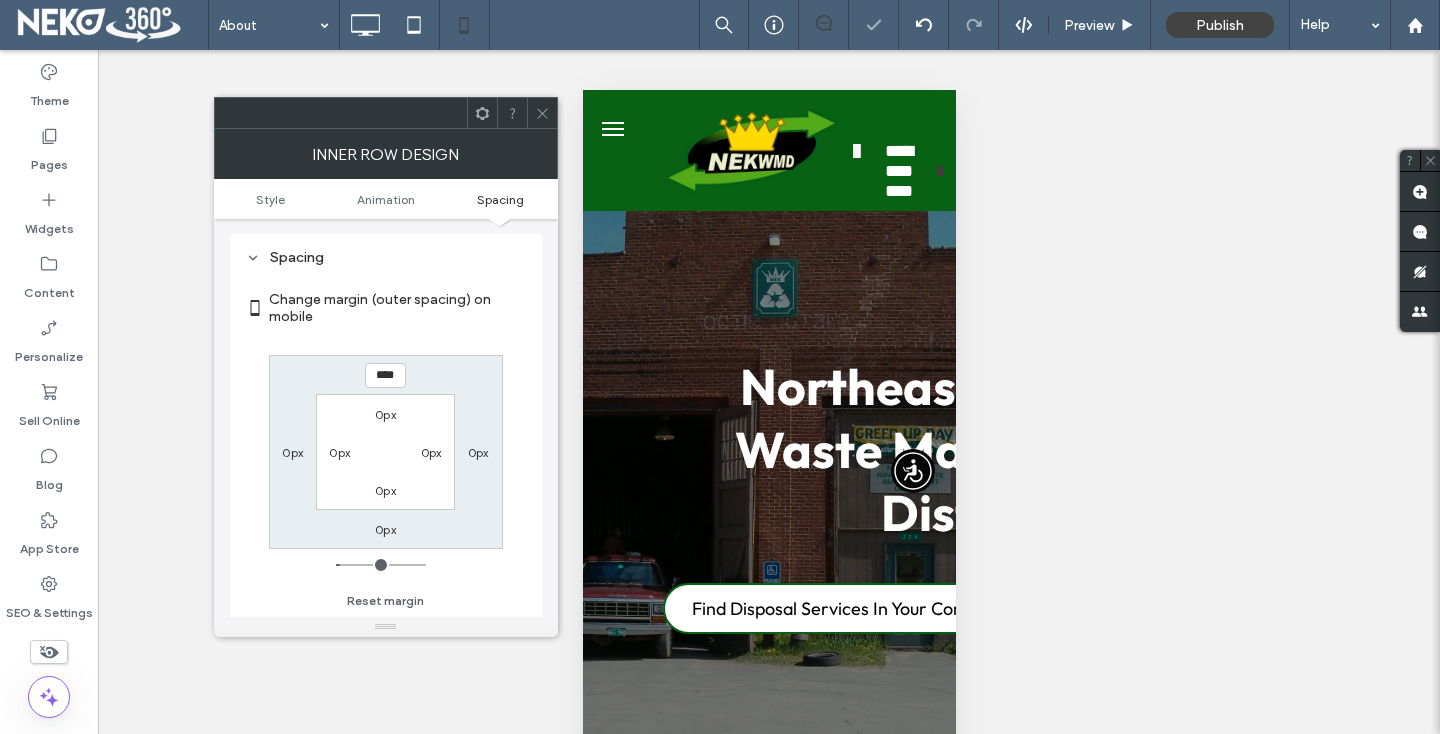 click at bounding box center [542, 113] 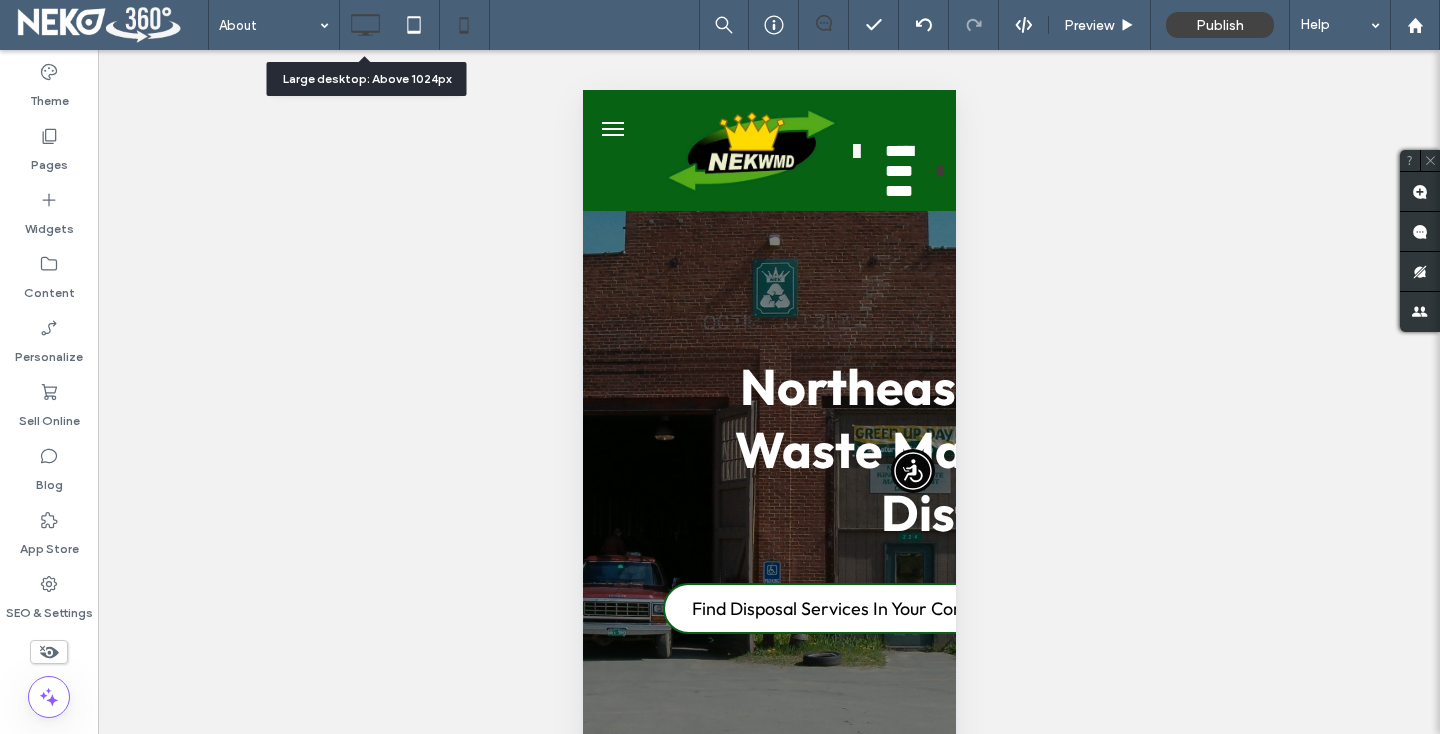 click 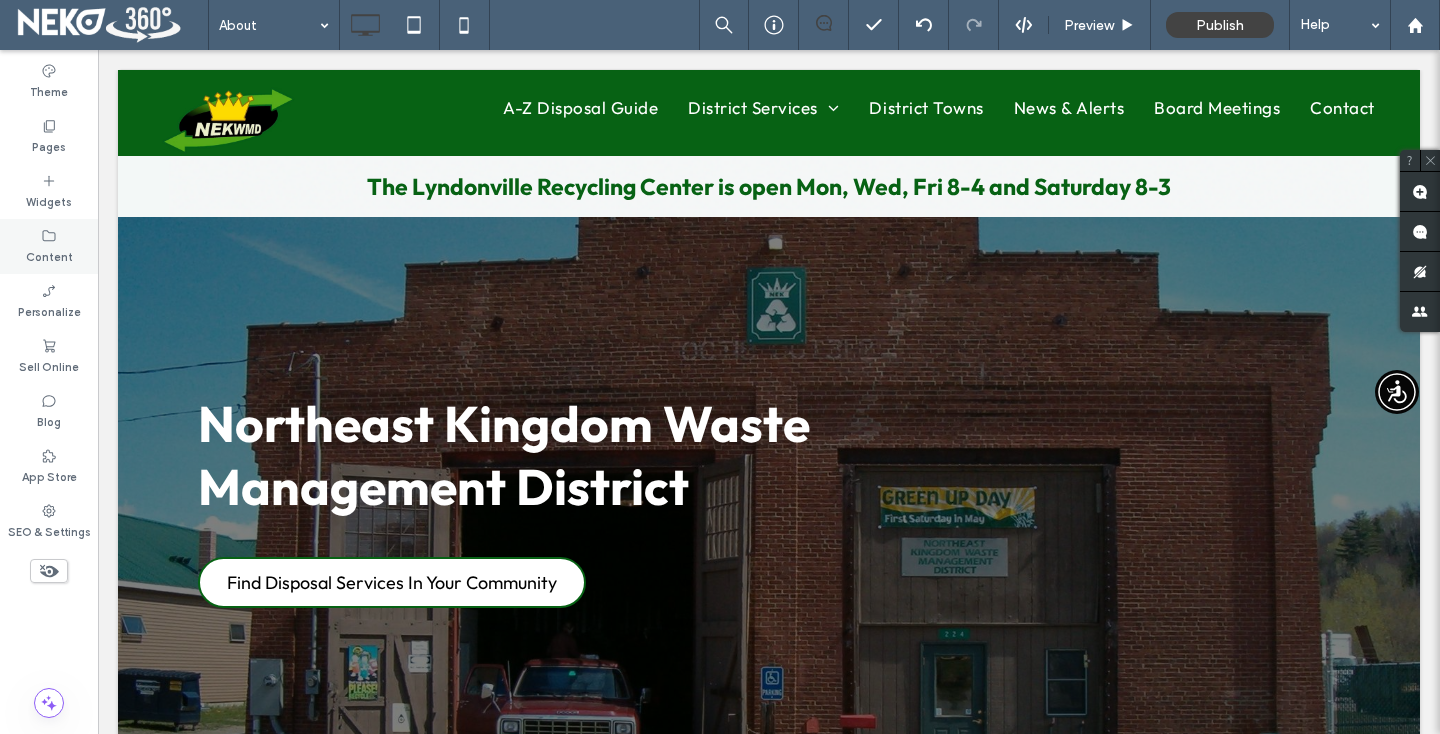 click on "Content" at bounding box center [49, 255] 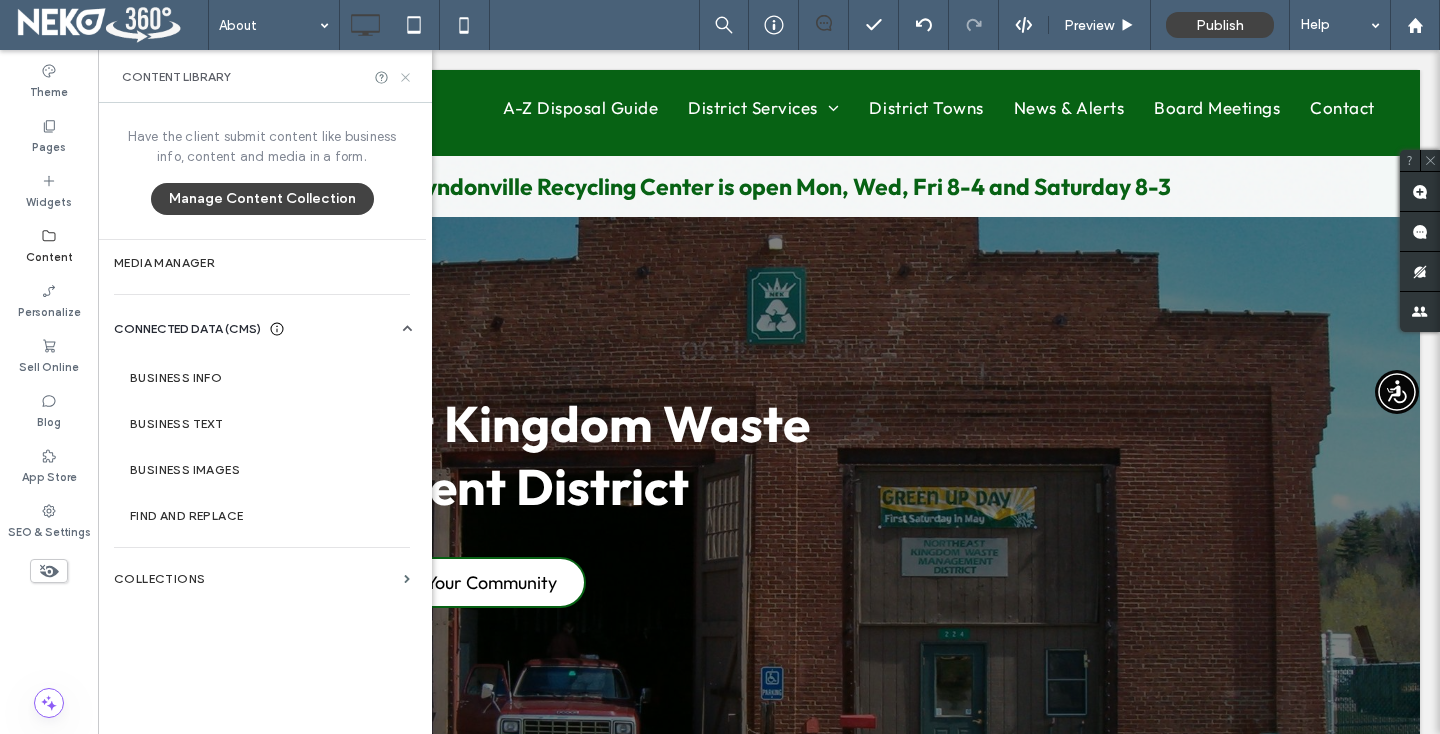 click 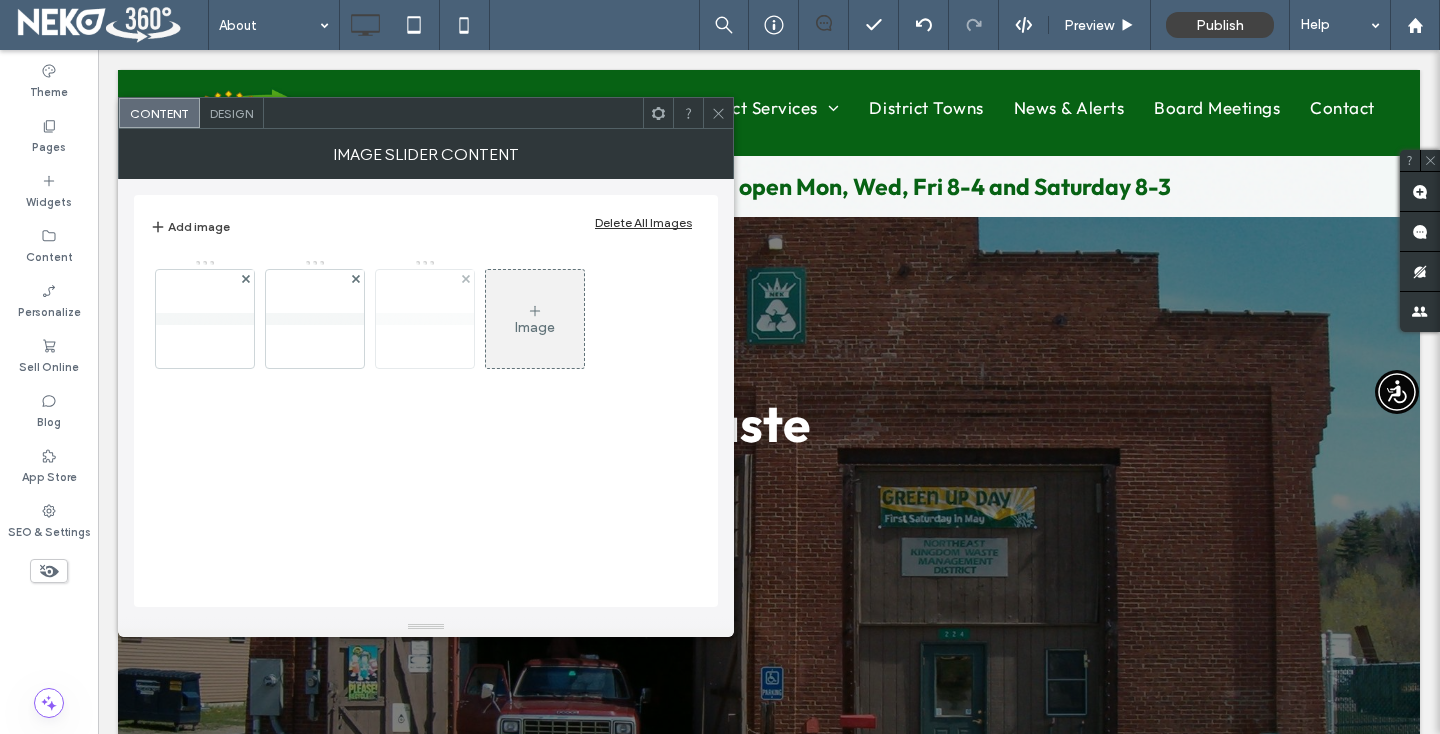click at bounding box center (425, 319) 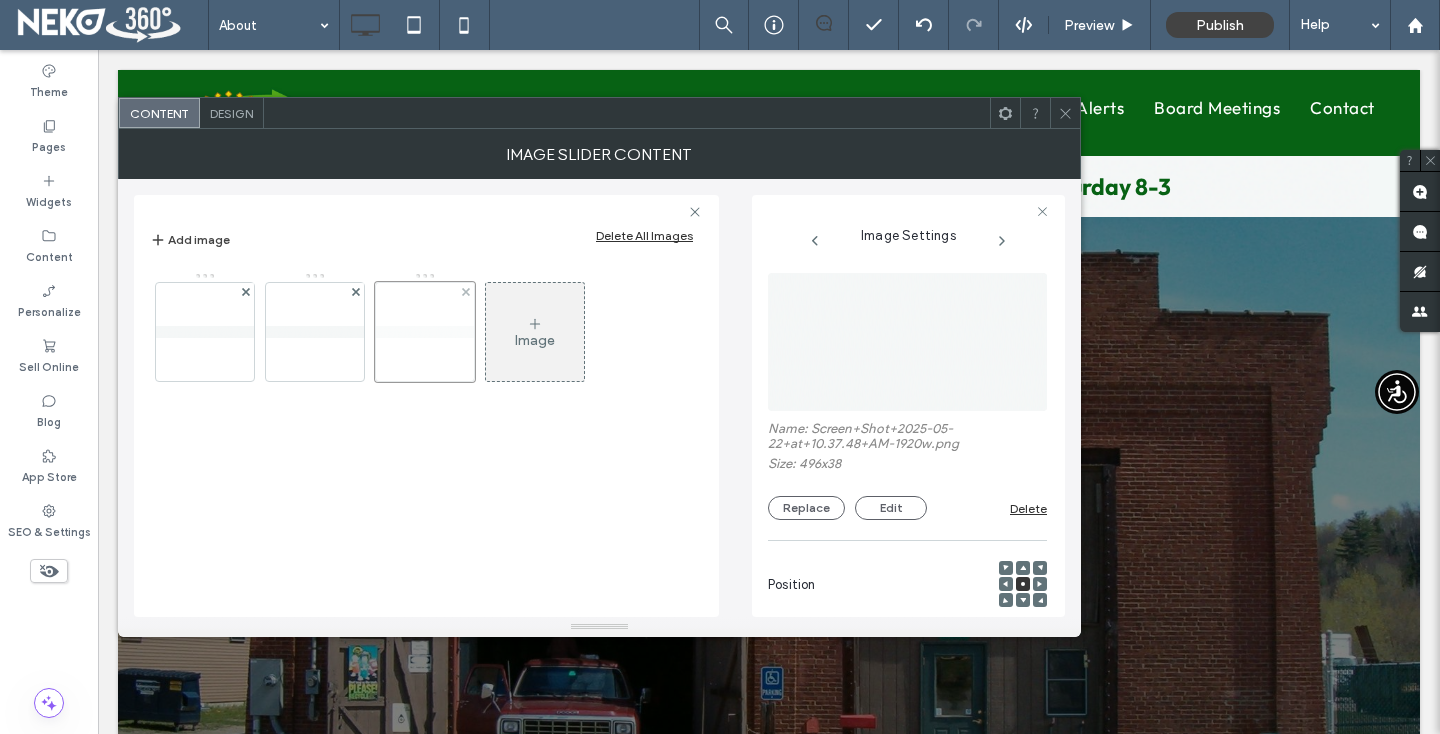 scroll, scrollTop: 0, scrollLeft: 2, axis: horizontal 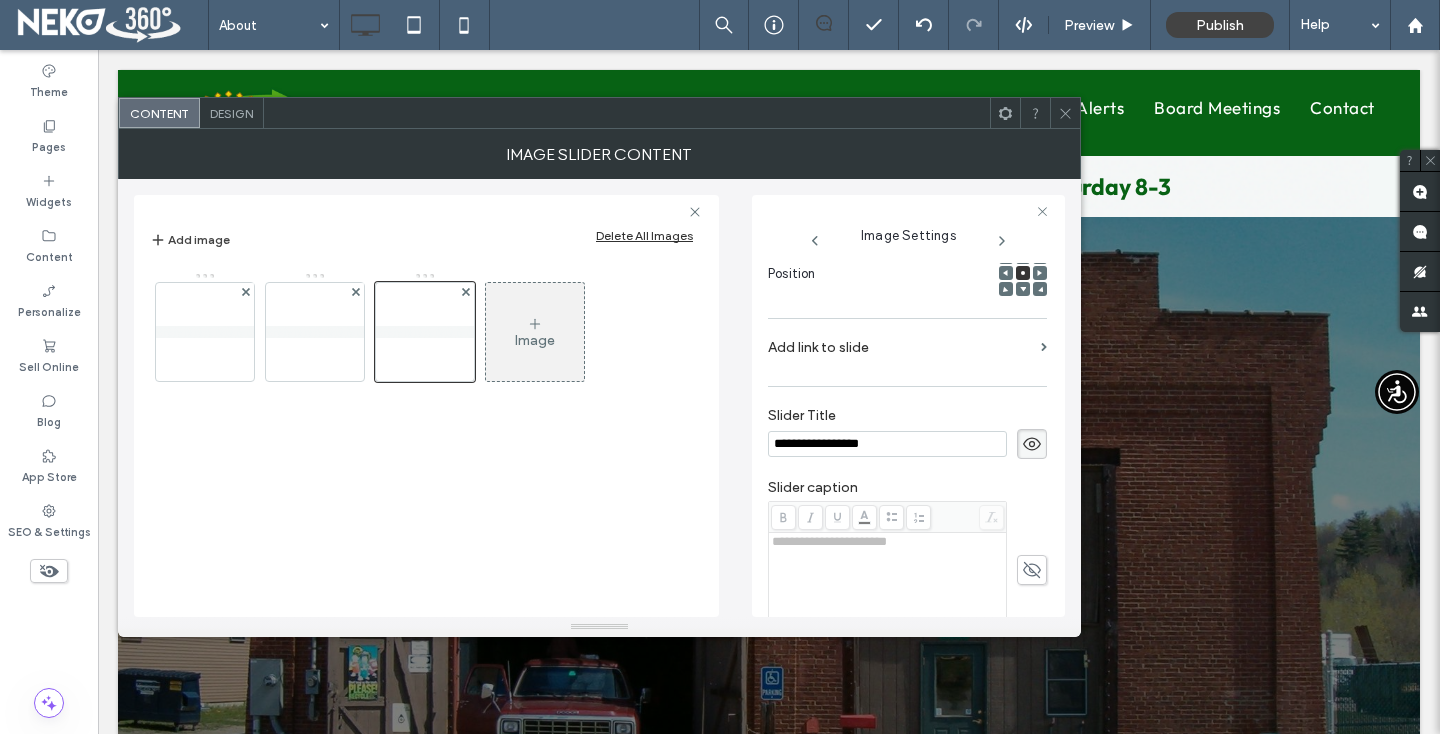 click on "**********" at bounding box center (887, 444) 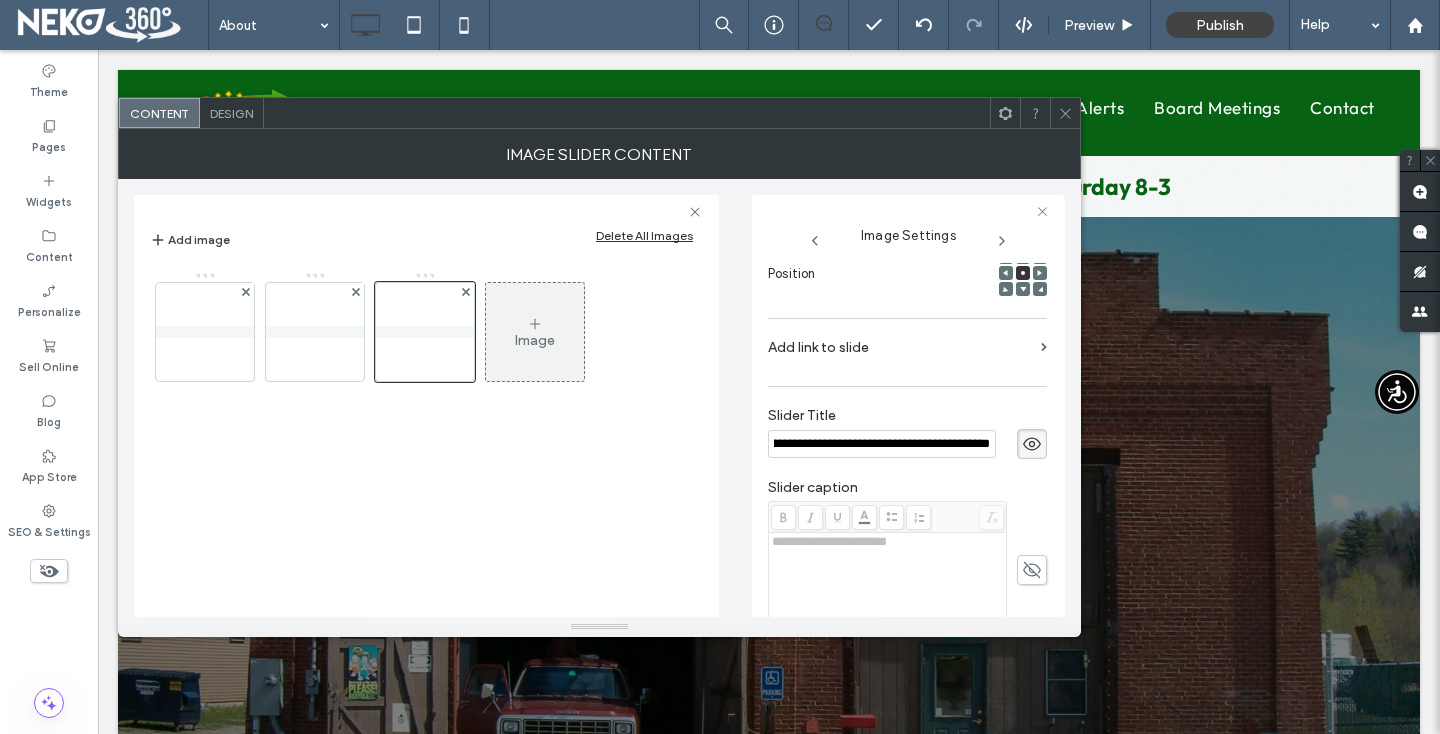 scroll, scrollTop: 0, scrollLeft: 225, axis: horizontal 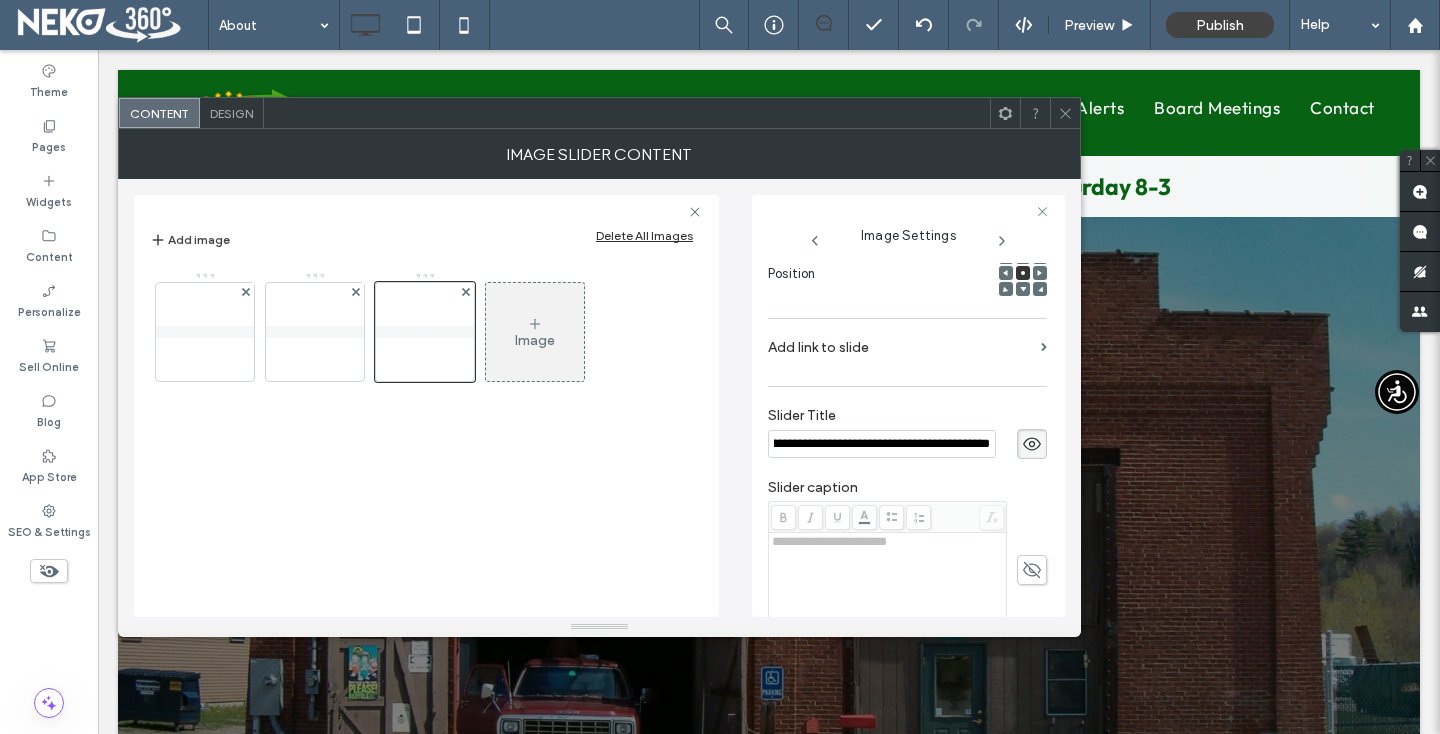 type on "**********" 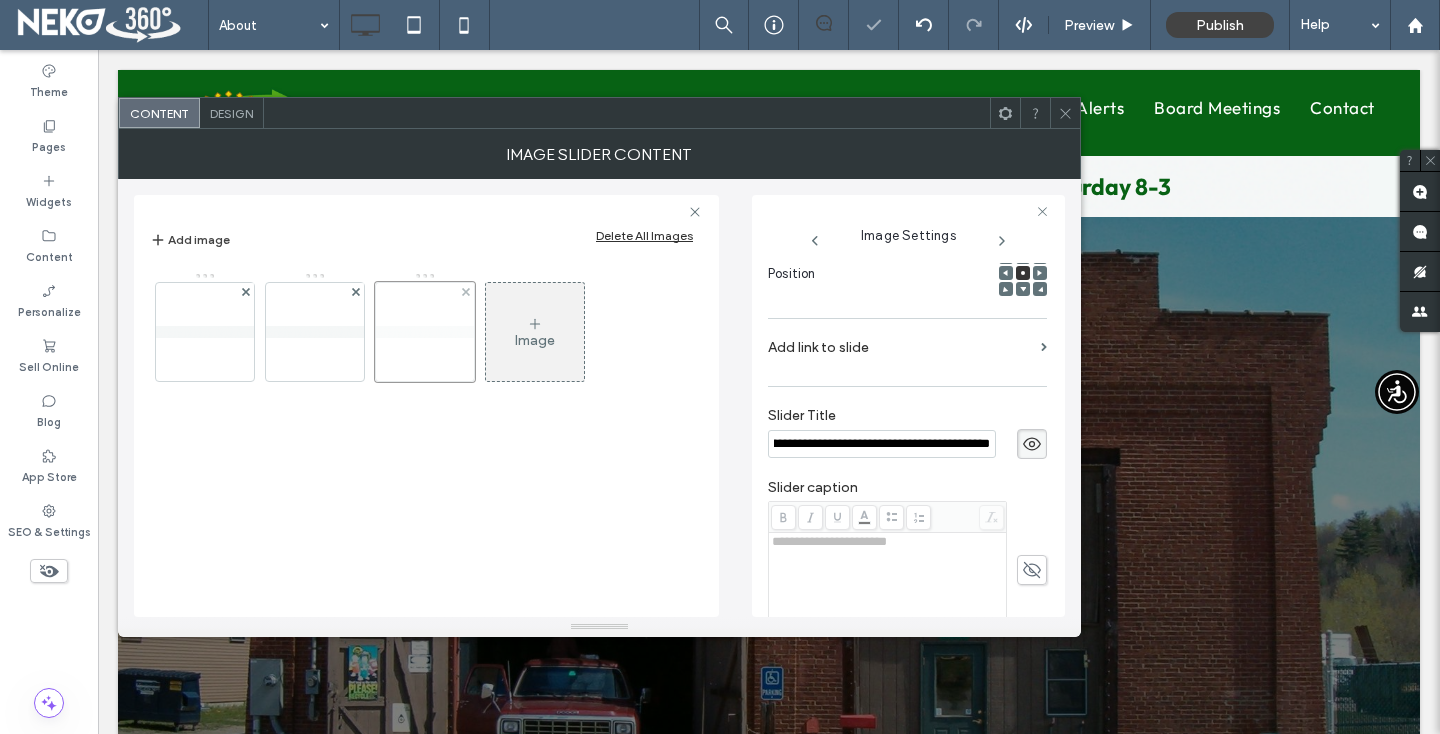scroll, scrollTop: 0, scrollLeft: 0, axis: both 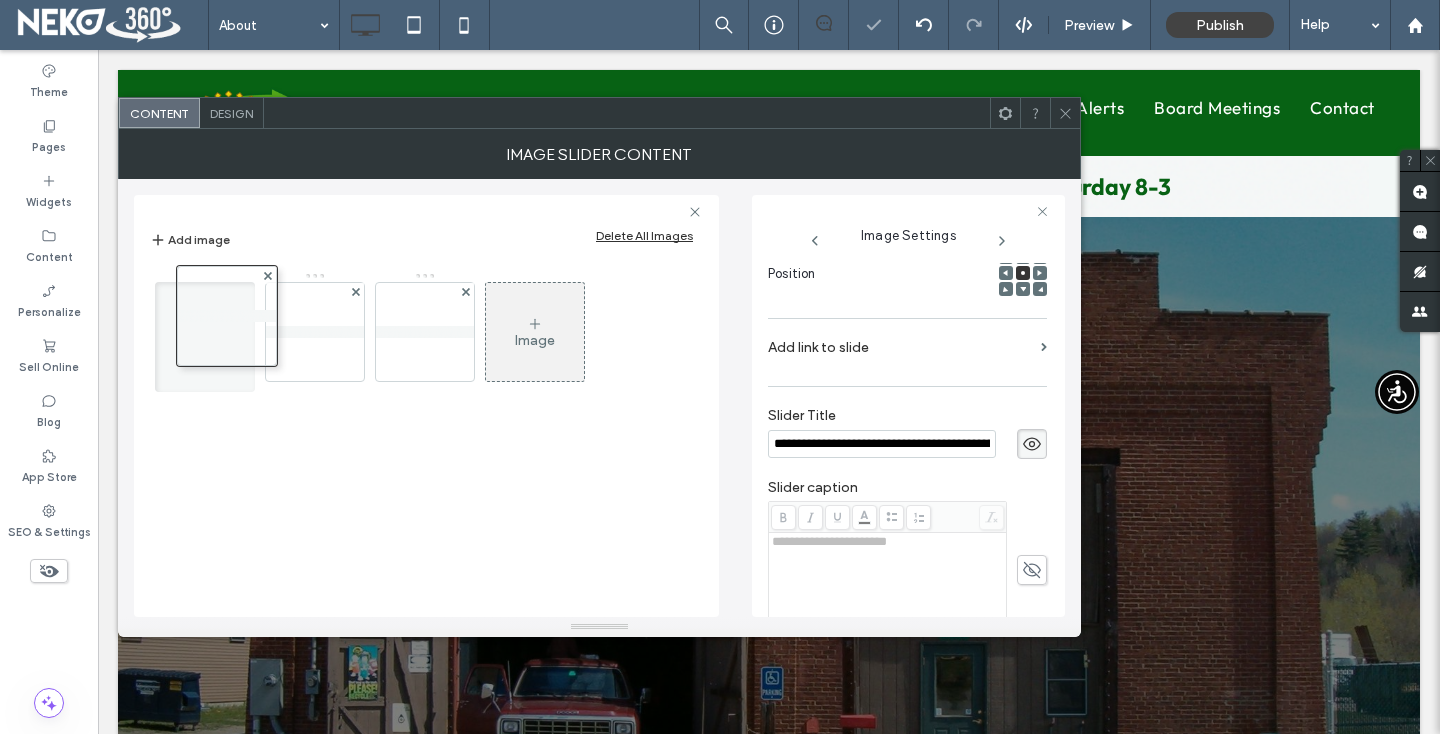 drag, startPoint x: 397, startPoint y: 328, endPoint x: 186, endPoint y: 306, distance: 212.14381 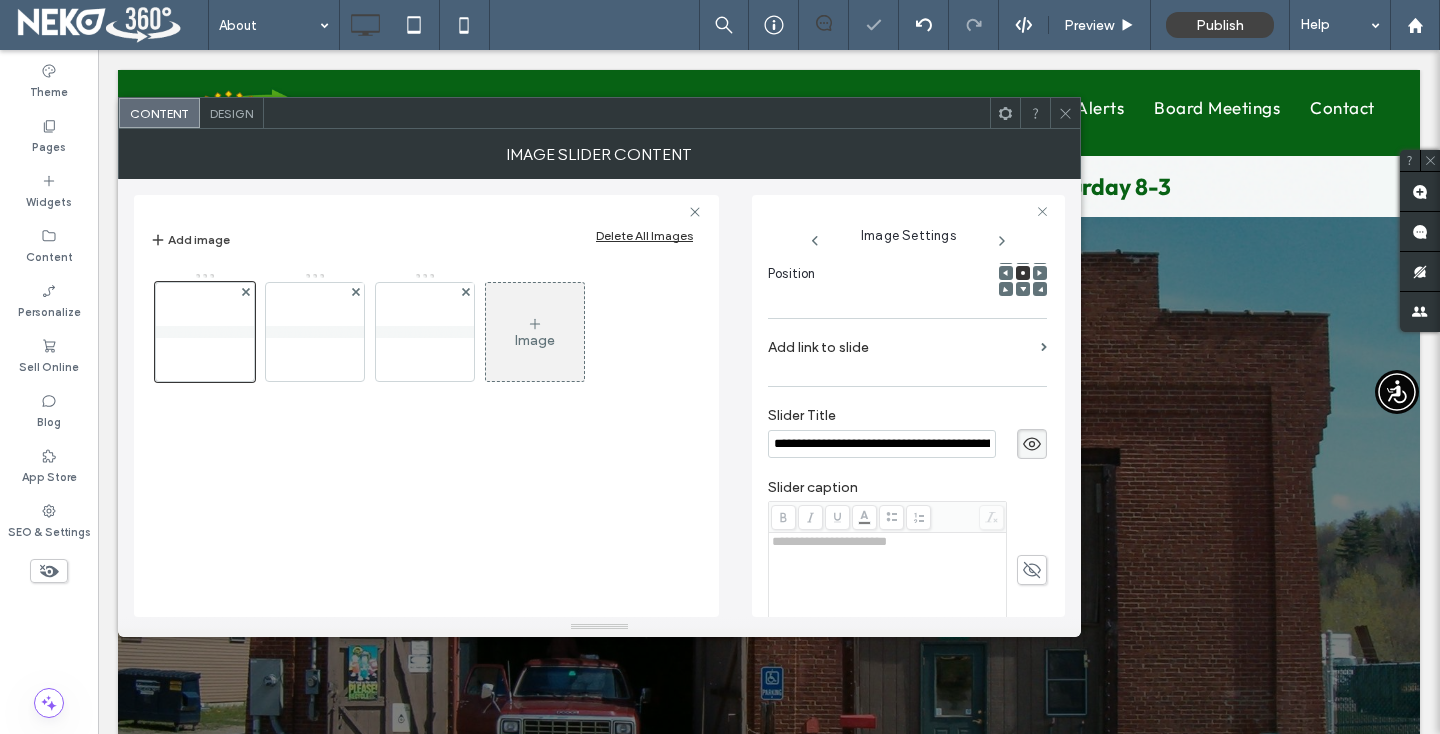 click at bounding box center (1065, 113) 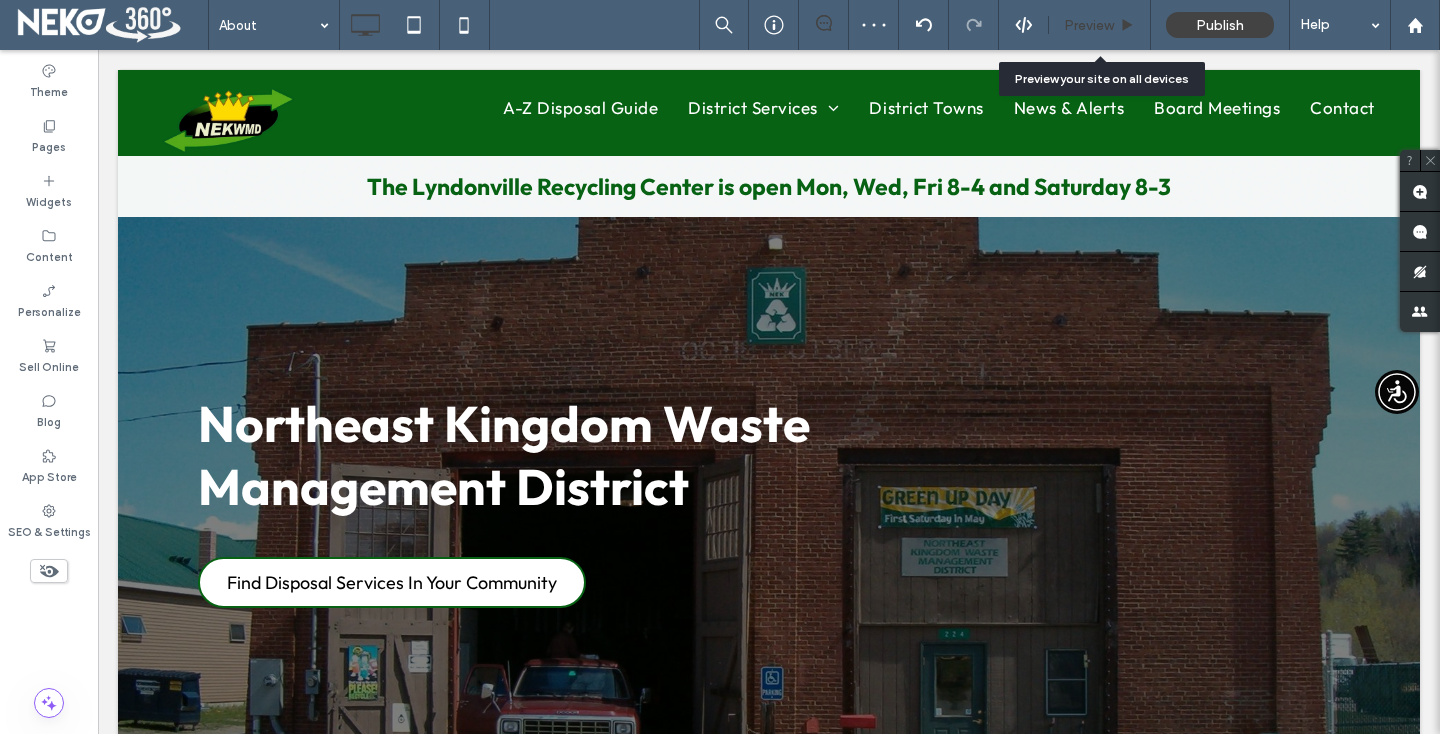 click on "Preview" at bounding box center [1089, 25] 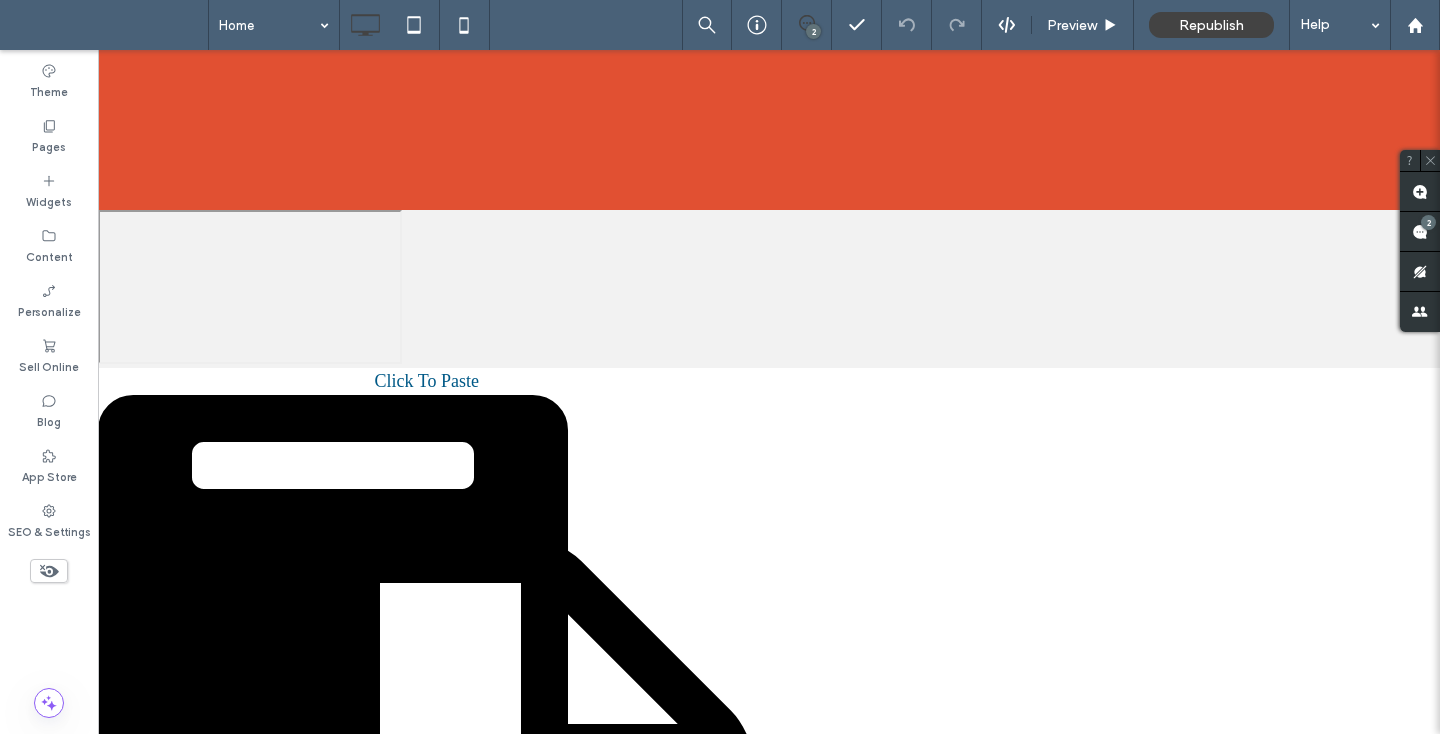 scroll, scrollTop: 0, scrollLeft: 0, axis: both 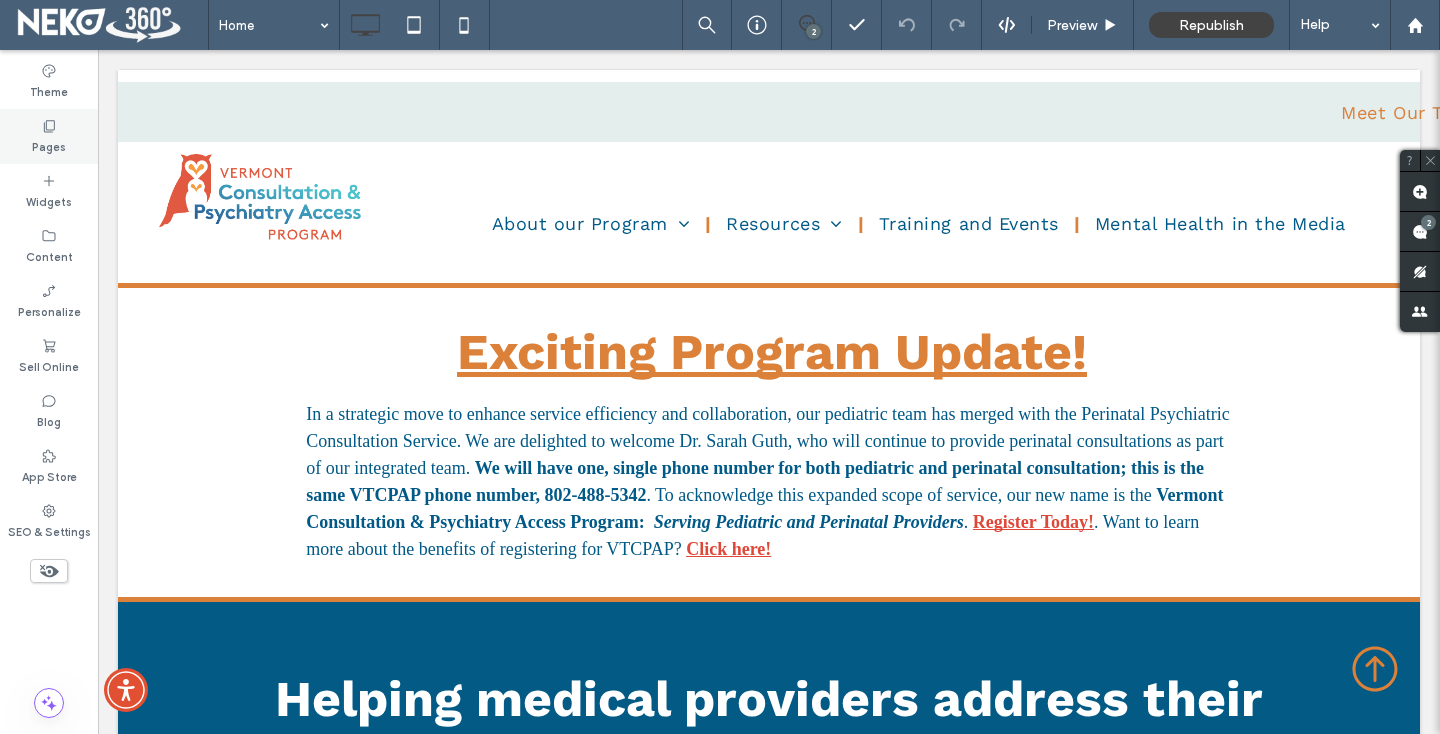 click on "Pages" at bounding box center [49, 136] 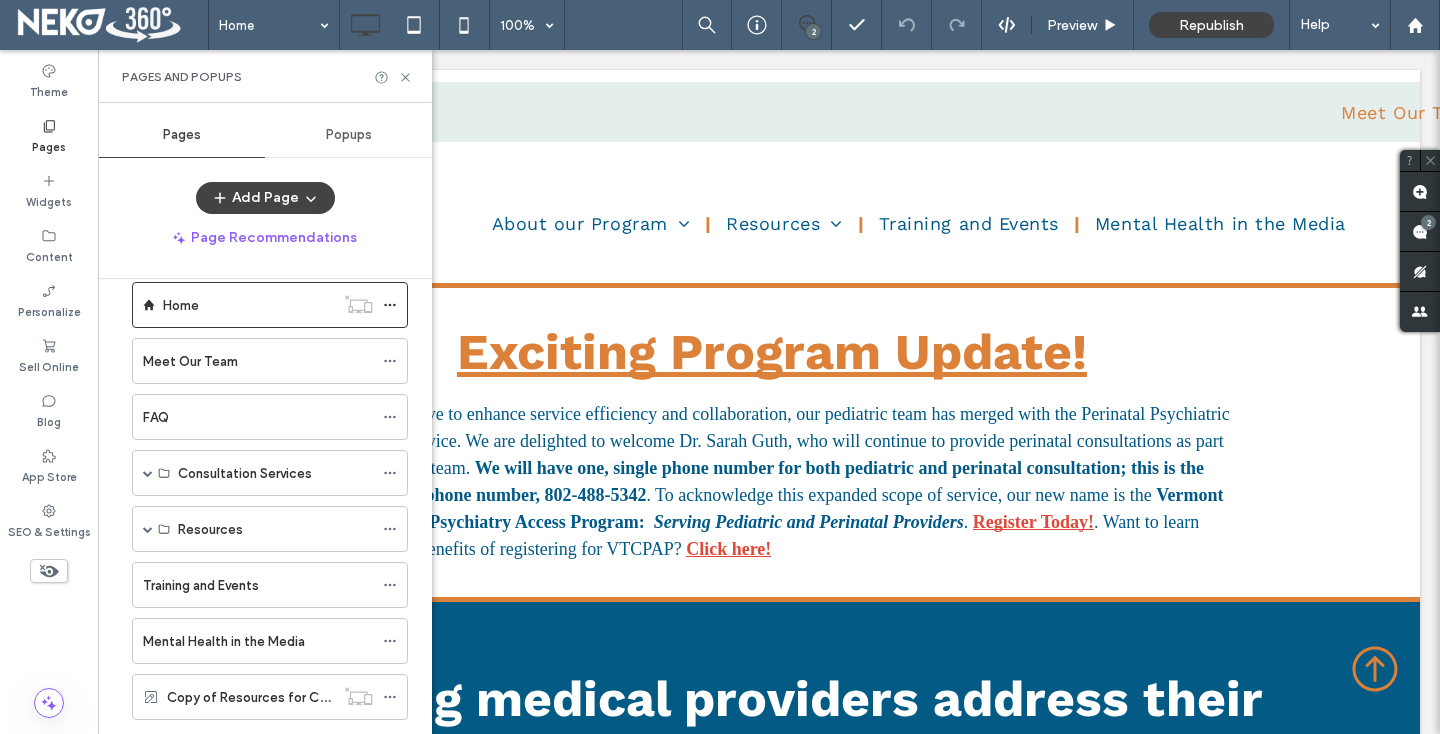 scroll, scrollTop: 0, scrollLeft: 0, axis: both 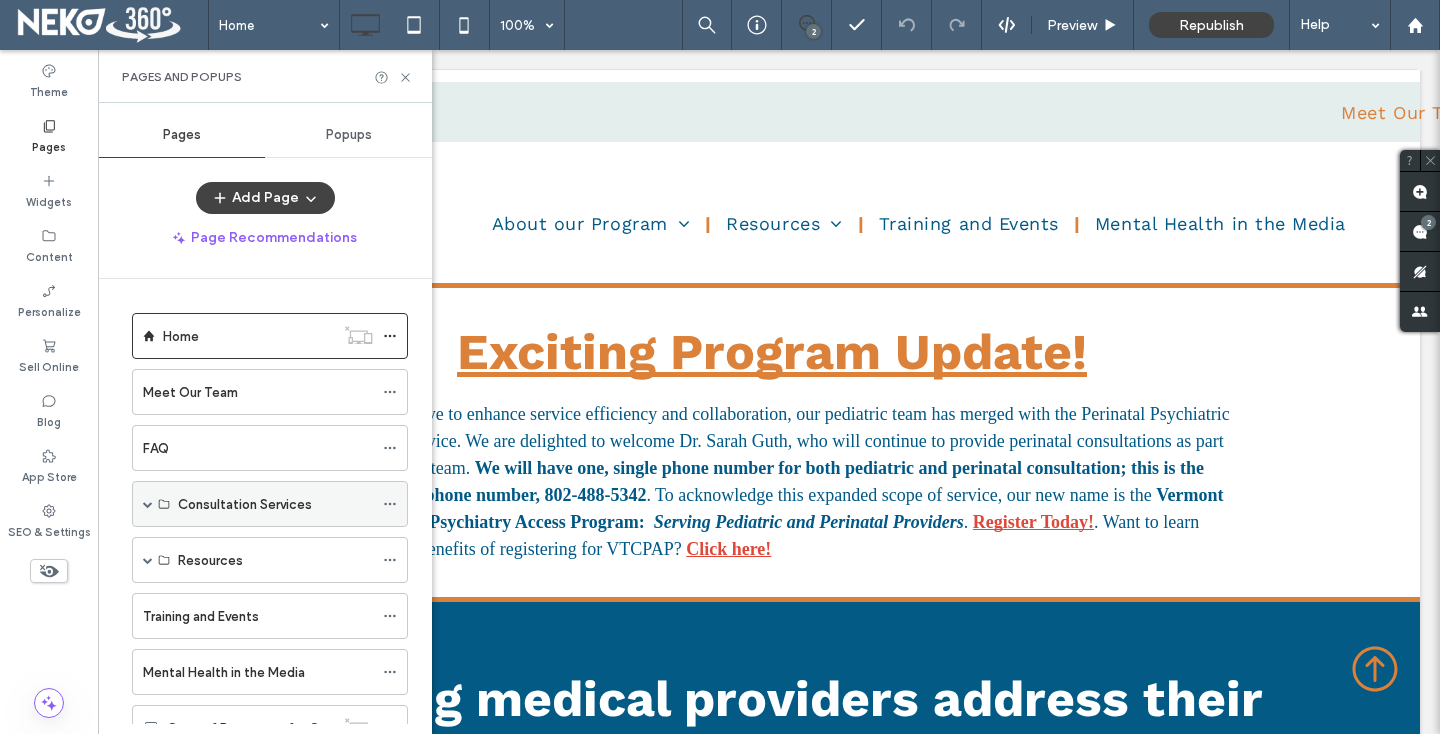 click at bounding box center [148, 504] 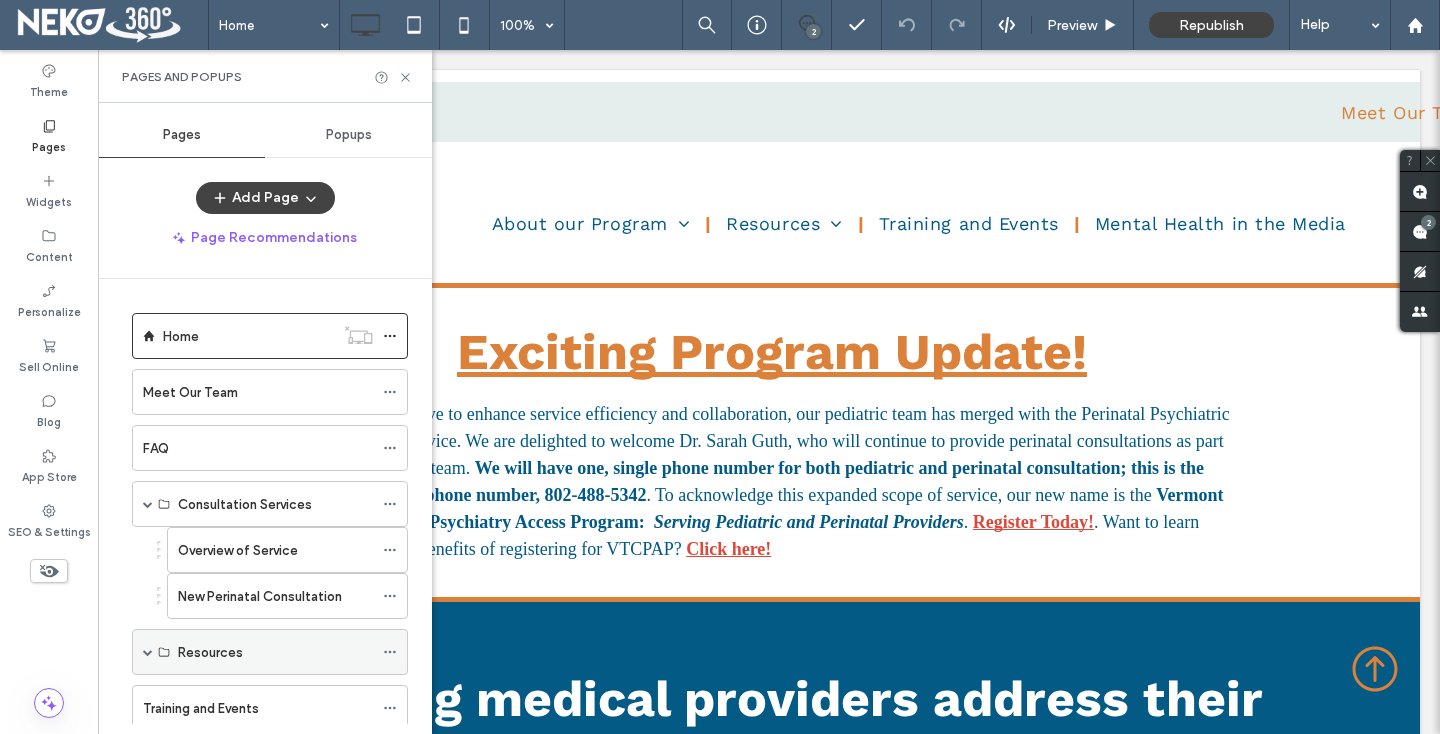 click at bounding box center [148, 652] 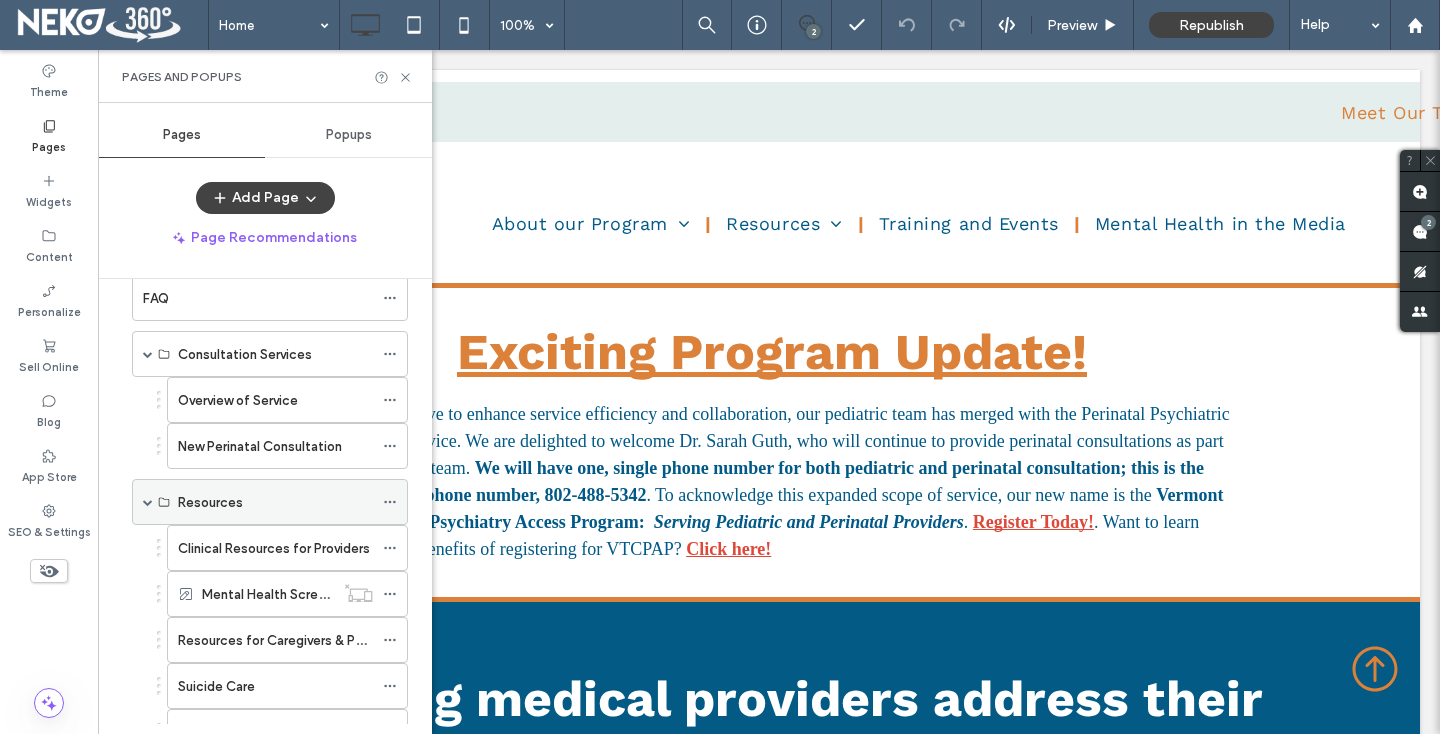 scroll, scrollTop: 261, scrollLeft: 0, axis: vertical 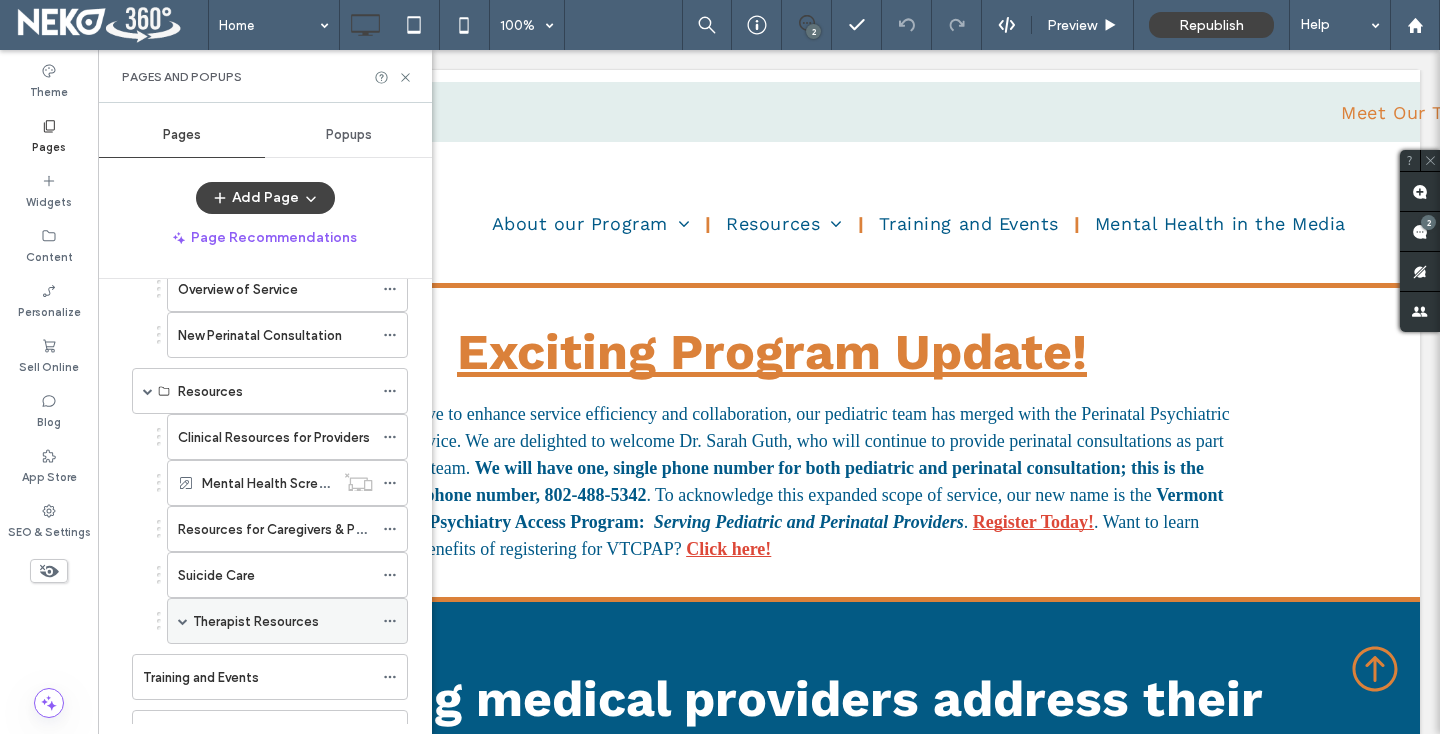 click at bounding box center [183, 621] 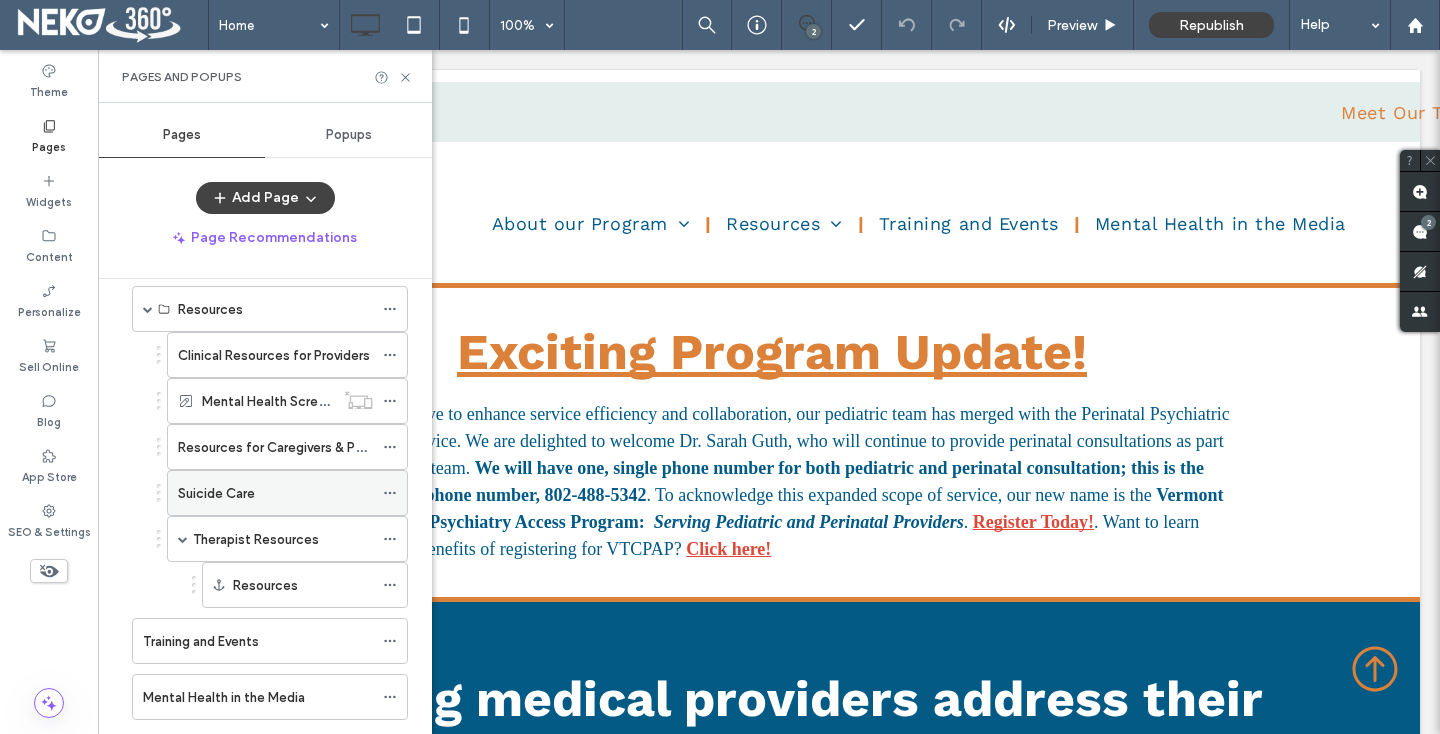 scroll, scrollTop: 334, scrollLeft: 0, axis: vertical 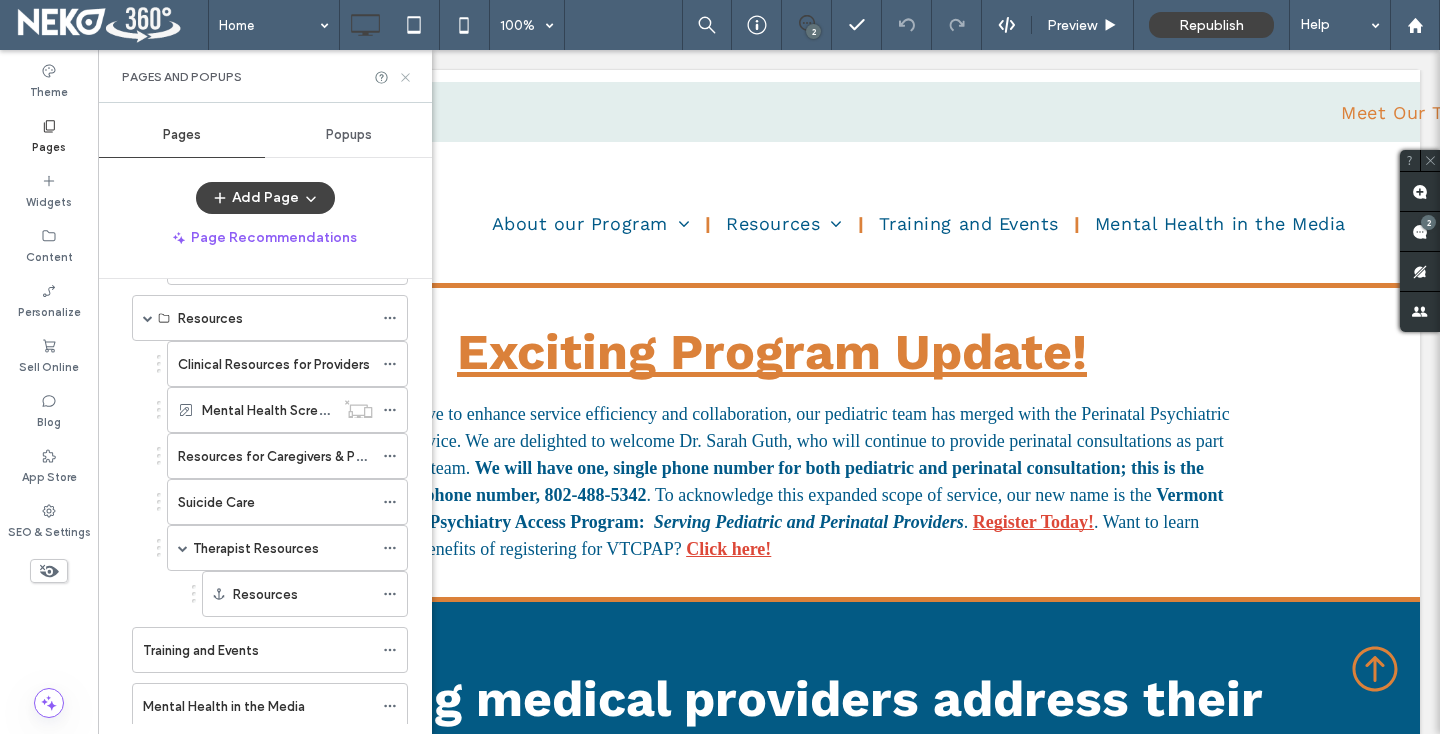 click 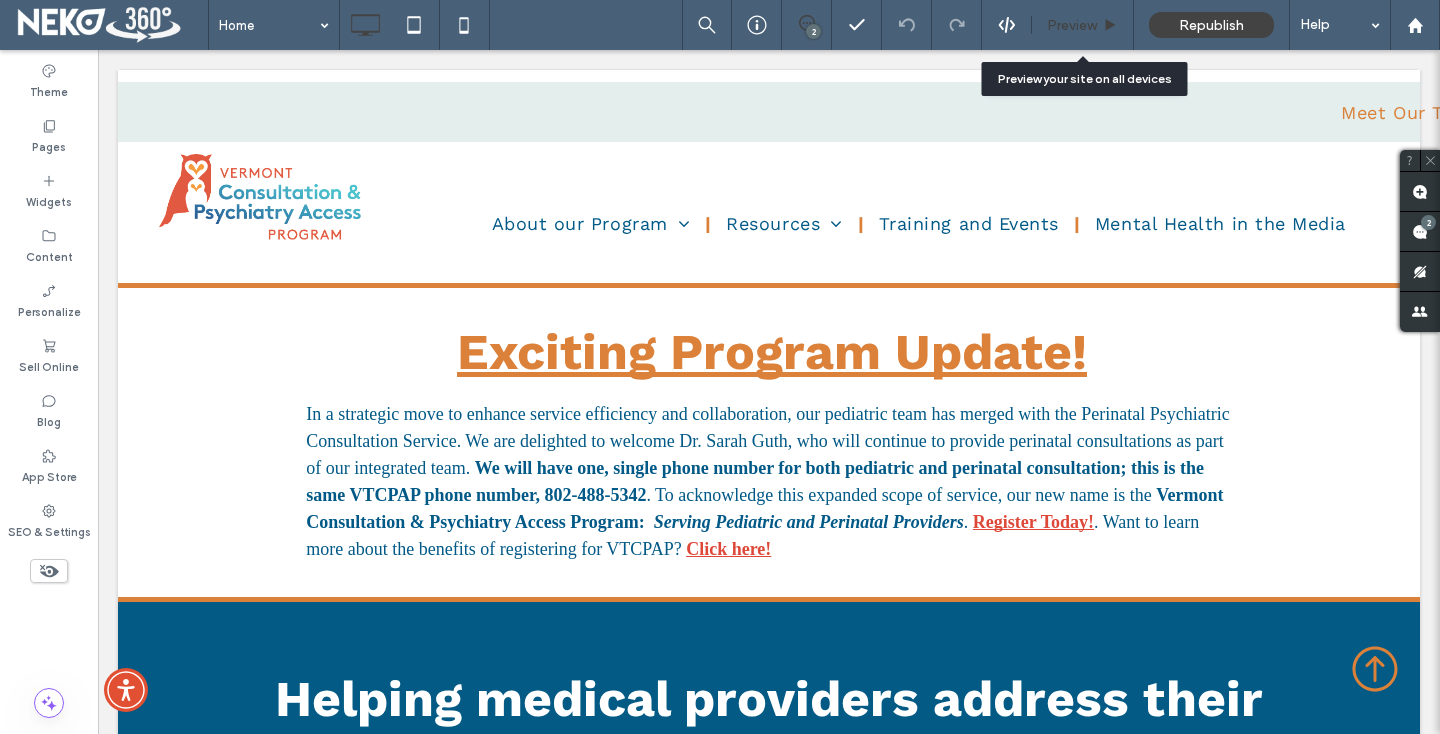 click on "Preview" at bounding box center [1072, 25] 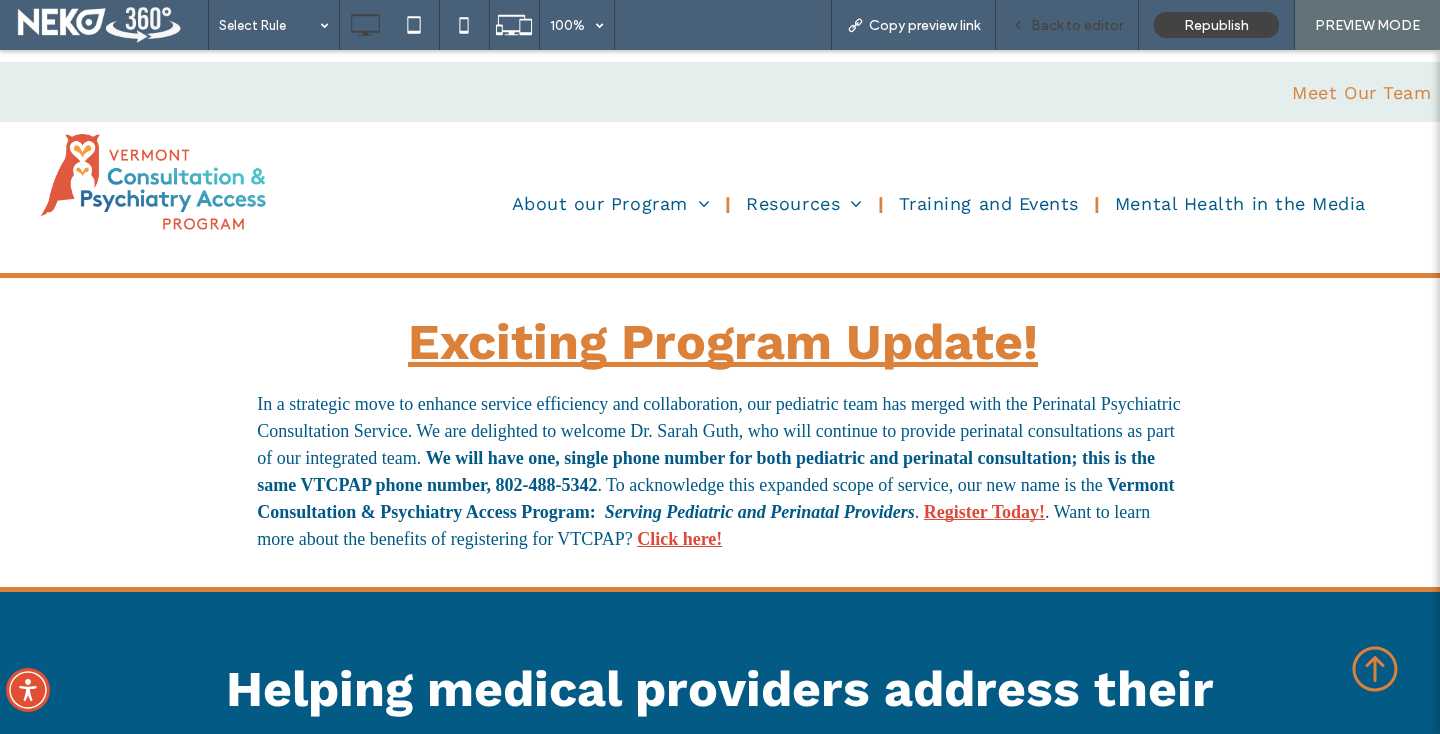 click on "Back to editor" at bounding box center (1077, 25) 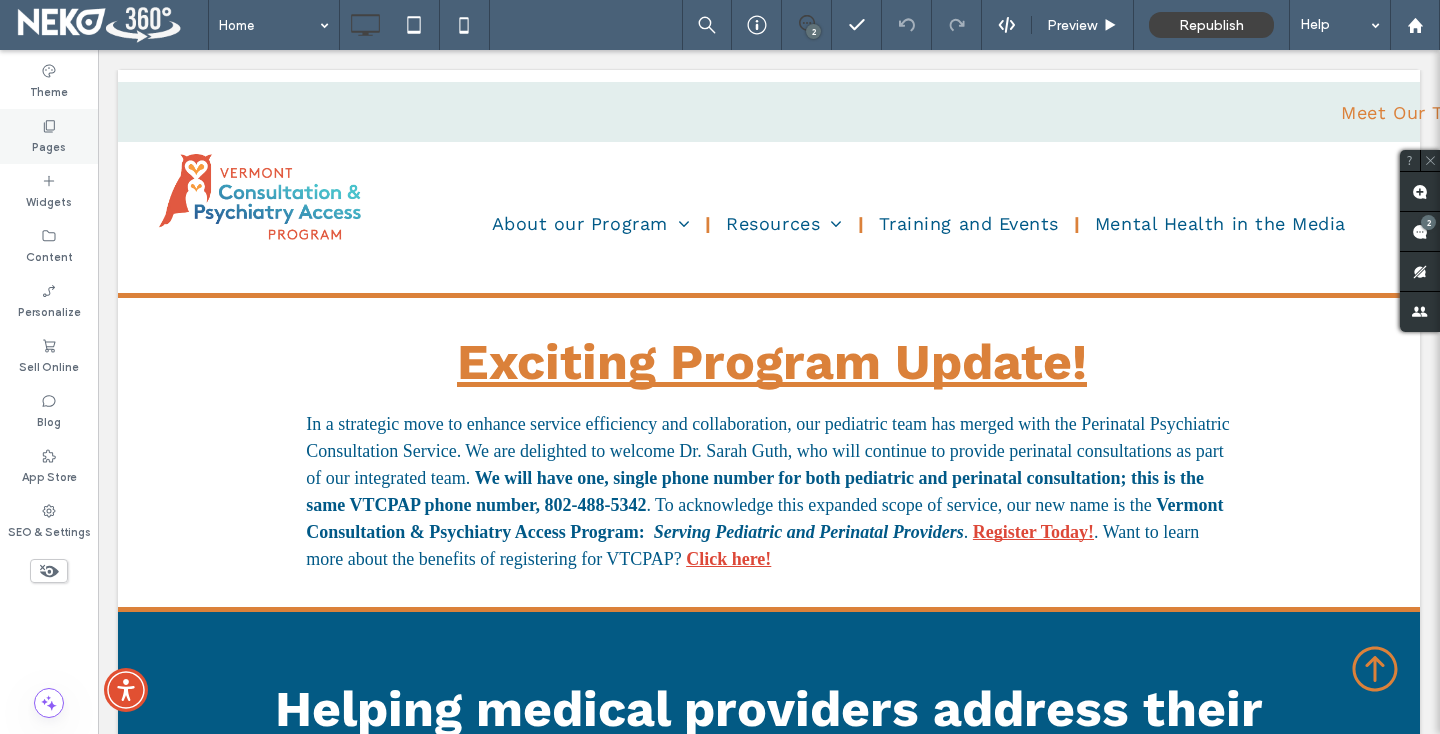 click on "Pages" at bounding box center [49, 136] 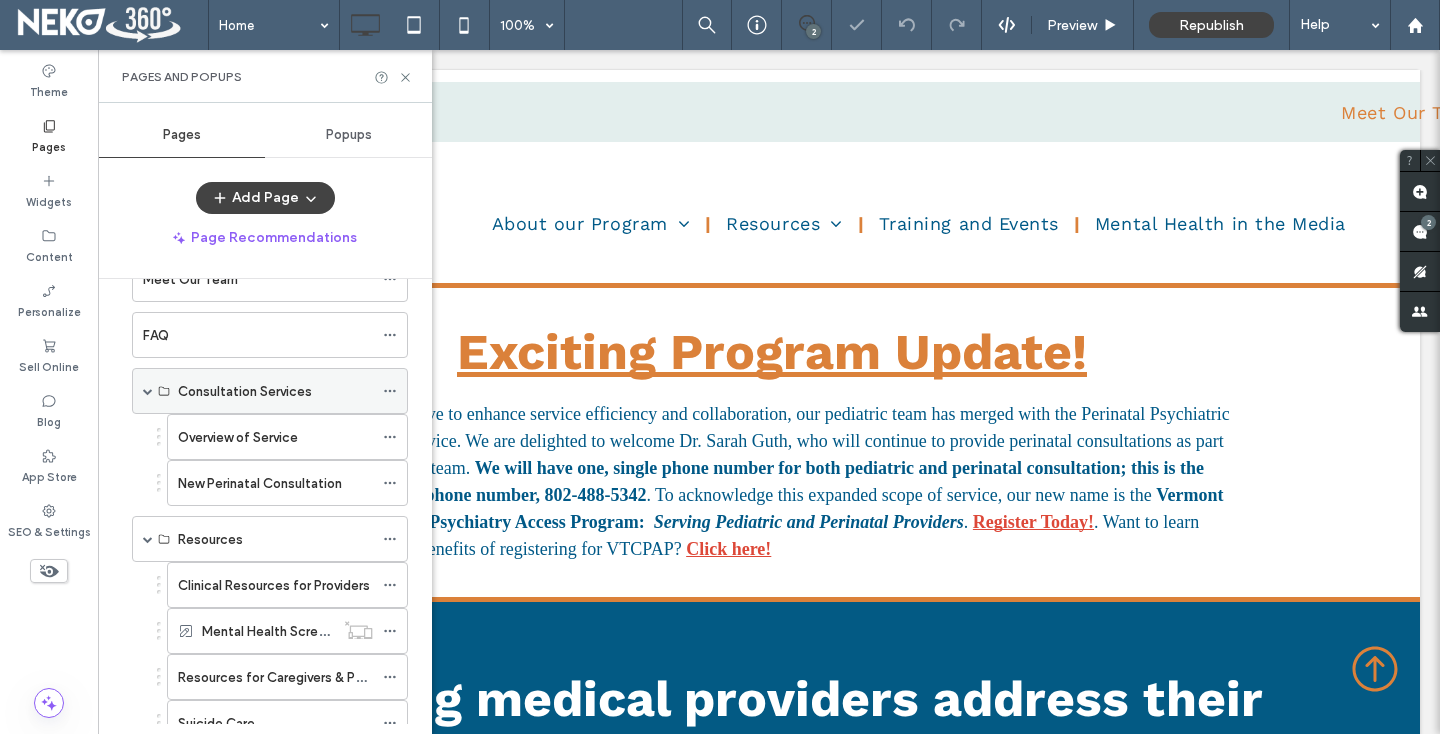 scroll, scrollTop: 117, scrollLeft: 0, axis: vertical 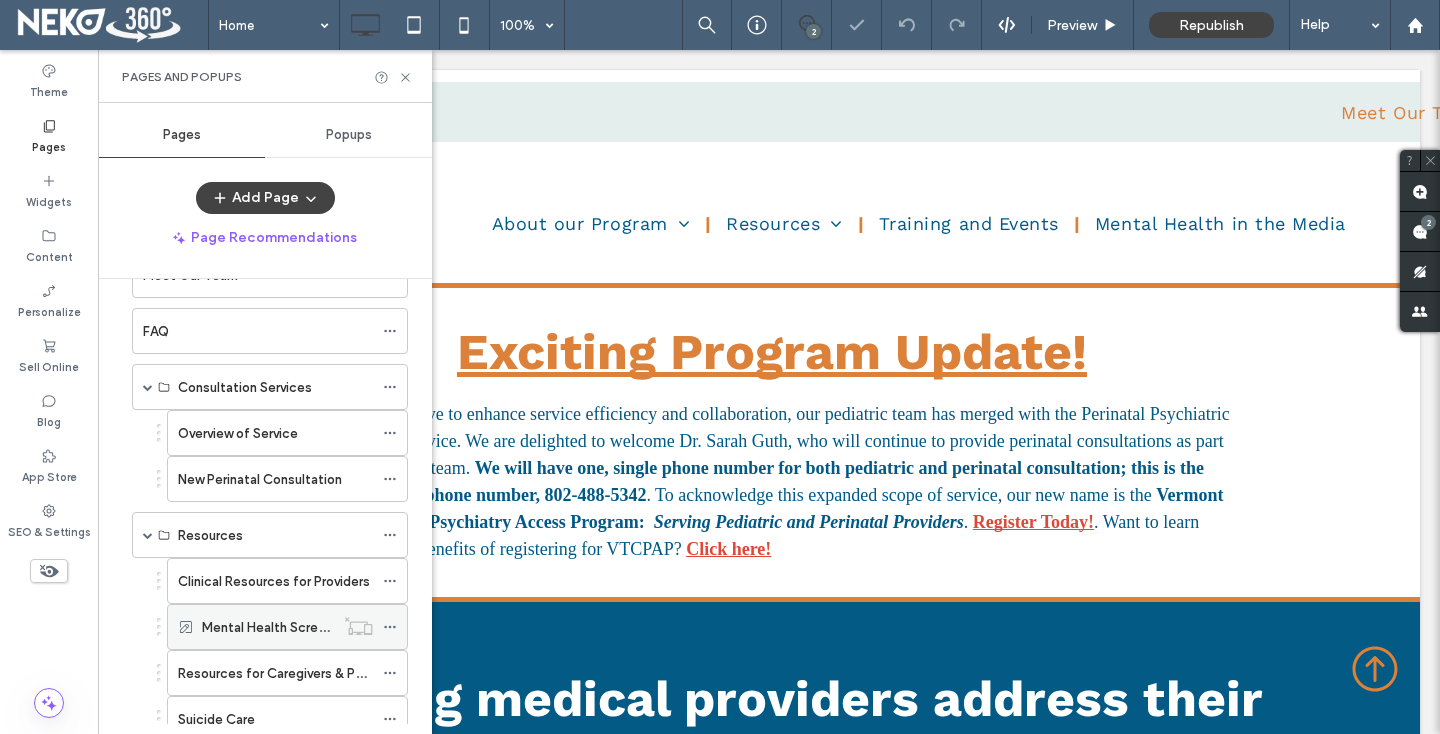 click on "Mental Health Screening Resources" at bounding box center [310, 627] 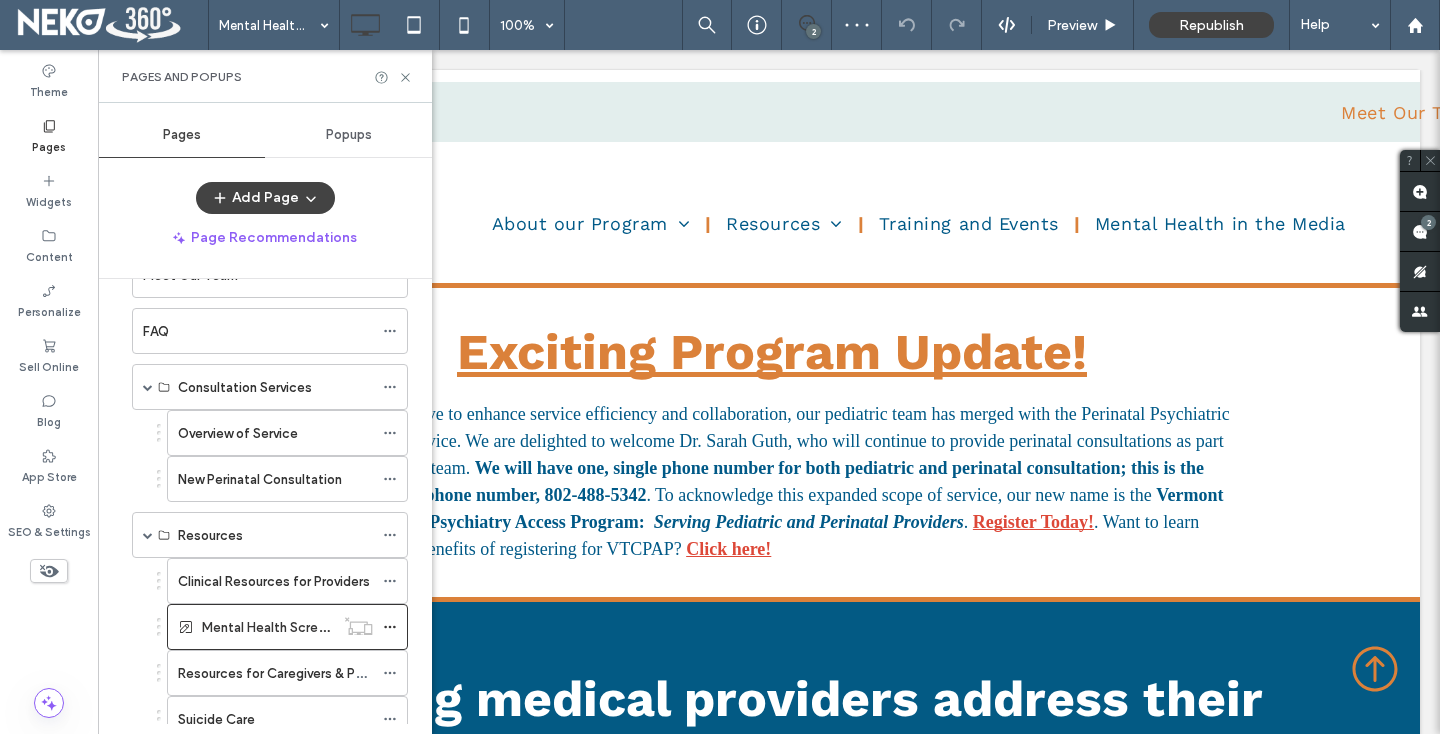 click 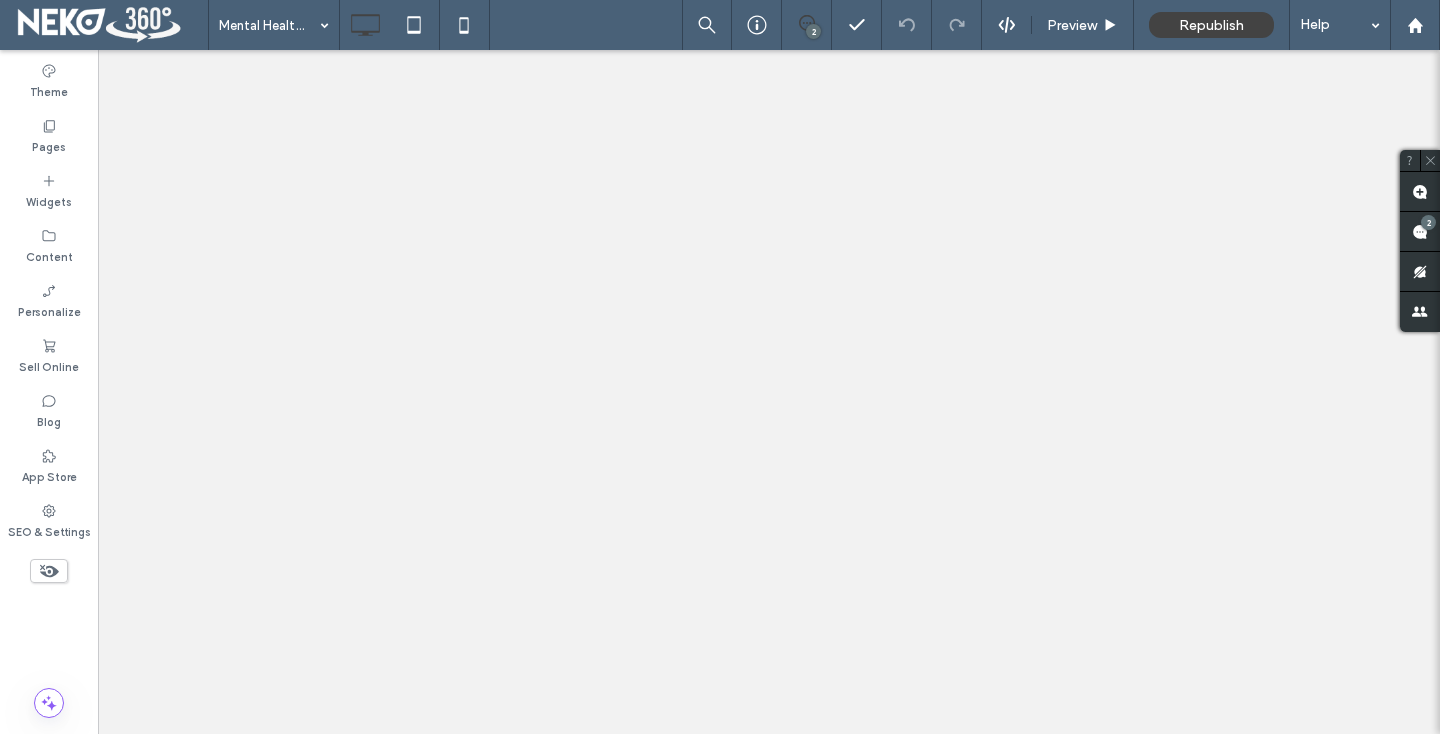 scroll, scrollTop: 0, scrollLeft: 0, axis: both 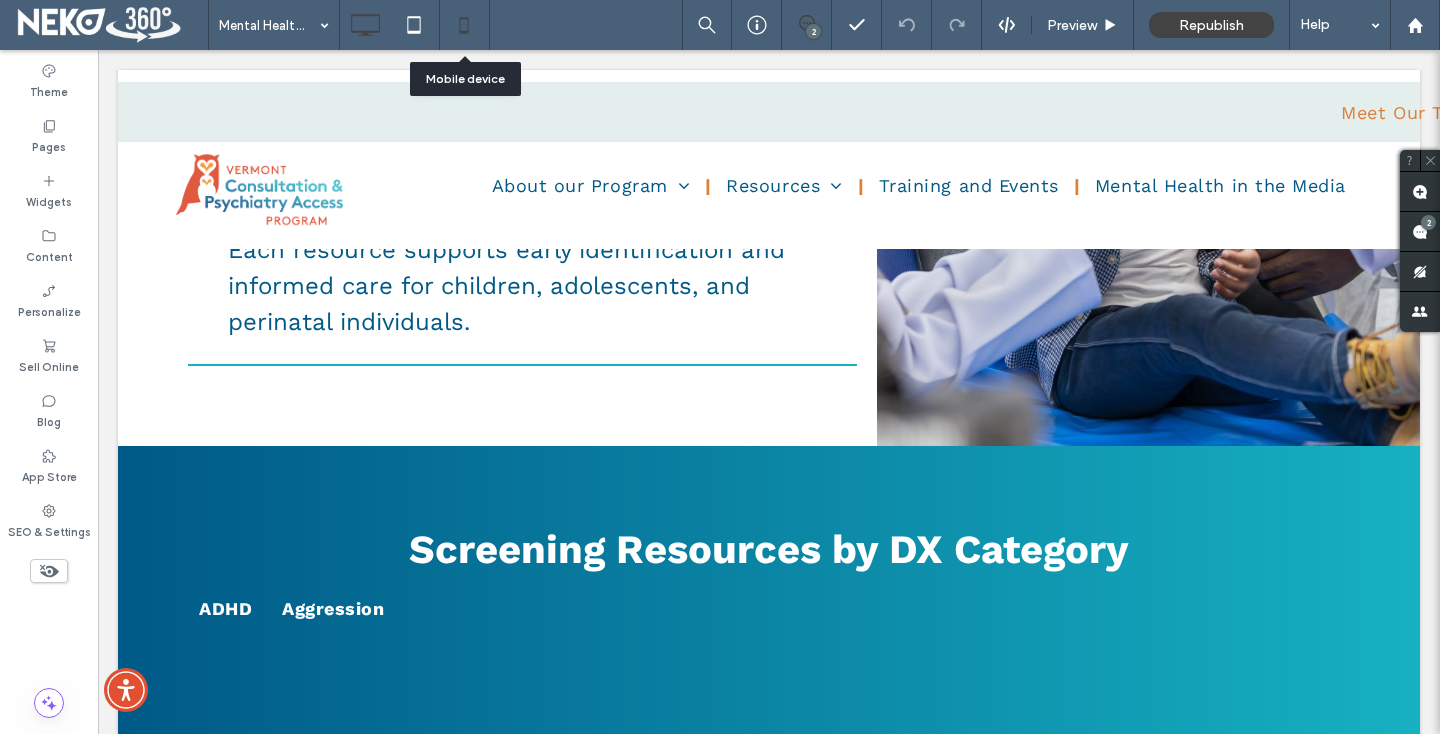 click 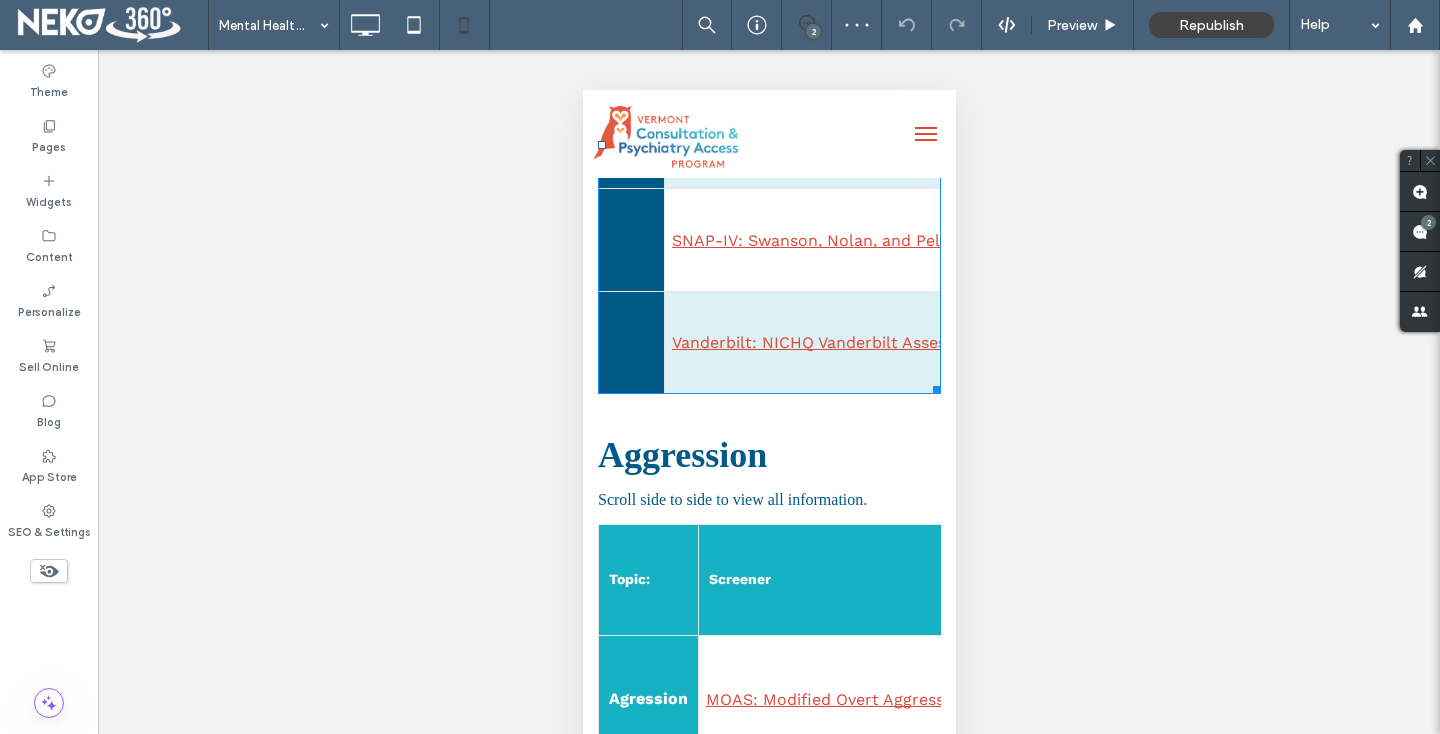 scroll, scrollTop: 1654, scrollLeft: 0, axis: vertical 